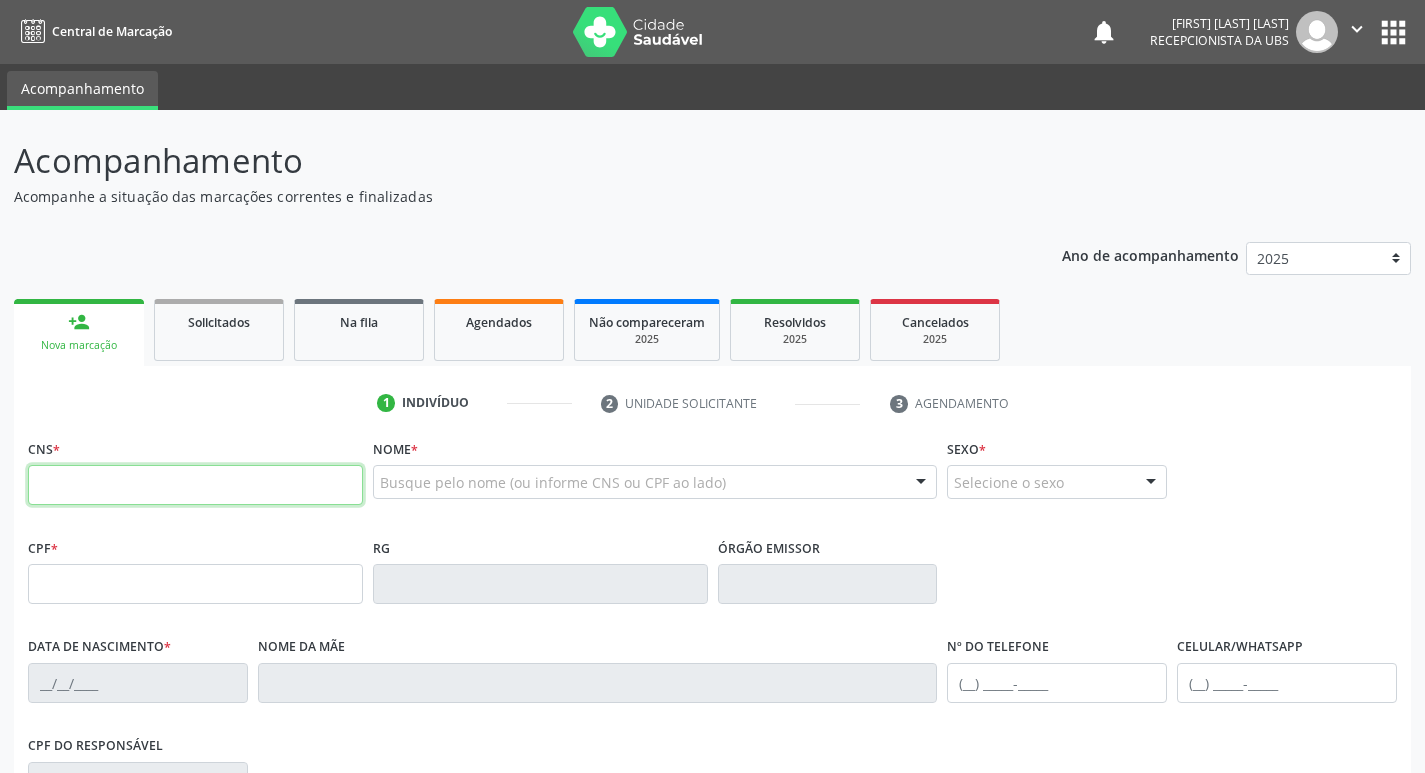scroll, scrollTop: 0, scrollLeft: 0, axis: both 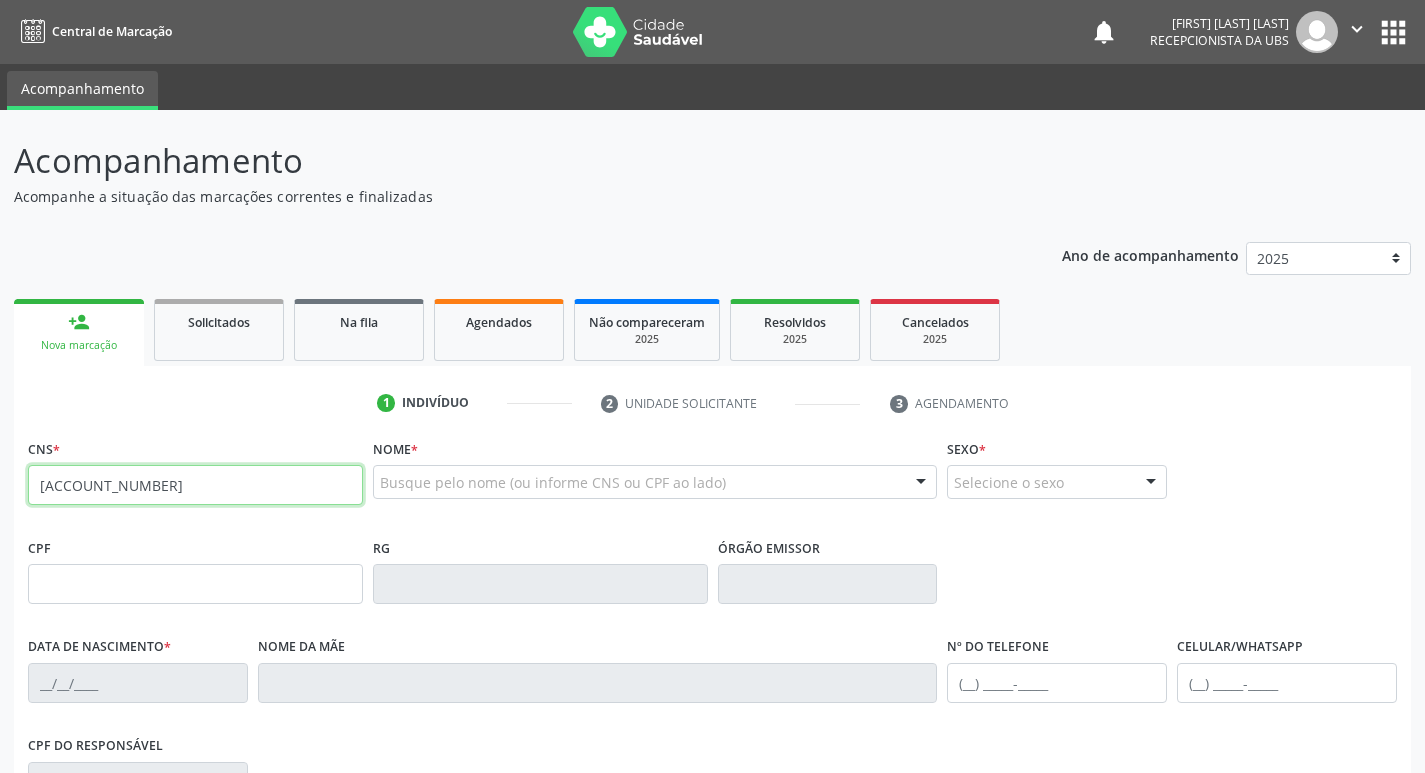 type on "705 0072 7226 3151" 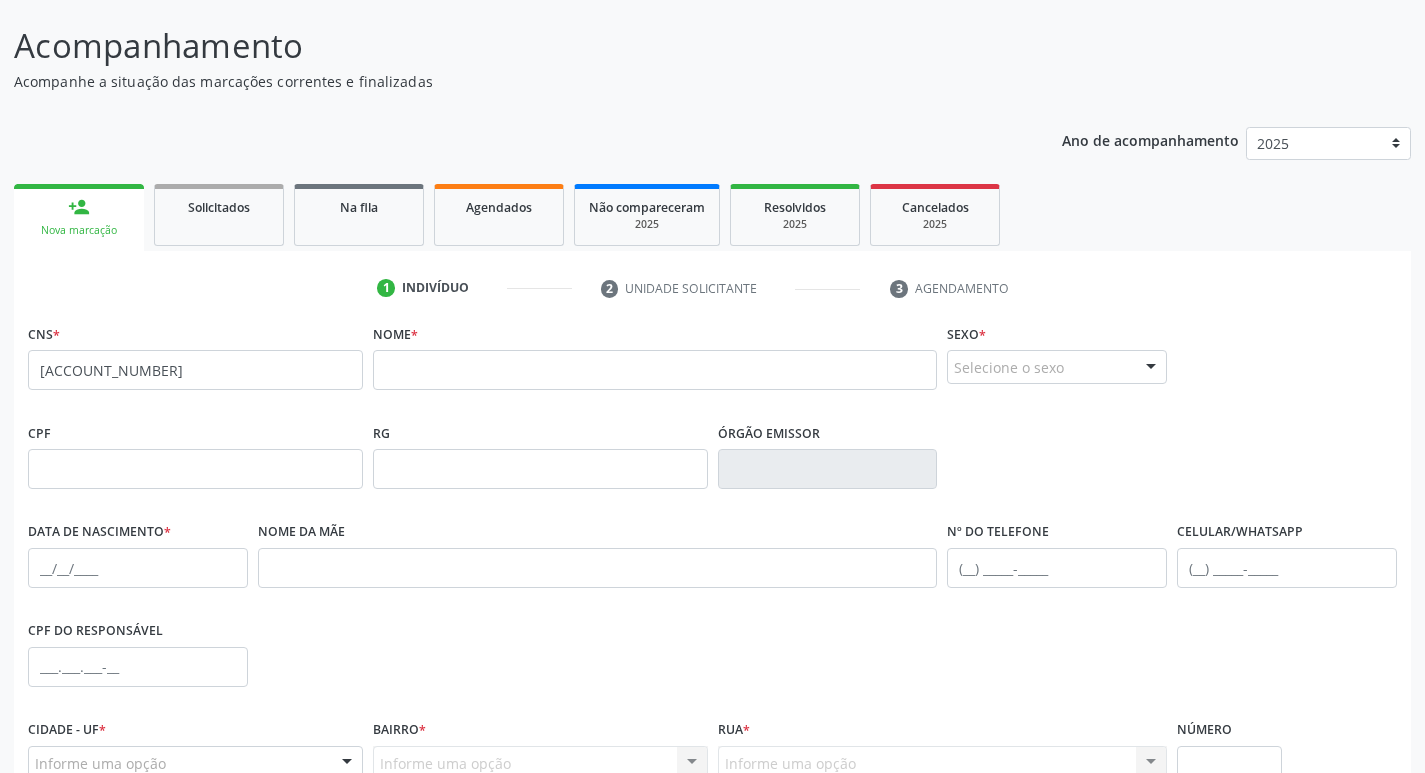 scroll, scrollTop: 200, scrollLeft: 0, axis: vertical 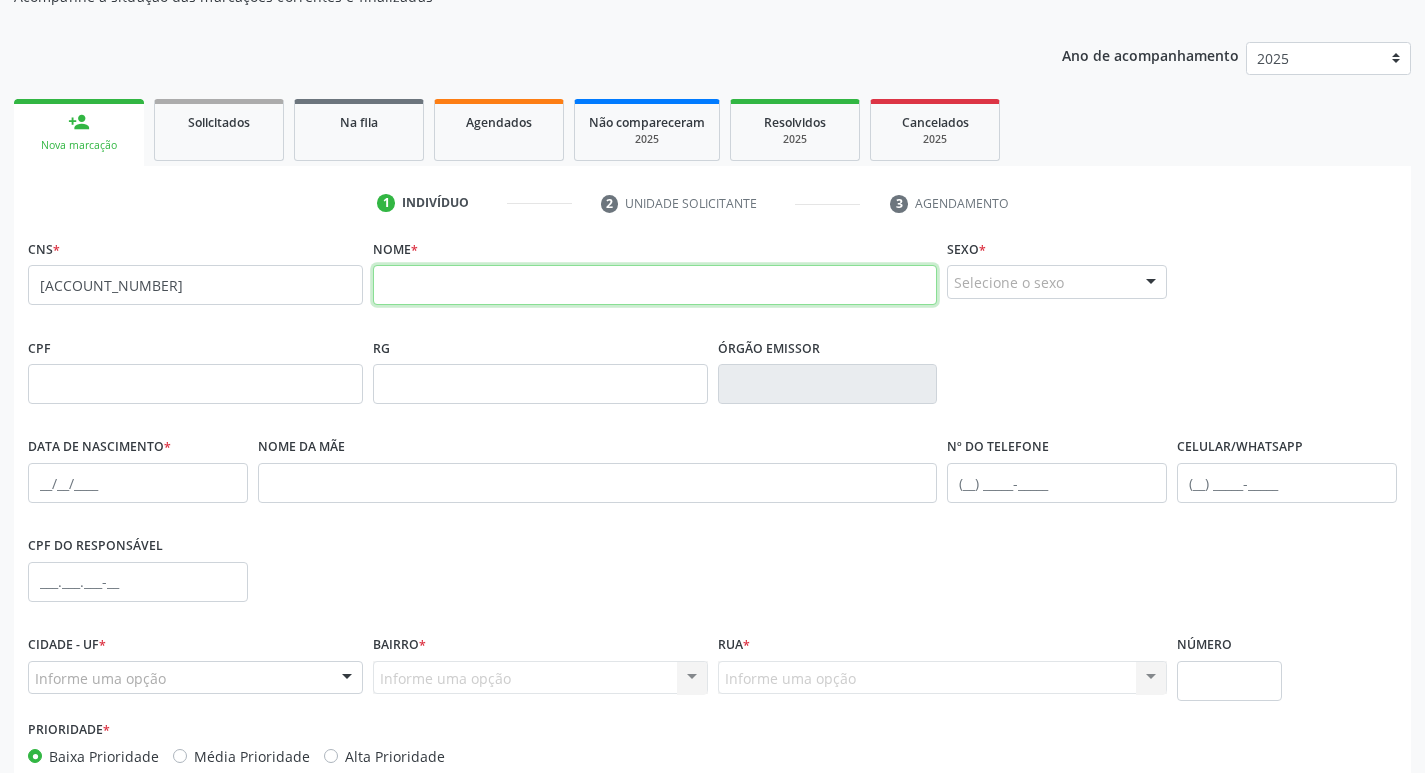 click at bounding box center (655, 285) 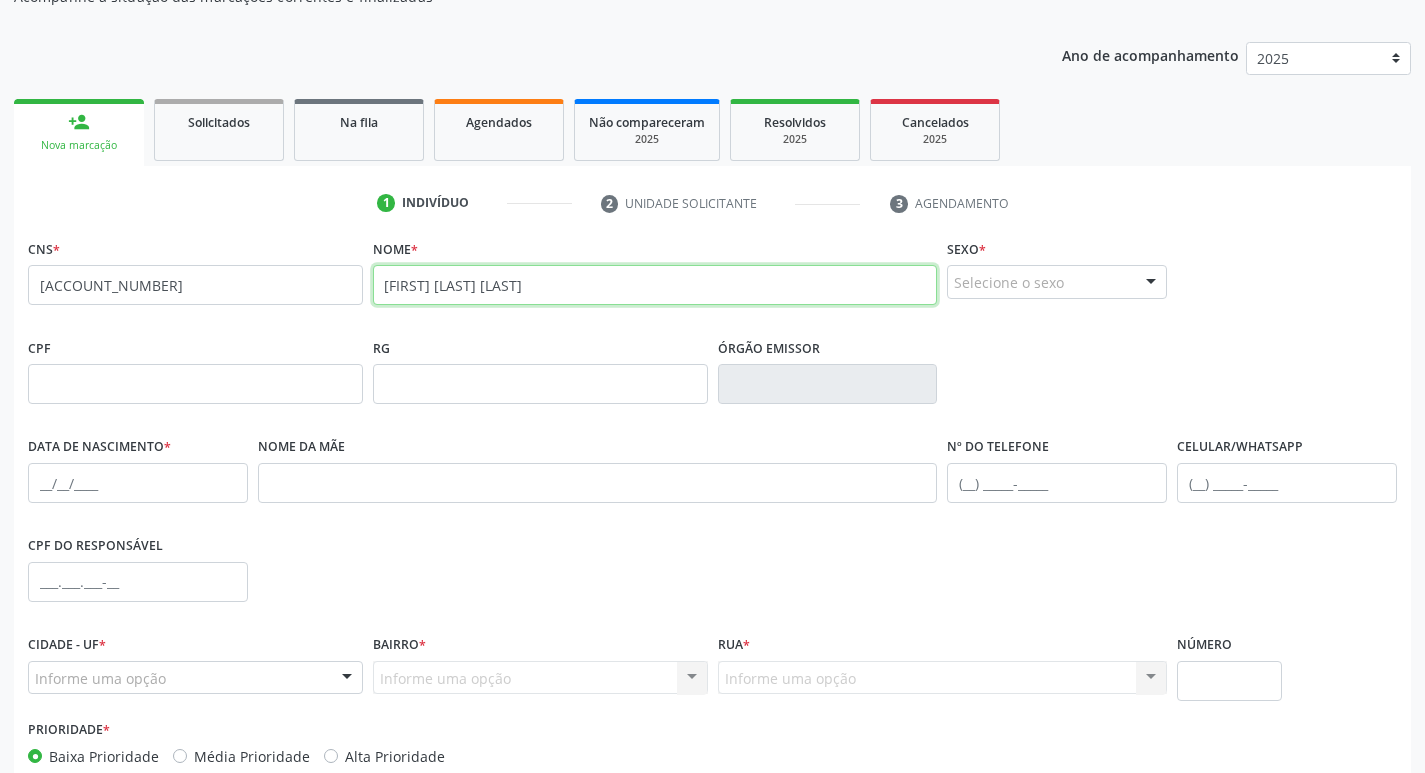 type on "JULIANA LOPES DA SILVA" 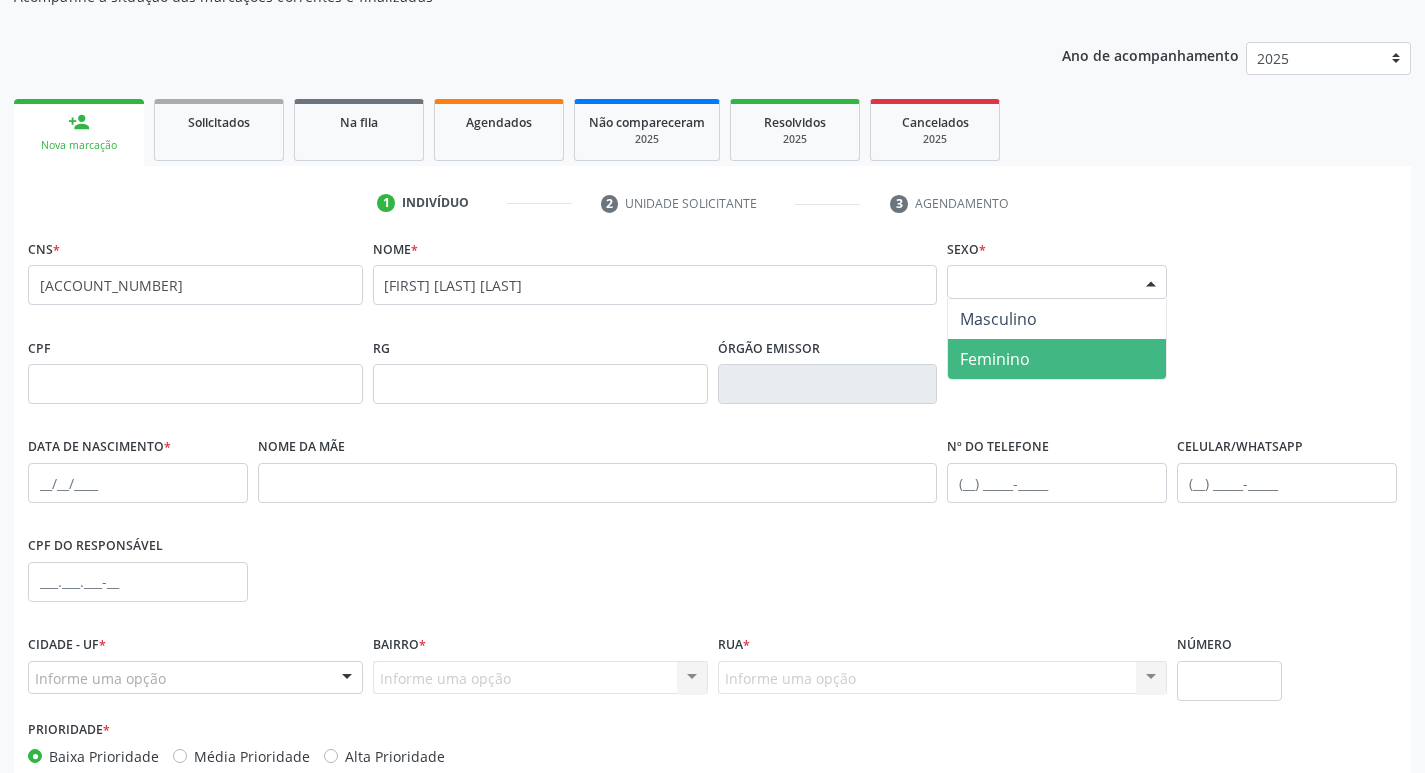 click on "Feminino" at bounding box center [995, 359] 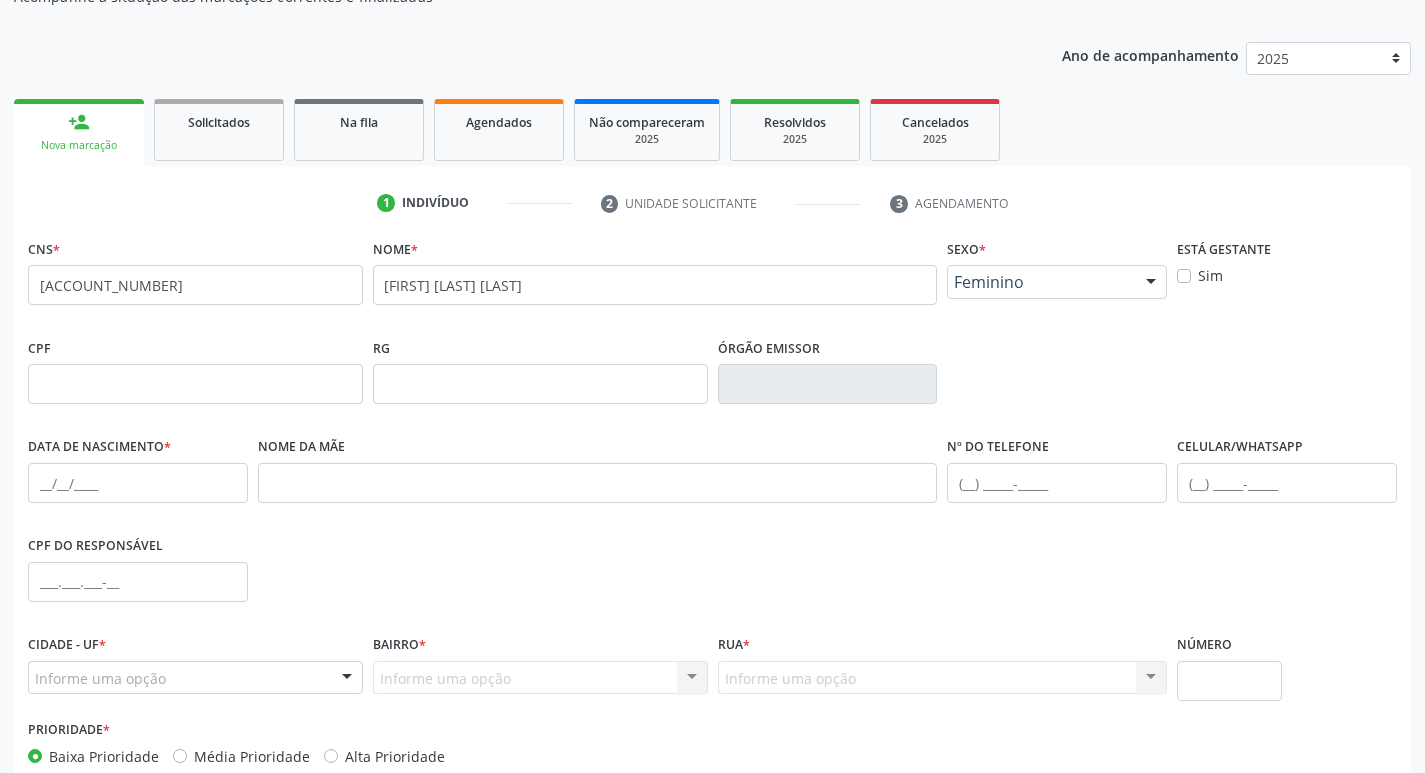 click on "CPF" at bounding box center (195, 375) 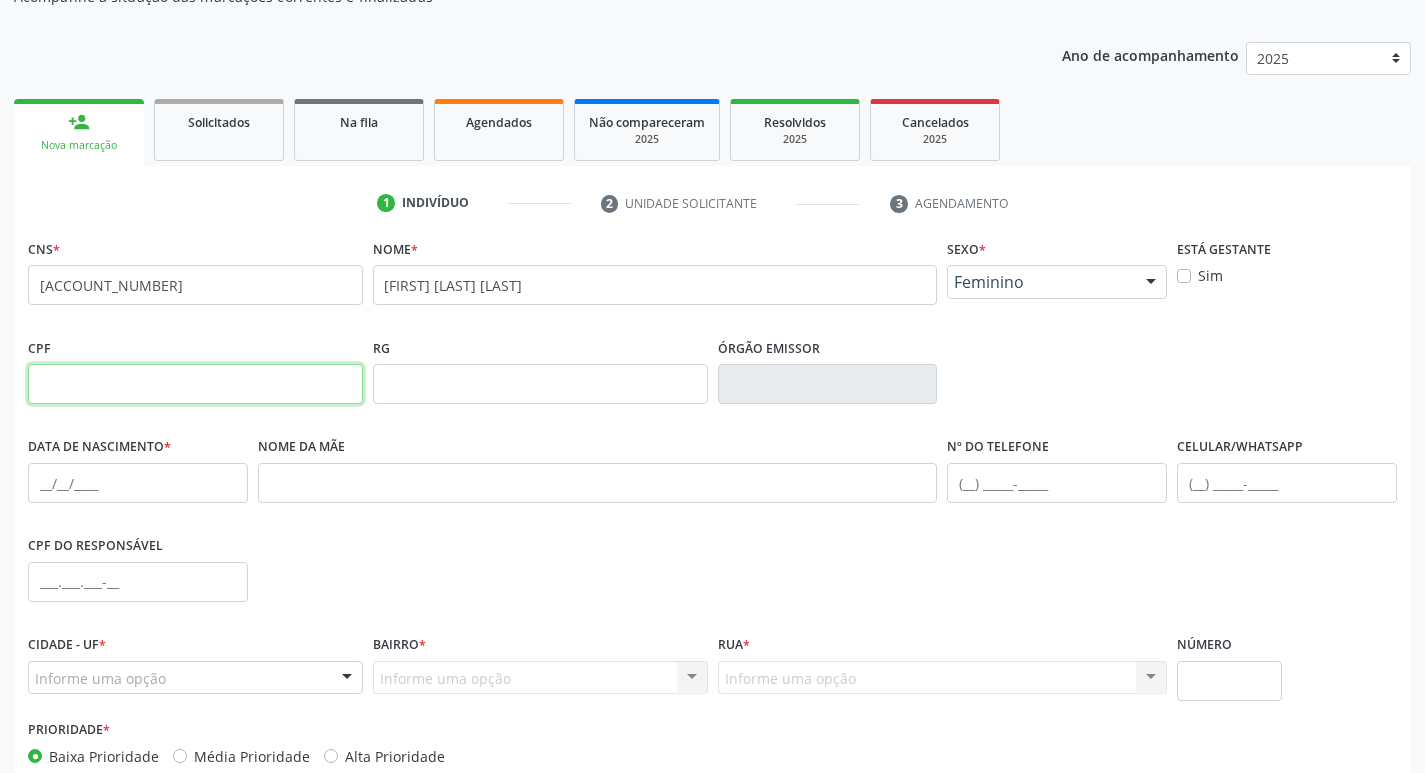 click at bounding box center [195, 384] 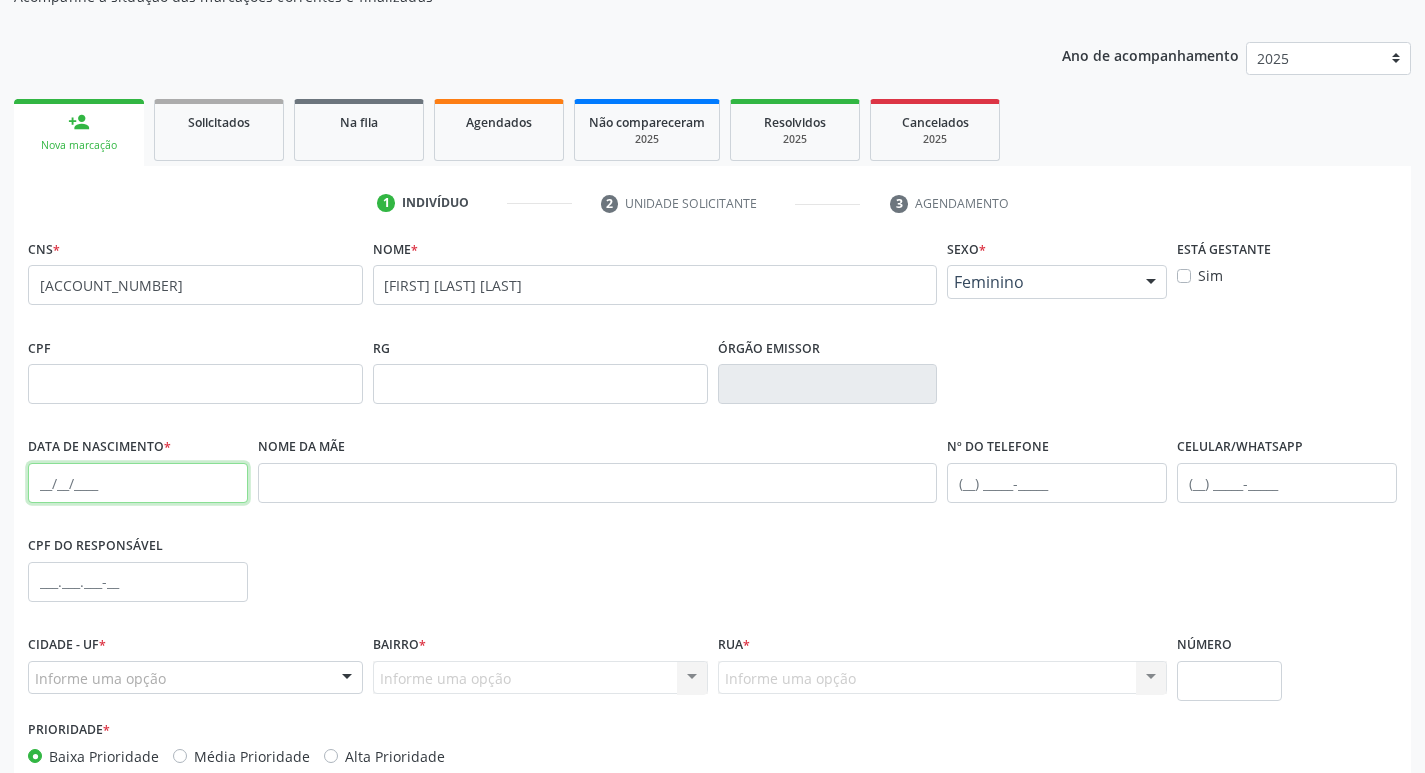 click at bounding box center (138, 483) 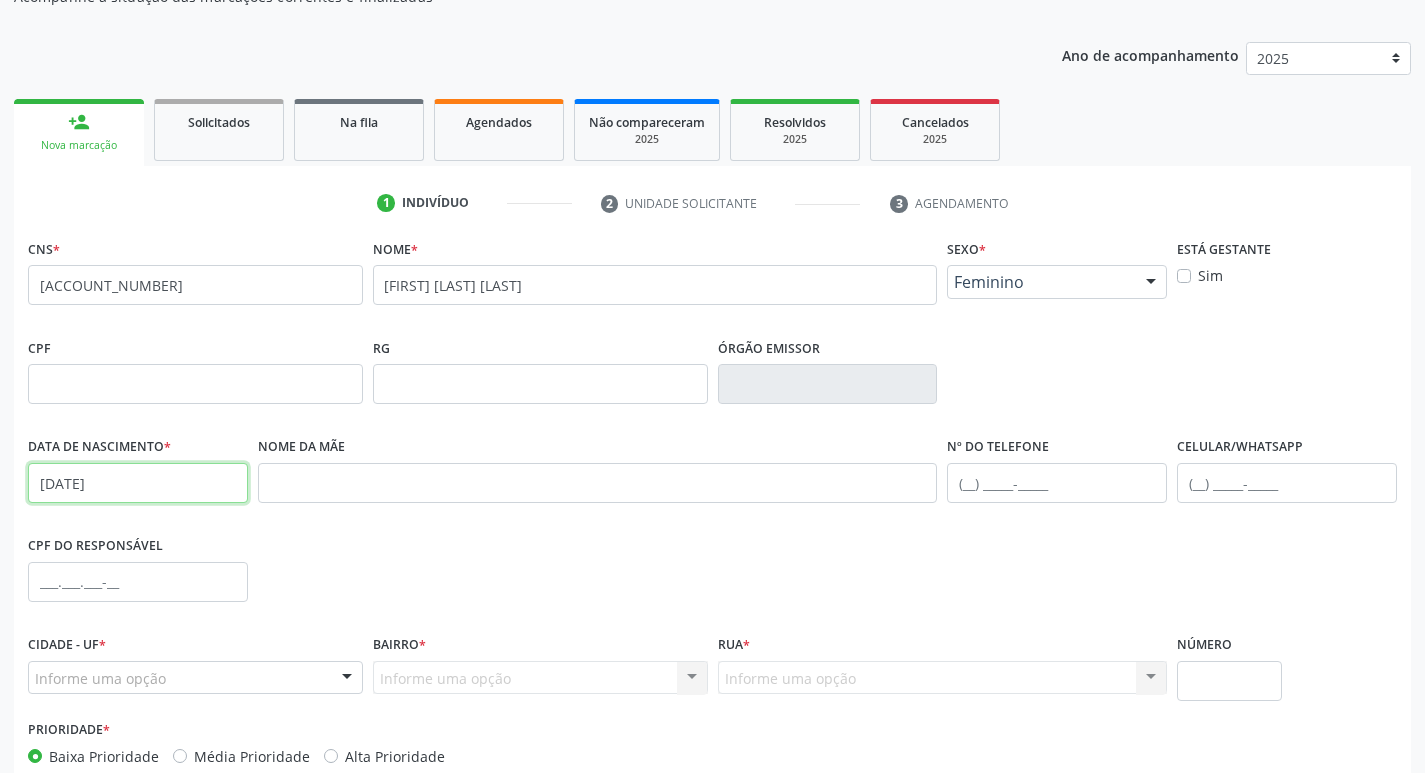 type on "11/02/1988" 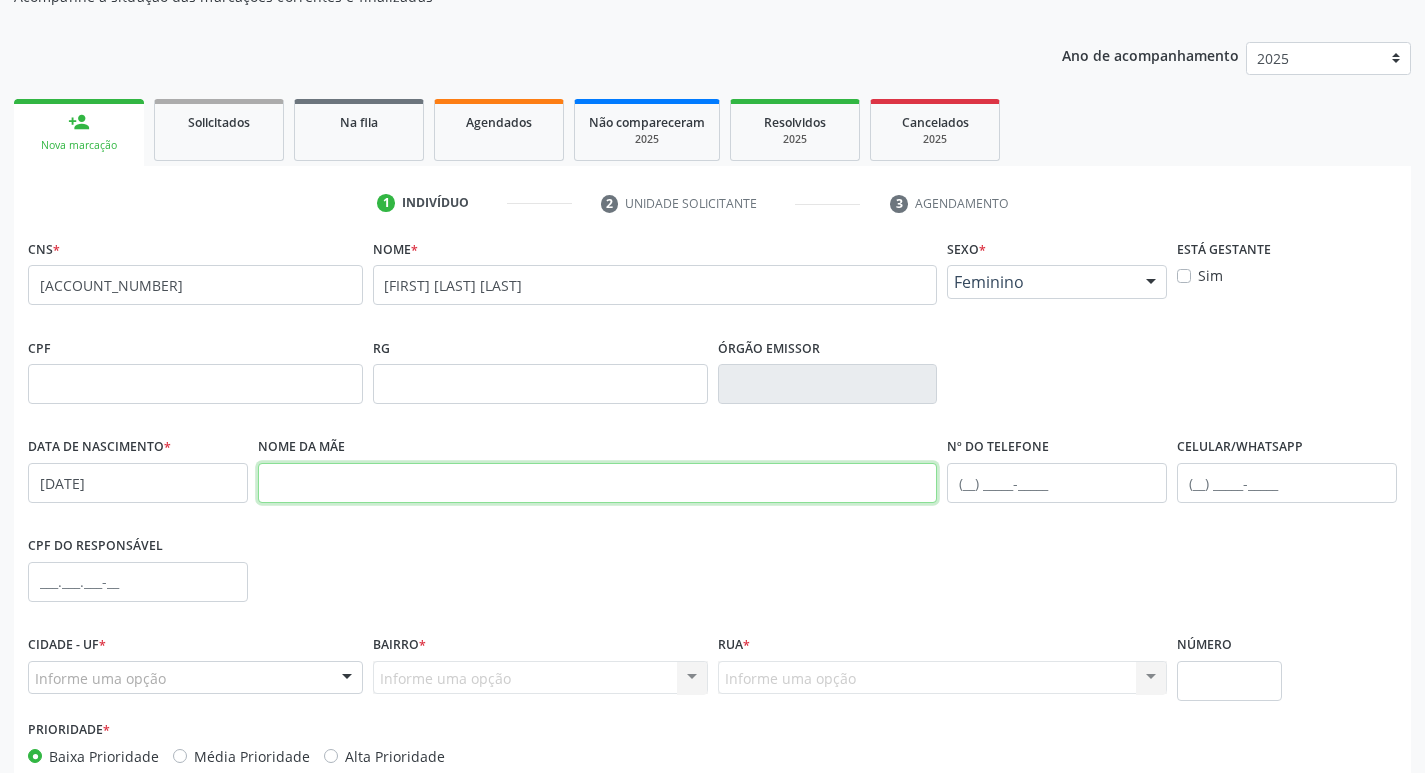 click at bounding box center [598, 483] 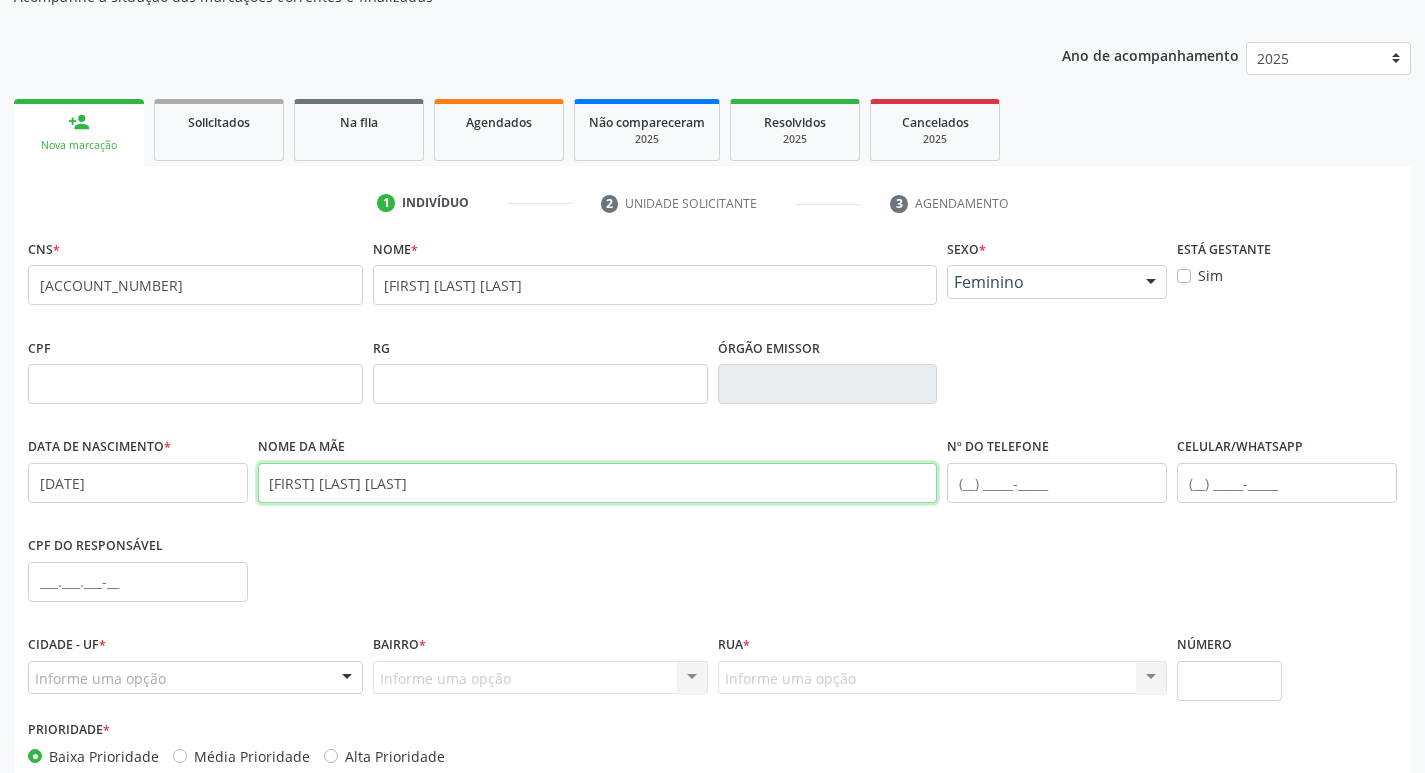 type on "ELBA LUCIA LOPES DA SILVA" 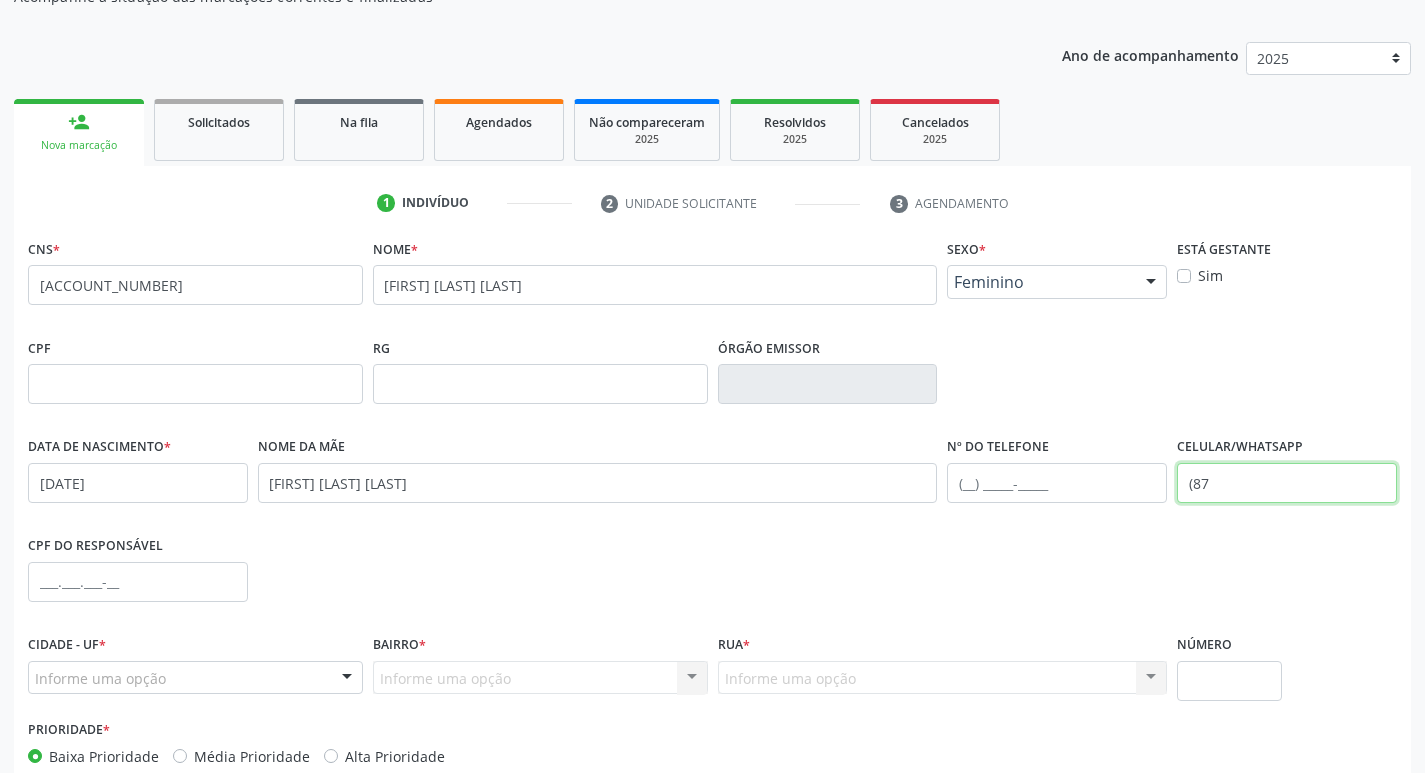 click on "(87" at bounding box center [1287, 483] 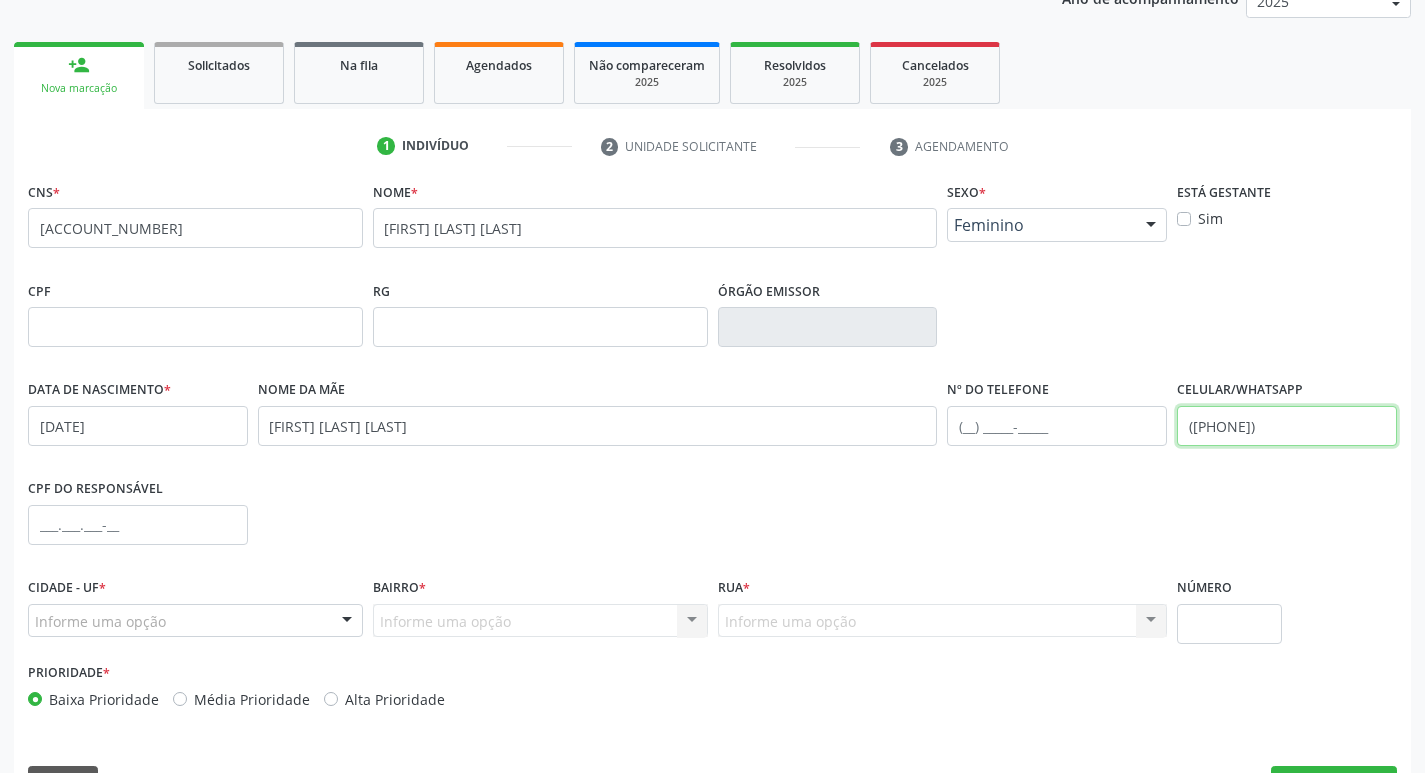 scroll, scrollTop: 311, scrollLeft: 0, axis: vertical 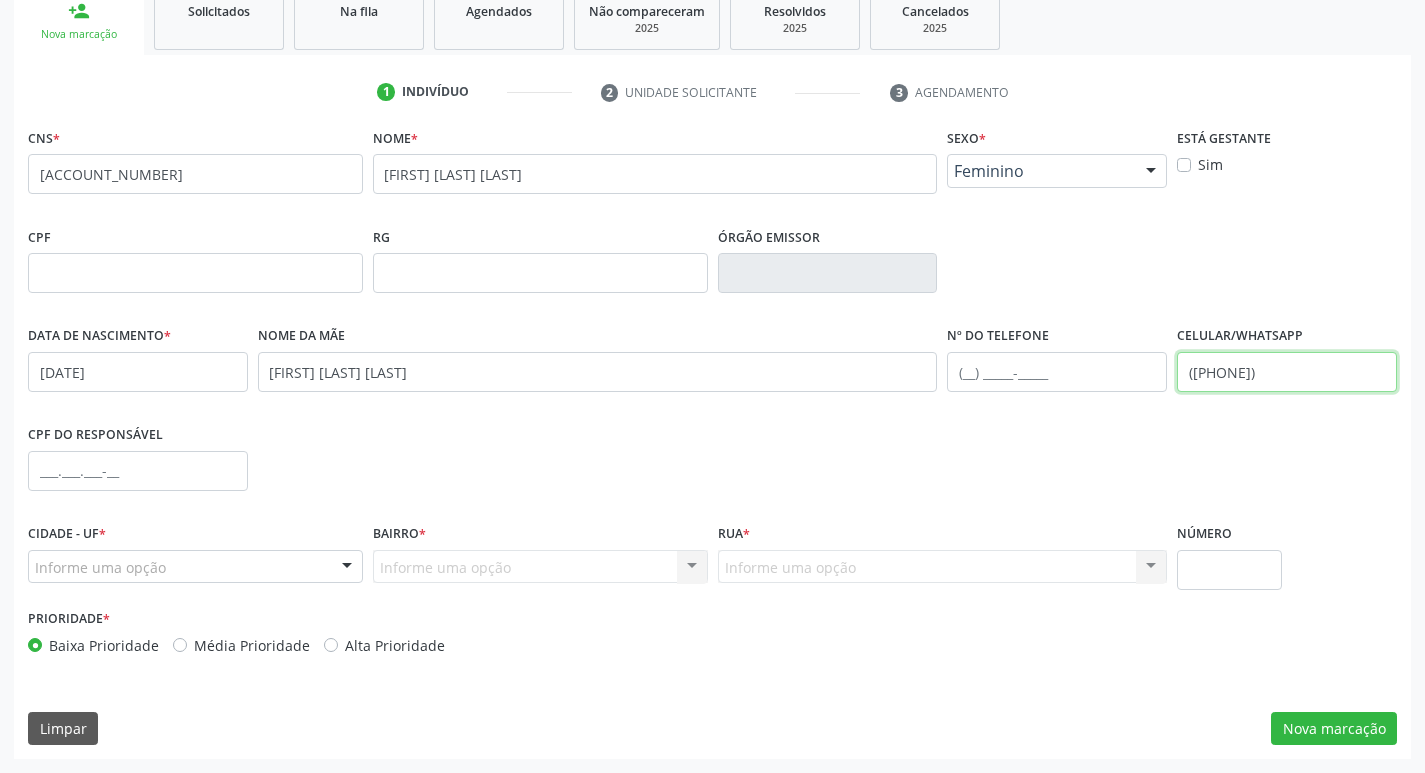 type on "(87) 87999-4698" 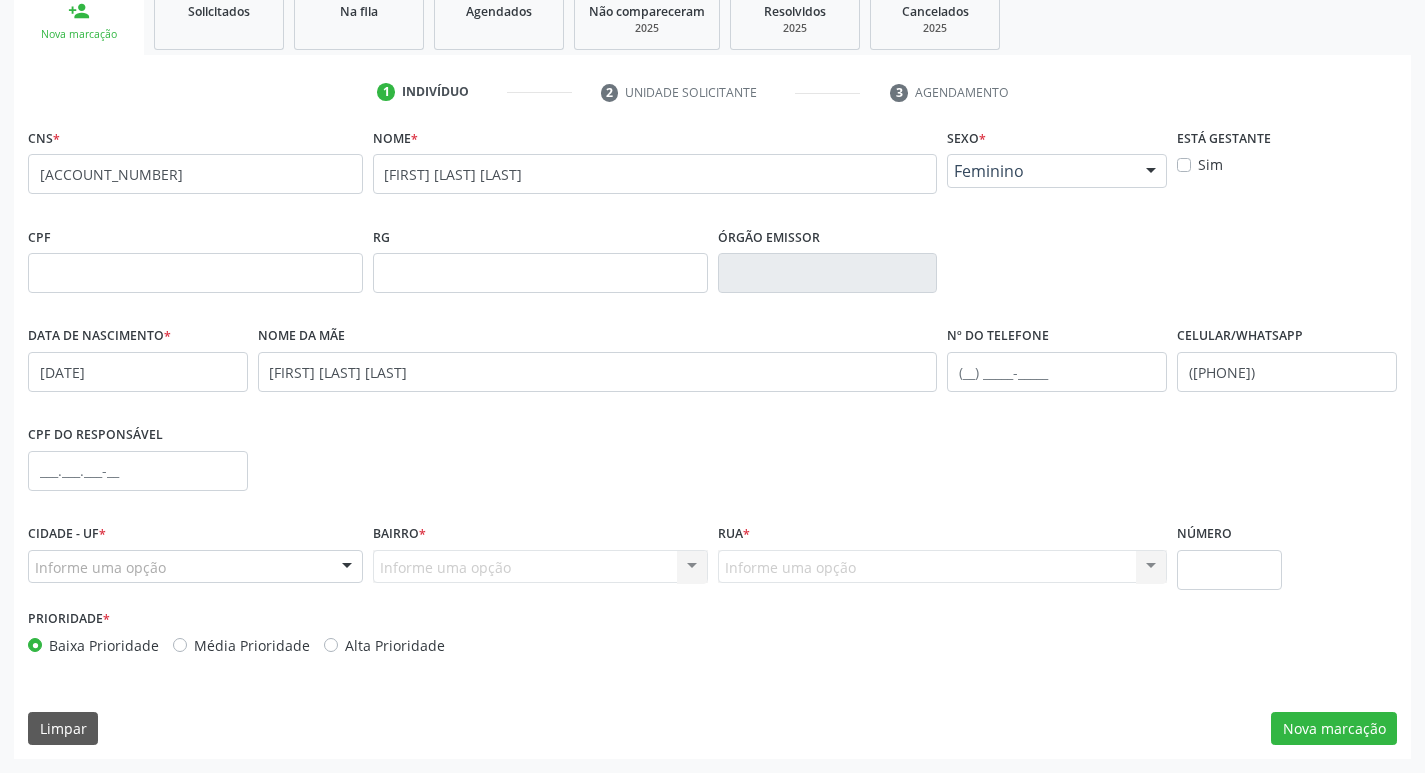 click on "Informe uma opção" at bounding box center [195, 567] 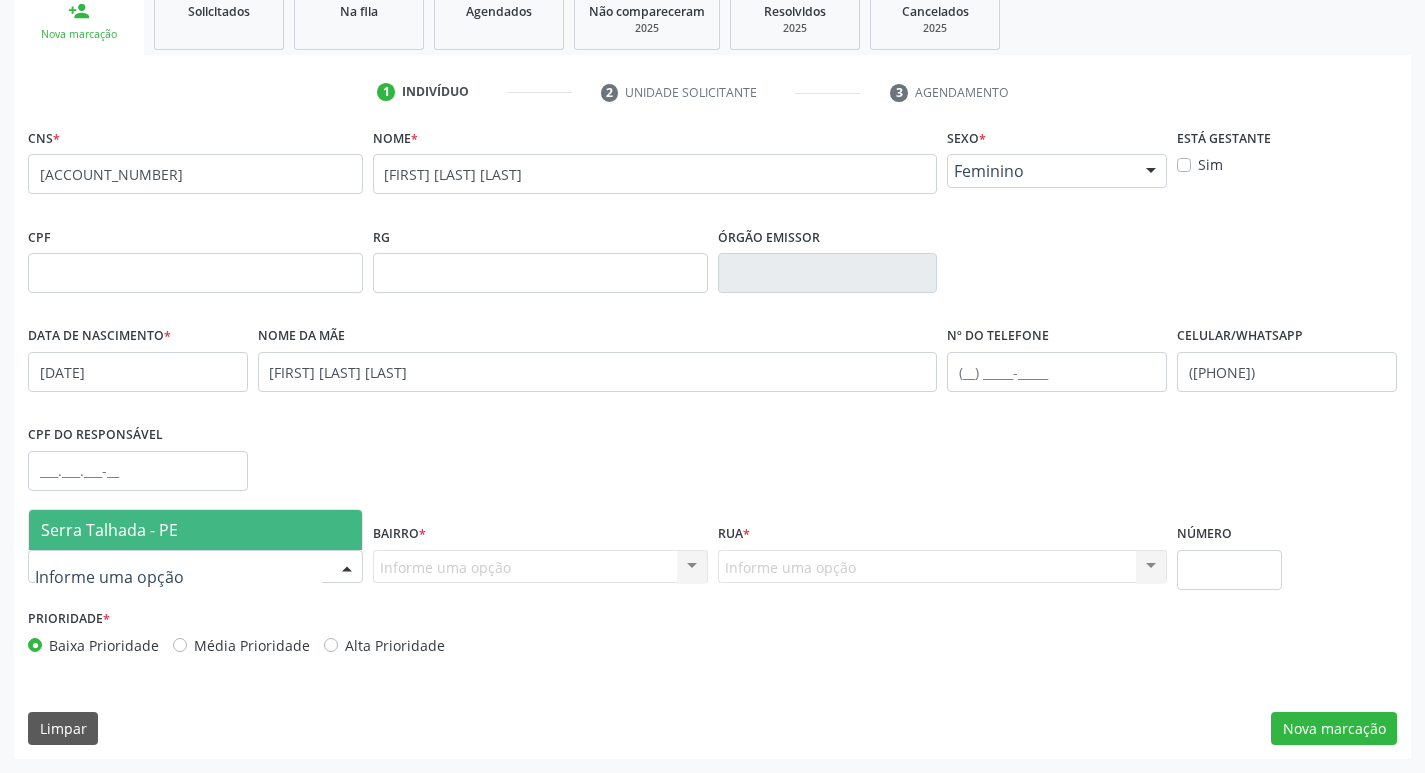 click on "Serra Talhada - PE" at bounding box center [195, 530] 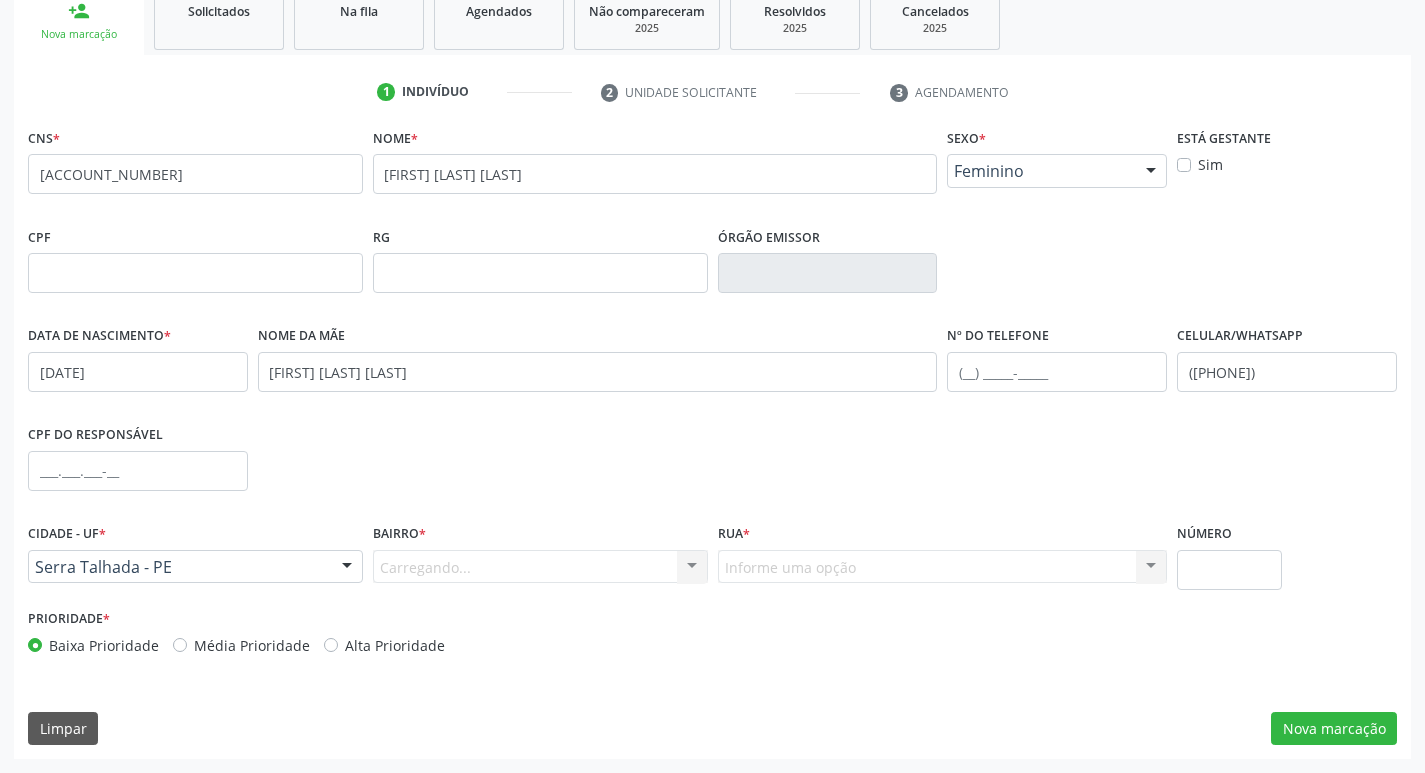 click on "Carregando...
Nenhum resultado encontrado para: "   "
Nenhuma opção encontrada. Digite para adicionar." at bounding box center [540, 567] 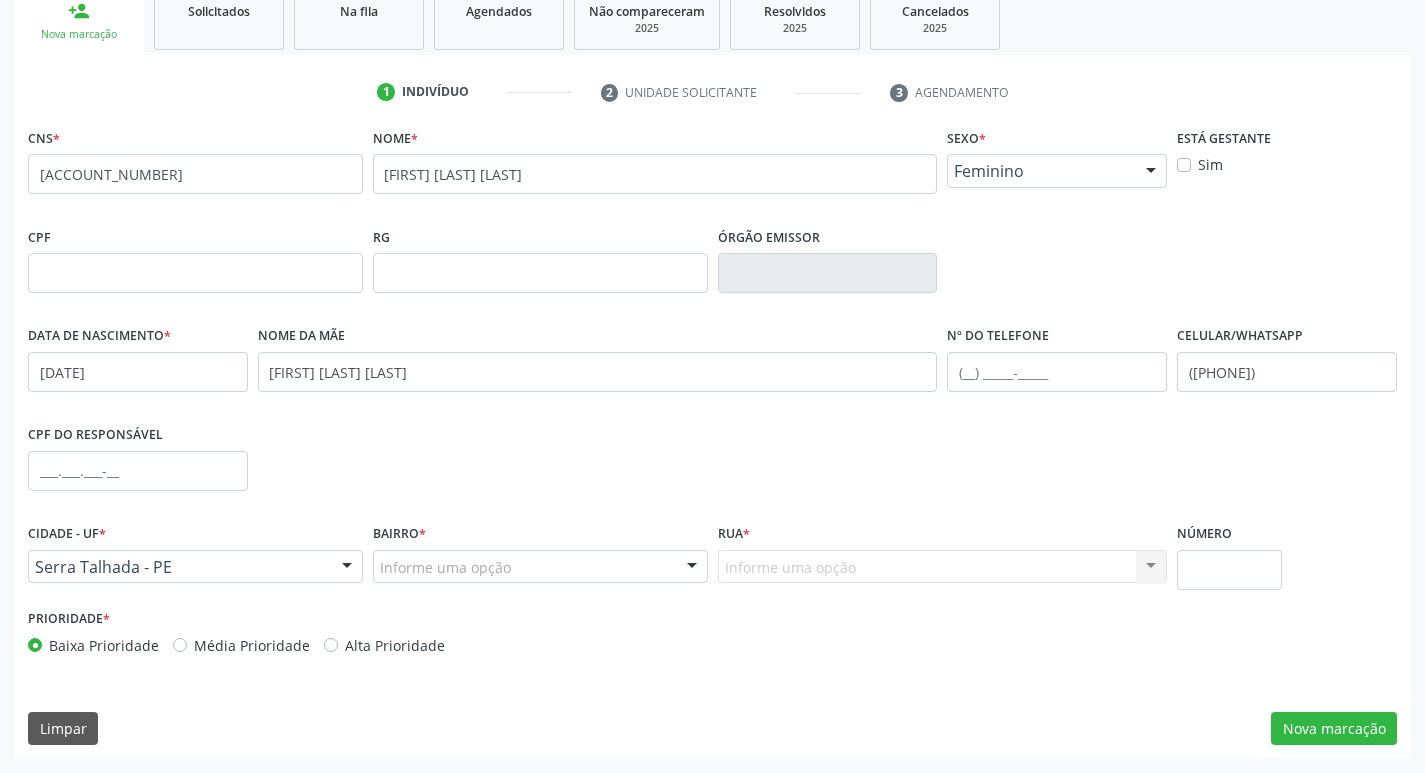 click on "Informe uma opção" at bounding box center [540, 567] 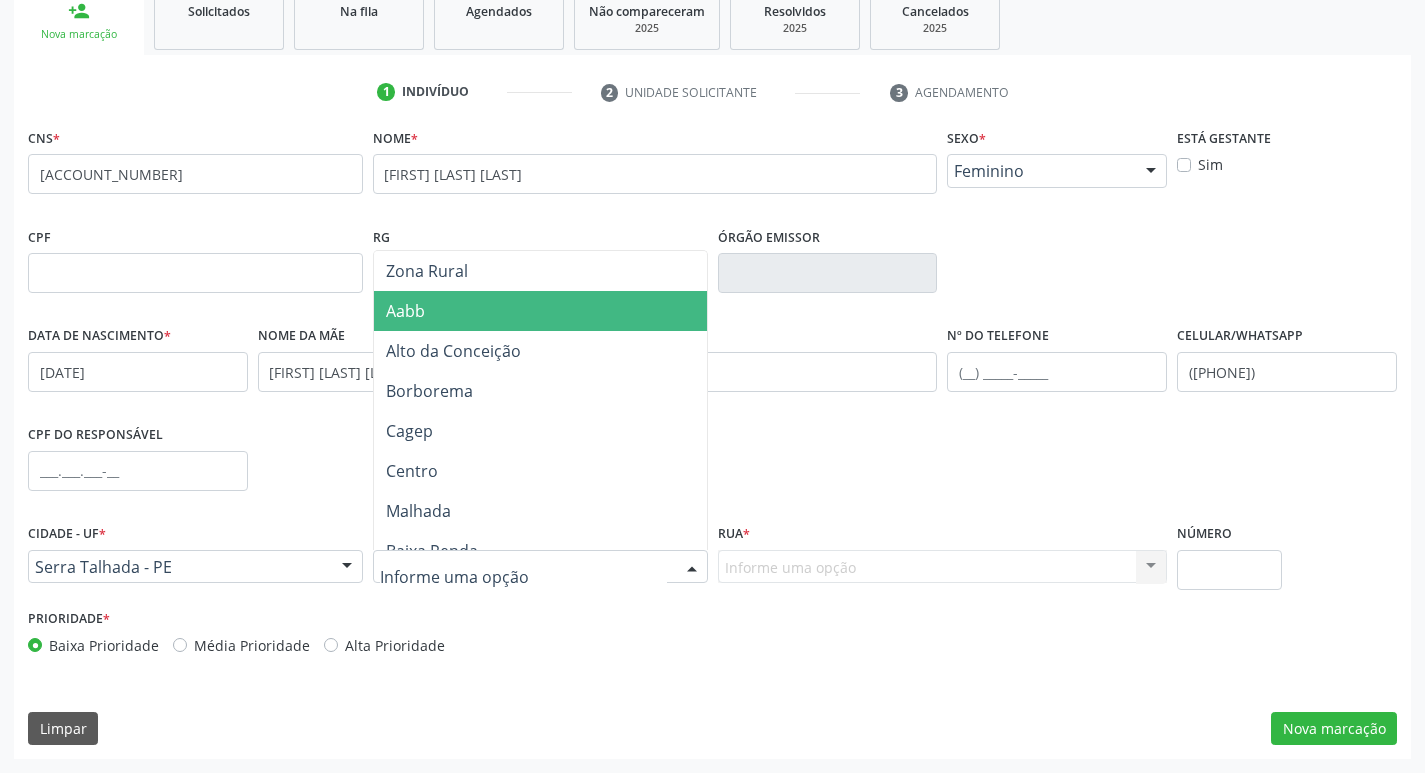 click on "Aabb" at bounding box center [540, 311] 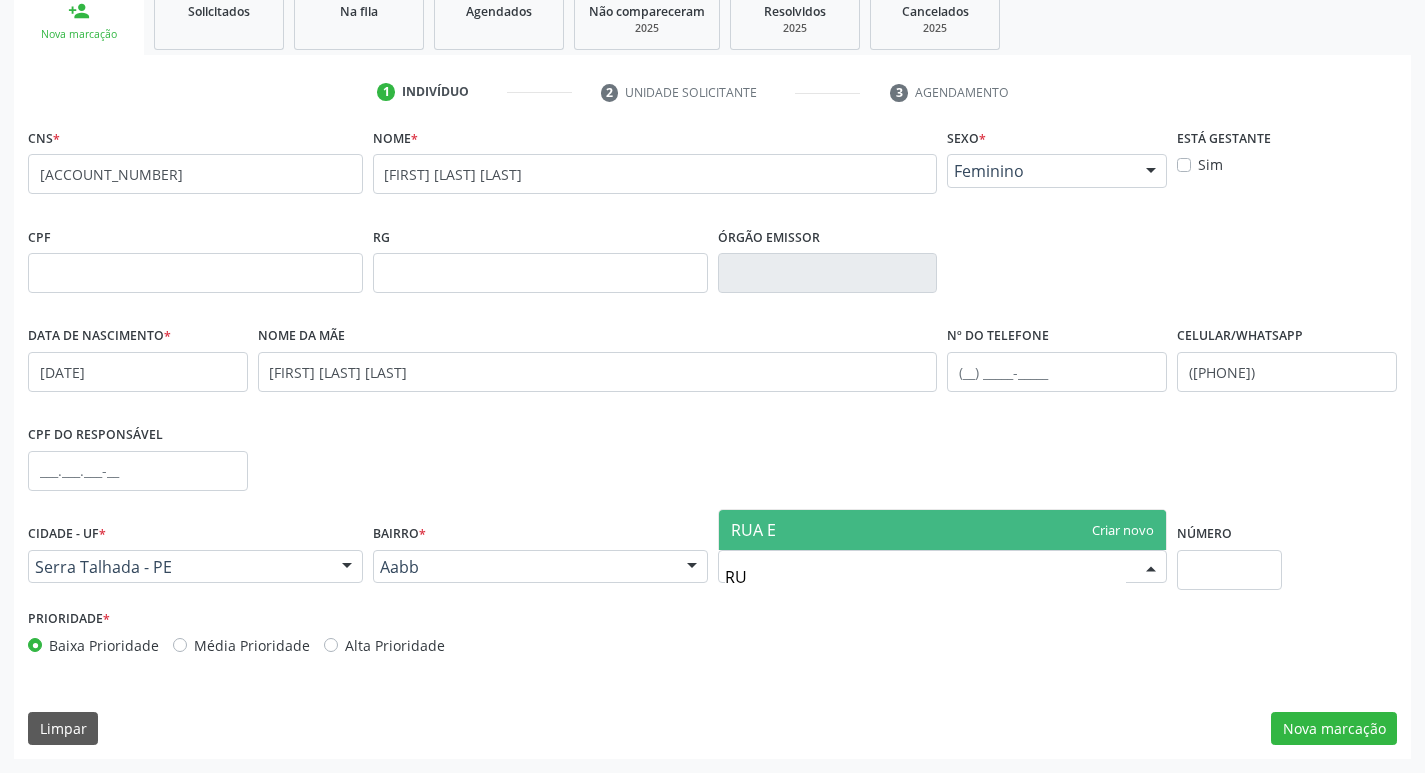 type on "R" 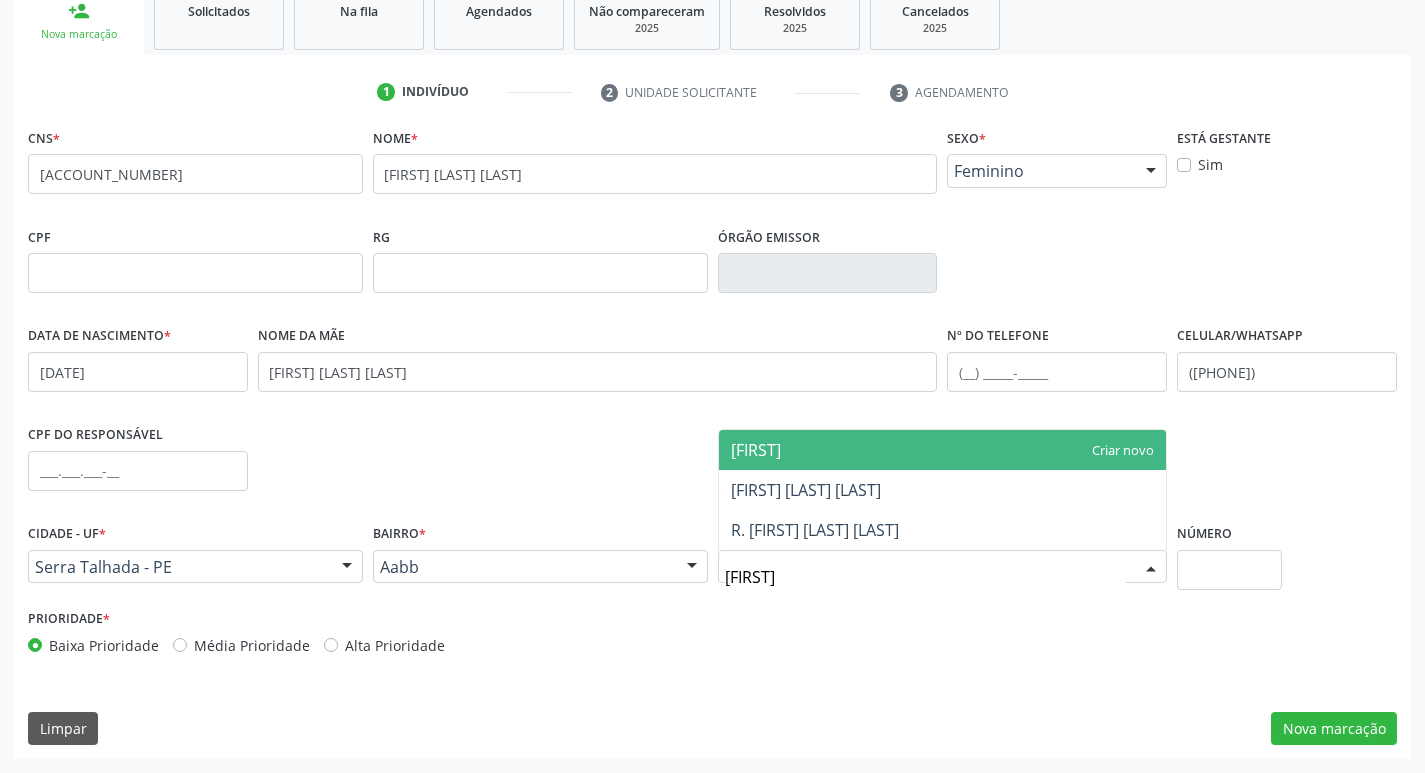 type on "ENOCK" 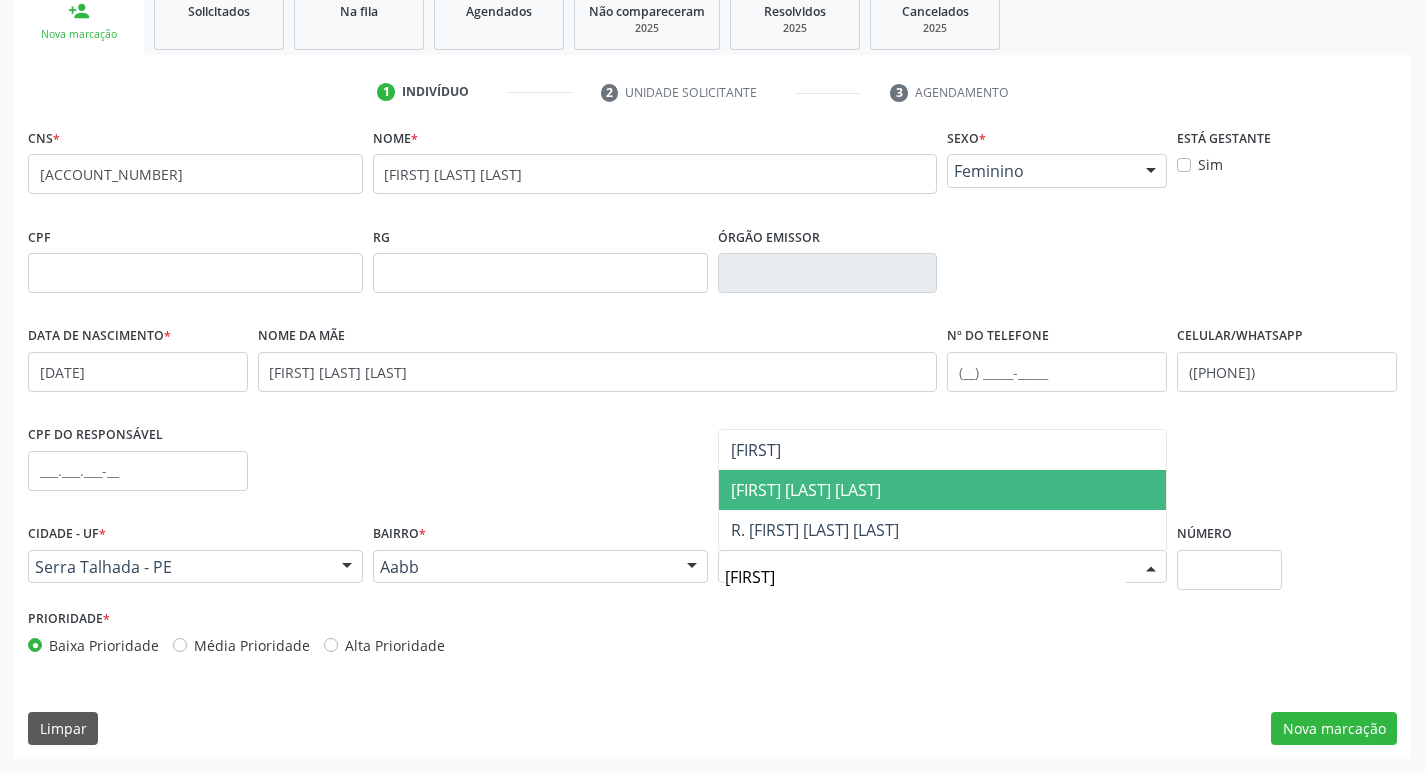 click on "[FIRST] [MIDDLE] [LAST]" at bounding box center (806, 490) 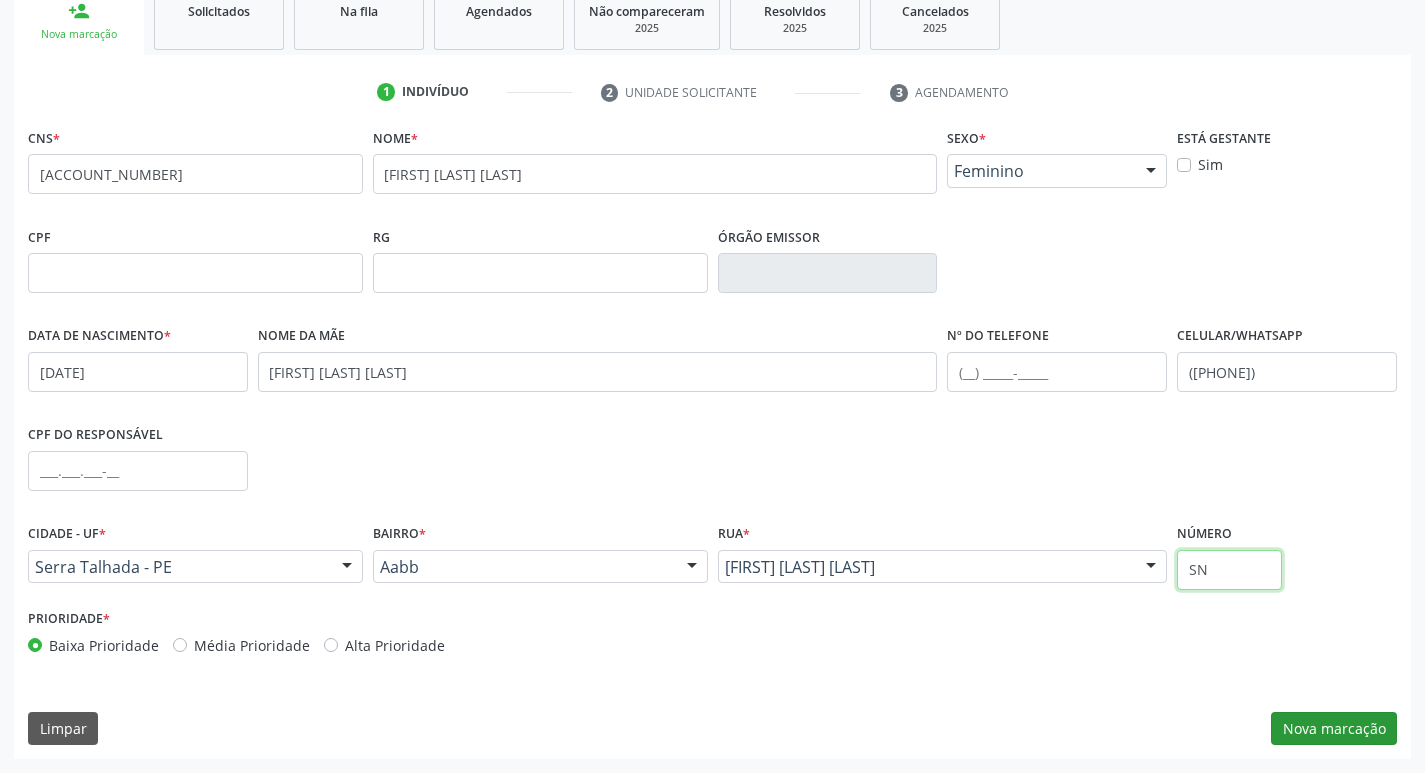 type on "SN" 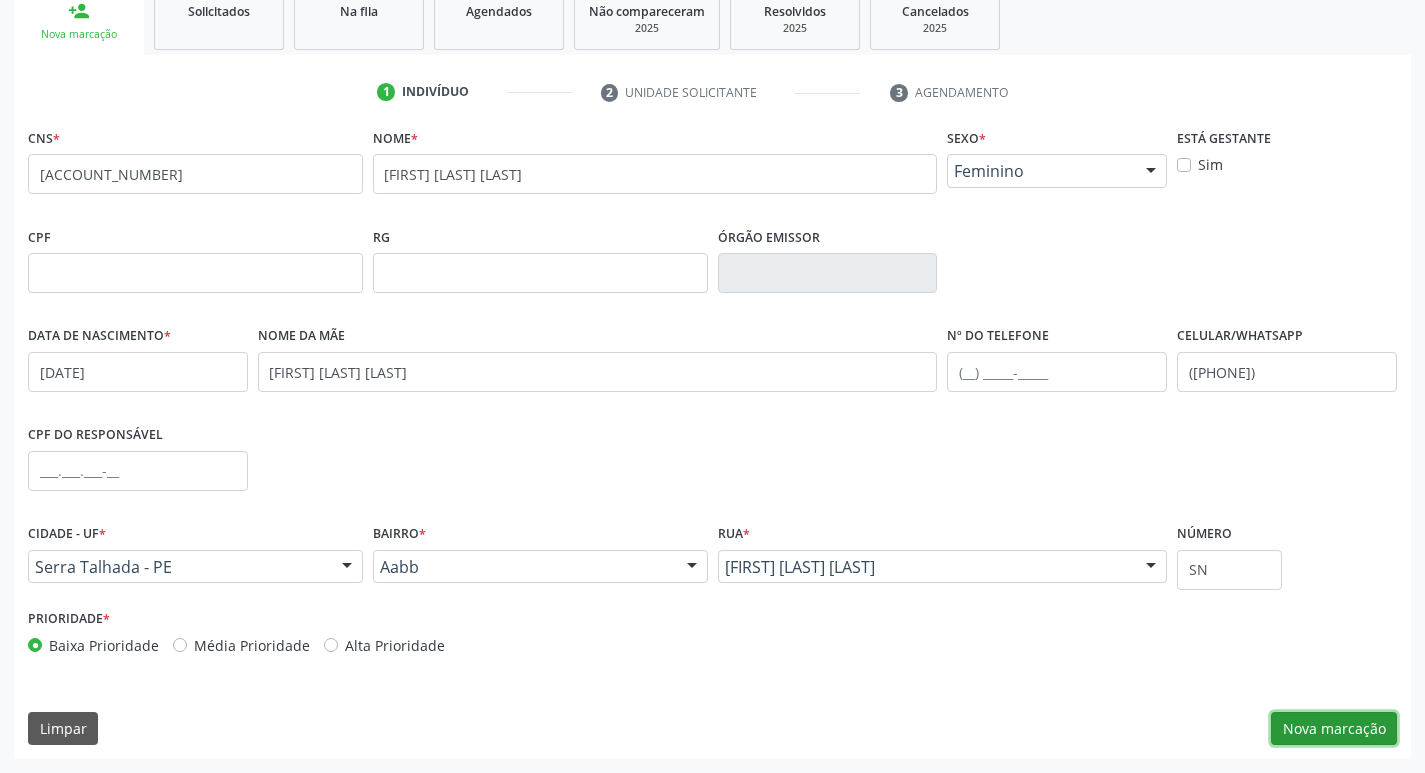 click on "Nova marcação" at bounding box center [1334, 729] 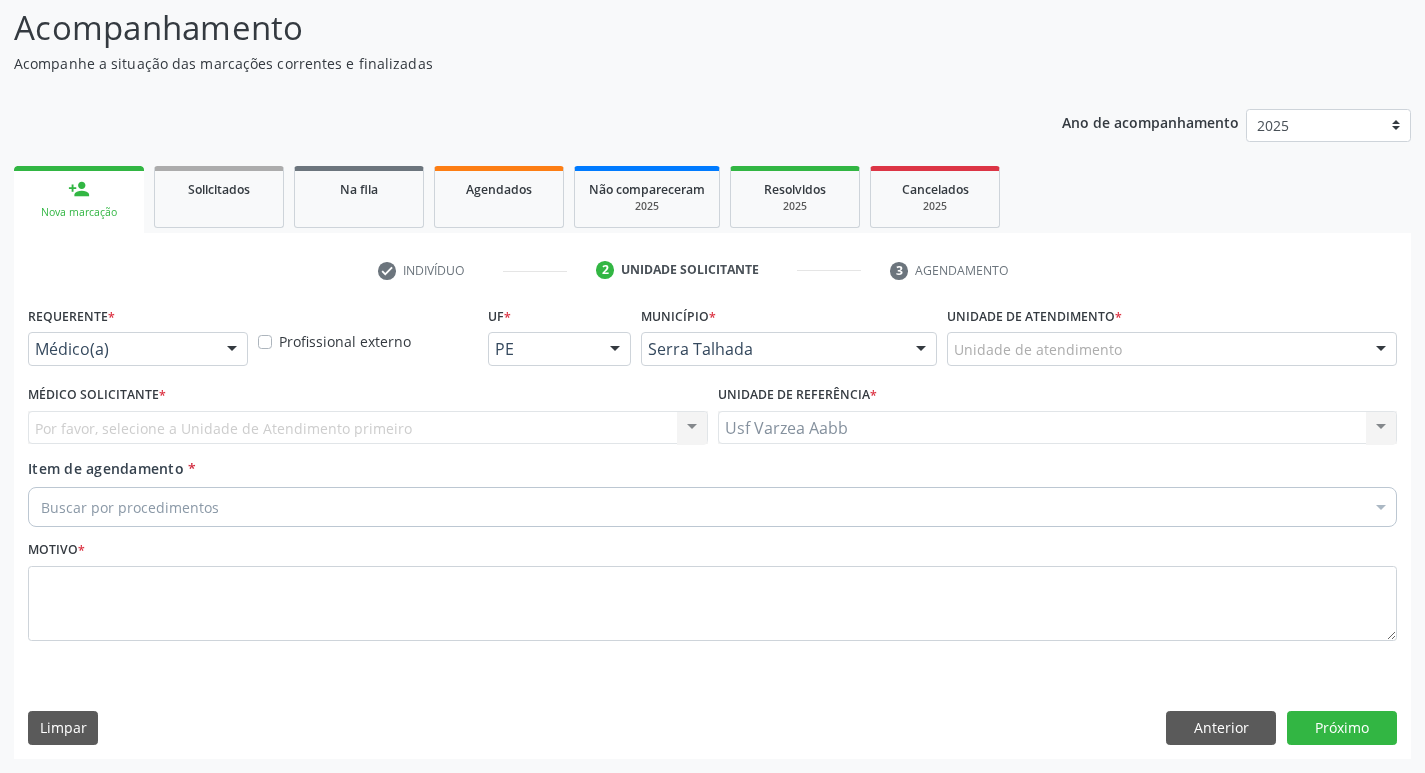 scroll, scrollTop: 133, scrollLeft: 0, axis: vertical 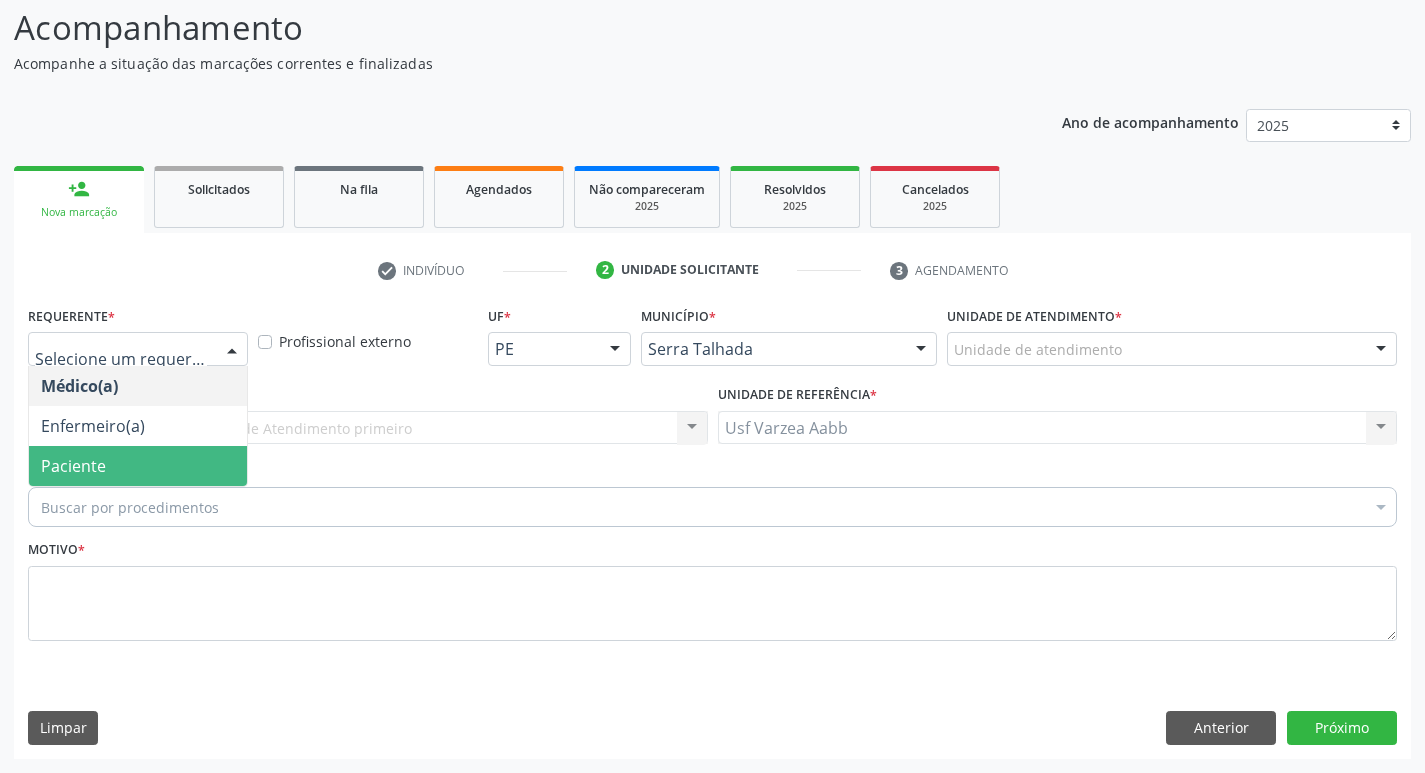 click on "Paciente" at bounding box center [138, 466] 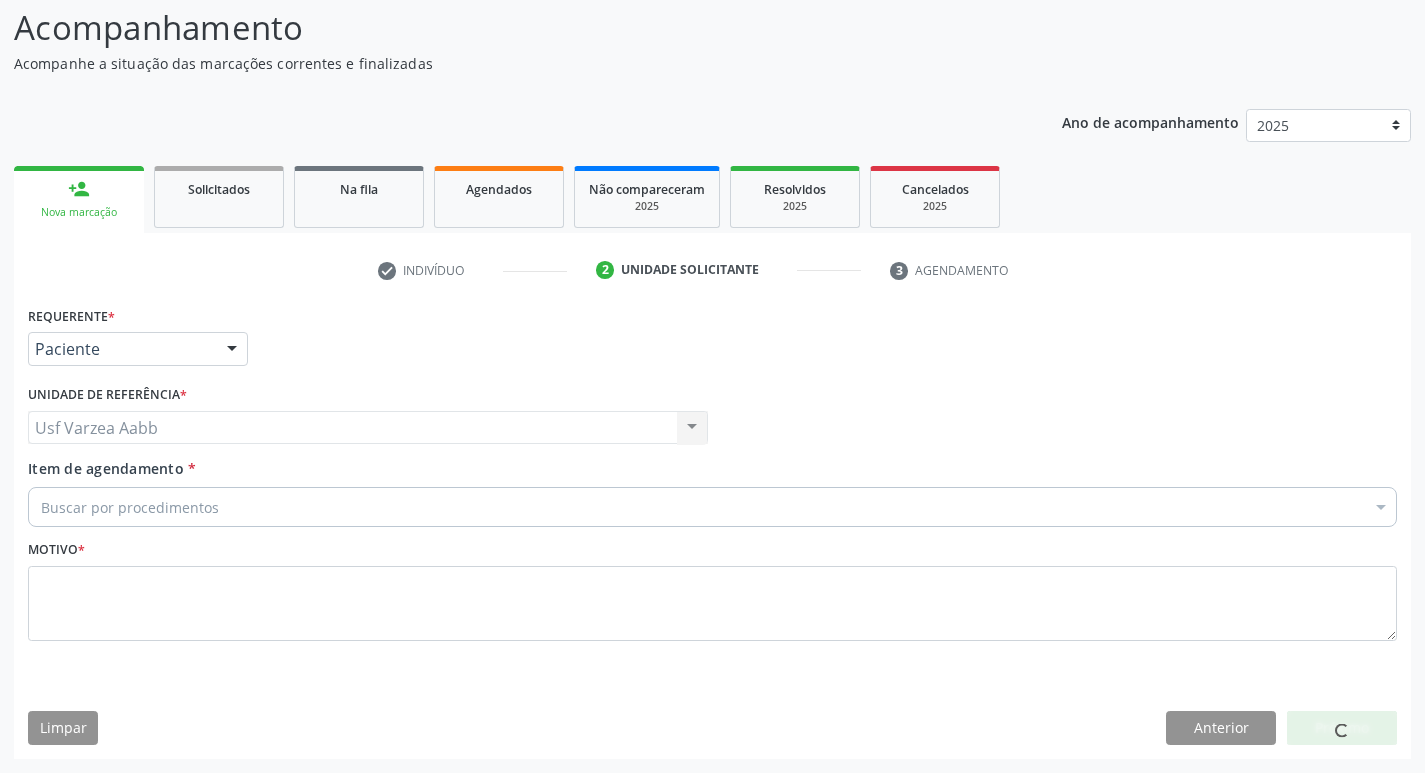 click on "Buscar por procedimentos" at bounding box center [712, 507] 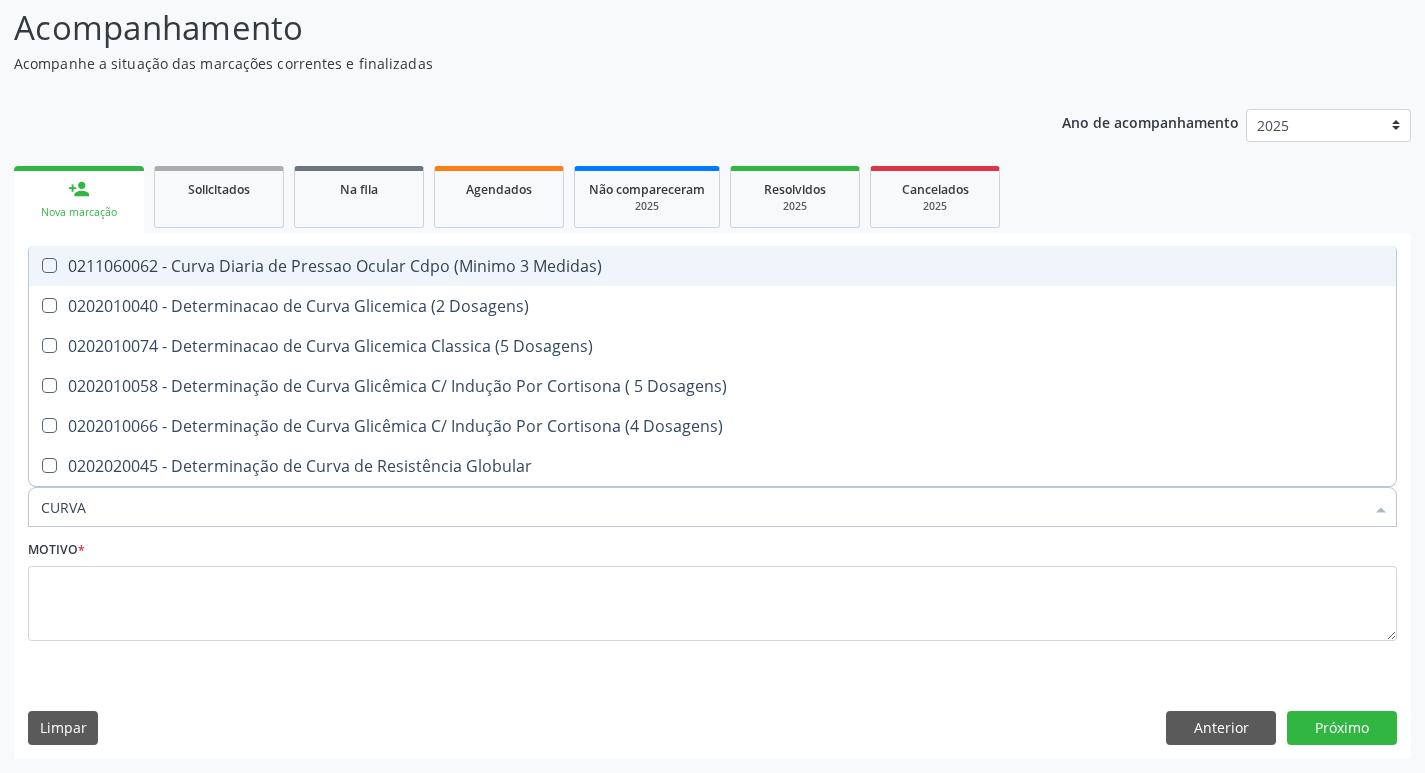 type on "CURVA G" 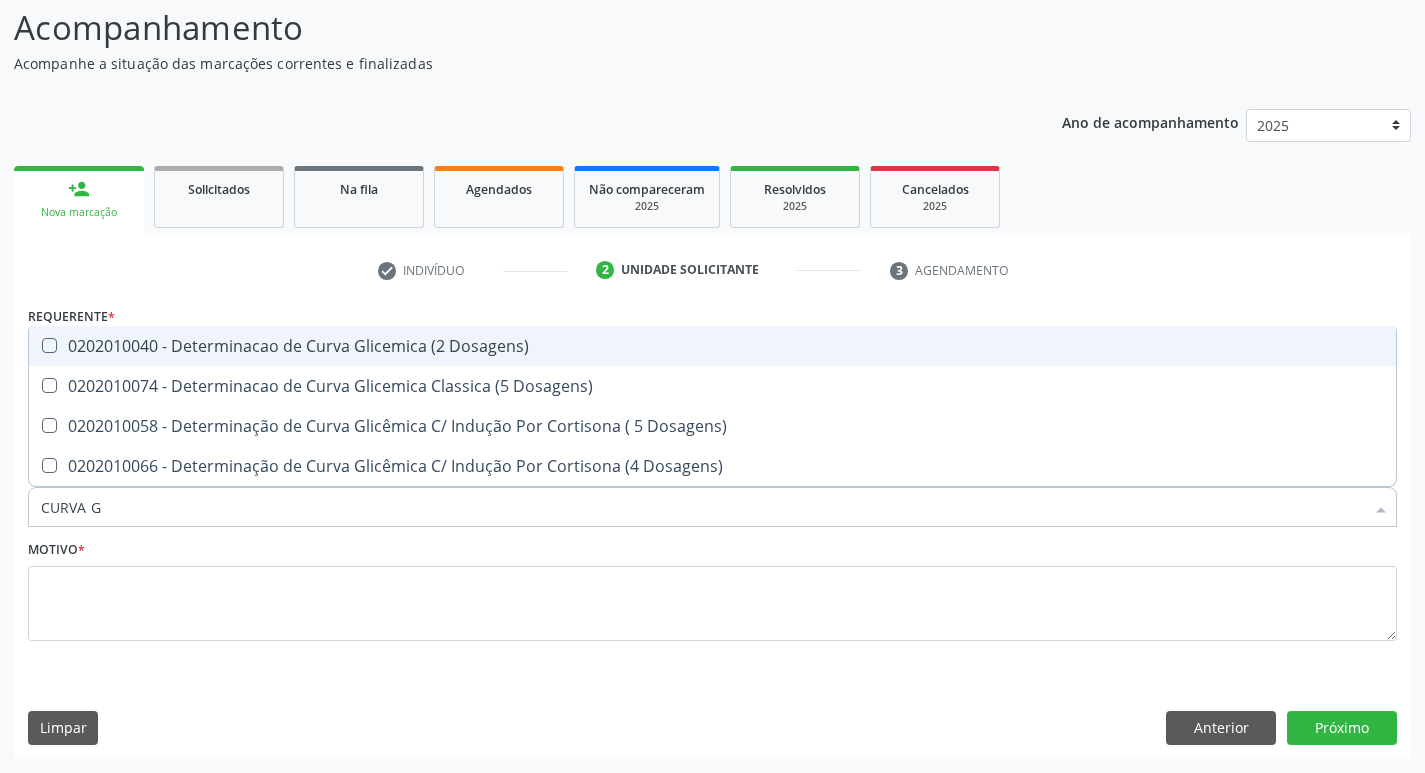 click on "0202010040 - Determinacao de Curva Glicemica (2 Dosagens)" at bounding box center (712, 346) 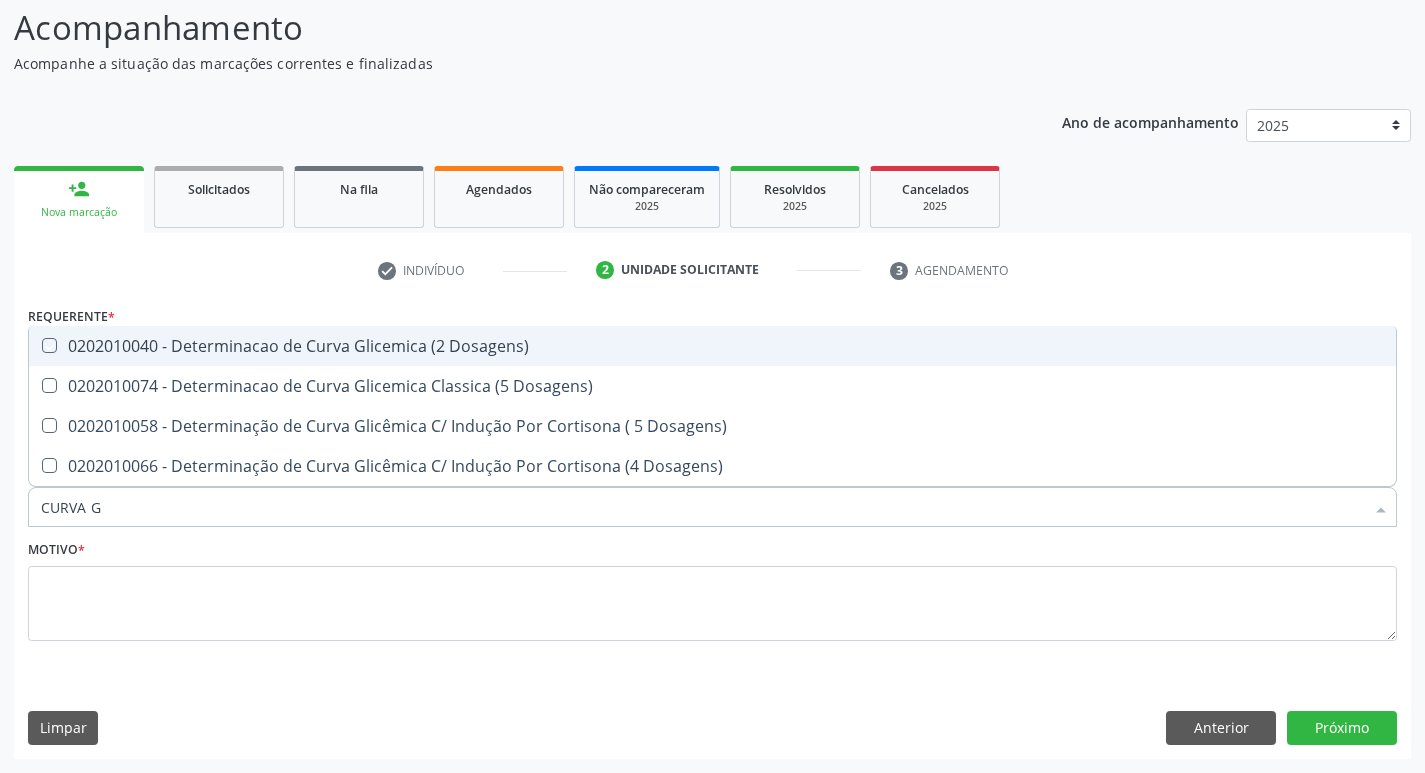 checkbox on "true" 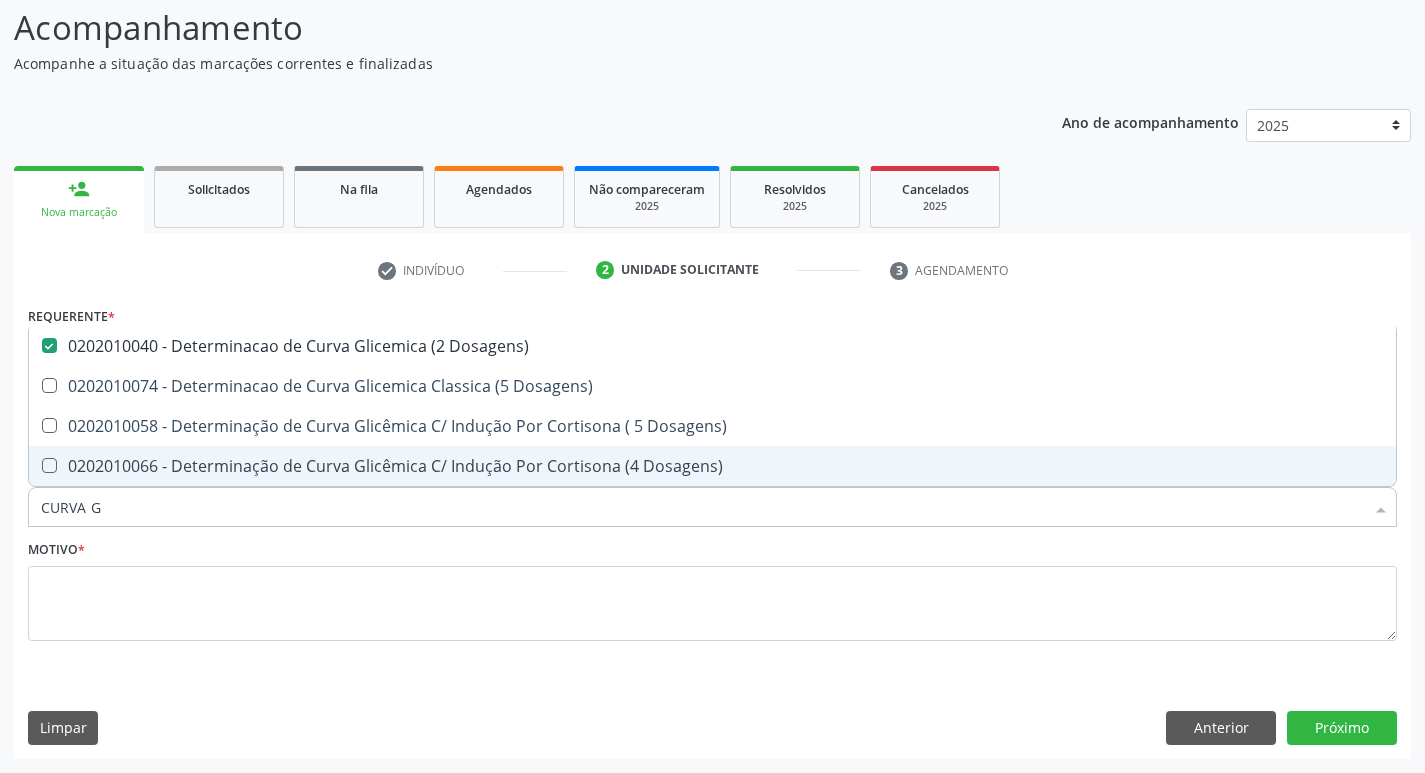 click on "CURVA G" at bounding box center (702, 507) 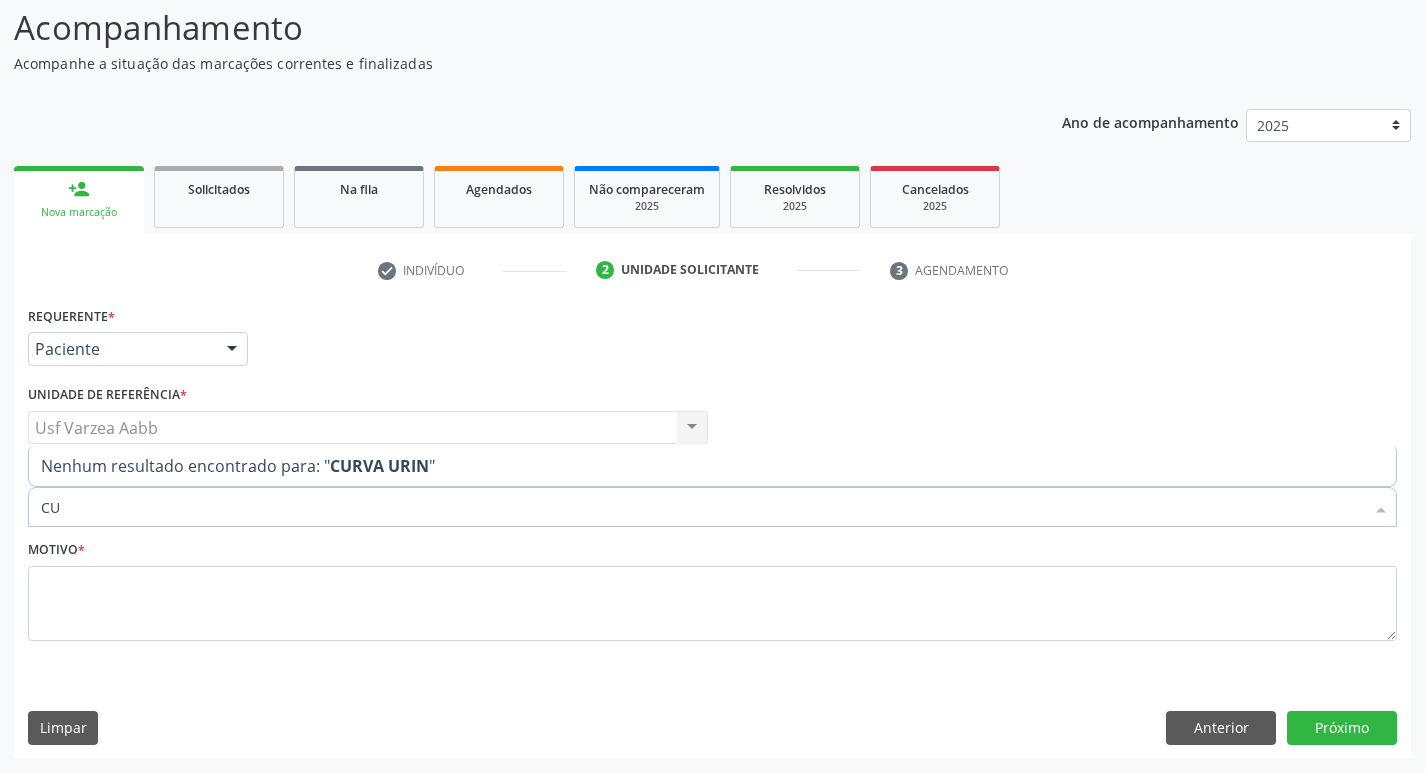 type on "C" 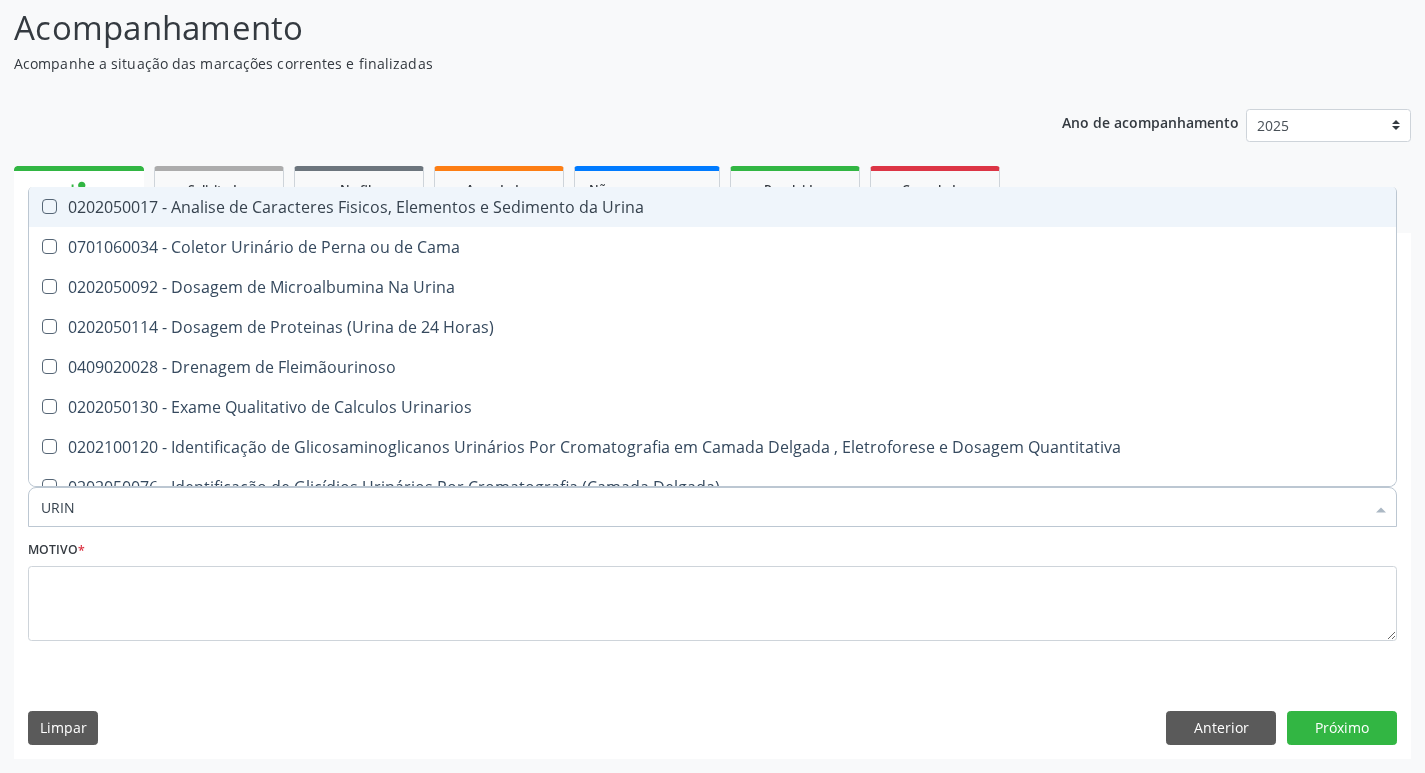 type on "URINA" 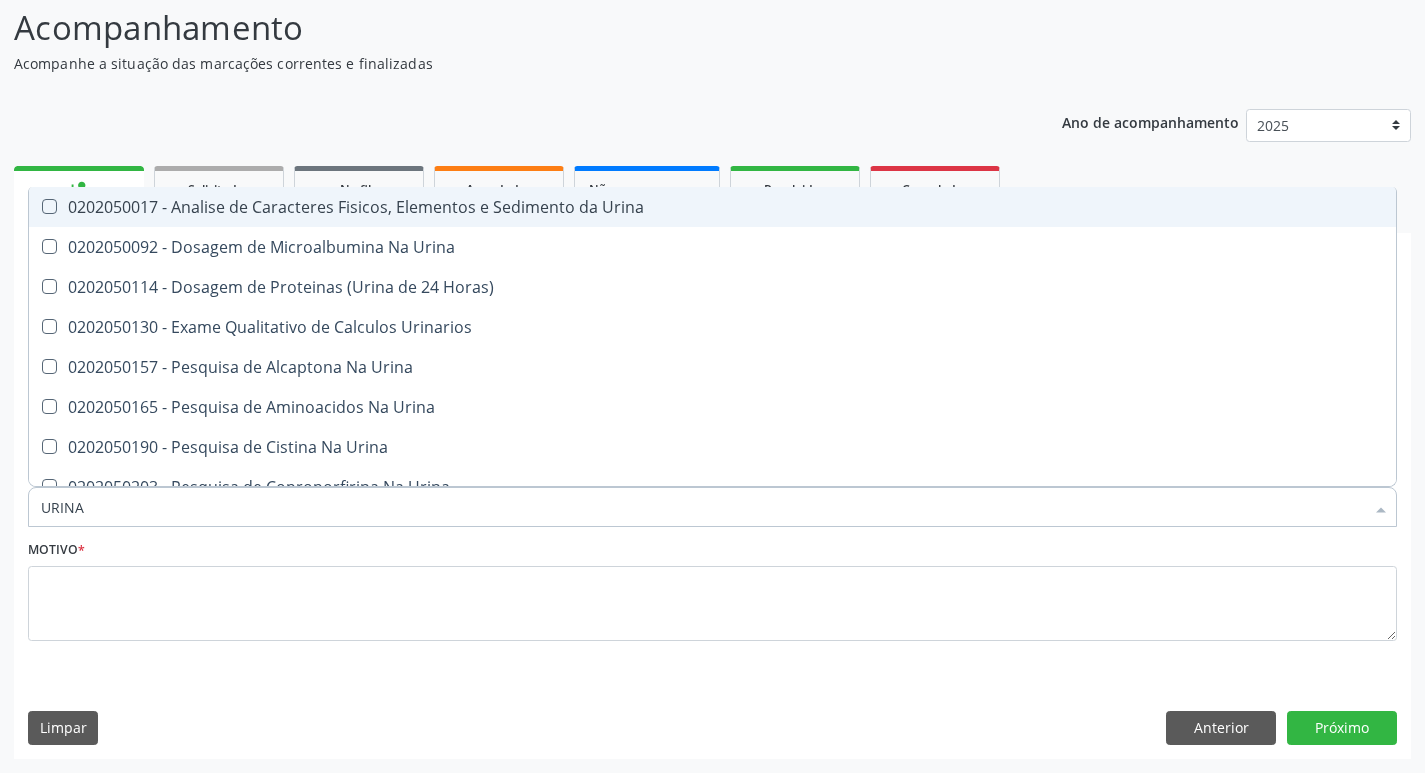 click on "0202050017 - Analise de Caracteres Fisicos, Elementos e Sedimento da Urina" at bounding box center [712, 207] 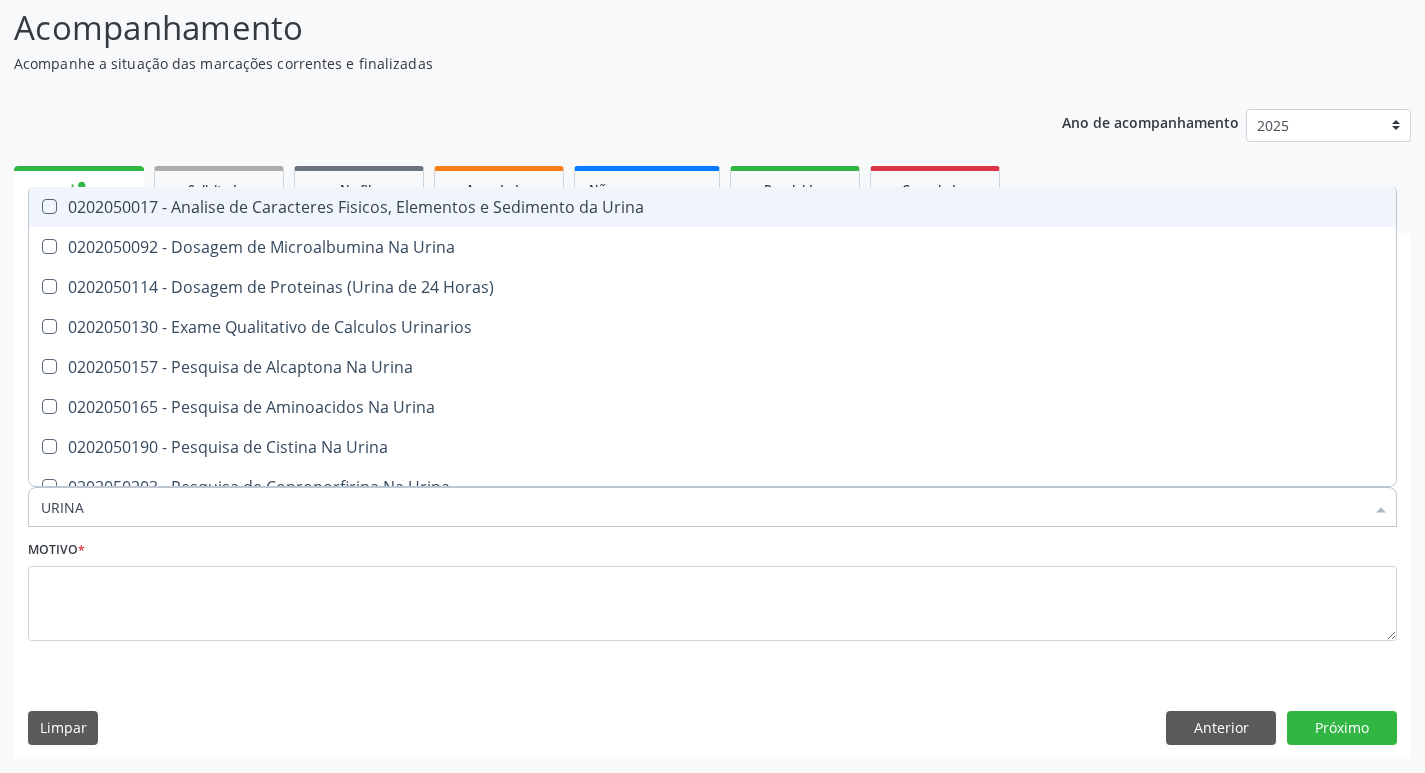 checkbox on "true" 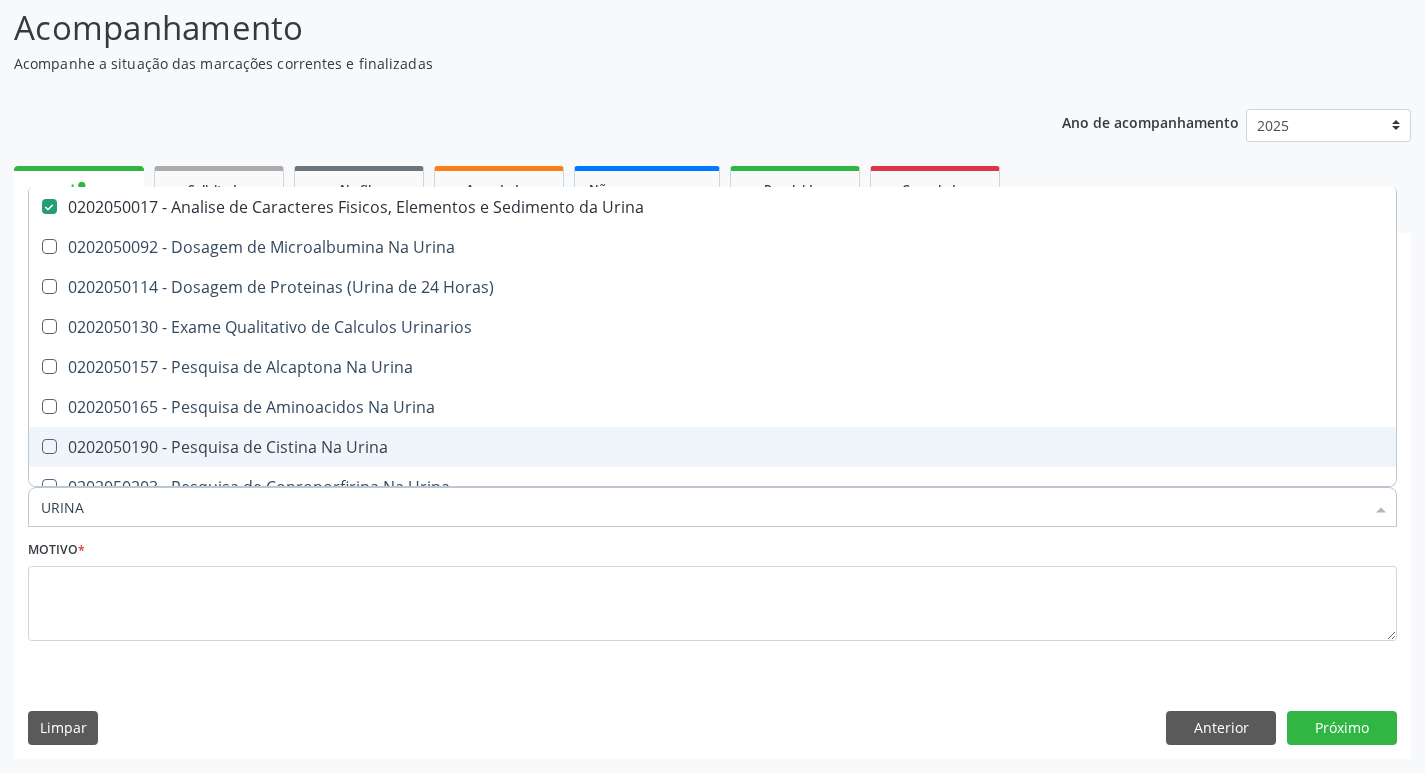 type on "URINA" 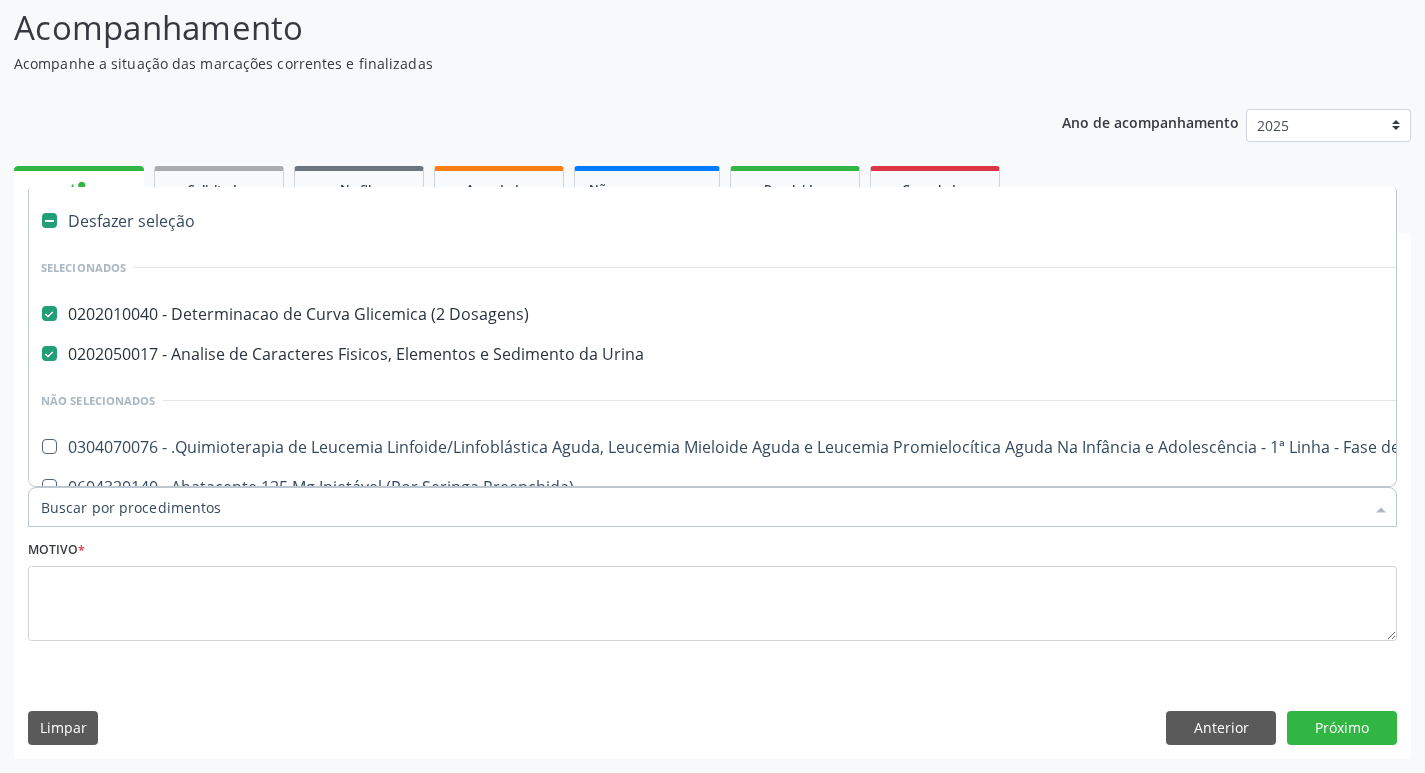click on "Item de agendamento
*" at bounding box center [702, 507] 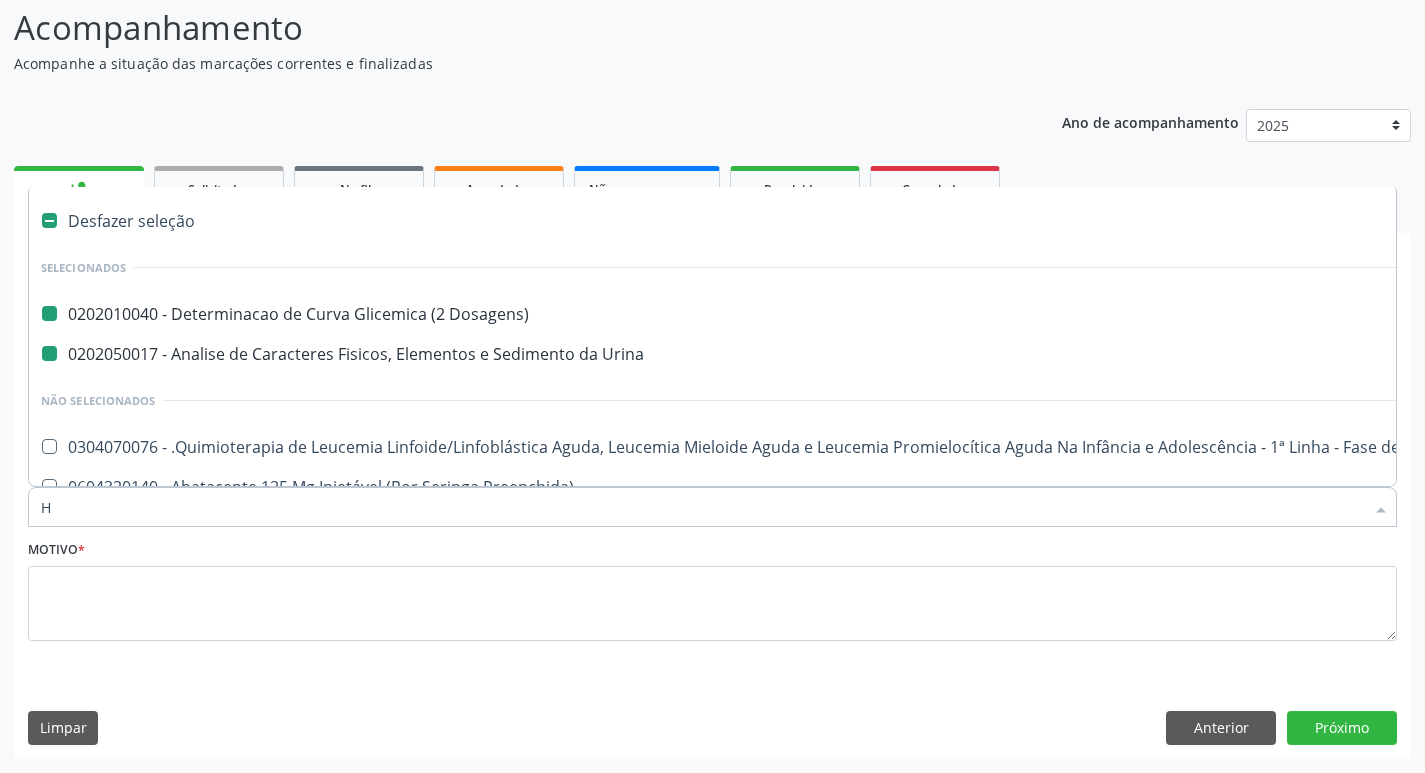 type on "HE" 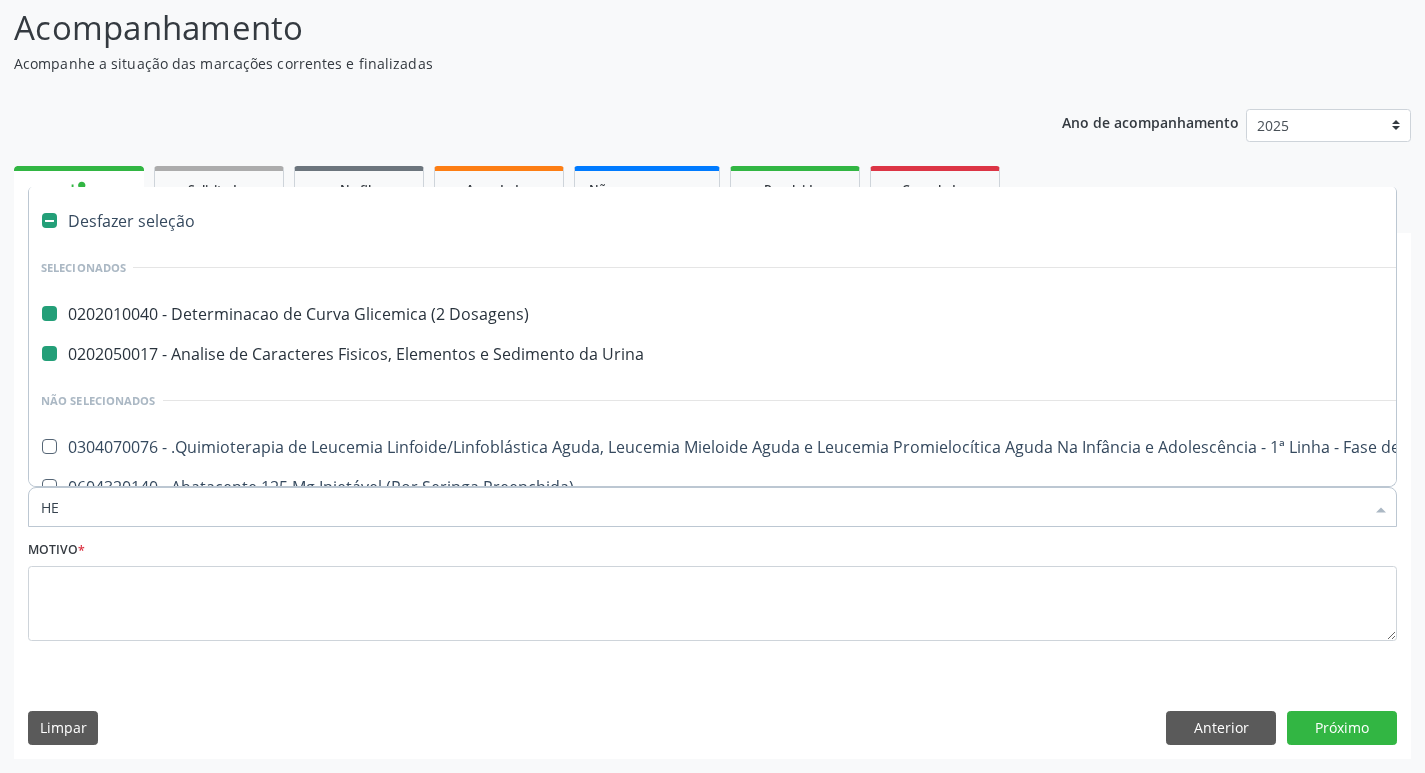 checkbox on "false" 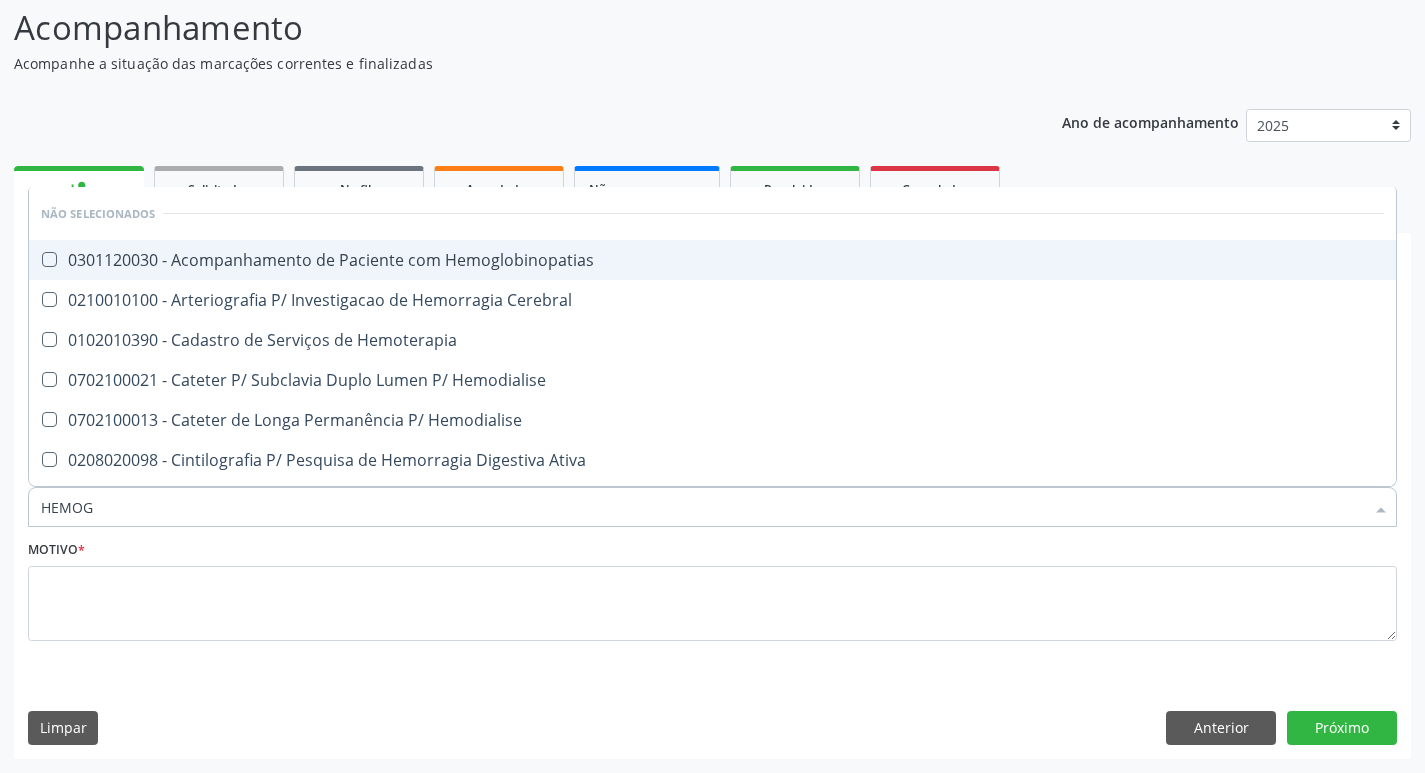 type on "HEMOGR" 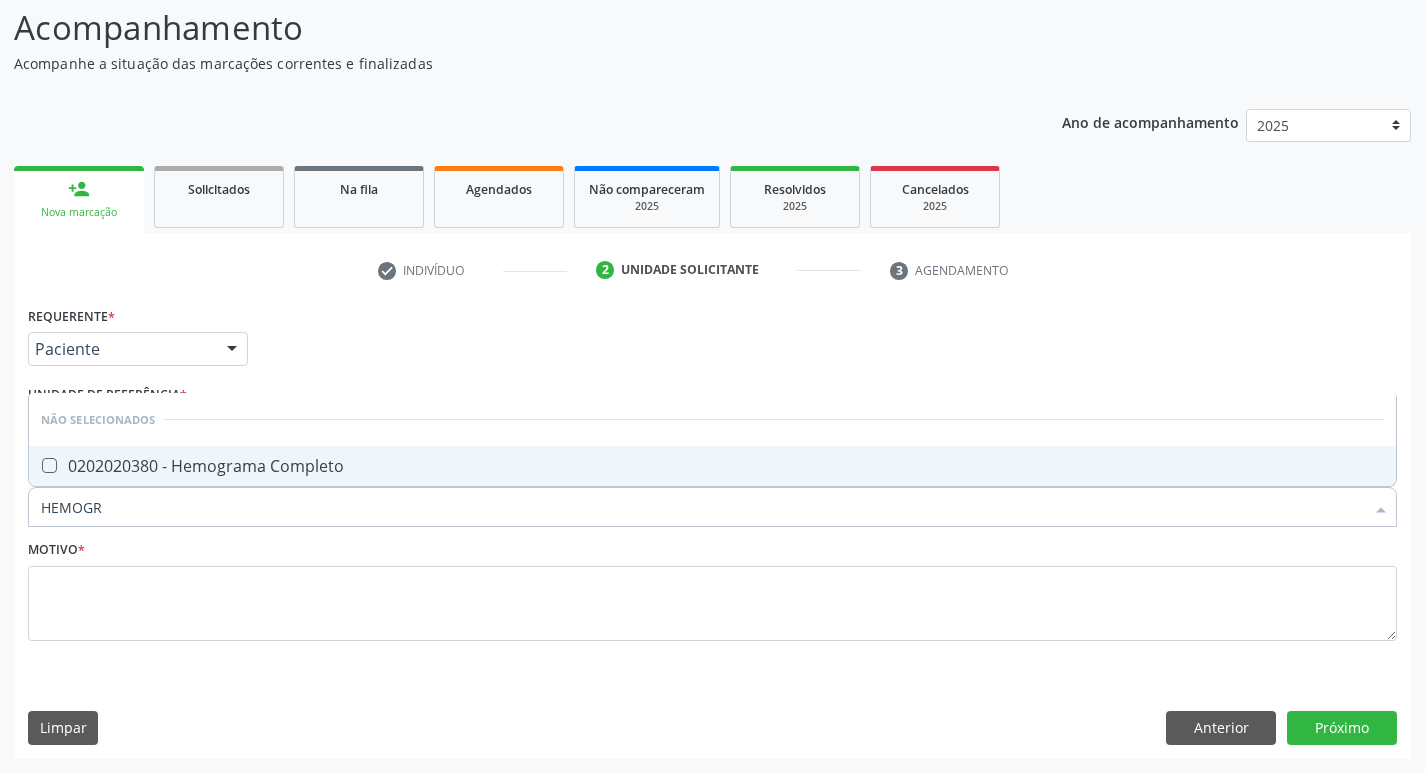 click on "0202020380 - Hemograma Completo" at bounding box center [712, 466] 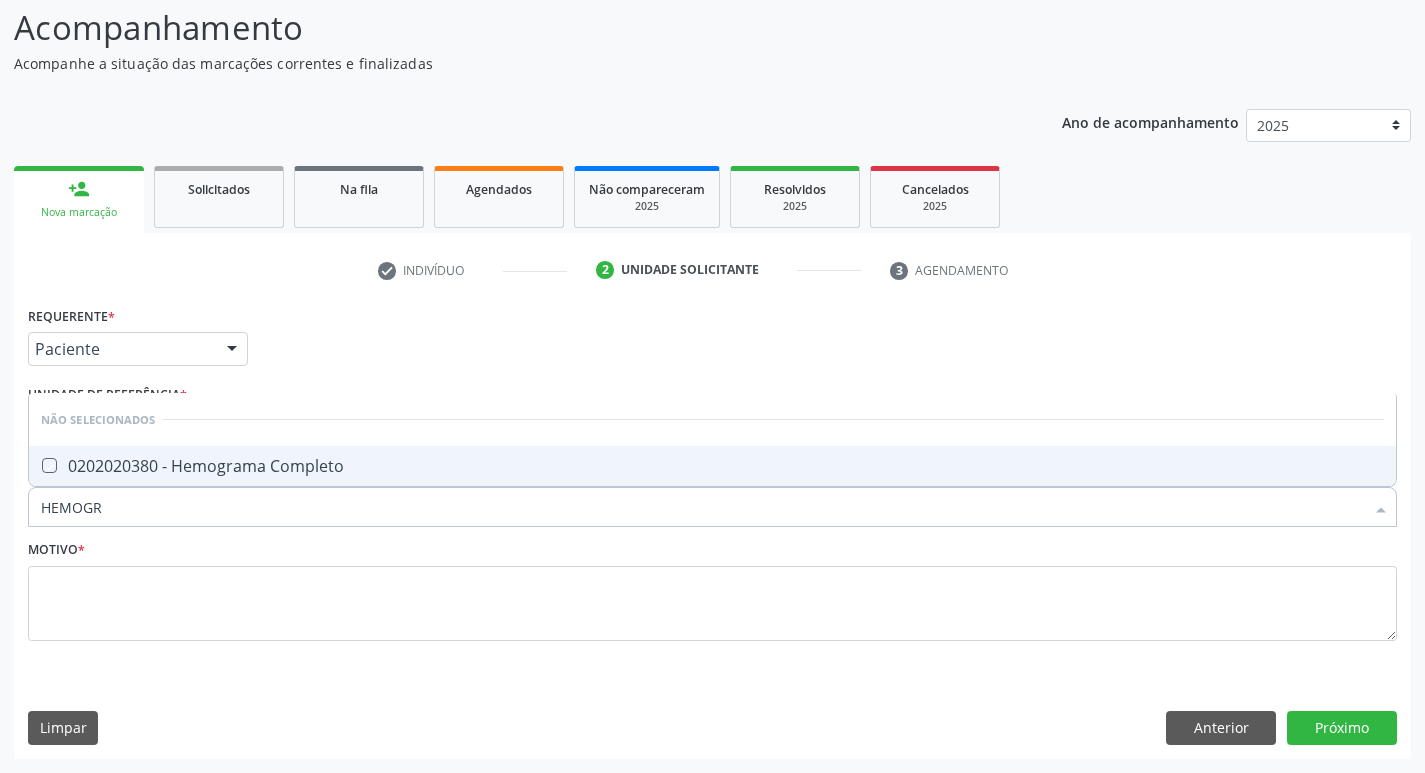 checkbox on "true" 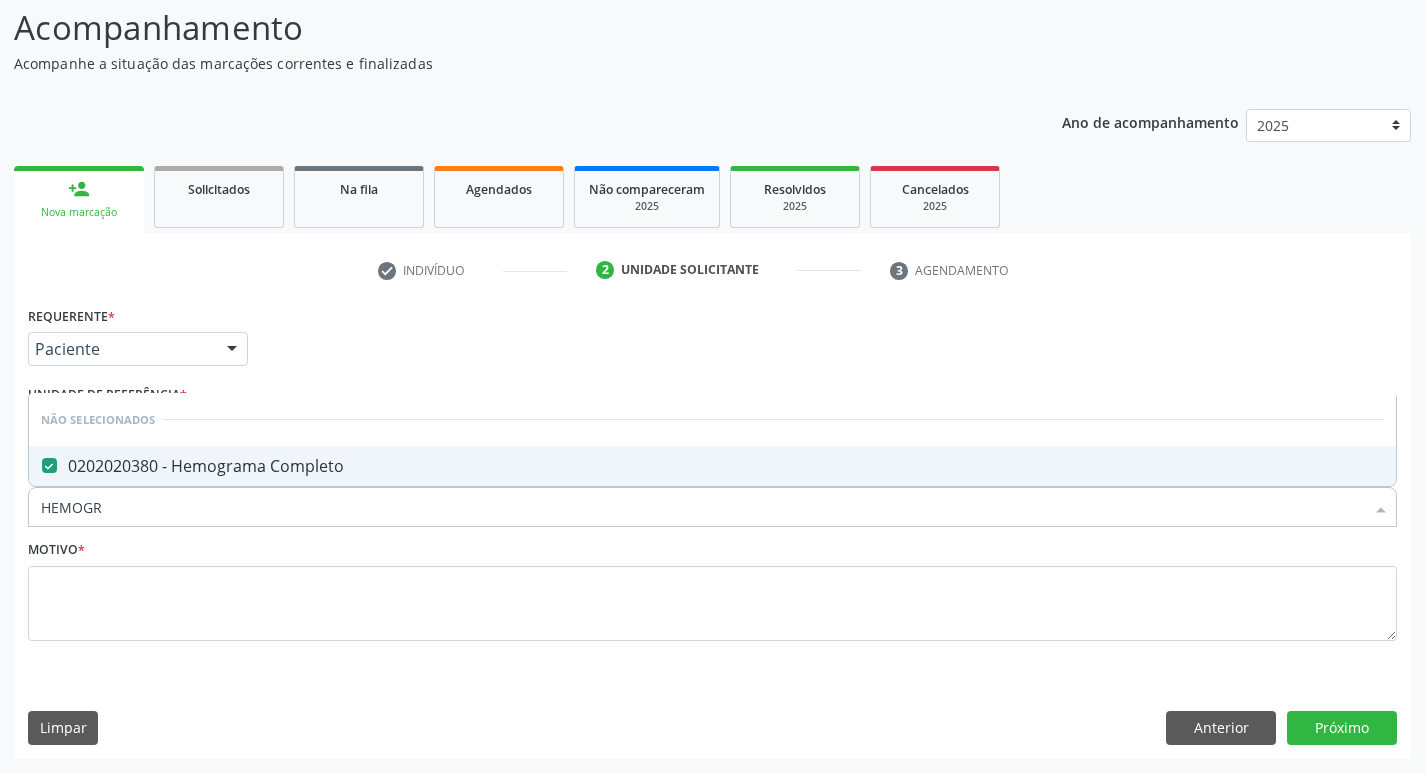 click on "HEMOGR" at bounding box center (702, 507) 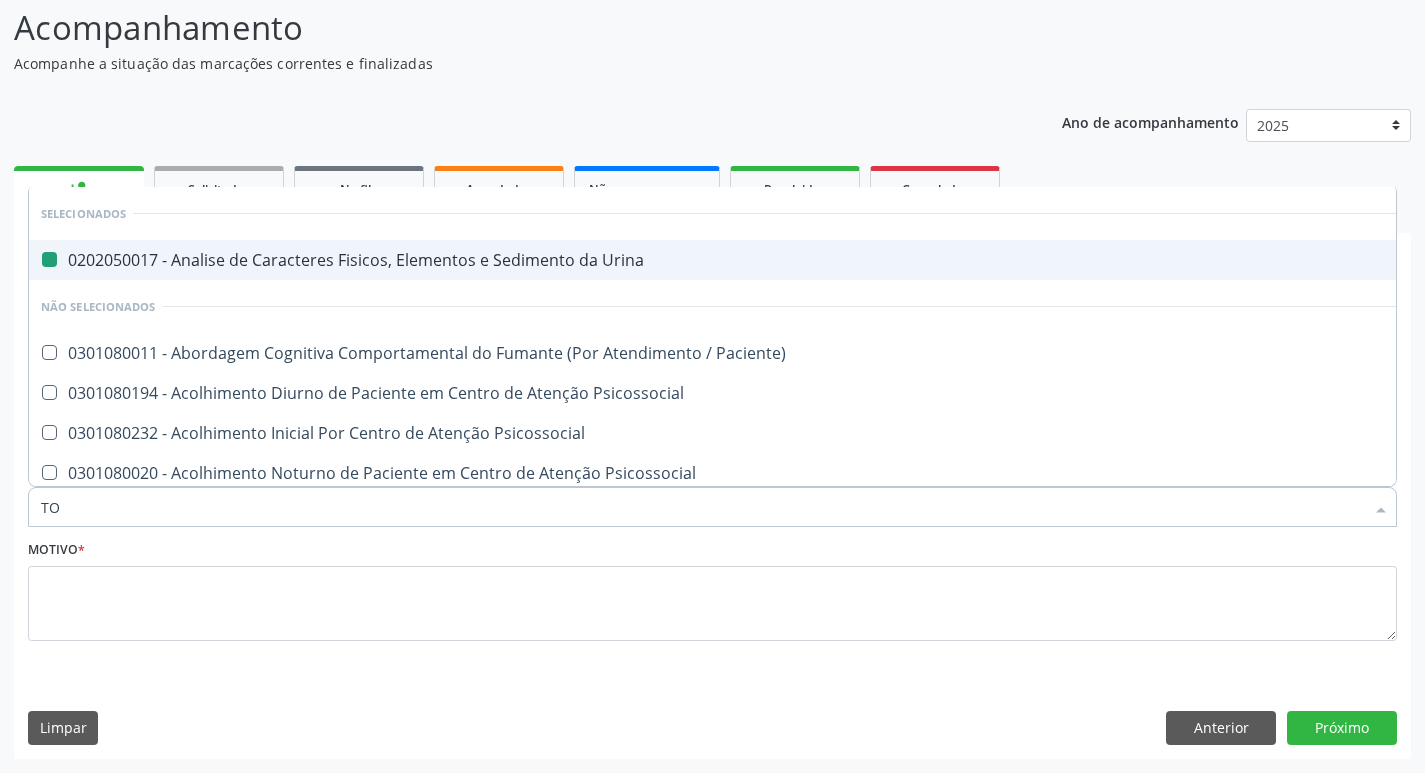 type on "TOX" 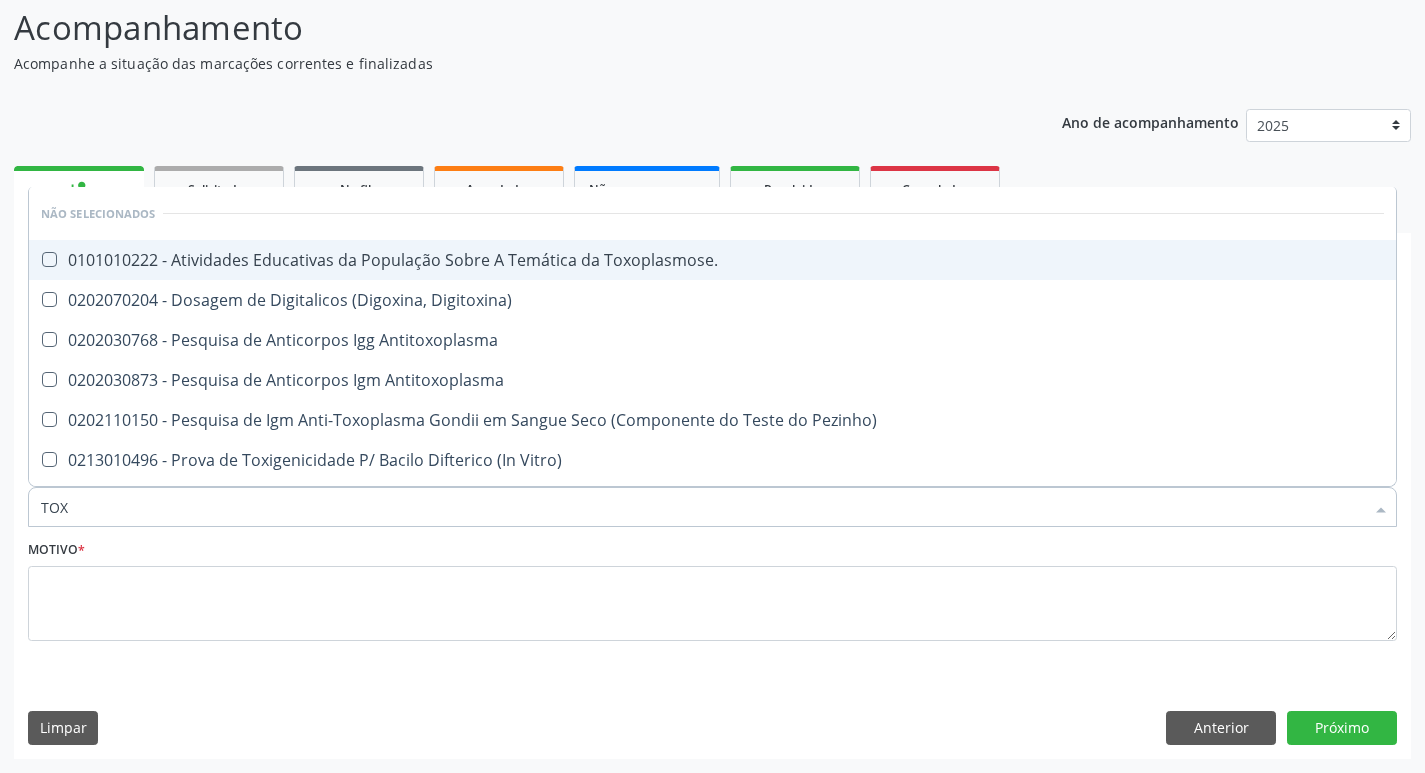 type on "TOXO" 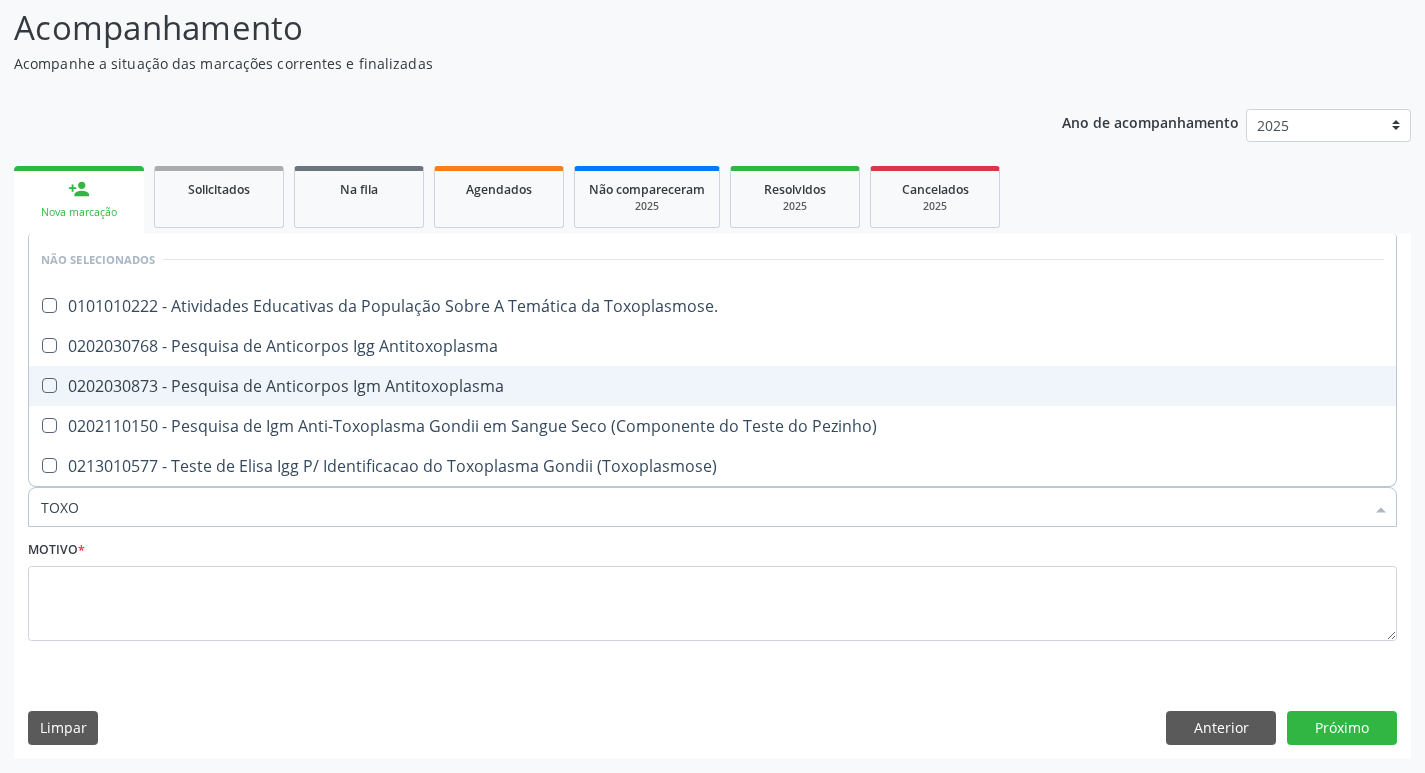drag, startPoint x: 313, startPoint y: 397, endPoint x: 333, endPoint y: 356, distance: 45.617977 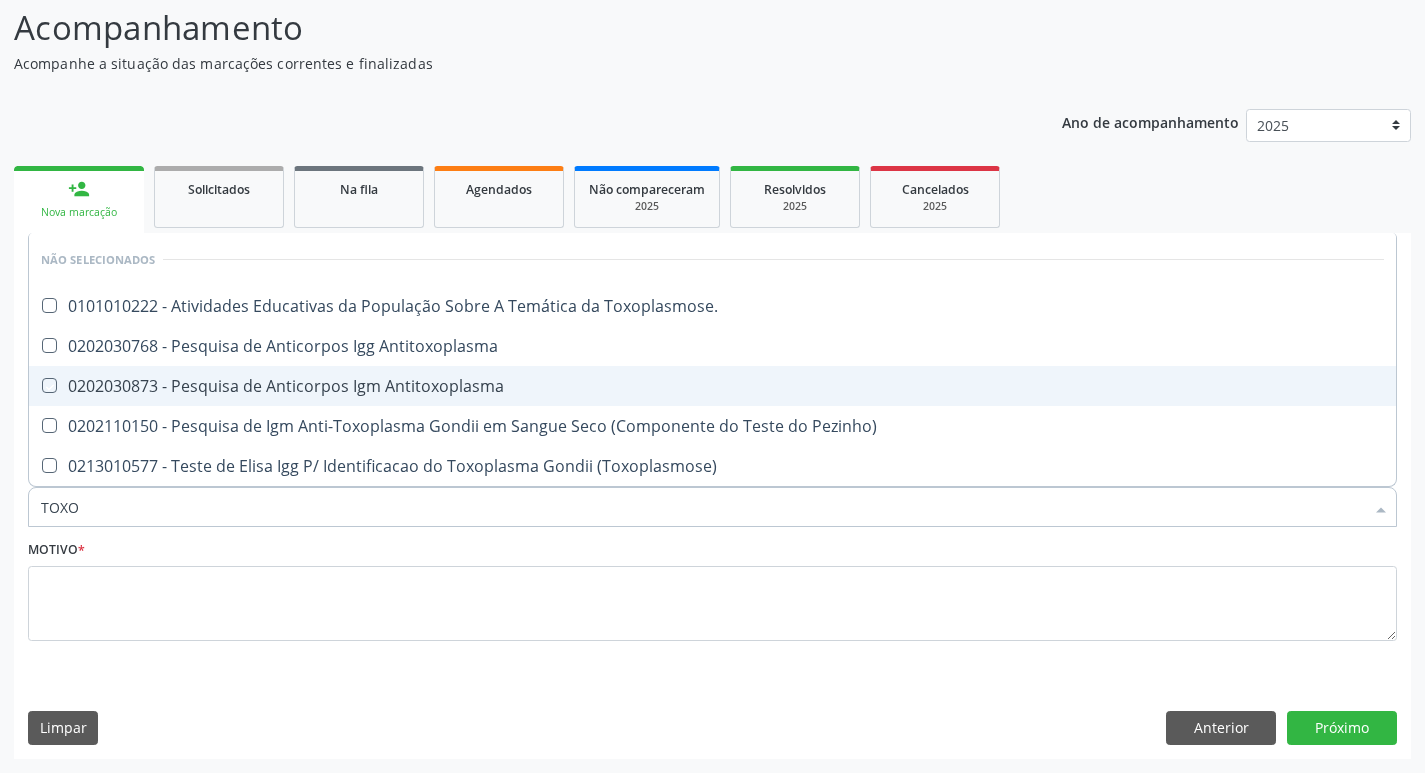 checkbox on "true" 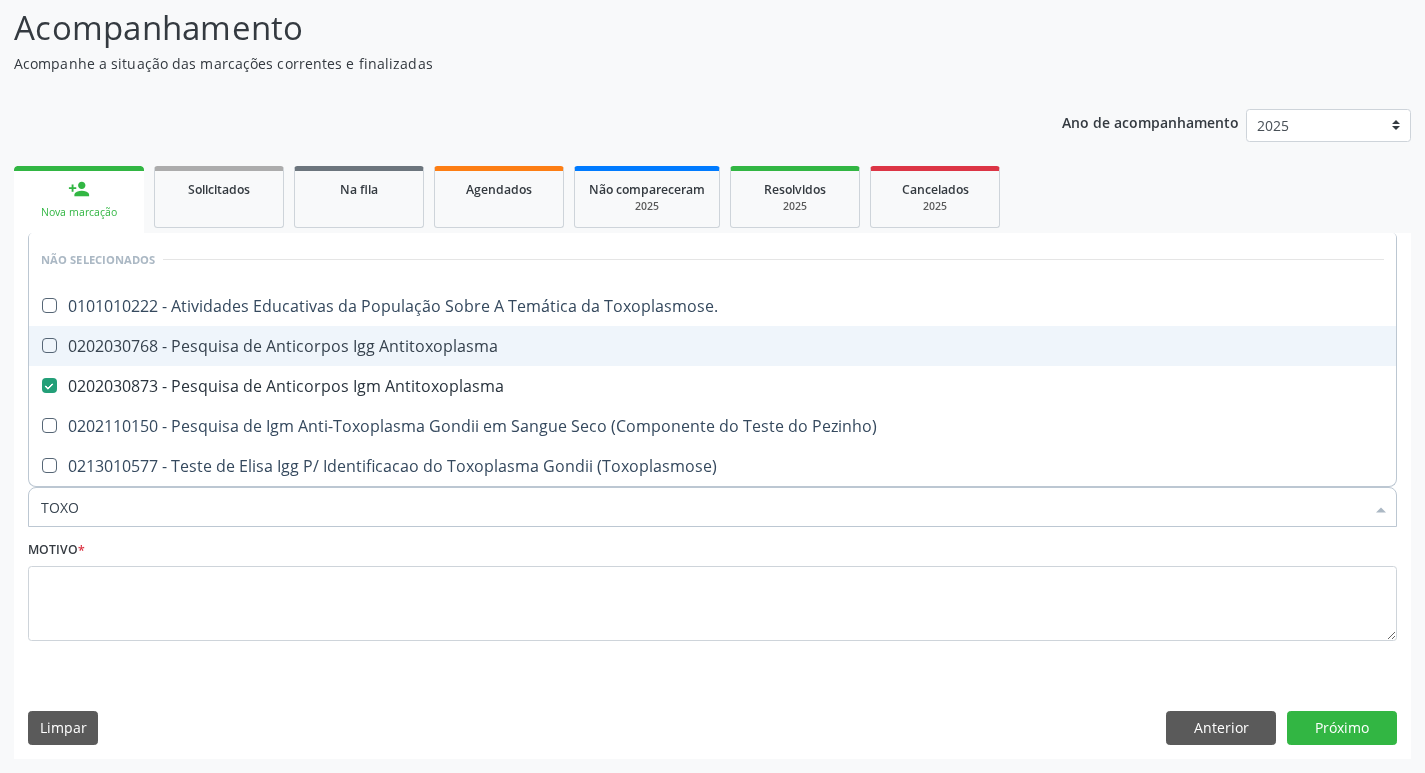 click on "0202030768 - Pesquisa de Anticorpos Igg Antitoxoplasma" at bounding box center [712, 346] 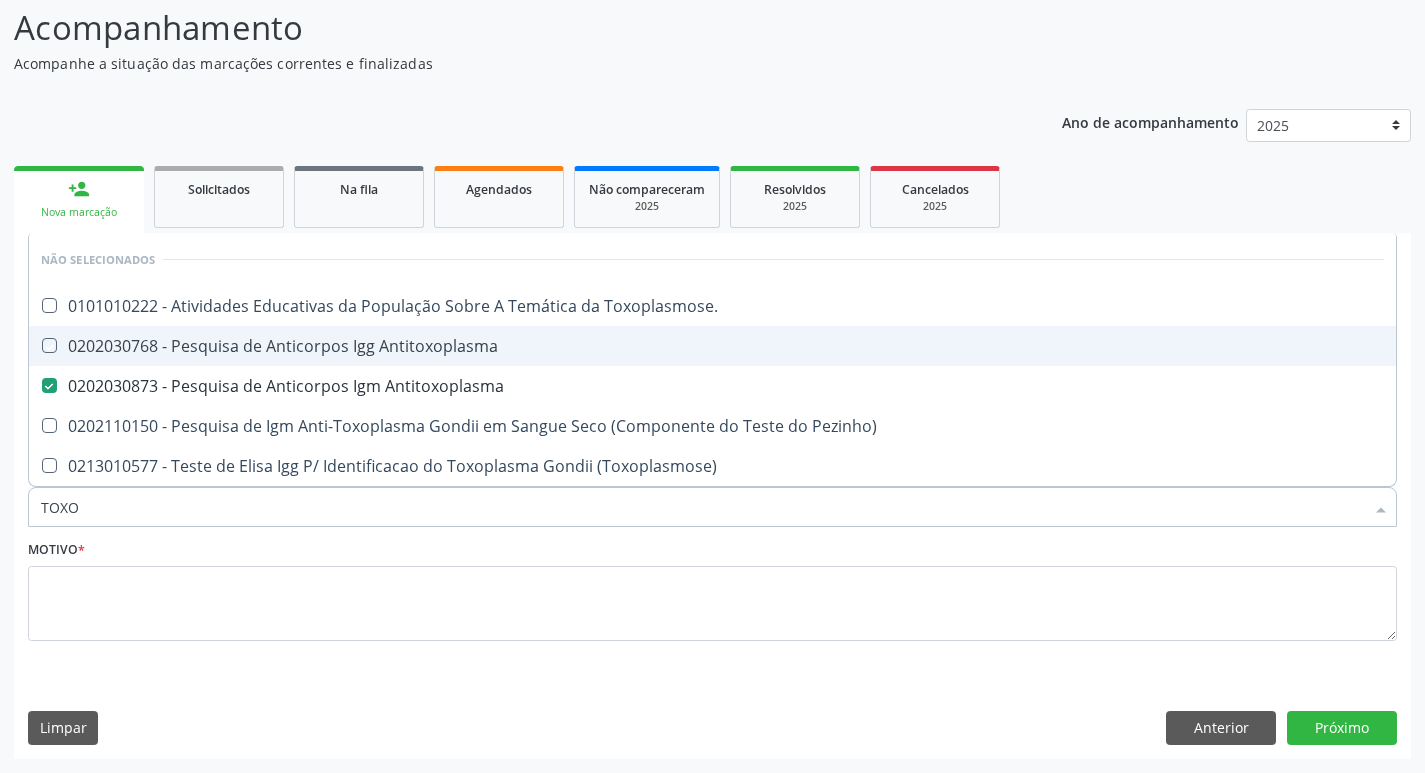 checkbox on "true" 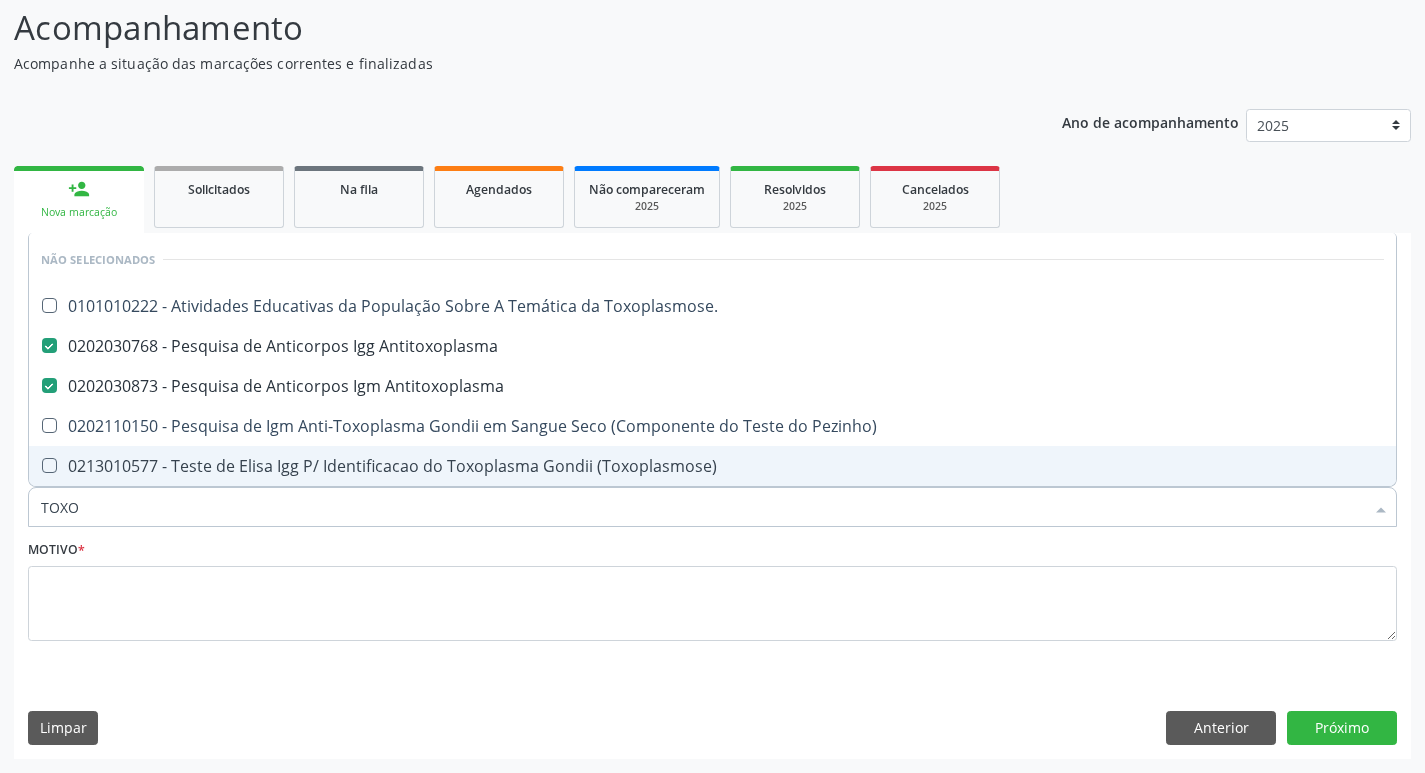click on "TOXO" at bounding box center (702, 507) 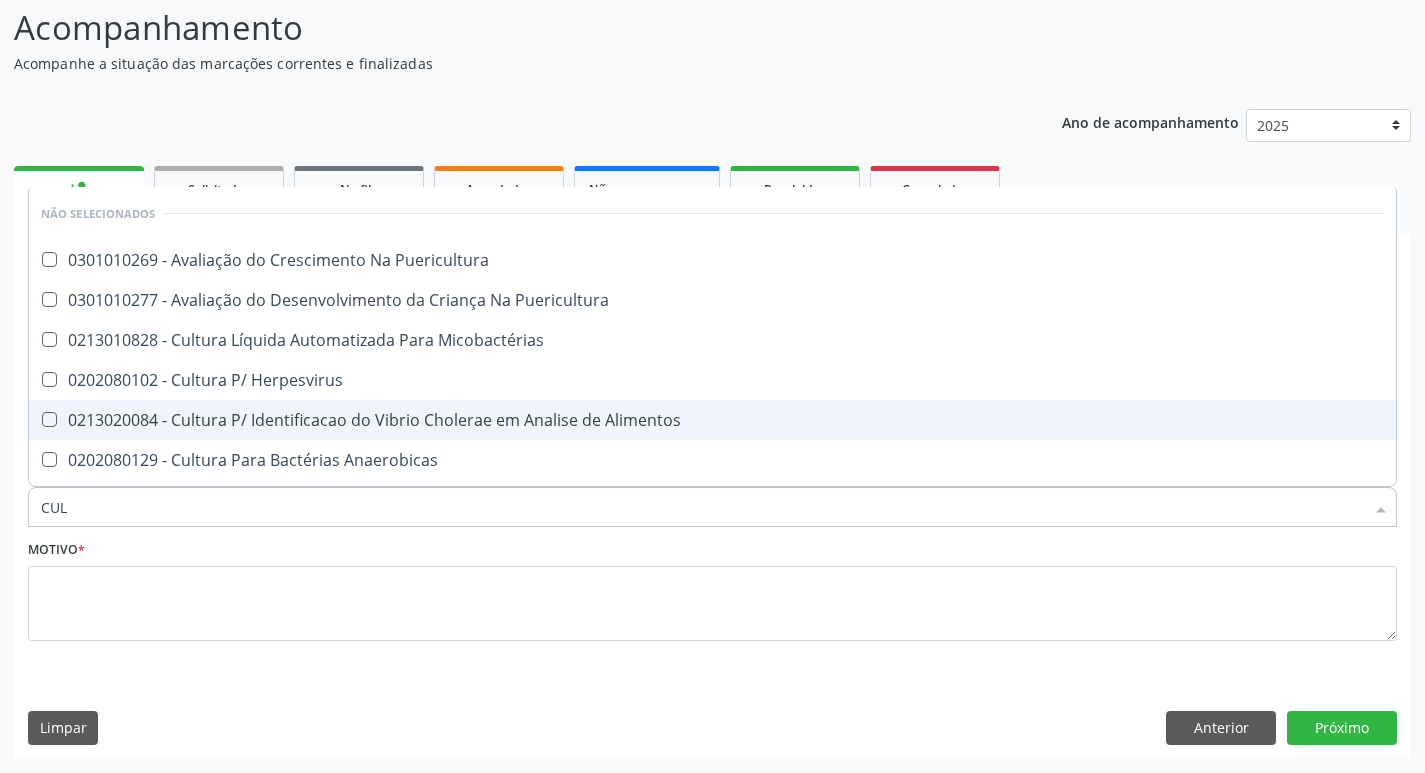 type on "CULT" 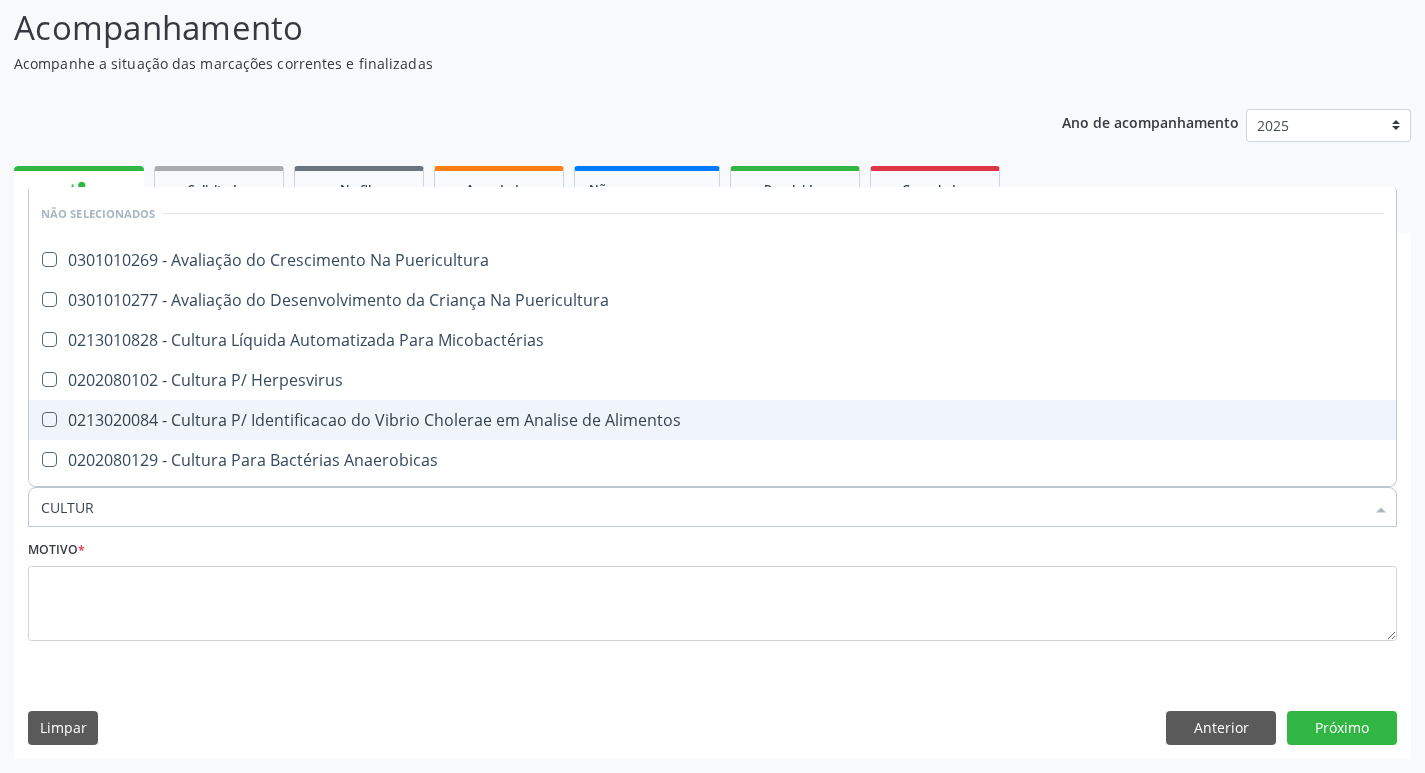 type on "CULTURA" 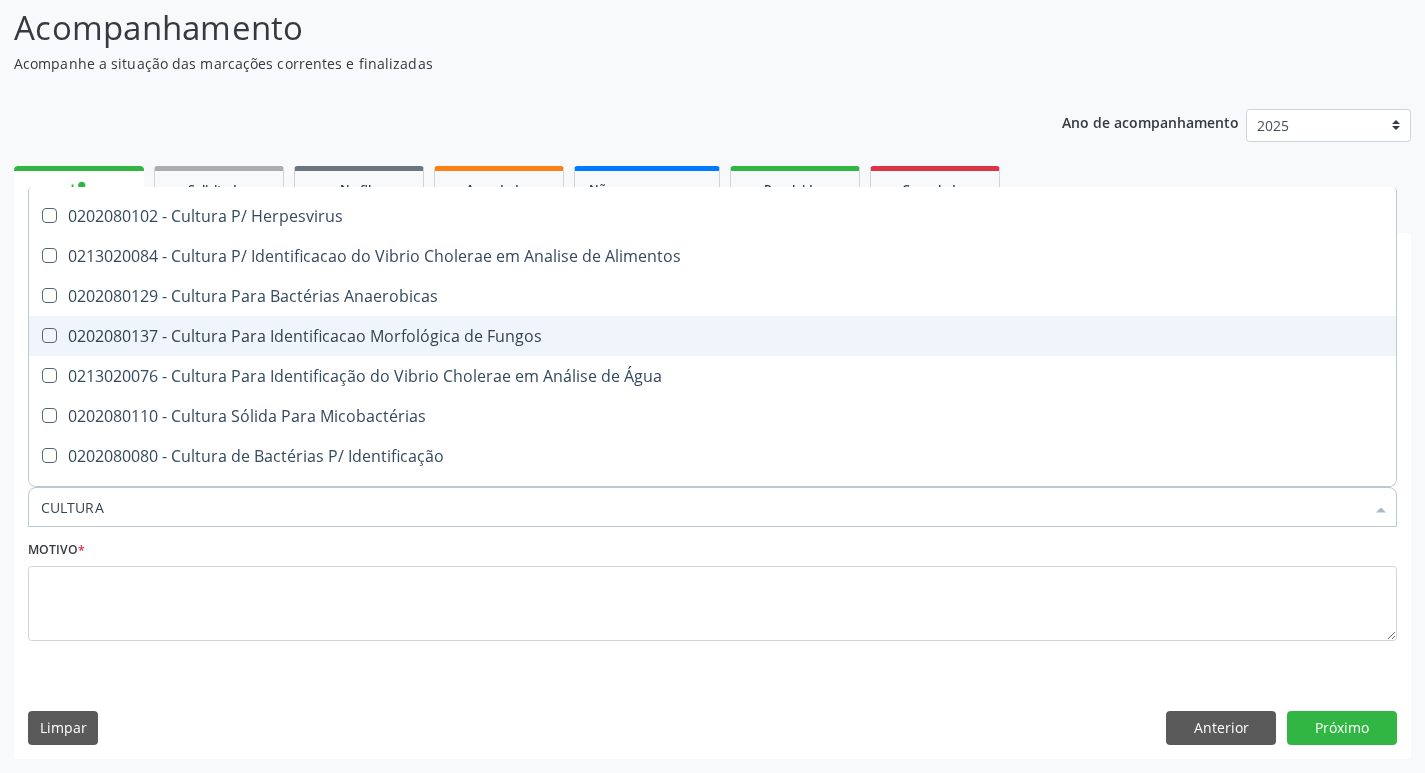 scroll, scrollTop: 200, scrollLeft: 0, axis: vertical 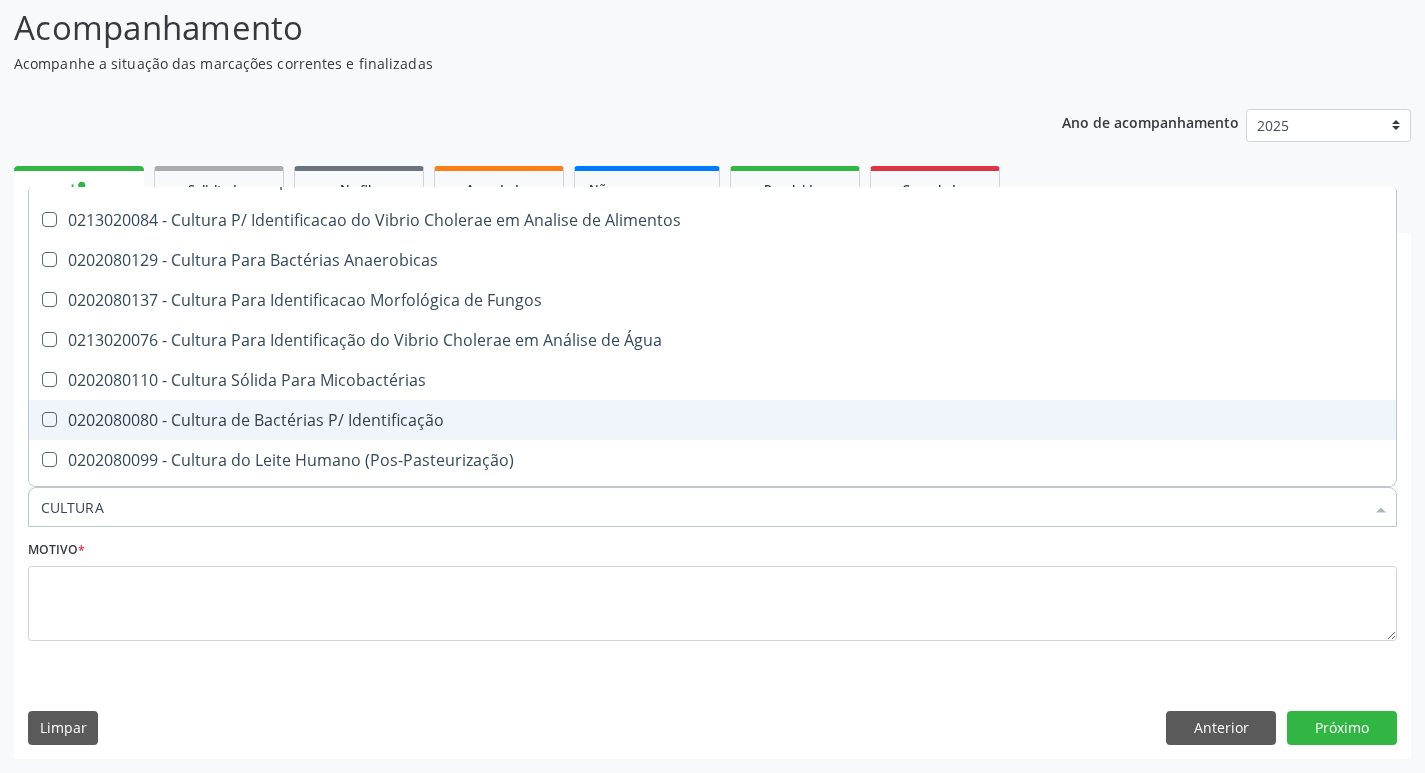 click on "0202080080 - Cultura de Bactérias P/ Identificação" at bounding box center [712, 420] 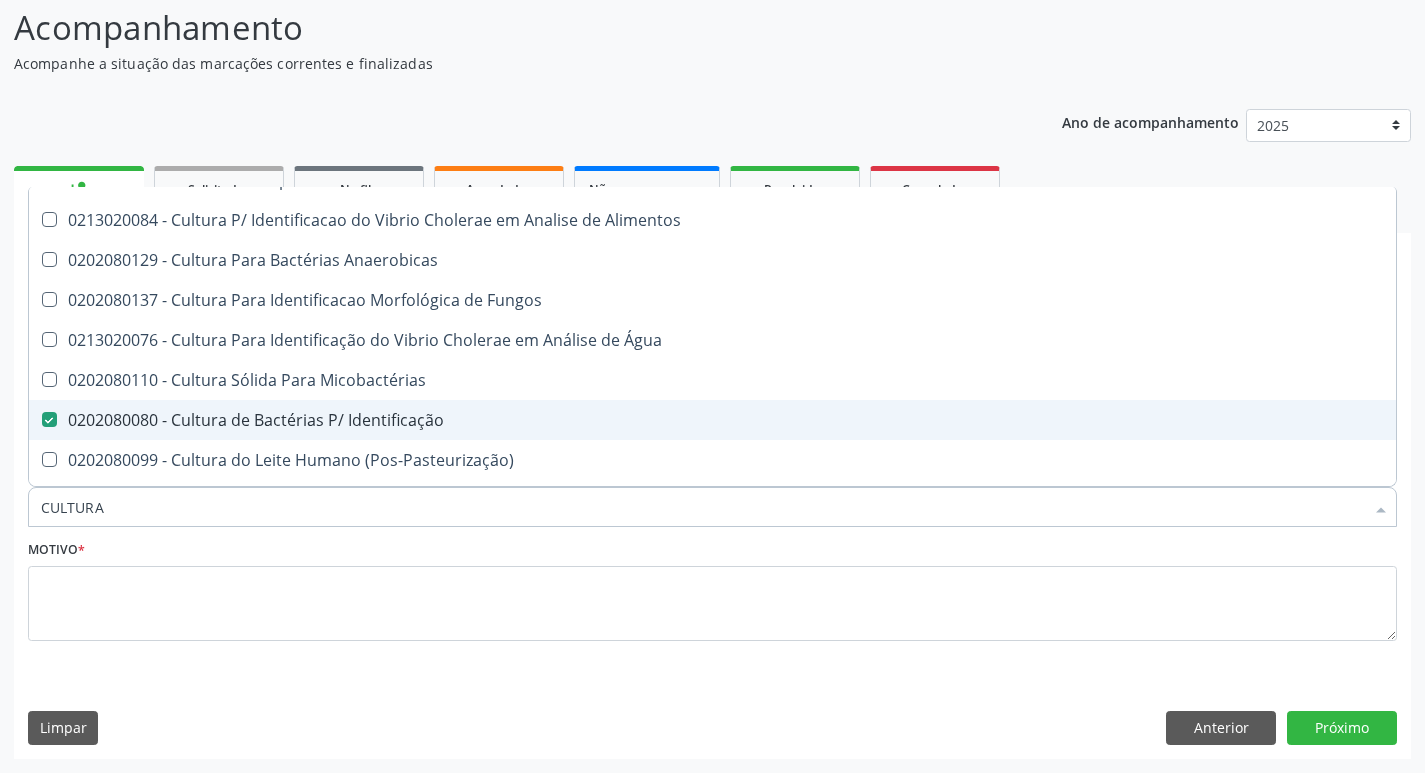 click on "0202080080 - Cultura de Bactérias P/ Identificação" at bounding box center [712, 420] 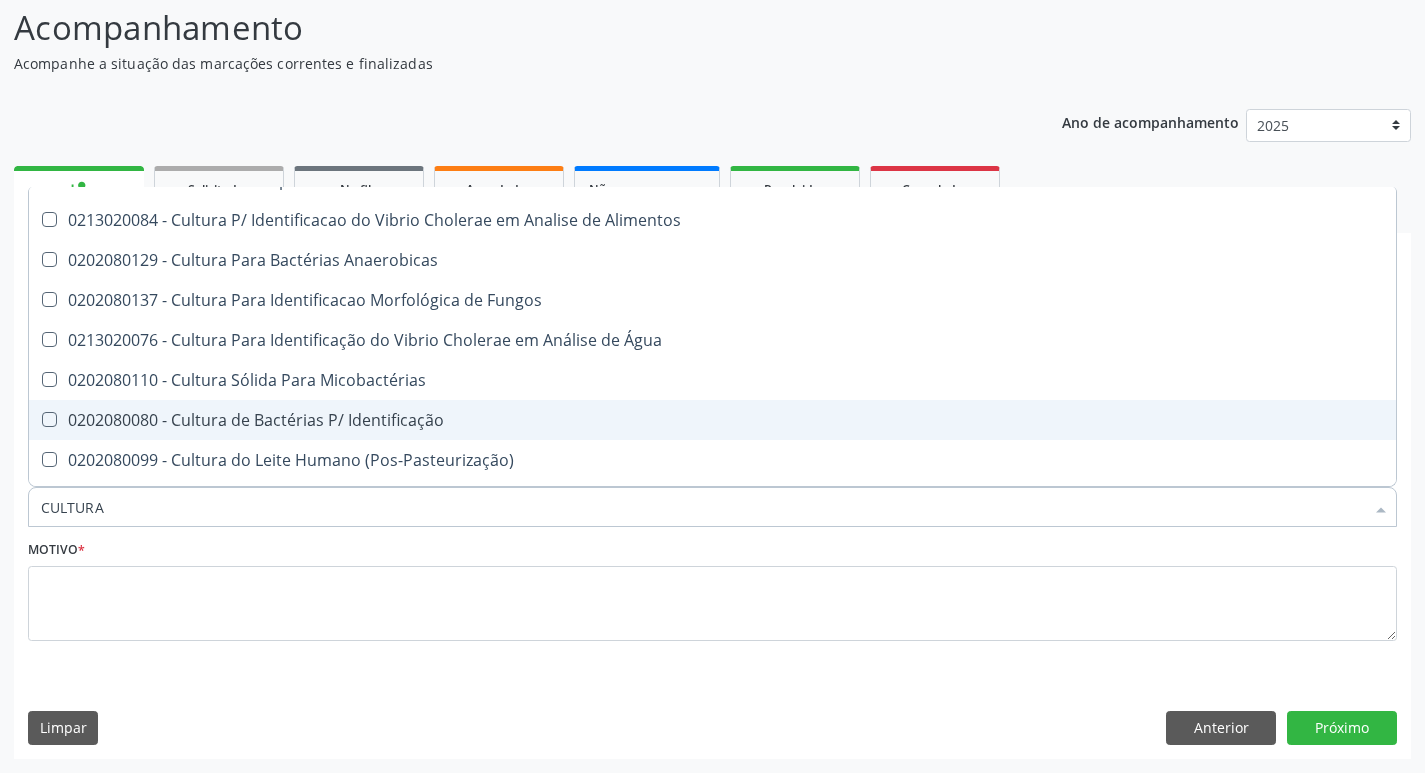 click on "0202080080 - Cultura de Bactérias P/ Identificação" at bounding box center (712, 420) 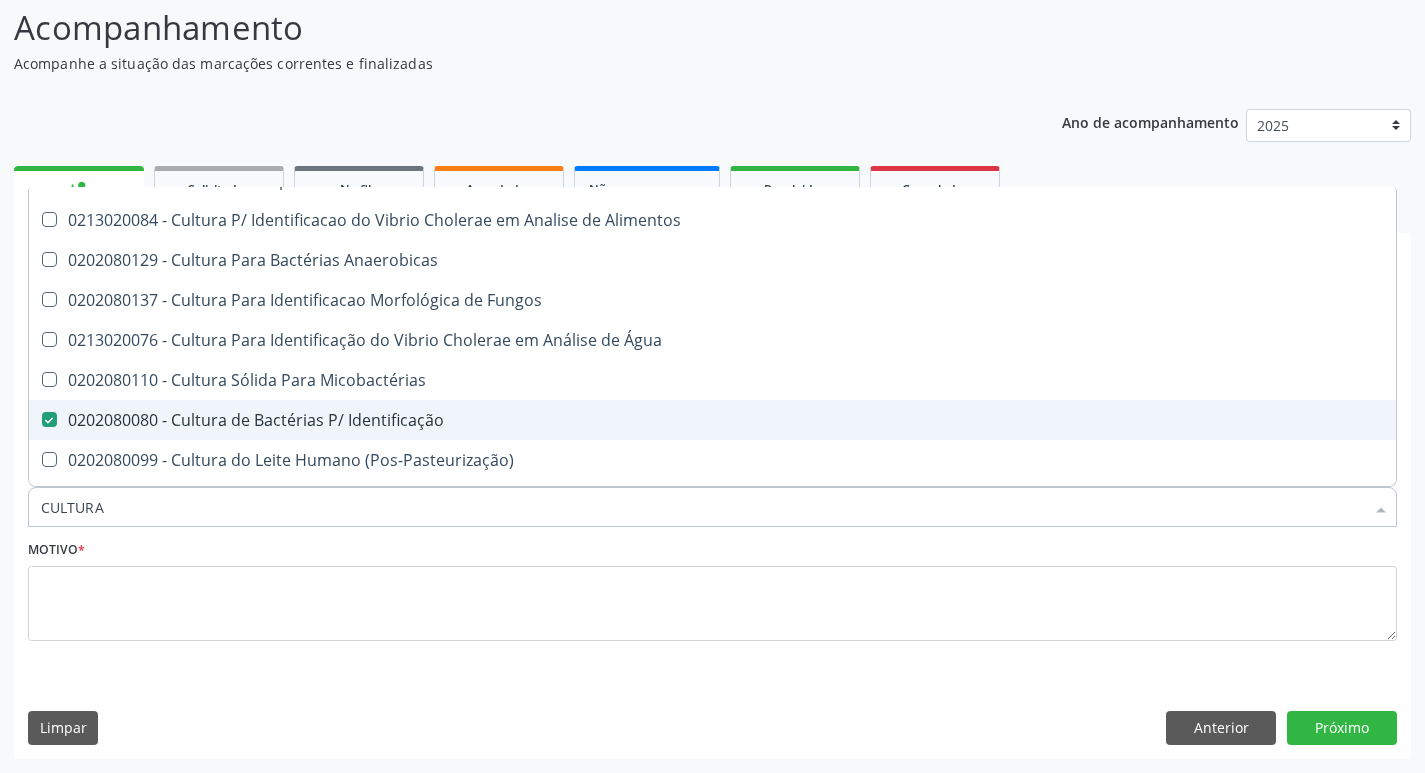 checkbox on "true" 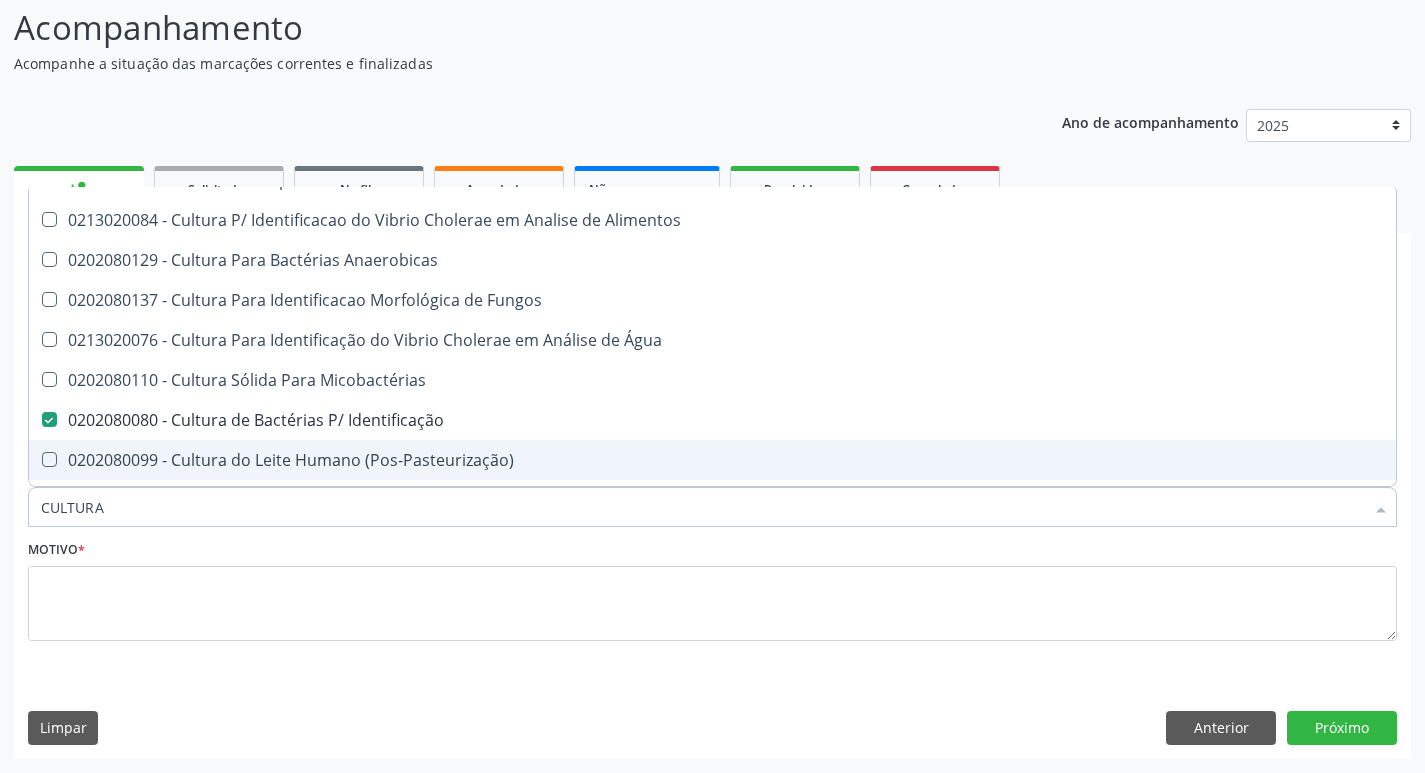 click on "CULTURA" at bounding box center [702, 507] 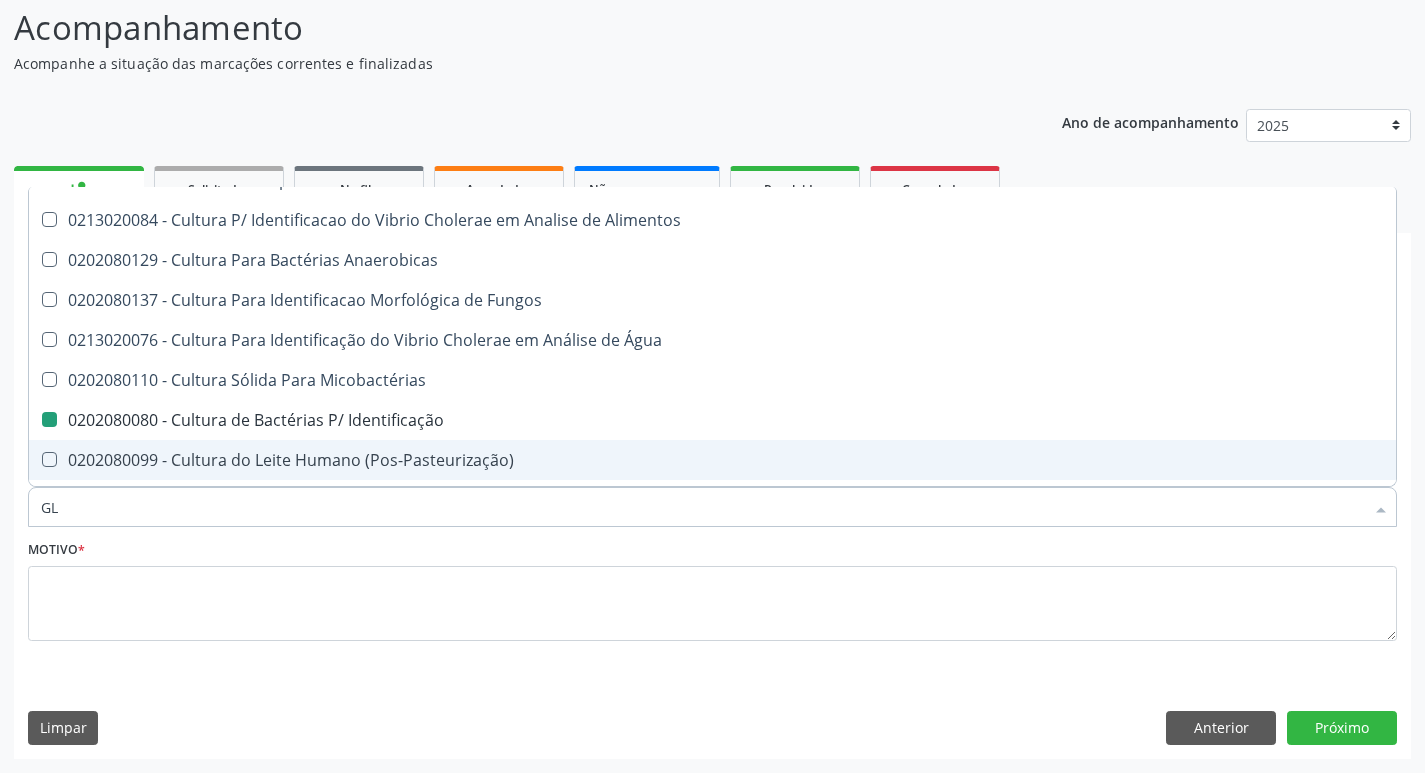 type on "GLI" 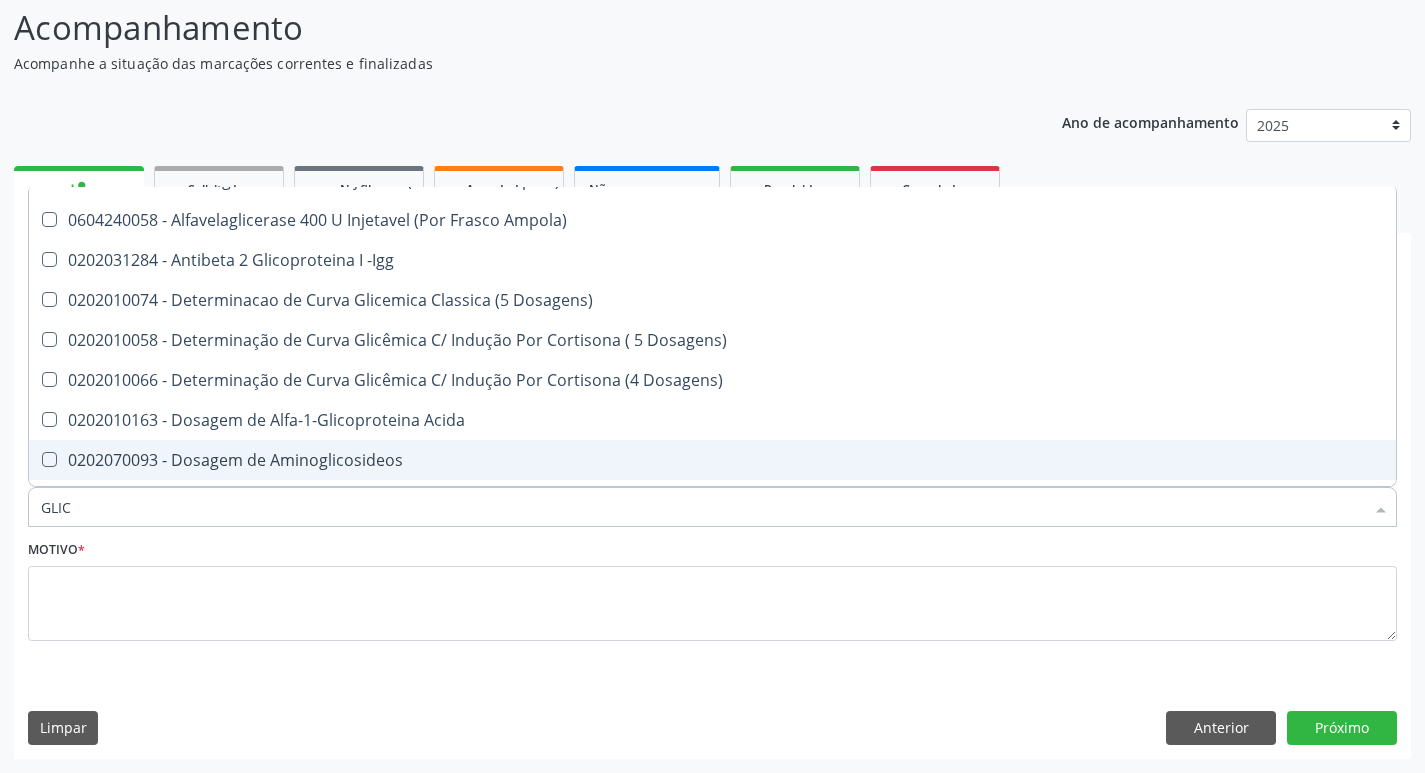 type on "GLICO" 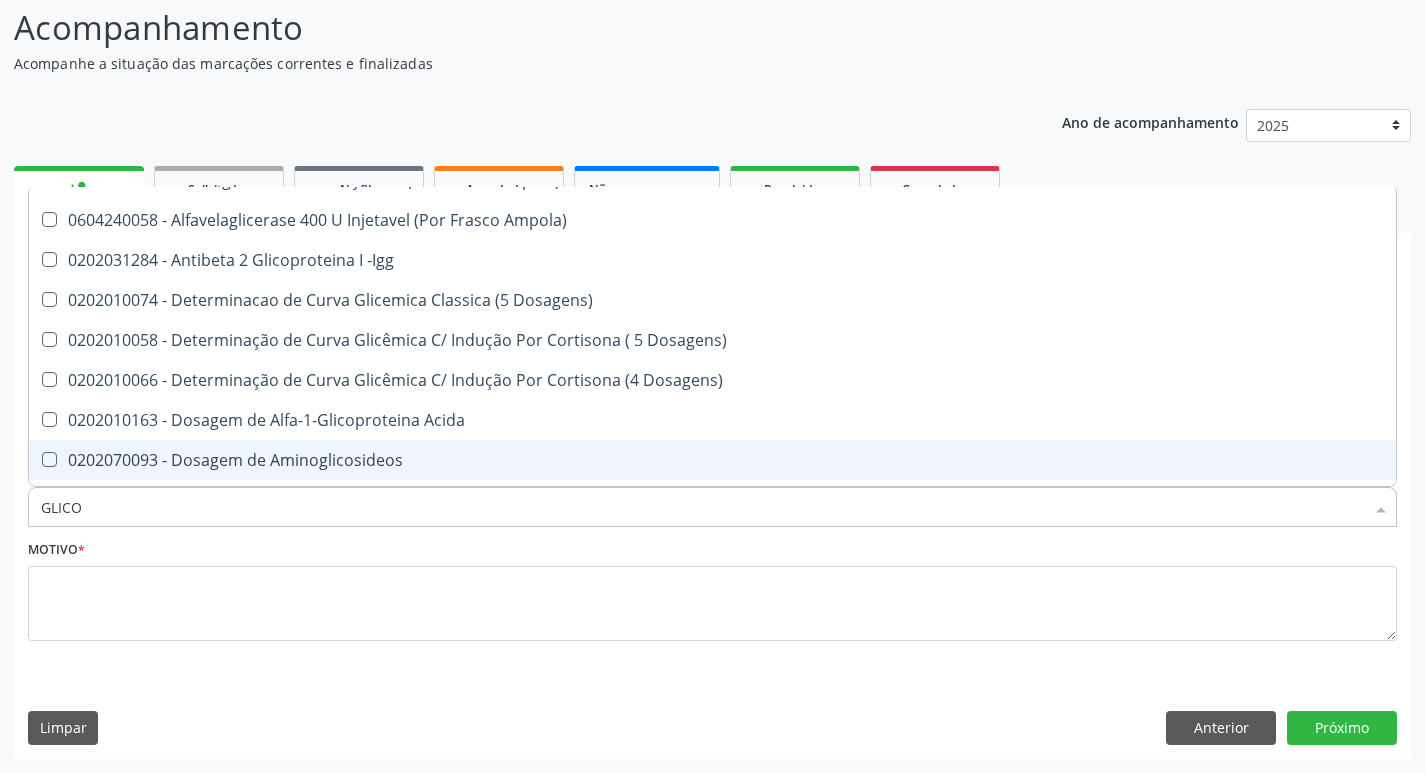 scroll, scrollTop: 200, scrollLeft: 0, axis: vertical 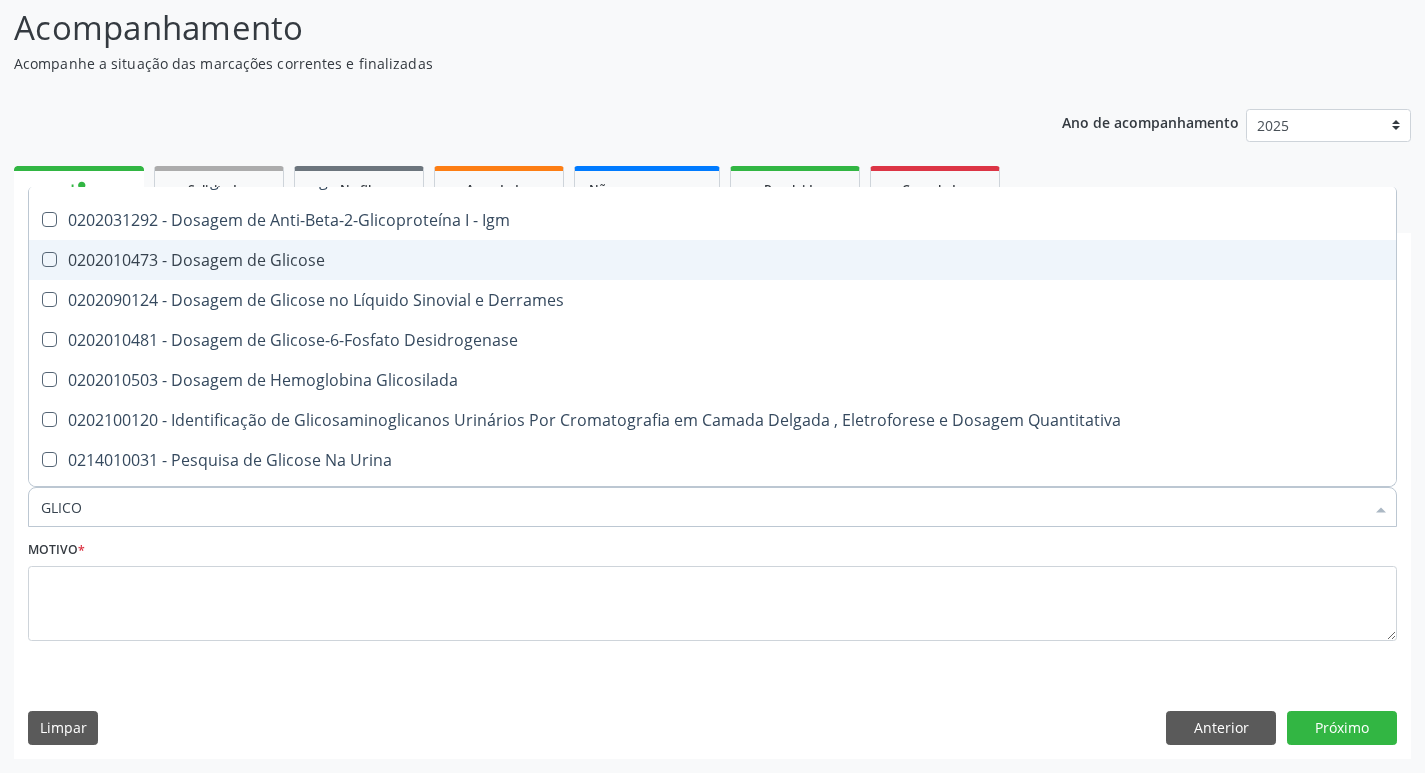 click on "0202010473 - Dosagem de Glicose" at bounding box center [712, 260] 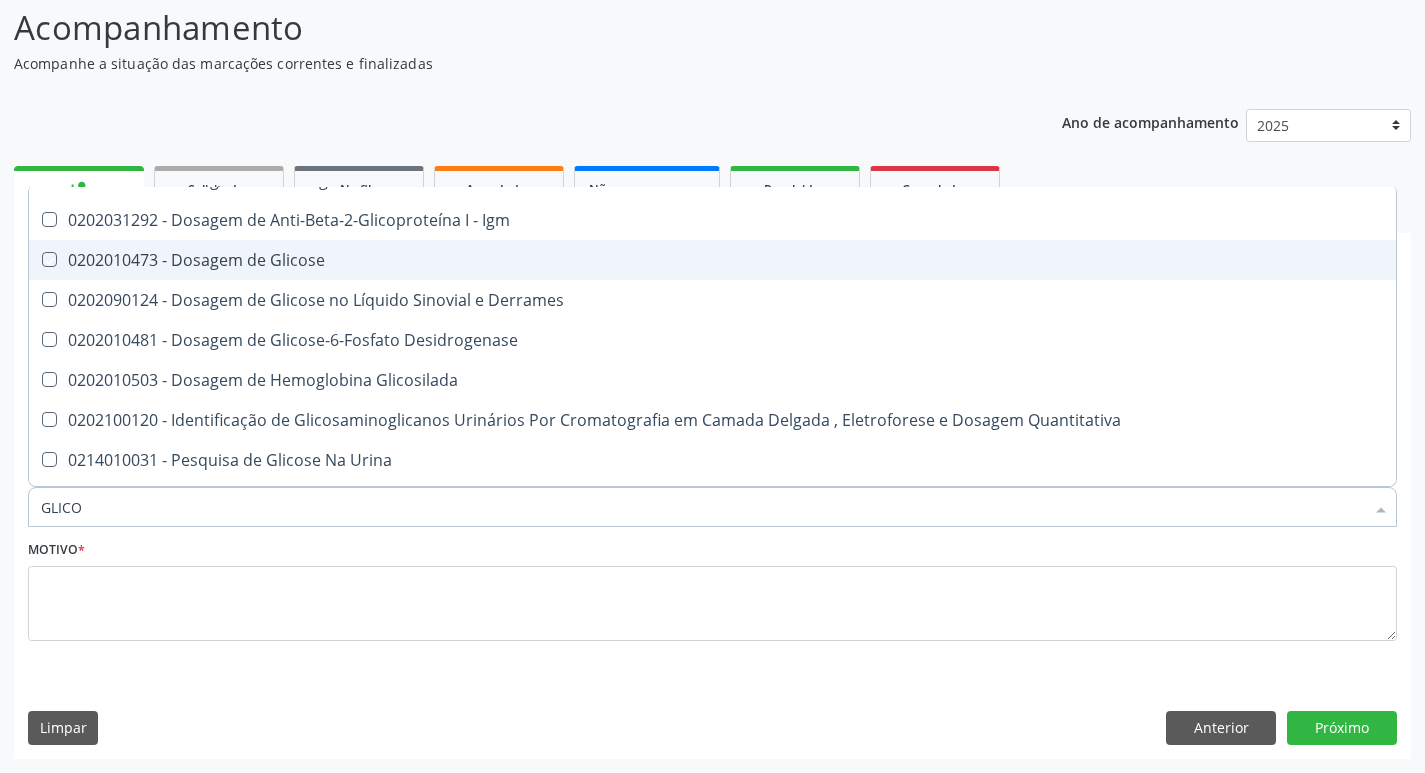 checkbox on "true" 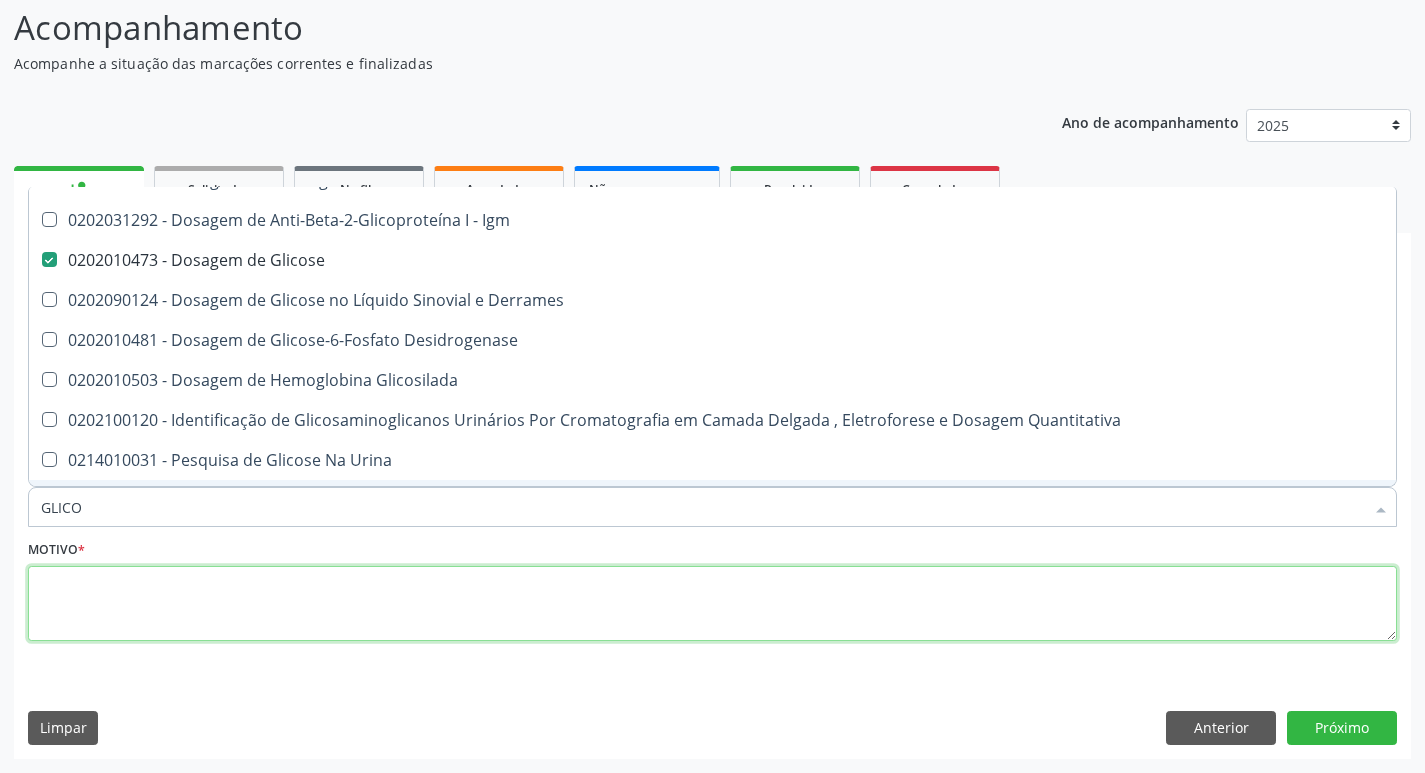 click at bounding box center [712, 604] 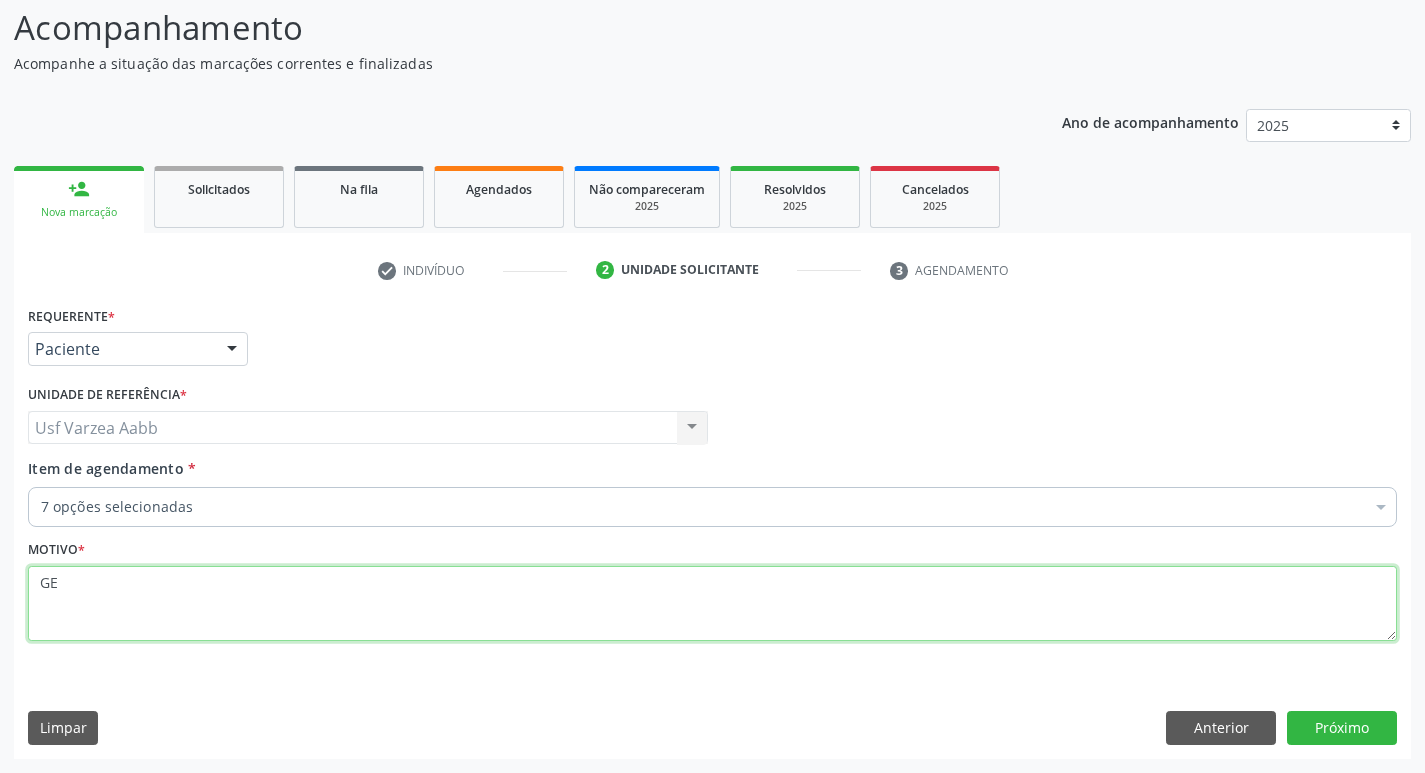 scroll, scrollTop: 0, scrollLeft: 0, axis: both 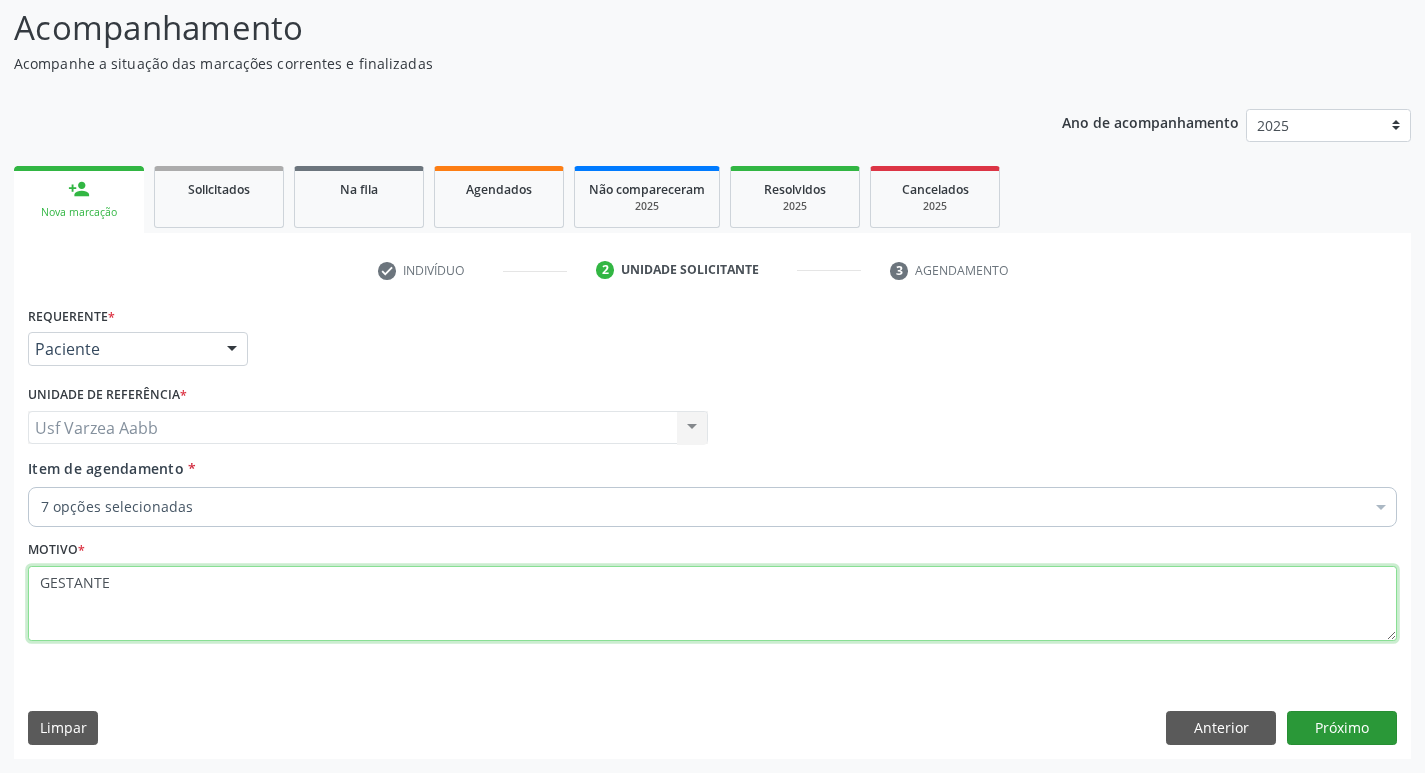 type on "GESTANTE" 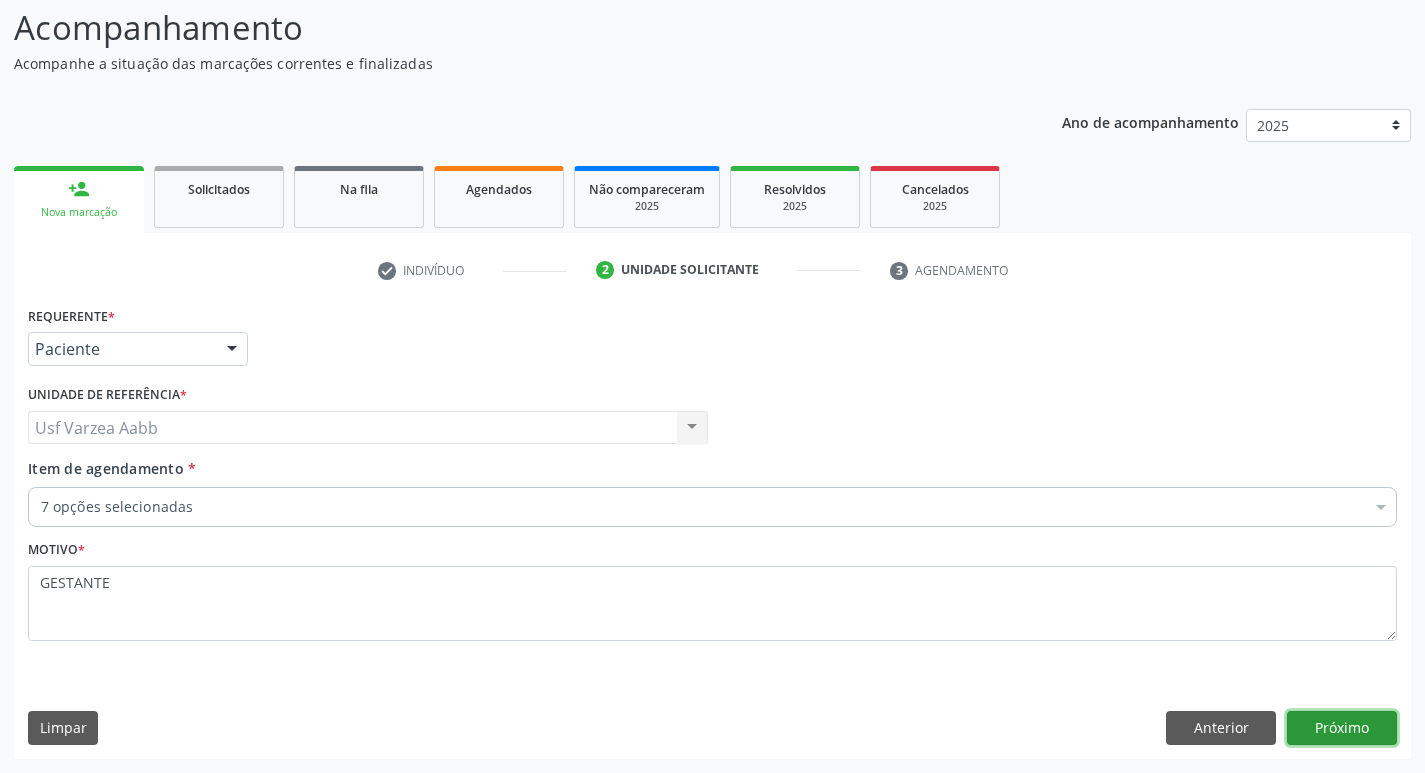 click on "Próximo" at bounding box center (1342, 728) 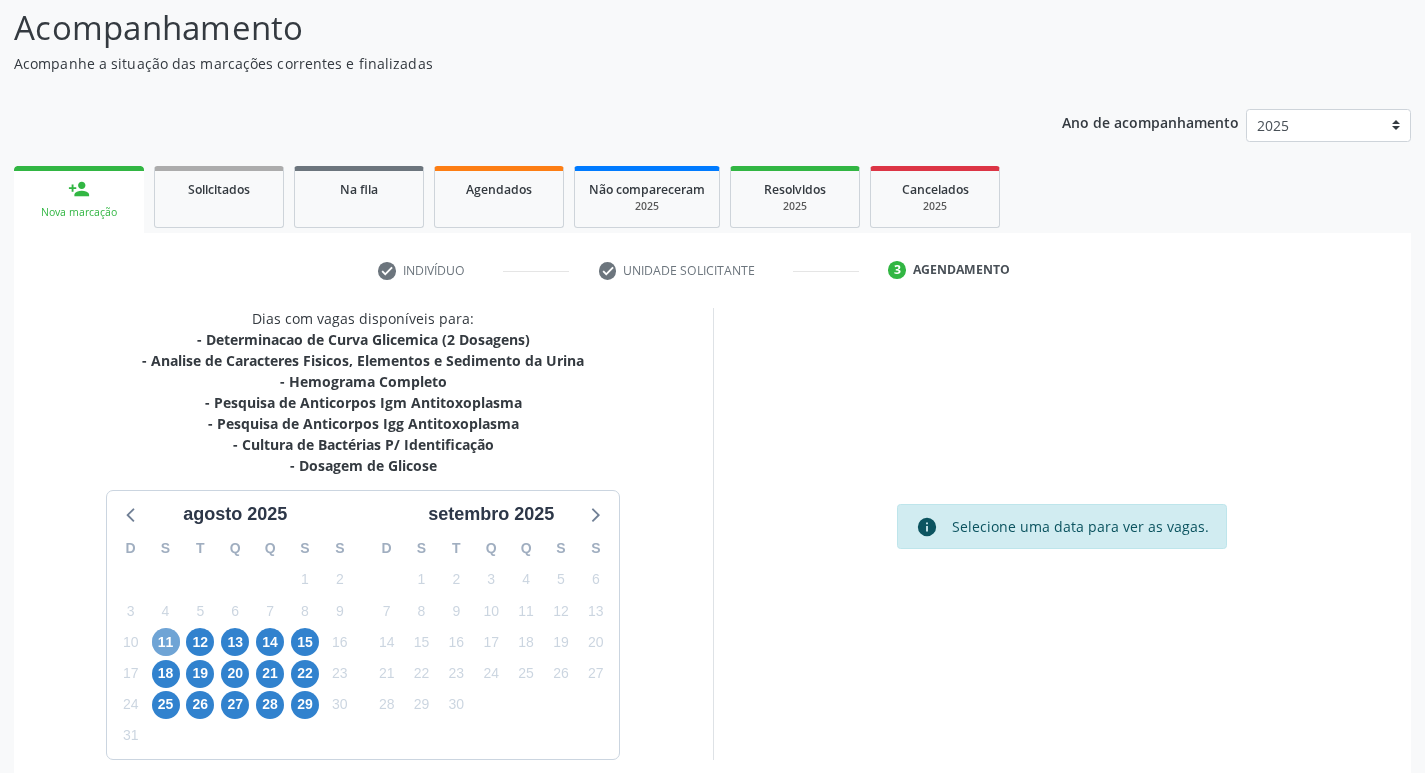 click on "11" at bounding box center [166, 642] 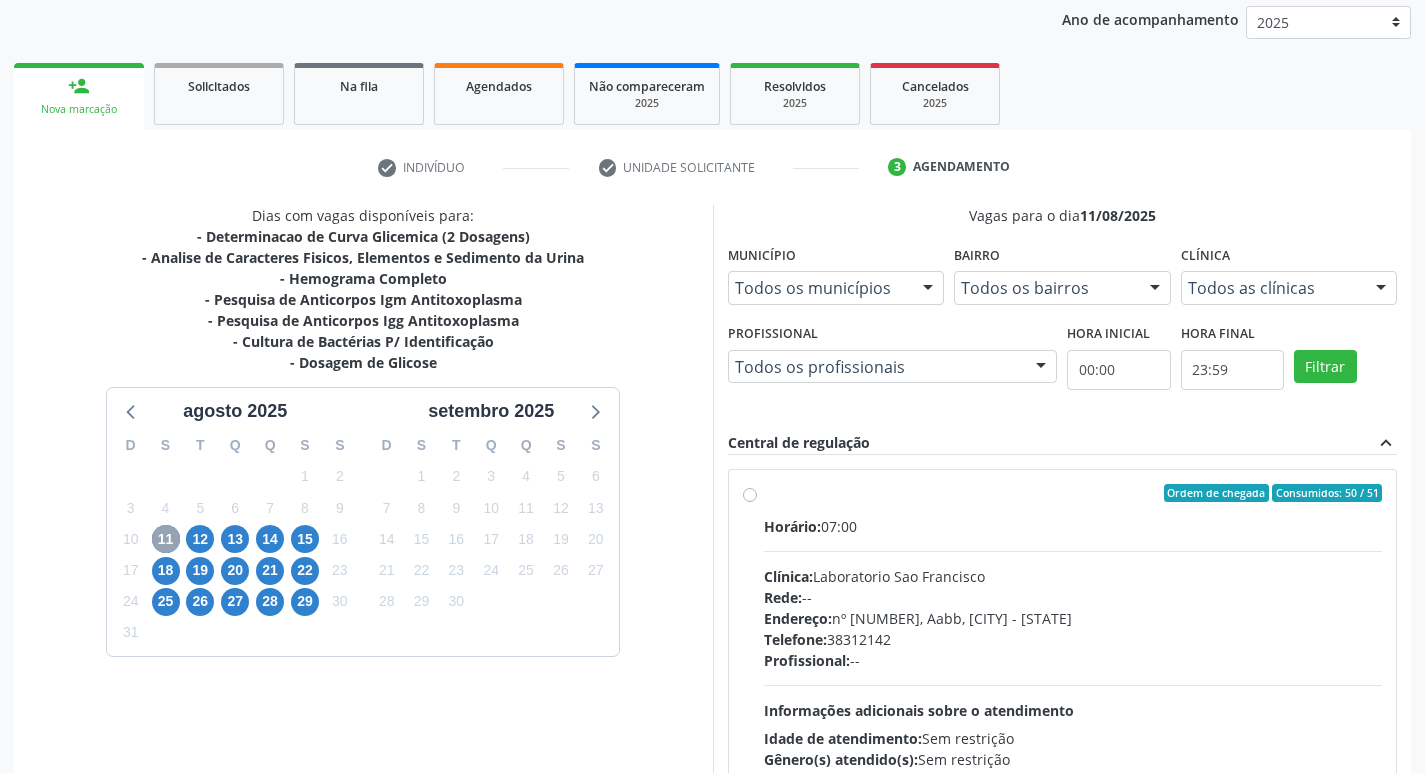 scroll, scrollTop: 200, scrollLeft: 0, axis: vertical 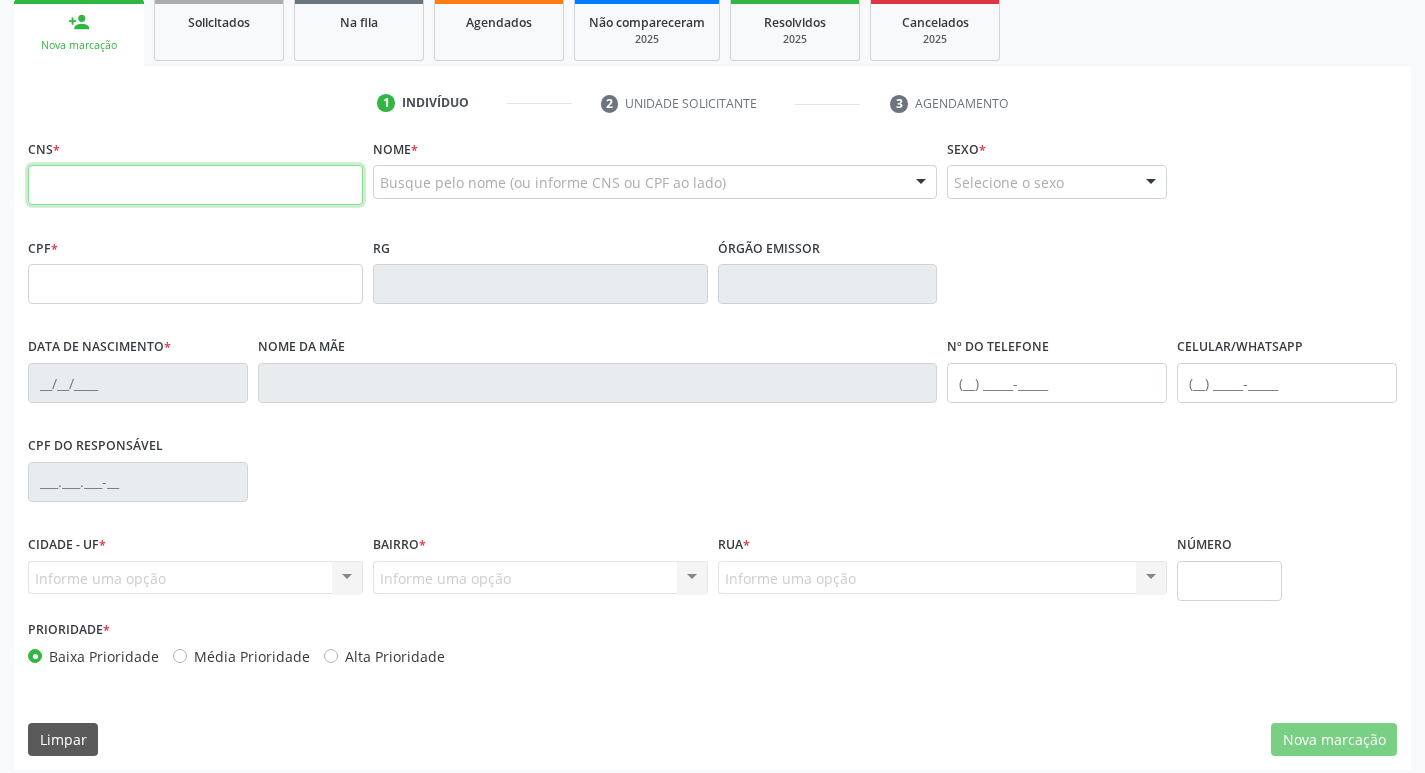 click at bounding box center (195, 185) 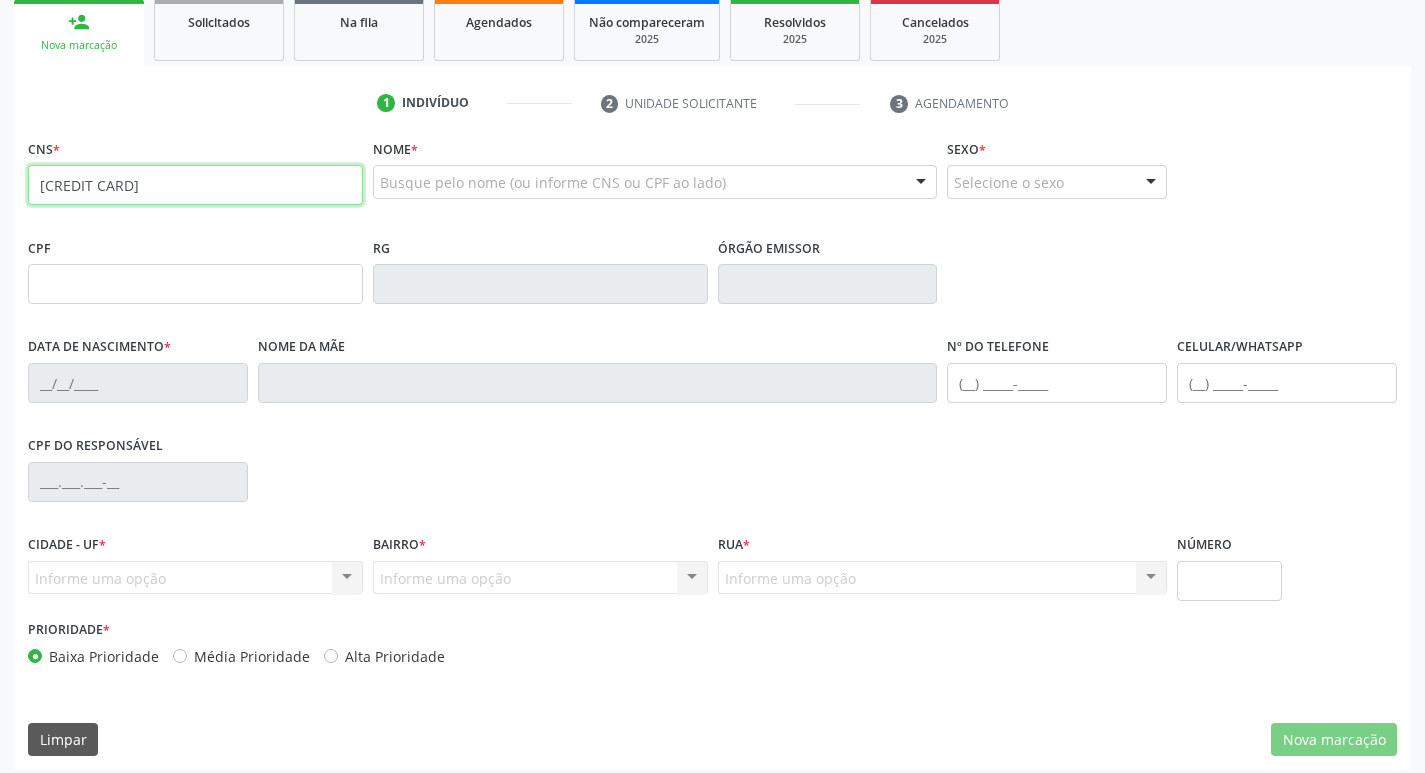type on "[CREDIT CARD]" 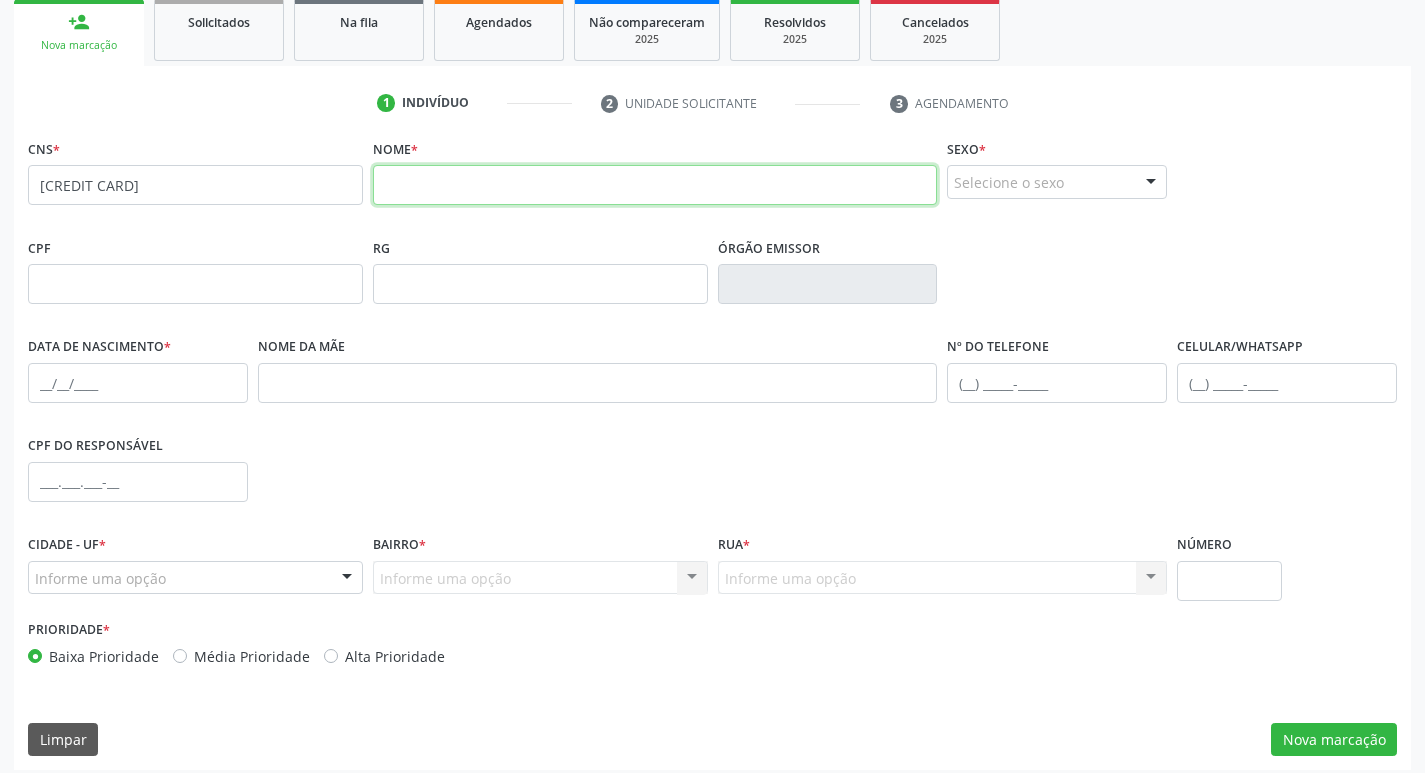click at bounding box center (655, 185) 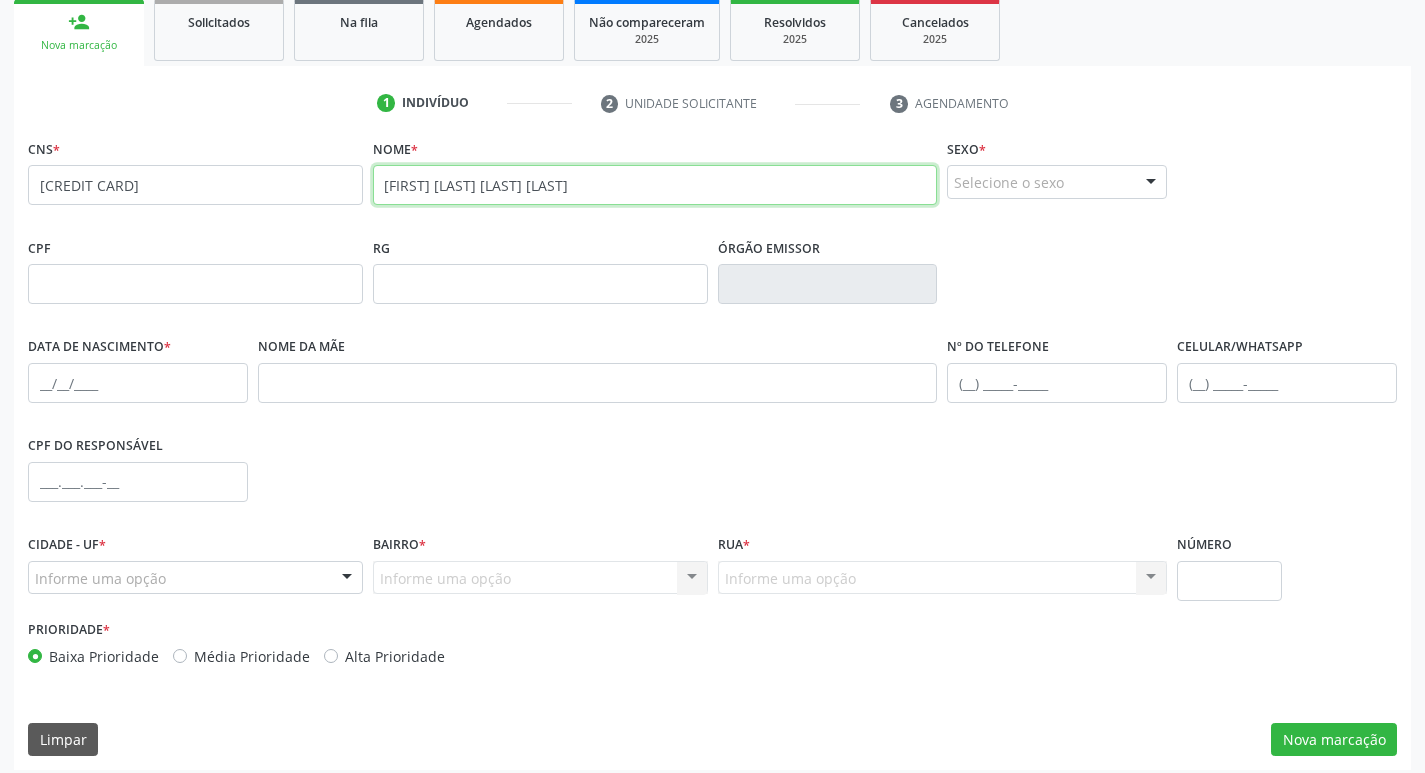 type on "JULIANA LOPES DA SILVA" 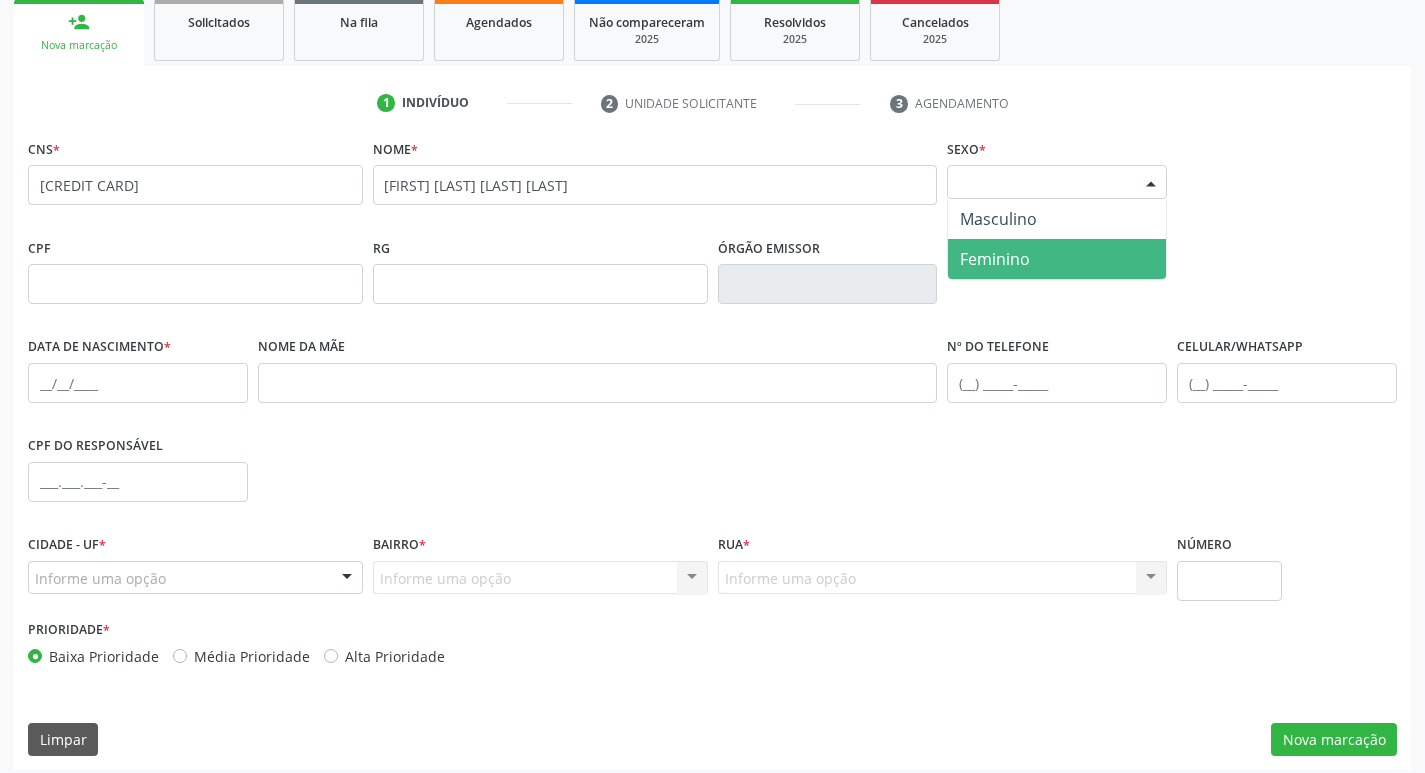 click on "Feminino" at bounding box center [1057, 259] 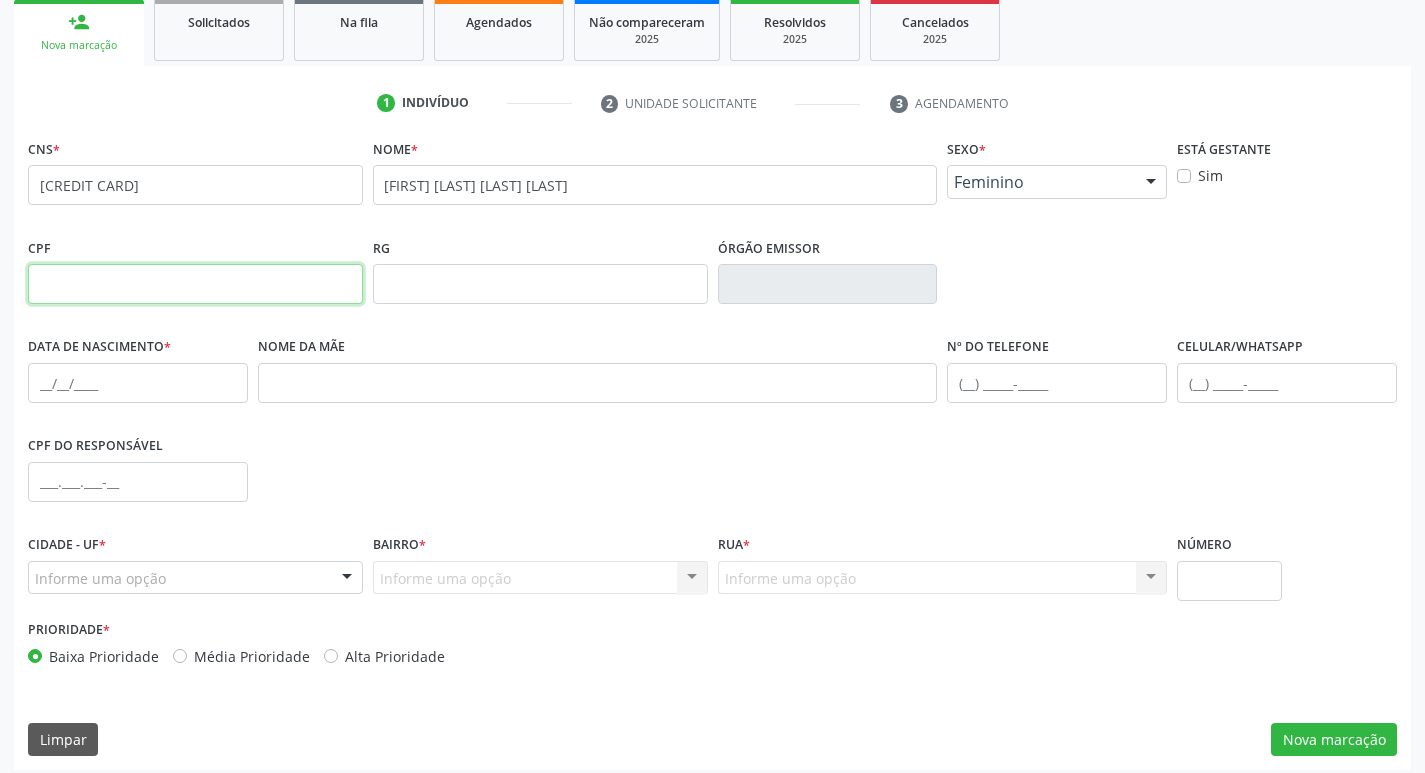 click at bounding box center [195, 284] 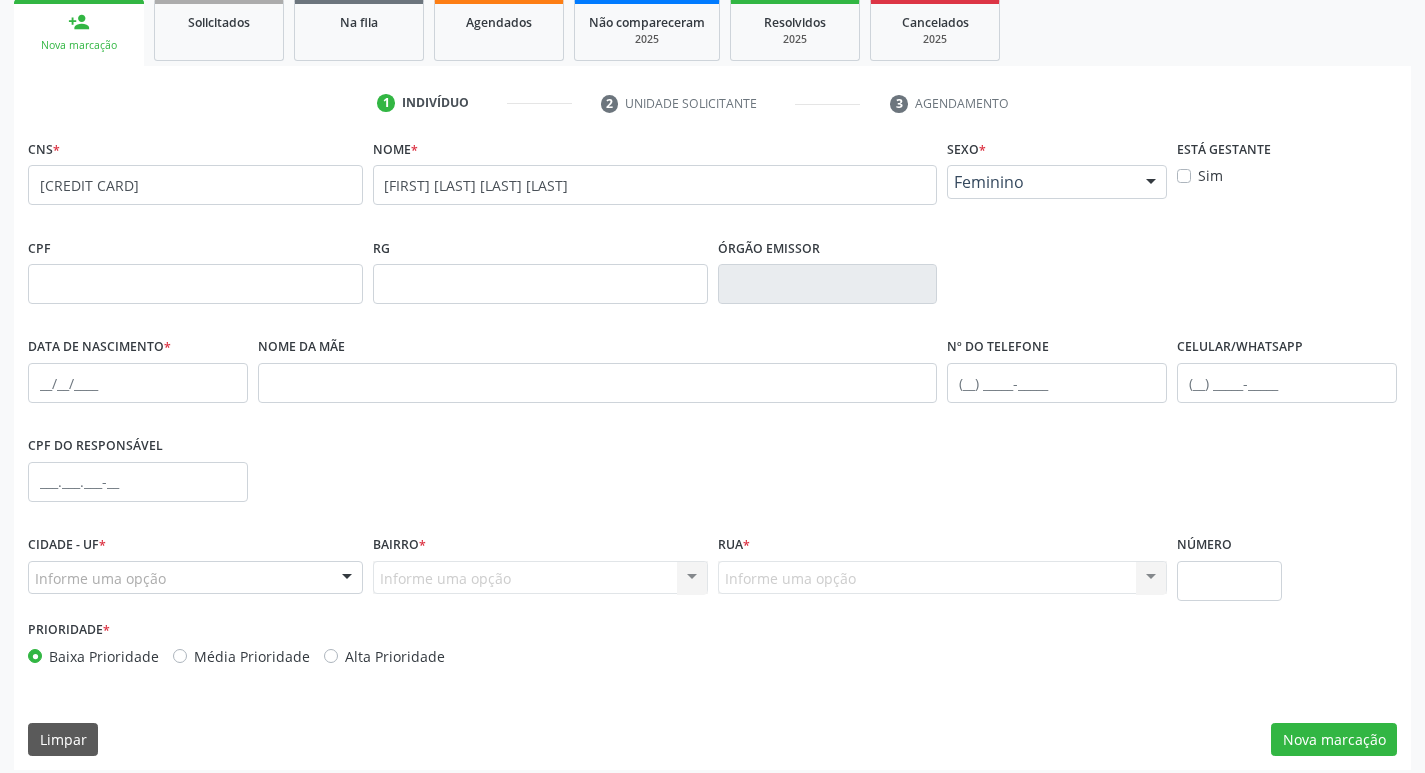 click on "Sim" at bounding box center [1210, 175] 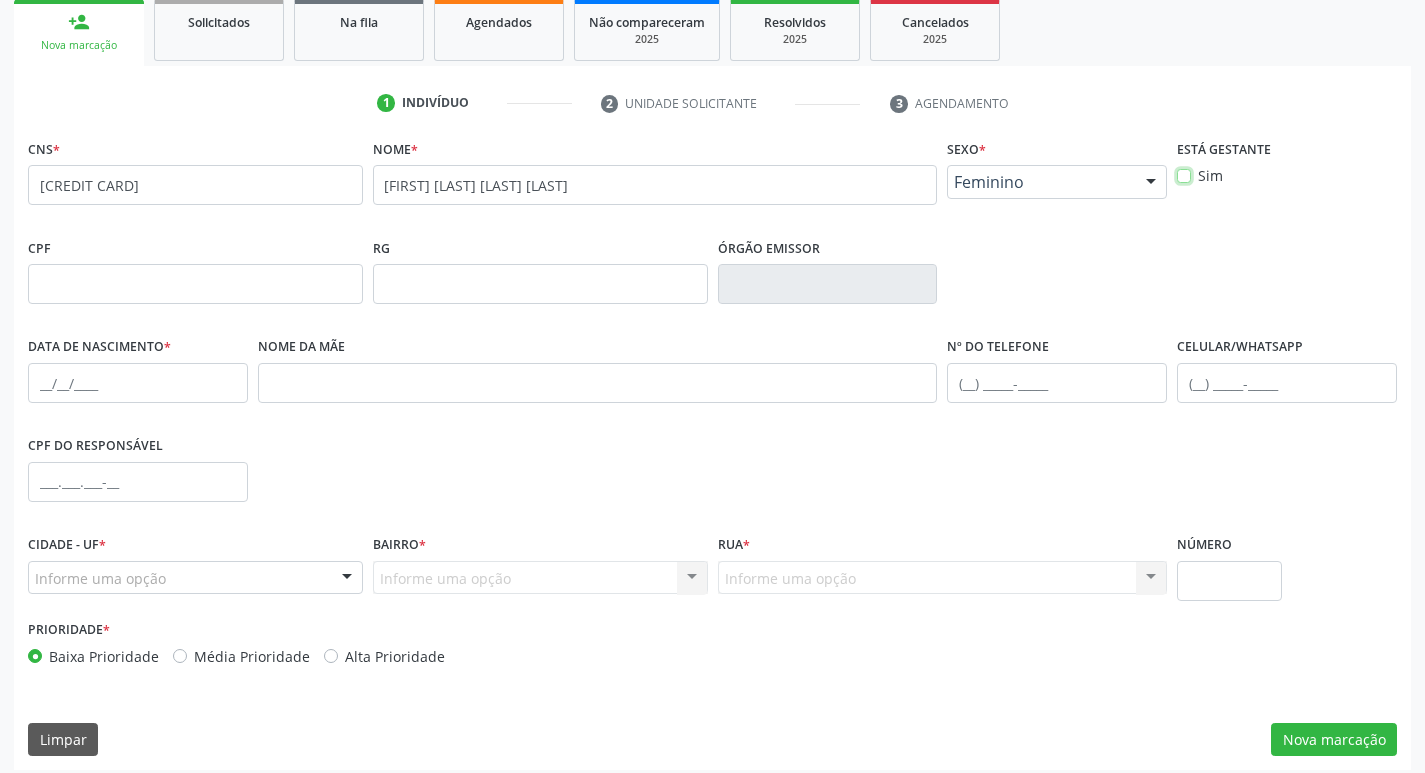 checkbox on "true" 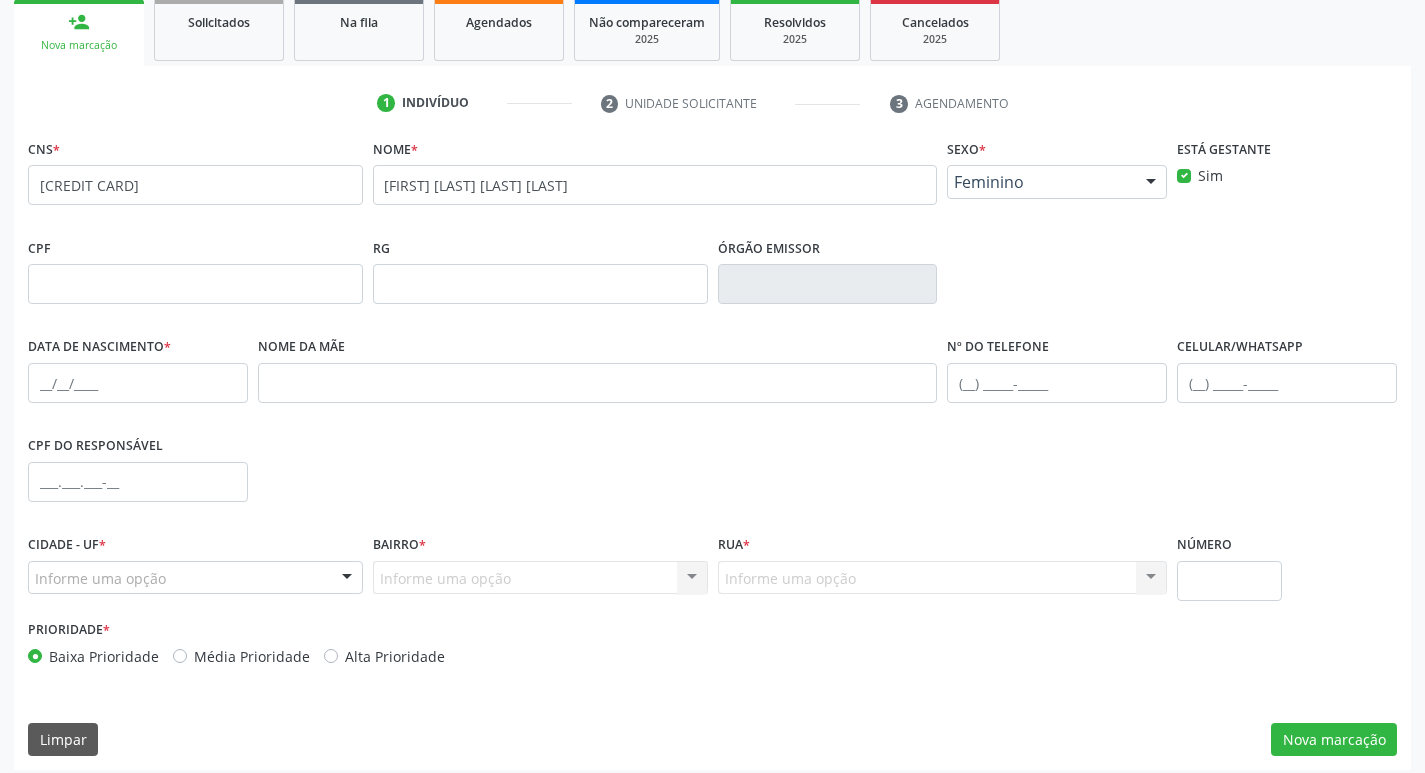 click on "Data de nascimento
*" at bounding box center (138, 381) 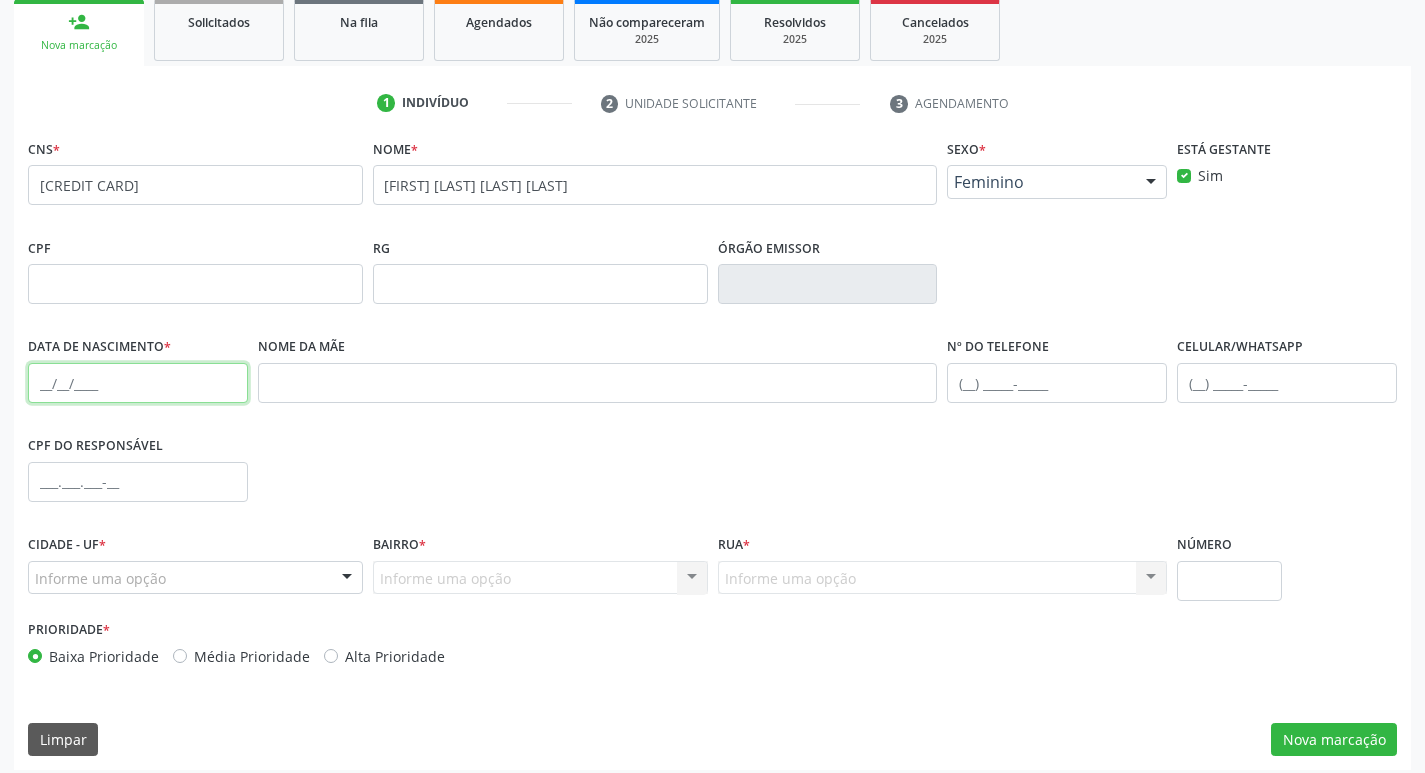 click at bounding box center [138, 383] 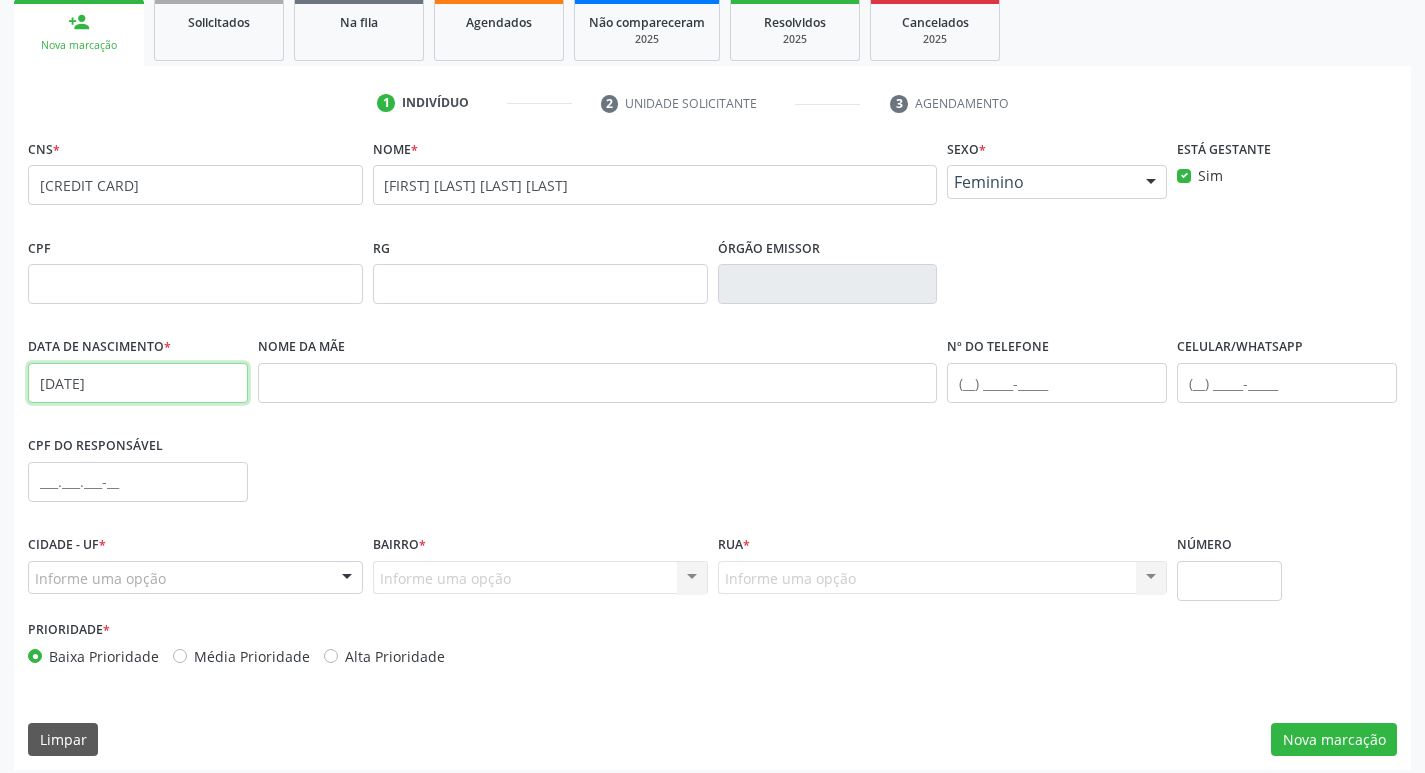 type on "11/02/1988" 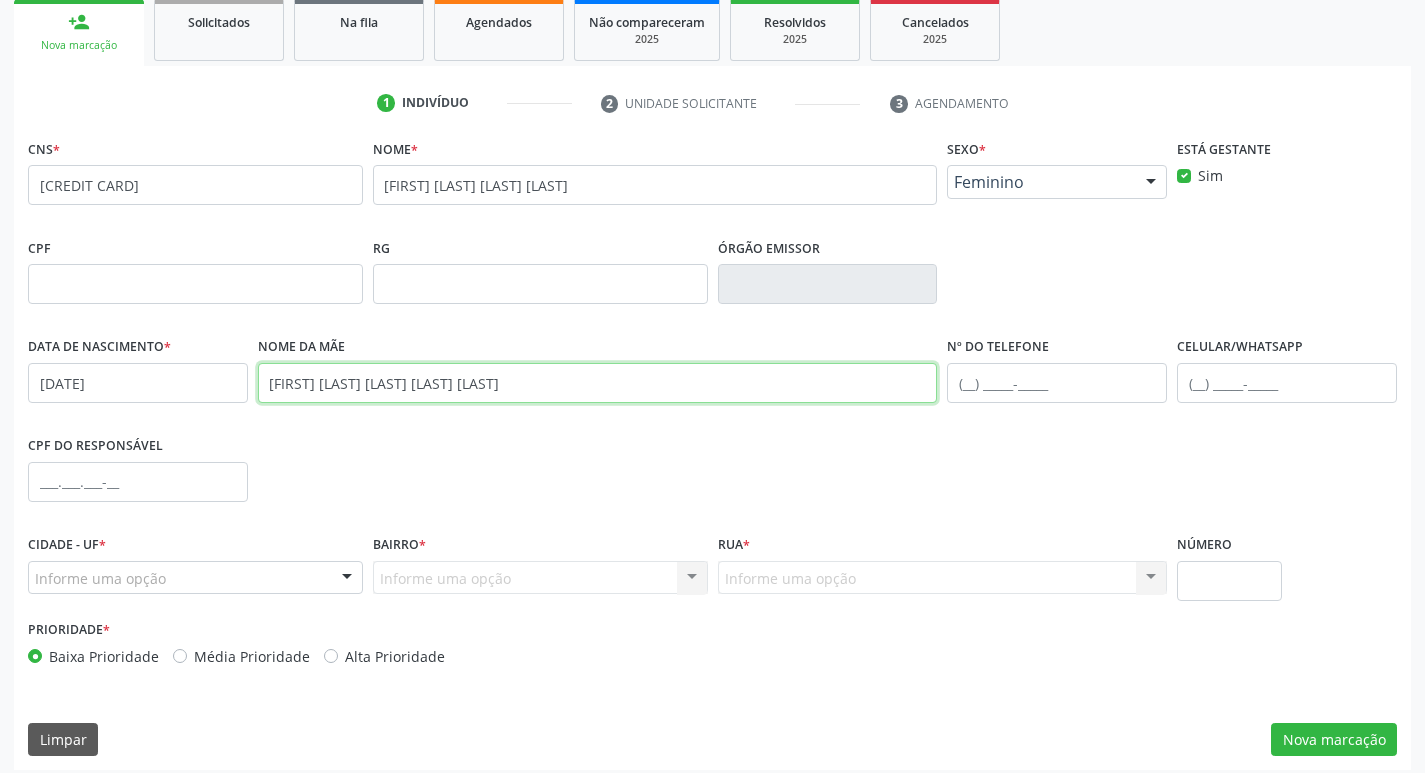 type on "ELBA LUCIA LOPES DA SILVA" 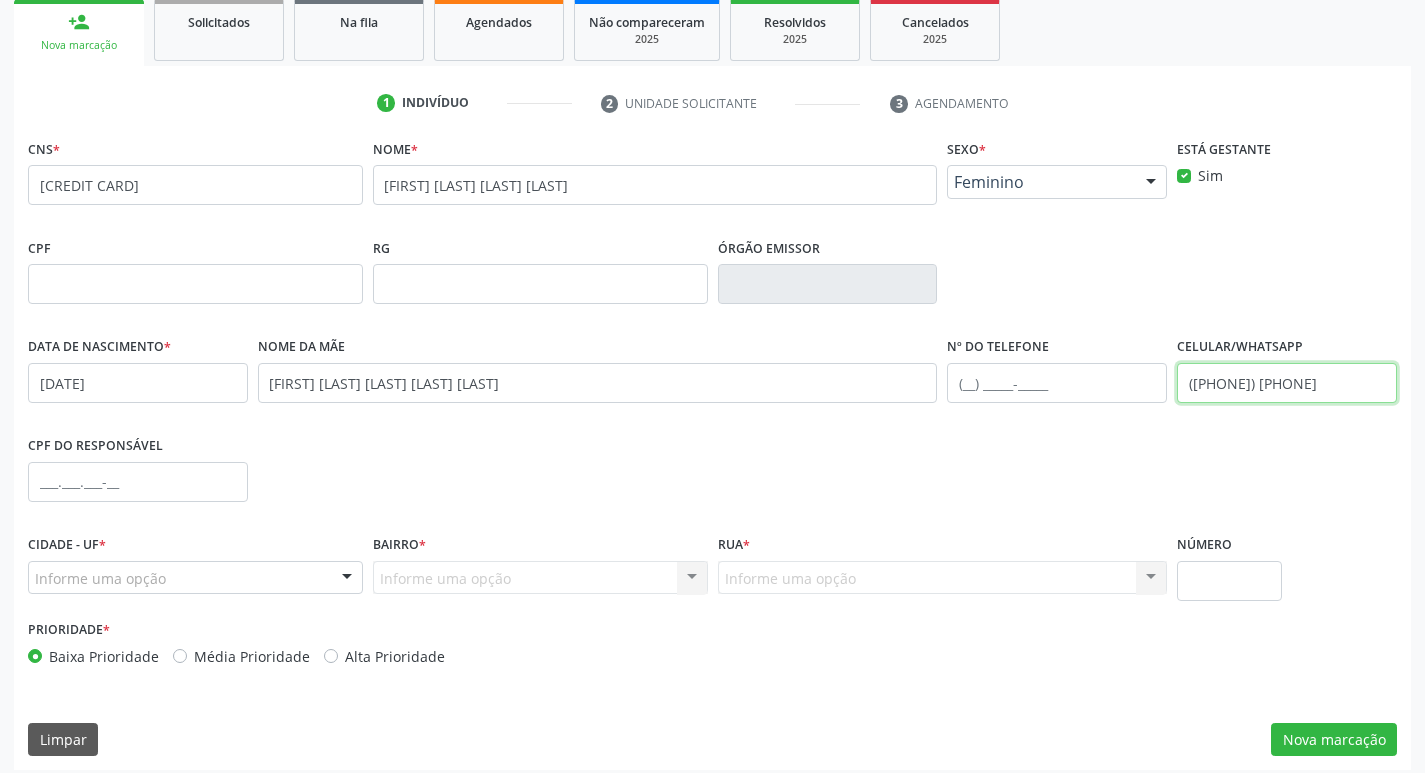 type on "(87) 99946-9844" 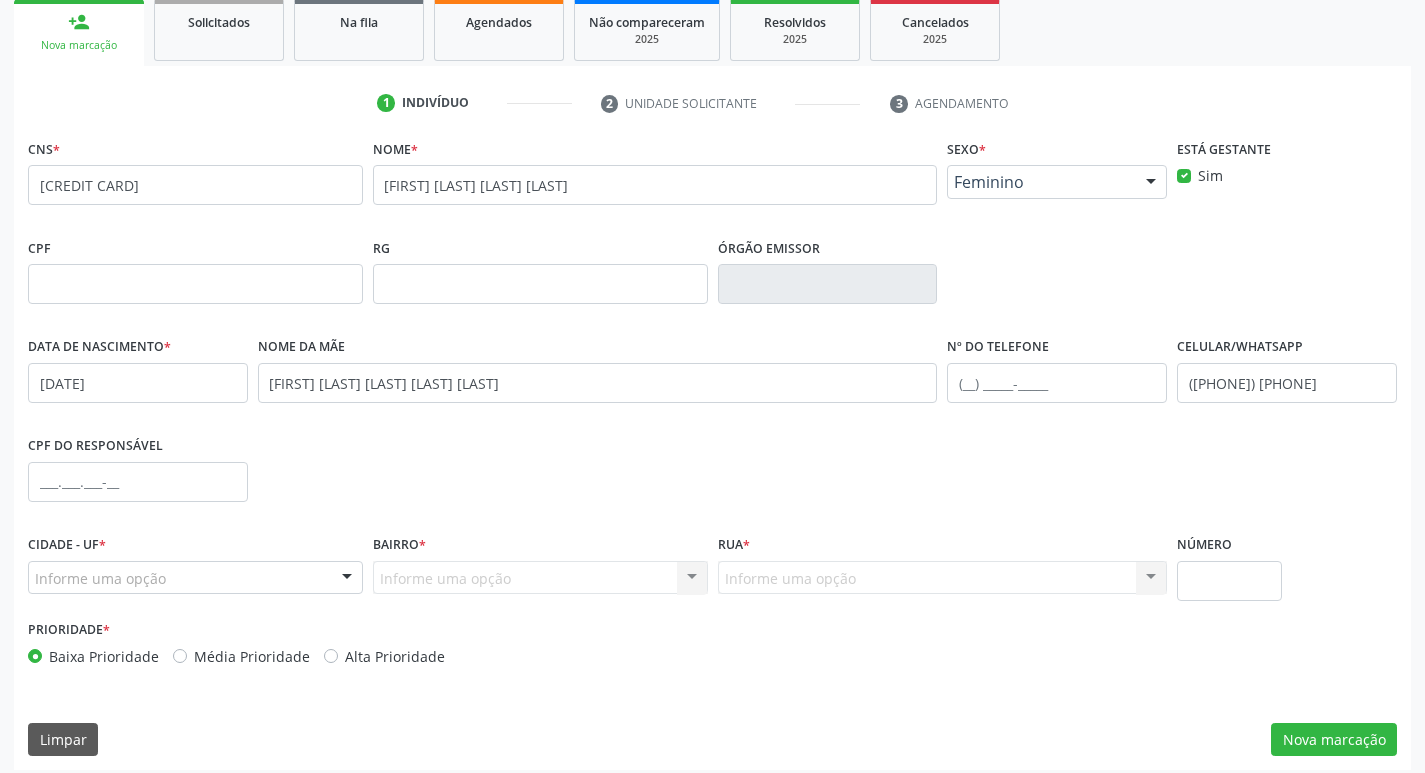 click on "Informe uma opção" at bounding box center (195, 578) 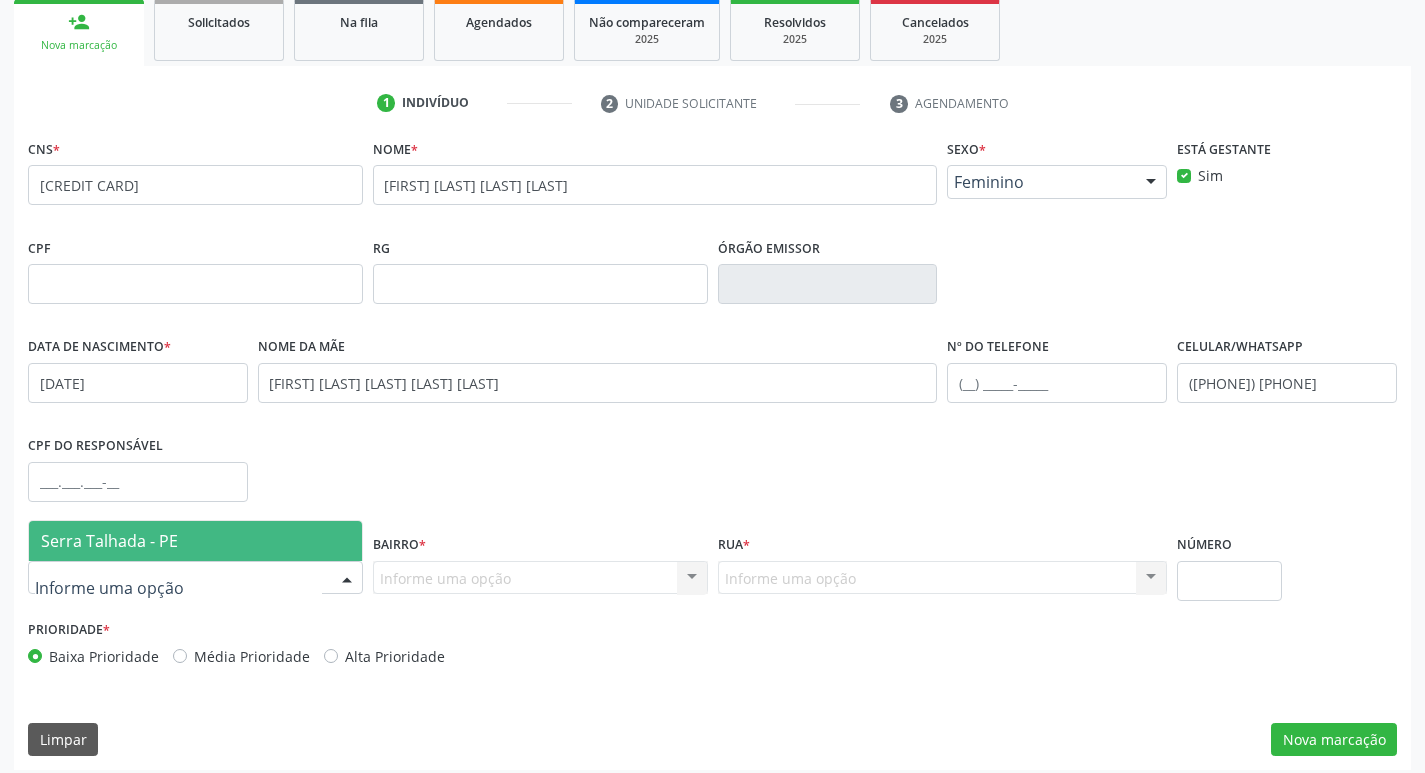 click on "Serra Talhada - PE" at bounding box center [195, 541] 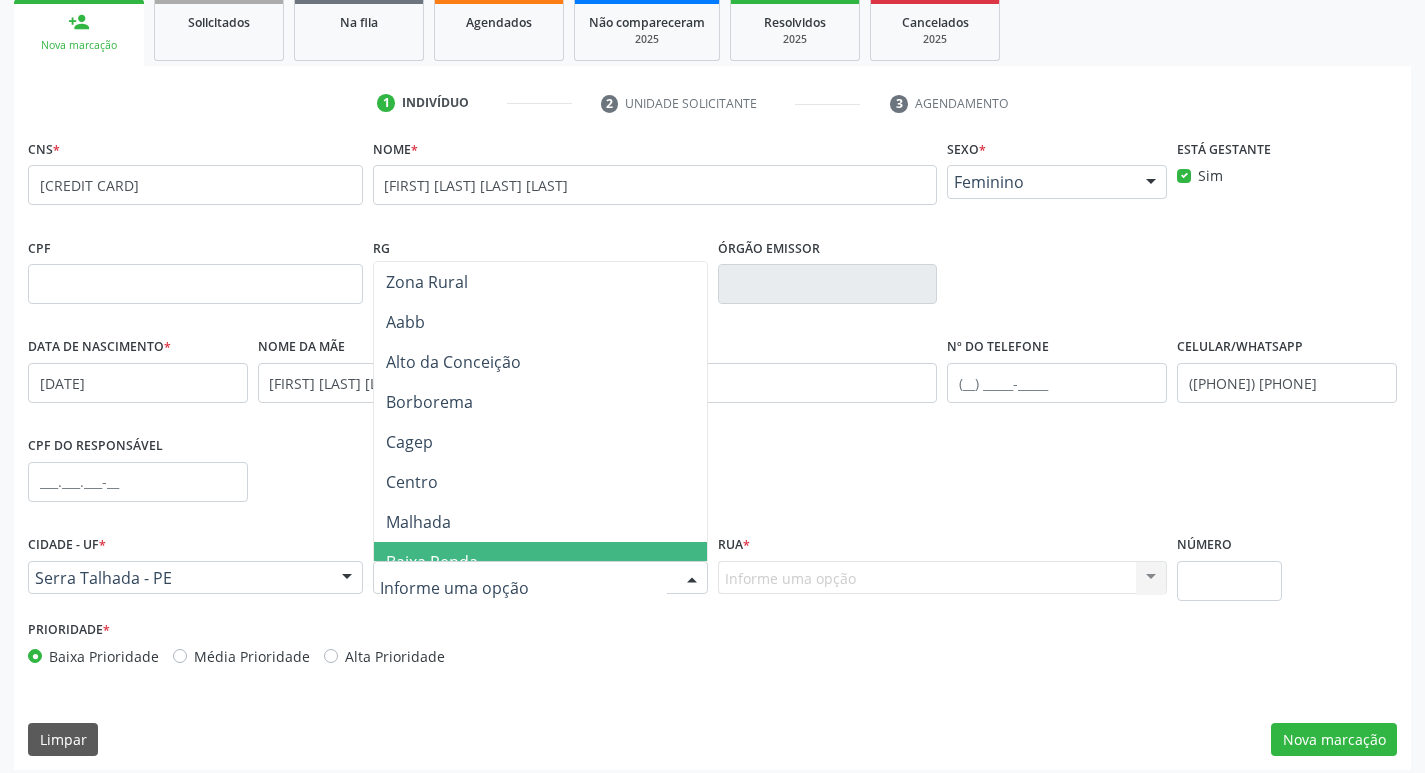 type on "E" 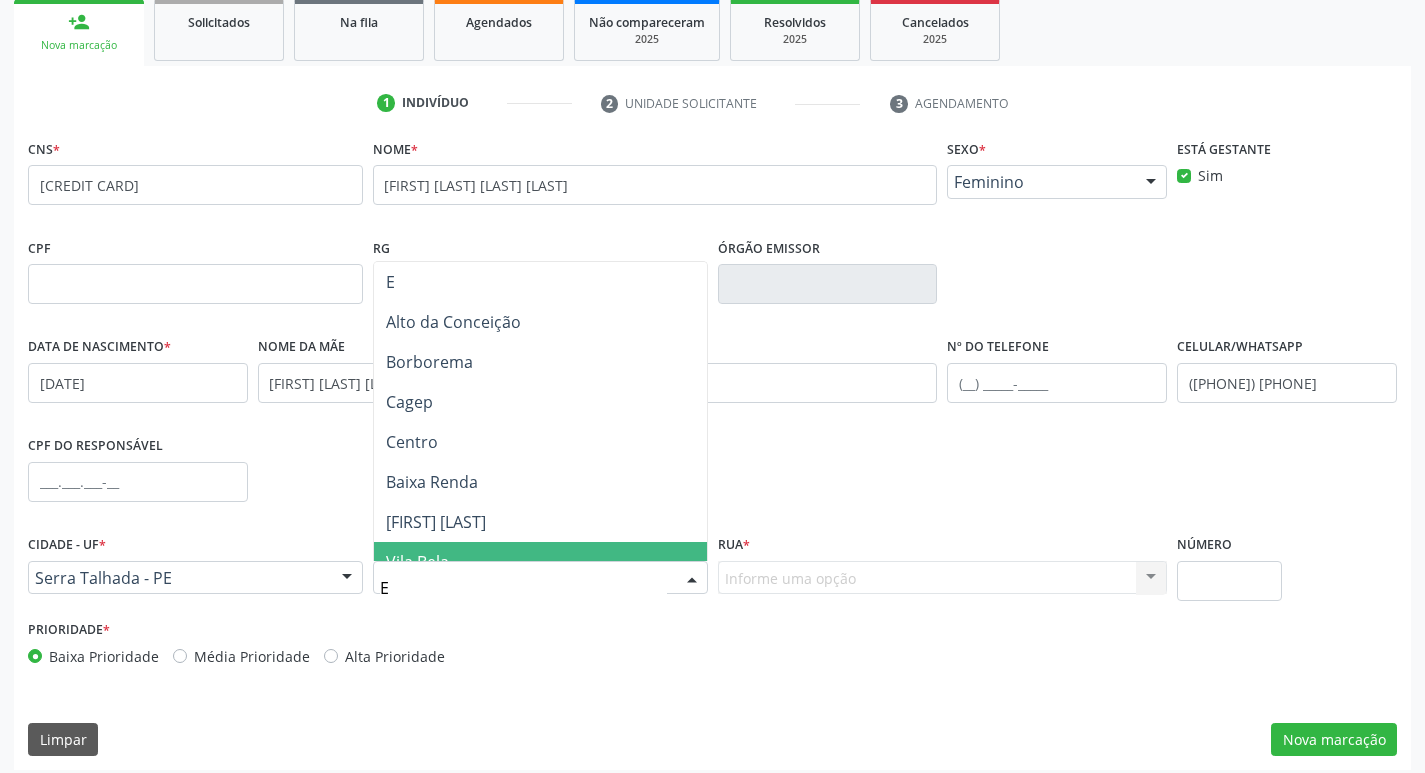 type 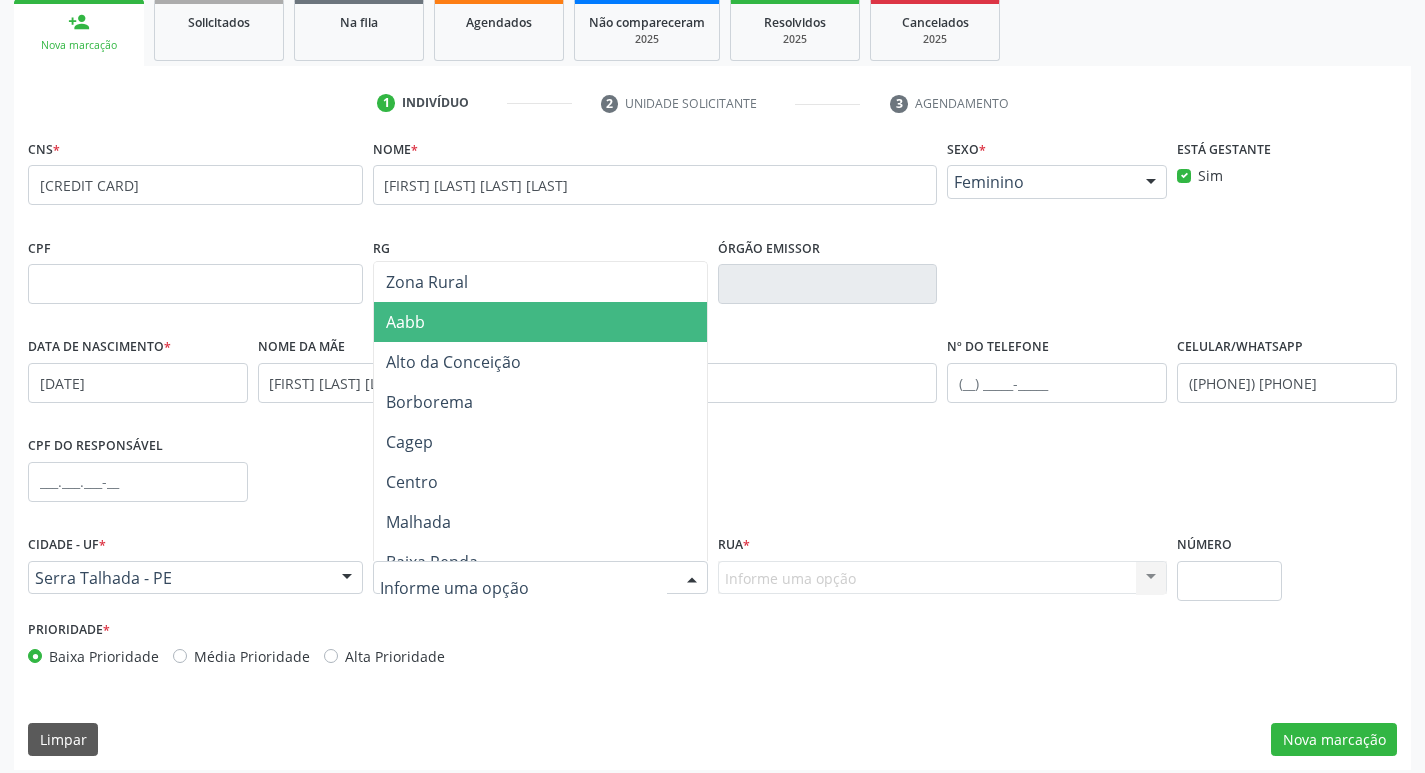 click on "Aabb" at bounding box center (540, 322) 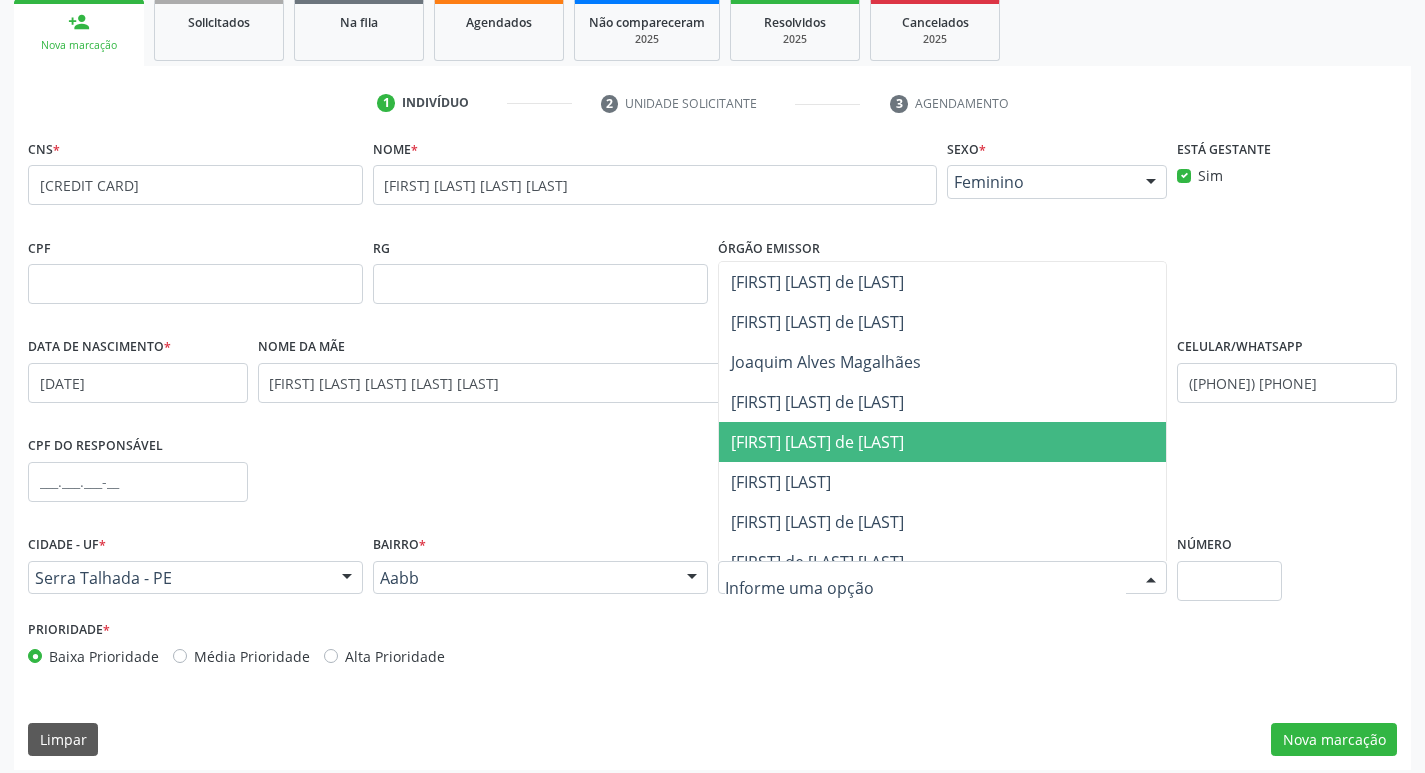 type on "N" 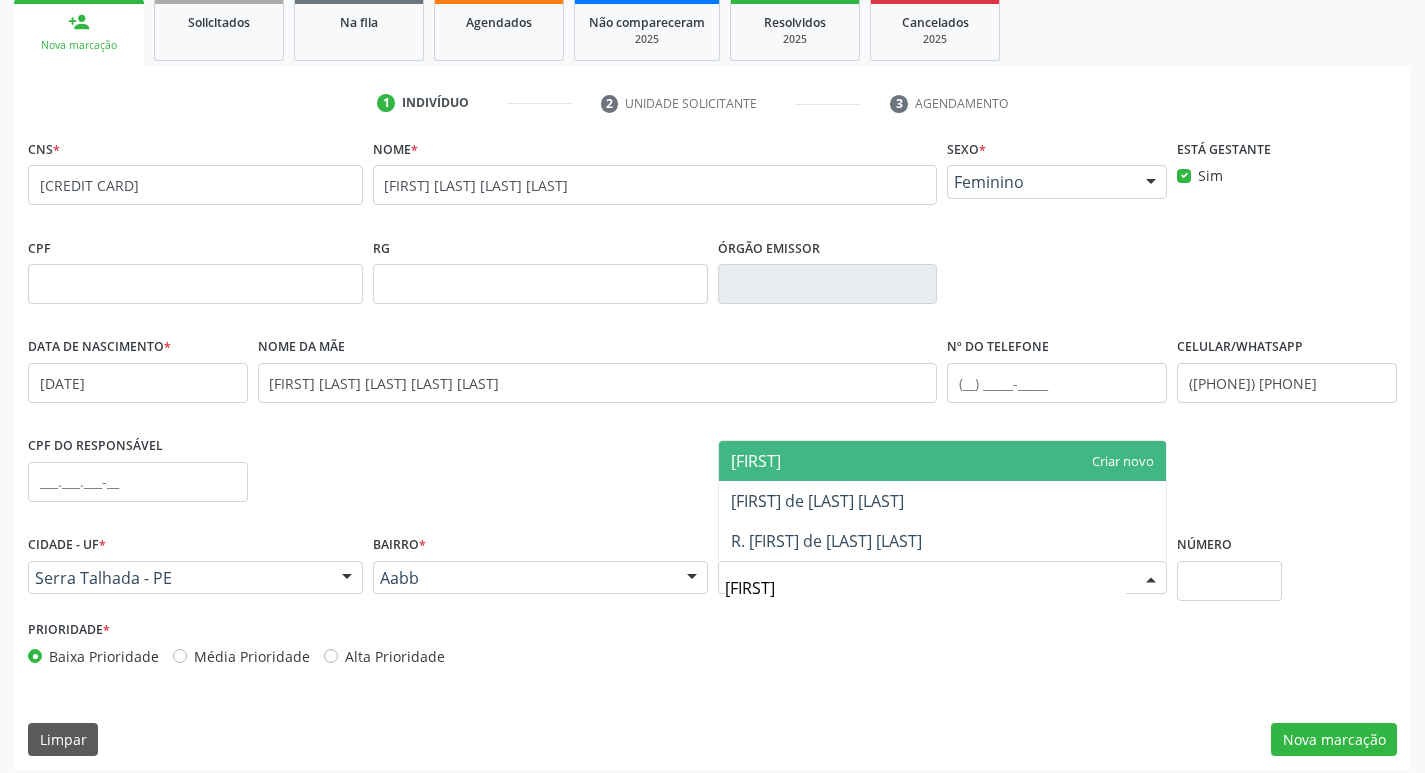 type on "ENOCK" 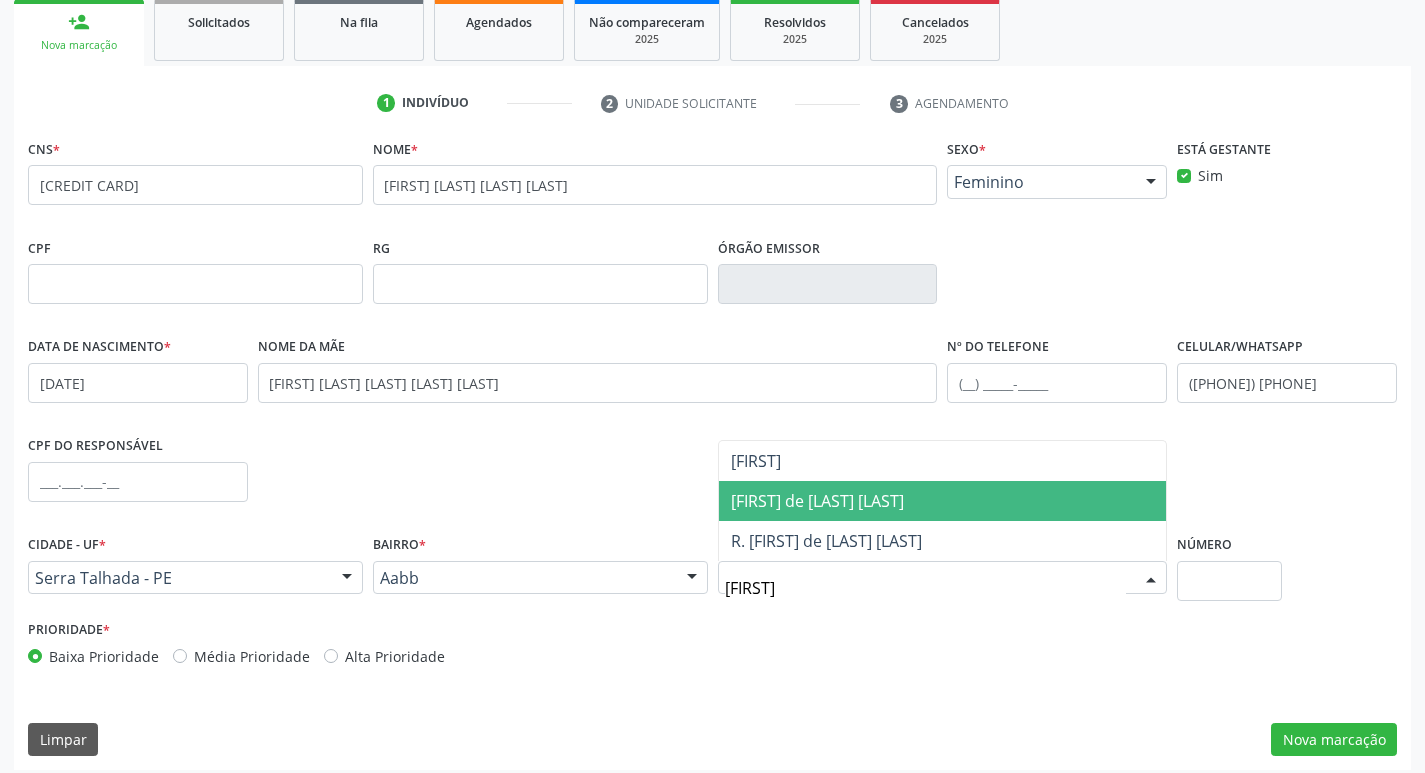 click on "[FIRST] [MIDDLE] [LAST]" at bounding box center (943, 501) 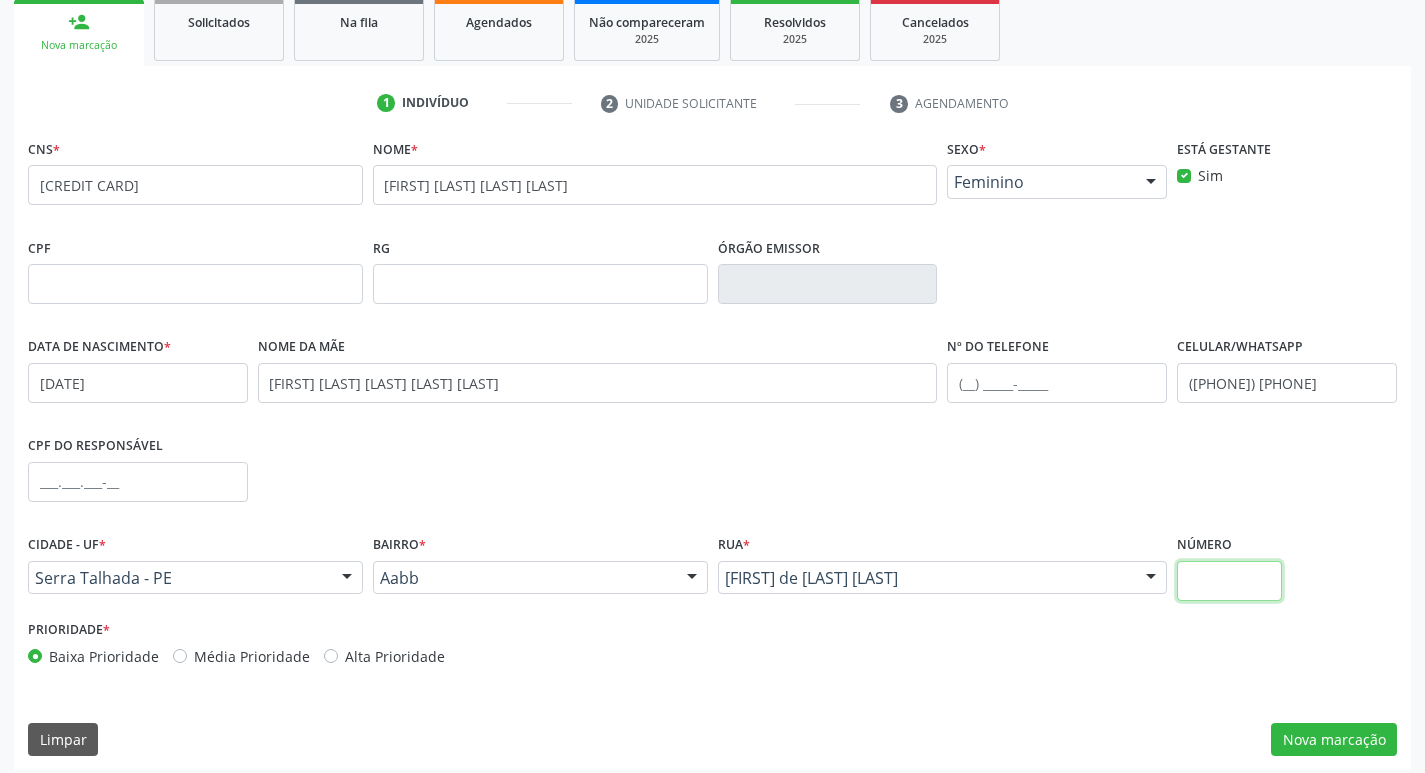 click at bounding box center (1229, 581) 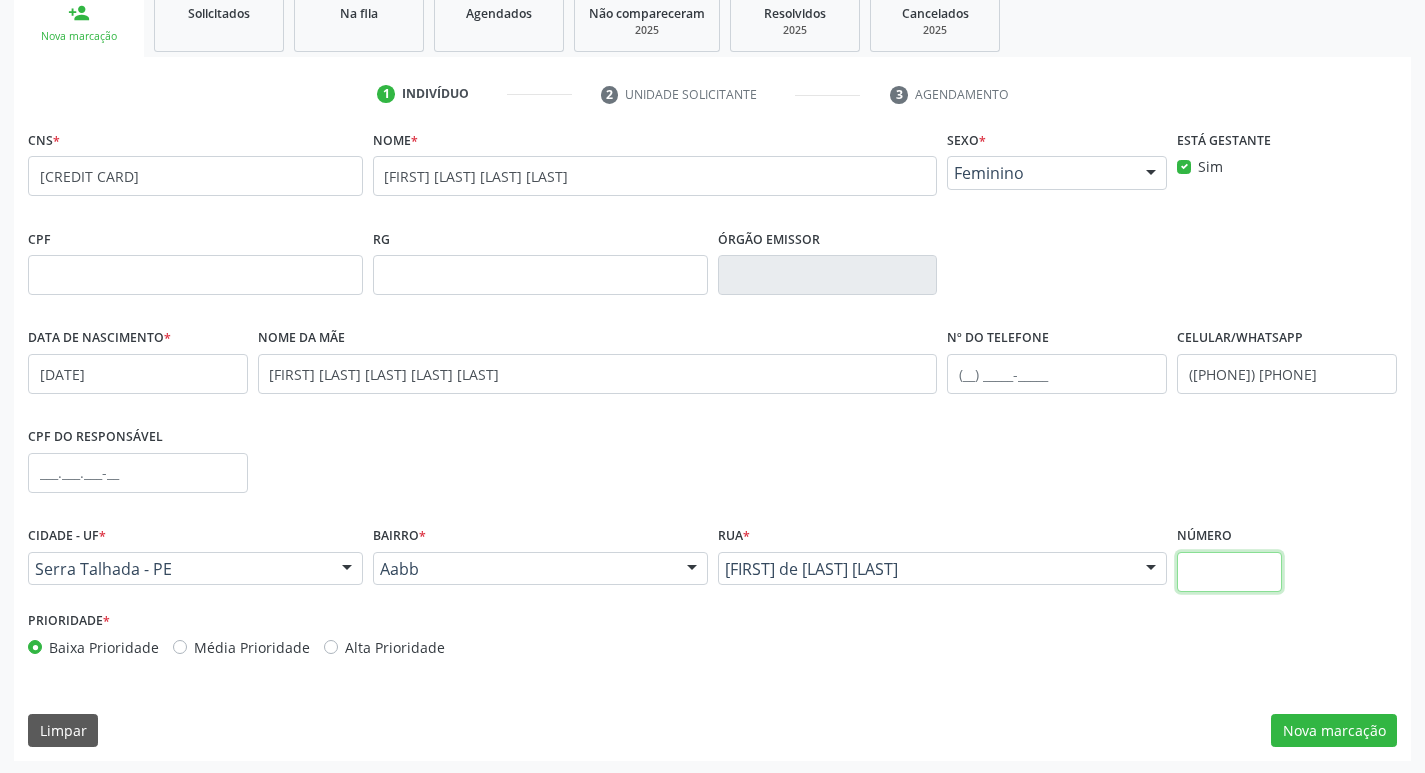 scroll, scrollTop: 311, scrollLeft: 0, axis: vertical 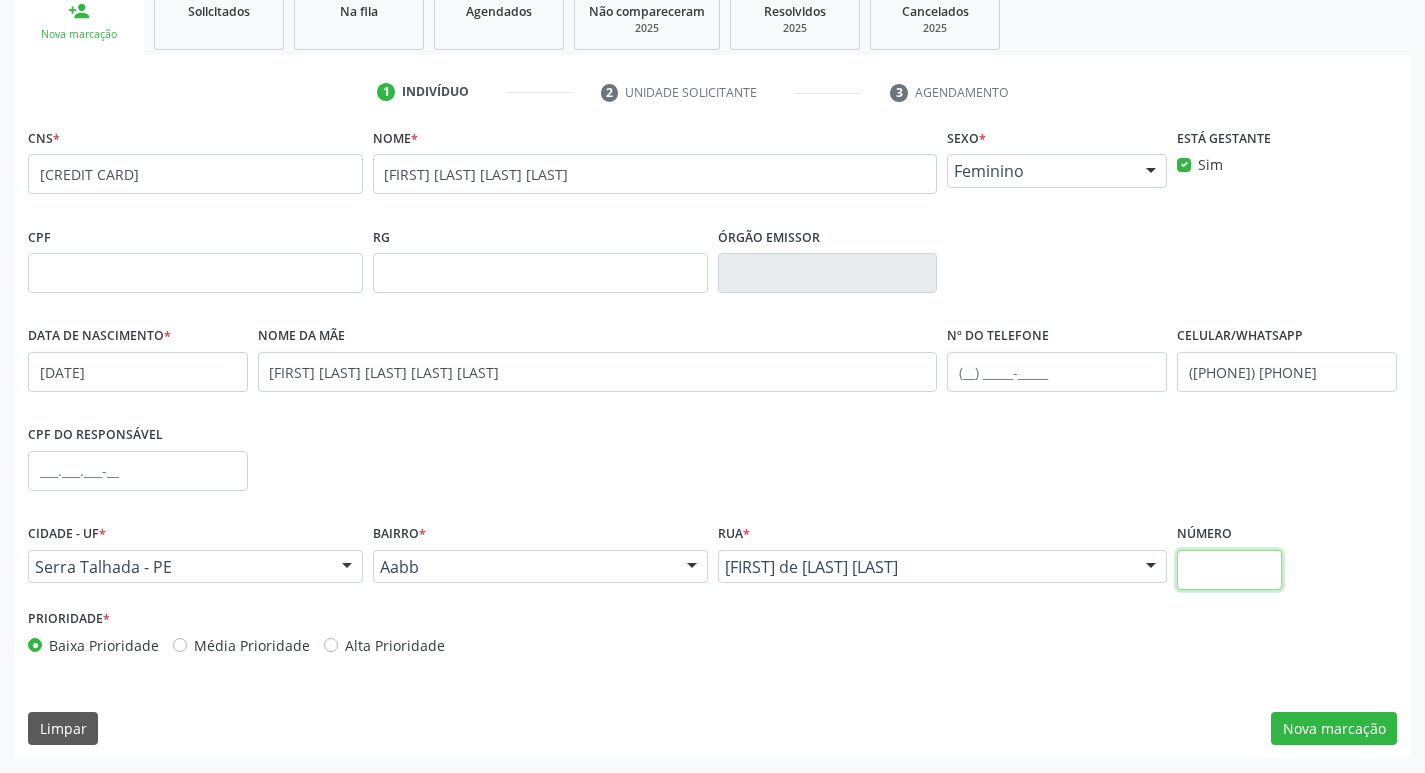 type on "0" 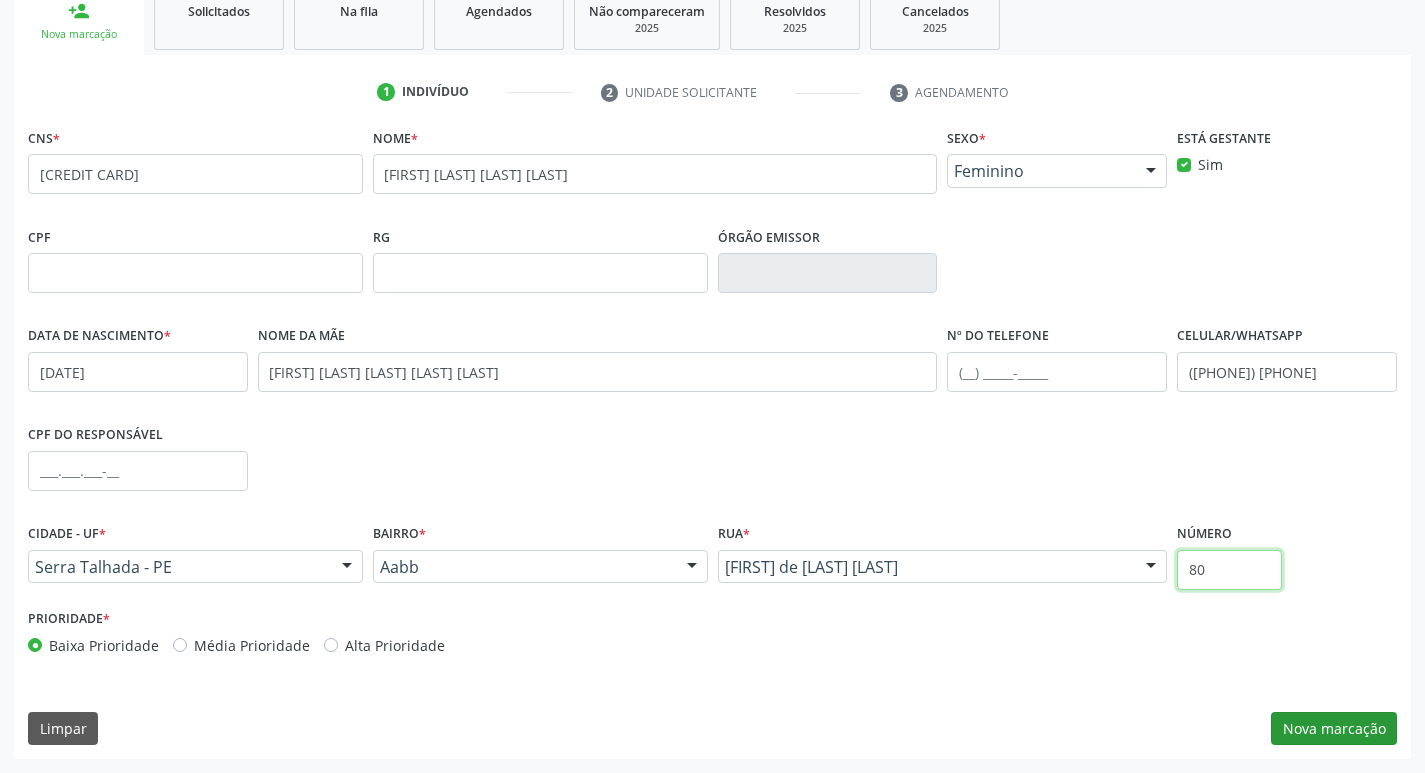 type on "80" 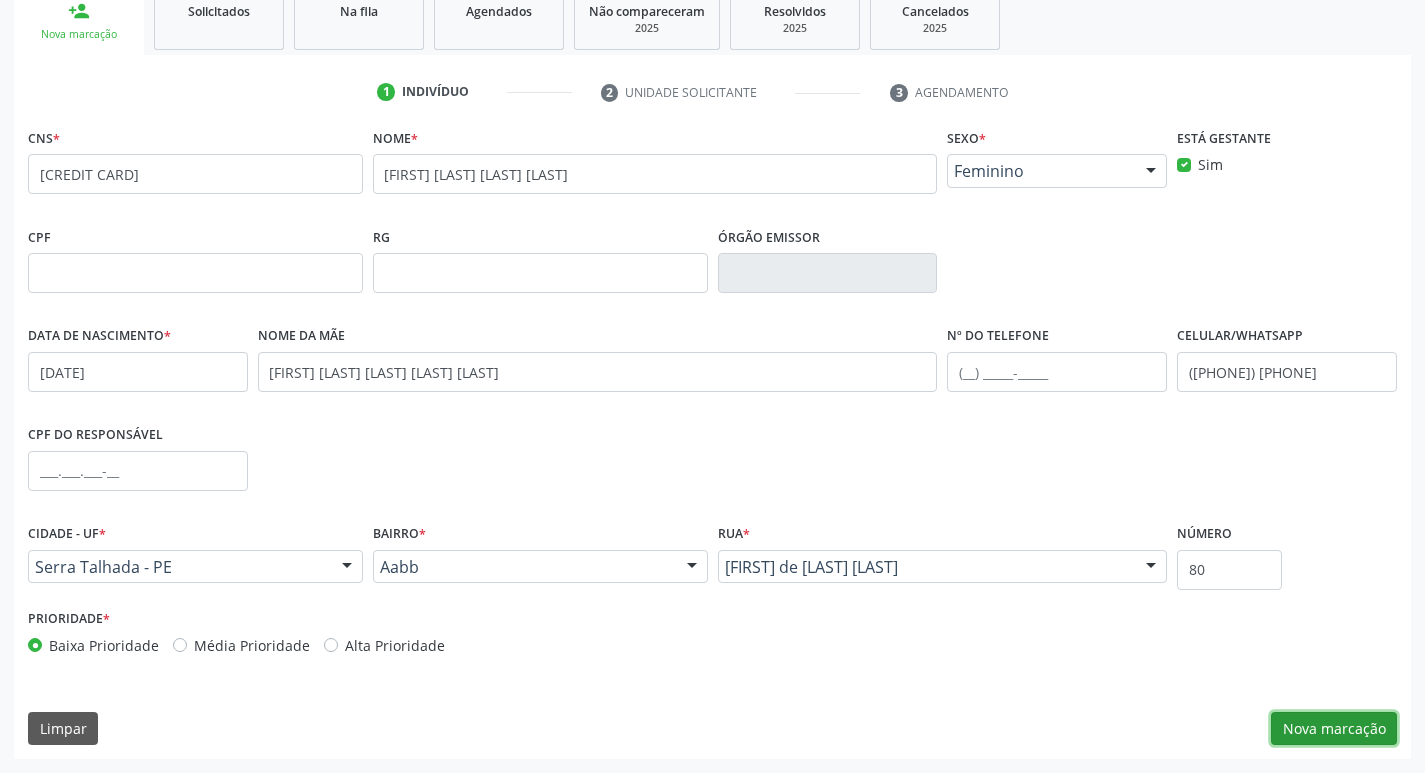 click on "Nova marcação" at bounding box center [1334, 729] 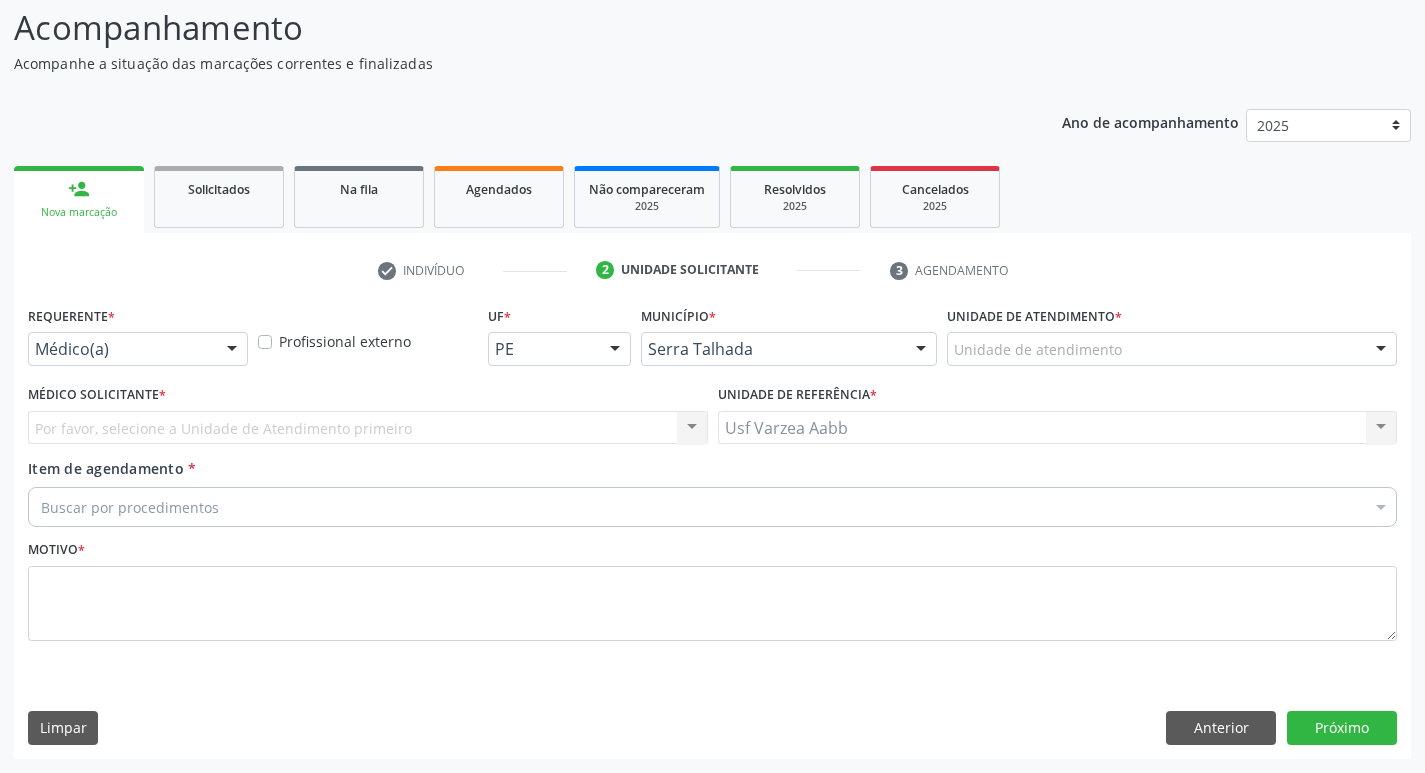 scroll, scrollTop: 133, scrollLeft: 0, axis: vertical 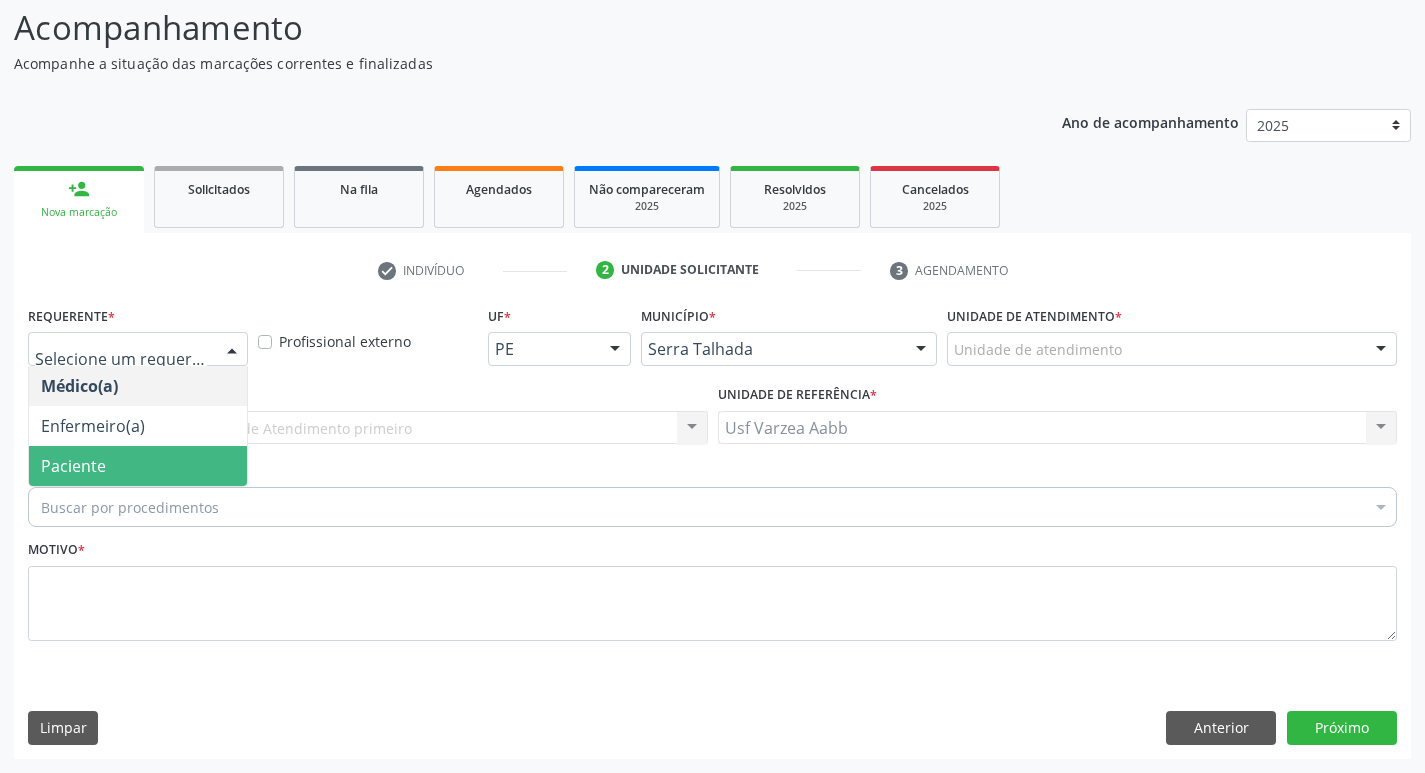 drag, startPoint x: 214, startPoint y: 428, endPoint x: 224, endPoint y: 458, distance: 31.622776 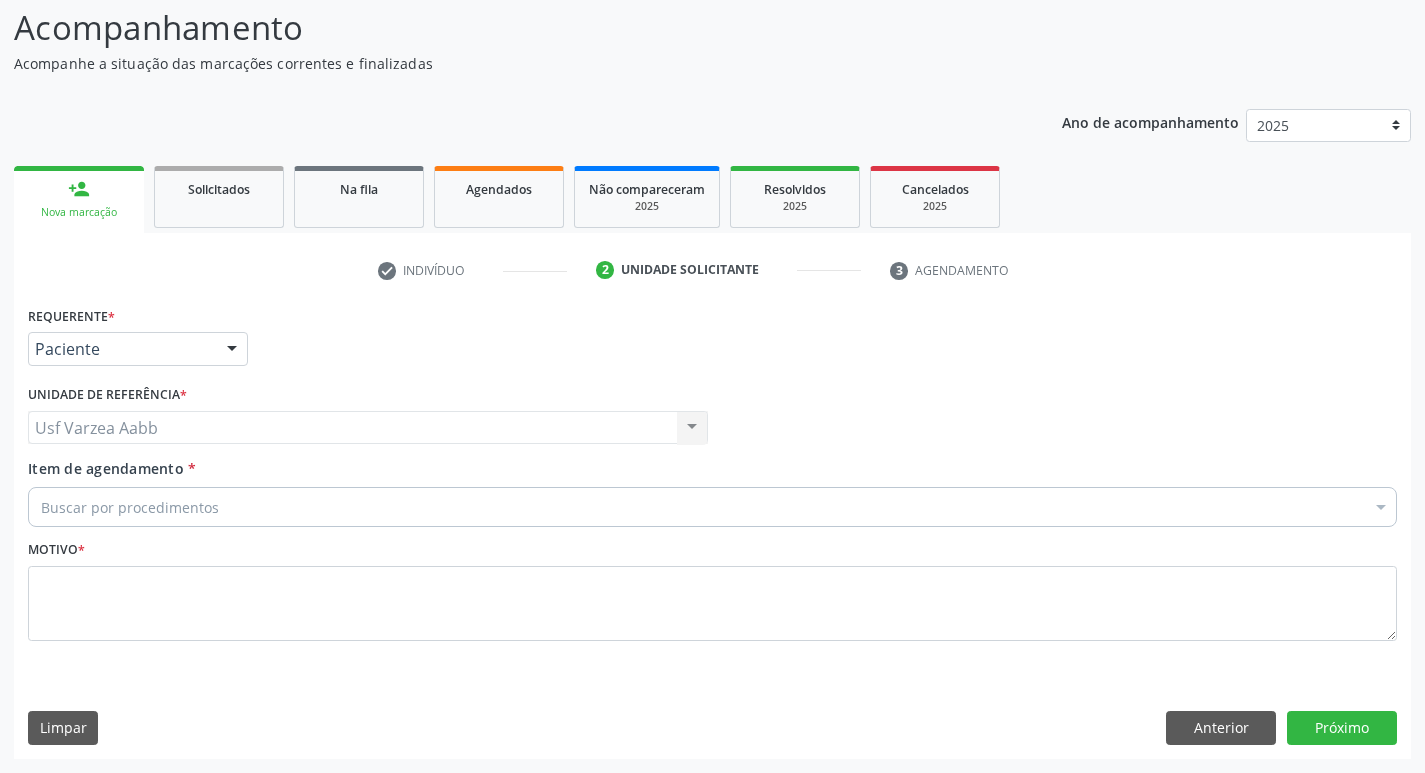 click on "Buscar por procedimentos" at bounding box center [712, 507] 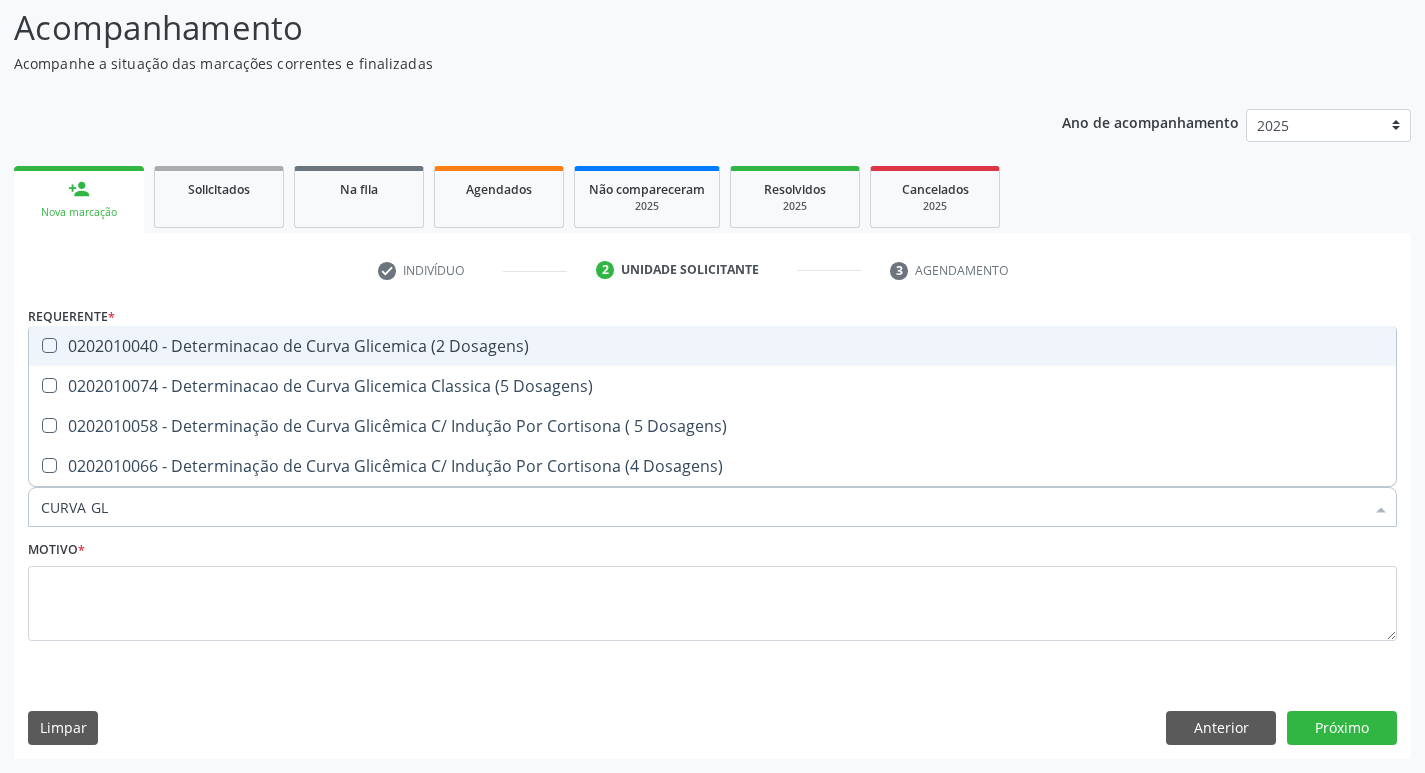type on "CURVA GLI" 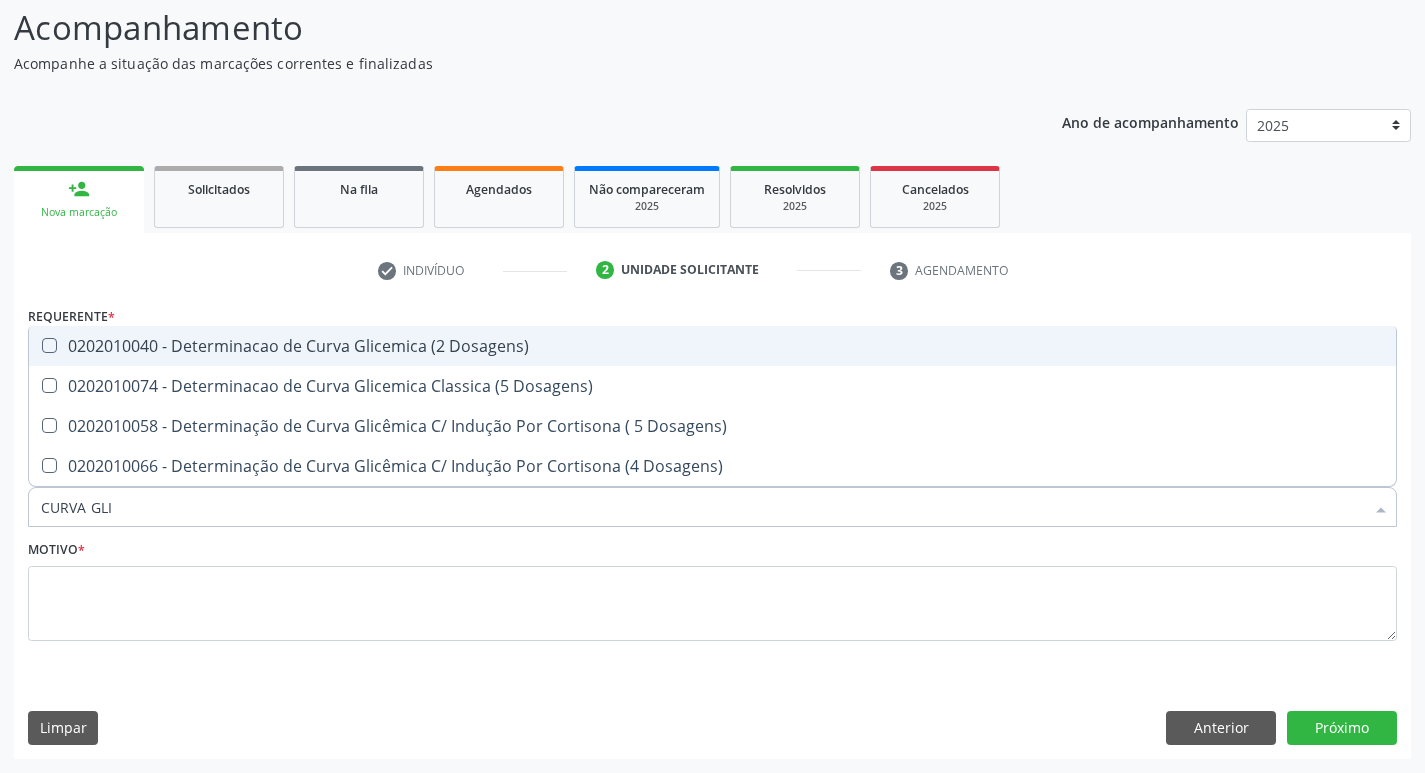 click on "0202010040 - Determinacao de Curva Glicemica (2 Dosagens)" at bounding box center (712, 346) 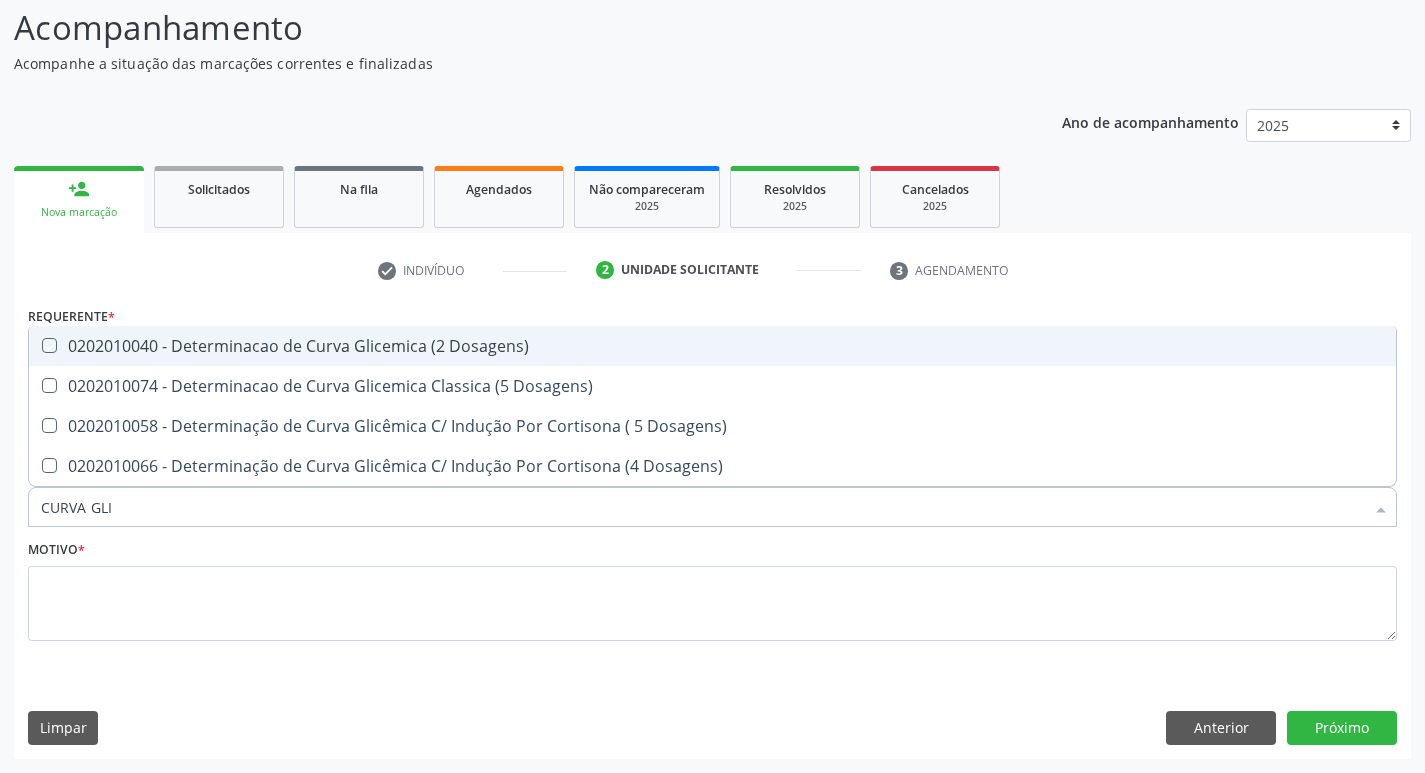 checkbox on "true" 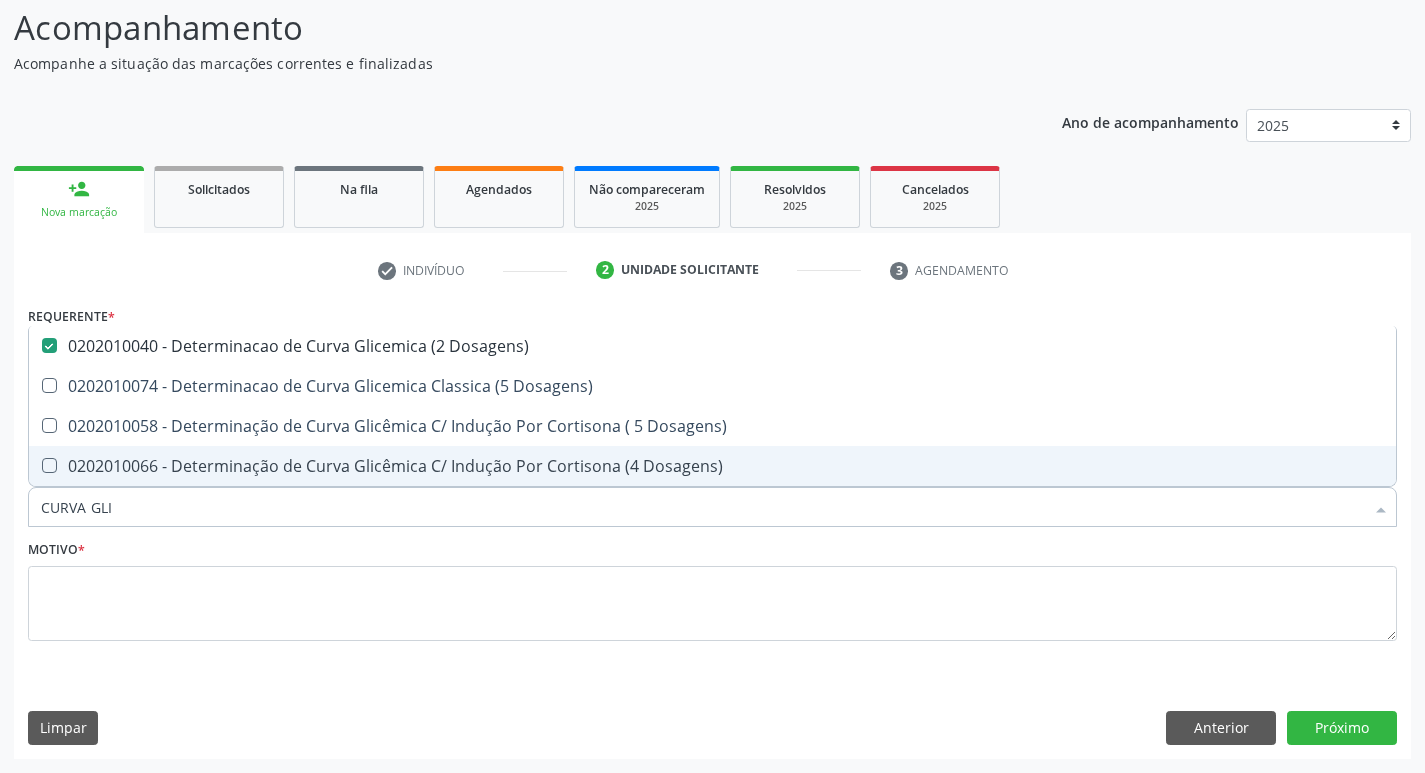 click on "CURVA GLI" at bounding box center (702, 507) 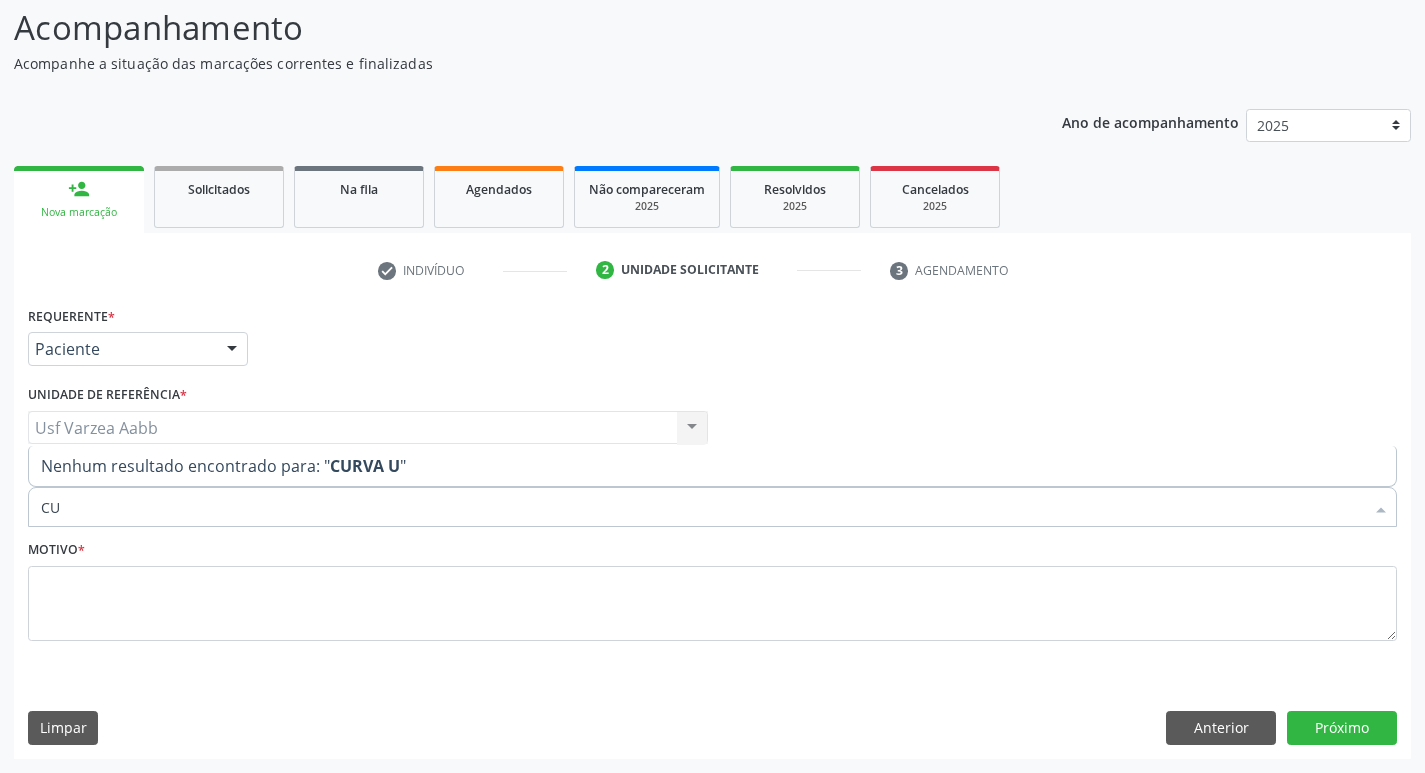 type on "C" 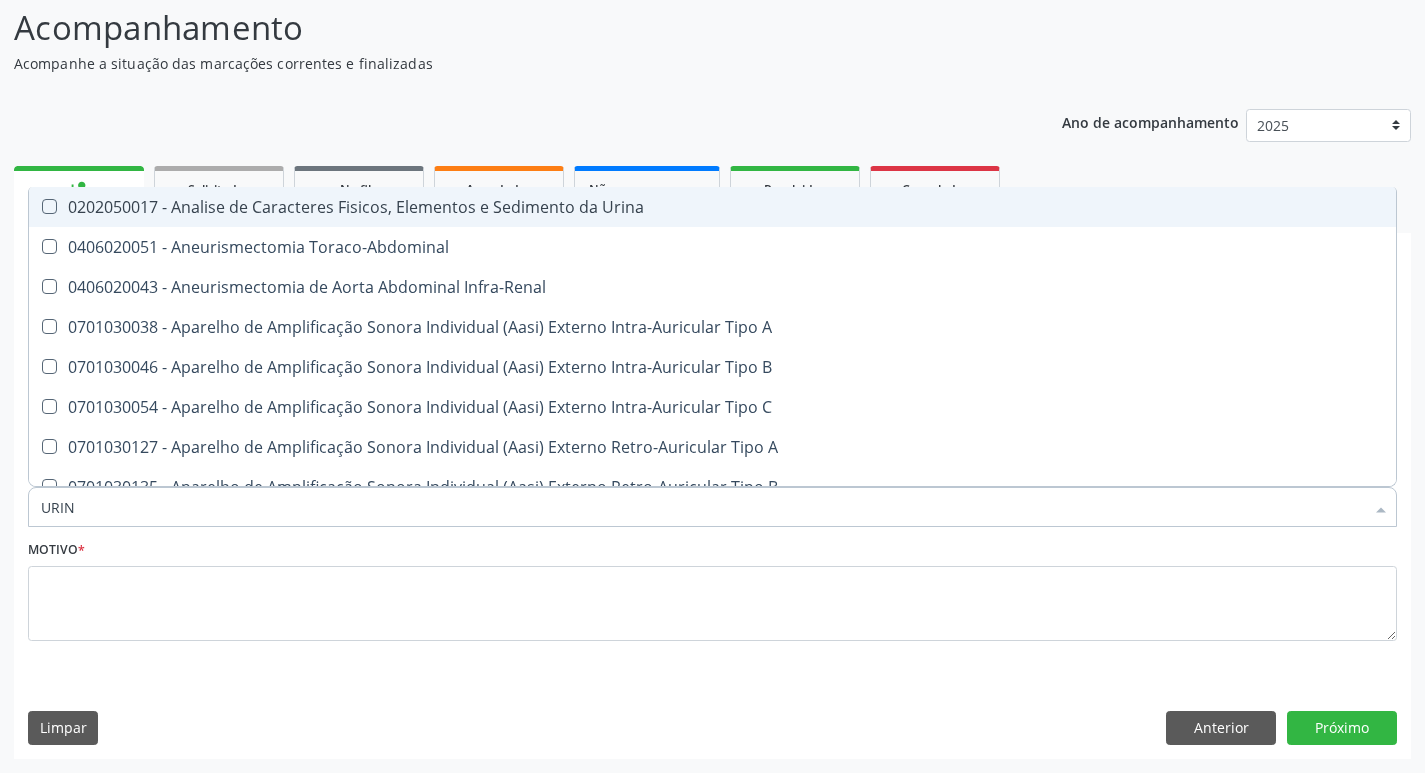type on "URINA" 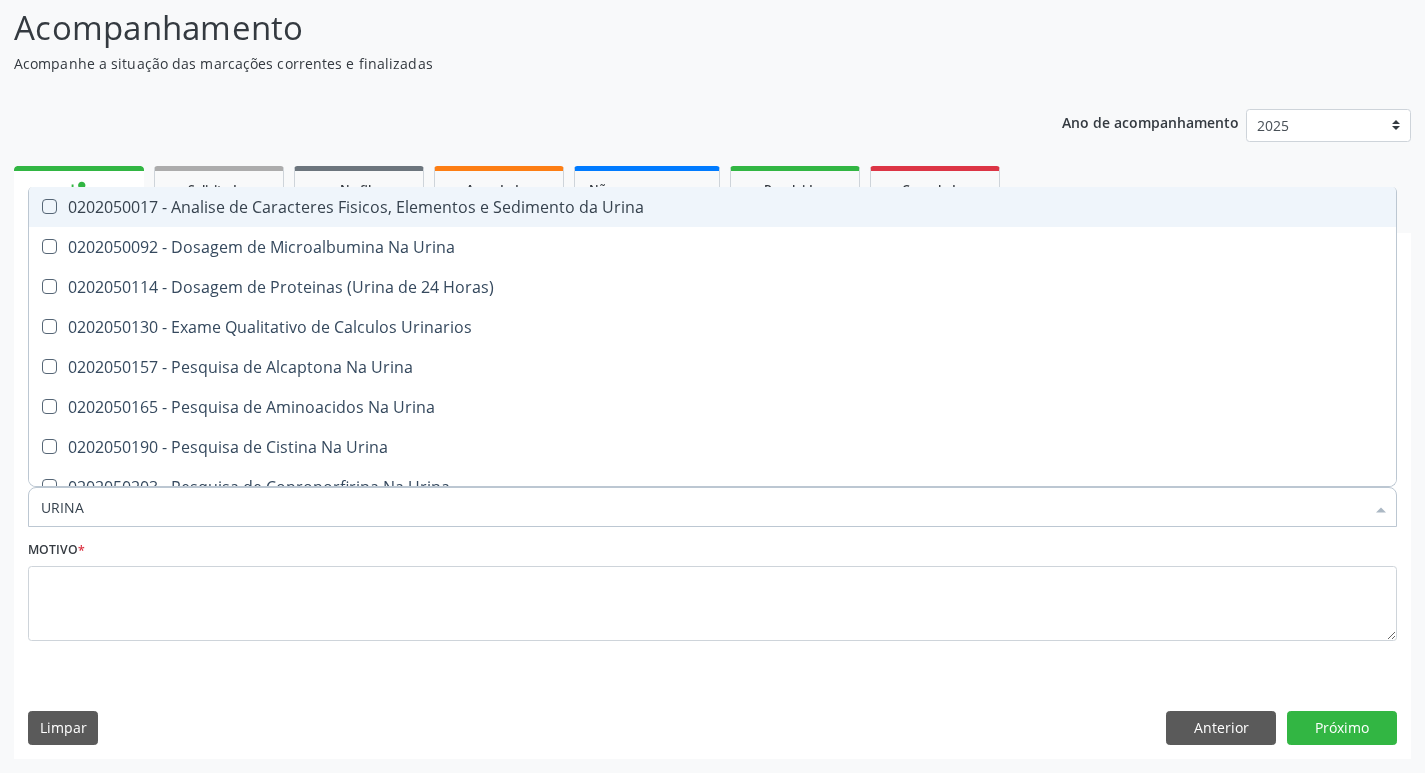 click on "0202050017 - Analise de Caracteres Fisicos, Elementos e Sedimento da Urina" at bounding box center (712, 207) 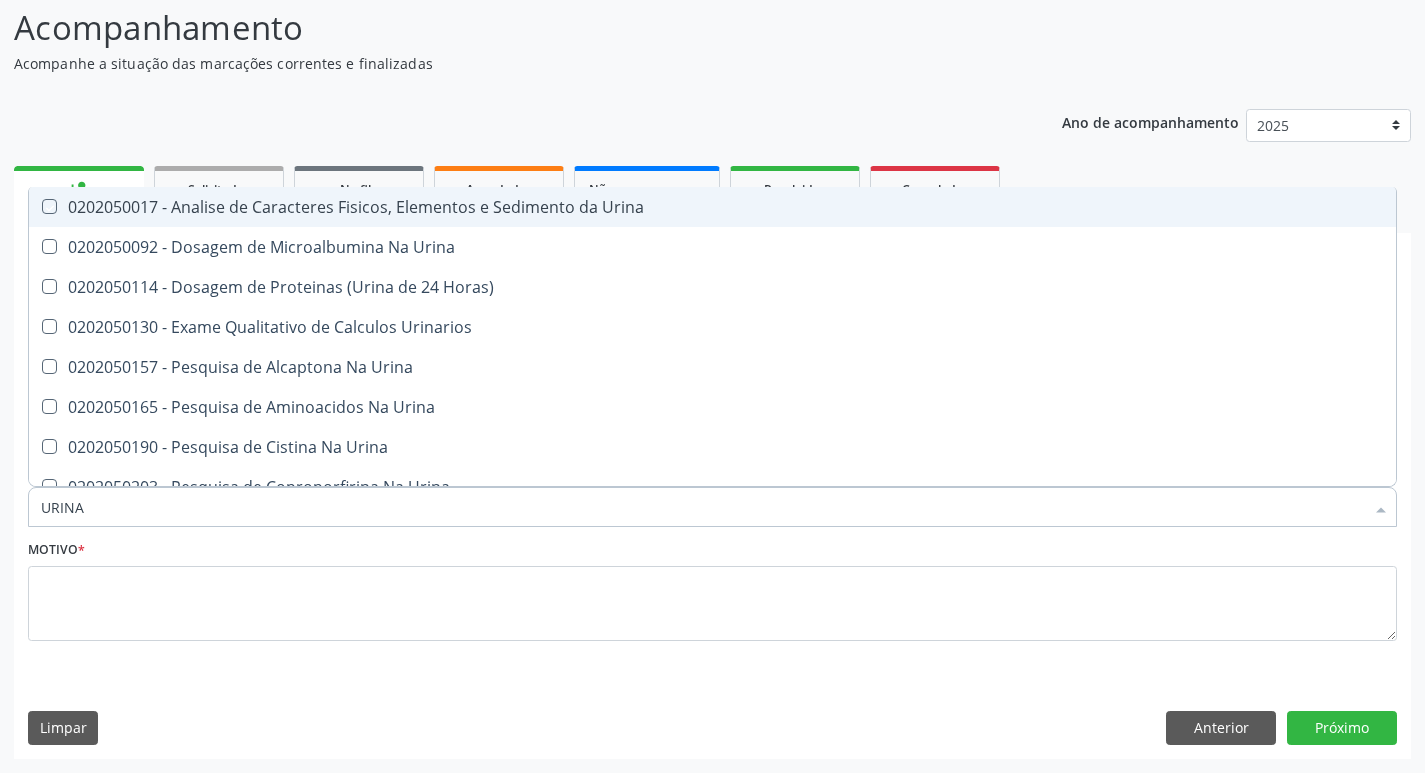 checkbox on "true" 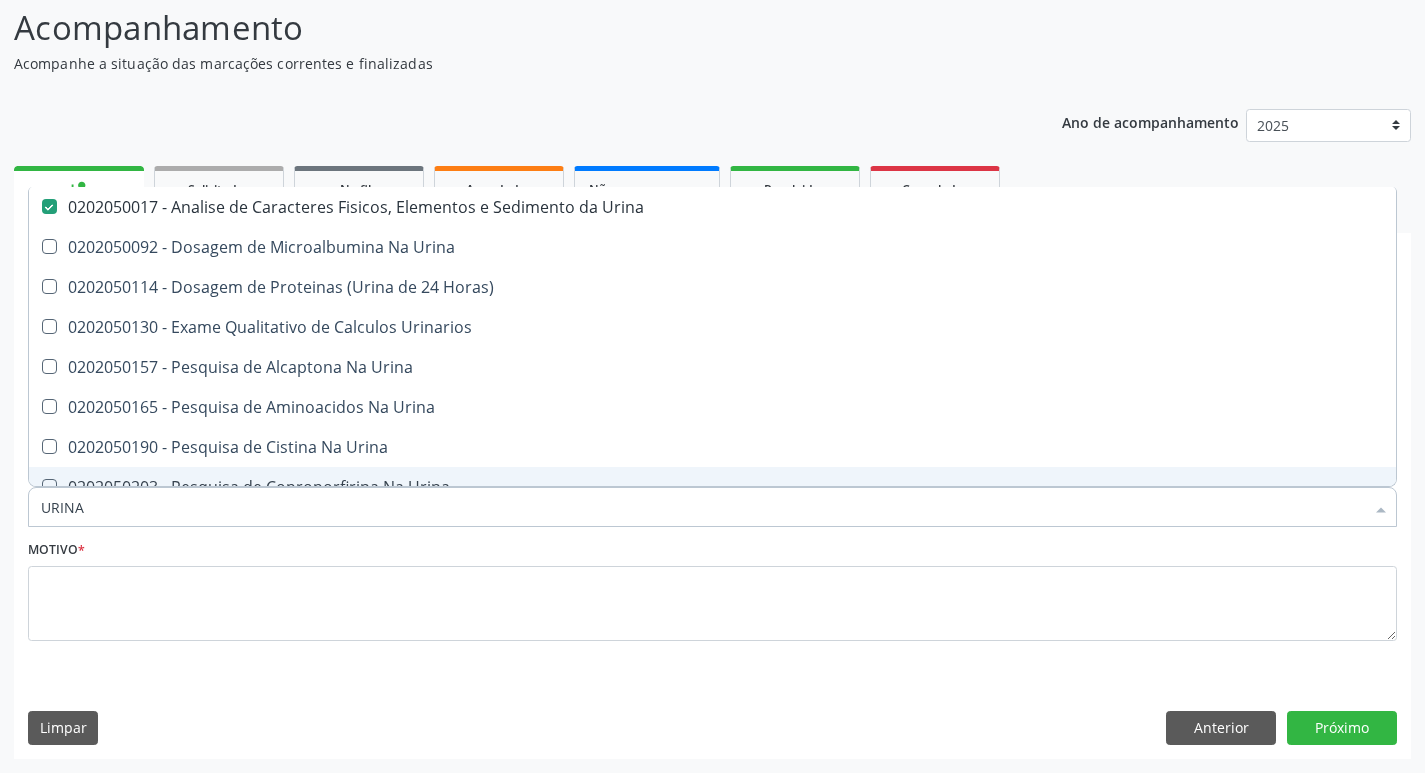 click on "URINA" at bounding box center (702, 507) 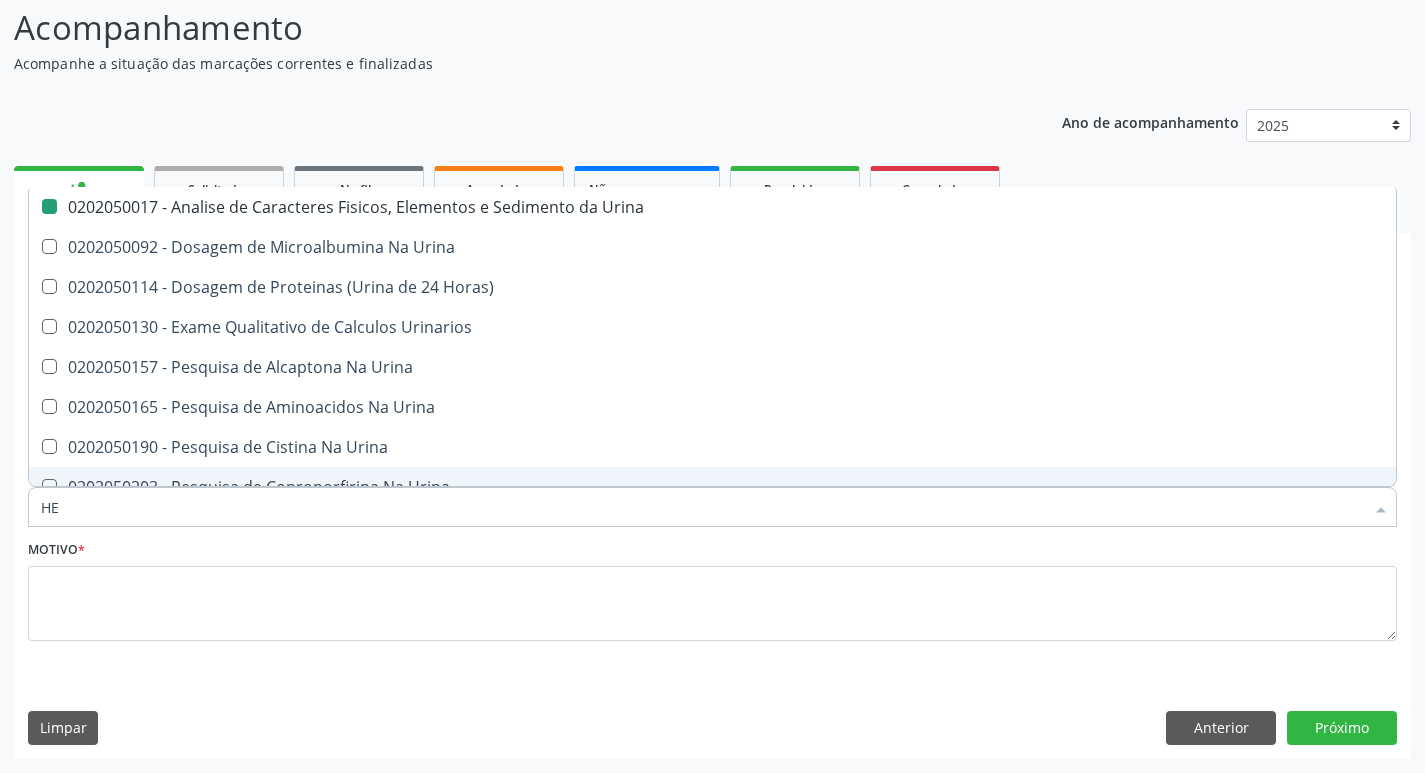 type on "HEM" 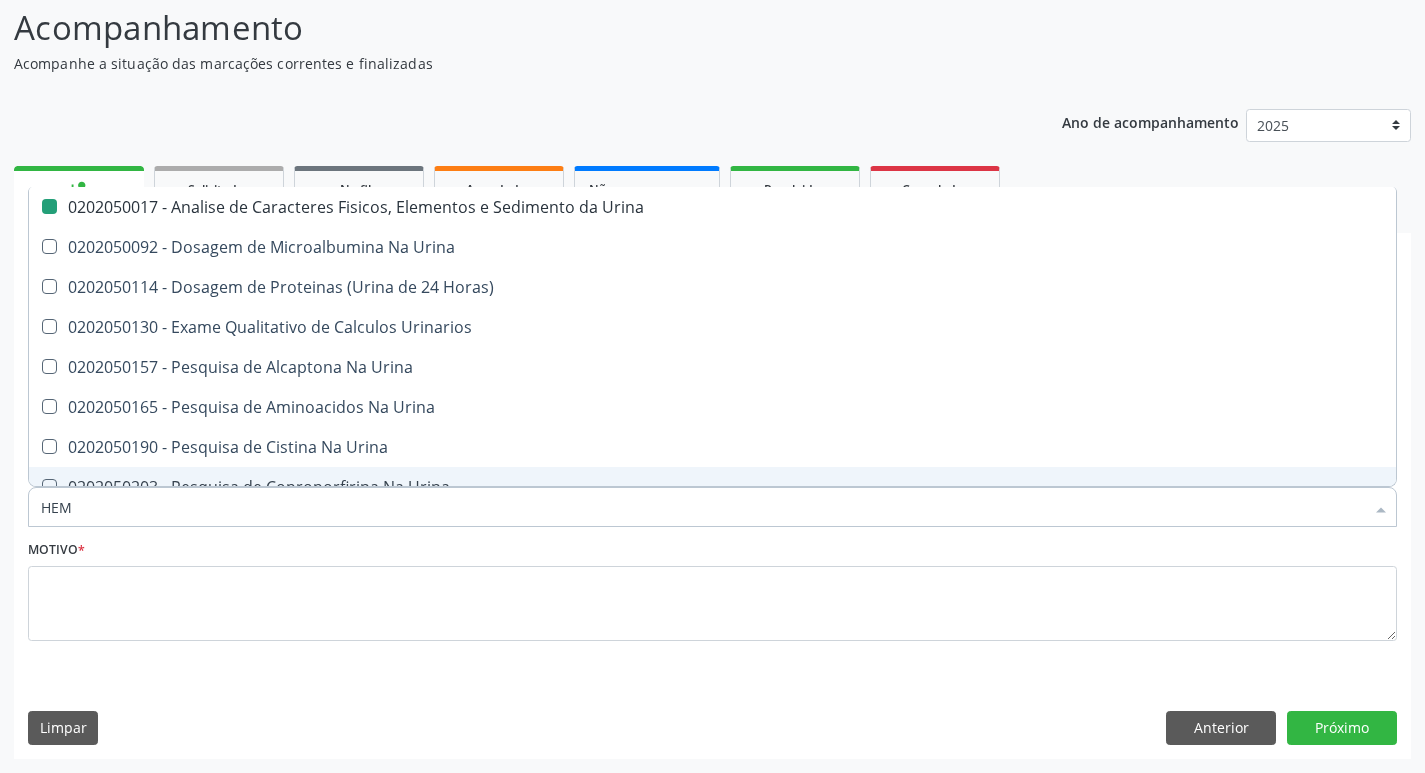checkbox on "false" 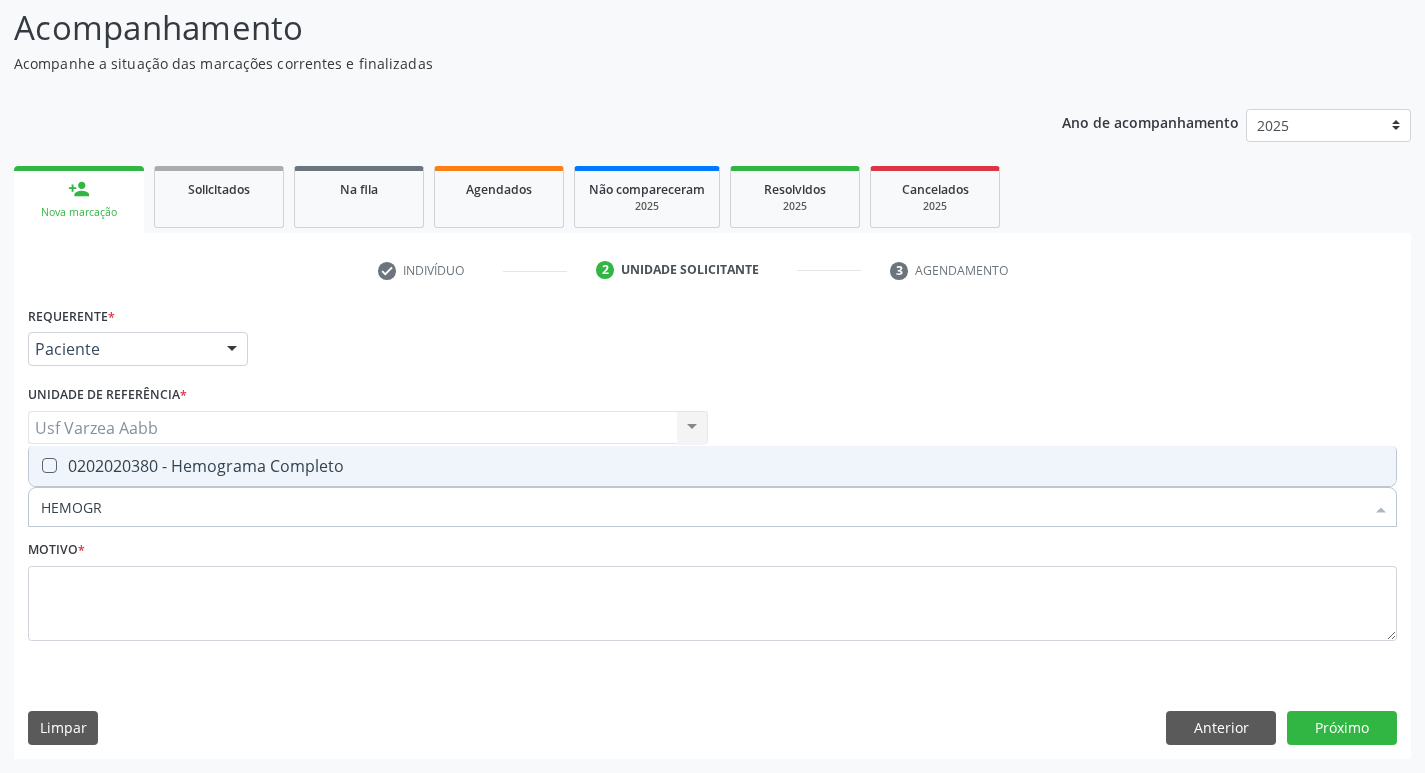 type on "HEMOGRA" 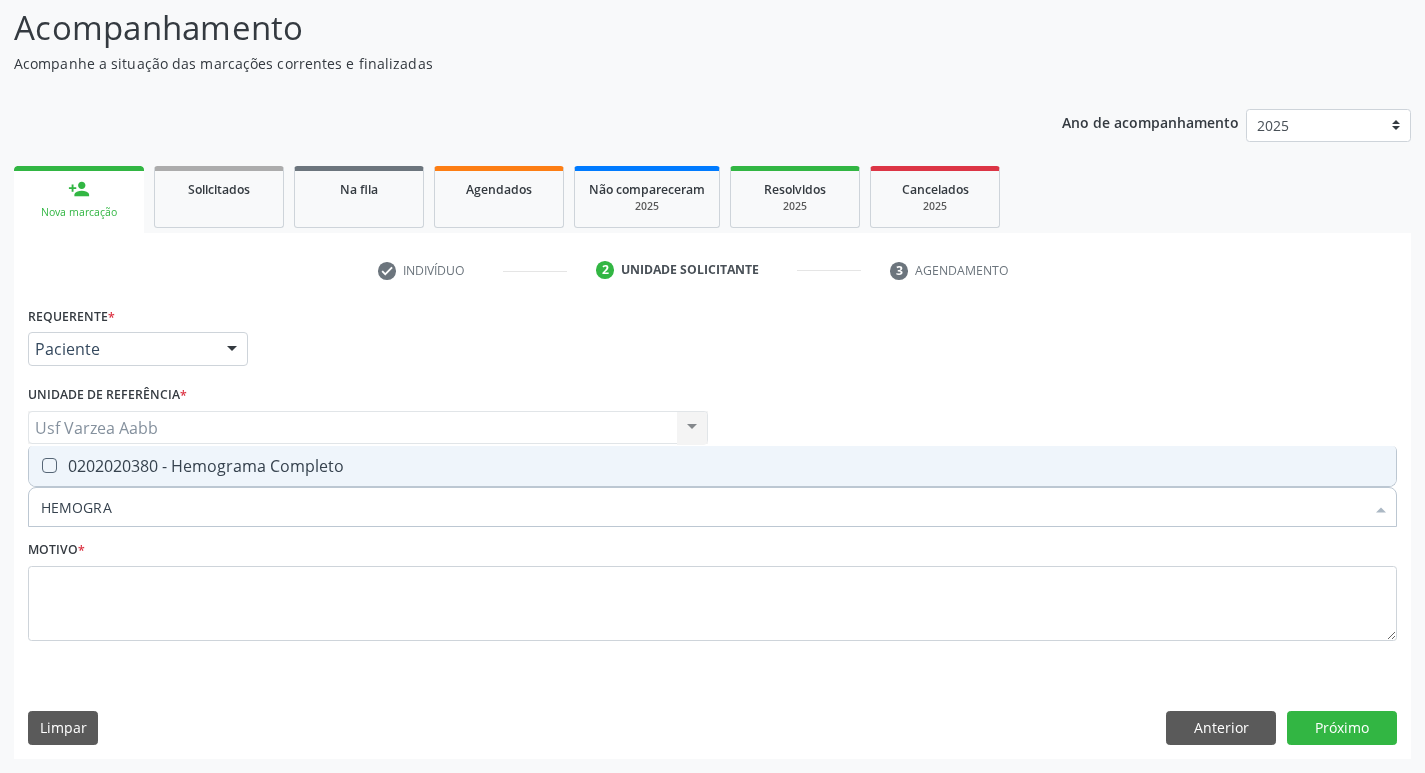 click on "0202020380 - Hemograma Completo" at bounding box center [712, 466] 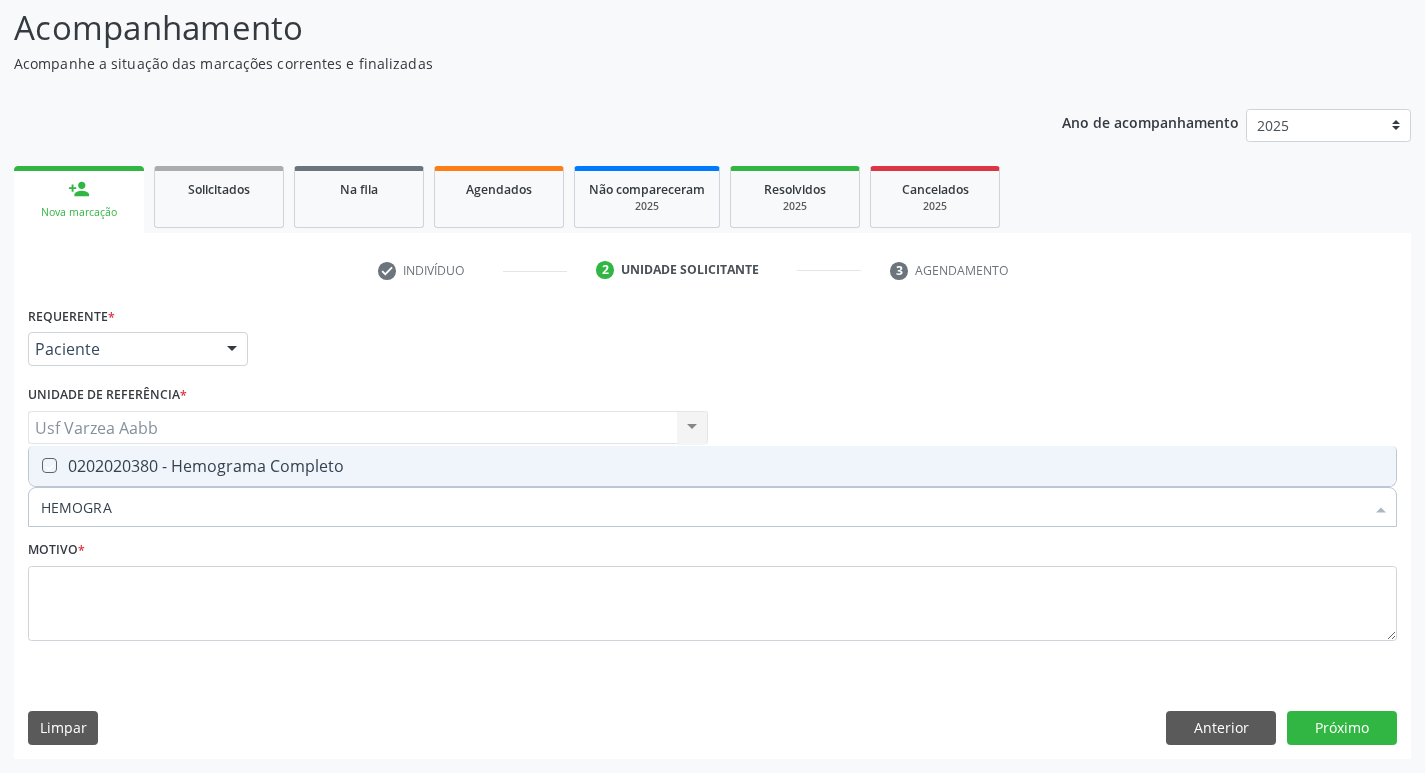 checkbox on "true" 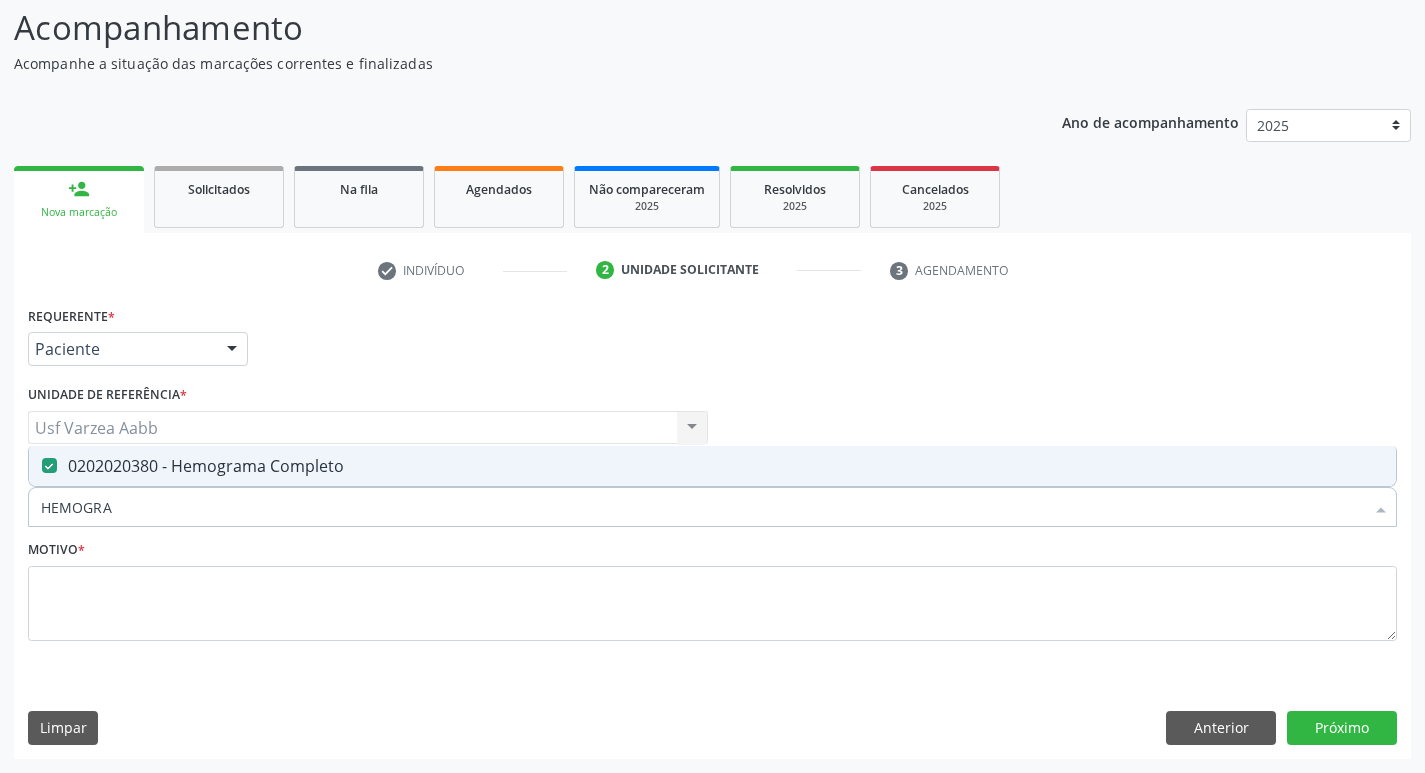 click on "HEMOGRA" at bounding box center [702, 507] 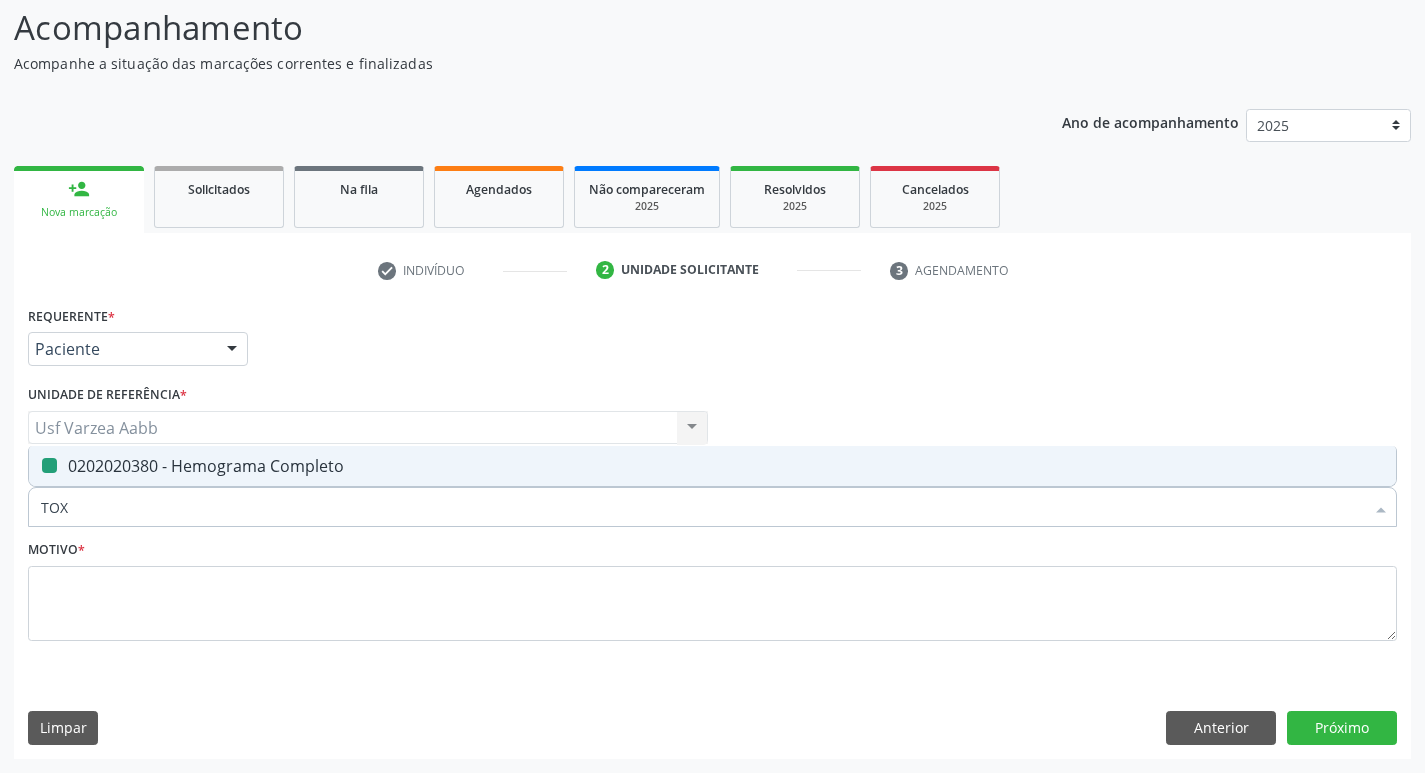type on "TOXO" 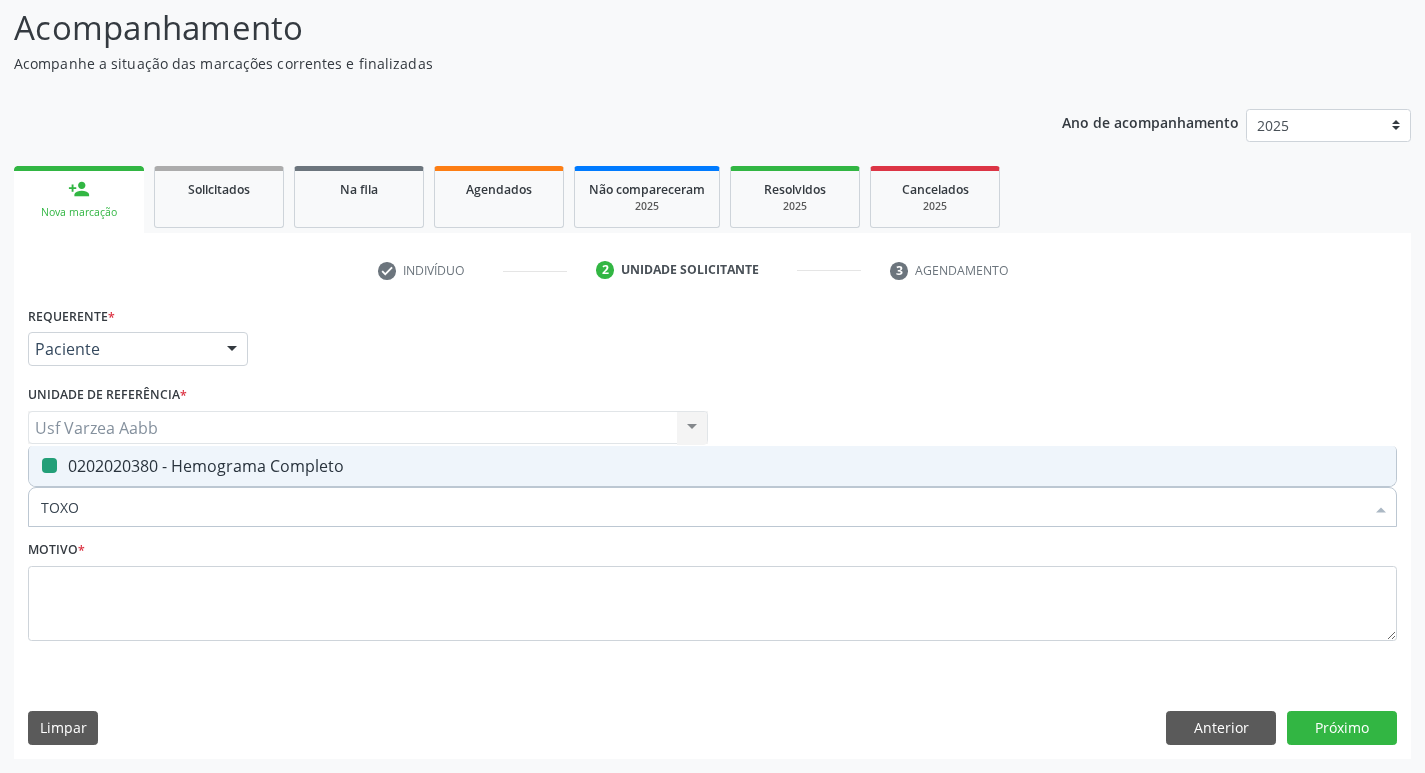 checkbox on "false" 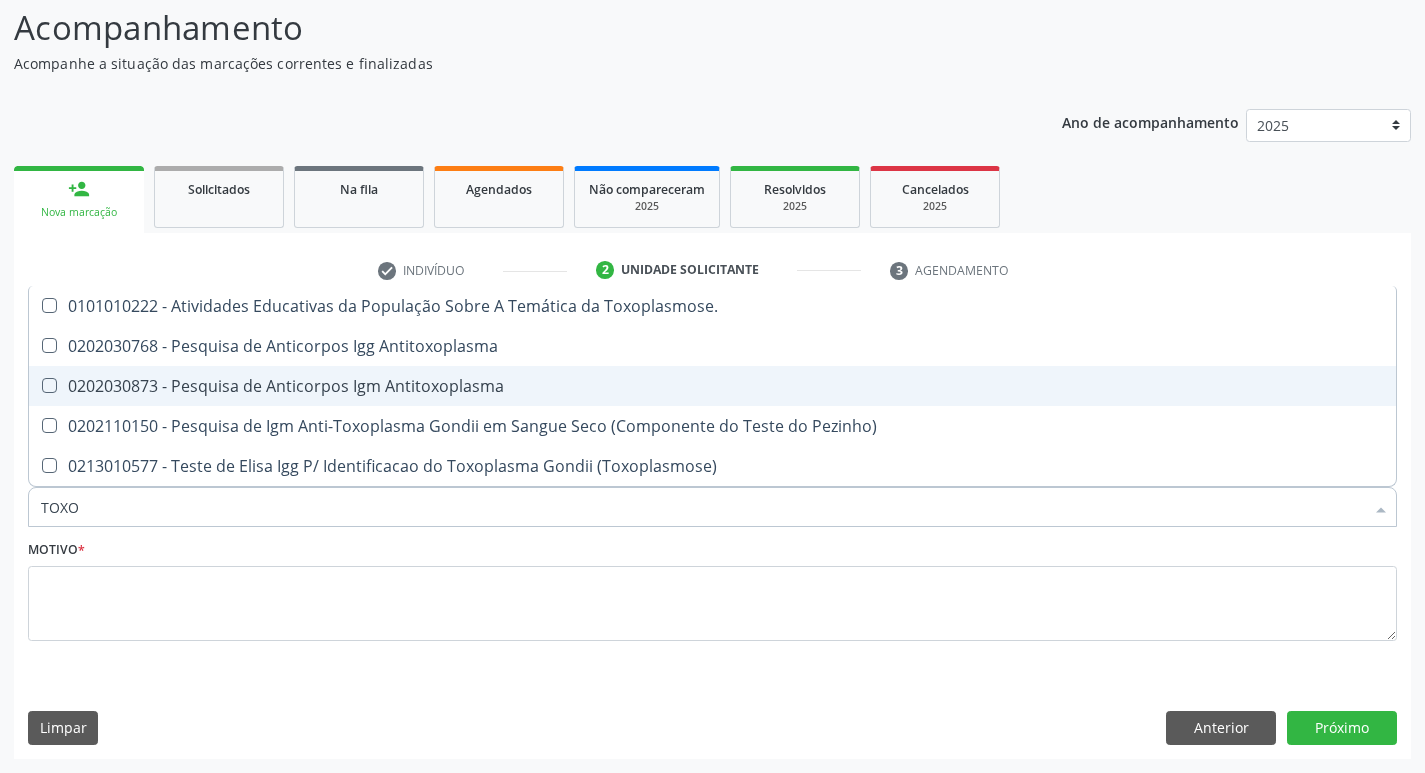 click on "0202030873 - Pesquisa de Anticorpos Igm Antitoxoplasma" at bounding box center [712, 386] 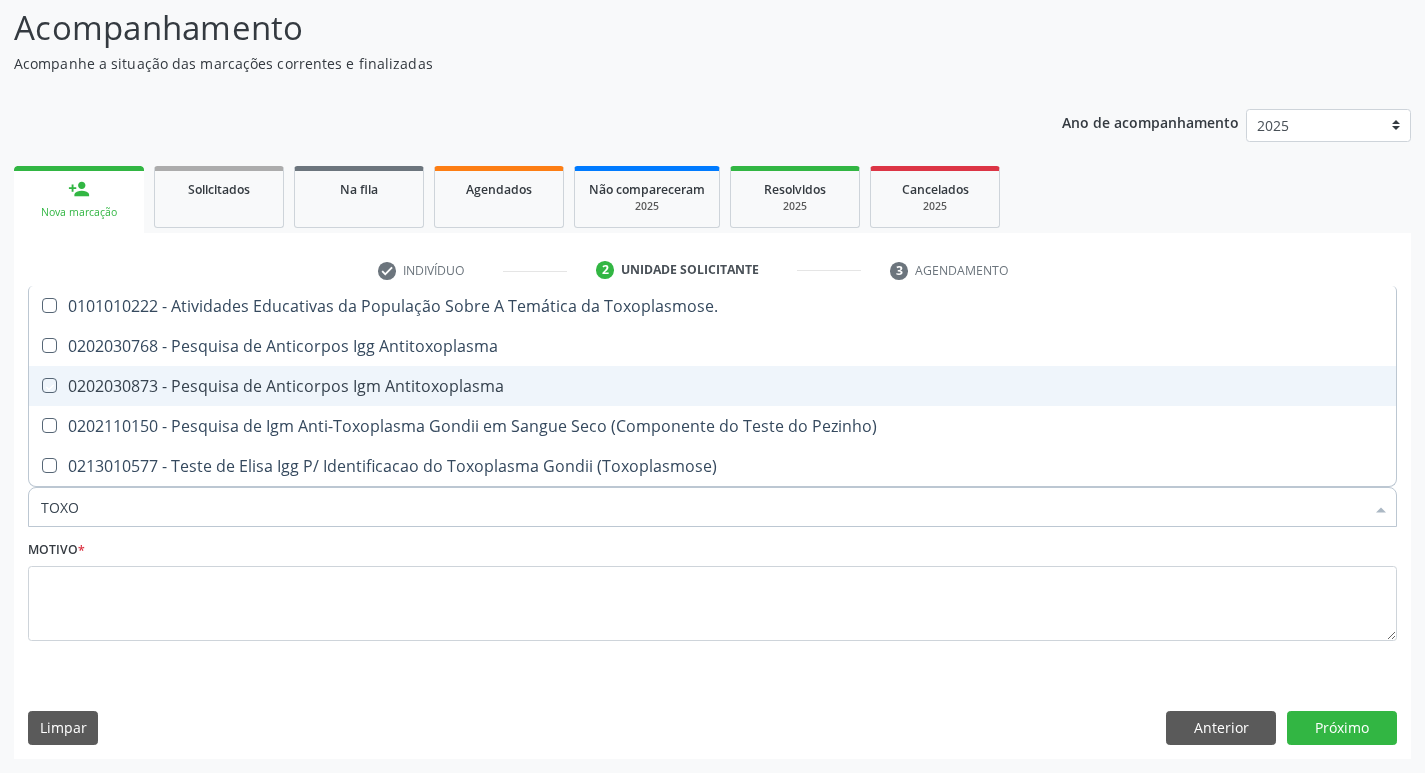 checkbox on "true" 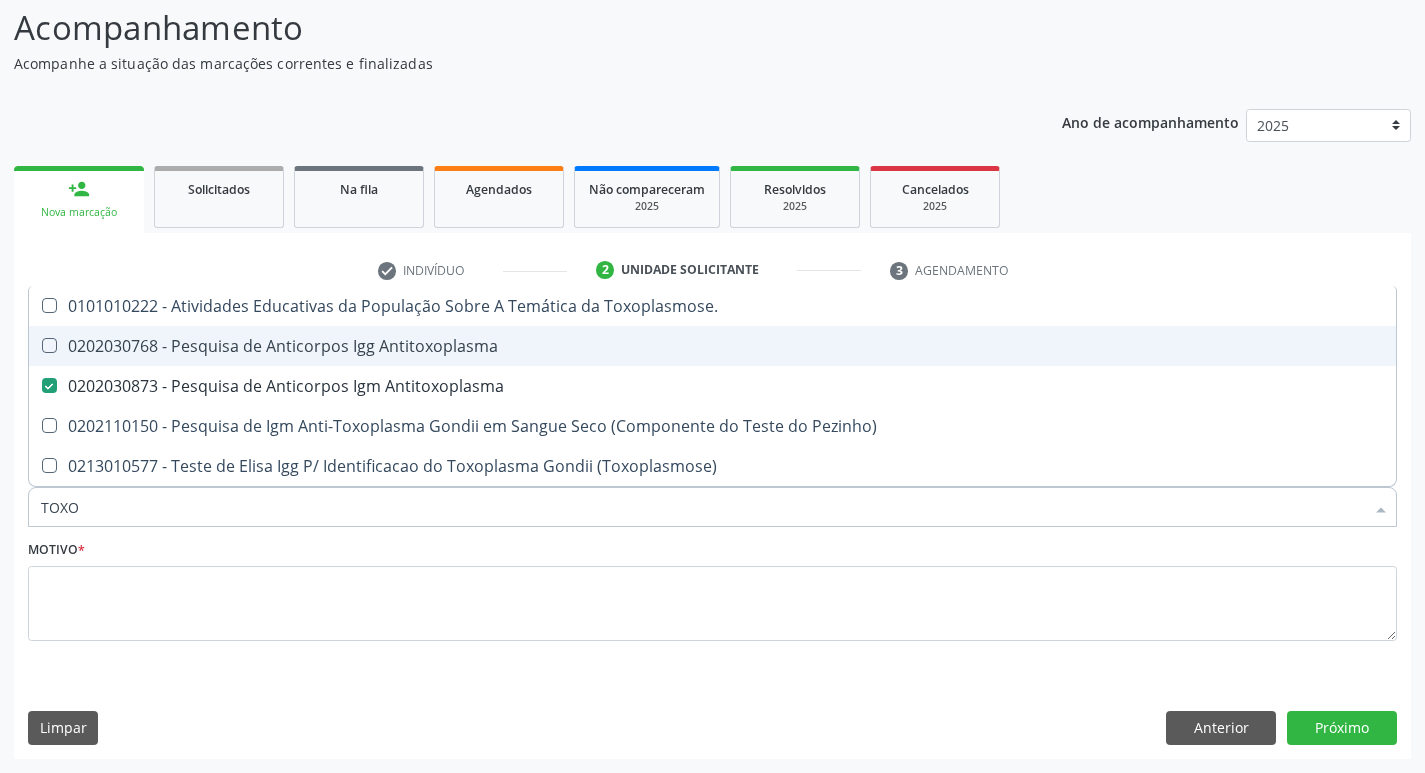 click on "0202030768 - Pesquisa de Anticorpos Igg Antitoxoplasma" at bounding box center [712, 346] 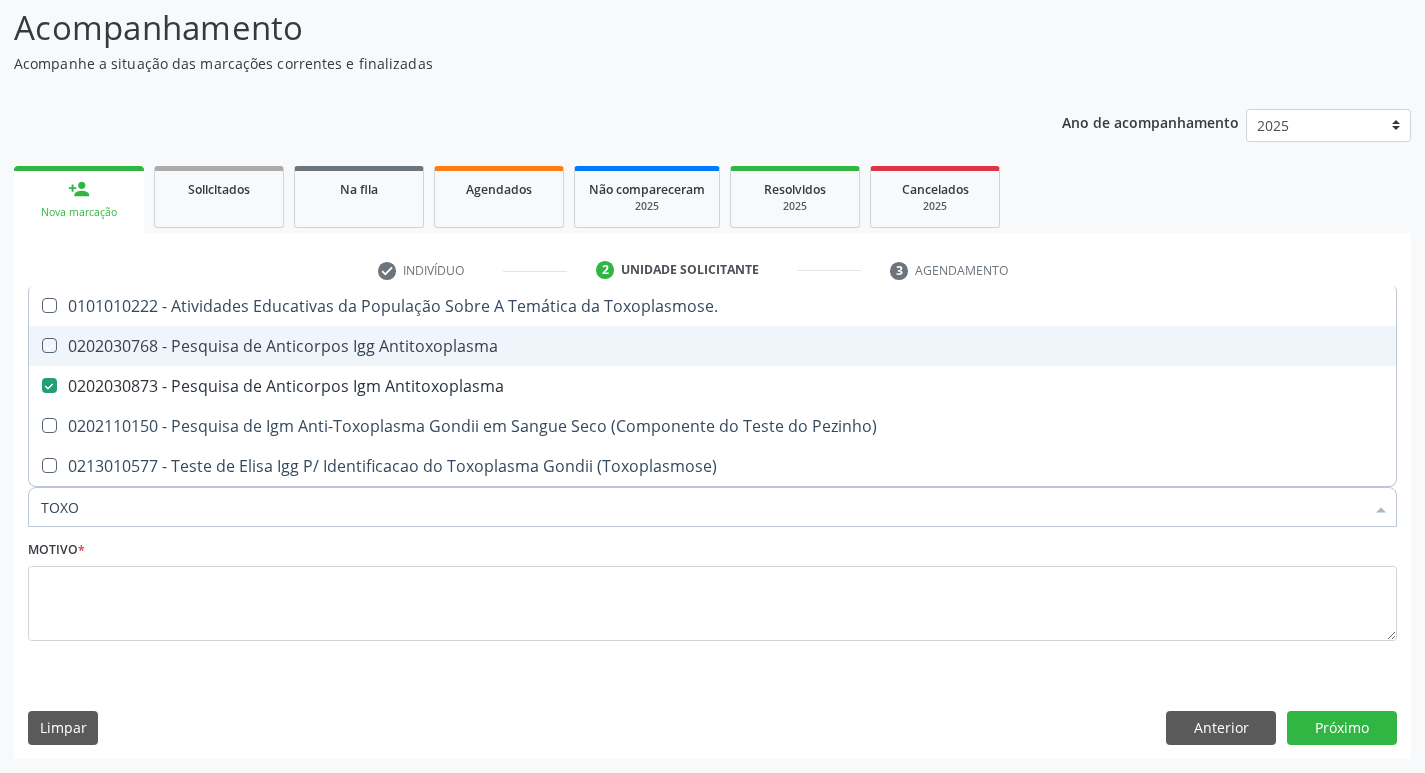 checkbox on "true" 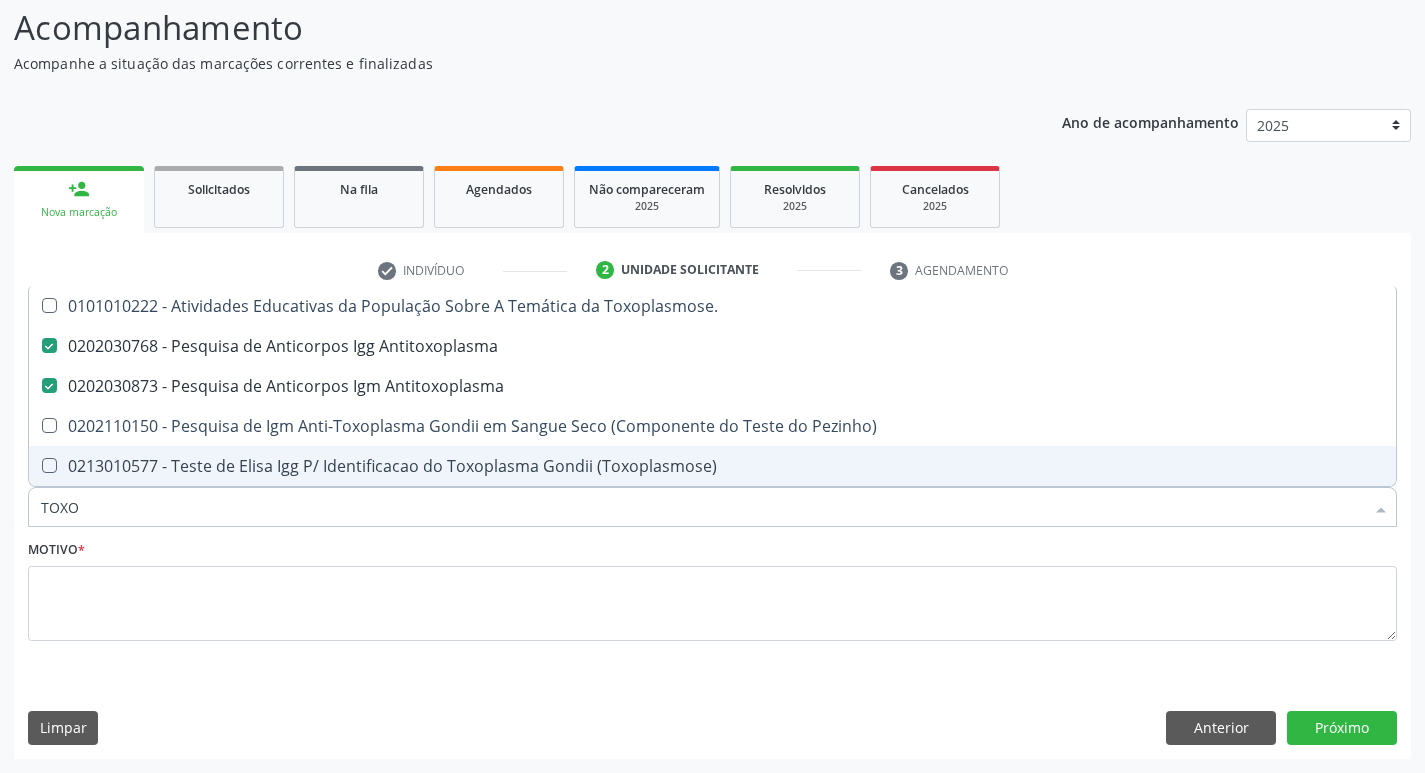 click on "TOXO" at bounding box center (702, 507) 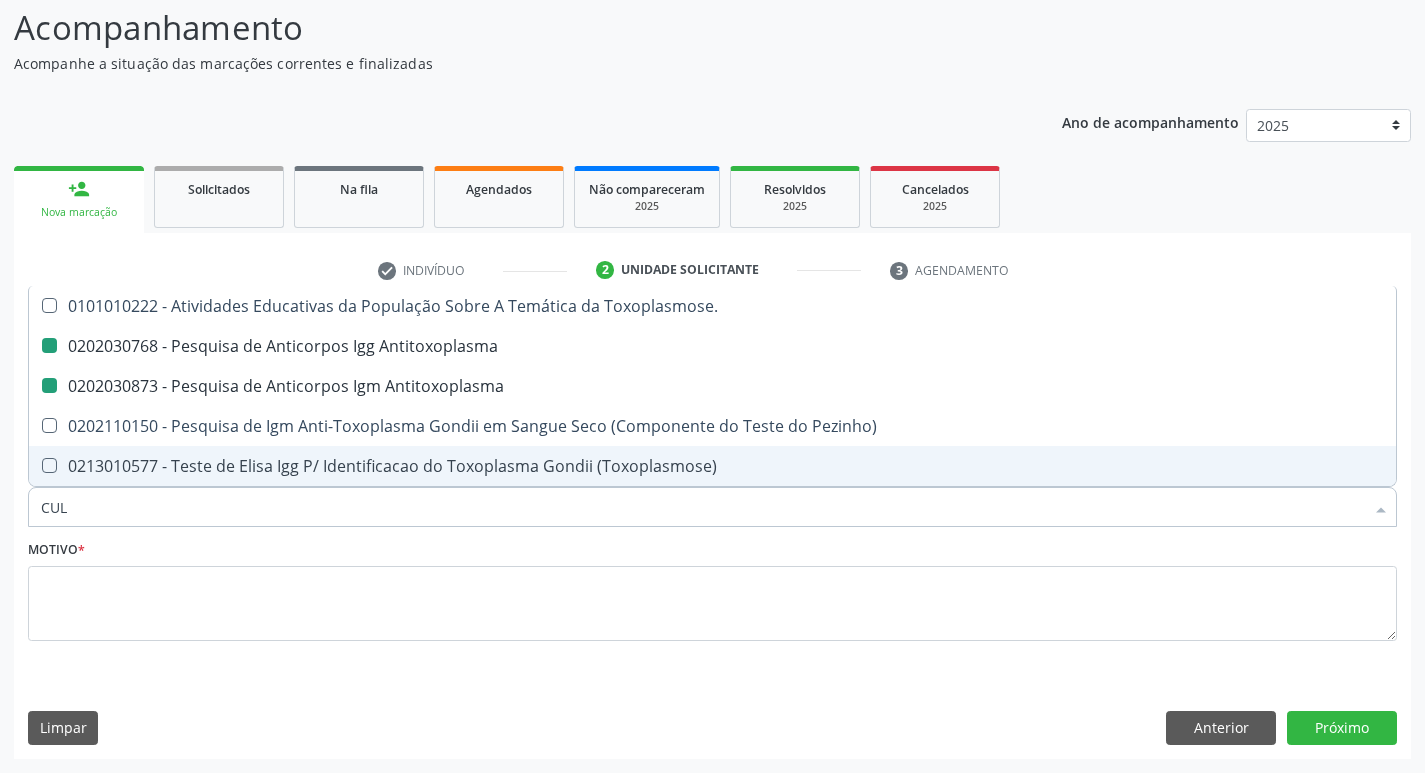 type on "CULT" 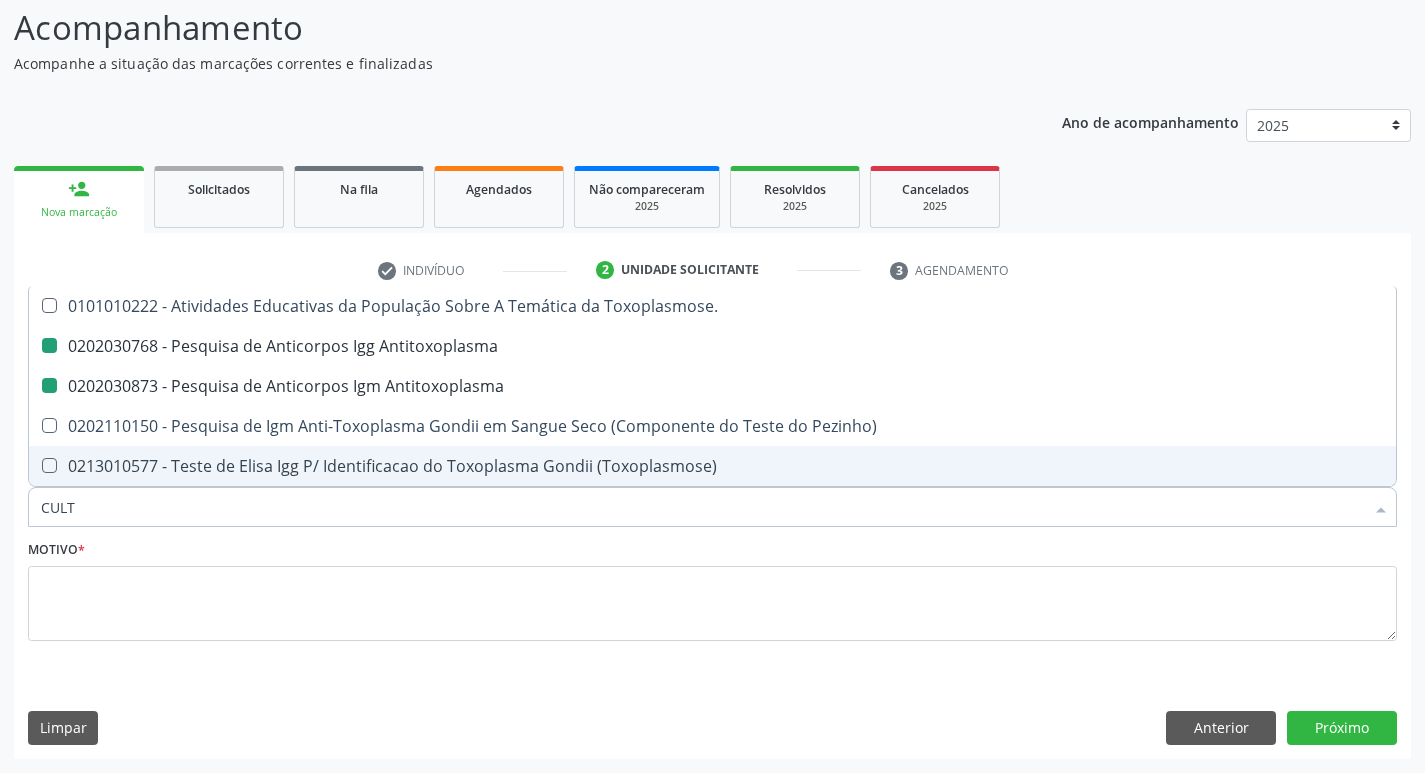 checkbox on "false" 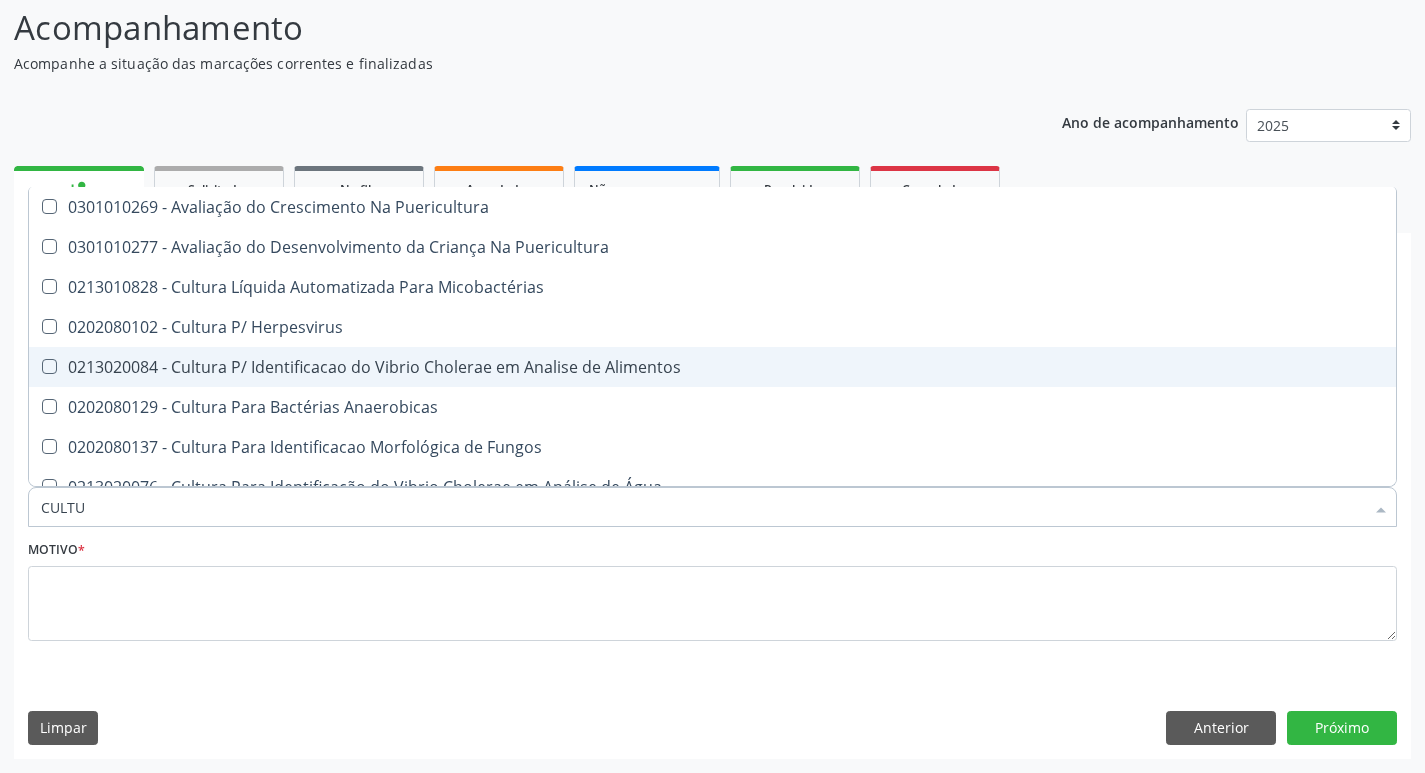 type on "CULTUR" 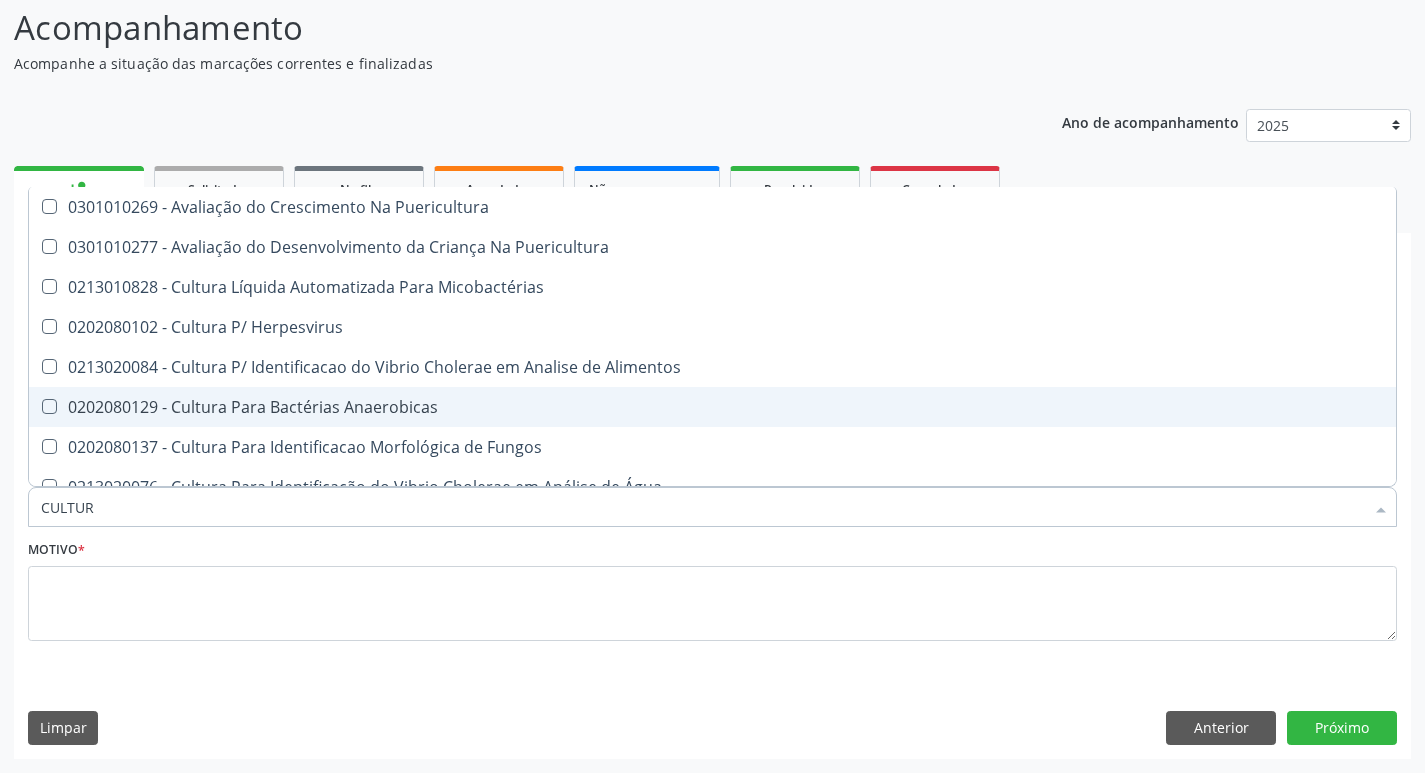 scroll, scrollTop: 100, scrollLeft: 0, axis: vertical 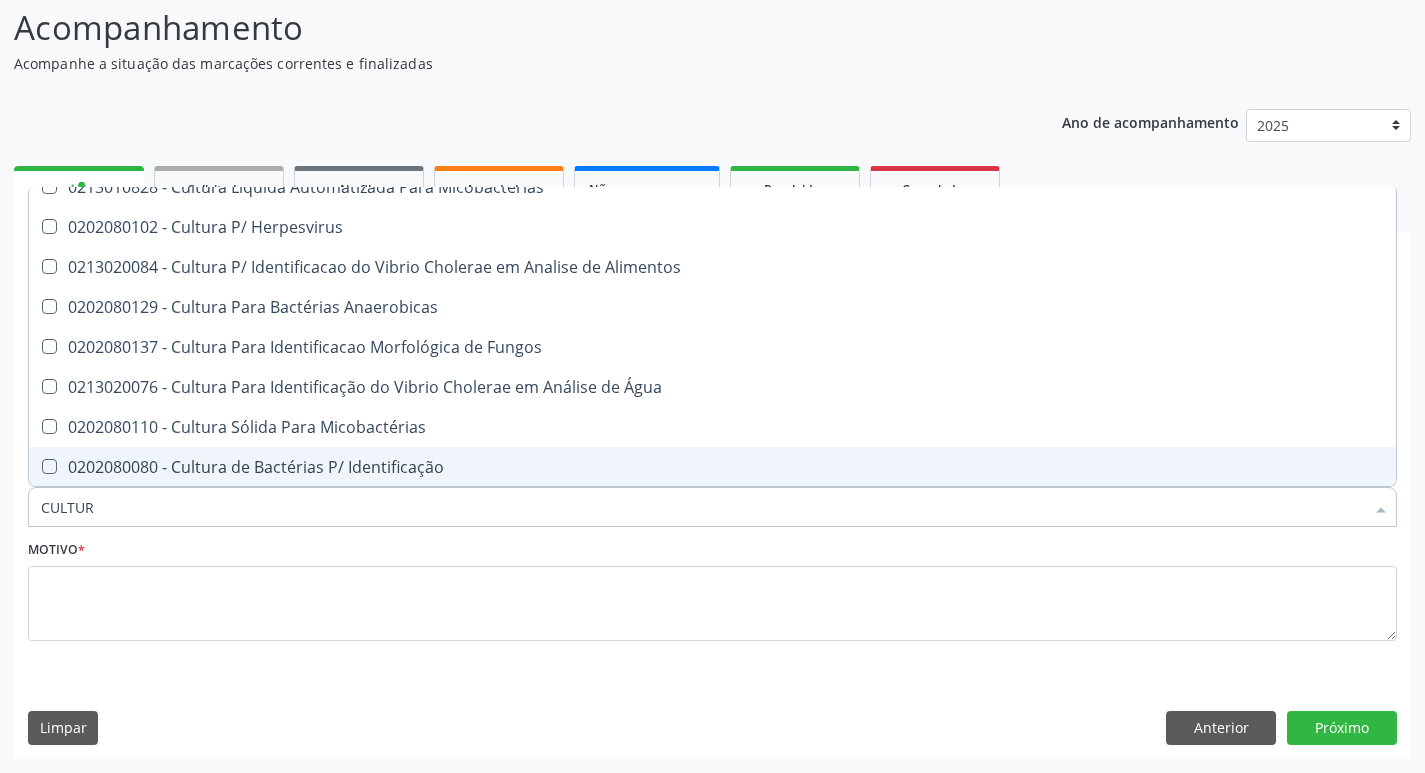 click on "0202080080 - Cultura de Bactérias P/ Identificação" at bounding box center [712, 467] 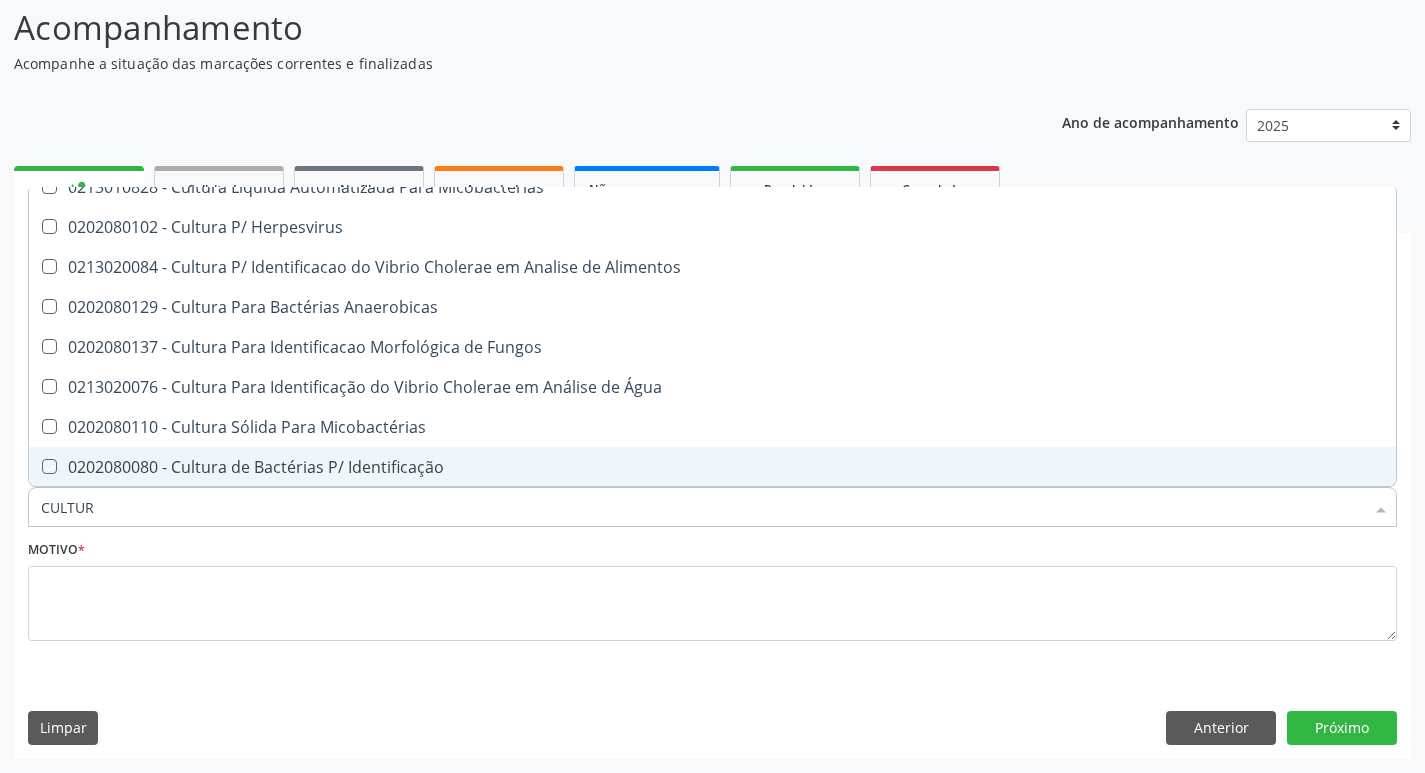 checkbox on "true" 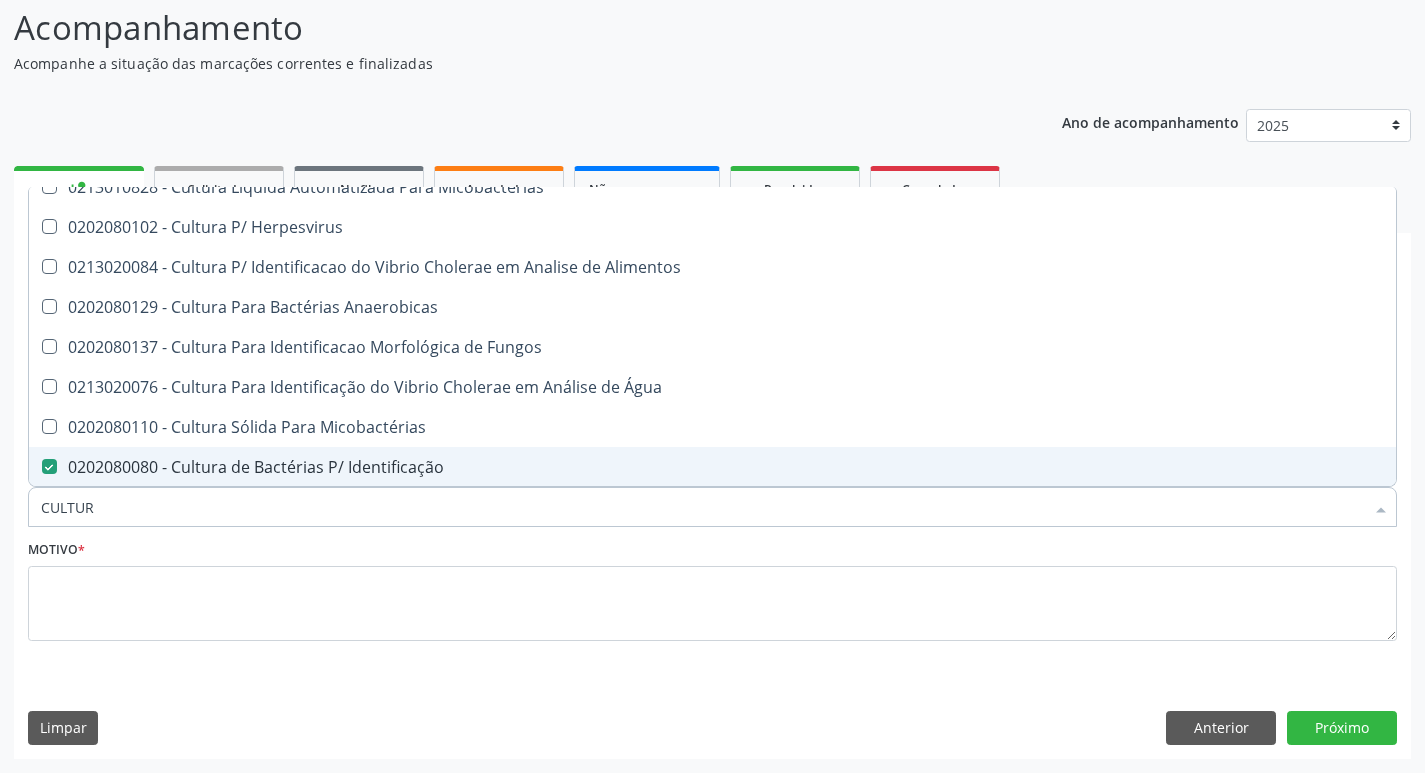 click on "CULTUR" at bounding box center [702, 507] 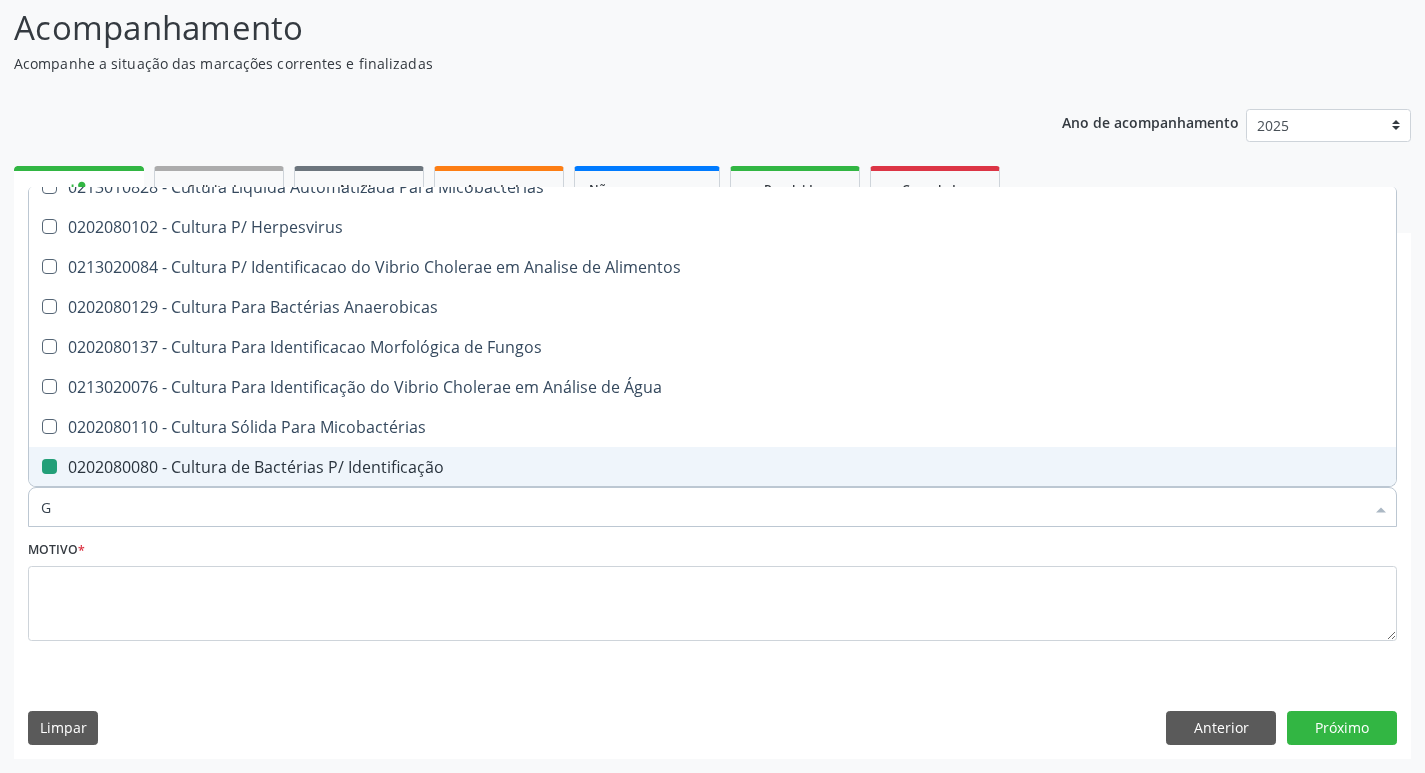 type on "GL" 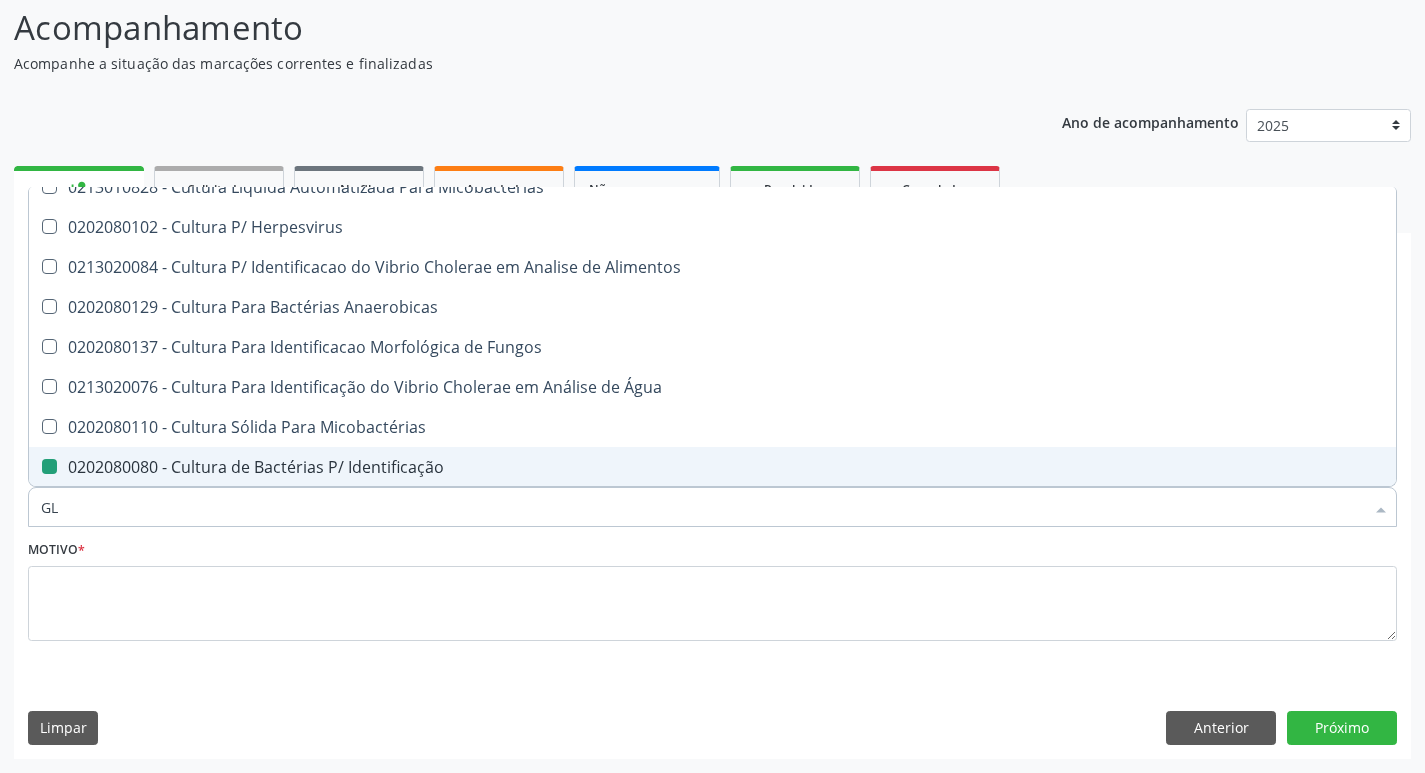 checkbox on "false" 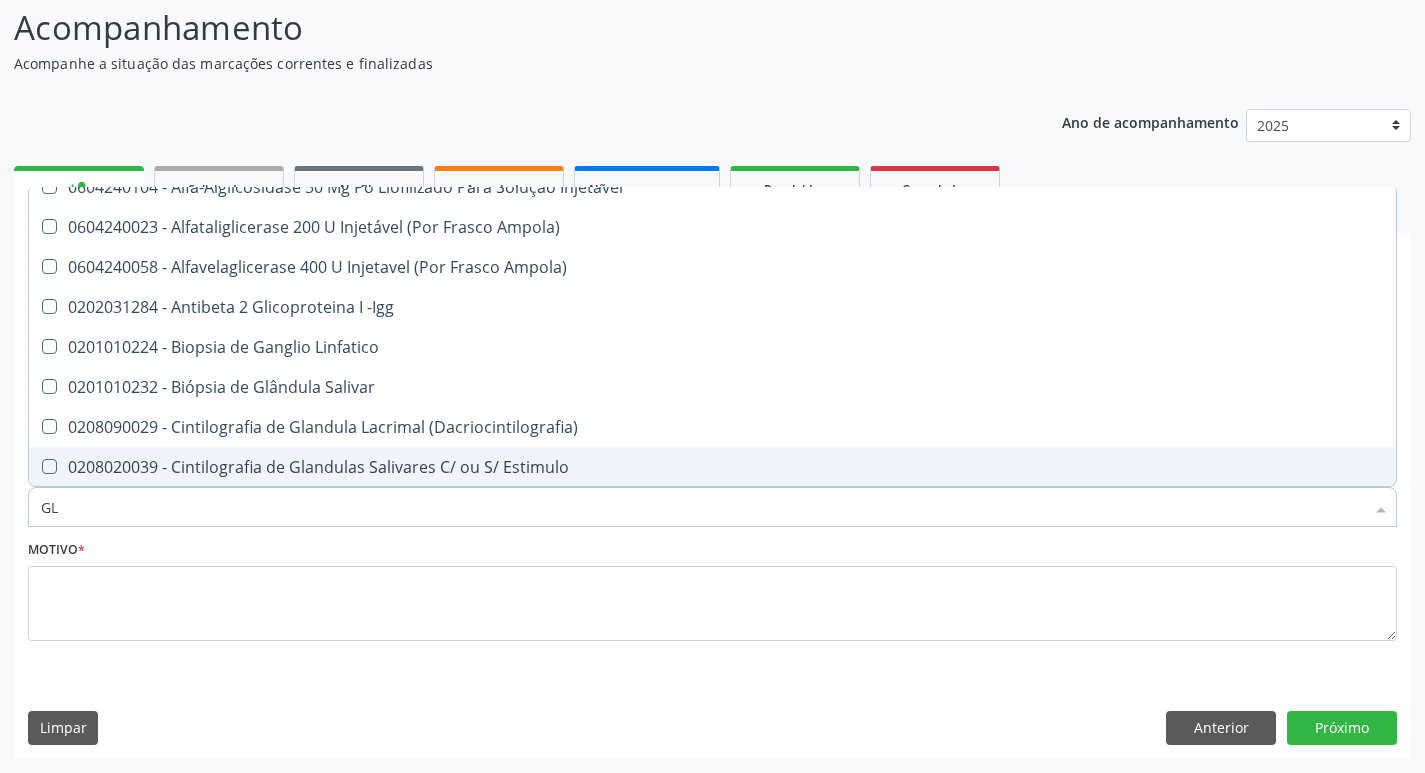 type on "GLI" 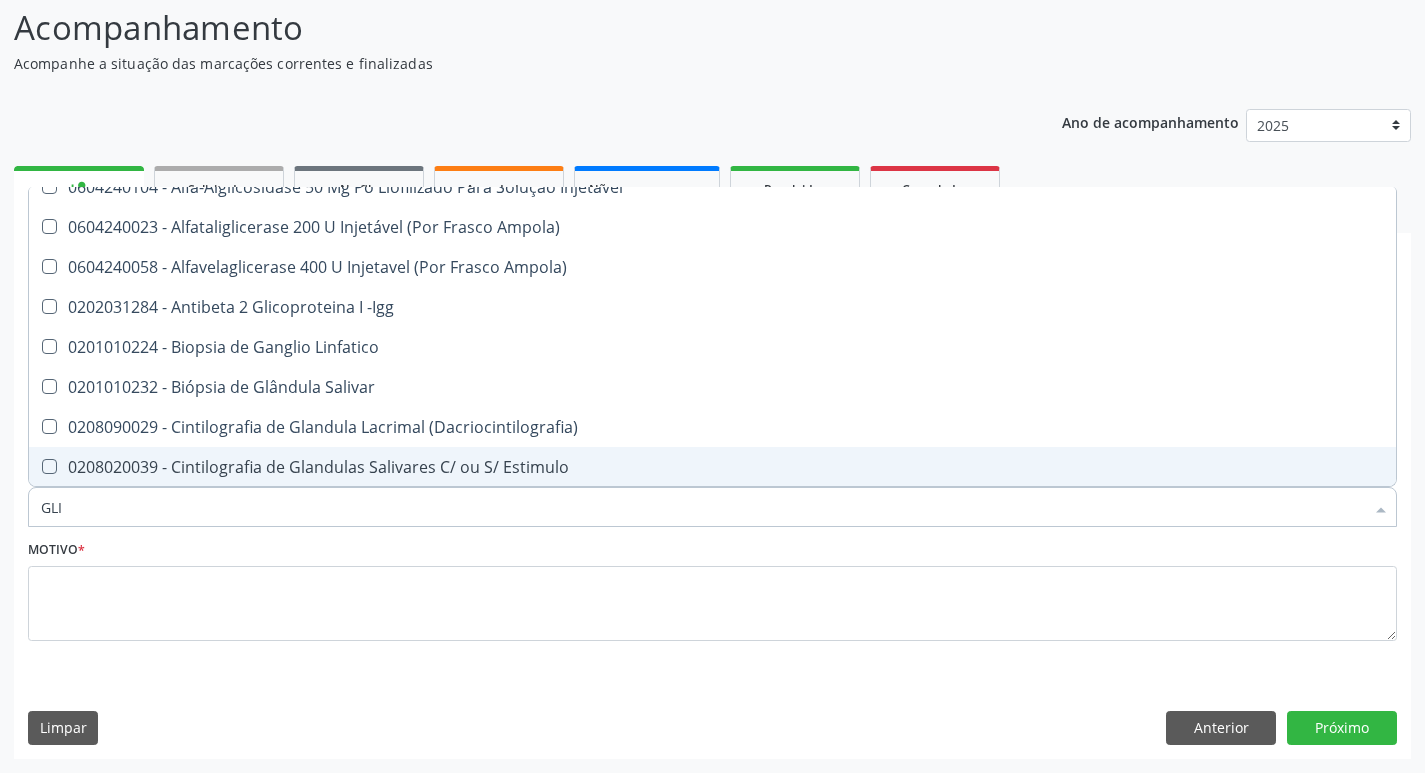 checkbox on "true" 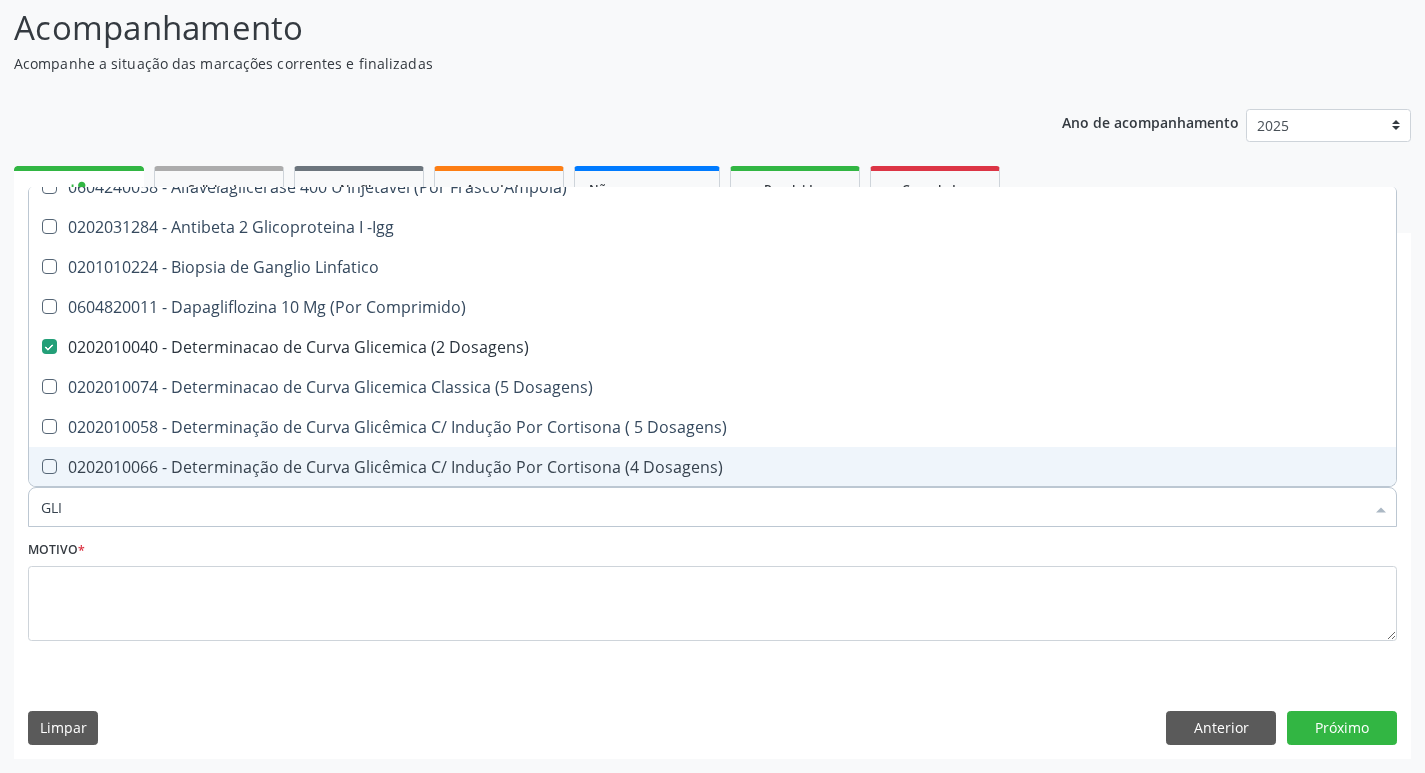 type on "GLIC" 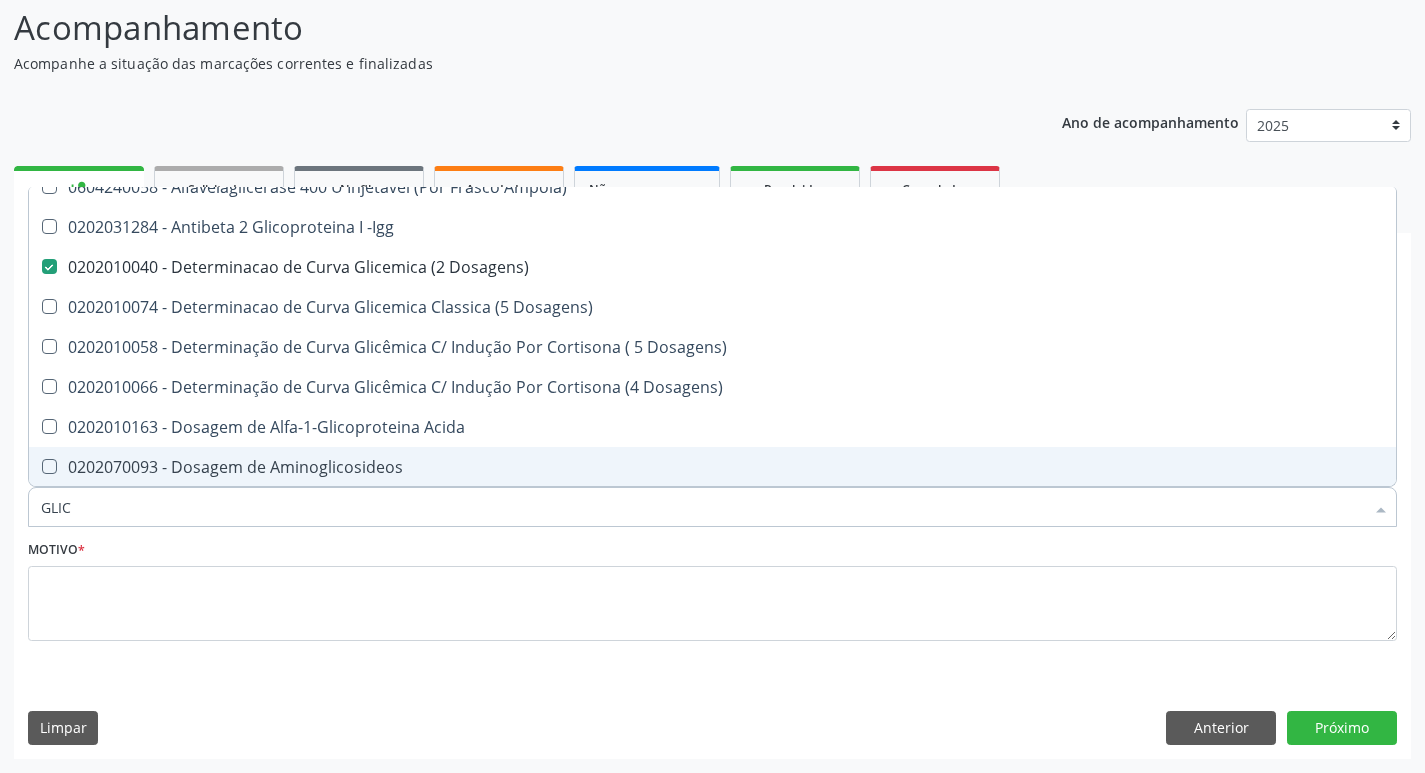 type on "GLICO" 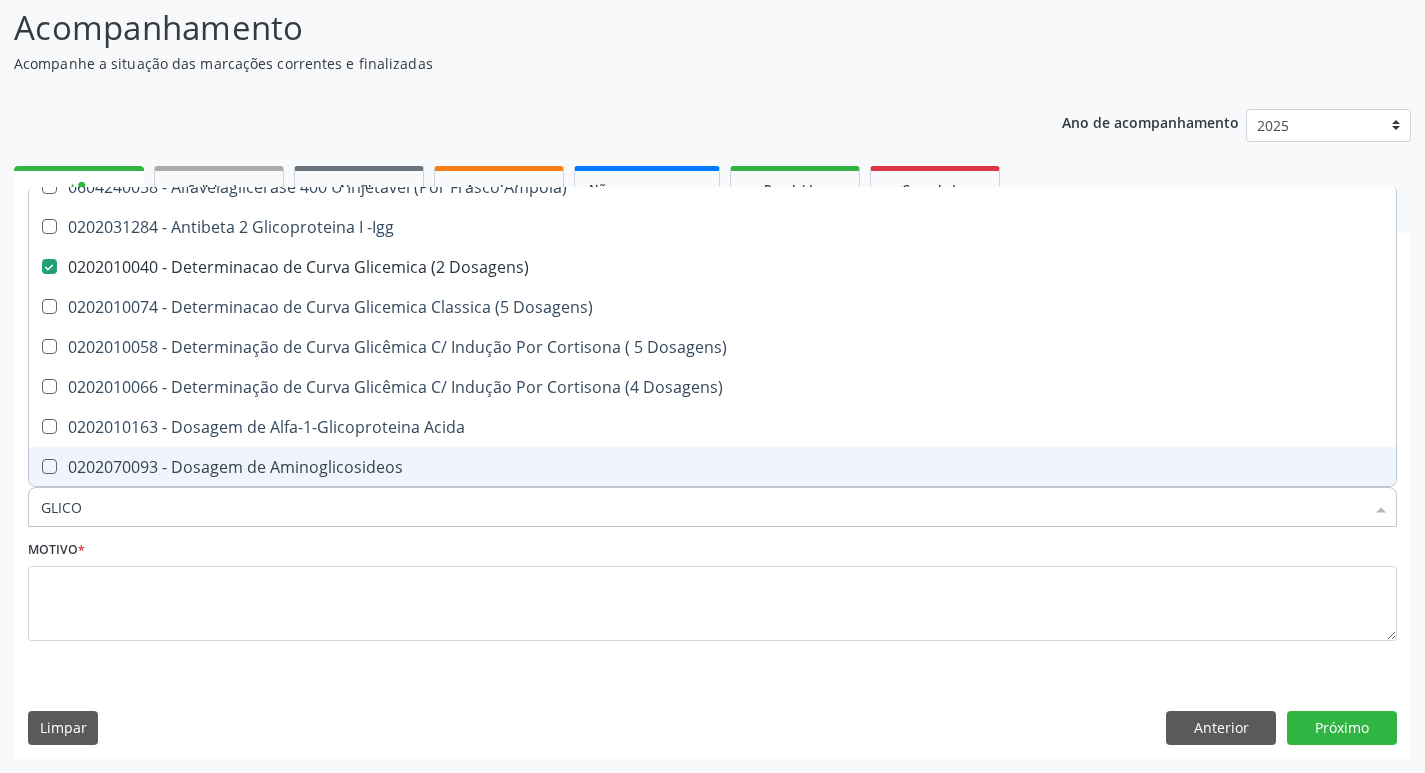 checkbox on "false" 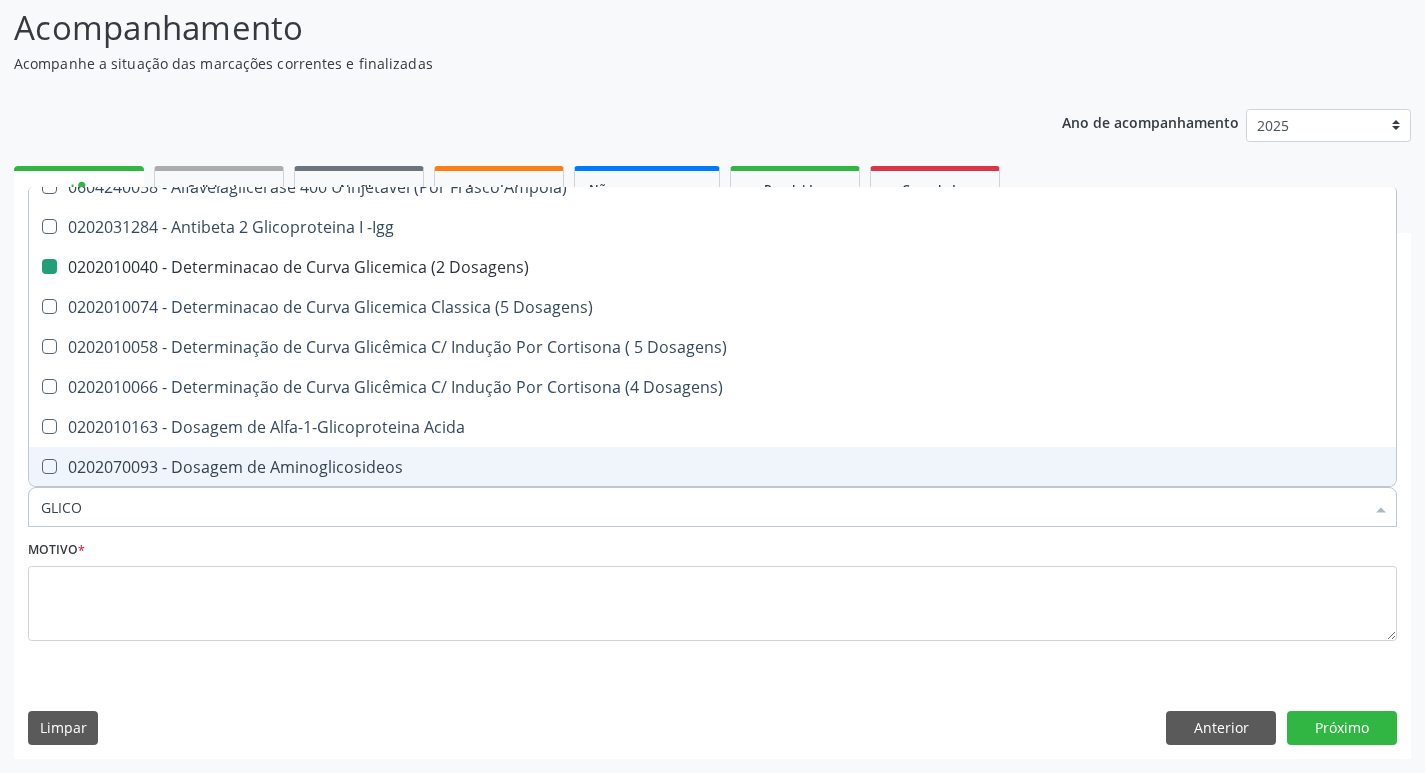 type on "GLICOS" 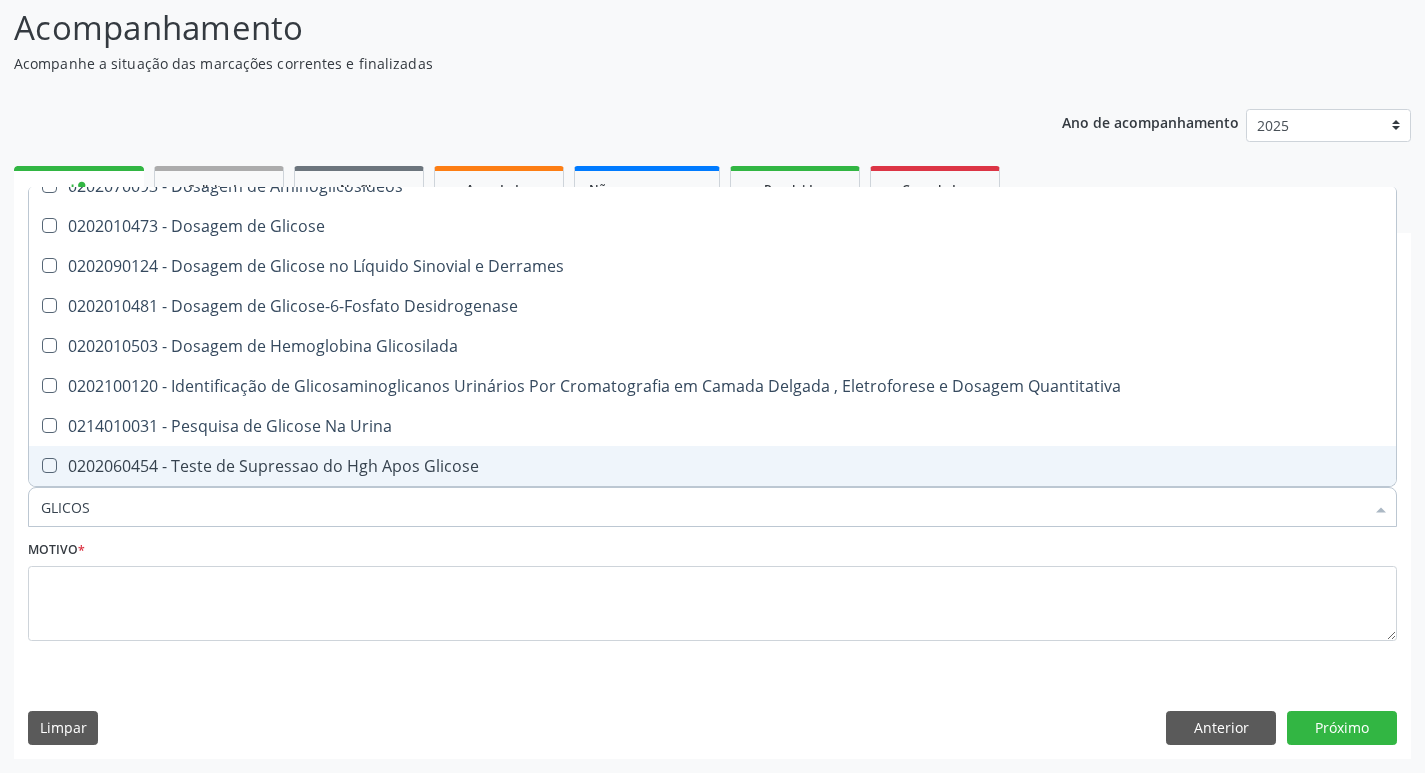 scroll, scrollTop: 61, scrollLeft: 0, axis: vertical 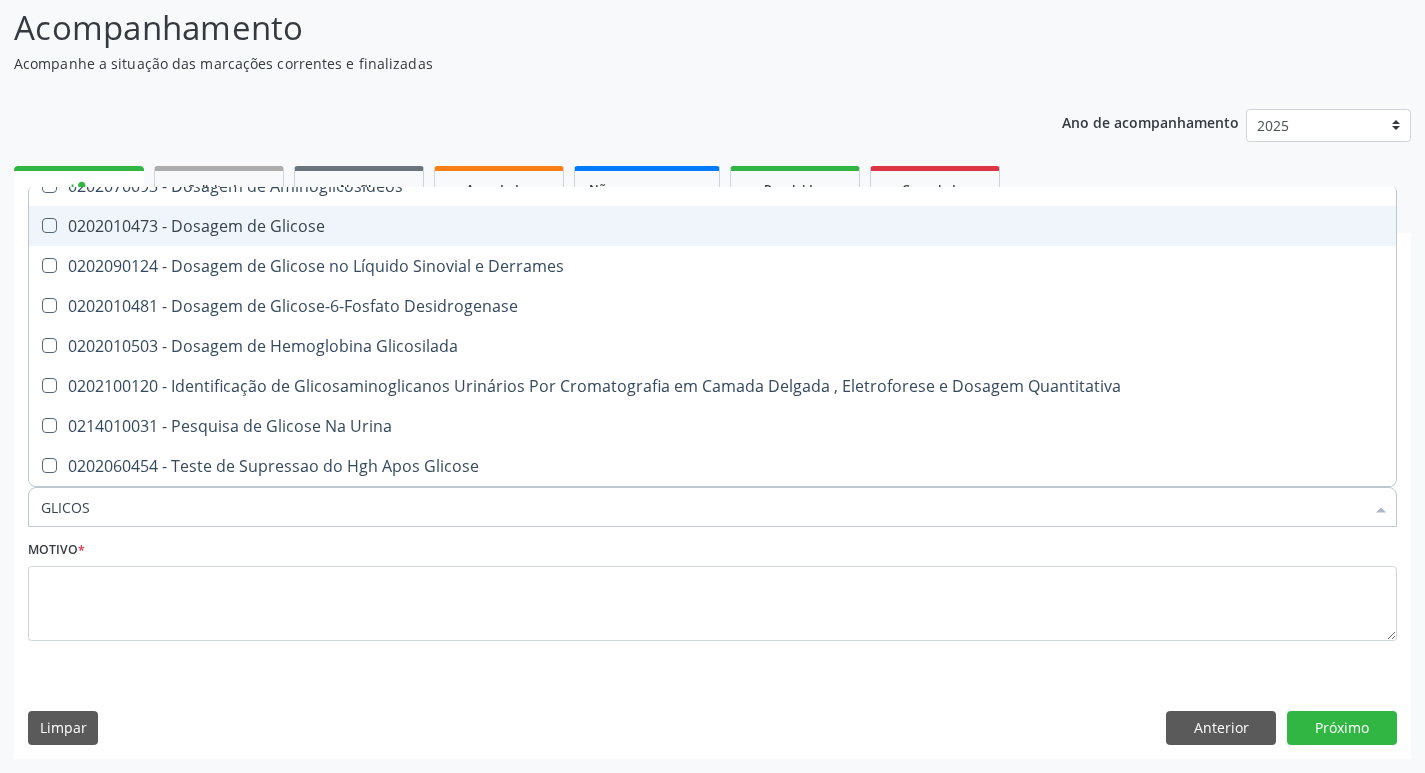 click on "0202010473 - Dosagem de Glicose" at bounding box center (712, 226) 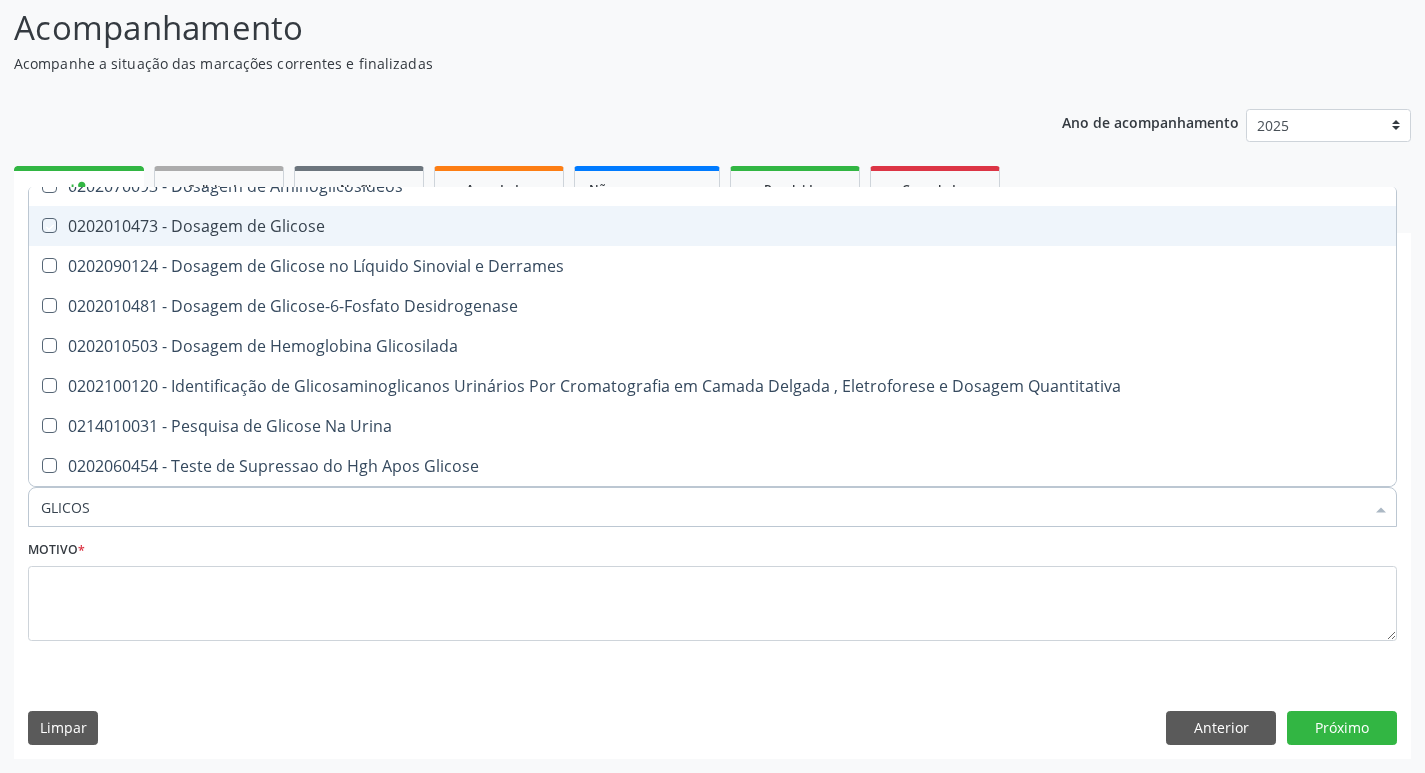 checkbox on "true" 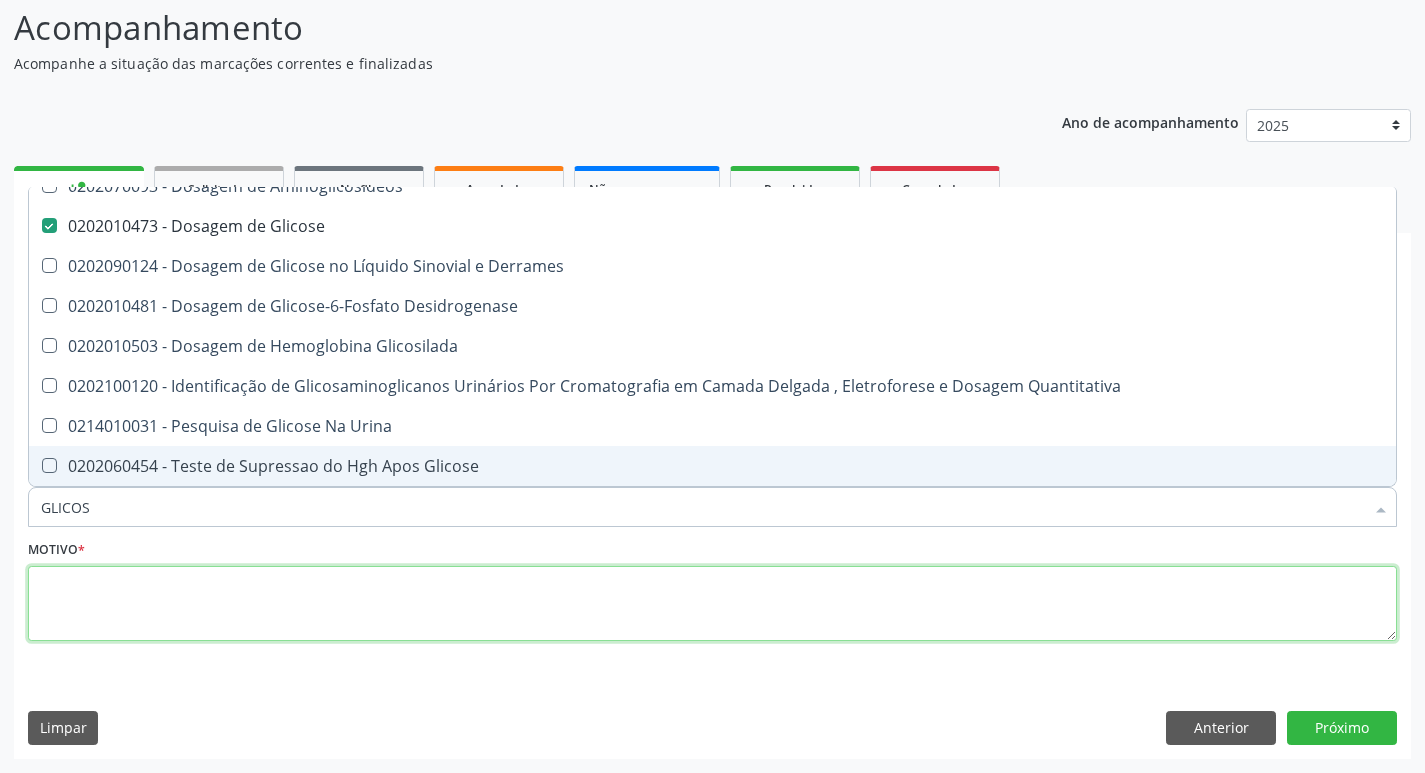 click at bounding box center [712, 604] 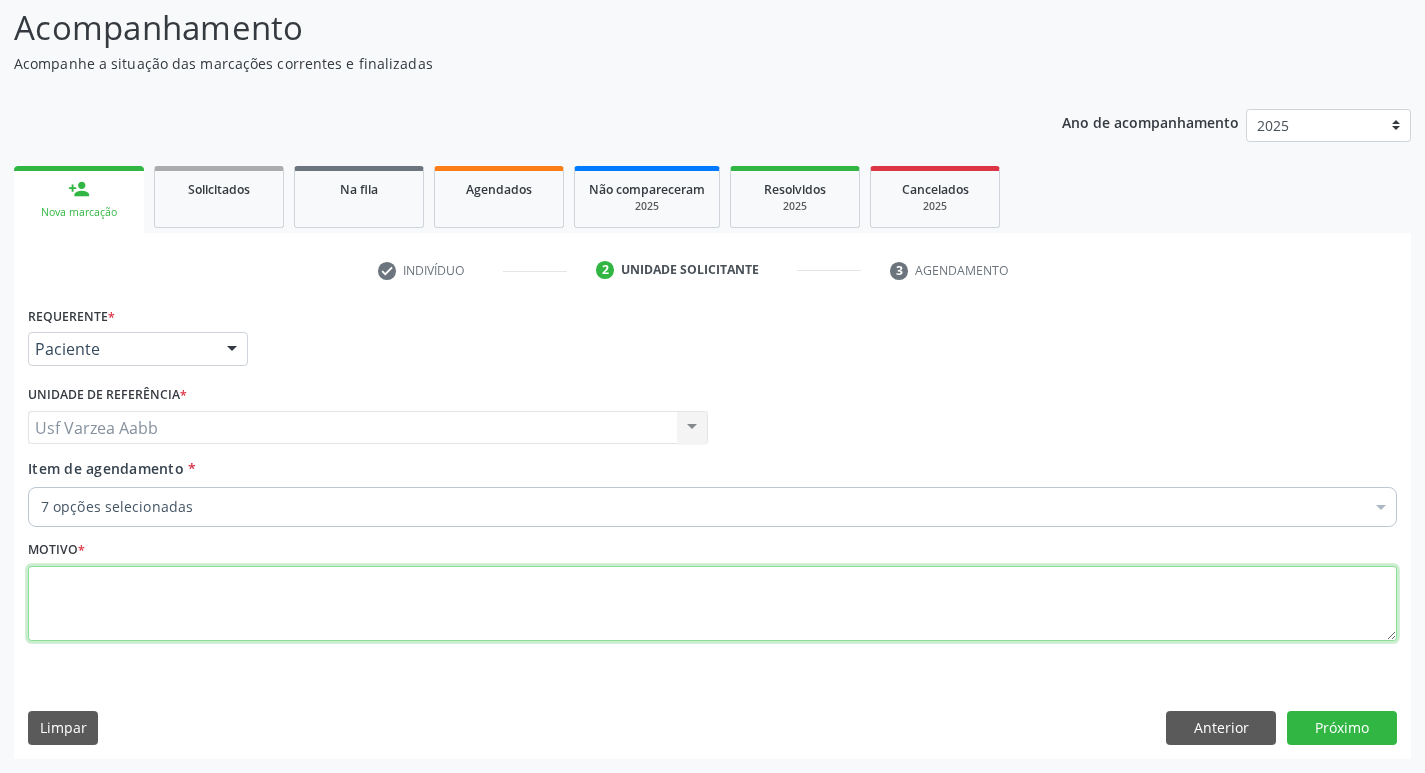 scroll, scrollTop: 0, scrollLeft: 0, axis: both 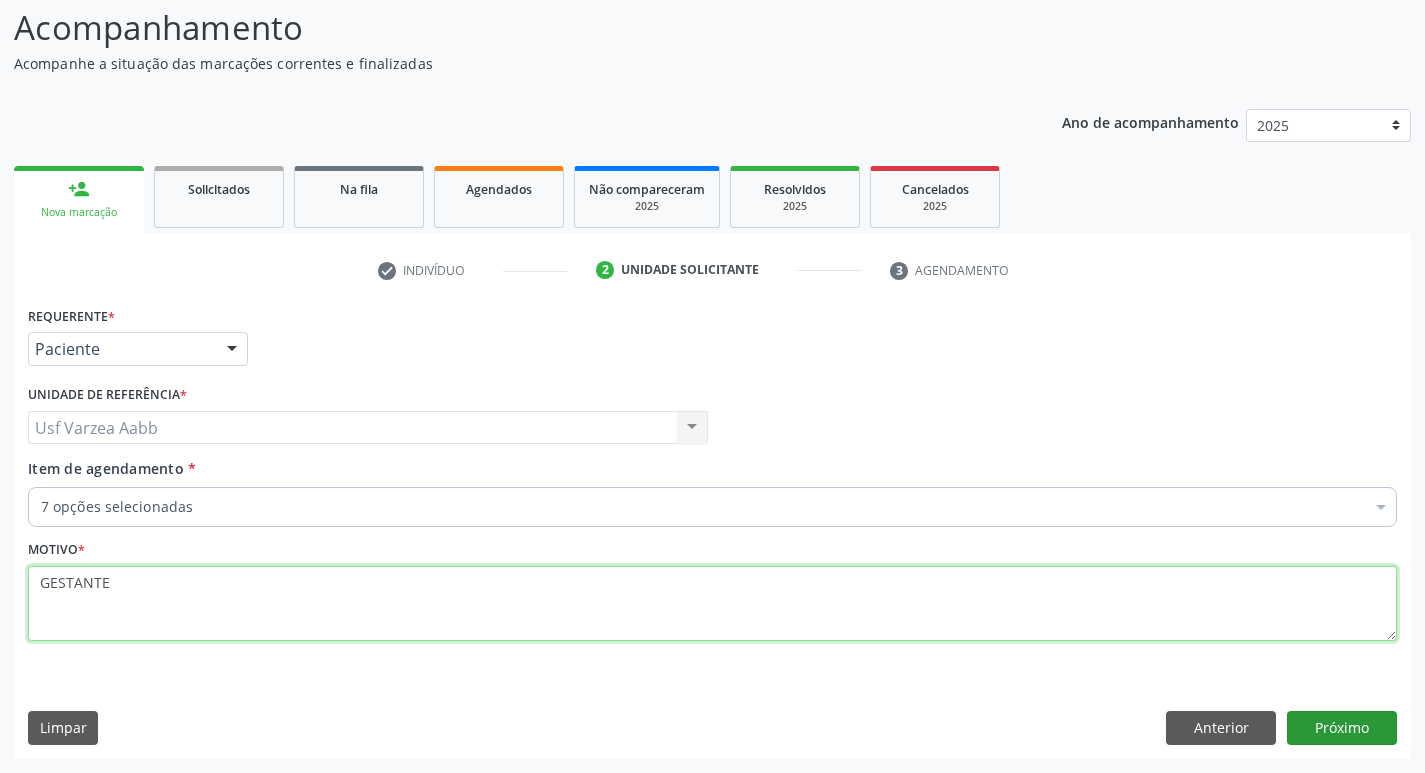 type on "GESTANTE" 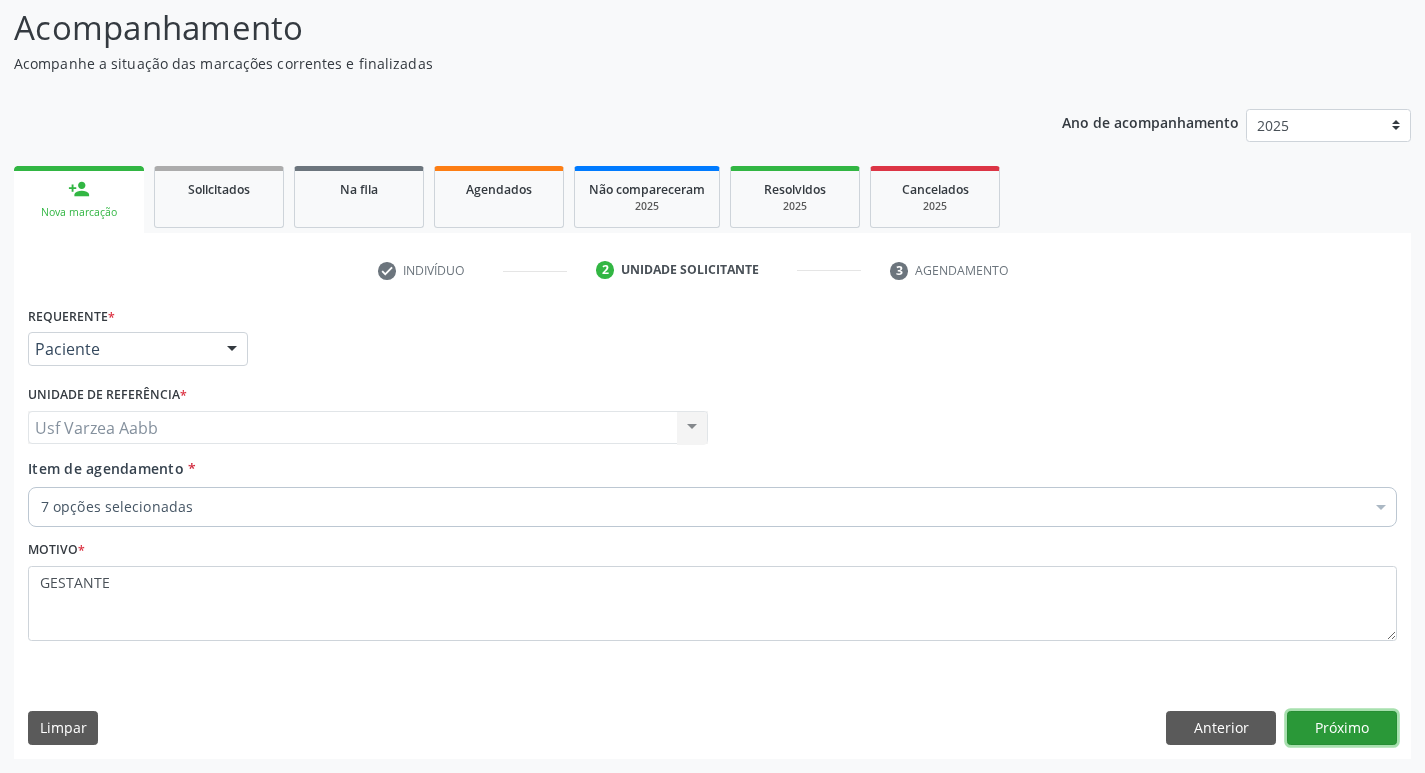 click on "Próximo" at bounding box center (1342, 728) 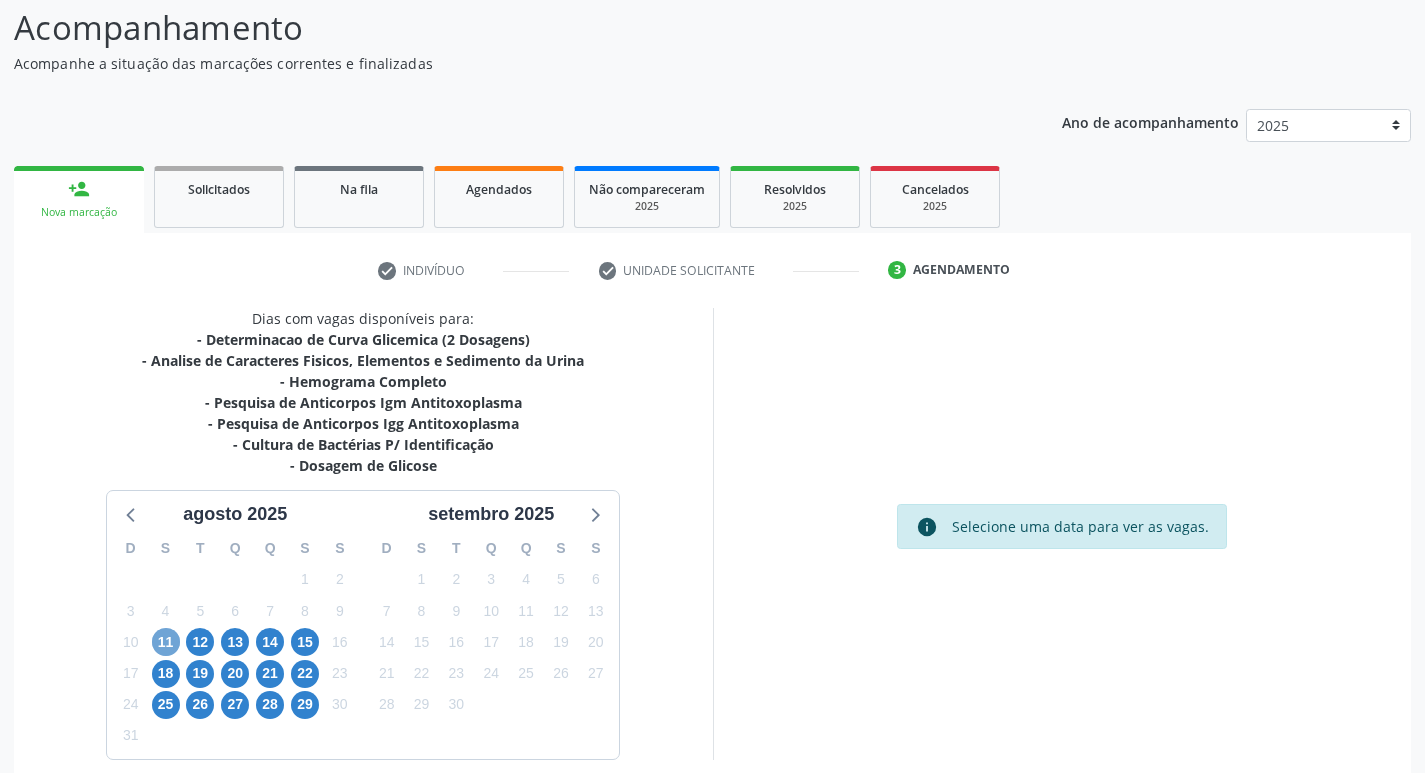 click on "11" at bounding box center [166, 642] 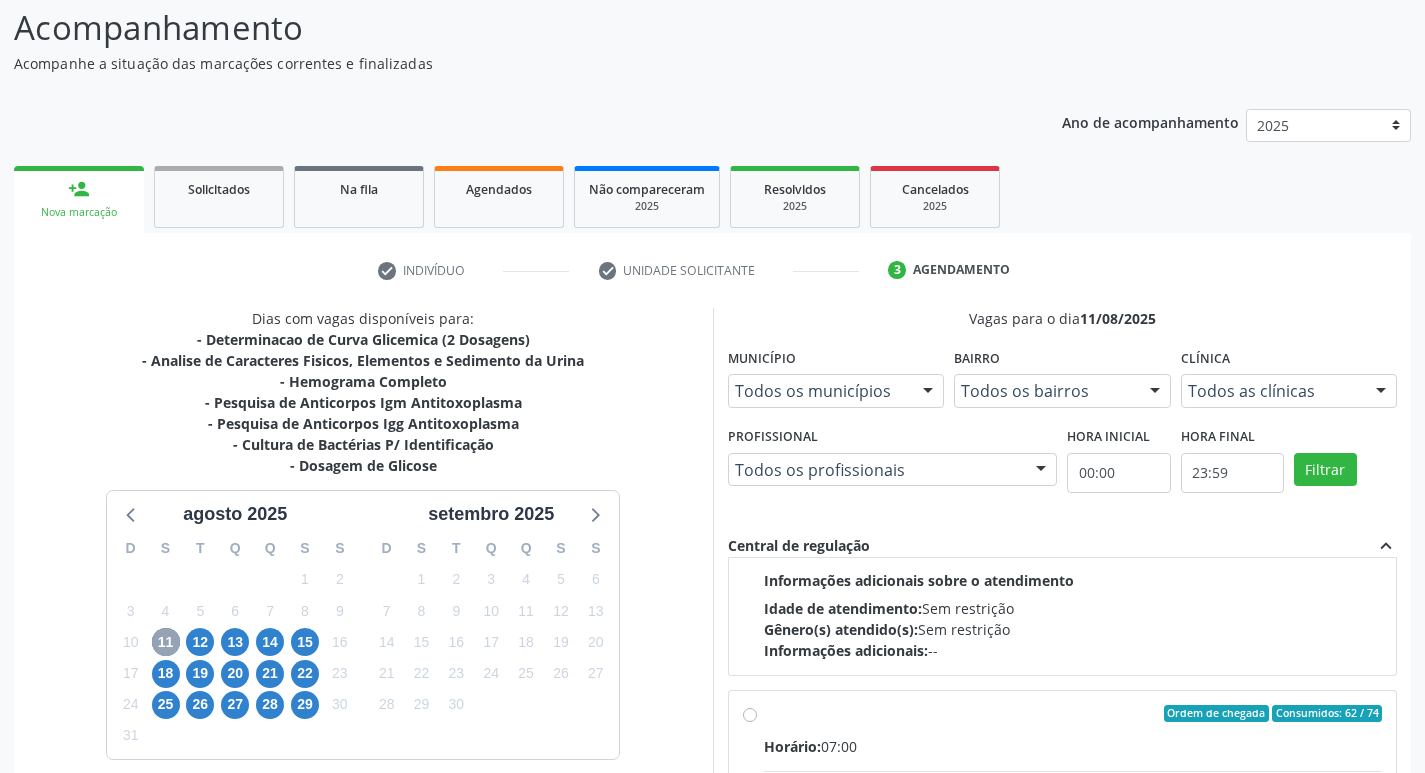 scroll, scrollTop: 315, scrollLeft: 0, axis: vertical 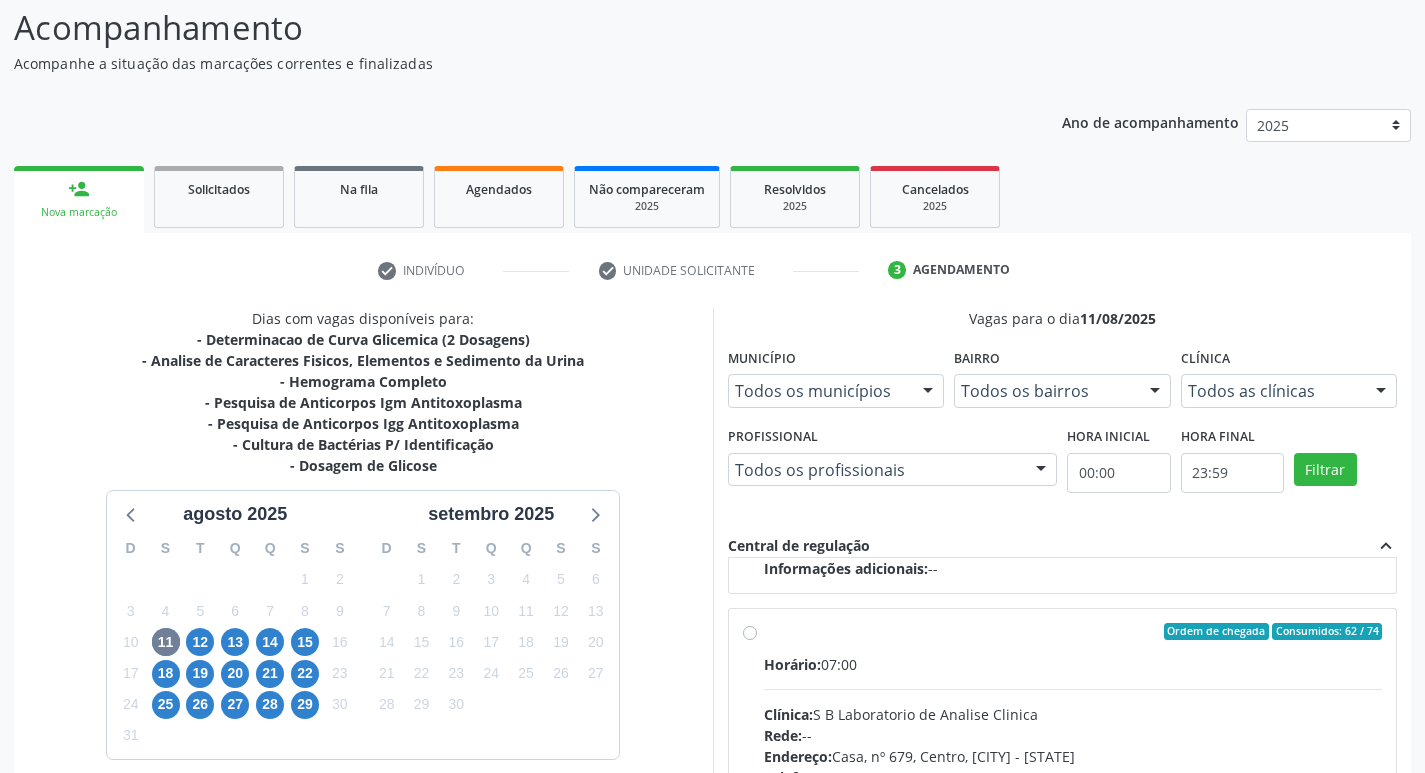 click on "Ordem de chegada
Consumidos: 62 / 74
Horário:   07:00
Clínica:  S B Laboratorio de Analise Clinica
Rede:
--
Endereço:   Casa, nº 679, Centro, Serra Talhada - PE
Telefone:   --
Profissional:
--
Informações adicionais sobre o atendimento
Idade de atendimento:
Sem restrição
Gênero(s) atendido(s):
Sem restrição
Informações adicionais:
--" at bounding box center (1073, 776) 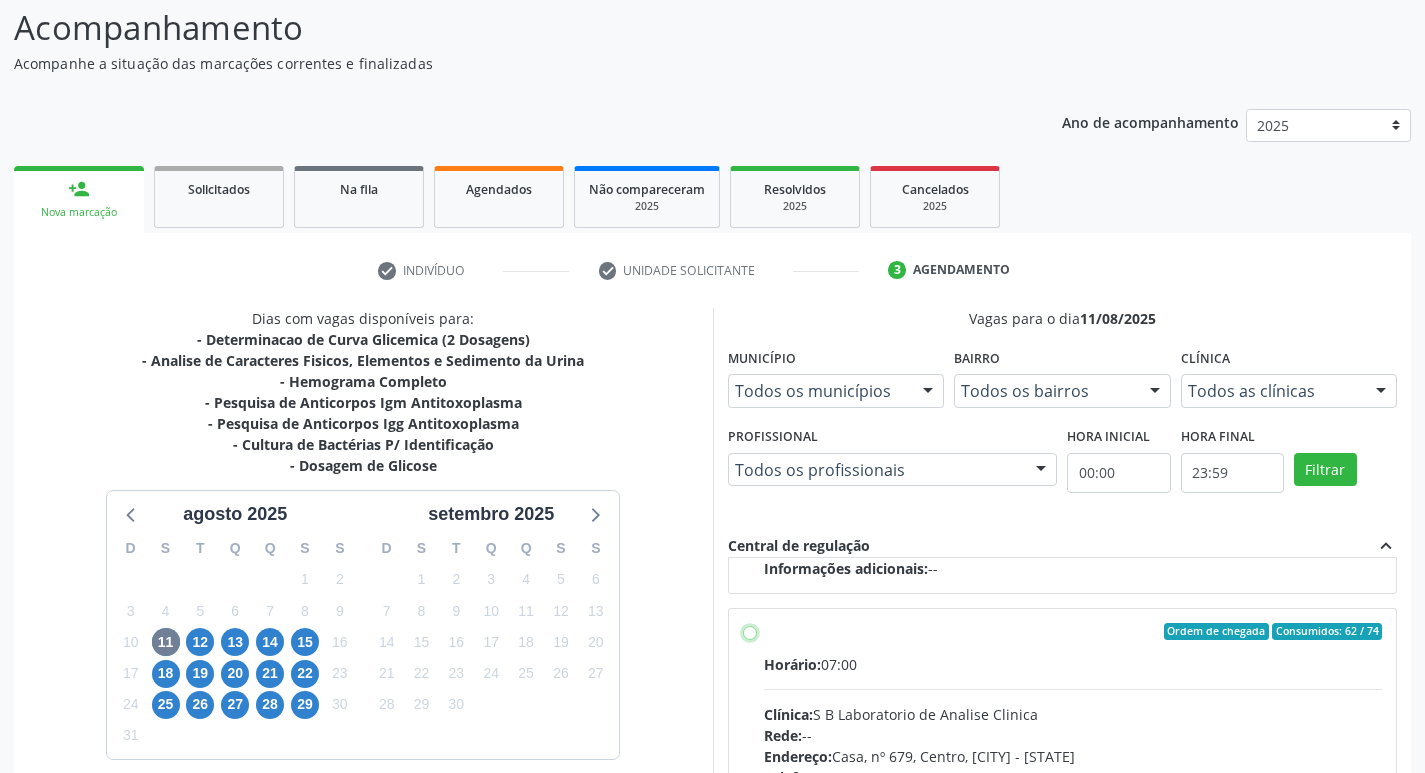 click on "Ordem de chegada
Consumidos: 62 / 74
Horário:   07:00
Clínica:  S B Laboratorio de Analise Clinica
Rede:
--
Endereço:   Casa, nº 679, Centro, Serra Talhada - PE
Telefone:   --
Profissional:
--
Informações adicionais sobre o atendimento
Idade de atendimento:
Sem restrição
Gênero(s) atendido(s):
Sem restrição
Informações adicionais:
--" at bounding box center [750, 632] 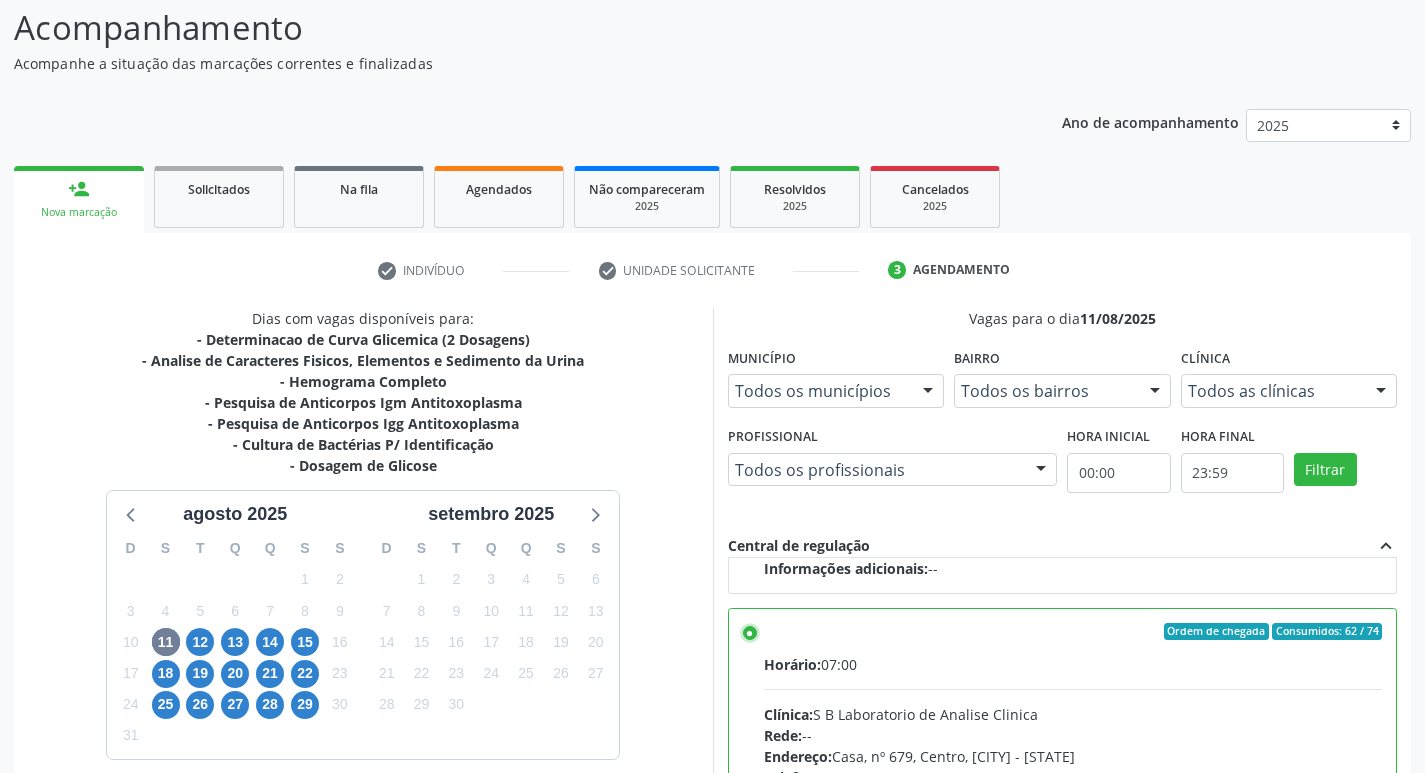 scroll, scrollTop: 422, scrollLeft: 0, axis: vertical 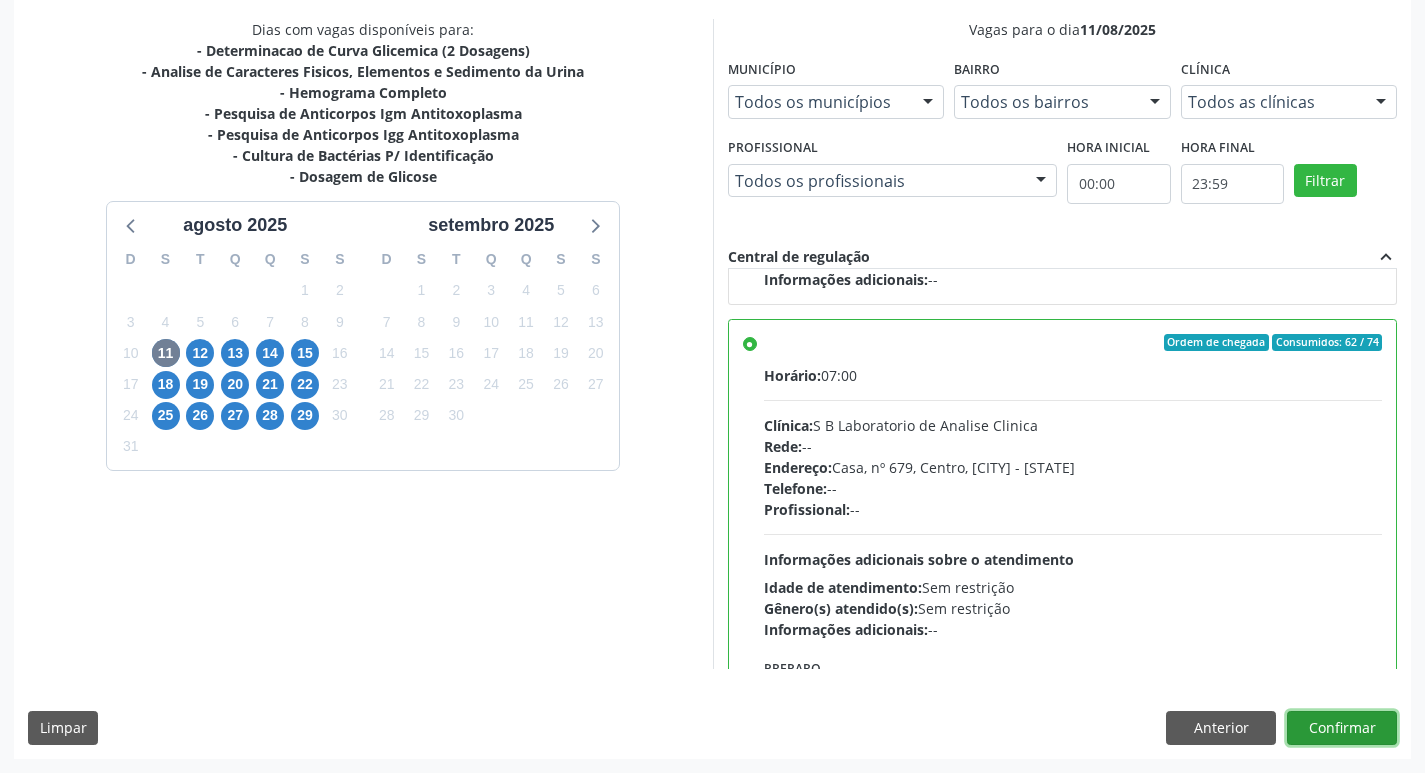 click on "Confirmar" at bounding box center (1342, 728) 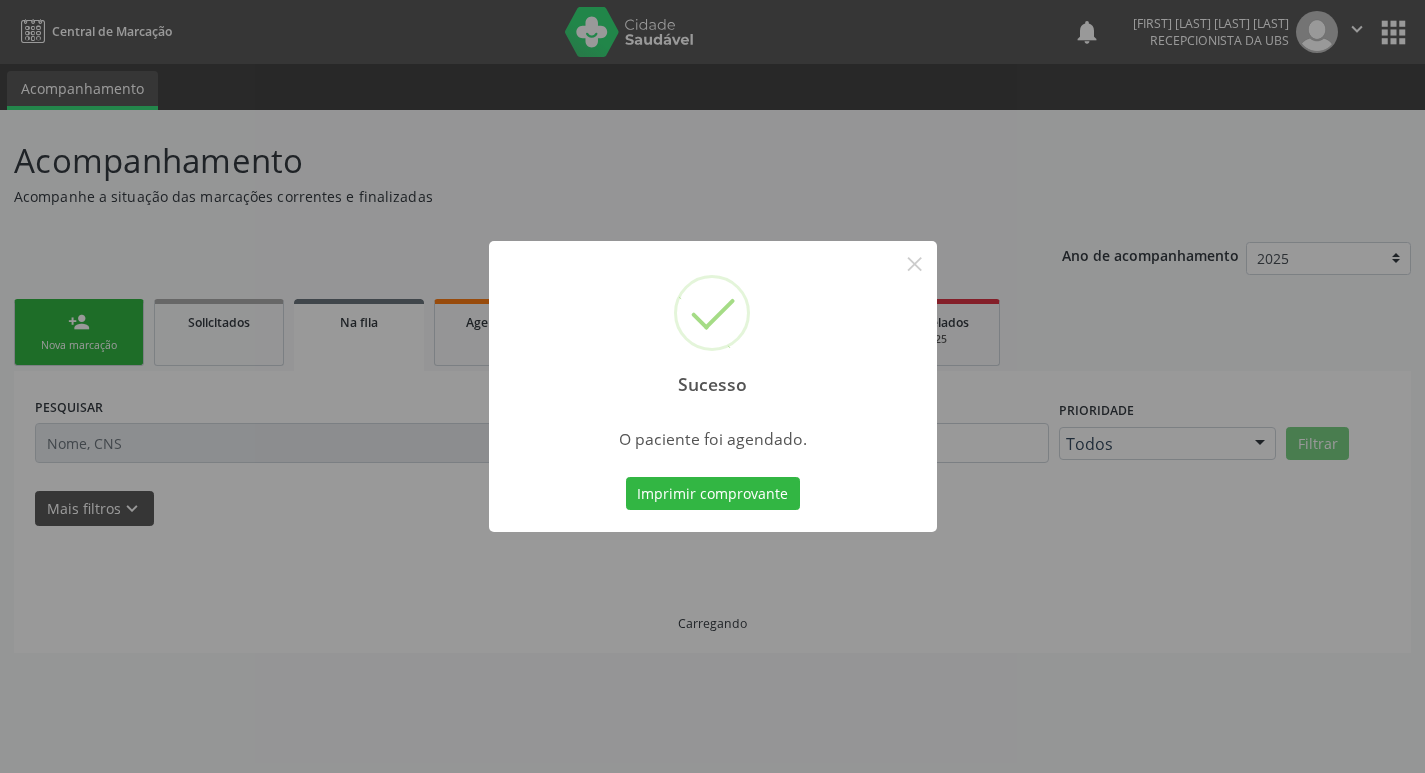 scroll, scrollTop: 0, scrollLeft: 0, axis: both 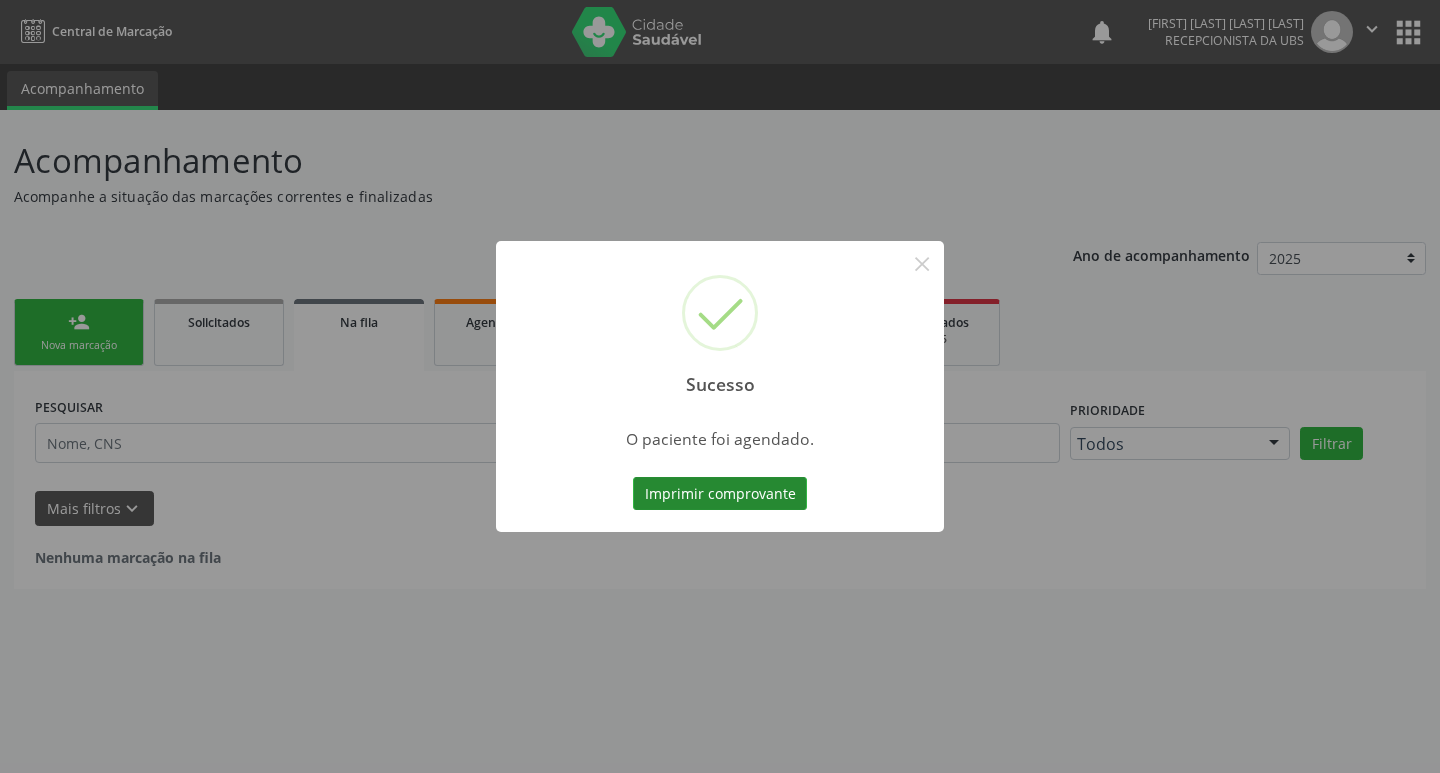 click on "Imprimir comprovante" at bounding box center [720, 494] 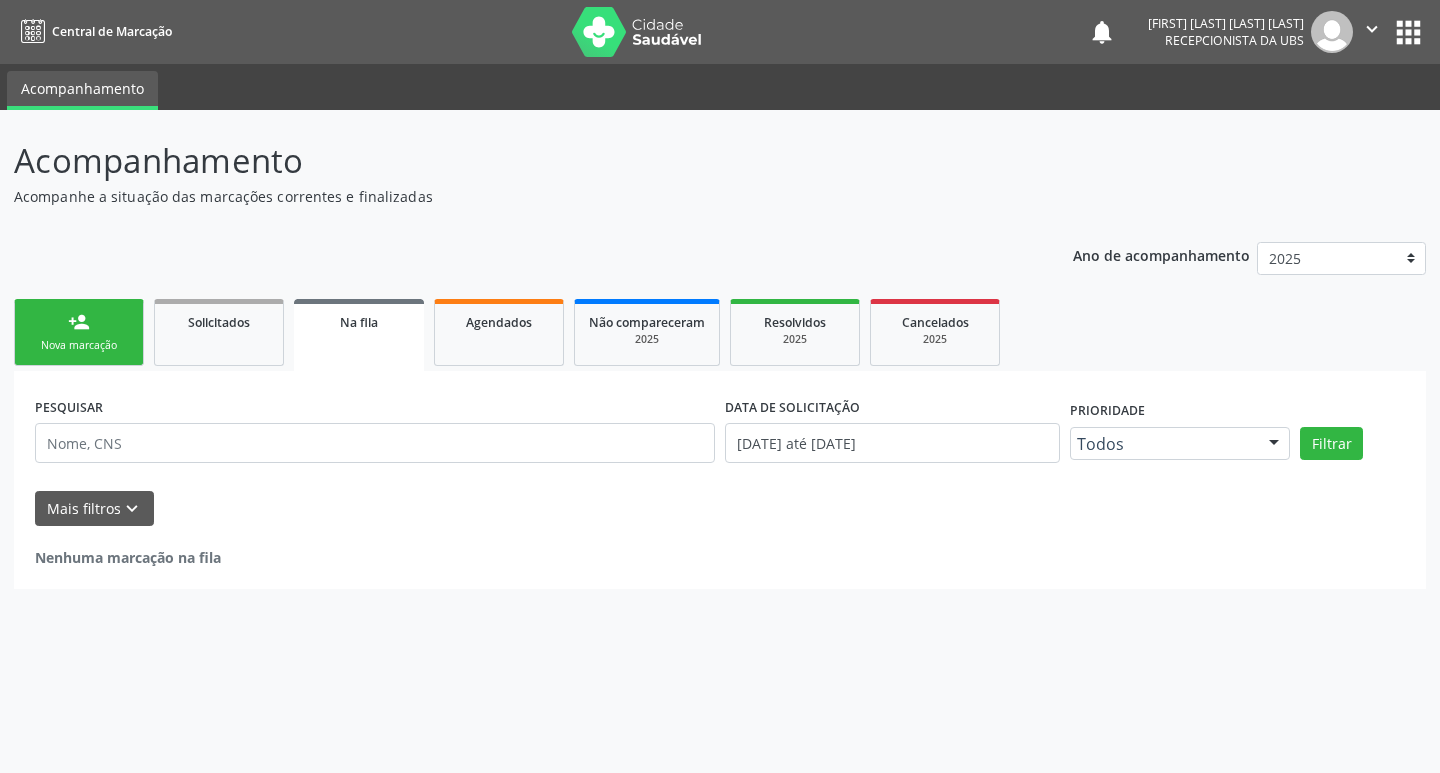 click on "Nova marcação" at bounding box center [79, 345] 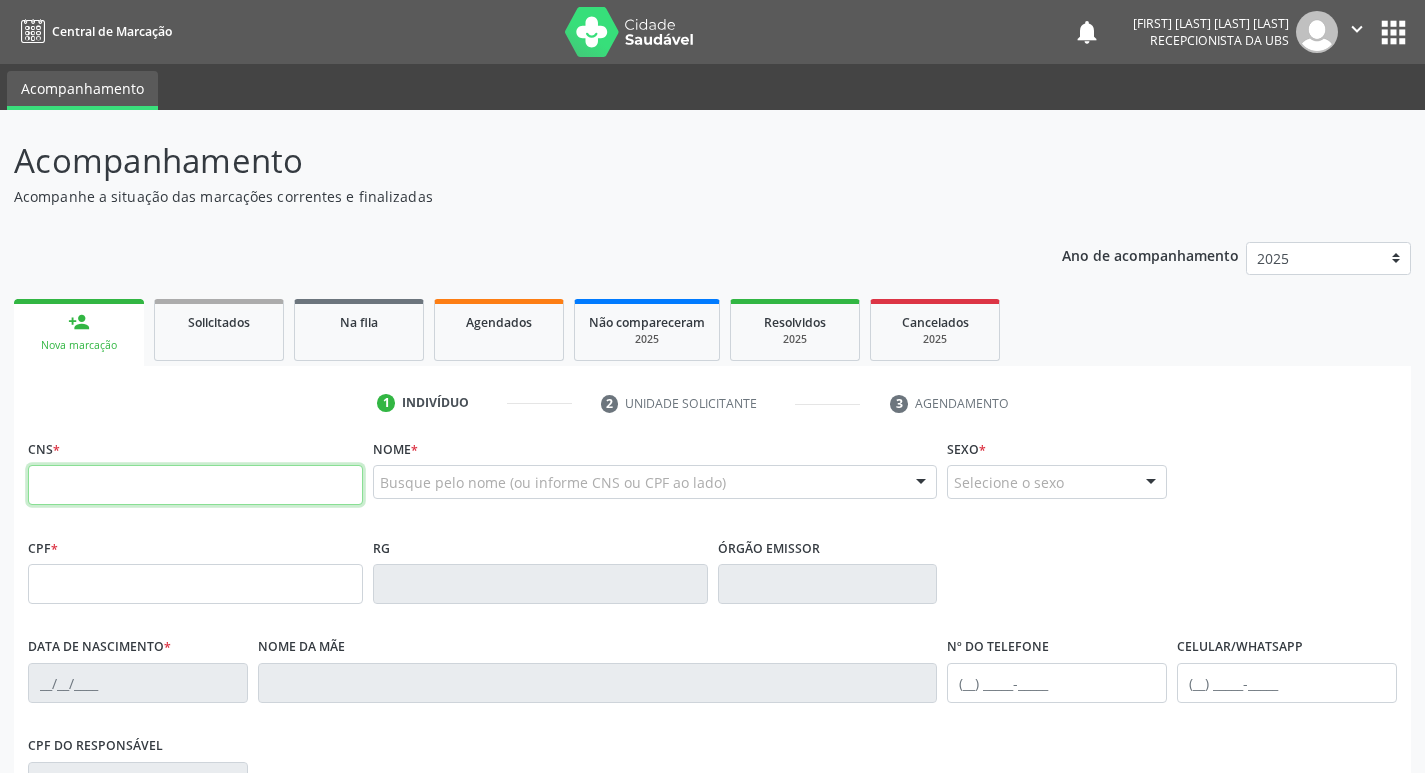 click at bounding box center [195, 485] 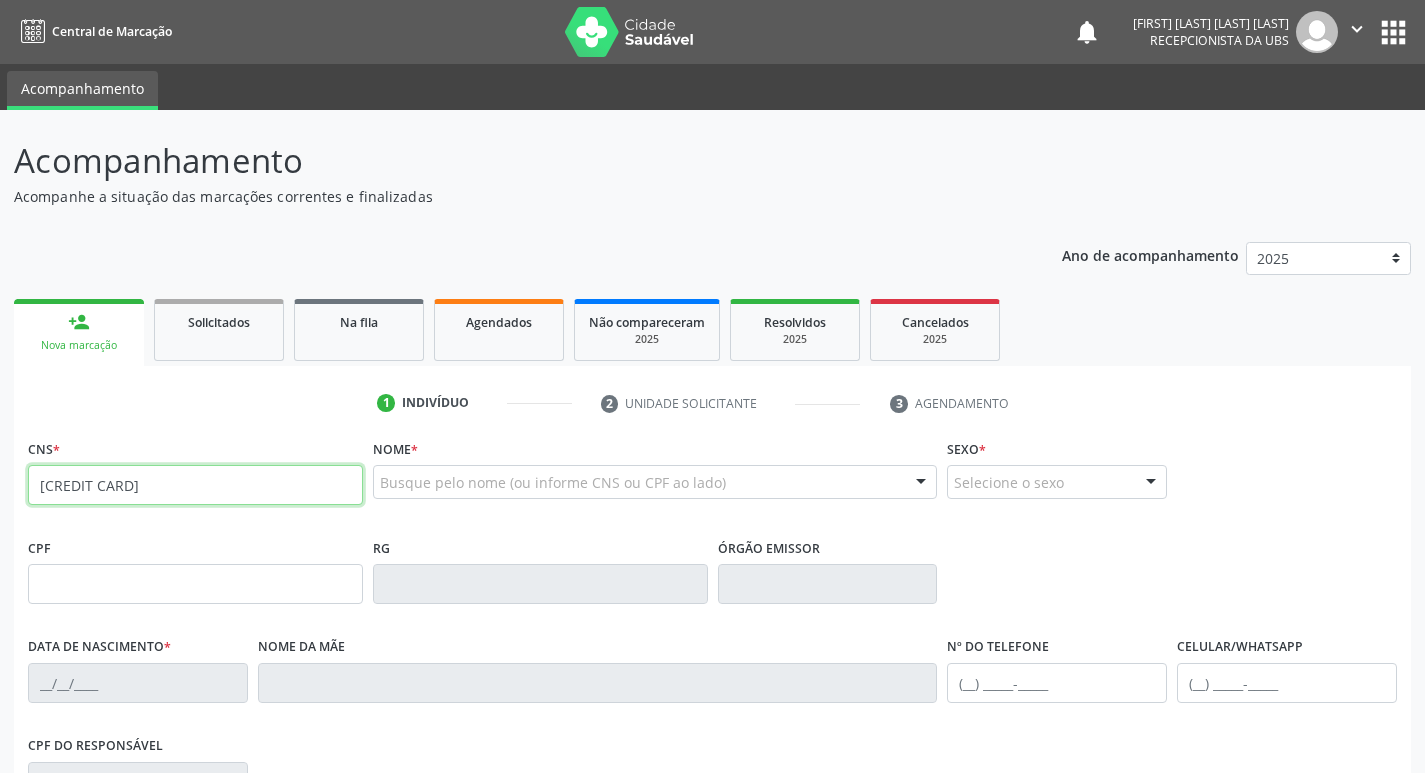 type on "898 0063 1591 3042" 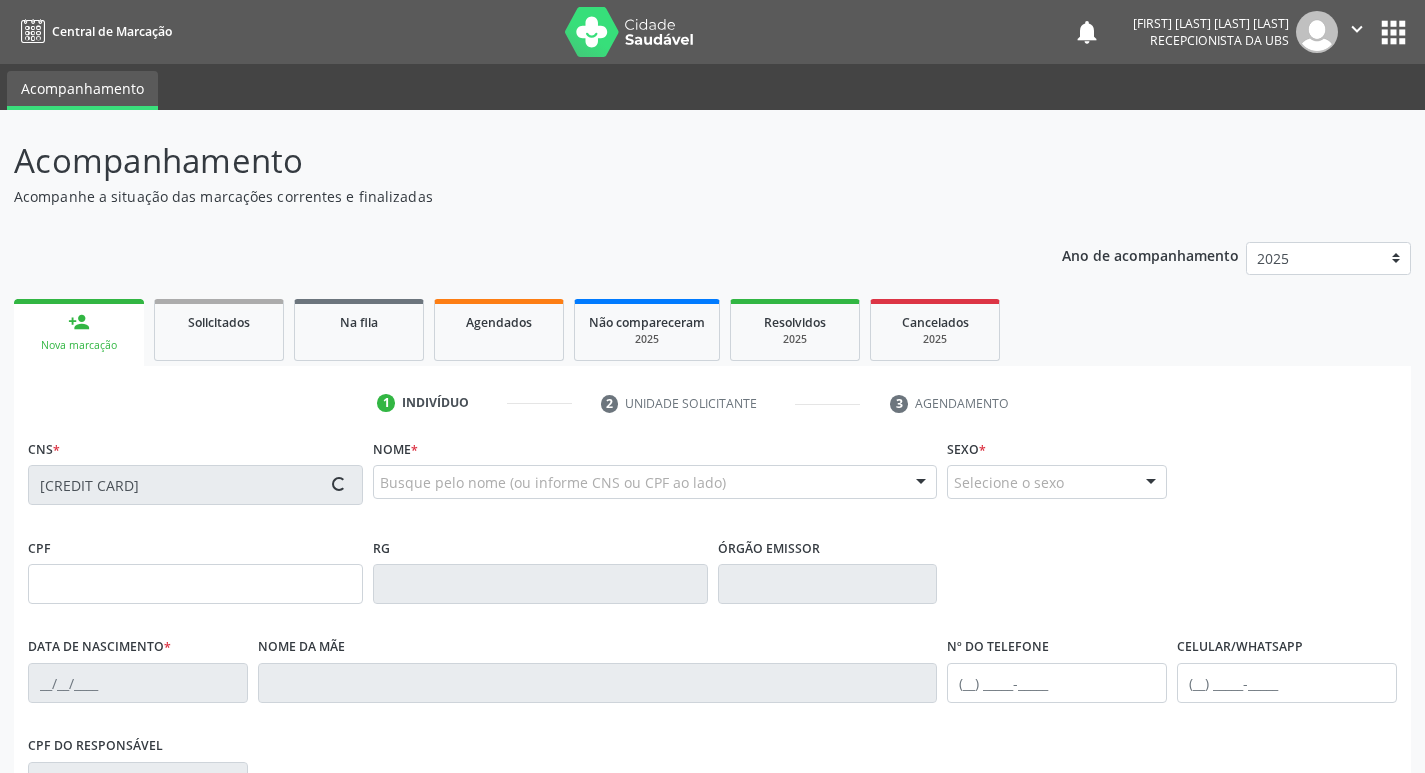 type on "183.979.124-10" 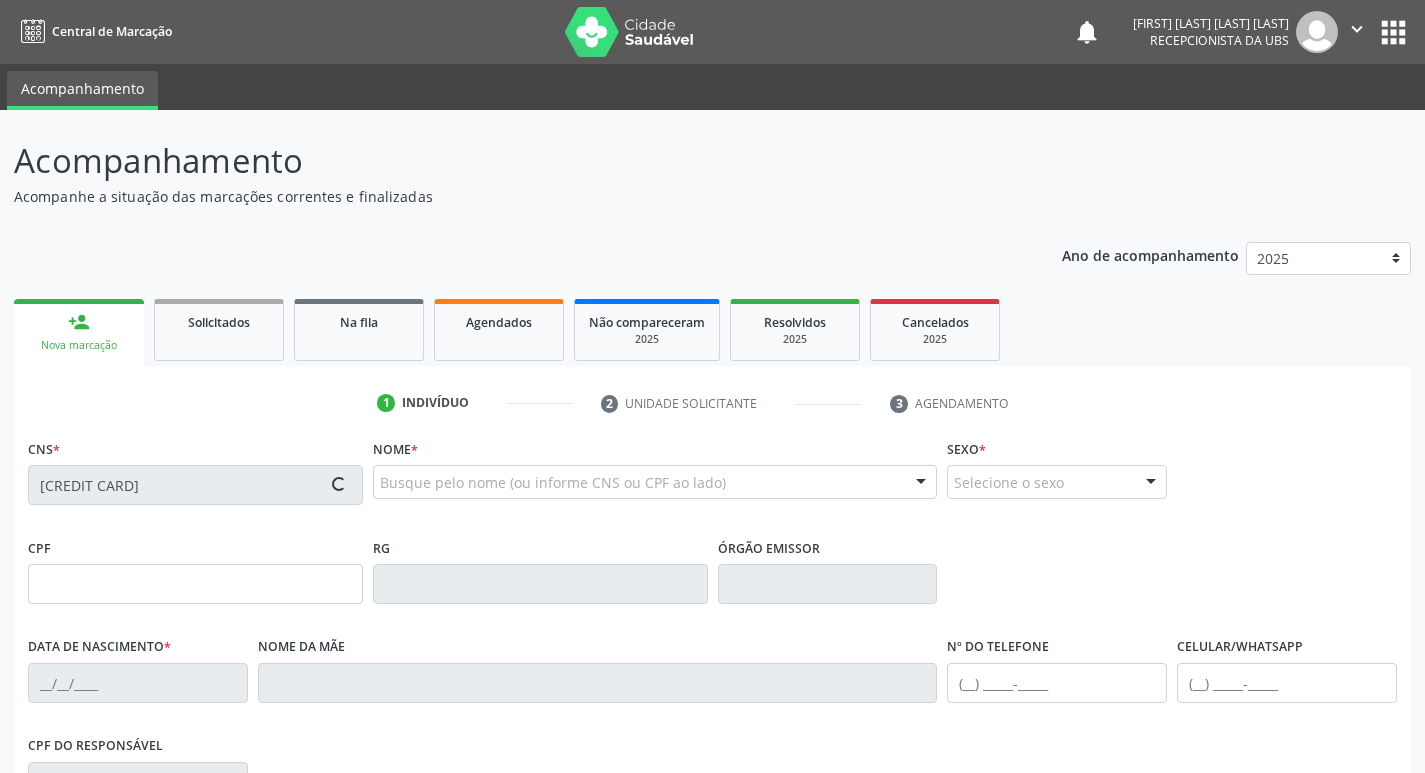 type on "30/11/2022" 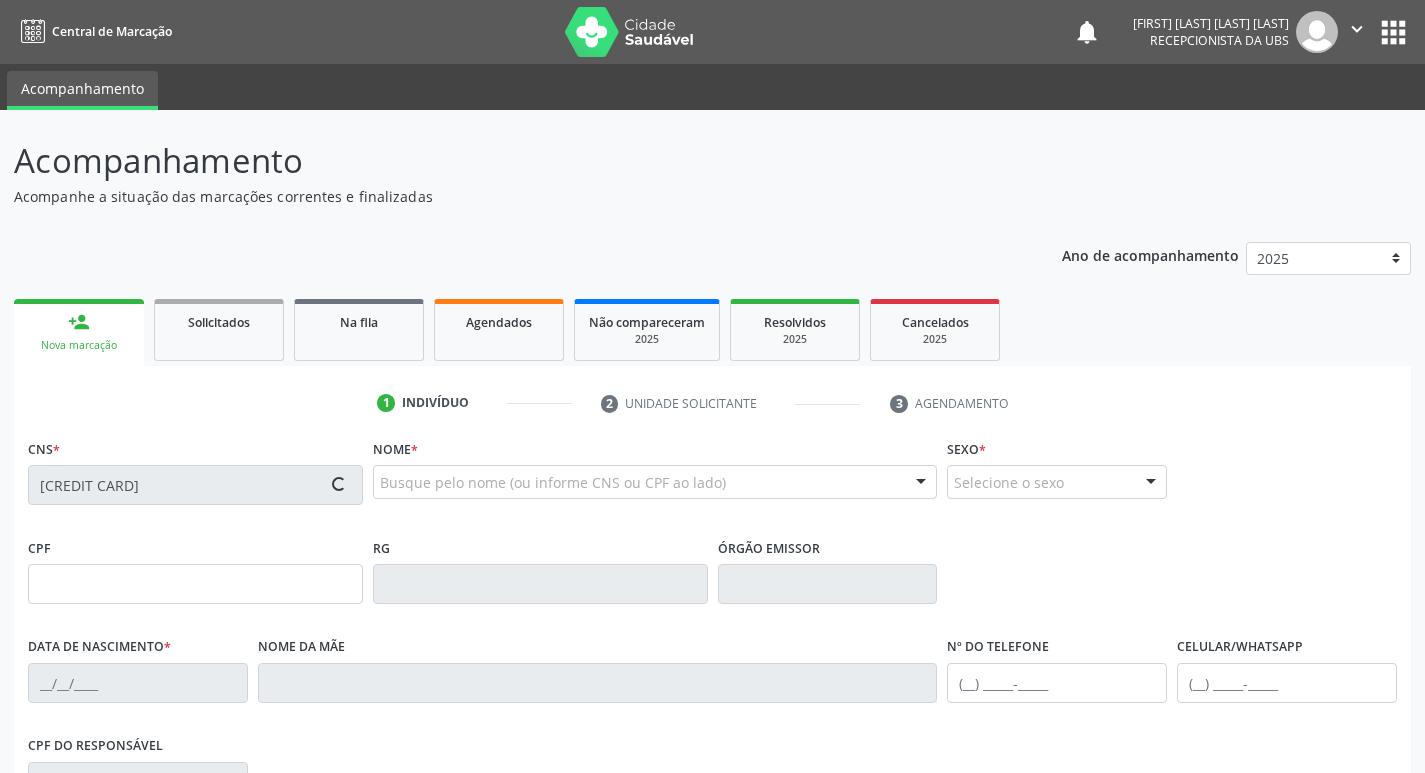 type on "(87) 99999-9999" 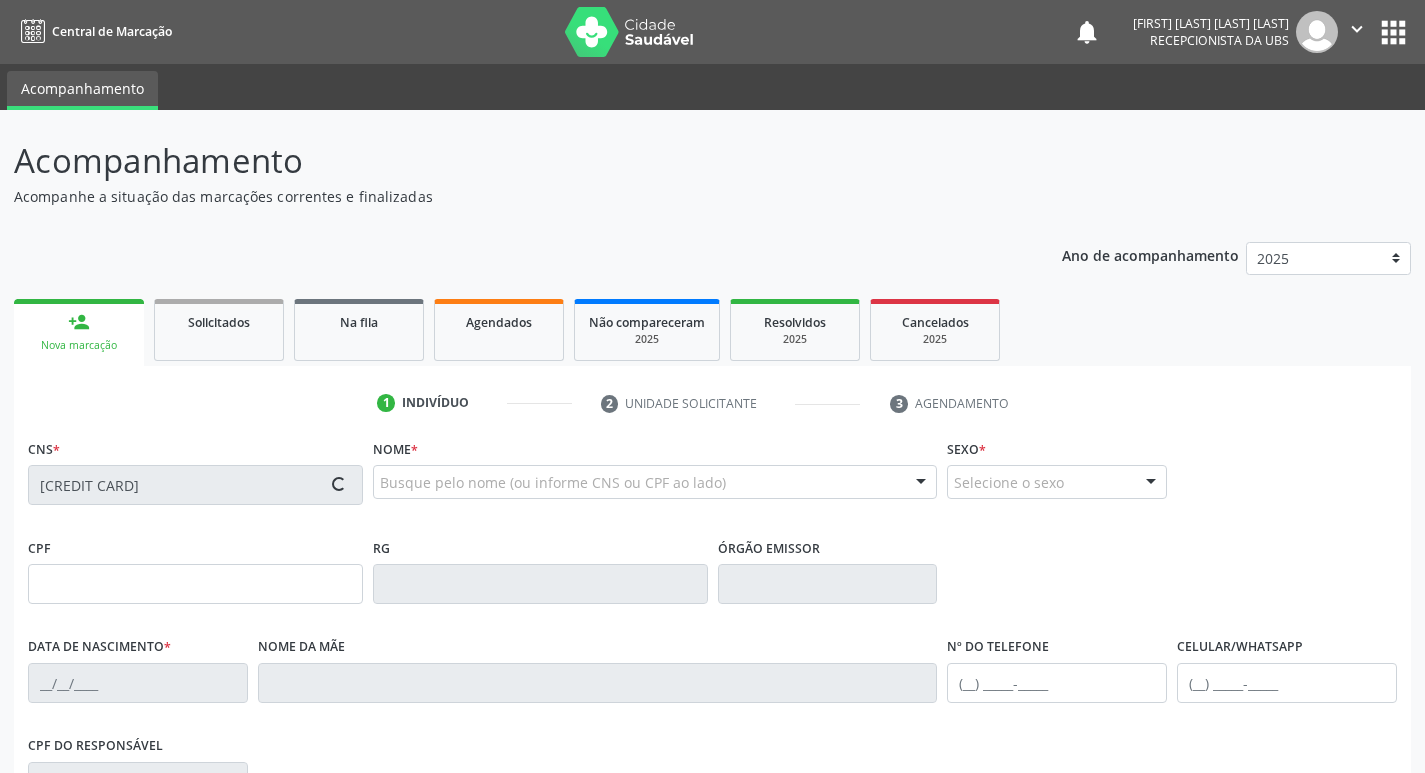 type on "(87) 99999-9999" 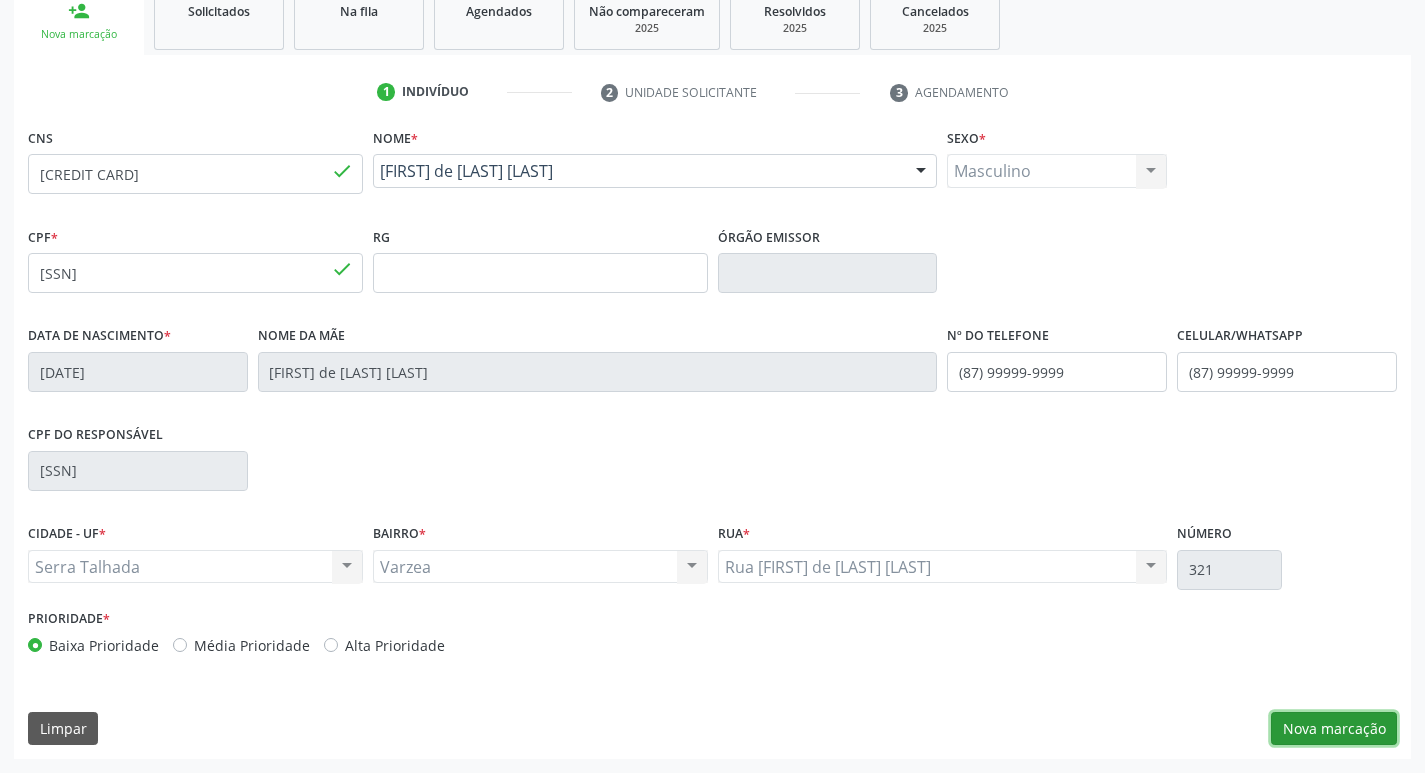 click on "Nova marcação" at bounding box center [1334, 729] 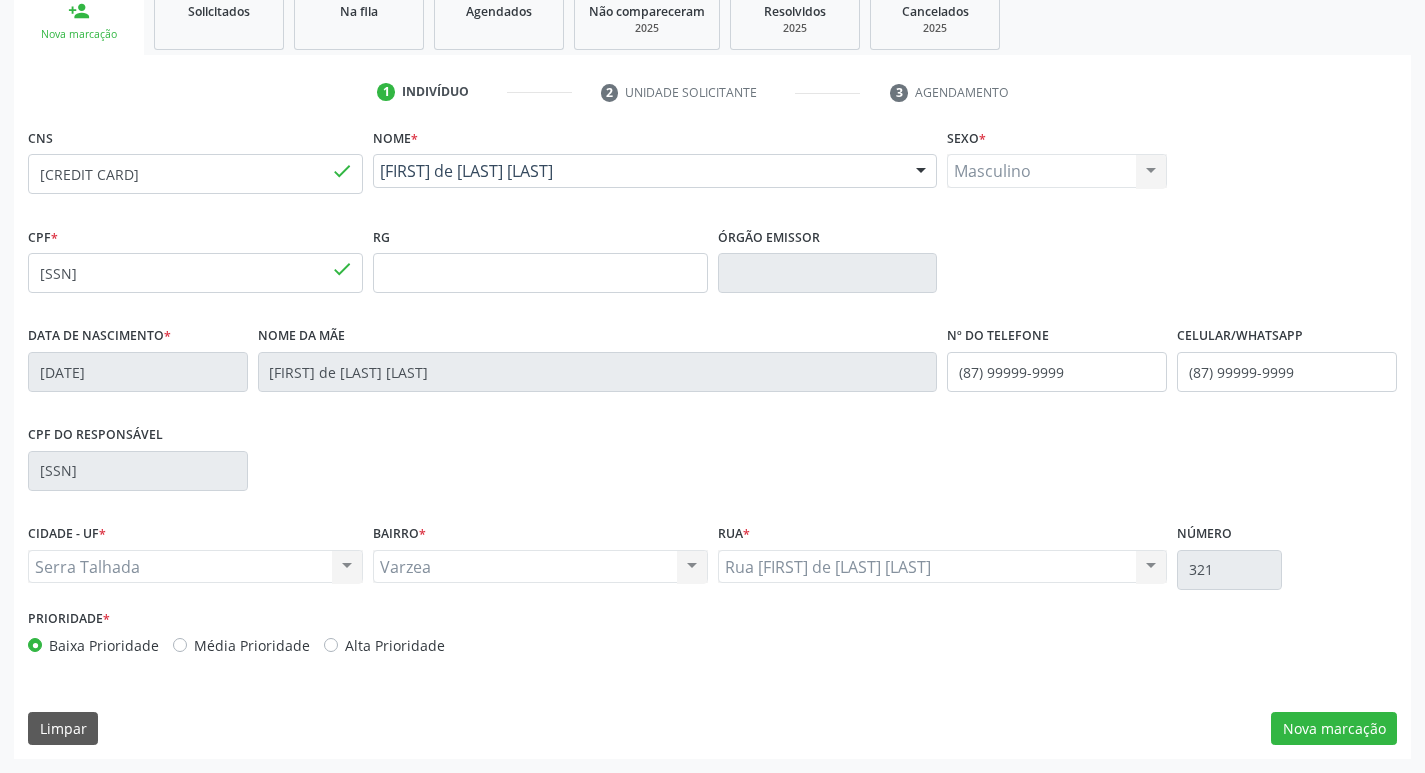 scroll, scrollTop: 133, scrollLeft: 0, axis: vertical 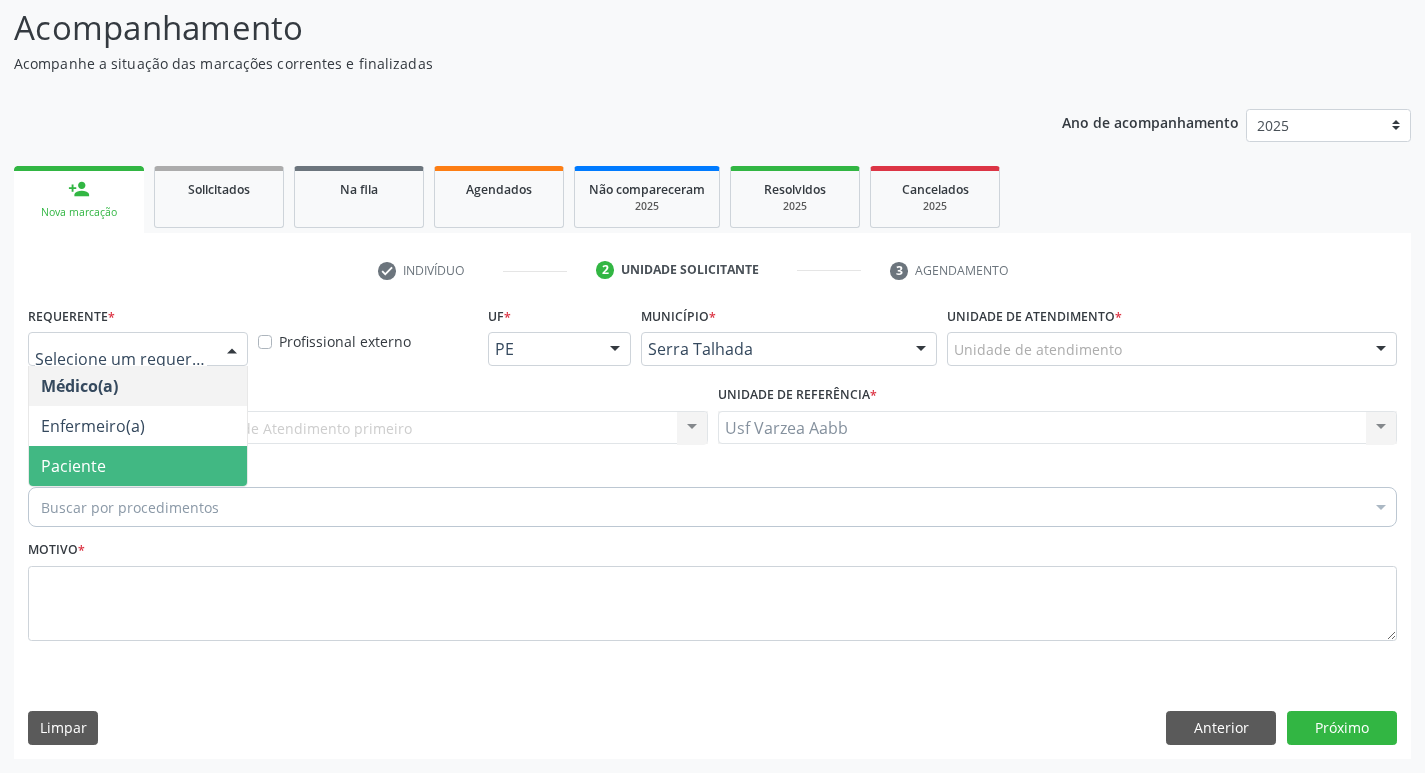 click on "Paciente" at bounding box center (138, 466) 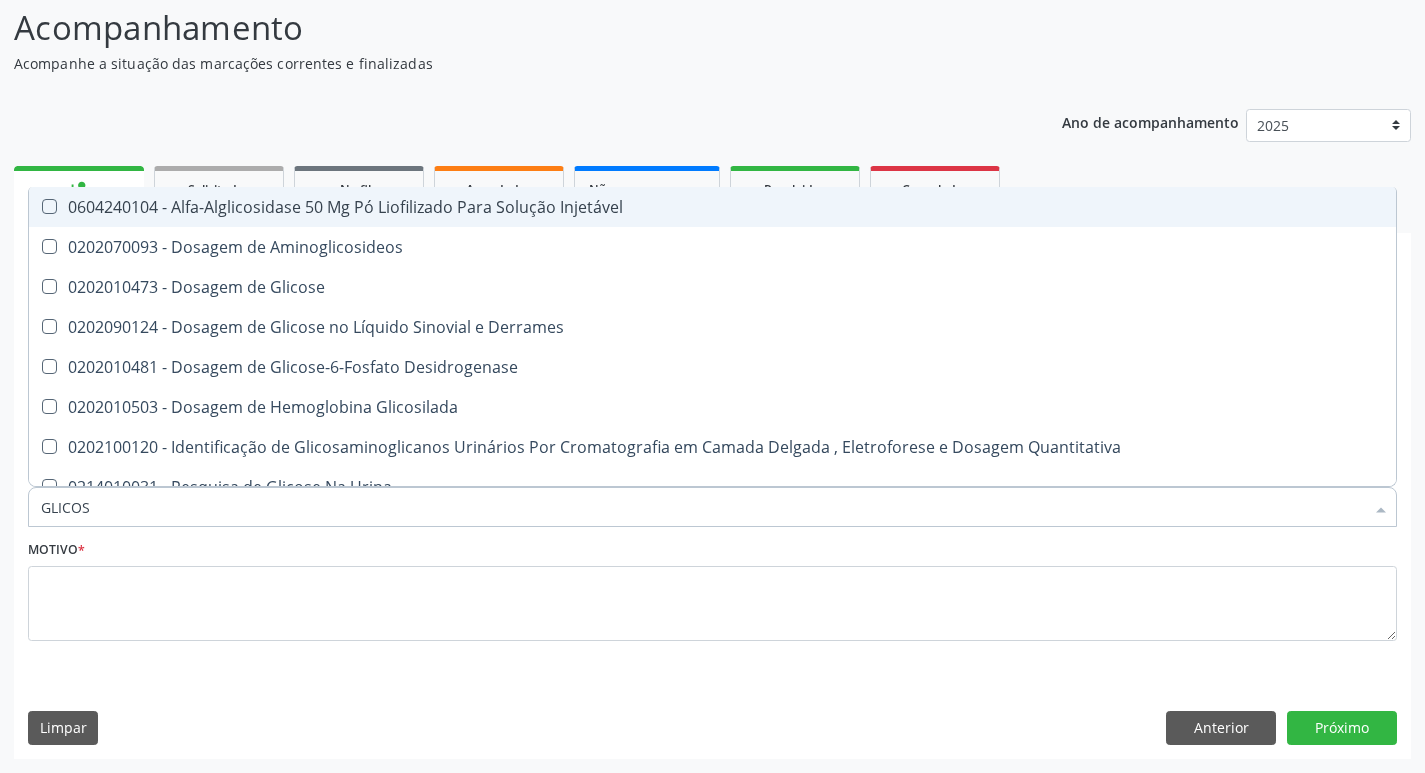 type on "GLICOSE" 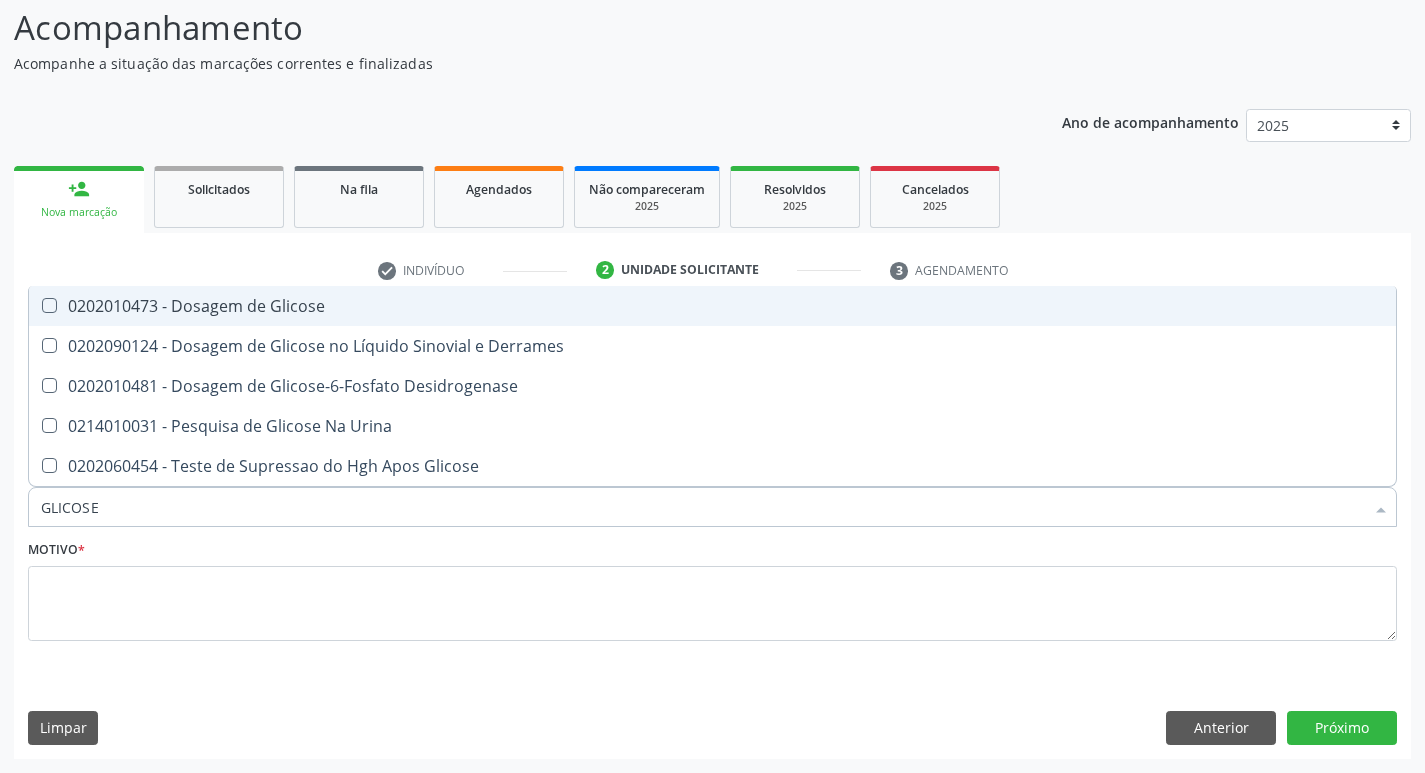 click on "0202010473 - Dosagem de Glicose" at bounding box center (712, 306) 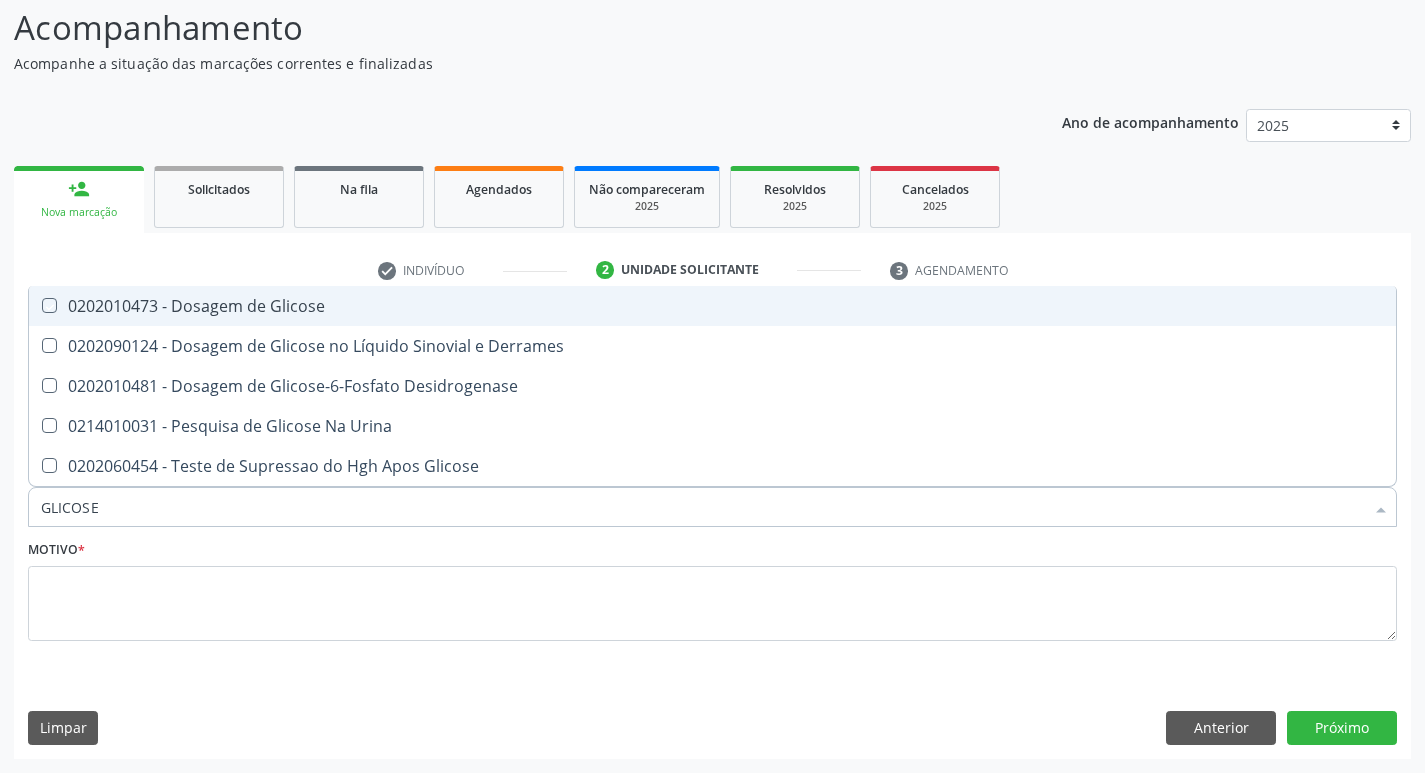 checkbox on "true" 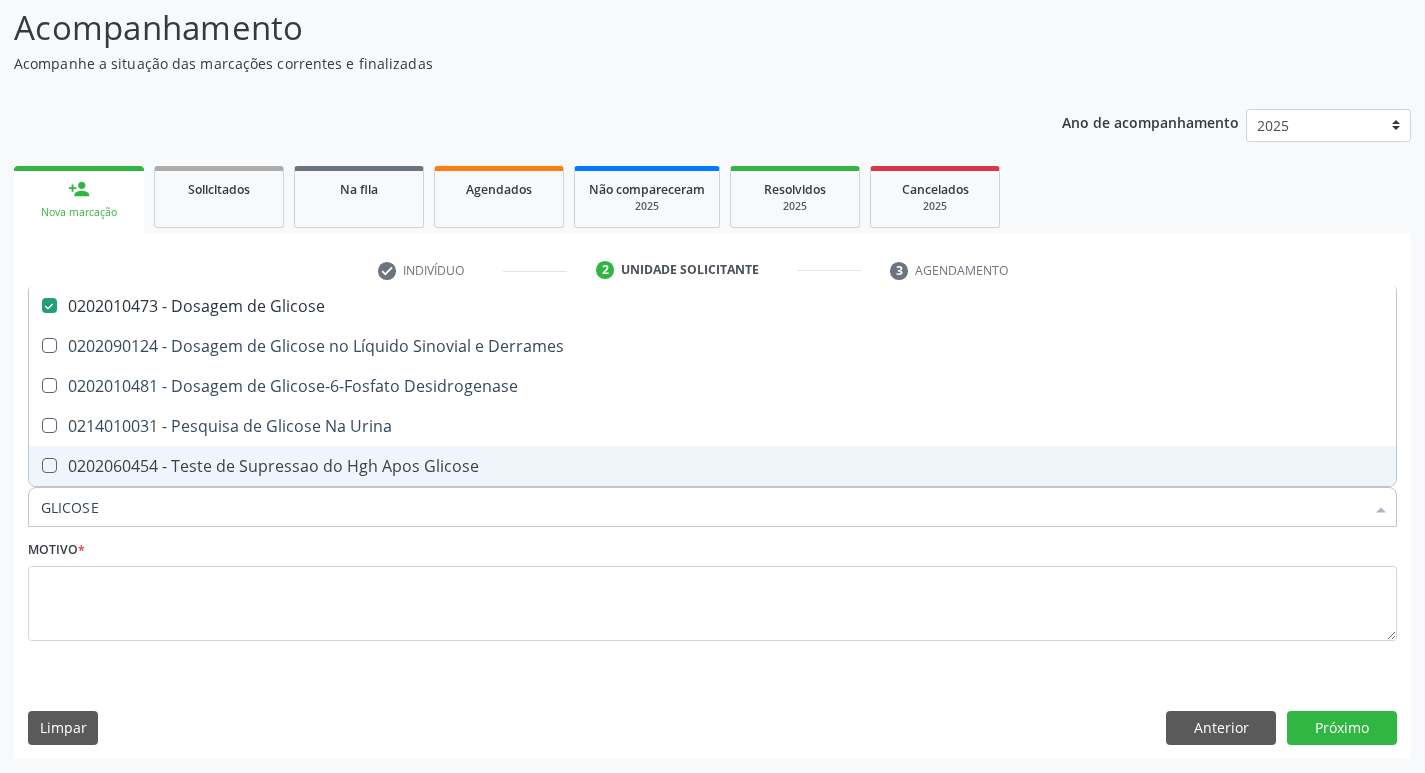 click on "GLICOSE" at bounding box center [702, 507] 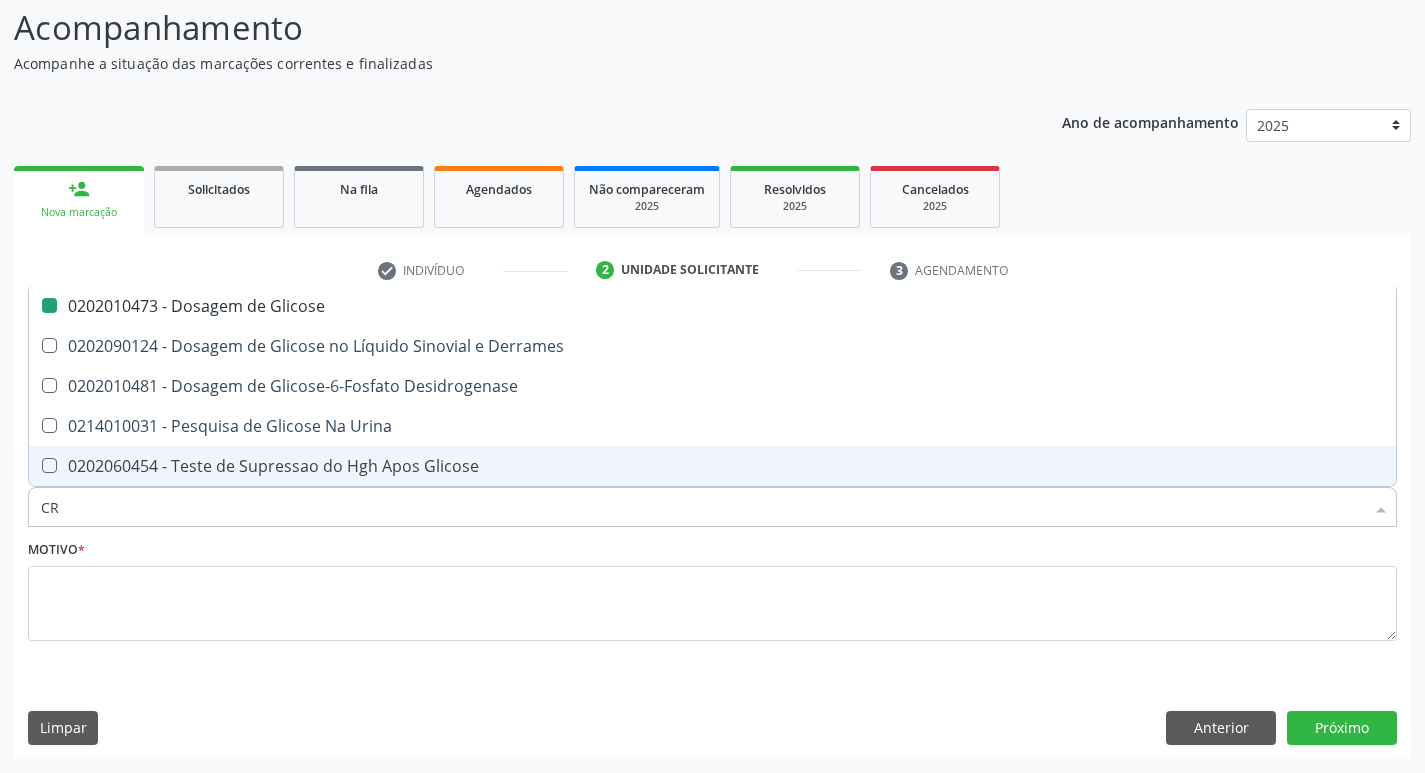 type on "CRE" 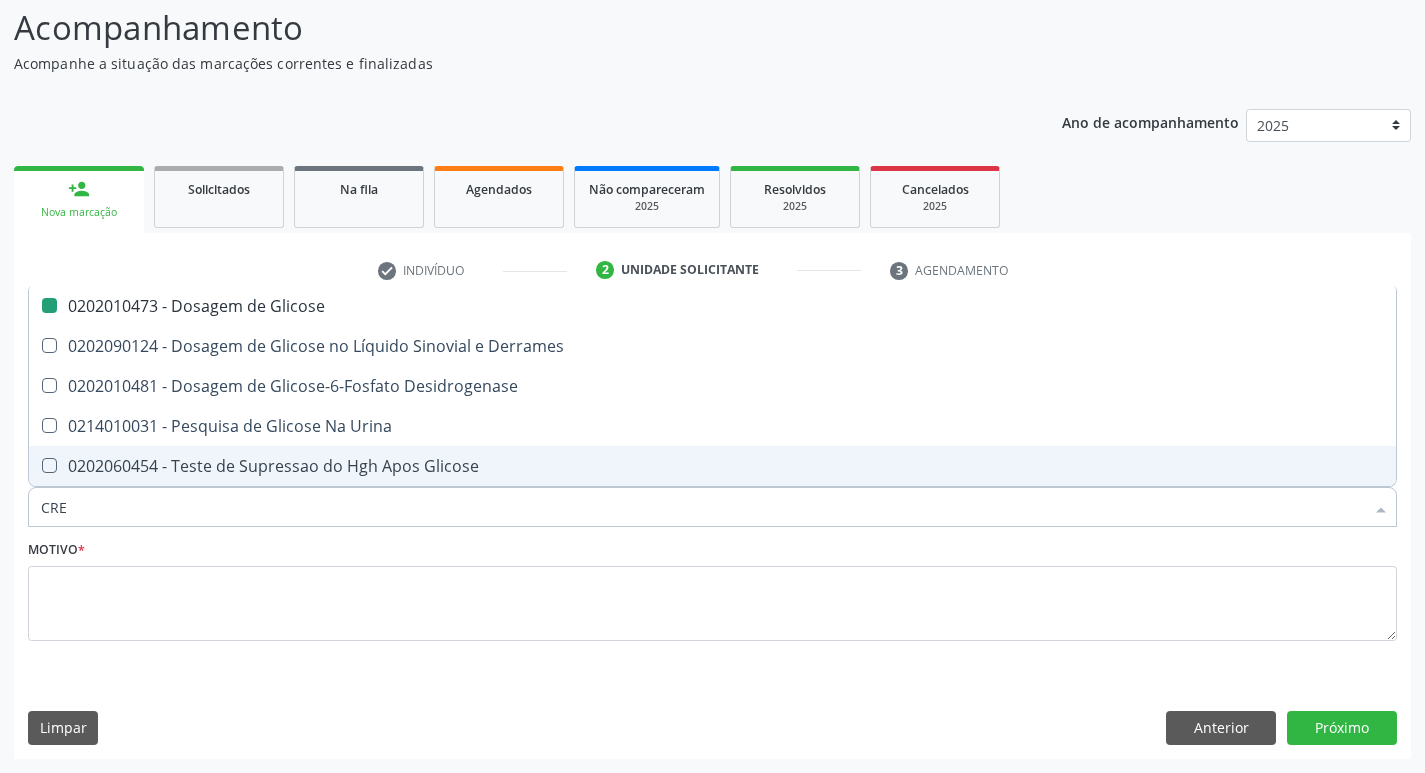 checkbox on "false" 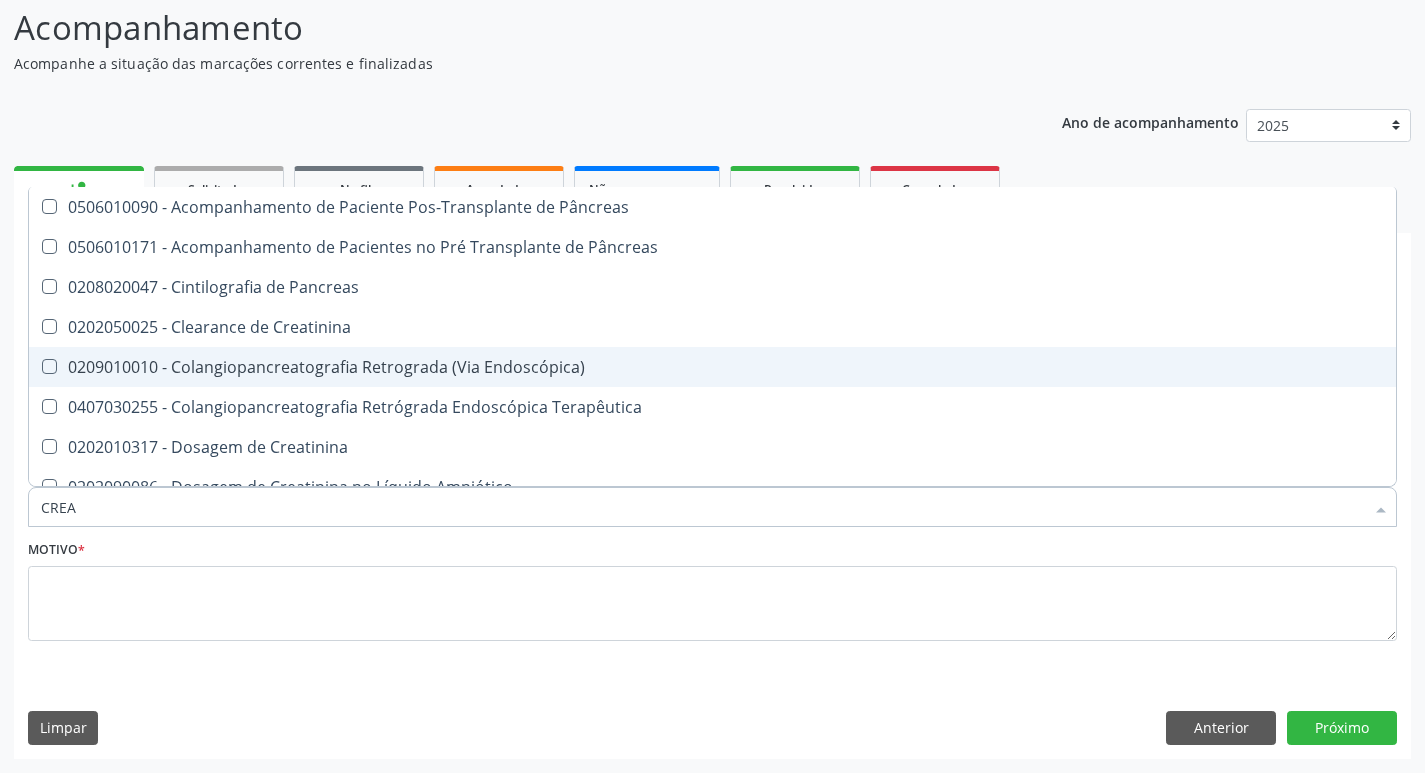 type on "CREAT" 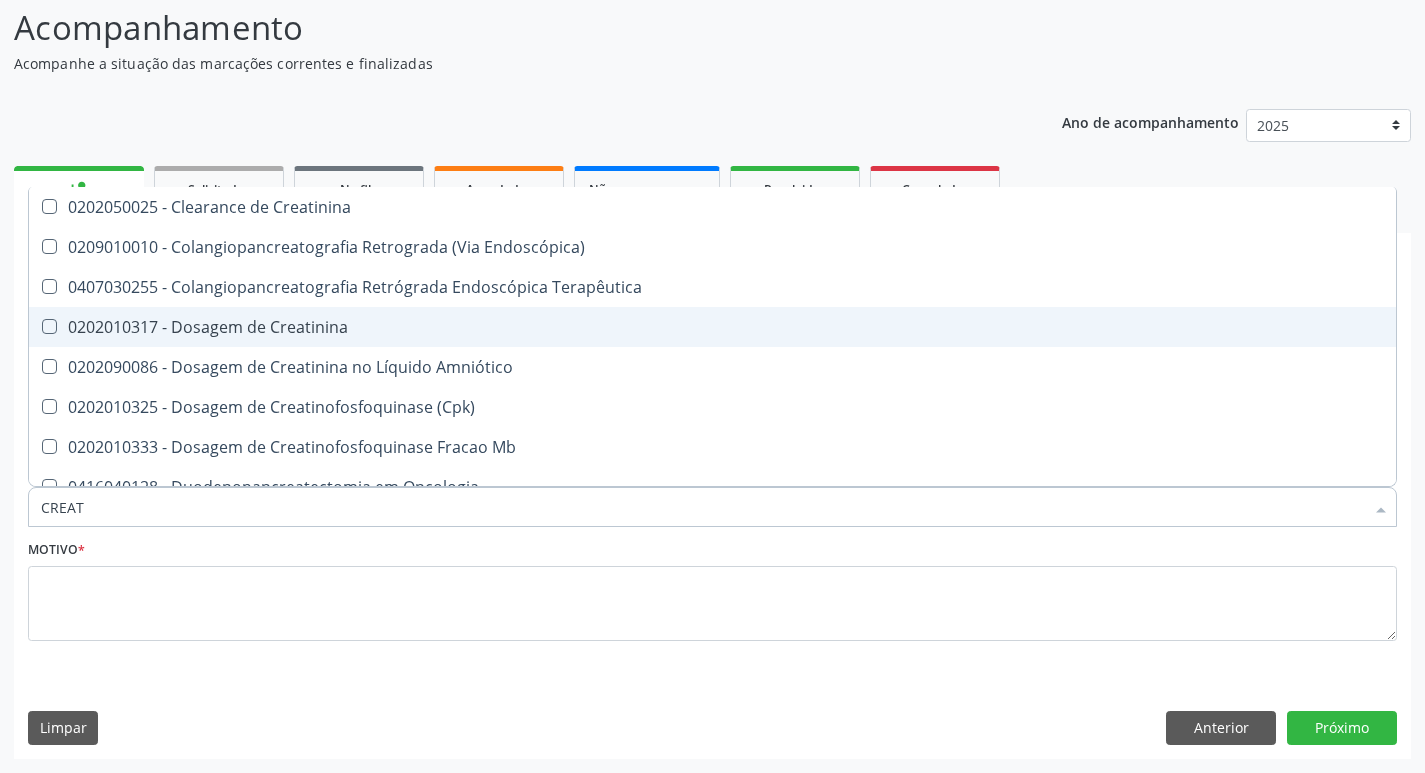 click on "0202010317 - Dosagem de Creatinina" at bounding box center (712, 327) 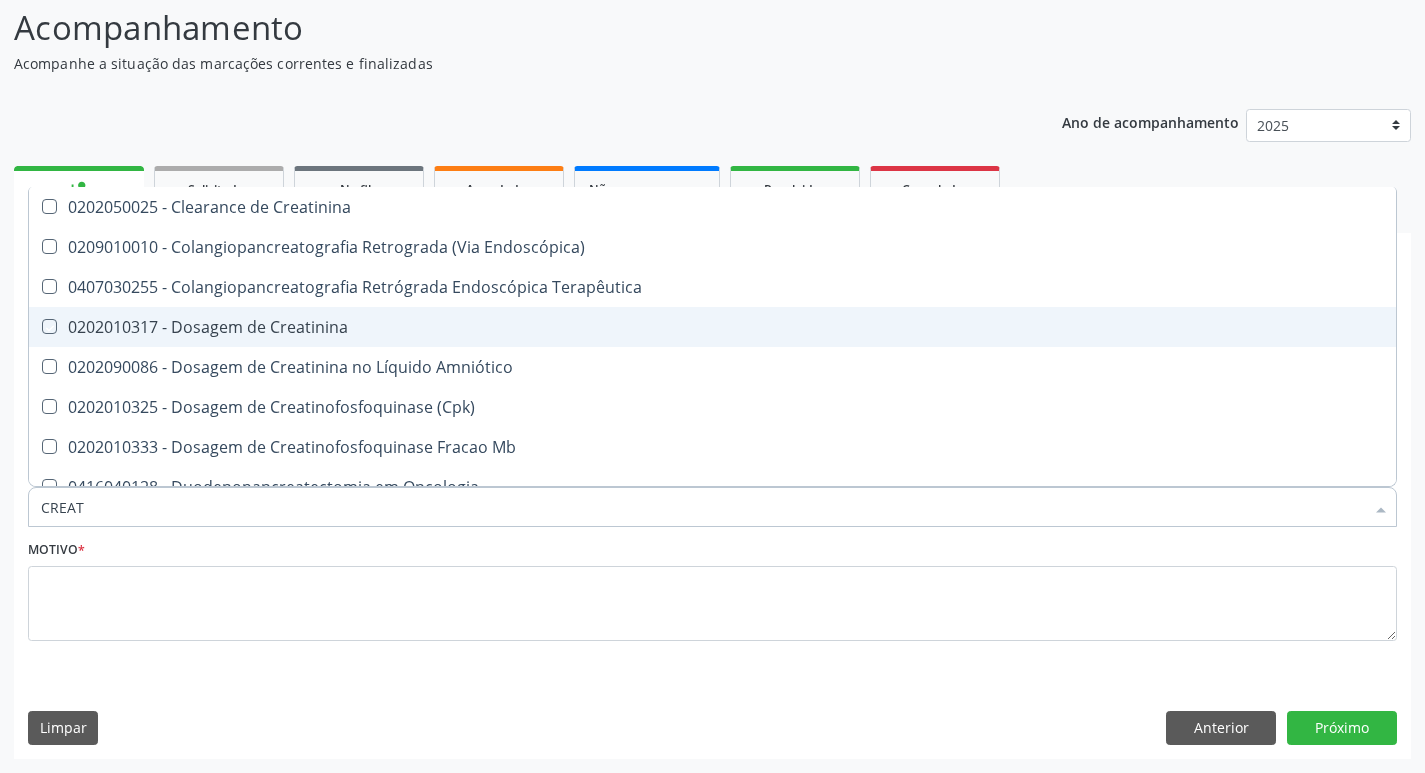checkbox on "true" 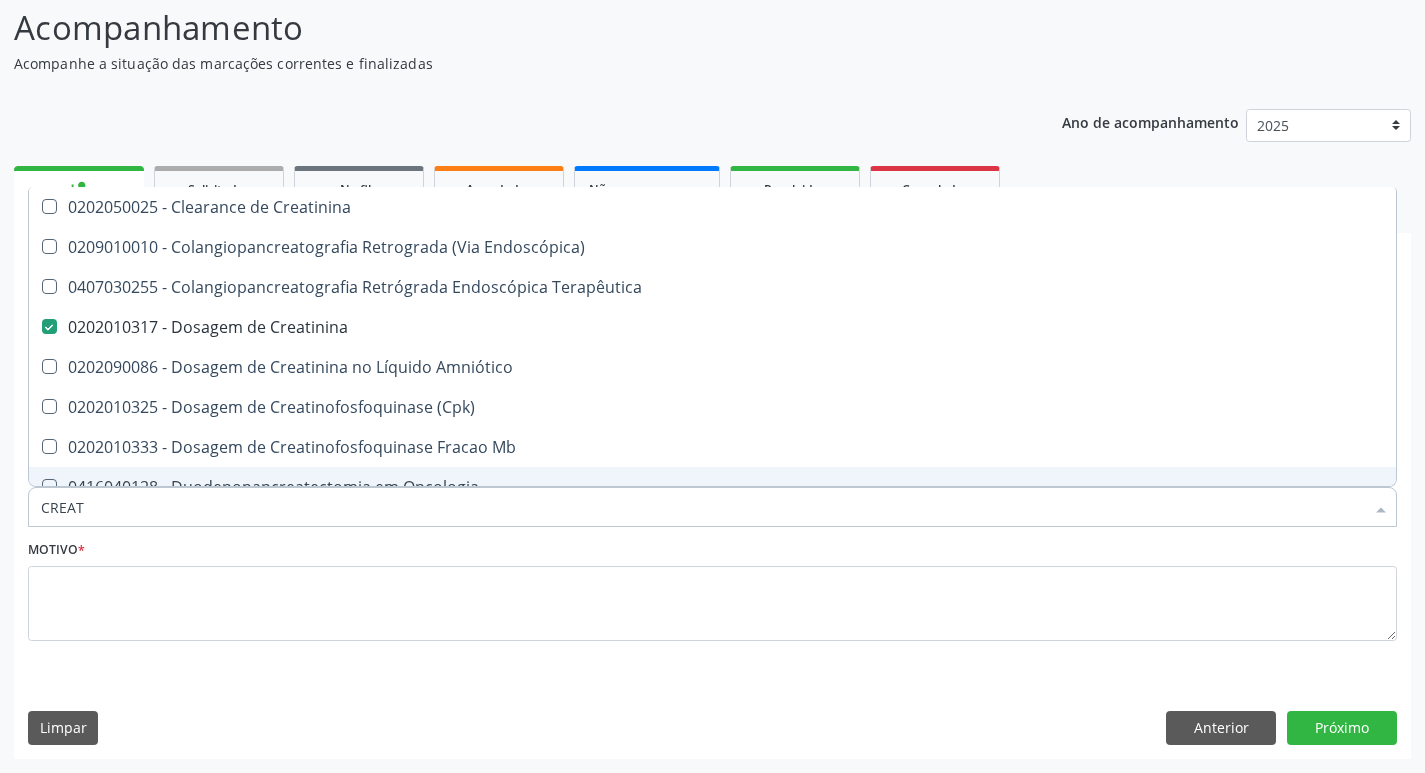 click on "CREAT" at bounding box center [702, 507] 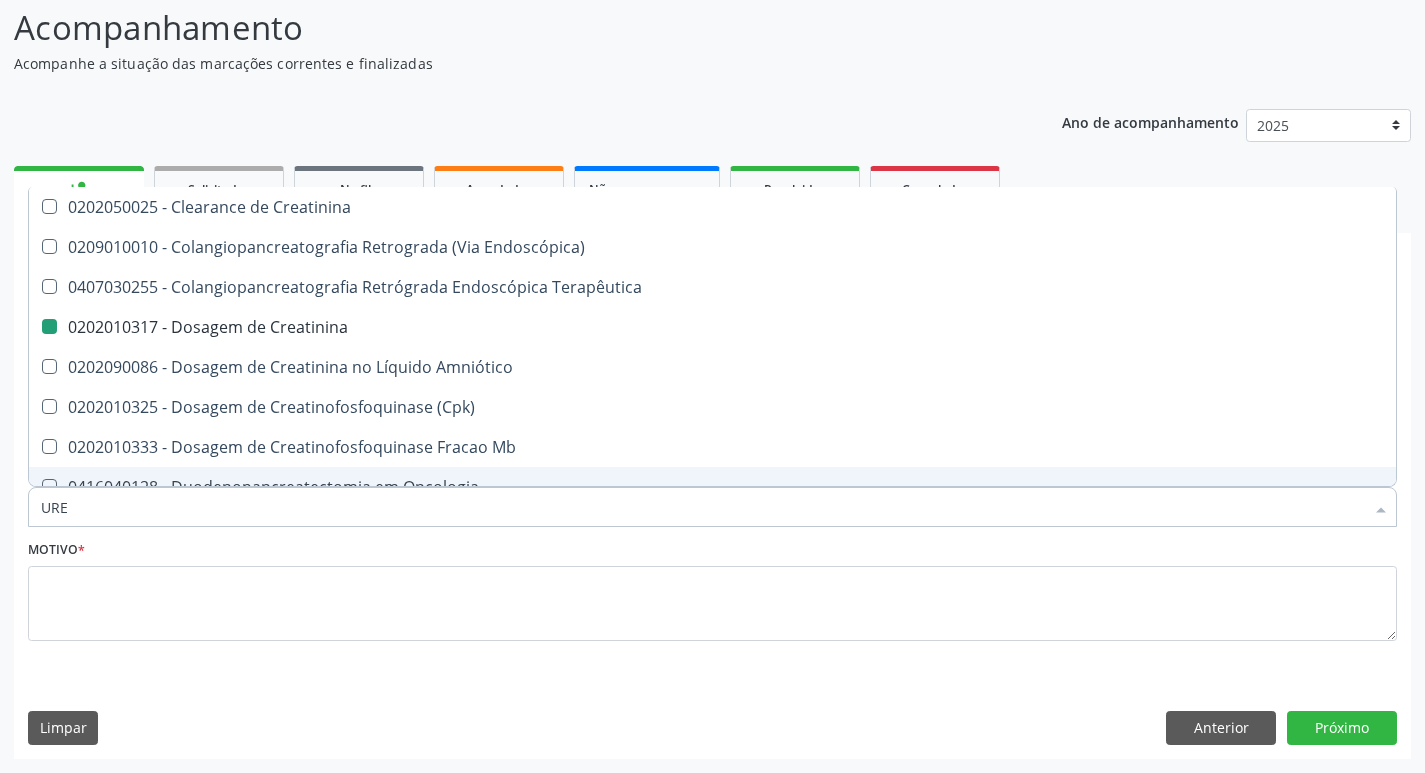 type on "UREI" 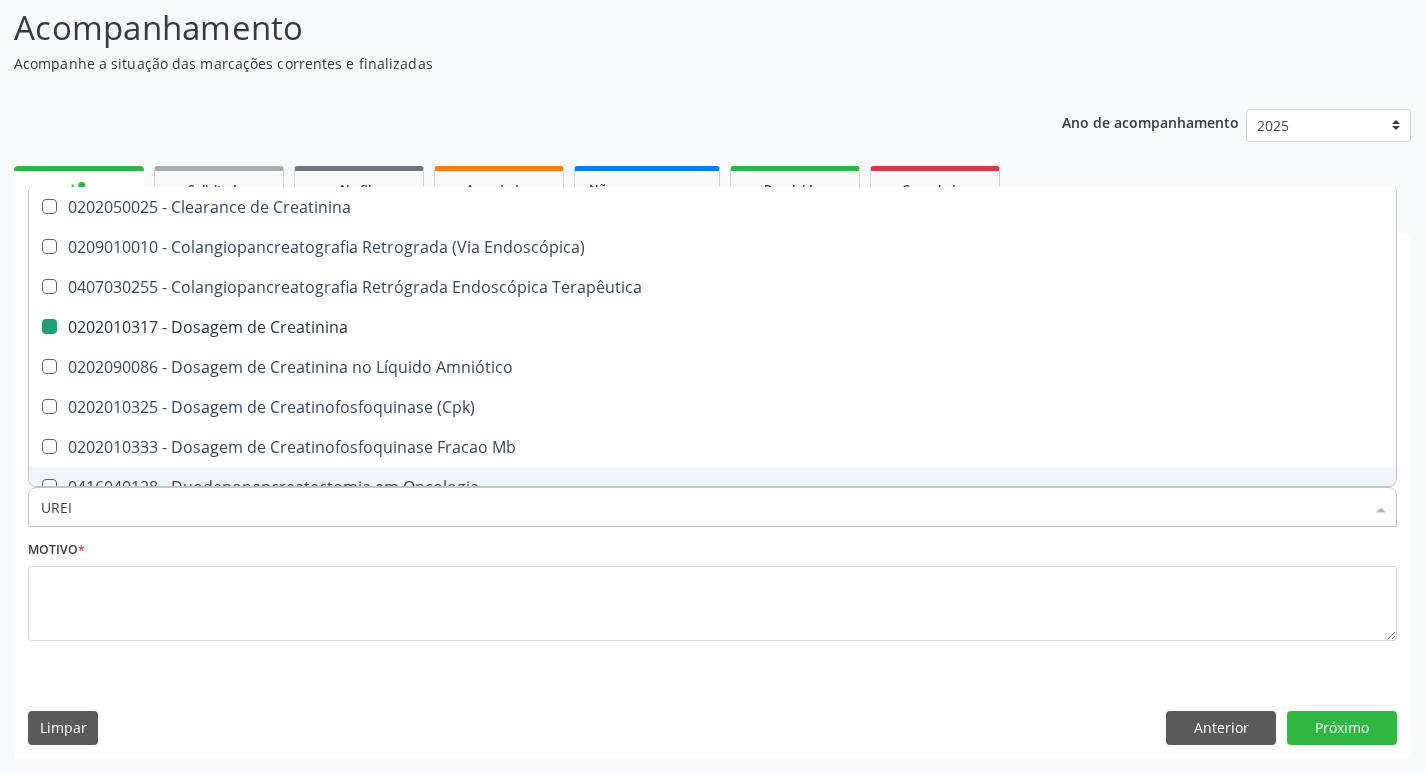 checkbox on "false" 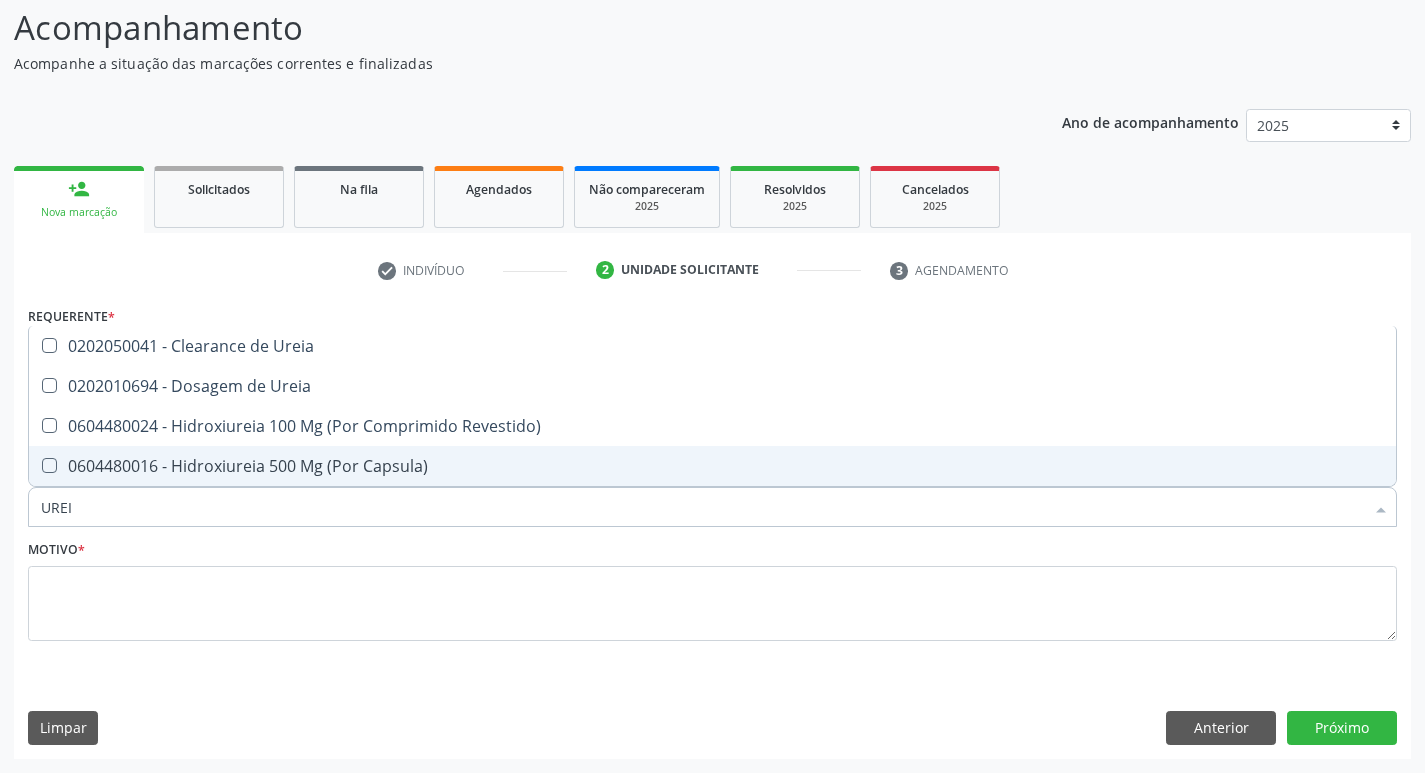 type on "UREIA" 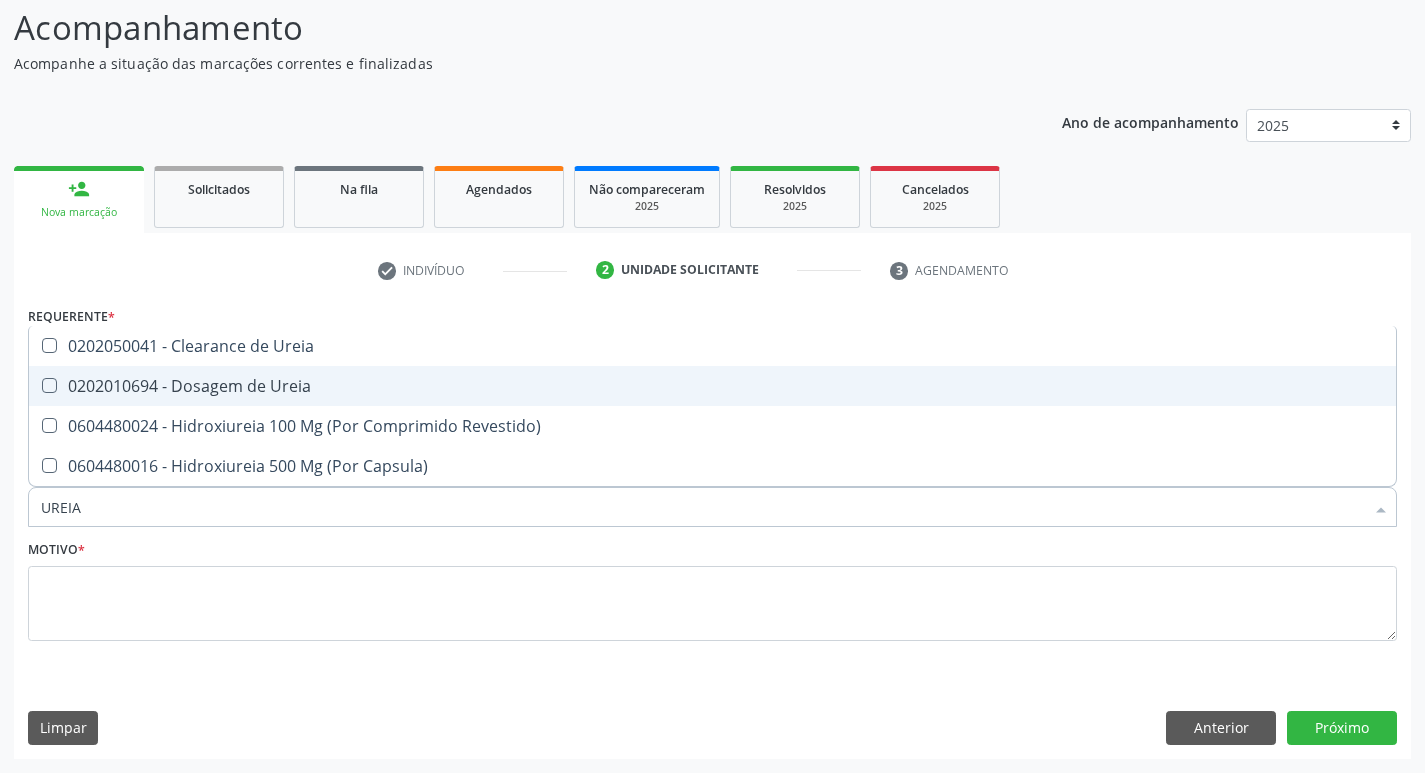 click on "0202010694 - Dosagem de Ureia" at bounding box center (712, 386) 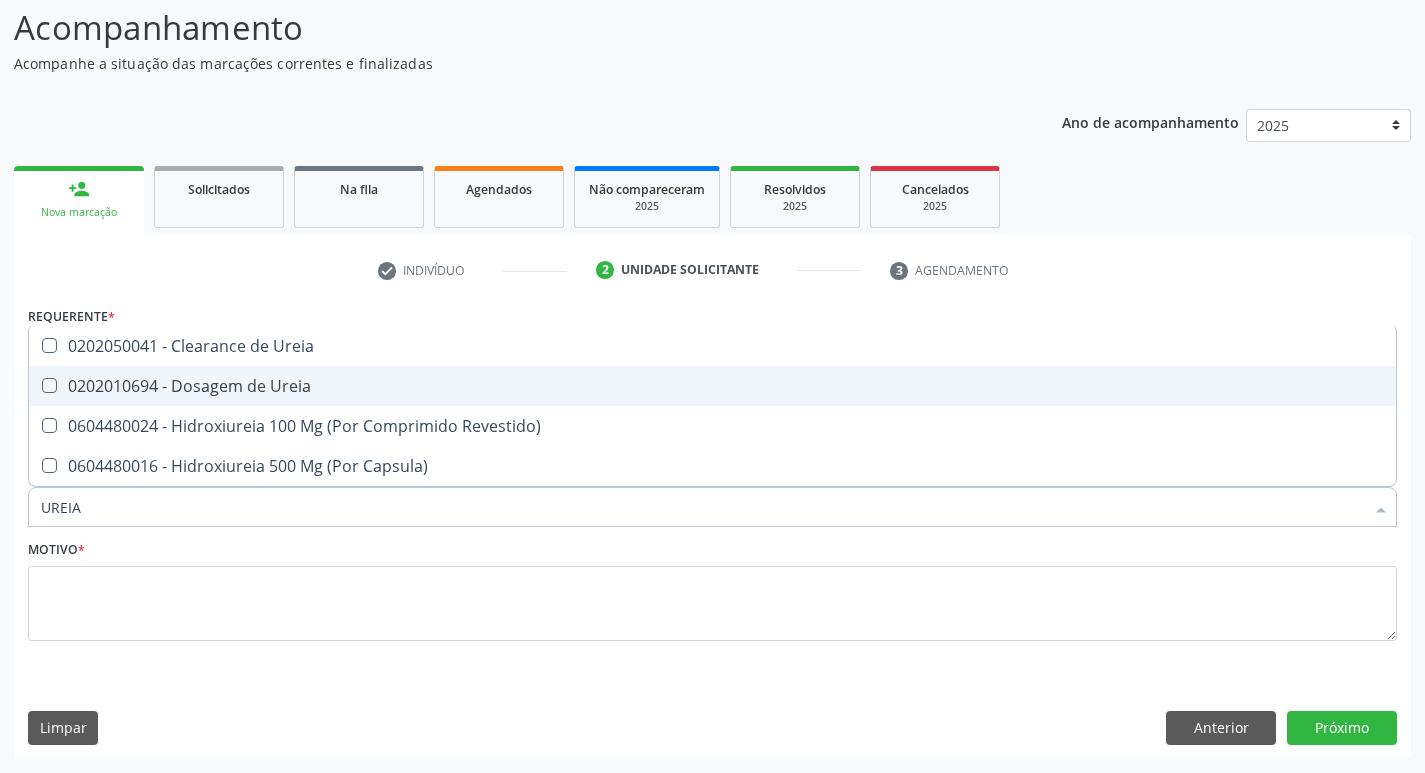checkbox on "true" 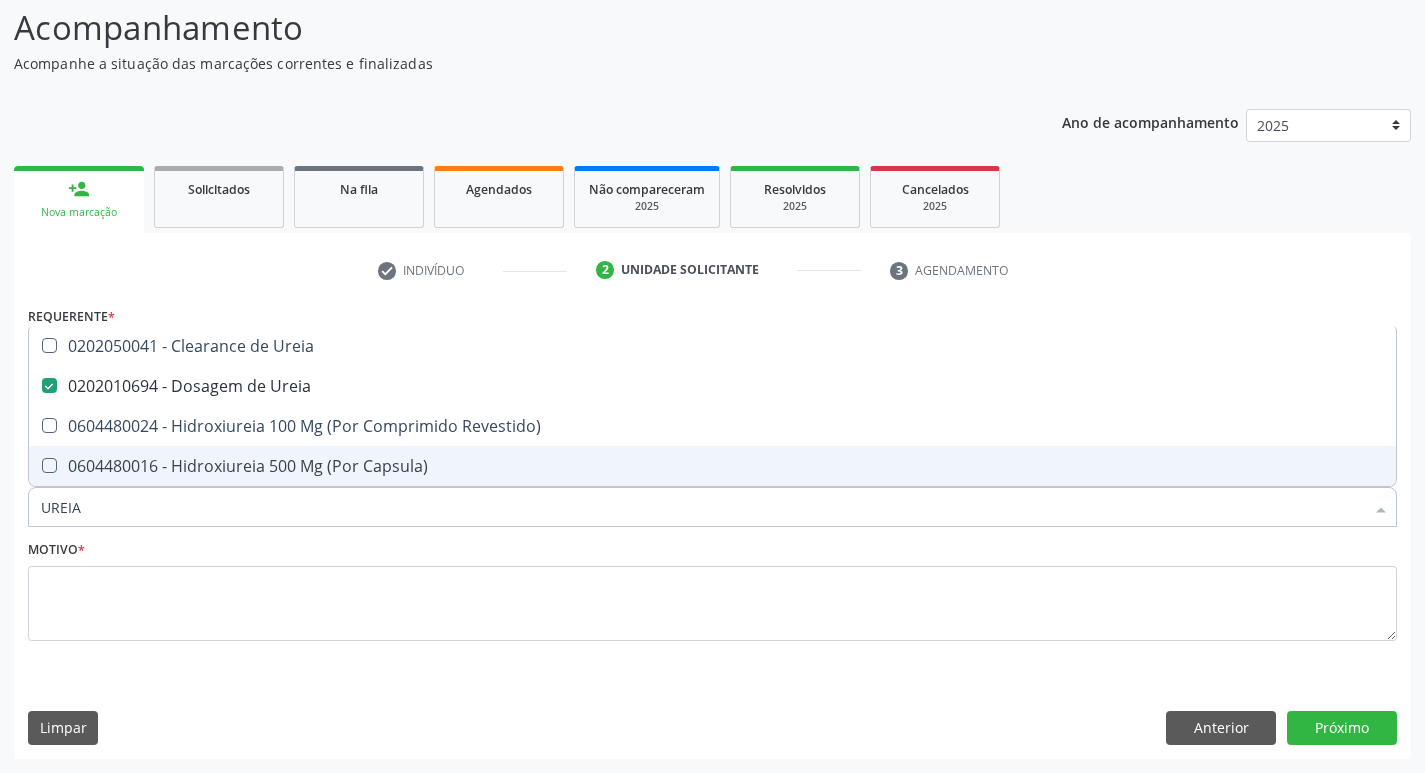 click on "UREIA" at bounding box center (702, 507) 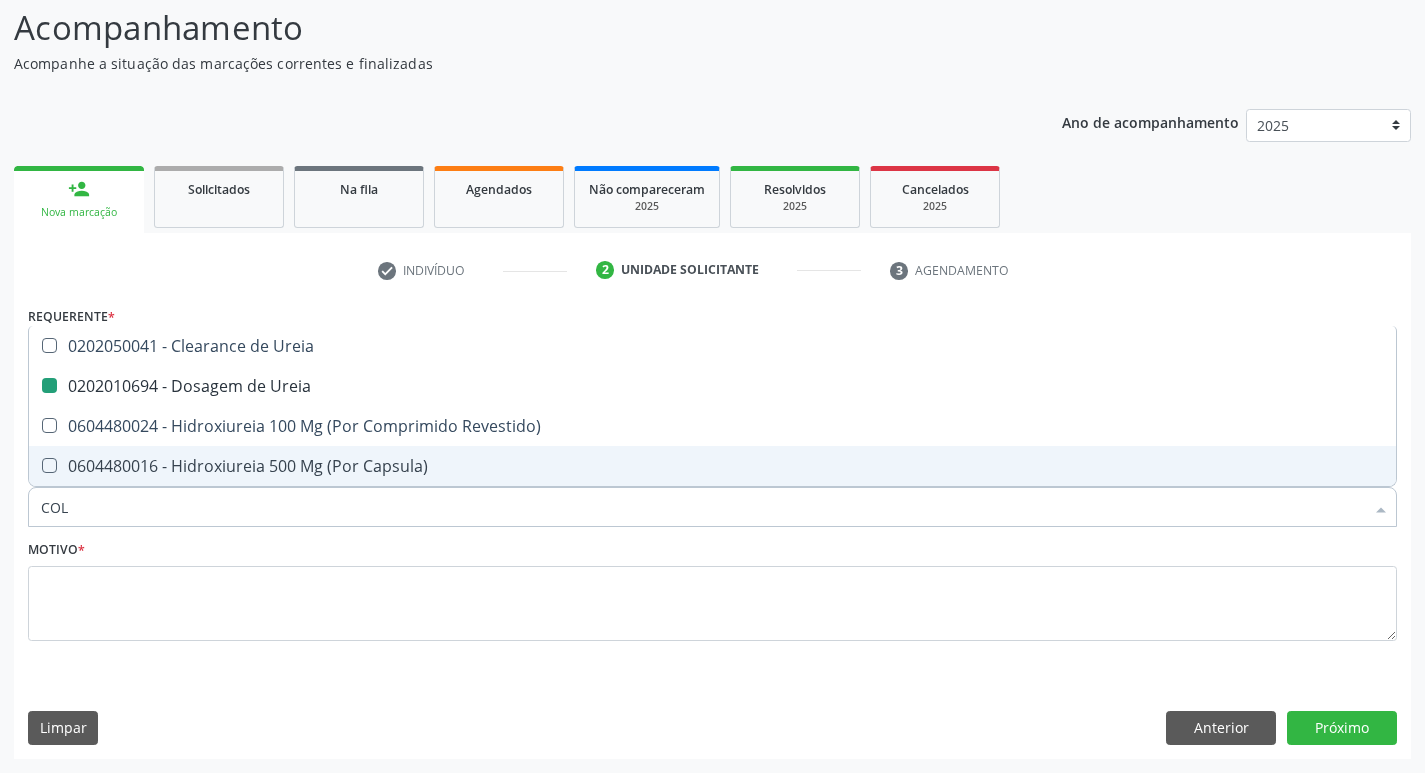 type on "COLE" 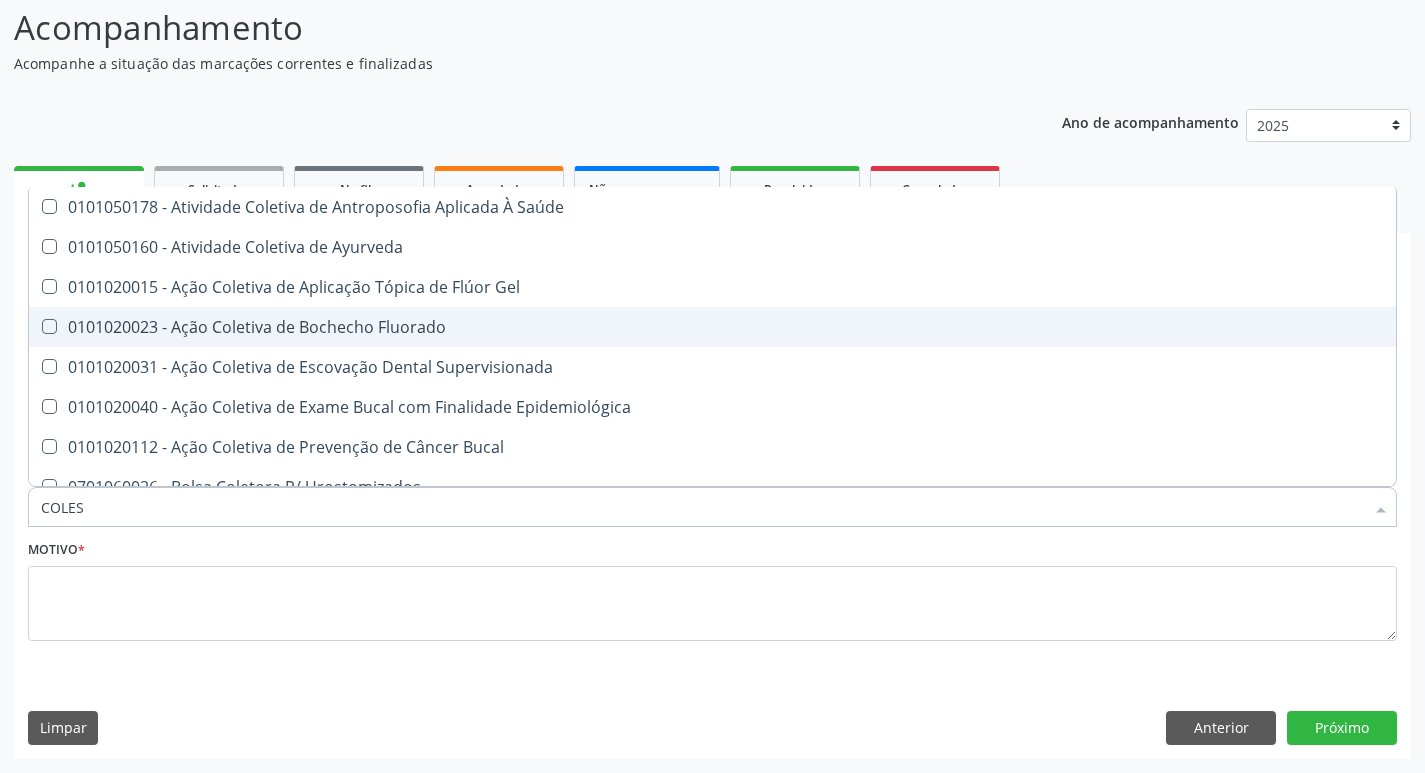 type on "COLEST" 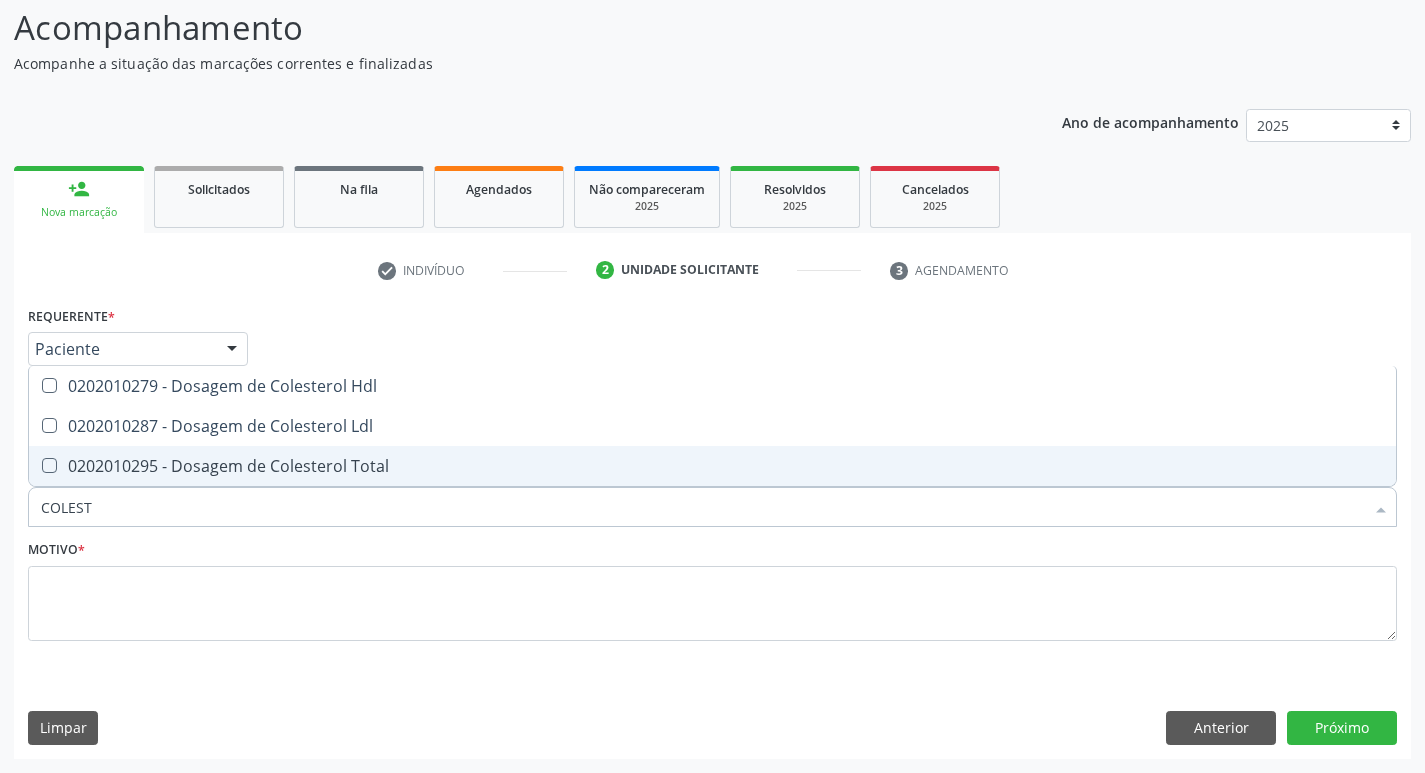 drag, startPoint x: 338, startPoint y: 452, endPoint x: 342, endPoint y: 435, distance: 17.464249 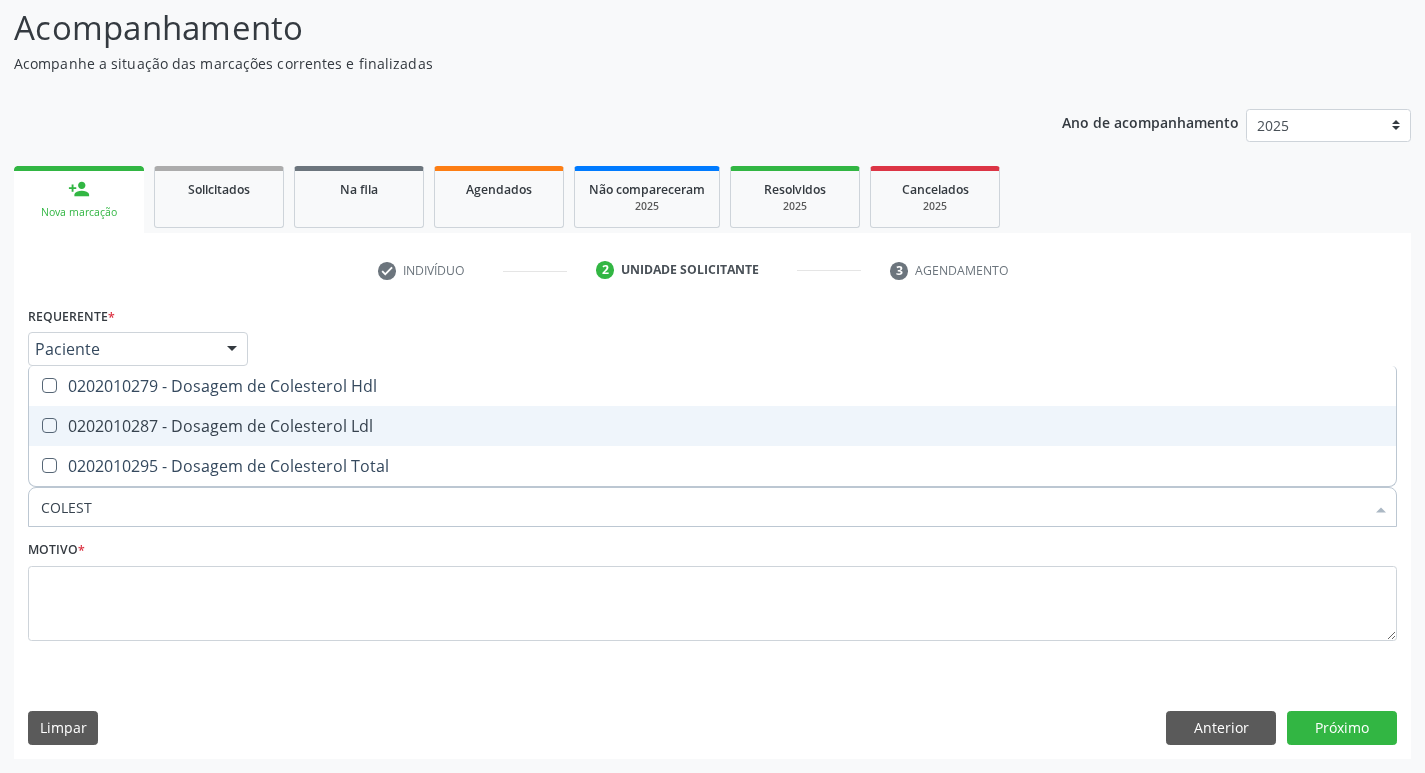 drag, startPoint x: 346, startPoint y: 428, endPoint x: 352, endPoint y: 414, distance: 15.231546 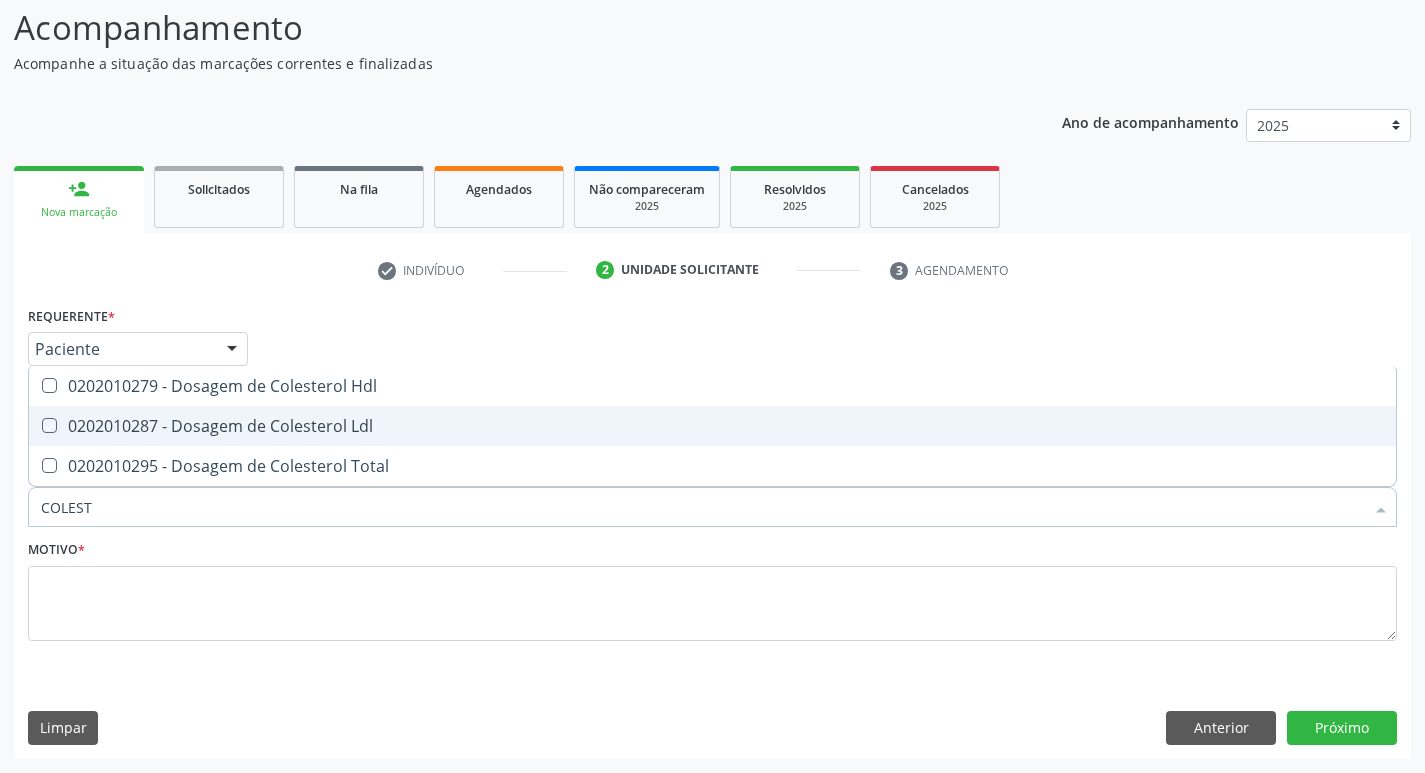 checkbox on "true" 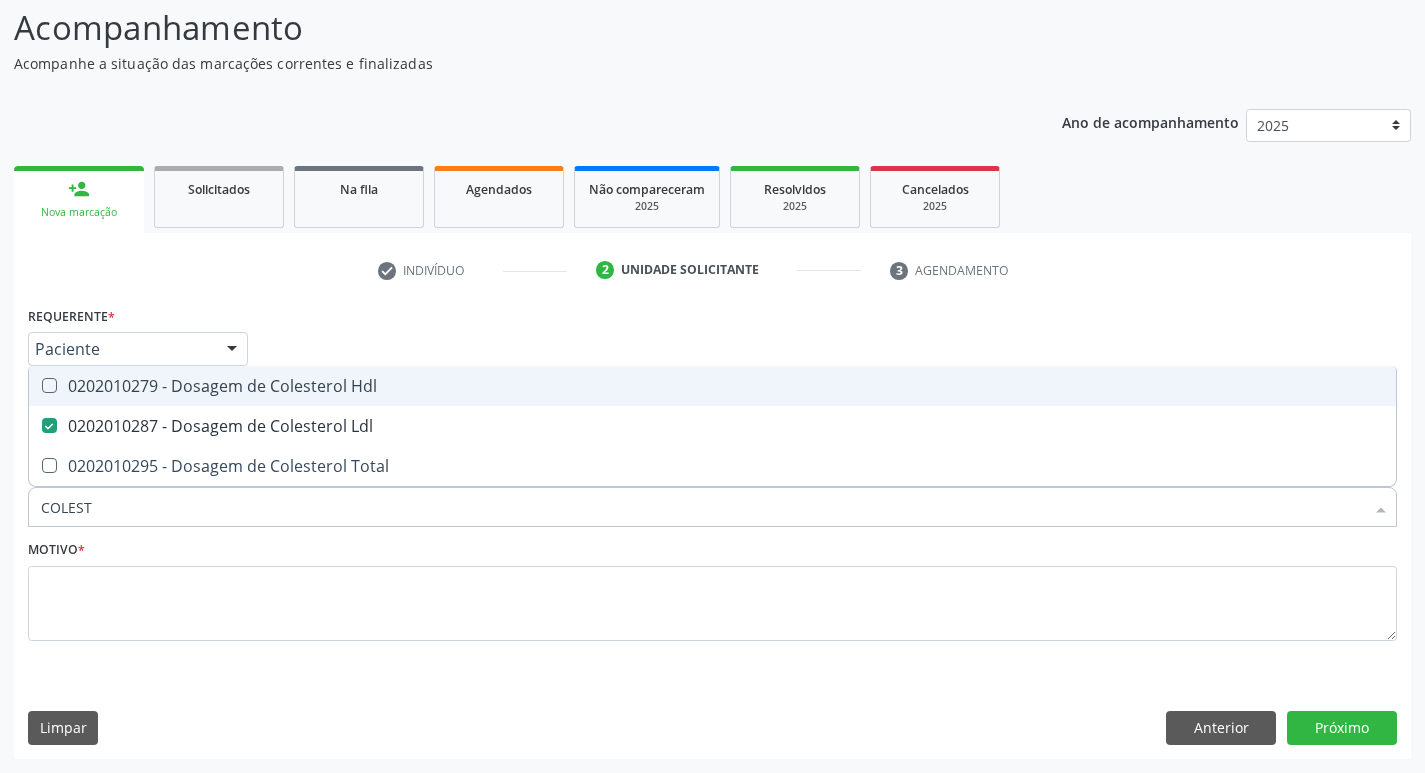 click on "0202010279 - Dosagem de Colesterol Hdl" at bounding box center [712, 386] 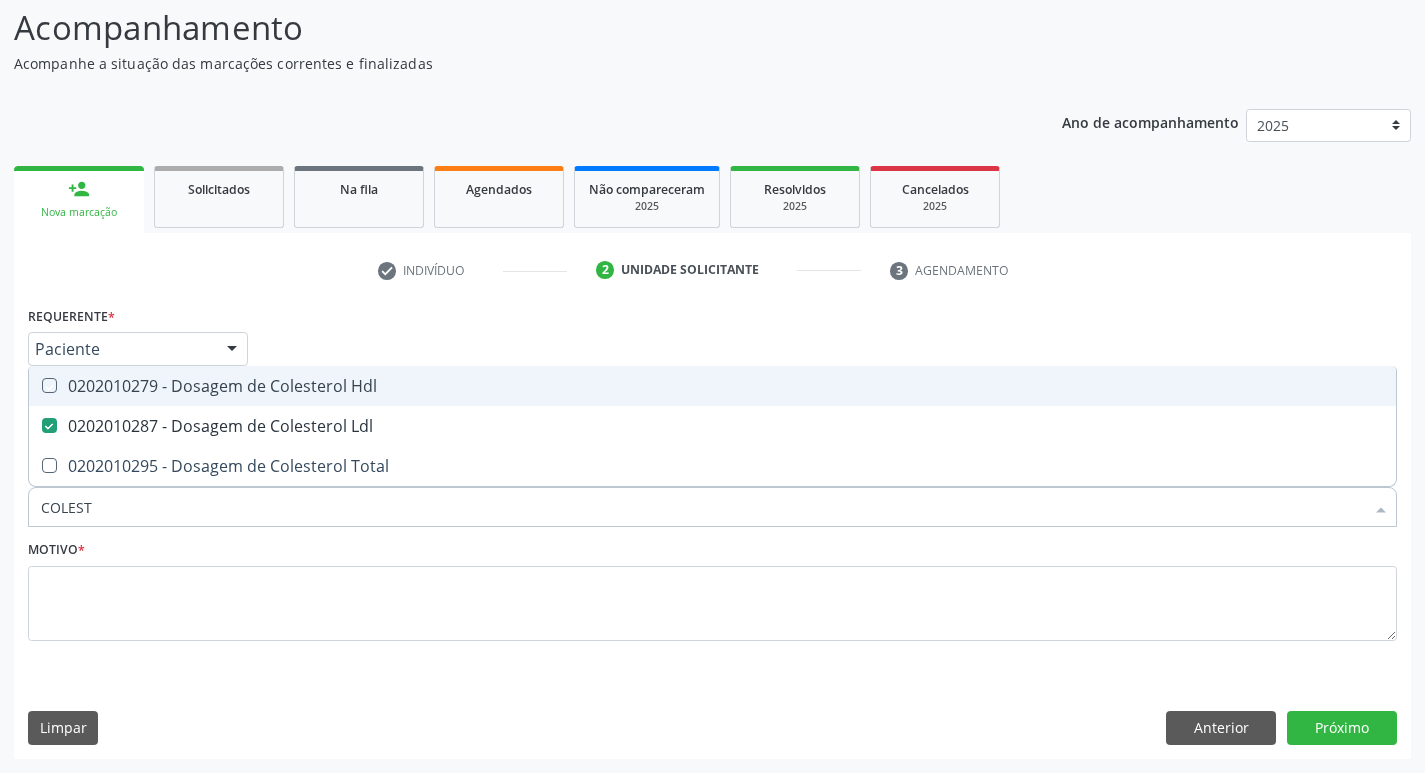checkbox on "true" 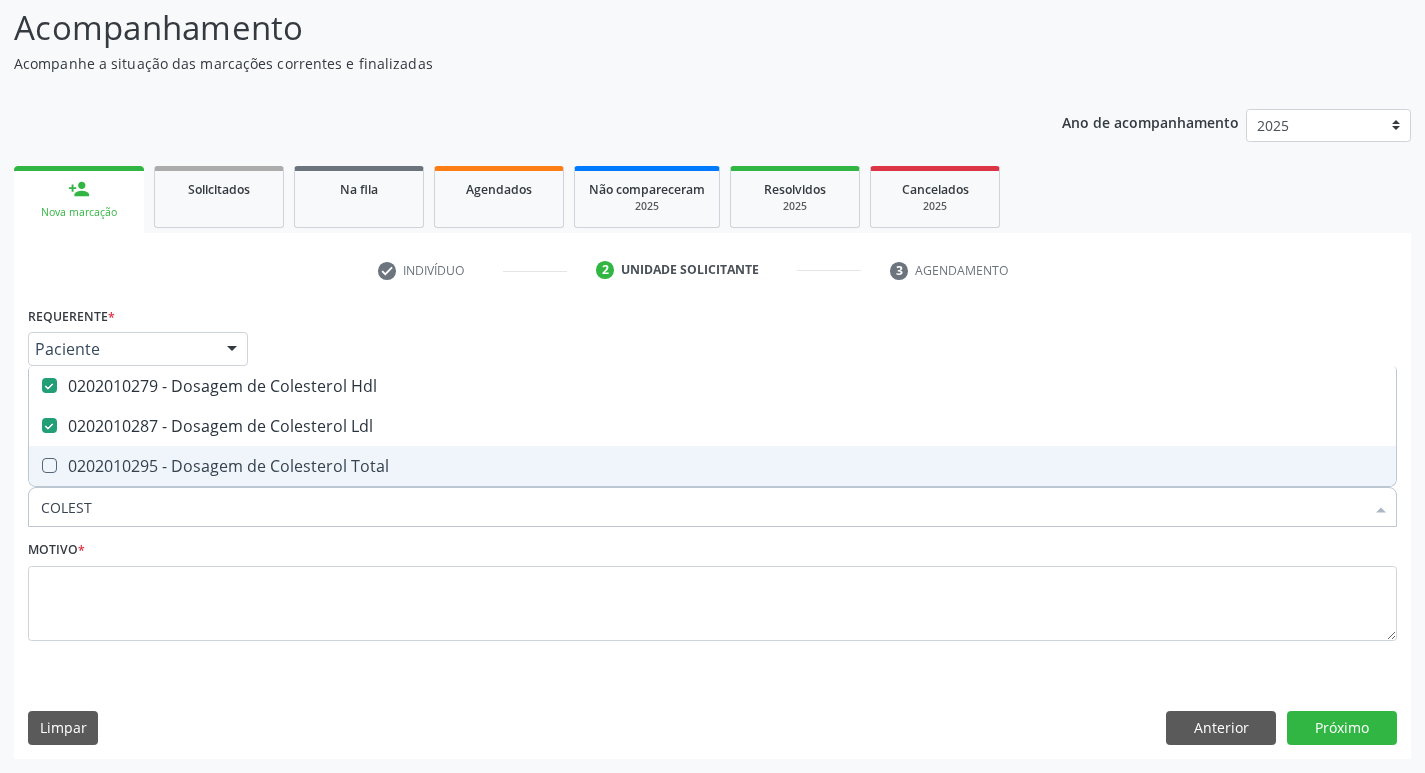 click on "0202010295 - Dosagem de Colesterol Total" at bounding box center (712, 466) 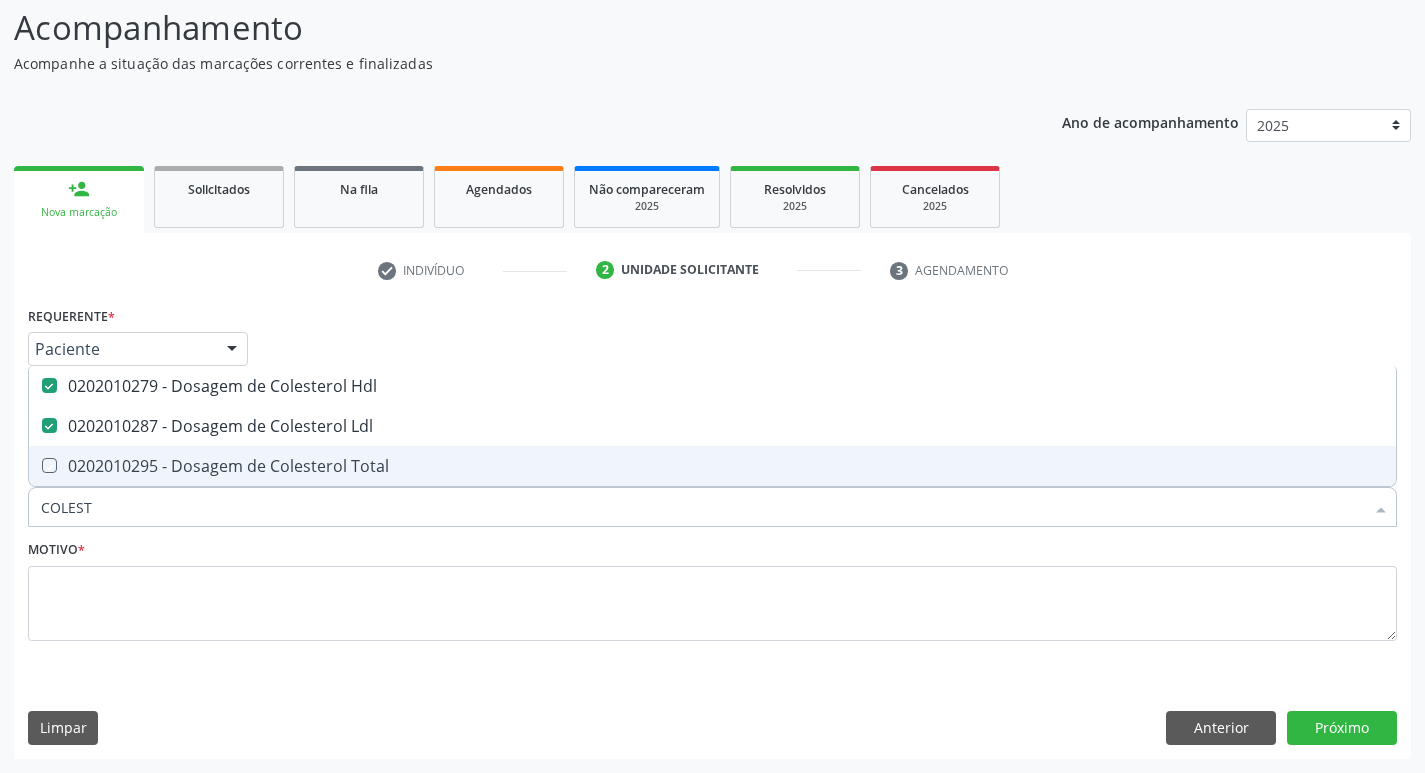 checkbox on "true" 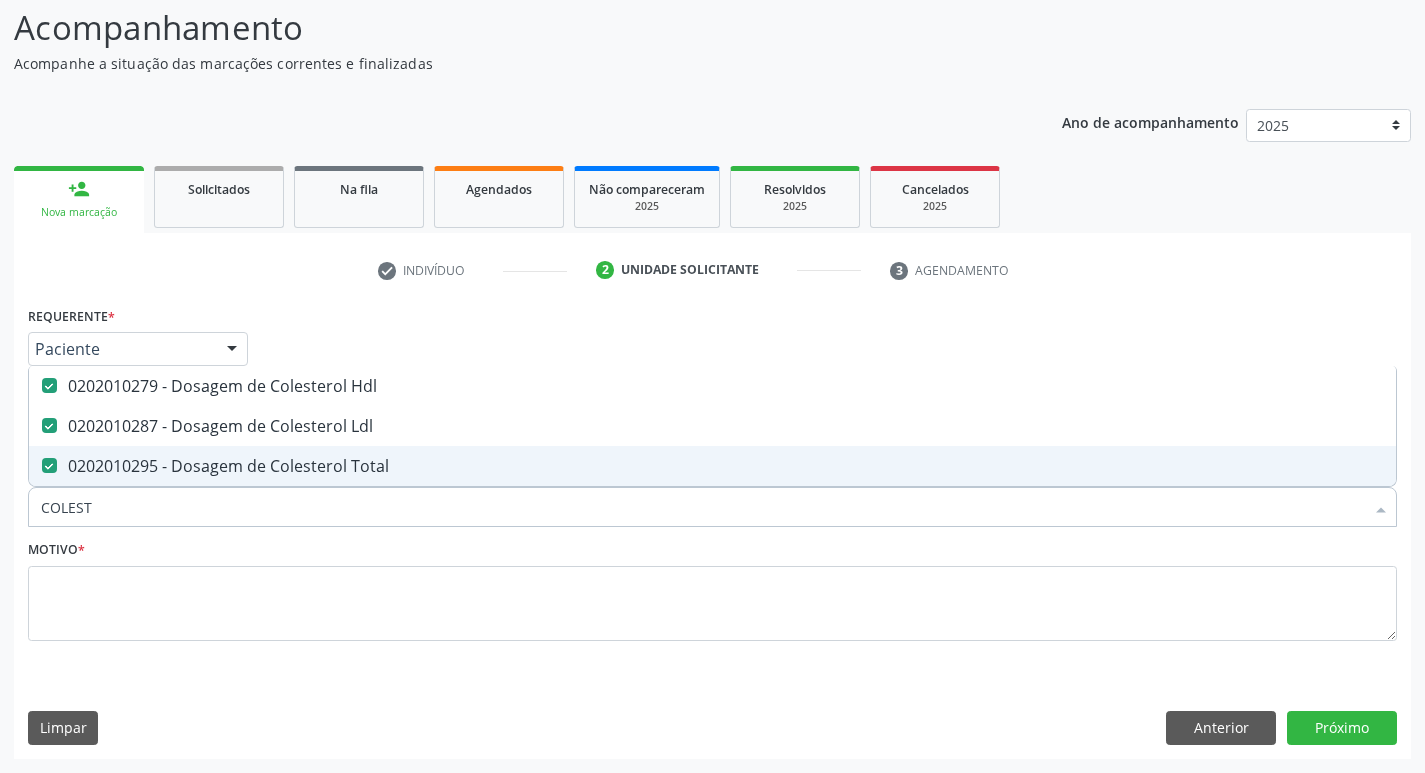 click on "COLEST" at bounding box center [702, 507] 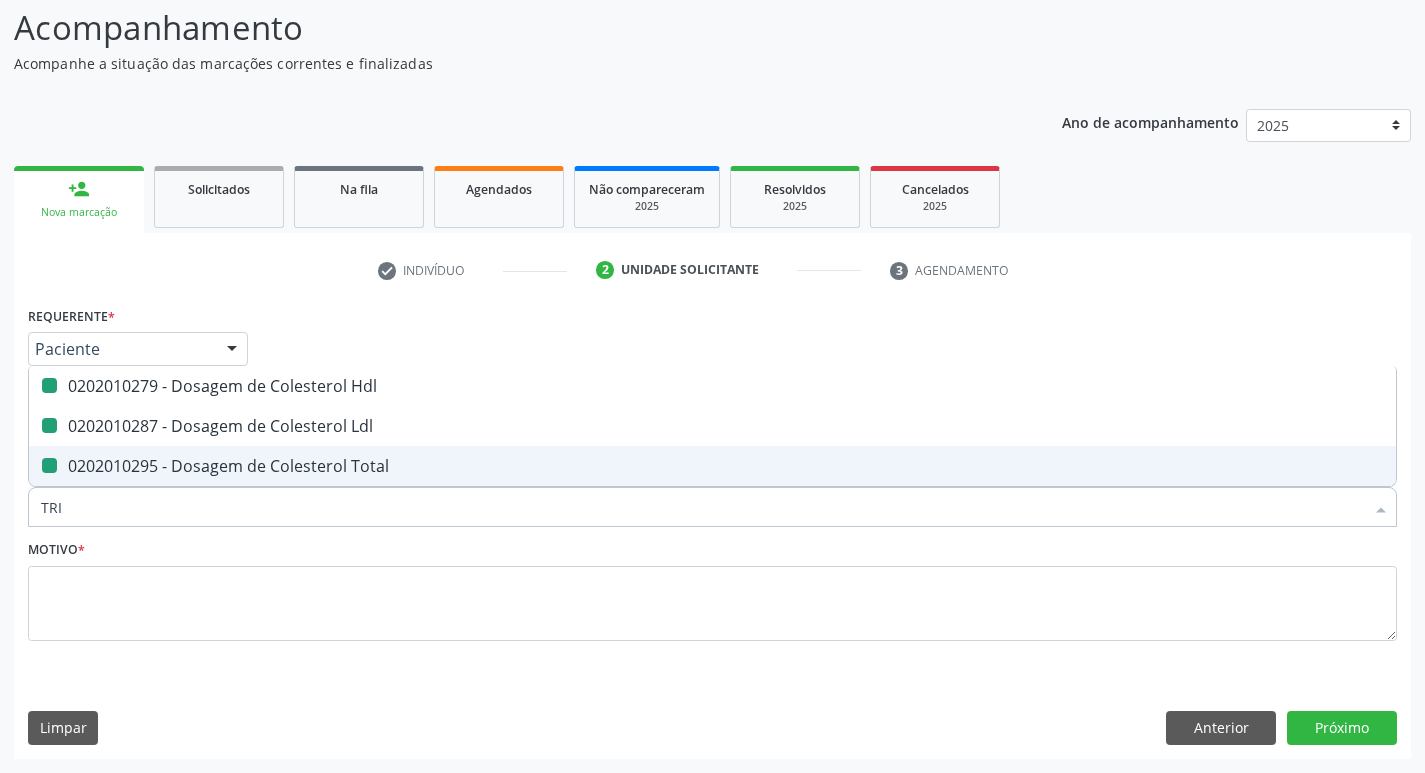 type on "TRIG" 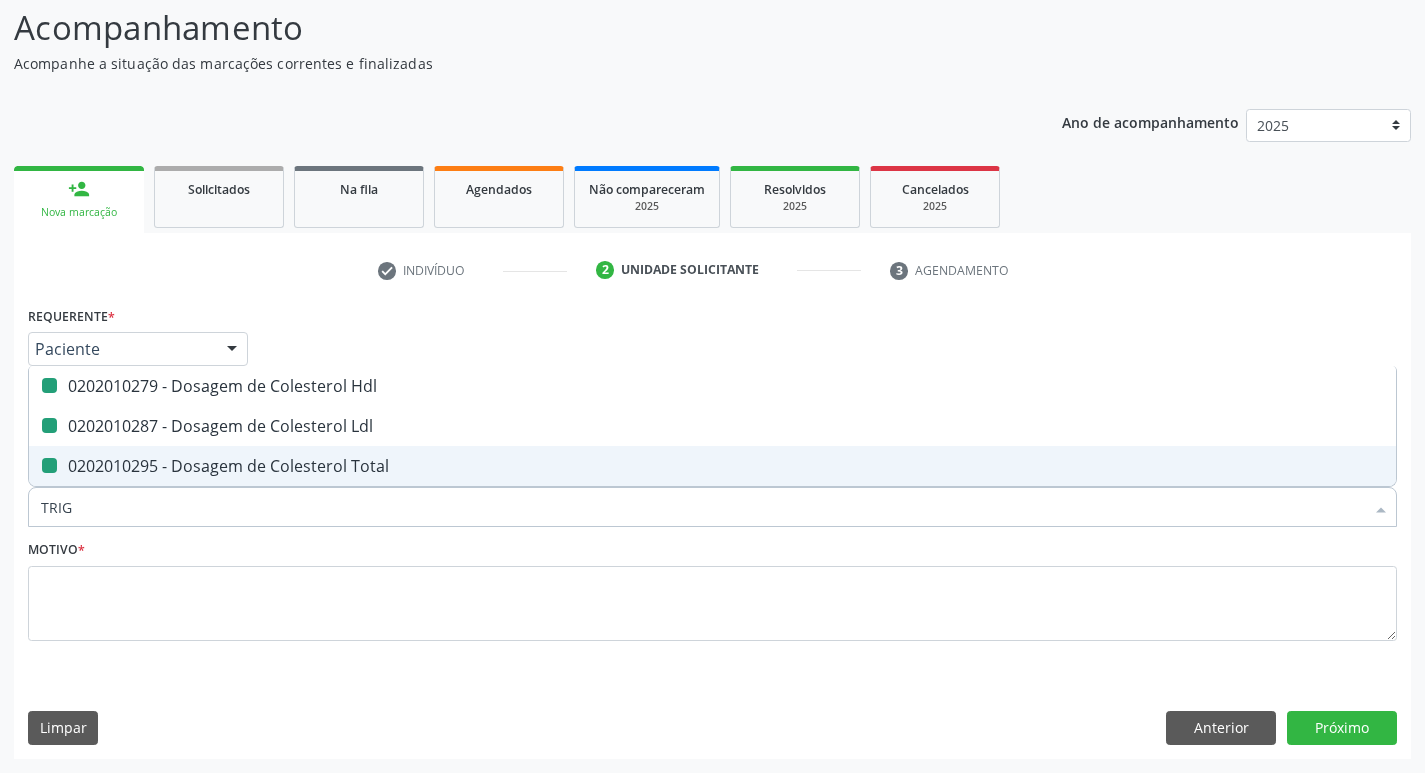 checkbox on "false" 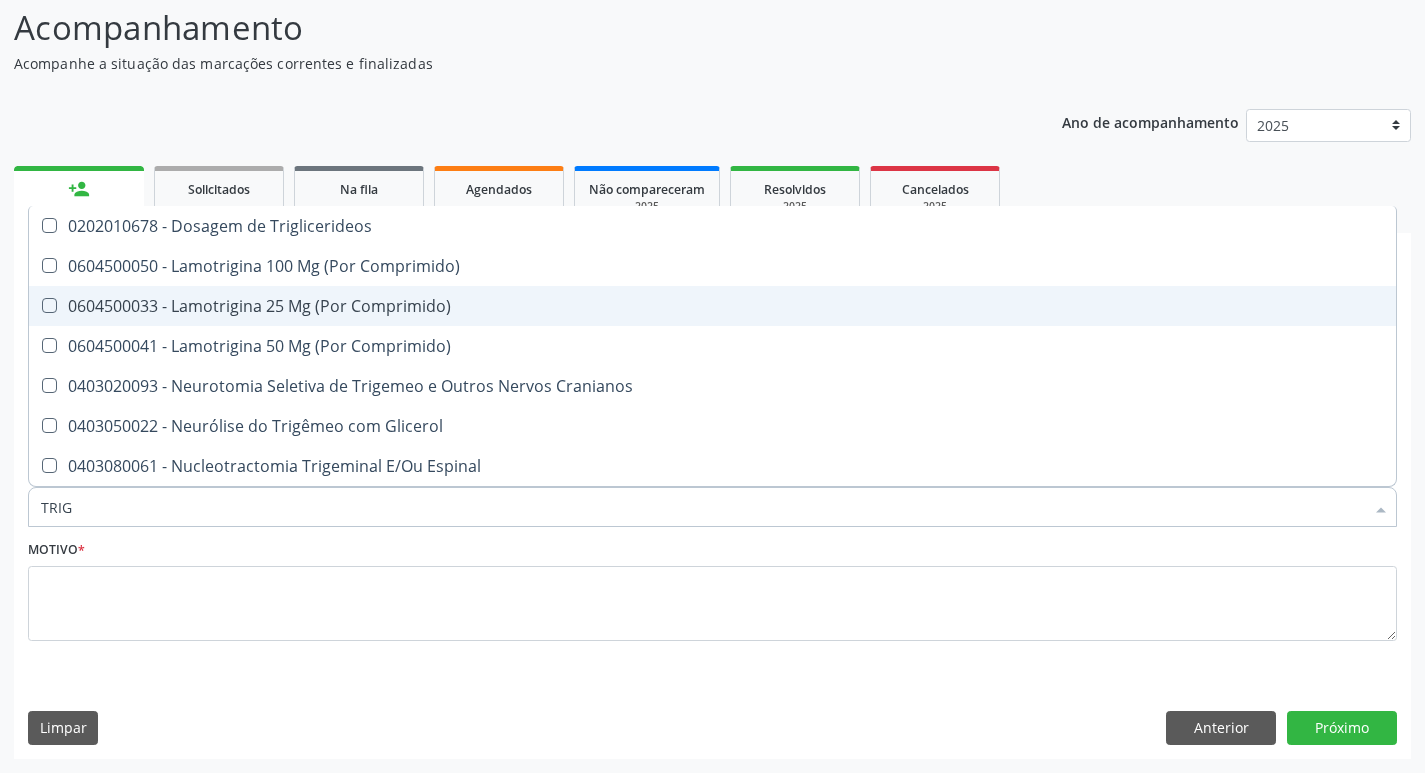 type on "TRIGL" 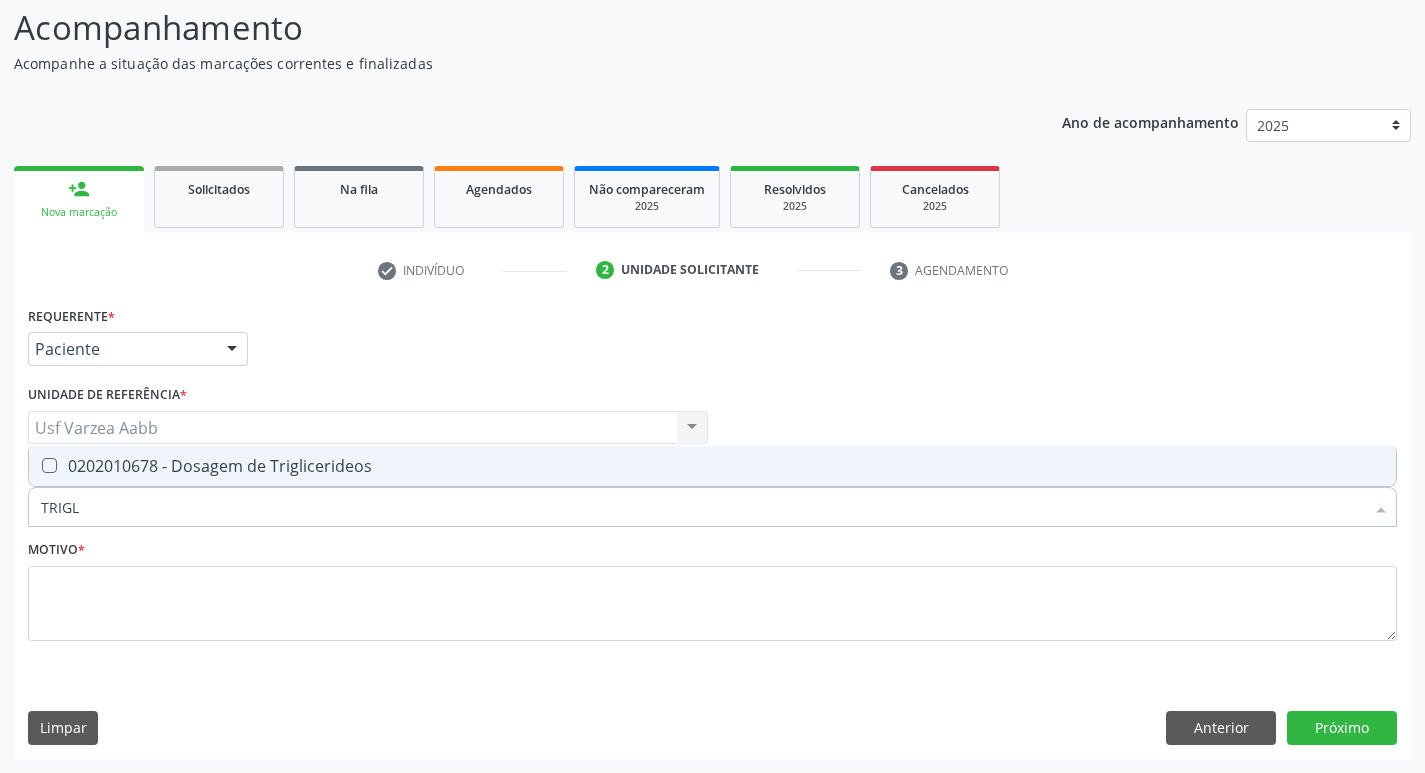 click on "0202010678 - Dosagem de Triglicerideos" at bounding box center (712, 466) 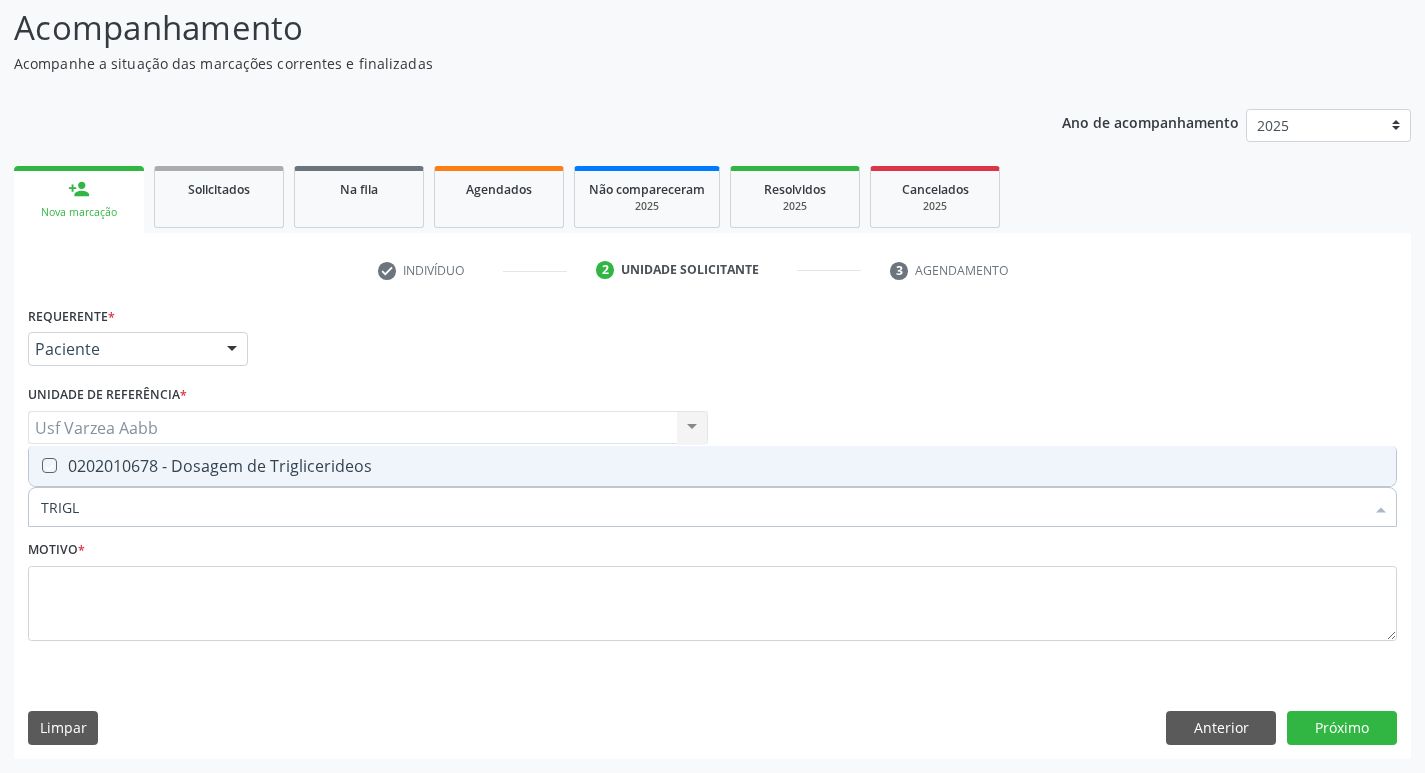 checkbox on "true" 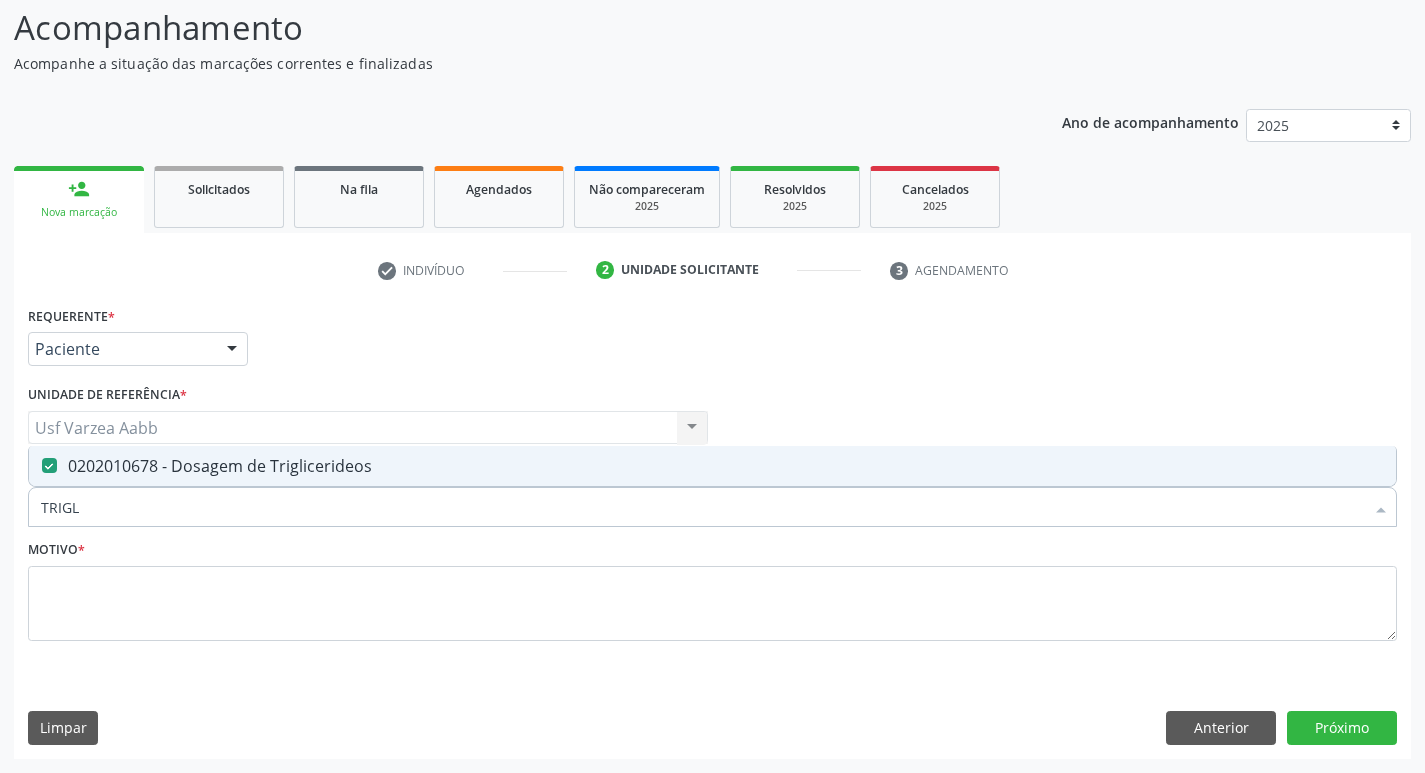 click on "TRIGL" at bounding box center [702, 507] 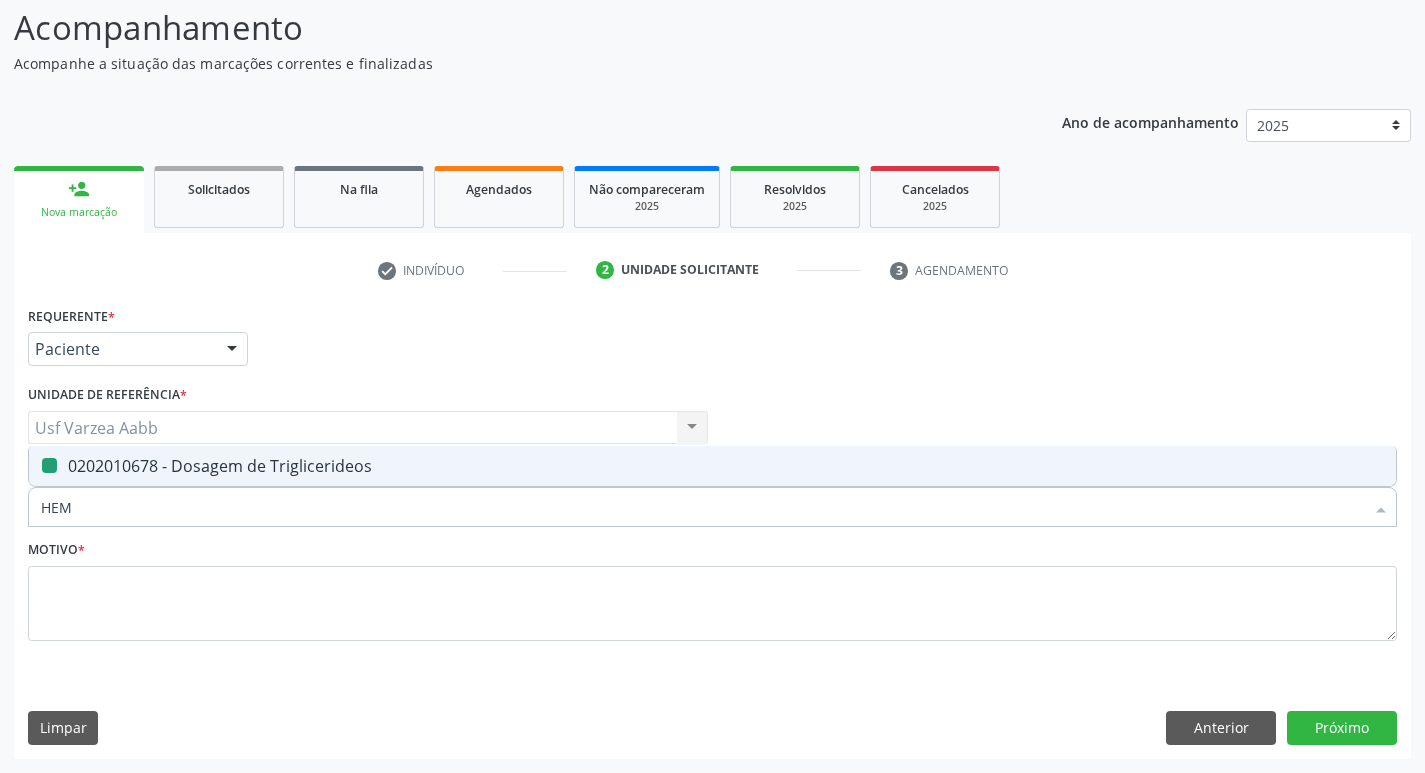 type on "HEMO" 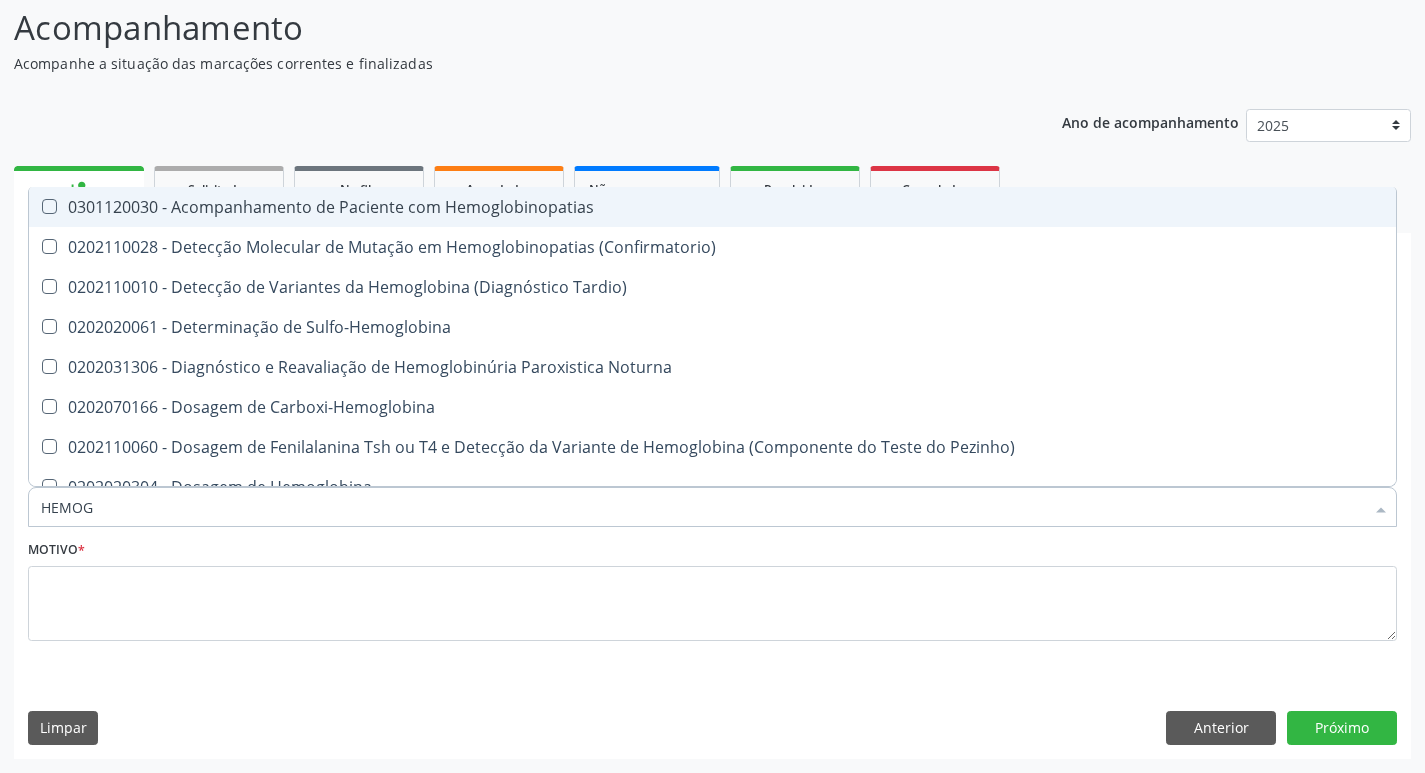 type on "HEMOGR" 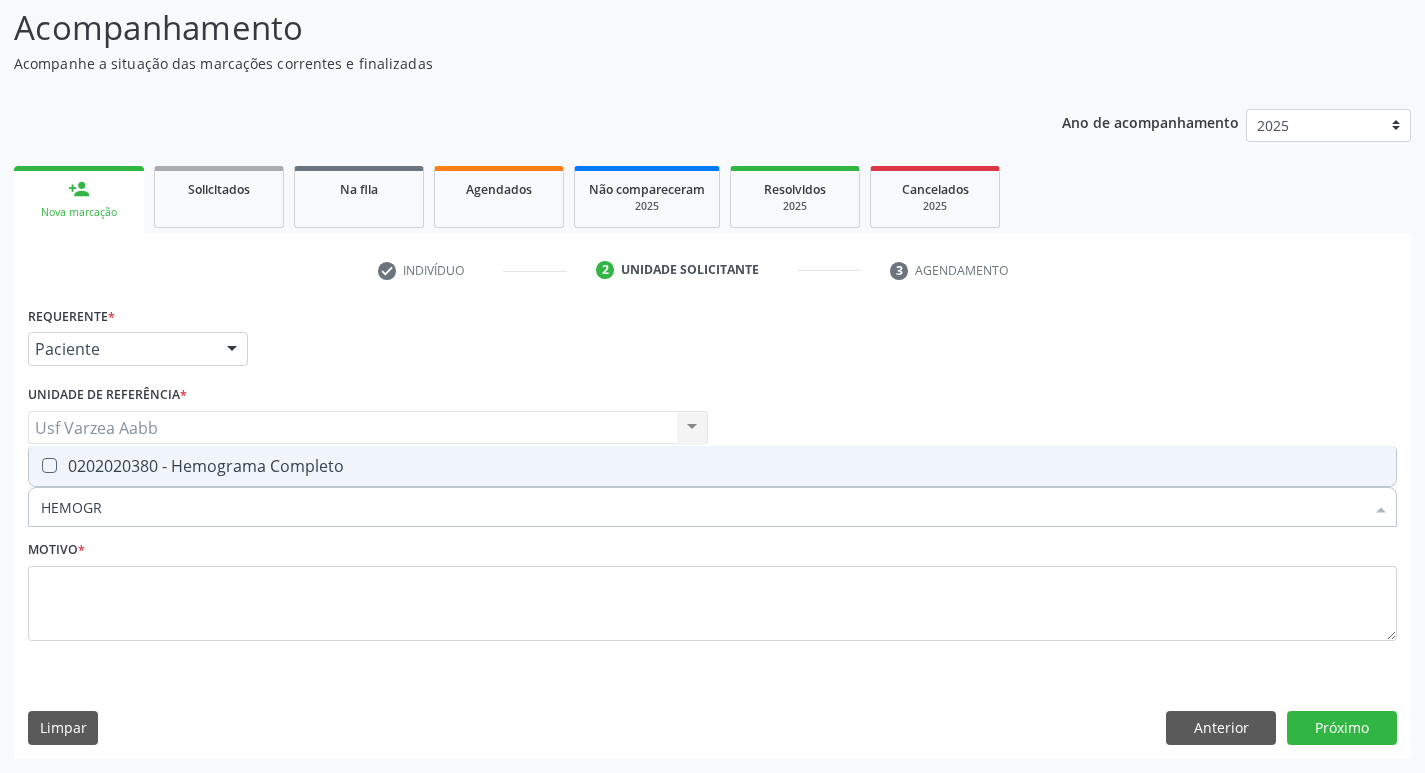 click on "0202020380 - Hemograma Completo" at bounding box center (712, 466) 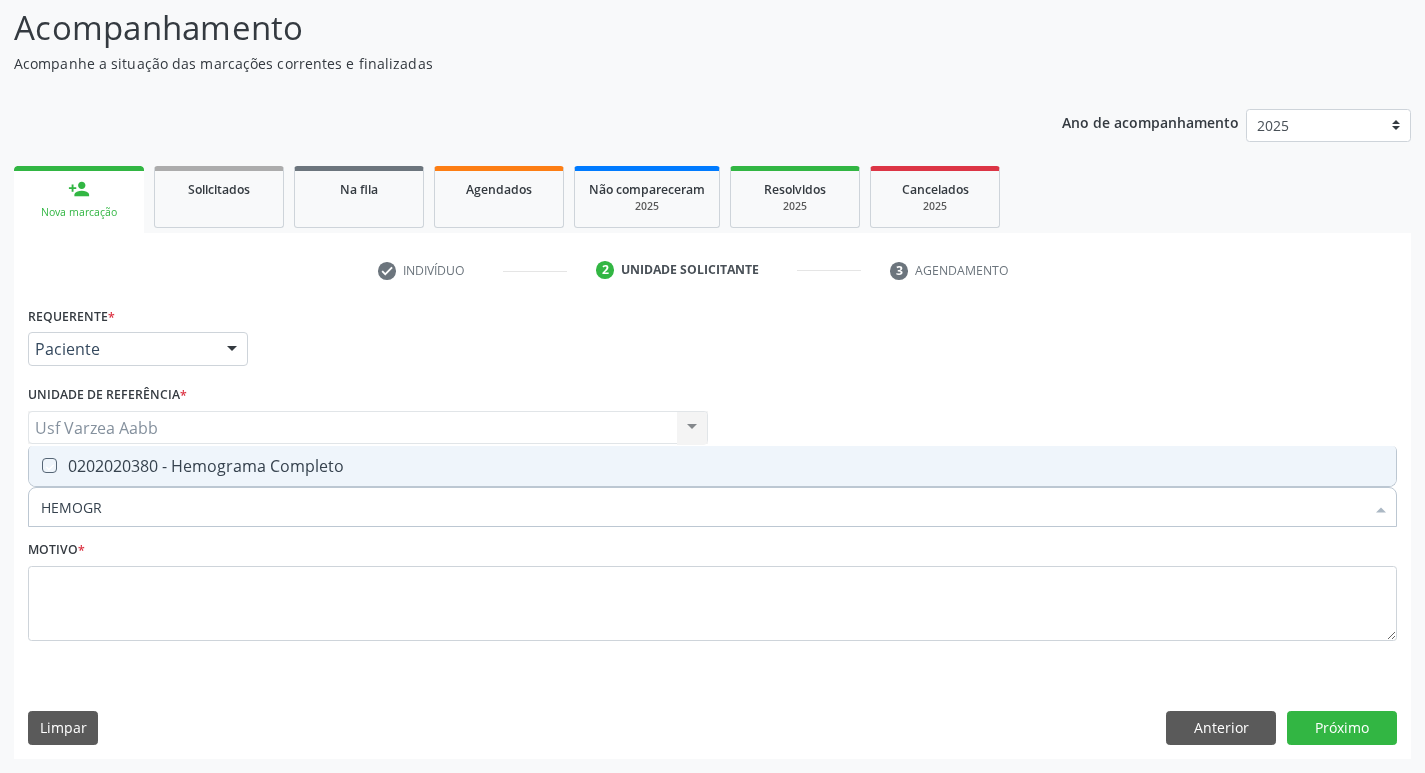 checkbox on "true" 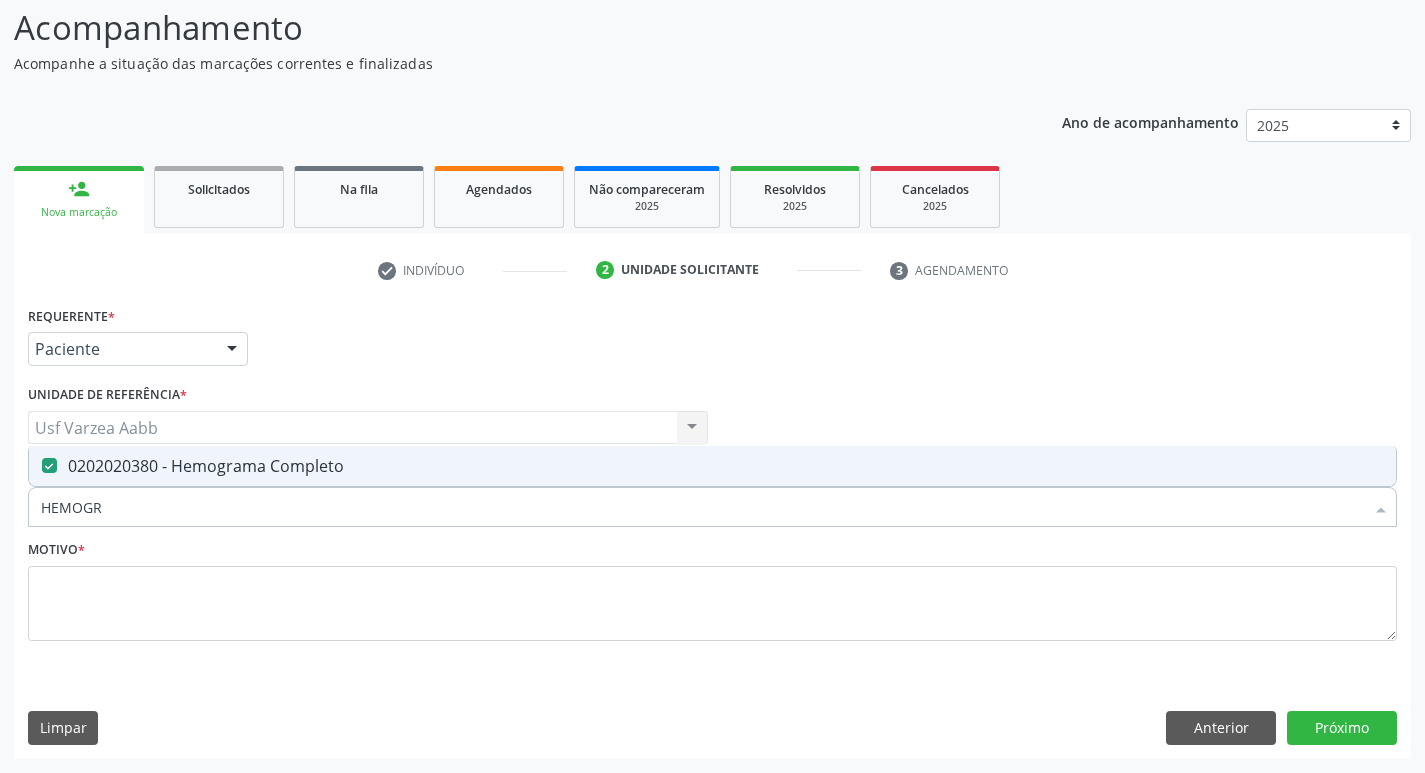 click on "HEMOGR" at bounding box center [702, 507] 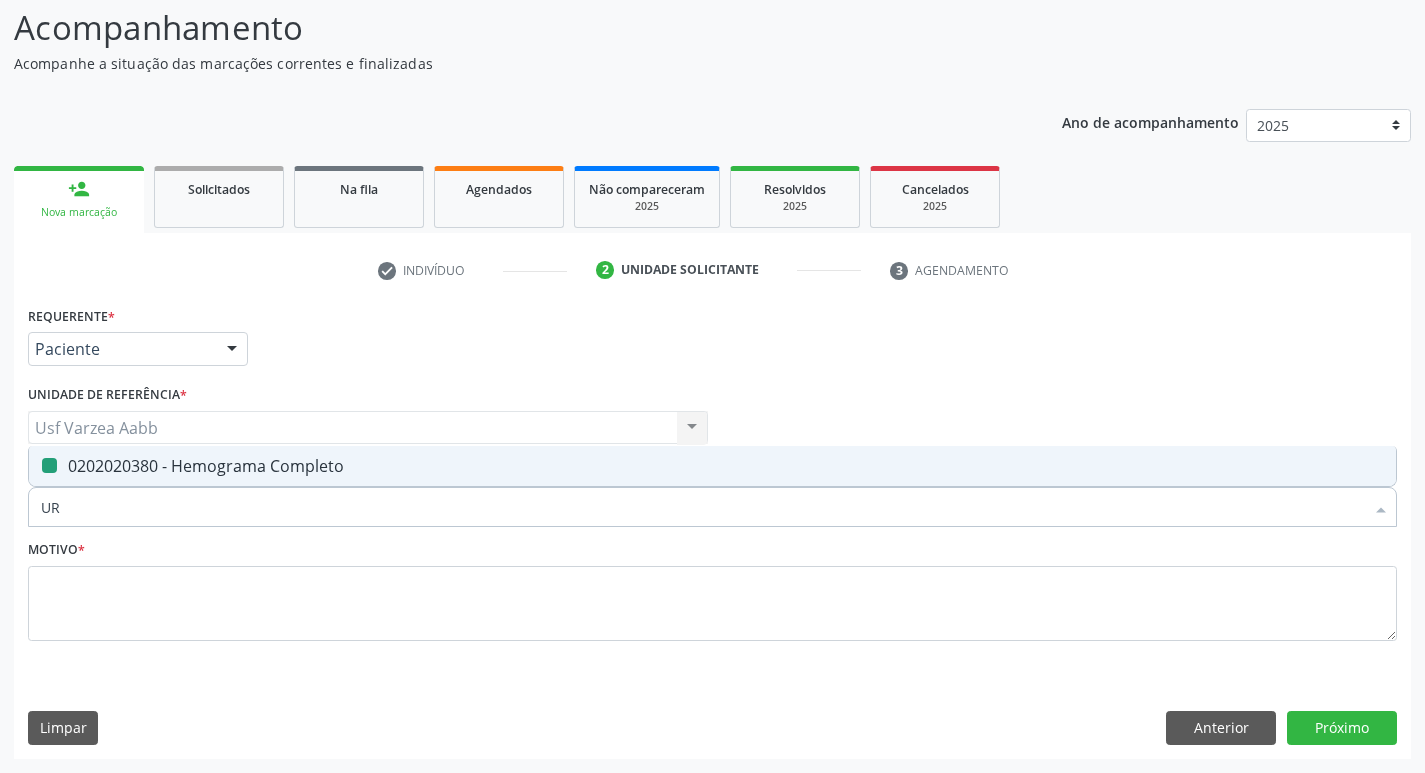 type on "URI" 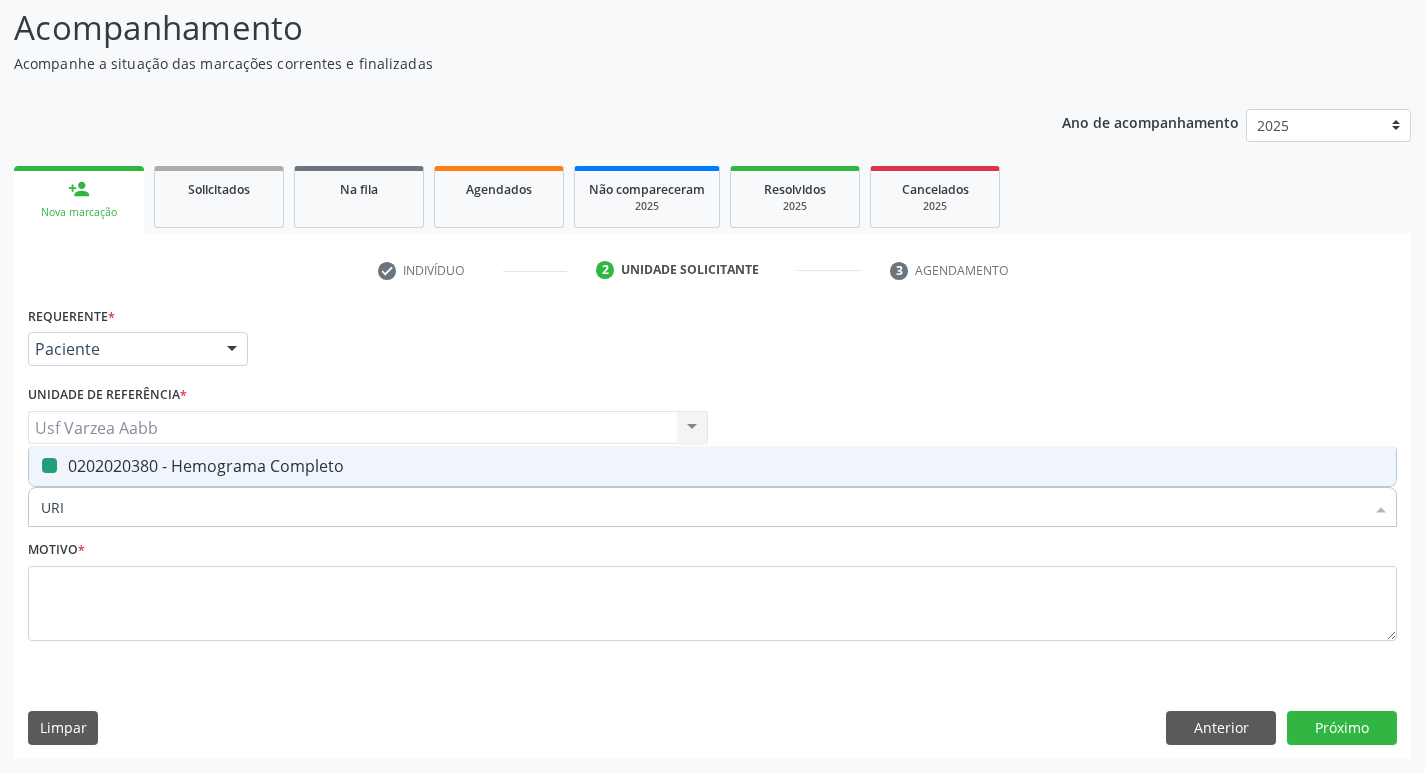 checkbox on "false" 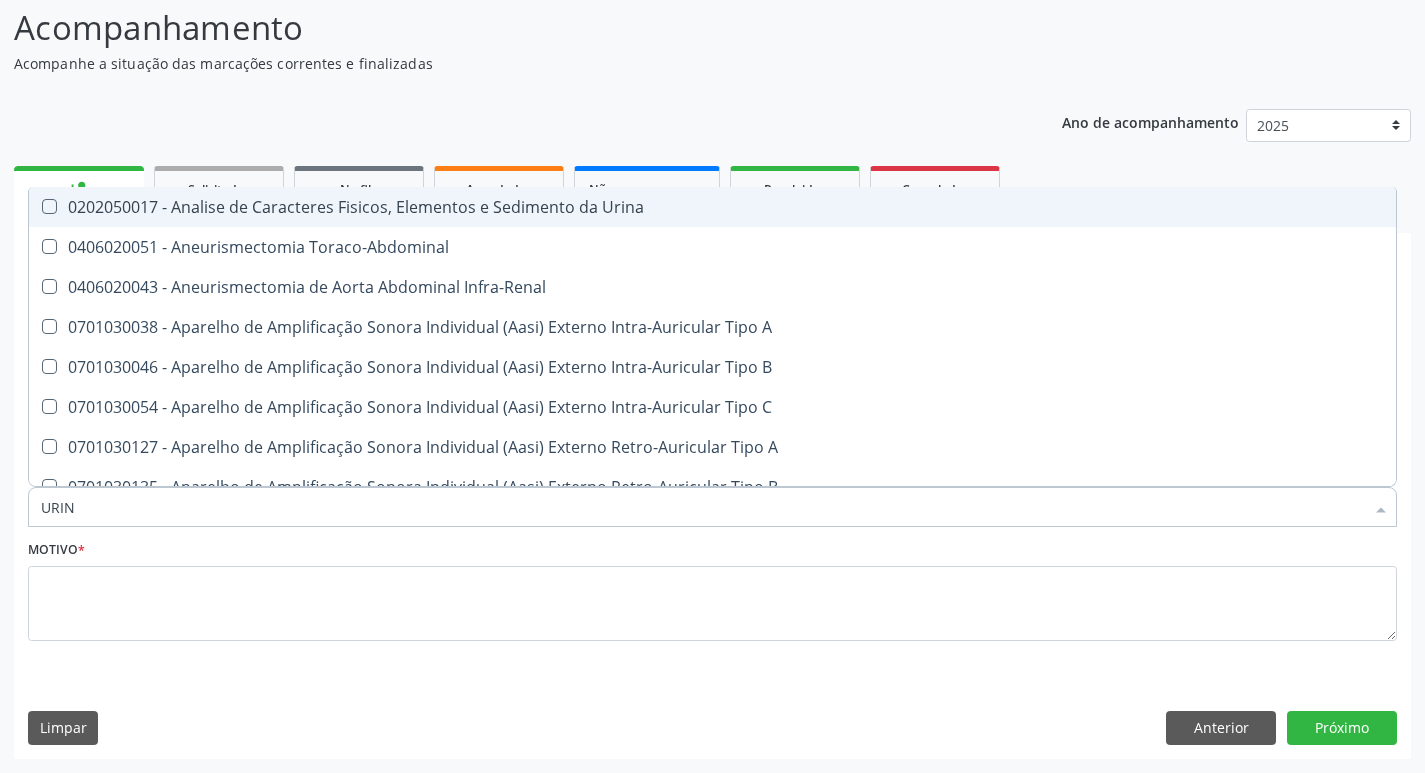 type on "URINA" 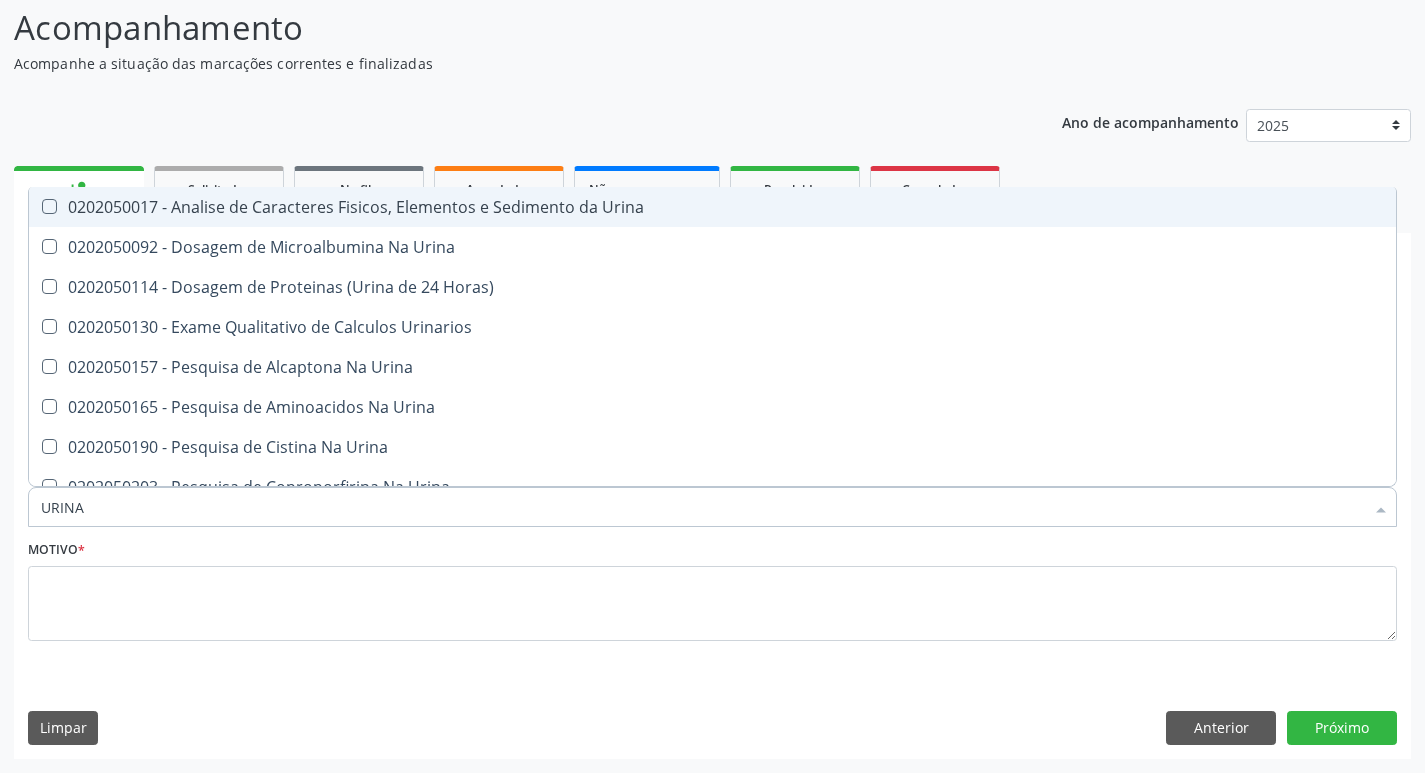 click on "0202050017 - Analise de Caracteres Fisicos, Elementos e Sedimento da Urina" at bounding box center [712, 207] 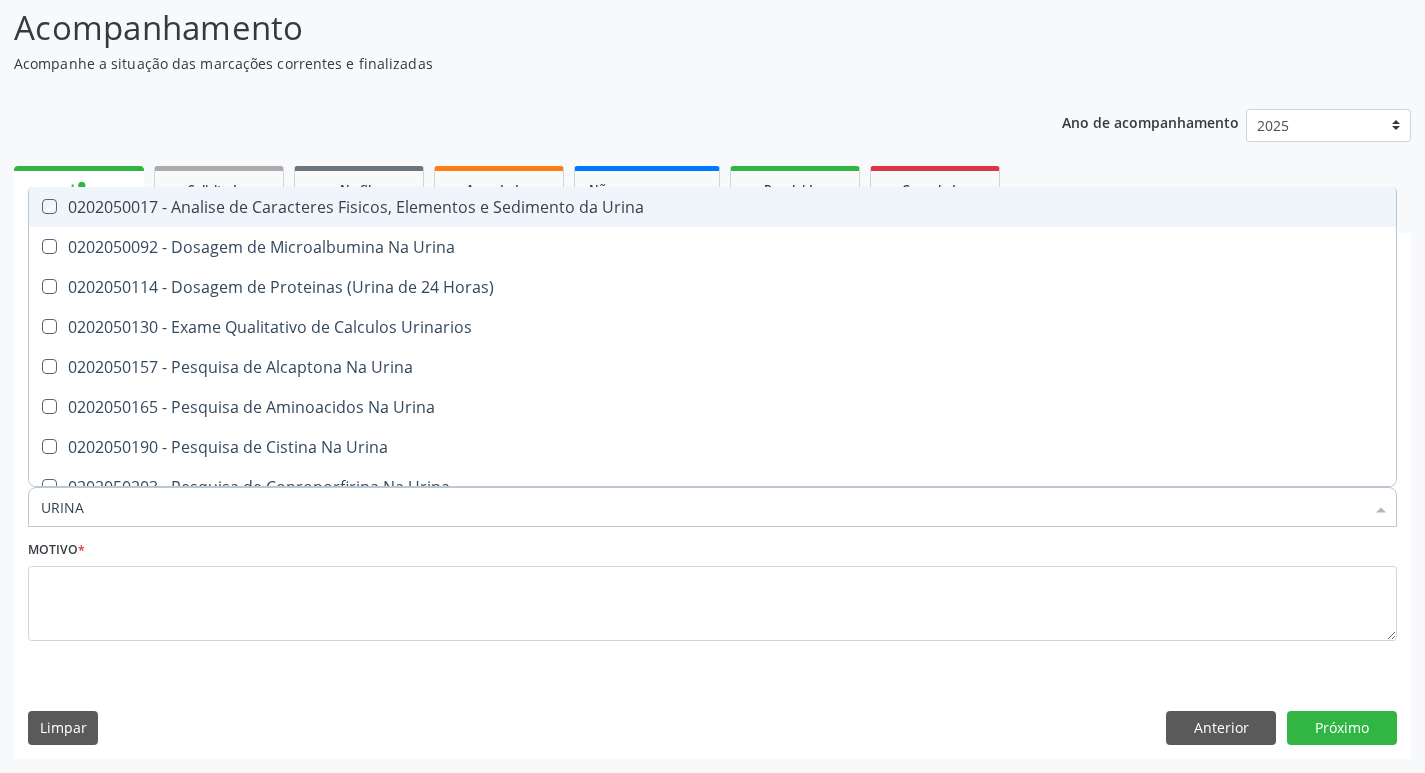 checkbox on "true" 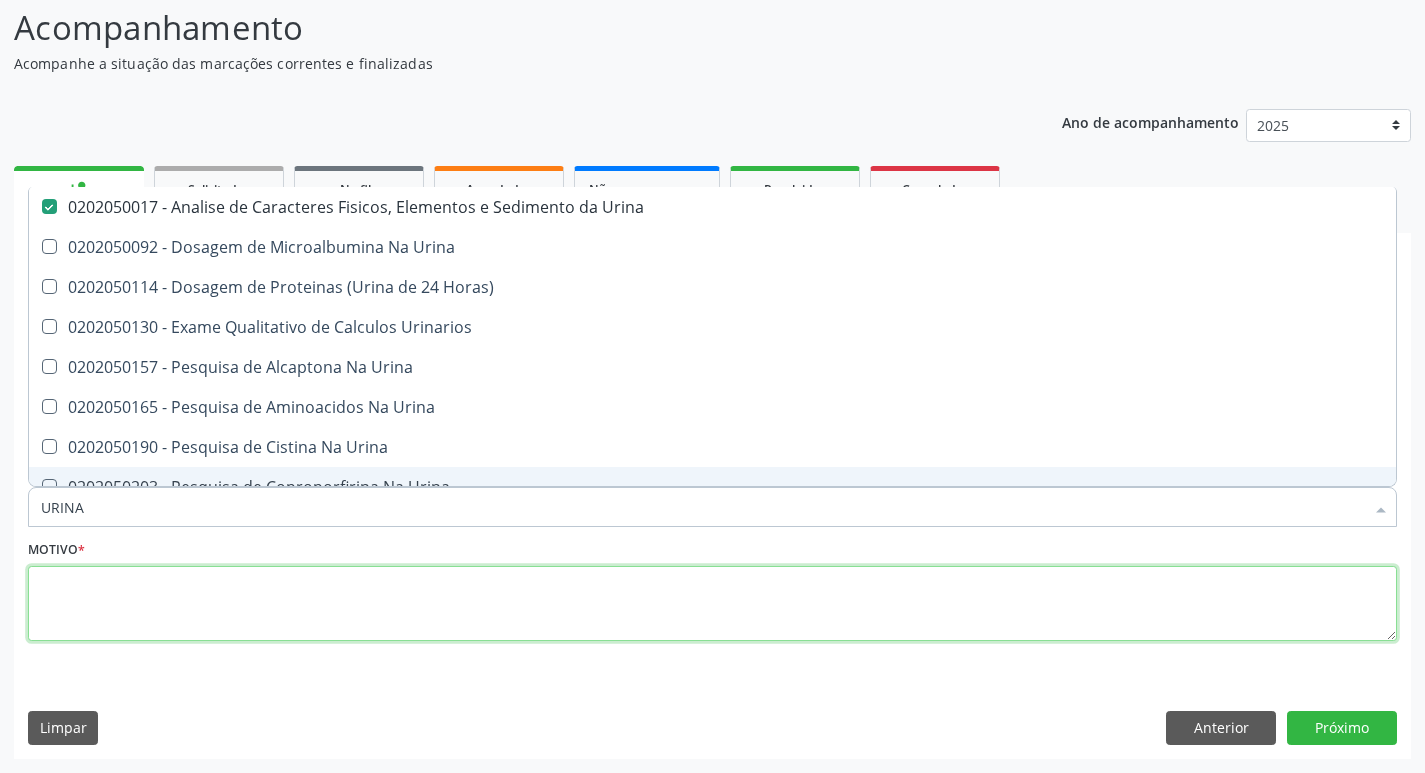 click at bounding box center (712, 604) 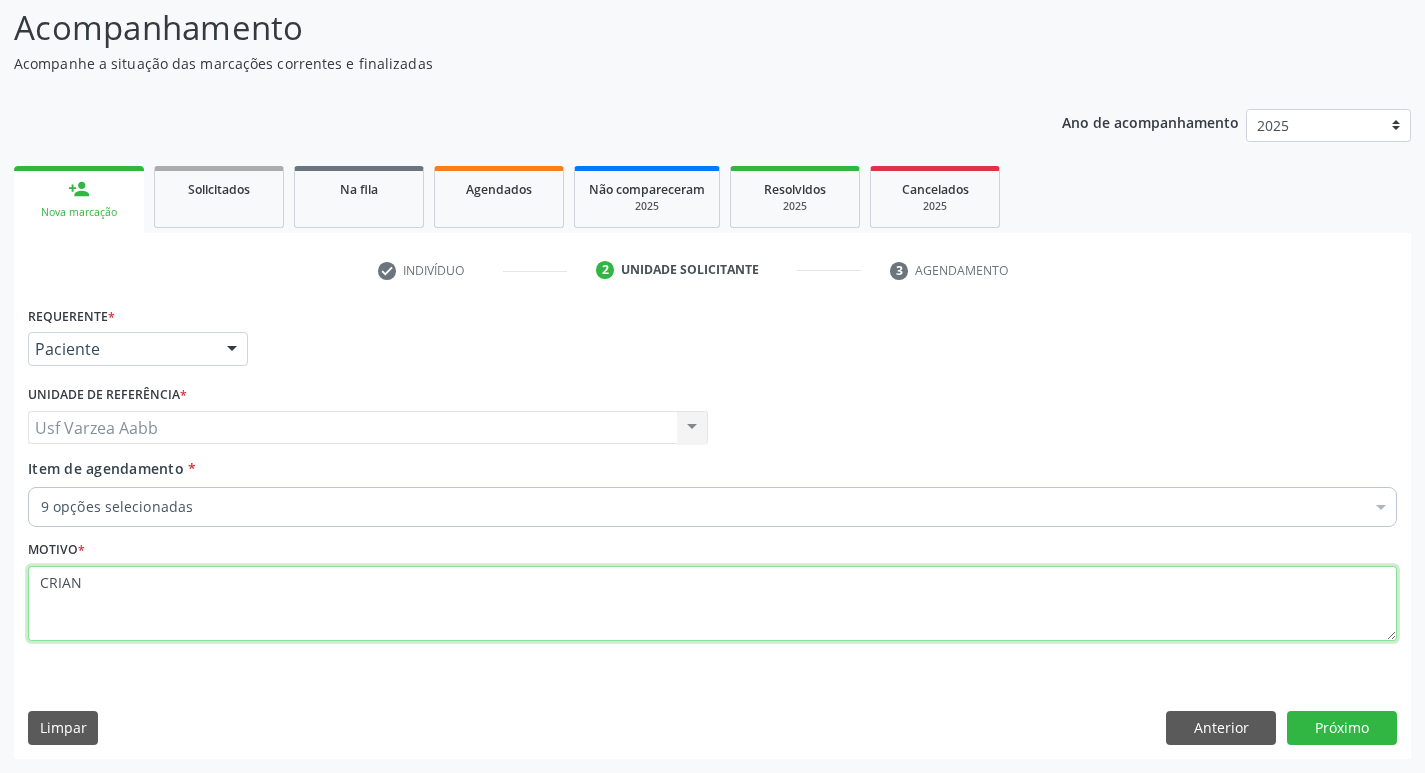 click on "CRIAN" at bounding box center (712, 604) 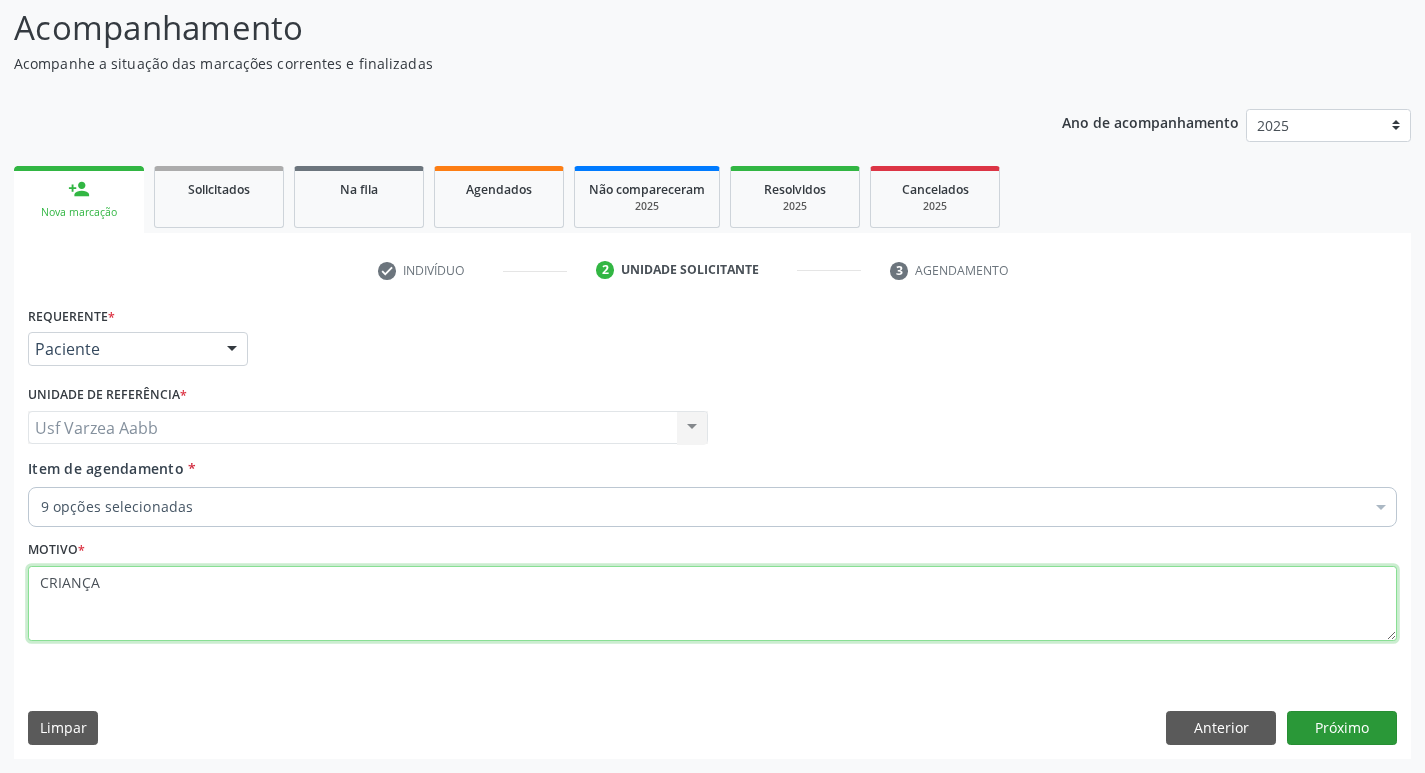 type on "CRIANÇA" 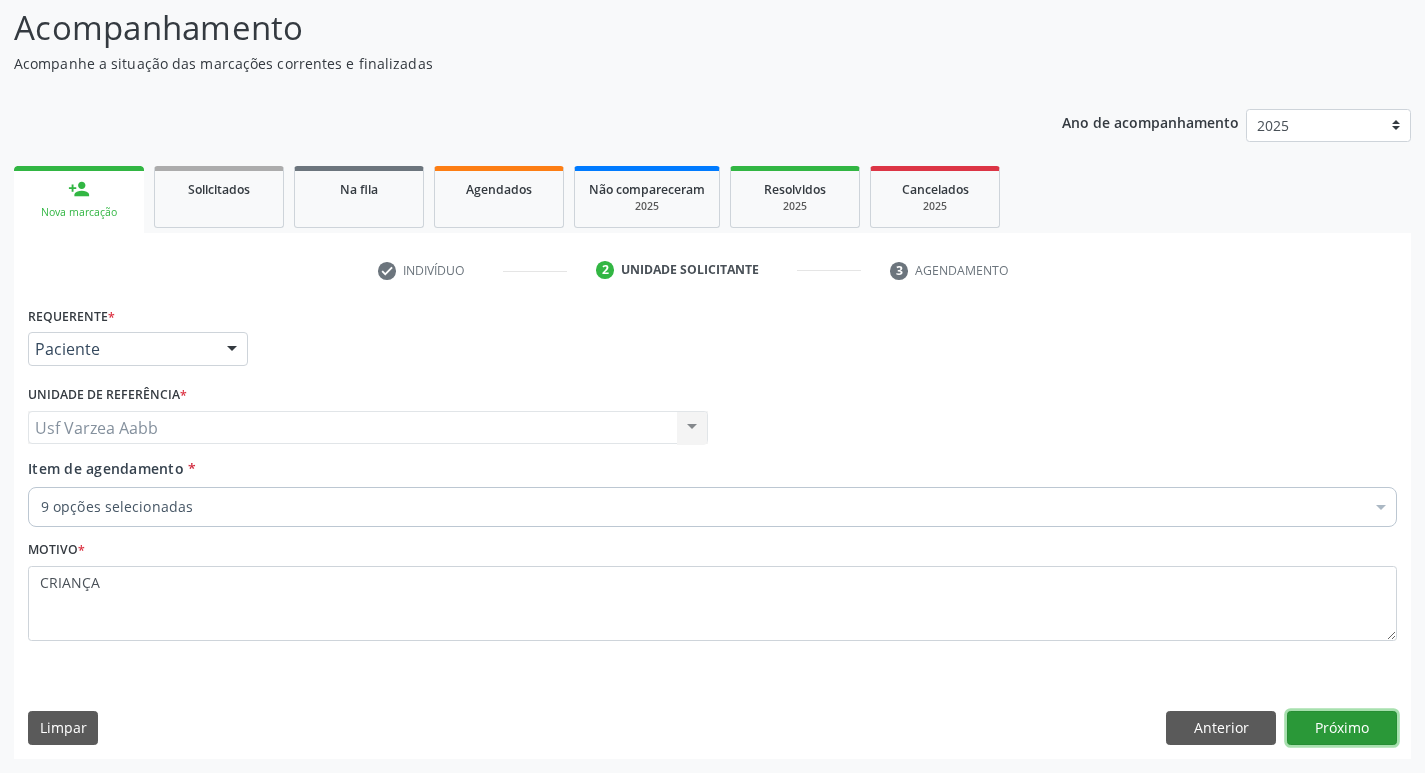 click on "Próximo" at bounding box center [1342, 728] 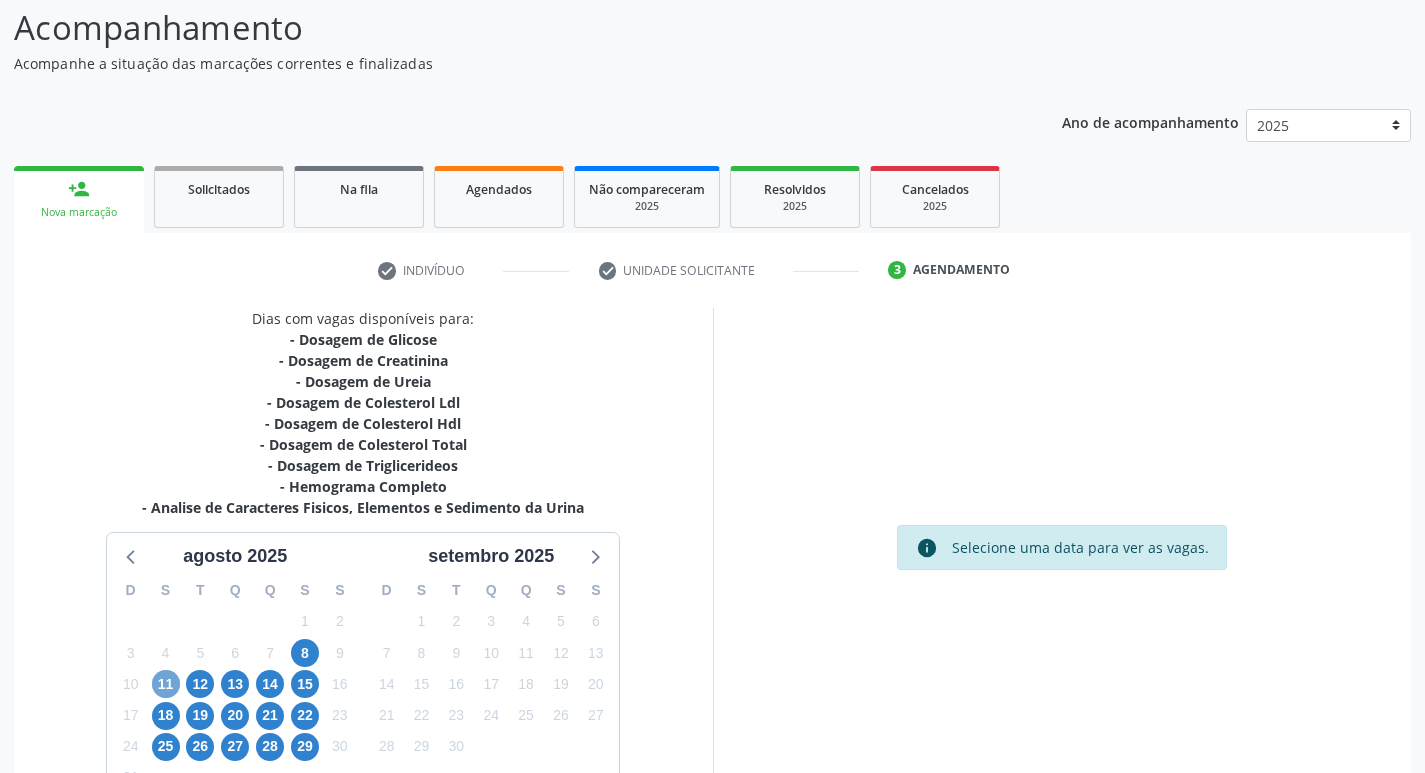 click on "11" at bounding box center (166, 684) 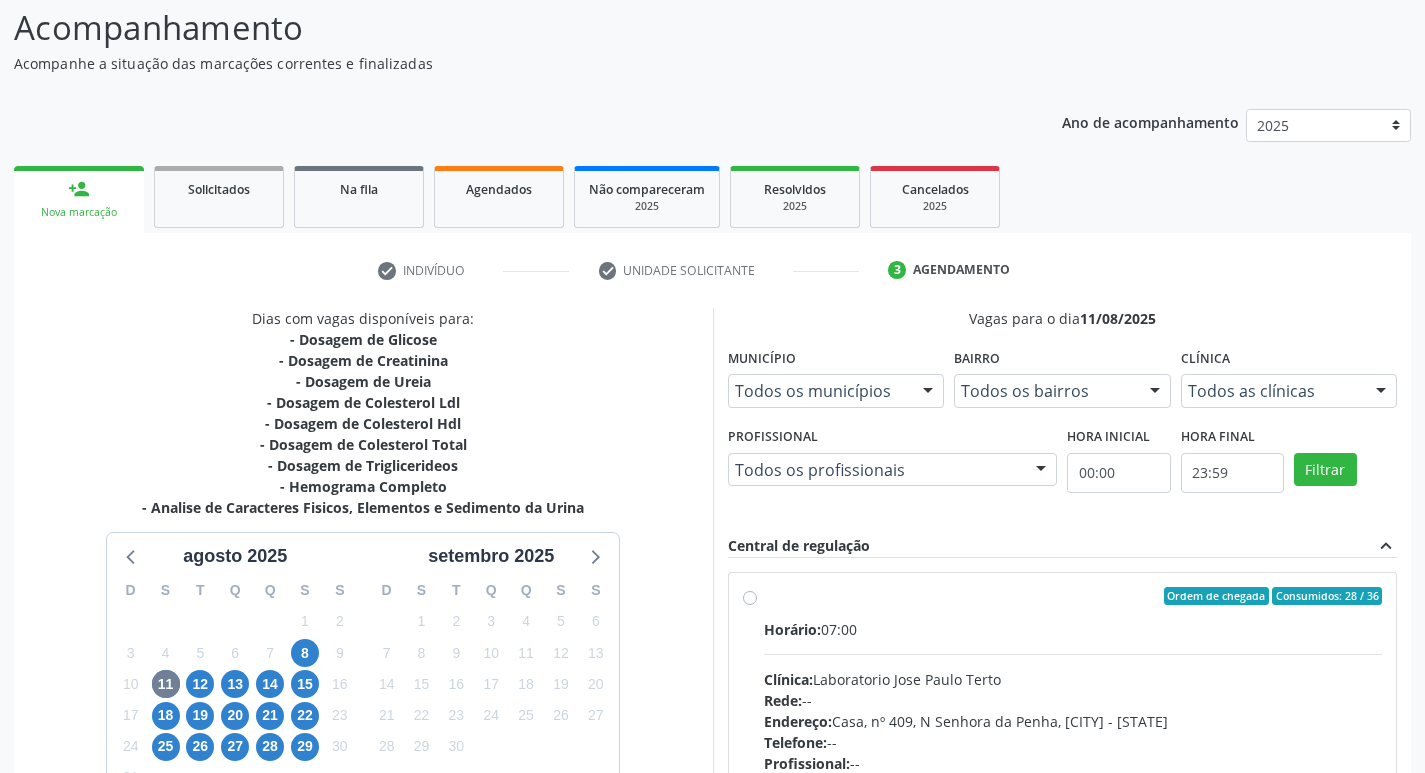 click on "Ordem de chegada
Consumidos: 28 / 36
Horário:   07:00
Clínica:  Laboratorio Jose Paulo Terto
Rede:
--
Endereço:   Casa, nº 409, N Senhora da Penha, Serra Talhada - PE
Telefone:   --
Profissional:
--
Informações adicionais sobre o atendimento
Idade de atendimento:
Sem restrição
Gênero(s) atendido(s):
Sem restrição
Informações adicionais:
--" at bounding box center (1073, 740) 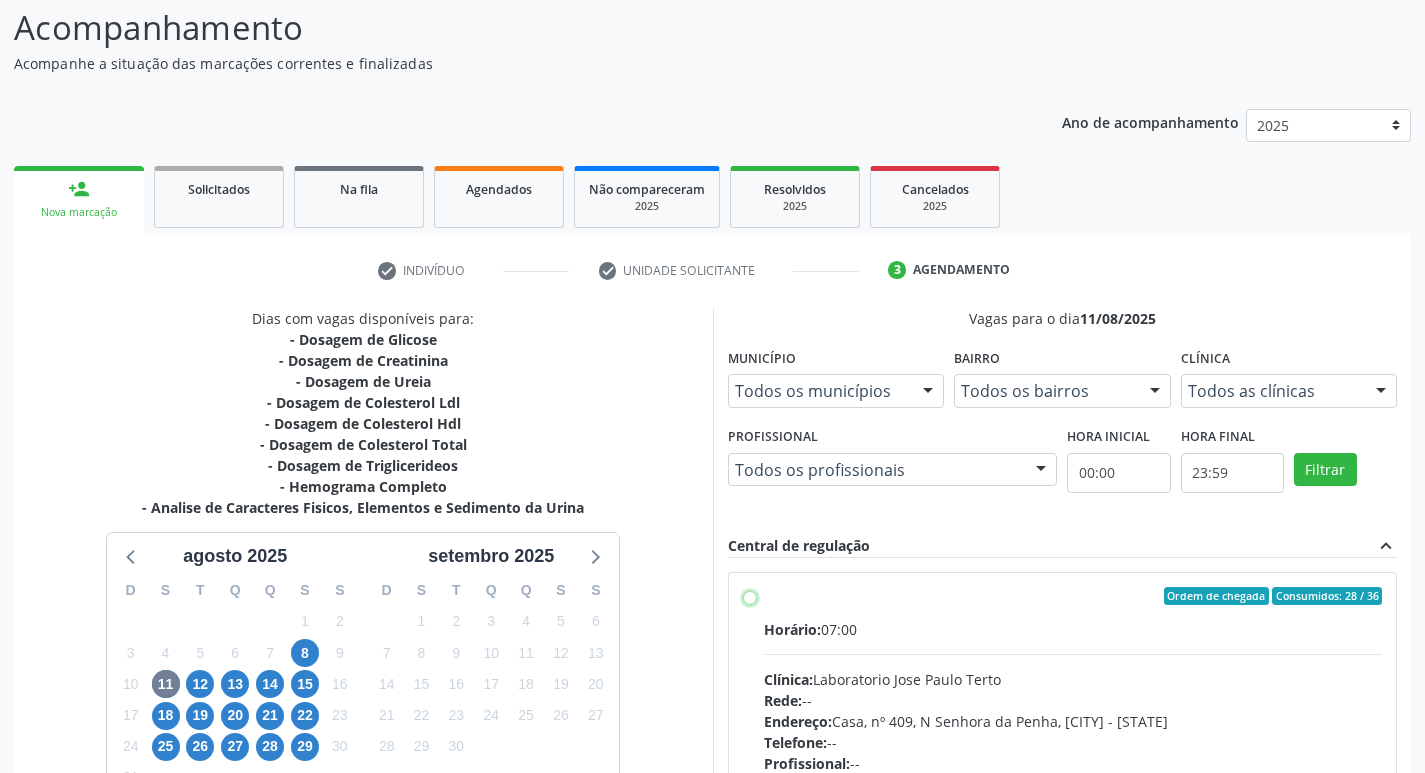 click on "Ordem de chegada
Consumidos: 28 / 36
Horário:   07:00
Clínica:  Laboratorio Jose Paulo Terto
Rede:
--
Endereço:   Casa, nº 409, N Senhora da Penha, Serra Talhada - PE
Telefone:   --
Profissional:
--
Informações adicionais sobre o atendimento
Idade de atendimento:
Sem restrição
Gênero(s) atendido(s):
Sem restrição
Informações adicionais:
--" at bounding box center (750, 596) 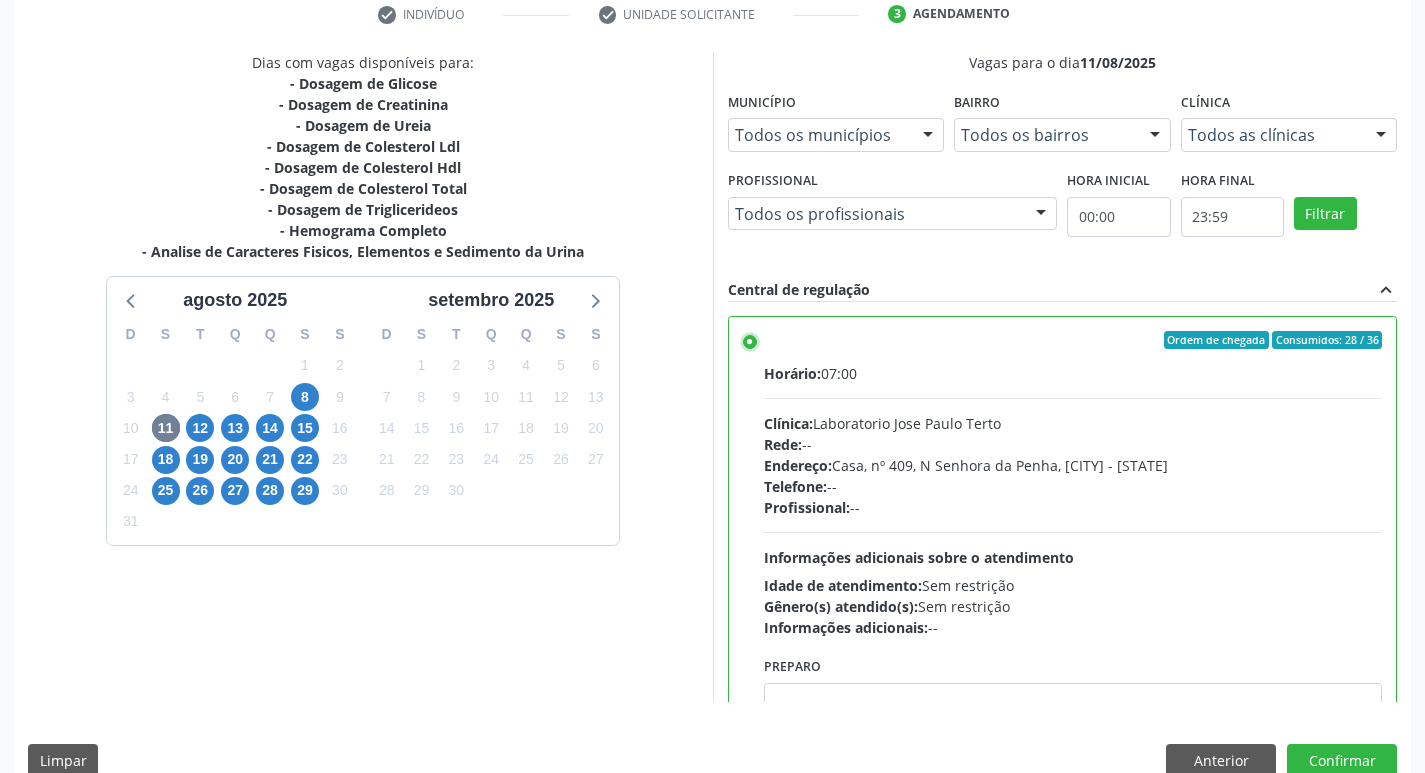 scroll, scrollTop: 422, scrollLeft: 0, axis: vertical 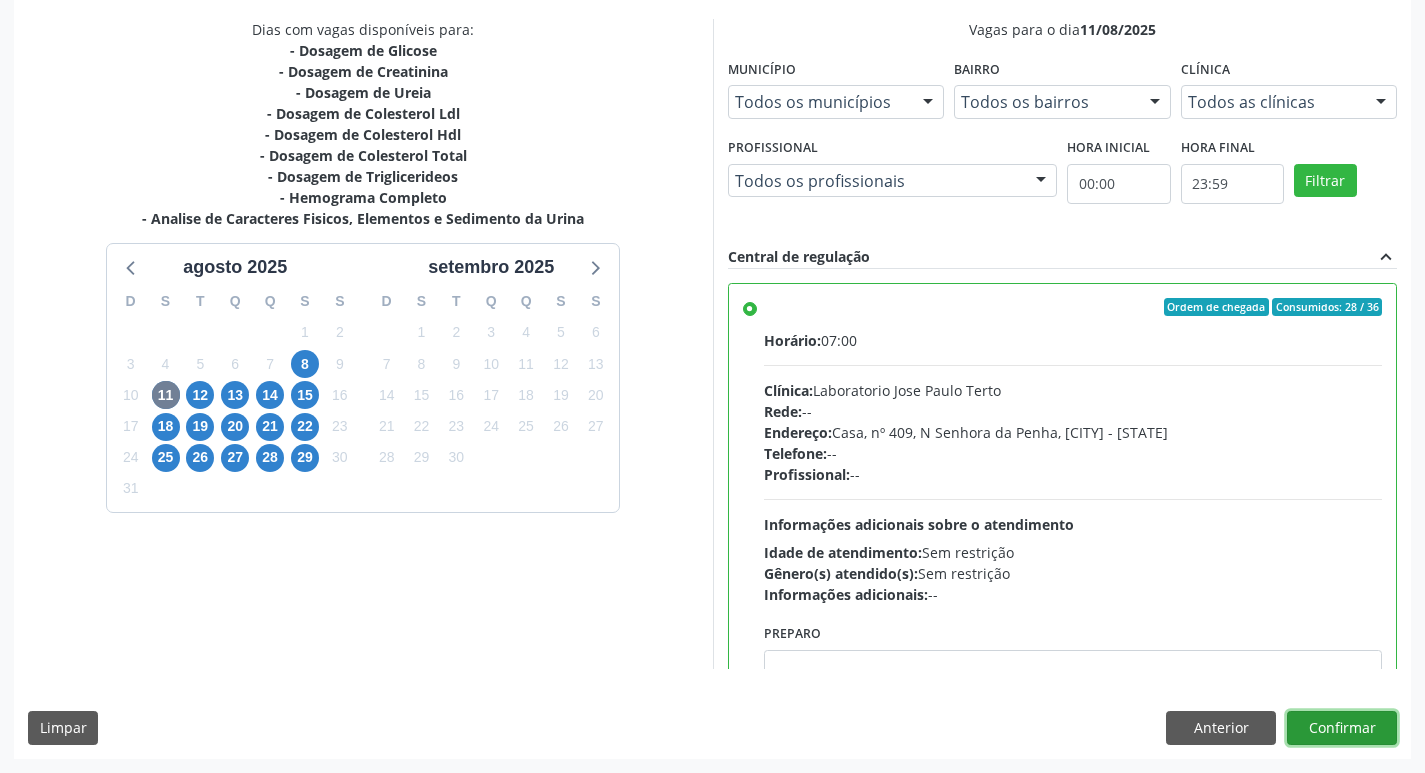 click on "Confirmar" at bounding box center [1342, 728] 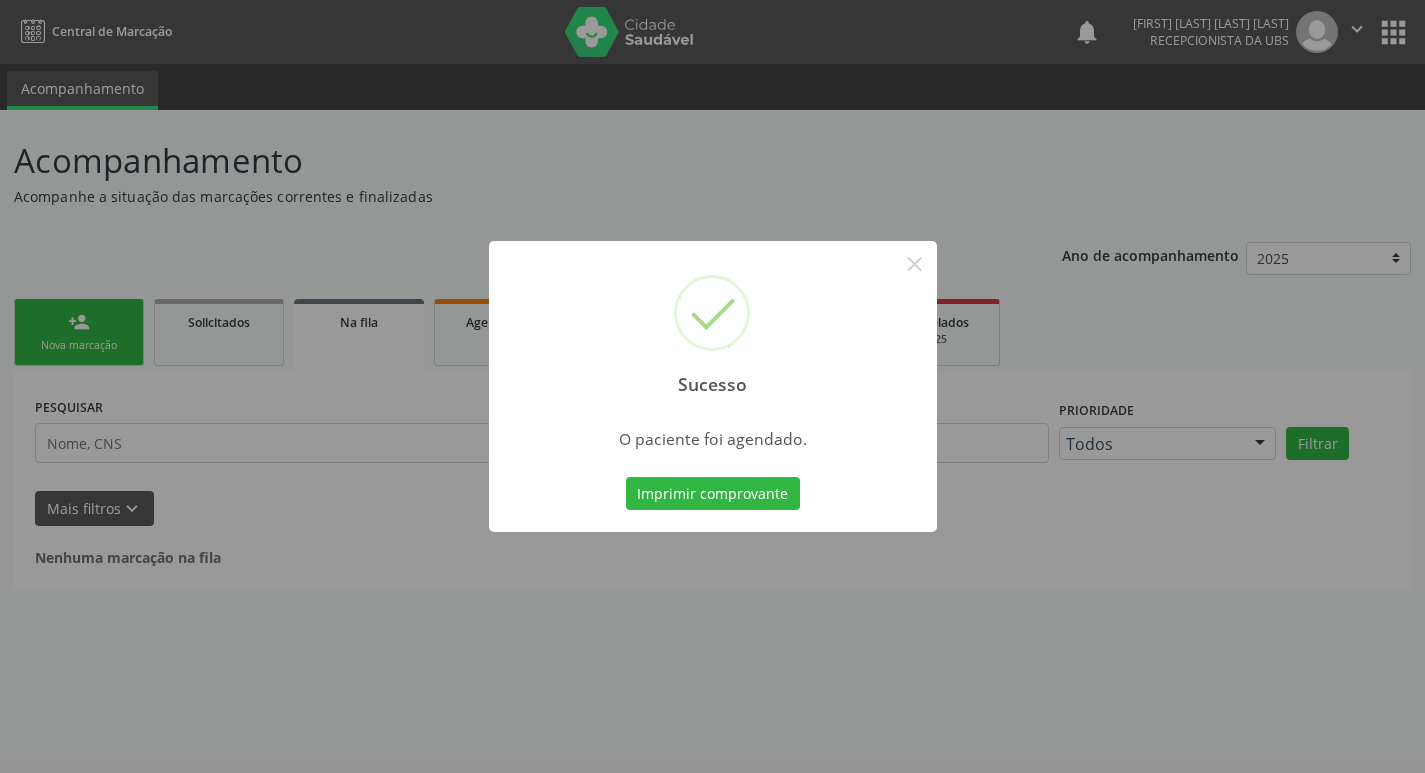 scroll, scrollTop: 0, scrollLeft: 0, axis: both 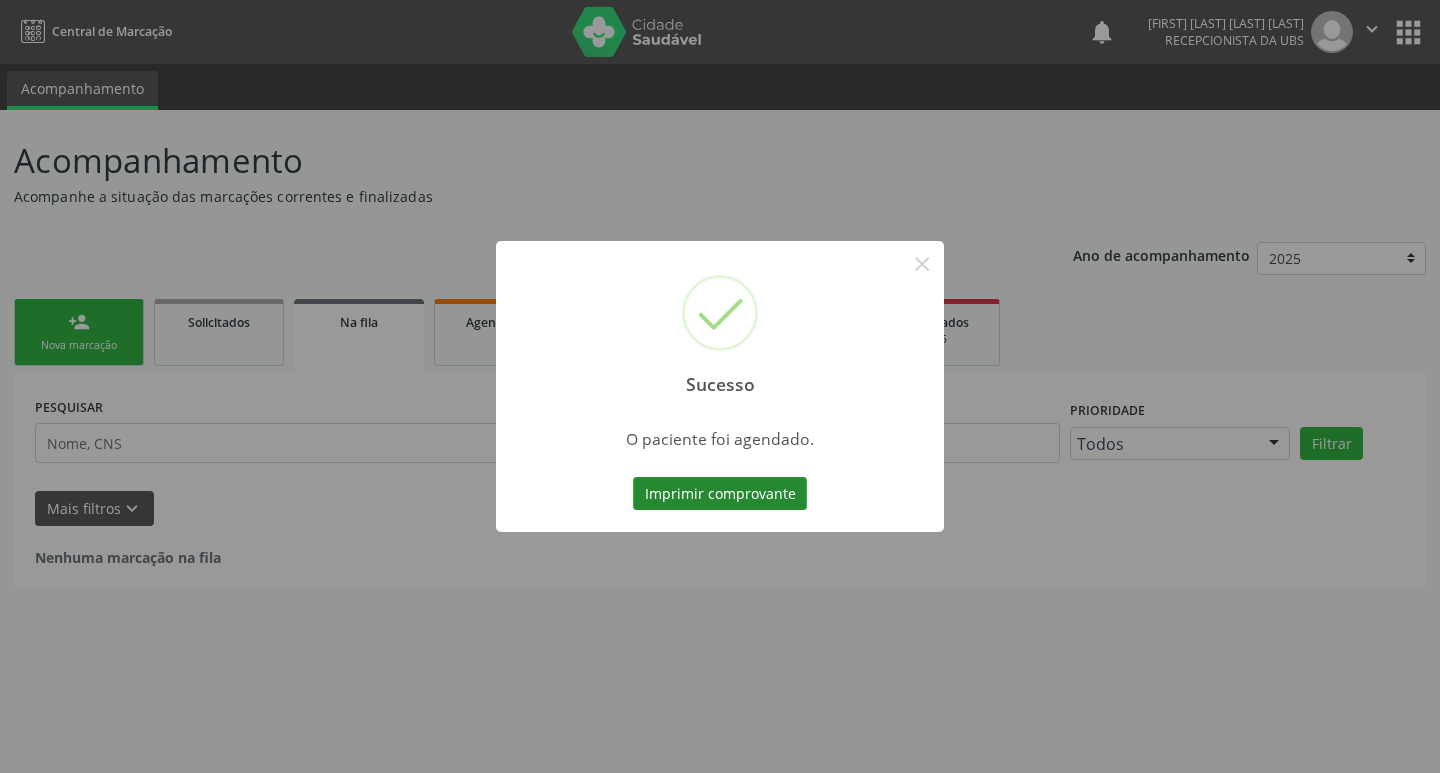click on "Imprimir comprovante" at bounding box center [720, 494] 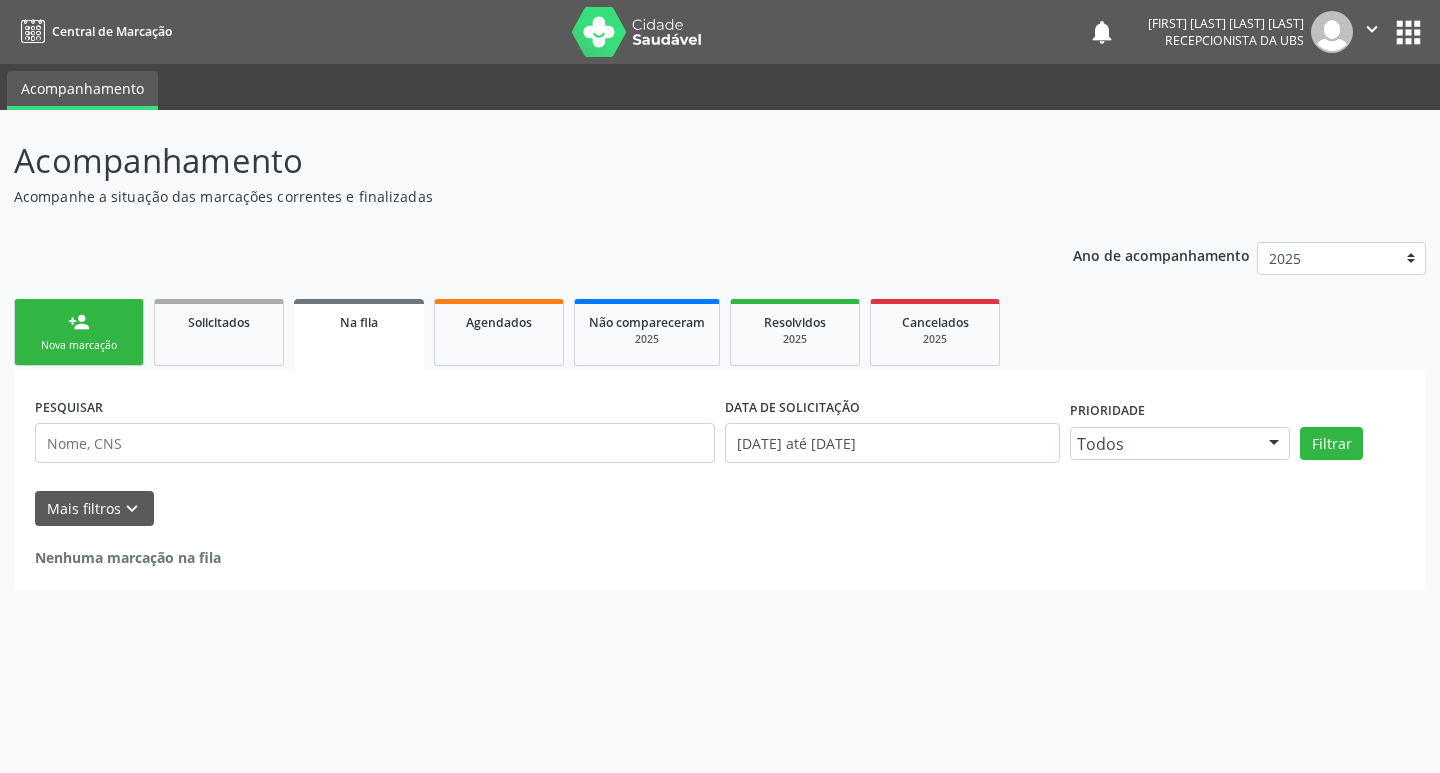 click on "person_add
Nova marcação" at bounding box center (79, 332) 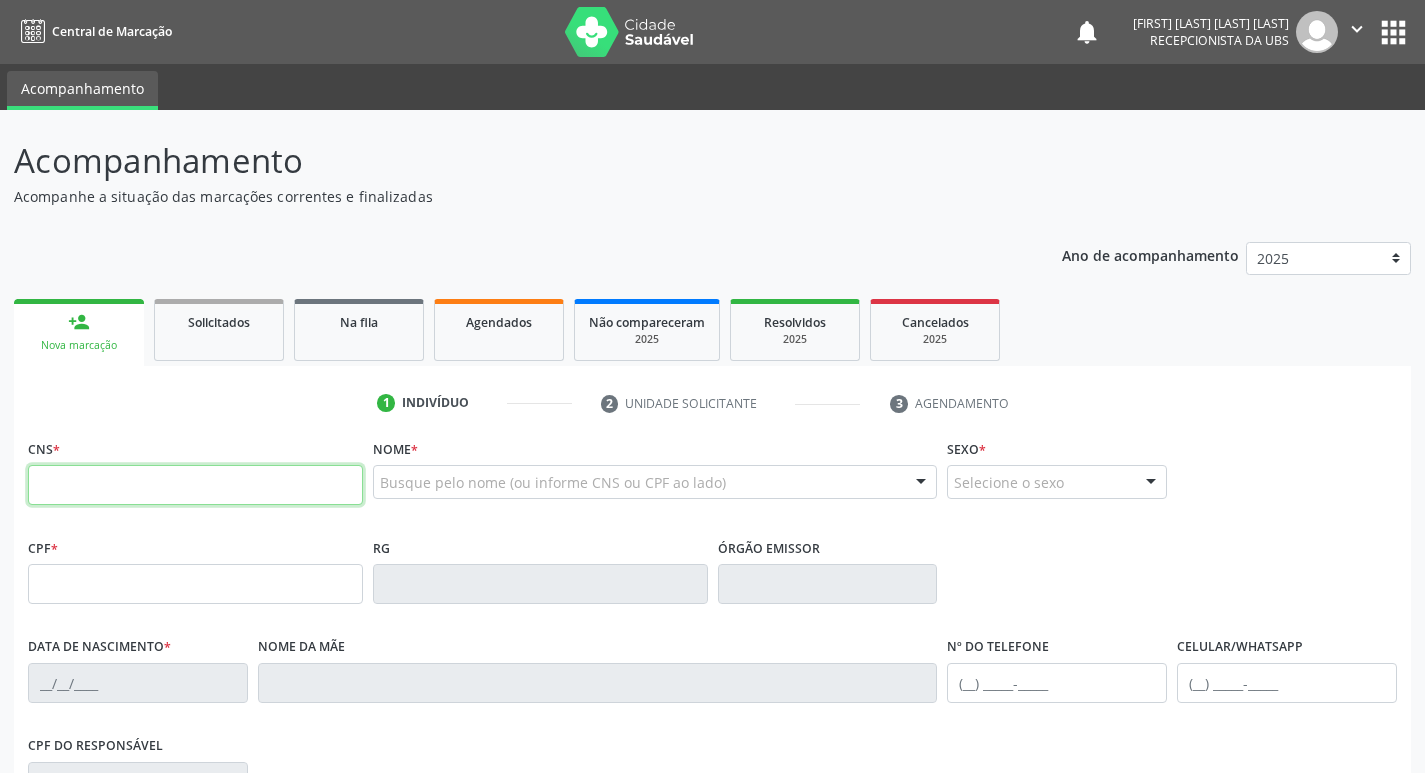 click at bounding box center [195, 485] 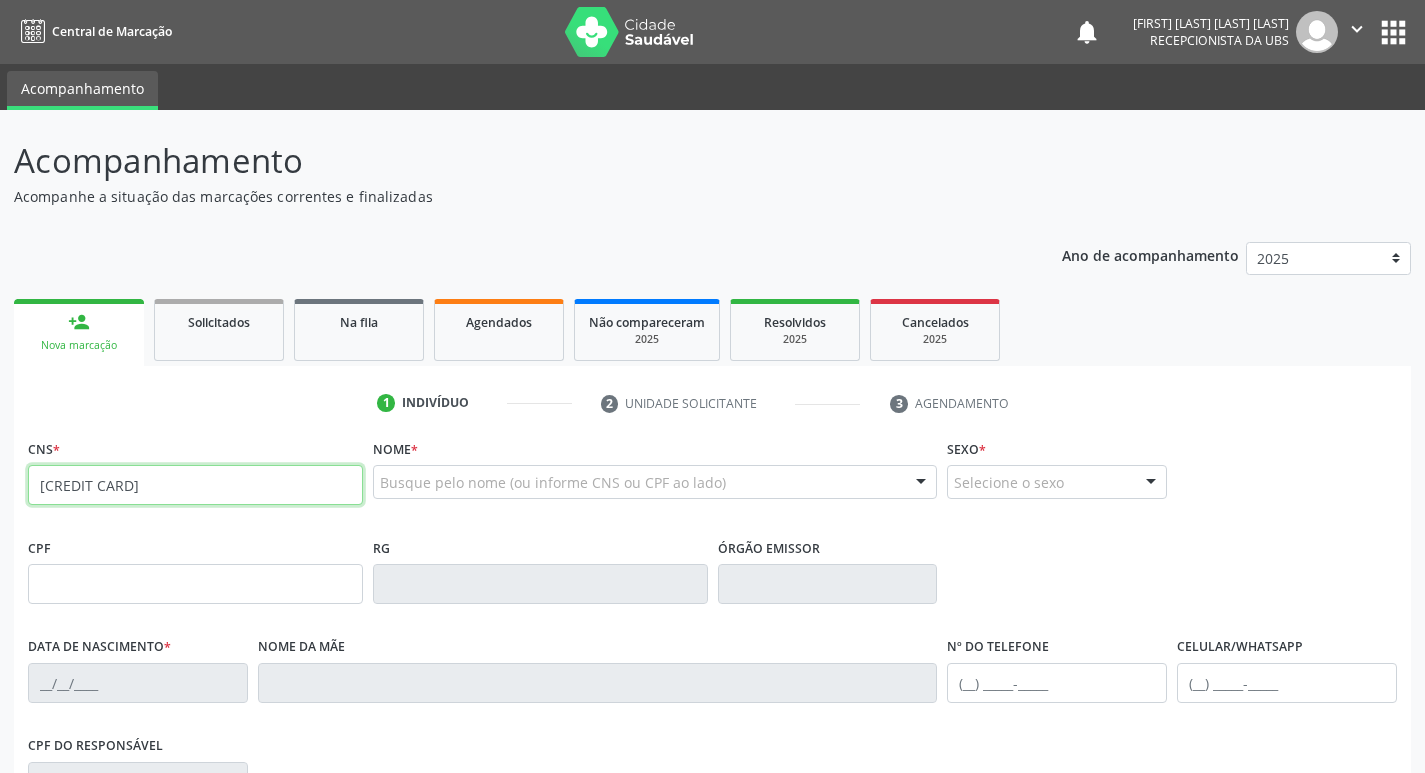 type on "898 0063 1591 3042" 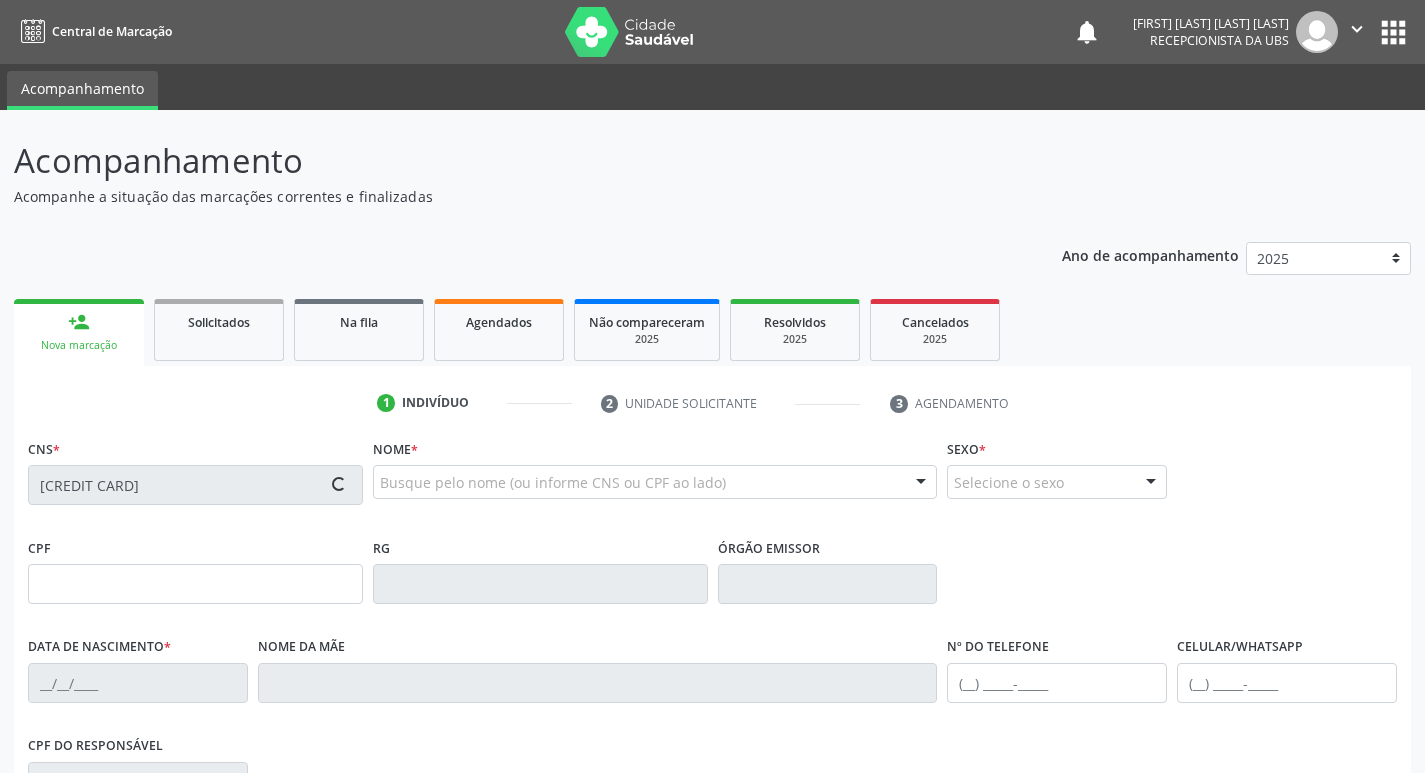 type on "183.979.124-10" 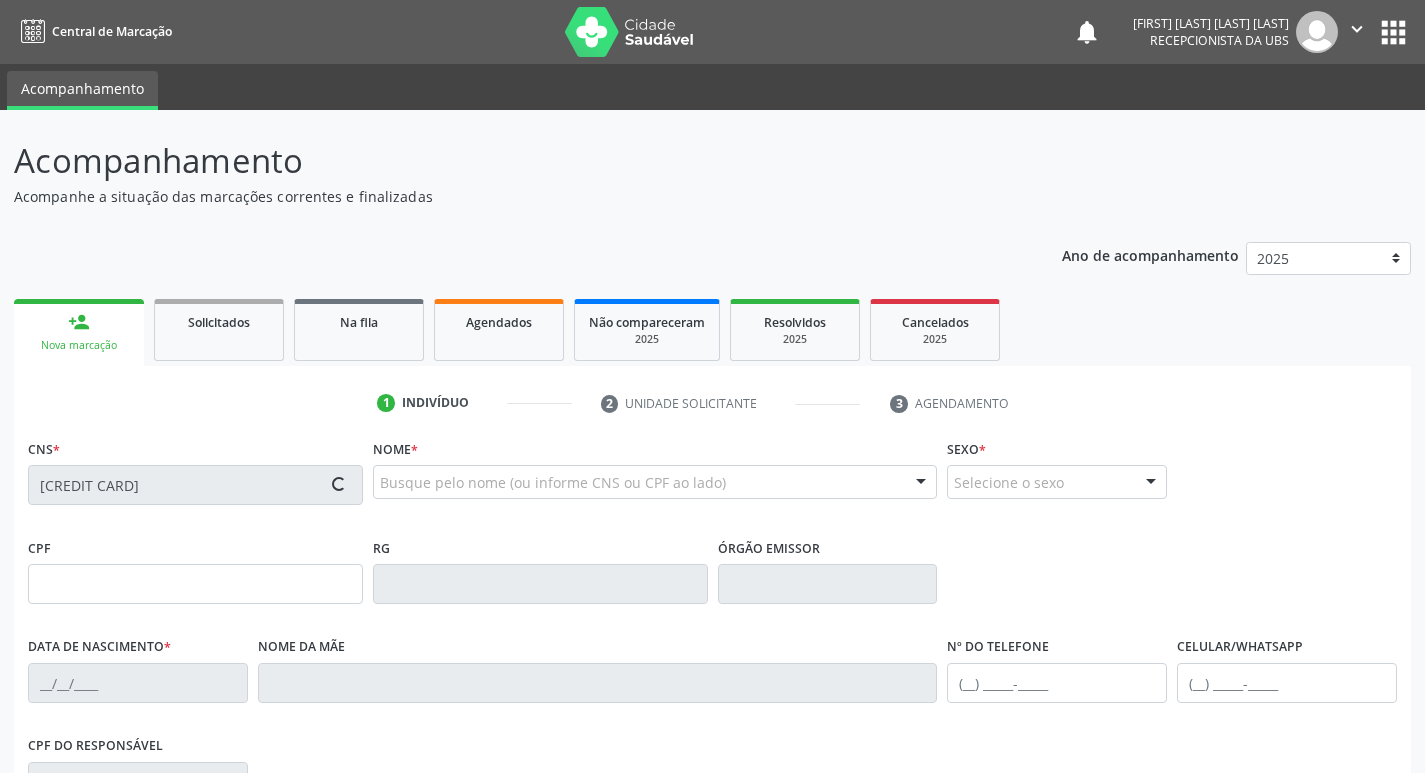 type on "30/11/2022" 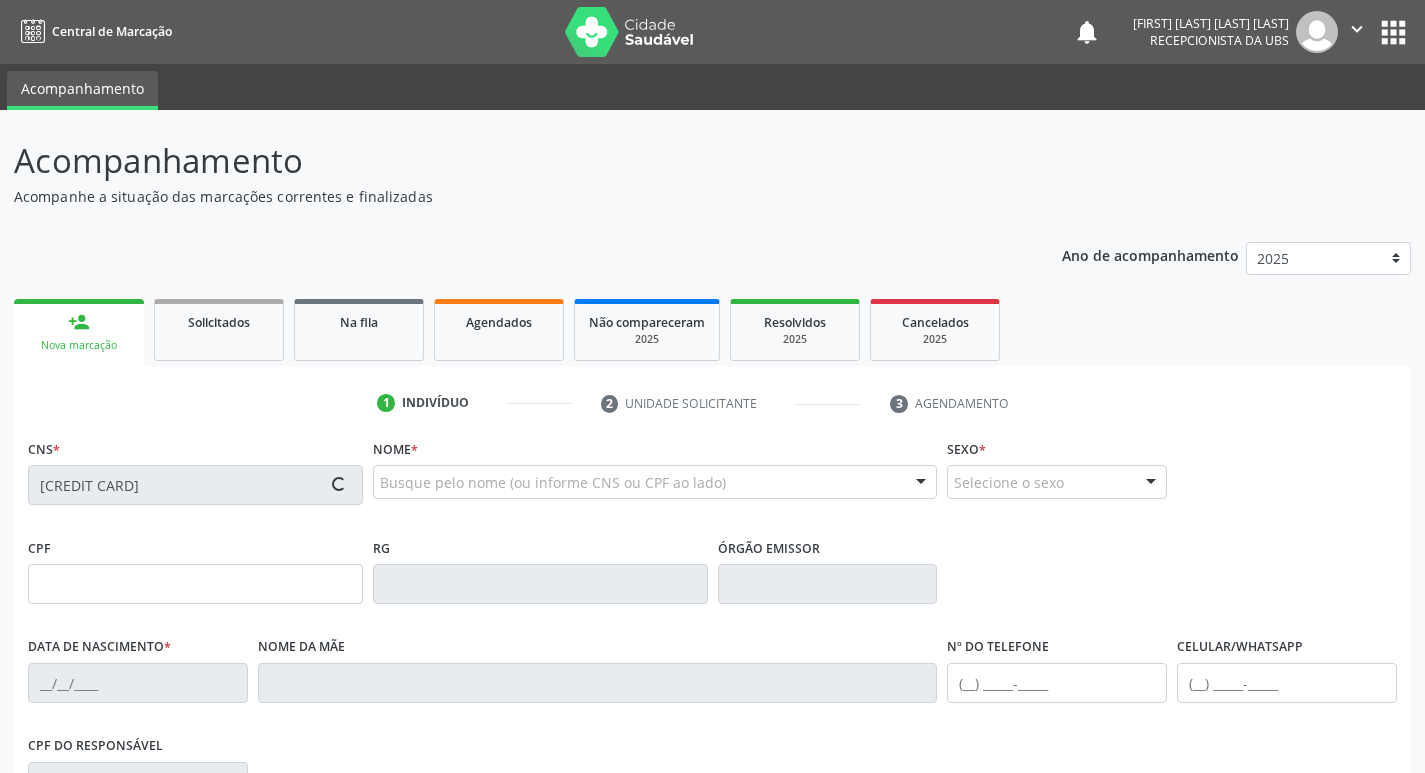 type on "Tháis de Souza Santos" 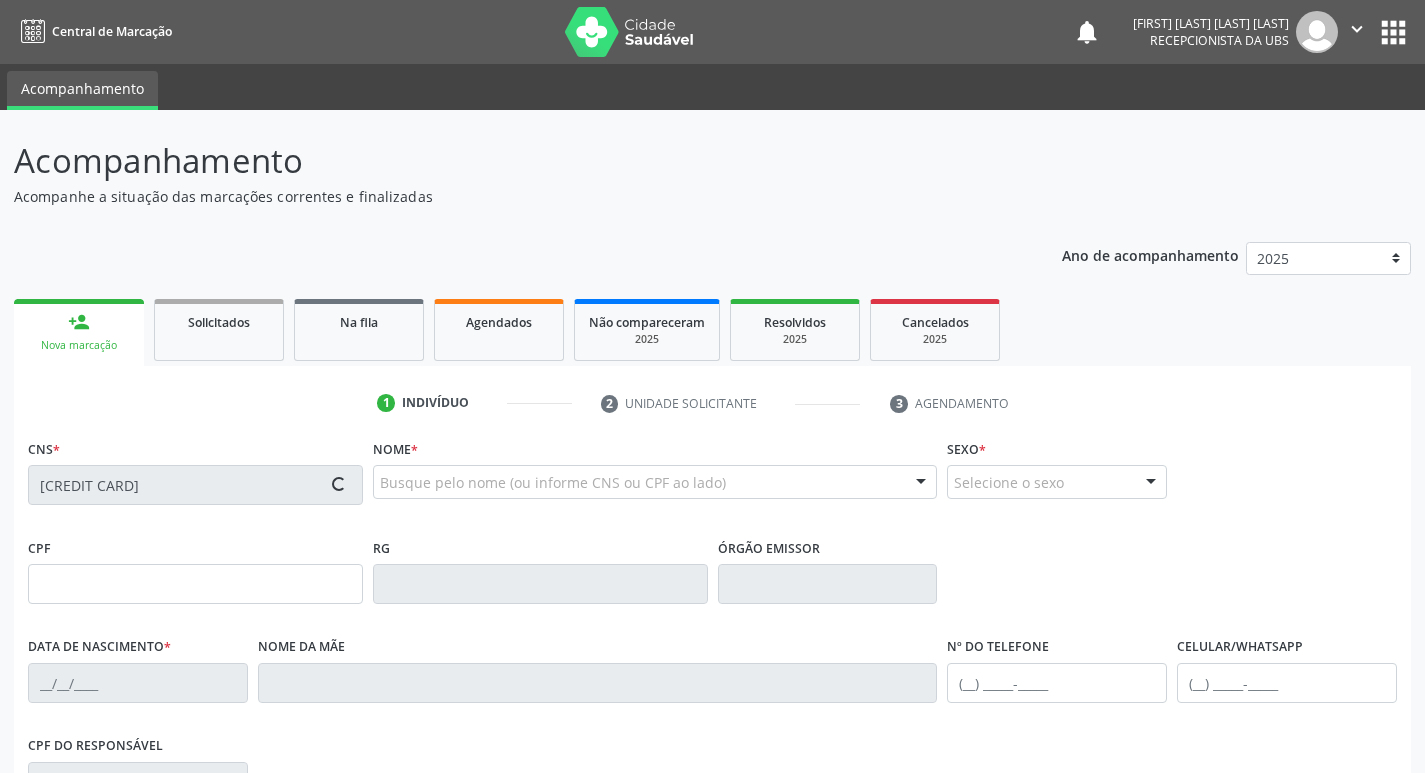 type on "(87) 99999-9999" 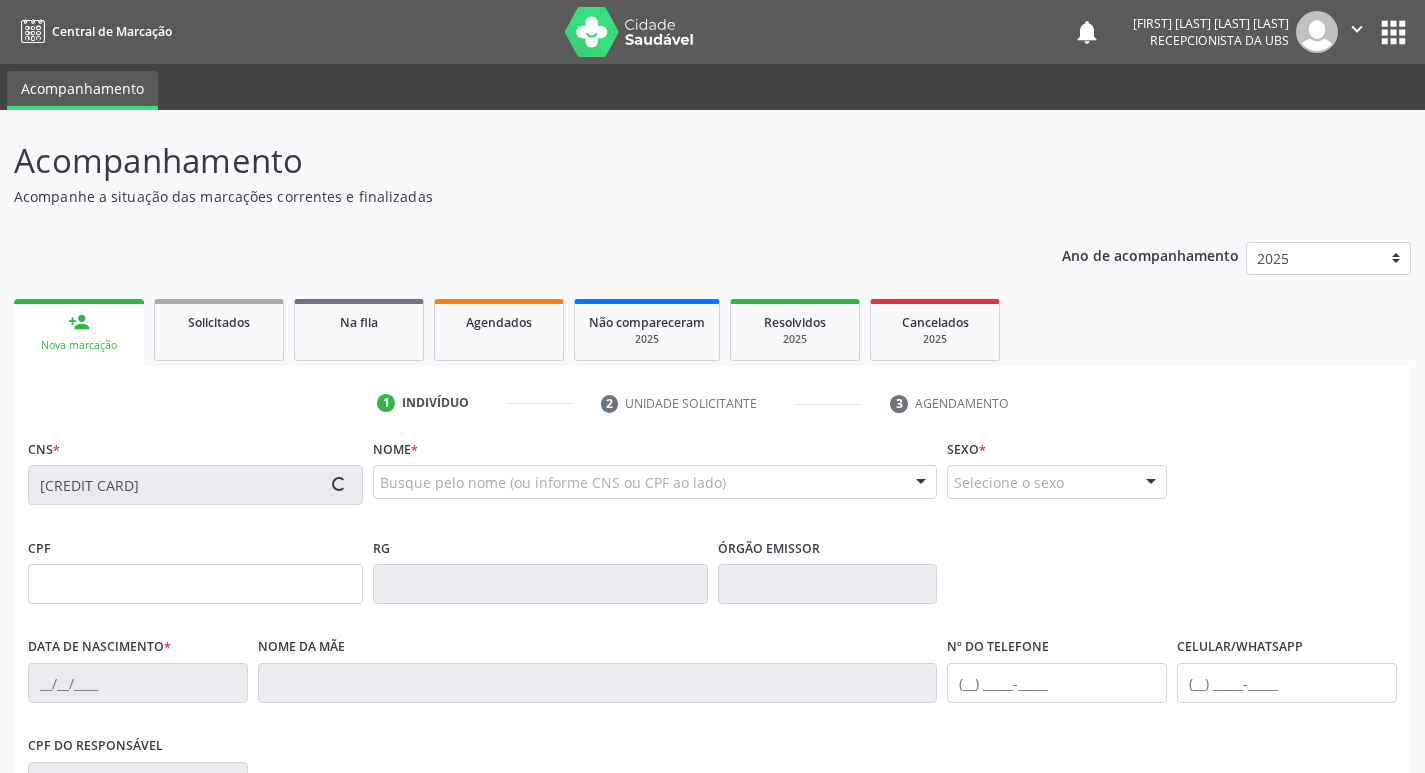 type on "009.622.404-51" 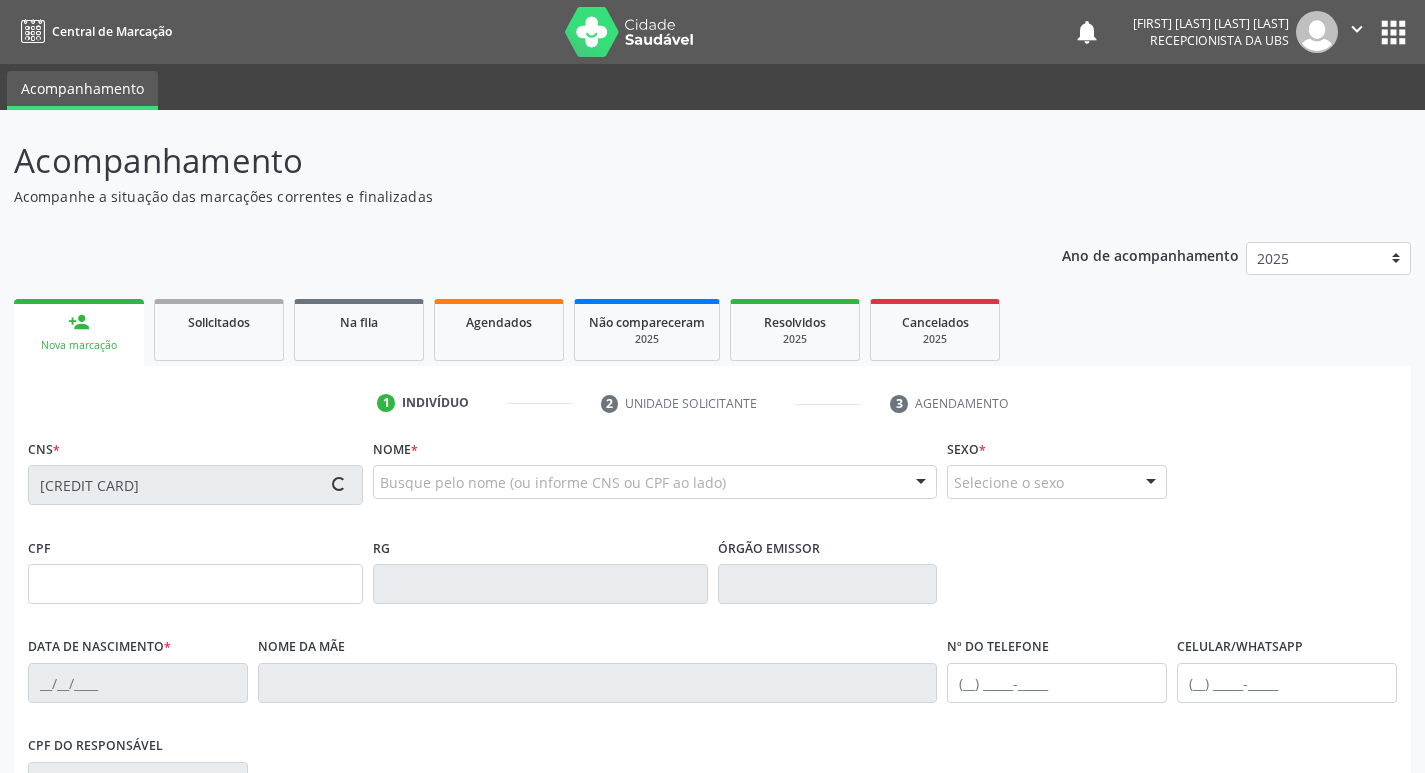 type on "321" 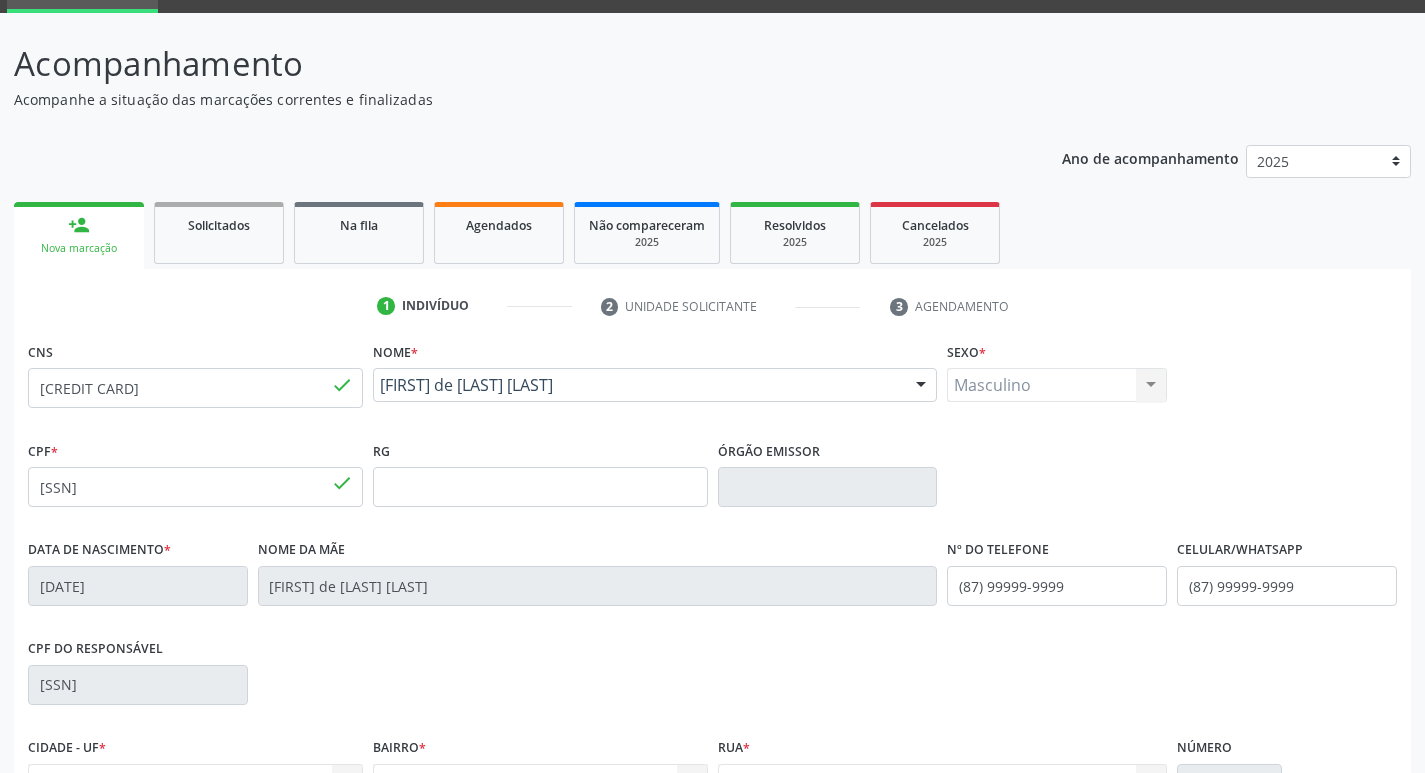 scroll, scrollTop: 300, scrollLeft: 0, axis: vertical 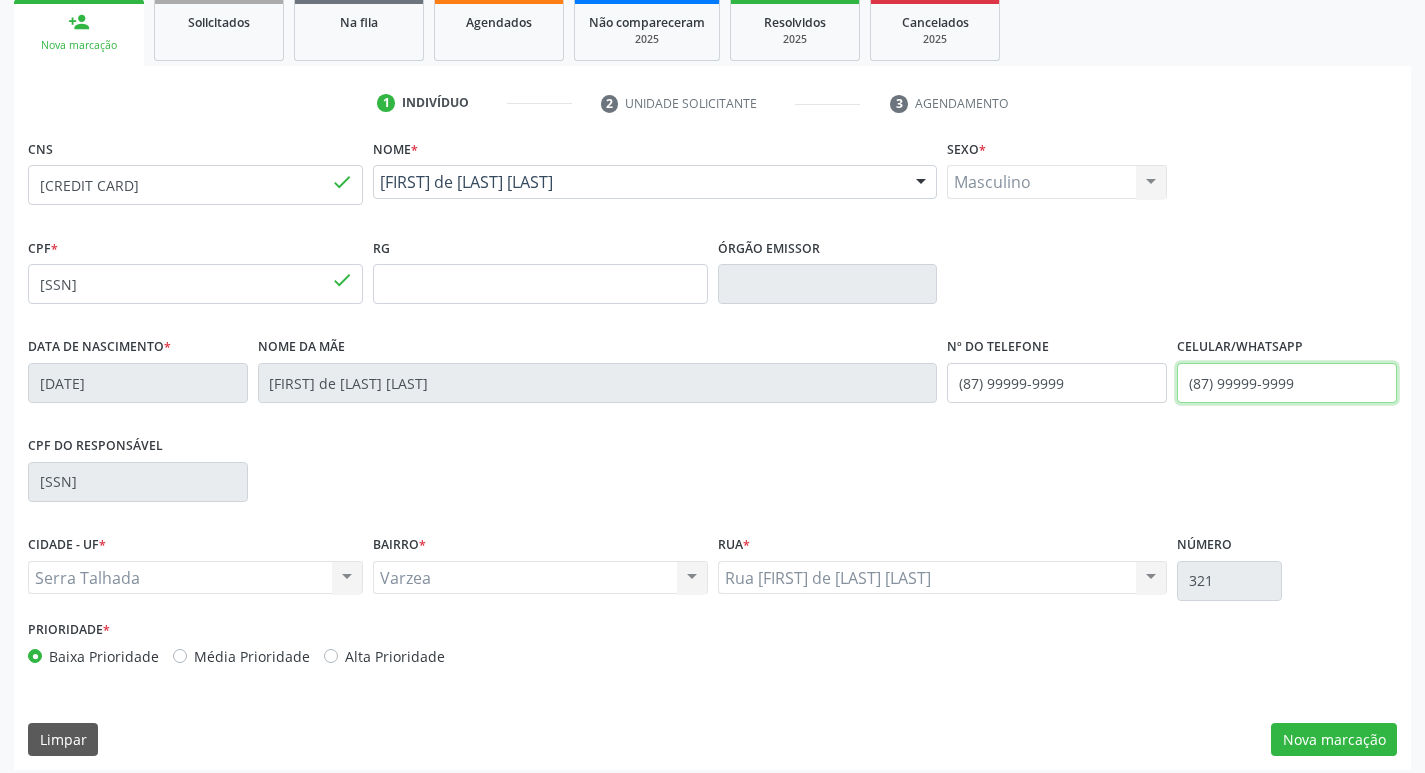 click on "(87) 99999-9999" at bounding box center (1287, 383) 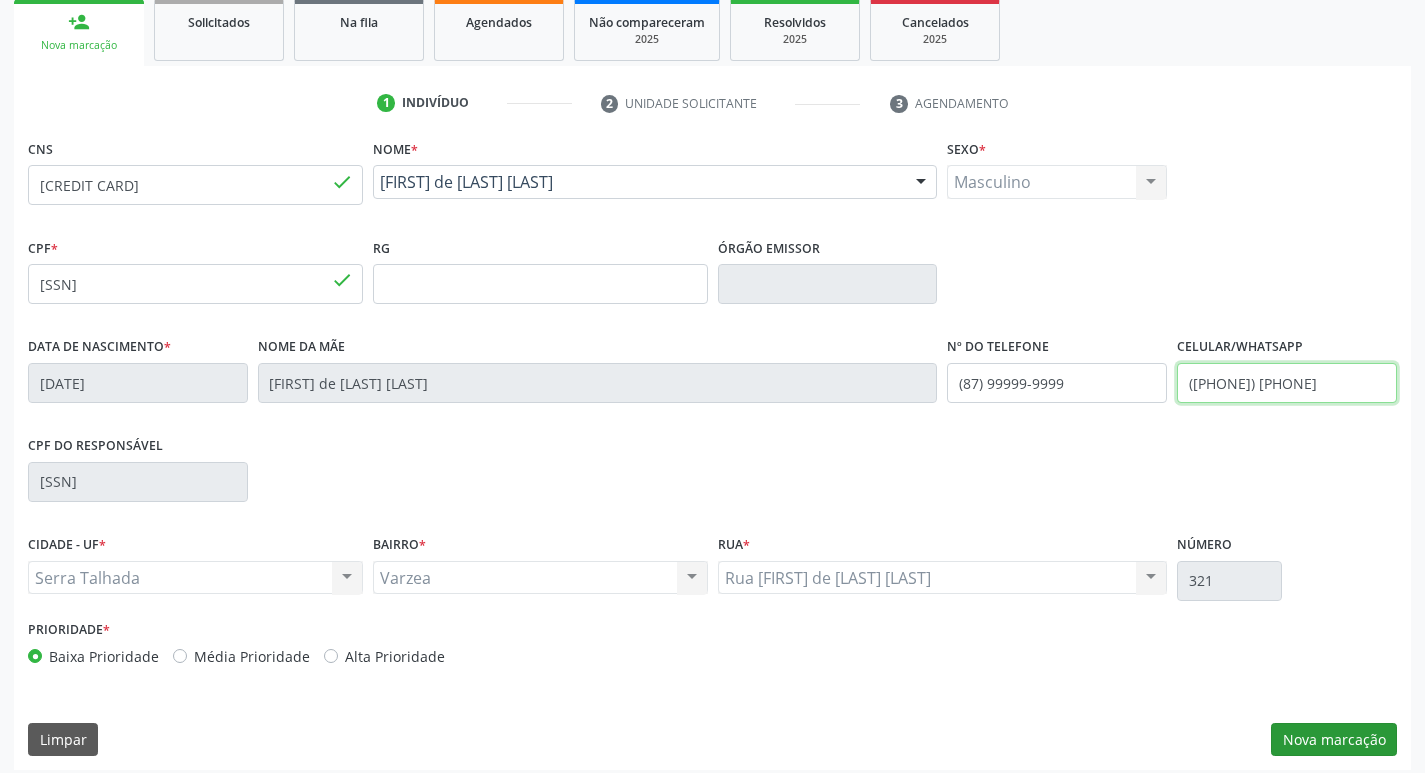 type on "(87) 98103-4582" 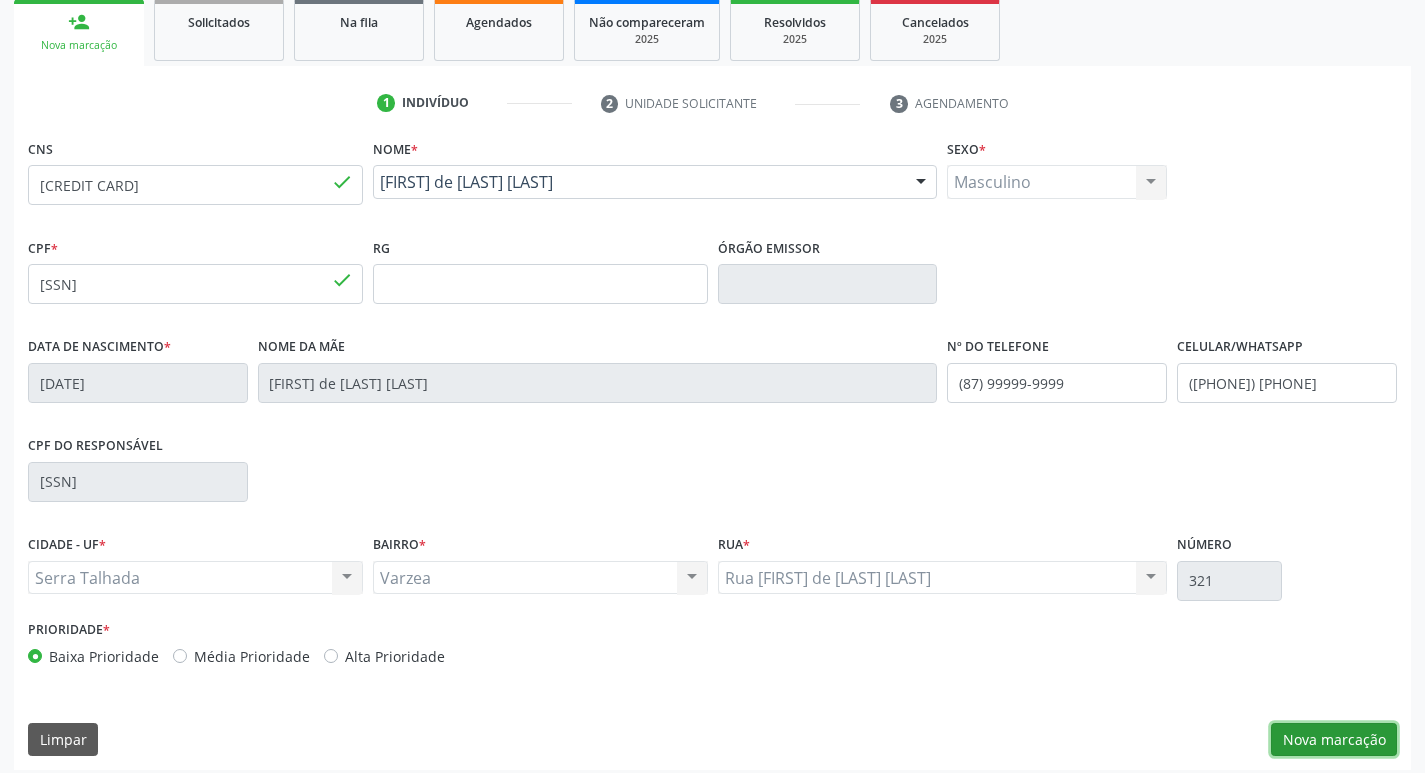 click on "Nova marcação" at bounding box center (1334, 740) 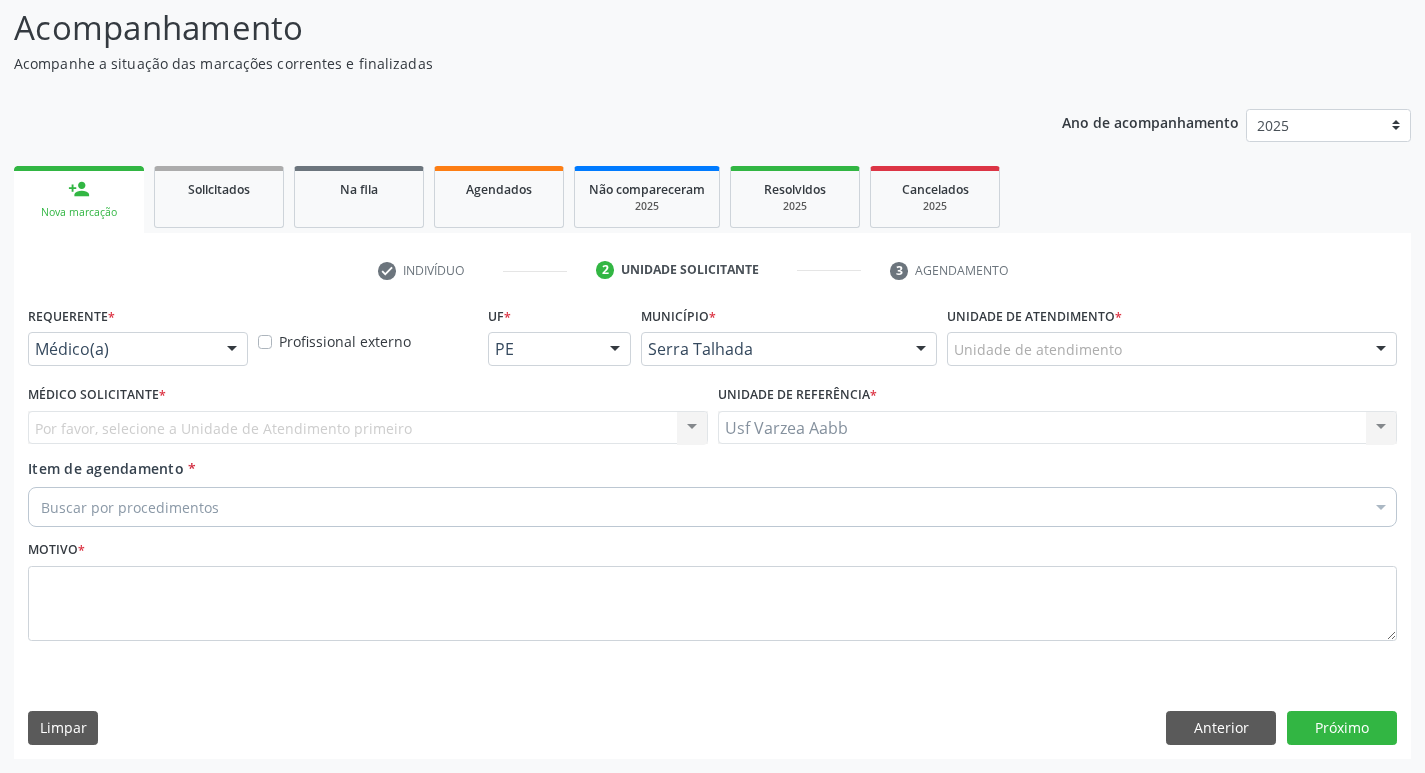 scroll, scrollTop: 133, scrollLeft: 0, axis: vertical 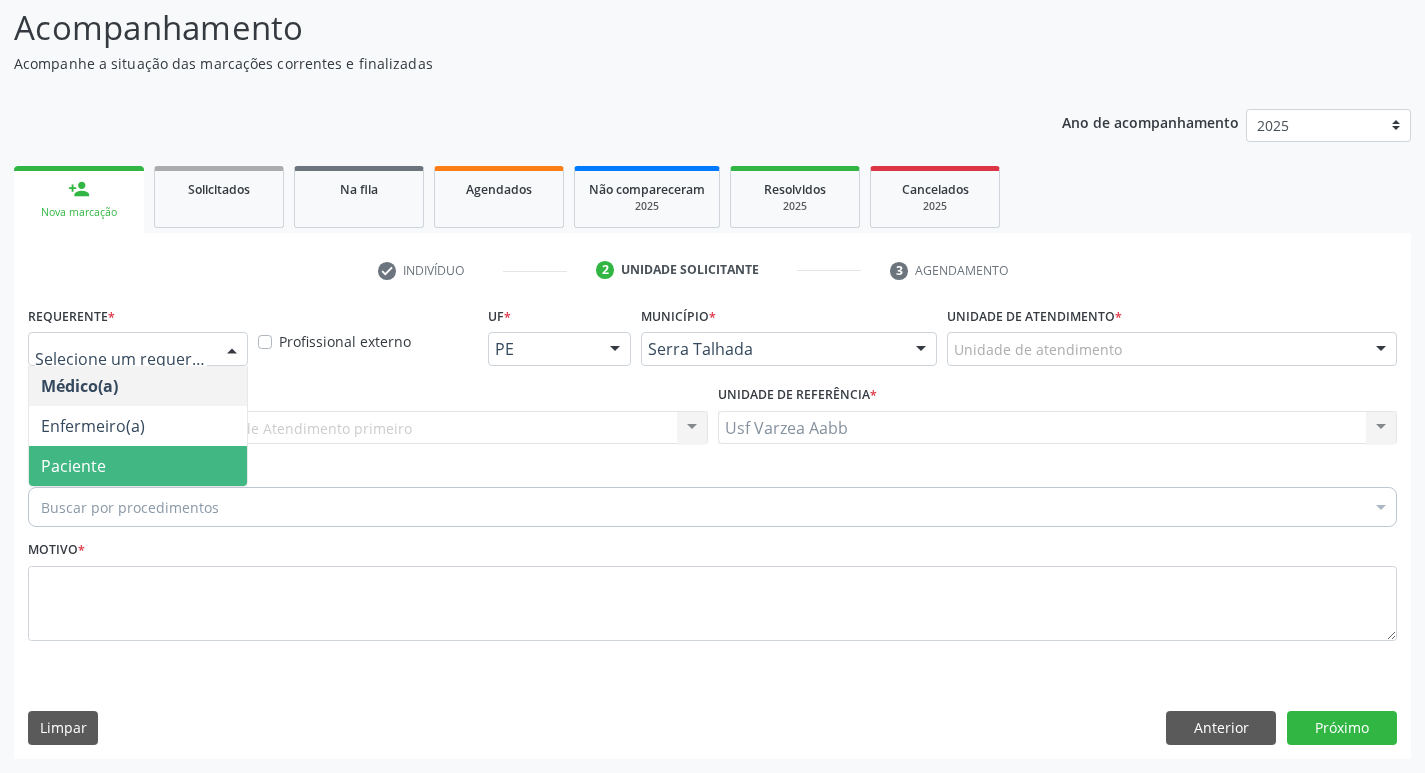 click on "Paciente" at bounding box center (138, 466) 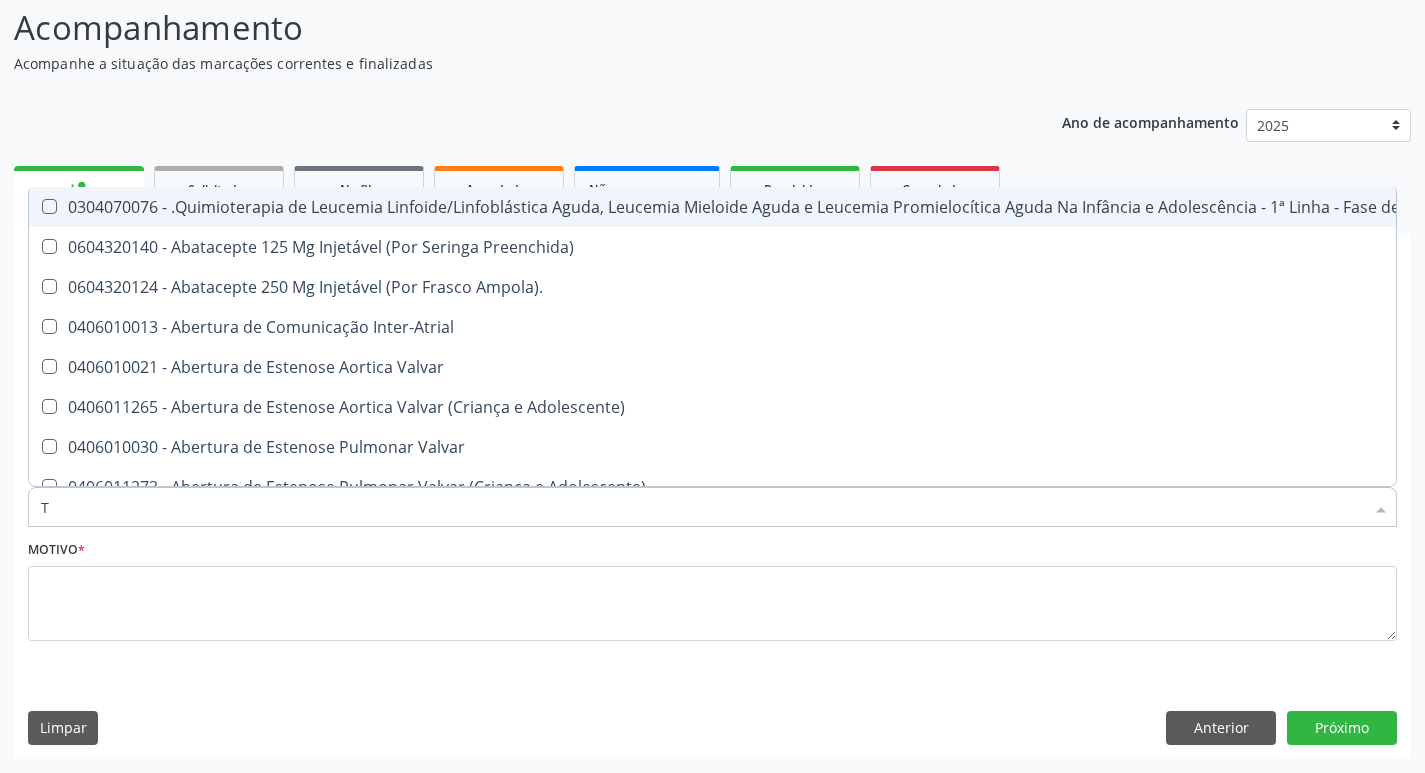 type on "T3" 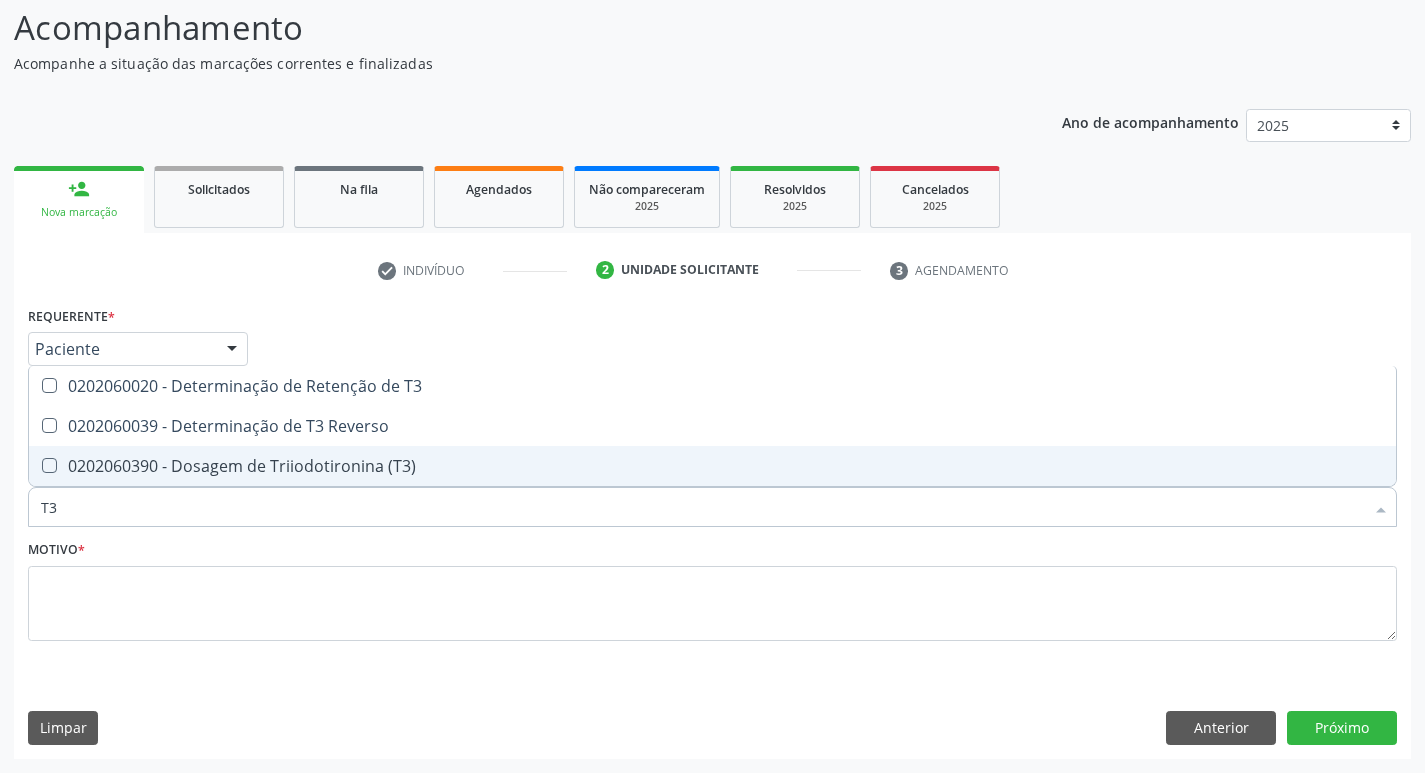 click on "0202060390 - Dosagem de Triiodotironina (T3)" at bounding box center [712, 466] 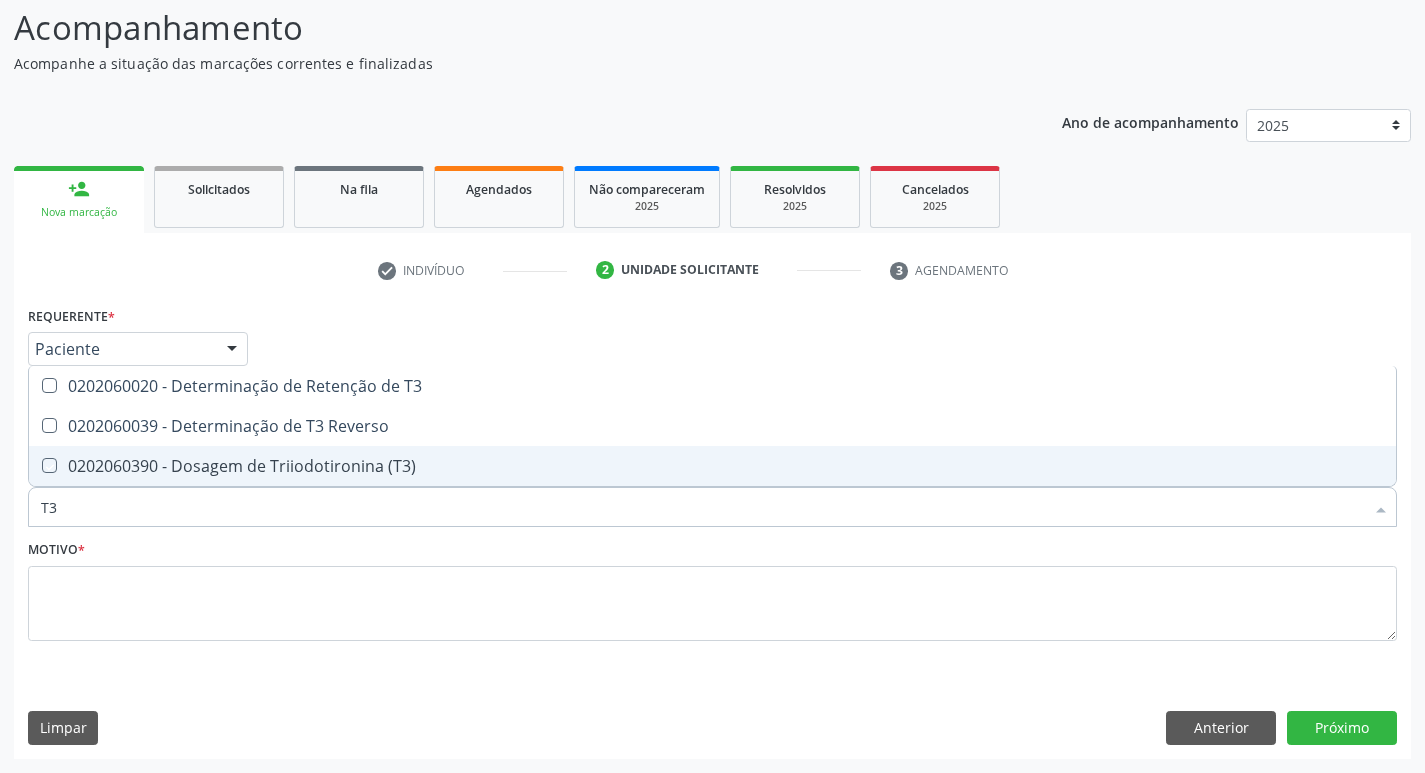 checkbox on "true" 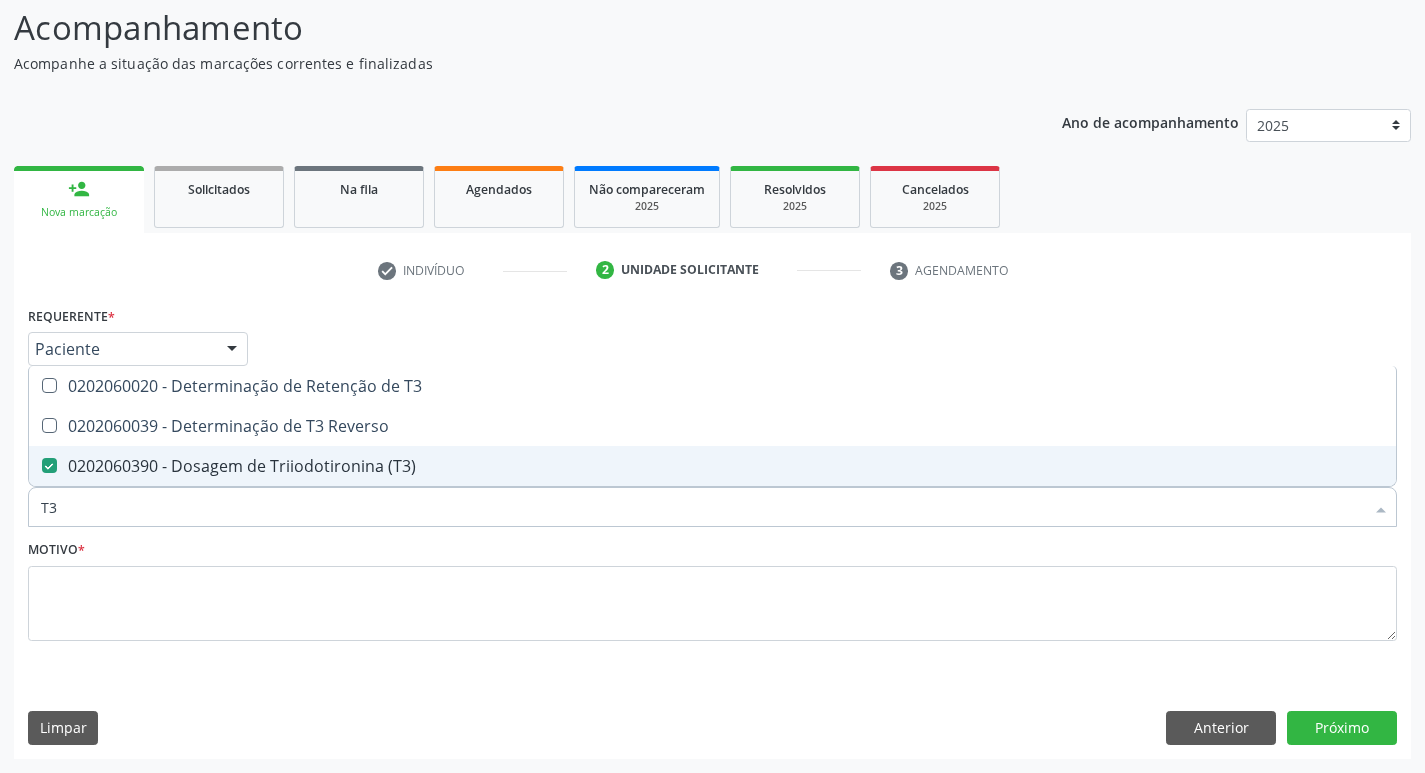 click on "T3" at bounding box center [702, 507] 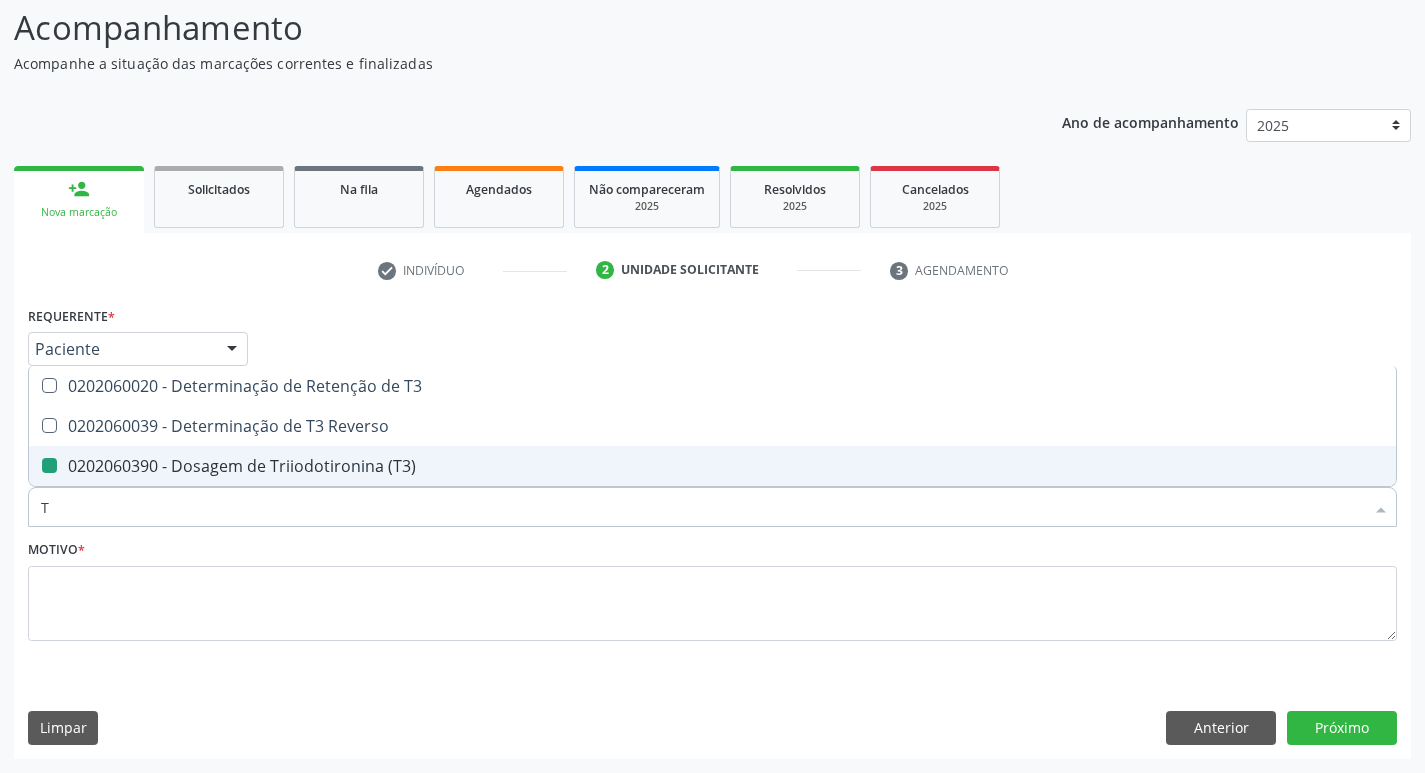 type on "T4" 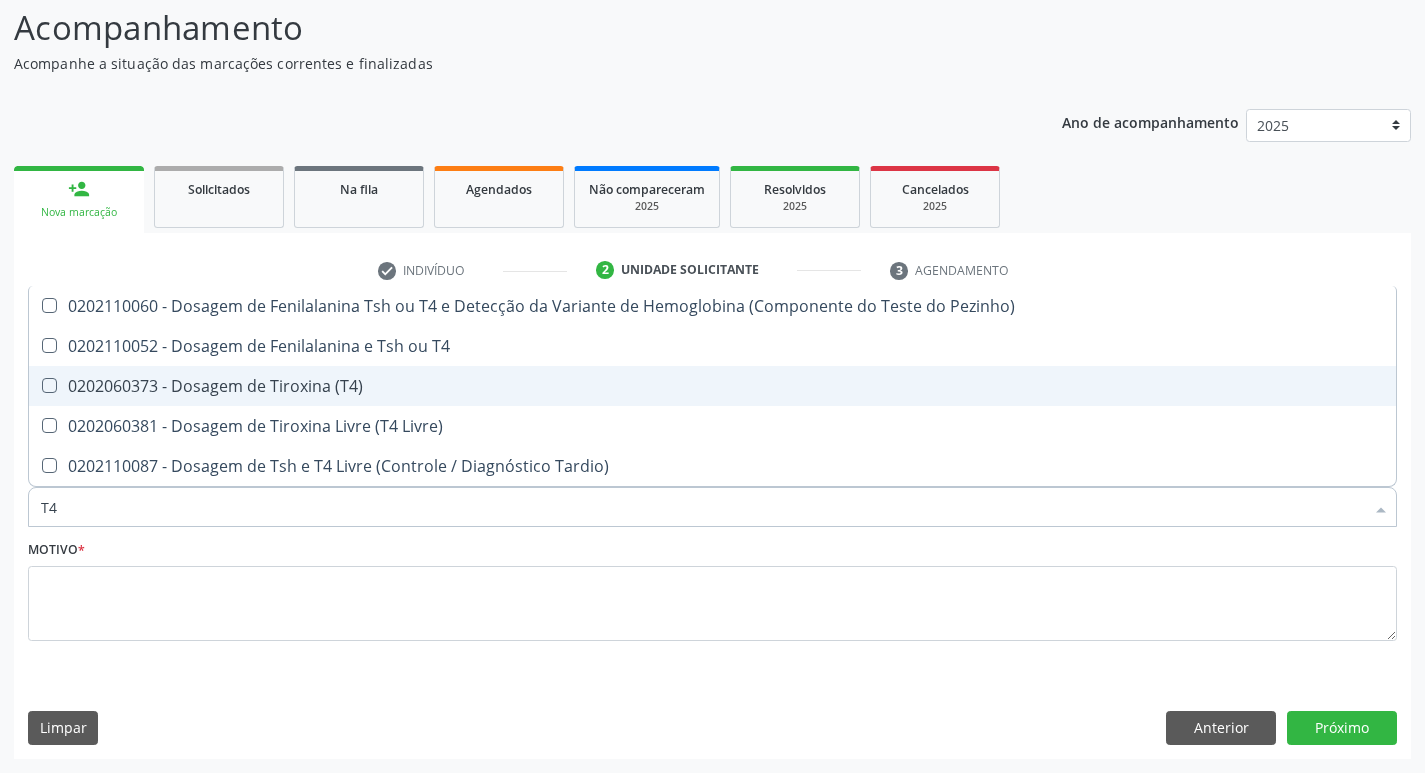 click on "0202060373 - Dosagem de Tiroxina (T4)" at bounding box center (712, 386) 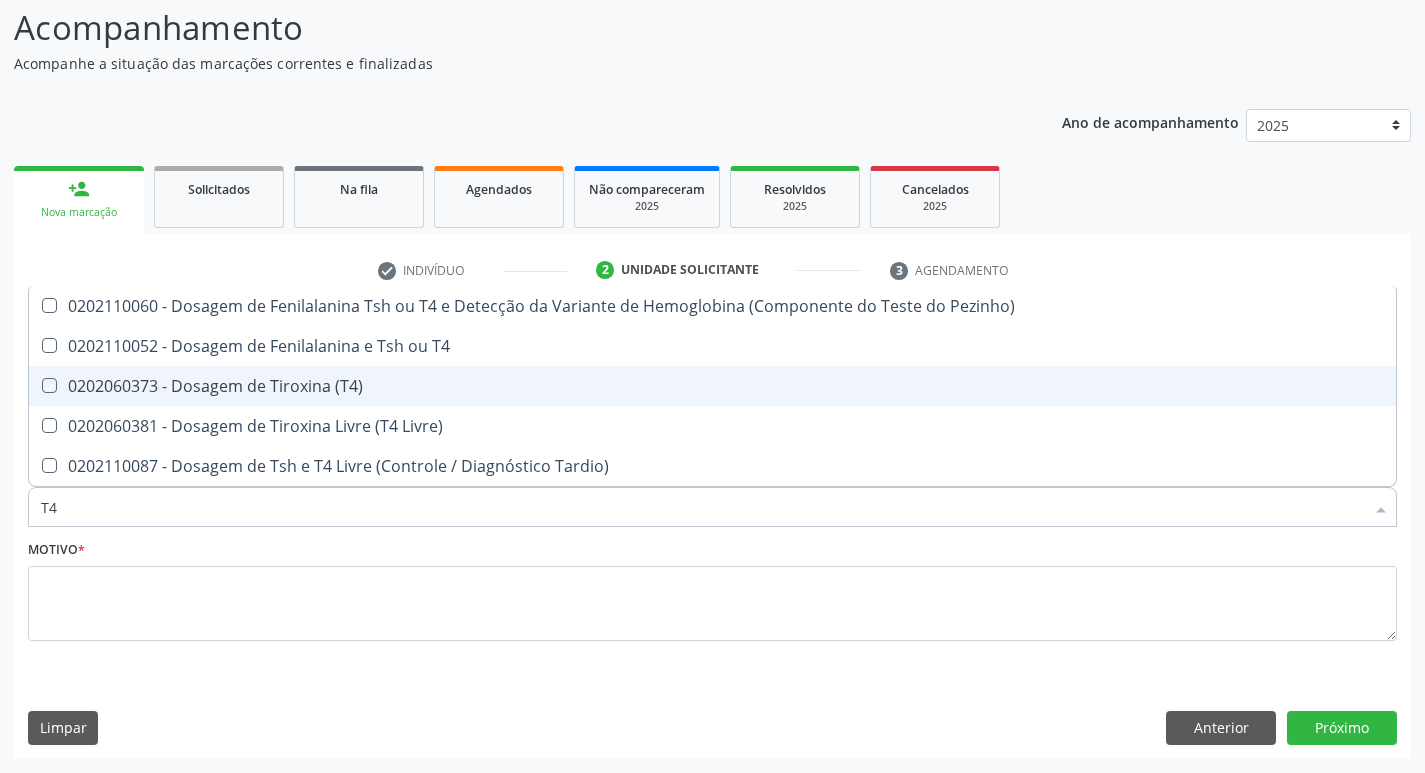 checkbox on "true" 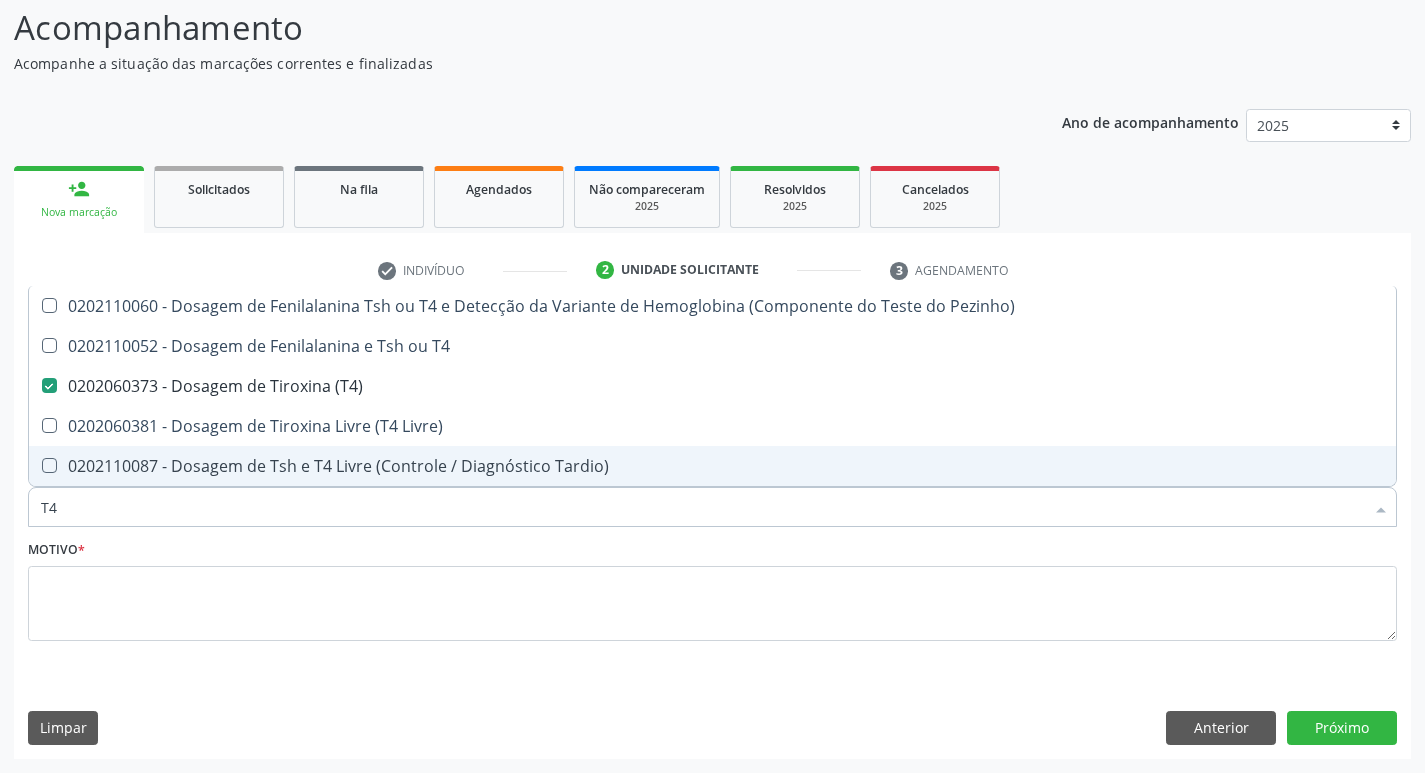 click on "T4" at bounding box center [702, 507] 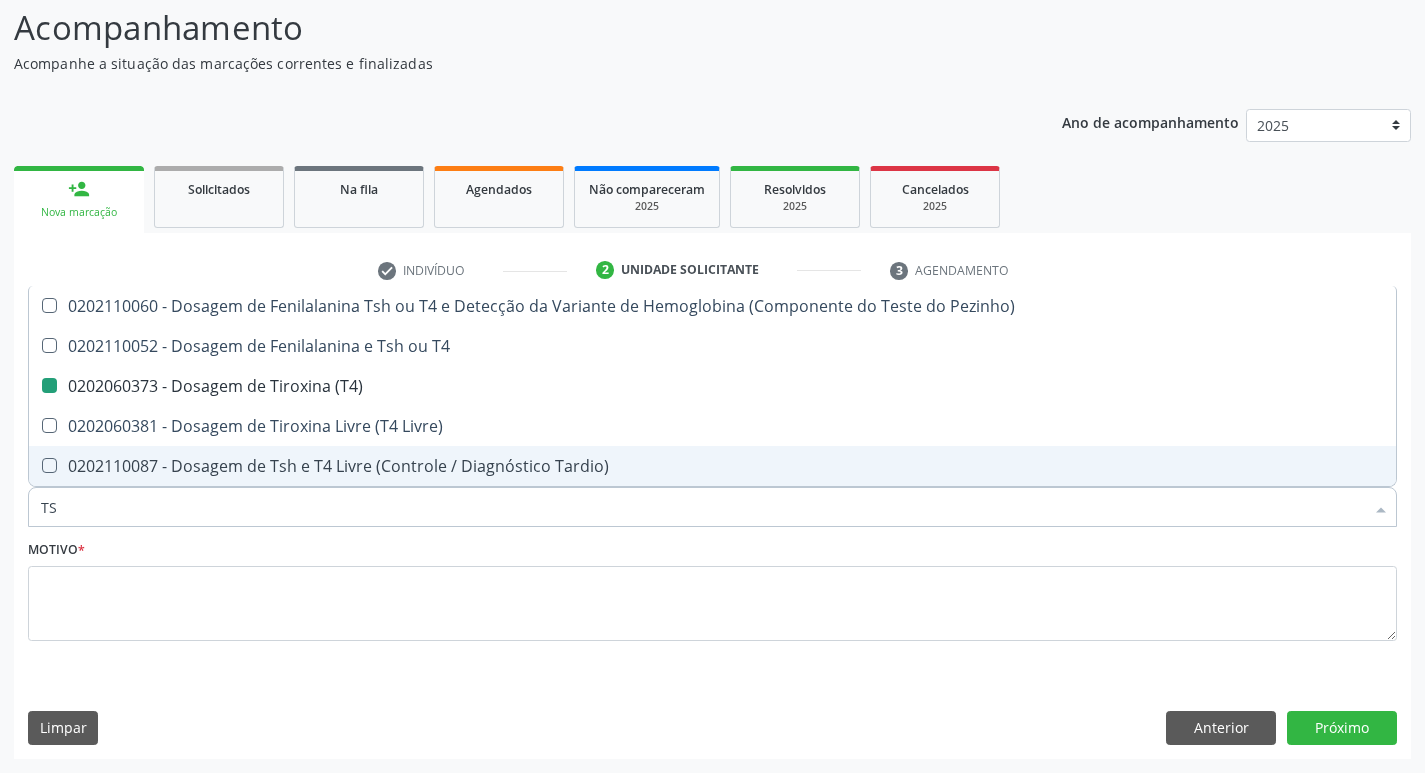 type on "TSH" 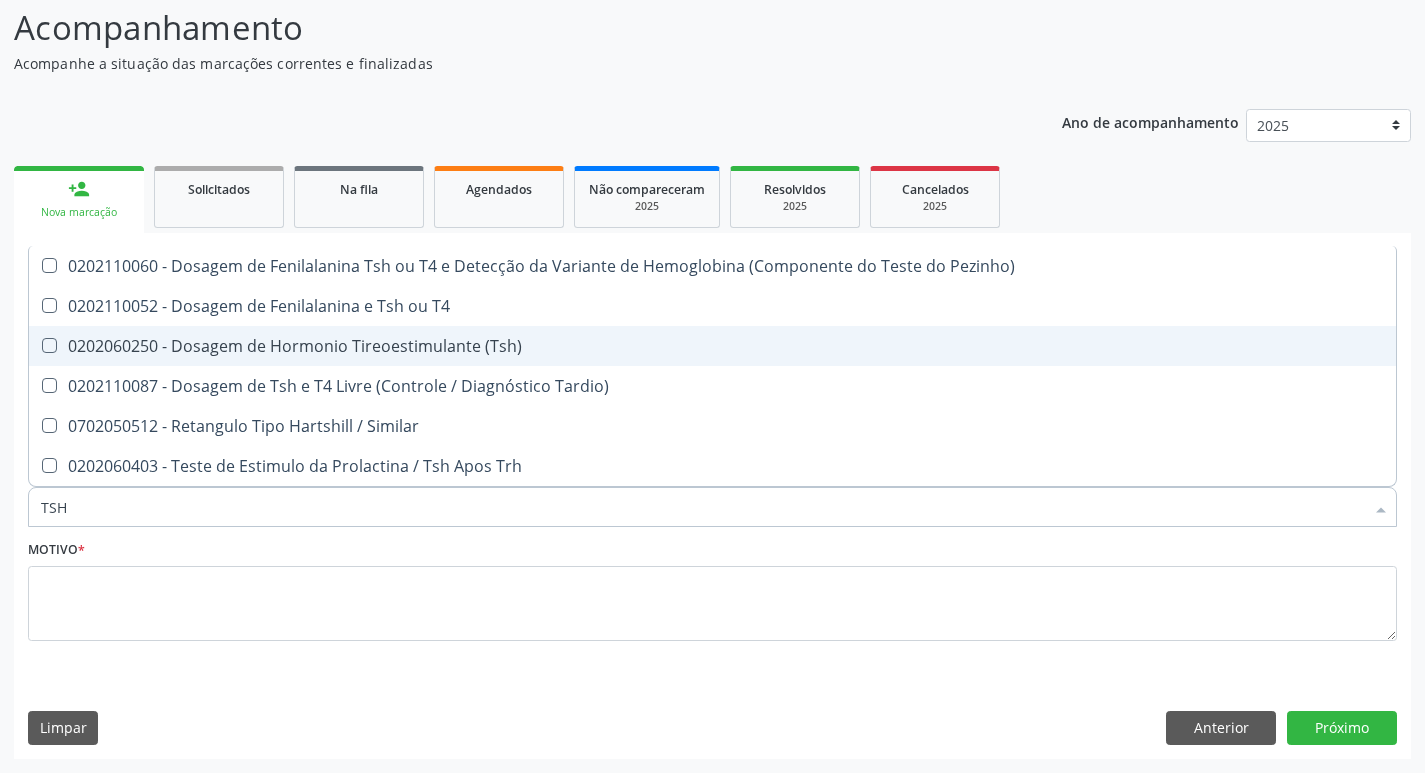 click on "0202060250 - Dosagem de Hormonio Tireoestimulante (Tsh)" at bounding box center [712, 346] 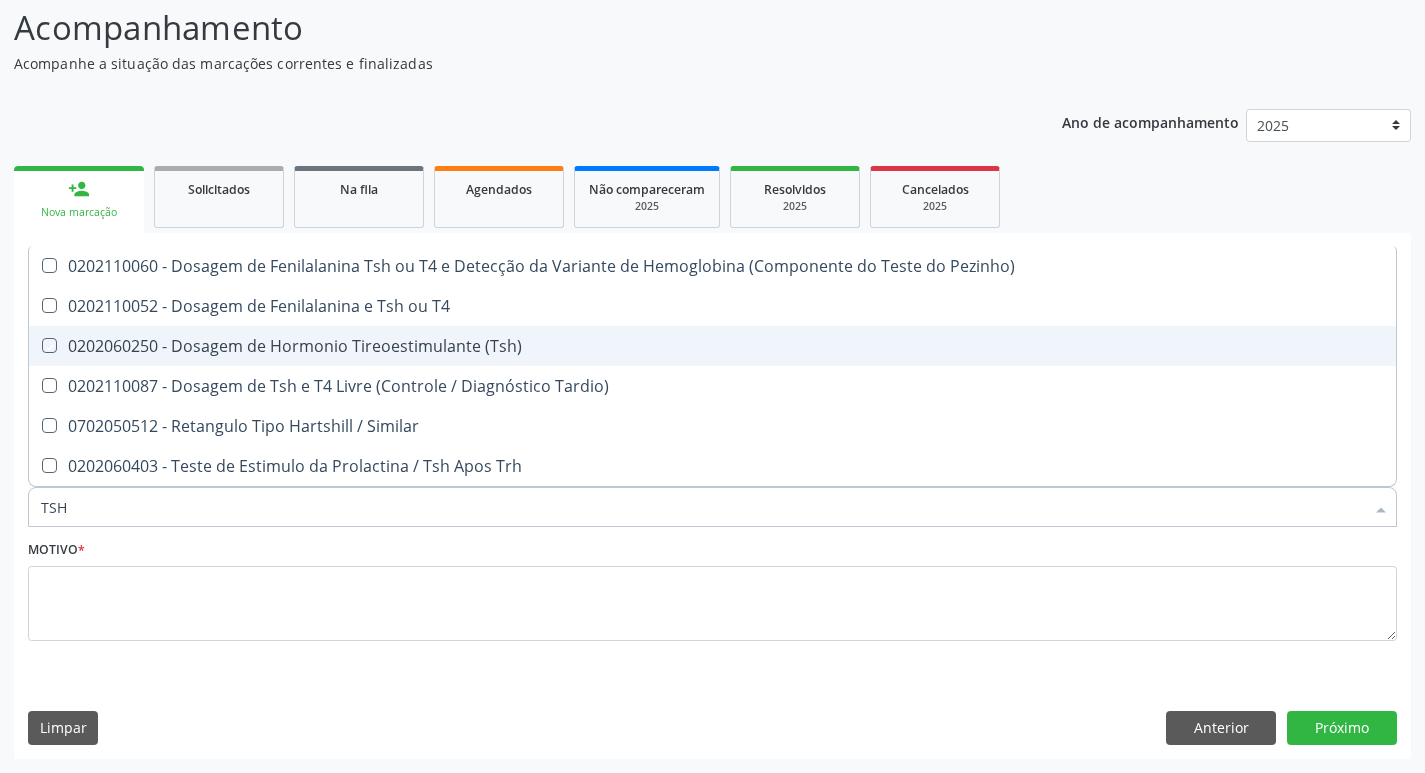 checkbox on "true" 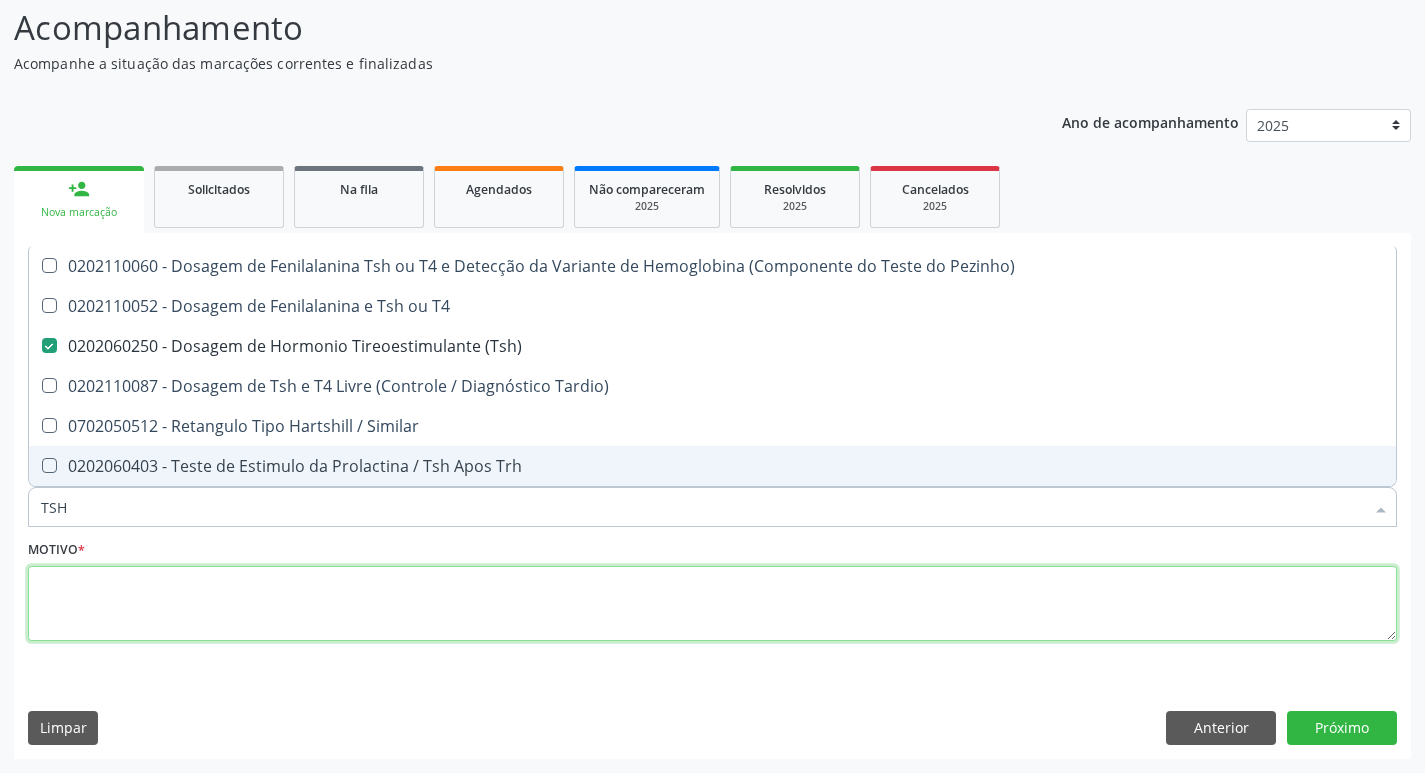 click at bounding box center [712, 604] 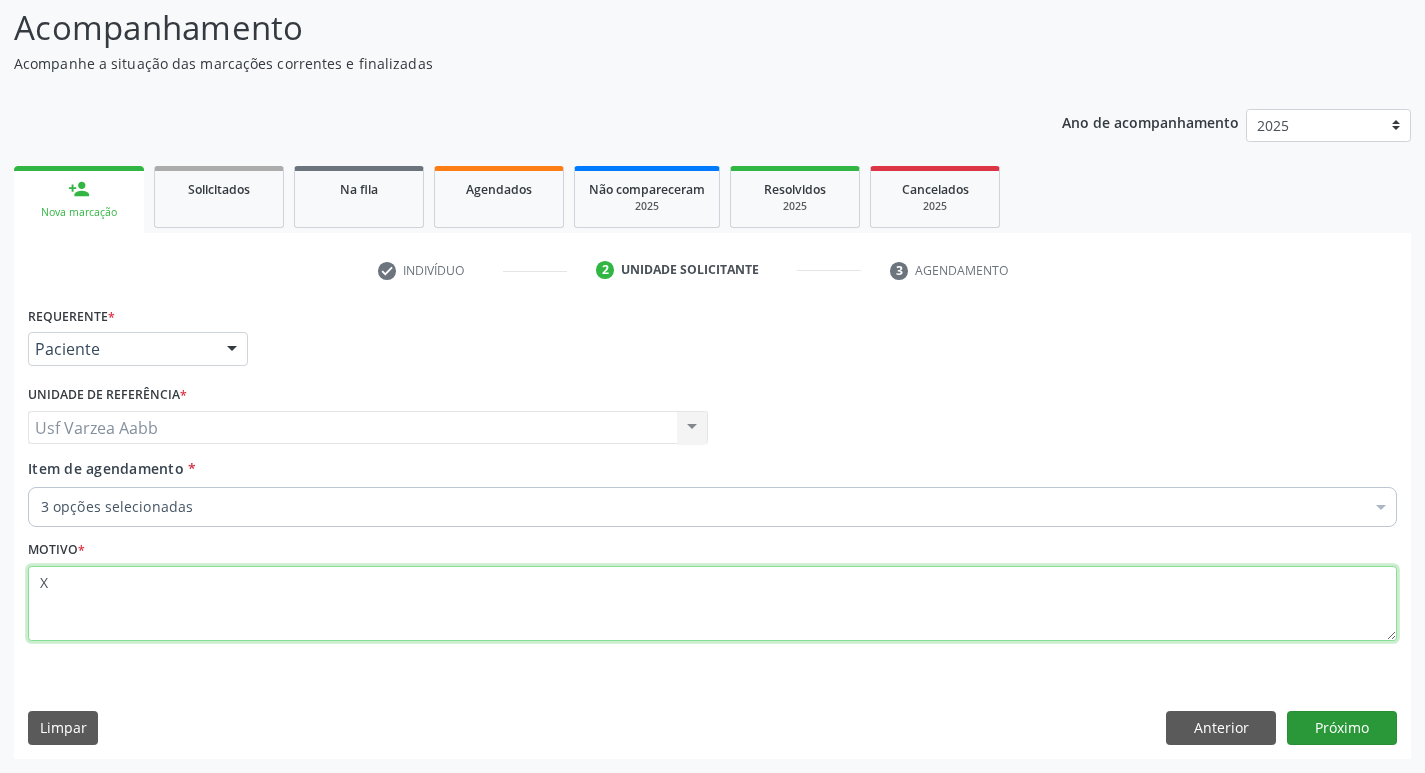 type on "X" 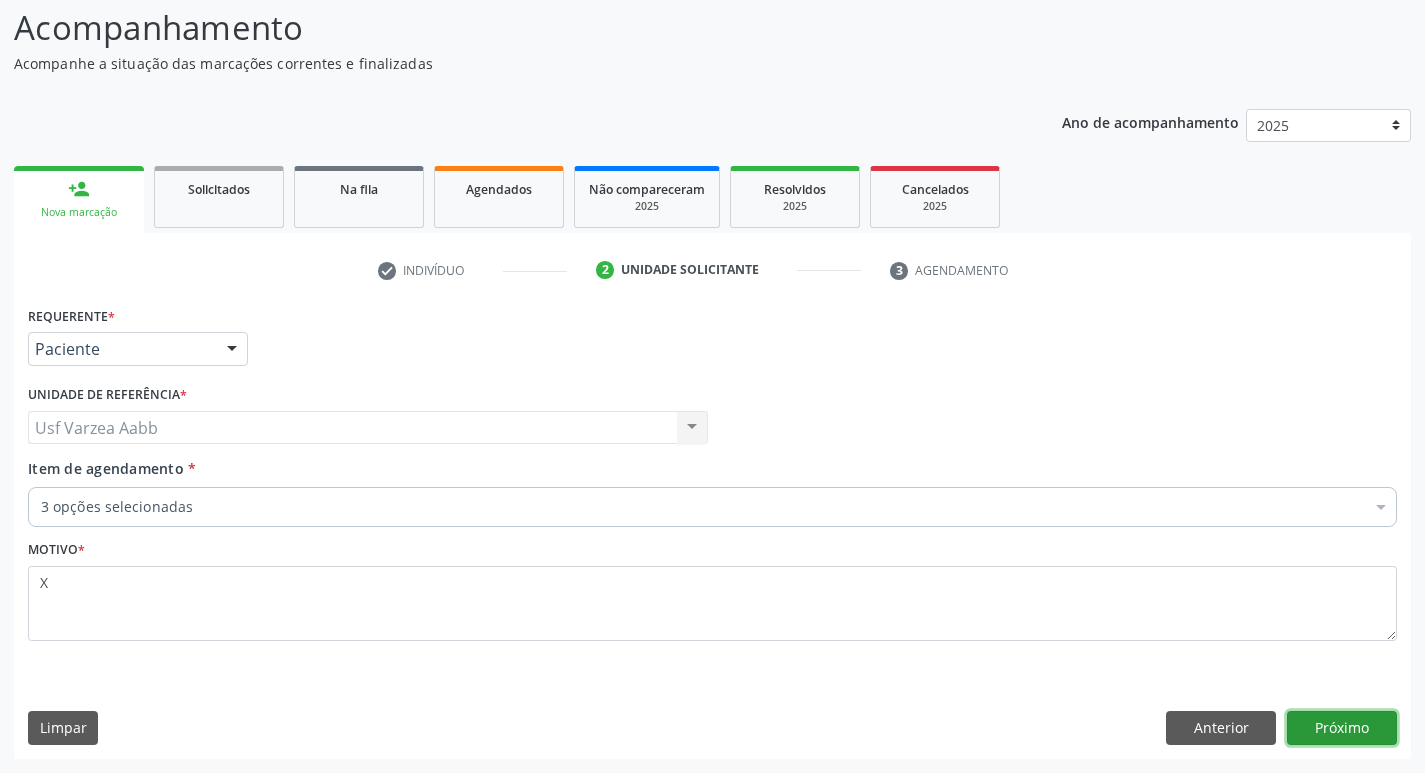 click on "Próximo" at bounding box center [1342, 728] 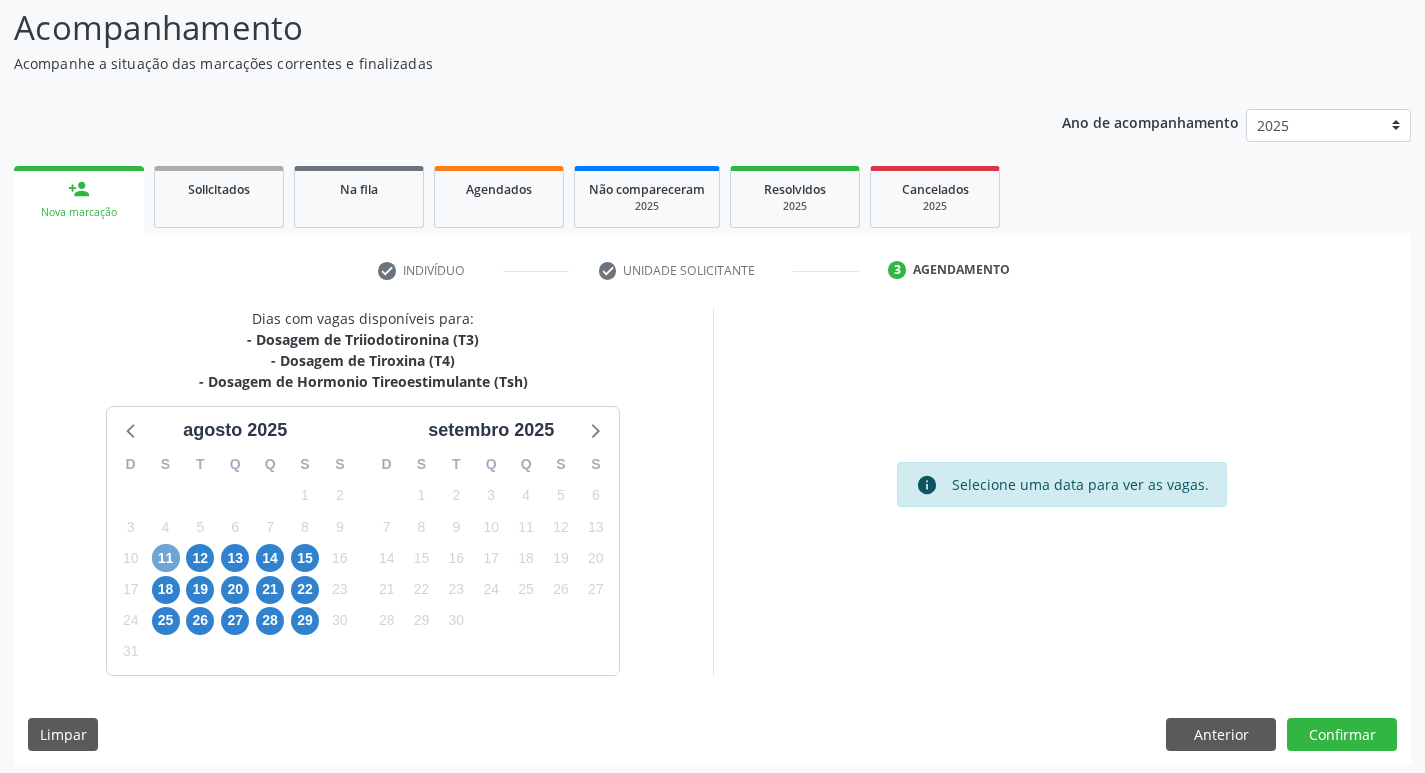 click on "11" at bounding box center (166, 558) 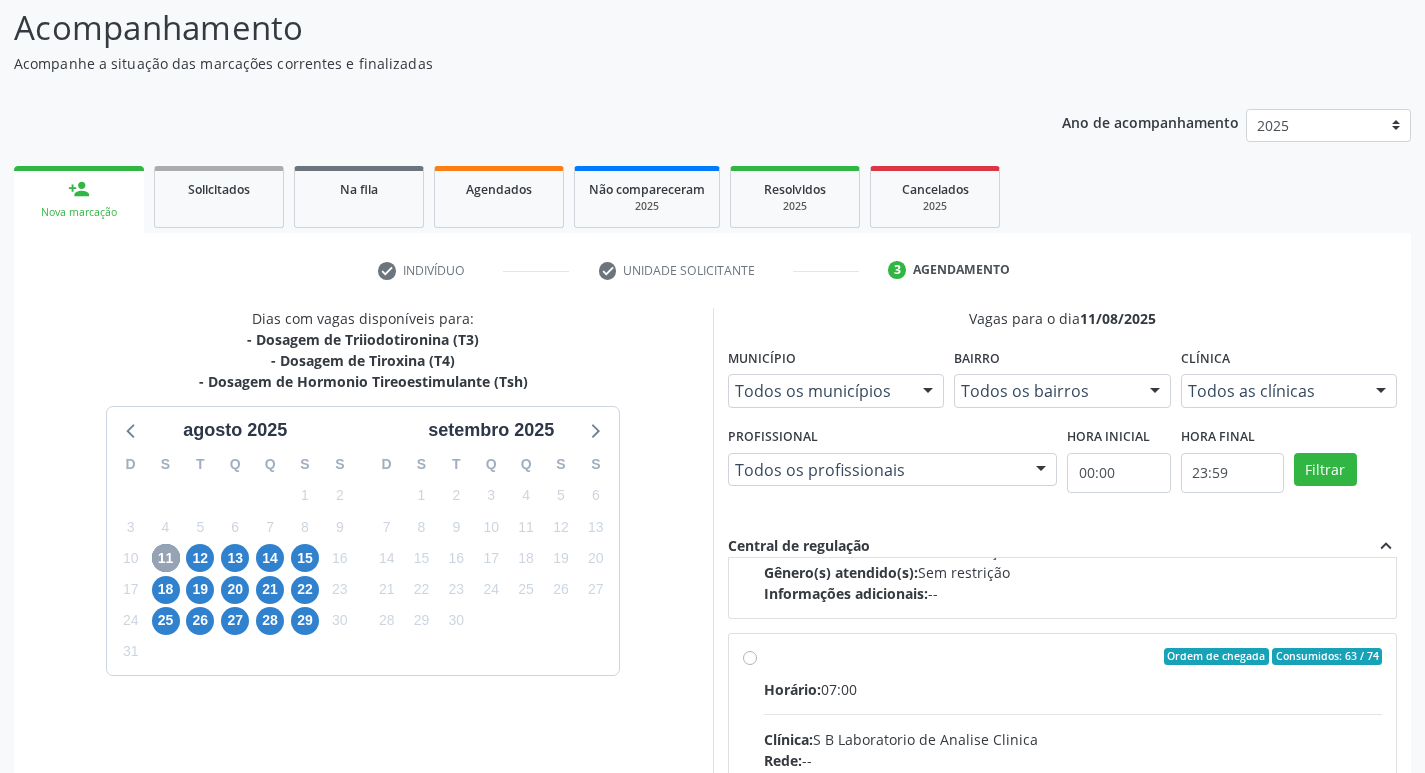 scroll, scrollTop: 300, scrollLeft: 0, axis: vertical 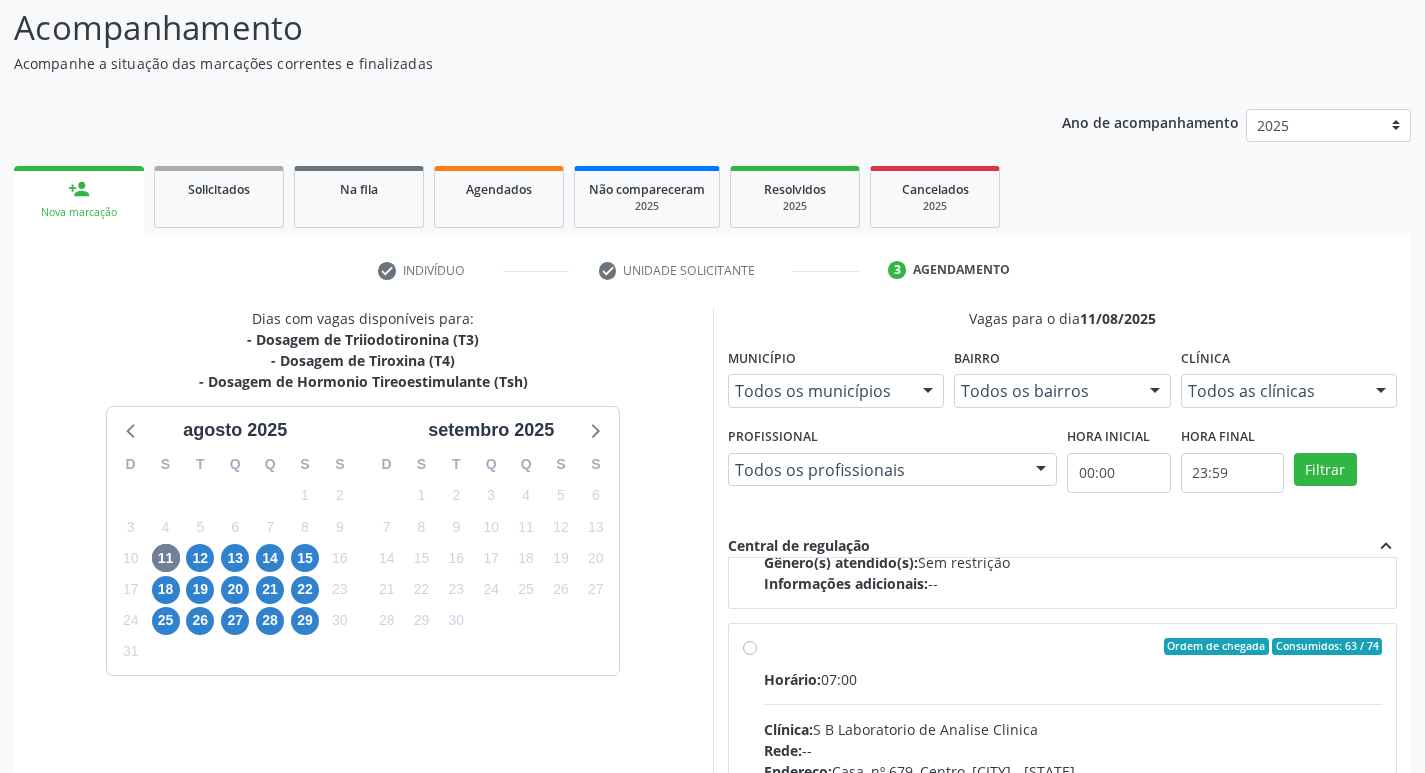click on "Ordem de chegada
Consumidos: 63 / 74
Horário:   07:00
Clínica:  S B Laboratorio de Analise Clinica
Rede:
--
Endereço:   Casa, nº 679, Centro, Serra Talhada - PE
Telefone:   --
Profissional:
--
Informações adicionais sobre o atendimento
Idade de atendimento:
Sem restrição
Gênero(s) atendido(s):
Sem restrição
Informações adicionais:
--" at bounding box center [1073, 791] 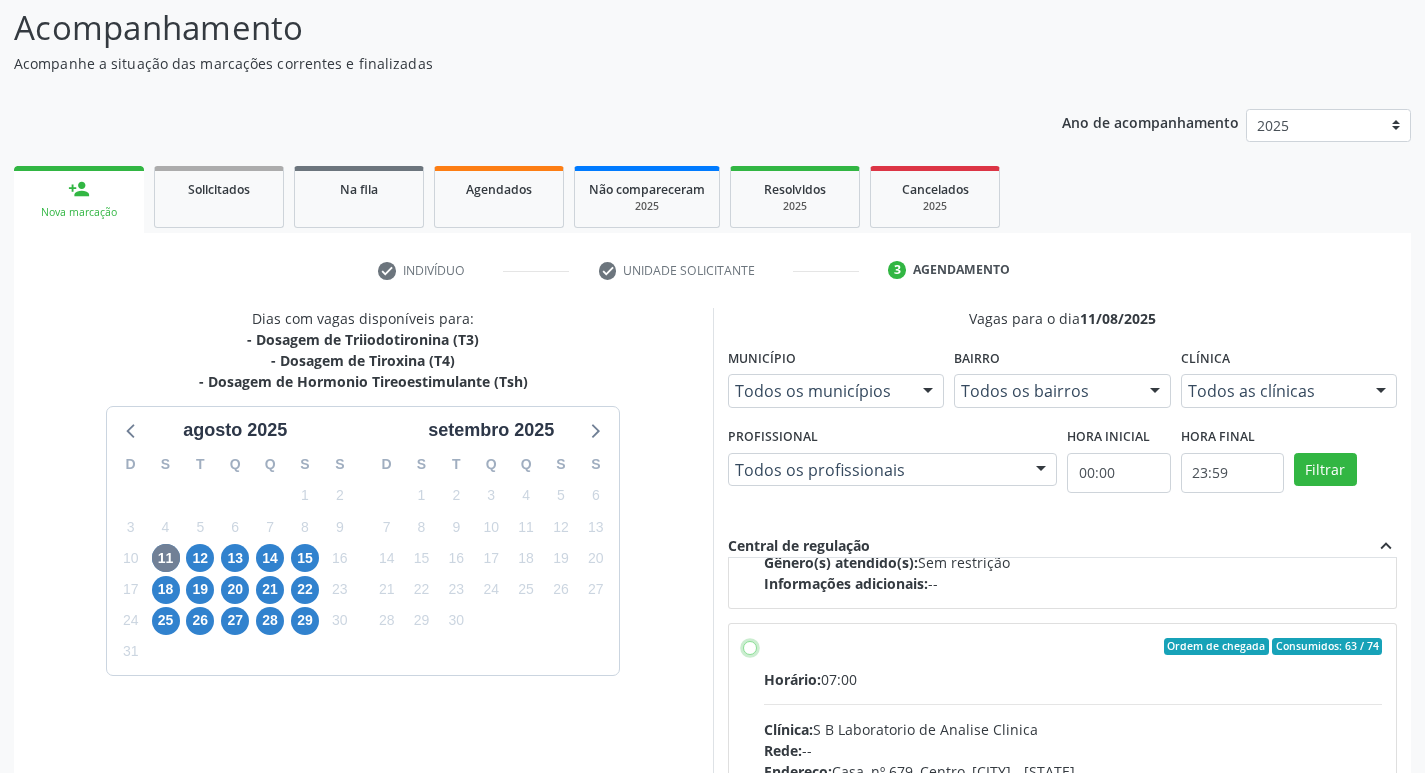click on "Ordem de chegada
Consumidos: 63 / 74
Horário:   07:00
Clínica:  S B Laboratorio de Analise Clinica
Rede:
--
Endereço:   Casa, nº 679, Centro, Serra Talhada - PE
Telefone:   --
Profissional:
--
Informações adicionais sobre o atendimento
Idade de atendimento:
Sem restrição
Gênero(s) atendido(s):
Sem restrição
Informações adicionais:
--" at bounding box center (750, 647) 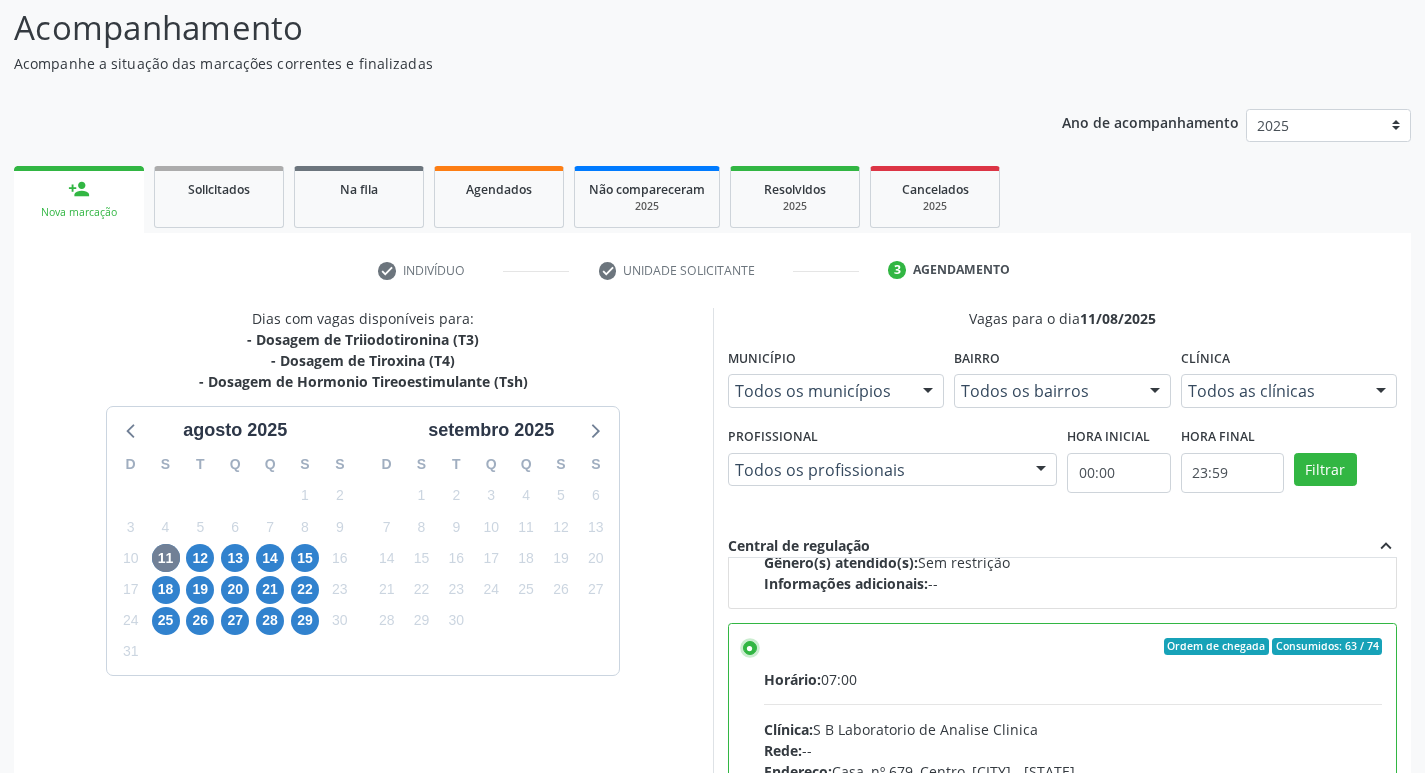 scroll, scrollTop: 422, scrollLeft: 0, axis: vertical 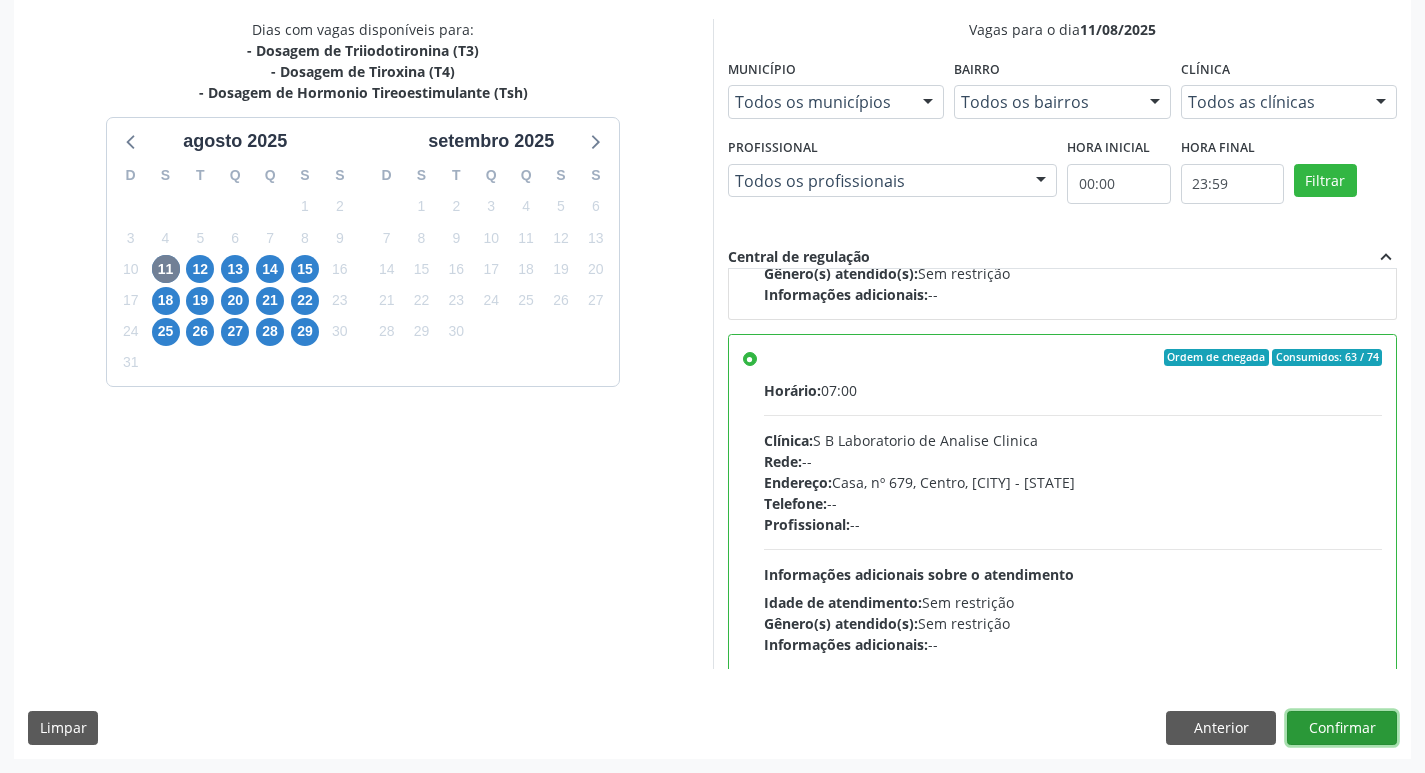 click on "Confirmar" at bounding box center [1342, 728] 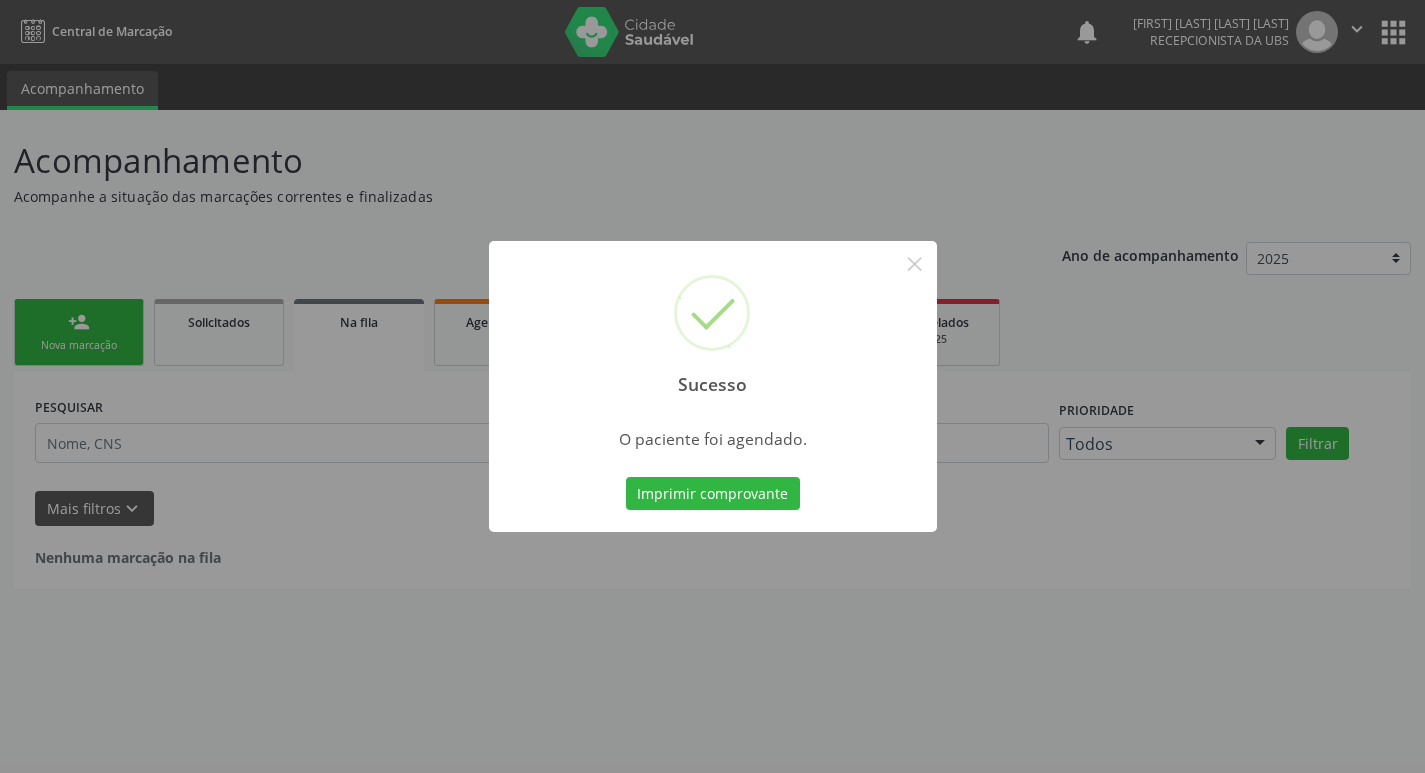 scroll, scrollTop: 0, scrollLeft: 0, axis: both 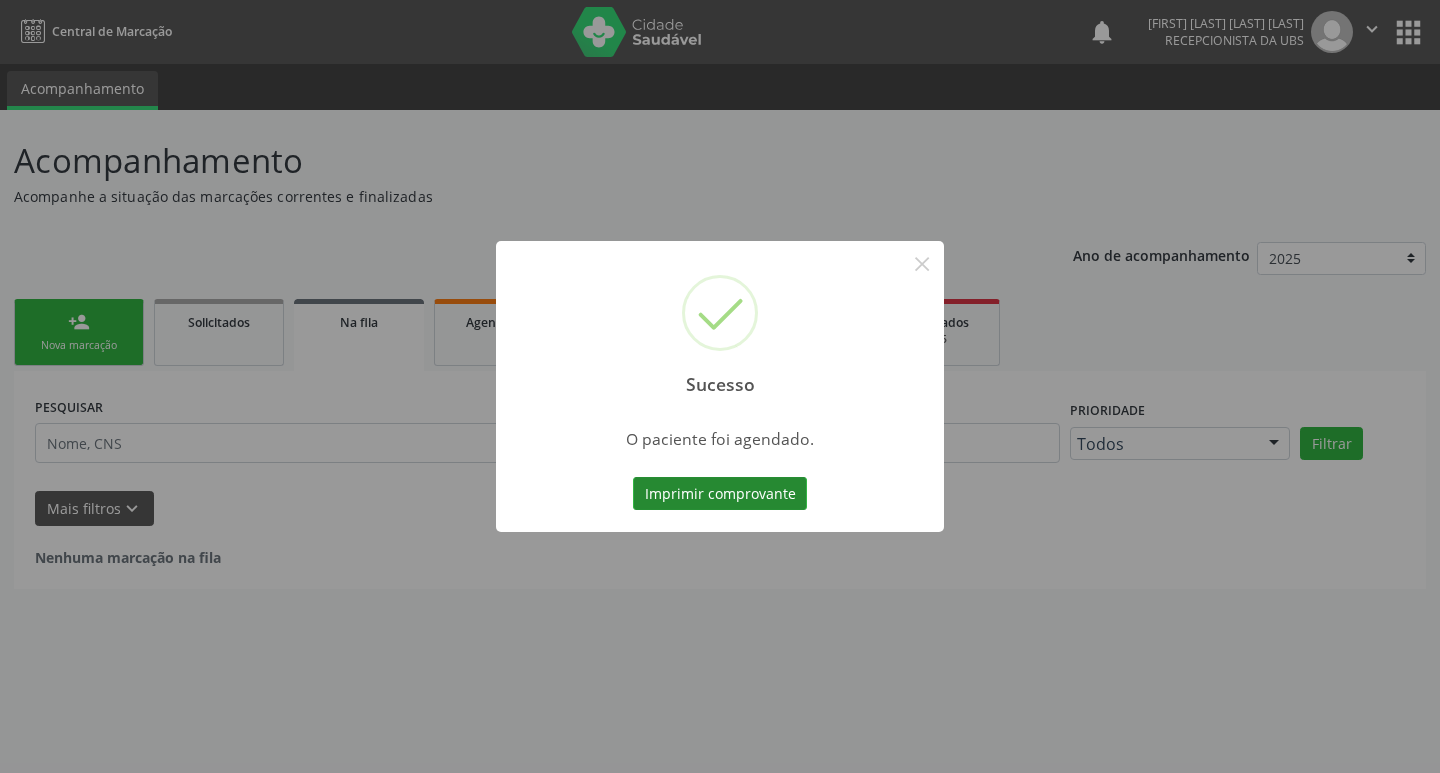 click on "Imprimir comprovante" at bounding box center [720, 494] 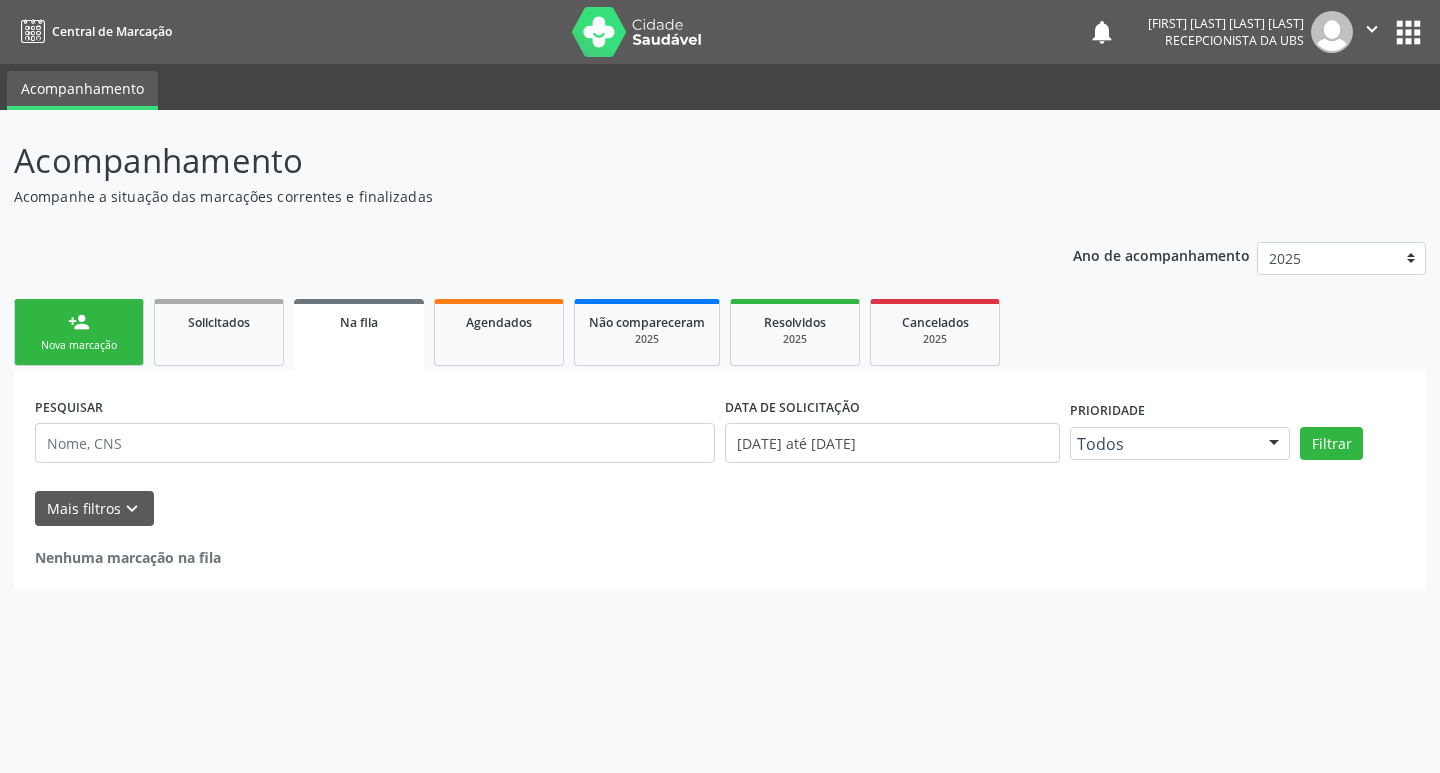 click on "Nova marcação" at bounding box center [79, 345] 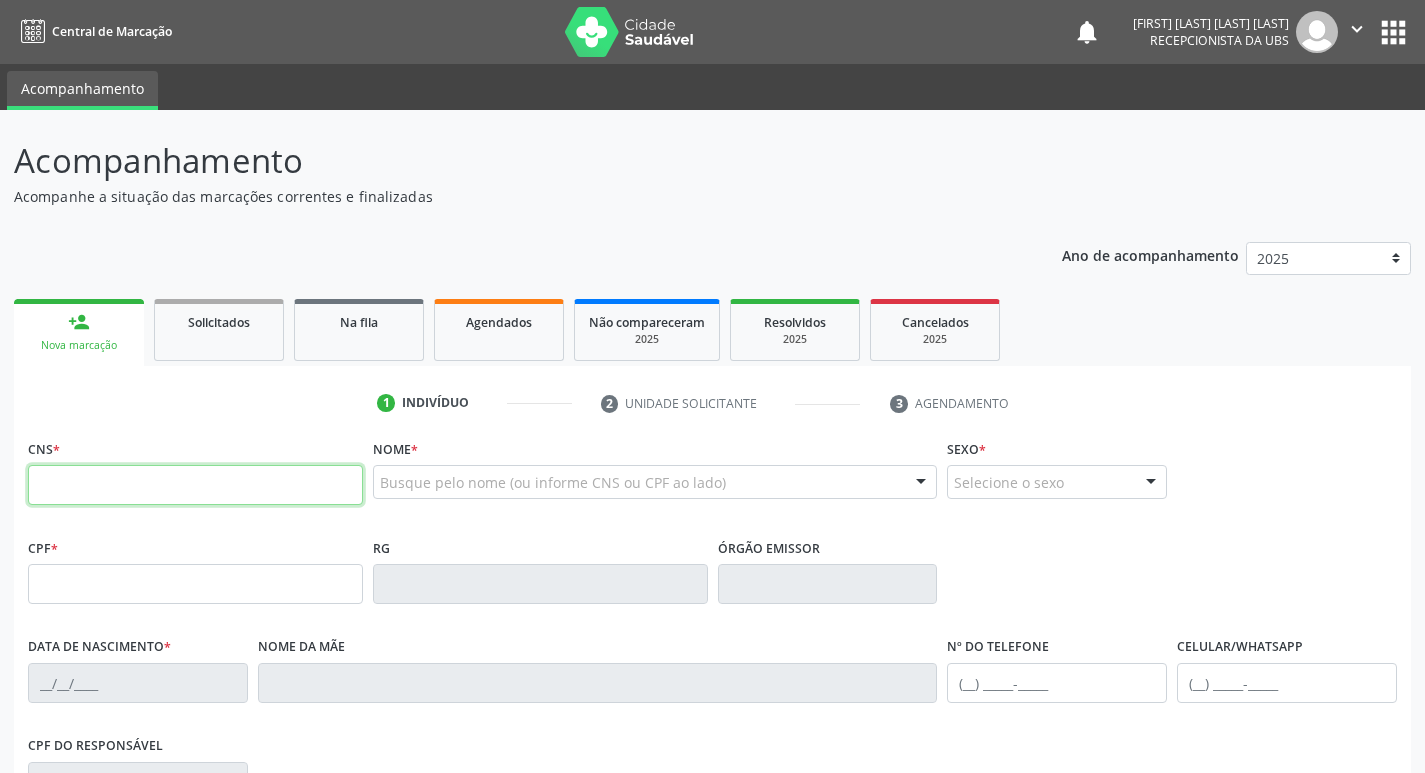 click at bounding box center [195, 485] 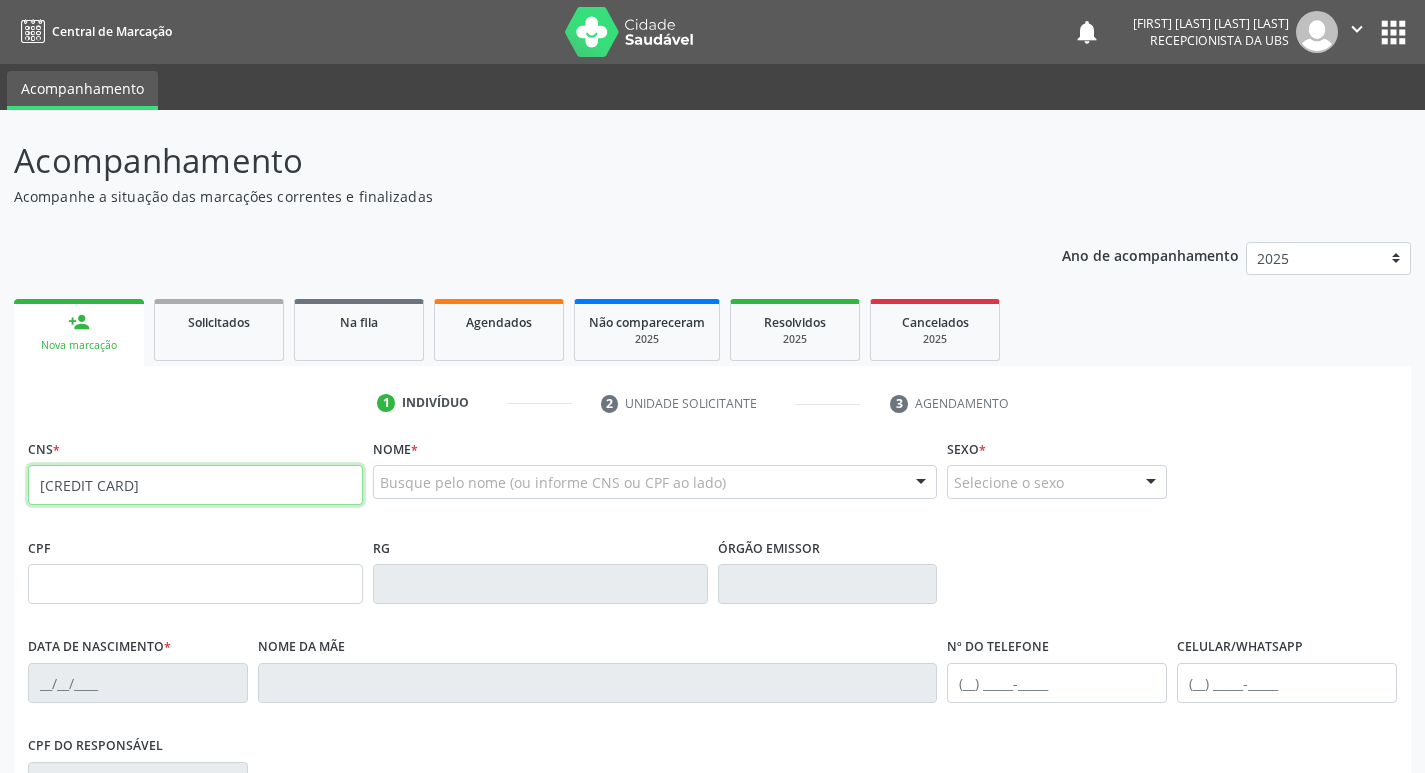 type on "706 1088 0926 8930" 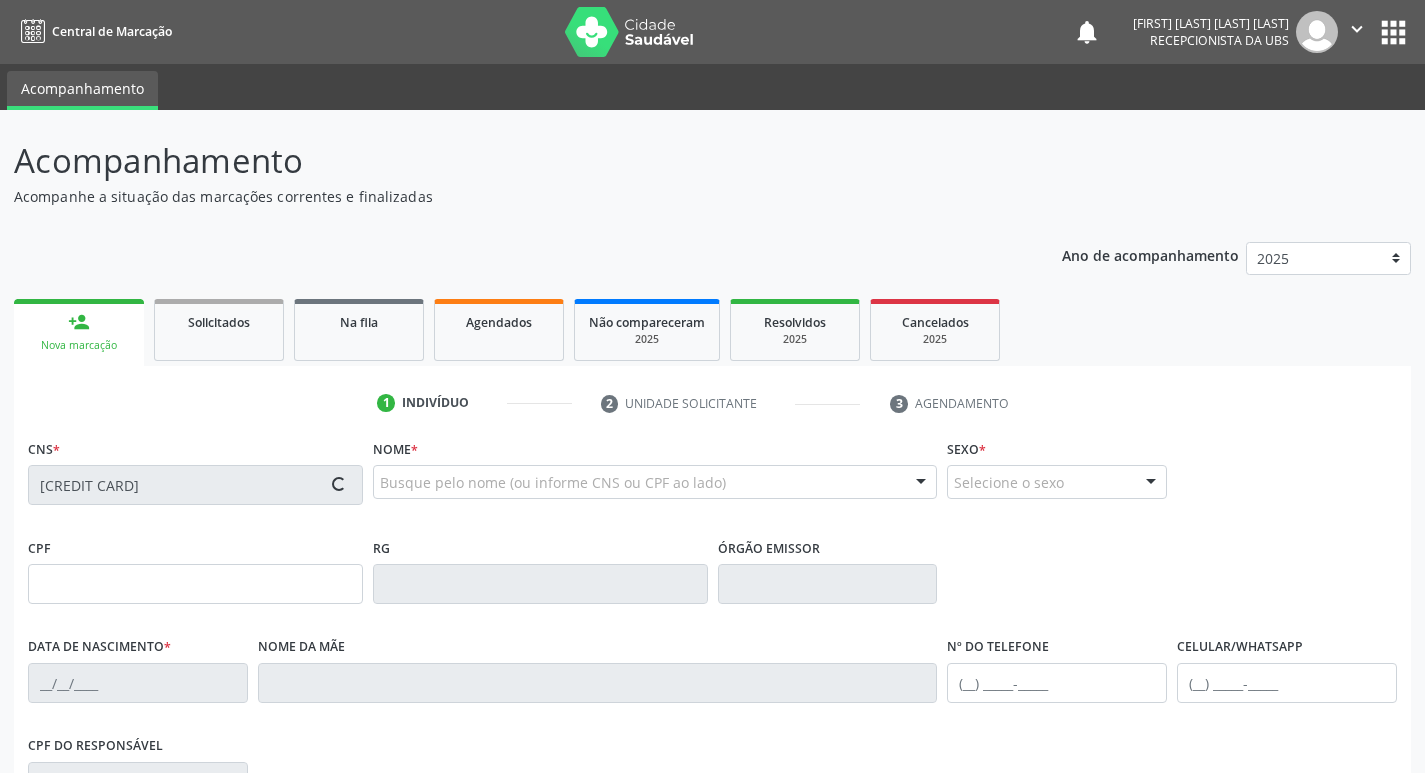 type on "189.751.338-00" 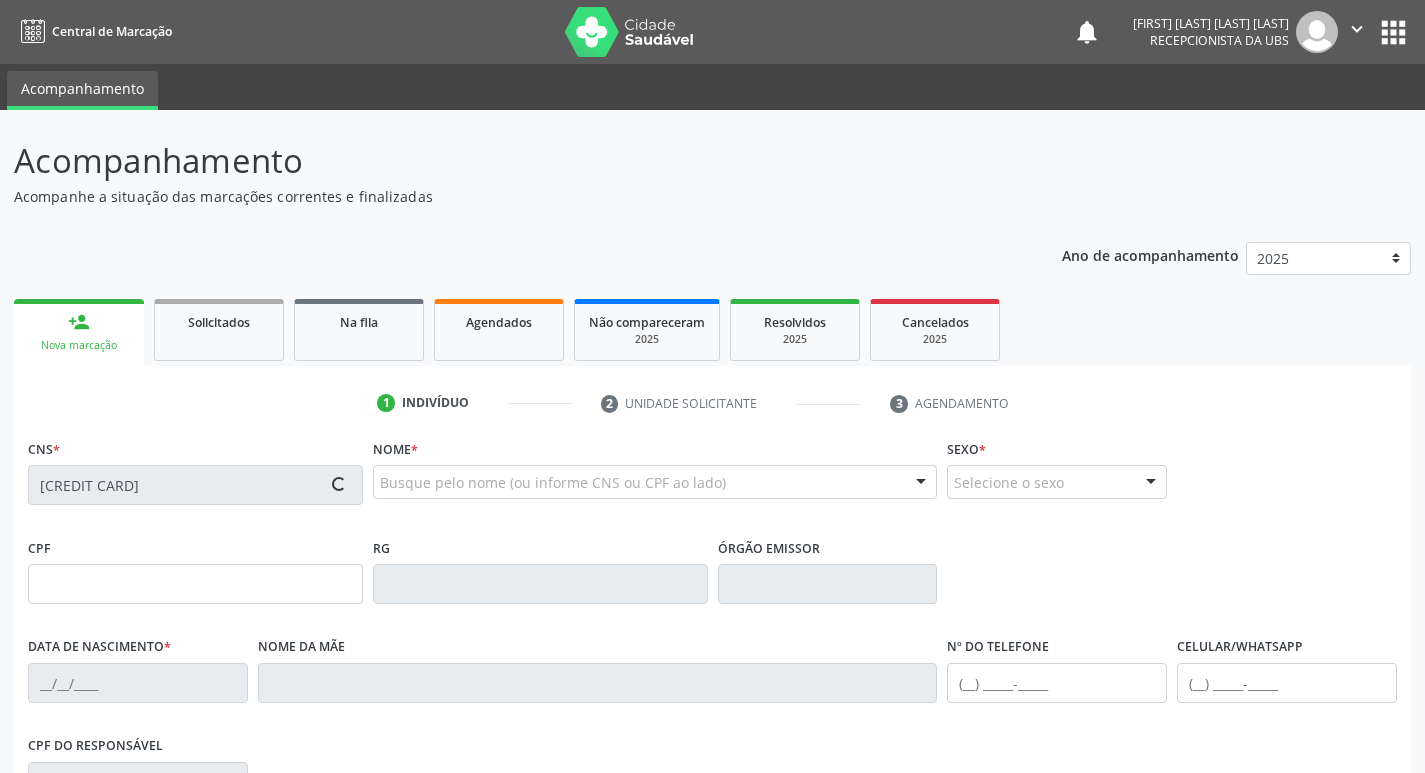 type on "13/07/1974" 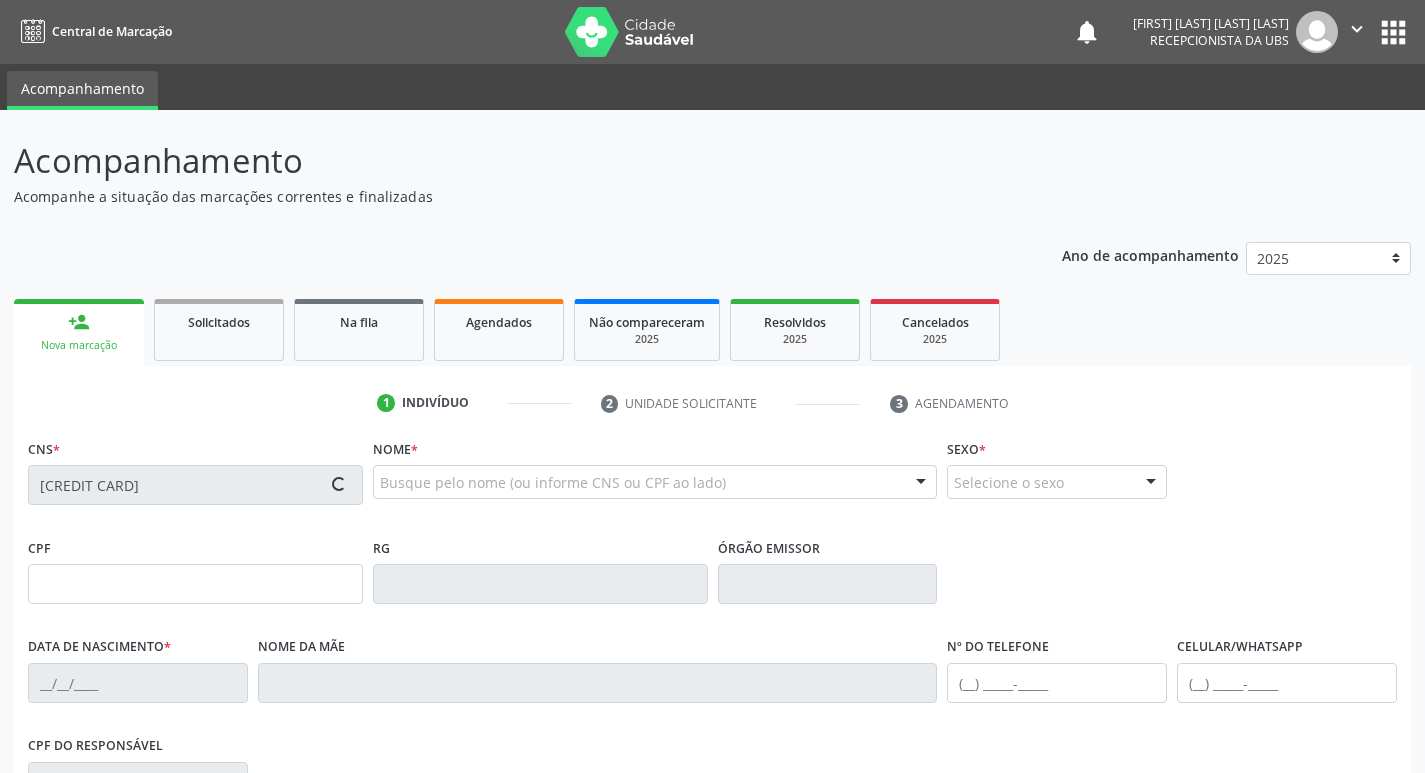 type on "(87) 99941-7529" 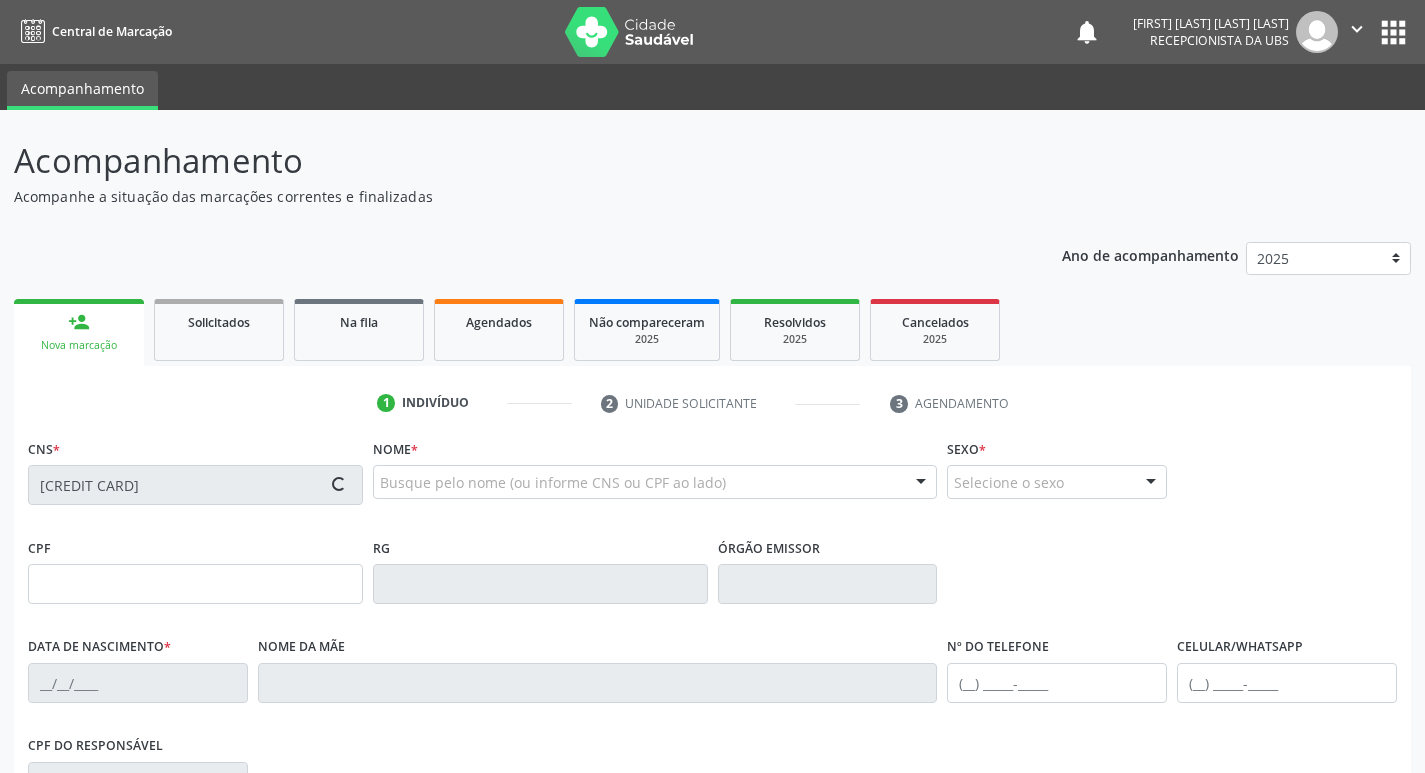 type on "(87) 99941-7529" 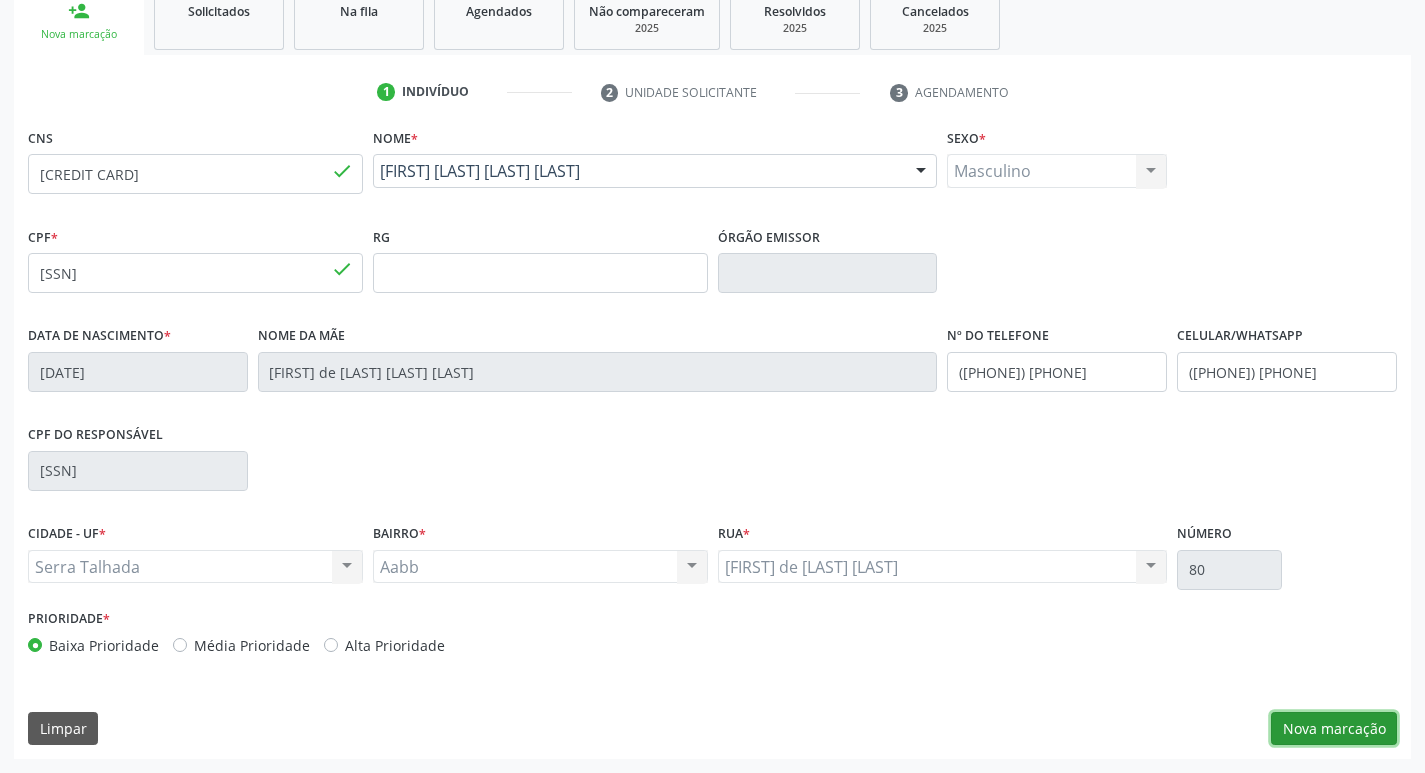 click on "Nova marcação" at bounding box center [1334, 729] 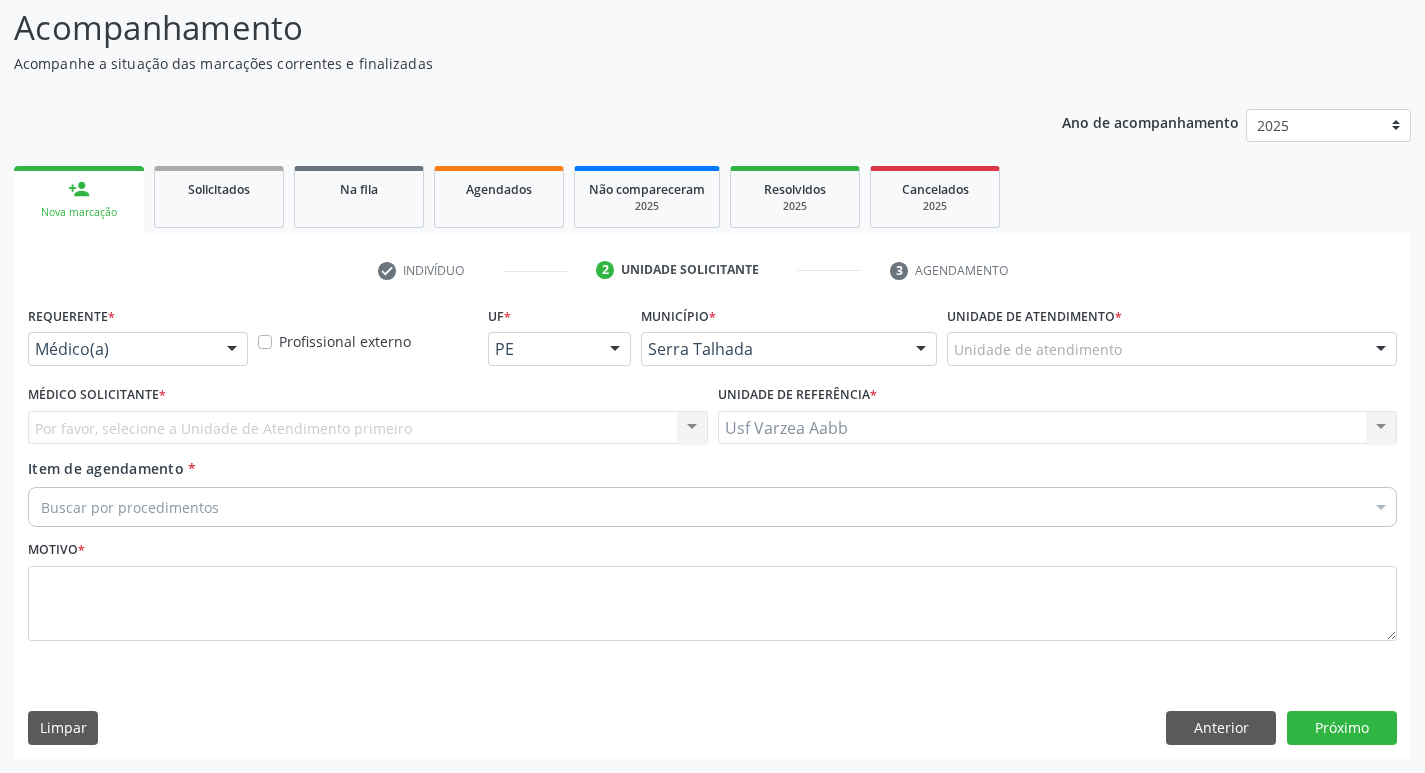 scroll, scrollTop: 133, scrollLeft: 0, axis: vertical 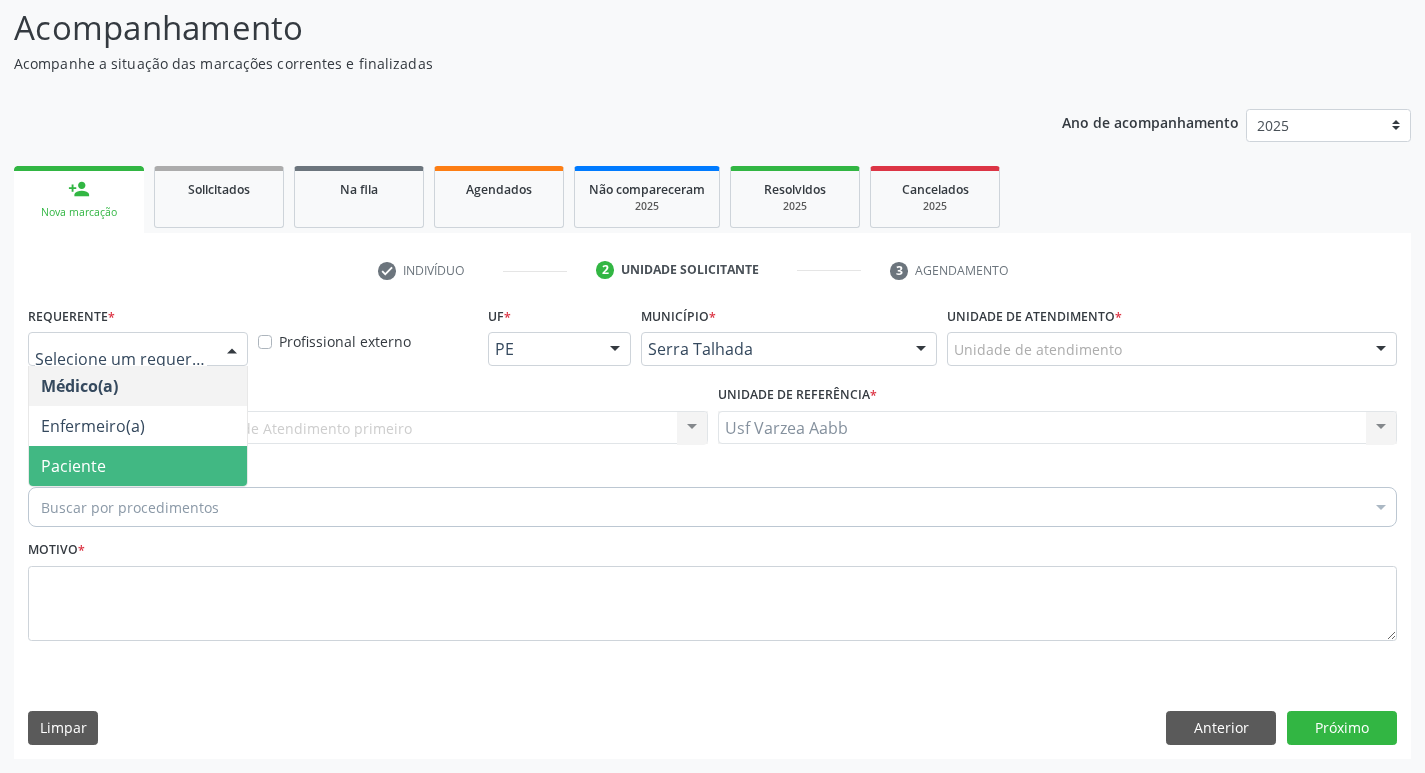 click on "Paciente" at bounding box center [138, 466] 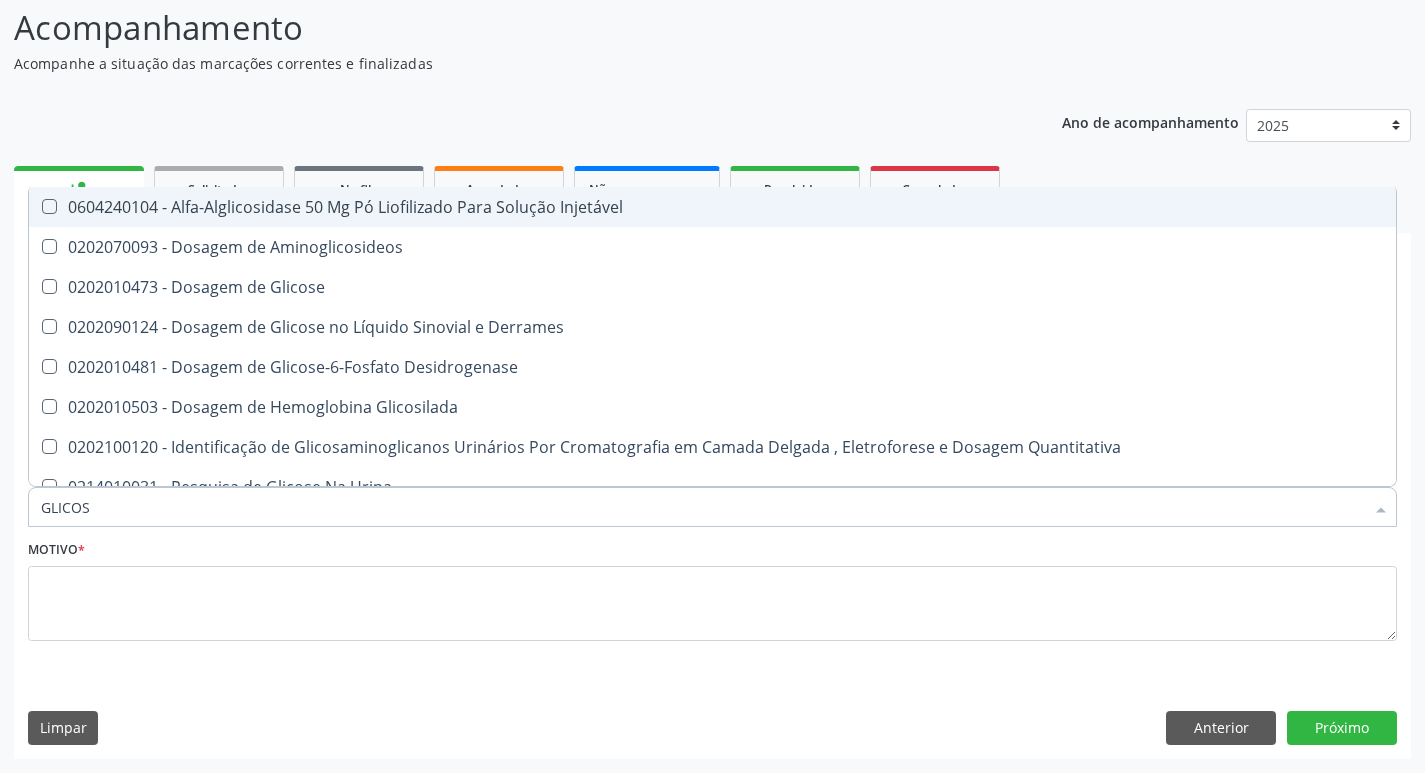 type on "GLICOSE" 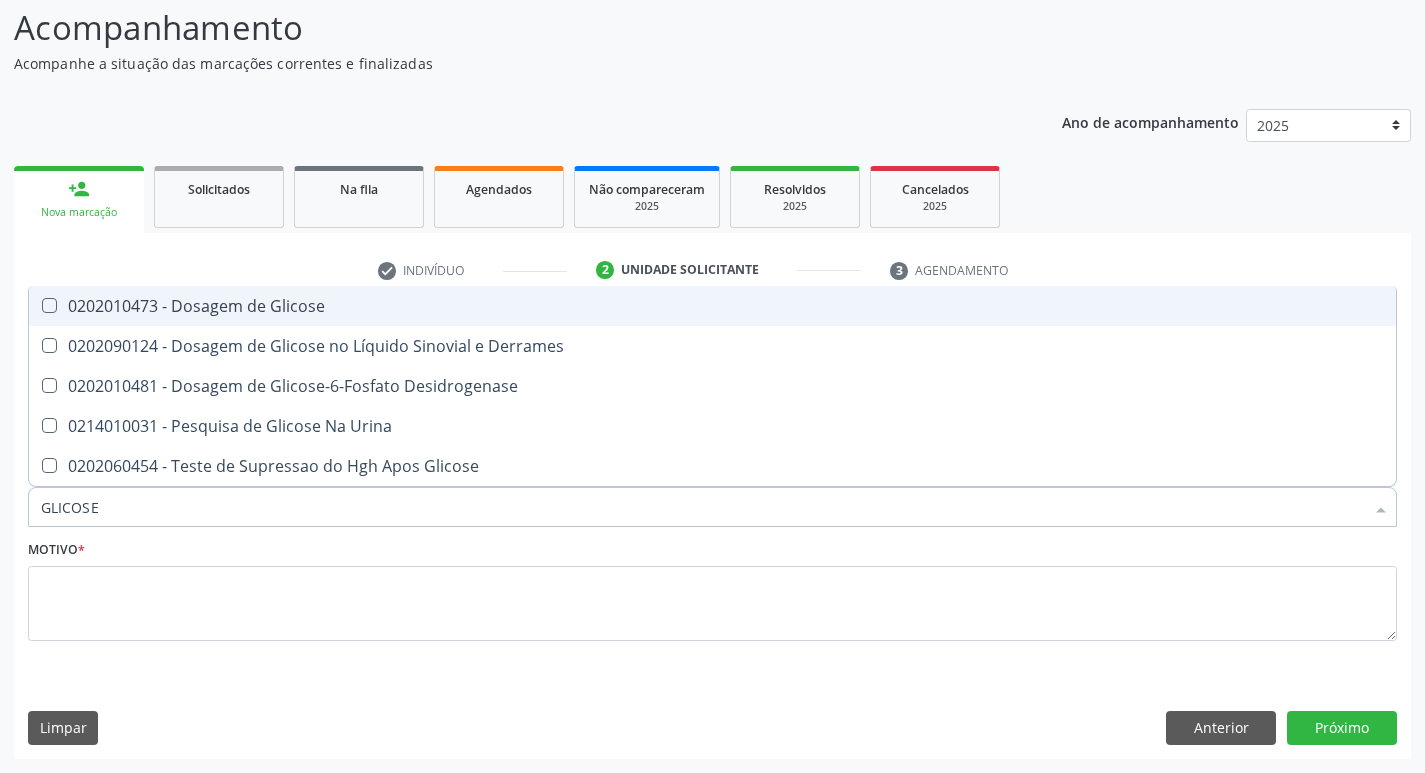 click on "0202010473 - Dosagem de Glicose" at bounding box center (712, 306) 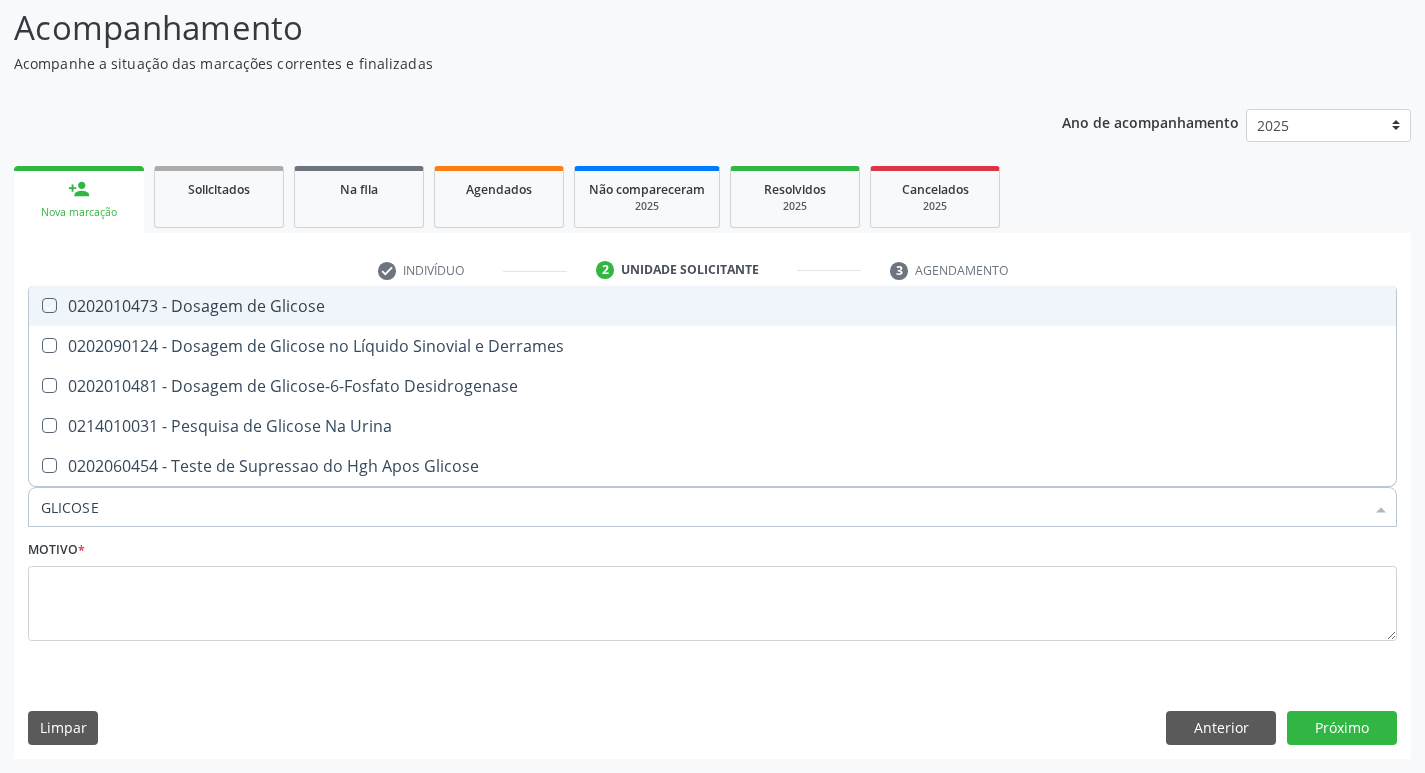 checkbox on "true" 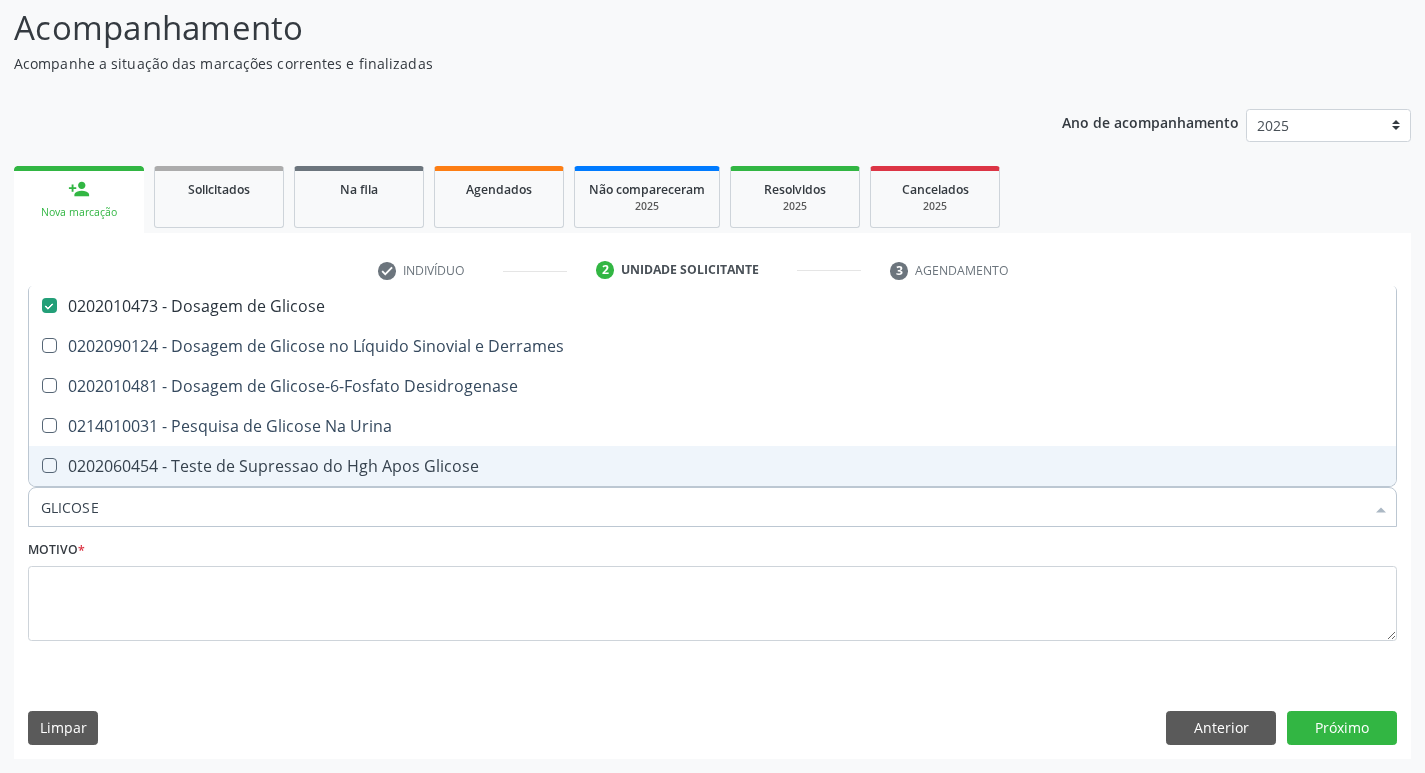 click on "GLICOSE" at bounding box center (702, 507) 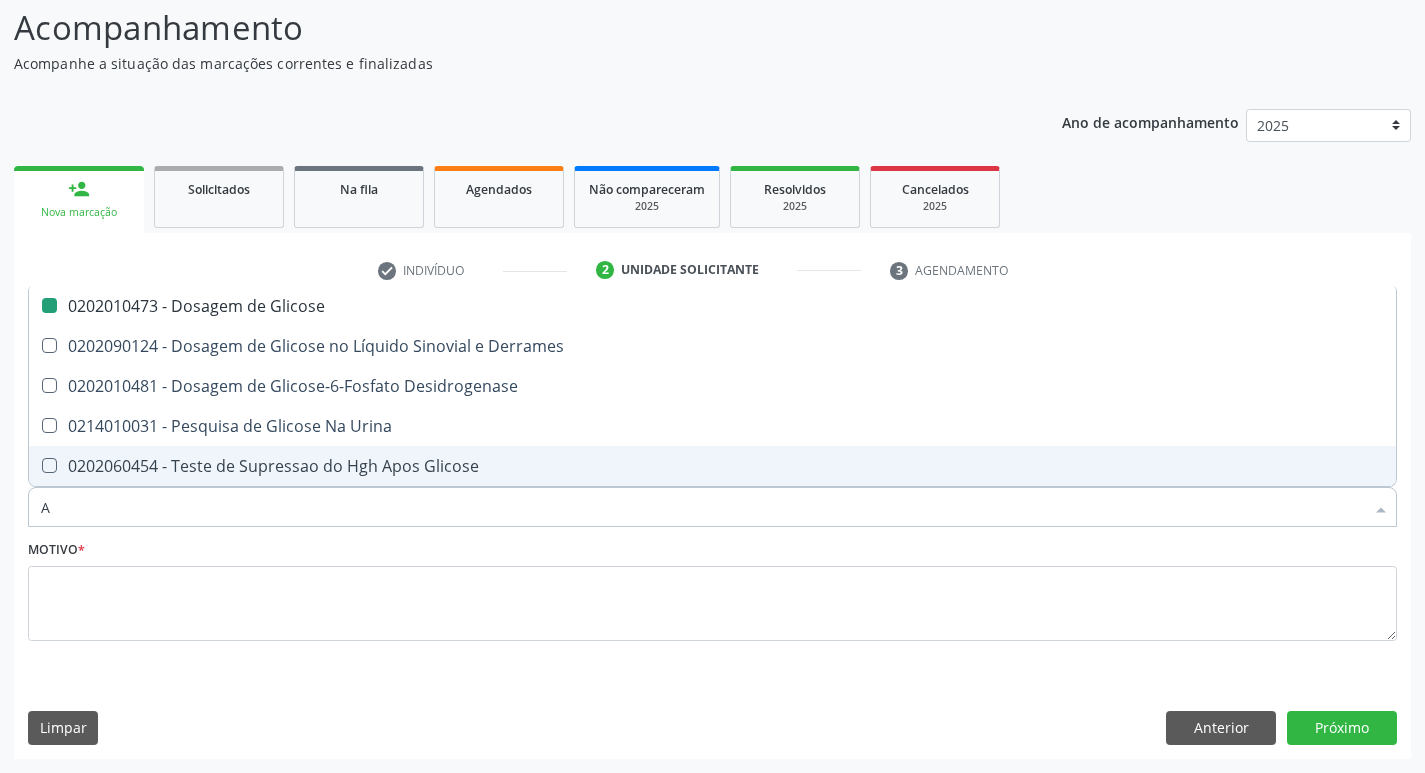 type on "AC" 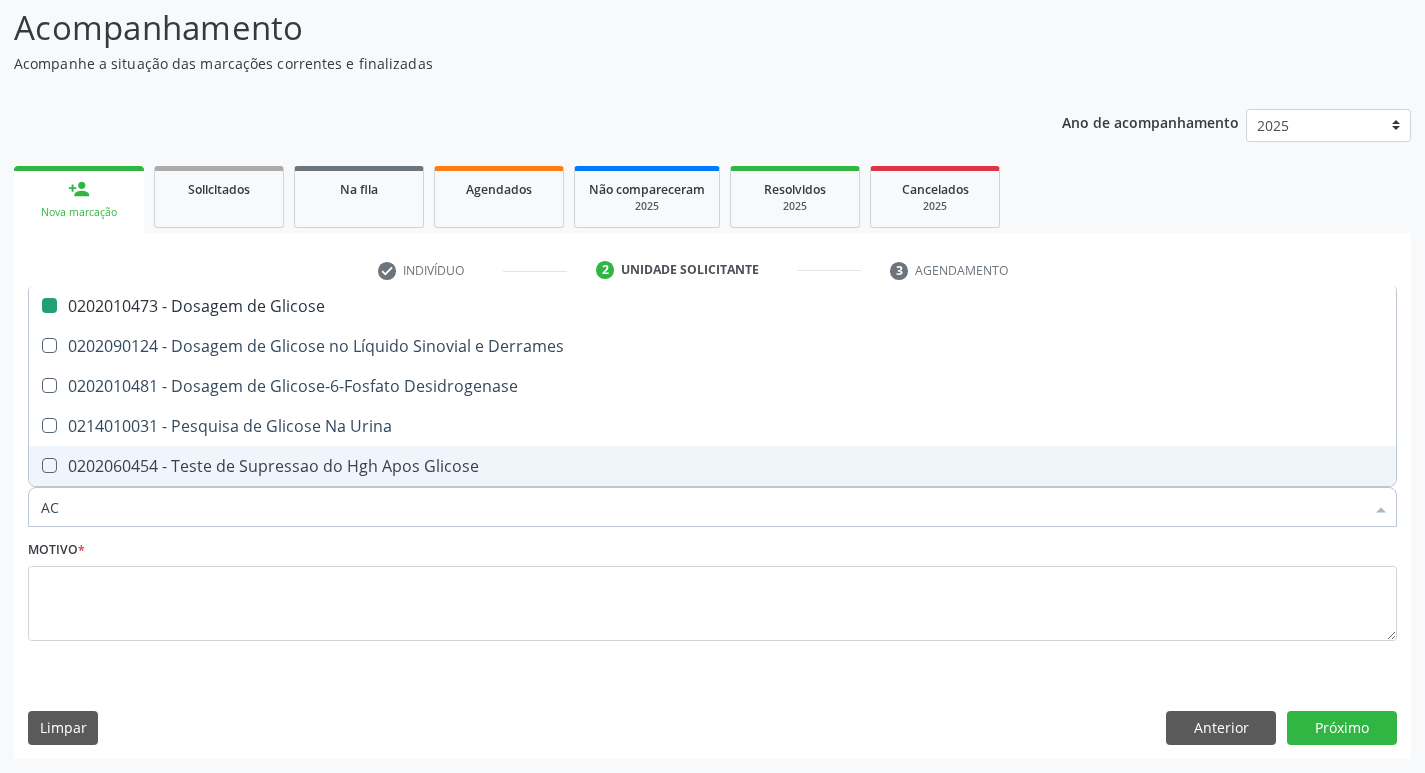 checkbox on "false" 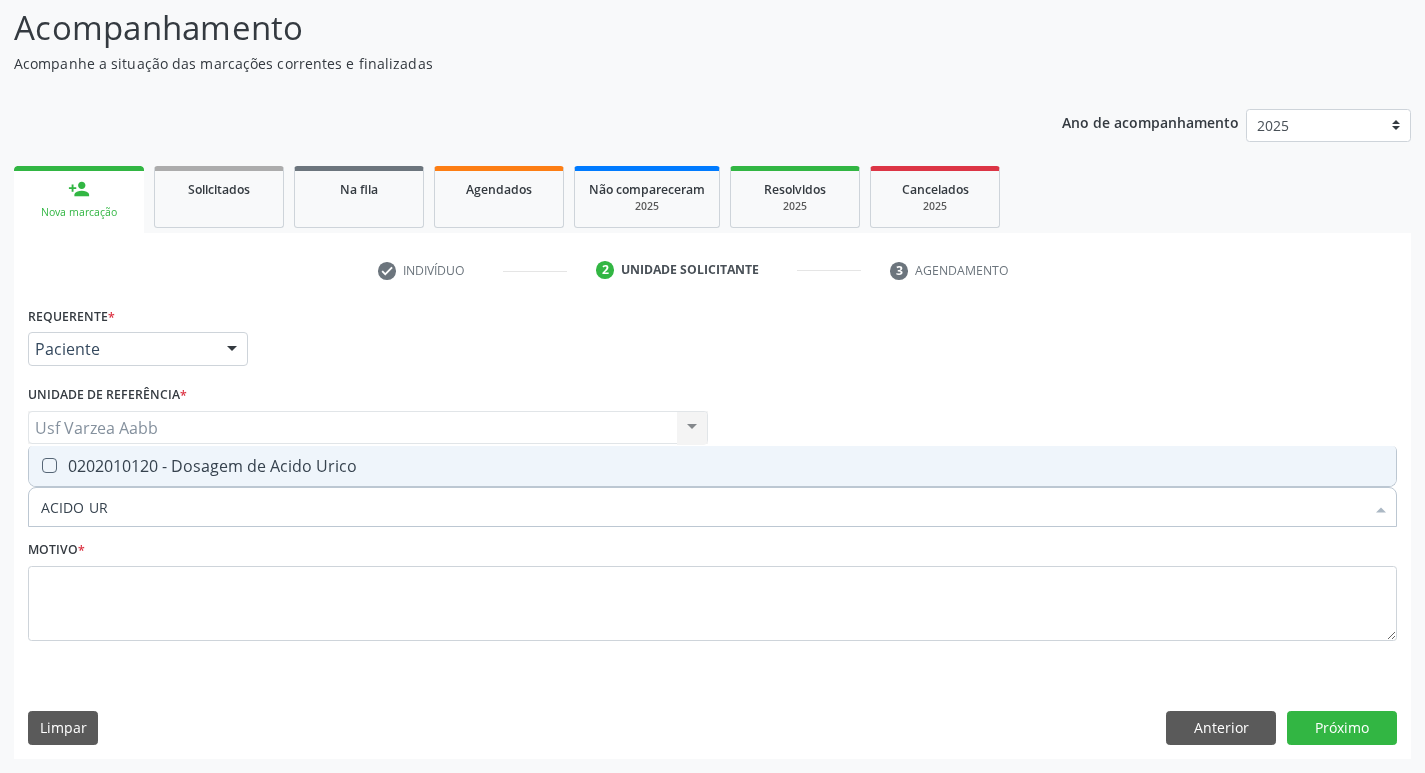 type on "ACIDO URI" 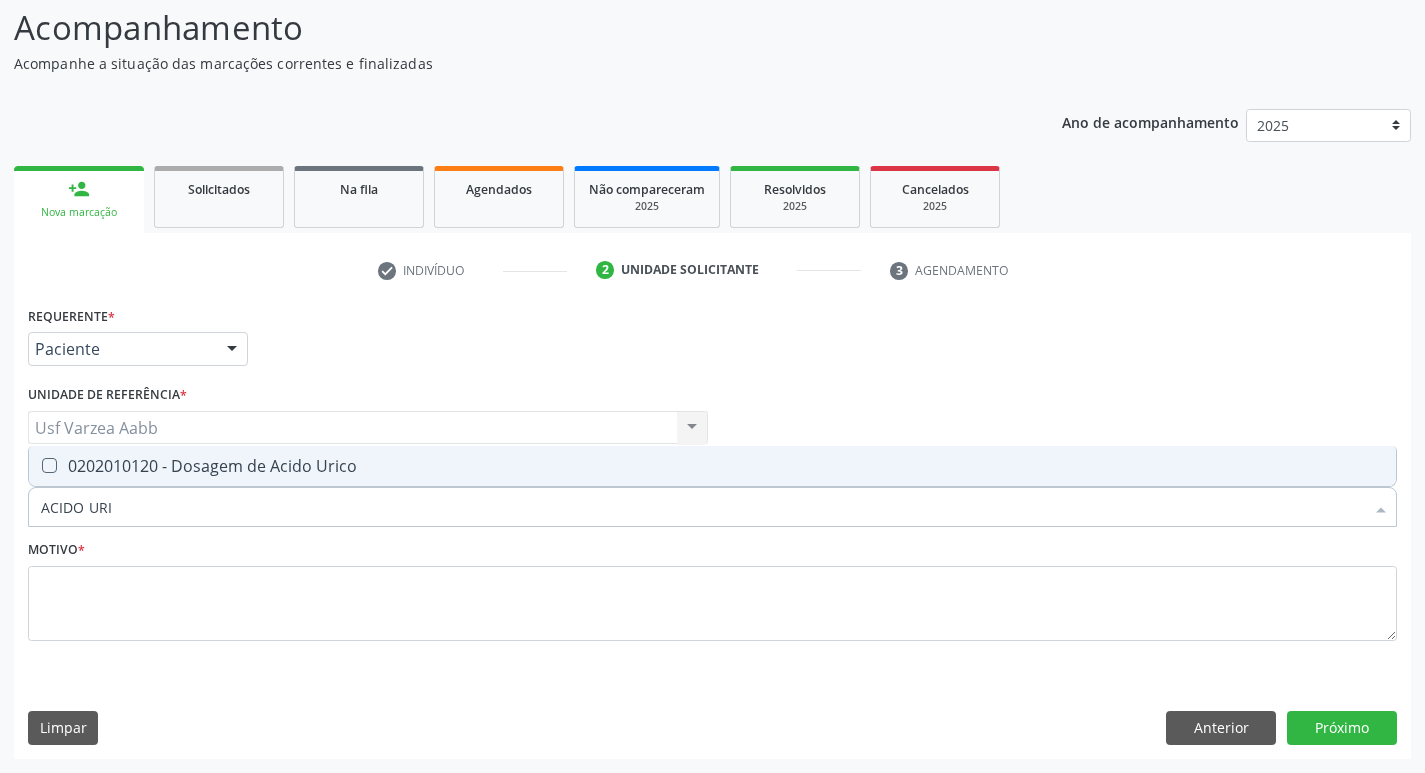 click on "0202010120 - Dosagem de Acido Urico" at bounding box center [712, 466] 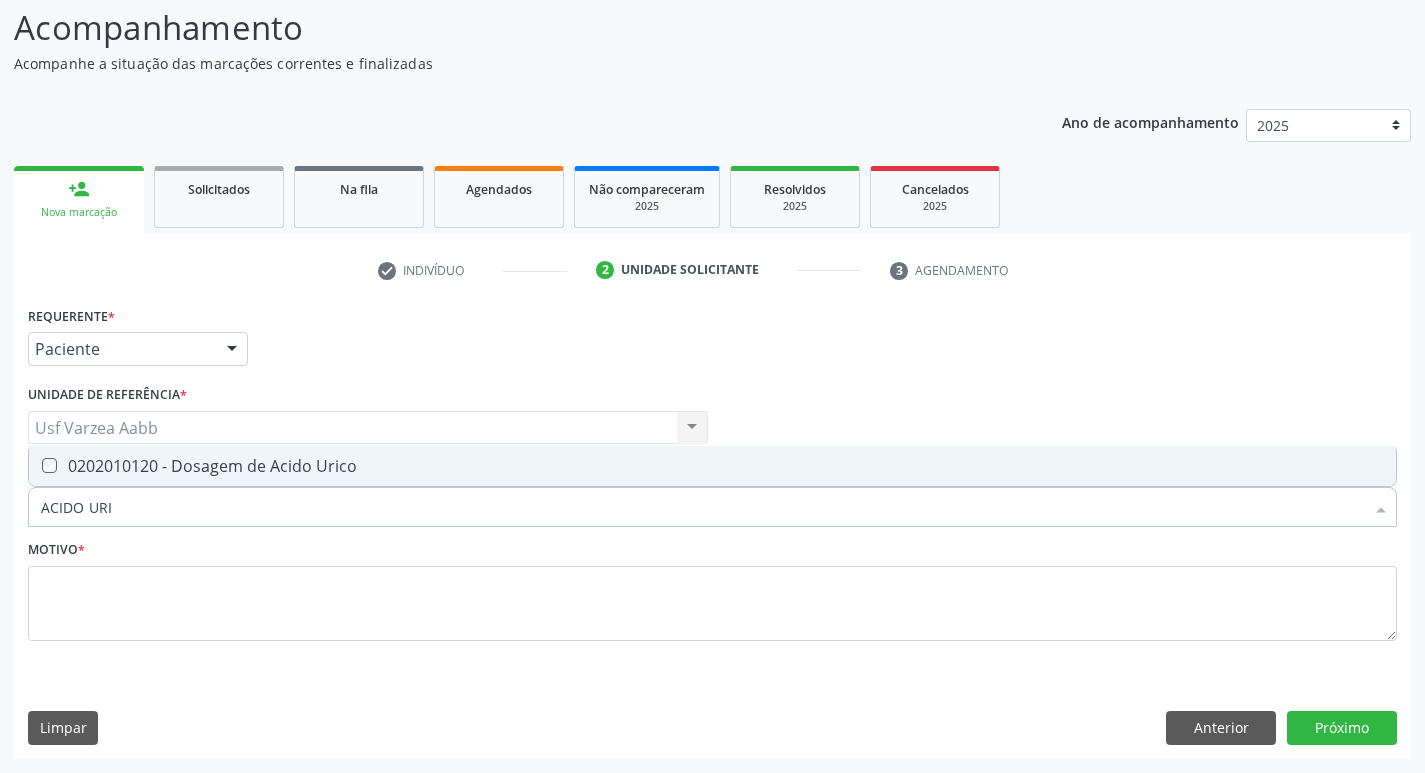 checkbox on "true" 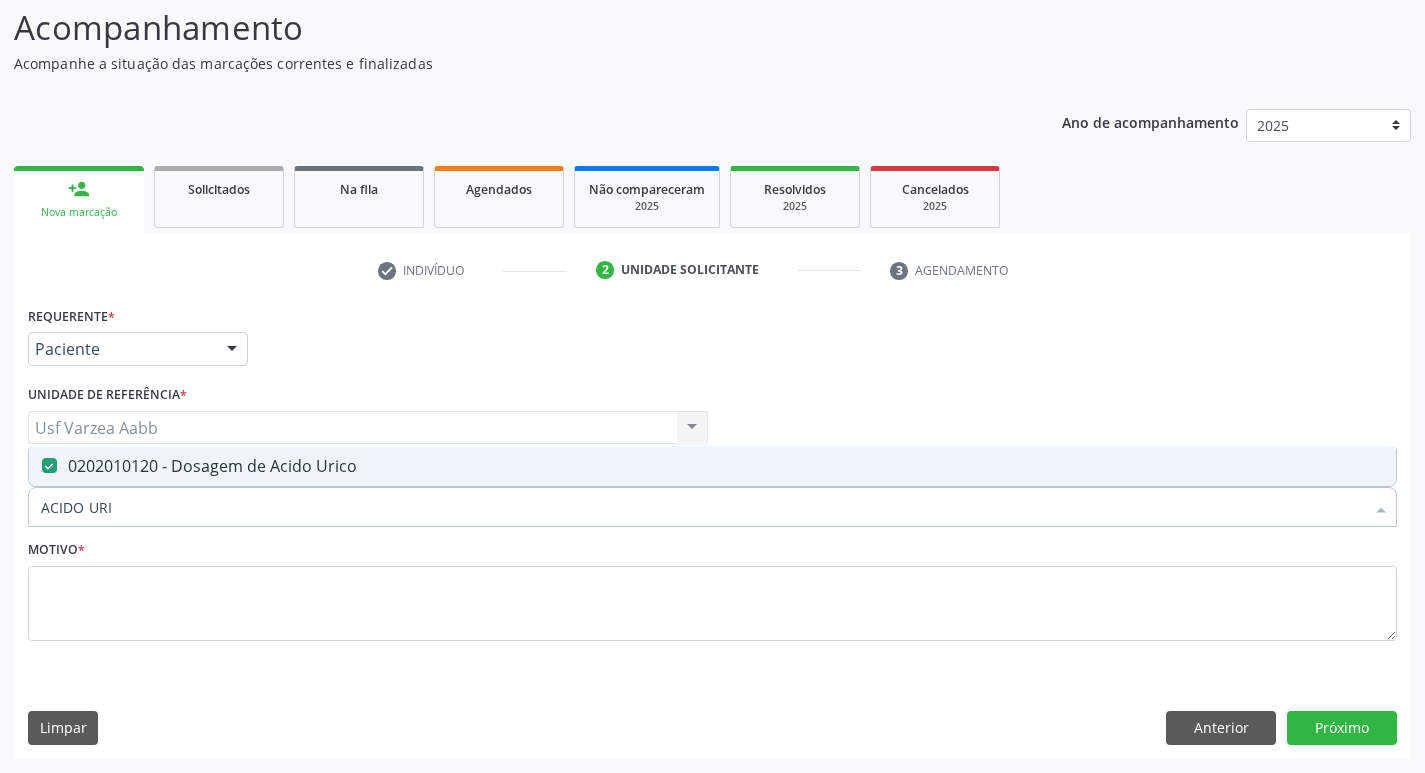 click on "ACIDO URI" at bounding box center (702, 507) 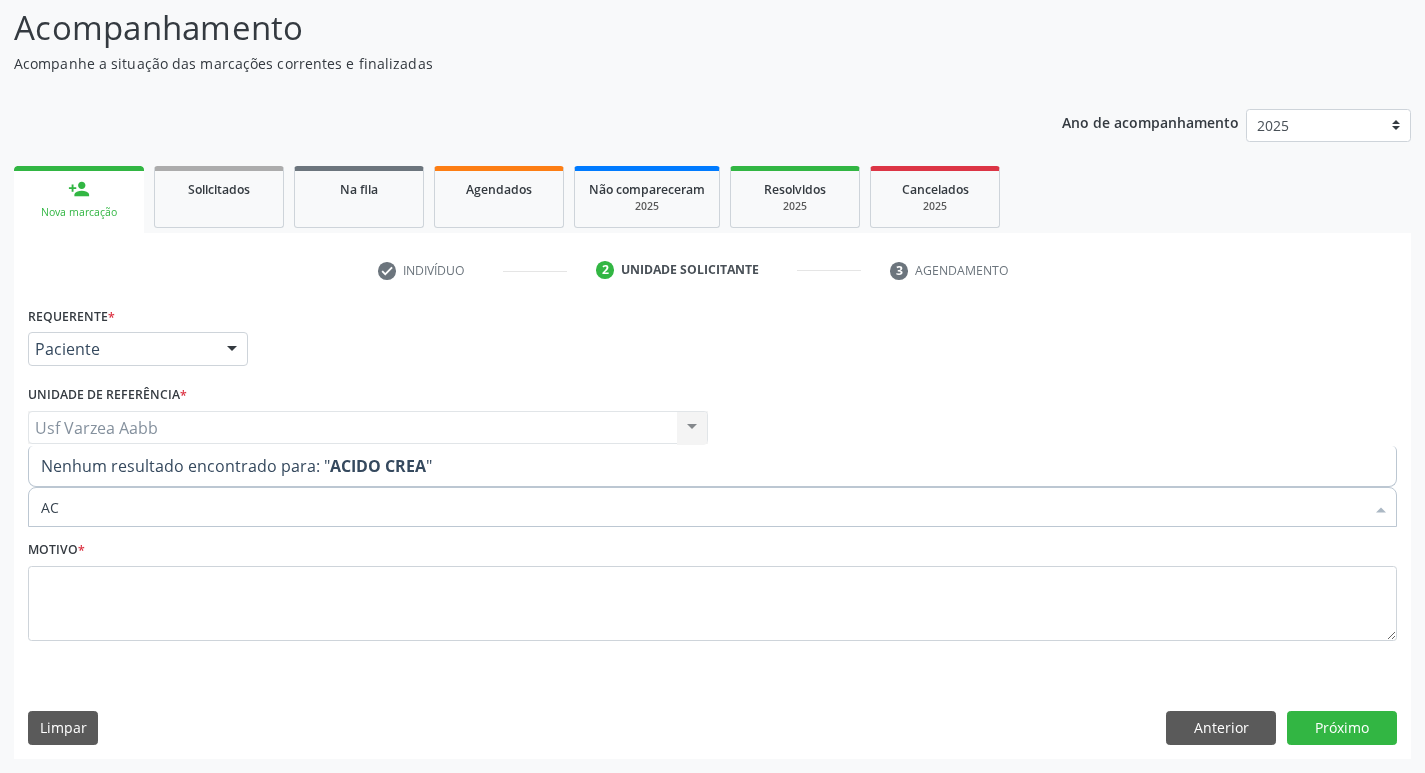 type on "A" 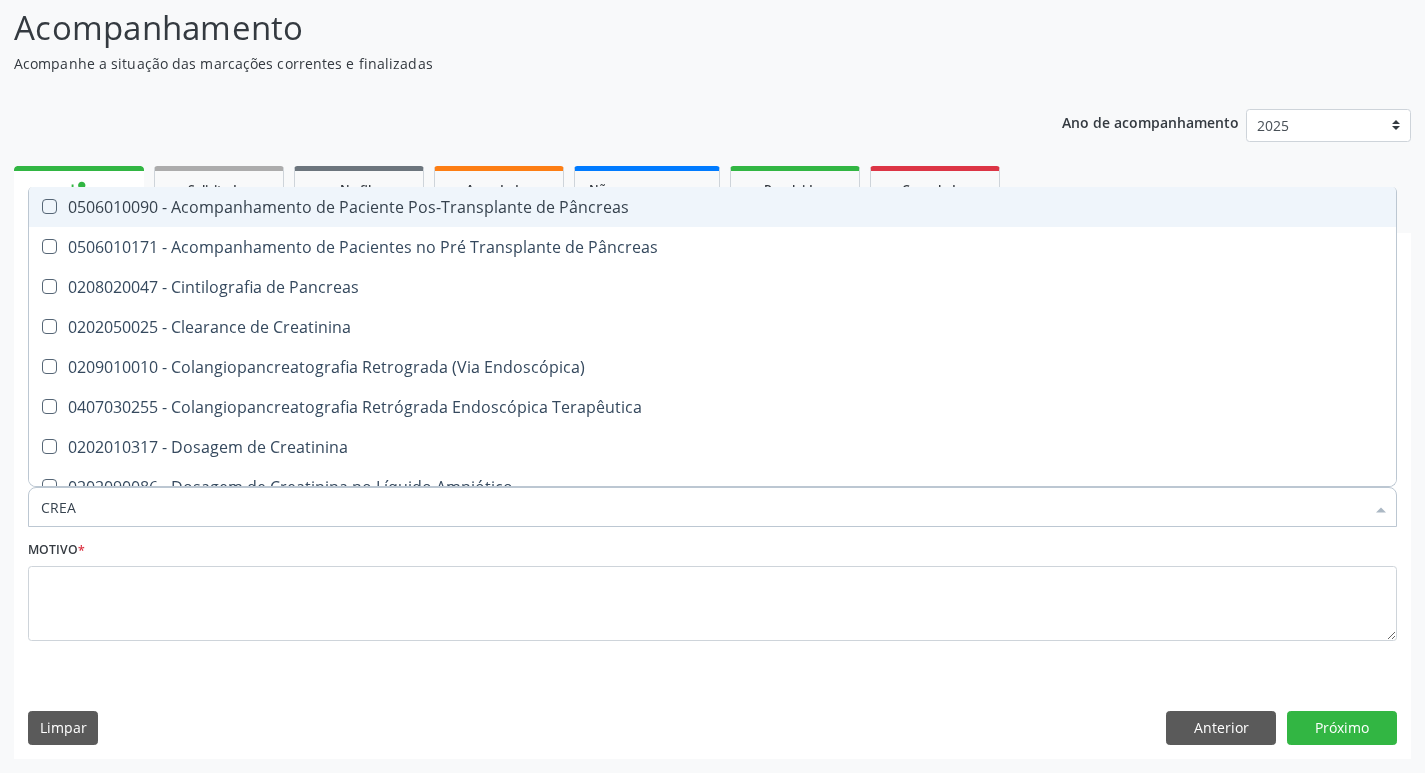 type on "CREAT" 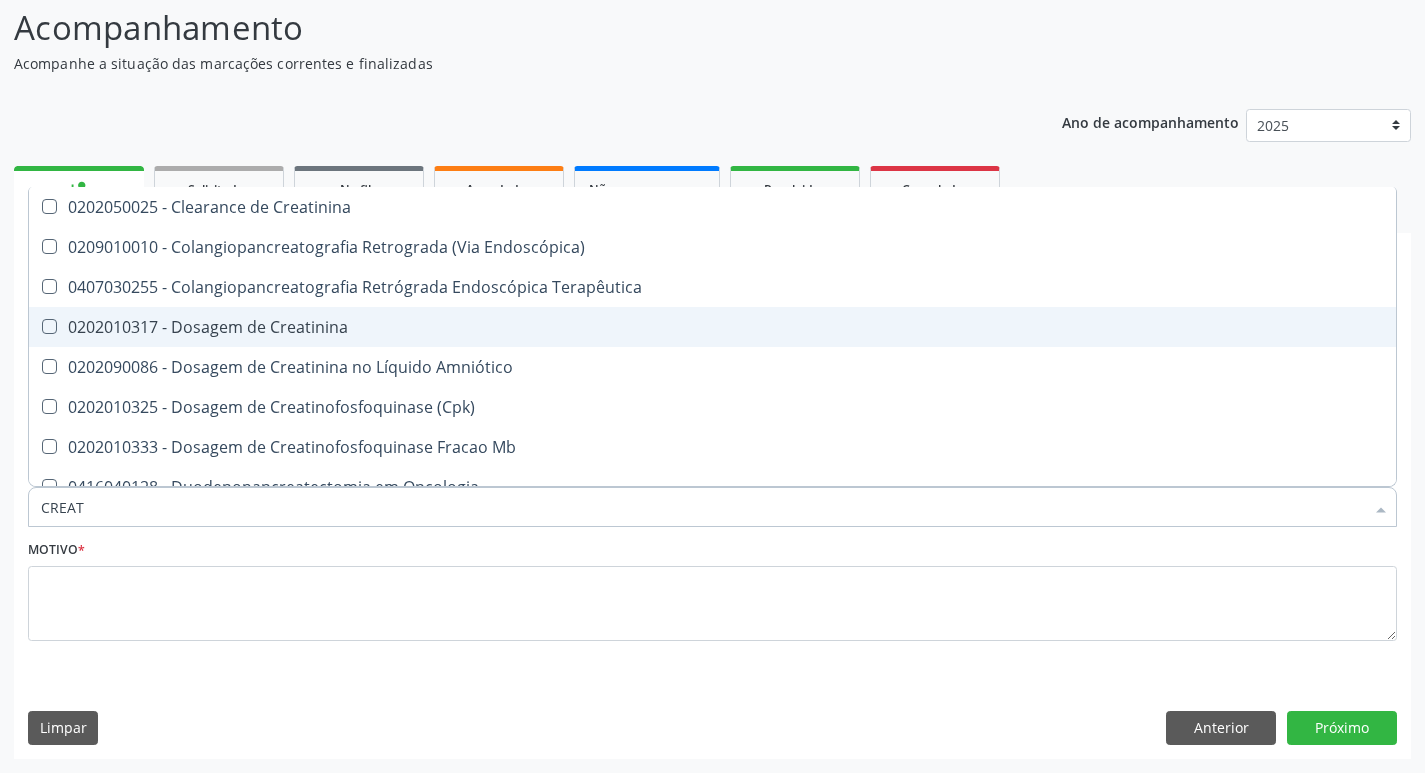 click on "0202010317 - Dosagem de Creatinina" at bounding box center (712, 327) 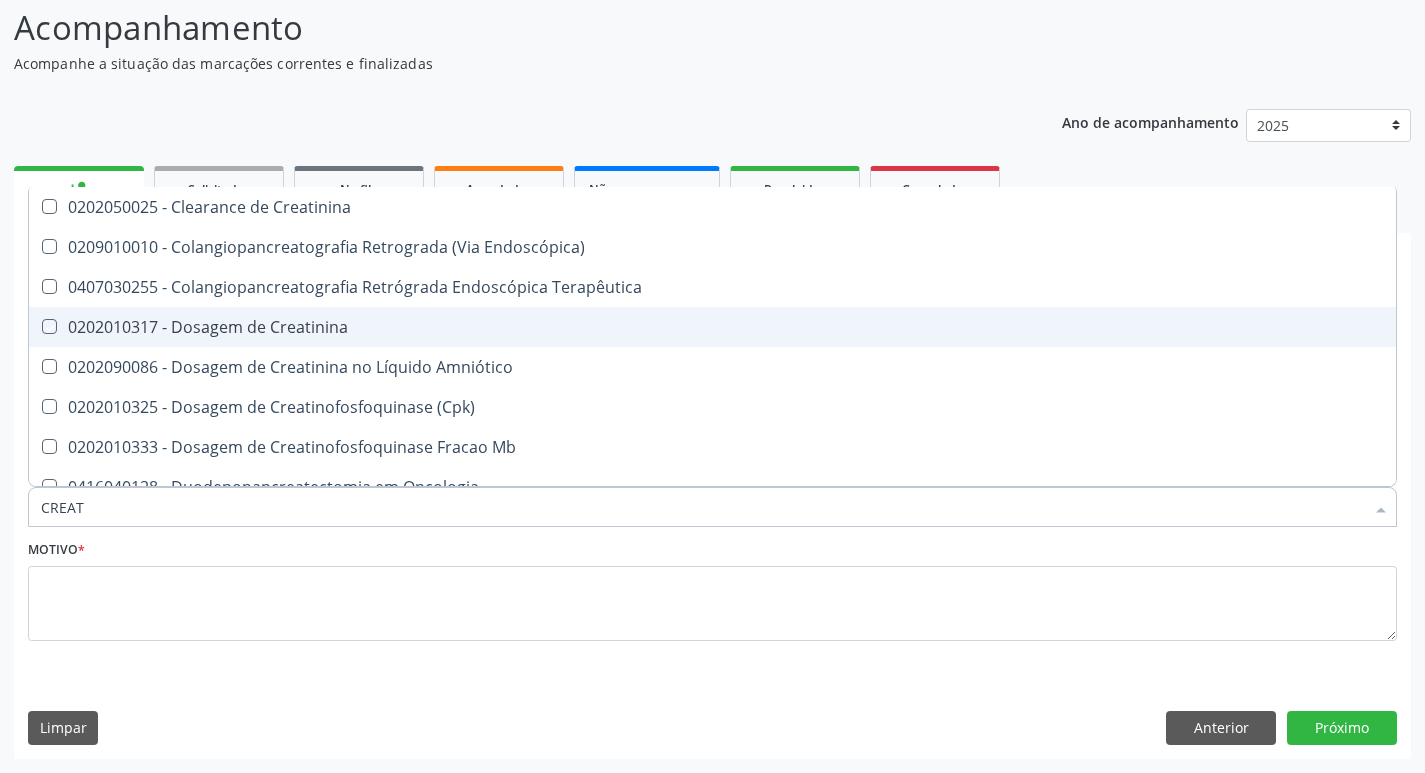 checkbox on "true" 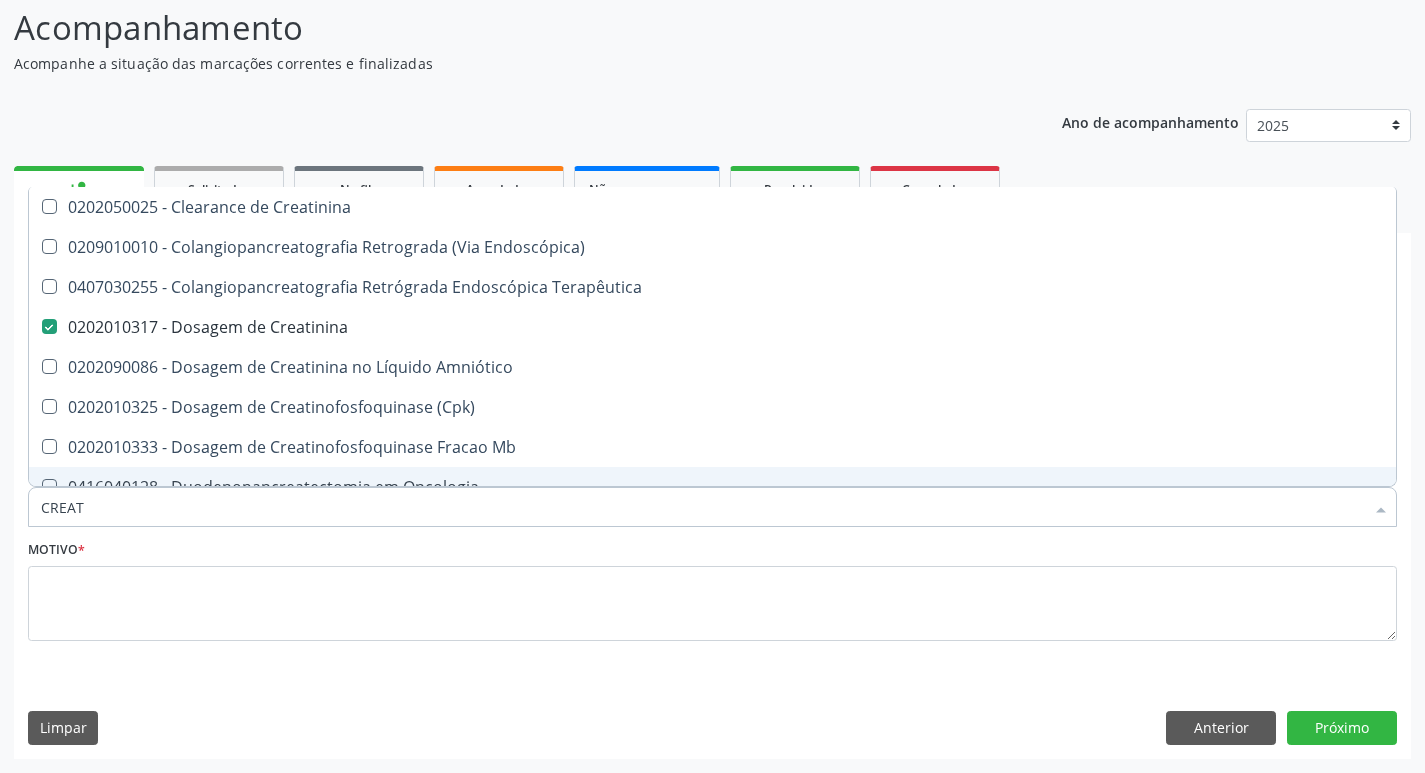 click on "CREAT" at bounding box center [702, 507] 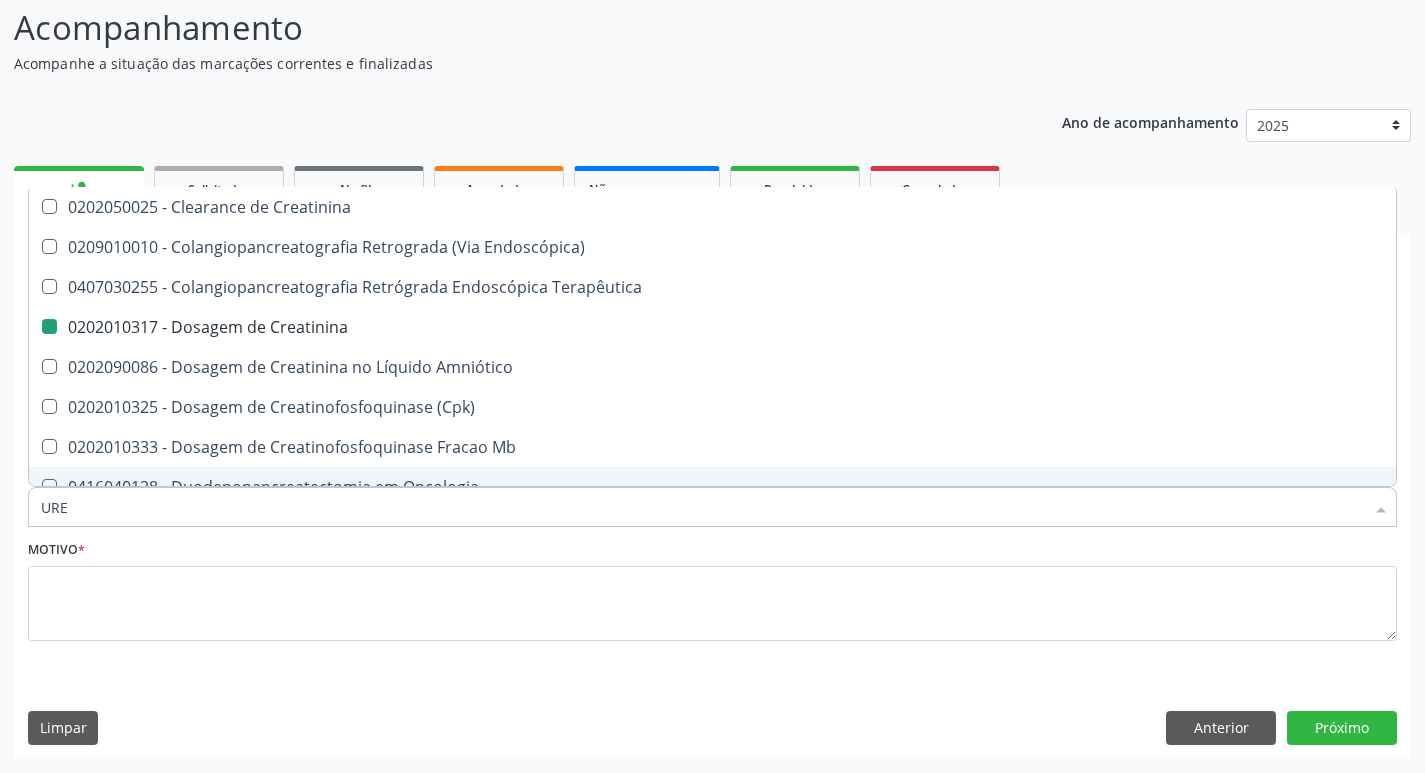 type on "UREI" 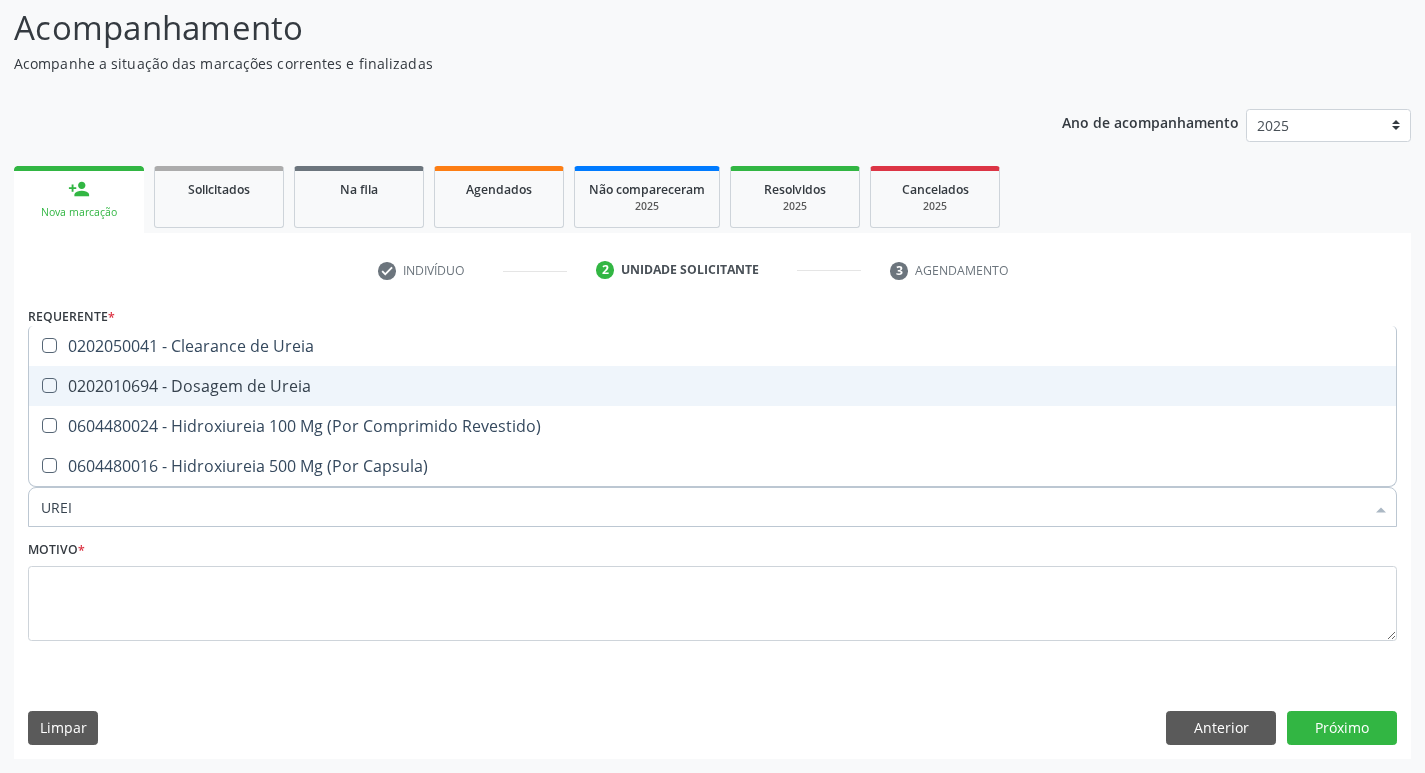 click on "0202010694 - Dosagem de Ureia" at bounding box center [712, 386] 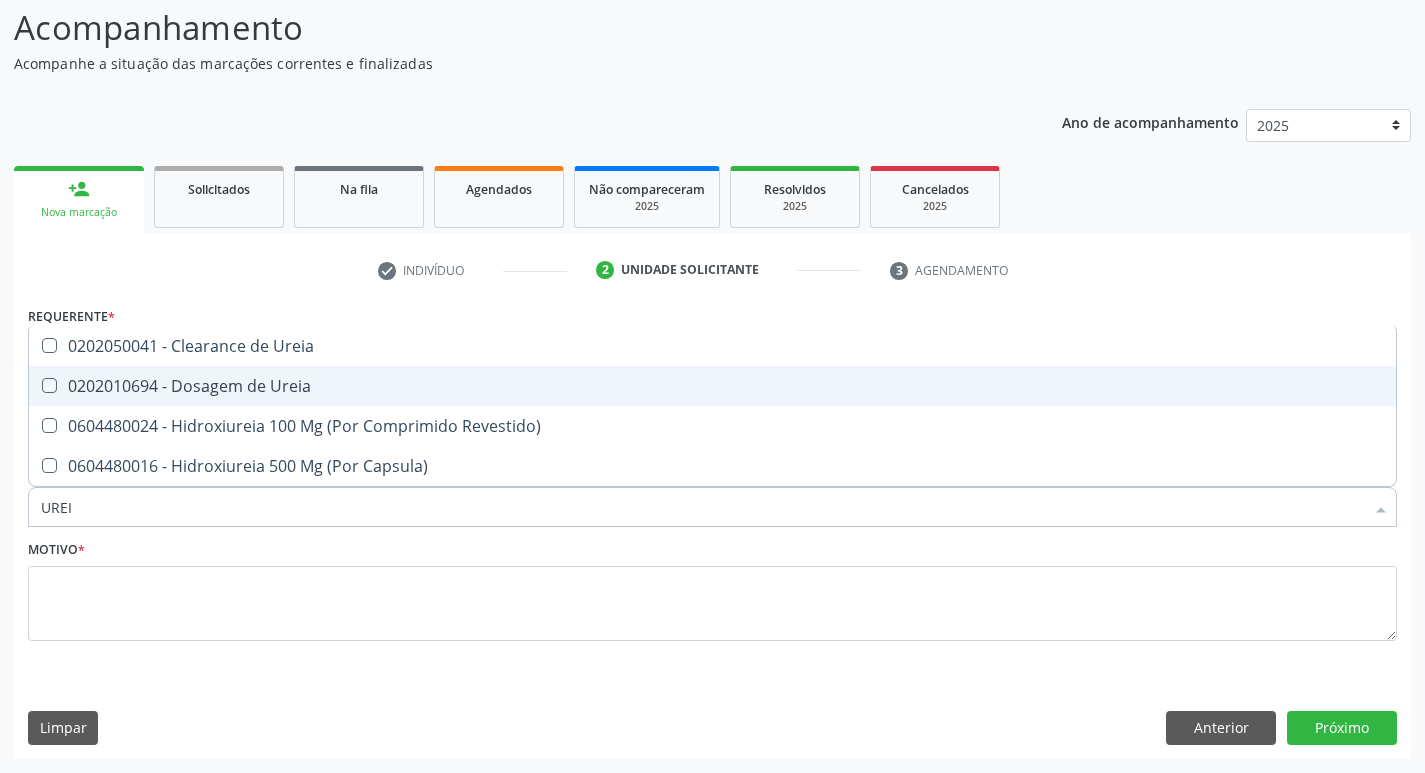 checkbox on "true" 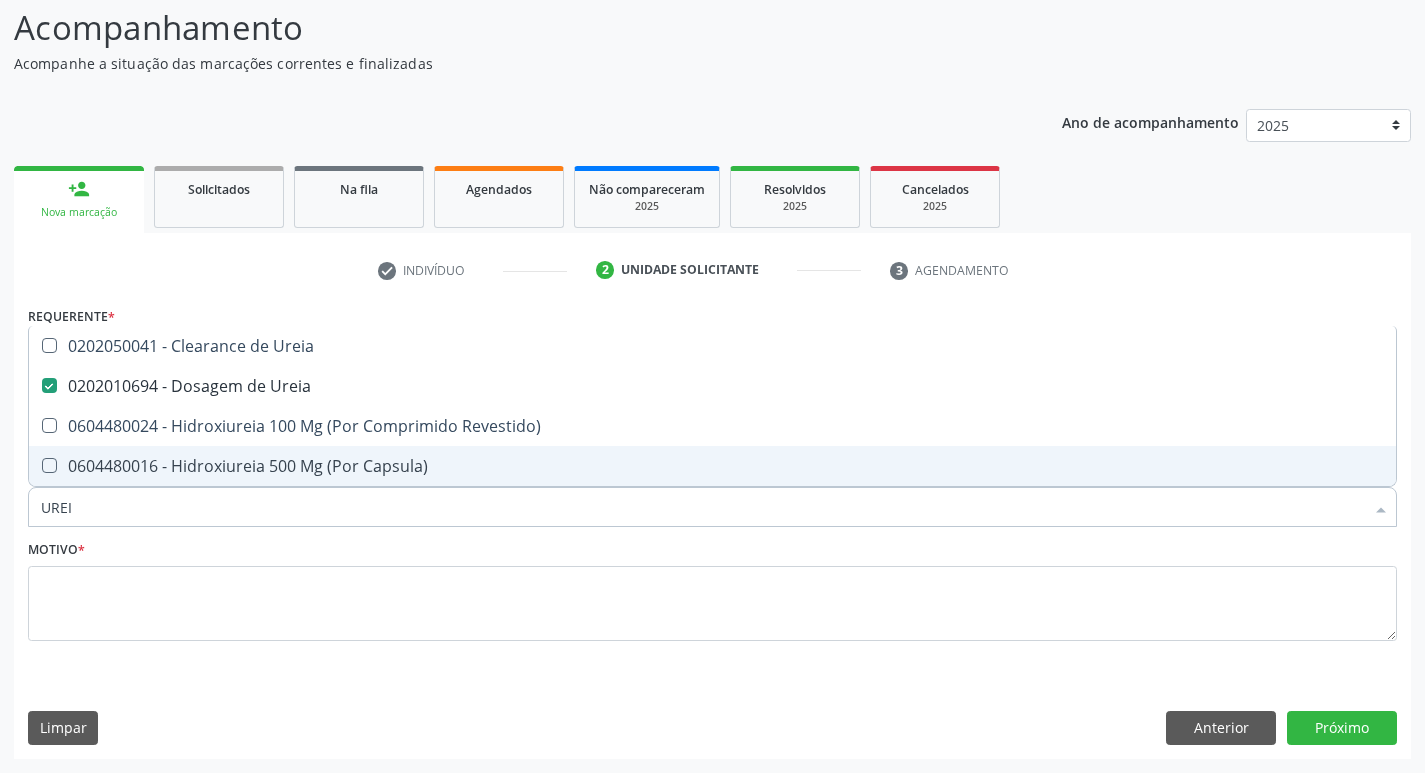 click on "UREI" at bounding box center [702, 507] 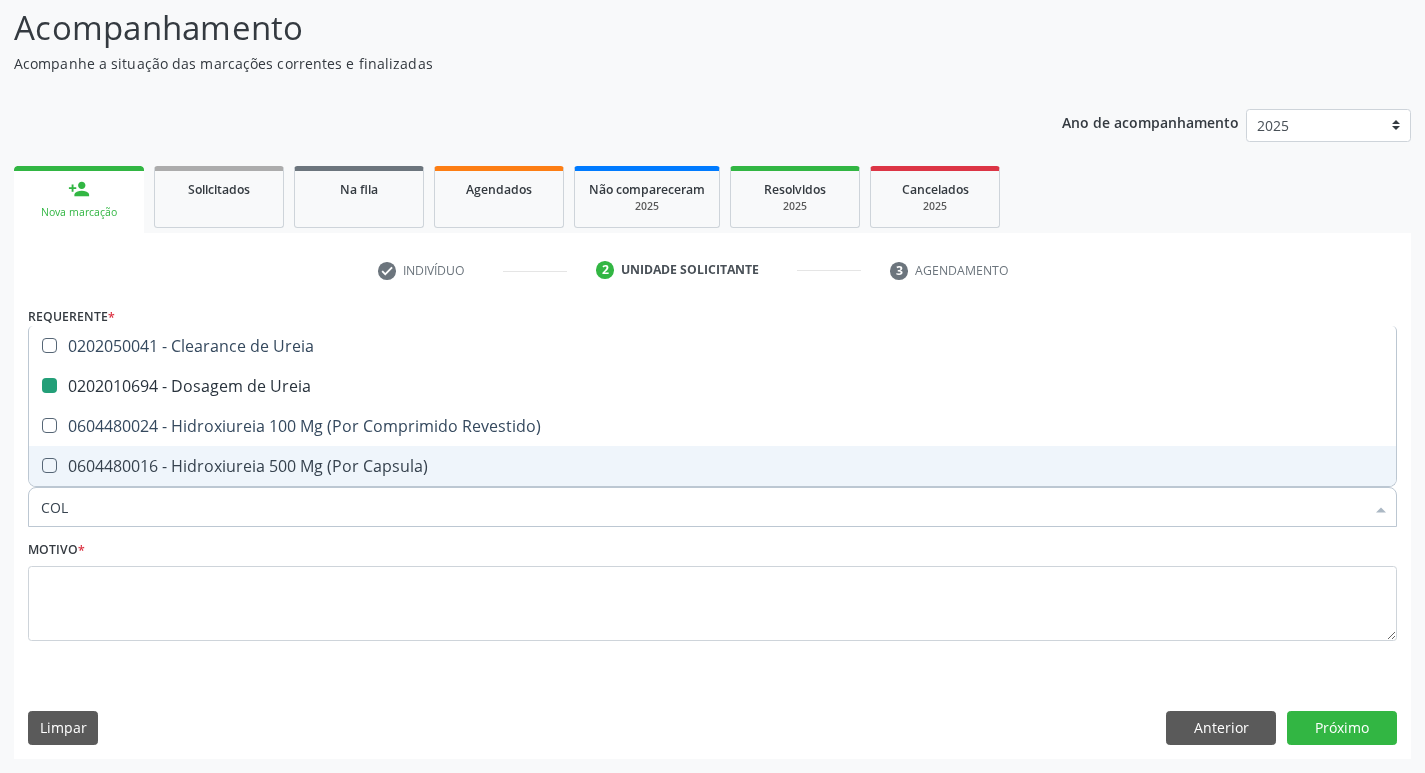 type on "COLE" 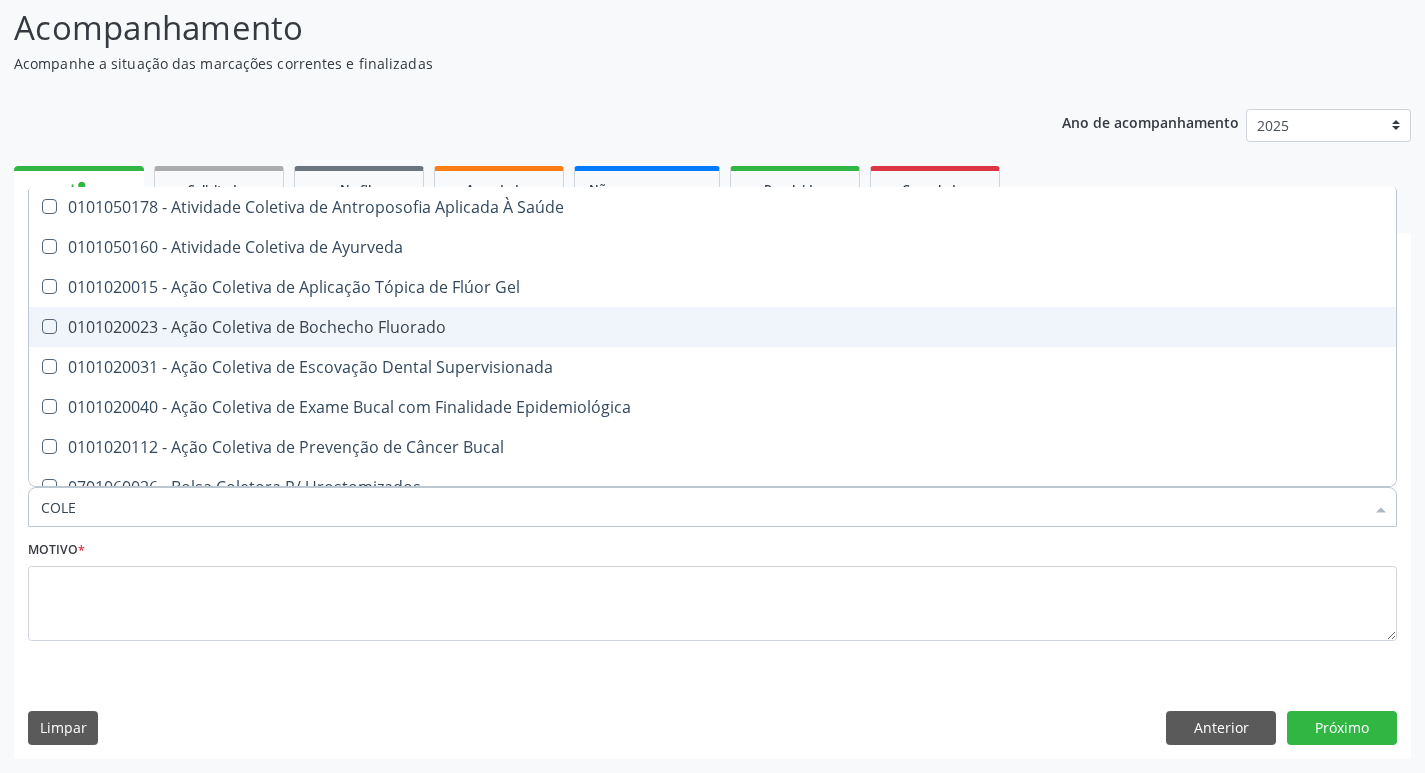 checkbox on "false" 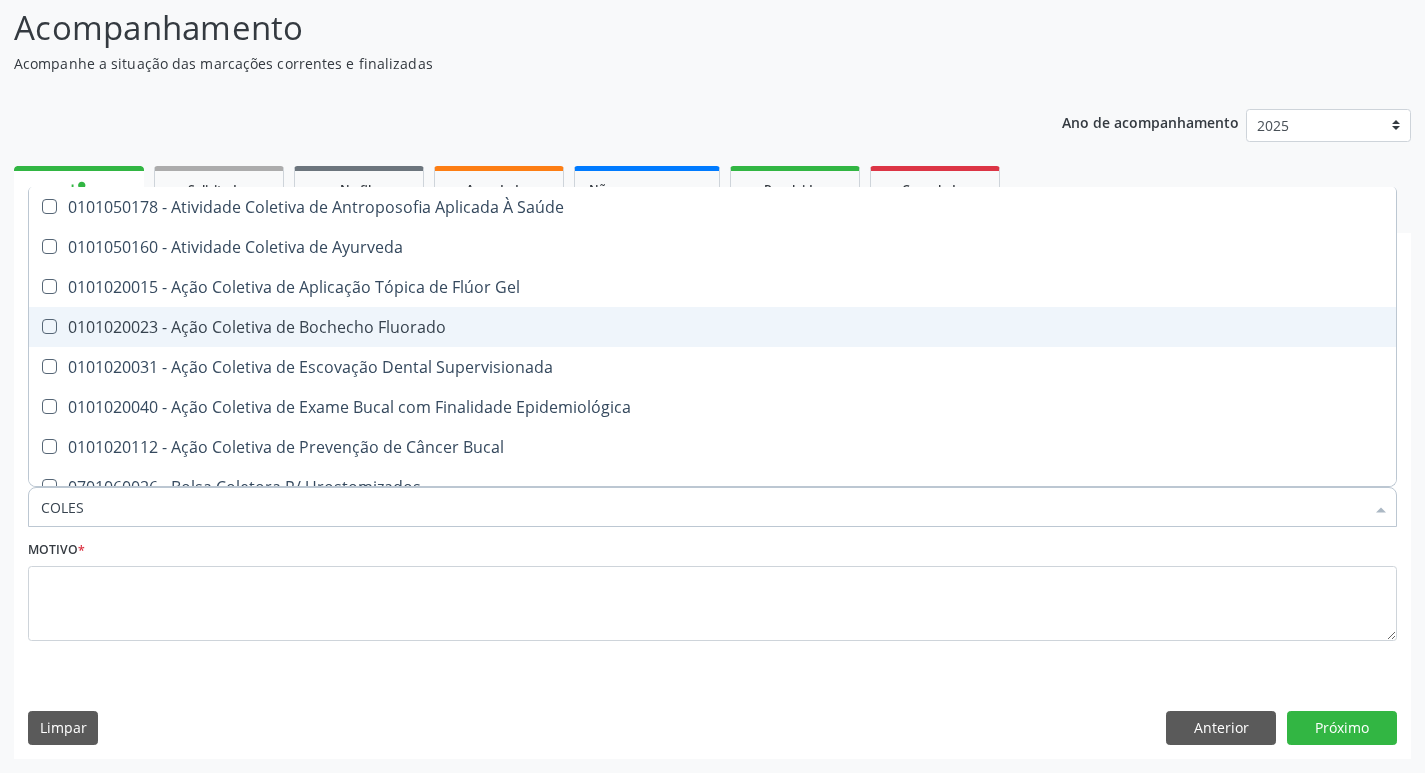 type on "COLEST" 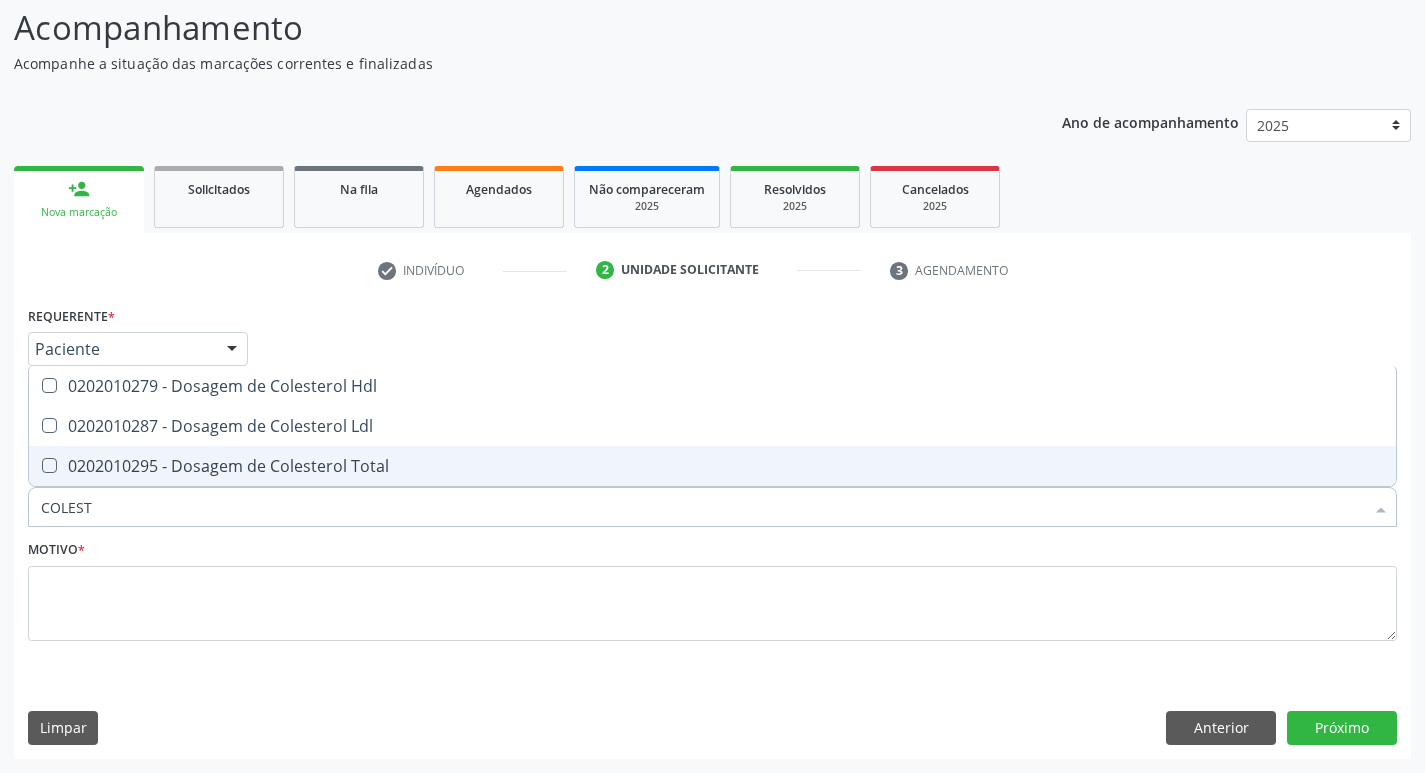 drag, startPoint x: 279, startPoint y: 467, endPoint x: 287, endPoint y: 430, distance: 37.85499 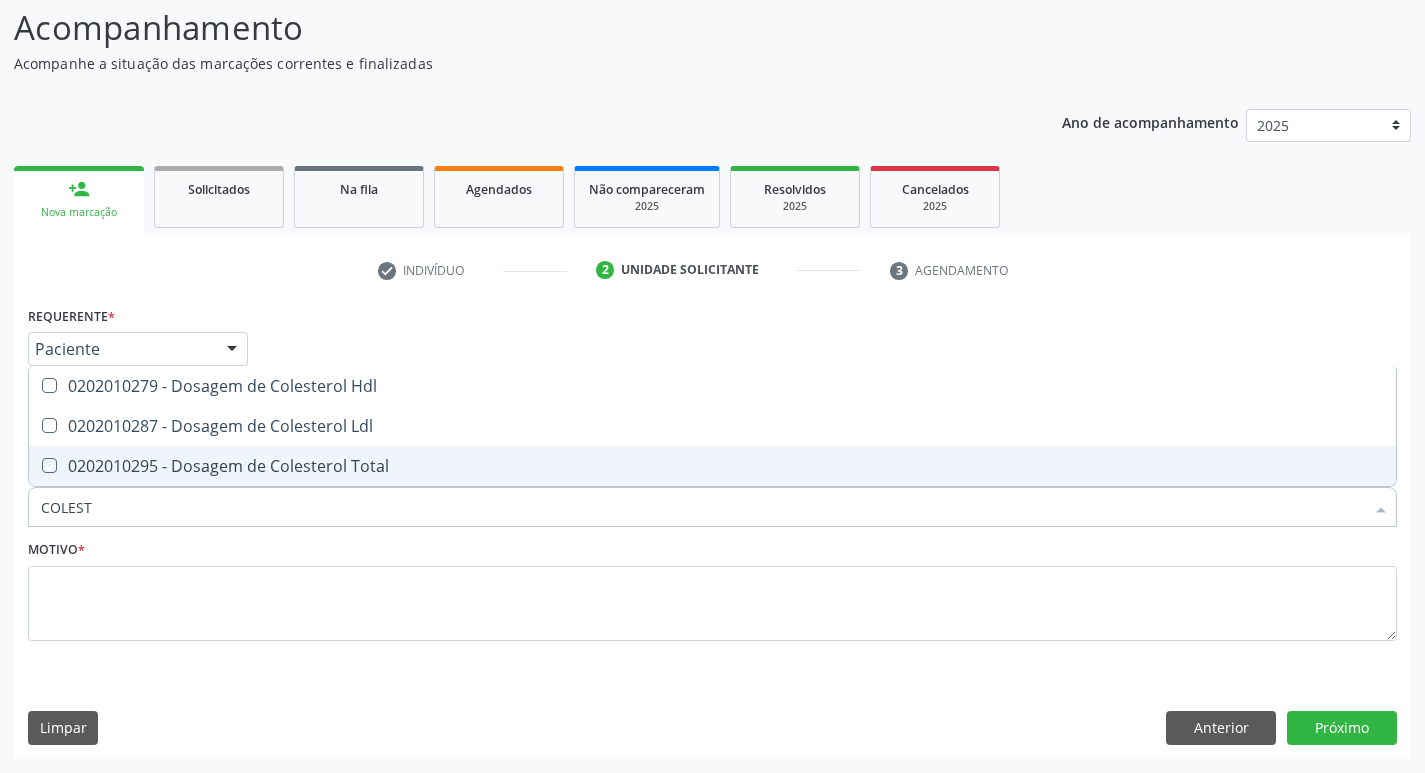 checkbox on "true" 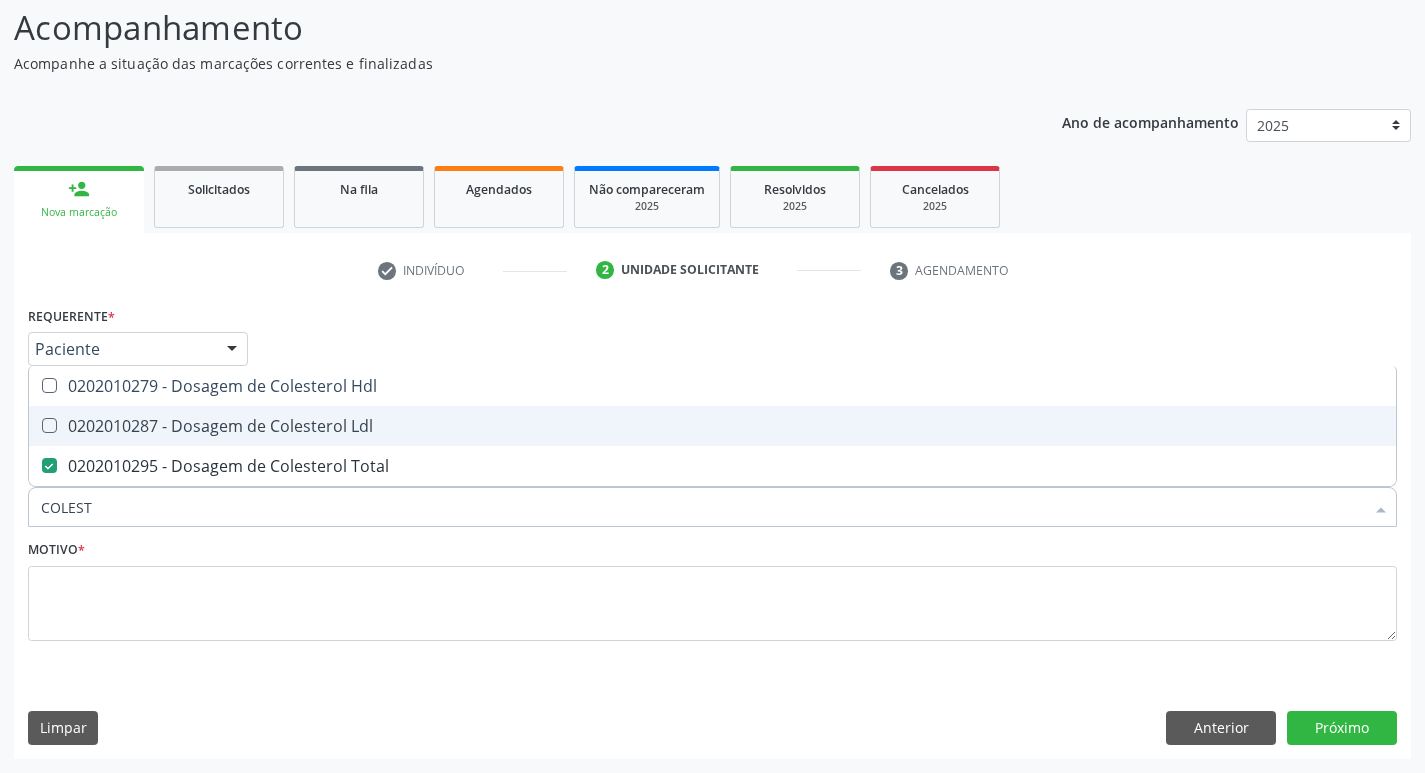 drag, startPoint x: 289, startPoint y: 424, endPoint x: 296, endPoint y: 403, distance: 22.135944 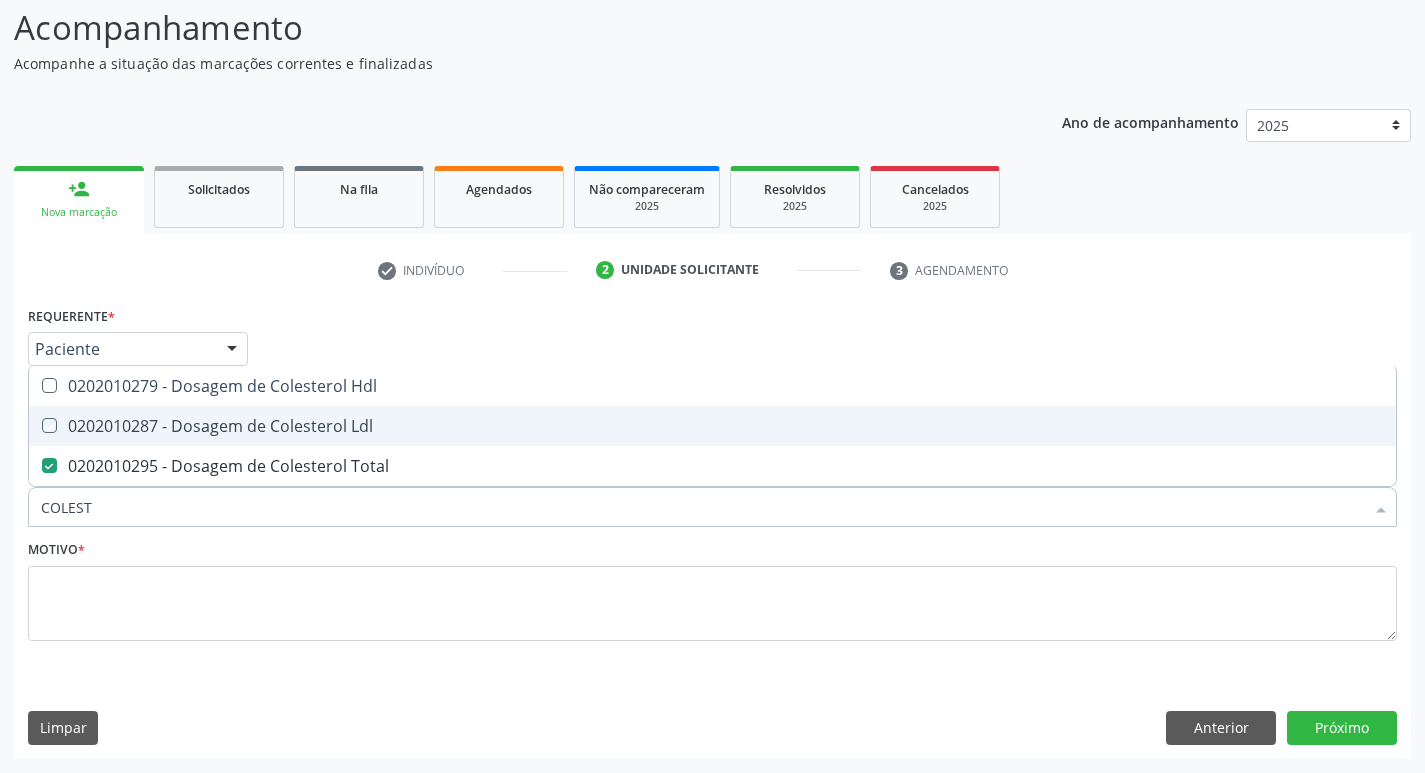 checkbox on "true" 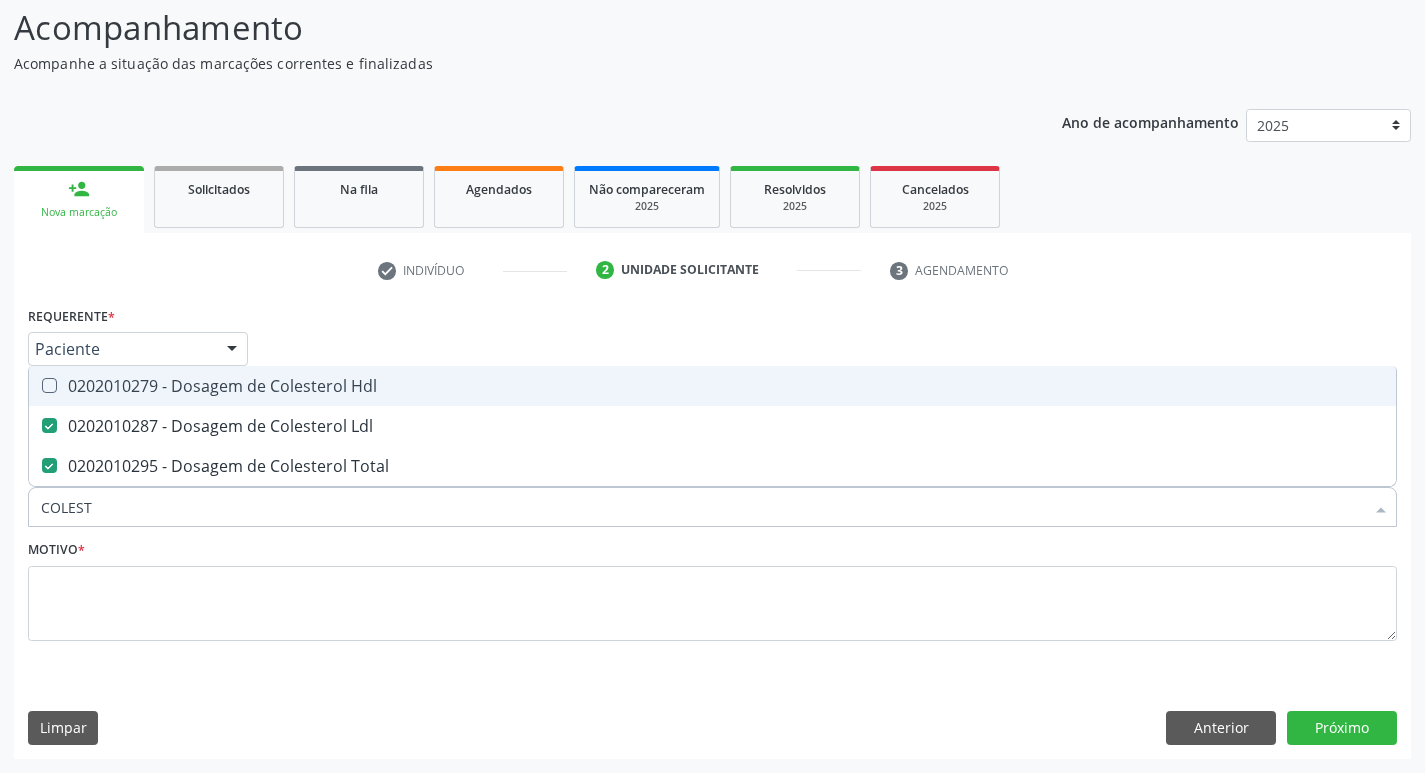 click on "0202010279 - Dosagem de Colesterol Hdl" at bounding box center (712, 386) 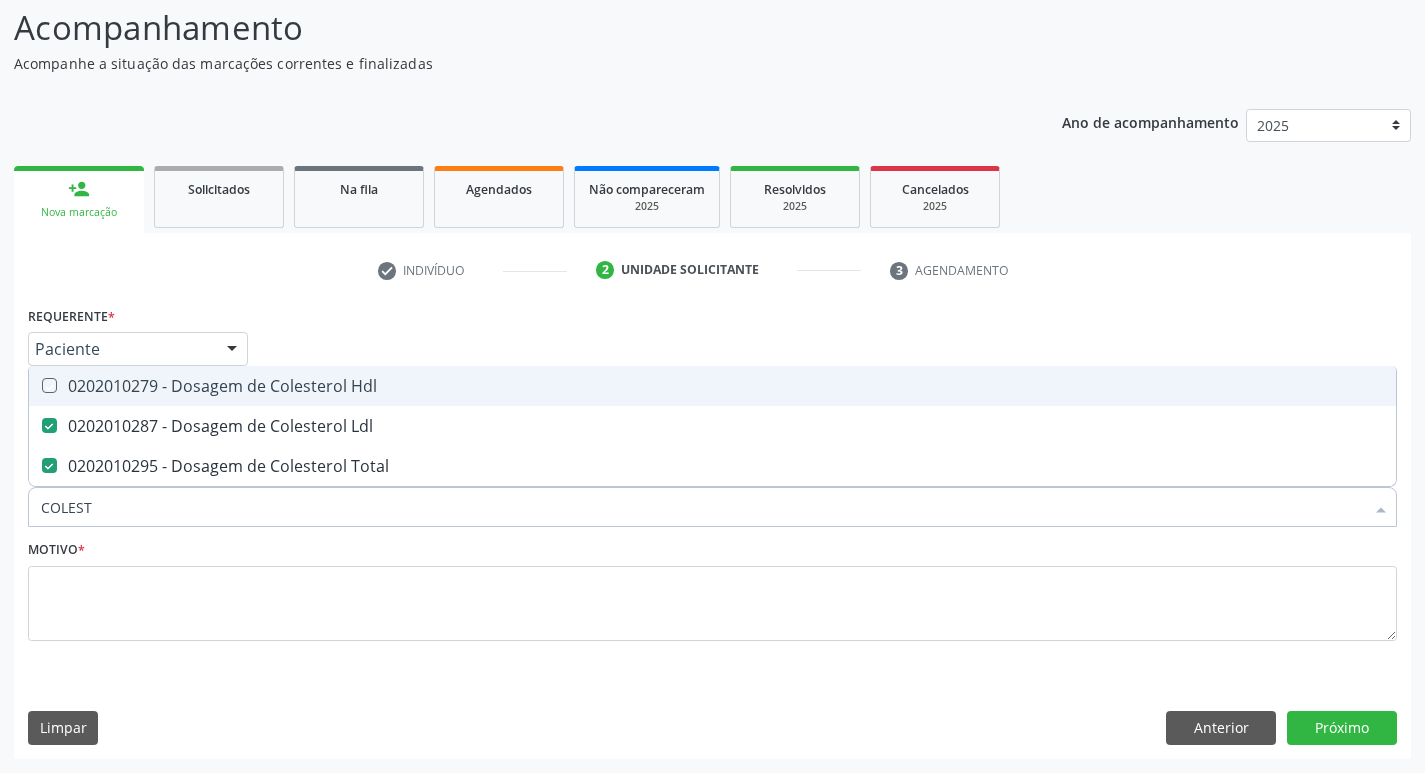 checkbox on "true" 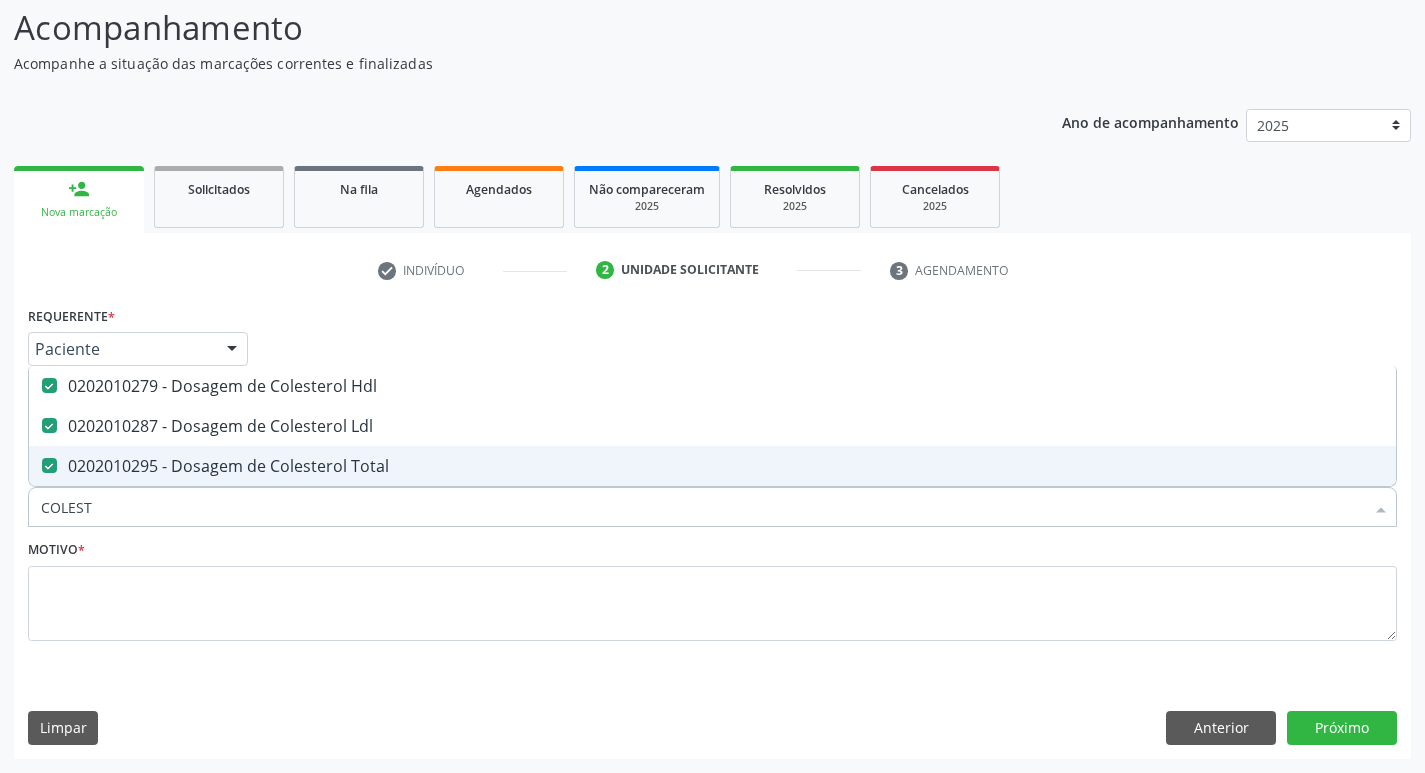 click on "COLEST" at bounding box center (702, 507) 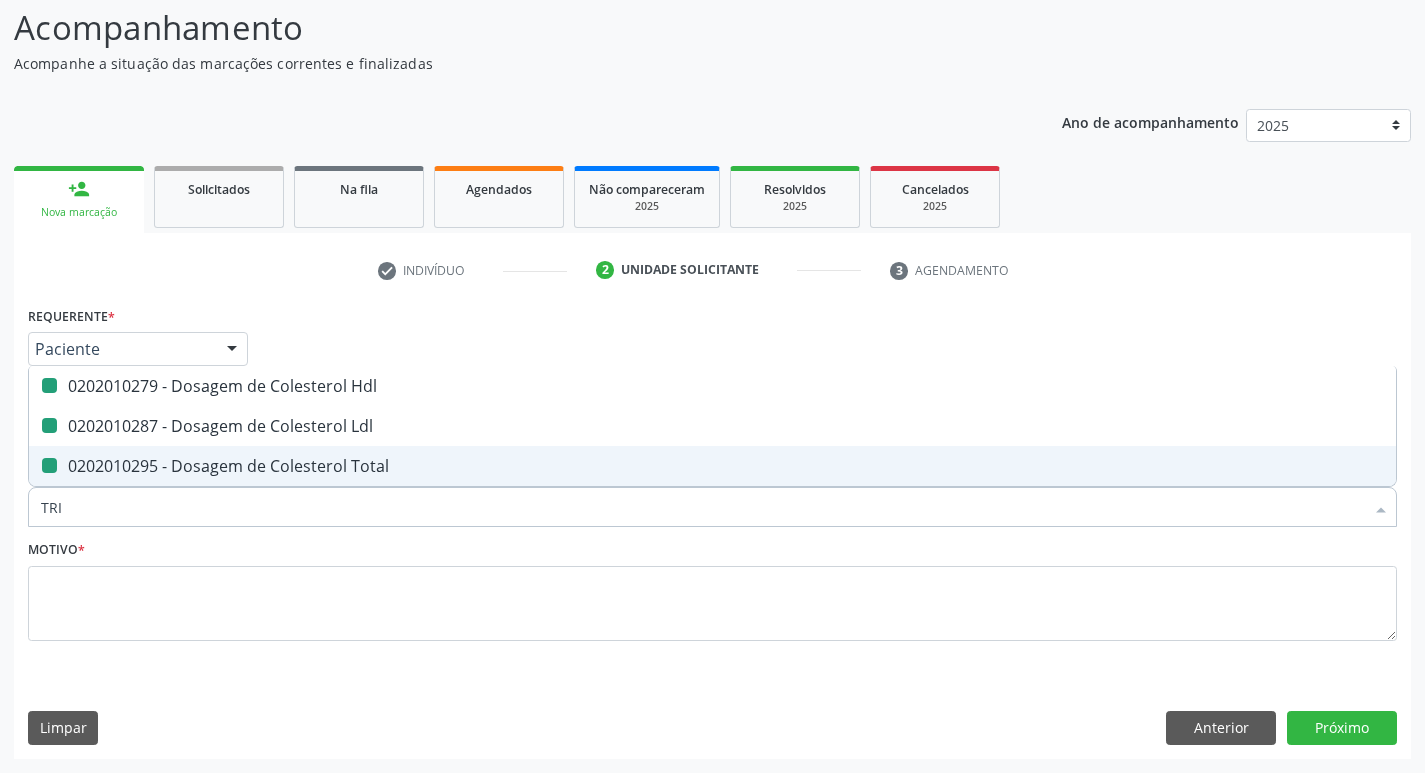 type on "TRIG" 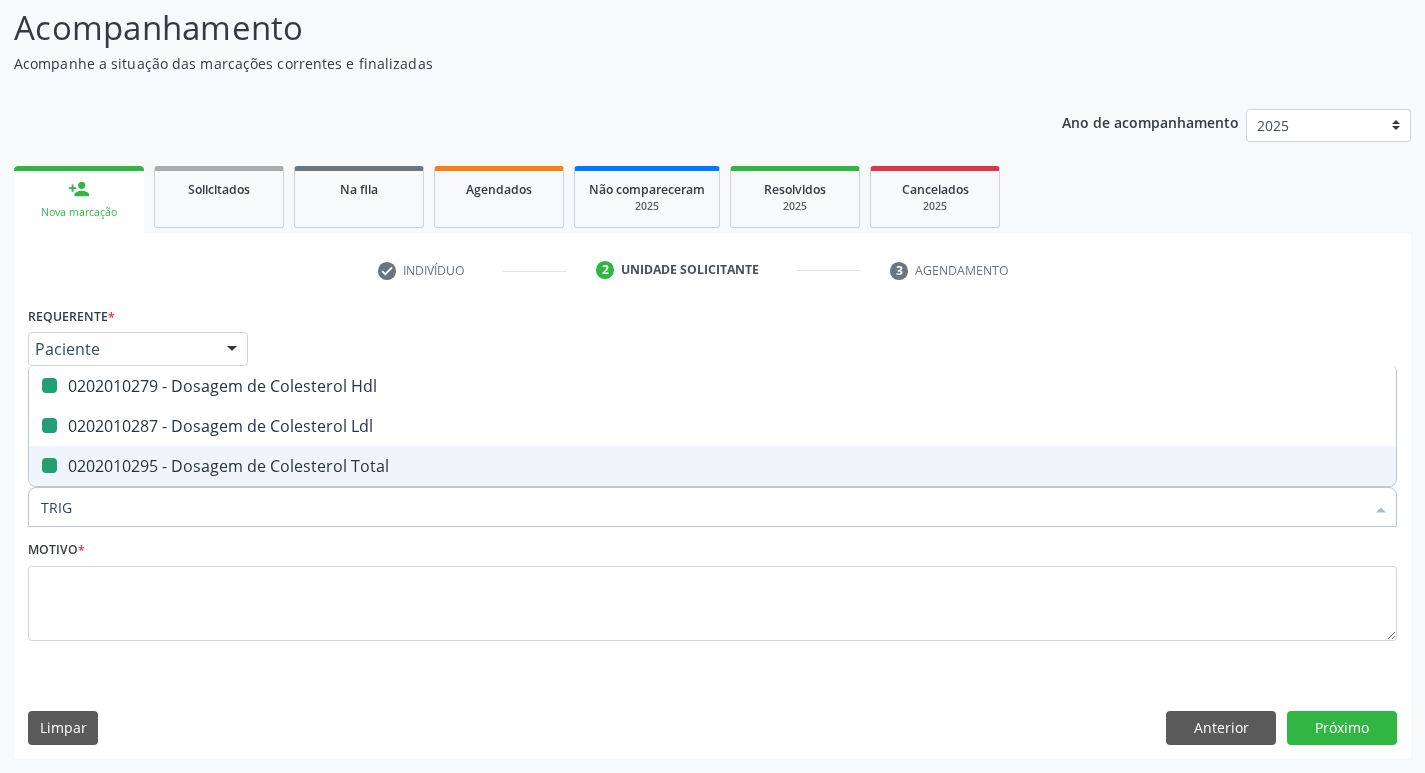 checkbox on "false" 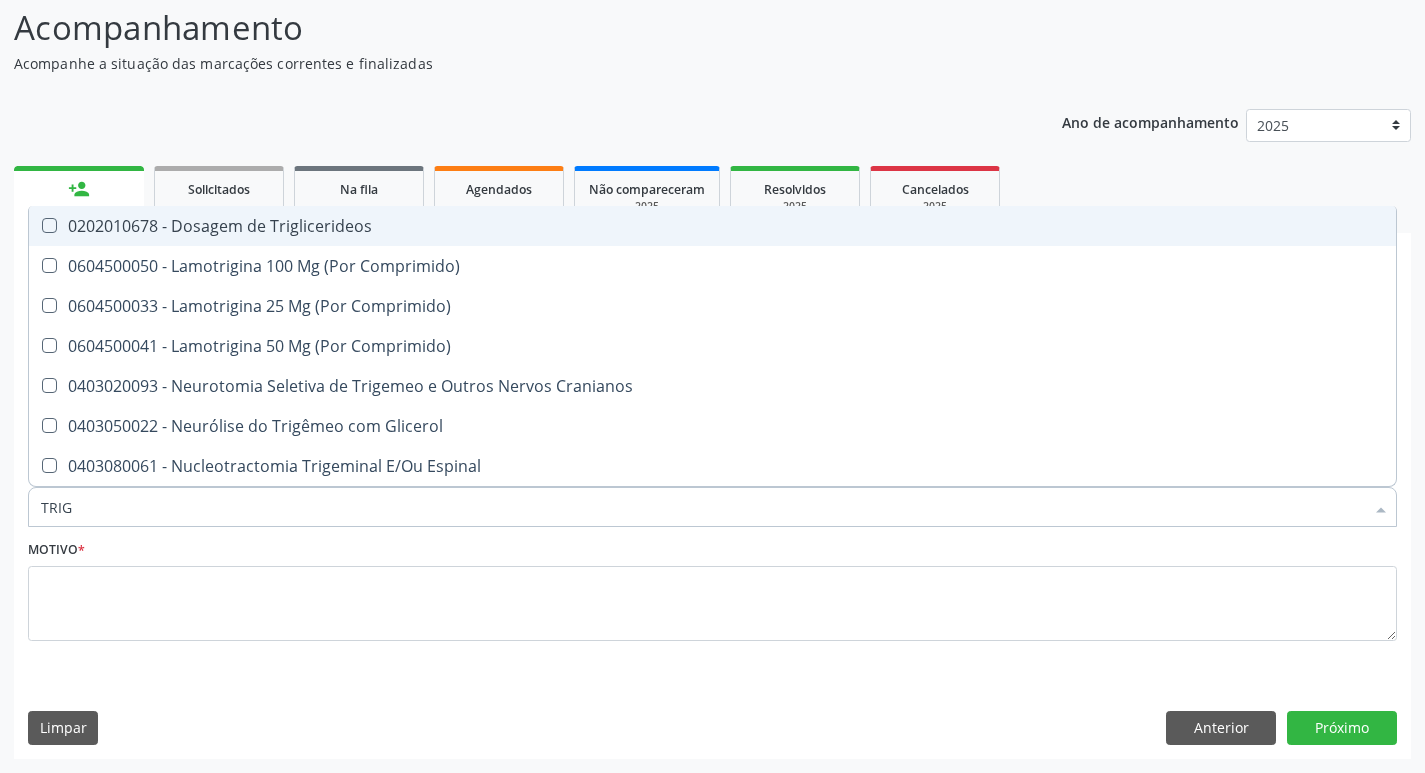 click on "0202010678 - Dosagem de Triglicerideos" at bounding box center (712, 226) 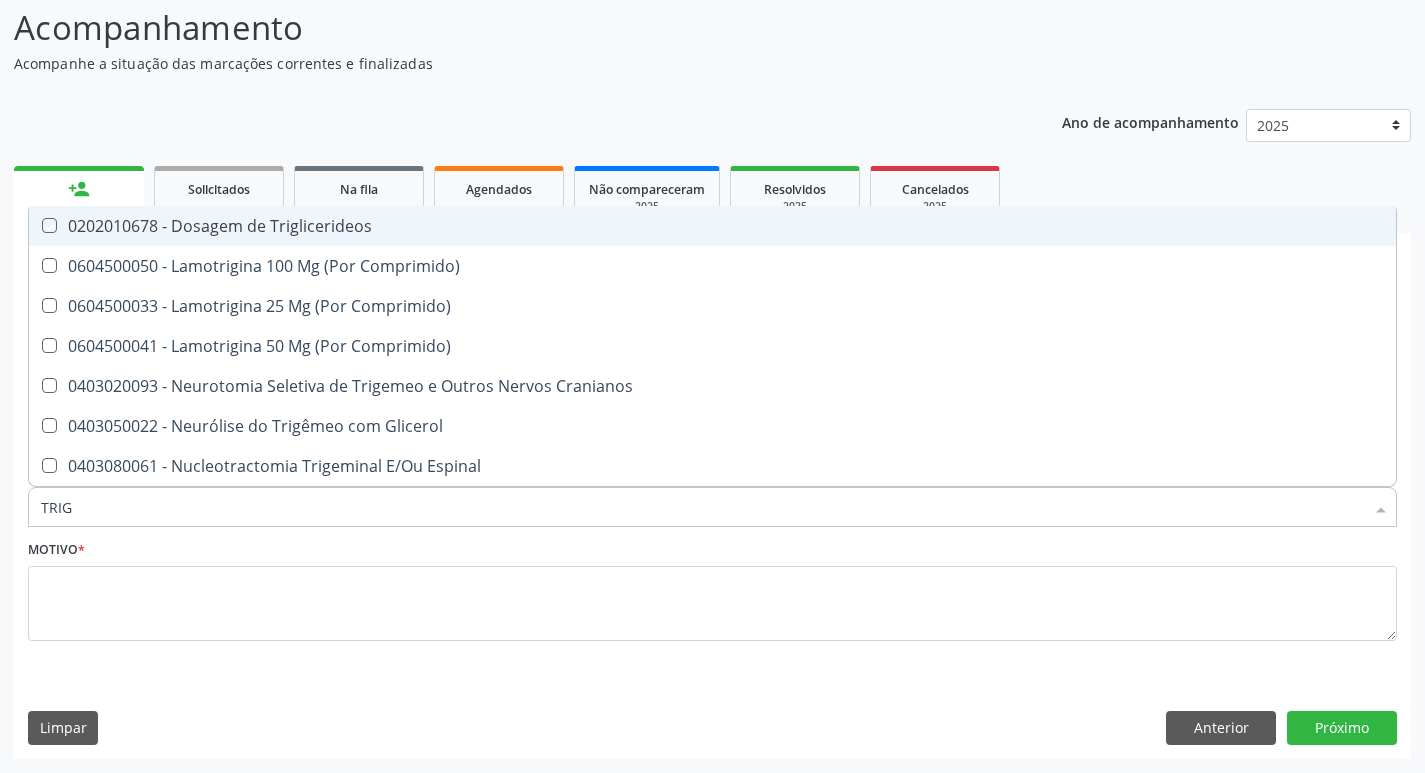 checkbox on "true" 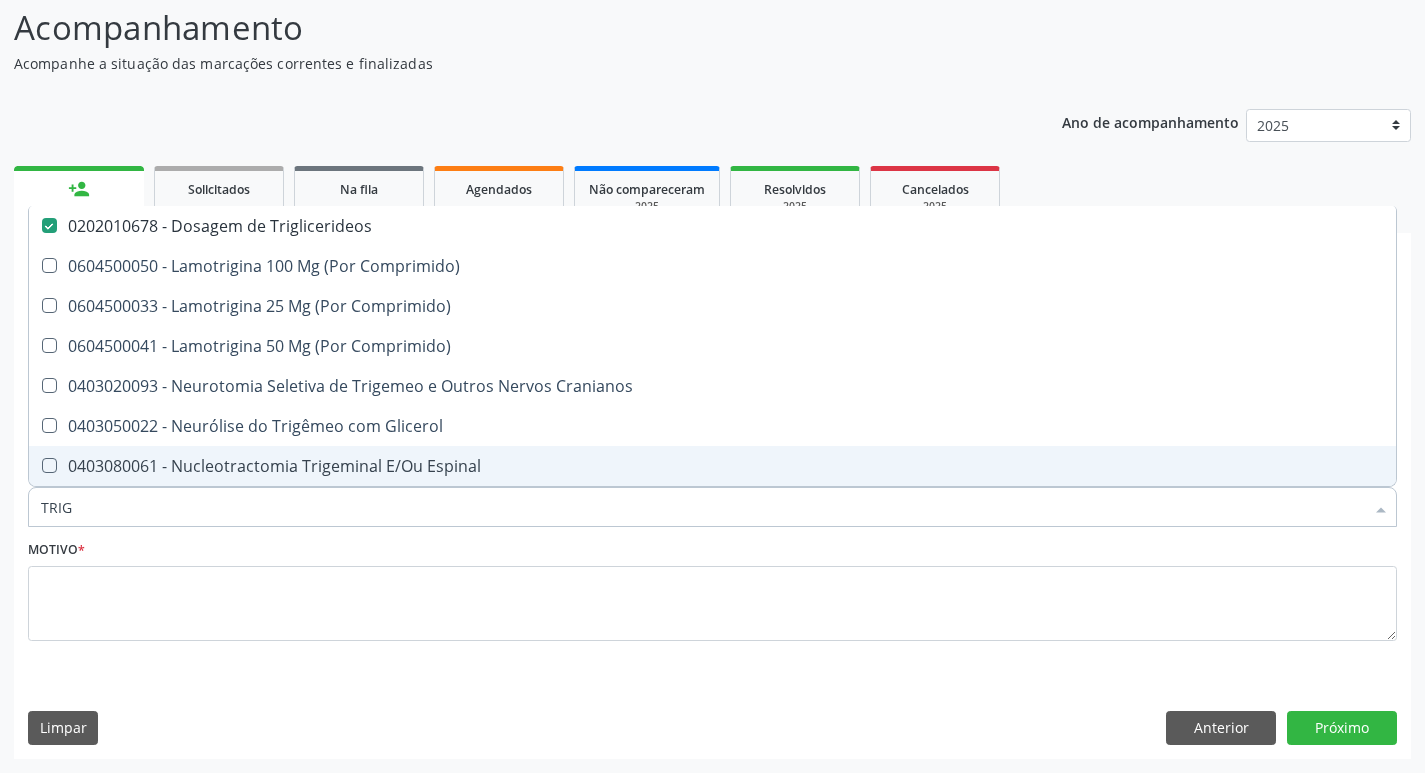 click on "TRIG" at bounding box center (702, 507) 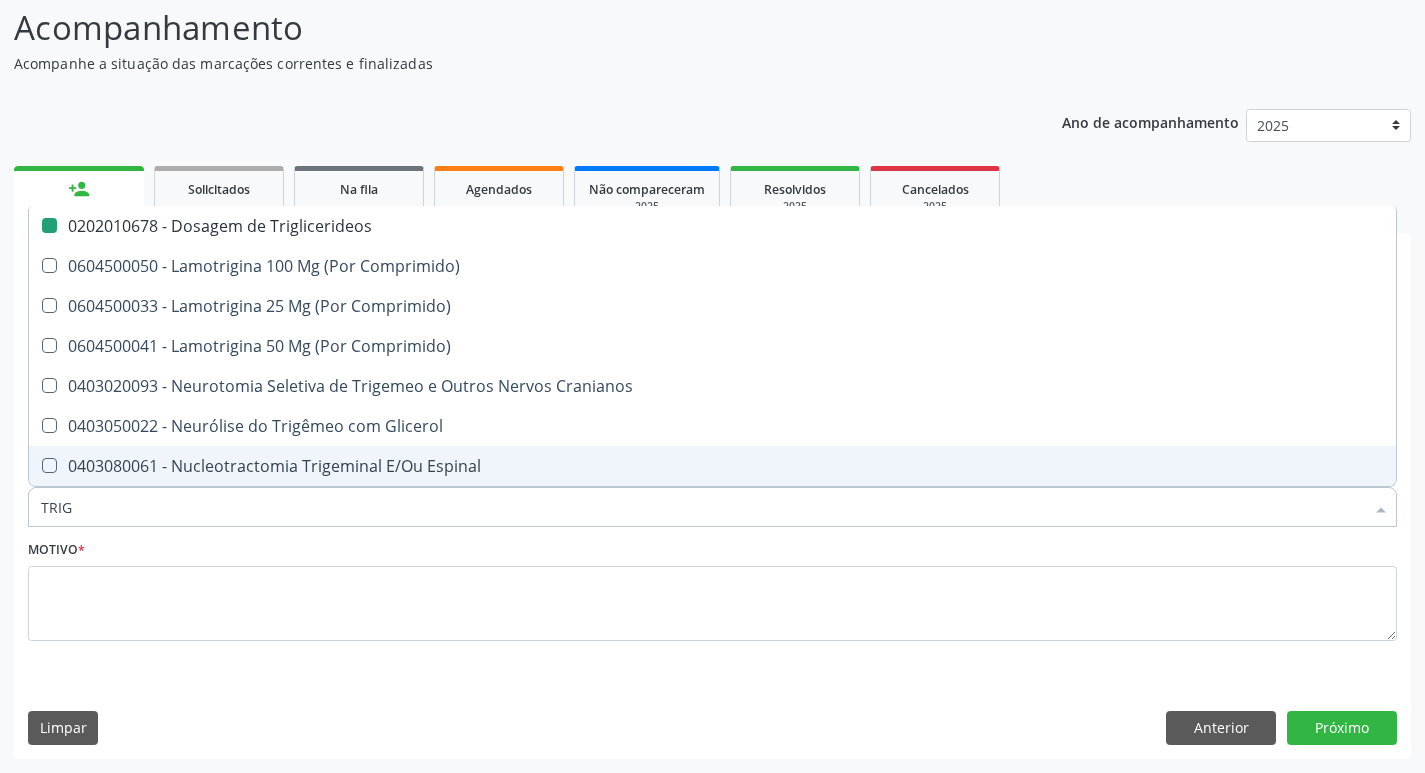 type 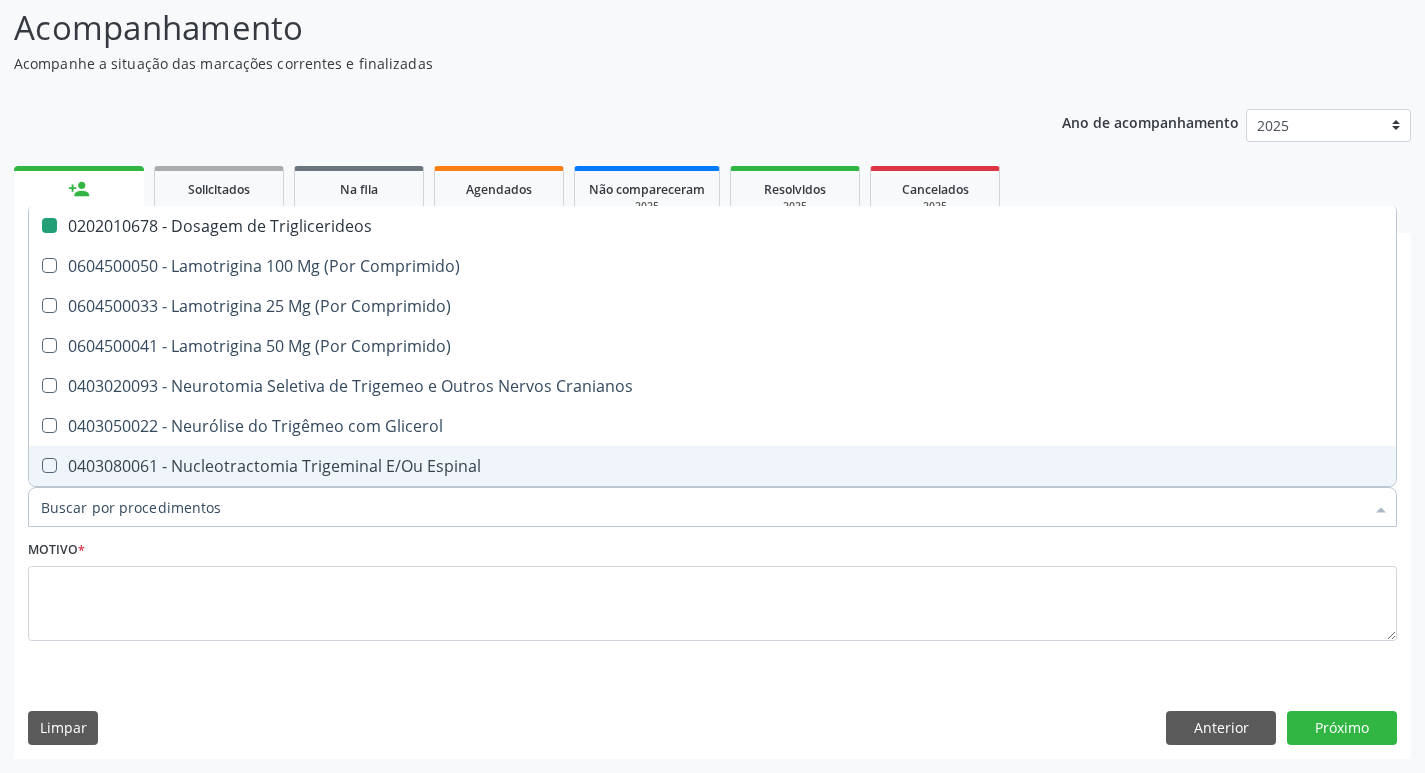 checkbox on "false" 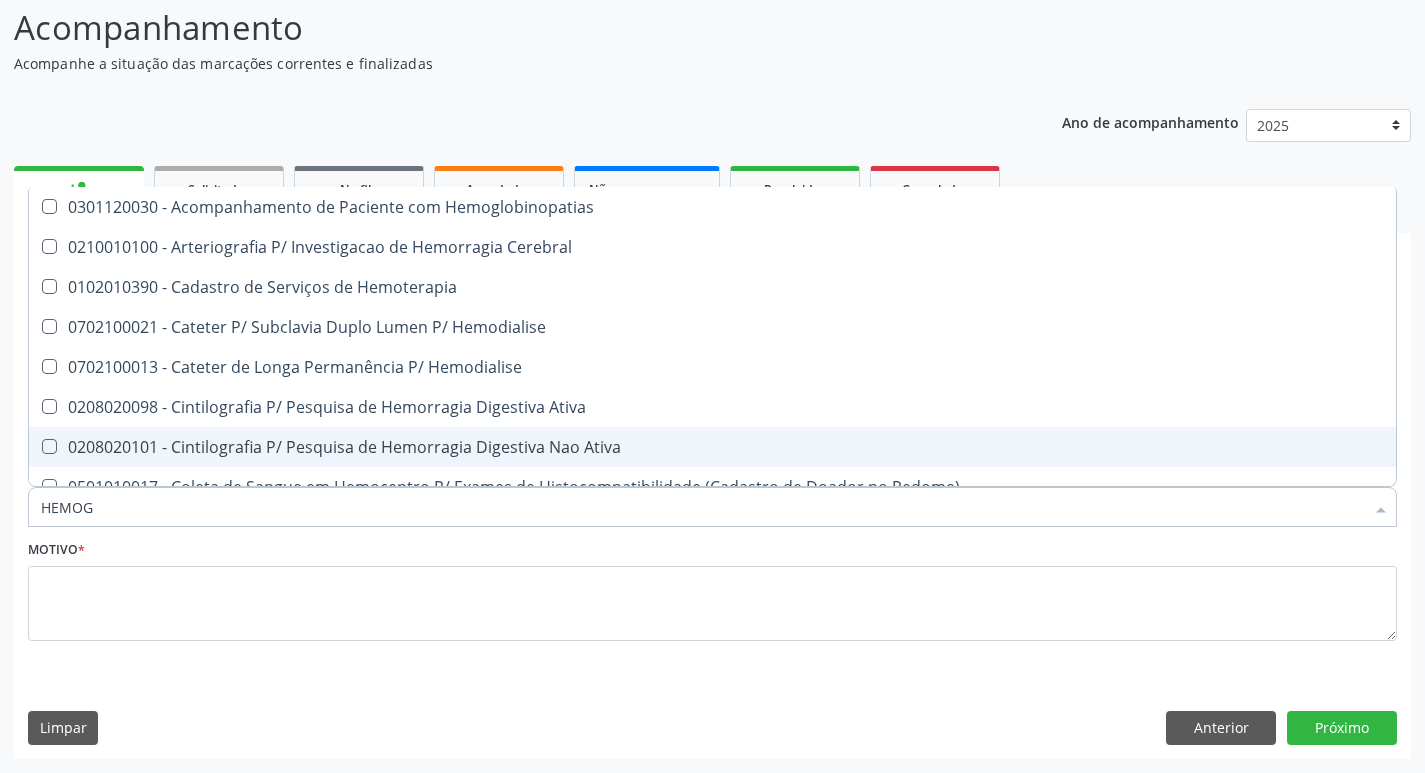 type on "HEMOGR" 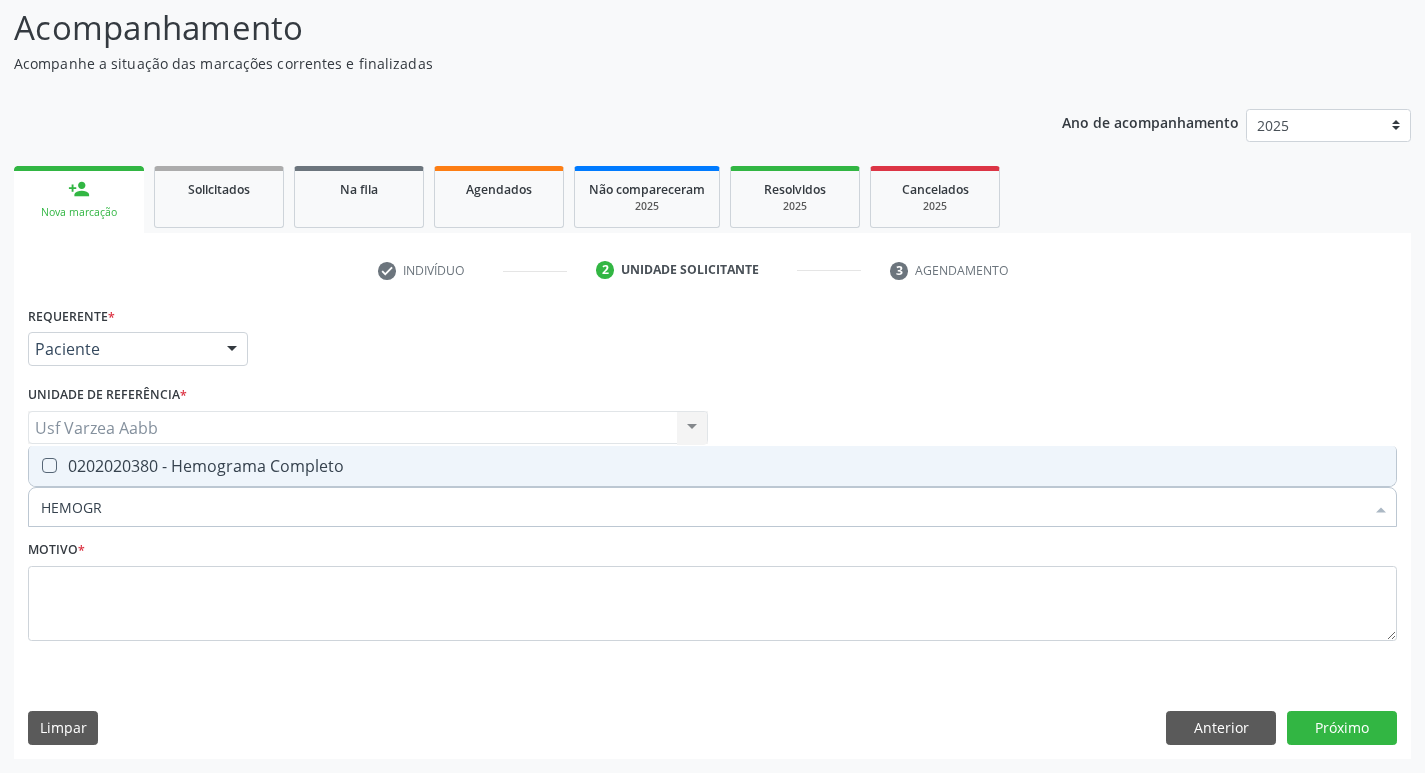click on "0202020380 - Hemograma Completo" at bounding box center [712, 466] 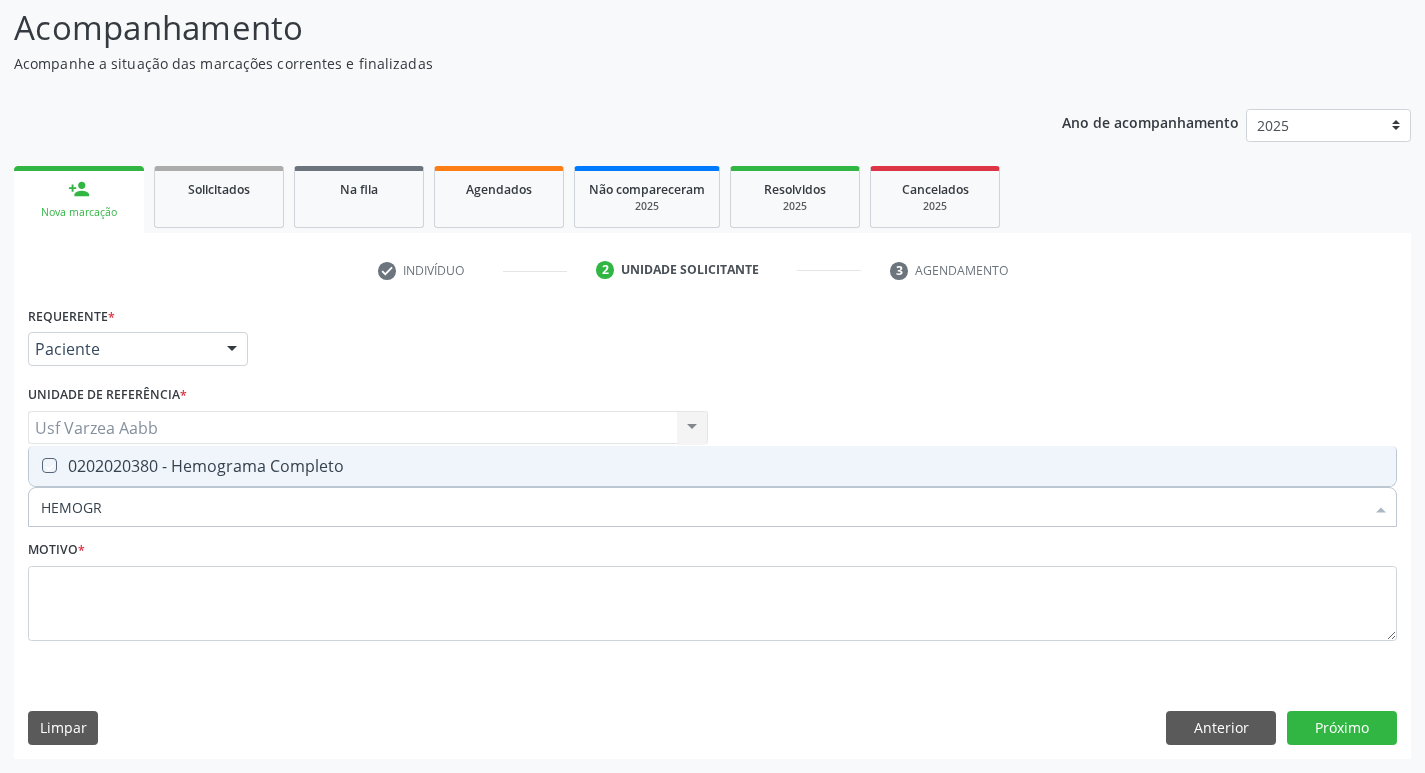 checkbox on "true" 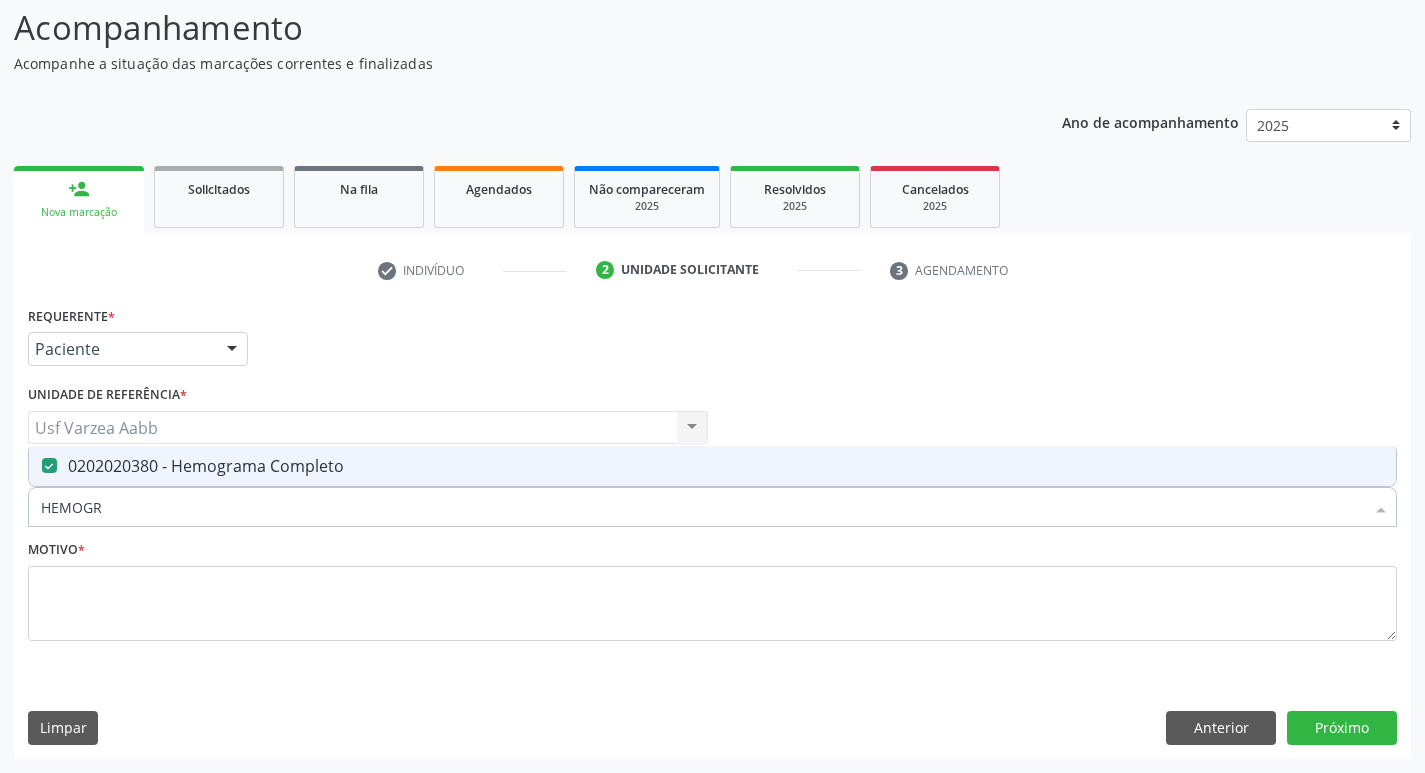 click on "HEMOGR" at bounding box center [702, 507] 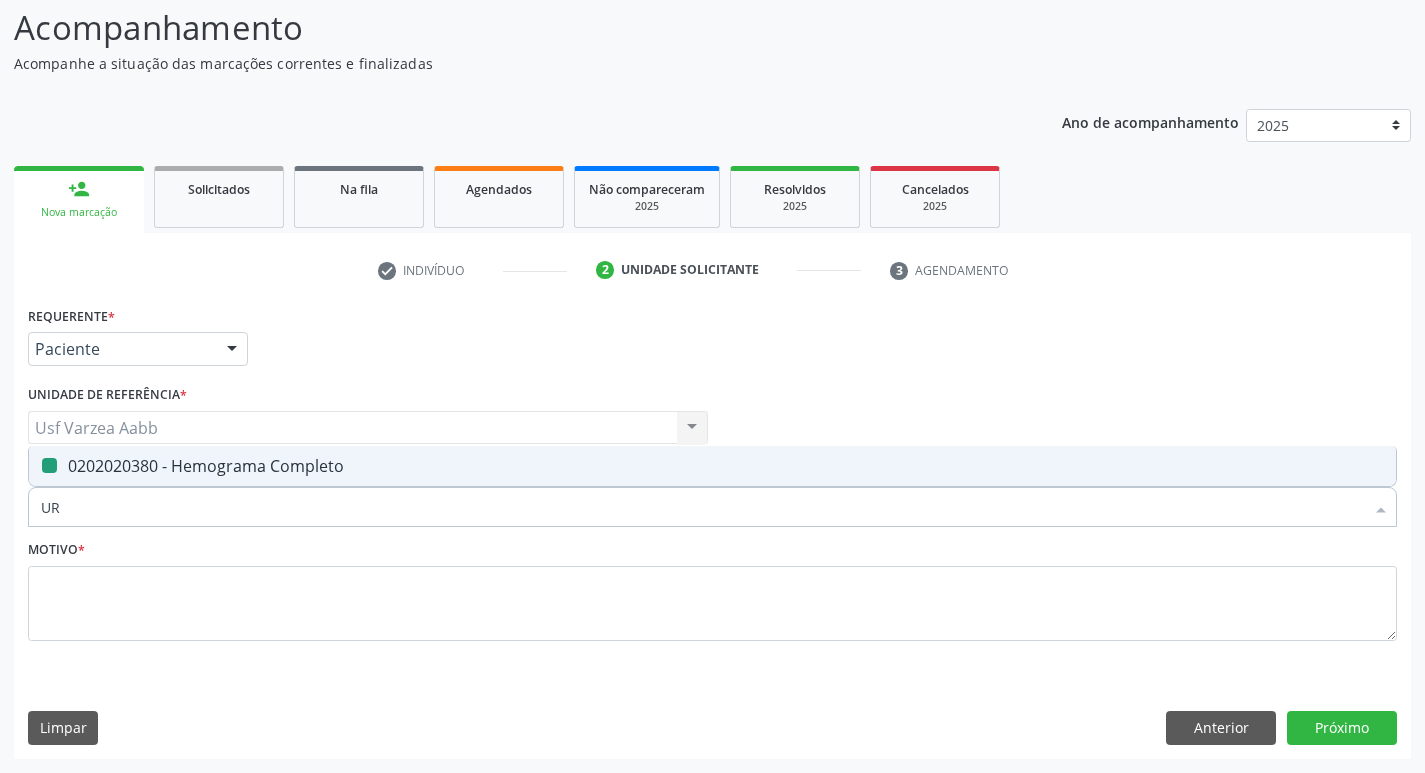 type on "URI" 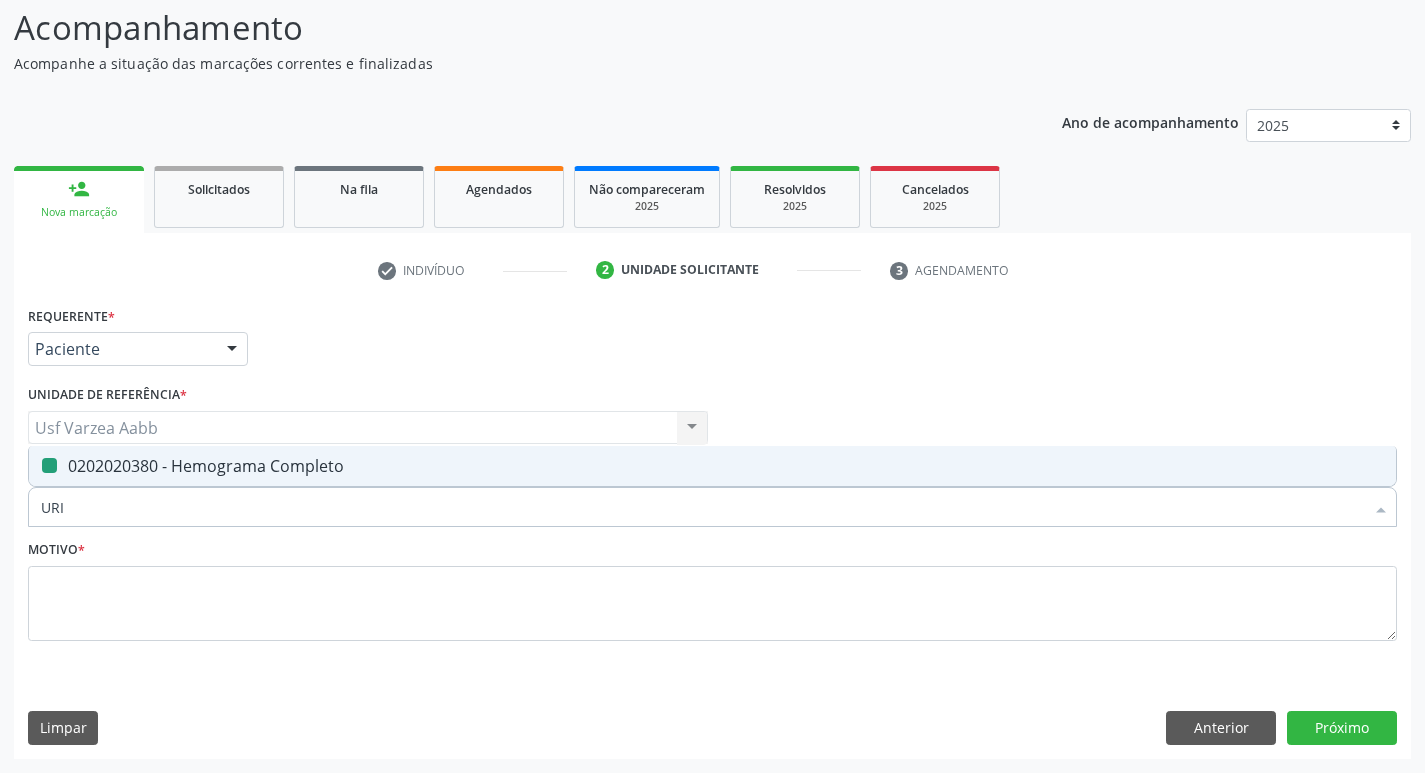 checkbox on "false" 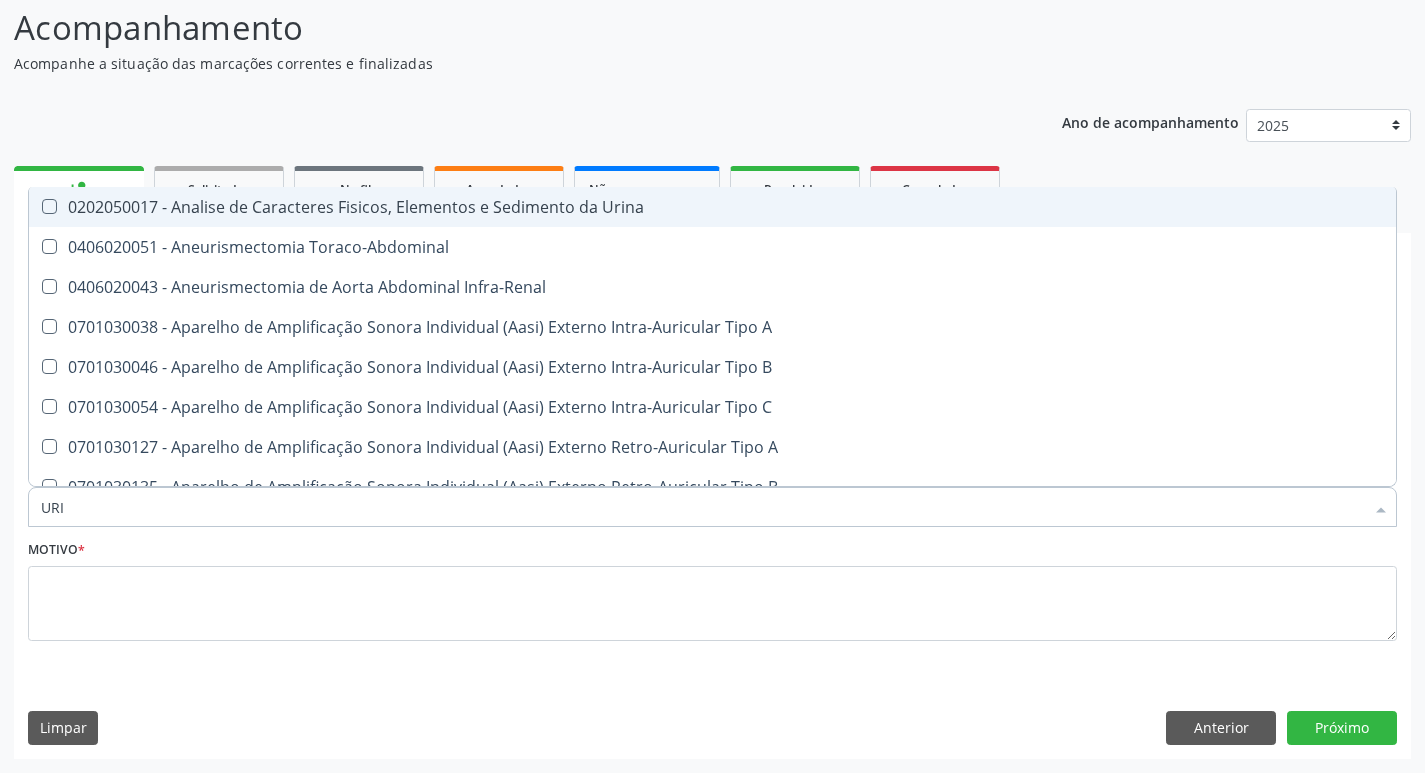 type on "URIN" 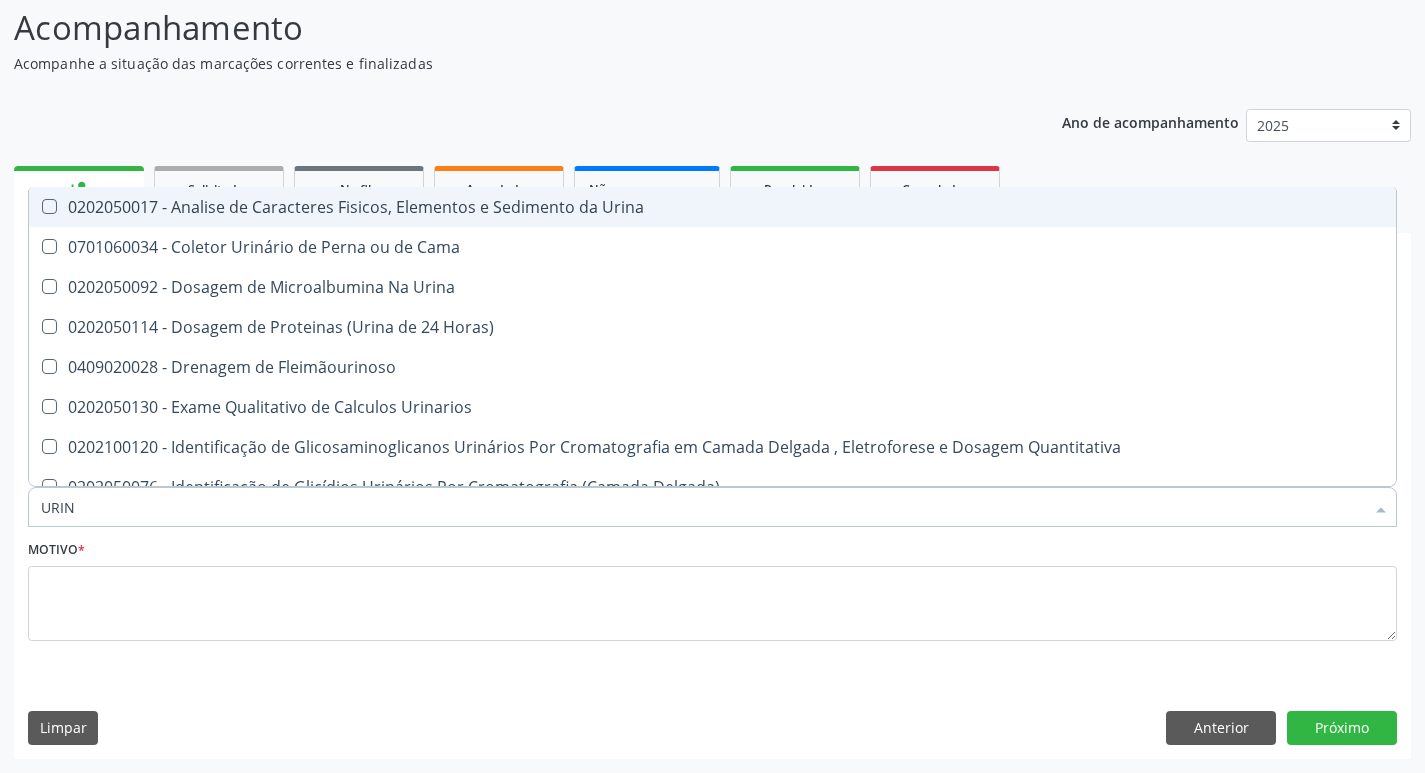 click on "0202050017 - Analise de Caracteres Fisicos, Elementos e Sedimento da Urina" at bounding box center [712, 207] 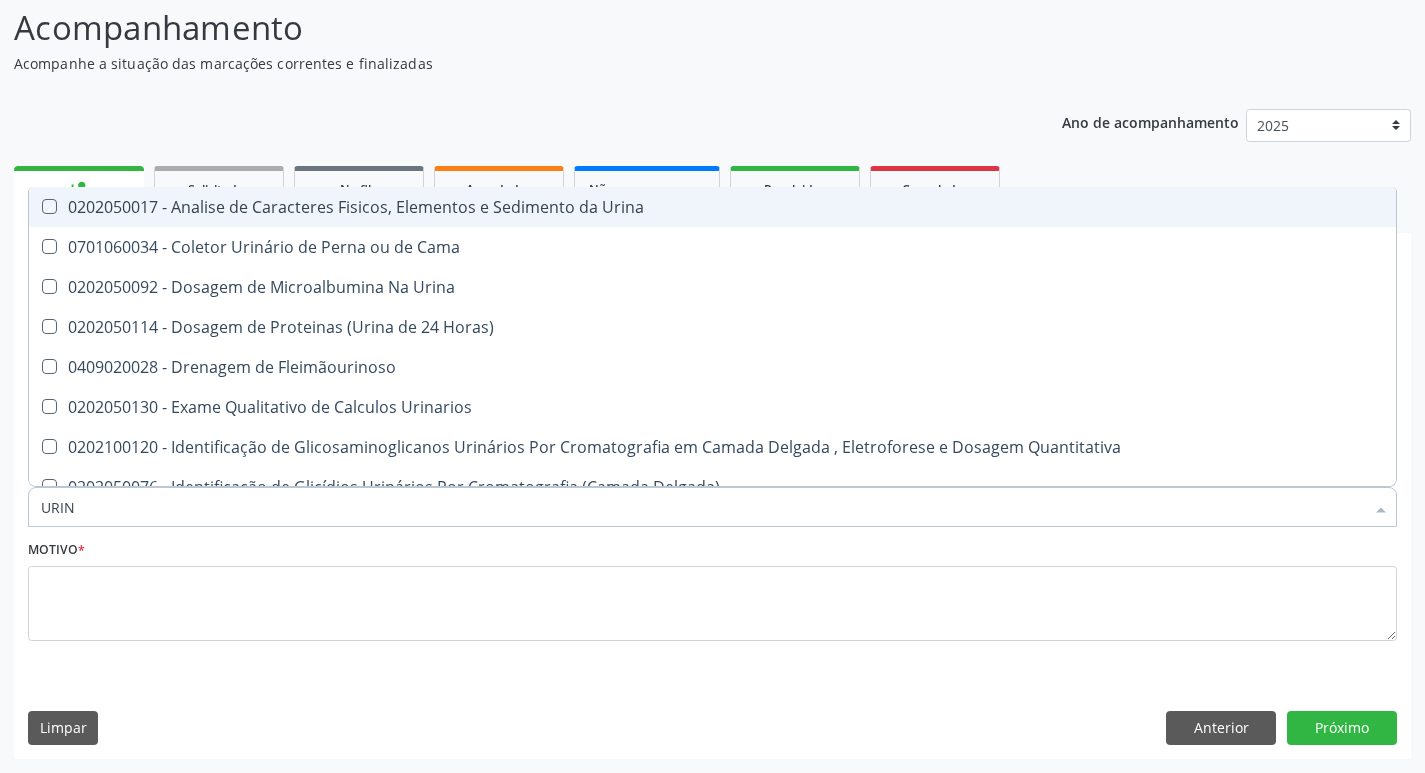 checkbox on "true" 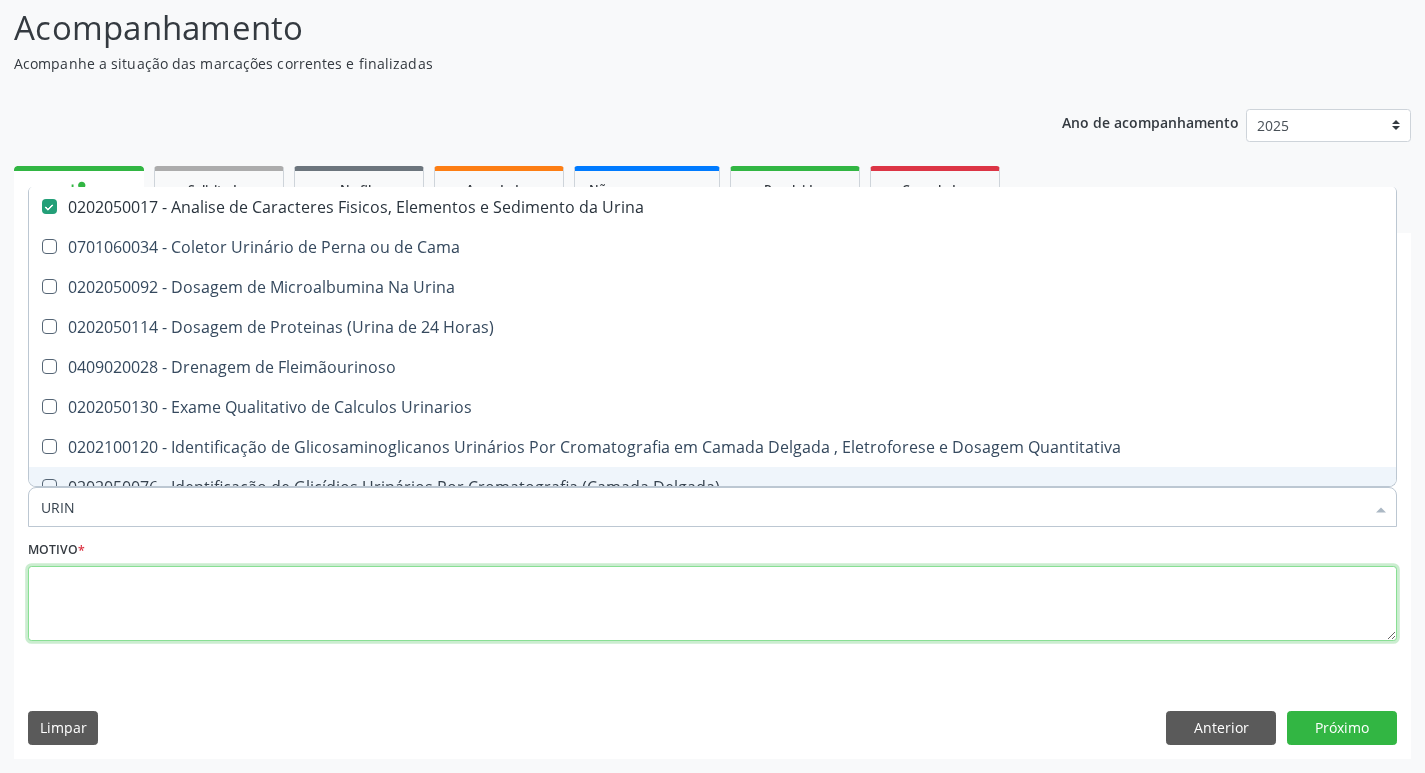 click at bounding box center [712, 604] 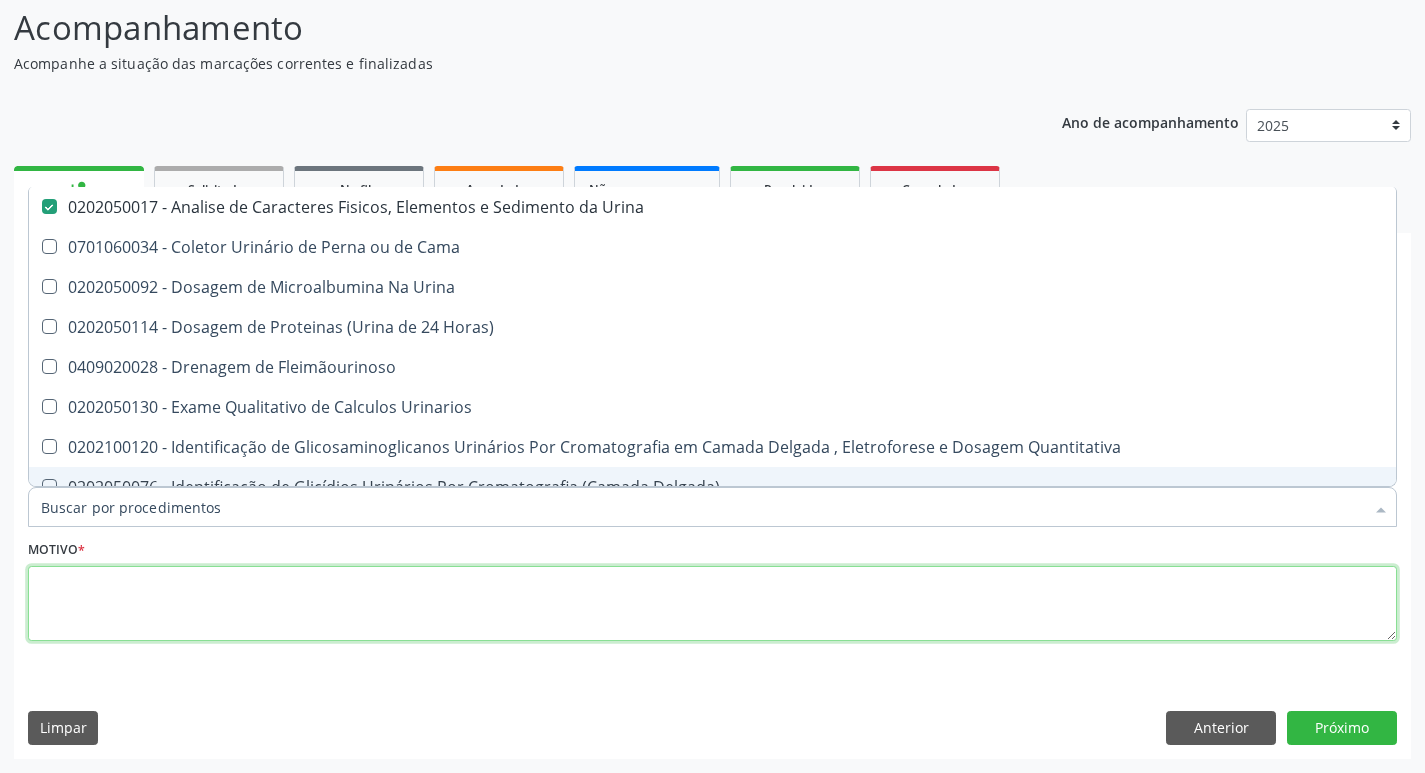 checkbox on "true" 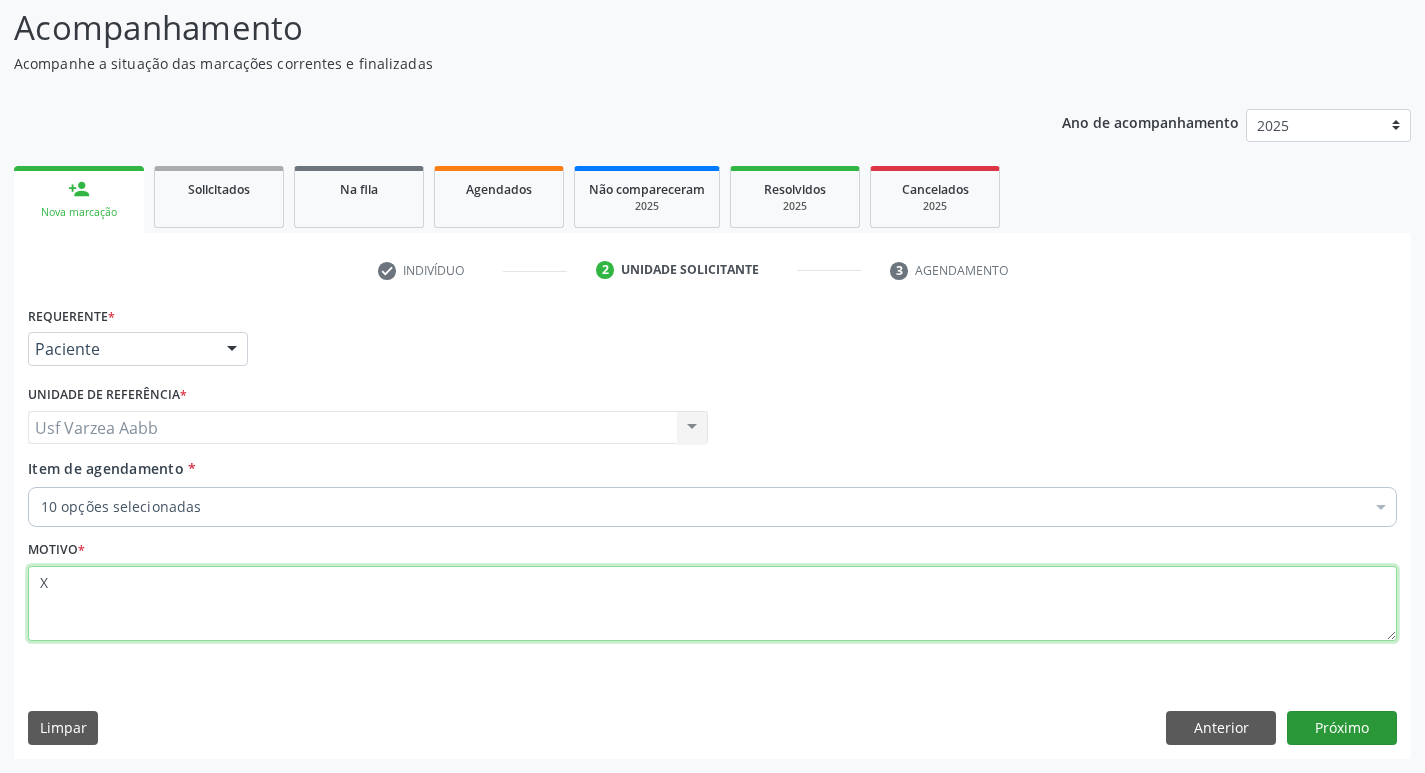 type on "X" 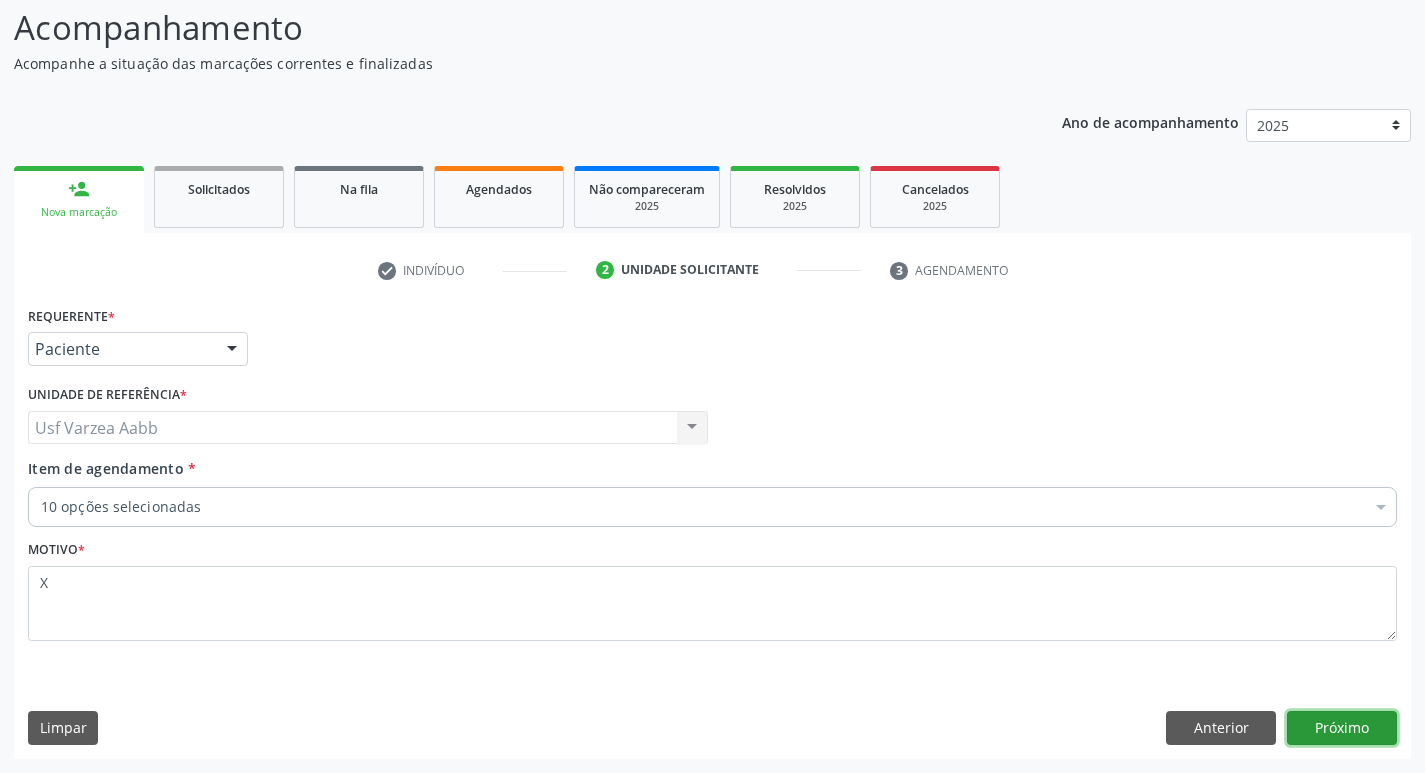 click on "Próximo" at bounding box center (1342, 728) 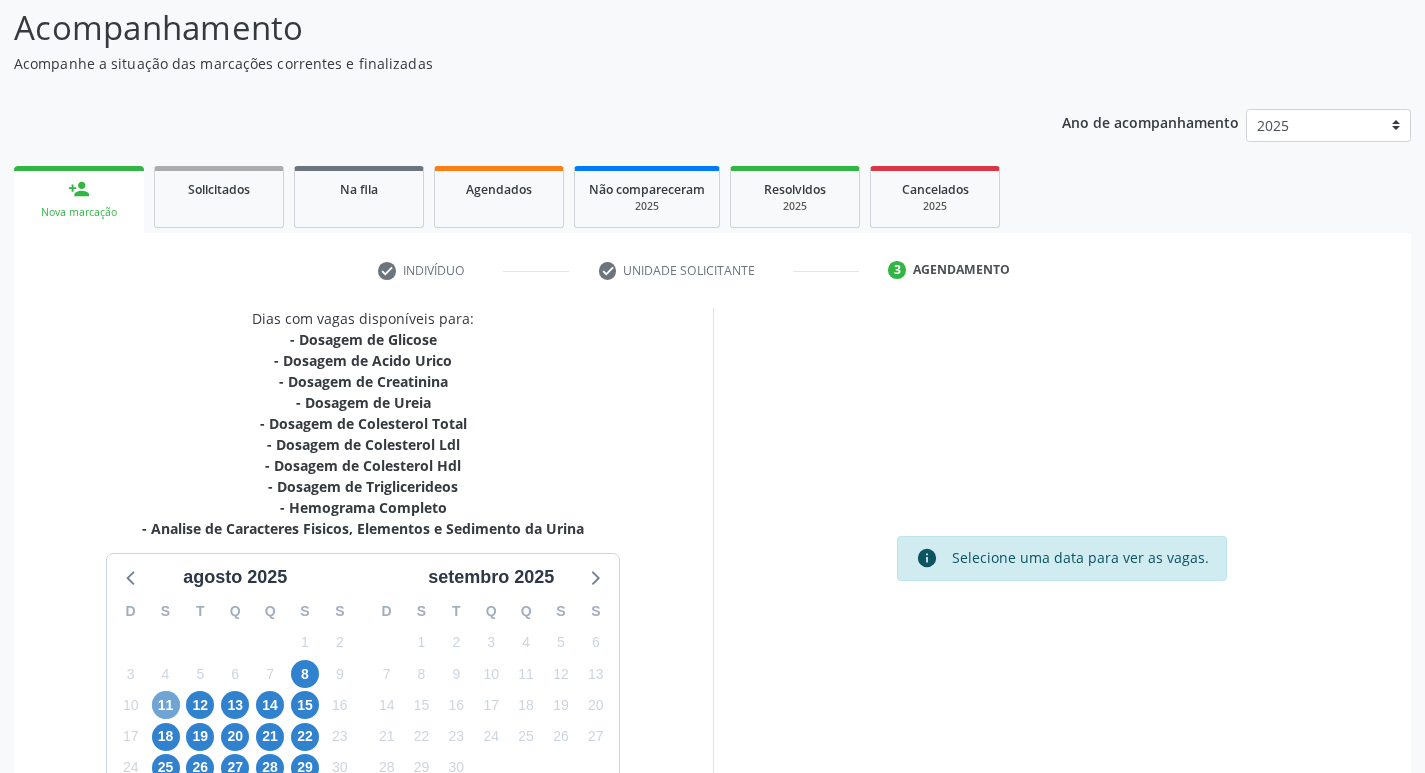 click on "11" at bounding box center (166, 705) 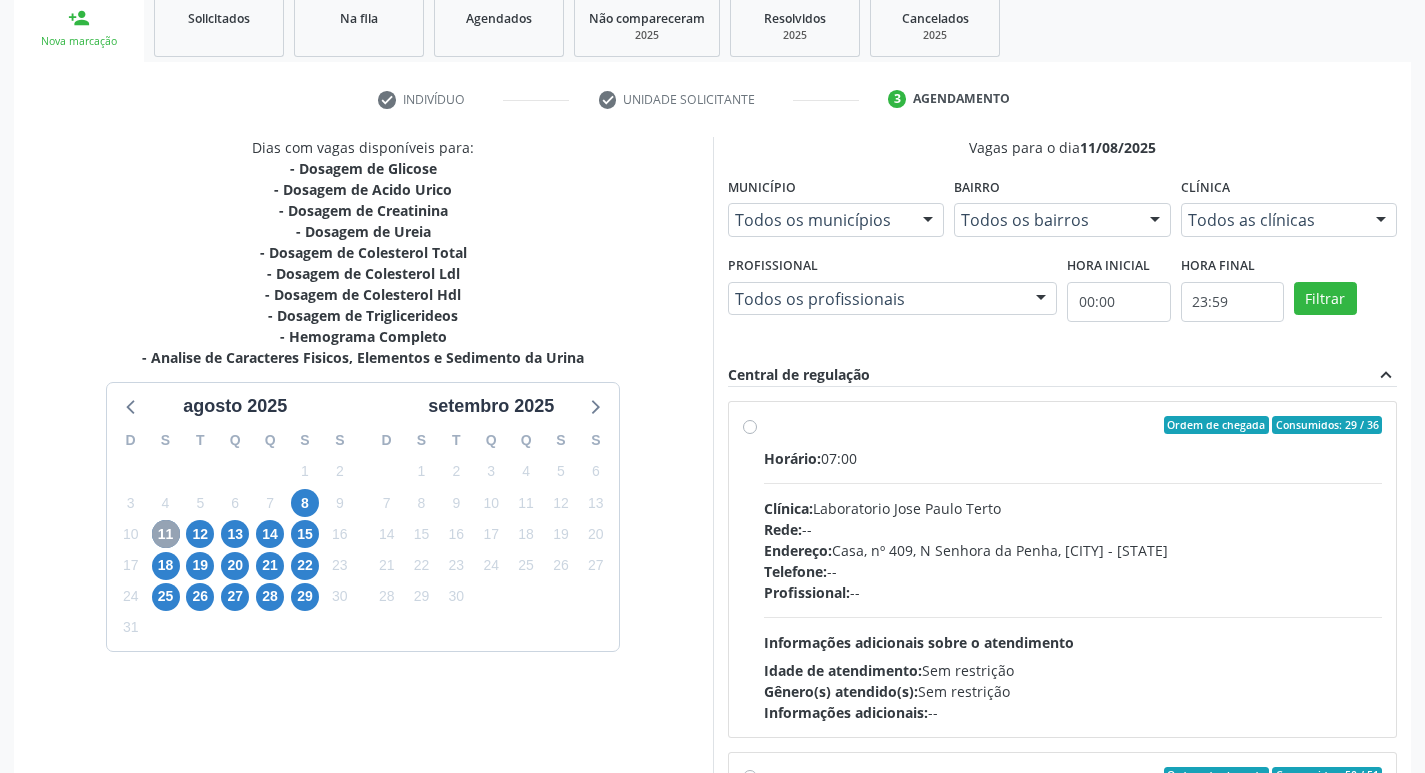 scroll, scrollTop: 333, scrollLeft: 0, axis: vertical 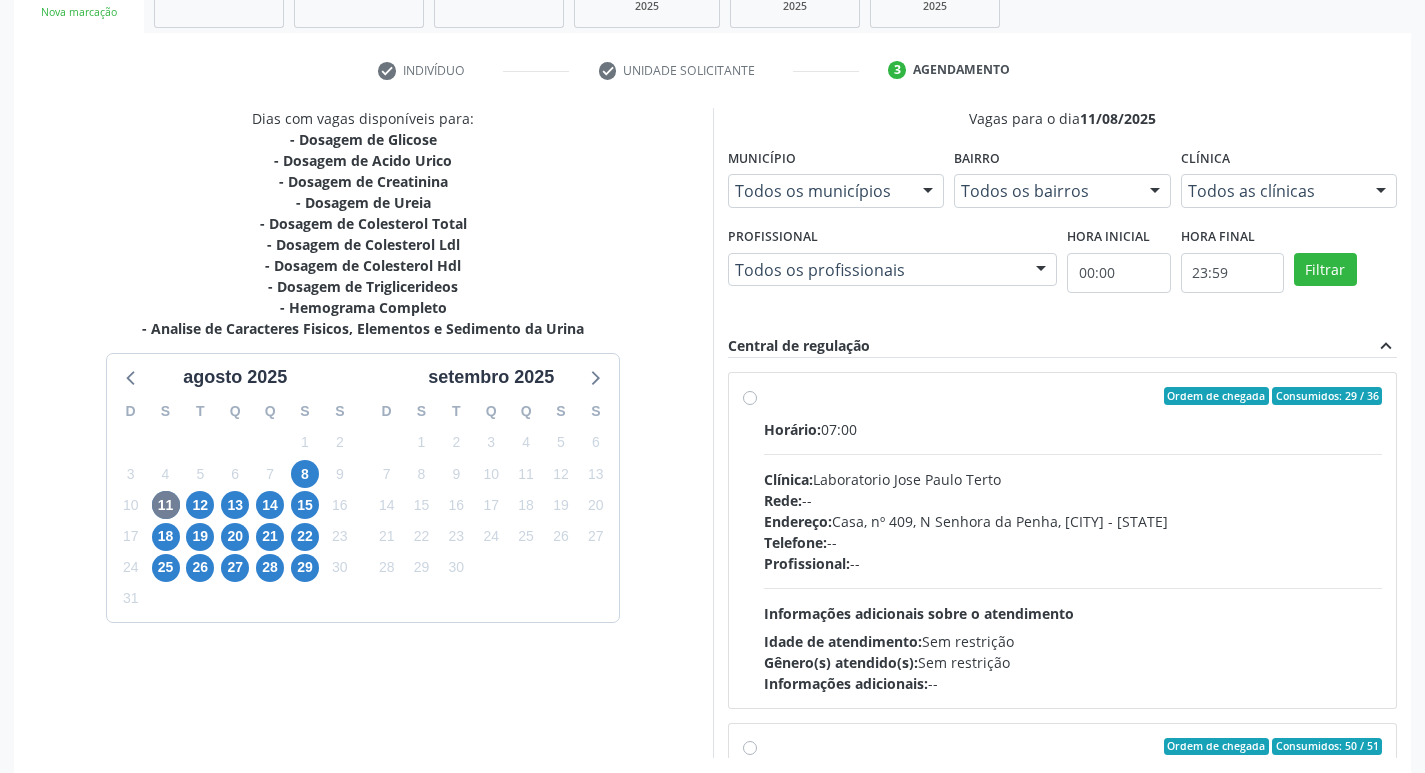 click on "Ordem de chegada
Consumidos: 29 / 36
Horário:   07:00
Clínica:  Laboratorio Jose Paulo Terto
Rede:
--
Endereço:   Casa, nº 409, N Senhora da Penha, Serra Talhada - PE
Telefone:   --
Profissional:
--
Informações adicionais sobre o atendimento
Idade de atendimento:
Sem restrição
Gênero(s) atendido(s):
Sem restrição
Informações adicionais:
--" at bounding box center [1073, 540] 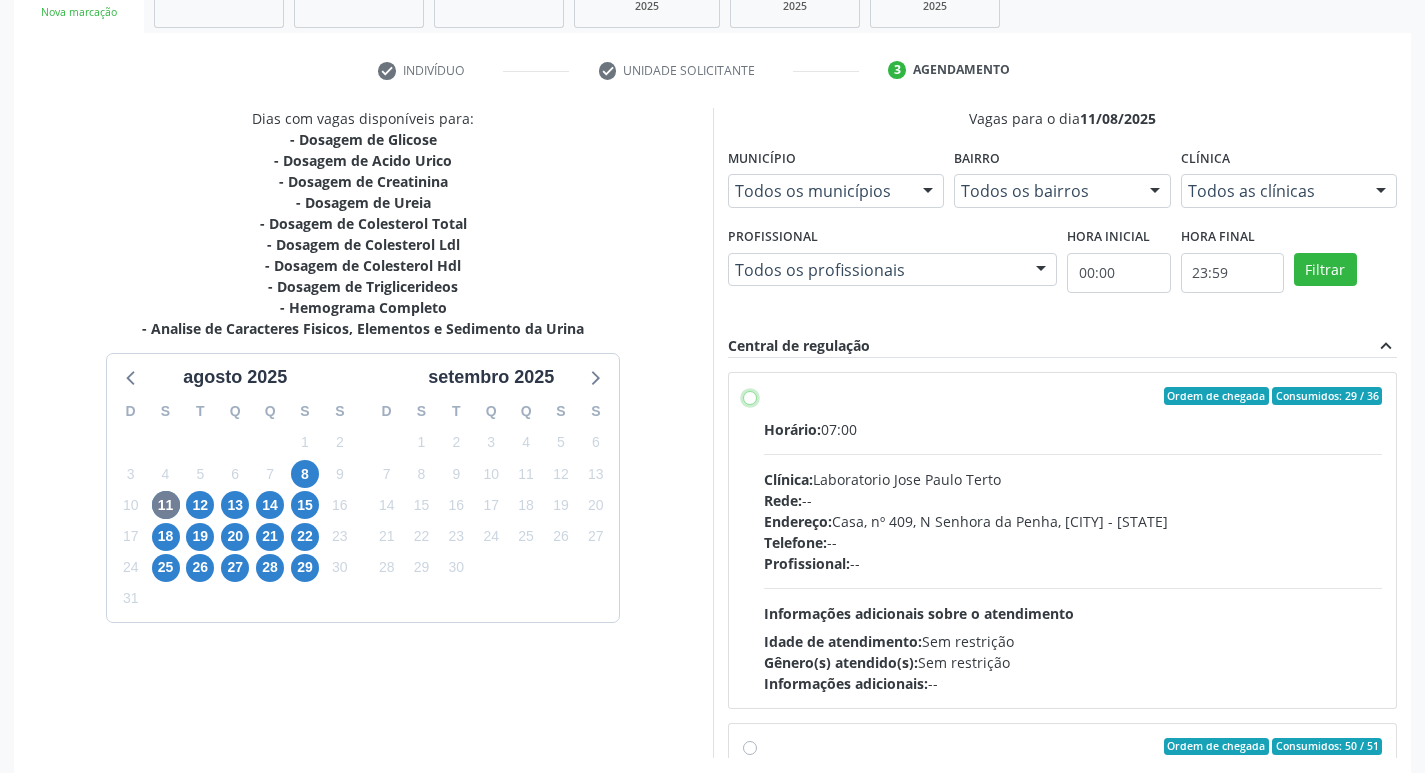 click on "Ordem de chegada
Consumidos: 29 / 36
Horário:   07:00
Clínica:  Laboratorio Jose Paulo Terto
Rede:
--
Endereço:   Casa, nº 409, N Senhora da Penha, Serra Talhada - PE
Telefone:   --
Profissional:
--
Informações adicionais sobre o atendimento
Idade de atendimento:
Sem restrição
Gênero(s) atendido(s):
Sem restrição
Informações adicionais:
--" at bounding box center (750, 396) 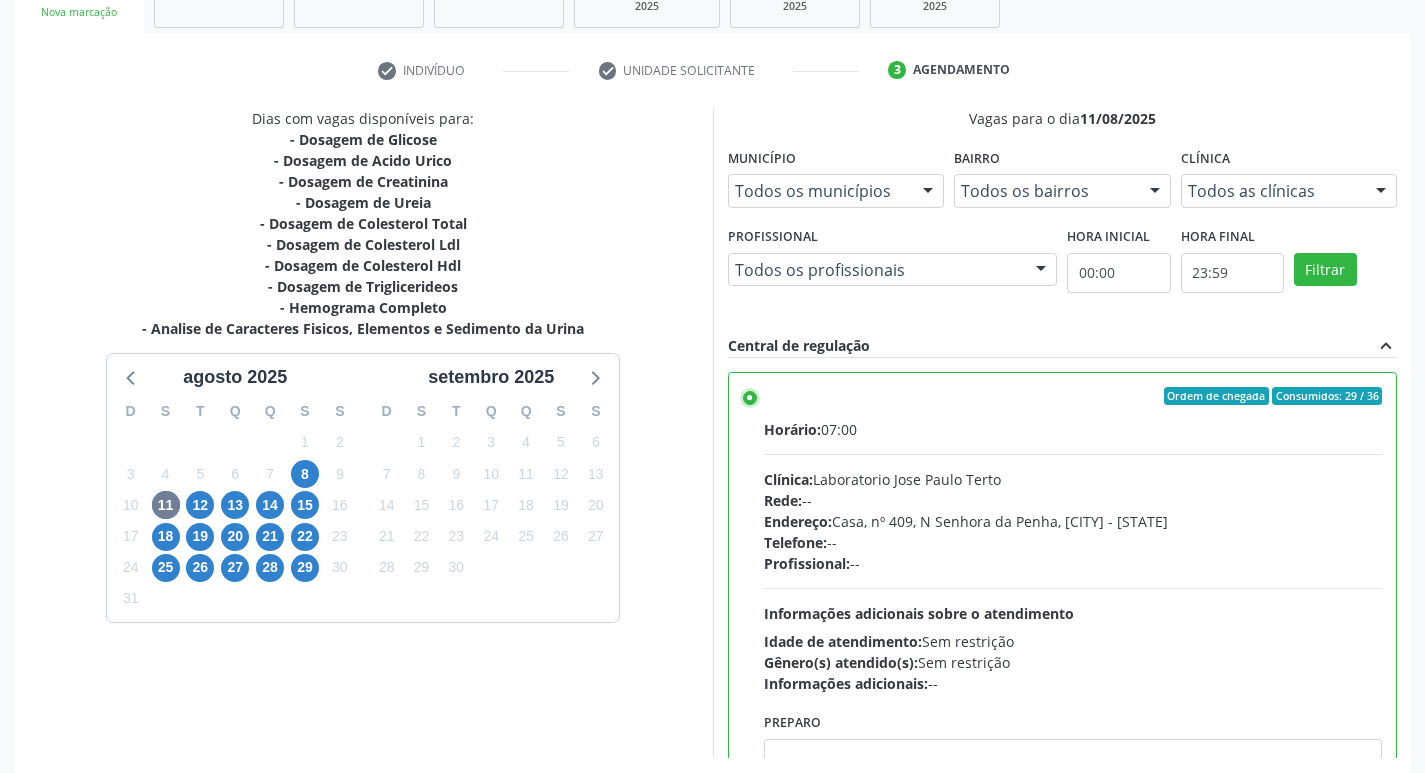 scroll, scrollTop: 422, scrollLeft: 0, axis: vertical 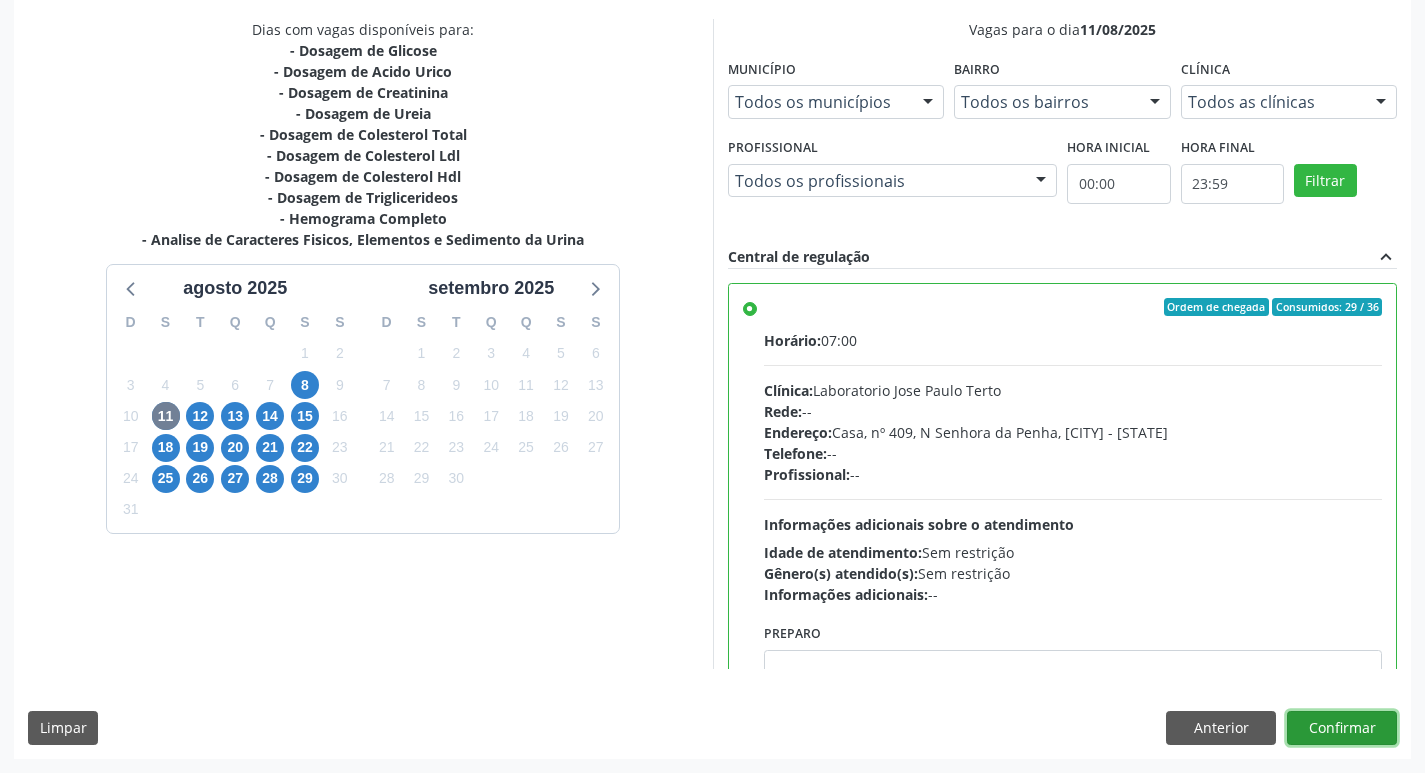click on "Confirmar" at bounding box center (1342, 728) 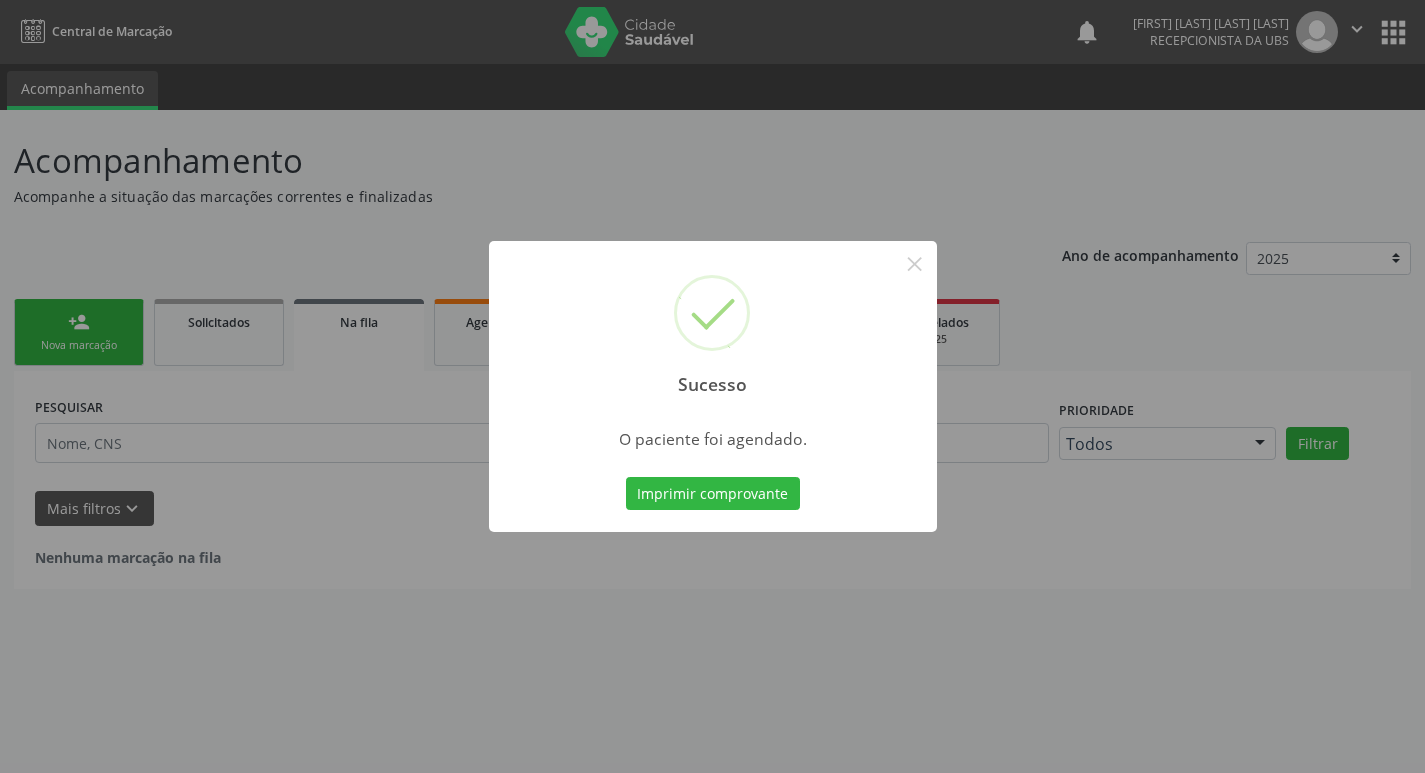 scroll, scrollTop: 0, scrollLeft: 0, axis: both 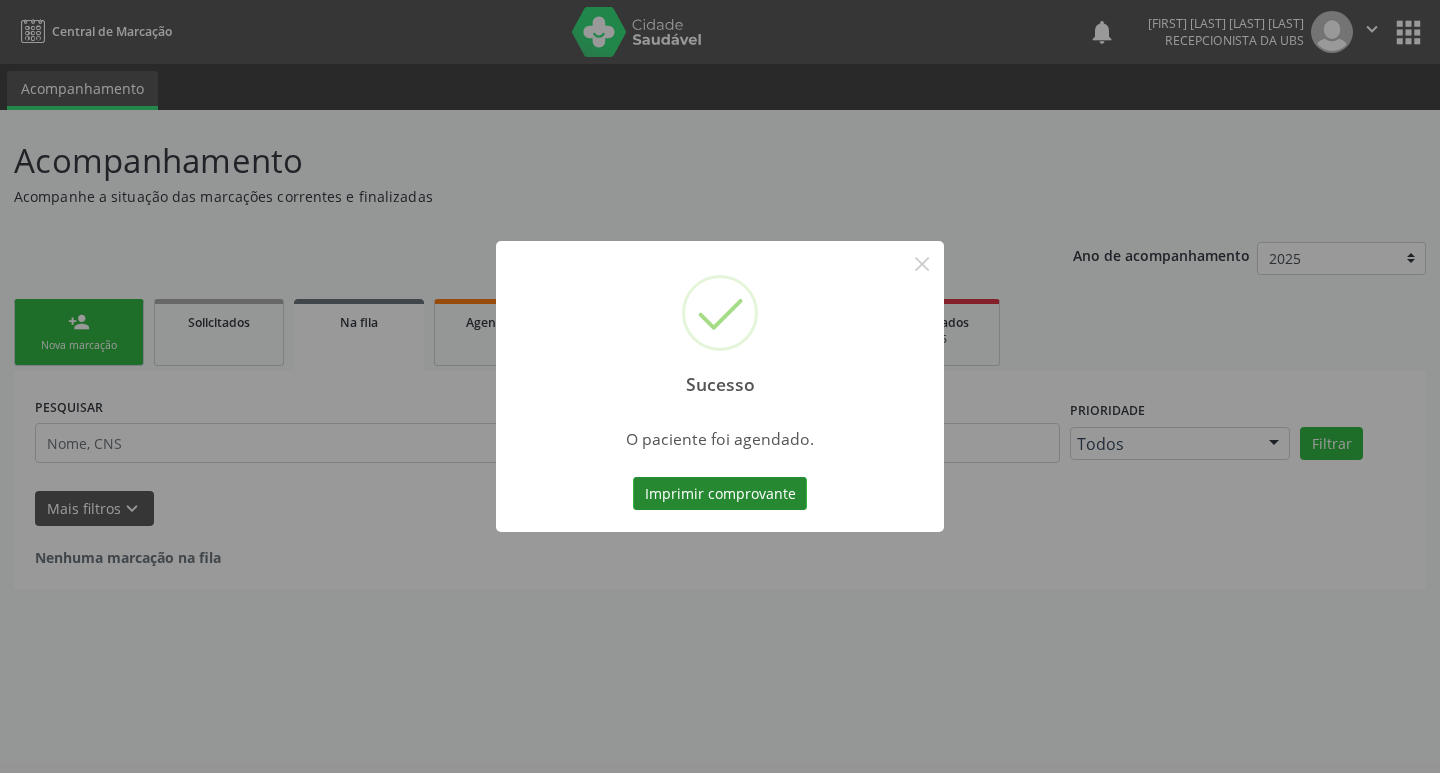 click on "Imprimir comprovante" at bounding box center [720, 494] 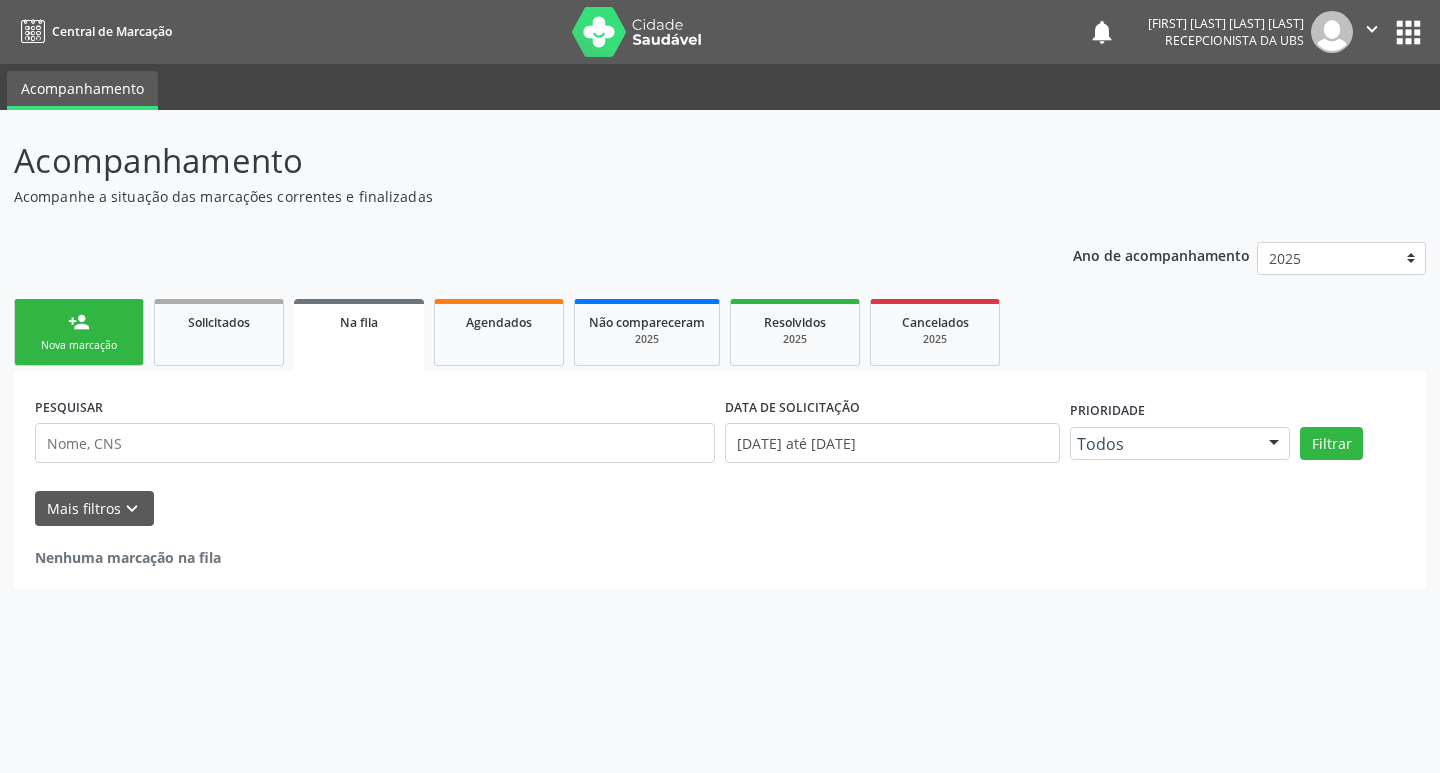 click on "person_add
Nova marcação" at bounding box center (79, 332) 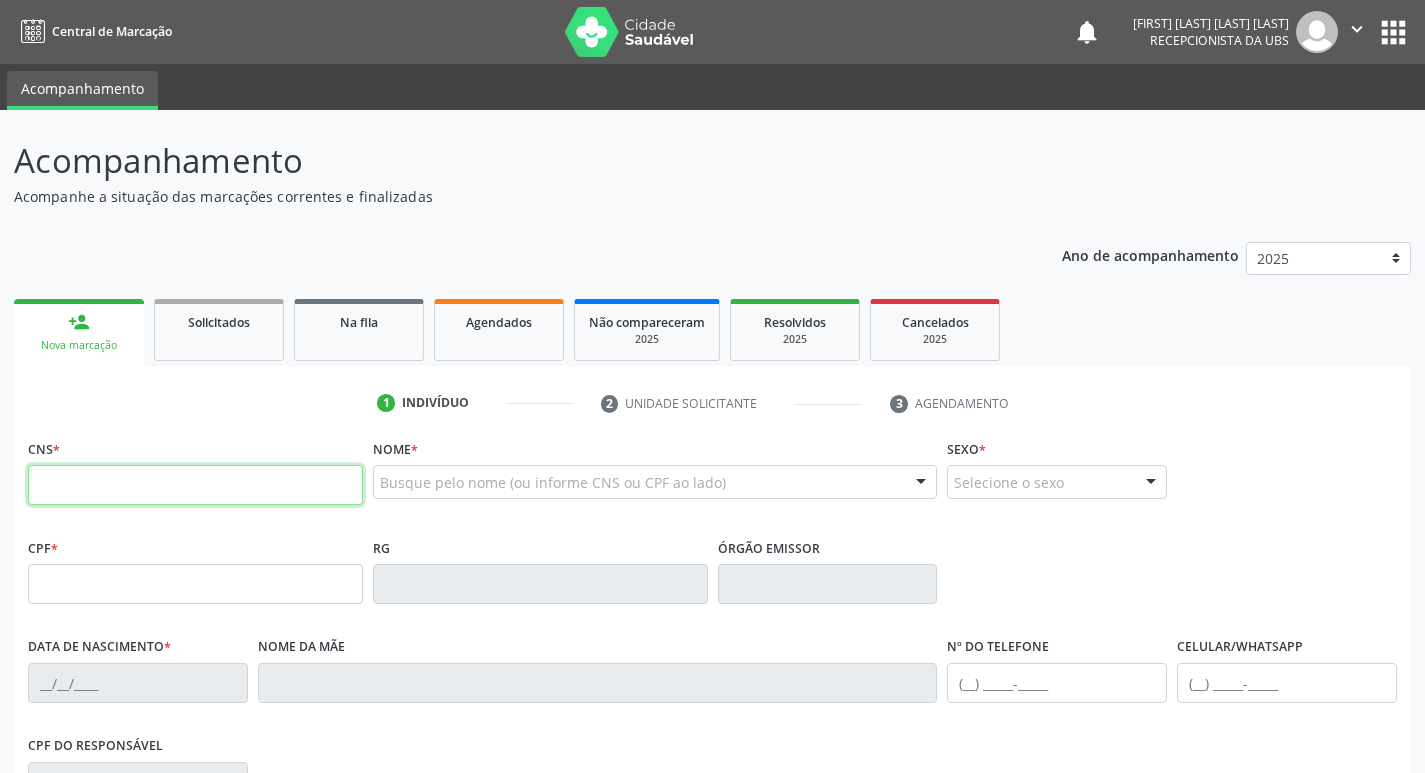 click at bounding box center [195, 485] 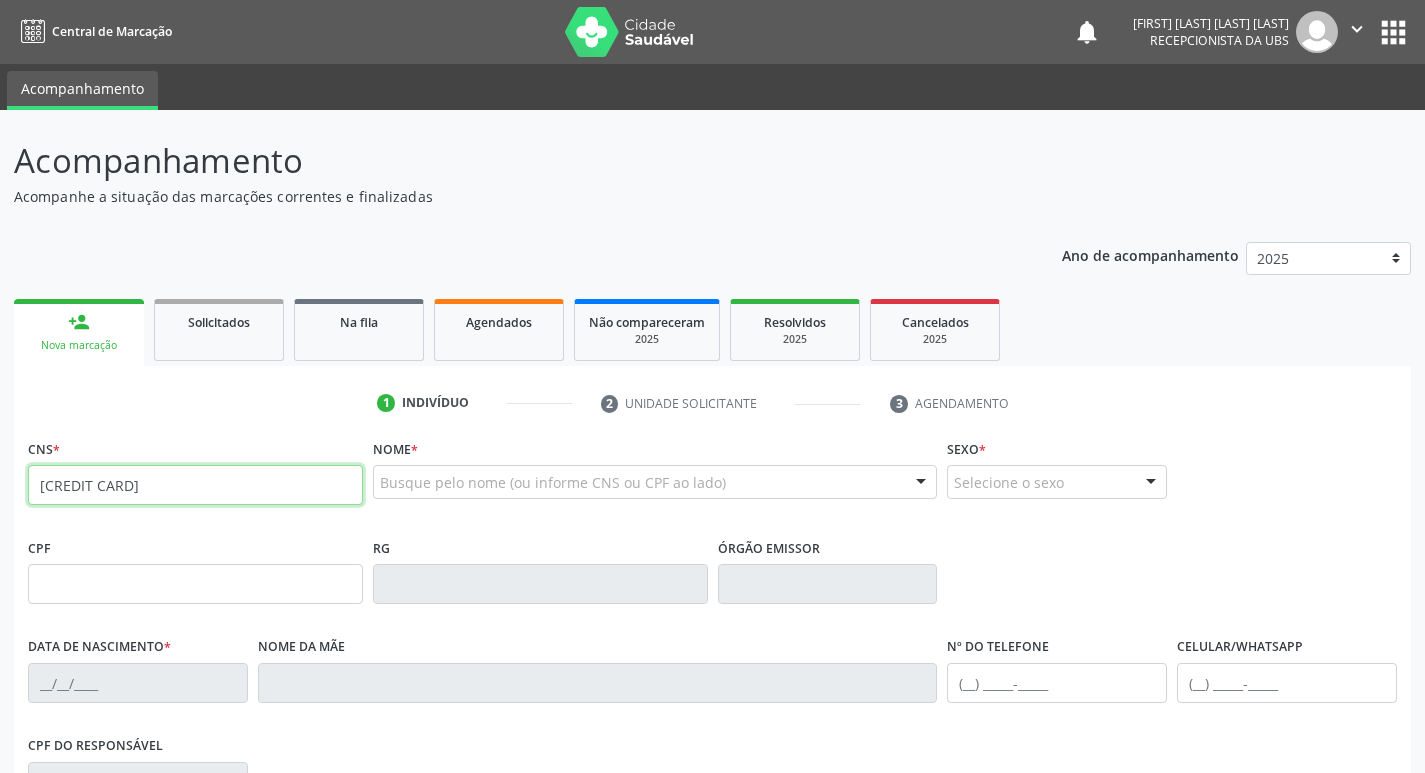 type on "706 1088 0926 8930" 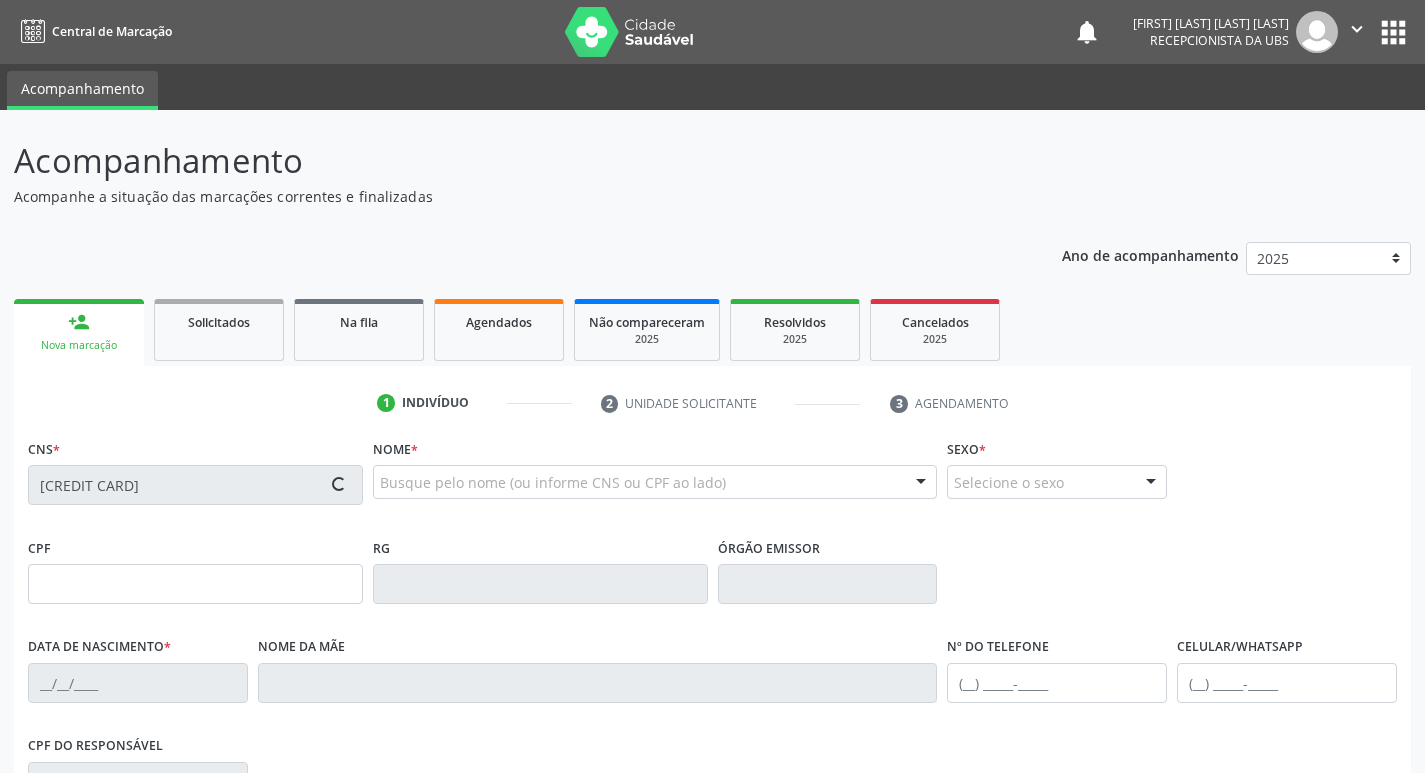 type on "189.751.338-00" 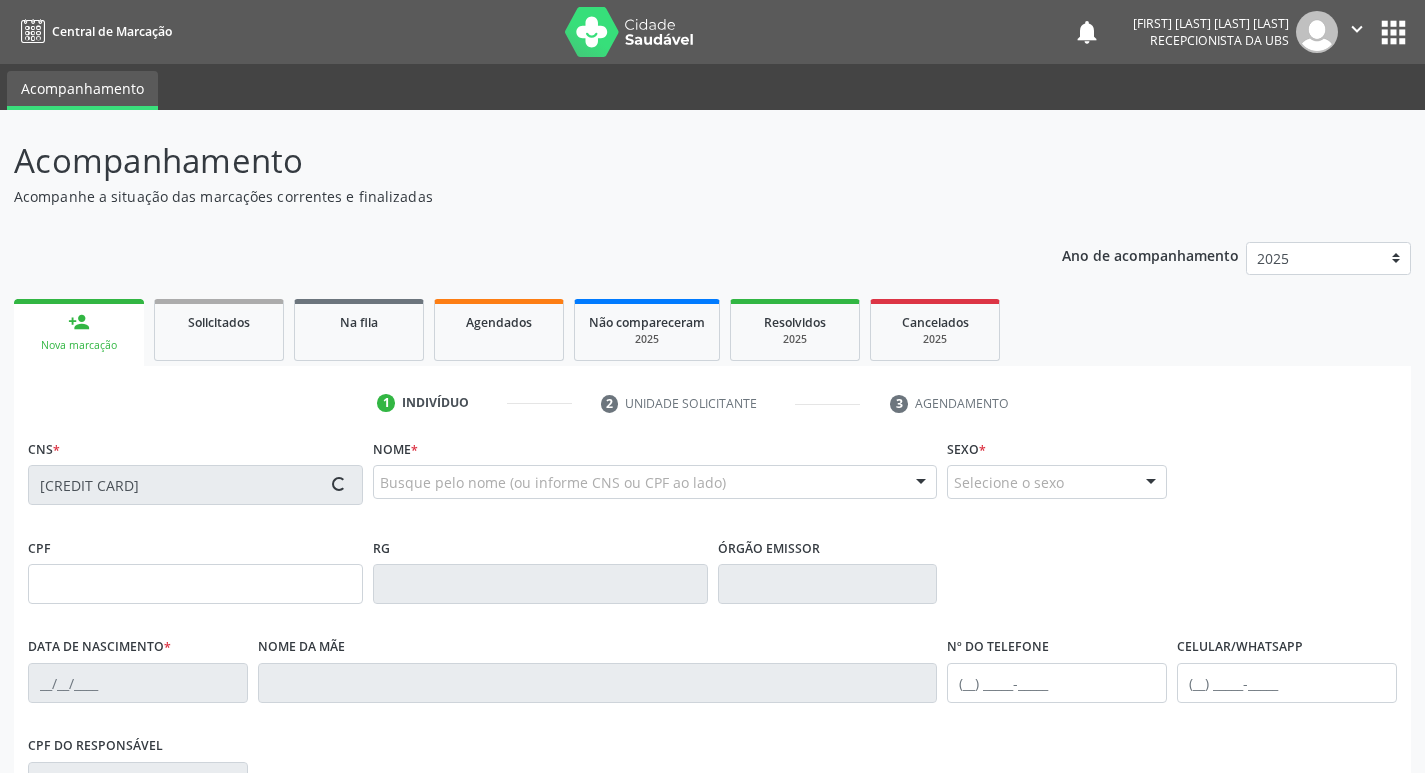 type on "13/07/1974" 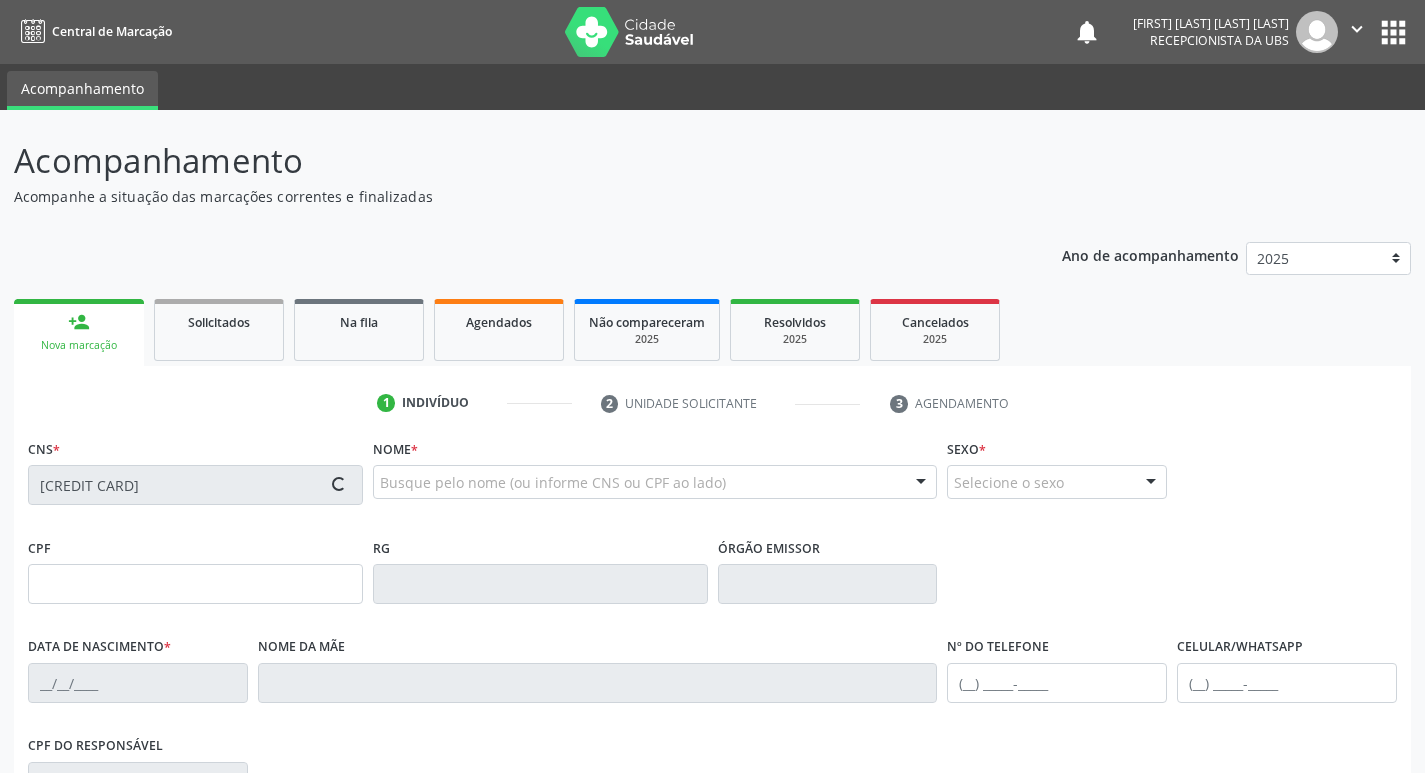 type on "Maria do Socorro Pereira" 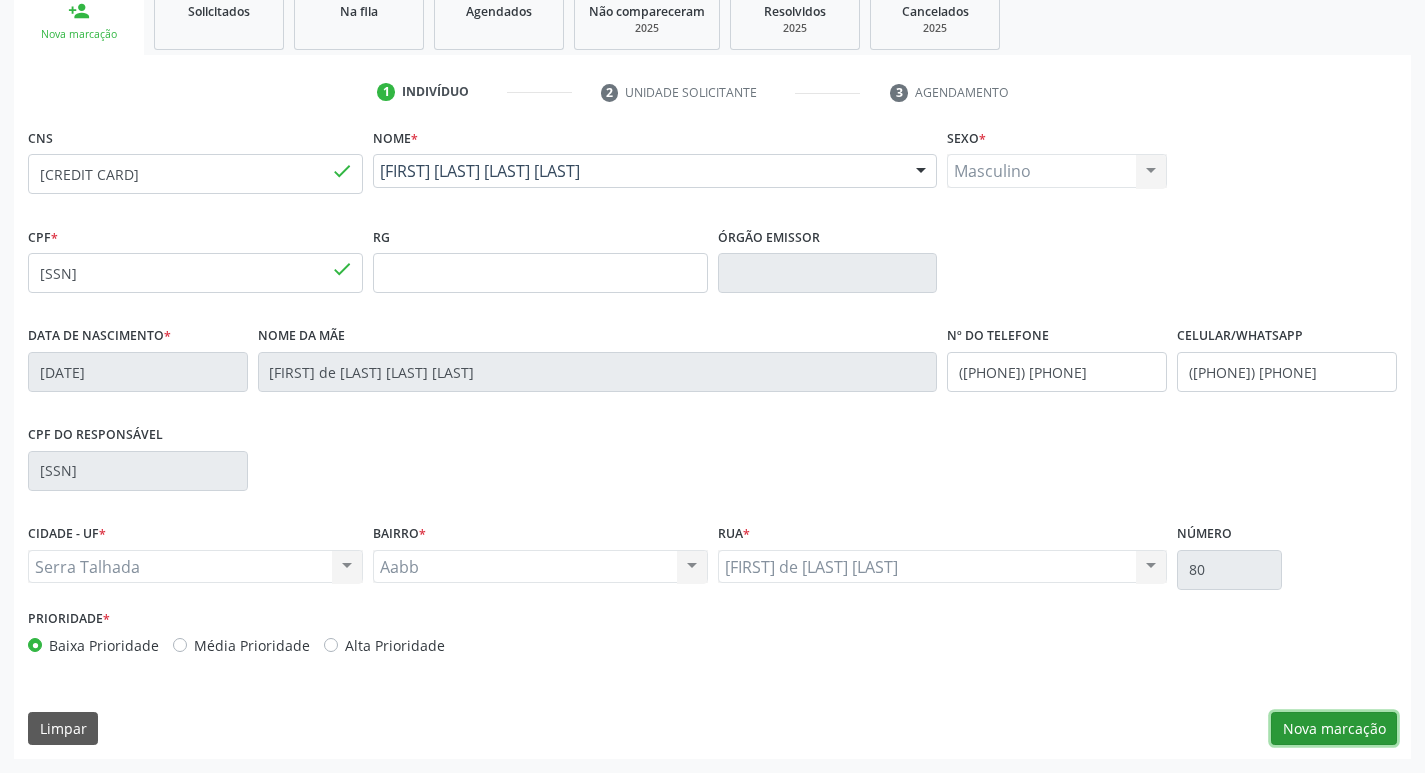 click on "Nova marcação" at bounding box center [1334, 729] 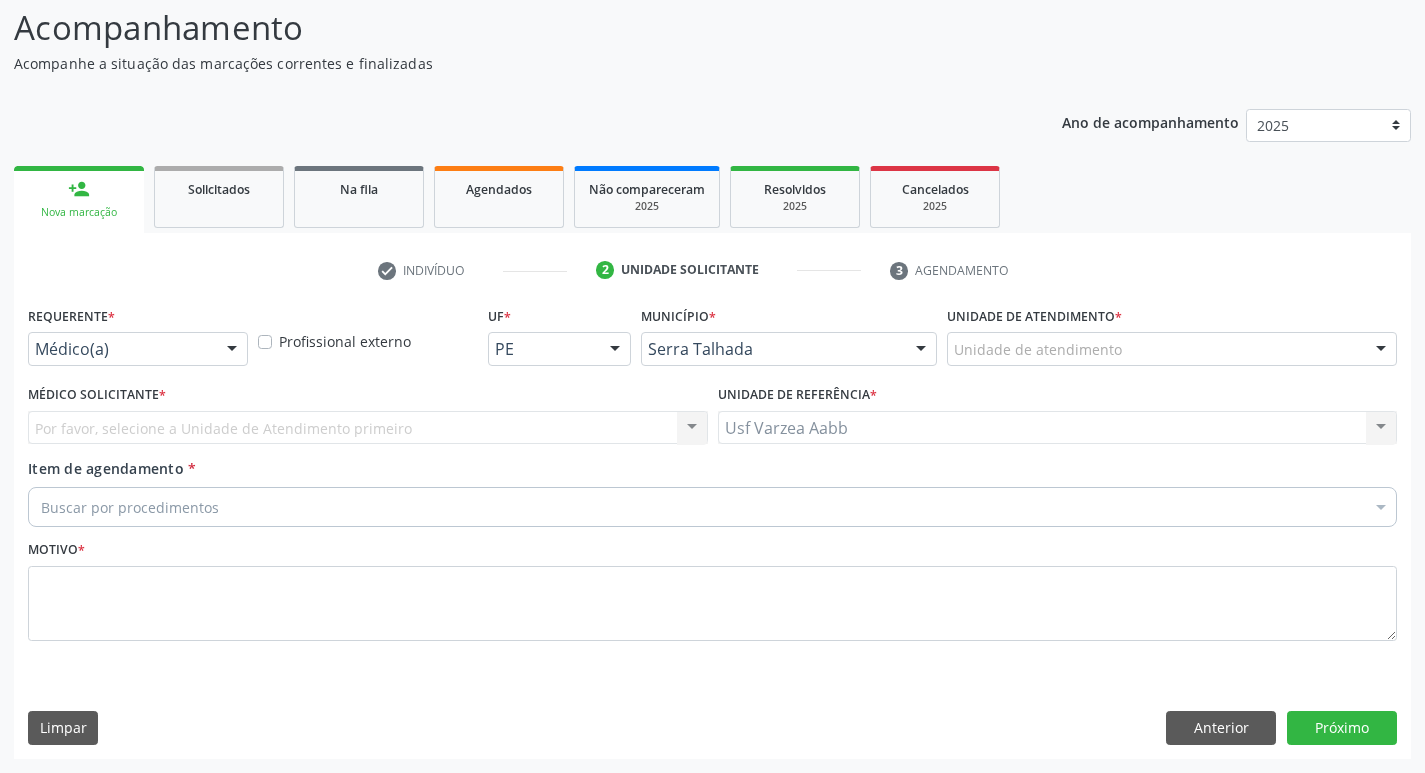 scroll, scrollTop: 133, scrollLeft: 0, axis: vertical 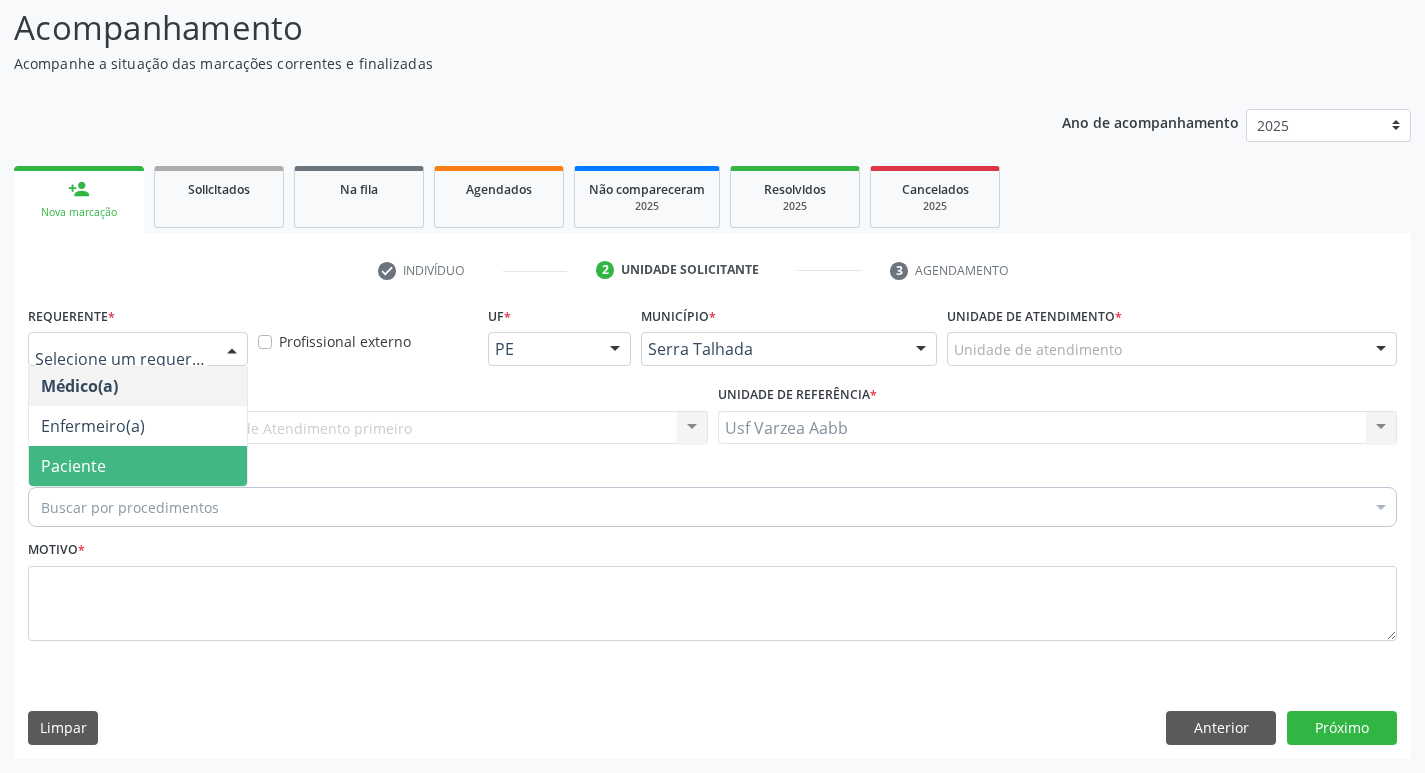 click on "Paciente" at bounding box center (138, 466) 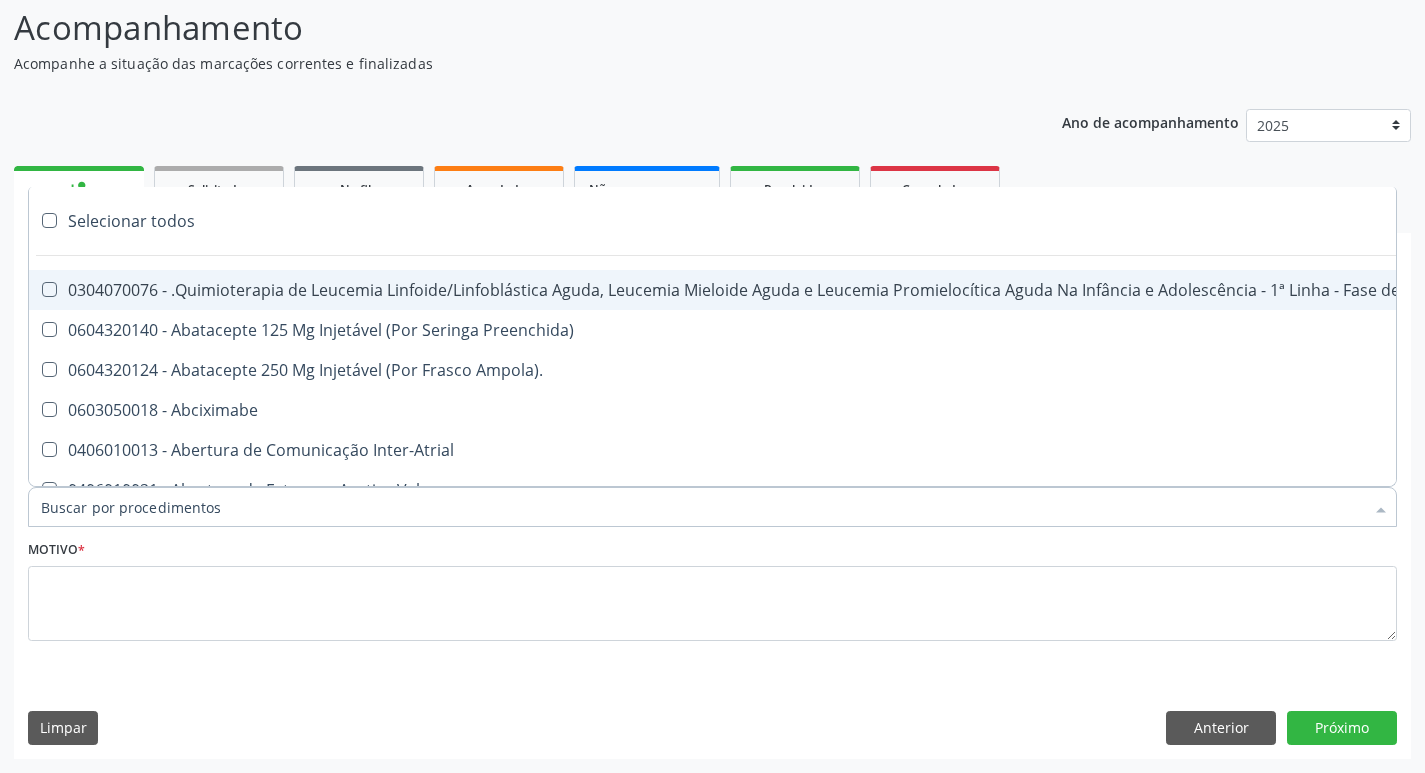click on "Item de agendamento
*" at bounding box center (702, 507) 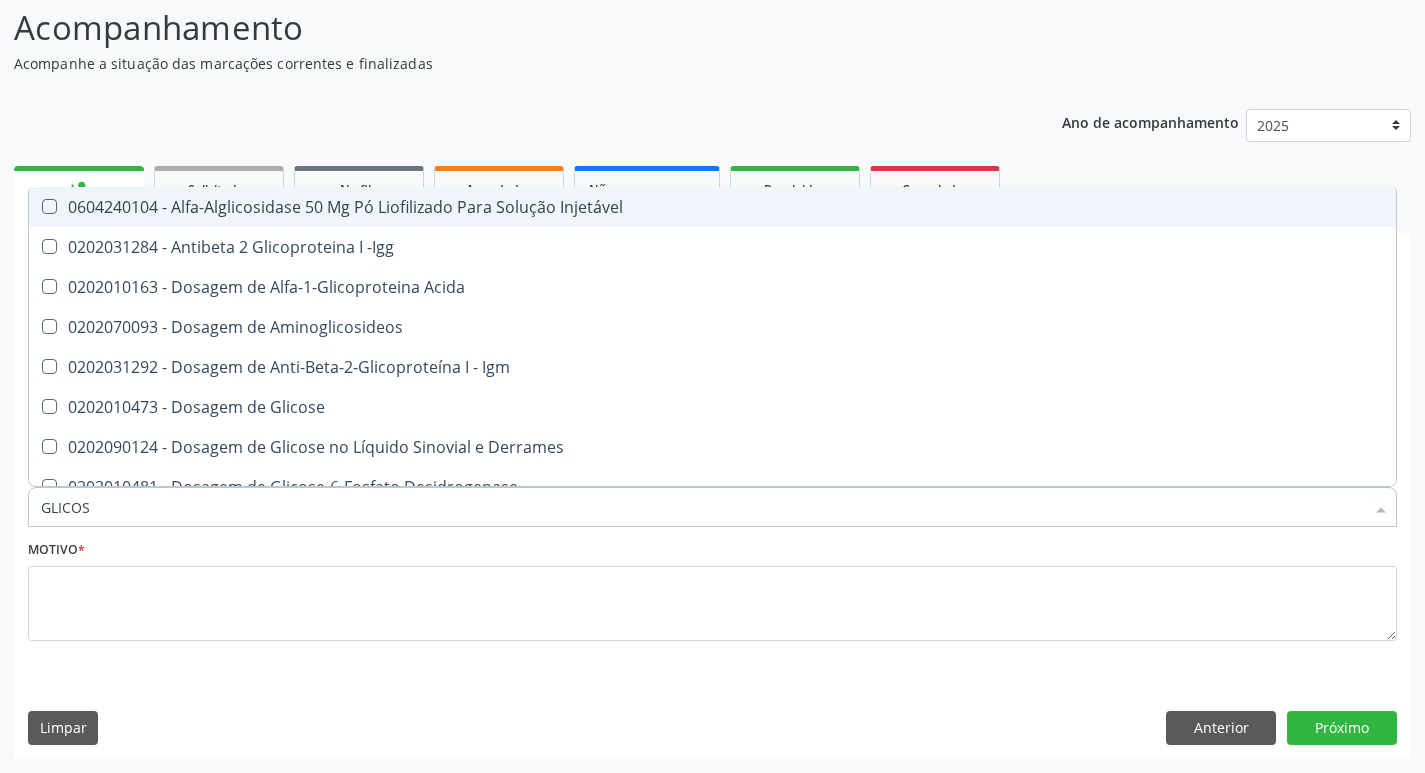 type on "GLICOSI" 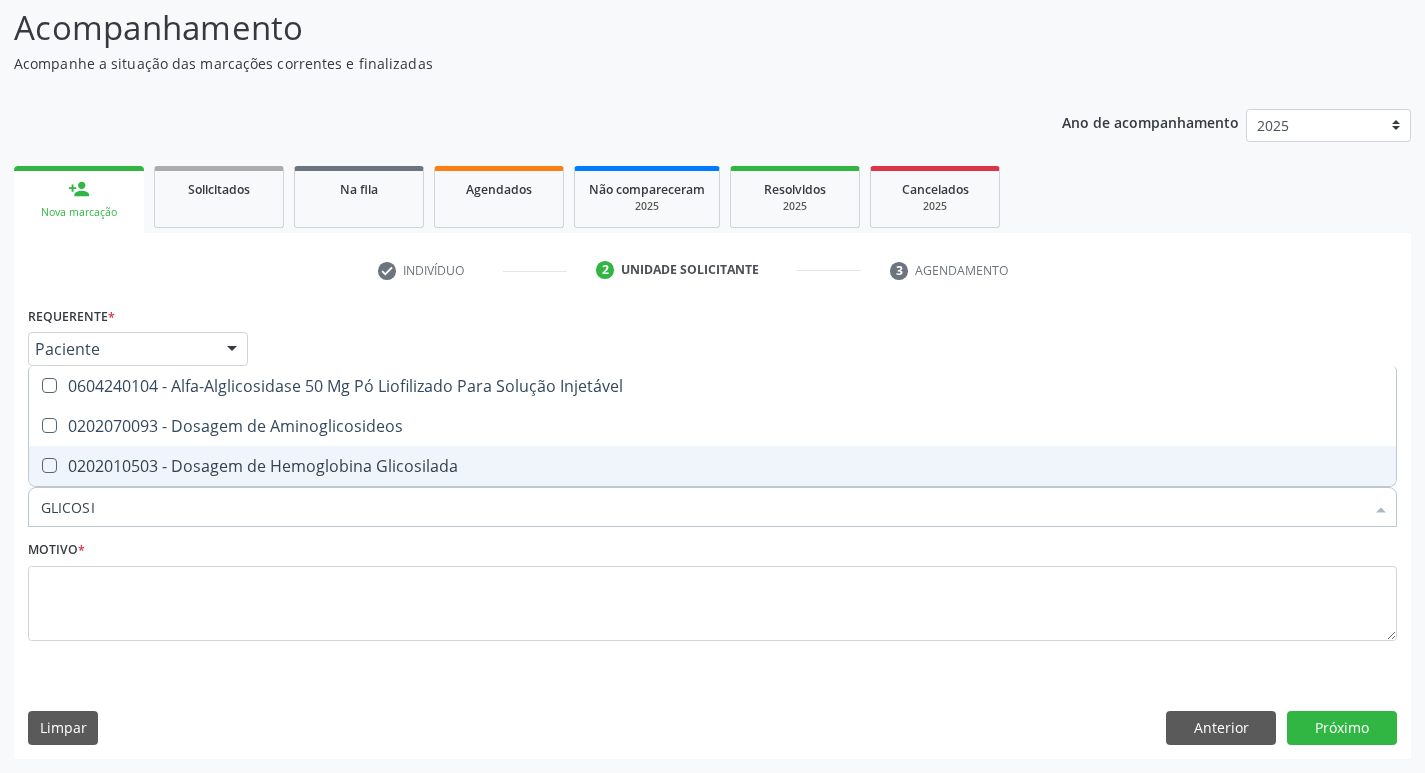 click on "0202010503 - Dosagem de Hemoglobina Glicosilada" at bounding box center [712, 466] 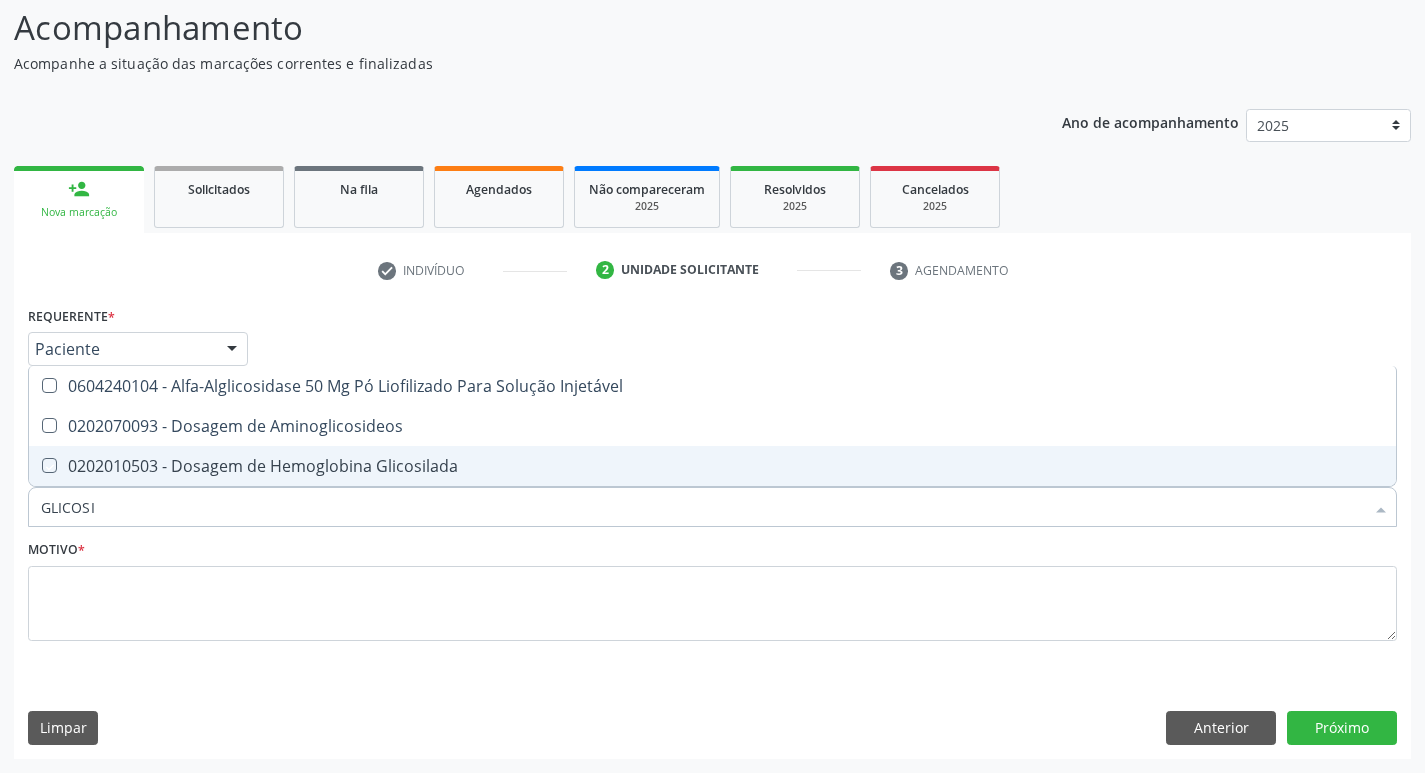 checkbox on "true" 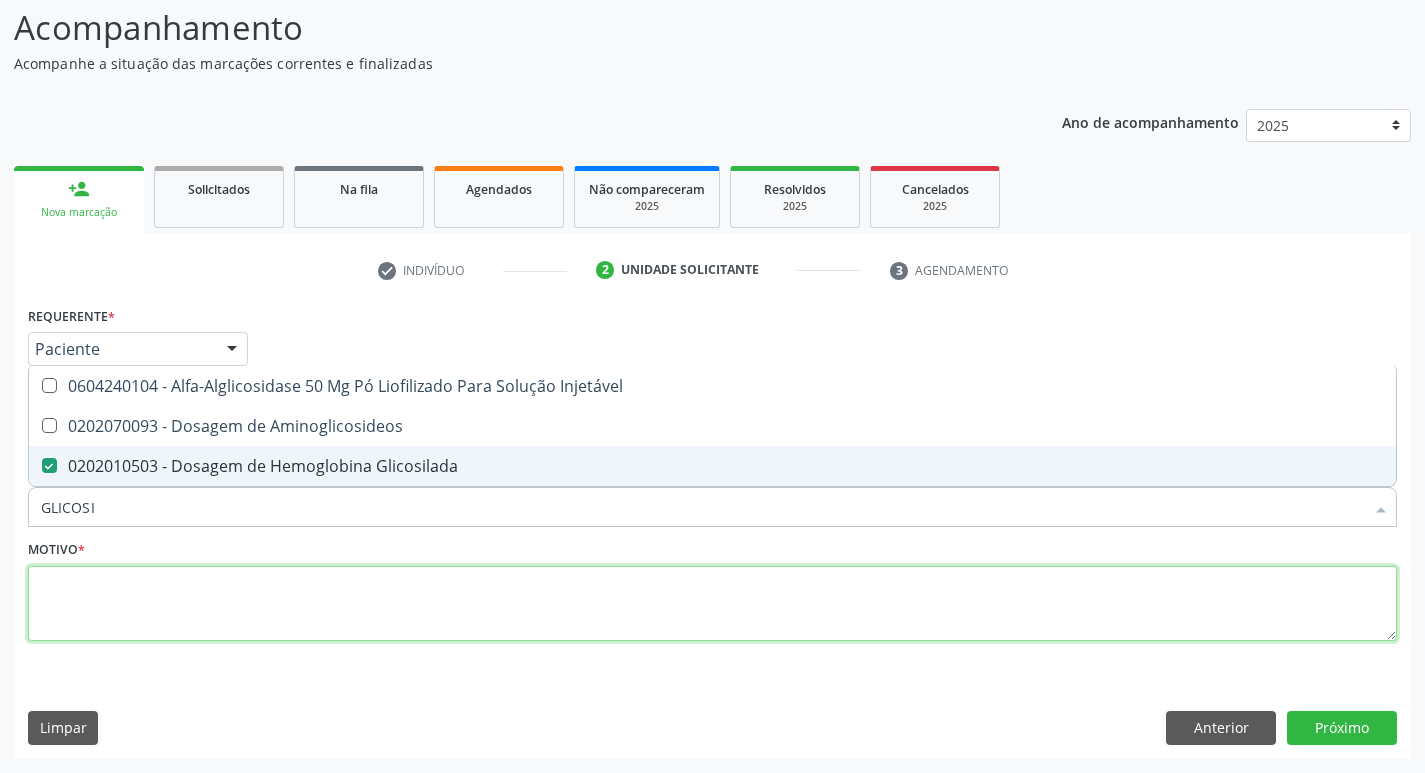 click at bounding box center (712, 604) 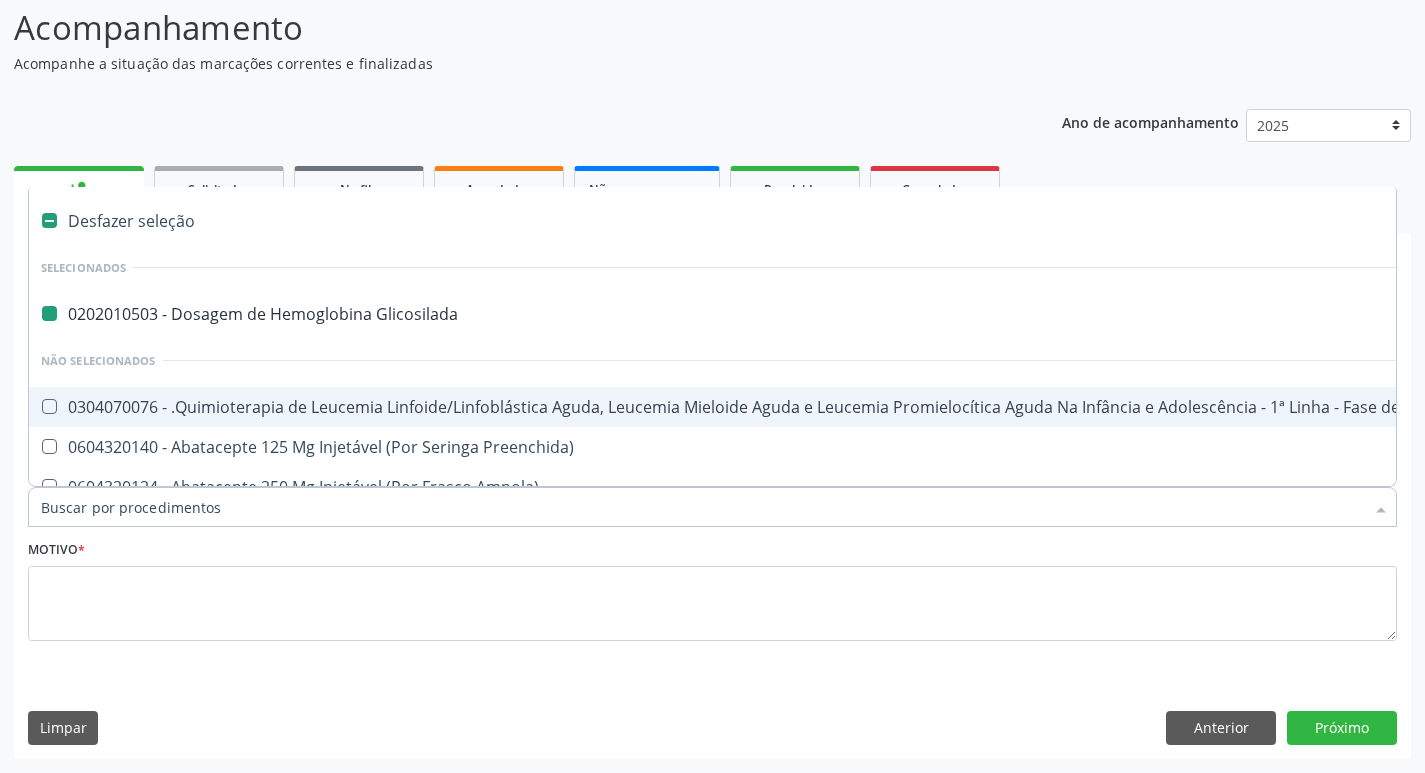 type on "P" 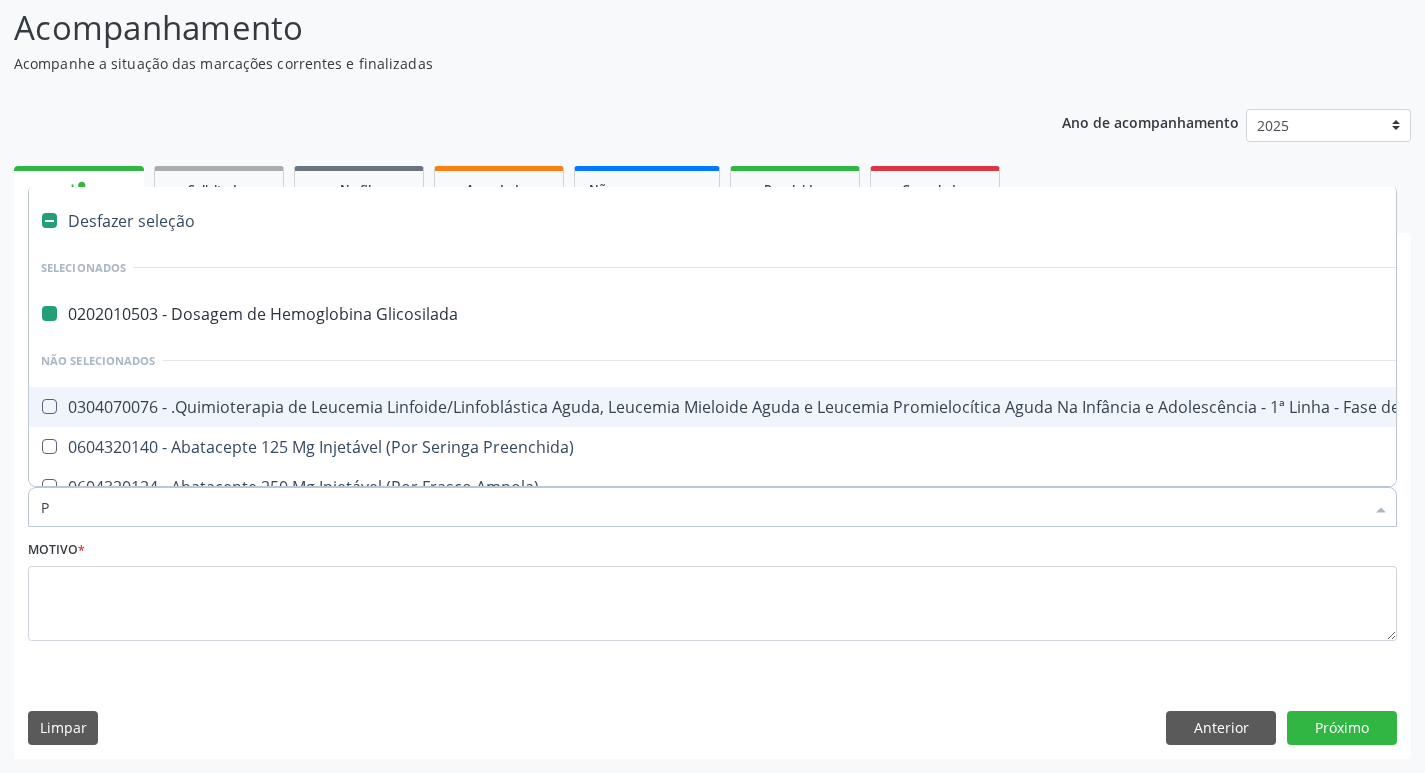 checkbox on "false" 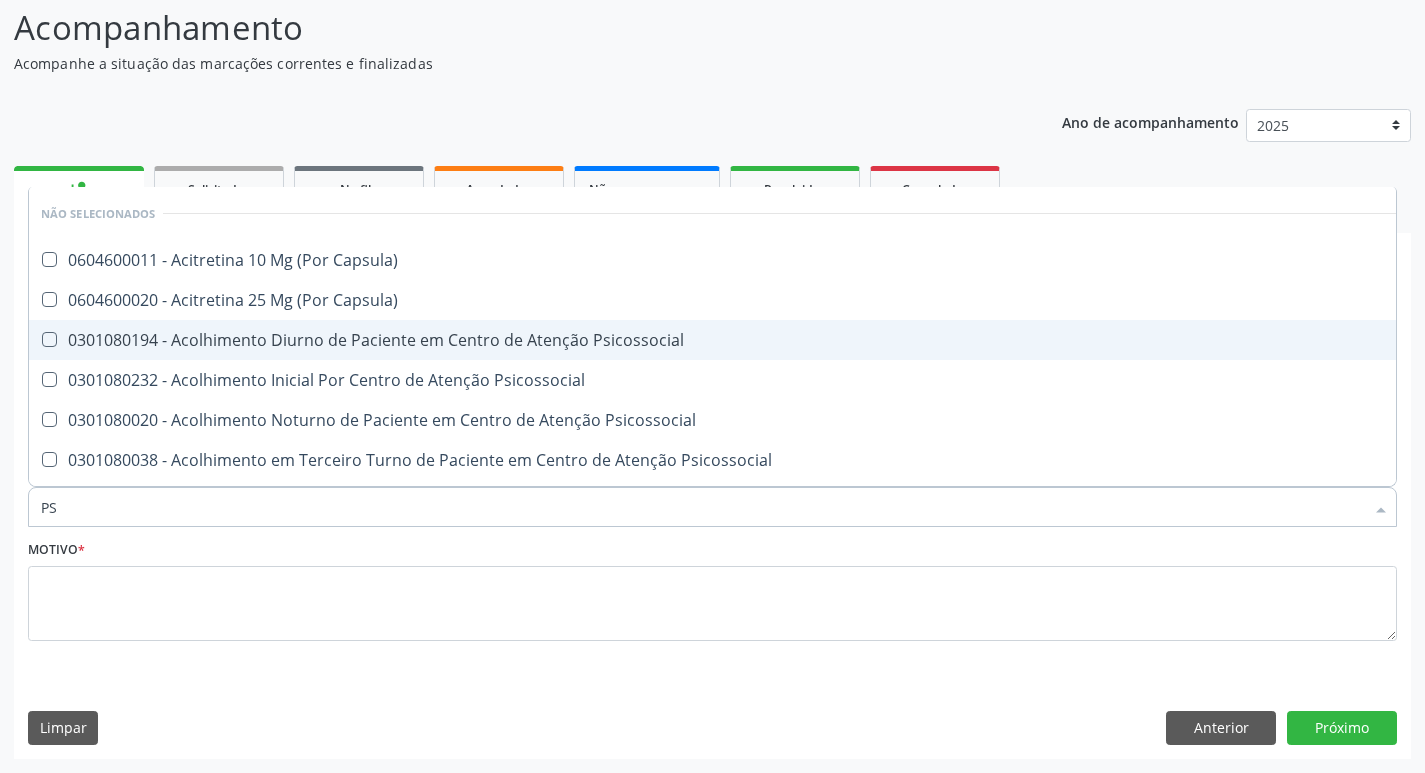 type on "PSA" 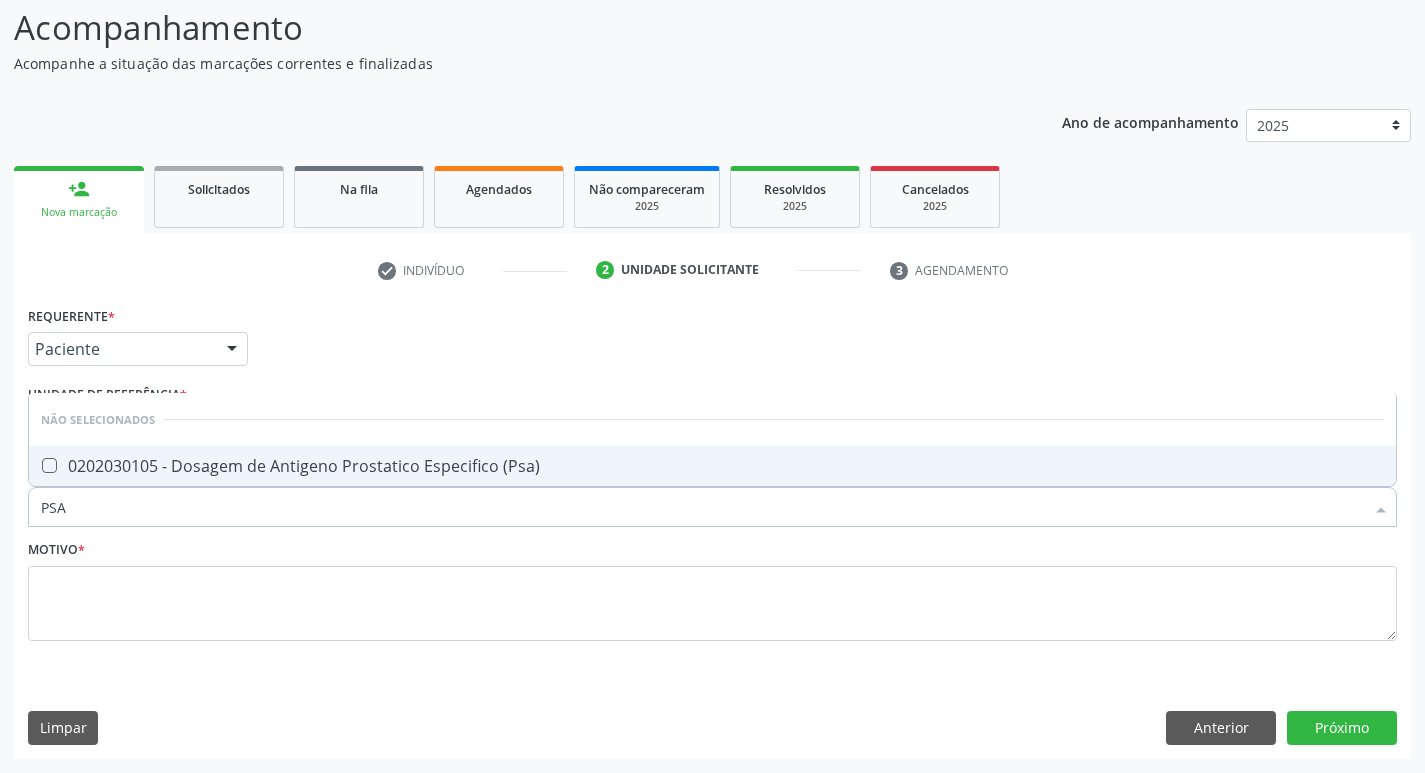click on "0202030105 - Dosagem de Antigeno Prostatico Especifico (Psa)" at bounding box center (712, 466) 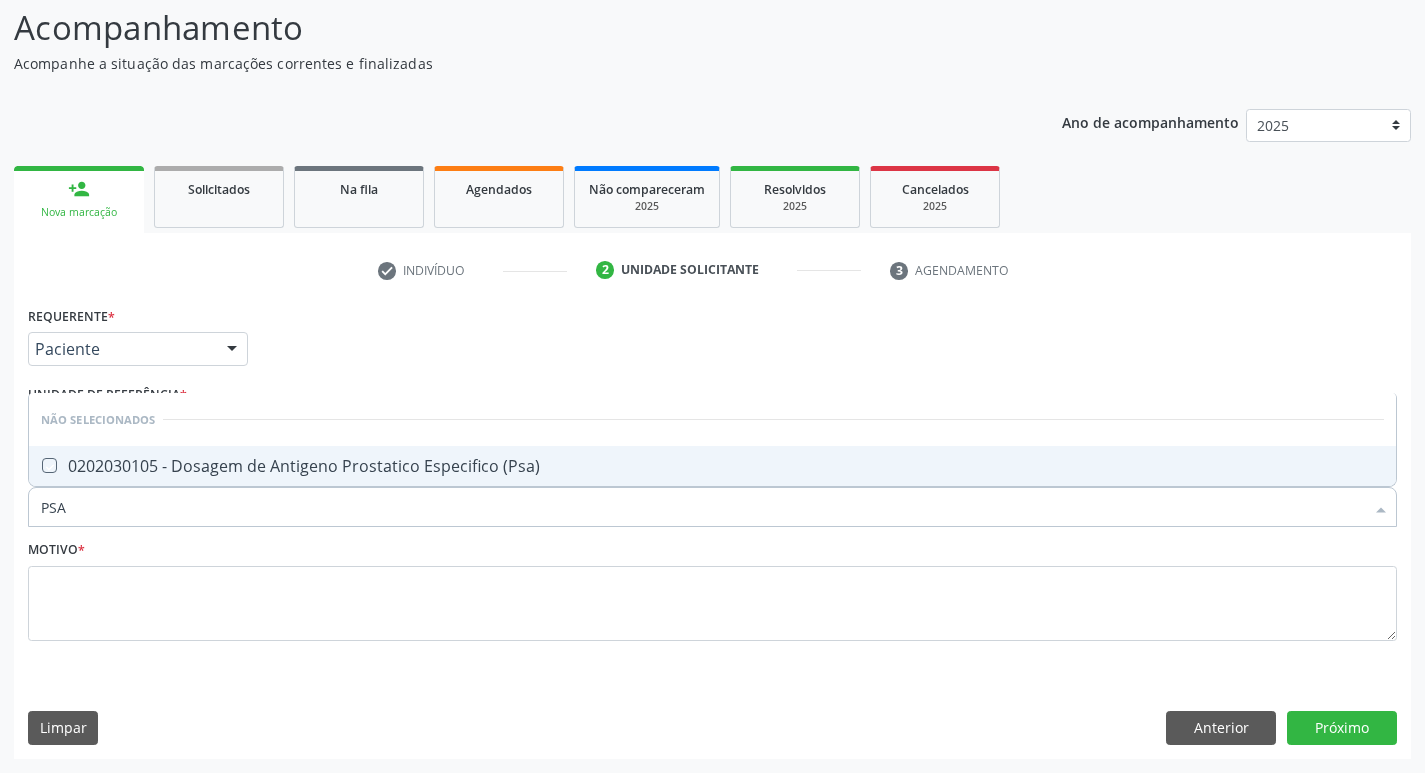 checkbox on "true" 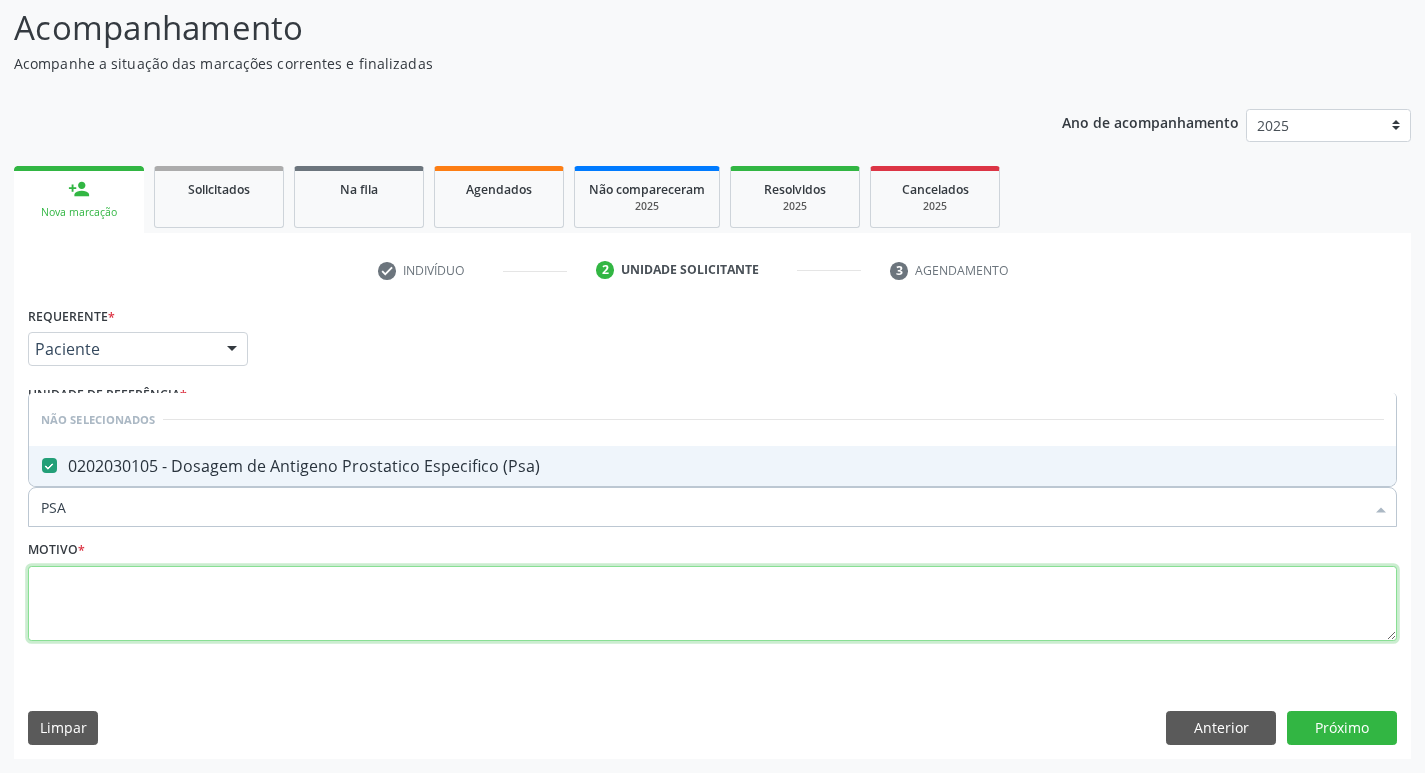 click at bounding box center (712, 604) 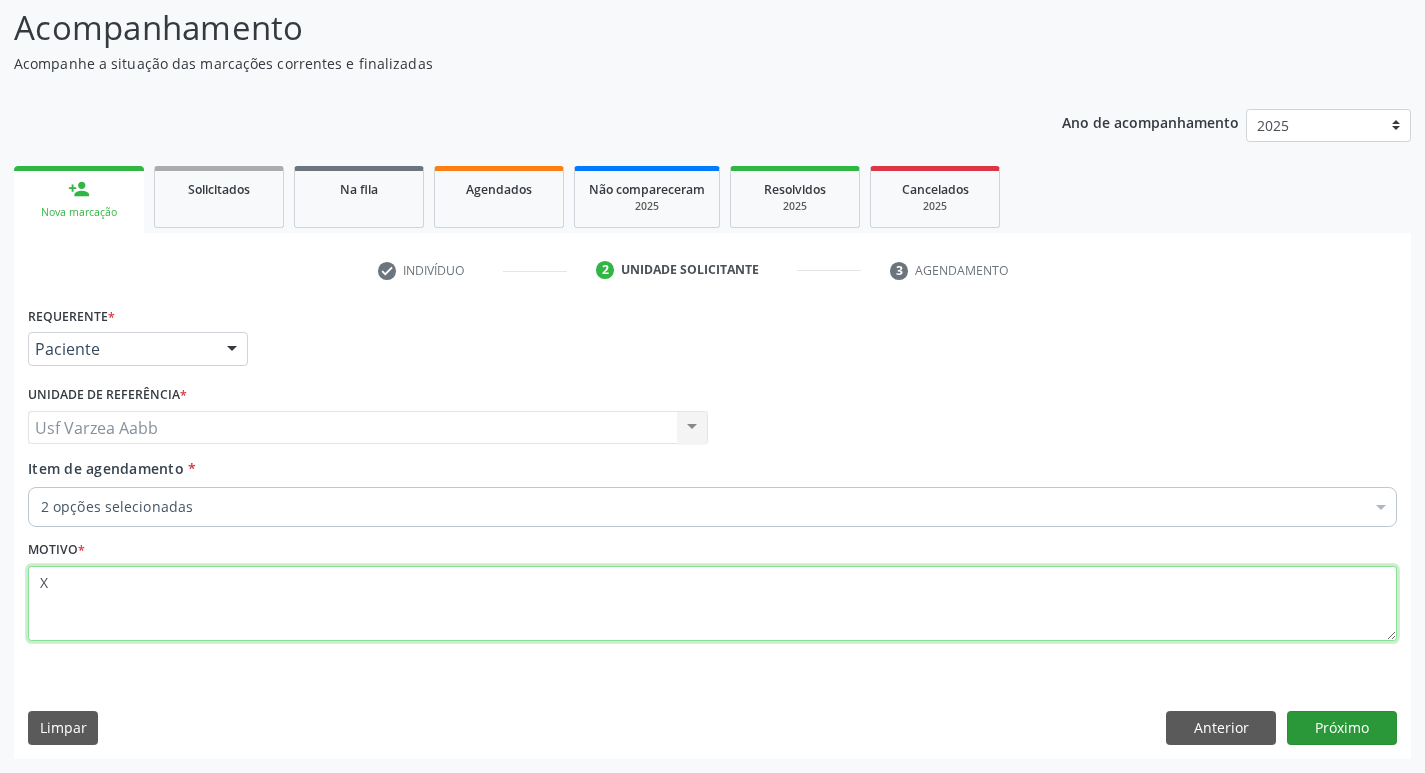 type on "X" 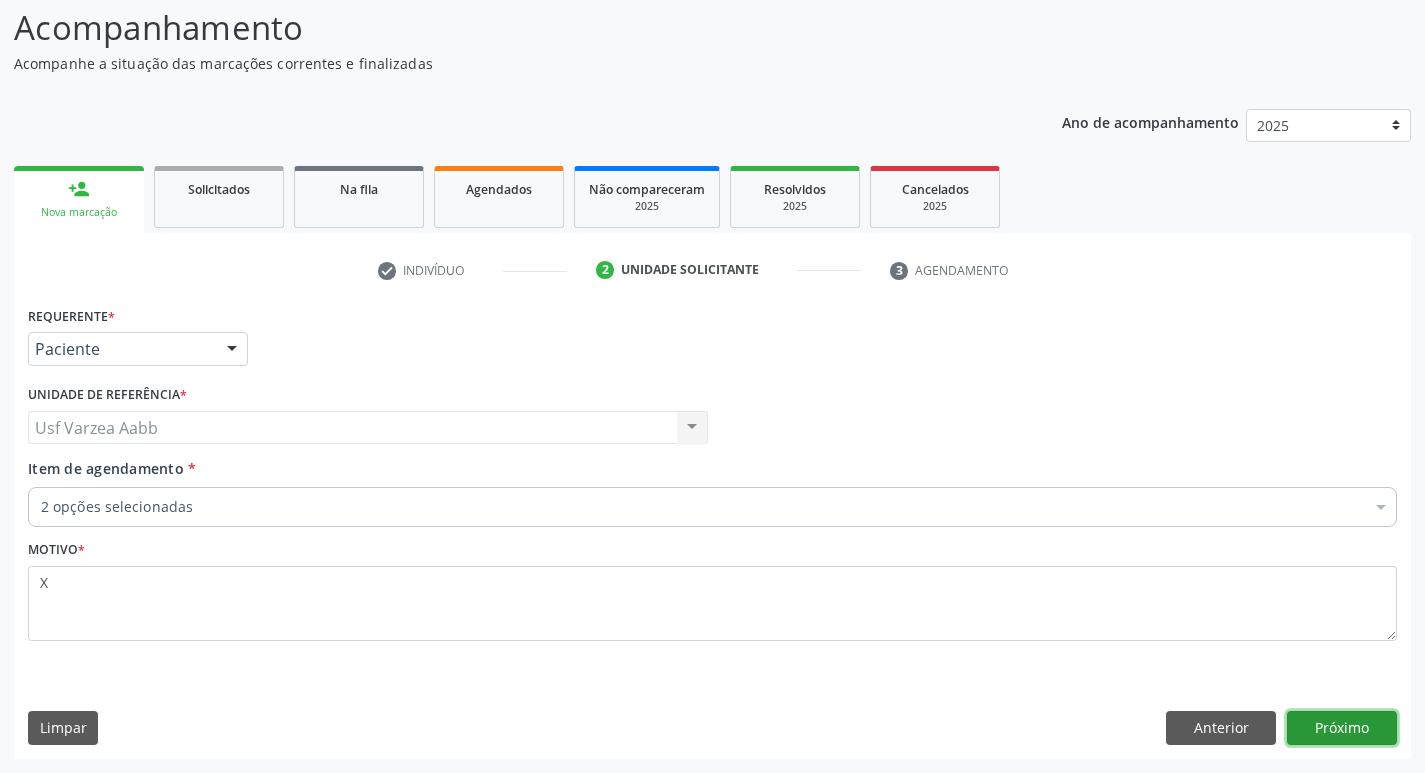 click on "Próximo" at bounding box center (1342, 728) 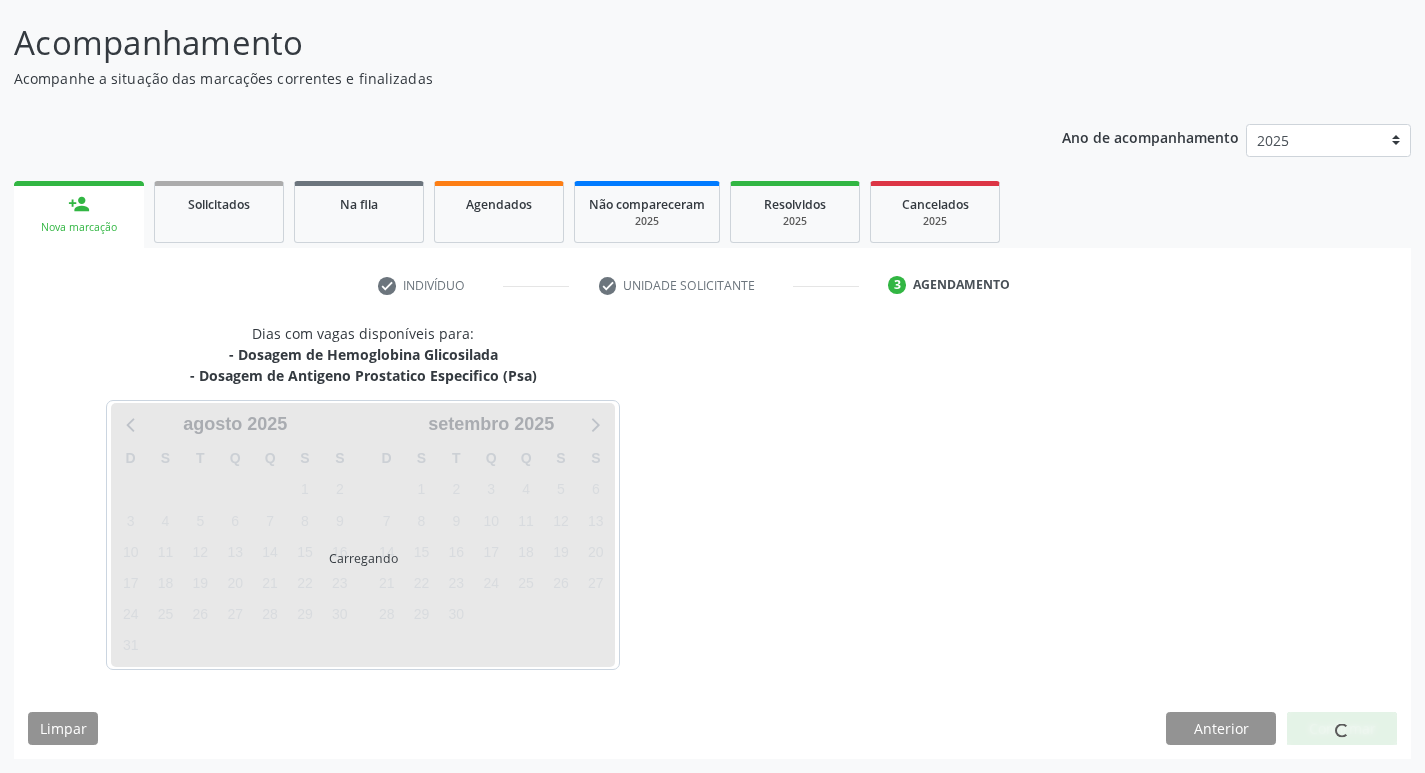 scroll, scrollTop: 118, scrollLeft: 0, axis: vertical 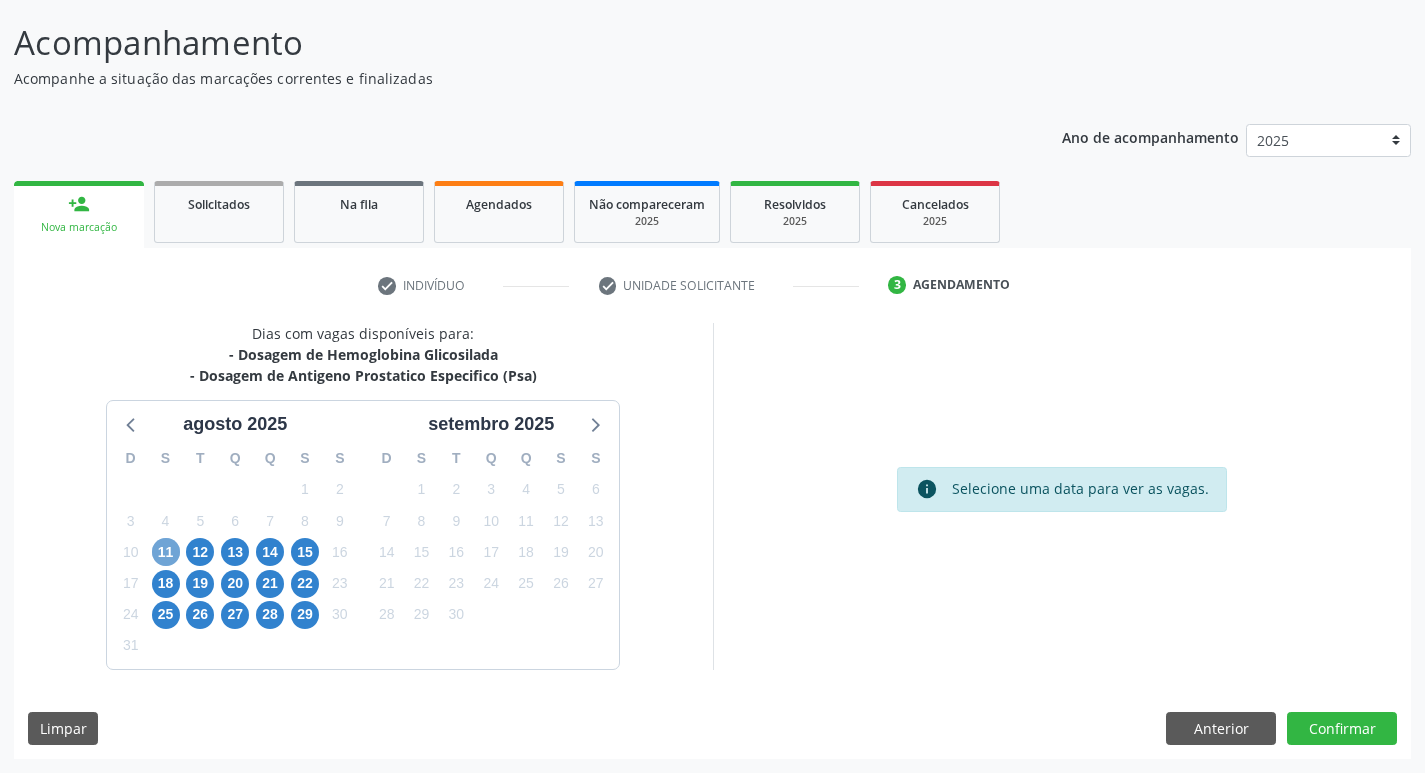 click on "11" at bounding box center [166, 552] 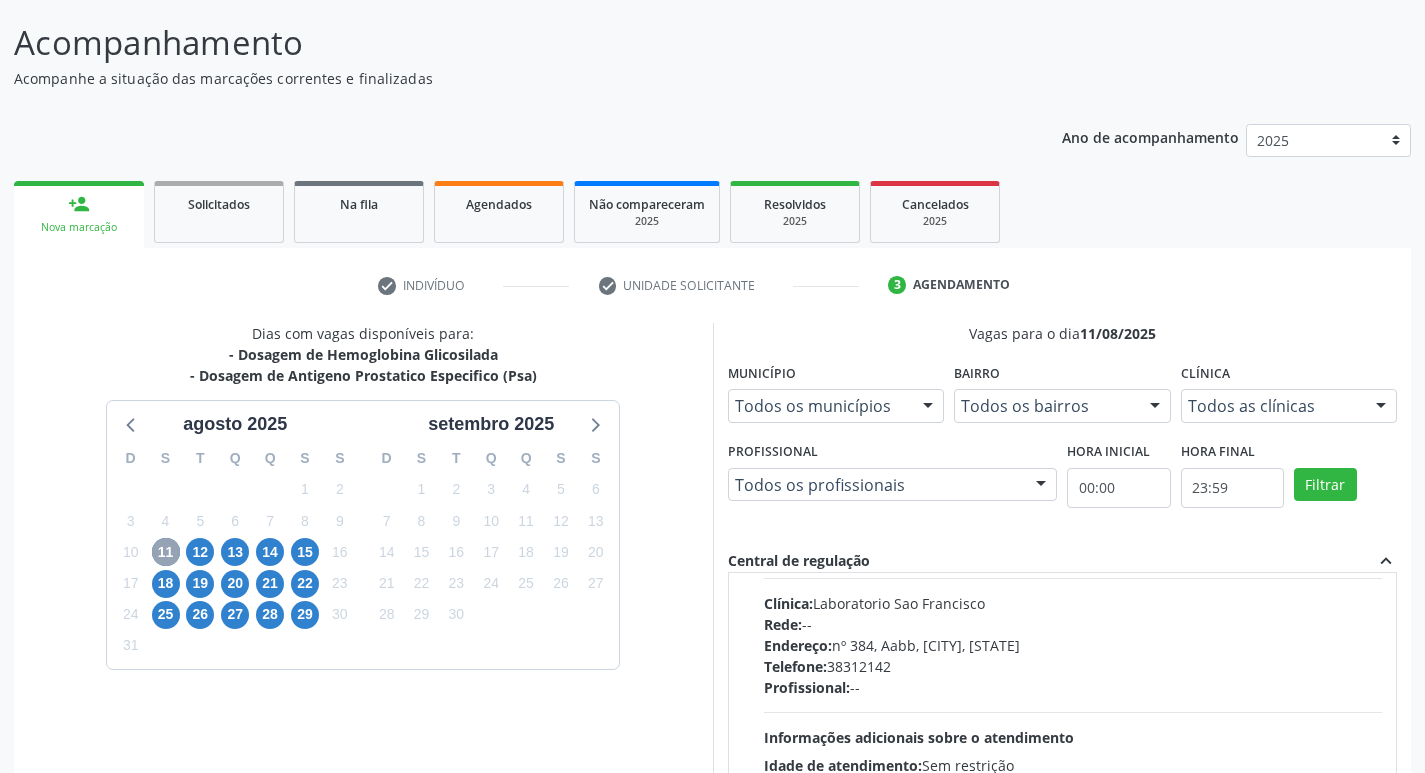 scroll, scrollTop: 200, scrollLeft: 0, axis: vertical 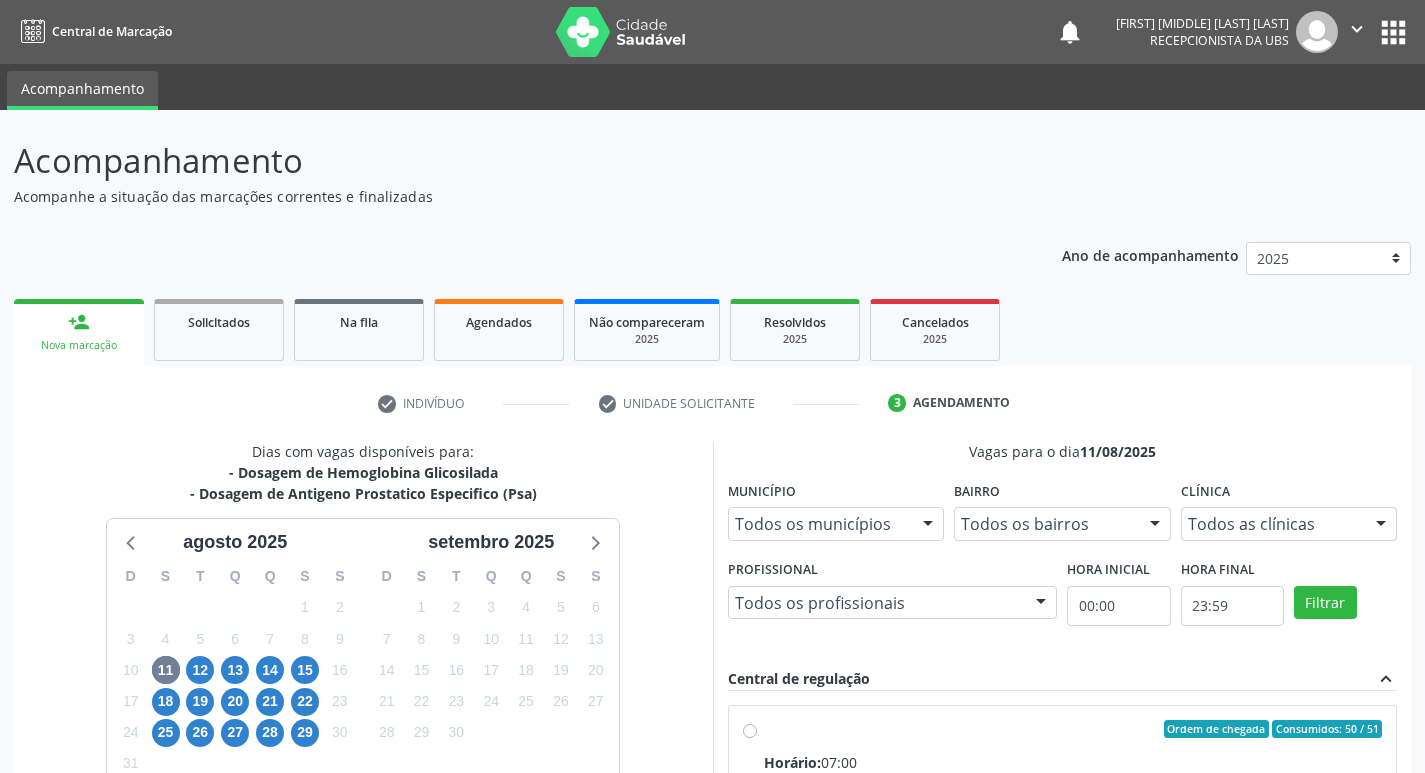 click on "Ordem de chegada
Consumidos: 64 / 74
Horário:   07:00
Clínica:  S B Laboratorio de Analise Clinica
Rede:
--
Endereço:   Casa, nº 679, Centro, [CITY] - [STATE]
Telefone:   --
Profissional:
--
Informações adicionais sobre o atendimento
Idade de atendimento:
Sem restrição
Gênero(s) atendido(s):
Sem restrição
Informações adicionais:
--" at bounding box center (1073, 1224) 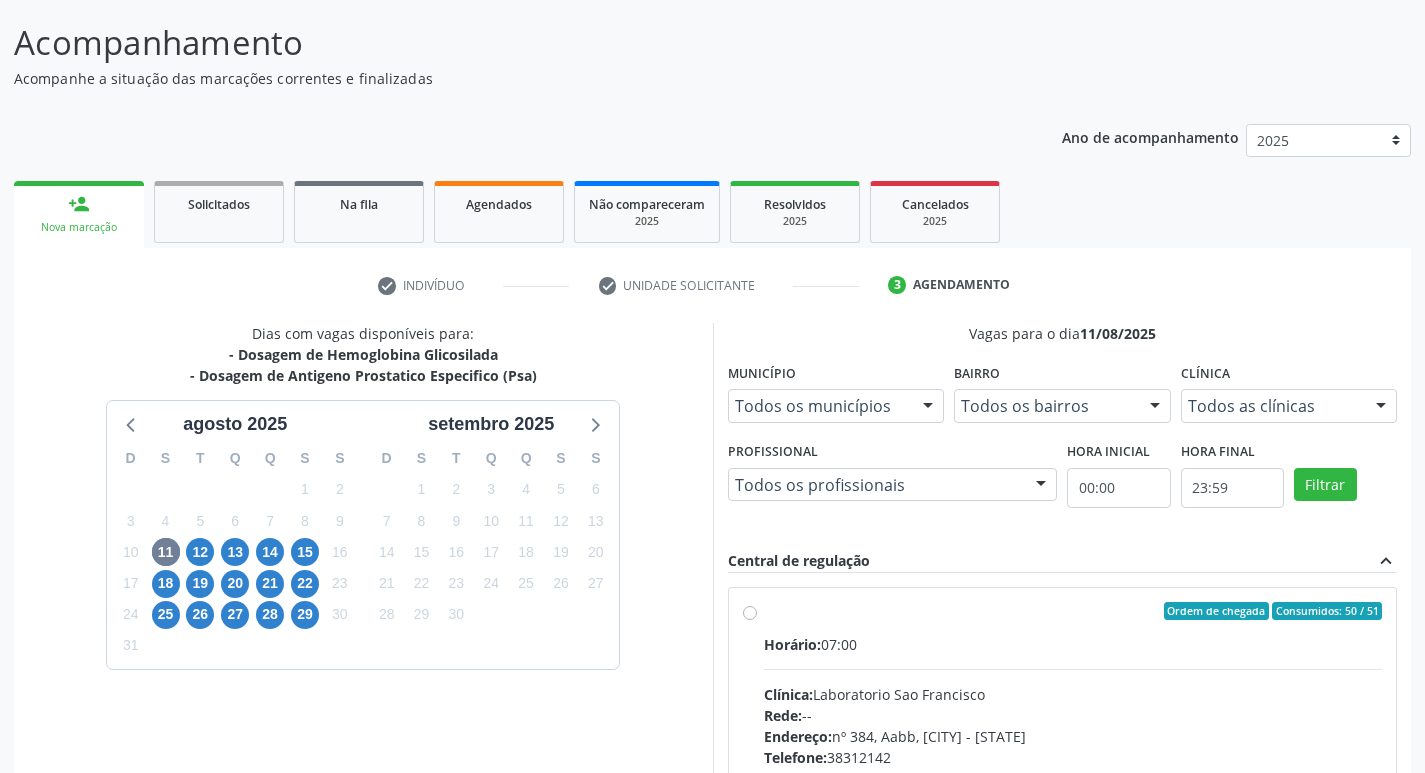 scroll, scrollTop: 118, scrollLeft: 0, axis: vertical 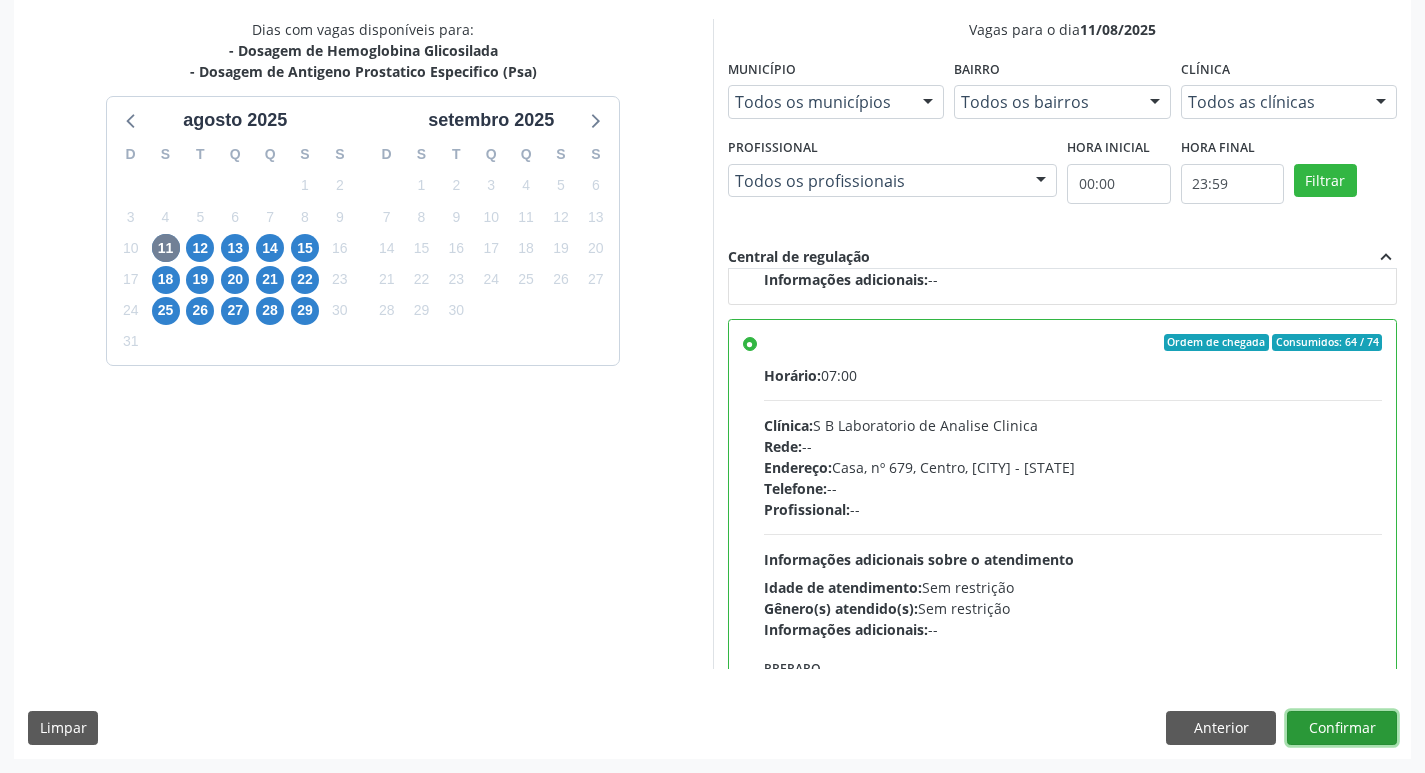 click on "Confirmar" at bounding box center (1342, 728) 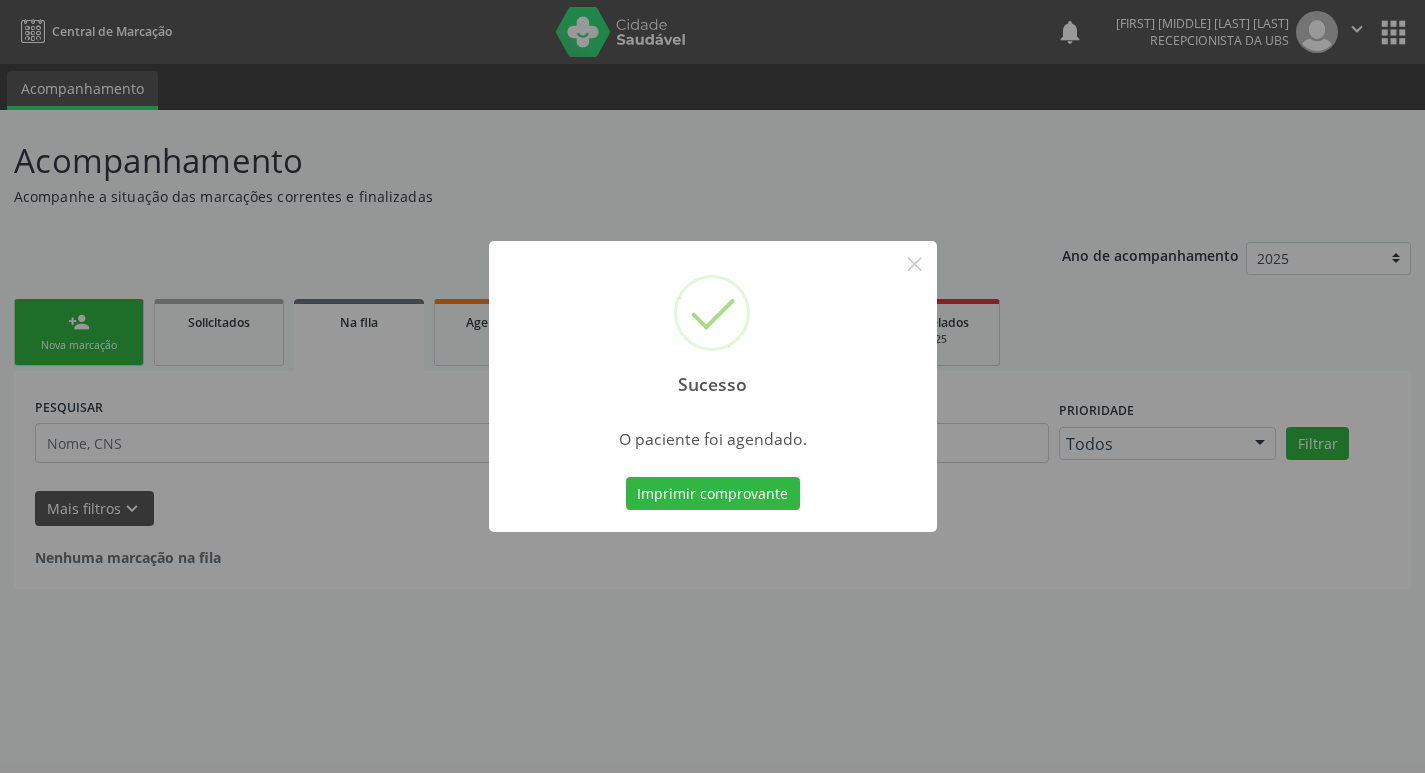 scroll, scrollTop: 0, scrollLeft: 0, axis: both 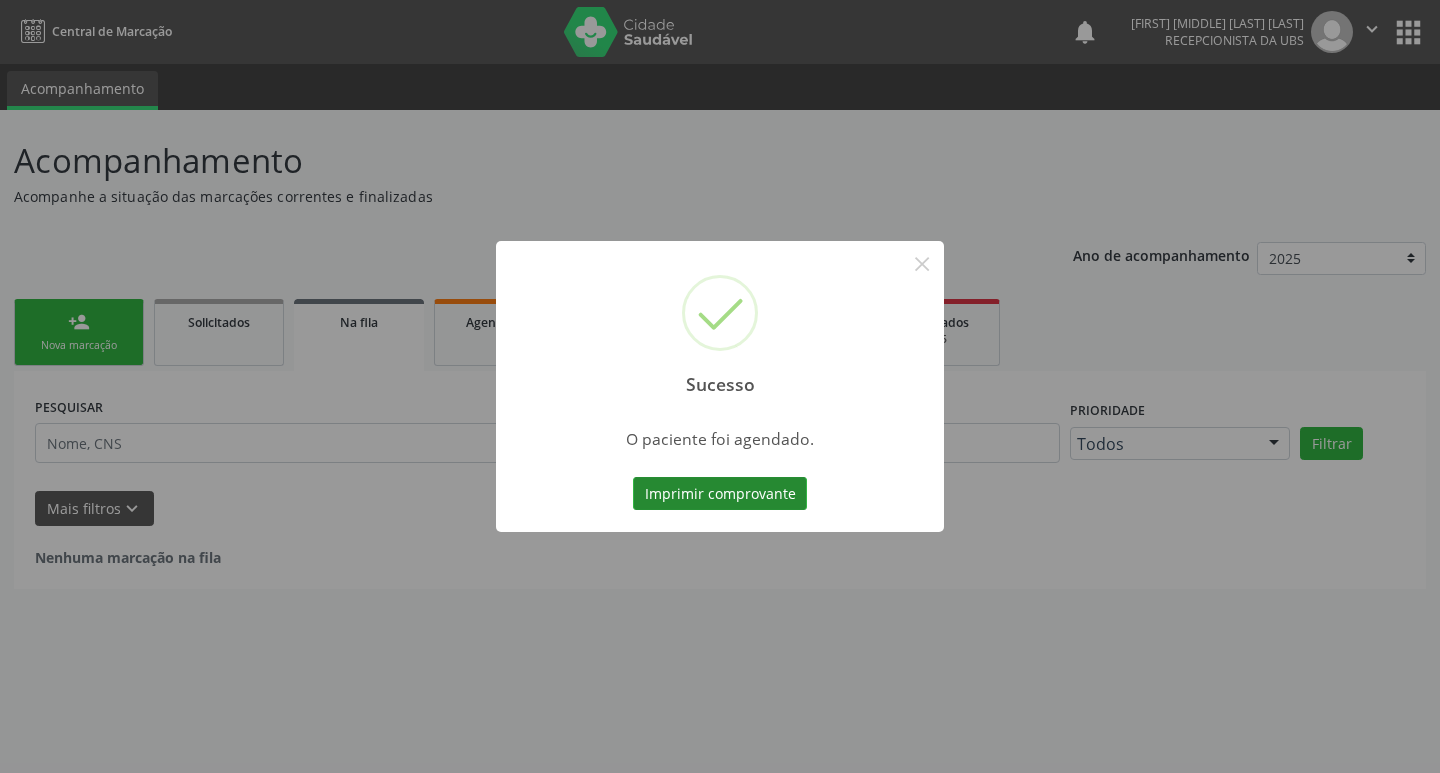 click on "Imprimir comprovante" at bounding box center (720, 494) 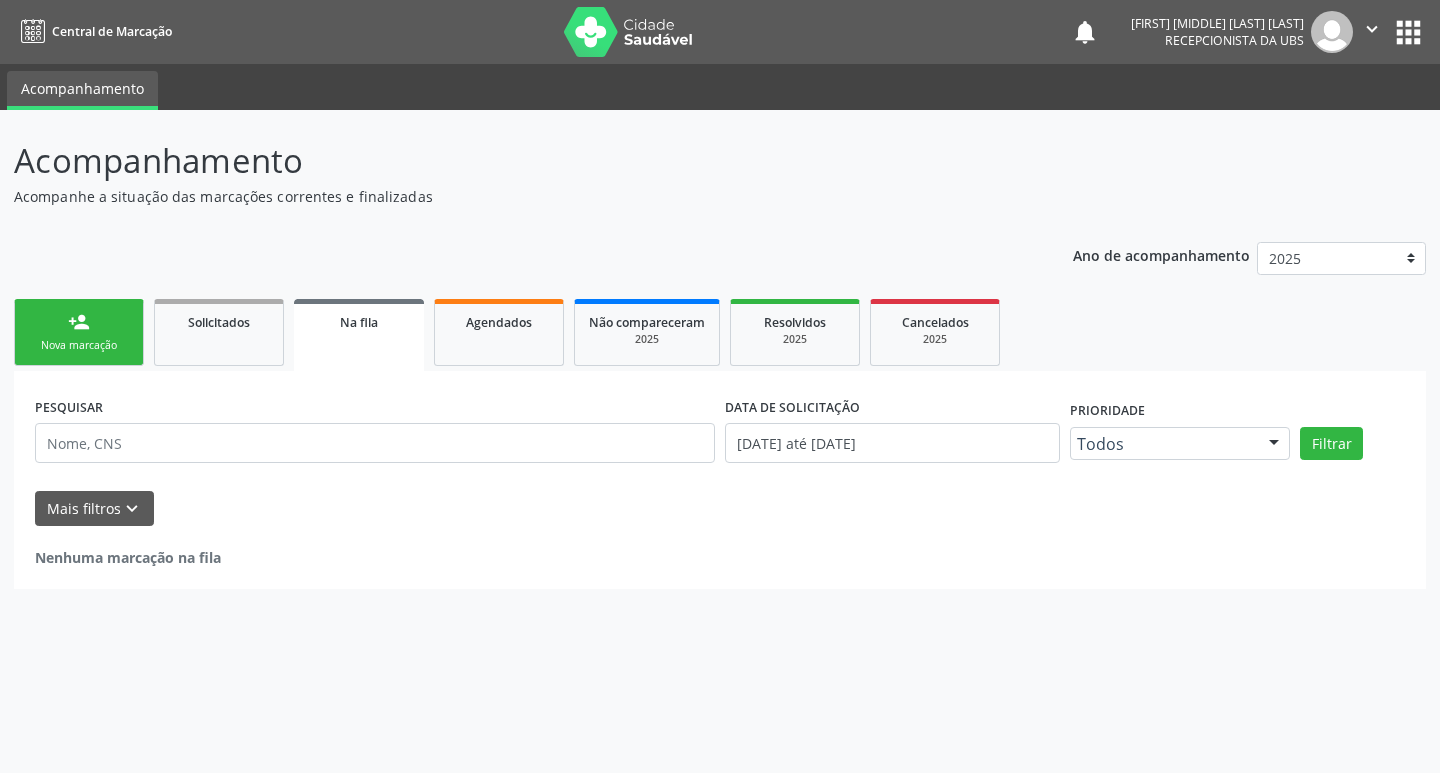 click on "person_add
Nova marcação" at bounding box center [79, 332] 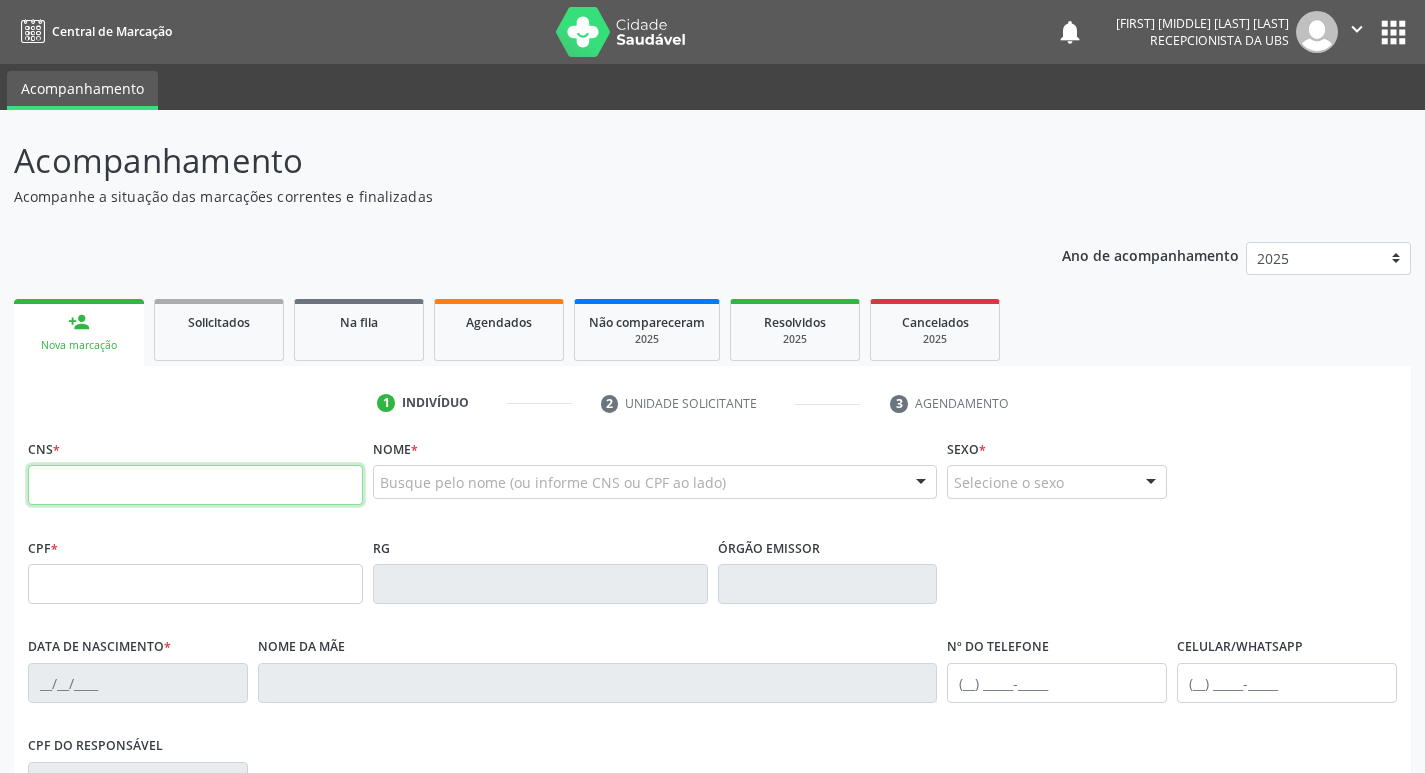 click at bounding box center [195, 485] 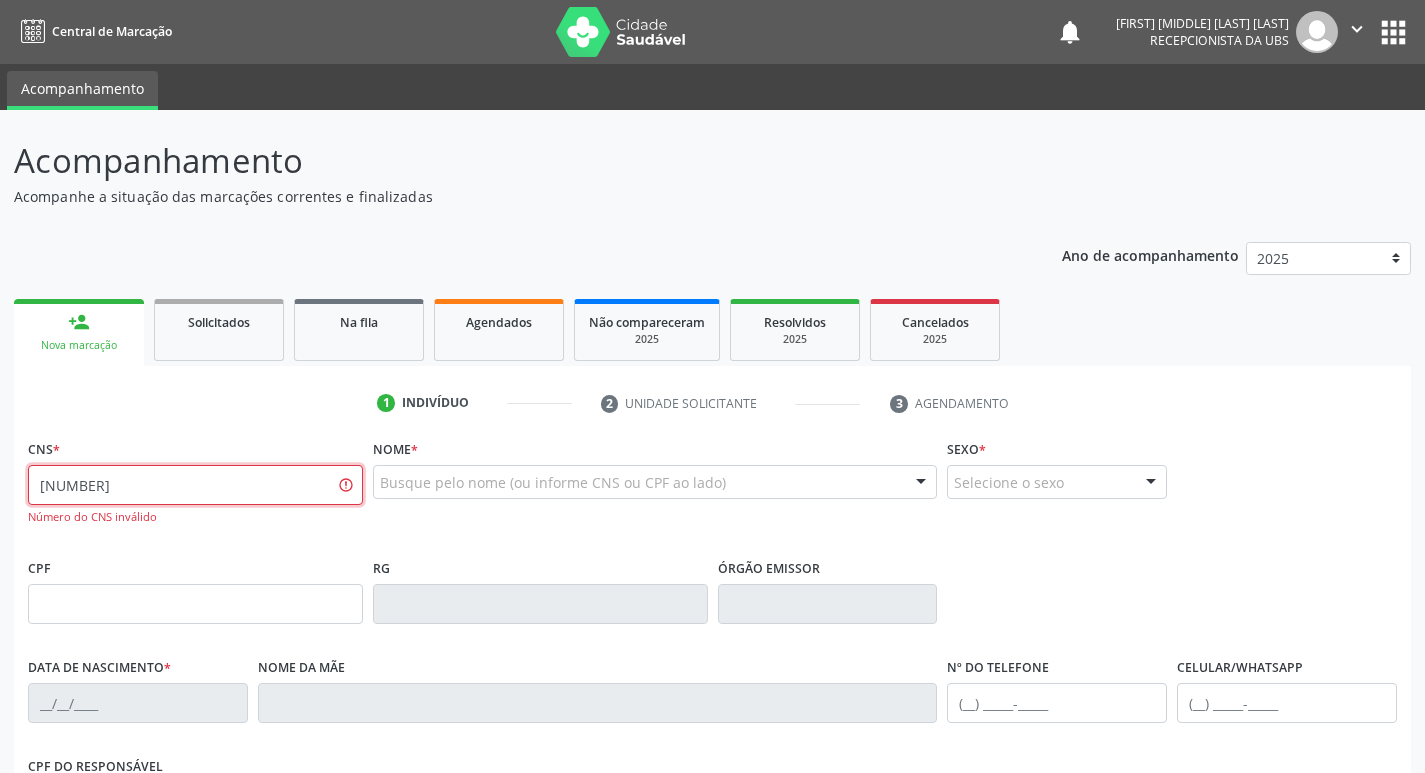 type on "700 6039 2421 5765" 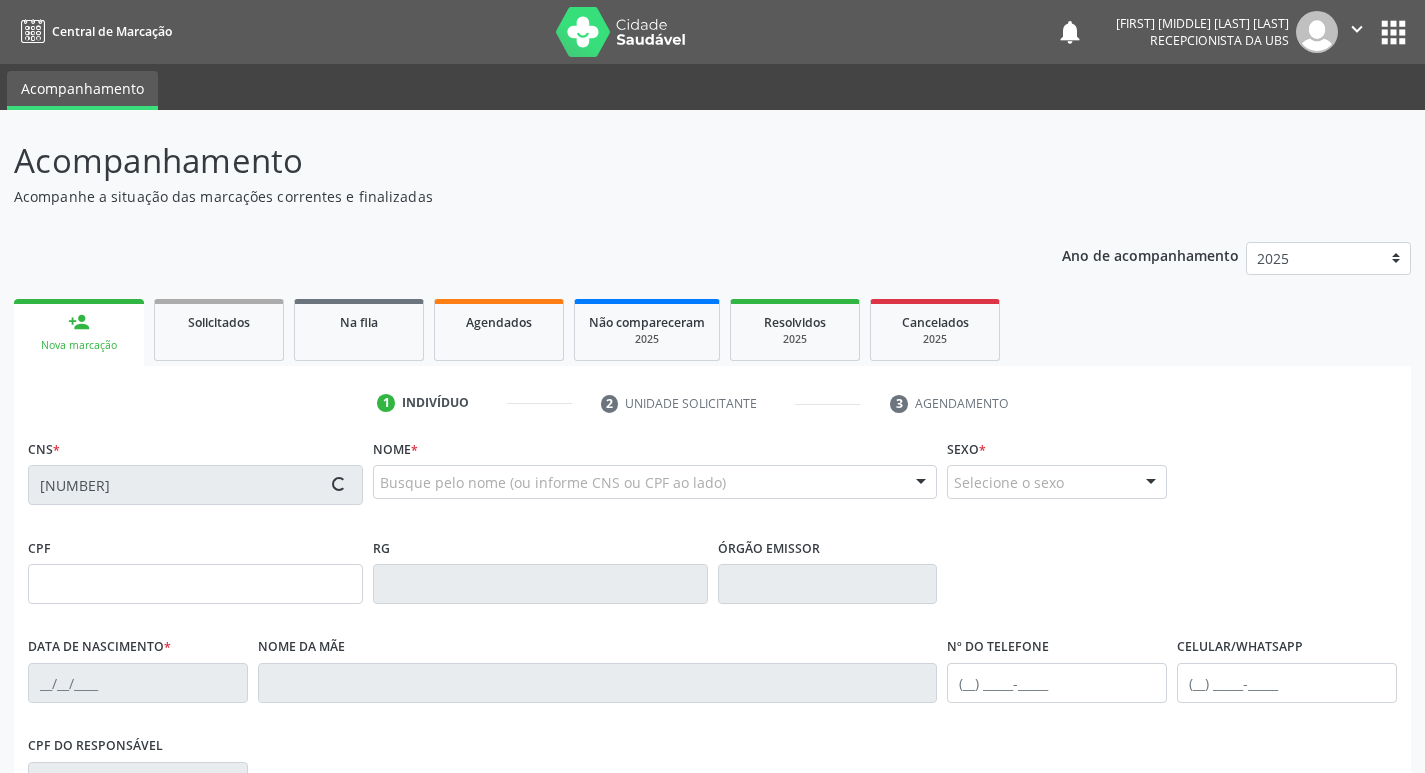 type on "704.433.194-72" 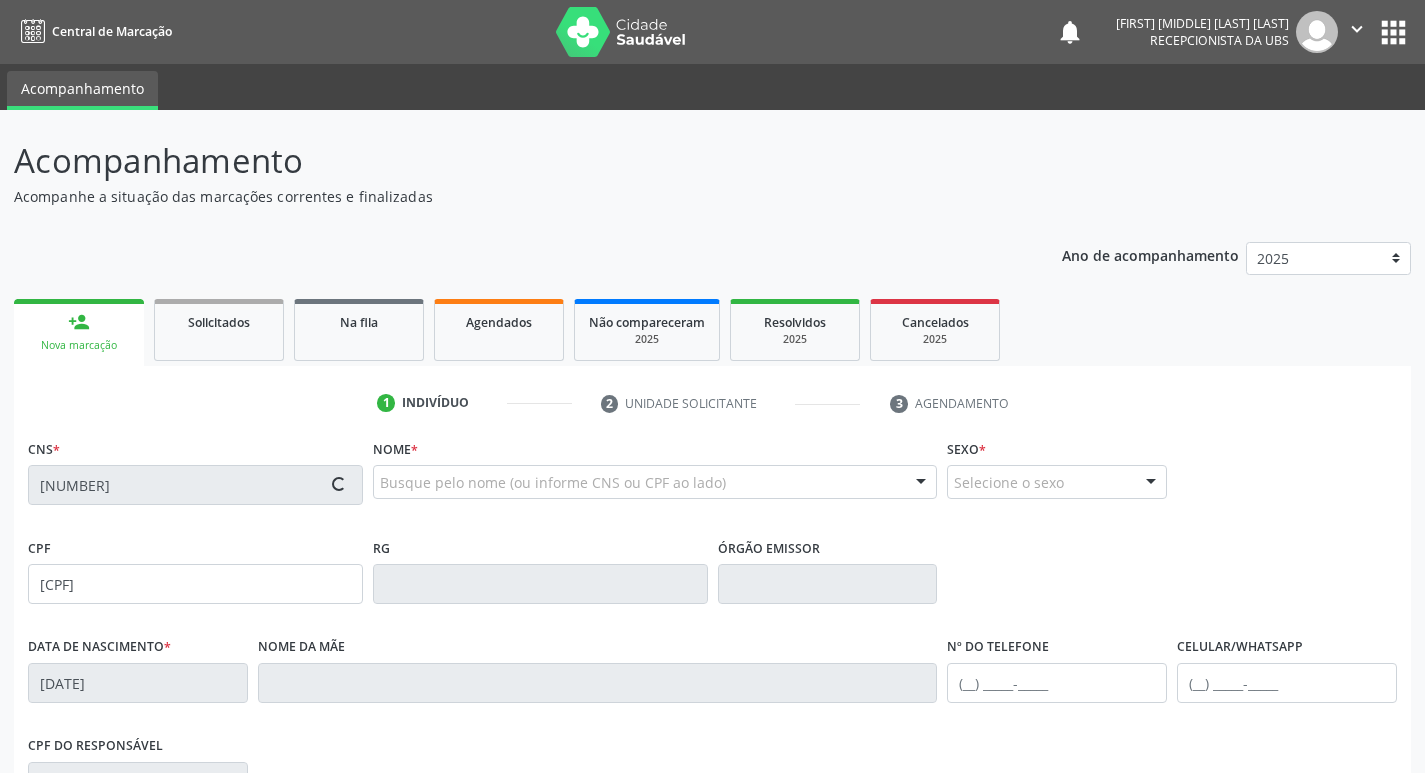 type on "Josefa Santana dos Santos" 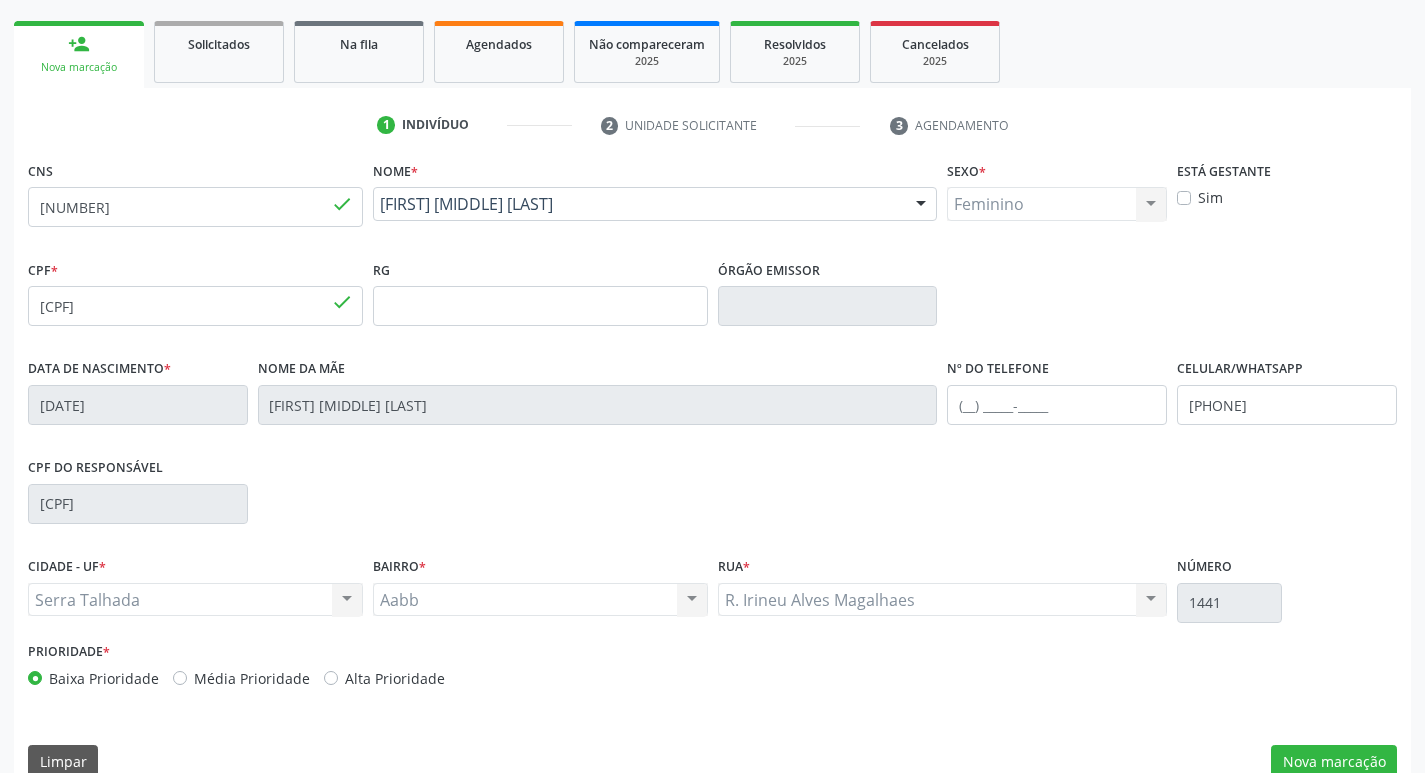 scroll, scrollTop: 300, scrollLeft: 0, axis: vertical 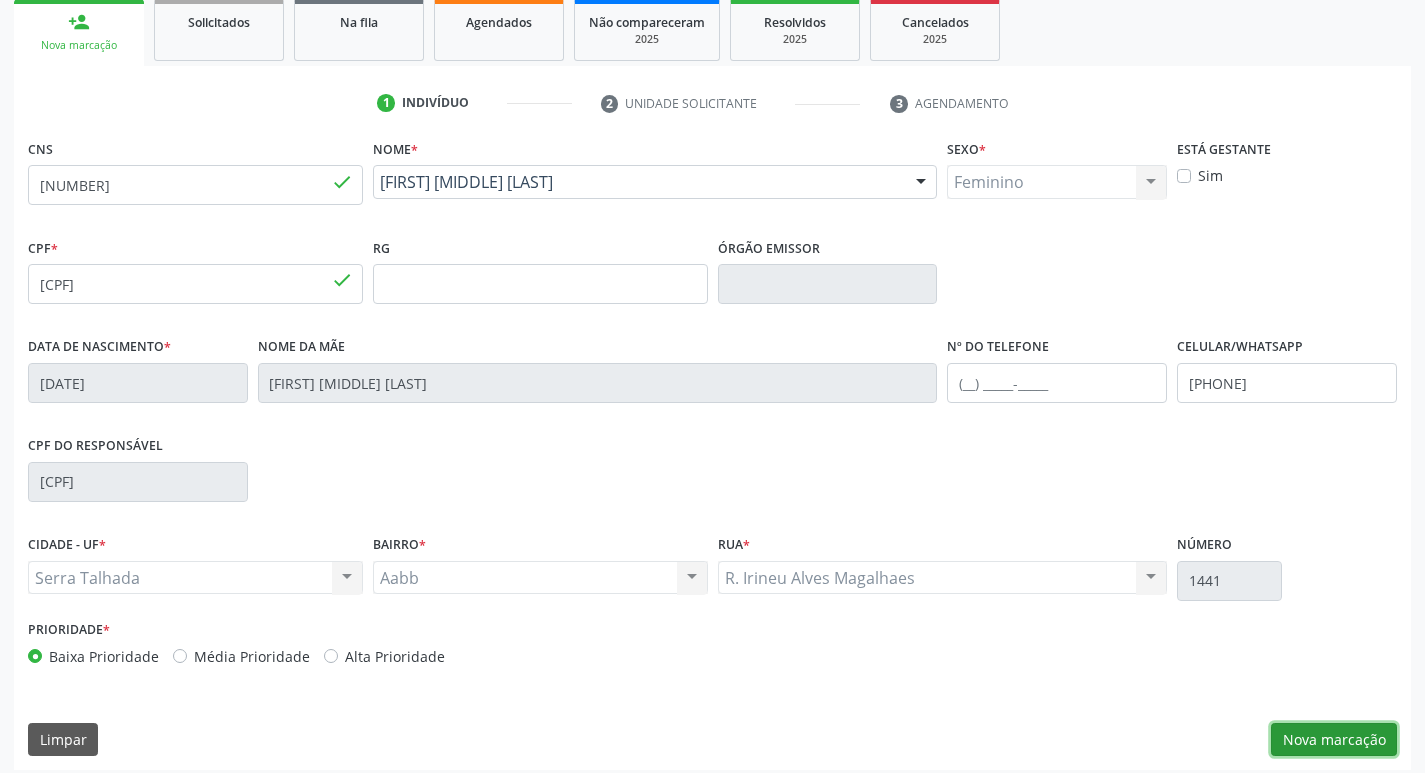 click on "Nova marcação" at bounding box center [1334, 740] 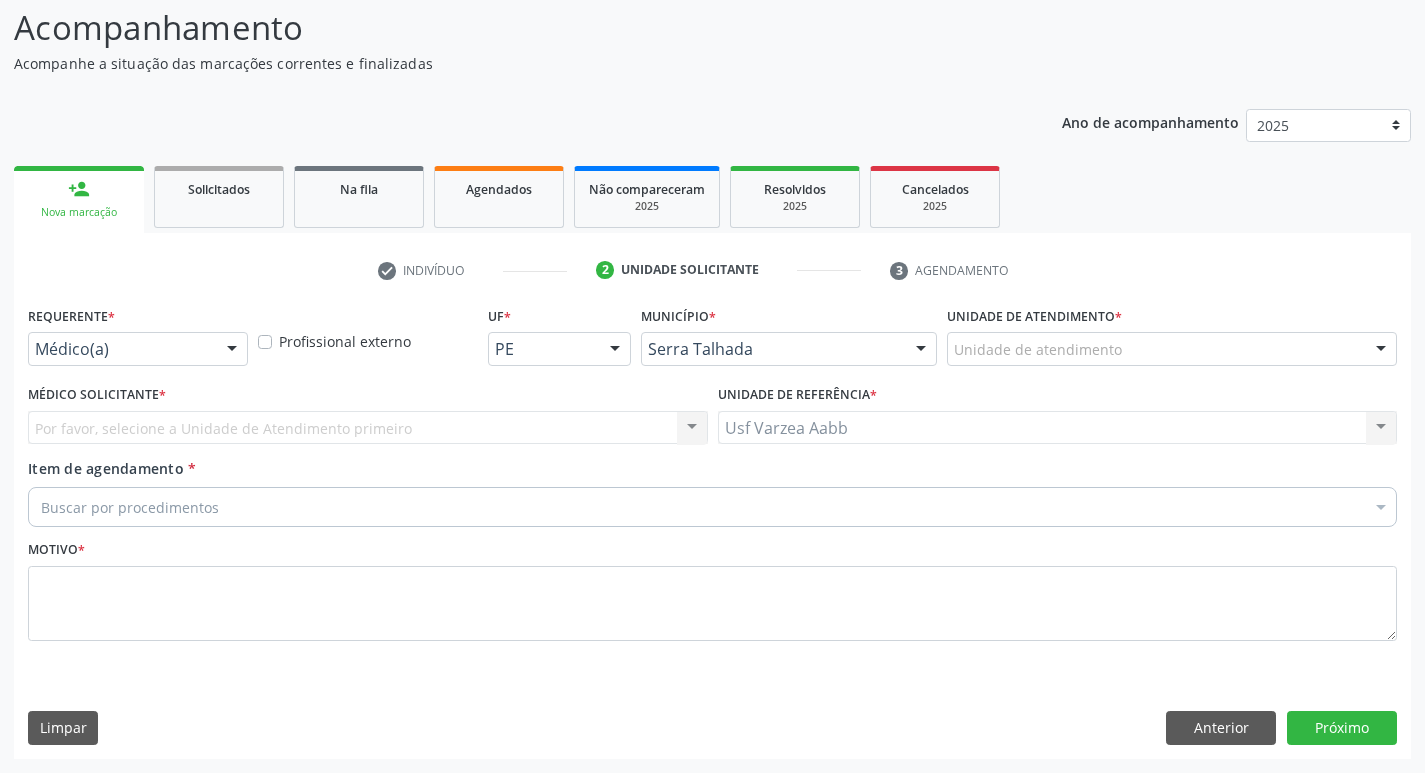 scroll, scrollTop: 133, scrollLeft: 0, axis: vertical 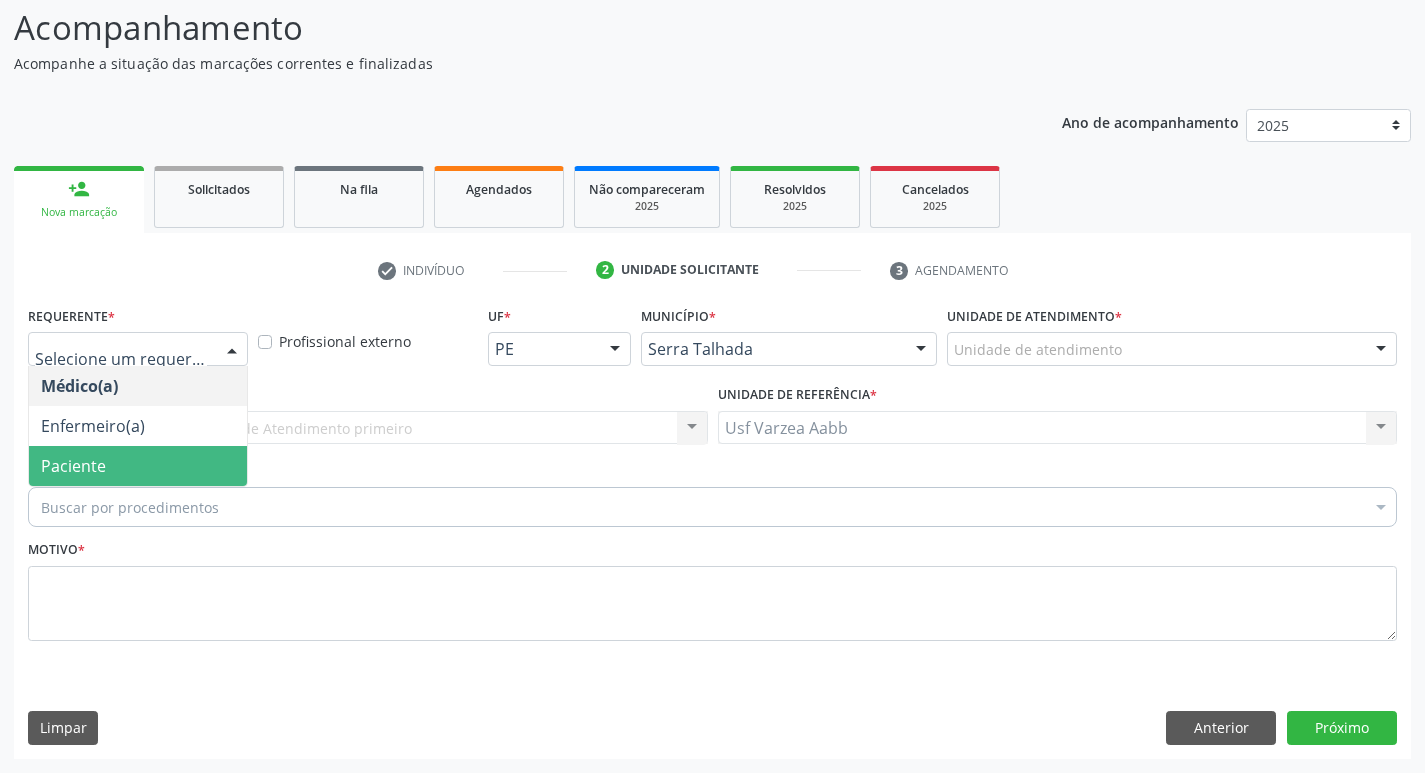 click on "Paciente" at bounding box center (138, 466) 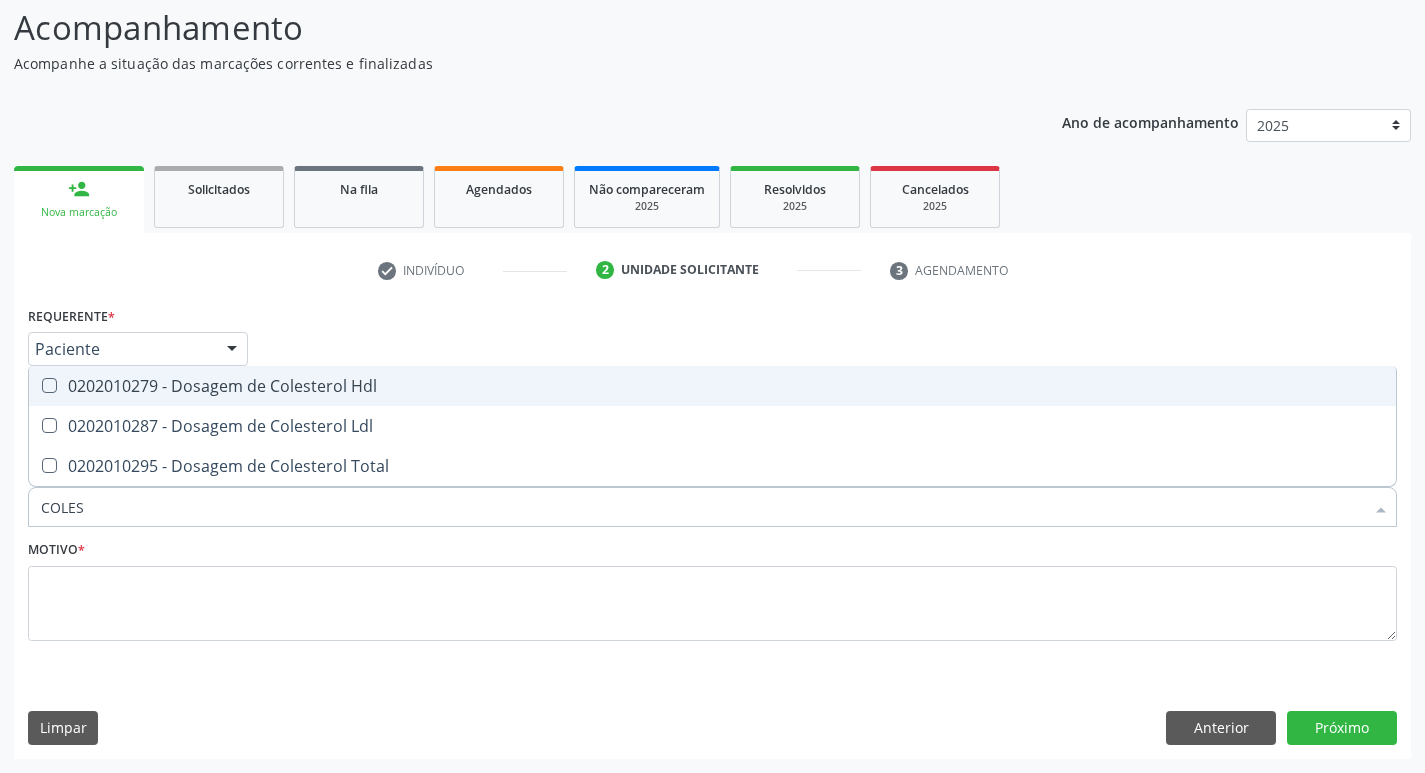 type on "COLEST" 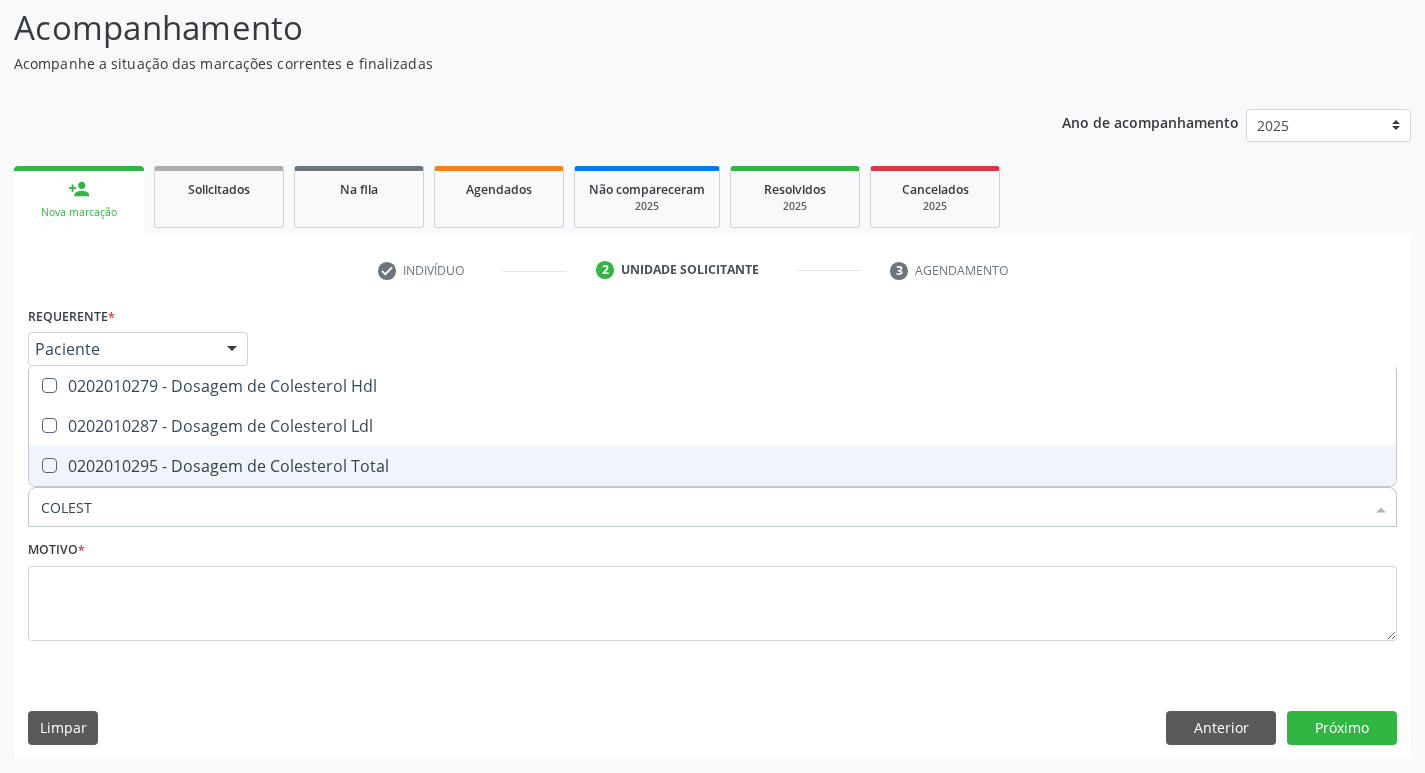 click on "0202010295 - Dosagem de Colesterol Total" at bounding box center [712, 466] 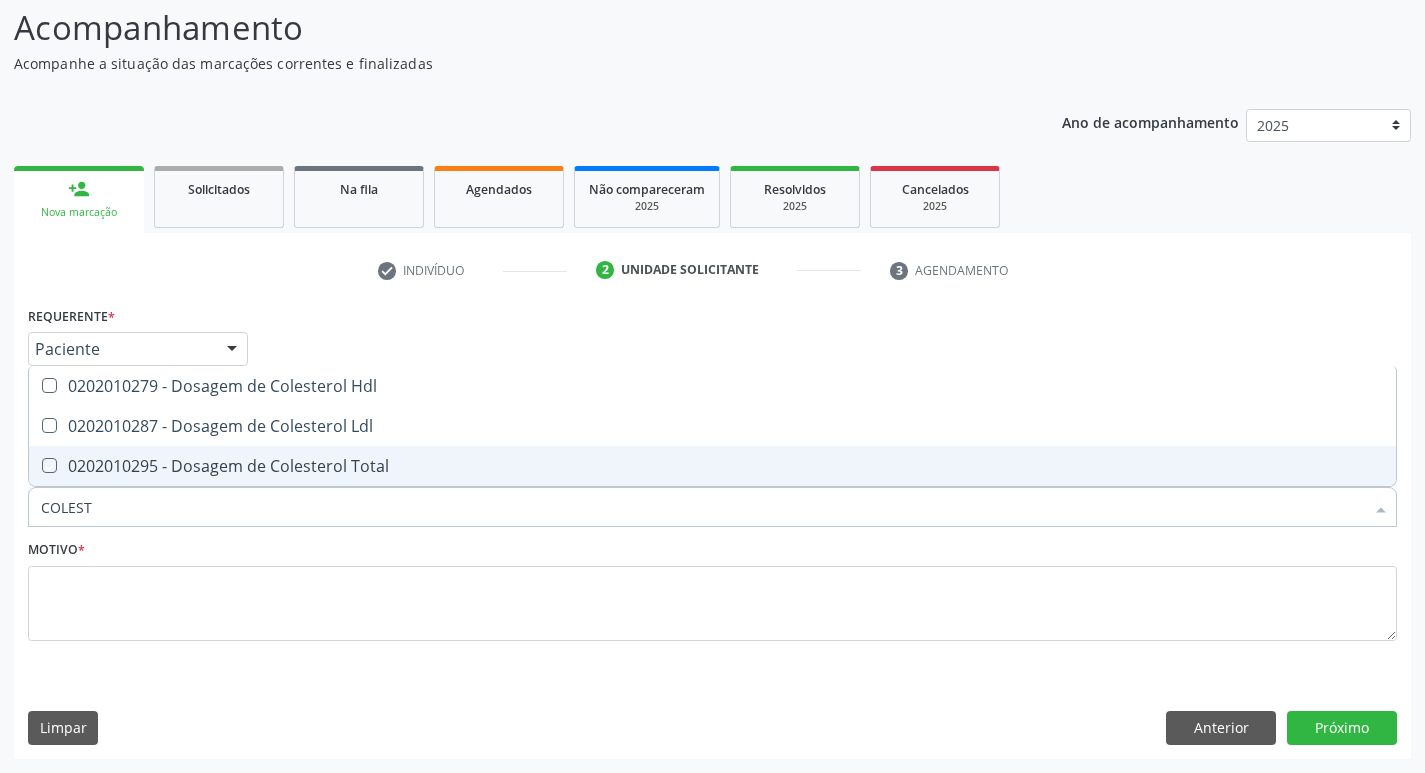 checkbox on "true" 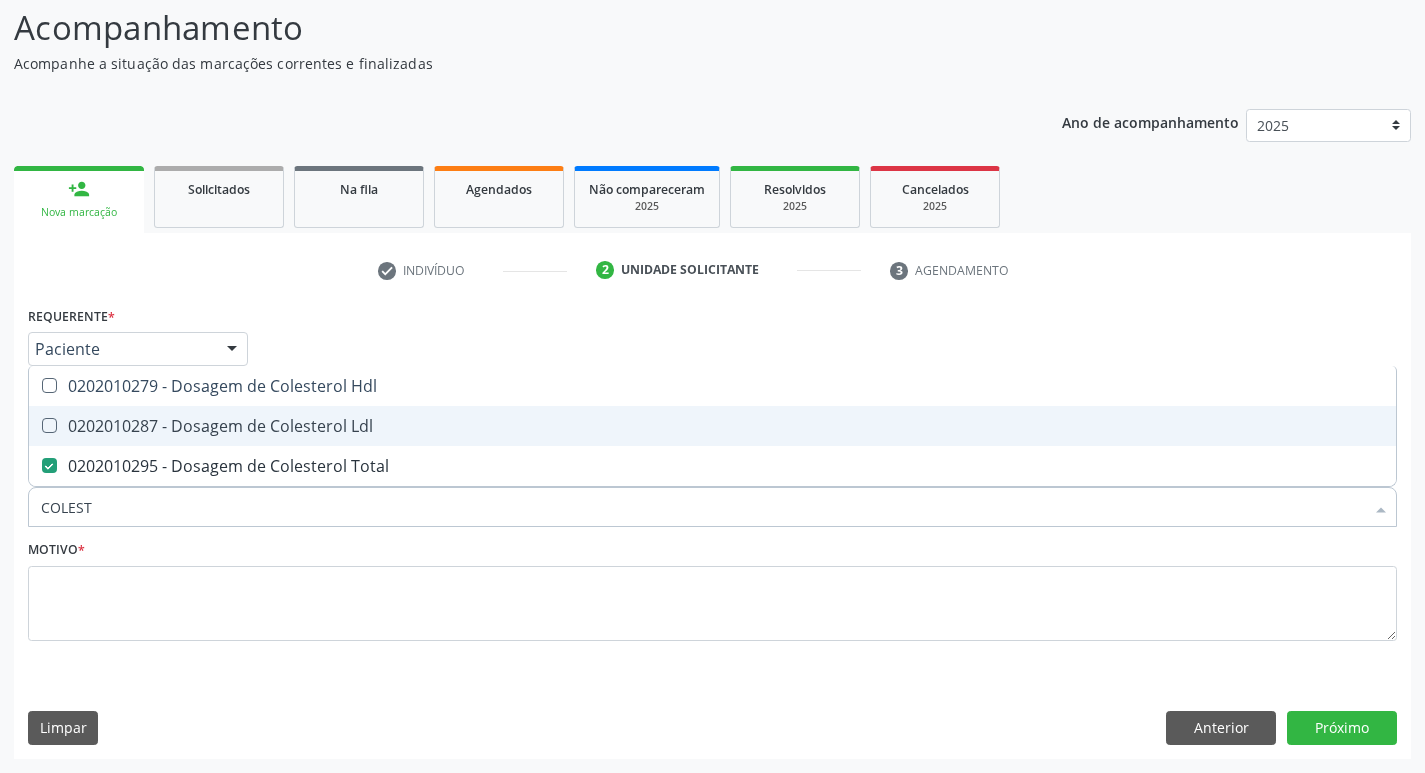 drag, startPoint x: 220, startPoint y: 420, endPoint x: 223, endPoint y: 404, distance: 16.27882 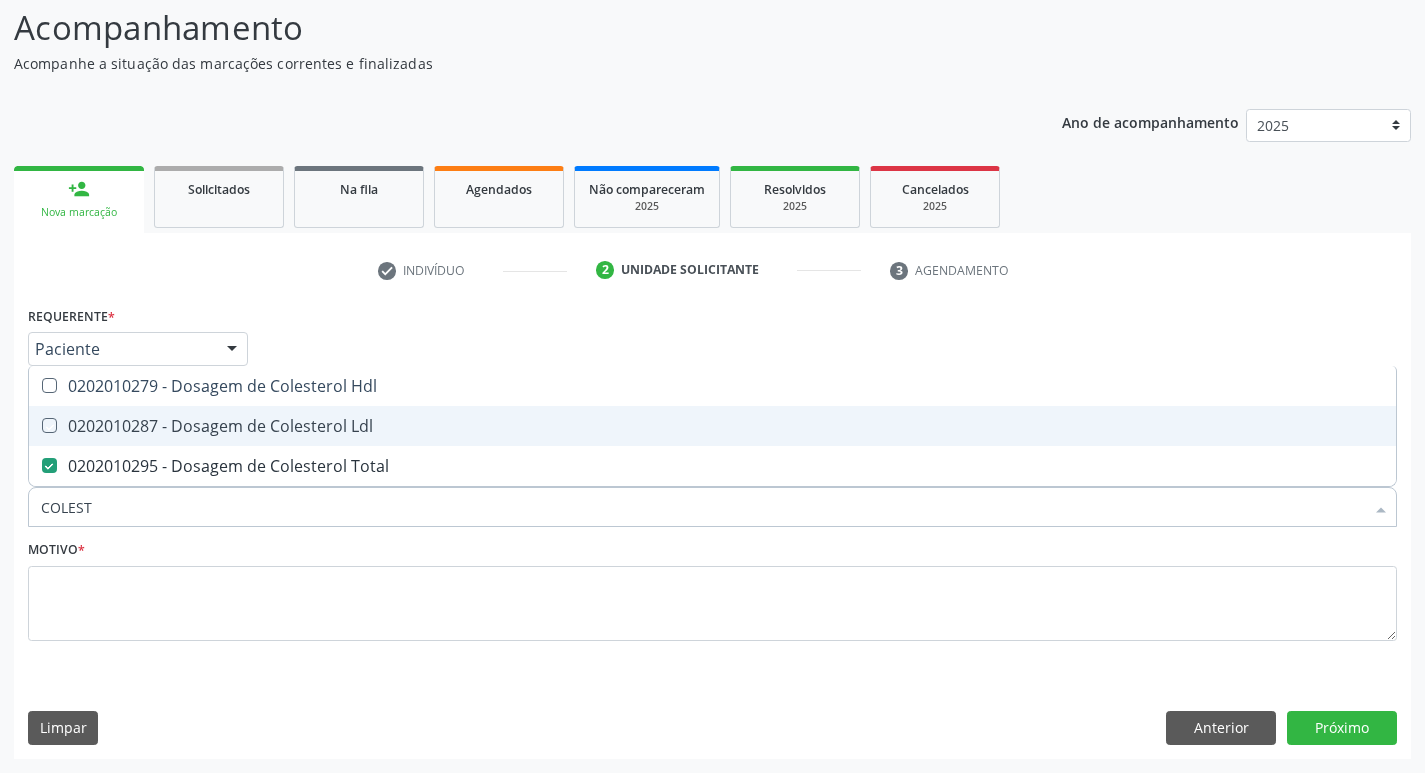 checkbox on "true" 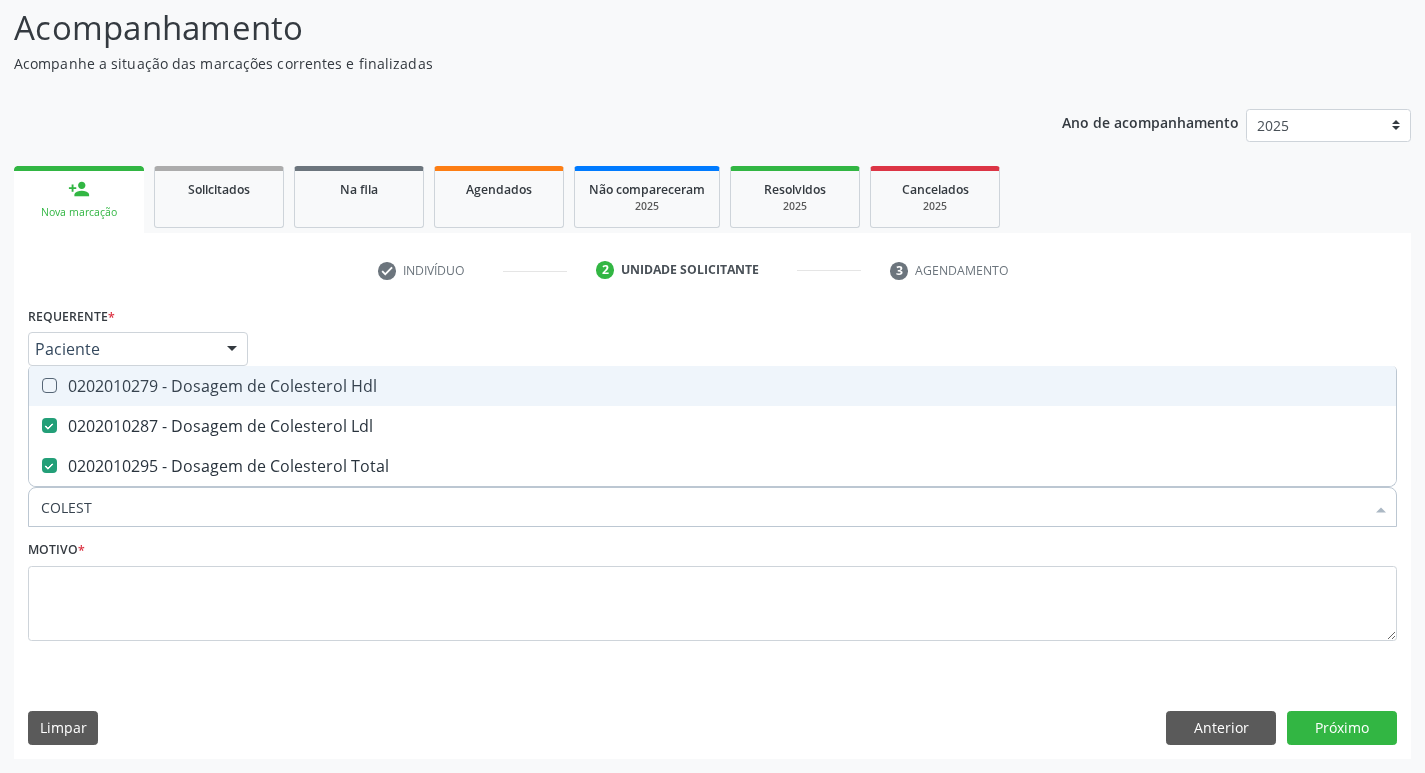 click on "0202010279 - Dosagem de Colesterol Hdl" at bounding box center (712, 386) 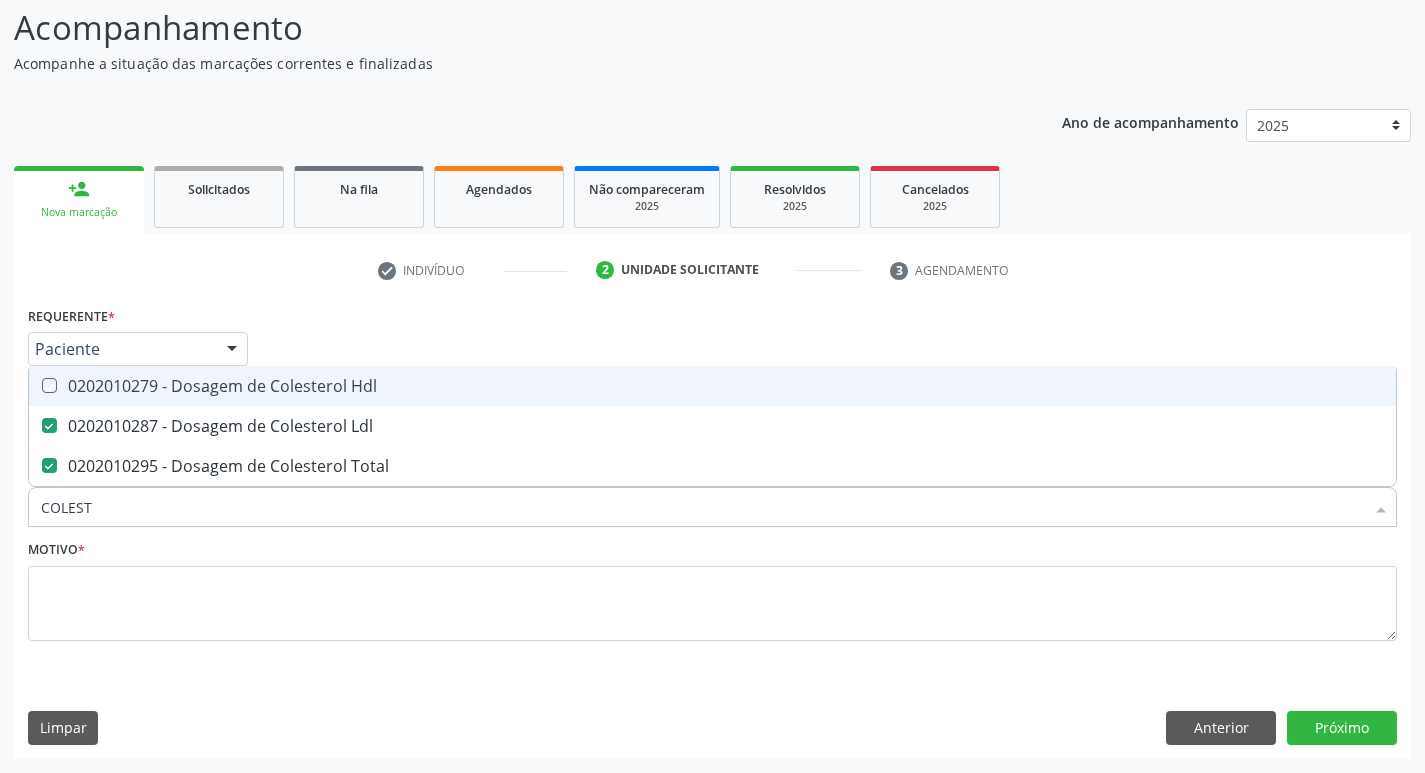 checkbox on "true" 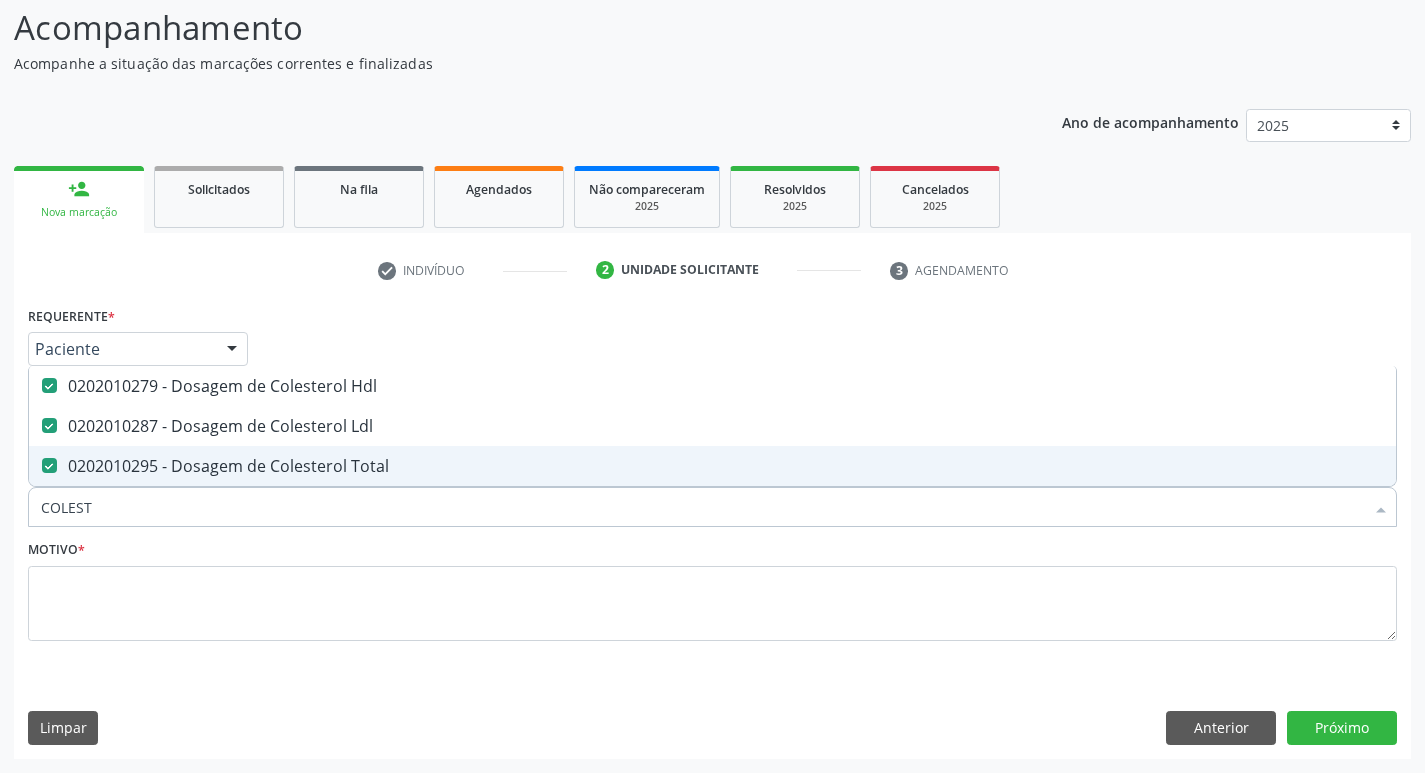 click on "COLEST" at bounding box center (702, 507) 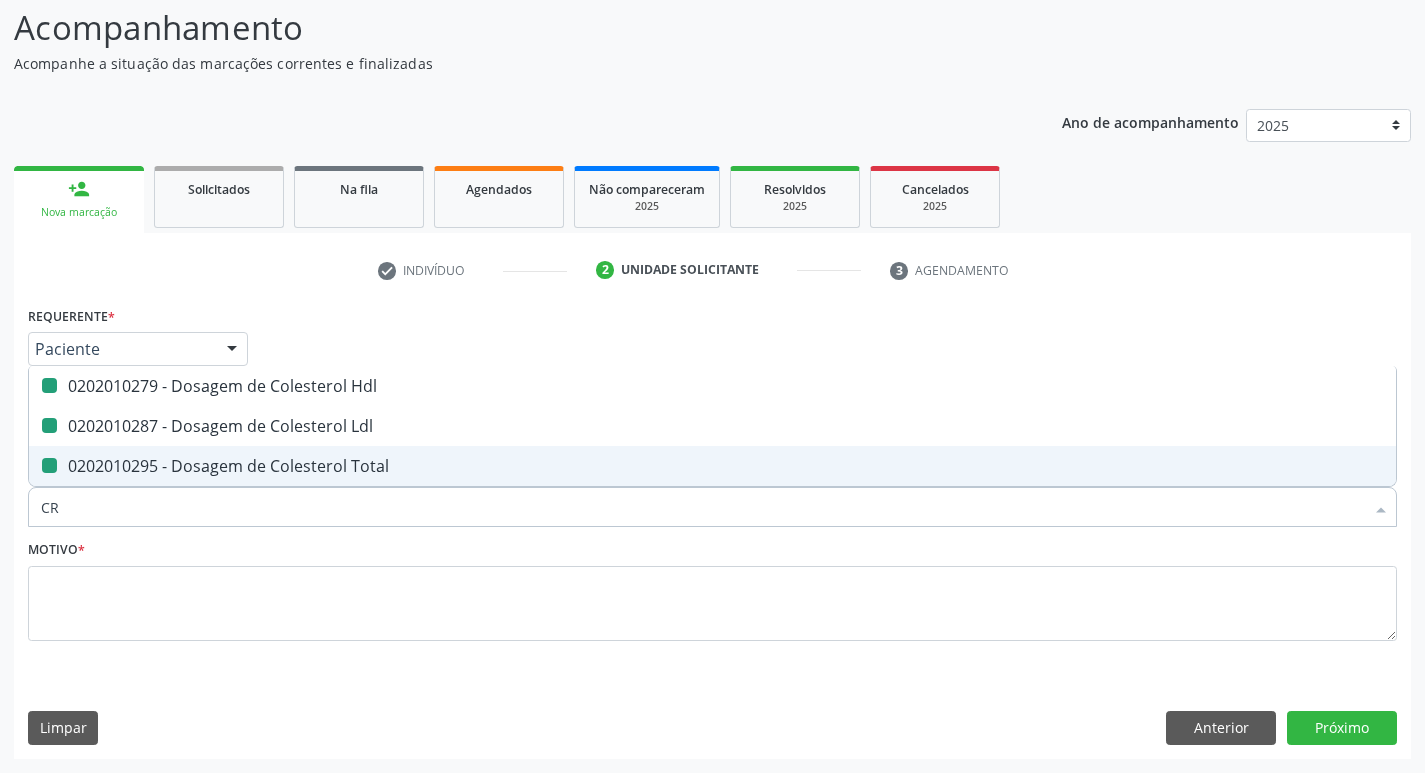 type on "CRE" 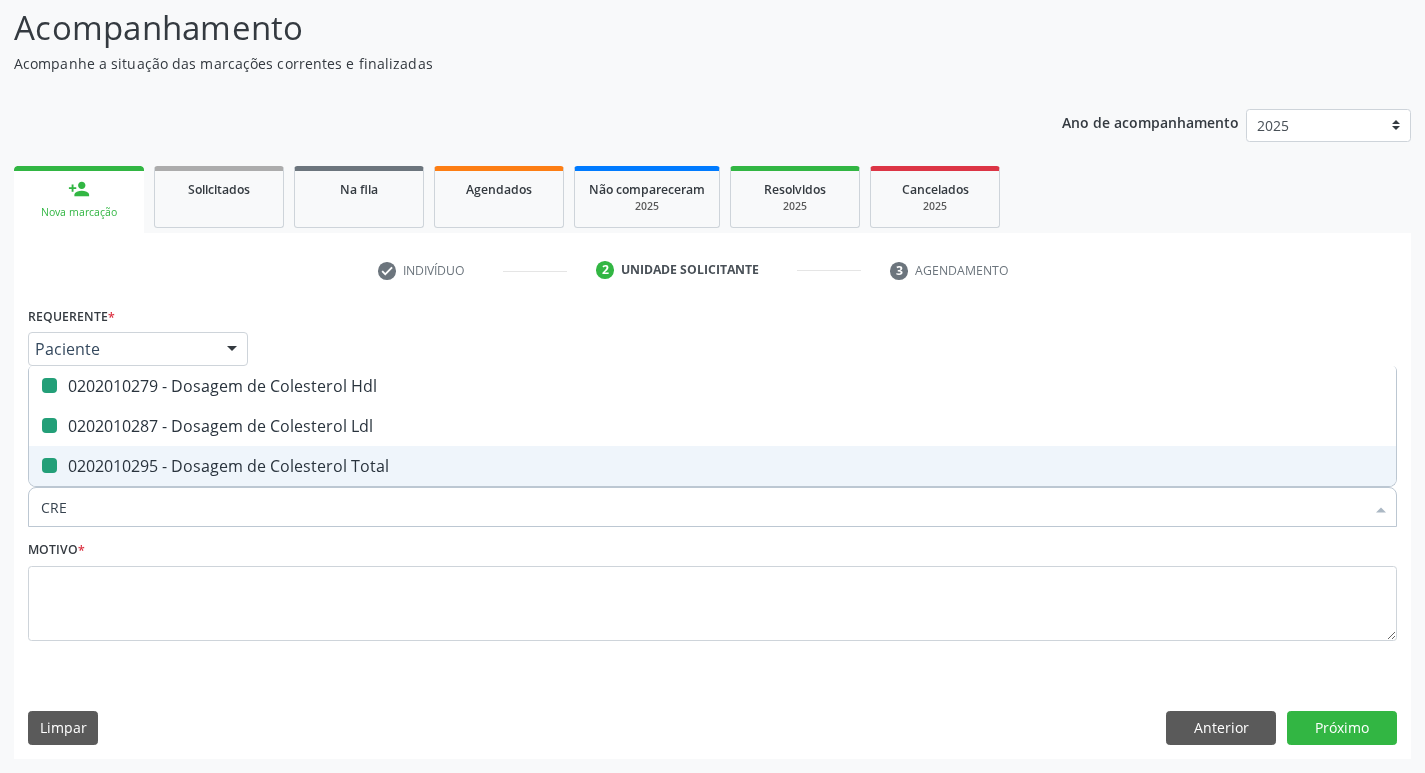 checkbox on "false" 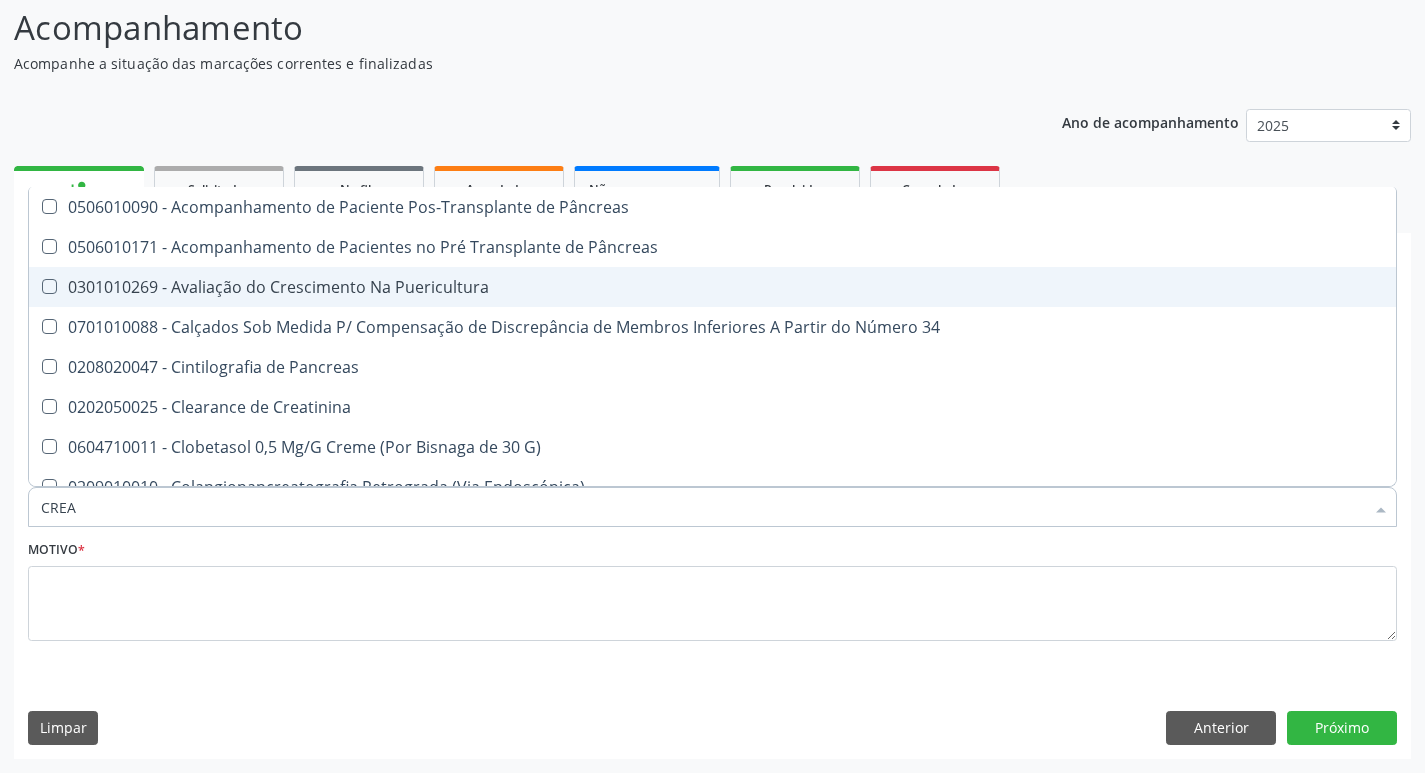 type on "CREAT" 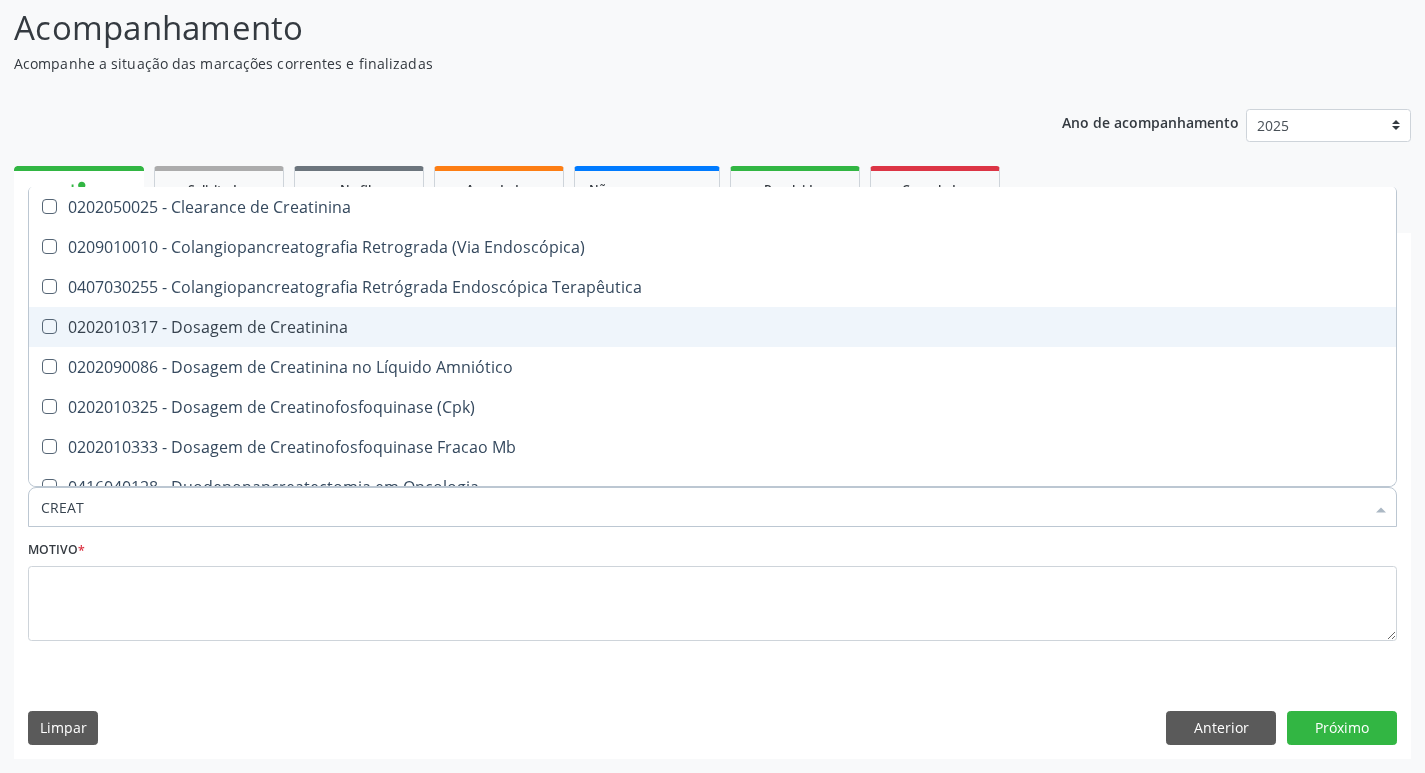 click on "0202010317 - Dosagem de Creatinina" at bounding box center [712, 327] 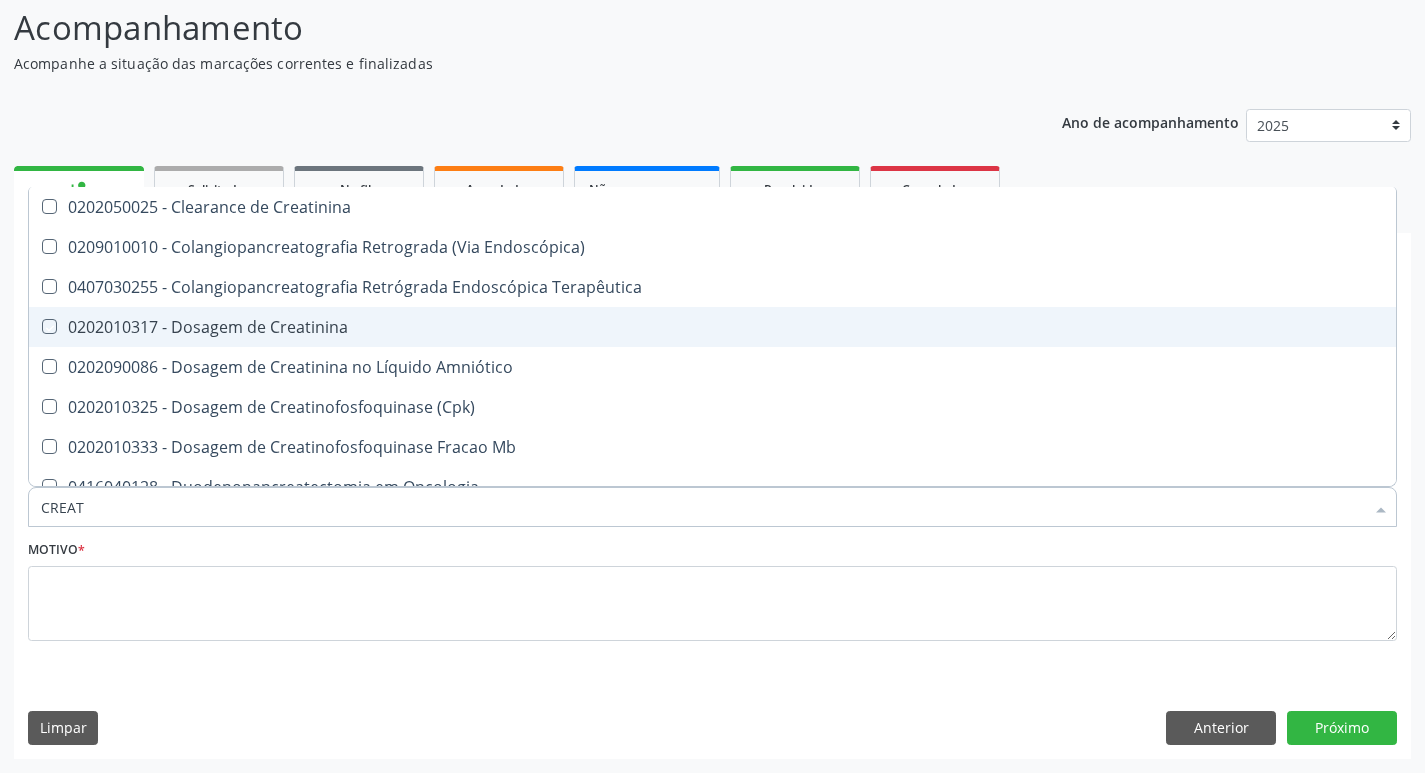 checkbox on "true" 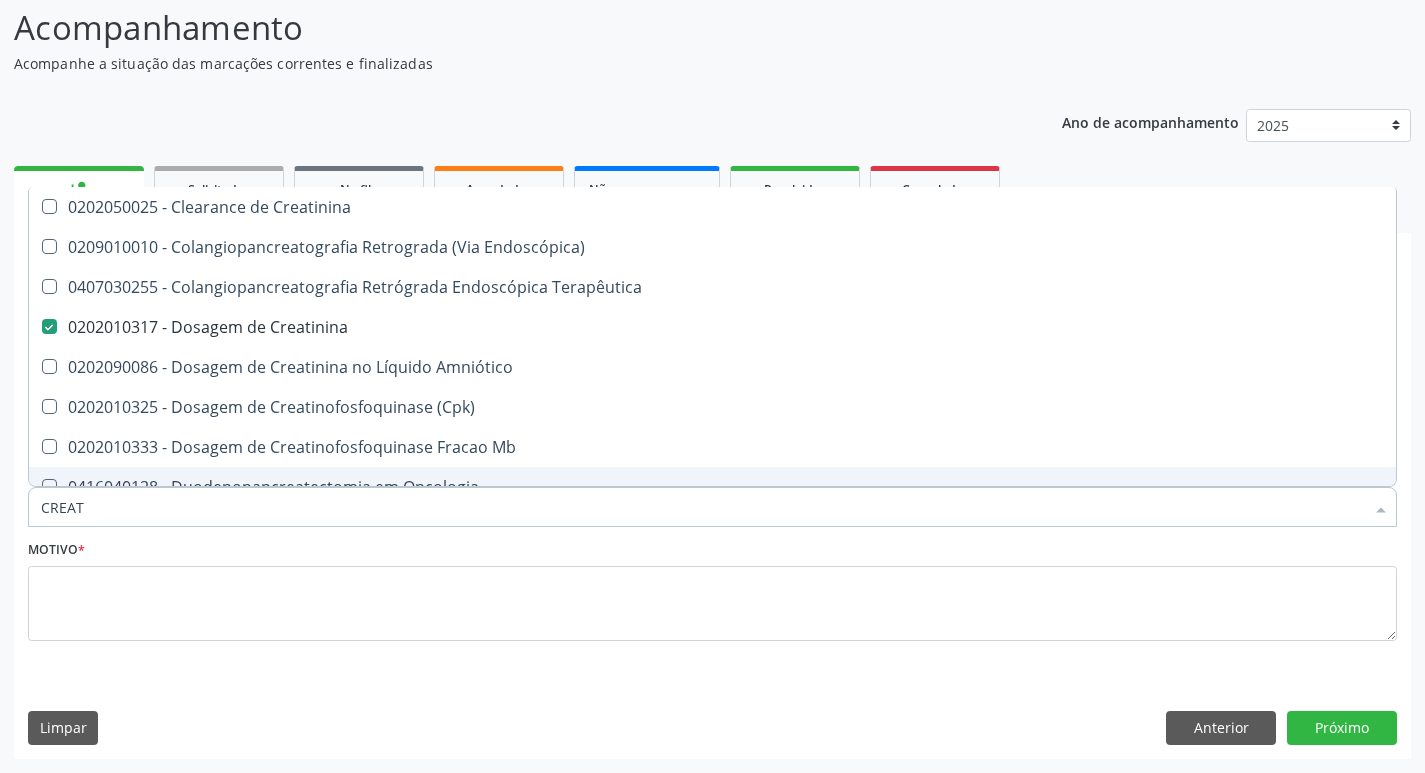 click on "CREAT" at bounding box center [702, 507] 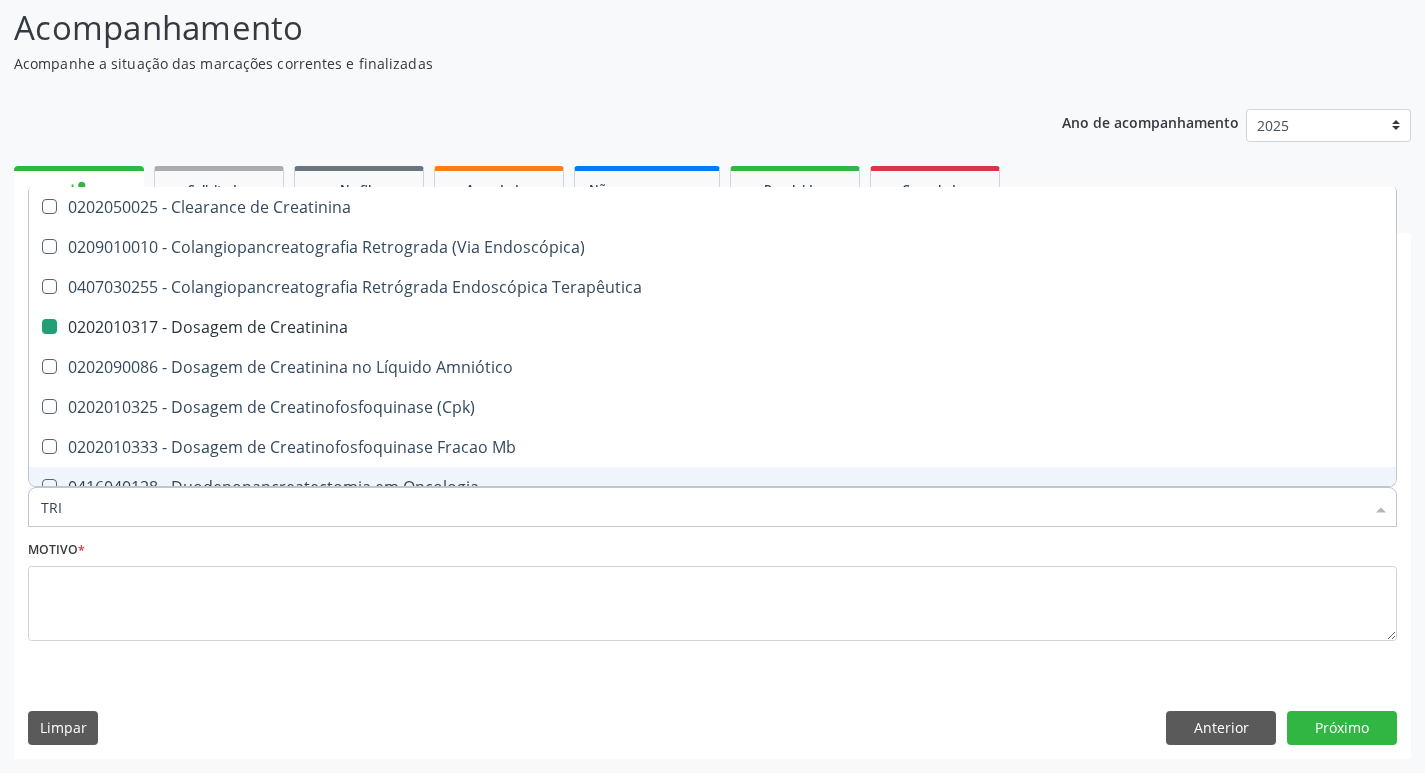 type on "TRIG" 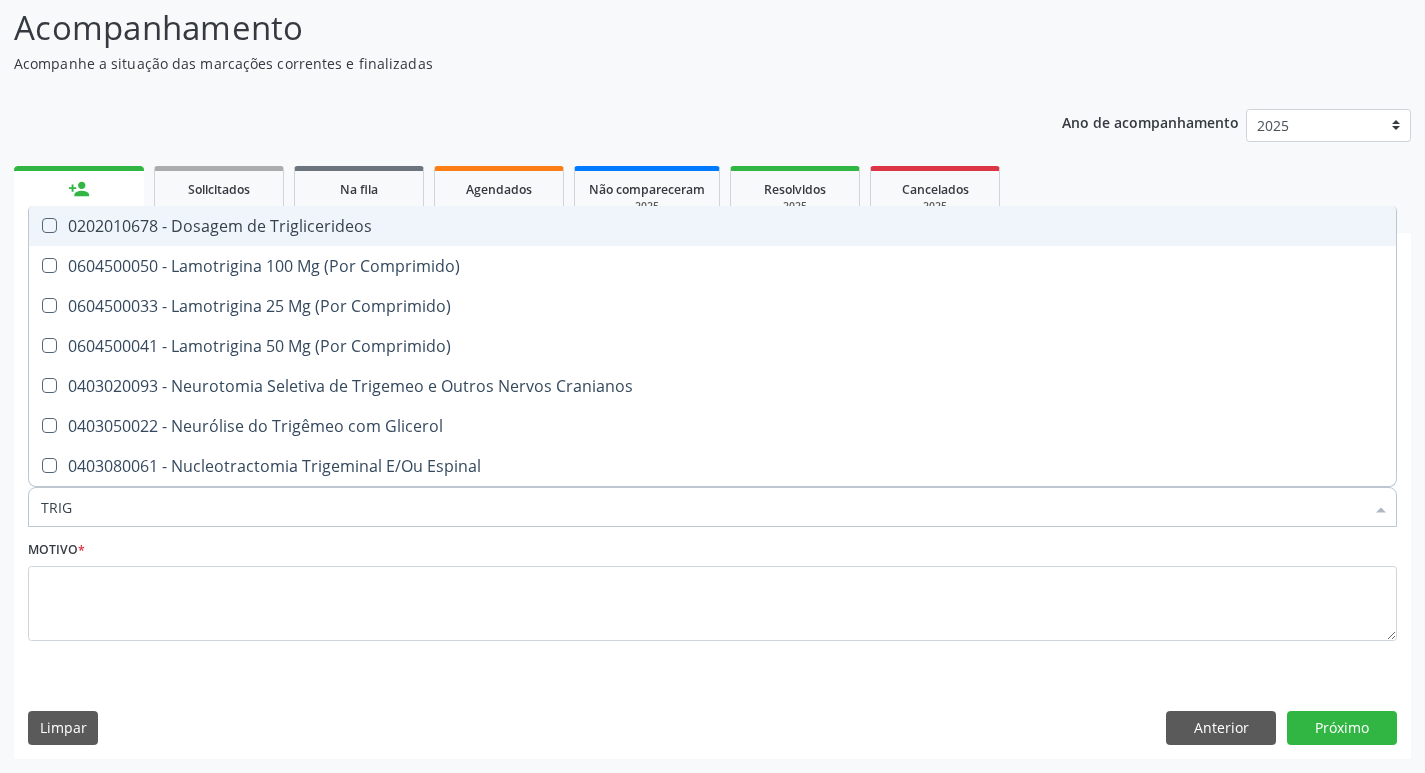 click on "0202010678 - Dosagem de Triglicerideos" at bounding box center (712, 226) 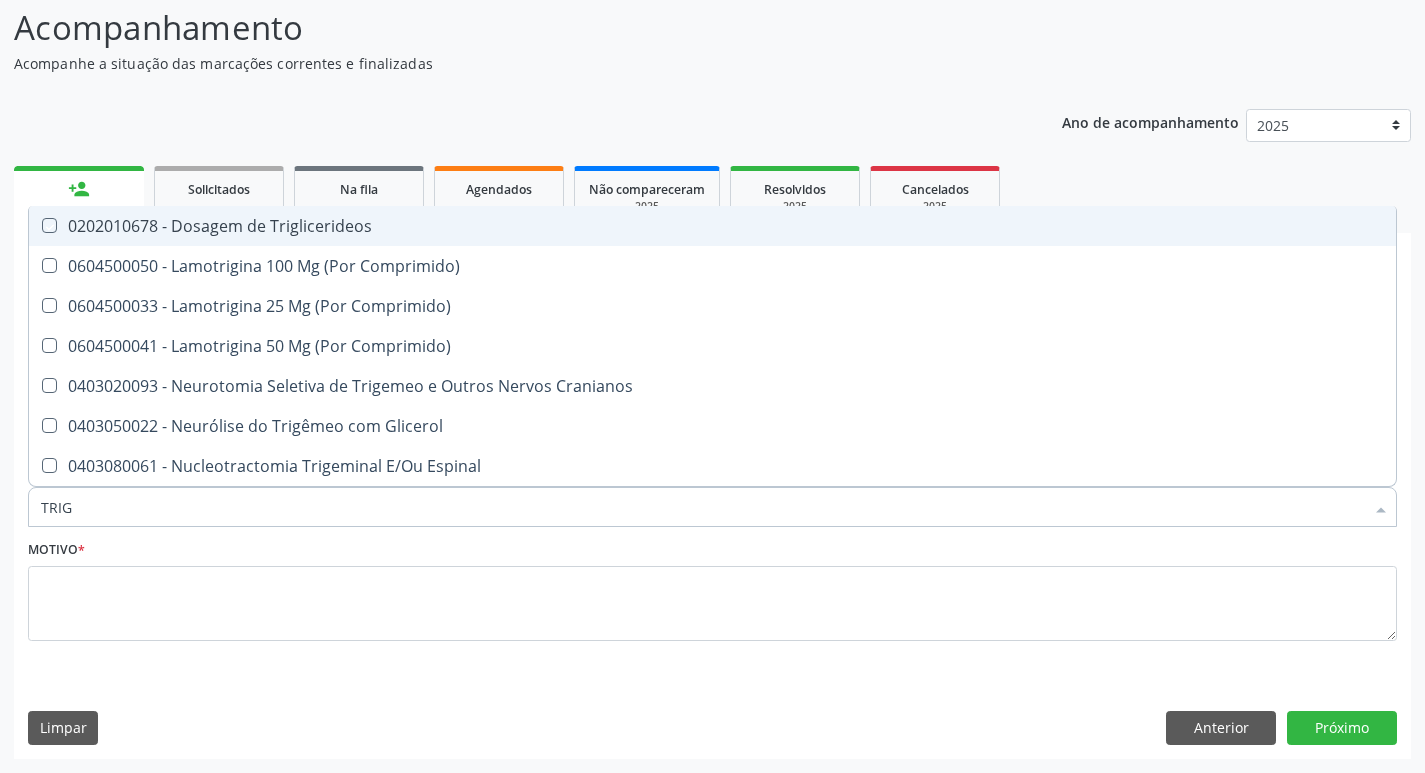 checkbox on "true" 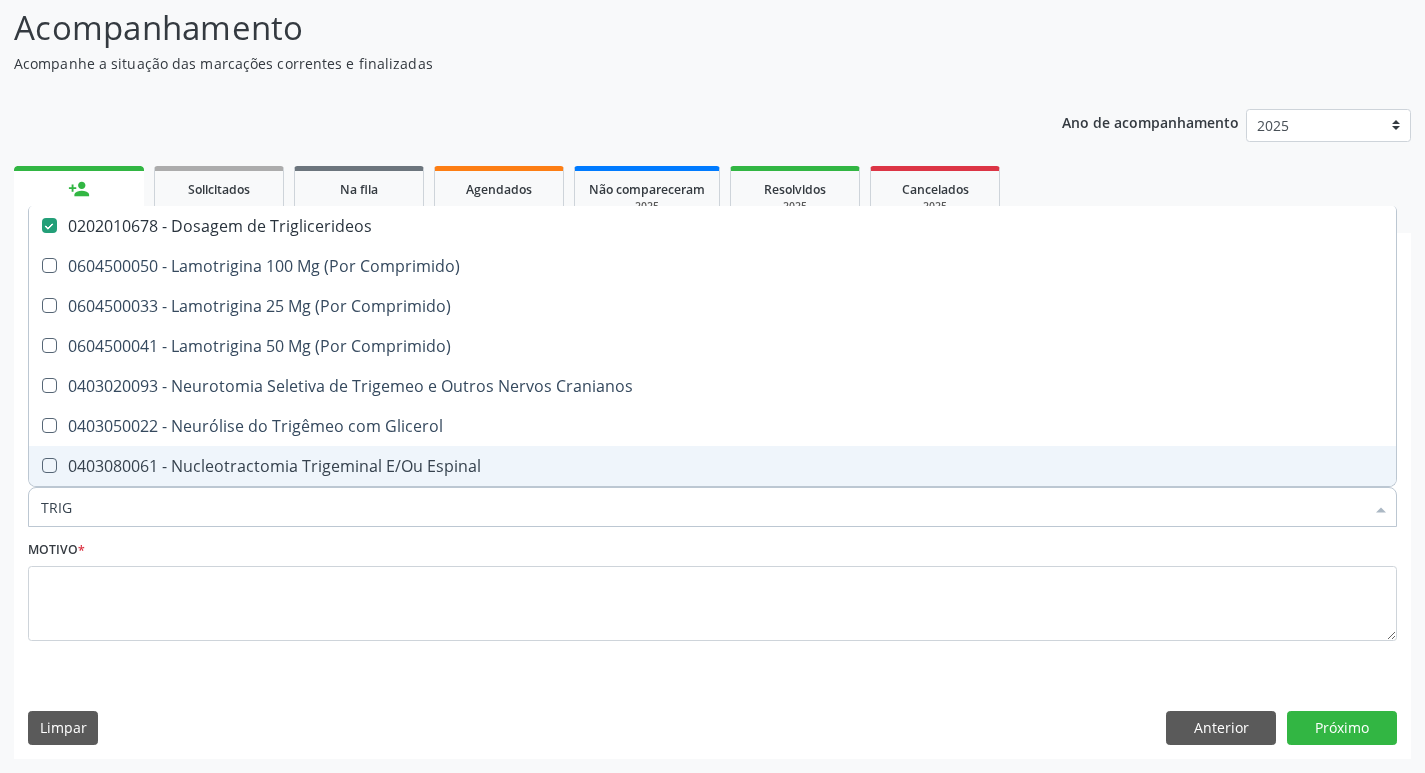 click on "TRIG" at bounding box center (702, 507) 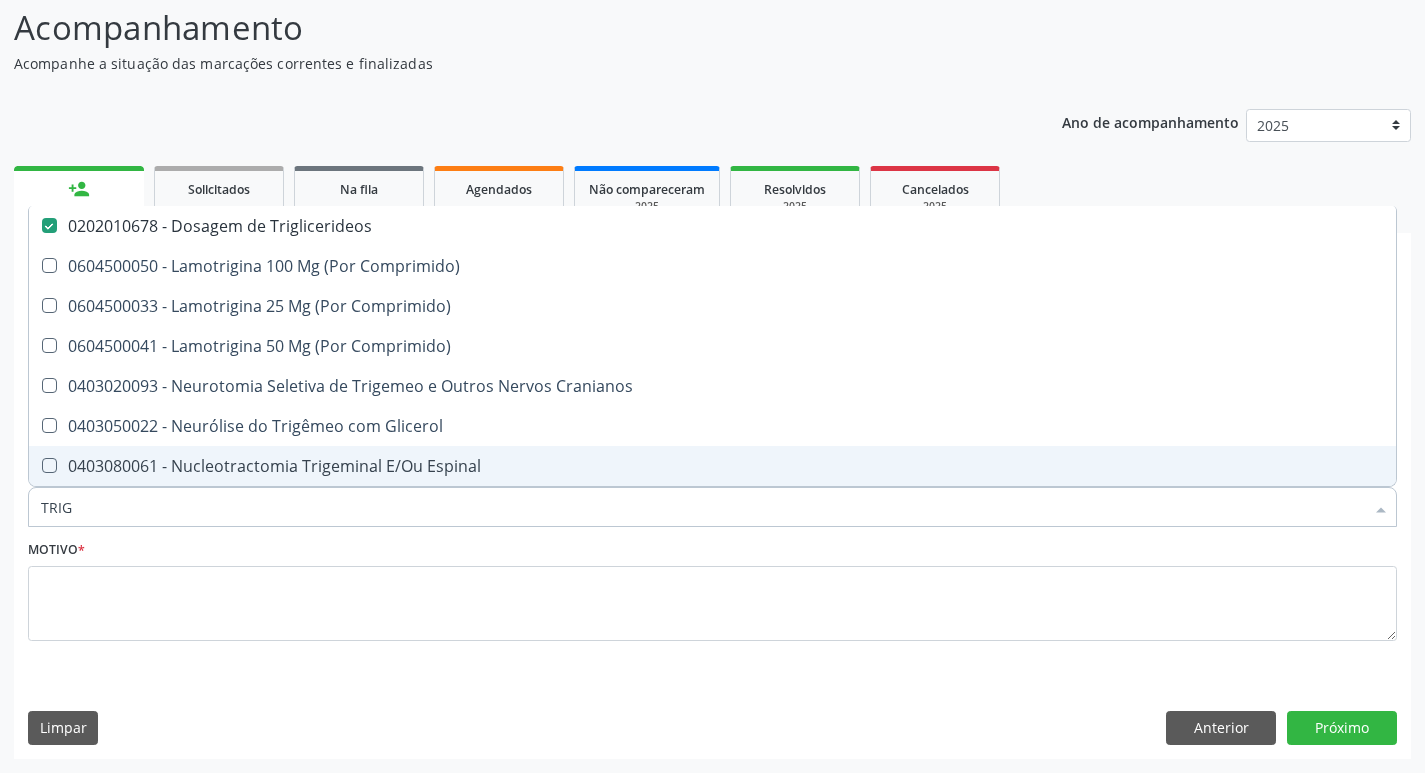 click on "TRIG" at bounding box center [702, 507] 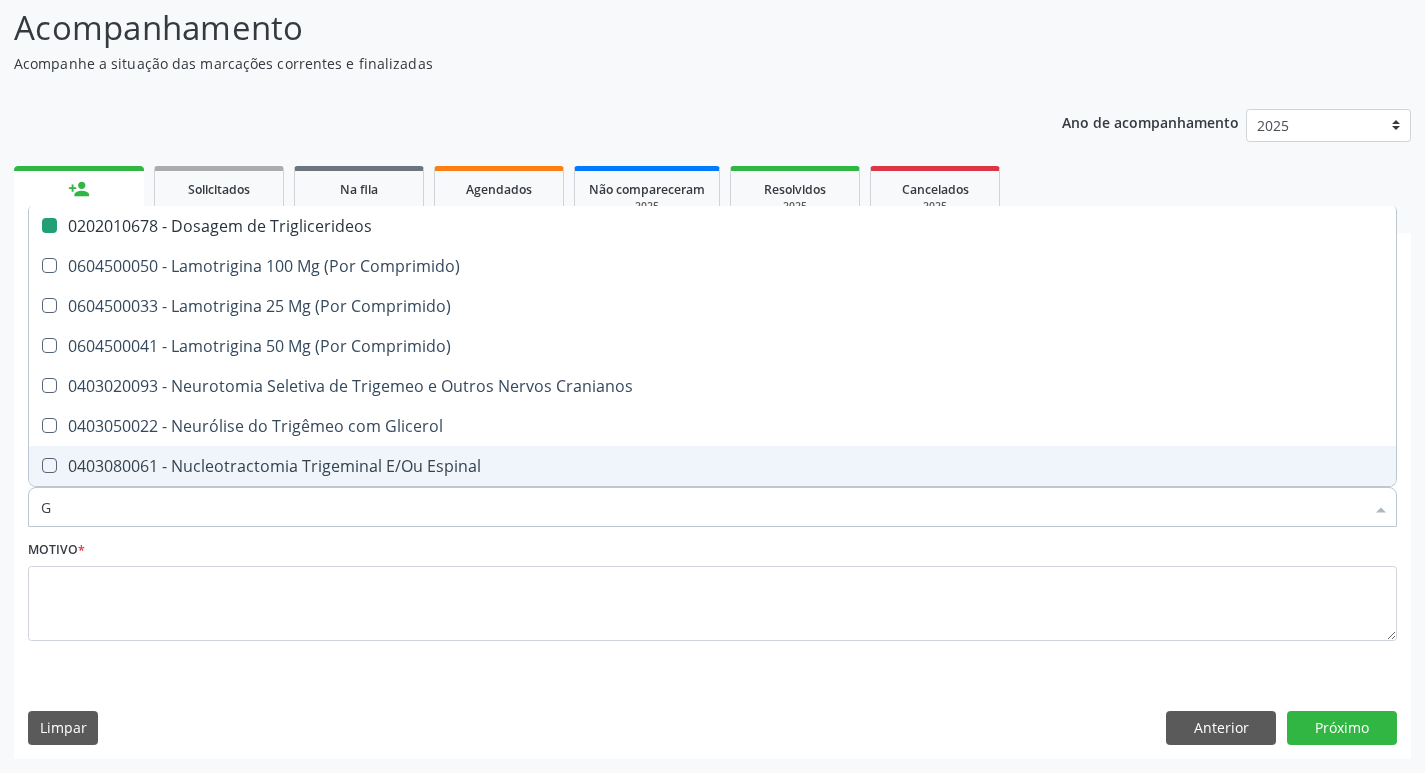type on "GL" 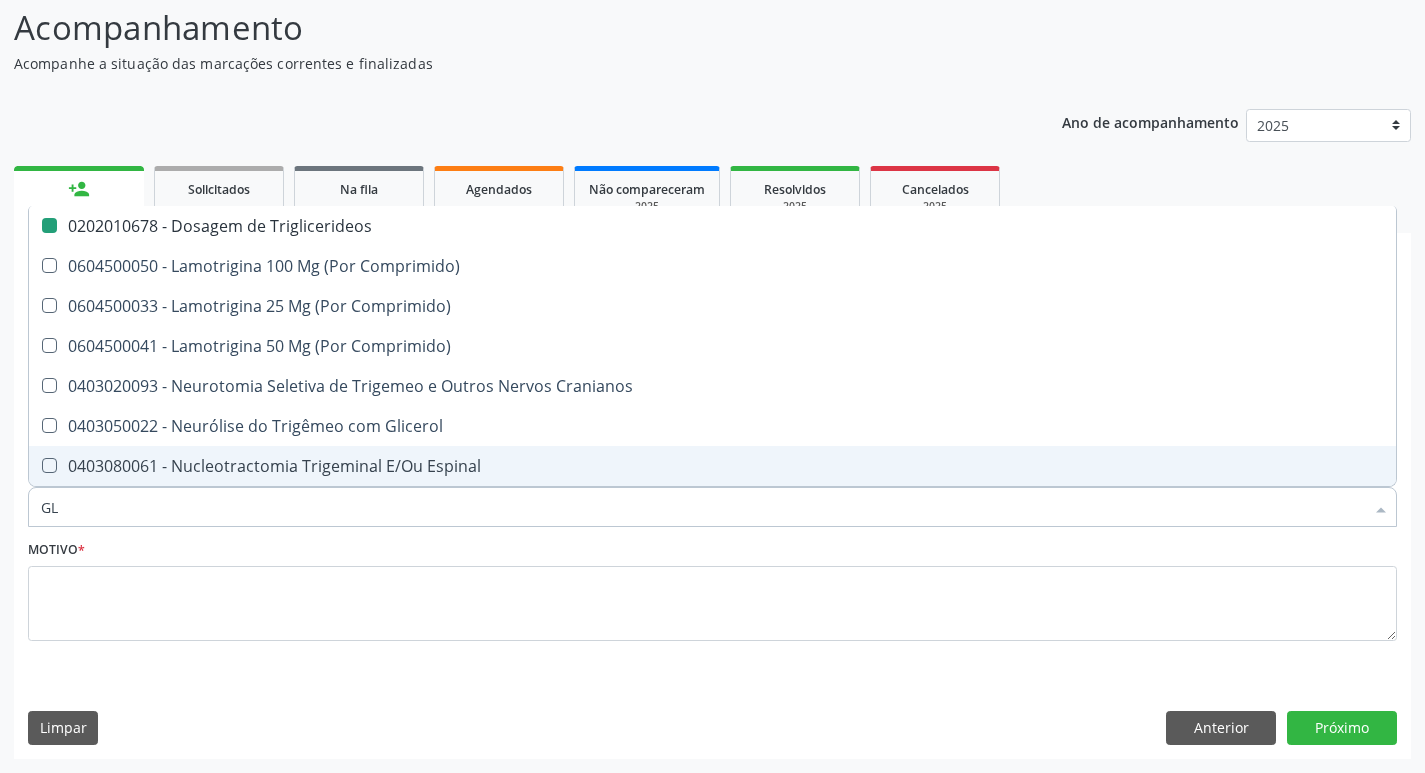 checkbox on "false" 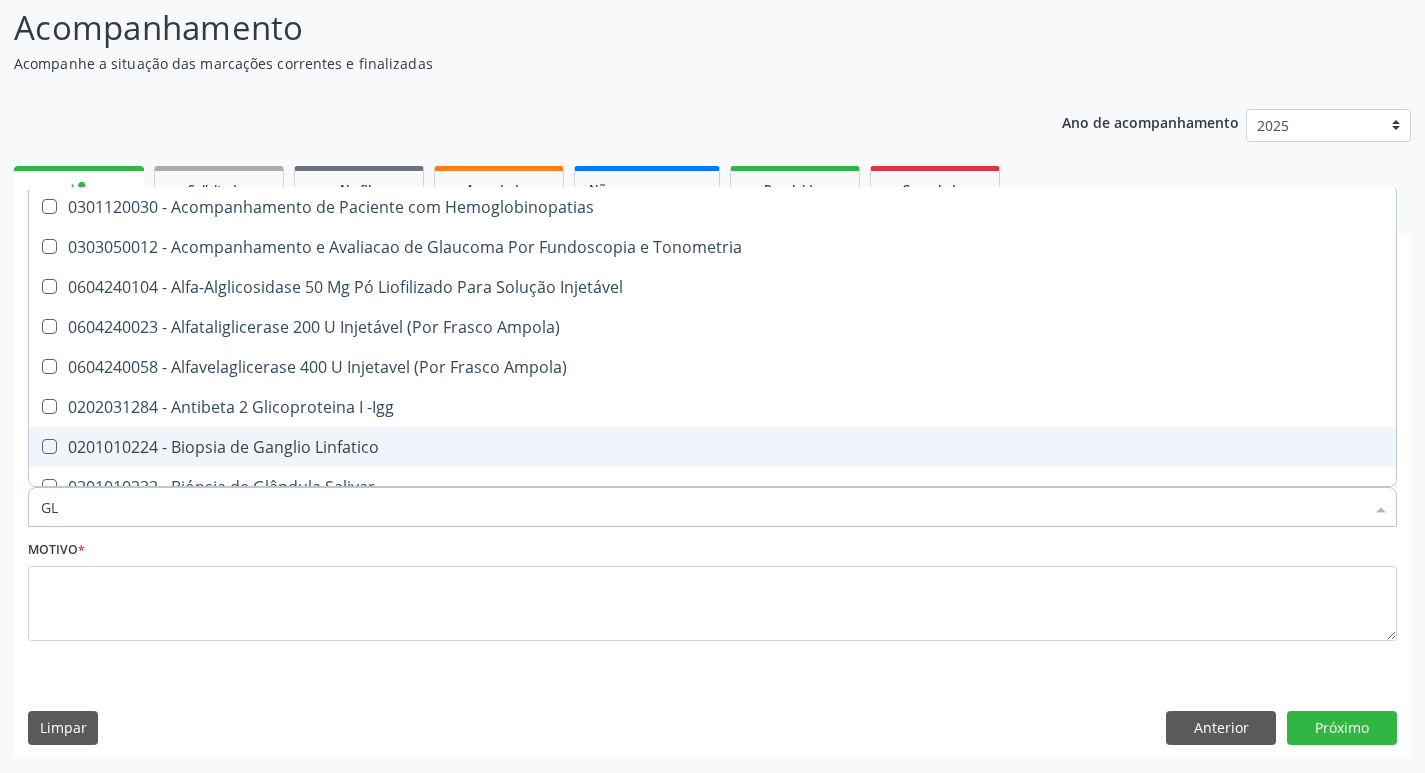 type on "GLI" 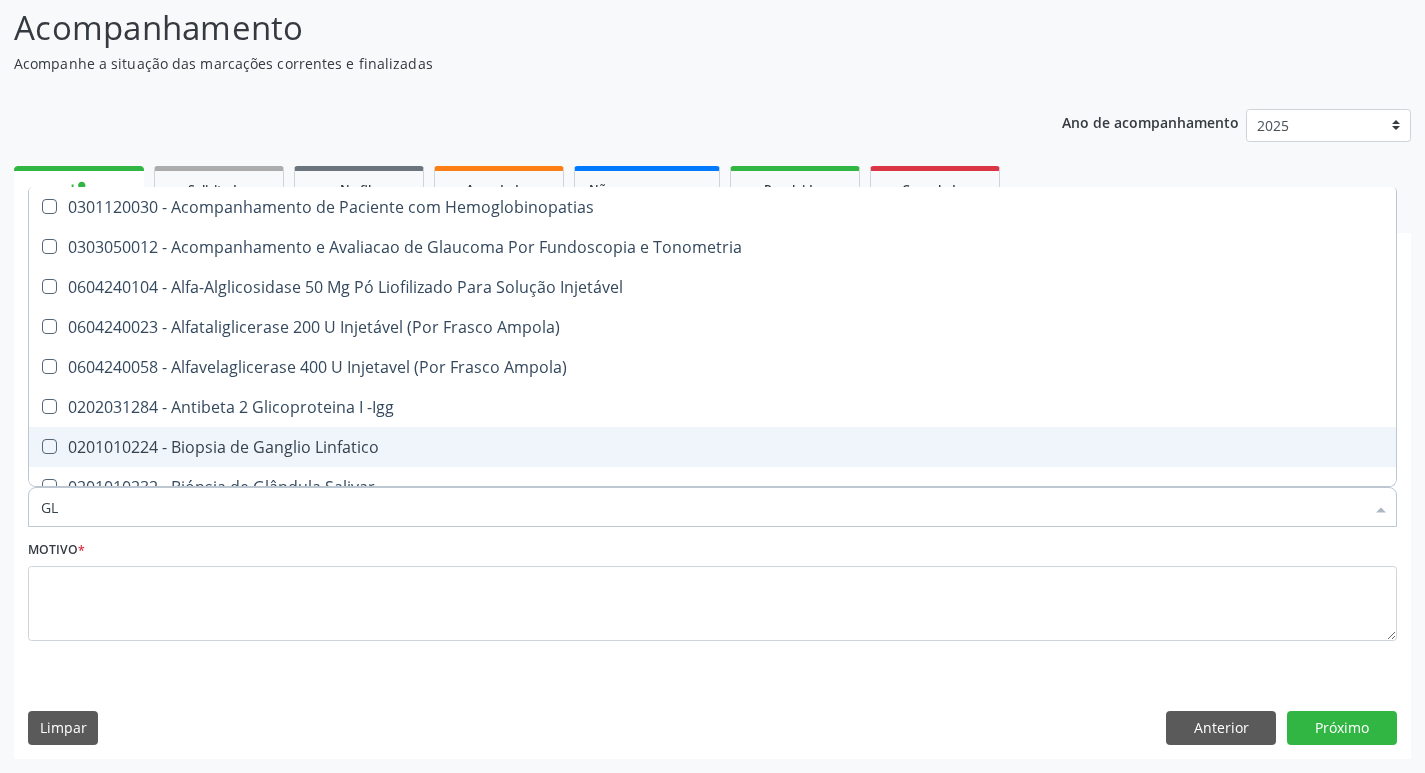 checkbox on "true" 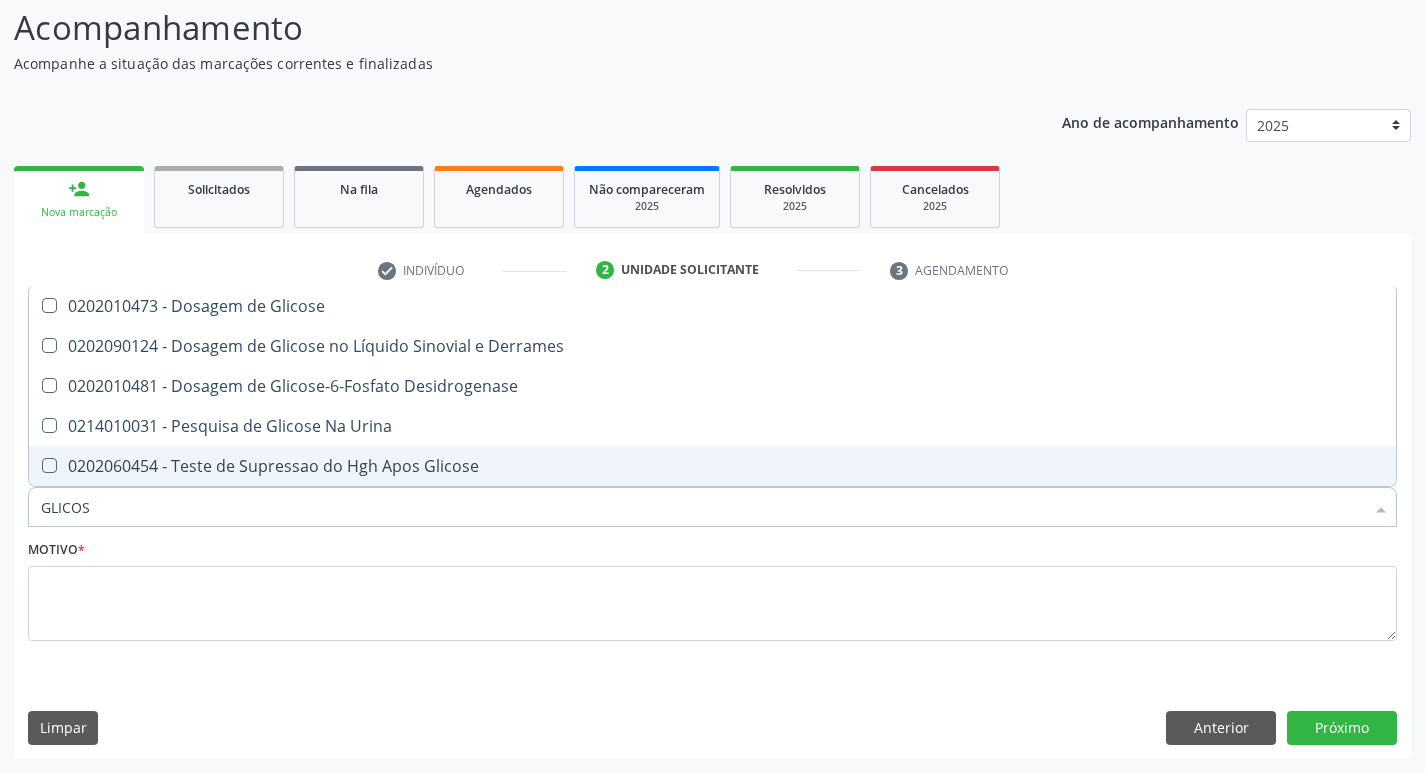 type on "GLICOSE" 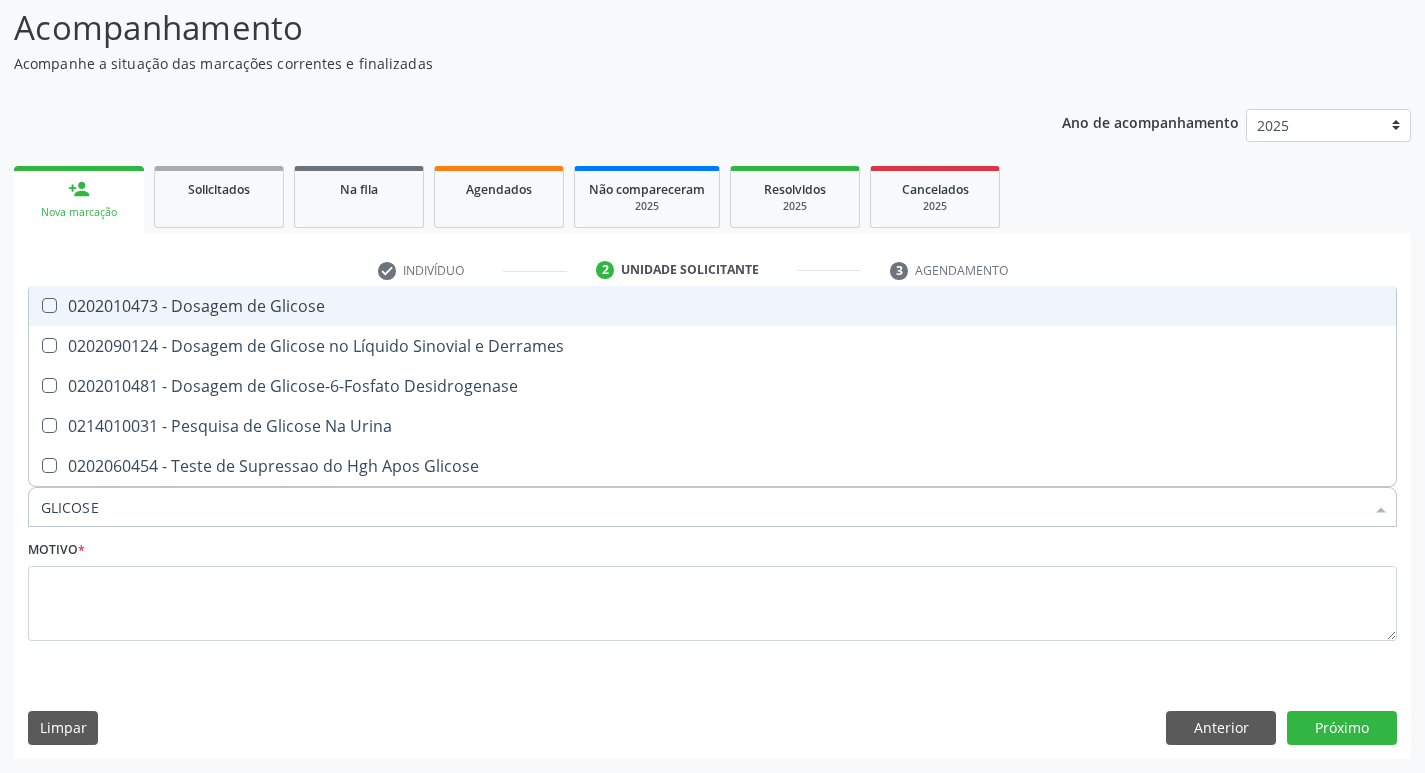 click on "0202010473 - Dosagem de Glicose" at bounding box center [712, 306] 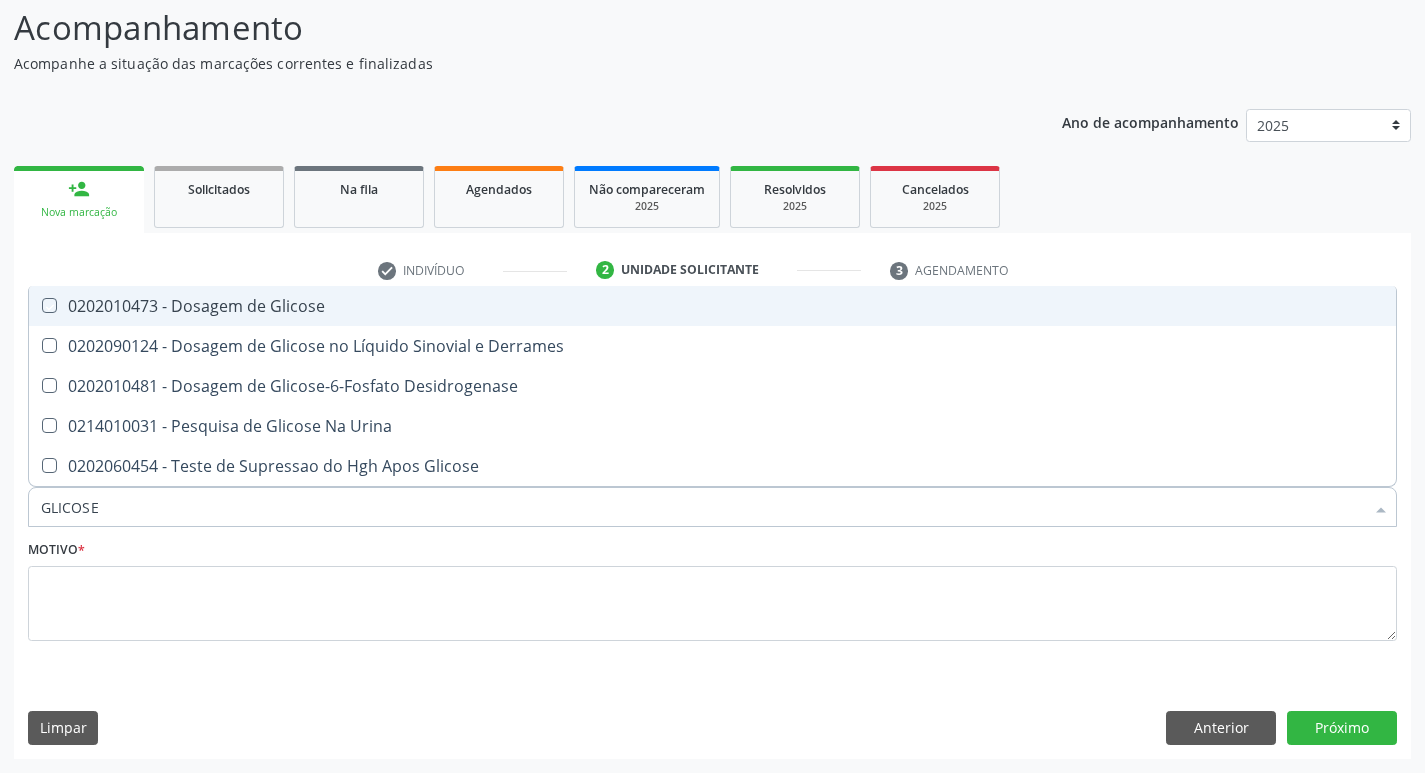 checkbox on "true" 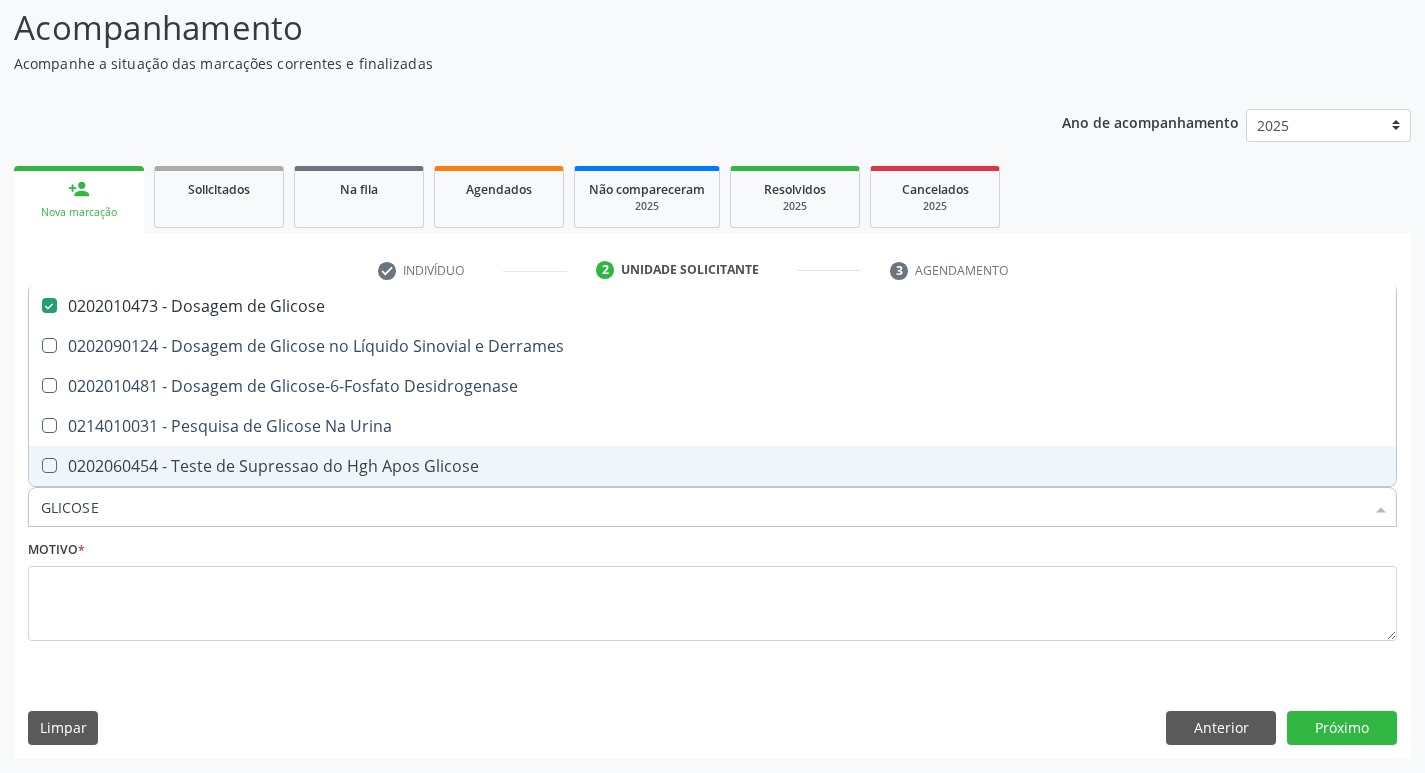 click on "GLICOSE" at bounding box center [702, 507] 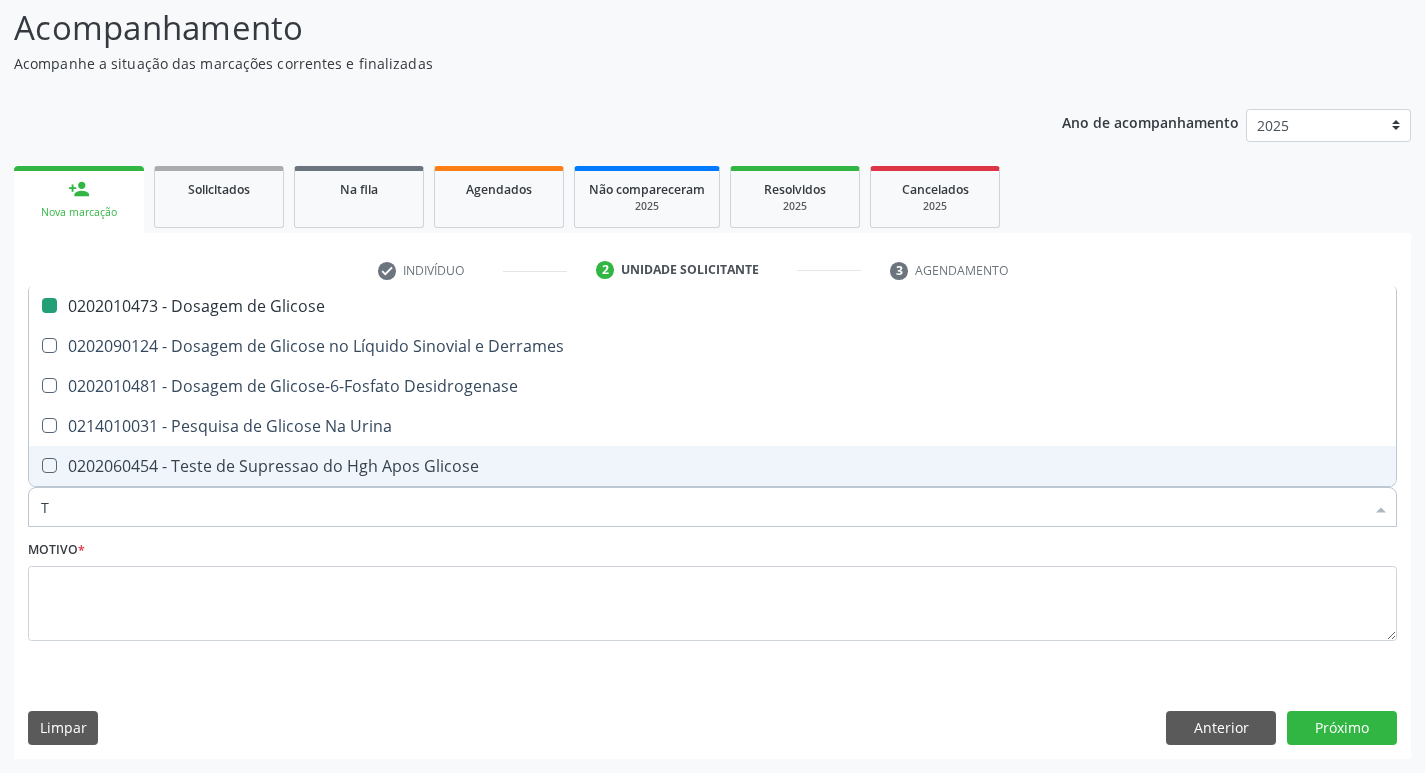 type on "TG" 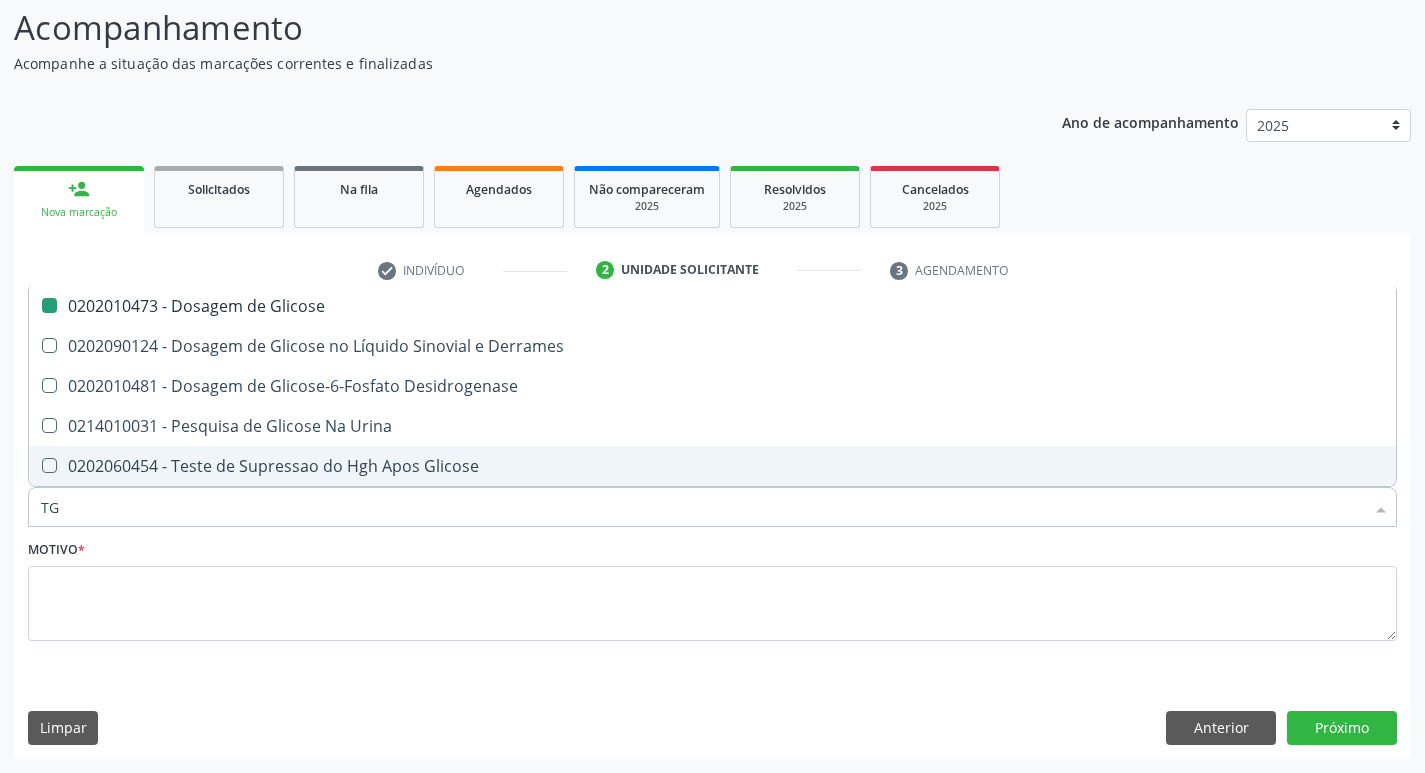 checkbox on "false" 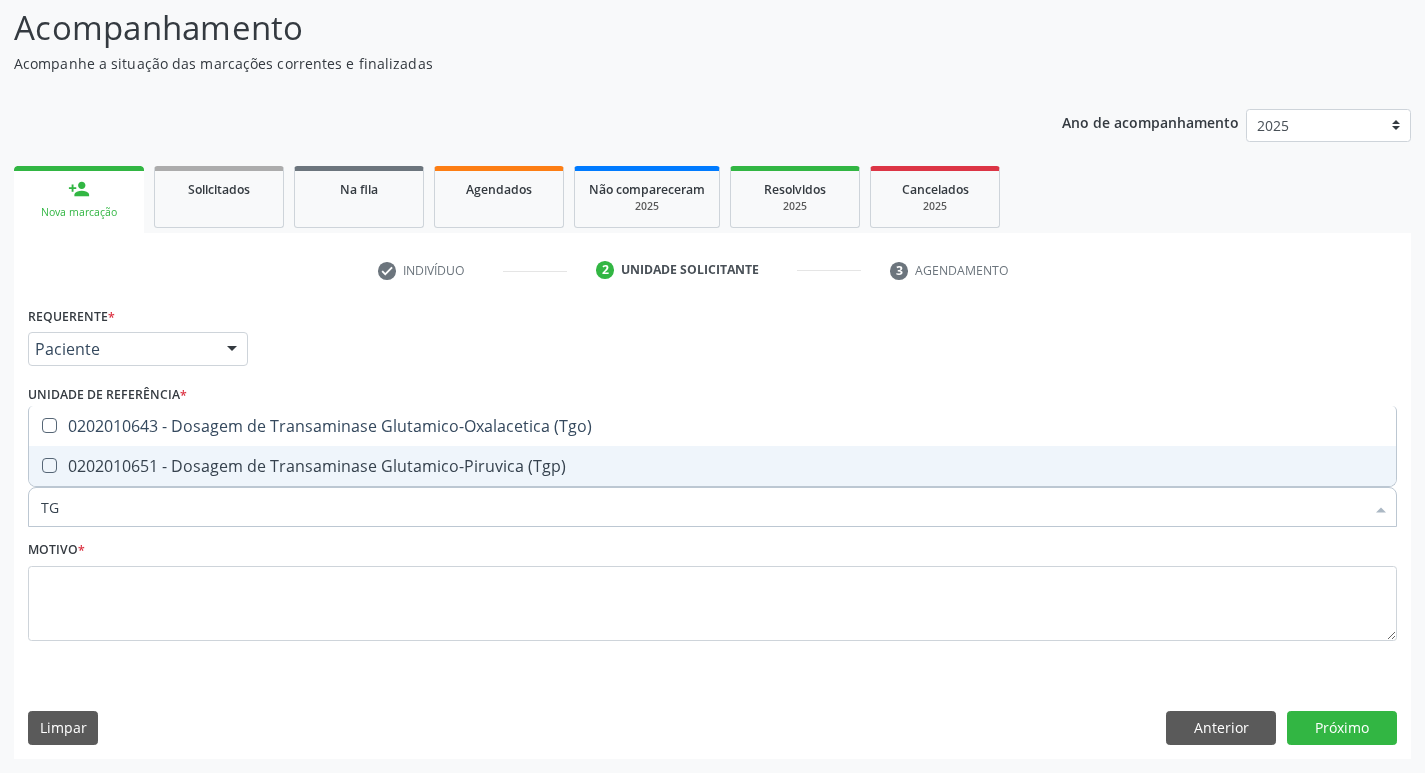 click on "0202010651 - Dosagem de Transaminase Glutamico-Piruvica (Tgp)" at bounding box center [712, 466] 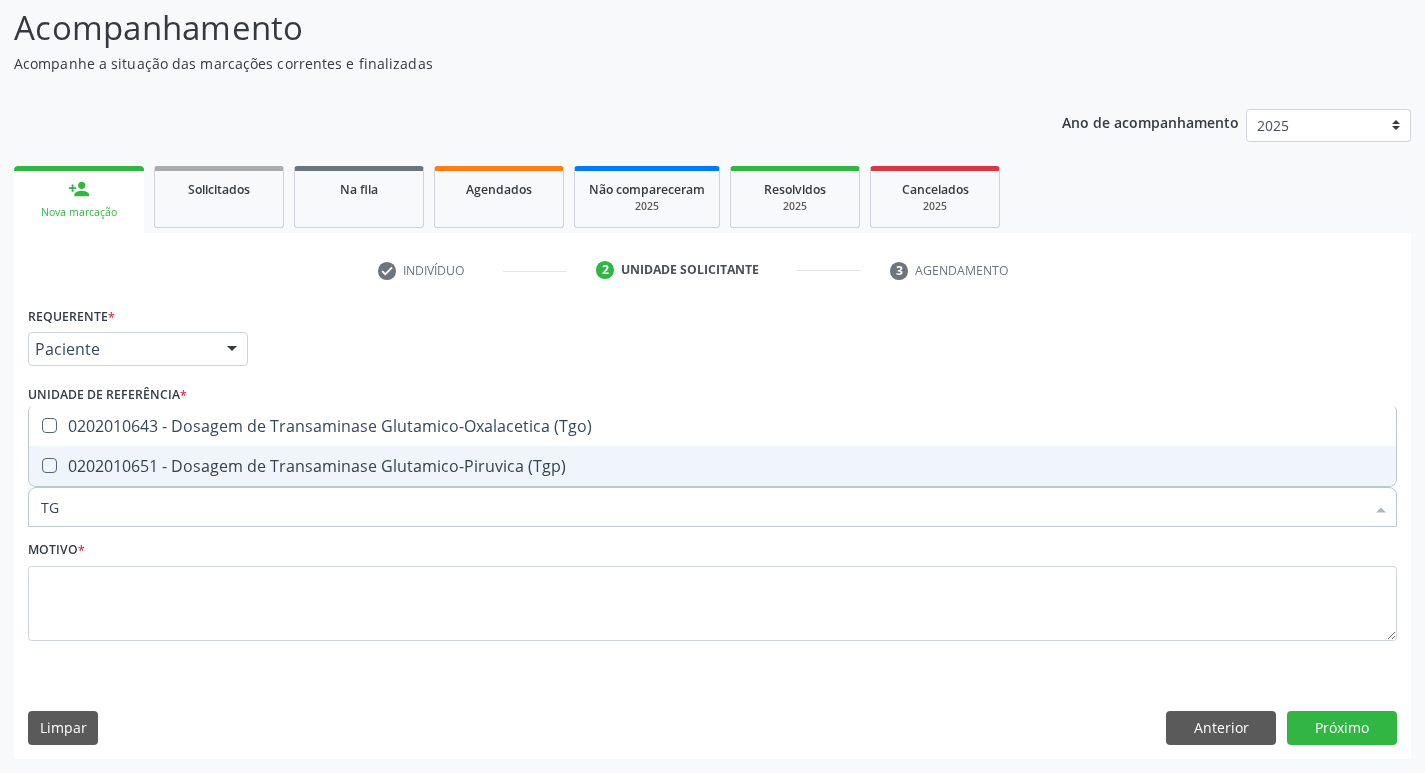 checkbox on "true" 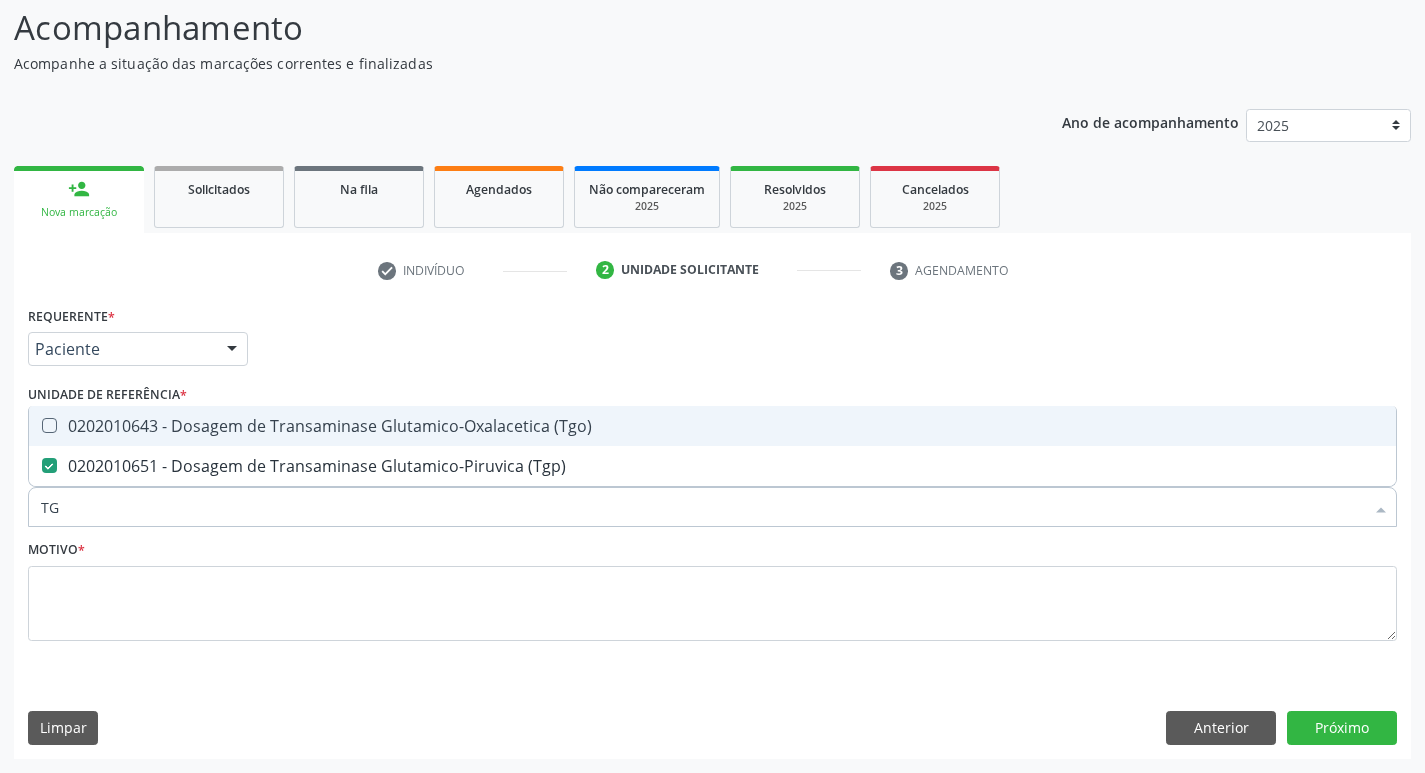 click on "0202010643 - Dosagem de Transaminase Glutamico-Oxalacetica (Tgo)" at bounding box center (712, 426) 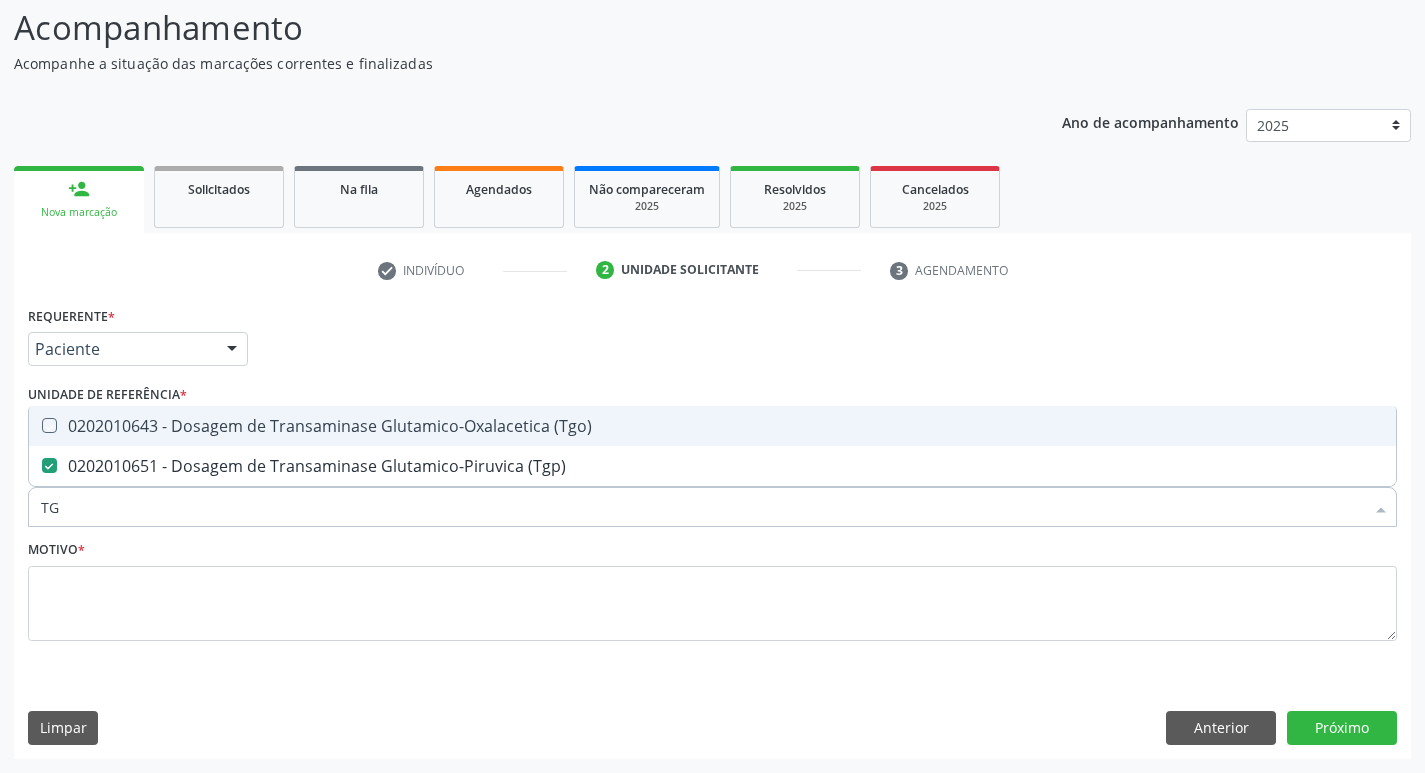 checkbox on "true" 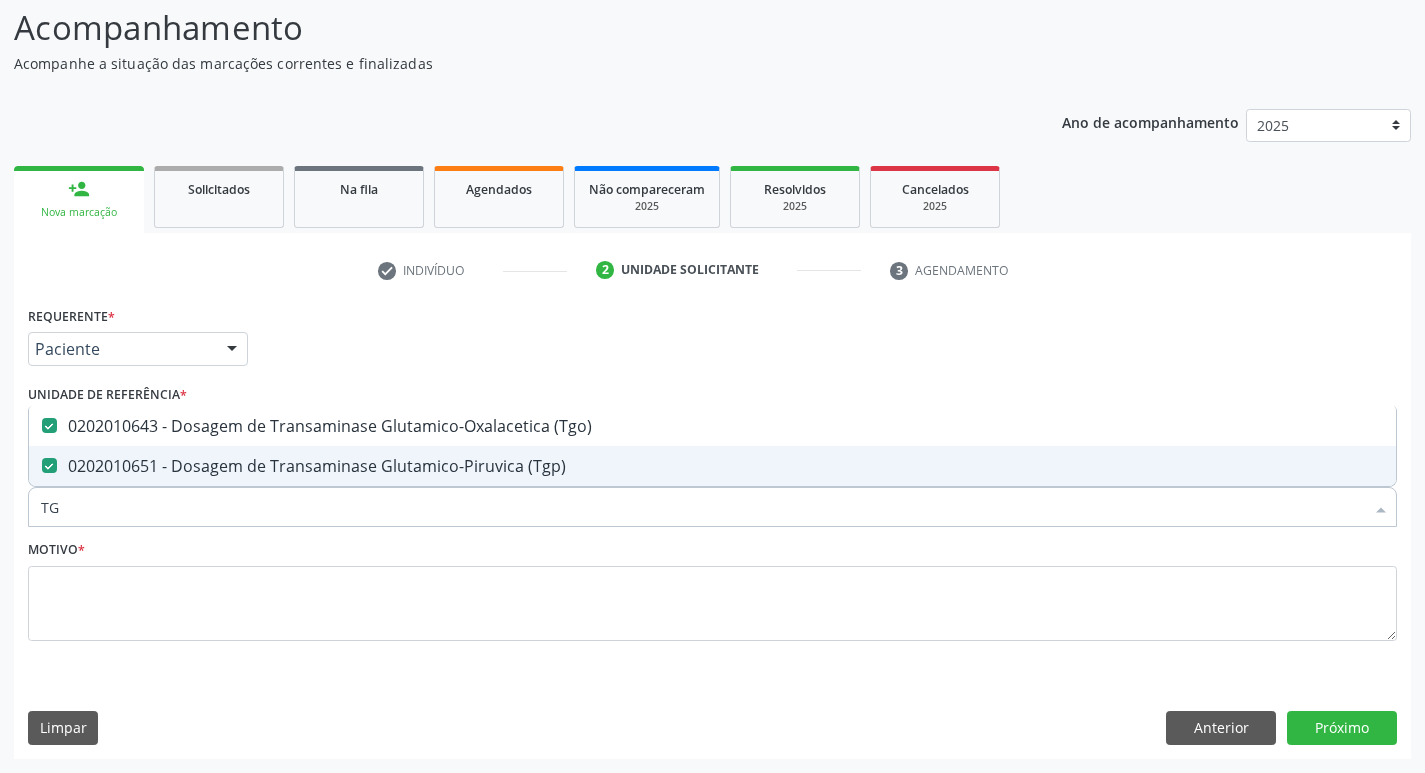 click on "TG" at bounding box center [702, 507] 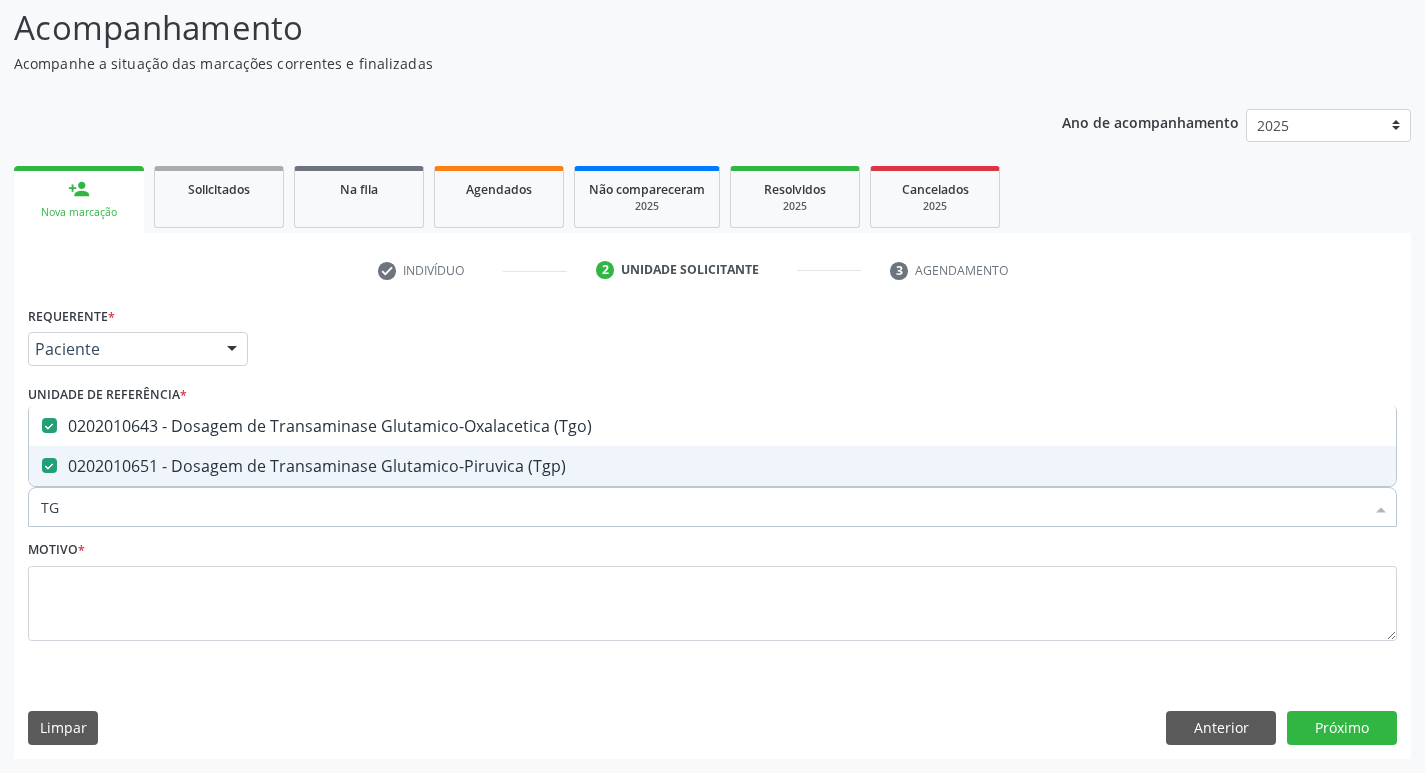 click on "TG" at bounding box center [702, 507] 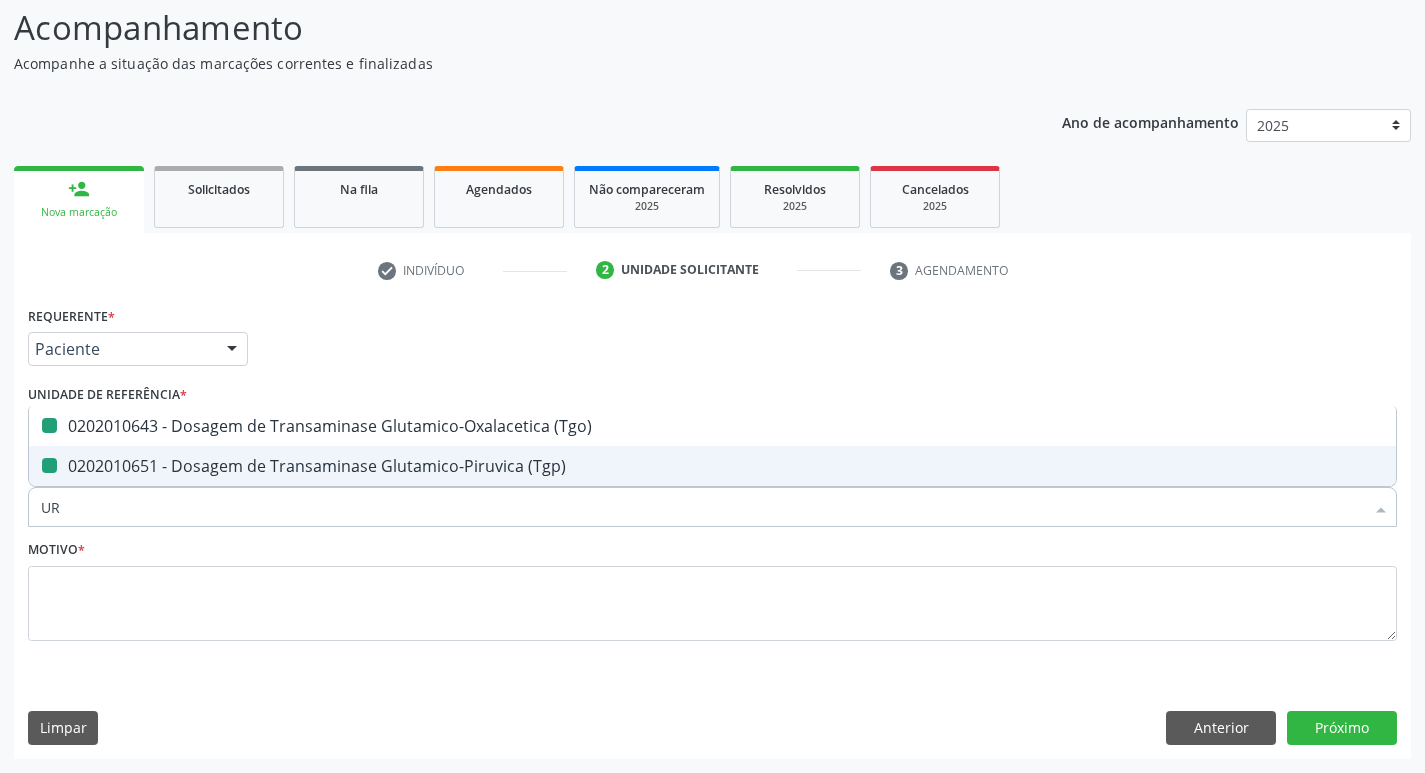 type on "URI" 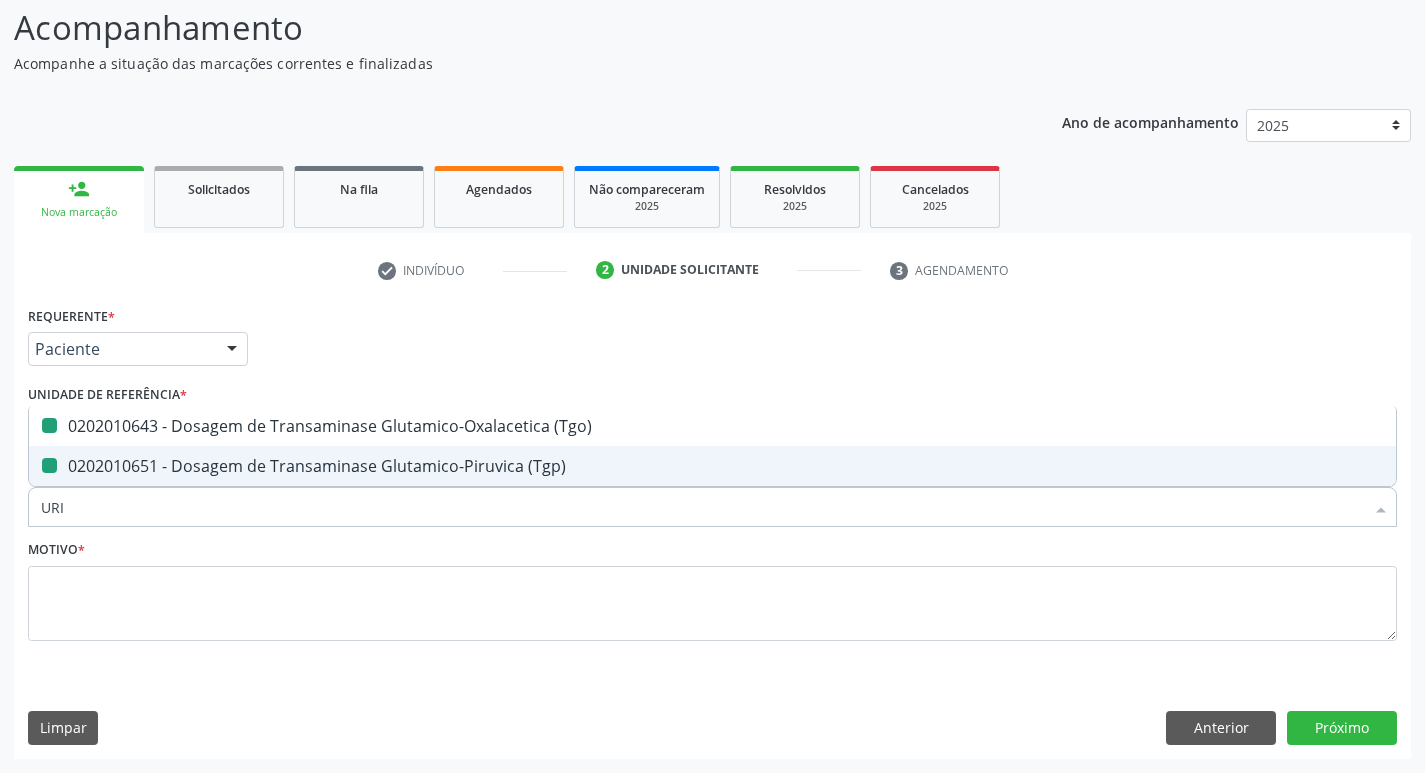 checkbox on "false" 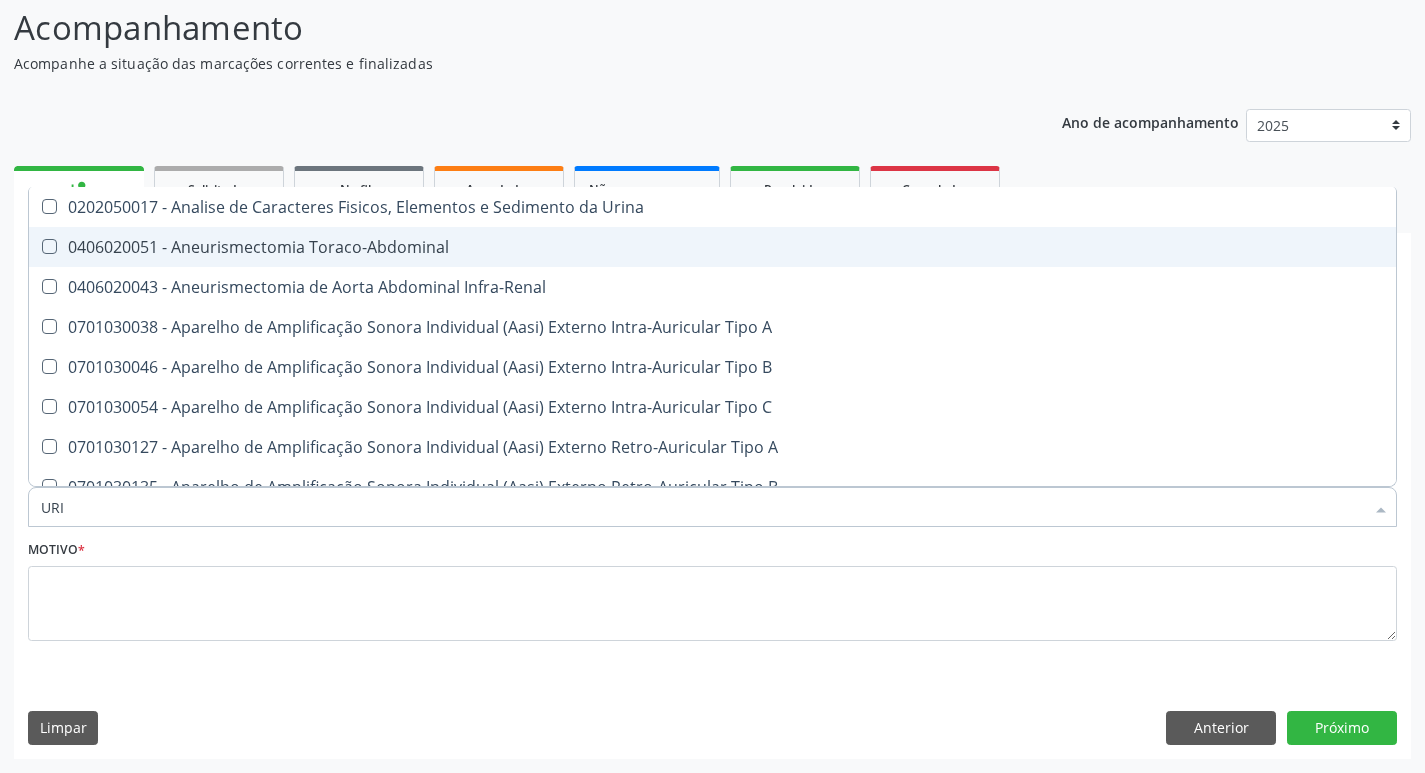 type on "URIN" 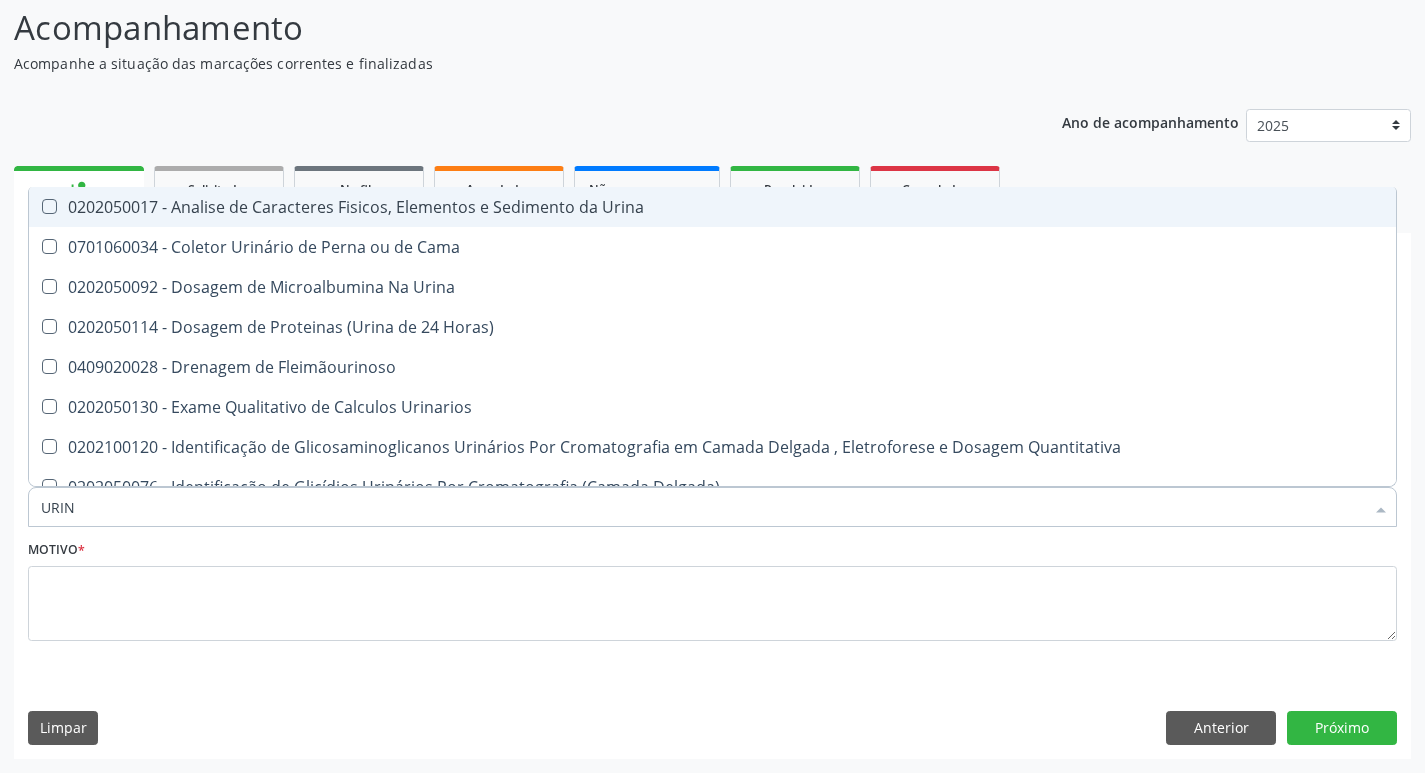 click on "0202050017 - Analise de Caracteres Fisicos, Elementos e Sedimento da Urina" at bounding box center [712, 207] 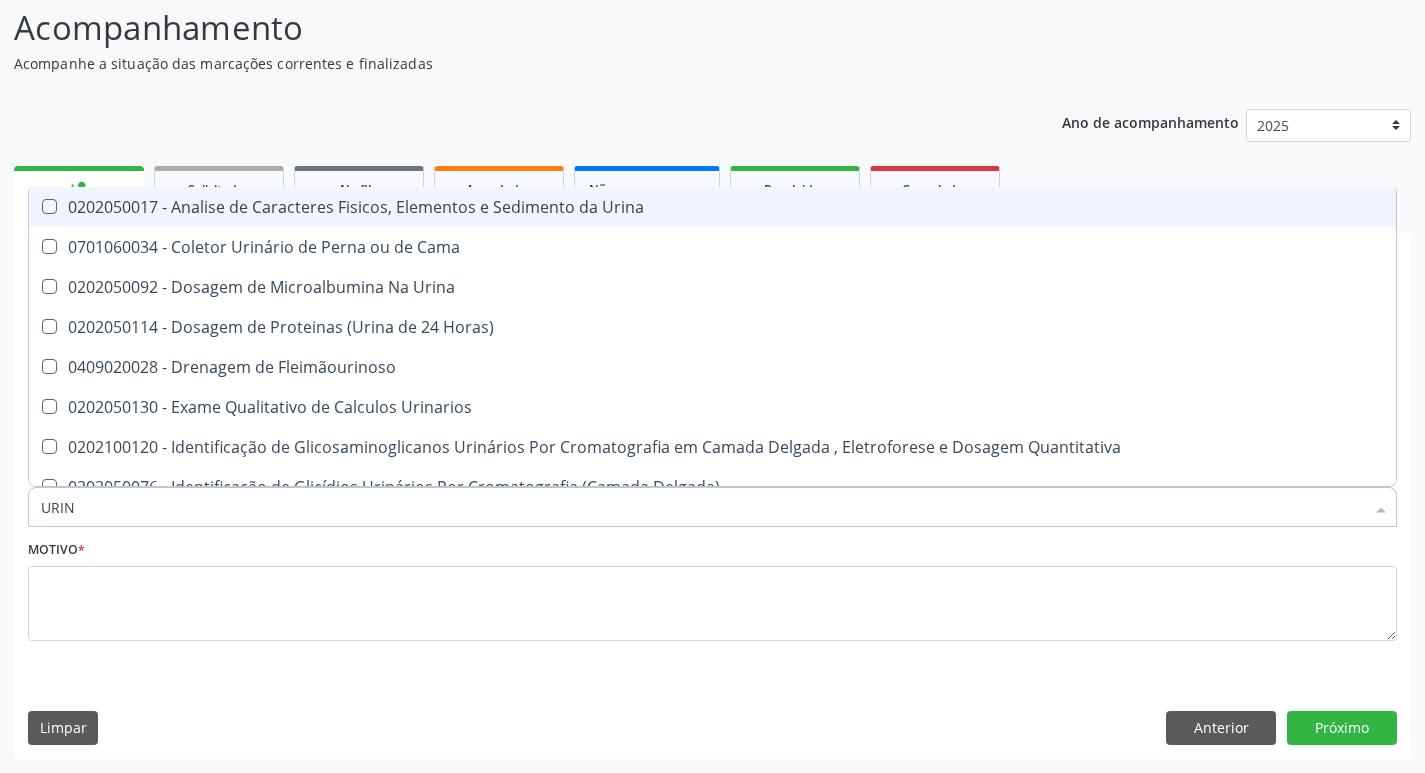checkbox on "true" 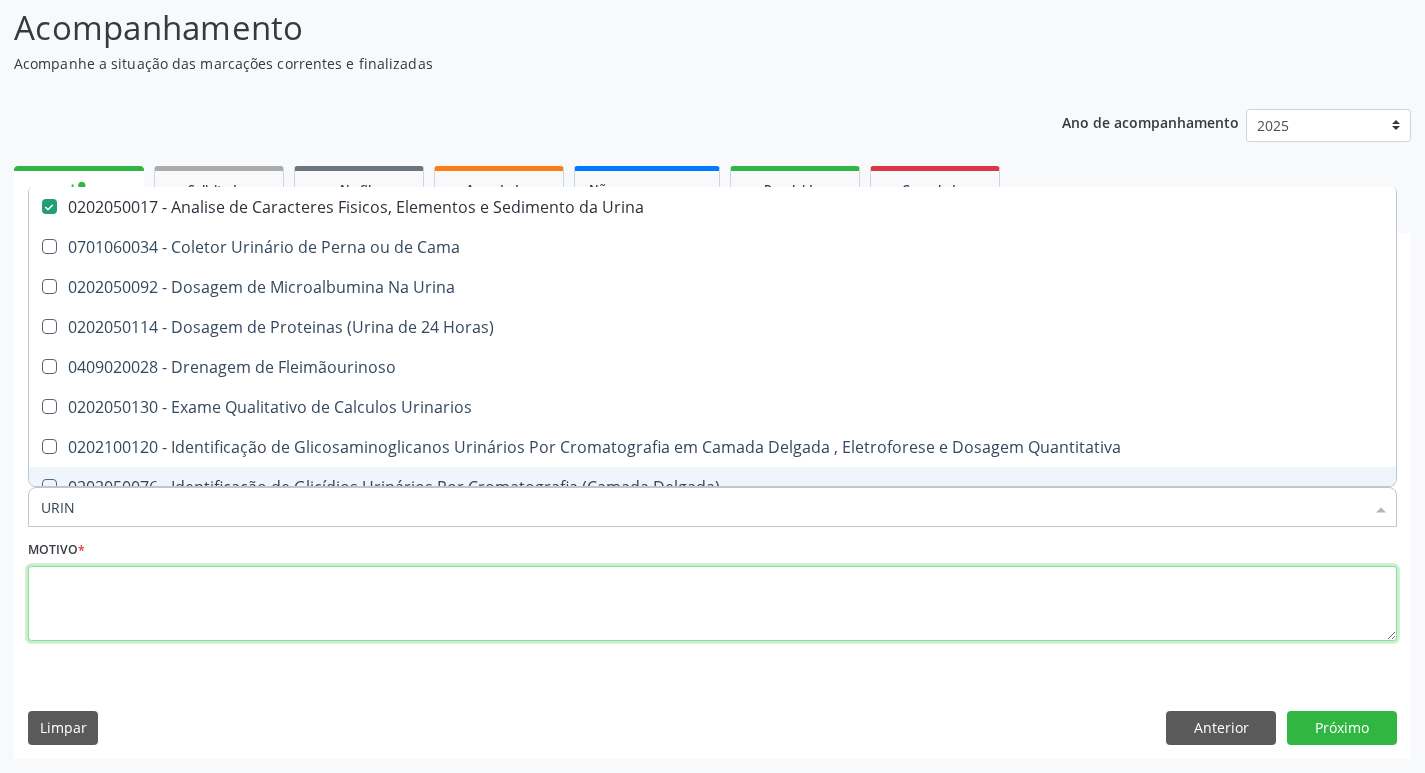 click at bounding box center (712, 604) 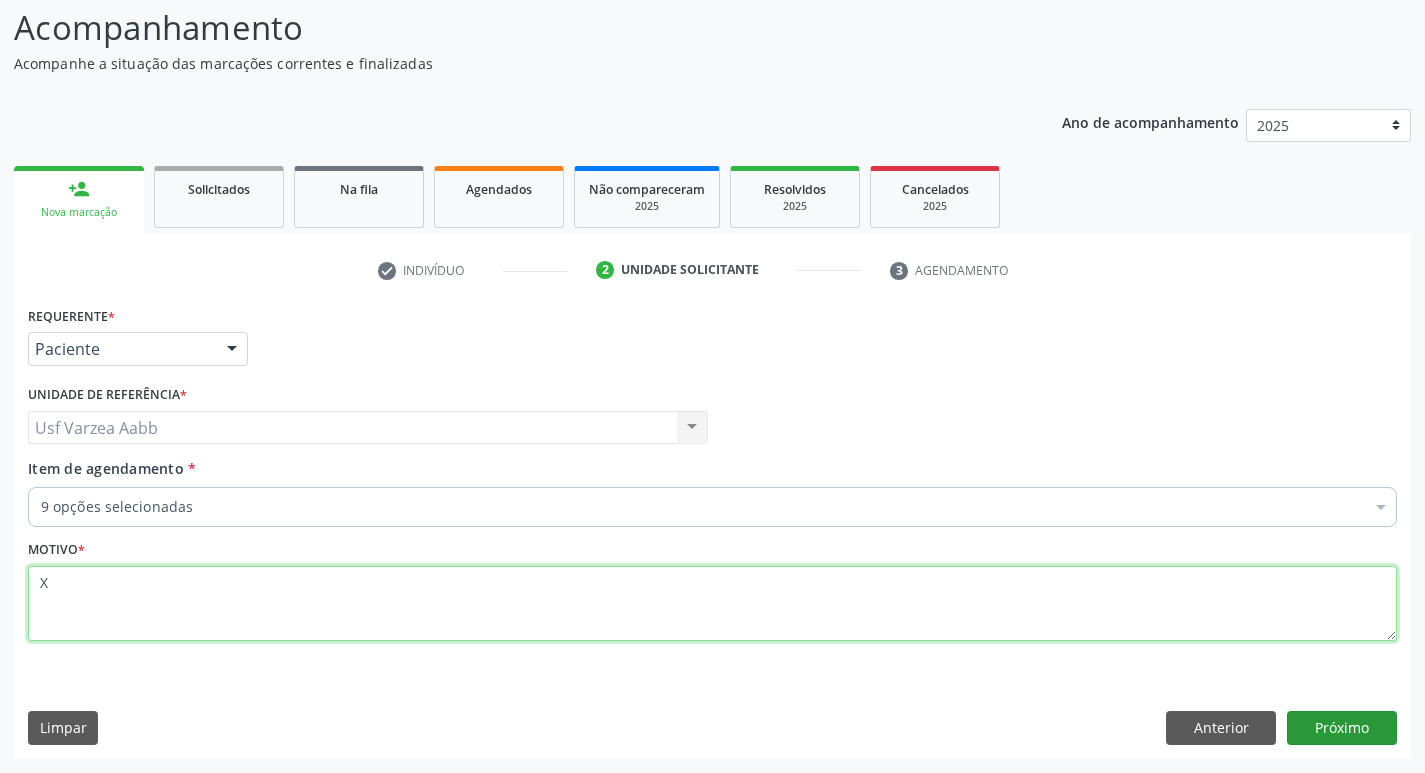type on "X" 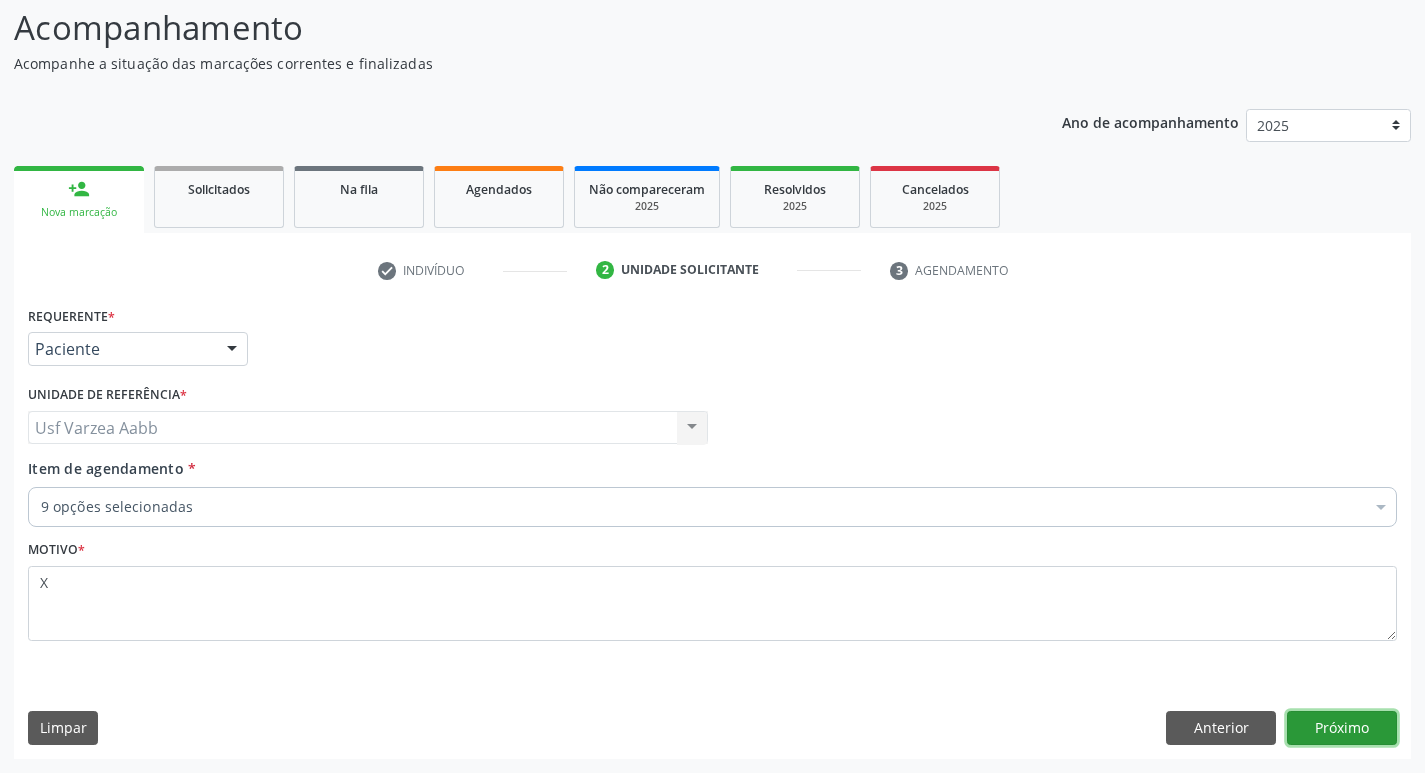 click on "Próximo" at bounding box center (1342, 728) 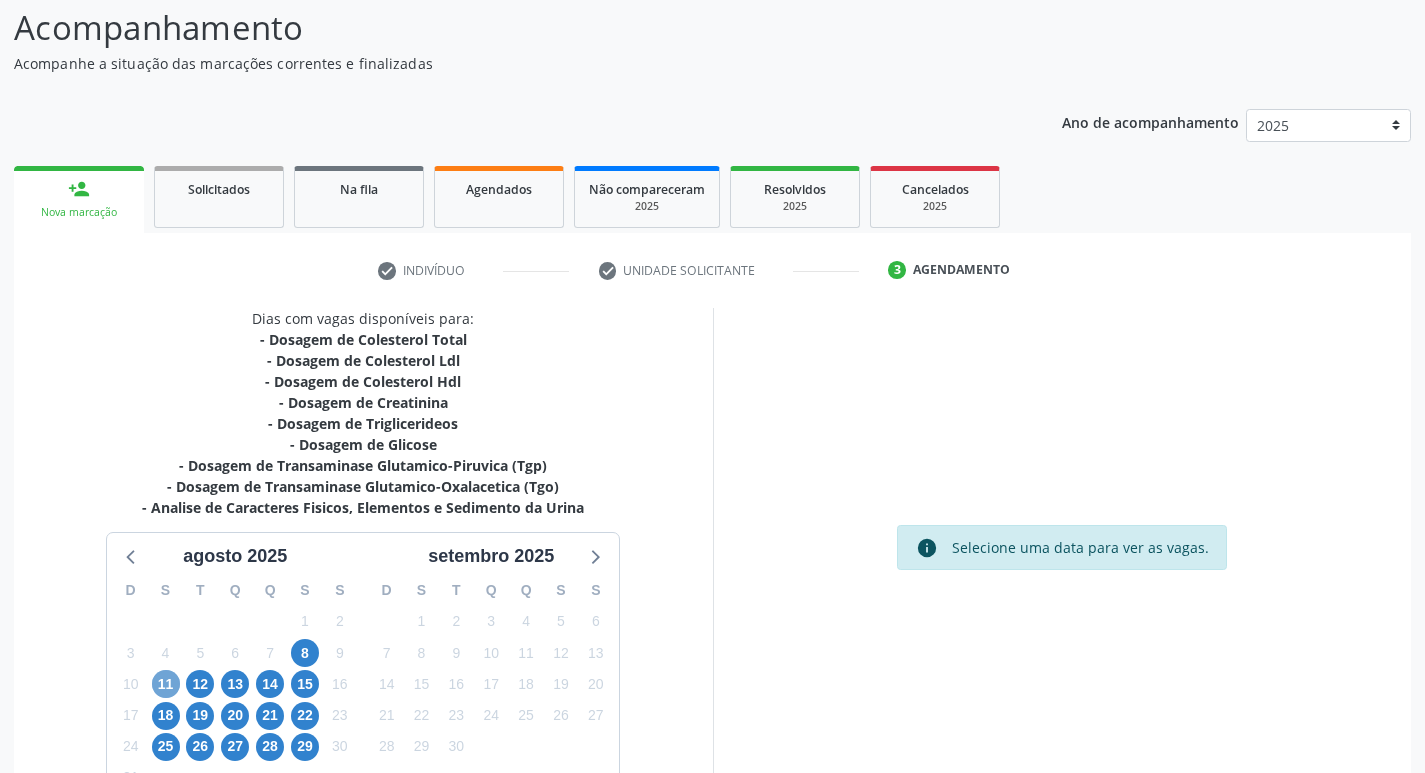 click on "11" at bounding box center [166, 684] 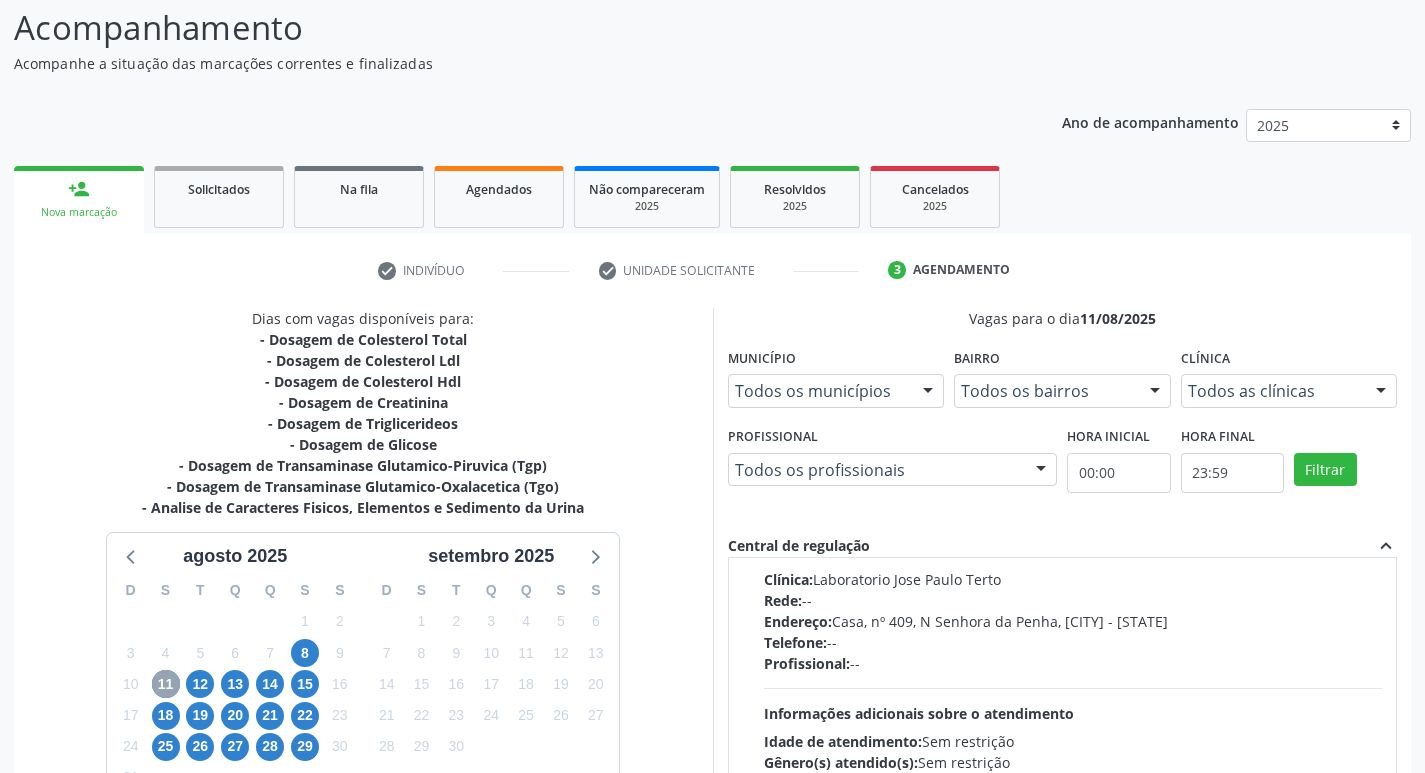 scroll, scrollTop: 0, scrollLeft: 0, axis: both 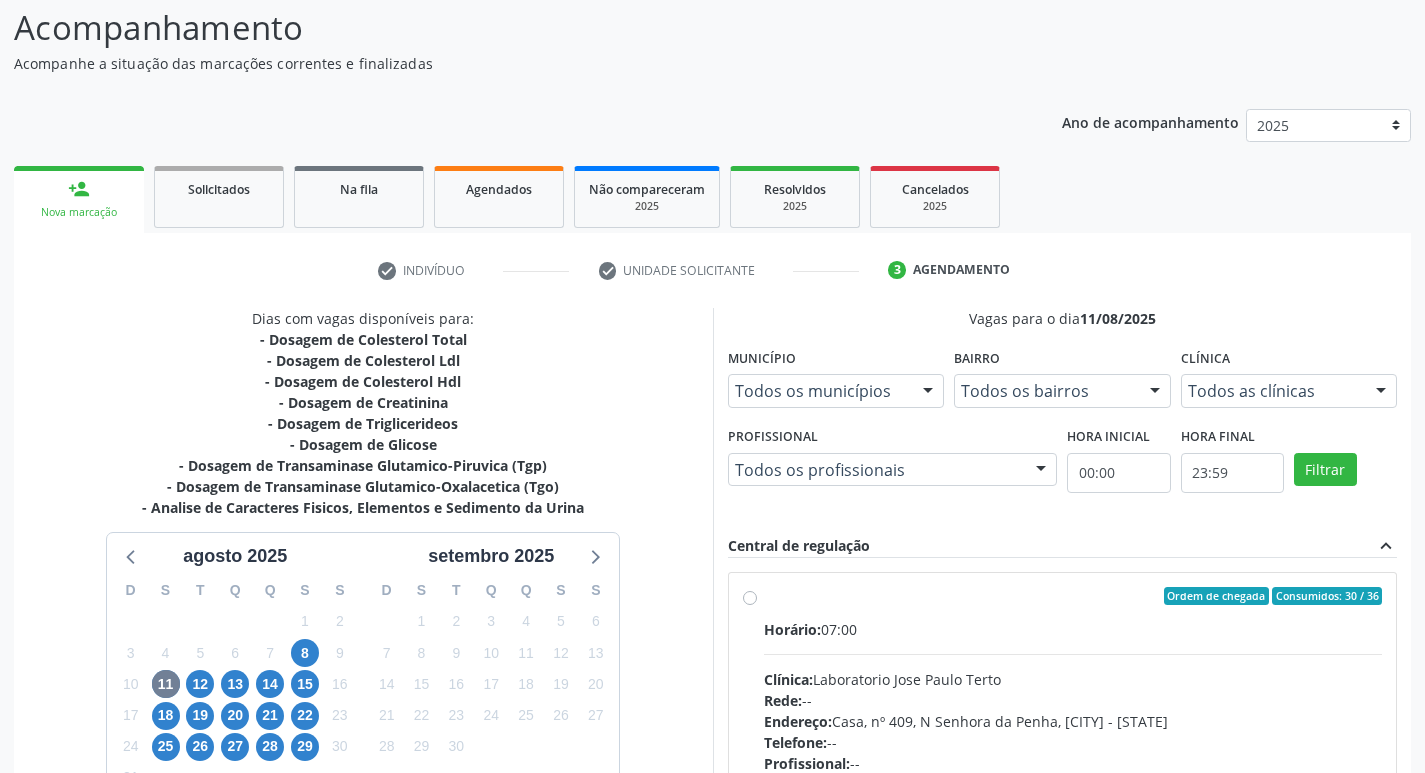 click on "Ordem de chegada
Consumidos: 30 / 36
Horário:   07:00
Clínica:  Laboratorio Jose Paulo Terto
Rede:
--
Endereço:   Casa, nº 409, N Senhora da Penha, Serra Talhada - PE
Telefone:   --
Profissional:
--
Informações adicionais sobre o atendimento
Idade de atendimento:
Sem restrição
Gênero(s) atendido(s):
Sem restrição
Informações adicionais:
--" at bounding box center (1073, 740) 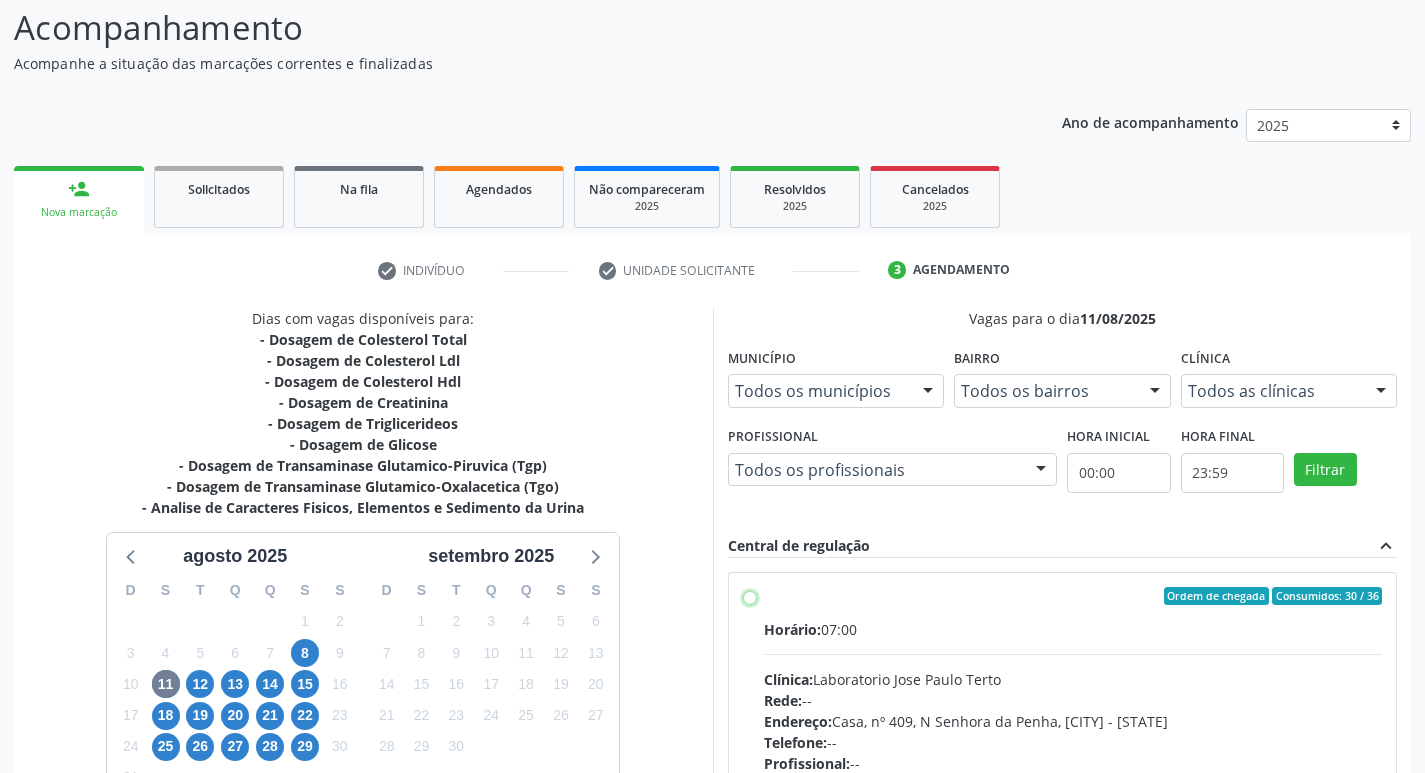 click on "Ordem de chegada
Consumidos: 30 / 36
Horário:   07:00
Clínica:  Laboratorio Jose Paulo Terto
Rede:
--
Endereço:   Casa, nº 409, N Senhora da Penha, Serra Talhada - PE
Telefone:   --
Profissional:
--
Informações adicionais sobre o atendimento
Idade de atendimento:
Sem restrição
Gênero(s) atendido(s):
Sem restrição
Informações adicionais:
--" at bounding box center (750, 596) 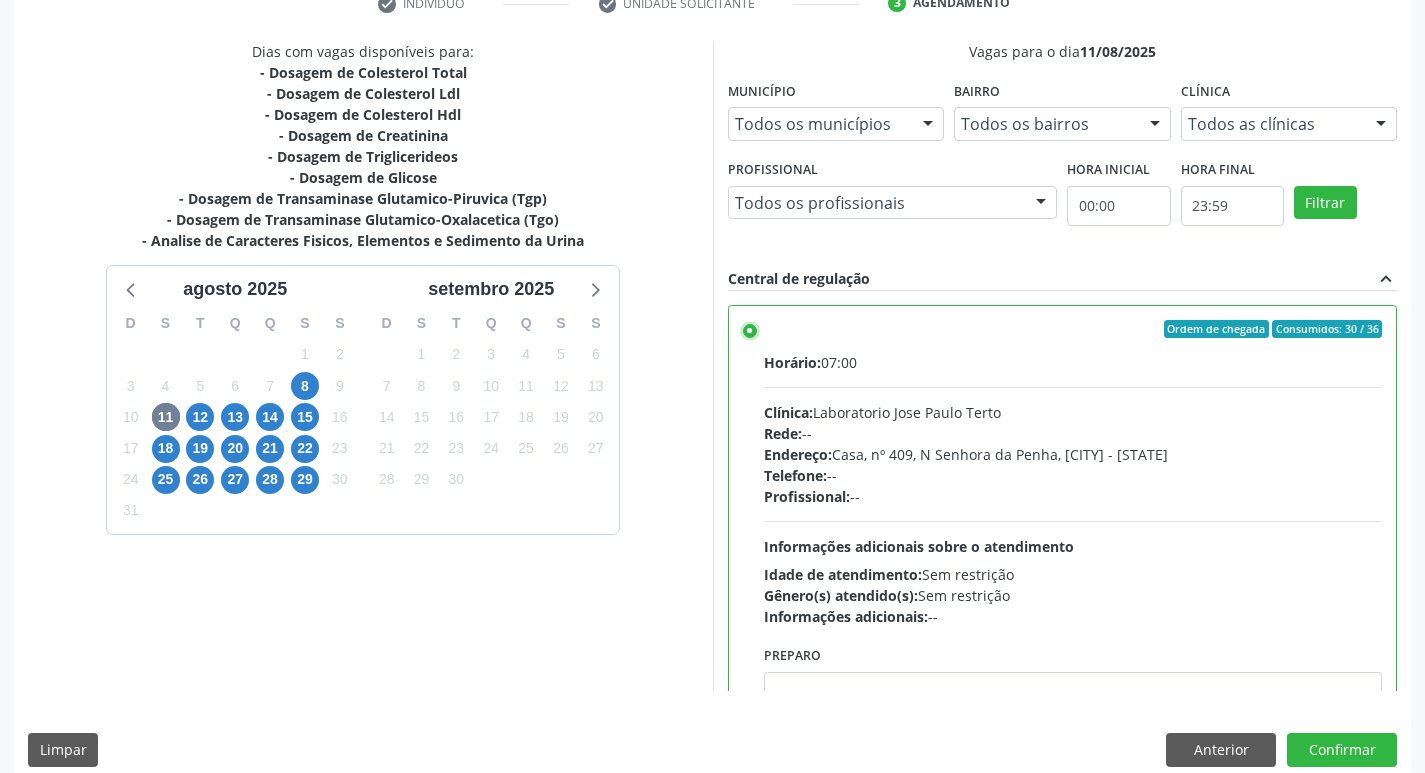 scroll, scrollTop: 422, scrollLeft: 0, axis: vertical 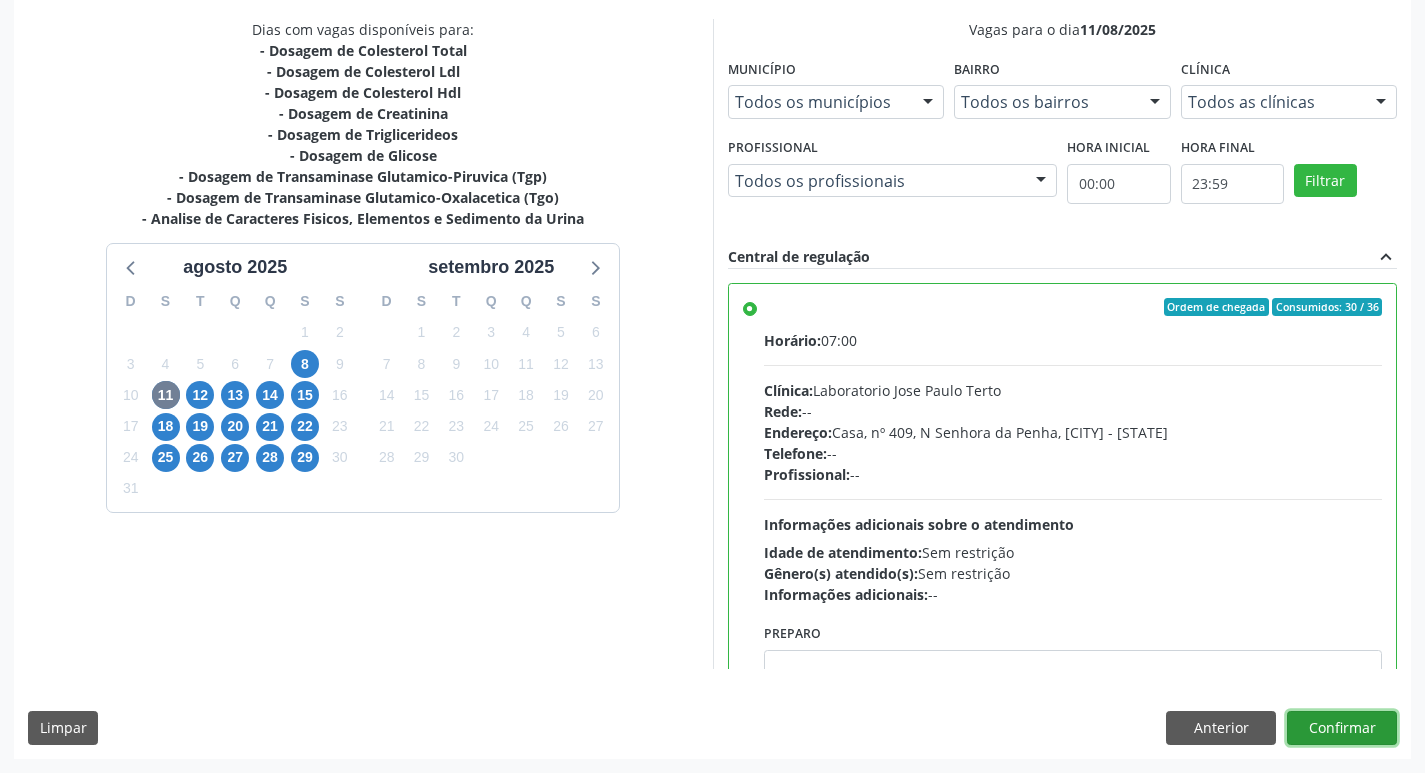 click on "Confirmar" at bounding box center [1342, 728] 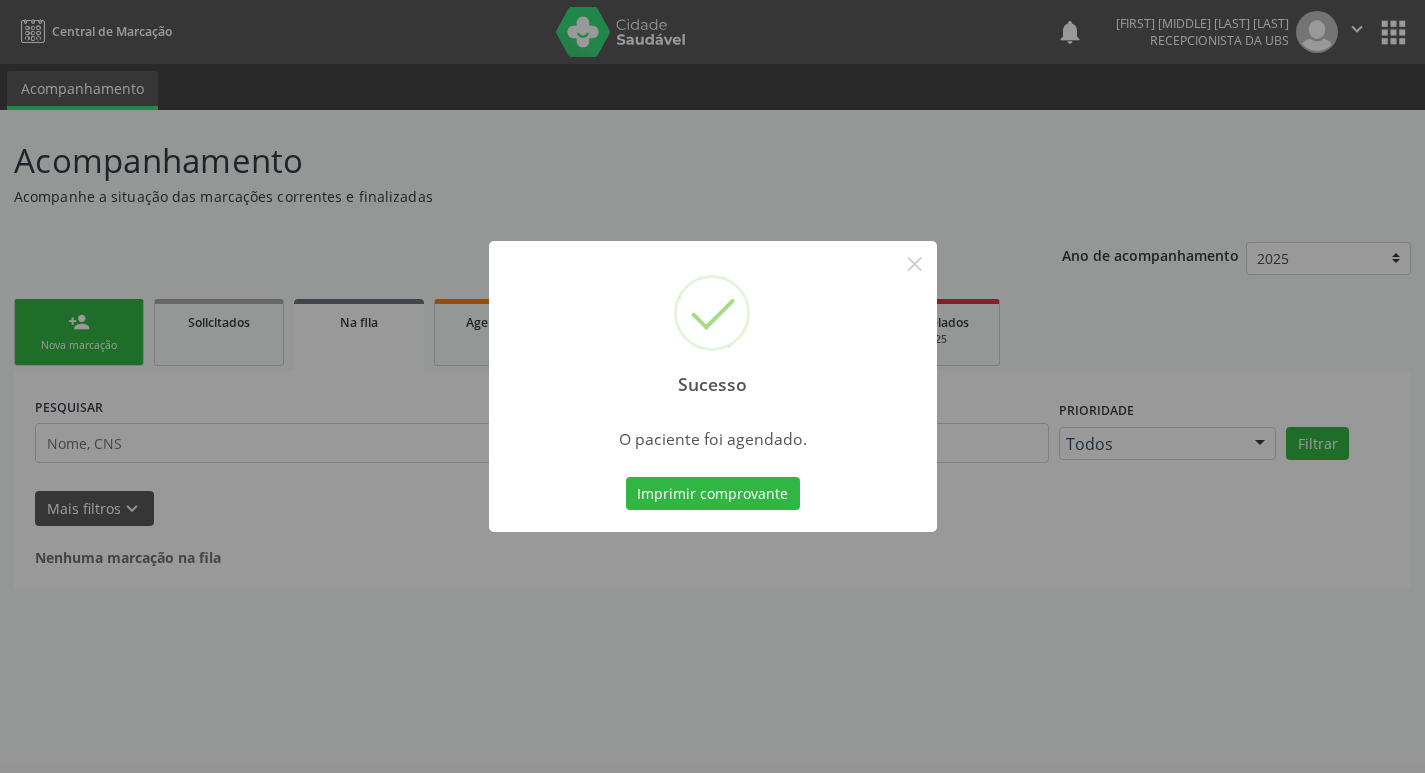 scroll, scrollTop: 0, scrollLeft: 0, axis: both 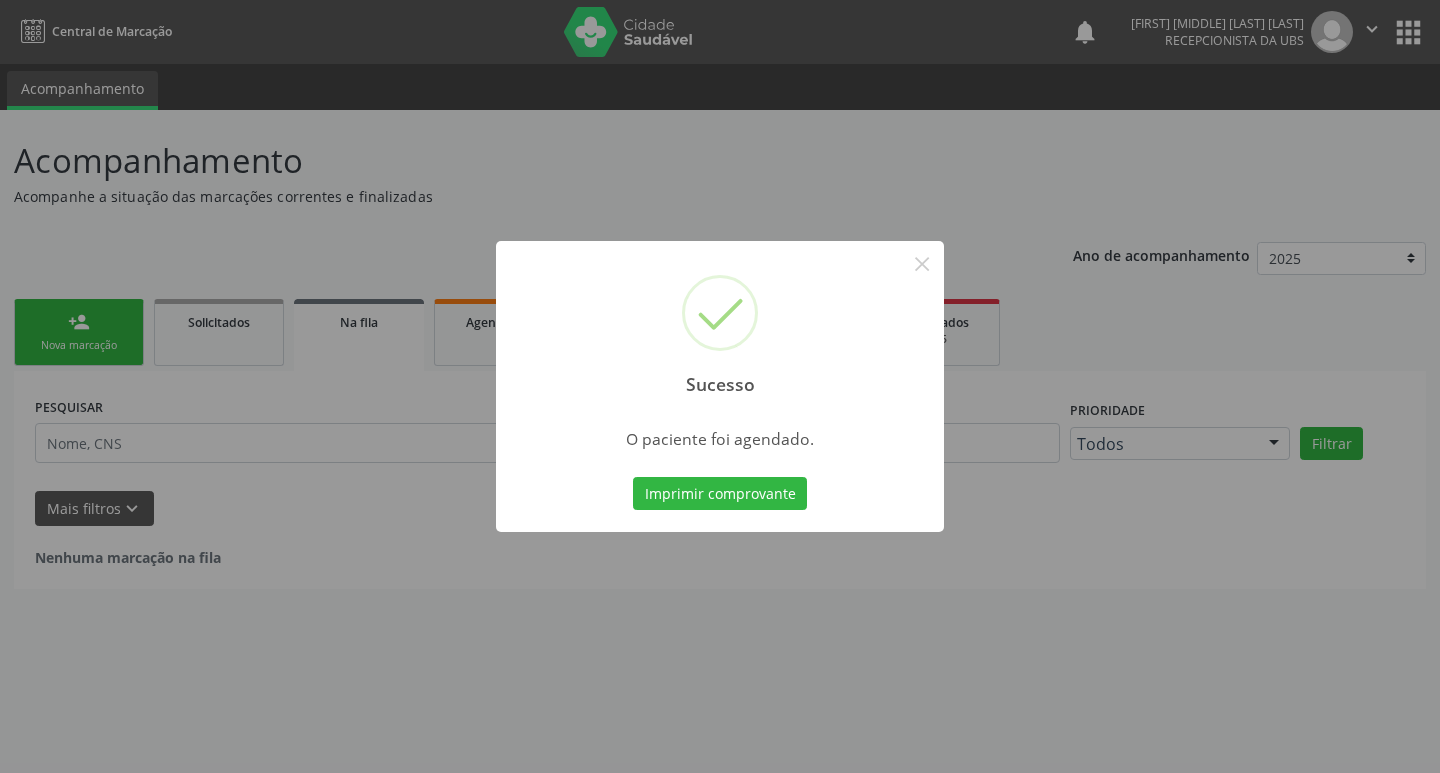click on "Imprimir comprovante Cancel" at bounding box center [720, 494] 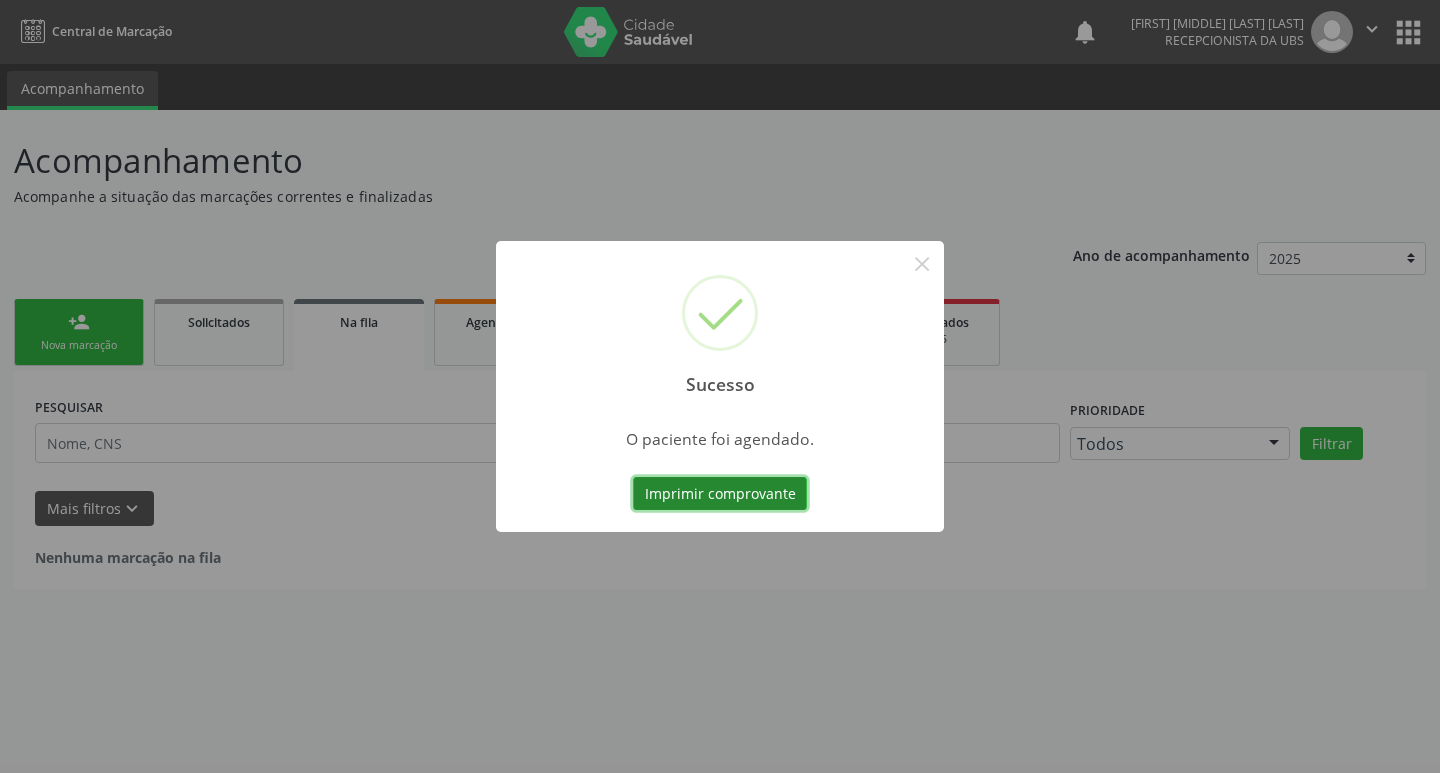 click on "Imprimir comprovante" at bounding box center [720, 494] 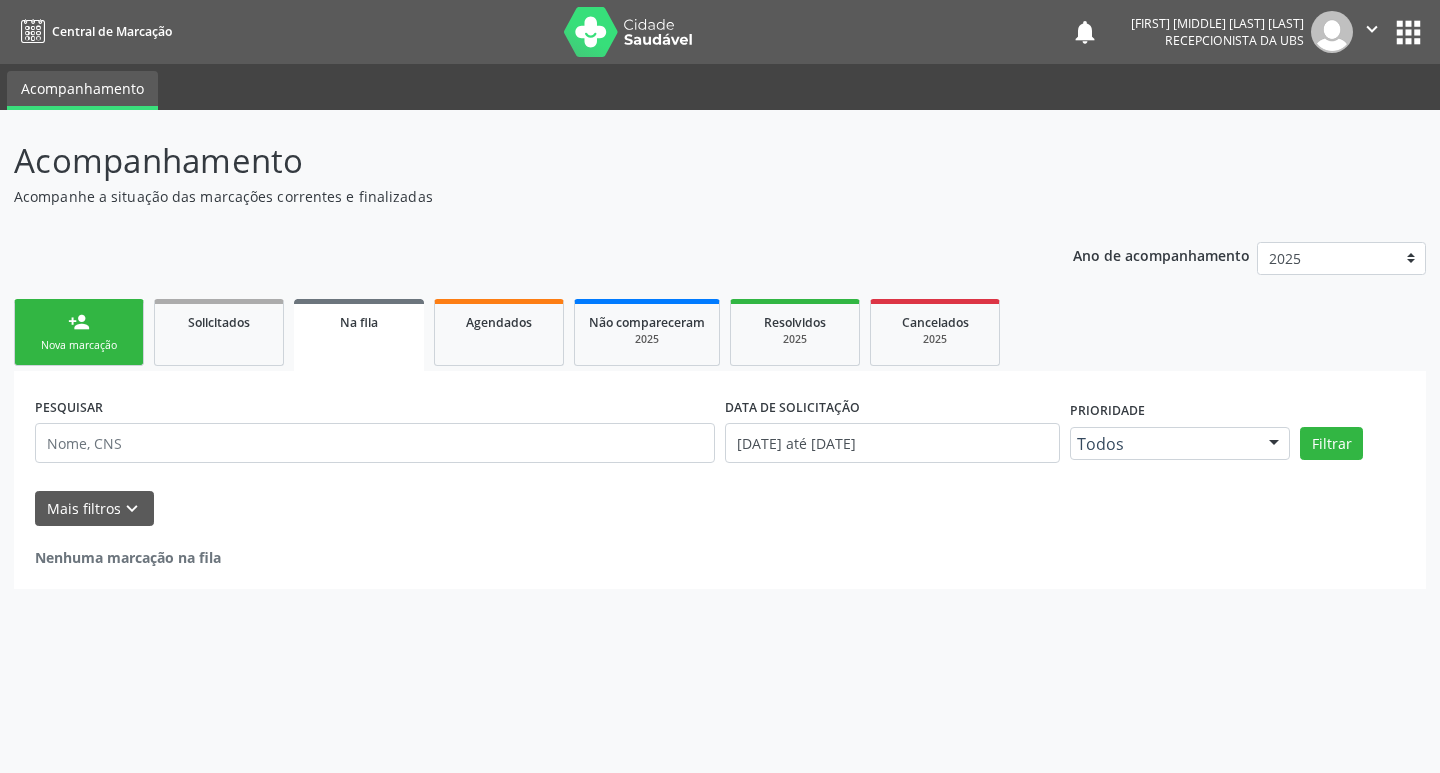 click on "person_add
Nova marcação" at bounding box center (79, 332) 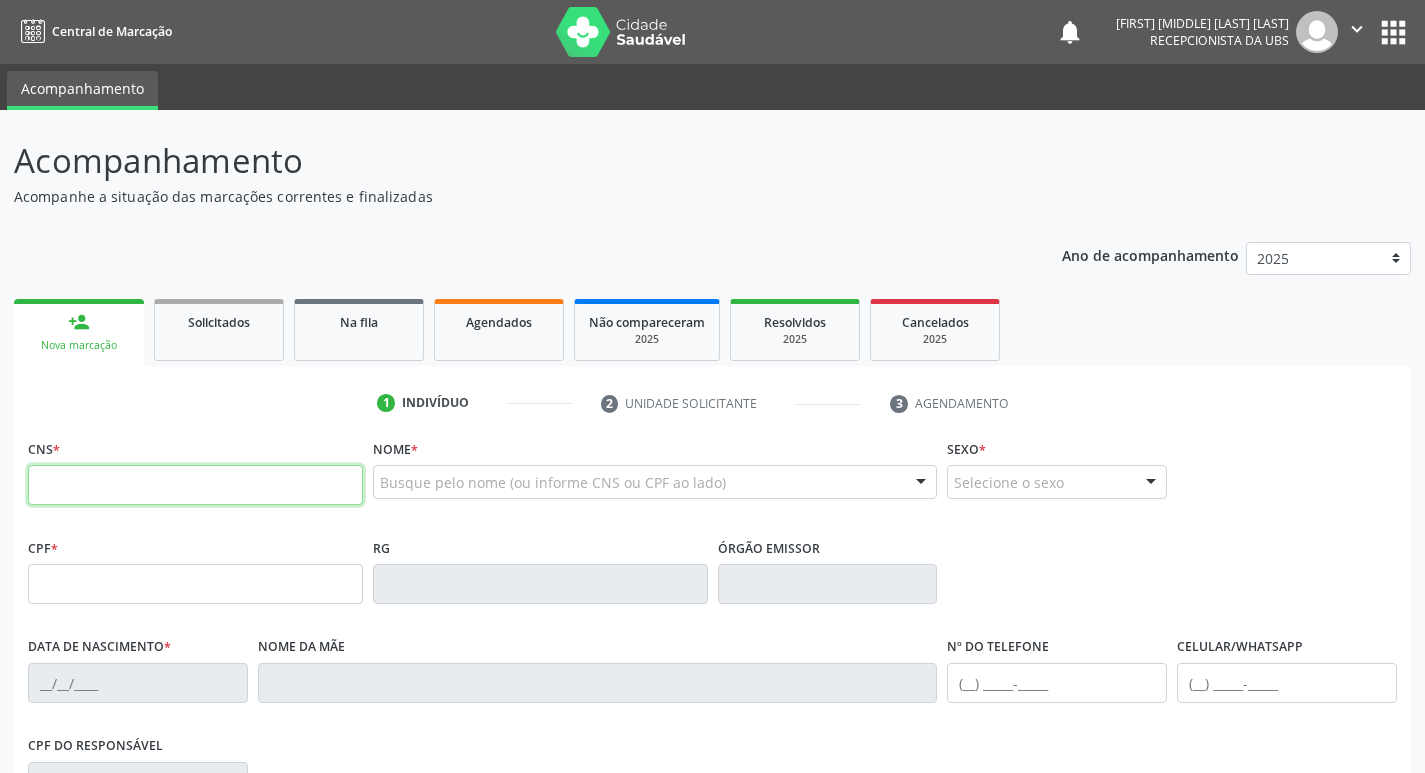 click at bounding box center [195, 485] 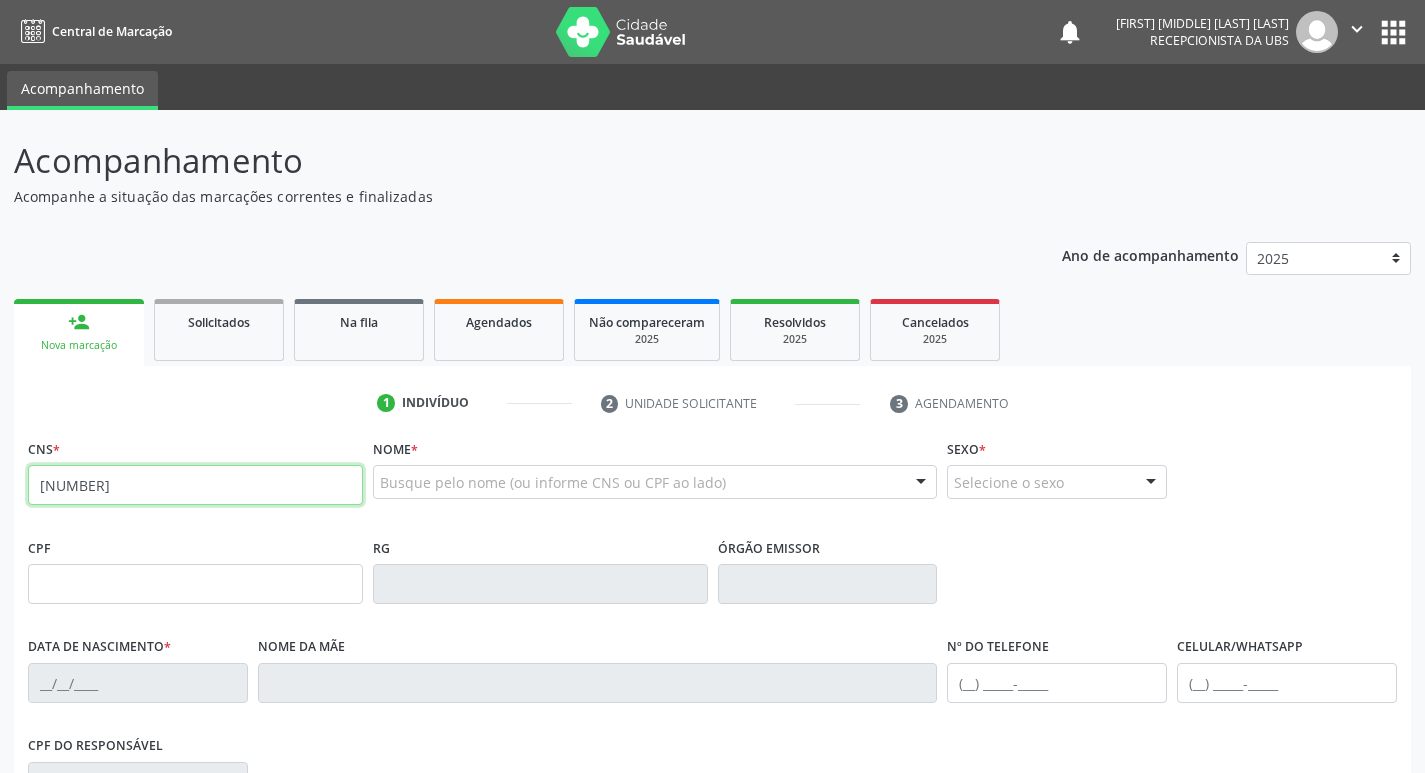 type on "700 6039 2421 5765" 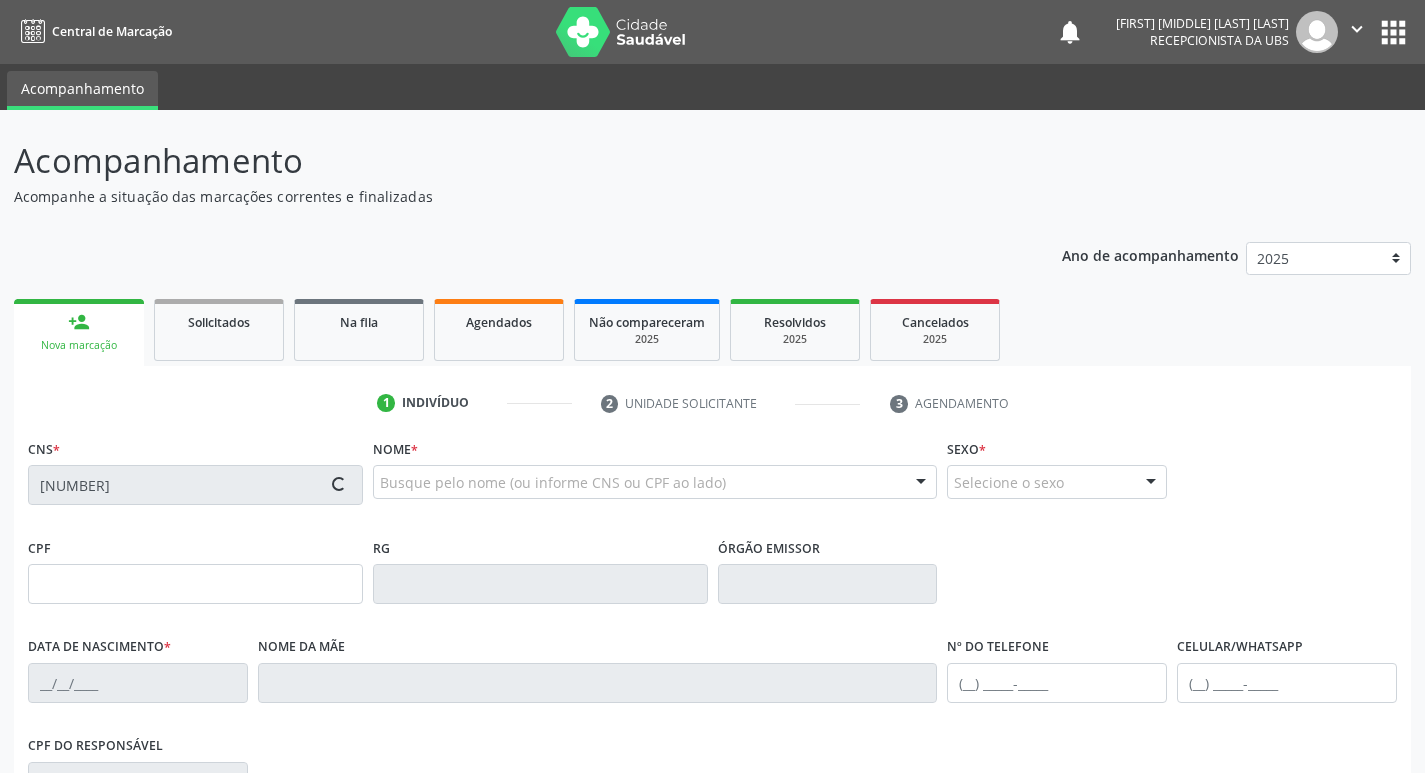 type on "704.433.194-72" 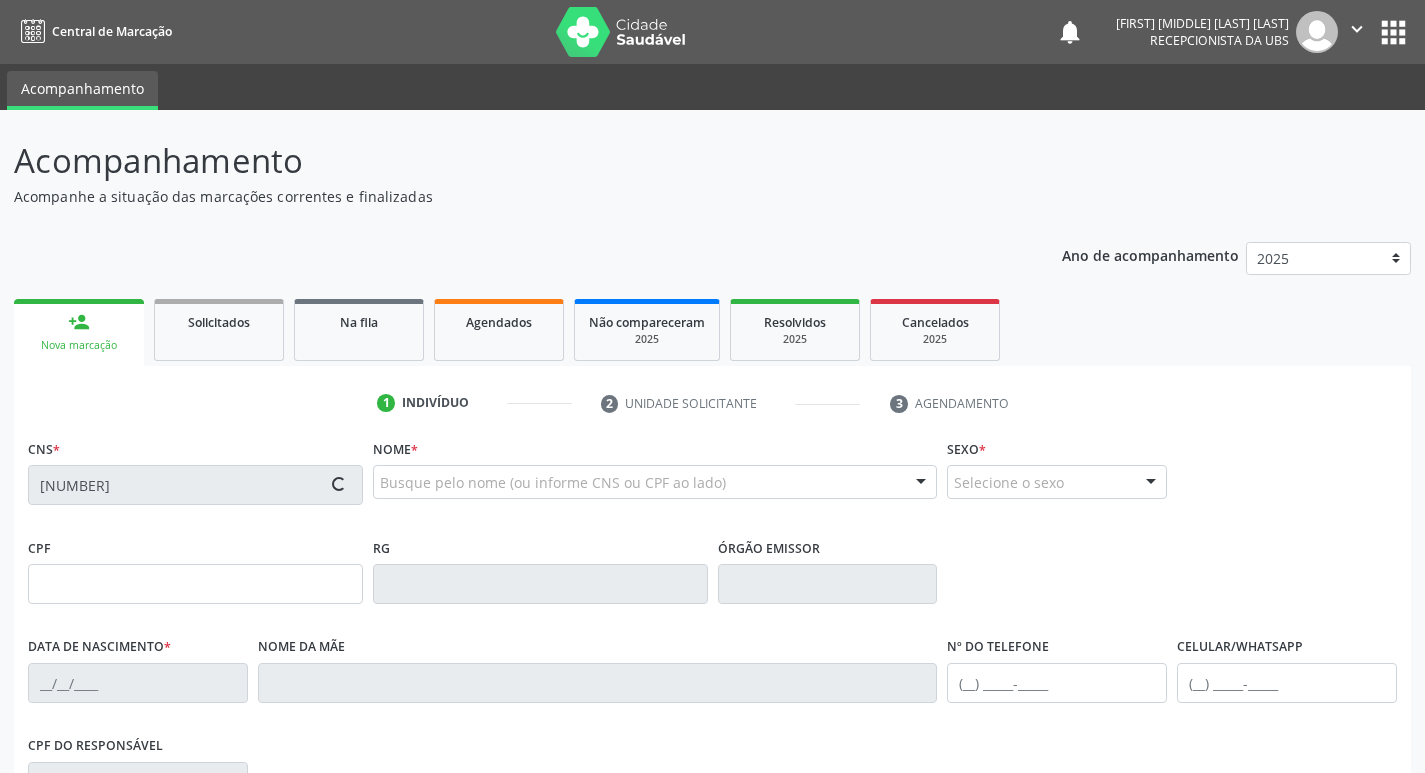type on "29/07/1969" 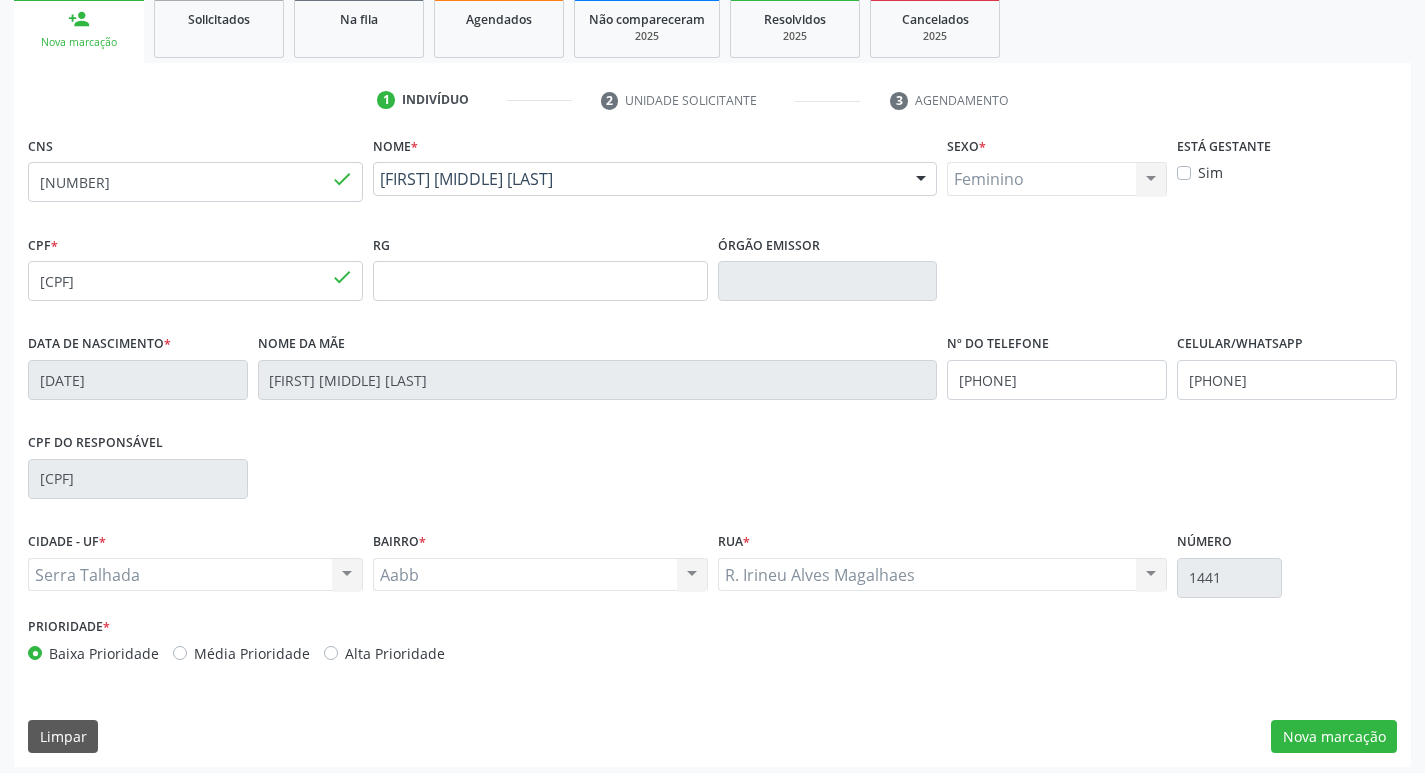 scroll, scrollTop: 311, scrollLeft: 0, axis: vertical 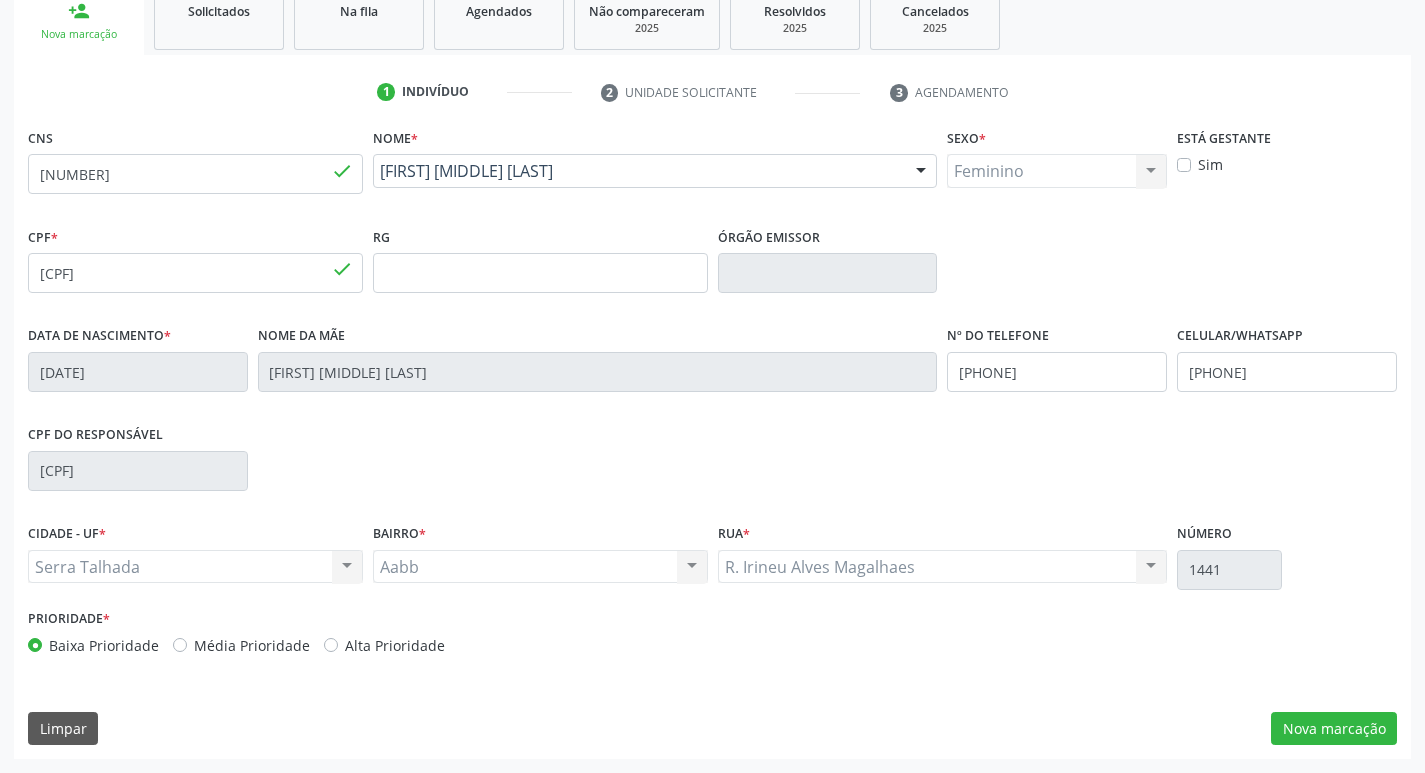 click on "CNS
700 6039 2421 5765       done
Nome
*
Luciene Santana dos Santos
Luciene Santana dos Santos
CNS:
700 6039 2421 5765
CPF:
704.433.194-72
Nascimento:
29/07/1969
Nenhum resultado encontrado para: "   "
Digite o nome
Sexo
*
Feminino         Masculino   Feminino
Nenhum resultado encontrado para: "   "
Não há nenhuma opção para ser exibida.
Está gestante
Sim
CPF
*
704.433.194-72       done
RG
Órgão emissor
Data de nascimento
*
29/07/1969
Nome da mãe
Josefa Santana dos Santos
Nº do Telefone
(87) 98858-1430
Celular/WhatsApp
(87) 98858-1430
CPF do responsável
681.909.484-15
*" at bounding box center [712, 441] 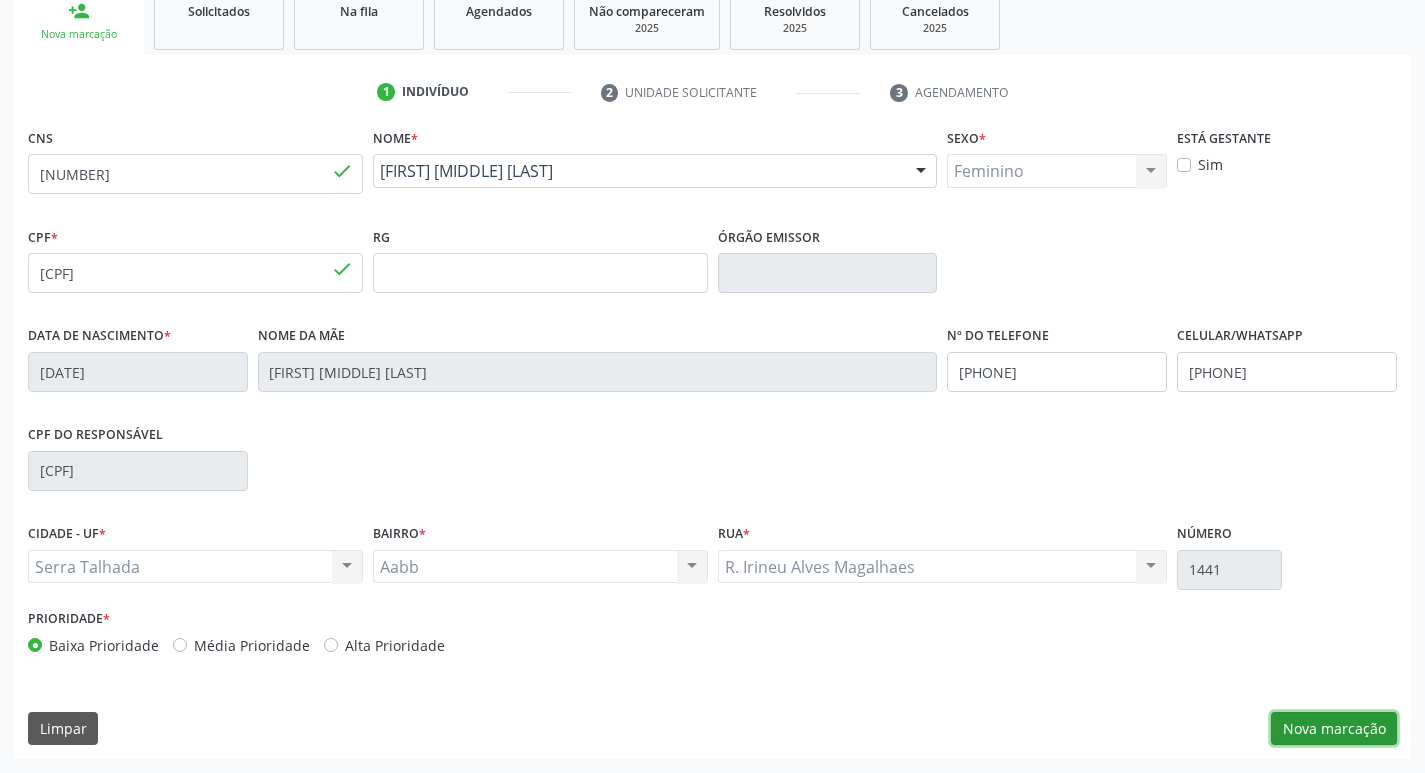 click on "Nova marcação" at bounding box center (1334, 729) 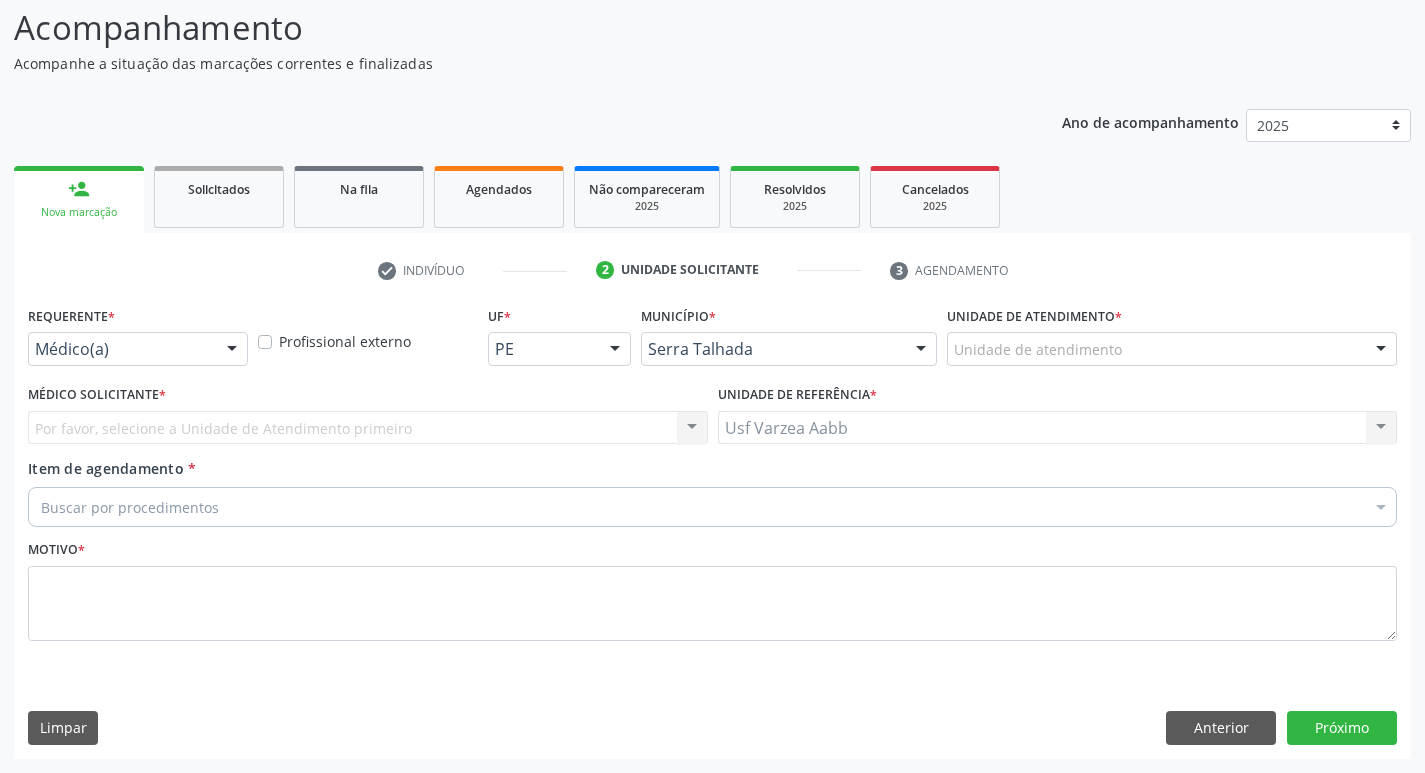 scroll, scrollTop: 133, scrollLeft: 0, axis: vertical 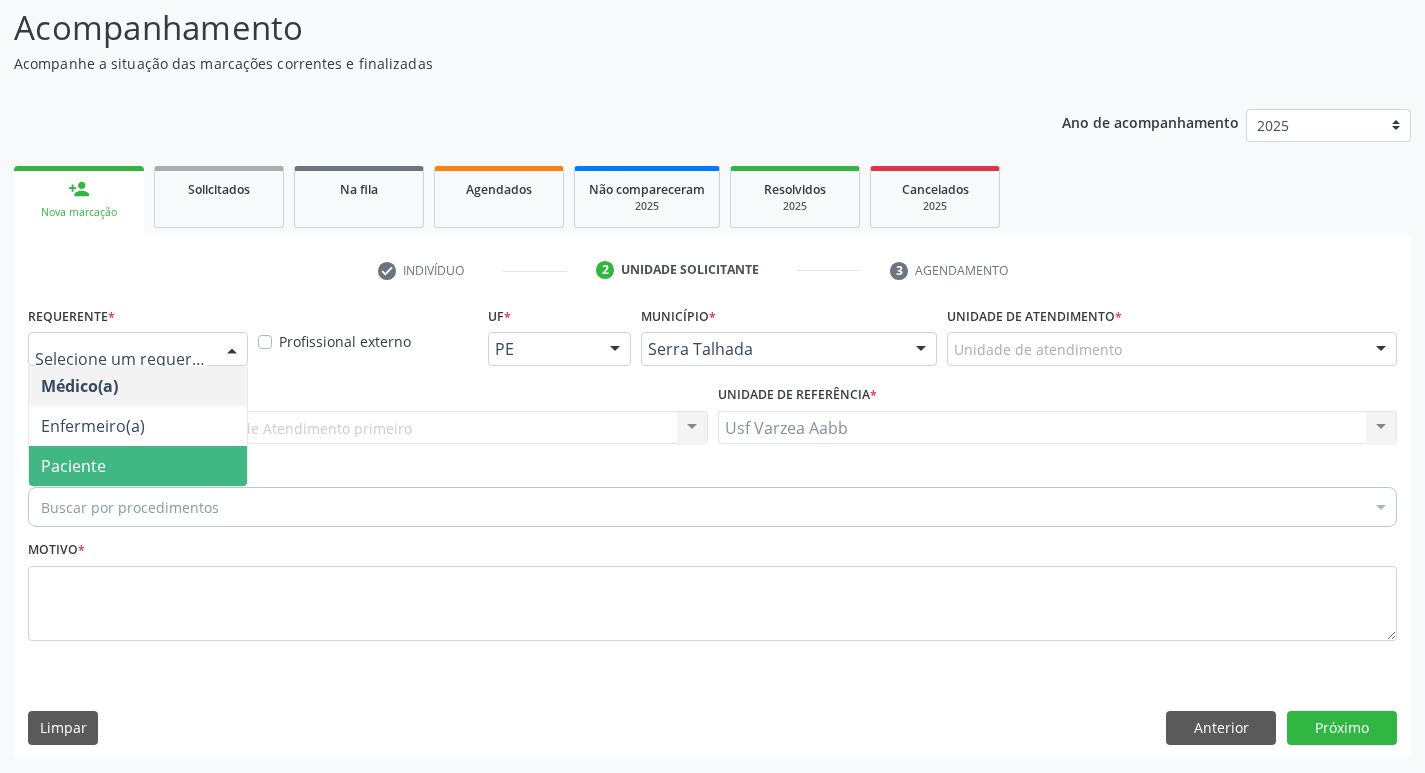 click on "Paciente" at bounding box center (138, 466) 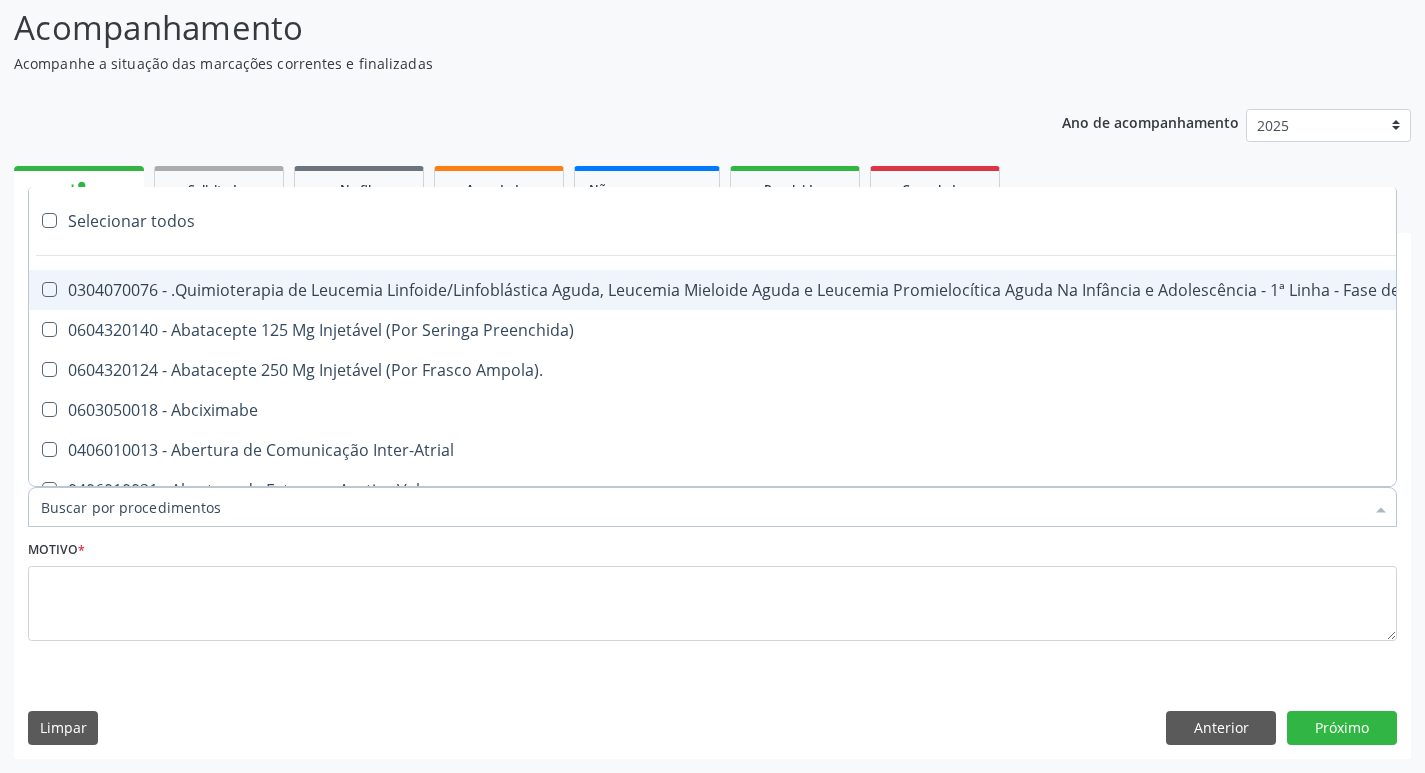 click on "Item de agendamento
*" at bounding box center [702, 507] 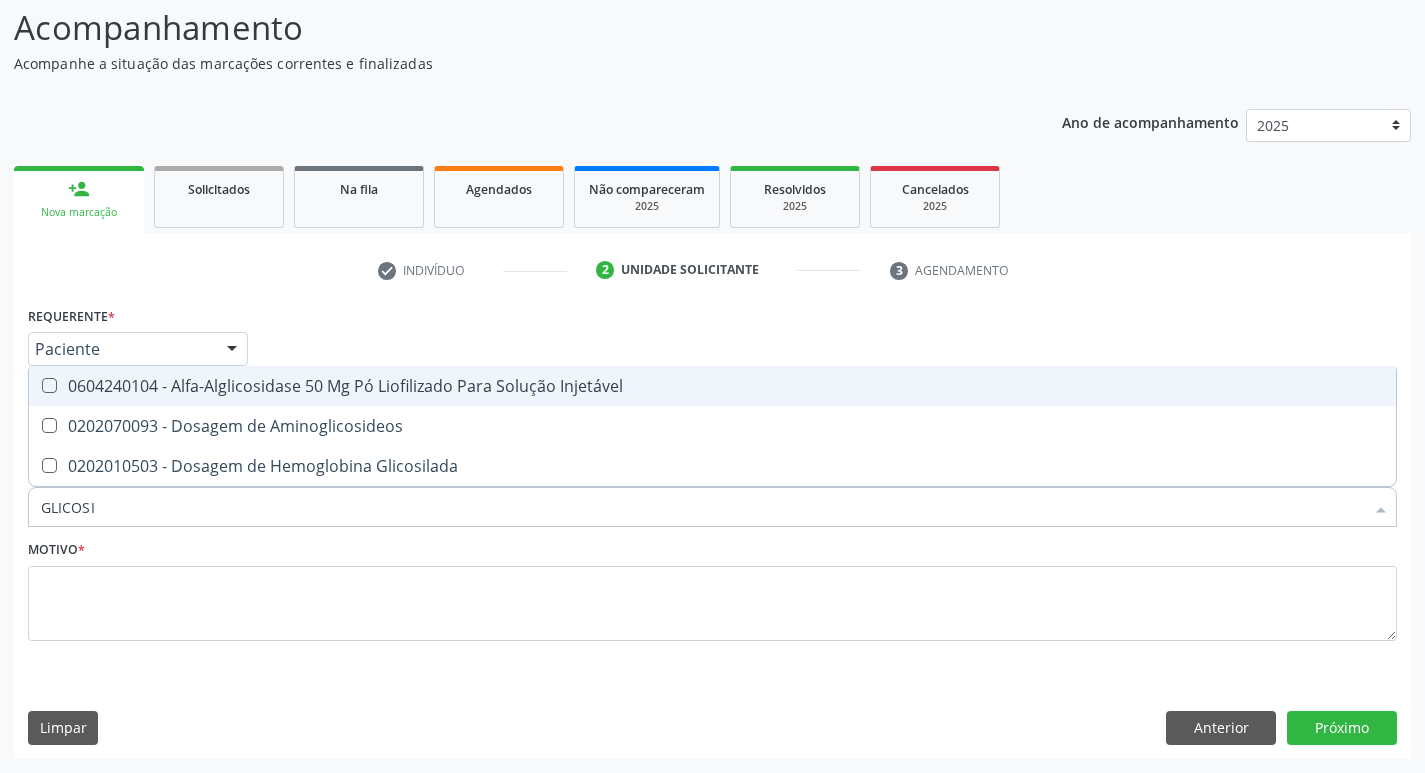 type on "GLICOSIL" 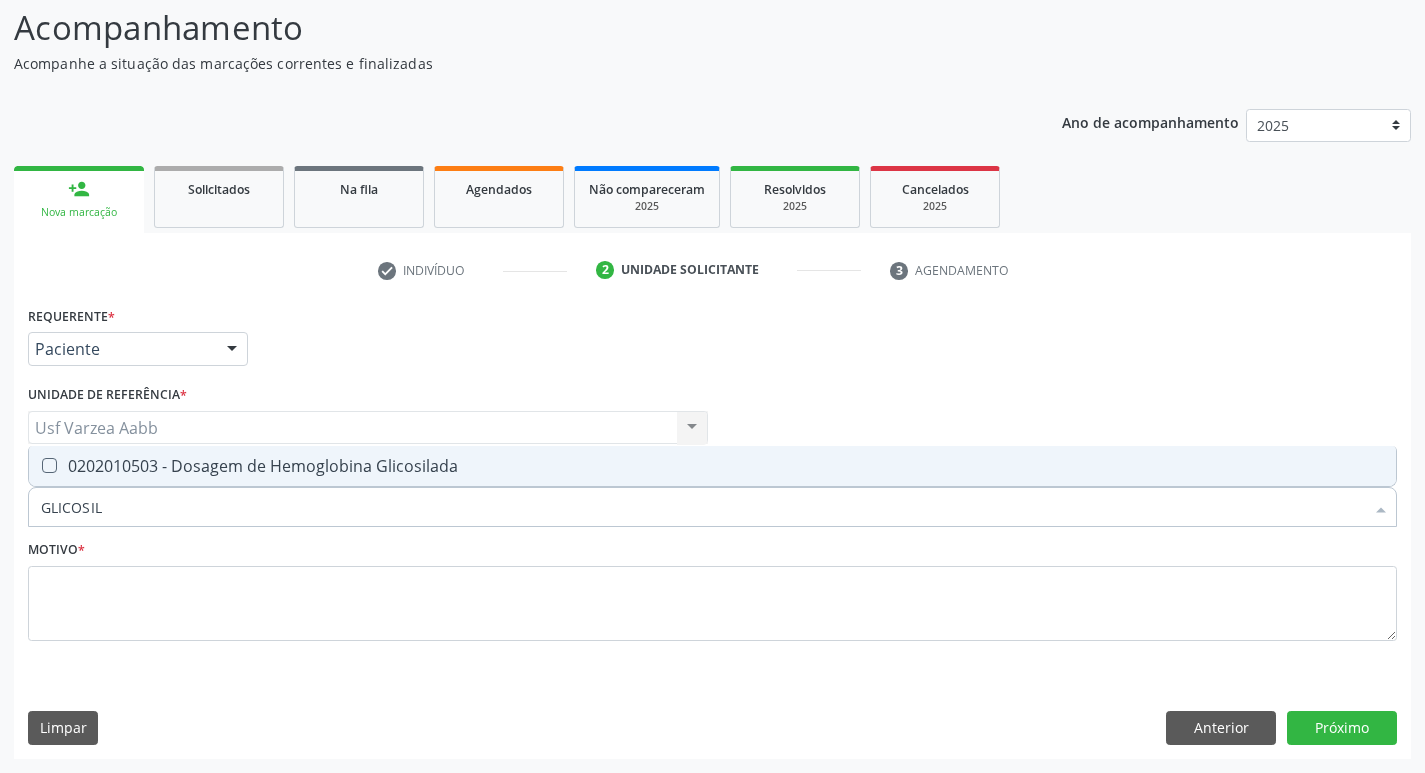 click on "0202010503 - Dosagem de Hemoglobina Glicosilada" at bounding box center (712, 466) 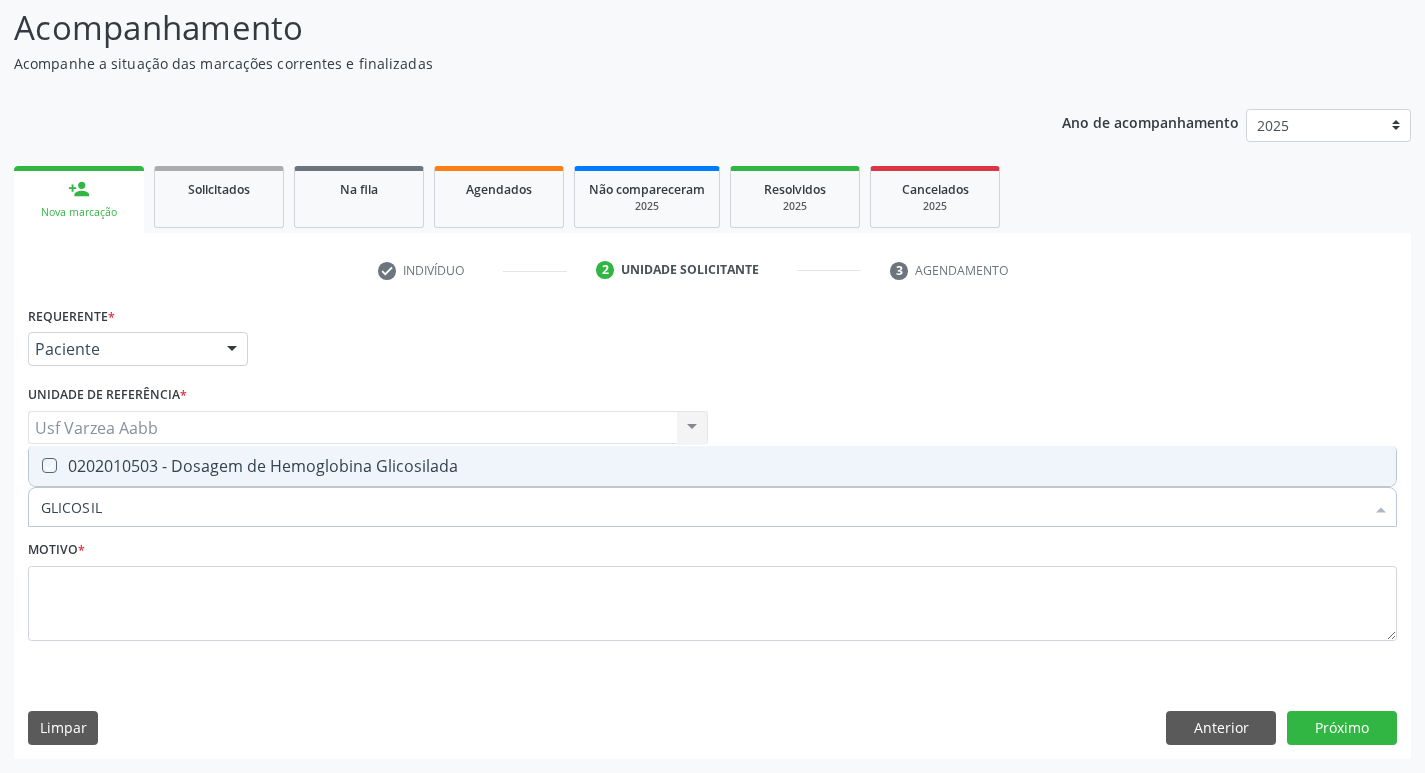checkbox on "true" 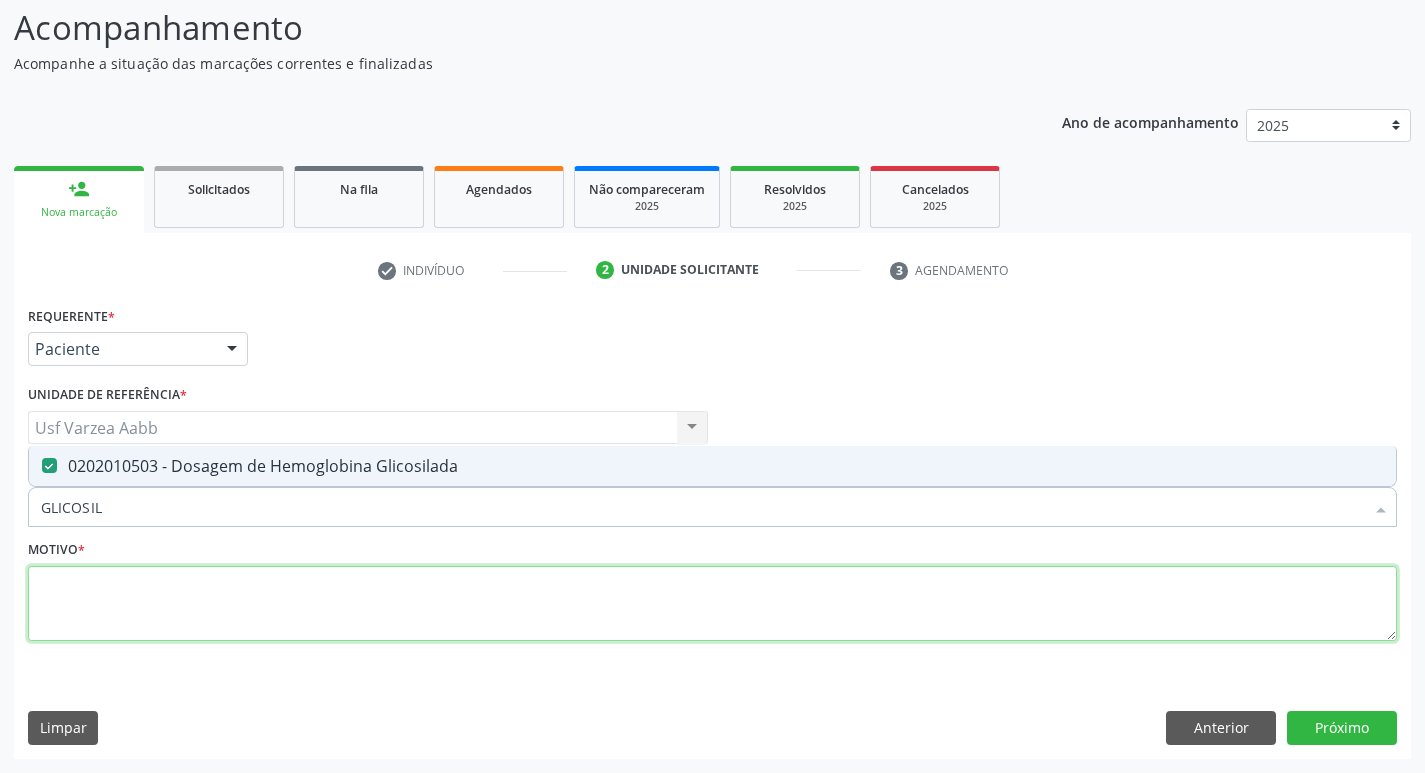 click at bounding box center [712, 604] 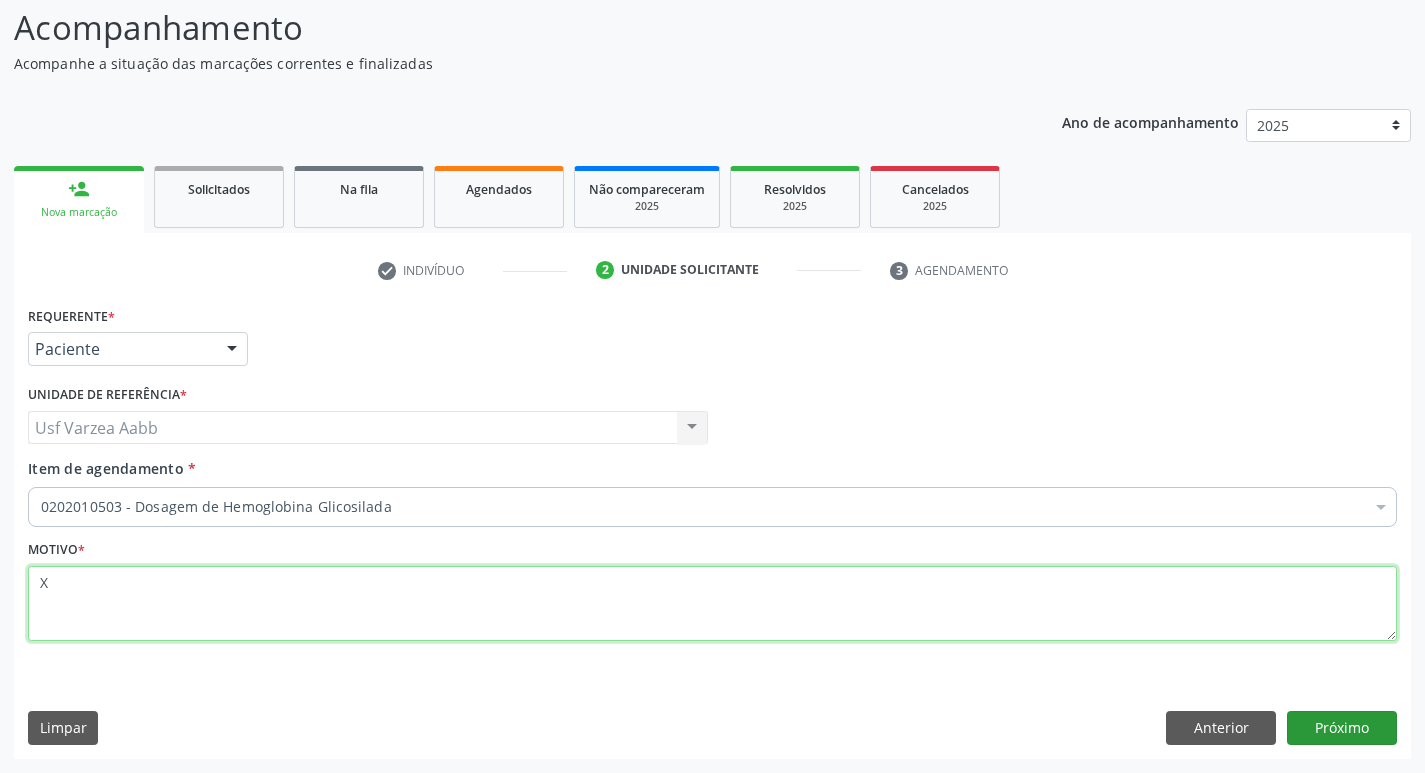 type on "X" 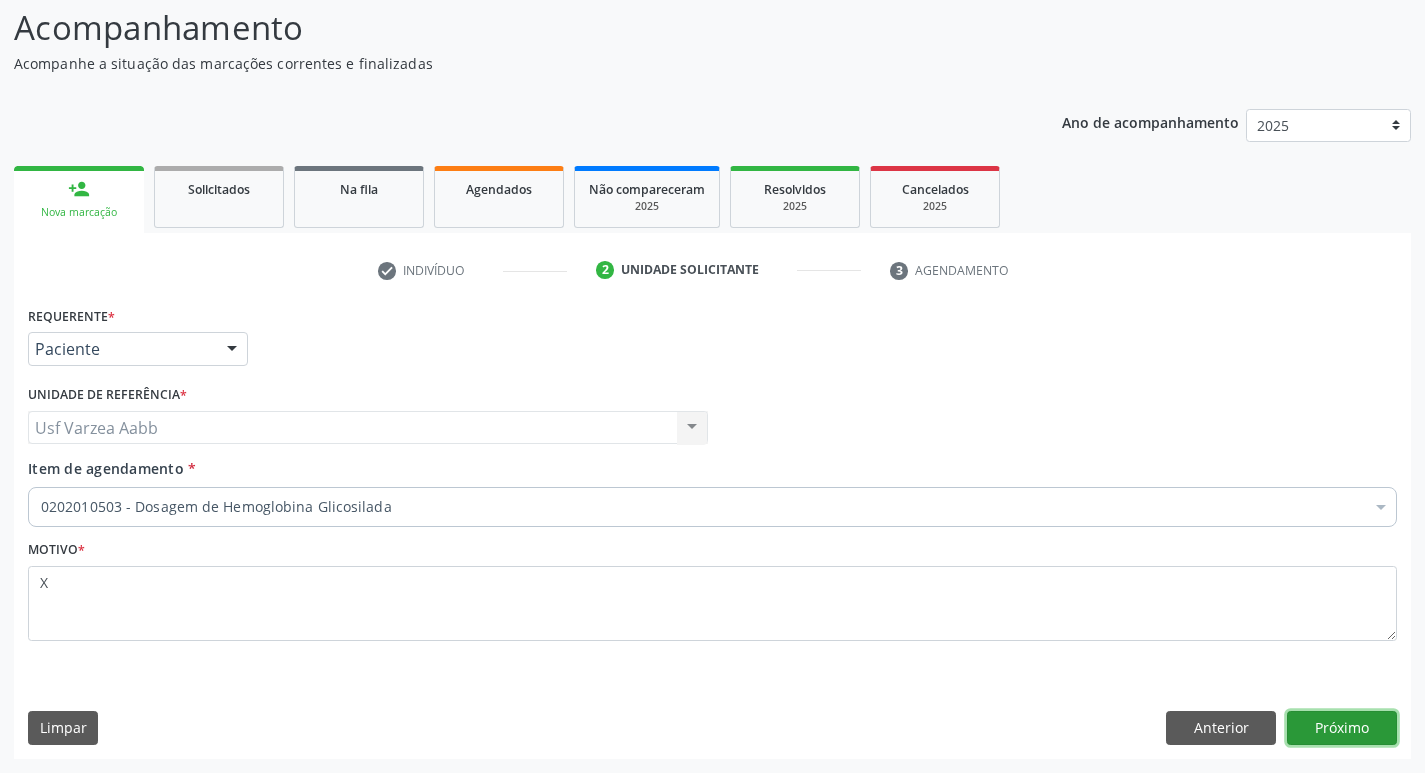 click on "Próximo" at bounding box center (1342, 728) 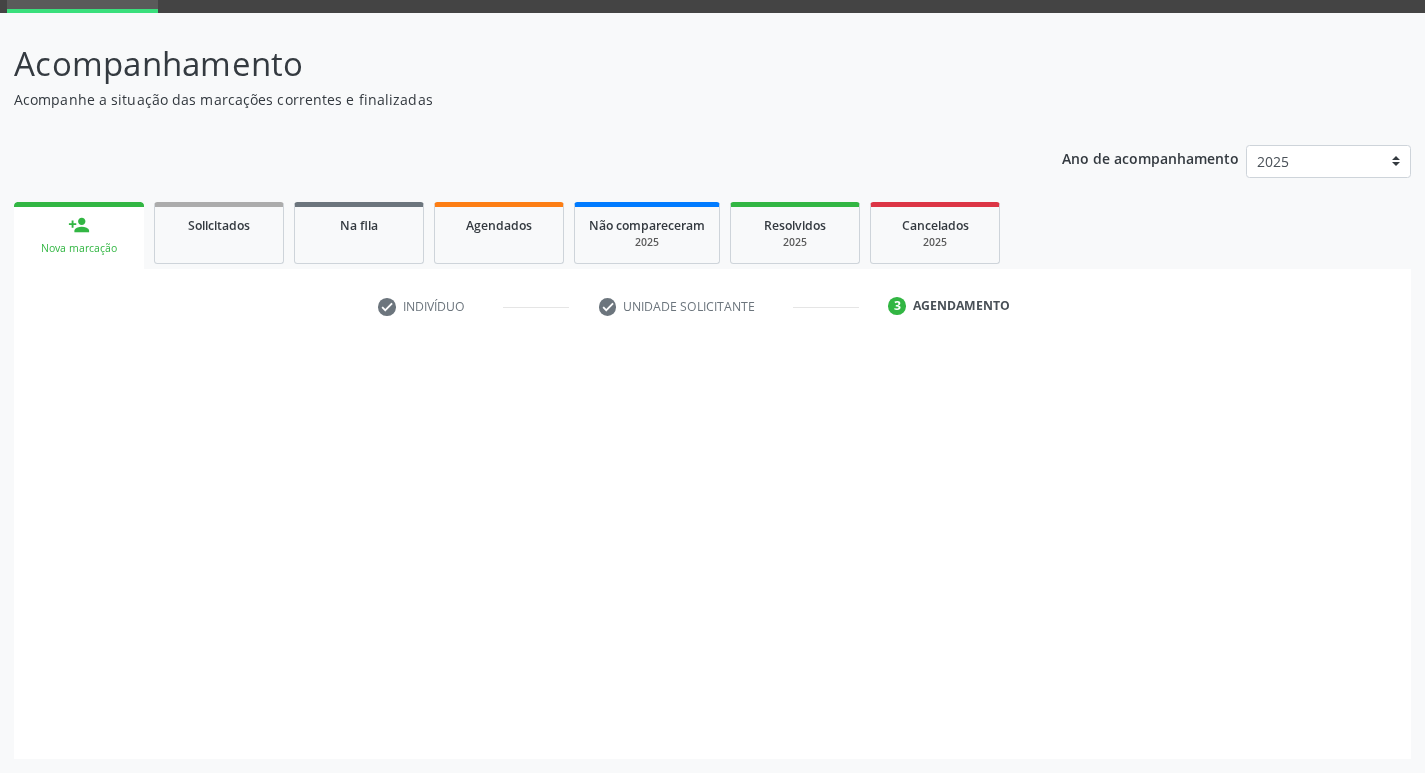 scroll, scrollTop: 97, scrollLeft: 0, axis: vertical 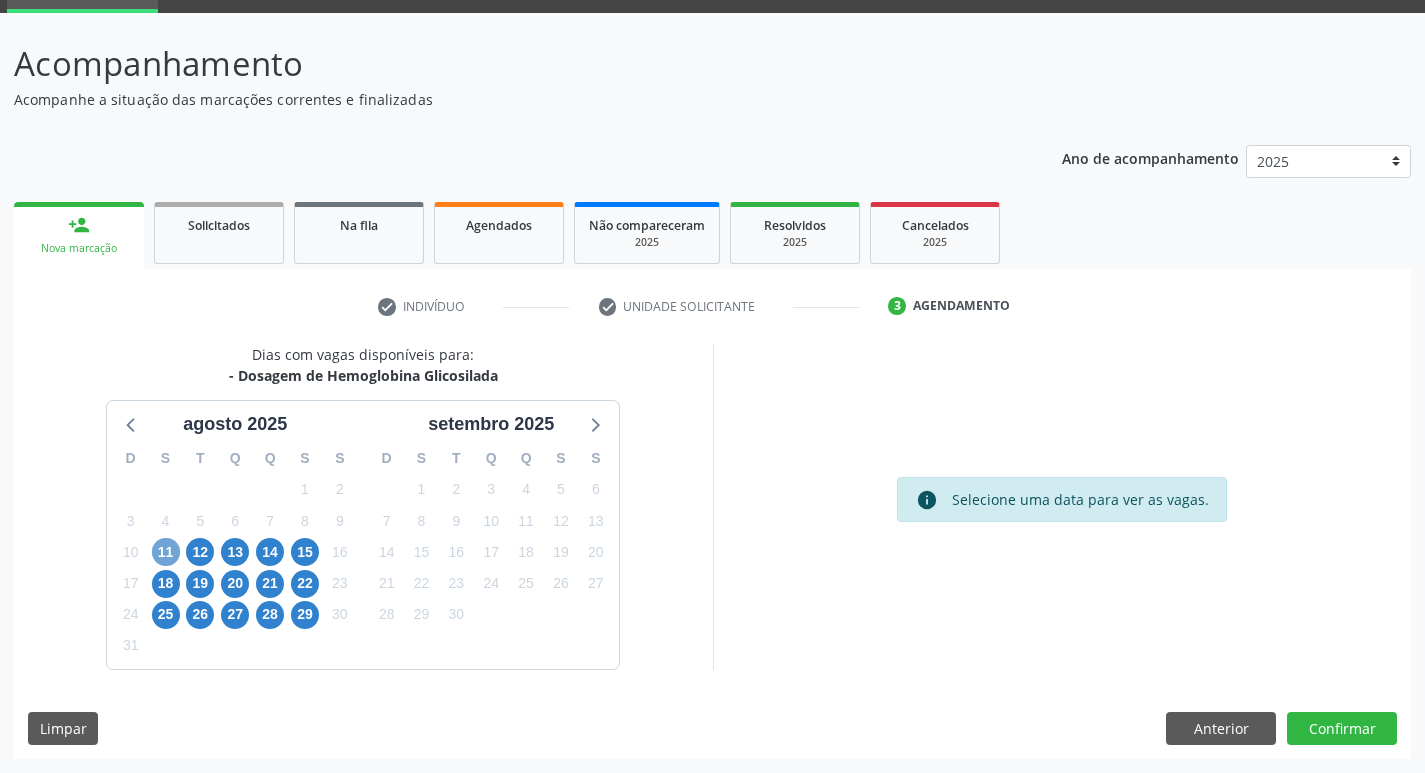 click on "11" at bounding box center (166, 552) 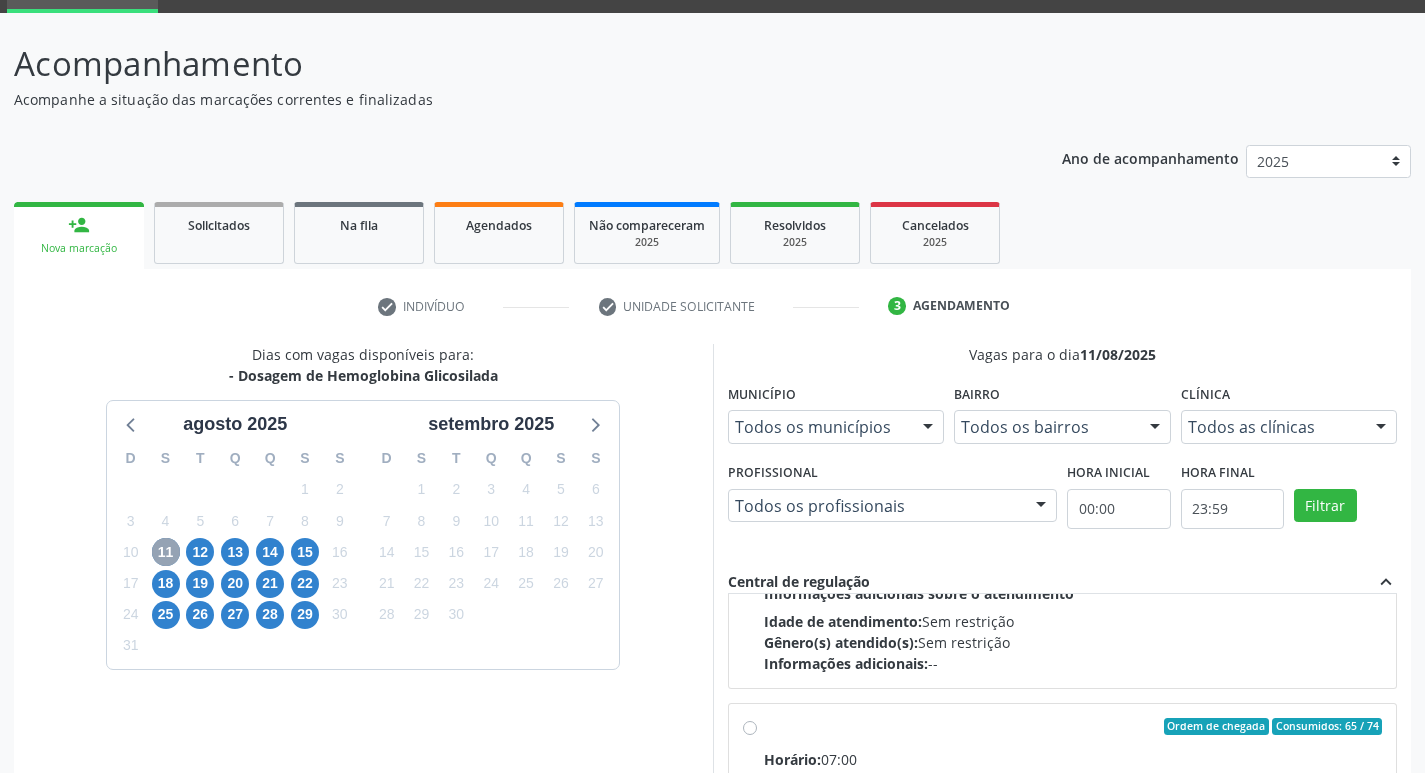 scroll, scrollTop: 315, scrollLeft: 0, axis: vertical 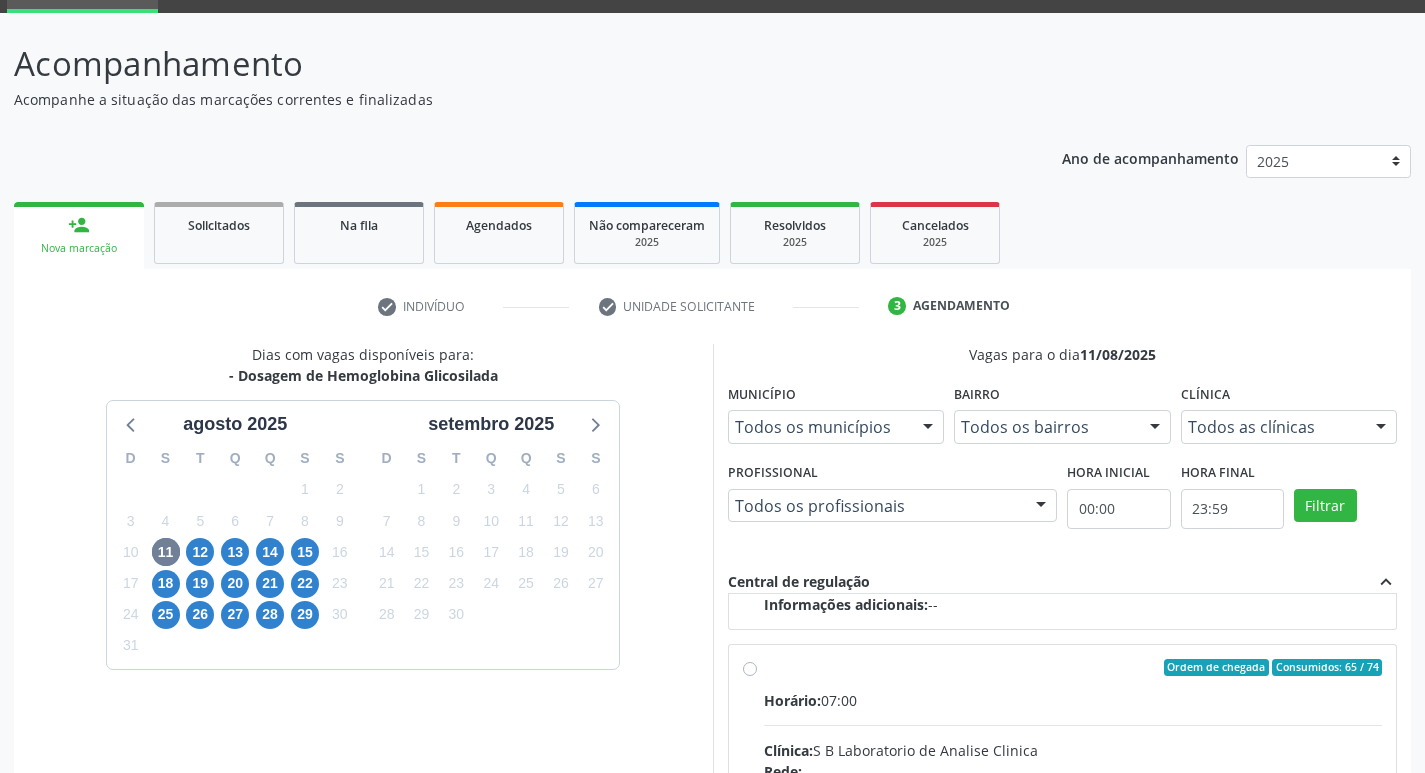 click on "Ordem de chegada
Consumidos: 65 / 74
Horário:   07:00
Clínica:  S B Laboratorio de Analise Clinica
Rede:
--
Endereço:   Casa, nº 679, Centro, Serra Talhada - PE
Telefone:   --
Profissional:
--
Informações adicionais sobre o atendimento
Idade de atendimento:
Sem restrição
Gênero(s) atendido(s):
Sem restrição
Informações adicionais:
--" at bounding box center [1063, 812] 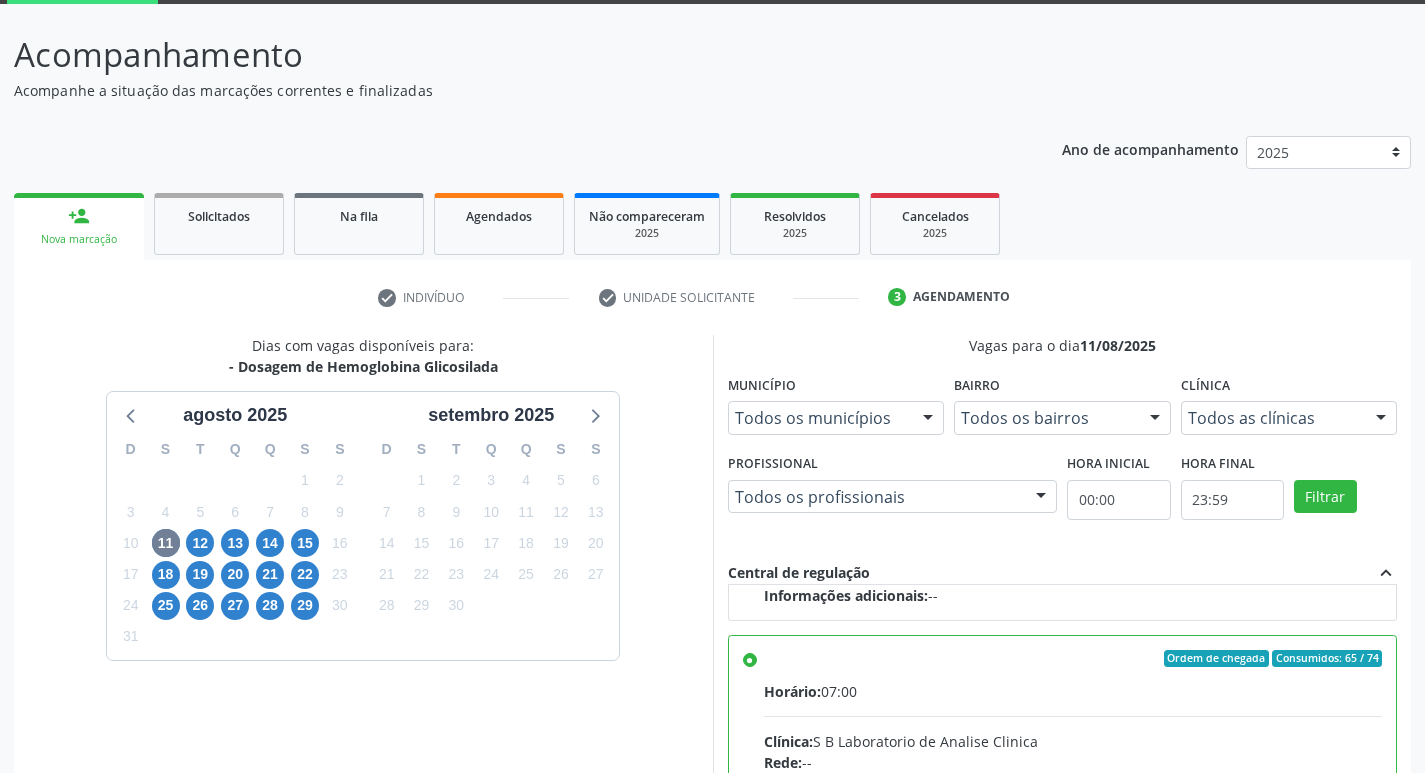 scroll, scrollTop: 422, scrollLeft: 0, axis: vertical 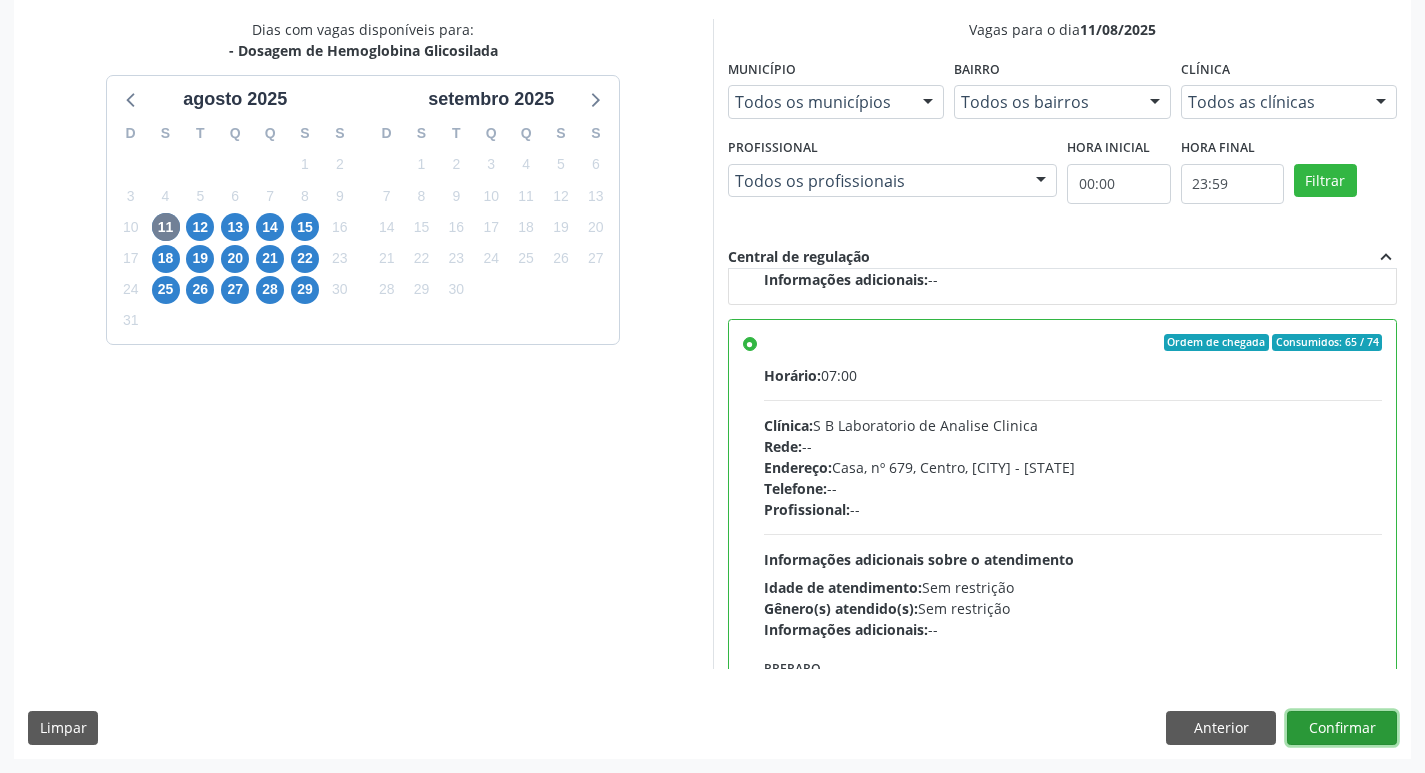 click on "Confirmar" at bounding box center [1342, 728] 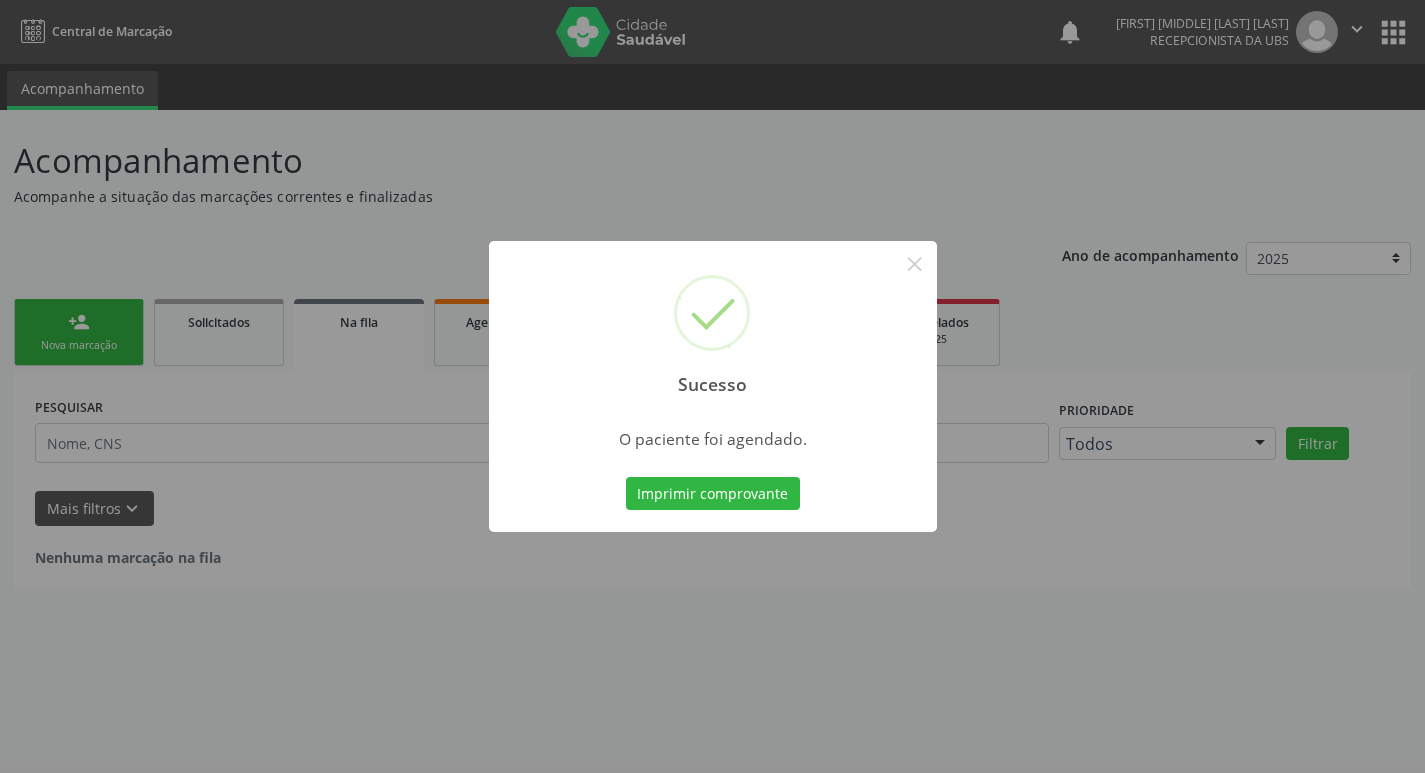 scroll, scrollTop: 0, scrollLeft: 0, axis: both 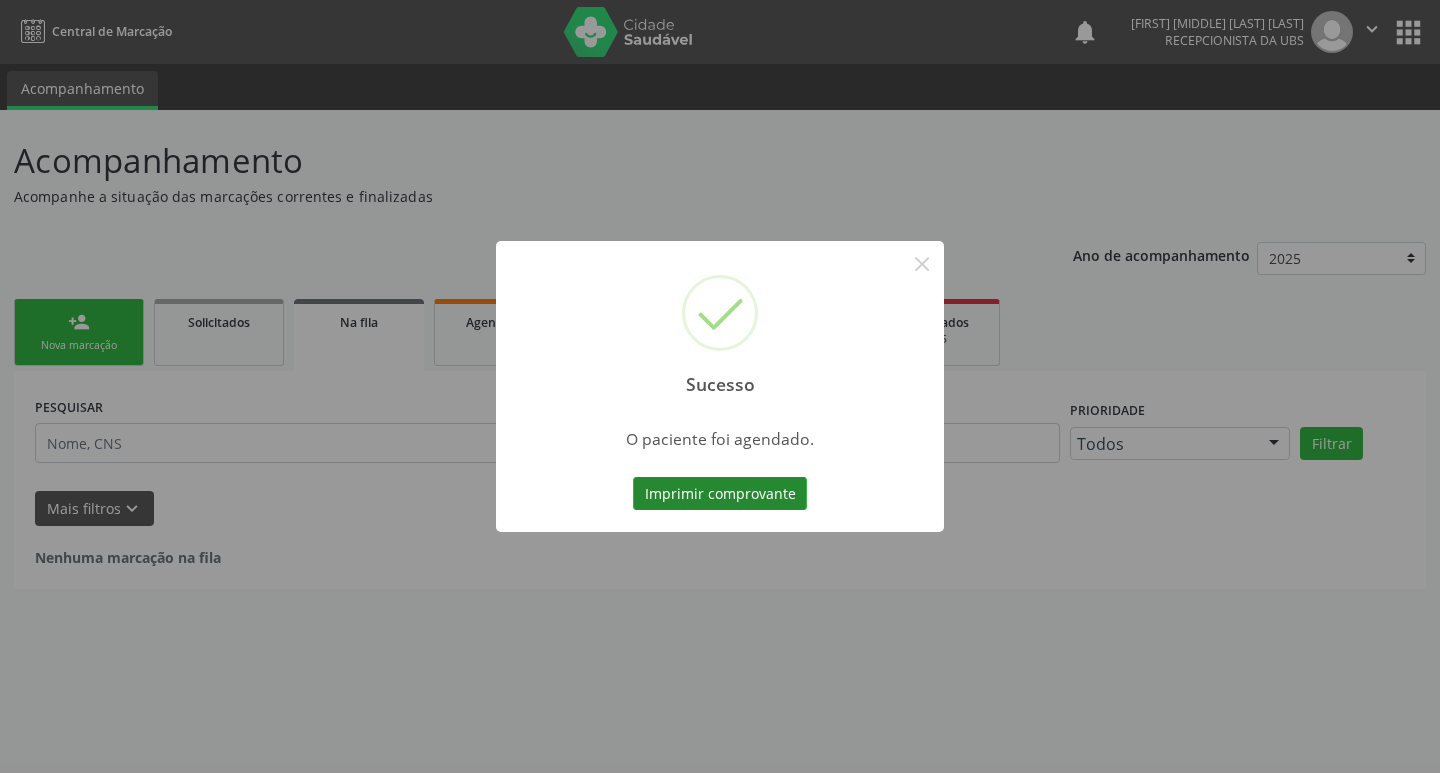 click on "Imprimir comprovante" at bounding box center [720, 494] 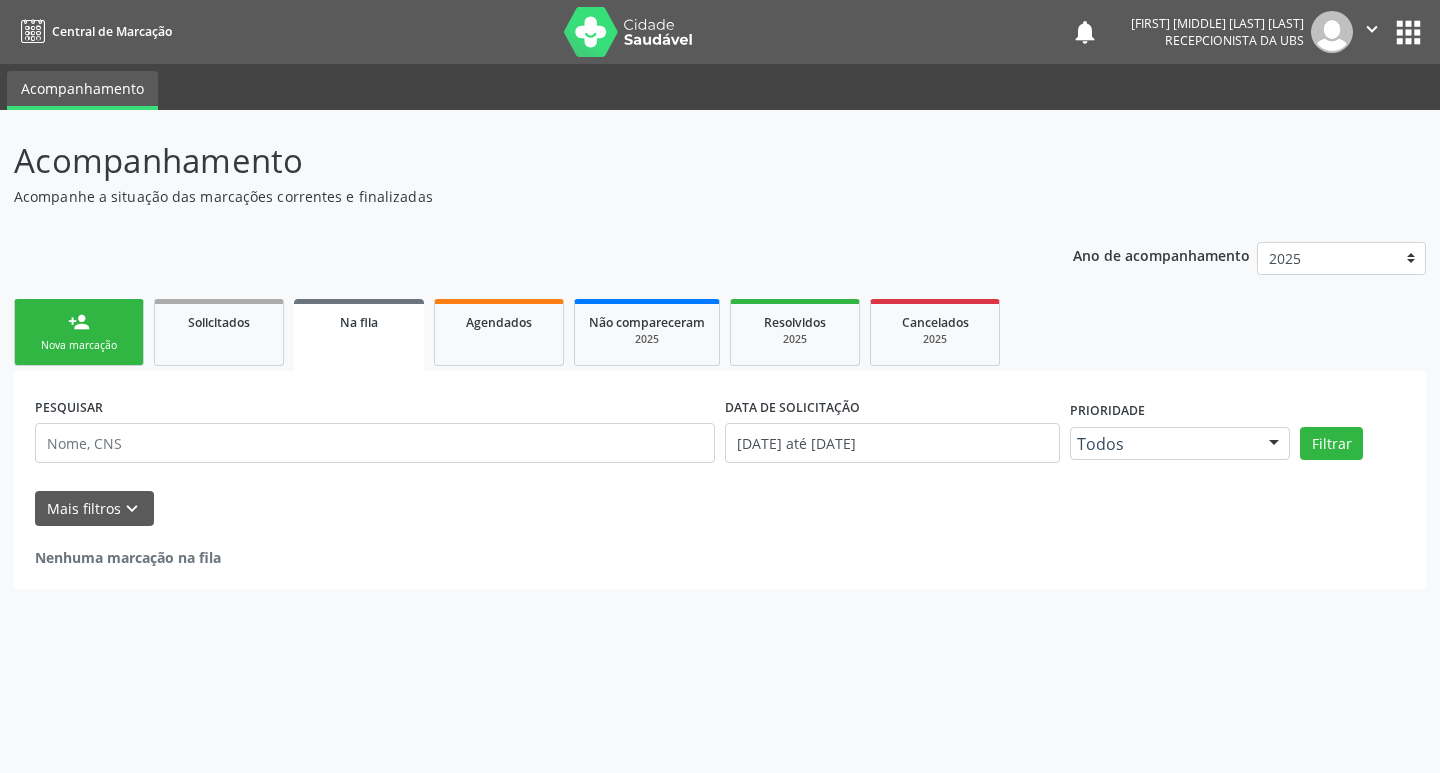 click on "Nova marcação" at bounding box center (79, 345) 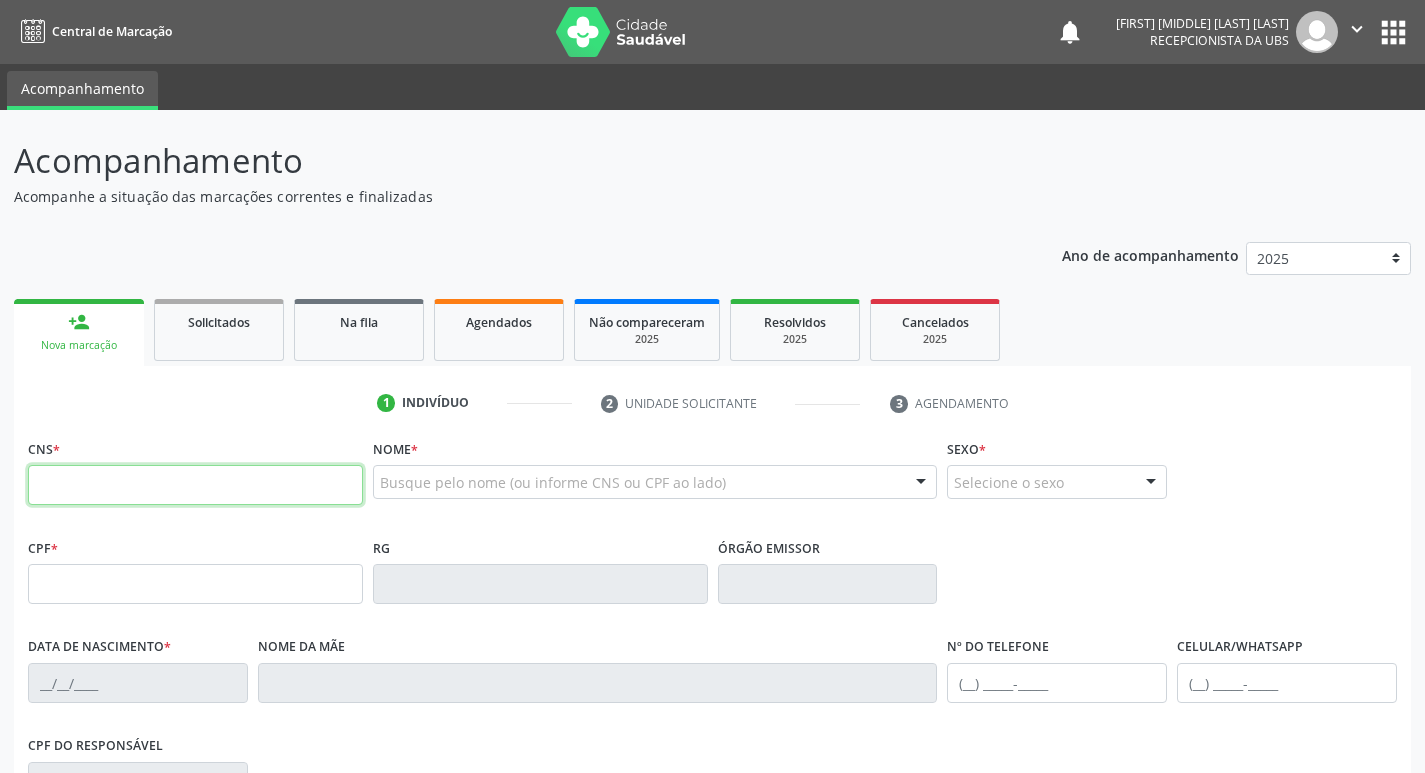 drag, startPoint x: 107, startPoint y: 338, endPoint x: 149, endPoint y: 505, distance: 172.20047 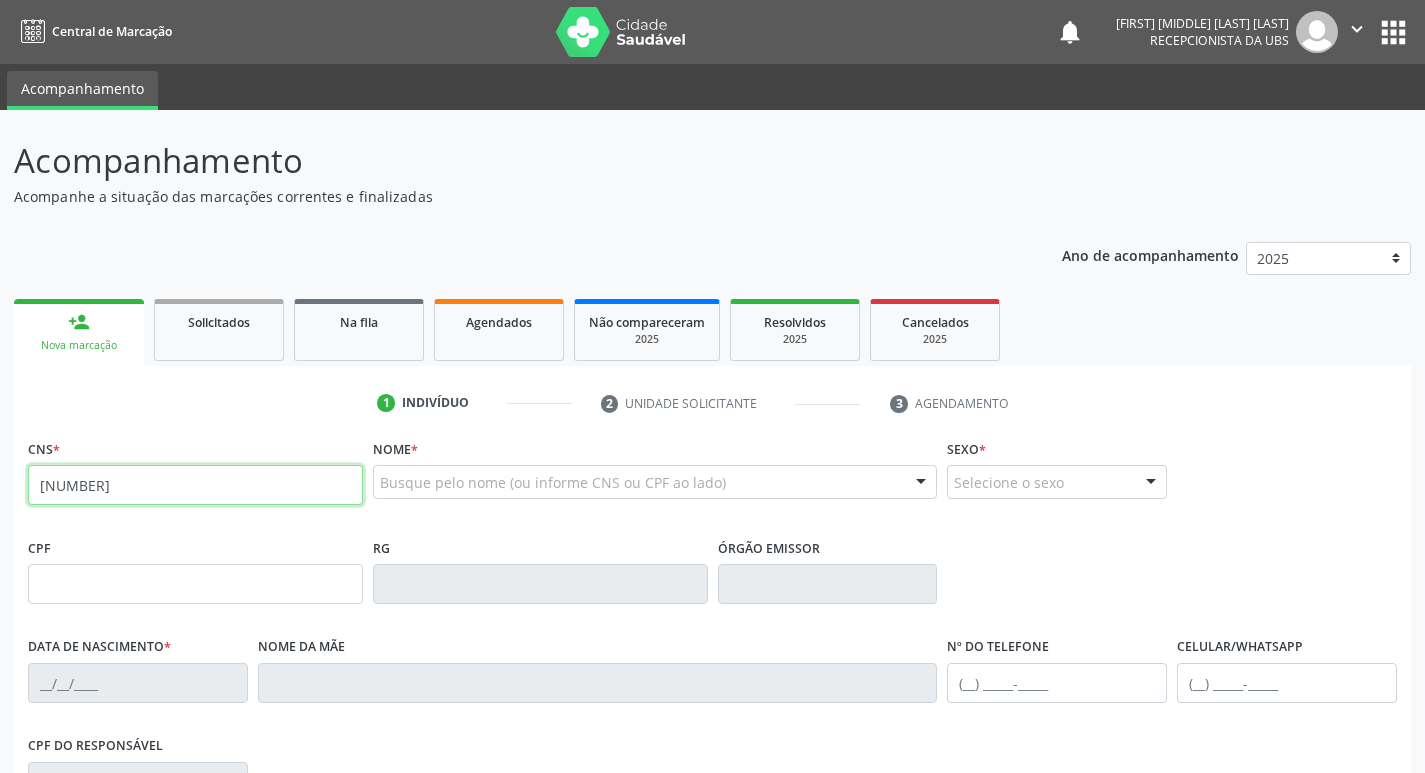 type on "700 6039 2421 5765" 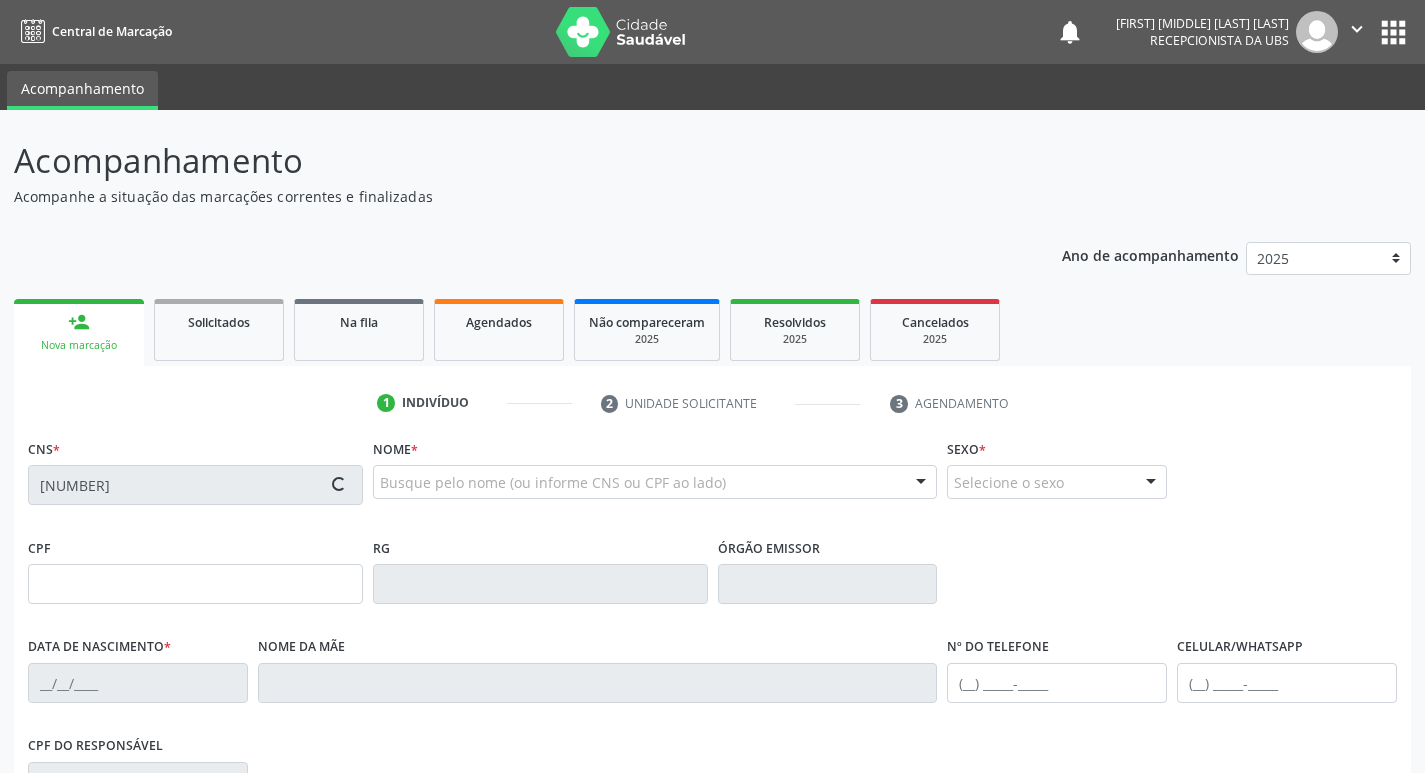 type on "704.433.194-72" 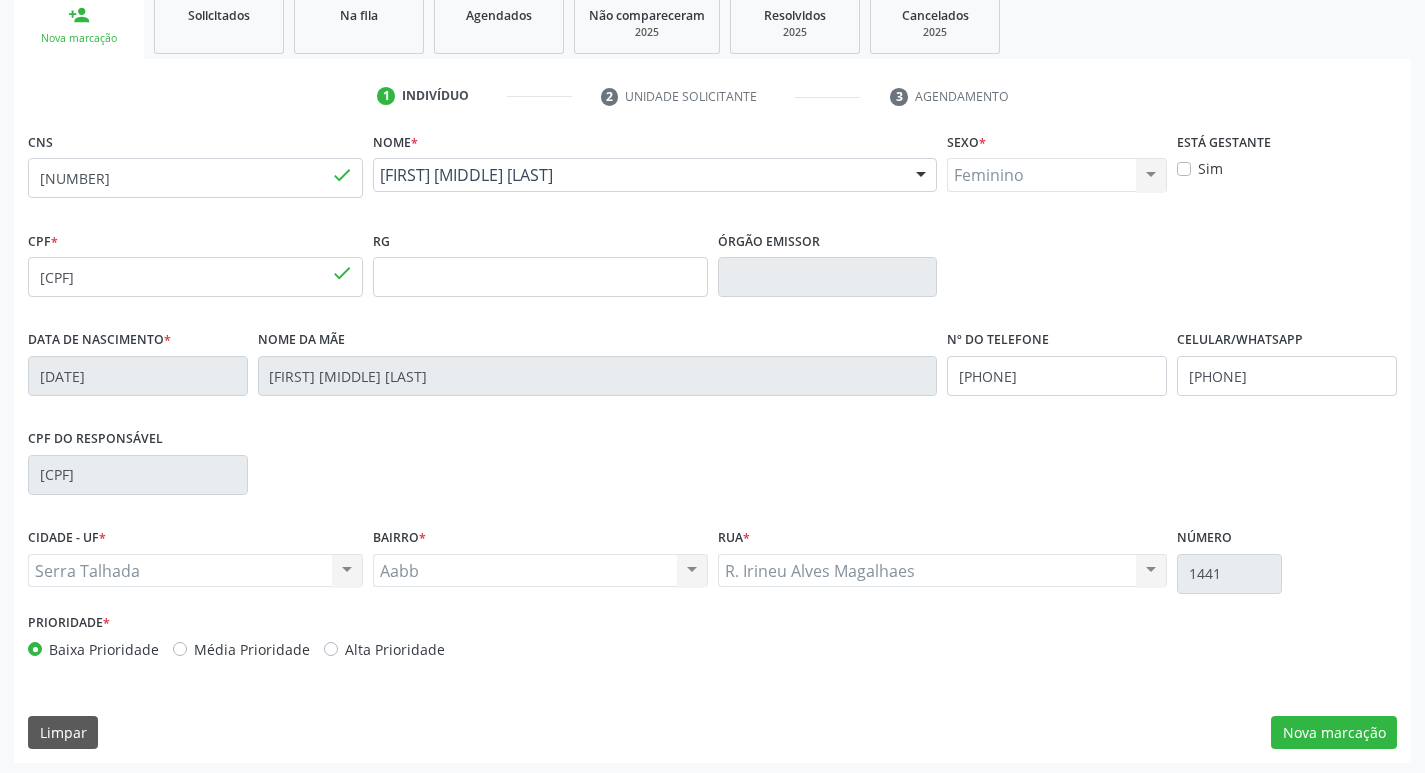scroll, scrollTop: 311, scrollLeft: 0, axis: vertical 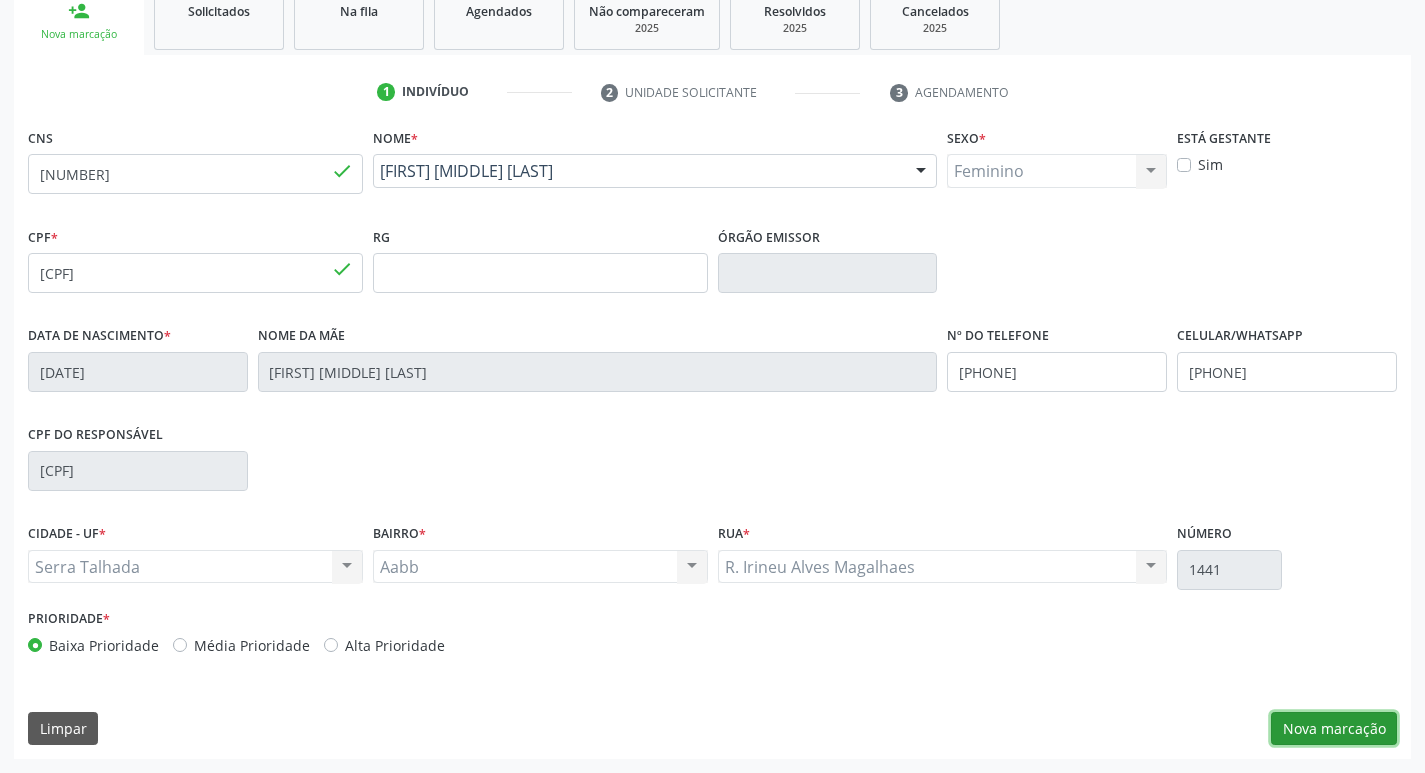 click on "Nova marcação" at bounding box center (1334, 729) 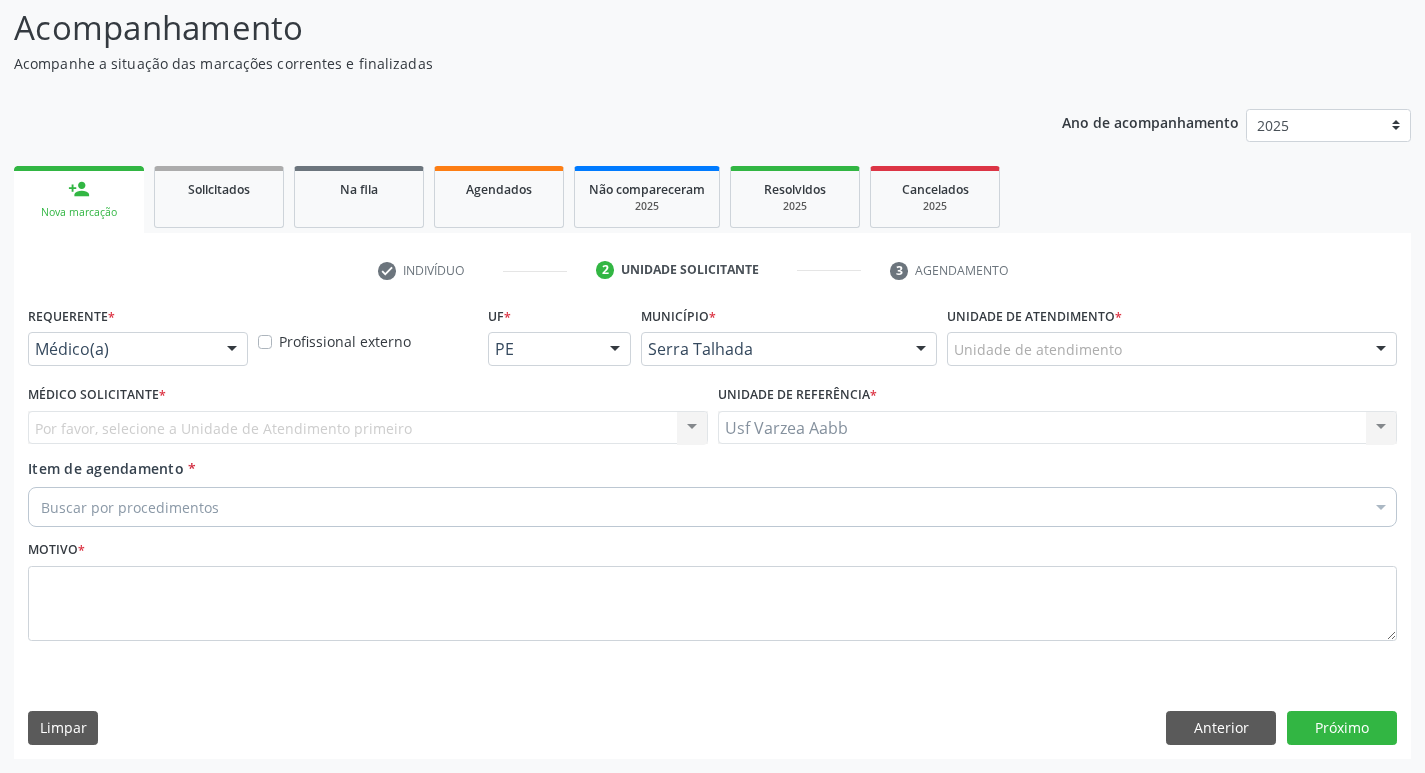 scroll, scrollTop: 133, scrollLeft: 0, axis: vertical 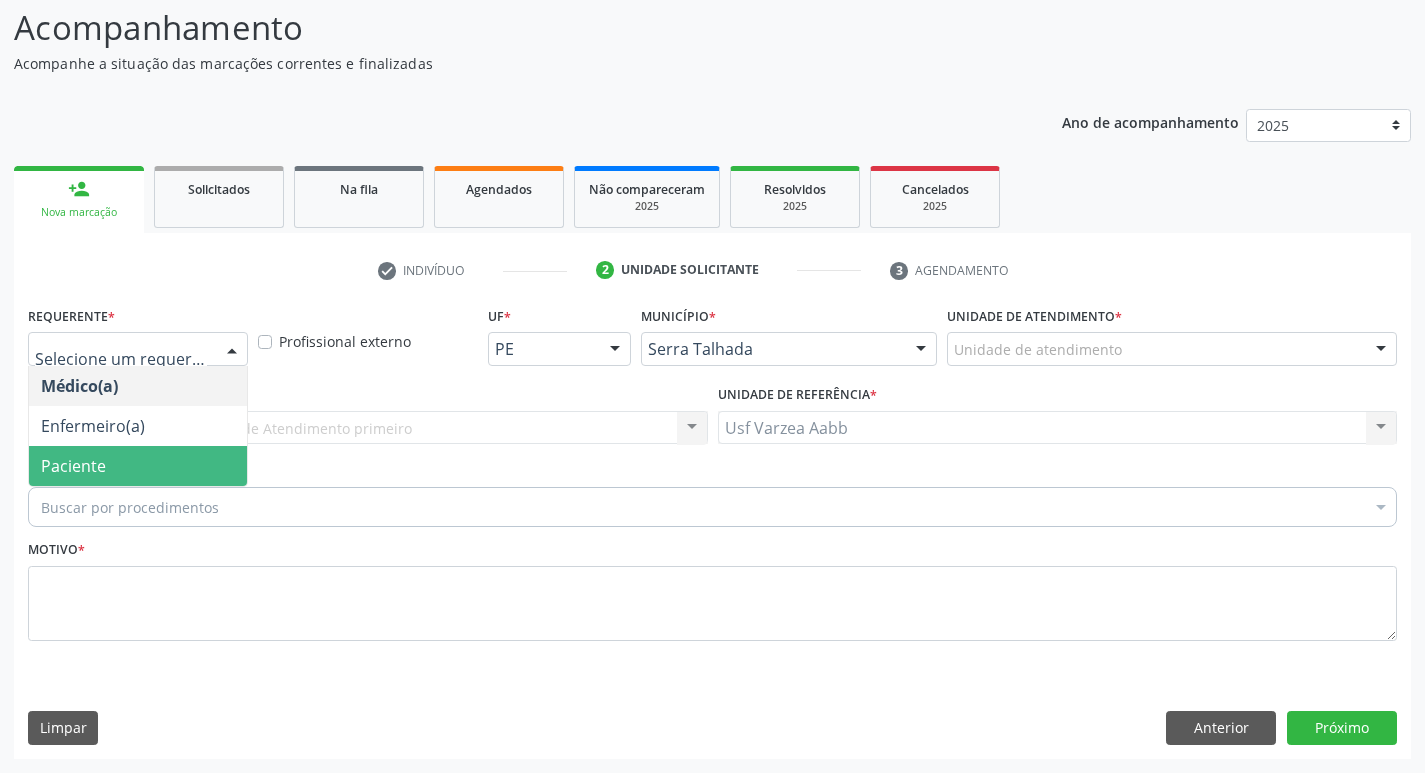 click on "Paciente" at bounding box center [138, 466] 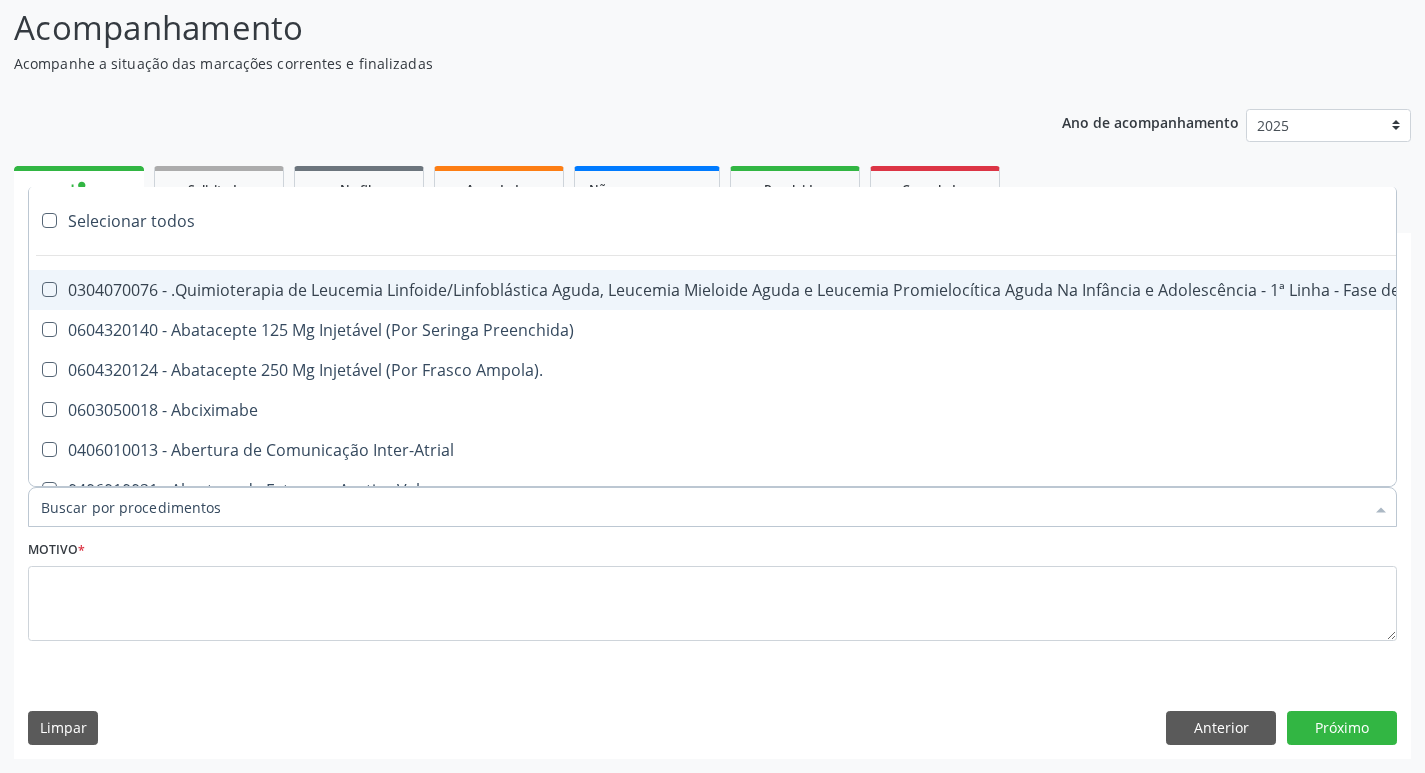 click on "Item de agendamento
*" at bounding box center [702, 507] 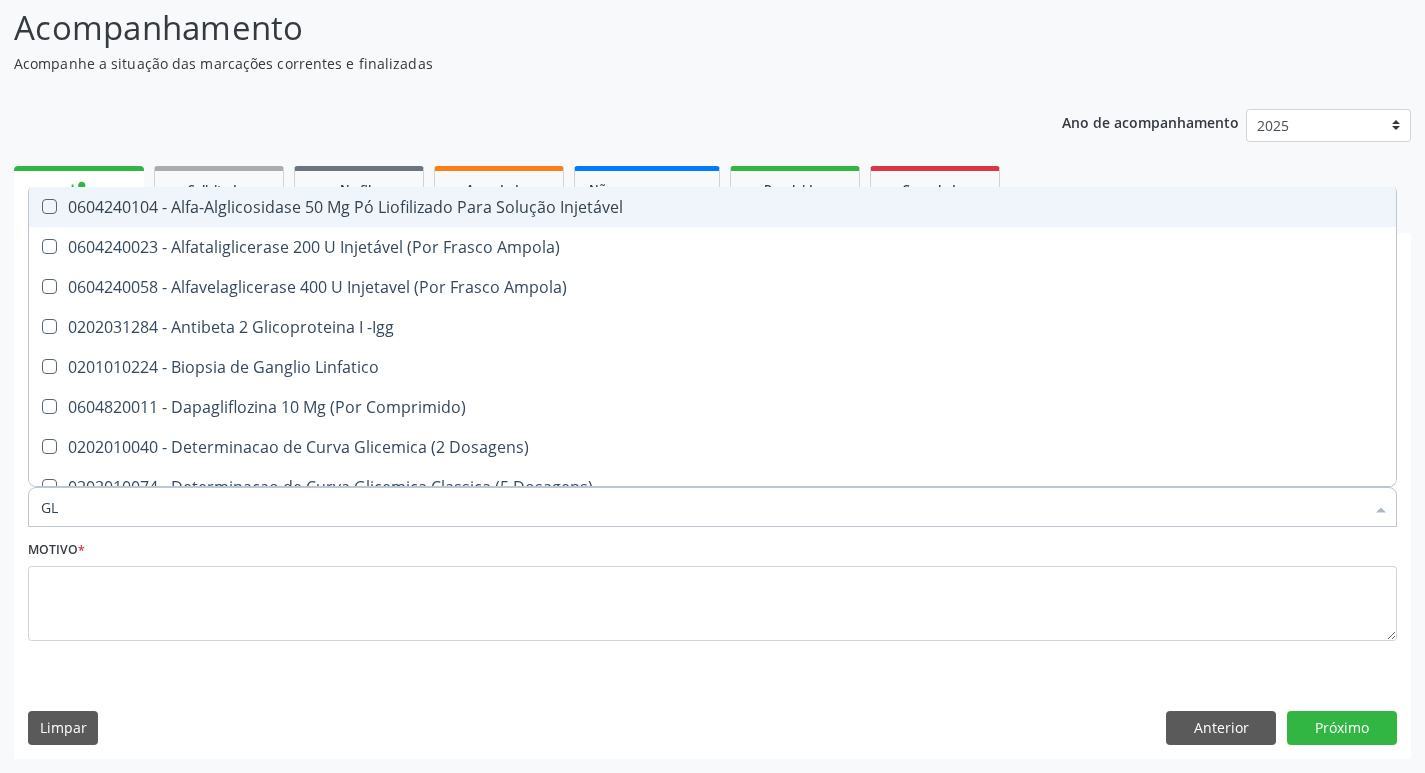 type on "G" 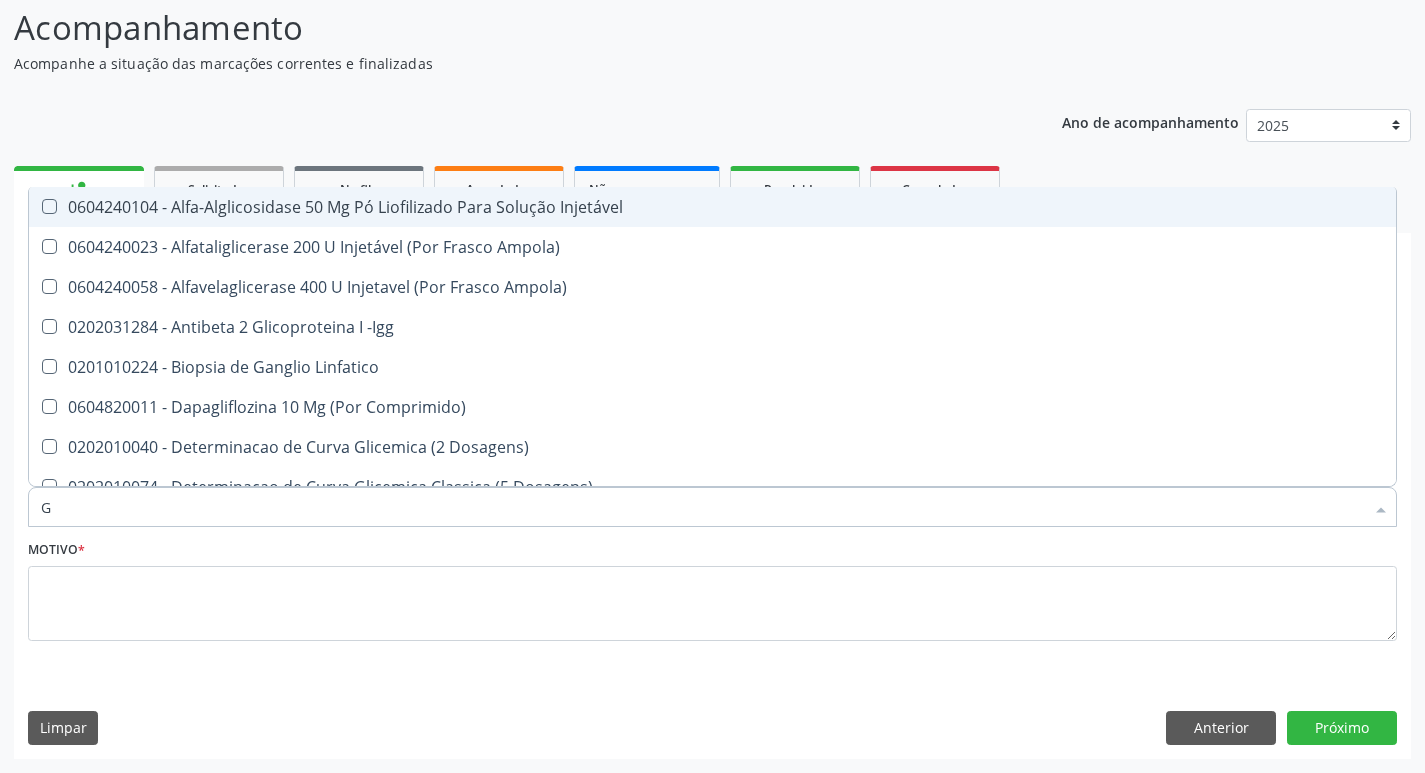 type 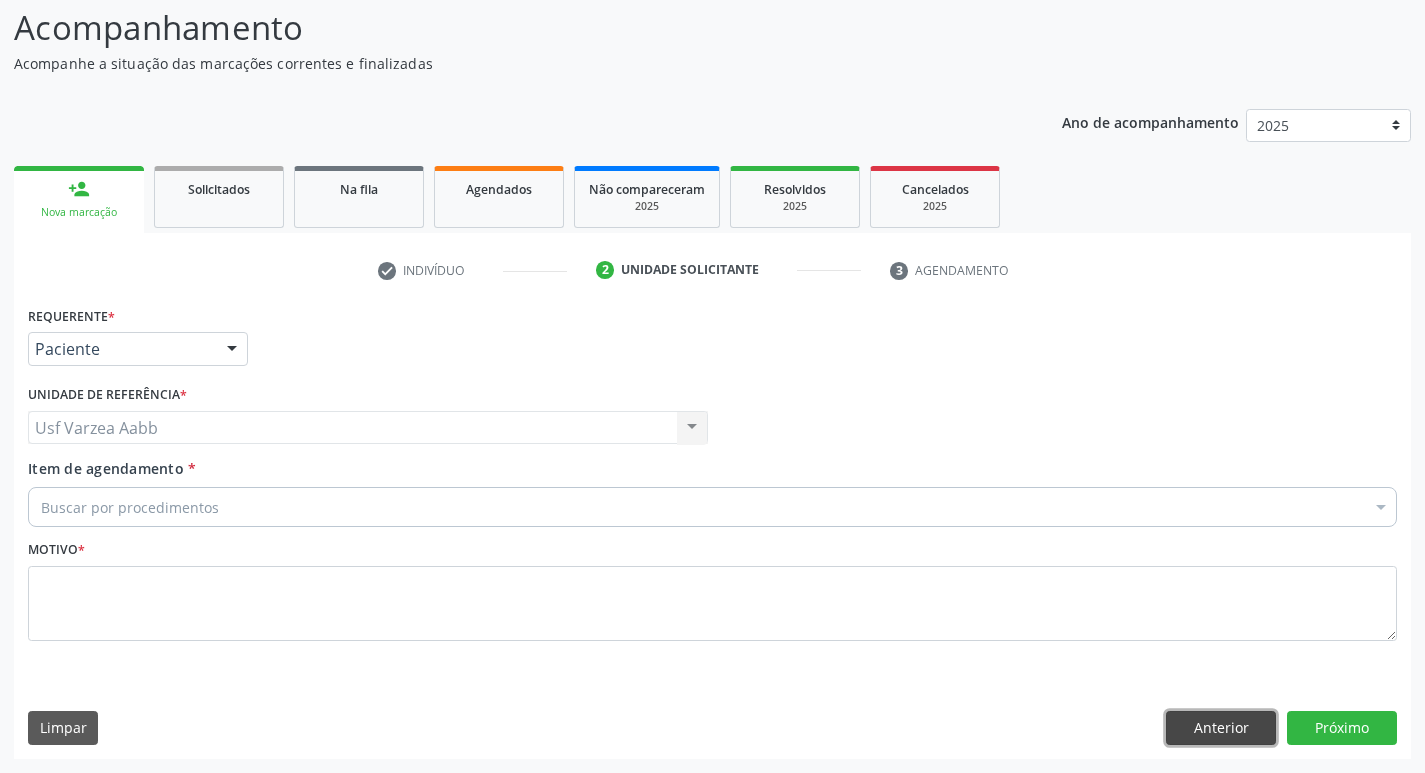 click on "Anterior" at bounding box center (1221, 728) 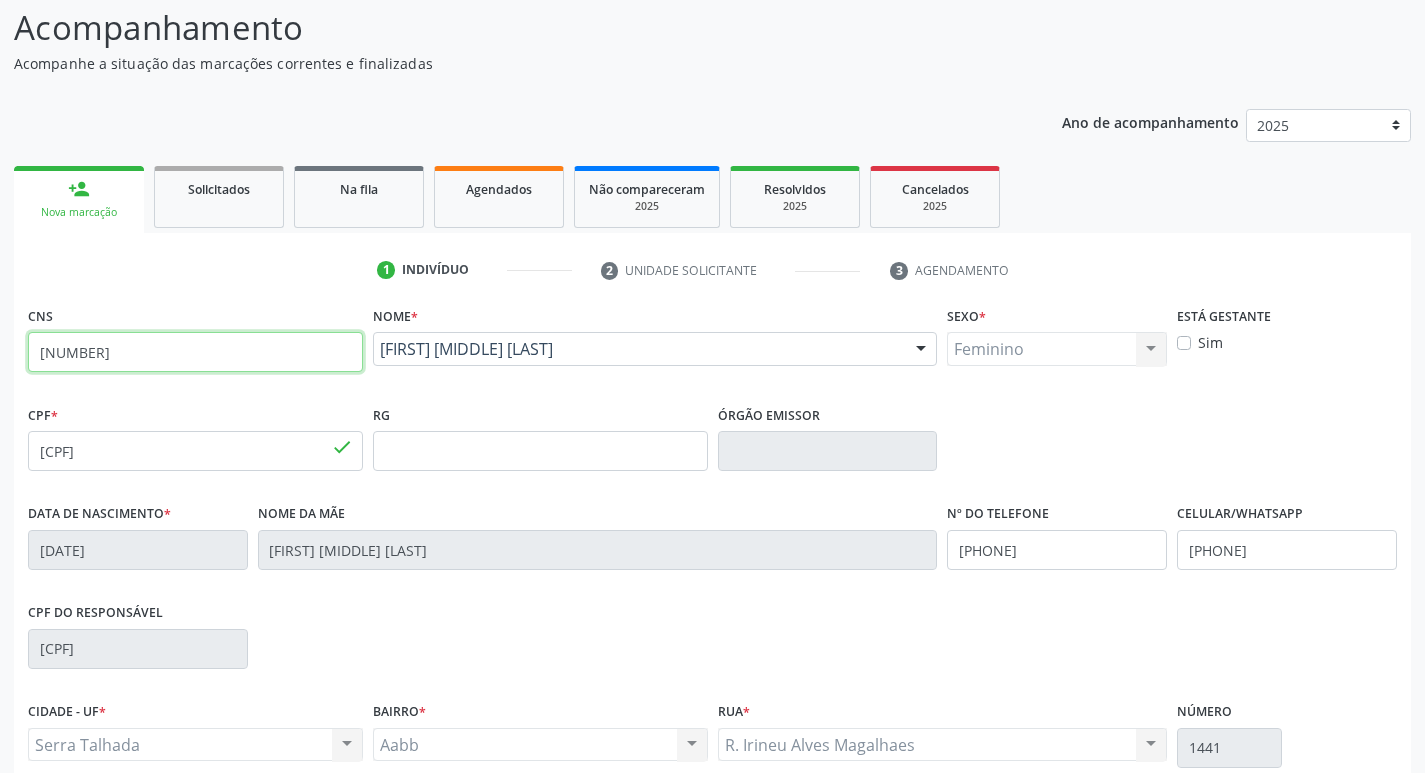 drag, startPoint x: 308, startPoint y: 354, endPoint x: 0, endPoint y: 372, distance: 308.5255 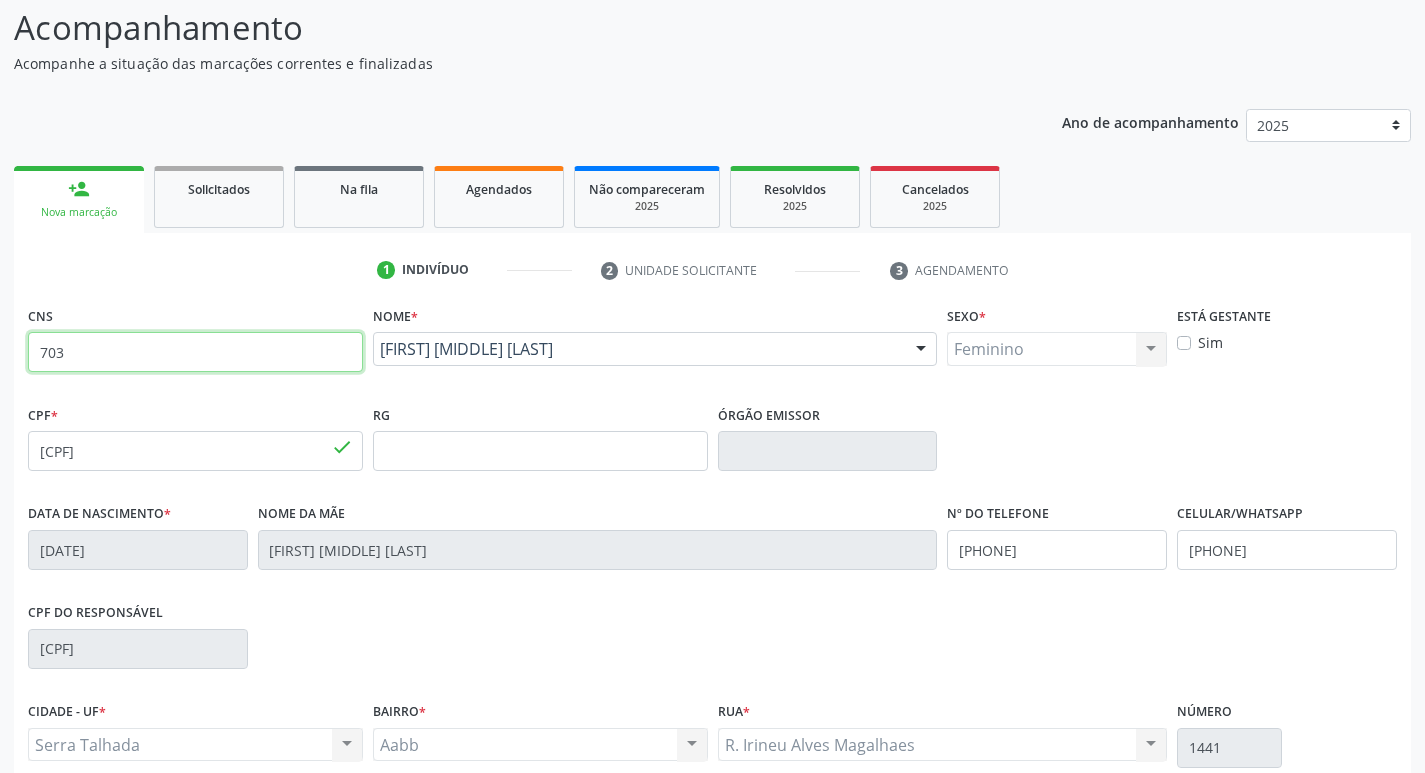 click on "703" at bounding box center (195, 352) 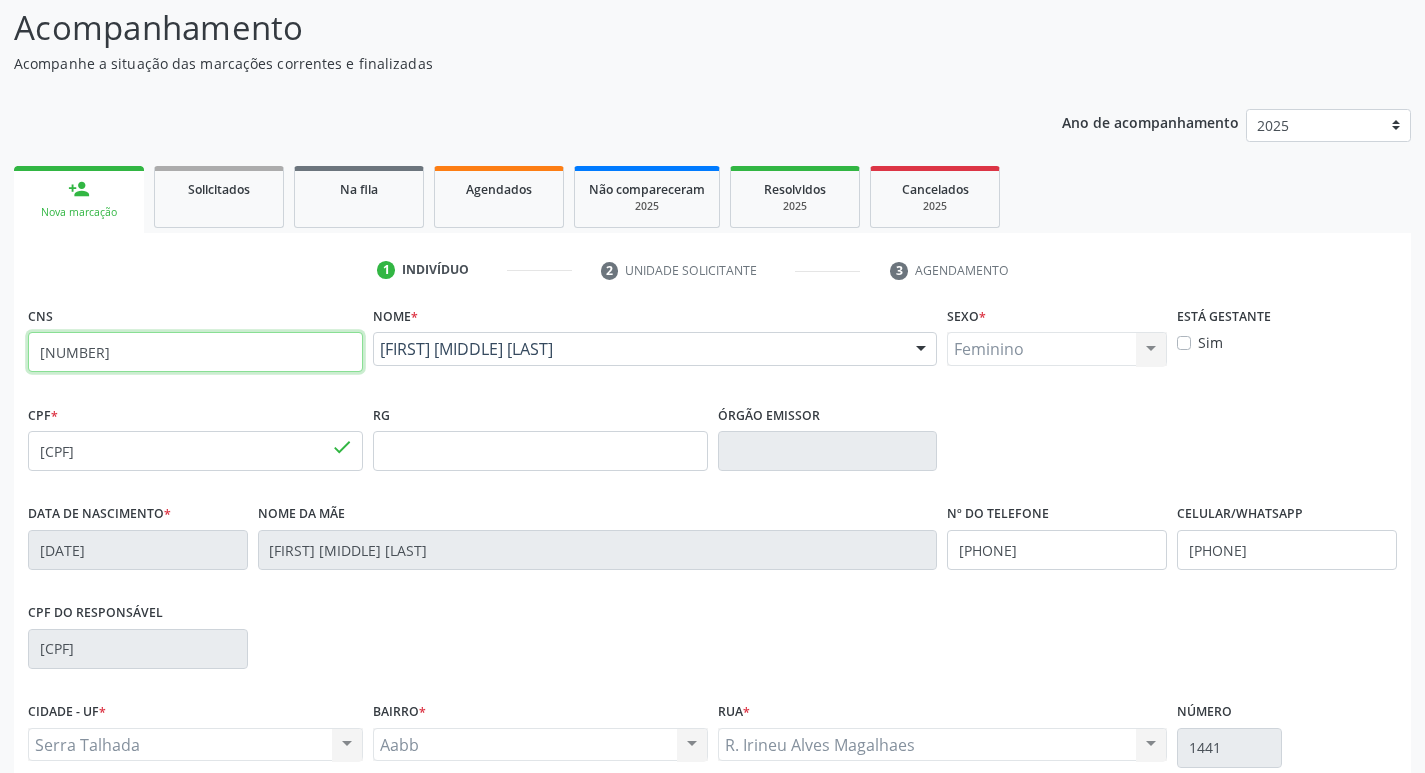 type on "702 4015 3408 1124" 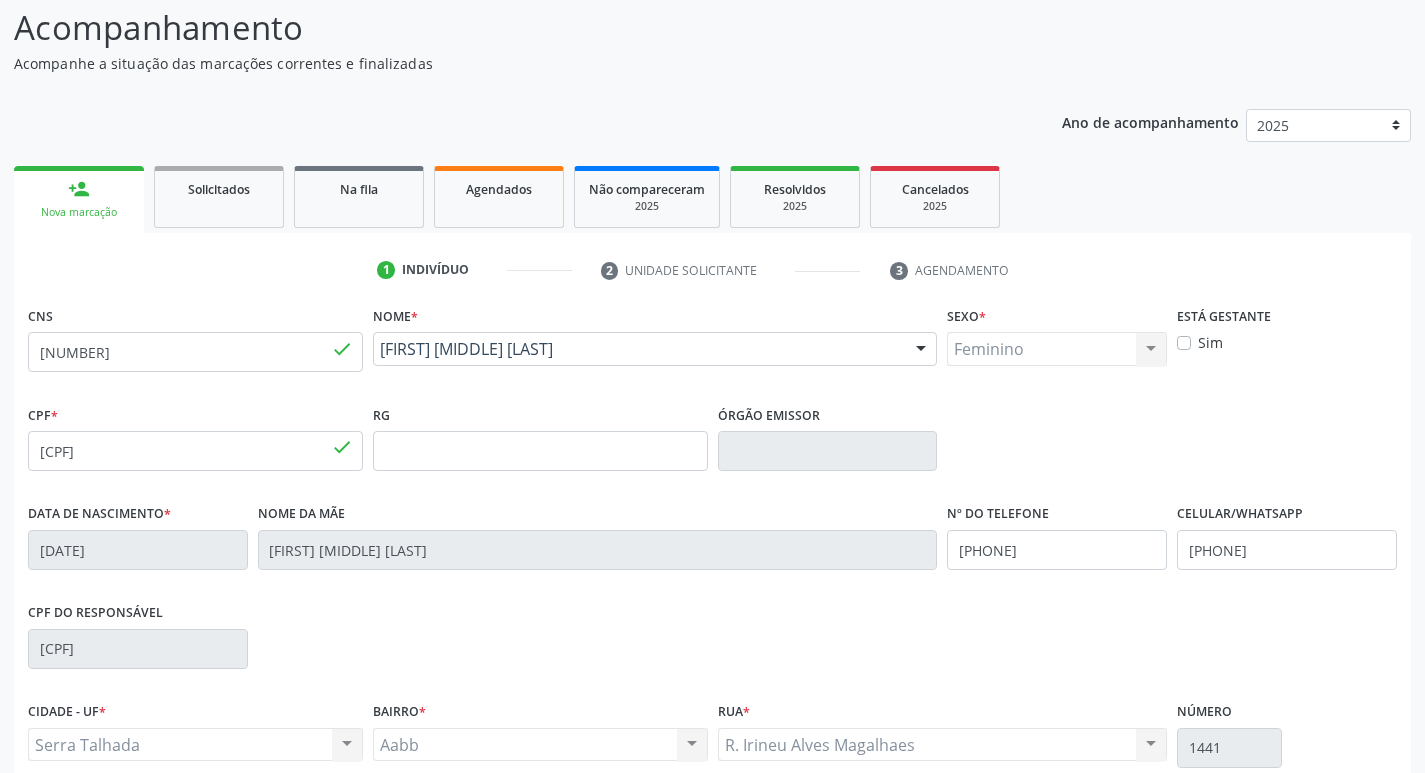 click on "Luciene Santana dos Santos
Luciene Santana dos Santos
CNS:
700 6039 2421 5765
CPF:
704.433.194-72
Nascimento:
29/07/1969
Nenhum resultado encontrado para: "   "
Digite o nome" at bounding box center [655, 356] 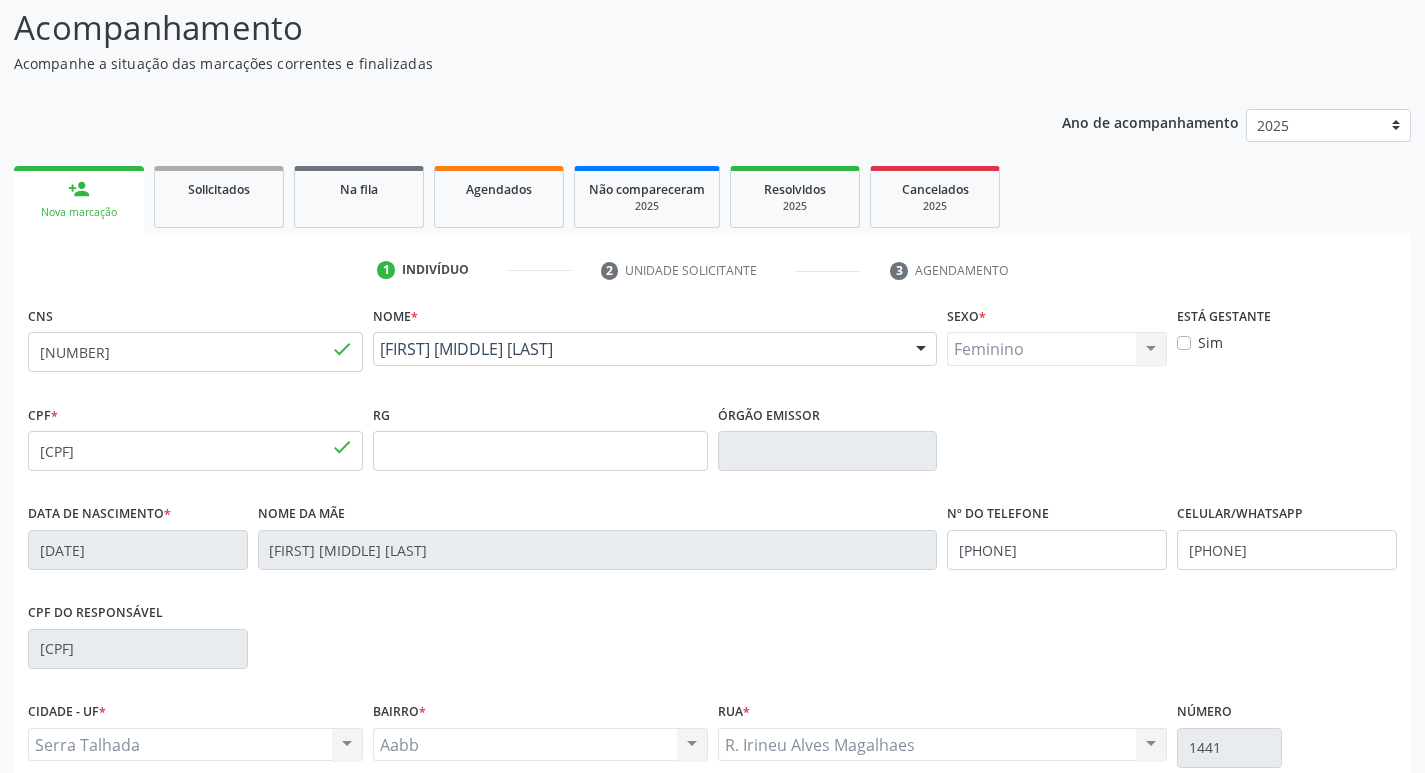 click on "RG" at bounding box center (540, 442) 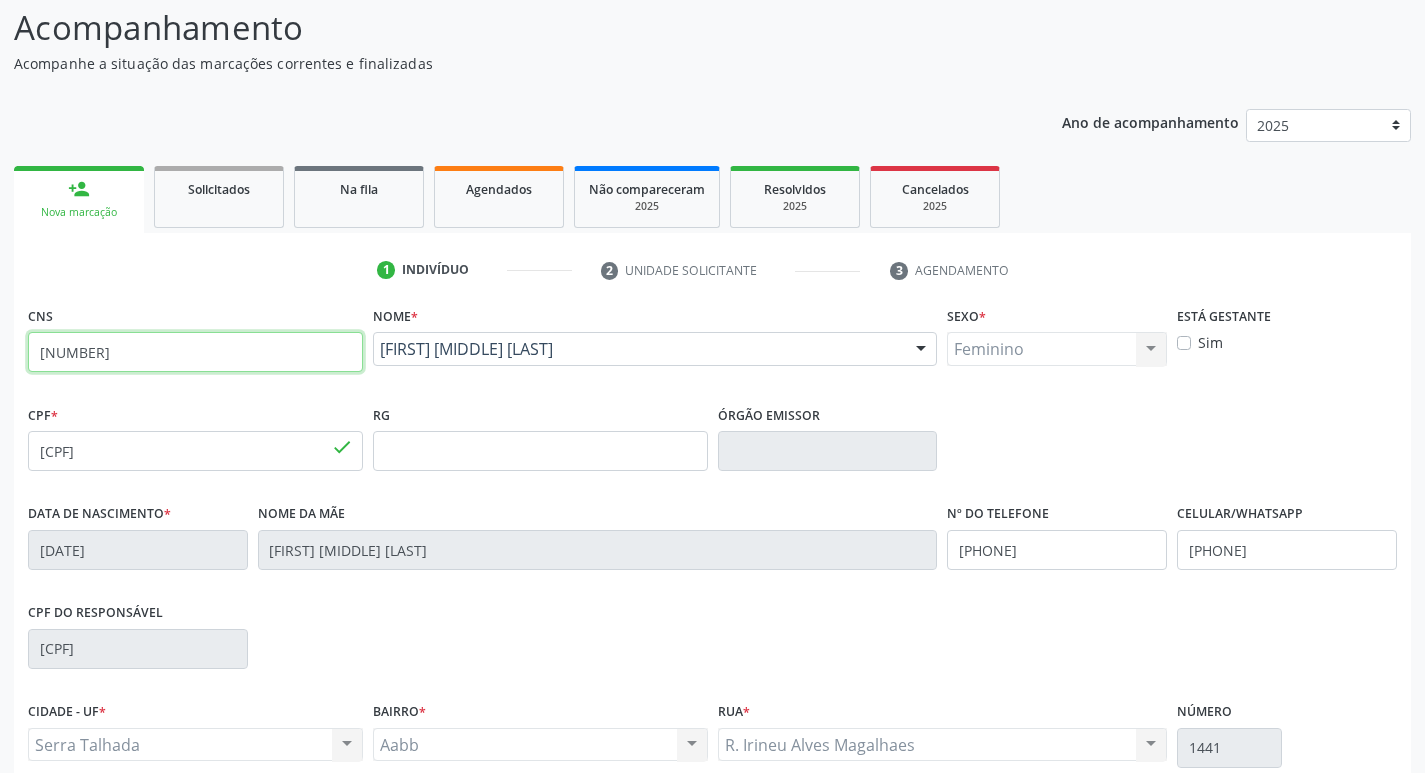click on "702 4015 3408 1124" at bounding box center (195, 352) 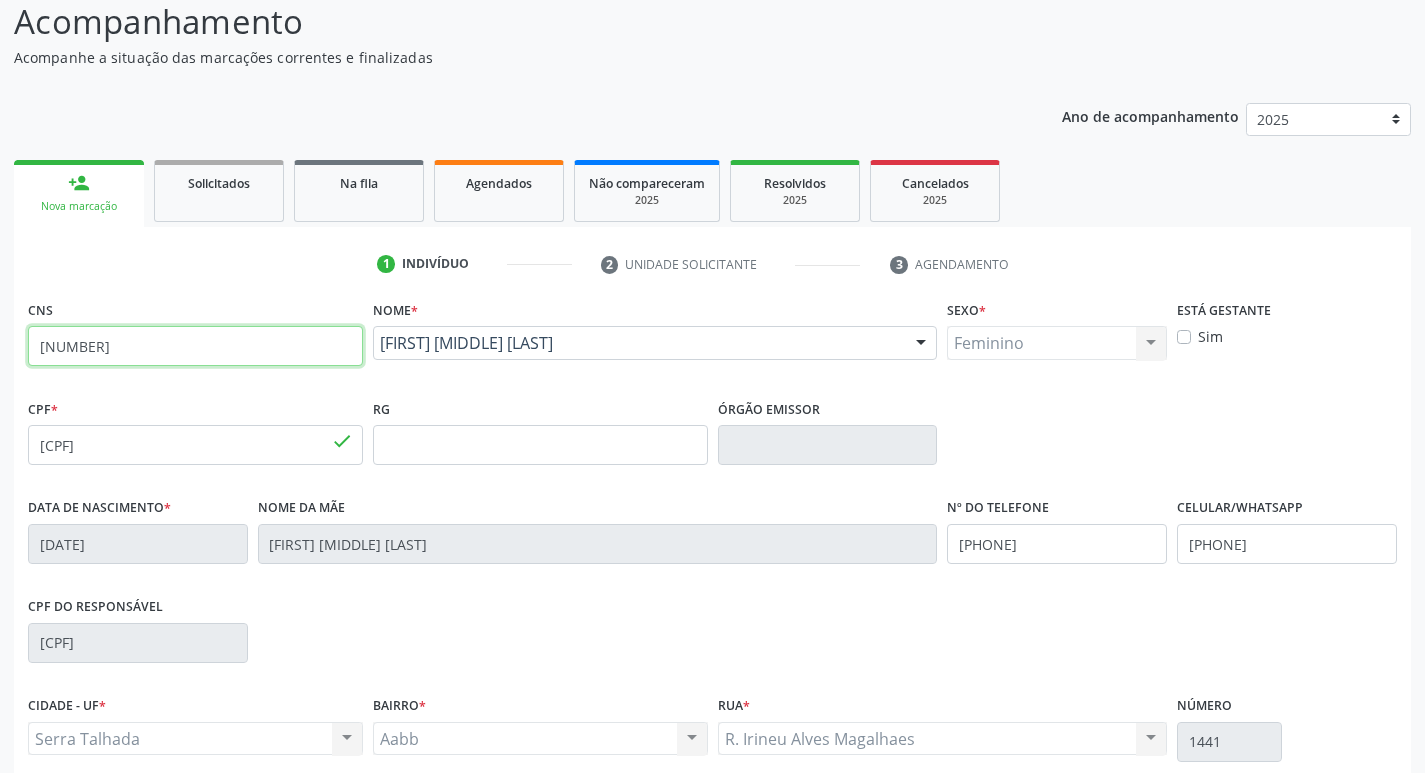 scroll, scrollTop: 311, scrollLeft: 0, axis: vertical 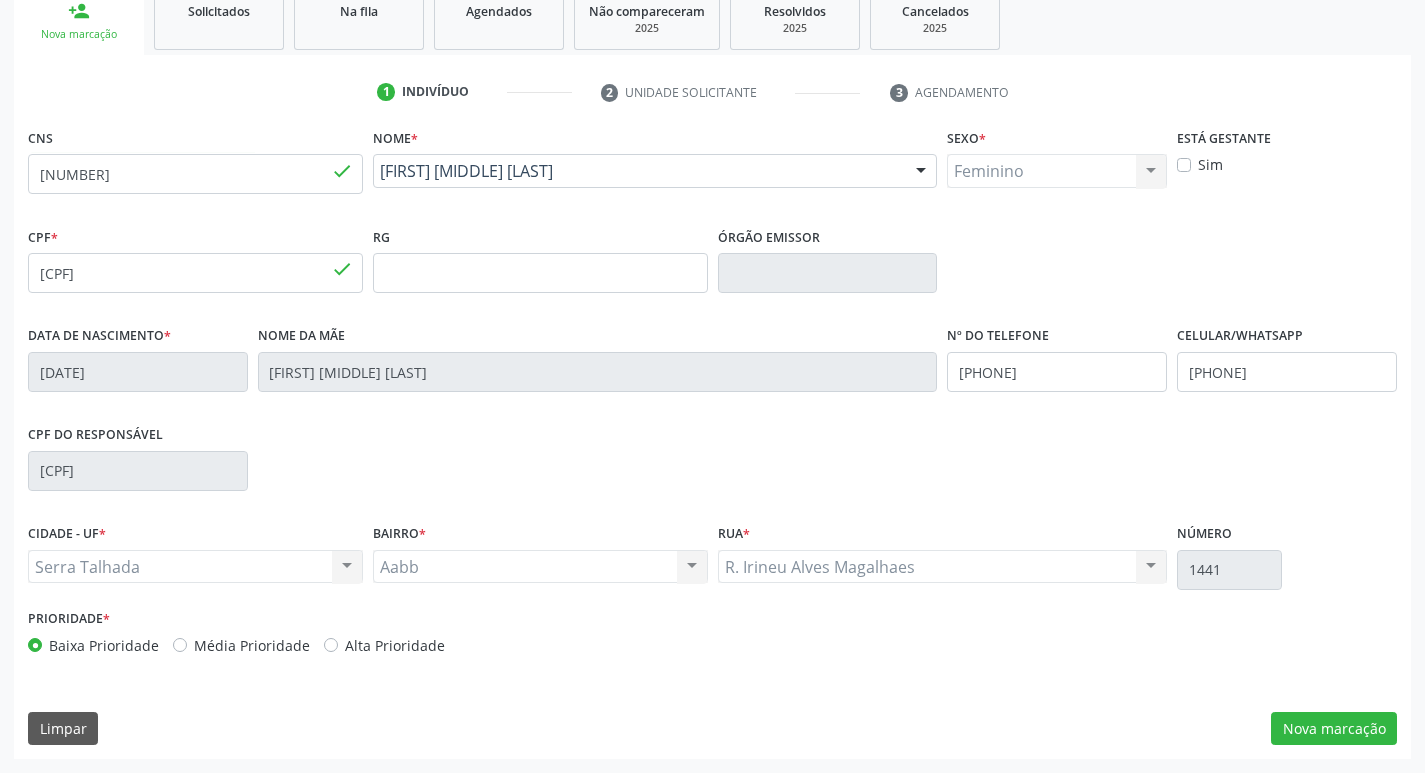 type 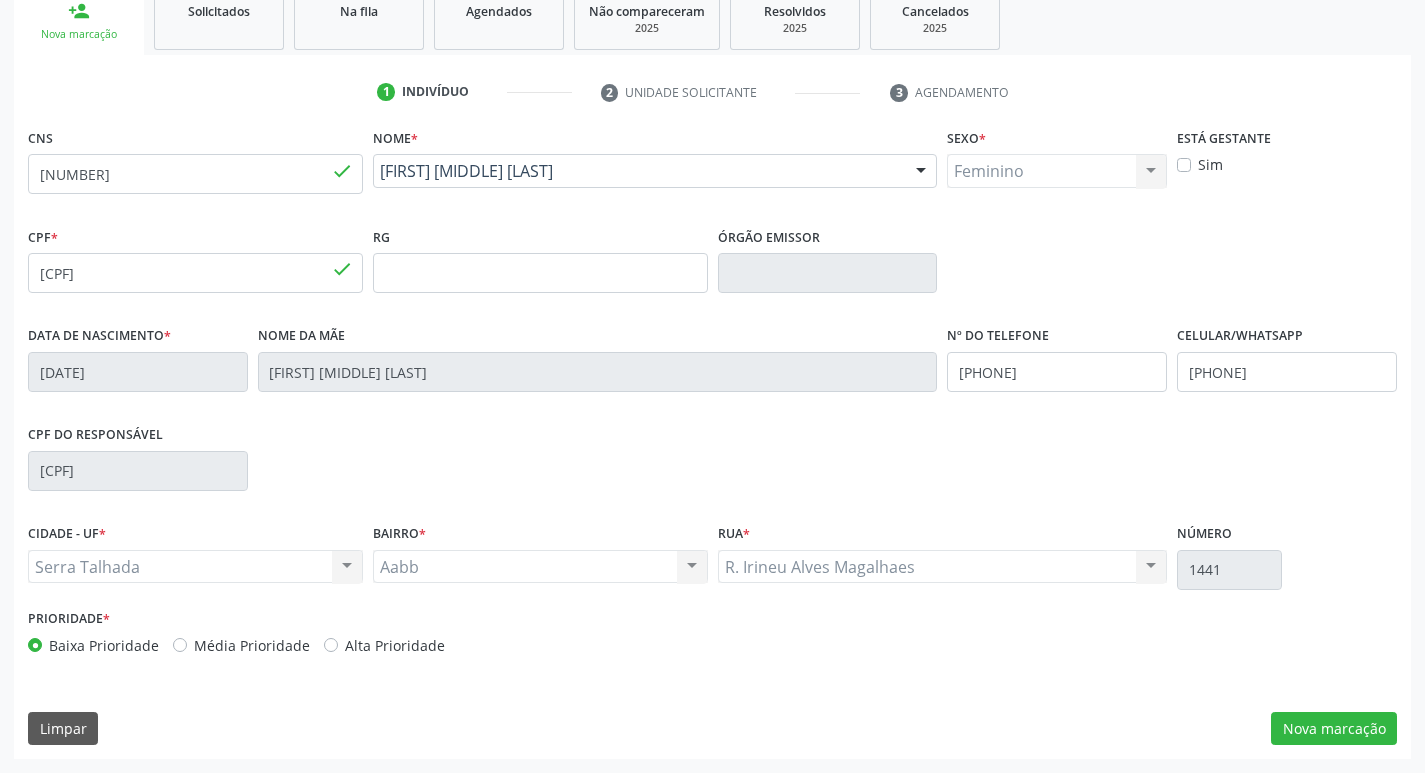 type 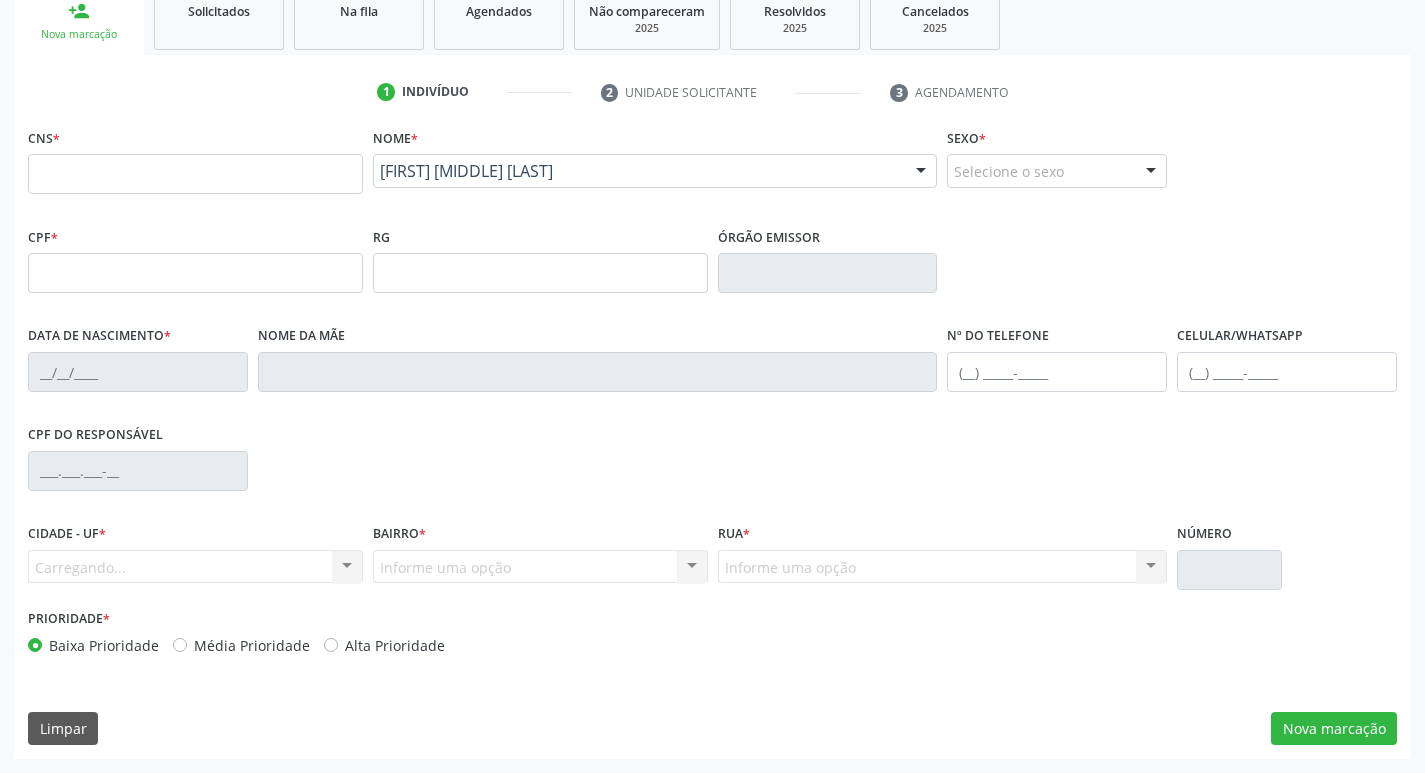 scroll, scrollTop: 0, scrollLeft: 0, axis: both 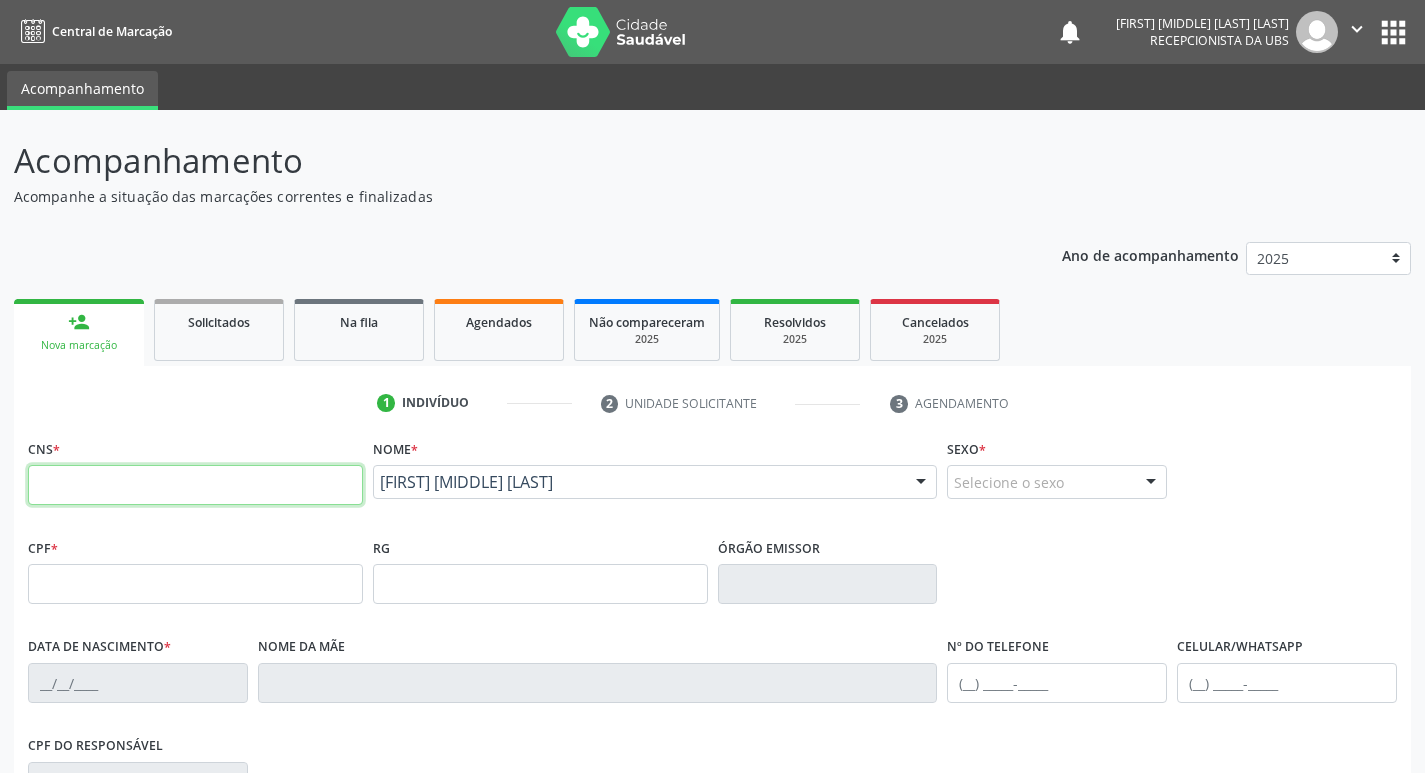 click at bounding box center (195, 485) 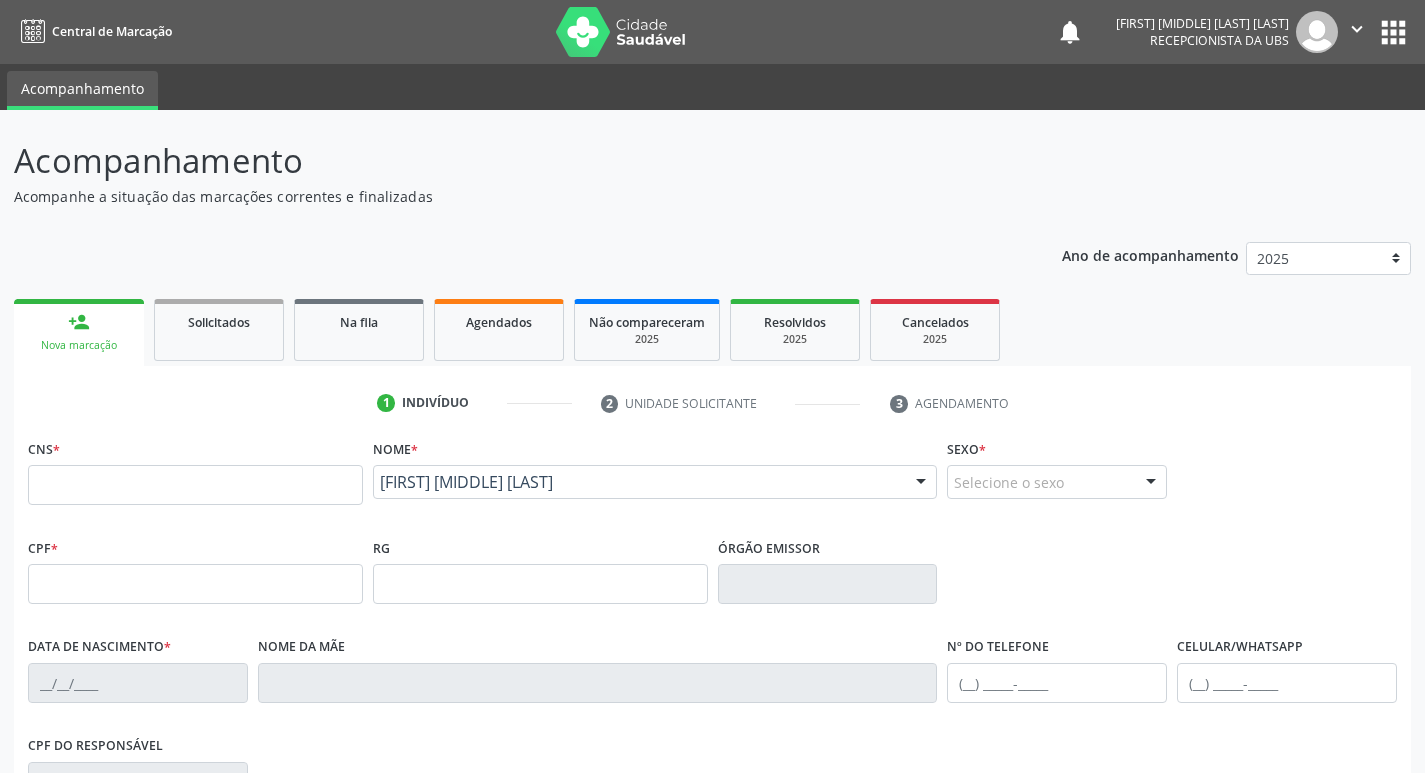 drag, startPoint x: 500, startPoint y: 501, endPoint x: 504, endPoint y: 490, distance: 11.7046995 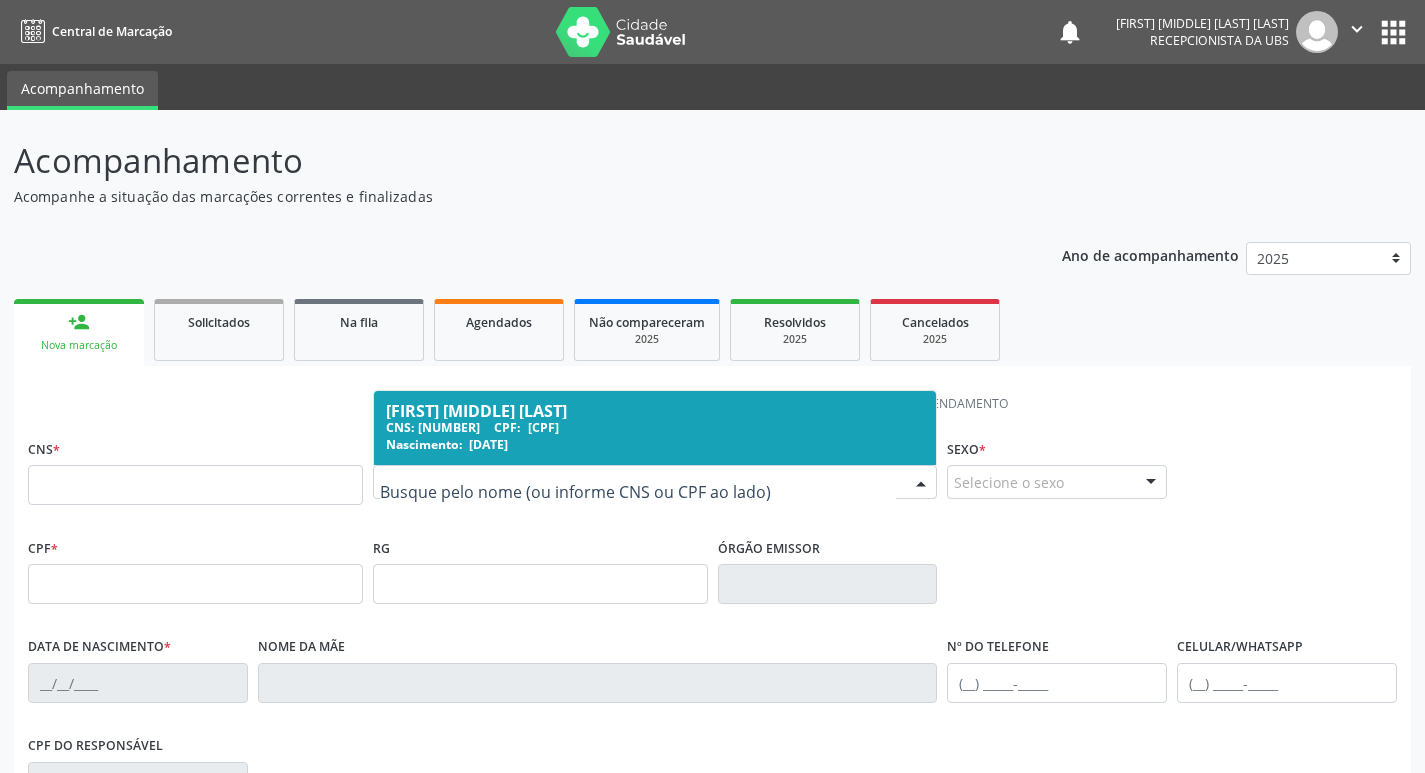 click at bounding box center [638, 492] 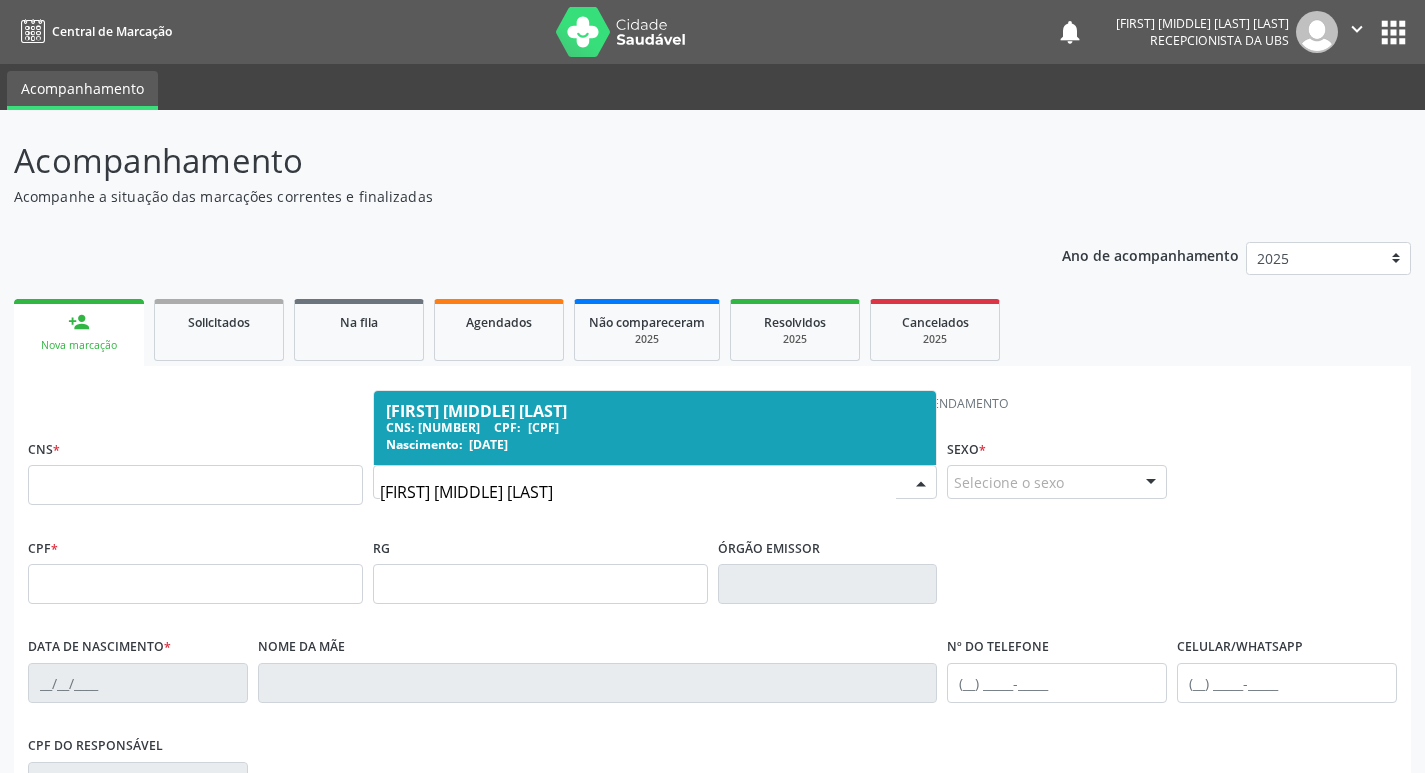 type on "maria do socorro terto" 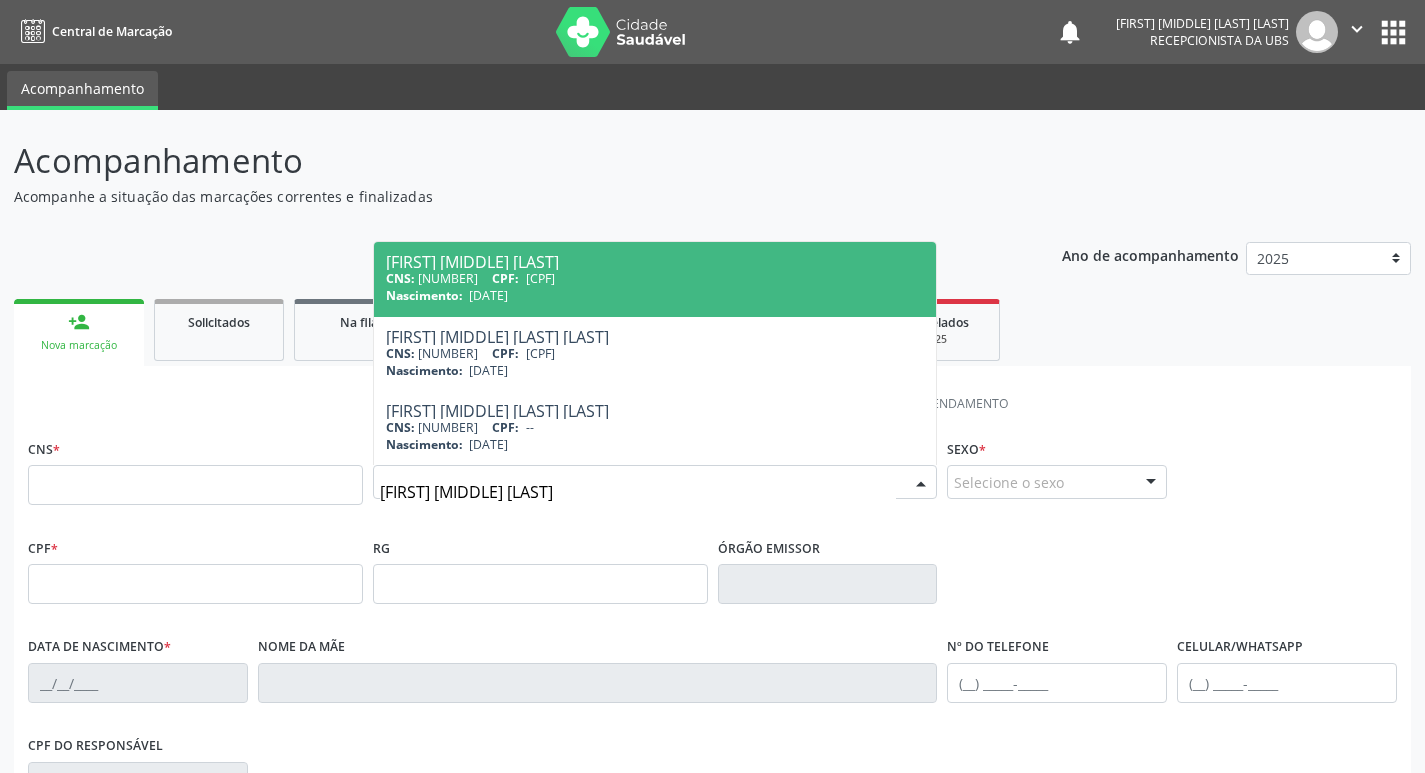 click on "Nascimento:
04/05/1965" at bounding box center (655, 295) 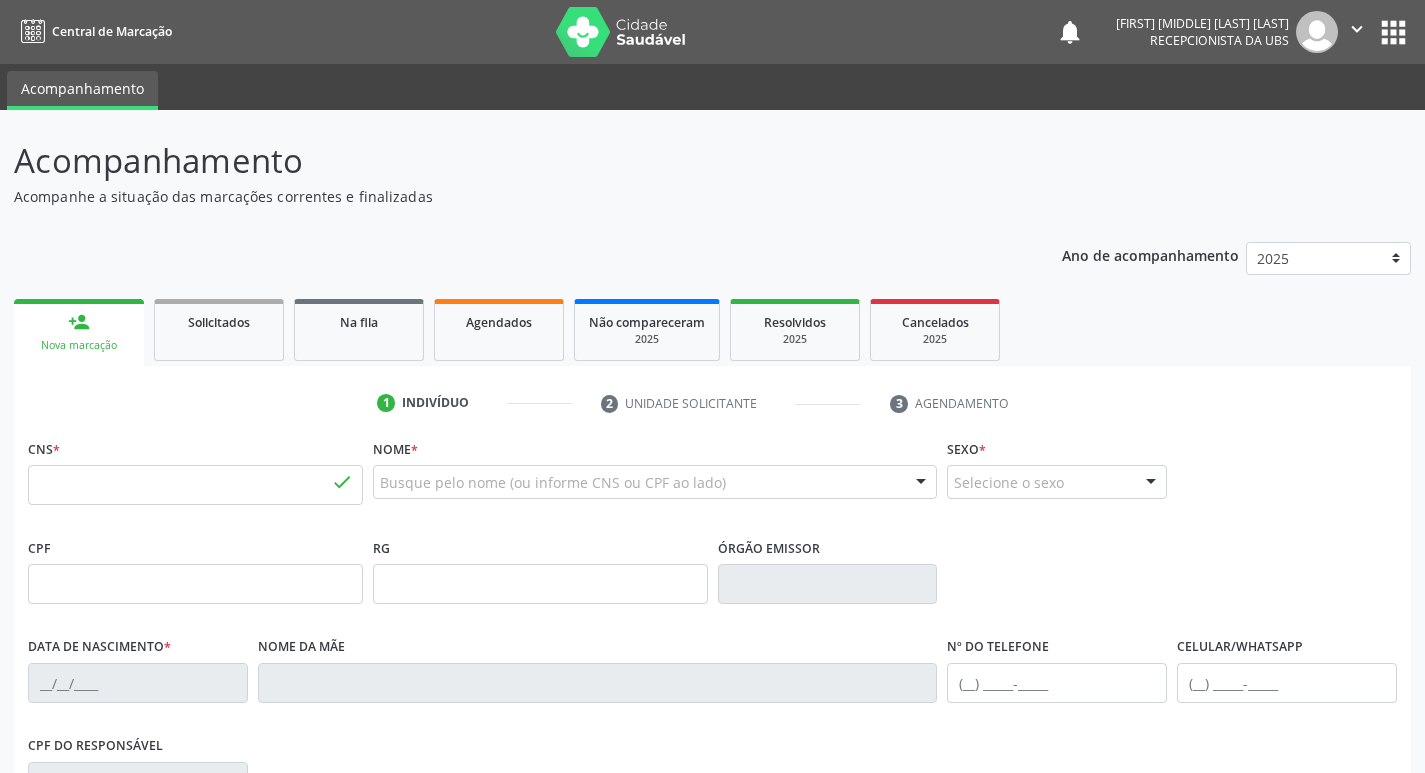 type on "702 4015 3408 1124" 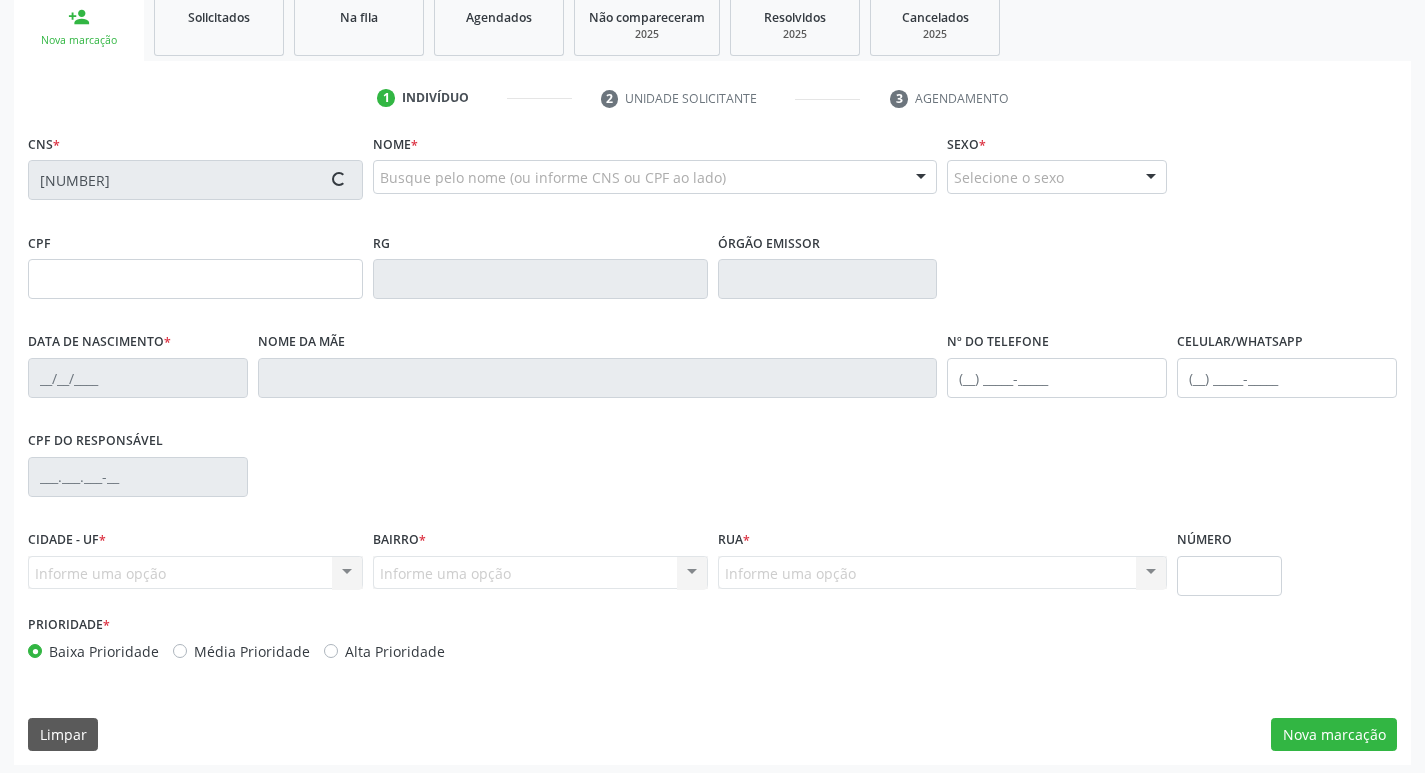 scroll, scrollTop: 311, scrollLeft: 0, axis: vertical 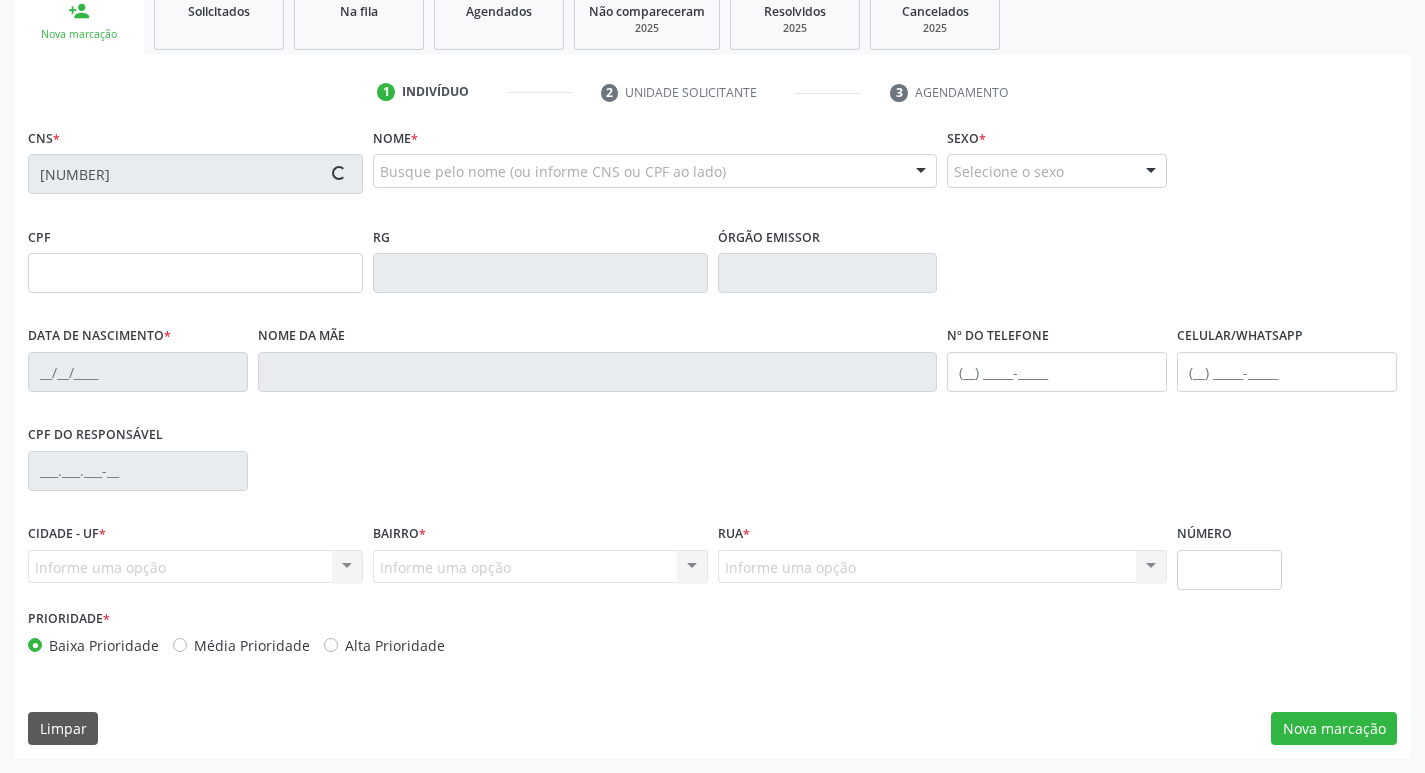 type on "432.122.044-00" 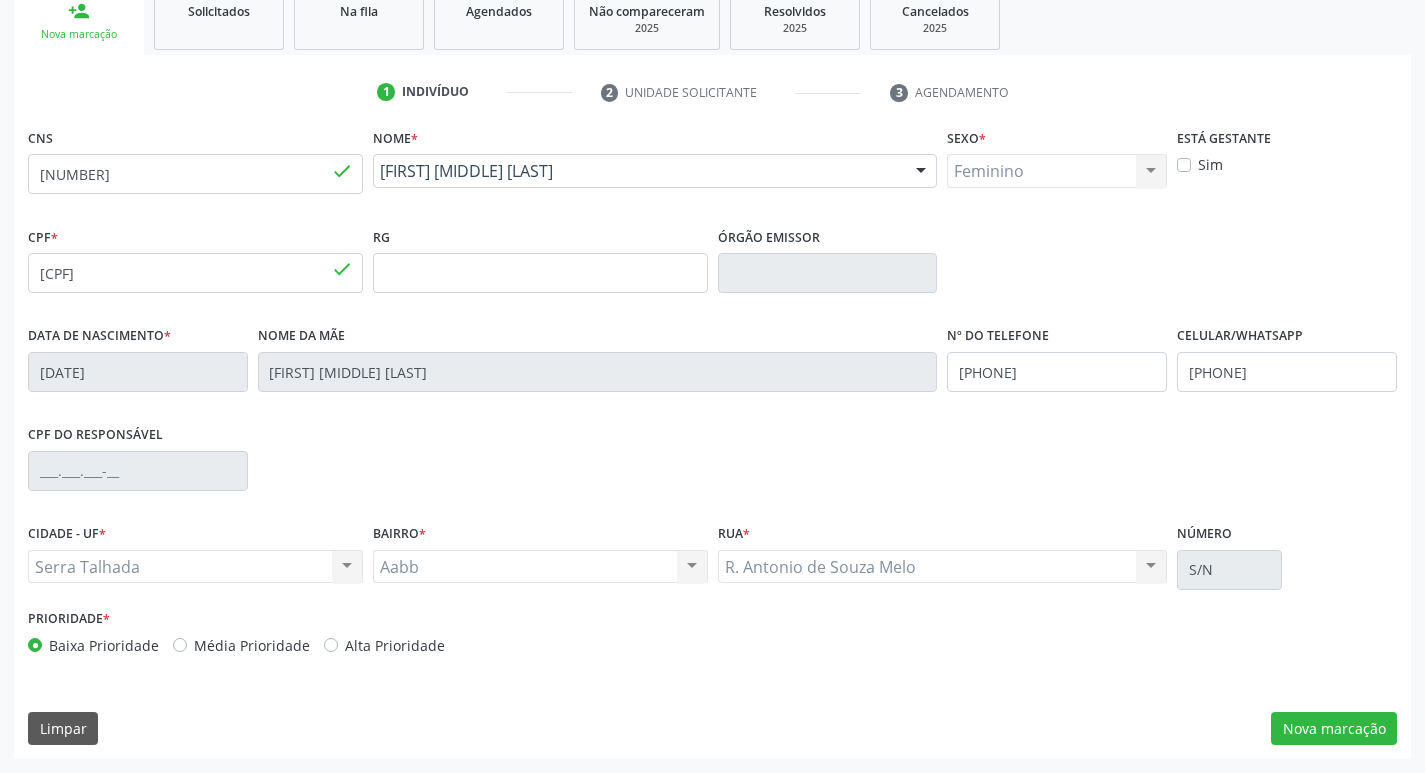 click on "CNS
702 4015 3408 1124       done
Nome
*
Maria do Socorro Terto Melo
Maria do Socorro Terto Melo
CNS:
702 4015 3408 1124
CPF:
432.122.044-00
Nascimento:
04/05/1965
Nenhum resultado encontrado para: "   "
Digite o nome
Sexo
*
Feminino         Masculino   Feminino
Nenhum resultado encontrado para: "   "
Não há nenhuma opção para ser exibida.
Está gestante
Sim
CPF
*
432.122.044-00       done
RG
Órgão emissor
Data de nascimento
*
04/05/1965
Nome da mãe
Maria Ferreira Terto
Nº do Telefone
(87) 99966-3113
Celular/WhatsApp
(87) 99966-3113
CPF do responsável
CIDADE - UF
*" at bounding box center (712, 441) 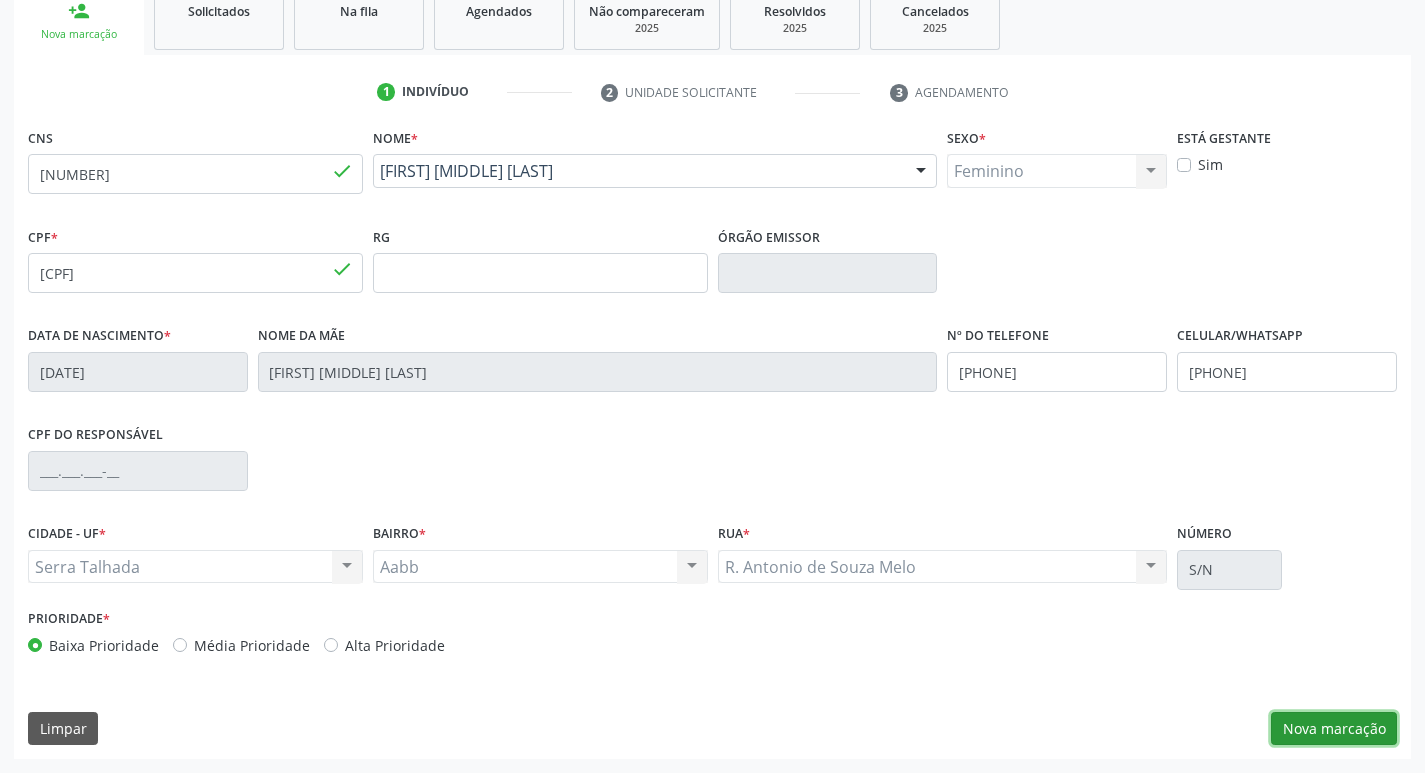drag, startPoint x: 1309, startPoint y: 733, endPoint x: 1087, endPoint y: 694, distance: 225.39964 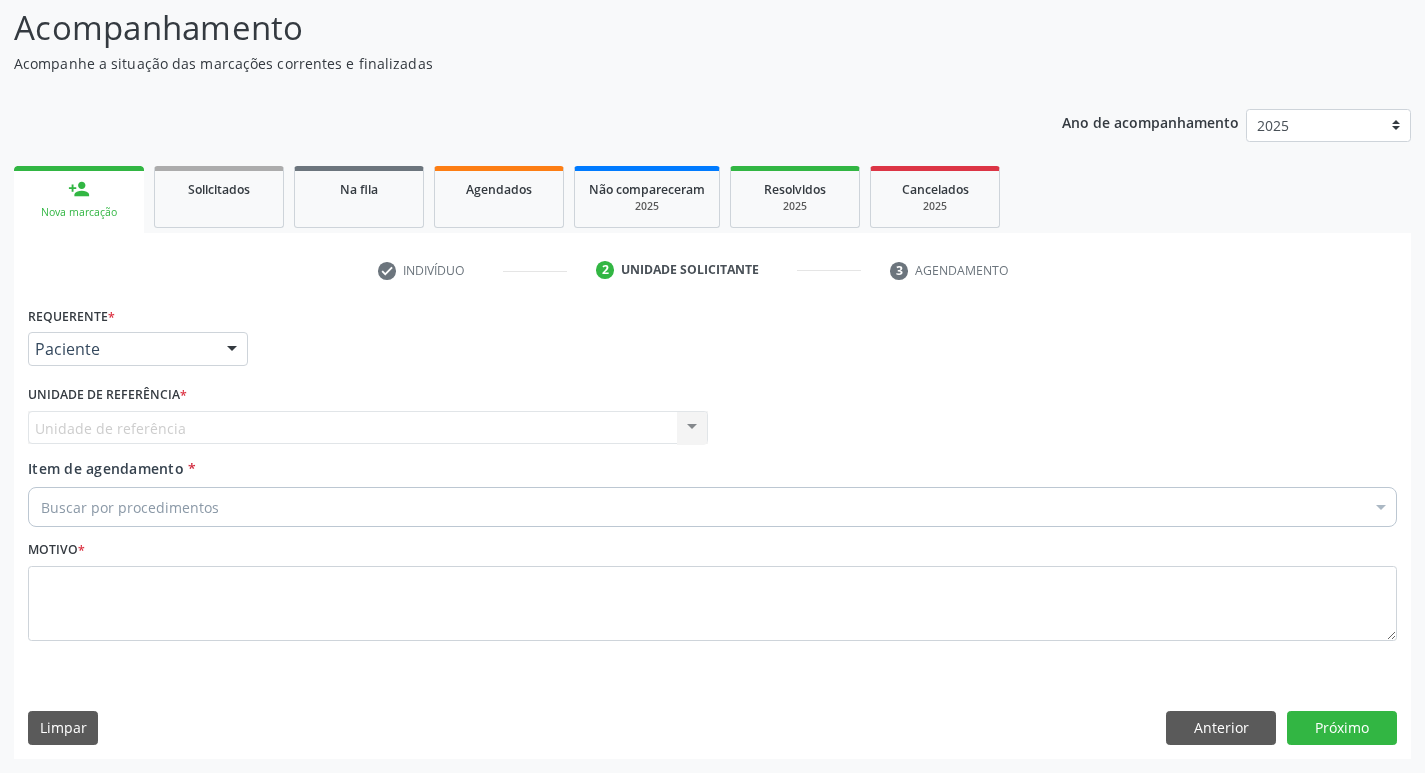 scroll, scrollTop: 133, scrollLeft: 0, axis: vertical 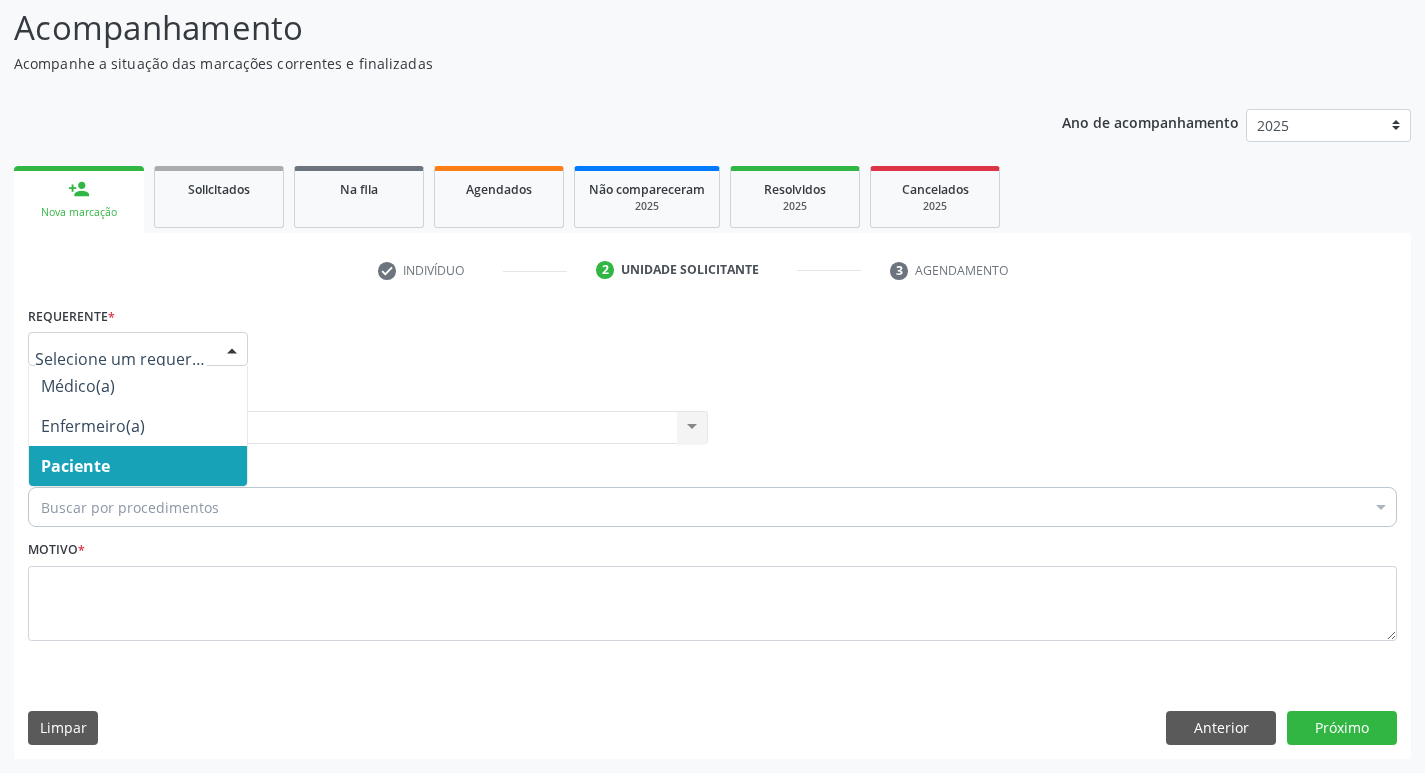 click on "Buscar por procedimentos" at bounding box center [712, 507] 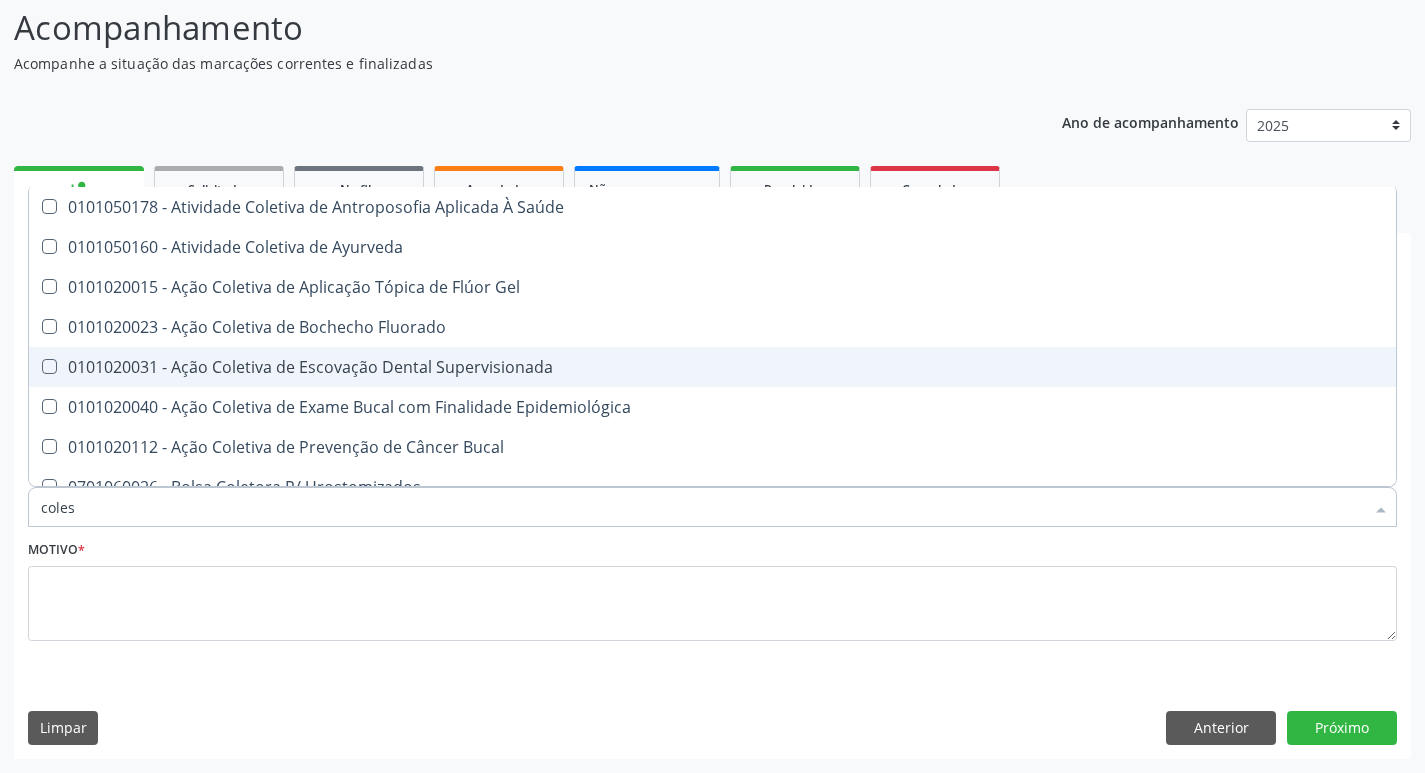 type on "colest" 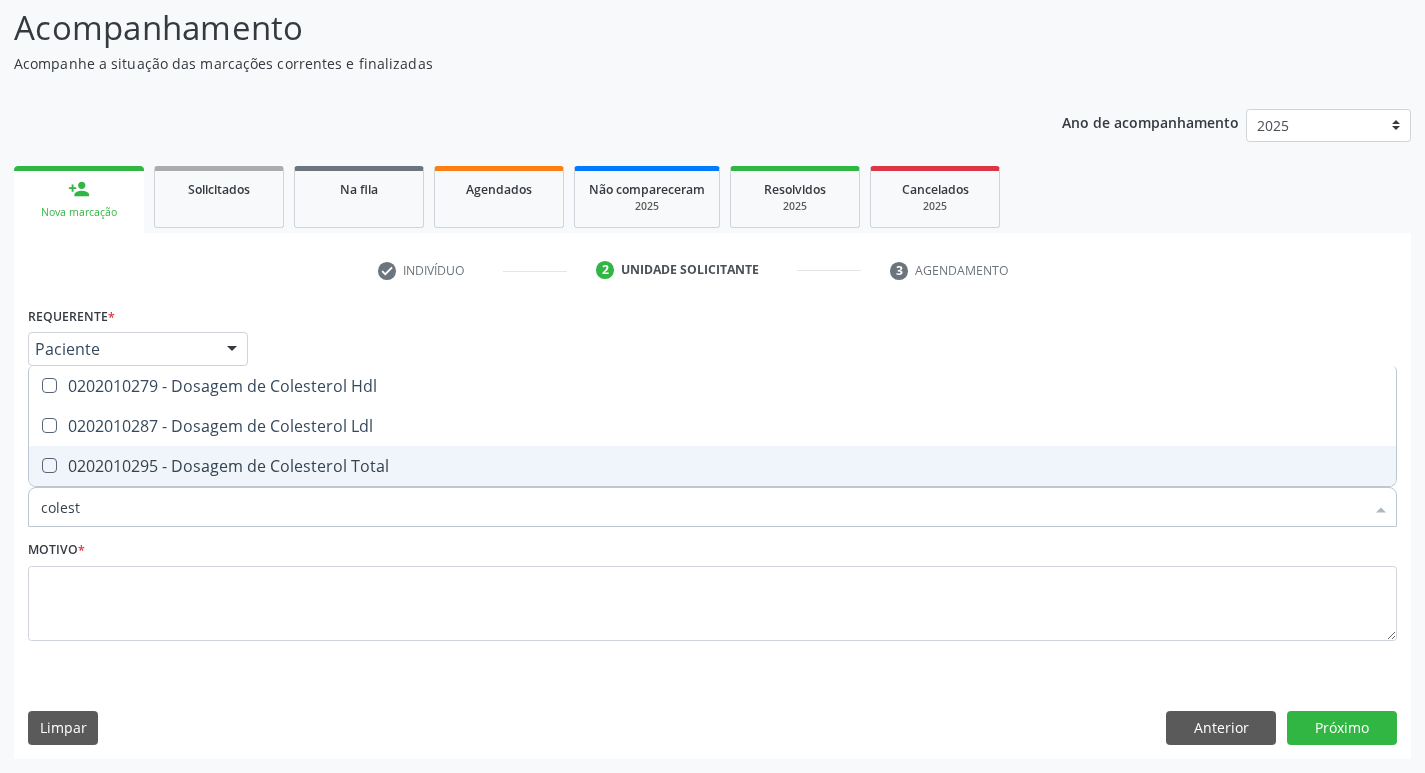 click on "0202010295 - Dosagem de Colesterol Total" at bounding box center (712, 466) 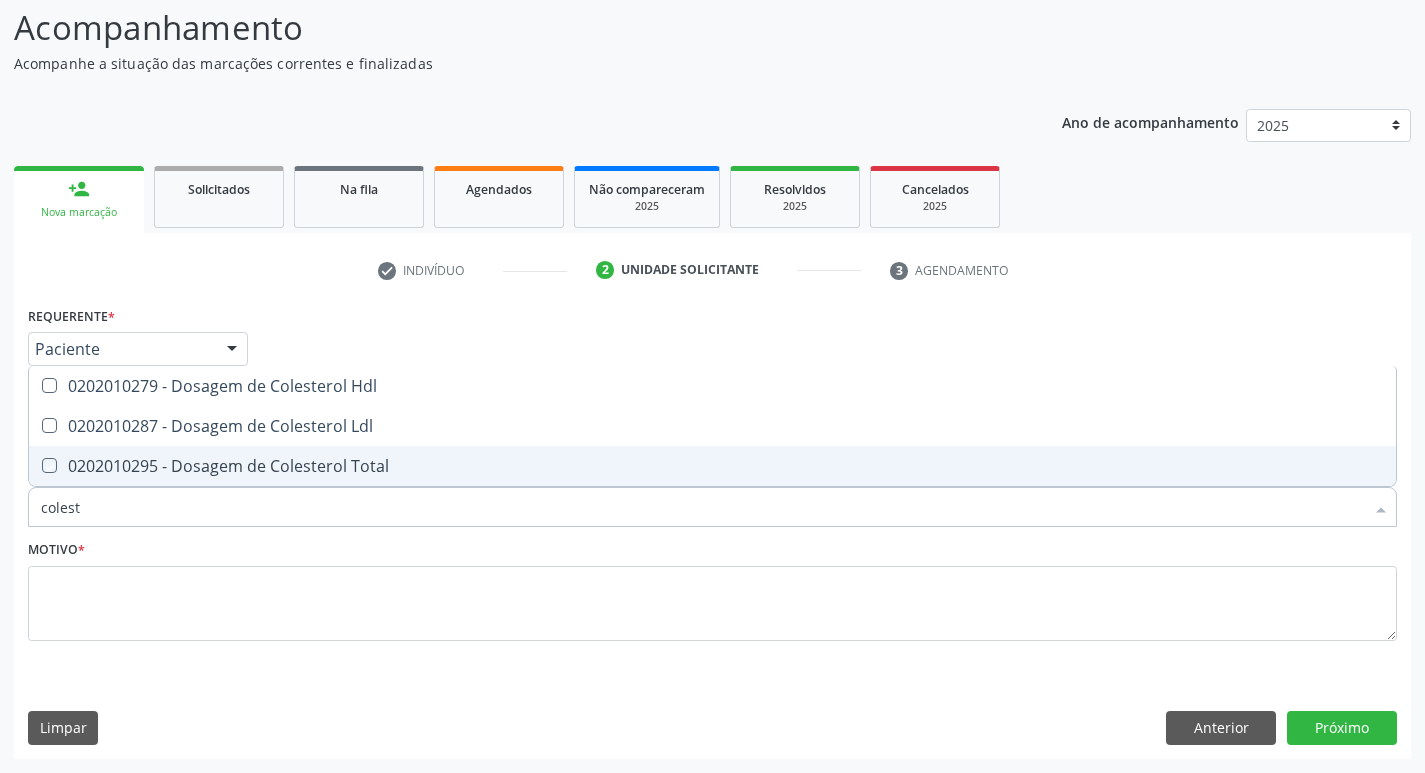 checkbox on "true" 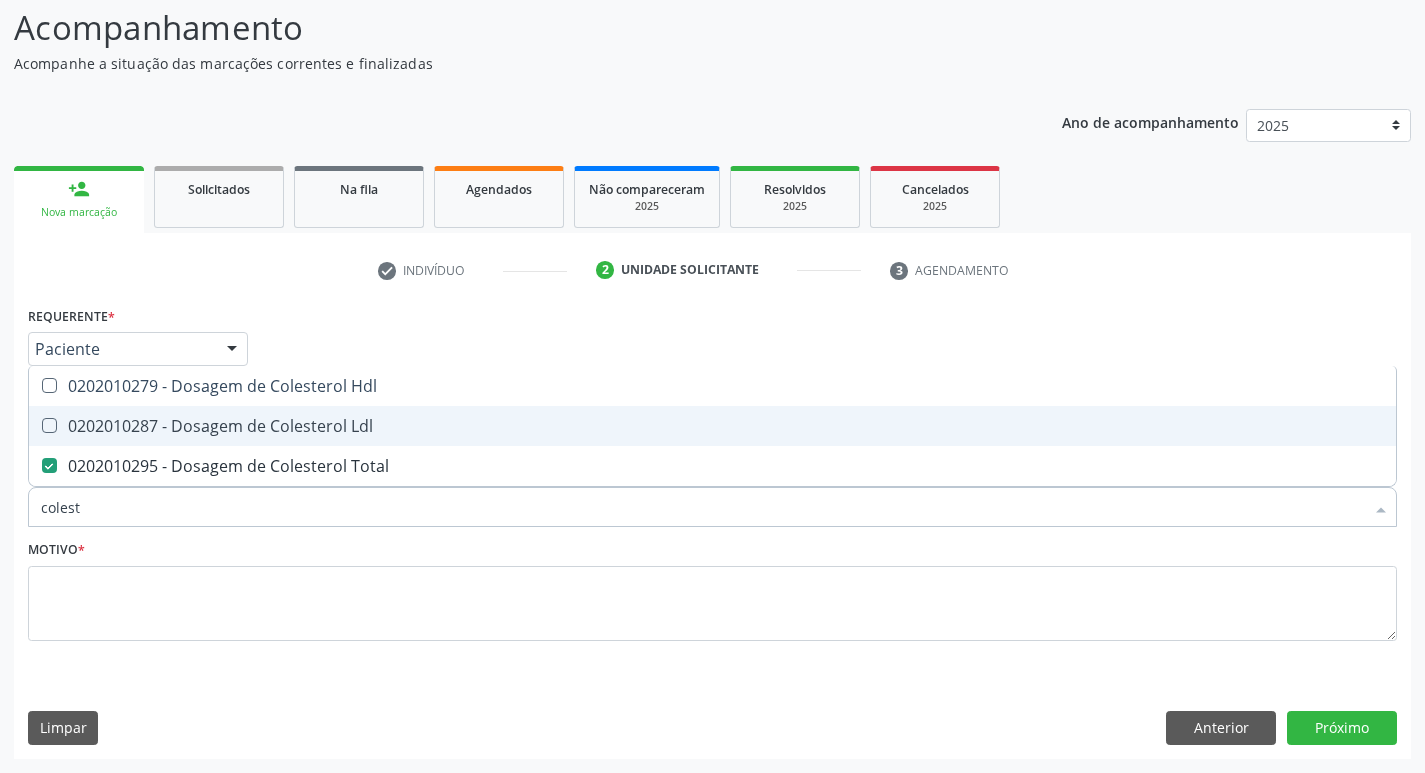 drag, startPoint x: 358, startPoint y: 434, endPoint x: 358, endPoint y: 413, distance: 21 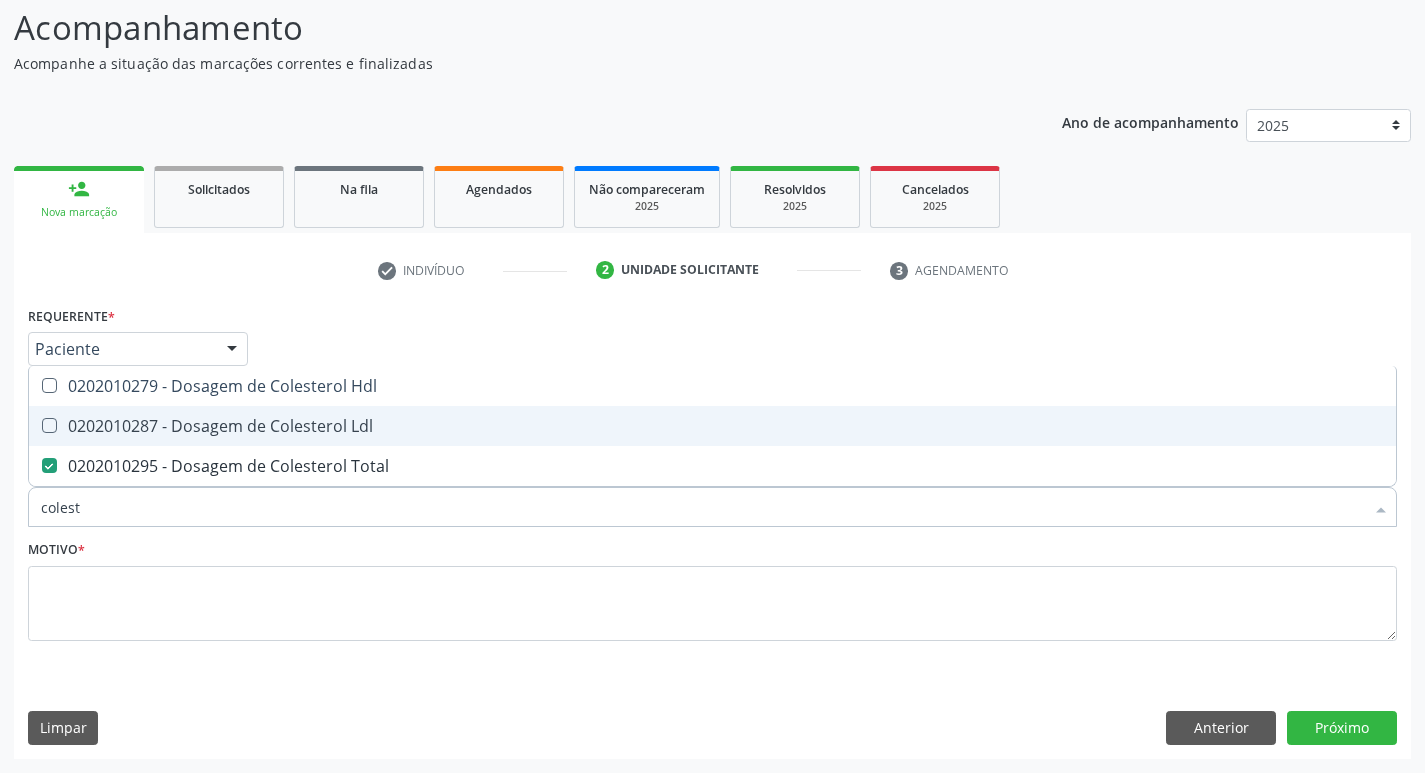 click on "0202010287 - Dosagem de Colesterol Ldl" at bounding box center (712, 426) 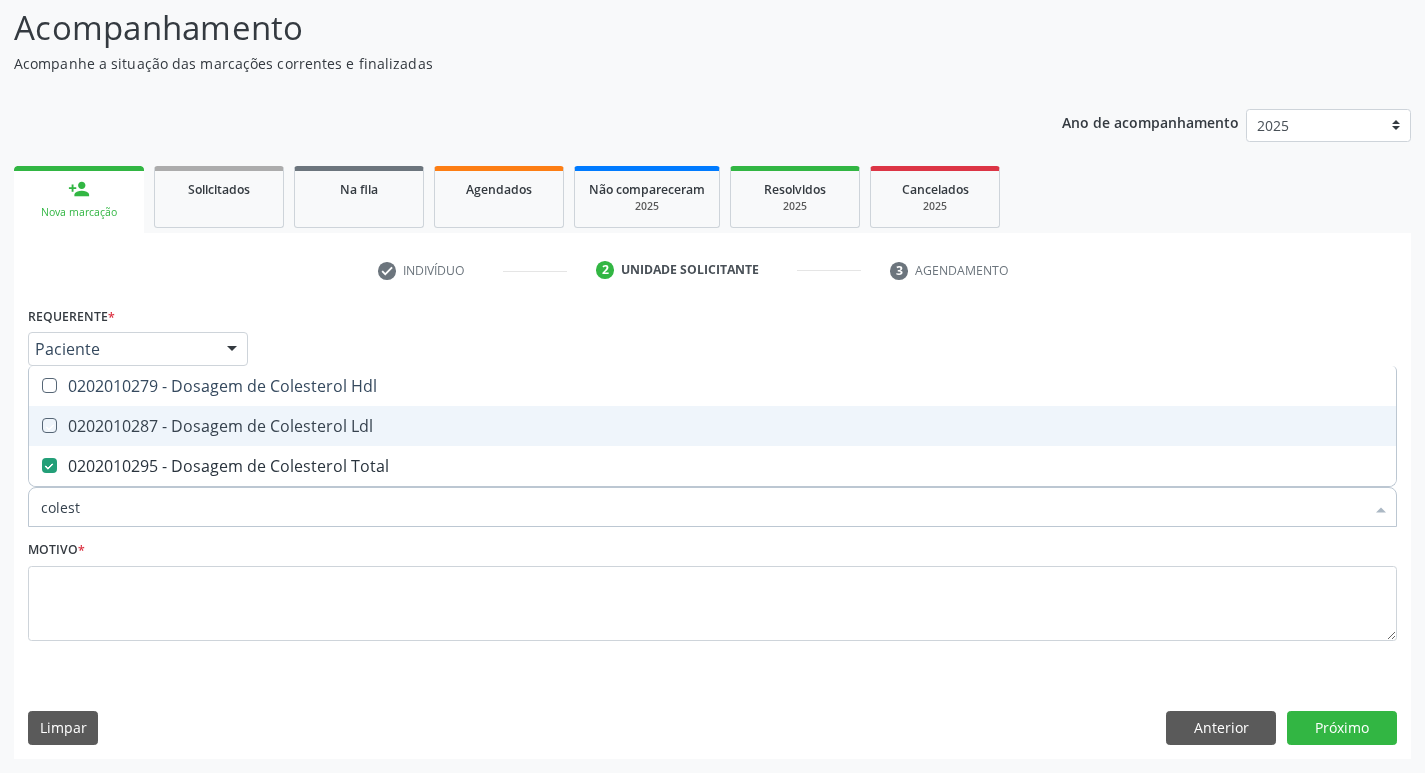 checkbox on "true" 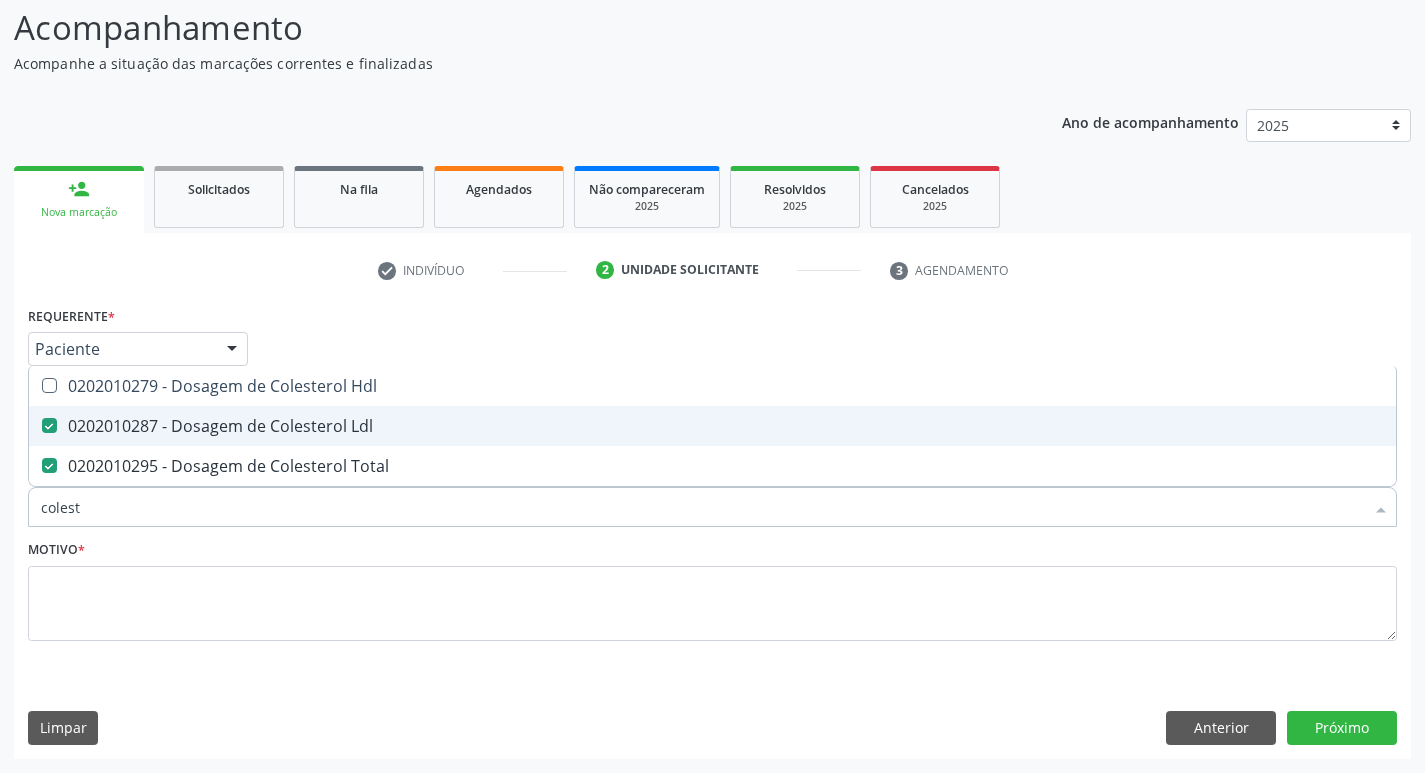 click on "0202010279 - Dosagem de Colesterol Hdl" at bounding box center [712, 386] 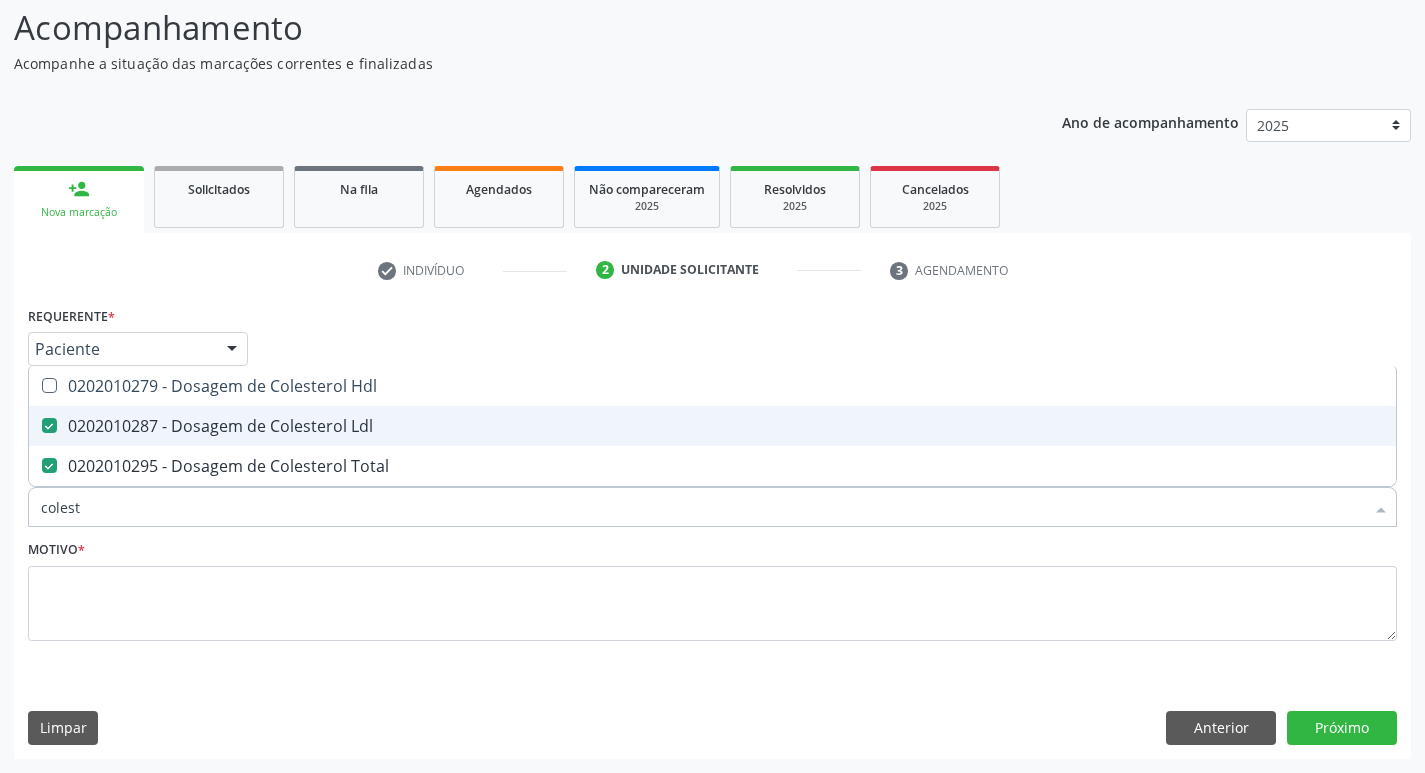 checkbox on "true" 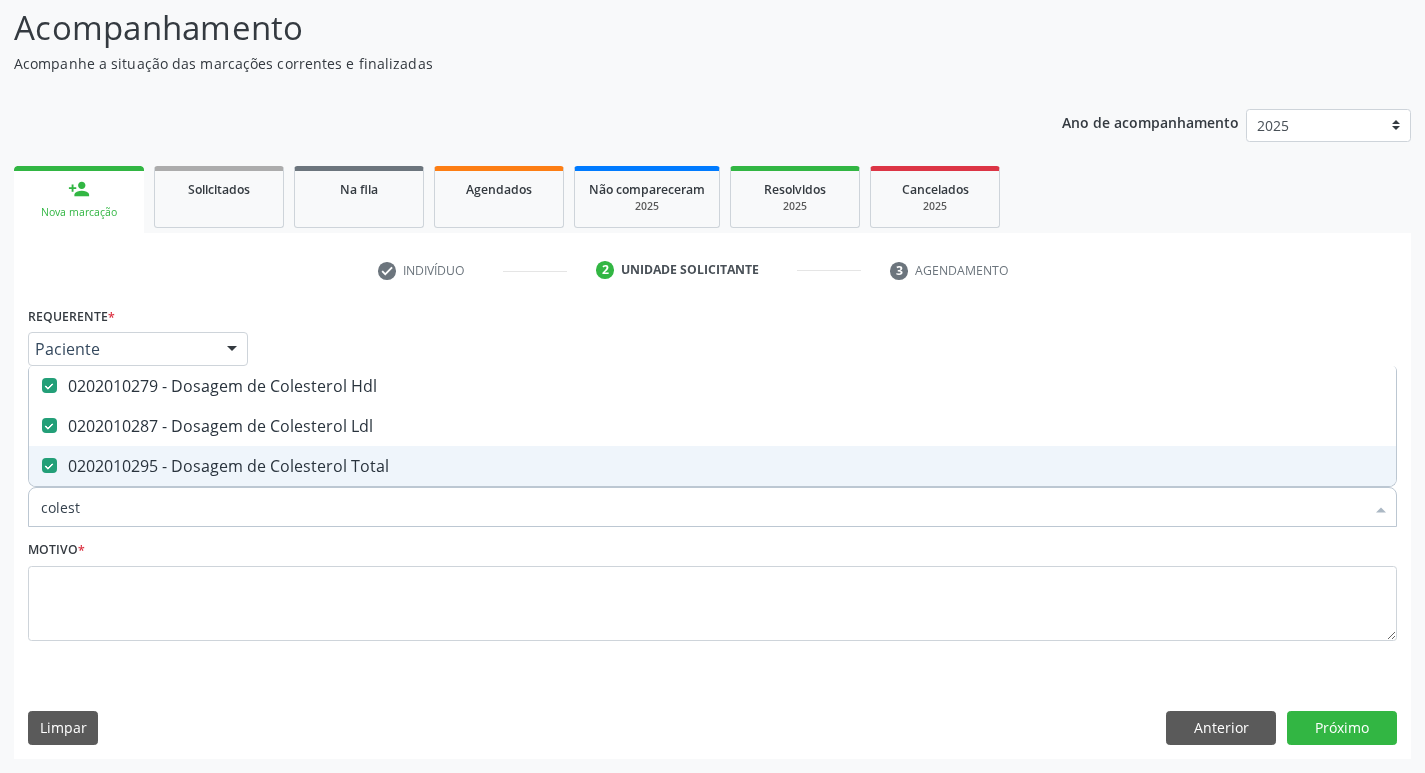 click on "colest" at bounding box center (702, 507) 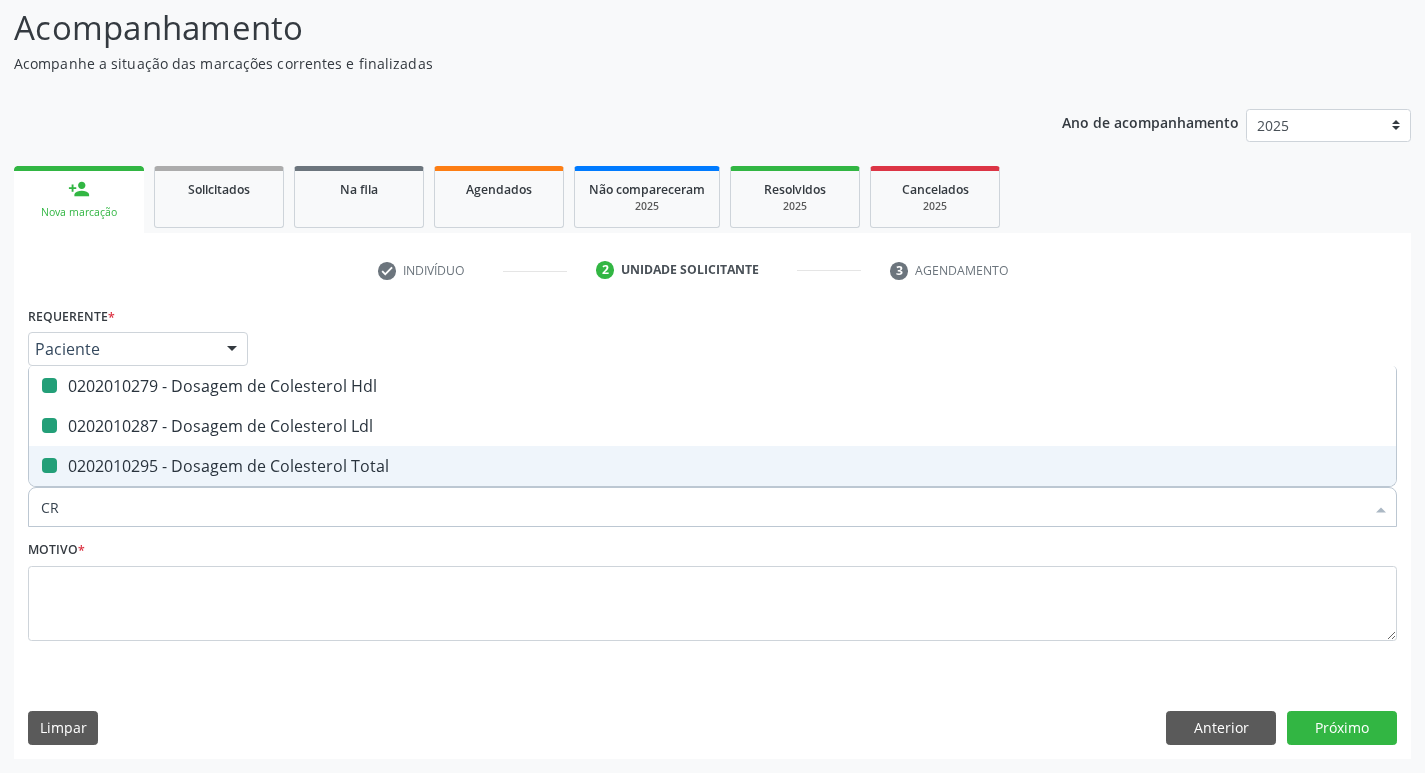 type on "CRE" 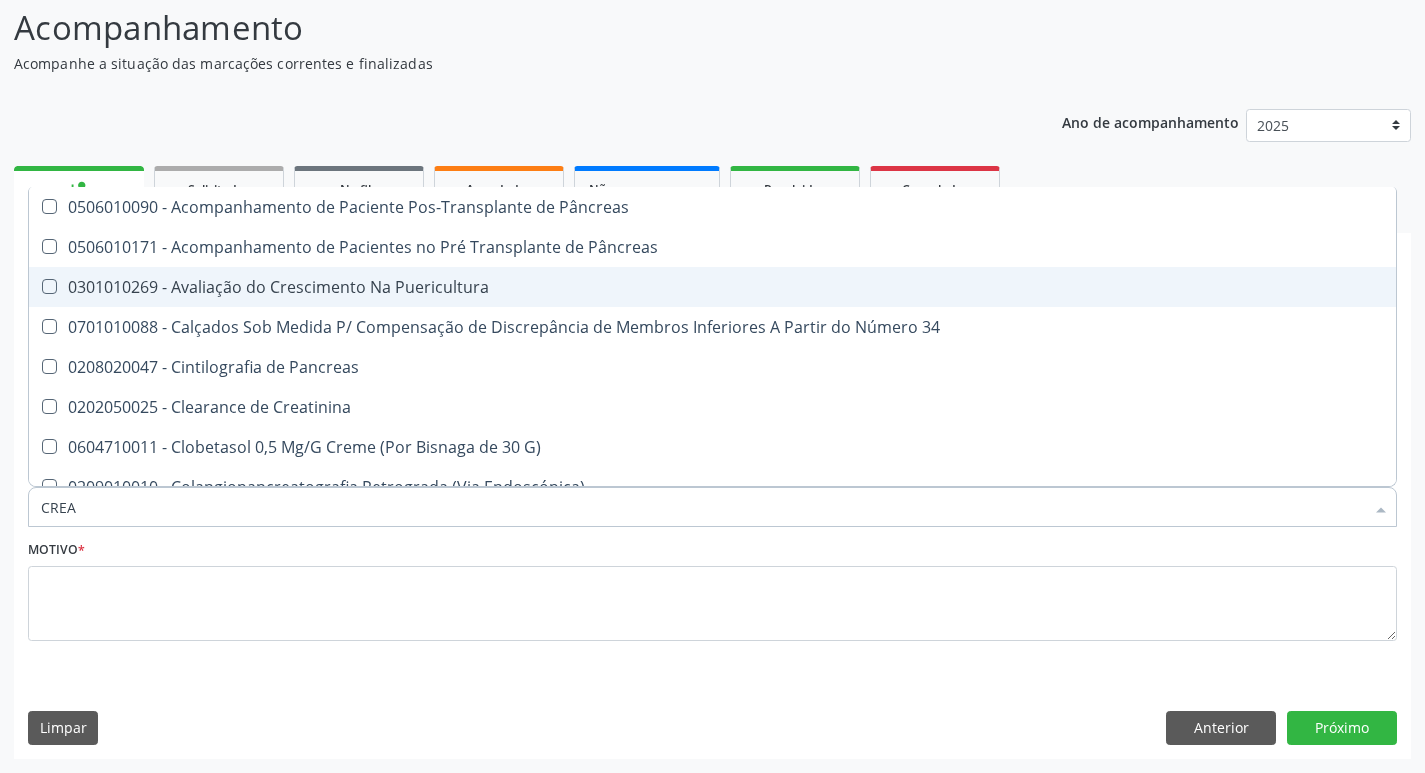 type on "CREAT" 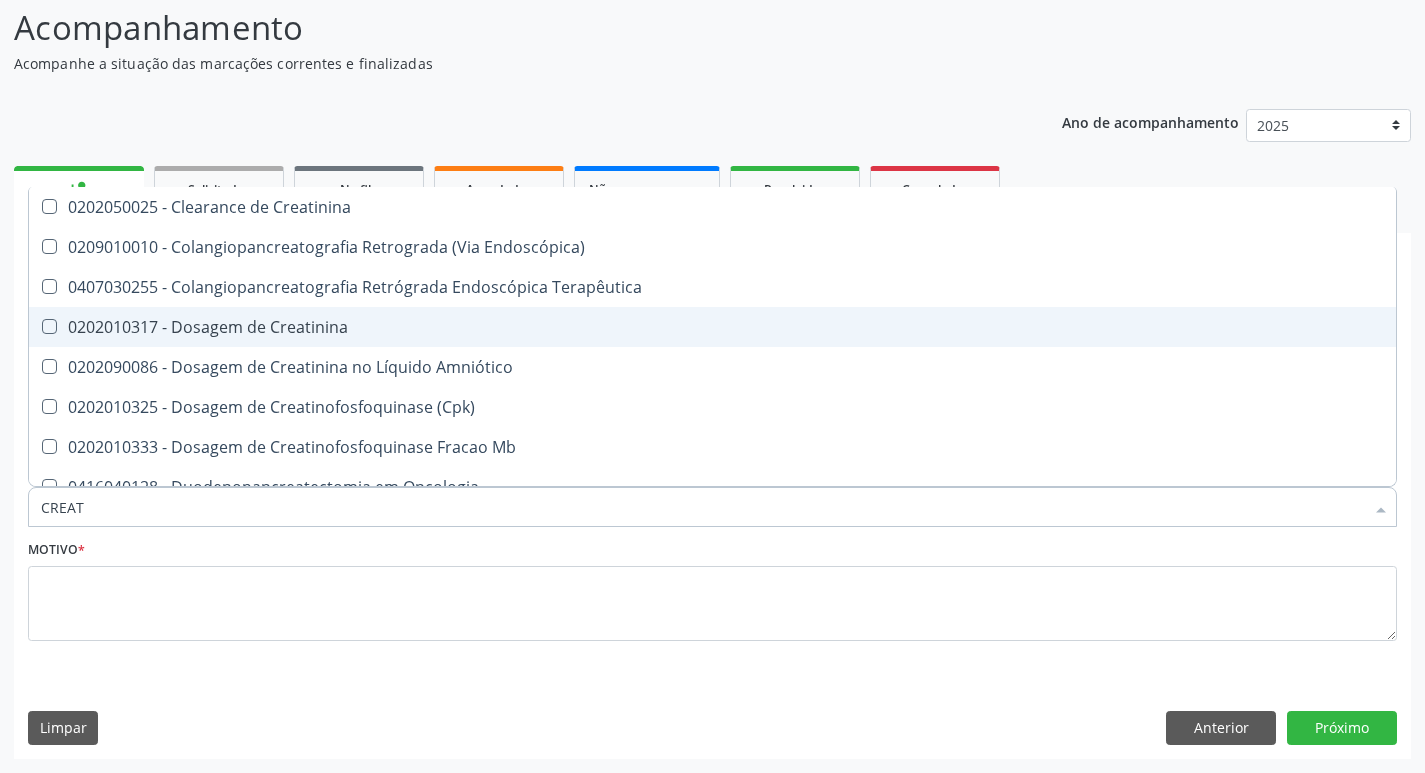 click on "0202010317 - Dosagem de Creatinina" at bounding box center [712, 327] 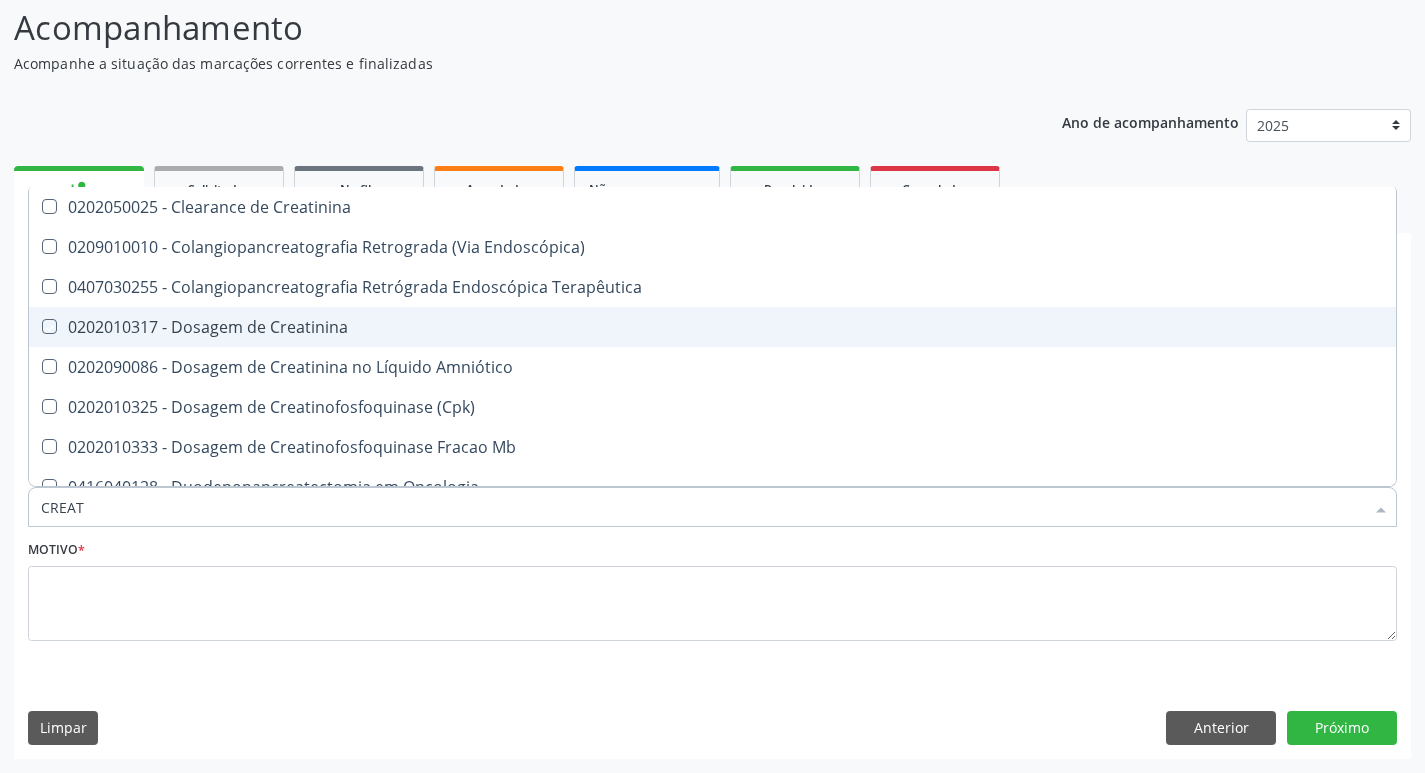 checkbox on "true" 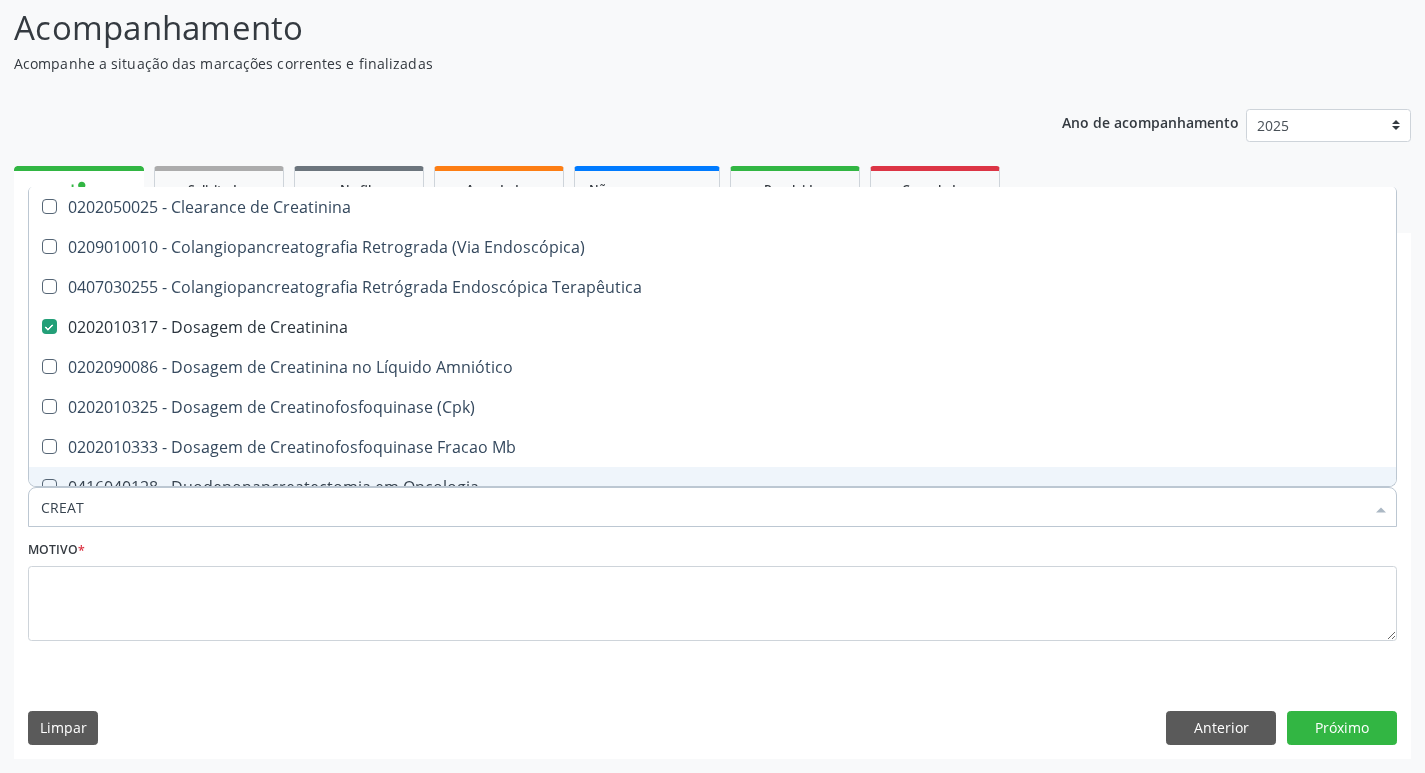 click on "CREAT" at bounding box center [702, 507] 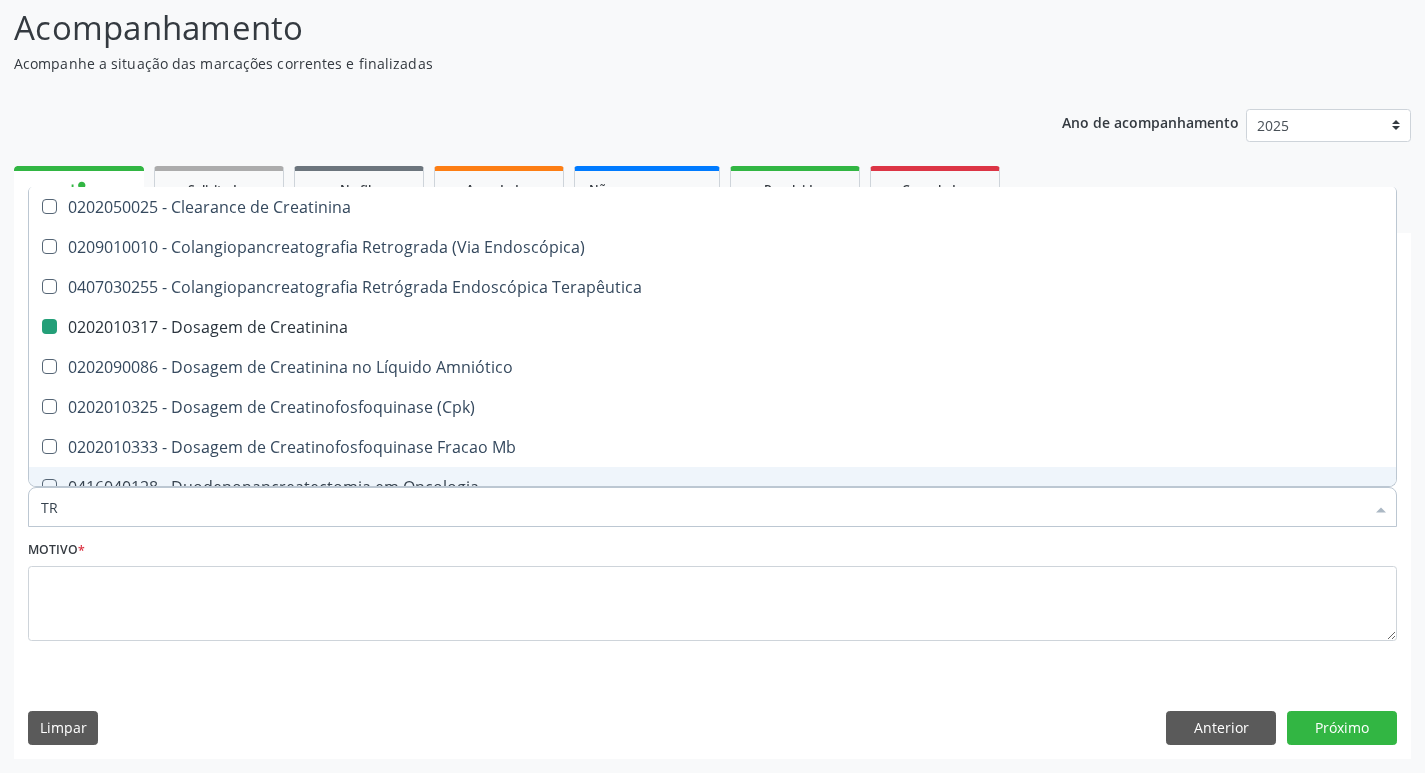 type on "TRI" 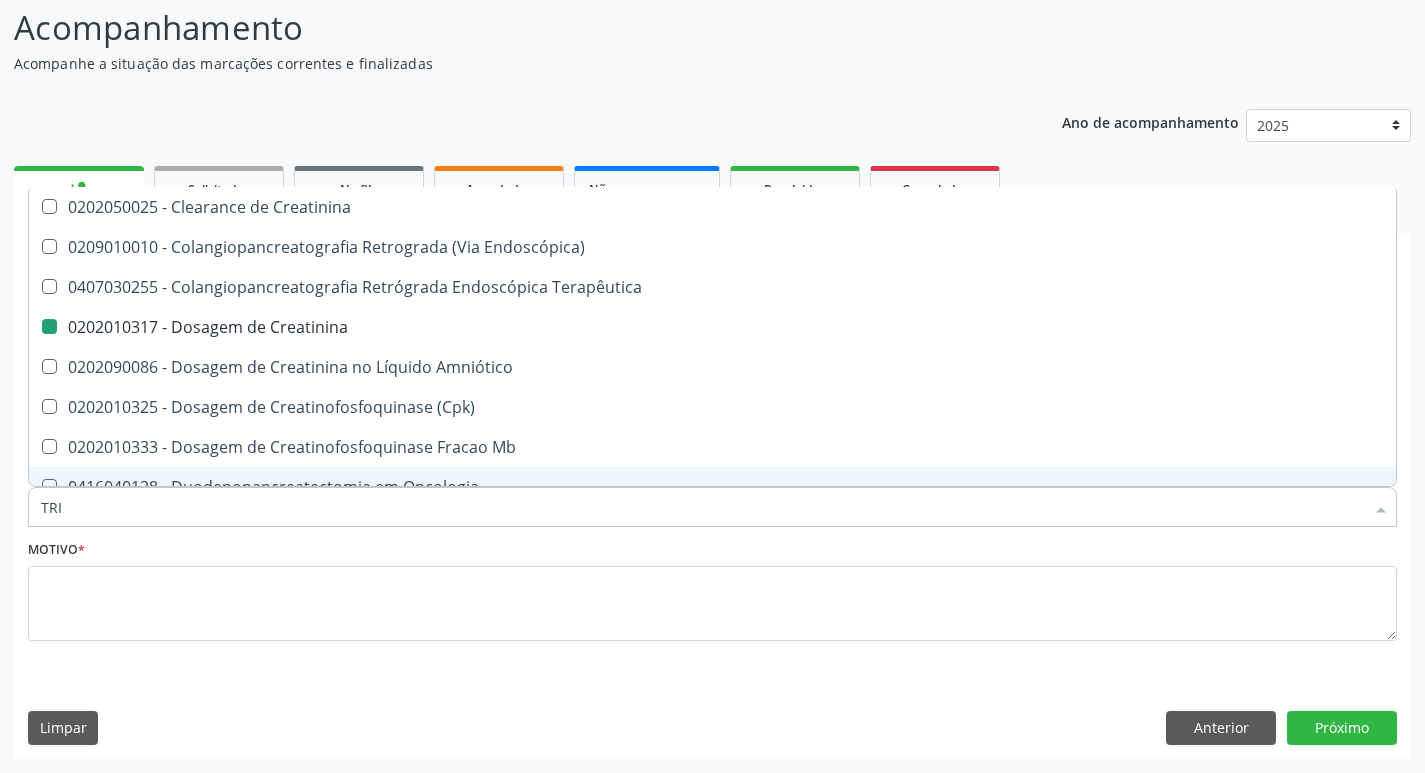 checkbox on "false" 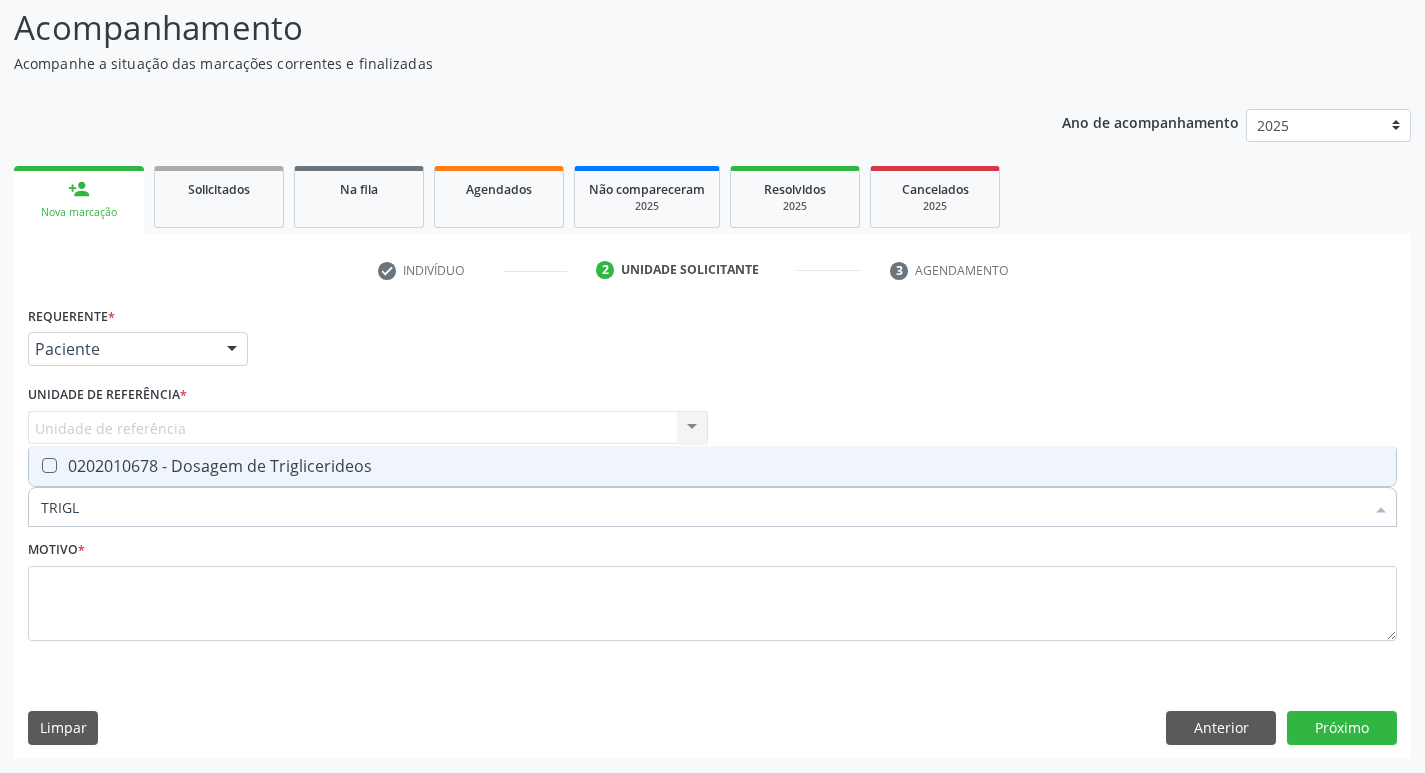 type on "TRIGLI" 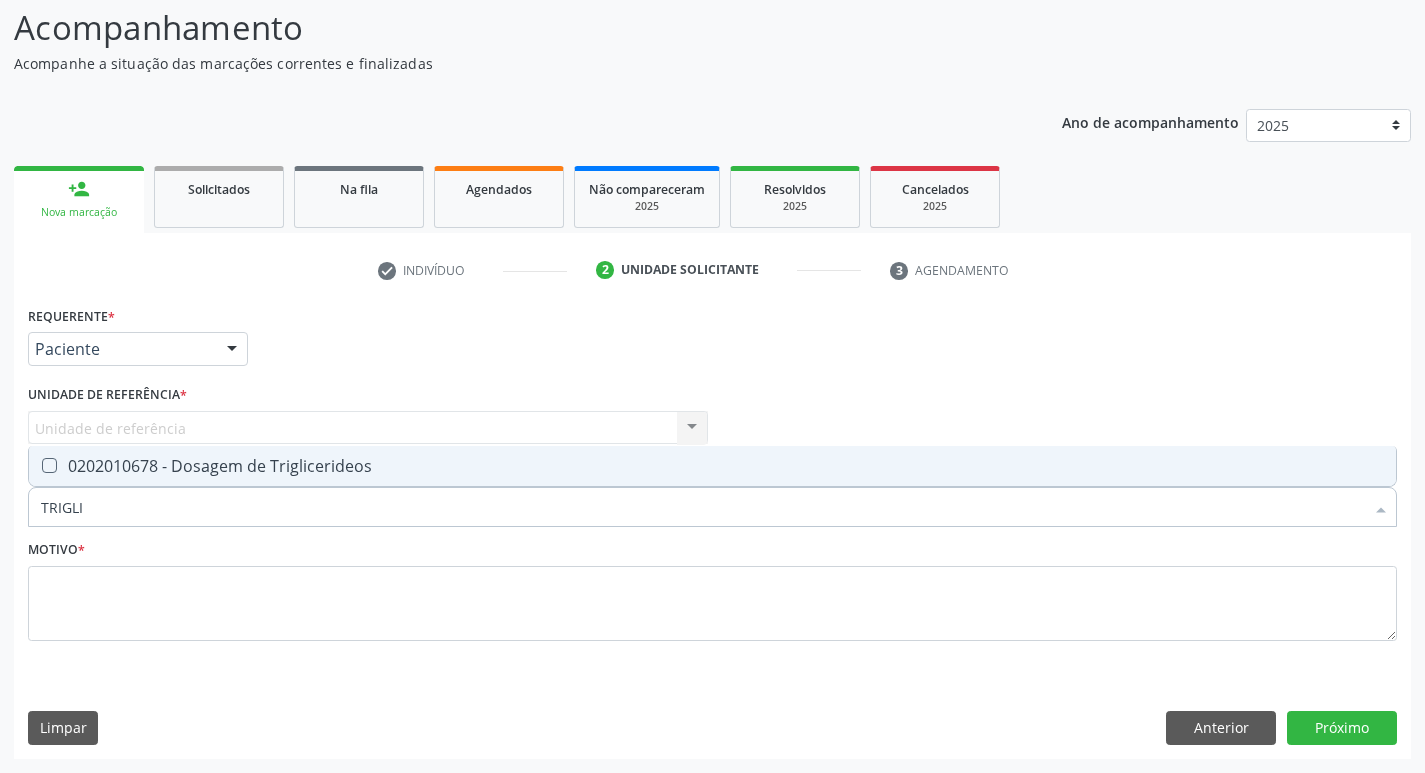 click on "0202010678 - Dosagem de Triglicerideos" at bounding box center (712, 466) 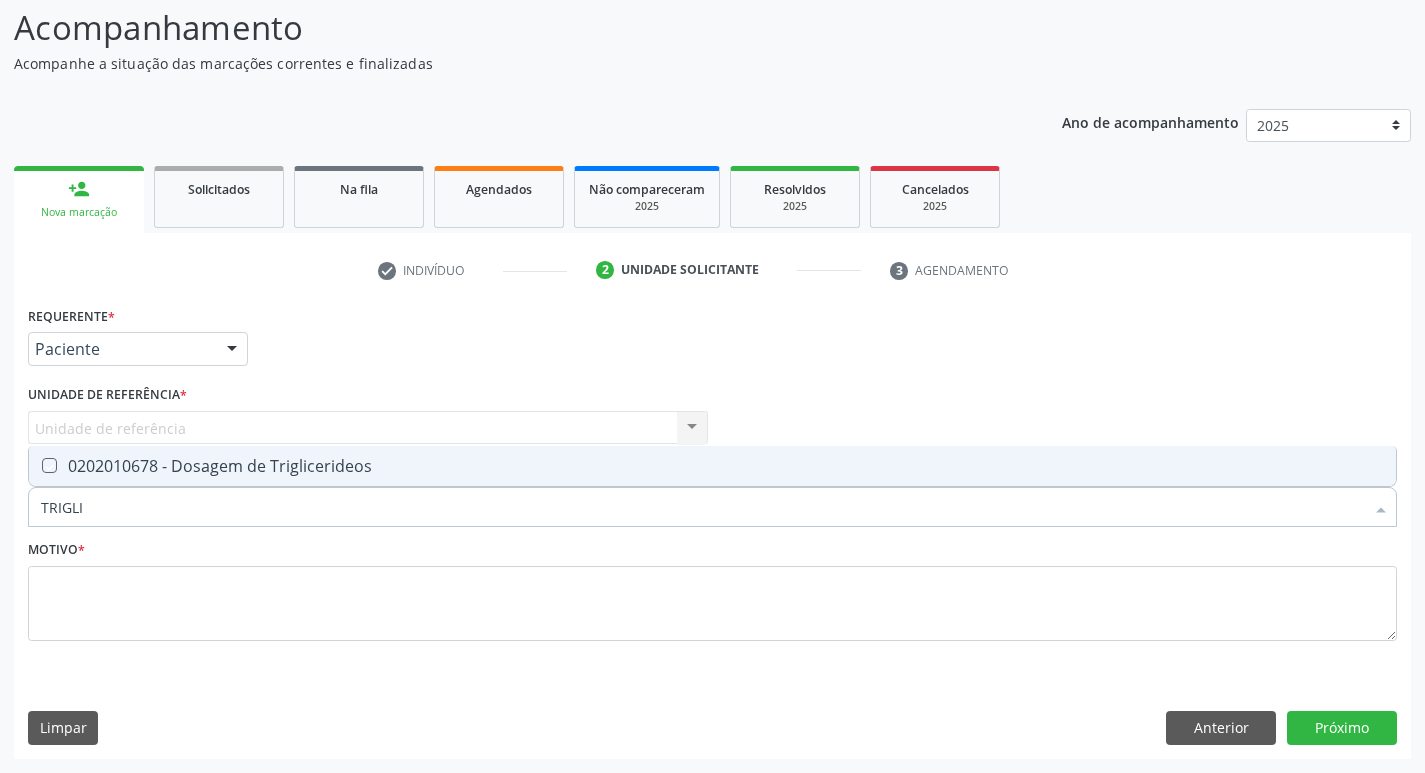 checkbox on "true" 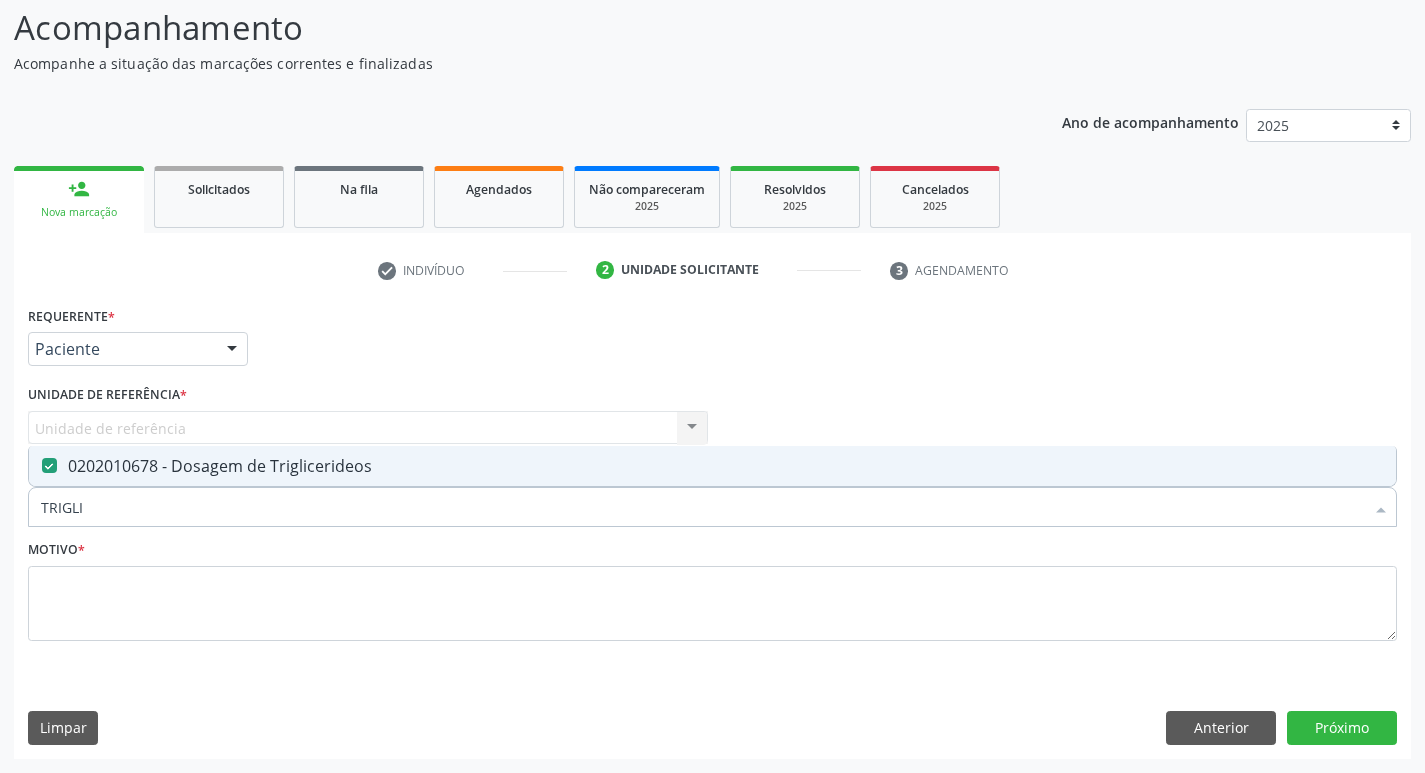 click on "TRIGLI" at bounding box center (702, 507) 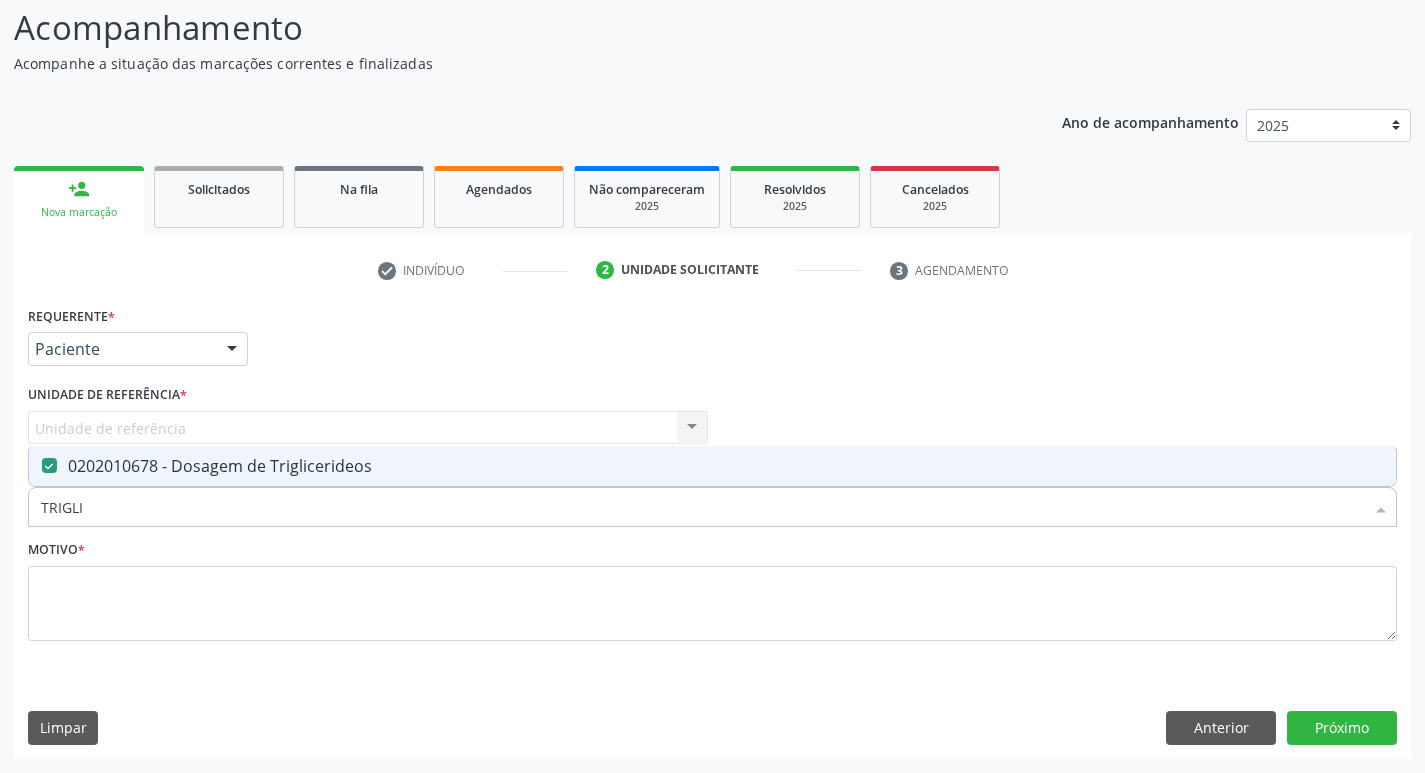 click on "TRIGLI" at bounding box center [702, 507] 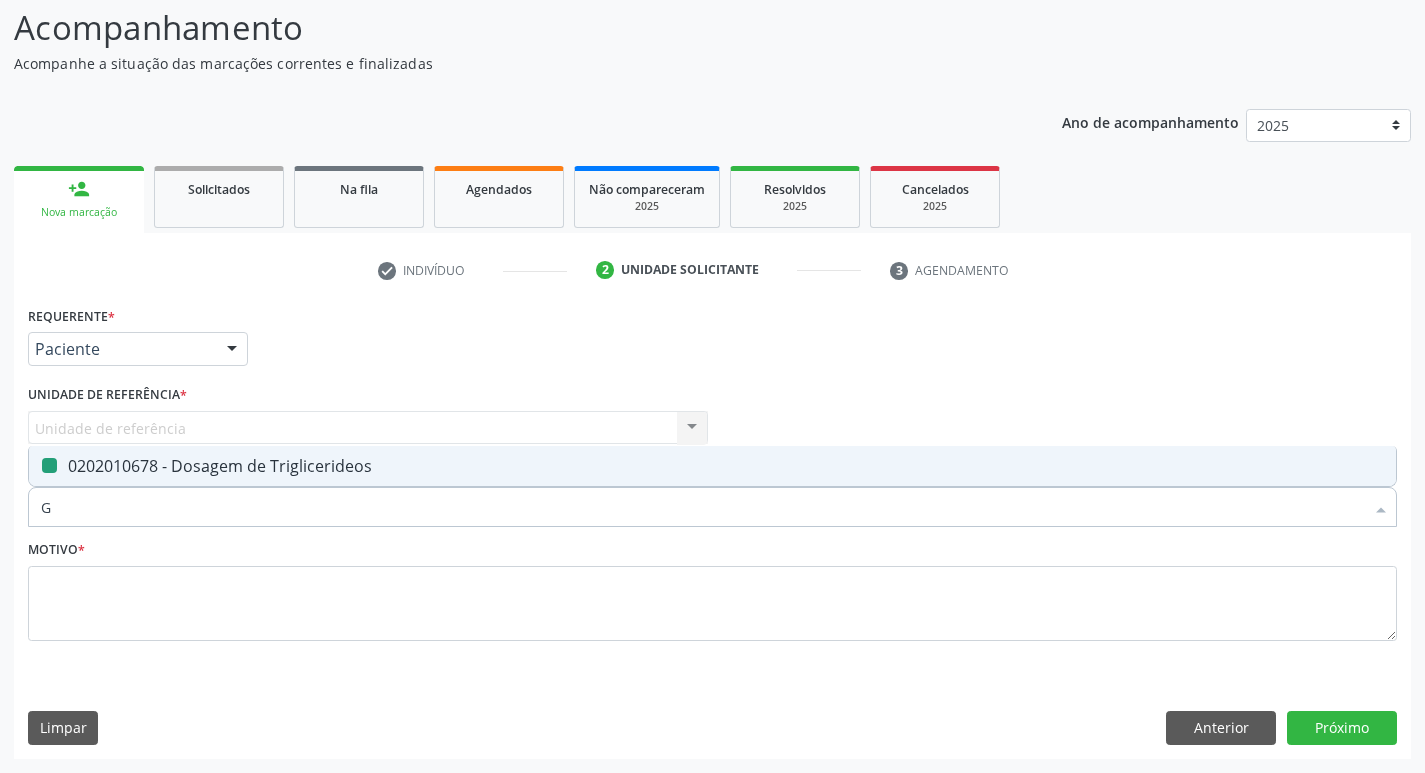 type on "GL" 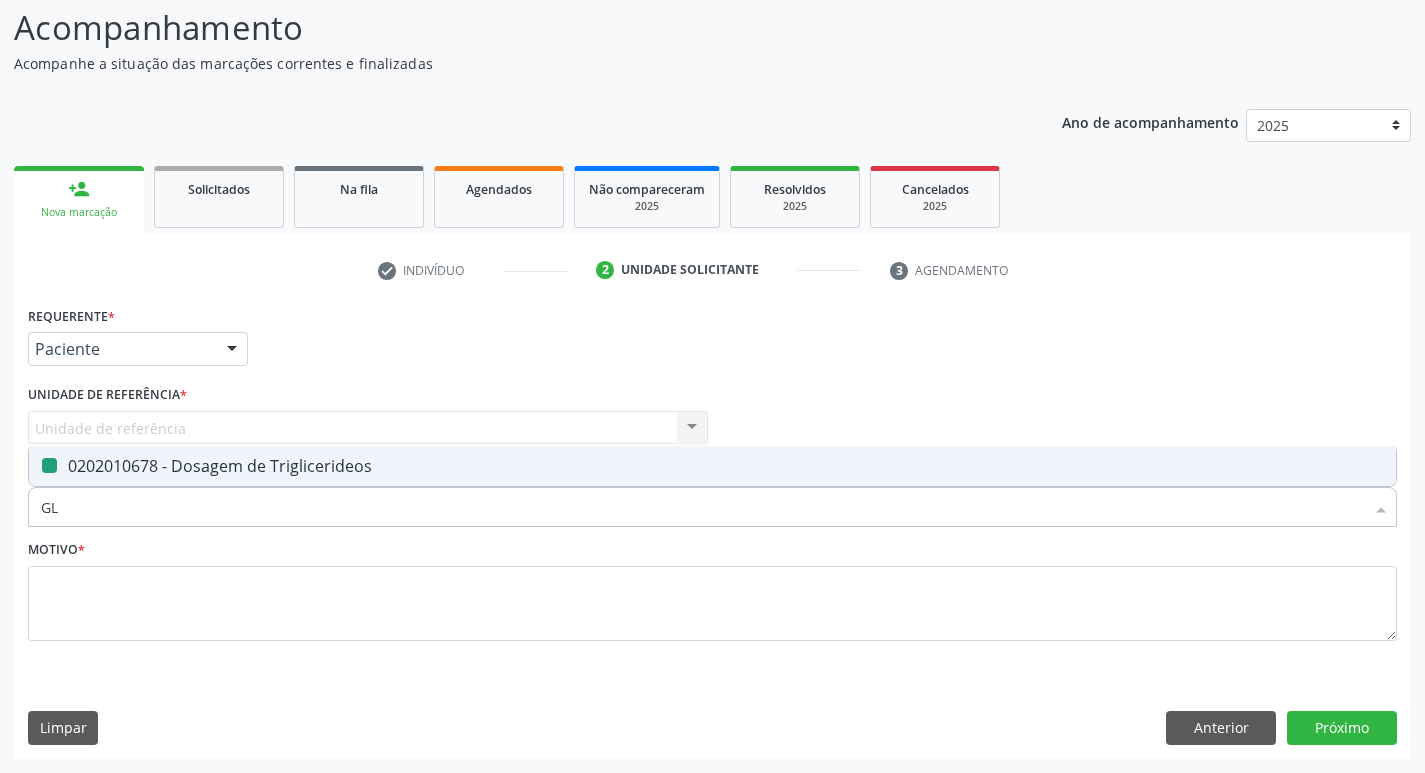 checkbox on "false" 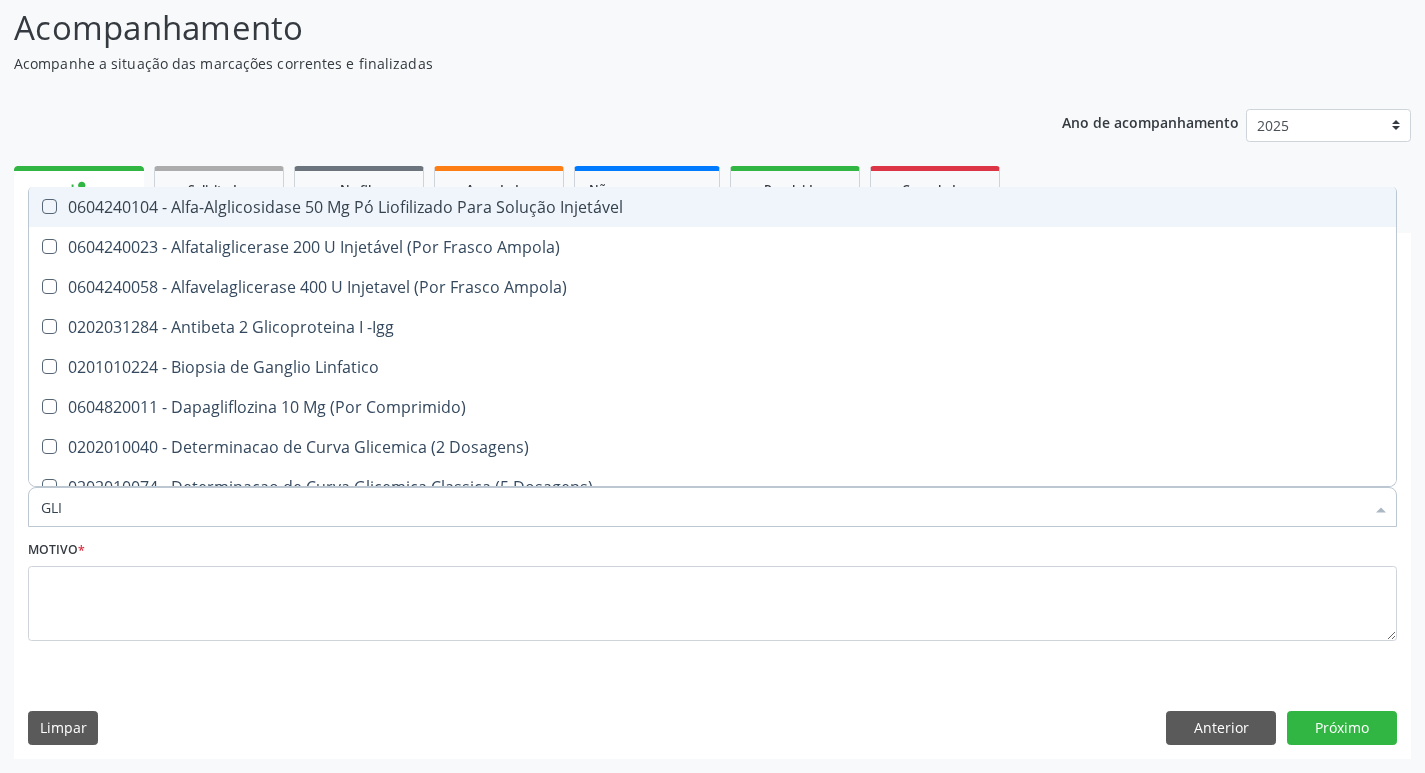 type on "GLIC" 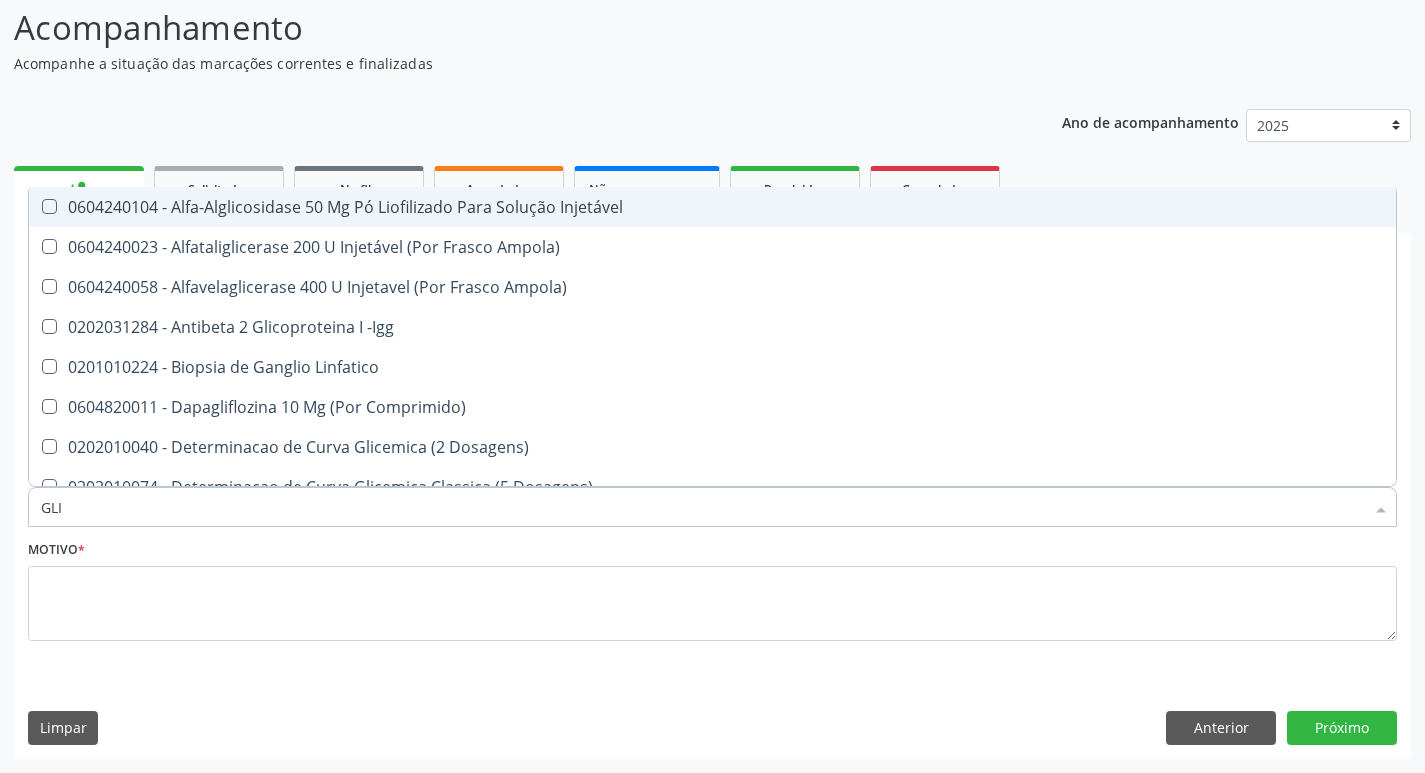 checkbox on "true" 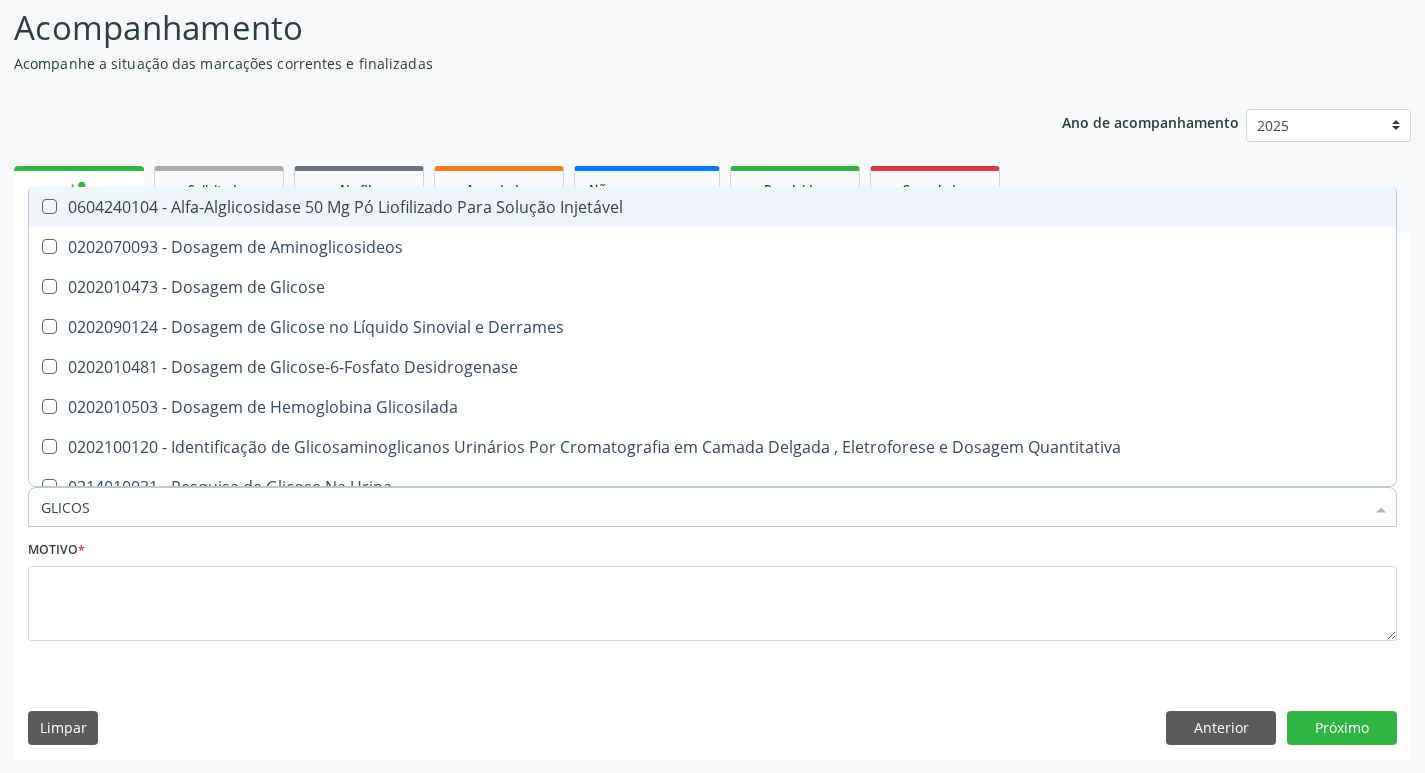 type on "GLICOSE" 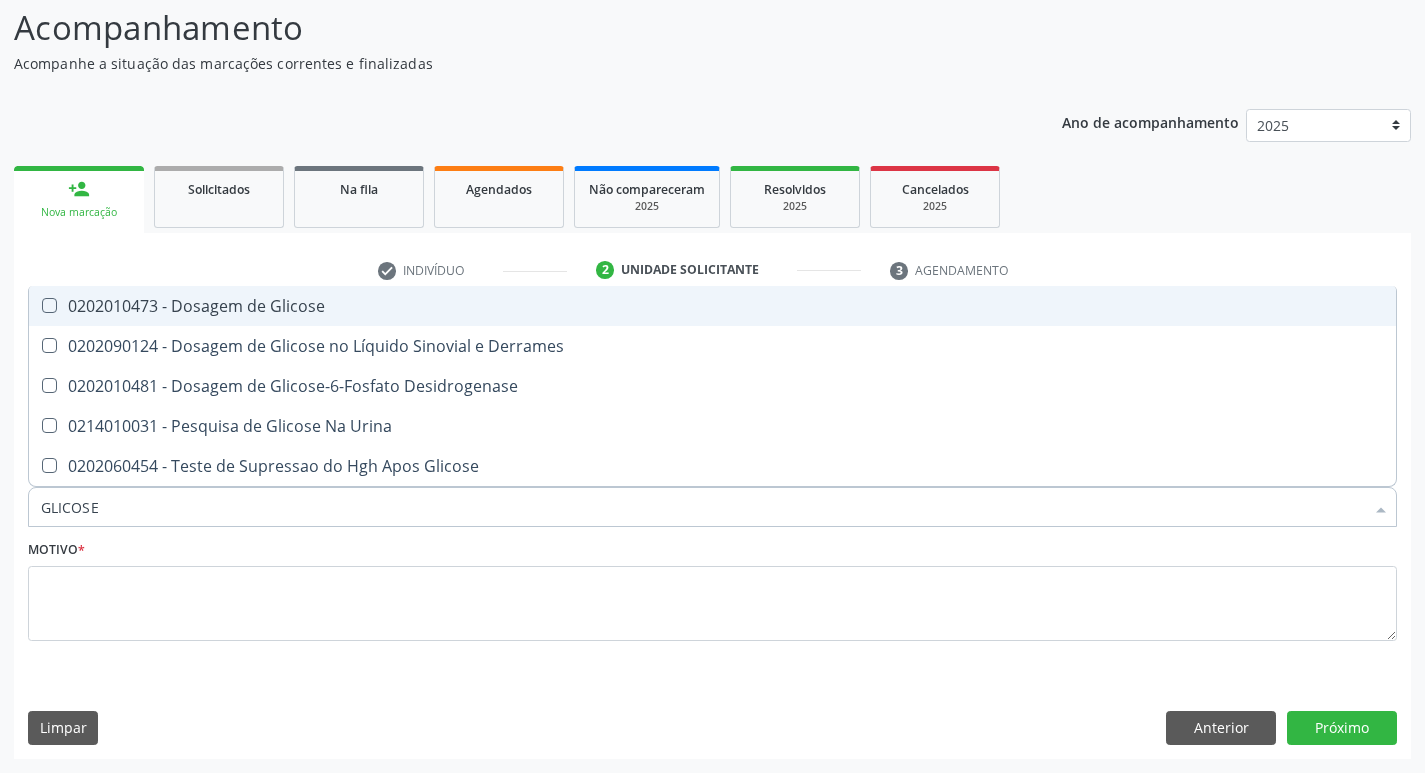 click on "0202010473 - Dosagem de Glicose" at bounding box center (712, 306) 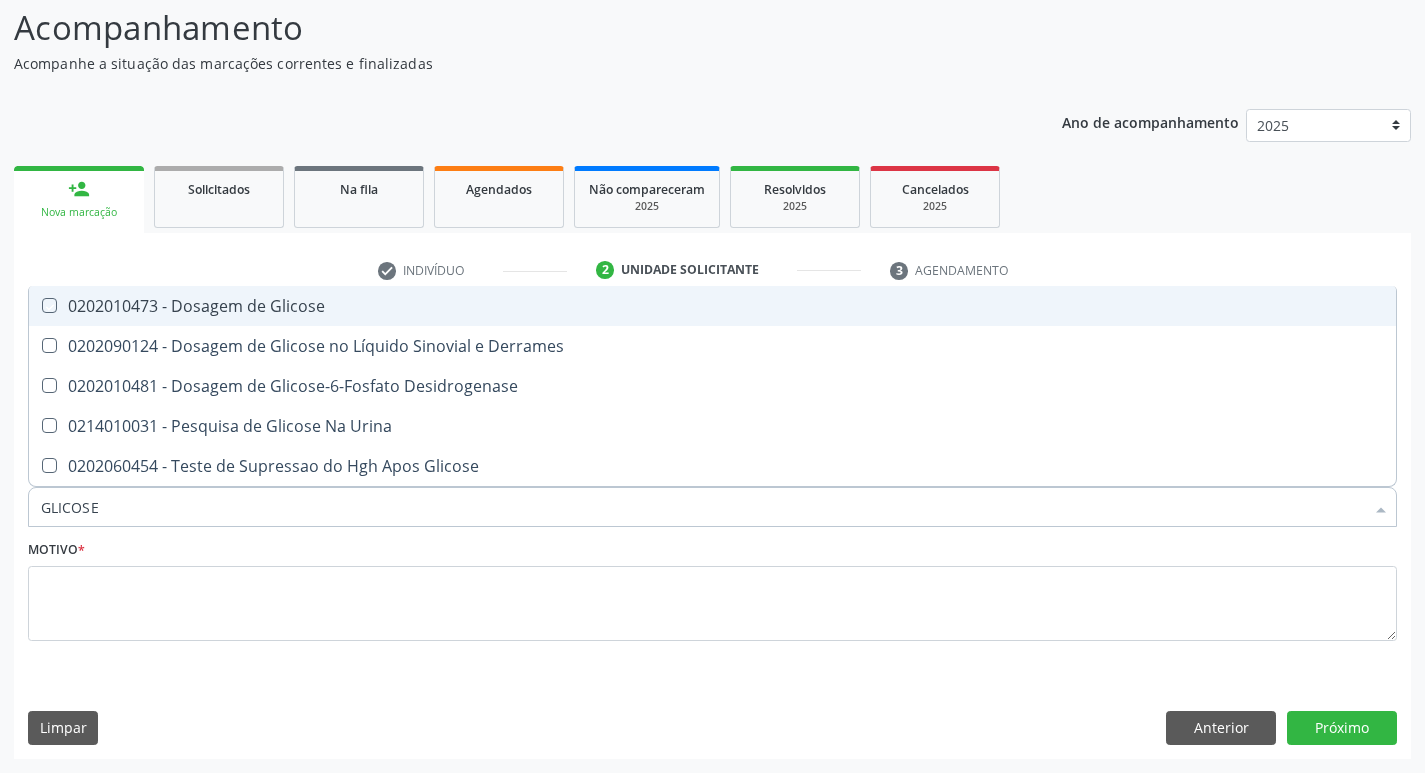 checkbox on "true" 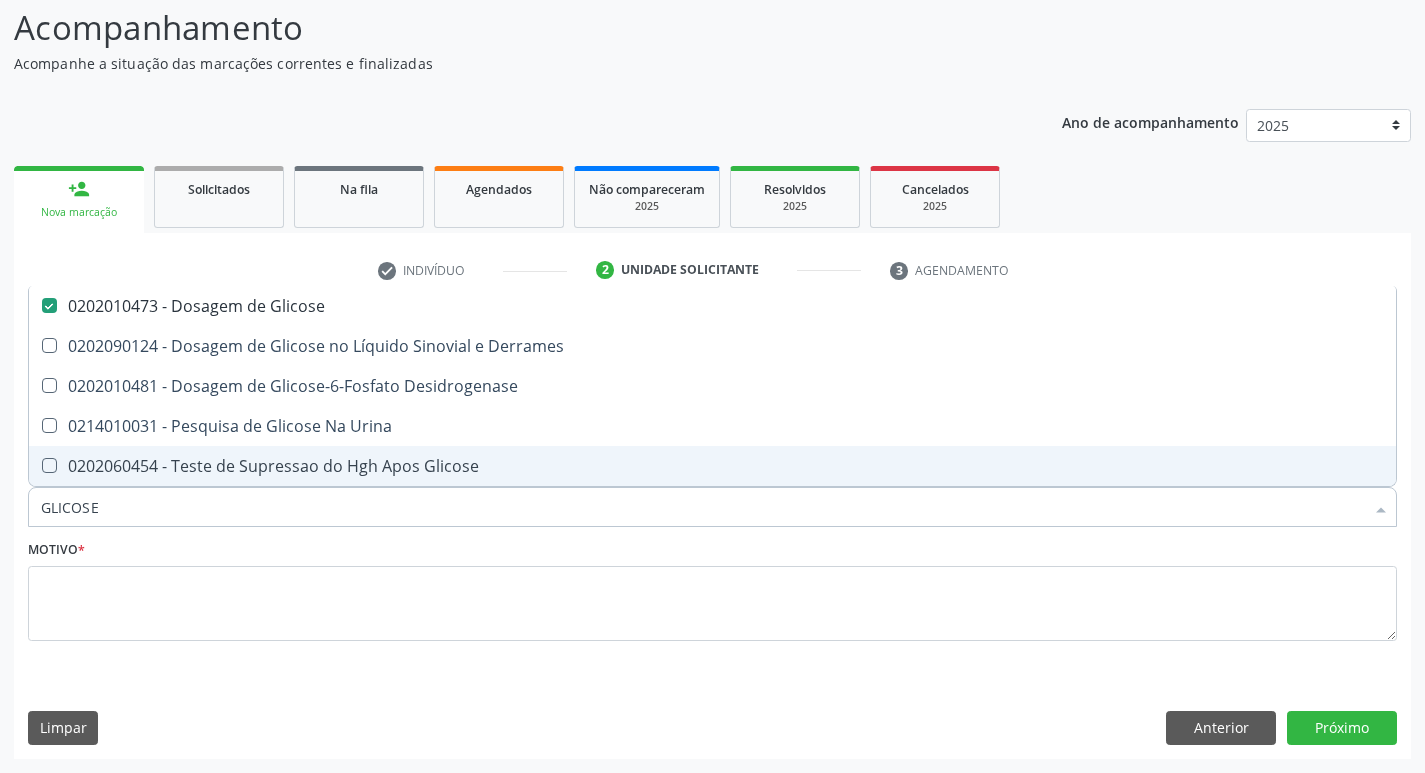 click on "GLICOSE" at bounding box center (702, 507) 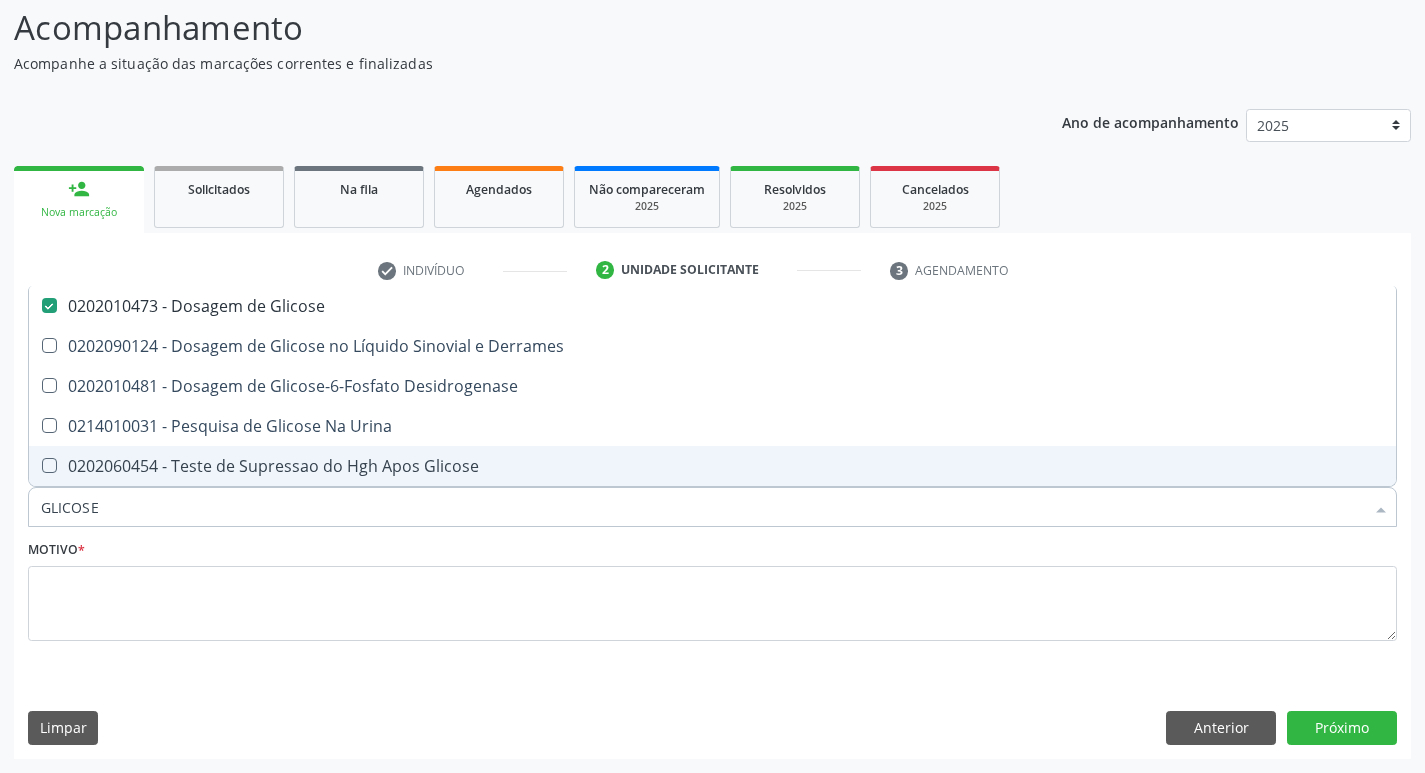 click on "GLICOSE" at bounding box center (702, 507) 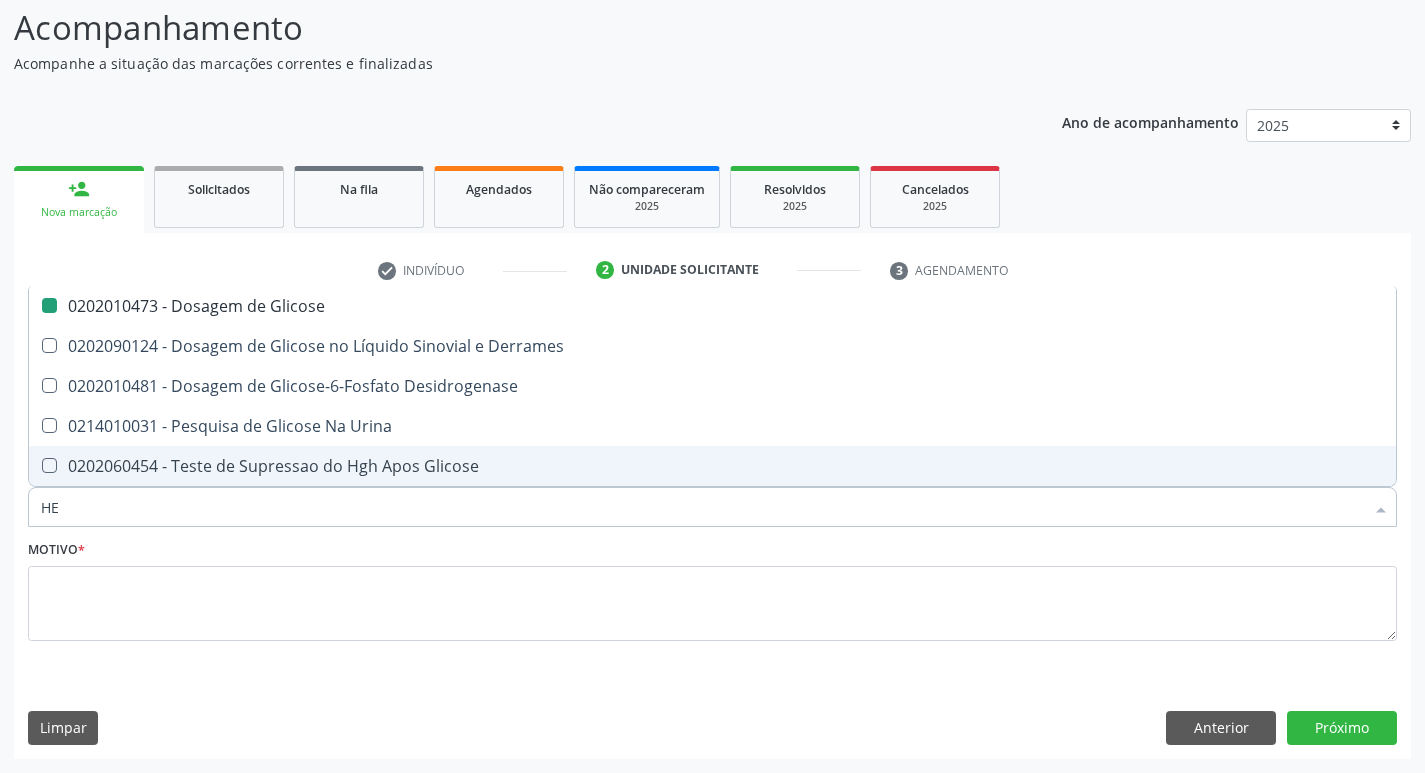 type on "HEM" 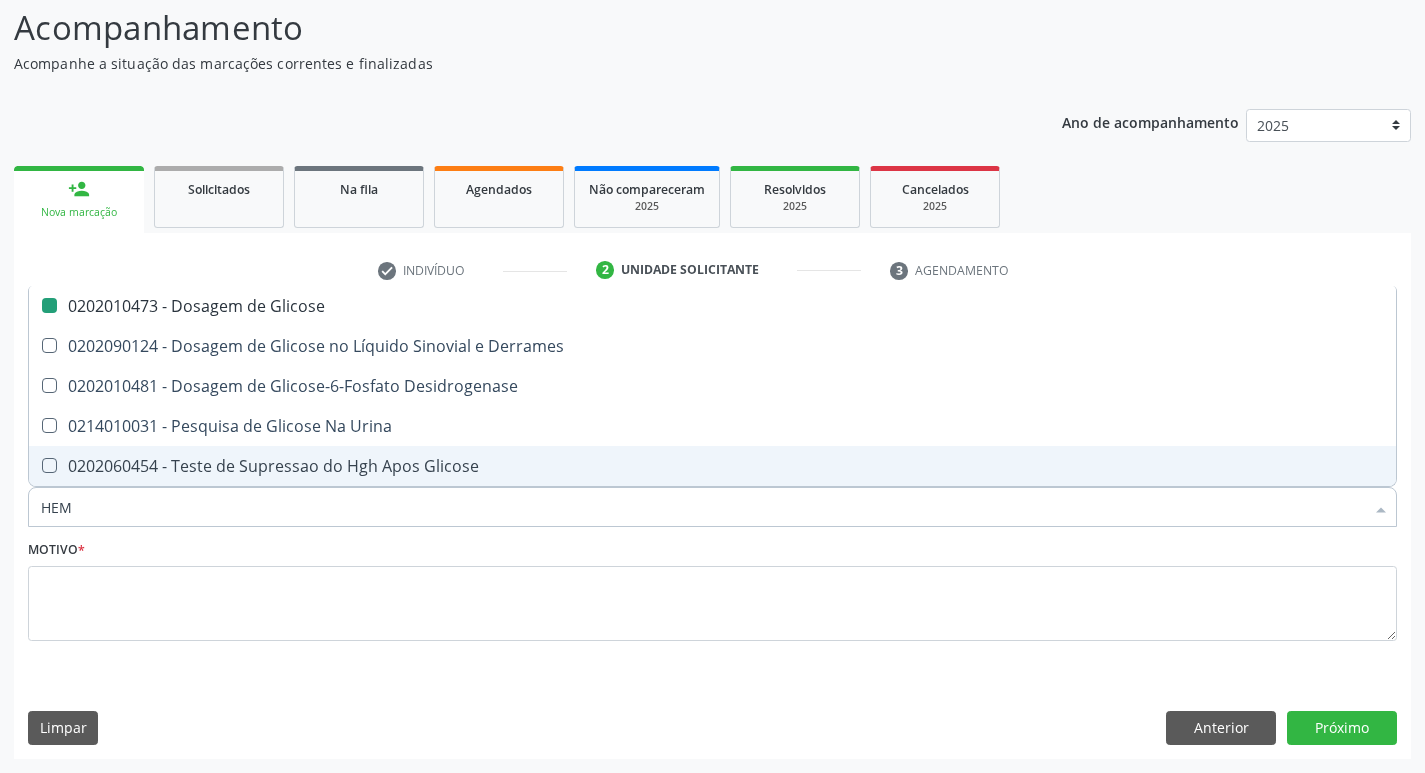 checkbox on "false" 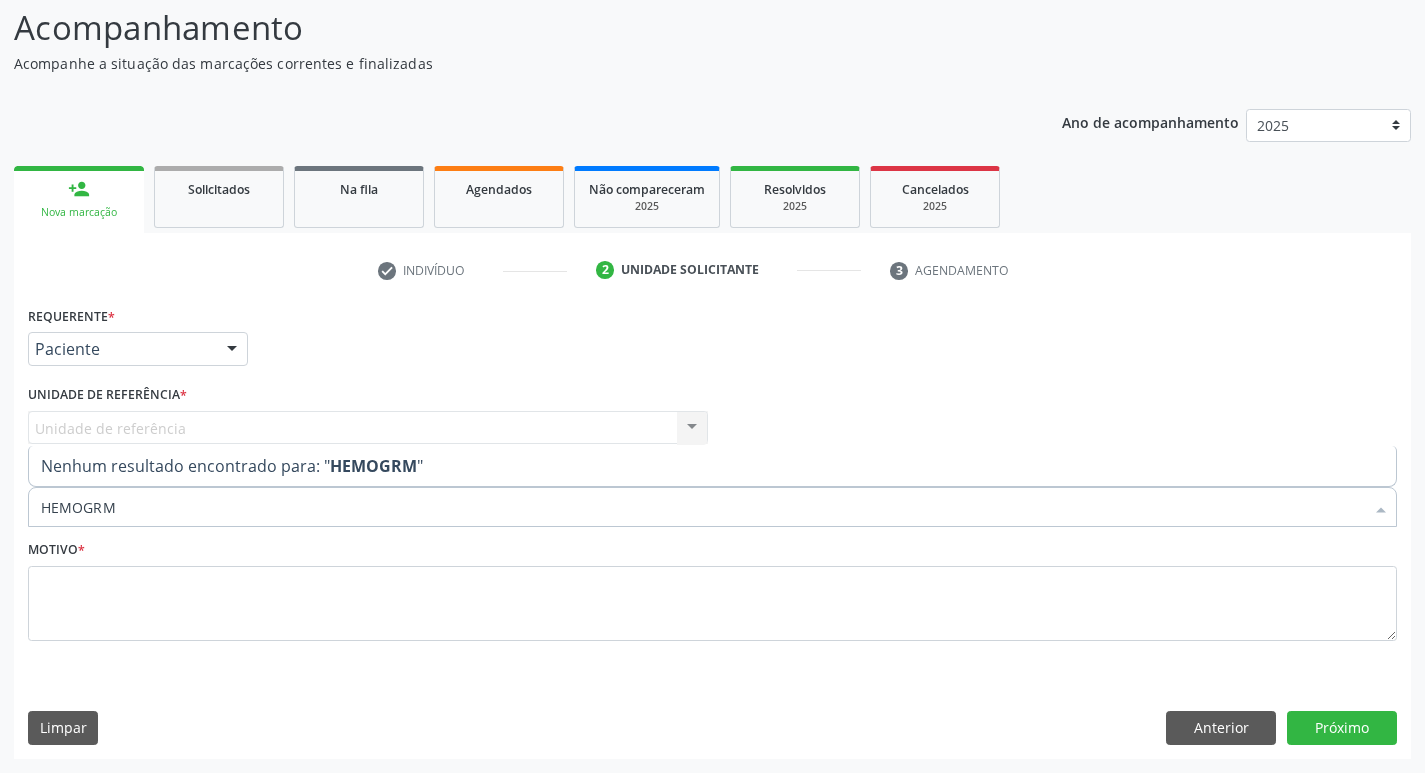 type on "HEMOGR" 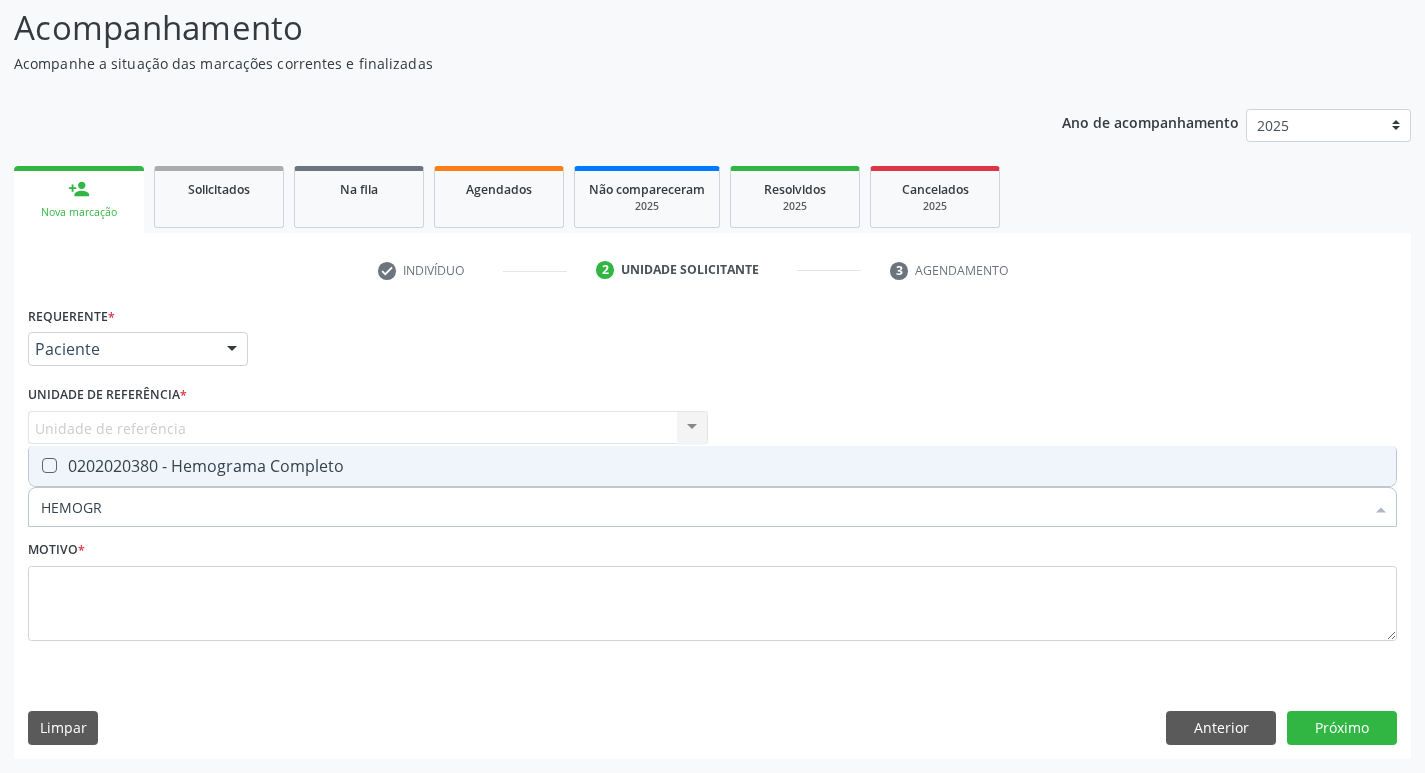 click on "0202020380 - Hemograma Completo" at bounding box center (712, 466) 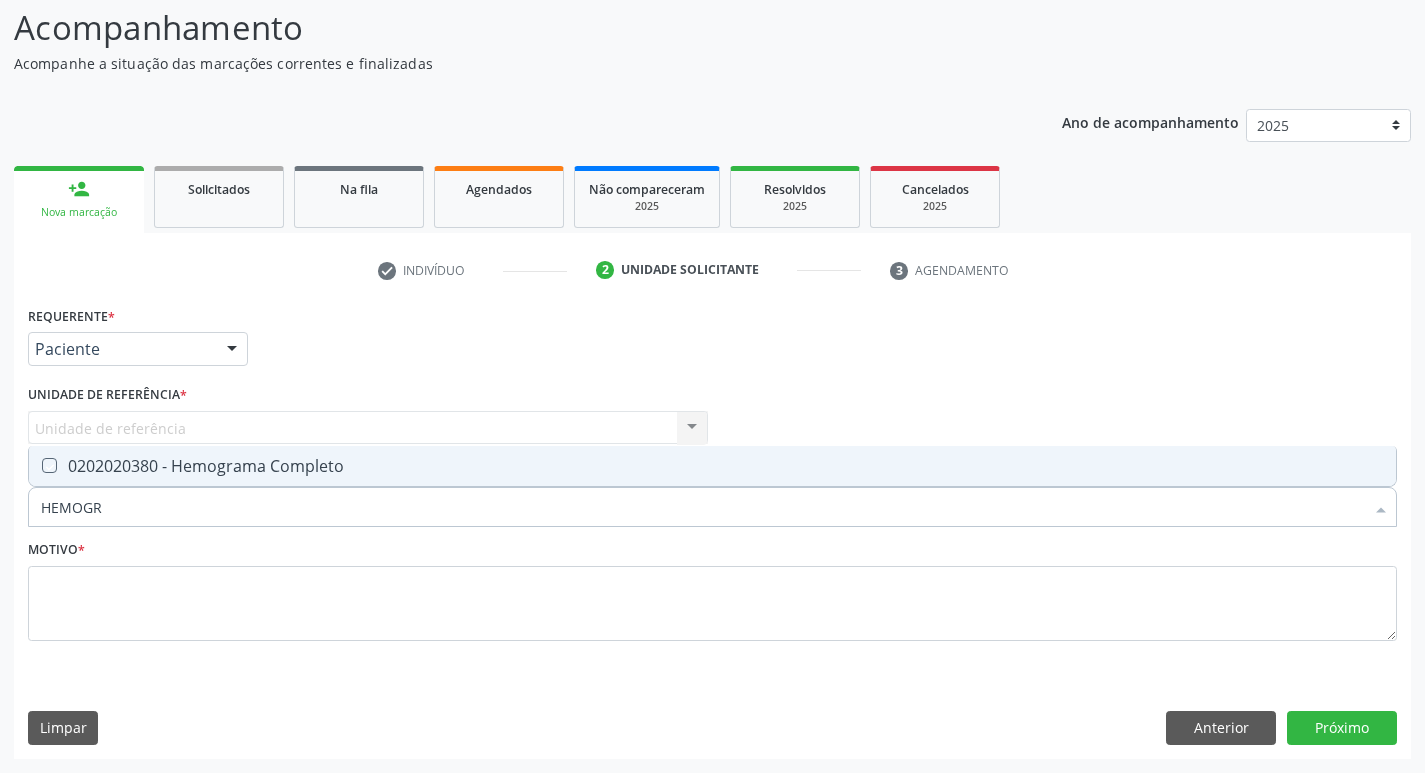 checkbox on "true" 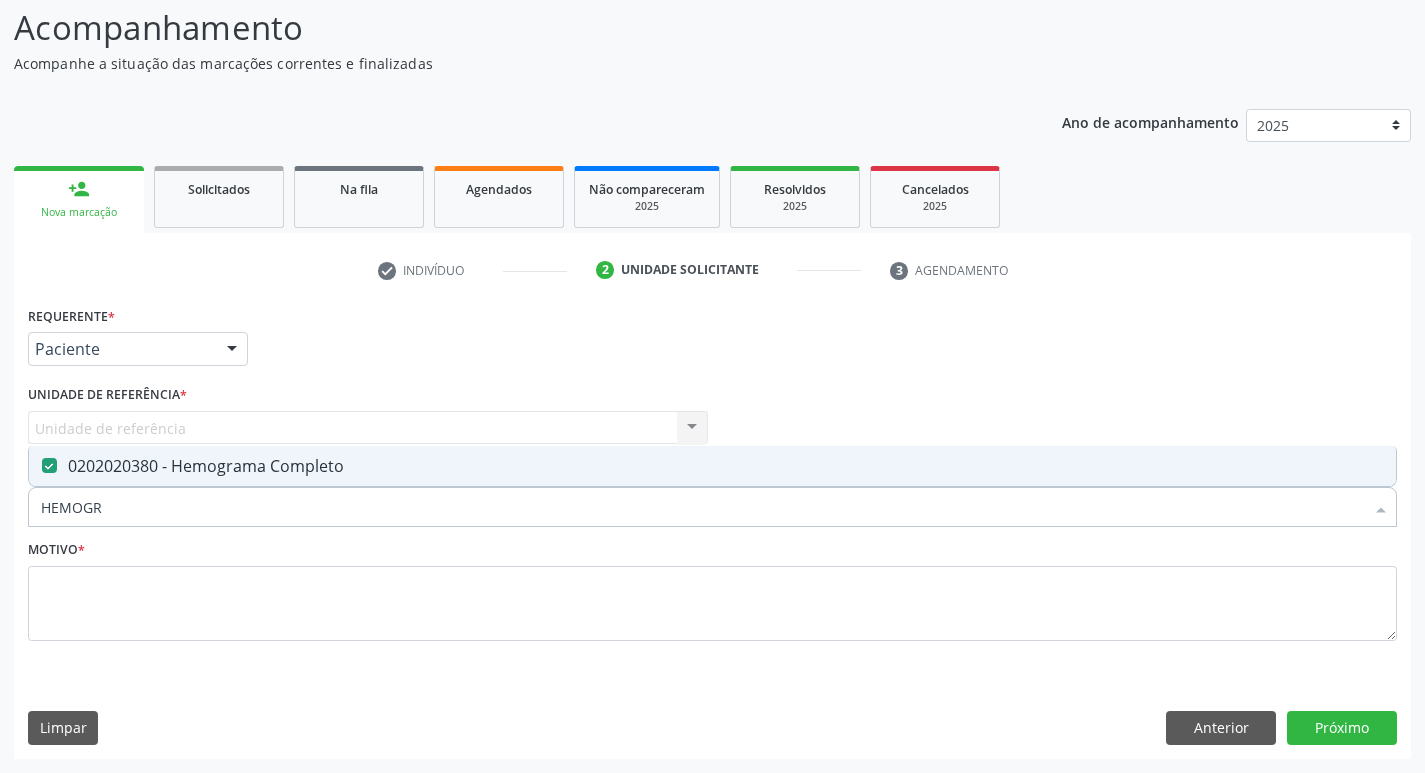click on "HEMOGR" at bounding box center (702, 507) 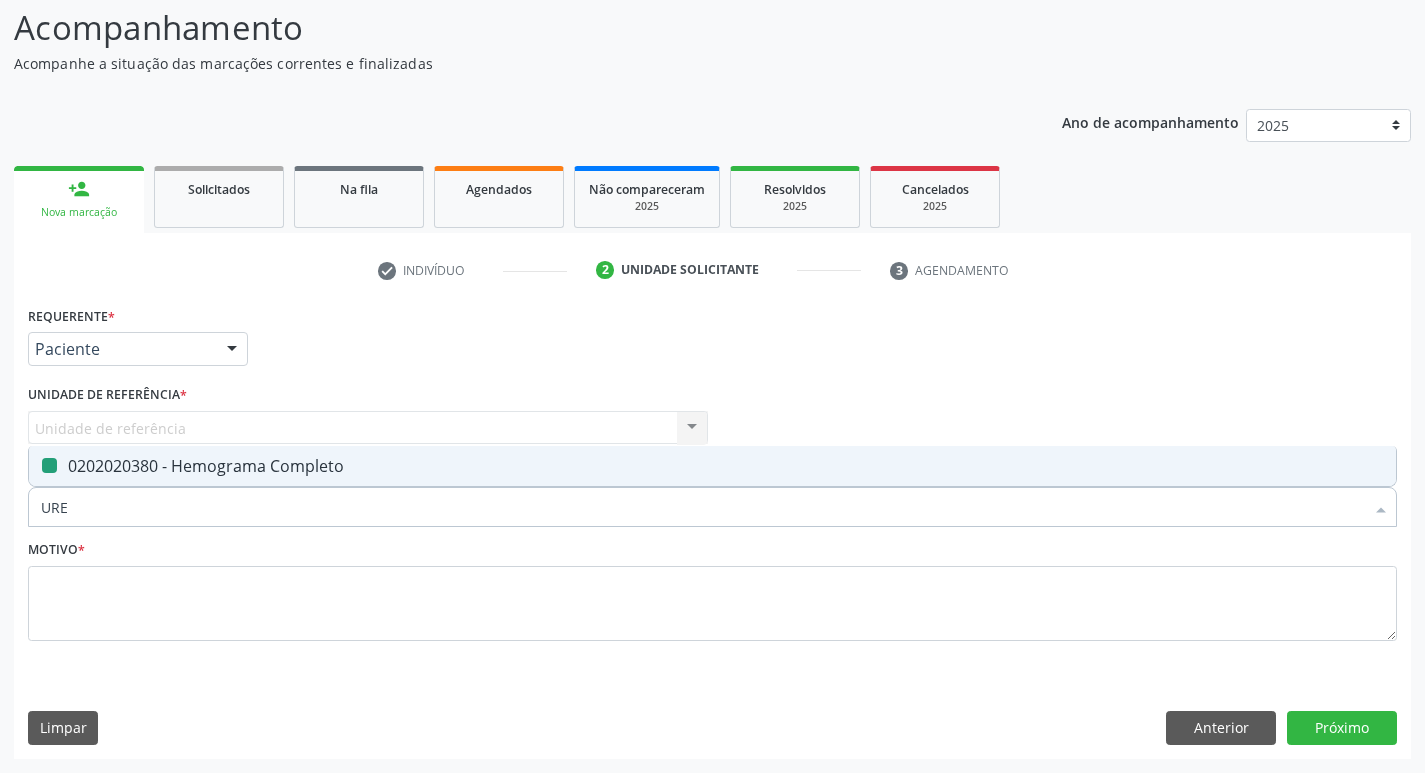 type on "UREI" 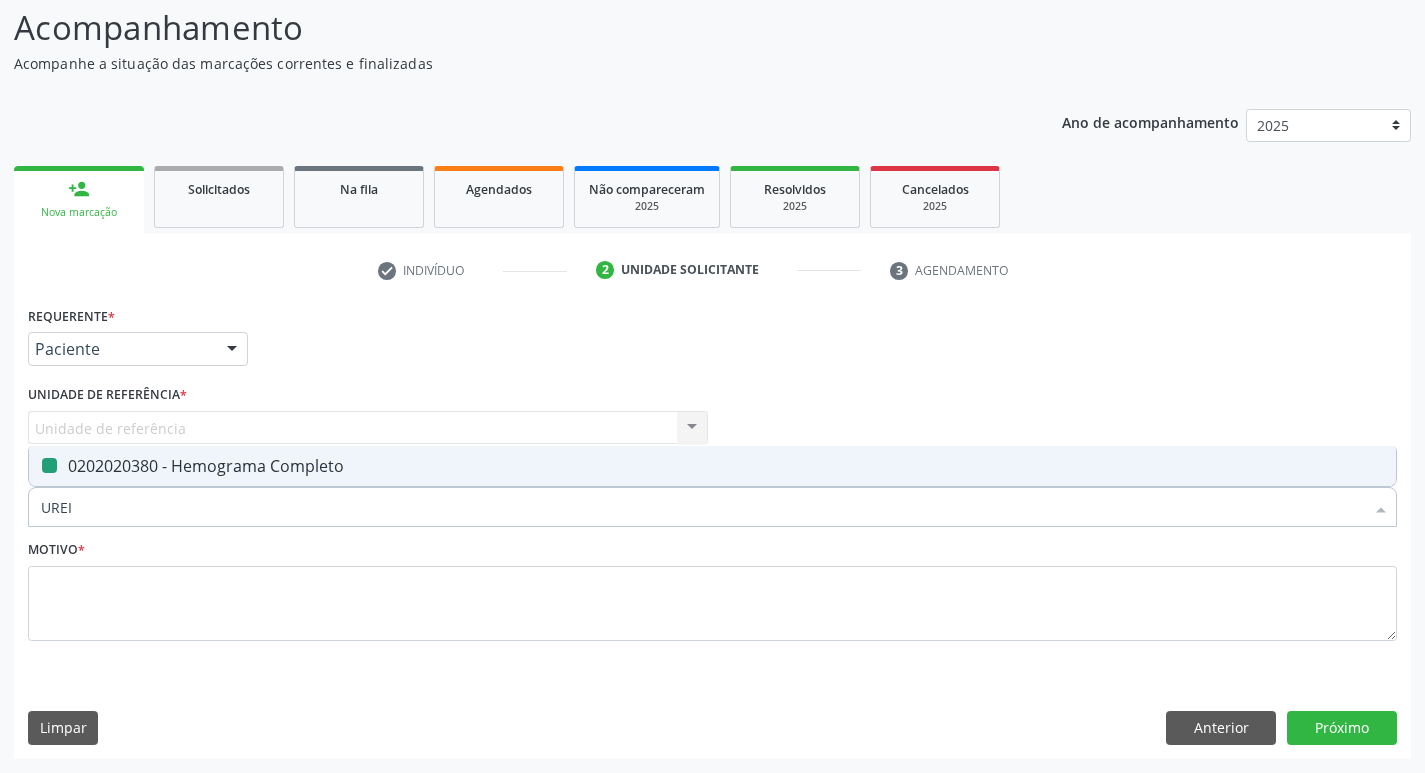 checkbox on "false" 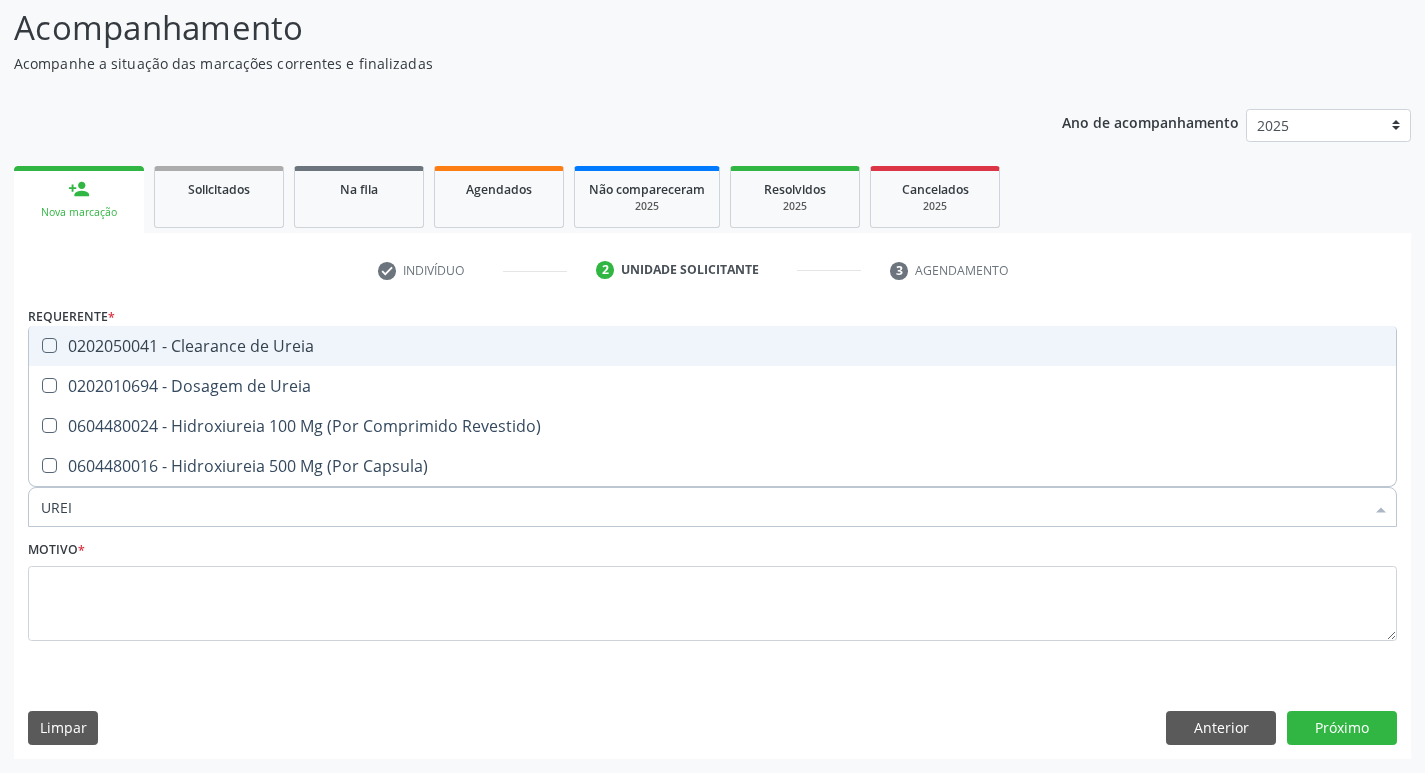type on "UREIA" 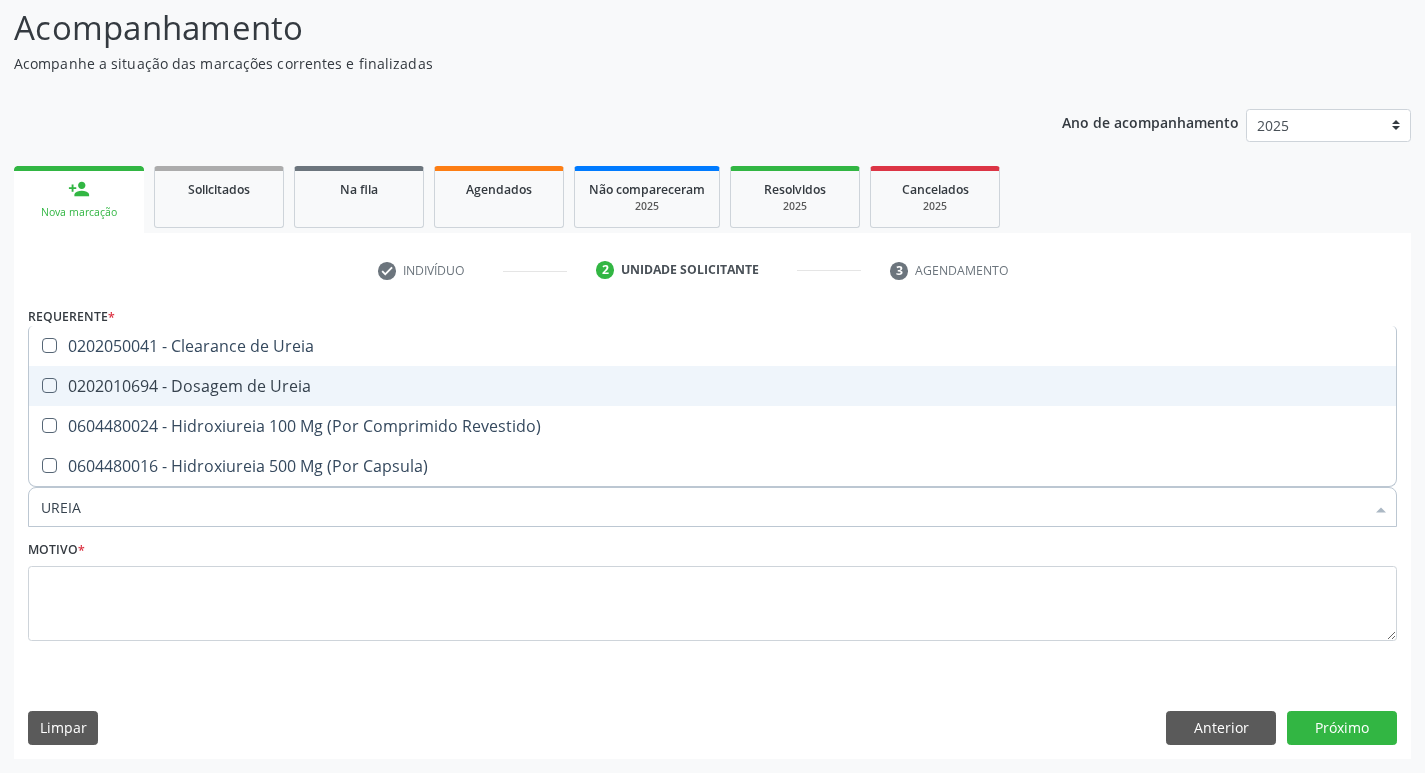 click on "0202010694 - Dosagem de Ureia" at bounding box center (712, 386) 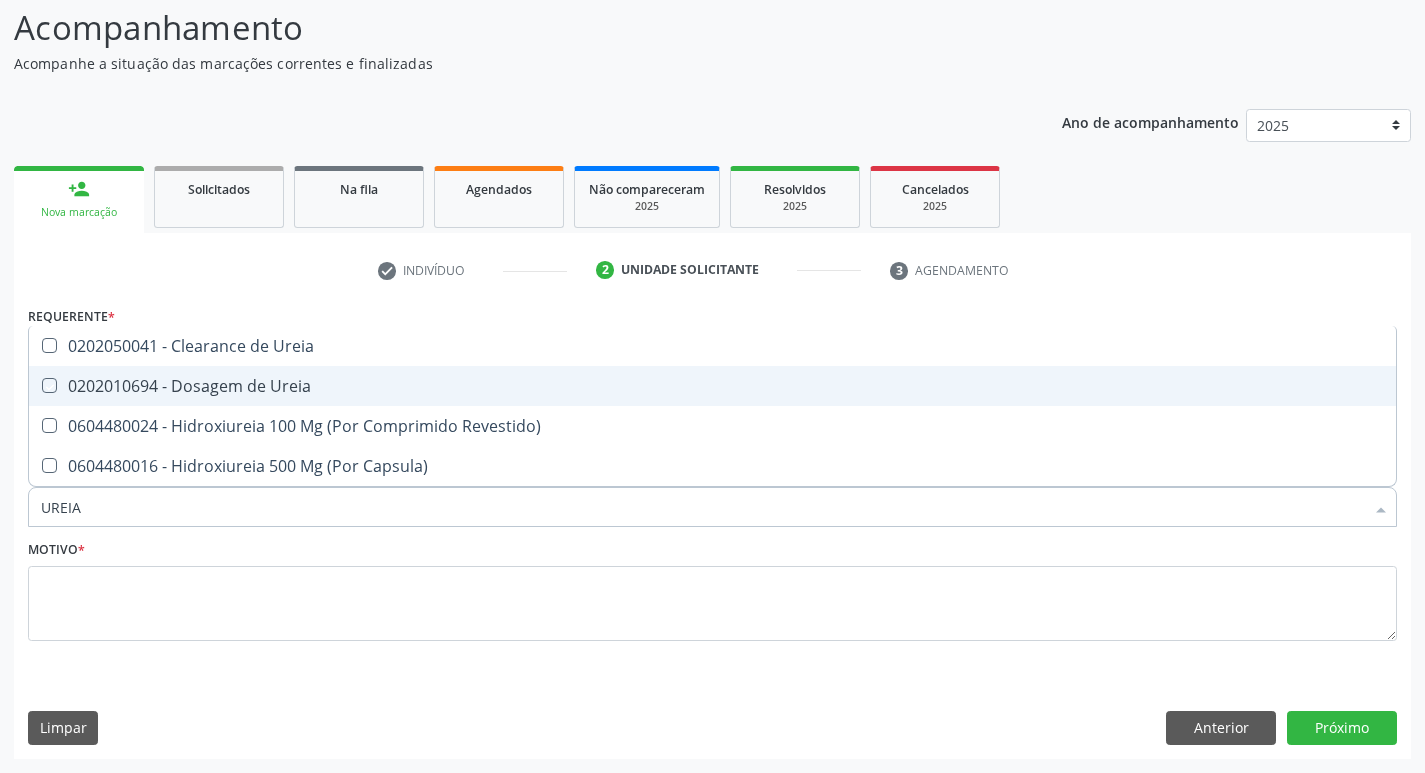 checkbox on "true" 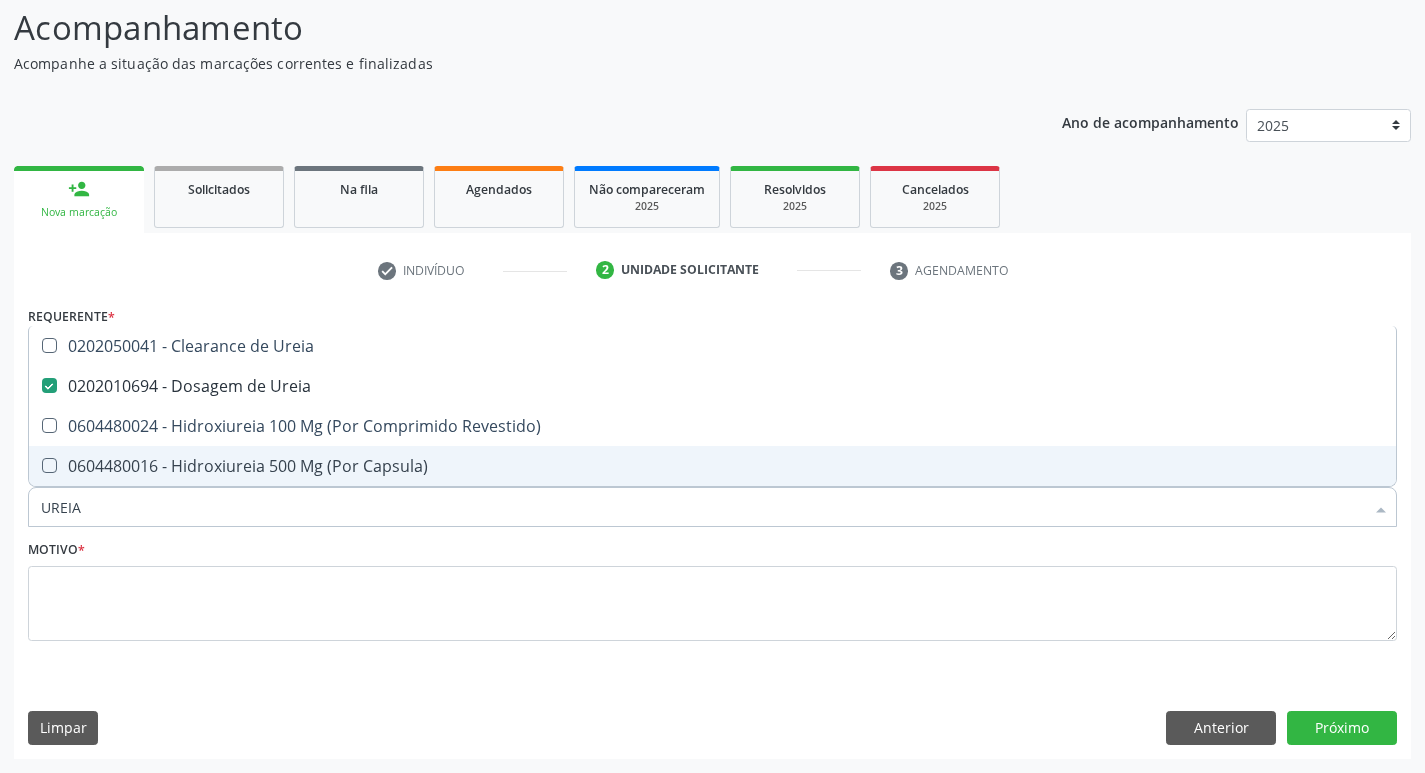 click on "UREIA" at bounding box center (702, 507) 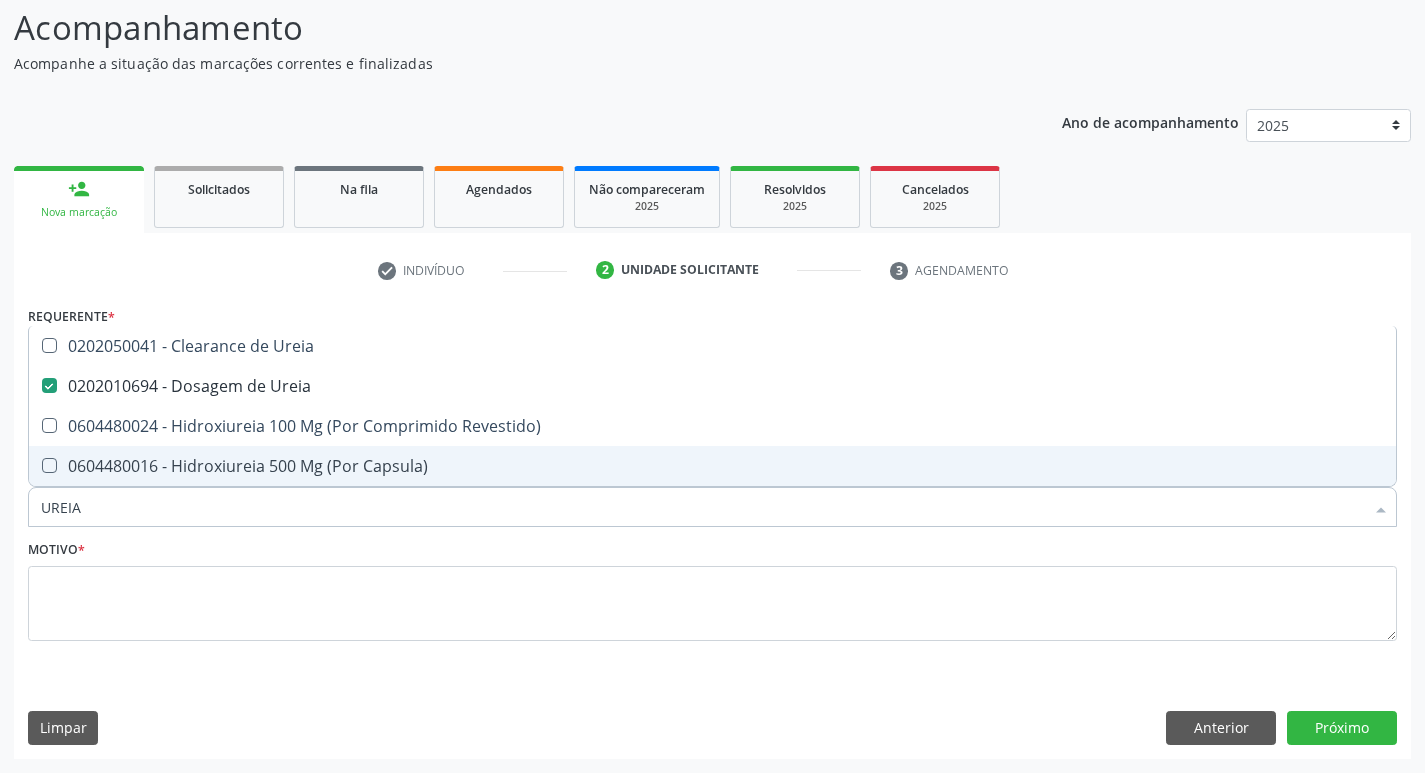 click on "UREIA" at bounding box center [702, 507] 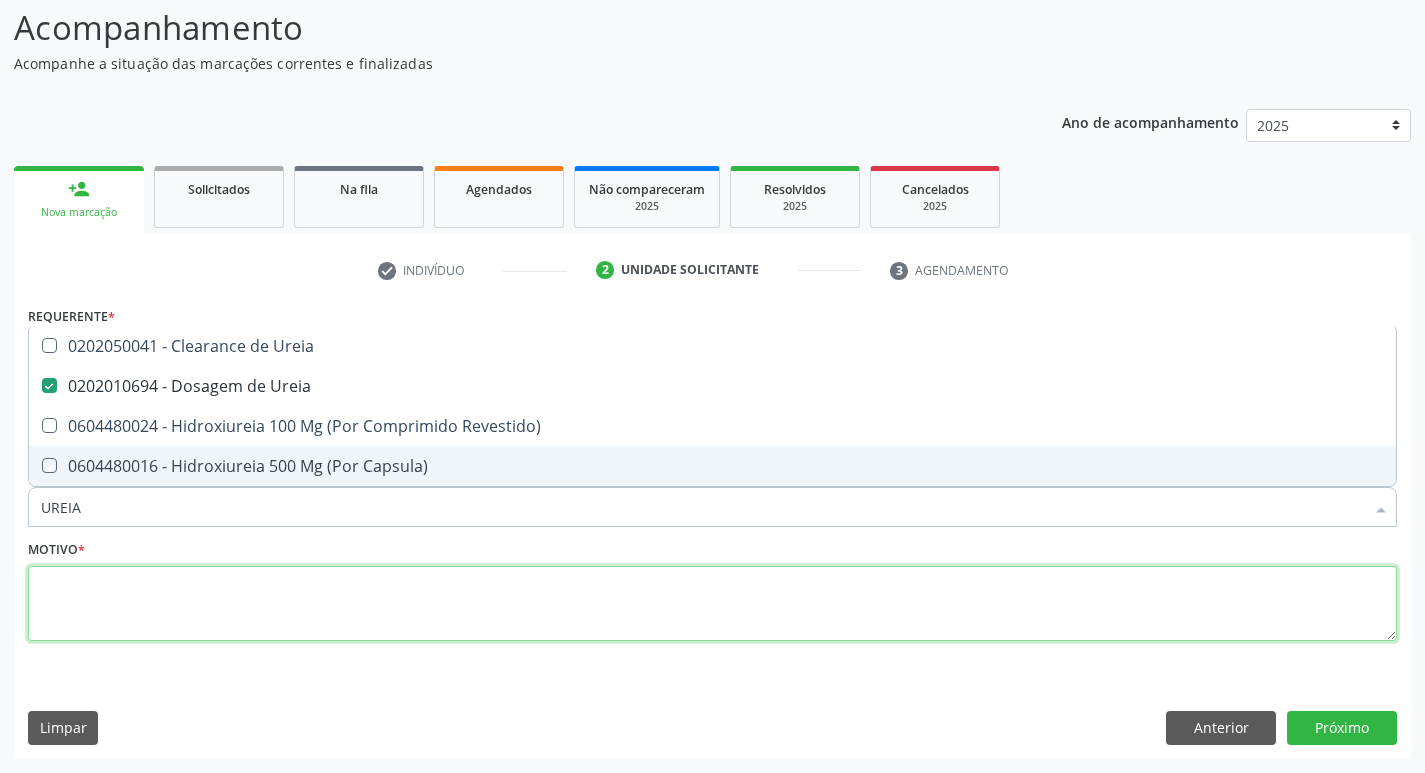 click at bounding box center [712, 604] 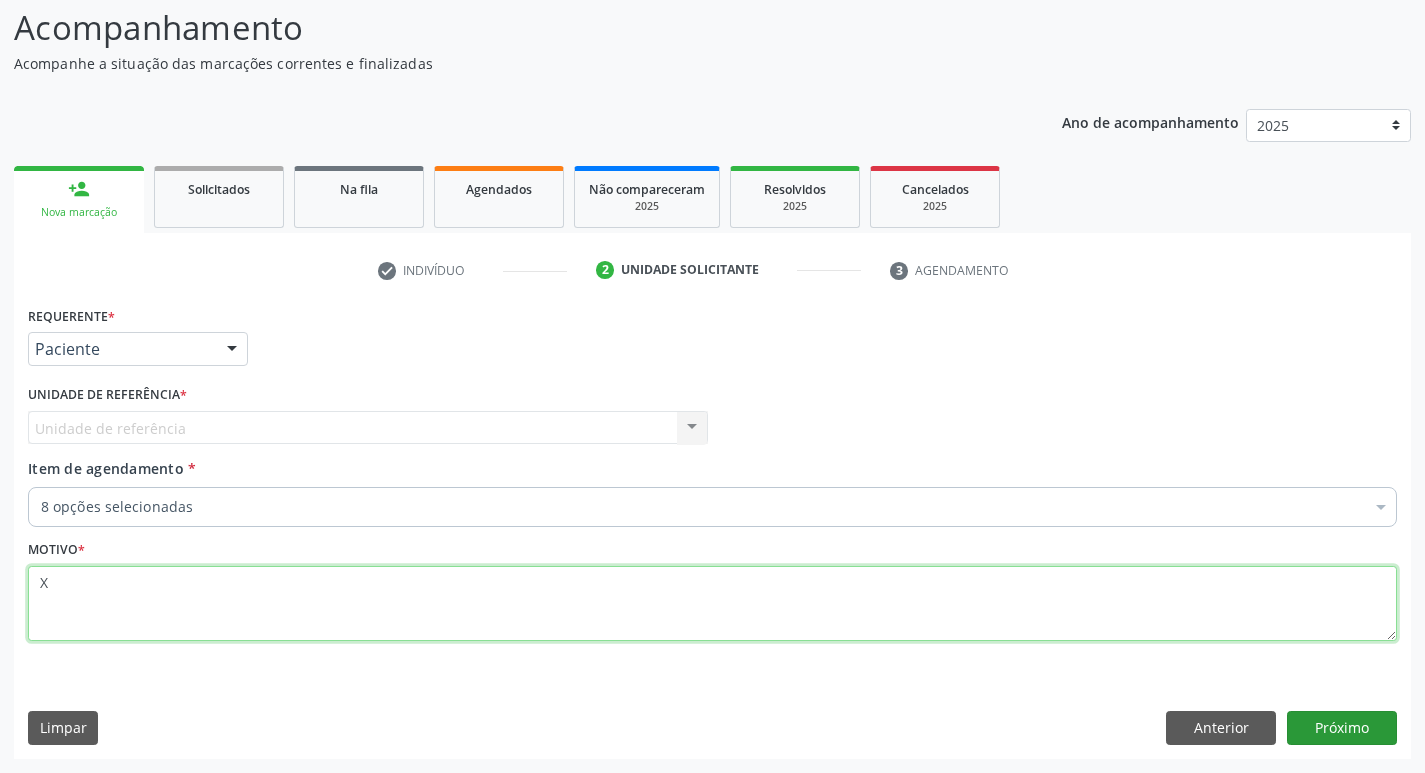 type on "X" 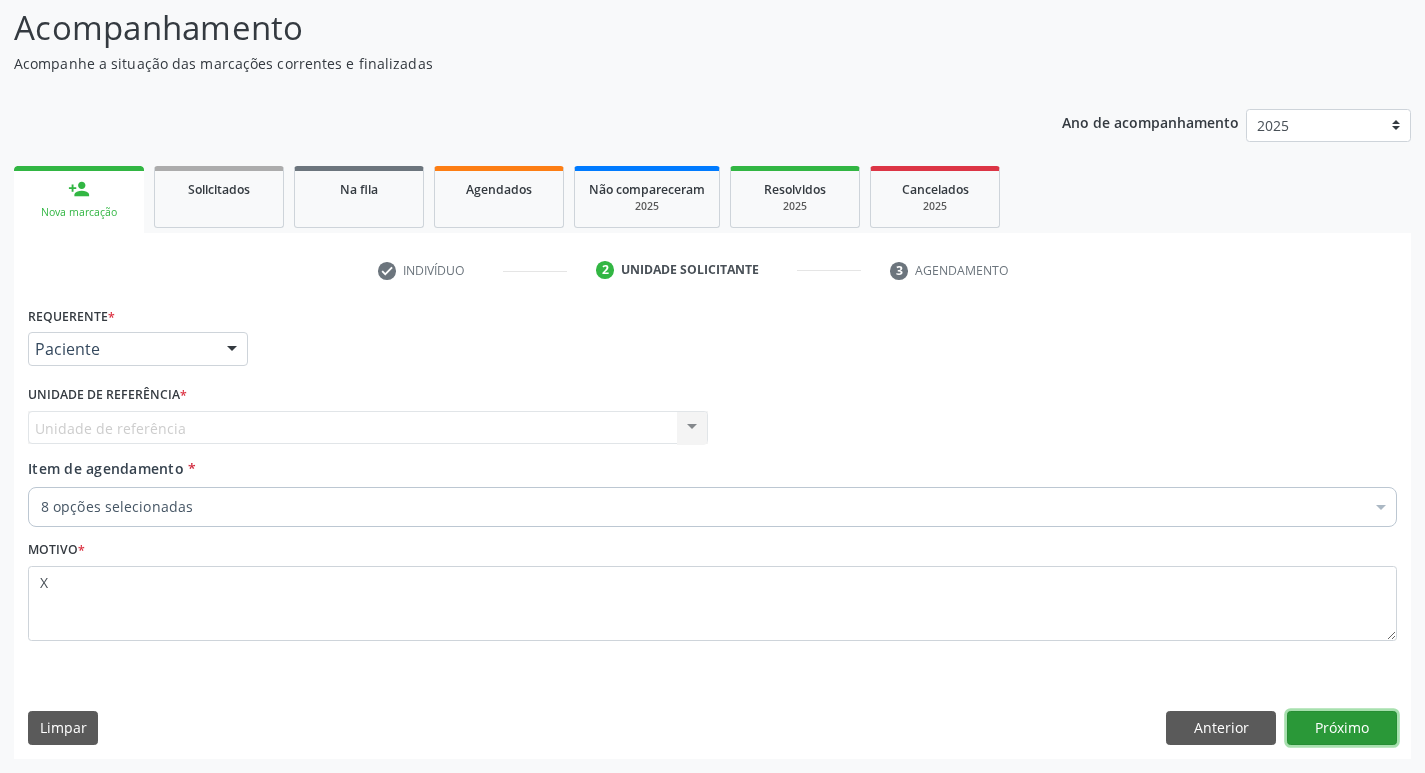 click on "Próximo" at bounding box center (1342, 728) 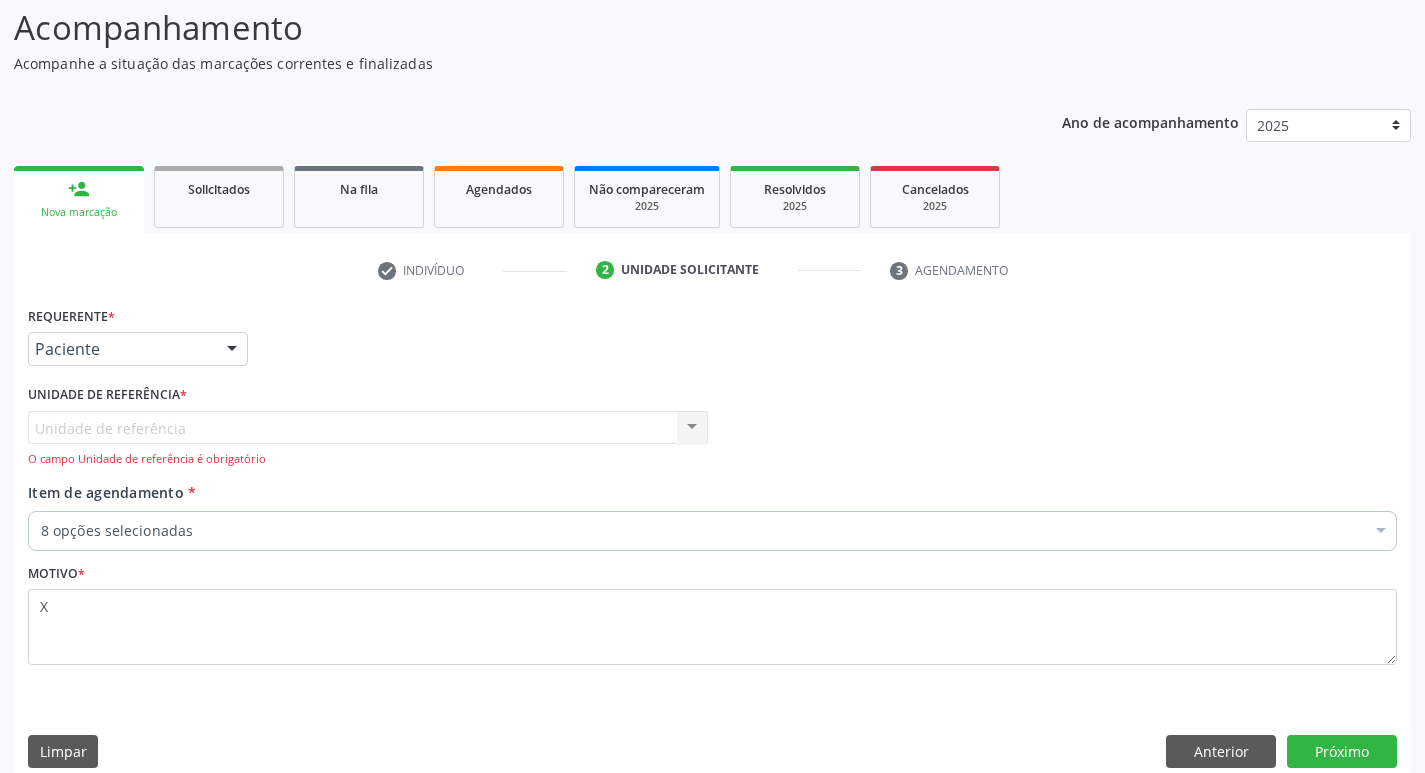 drag, startPoint x: 204, startPoint y: 442, endPoint x: 203, endPoint y: 424, distance: 18.027756 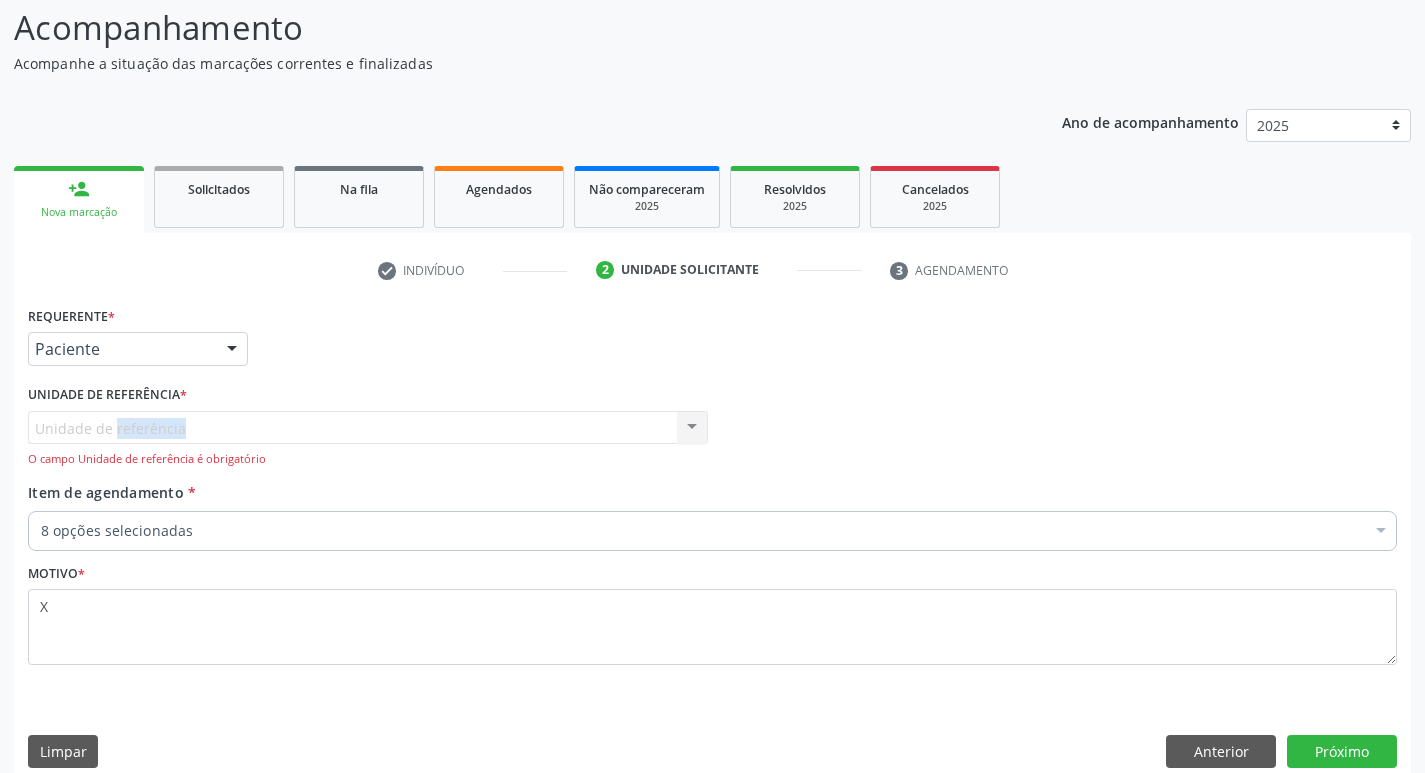 click on "Unidade de referência
Usf Varzea Aabb
Nenhum resultado encontrado para: "   "
Não há nenhuma opção para ser exibida.
O campo Unidade de referência é obrigatório" at bounding box center [368, 439] 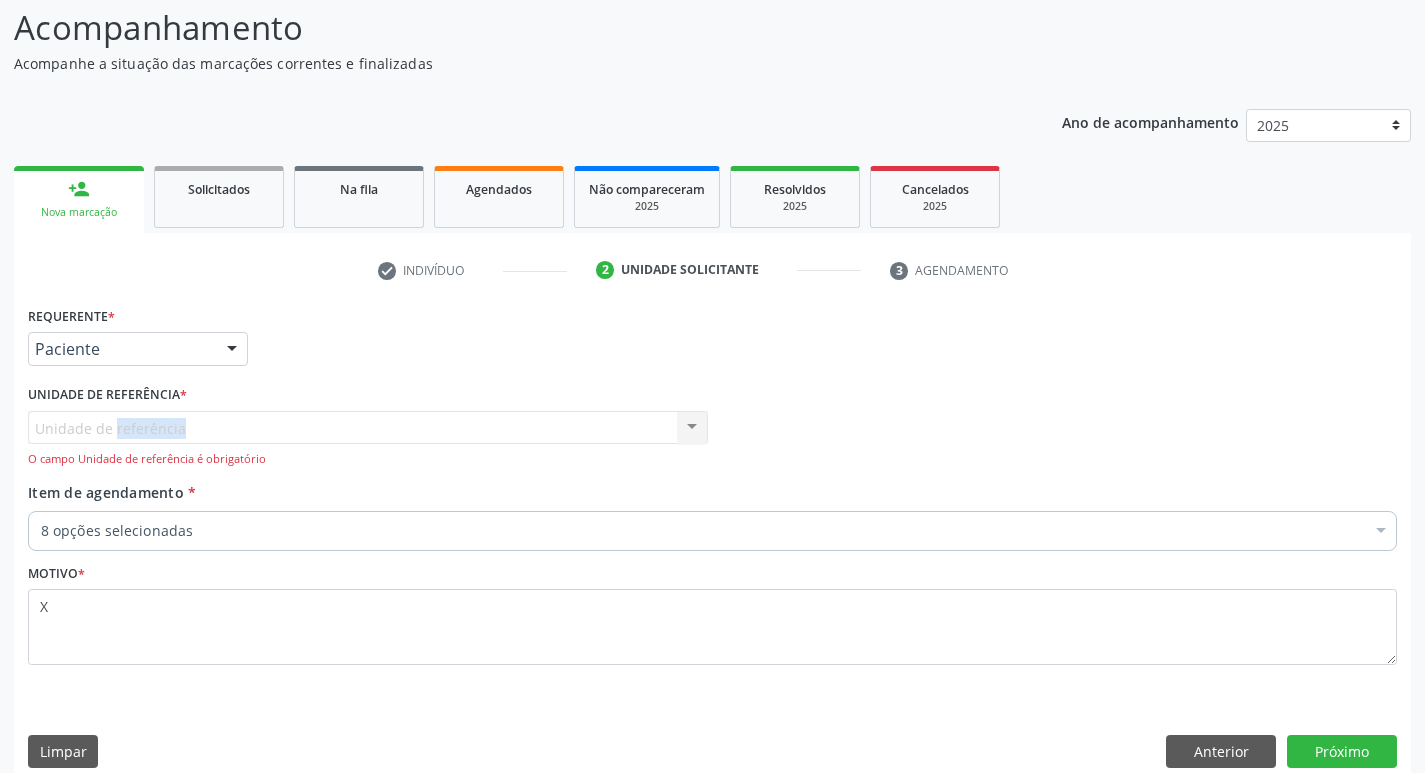 click on "Unidade de referência
Usf Varzea Aabb
Nenhum resultado encontrado para: "   "
Não há nenhuma opção para ser exibida.
O campo Unidade de referência é obrigatório" at bounding box center [368, 439] 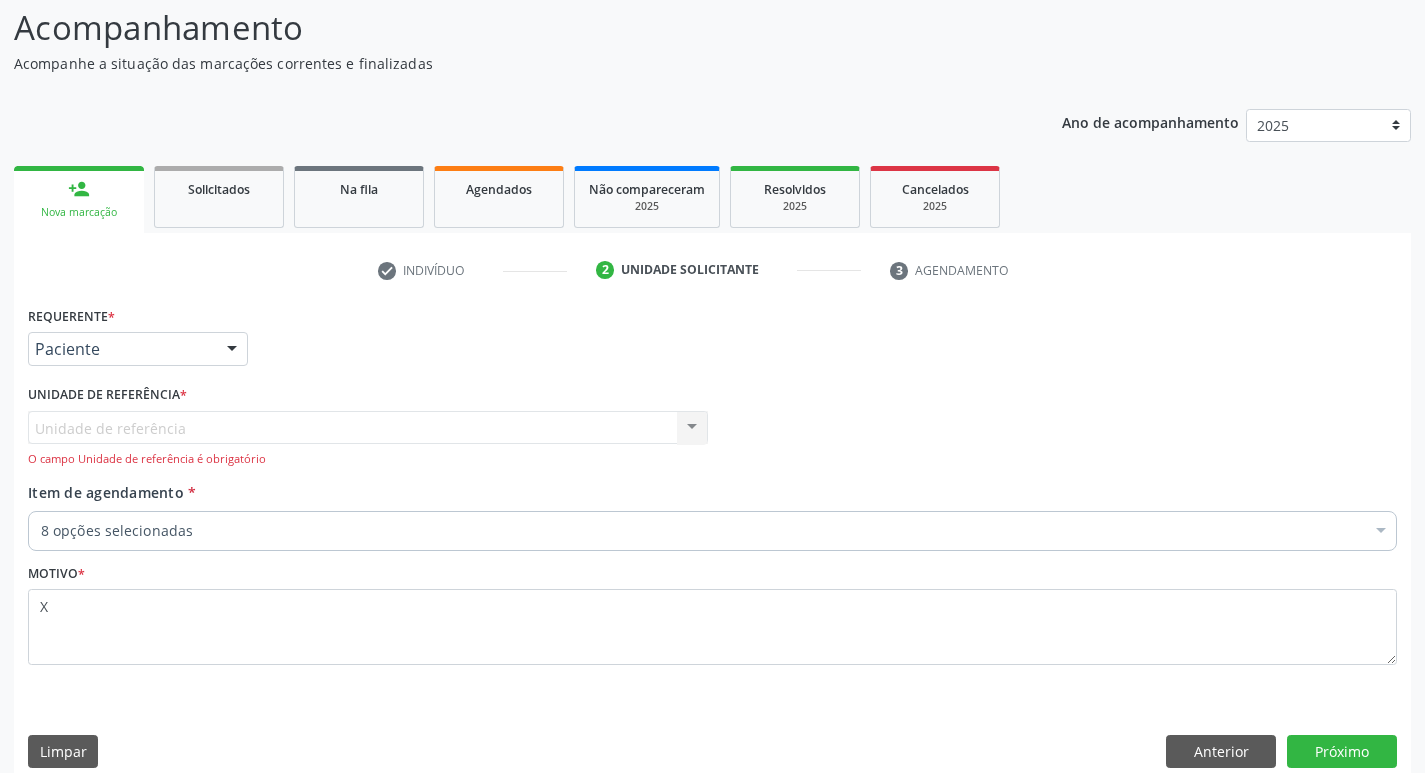 click on "Requerente
*
Paciente         Médico(a)   Enfermeiro(a)   Paciente
Nenhum resultado encontrado para: "   "
Não há nenhuma opção para ser exibida." at bounding box center (138, 333) 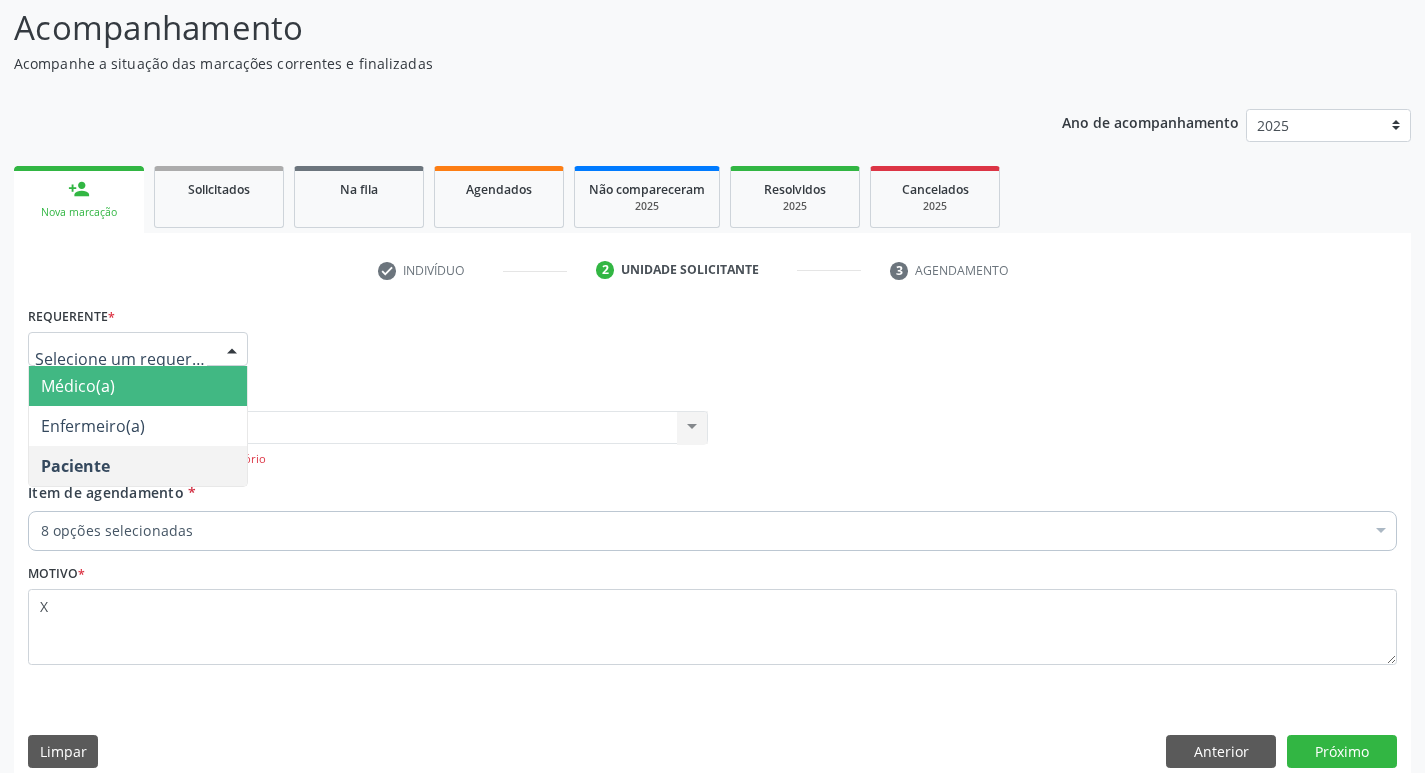 click on "Médico(a)" at bounding box center [138, 386] 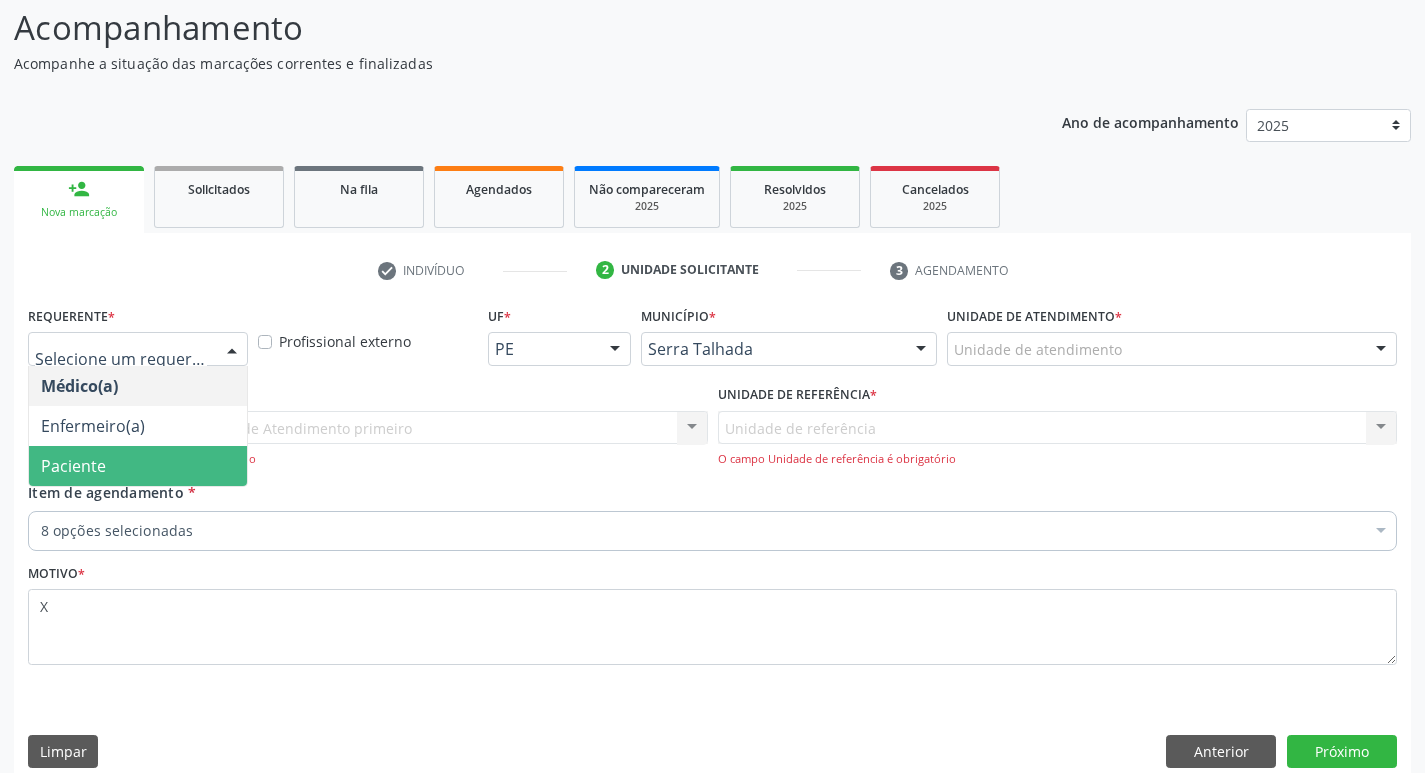 click on "Paciente" at bounding box center [138, 466] 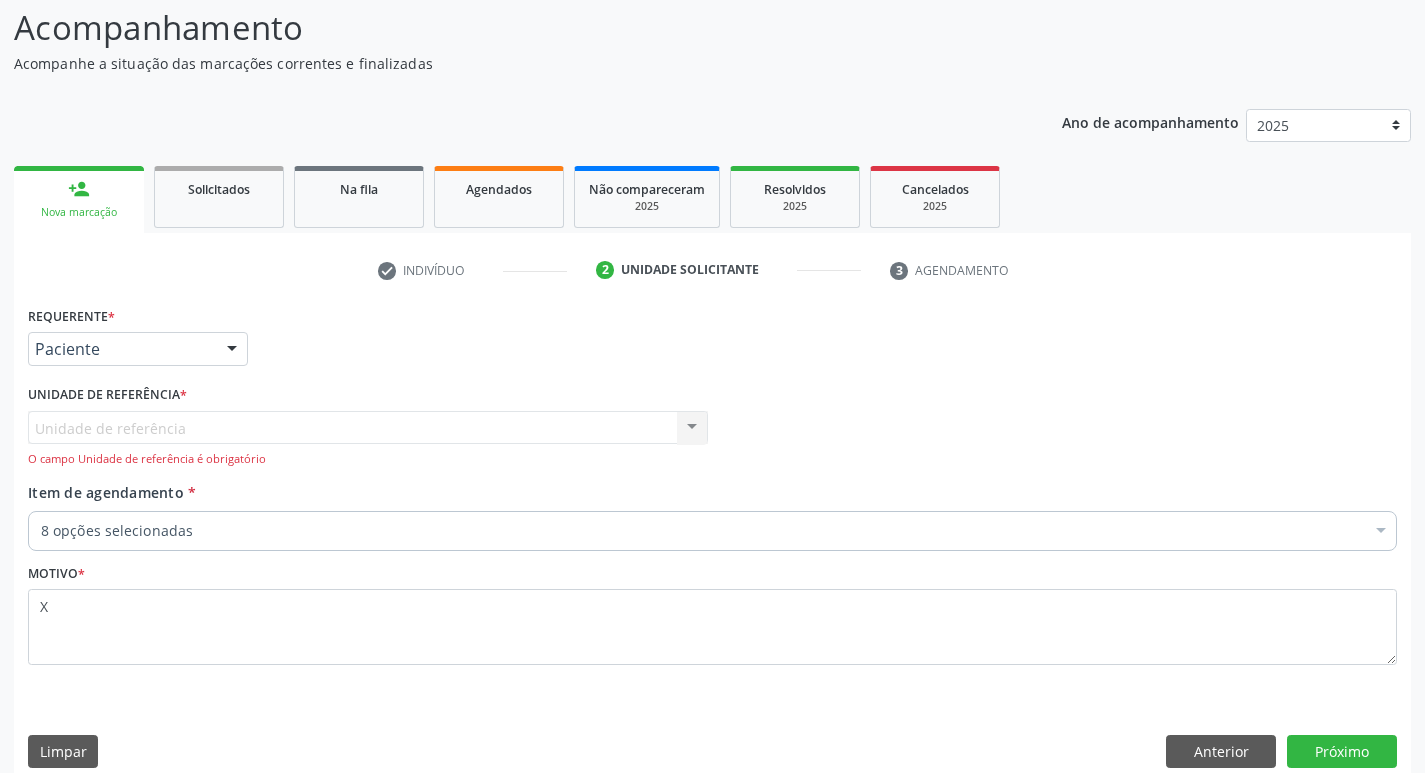 click on "Unidade de referência
*" at bounding box center (107, 395) 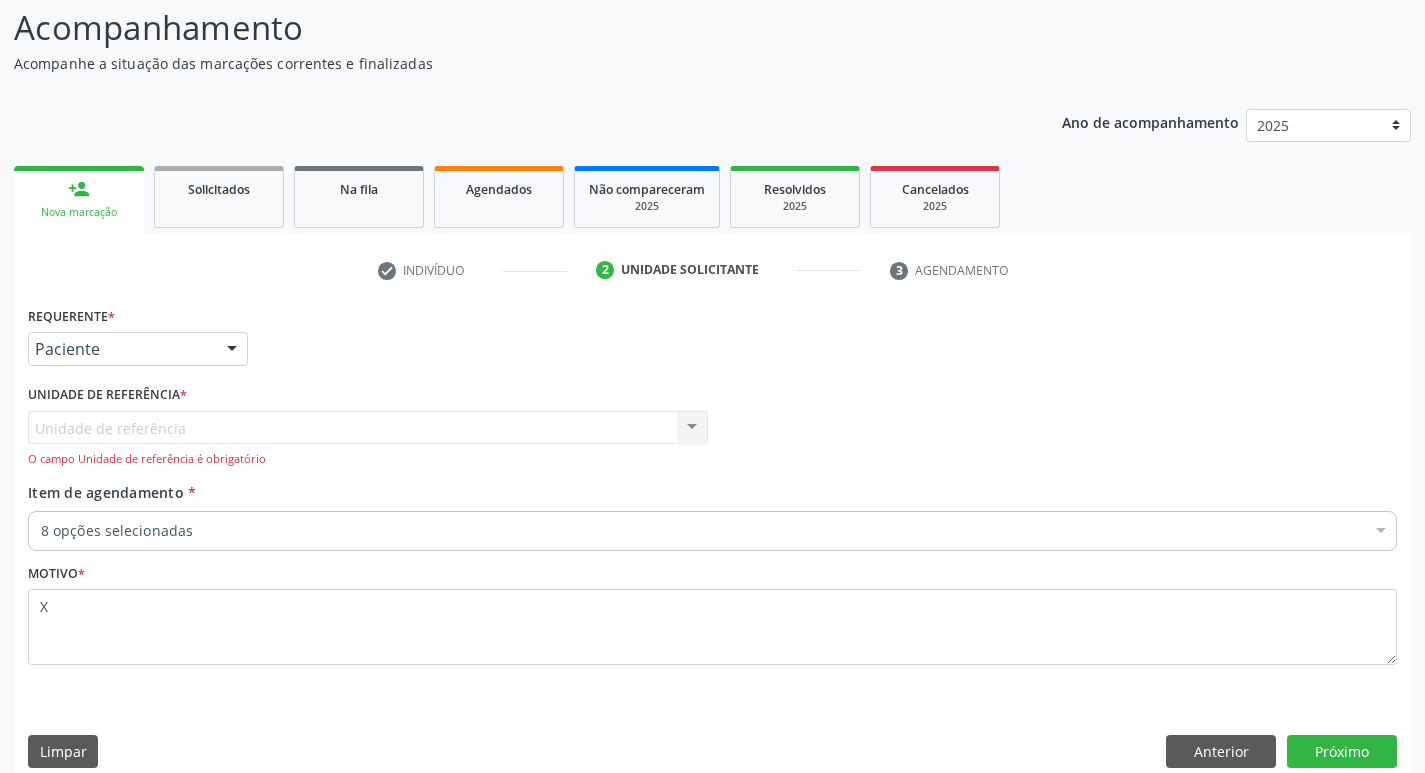 click on "Unidade de referência
Usf Varzea Aabb
Nenhum resultado encontrado para: "   "
Não há nenhuma opção para ser exibida.
O campo Unidade de referência é obrigatório" at bounding box center [368, 439] 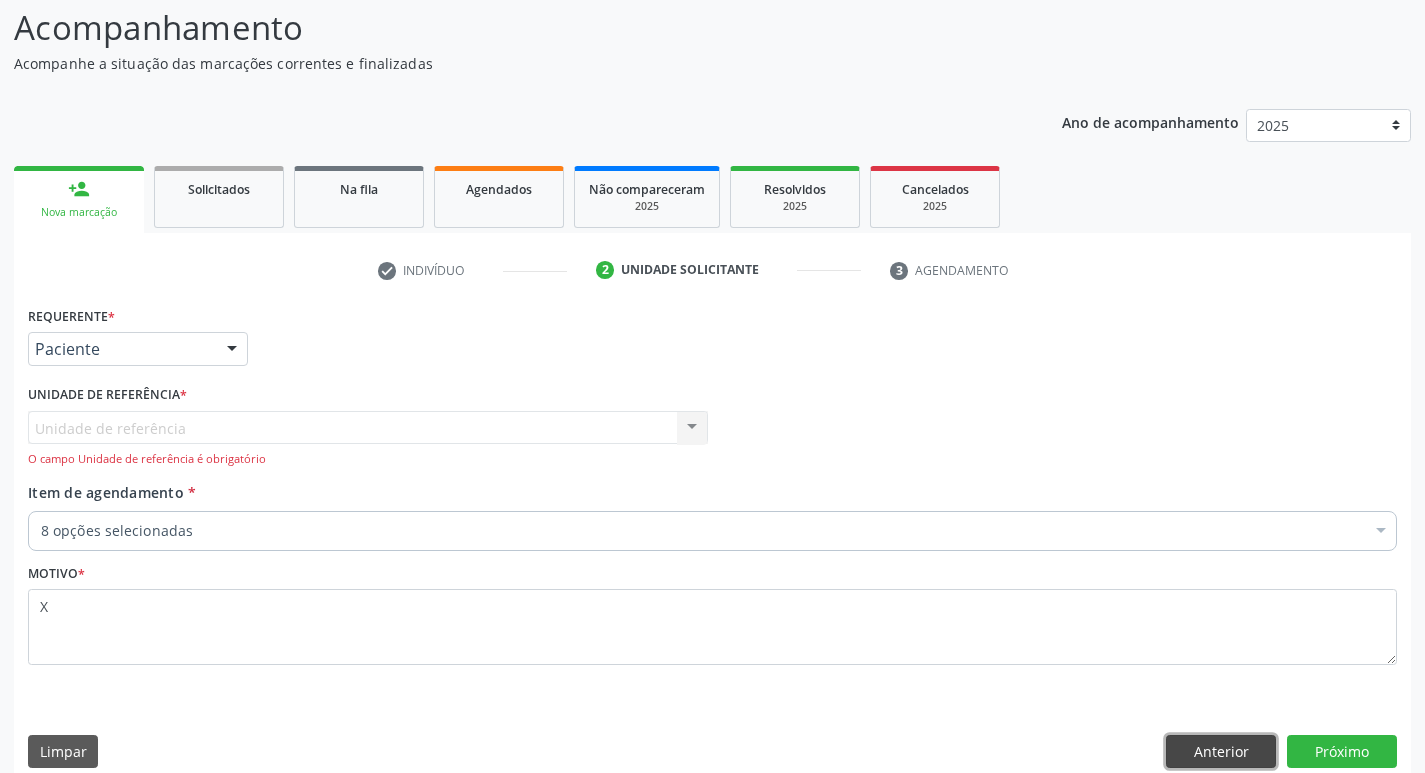 click on "Anterior" at bounding box center (1221, 752) 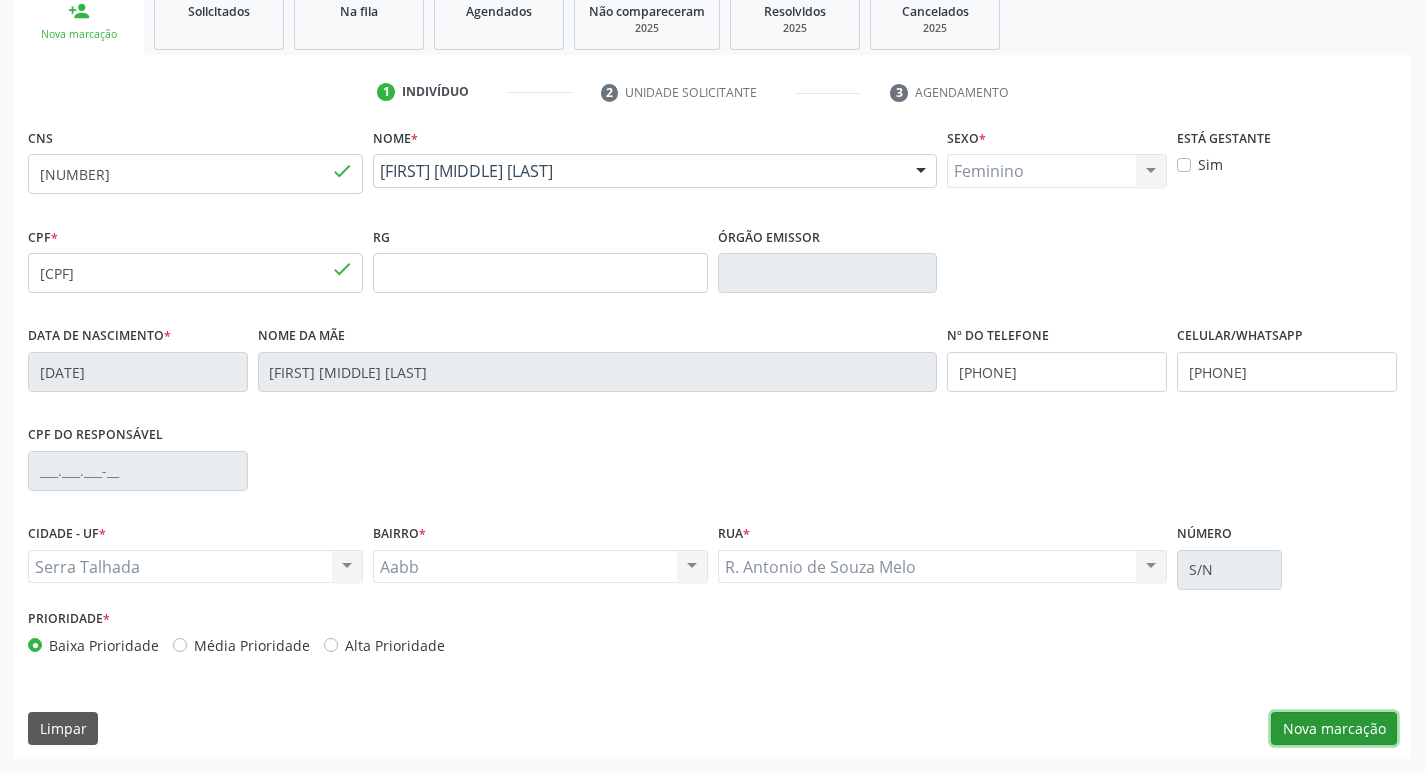 click on "Nova marcação" at bounding box center (1334, 729) 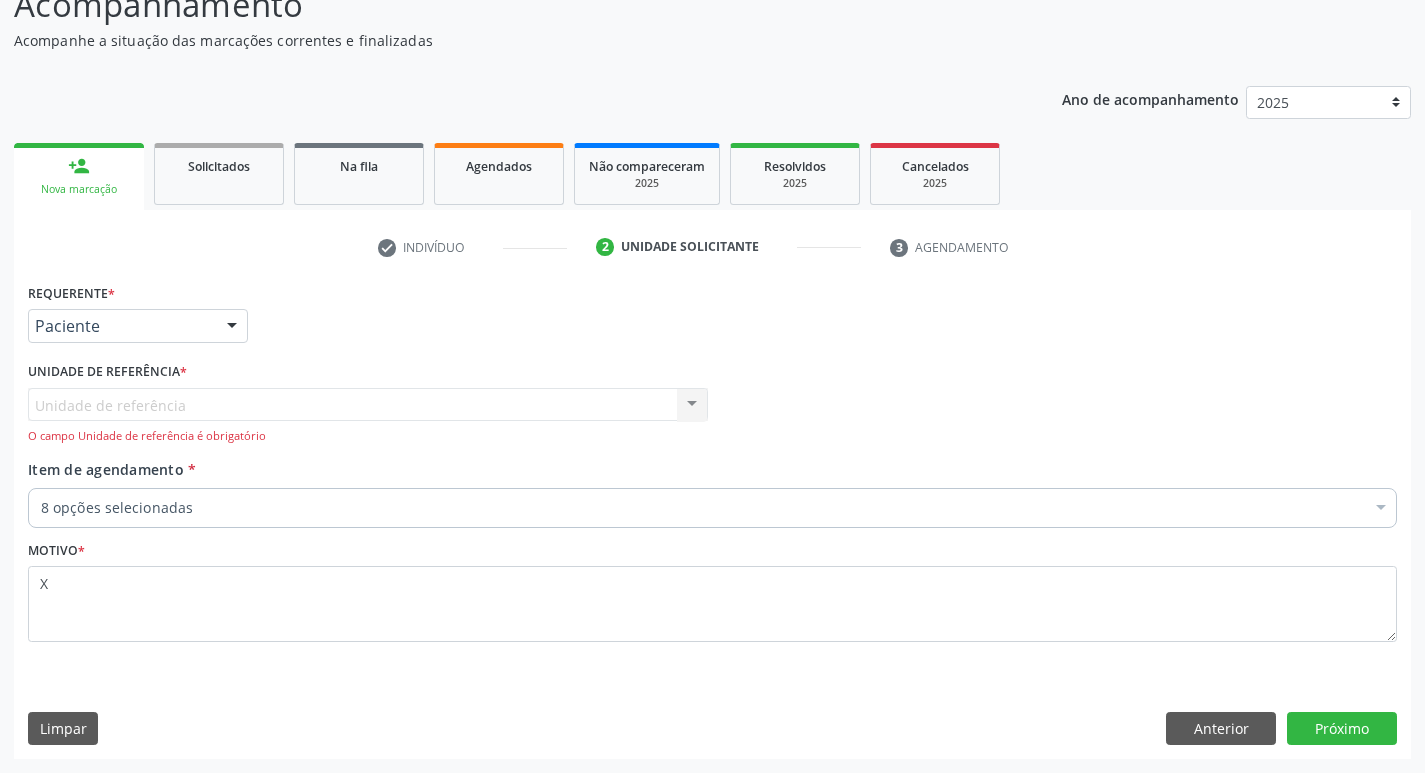 scroll, scrollTop: 156, scrollLeft: 0, axis: vertical 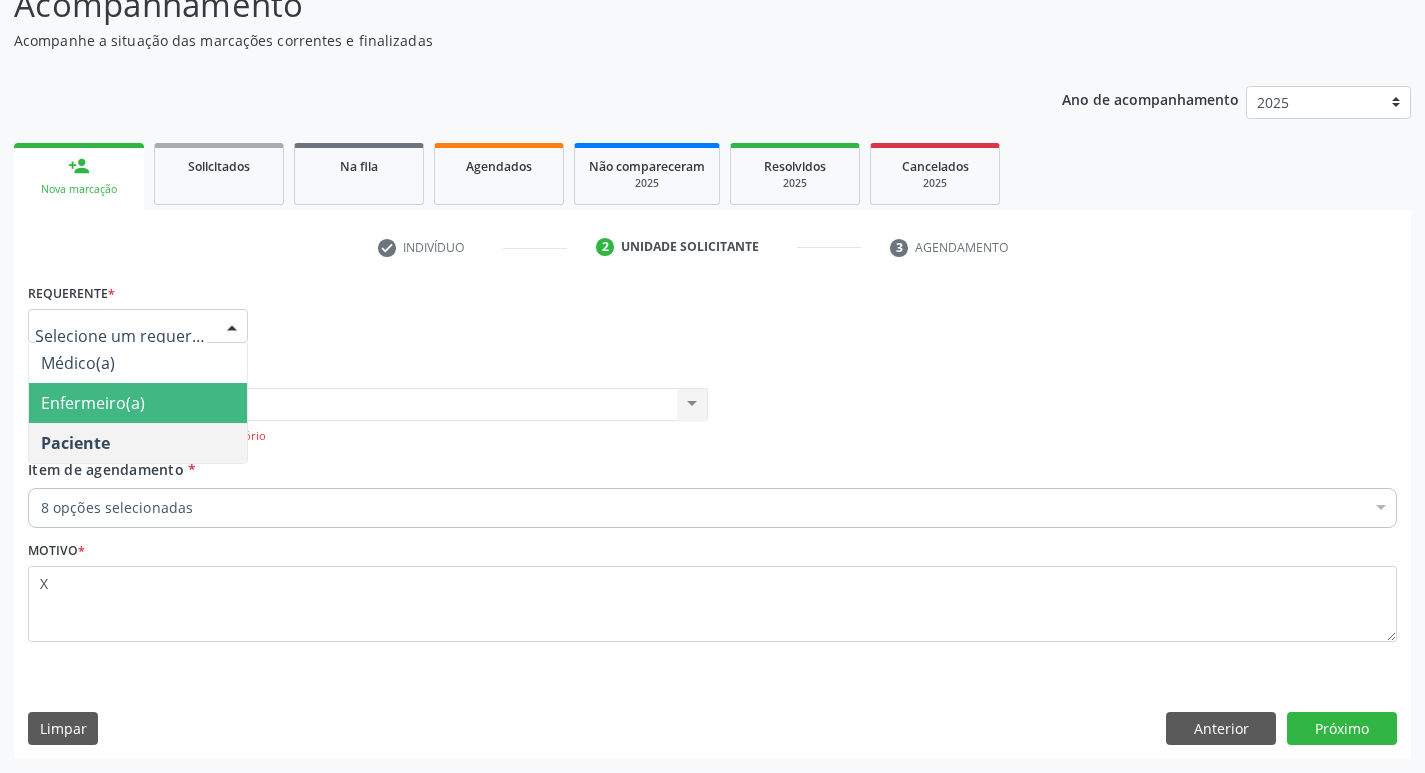 click on "Enfermeiro(a)" at bounding box center [138, 403] 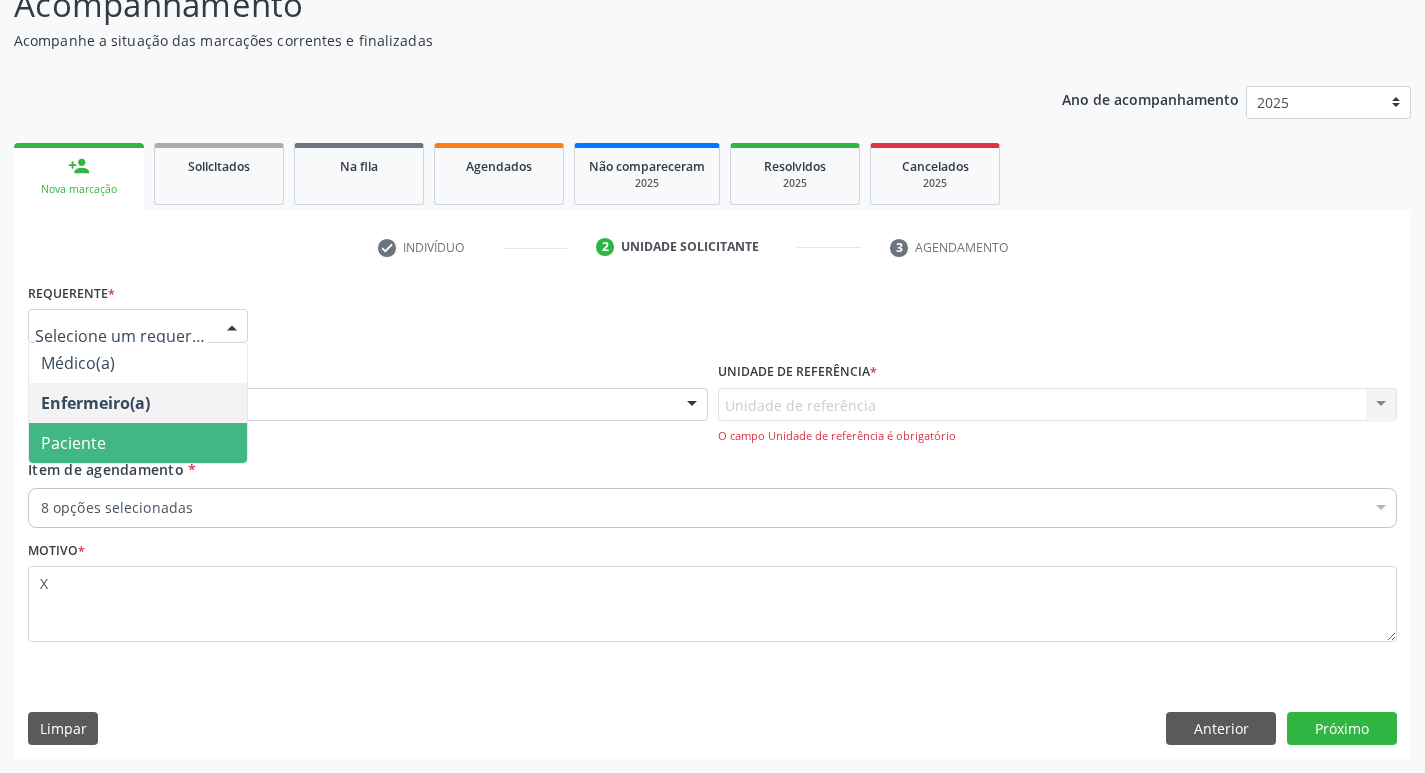 click on "Paciente" at bounding box center (138, 443) 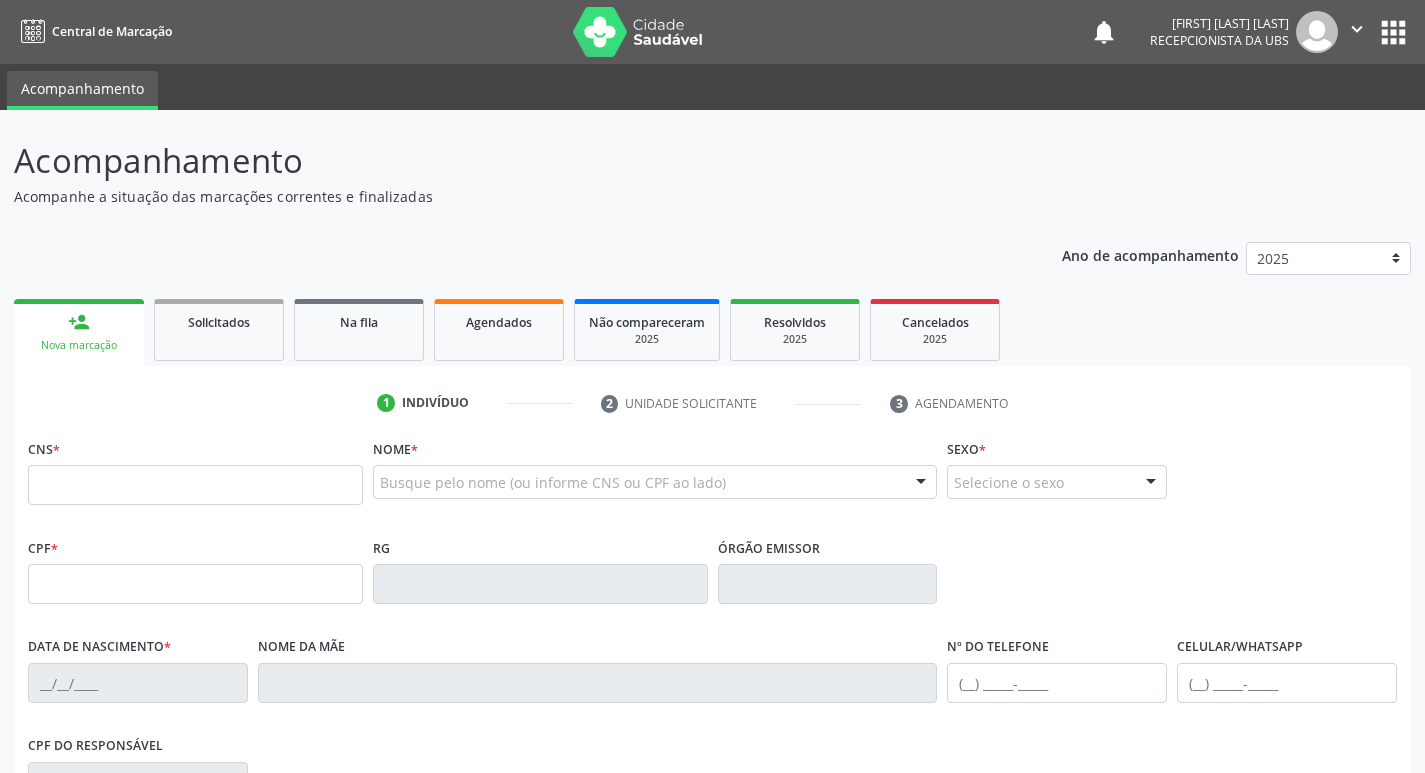 scroll, scrollTop: 154, scrollLeft: 0, axis: vertical 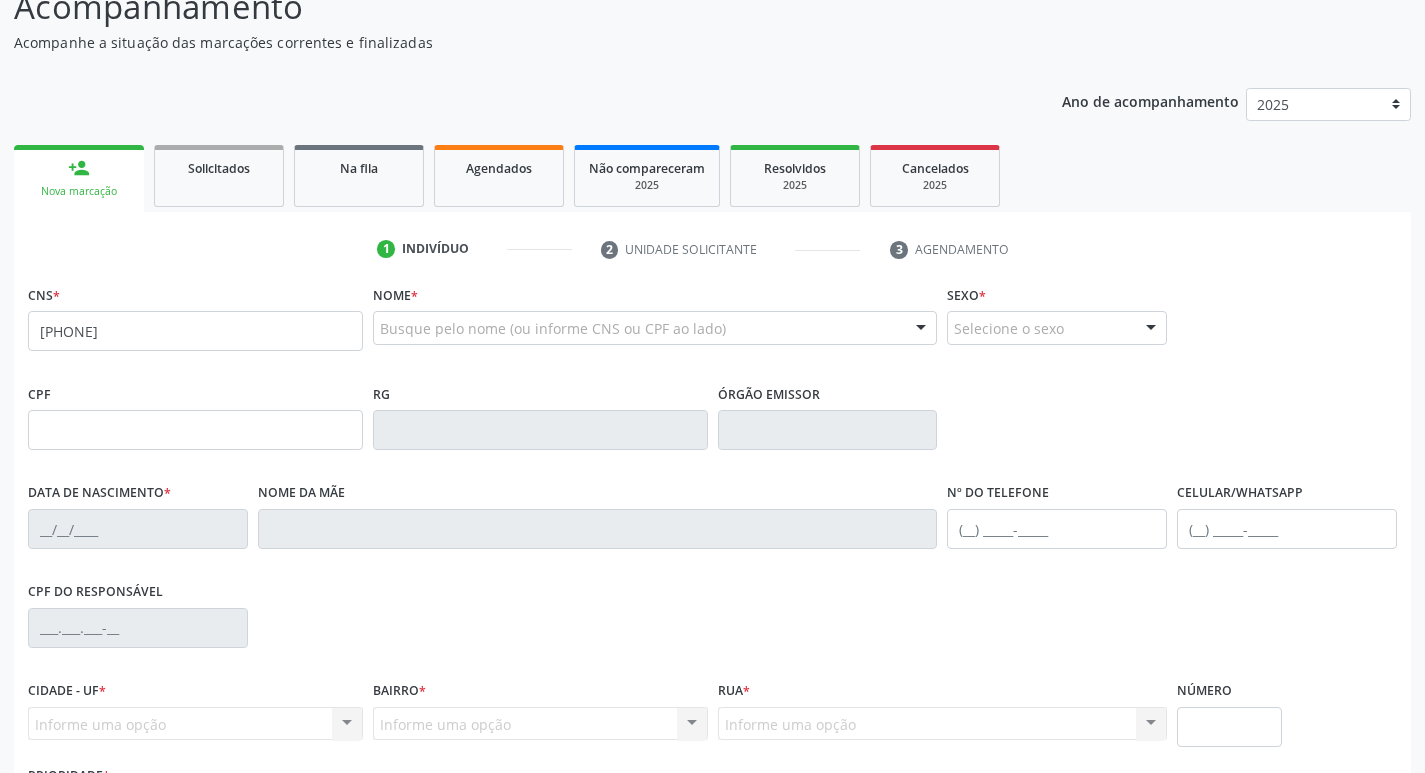 type on "[NUMBER]" 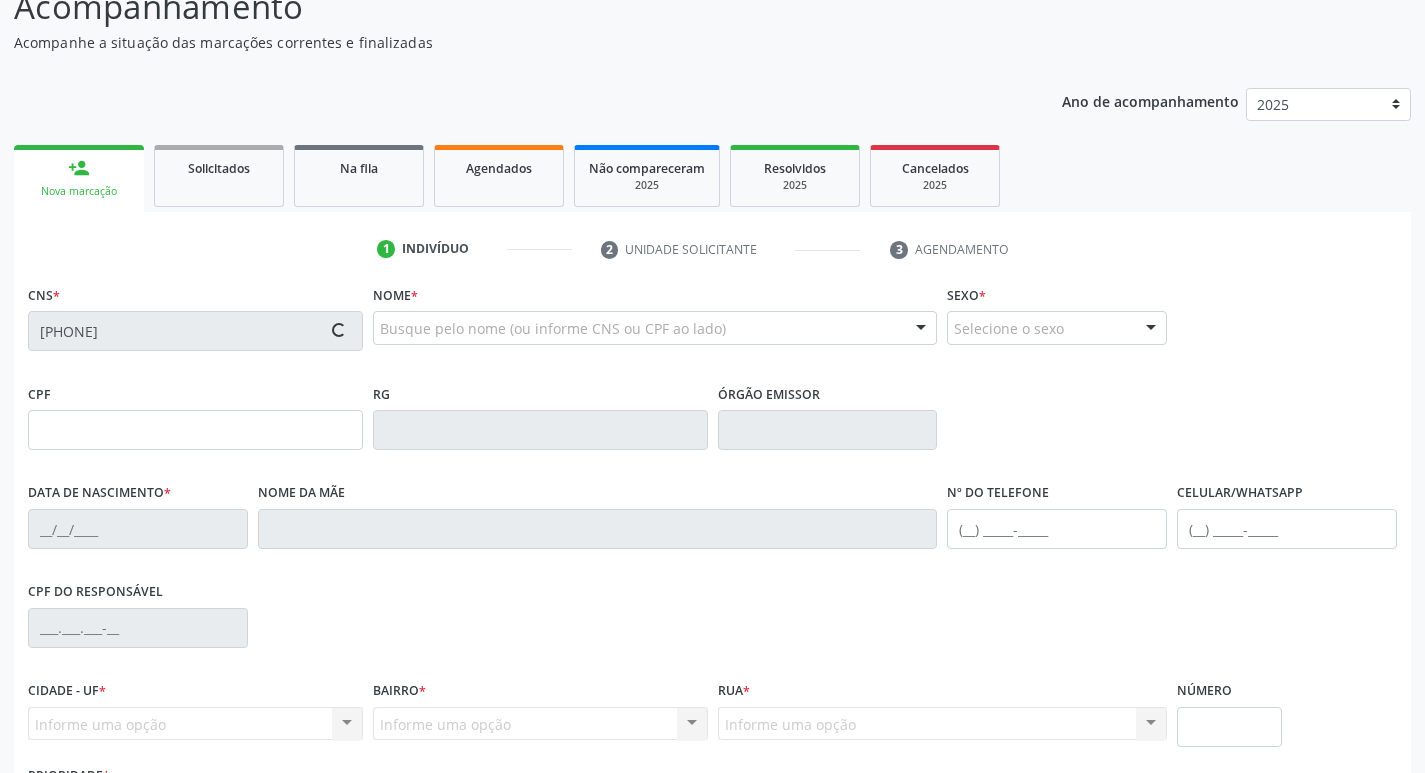 type on "[CPF]" 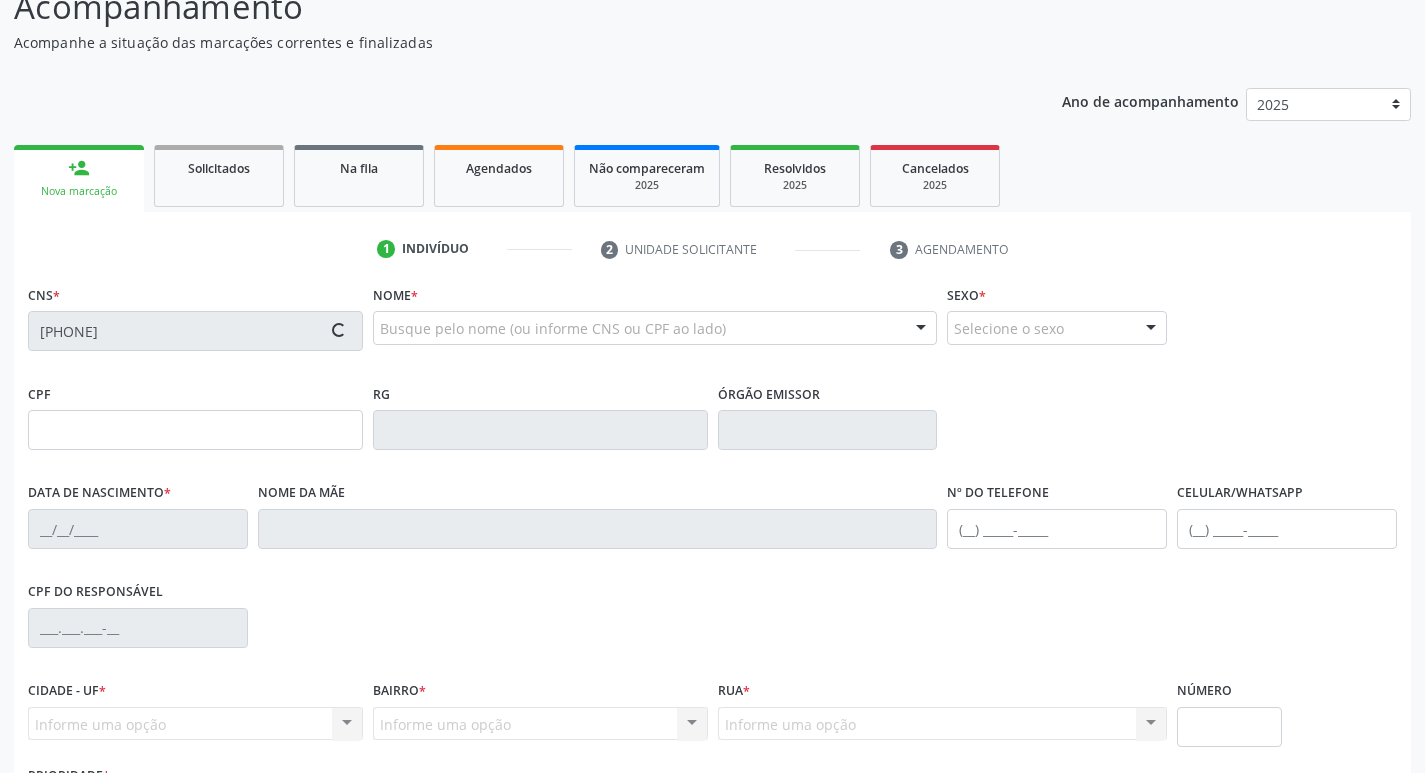 type on "[DATE]" 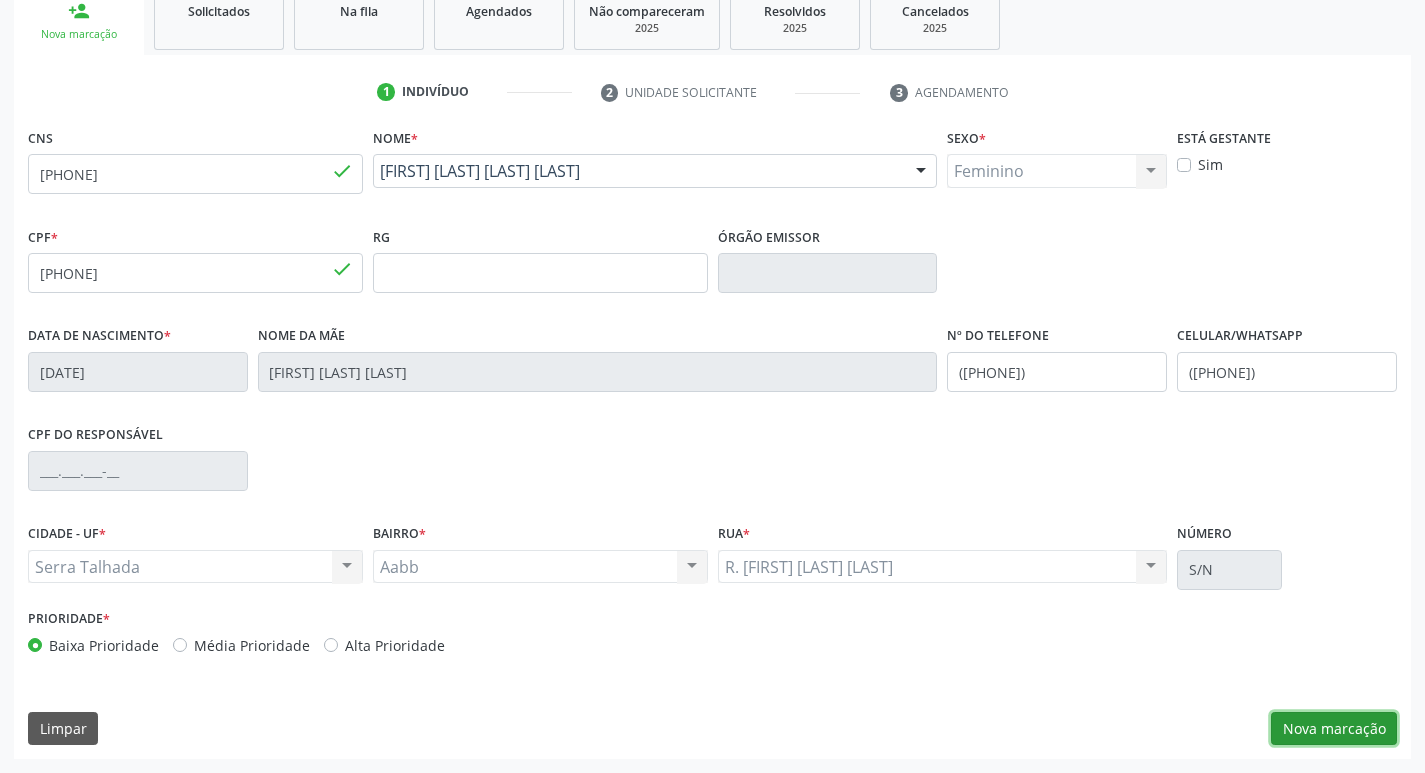 click on "Nova marcação" at bounding box center [1334, 729] 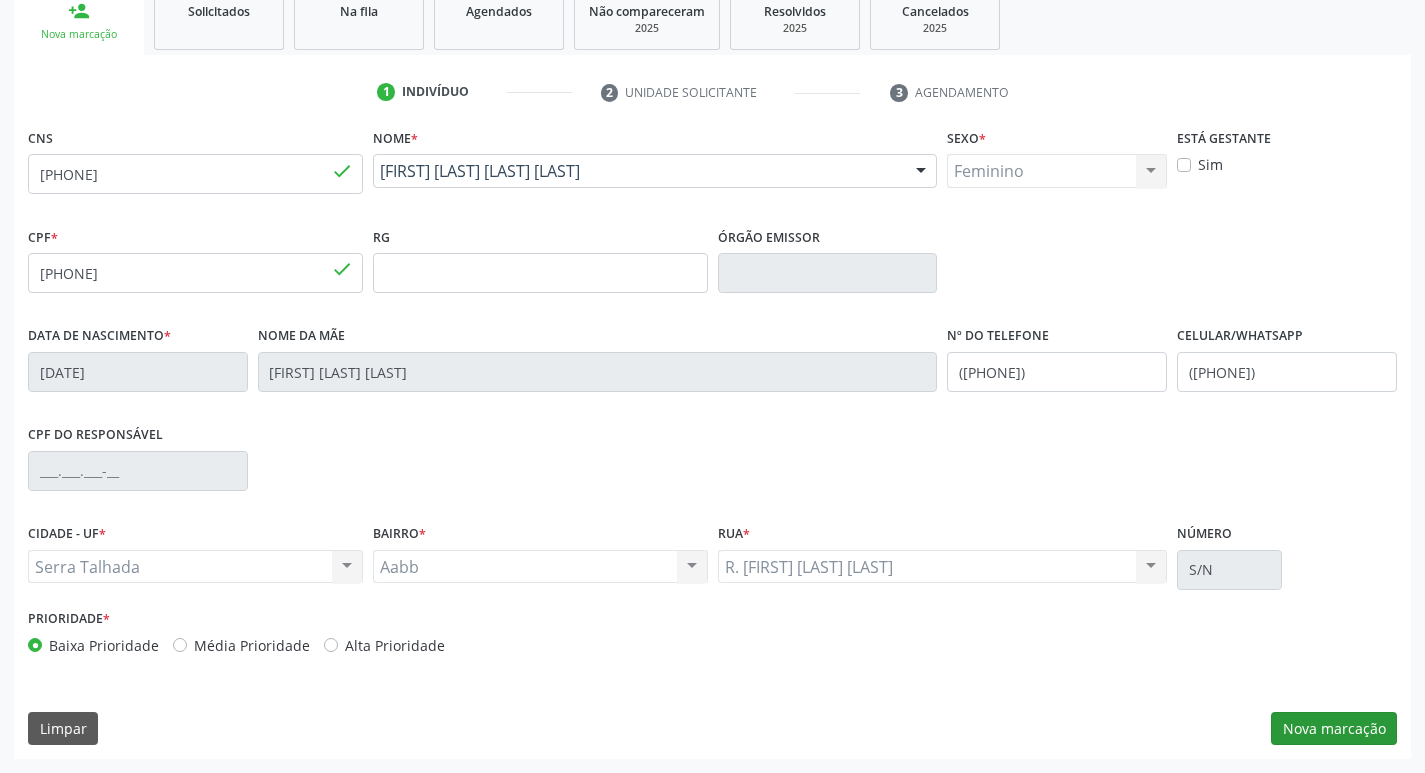 scroll, scrollTop: 133, scrollLeft: 0, axis: vertical 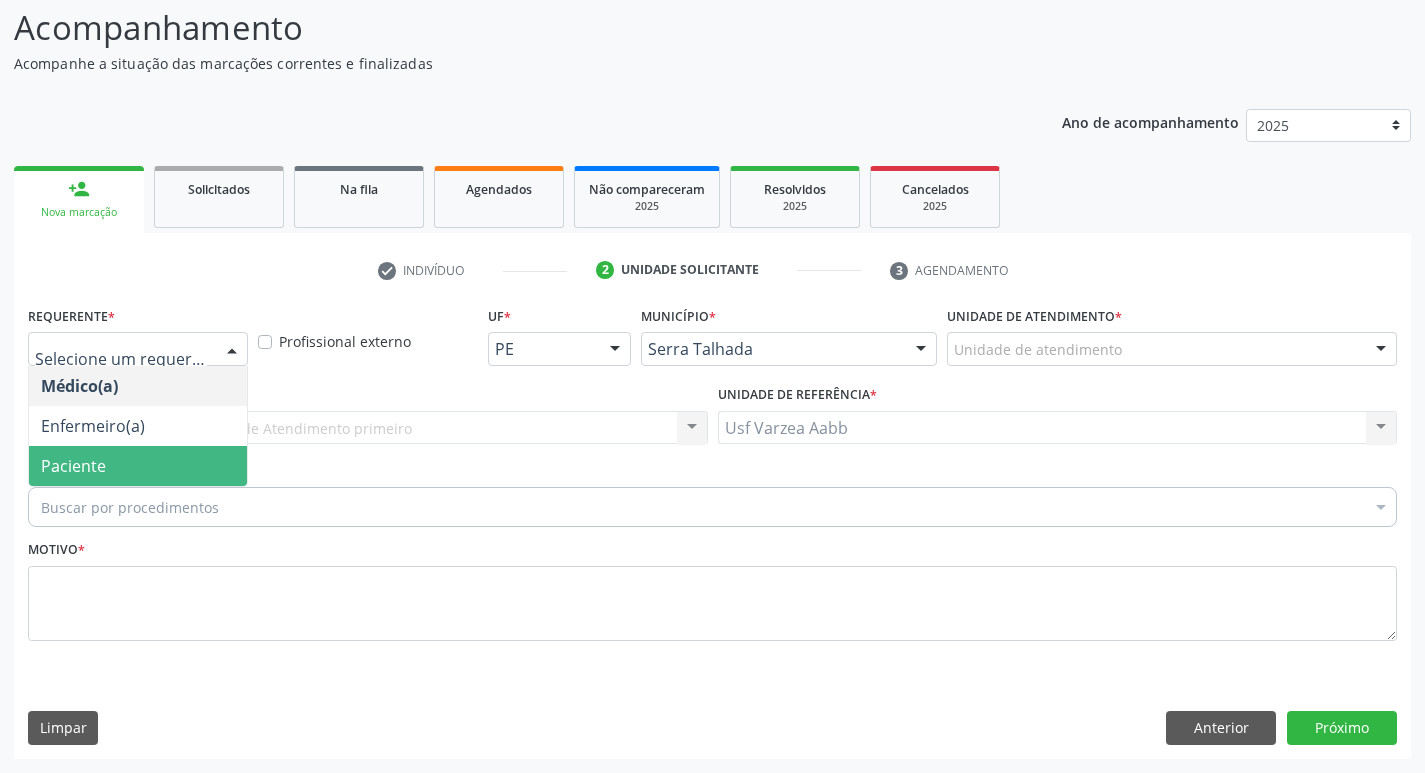 click on "Paciente" at bounding box center [138, 466] 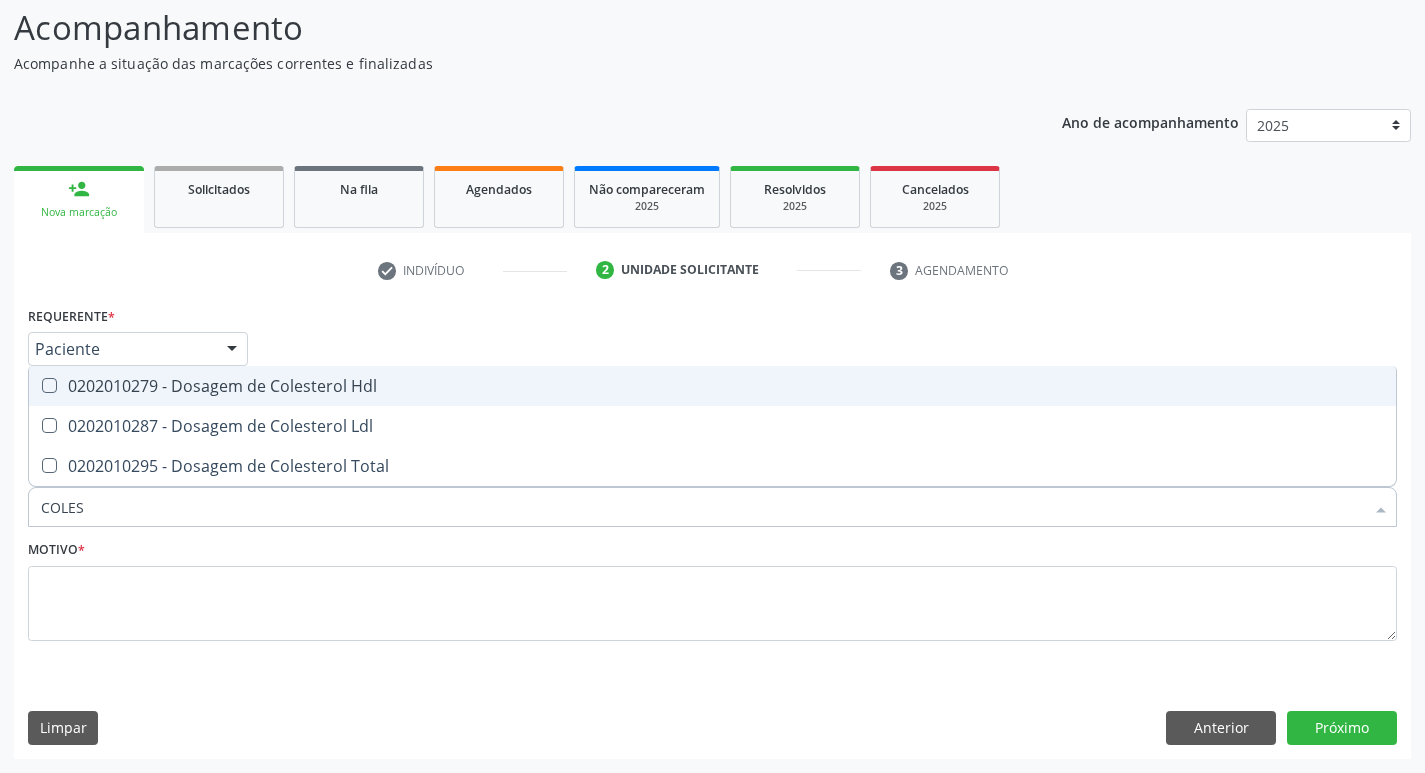 type on "COLEST" 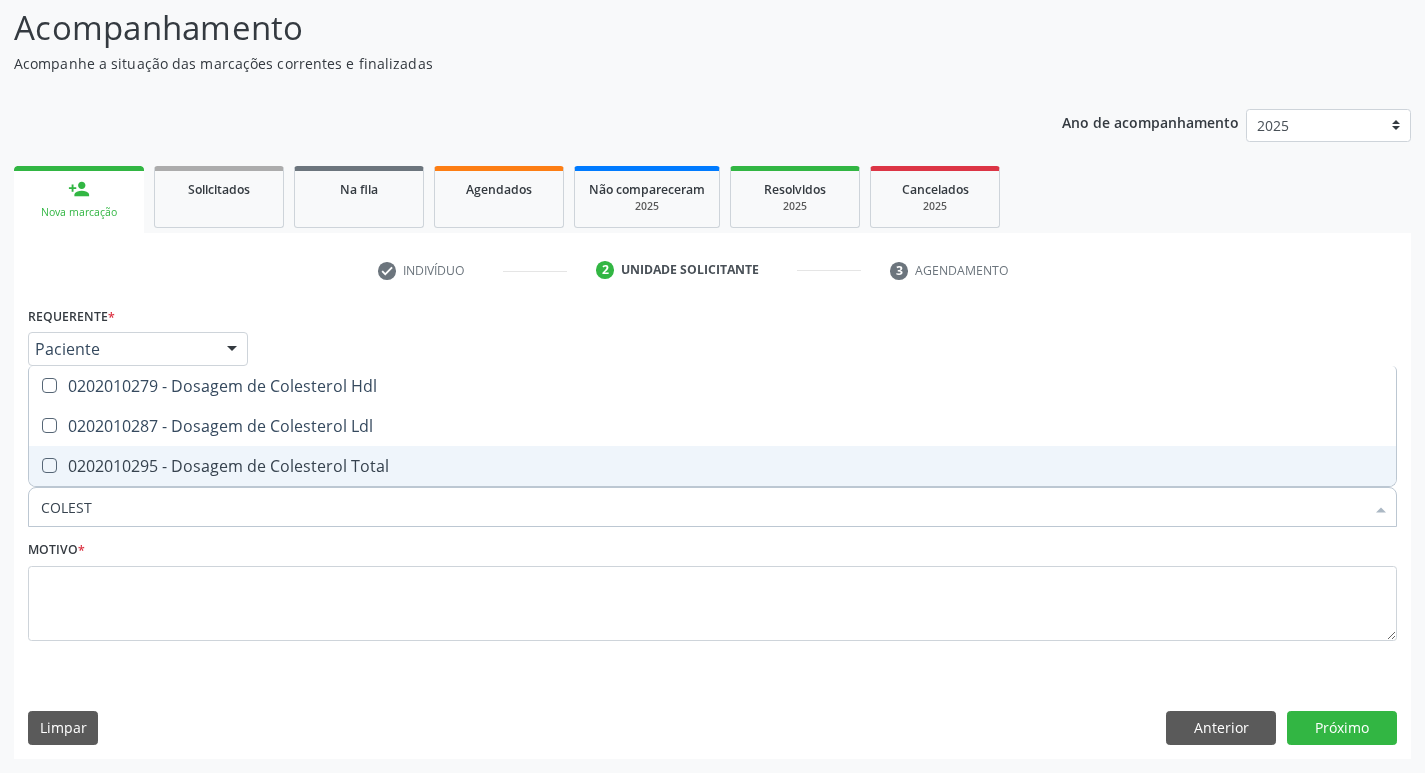 click on "0202010295 - Dosagem de Colesterol Total" at bounding box center (712, 466) 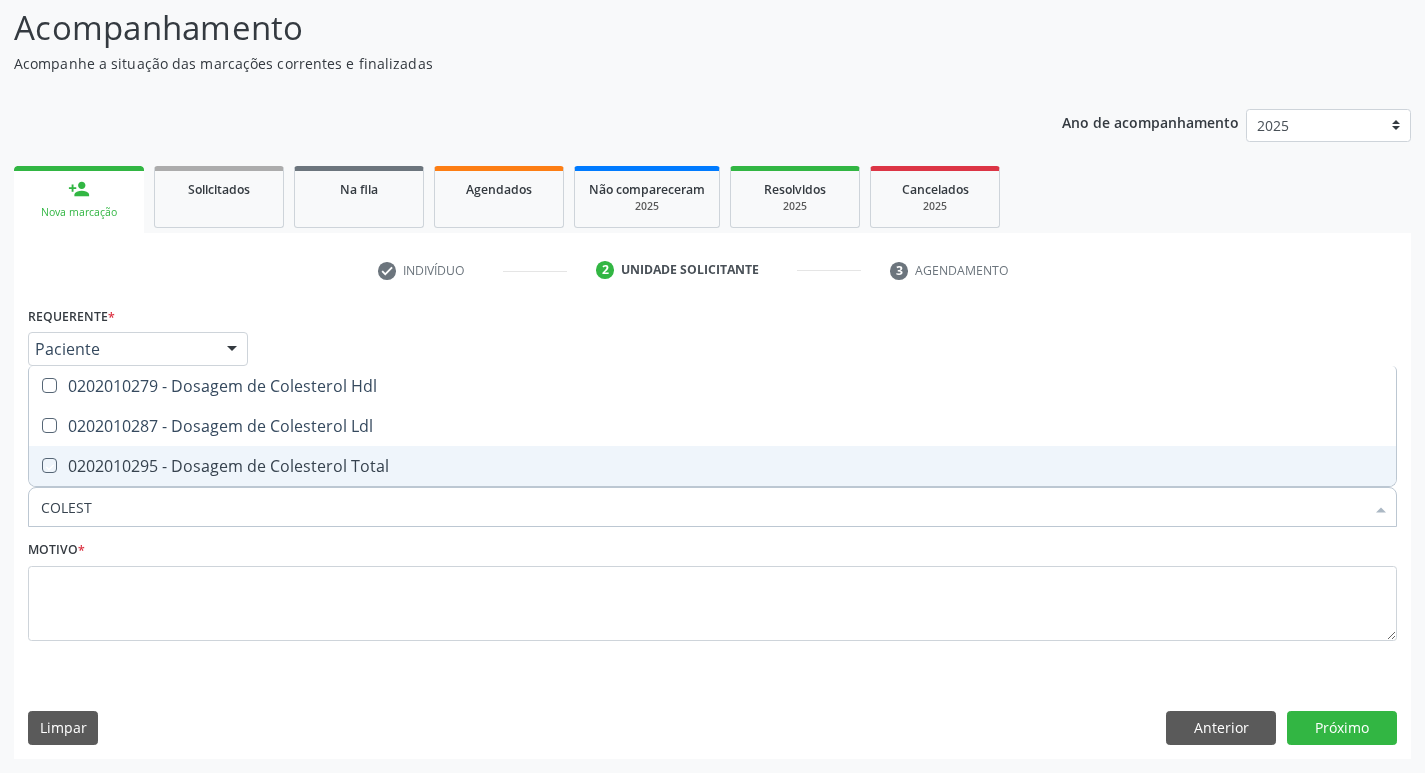 checkbox on "true" 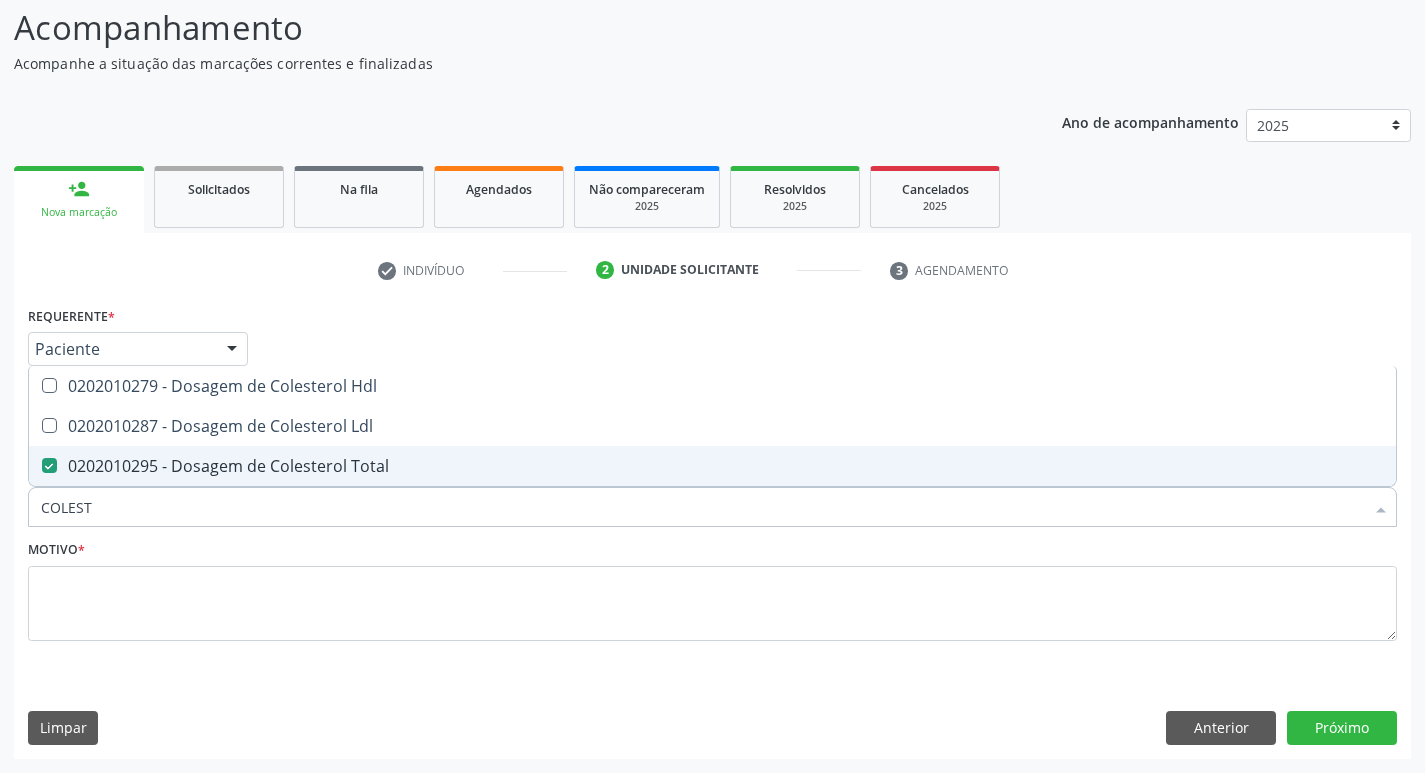 click on "0202010287 - Dosagem de Colesterol Ldl" at bounding box center (712, 426) 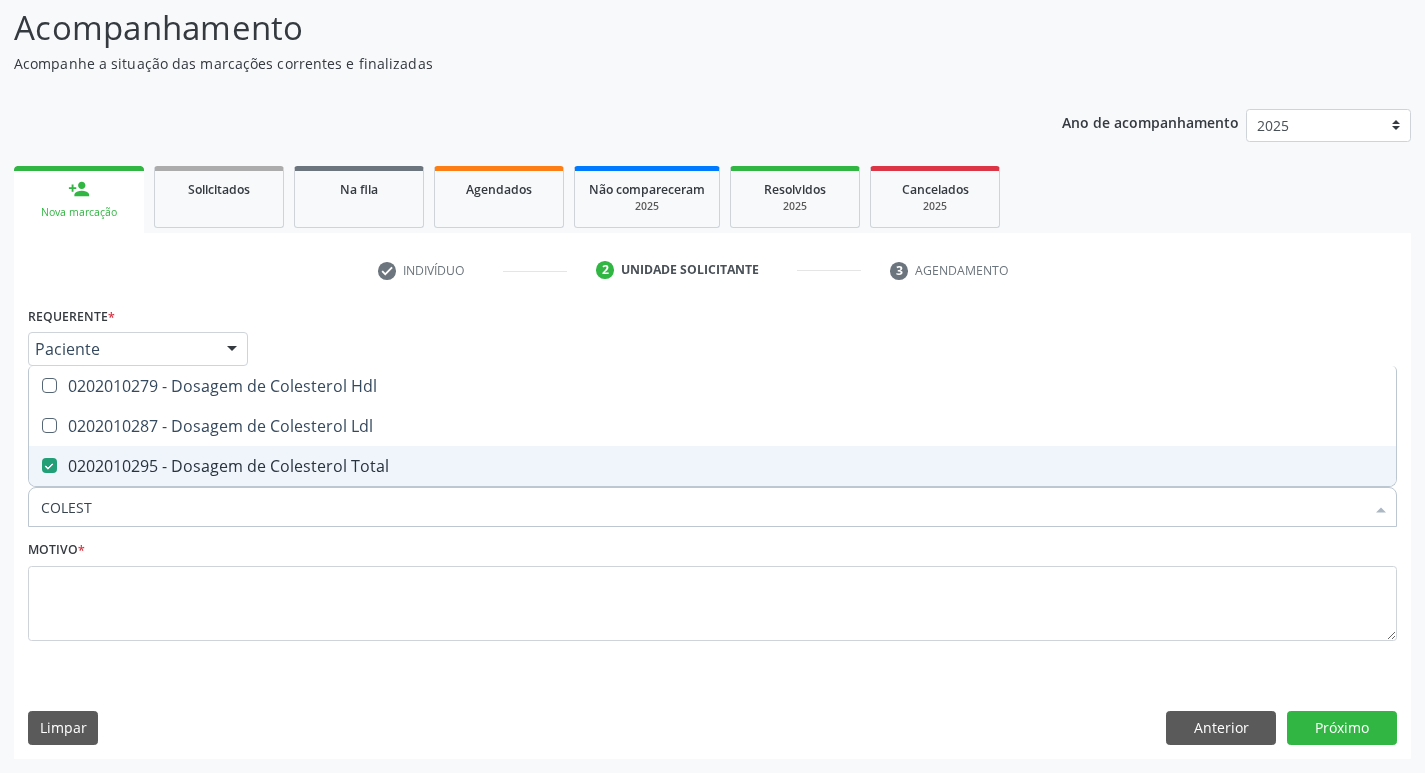 checkbox on "true" 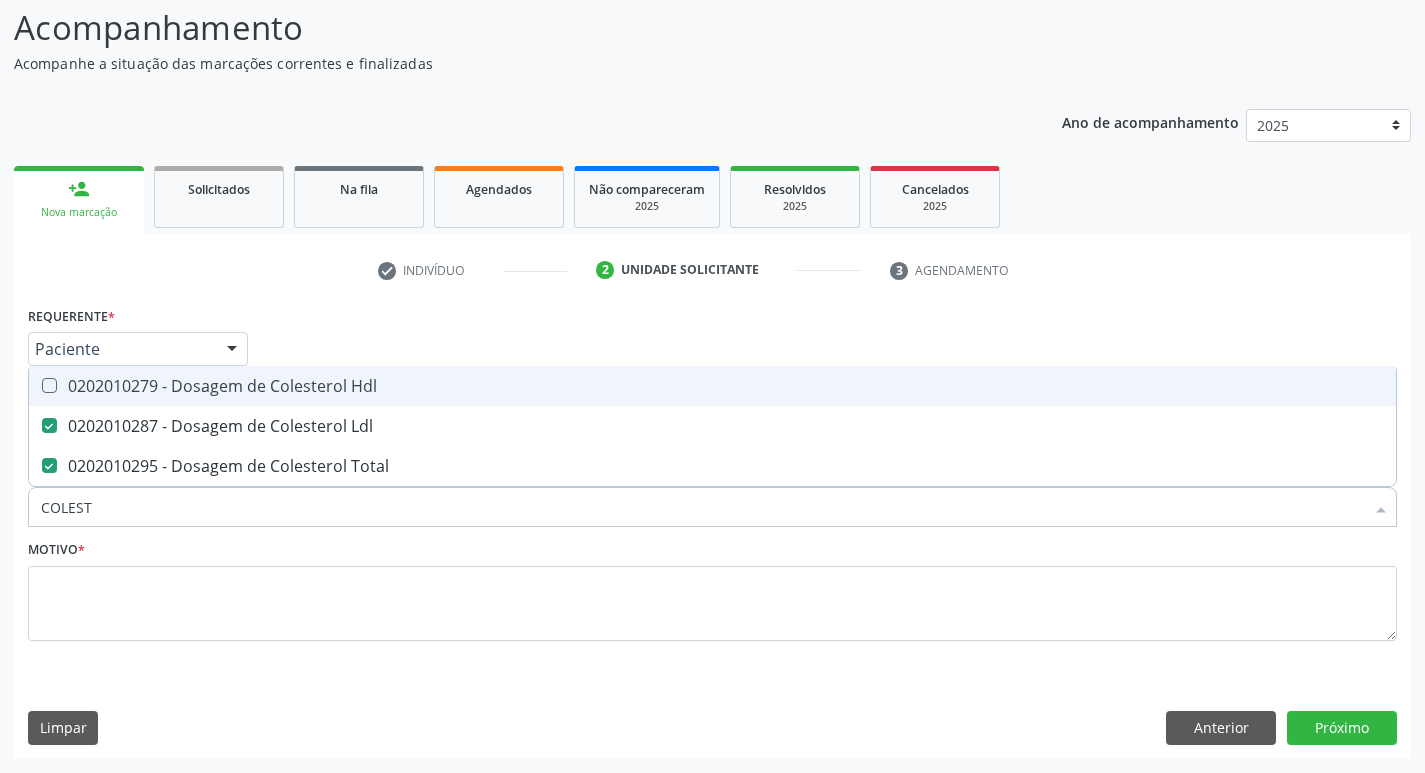 click on "0202010279 - Dosagem de Colesterol Hdl" at bounding box center [712, 386] 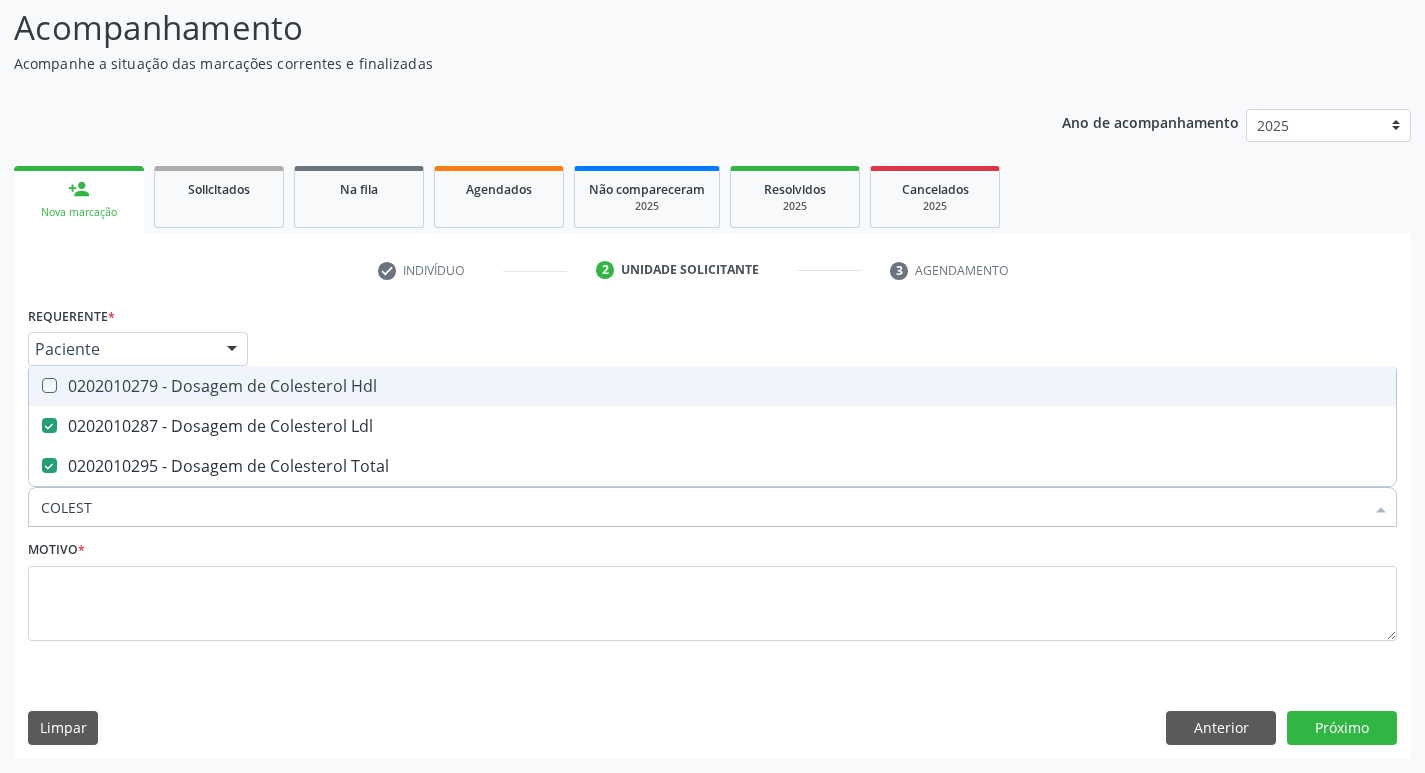 checkbox on "true" 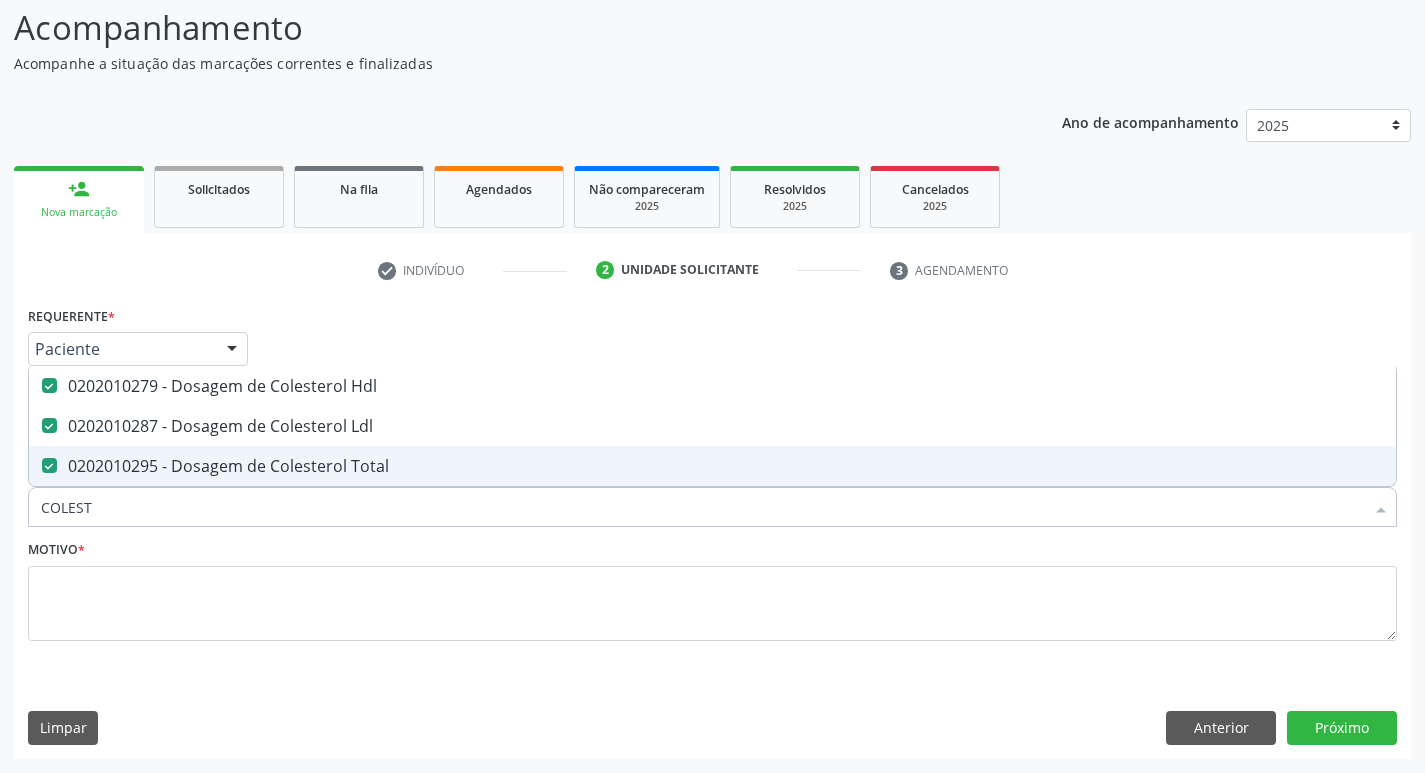 click on "COLEST" at bounding box center (702, 507) 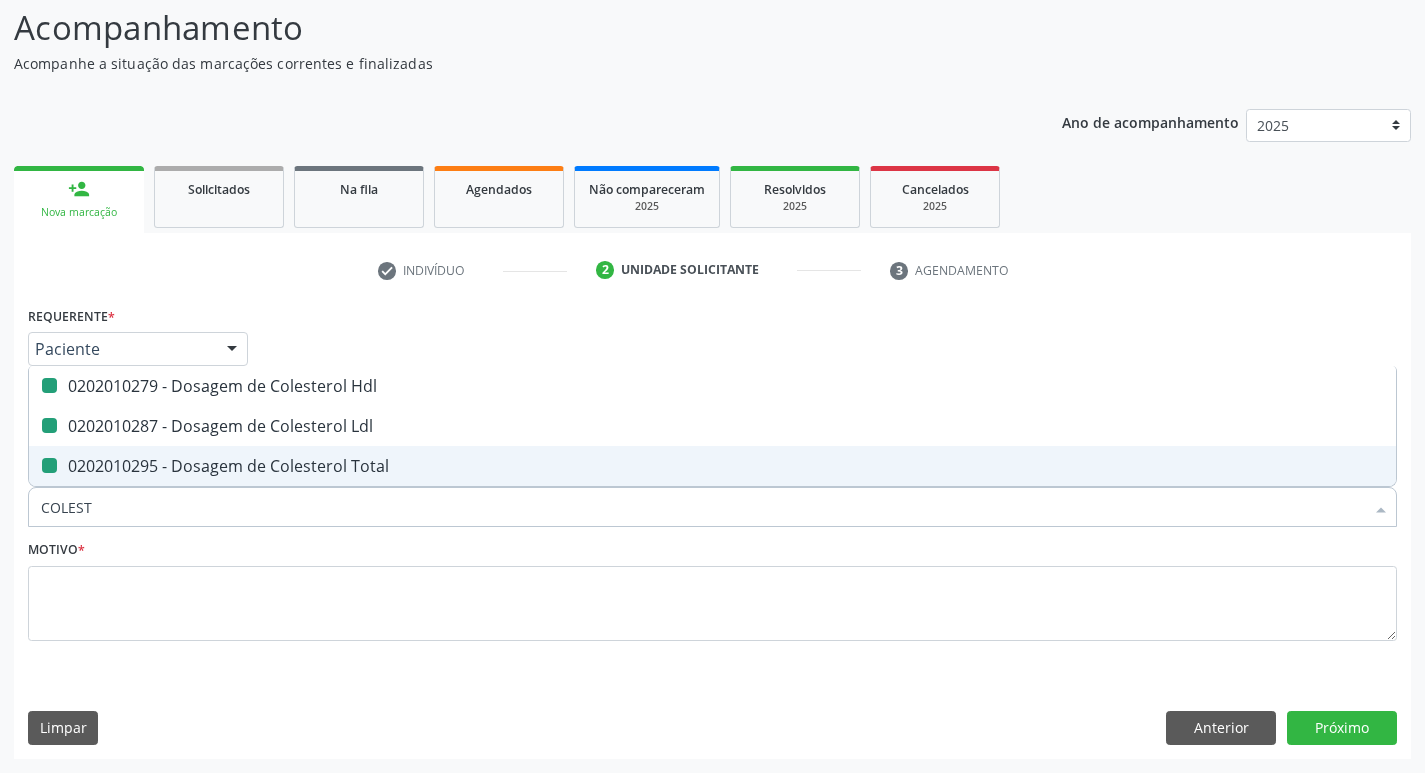 type on "C" 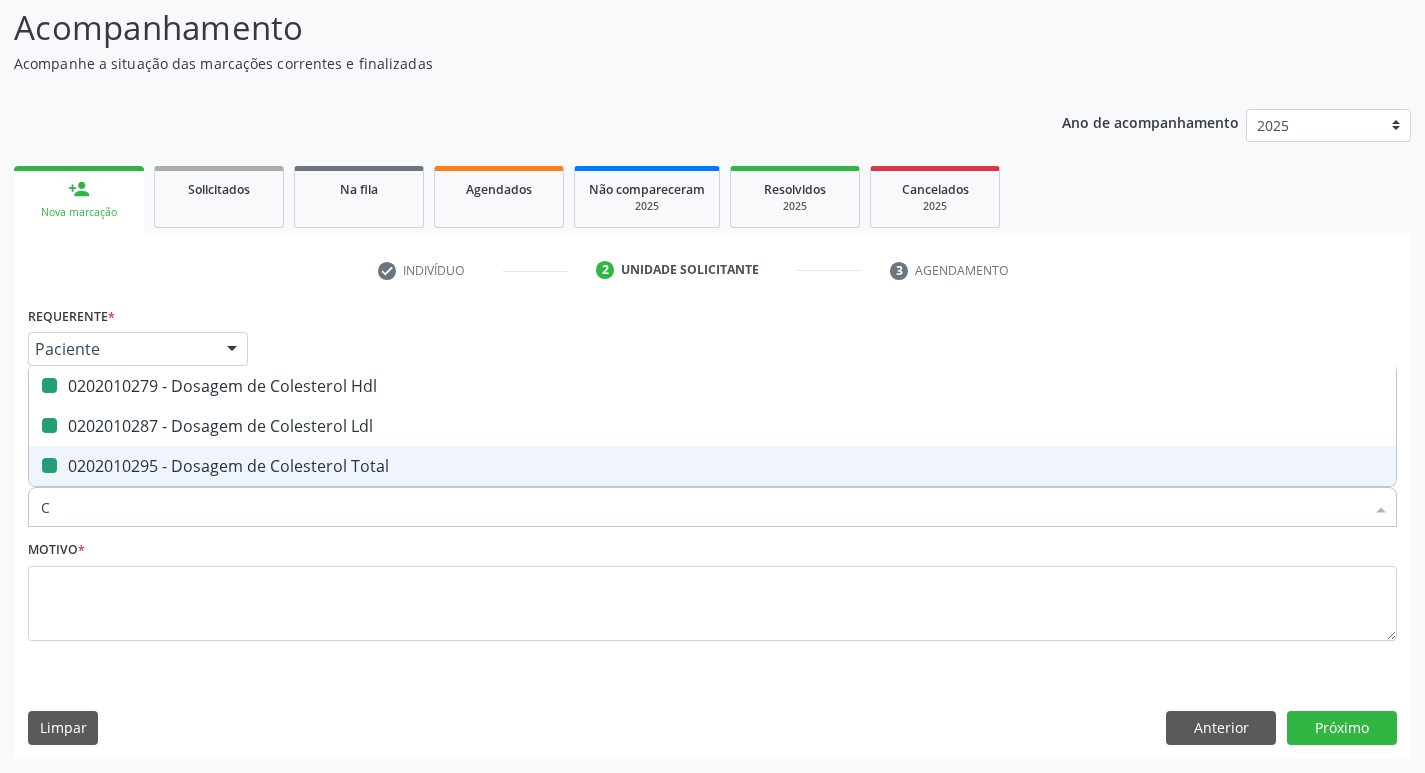 checkbox on "false" 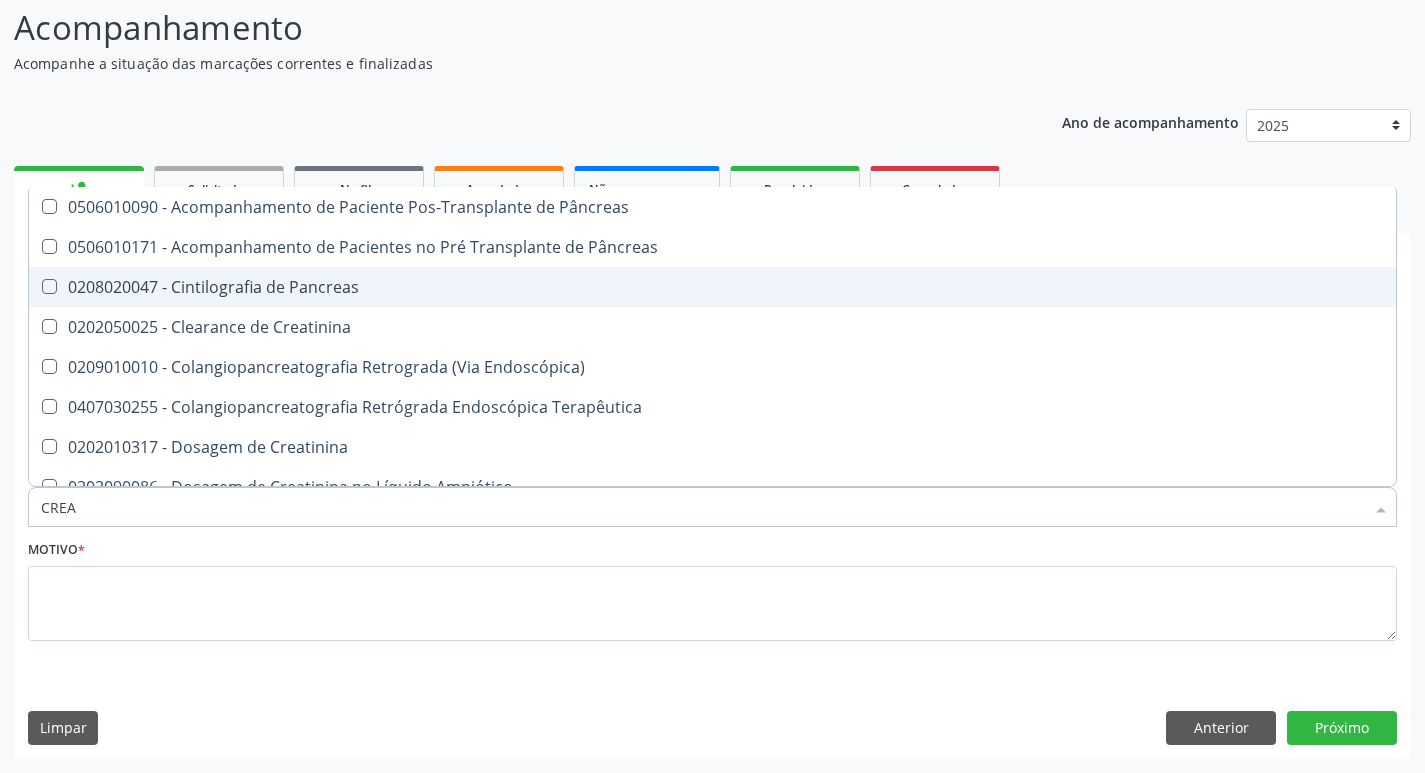 type on "CREAT" 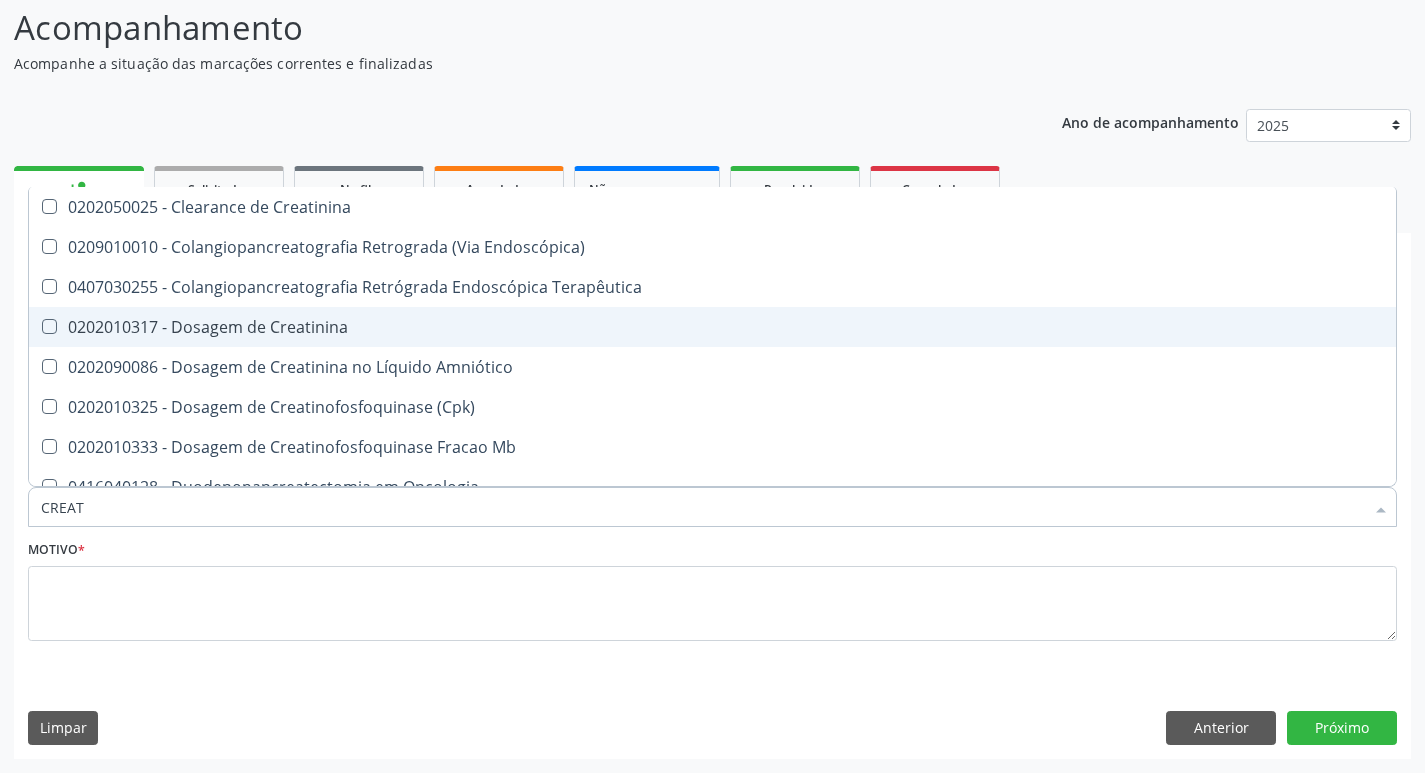 click on "0202010317 - Dosagem de Creatinina" at bounding box center [712, 327] 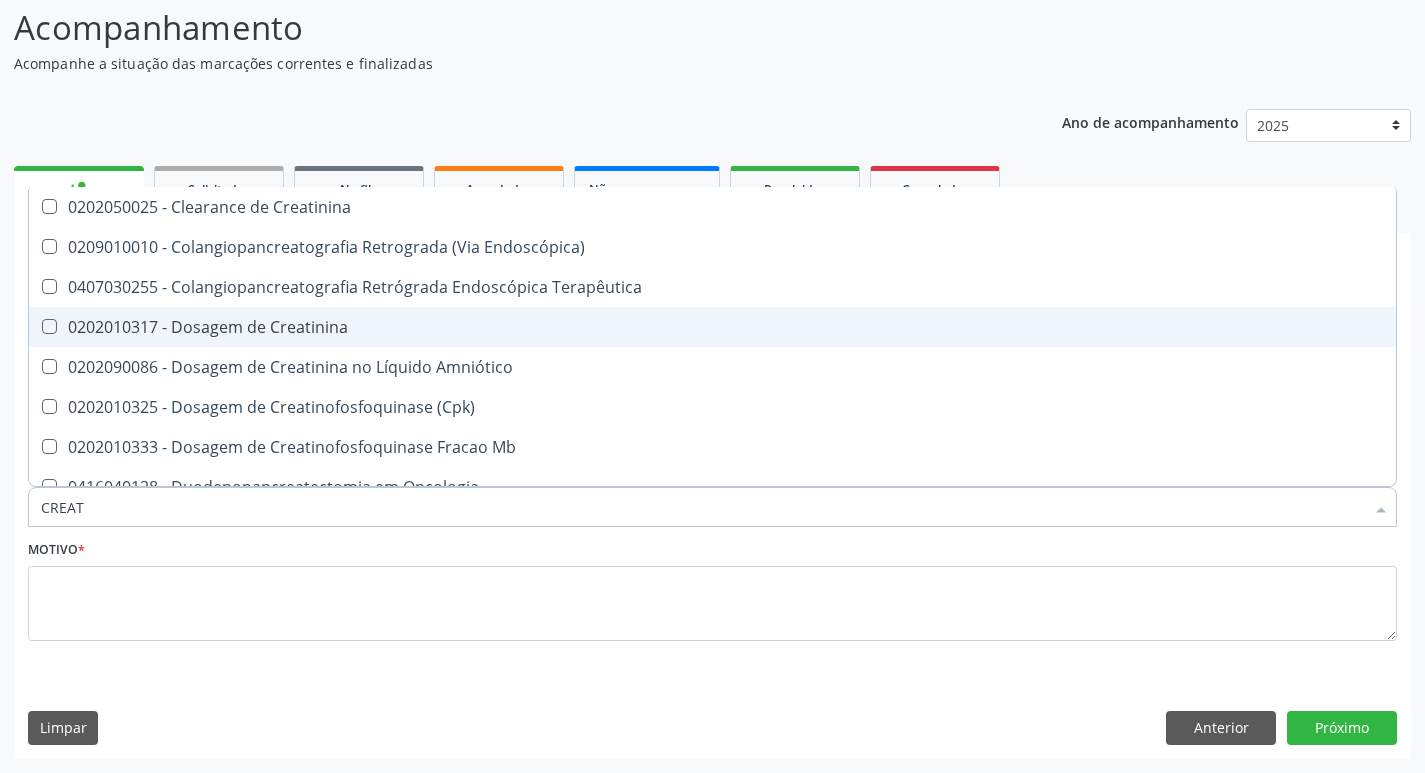 checkbox on "true" 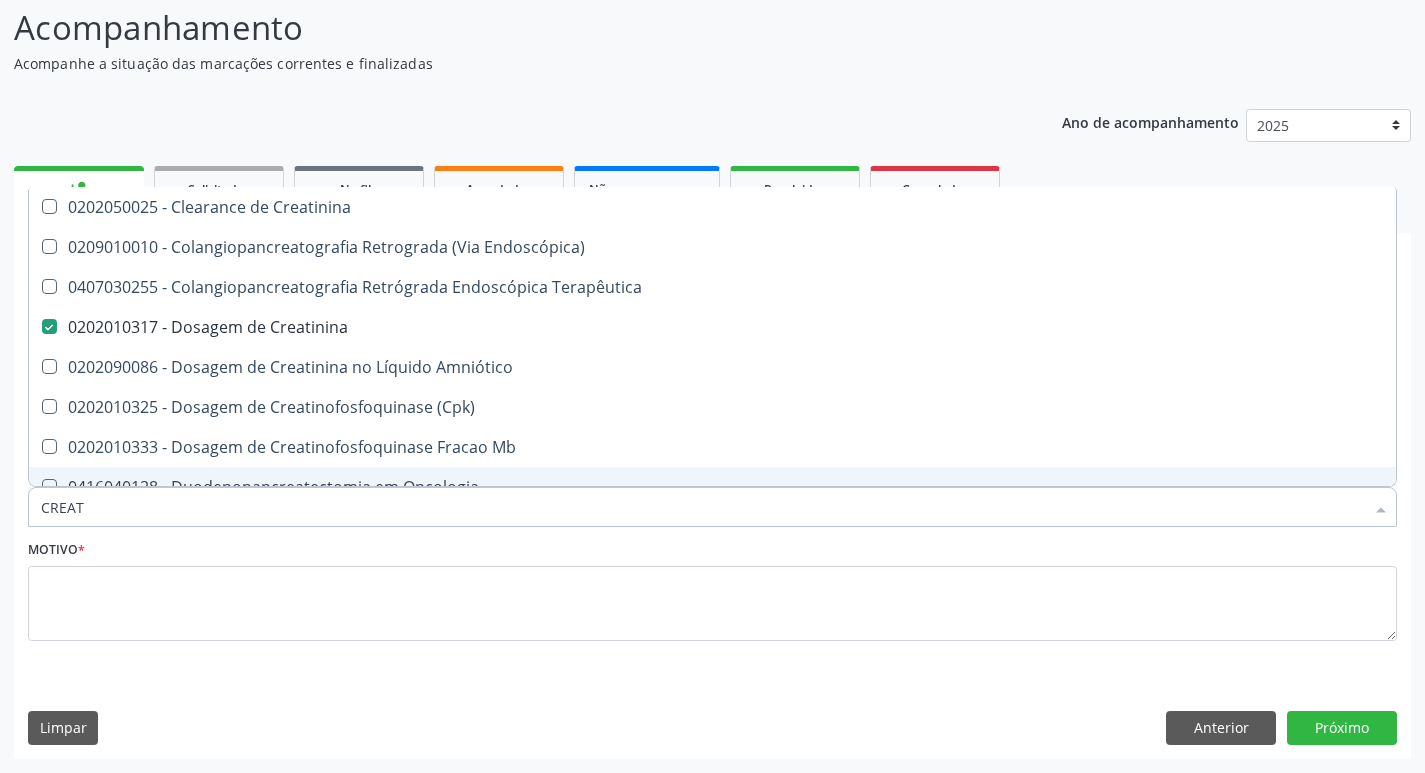 click on "CREAT" at bounding box center [702, 507] 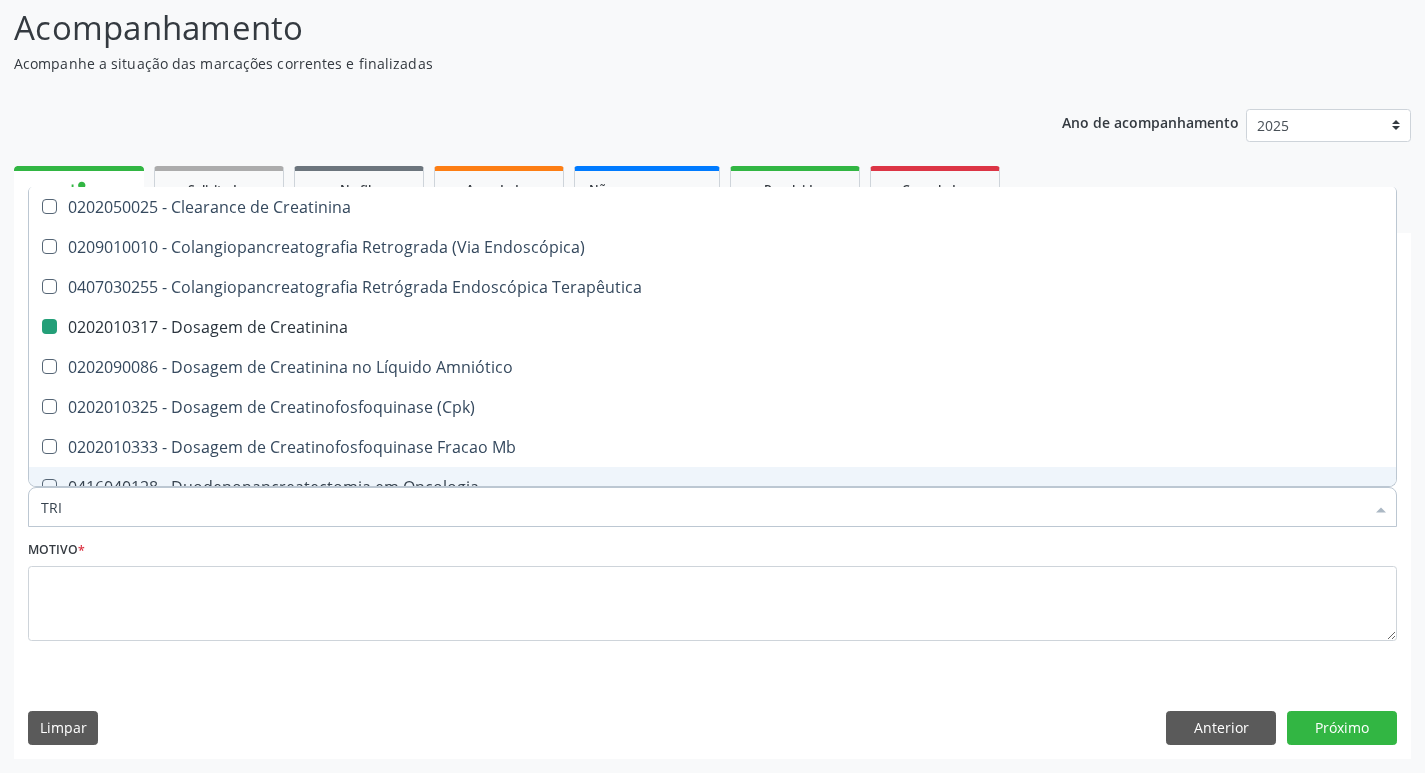 type on "TRIG" 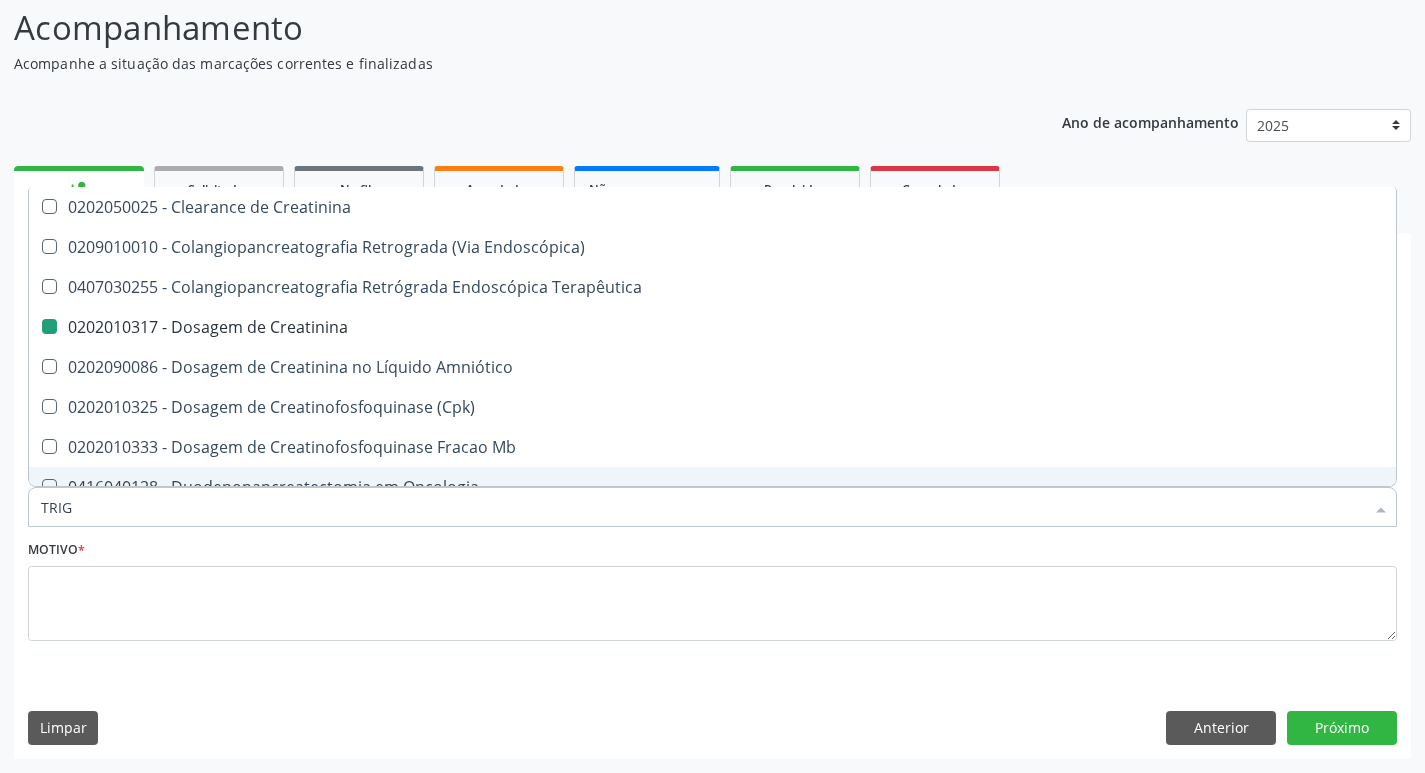 checkbox on "false" 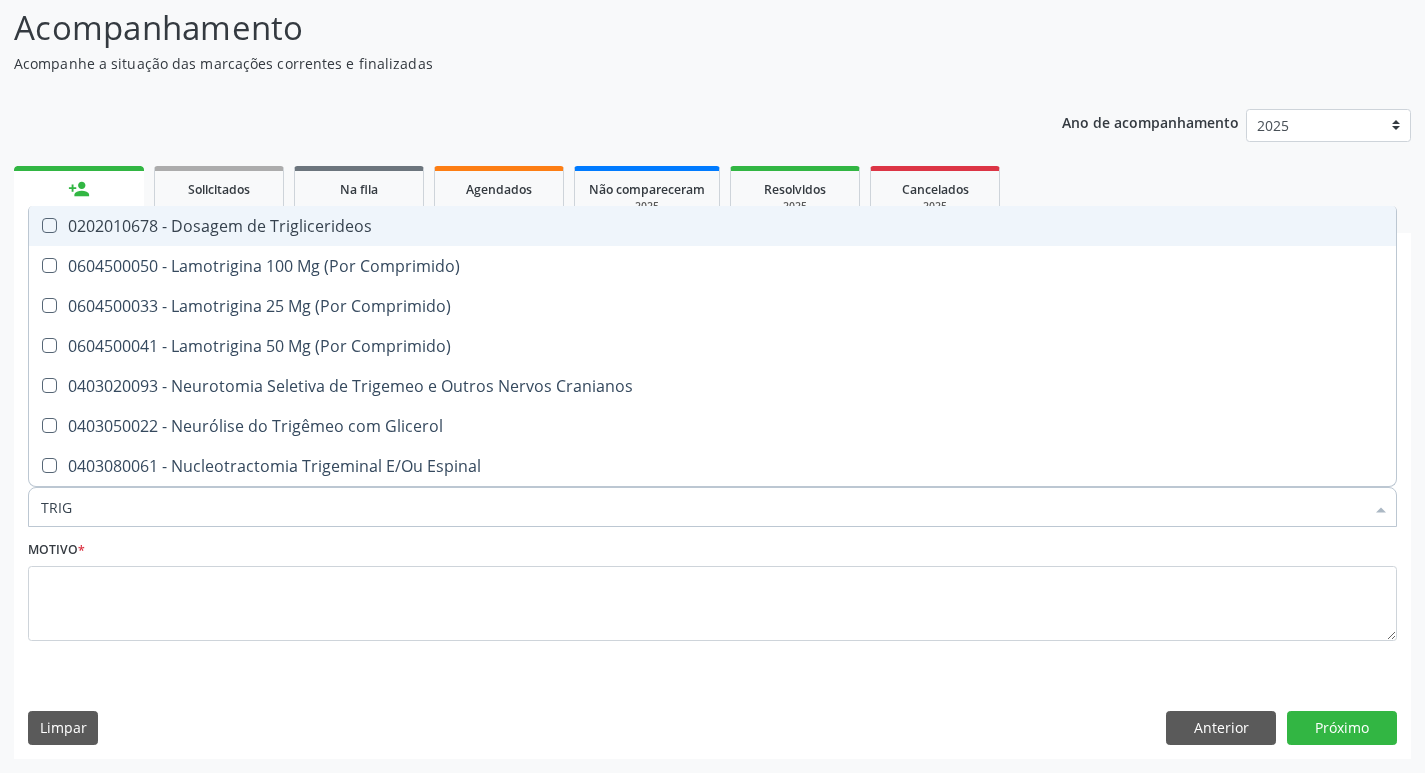 click on "0202010678 - Dosagem de Triglicerideos" at bounding box center [712, 226] 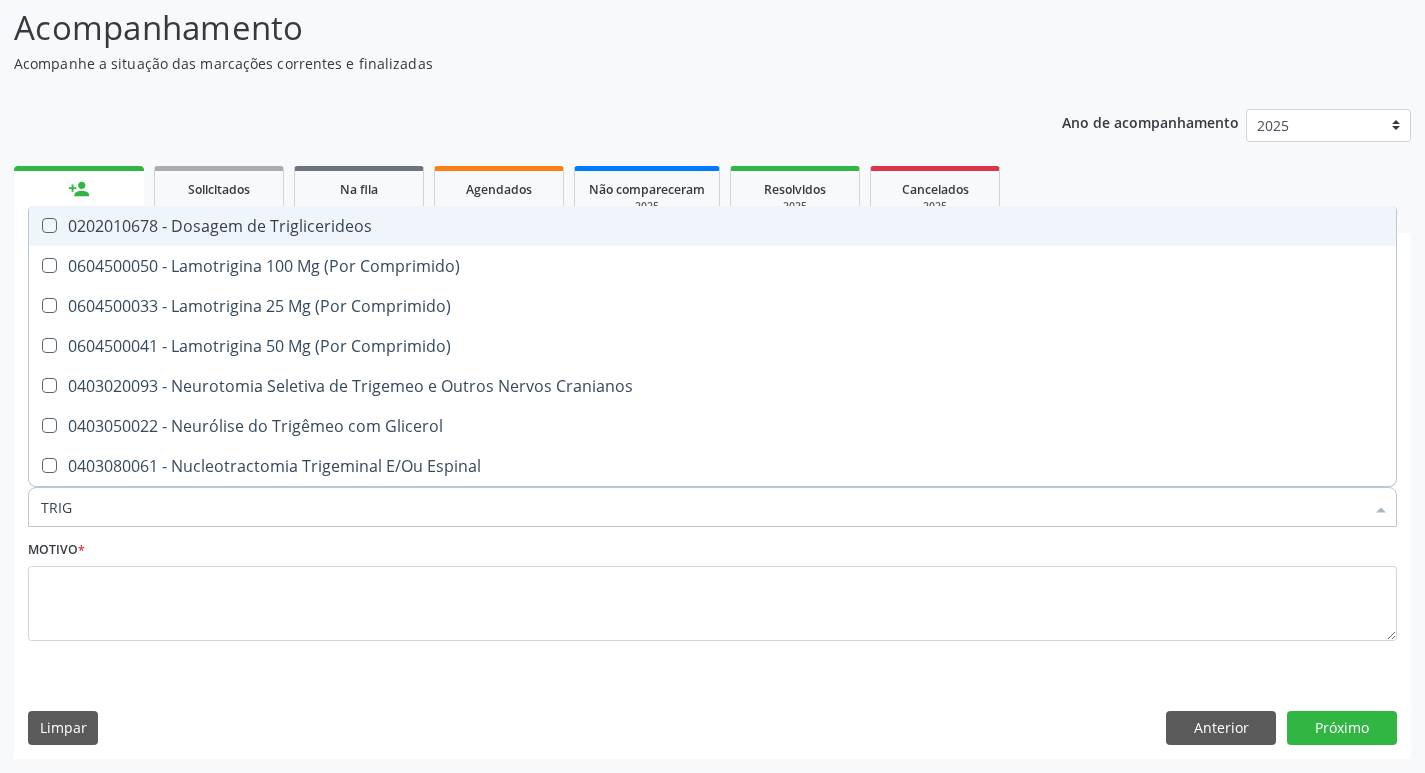 checkbox on "true" 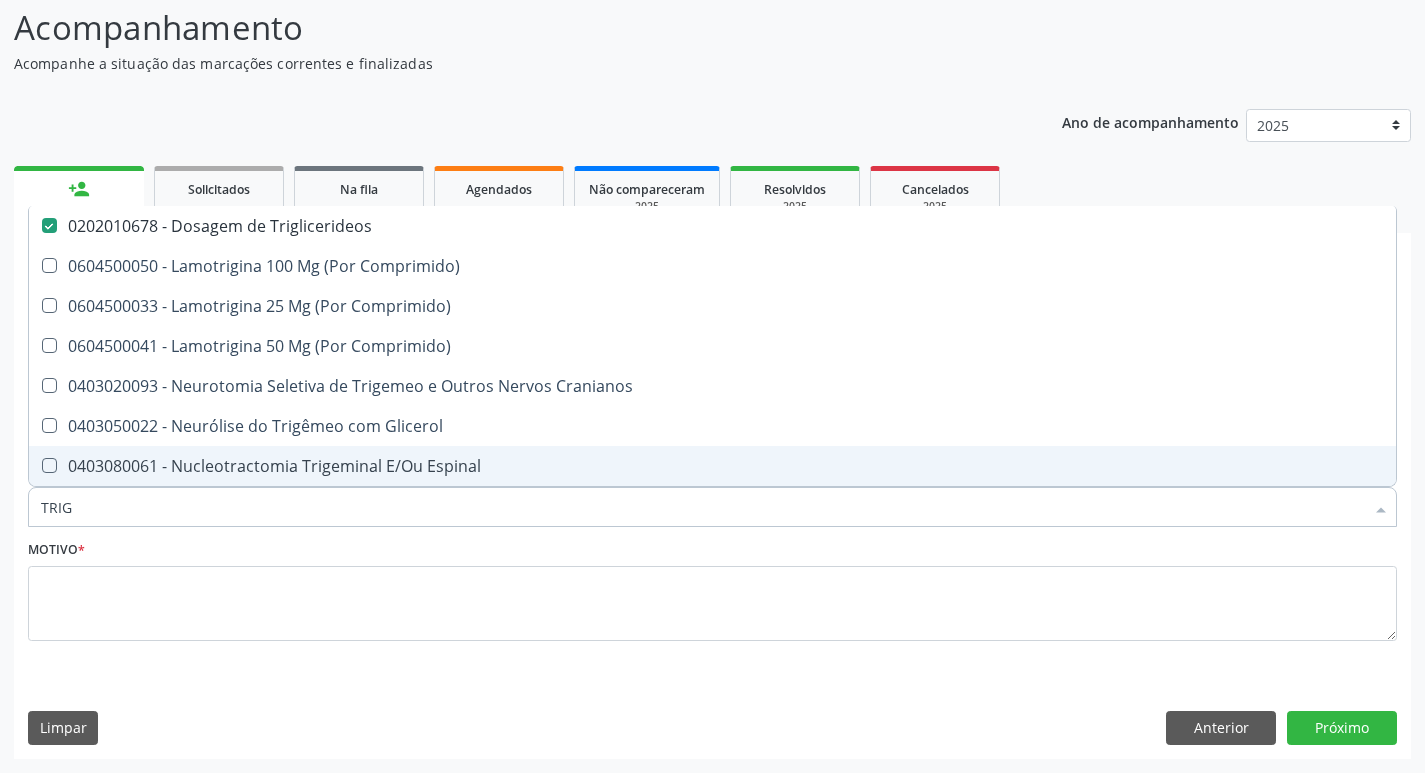 click on "TRIG" at bounding box center [702, 507] 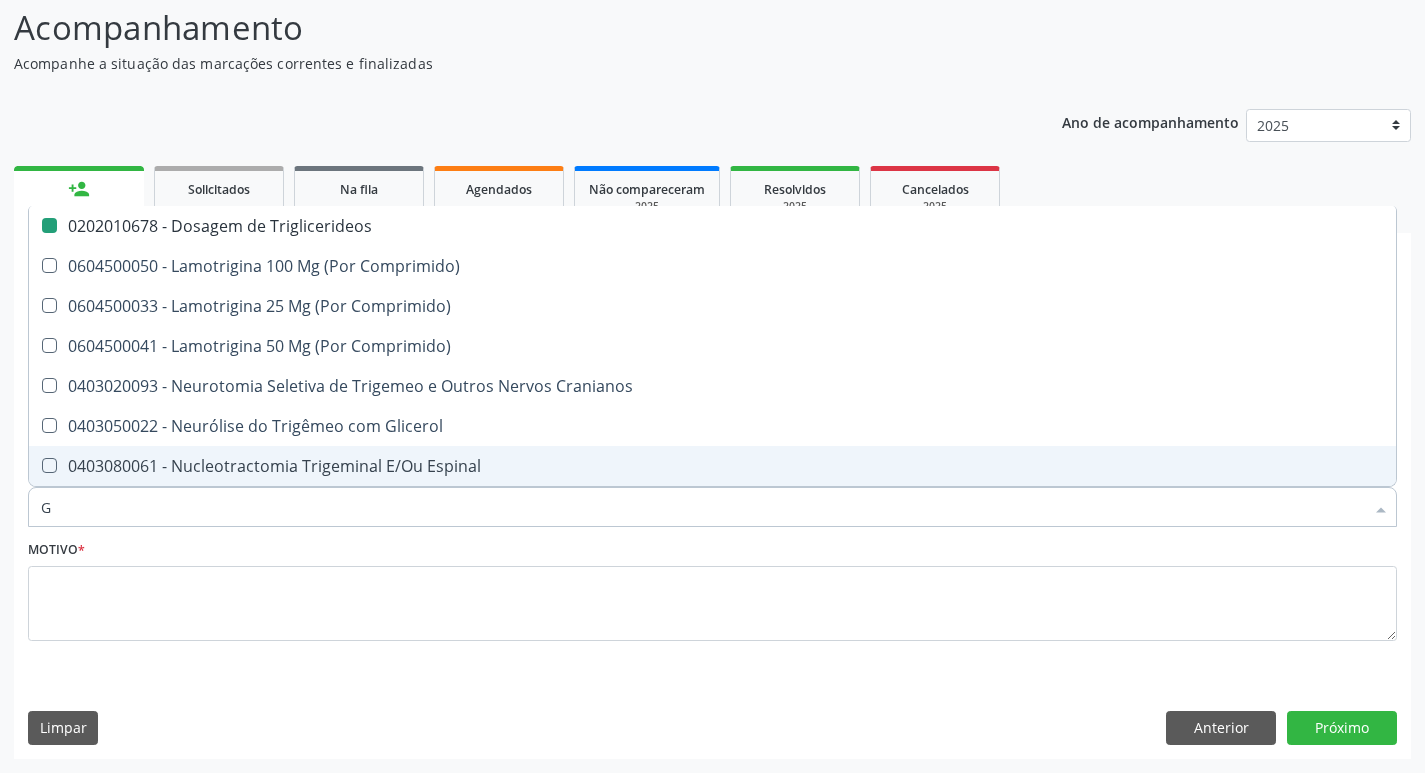 type on "GL" 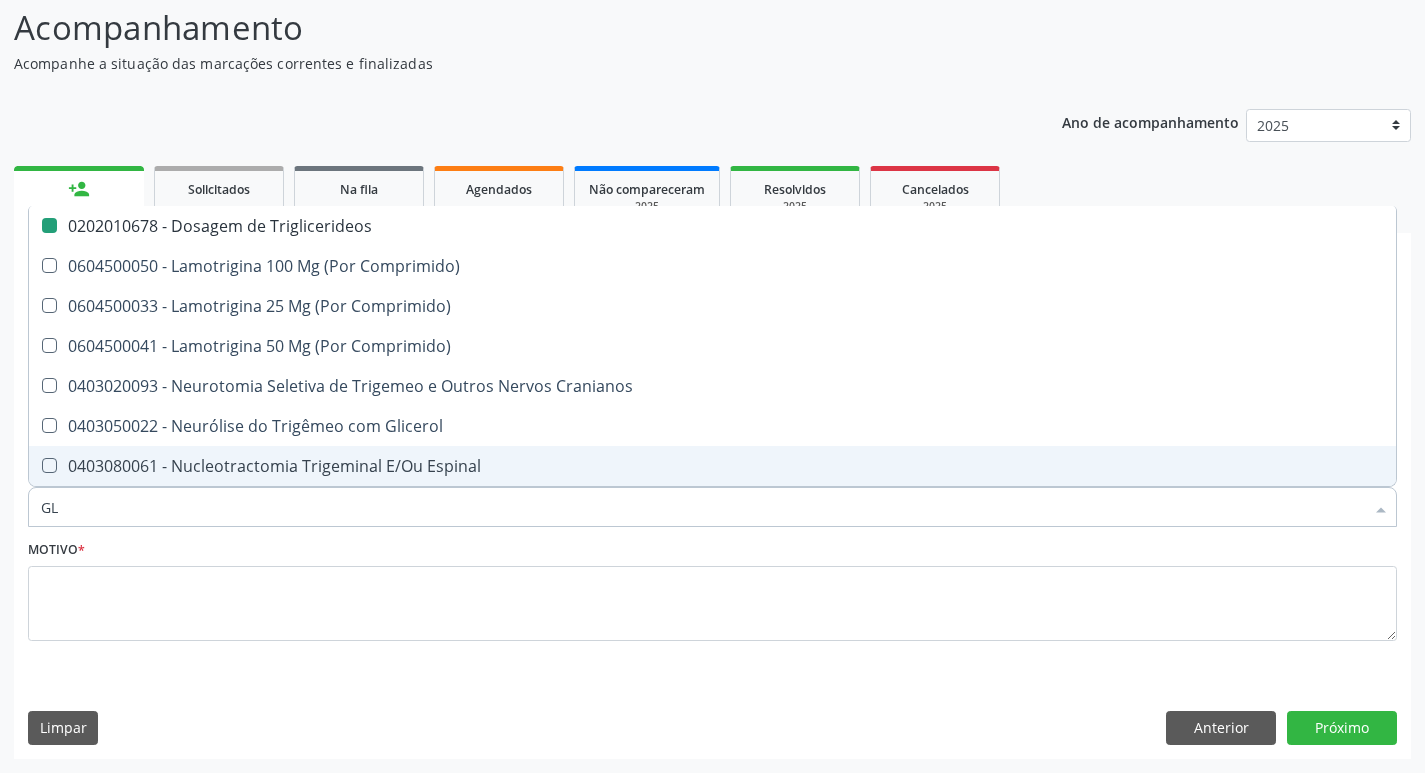 checkbox on "false" 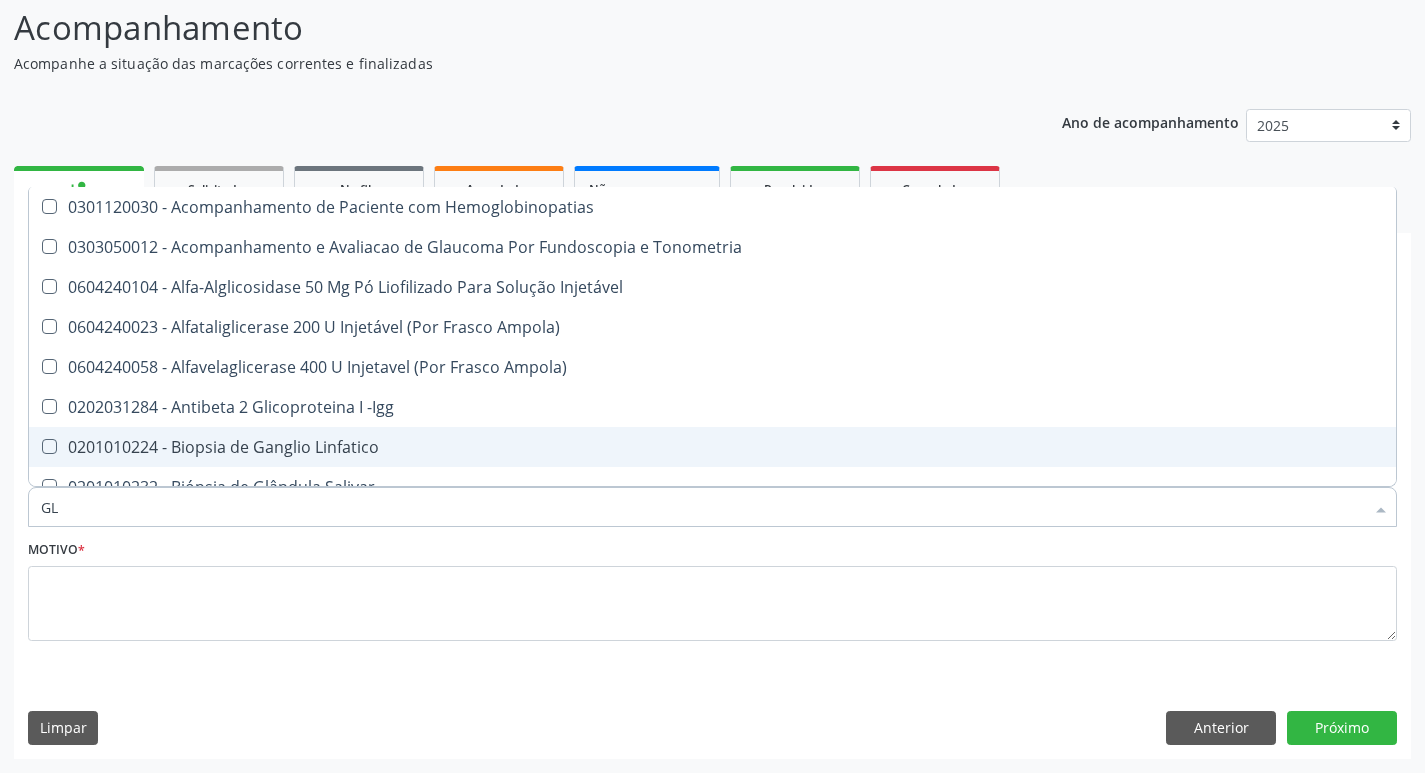 type on "GLI" 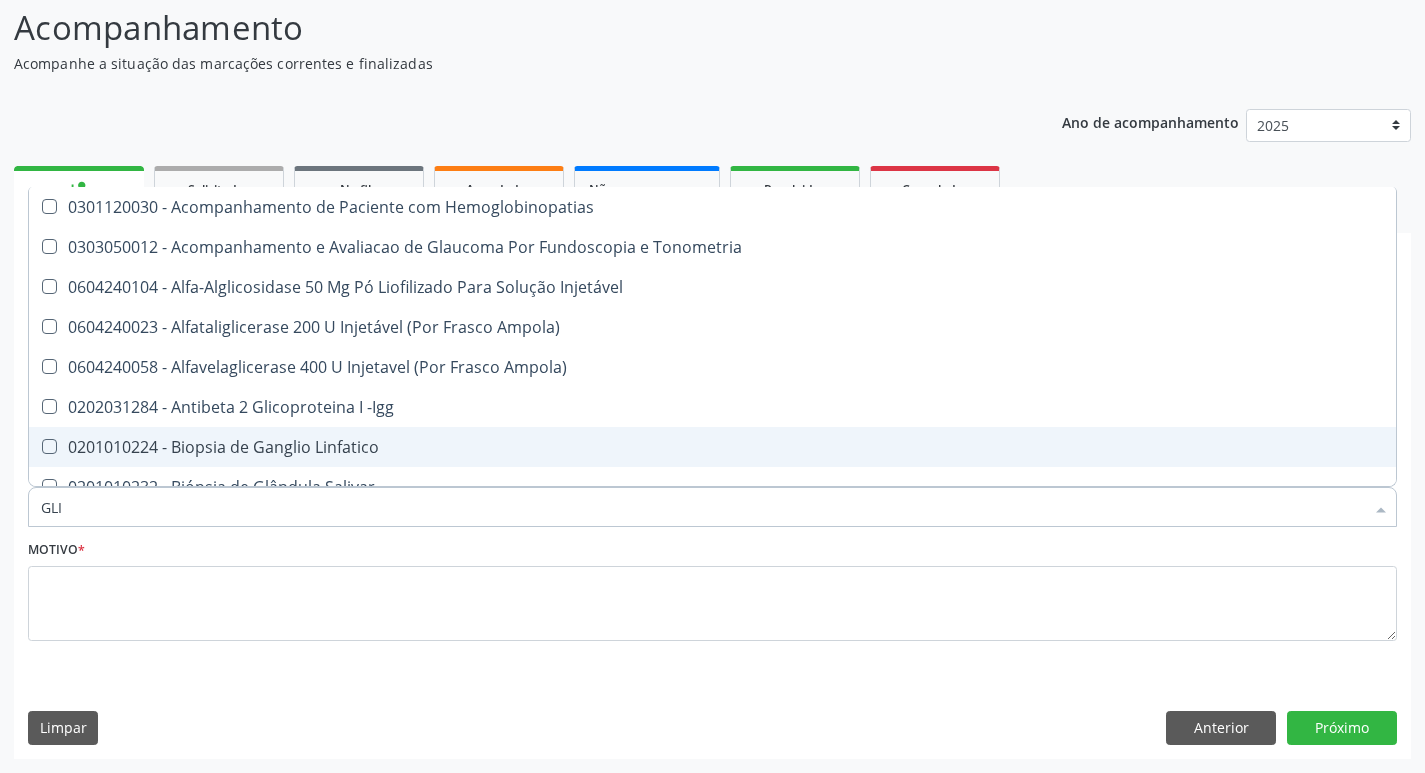 type on "GLIC" 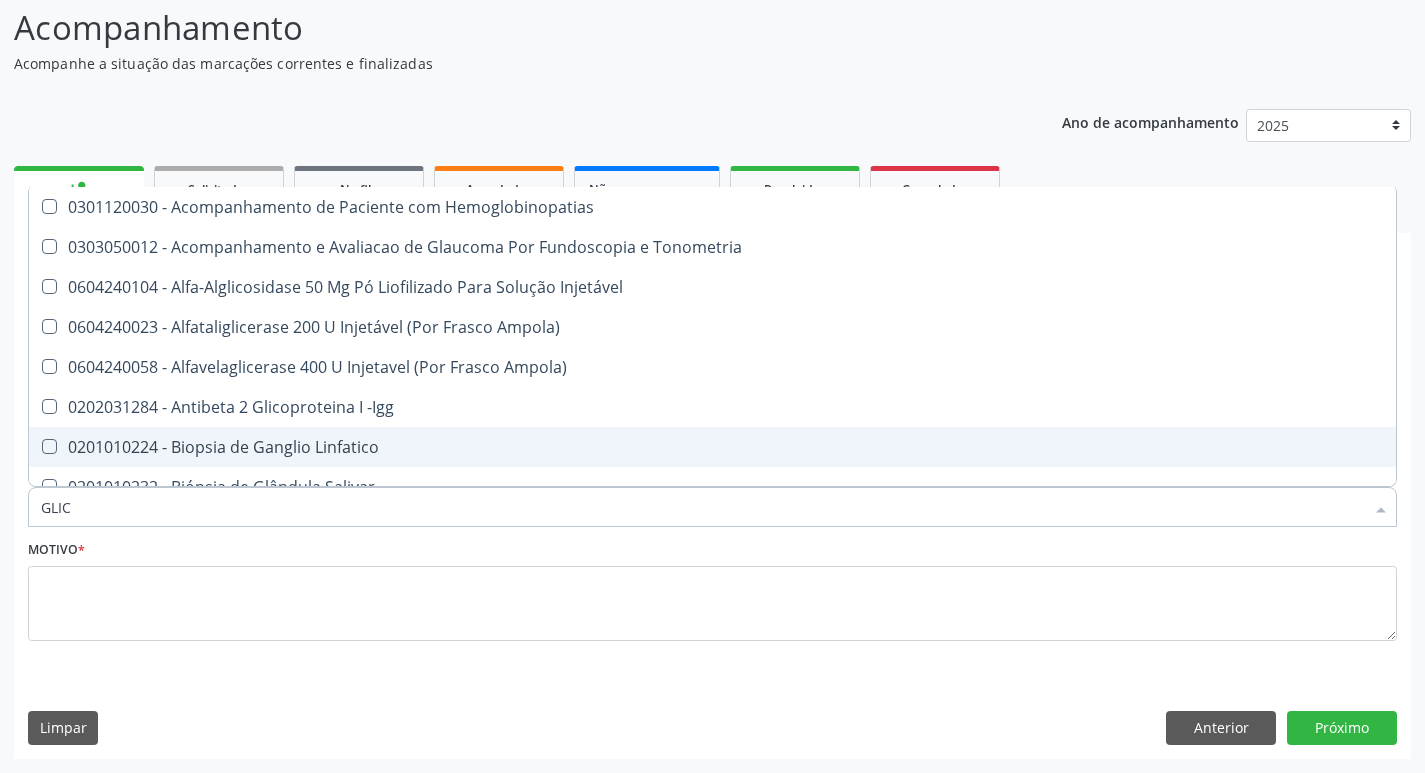 checkbox on "true" 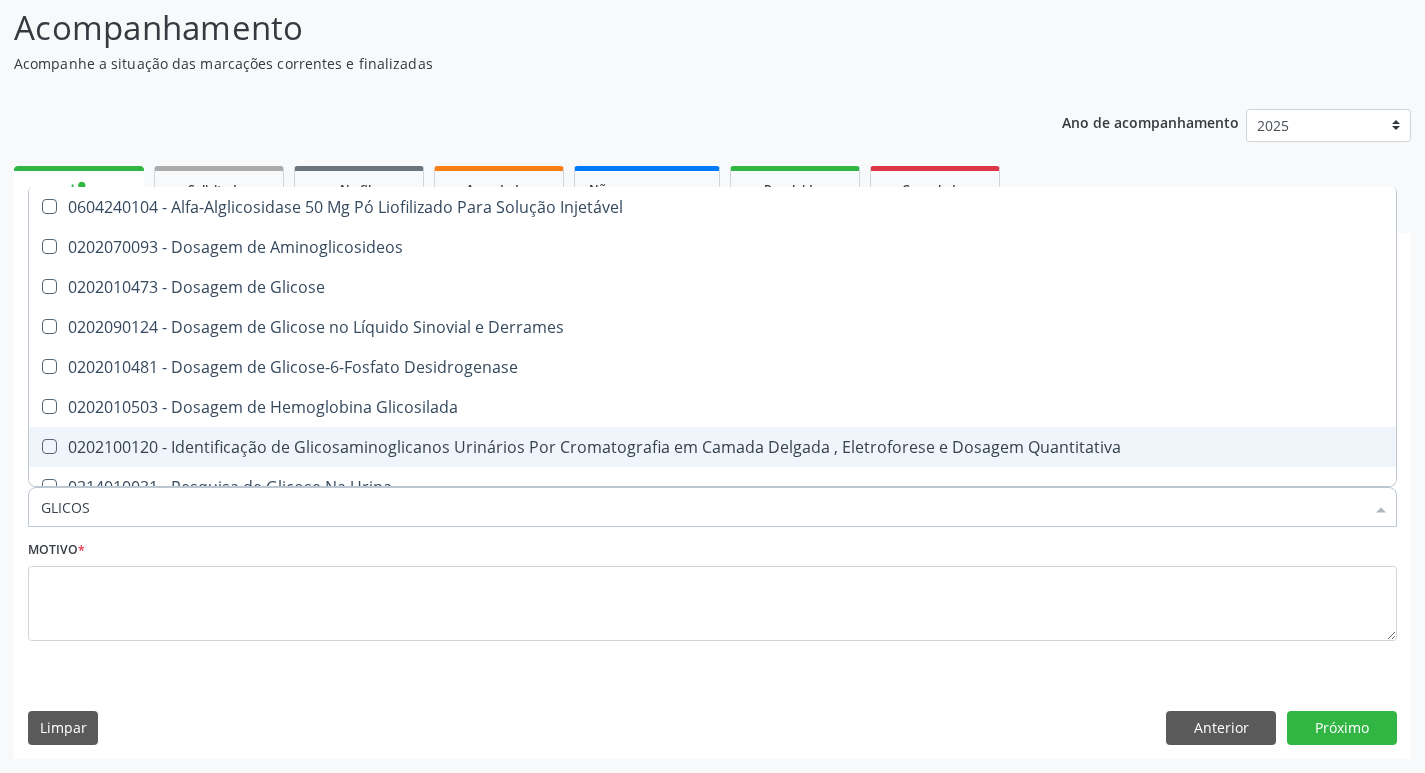 type on "GLICOSE" 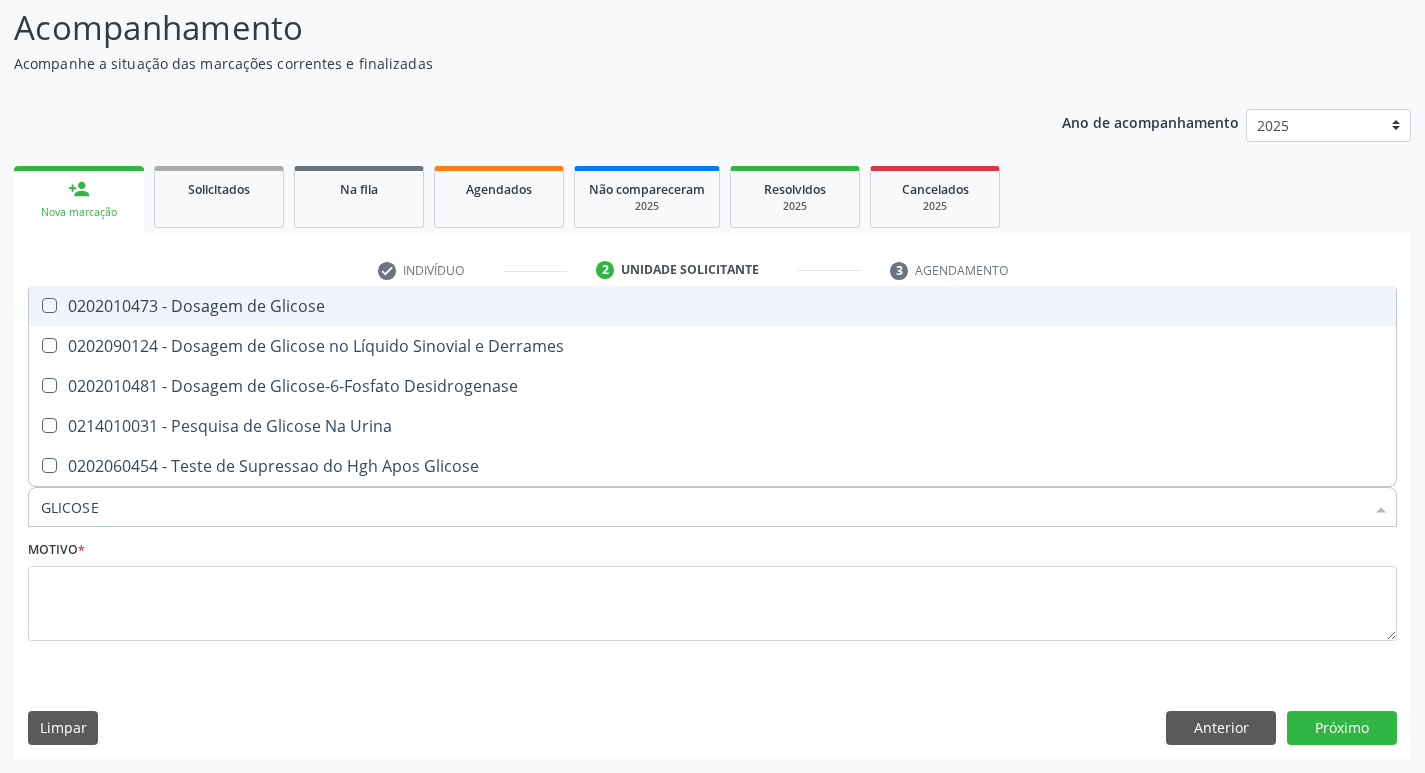 click on "0202010473 - Dosagem de Glicose" at bounding box center (712, 306) 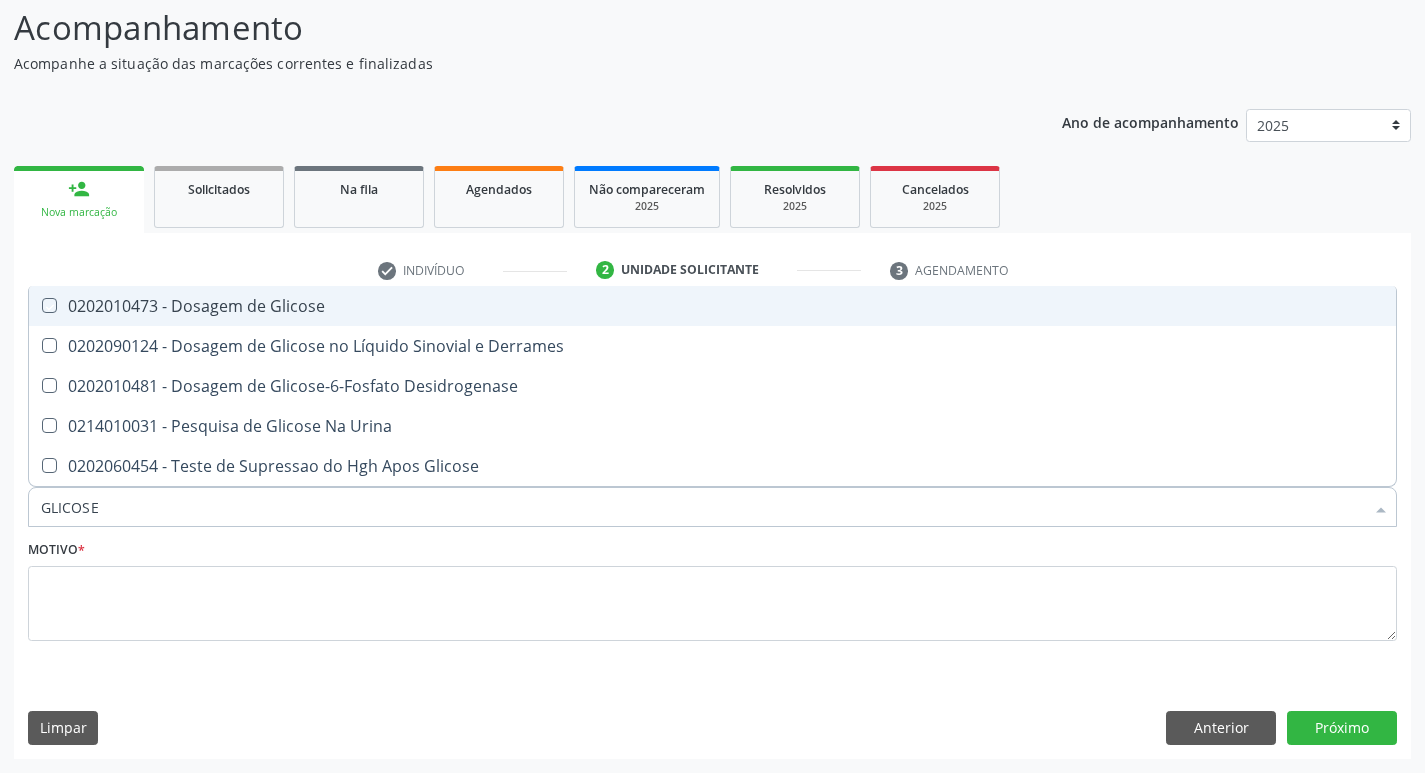 checkbox on "true" 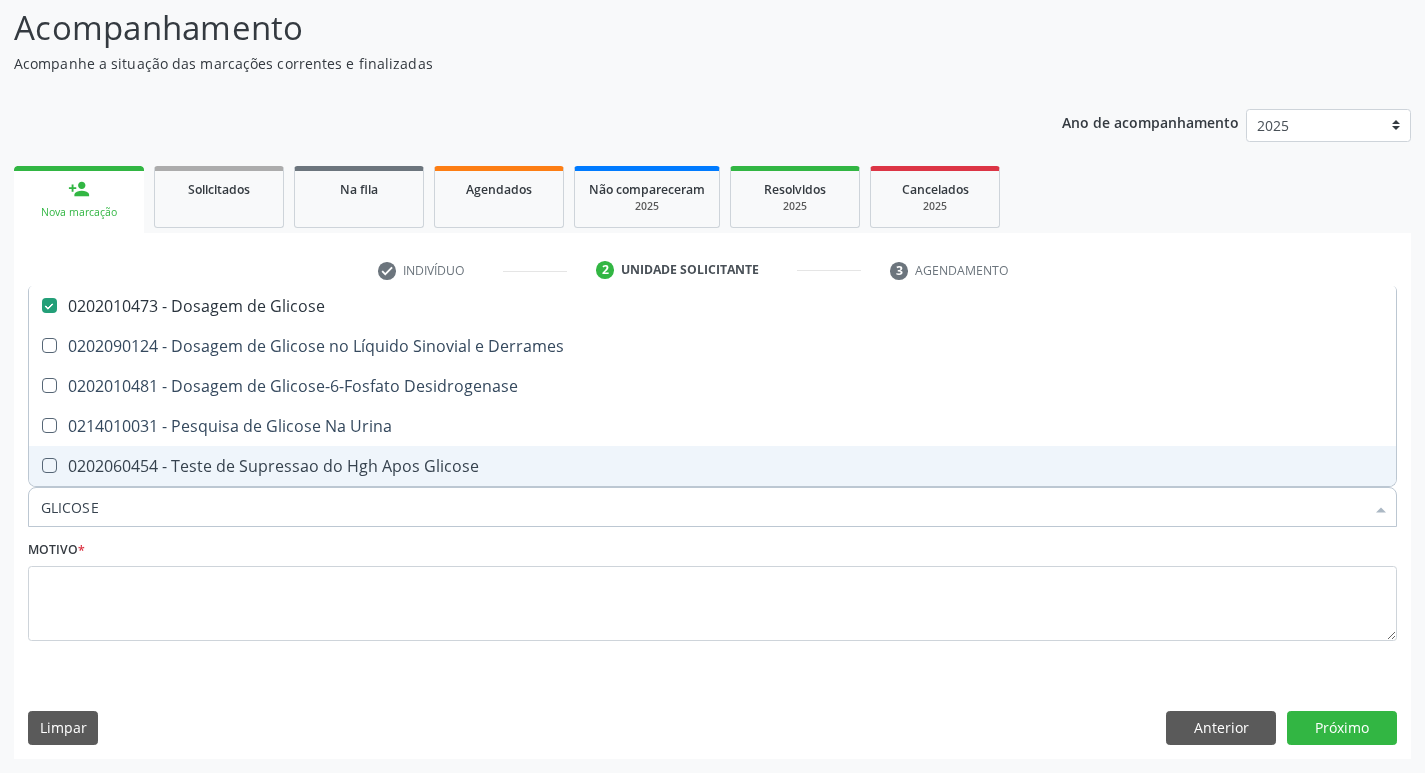 click on "GLICOSE" at bounding box center (702, 507) 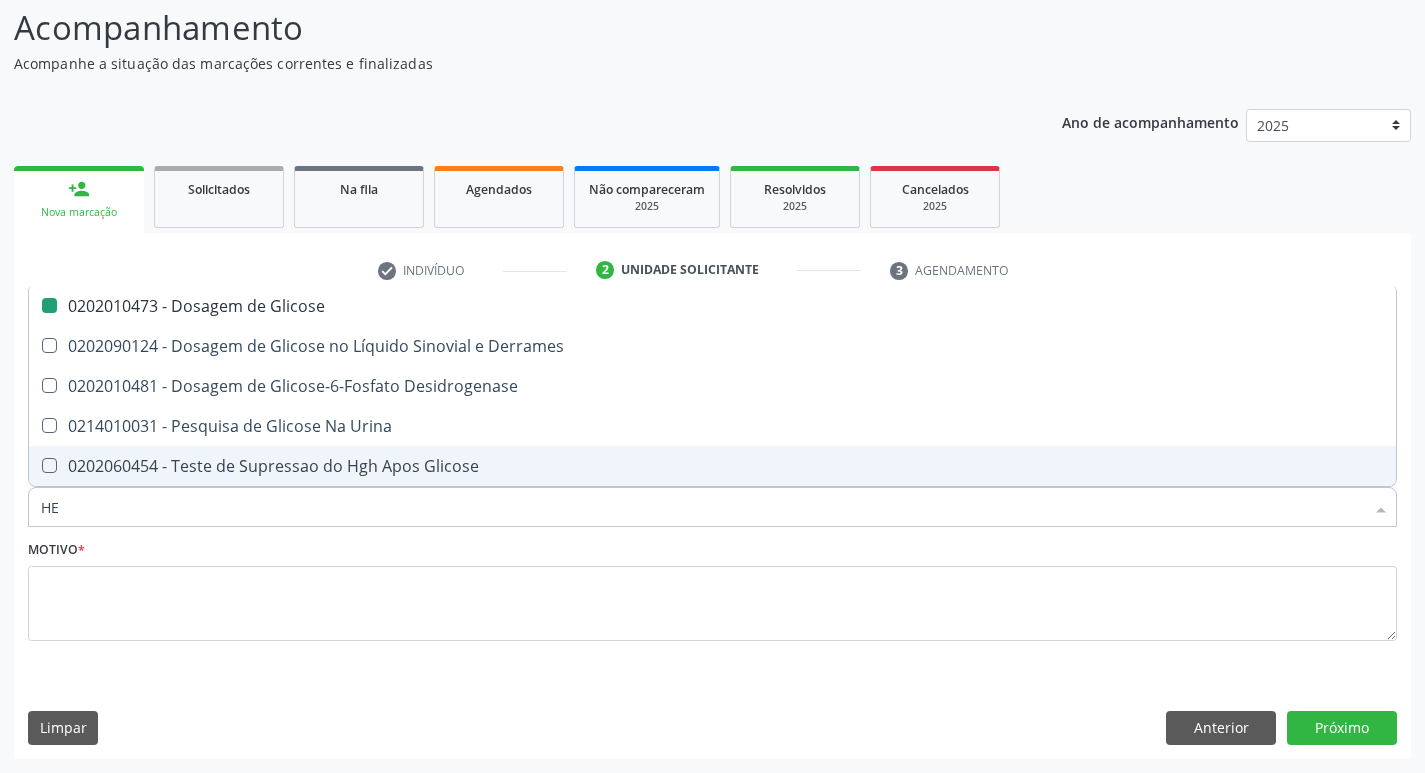 type on "HEM" 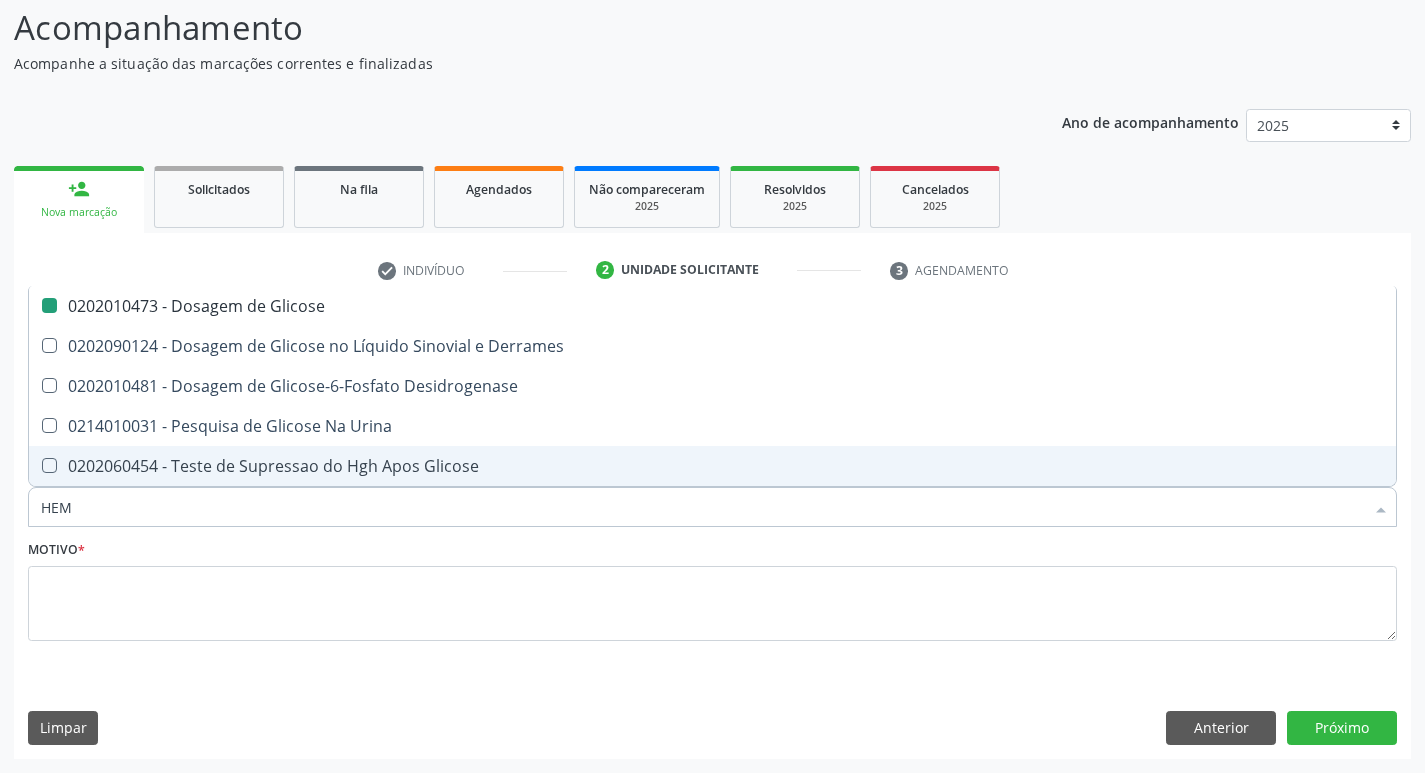 checkbox on "false" 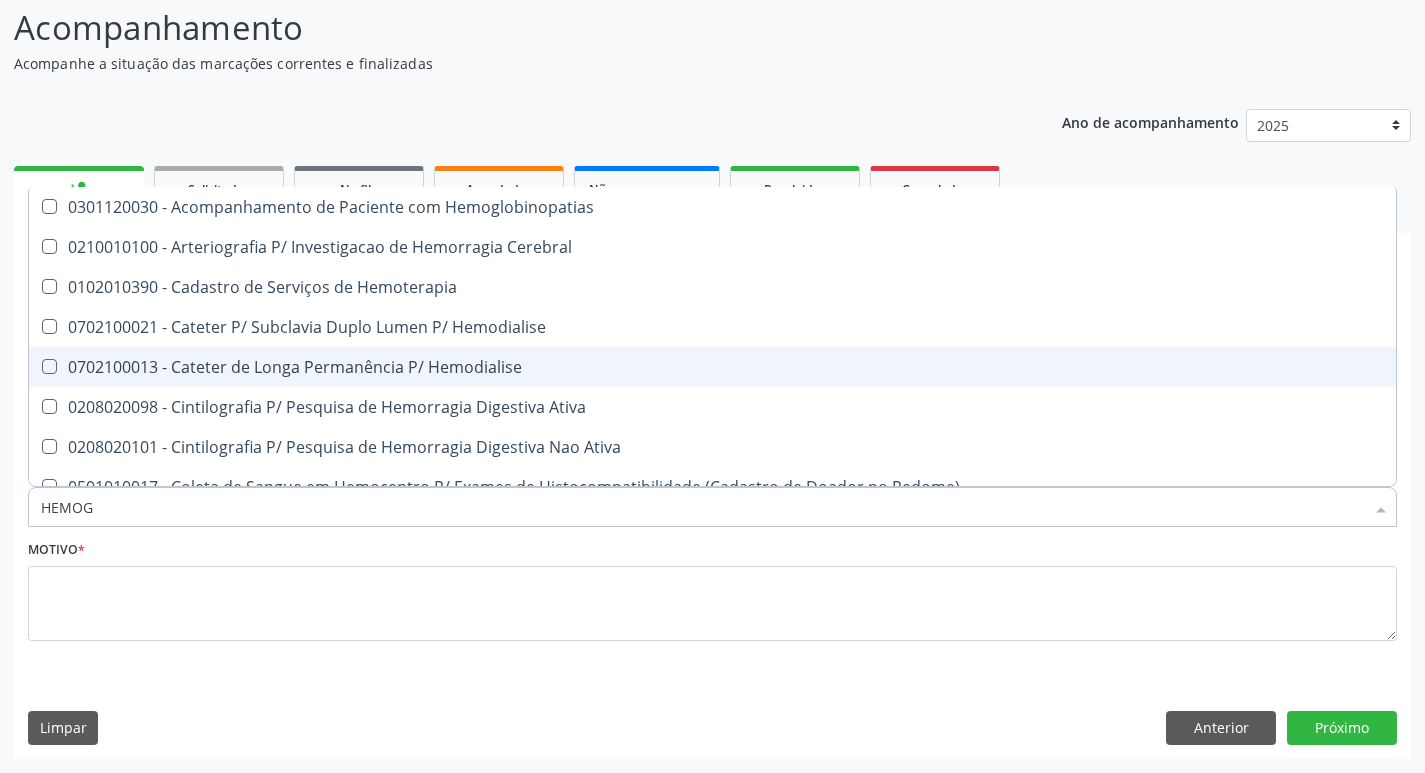 type on "HEMOGR" 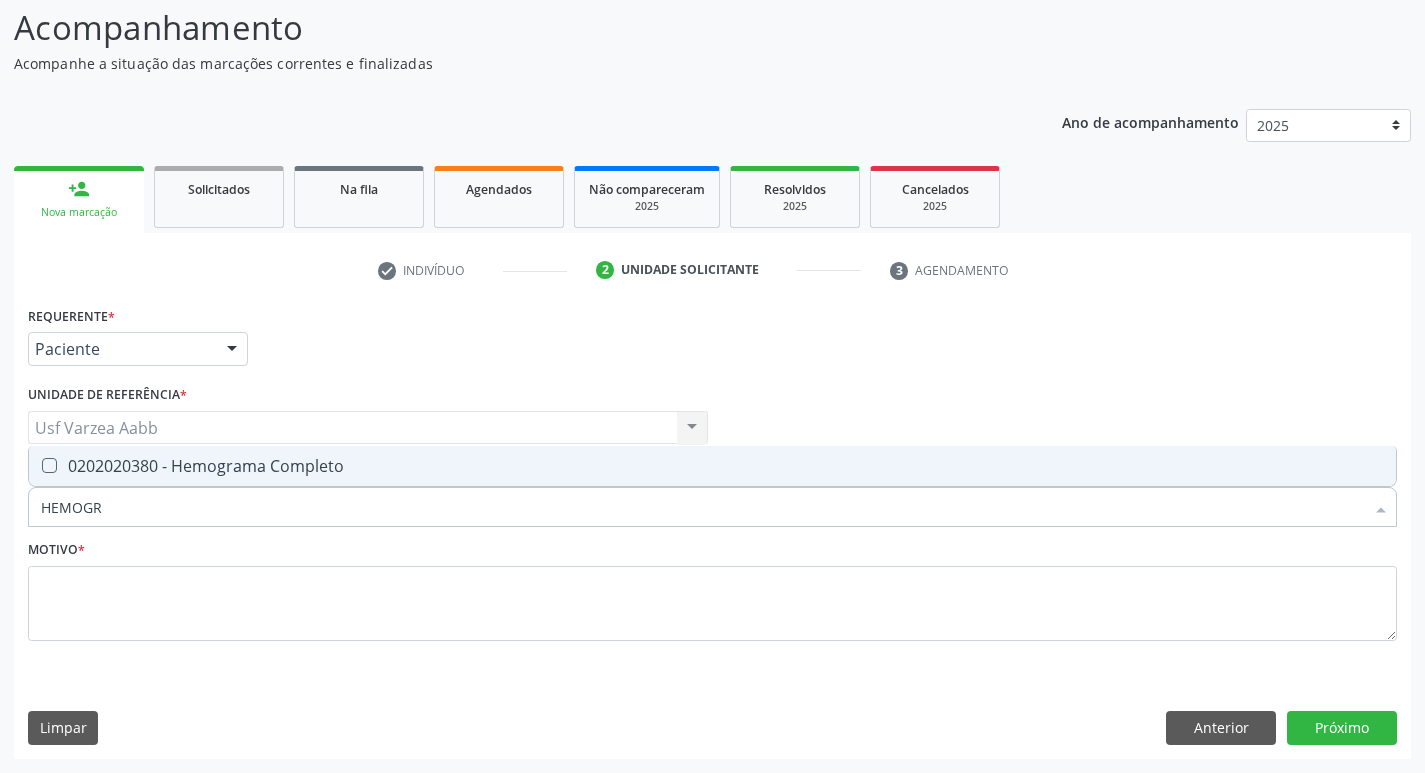 click on "0202020380 - Hemograma Completo" at bounding box center [712, 466] 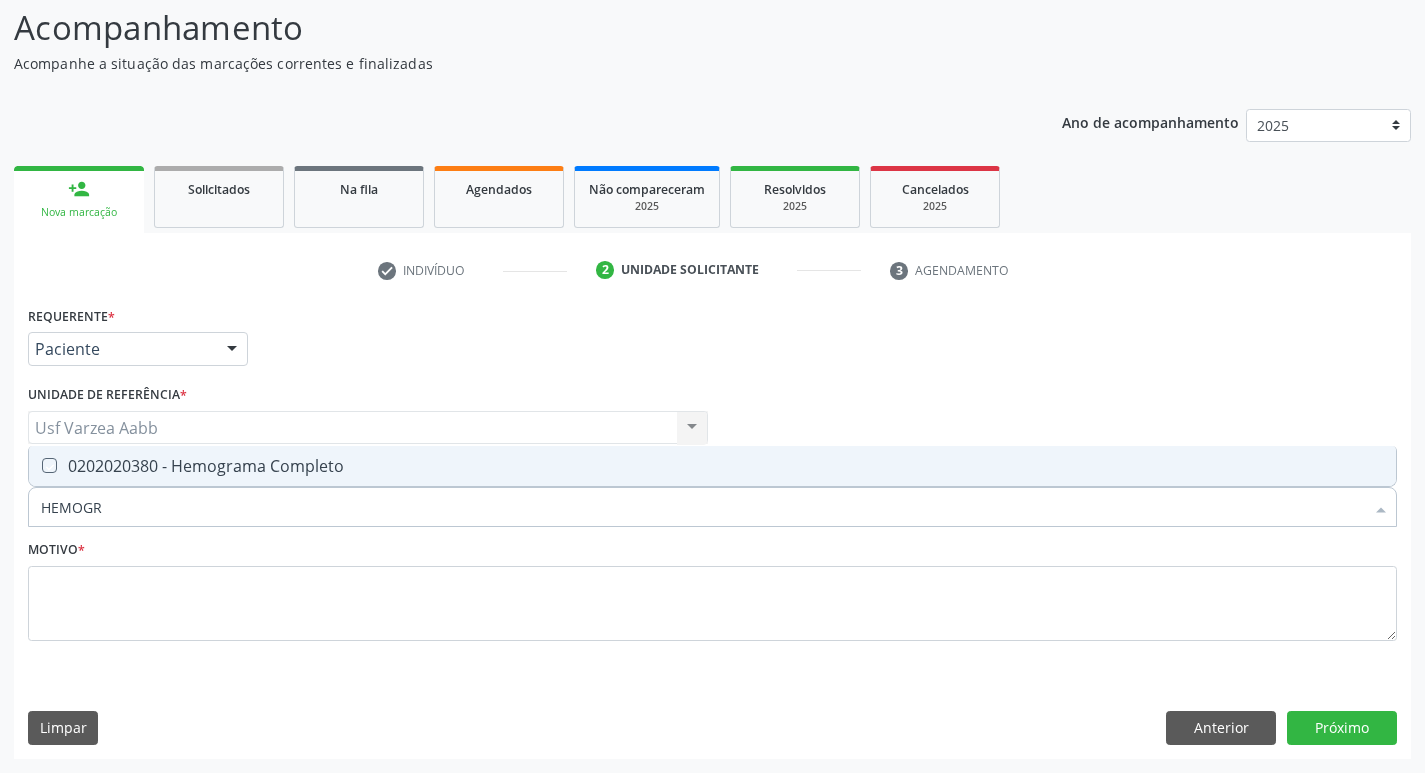 checkbox on "true" 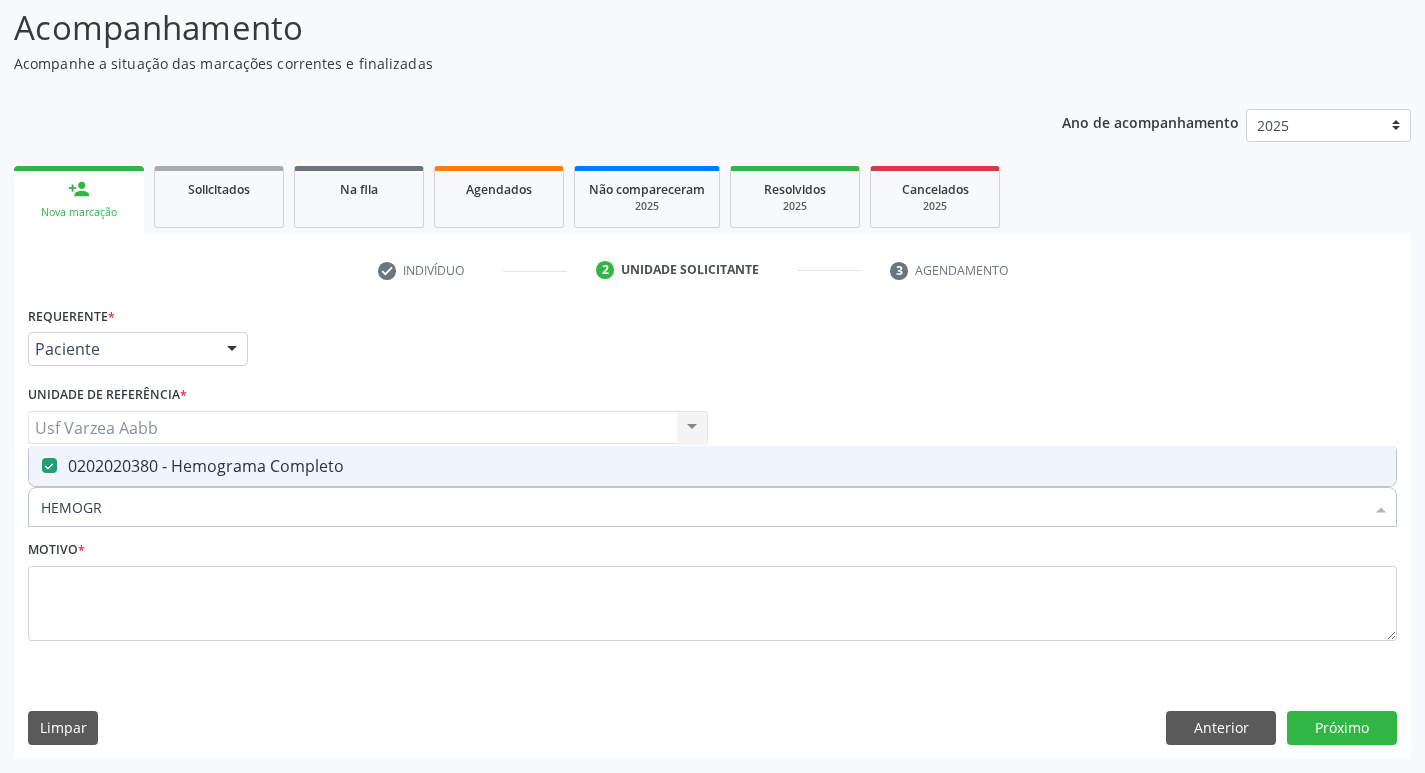 click on "HEMOGR" at bounding box center (702, 507) 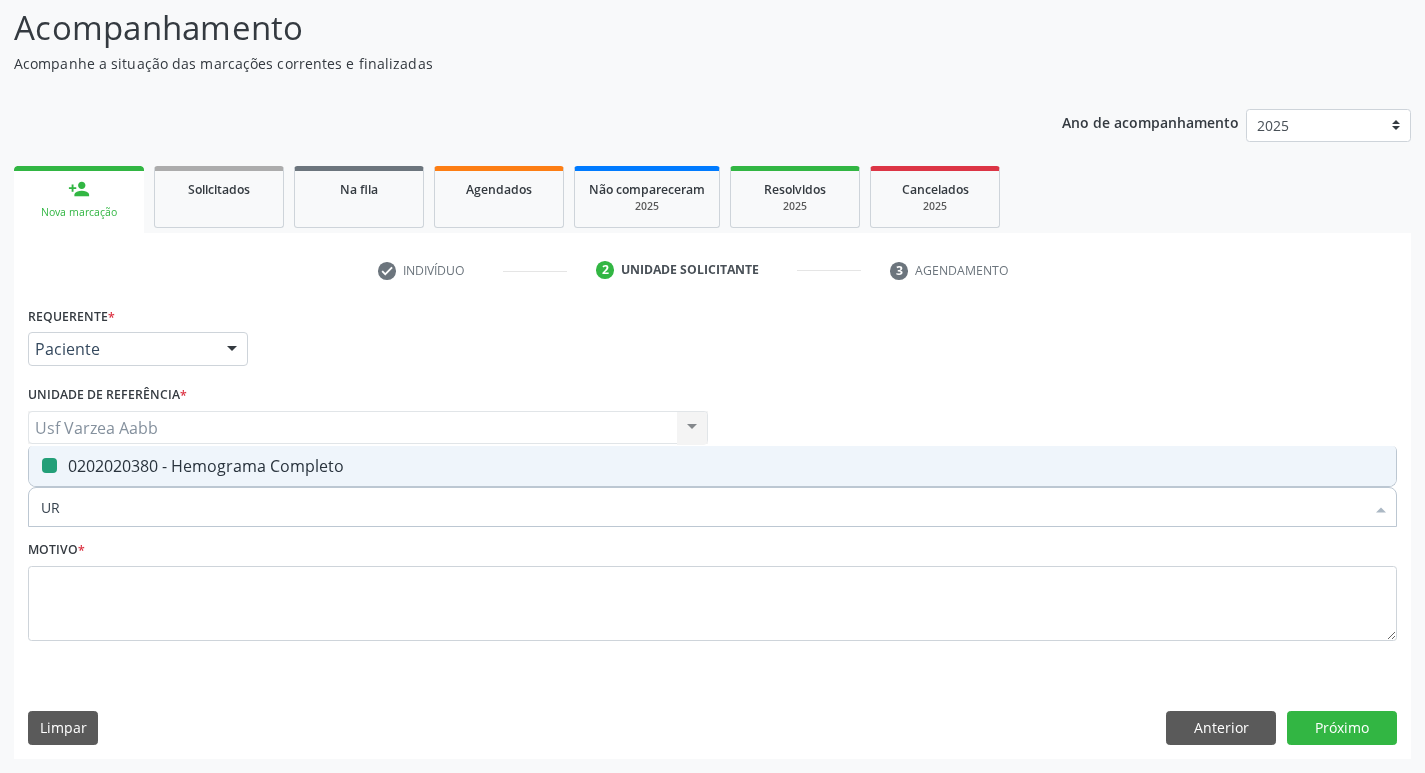 type on "URE" 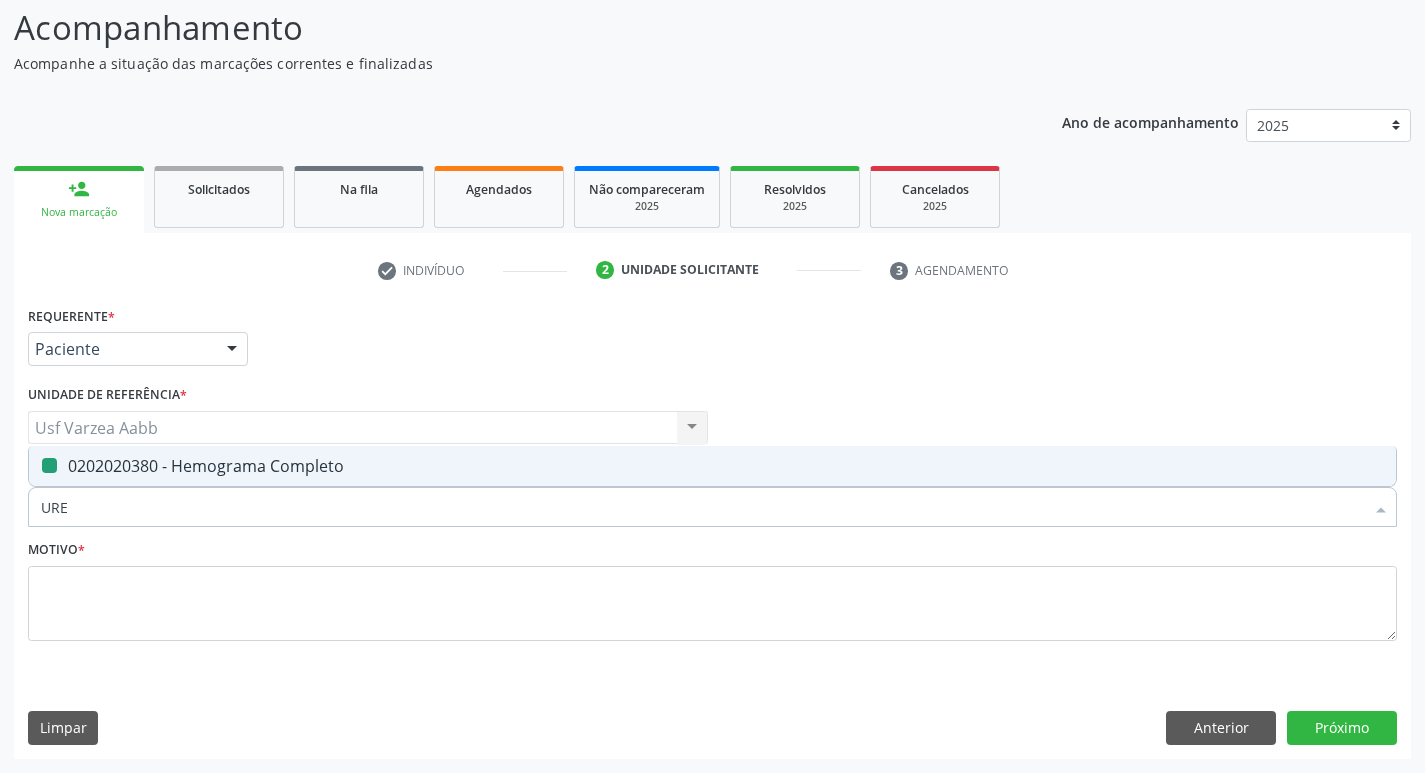 checkbox on "false" 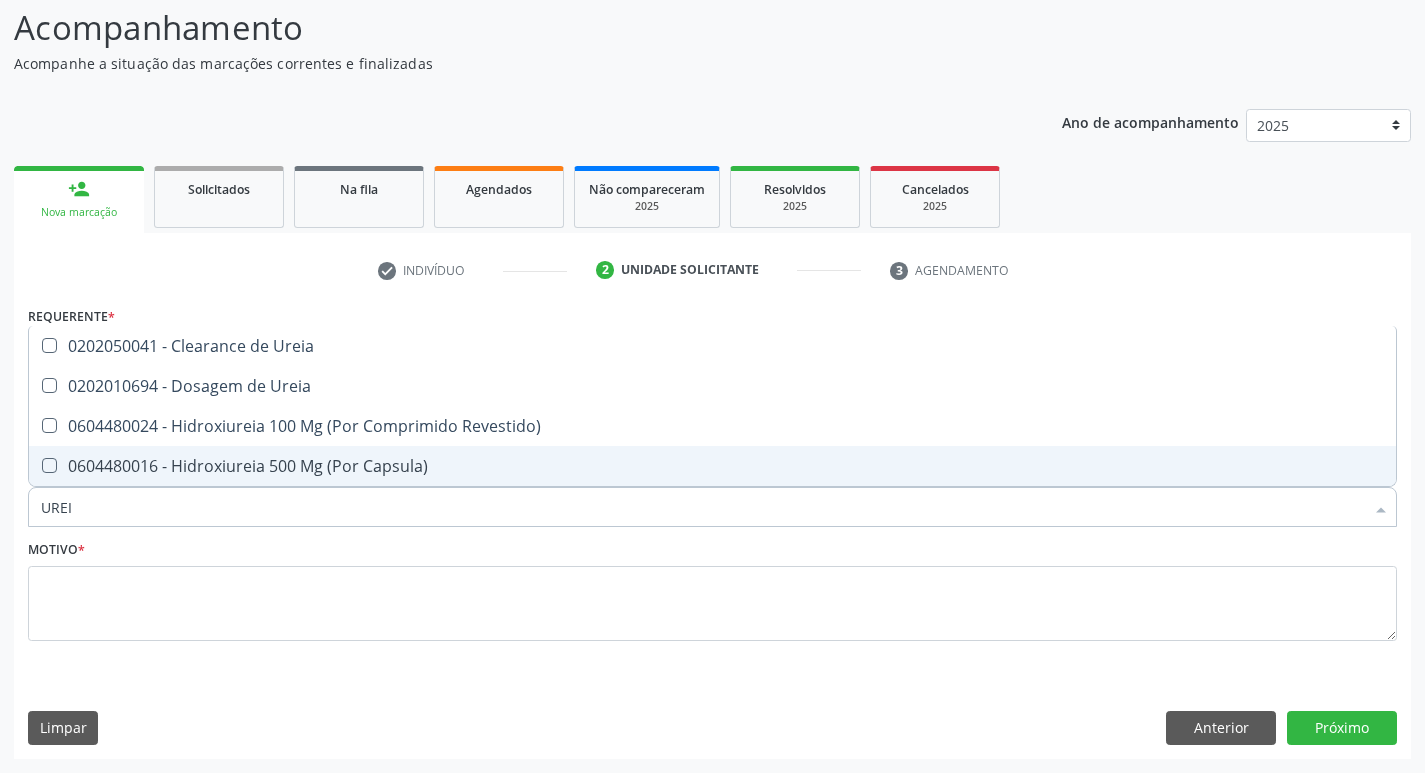 type on "UREIA" 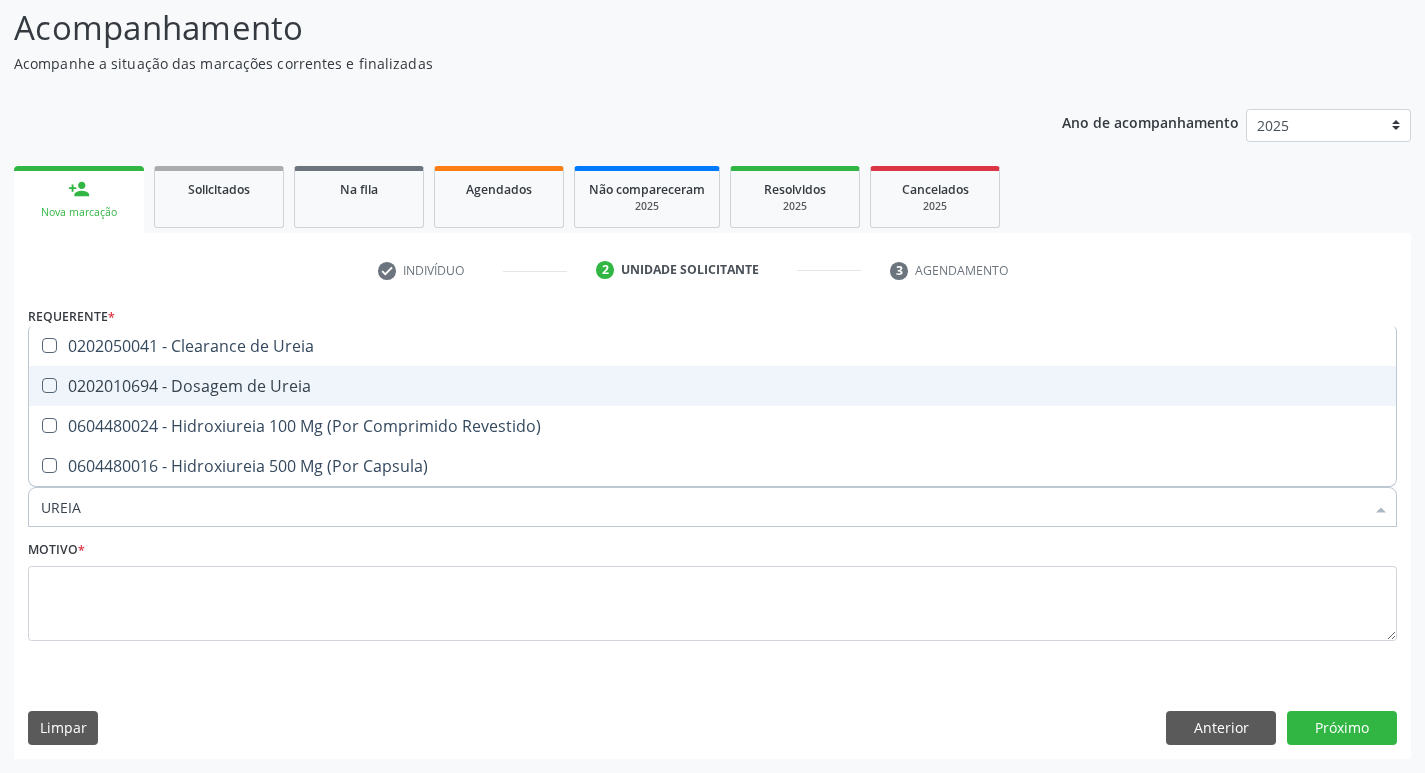 click on "0202010694 - Dosagem de Ureia" at bounding box center [712, 386] 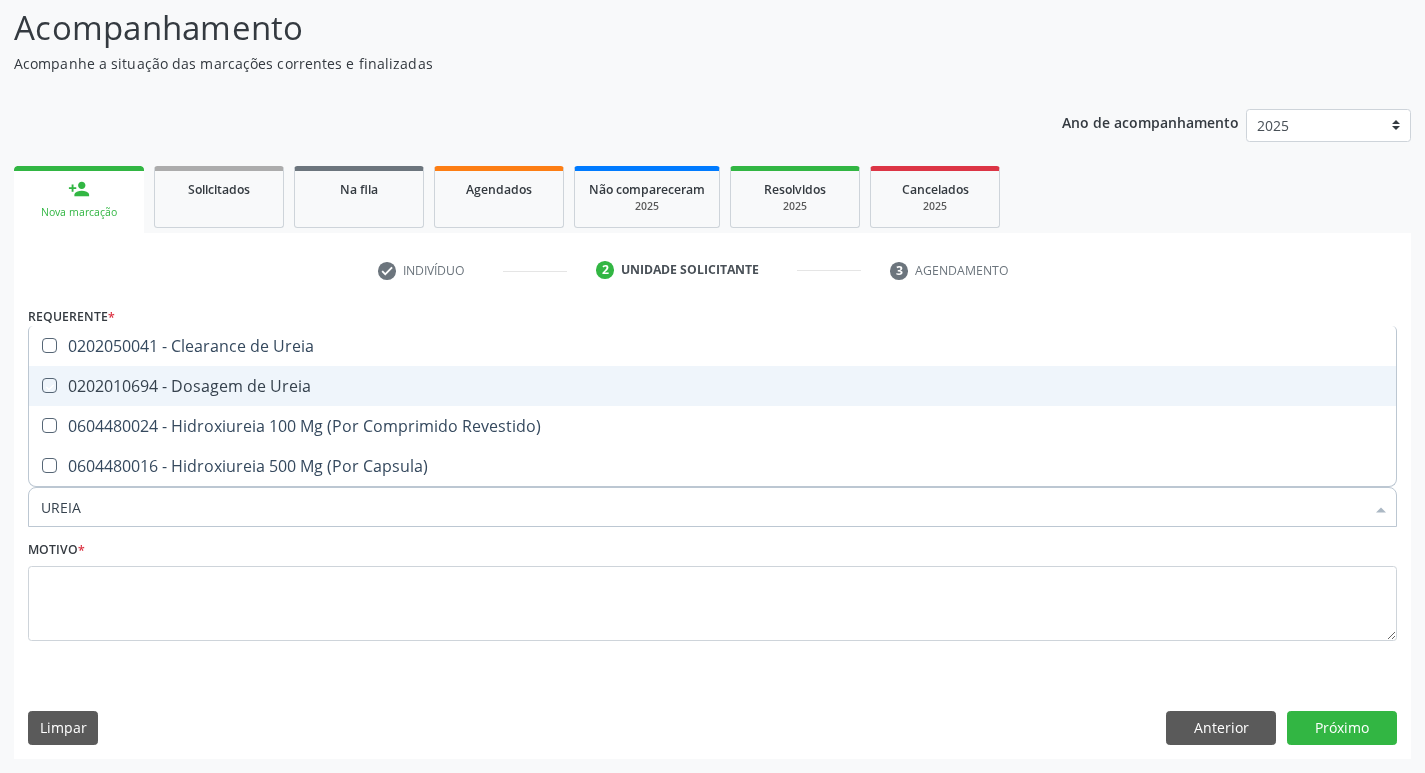 checkbox on "true" 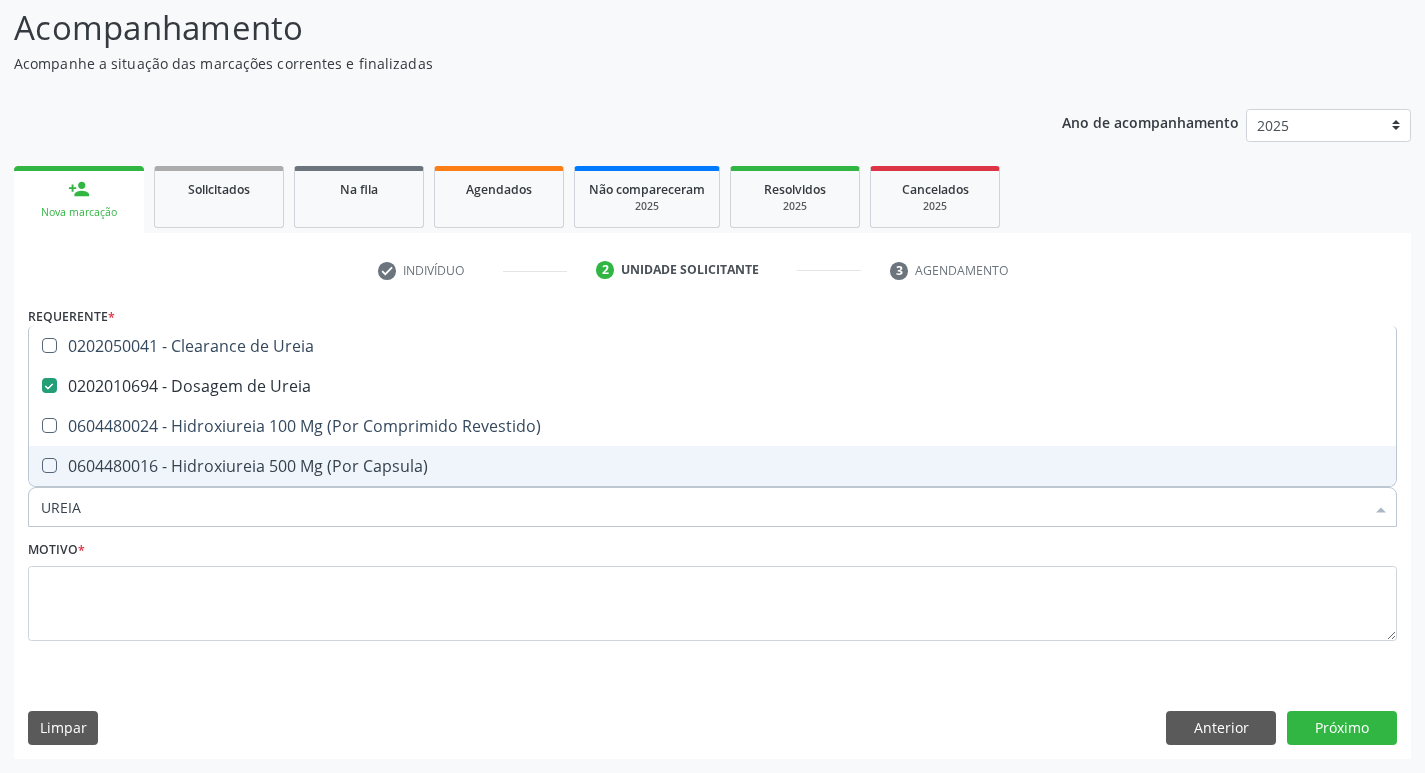 click on "UREIA" at bounding box center [702, 507] 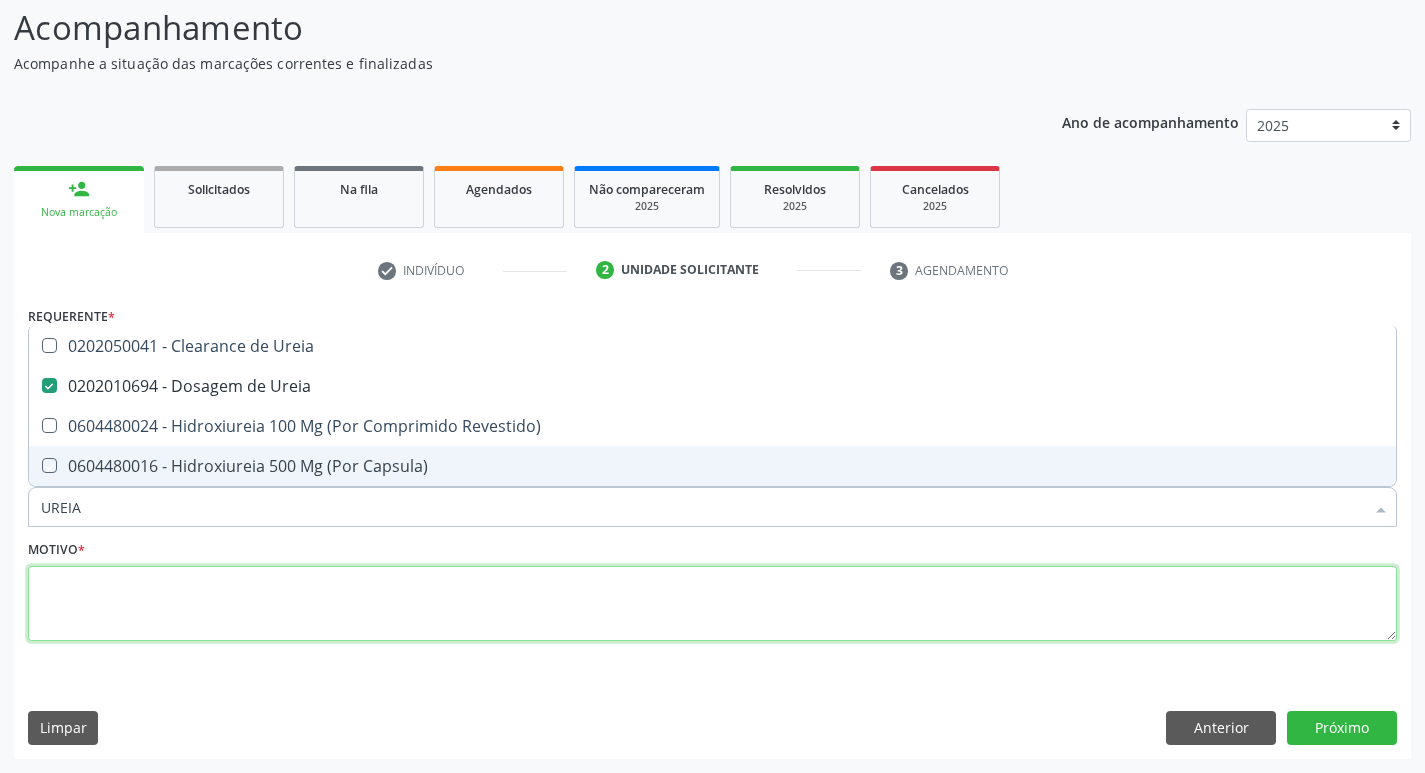 click at bounding box center (712, 604) 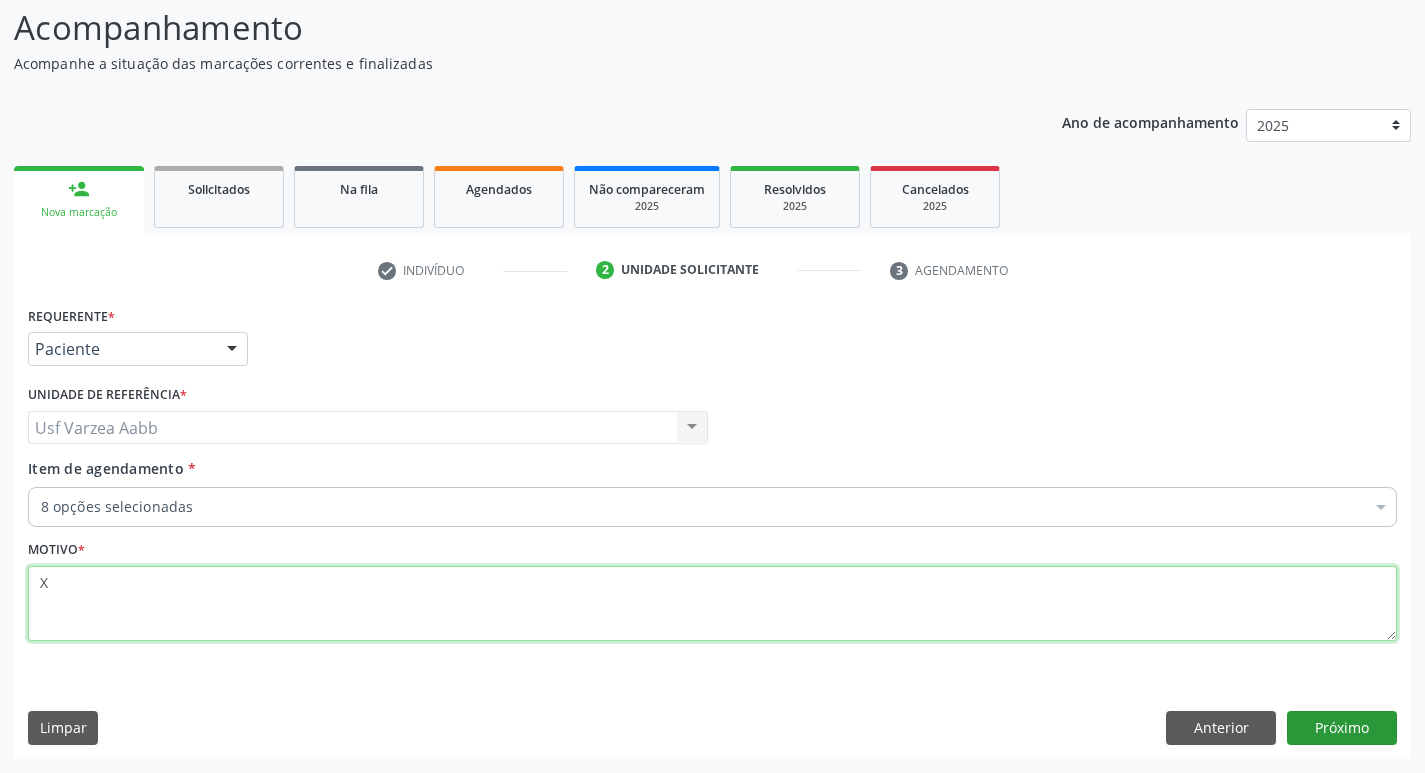 type on "X" 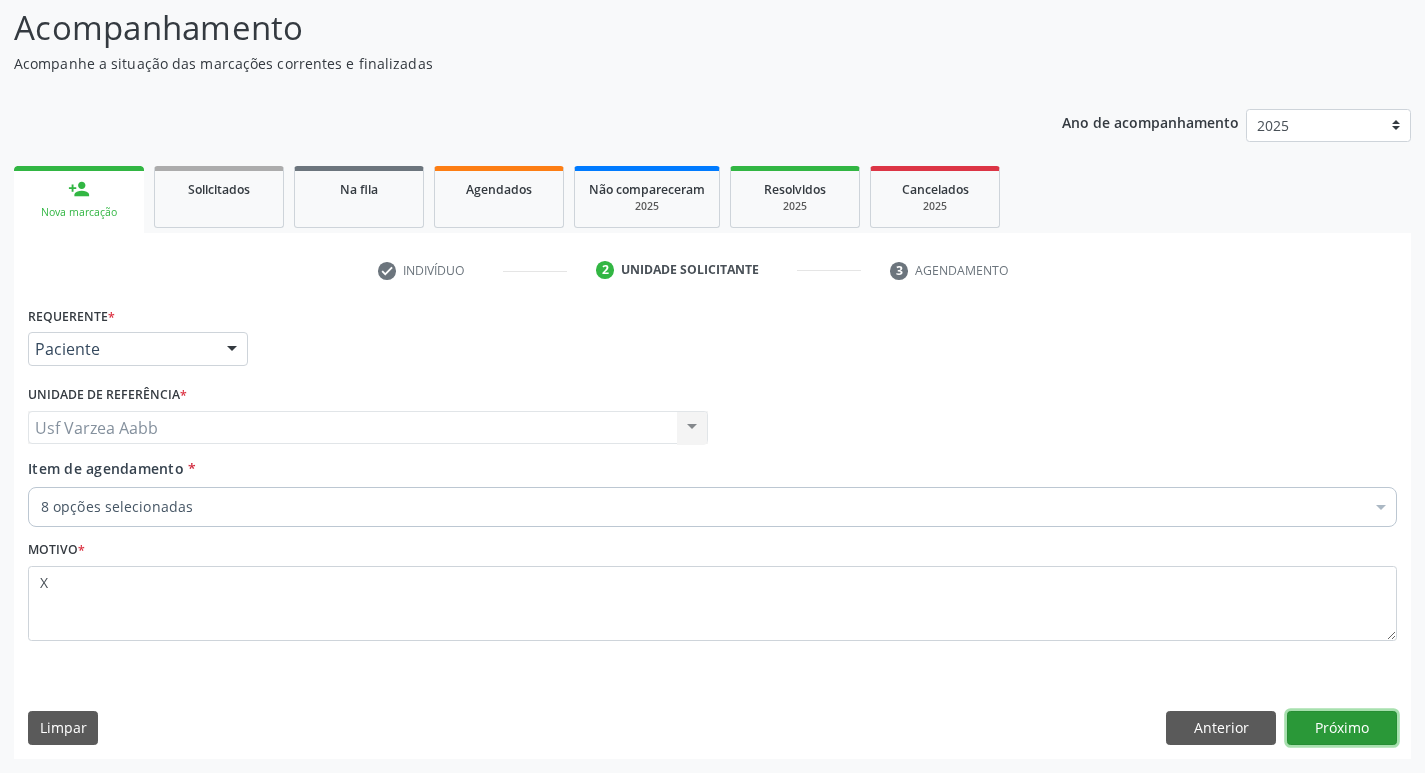 click on "Próximo" at bounding box center [1342, 728] 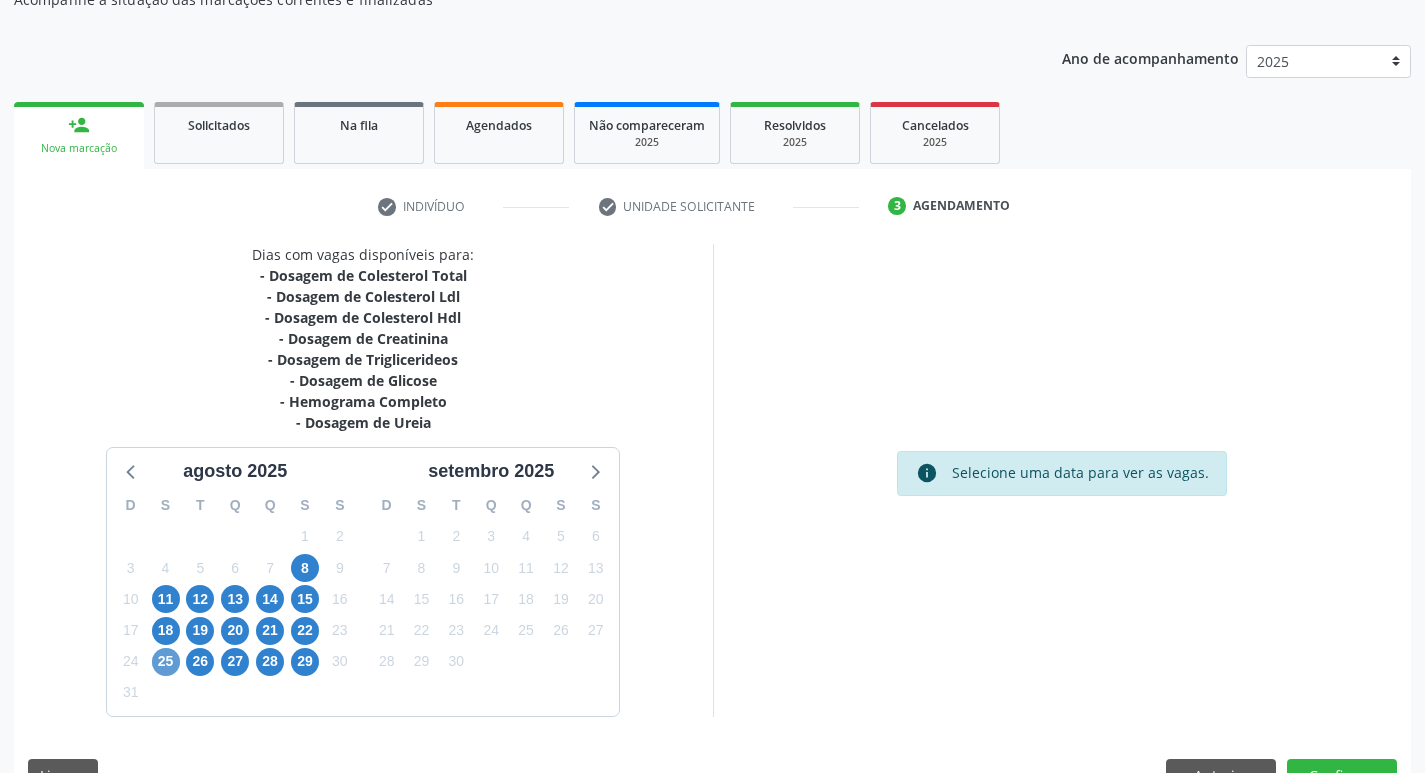 scroll, scrollTop: 233, scrollLeft: 0, axis: vertical 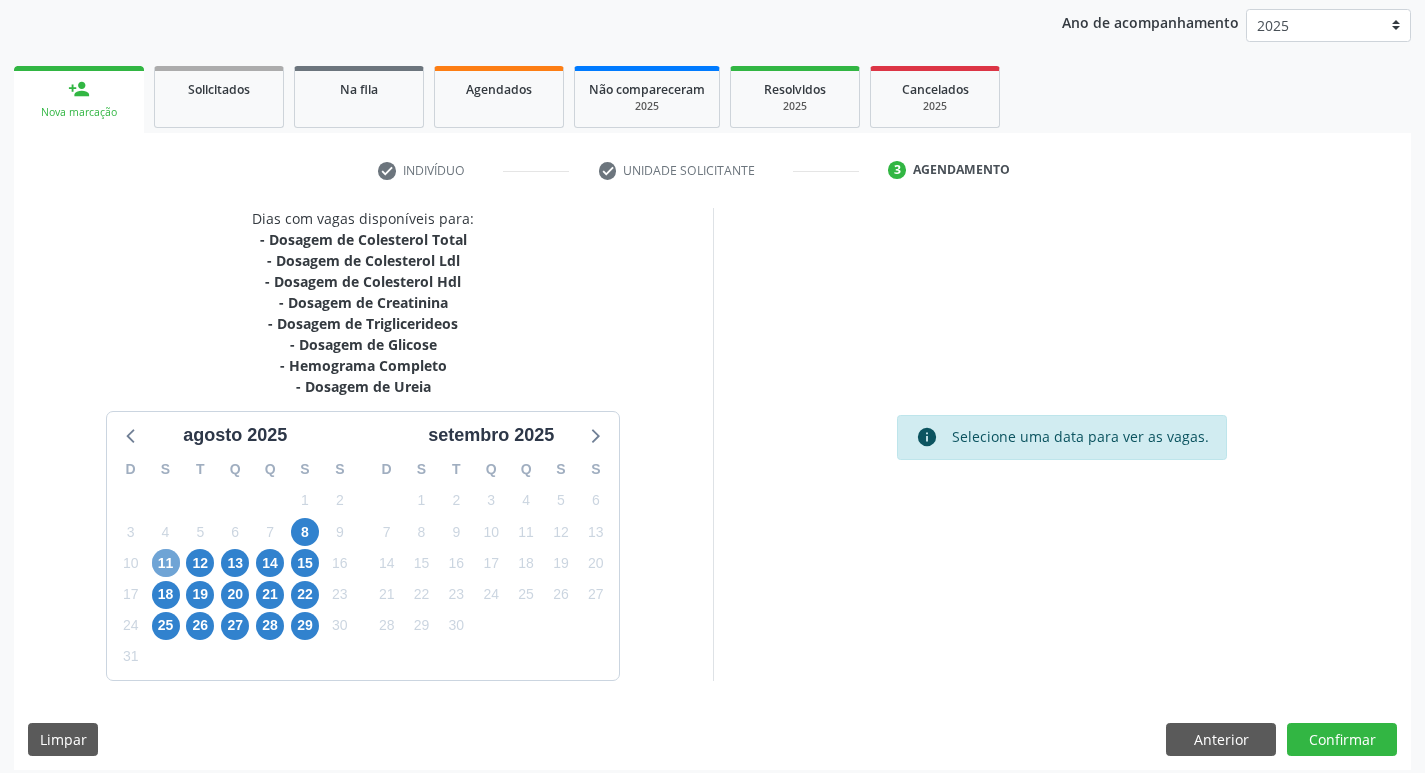 click on "11" at bounding box center (166, 563) 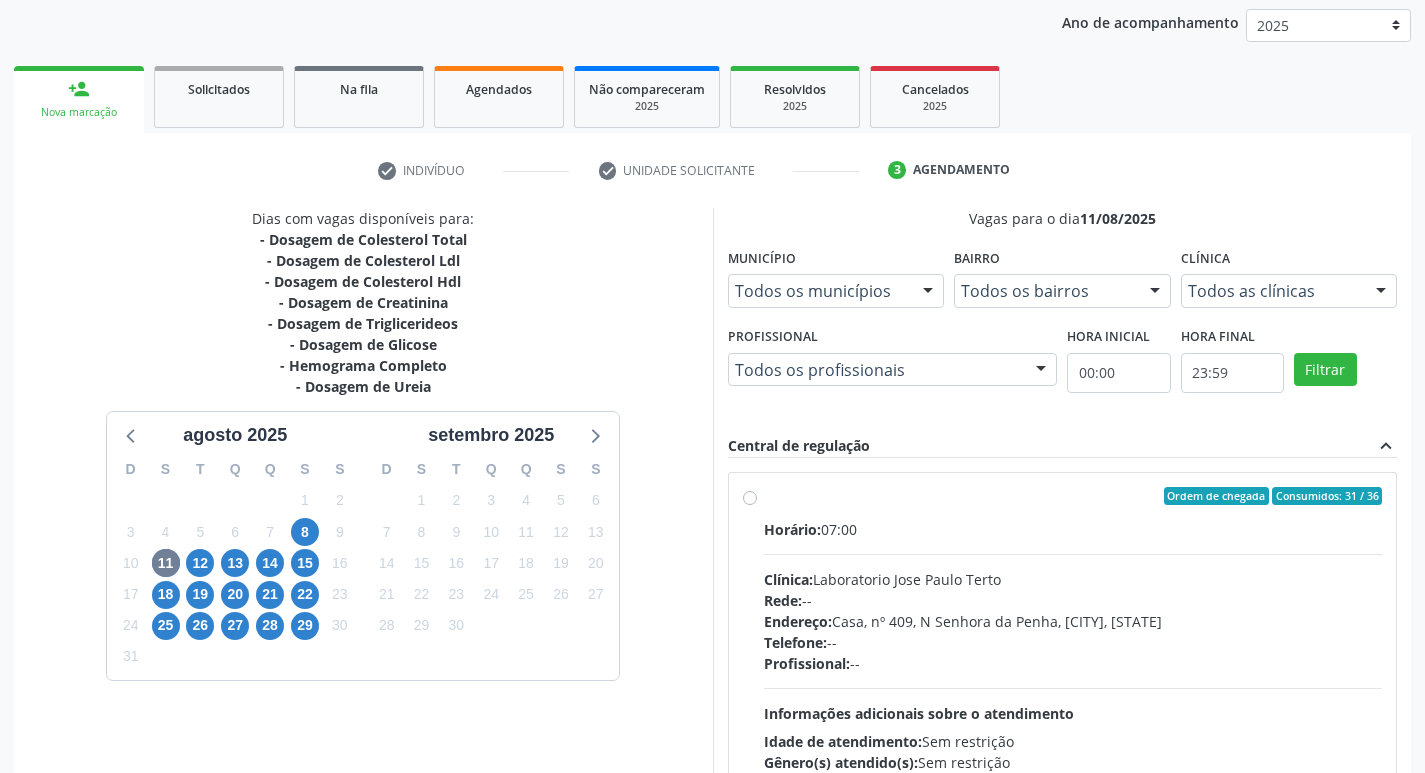 click on "Ordem de chegada
Consumidos: 31 / 36
Horário:   07:00
Clínica:  Laboratorio Jose Paulo Terto
Rede:
--
Endereço:   Casa, nº 409, N Senhora da Penha, Serra Talhada - PE
Telefone:   --
Profissional:
--
Informações adicionais sobre o atendimento
Idade de atendimento:
Sem restrição
Gênero(s) atendido(s):
Sem restrição
Informações adicionais:
--" at bounding box center (1073, 640) 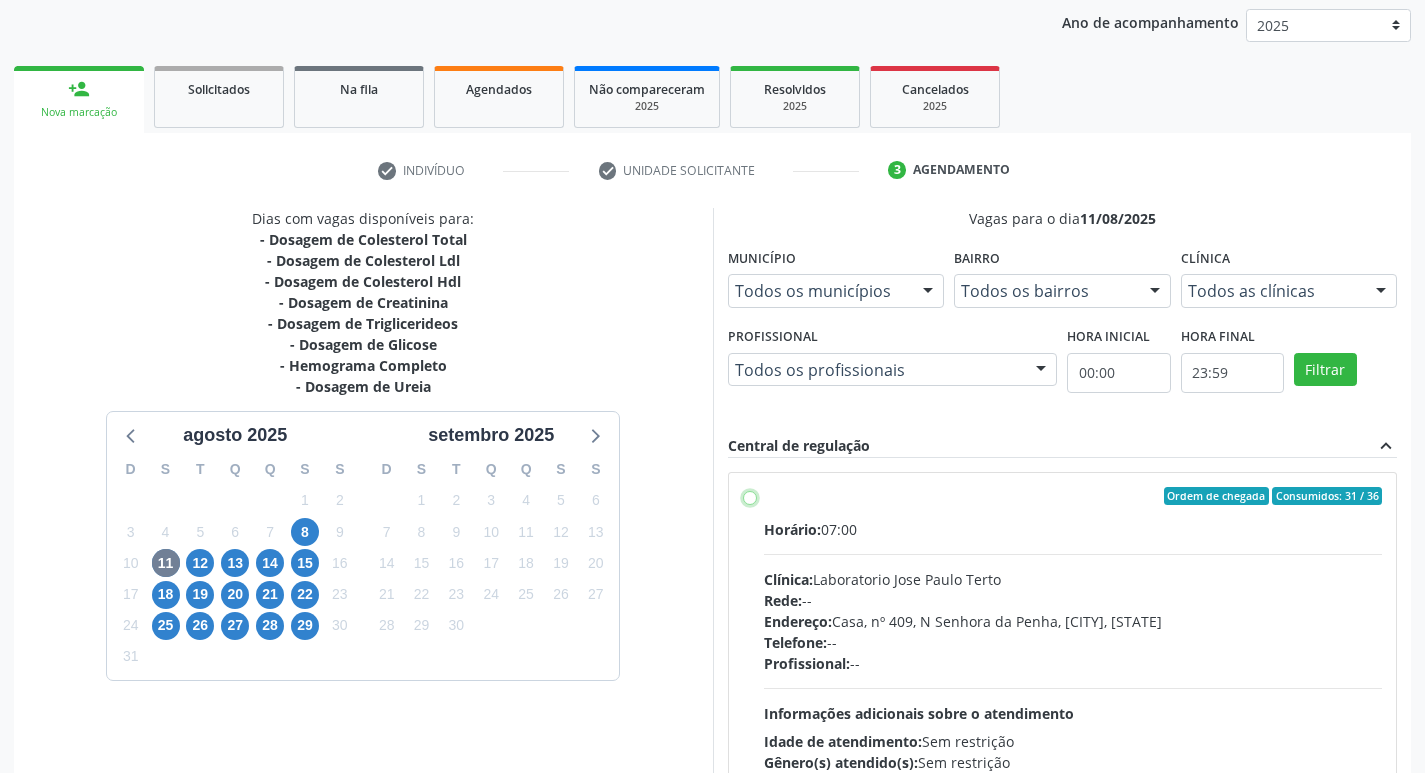 click on "Ordem de chegada
Consumidos: 31 / 36
Horário:   07:00
Clínica:  Laboratorio Jose Paulo Terto
Rede:
--
Endereço:   Casa, nº 409, N Senhora da Penha, Serra Talhada - PE
Telefone:   --
Profissional:
--
Informações adicionais sobre o atendimento
Idade de atendimento:
Sem restrição
Gênero(s) atendido(s):
Sem restrição
Informações adicionais:
--" at bounding box center (750, 496) 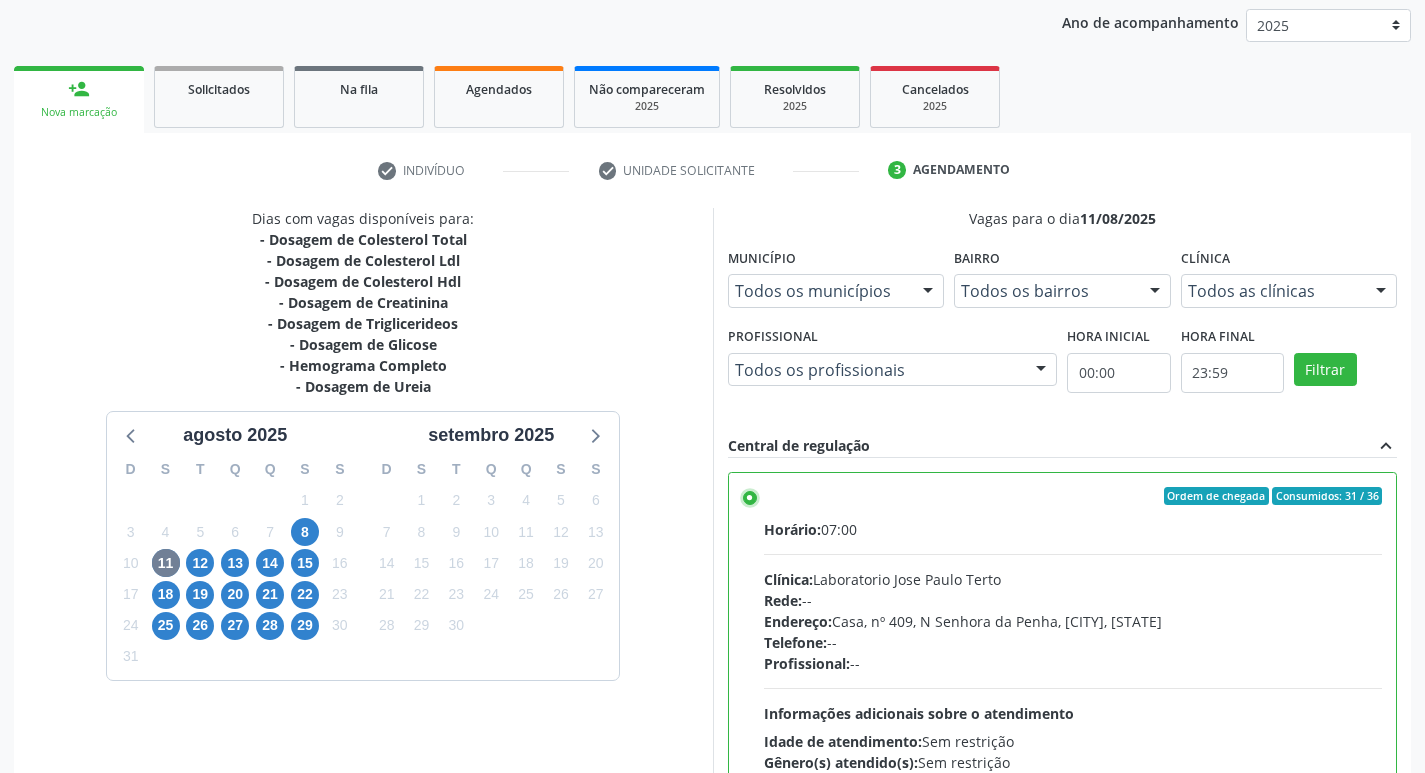 scroll, scrollTop: 422, scrollLeft: 0, axis: vertical 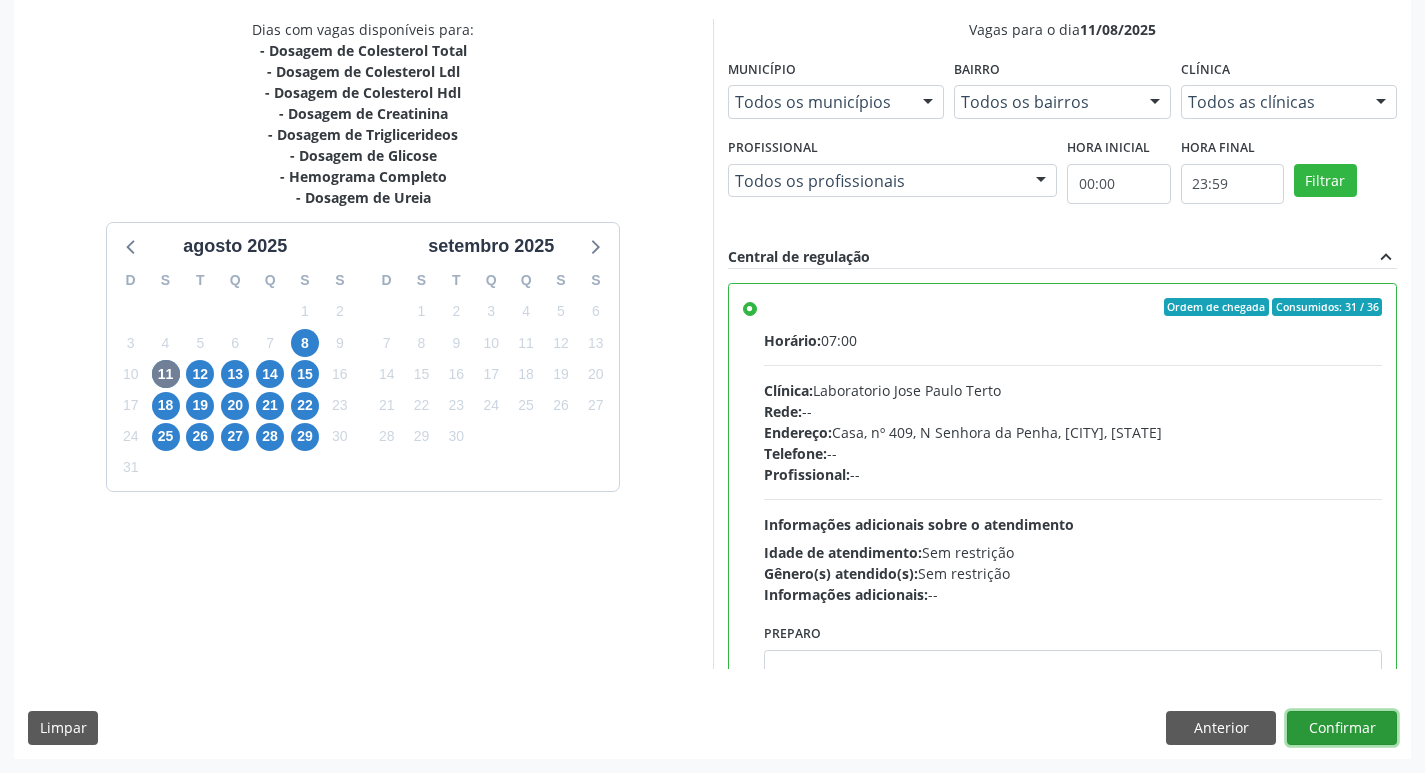 click on "Confirmar" at bounding box center (1342, 728) 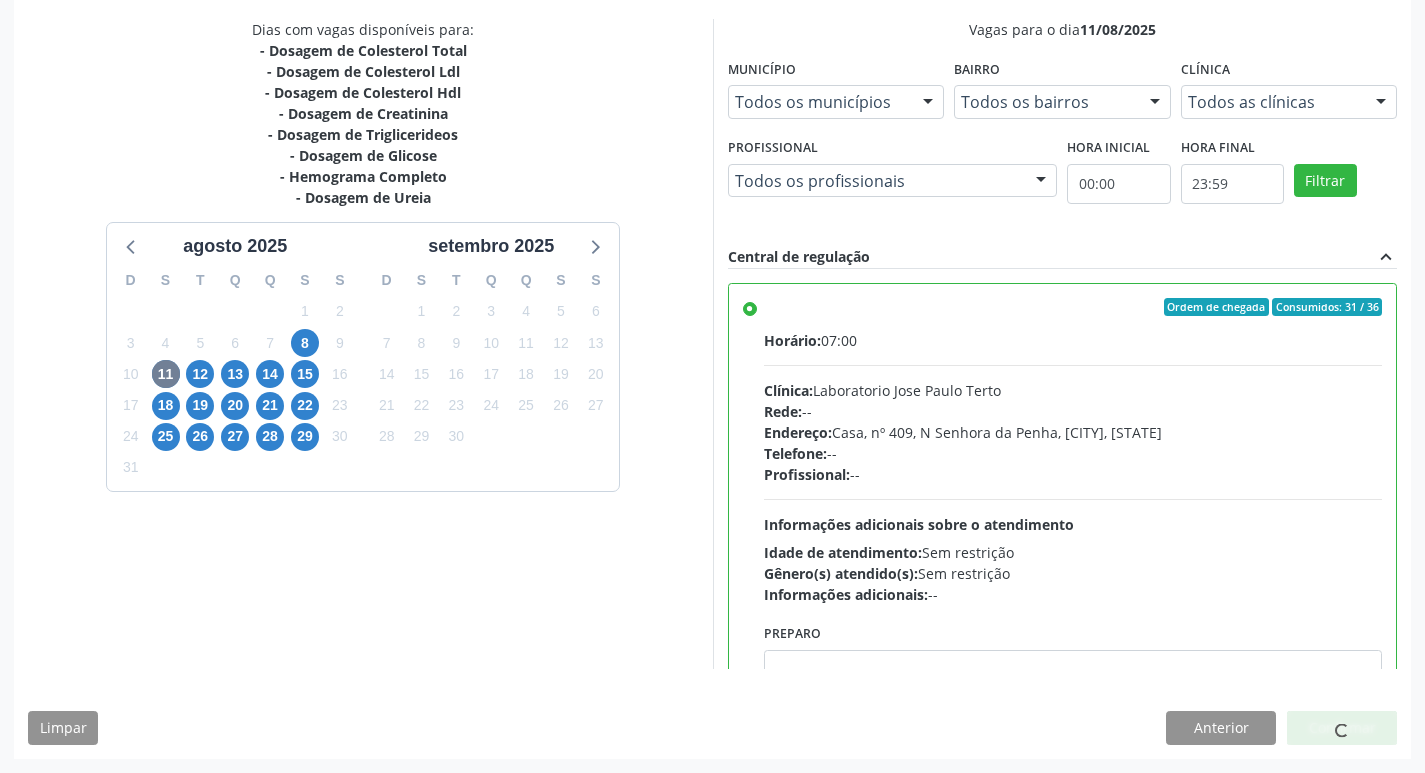 scroll, scrollTop: 0, scrollLeft: 0, axis: both 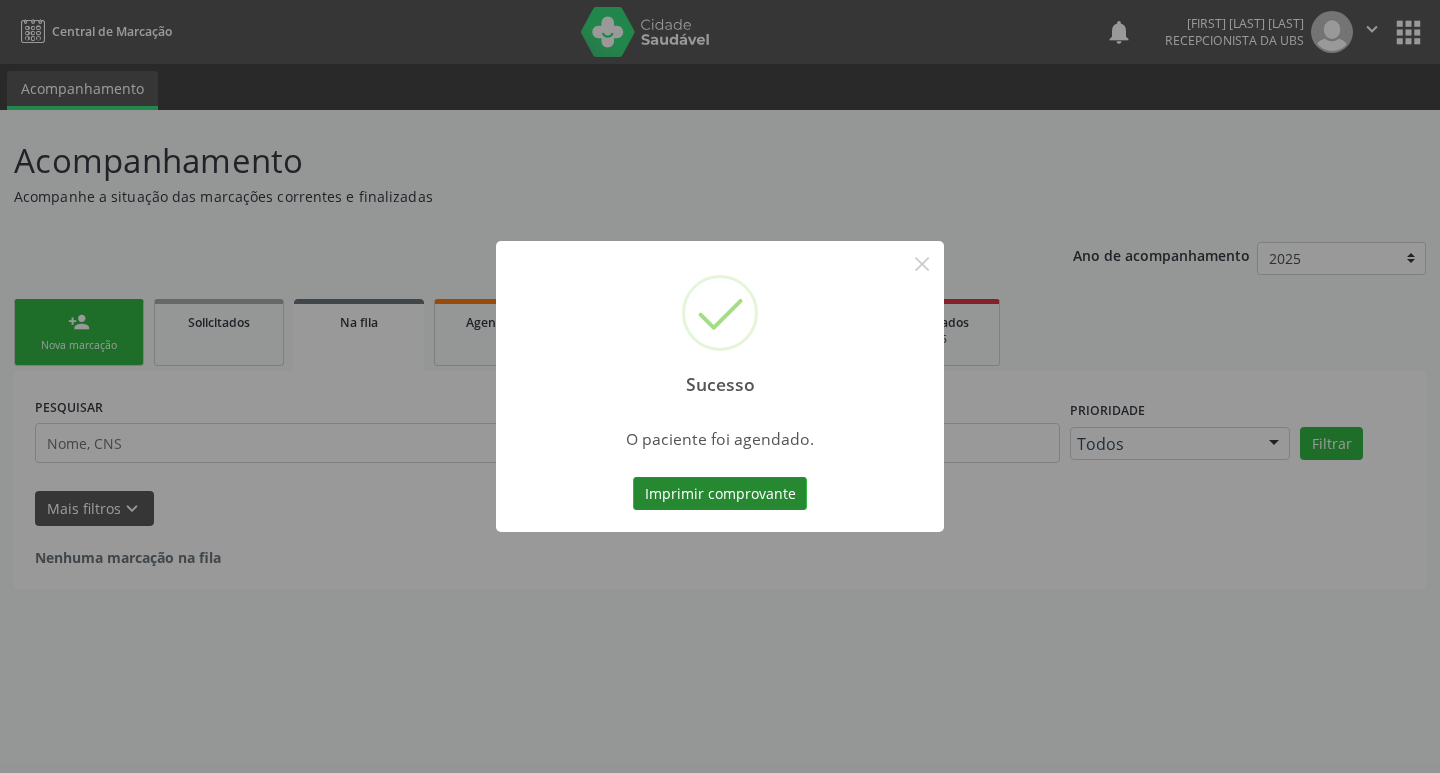 click on "Imprimir comprovante" at bounding box center [720, 494] 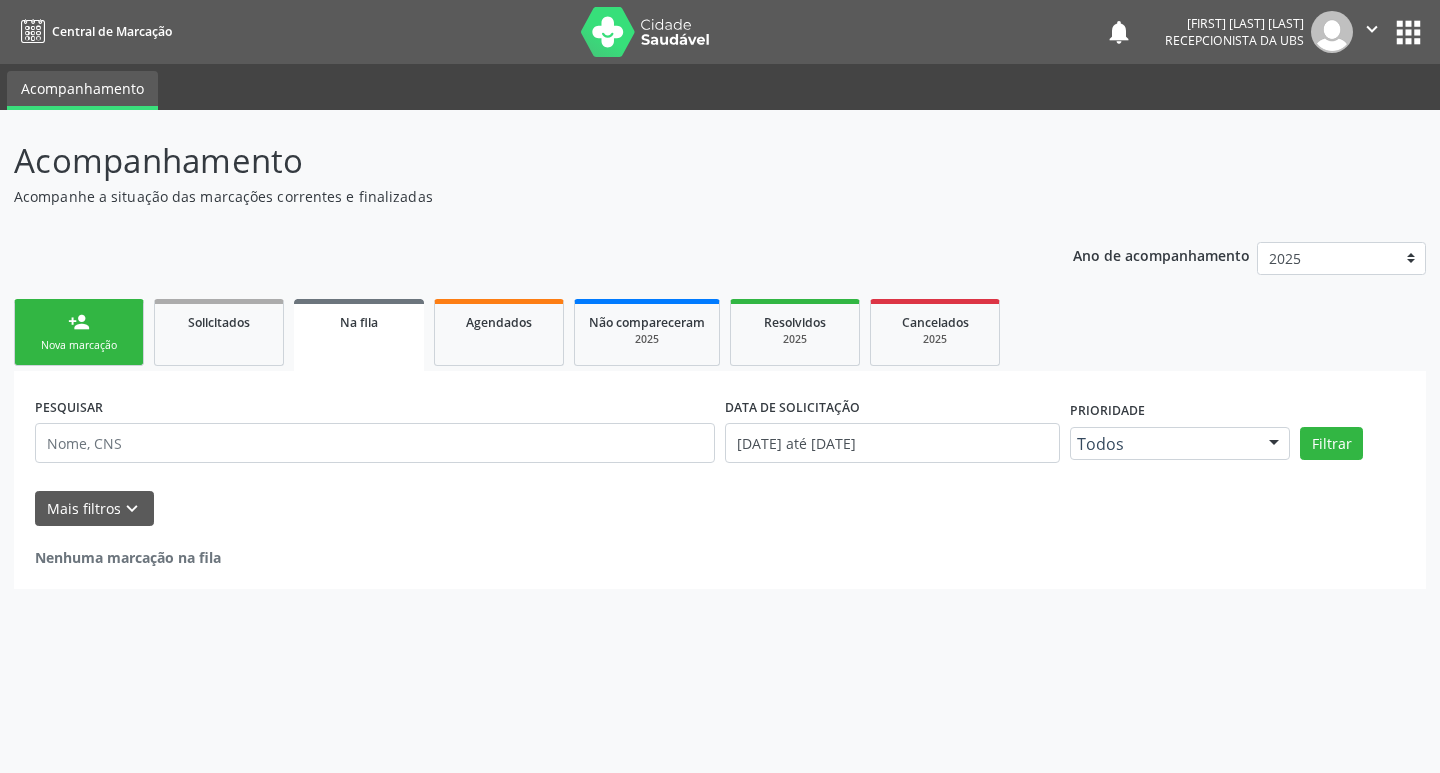 click on "person_add
Nova marcação" at bounding box center [79, 332] 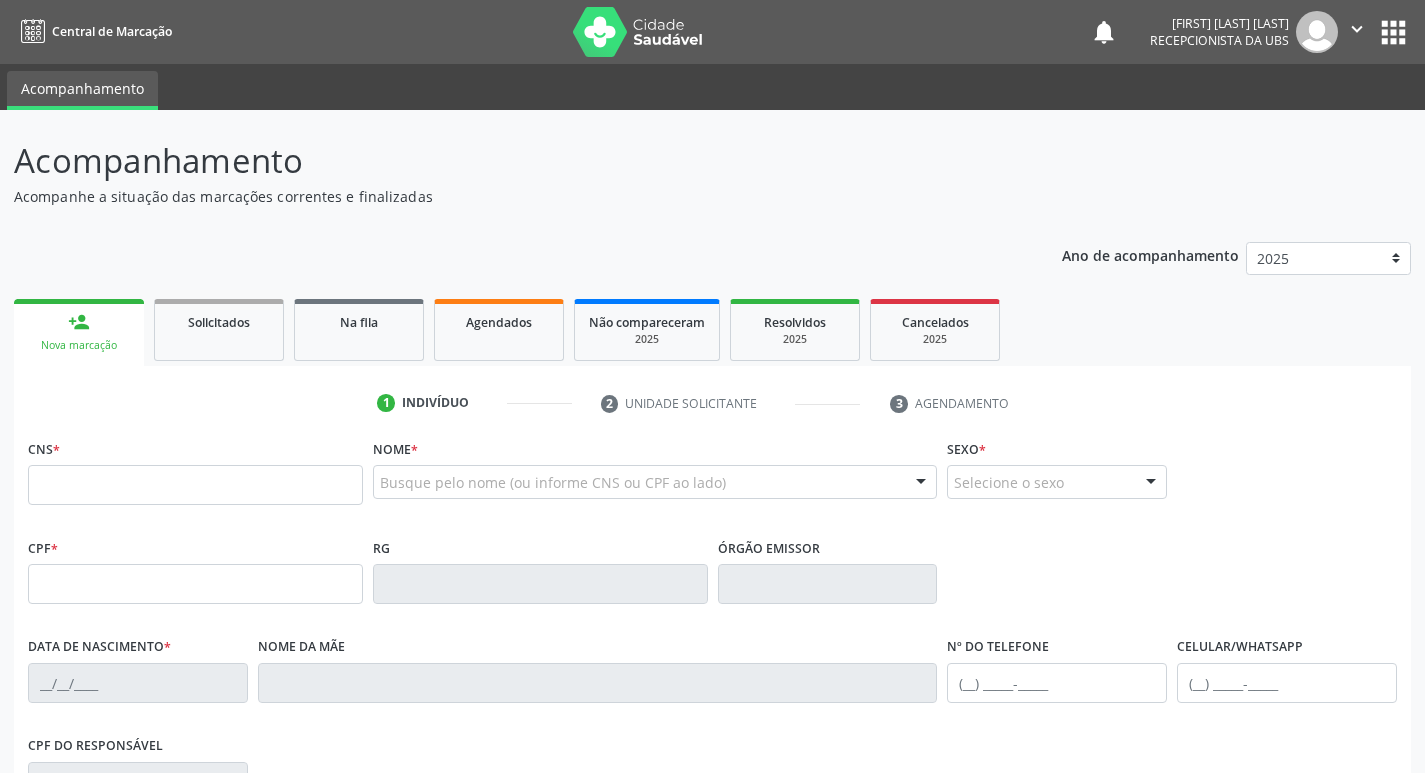 click on "Busque pelo nome (ou informe CNS ou CPF ao lado)
Nenhum resultado encontrado para: "   "
Digite o nome" at bounding box center (655, 489) 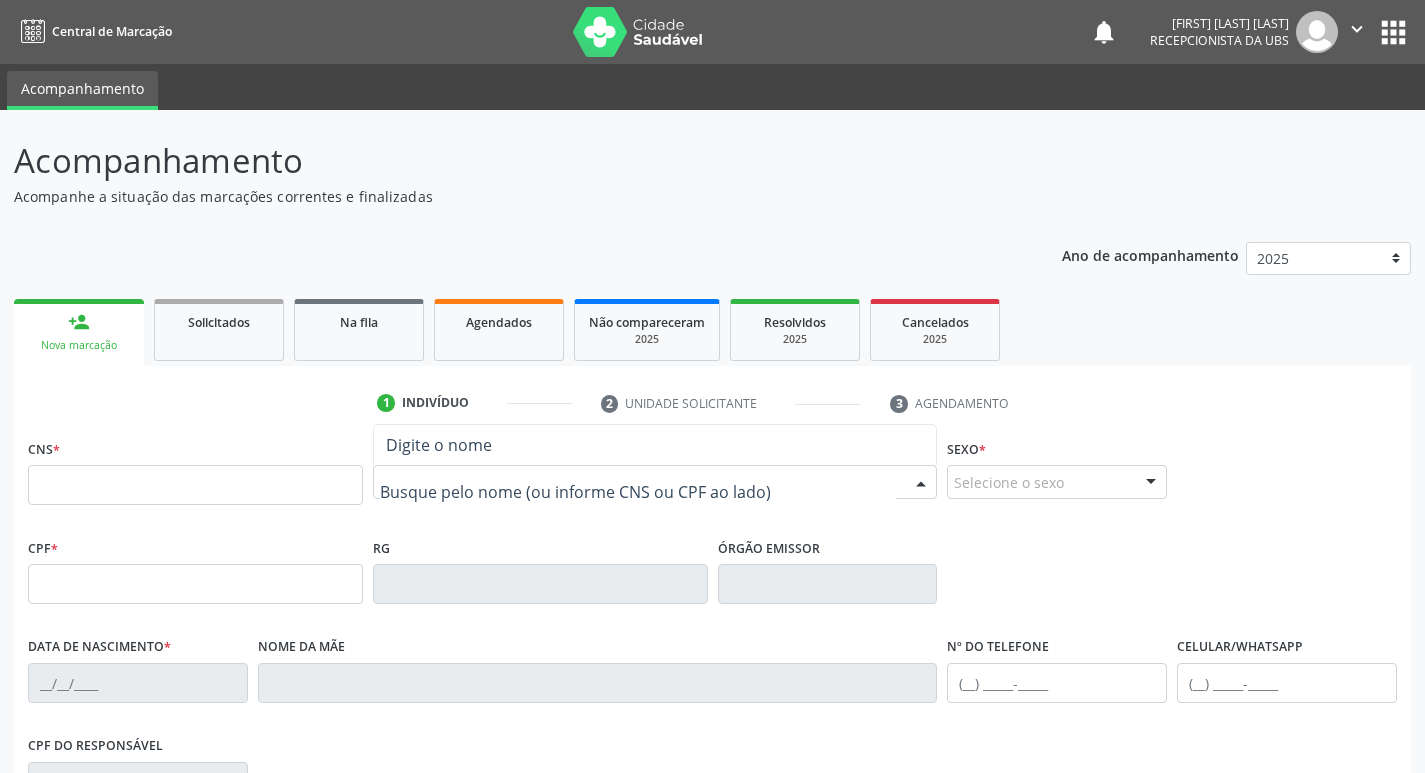 paste on "702 4015 3408 1124" 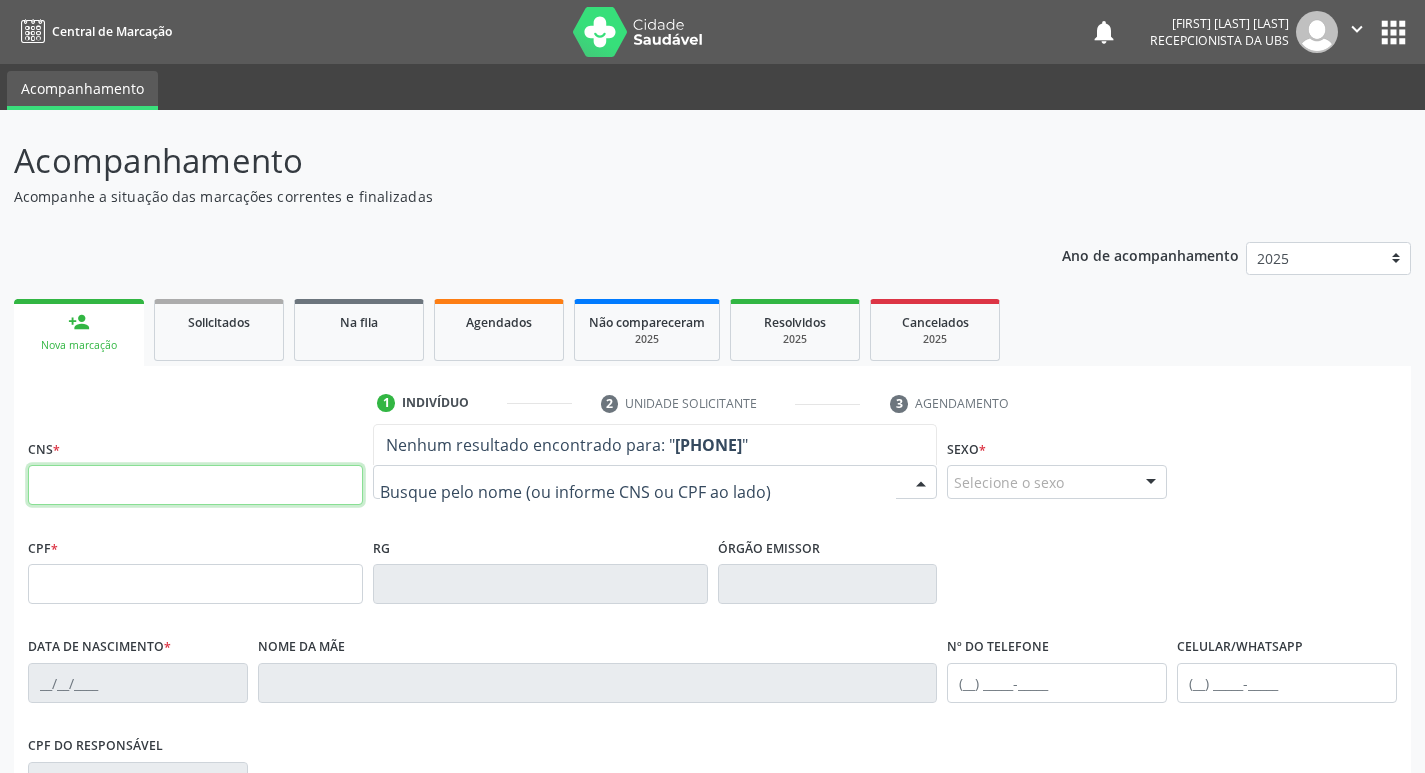 click at bounding box center (195, 485) 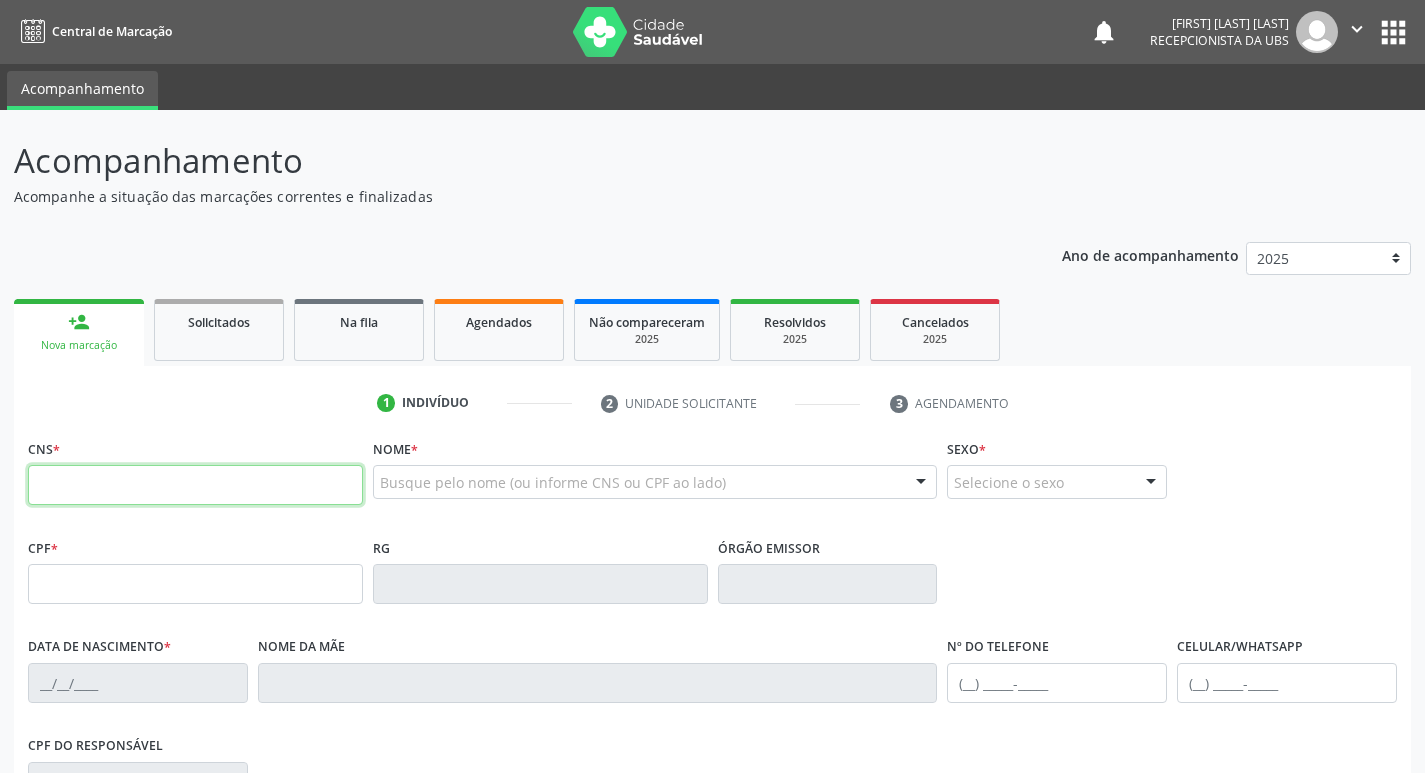 paste on "702 4015 3408 1124" 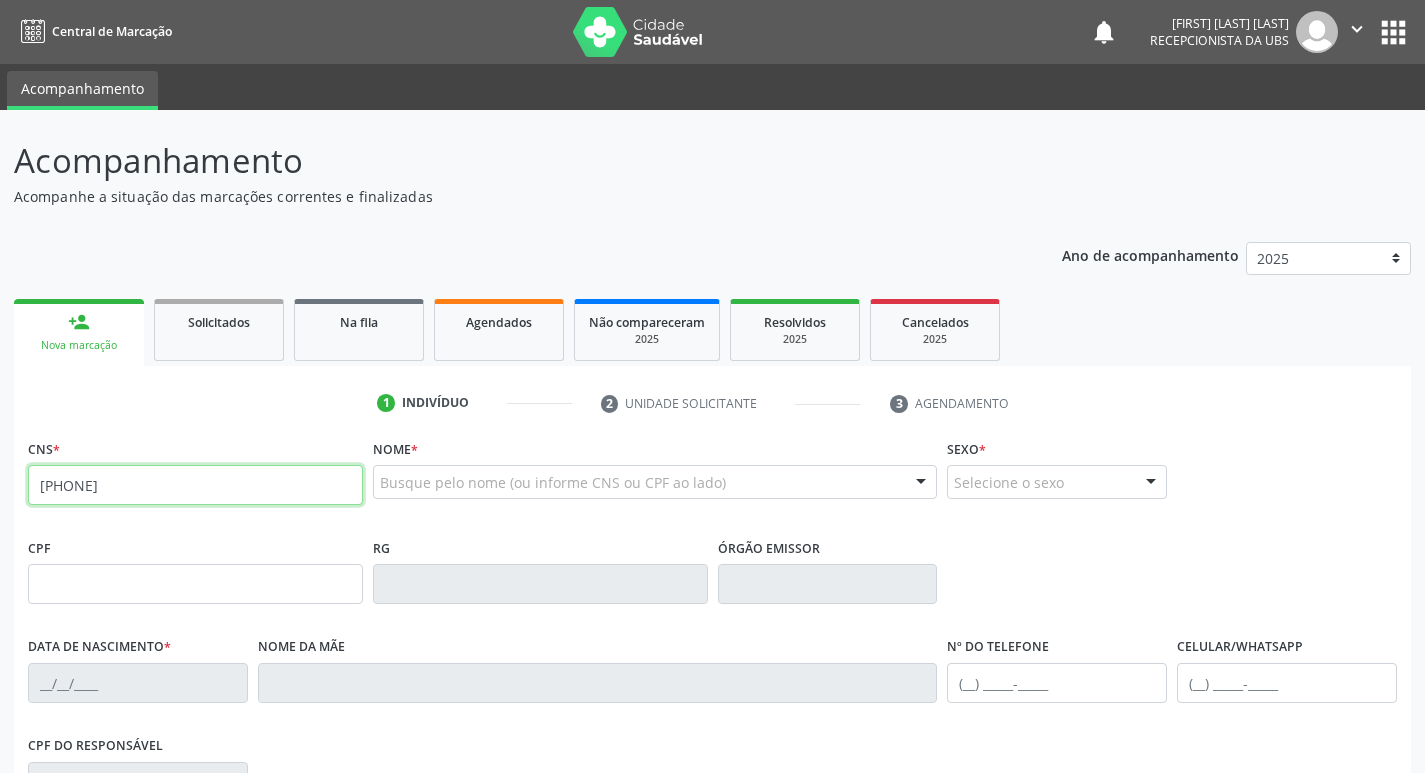 type on "702 4015 3408 1124" 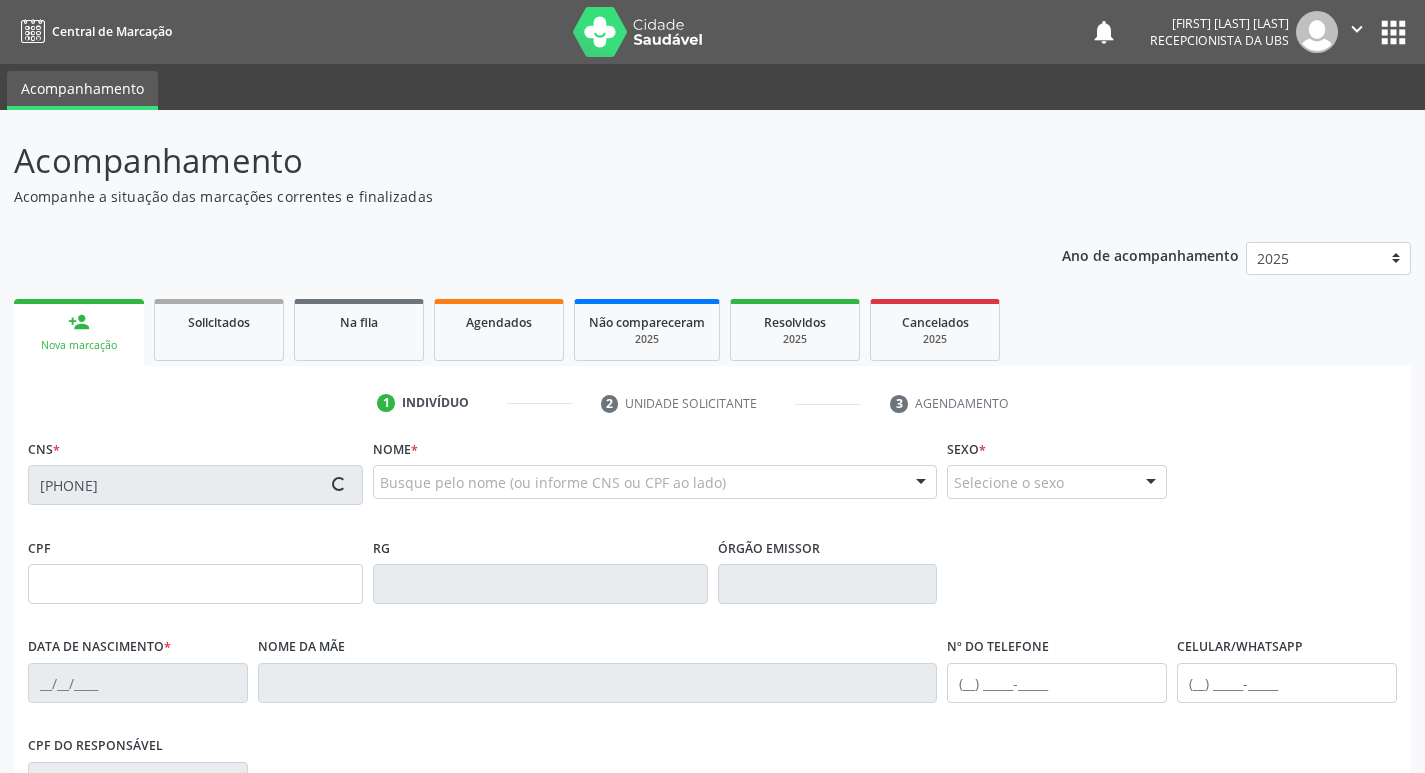 type on "432.122.044-00" 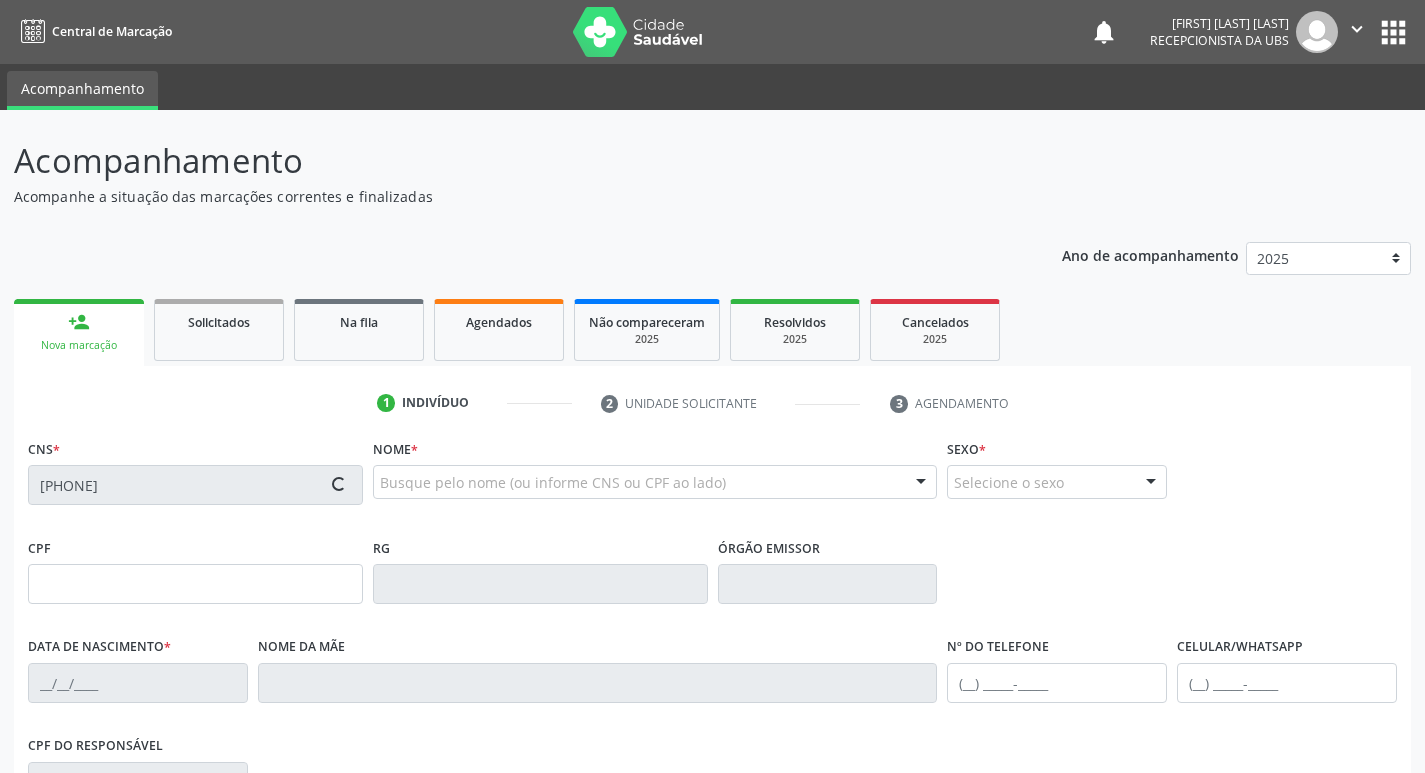 type on "04/05/1965" 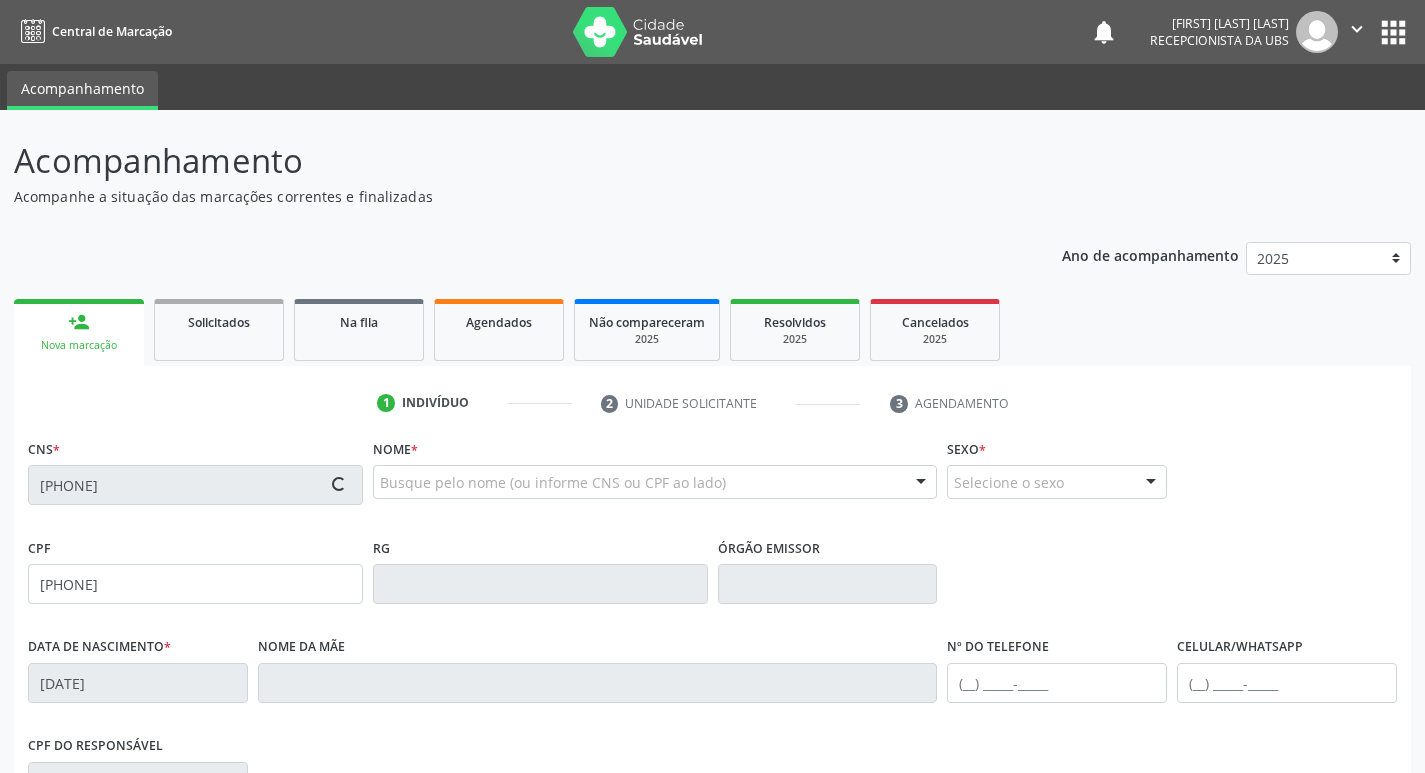 type on "Maria Ferreira Terto" 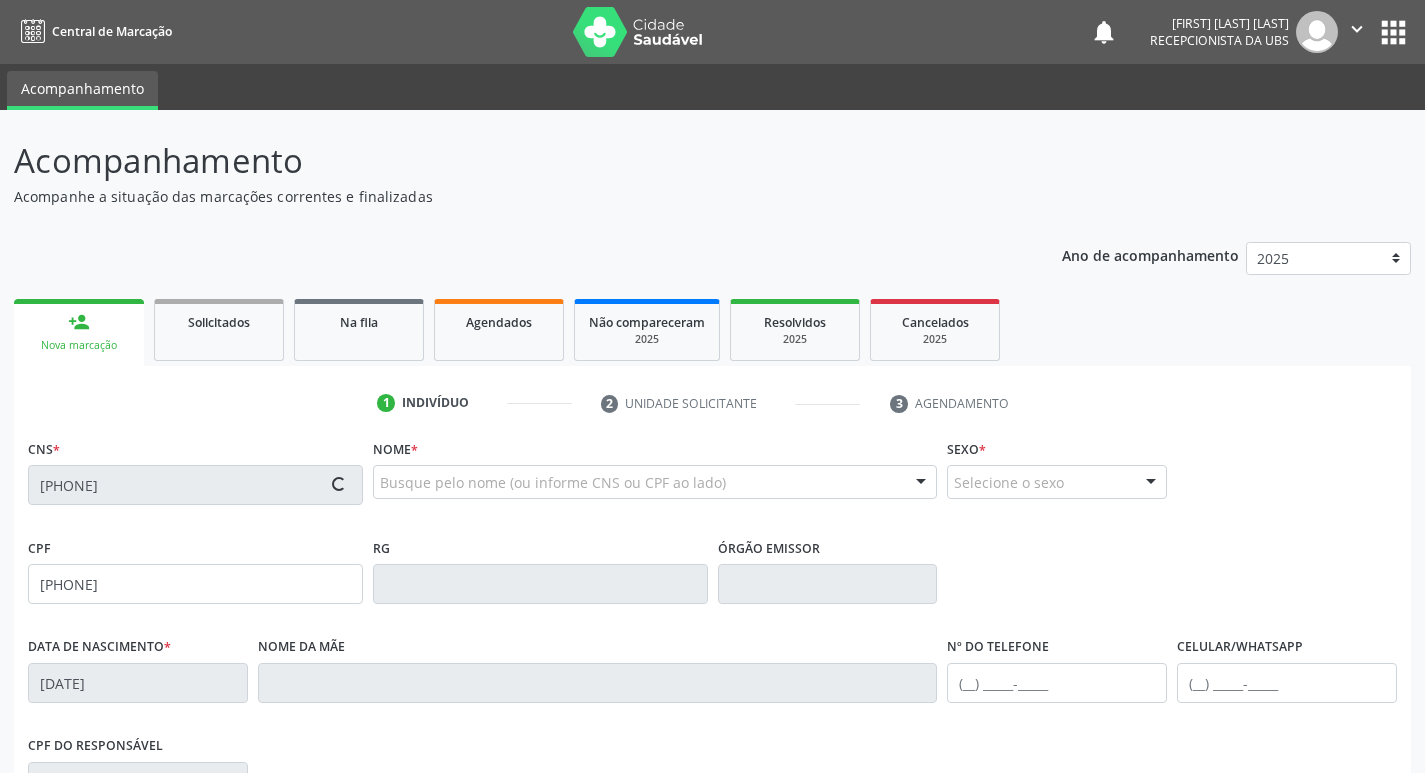 type on "(87) 99966-3113" 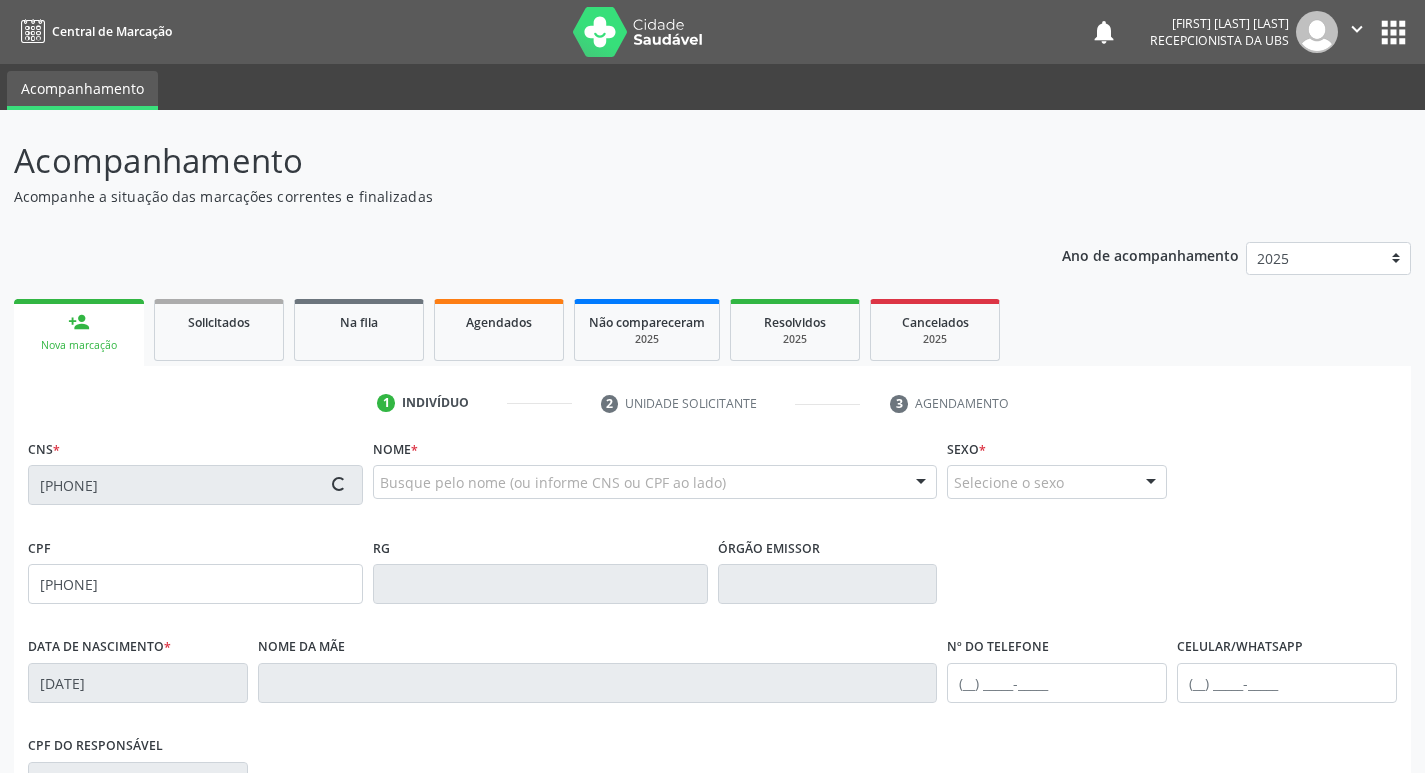 type on "(87) 99966-3113" 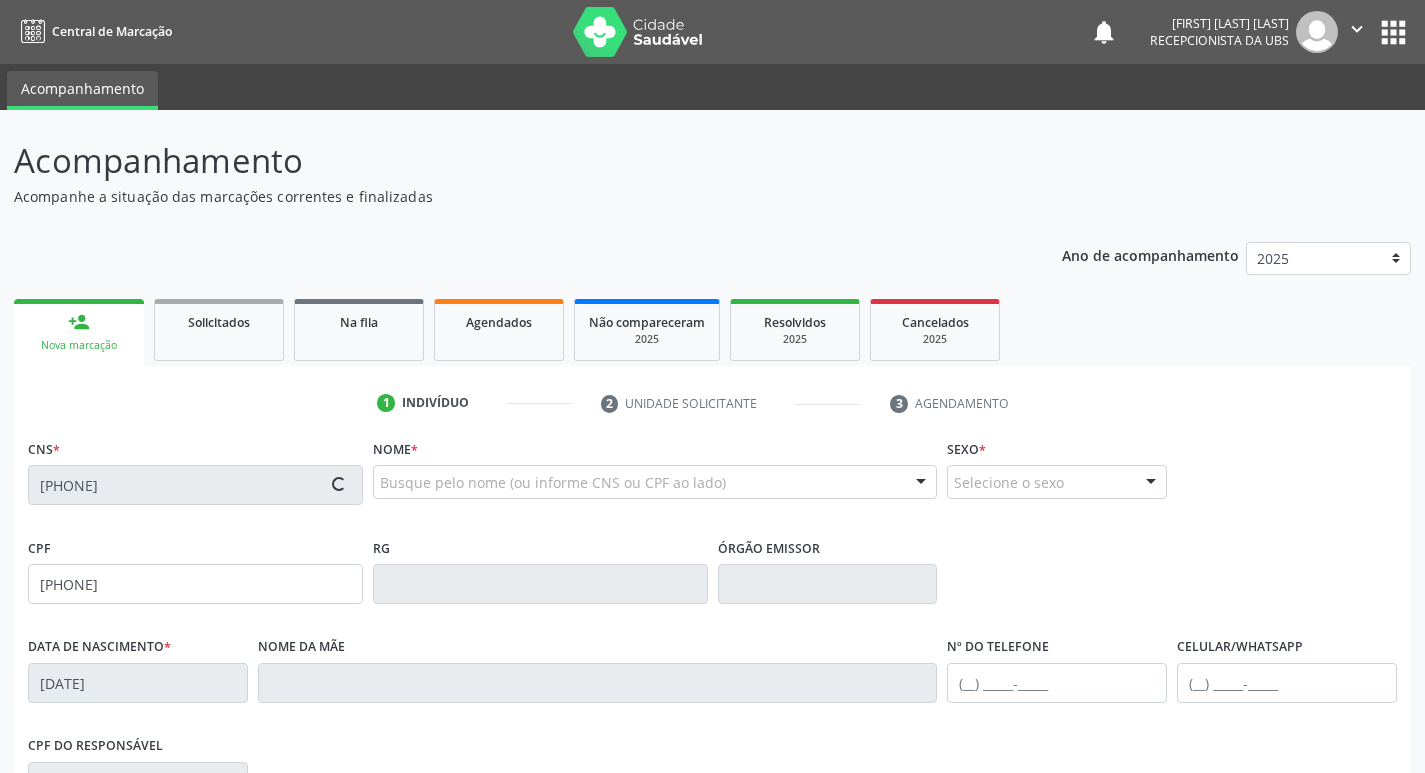 type on "S/N" 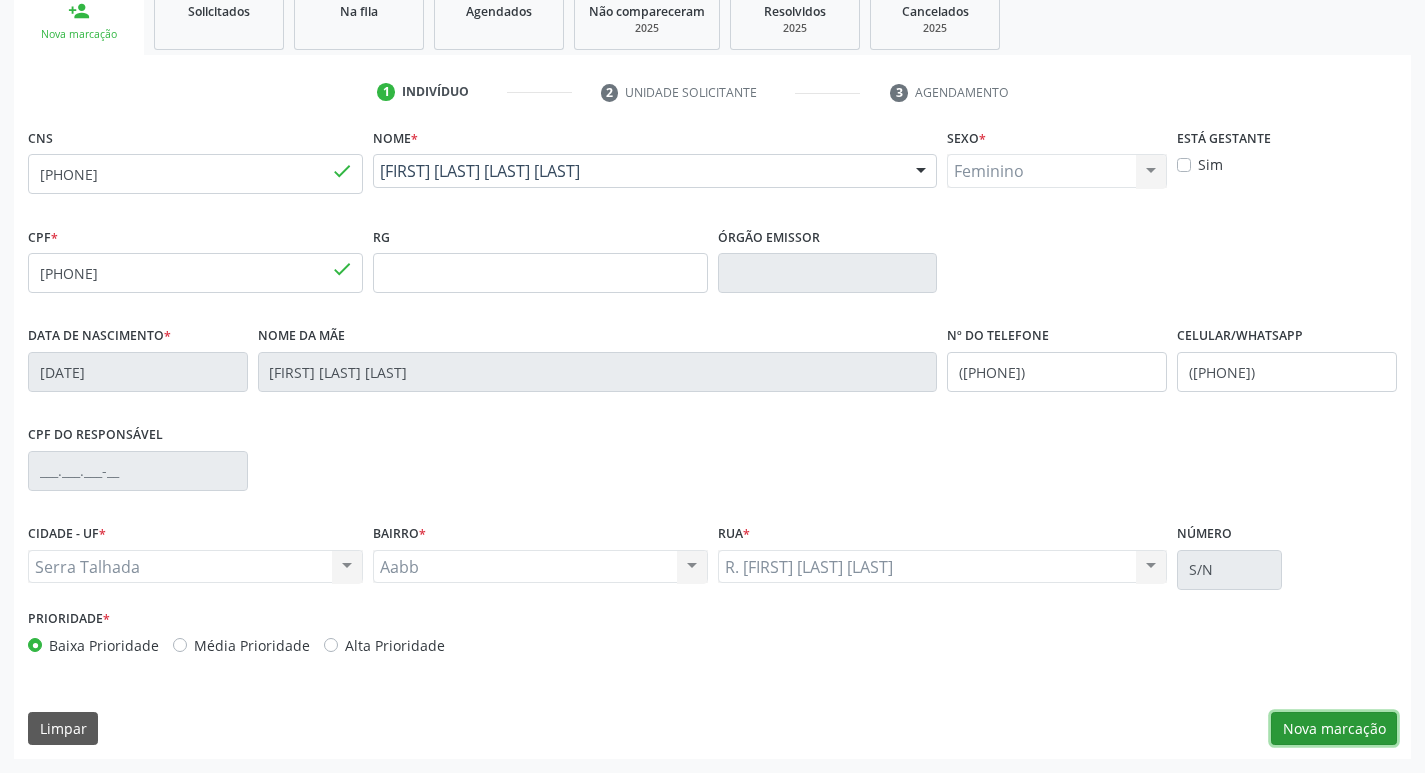click on "Nova marcação" at bounding box center (1334, 729) 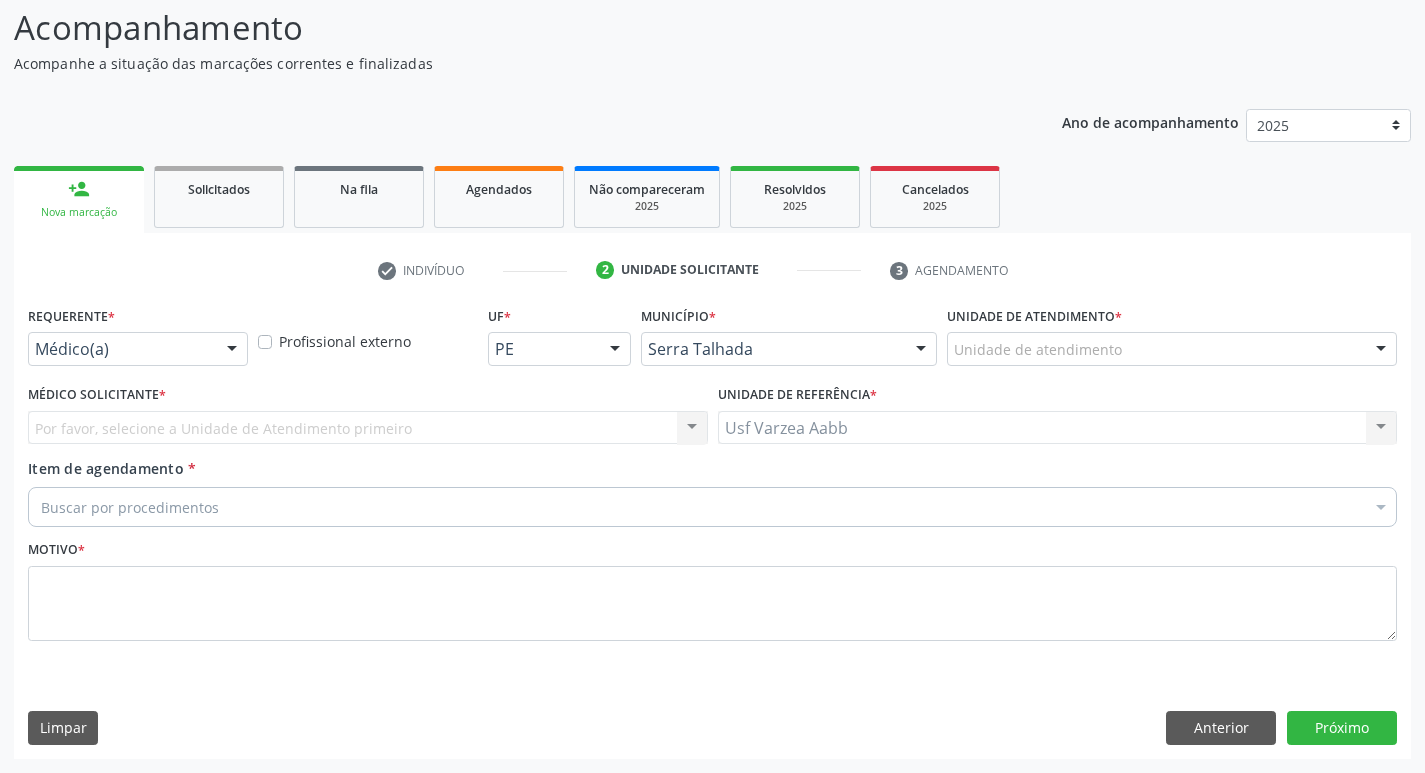scroll, scrollTop: 133, scrollLeft: 0, axis: vertical 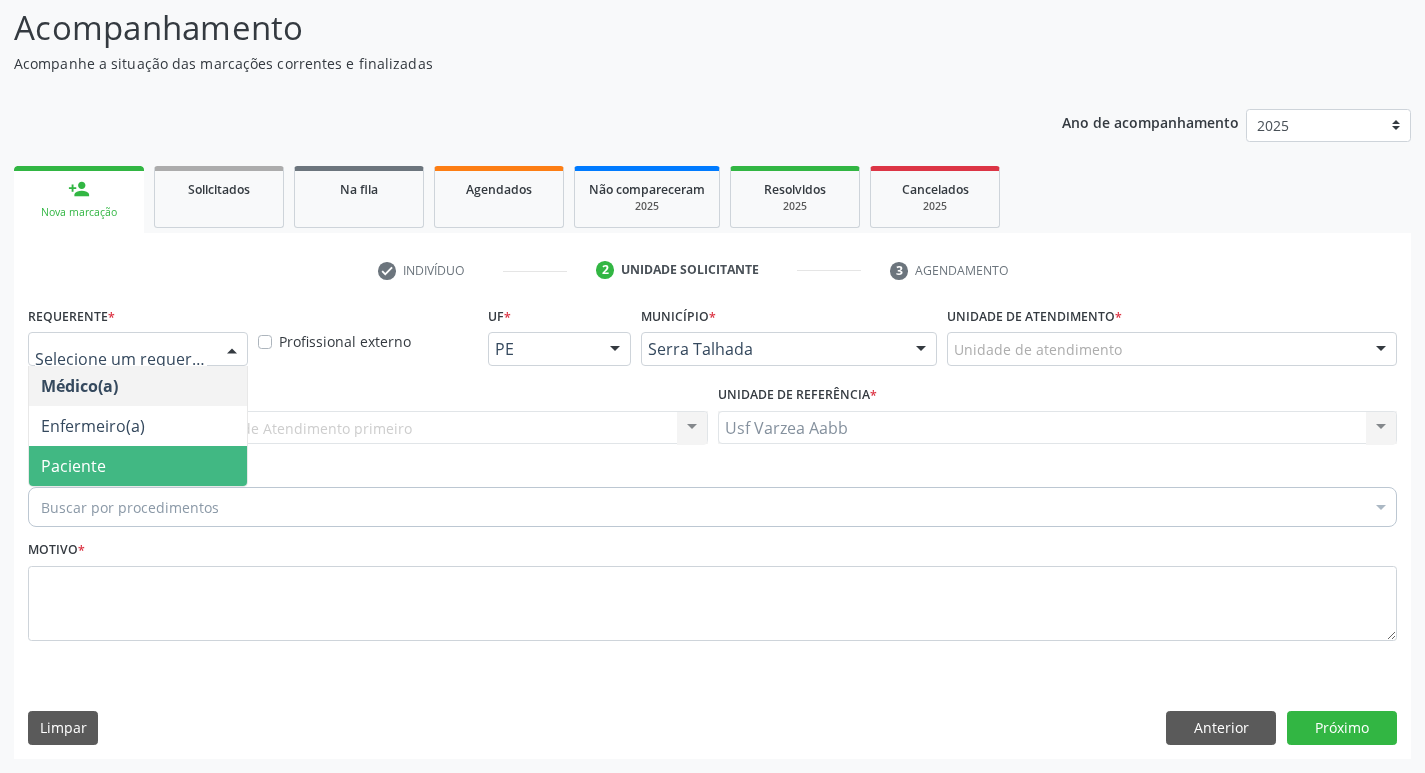 click on "Paciente" at bounding box center (138, 466) 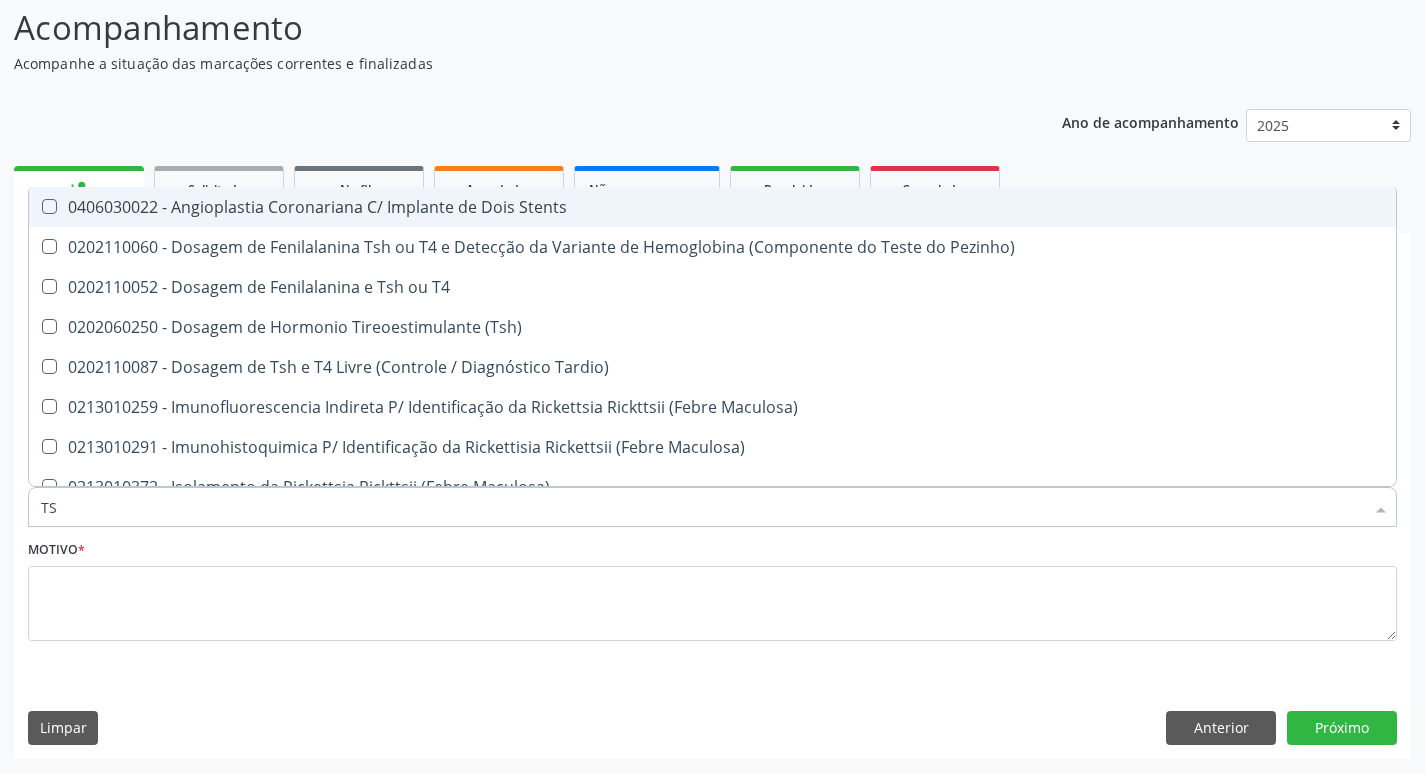 type on "TSH" 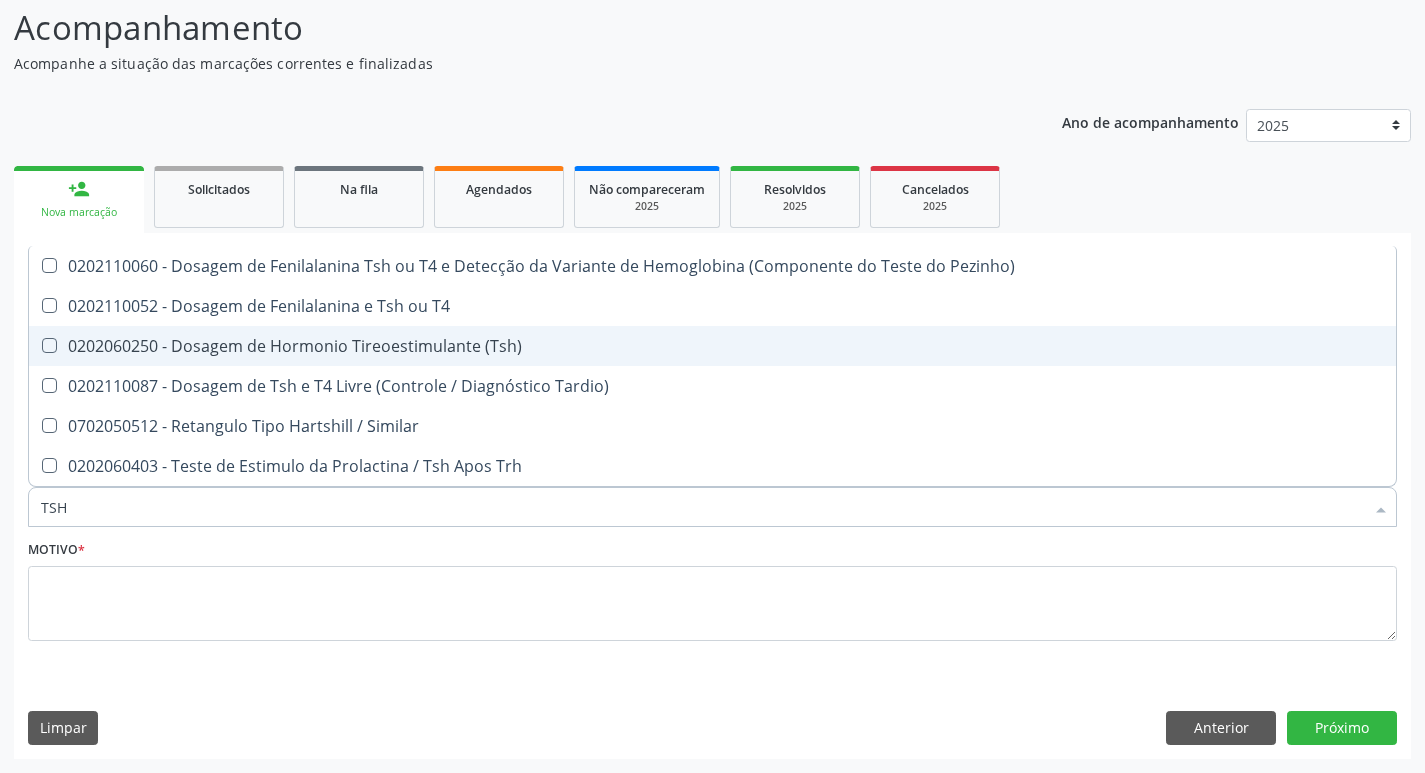 click on "0202060250 - Dosagem de Hormonio Tireoestimulante (Tsh)" at bounding box center (712, 346) 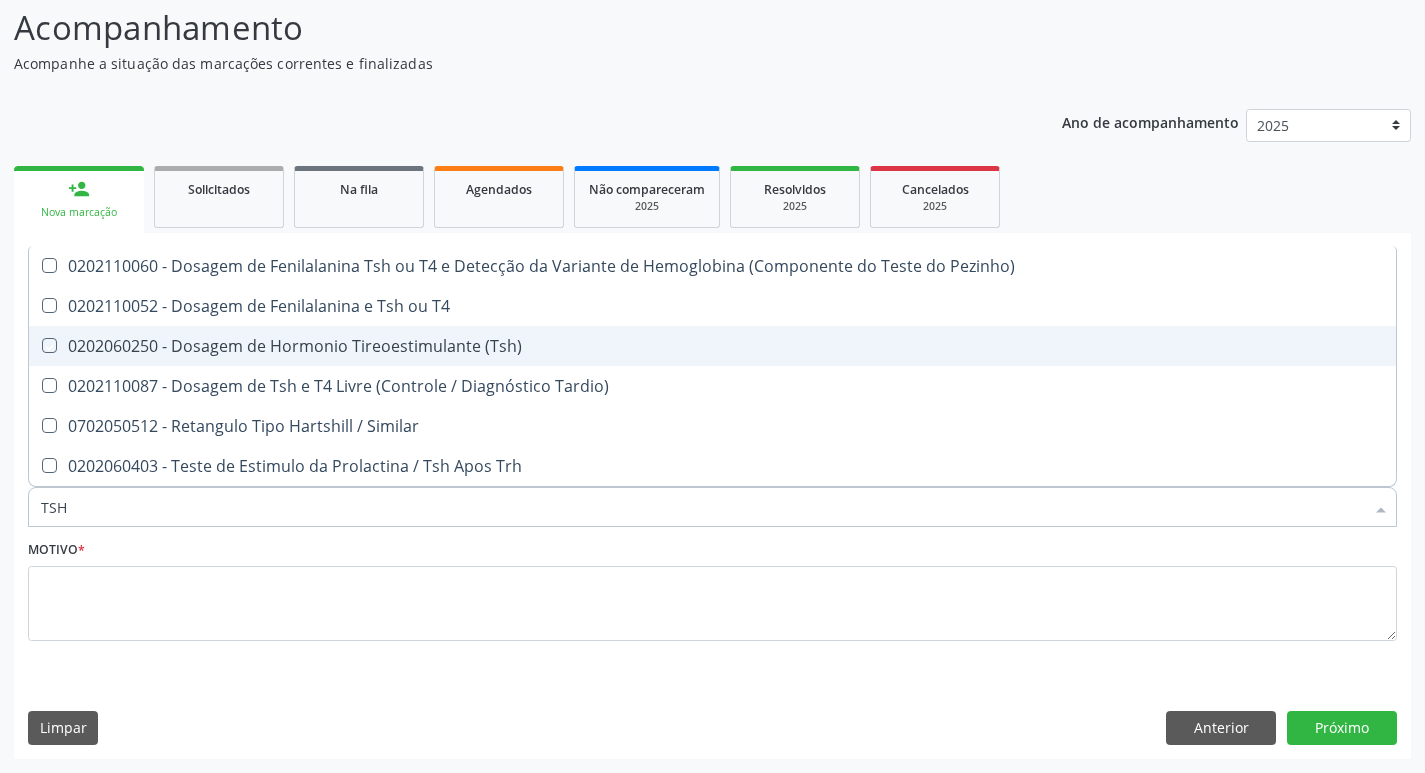 checkbox on "true" 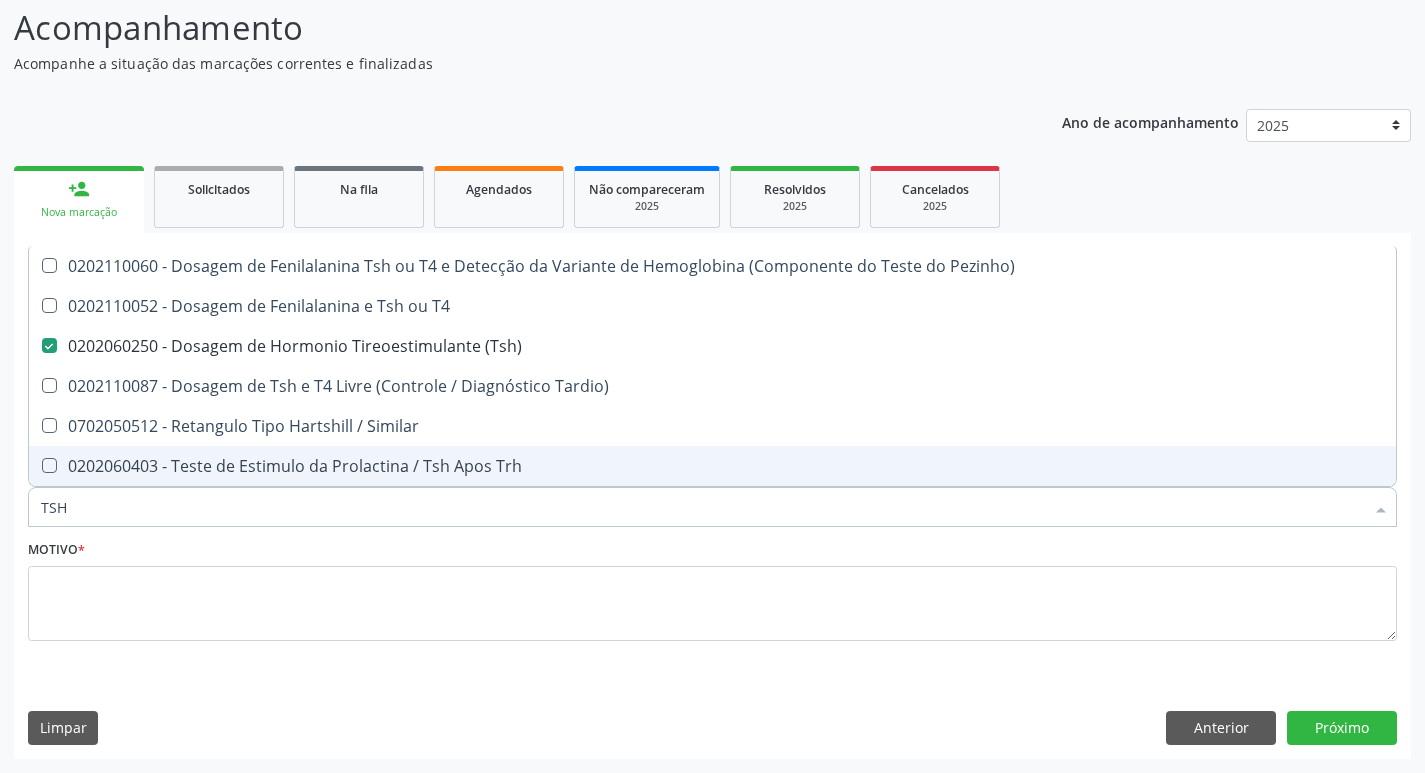 click on "TSH" at bounding box center [702, 507] 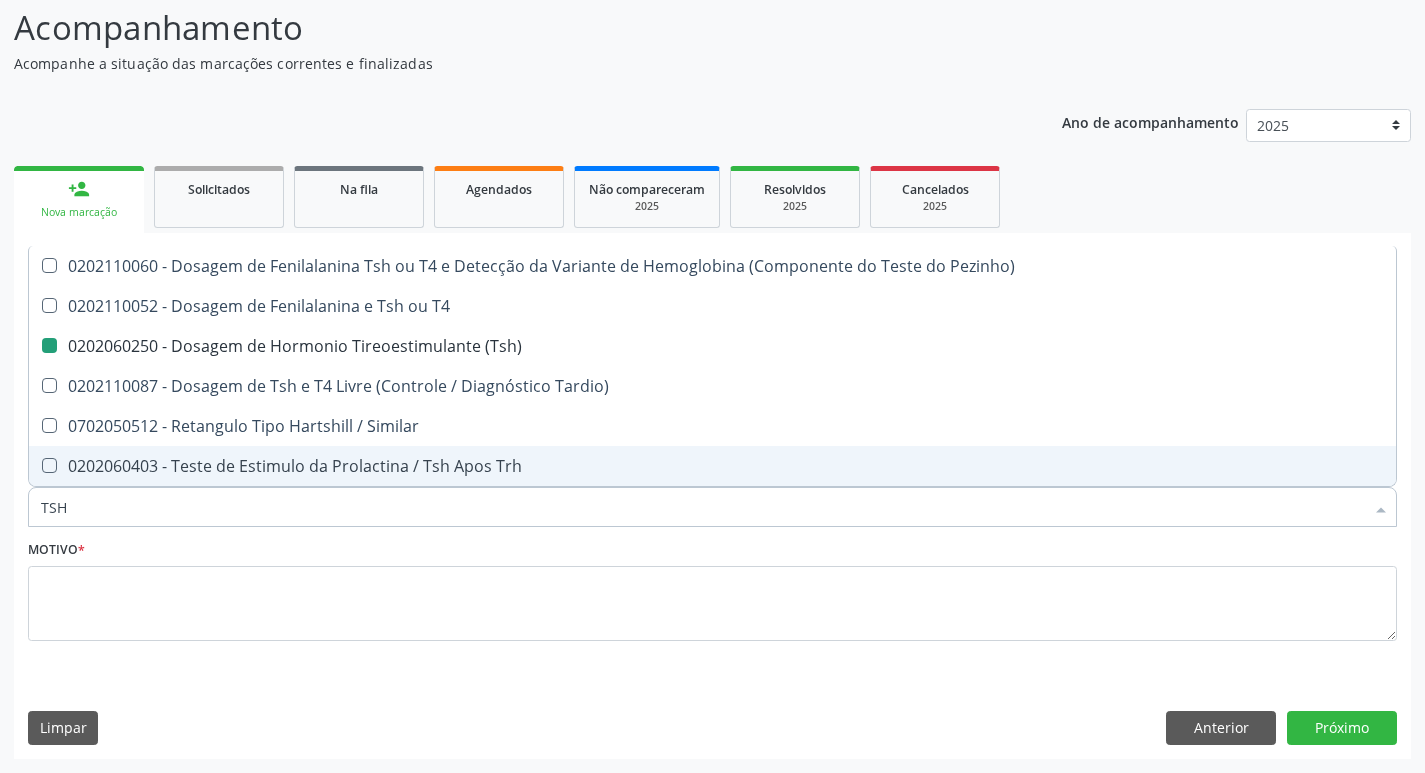type on "T" 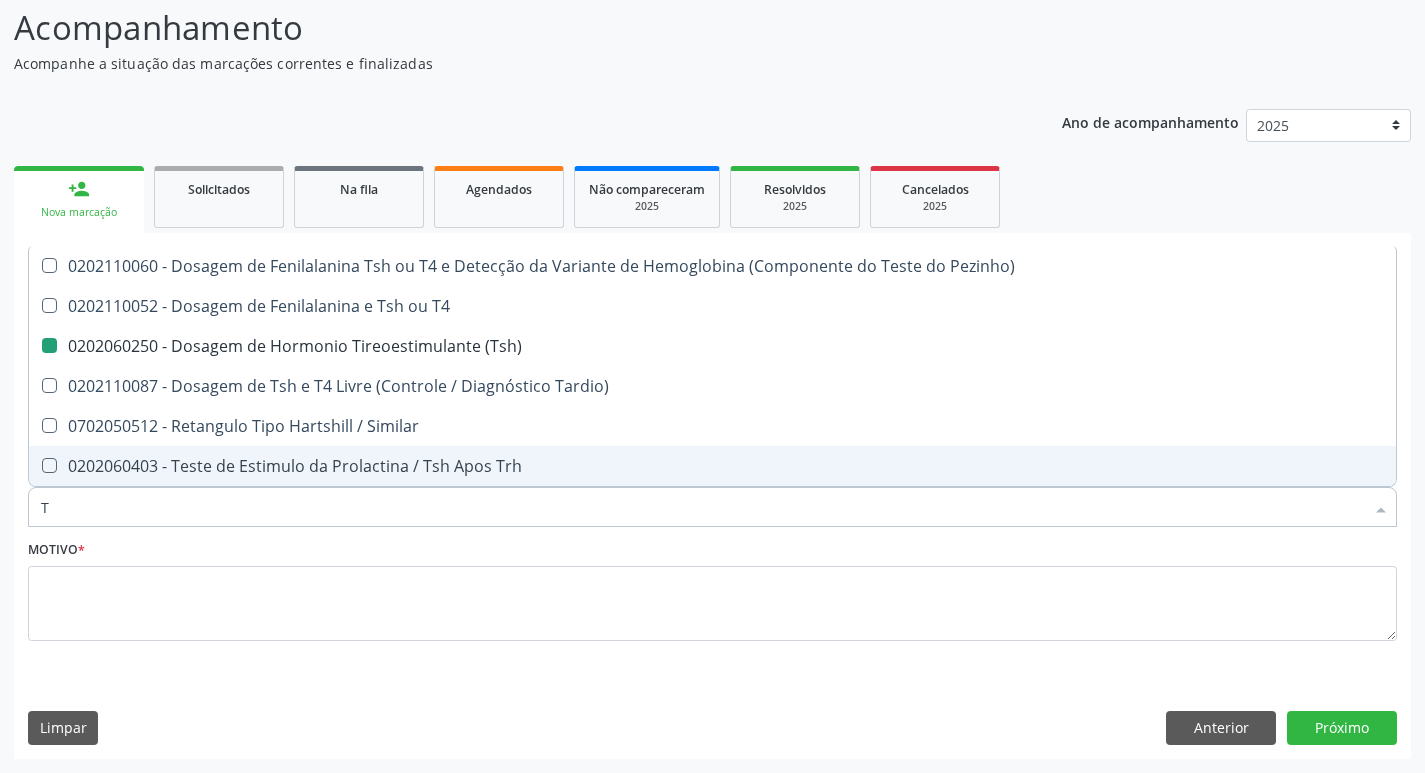 checkbox on "false" 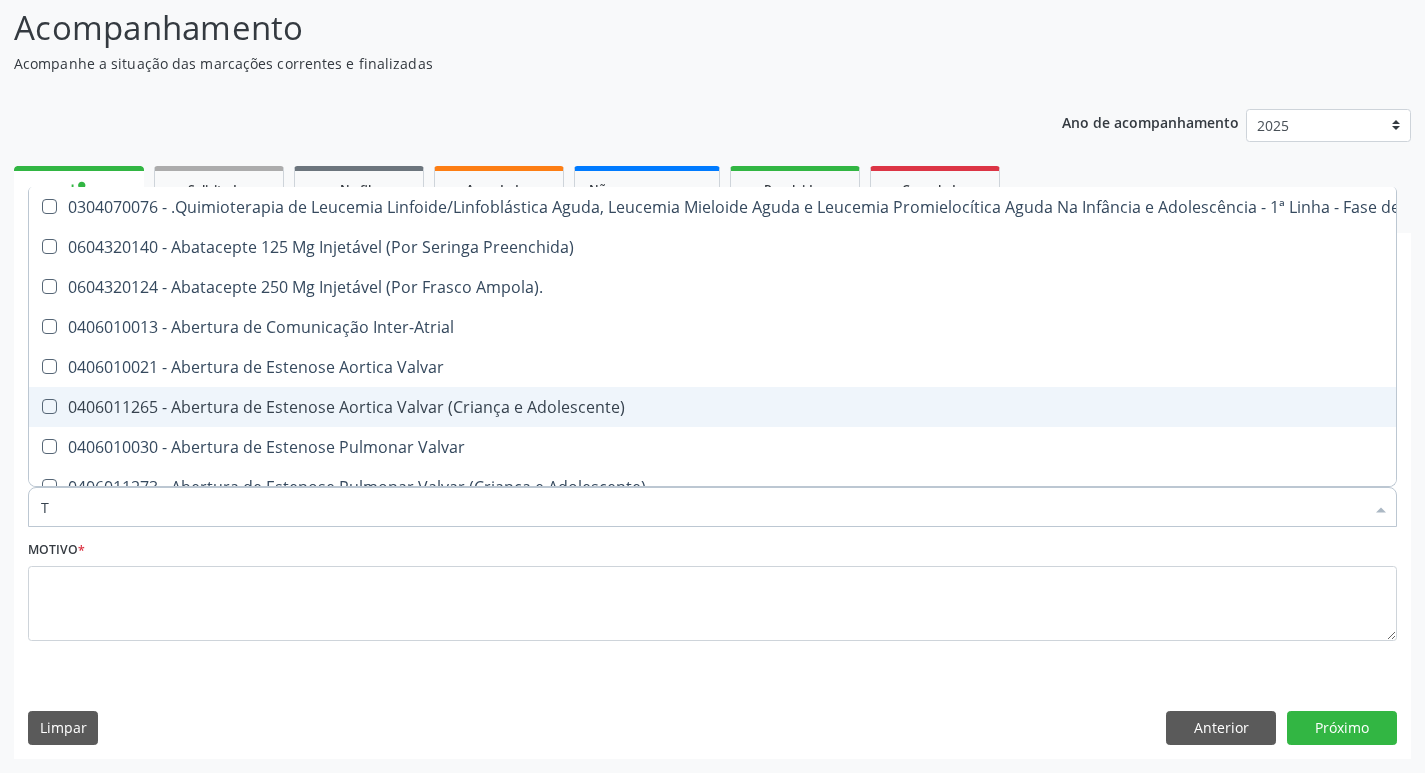 type on "T4" 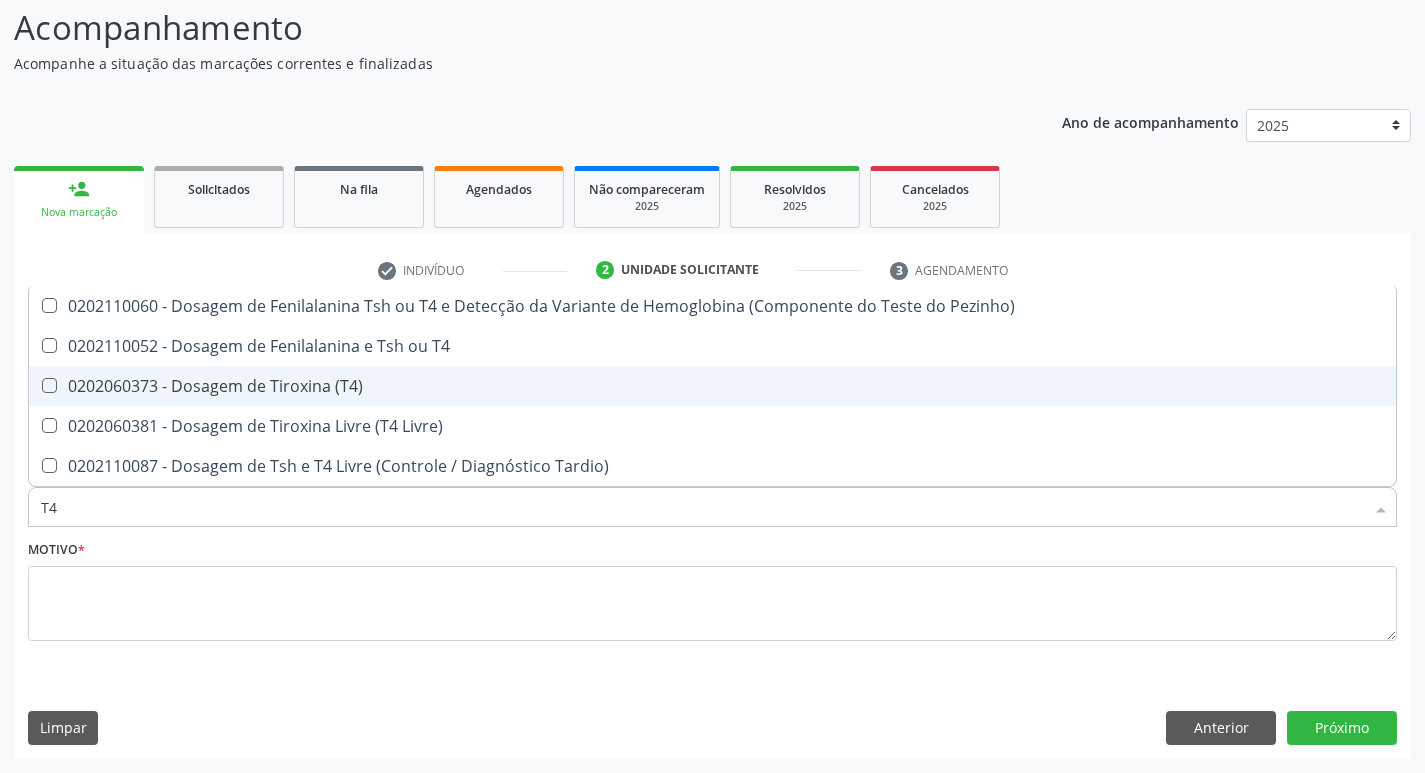 click on "0202060373 - Dosagem de Tiroxina (T4)" at bounding box center (712, 386) 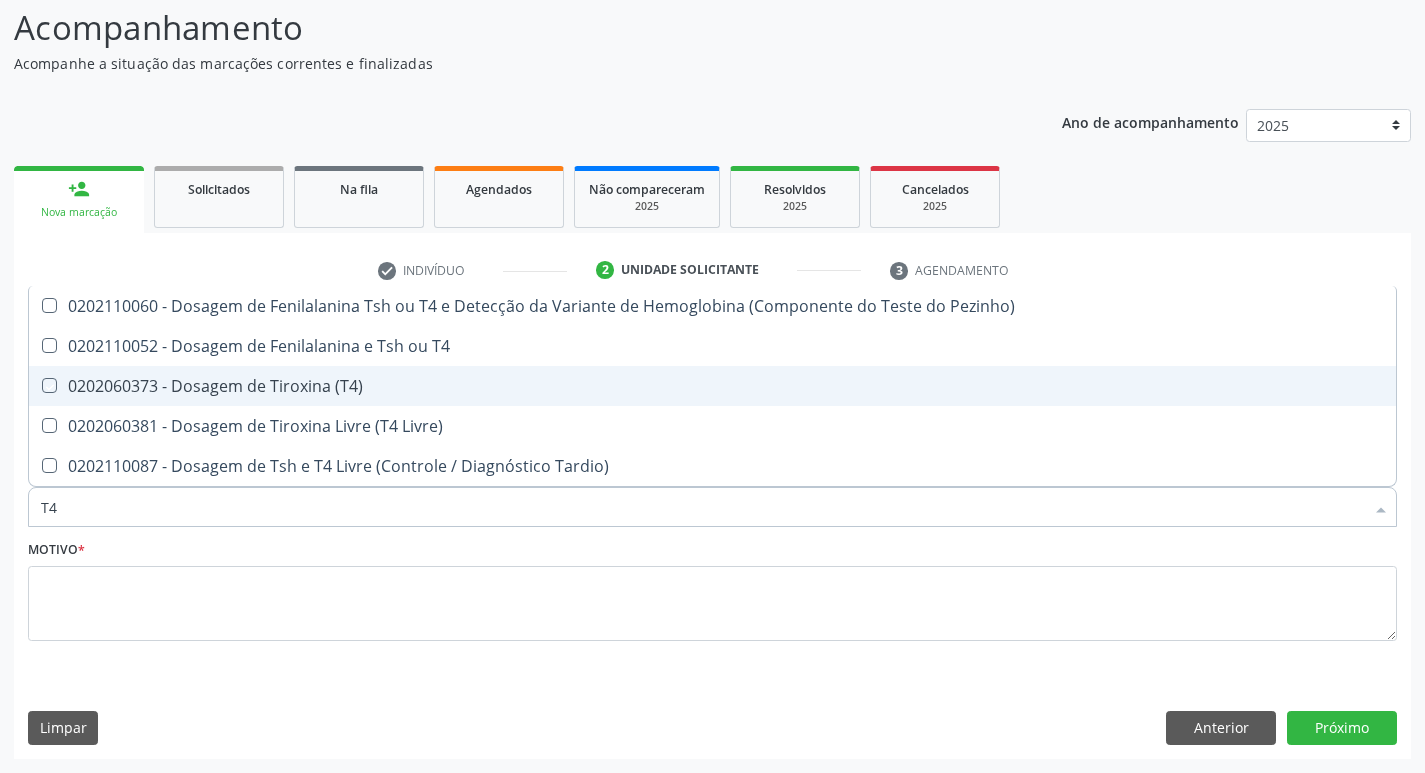 checkbox on "true" 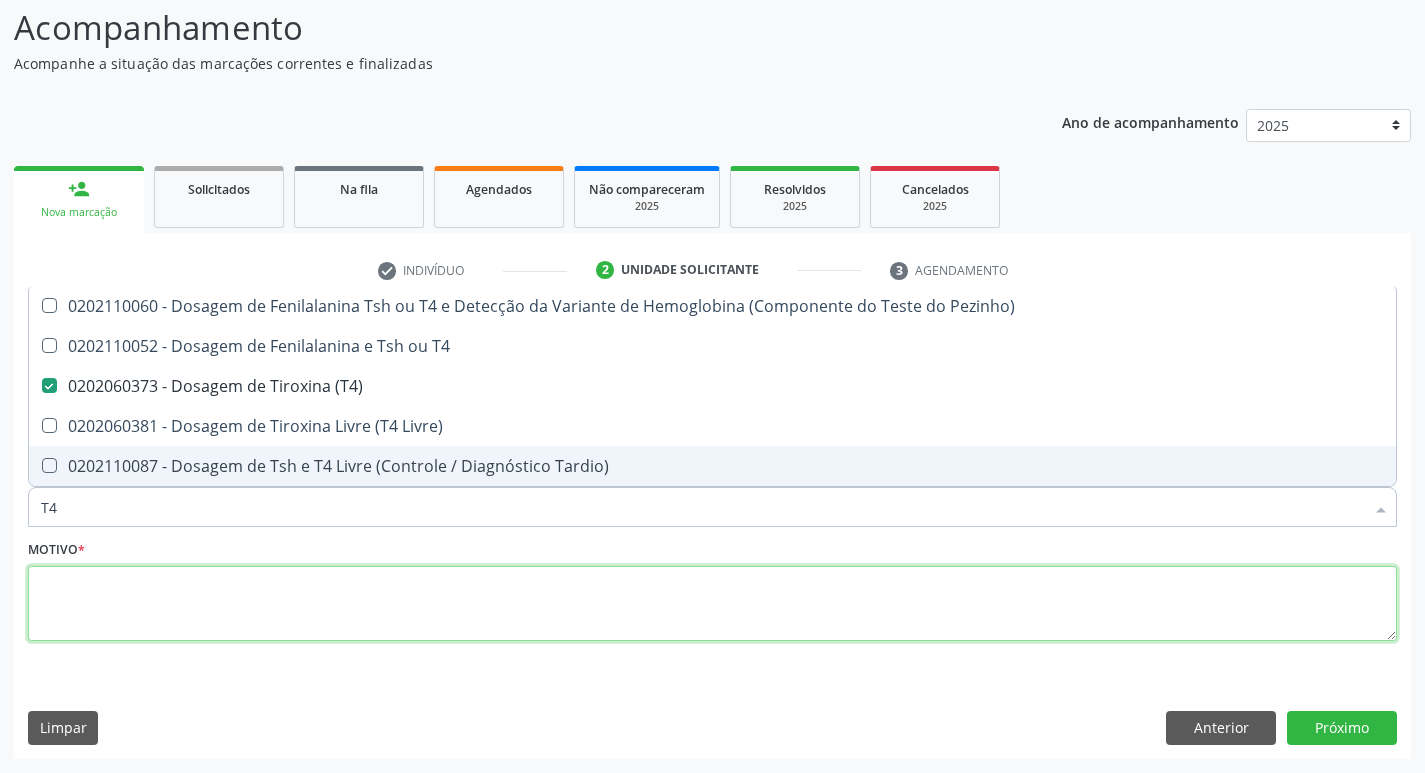 click at bounding box center (712, 604) 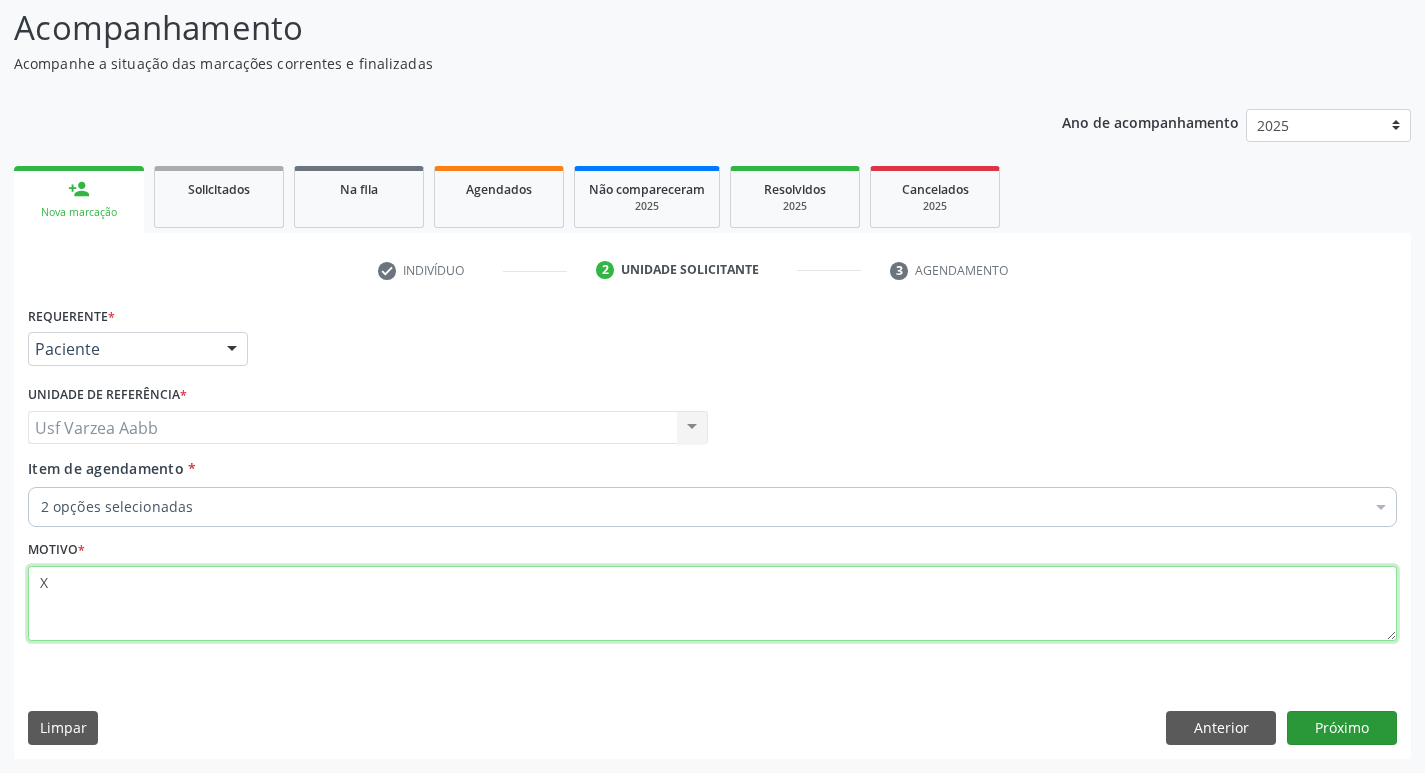 type on "X" 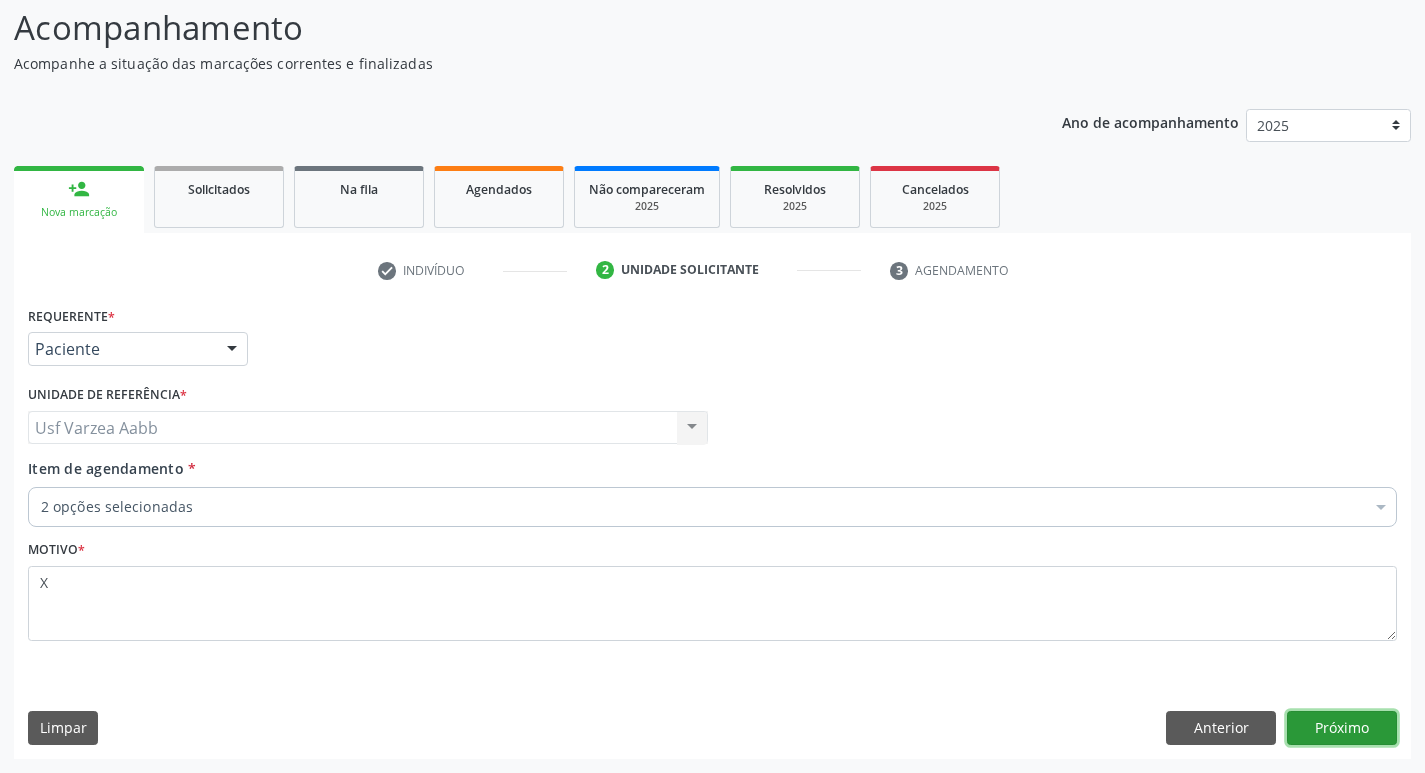 click on "Próximo" at bounding box center [1342, 728] 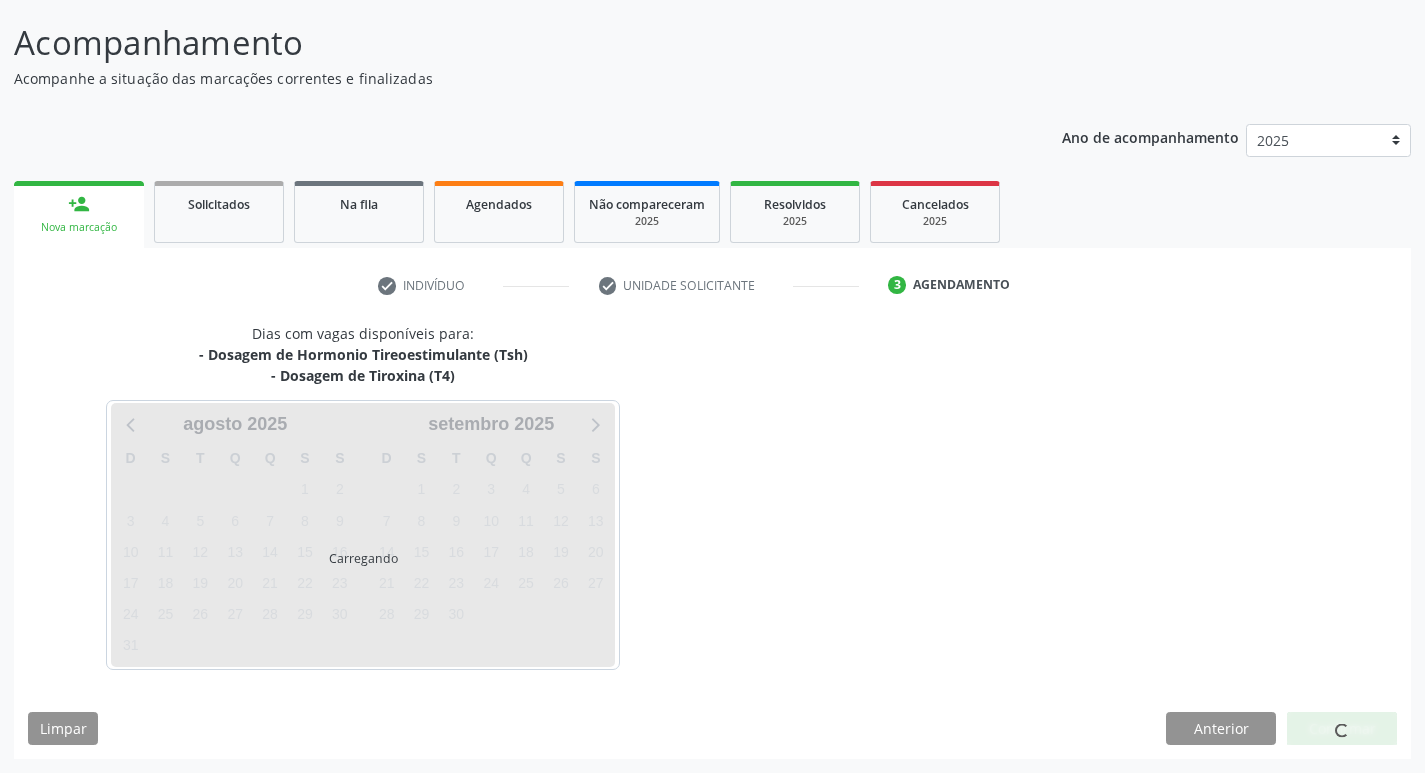 scroll, scrollTop: 118, scrollLeft: 0, axis: vertical 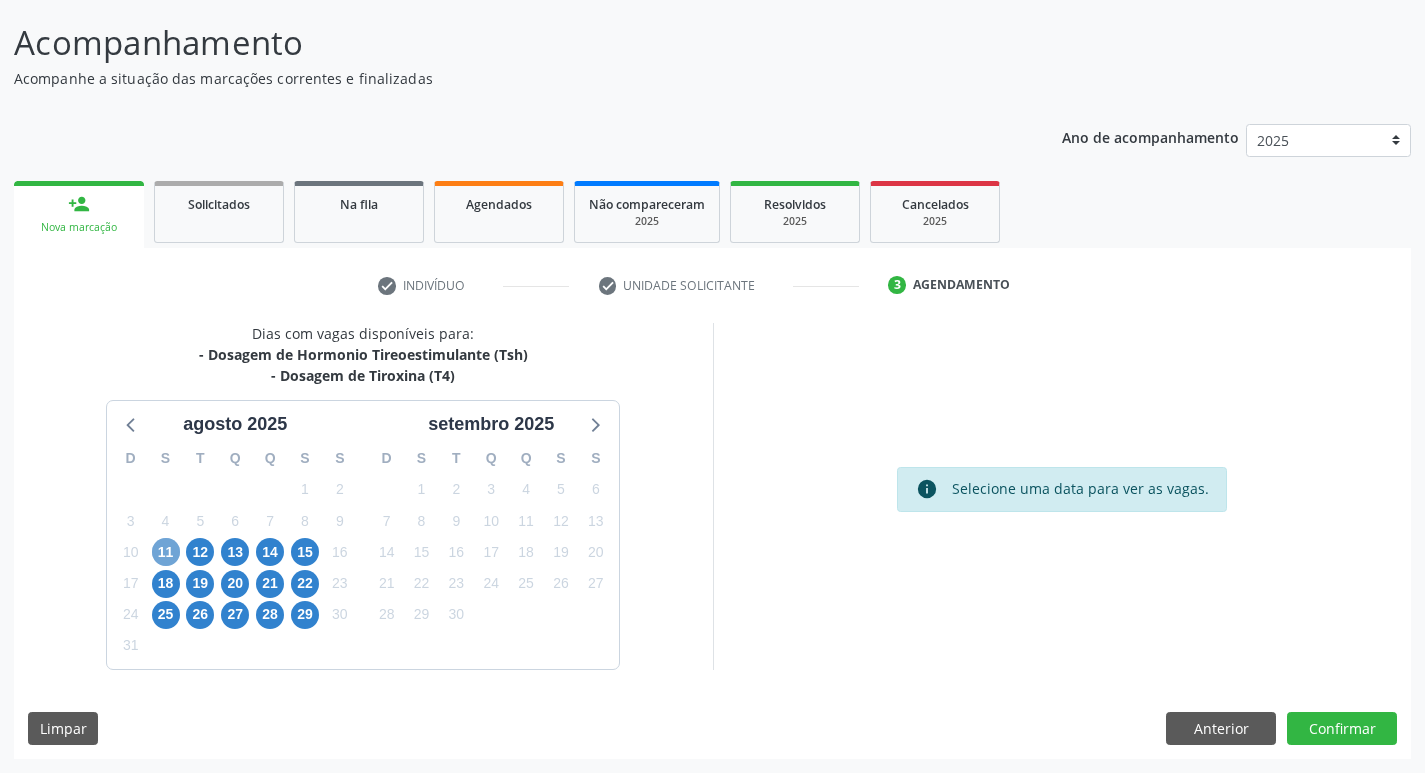 click on "11" at bounding box center (166, 552) 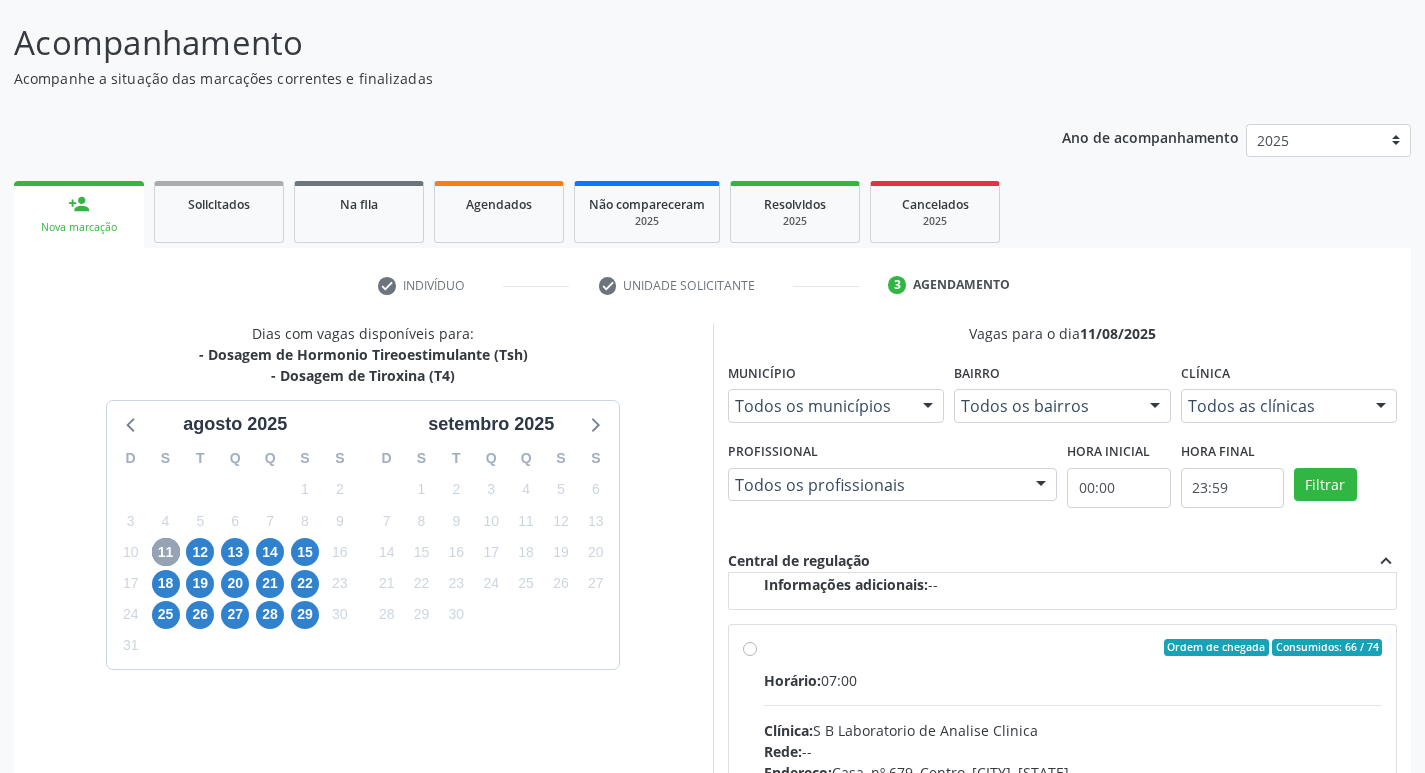 scroll, scrollTop: 315, scrollLeft: 0, axis: vertical 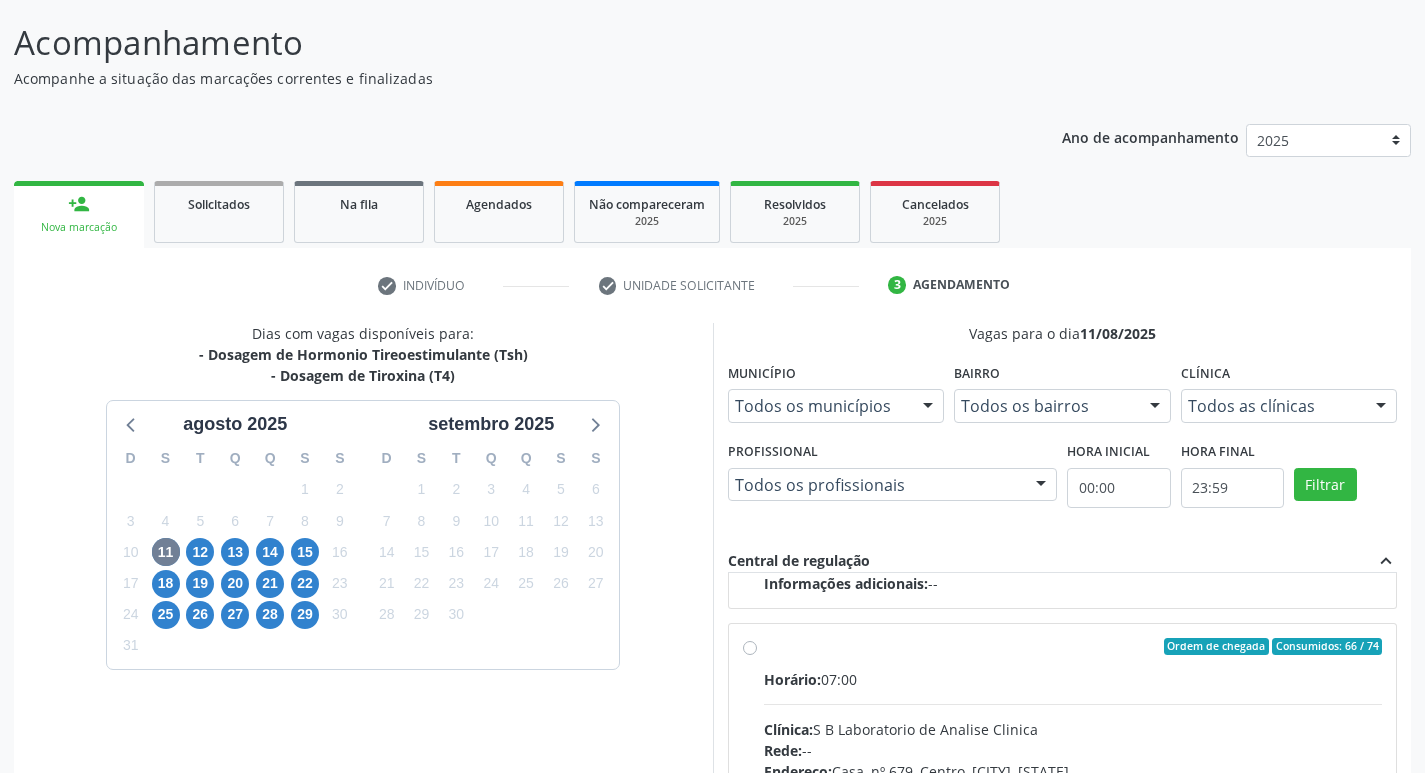 click on "Ordem de chegada
Consumidos: 66 / 74
Horário:   07:00
Clínica:  S B Laboratorio de Analise Clinica
Rede:
--
Endereço:   Casa, nº 679, Centro, Serra Talhada - PE
Telefone:   --
Profissional:
--
Informações adicionais sobre o atendimento
Idade de atendimento:
Sem restrição
Gênero(s) atendido(s):
Sem restrição
Informações adicionais:
--" at bounding box center (1073, 791) 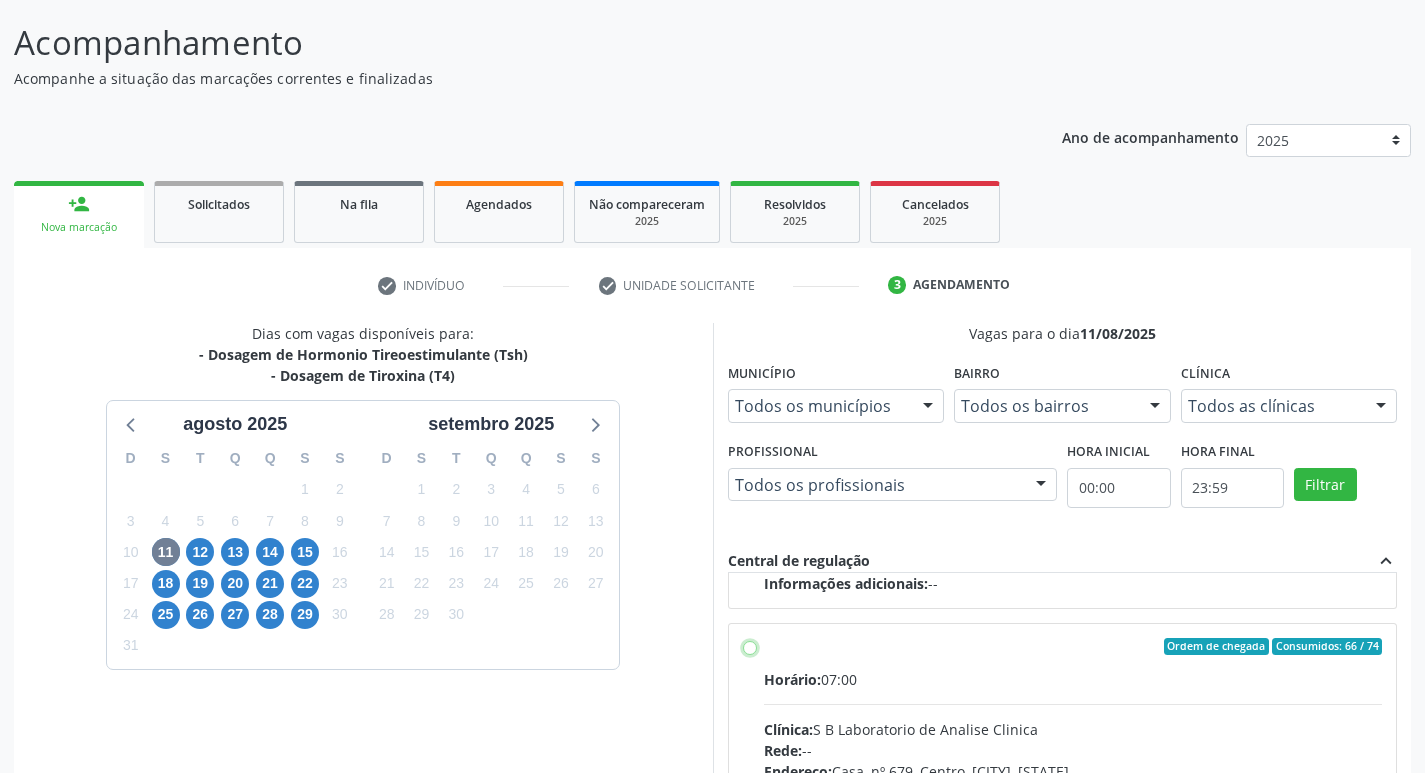 click on "Ordem de chegada
Consumidos: 66 / 74
Horário:   07:00
Clínica:  S B Laboratorio de Analise Clinica
Rede:
--
Endereço:   Casa, nº 679, Centro, Serra Talhada - PE
Telefone:   --
Profissional:
--
Informações adicionais sobre o atendimento
Idade de atendimento:
Sem restrição
Gênero(s) atendido(s):
Sem restrição
Informações adicionais:
--" at bounding box center [750, 647] 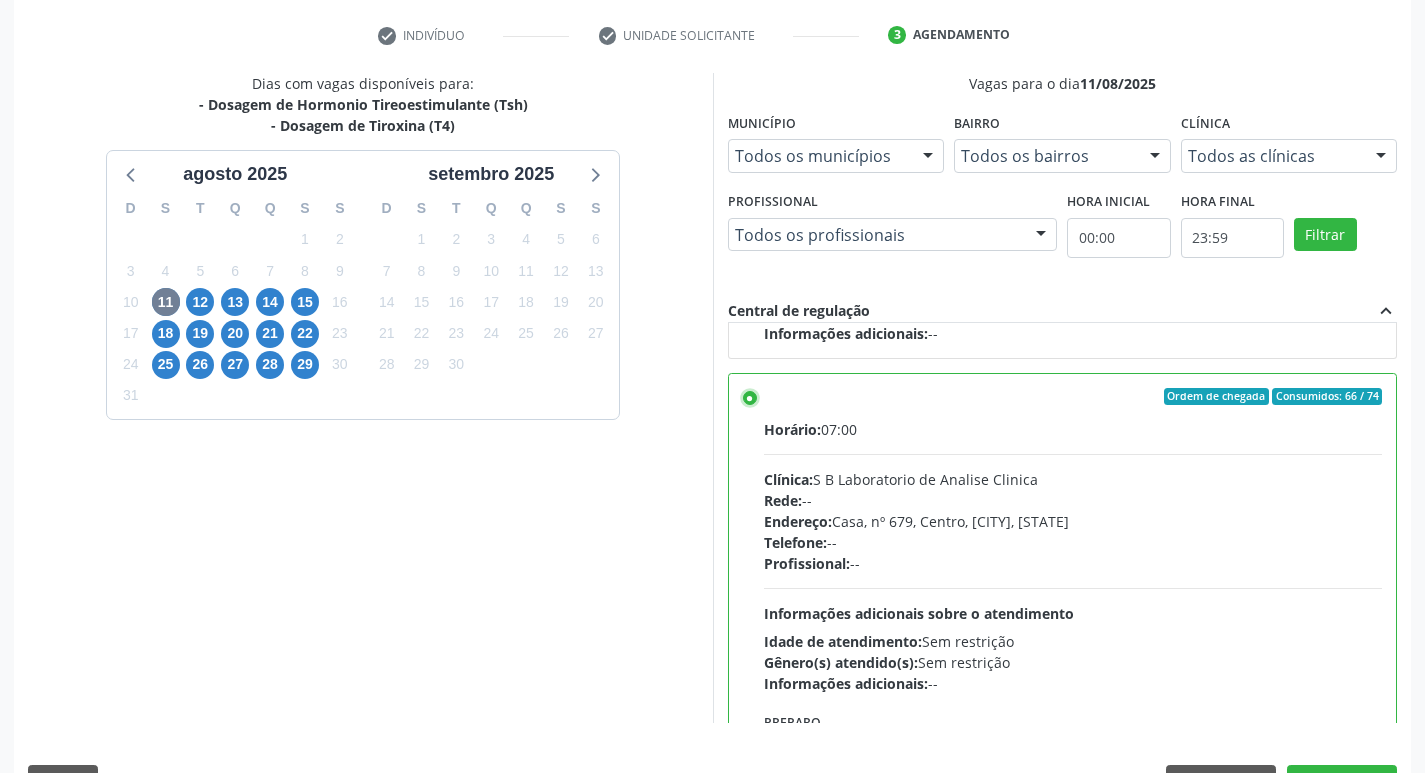 scroll, scrollTop: 422, scrollLeft: 0, axis: vertical 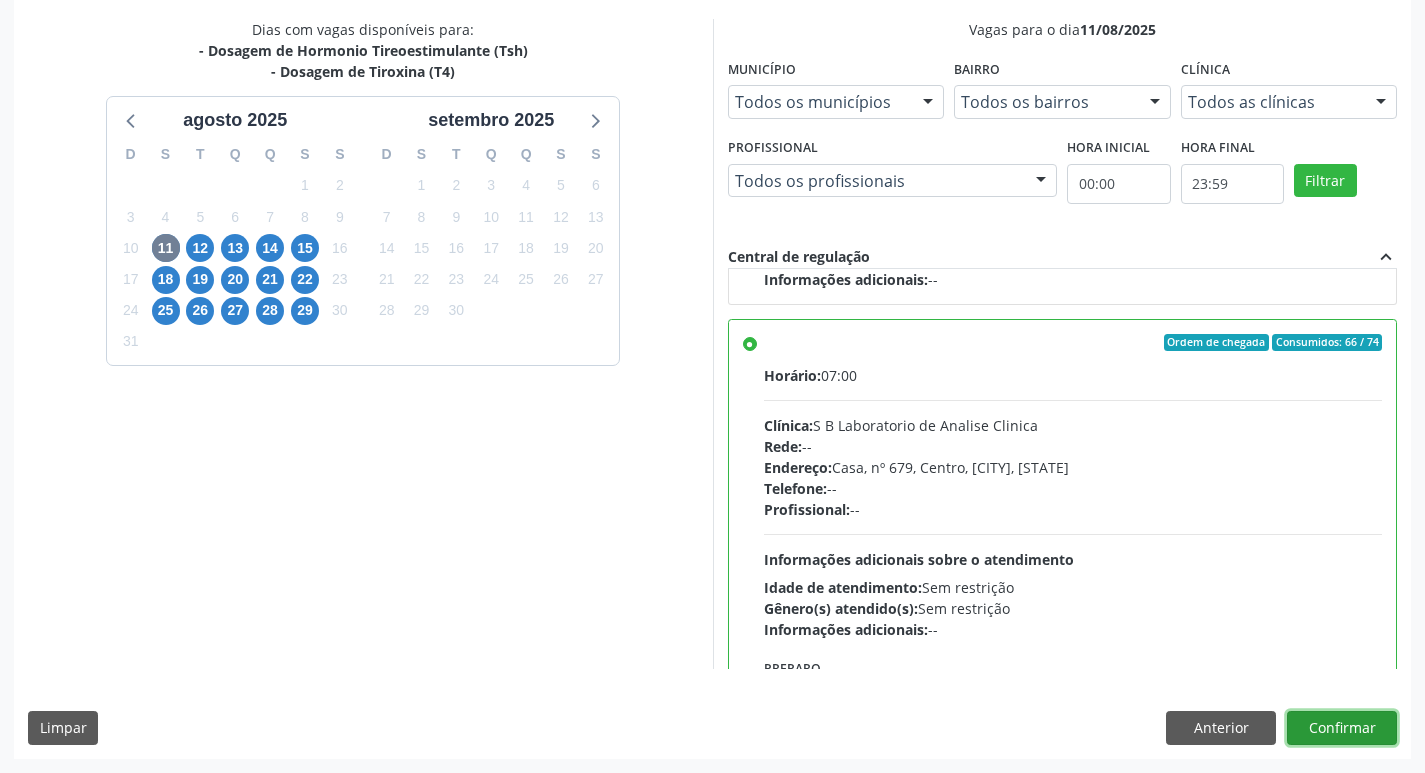 click on "Confirmar" at bounding box center [1342, 728] 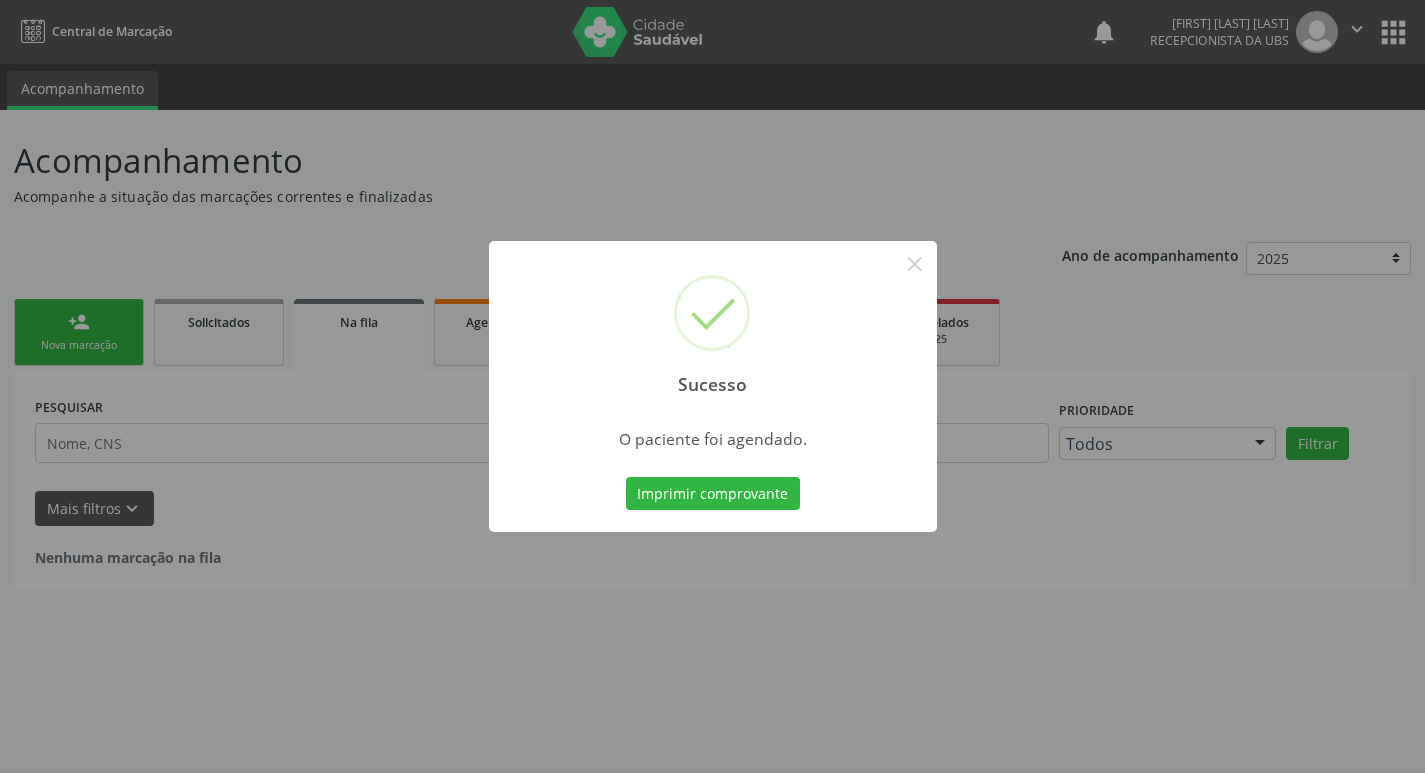 scroll, scrollTop: 0, scrollLeft: 0, axis: both 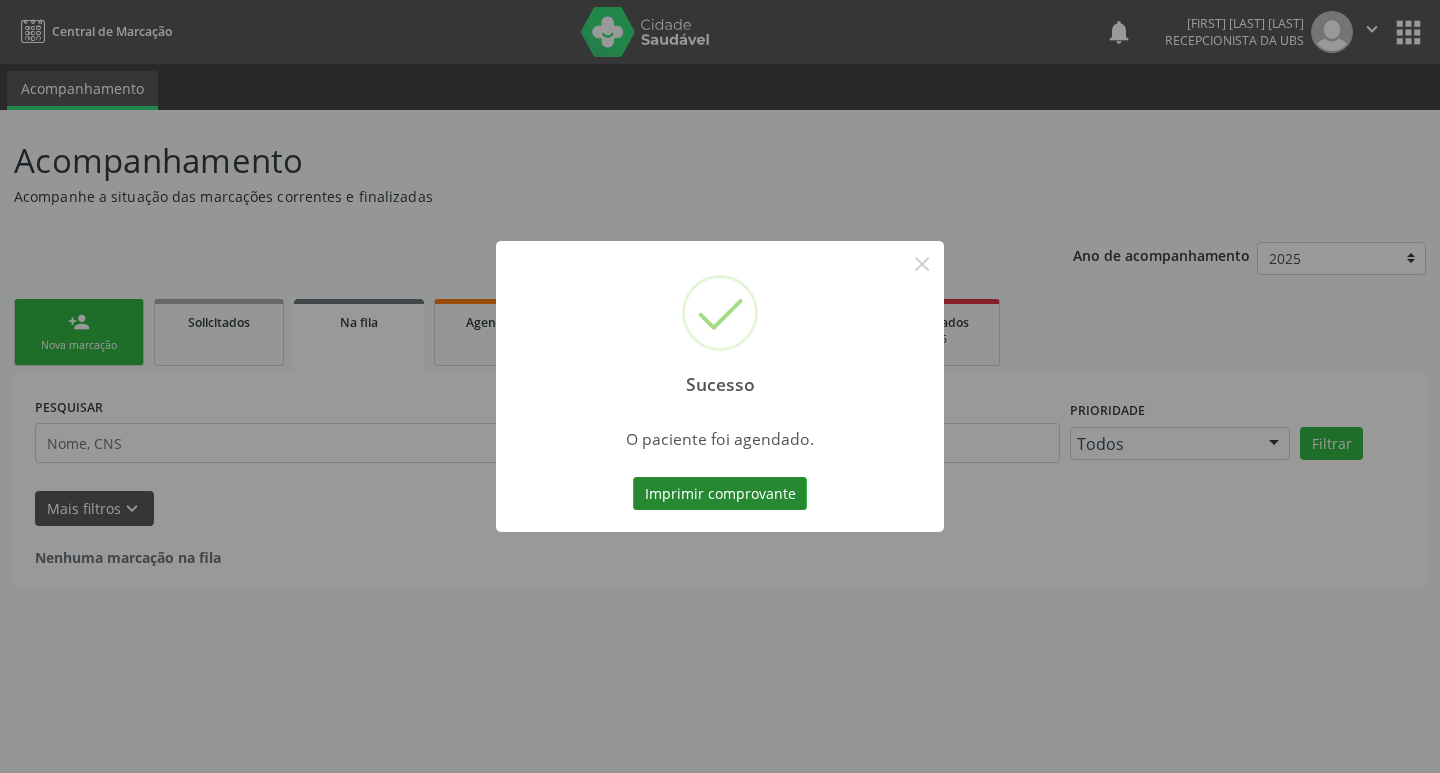 click on "Imprimir comprovante" at bounding box center [720, 494] 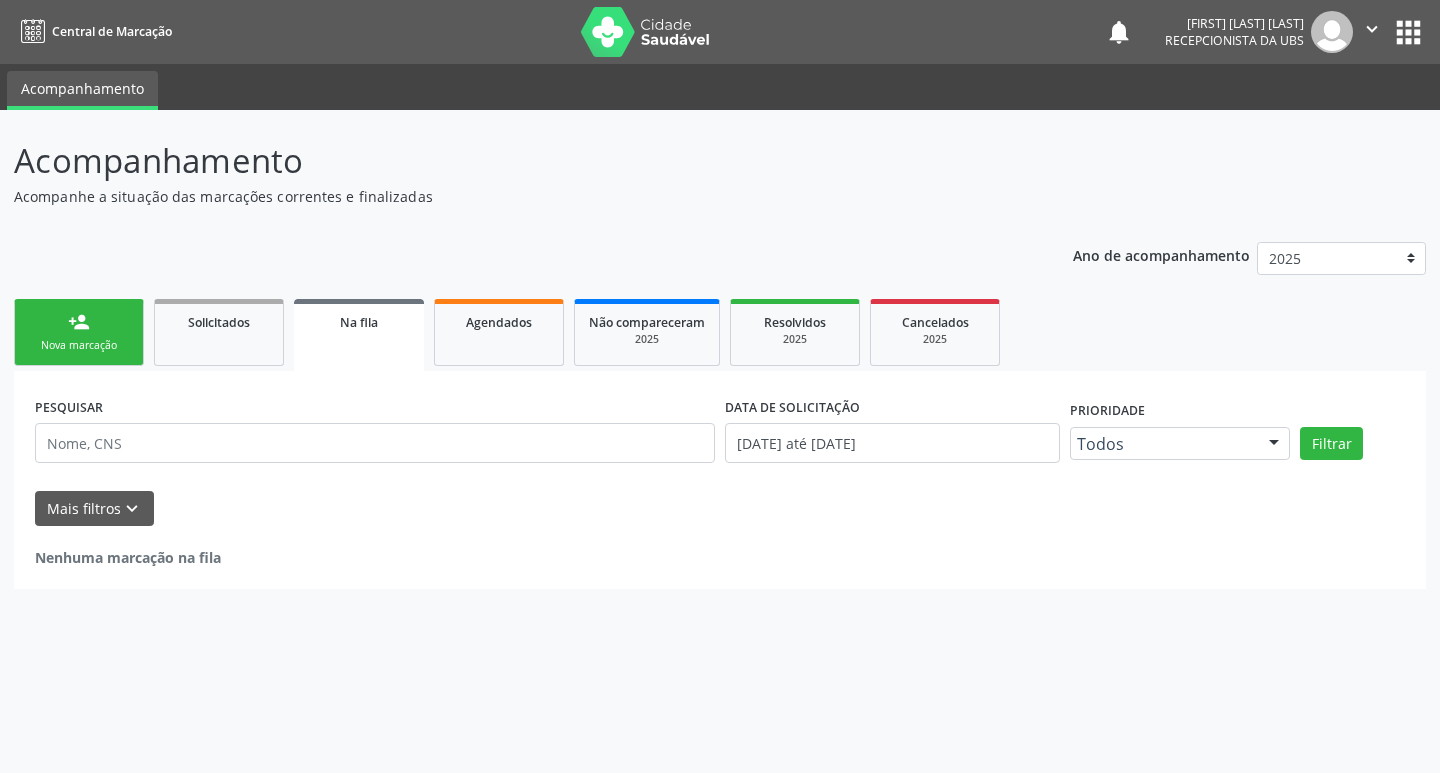 click on "Nova marcação" at bounding box center (79, 345) 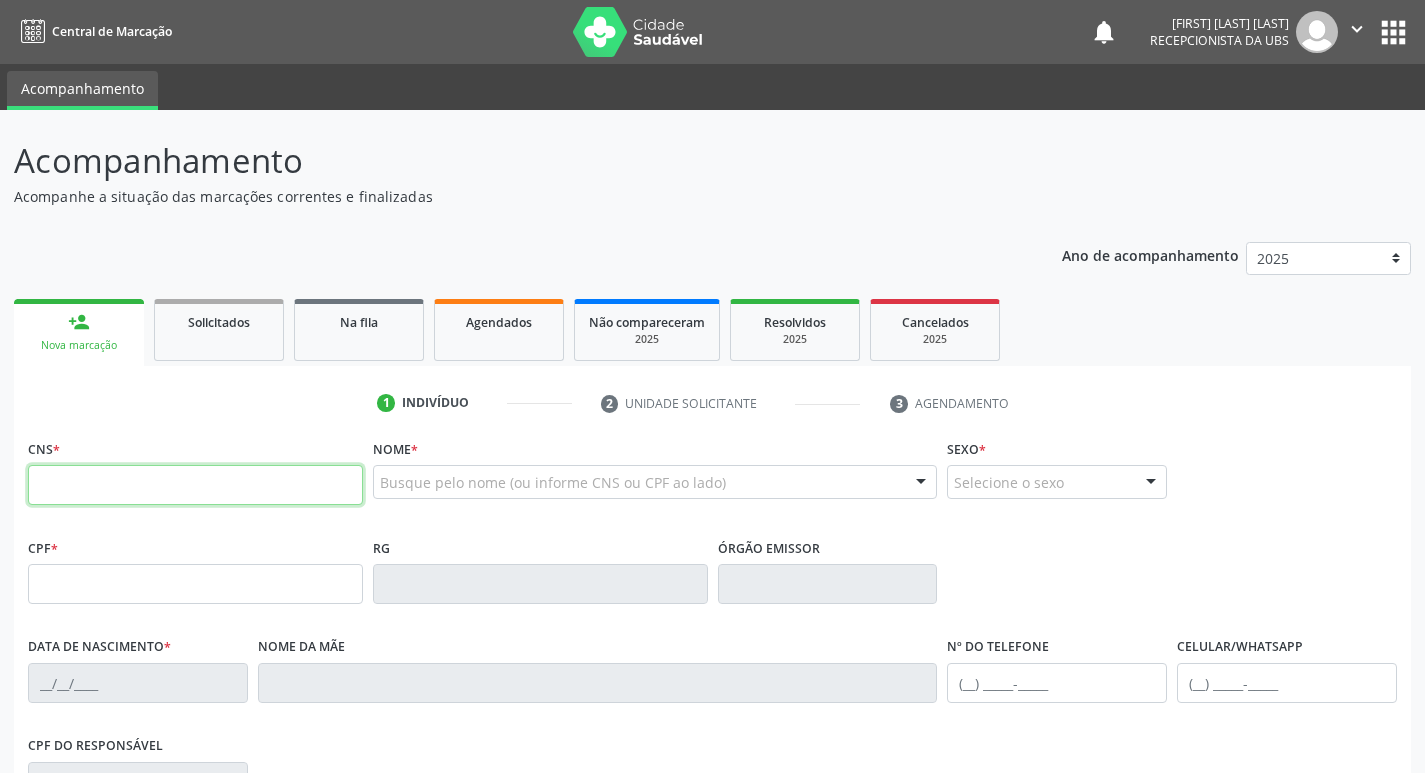 click at bounding box center (195, 485) 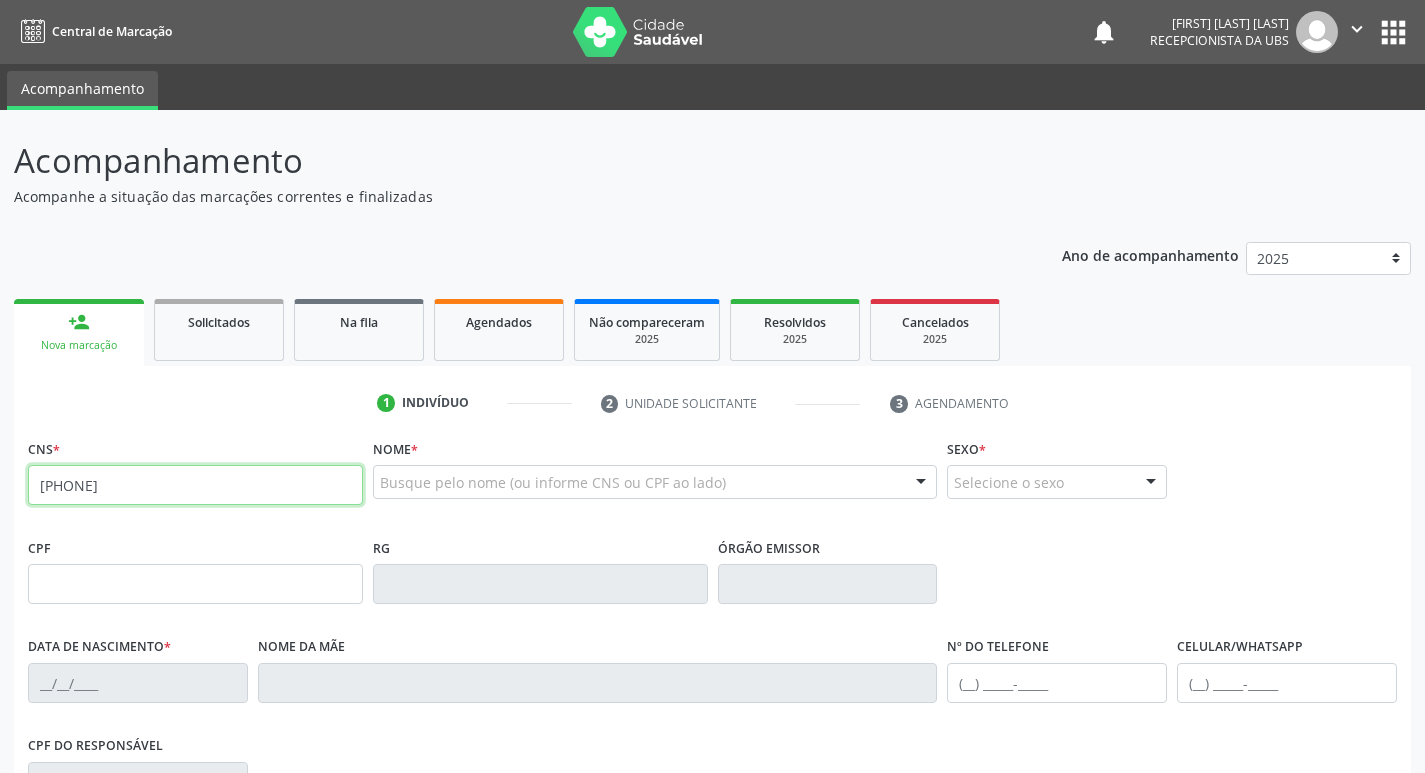 type on "704 8035 1962 2246" 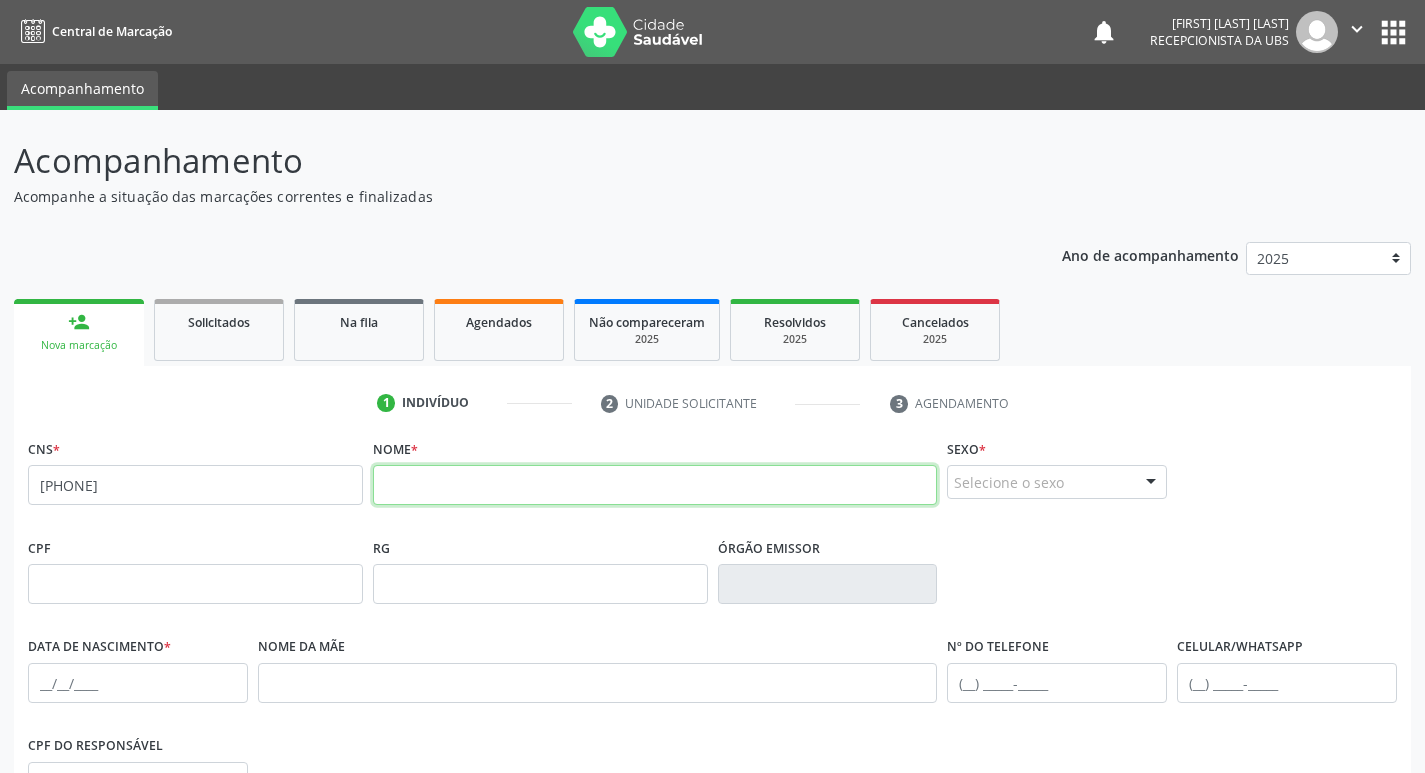 click at bounding box center [655, 485] 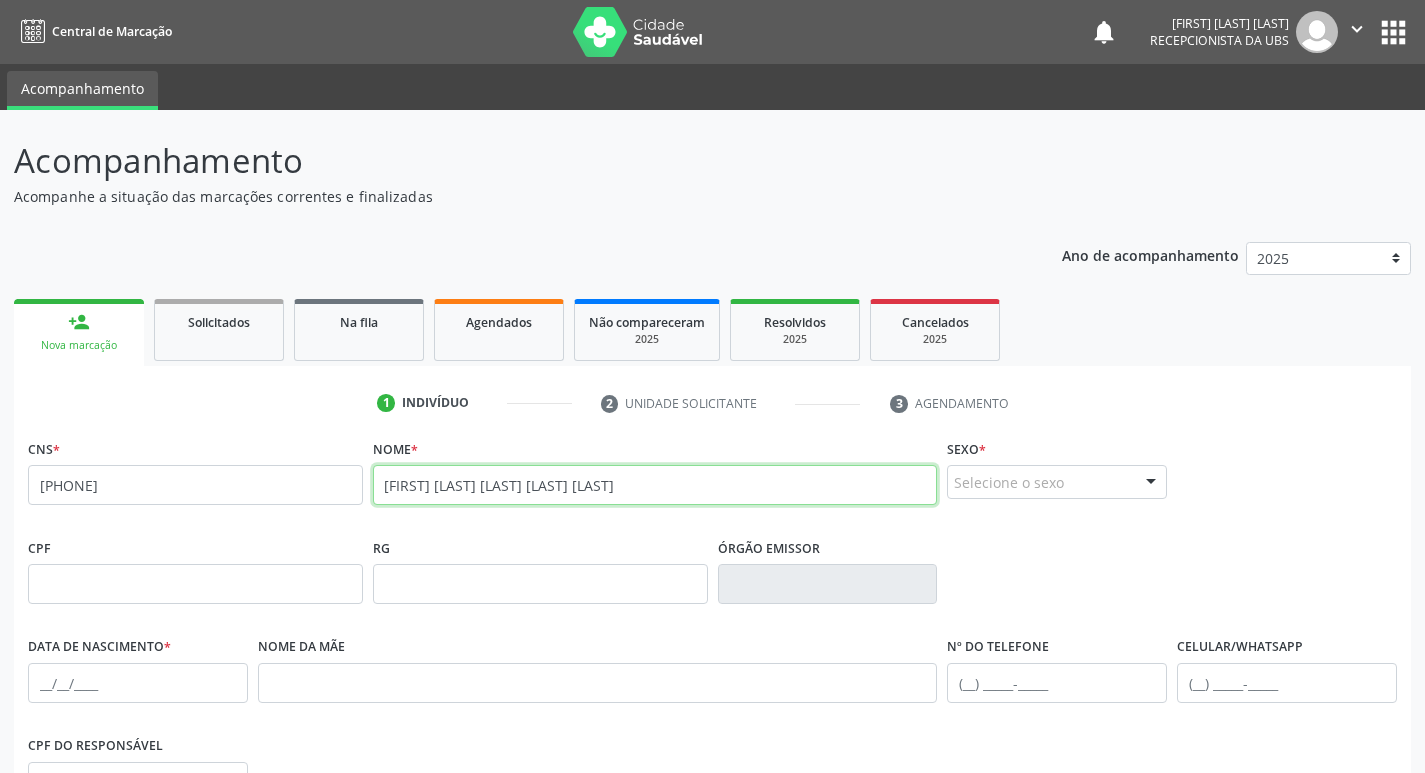 type on "AYLA SOPHIA DA SILVA BARROS" 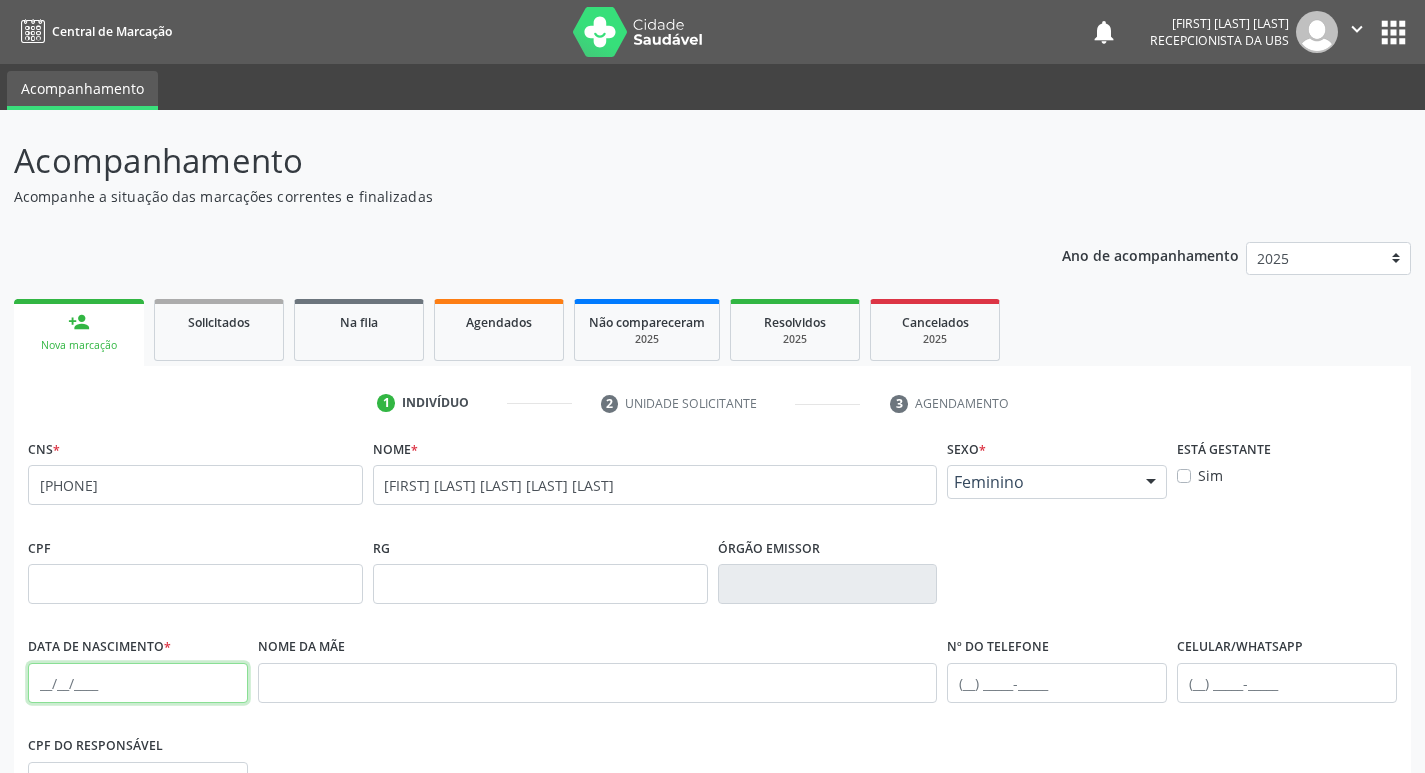 click at bounding box center [138, 683] 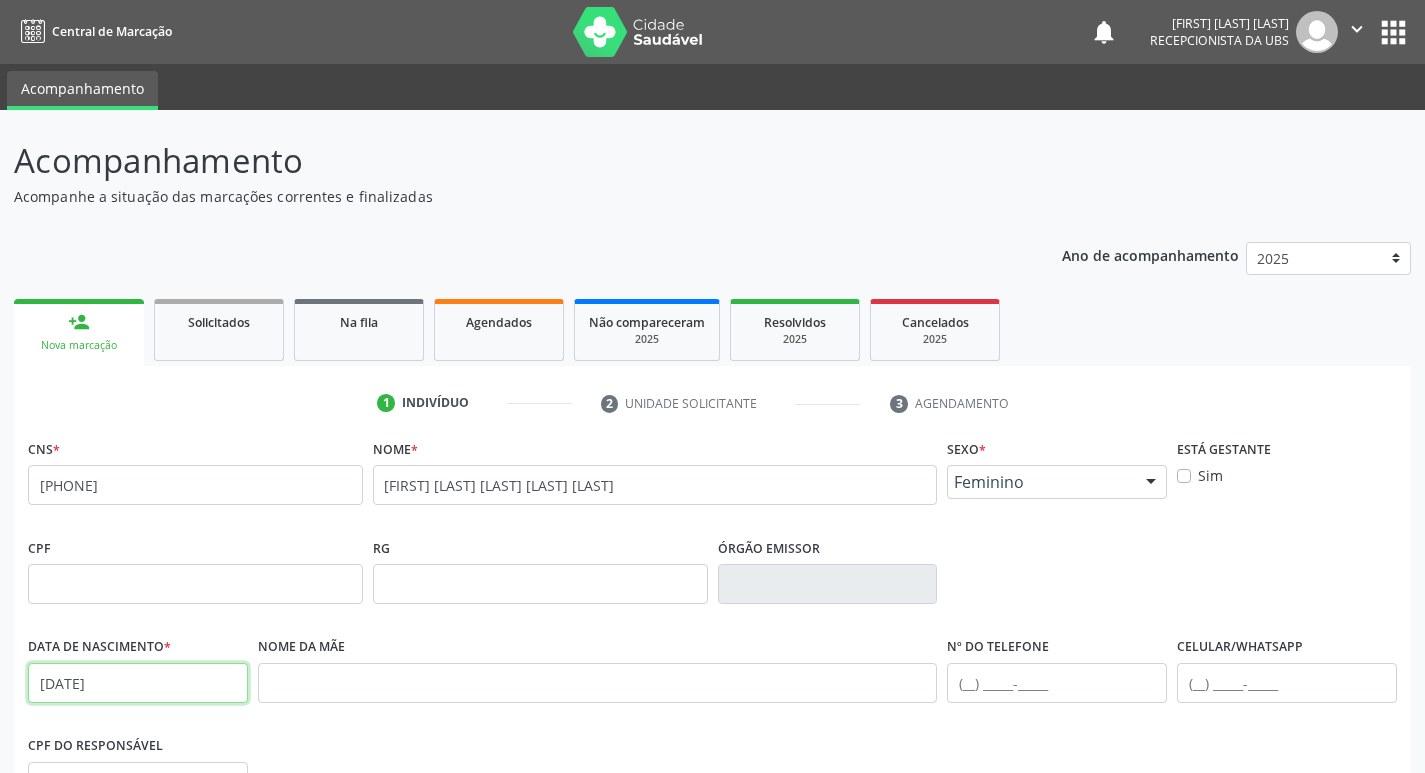 type on "20/02/2013" 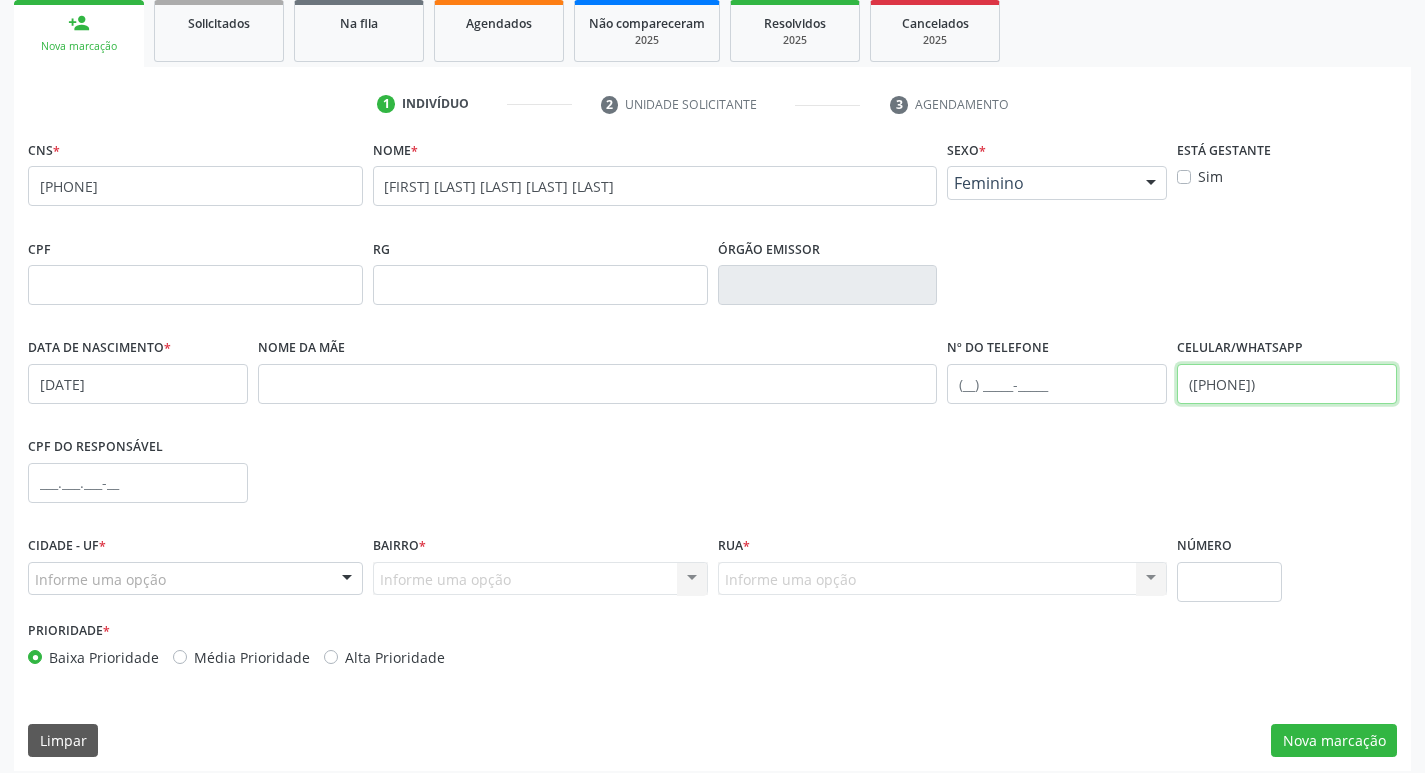 scroll, scrollTop: 300, scrollLeft: 0, axis: vertical 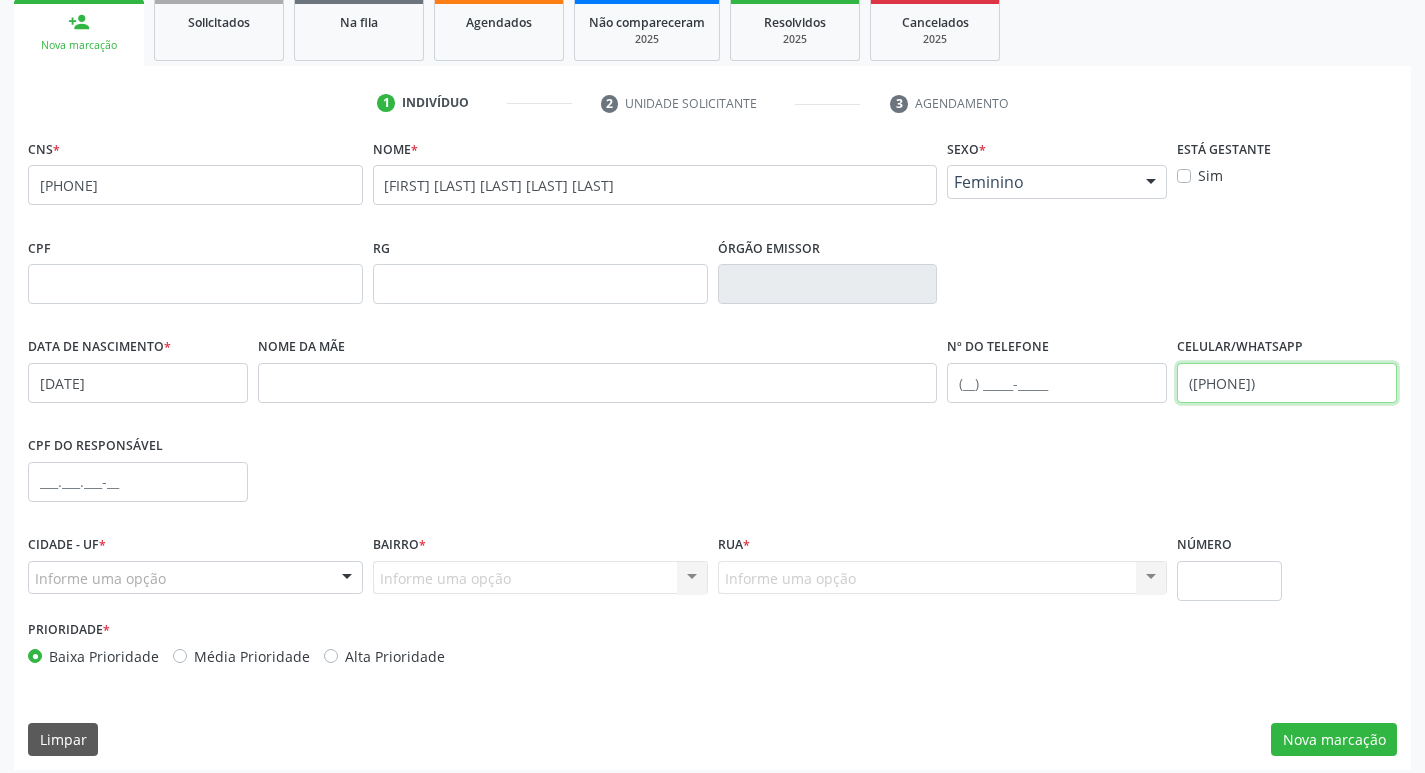 type on "(87) 98134-8446" 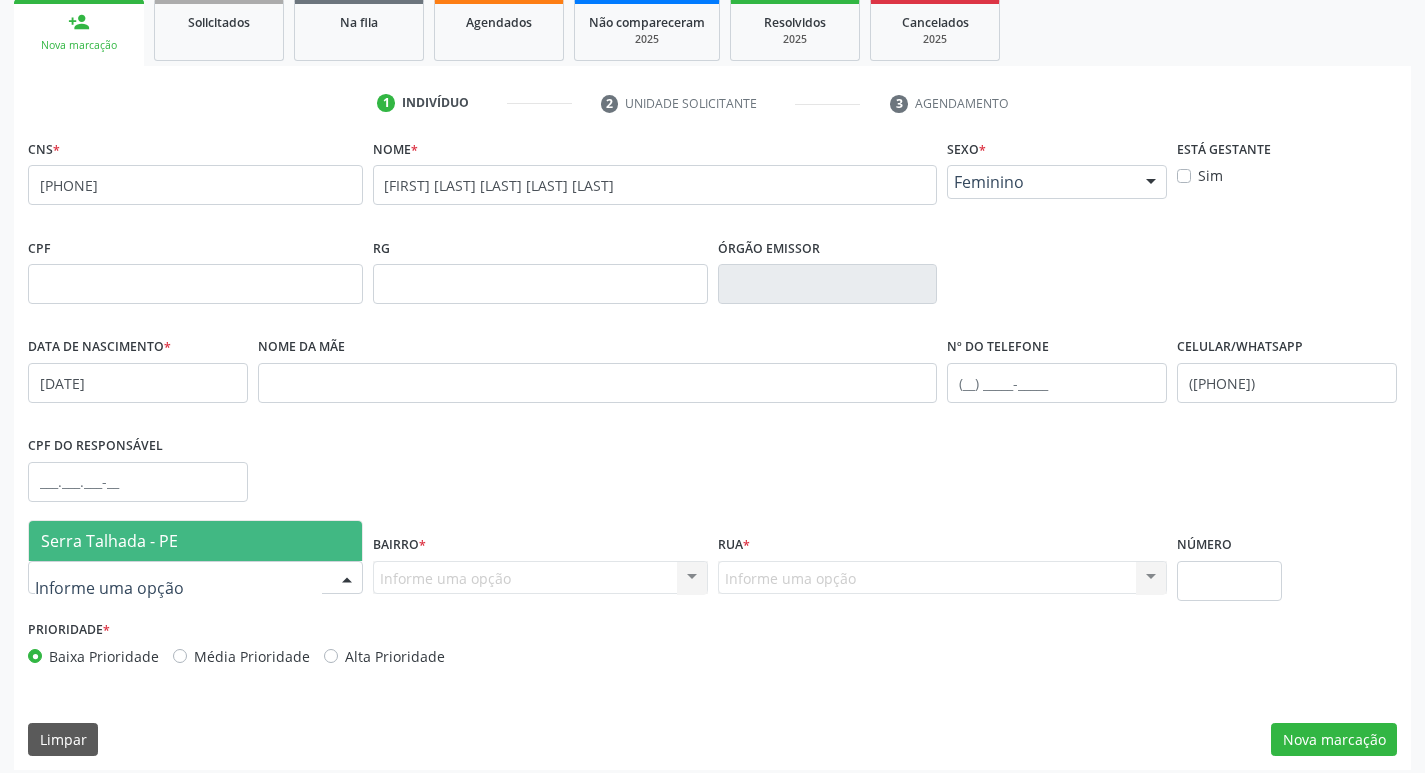 click at bounding box center [195, 578] 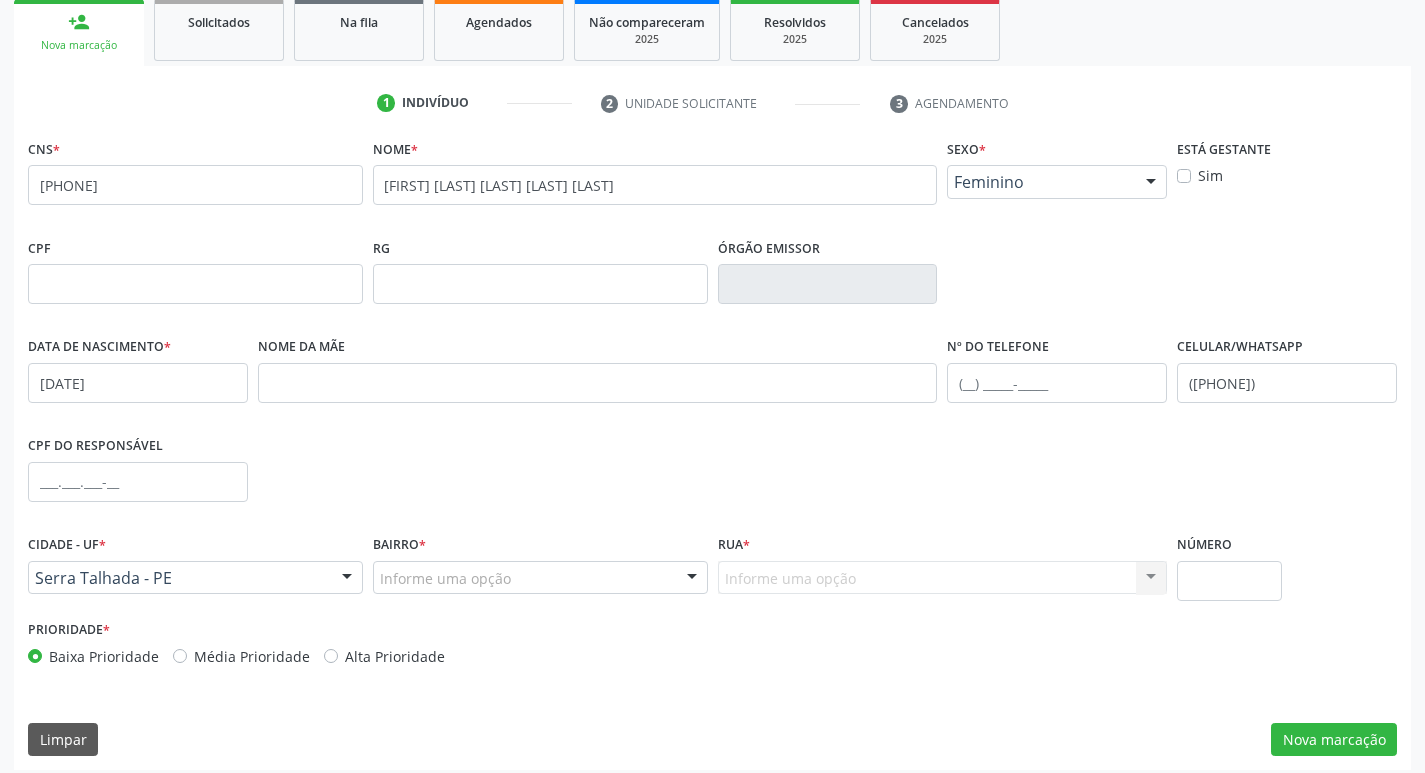click on "Informe uma opção" at bounding box center (540, 578) 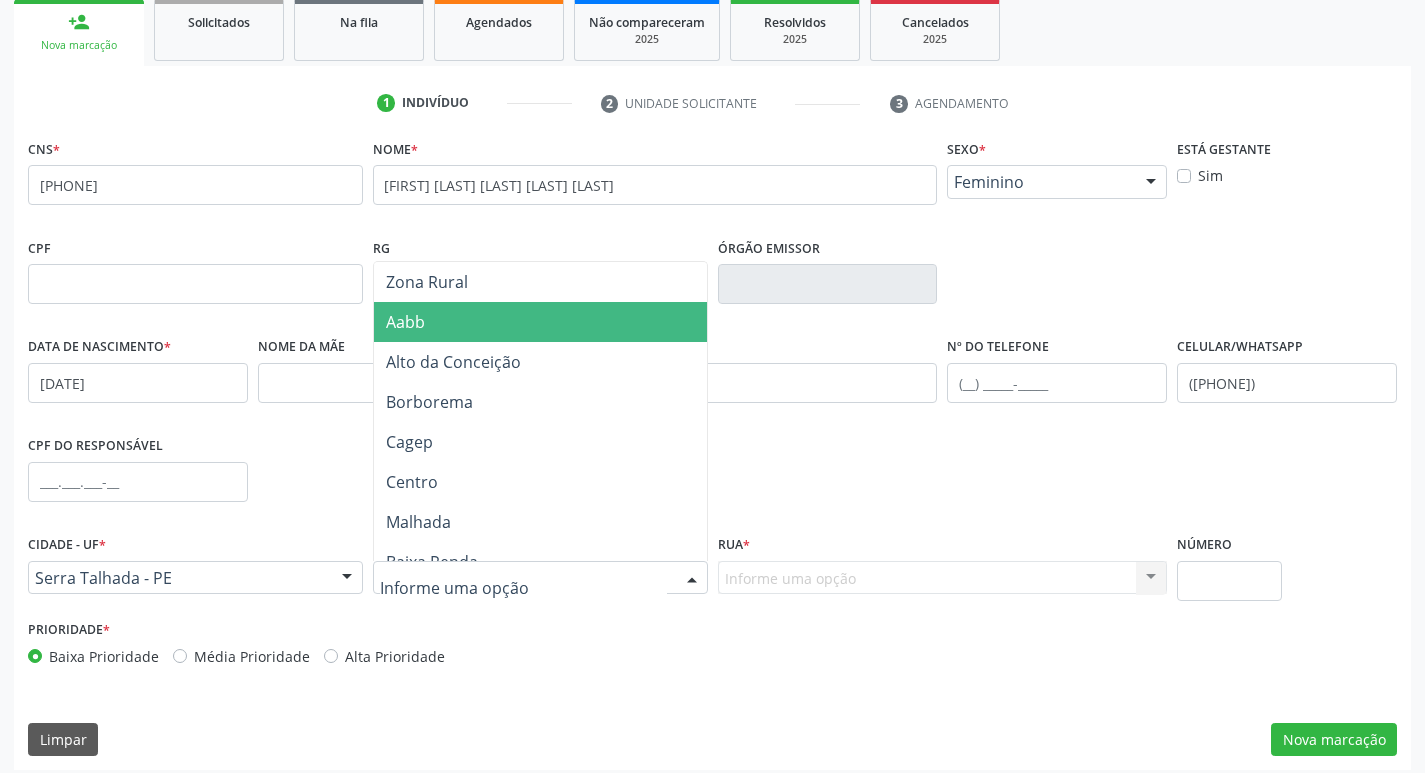 click on "Aabb" at bounding box center (540, 322) 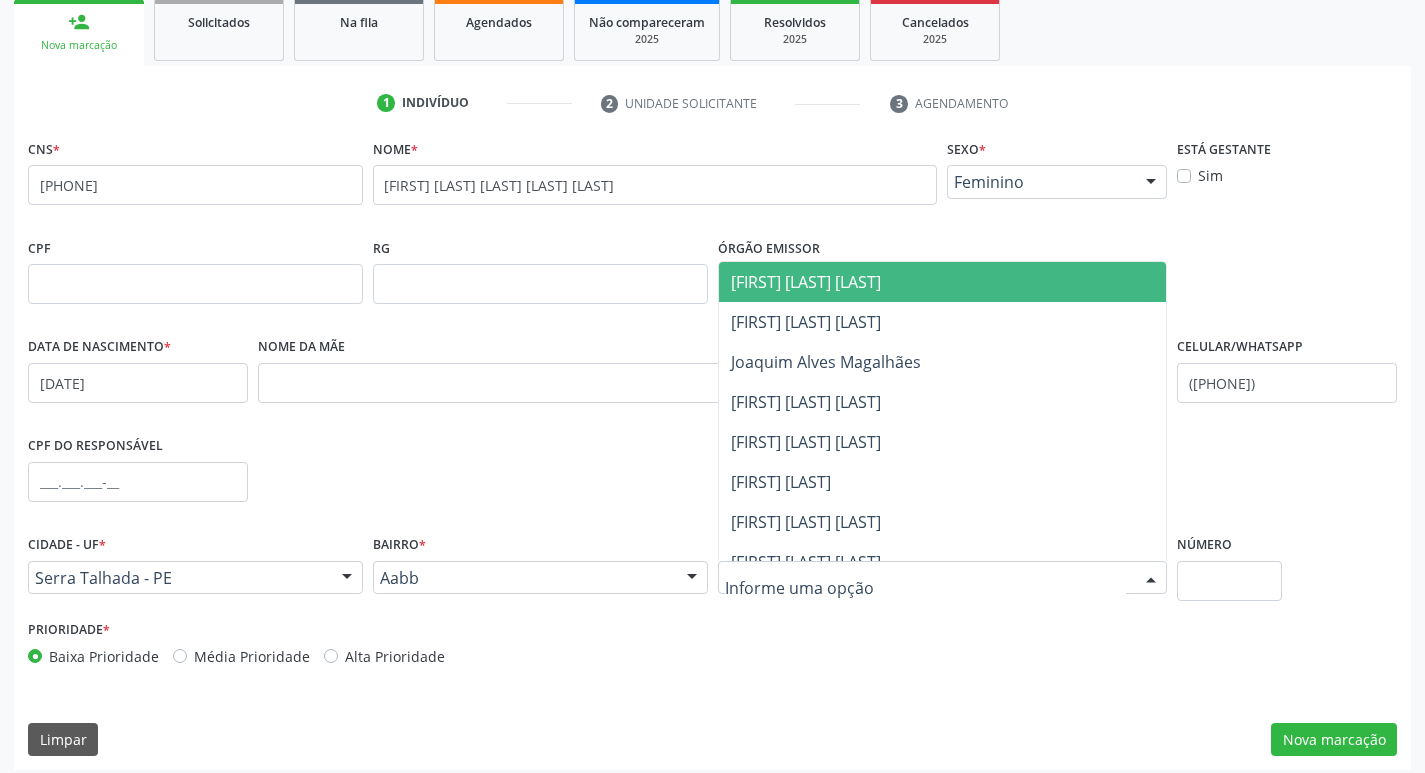 click at bounding box center [943, 578] 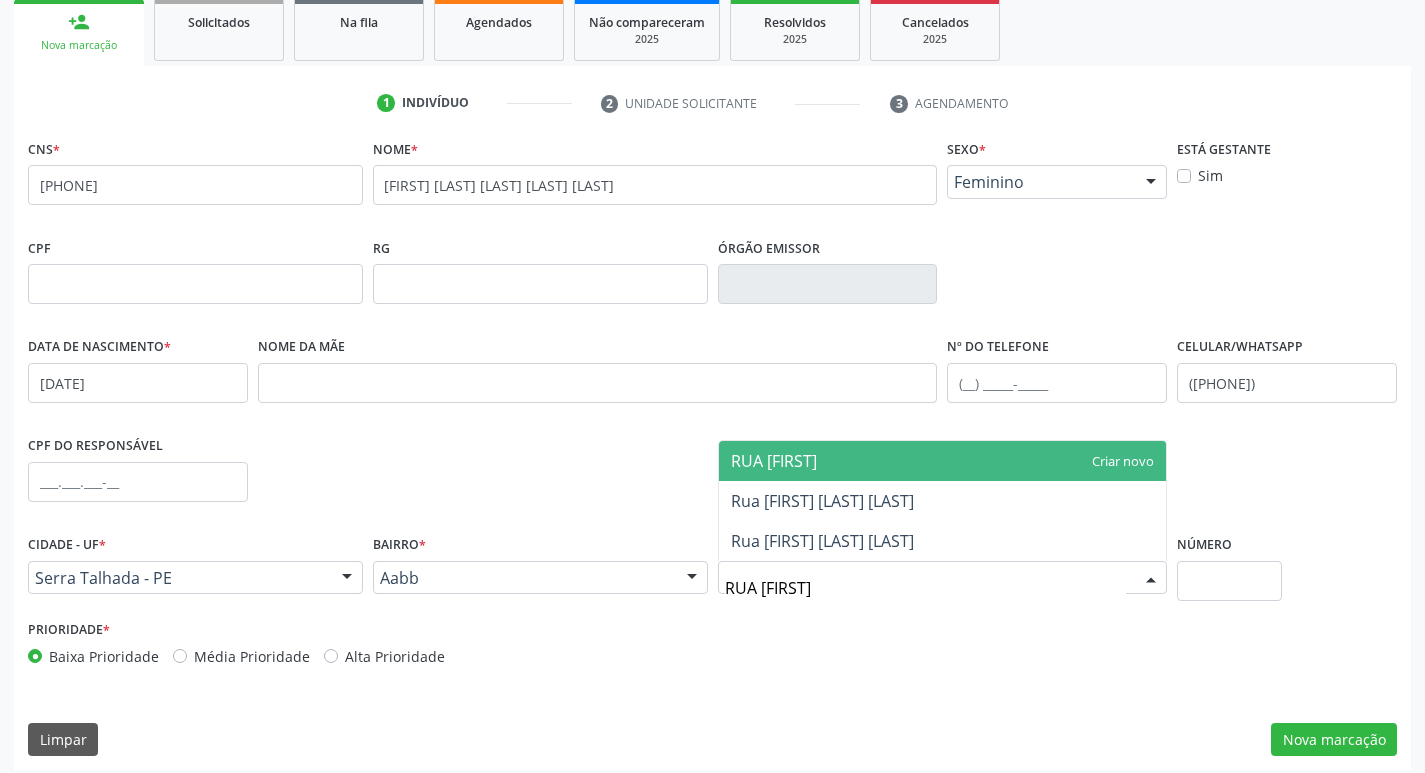 type on "RUA ANT" 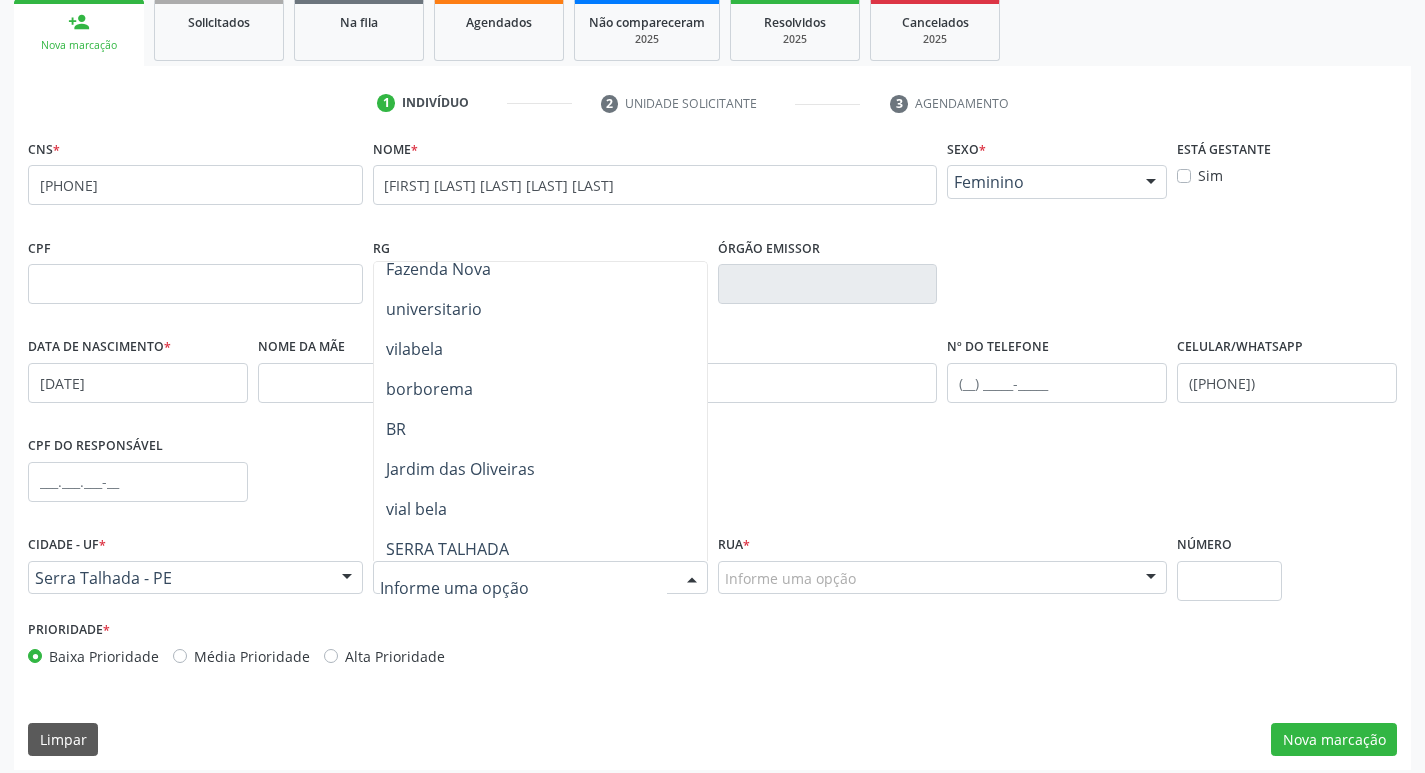 scroll, scrollTop: 901, scrollLeft: 0, axis: vertical 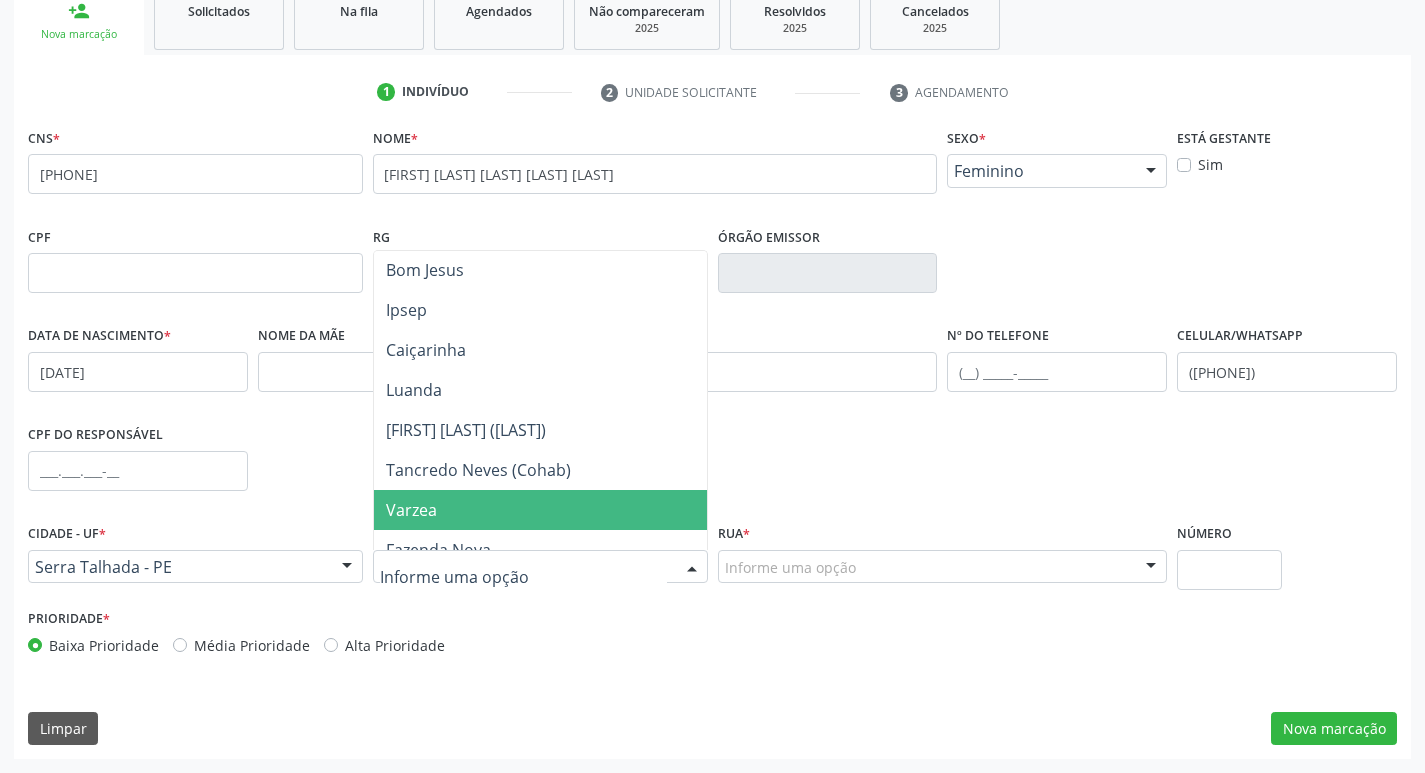 click on "Varzea" at bounding box center (540, 510) 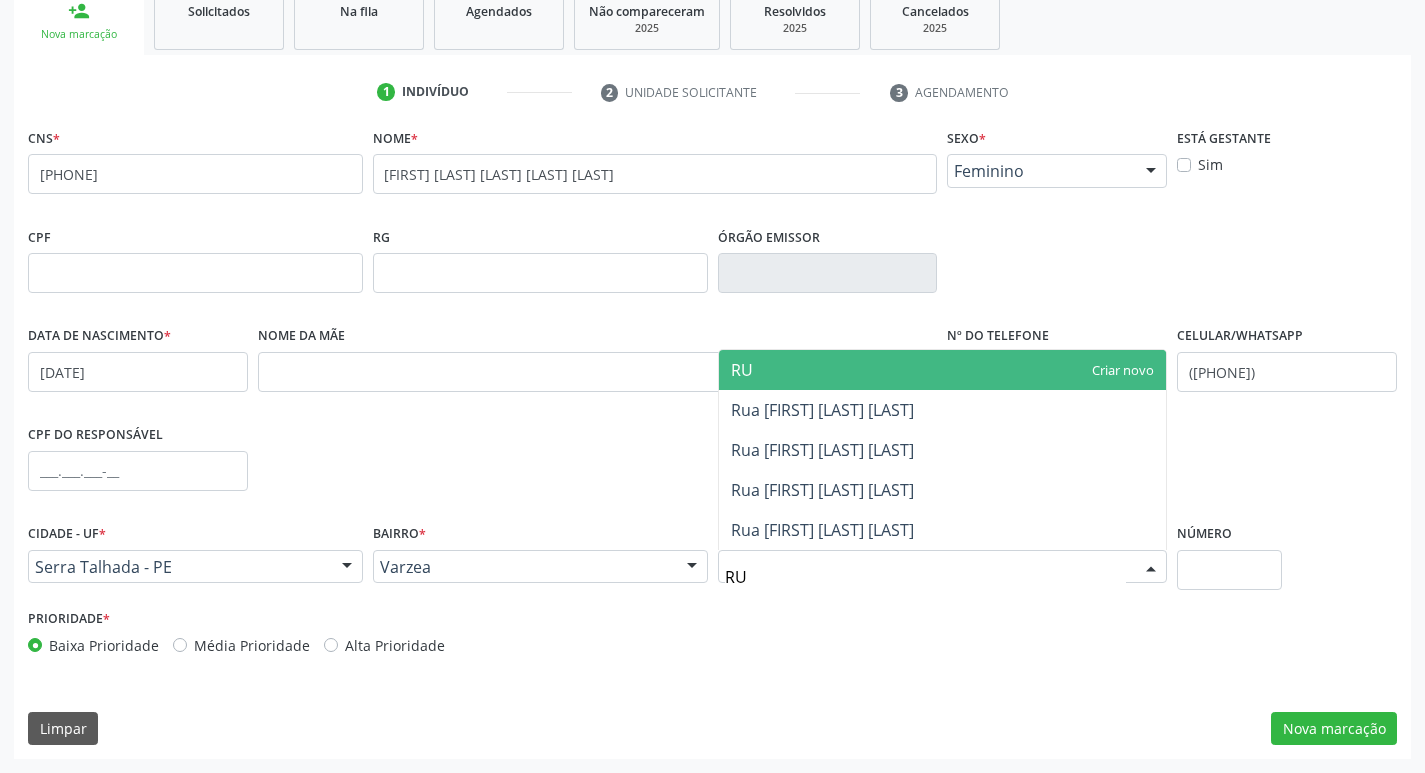 type on "R" 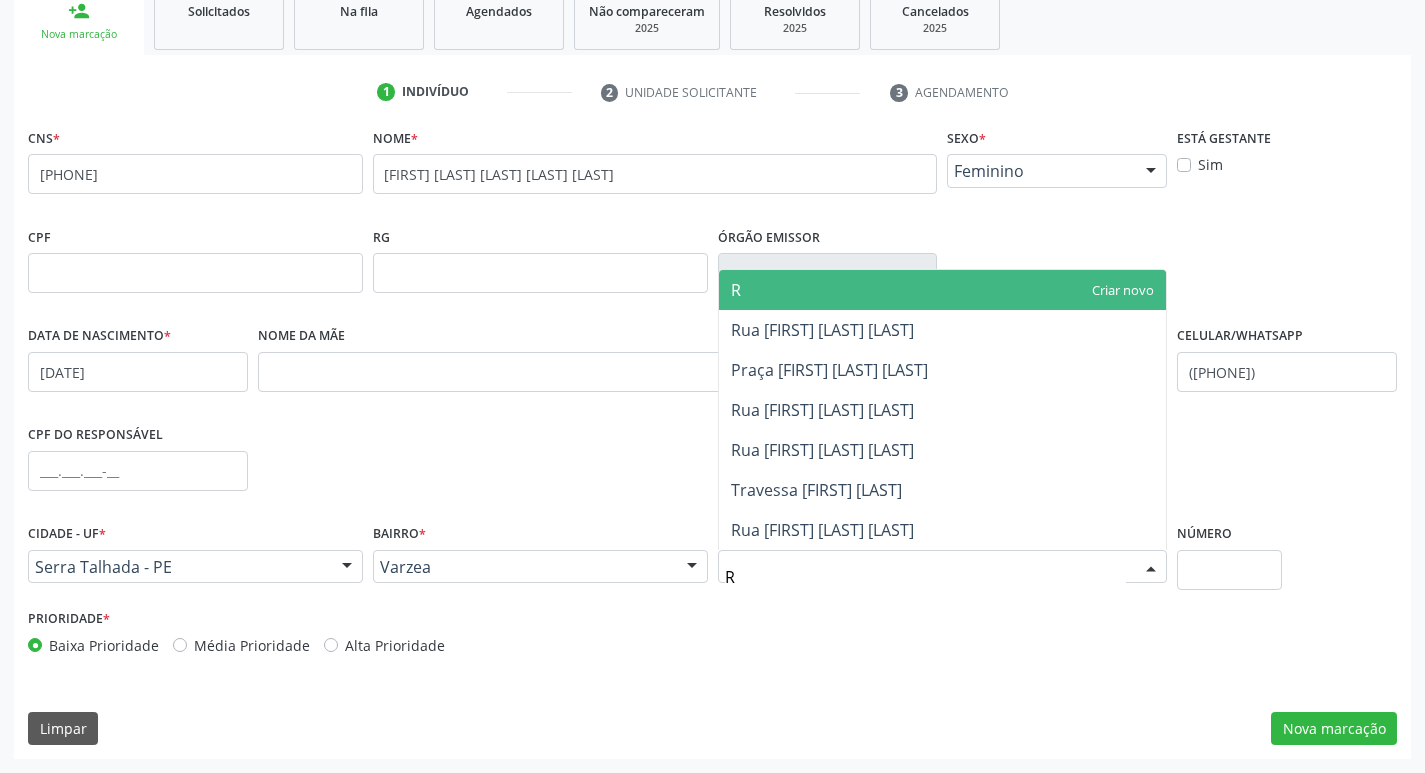 type 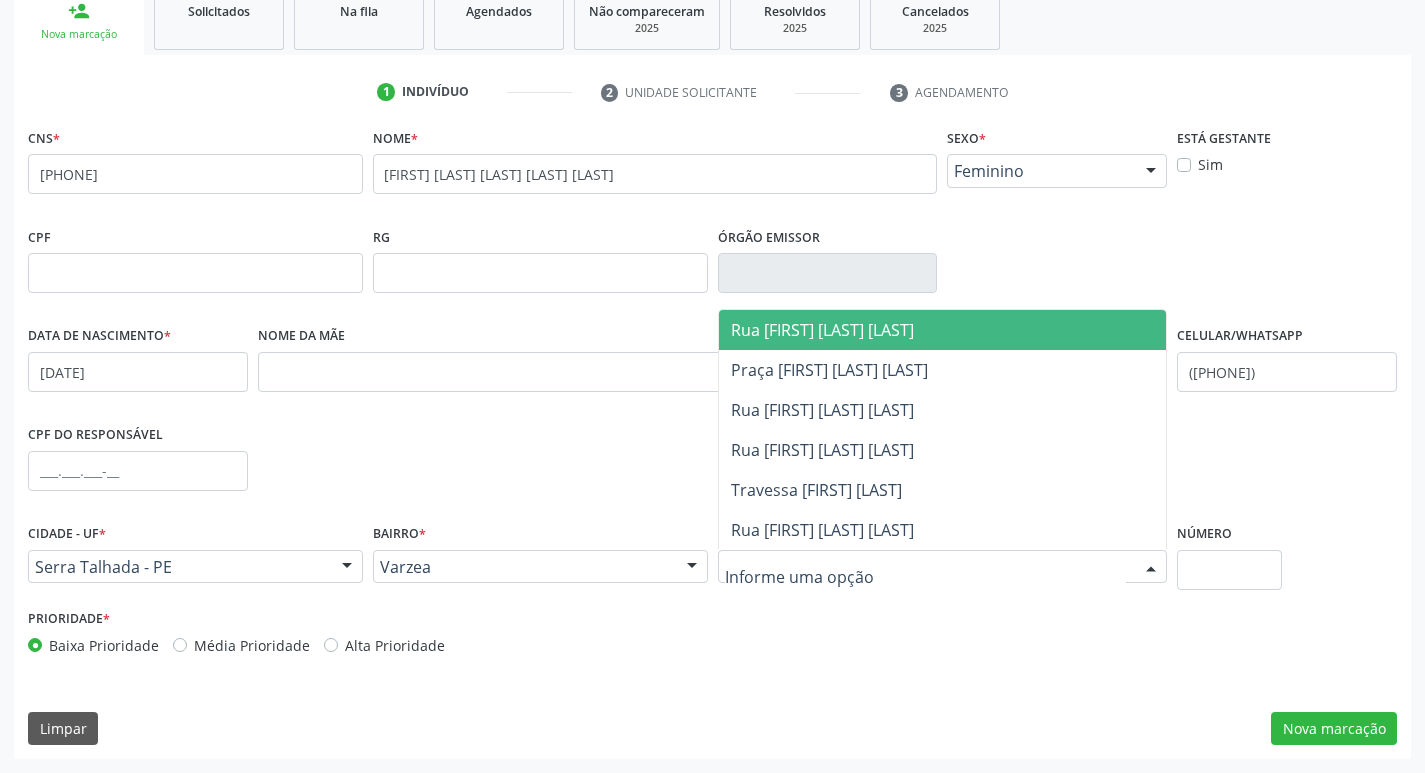 click on "Varzea         Zona Rural   Aabb   Alto da Conceição   Borborema   Cagep   Centro   Malhada   Baixa Renda   Dnocs (Br)   Bernardo Vieira   Santa Rita   Varzinha   Vila Bela   São Cristovão   José Tomé de Sousa (Mutirão)   Bom Jesus   Ipsep   Caiçarinha   Luanda   José Rufino Alves (Caxixola)   Tancredo Neves (Cohab)   Varzea   Fazenda Nova   universitario   vilabela   borborema   BR   Jardim das Oliveiras   vial bela   SERRA TALHADA
Nenhum resultado encontrado para: "   "
Nenhuma opção encontrada. Digite para adicionar." at bounding box center [540, 567] 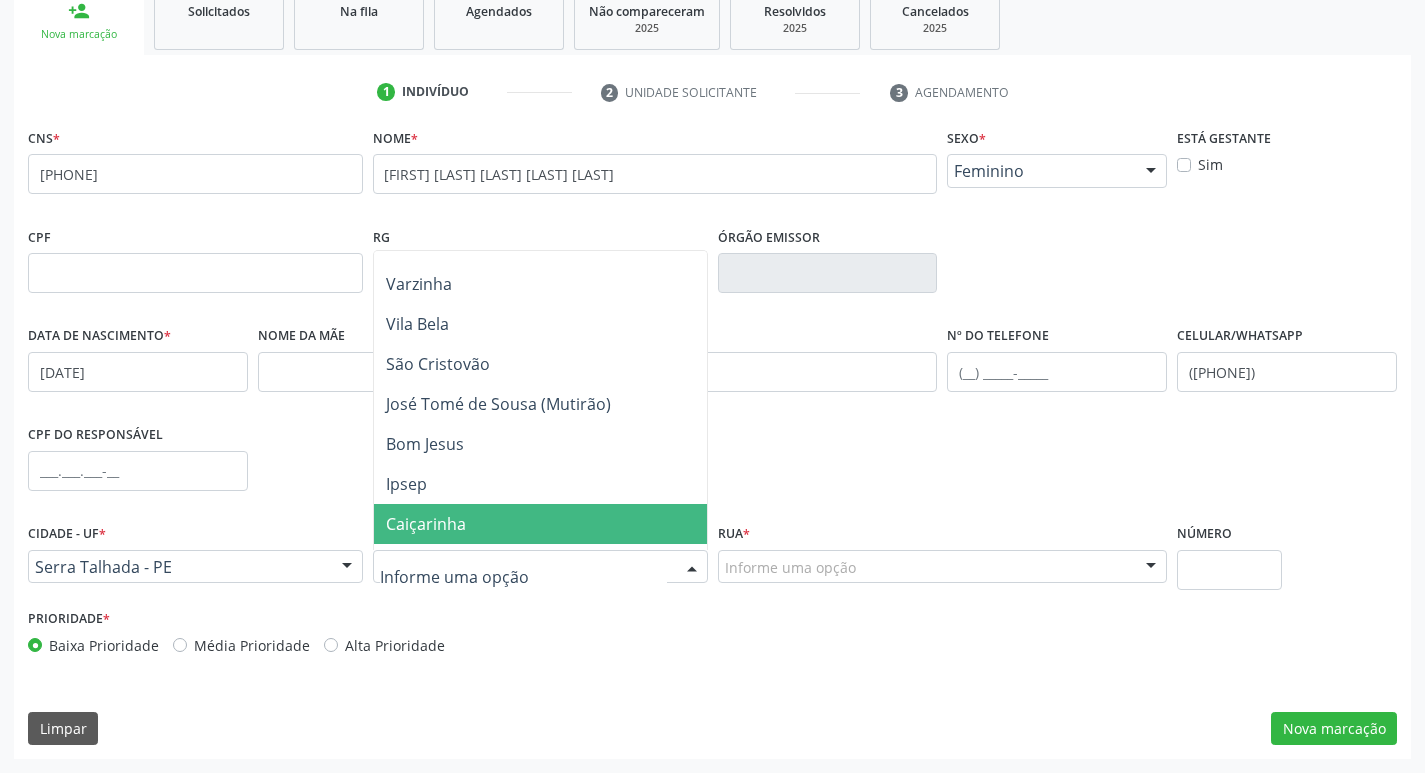 scroll, scrollTop: 0, scrollLeft: 0, axis: both 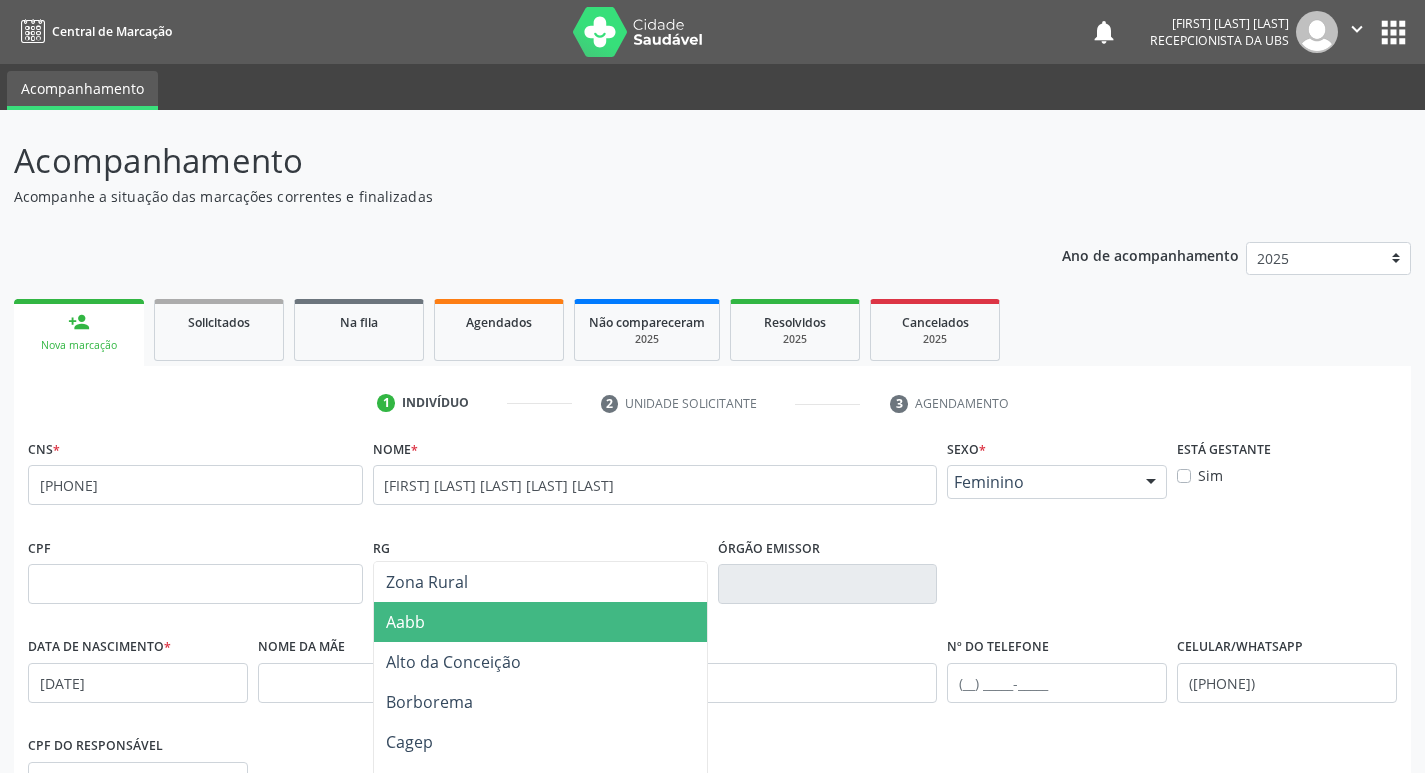 click on "Aabb" at bounding box center [540, 622] 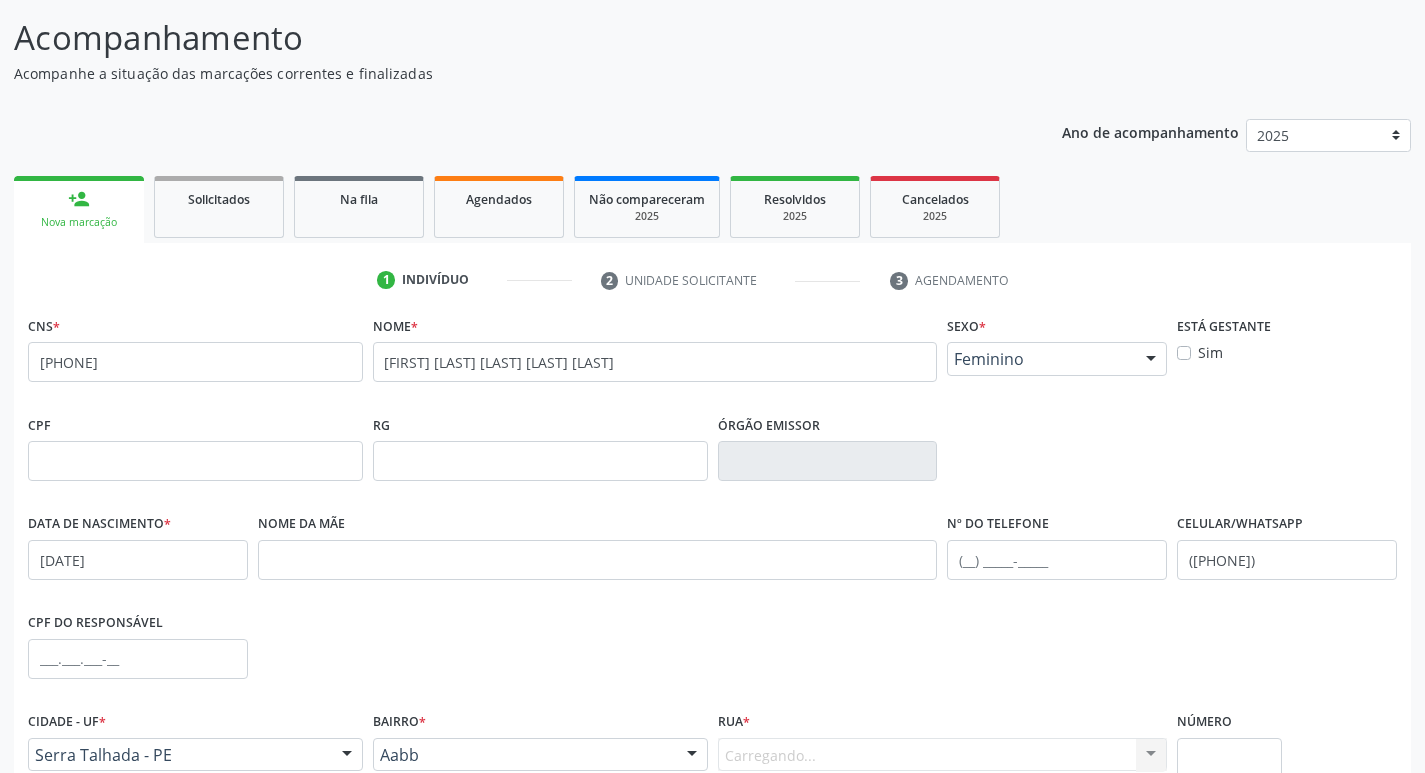 scroll, scrollTop: 311, scrollLeft: 0, axis: vertical 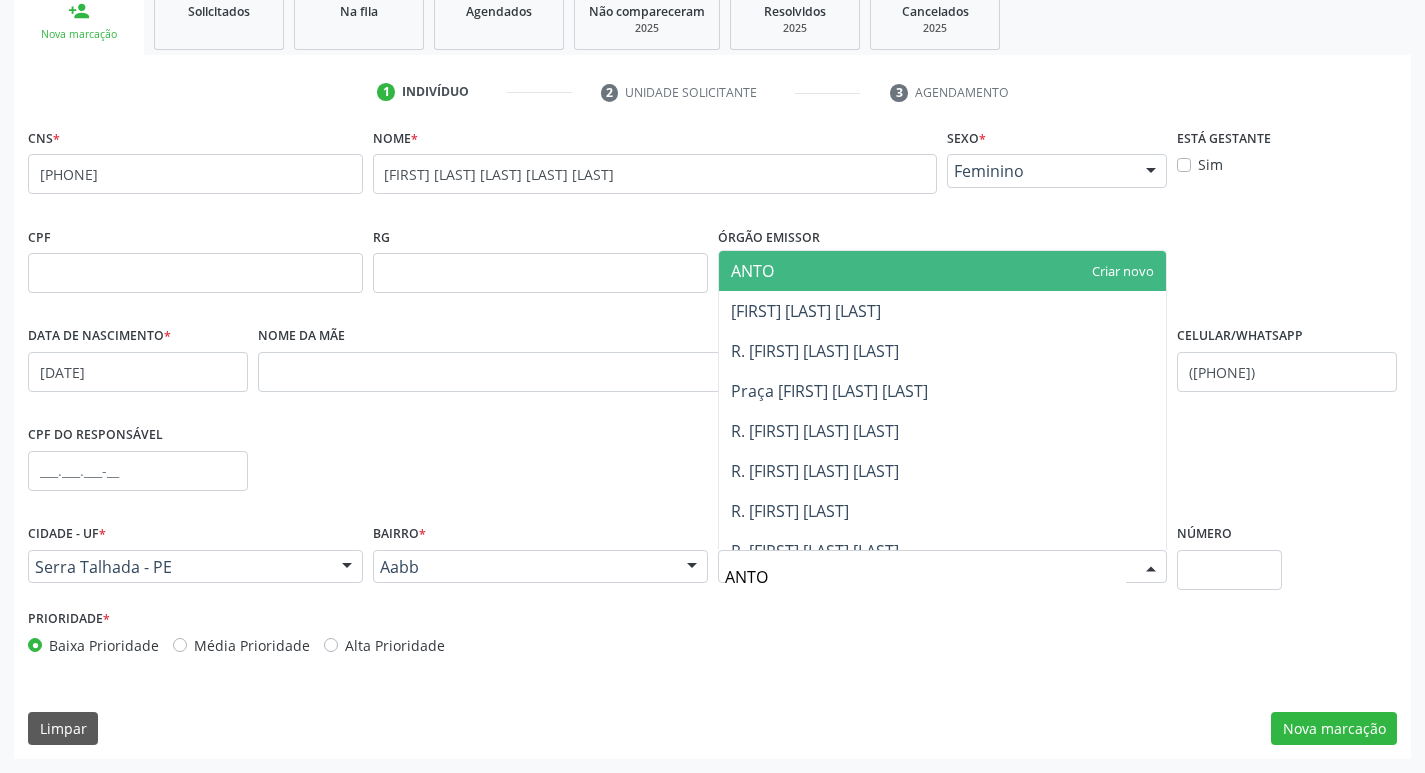 type on "ANTON" 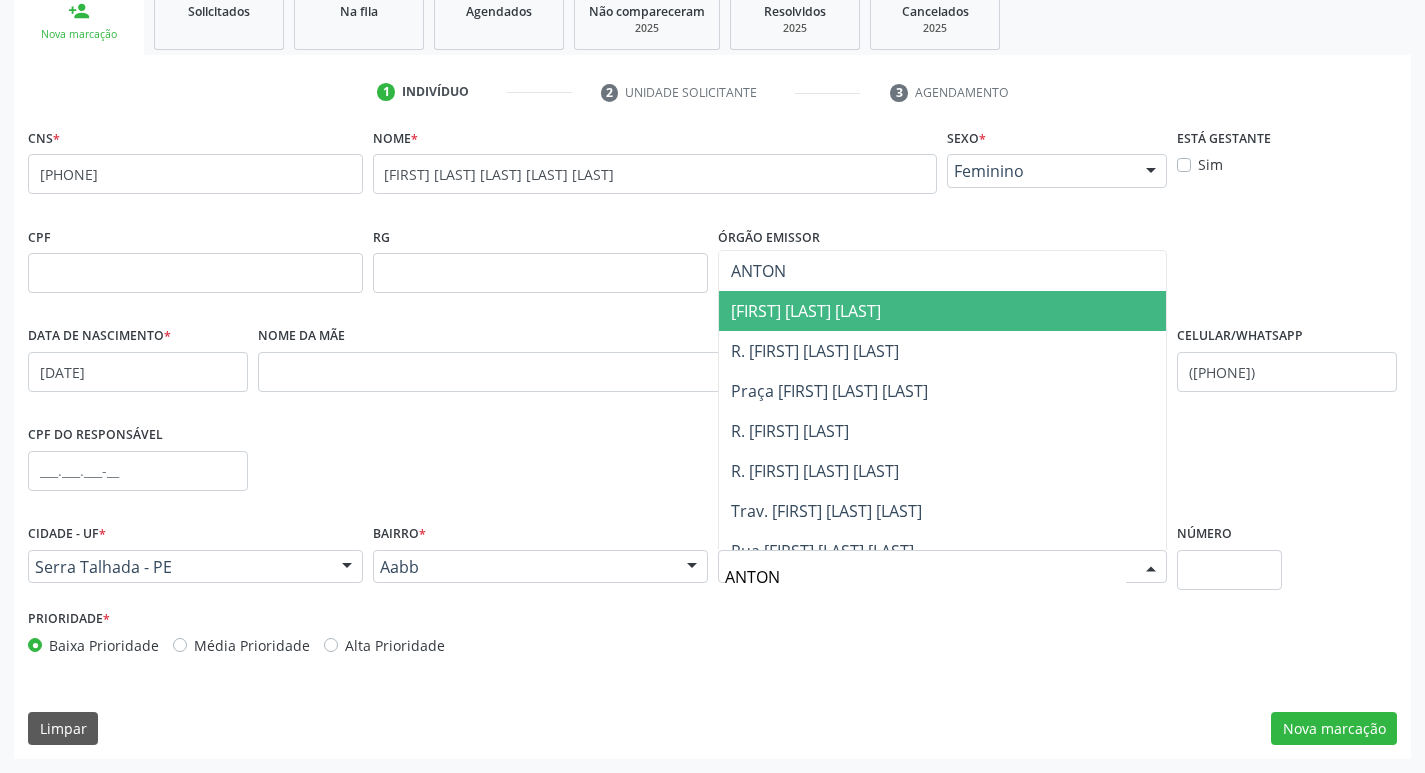 click on "Antonio Alves de Oliveira" at bounding box center (806, 311) 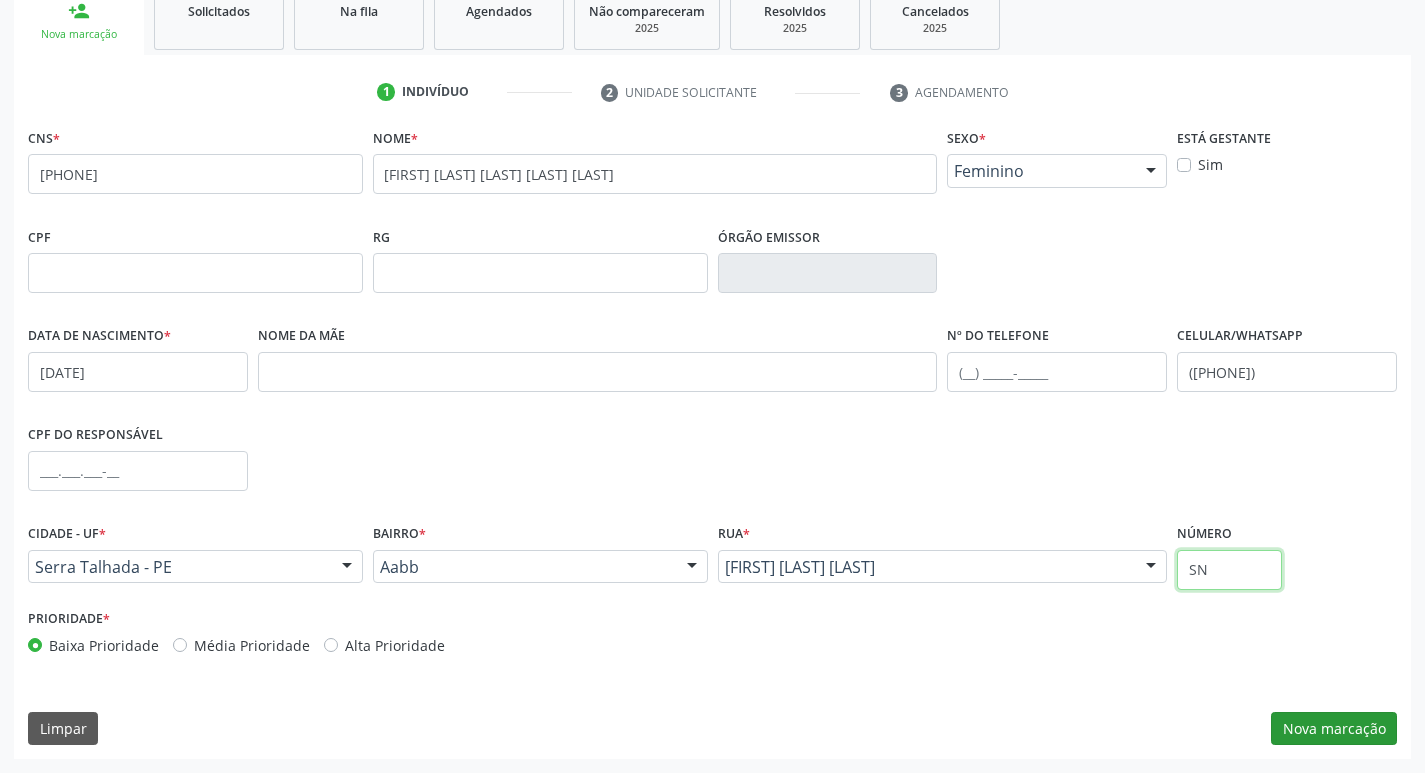 type on "SN" 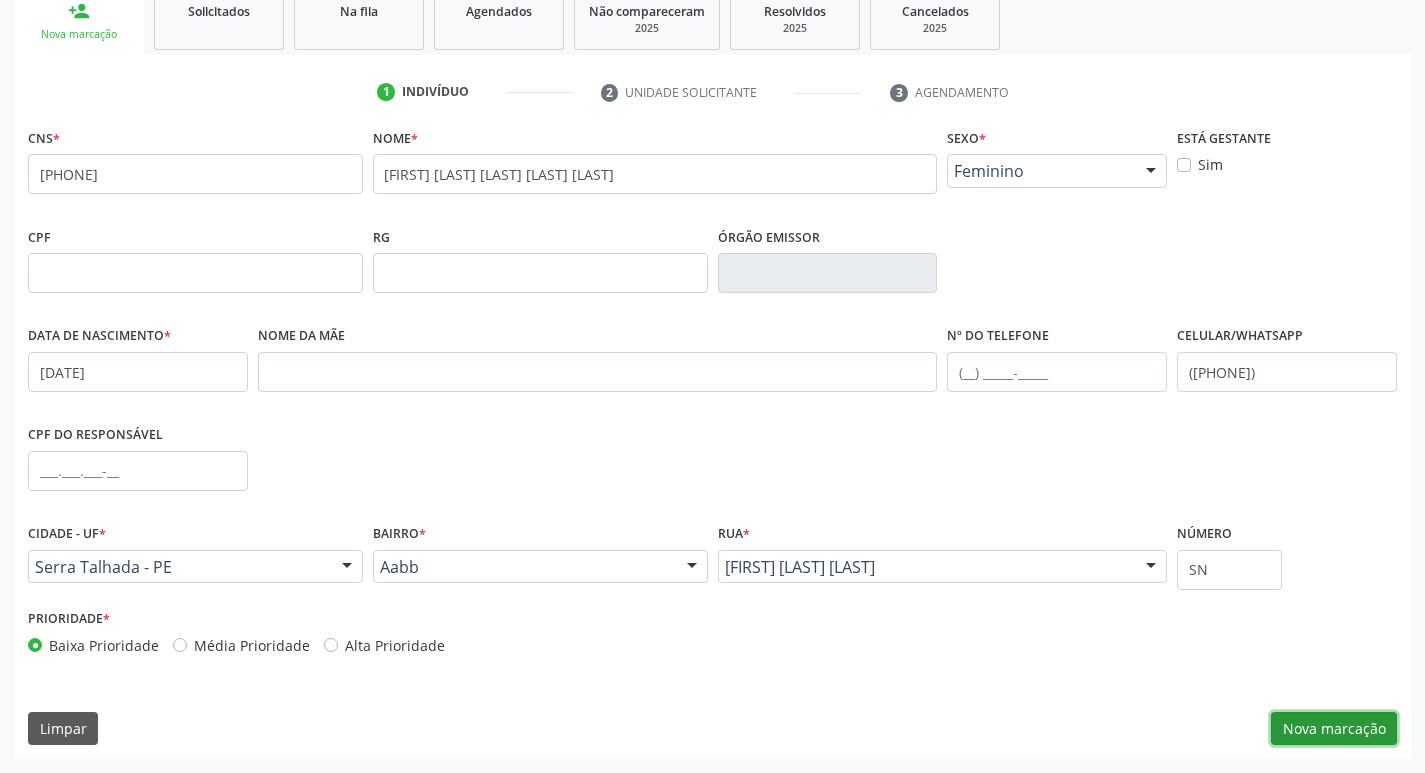 click on "Nova marcação" at bounding box center (1334, 729) 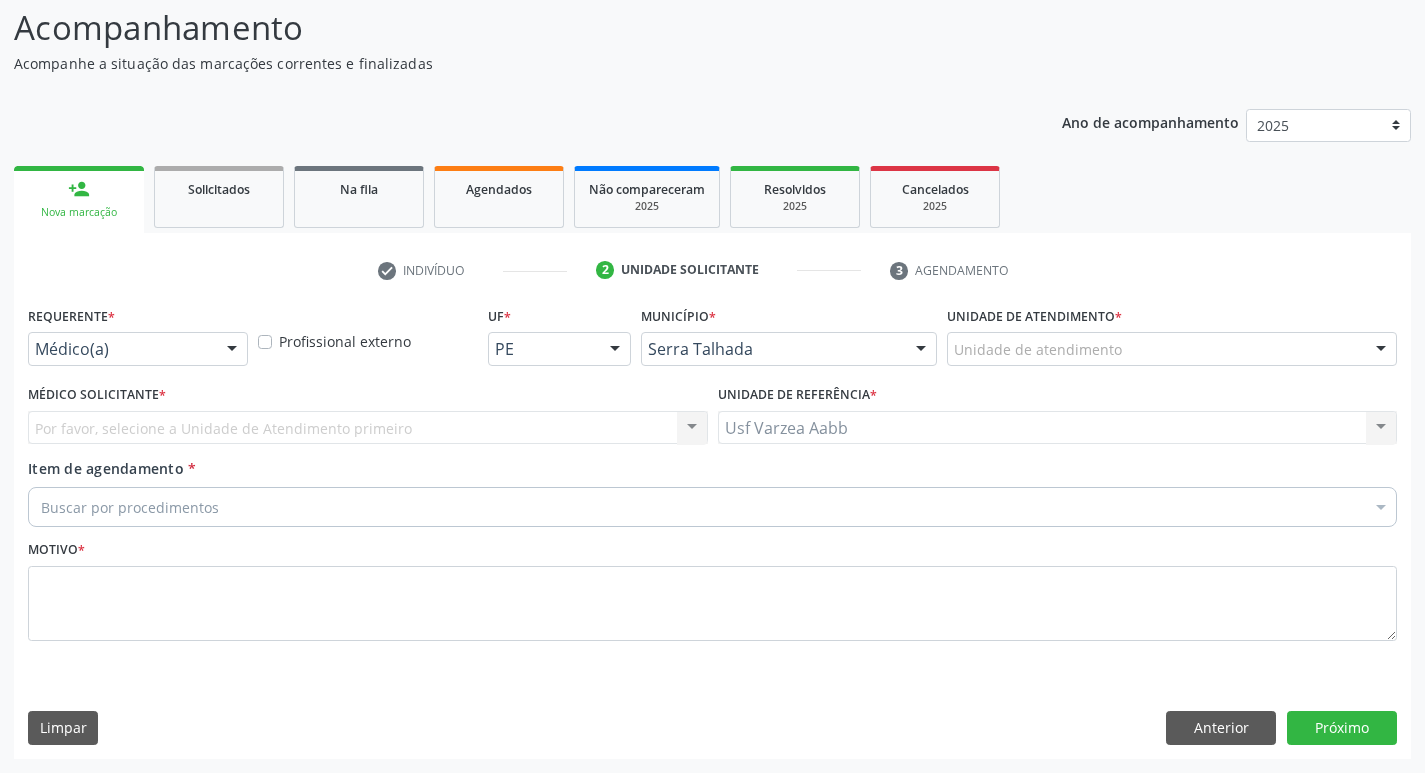 scroll, scrollTop: 133, scrollLeft: 0, axis: vertical 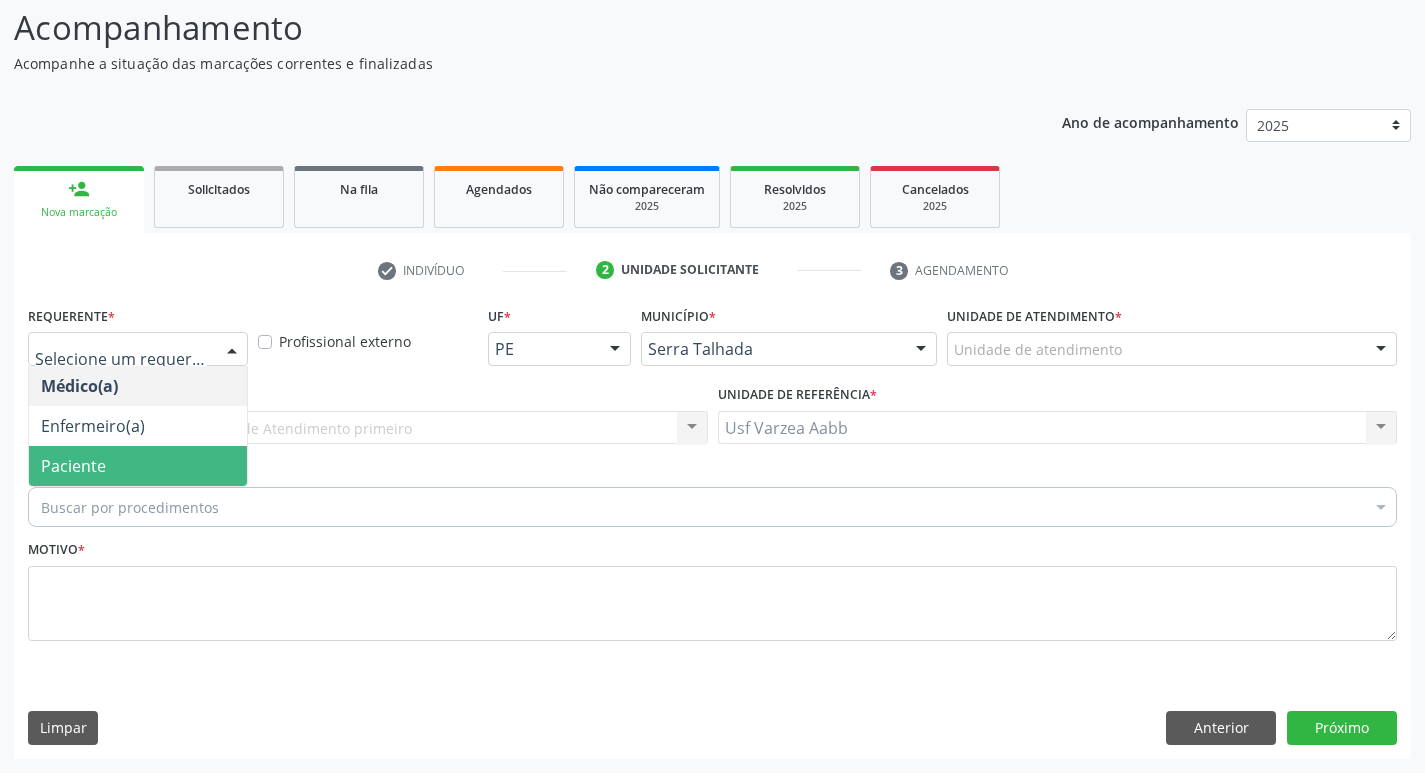 click on "Paciente" at bounding box center [138, 466] 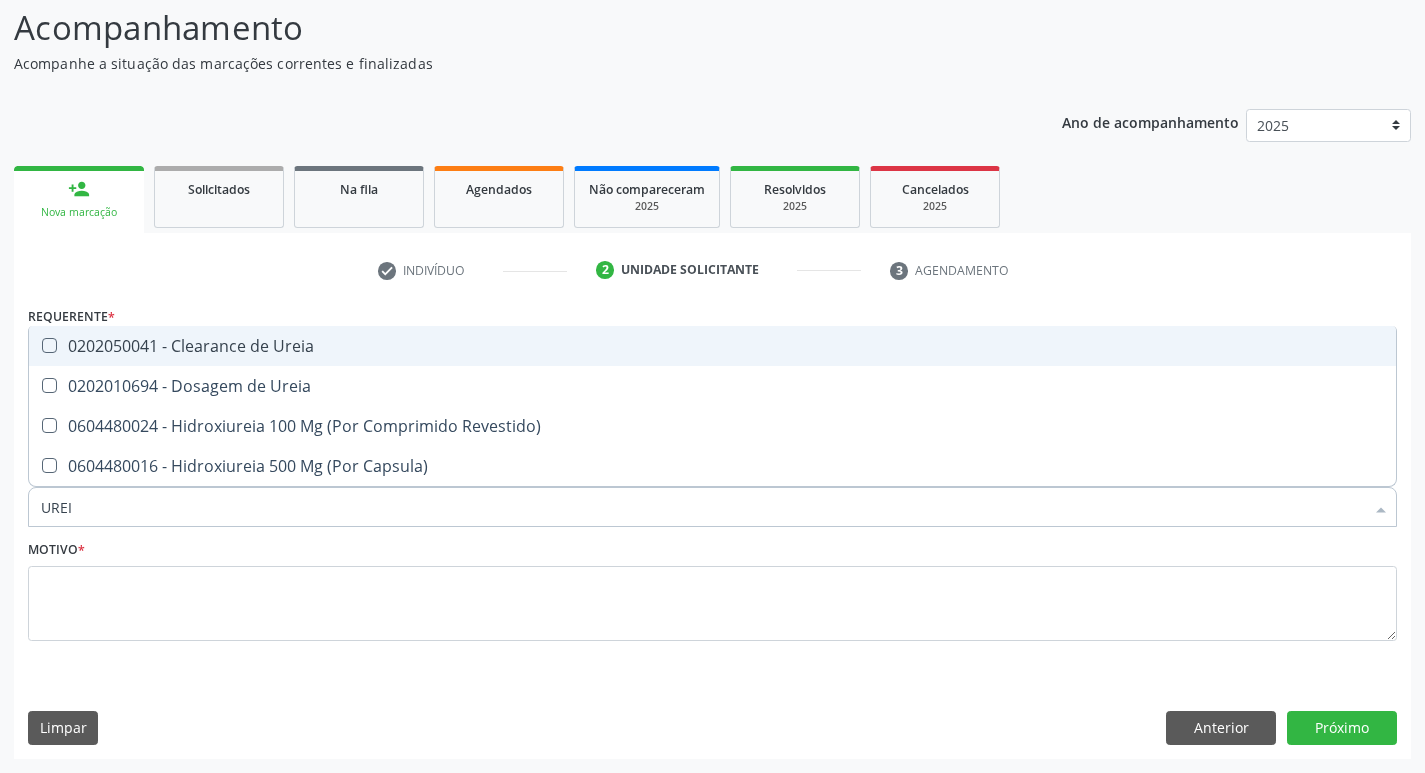 type on "UREIA" 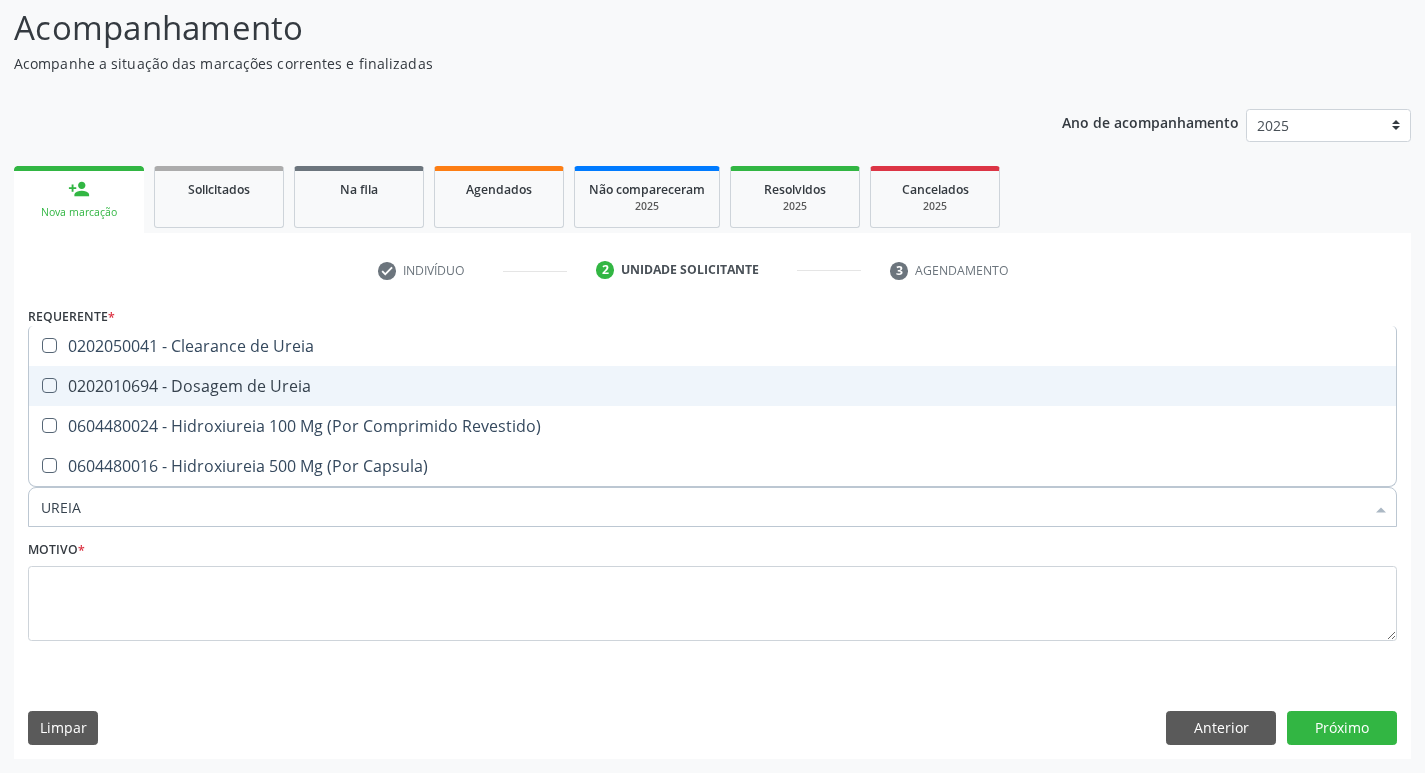 click on "0202010694 - Dosagem de Ureia" at bounding box center [712, 386] 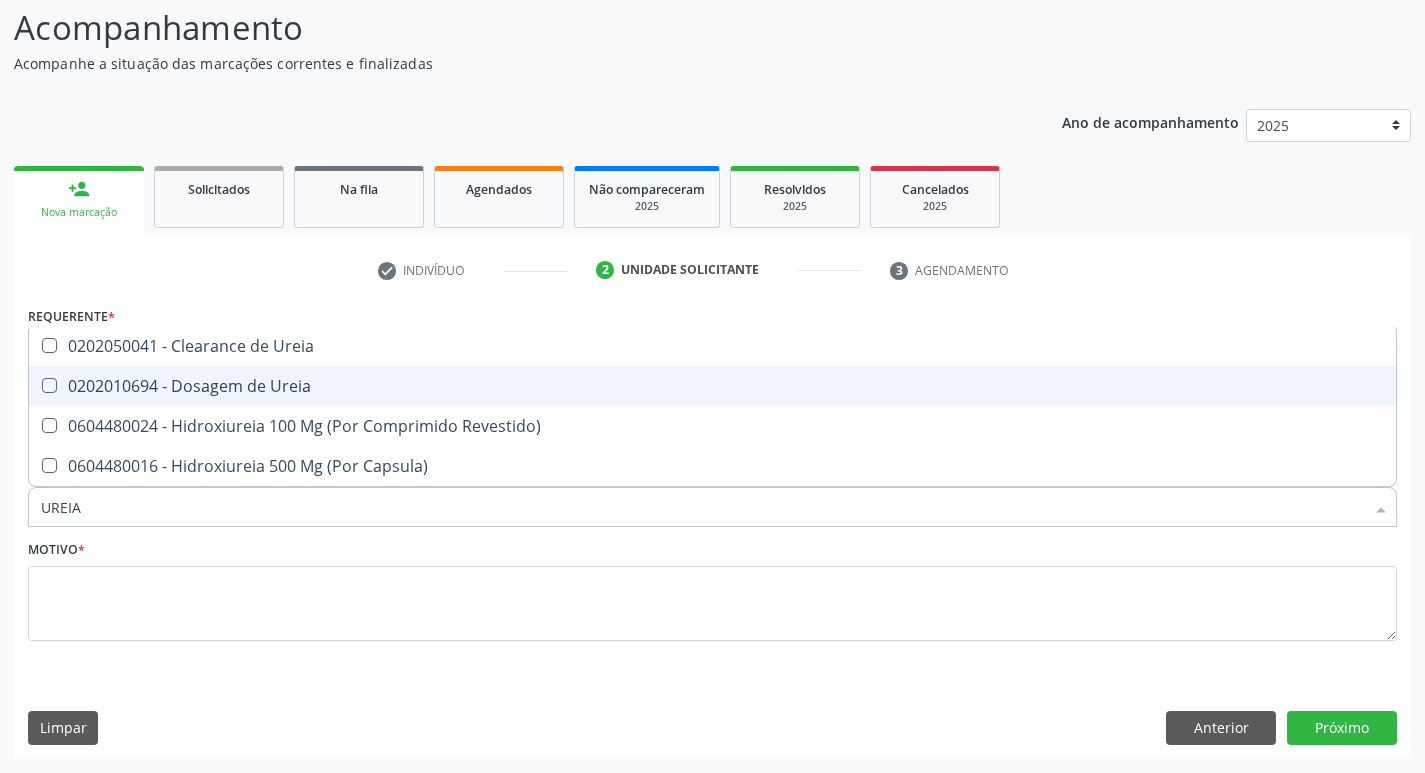 checkbox on "true" 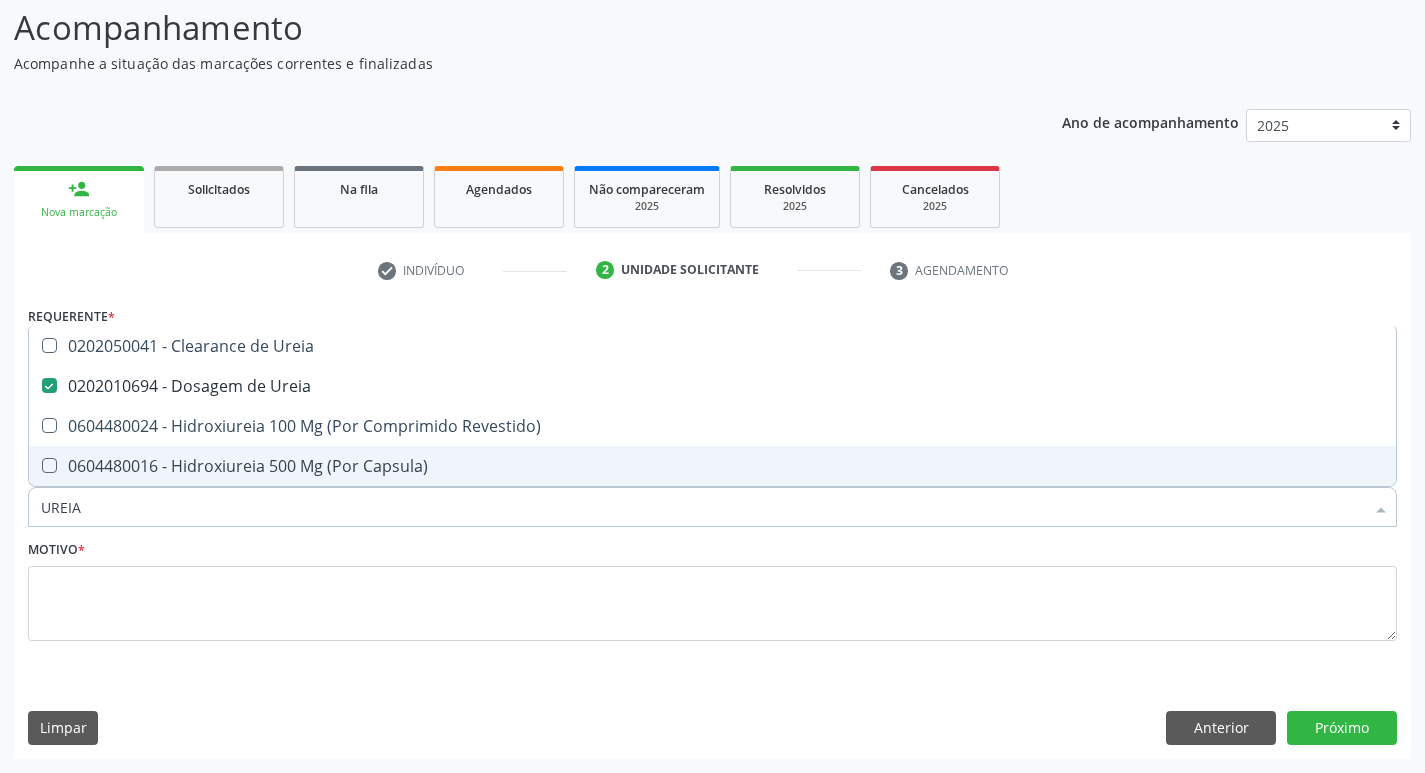 click on "UREIA" at bounding box center (702, 507) 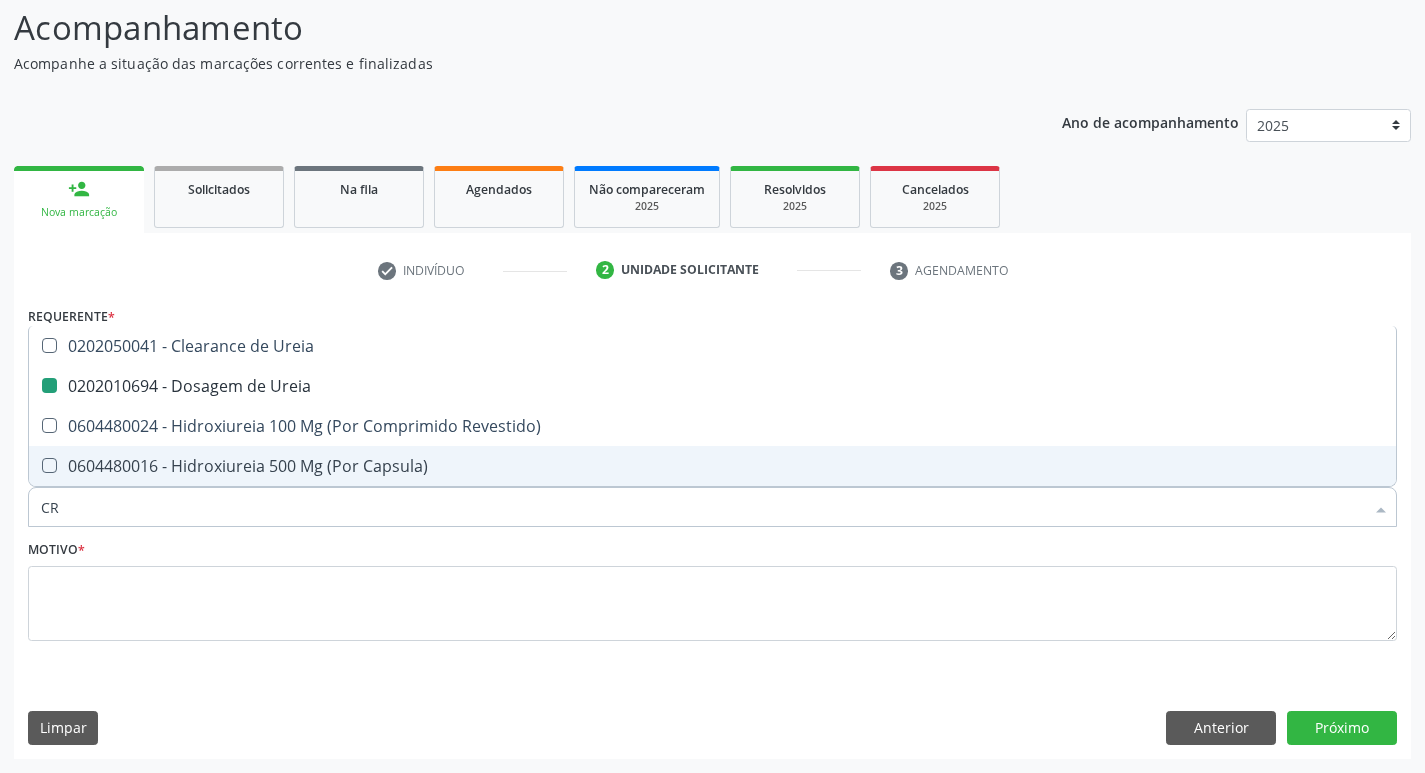 type on "CRE" 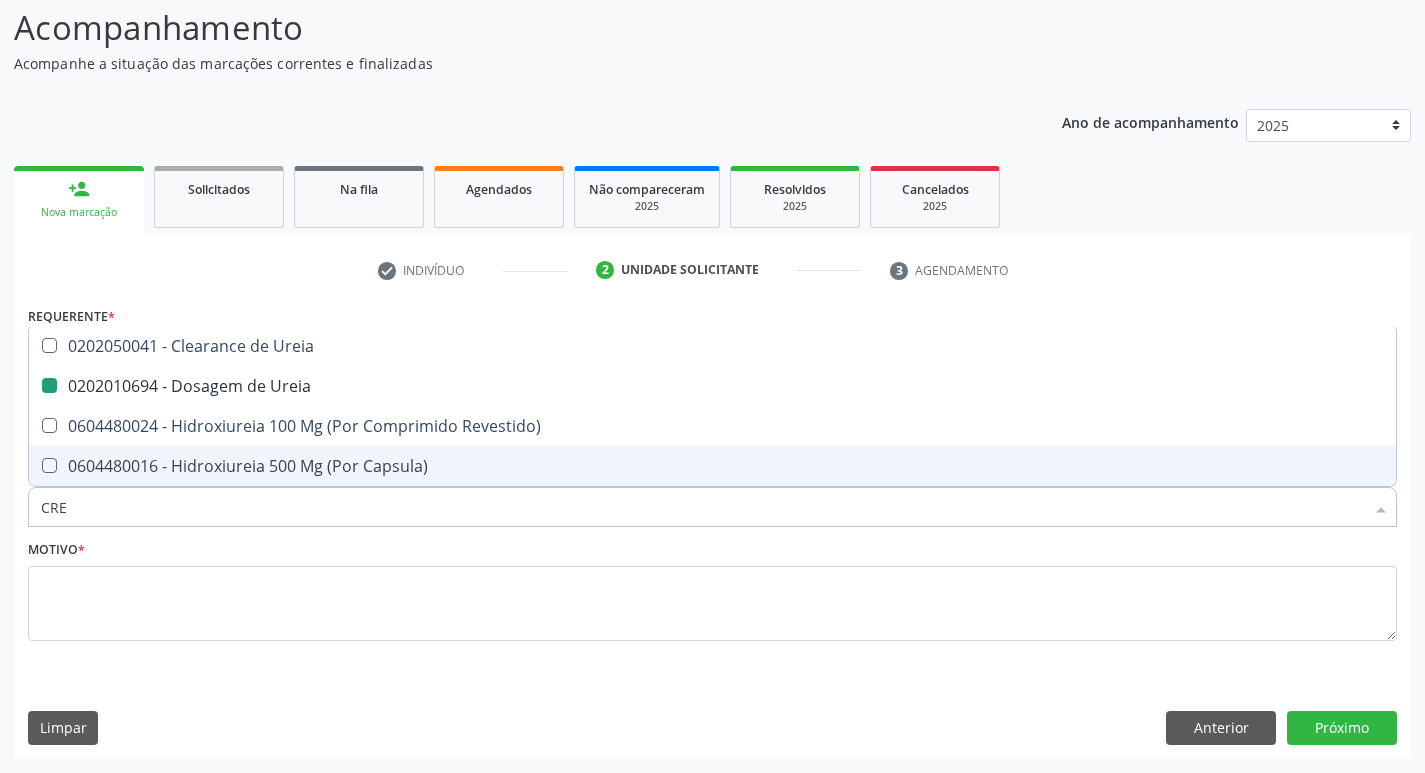 checkbox on "false" 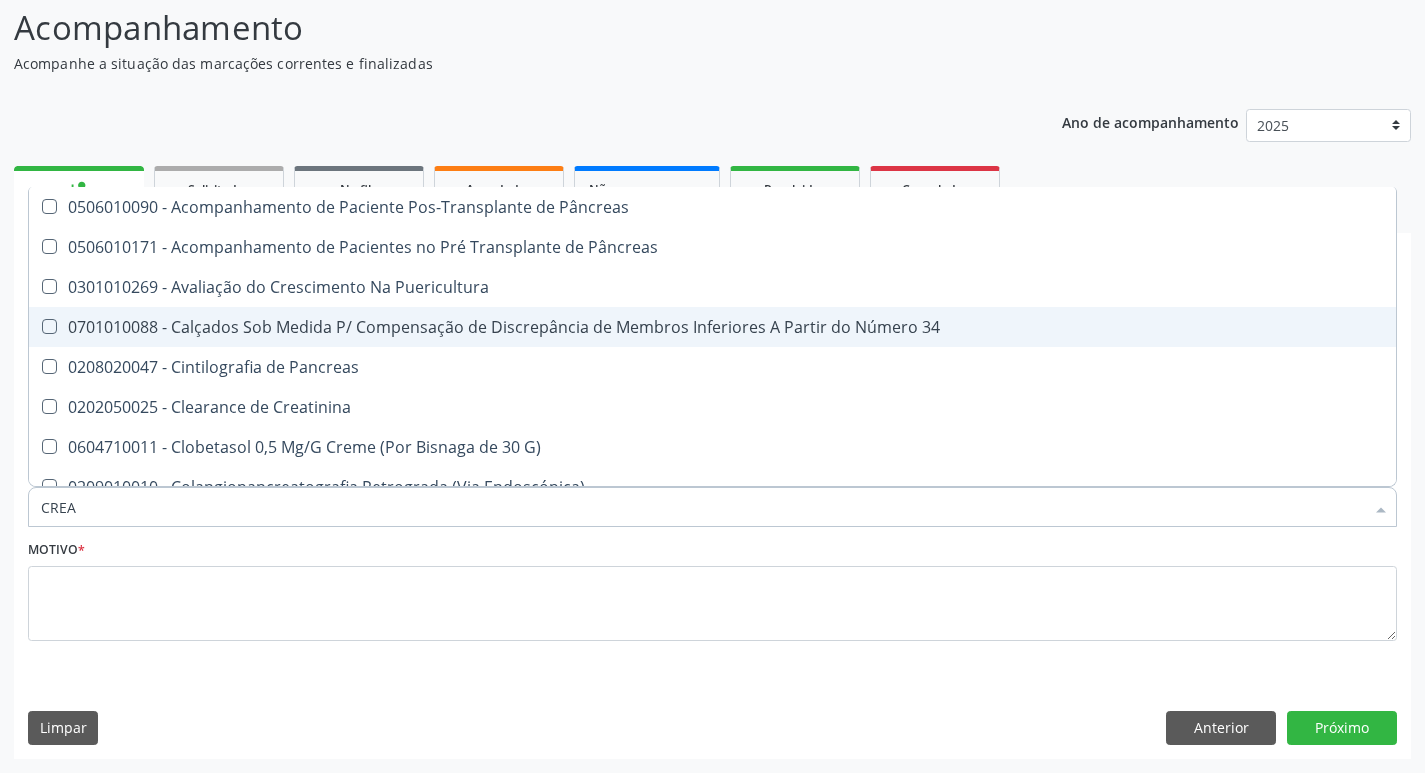 type on "CREAT" 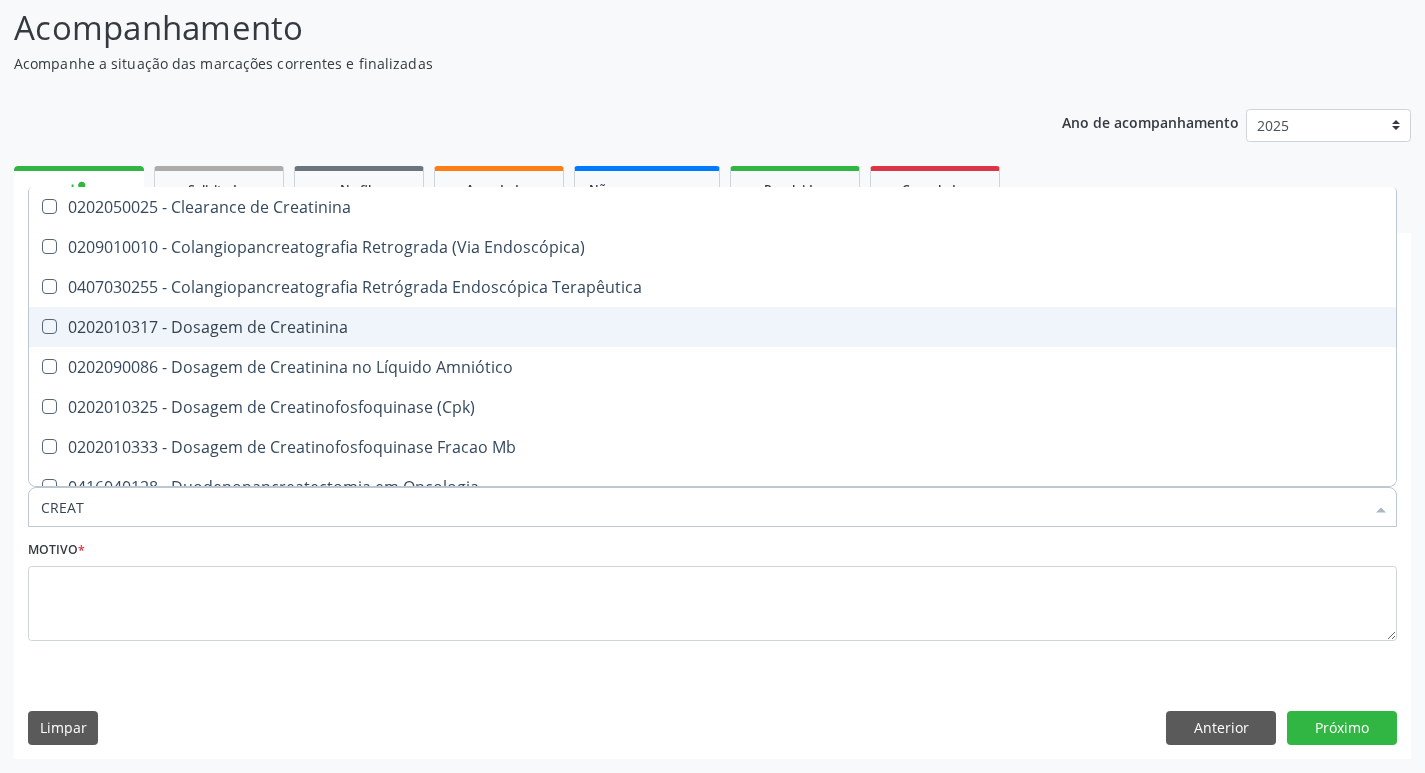 click on "0202010317 - Dosagem de Creatinina" at bounding box center (712, 327) 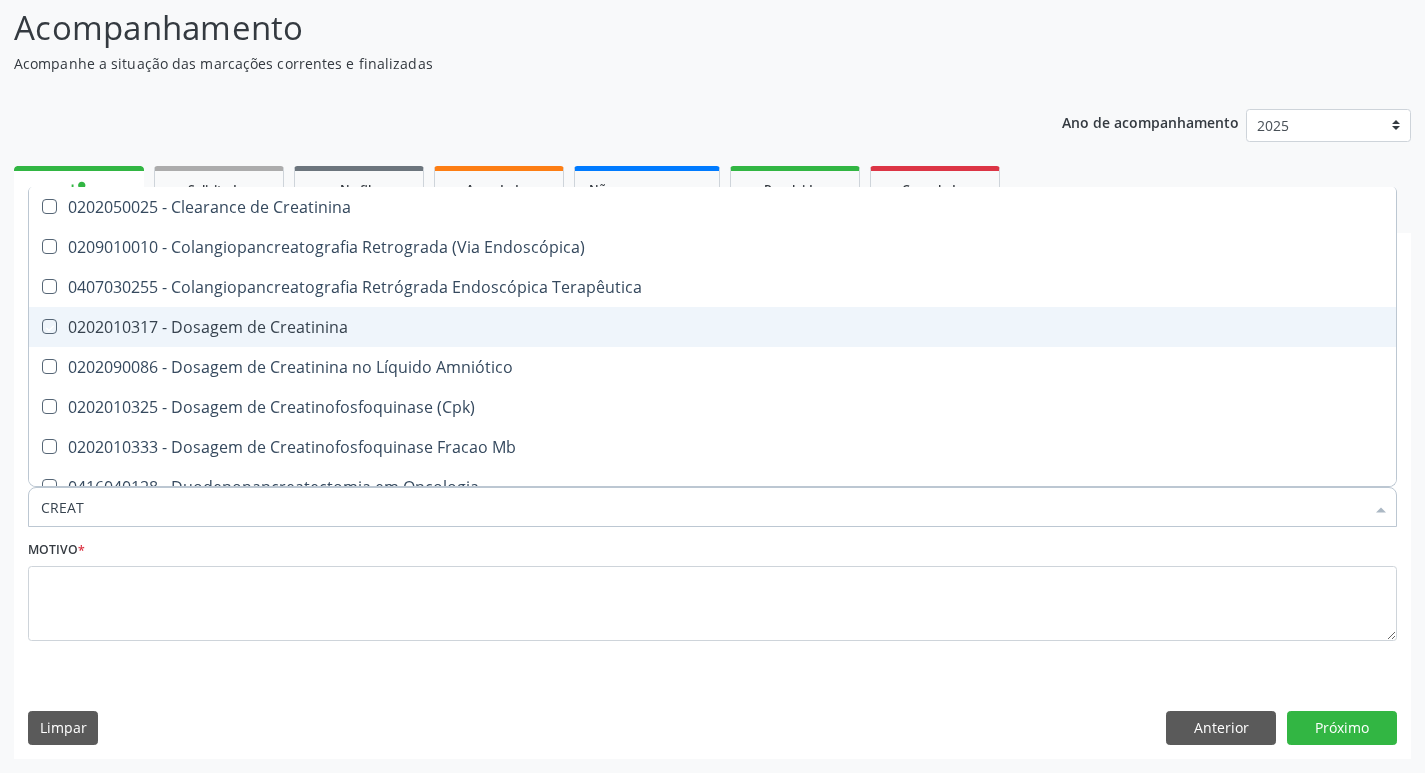 checkbox on "true" 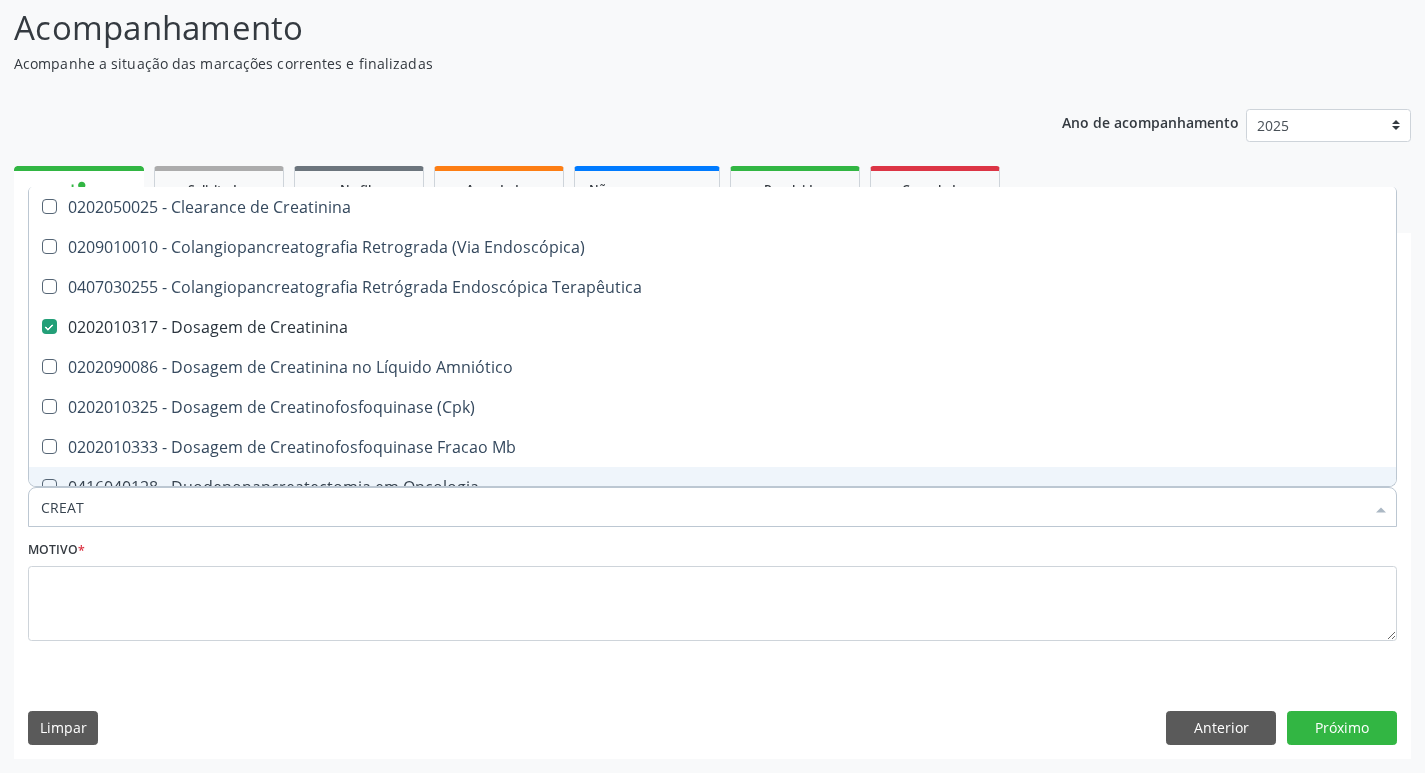 click on "CREAT" at bounding box center [702, 507] 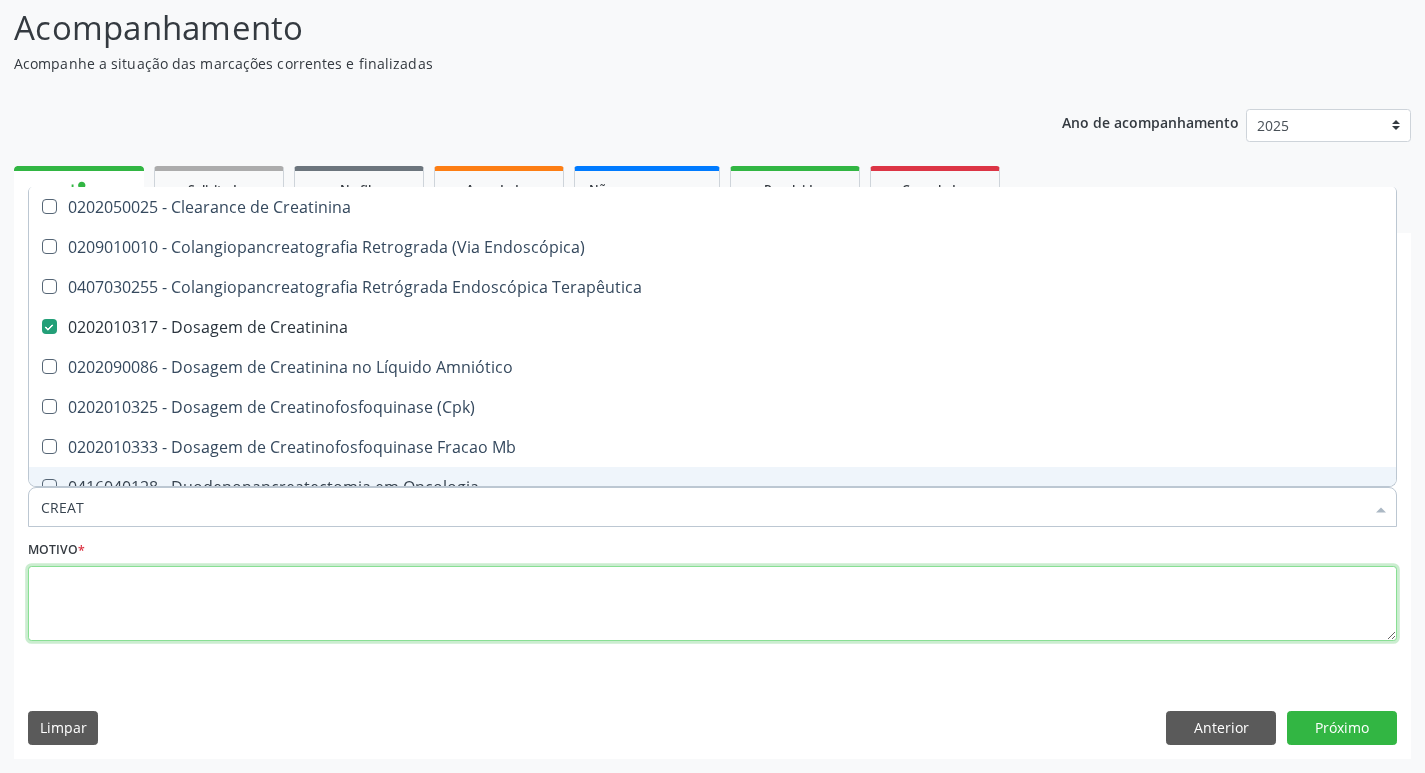 click at bounding box center (712, 604) 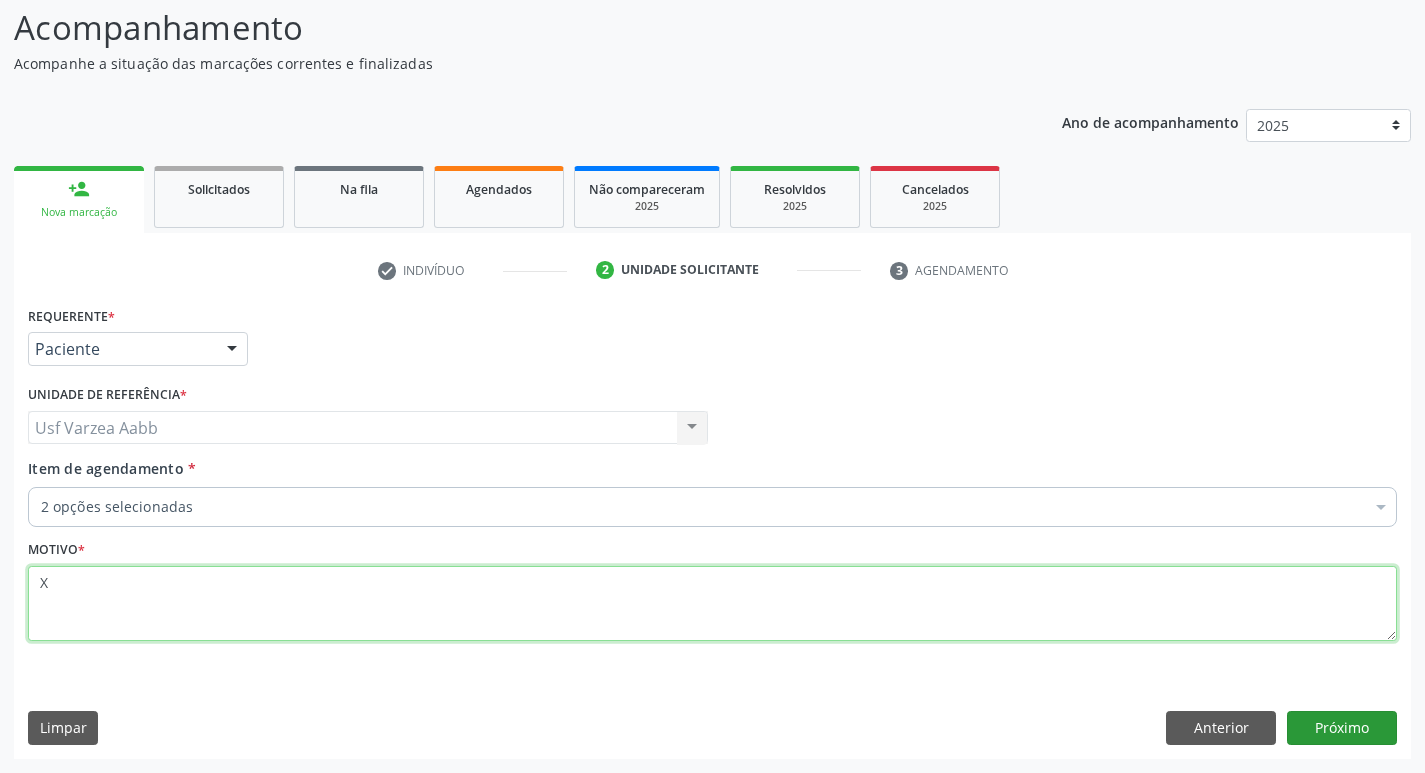 type on "X" 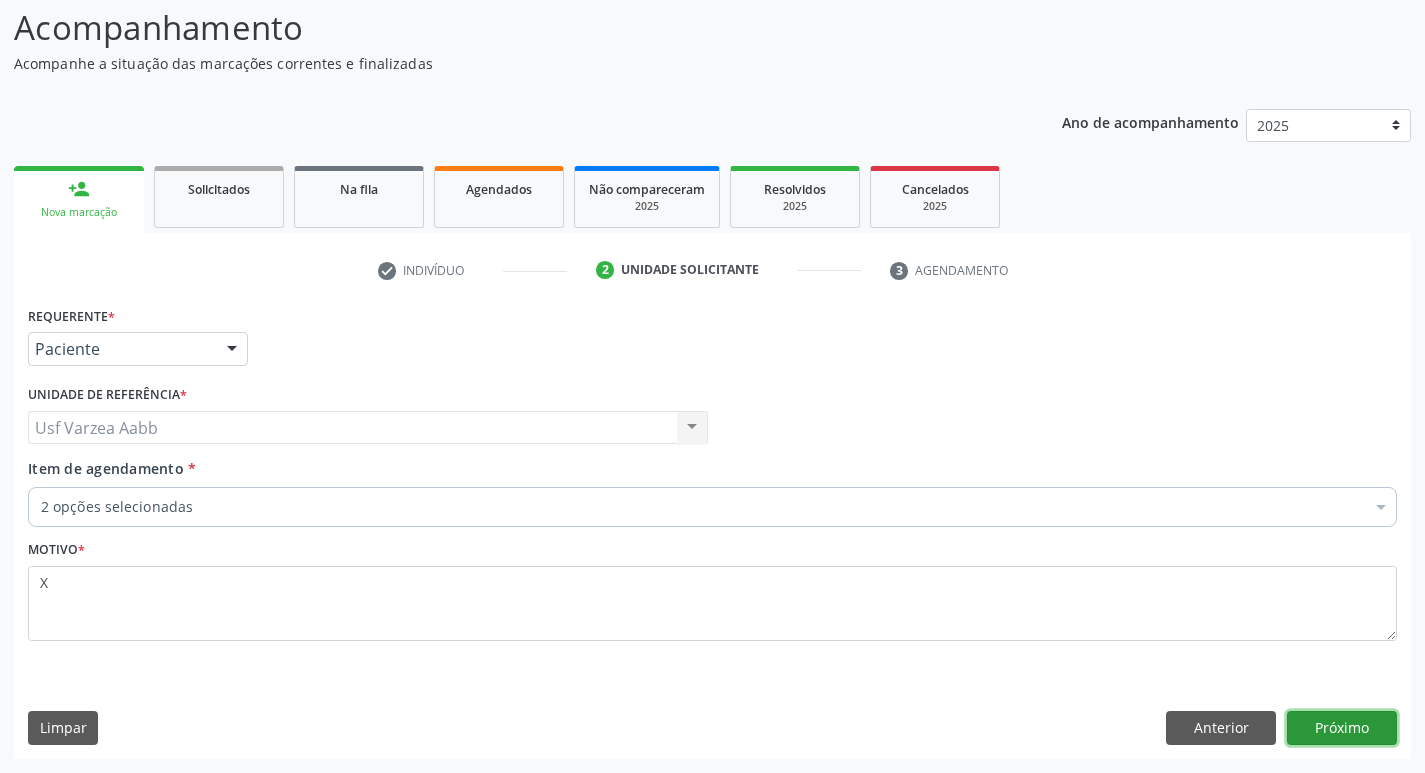 click on "Próximo" at bounding box center (1342, 728) 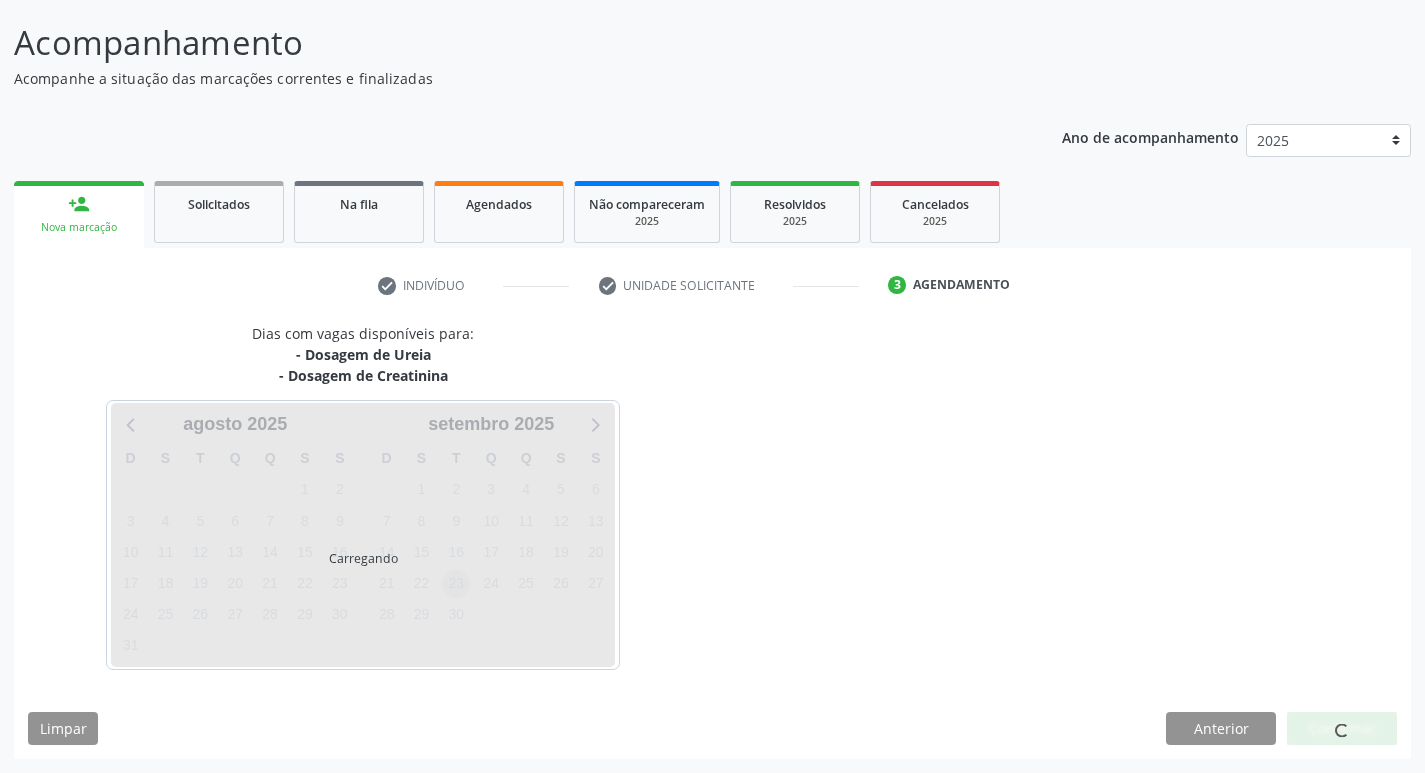 scroll, scrollTop: 118, scrollLeft: 0, axis: vertical 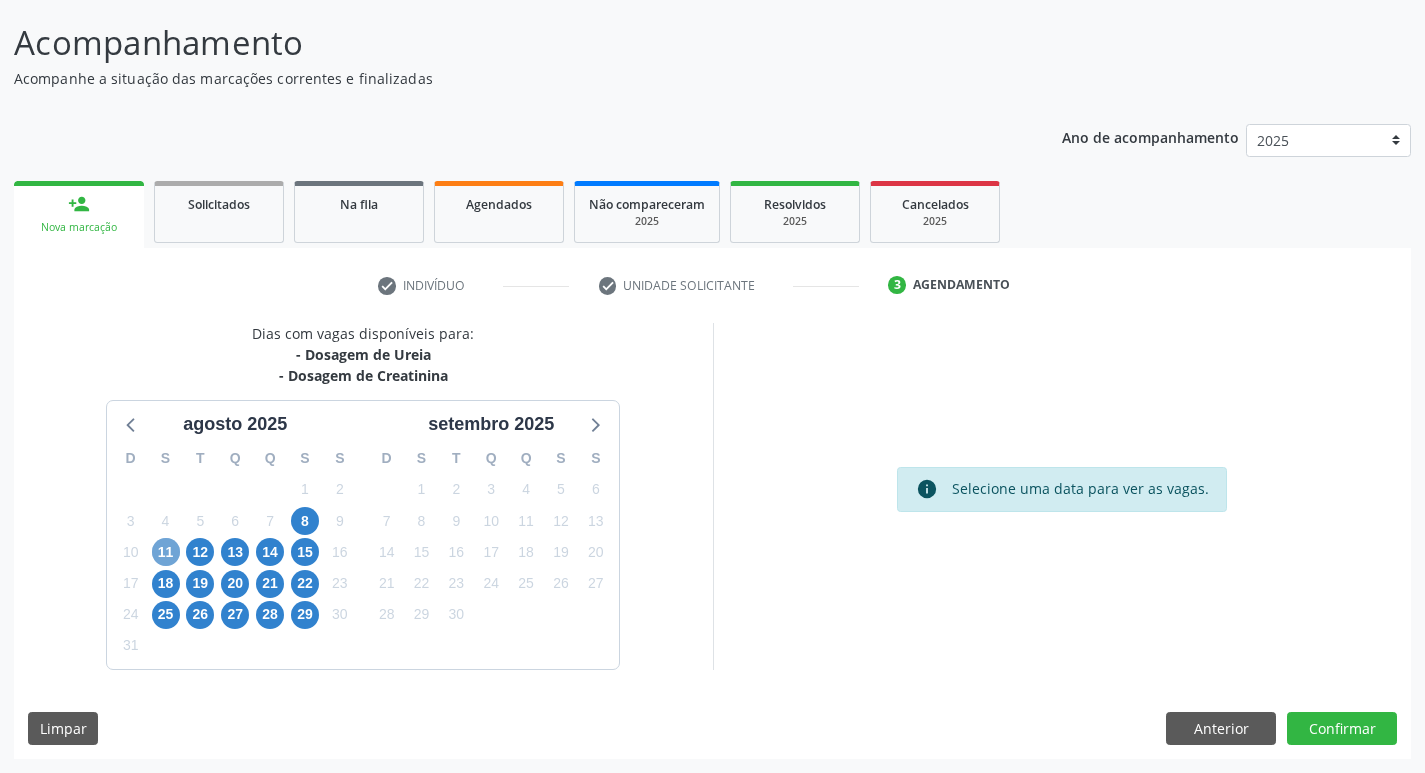 click on "11" at bounding box center (166, 552) 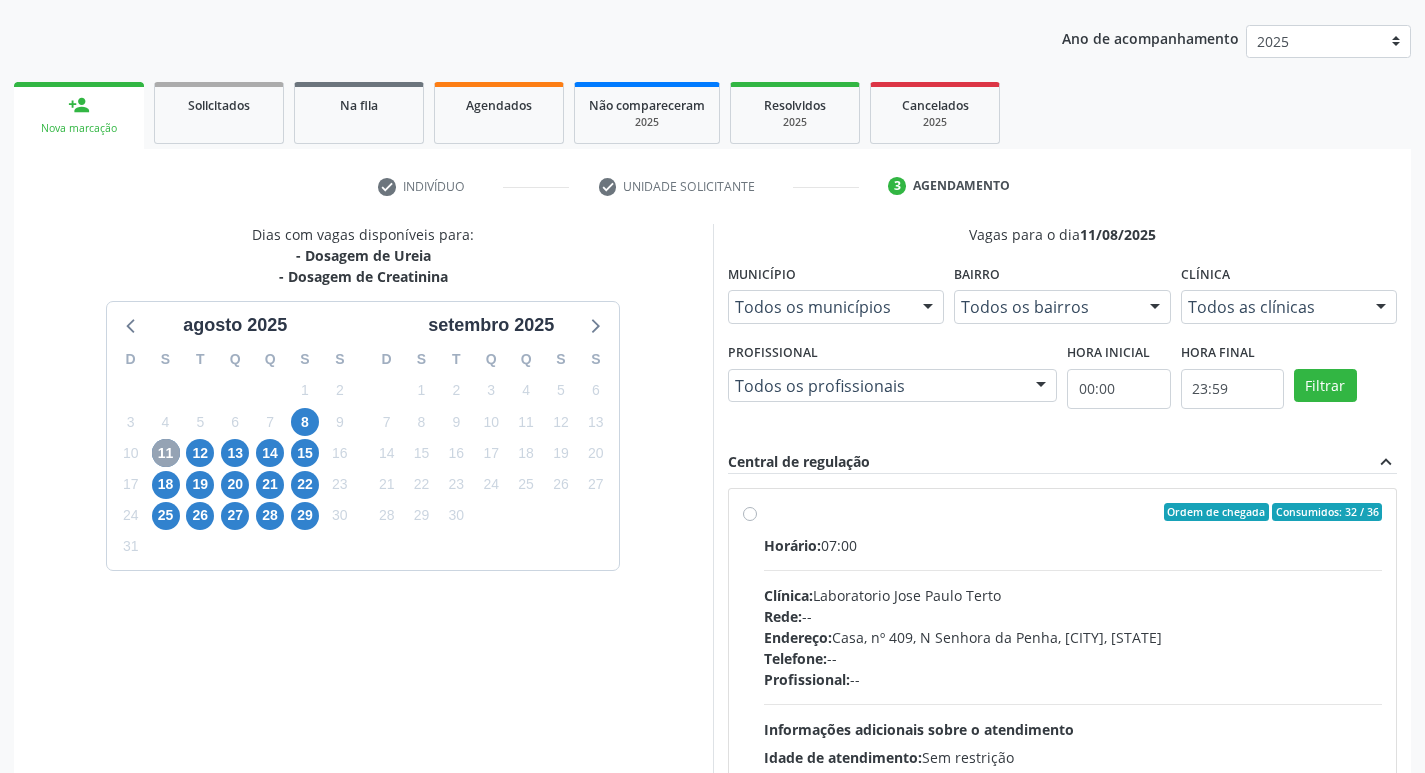 scroll, scrollTop: 218, scrollLeft: 0, axis: vertical 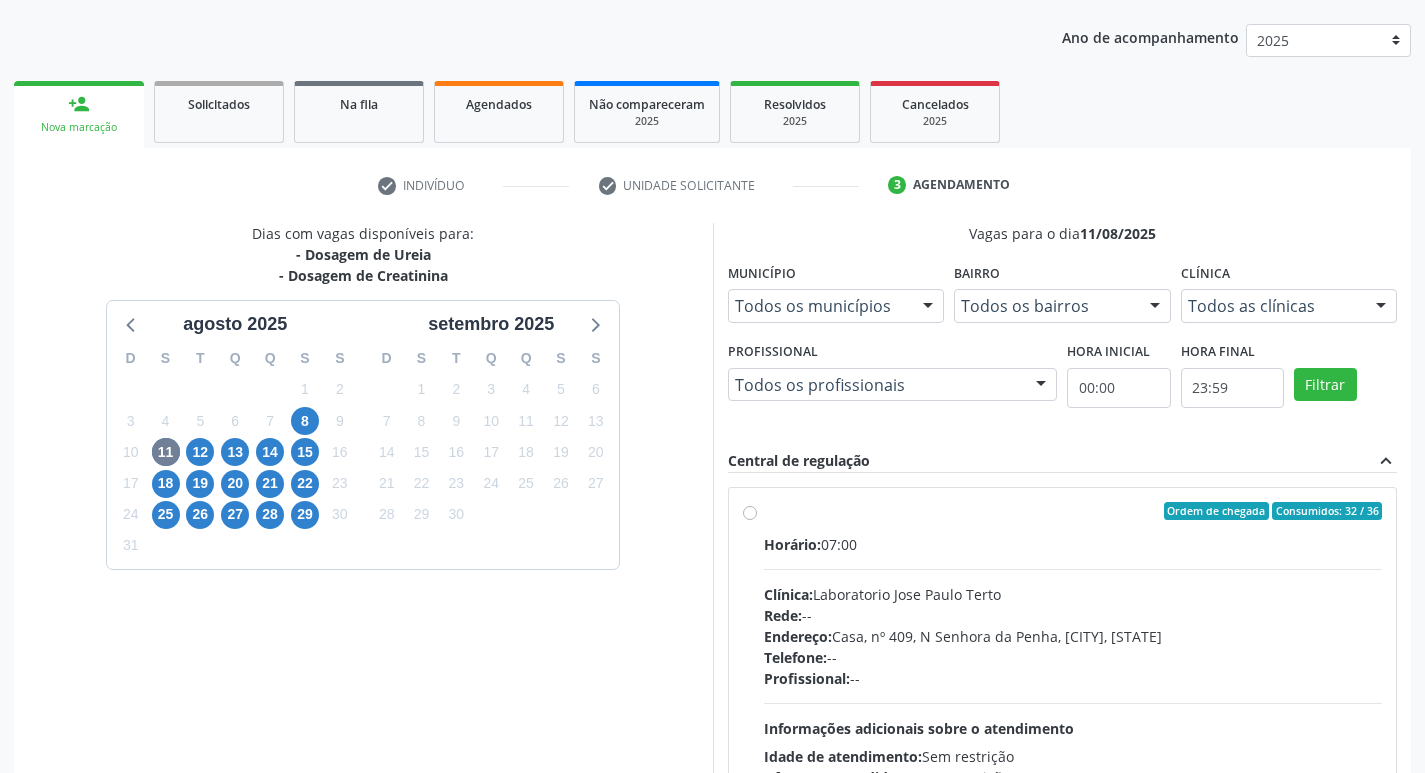 click on "Ordem de chegada
Consumidos: 32 / 36
Horário:   07:00
Clínica:  Laboratorio Jose Paulo Terto
Rede:
--
Endereço:   Casa, nº 409, N Senhora da Penha, Serra Talhada - PE
Telefone:   --
Profissional:
--
Informações adicionais sobre o atendimento
Idade de atendimento:
Sem restrição
Gênero(s) atendido(s):
Sem restrição
Informações adicionais:
--" at bounding box center [1073, 655] 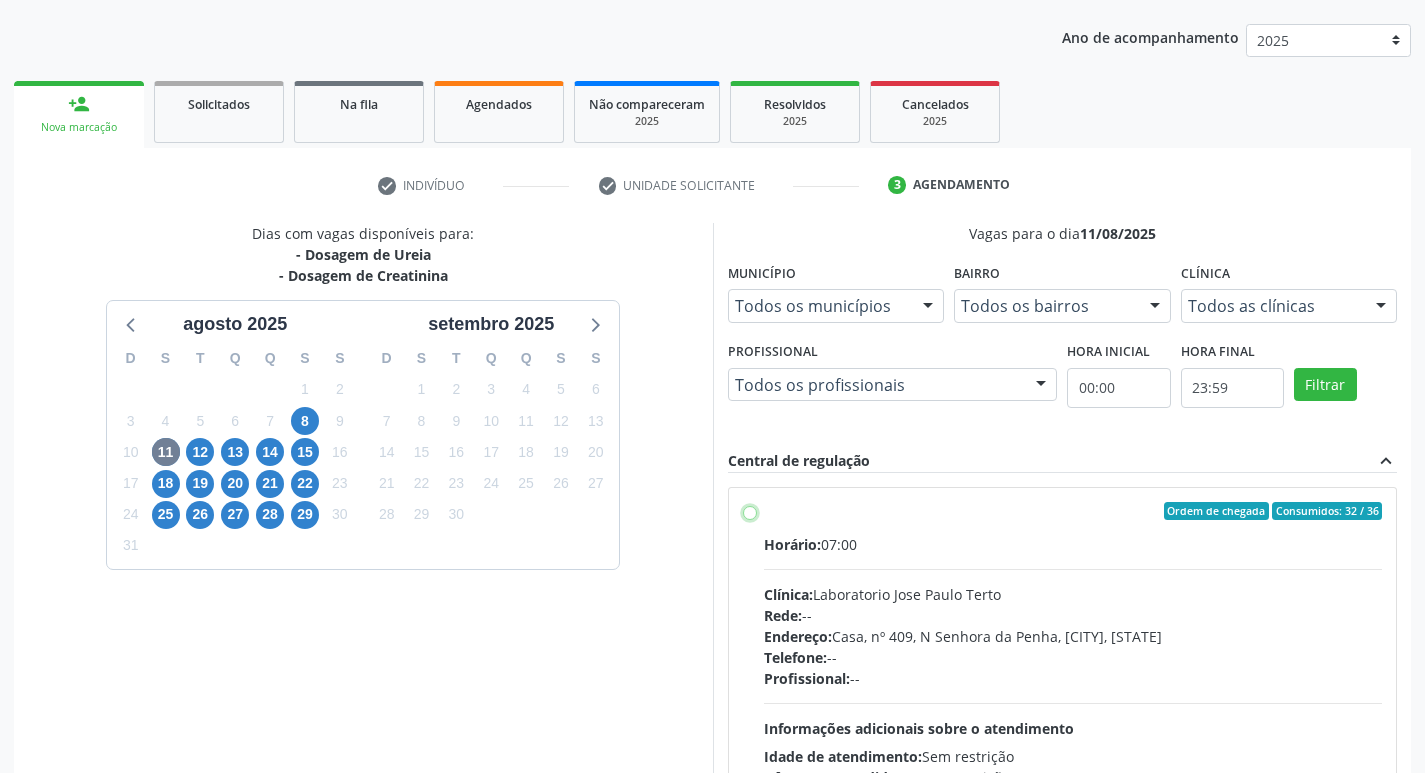 click on "Ordem de chegada
Consumidos: 32 / 36
Horário:   07:00
Clínica:  Laboratorio Jose Paulo Terto
Rede:
--
Endereço:   Casa, nº 409, N Senhora da Penha, Serra Talhada - PE
Telefone:   --
Profissional:
--
Informações adicionais sobre o atendimento
Idade de atendimento:
Sem restrição
Gênero(s) atendido(s):
Sem restrição
Informações adicionais:
--" at bounding box center [750, 511] 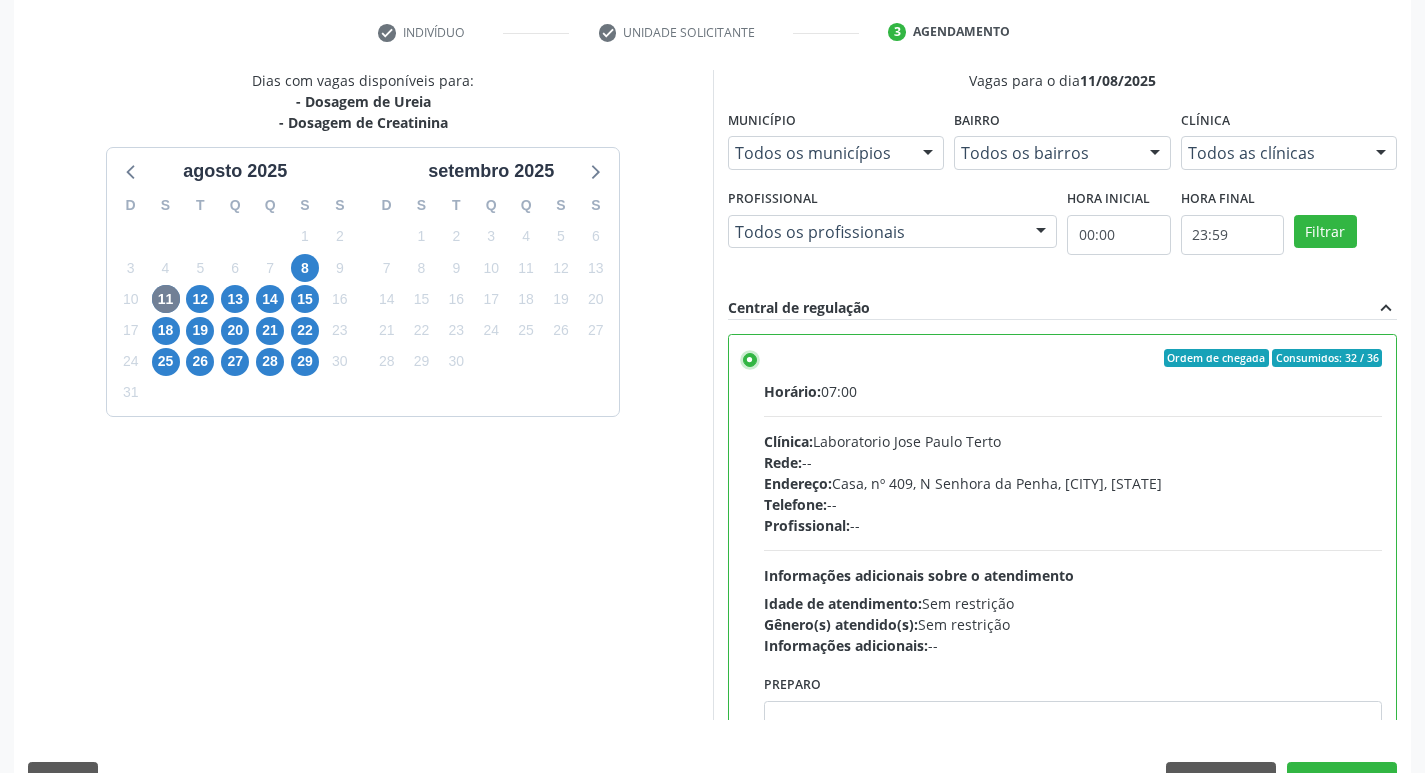 scroll, scrollTop: 422, scrollLeft: 0, axis: vertical 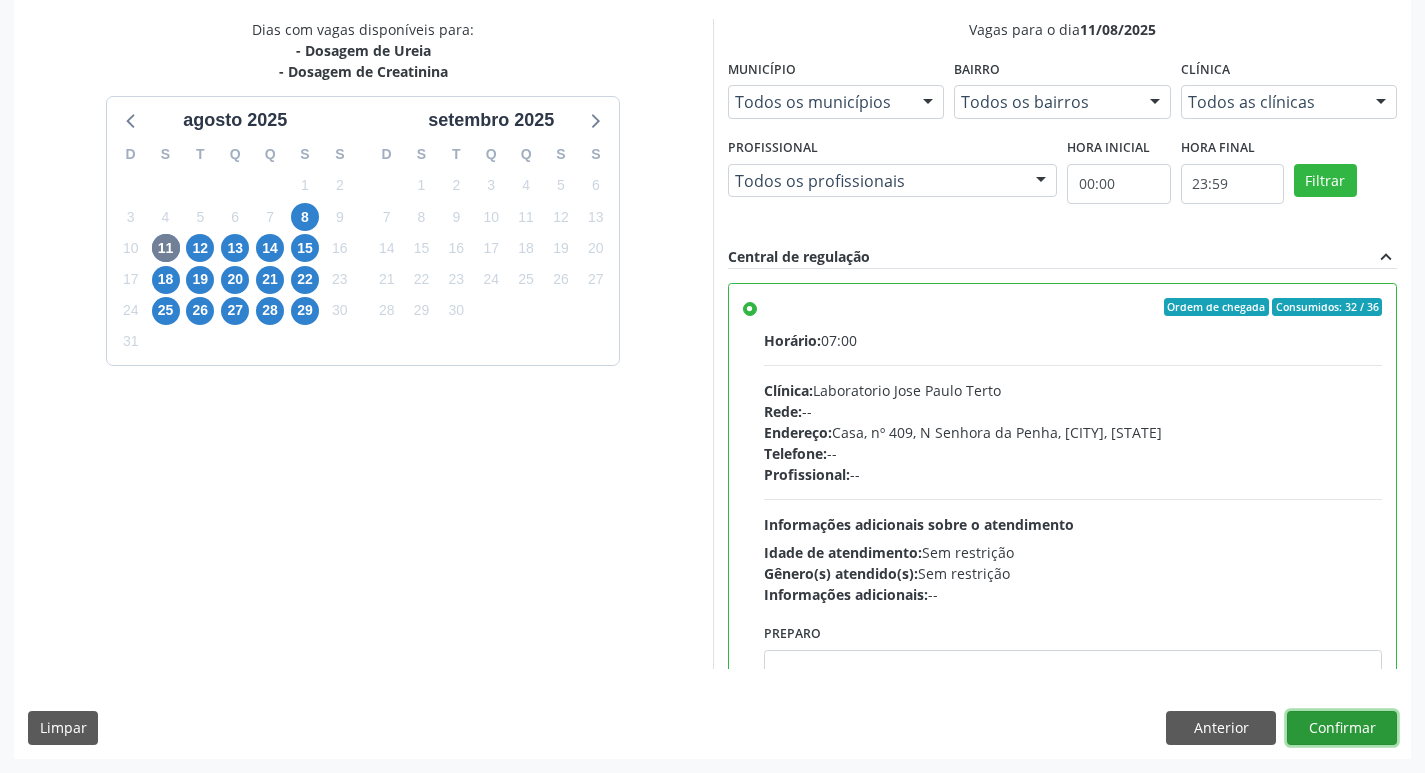 click on "Confirmar" at bounding box center [1342, 728] 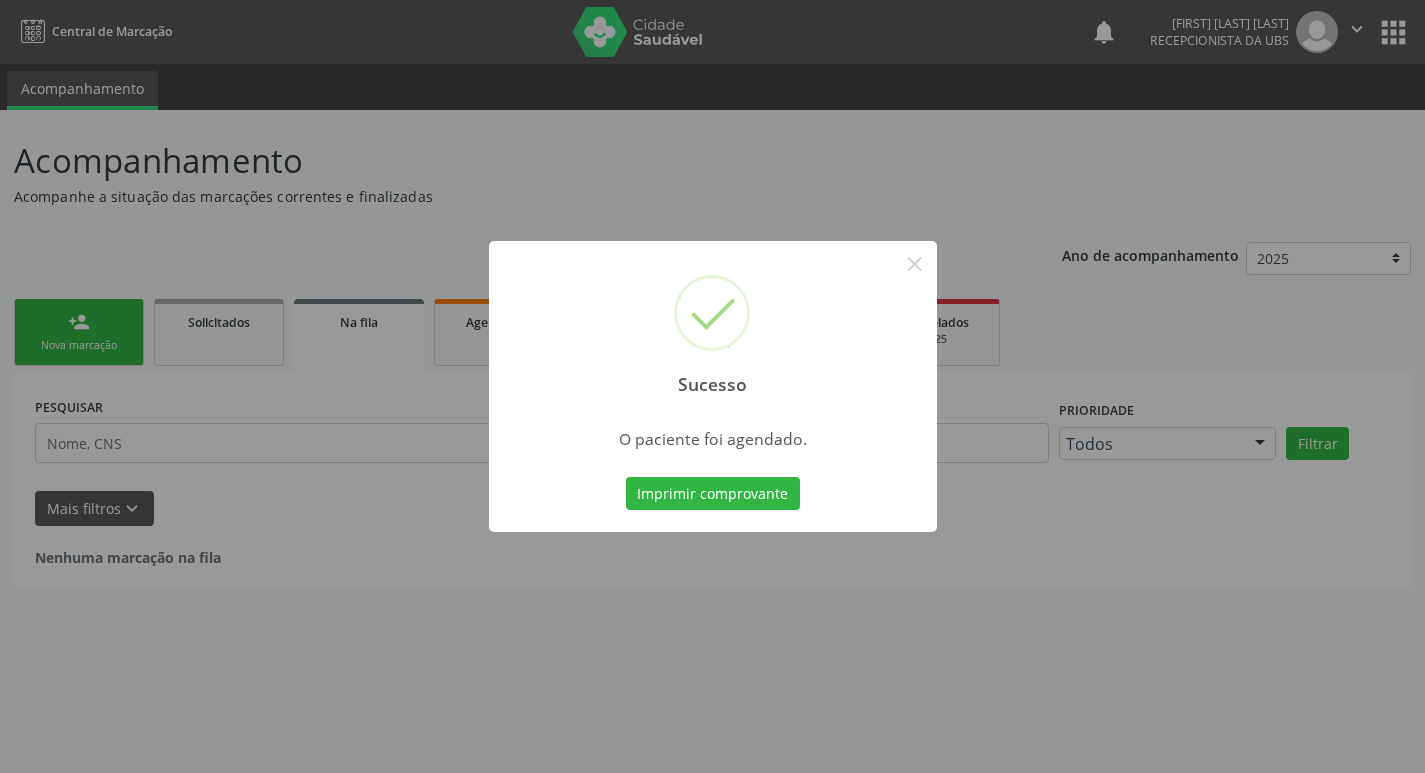 scroll, scrollTop: 0, scrollLeft: 0, axis: both 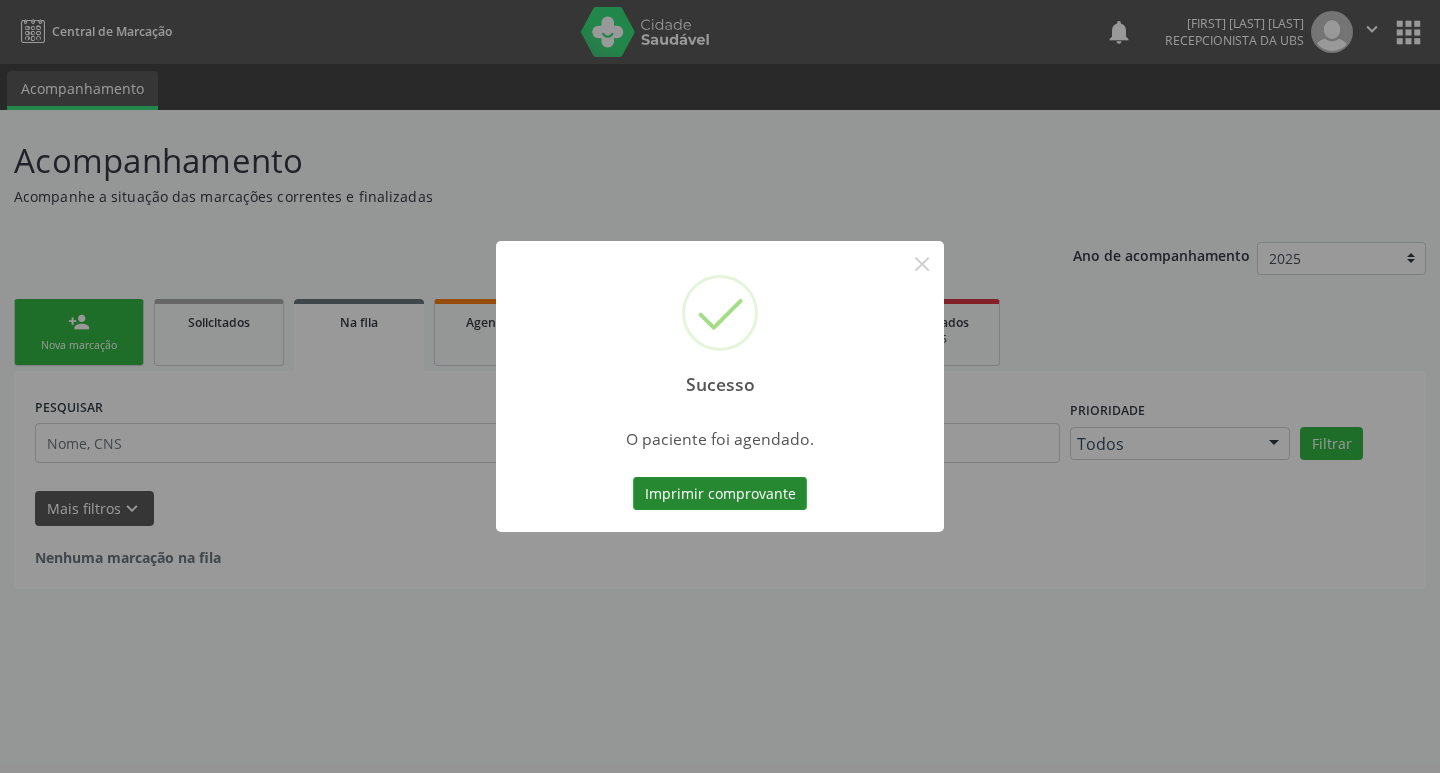 click on "Imprimir comprovante" at bounding box center (720, 494) 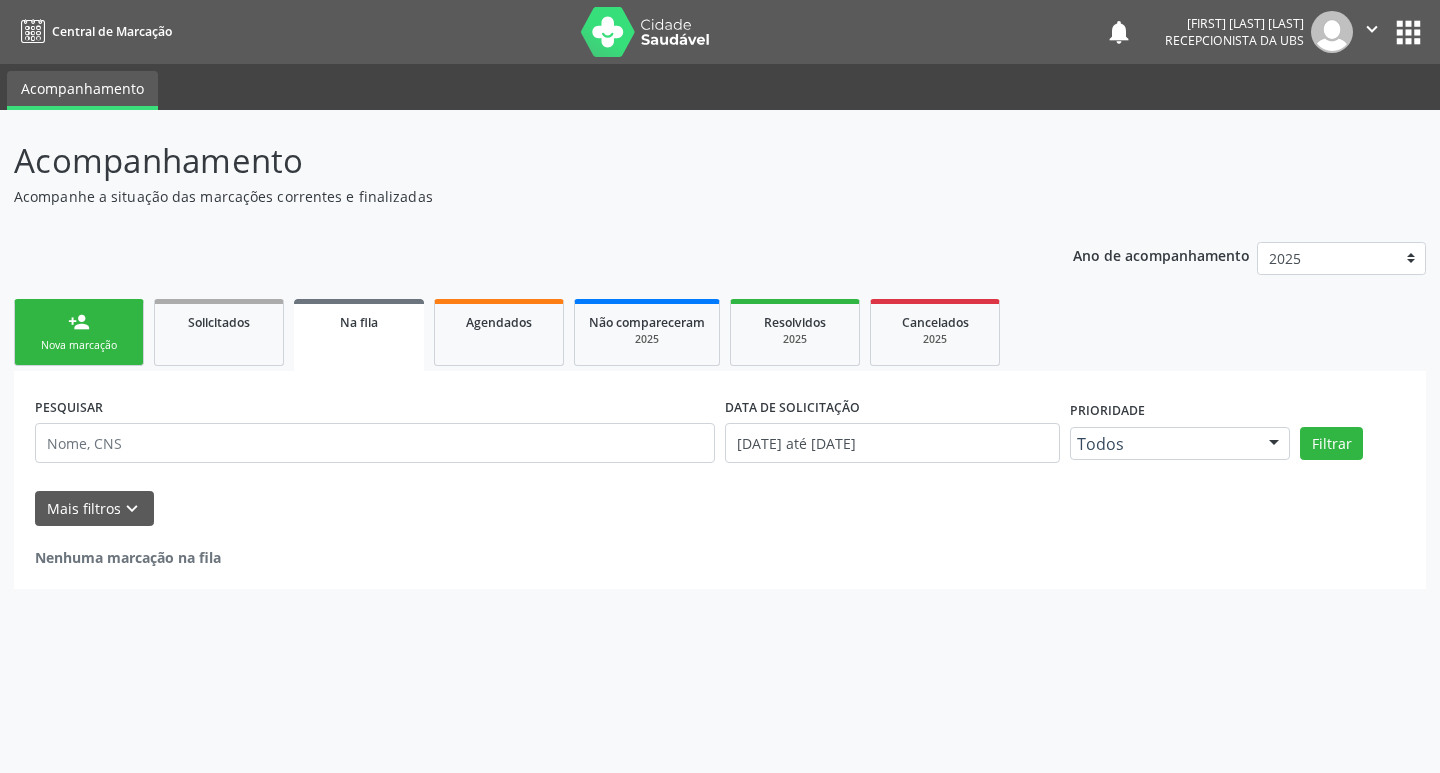 click on "person_add
Nova marcação" at bounding box center [79, 332] 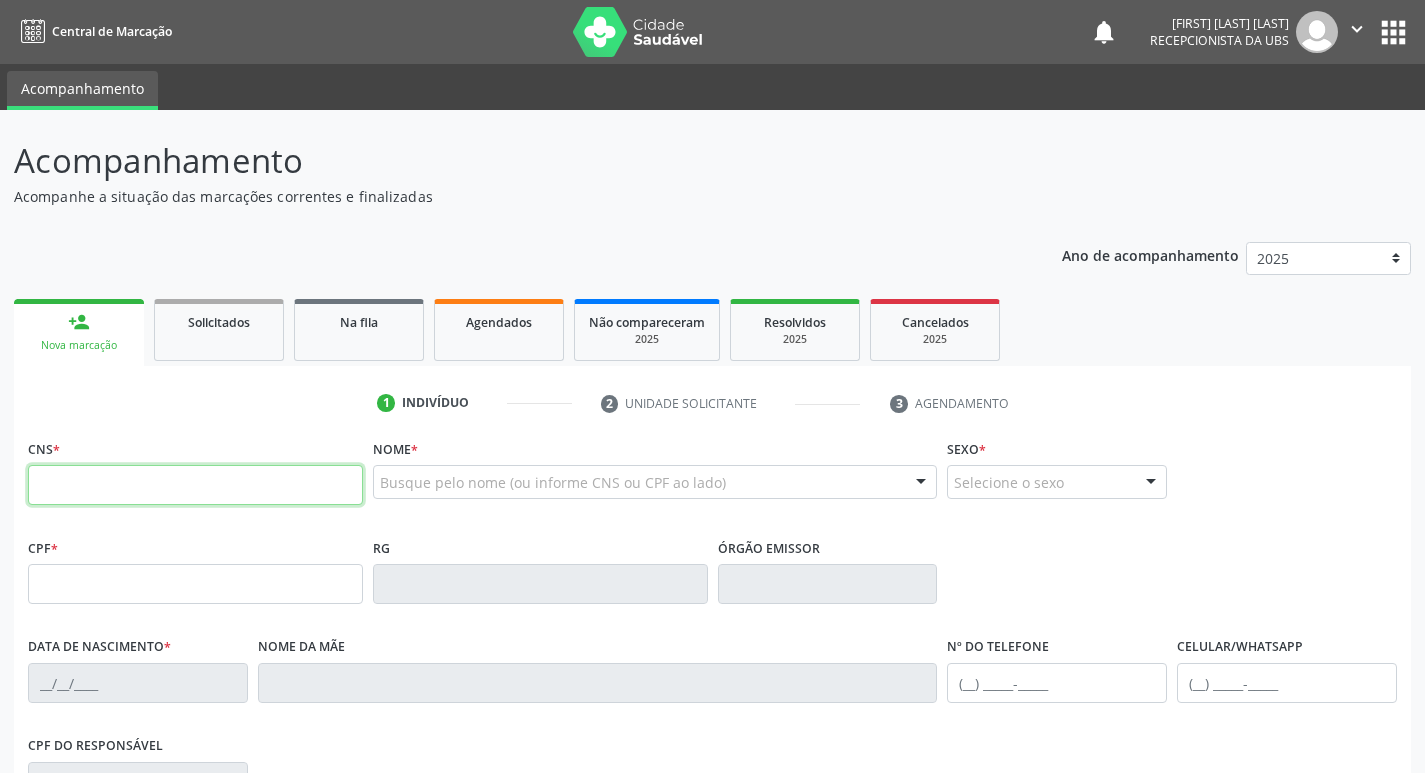 click at bounding box center [195, 485] 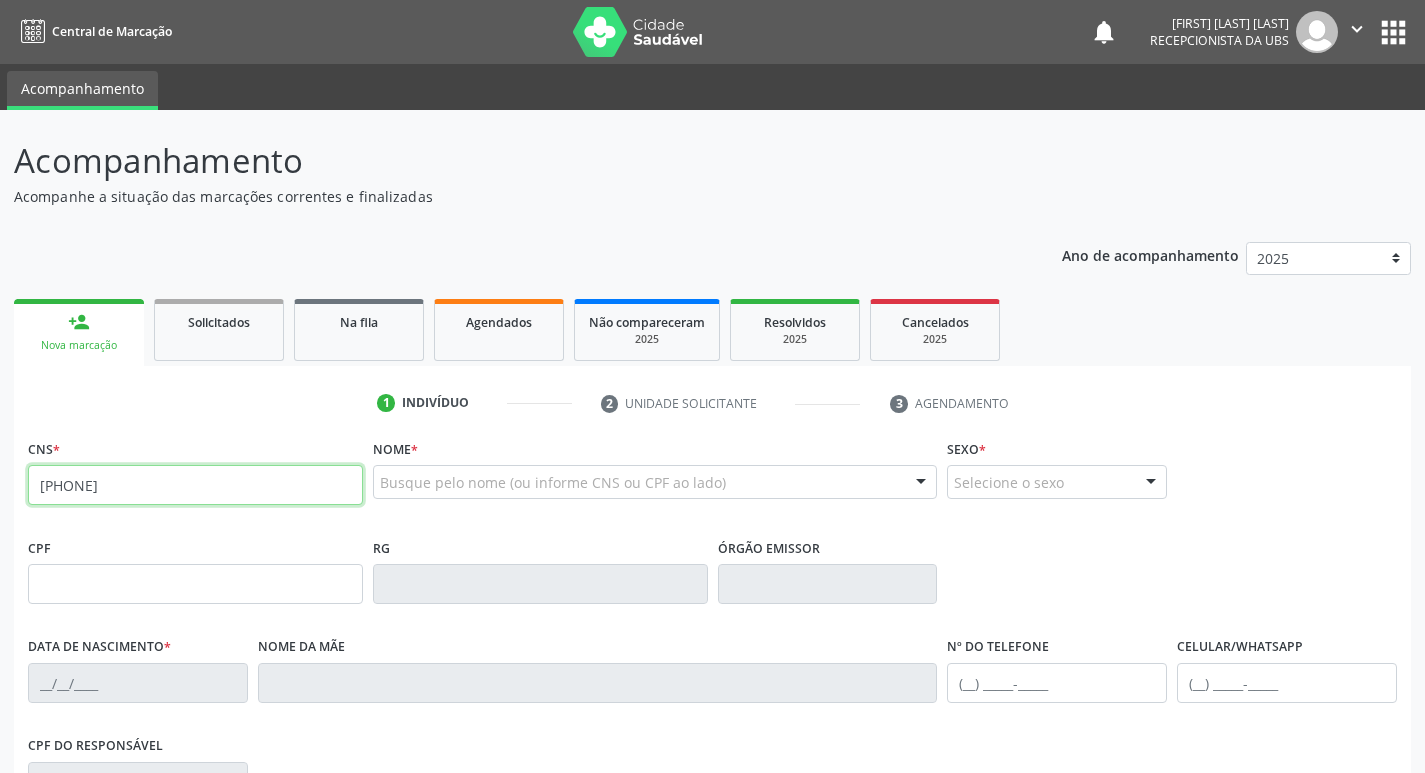 type on "708 1035 5104 7633" 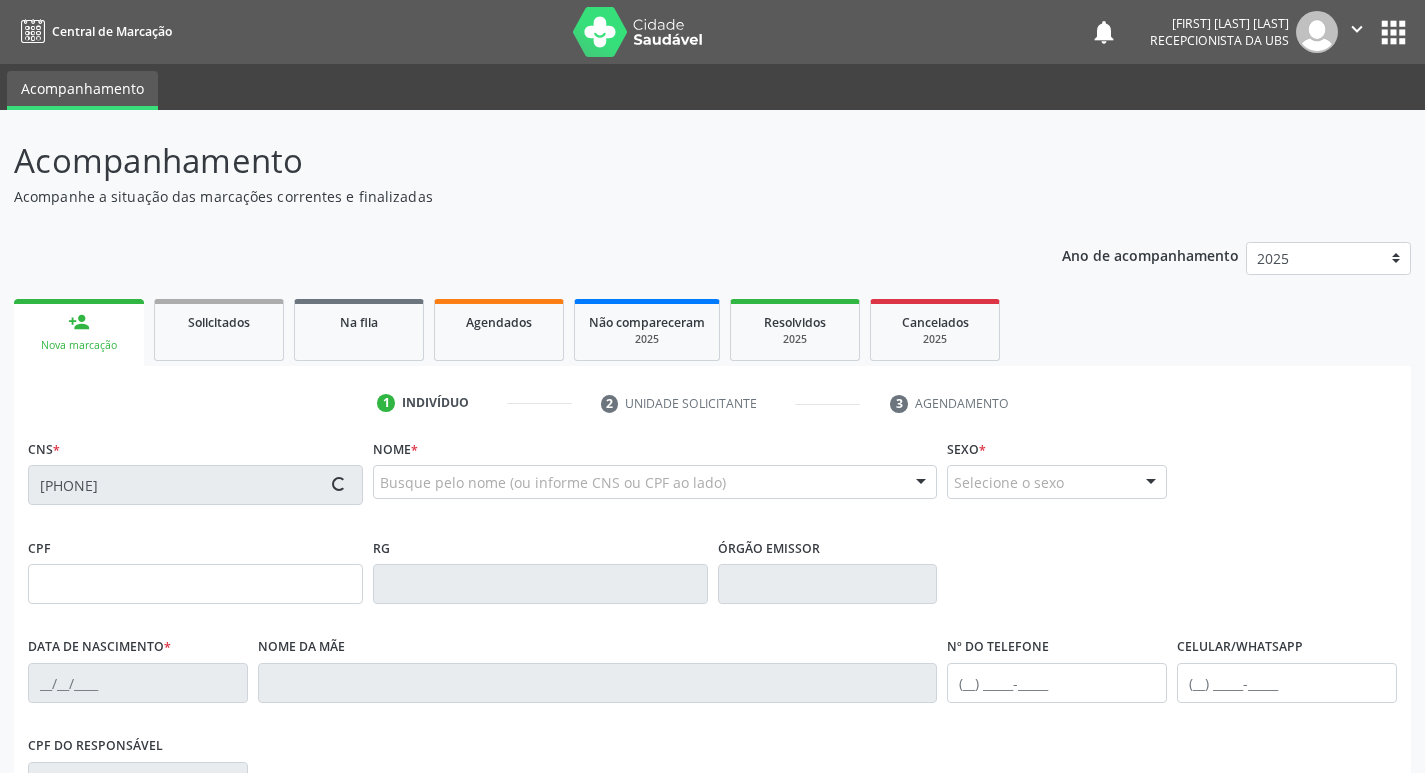 type on "158.933.864-26" 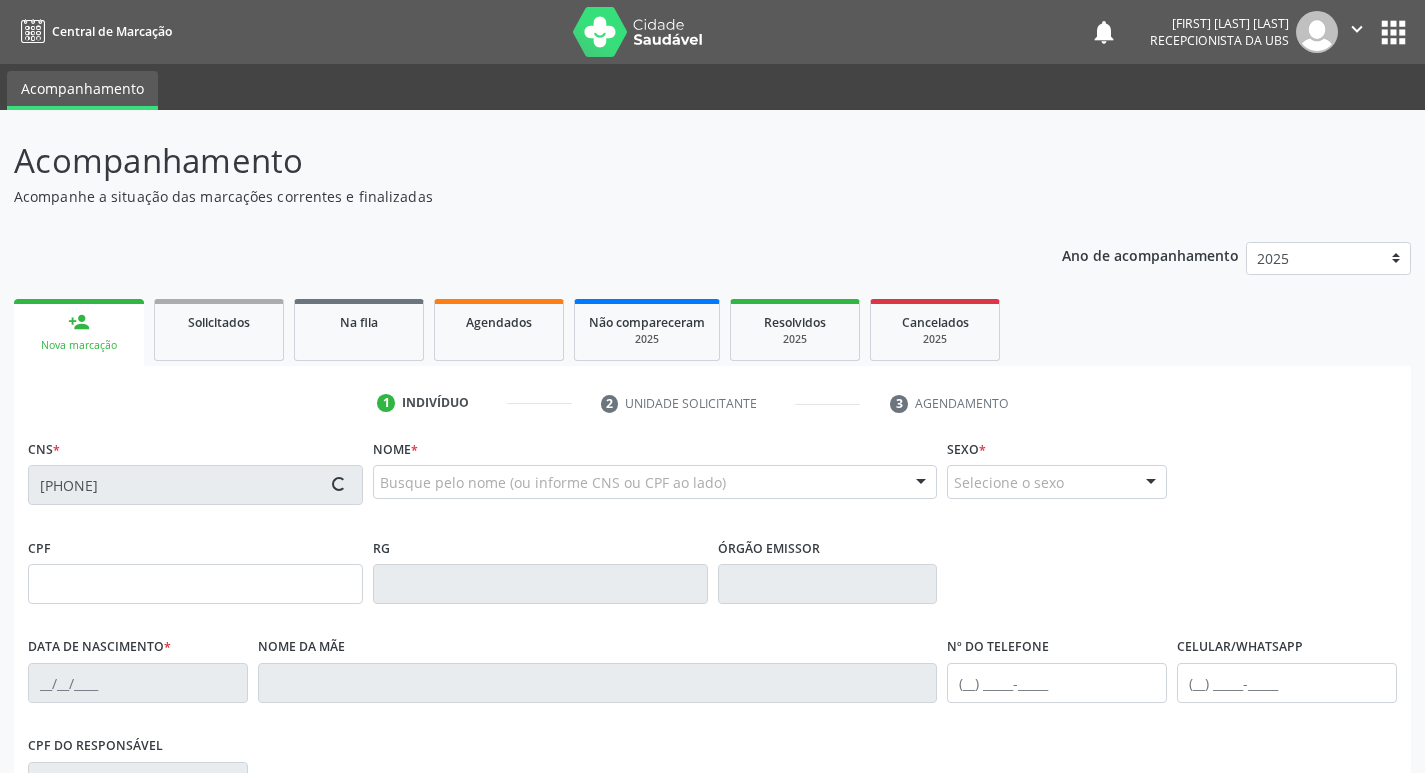 type on "25/09/2018" 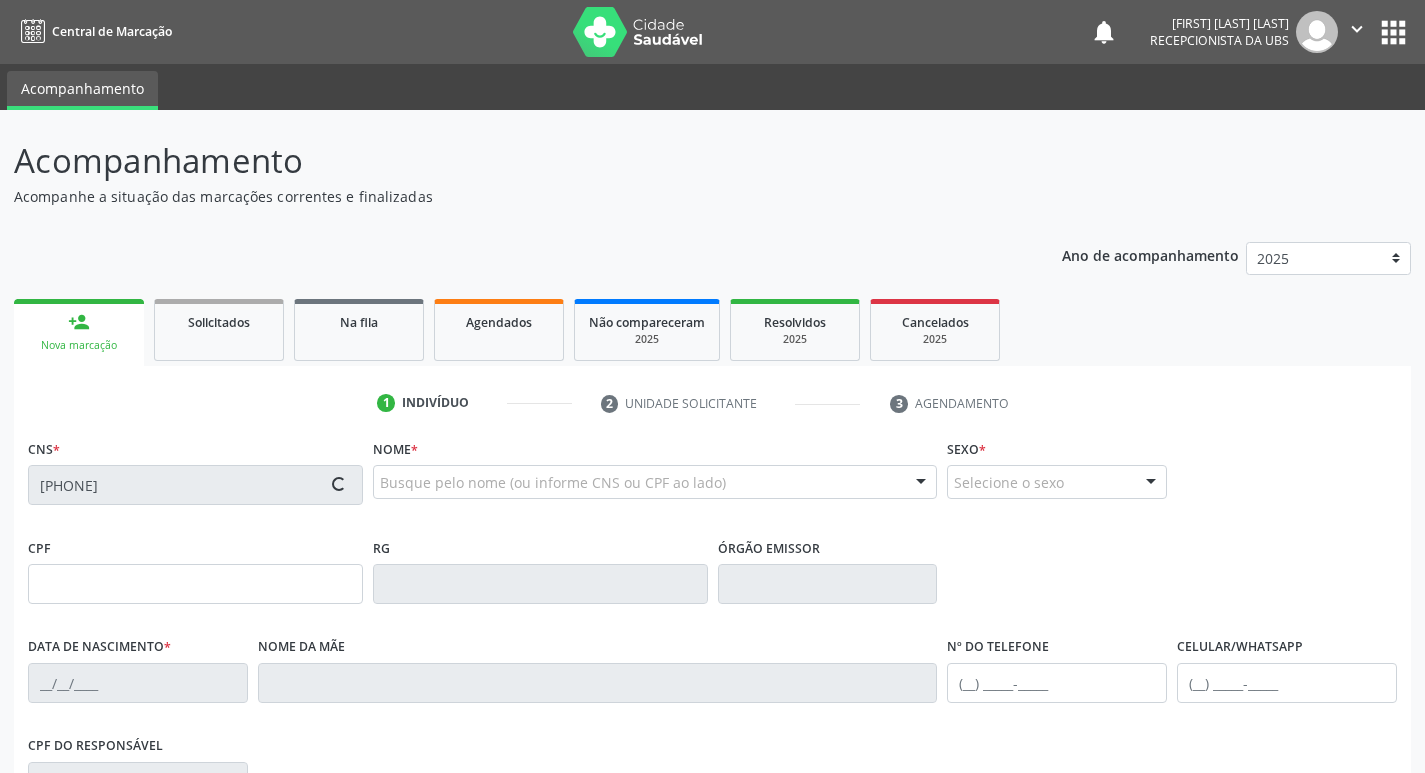 type on "068.131.144-41" 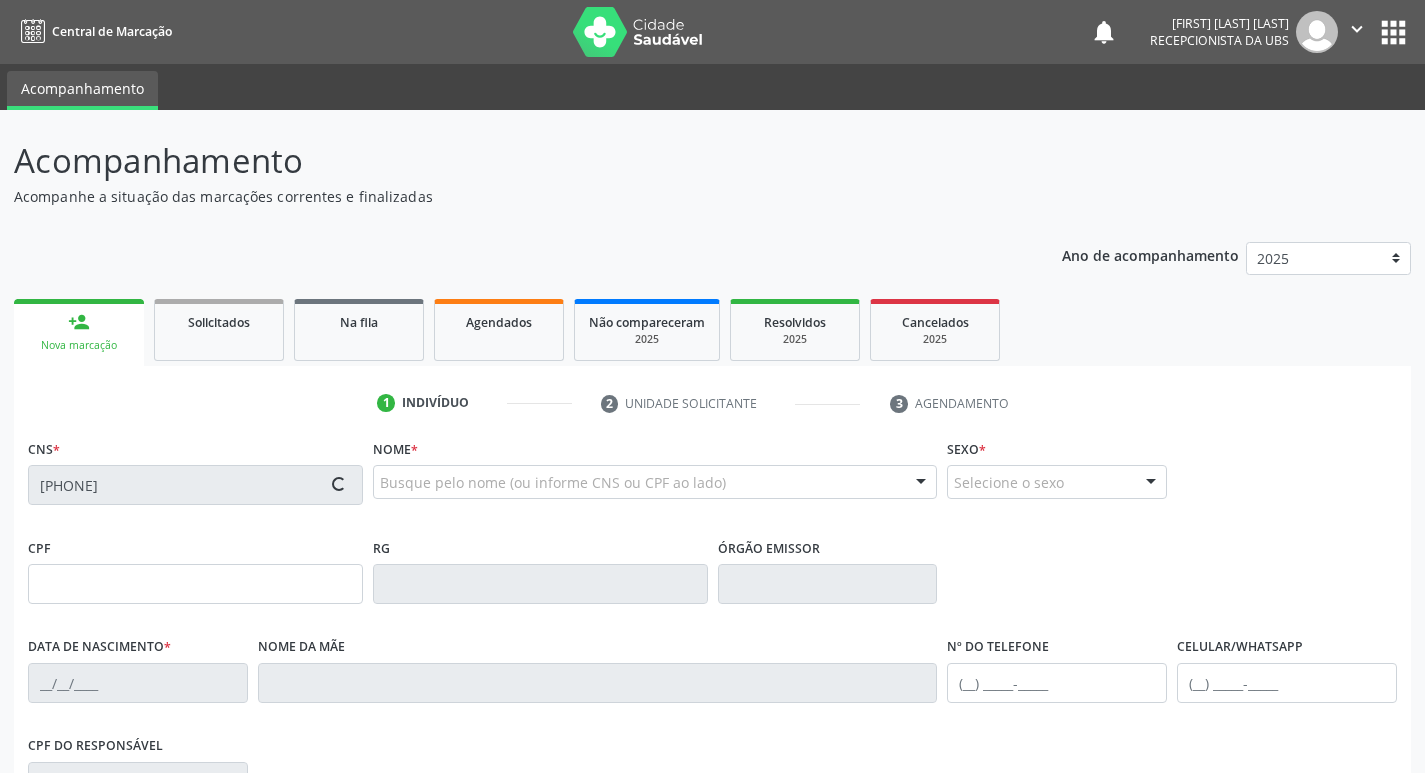 type on "815" 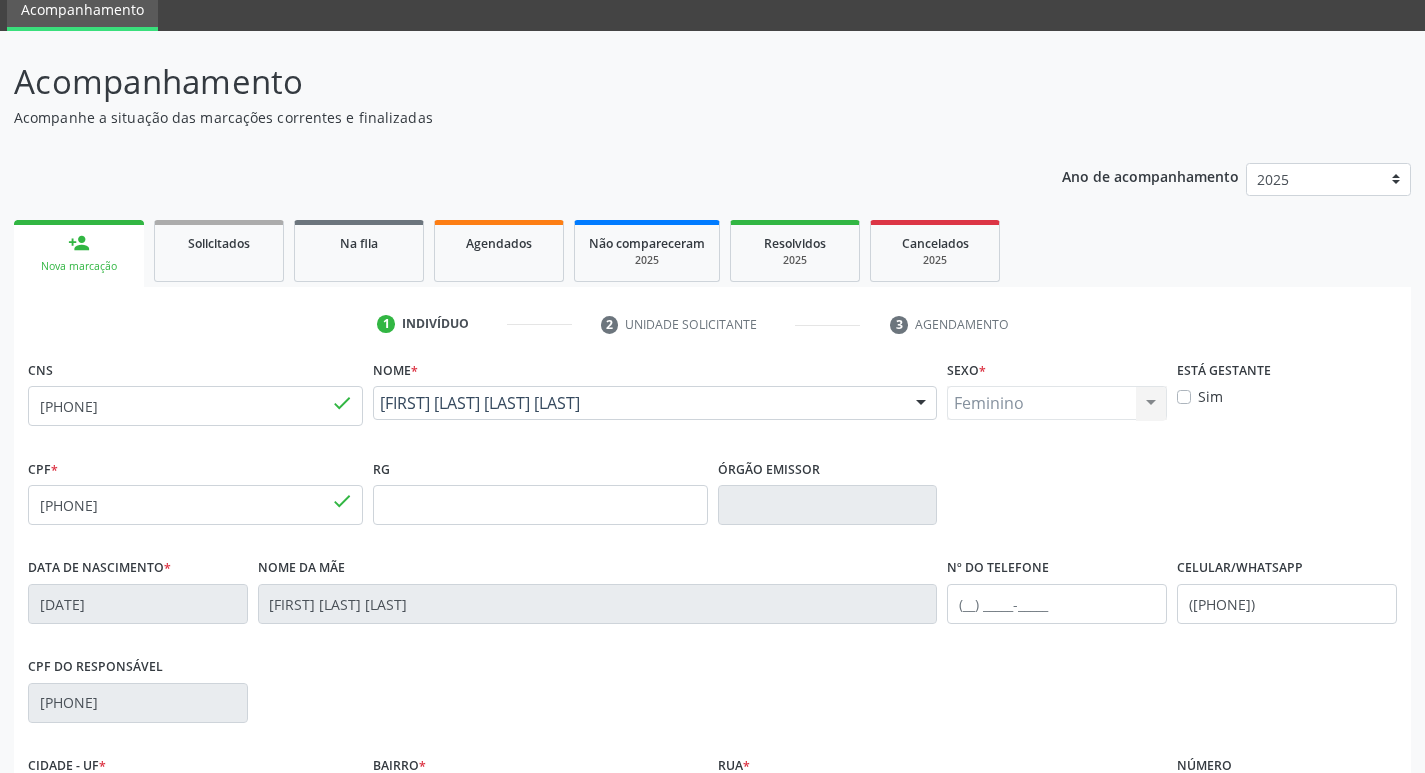 scroll, scrollTop: 200, scrollLeft: 0, axis: vertical 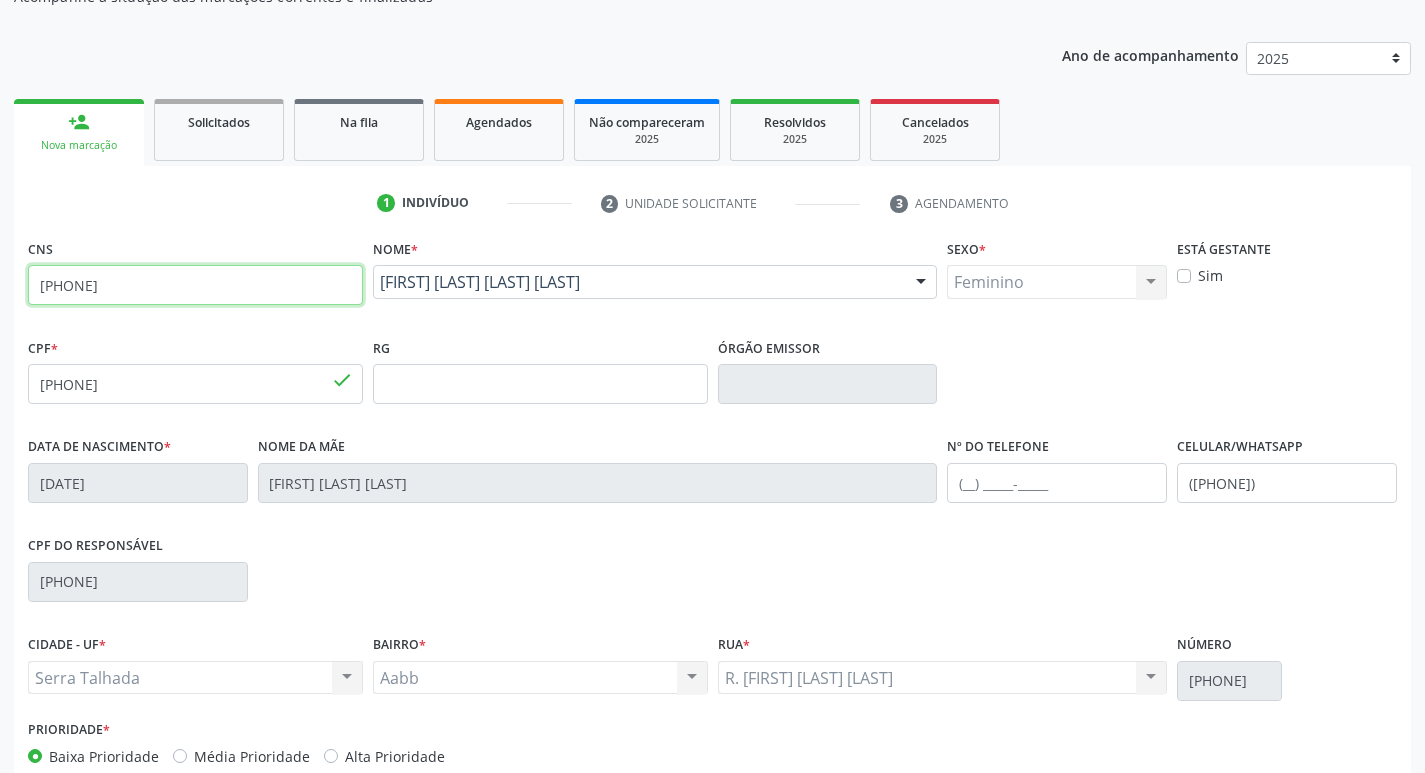 click on "708 1035 5104 7633" at bounding box center (195, 285) 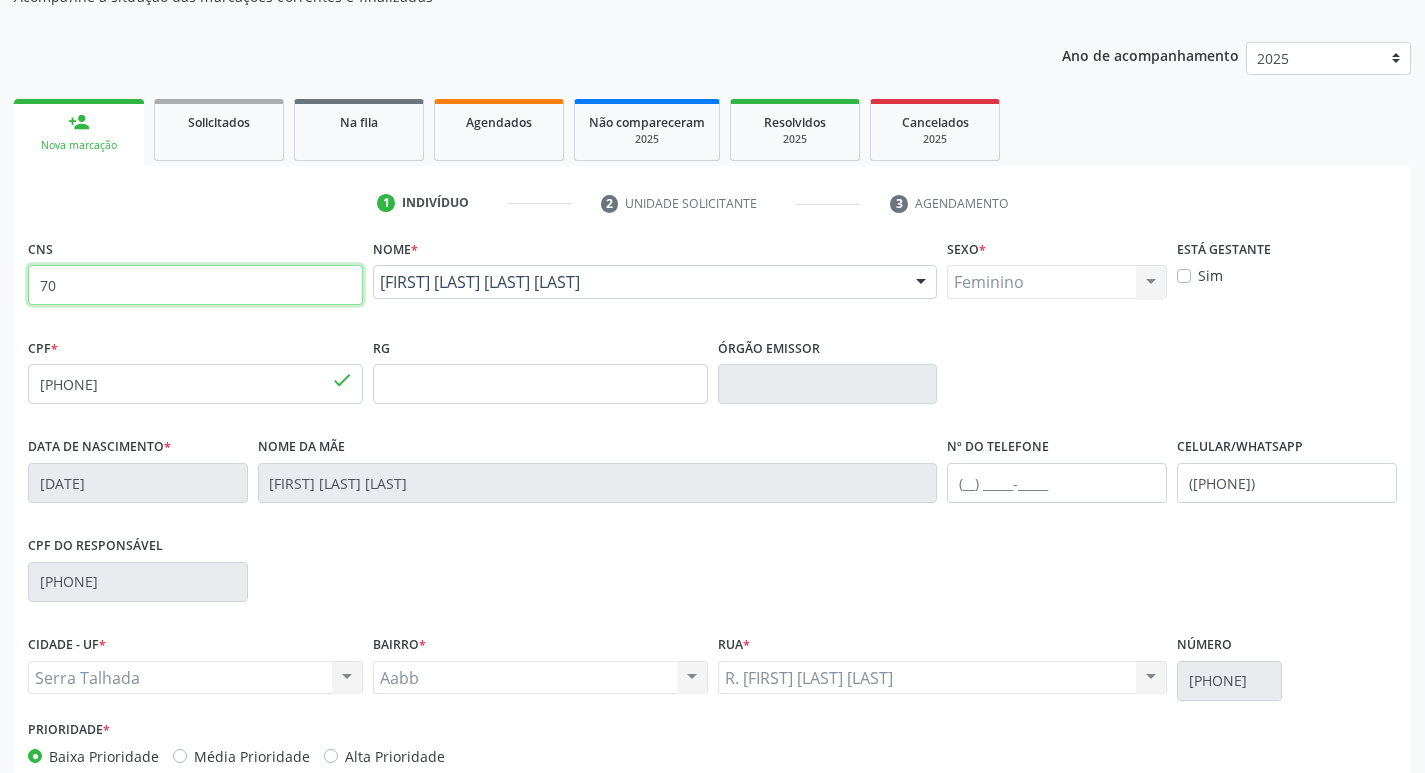 type on "7" 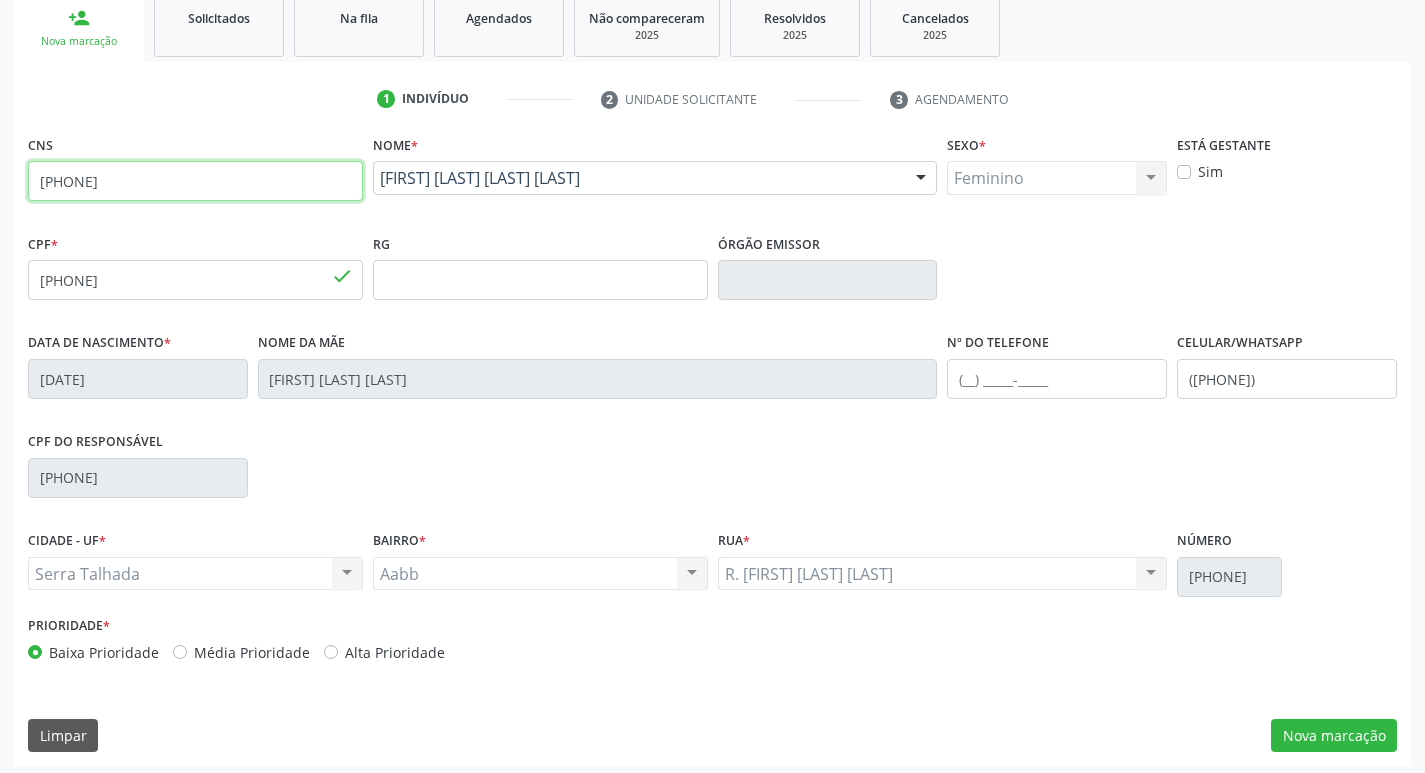 scroll, scrollTop: 311, scrollLeft: 0, axis: vertical 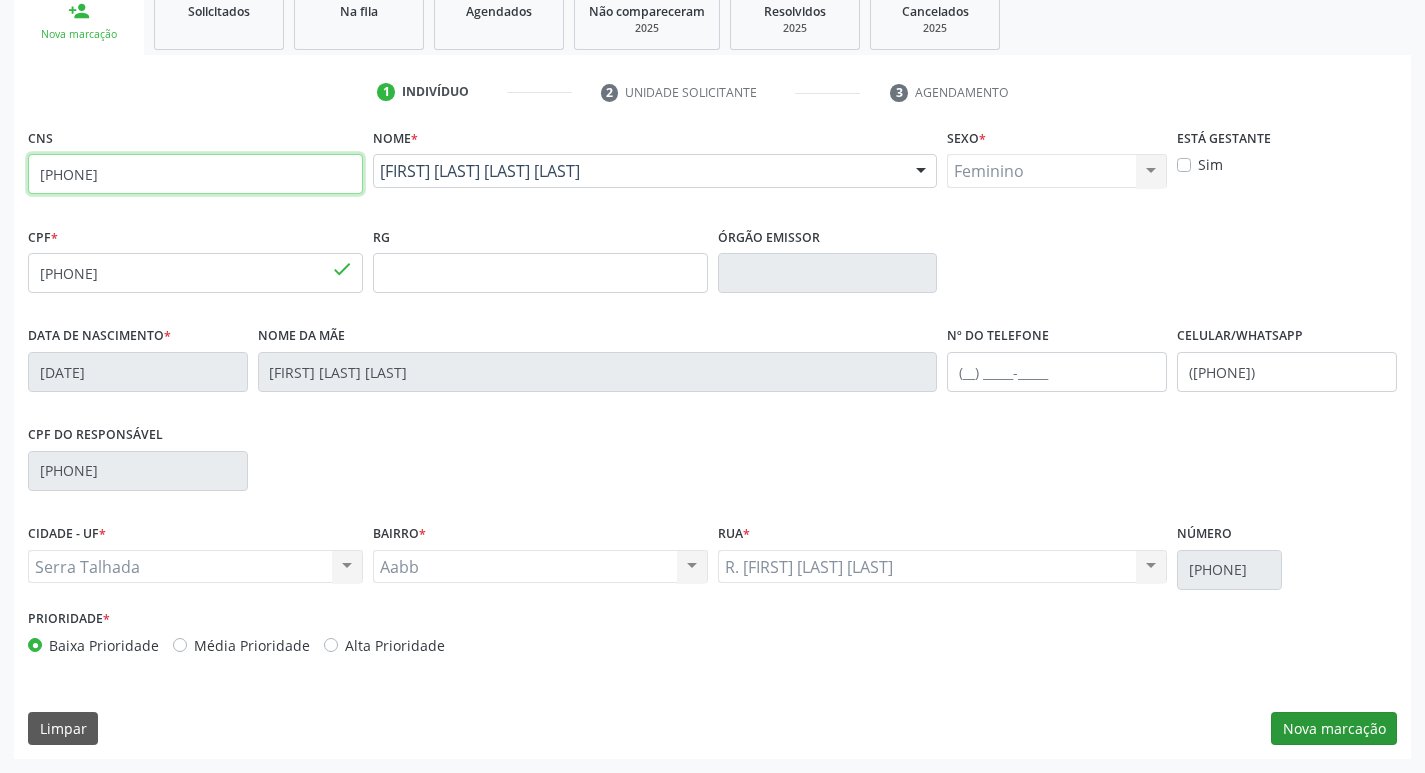 type on "704 8035 1962 2246" 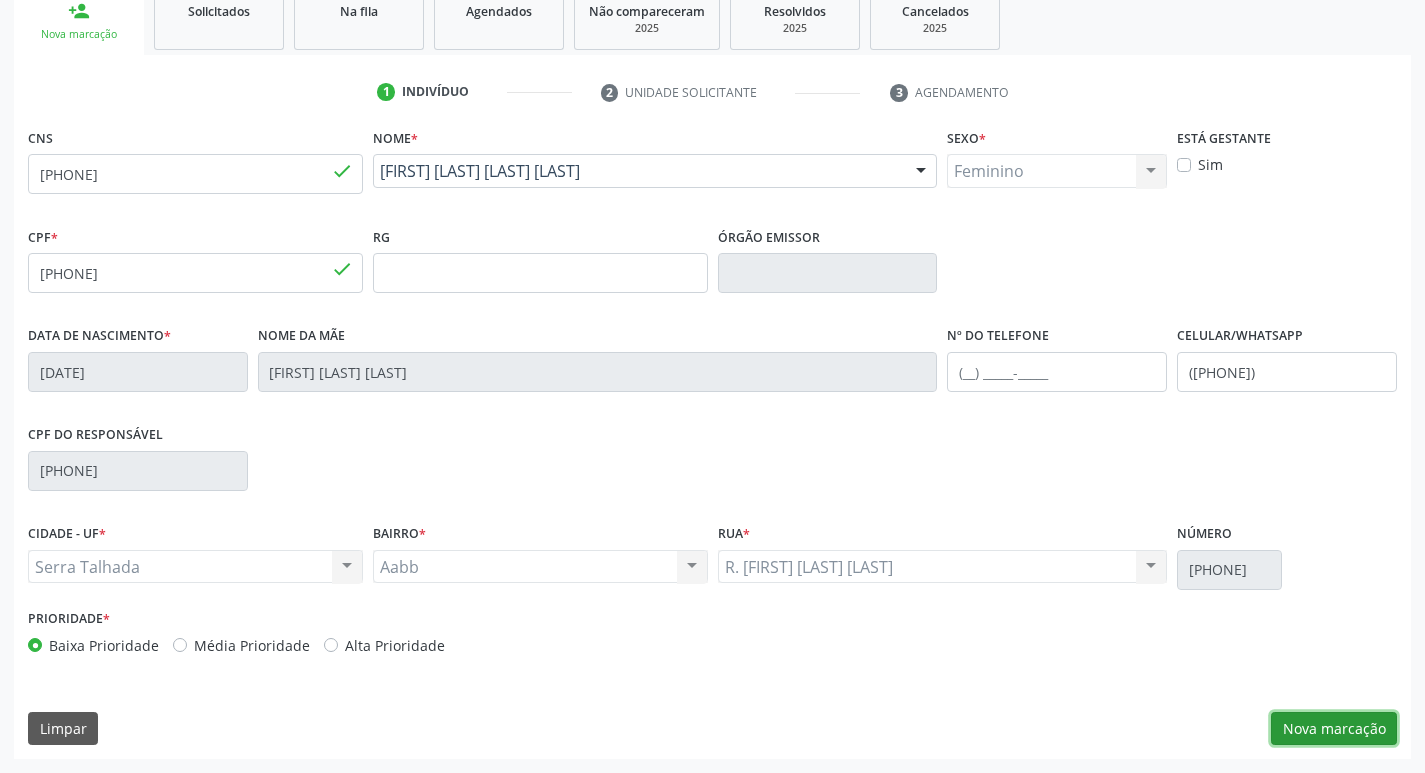 click on "Nova marcação" at bounding box center [1334, 729] 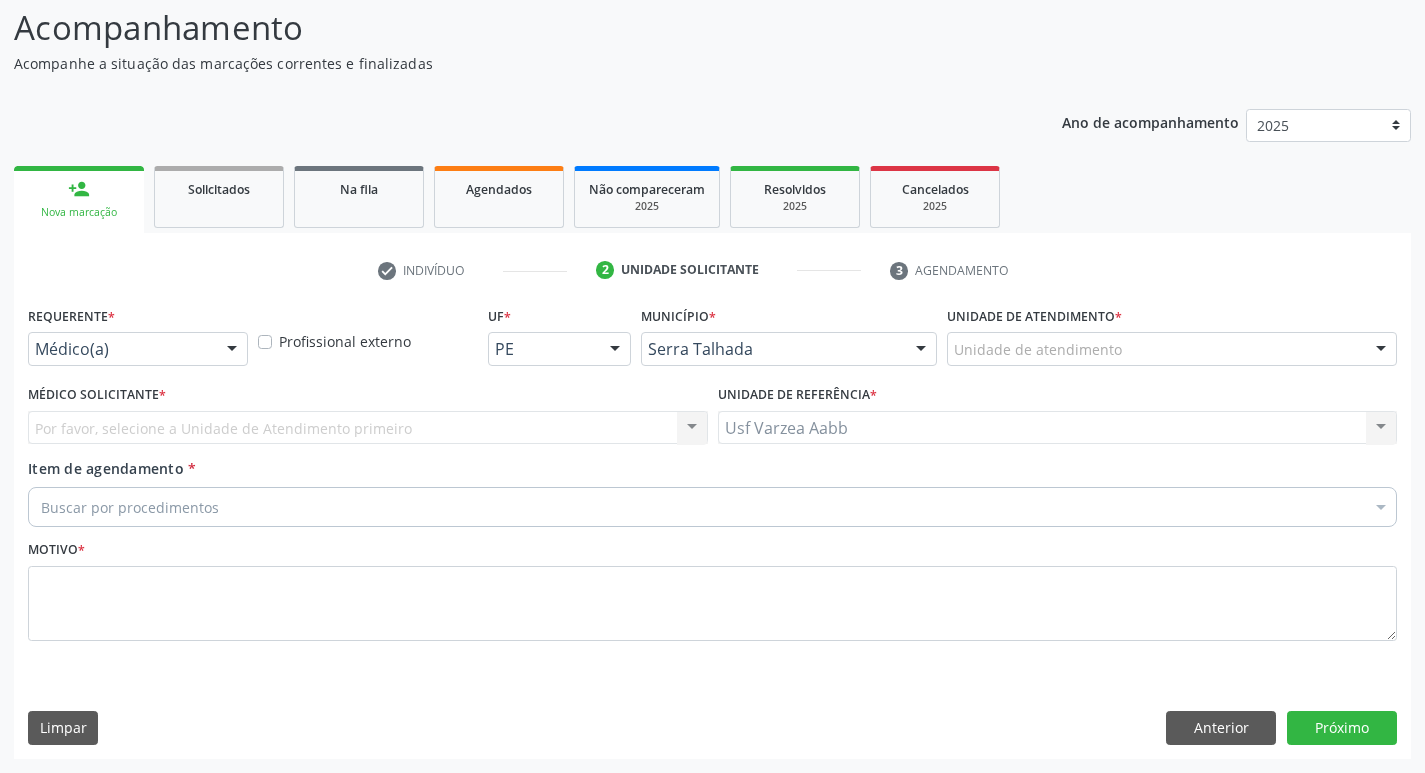 scroll, scrollTop: 133, scrollLeft: 0, axis: vertical 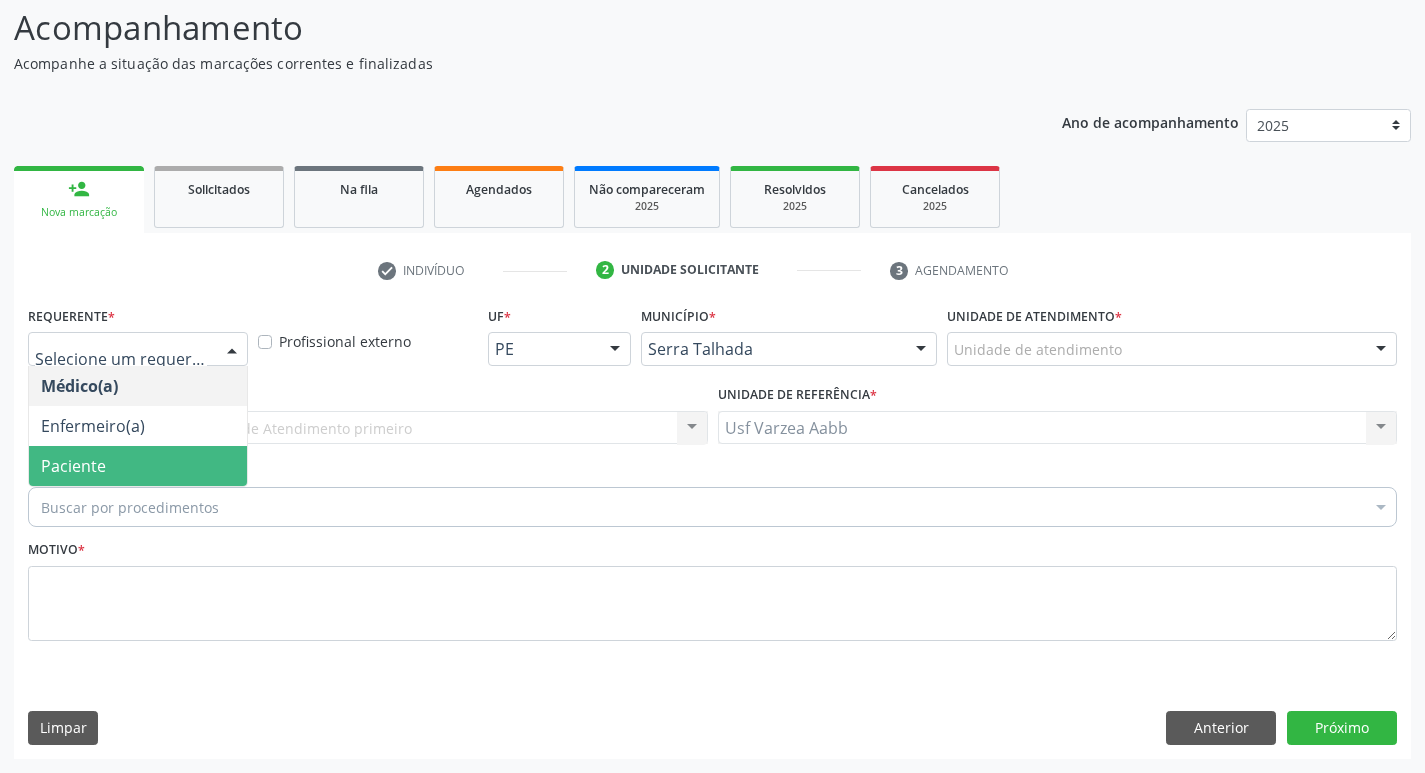click on "Paciente" at bounding box center [138, 466] 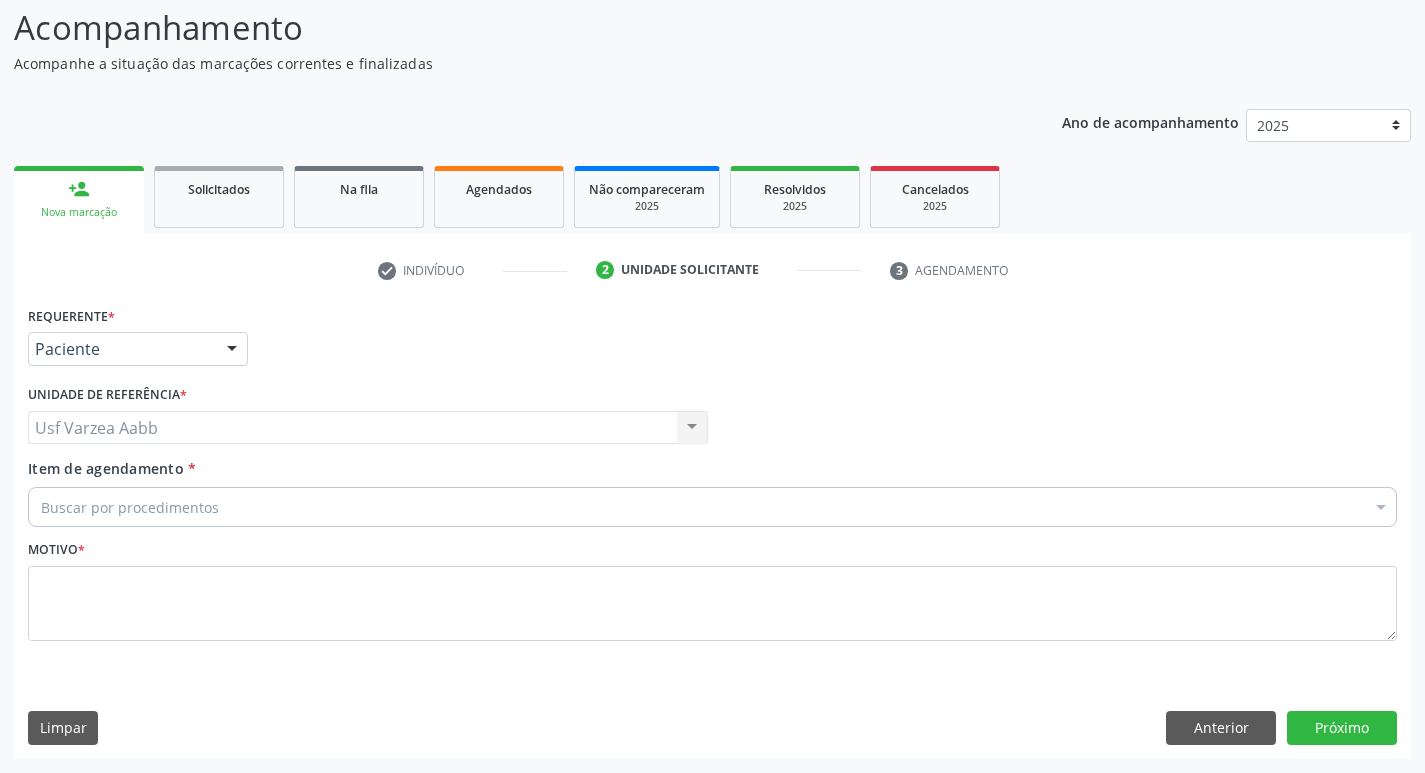 click on "Buscar por procedimentos" at bounding box center (712, 507) 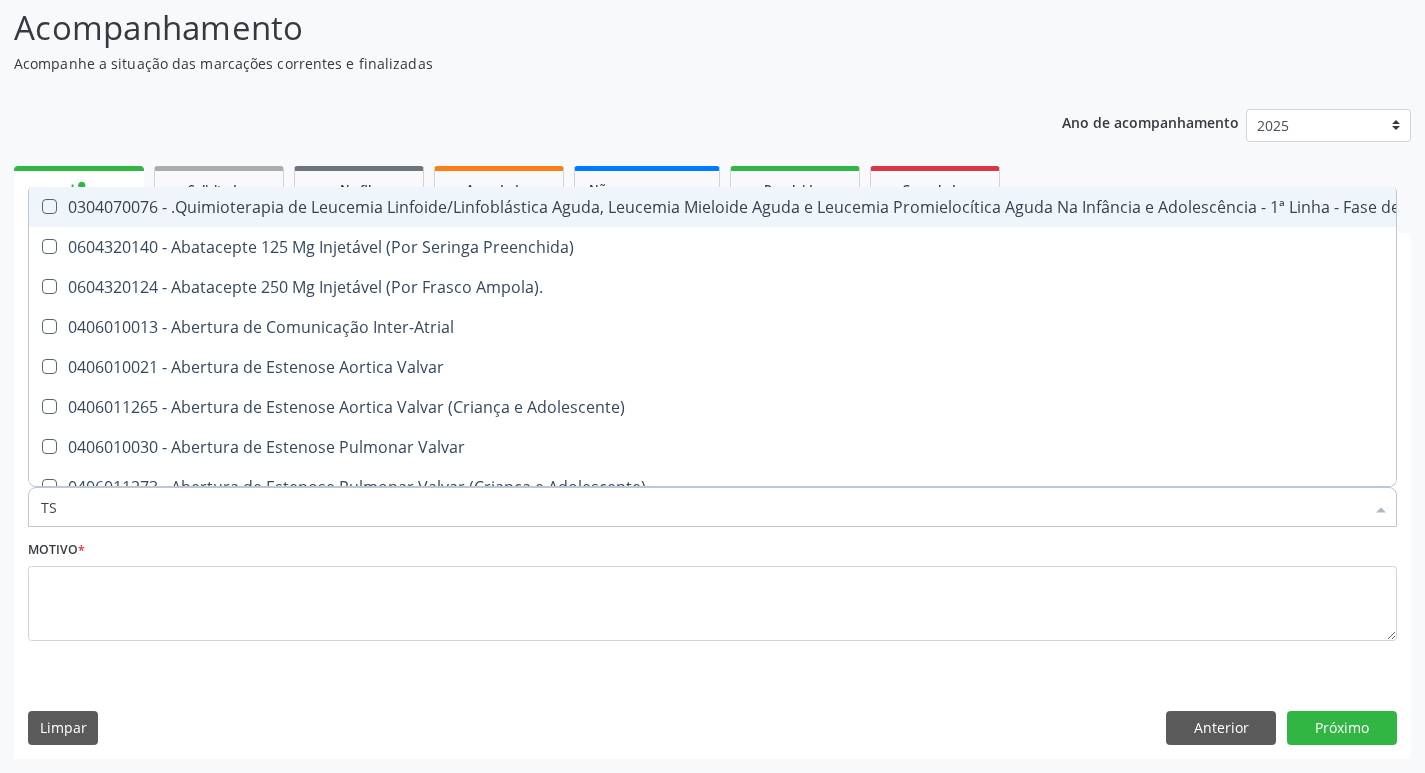 type on "TSH" 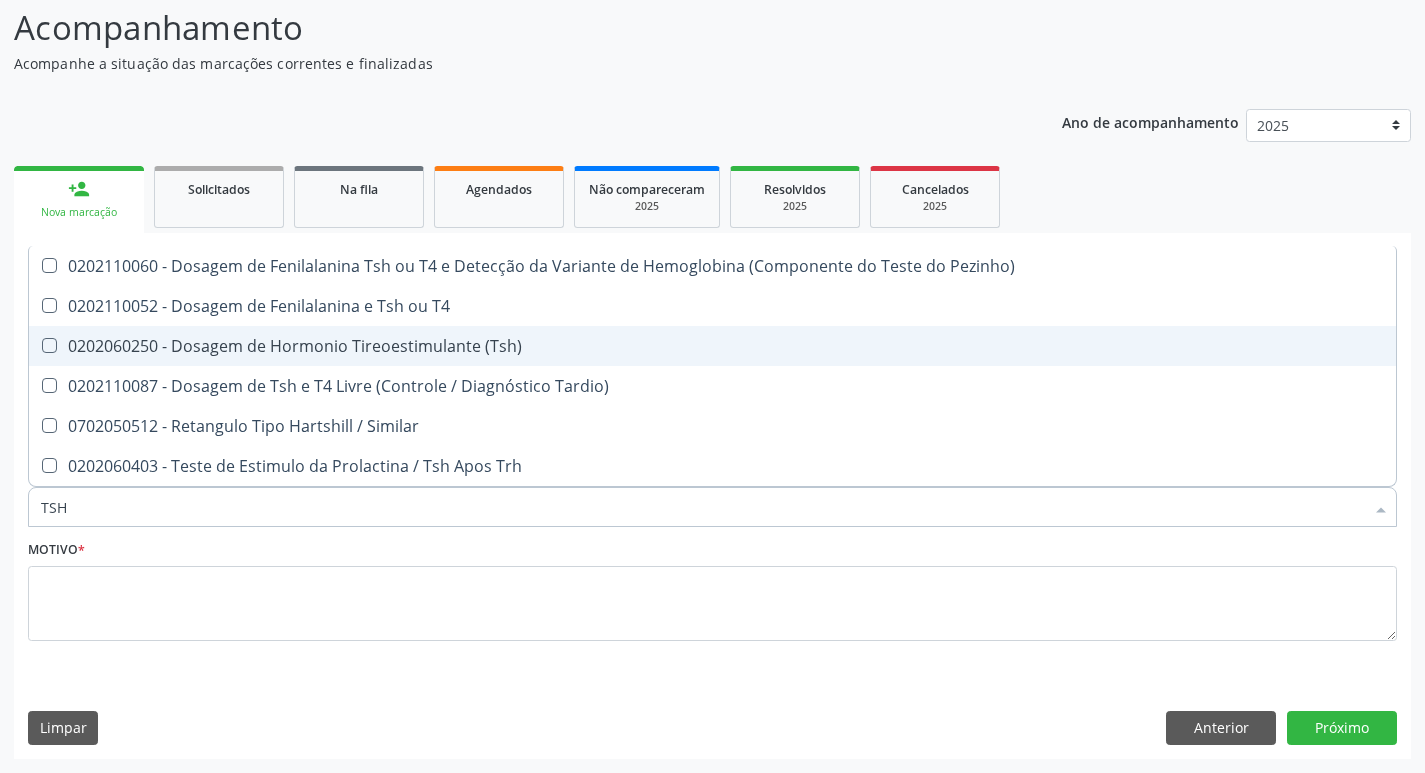 click on "0202060250 - Dosagem de Hormonio Tireoestimulante (Tsh)" at bounding box center [712, 346] 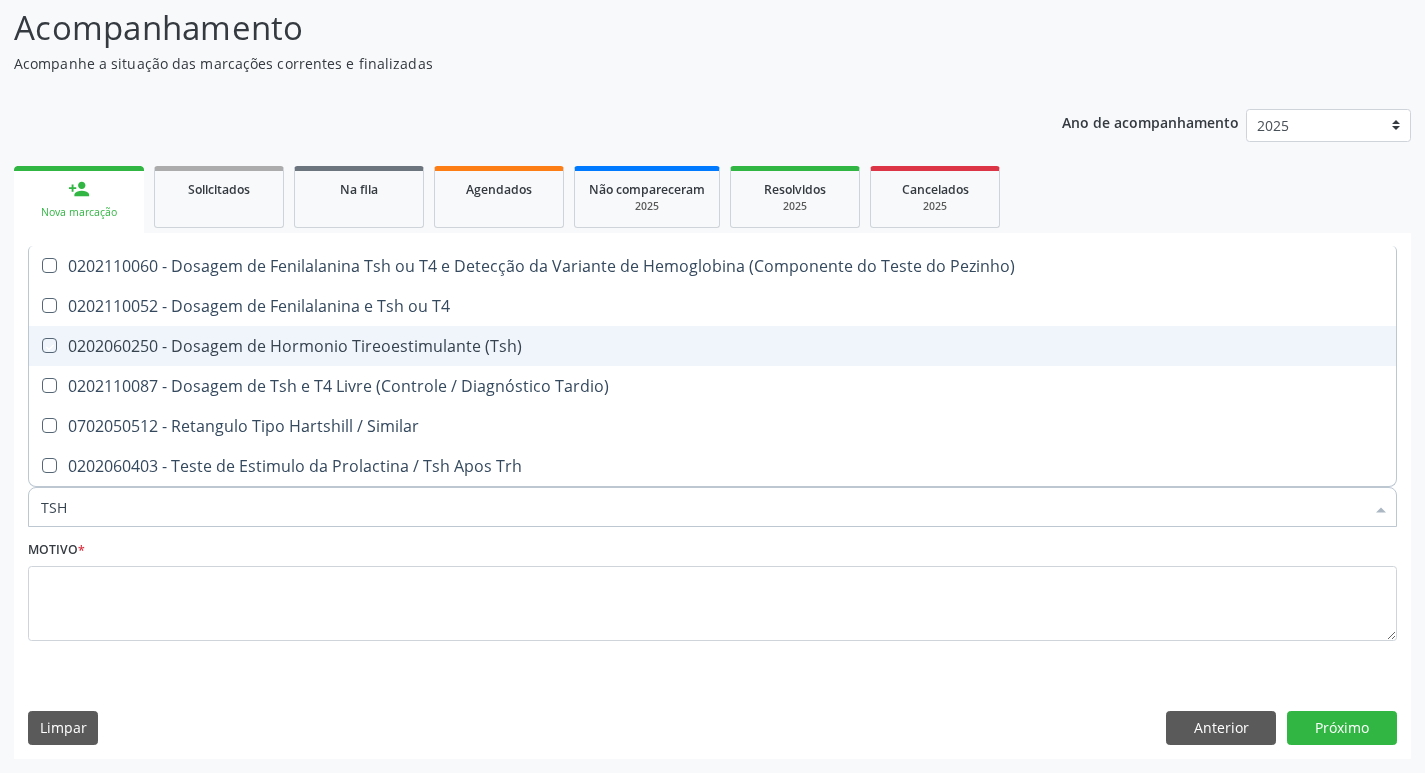 checkbox on "true" 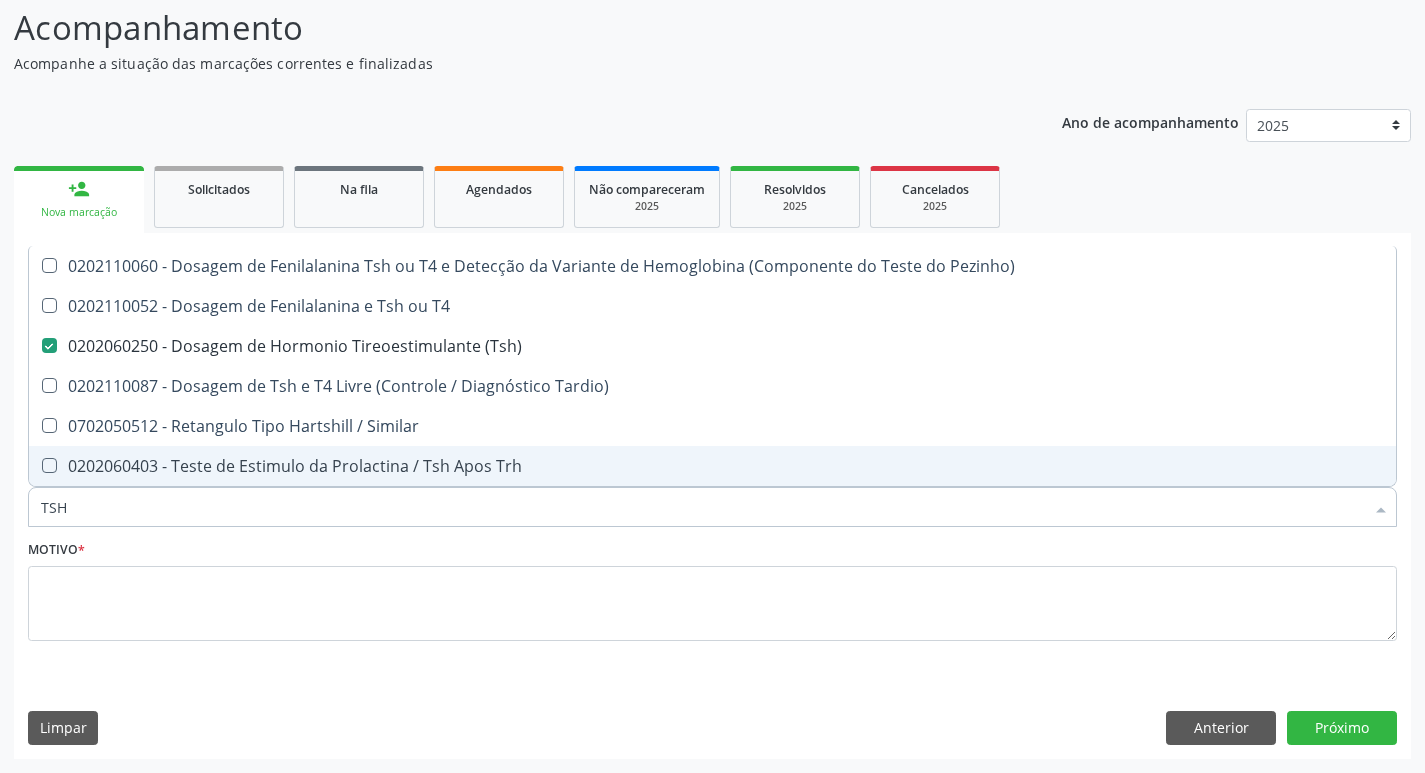 click on "TSH" at bounding box center [702, 507] 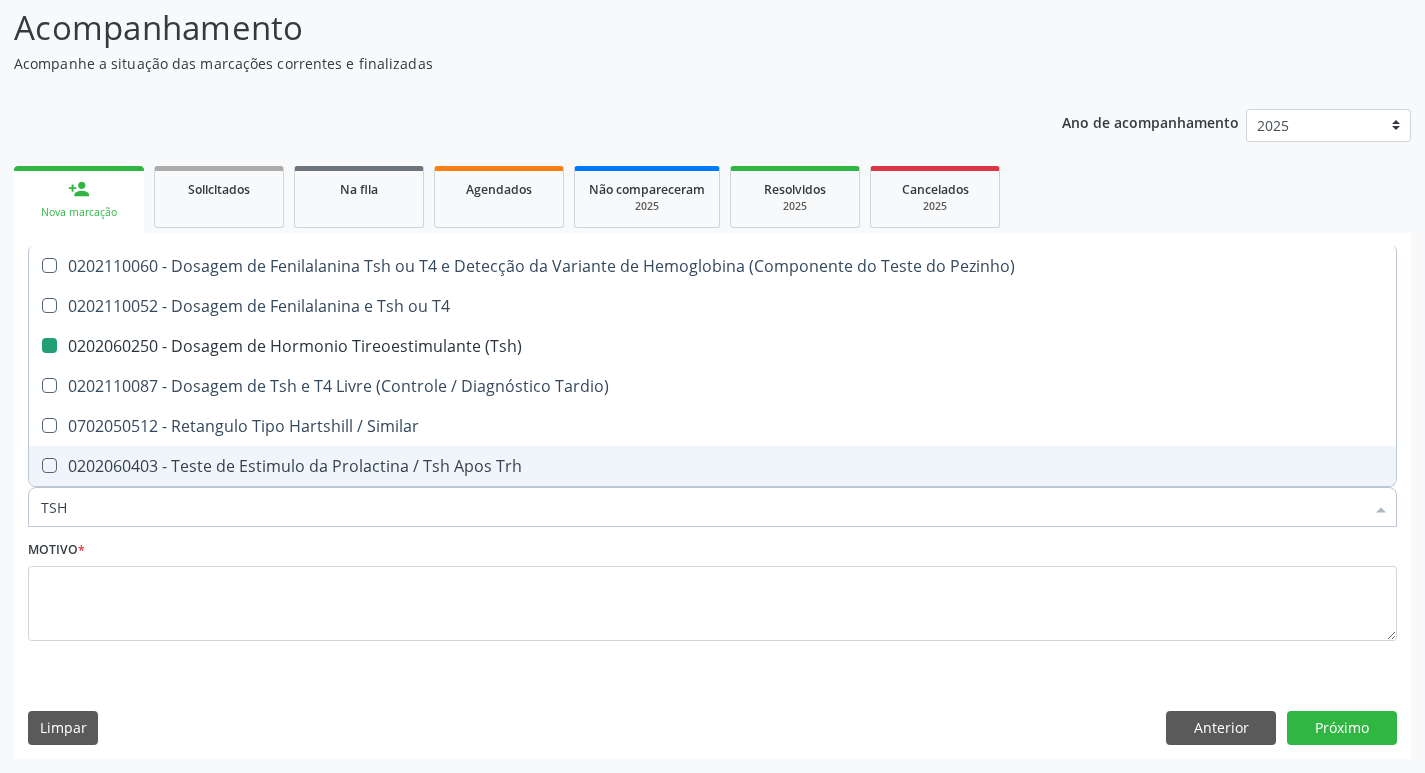 type on "T" 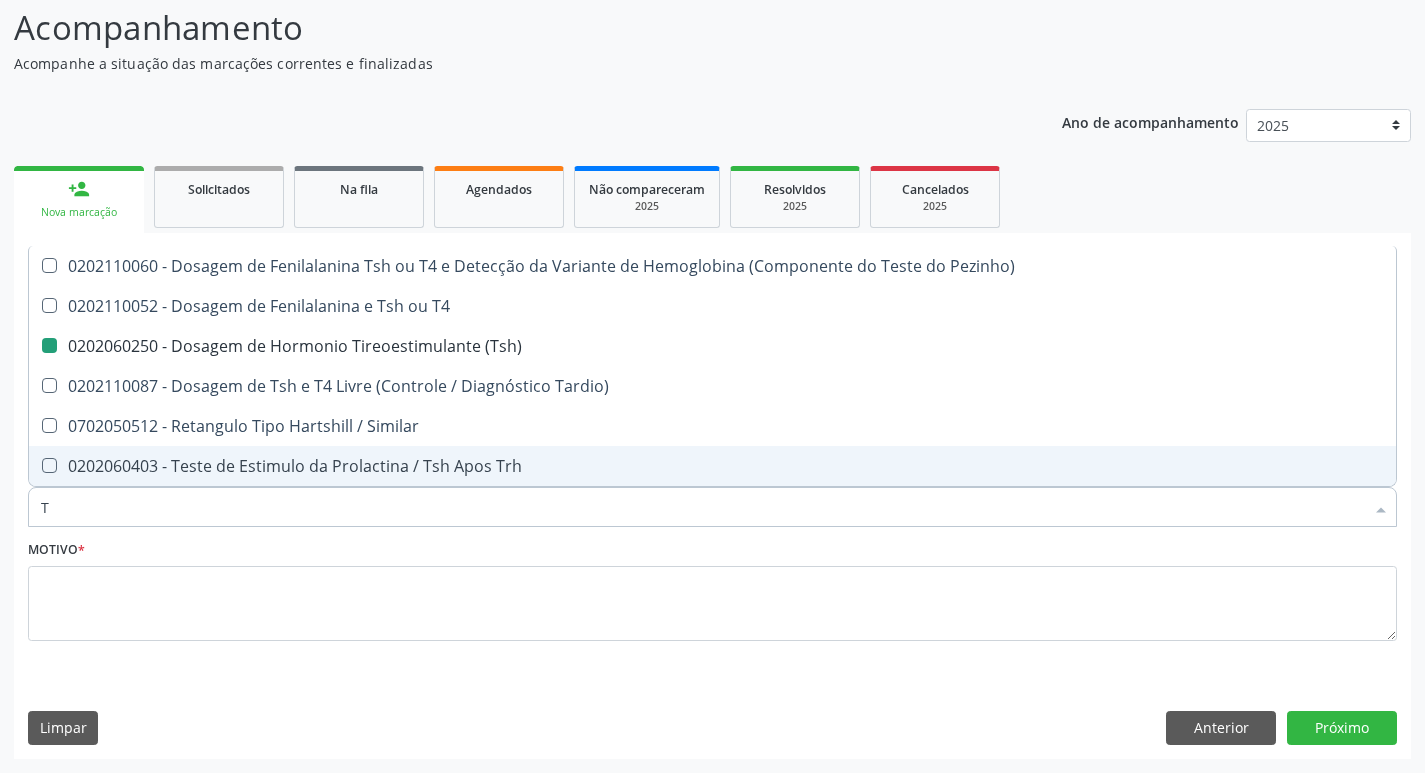 checkbox on "false" 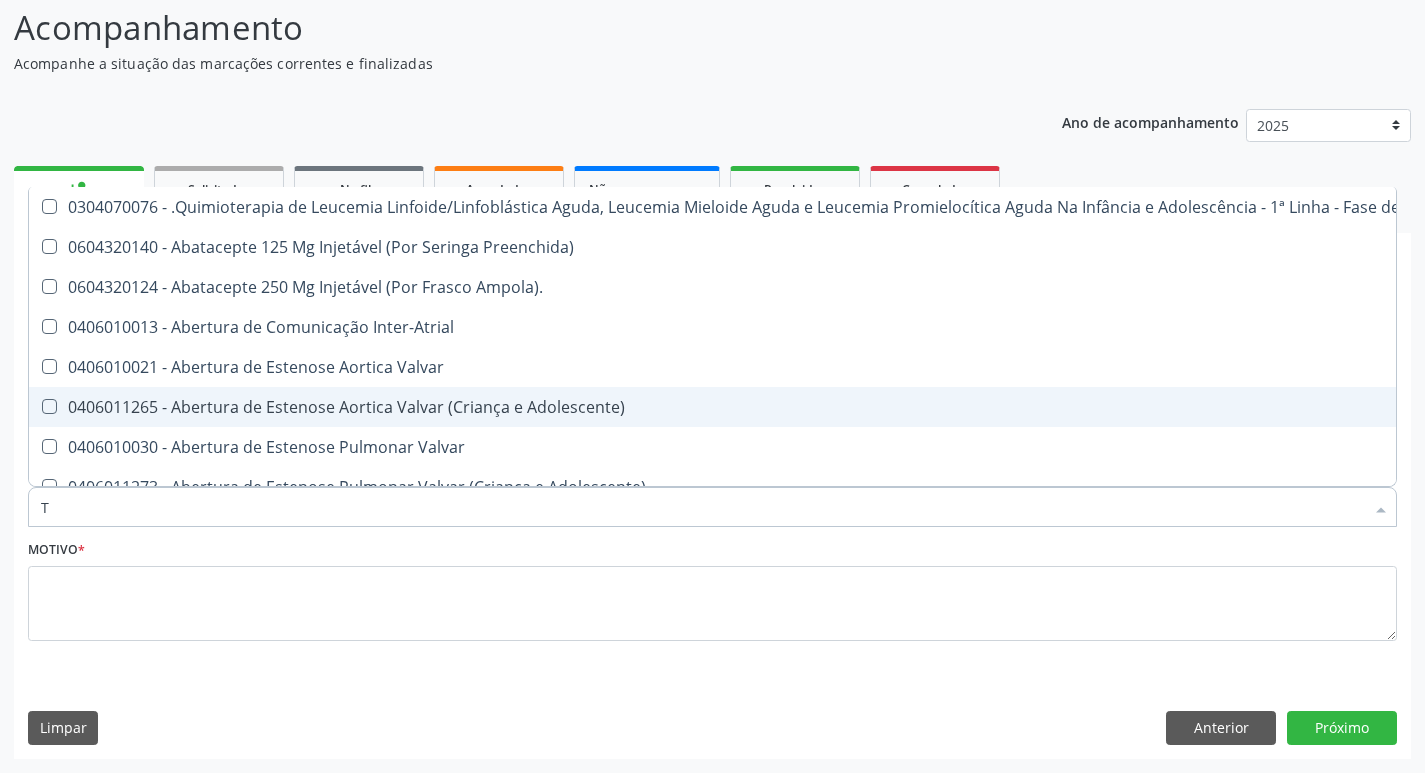 type on "T4" 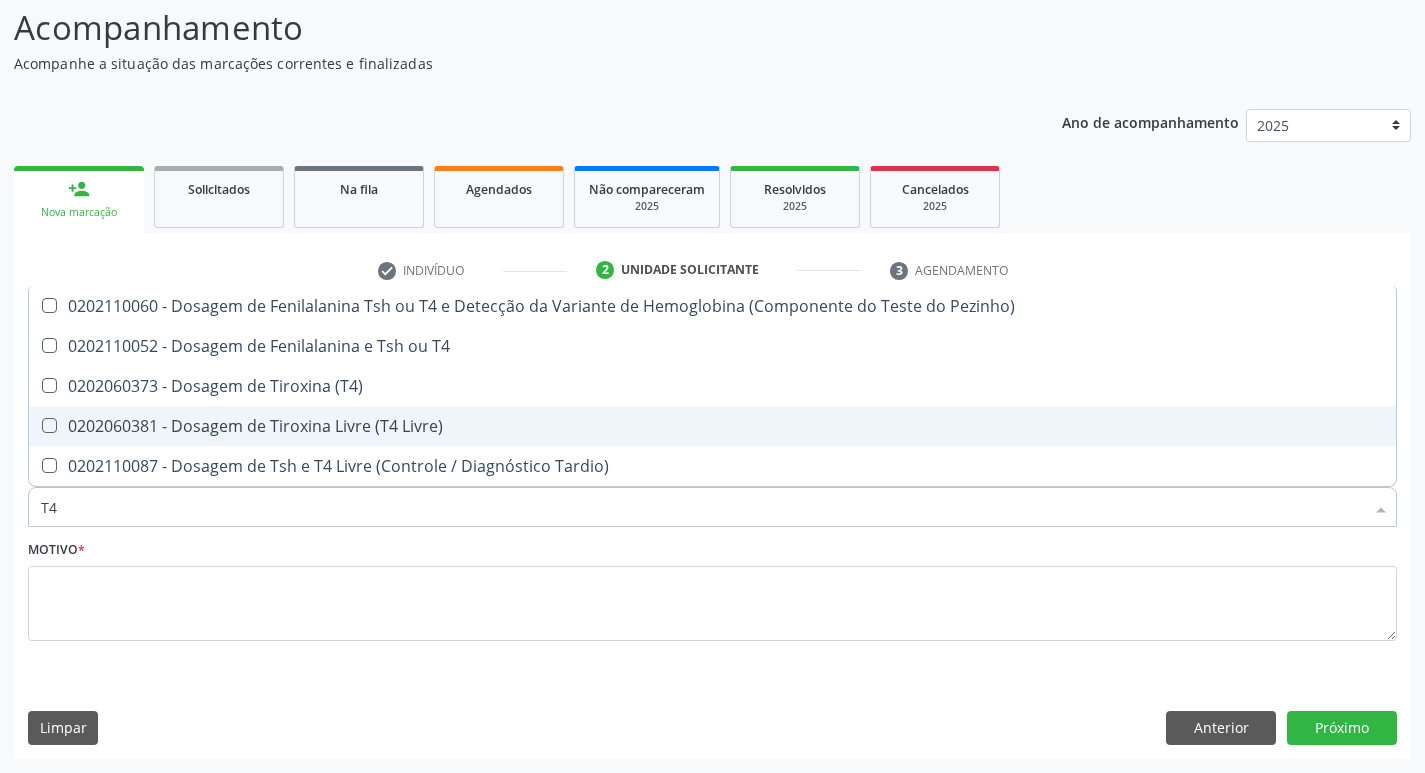 click on "0202060381 - Dosagem de Tiroxina Livre (T4 Livre)" at bounding box center [712, 426] 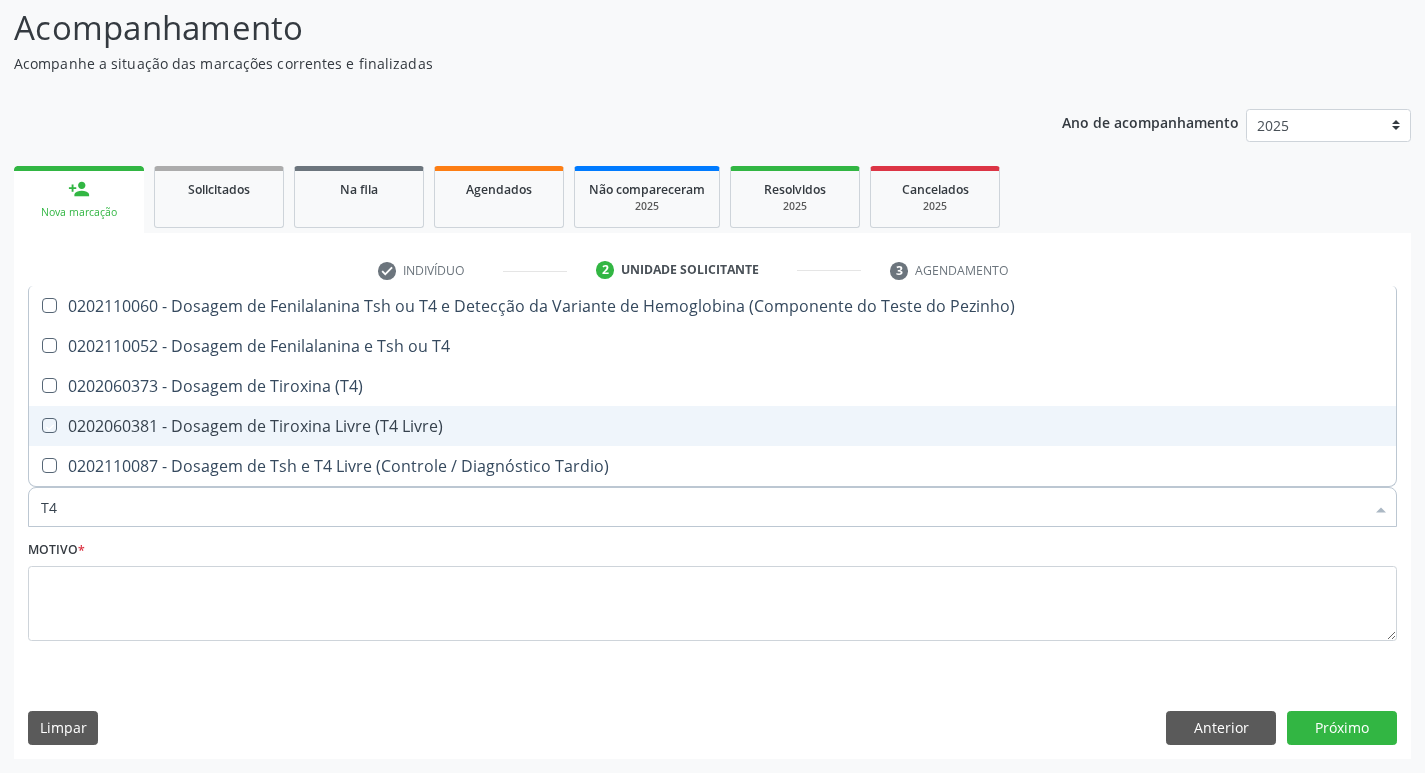 checkbox on "true" 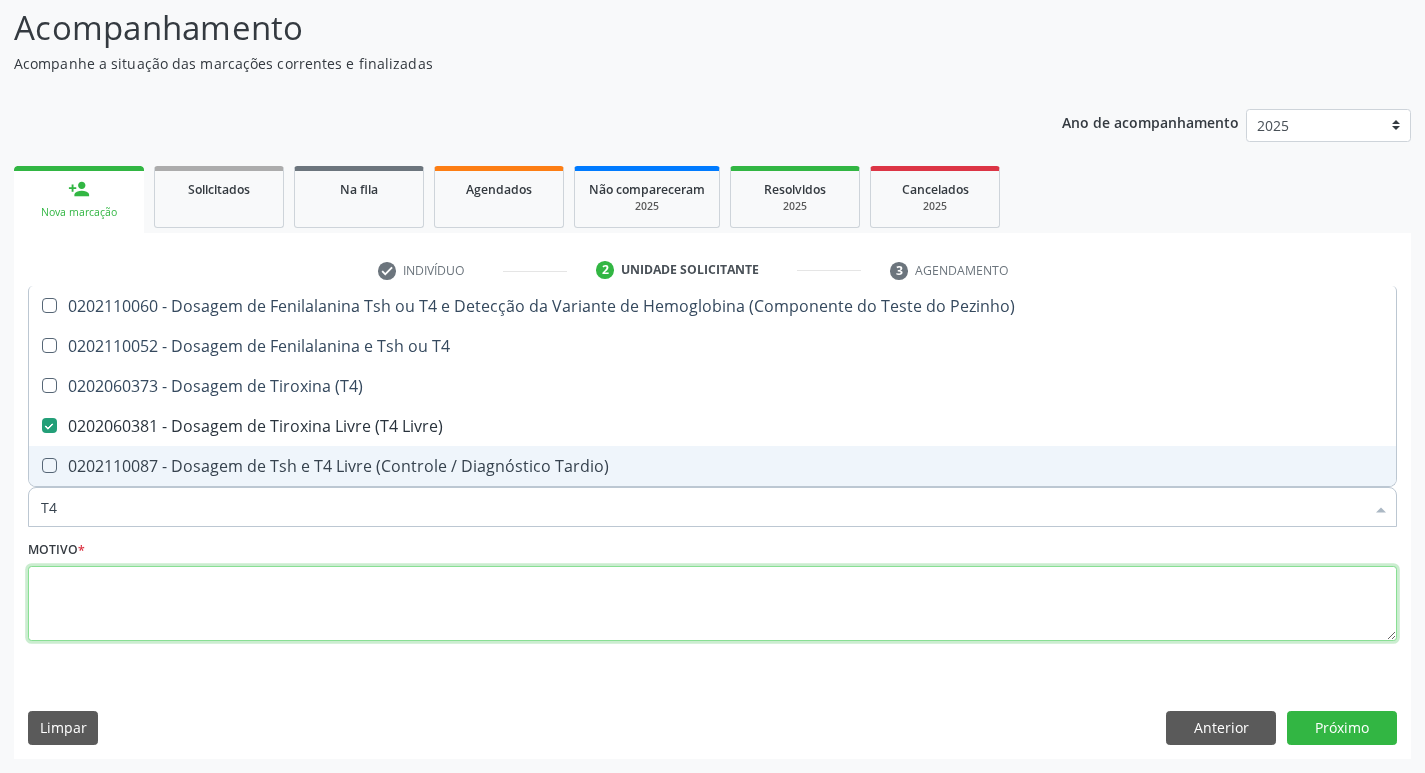 click at bounding box center [712, 604] 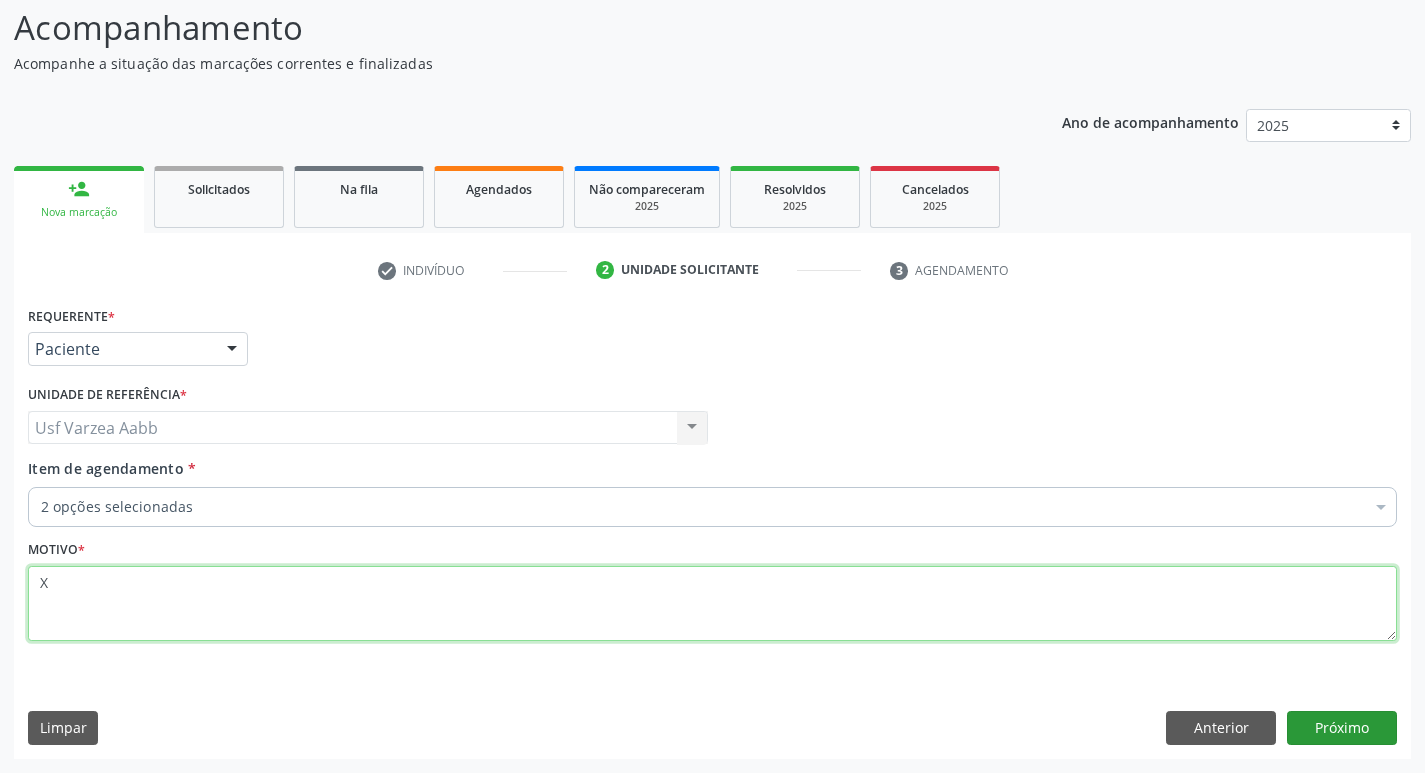 type on "X" 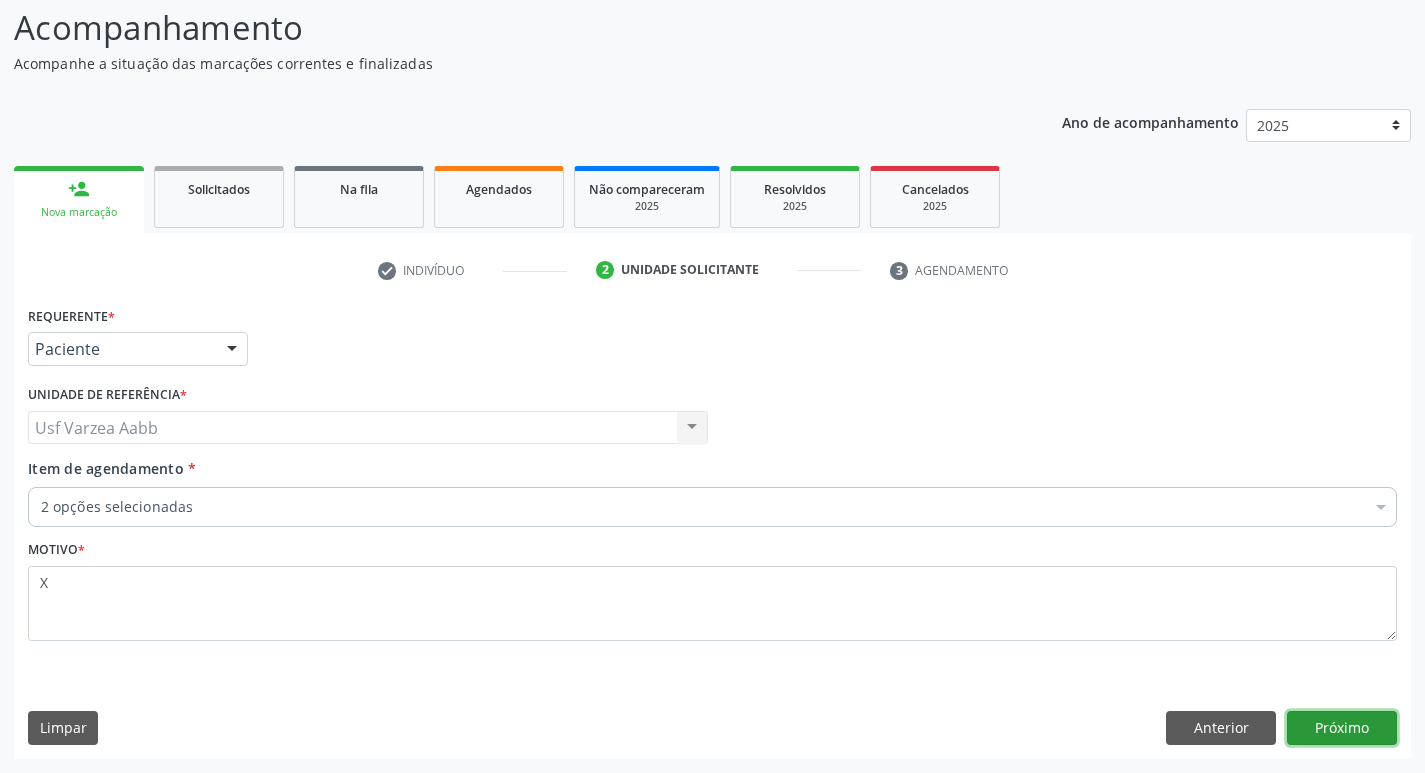 click on "Próximo" at bounding box center (1342, 728) 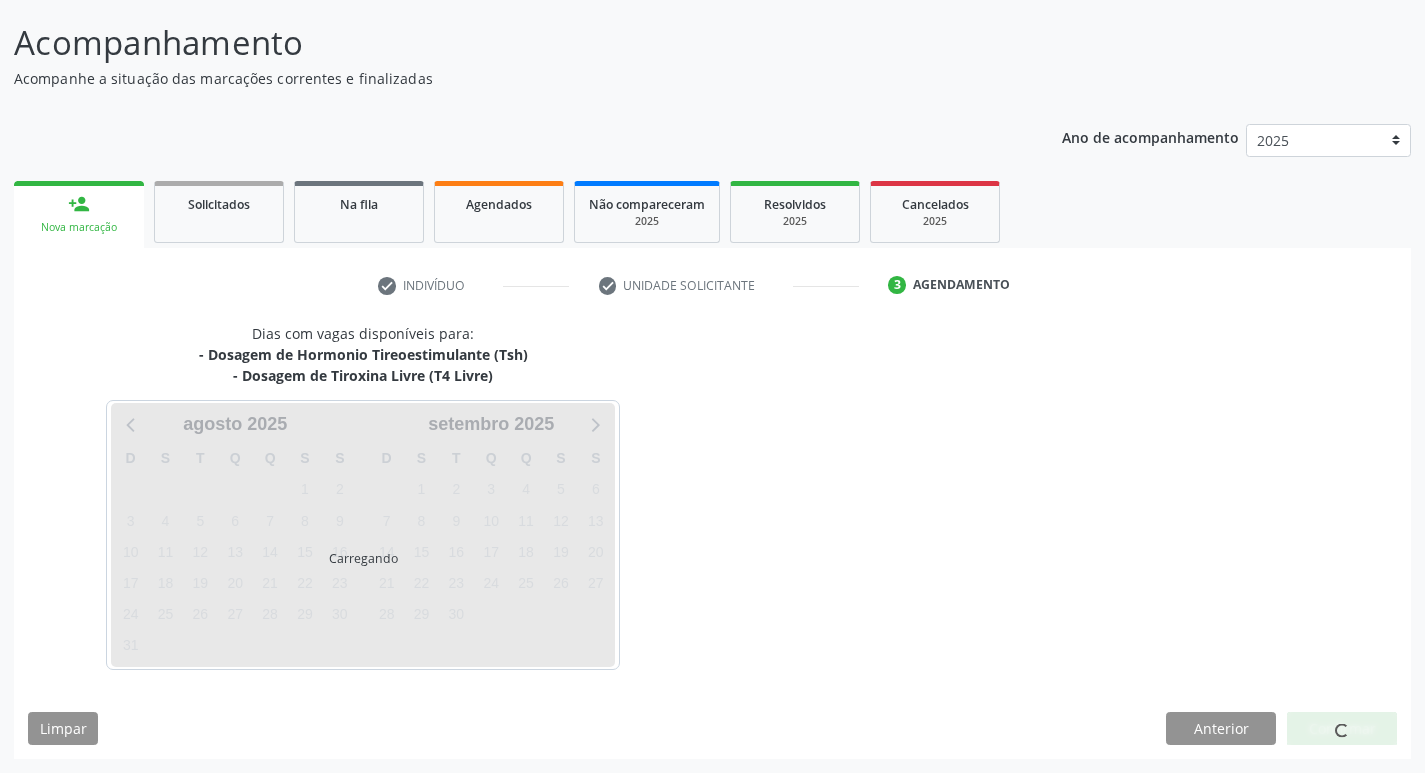 scroll, scrollTop: 118, scrollLeft: 0, axis: vertical 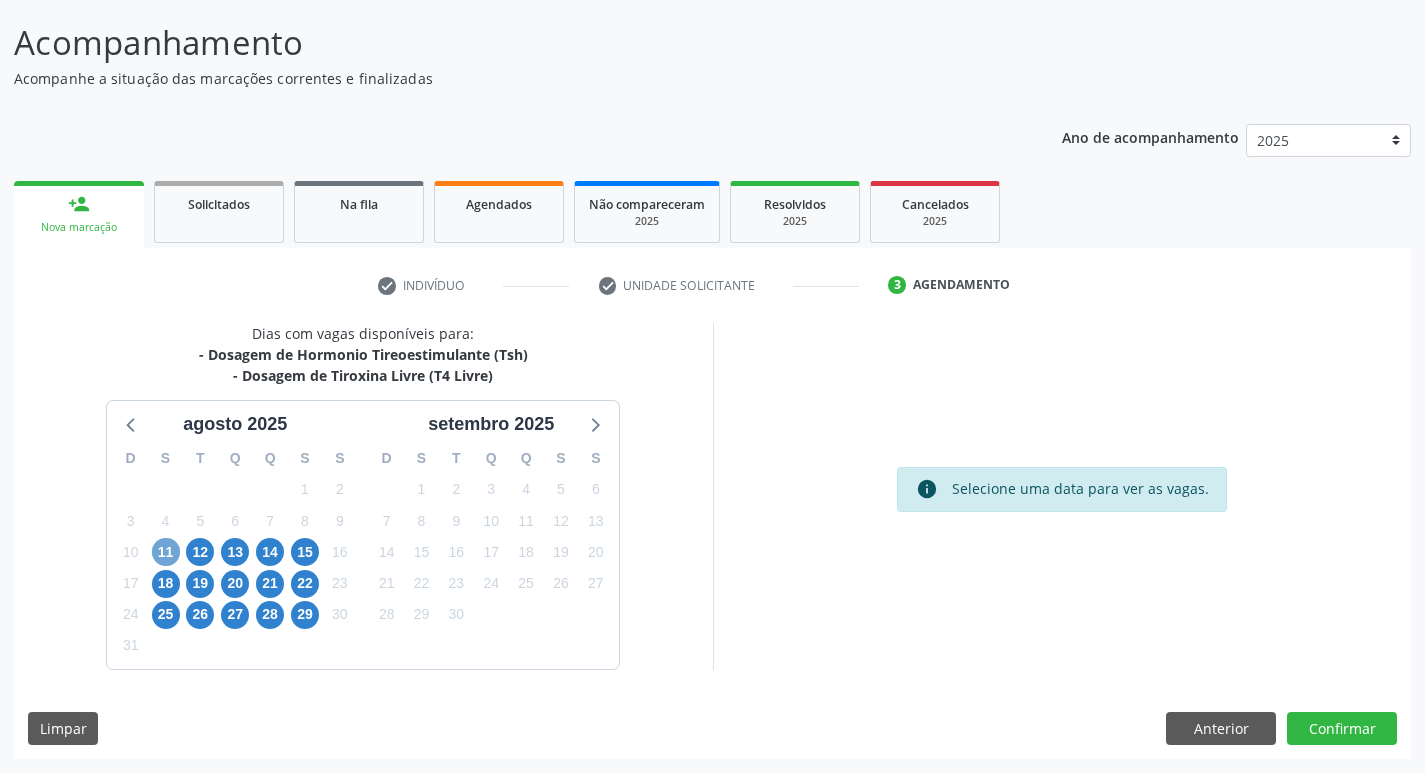 click on "11" at bounding box center [166, 552] 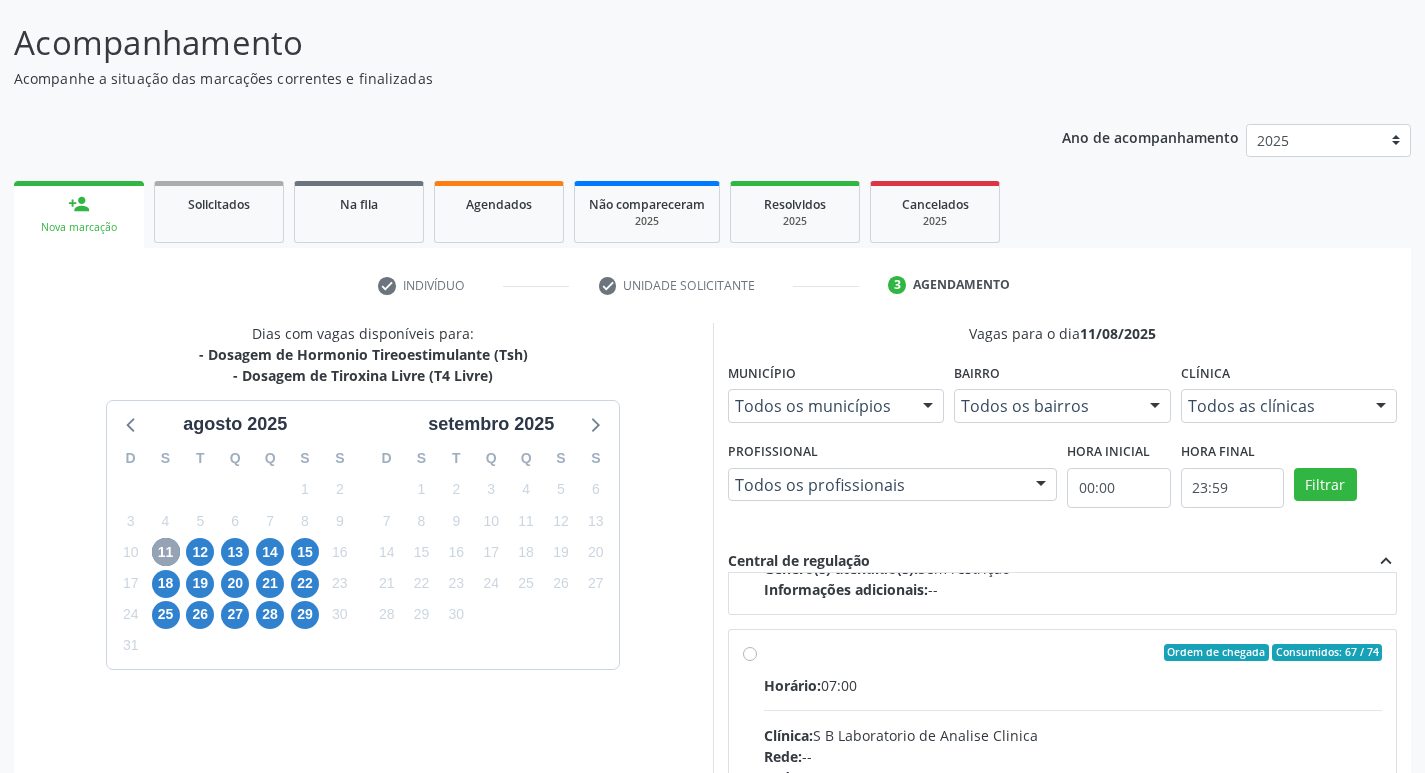 scroll, scrollTop: 315, scrollLeft: 0, axis: vertical 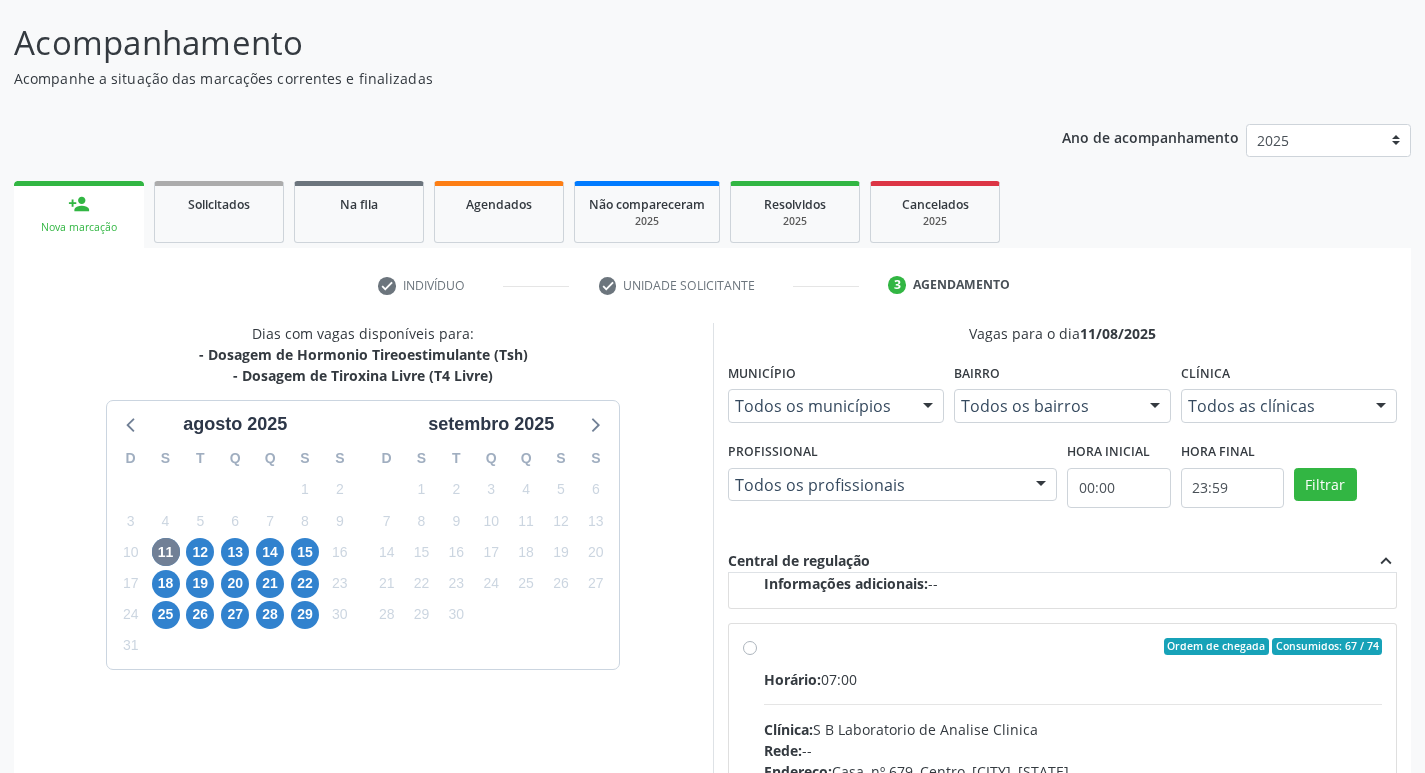 click on "Ordem de chegada
Consumidos: 67 / 74
Horário:   07:00
Clínica:  S B Laboratorio de Analise Clinica
Rede:
--
Endereço:   Casa, nº 679, Centro, Serra Talhada - PE
Telefone:   --
Profissional:
--
Informações adicionais sobre o atendimento
Idade de atendimento:
Sem restrição
Gênero(s) atendido(s):
Sem restrição
Informações adicionais:
--" at bounding box center (1073, 791) 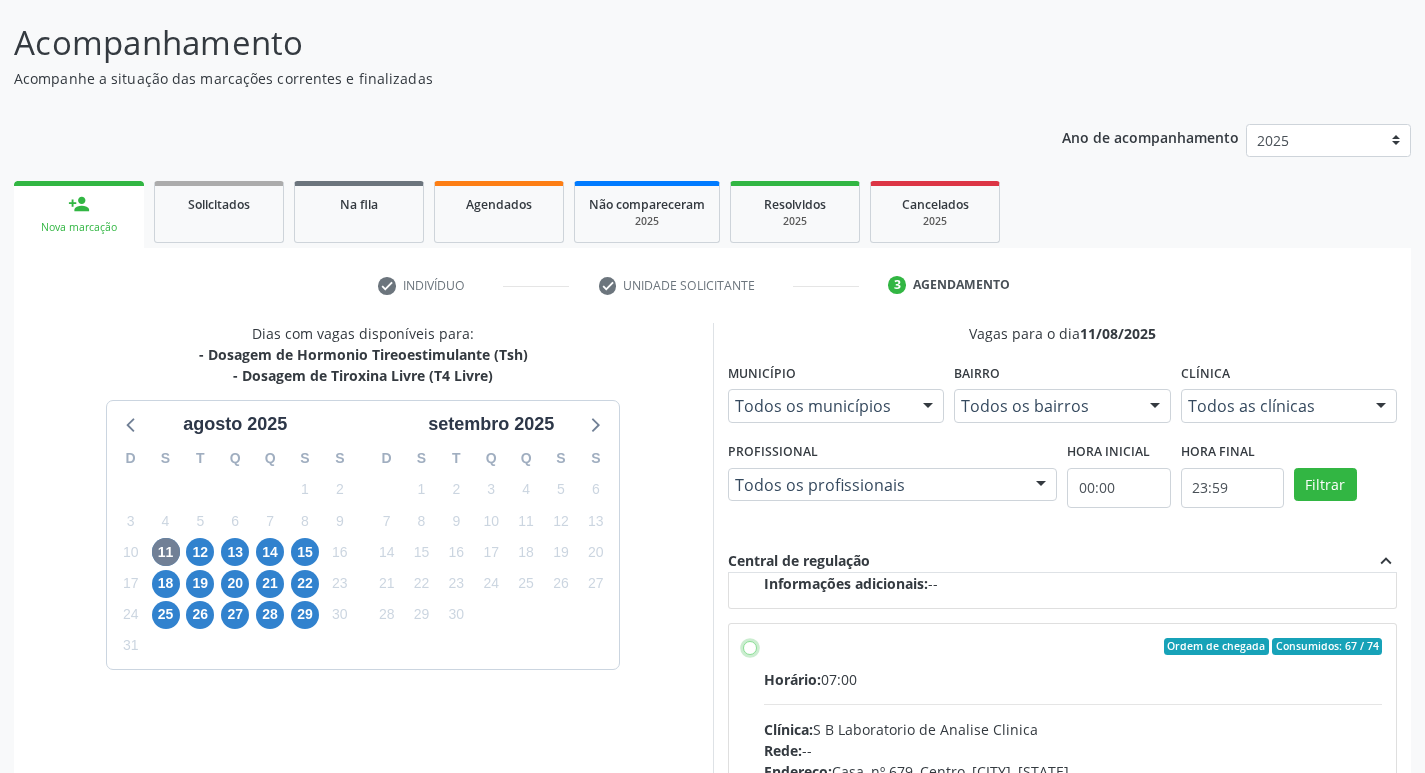 click on "Ordem de chegada
Consumidos: 67 / 74
Horário:   07:00
Clínica:  S B Laboratorio de Analise Clinica
Rede:
--
Endereço:   Casa, nº 679, Centro, Serra Talhada - PE
Telefone:   --
Profissional:
--
Informações adicionais sobre o atendimento
Idade de atendimento:
Sem restrição
Gênero(s) atendido(s):
Sem restrição
Informações adicionais:
--" at bounding box center [750, 647] 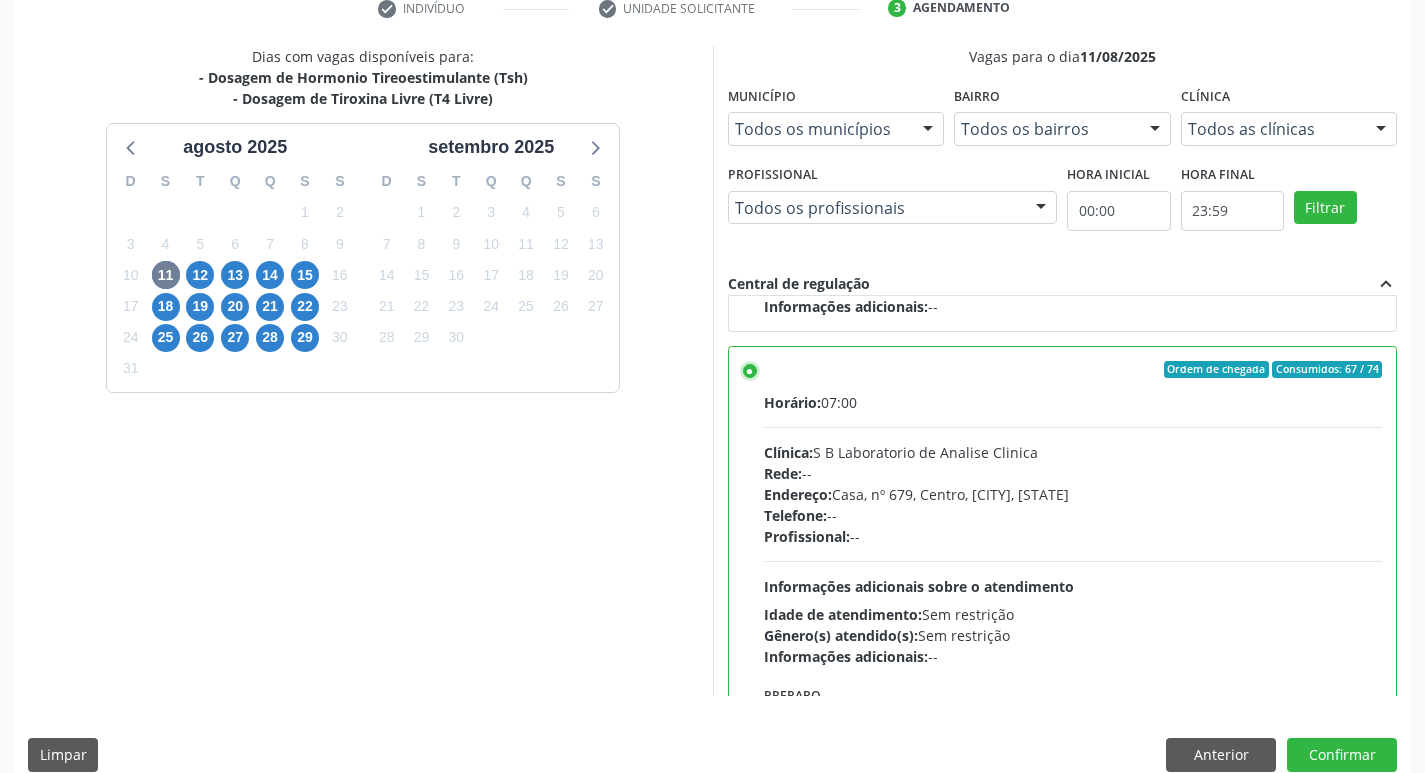 scroll, scrollTop: 422, scrollLeft: 0, axis: vertical 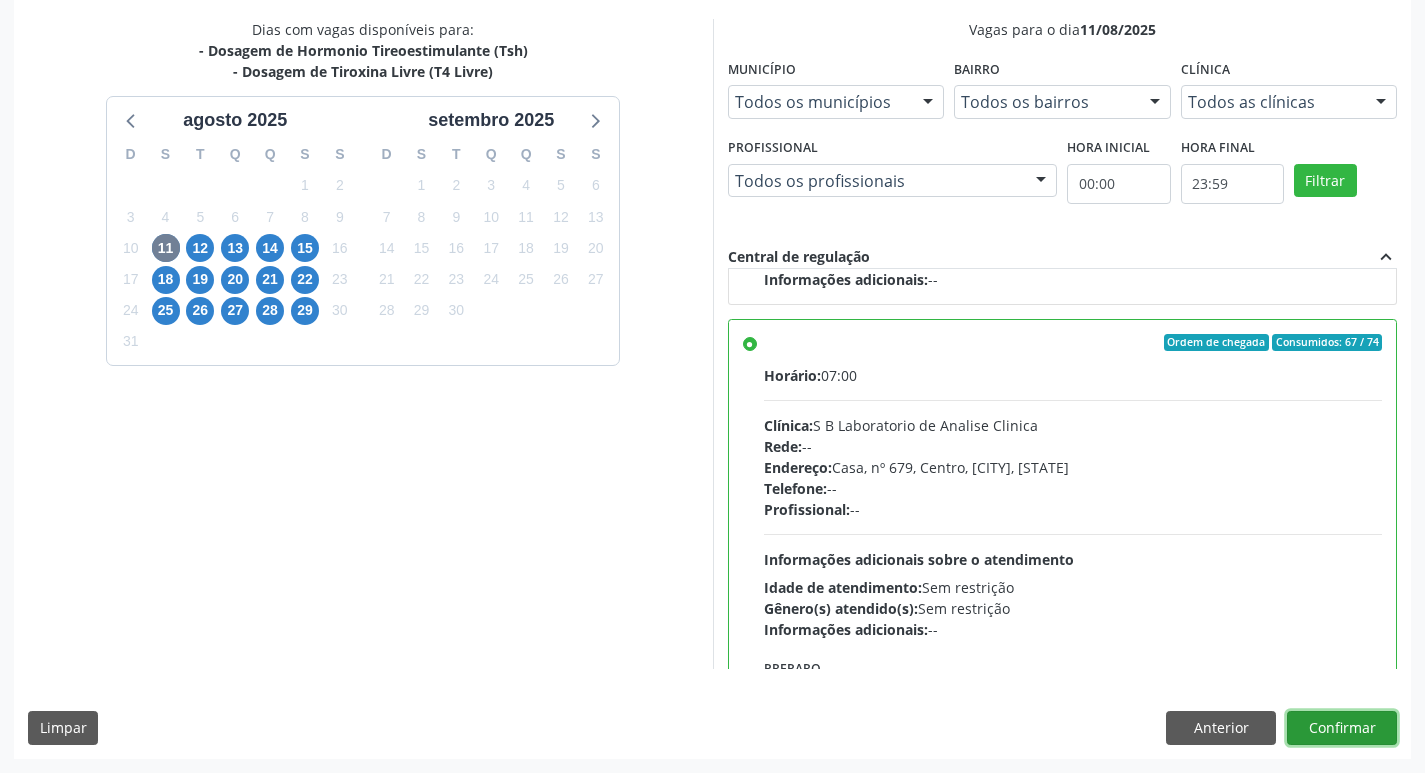 click on "Confirmar" at bounding box center [1342, 728] 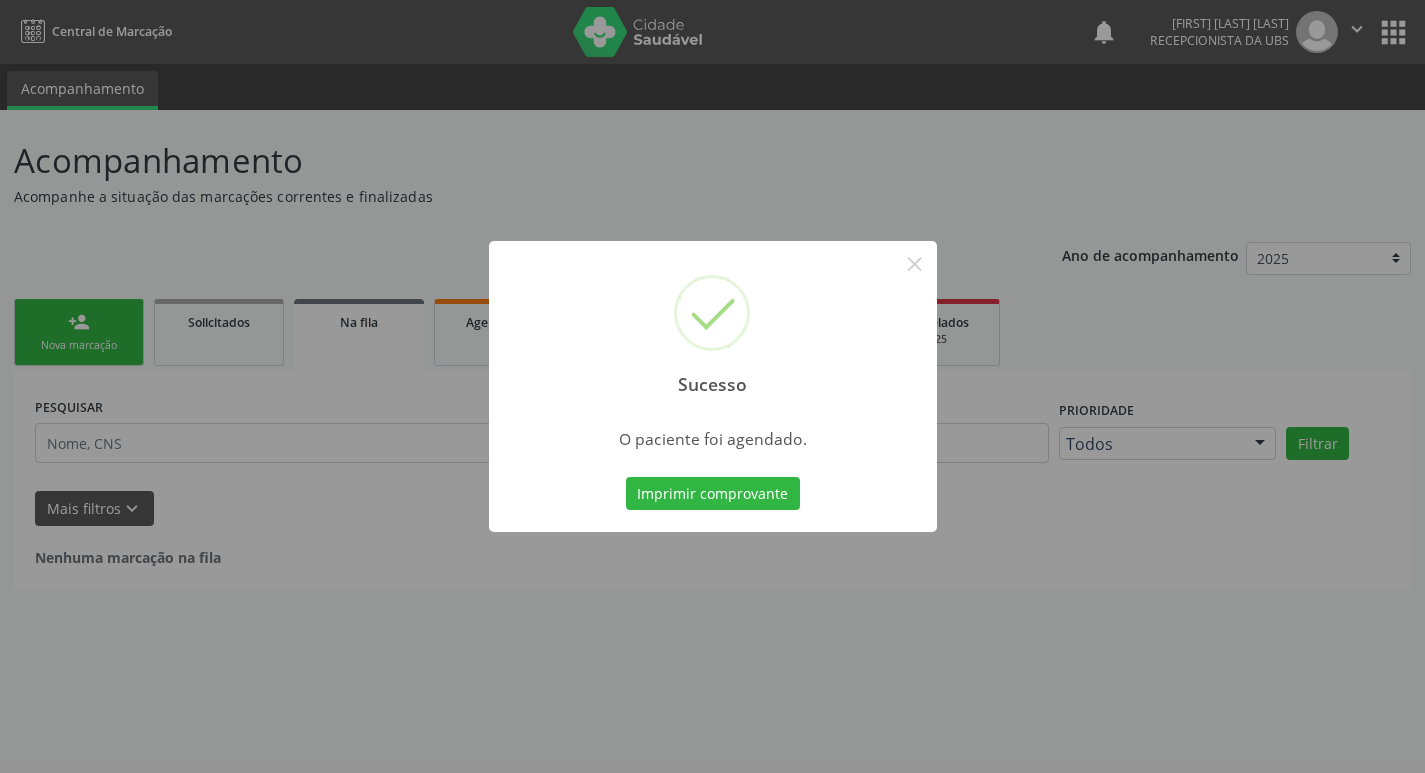 scroll, scrollTop: 0, scrollLeft: 0, axis: both 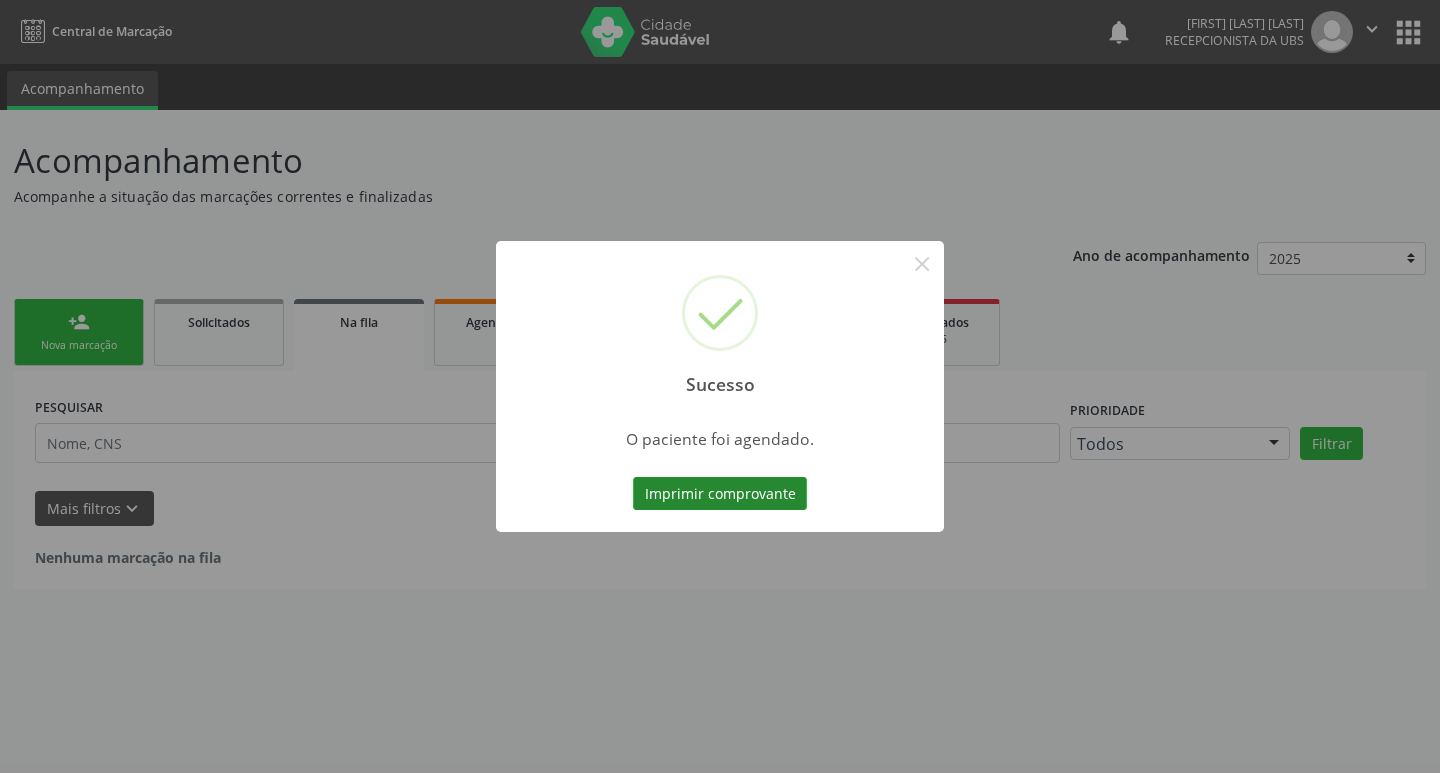 click on "Imprimir comprovante" at bounding box center (720, 494) 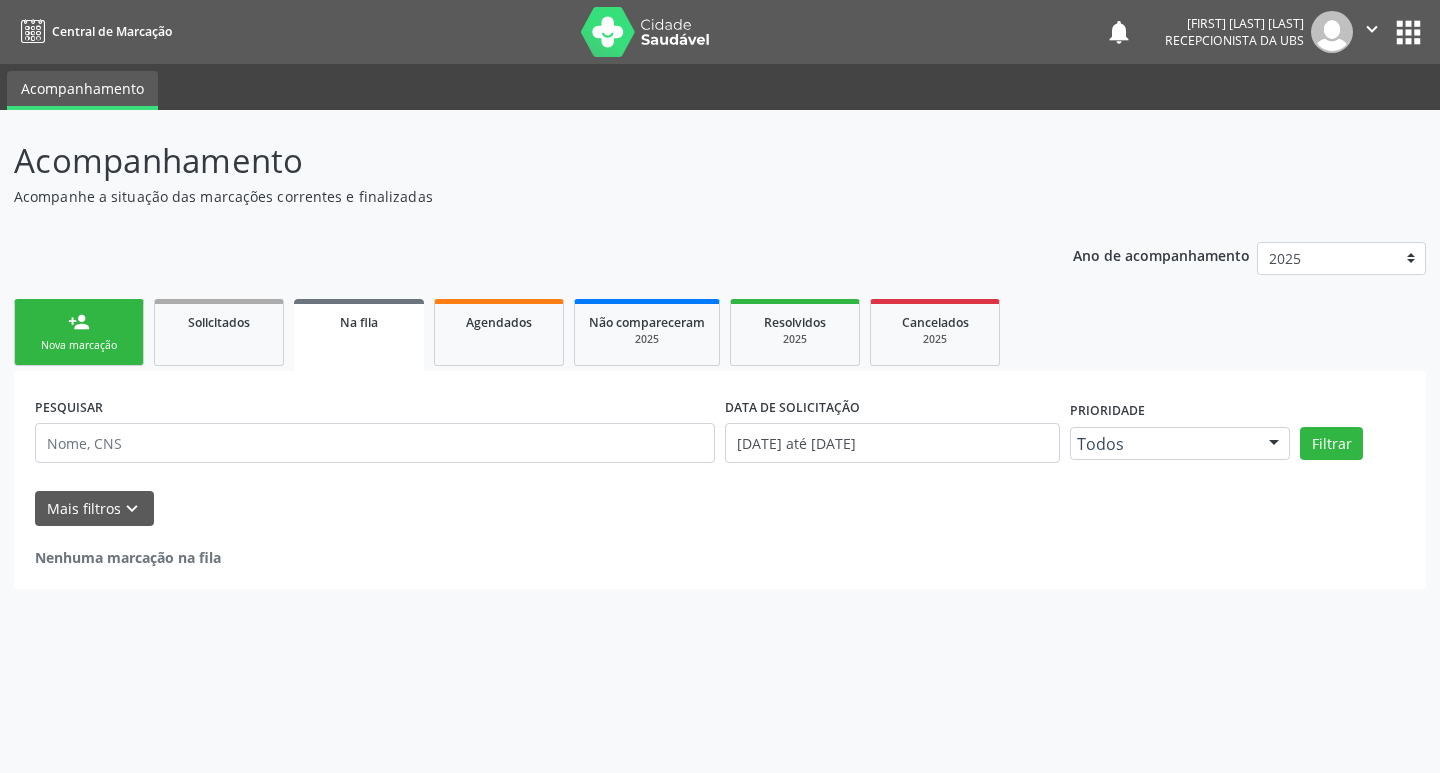 click on "person_add
Nova marcação" at bounding box center [79, 332] 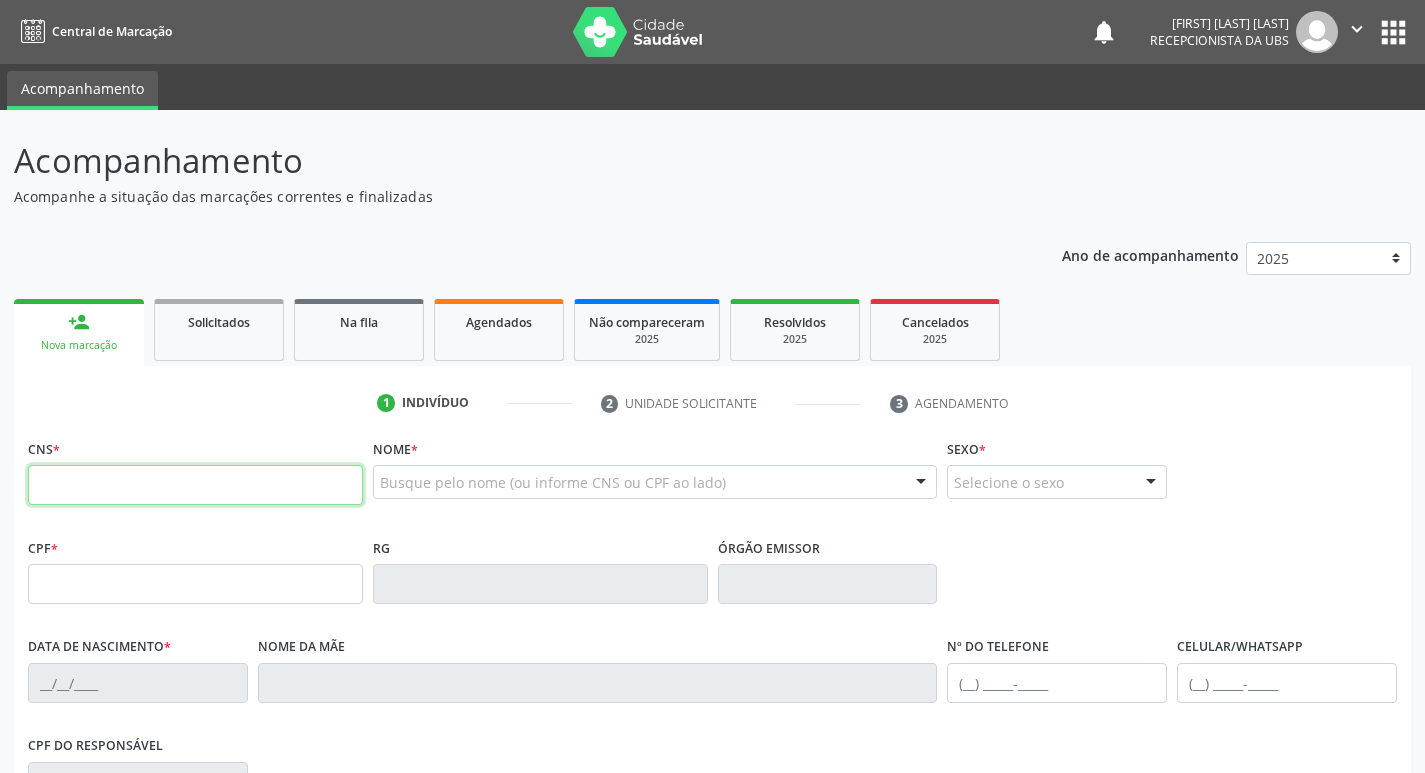 click at bounding box center [195, 485] 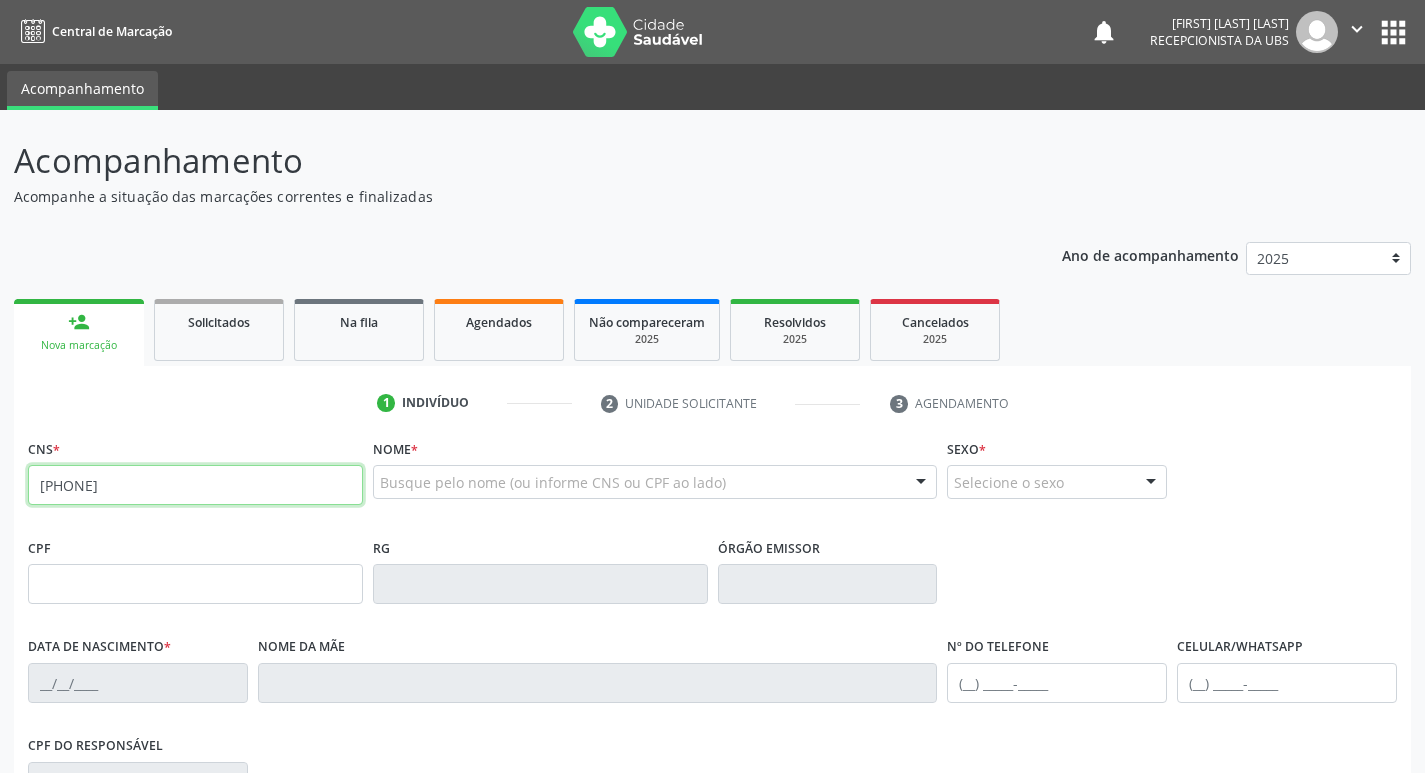 type on "708 1035 5104 7633" 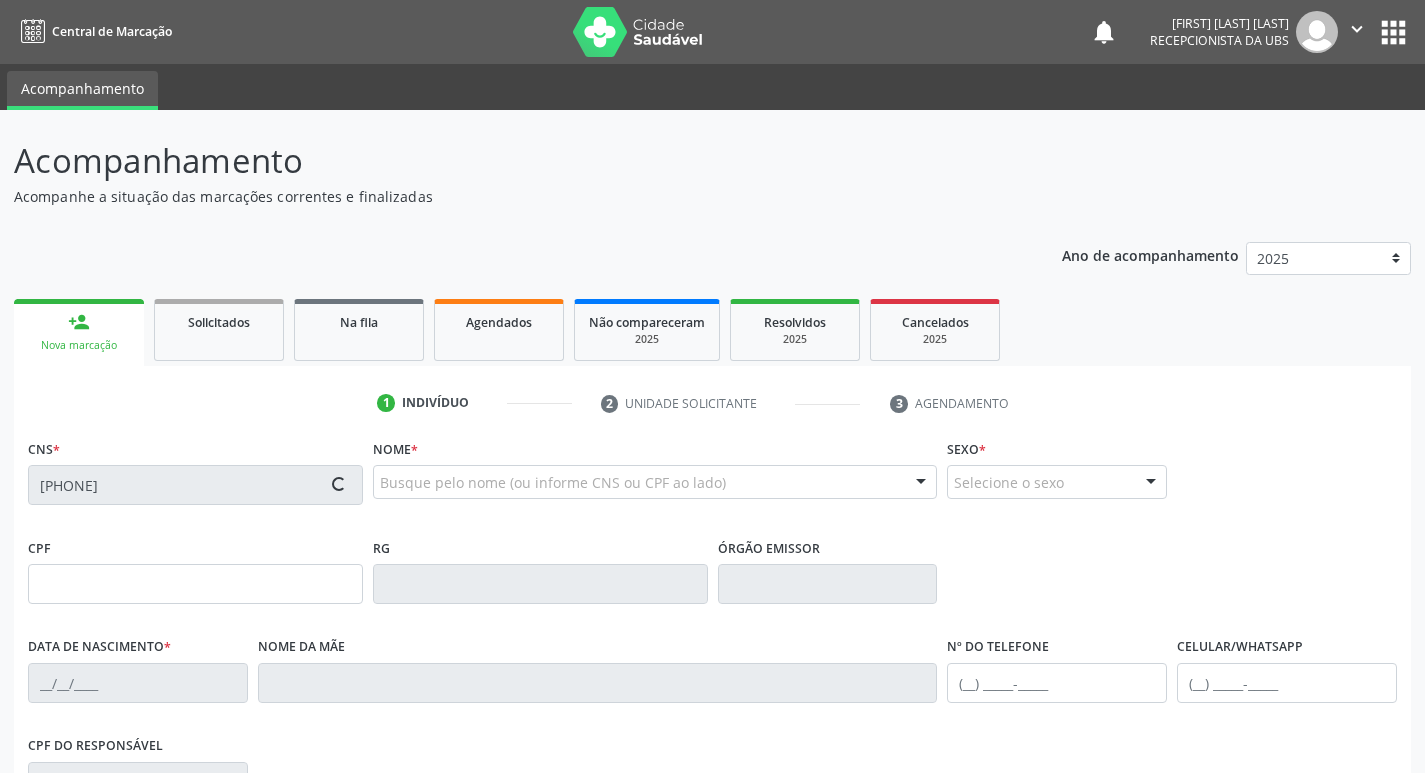 type on "158.933.864-26" 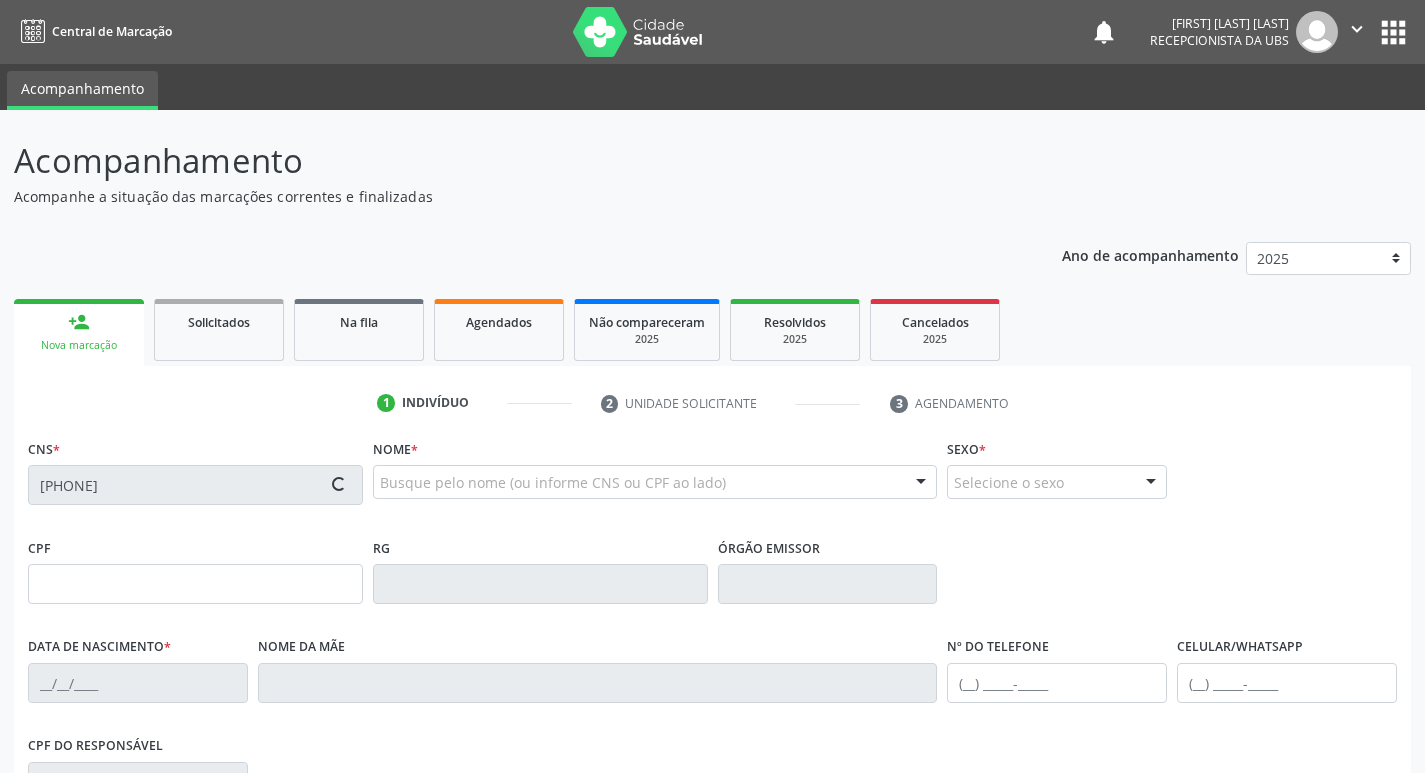 type on "25/09/2018" 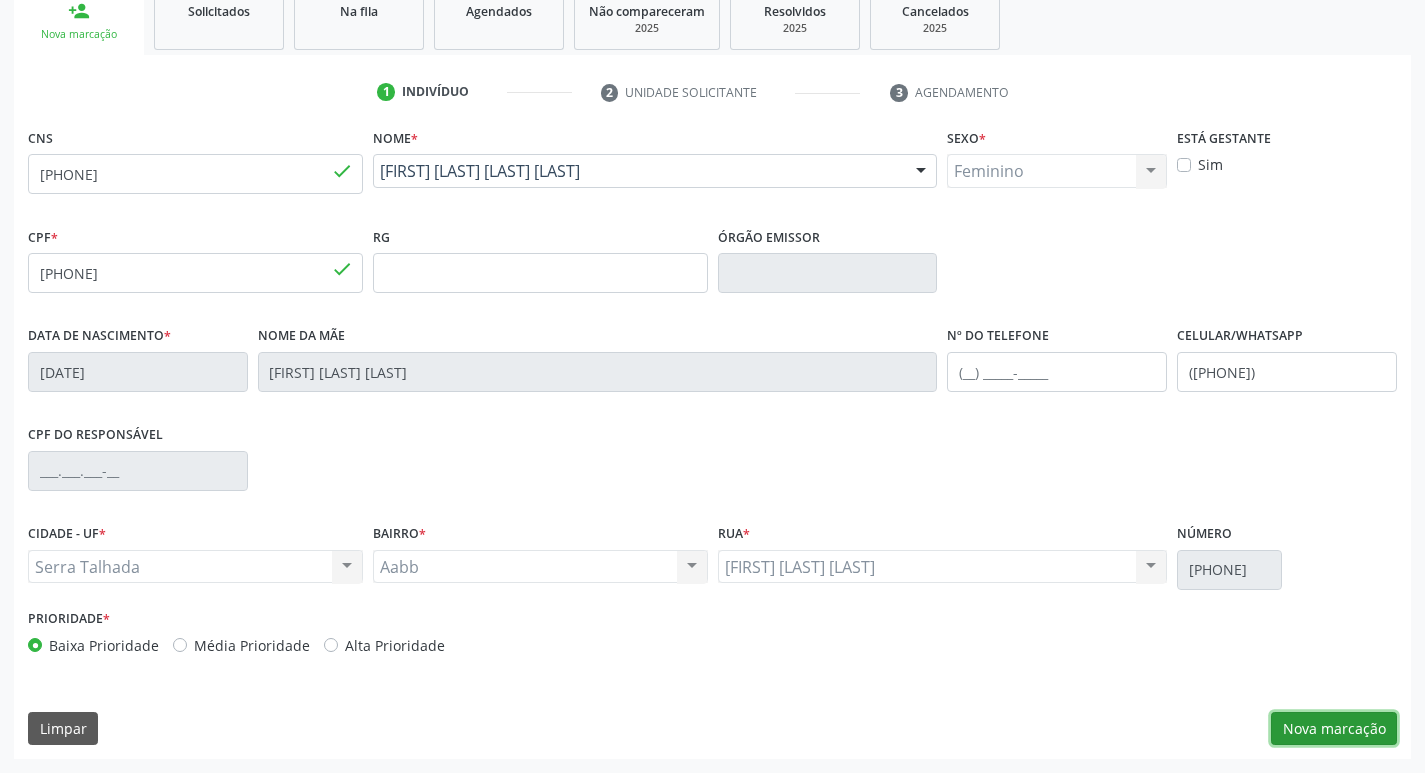 click on "Nova marcação" at bounding box center [1334, 729] 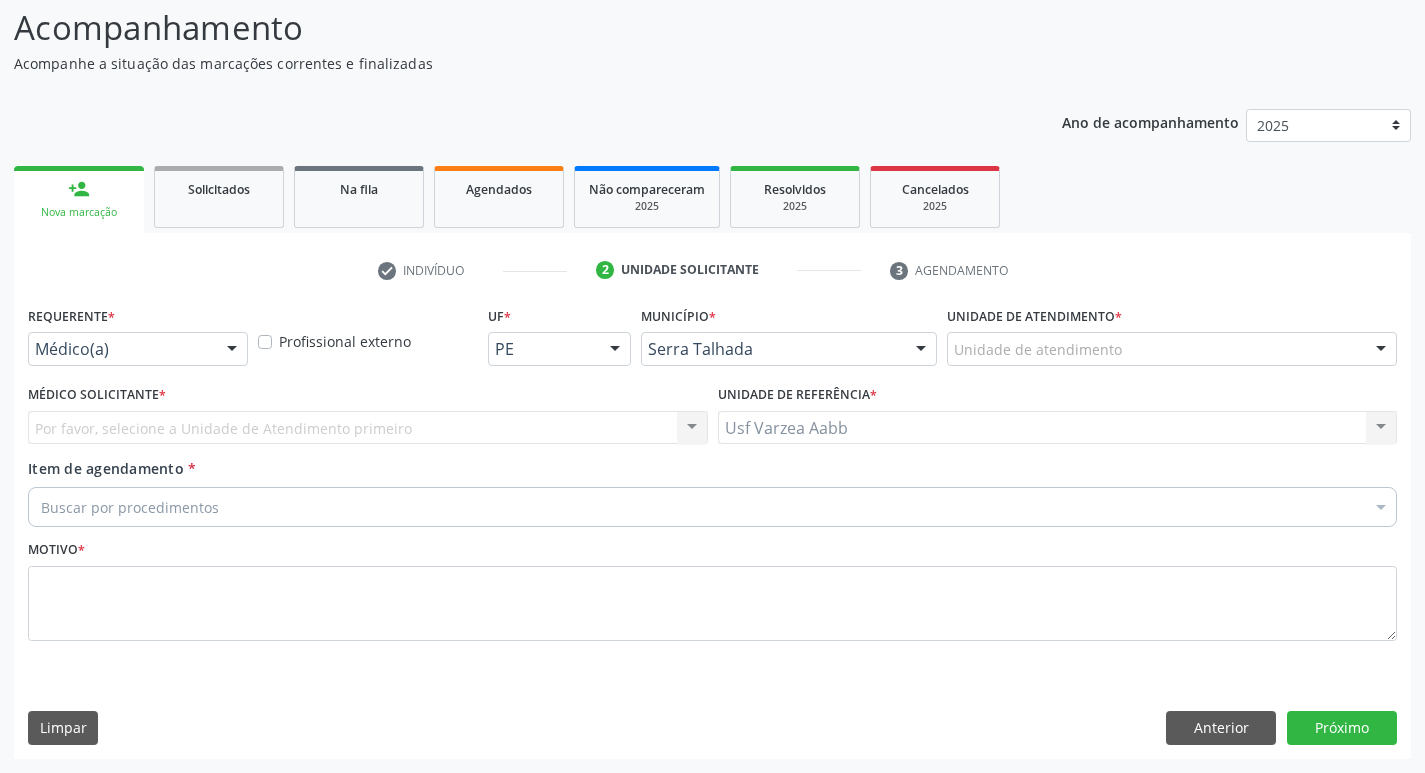 scroll, scrollTop: 133, scrollLeft: 0, axis: vertical 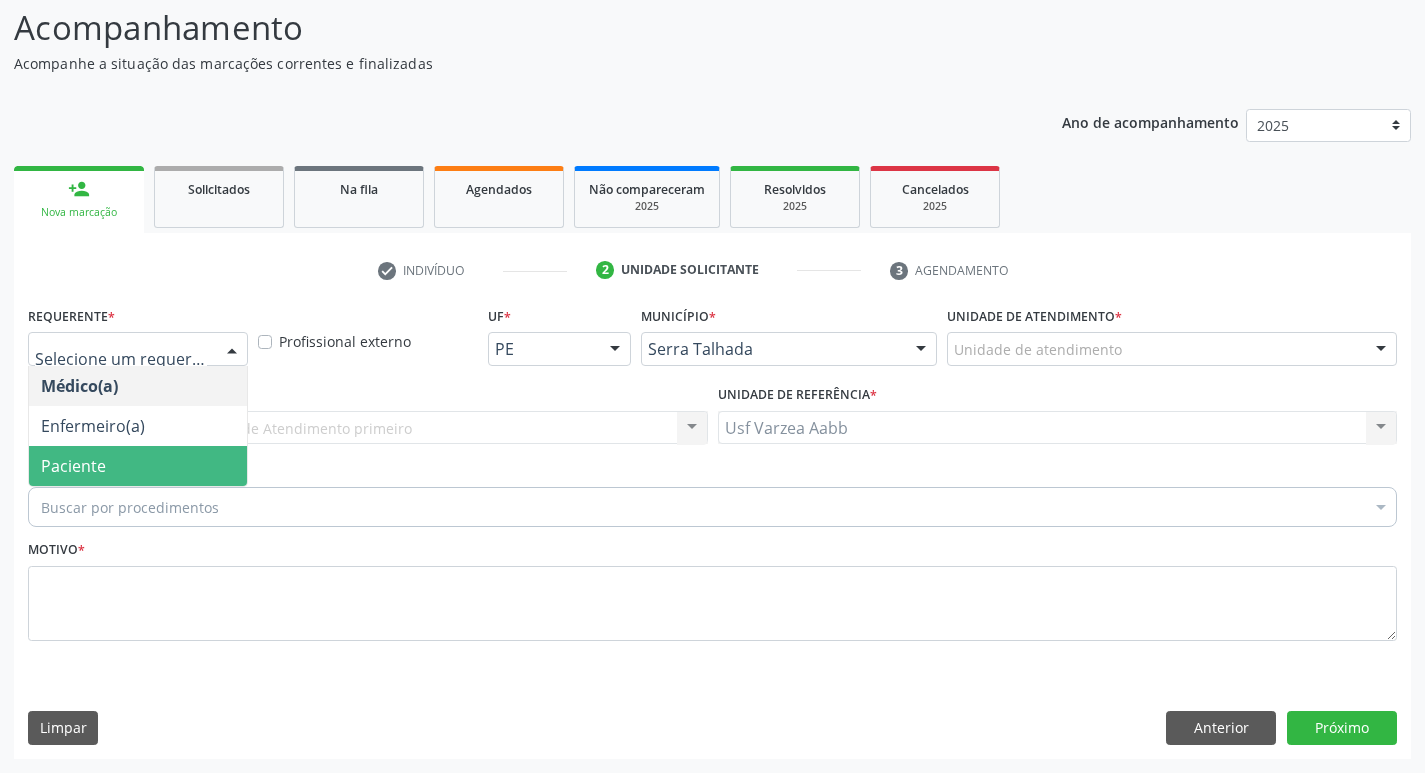 click on "Paciente" at bounding box center (138, 466) 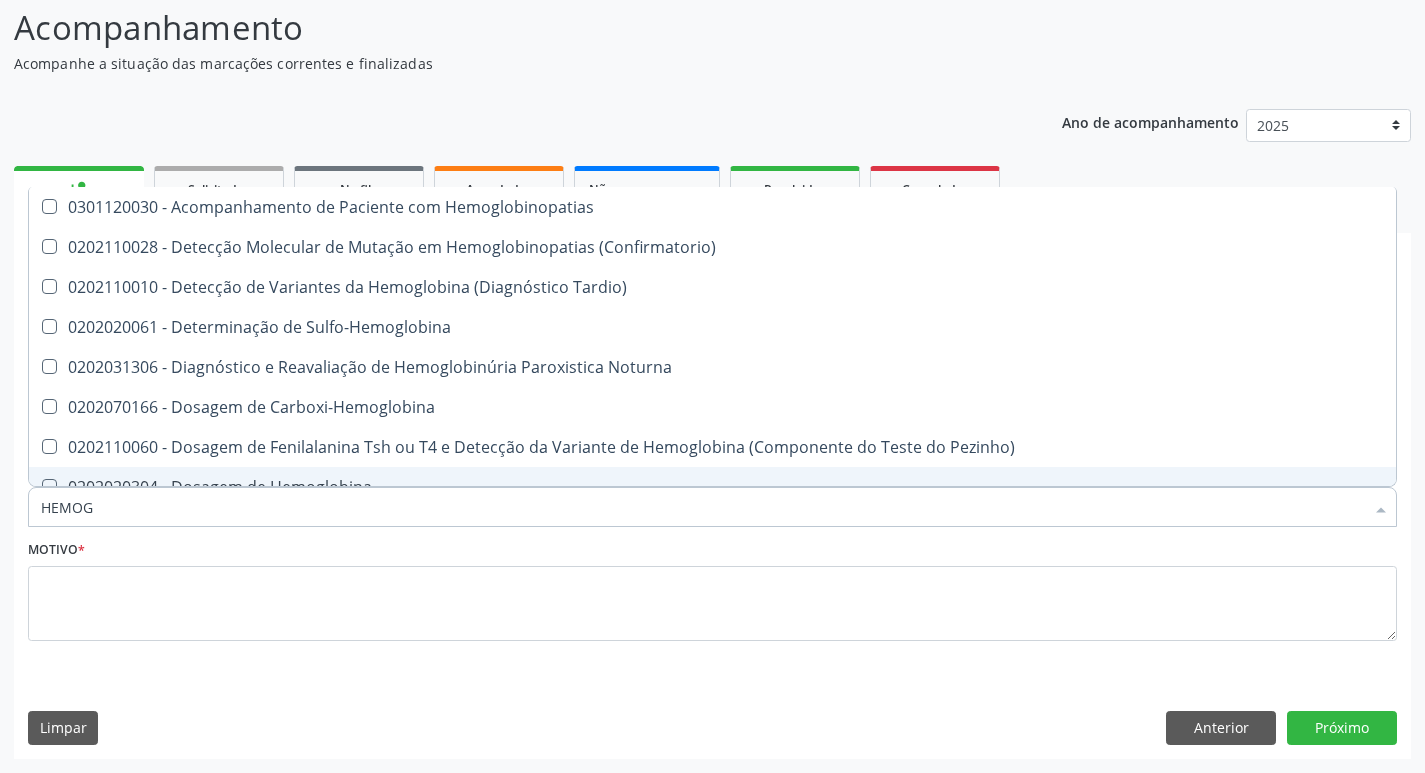 type on "HEMOGR" 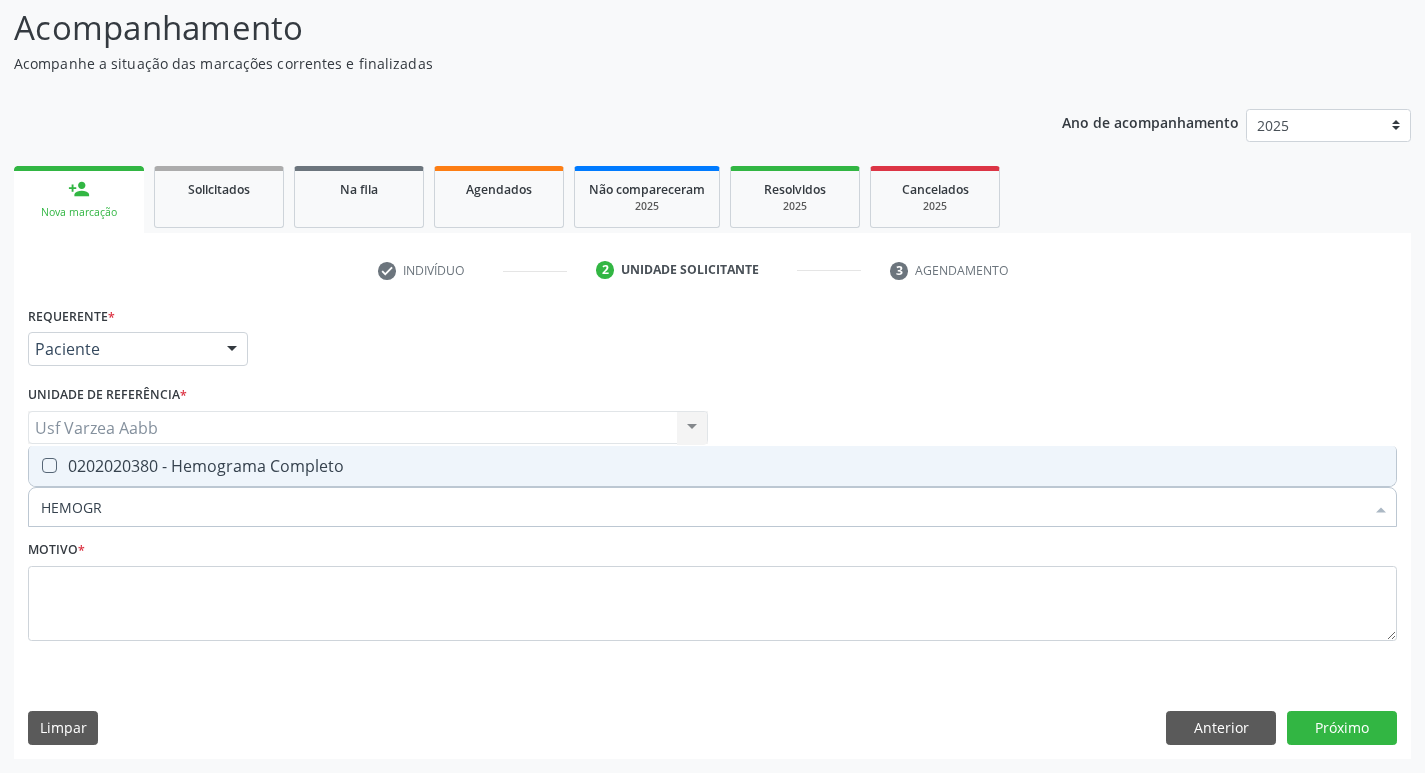 click on "0202020380 - Hemograma Completo" at bounding box center [712, 466] 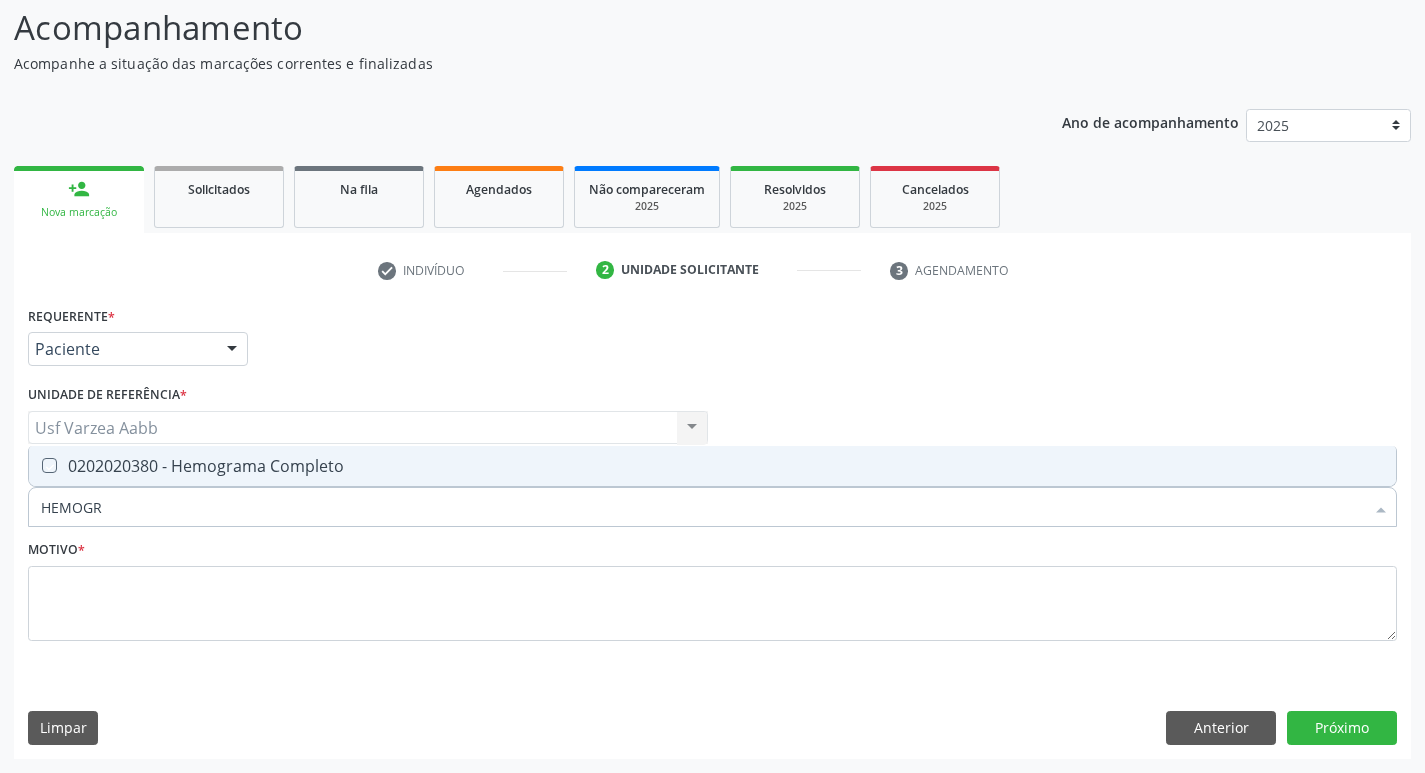 checkbox on "true" 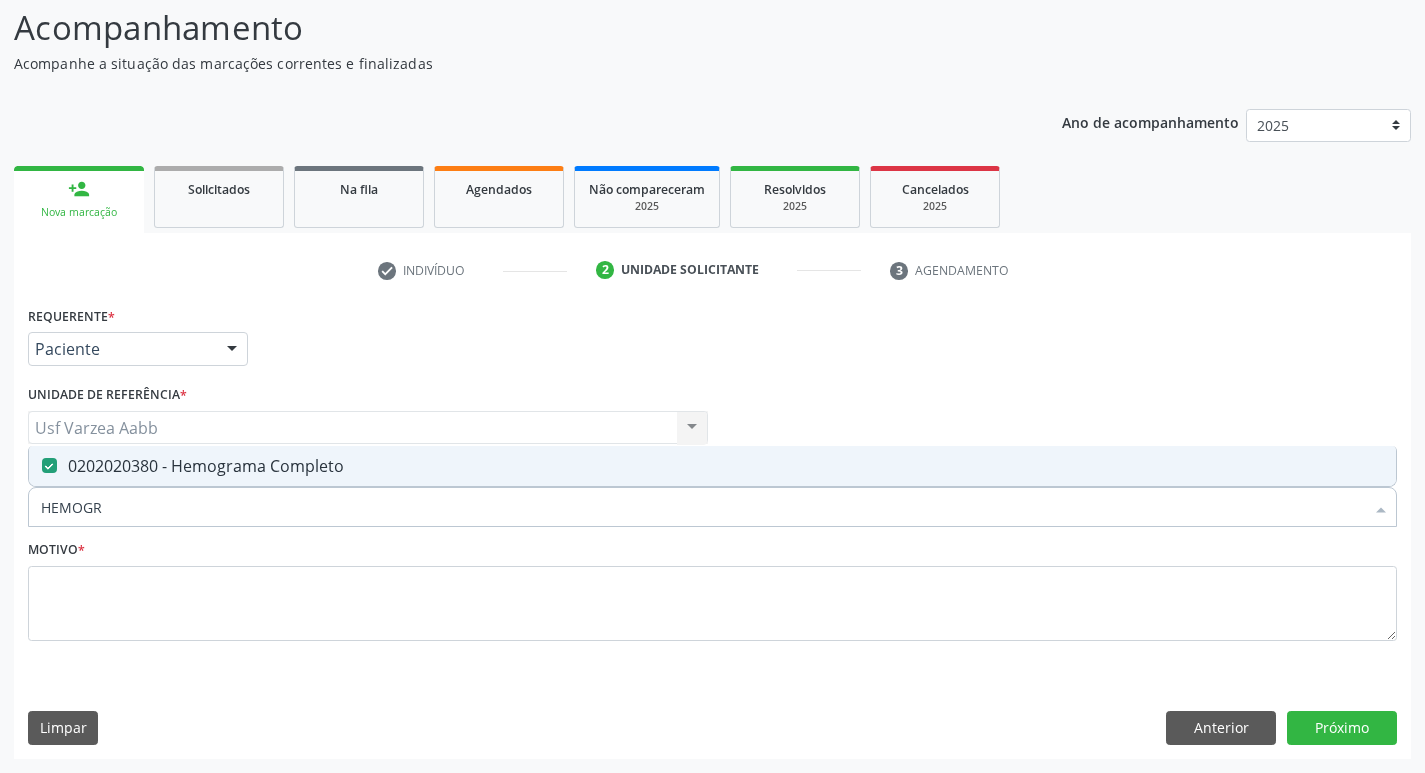 type on "HEMOGR" 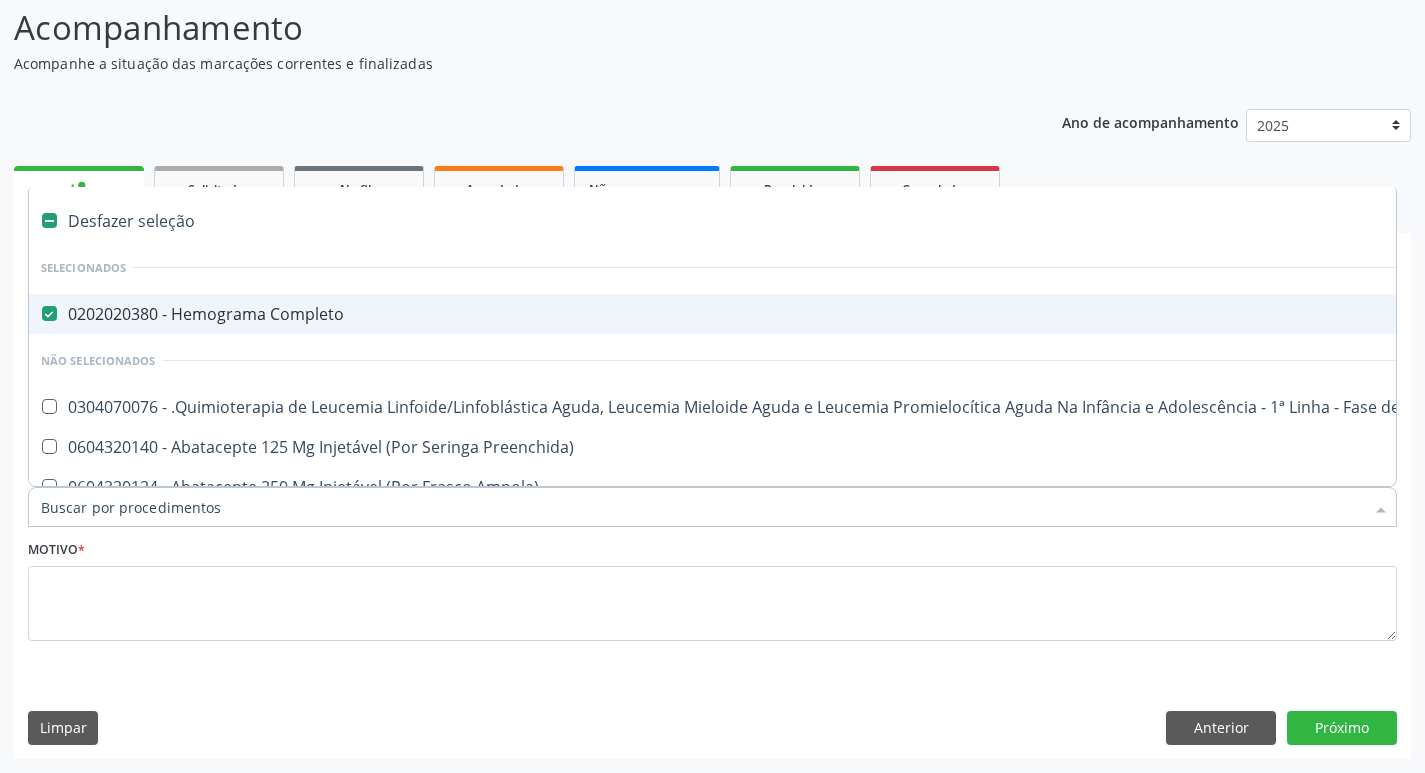 drag, startPoint x: 359, startPoint y: 531, endPoint x: 357, endPoint y: 500, distance: 31.06445 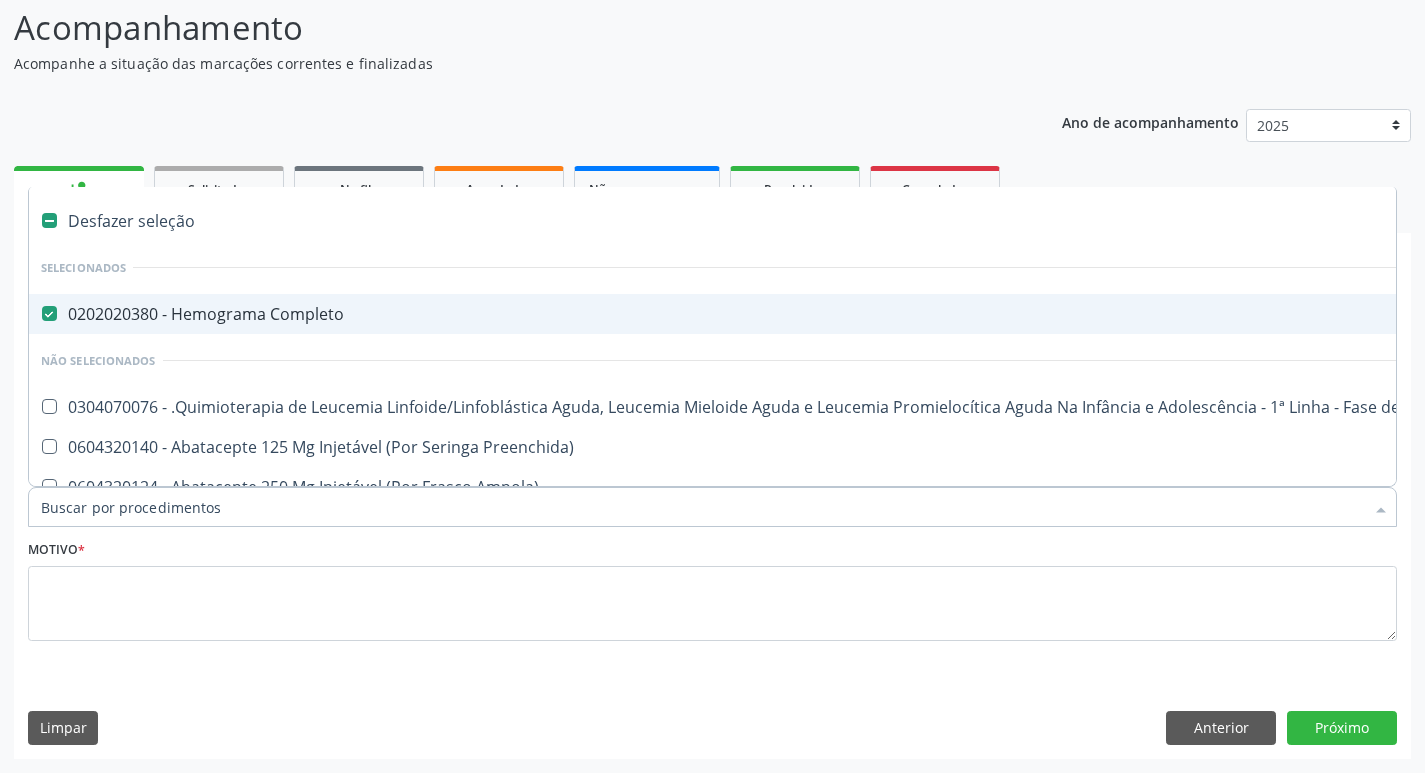 click on "Item de agendamento
*" at bounding box center (702, 507) 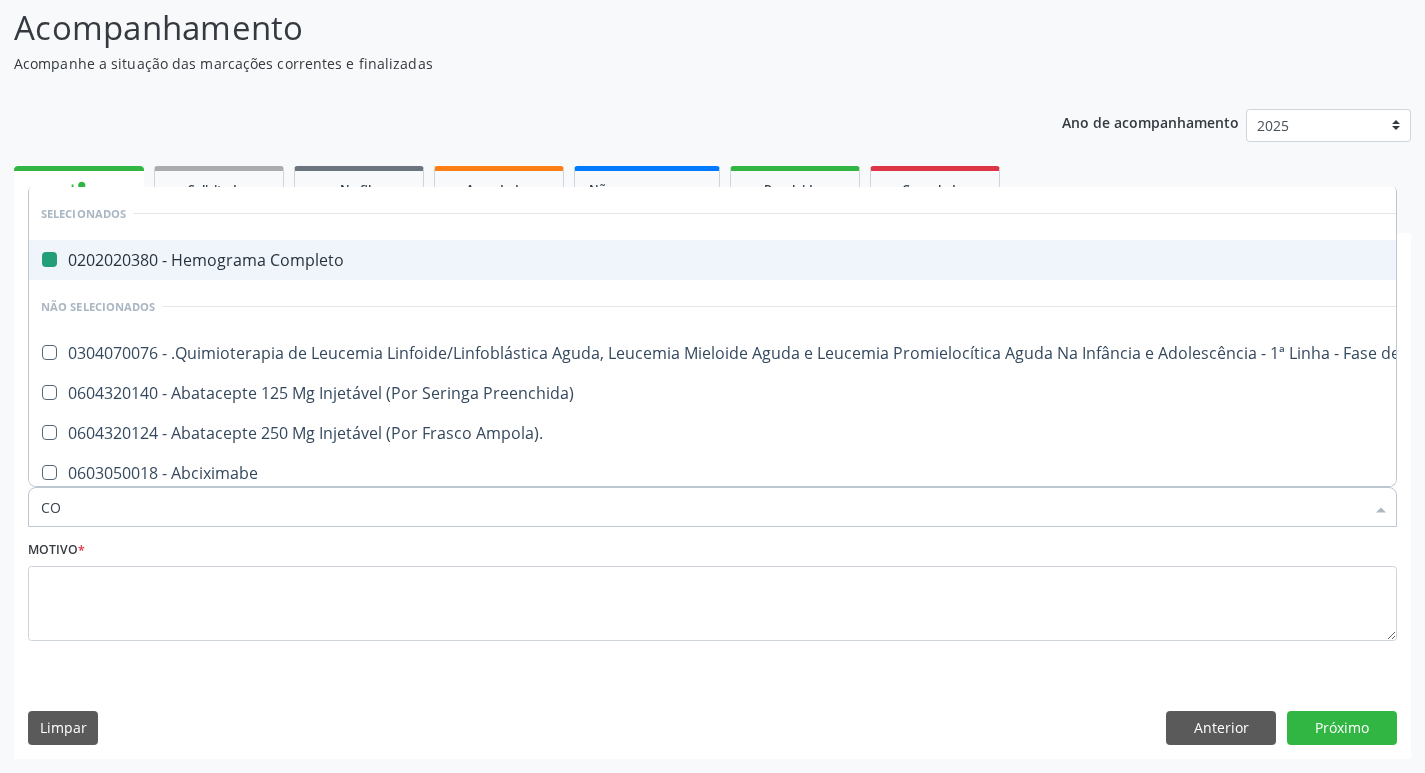 type on "COL" 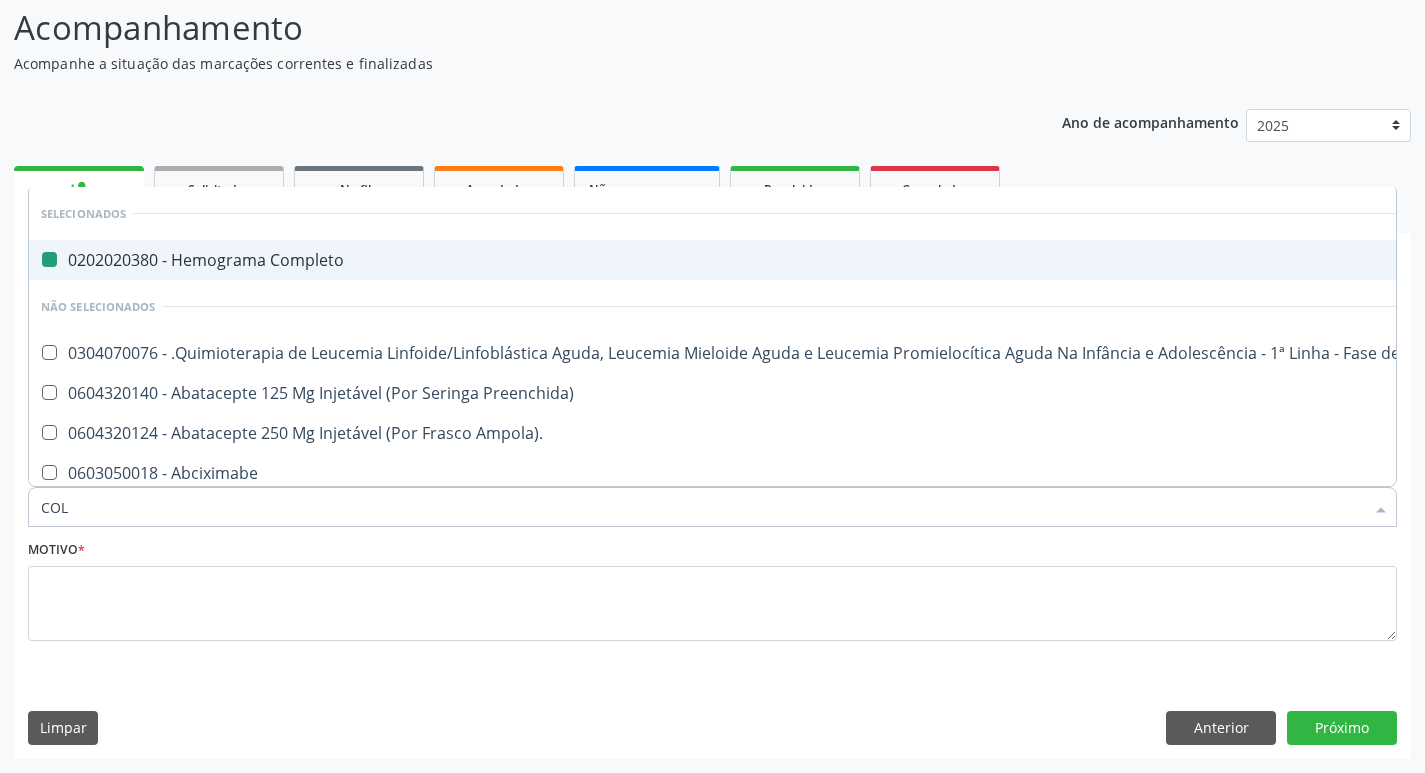 checkbox on "false" 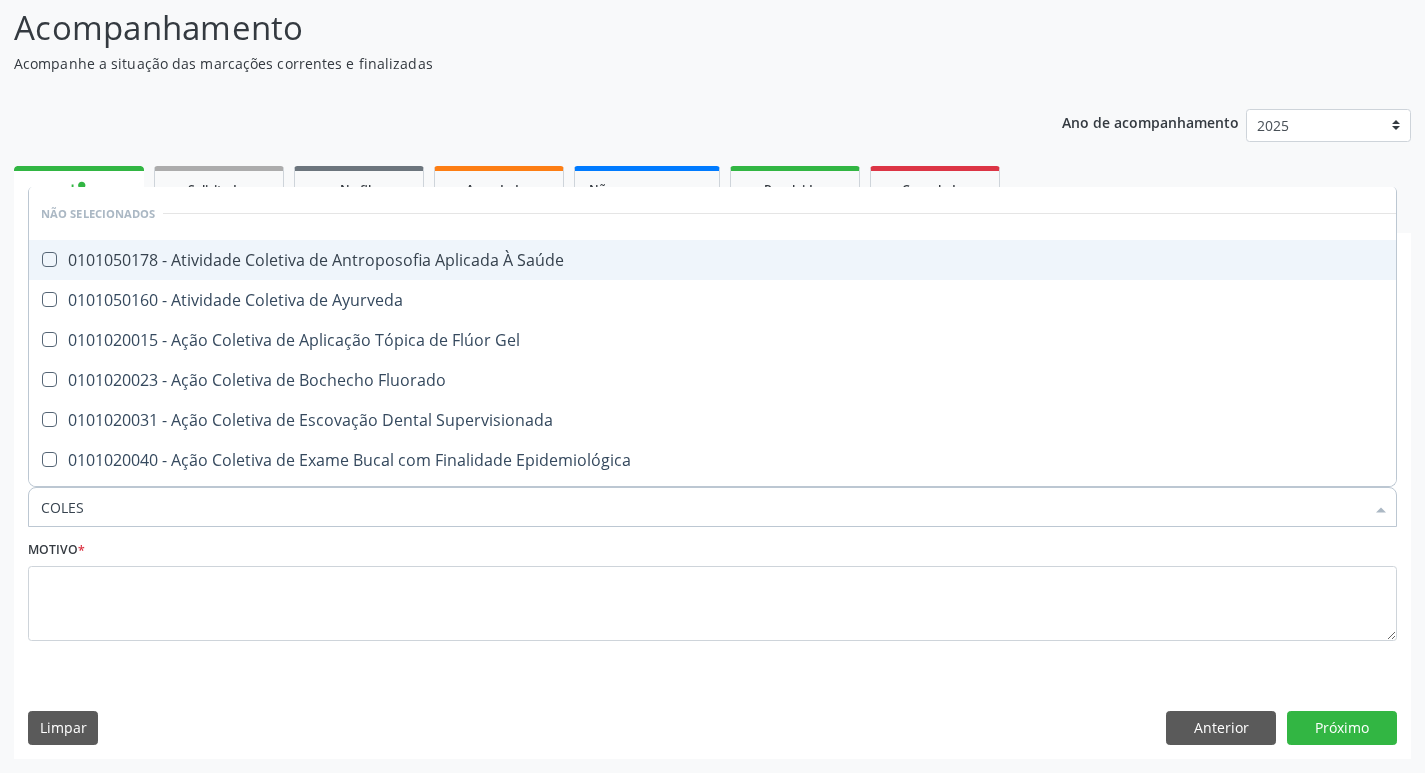 type on "COLEST" 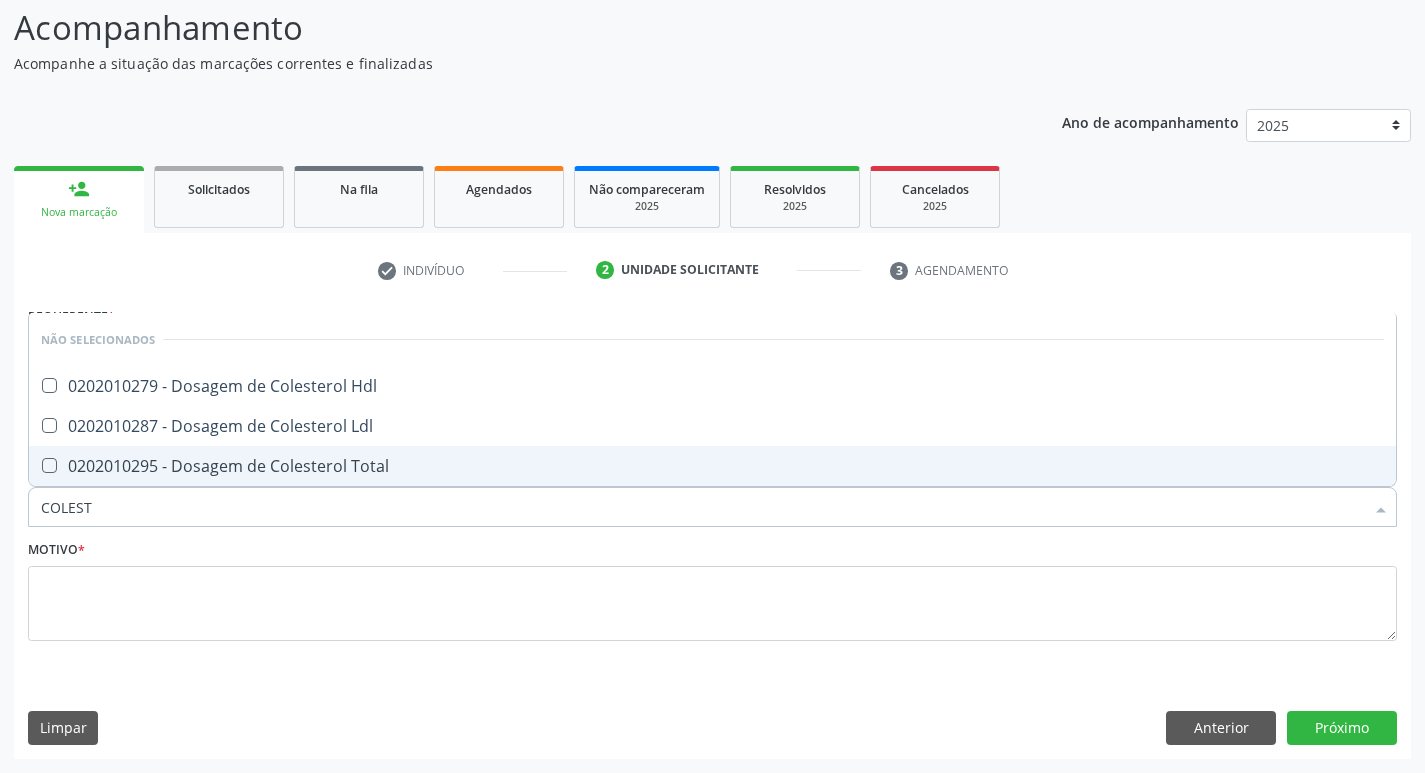 drag, startPoint x: 343, startPoint y: 458, endPoint x: 339, endPoint y: 444, distance: 14.56022 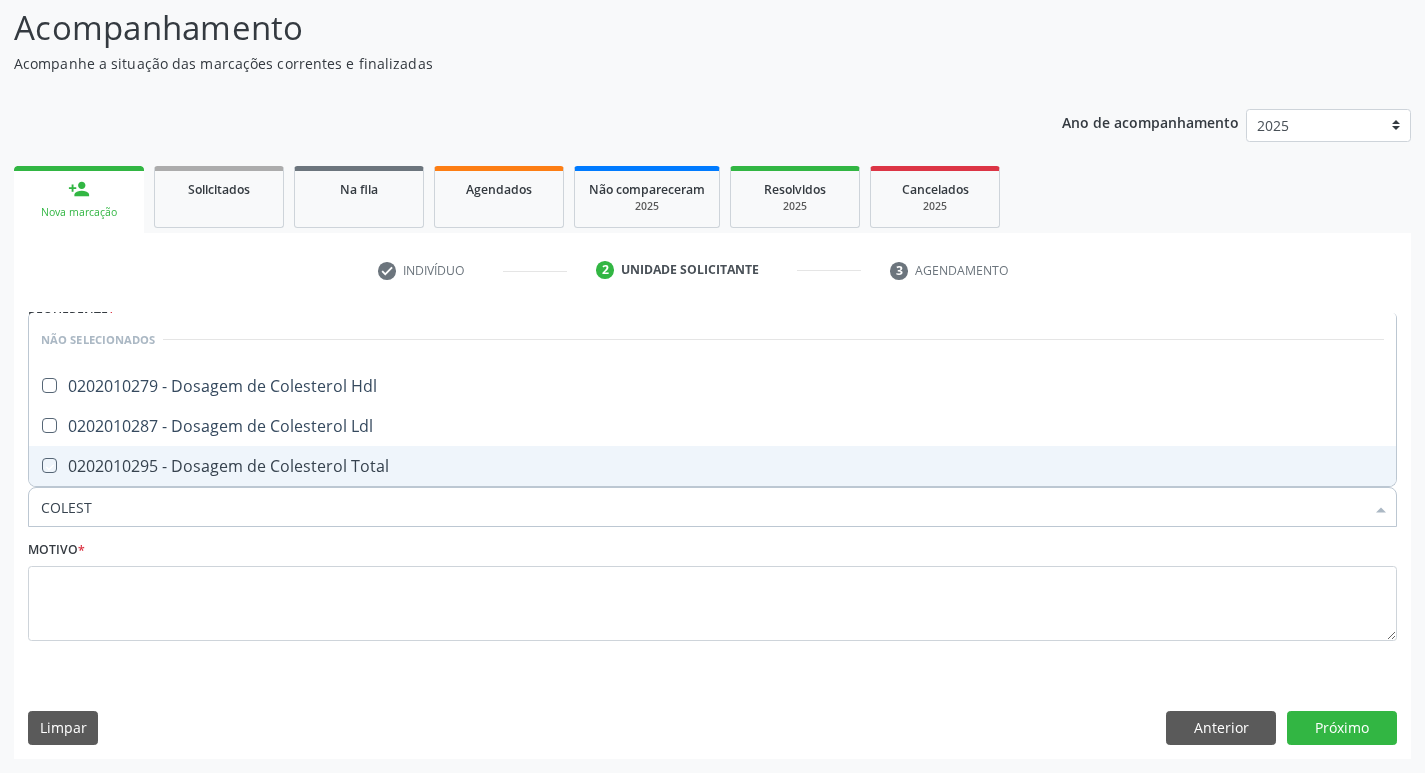 checkbox on "true" 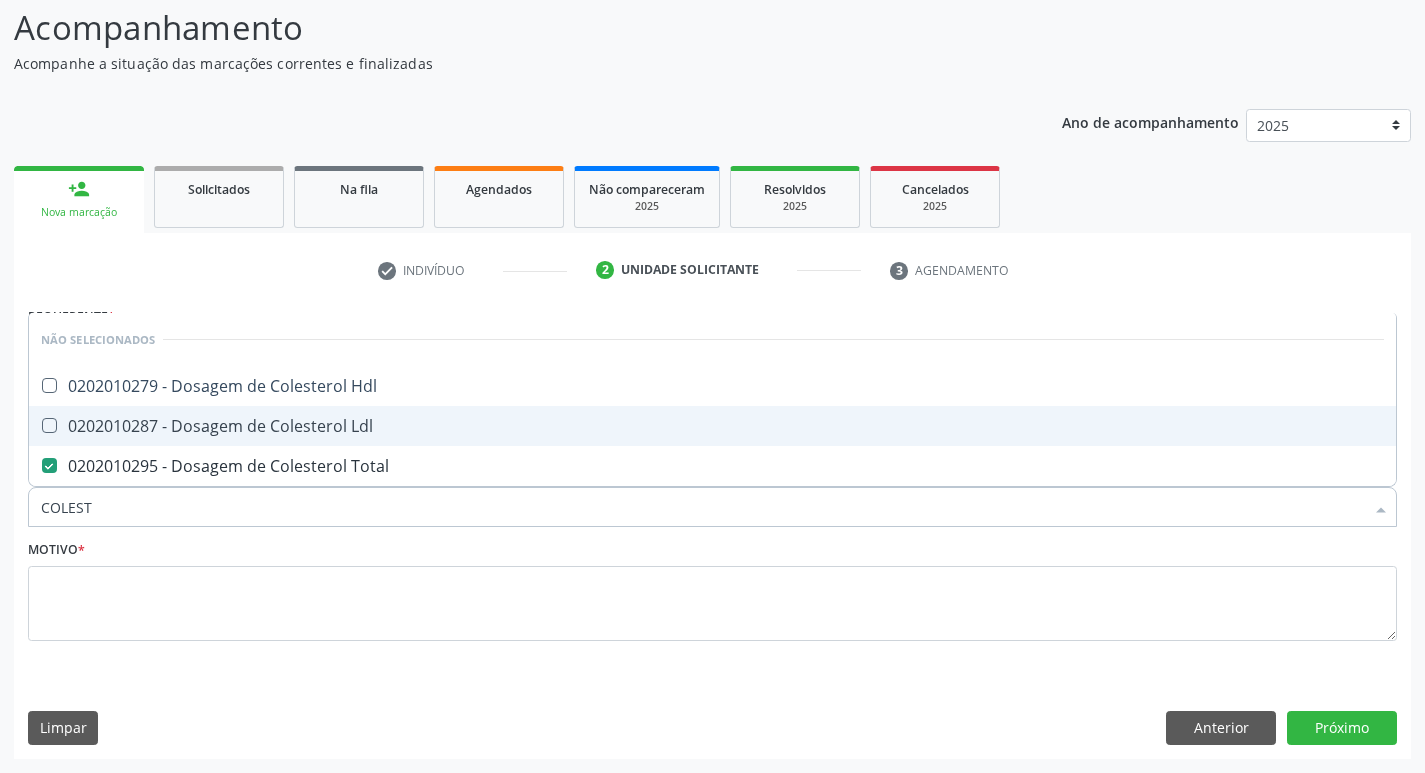 drag, startPoint x: 339, startPoint y: 444, endPoint x: 338, endPoint y: 430, distance: 14.035668 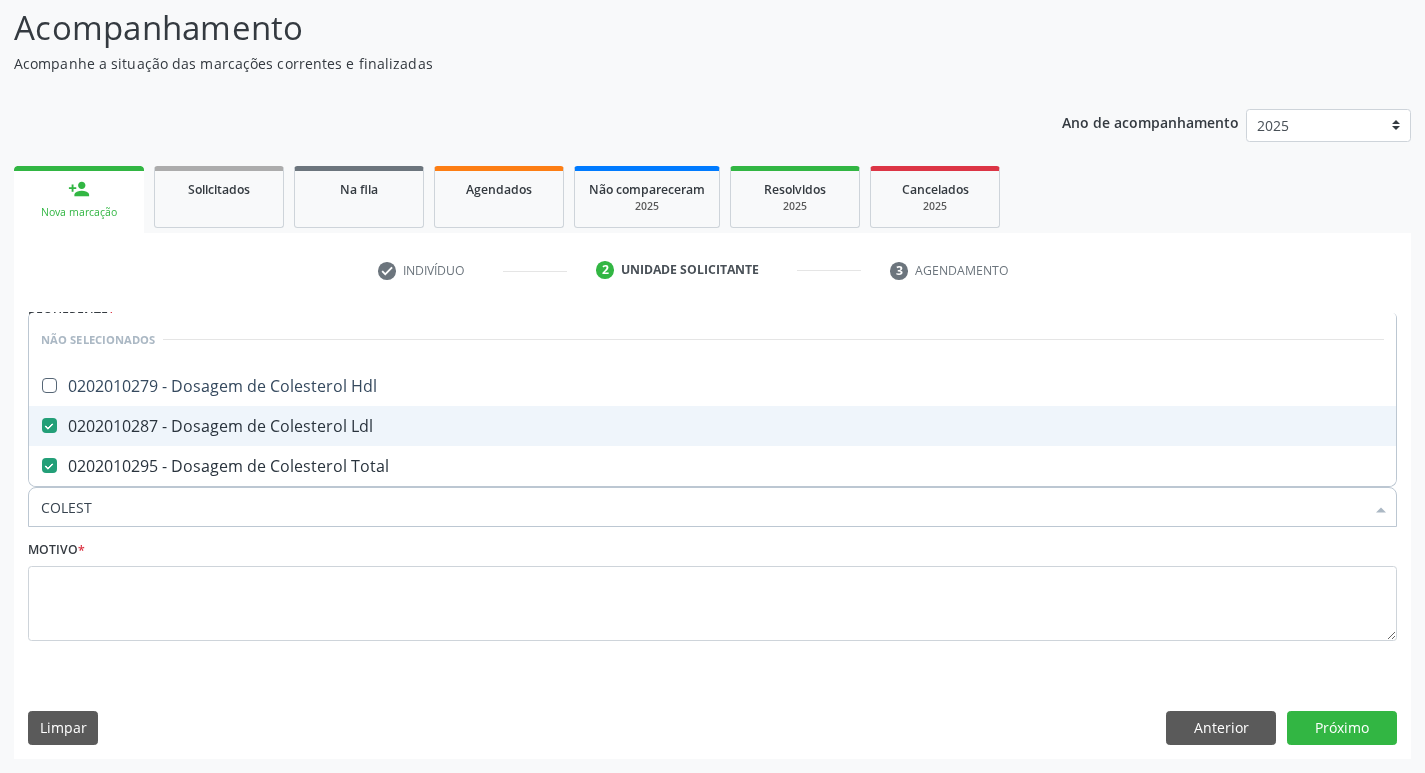 click on "0202010287 - Dosagem de Colesterol Ldl" at bounding box center [712, 426] 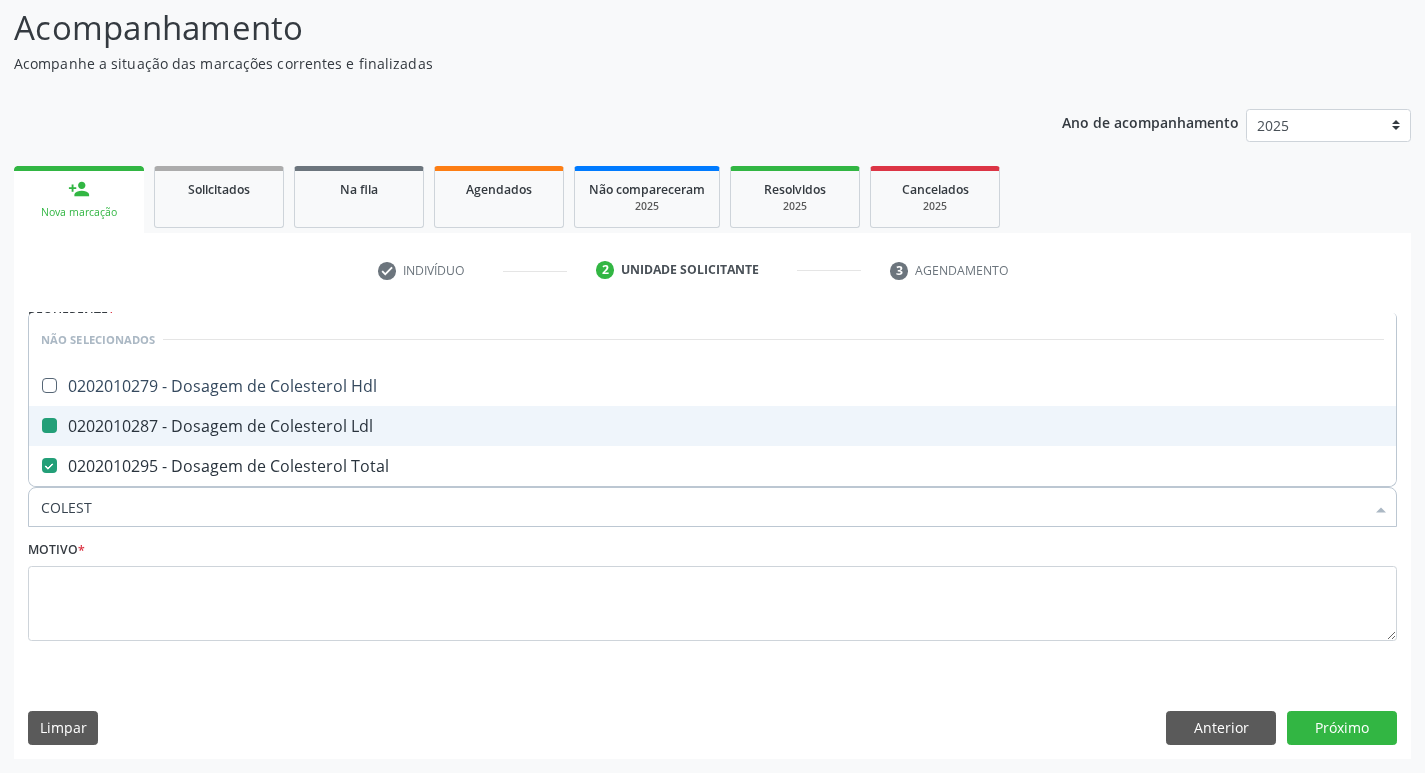 checkbox on "false" 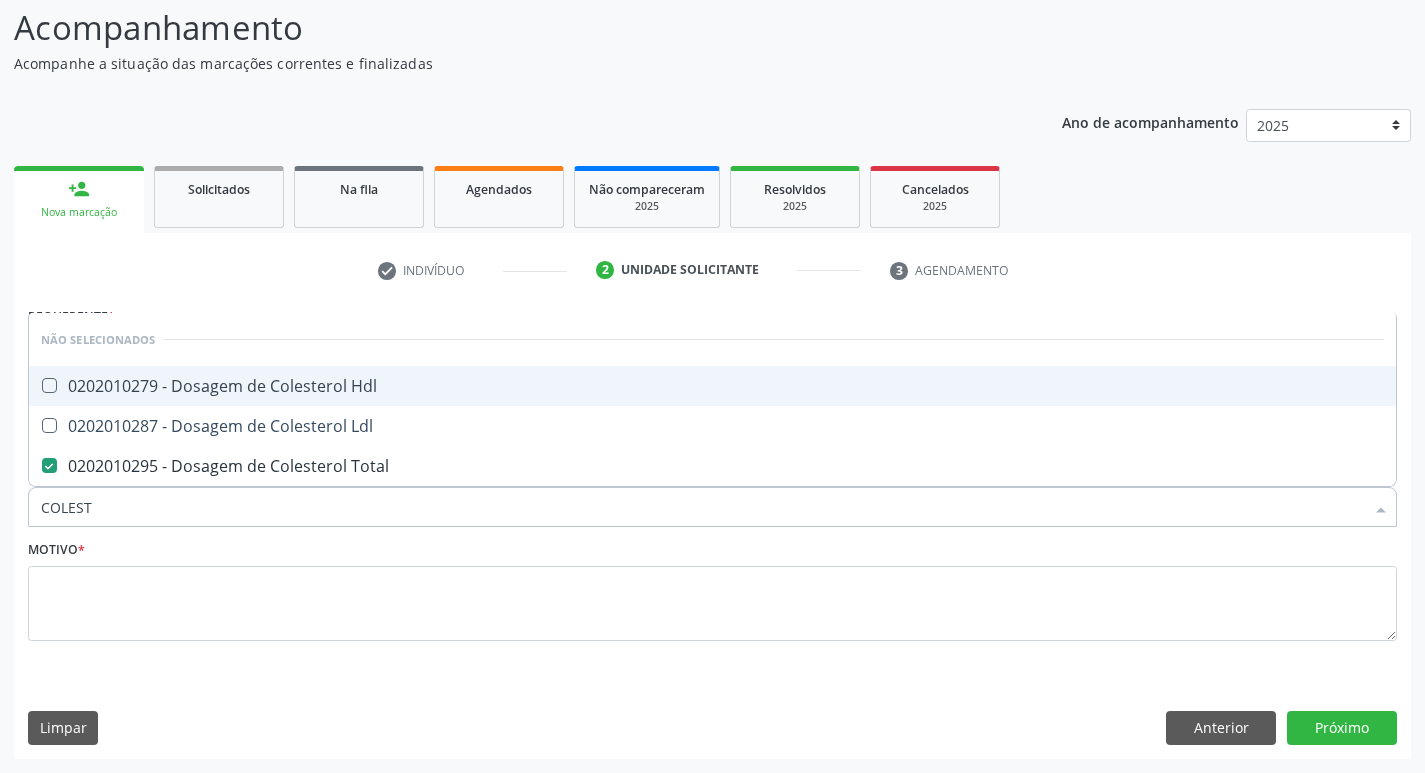 drag, startPoint x: 343, startPoint y: 396, endPoint x: 347, endPoint y: 418, distance: 22.36068 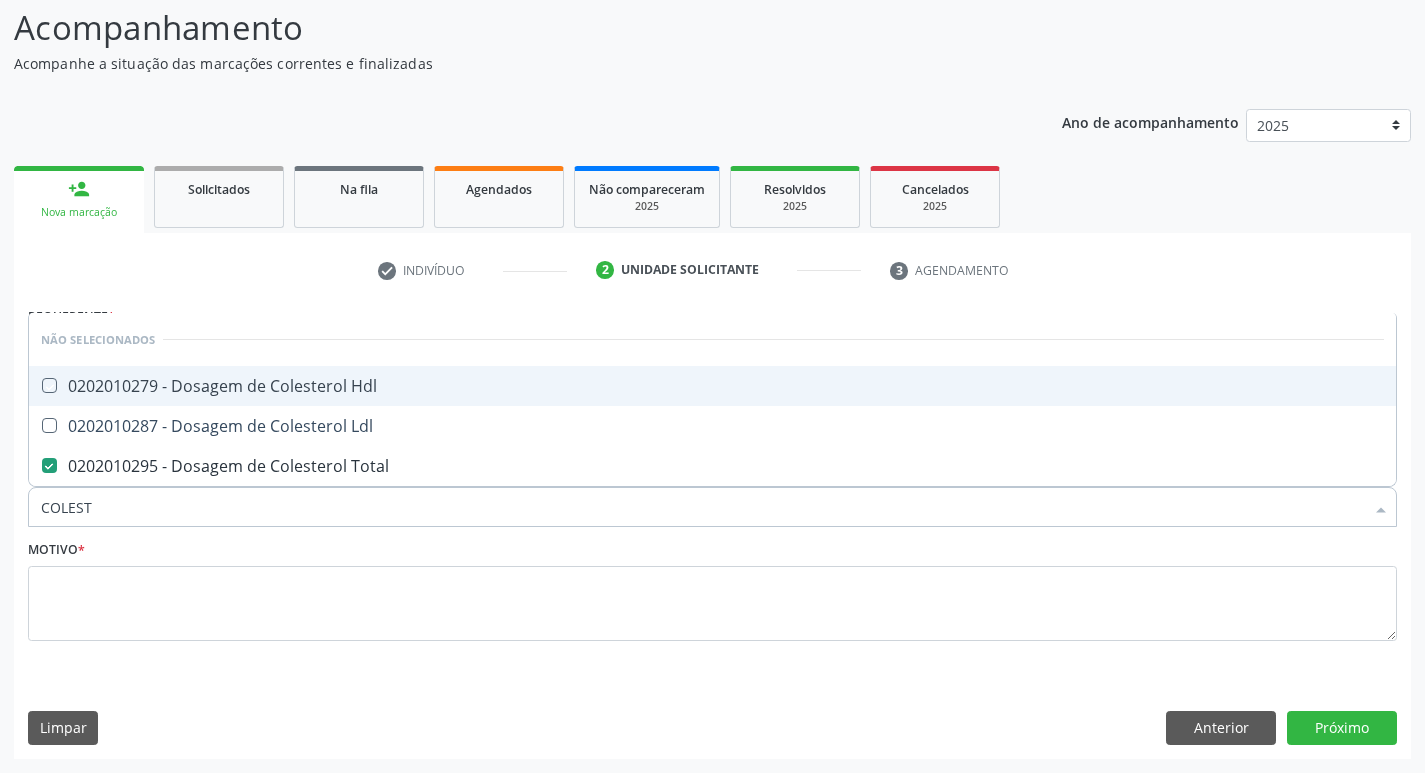 checkbox on "true" 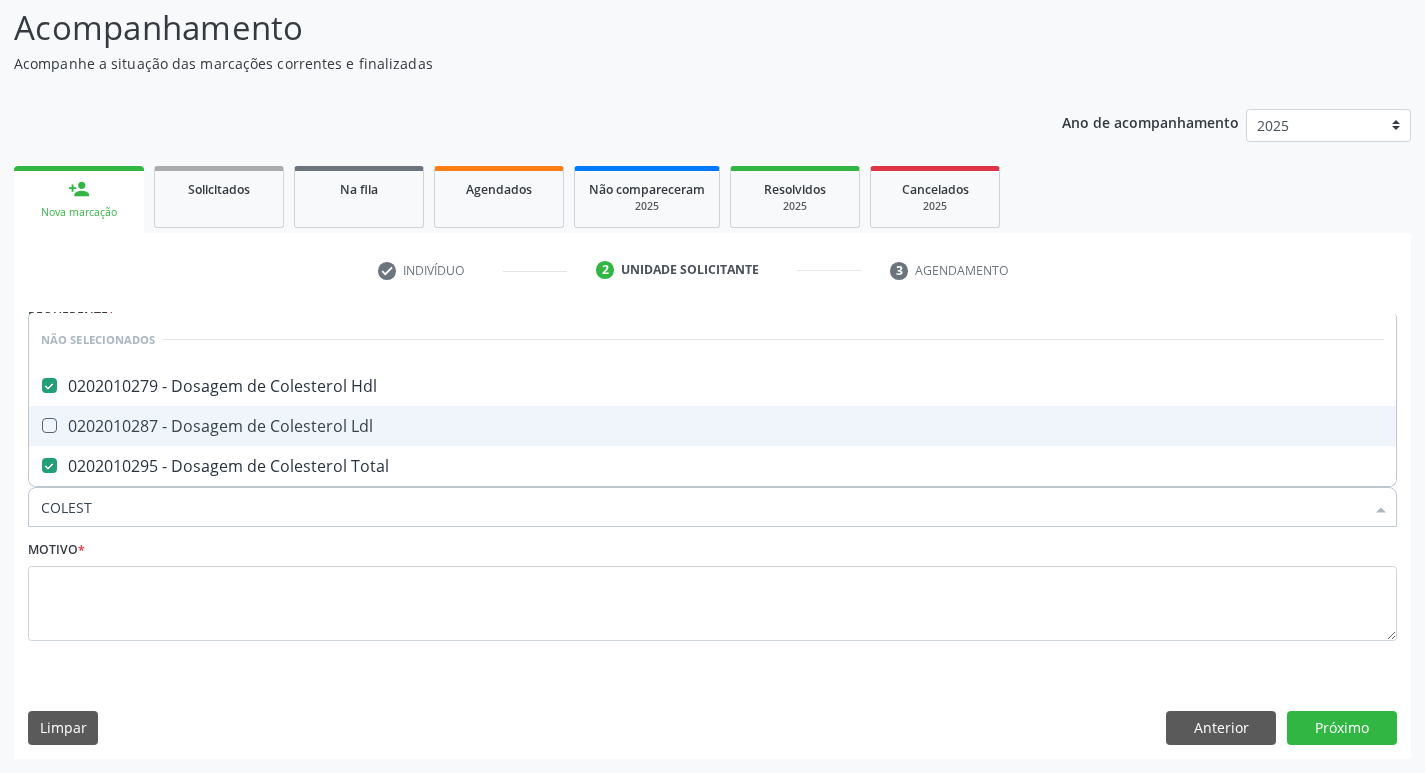 click on "0202010287 - Dosagem de Colesterol Ldl" at bounding box center [712, 426] 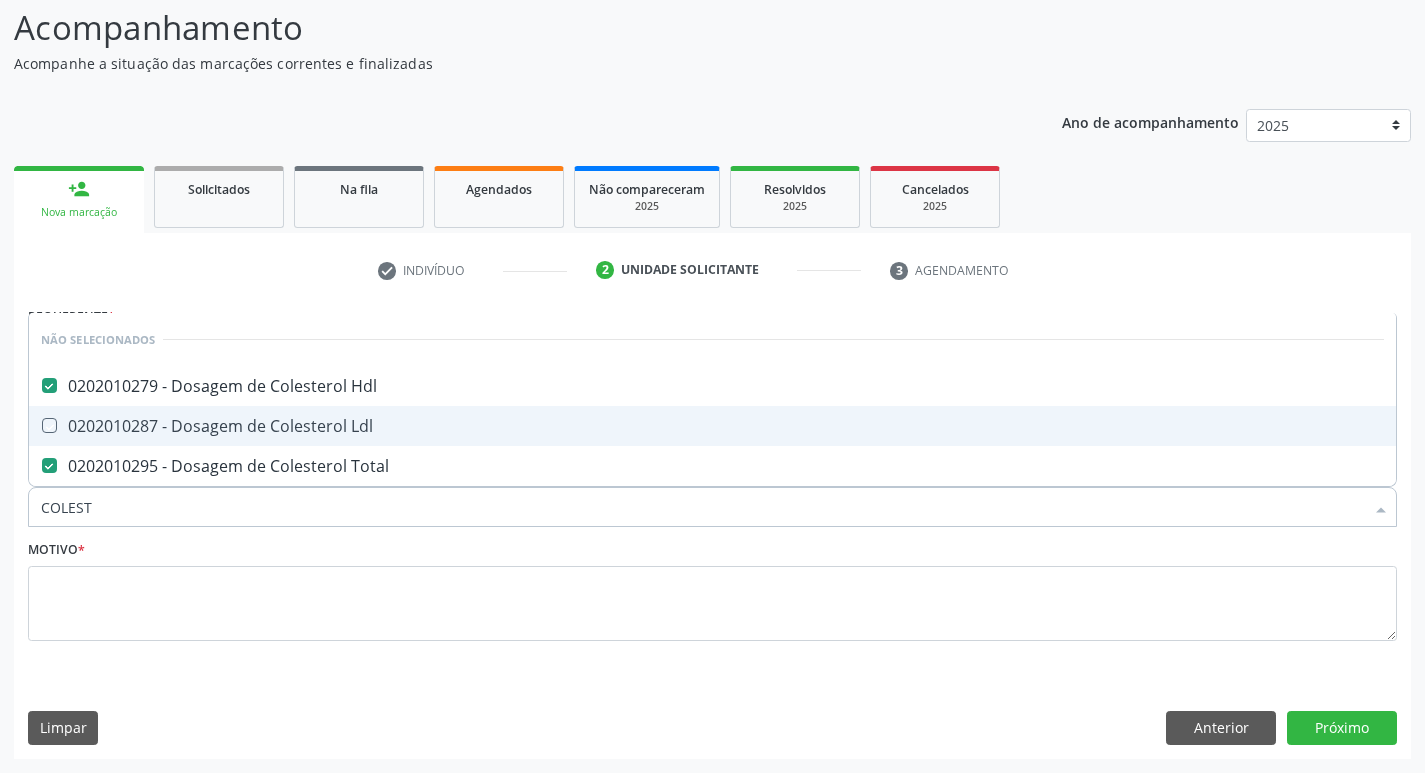 checkbox on "true" 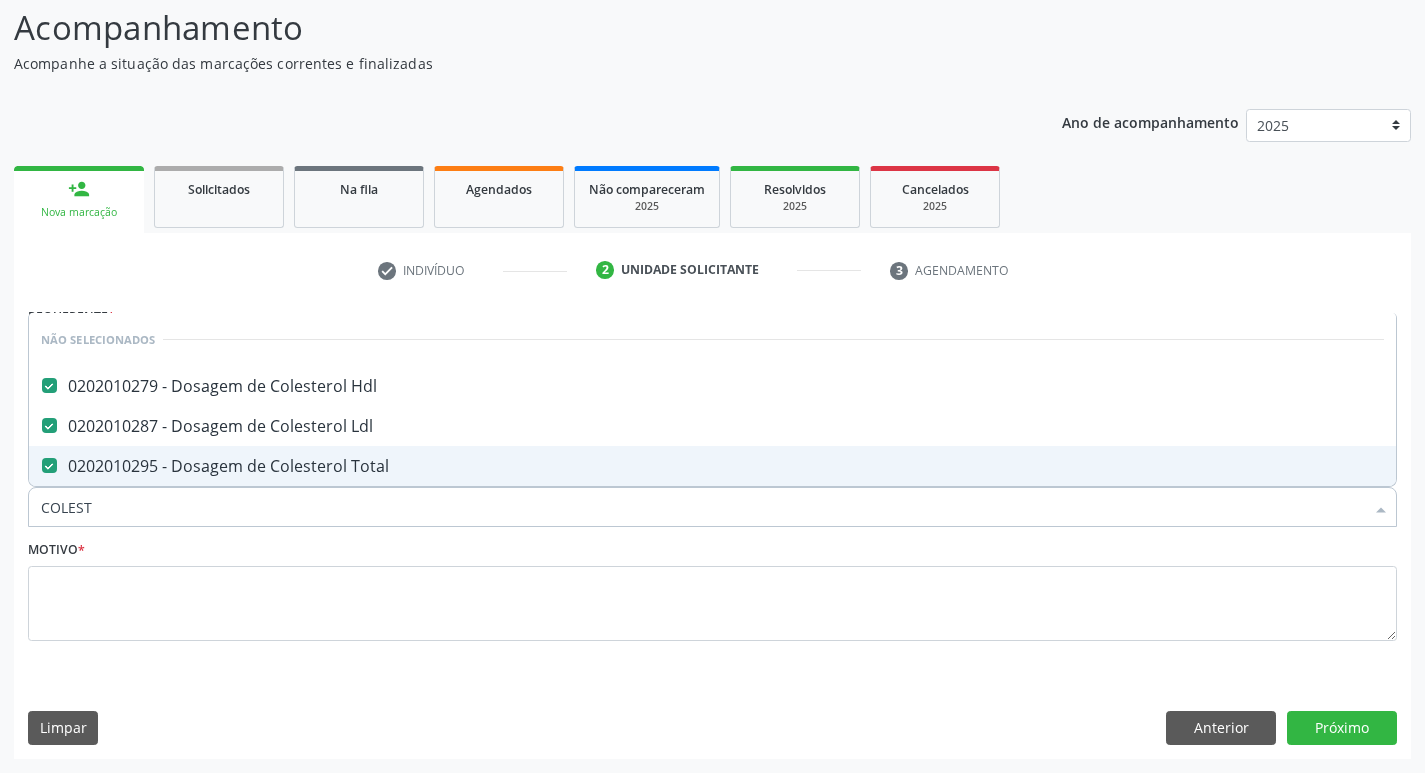 click on "COLEST" at bounding box center [702, 507] 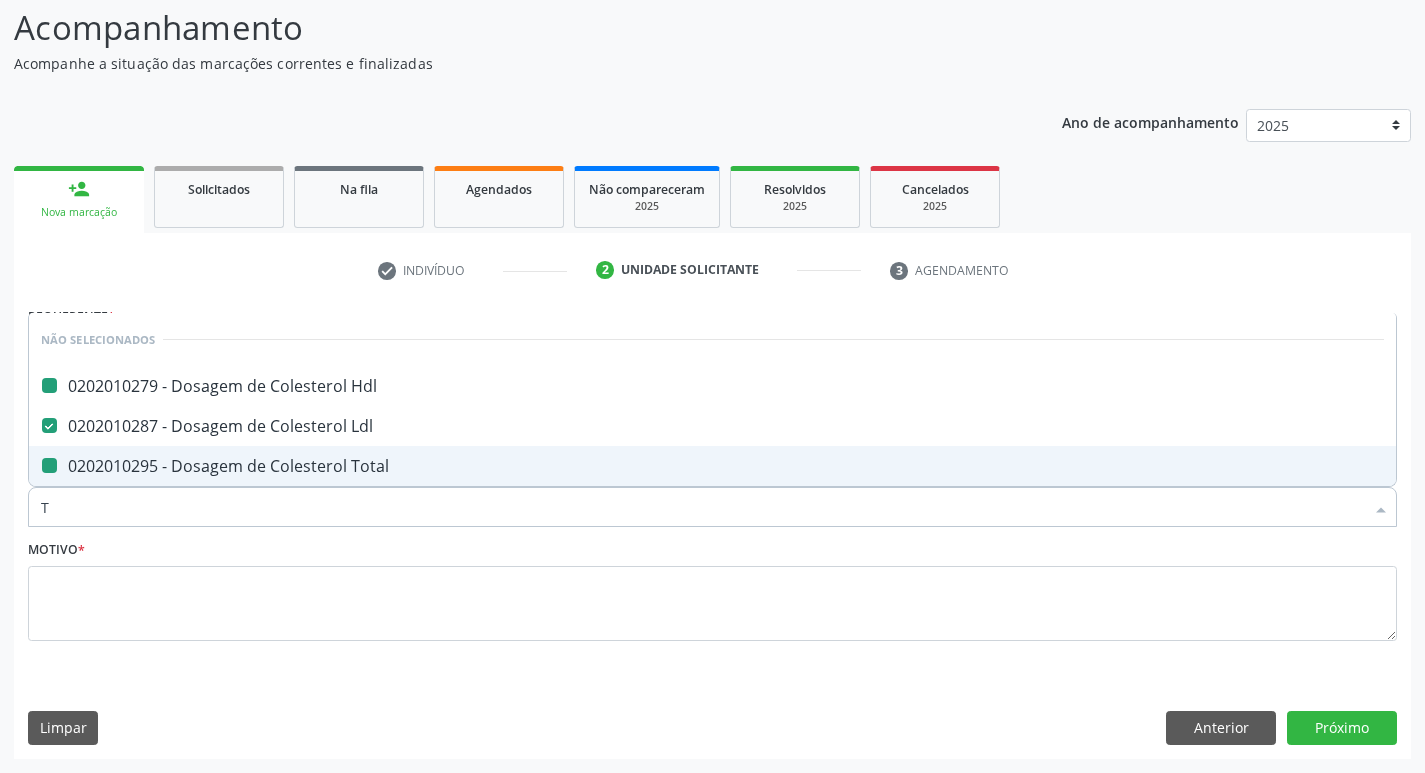 type on "TR" 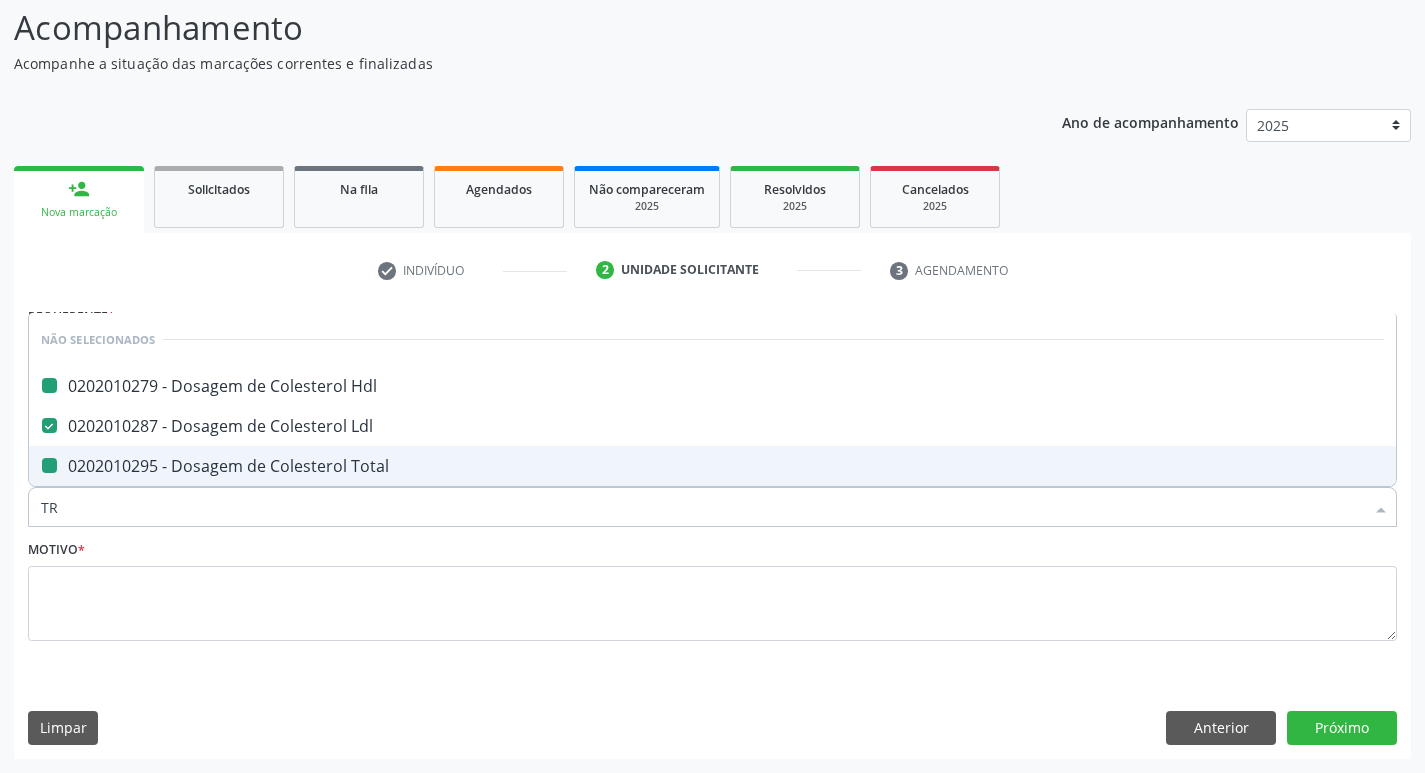 checkbox on "false" 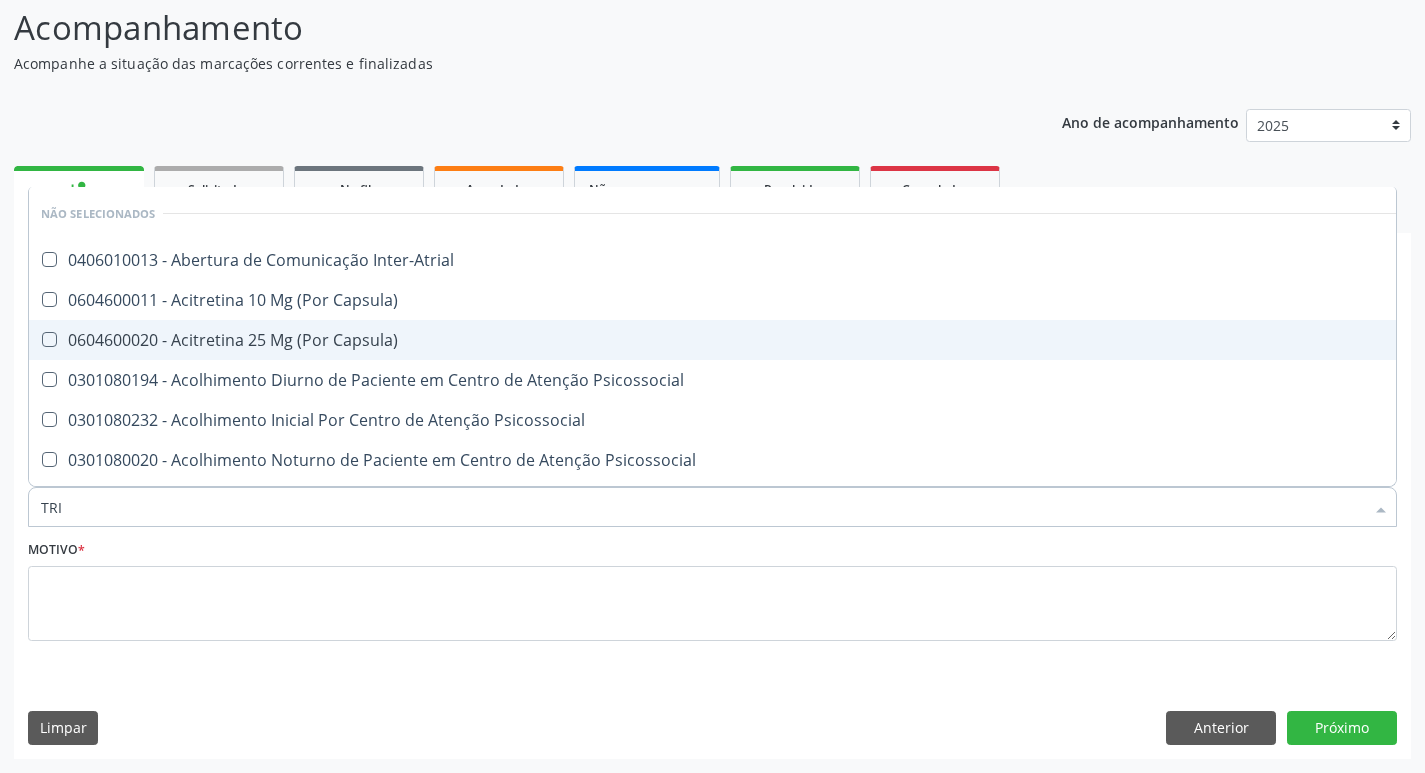 type on "TRIG" 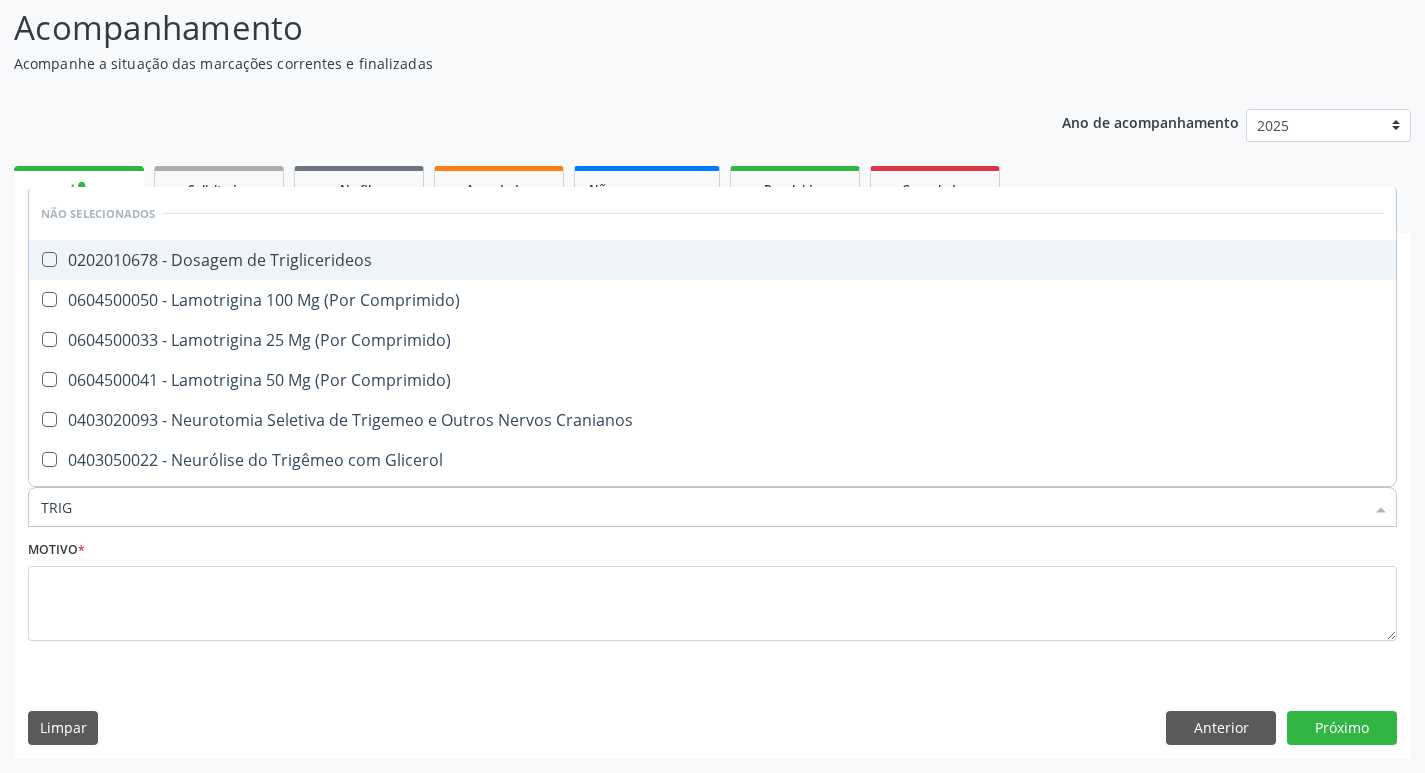 click on "0202010678 - Dosagem de Triglicerideos" at bounding box center (712, 260) 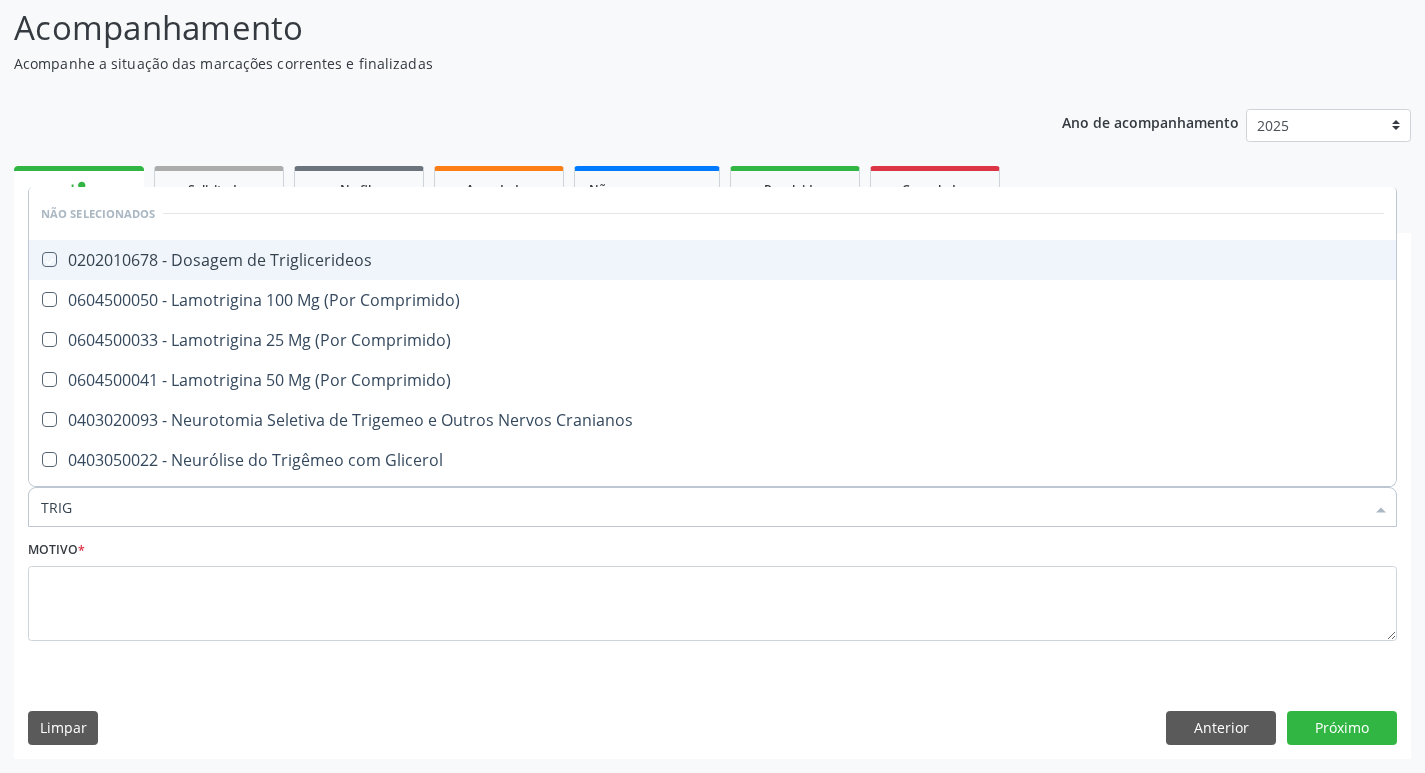 checkbox on "true" 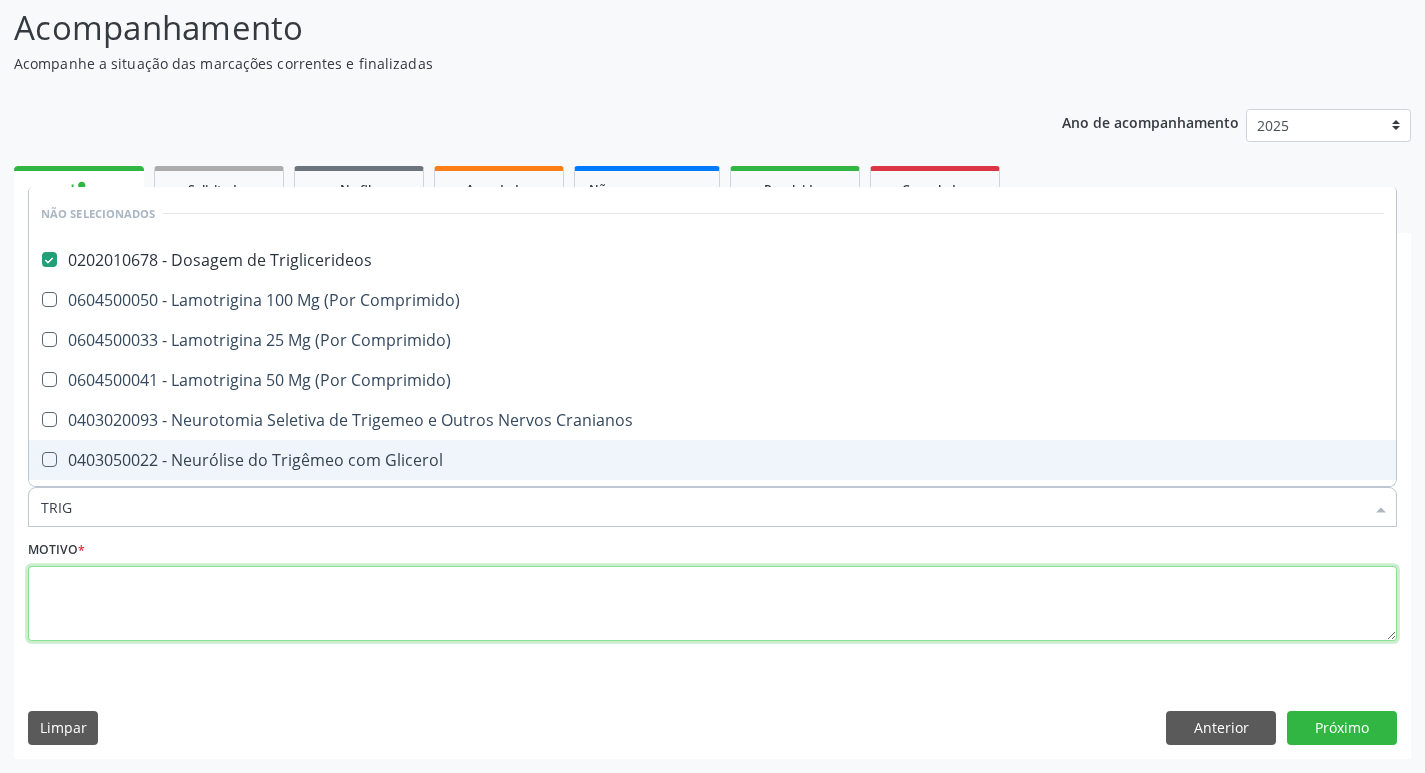 click at bounding box center [712, 604] 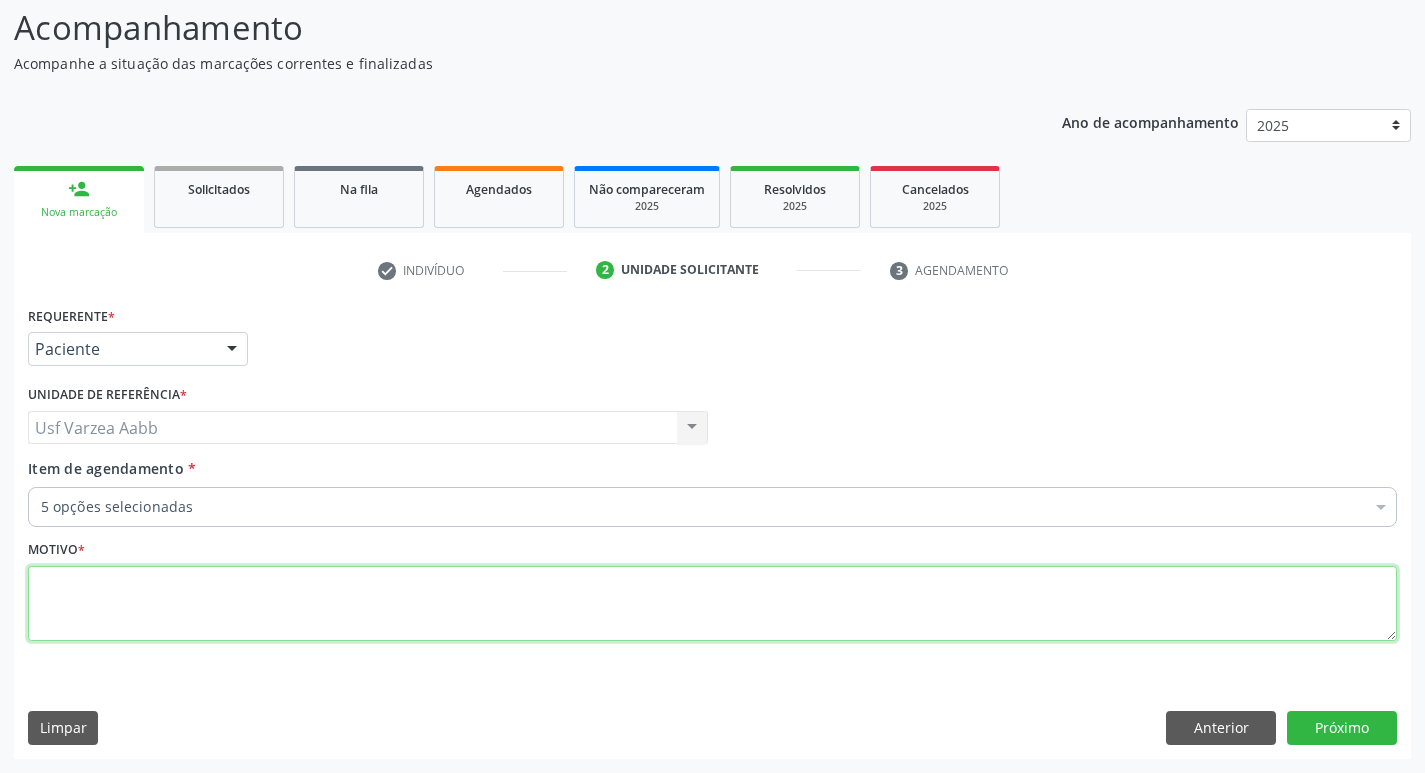 scroll, scrollTop: 74, scrollLeft: 0, axis: vertical 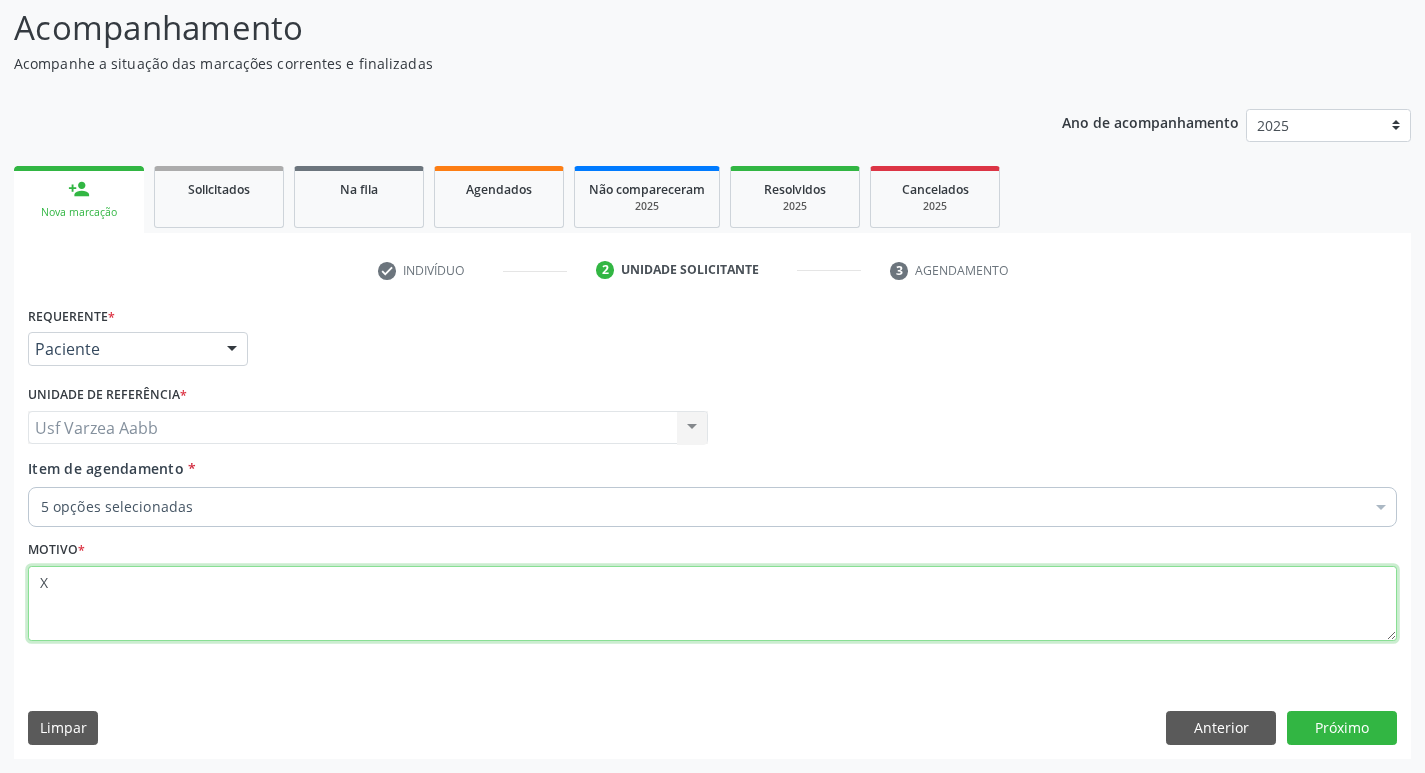 type on "X" 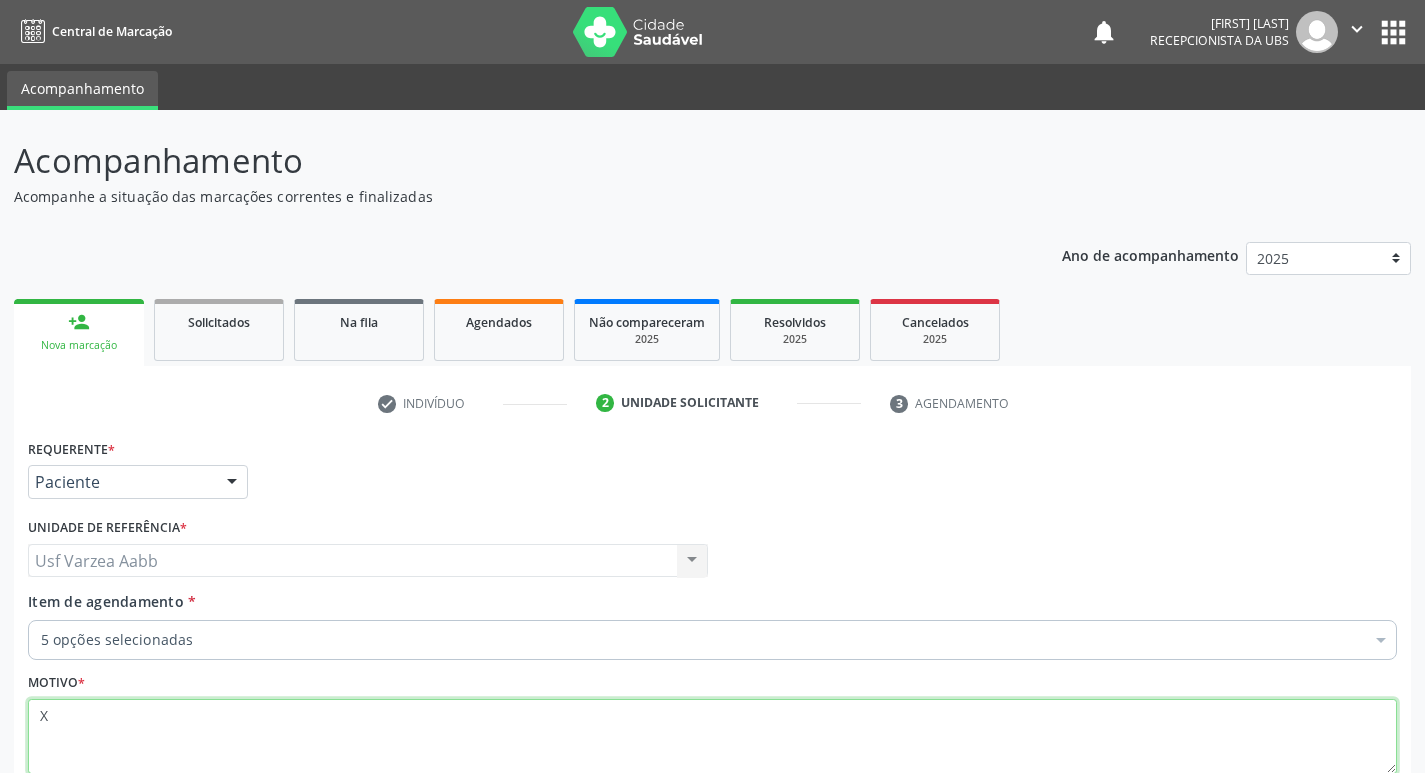 scroll, scrollTop: 133, scrollLeft: 0, axis: vertical 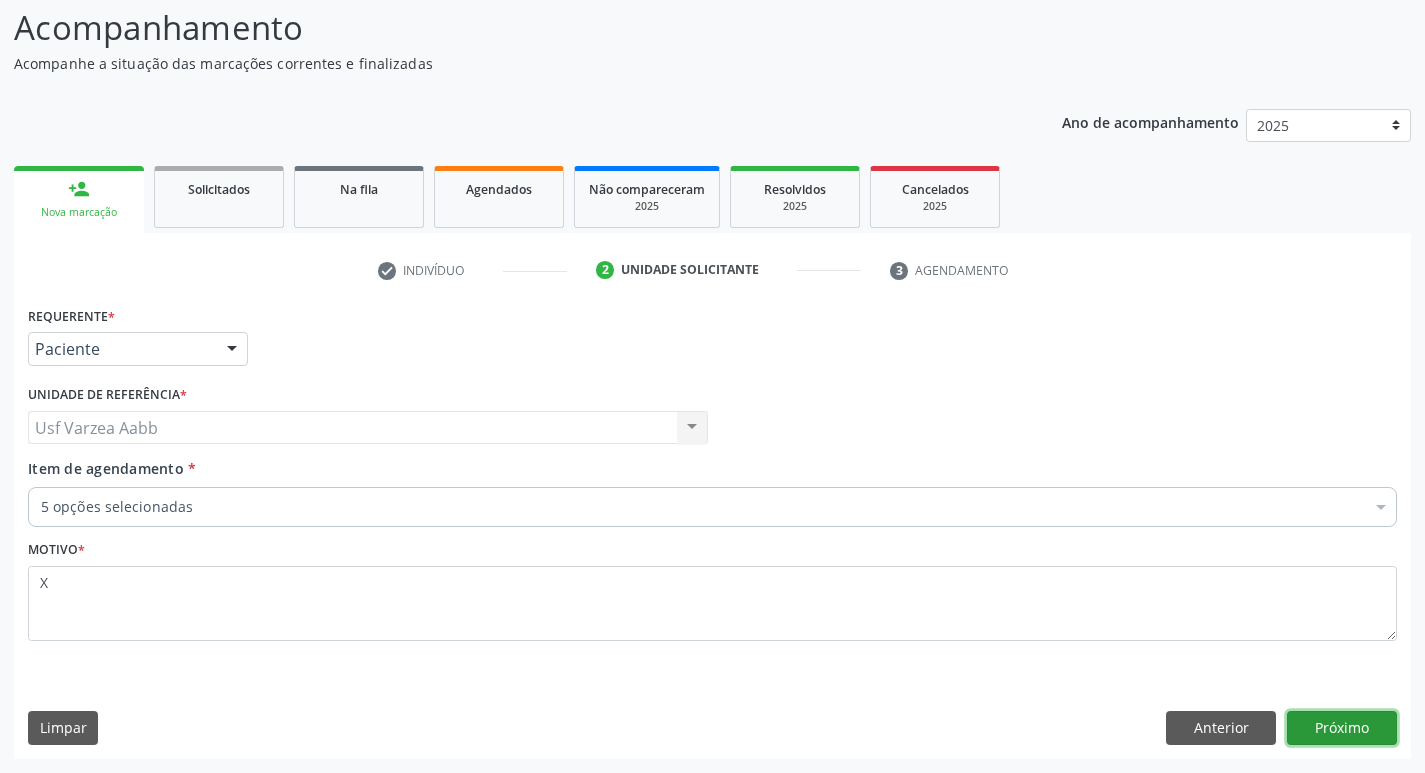 click on "Próximo" at bounding box center (1342, 728) 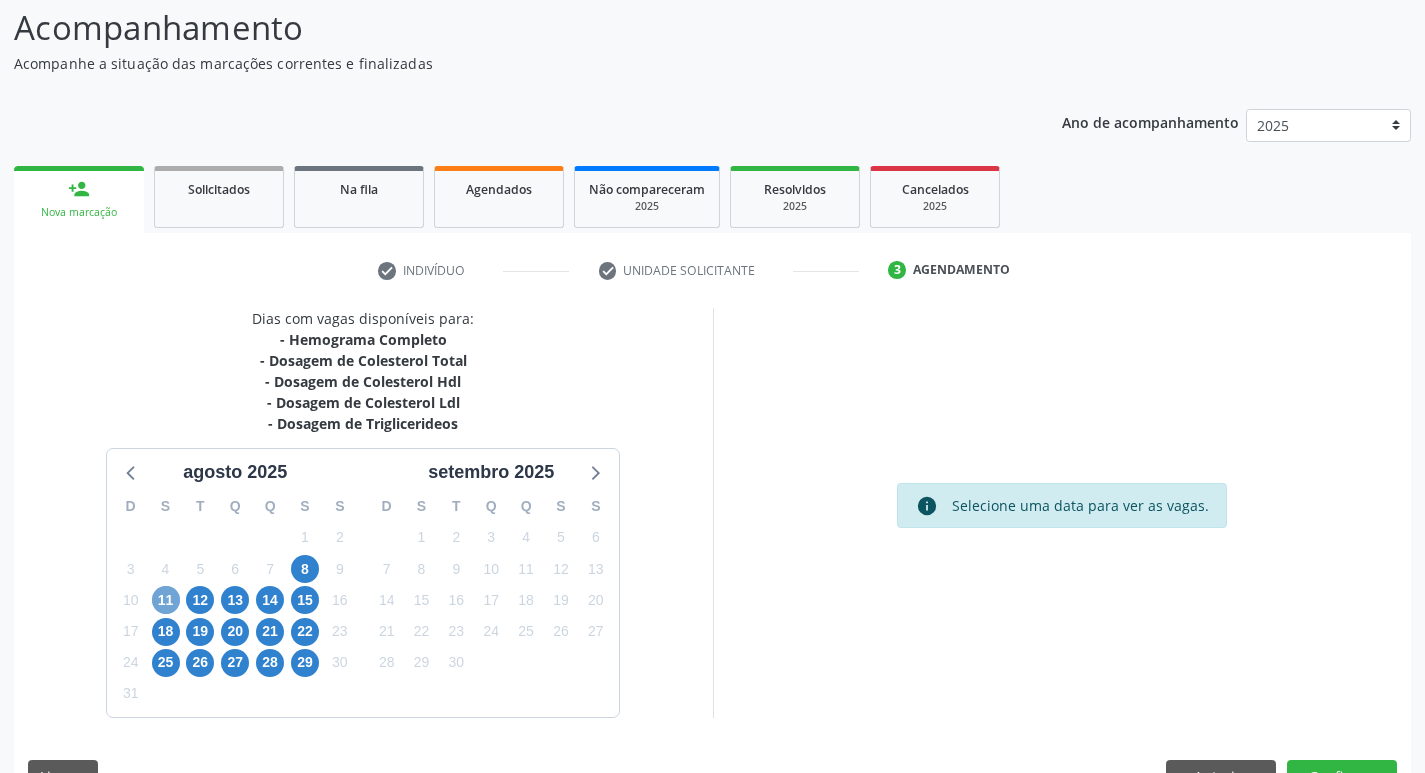 click on "11" at bounding box center [166, 600] 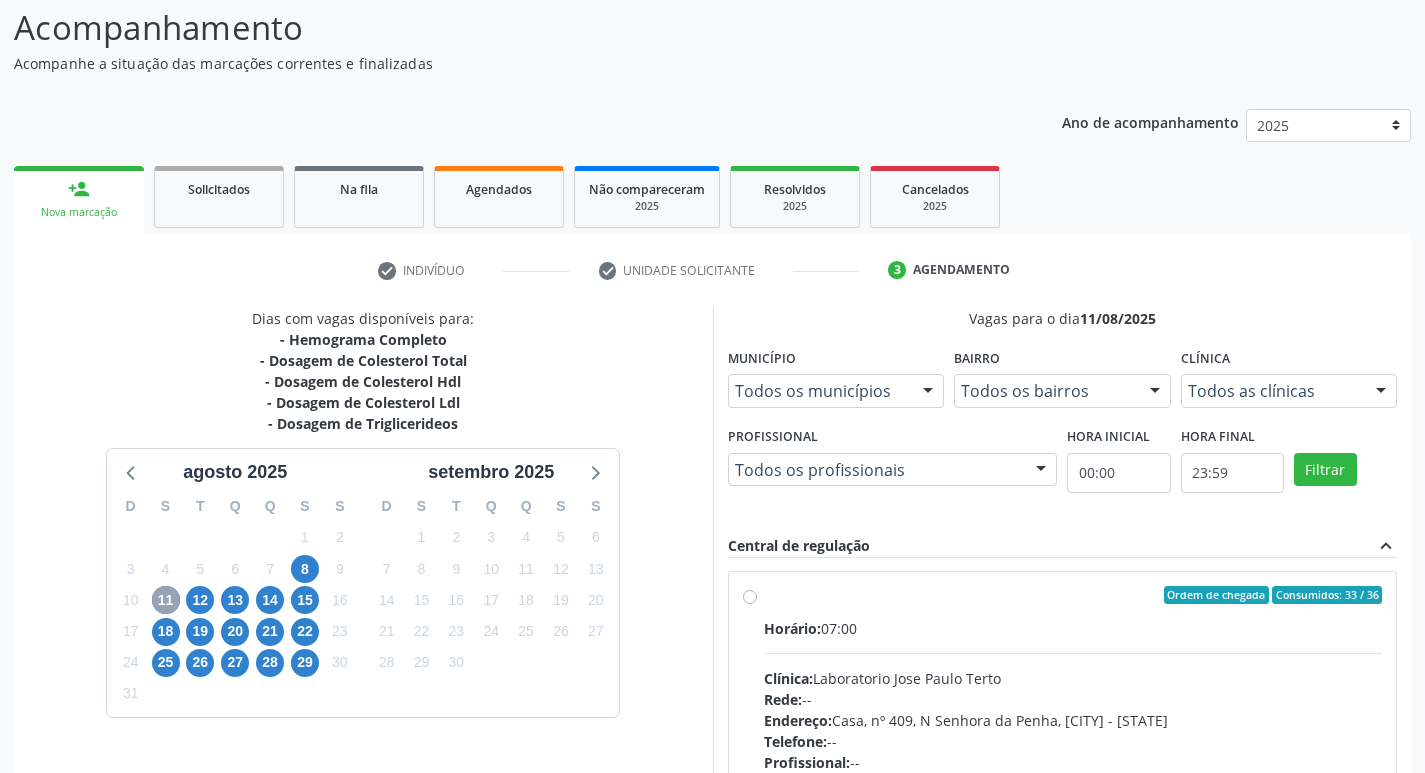 scroll, scrollTop: 0, scrollLeft: 0, axis: both 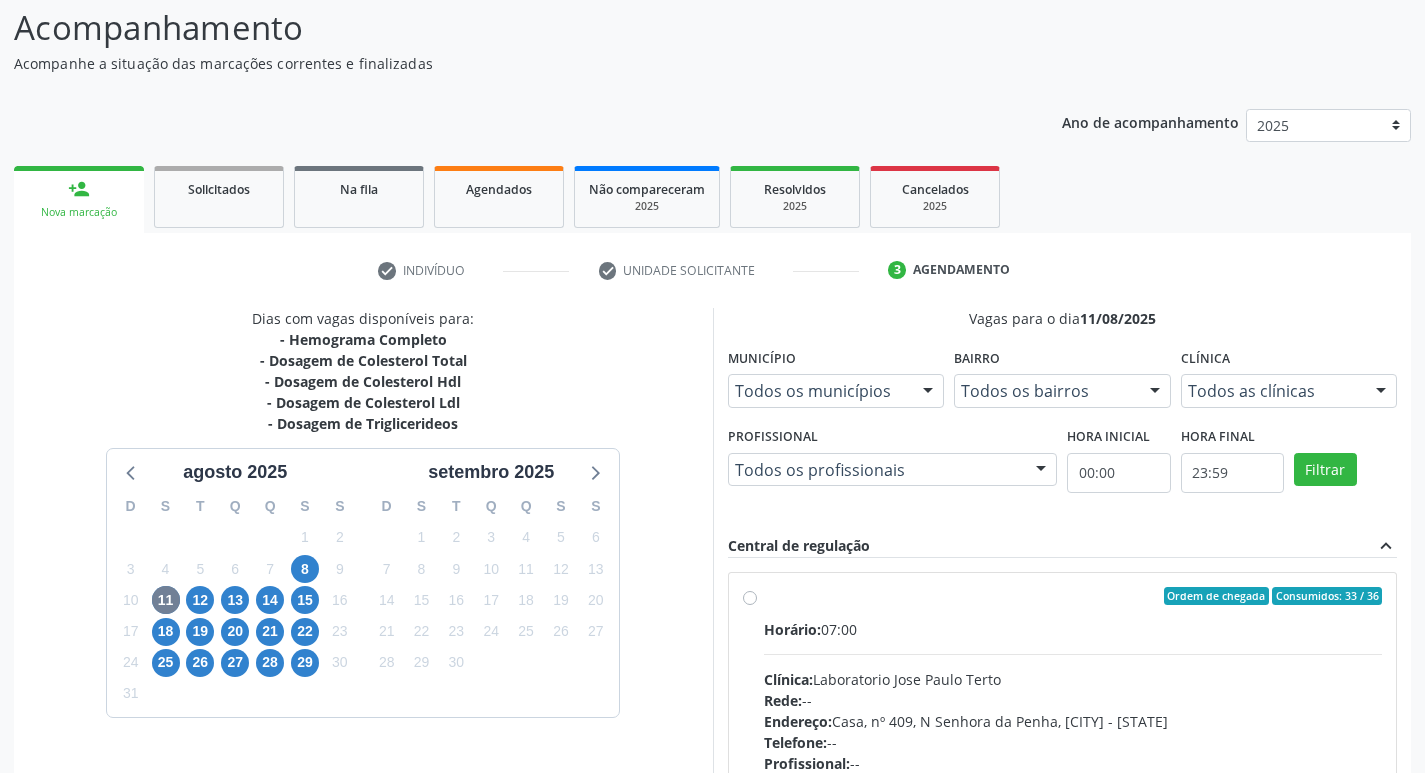 click on "Ordem de chegada
Consumidos: 33 / 36
Horário:   07:00
Clínica:  Laboratorio Jose Paulo Terto
Rede:
--
Endereço:   Casa, nº 409, N Senhora da Penha, [CITY] - [STATE]
Telefone:   --
Profissional:
--
Informações adicionais sobre o atendimento
Idade de atendimento:
Sem restrição
Gênero(s) atendido(s):
Sem restrição
Informações adicionais:
--" at bounding box center (1073, 740) 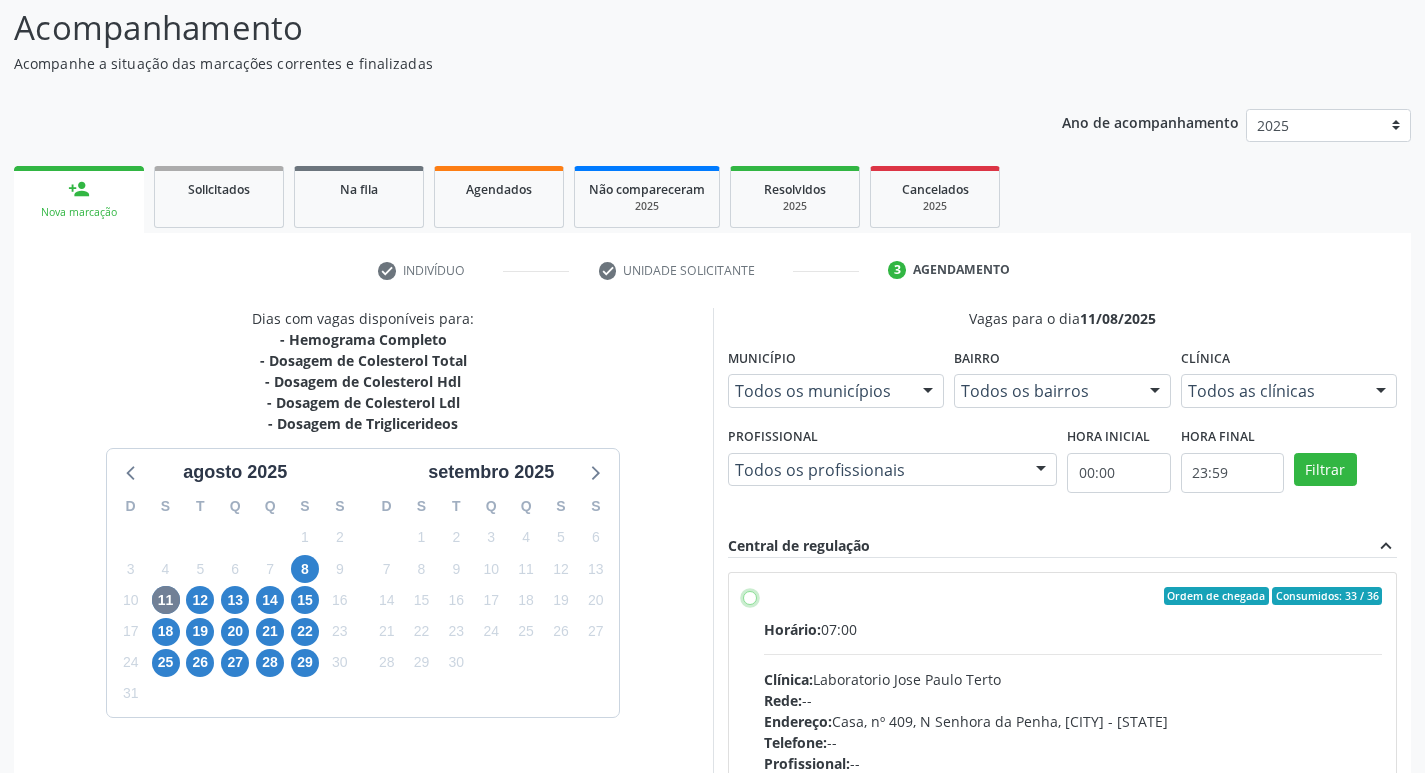 click on "Ordem de chegada
Consumidos: 33 / 36
Horário:   07:00
Clínica:  Laboratorio Jose Paulo Terto
Rede:
--
Endereço:   Casa, nº 409, N Senhora da Penha, [CITY] - [STATE]
Telefone:   --
Profissional:
--
Informações adicionais sobre o atendimento
Idade de atendimento:
Sem restrição
Gênero(s) atendido(s):
Sem restrição
Informações adicionais:
--" at bounding box center (750, 596) 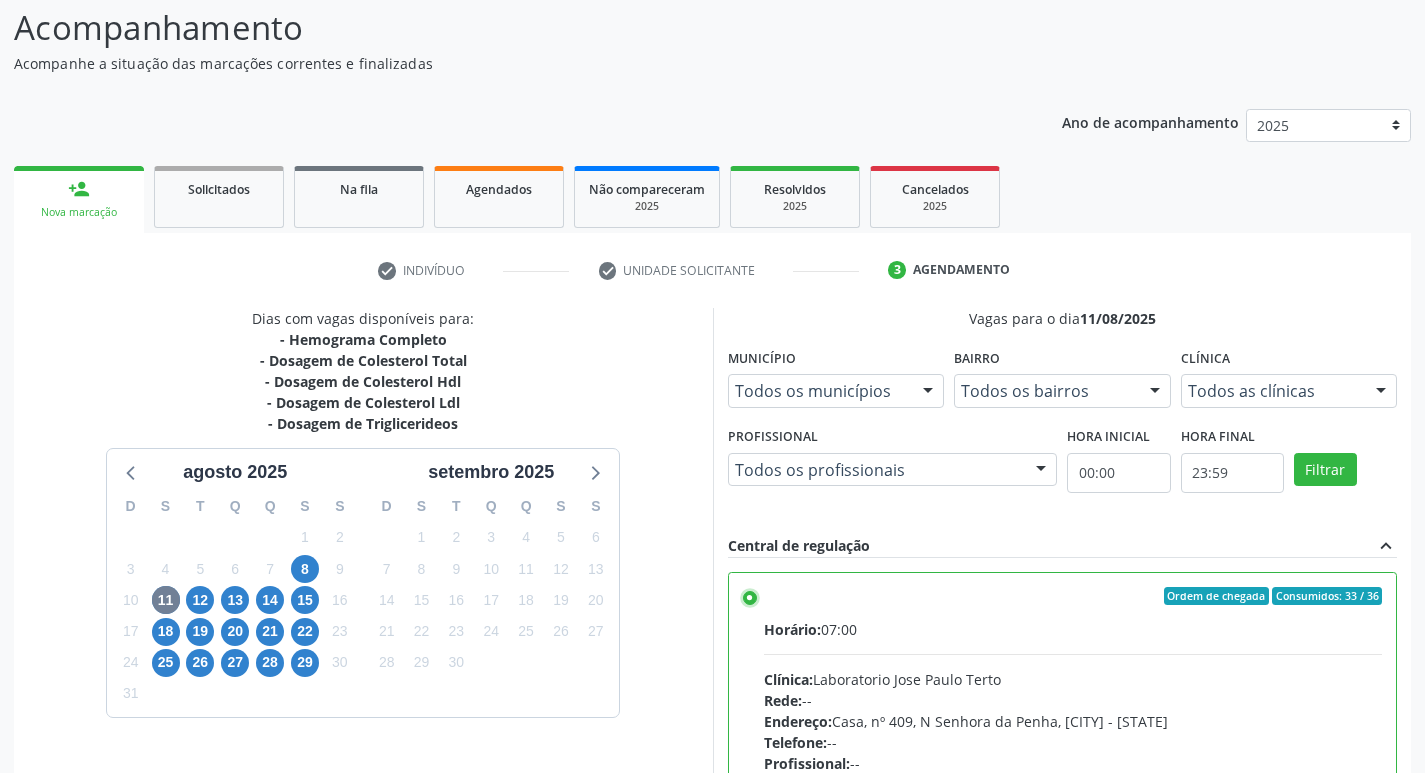 scroll, scrollTop: 422, scrollLeft: 0, axis: vertical 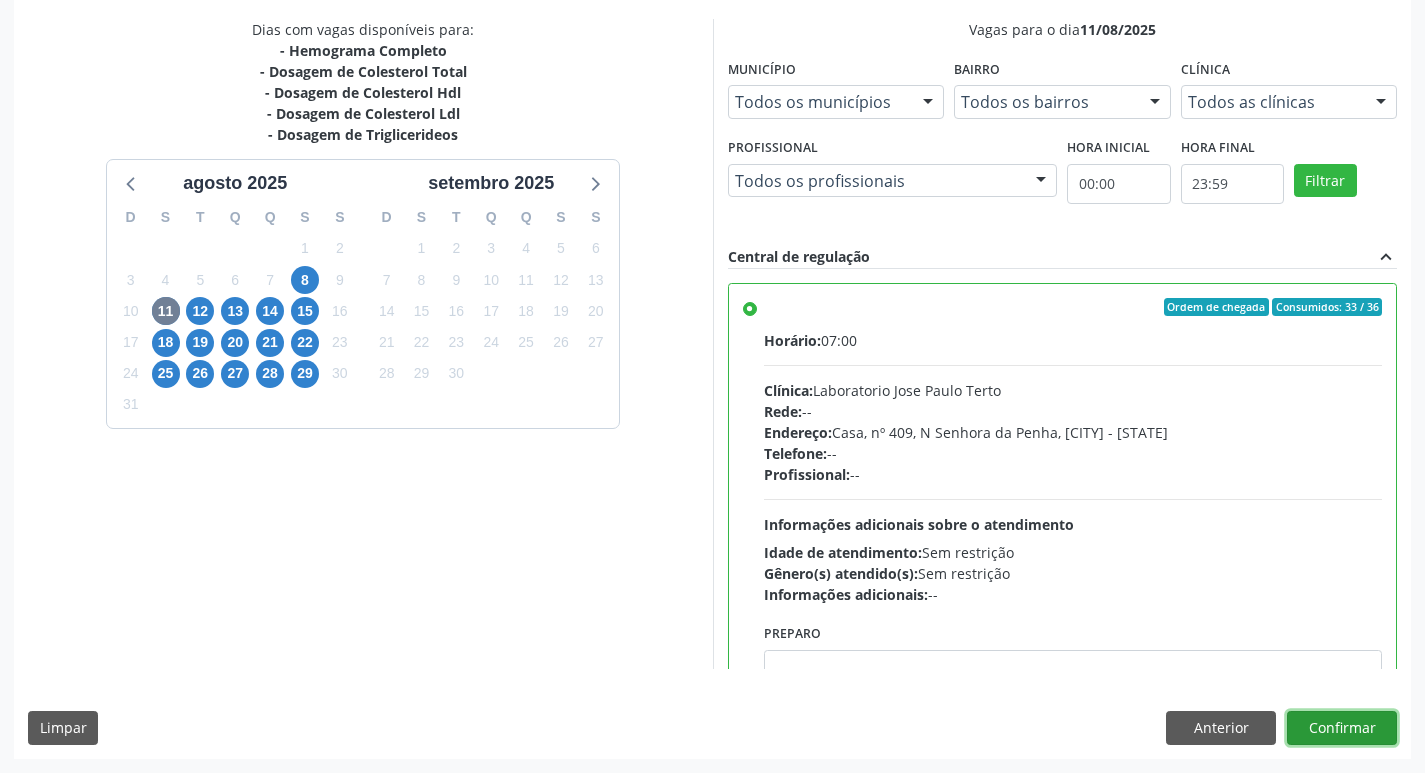 click on "Confirmar" at bounding box center [1342, 728] 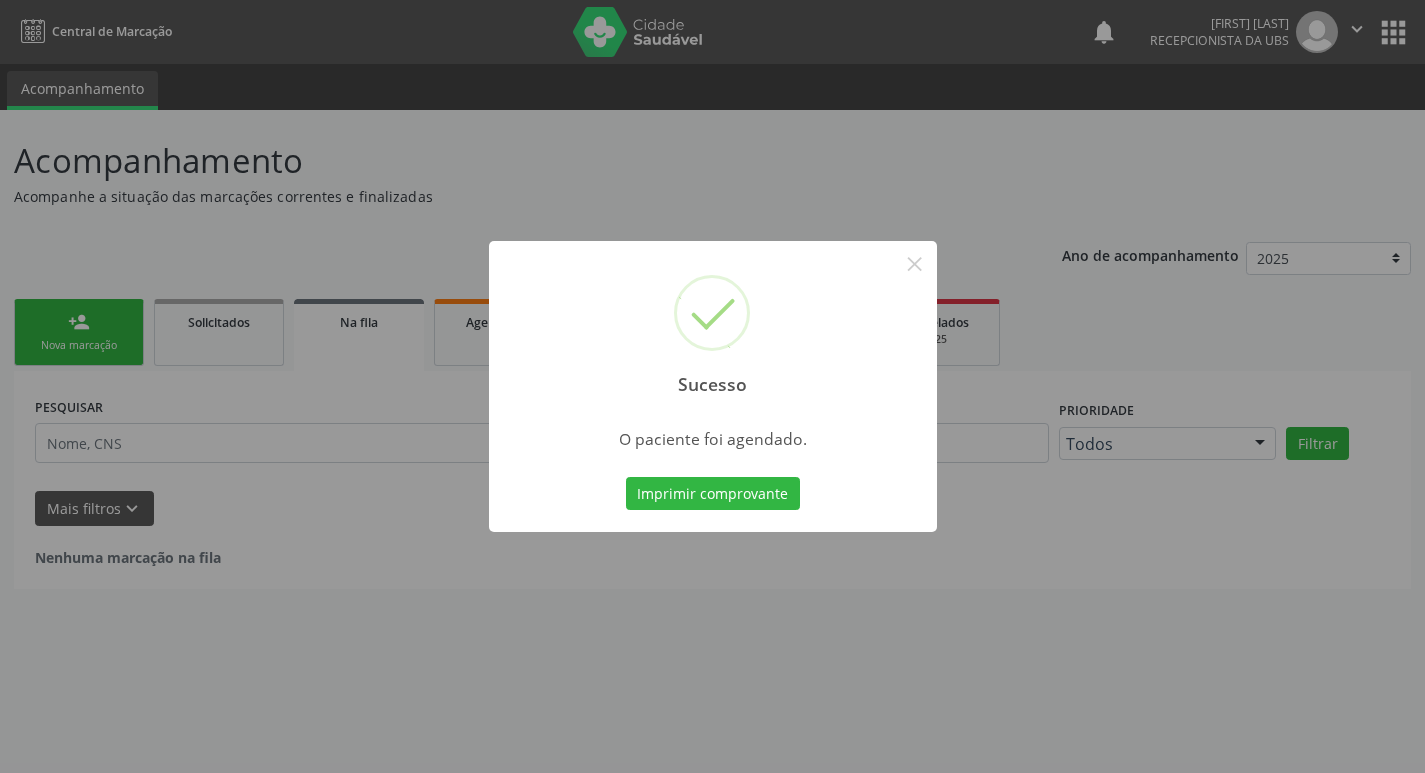 scroll, scrollTop: 0, scrollLeft: 0, axis: both 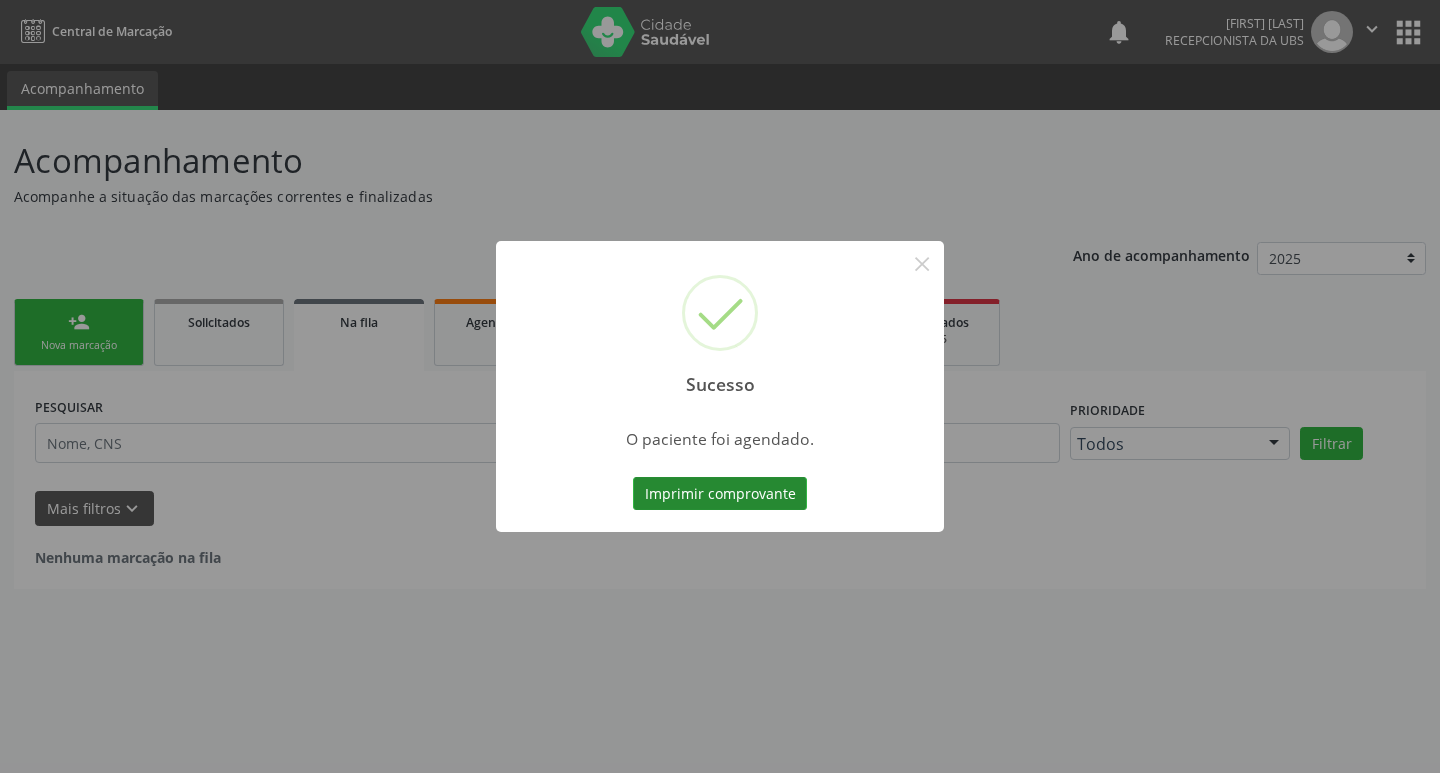 click on "Imprimir comprovante" at bounding box center [720, 494] 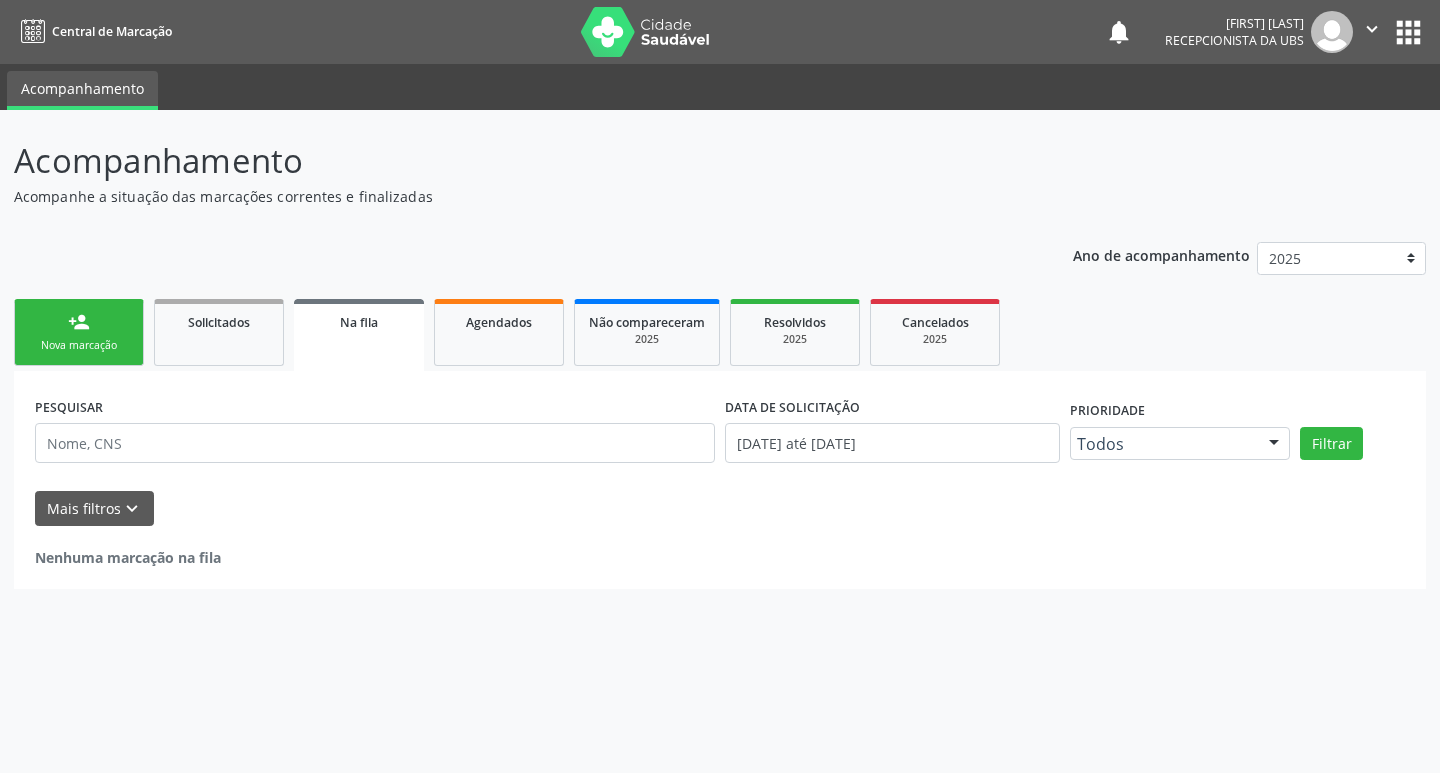 click on "Nova marcação" at bounding box center [79, 345] 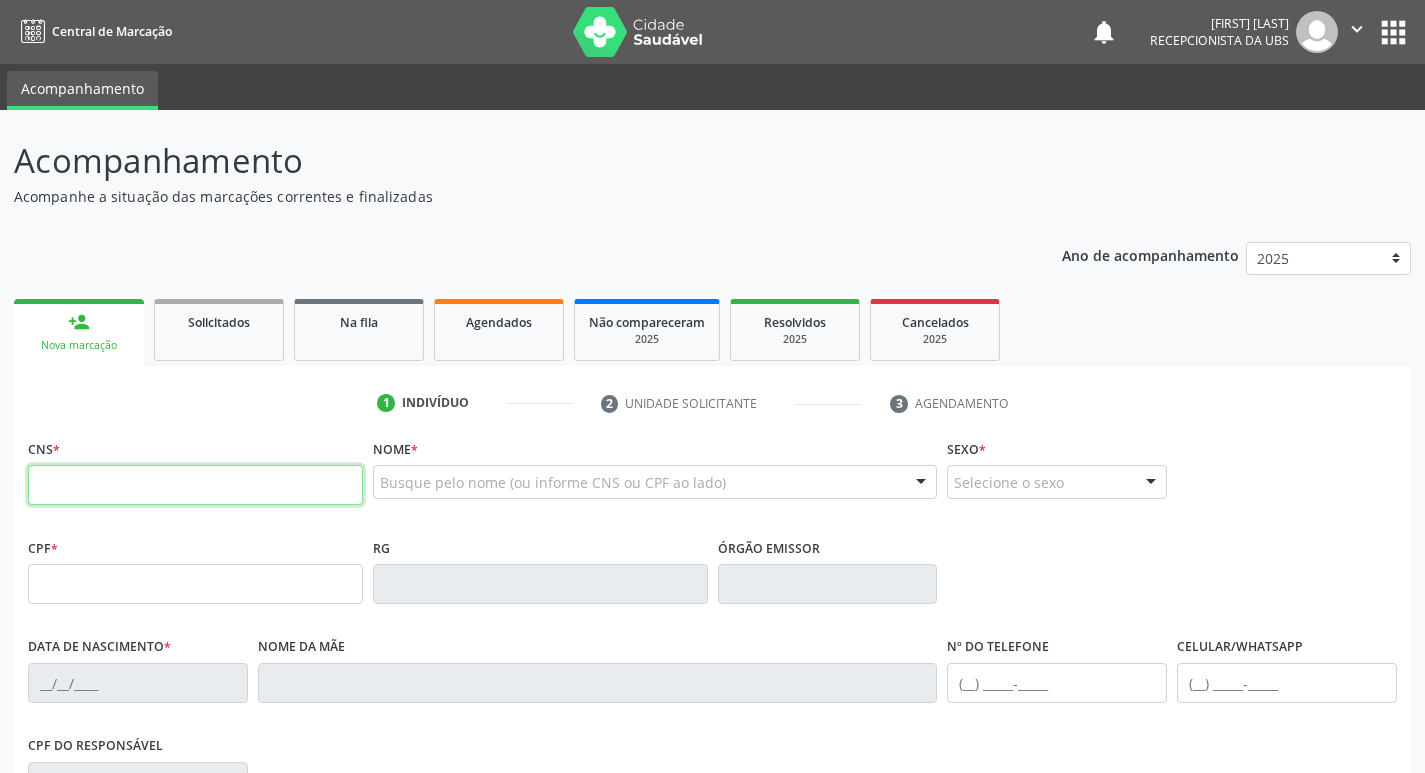 click at bounding box center (195, 485) 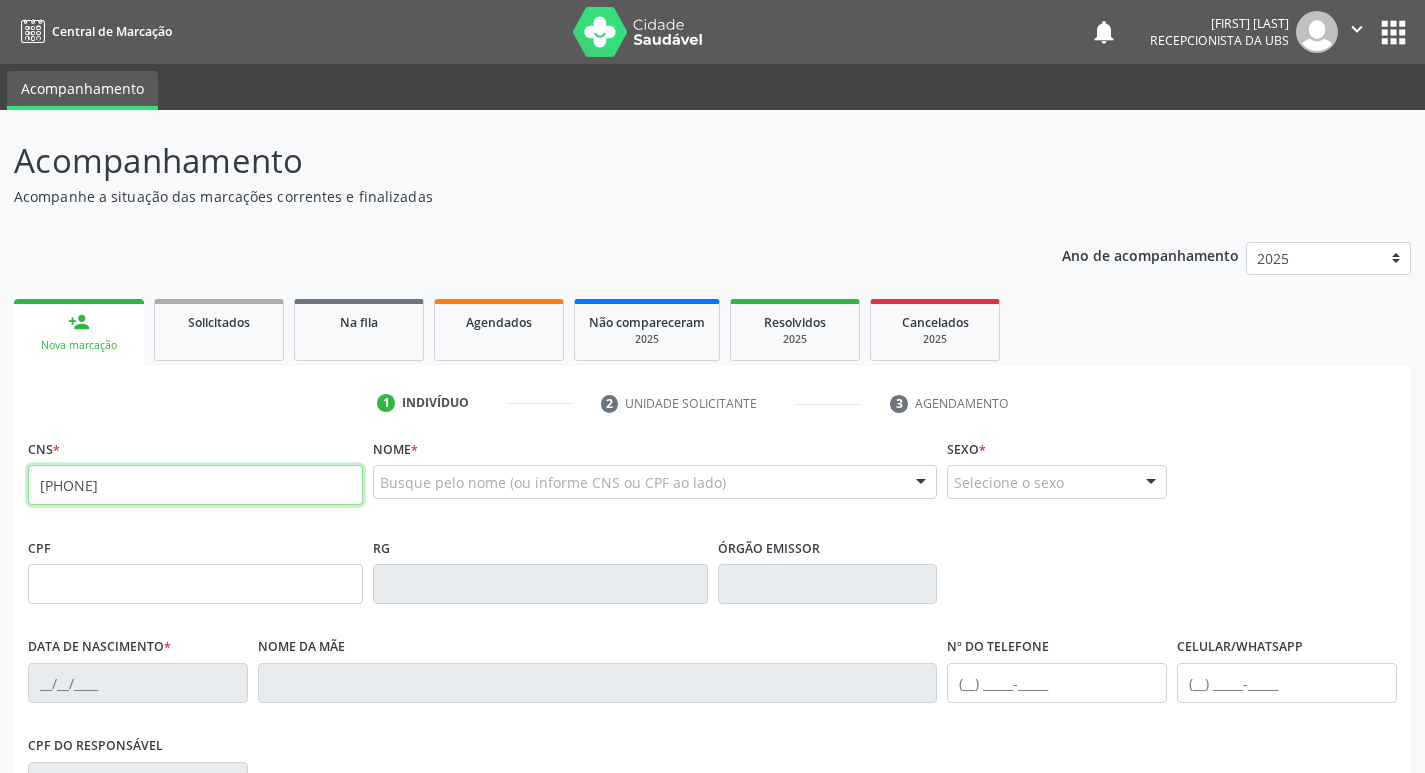 type on "[PHONE]" 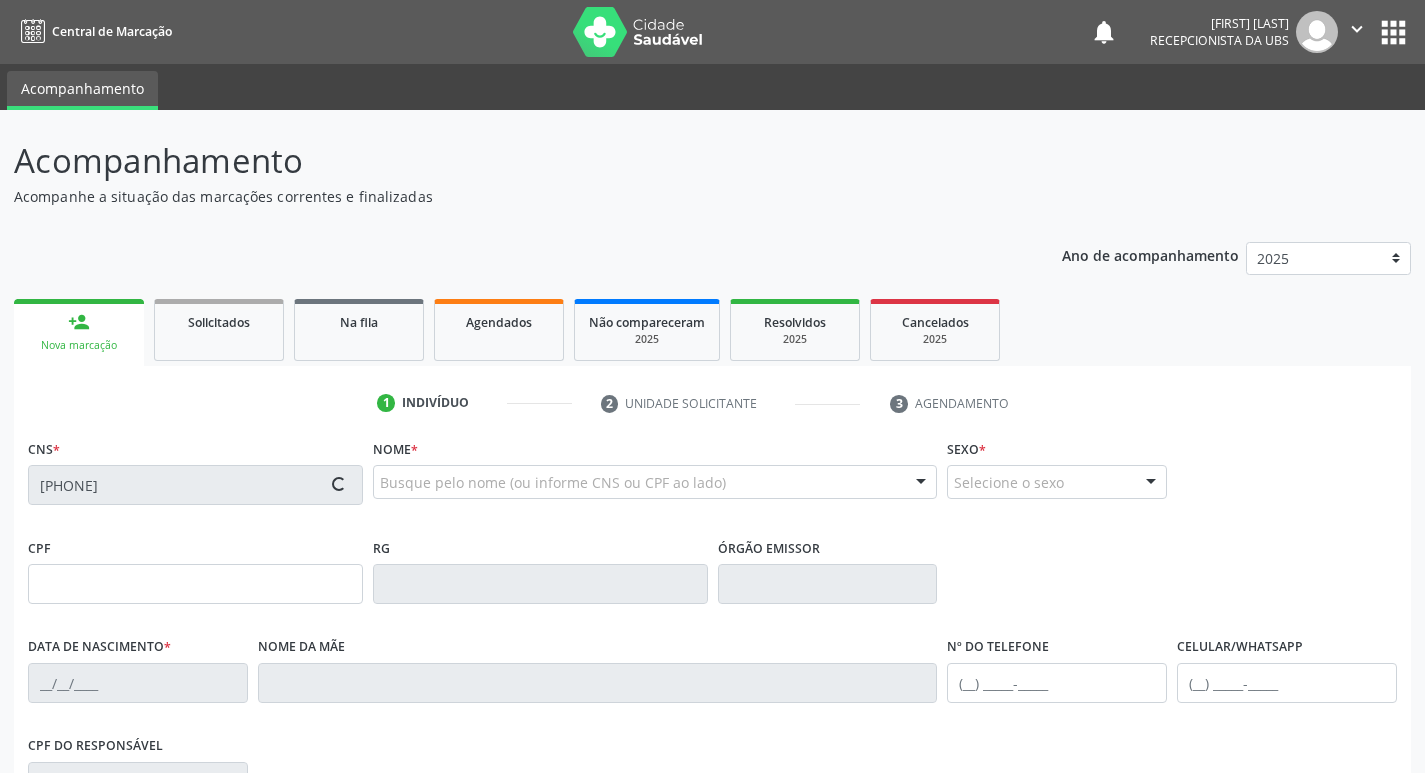 type on "[CPF]" 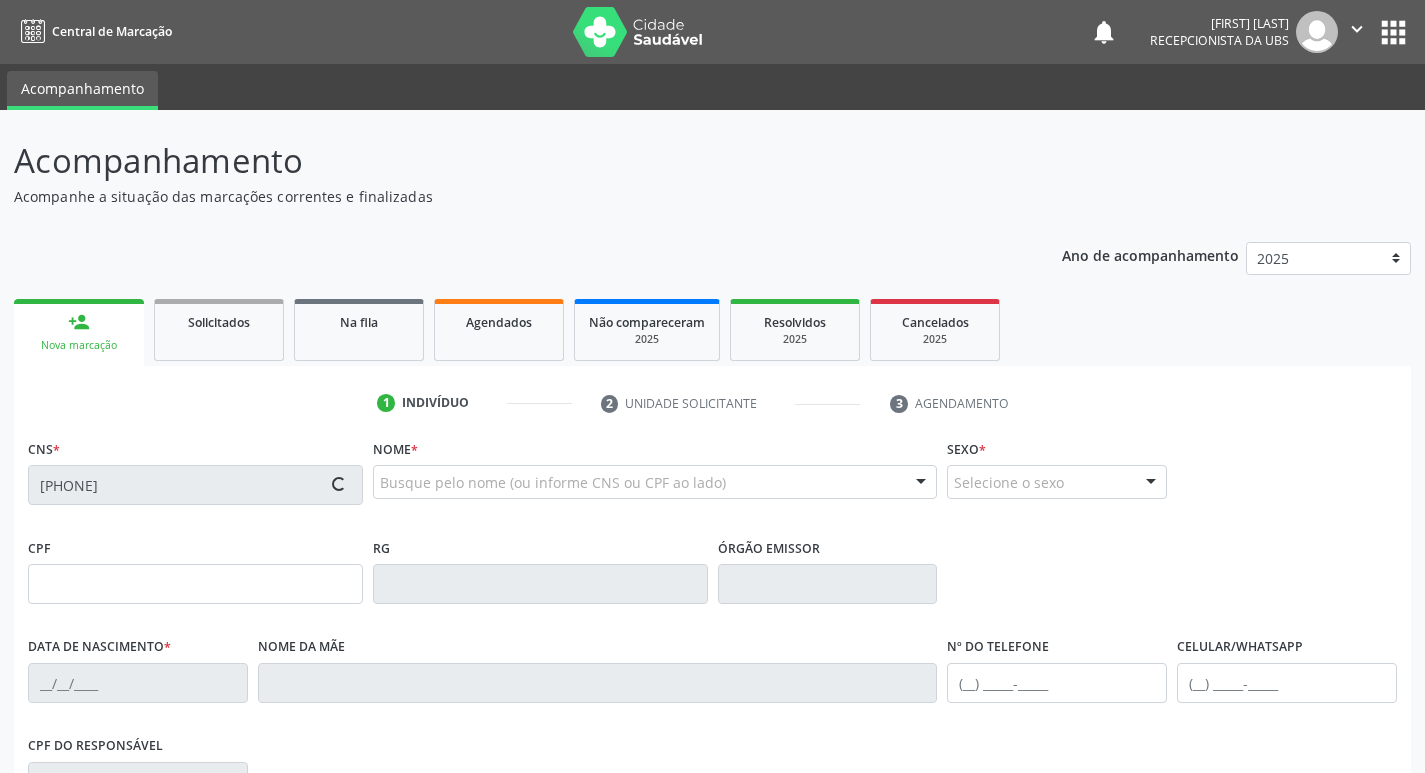 type on "[DATE]" 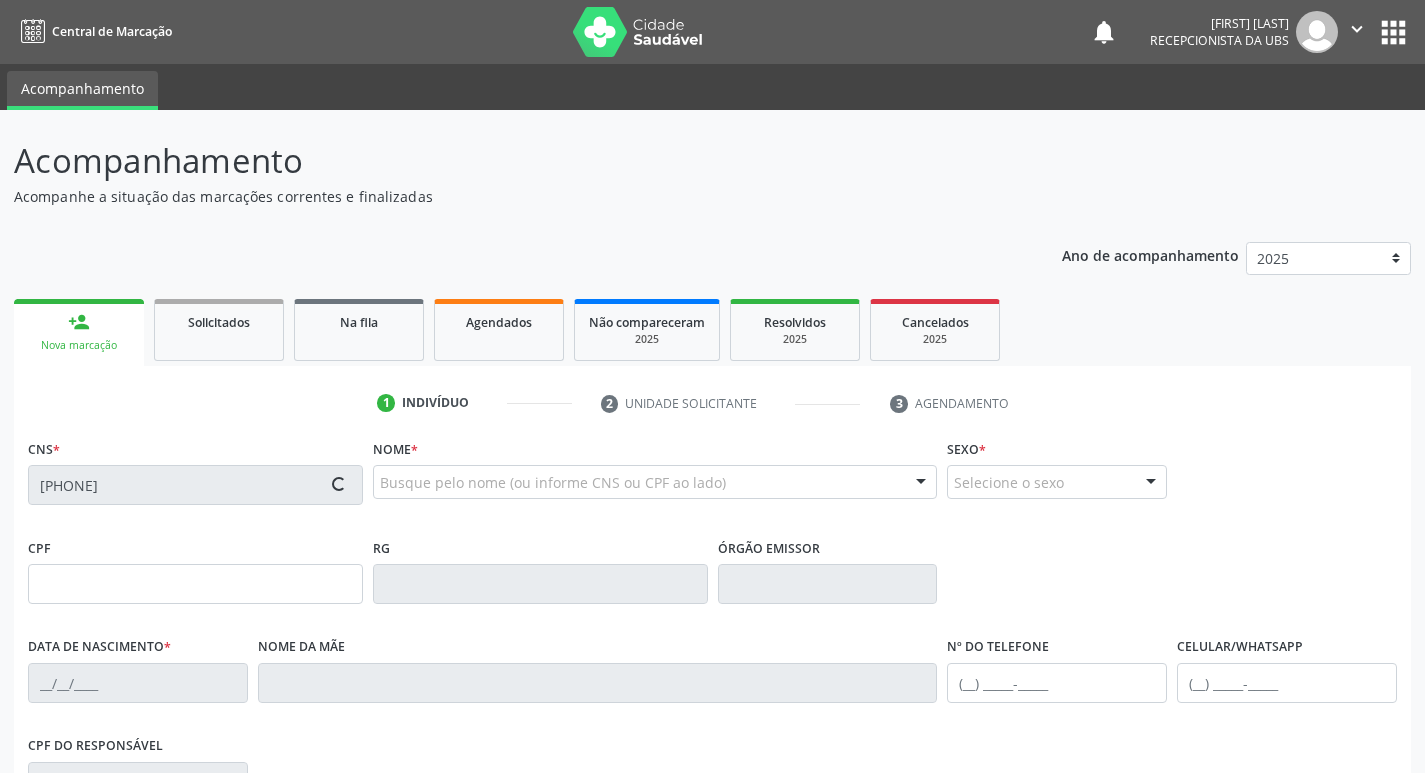 type on "[FIRST] [LAST]" 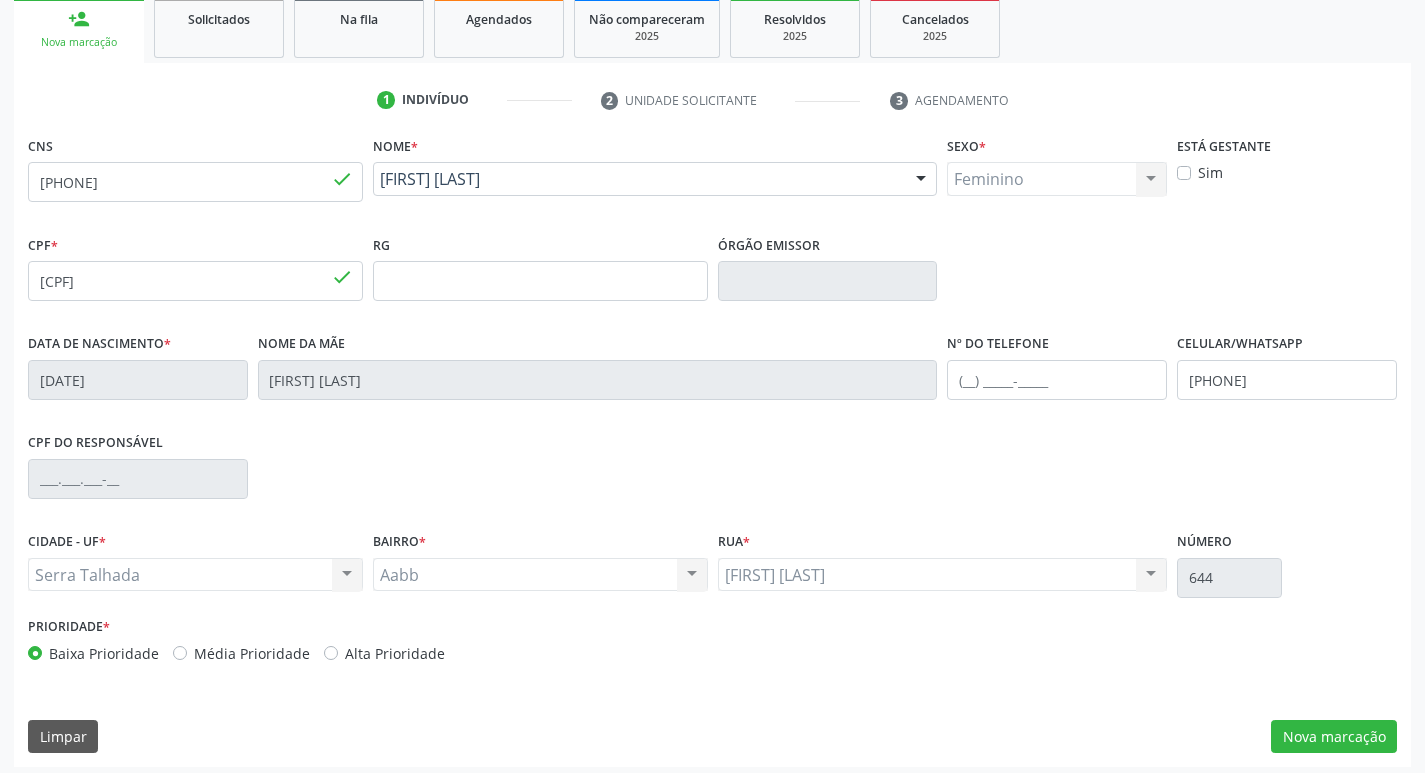 scroll, scrollTop: 311, scrollLeft: 0, axis: vertical 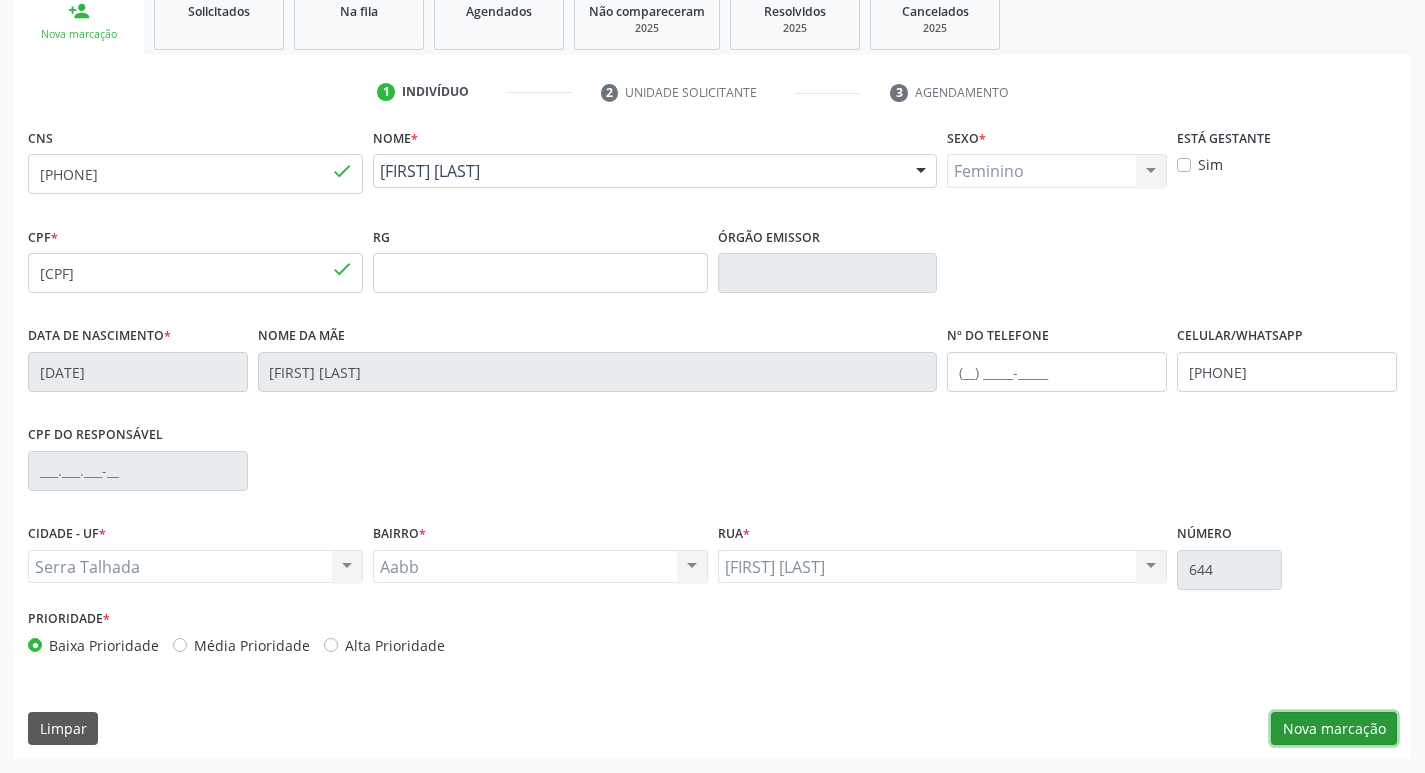 click on "Nova marcação" at bounding box center (1334, 729) 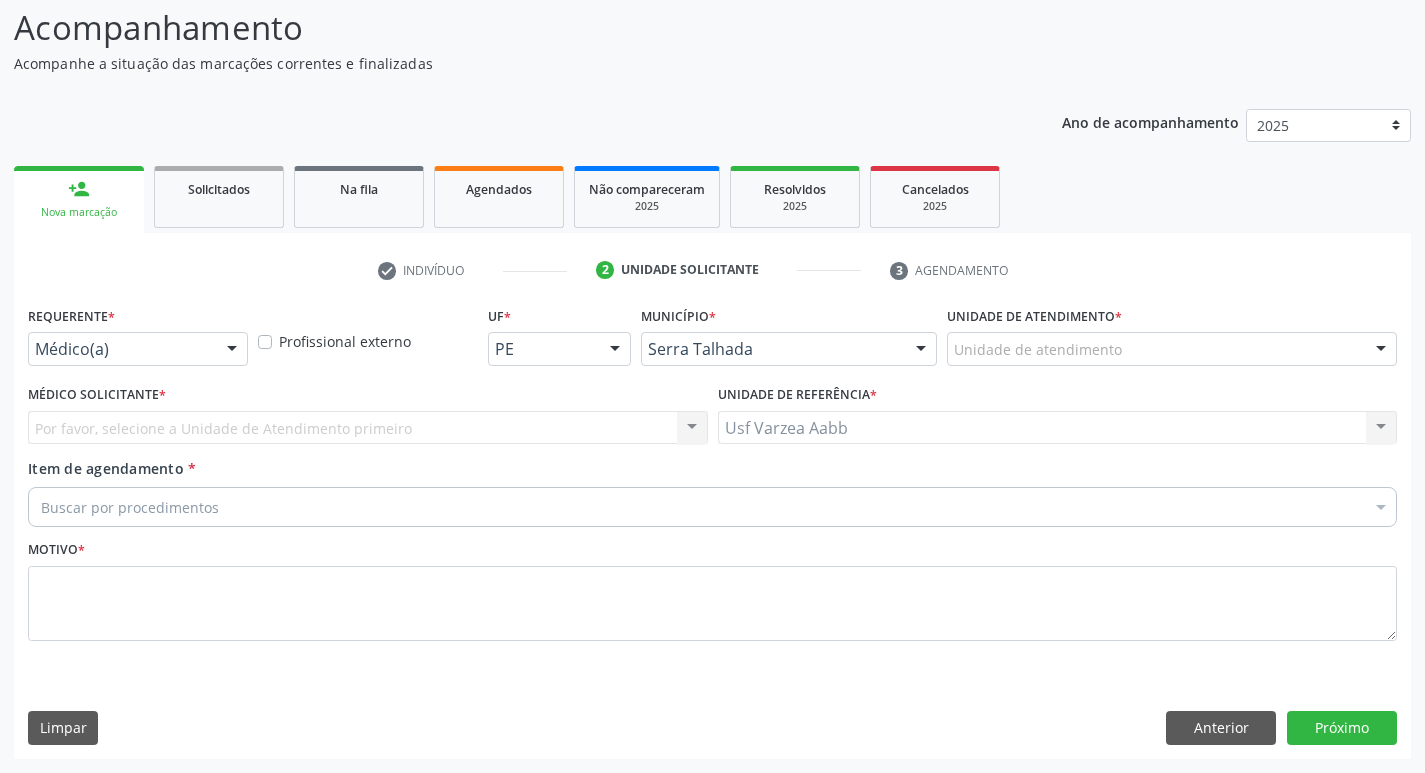 scroll, scrollTop: 133, scrollLeft: 0, axis: vertical 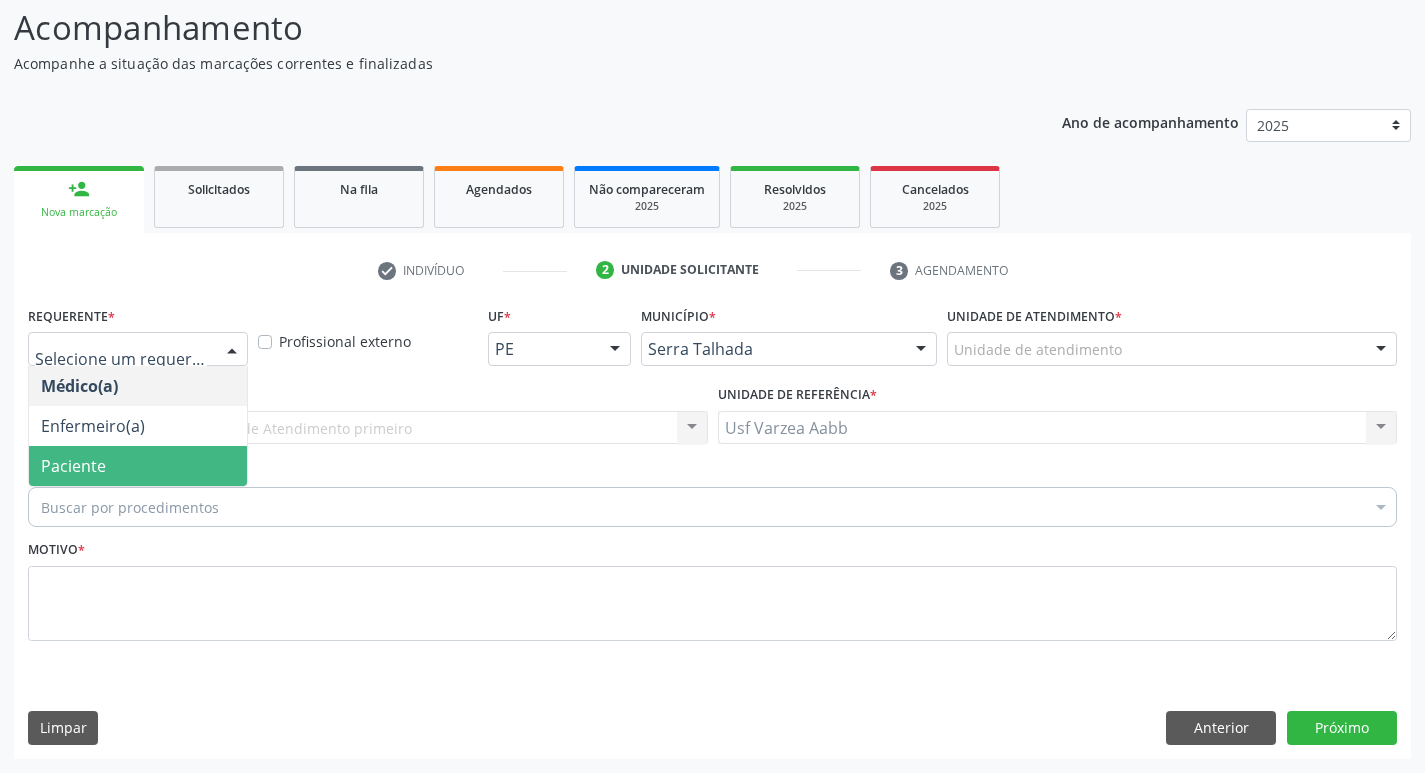 click on "Paciente" at bounding box center [138, 466] 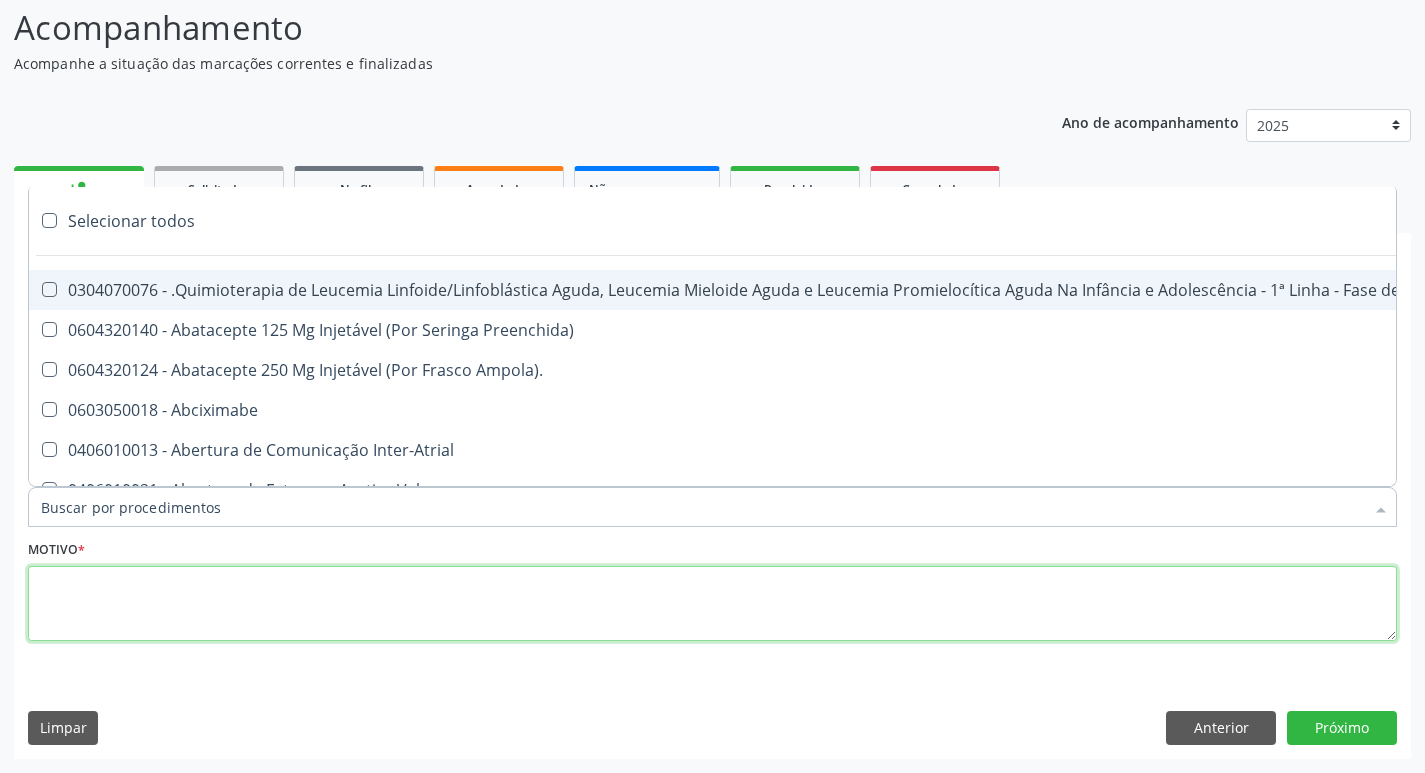 click at bounding box center [712, 604] 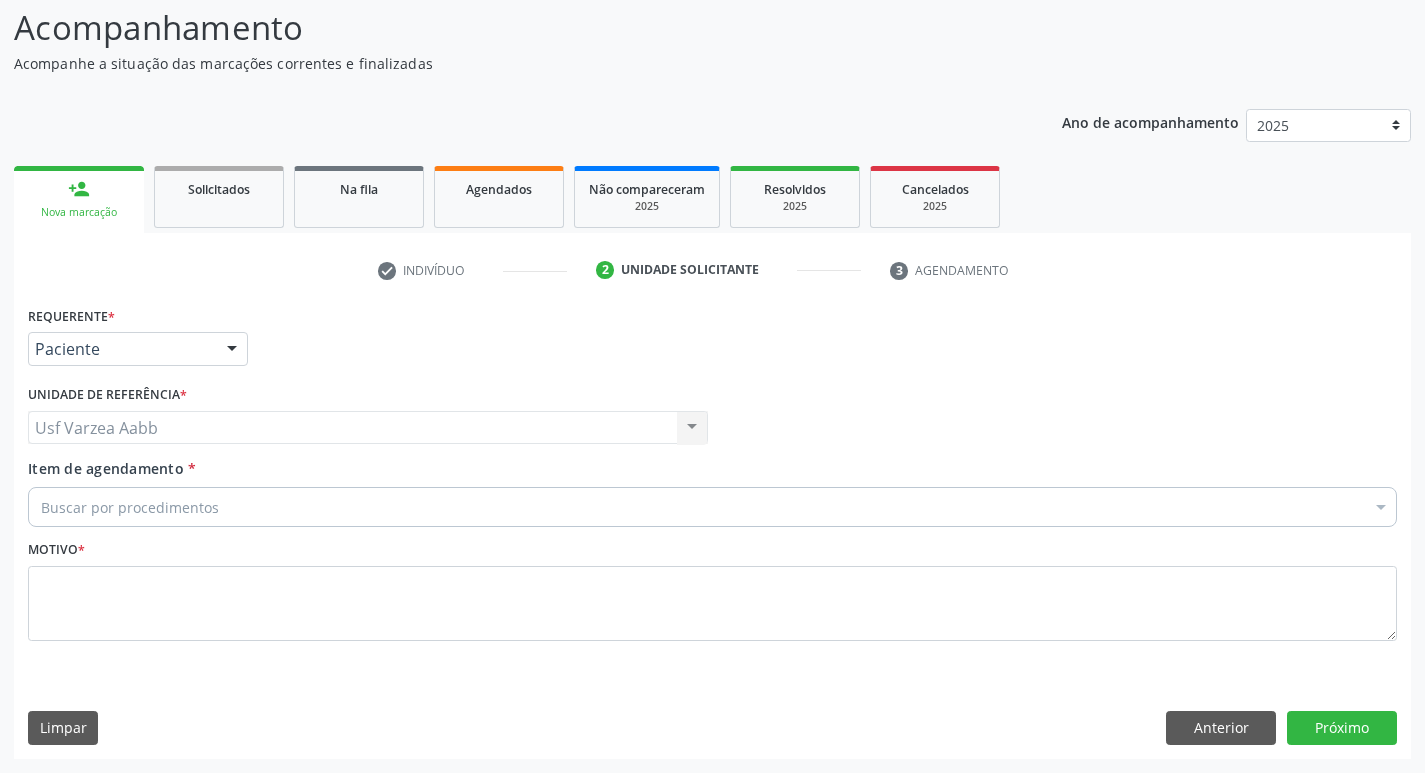 click on "Buscar por procedimentos" at bounding box center [712, 507] 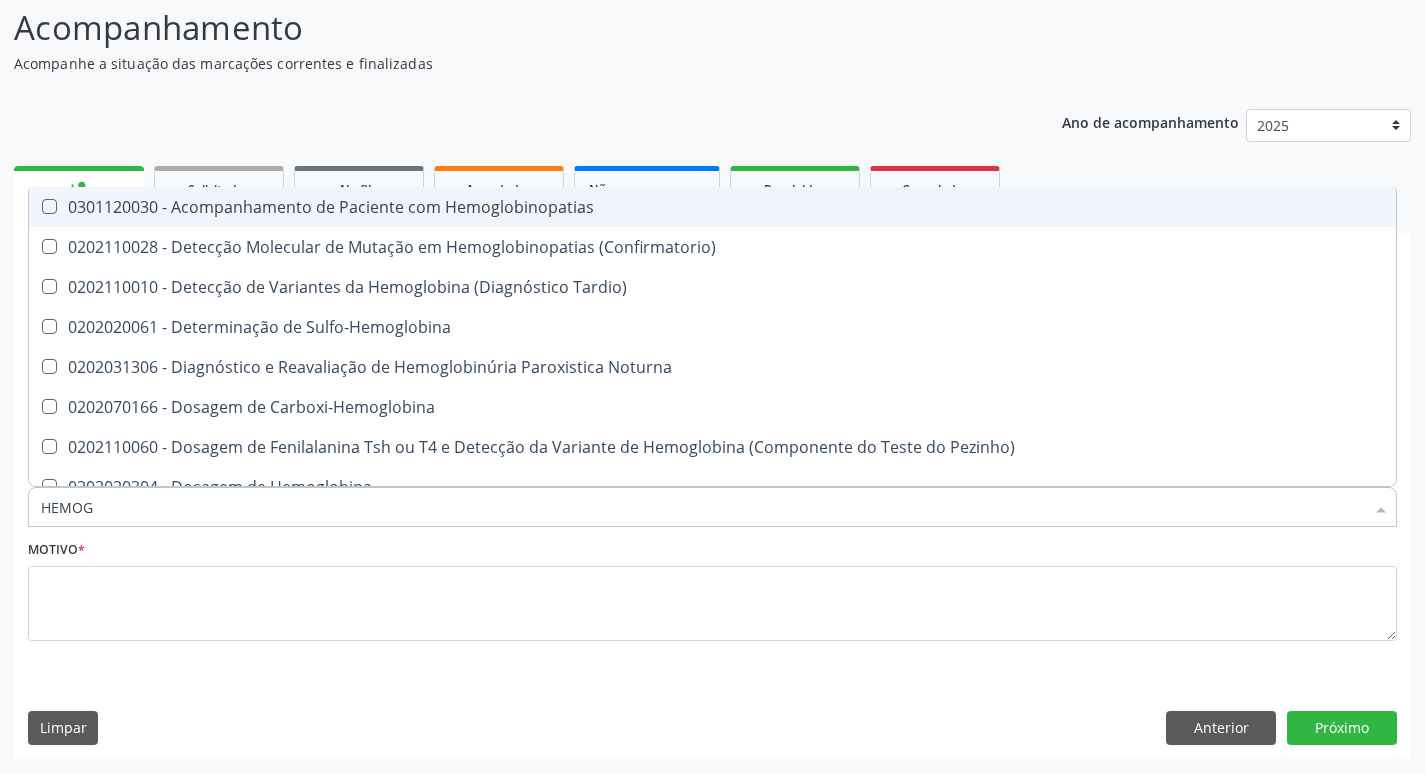 type on "HEMOGR" 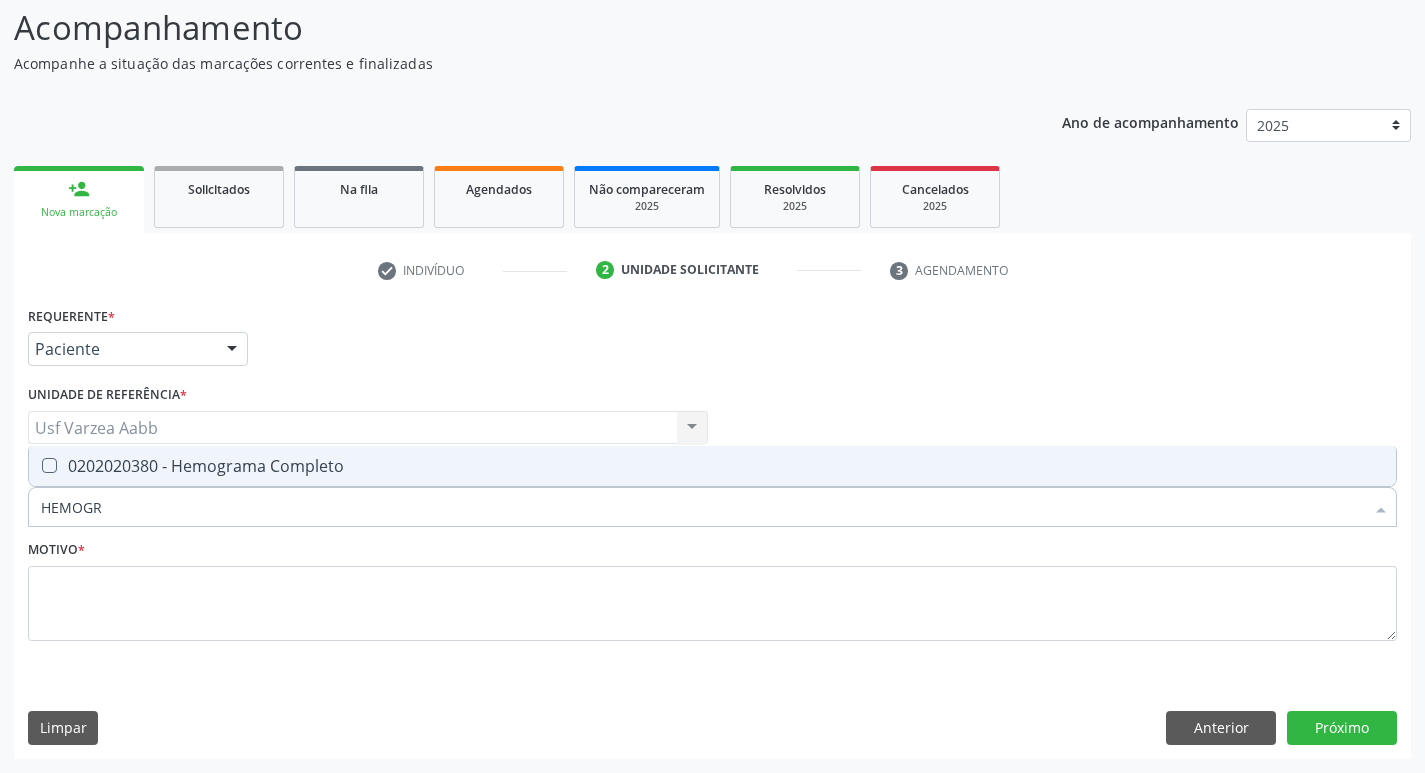 click on "0202020380 - Hemograma Completo" at bounding box center [712, 466] 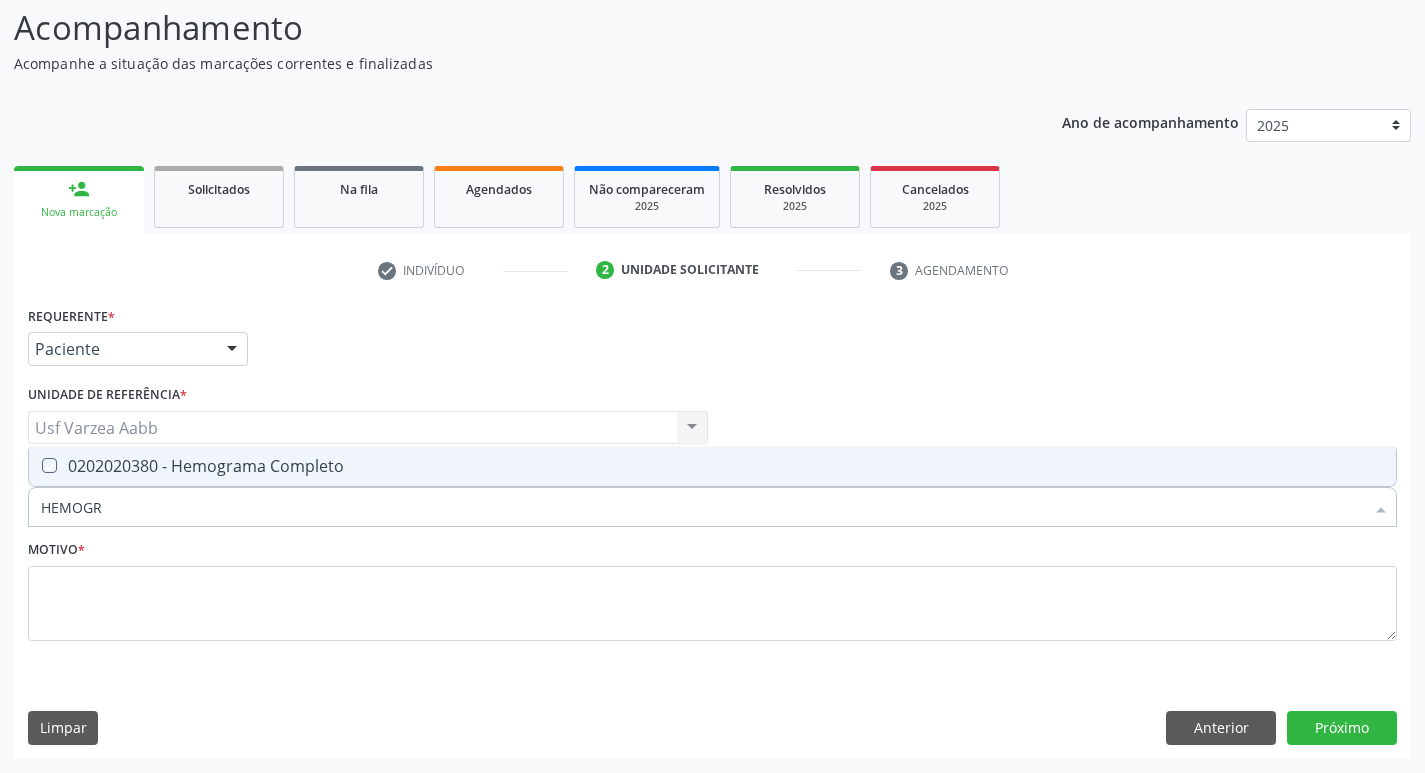 checkbox on "true" 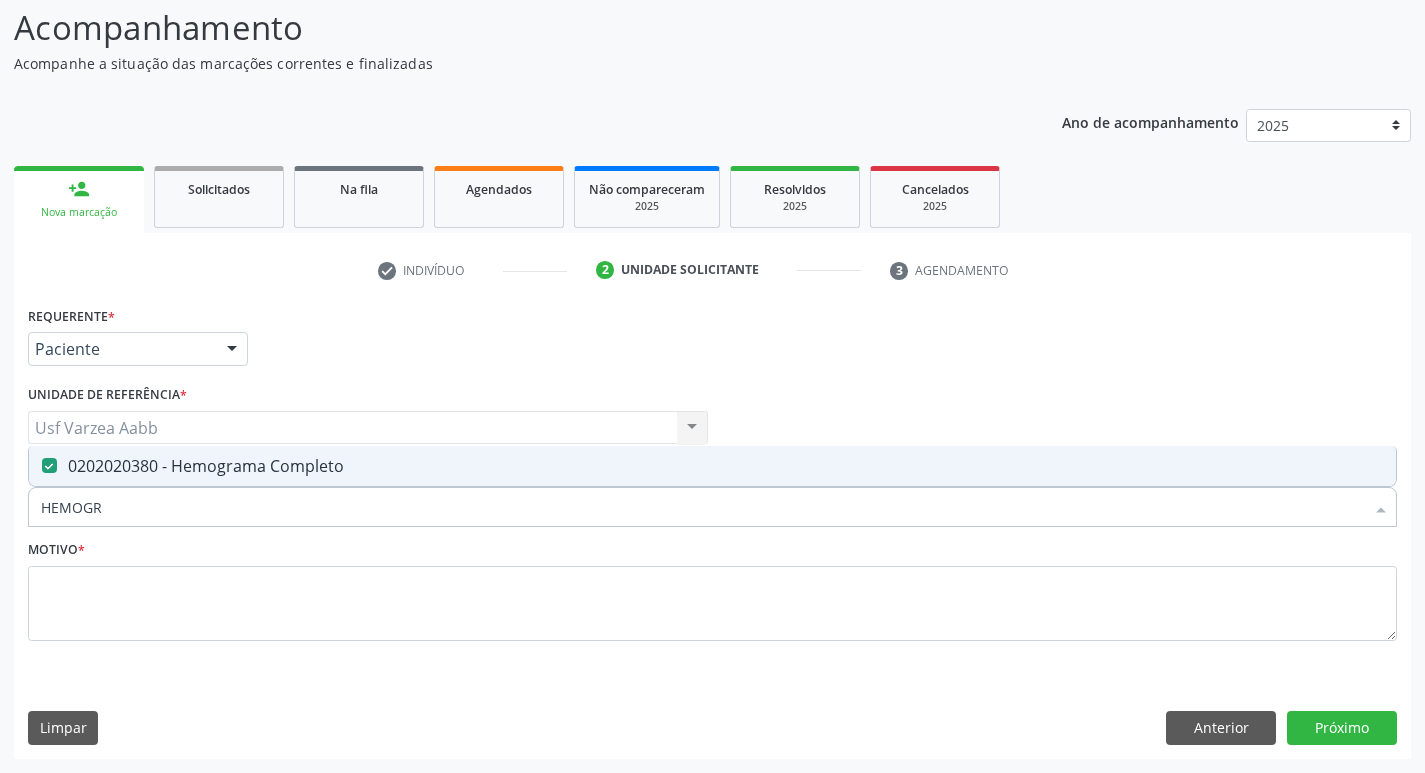 click on "HEMOGR" at bounding box center (702, 507) 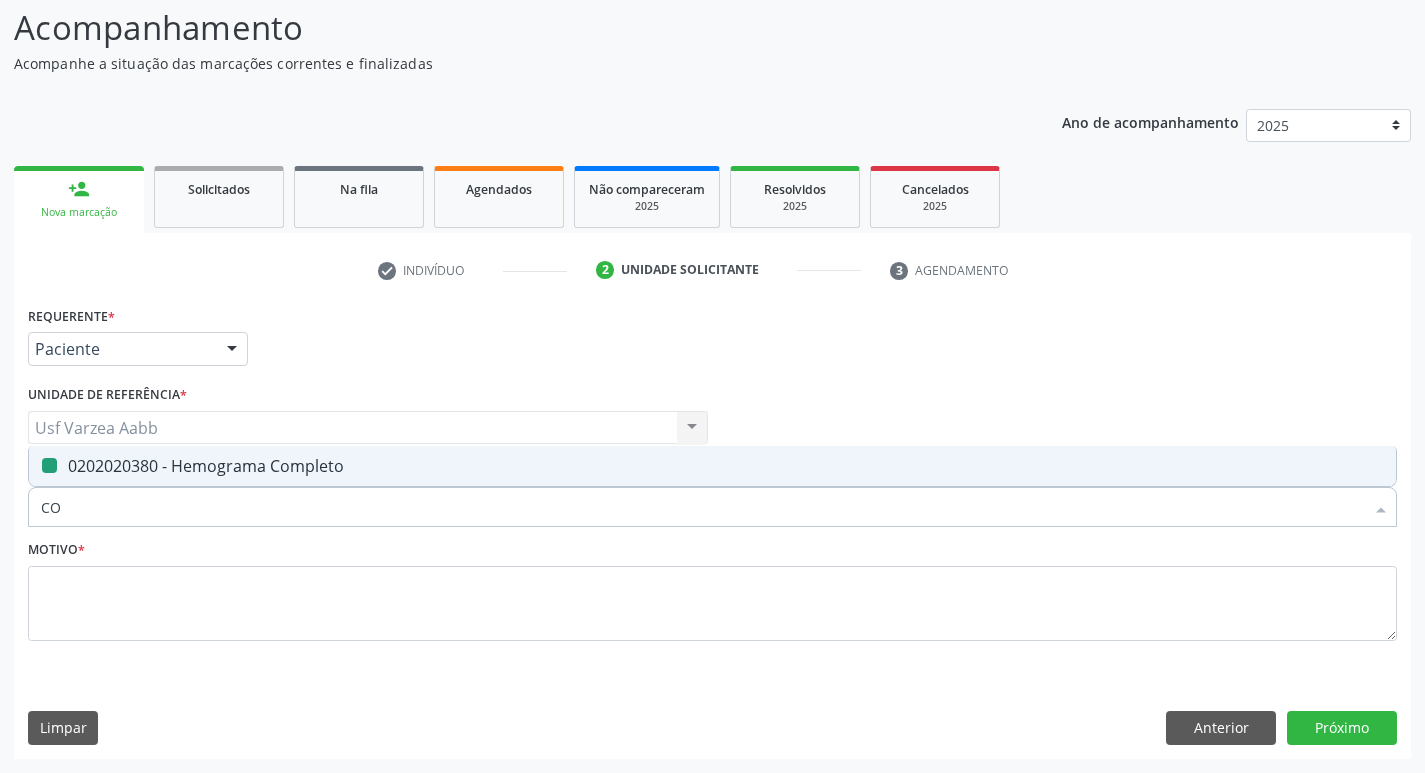 type on "COL" 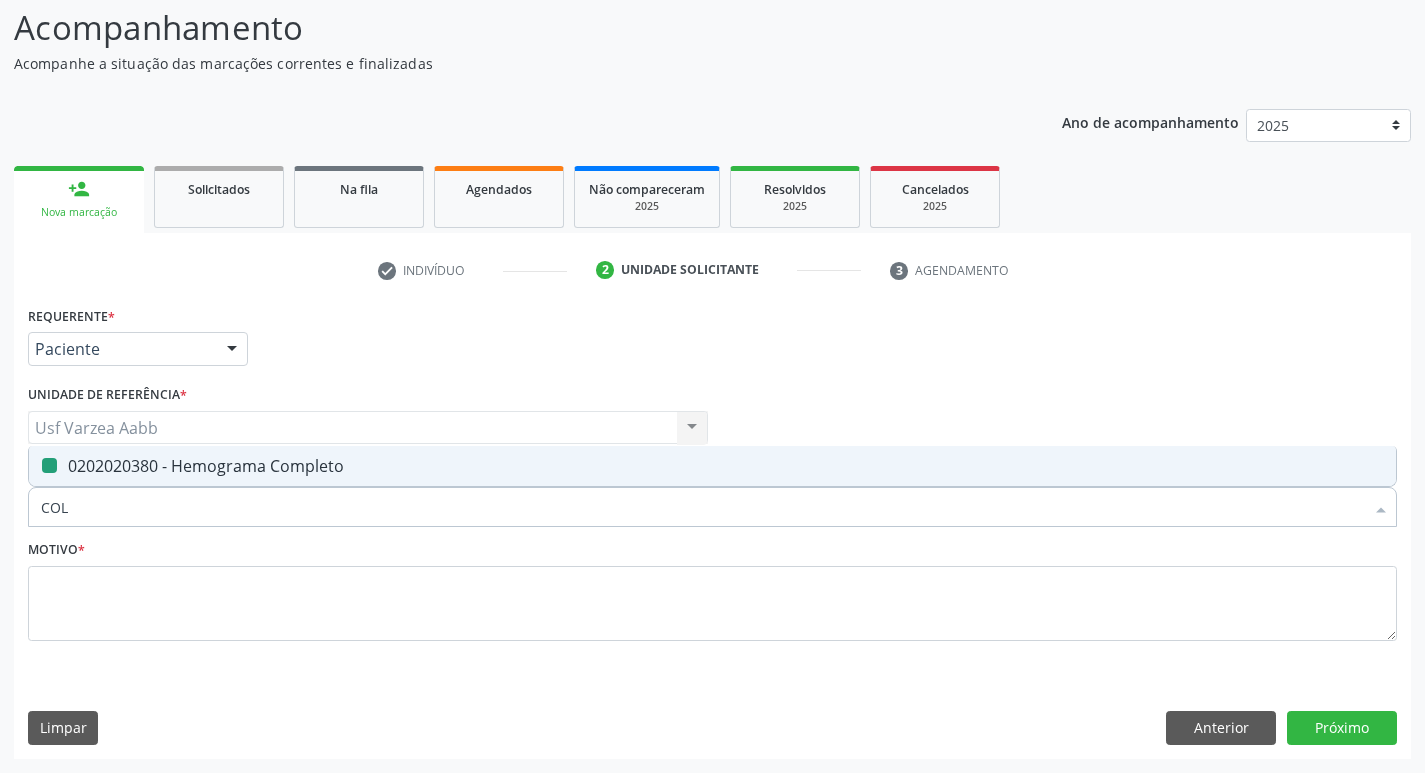 checkbox on "false" 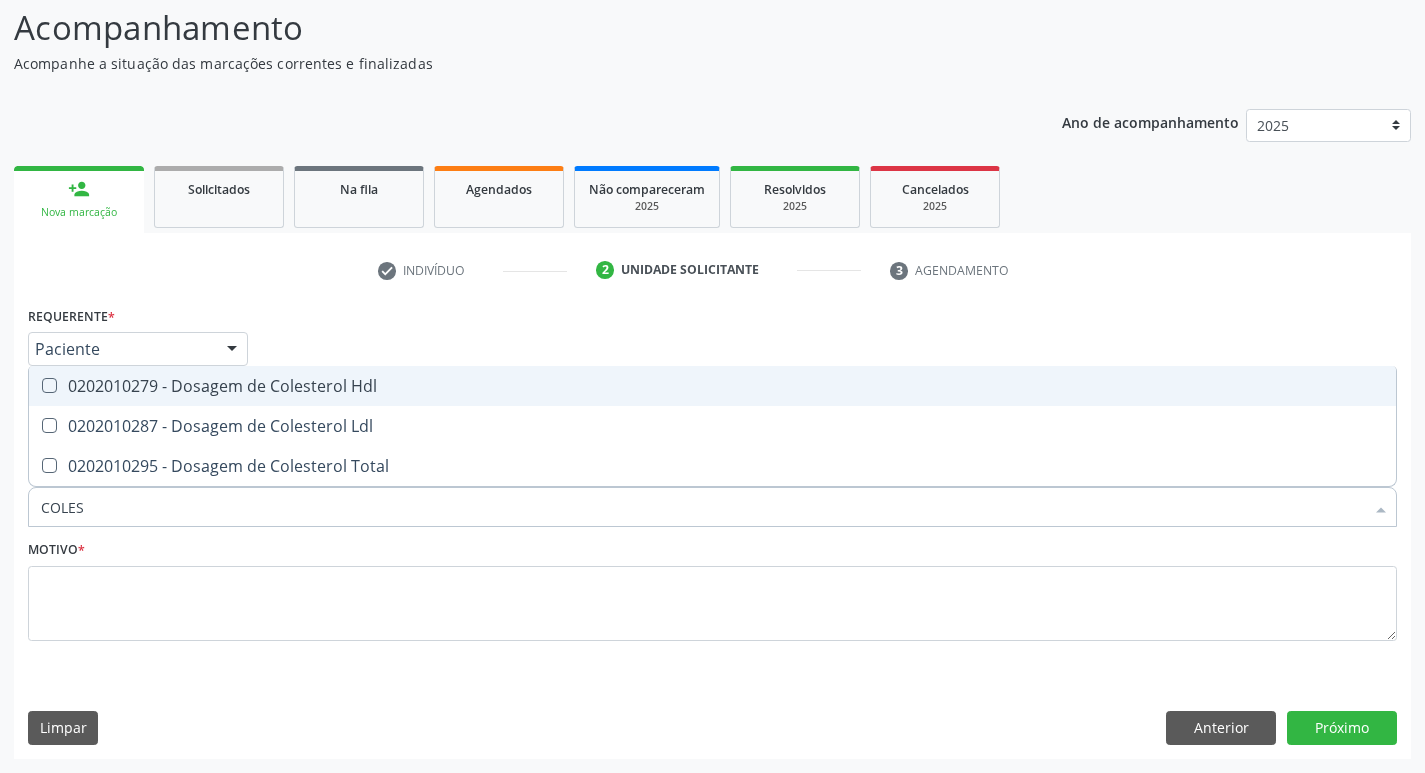 type on "COLEST" 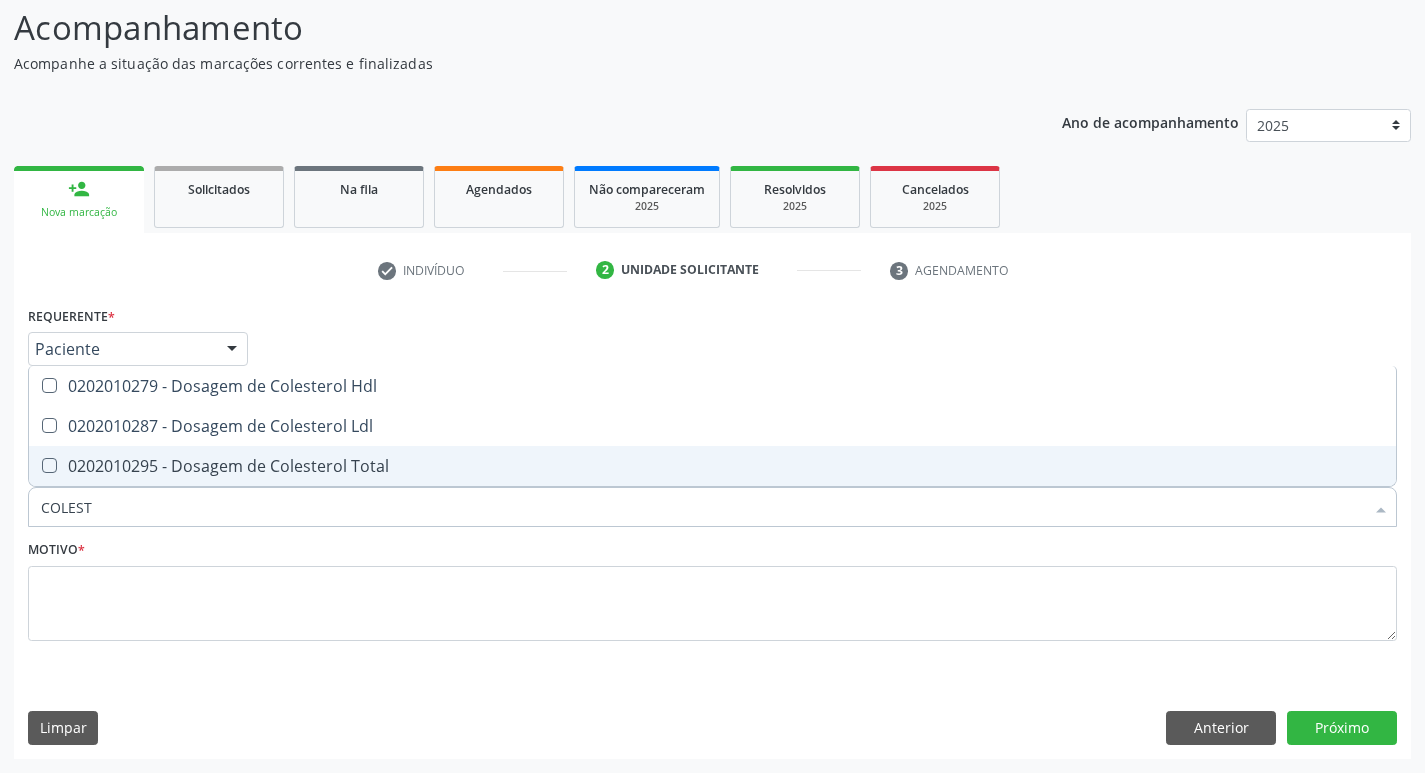 drag, startPoint x: 354, startPoint y: 464, endPoint x: 354, endPoint y: 434, distance: 30 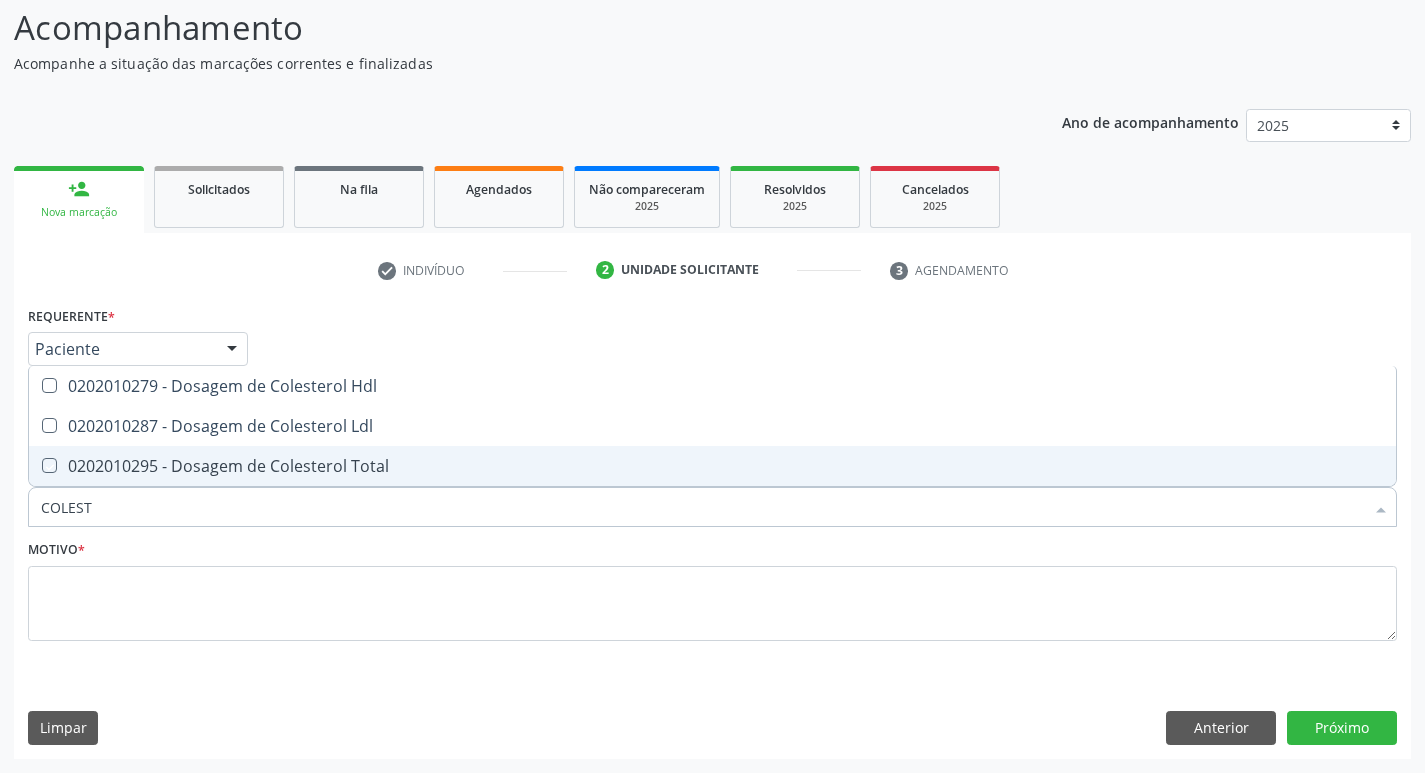 checkbox on "true" 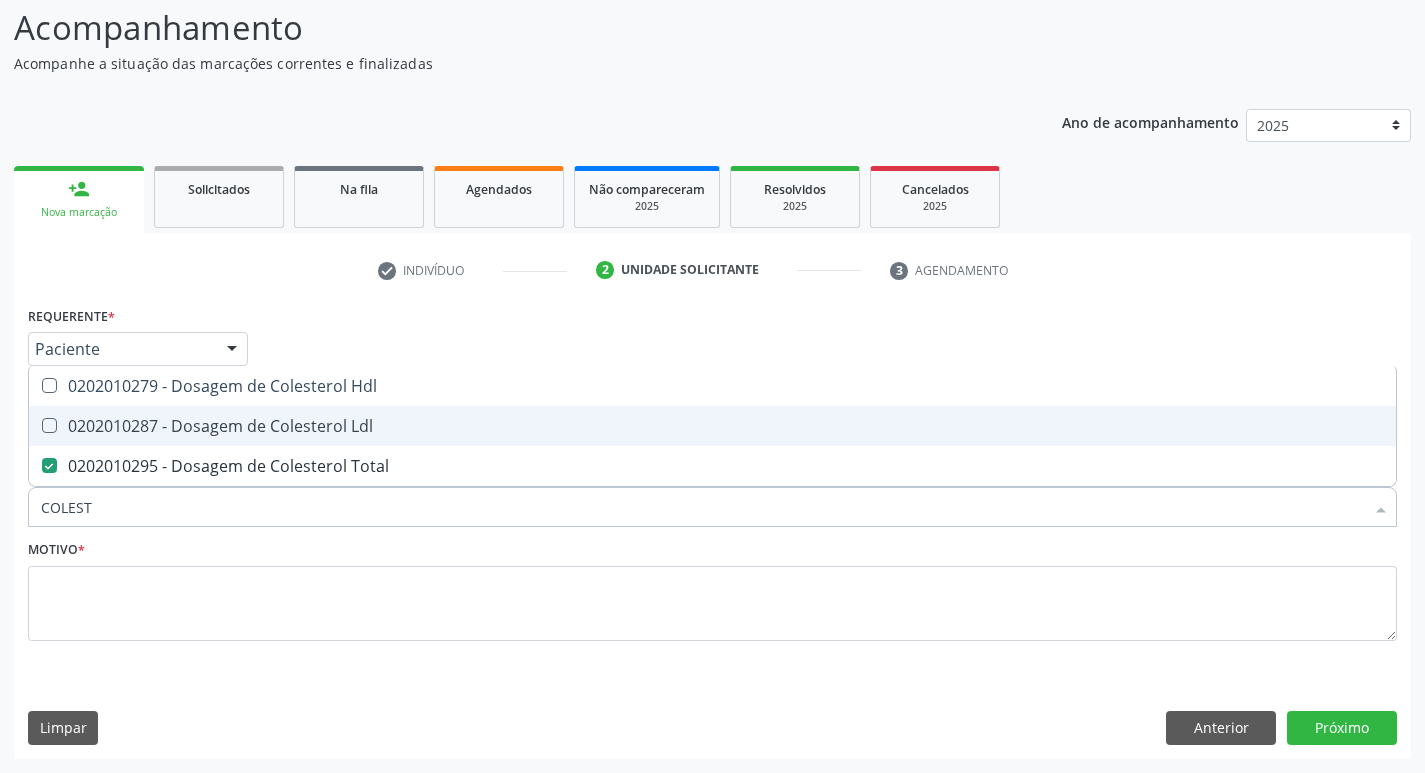 drag, startPoint x: 354, startPoint y: 432, endPoint x: 355, endPoint y: 420, distance: 12.0415945 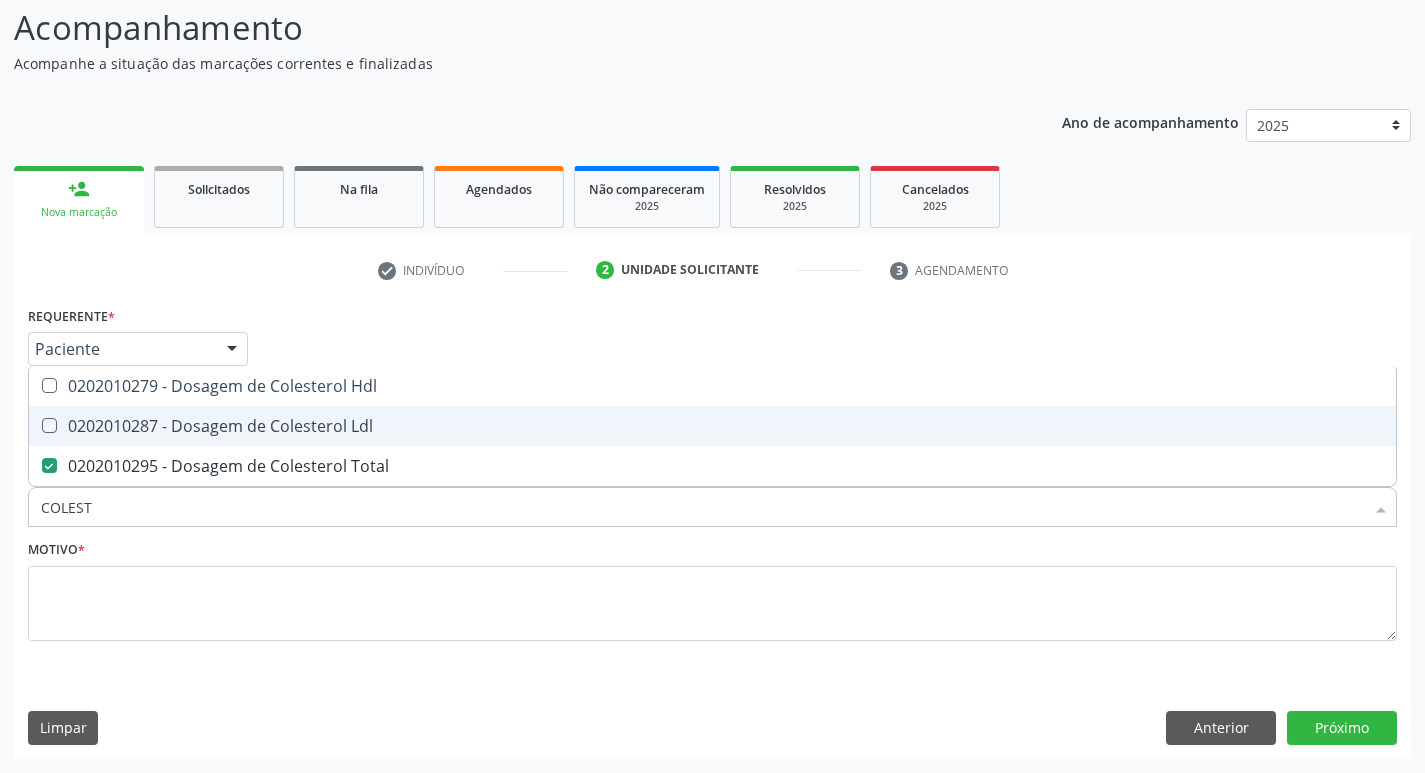 checkbox on "true" 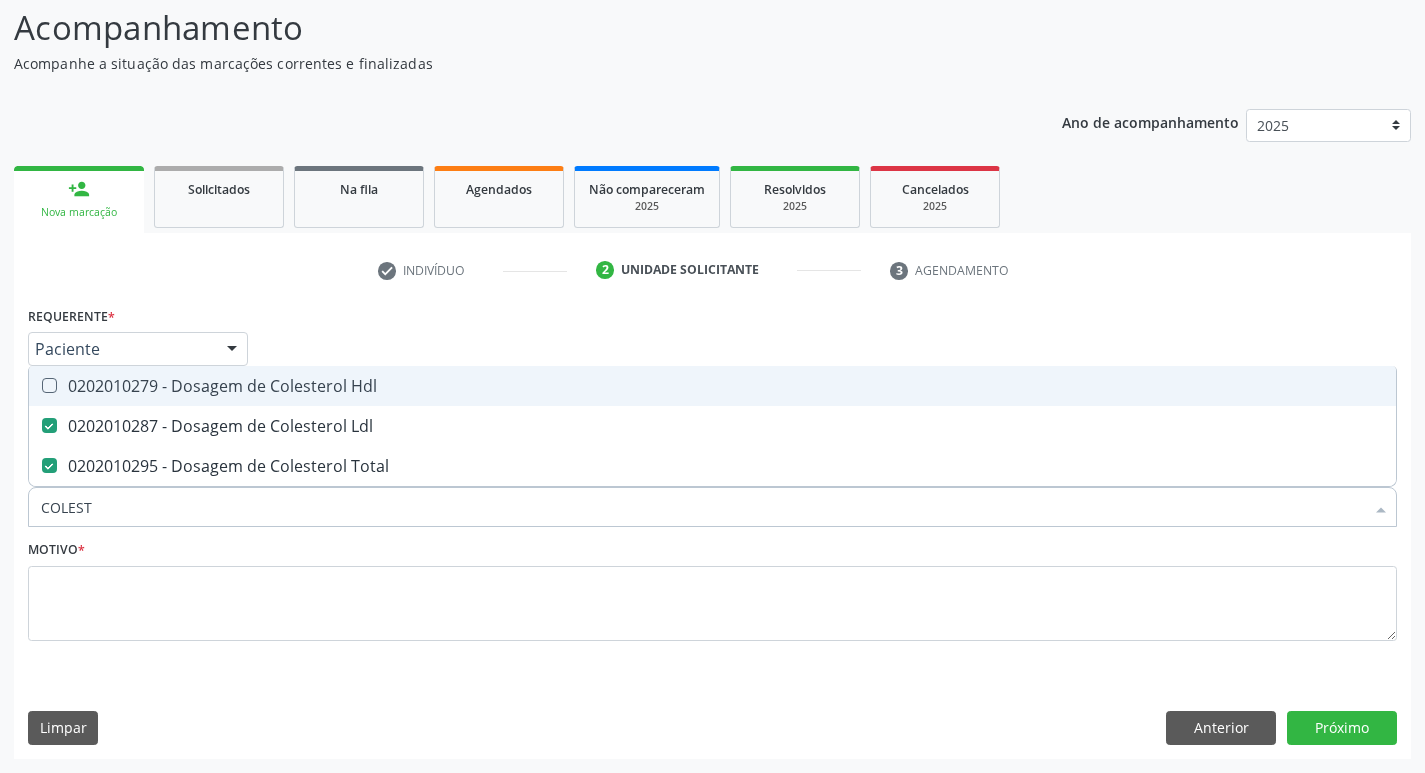 click on "0202010279 - Dosagem de Colesterol Hdl" at bounding box center [712, 386] 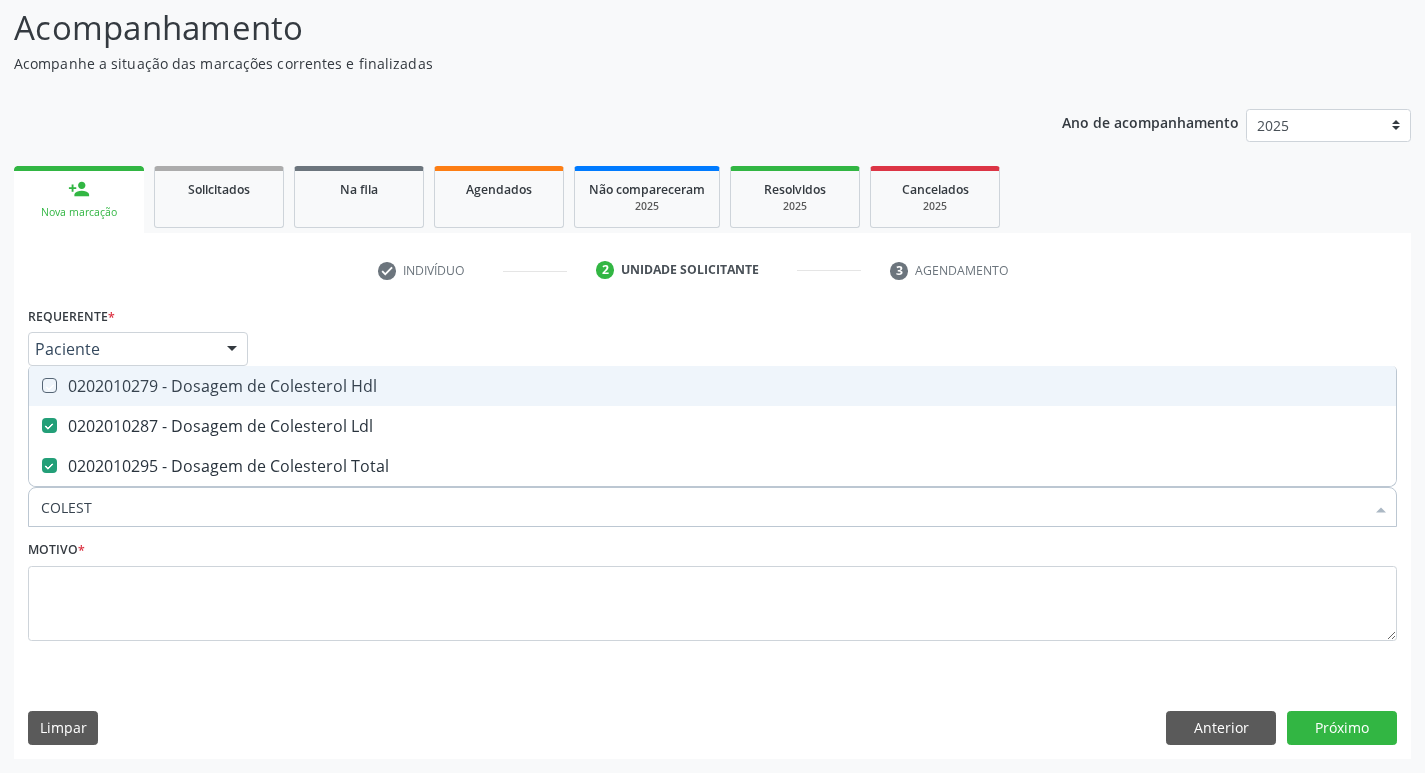 checkbox on "true" 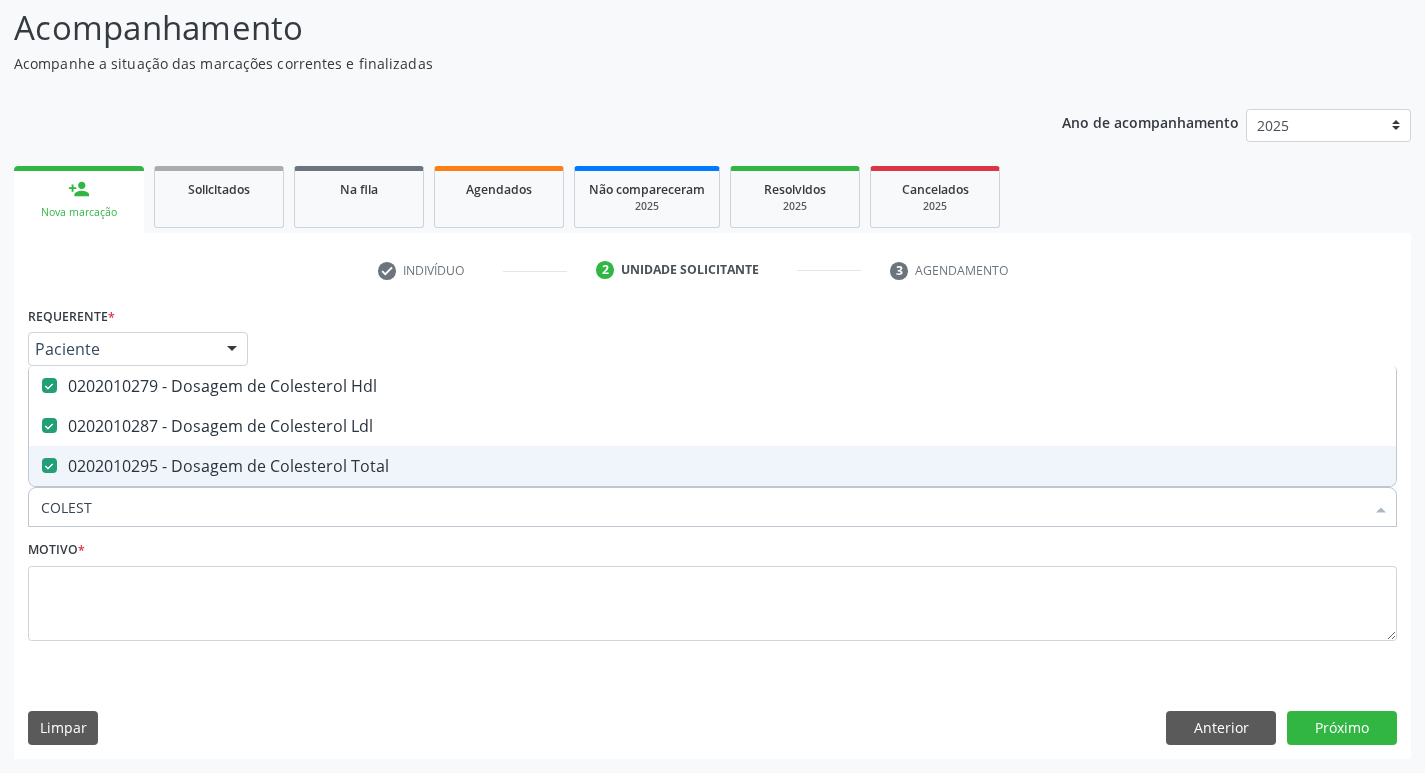 click on "COLEST" at bounding box center [702, 507] 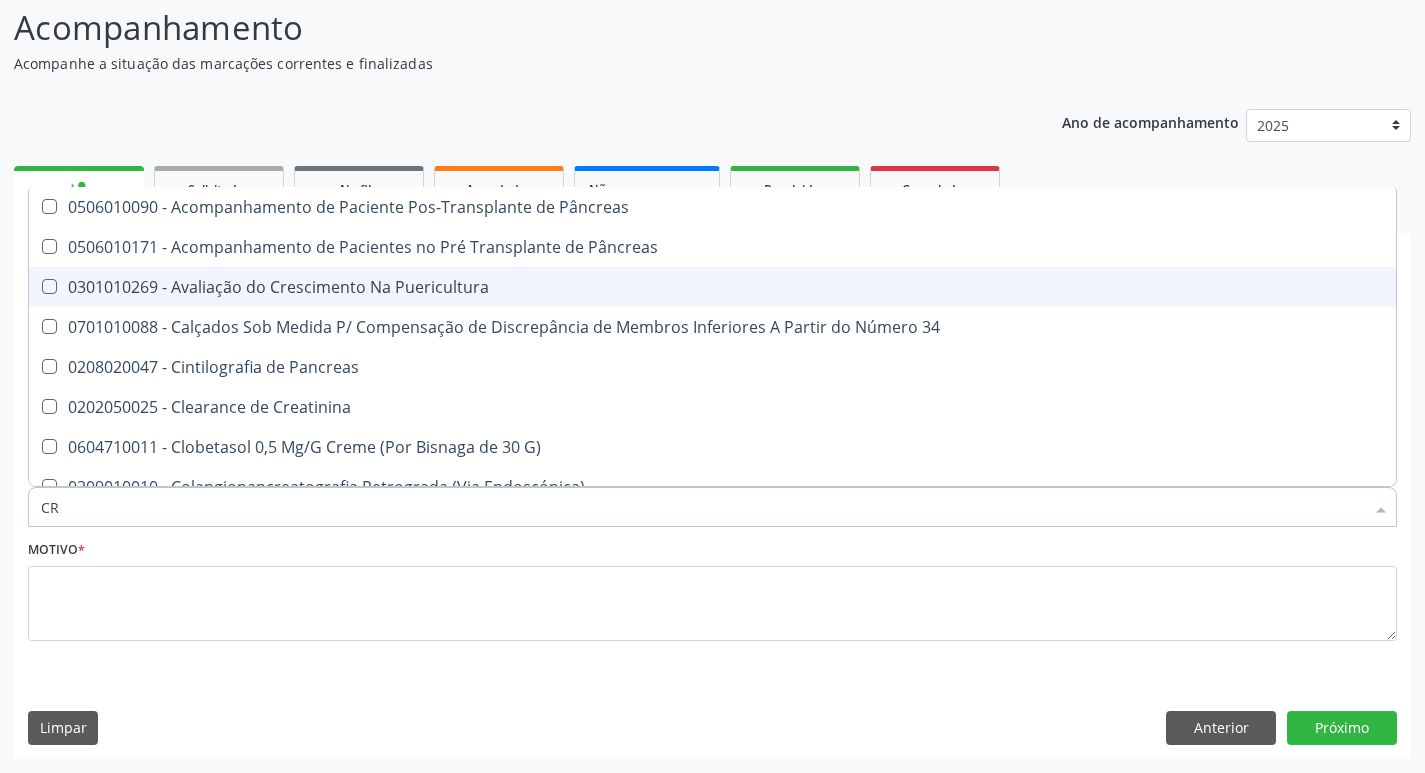 type on "CRE" 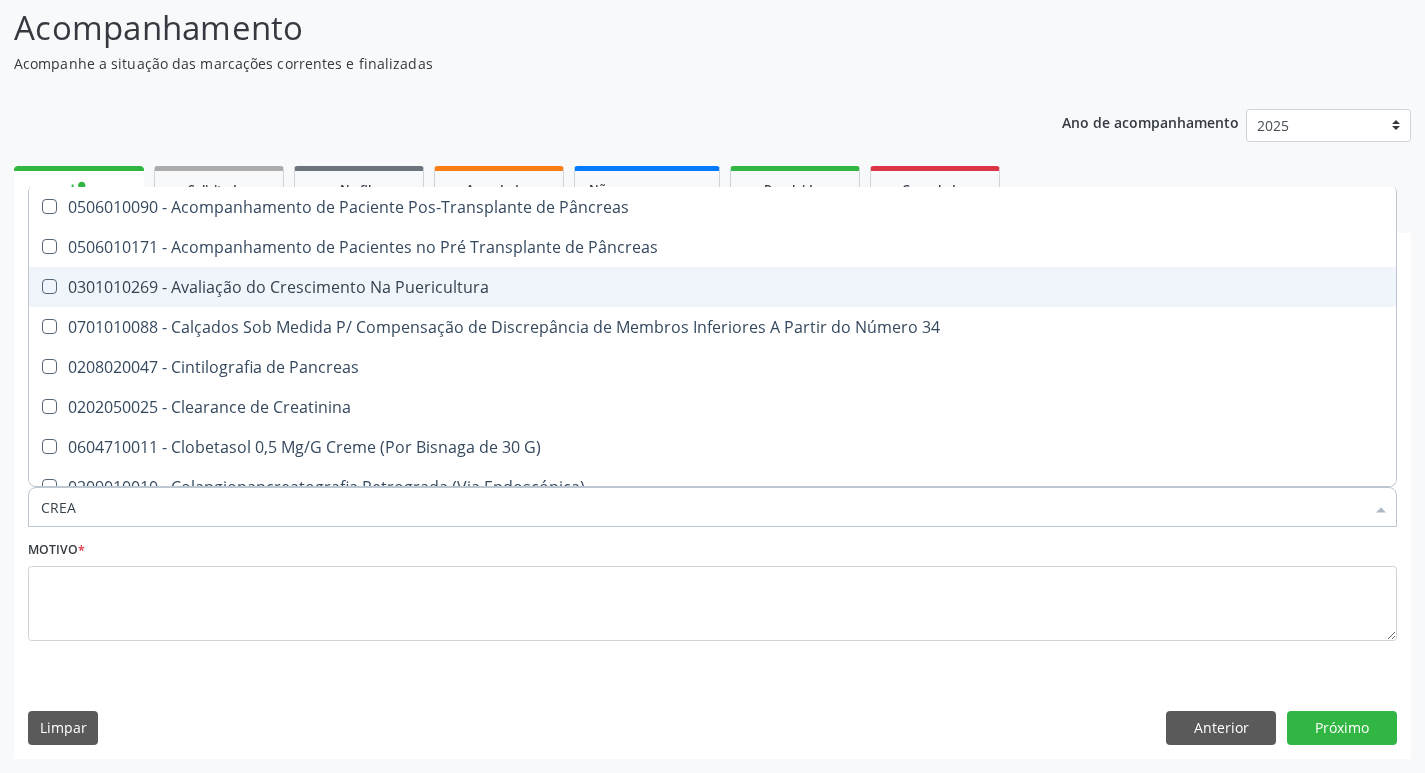 type on "CREAT" 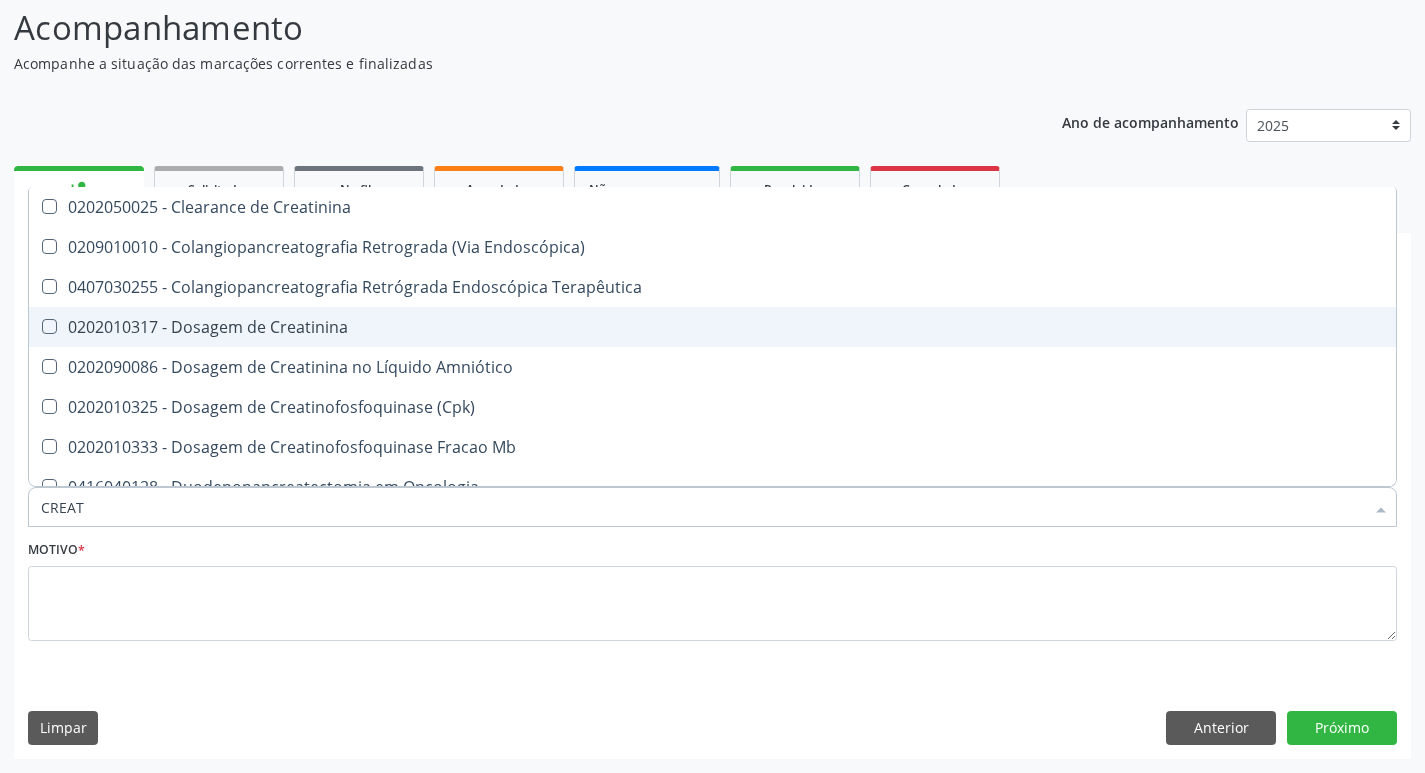 click on "0202010317 - Dosagem de Creatinina" at bounding box center [712, 327] 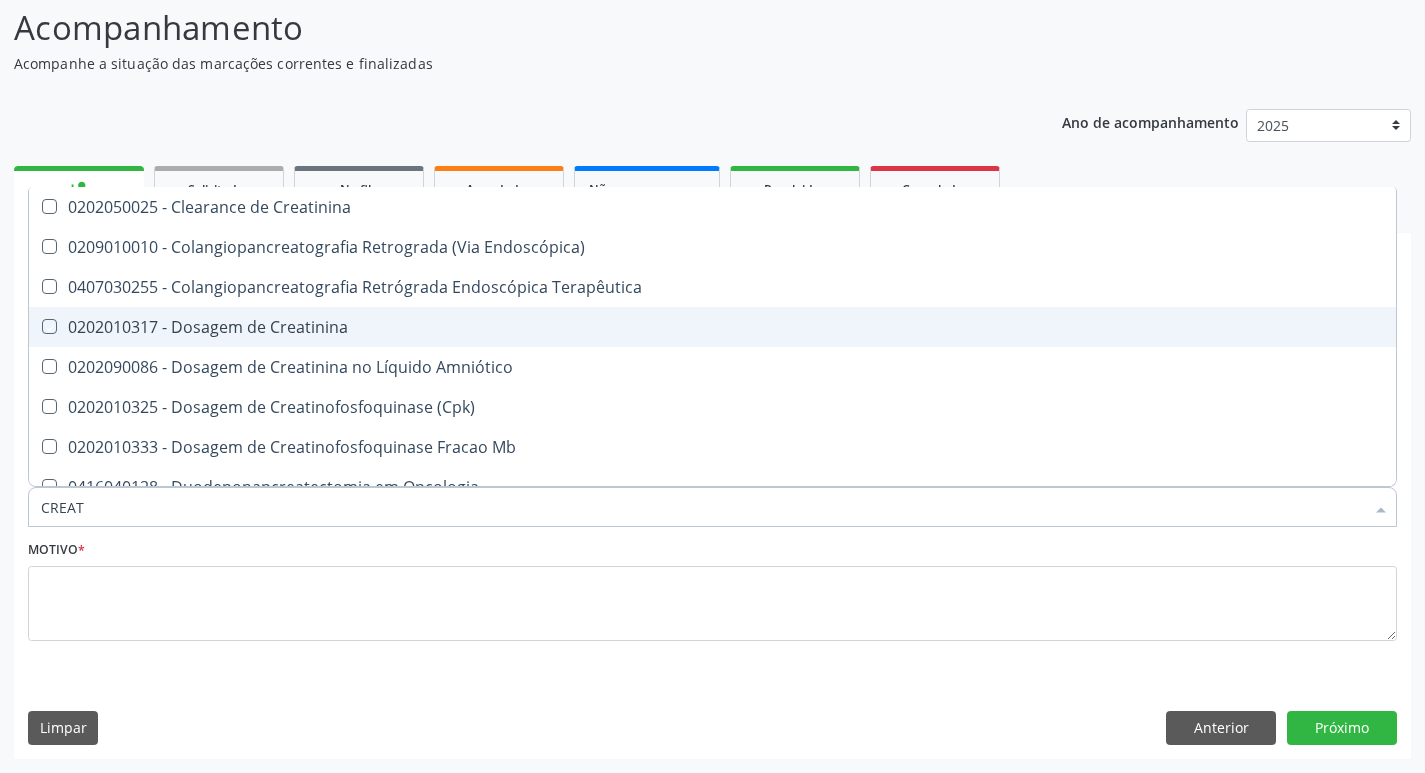 checkbox on "true" 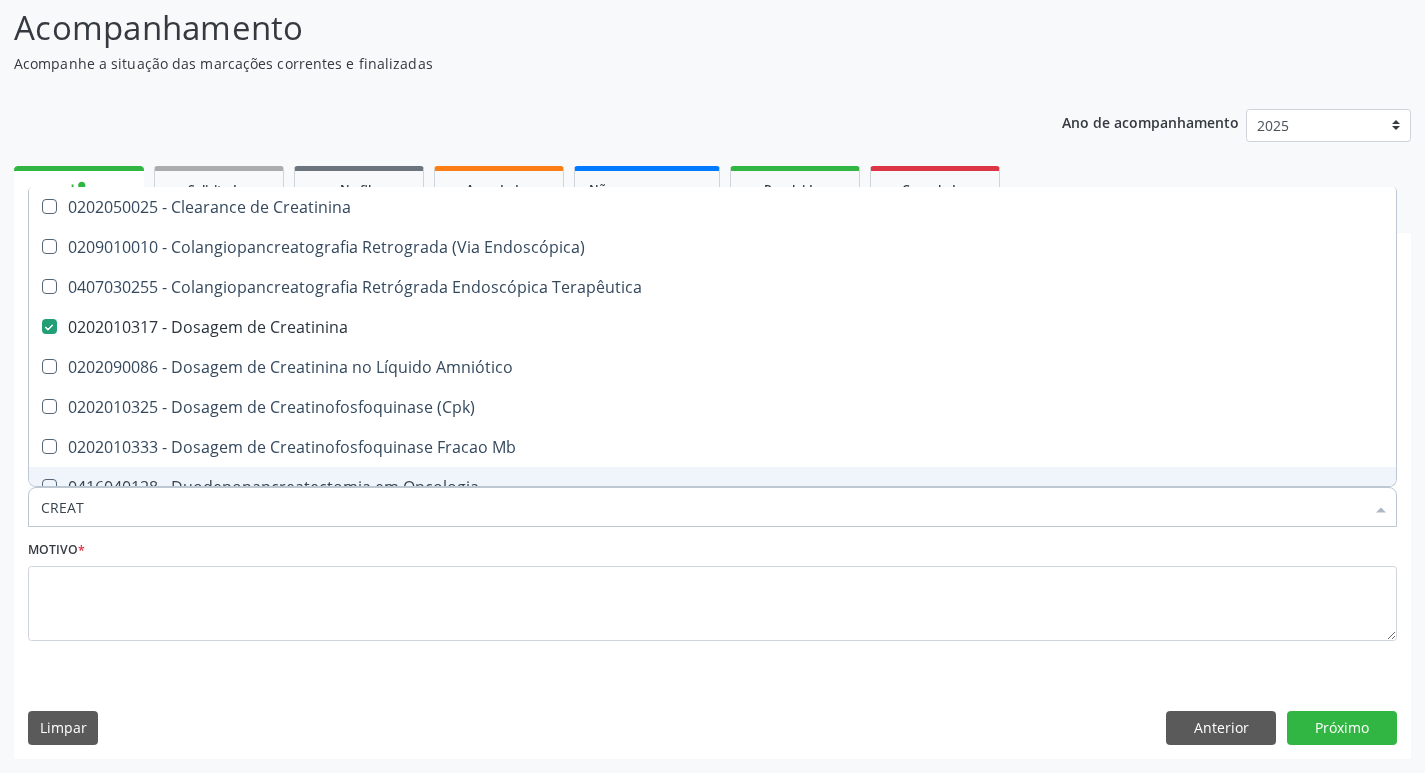 click on "CREAT" at bounding box center [702, 507] 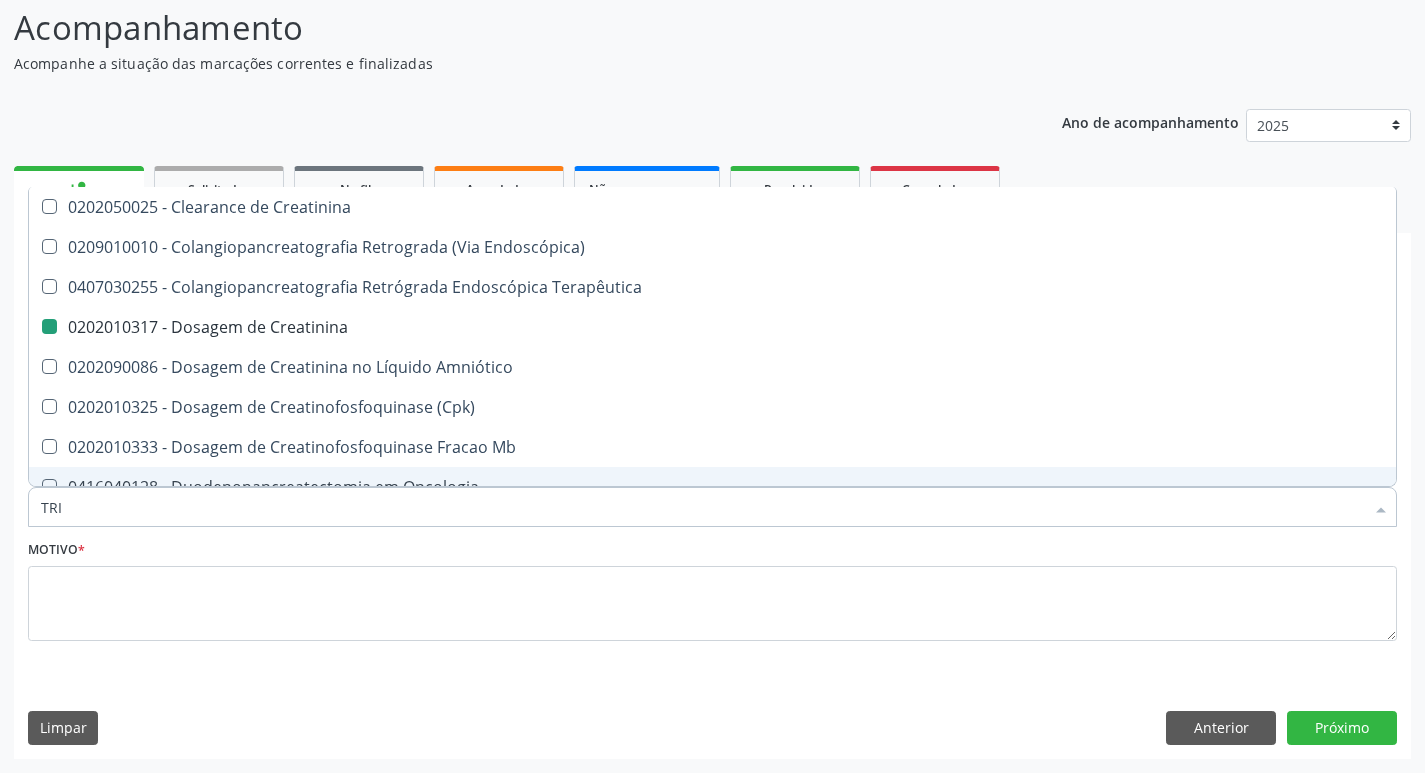 type on "TRIG" 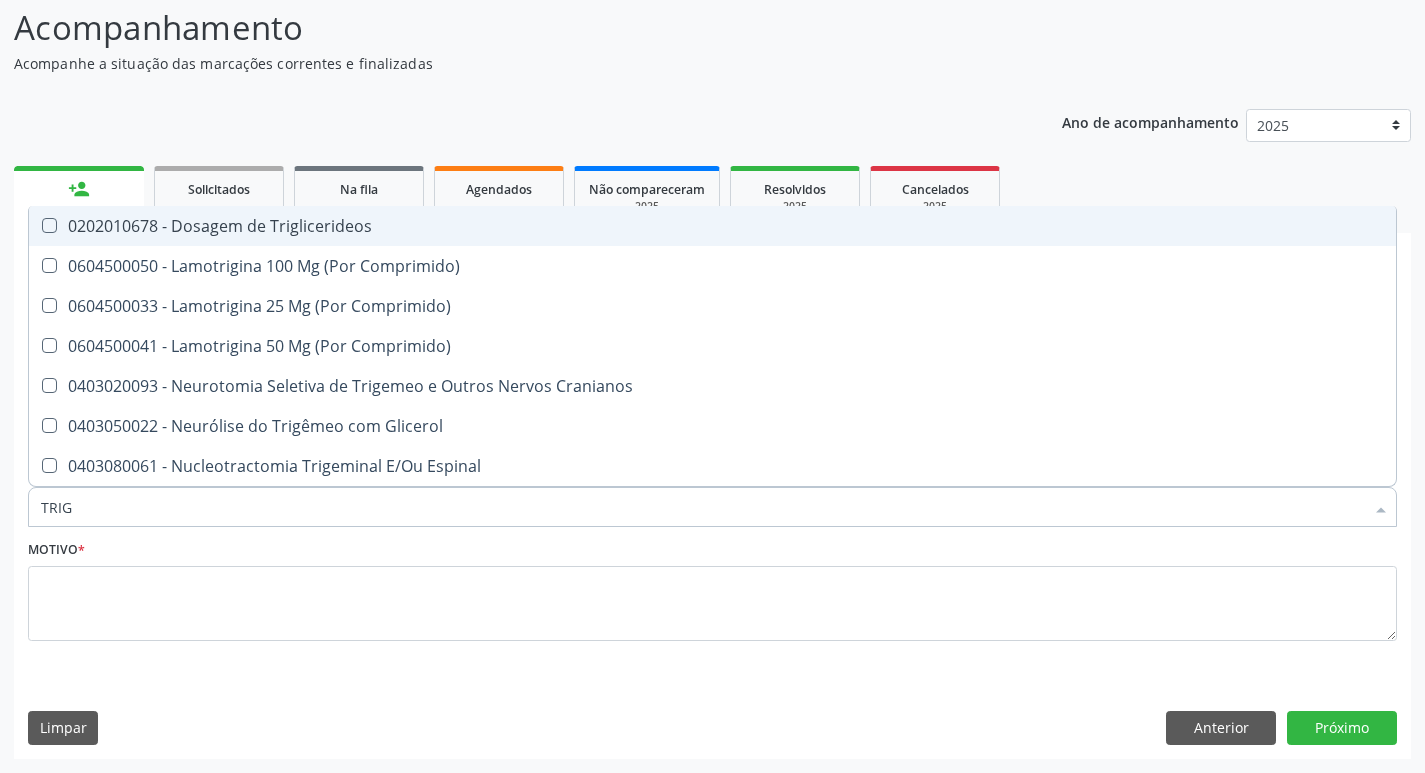 click on "0202010678 - Dosagem de Triglicerideos" at bounding box center (712, 226) 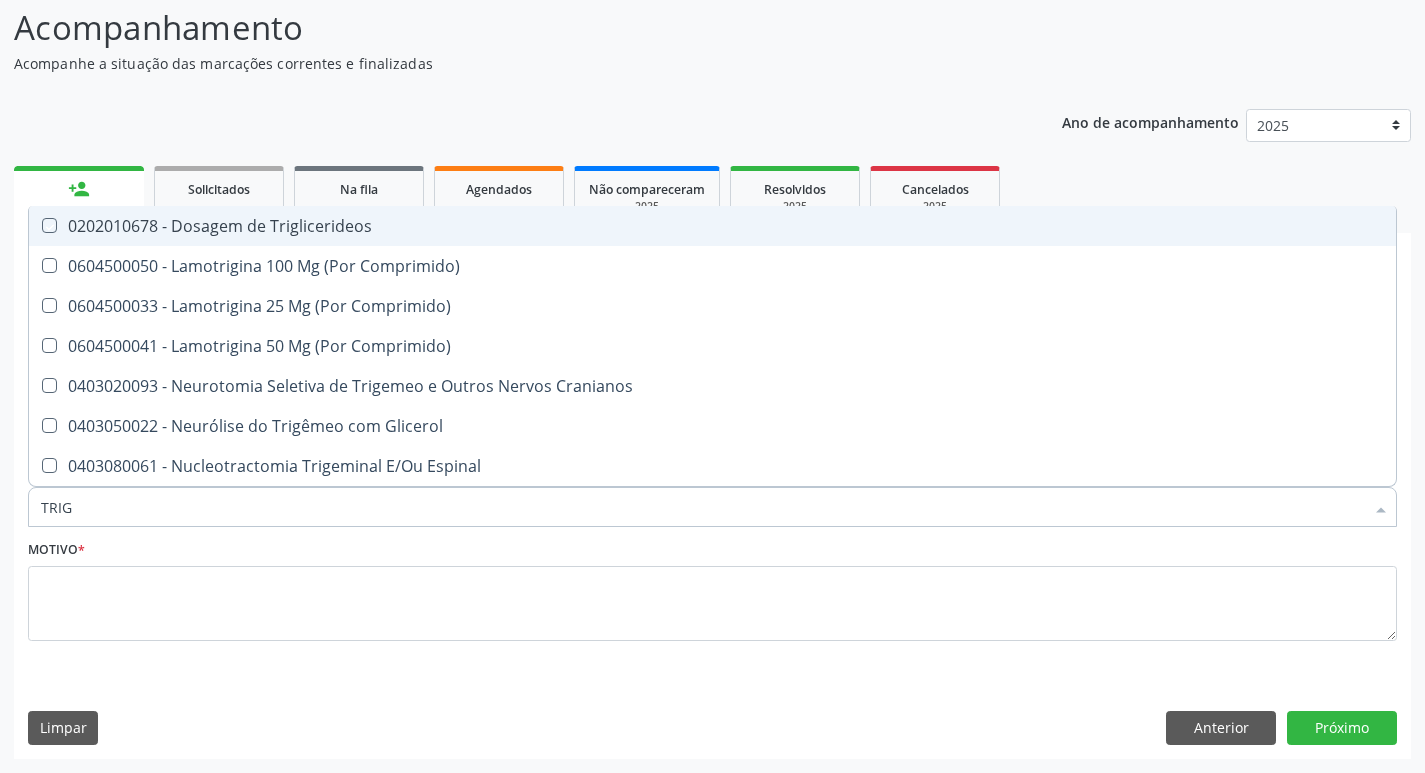checkbox on "true" 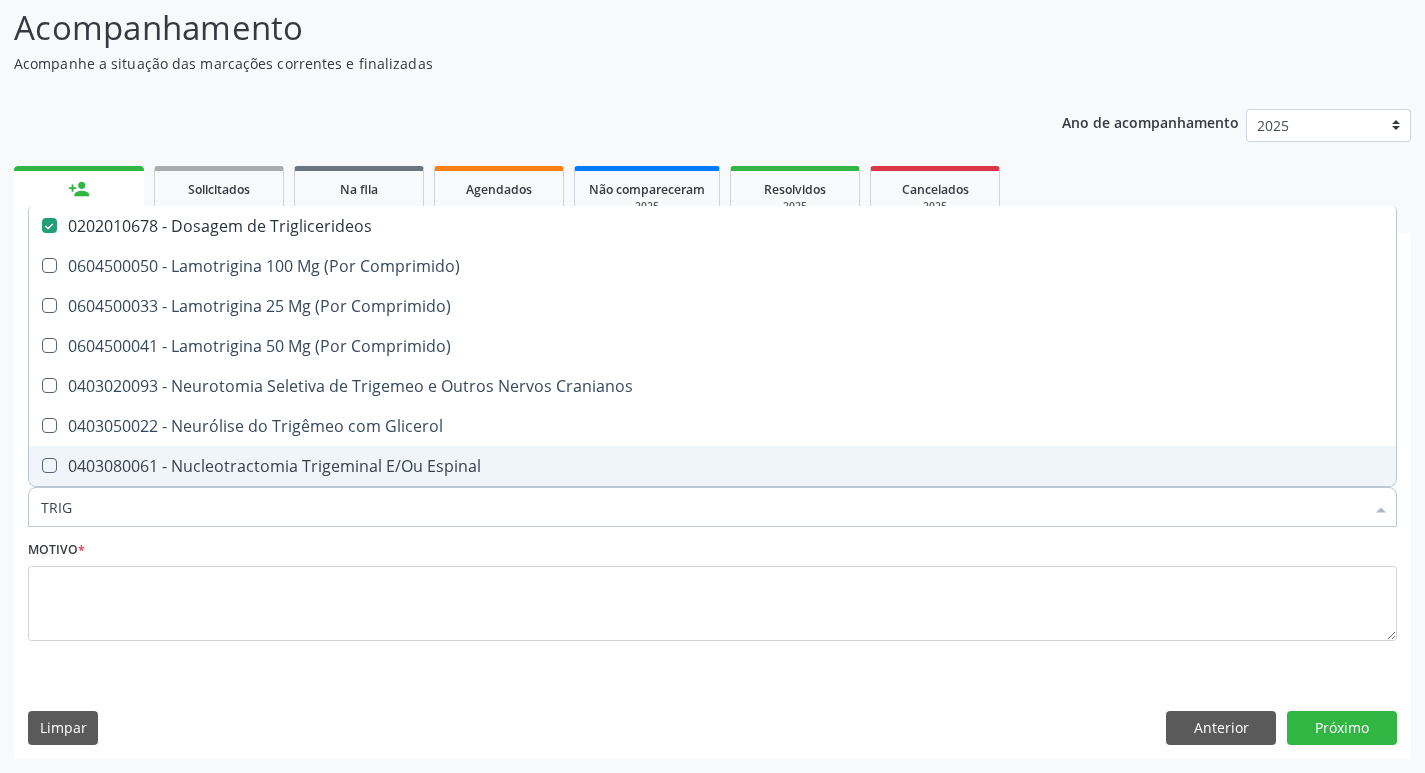 click on "TRIG" at bounding box center [702, 507] 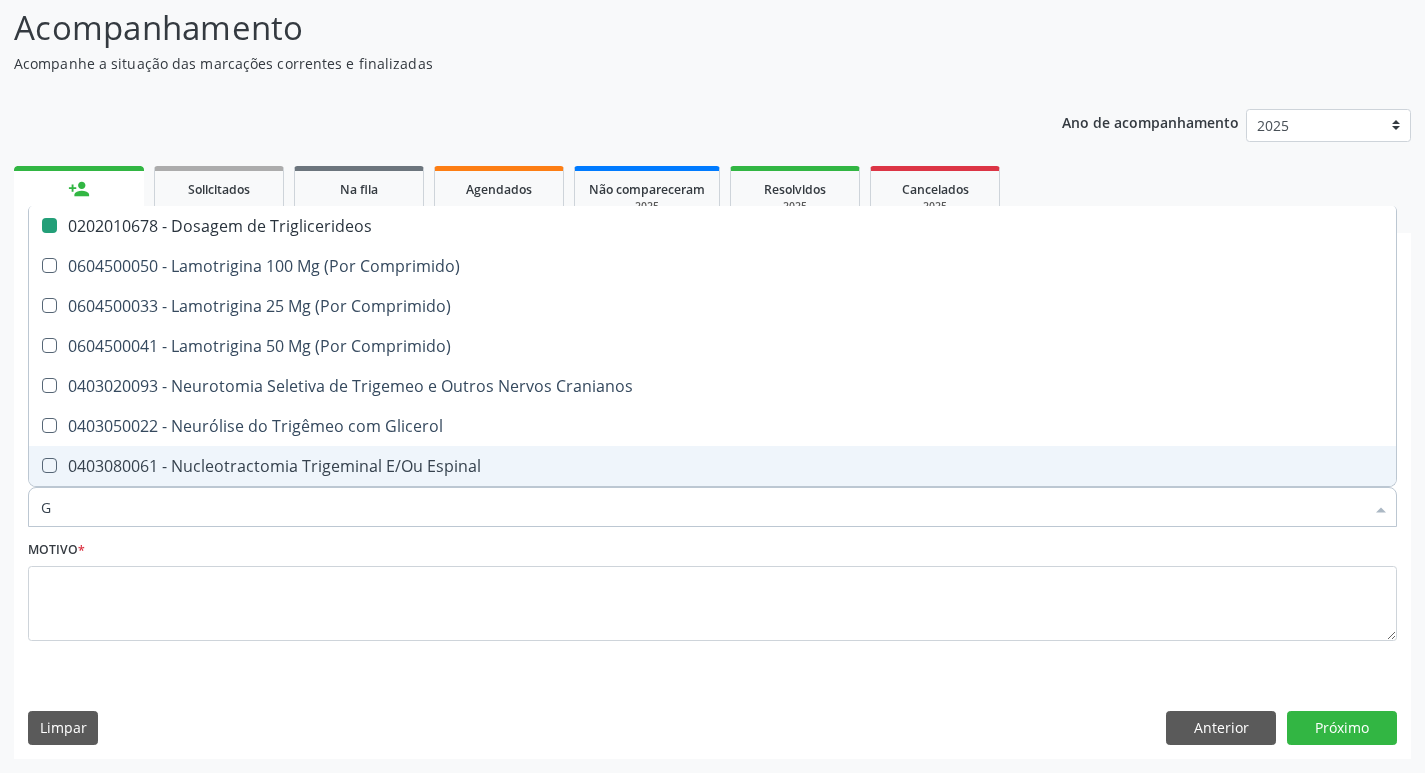 type on "GL" 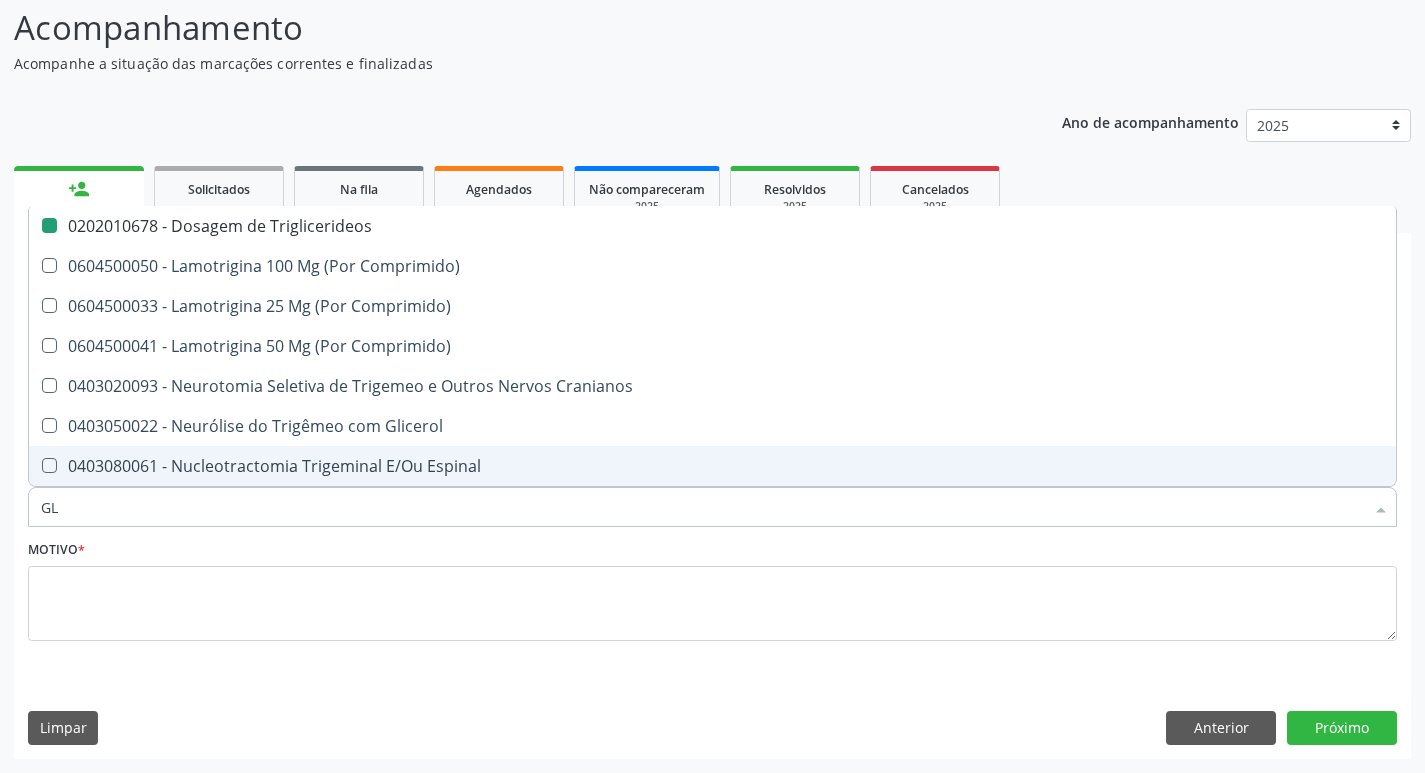 checkbox on "false" 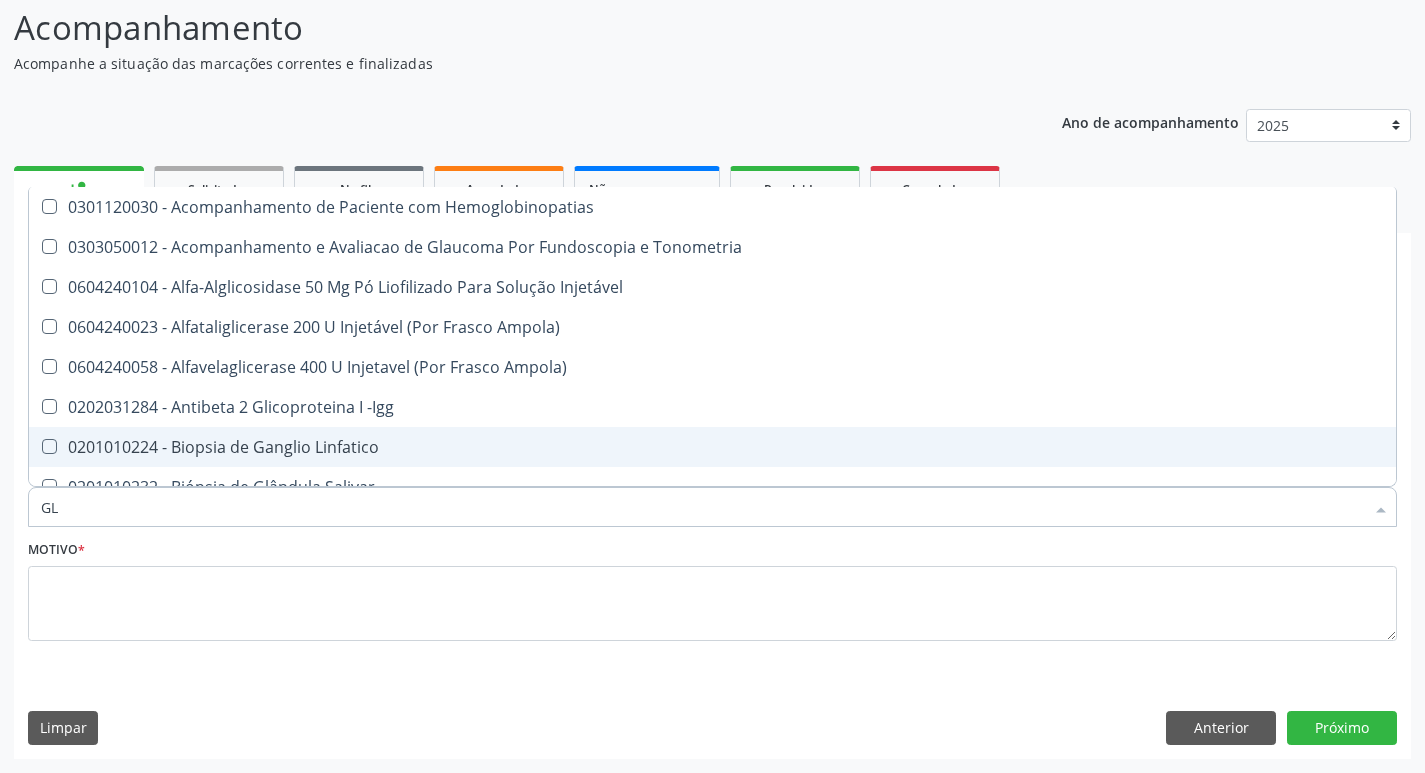 type on "GLI" 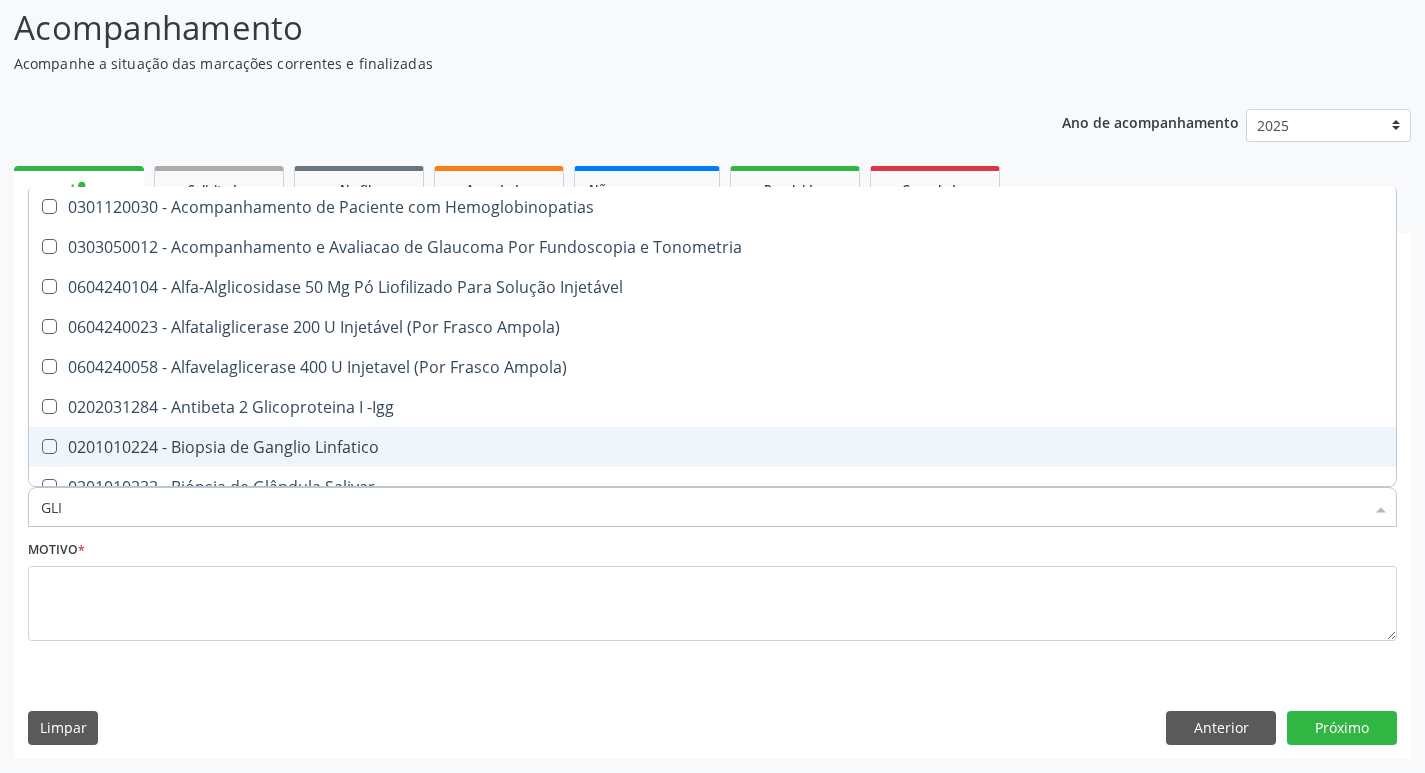 type on "GLIC" 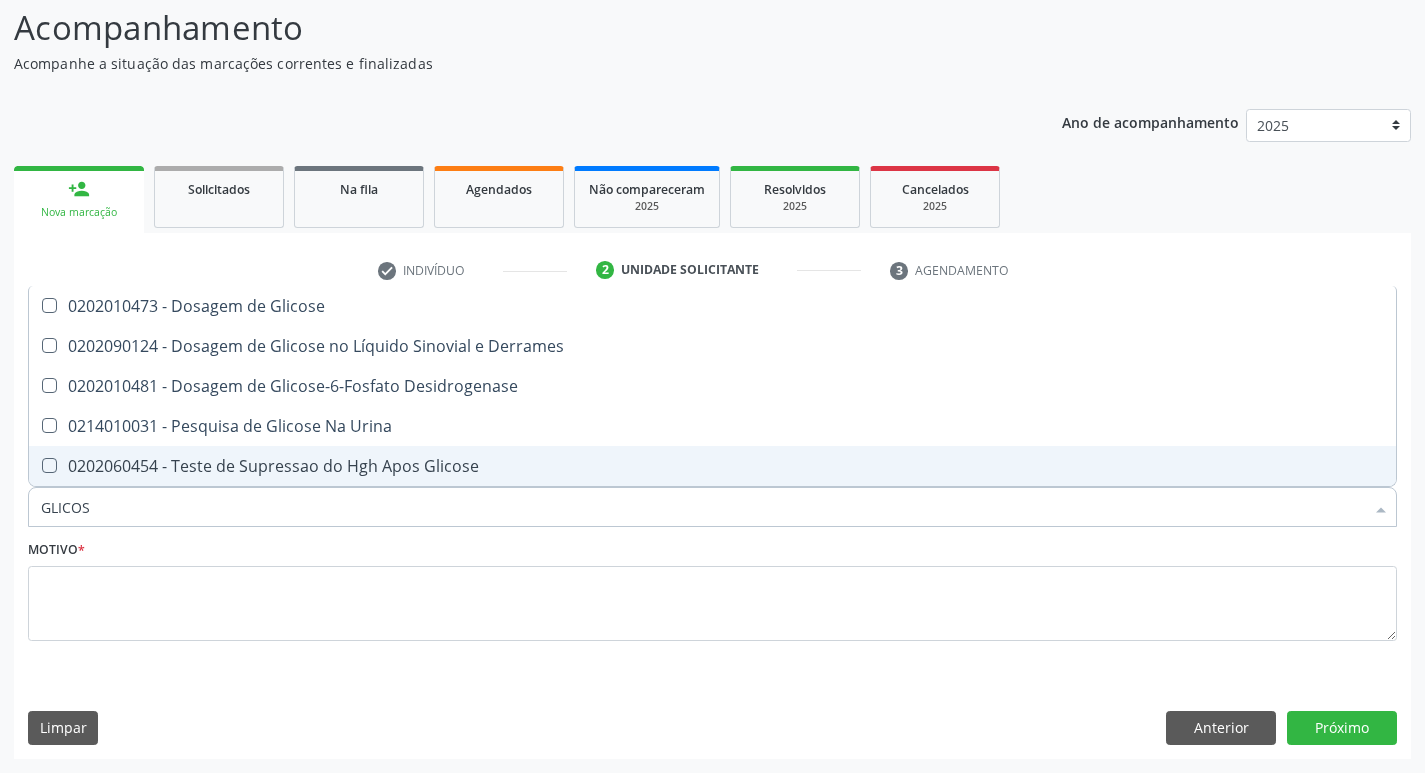 type on "GLICOSE" 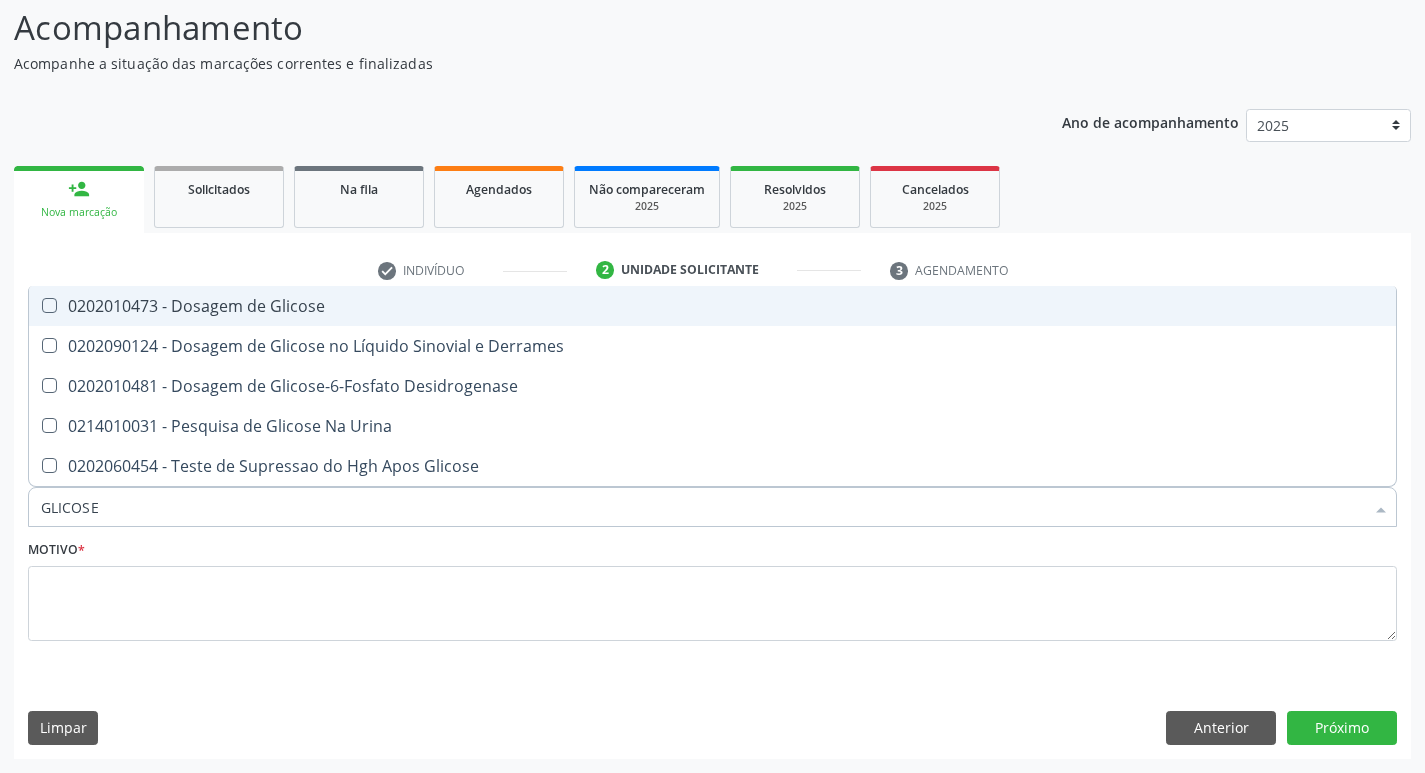 click on "0202010473 - Dosagem de Glicose" at bounding box center (712, 306) 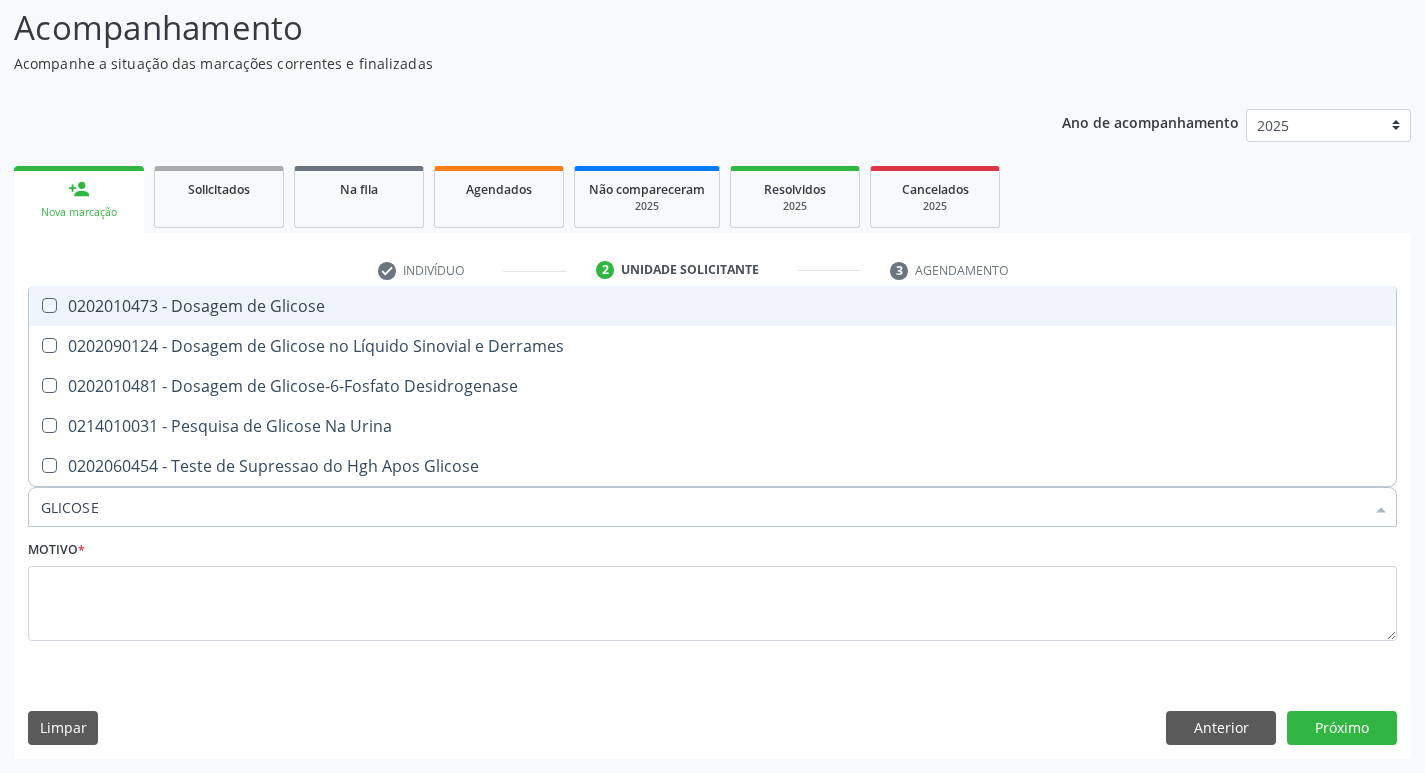 checkbox on "true" 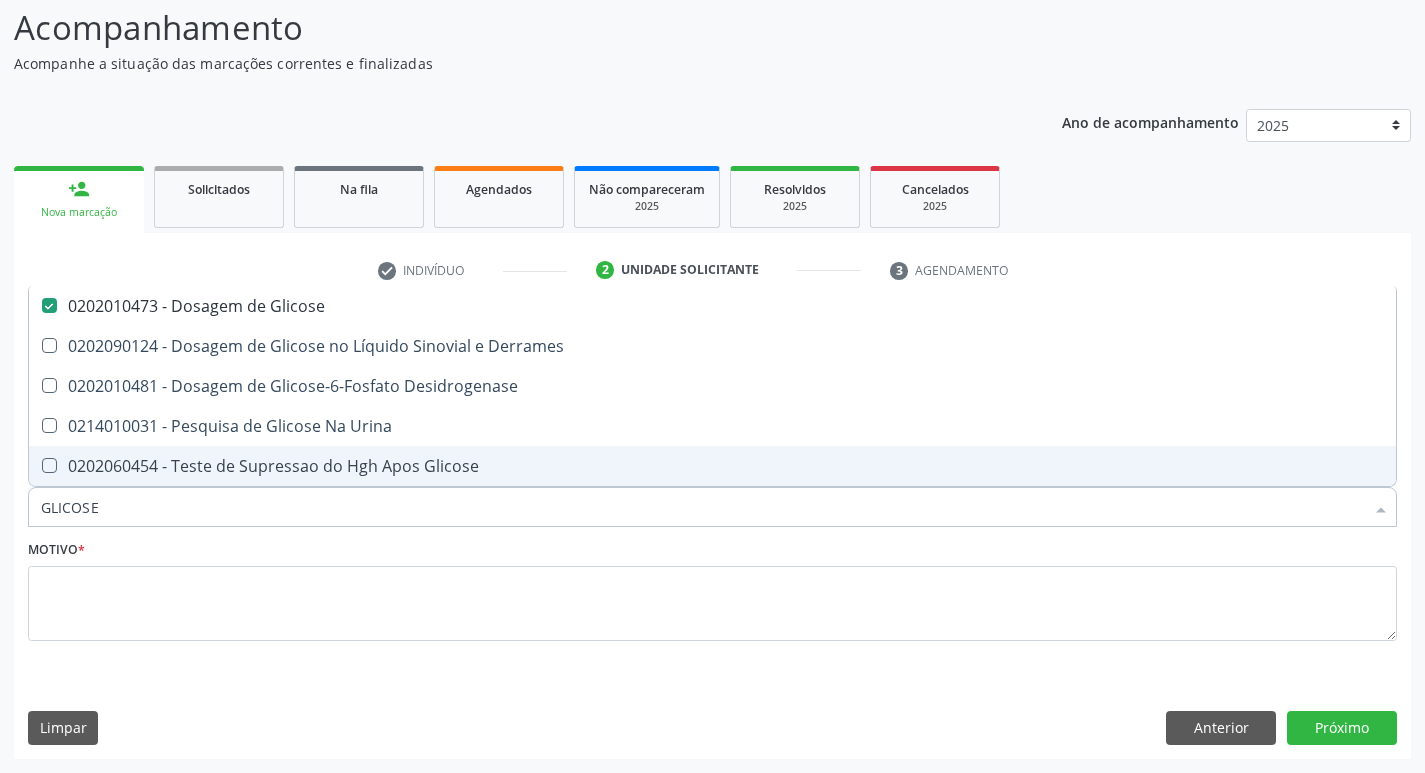 click on "GLICOSE" at bounding box center [702, 507] 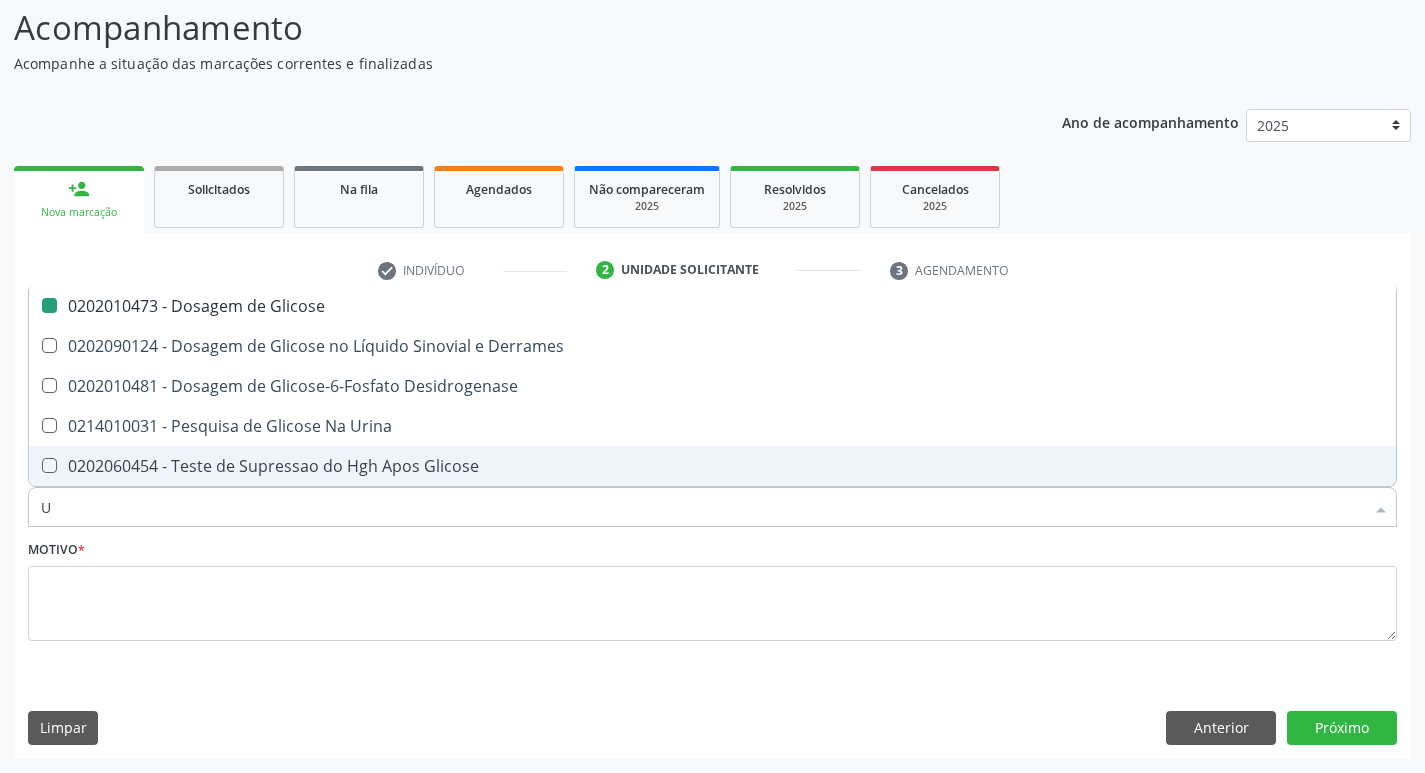 type on "UR" 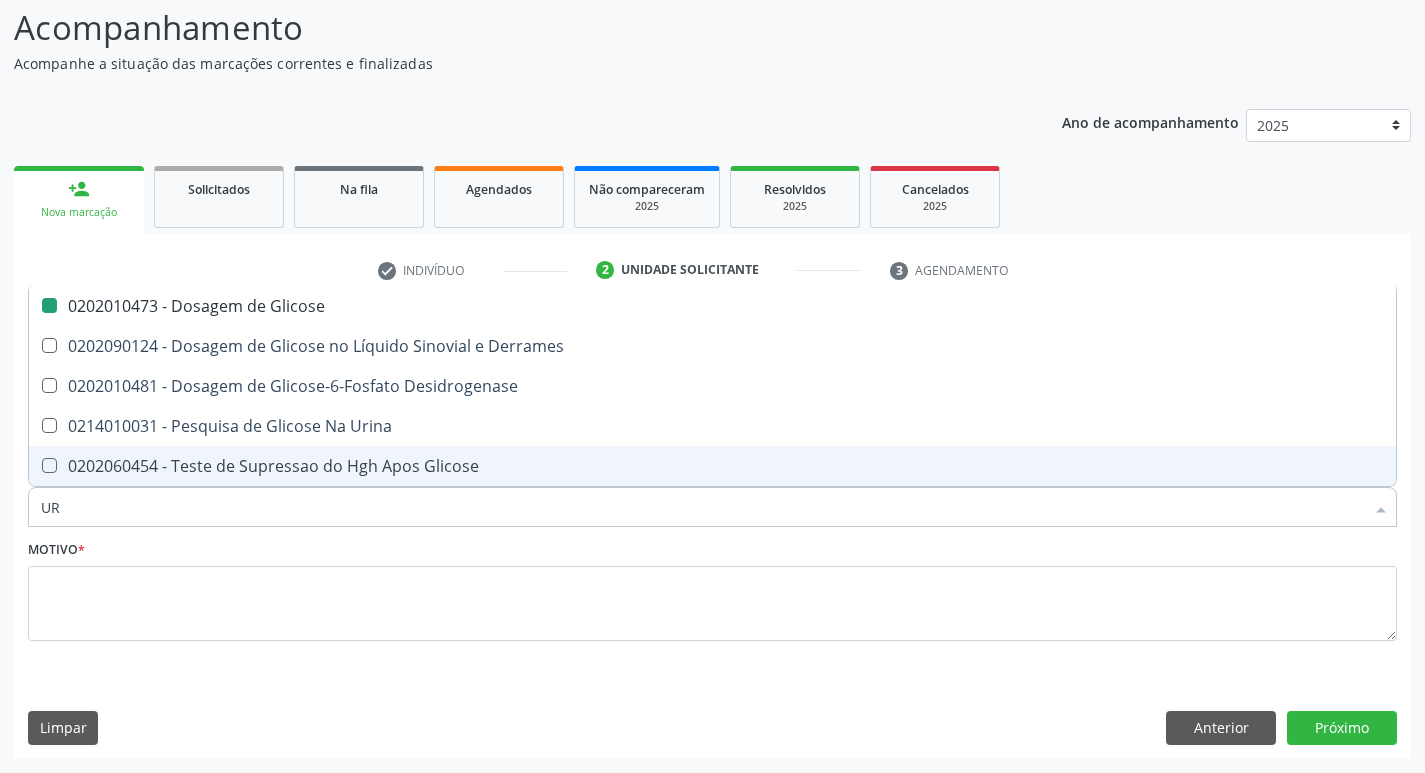 checkbox on "false" 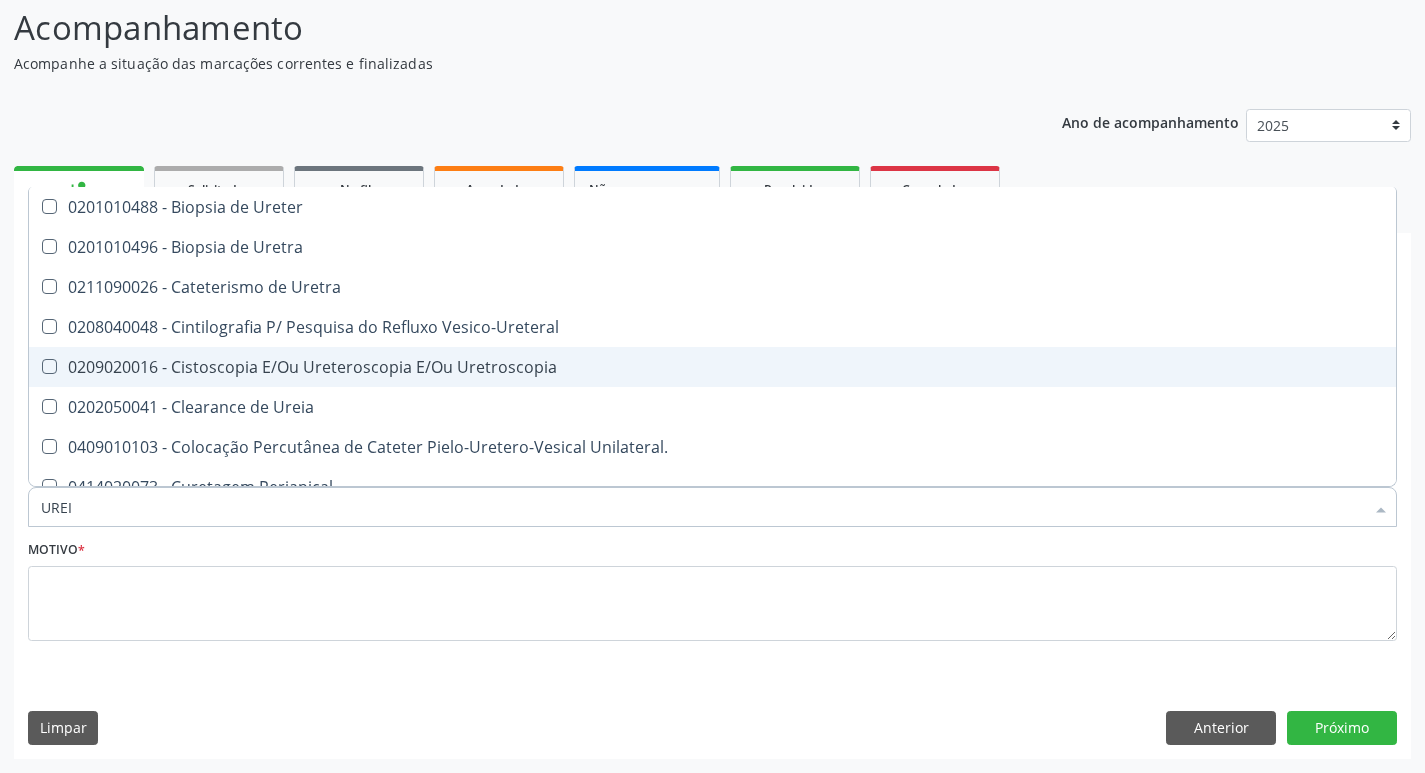 type on "UREIA" 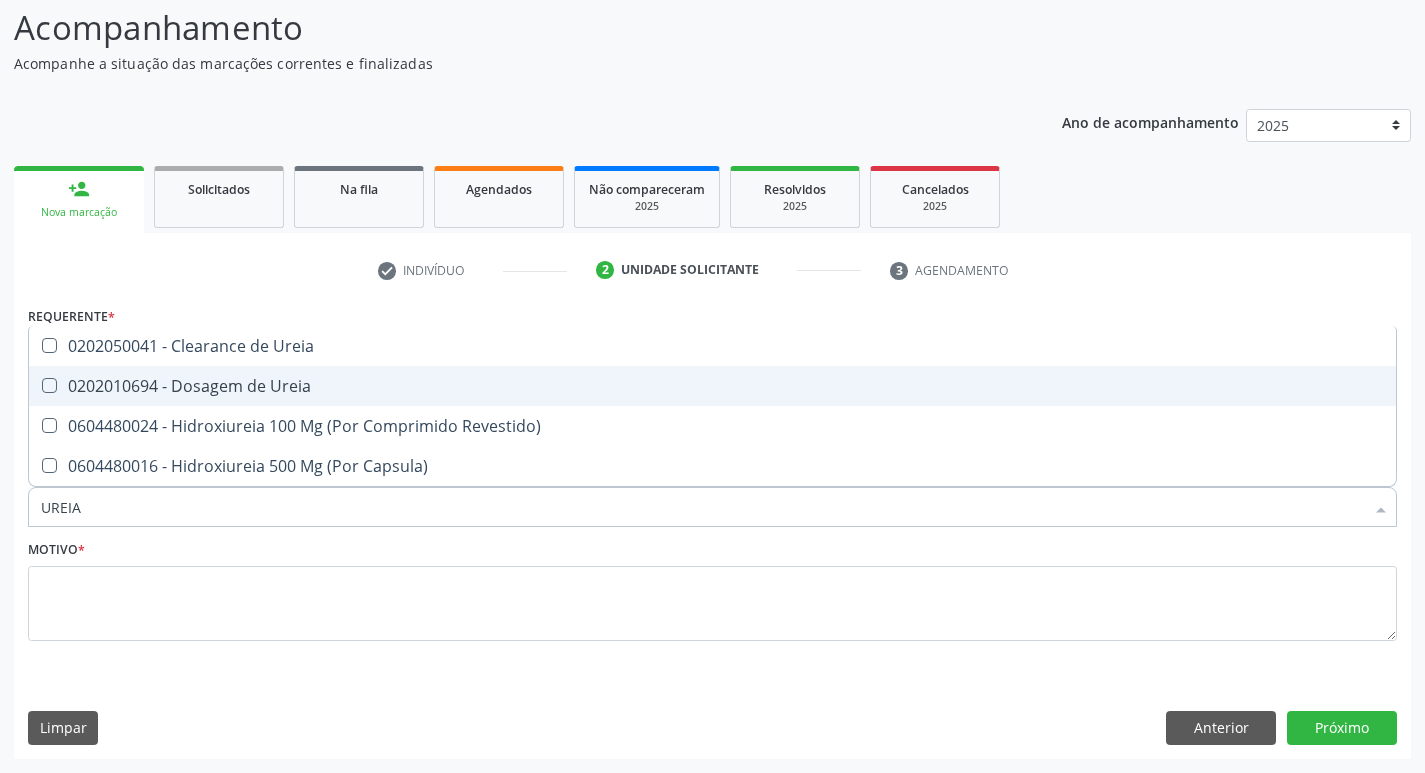 click on "0202010694 - Dosagem de Ureia" at bounding box center (712, 386) 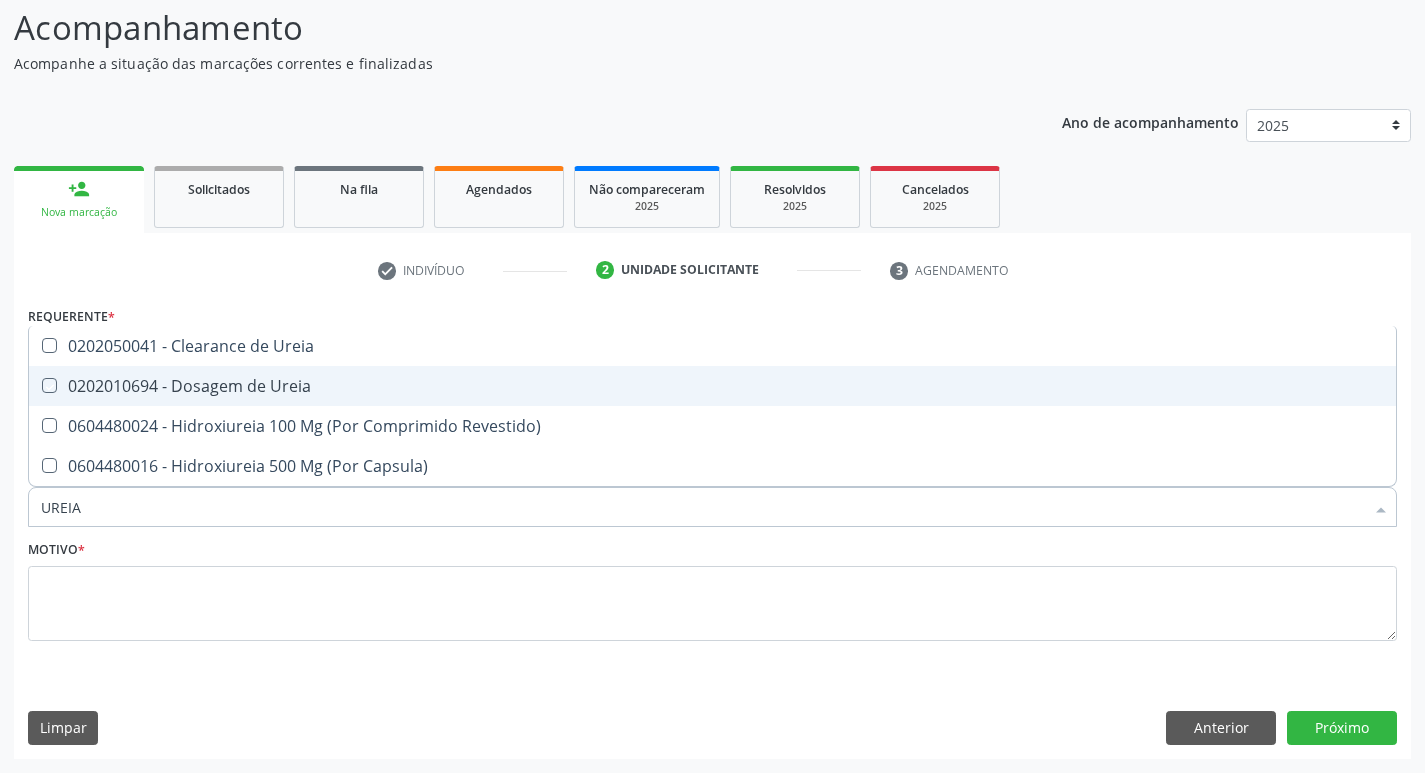 checkbox on "true" 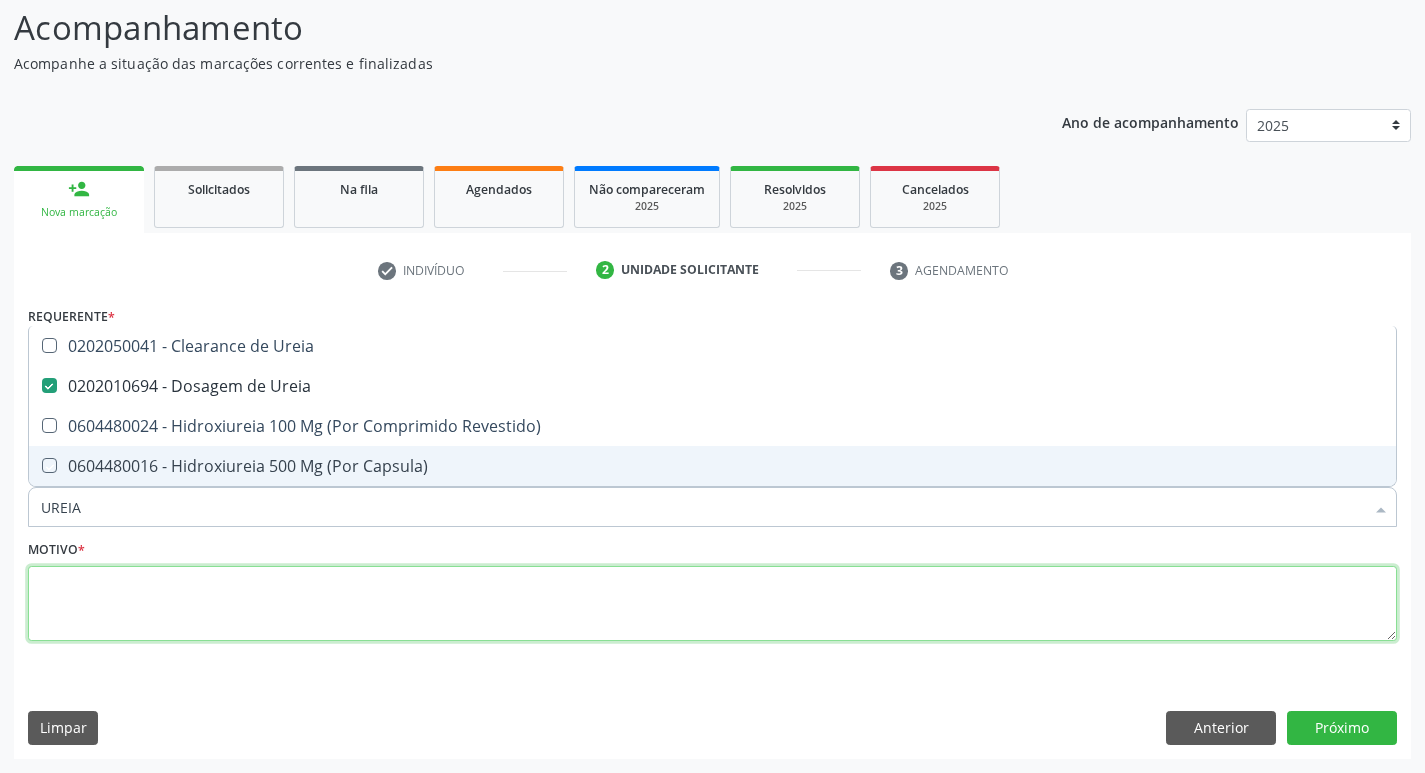 click at bounding box center (712, 604) 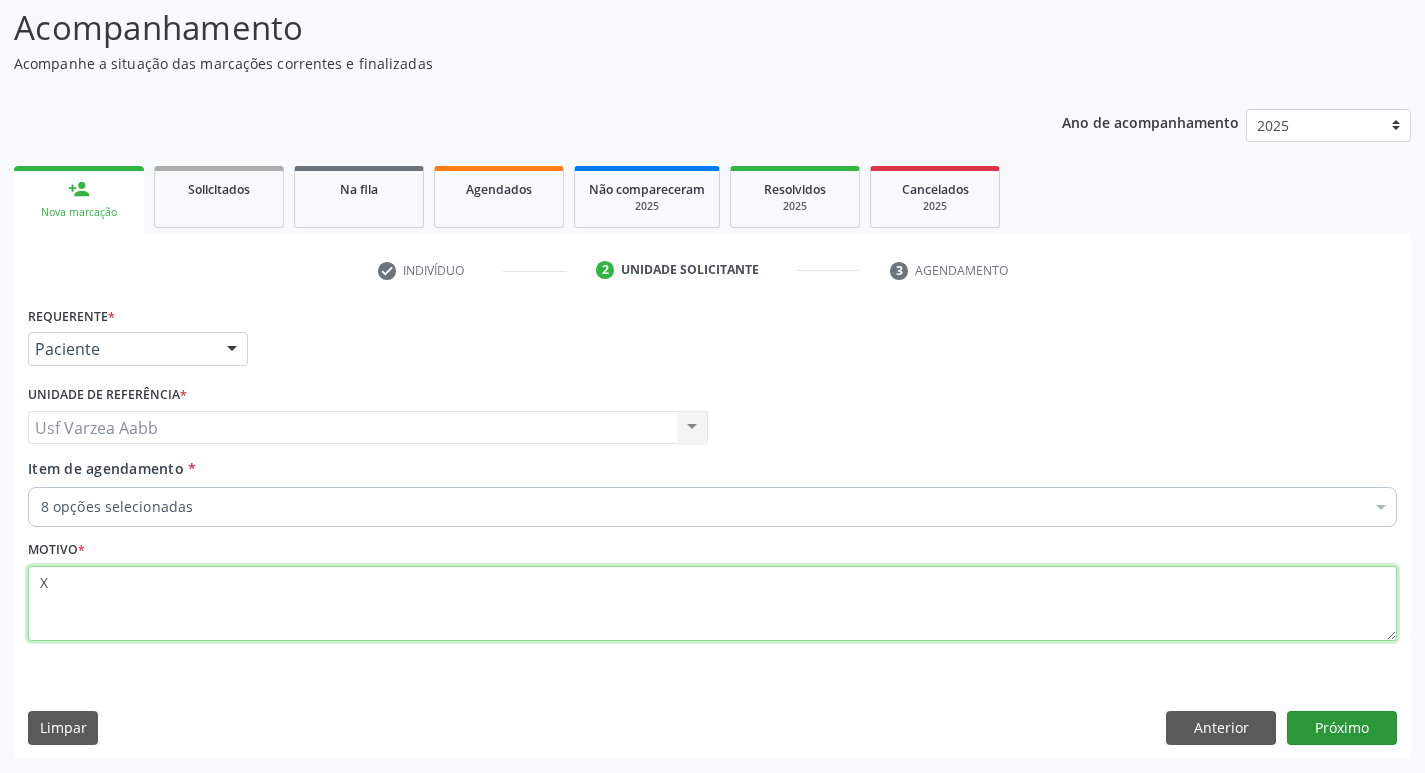 type on "X" 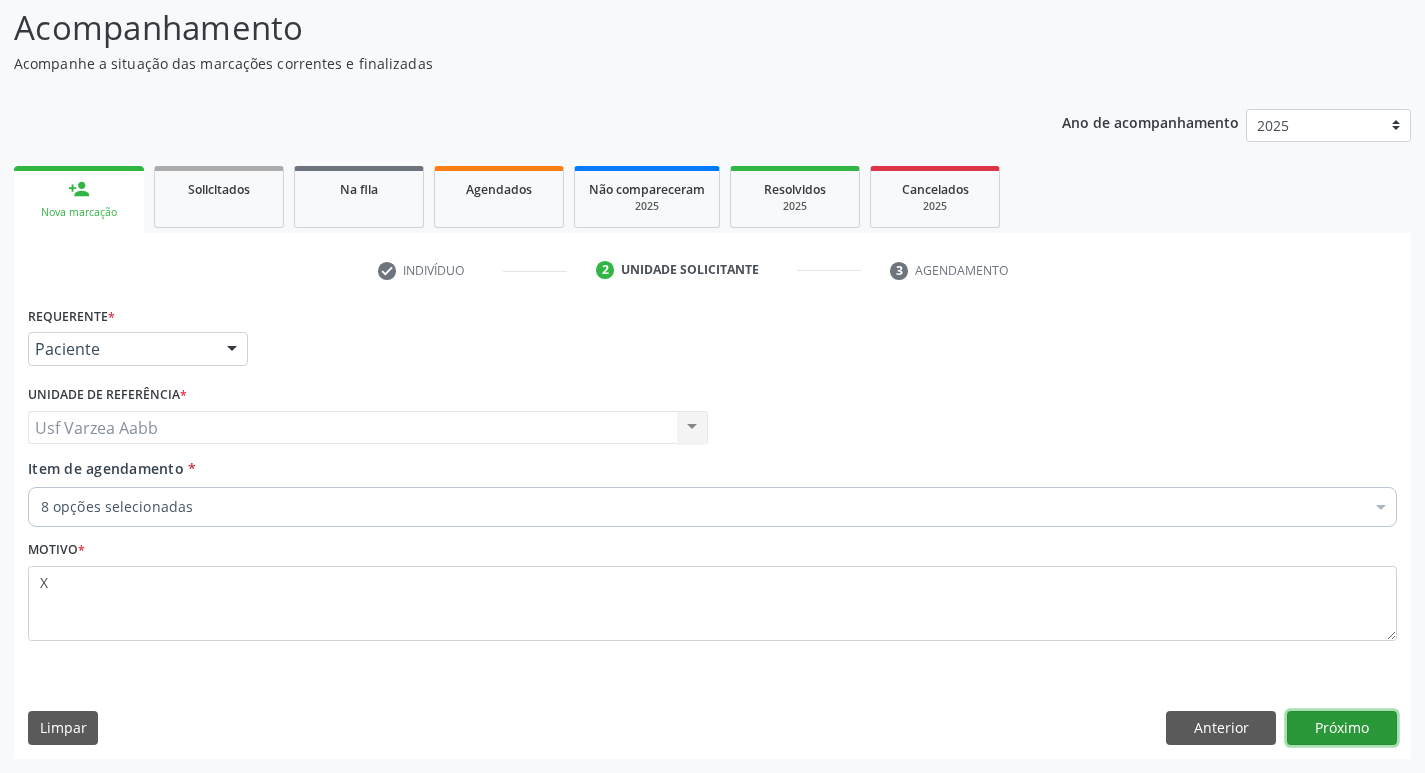 click on "Próximo" at bounding box center [1342, 728] 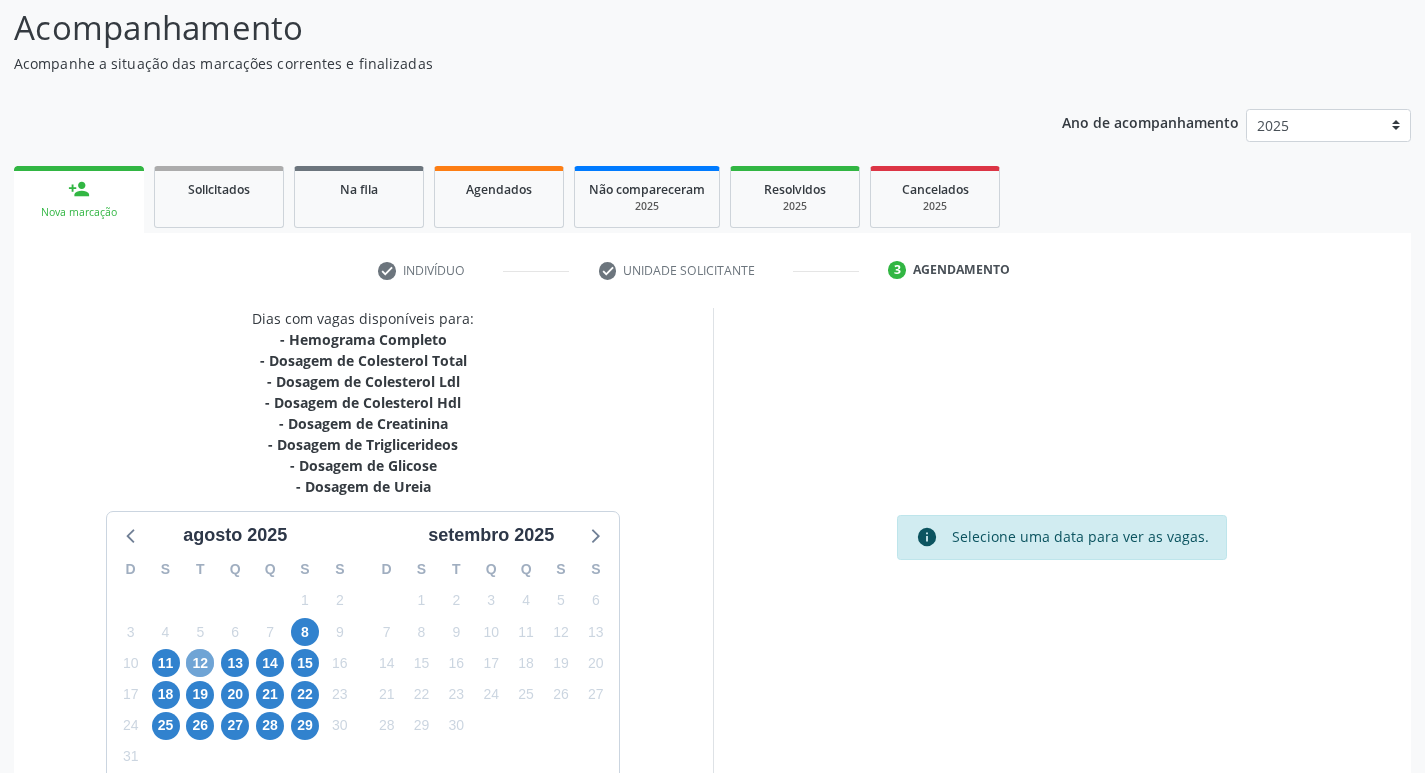 click on "12" at bounding box center [200, 663] 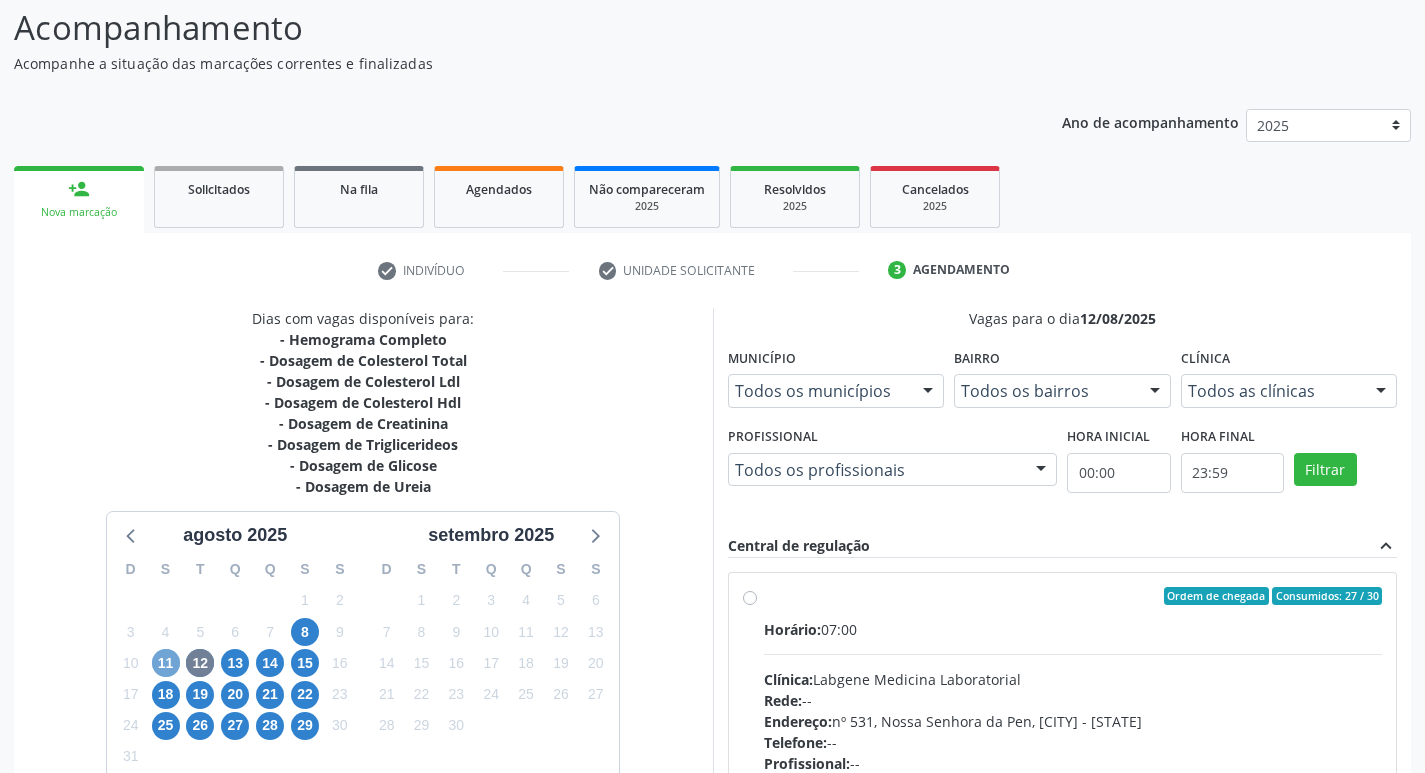 click on "11" at bounding box center (166, 663) 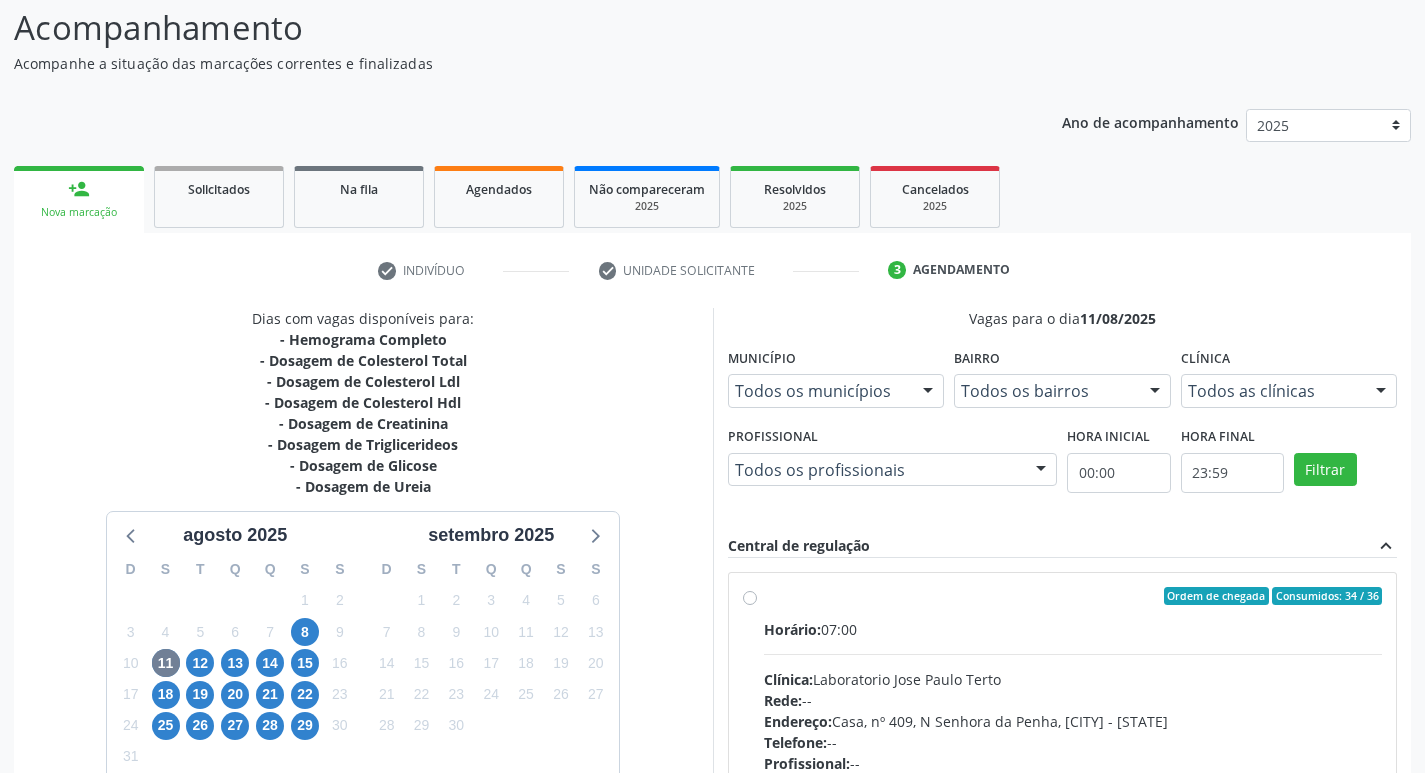 click on "Ordem de chegada
Consumidos: 34 / 36
Horário:   07:00
Clínica:  Laboratorio Jose Paulo Terto
Rede:
--
Endereço:   Casa, nº 409, N Senhora da Penha, [CITY] - [STATE]
Telefone:   --
Profissional:
--
Informações adicionais sobre o atendimento
Idade de atendimento:
Sem restrição
Gênero(s) atendido(s):
Sem restrição
Informações adicionais:
--" at bounding box center [1073, 740] 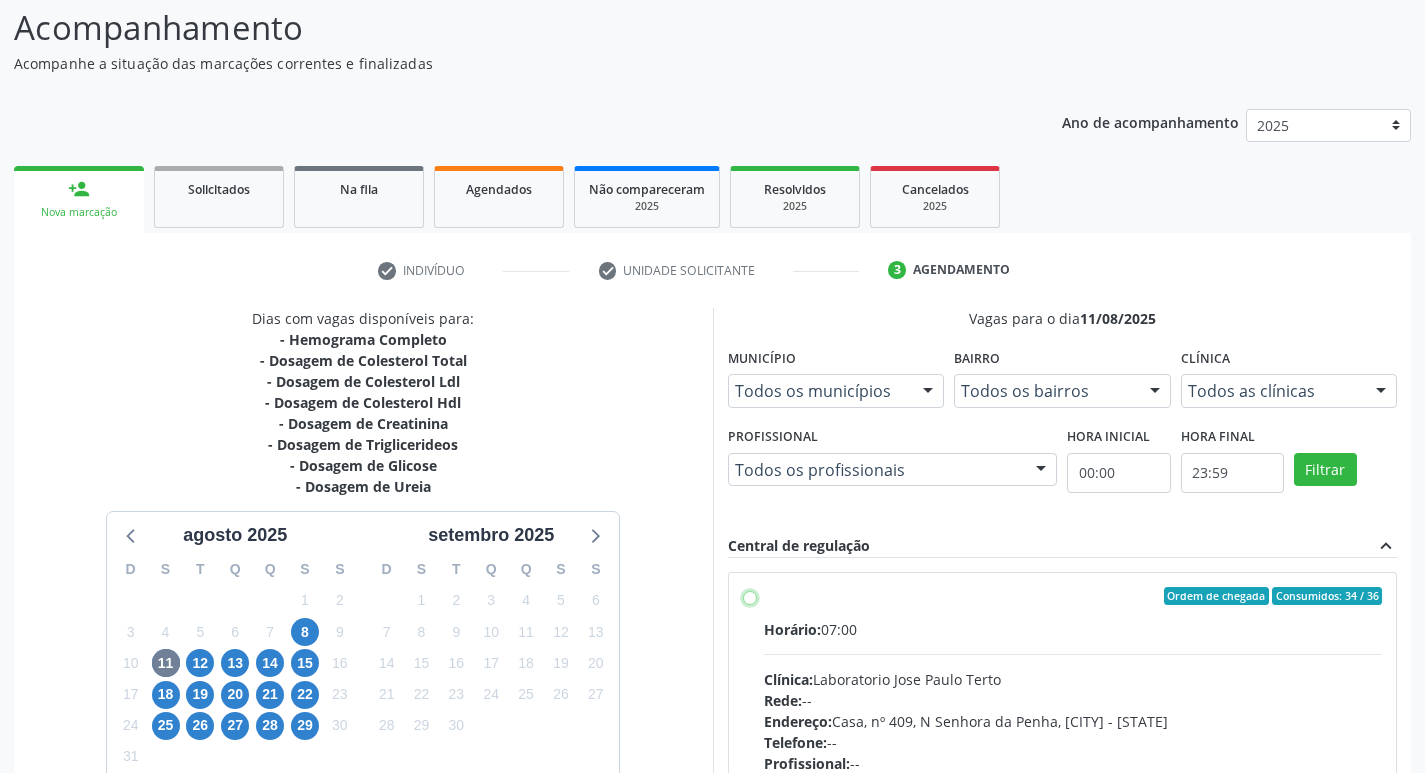 click on "Ordem de chegada
Consumidos: 34 / 36
Horário:   07:00
Clínica:  Laboratorio Jose Paulo Terto
Rede:
--
Endereço:   Casa, nº 409, N Senhora da Penha, [CITY] - [STATE]
Telefone:   --
Profissional:
--
Informações adicionais sobre o atendimento
Idade de atendimento:
Sem restrição
Gênero(s) atendido(s):
Sem restrição
Informações adicionais:
--" at bounding box center (750, 596) 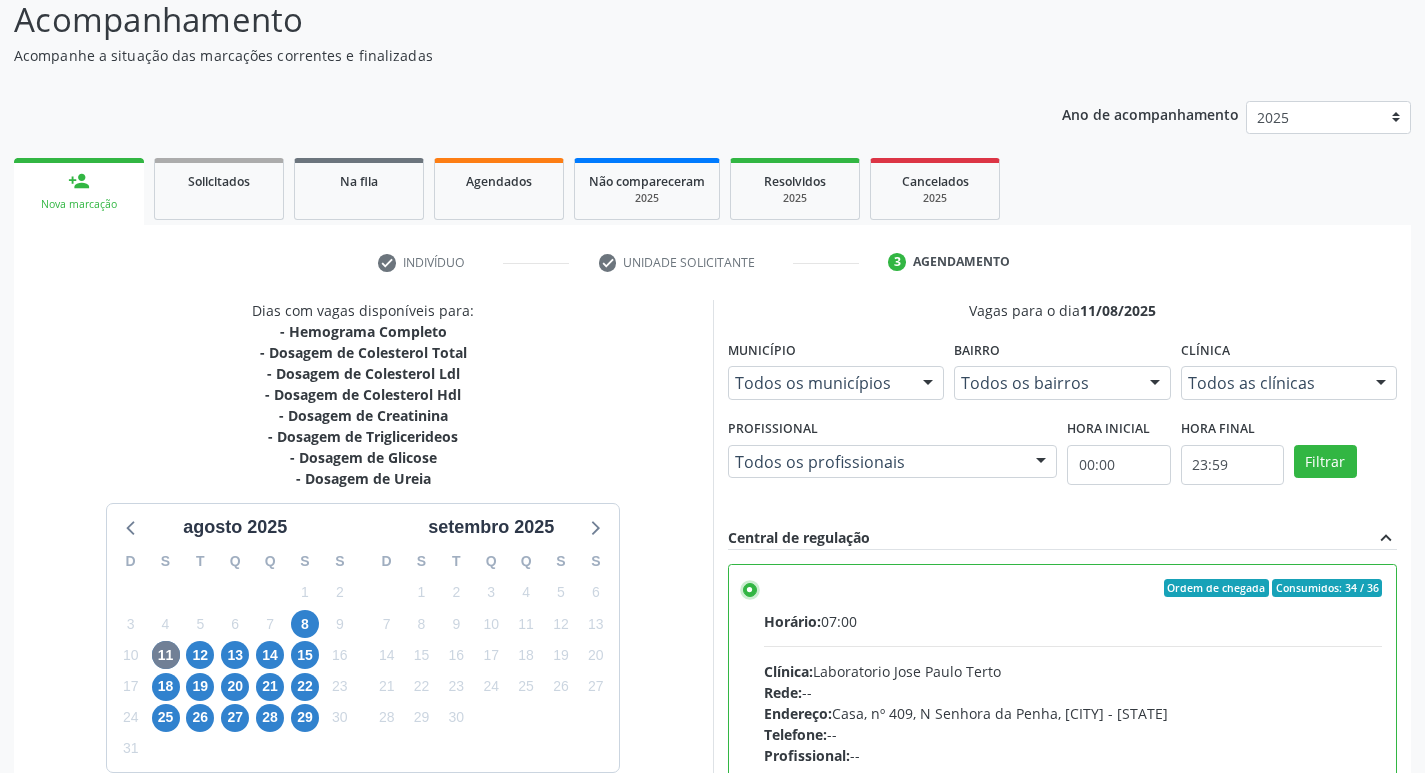 scroll, scrollTop: 422, scrollLeft: 0, axis: vertical 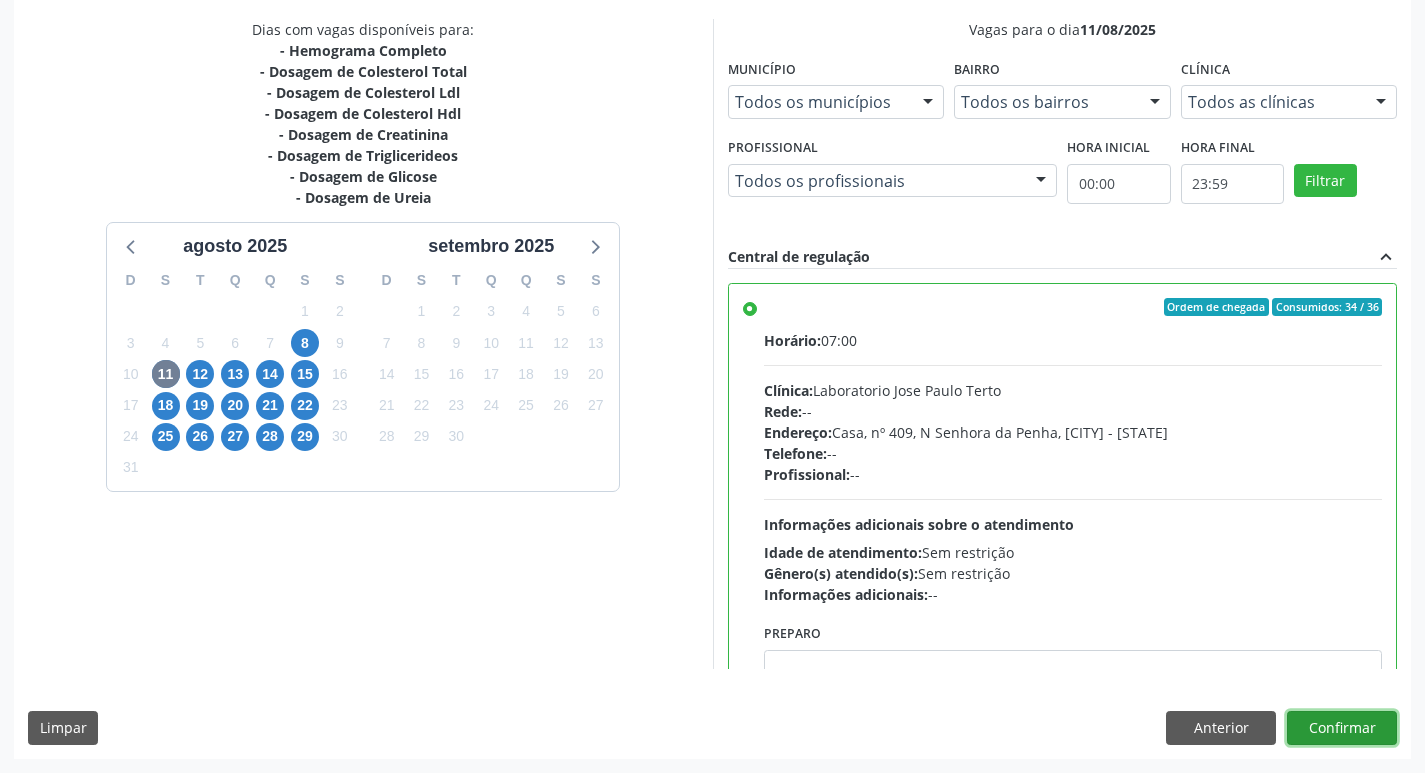 click on "Confirmar" at bounding box center (1342, 728) 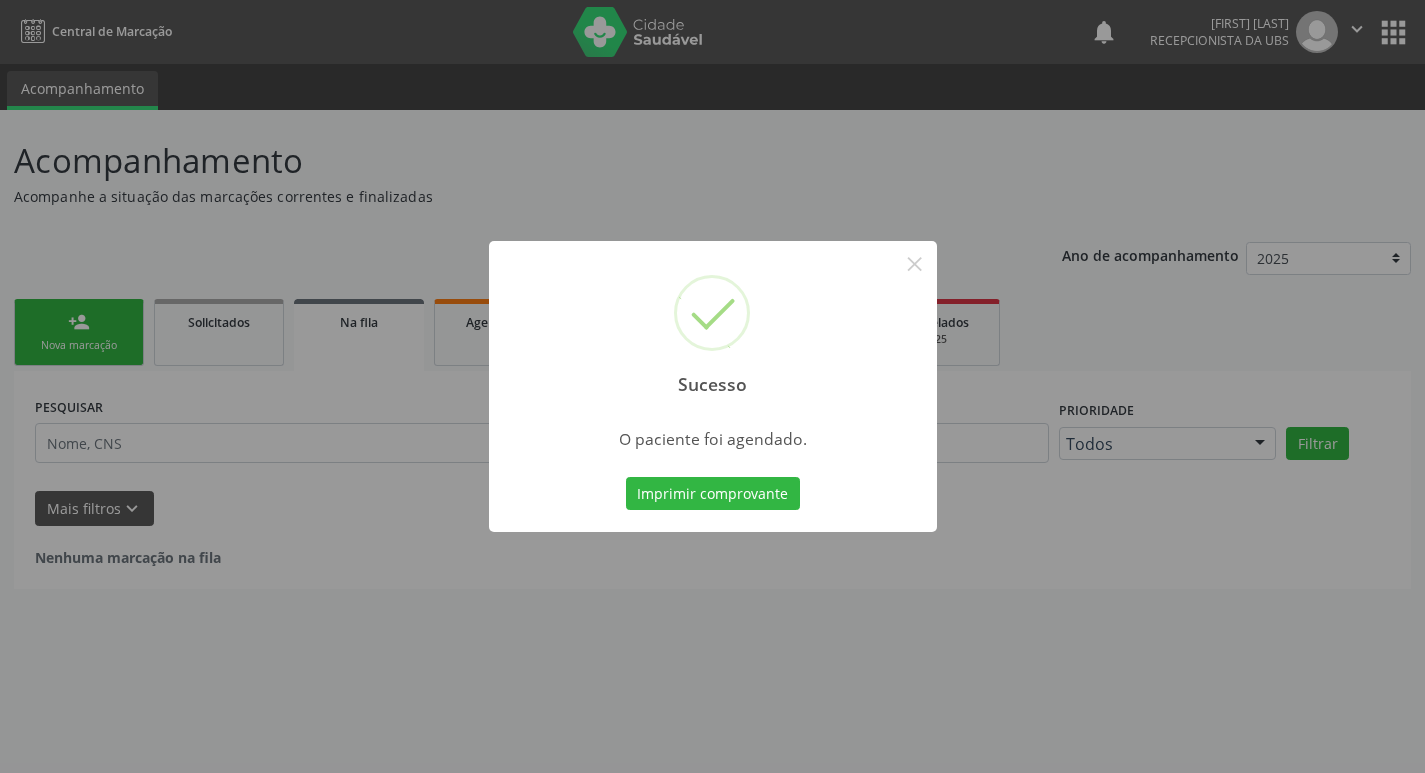scroll, scrollTop: 0, scrollLeft: 0, axis: both 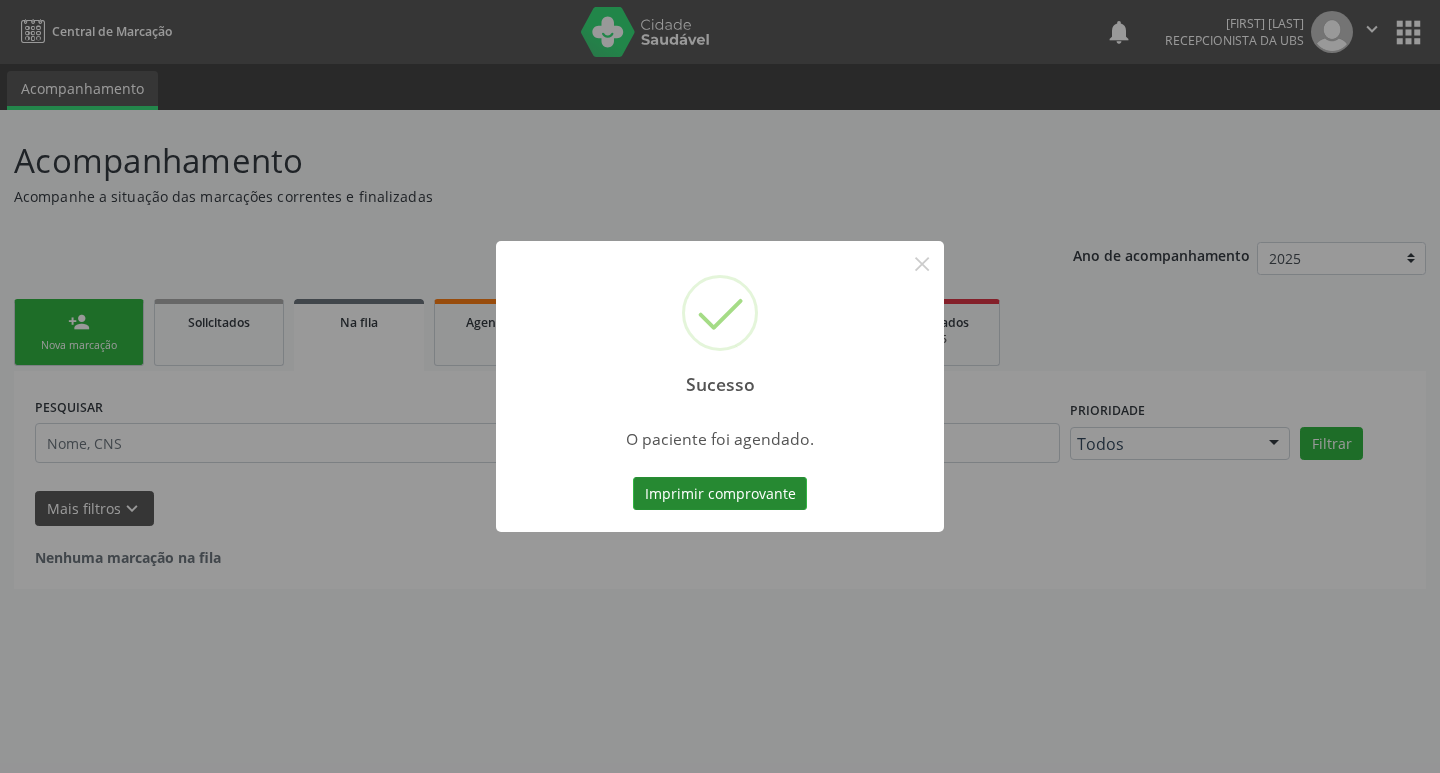 click on "Imprimir comprovante" at bounding box center (720, 494) 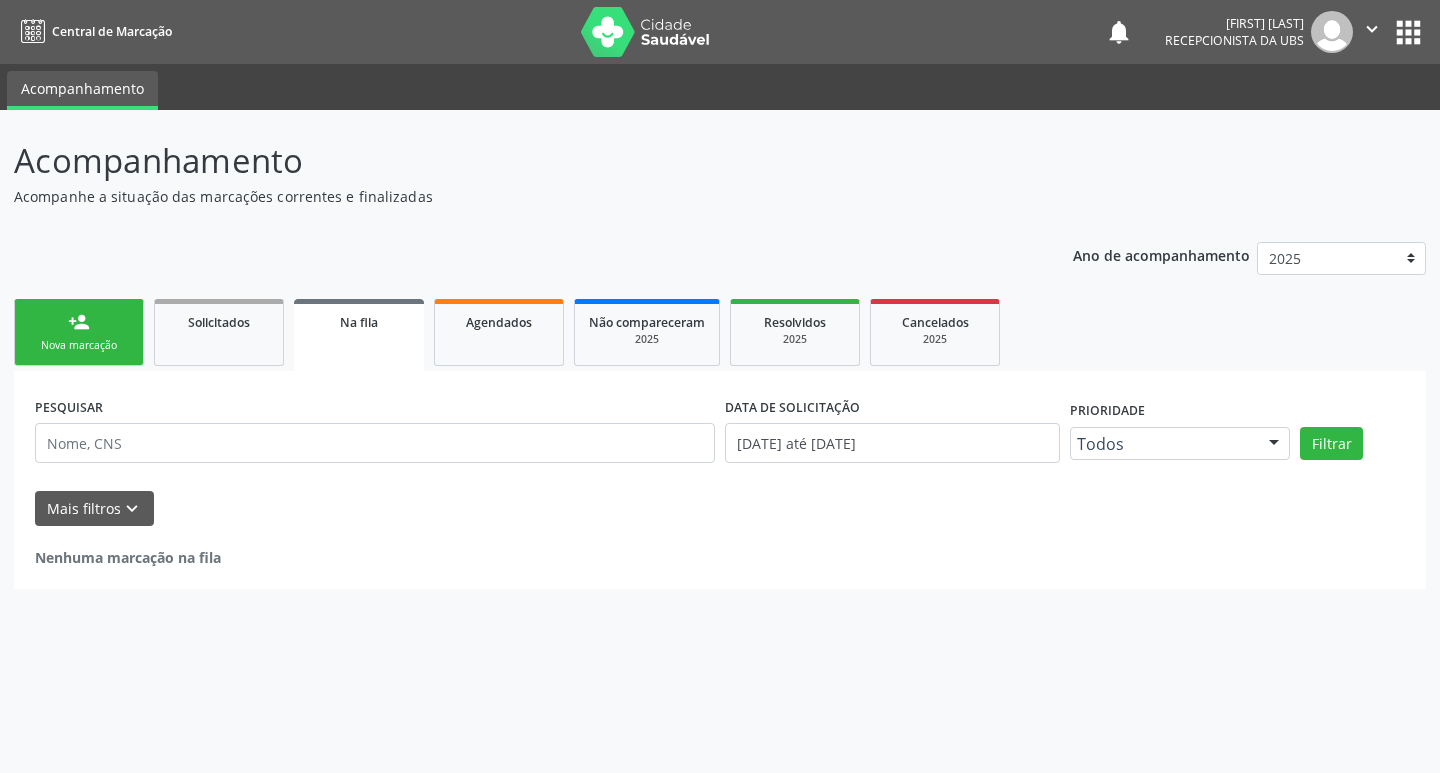 click on "person_add
Nova marcação" at bounding box center (79, 332) 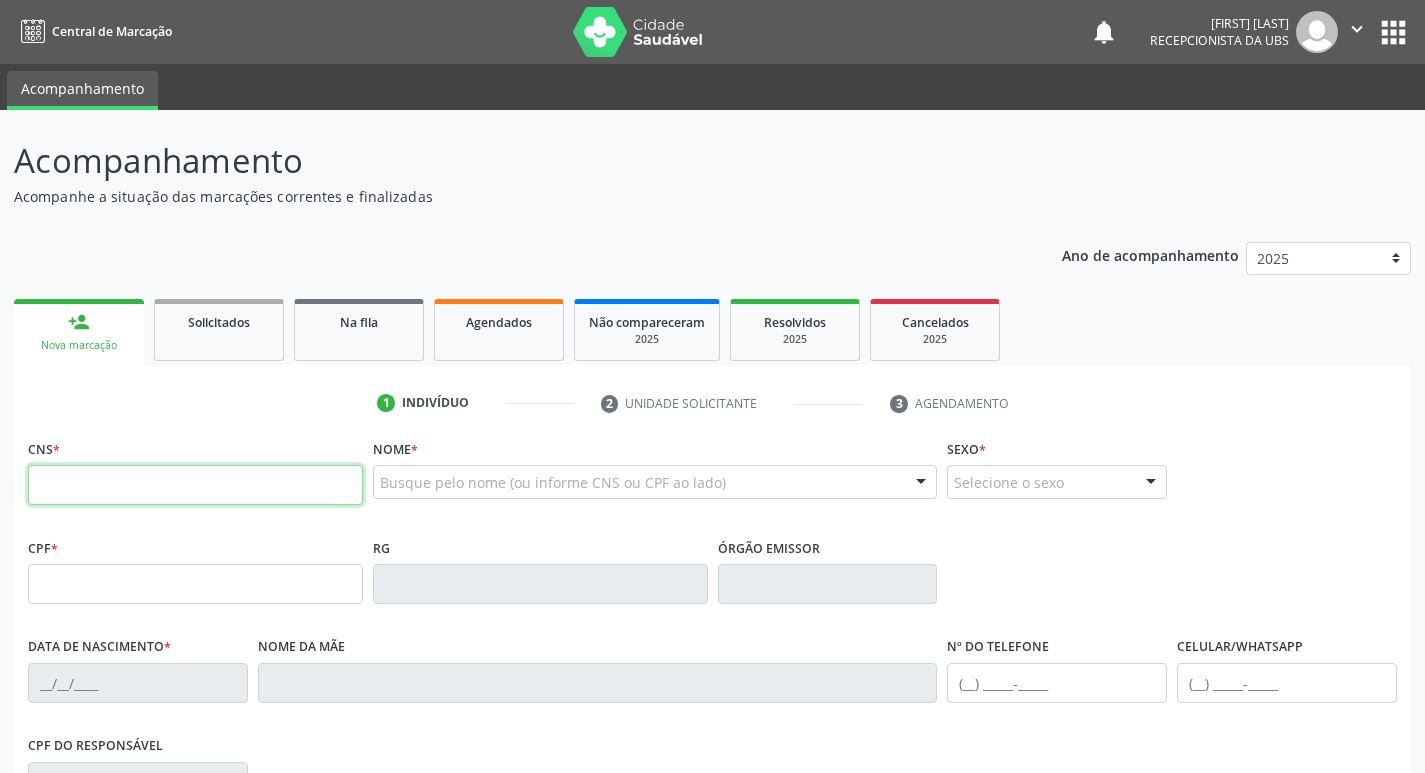 click at bounding box center (195, 485) 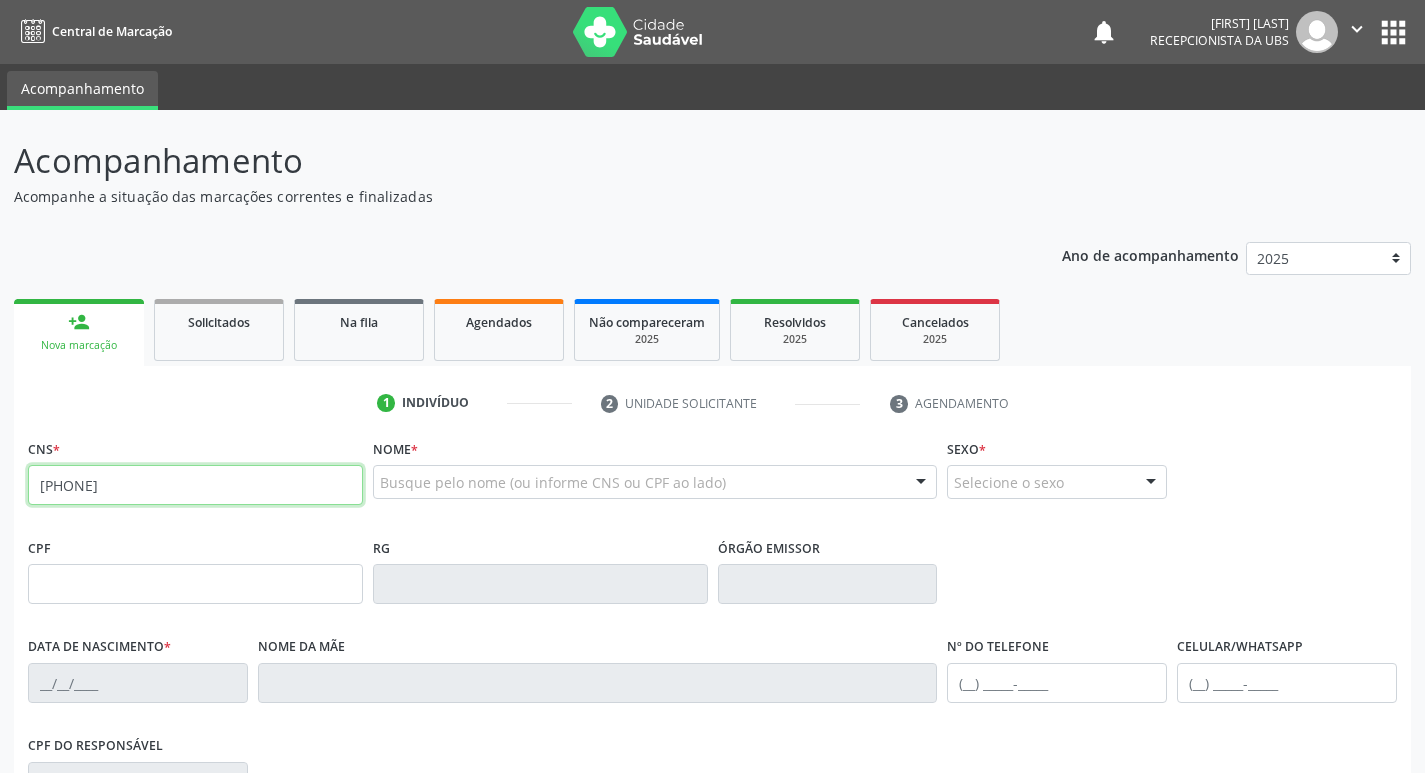 type on "[PHONE]" 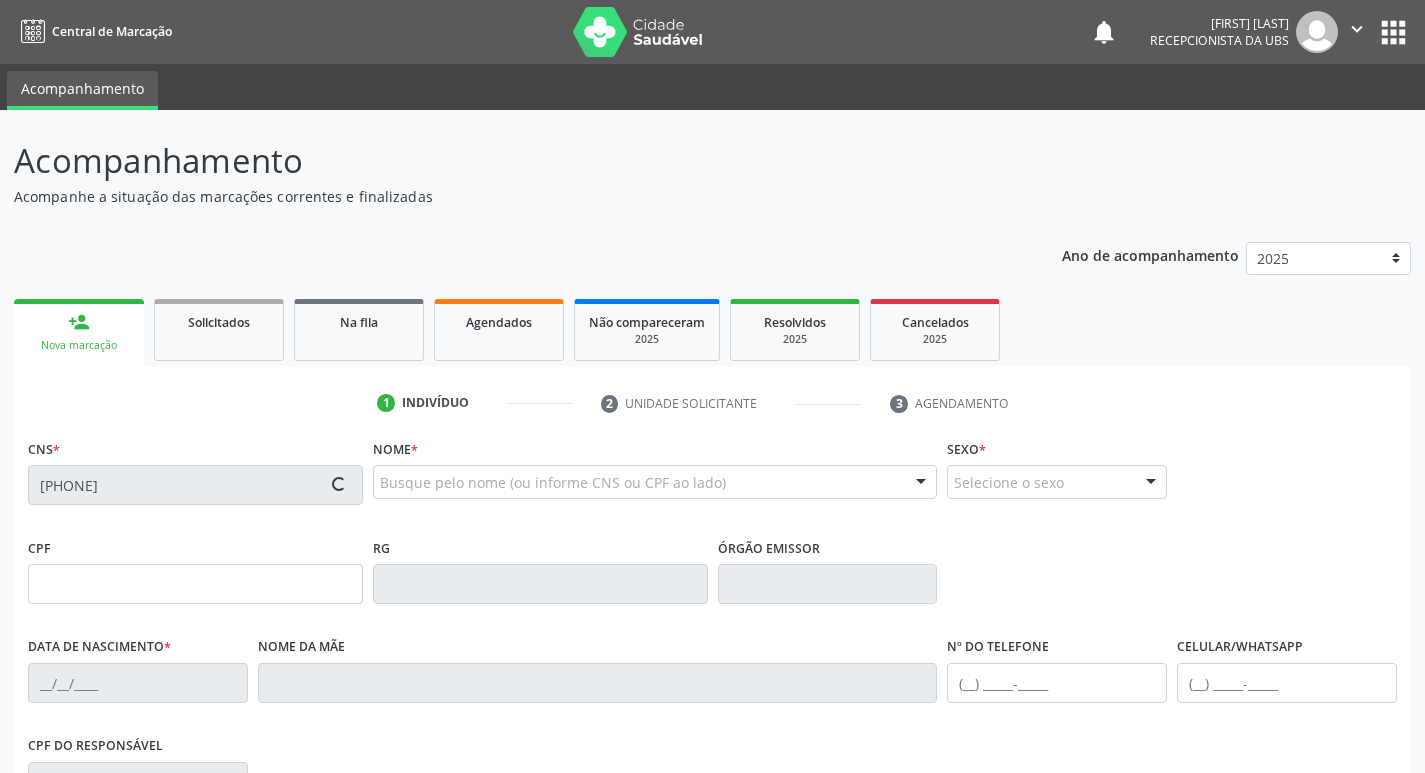 type on "[CPF]" 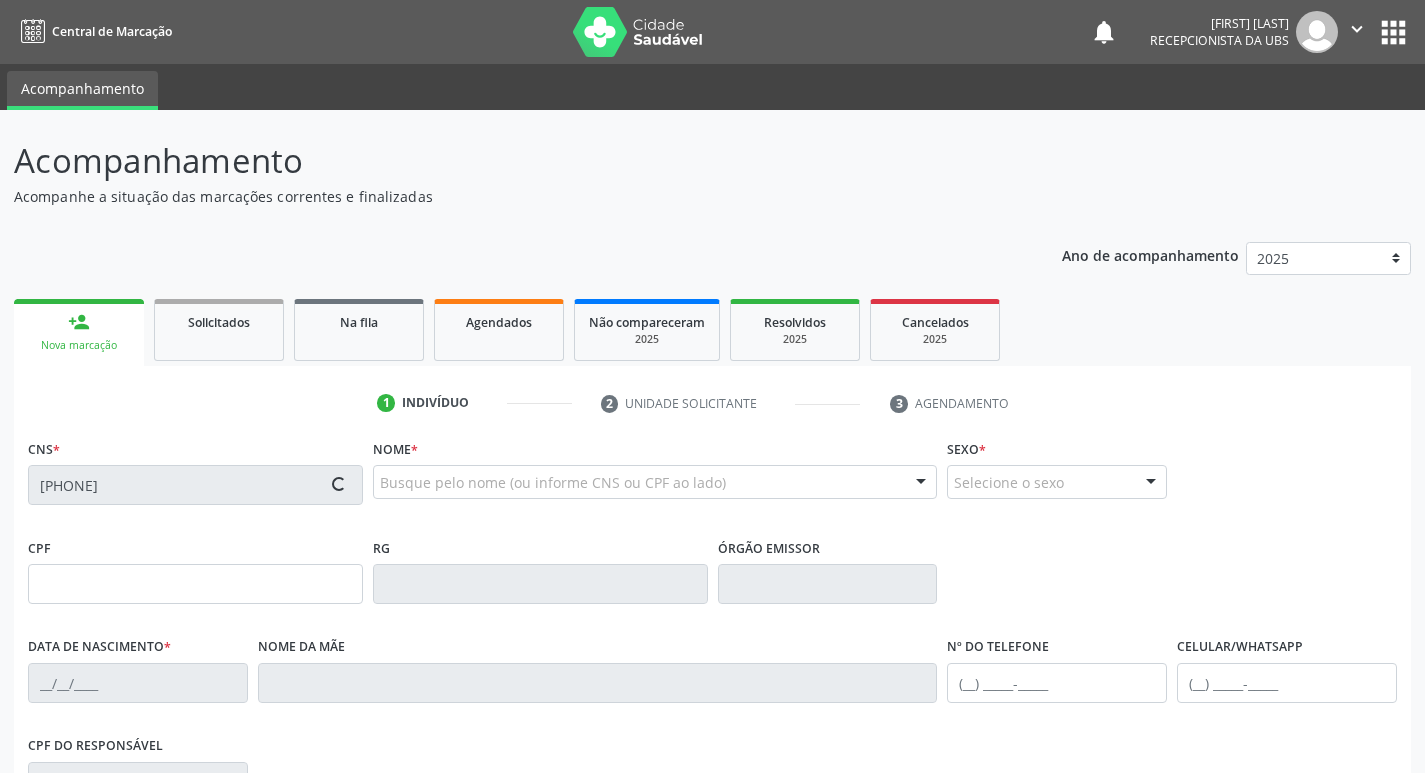 type on "[DATE]" 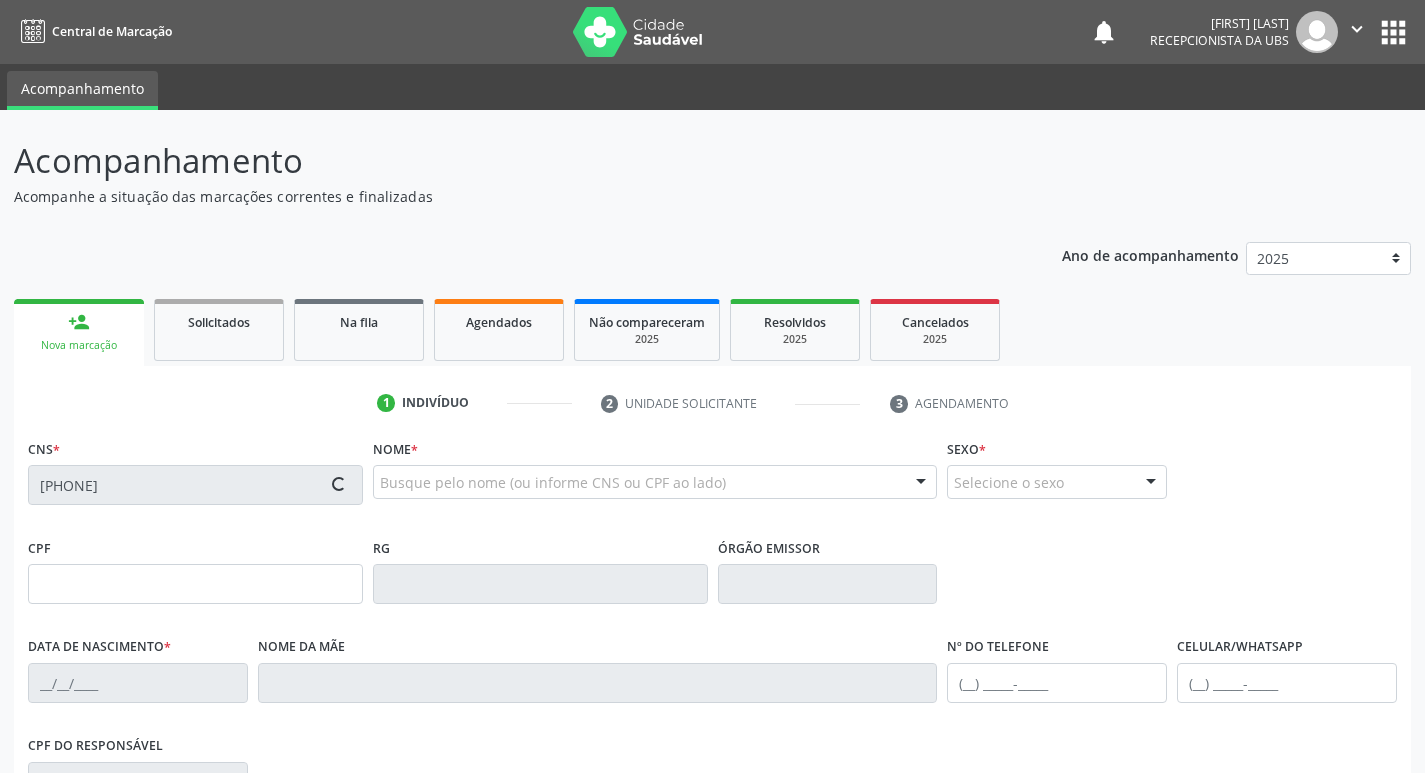 type on "[PHONE]" 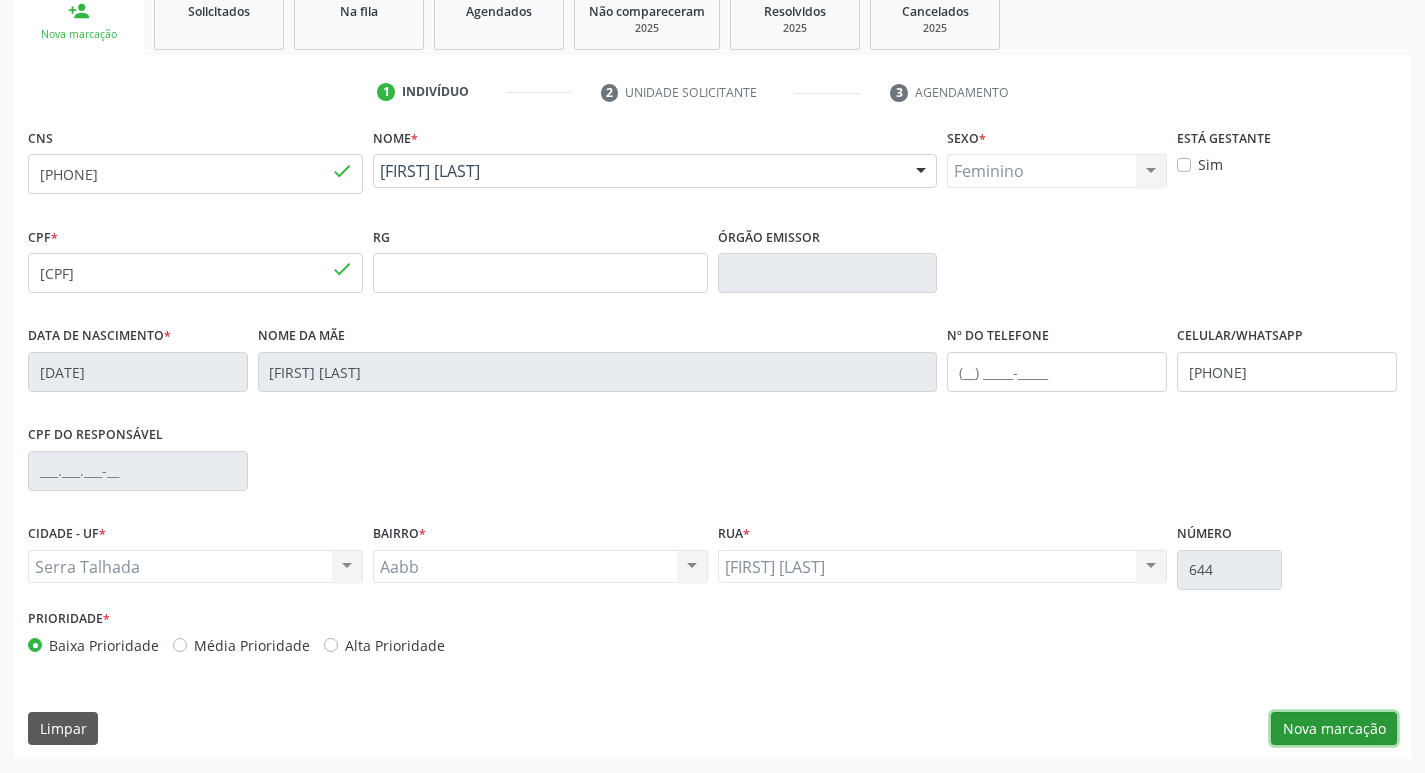 click on "Nova marcação" at bounding box center (1334, 729) 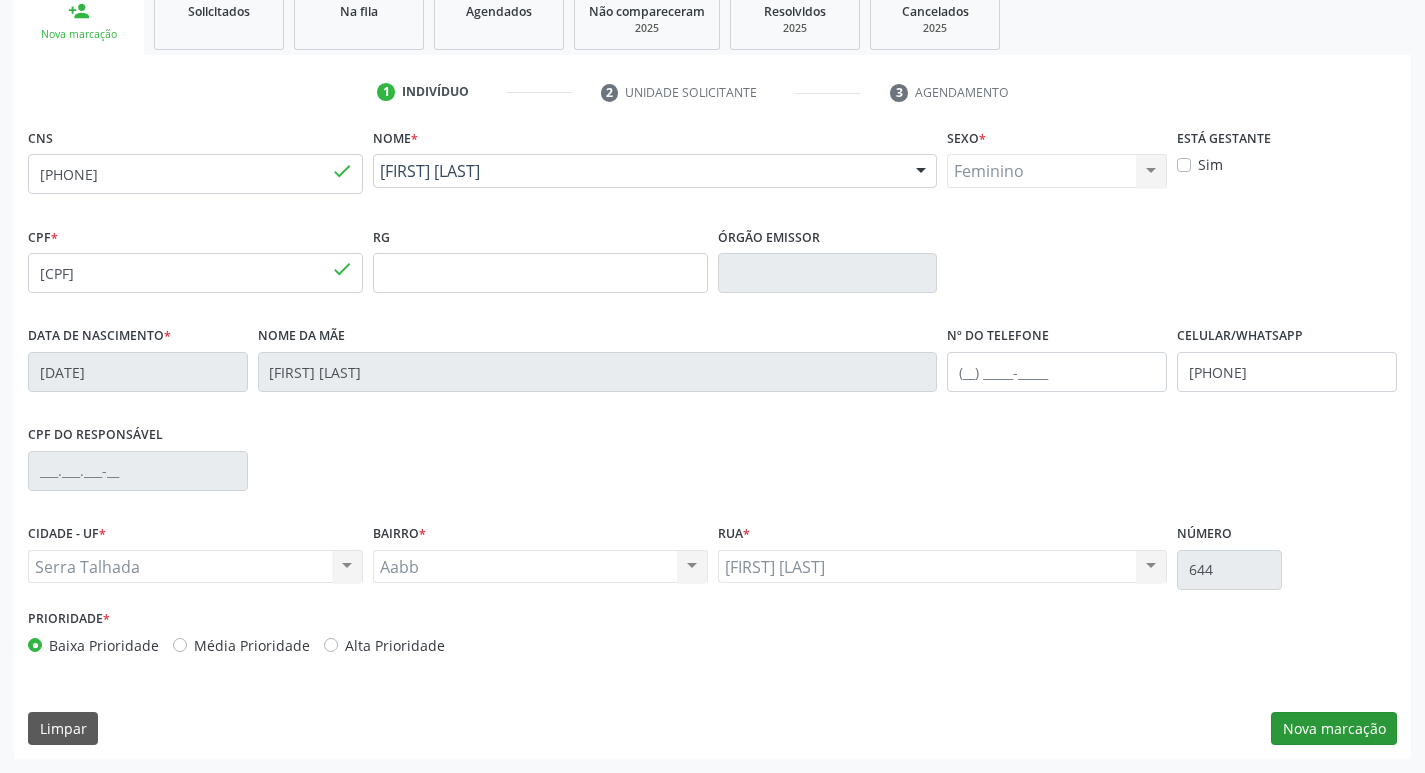 scroll, scrollTop: 133, scrollLeft: 0, axis: vertical 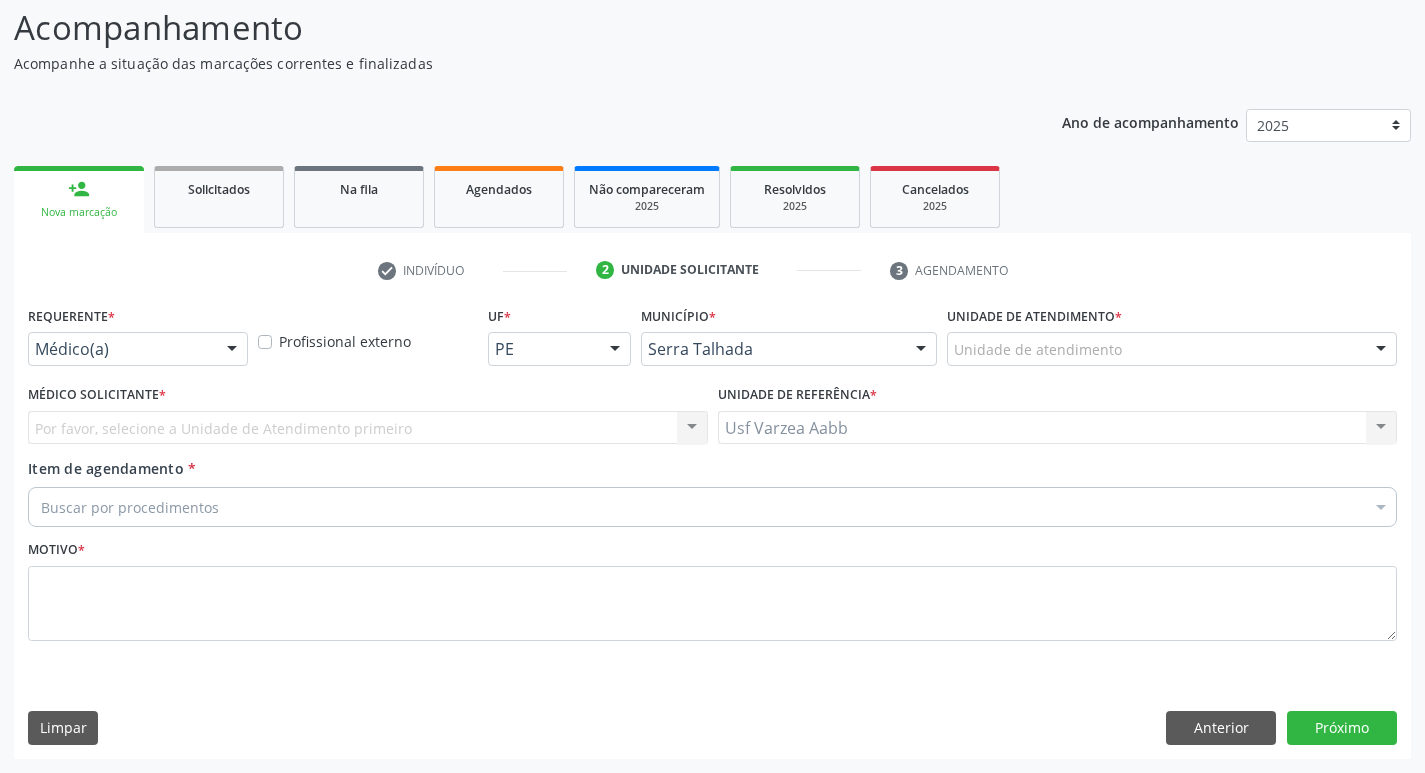 click on "Médico(a)" at bounding box center [138, 349] 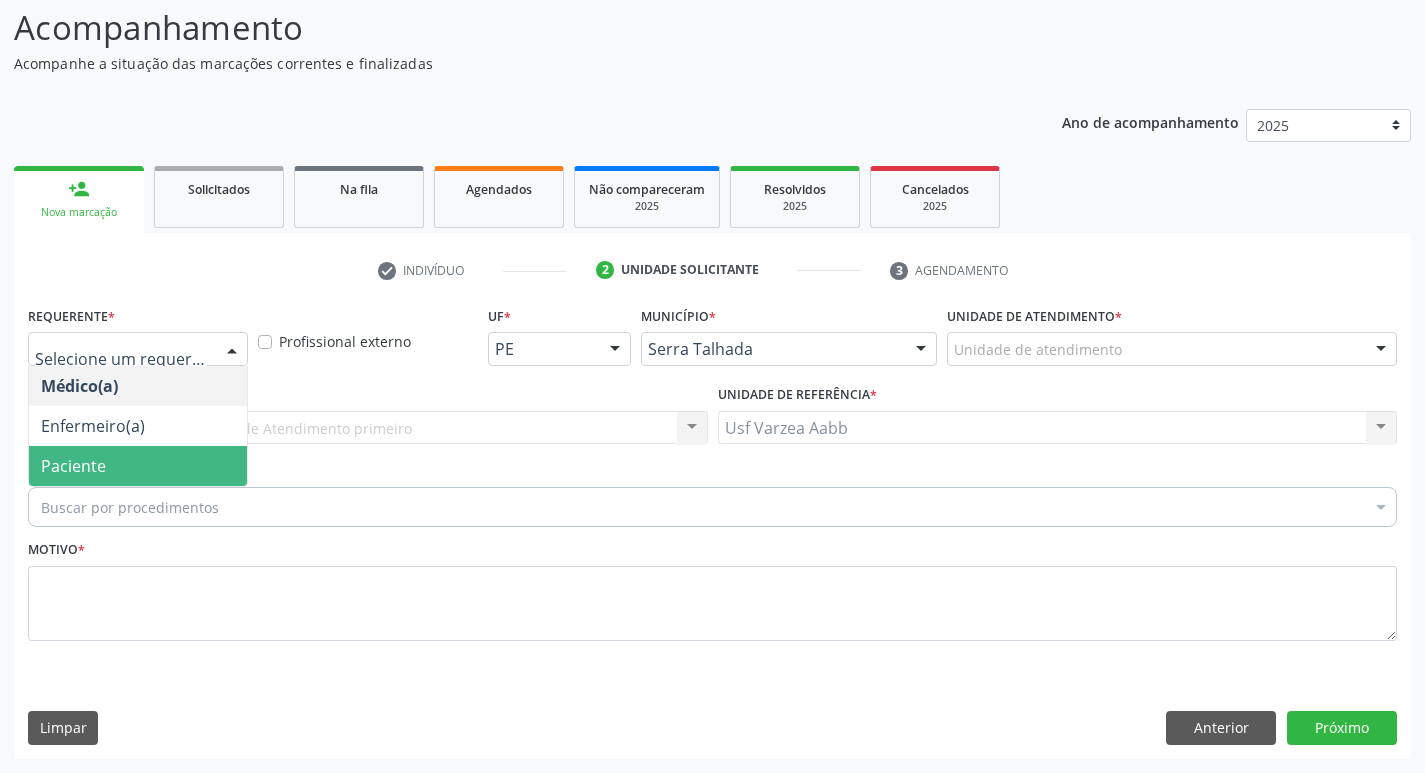 click on "Paciente" at bounding box center [138, 466] 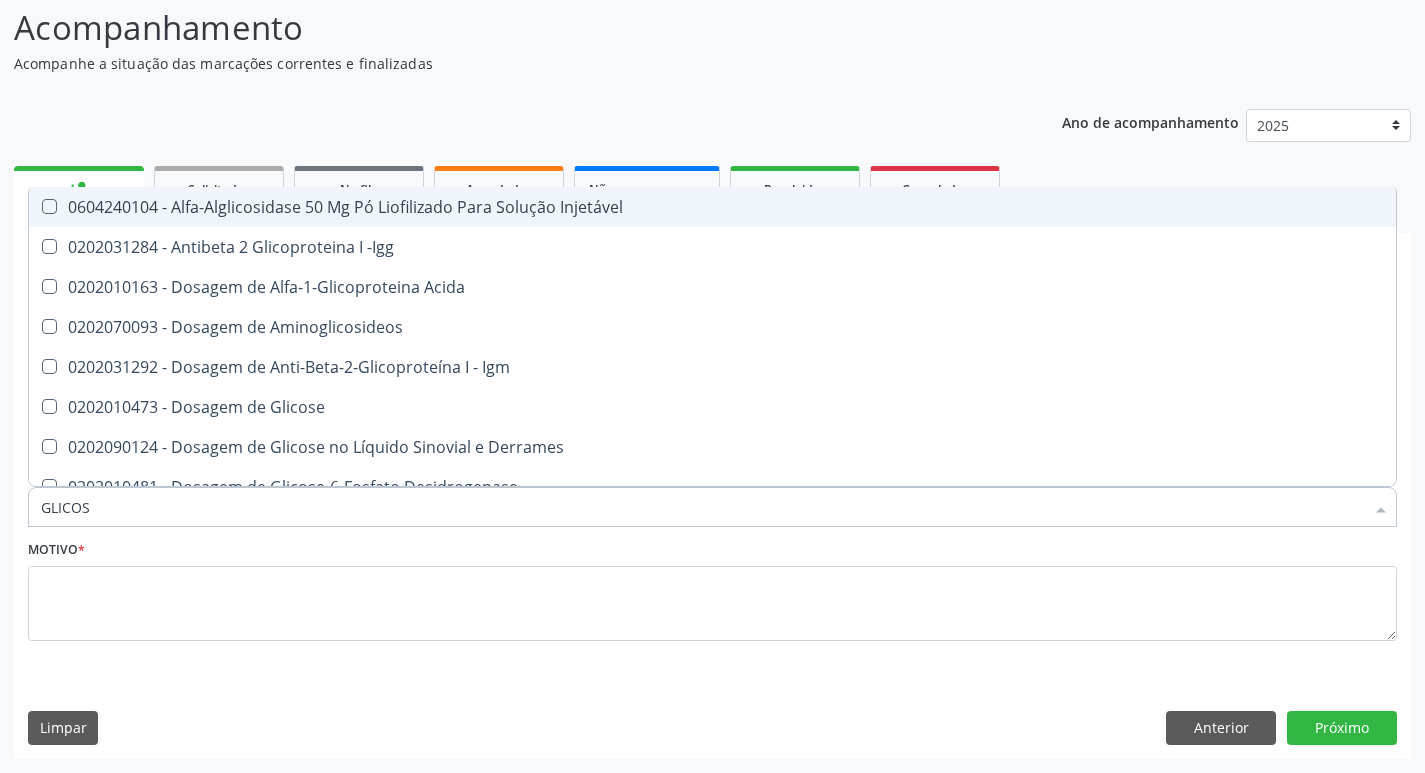 type on "GLICOSI" 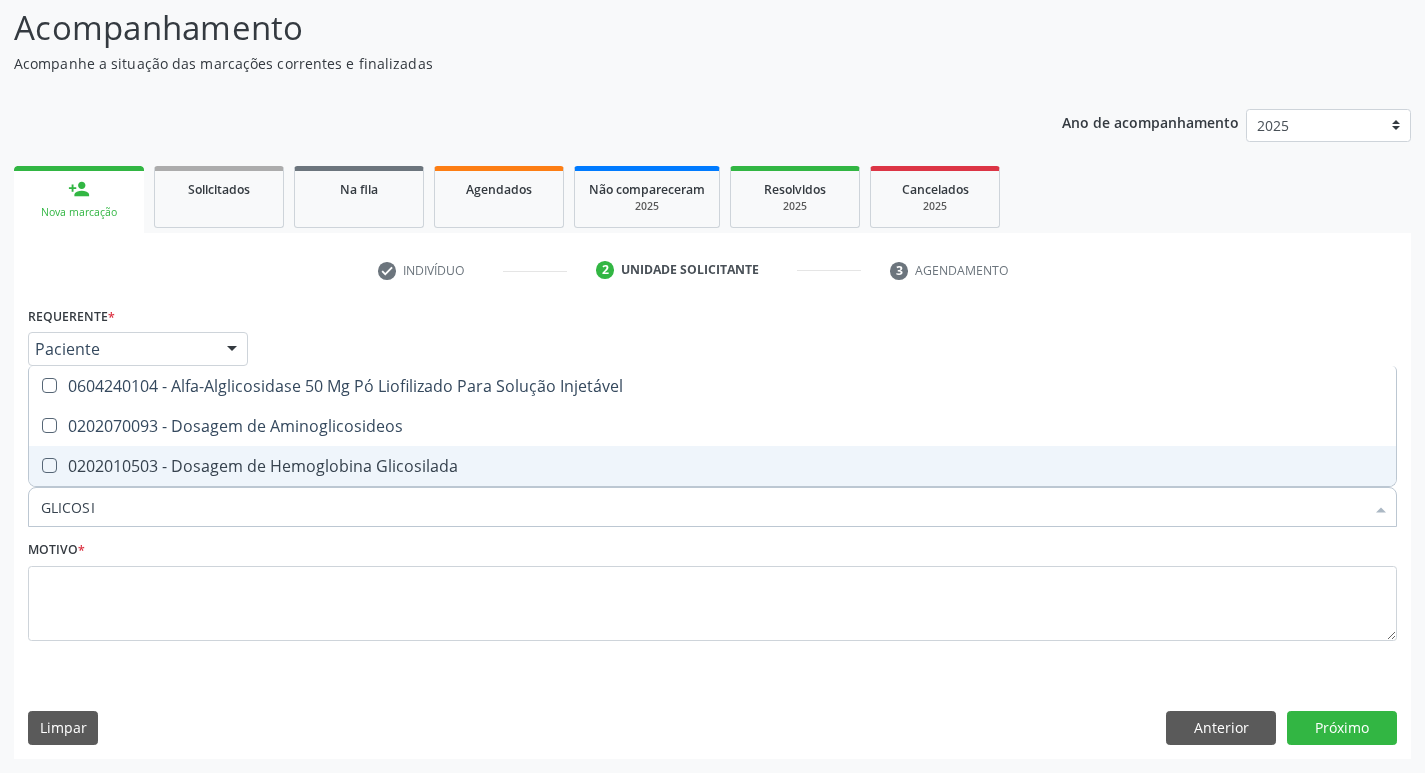 click on "0202010503 - Dosagem de Hemoglobina Glicosilada" at bounding box center [712, 466] 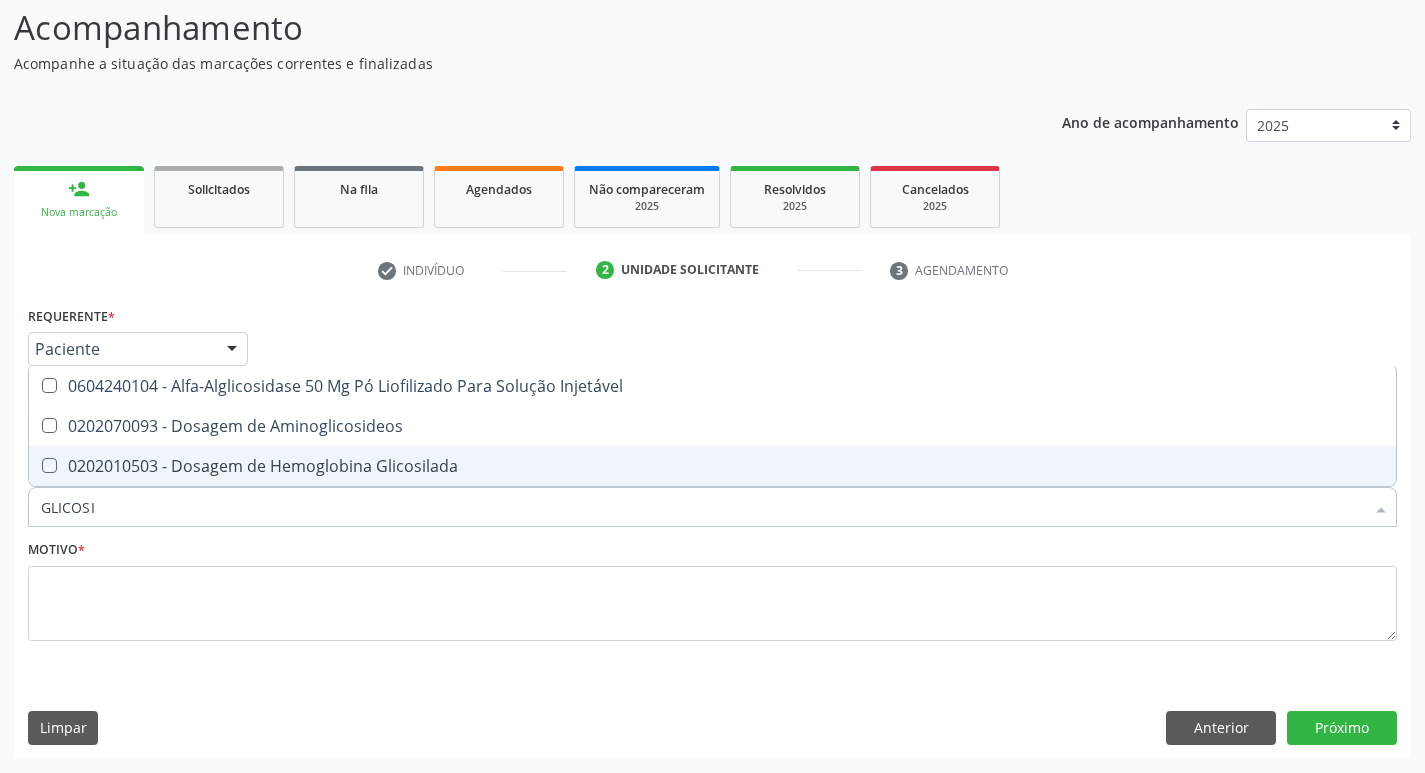 checkbox on "true" 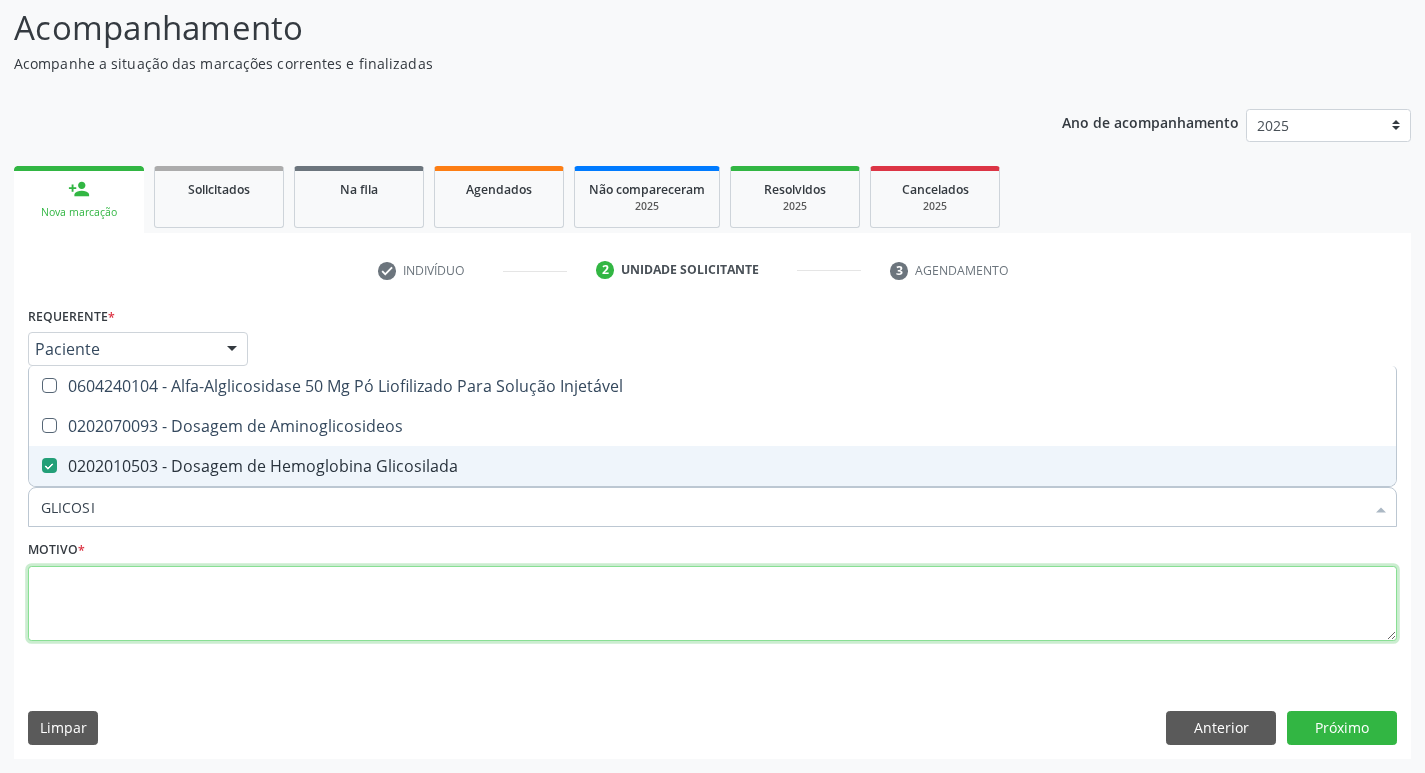 click at bounding box center (712, 604) 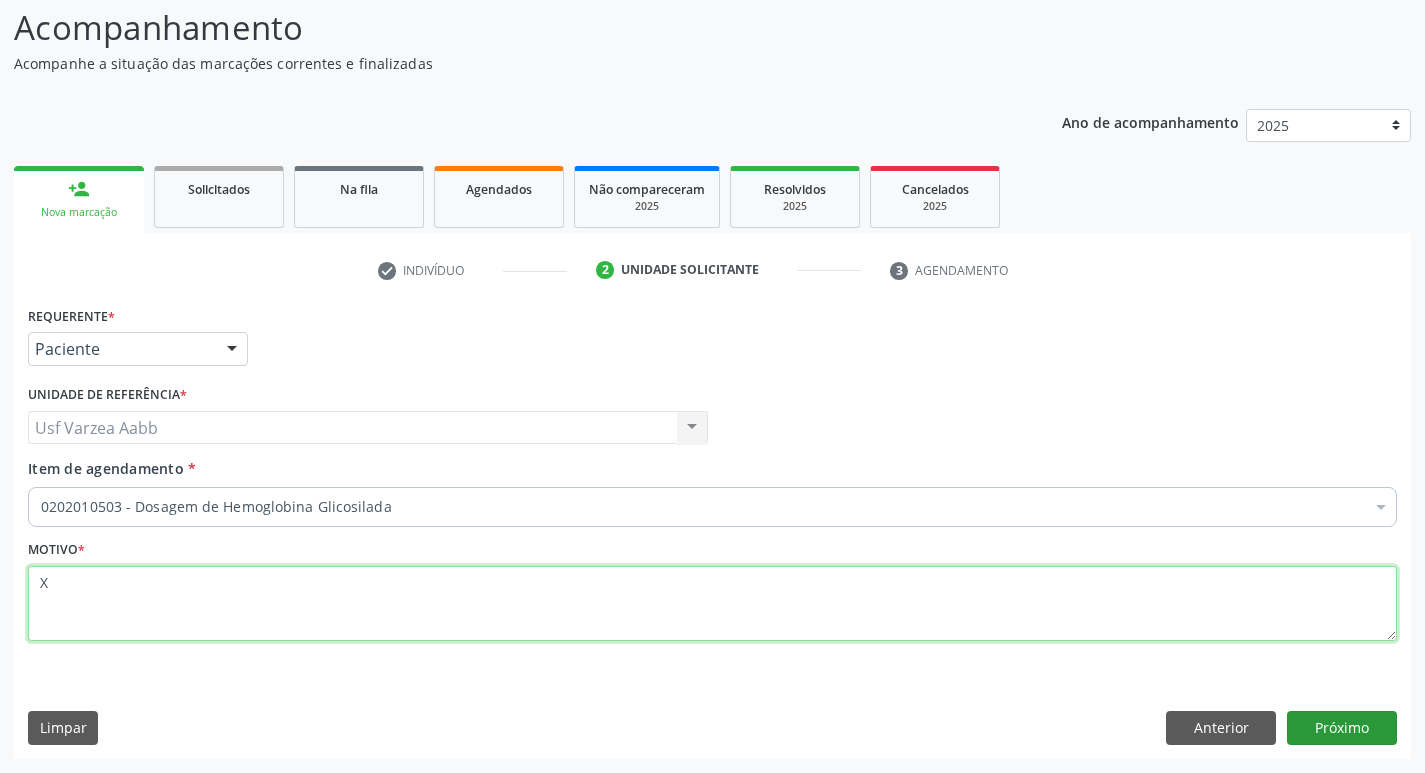 type on "X" 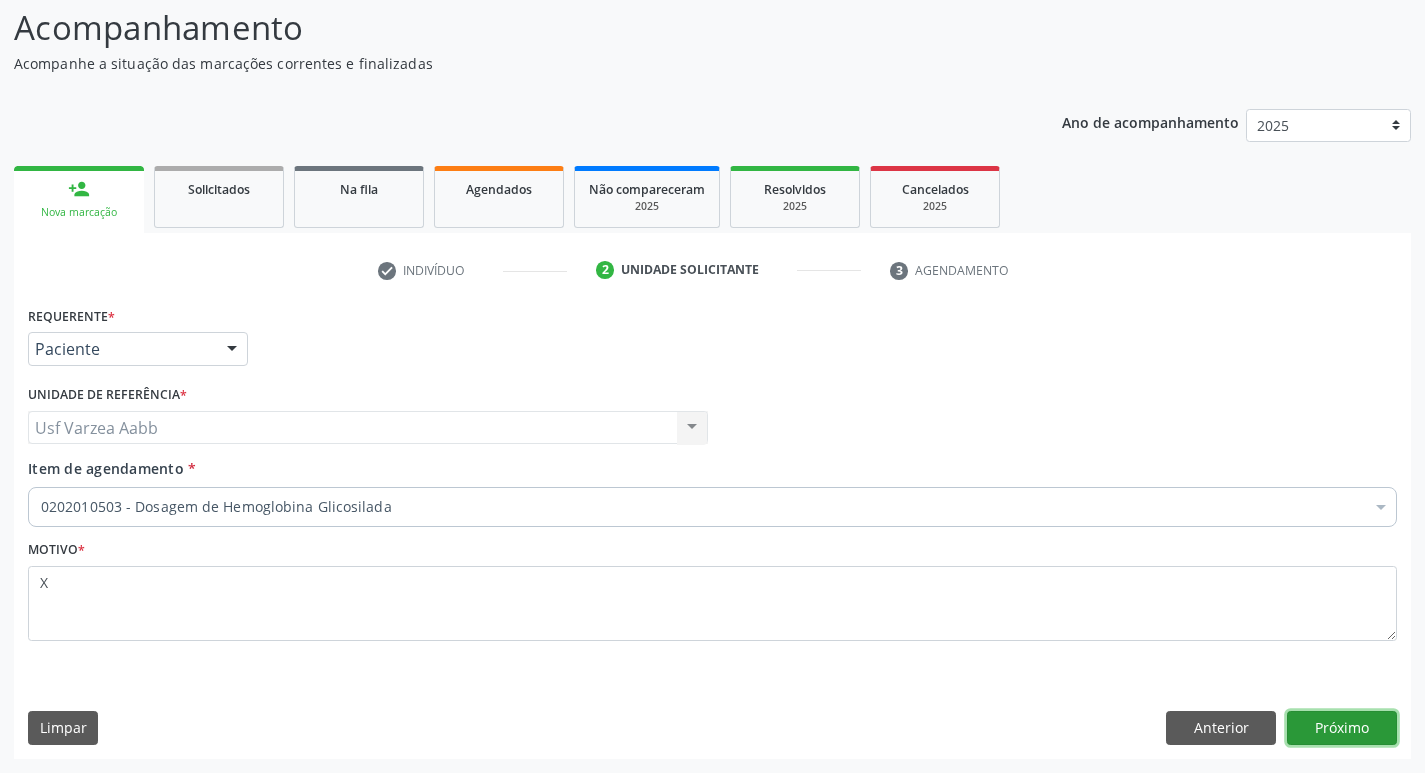 click on "Próximo" at bounding box center (1342, 728) 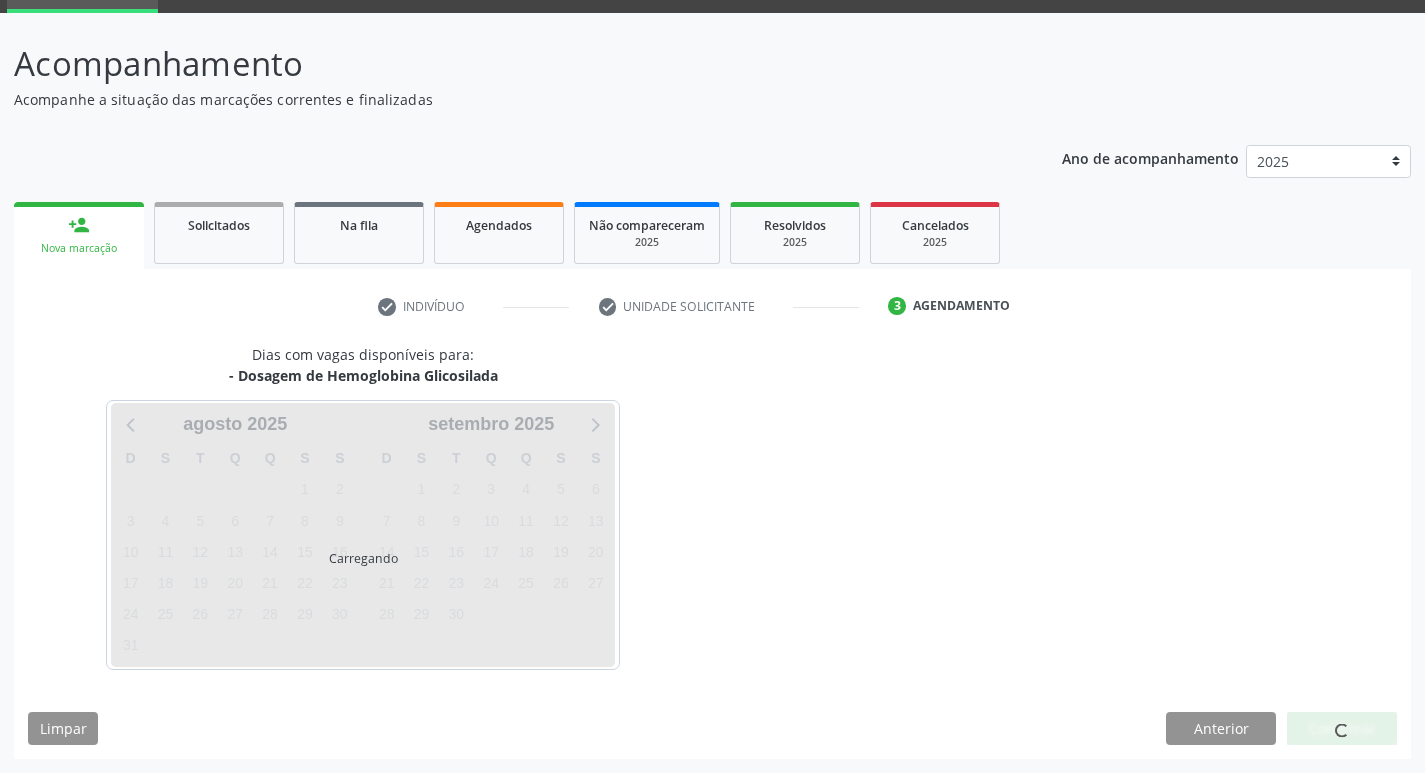 scroll, scrollTop: 97, scrollLeft: 0, axis: vertical 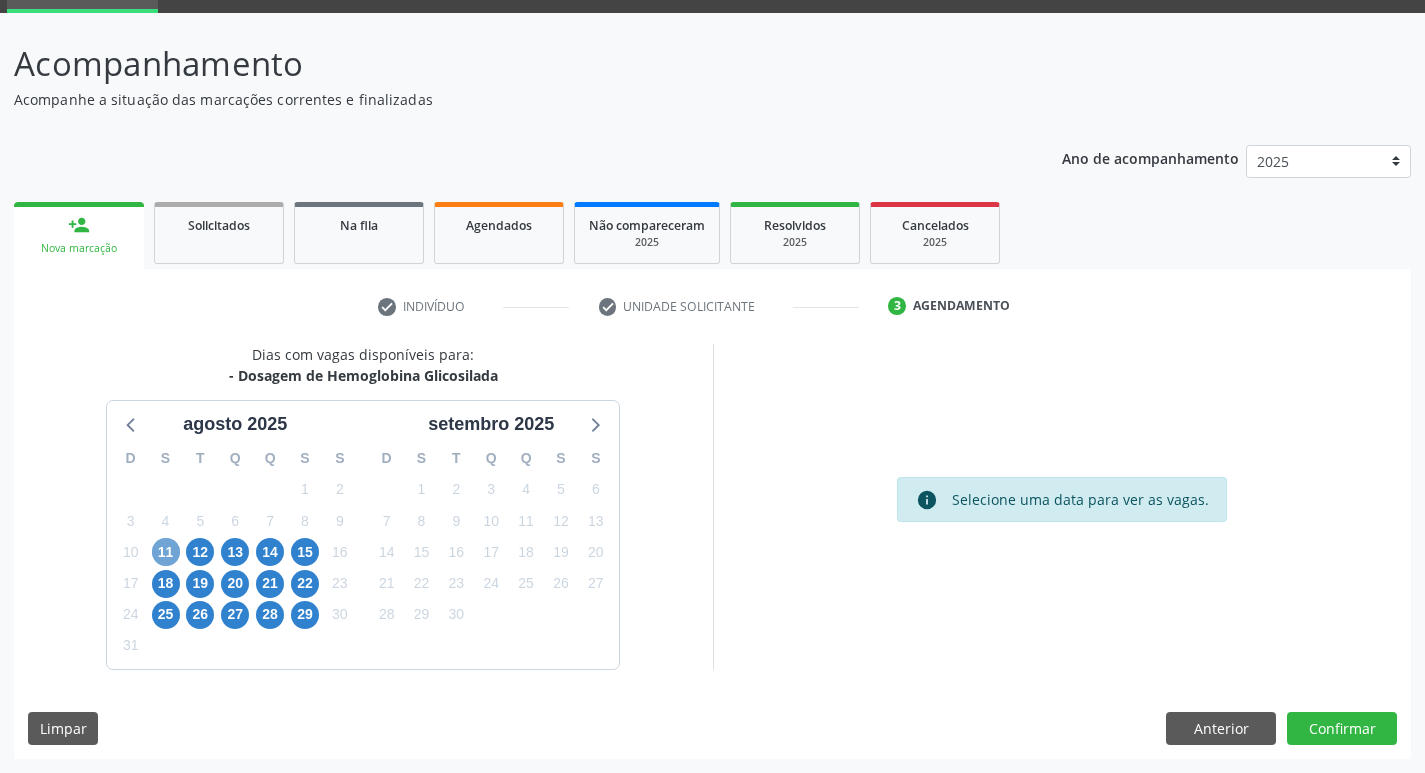 click on "11" at bounding box center (166, 552) 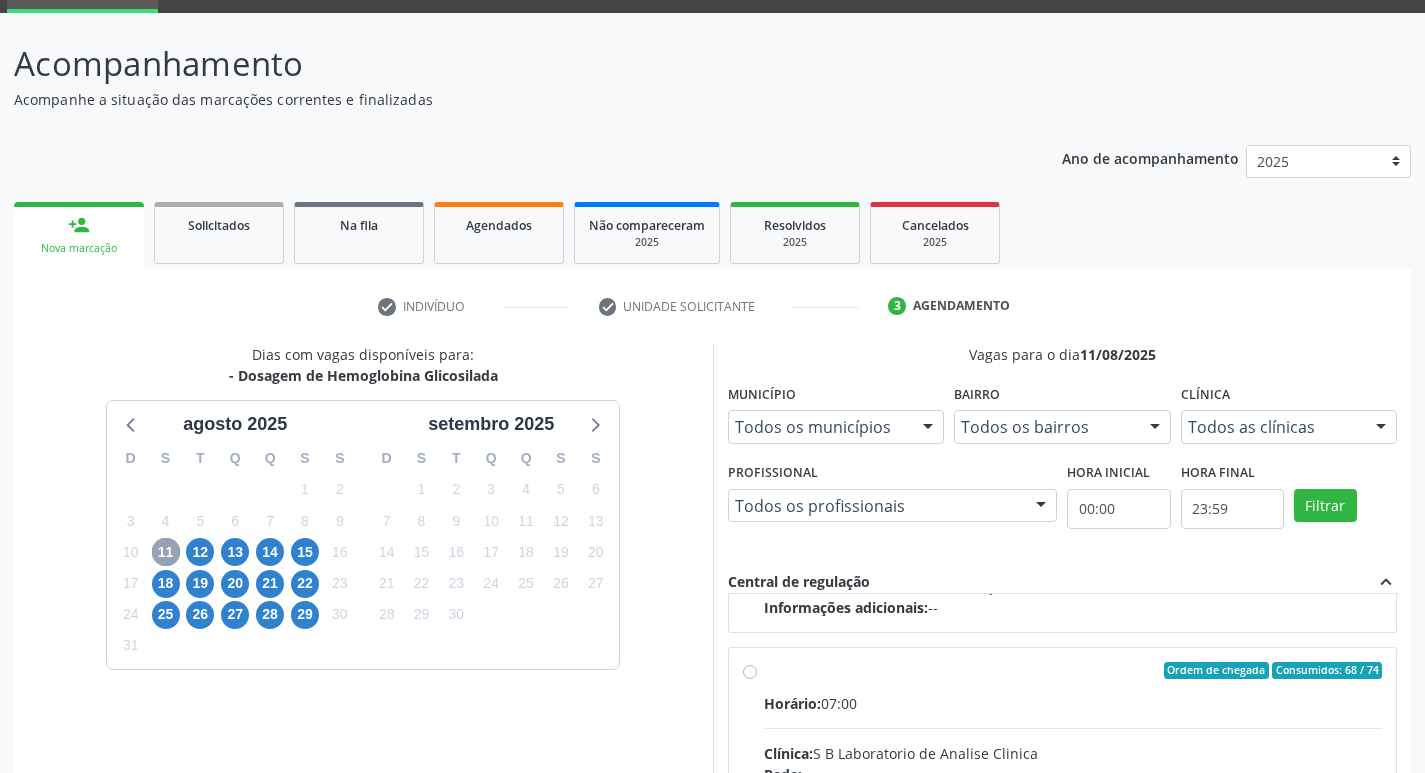 scroll, scrollTop: 315, scrollLeft: 0, axis: vertical 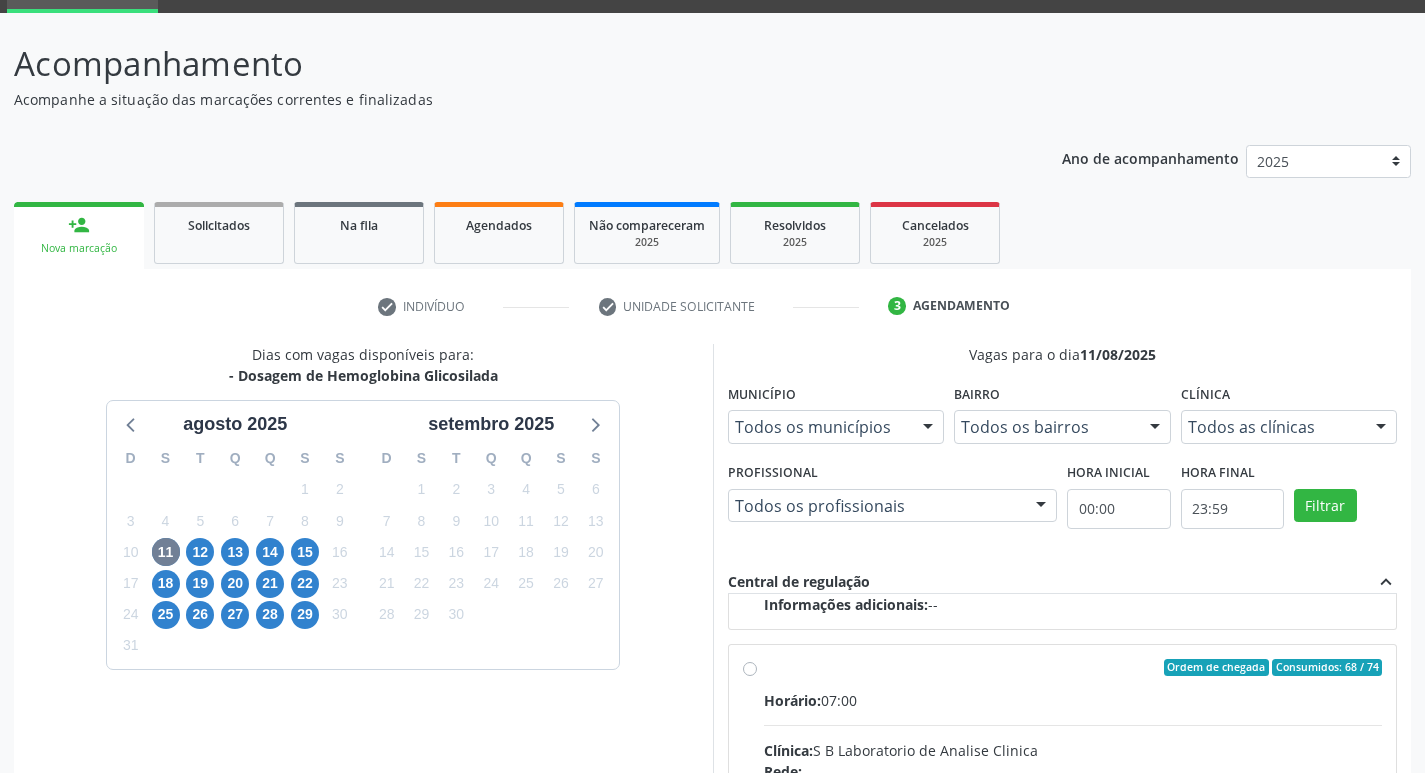 click on "Ordem de chegada
Consumidos: 68 / 74
Horário:   07:00
Clínica:  S B Laboratorio de Analise Clinica
Rede:
--
Endereço:   Casa, nº 679, Centro, [CITY] - [STATE]
Telefone:   --
Profissional:
--
Informações adicionais sobre o atendimento
Idade de atendimento:
Sem restrição
Gênero(s) atendido(s):
Sem restrição
Informações adicionais:
--" at bounding box center [1063, 812] 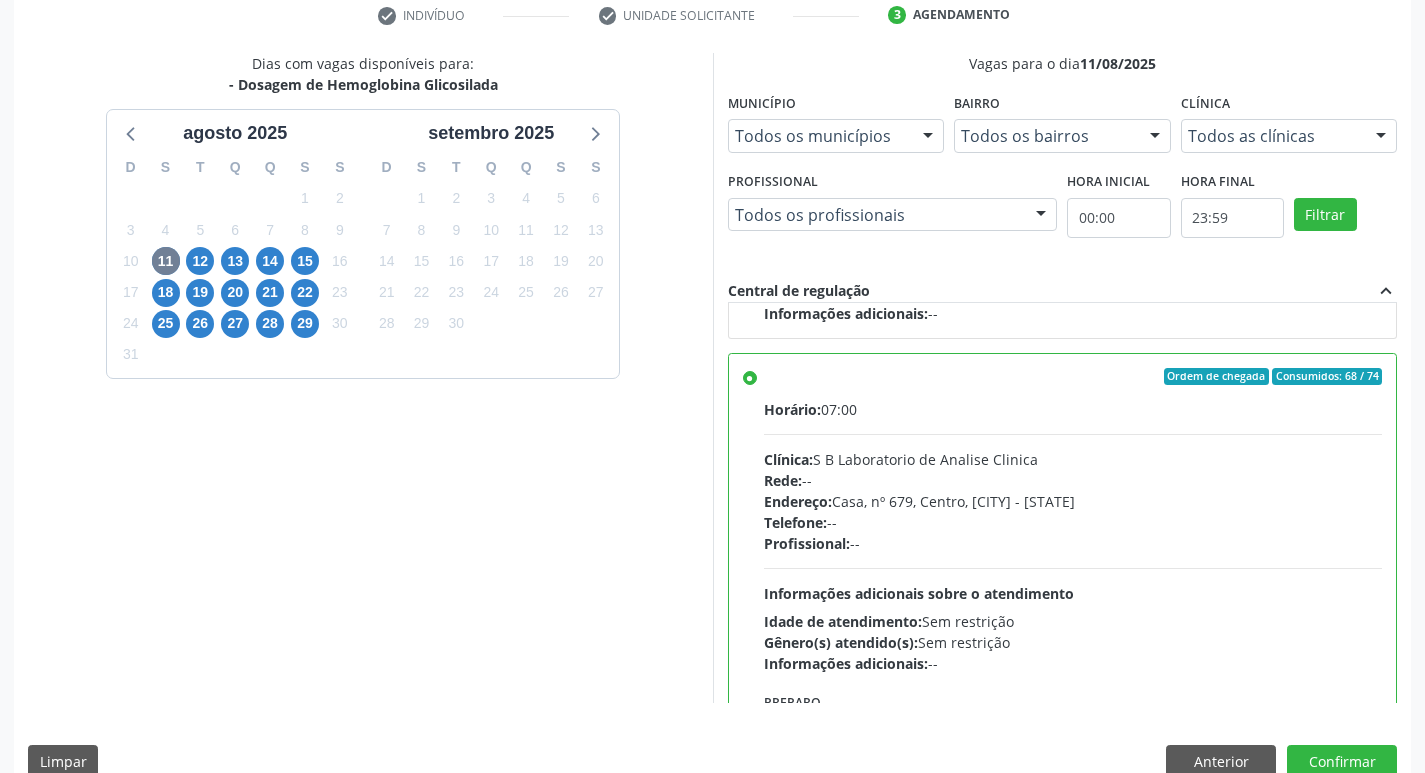 scroll, scrollTop: 422, scrollLeft: 0, axis: vertical 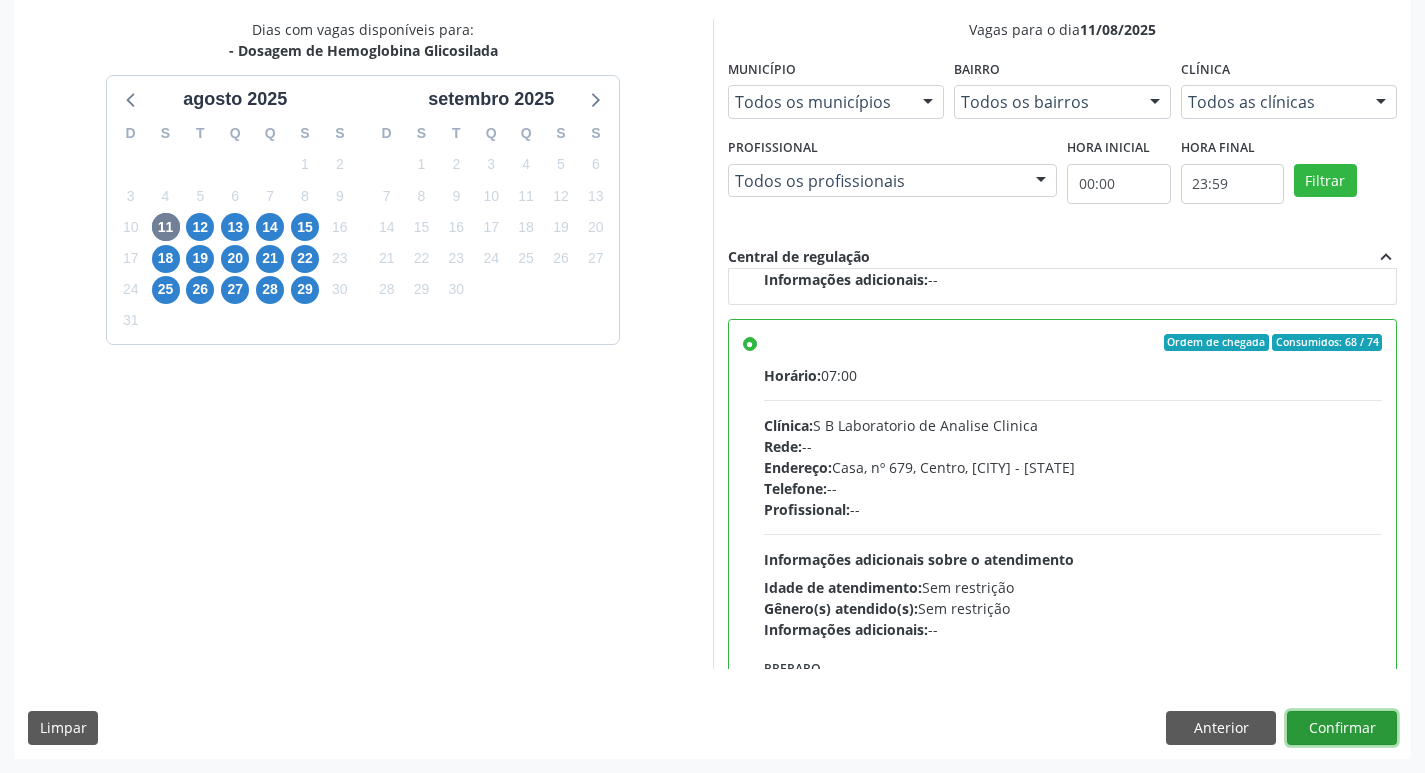 click on "Confirmar" at bounding box center (1342, 728) 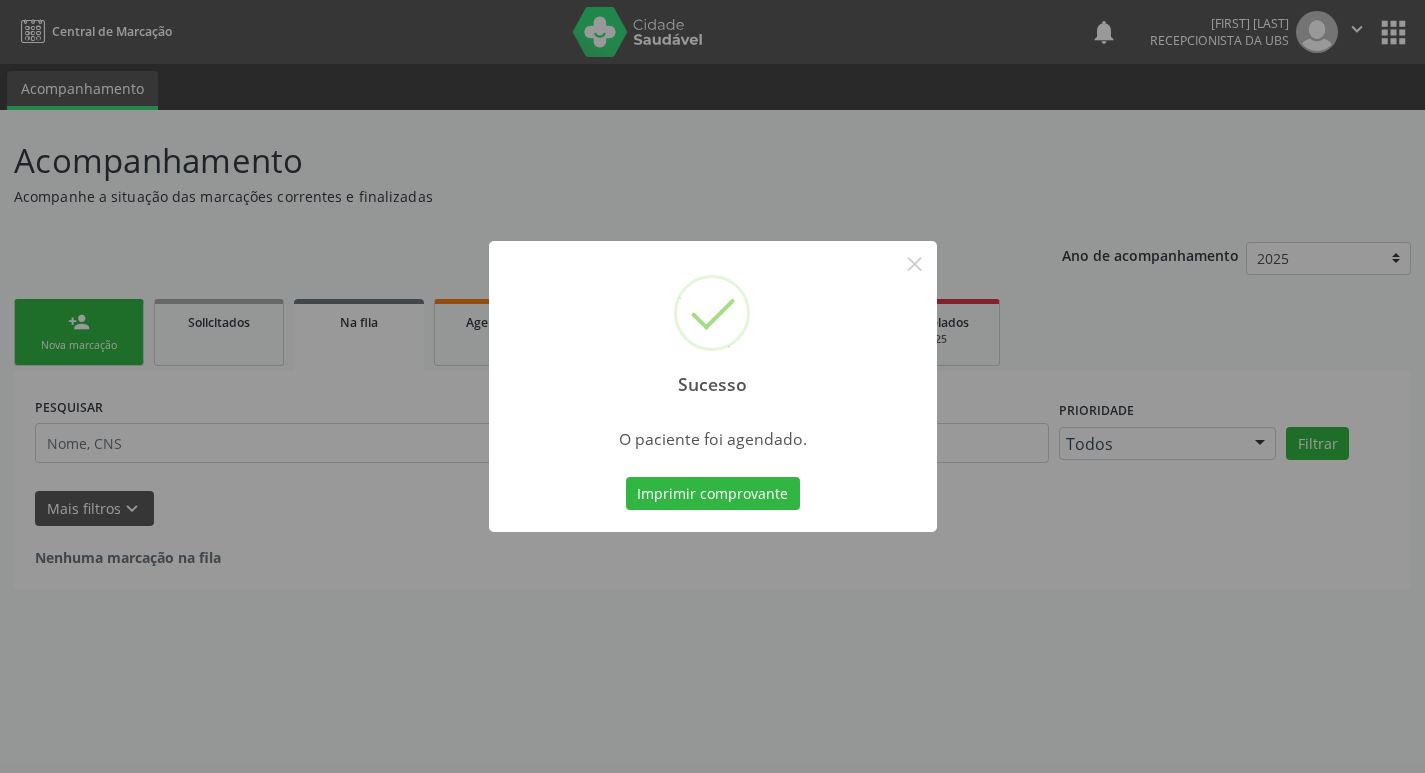 scroll, scrollTop: 0, scrollLeft: 0, axis: both 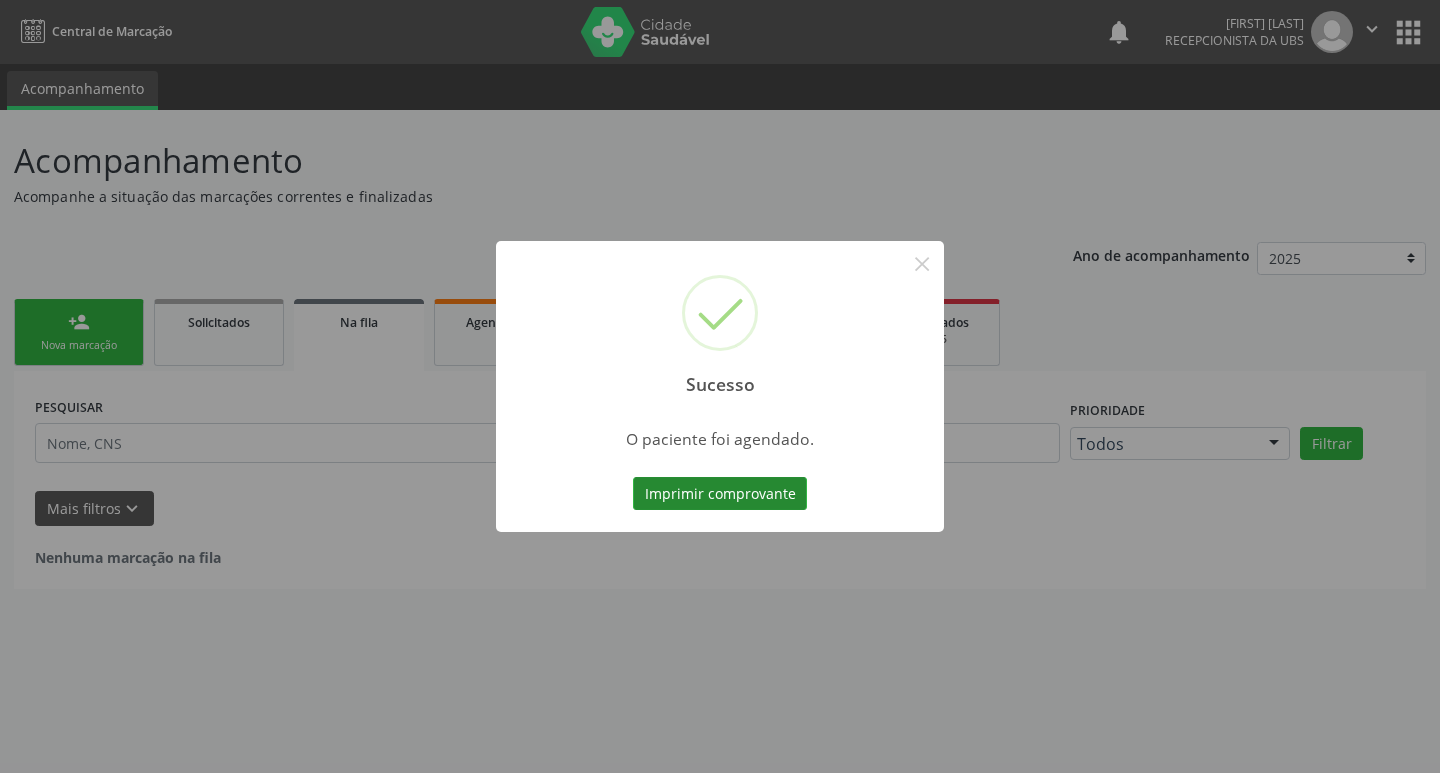 click on "Imprimir comprovante" at bounding box center [720, 494] 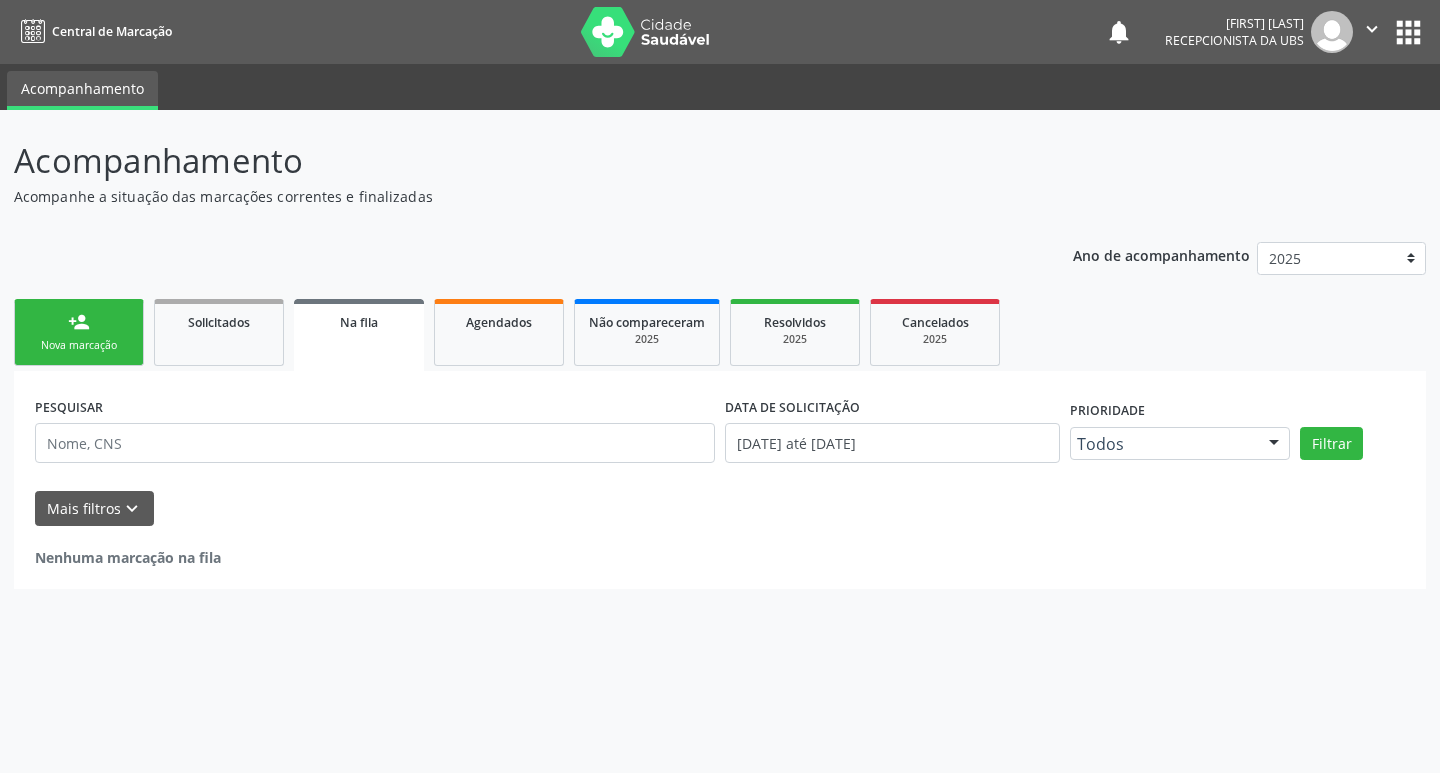 click on "person_add" at bounding box center [79, 322] 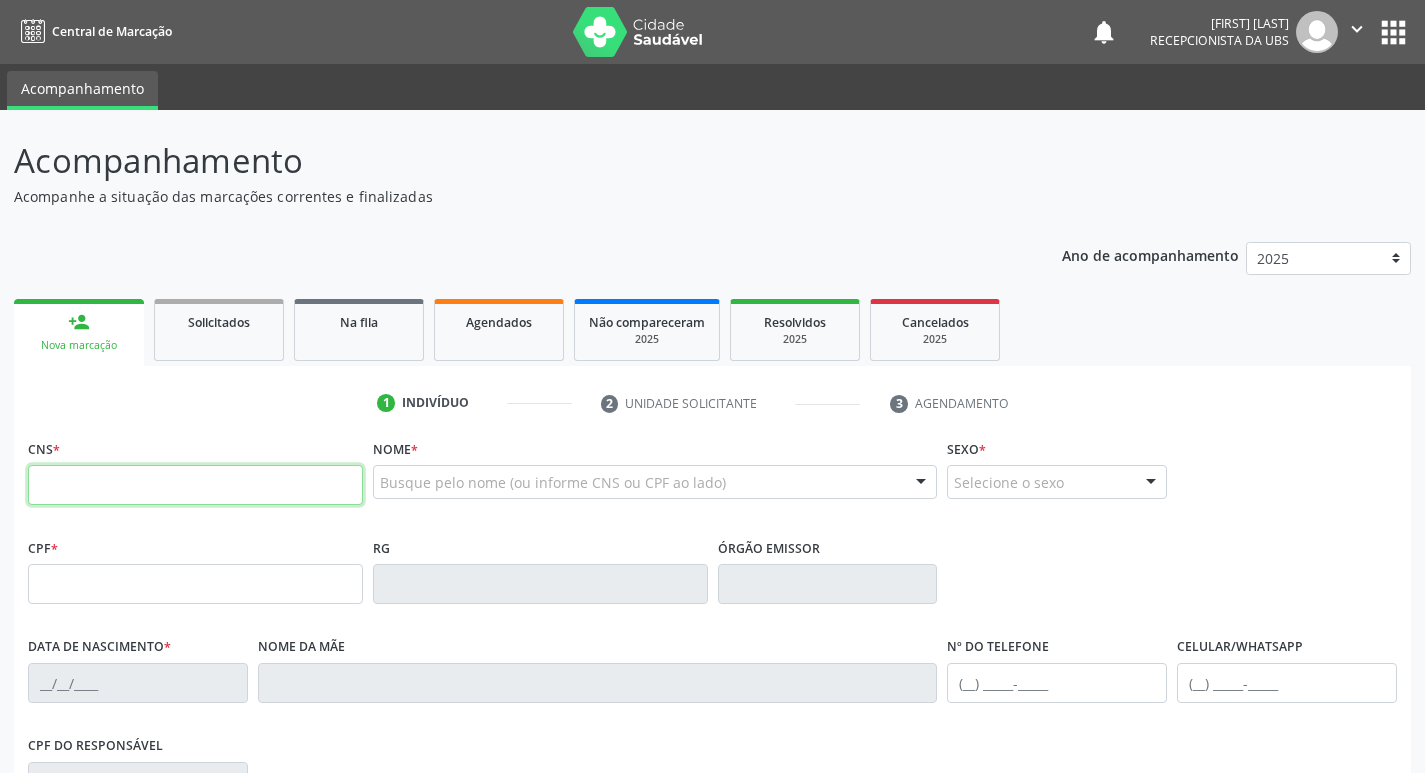 click at bounding box center (195, 485) 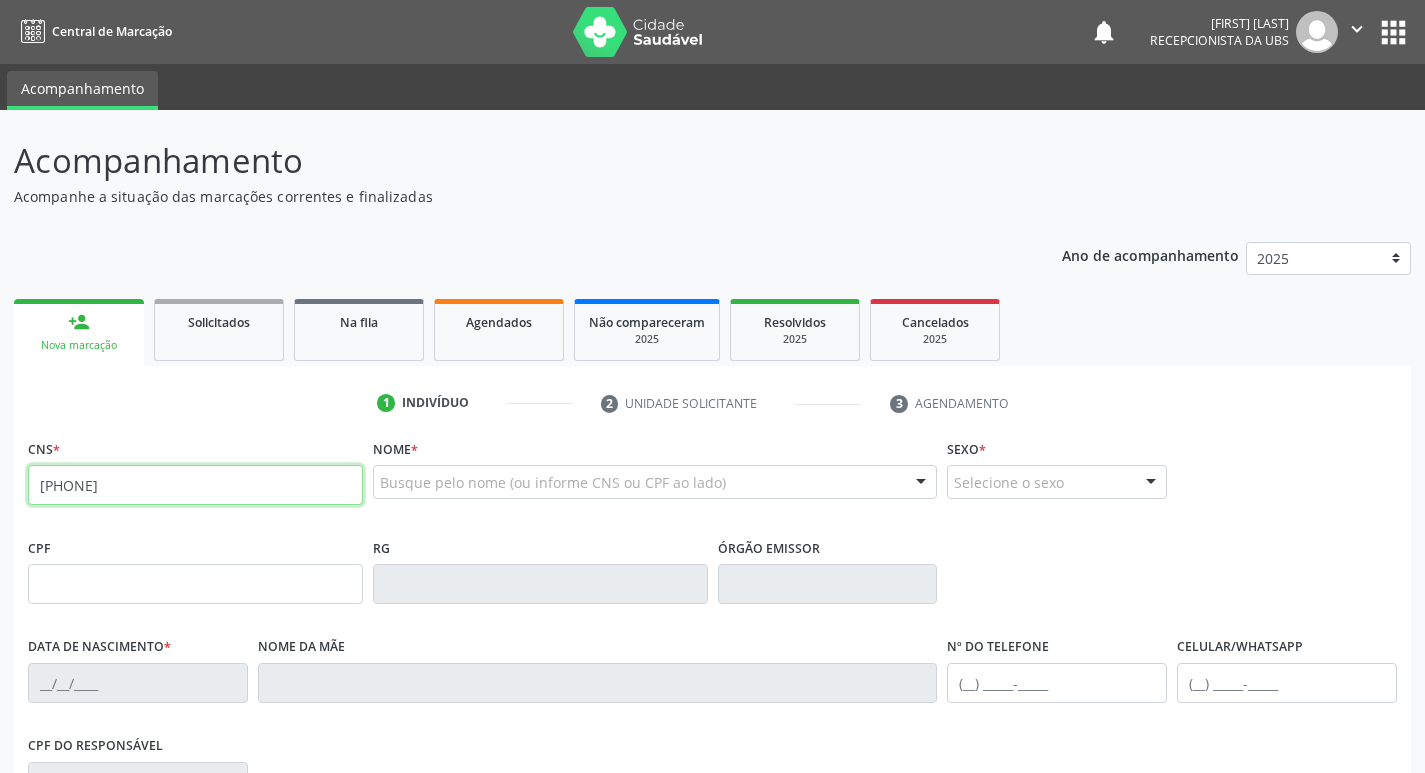 type on "[PHONE]" 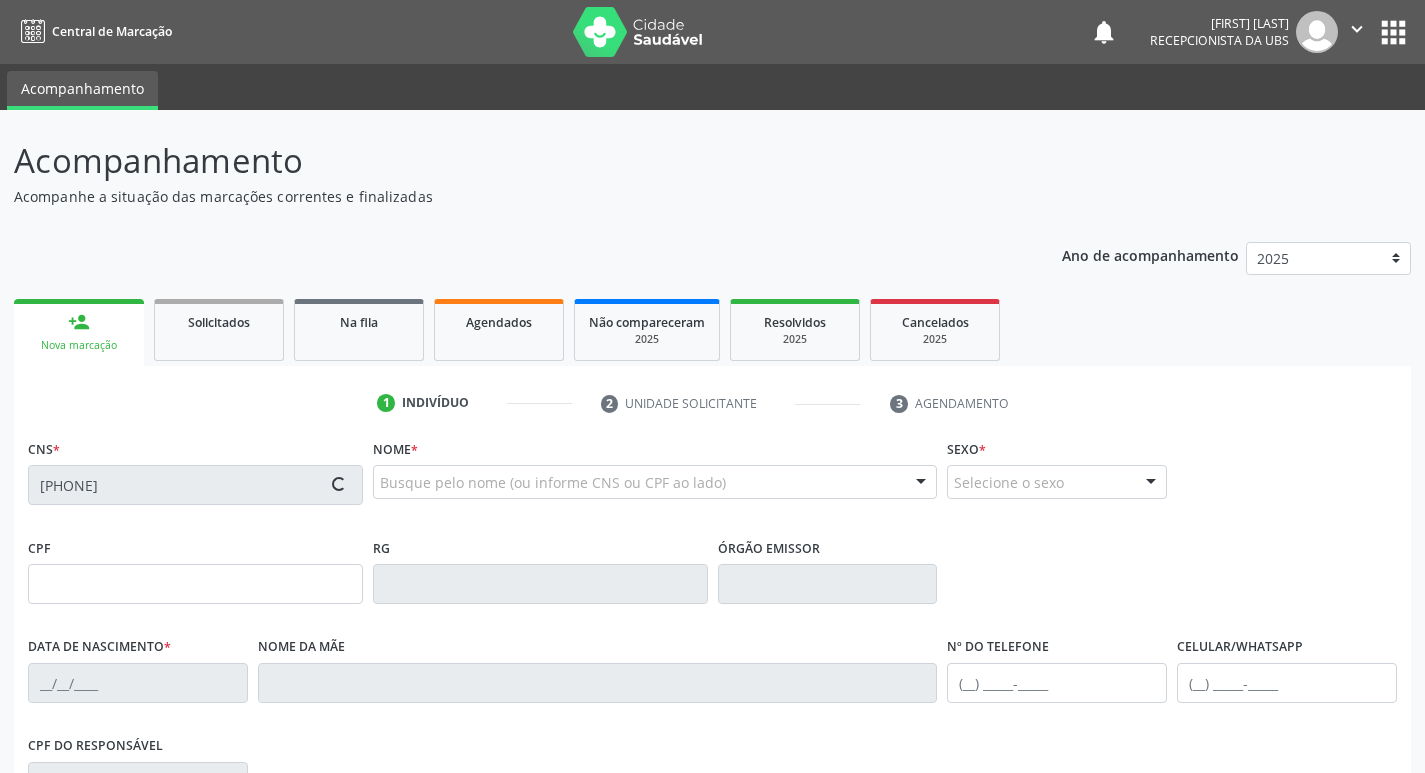 type on "[CPF]" 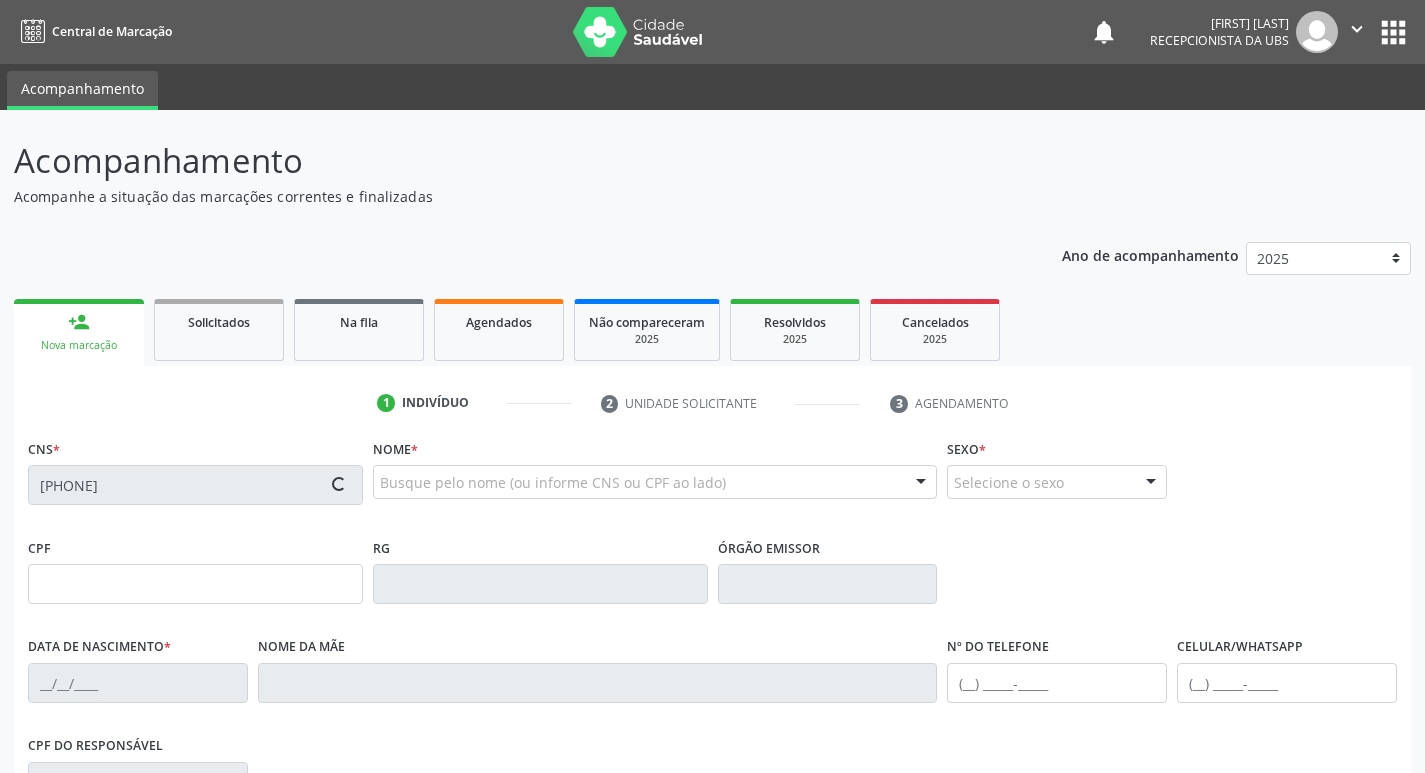 type on "[DATE]" 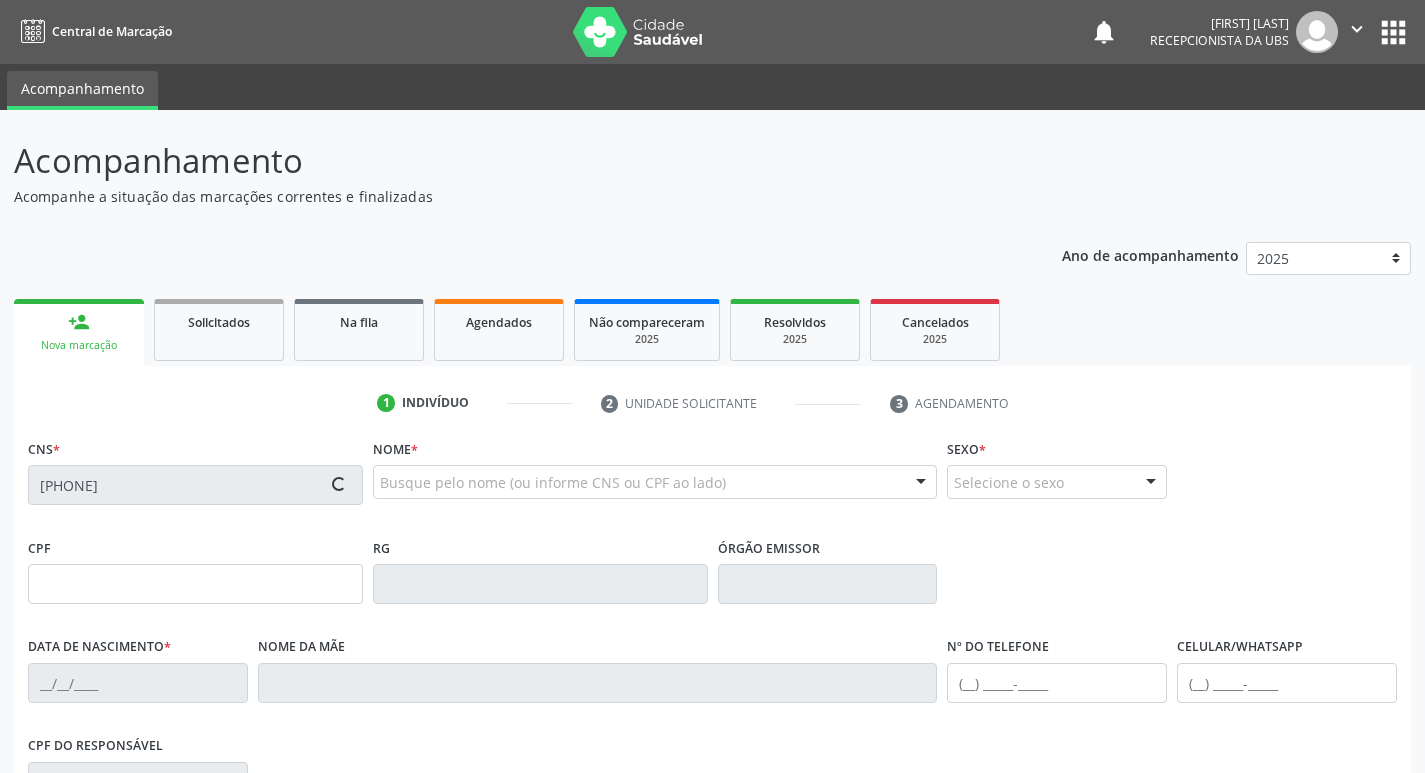 type on "[FIRST] [LAST]" 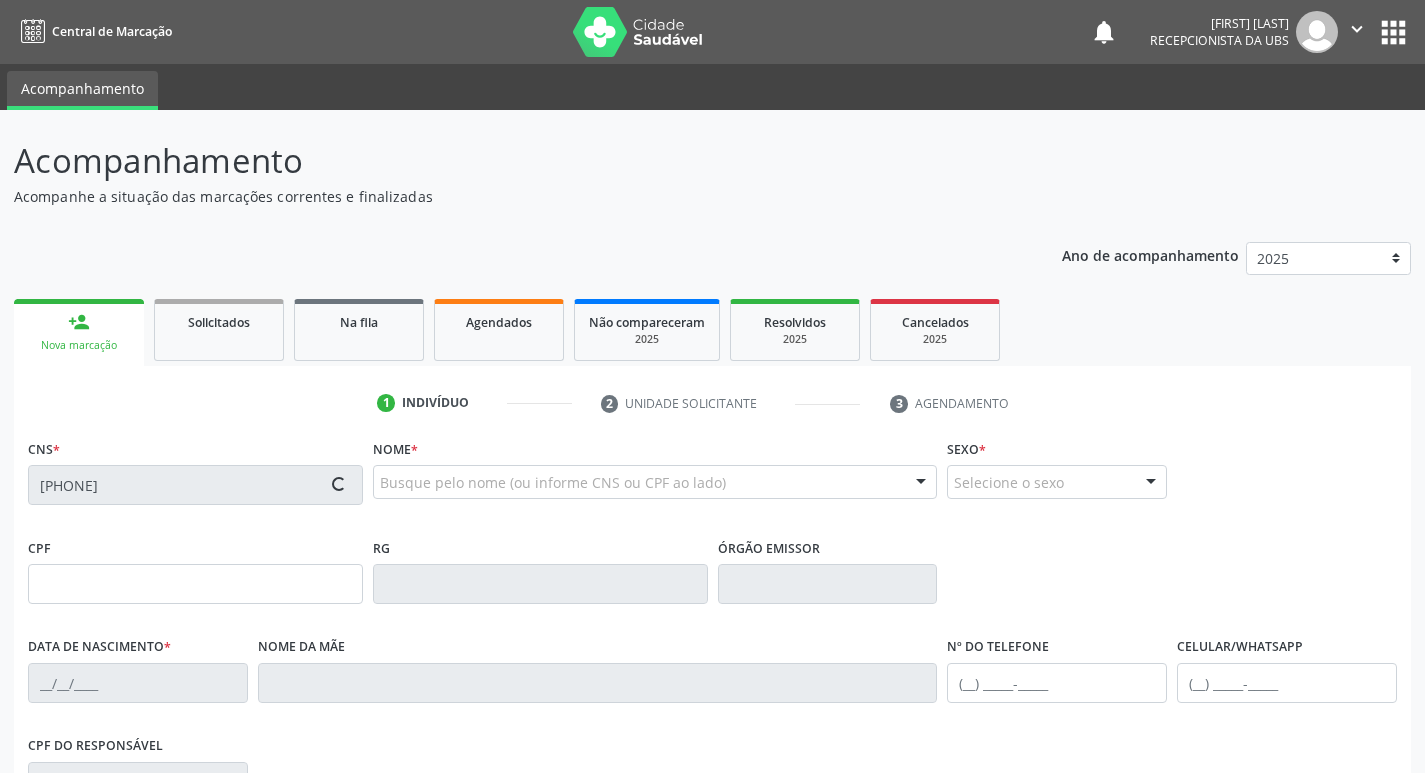 type on "[PHONE]" 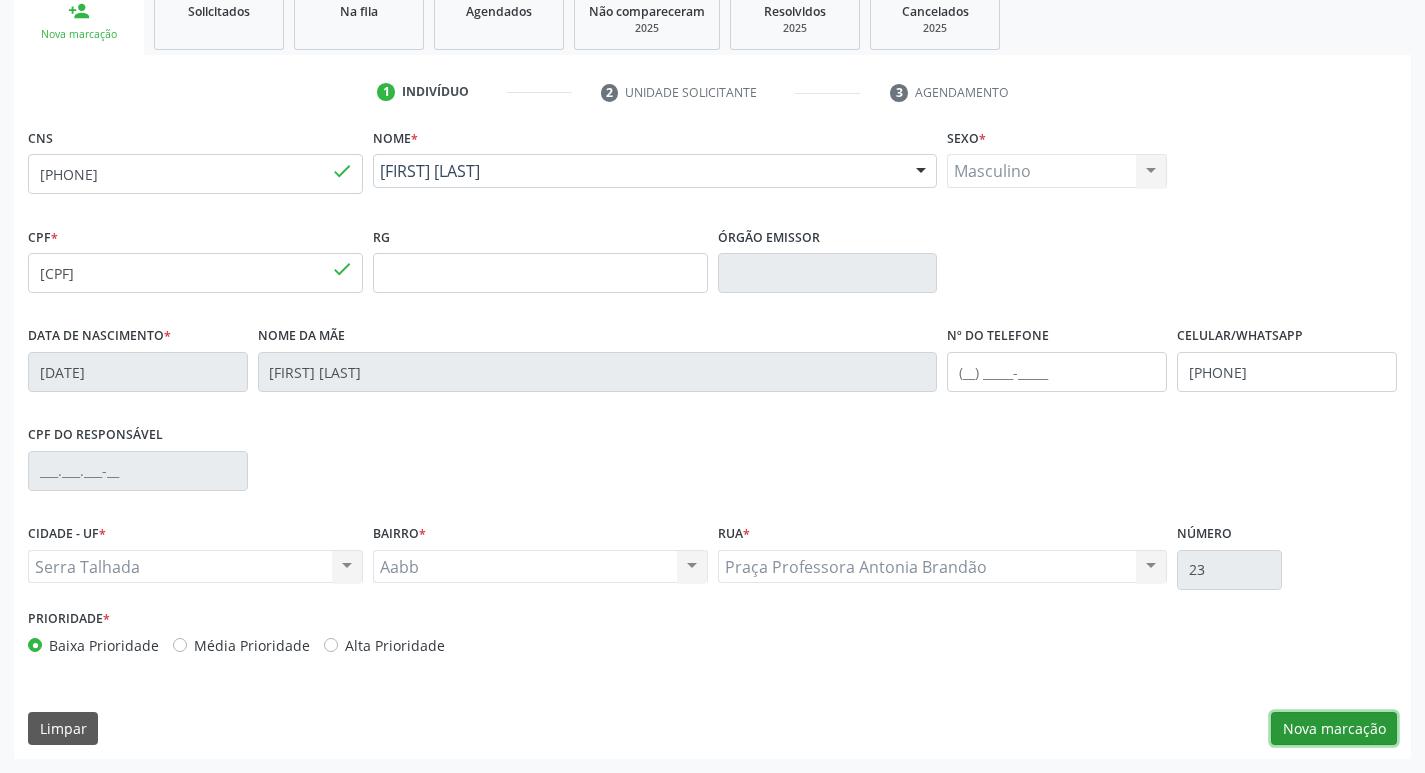 click on "Nova marcação" at bounding box center (1334, 729) 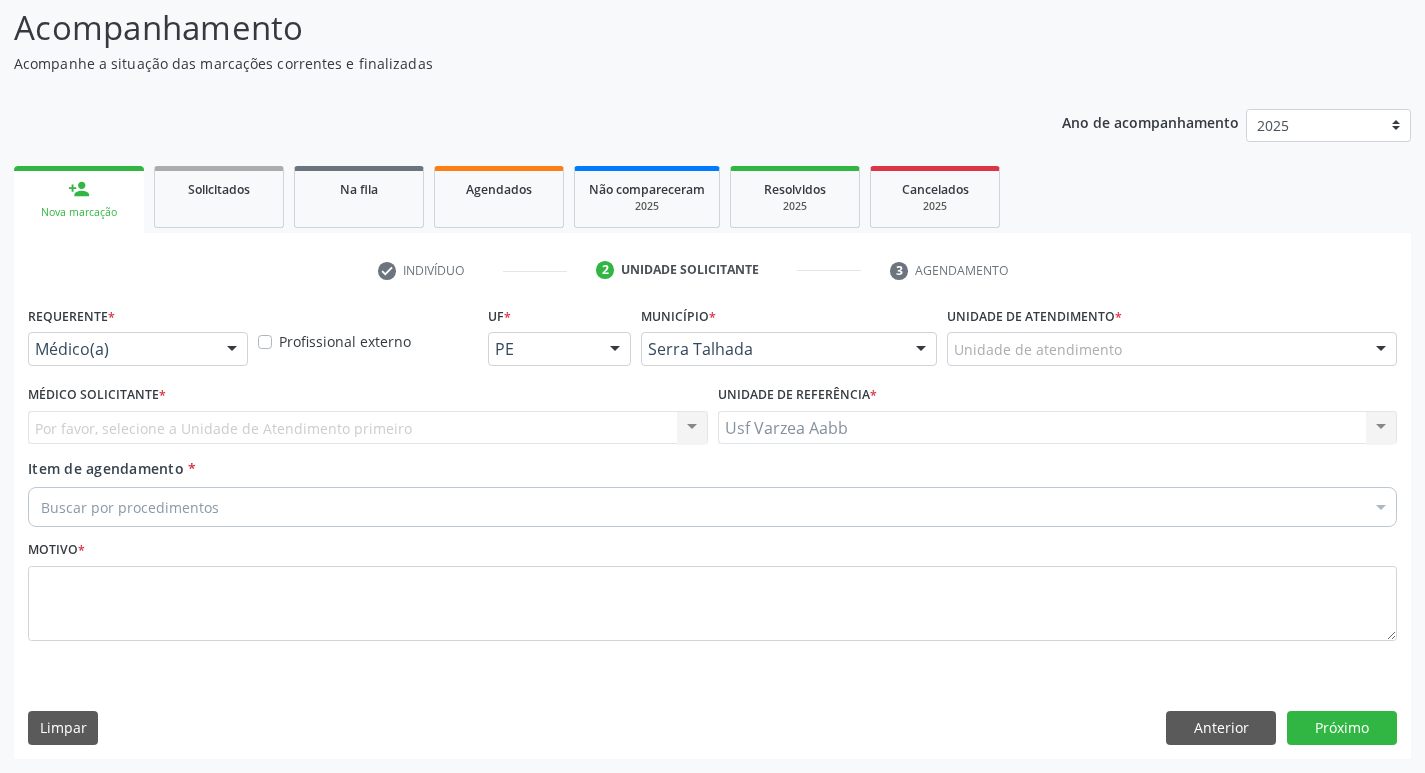 scroll, scrollTop: 133, scrollLeft: 0, axis: vertical 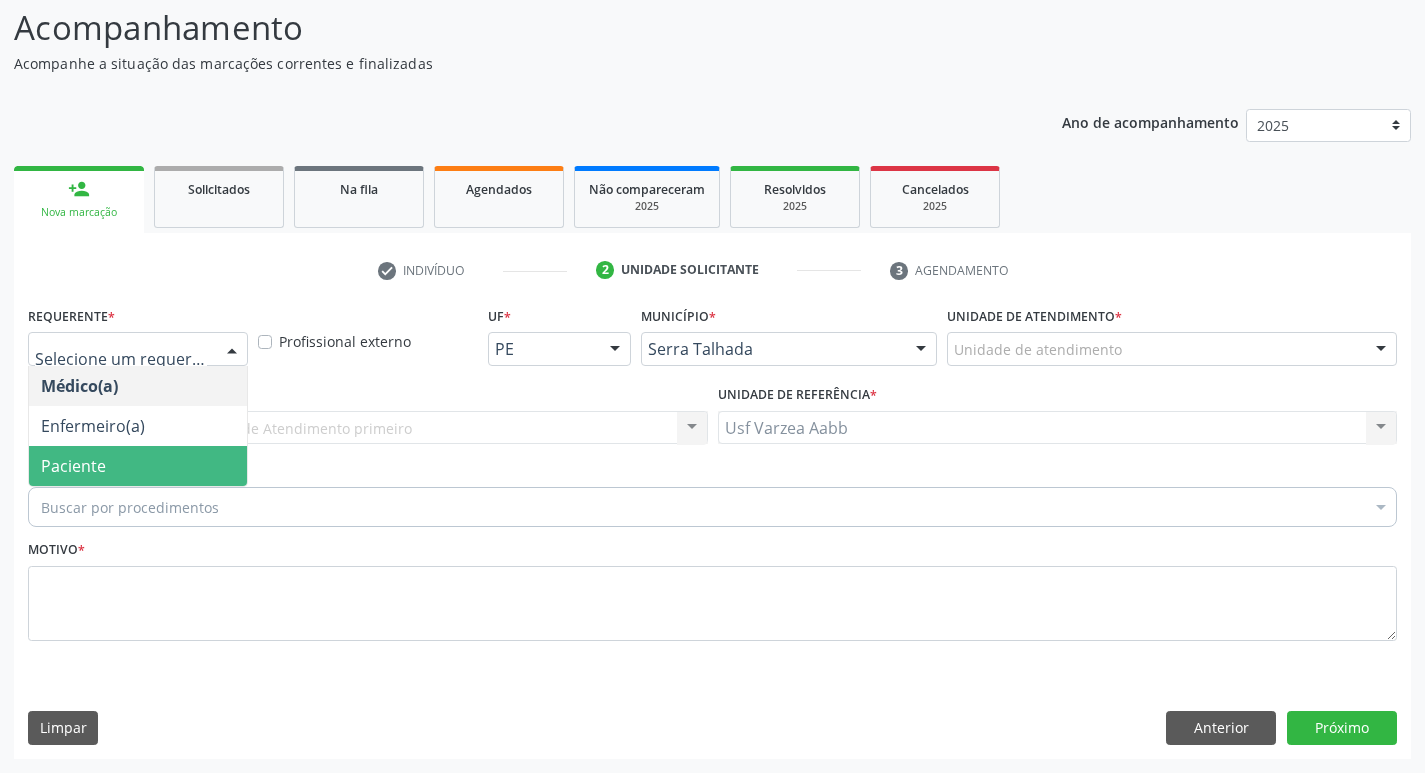 click on "Paciente" at bounding box center [138, 466] 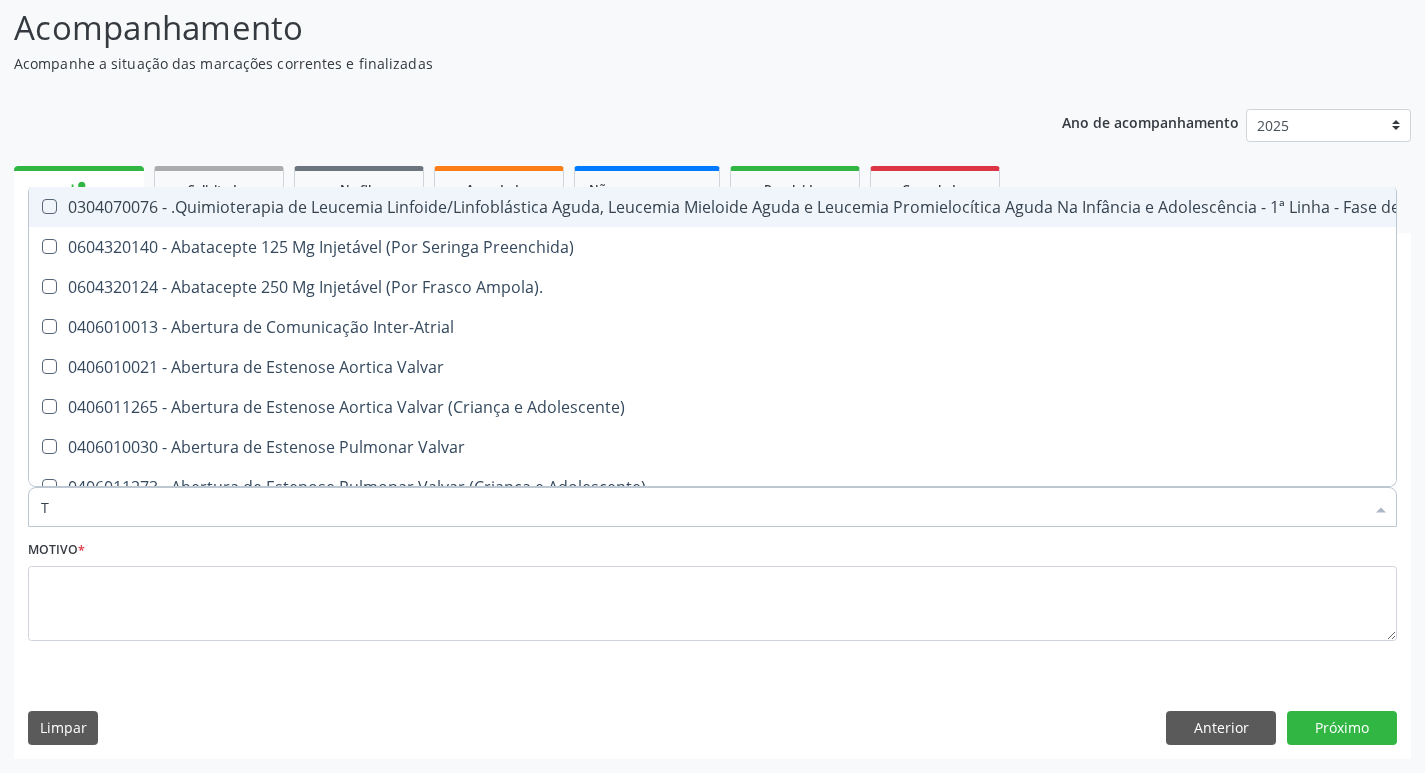 type on "TG" 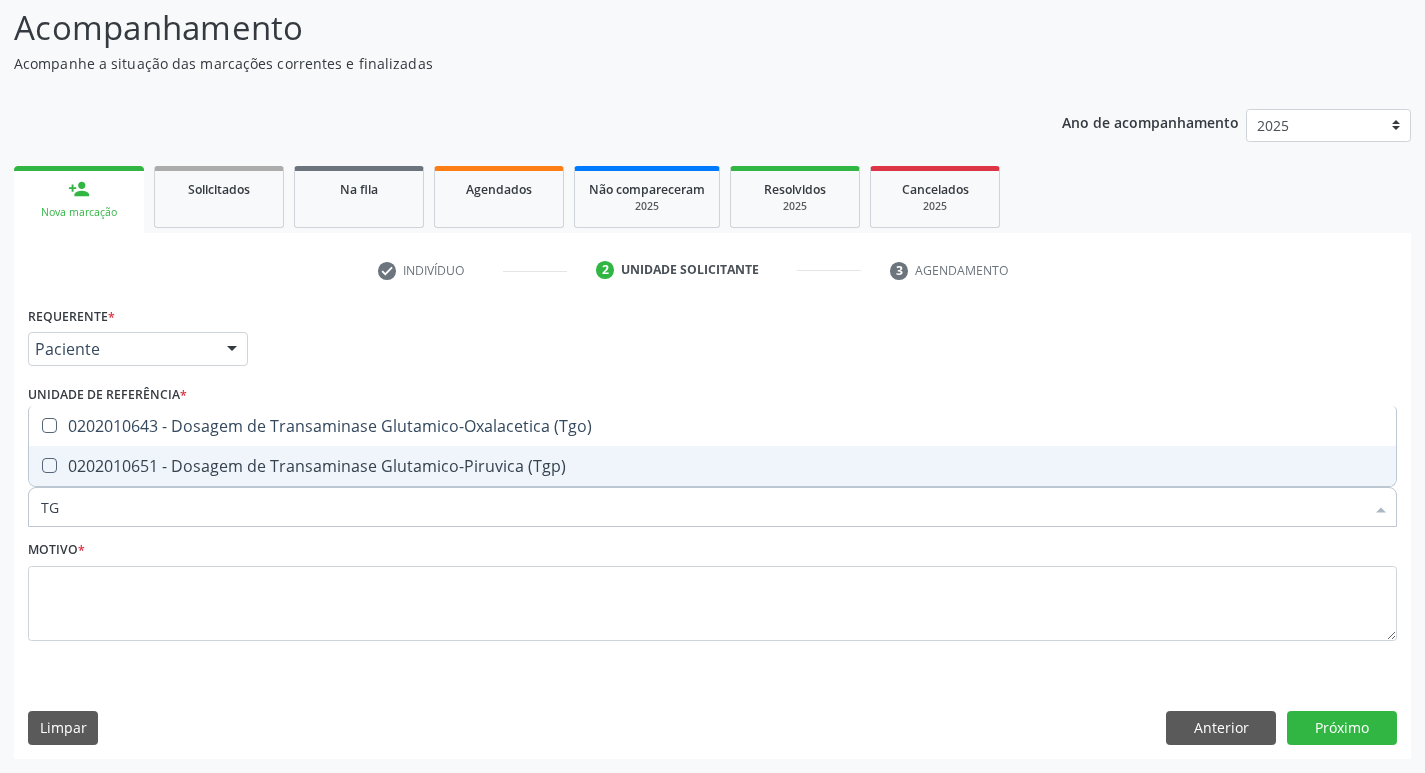 click on "0202010651 - Dosagem de Transaminase Glutamico-Piruvica (Tgp)" at bounding box center [712, 466] 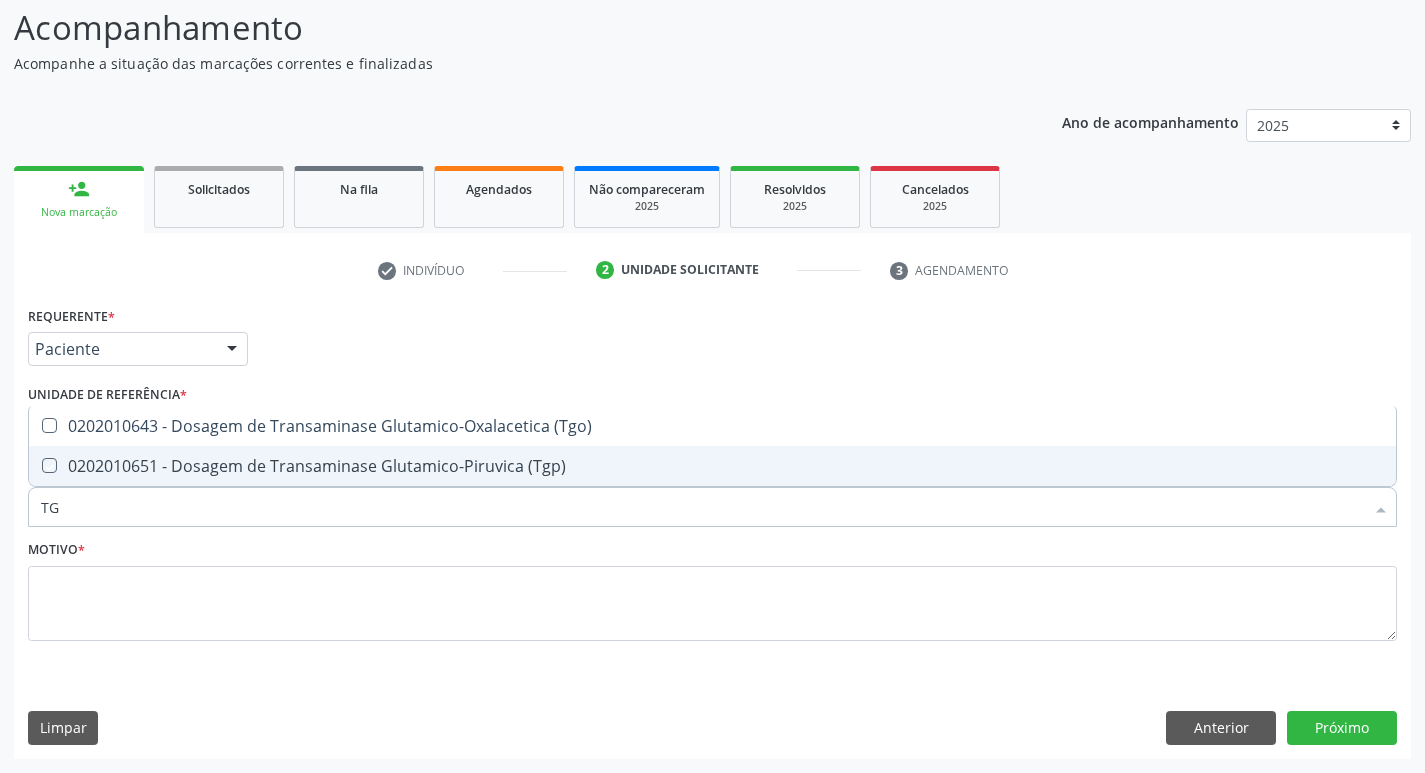 checkbox on "true" 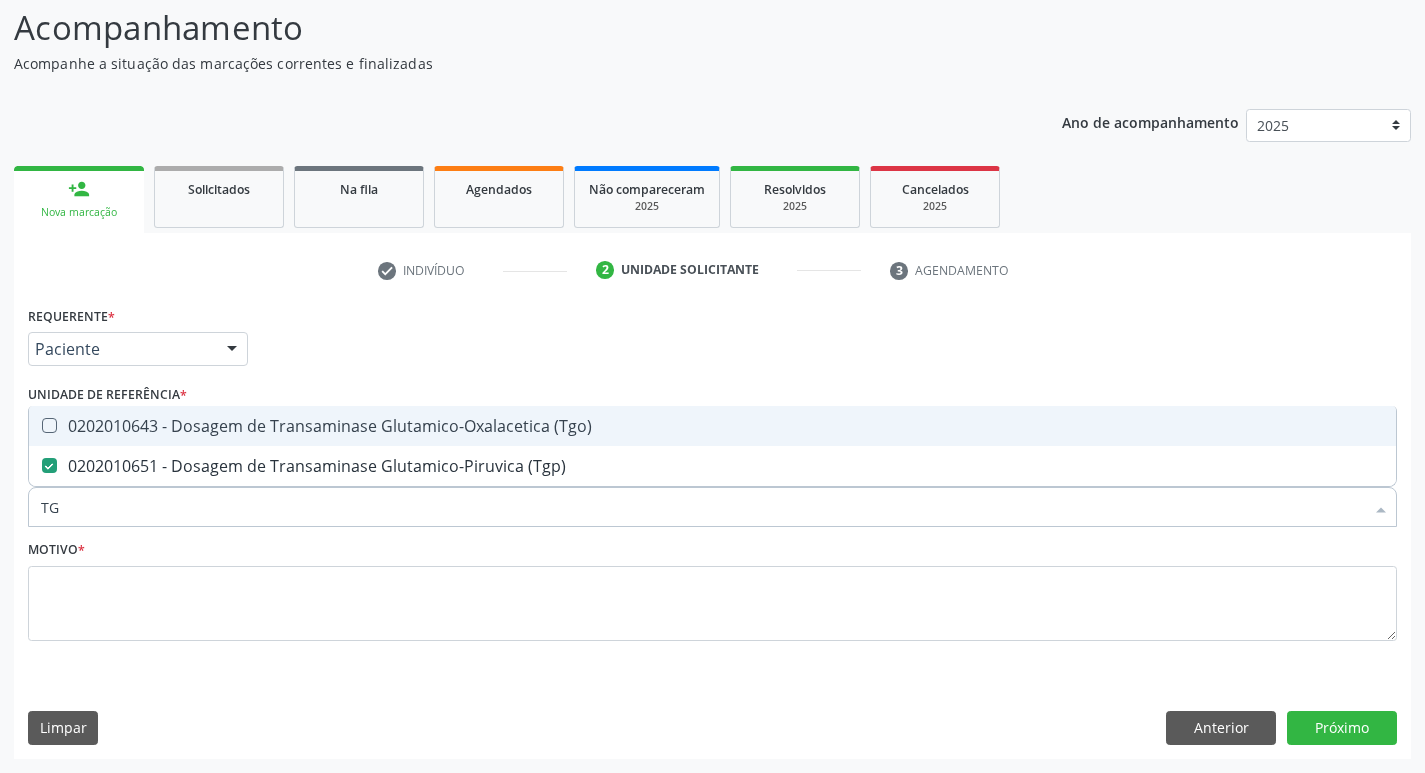 click on "0202010643 - Dosagem de Transaminase Glutamico-Oxalacetica (Tgo)" at bounding box center [712, 426] 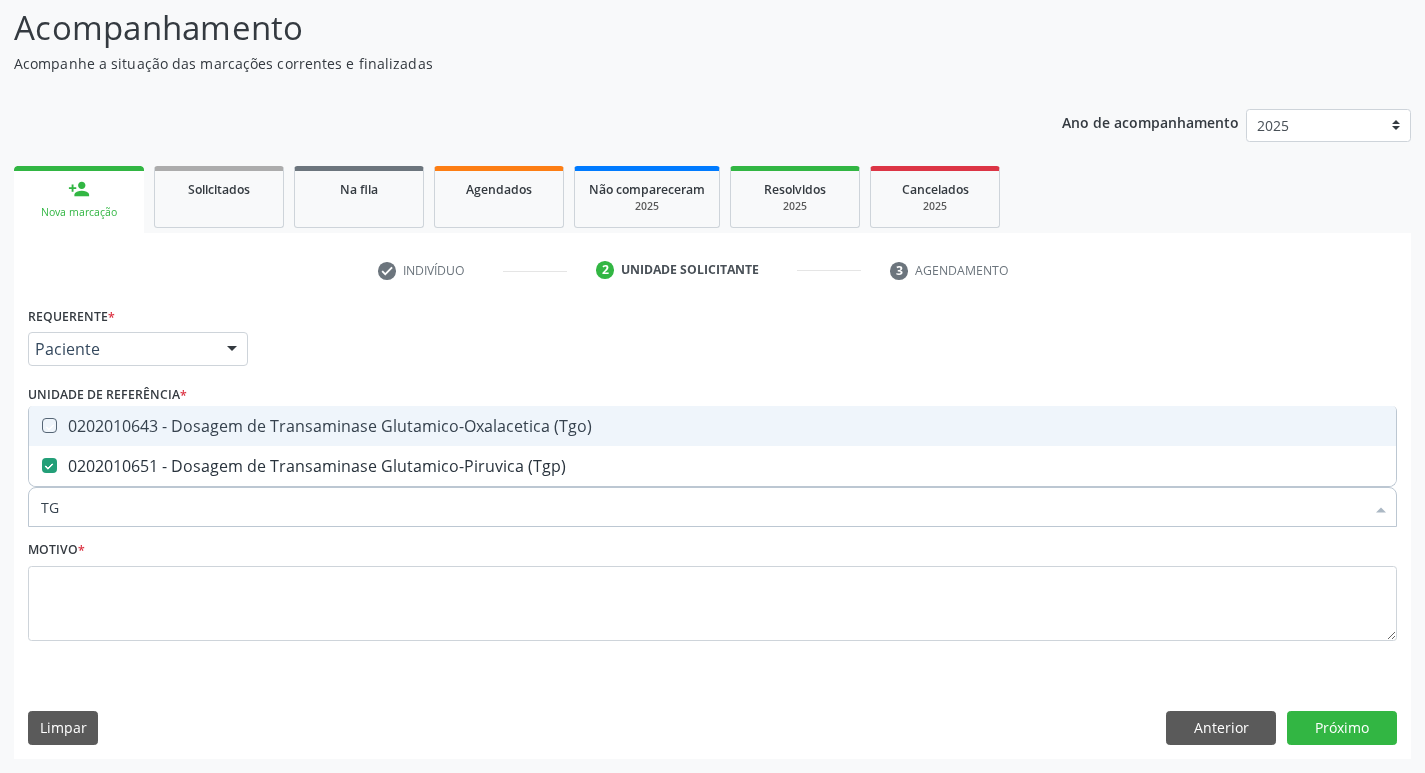 checkbox on "true" 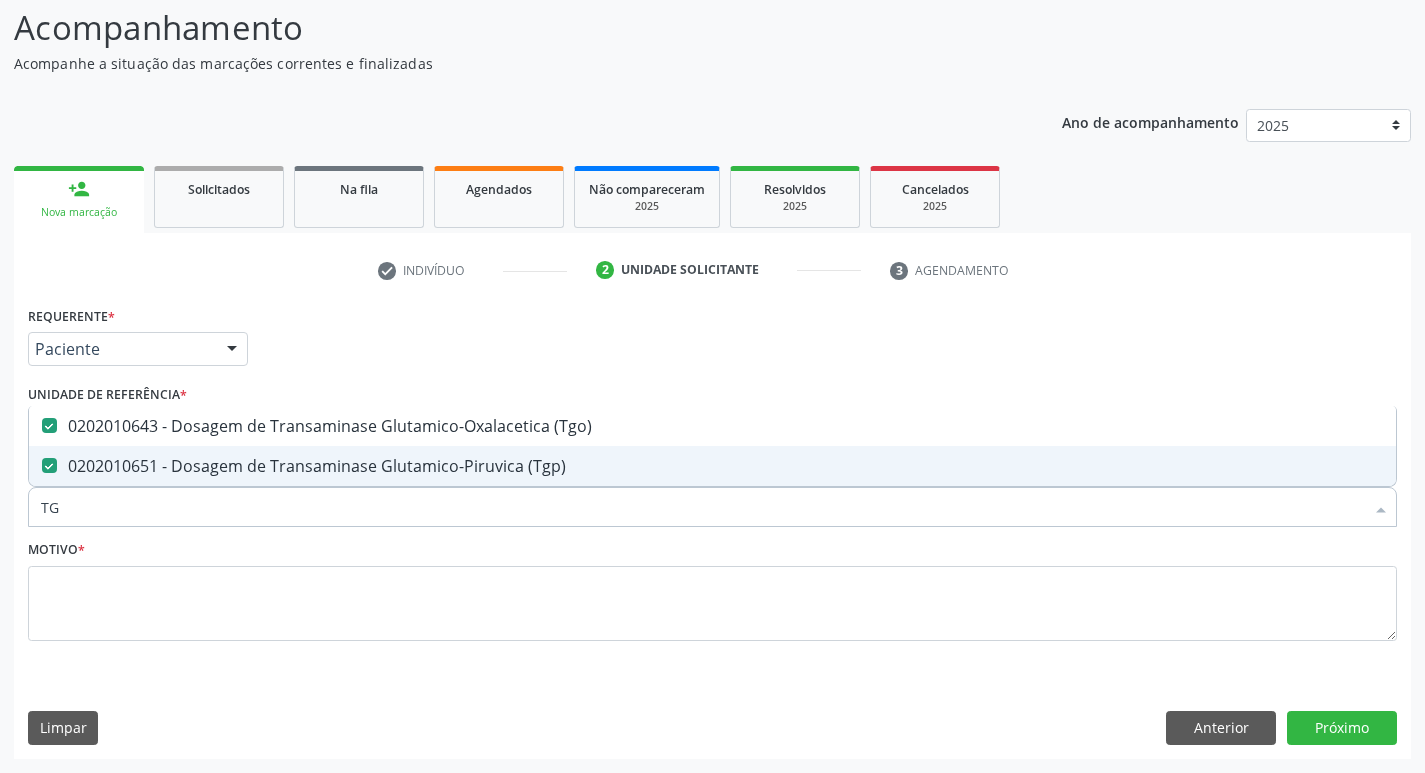 click on "TG" at bounding box center (702, 507) 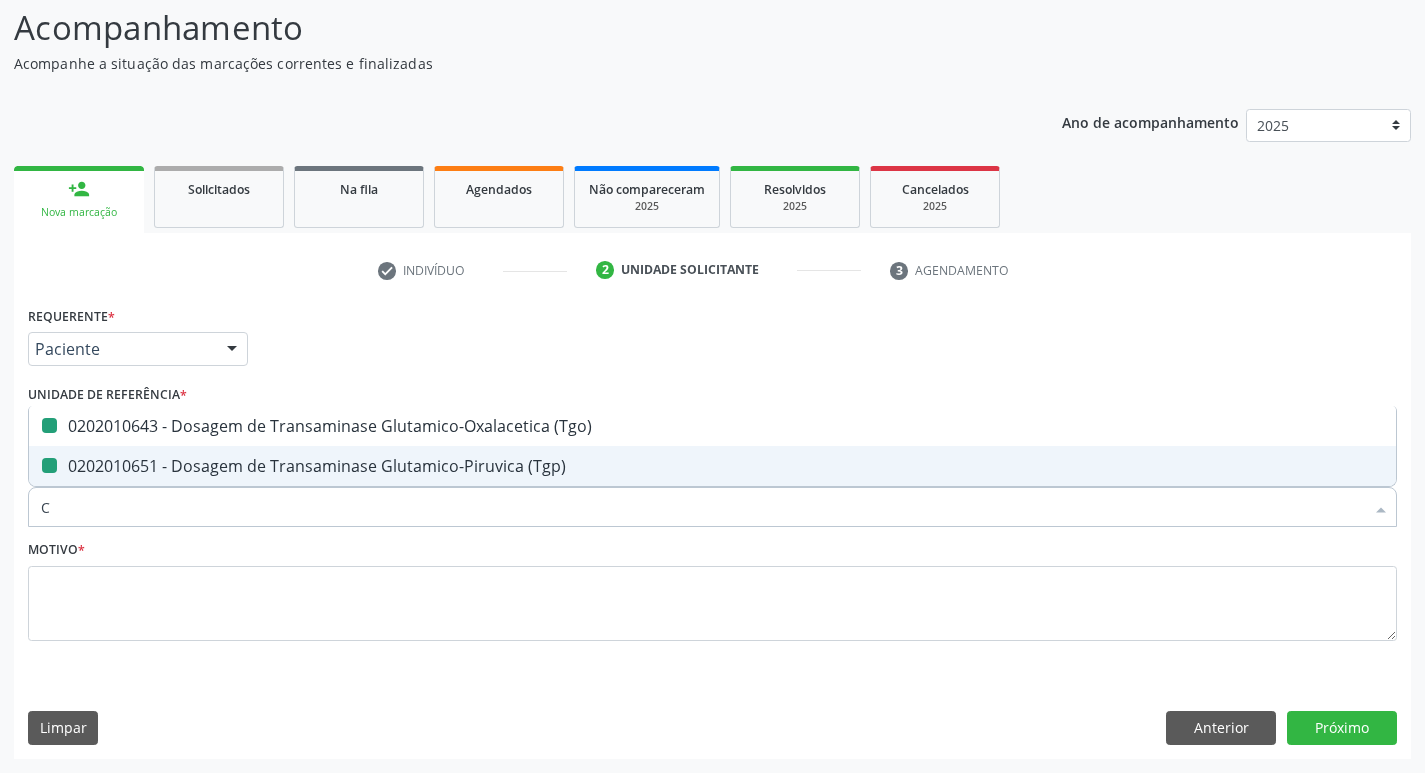 type on "CO" 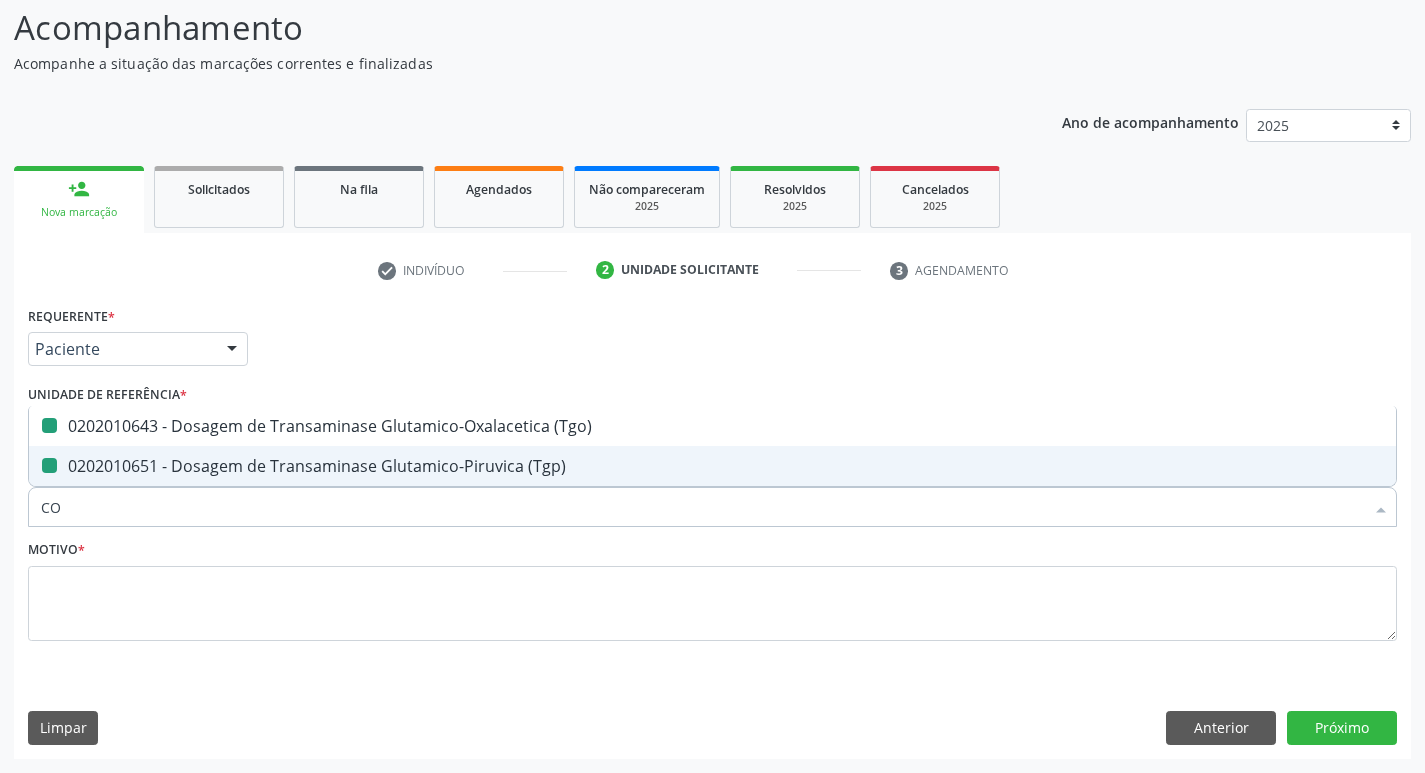 checkbox on "false" 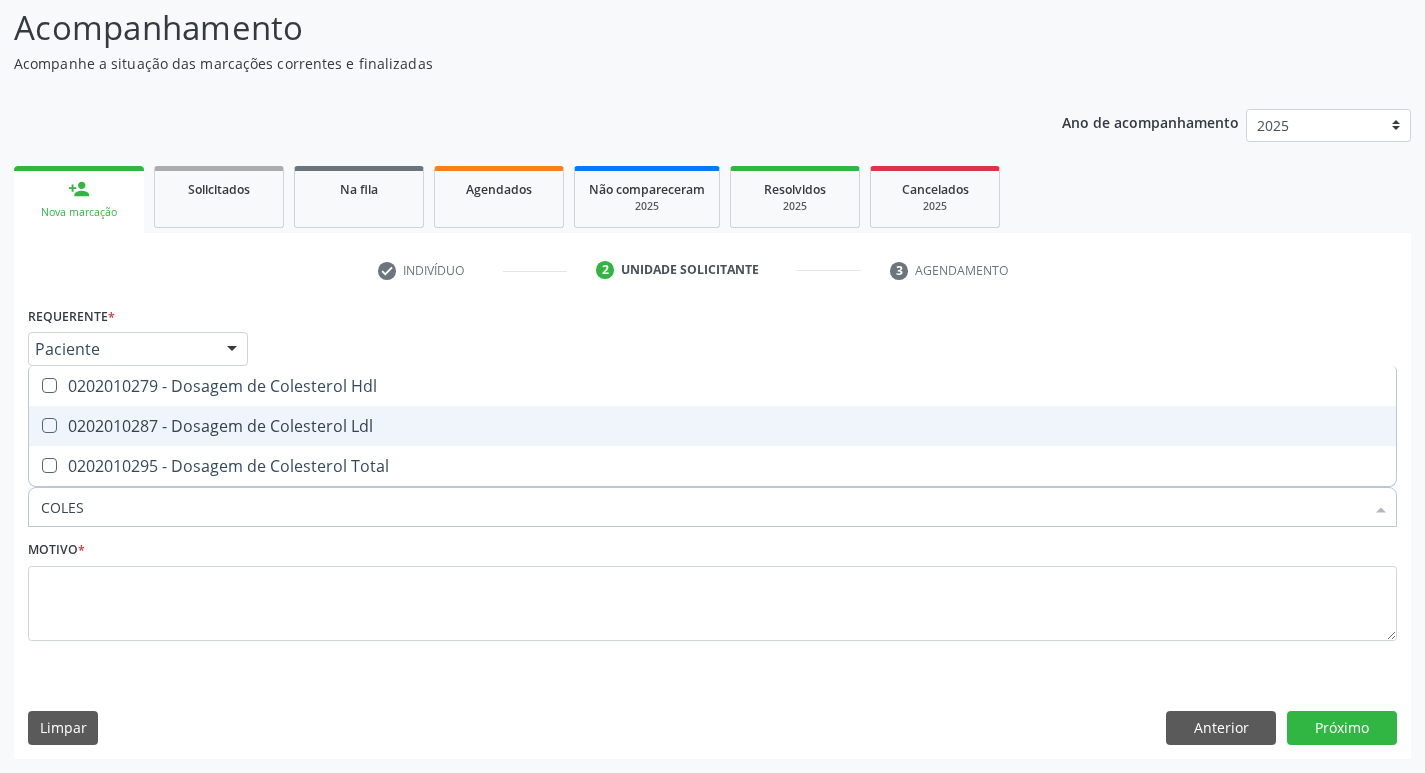 type on "COLEST" 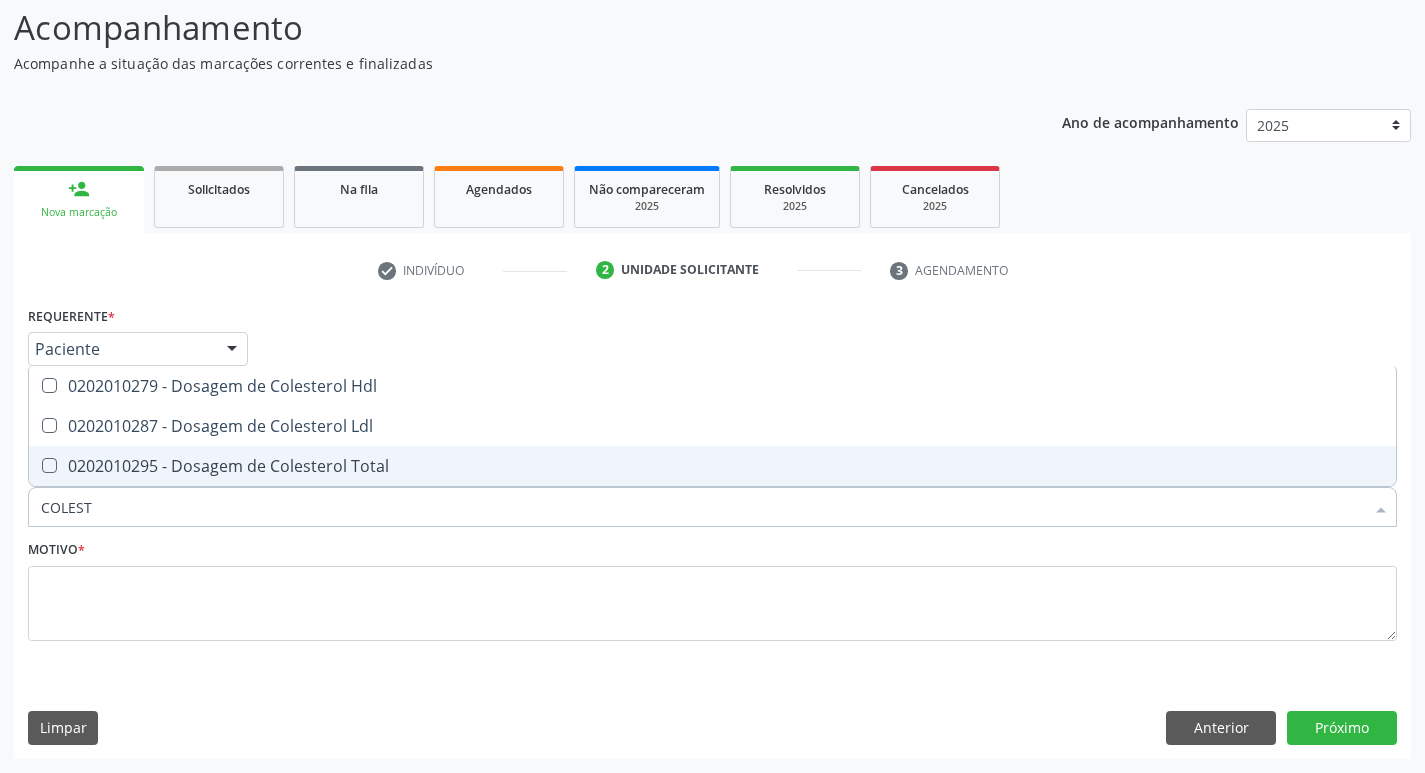click on "0202010295 - Dosagem de Colesterol Total" at bounding box center [712, 466] 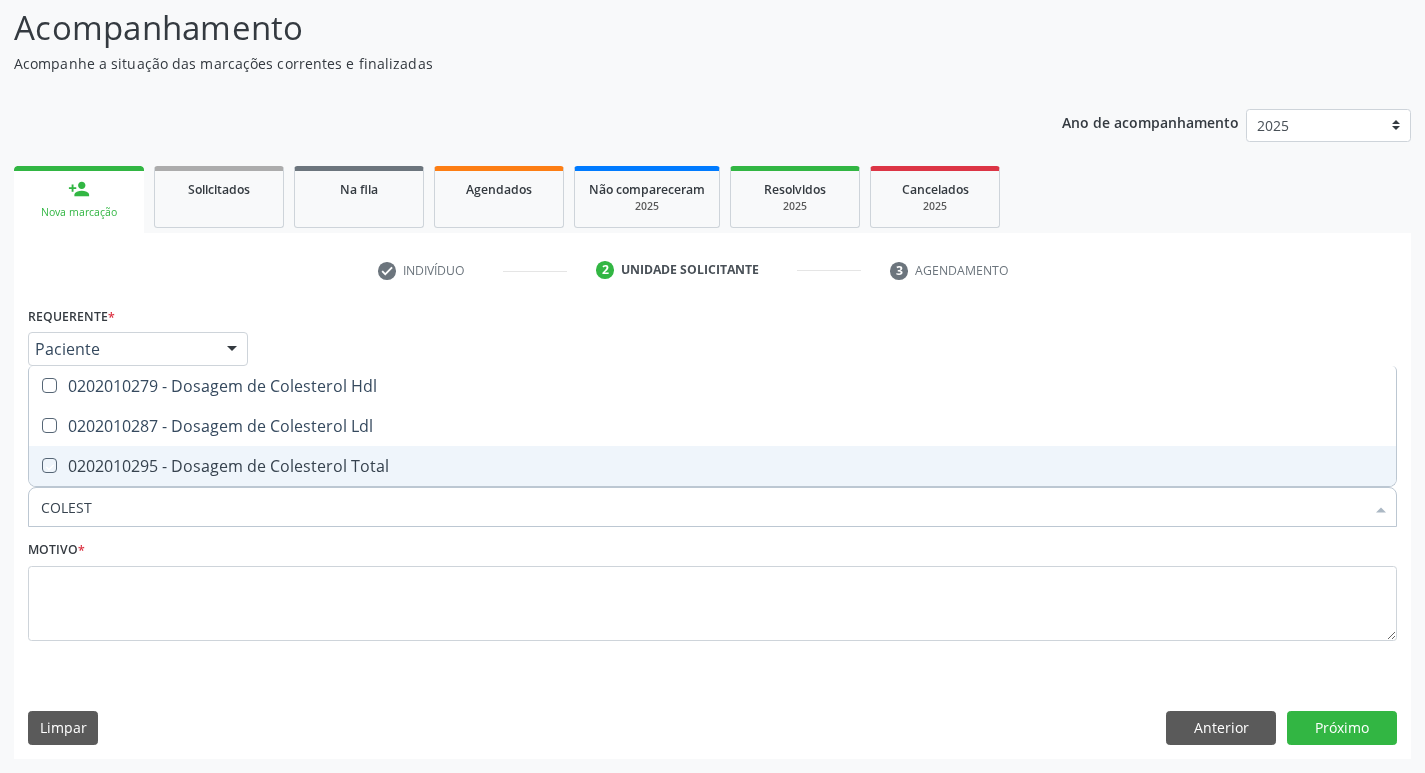 checkbox on "true" 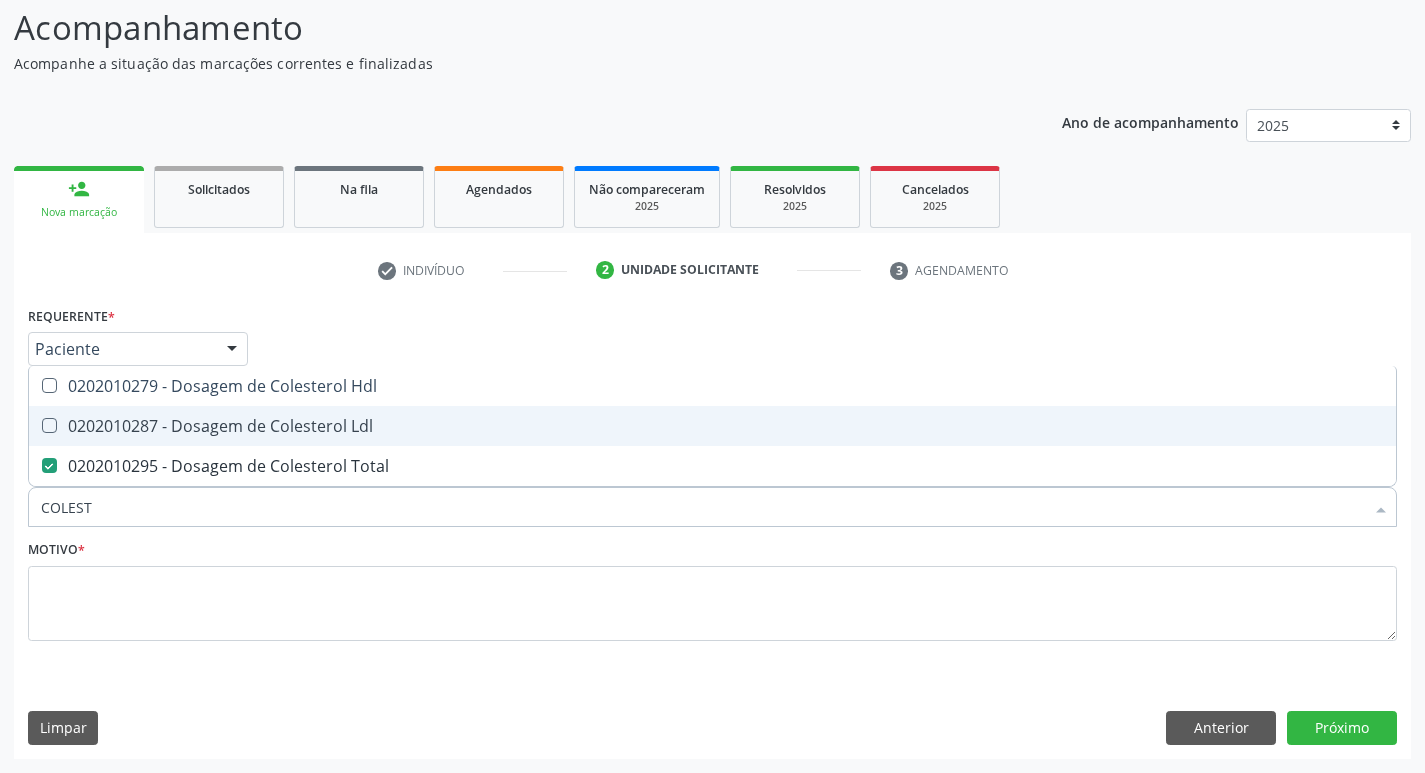 drag, startPoint x: 232, startPoint y: 421, endPoint x: 238, endPoint y: 395, distance: 26.683329 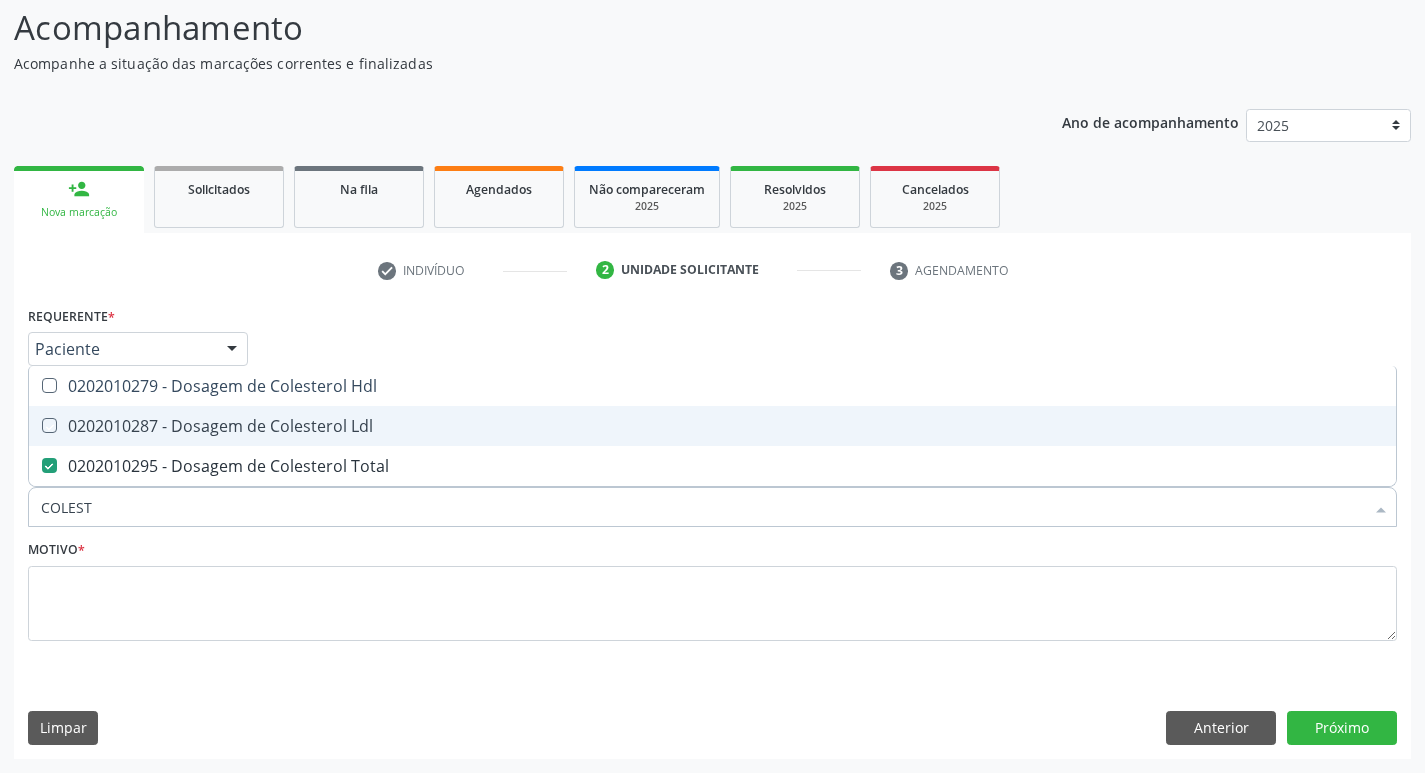 checkbox on "true" 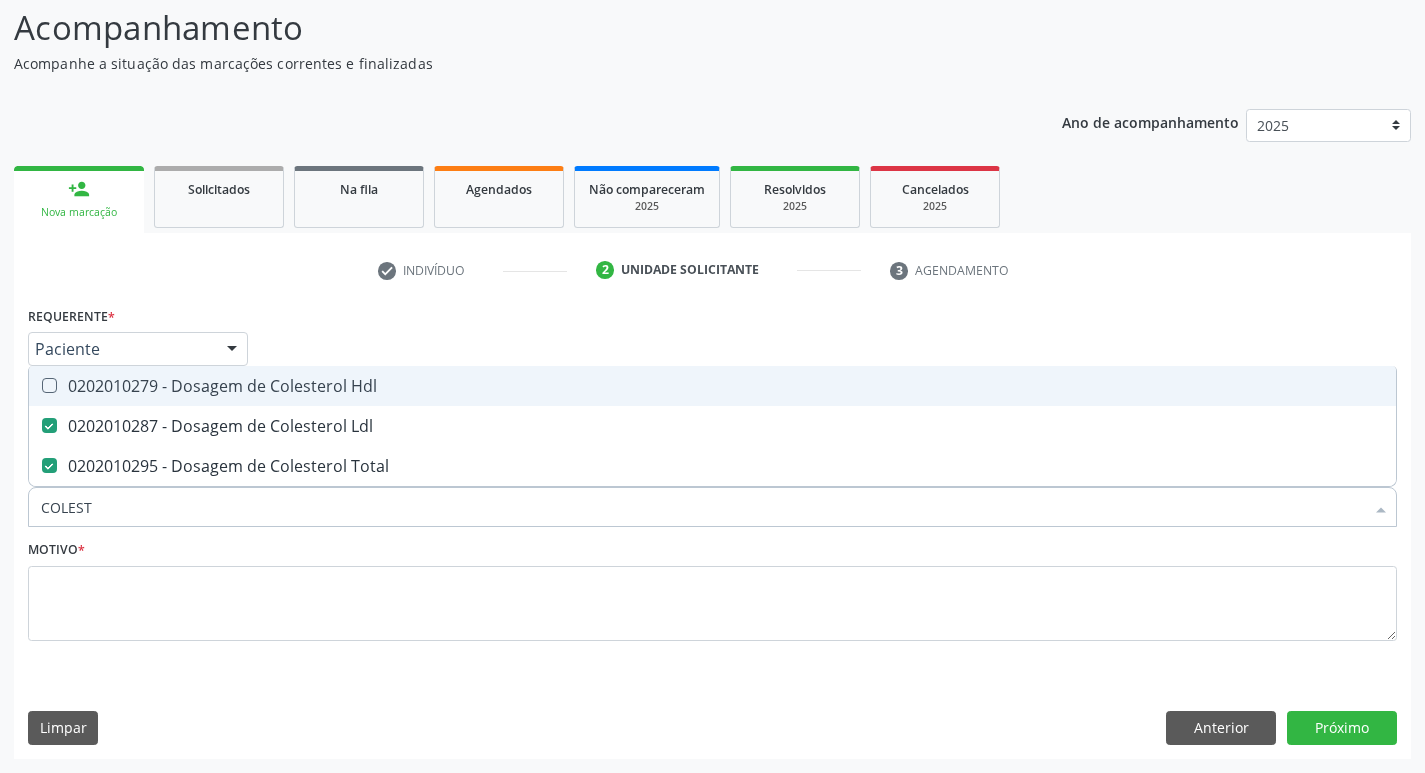 click on "0202010279 - Dosagem de Colesterol Hdl" at bounding box center [712, 386] 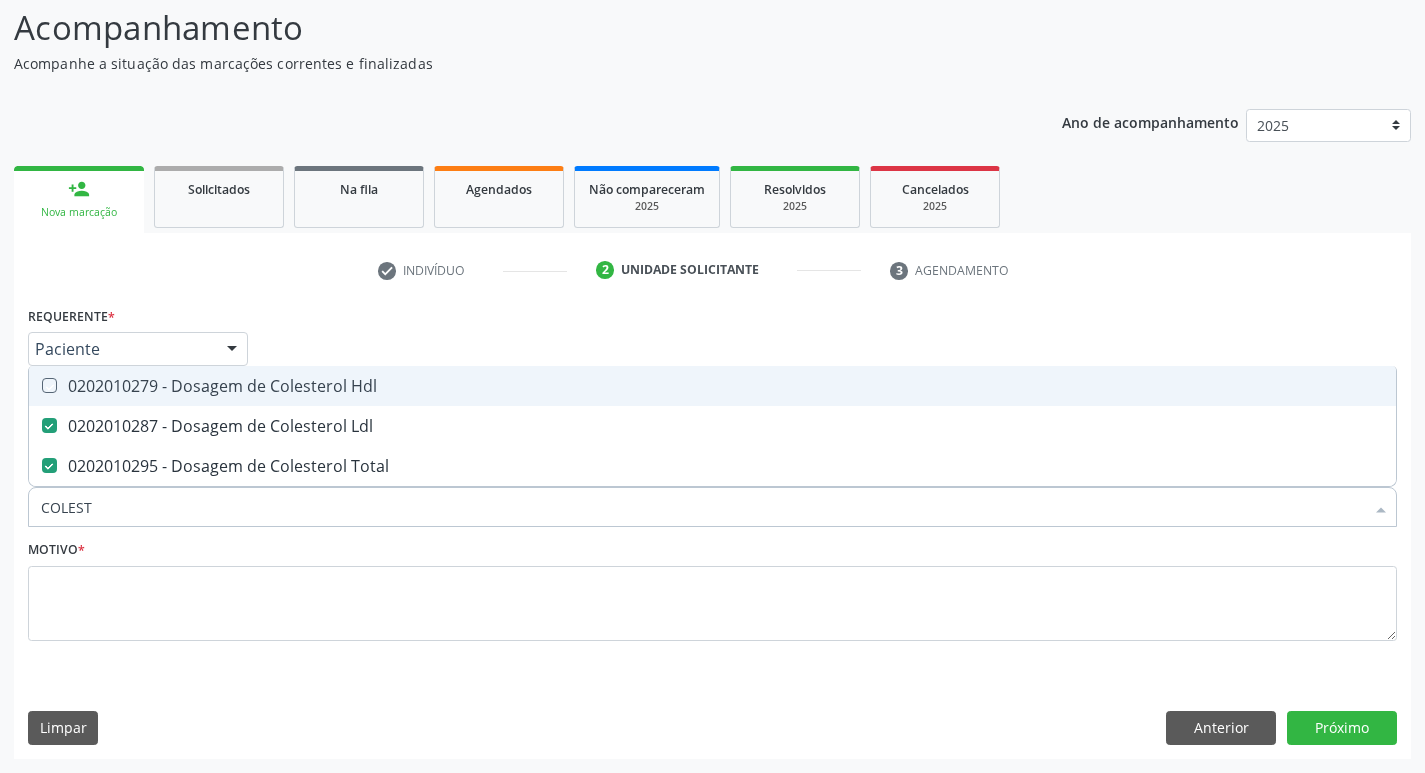 checkbox on "true" 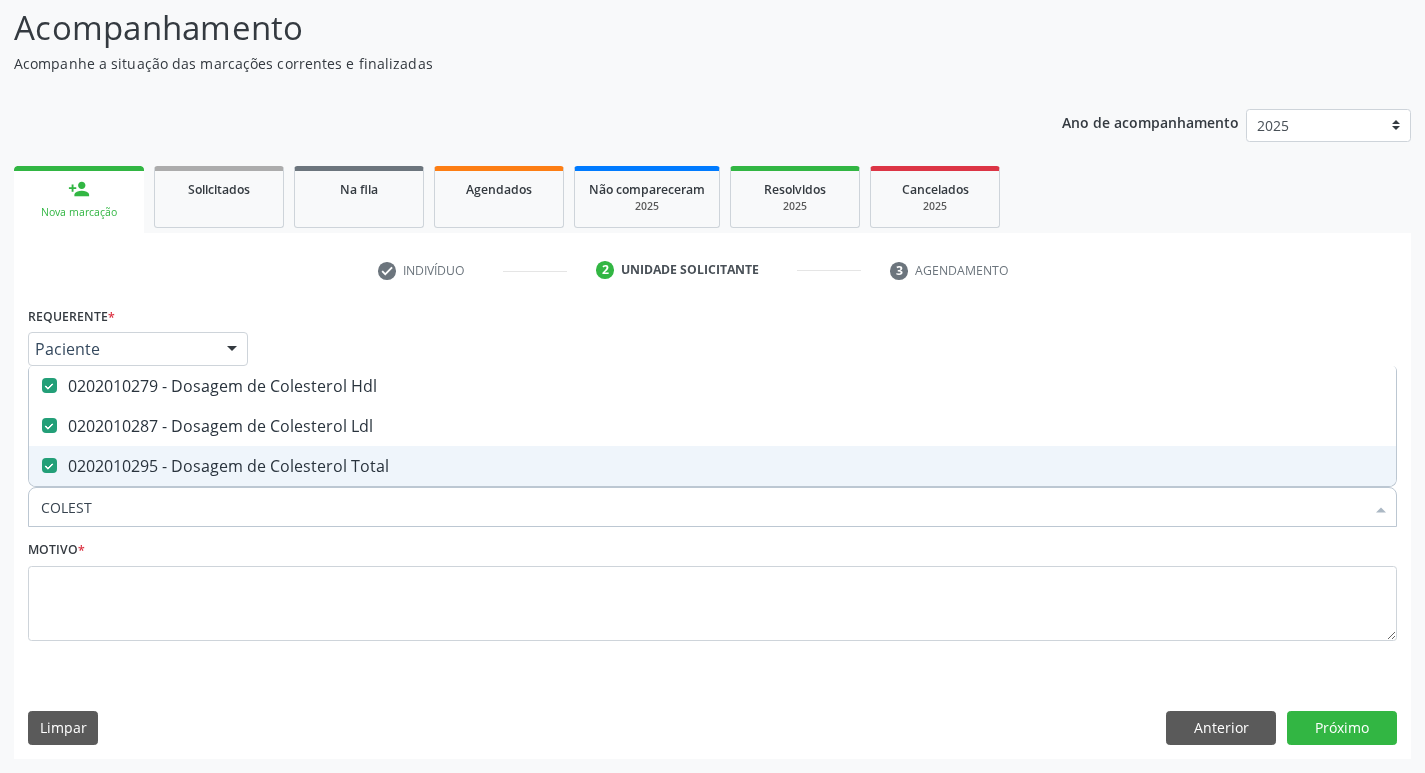 click on "COLEST" at bounding box center [702, 507] 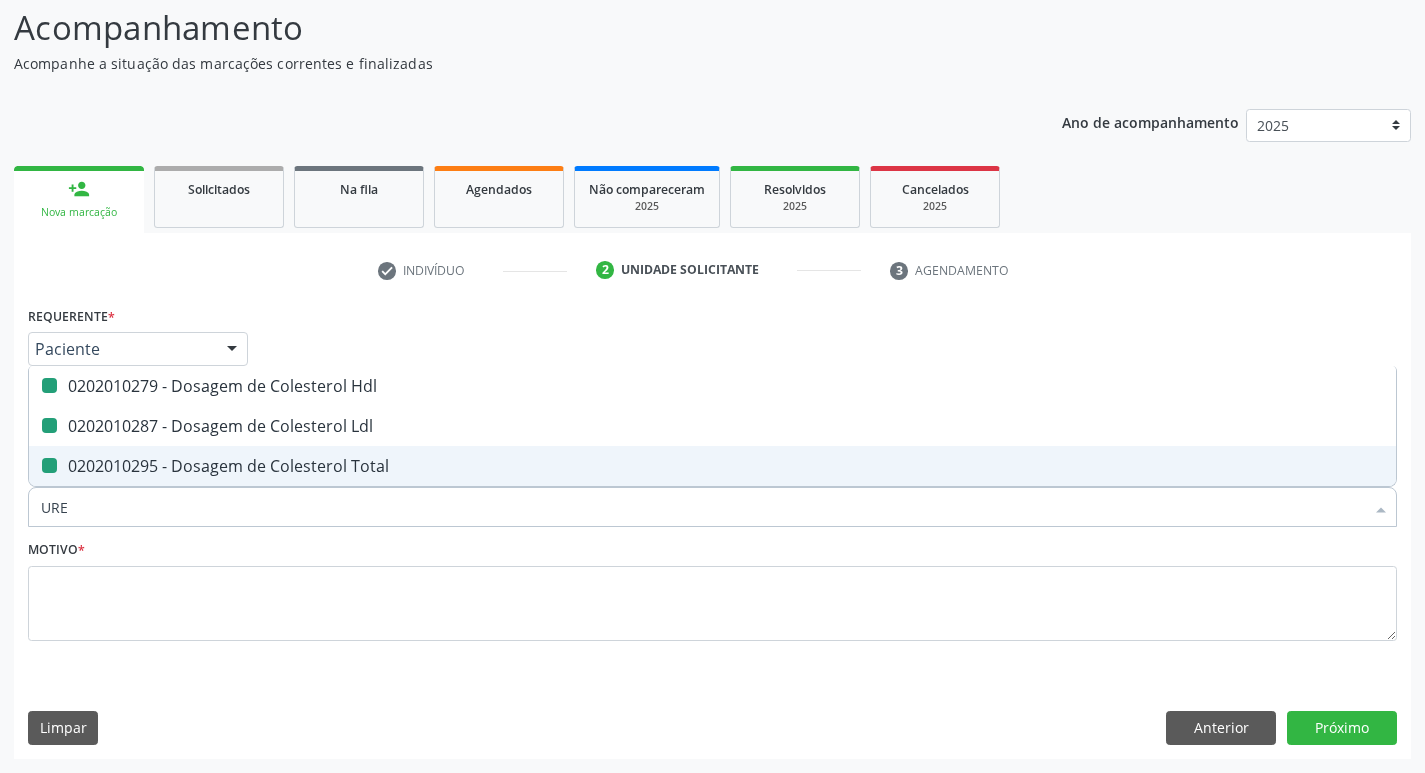 type on "UREI" 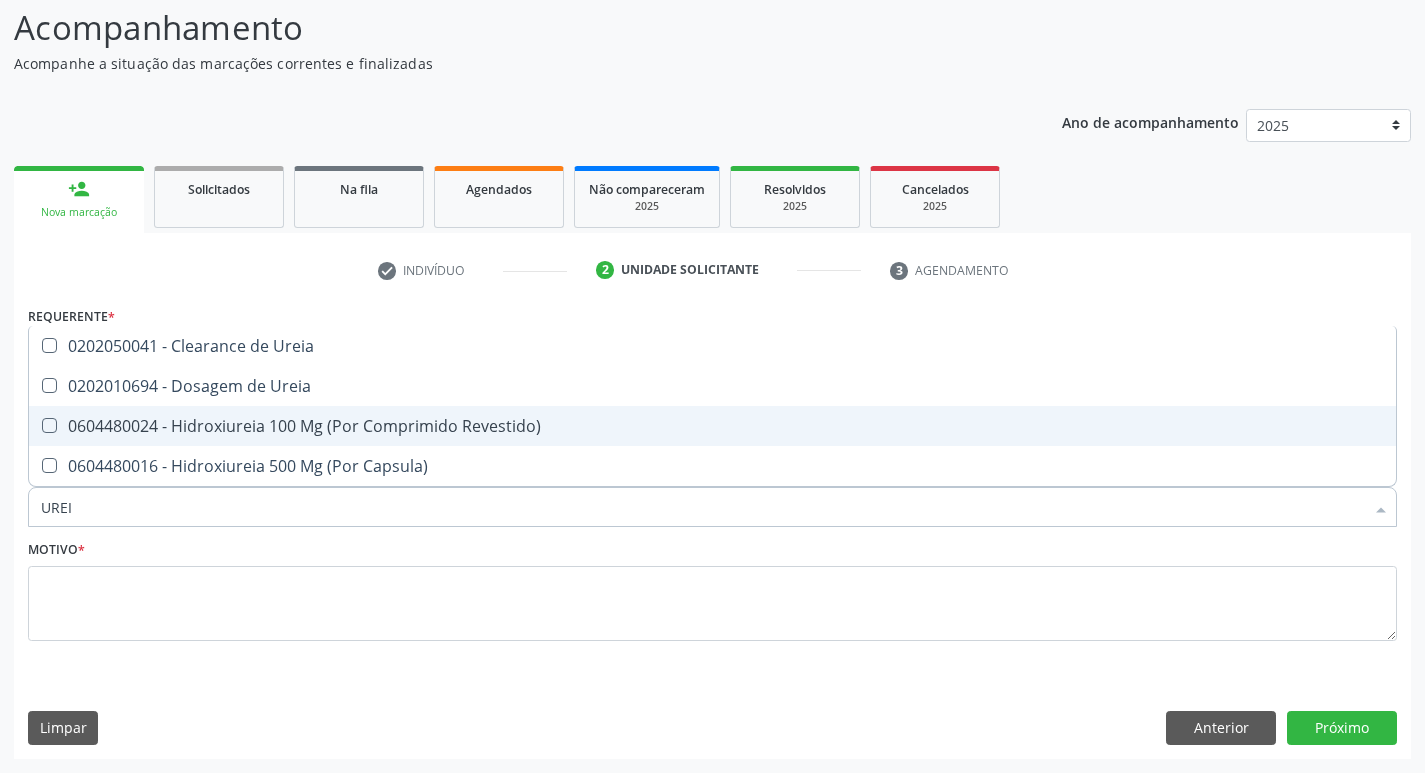 type on "UREIA" 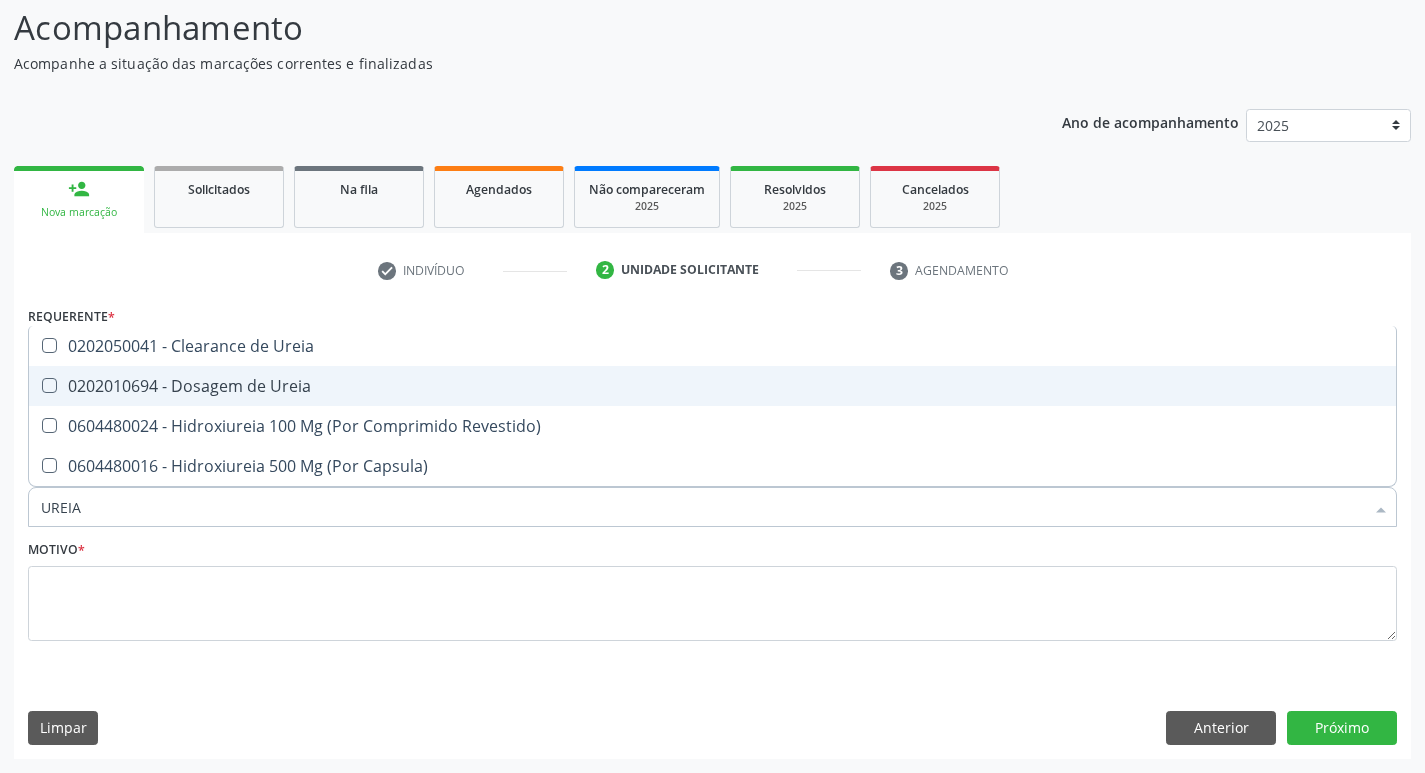 click on "0202010694 - Dosagem de Ureia" at bounding box center (712, 386) 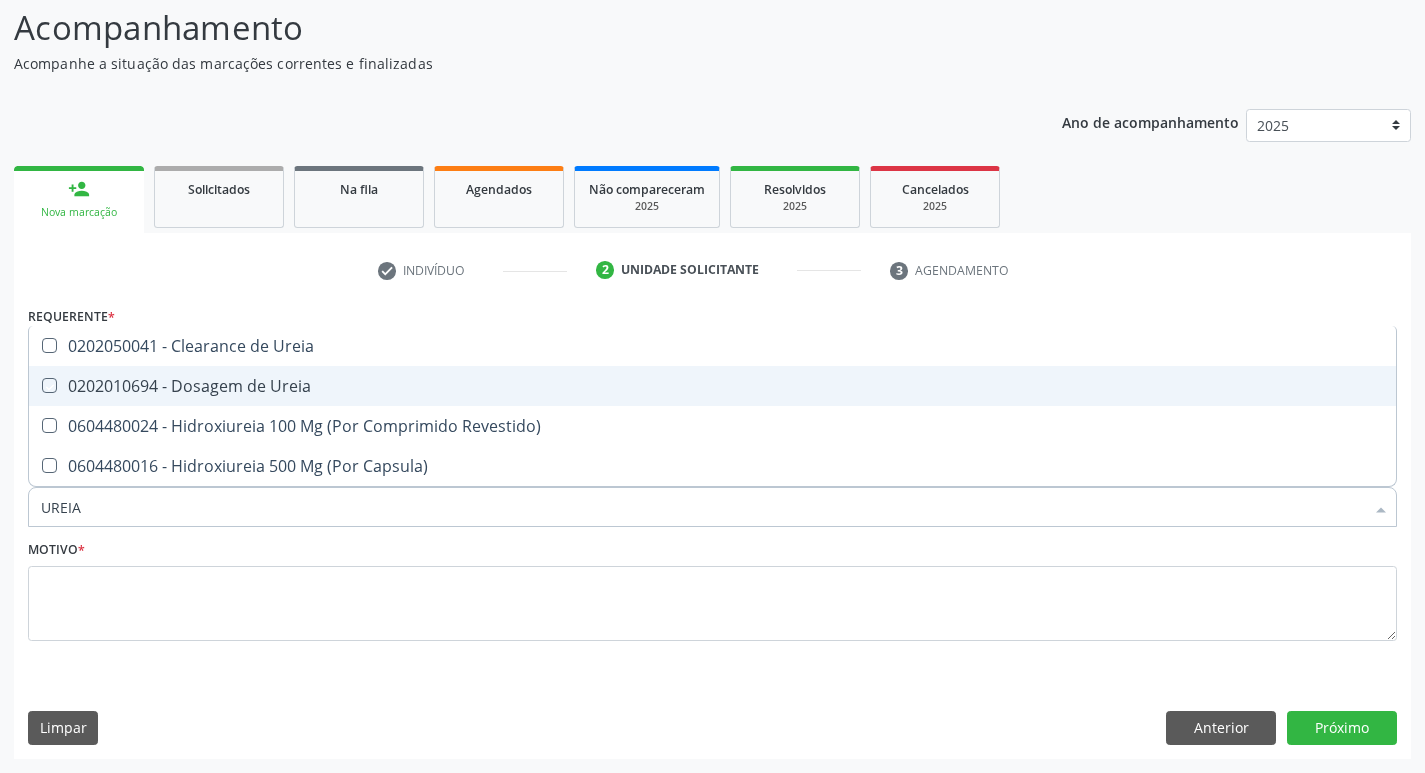 checkbox on "true" 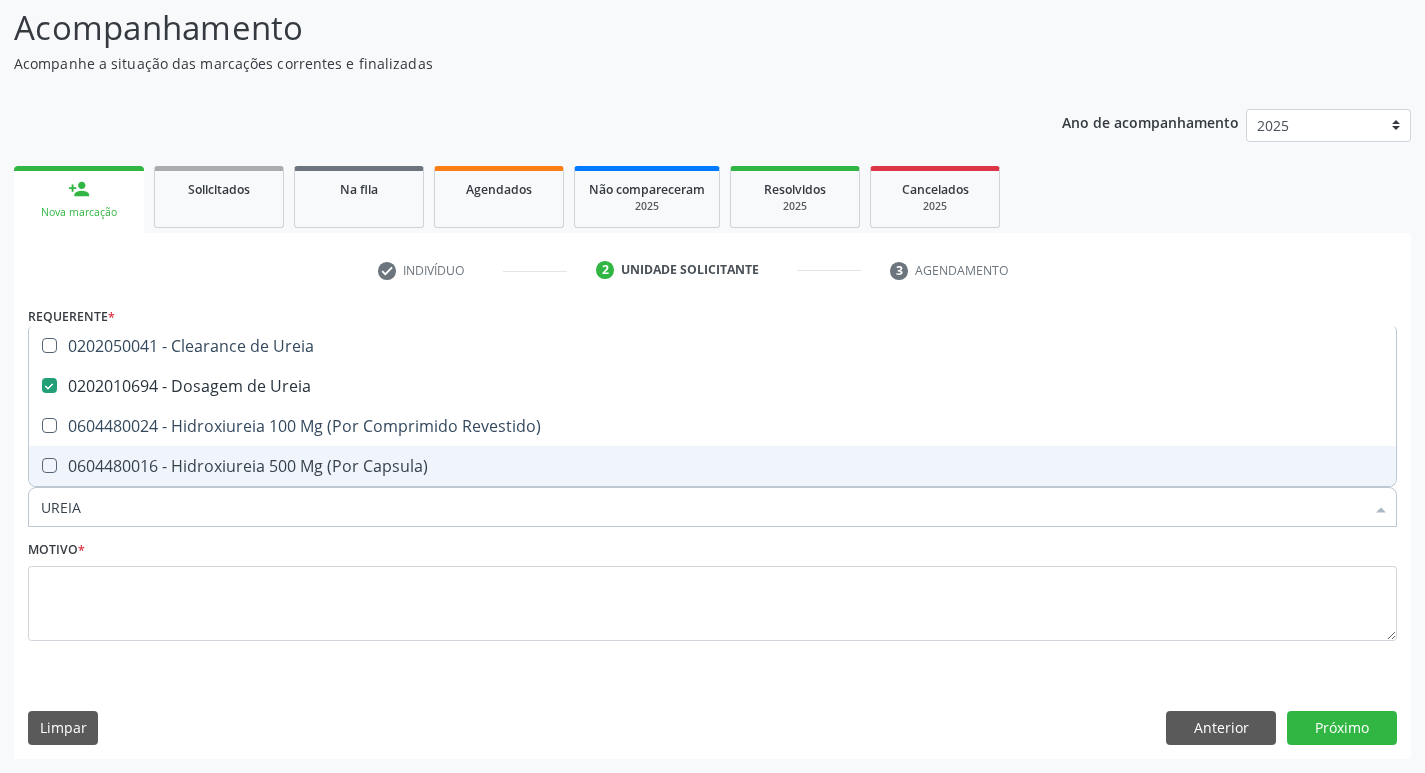 click on "UREIA" at bounding box center (702, 507) 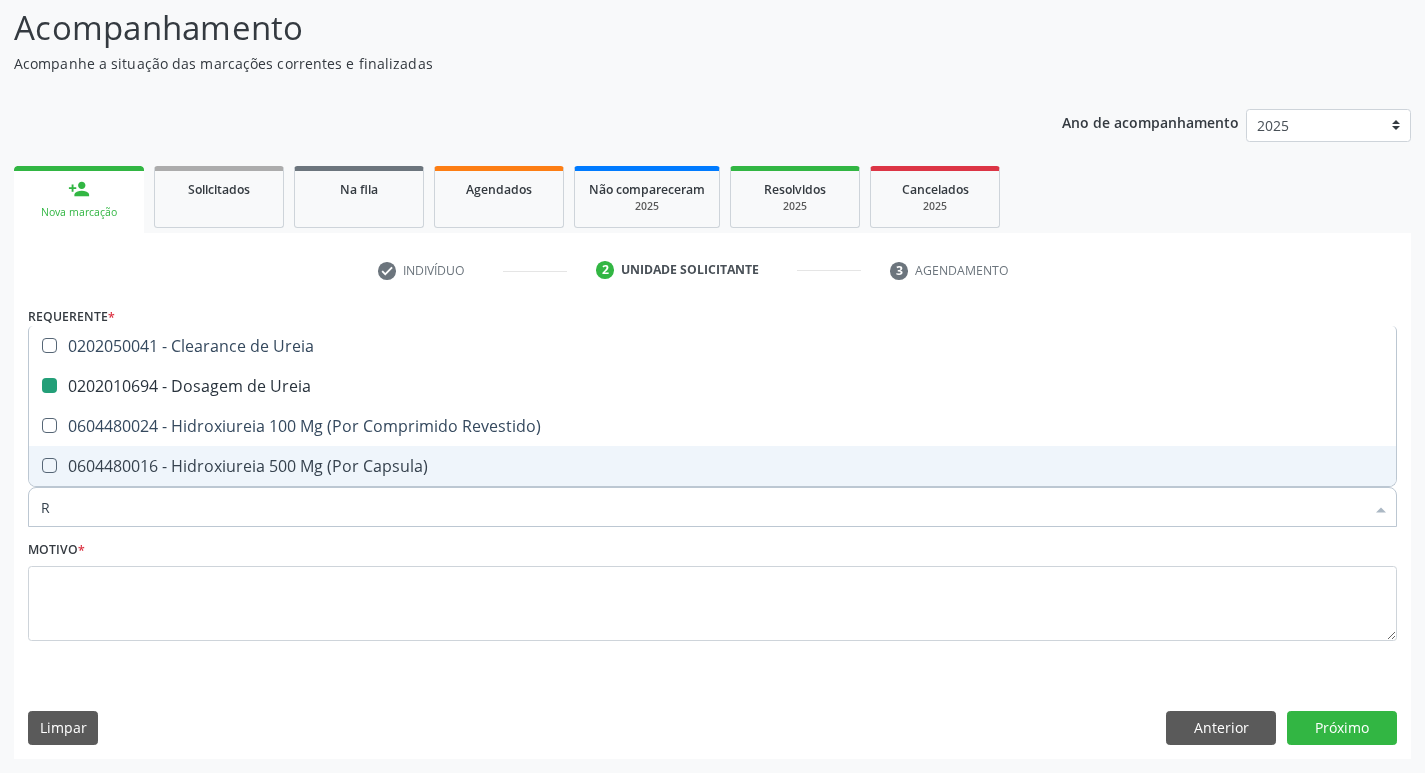 type on "RT" 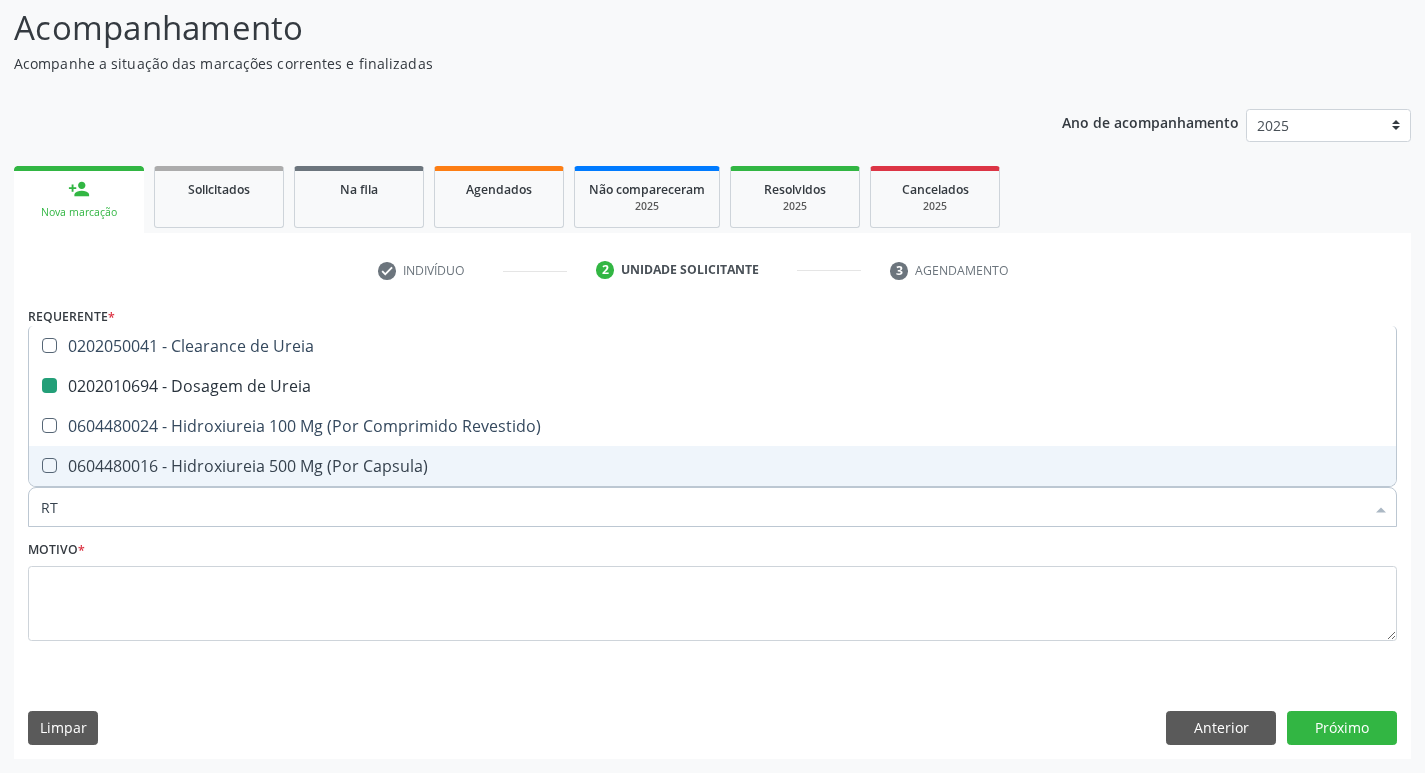 checkbox on "false" 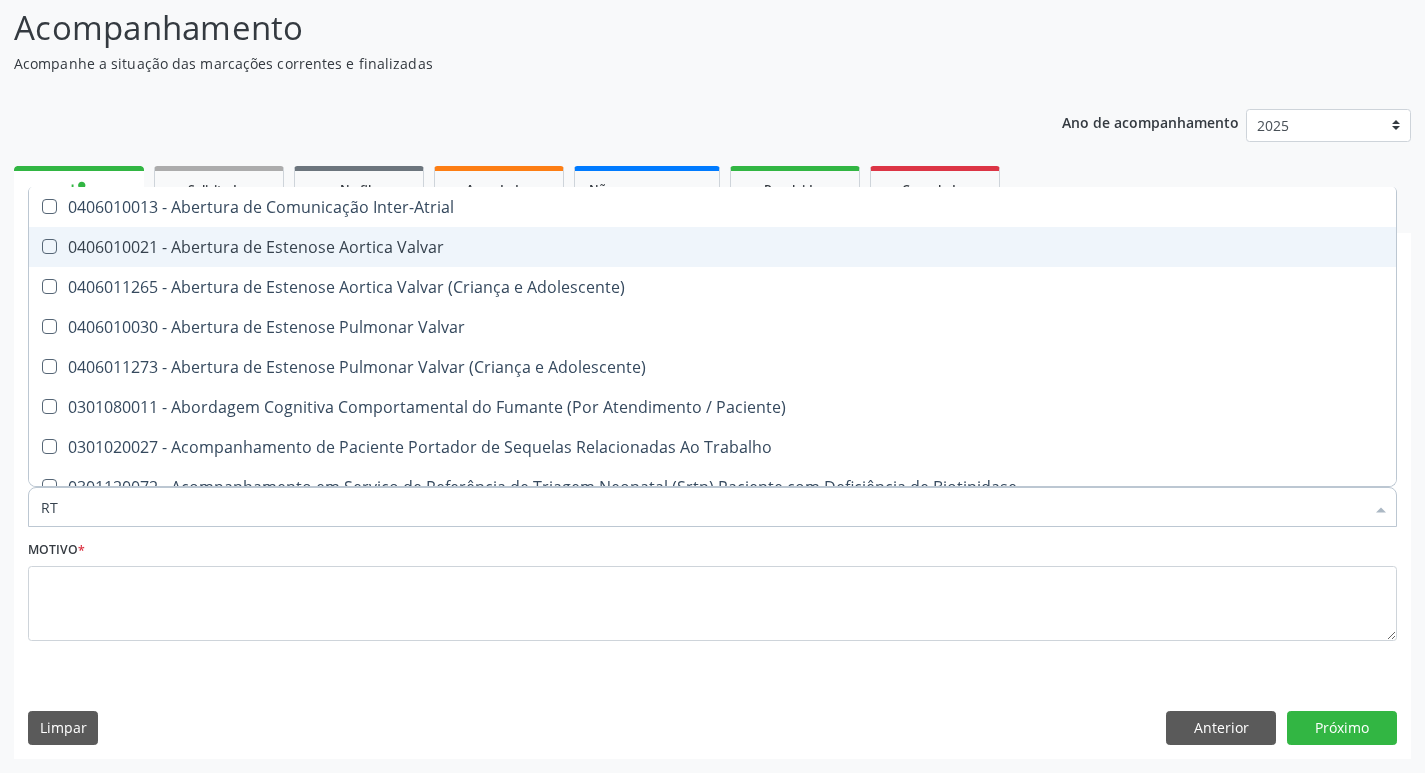 type on "R" 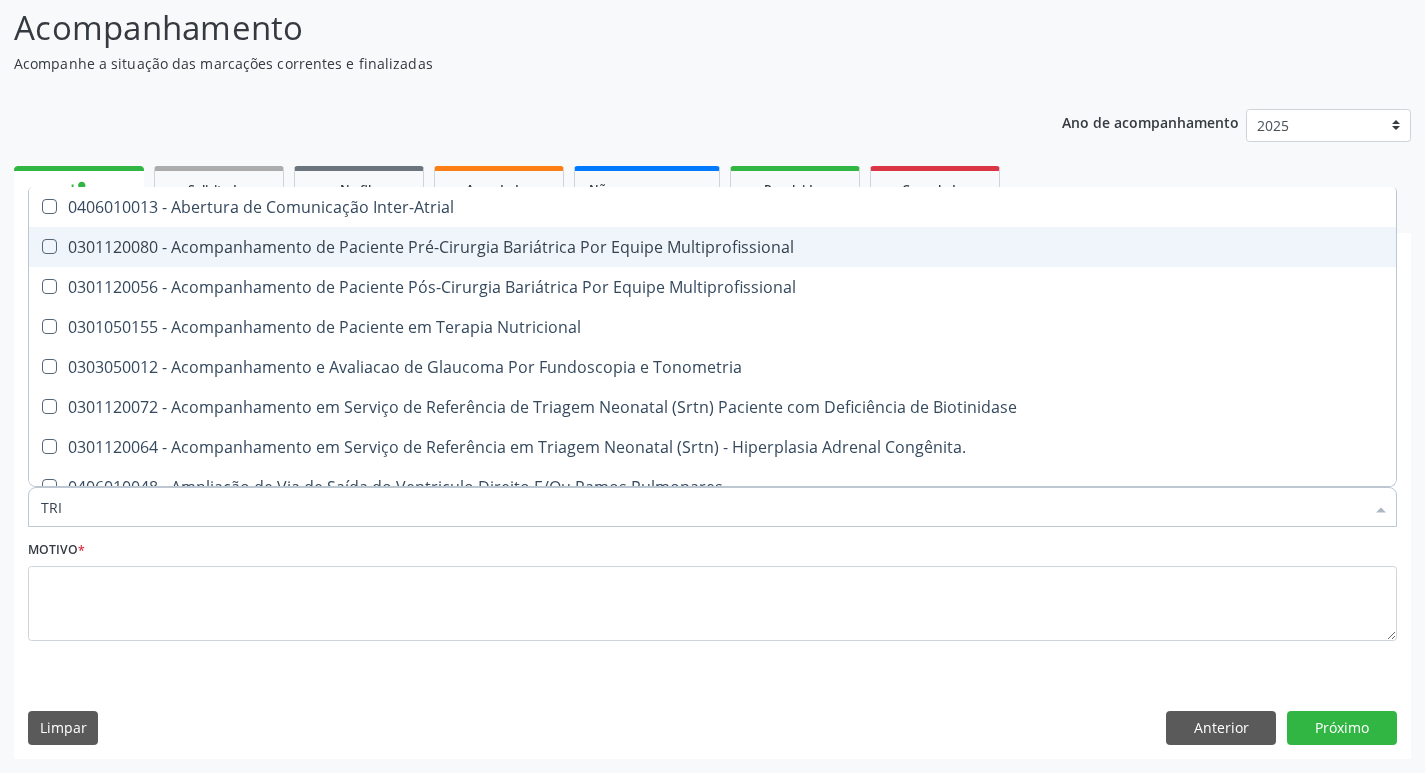 type on "TRIG" 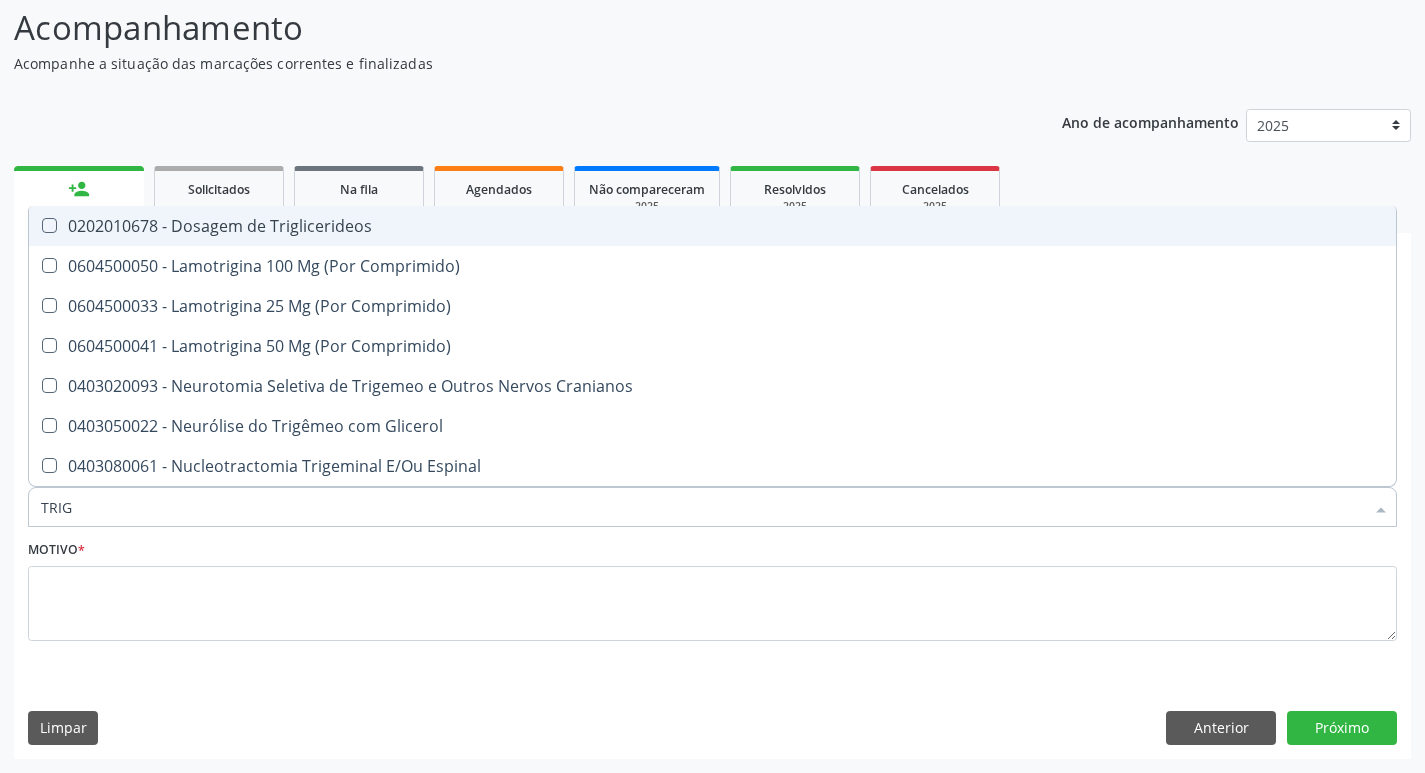 click on "0202010678 - Dosagem de Triglicerideos" at bounding box center (712, 226) 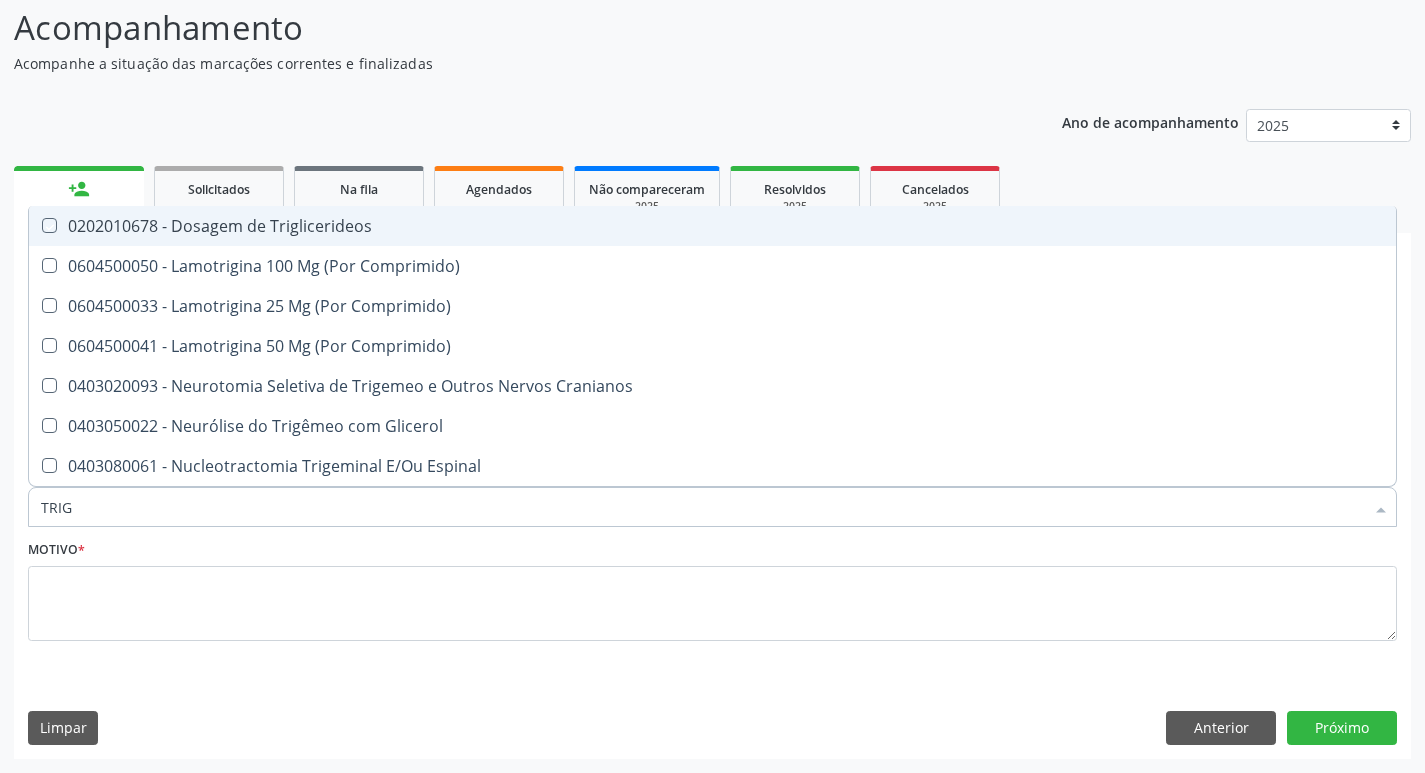 checkbox on "true" 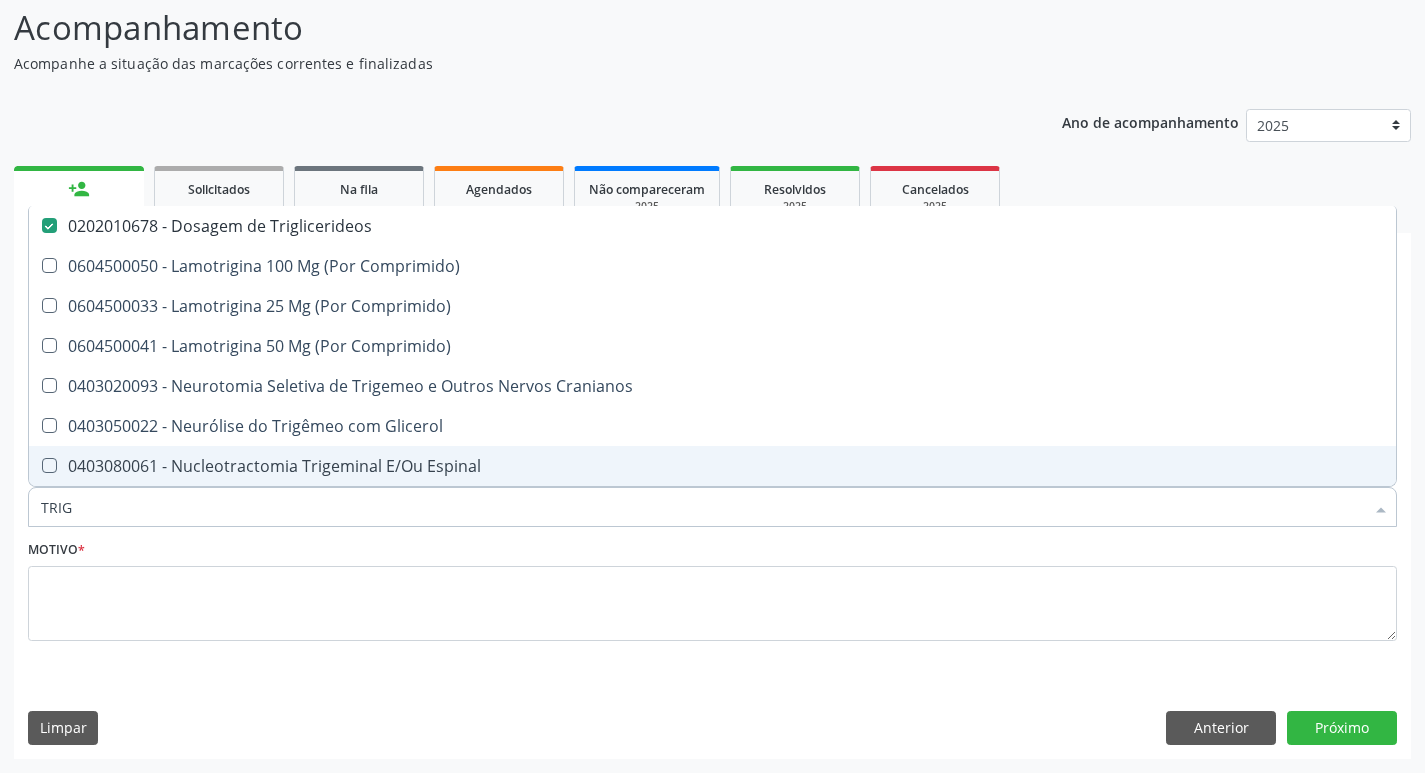click on "TRIG" at bounding box center (702, 507) 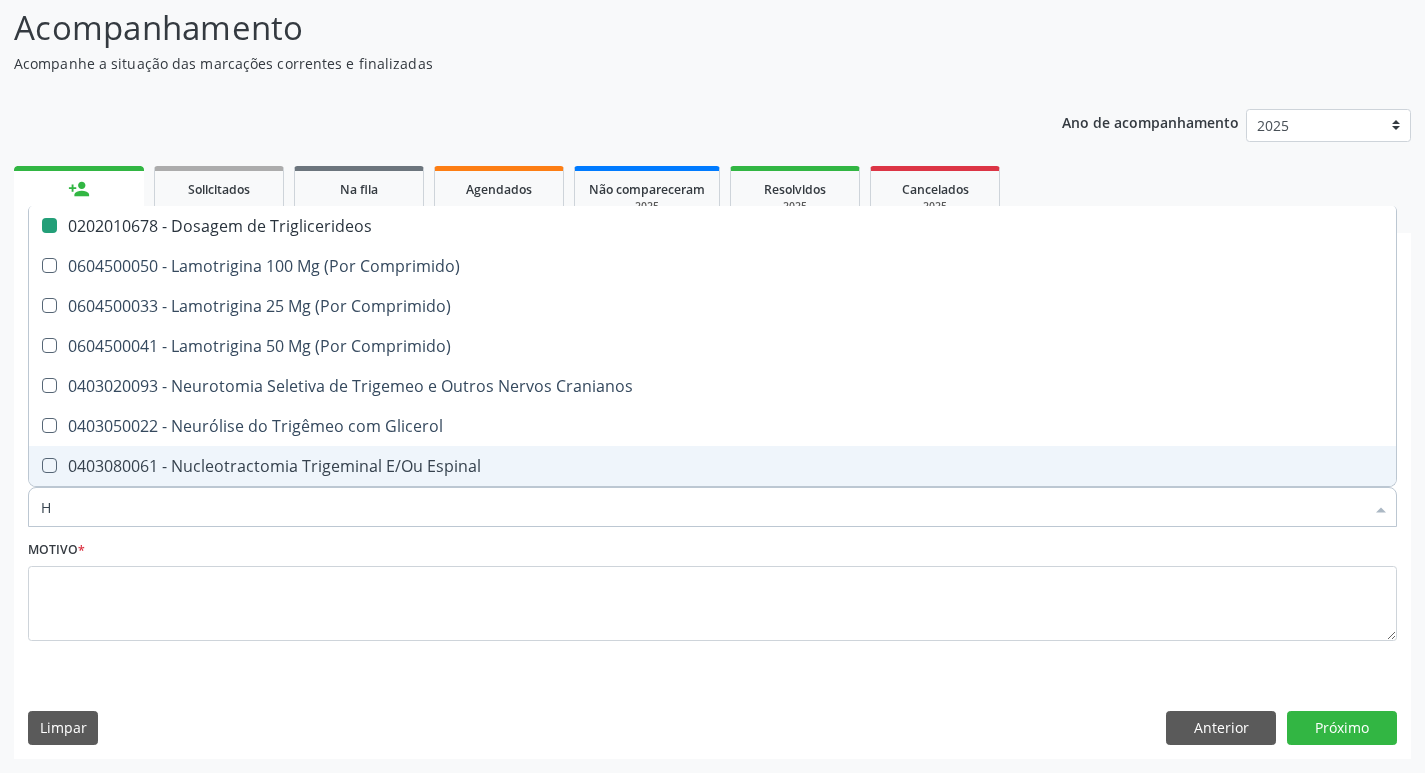 type on "HE" 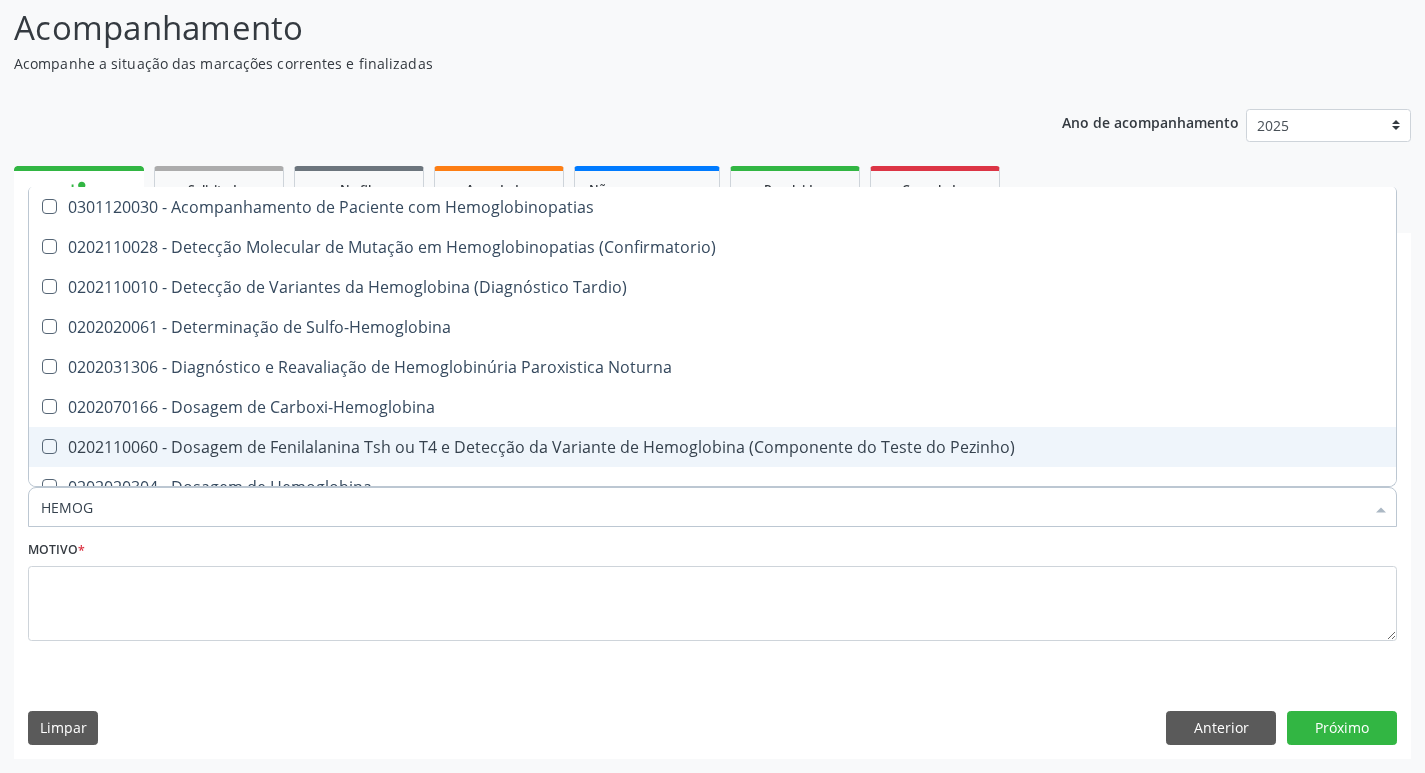 type on "HEMOGR" 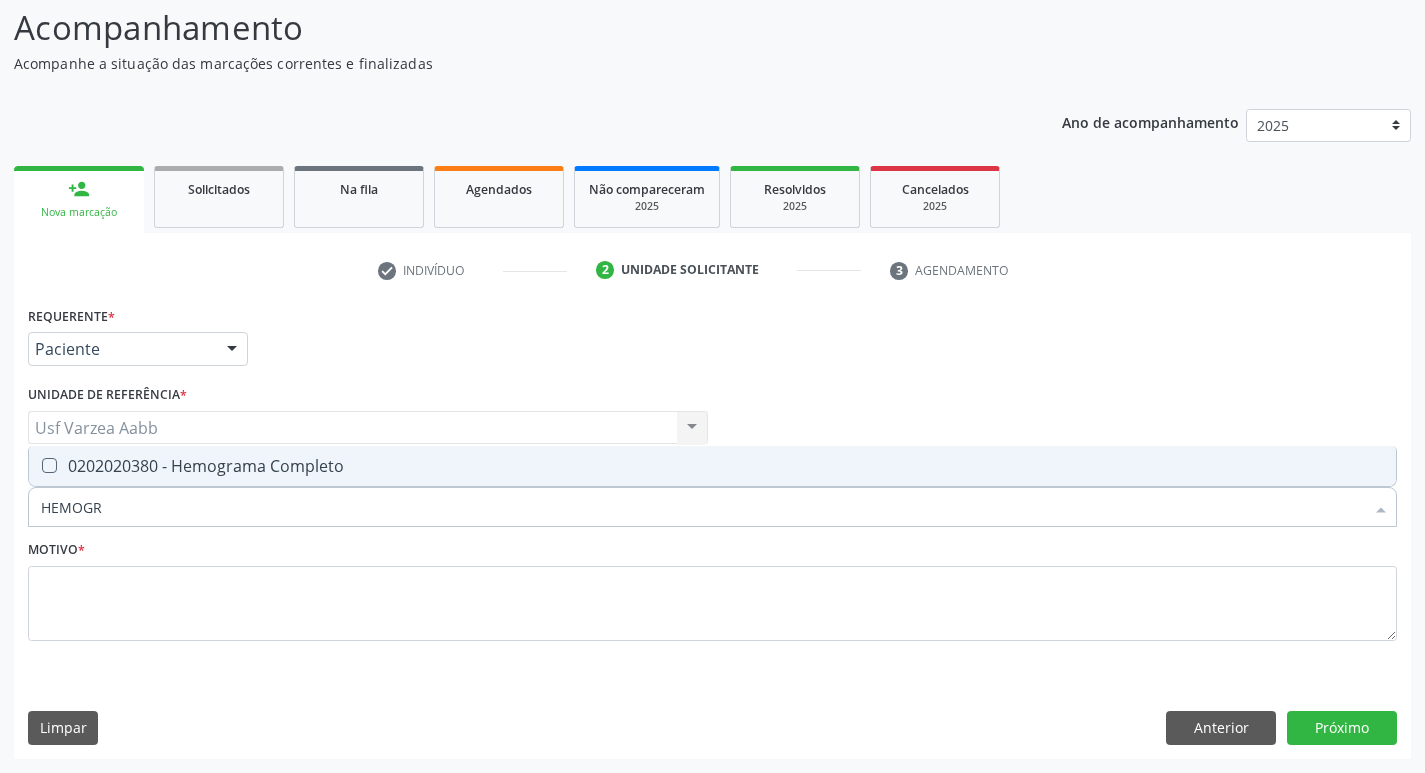 click on "0202020380 - Hemograma Completo" at bounding box center [712, 466] 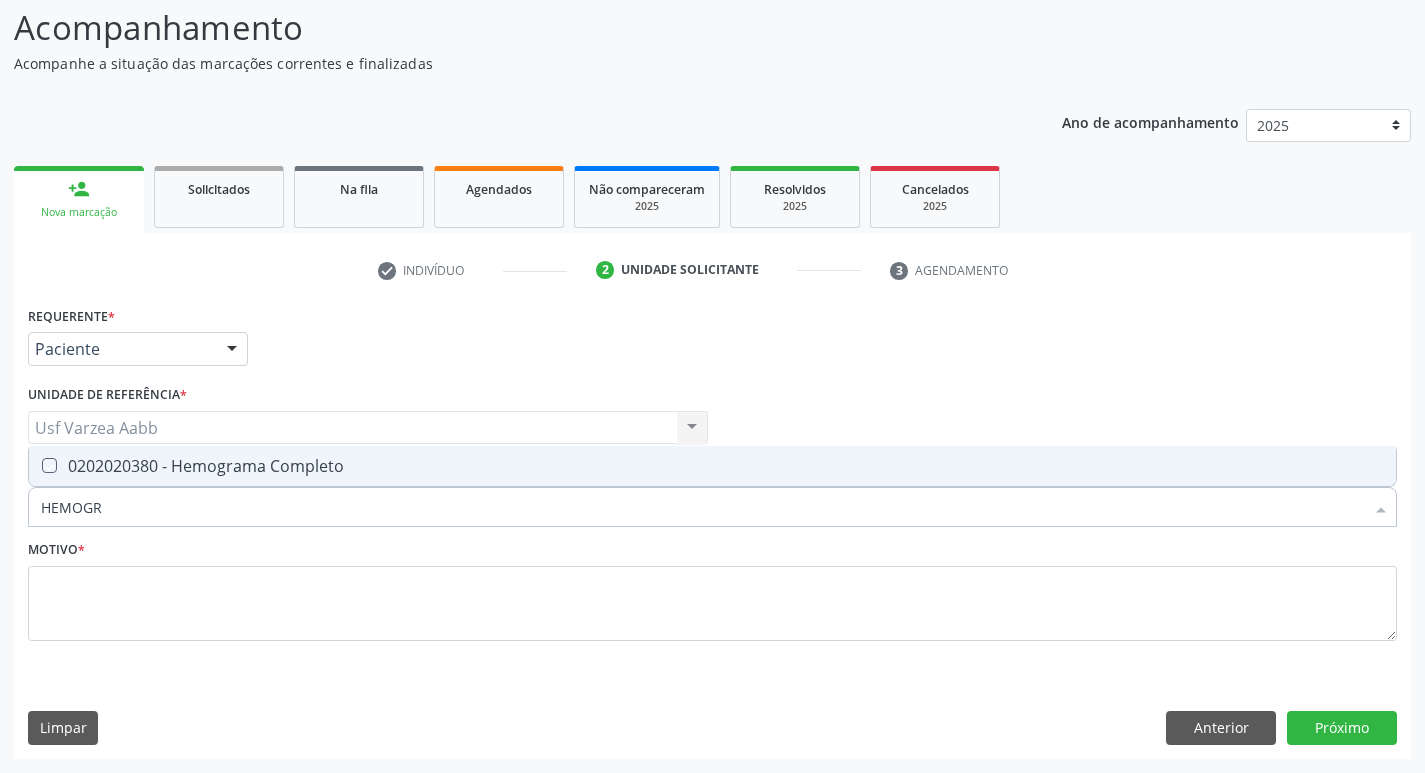 checkbox on "true" 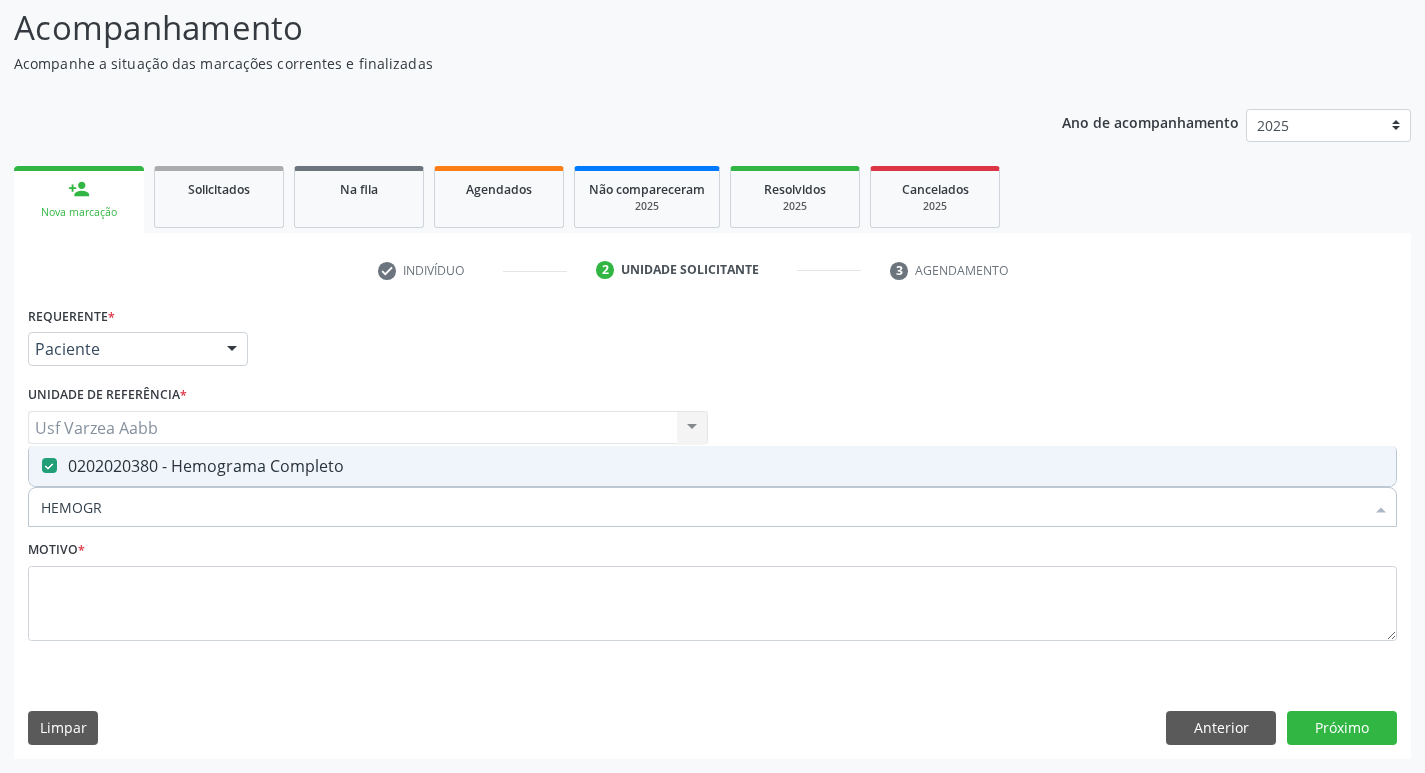 click on "HEMOGR" at bounding box center (702, 507) 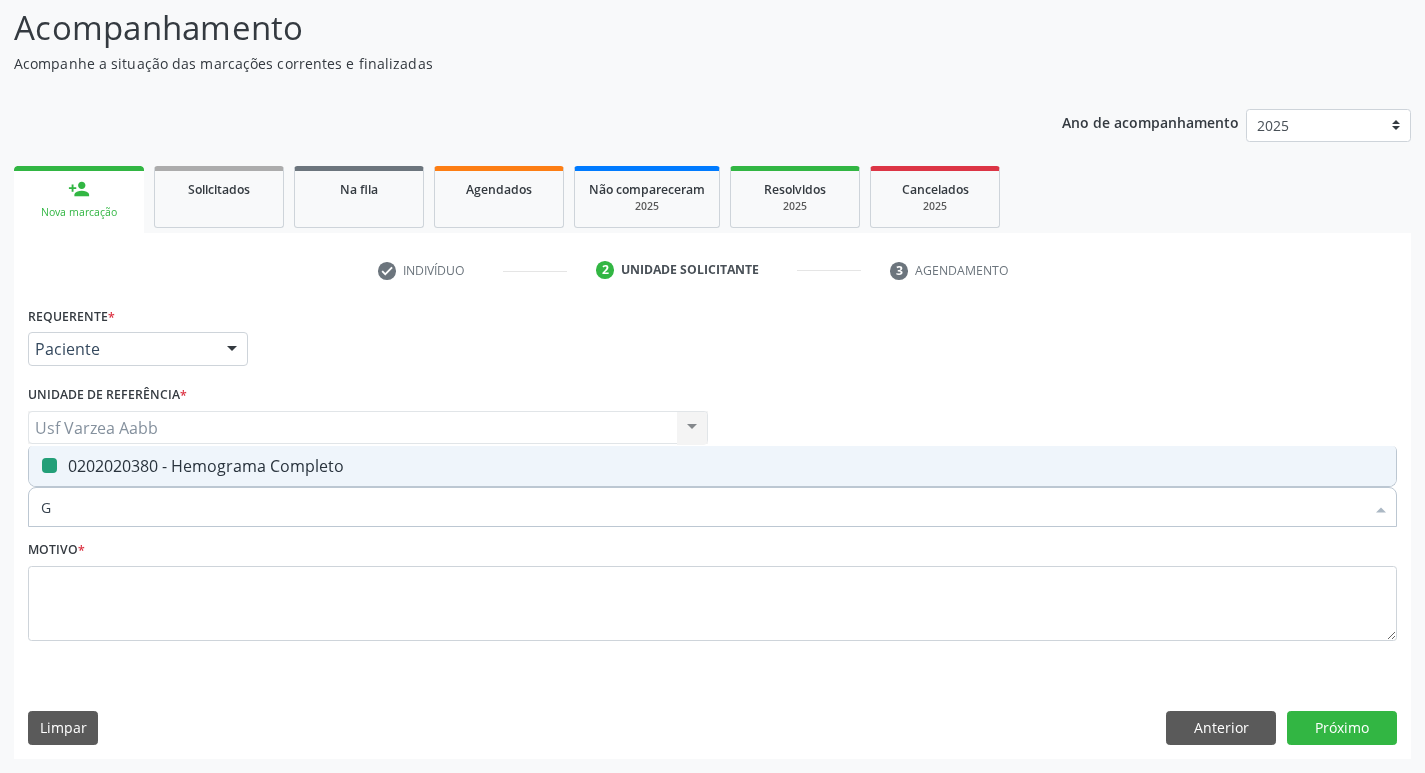 type on "GL" 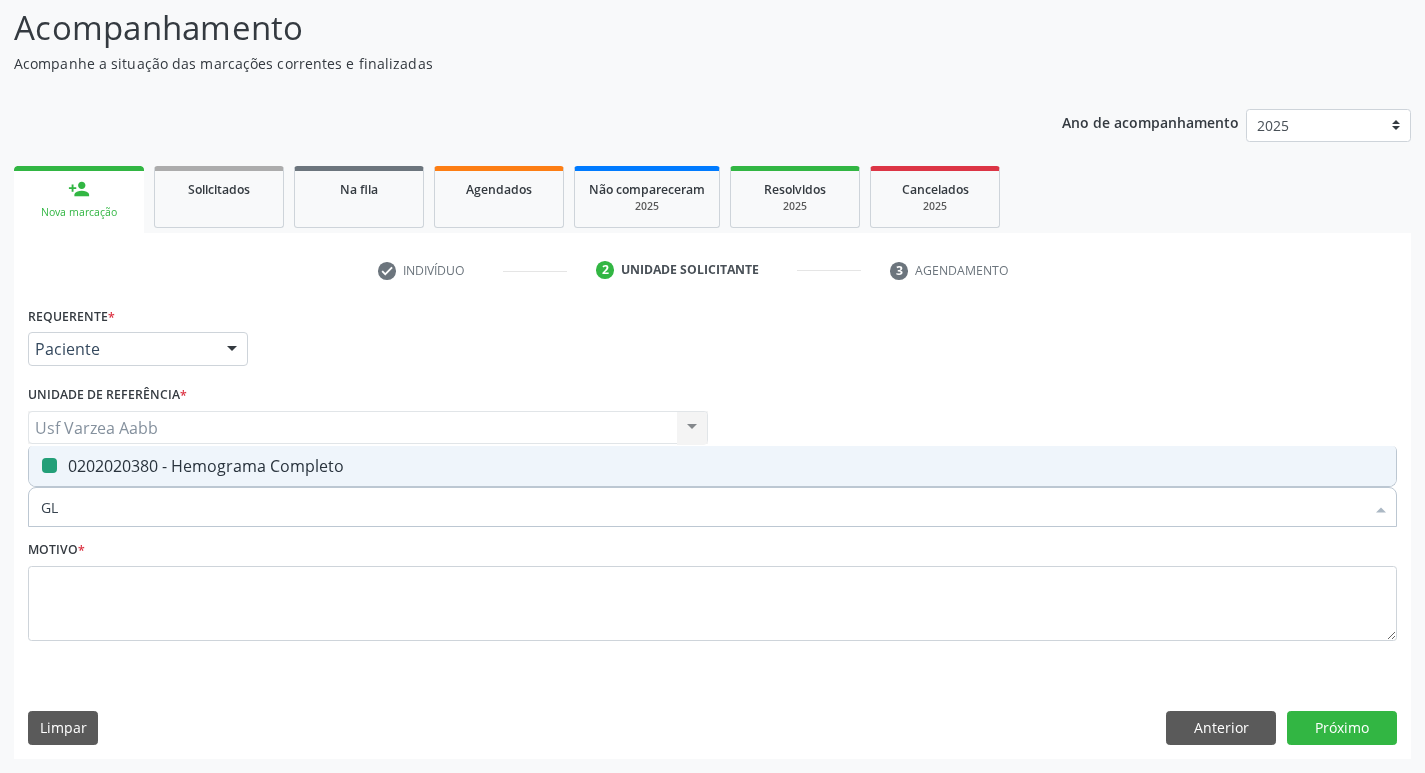 checkbox on "false" 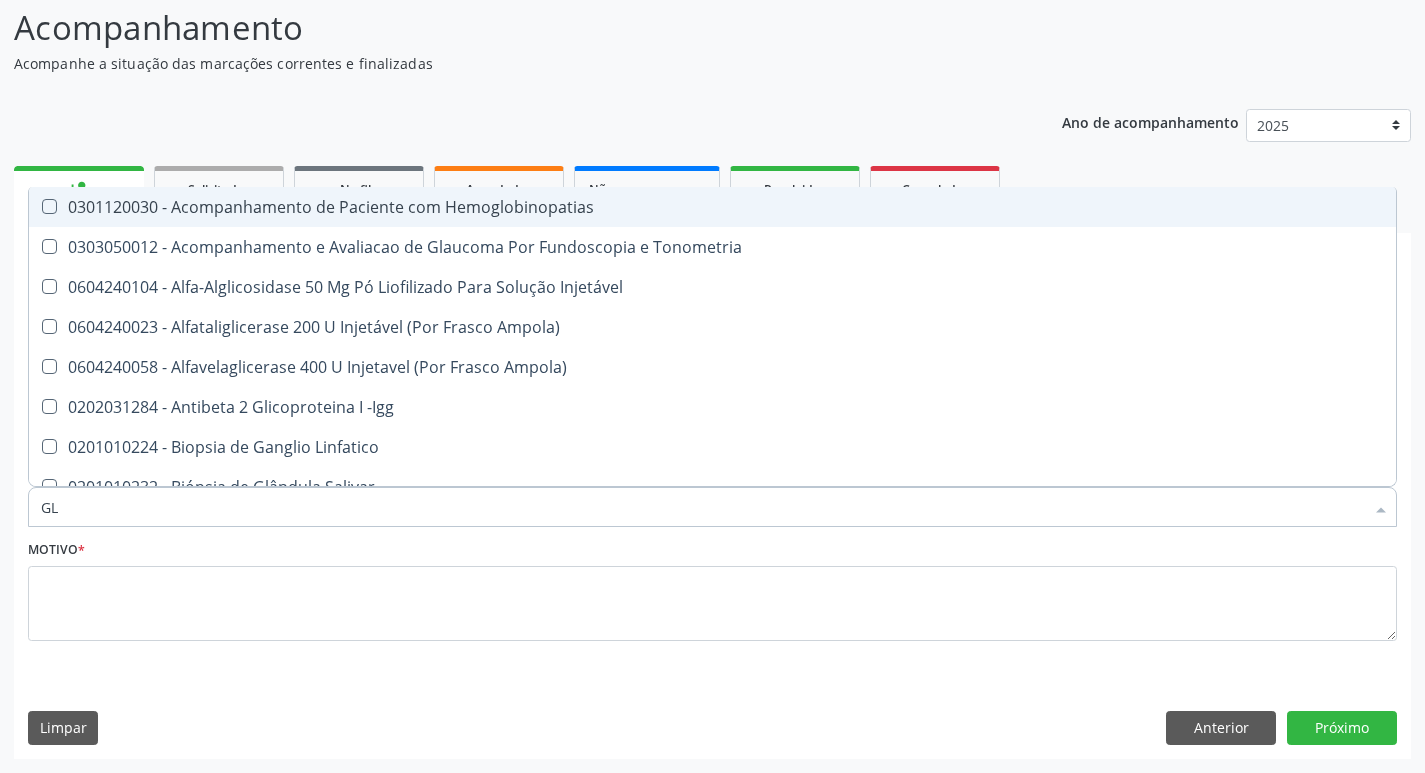 type on "GLI" 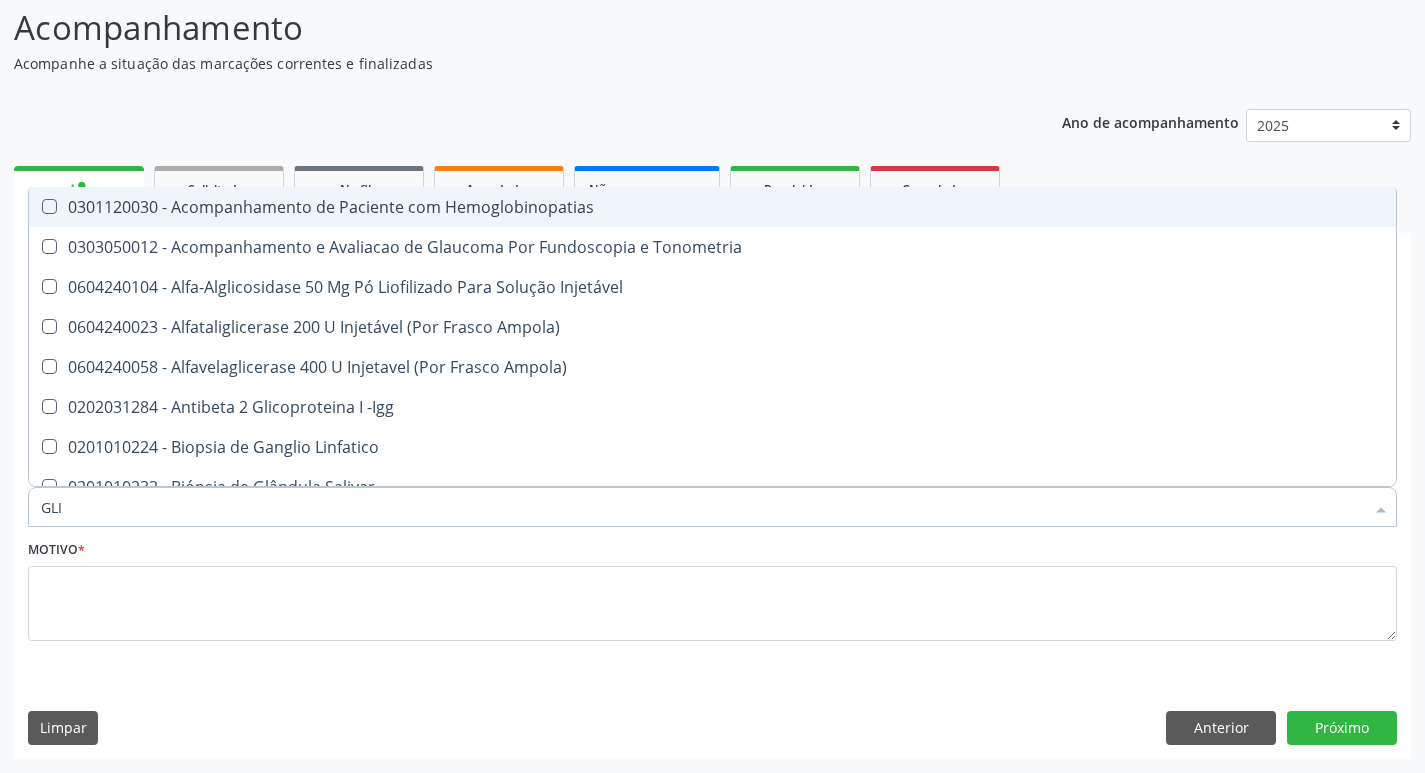 checkbox on "true" 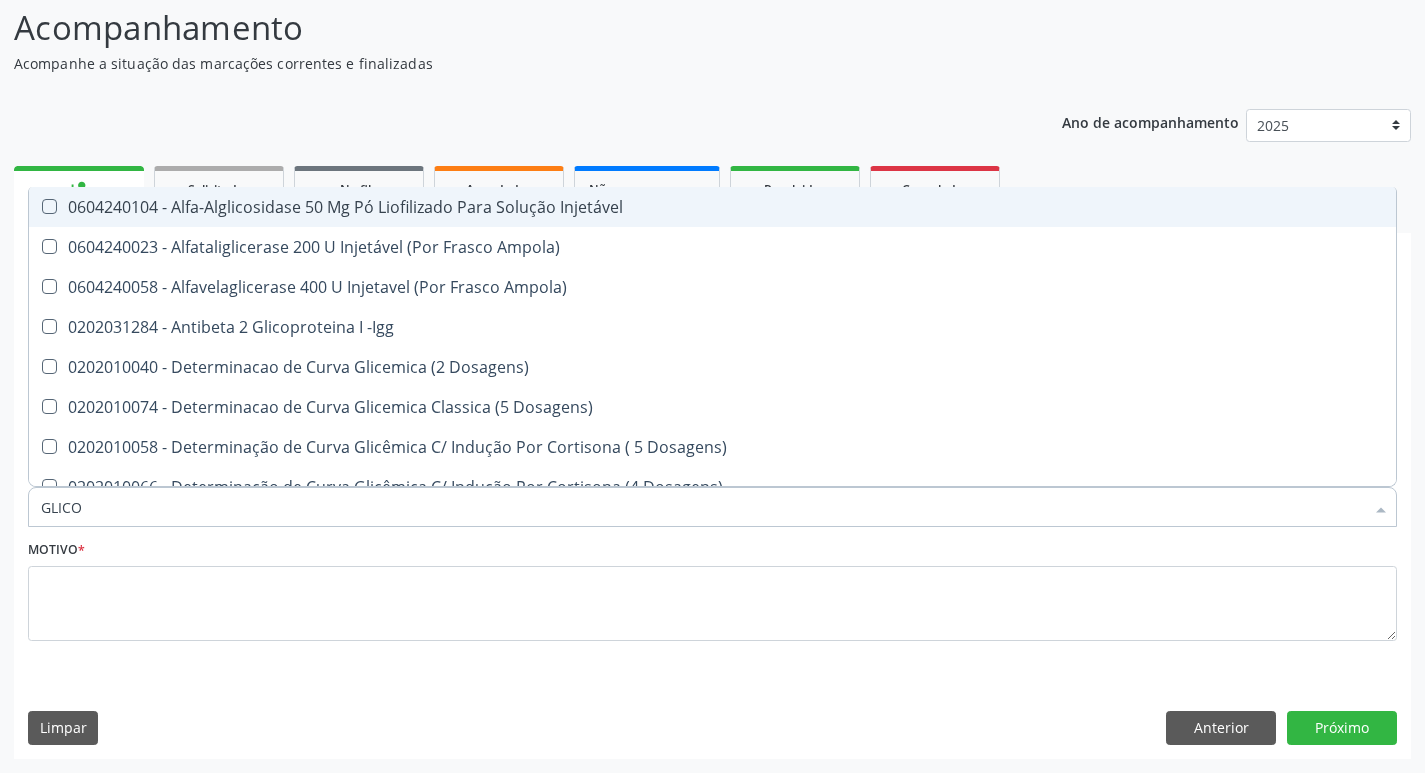 type on "GLICOS" 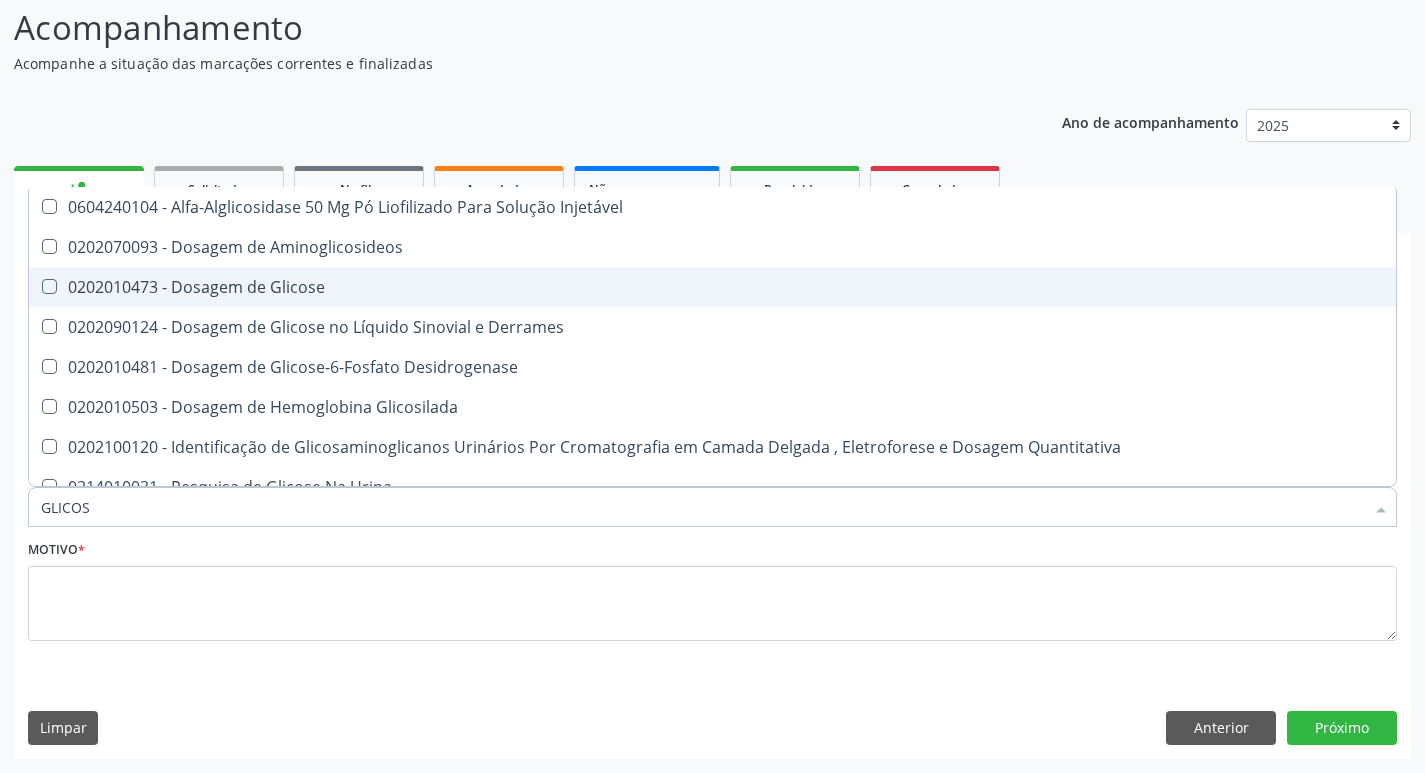 click on "0202010473 - Dosagem de Glicose" at bounding box center (712, 287) 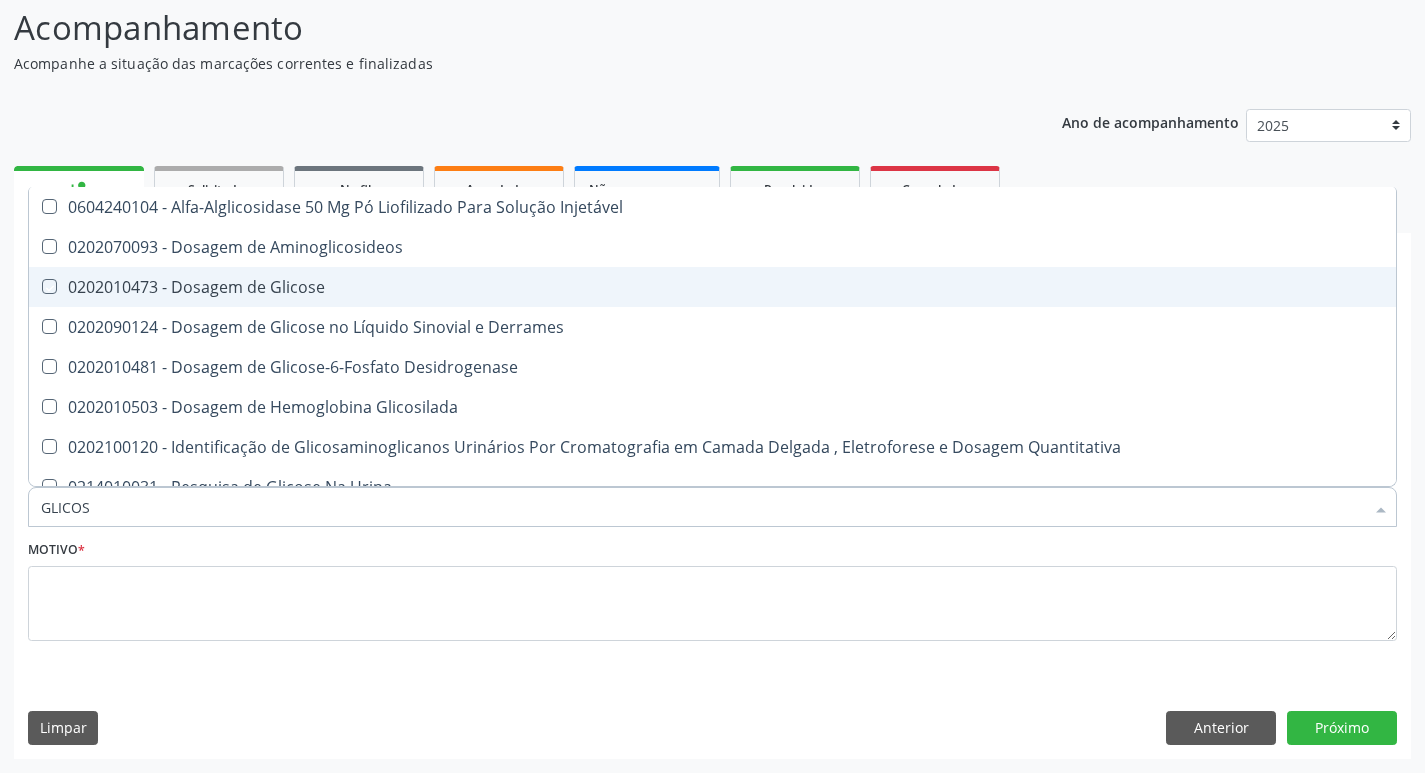 checkbox on "true" 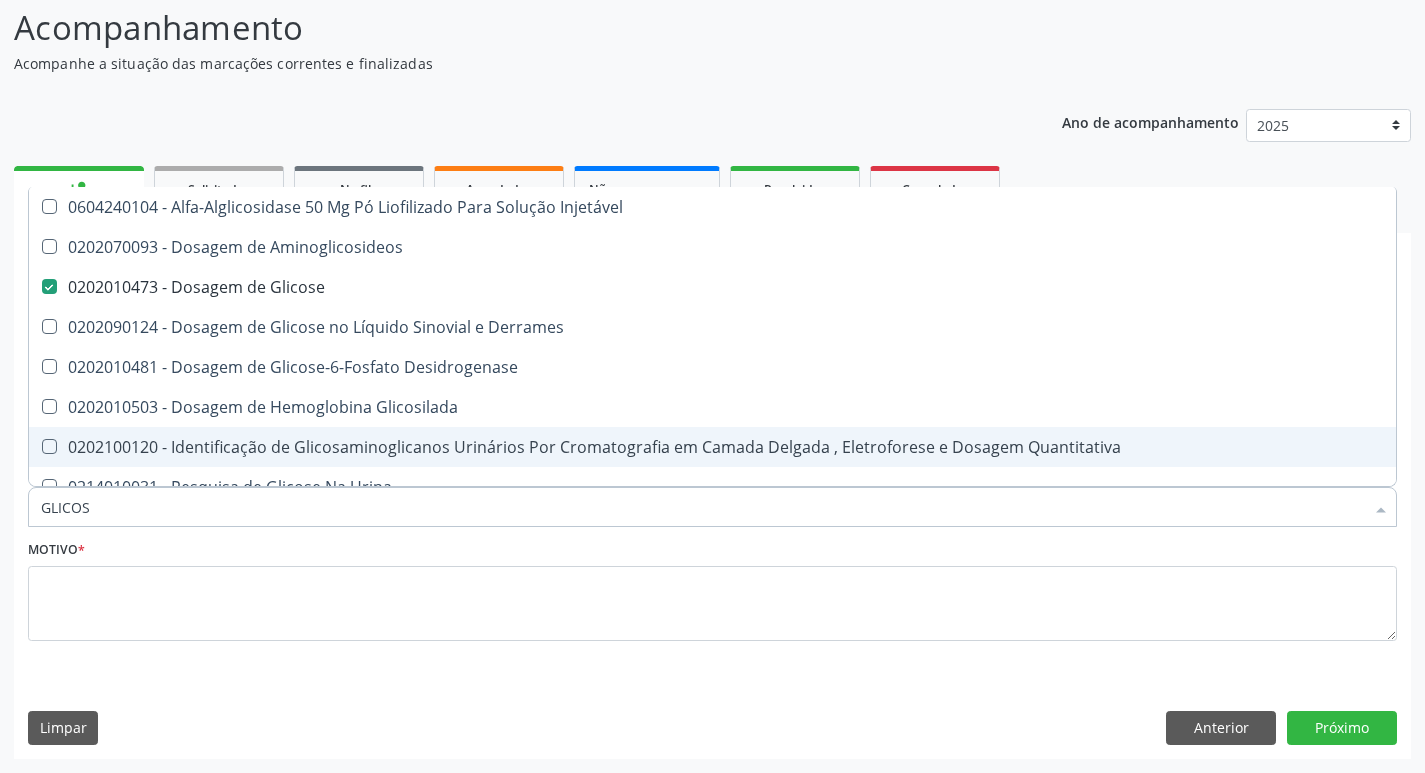 click on "GLICOS" at bounding box center (702, 507) 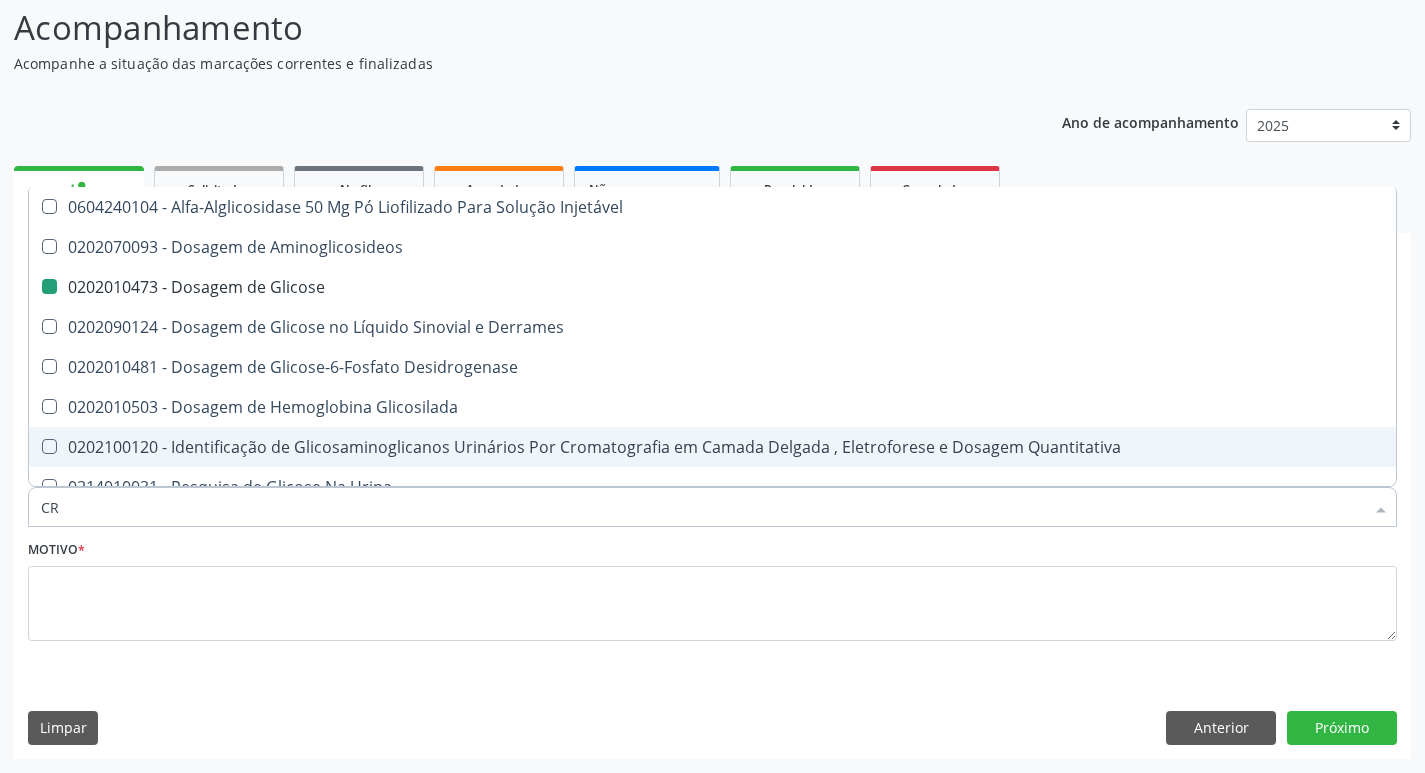 type on "CRE" 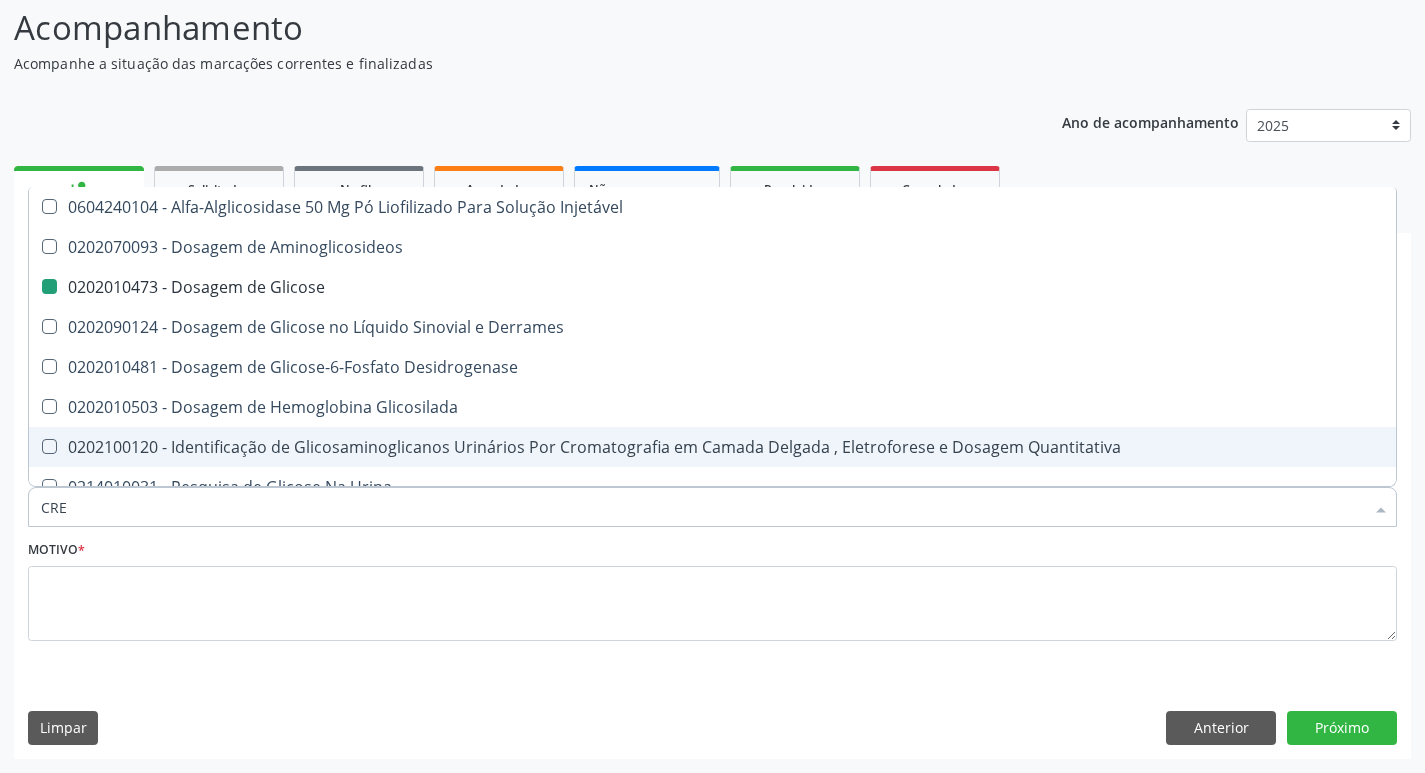 checkbox on "false" 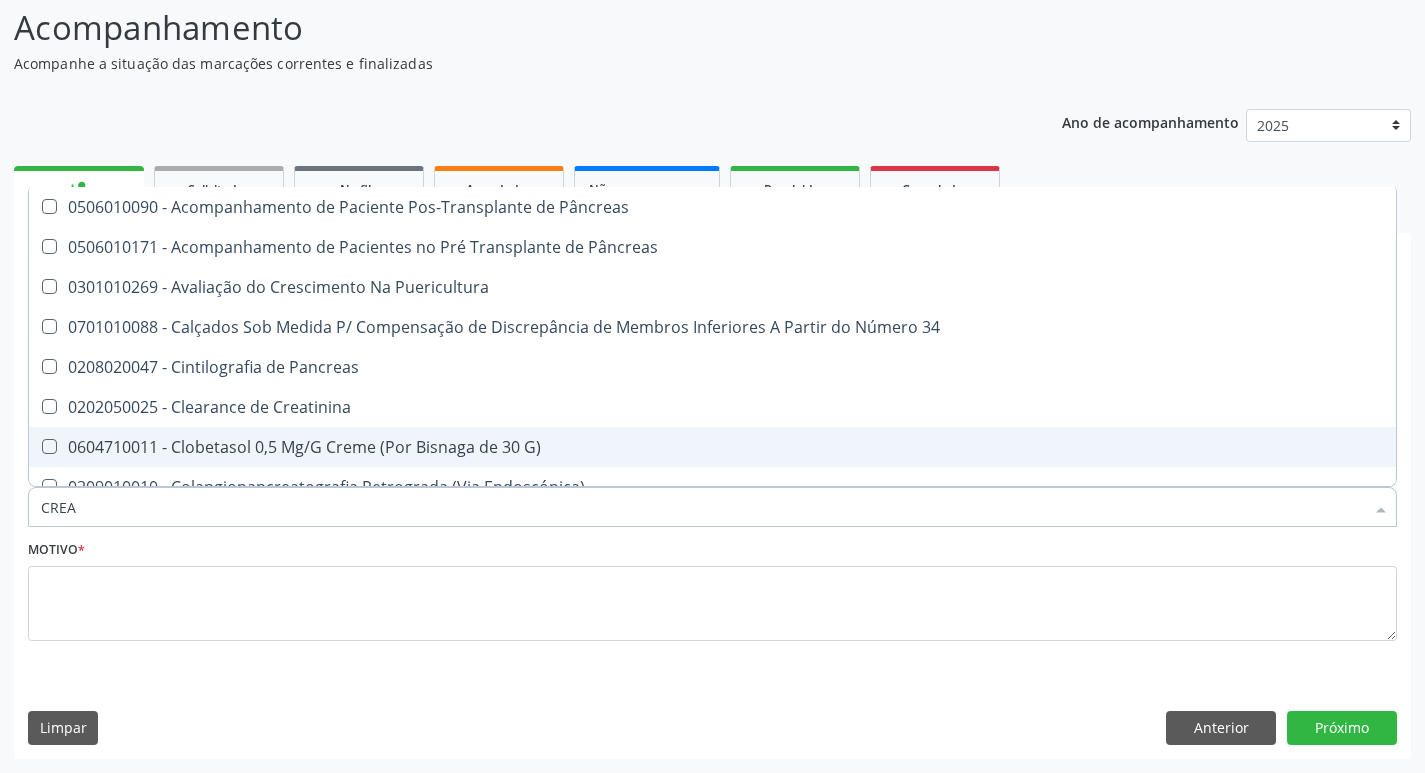type on "CREAT" 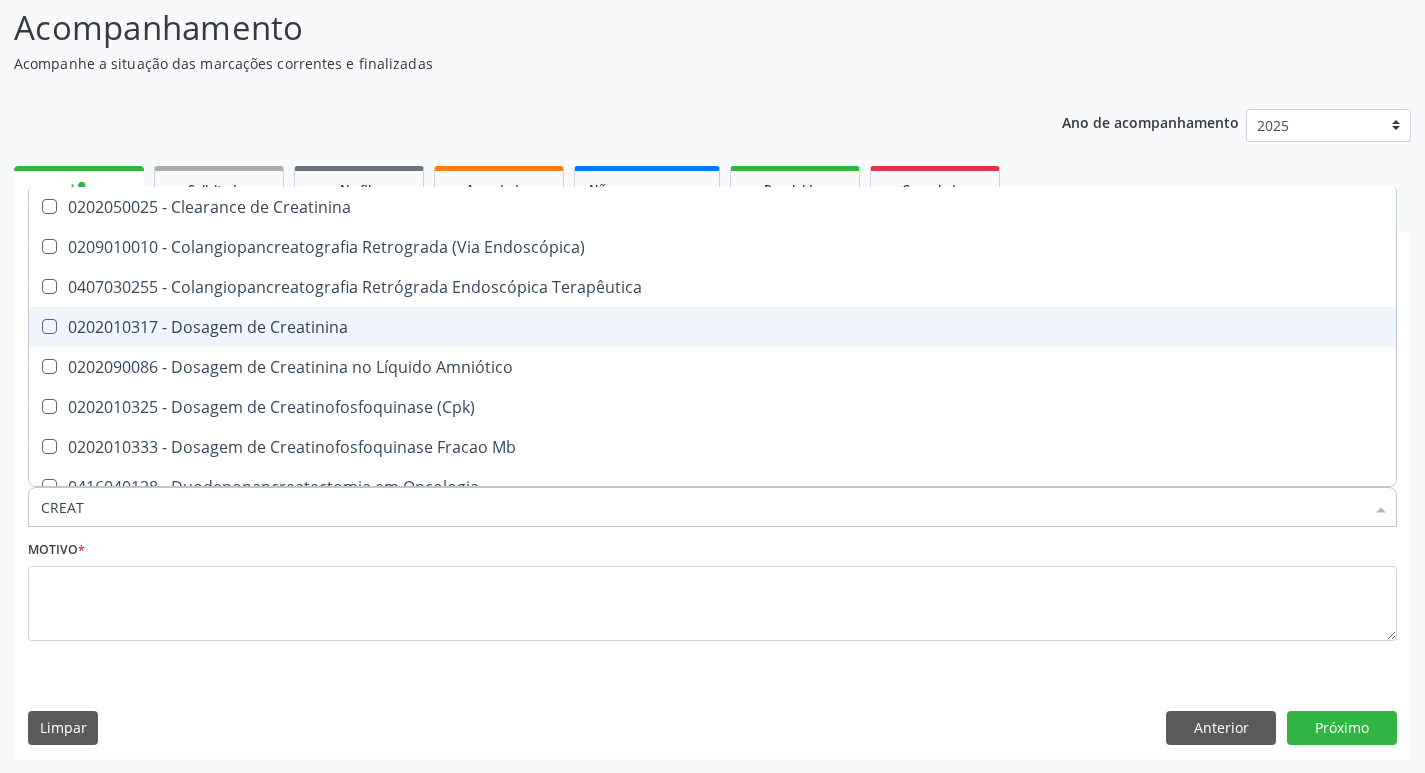 click on "0202010317 - Dosagem de Creatinina" at bounding box center [712, 327] 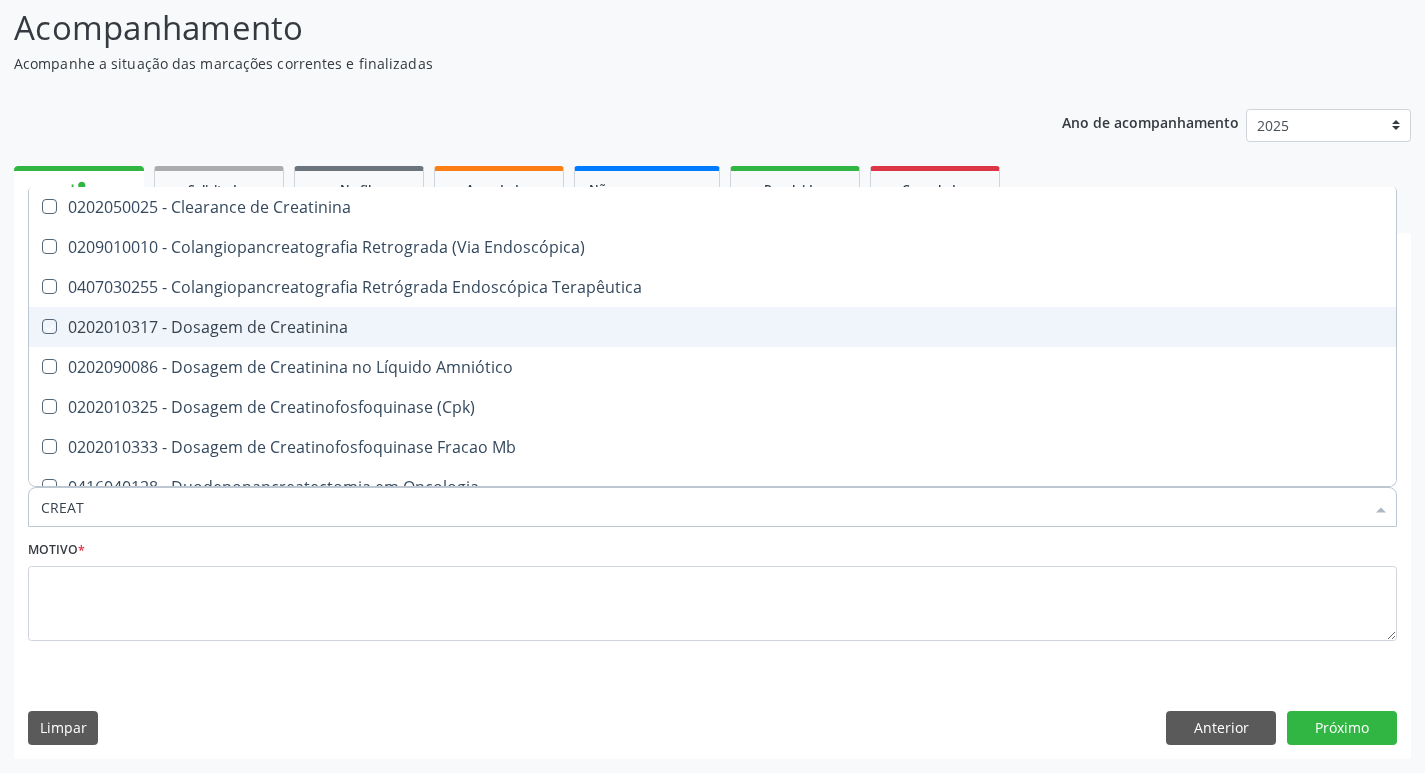 checkbox on "true" 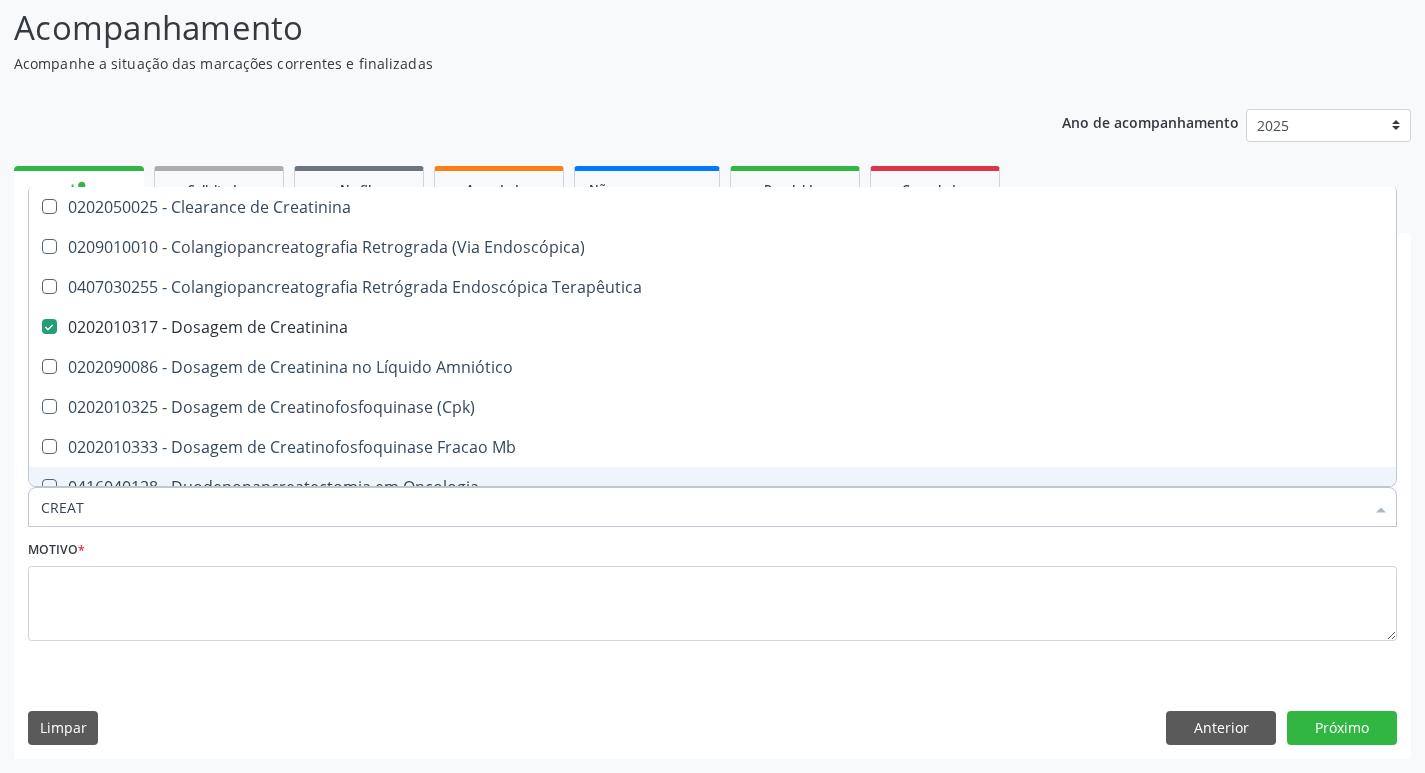 click on "CREAT" at bounding box center (702, 507) 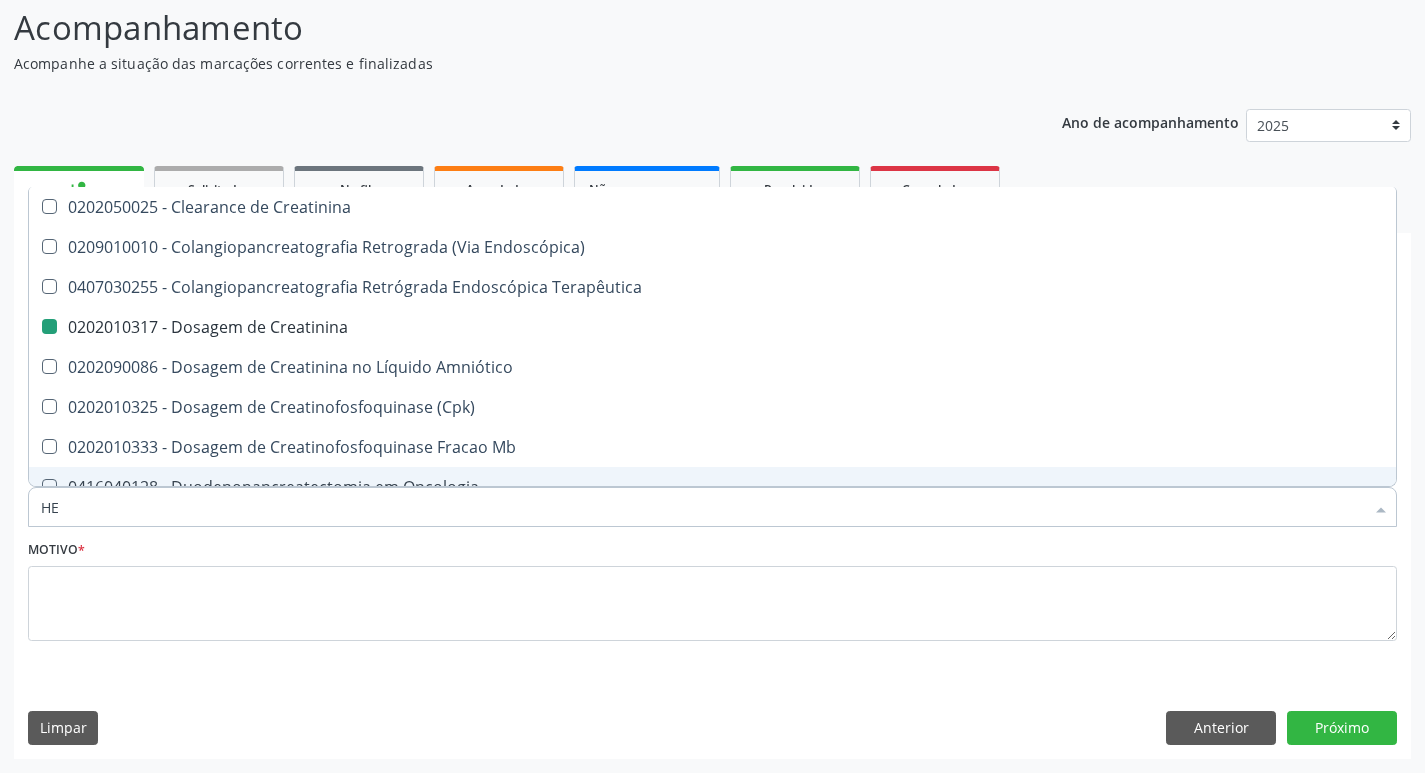 type on "HEM" 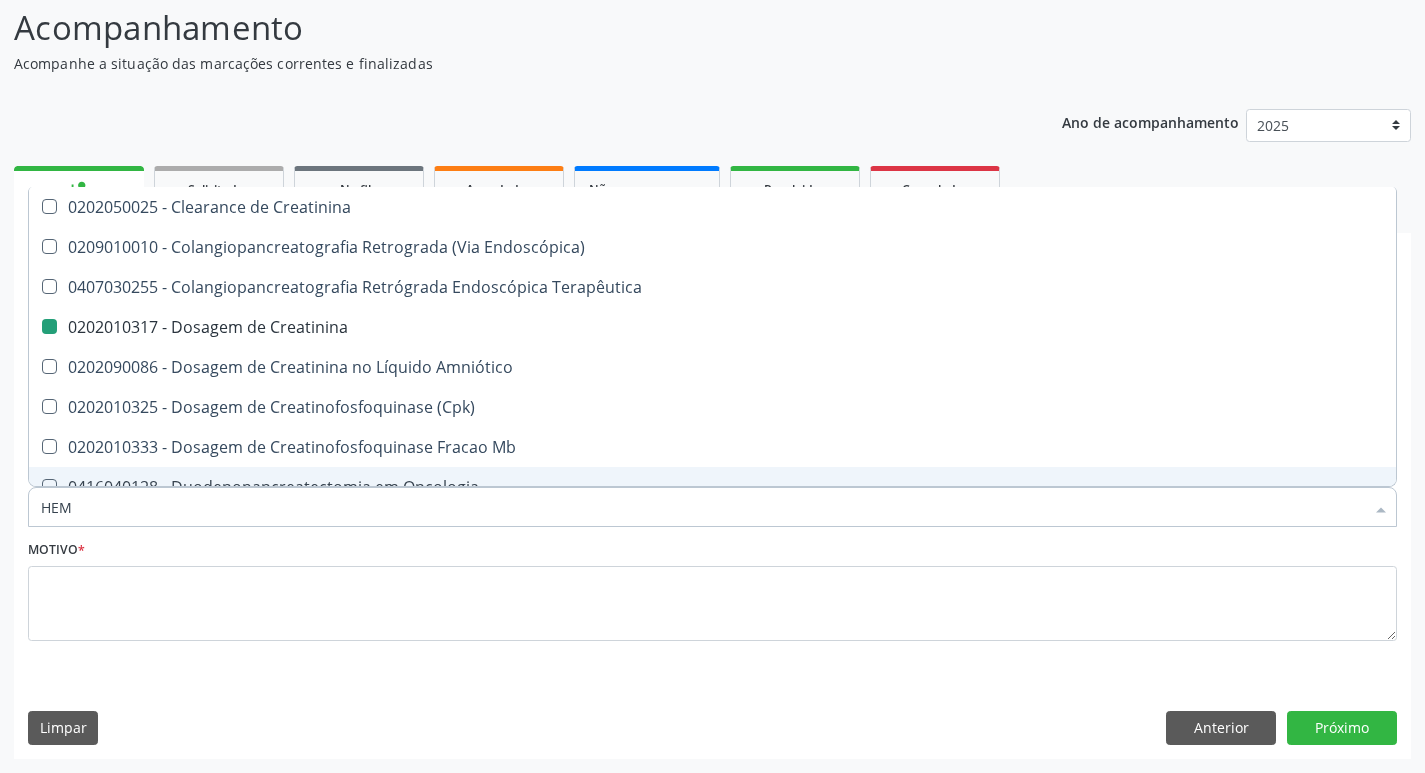 checkbox on "false" 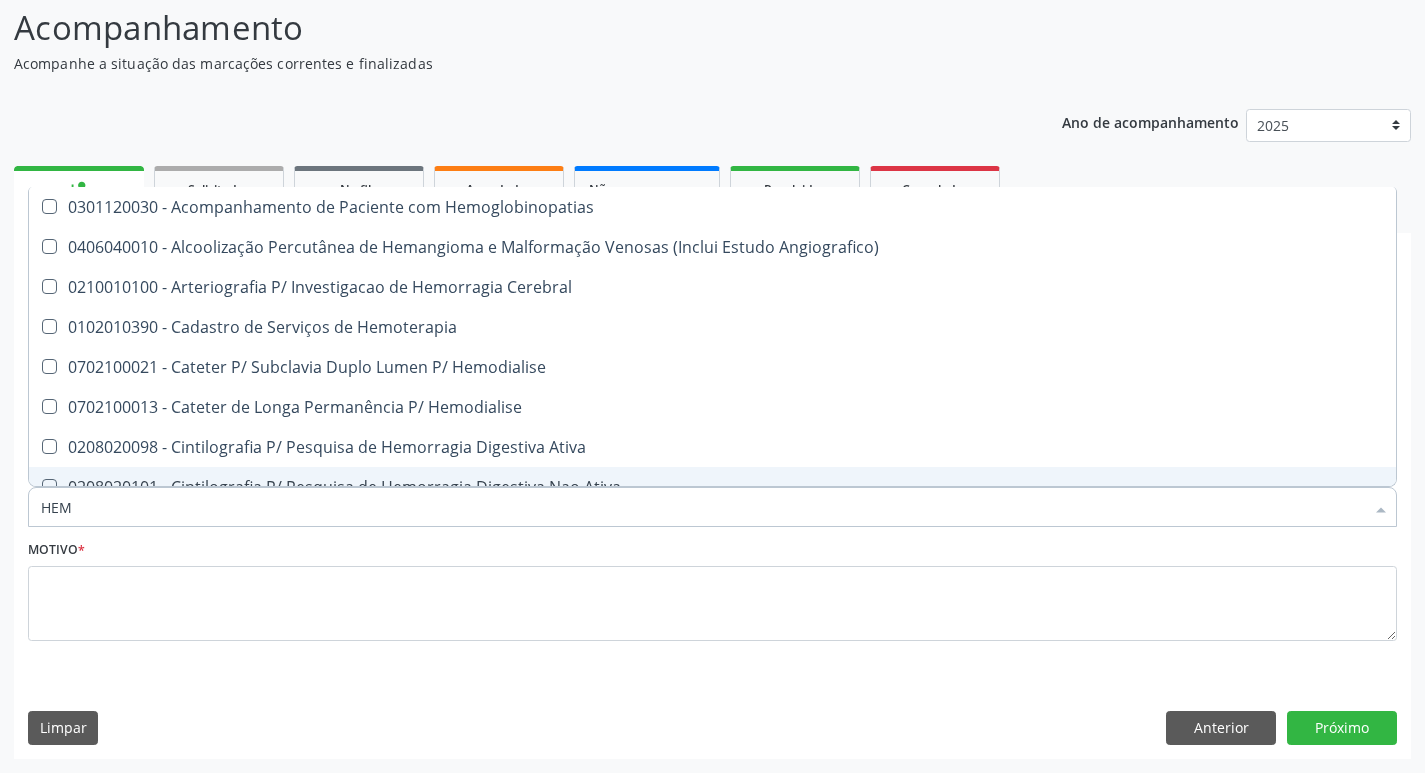 type on "HEMO" 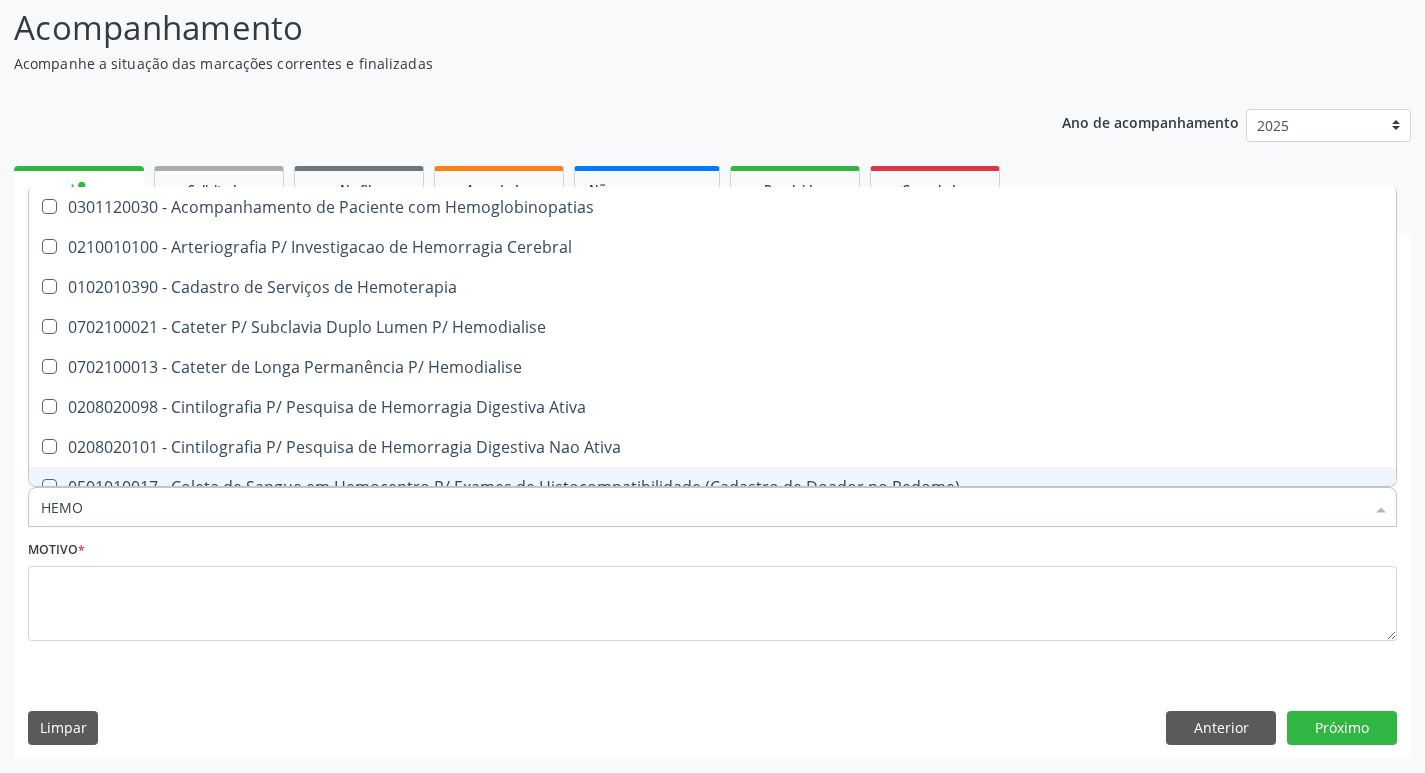 type on "HEMOG" 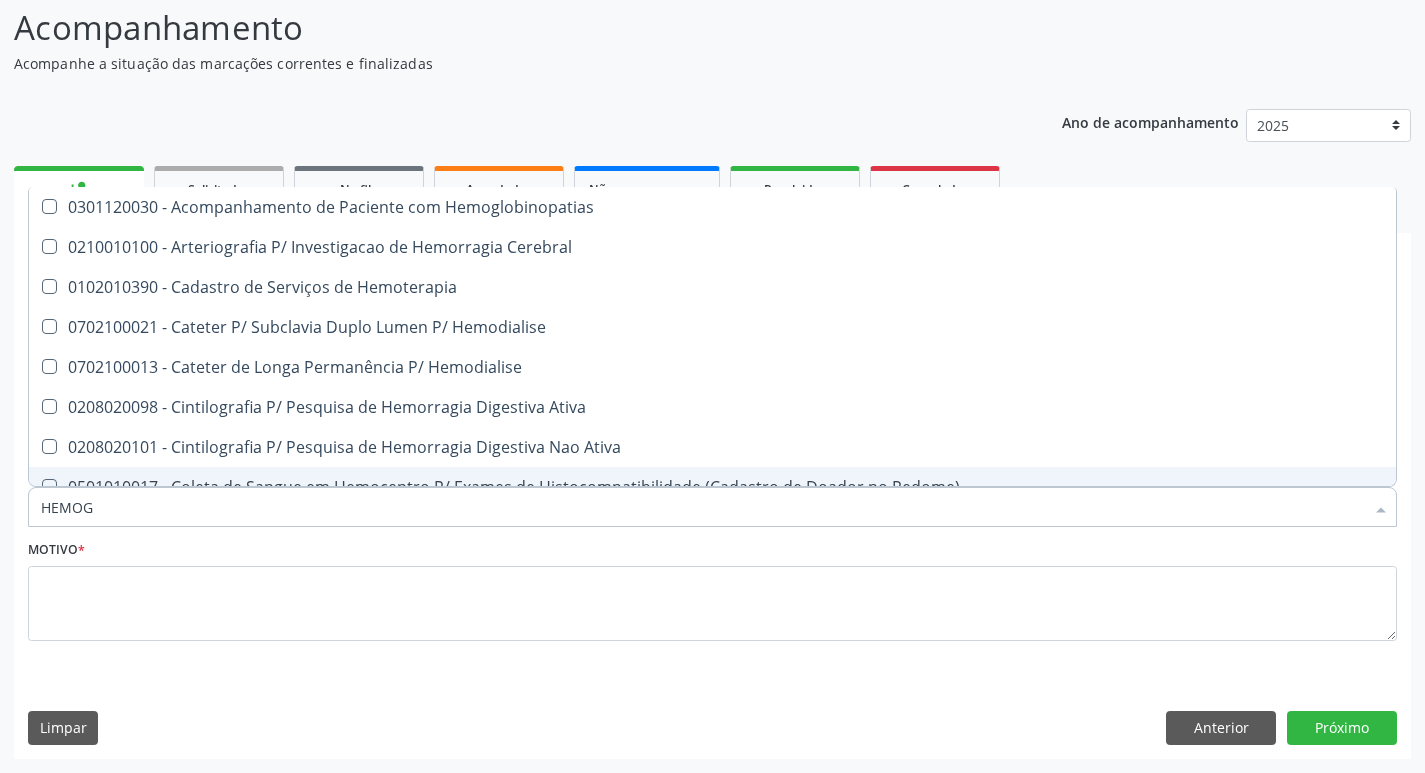 type on "HEMOGR" 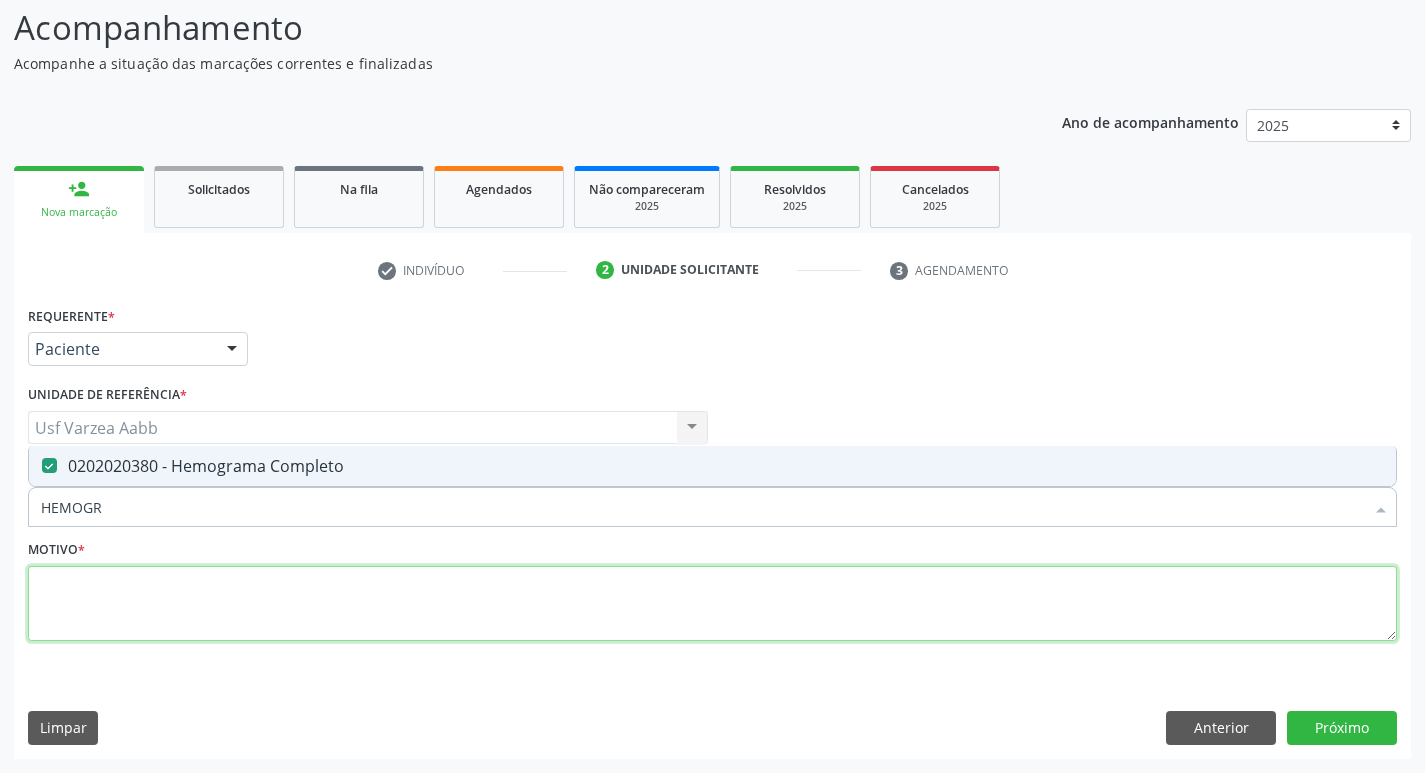 click at bounding box center (712, 604) 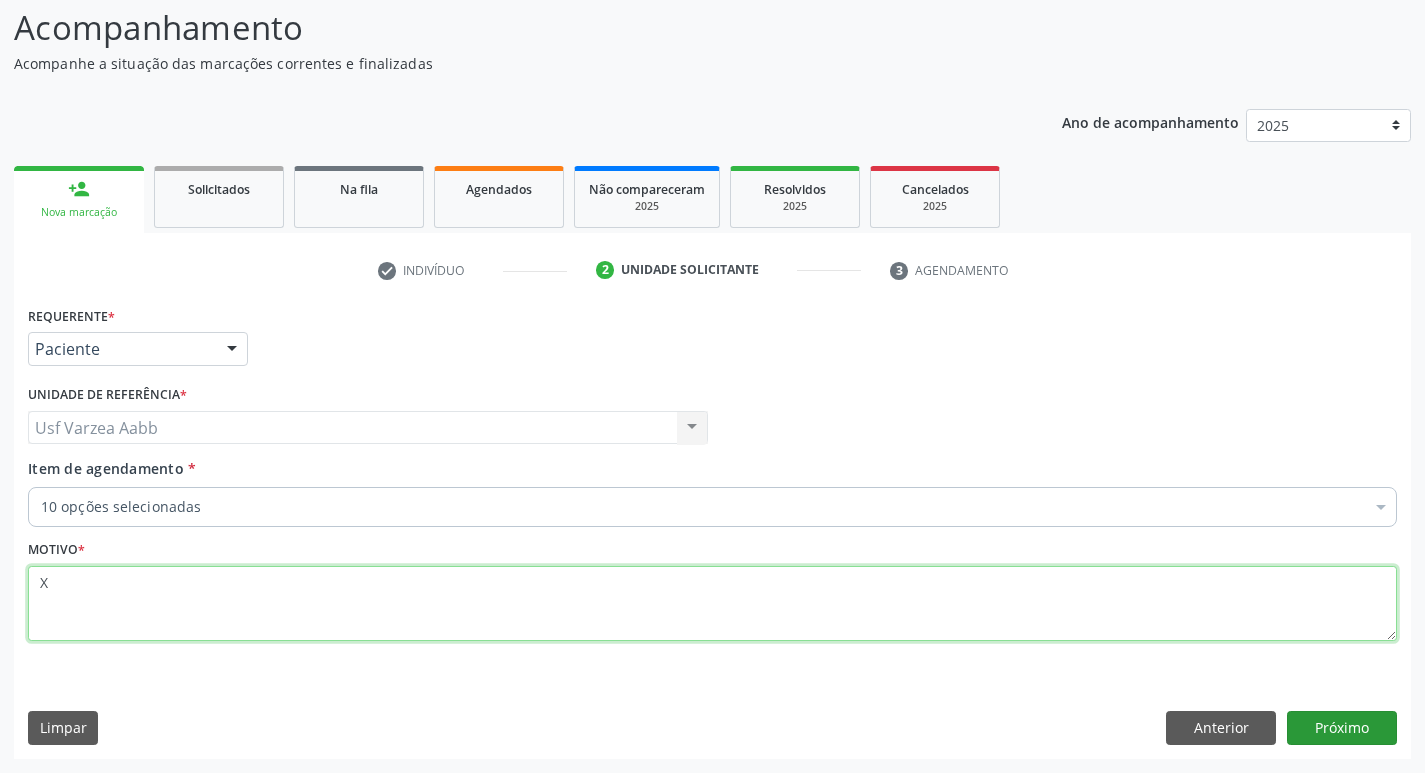 type on "X" 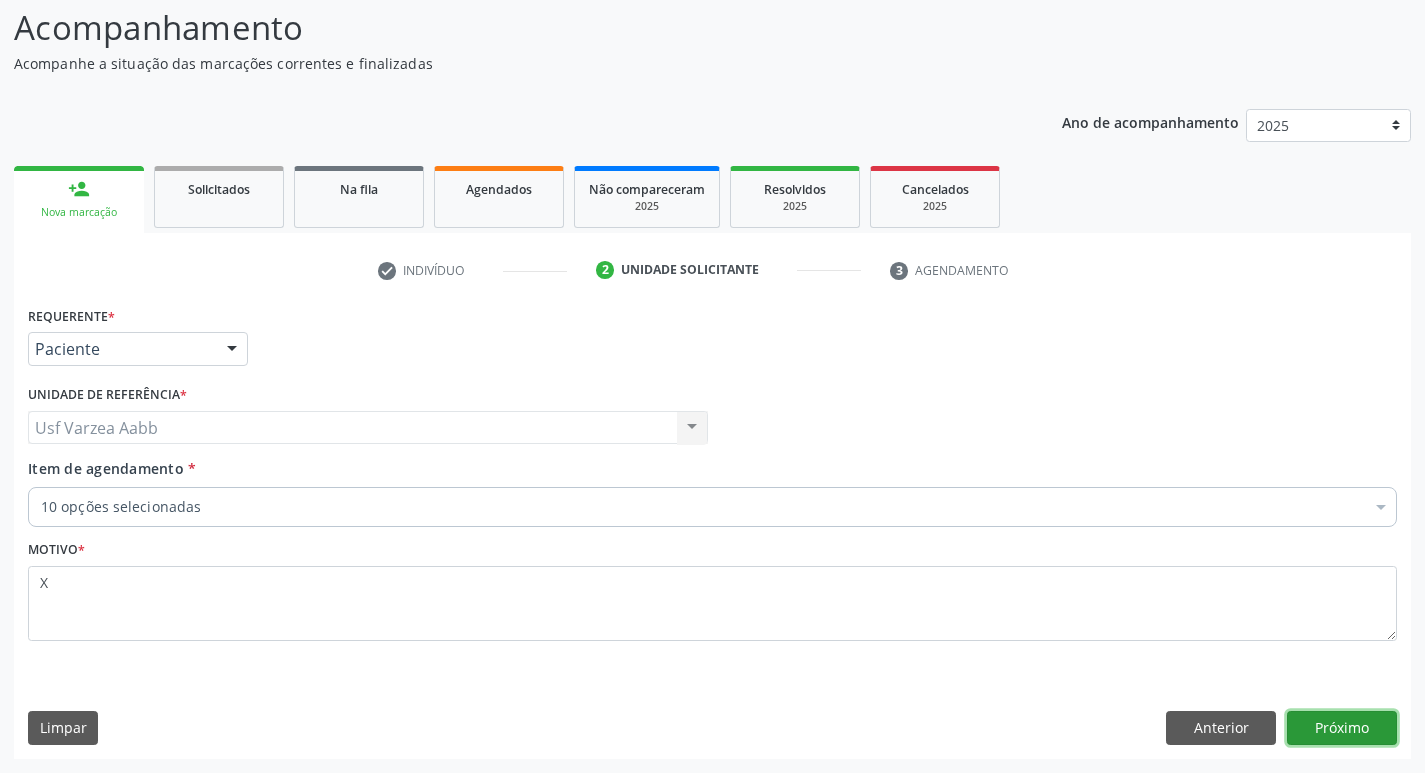 click on "Próximo" at bounding box center (1342, 728) 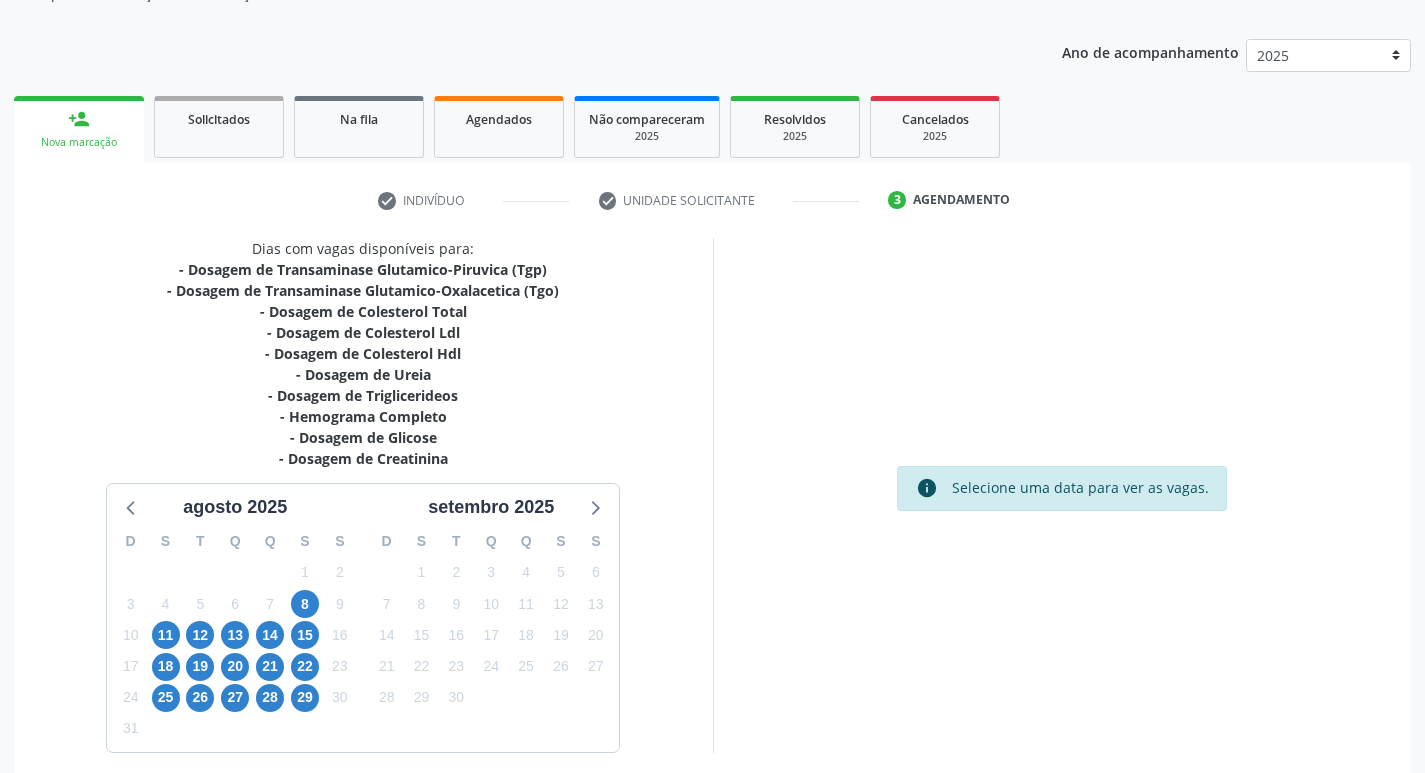 scroll, scrollTop: 233, scrollLeft: 0, axis: vertical 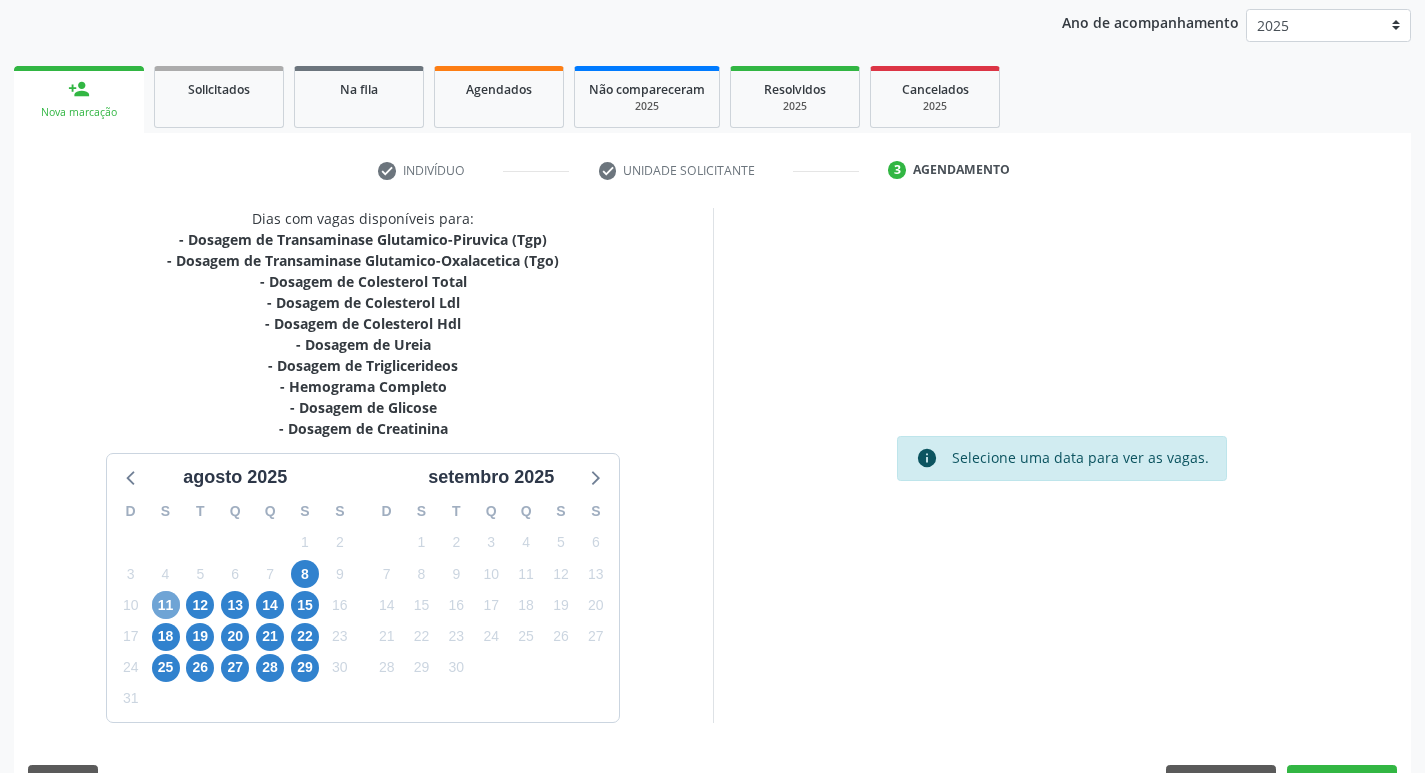 click on "11" at bounding box center [166, 605] 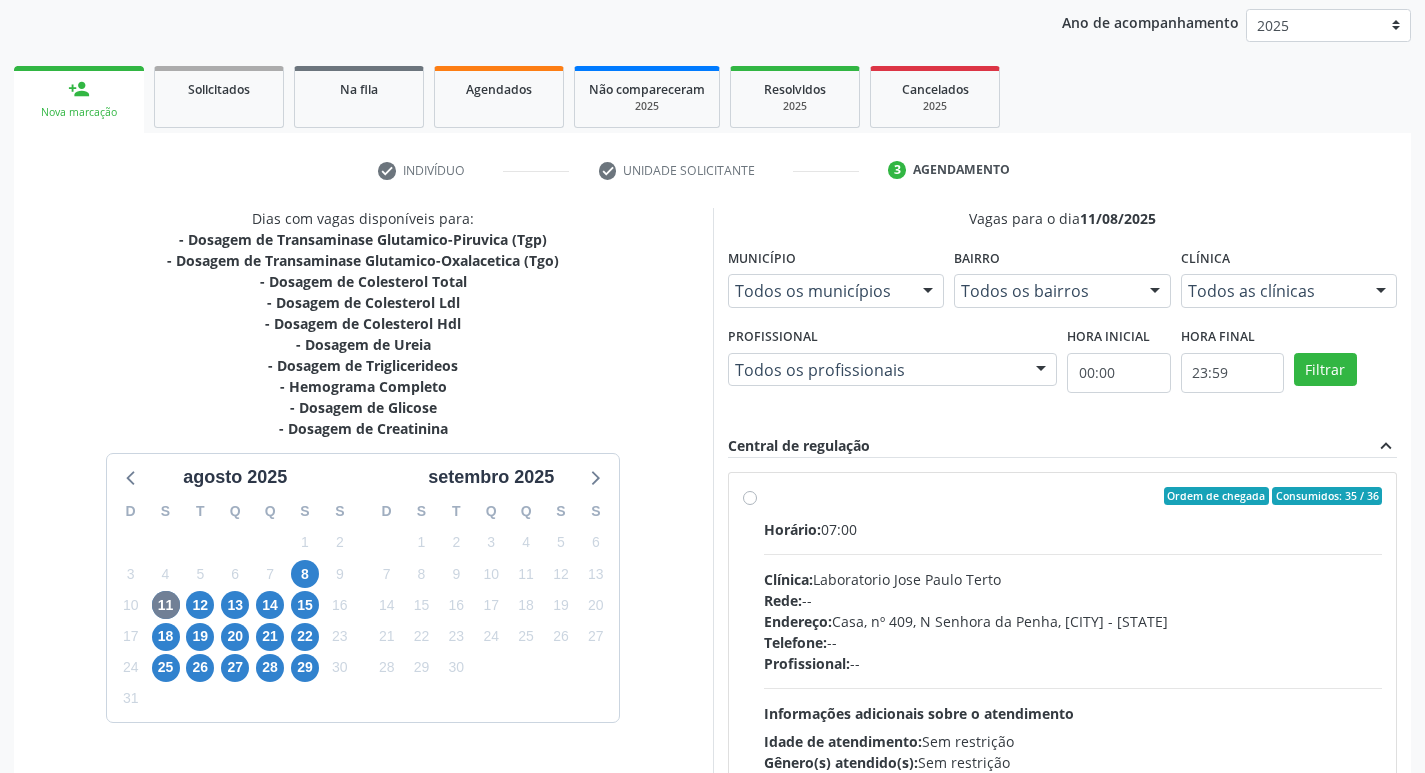 click on "Ordem de chegada
Consumidos: 35 / 36
Horário:   07:00
Clínica:  Laboratorio Jose Paulo Terto
Rede:
--
Endereço:   Casa, nº 409, N Senhora da Penha, [CITY] - [STATE]
Telefone:   --
Profissional:
--
Informações adicionais sobre o atendimento
Idade de atendimento:
Sem restrição
Gênero(s) atendido(s):
Sem restrição
Informações adicionais:
--" at bounding box center [1073, 640] 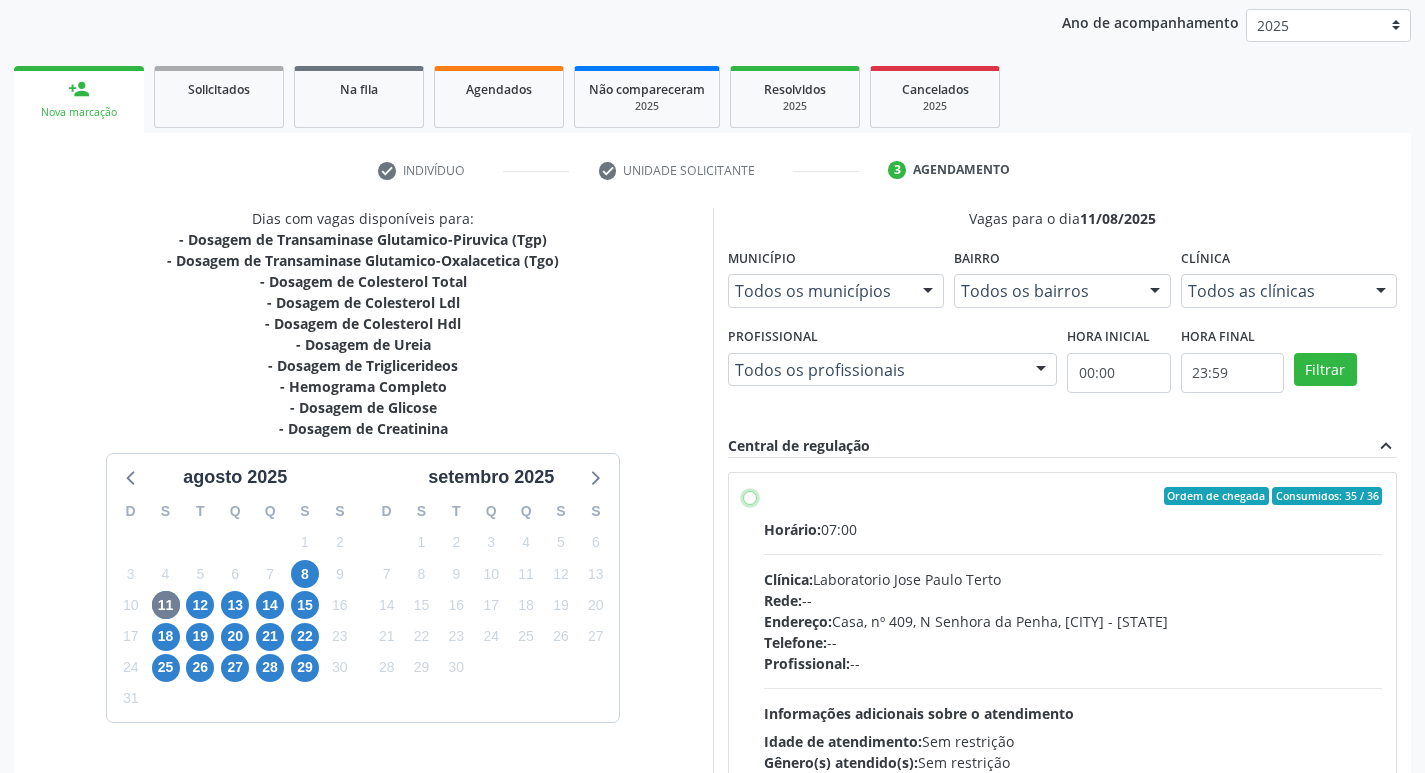click on "Ordem de chegada
Consumidos: 35 / 36
Horário:   07:00
Clínica:  Laboratorio Jose Paulo Terto
Rede:
--
Endereço:   Casa, nº 409, N Senhora da Penha, [CITY] - [STATE]
Telefone:   --
Profissional:
--
Informações adicionais sobre o atendimento
Idade de atendimento:
Sem restrição
Gênero(s) atendido(s):
Sem restrição
Informações adicionais:
--" at bounding box center [750, 496] 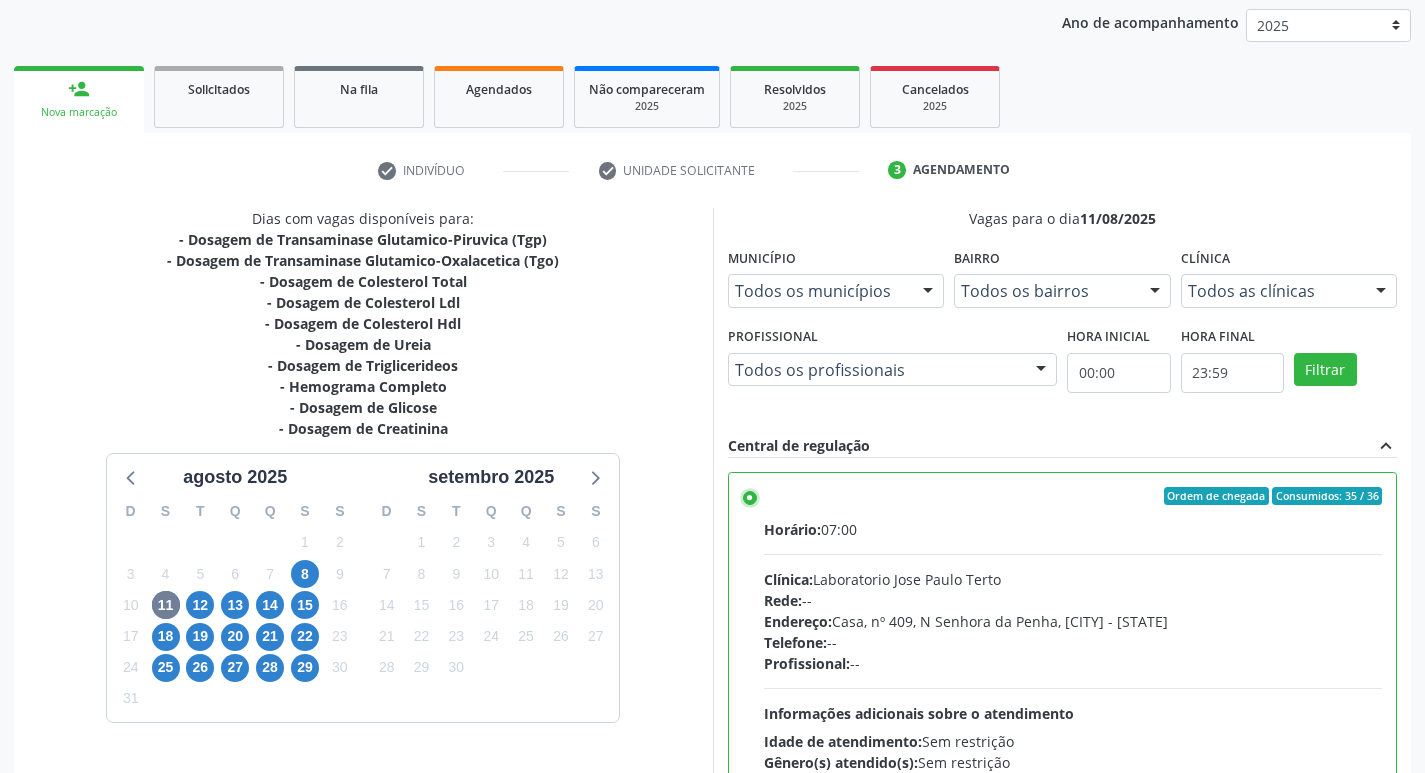 scroll, scrollTop: 422, scrollLeft: 0, axis: vertical 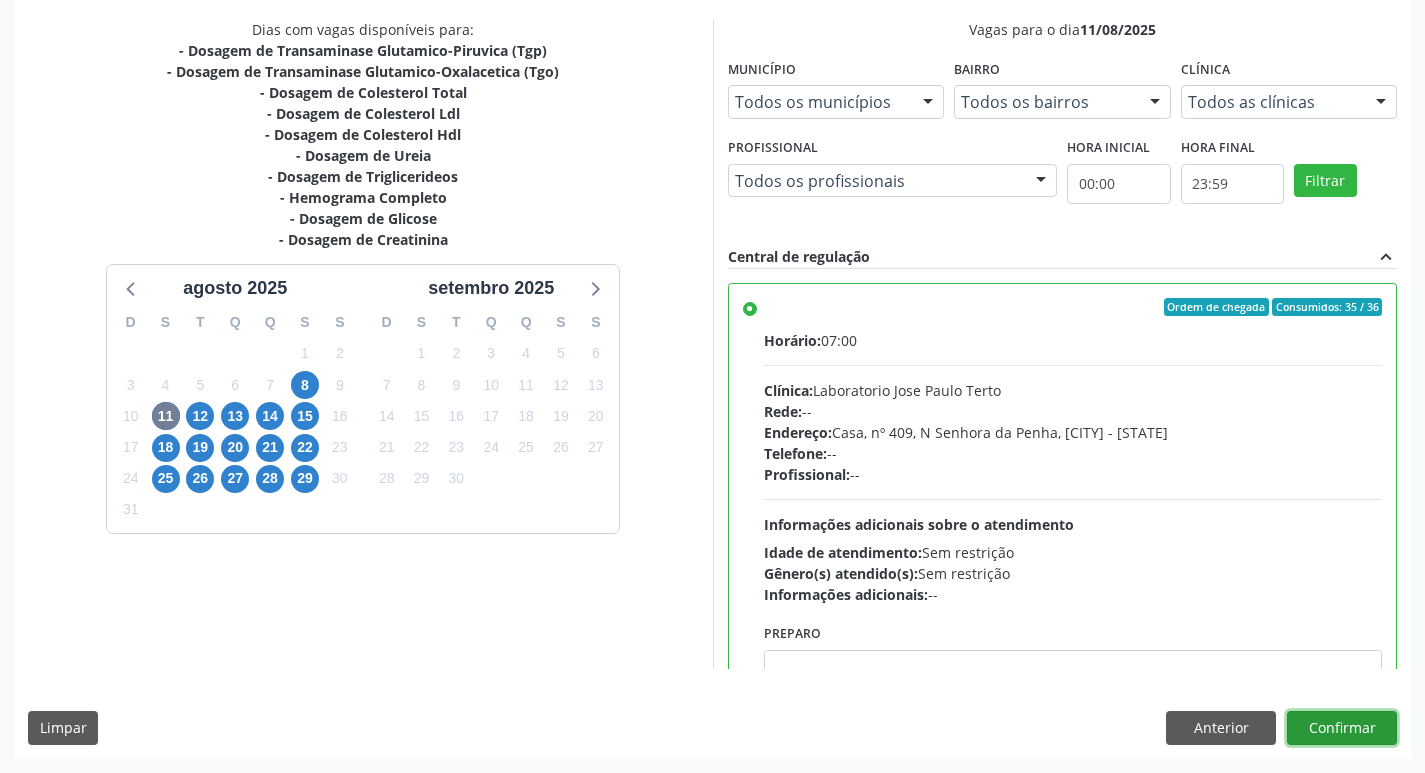 click on "Confirmar" at bounding box center [1342, 728] 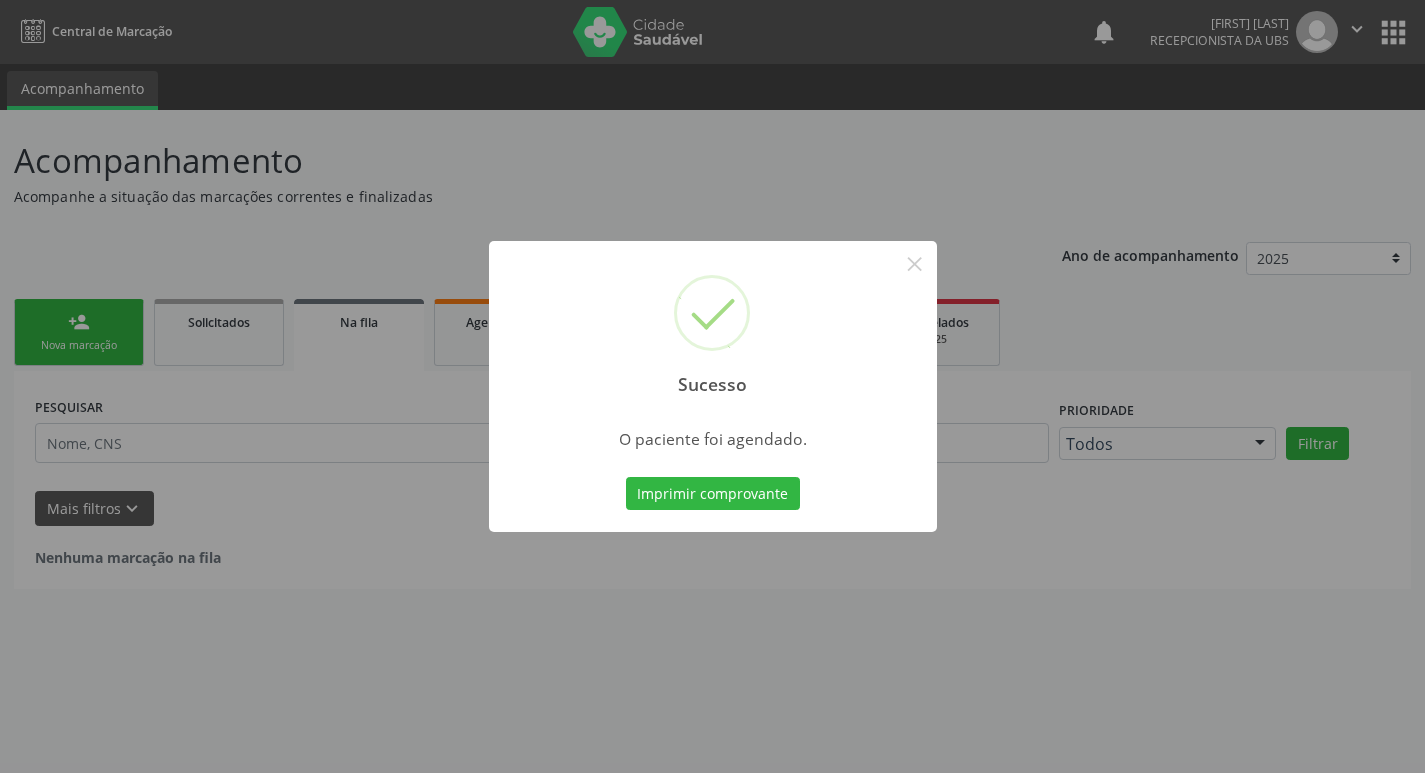 scroll, scrollTop: 0, scrollLeft: 0, axis: both 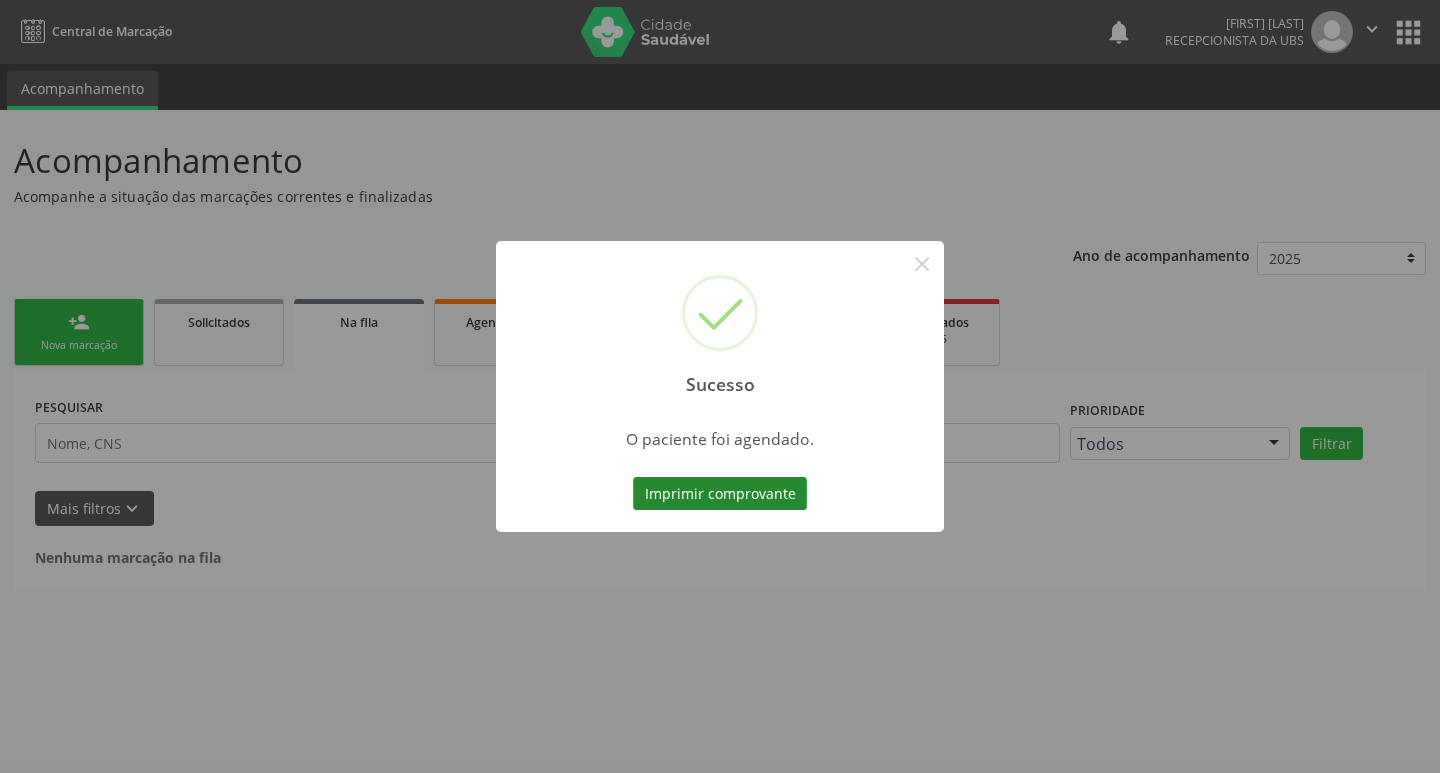 click on "Imprimir comprovante" at bounding box center (720, 494) 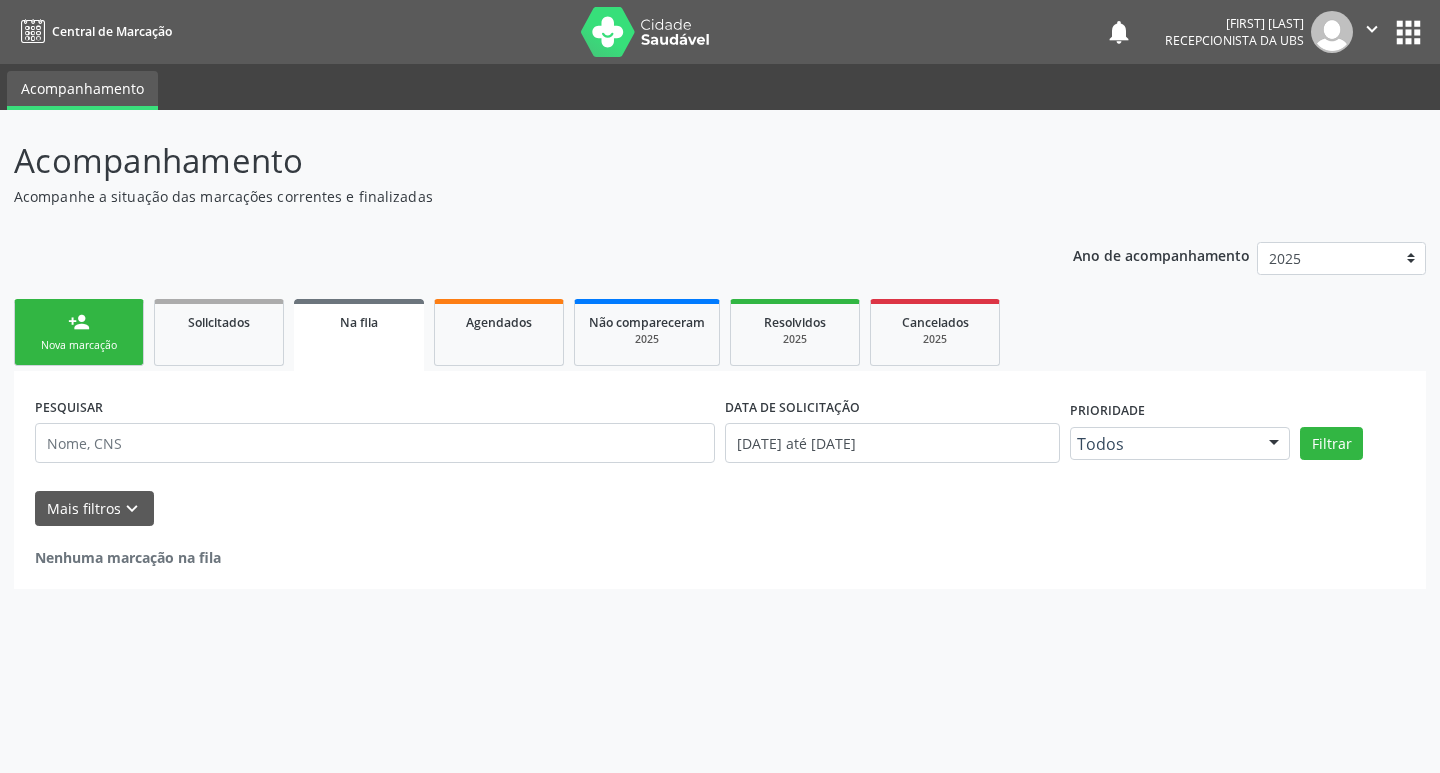 click on "person_add
Nova marcação" at bounding box center [79, 332] 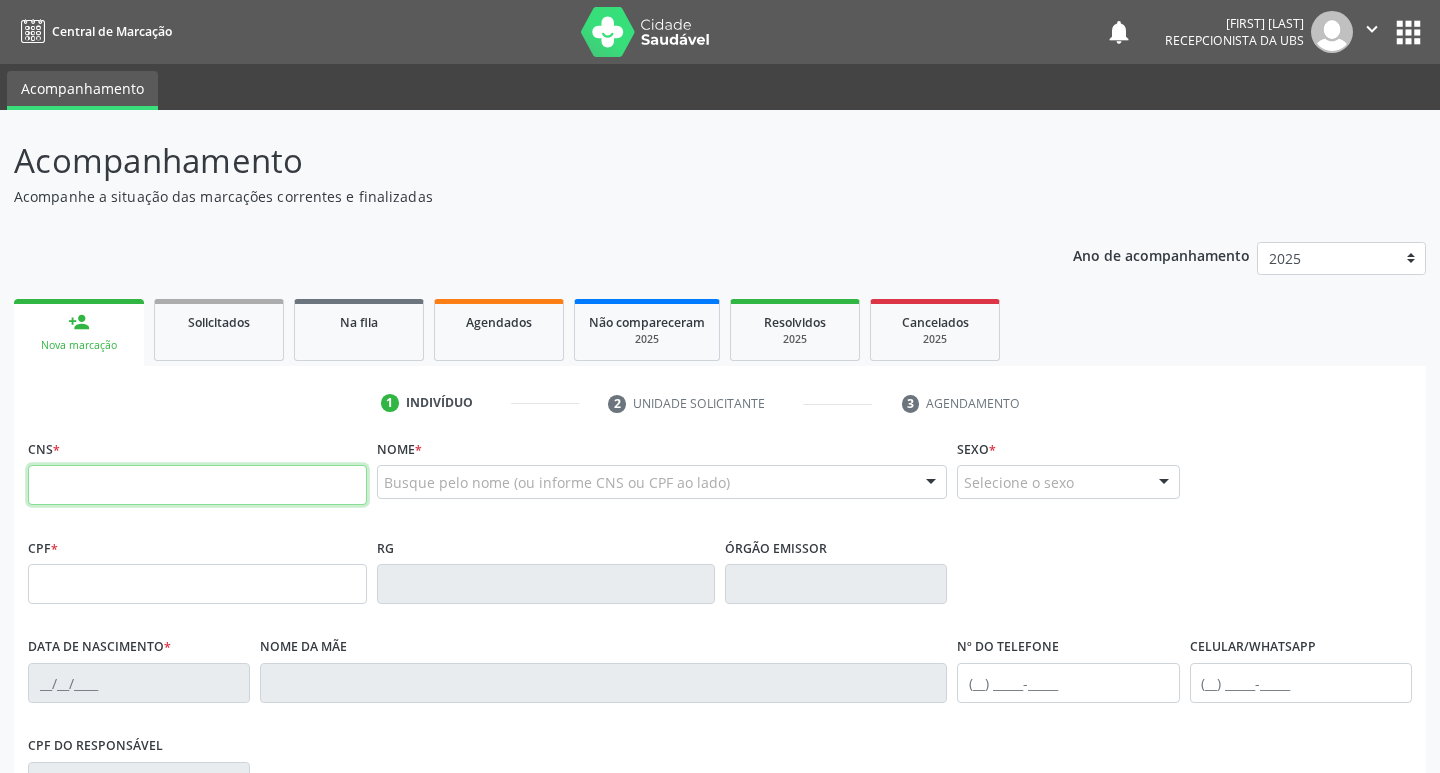 click at bounding box center [197, 485] 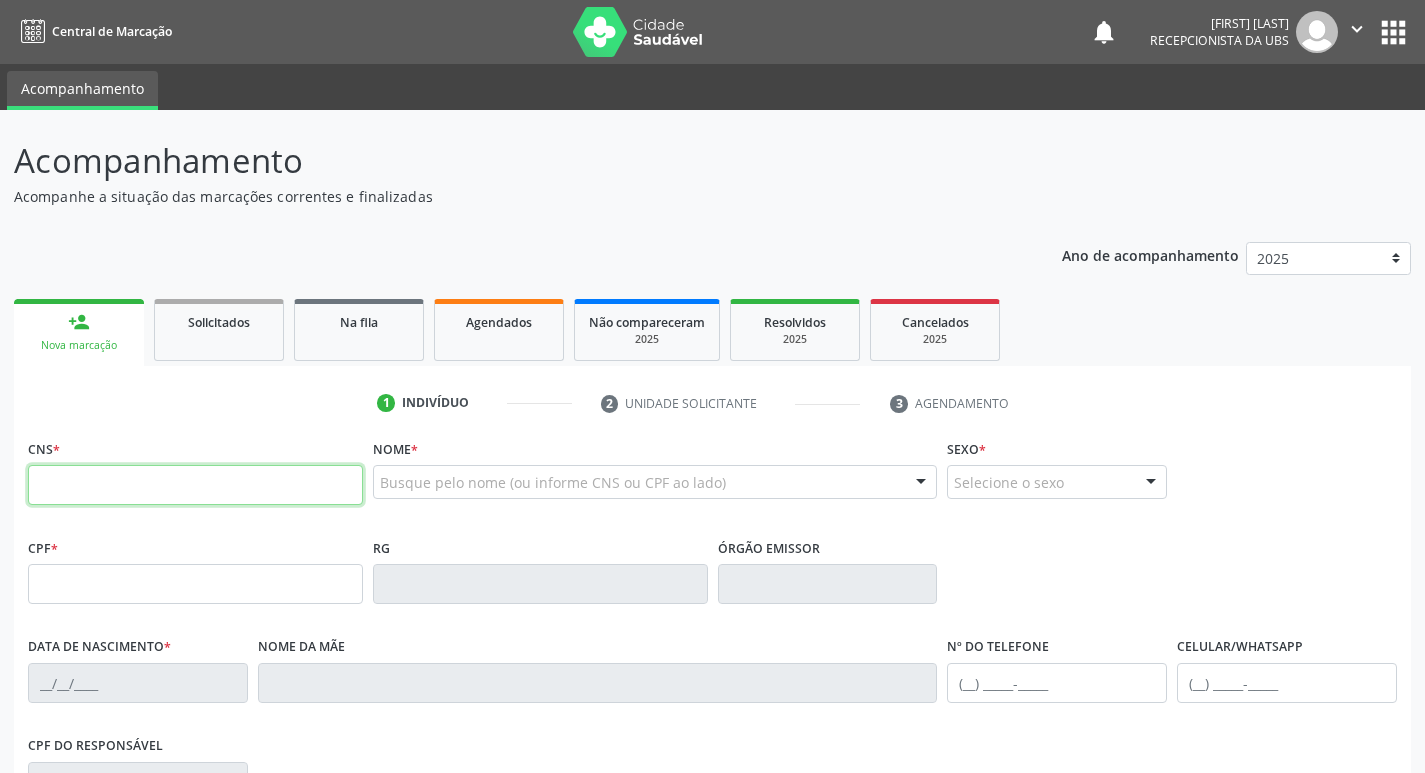 paste on "[PHONE]" 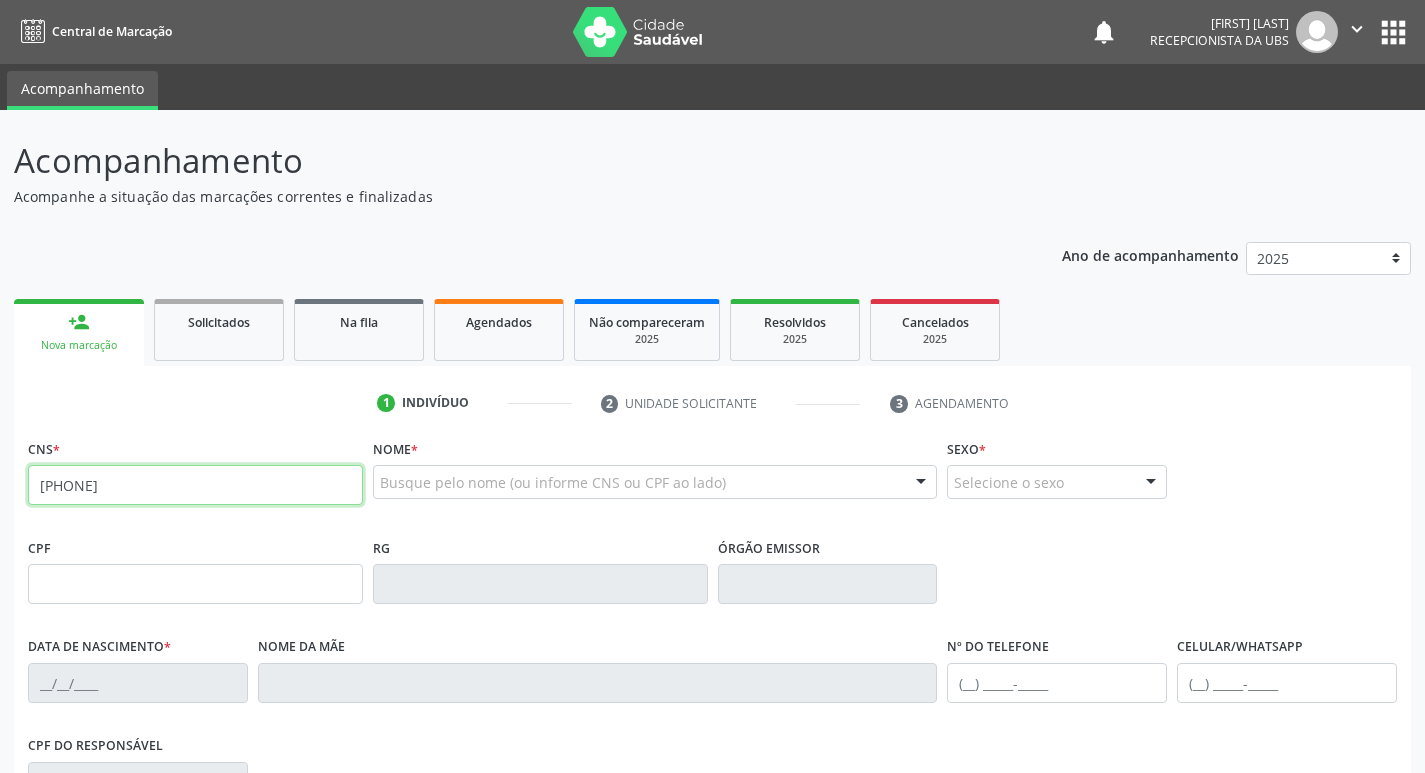 type on "[PHONE]" 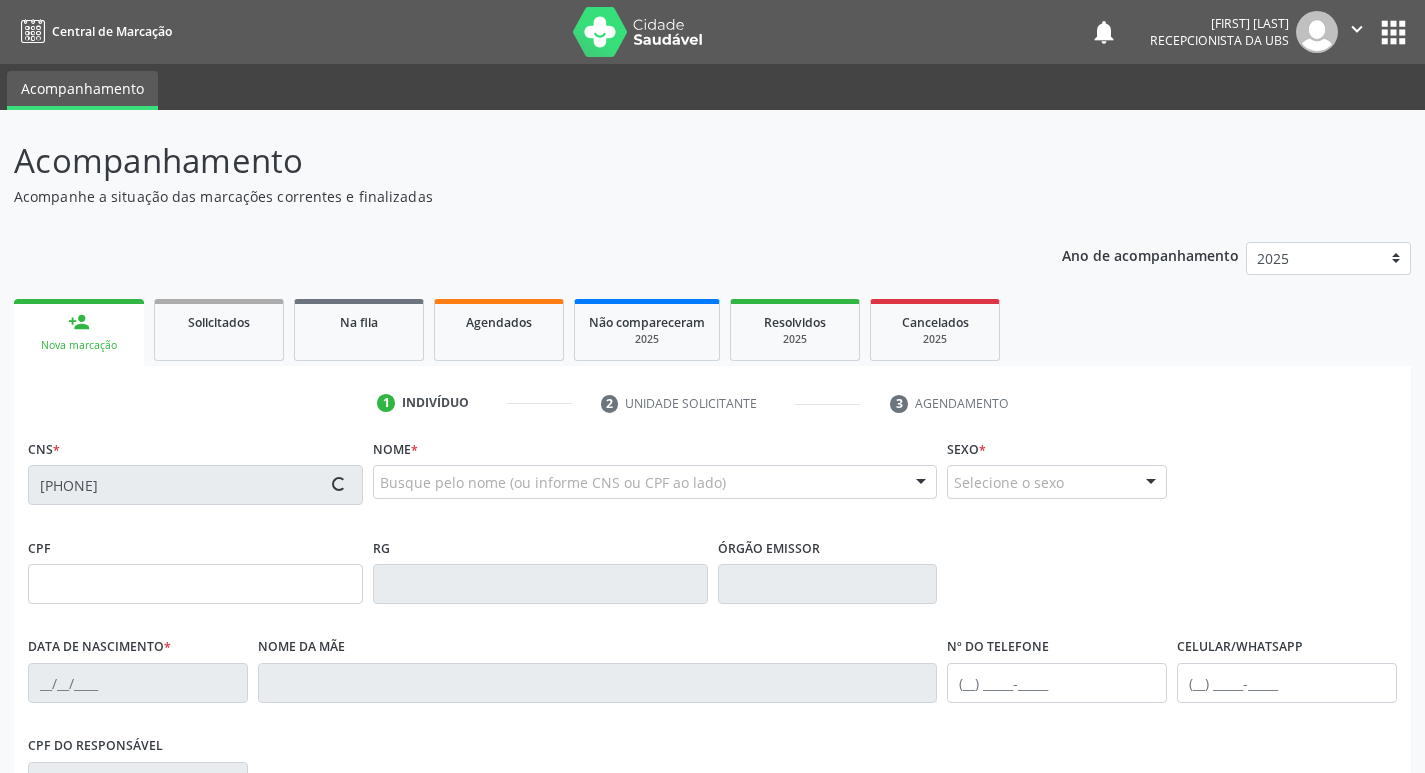 type on "[CPF]" 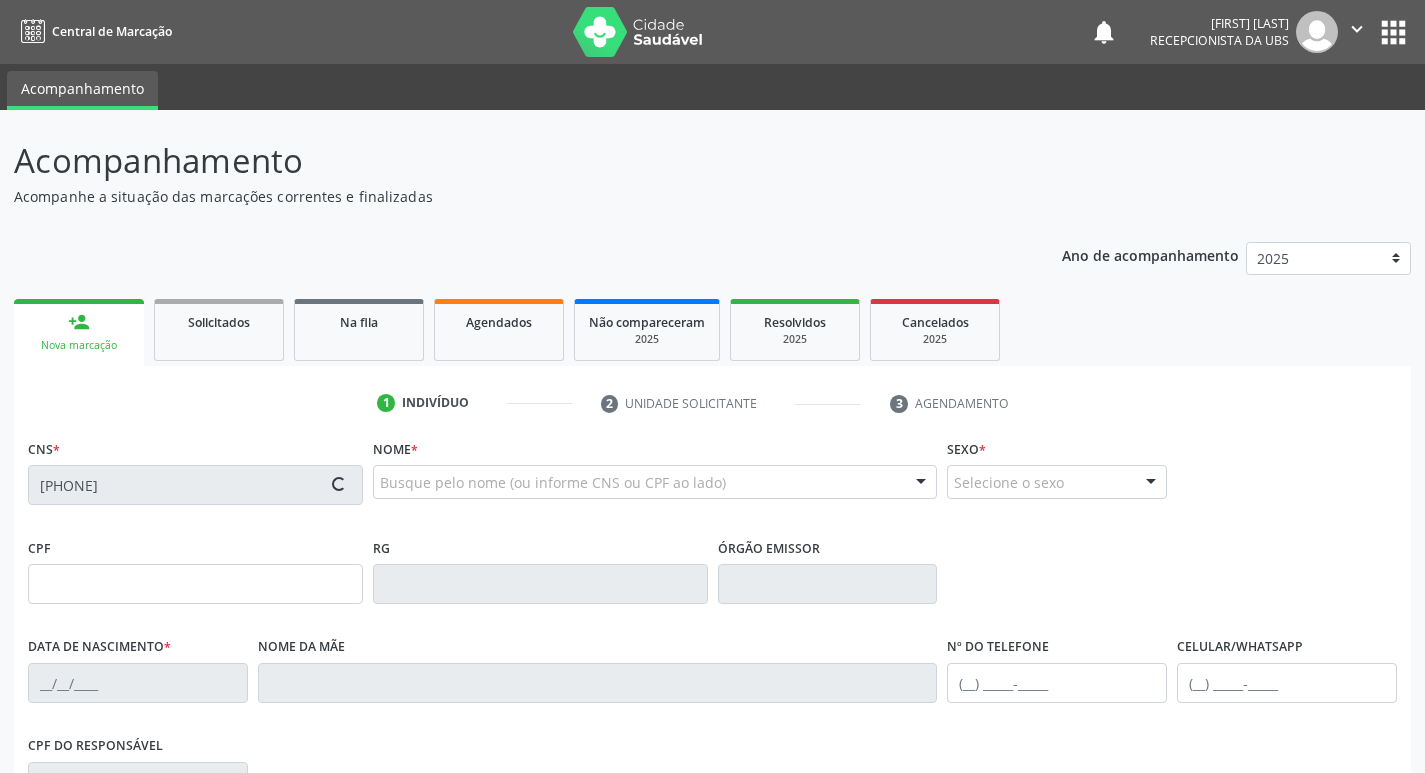 type on "[DATE]" 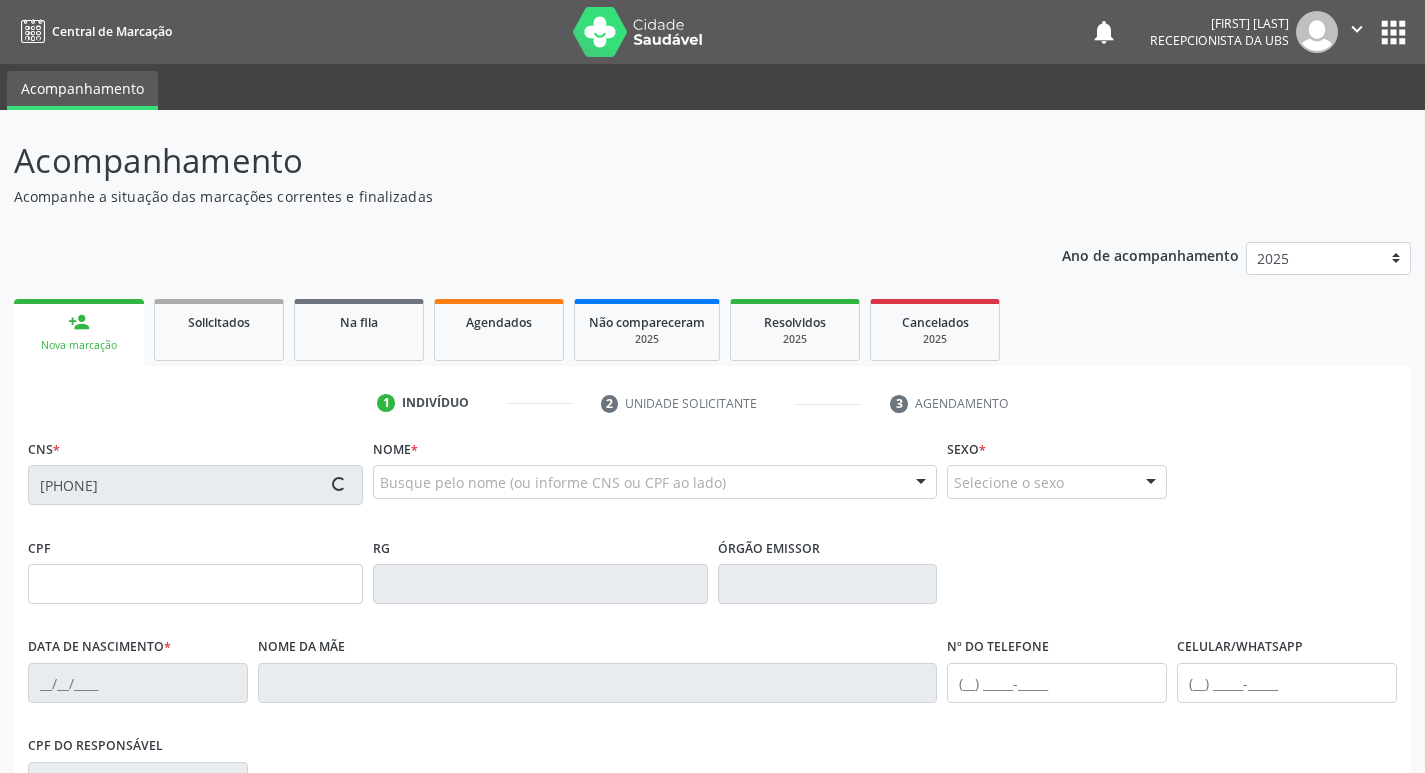 type on "[FIRST] [LAST]" 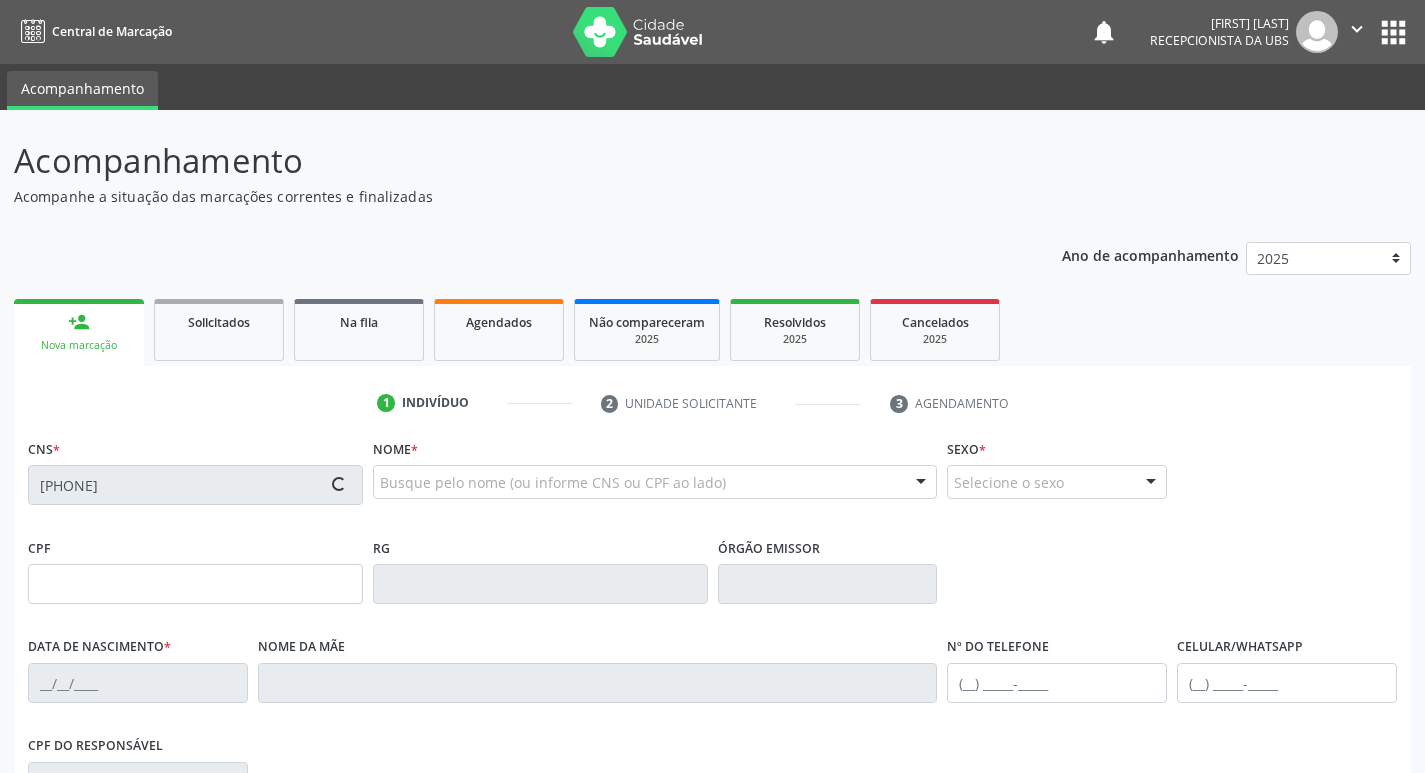 type on "[PHONE]" 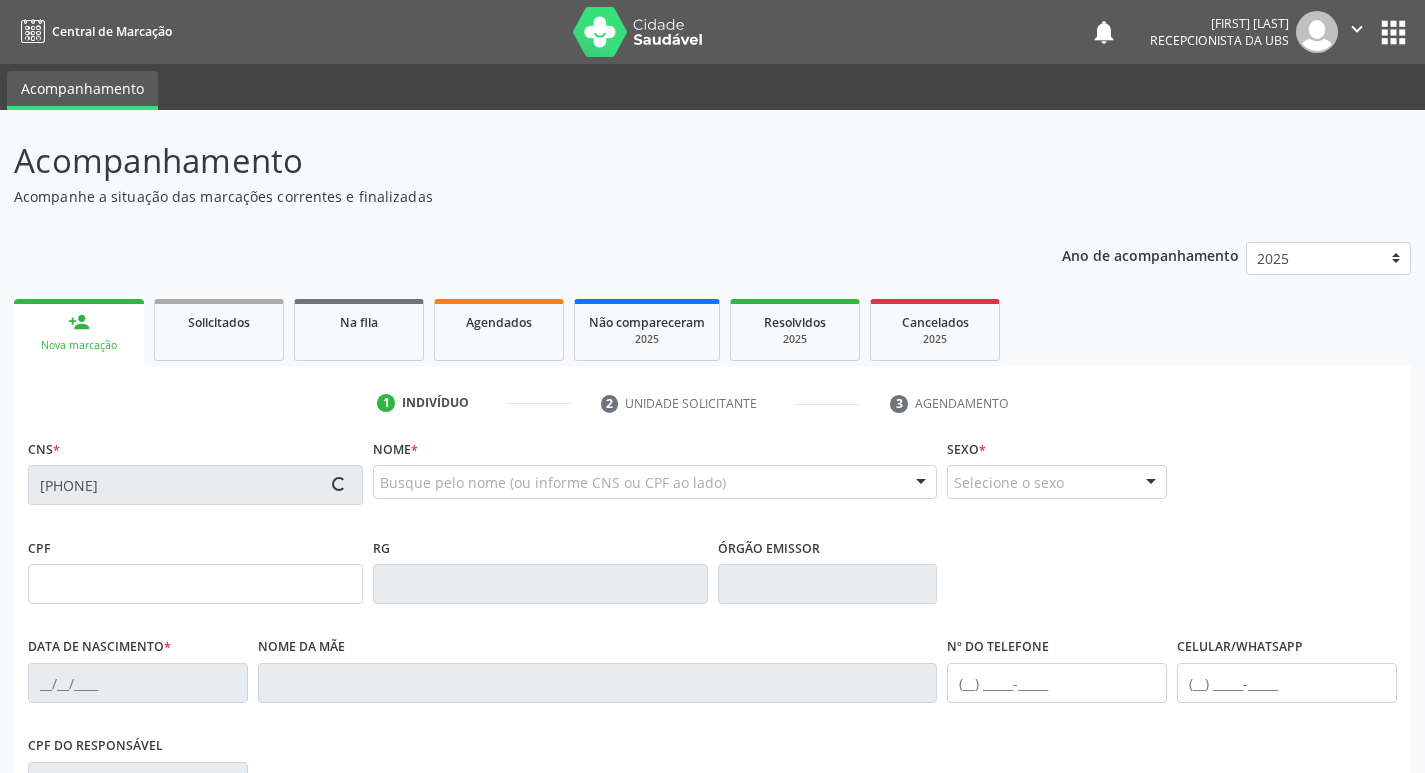 type on "[PHONE]" 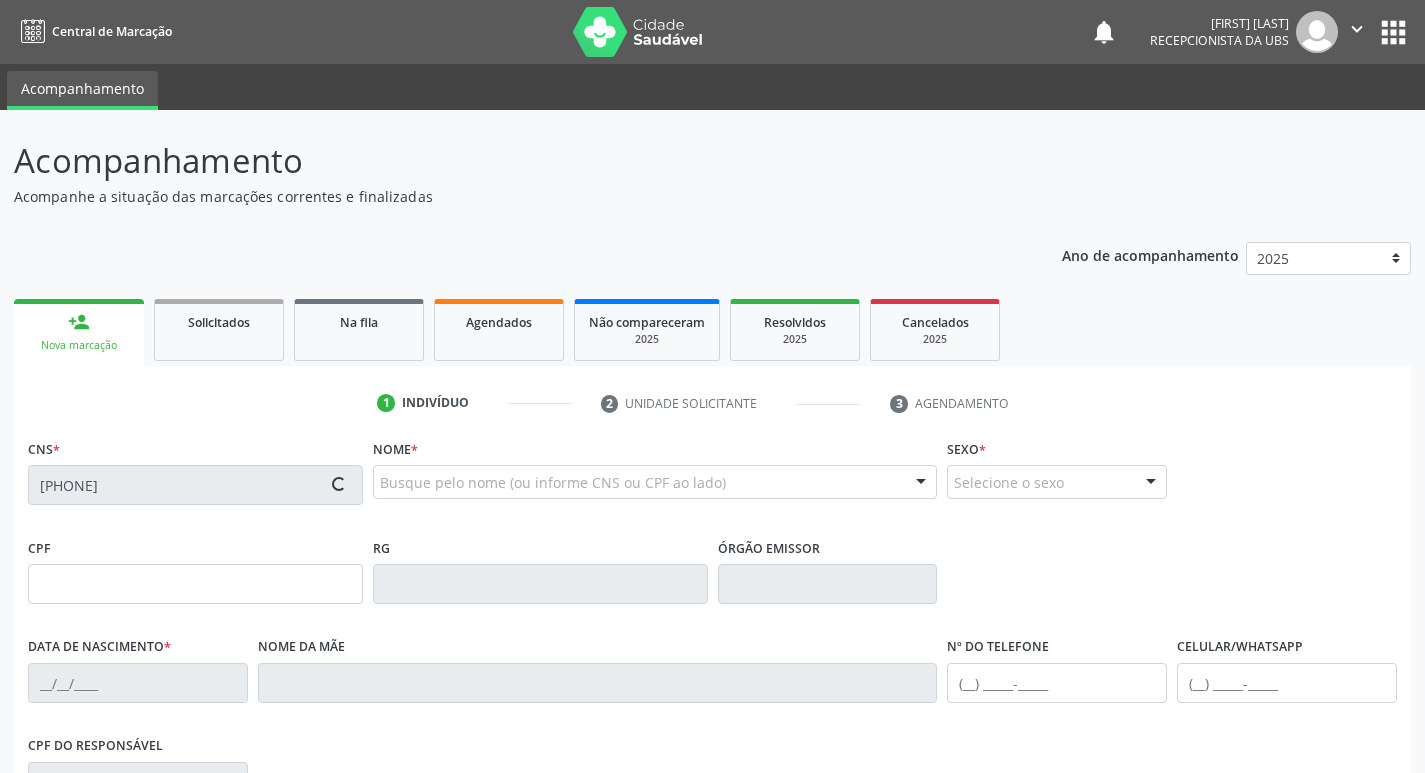 type on "23" 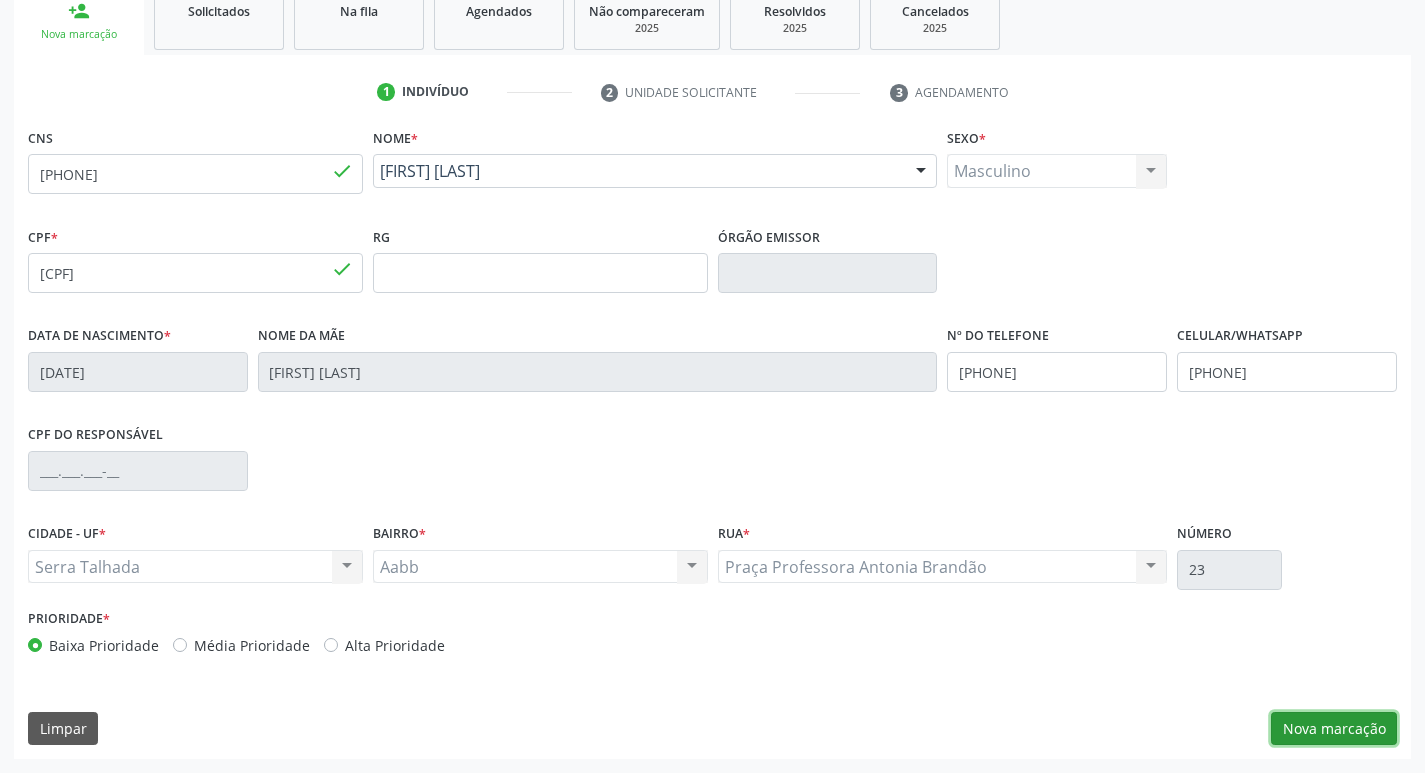 click on "Nova marcação" at bounding box center [1334, 729] 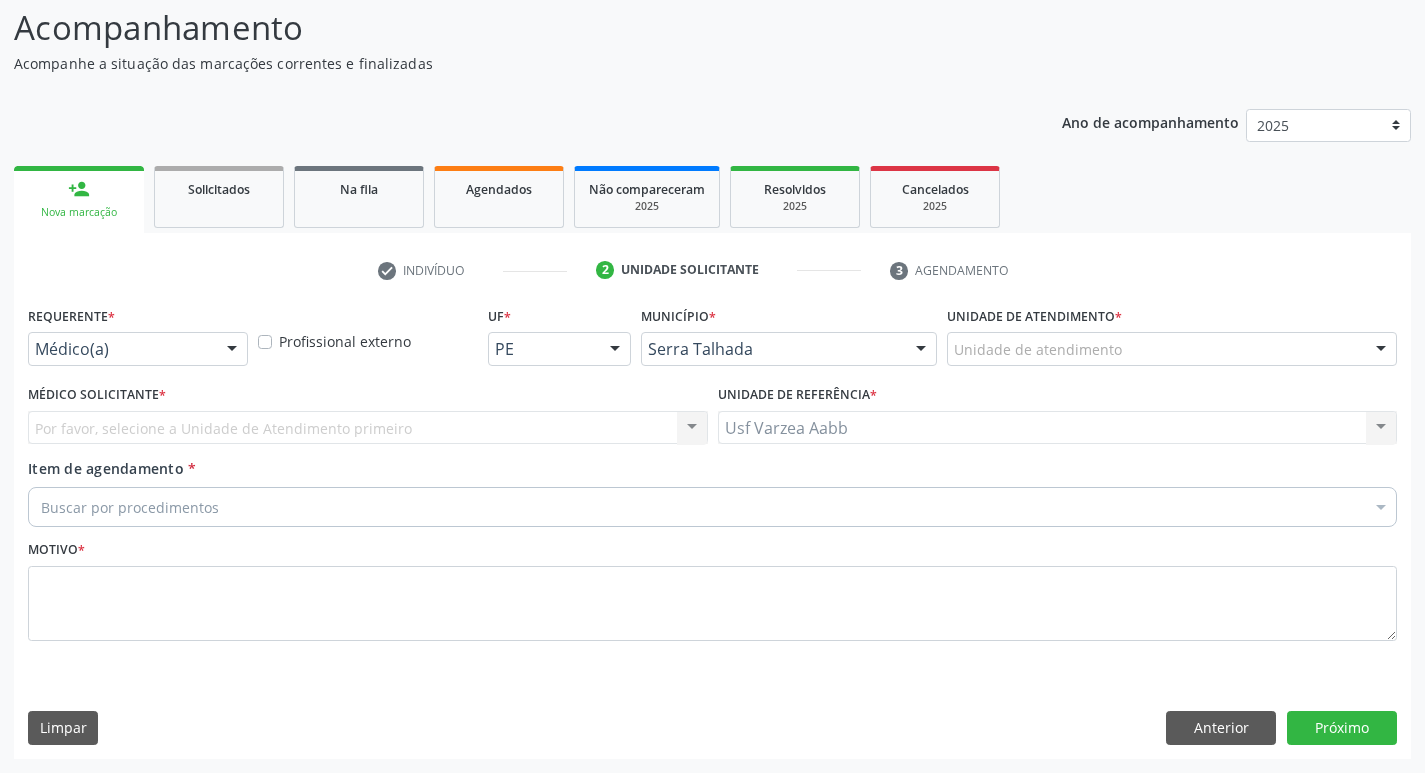 scroll, scrollTop: 133, scrollLeft: 0, axis: vertical 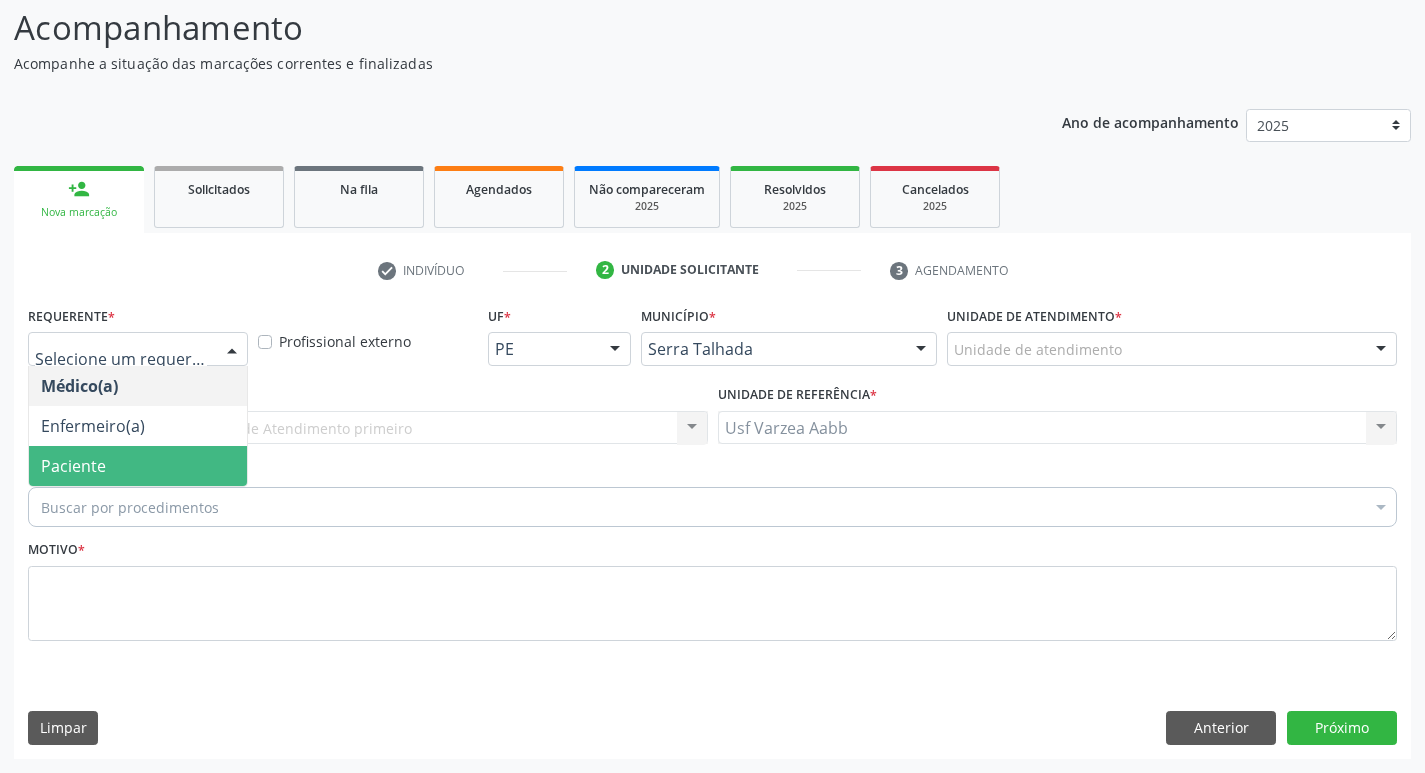 click on "Paciente" at bounding box center [138, 466] 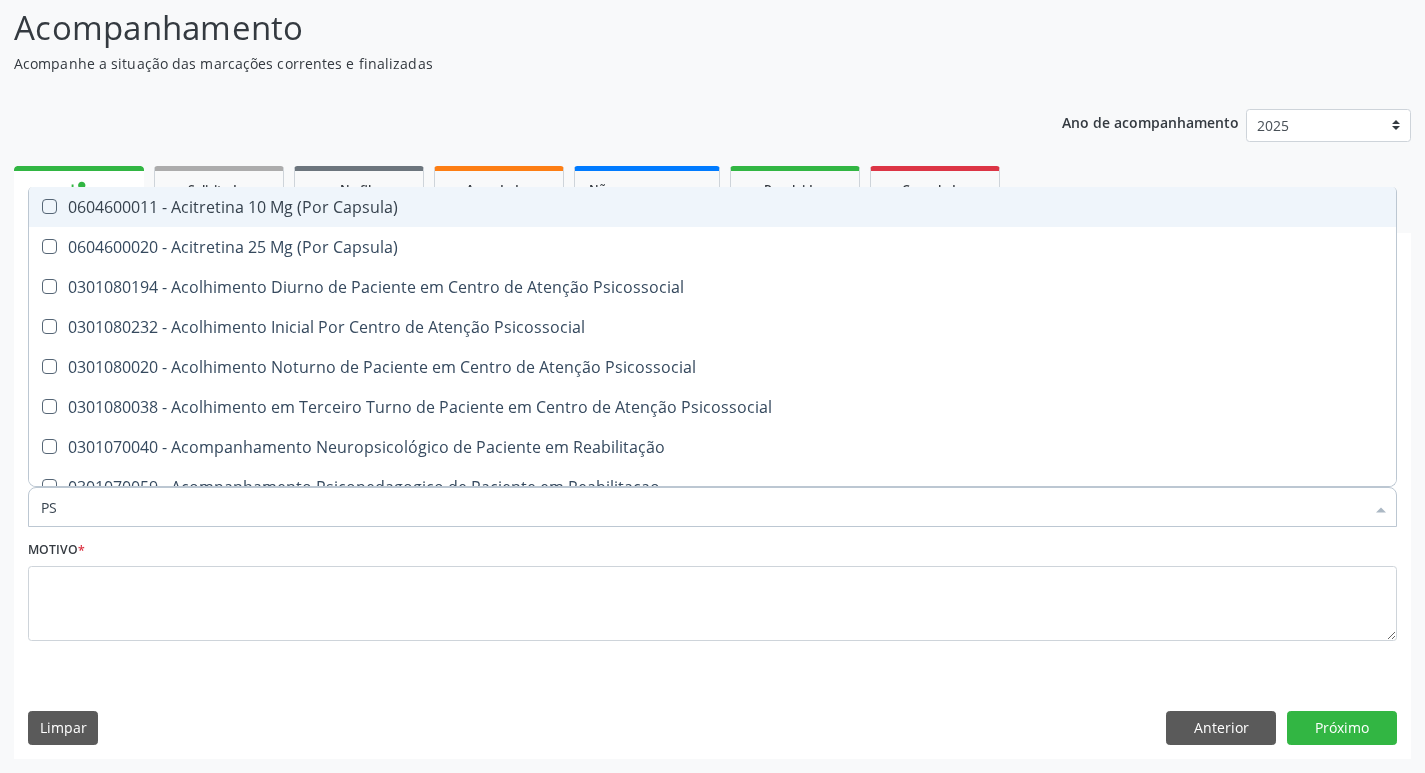 type on "PSA" 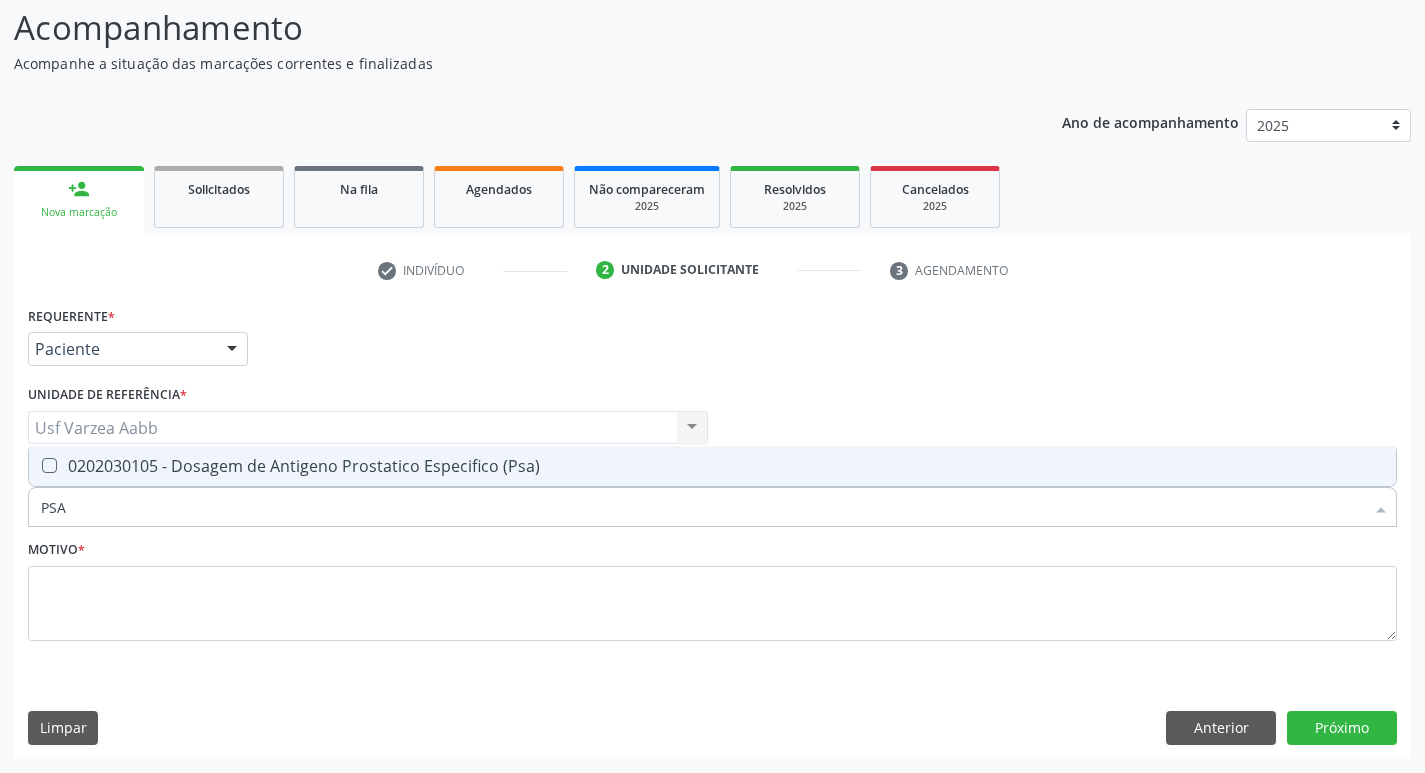click on "0202030105 - Dosagem de Antigeno Prostatico Especifico (Psa)" at bounding box center [712, 466] 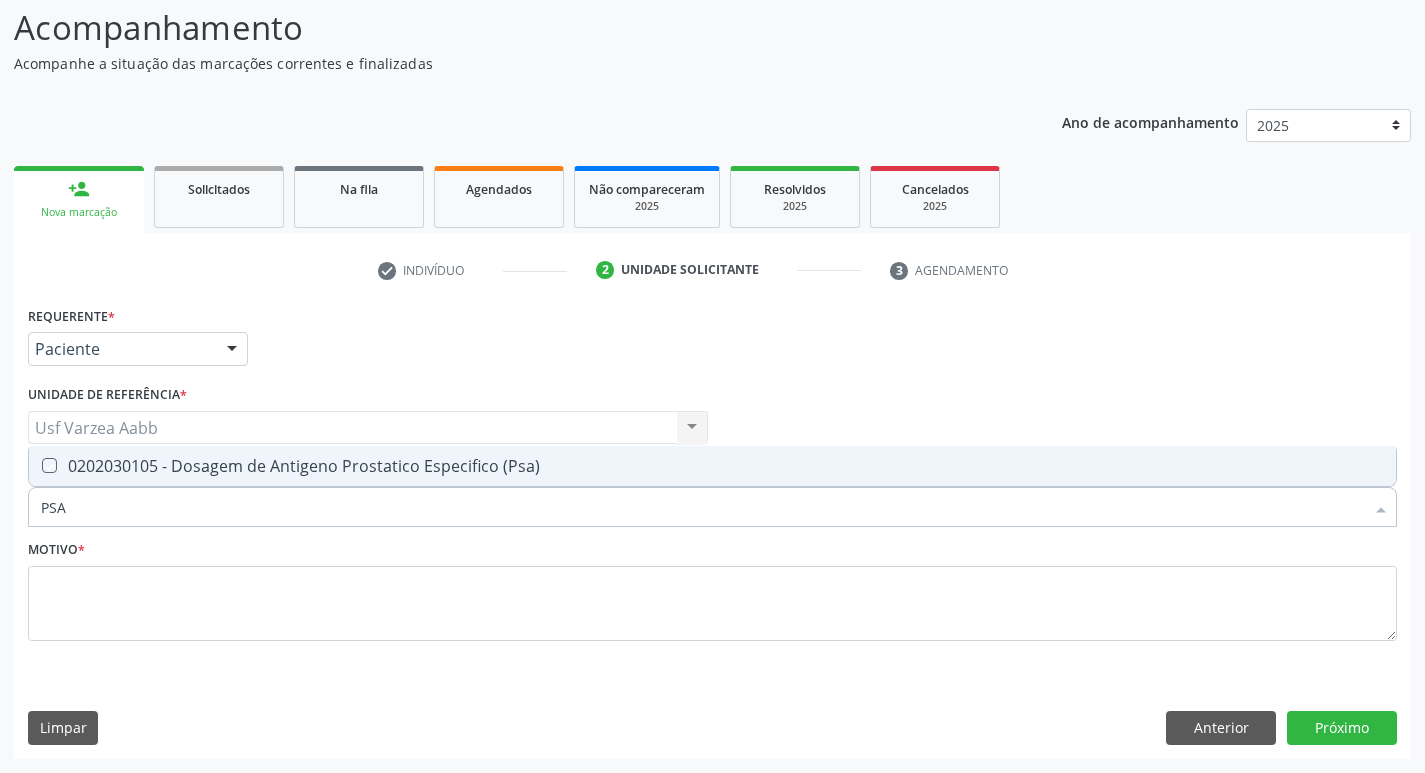 checkbox on "true" 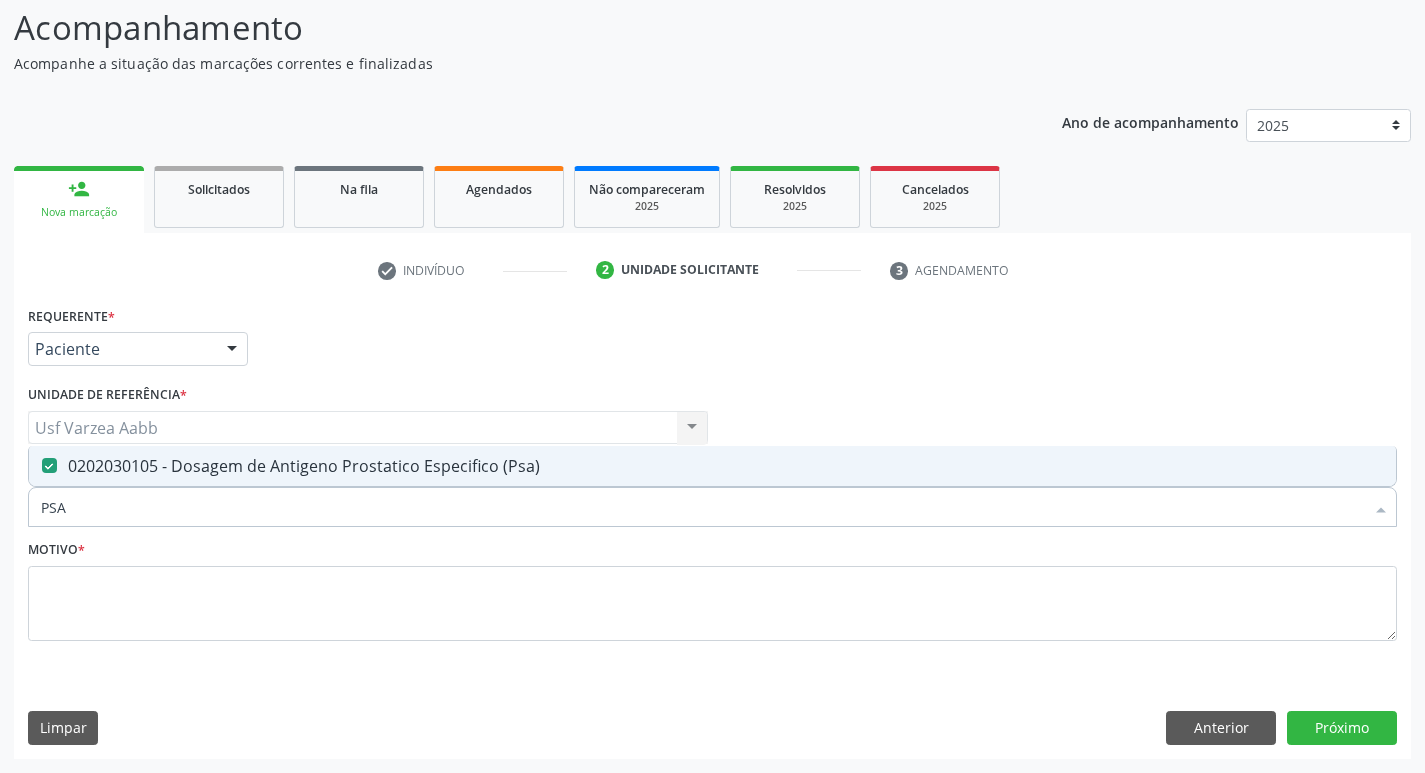click on "PSA" at bounding box center (702, 507) 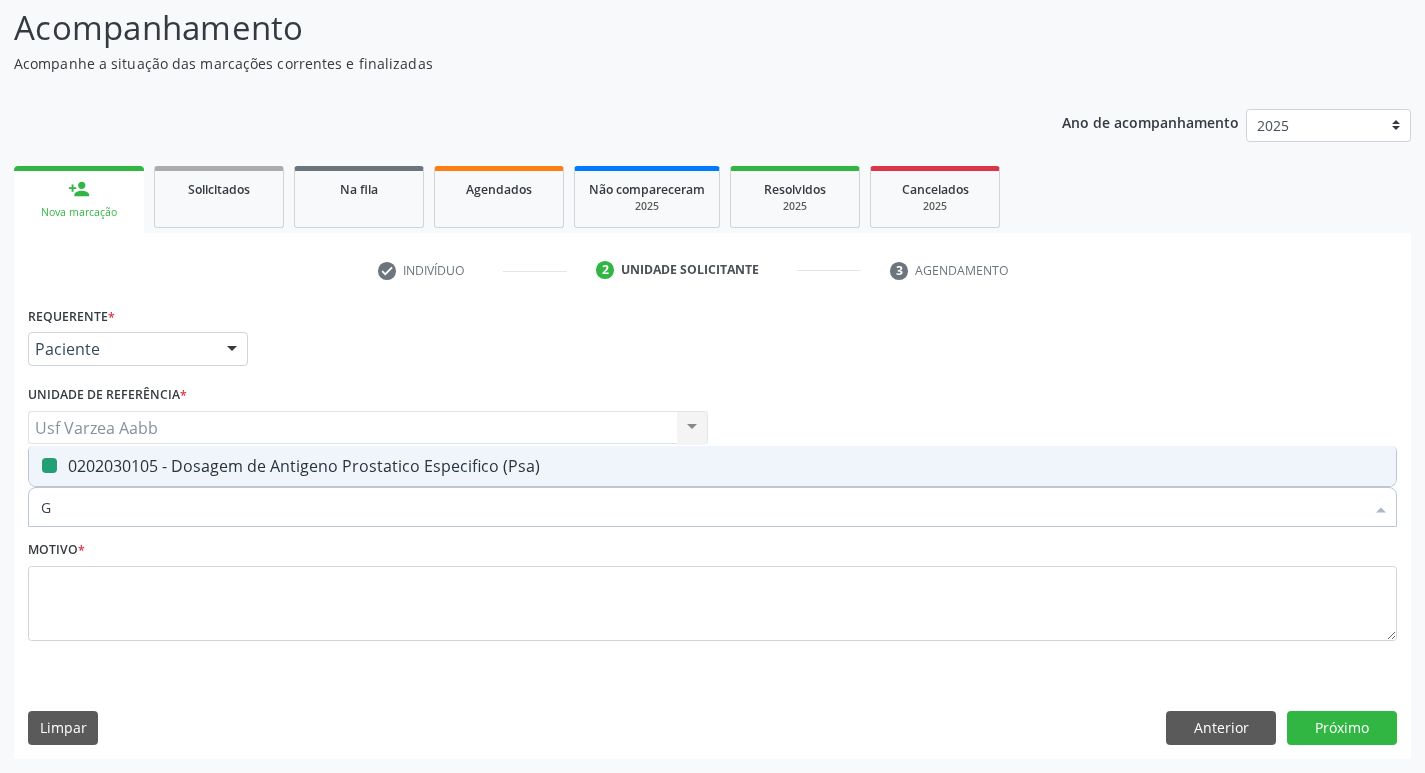 type on "GL" 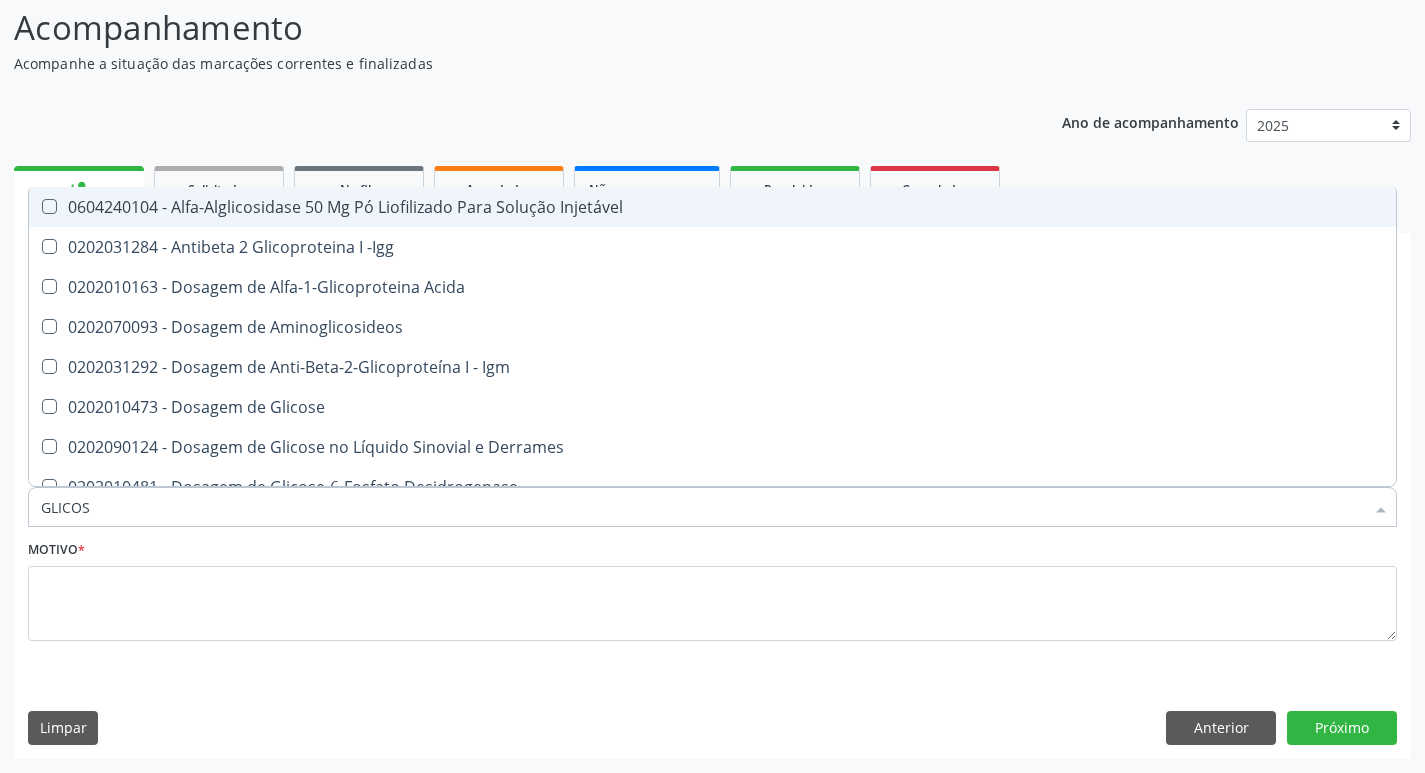 type on "GLICOSI" 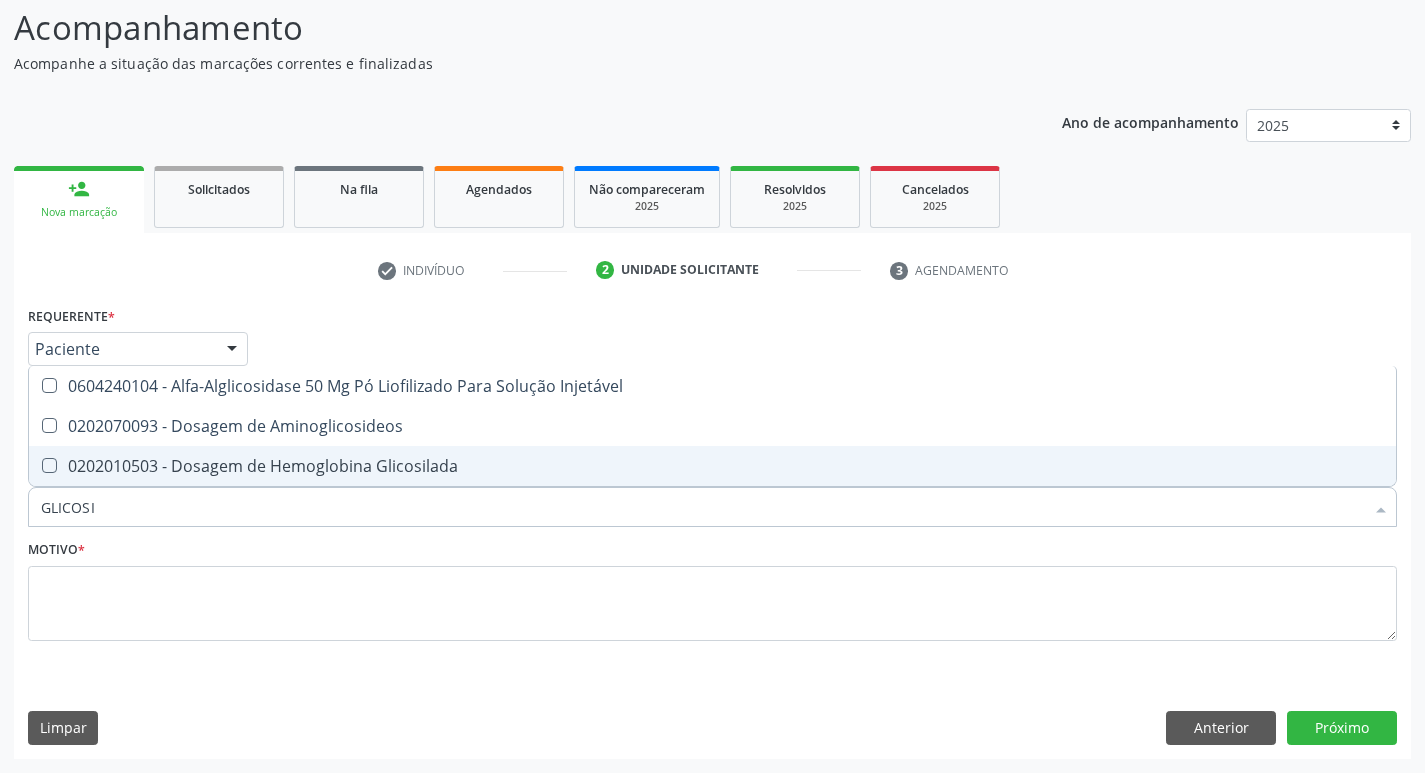 click on "0202010503 - Dosagem de Hemoglobina Glicosilada" at bounding box center [712, 466] 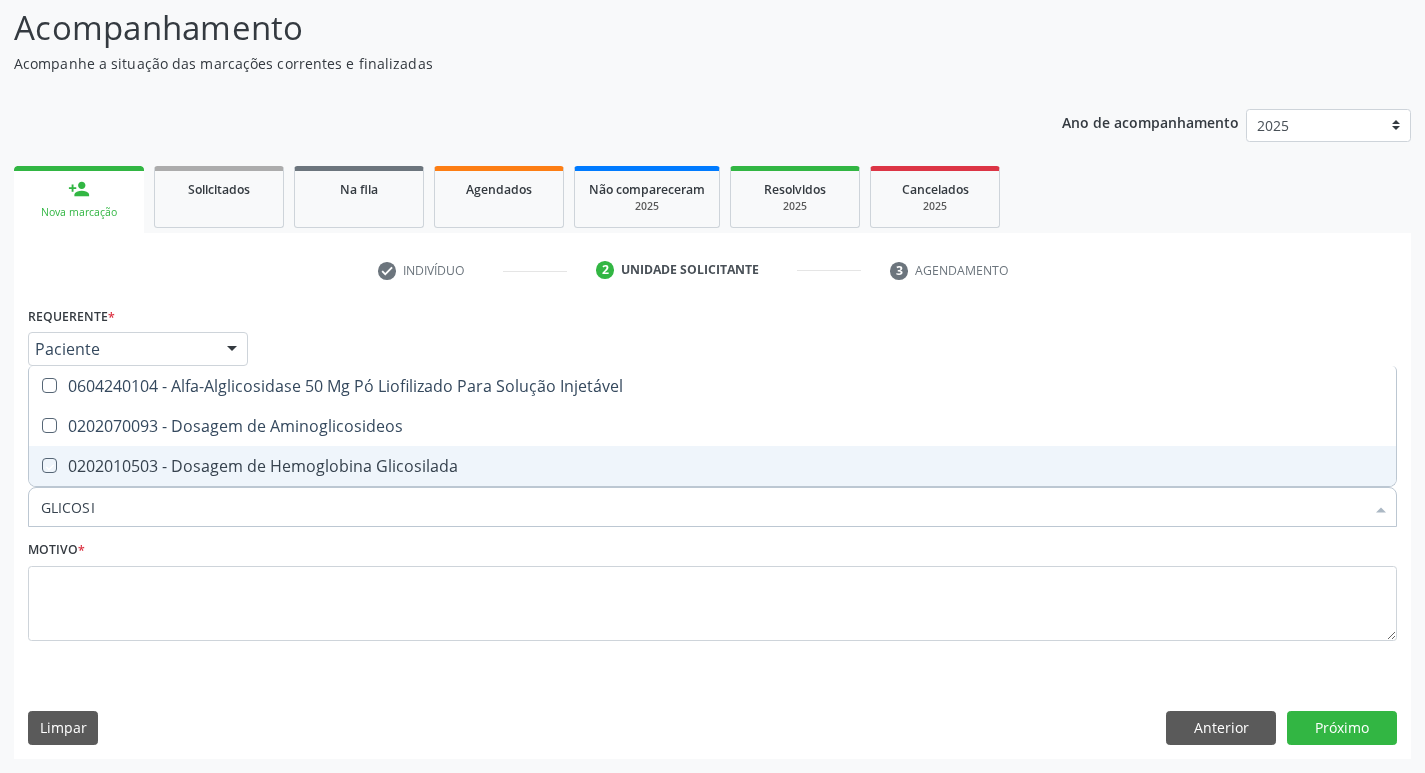 checkbox on "true" 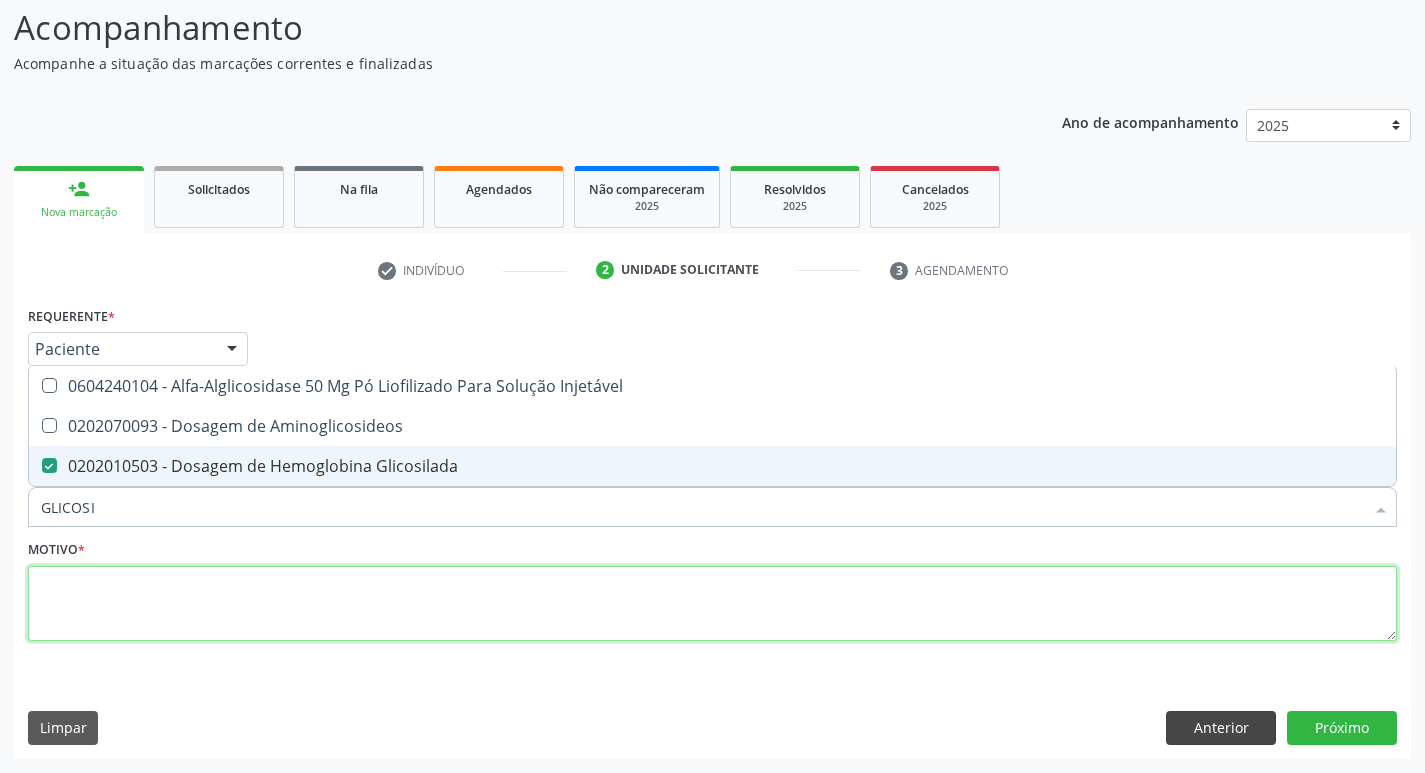 click at bounding box center (712, 604) 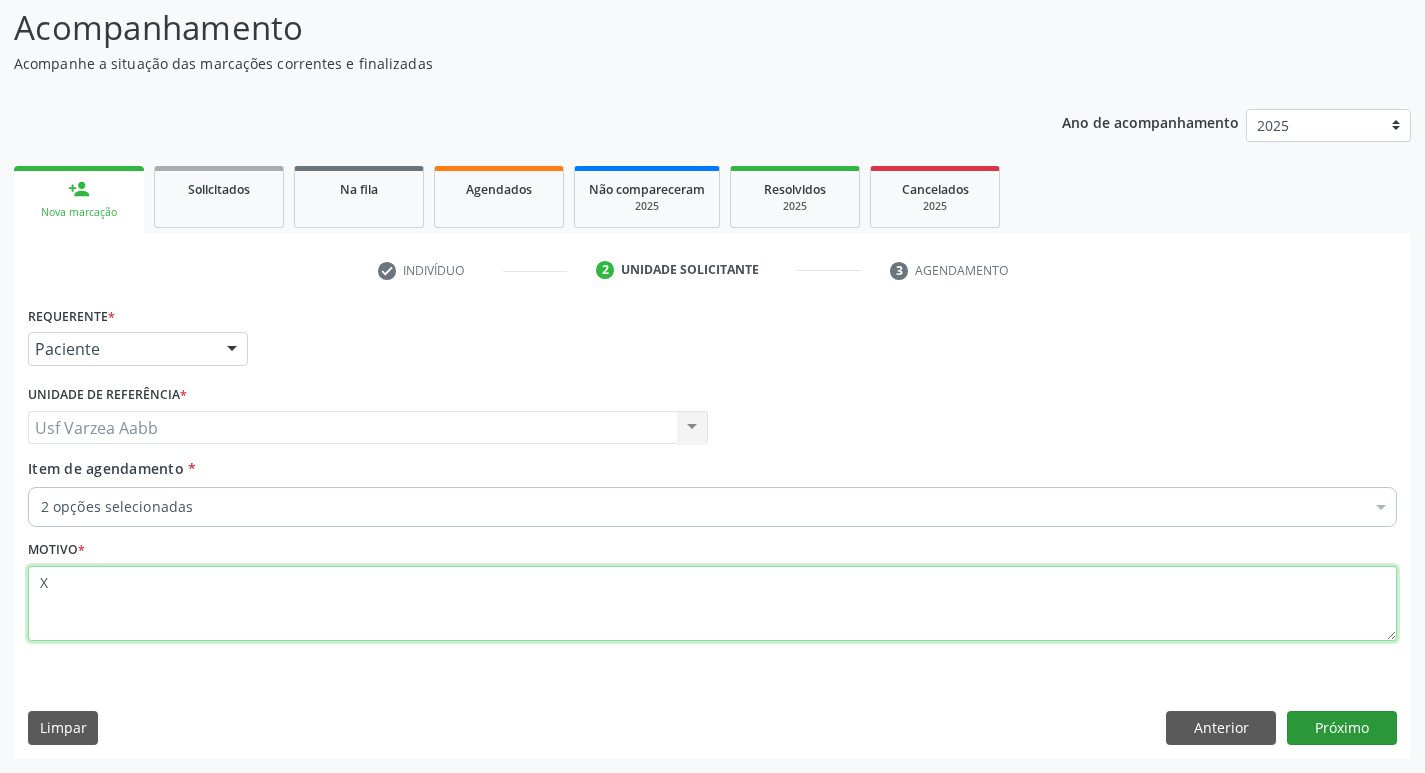 type on "X" 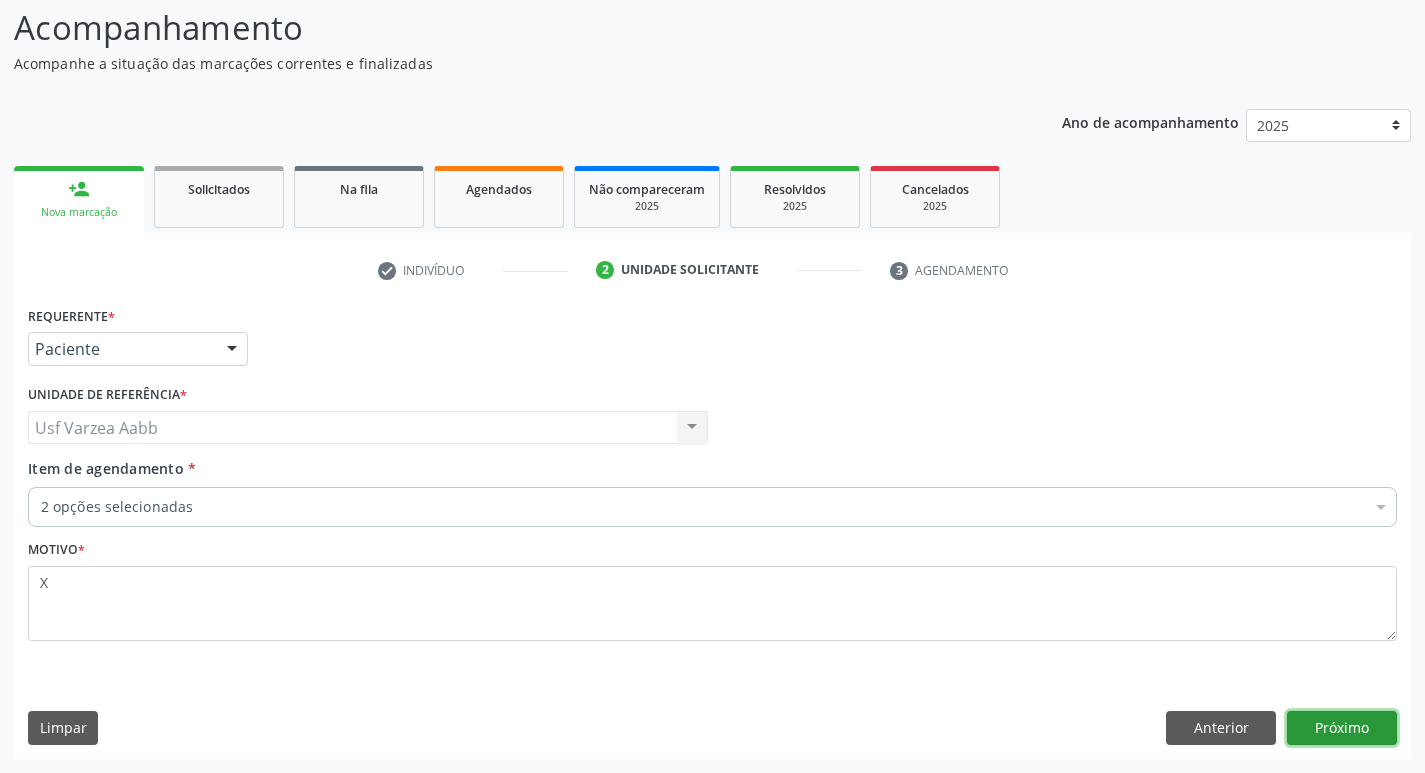 click on "Próximo" at bounding box center [1342, 728] 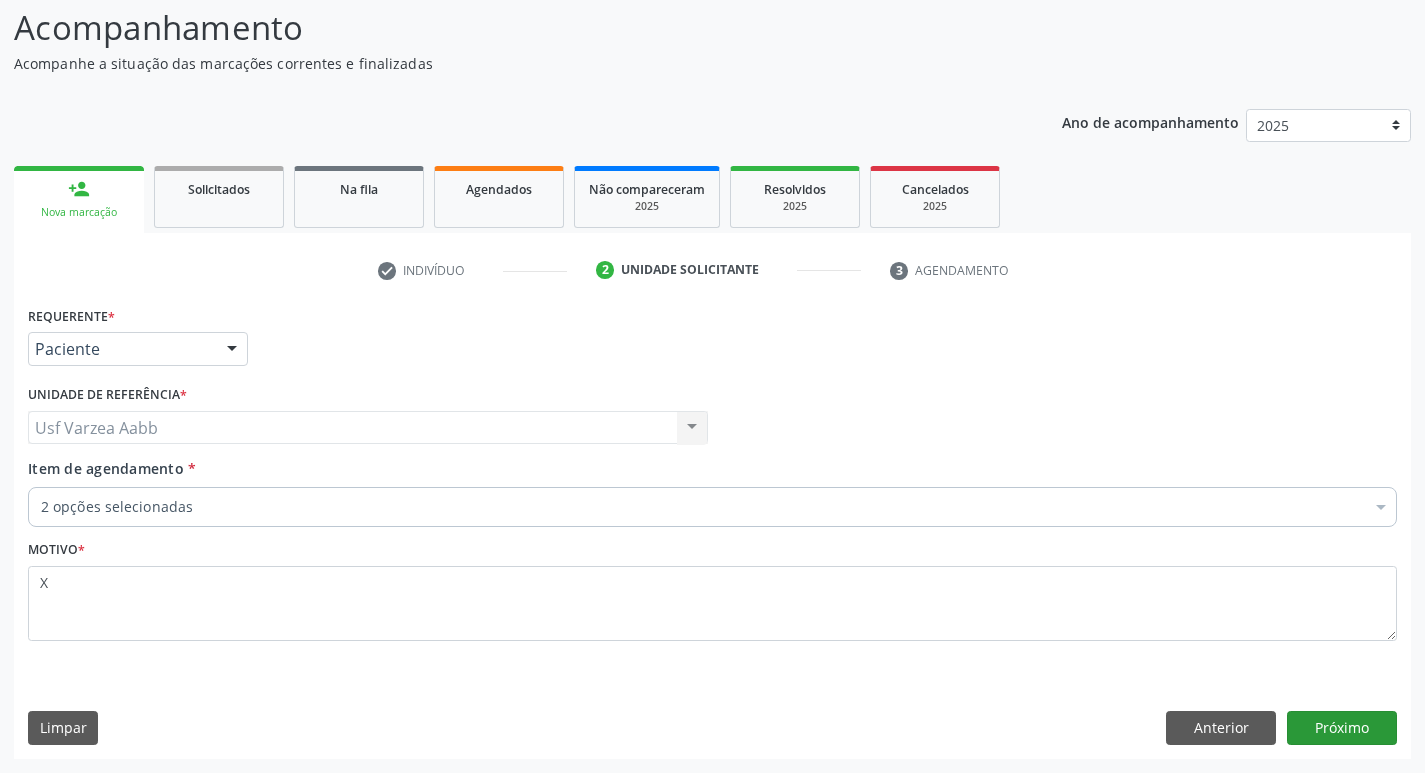scroll, scrollTop: 118, scrollLeft: 0, axis: vertical 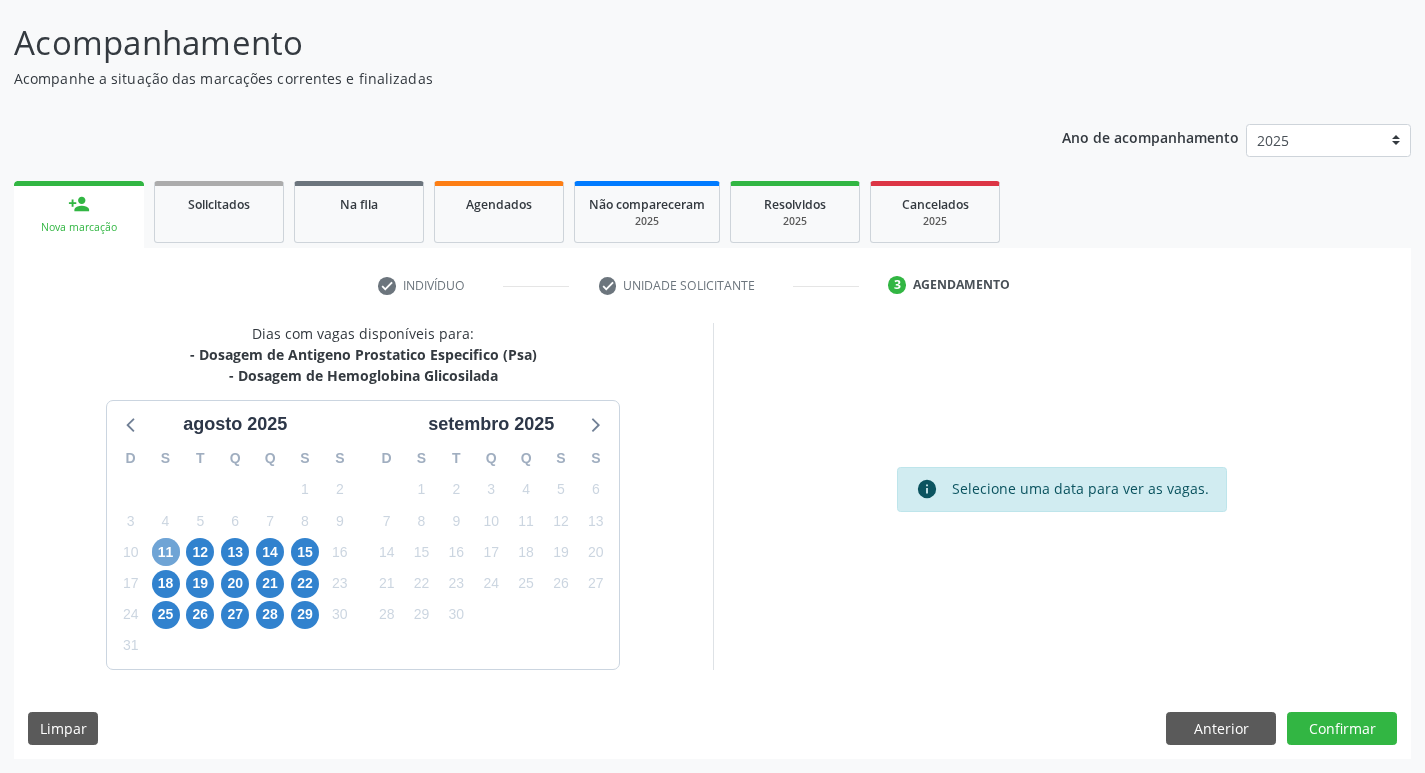 click on "11" at bounding box center [166, 552] 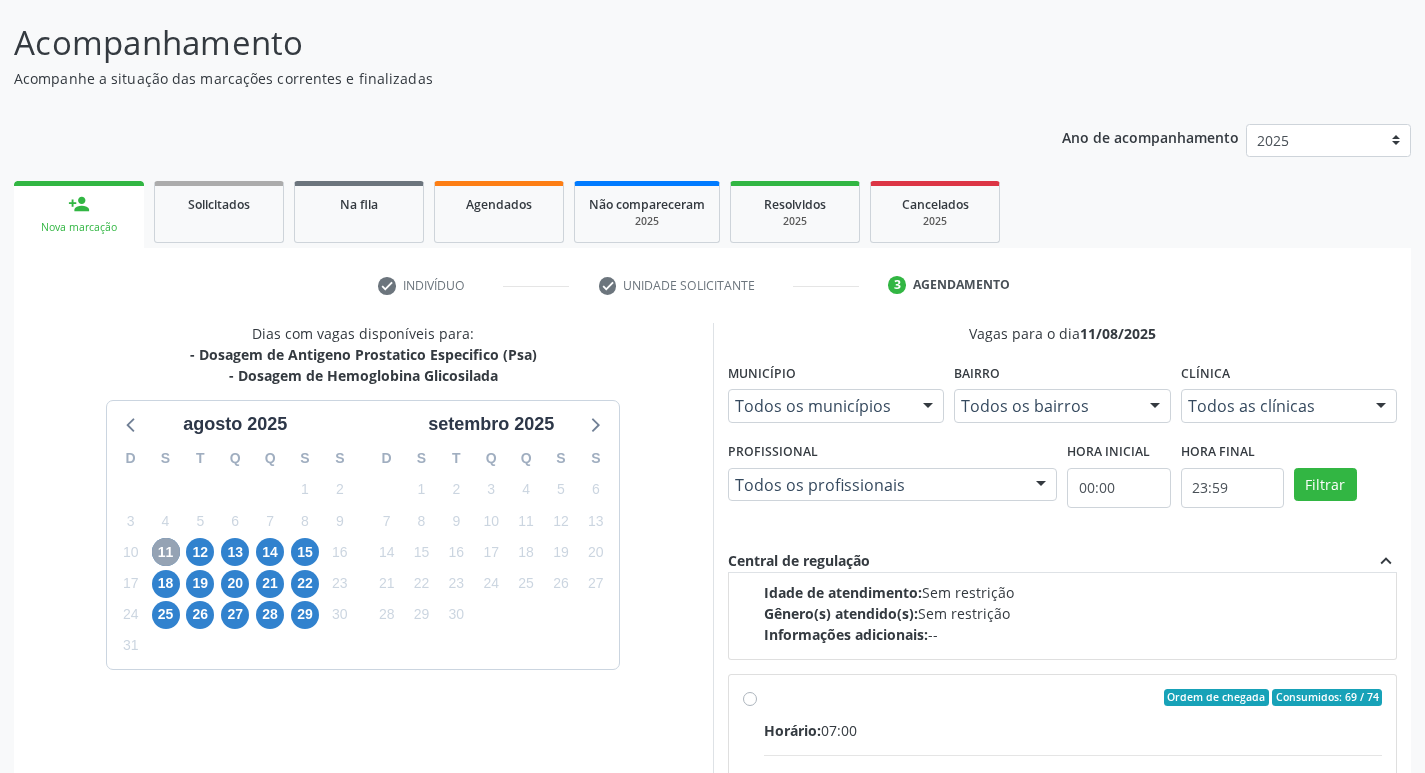 scroll, scrollTop: 315, scrollLeft: 0, axis: vertical 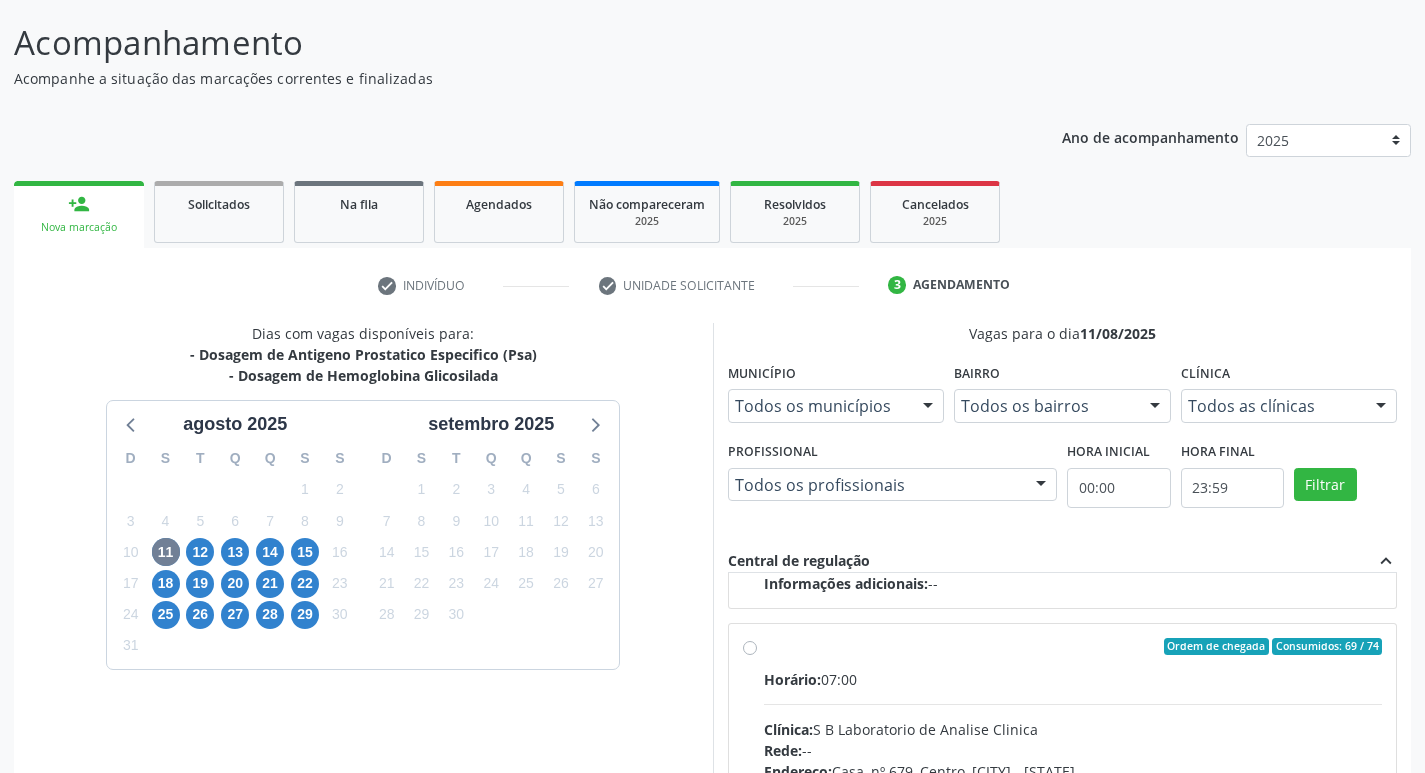 click on "Ordem de chegada
Consumidos: 69 / 74
Horário:   07:00
Clínica:  S B Laboratorio de Analise Clinica
Rede:
--
Endereço:   Casa, nº 679, Centro, [CITY] - [STATE]
Telefone:   --
Profissional:
--
Informações adicionais sobre o atendimento
Idade de atendimento:
Sem restrição
Gênero(s) atendido(s):
Sem restrição
Informações adicionais:
--" at bounding box center (1073, 791) 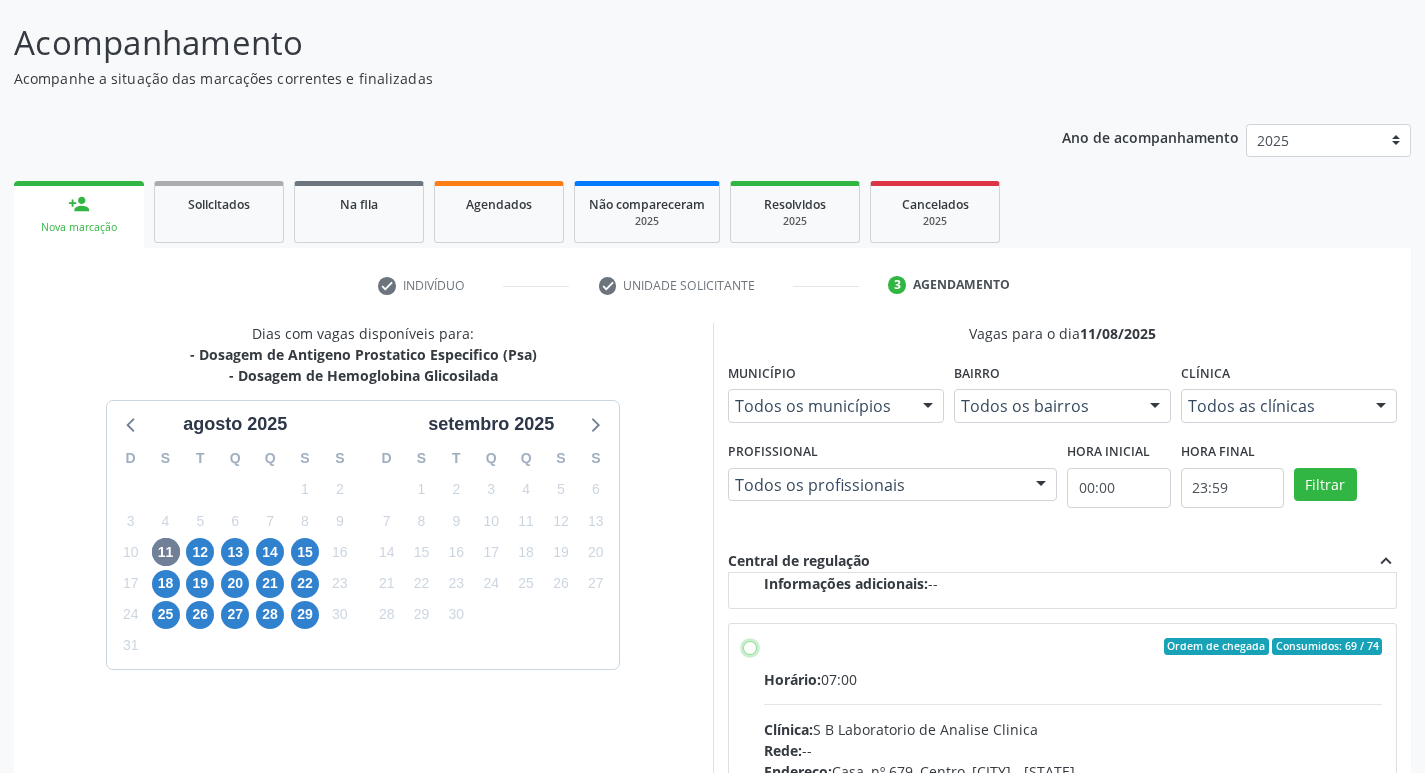click on "Ordem de chegada
Consumidos: 69 / 74
Horário:   07:00
Clínica:  S B Laboratorio de Analise Clinica
Rede:
--
Endereço:   Casa, nº 679, Centro, [CITY] - [STATE]
Telefone:   --
Profissional:
--
Informações adicionais sobre o atendimento
Idade de atendimento:
Sem restrição
Gênero(s) atendido(s):
Sem restrição
Informações adicionais:
--" at bounding box center (750, 647) 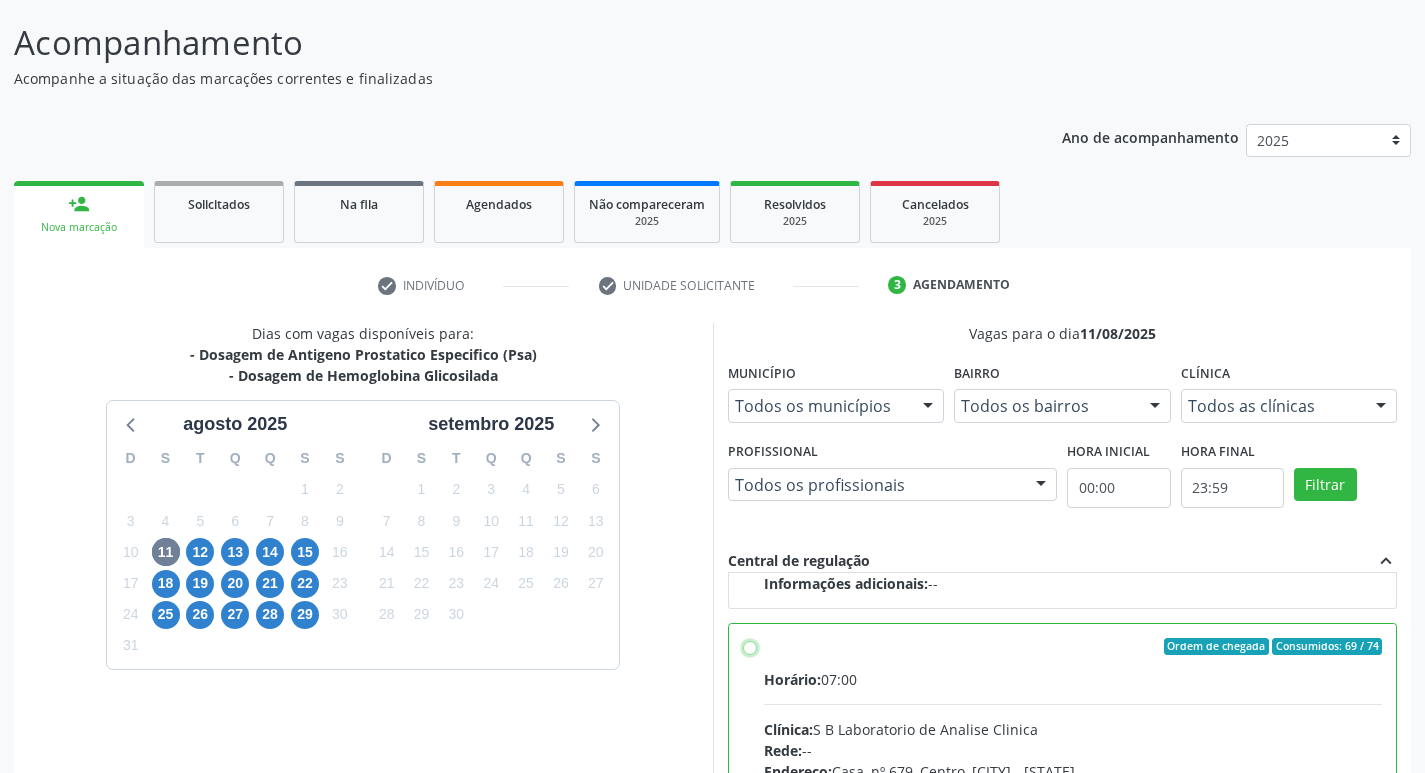 radio on "true" 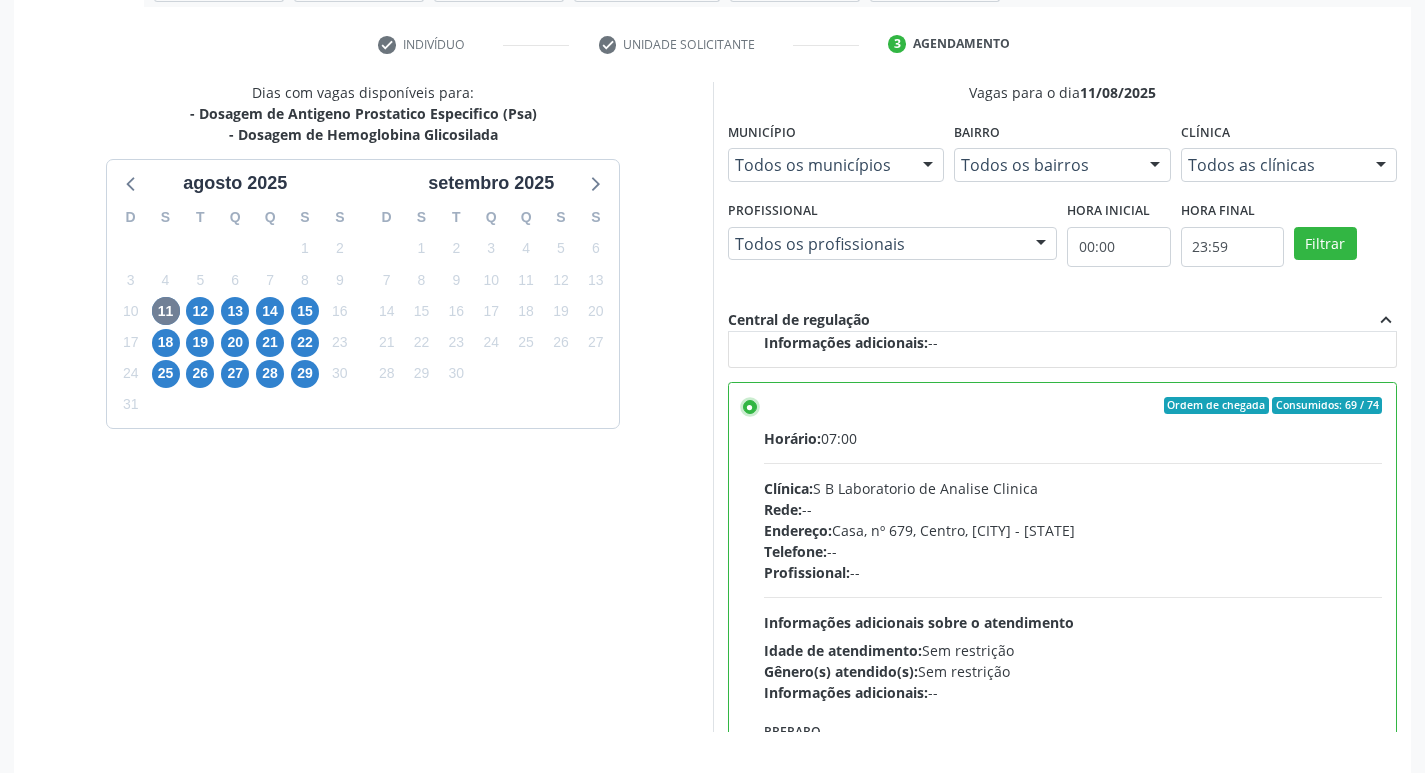 scroll, scrollTop: 422, scrollLeft: 0, axis: vertical 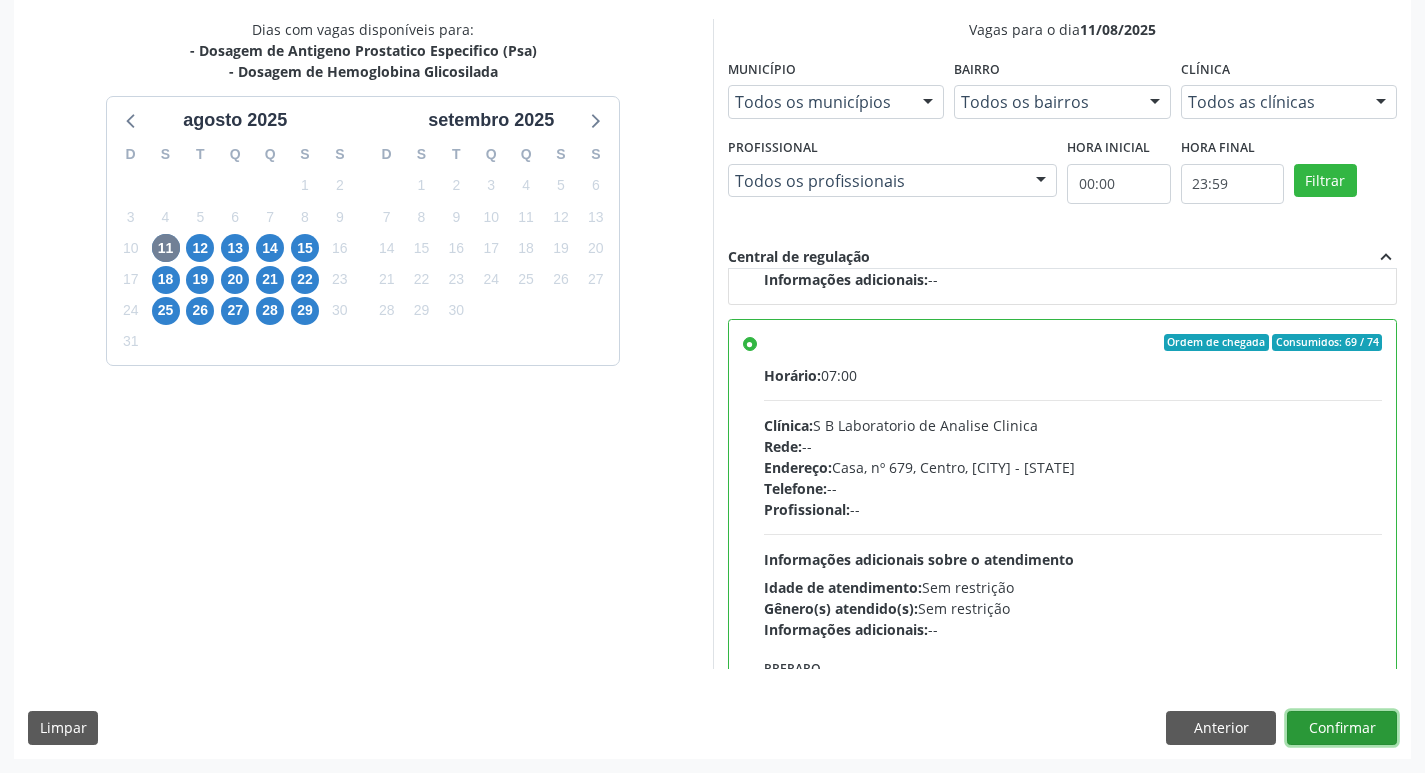 click on "Confirmar" at bounding box center [1342, 728] 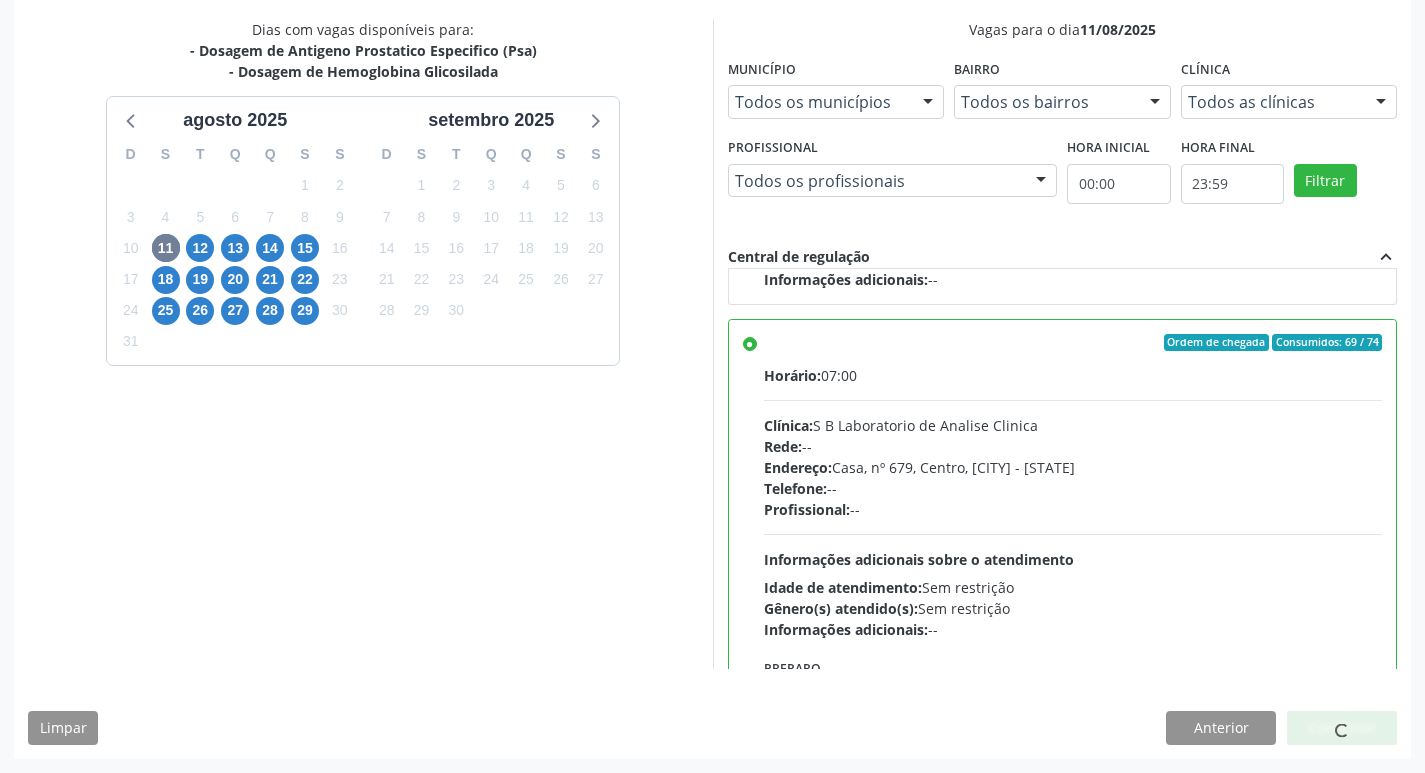 scroll, scrollTop: 0, scrollLeft: 0, axis: both 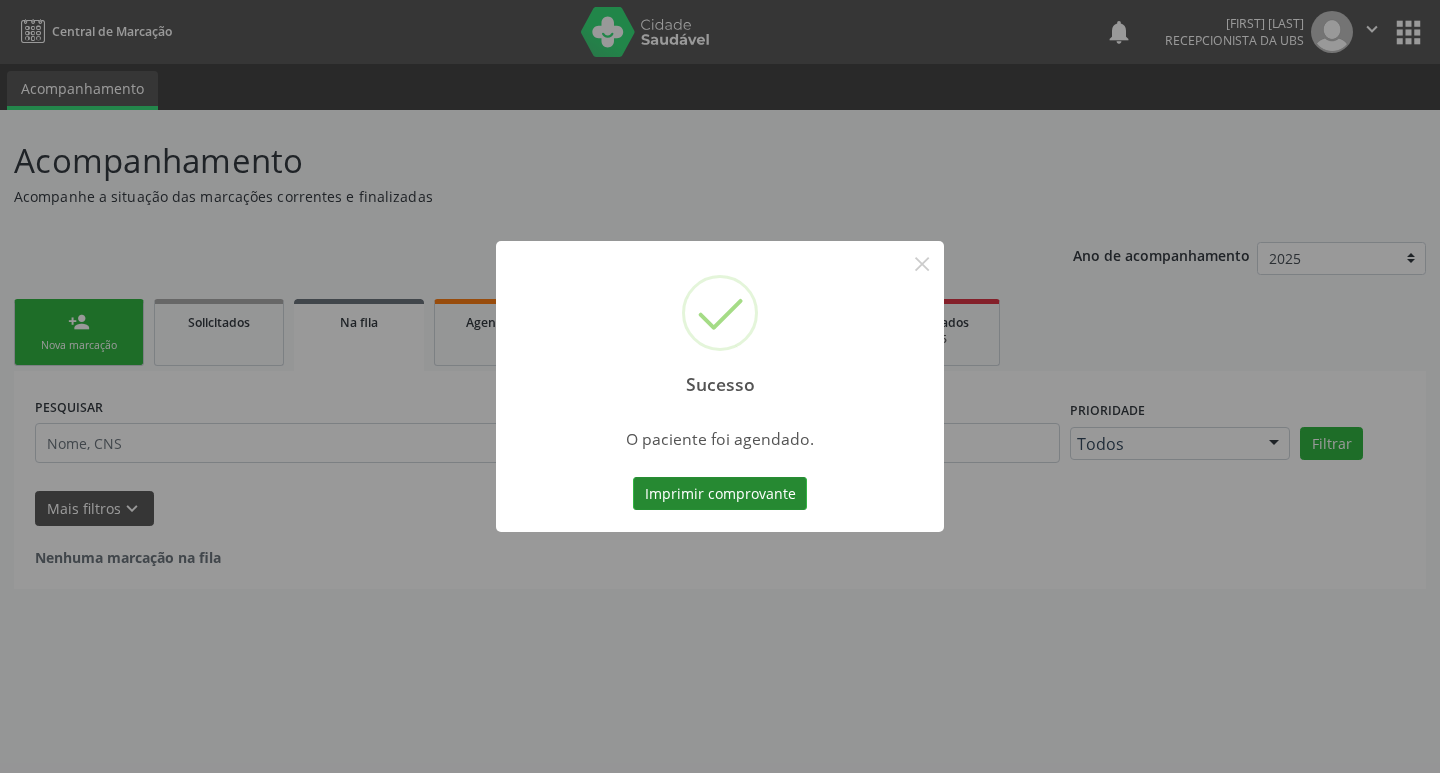 click on "Imprimir comprovante" at bounding box center [720, 494] 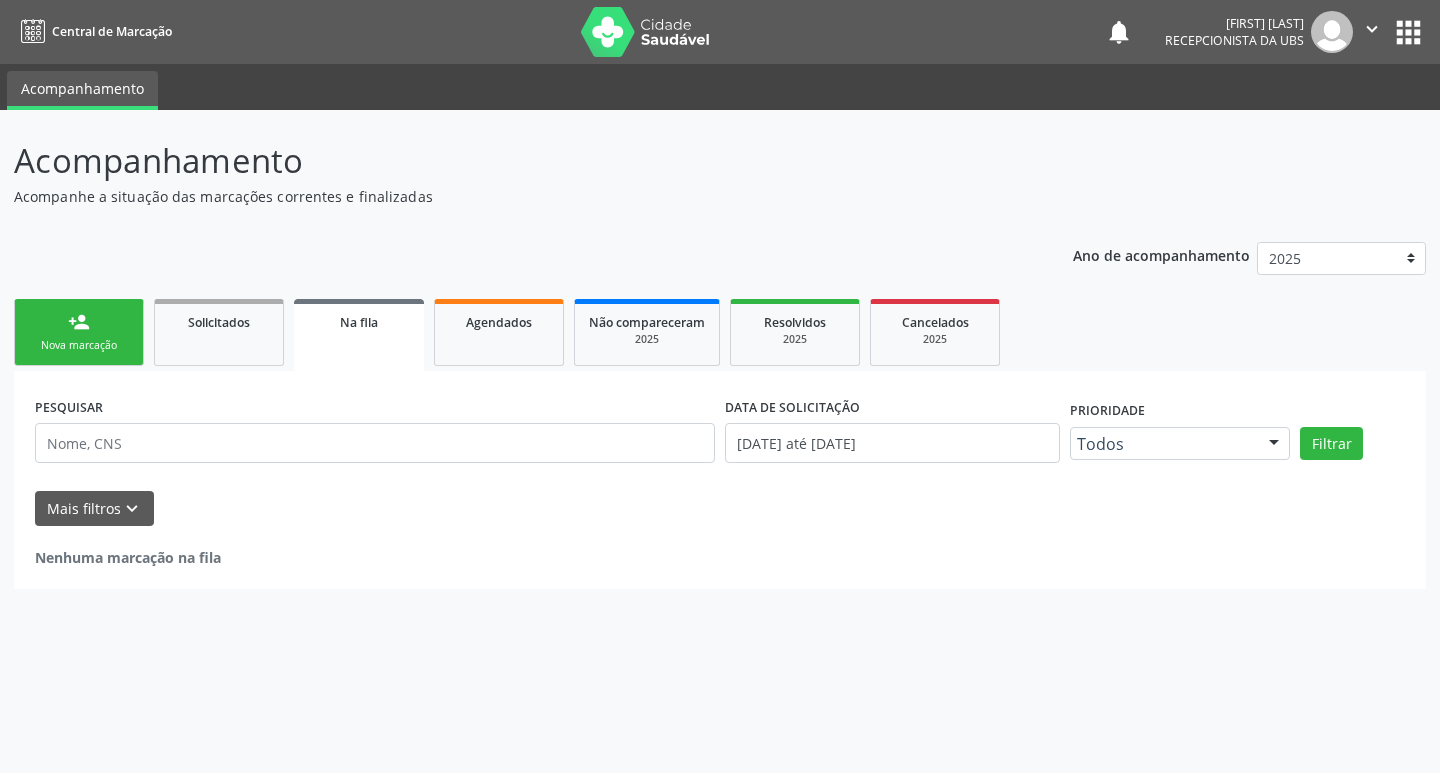 click on "person_add" at bounding box center (79, 322) 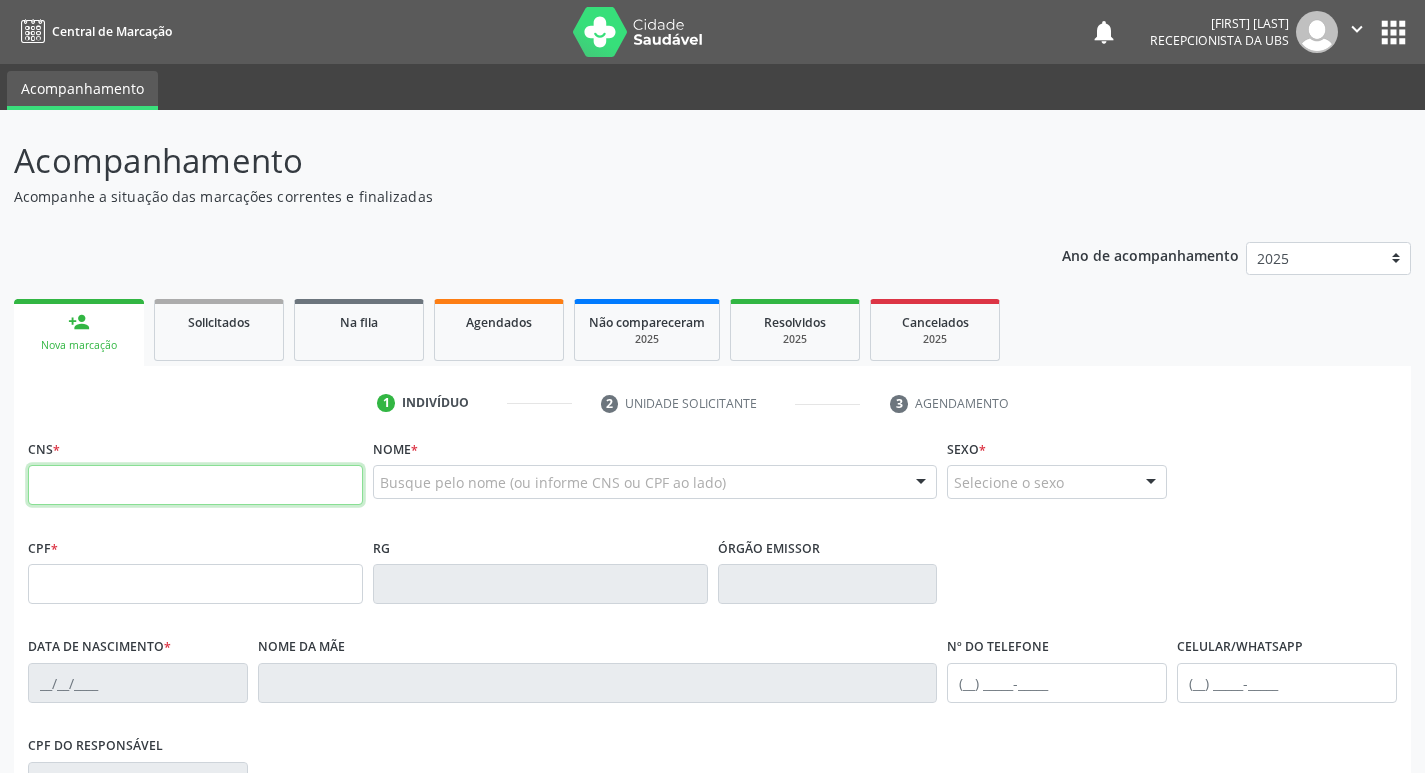 click at bounding box center [195, 485] 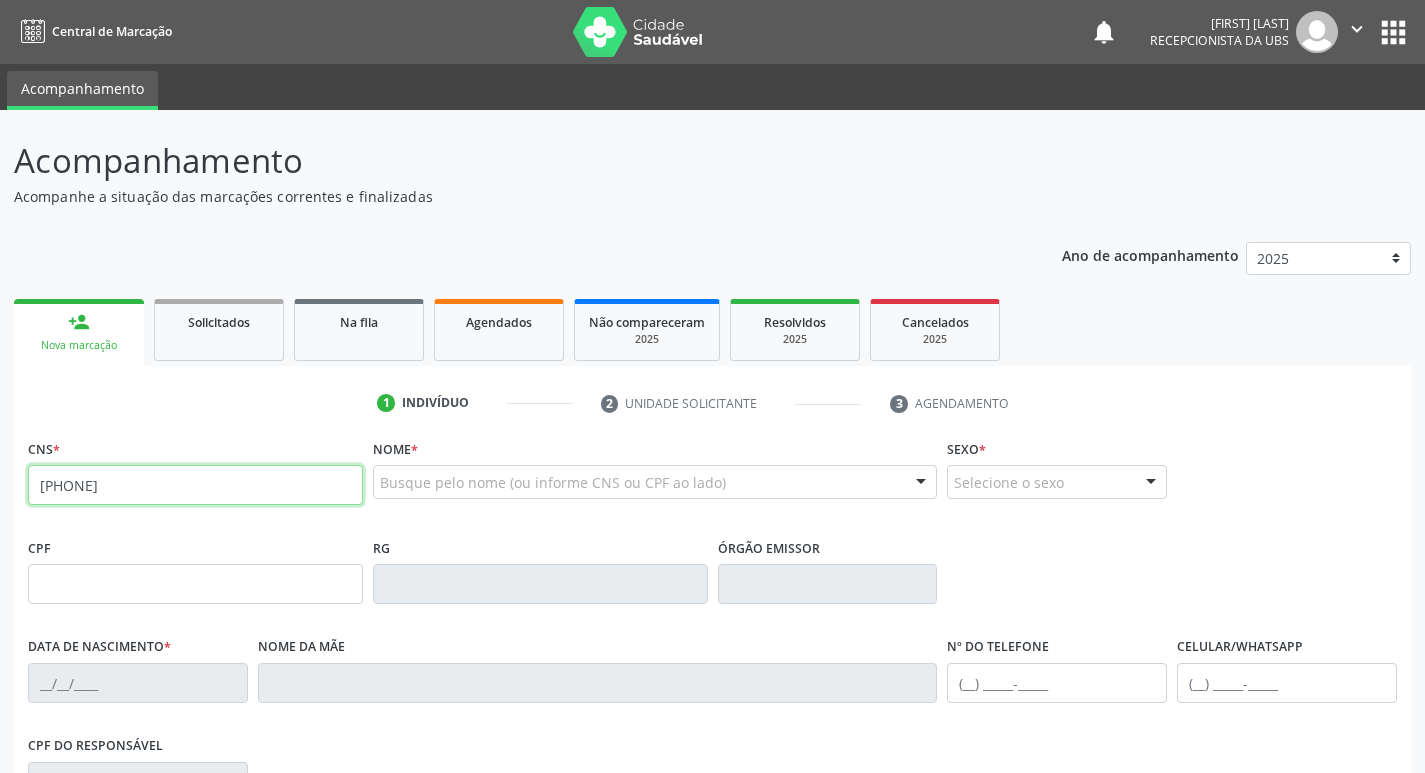 type on "[PHONE]" 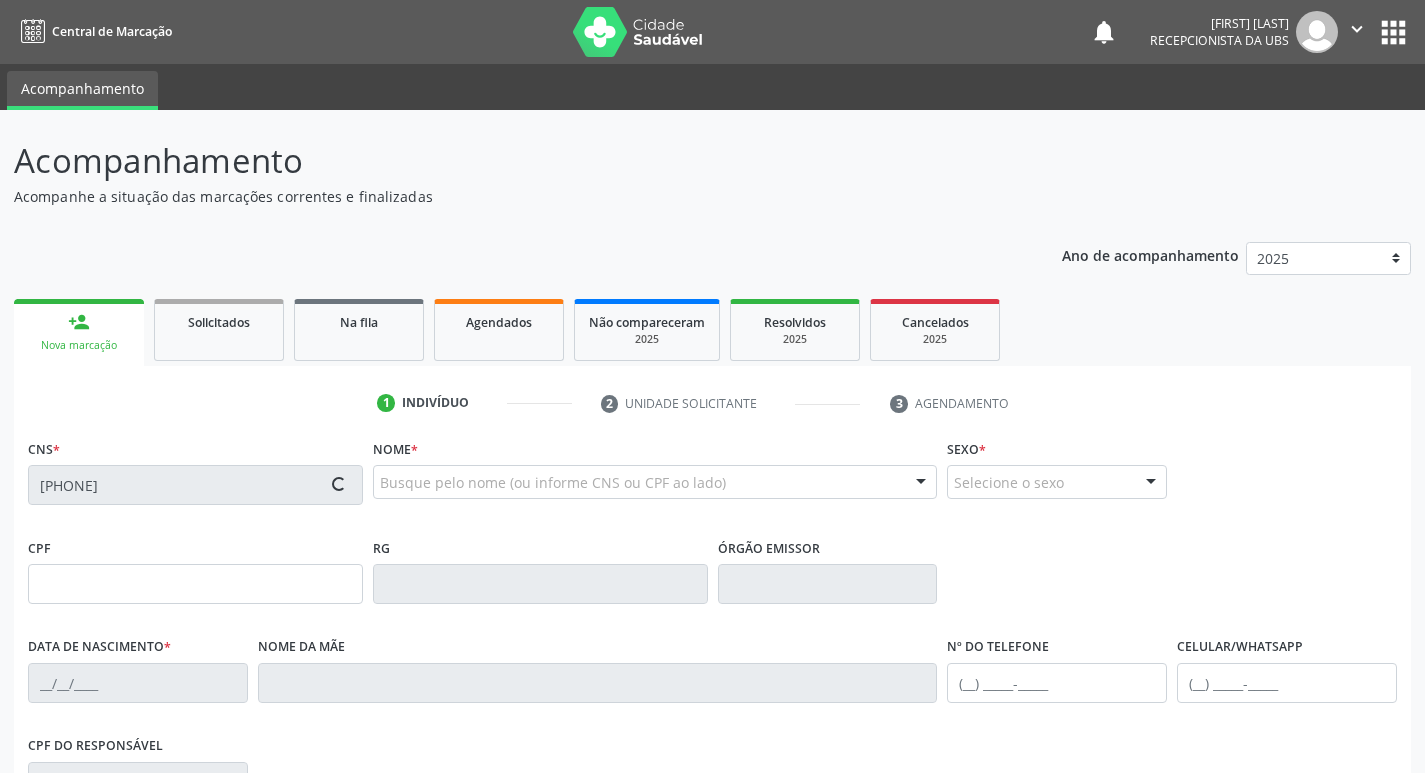 type on "[CPF]" 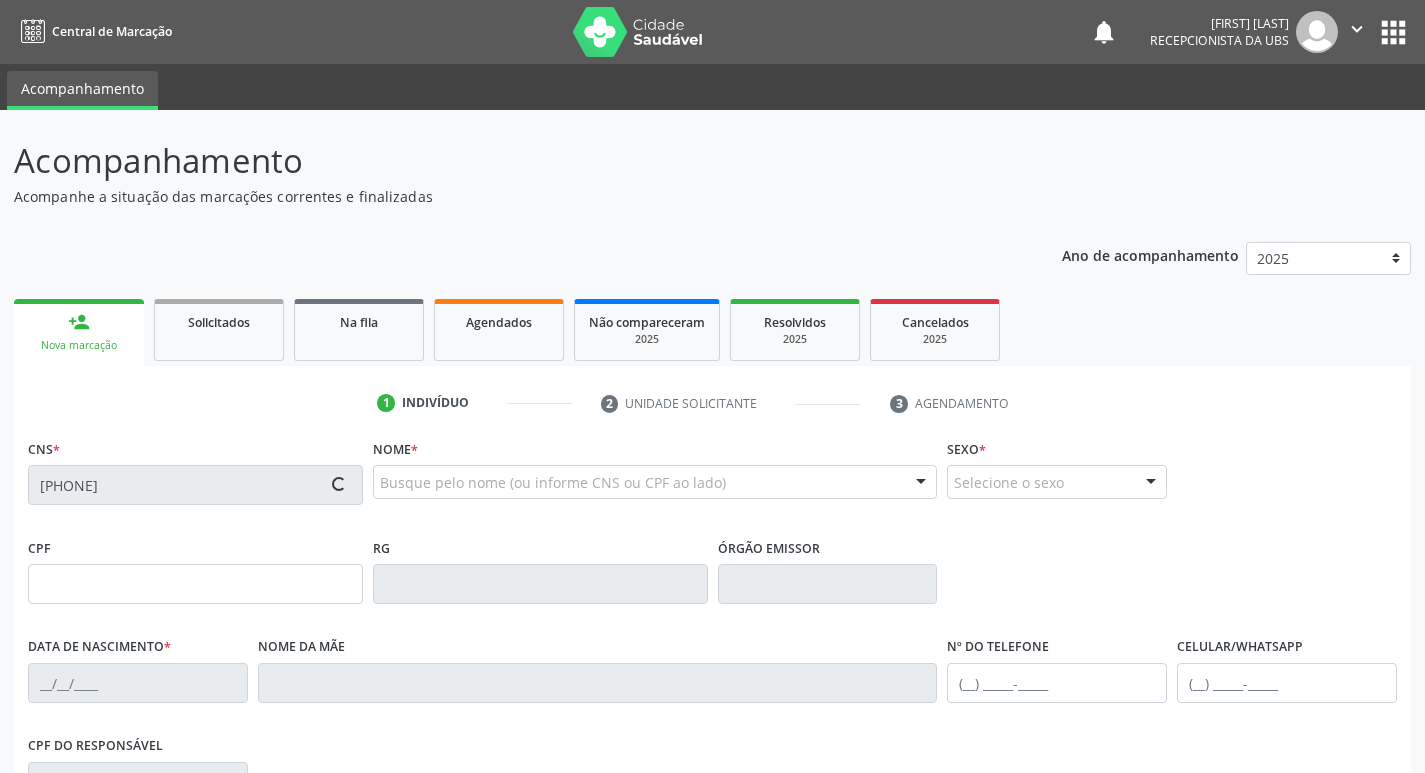 type on "[DATE]" 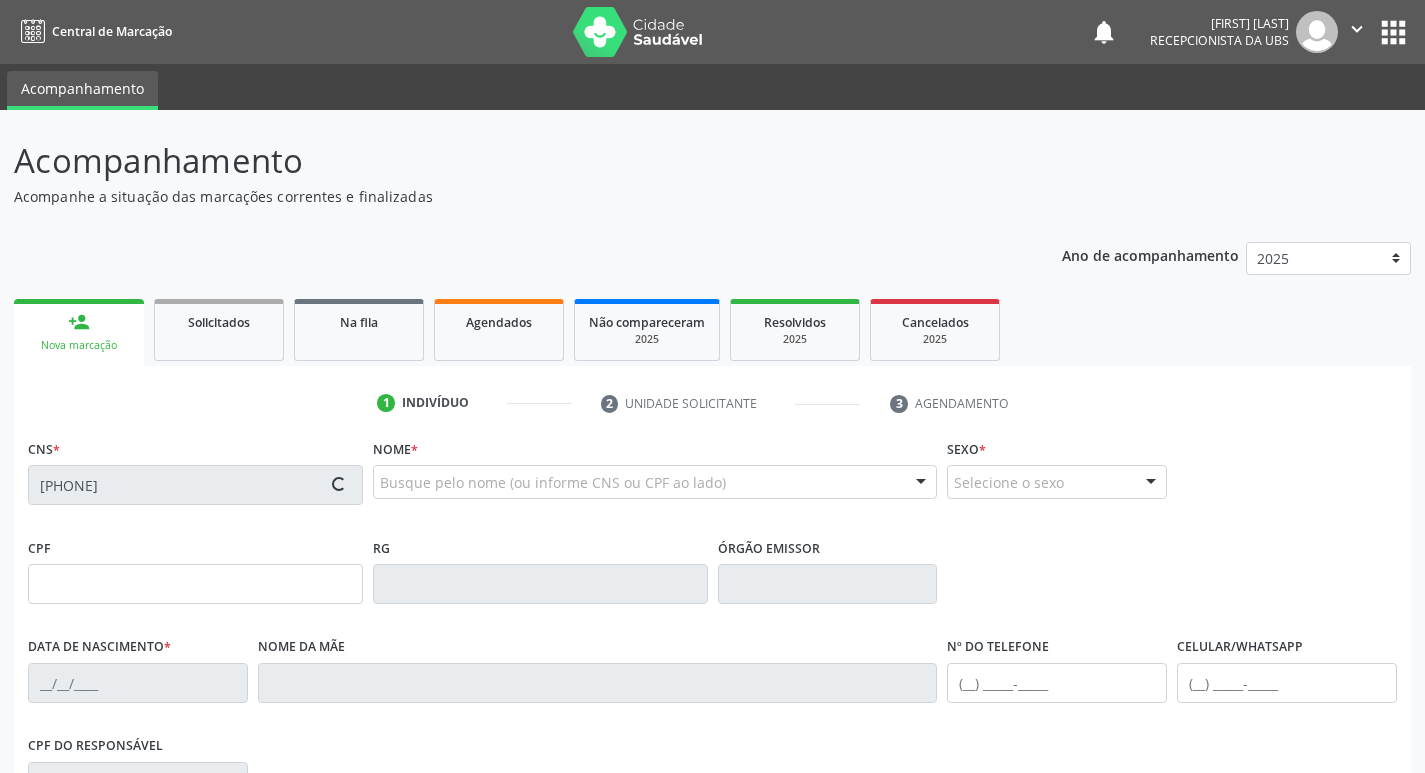 type on "[FIRST] [LAST]" 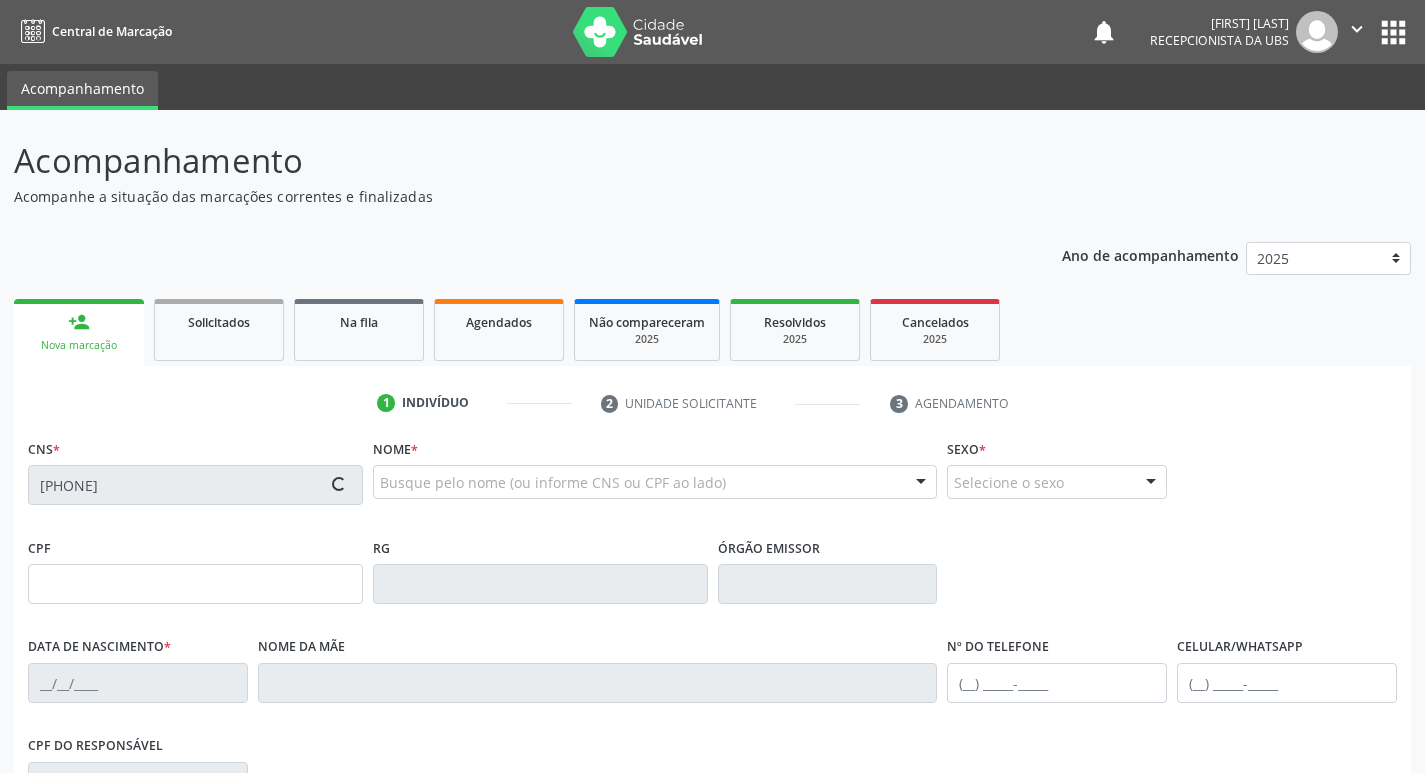 type on "1030" 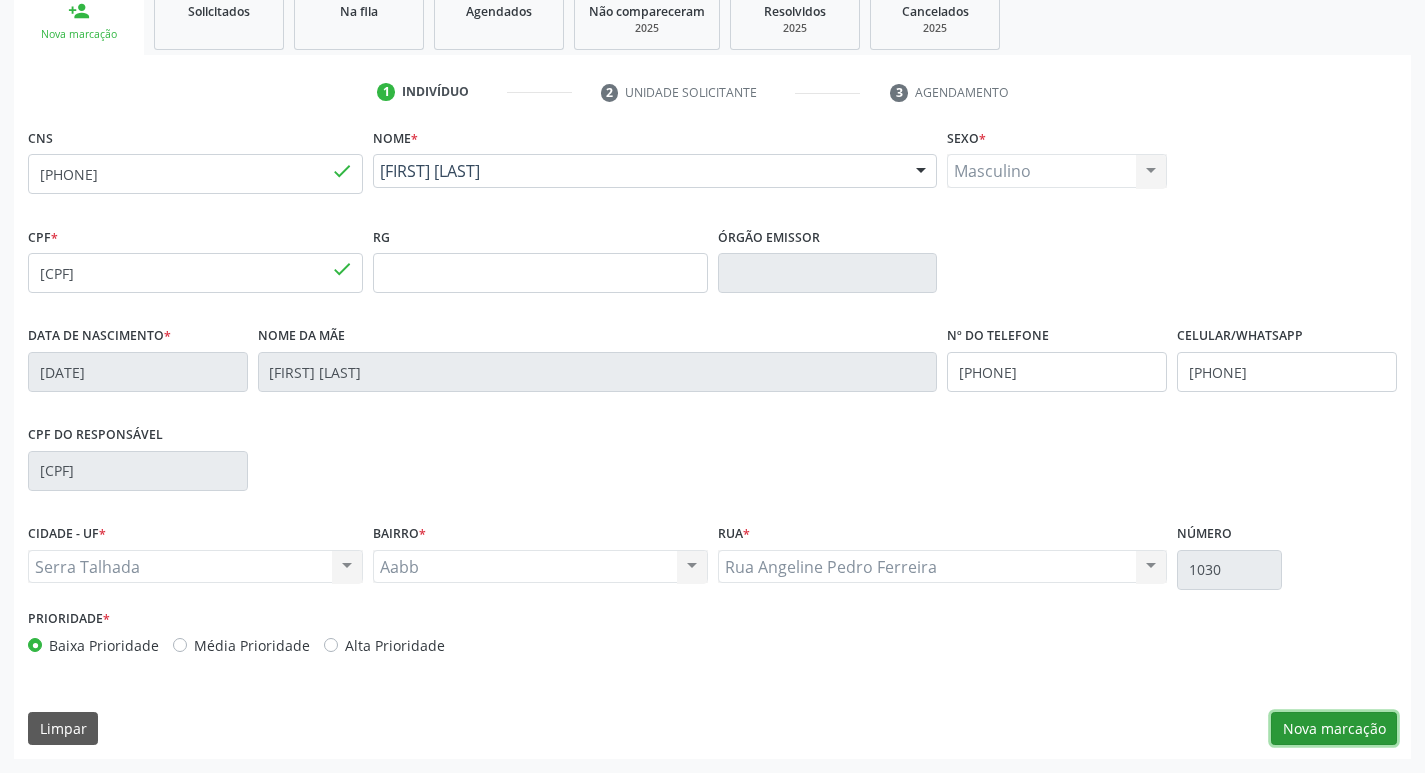 click on "Nova marcação" at bounding box center (1334, 729) 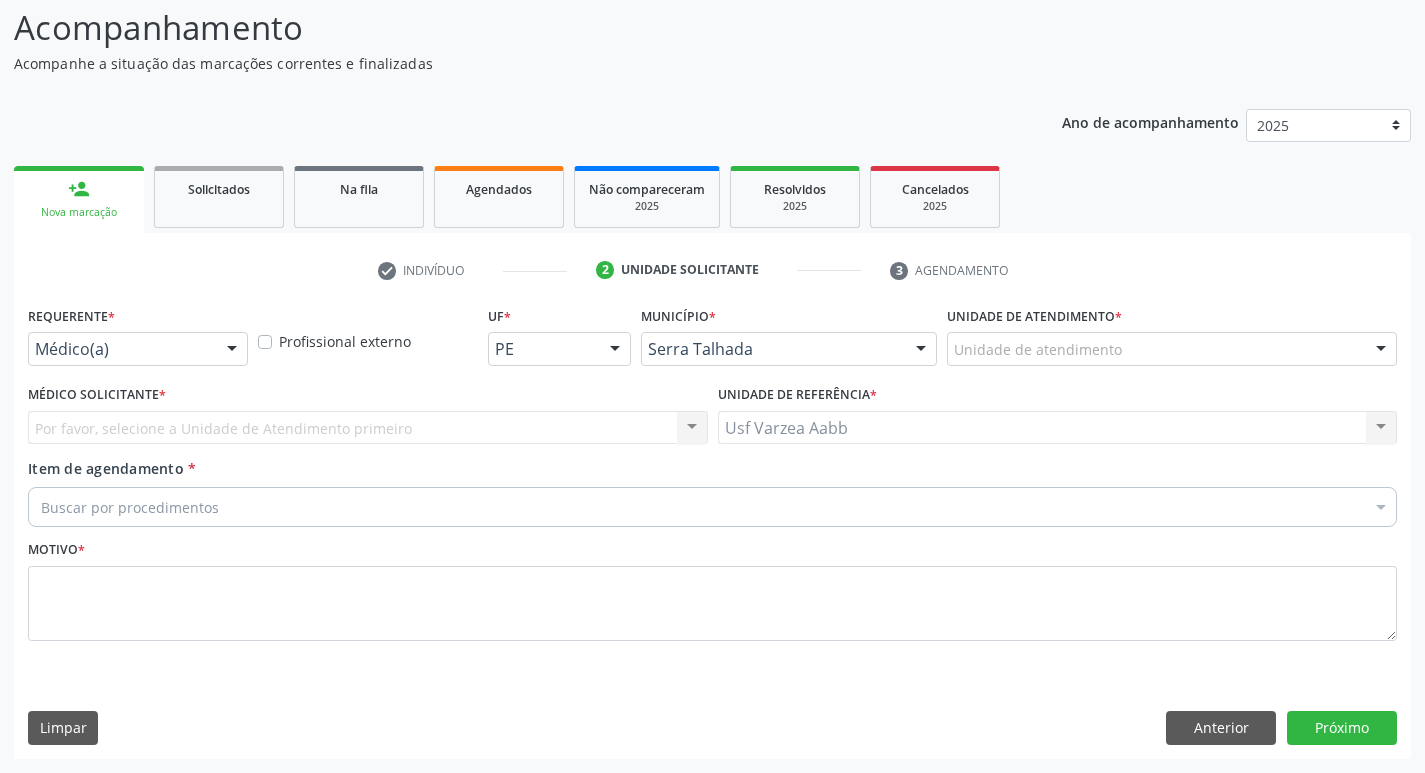 scroll, scrollTop: 133, scrollLeft: 0, axis: vertical 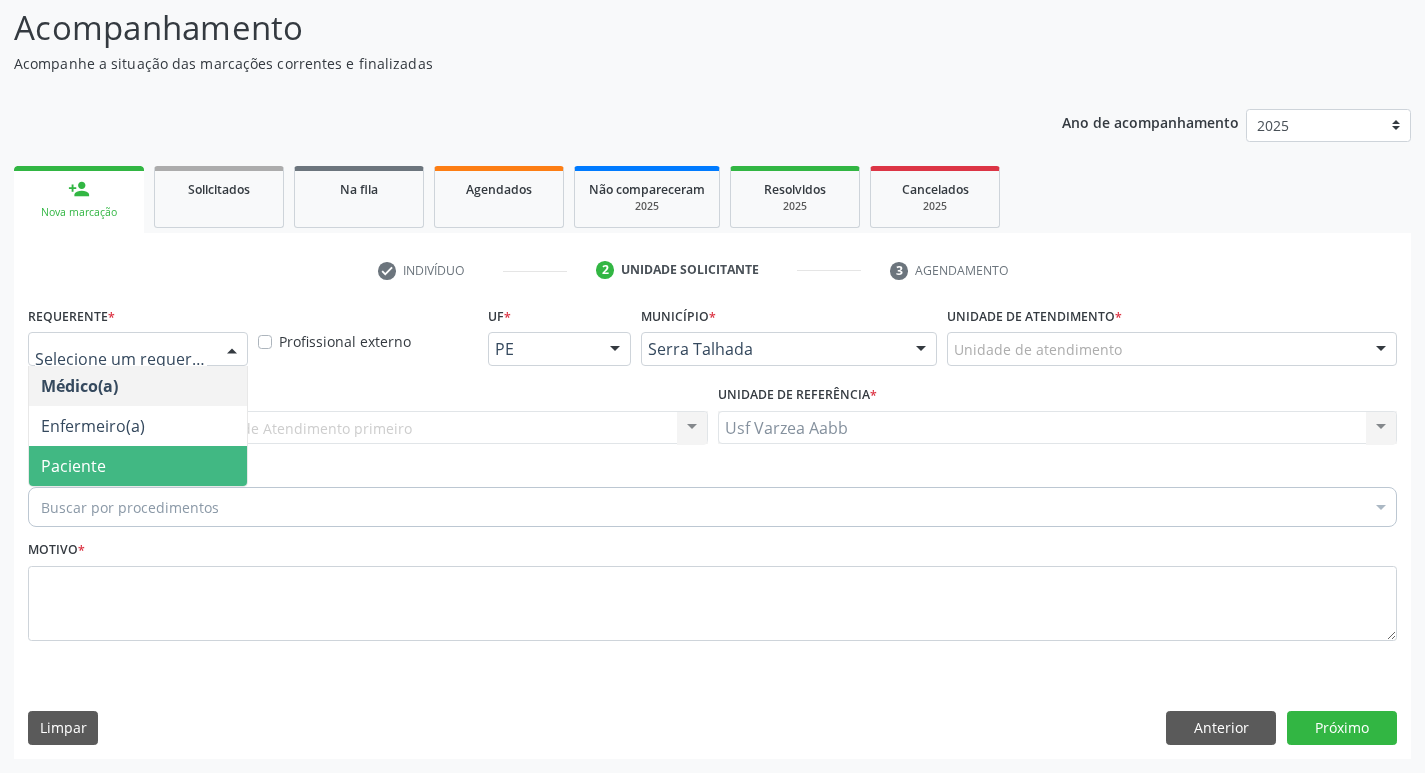 click on "Paciente" at bounding box center [138, 466] 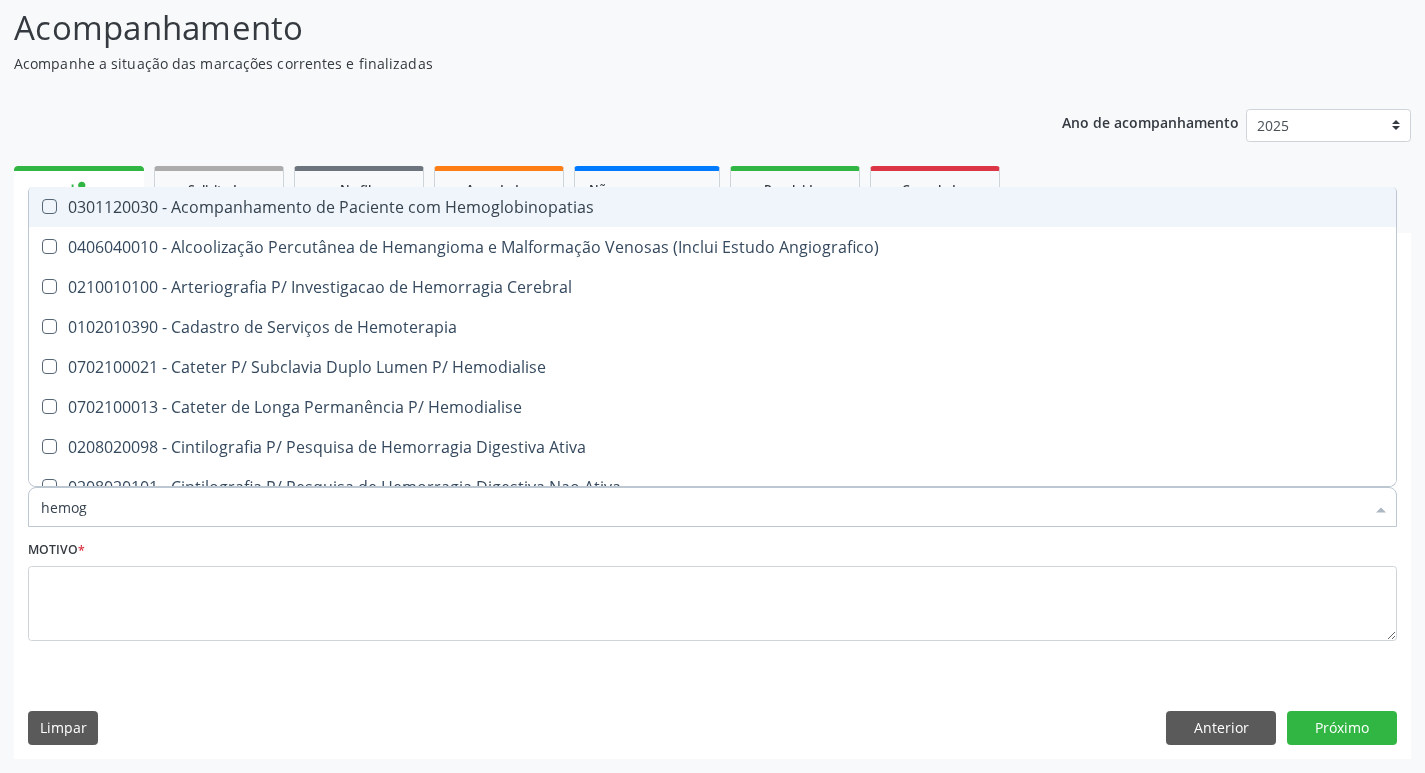 type on "hemogr" 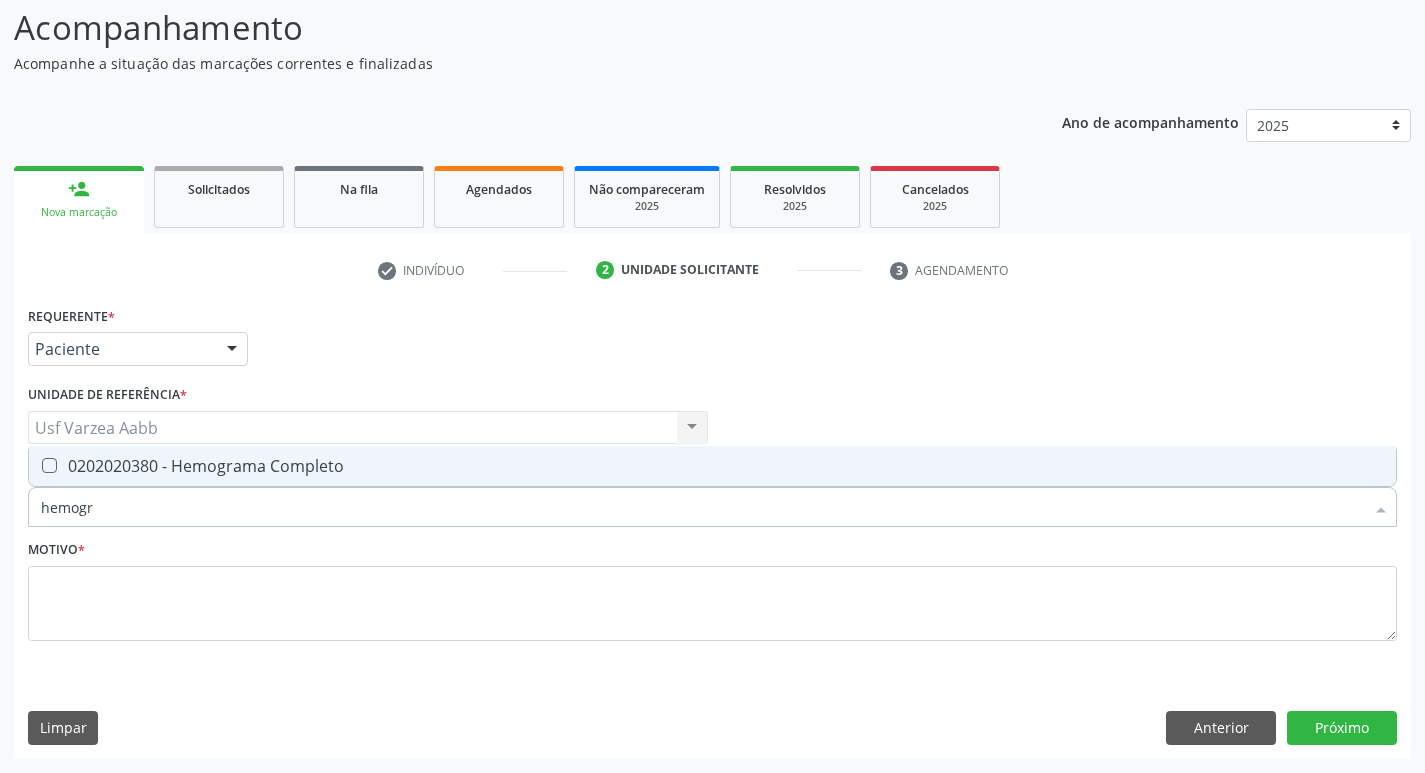 click on "0202020380 - Hemograma Completo" at bounding box center [712, 466] 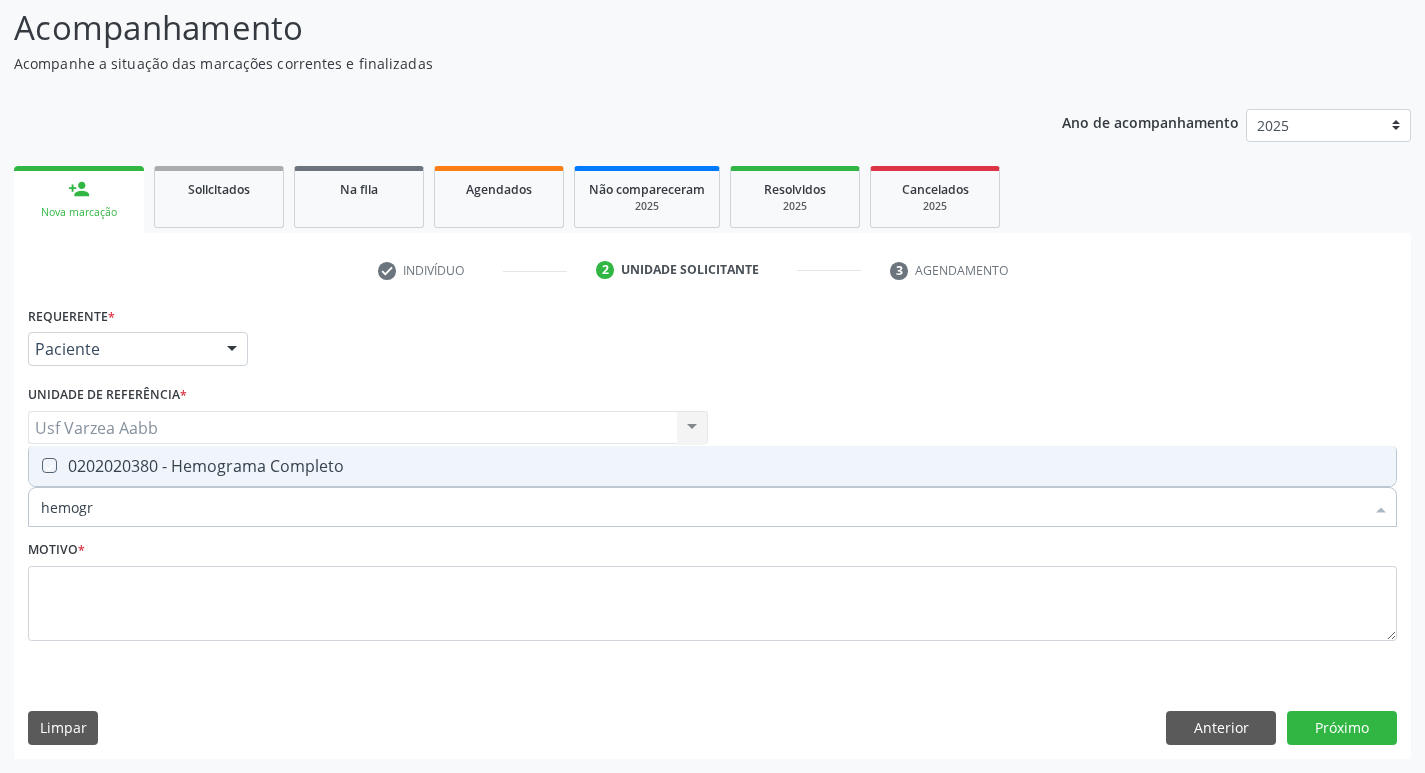 checkbox on "true" 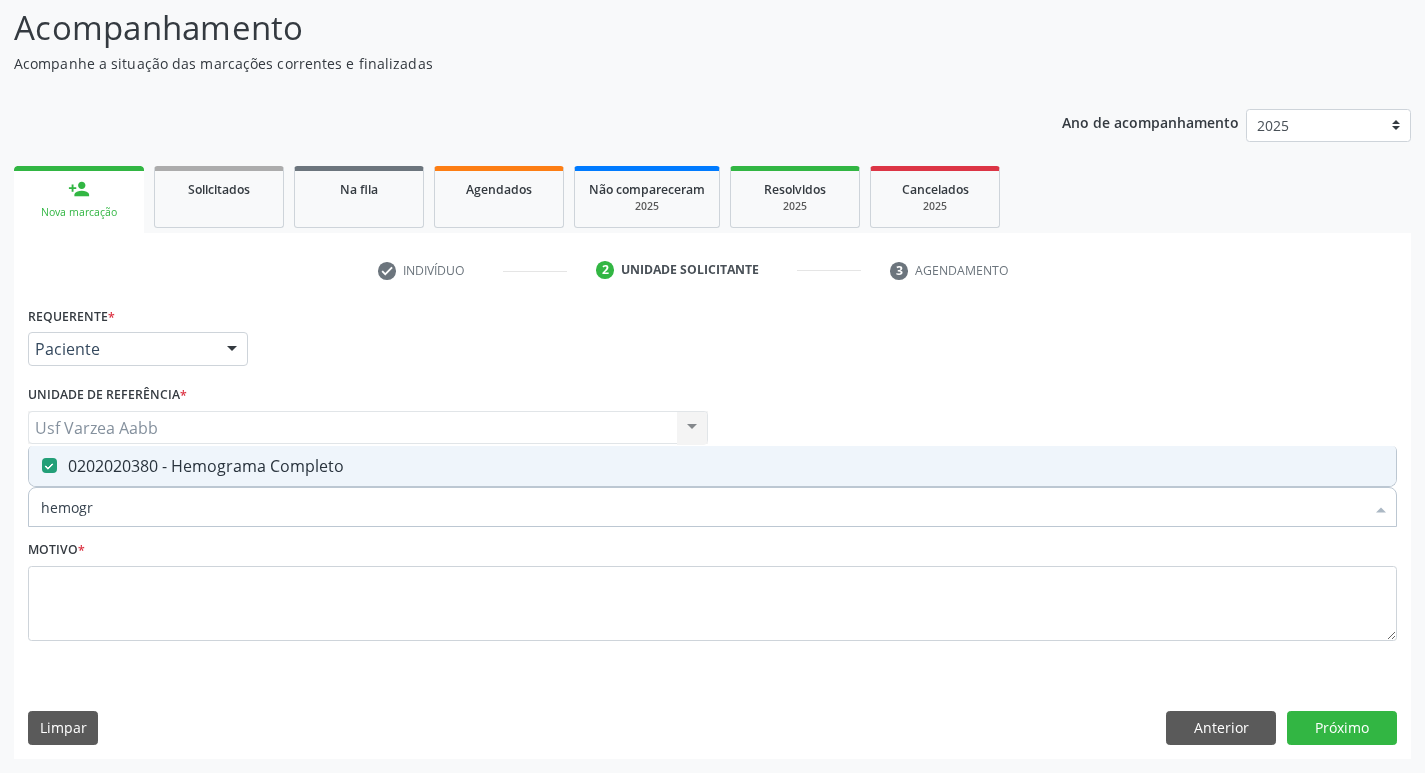 click on "hemogr" at bounding box center [702, 507] 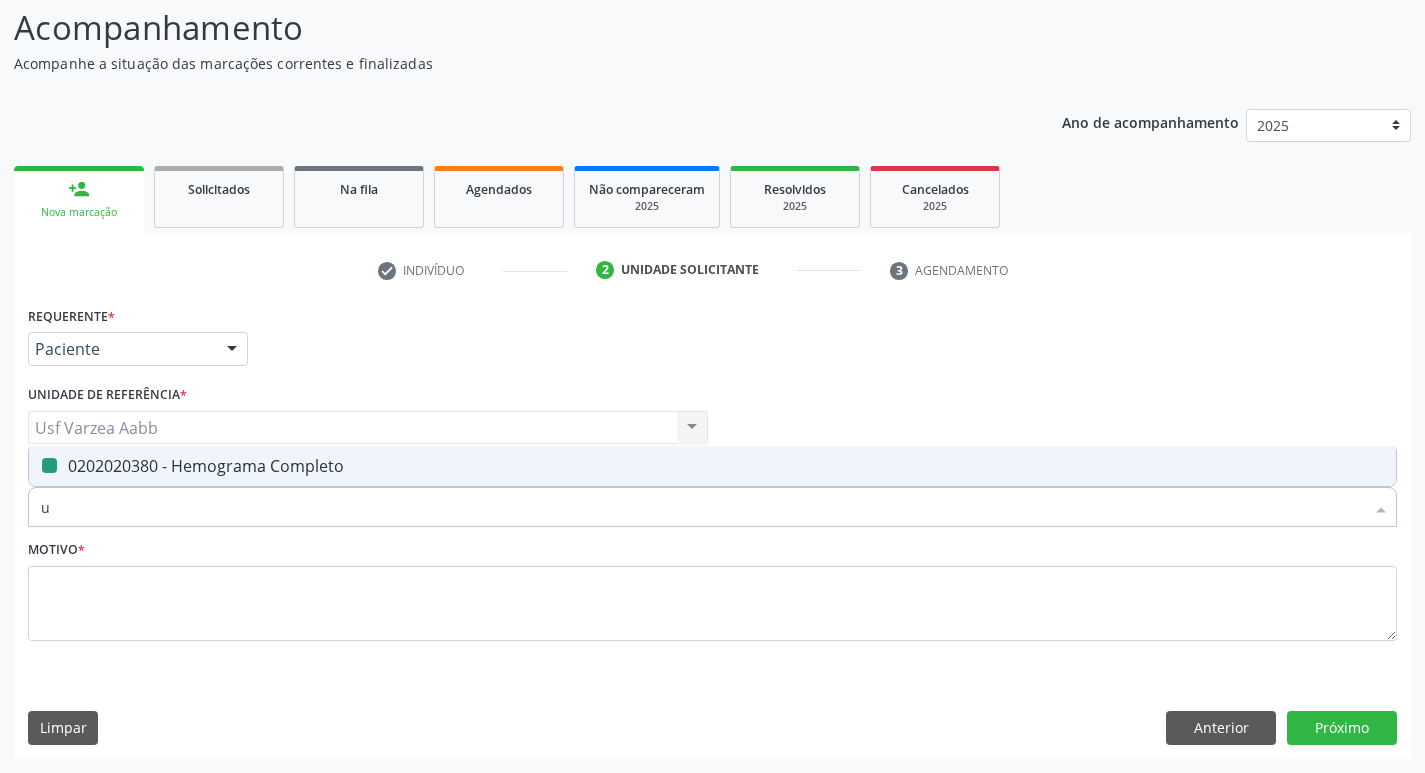 type on "ur" 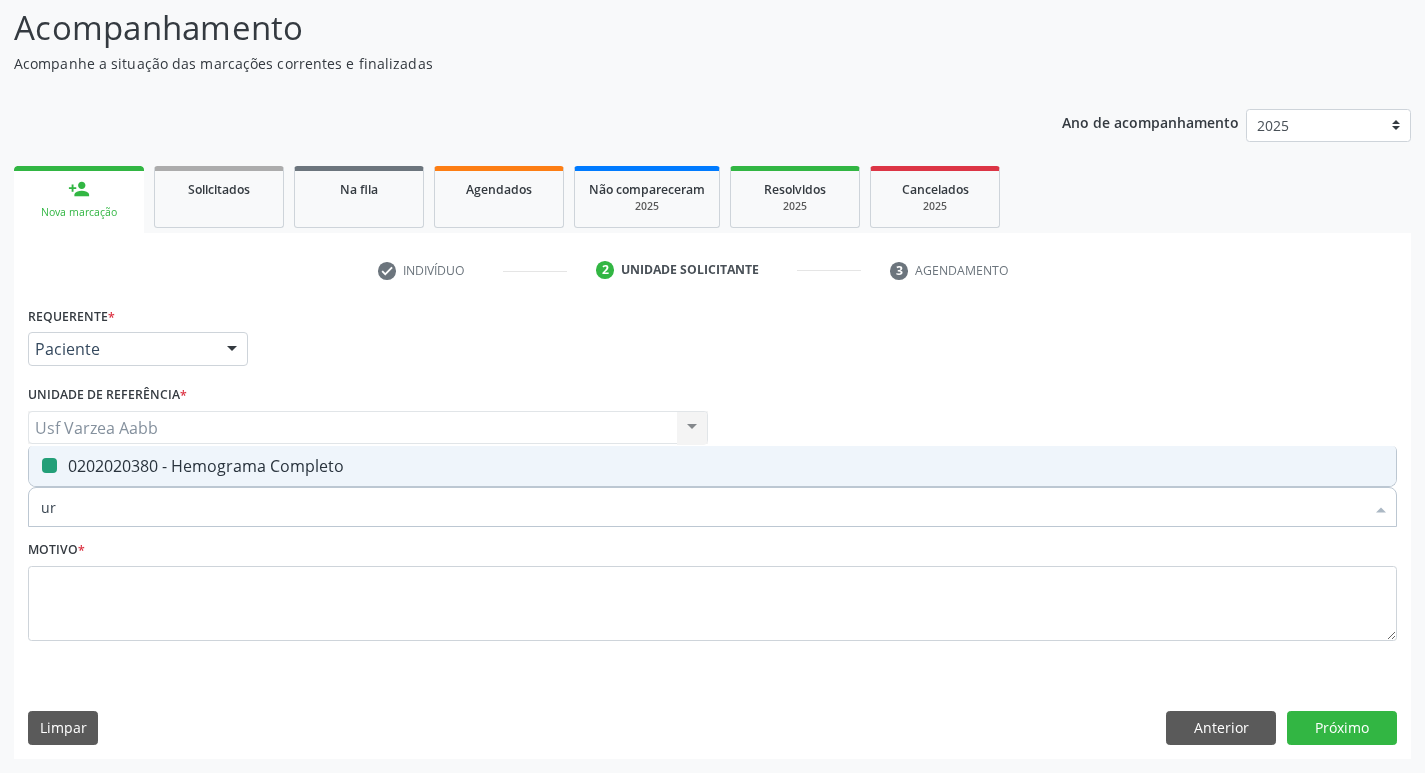 checkbox on "false" 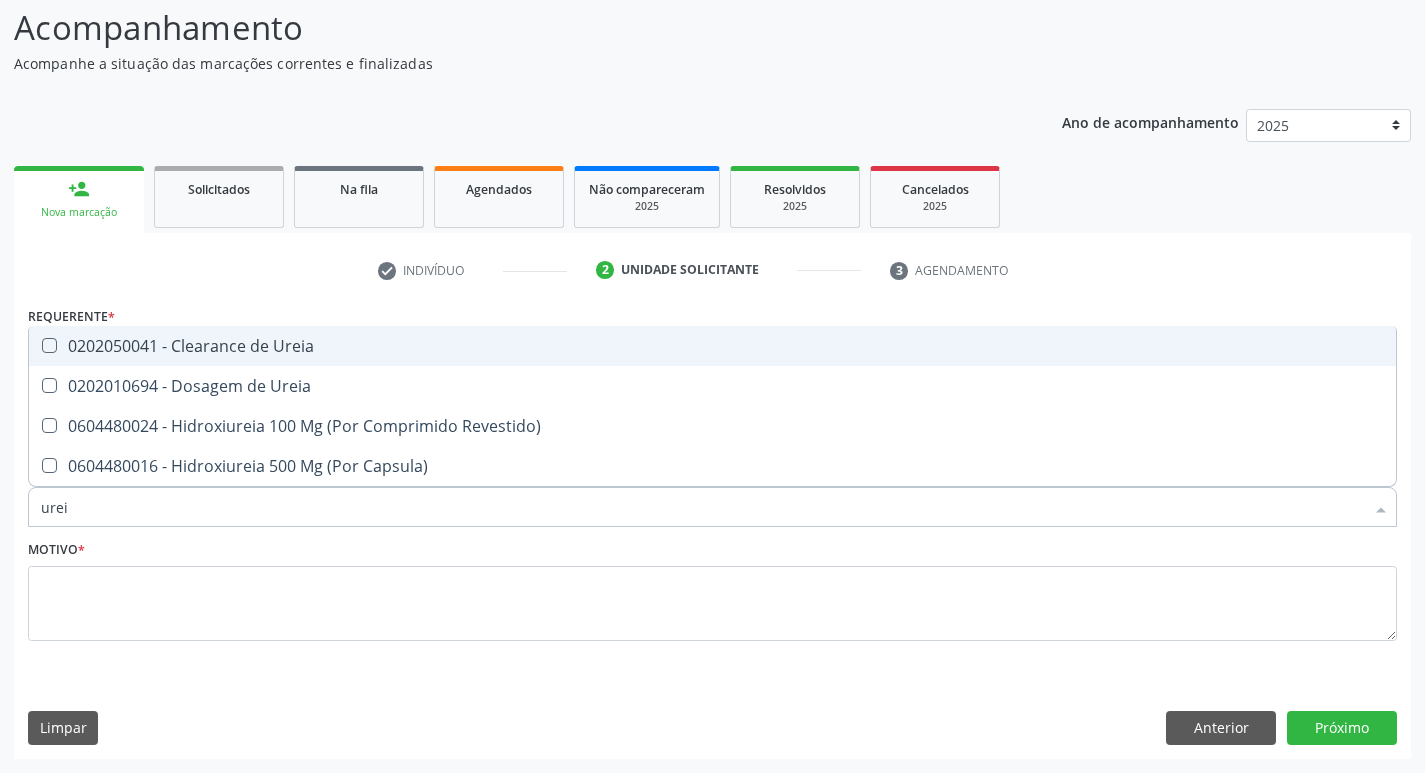 type on "ureia" 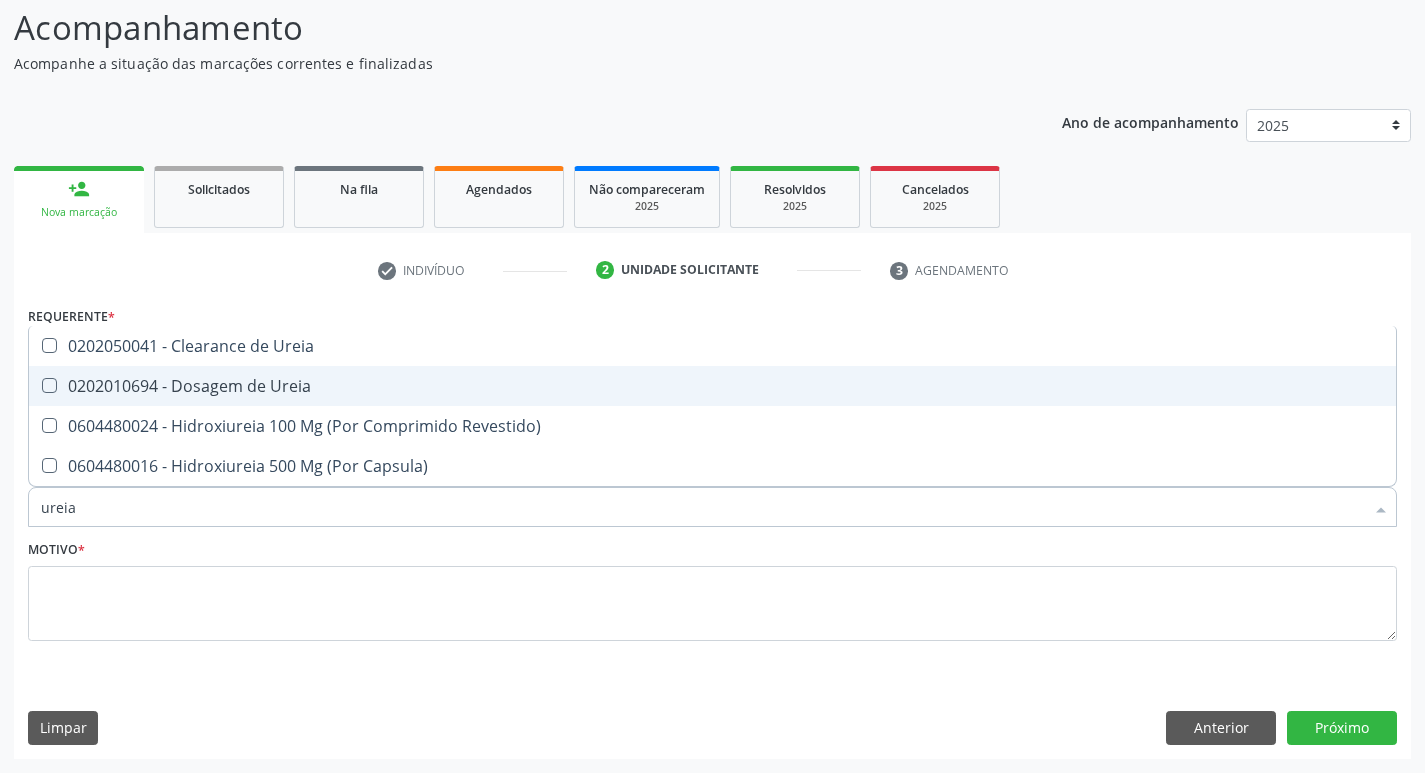 click on "0202010694 - Dosagem de Ureia" at bounding box center (712, 386) 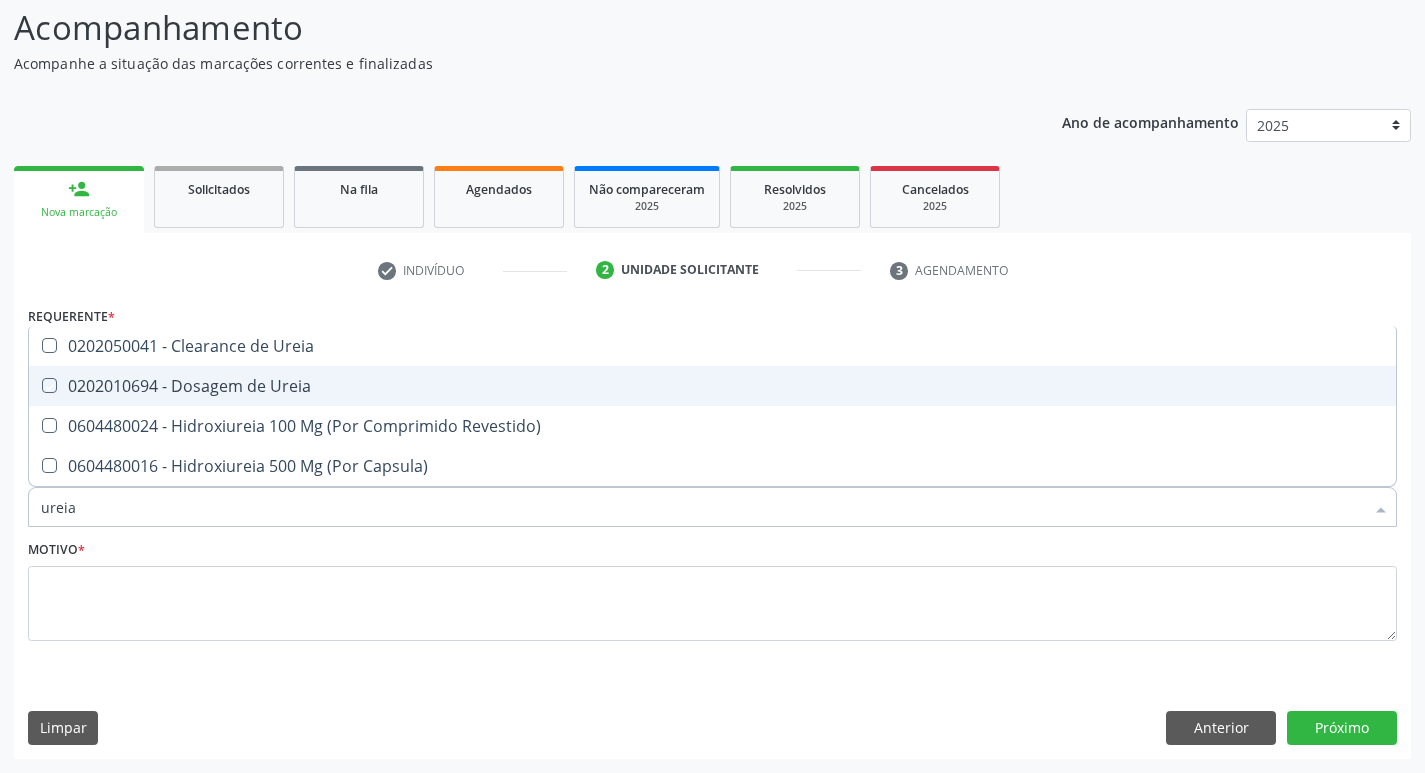 checkbox on "true" 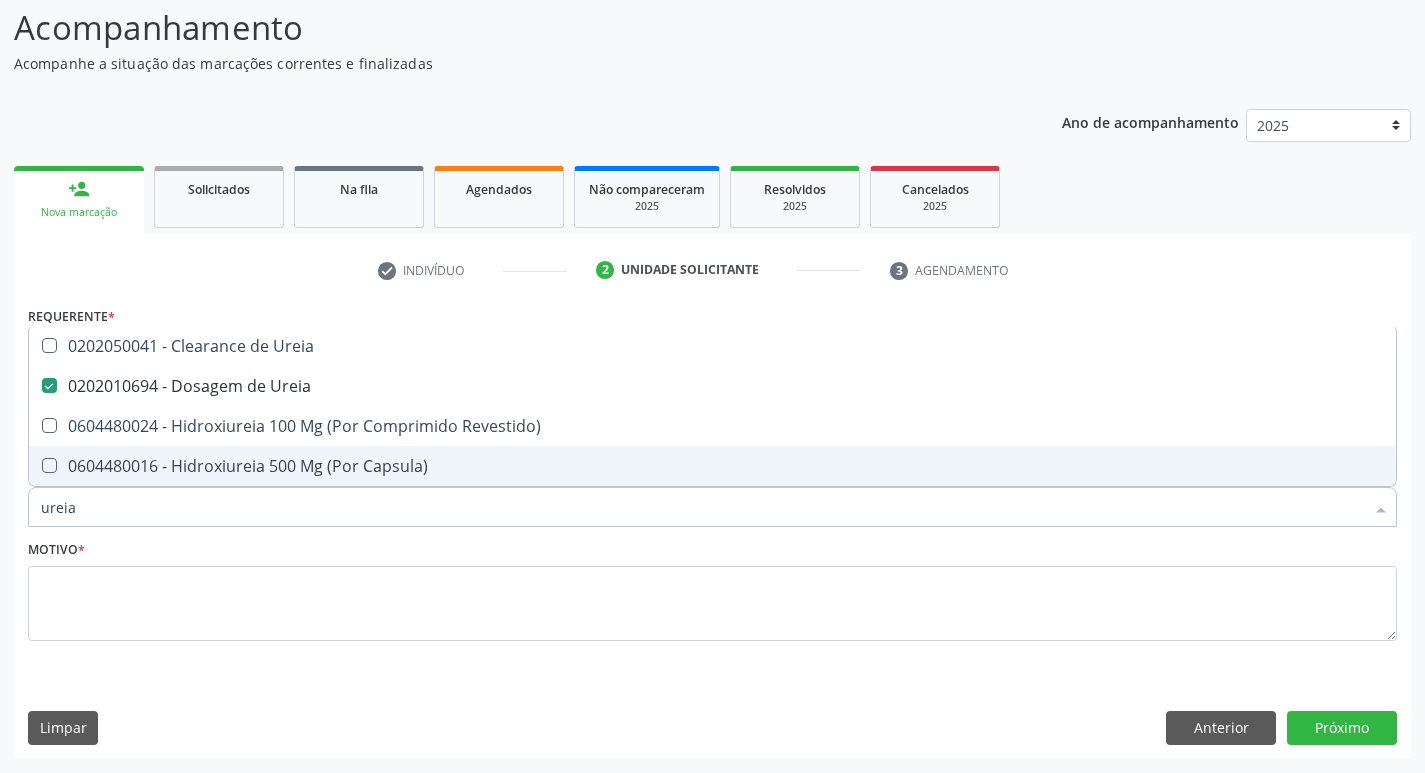 click on "ureia" at bounding box center [702, 507] 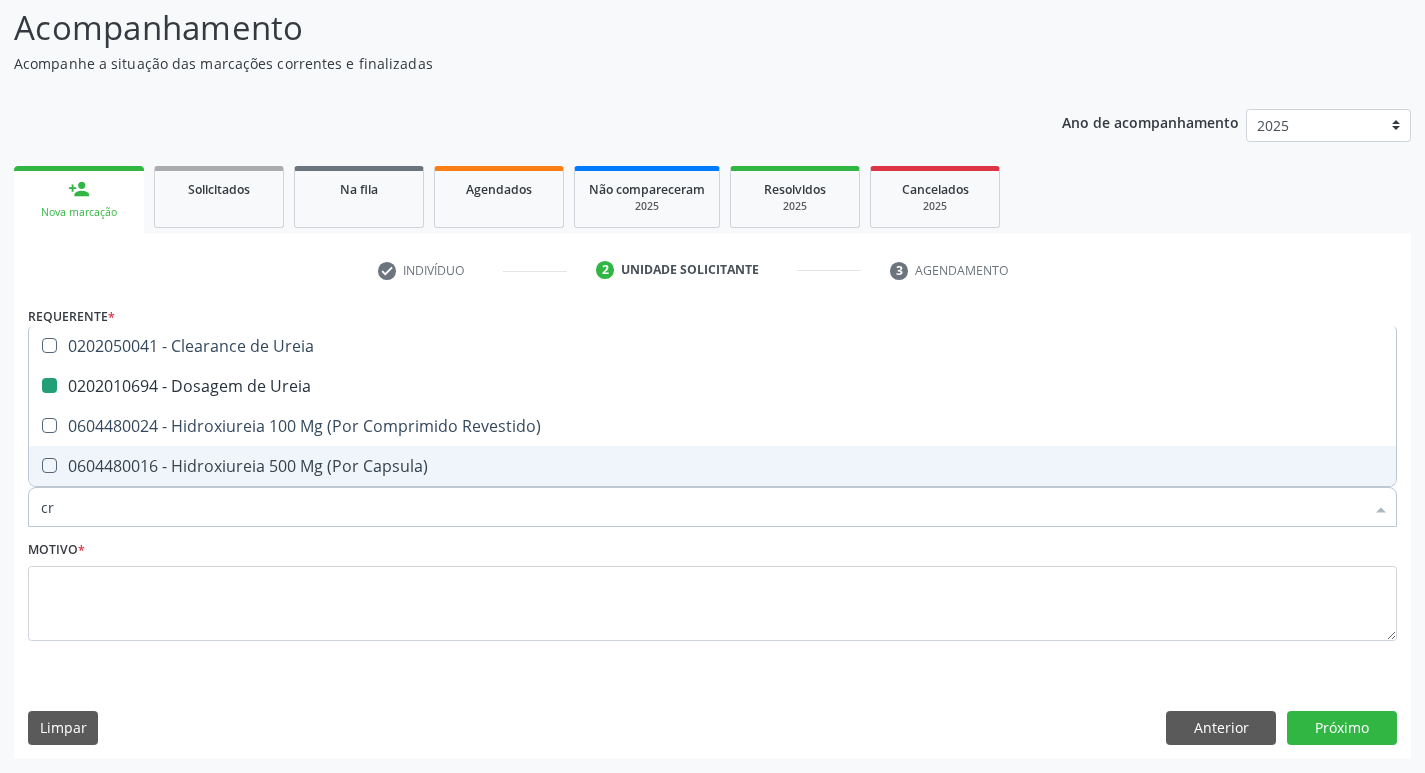 type on "cre" 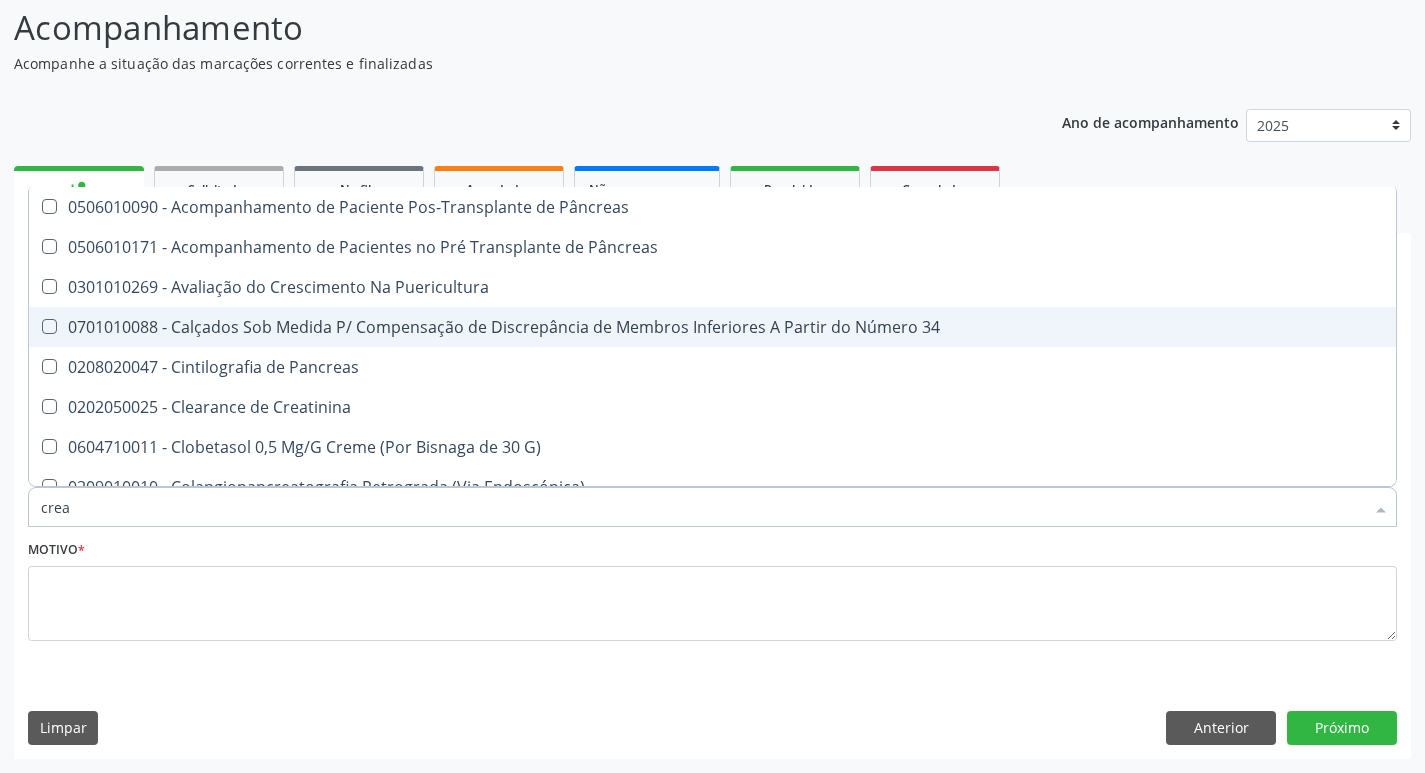 type on "creat" 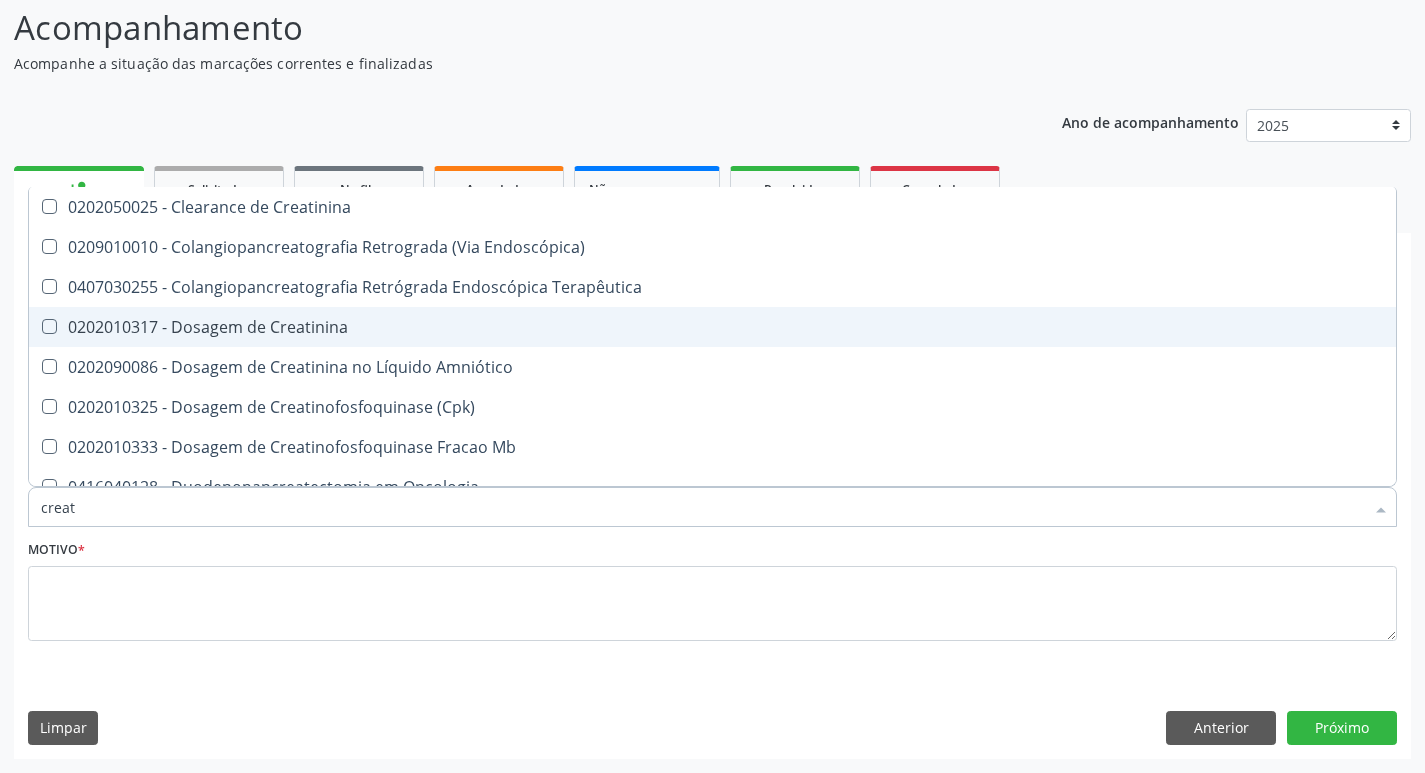 click on "0202010317 - Dosagem de Creatinina" at bounding box center [712, 327] 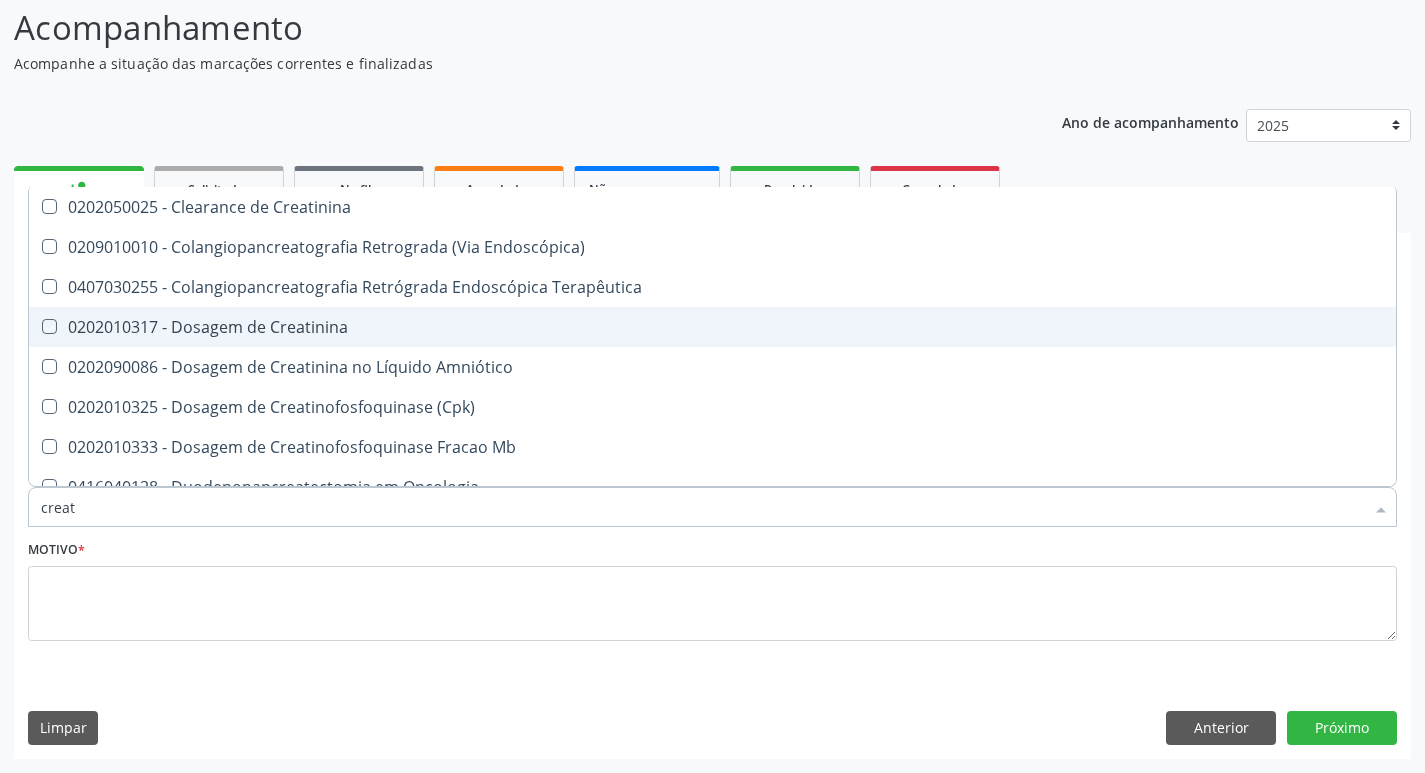 checkbox on "true" 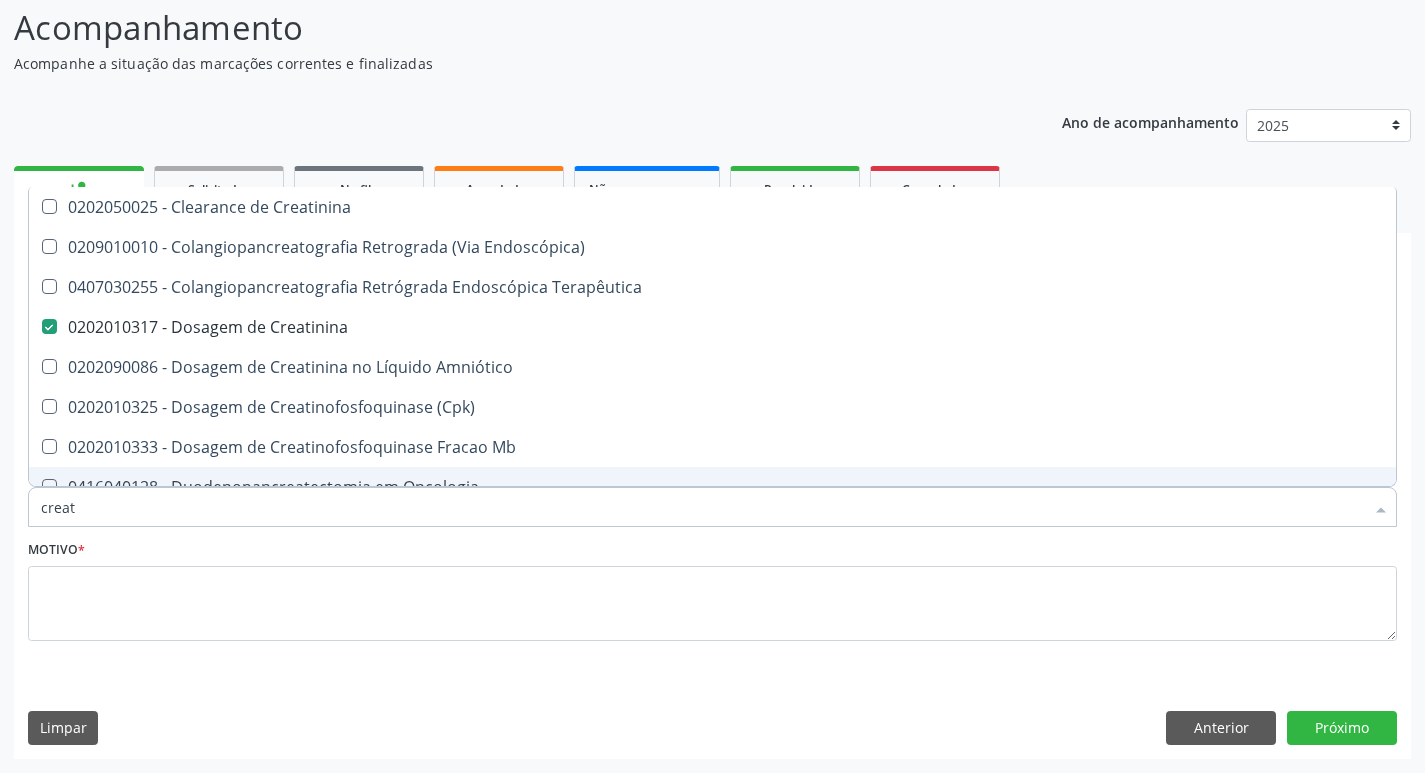 click on "creat" at bounding box center (702, 507) 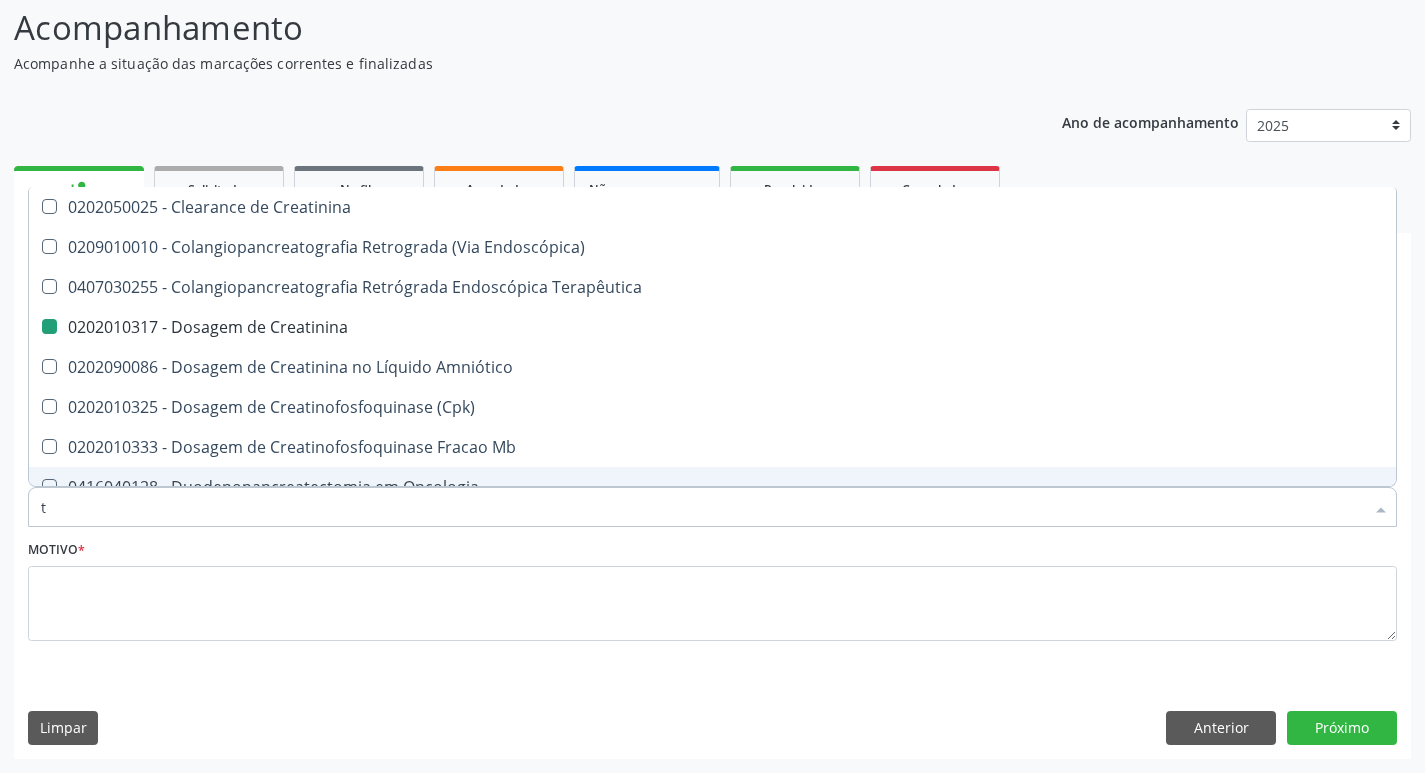 type on "tg" 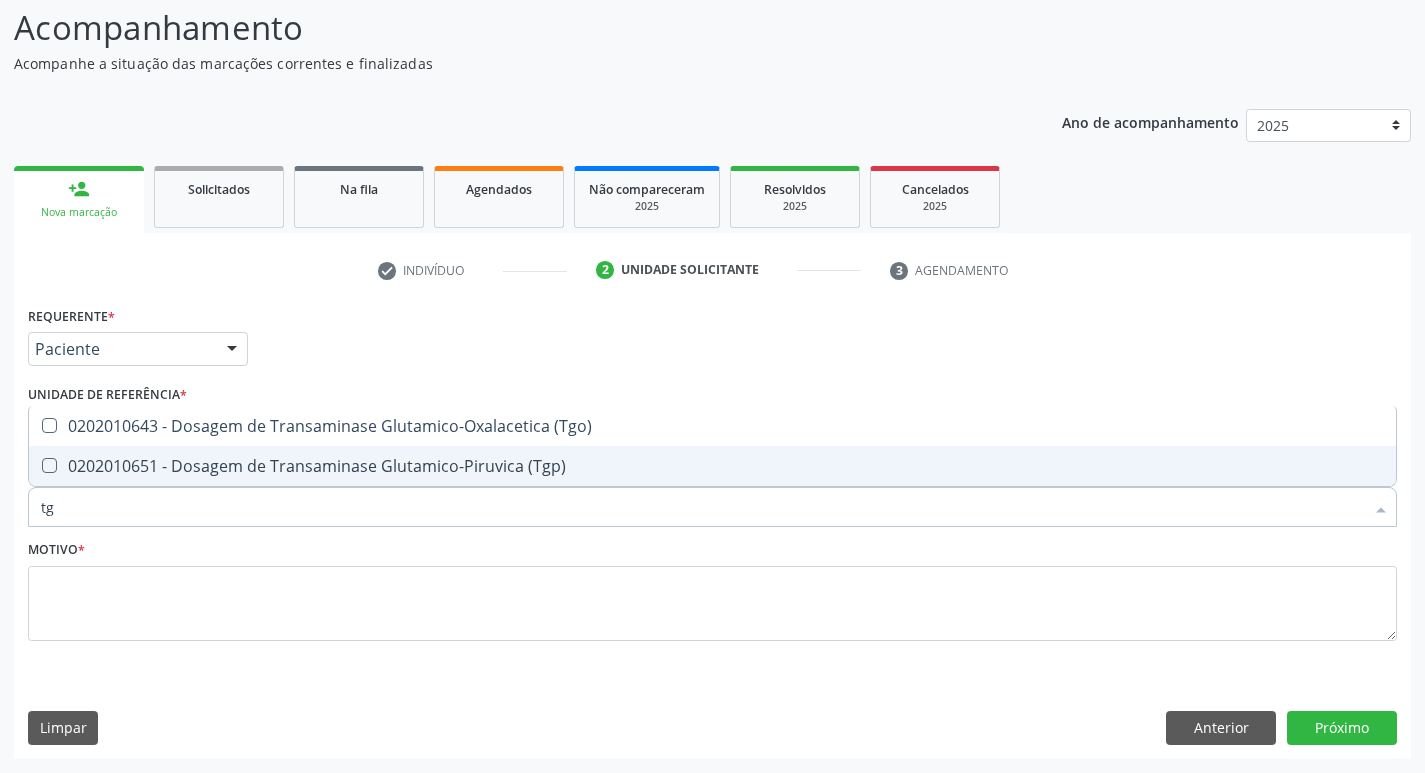 drag, startPoint x: 176, startPoint y: 478, endPoint x: 185, endPoint y: 438, distance: 41 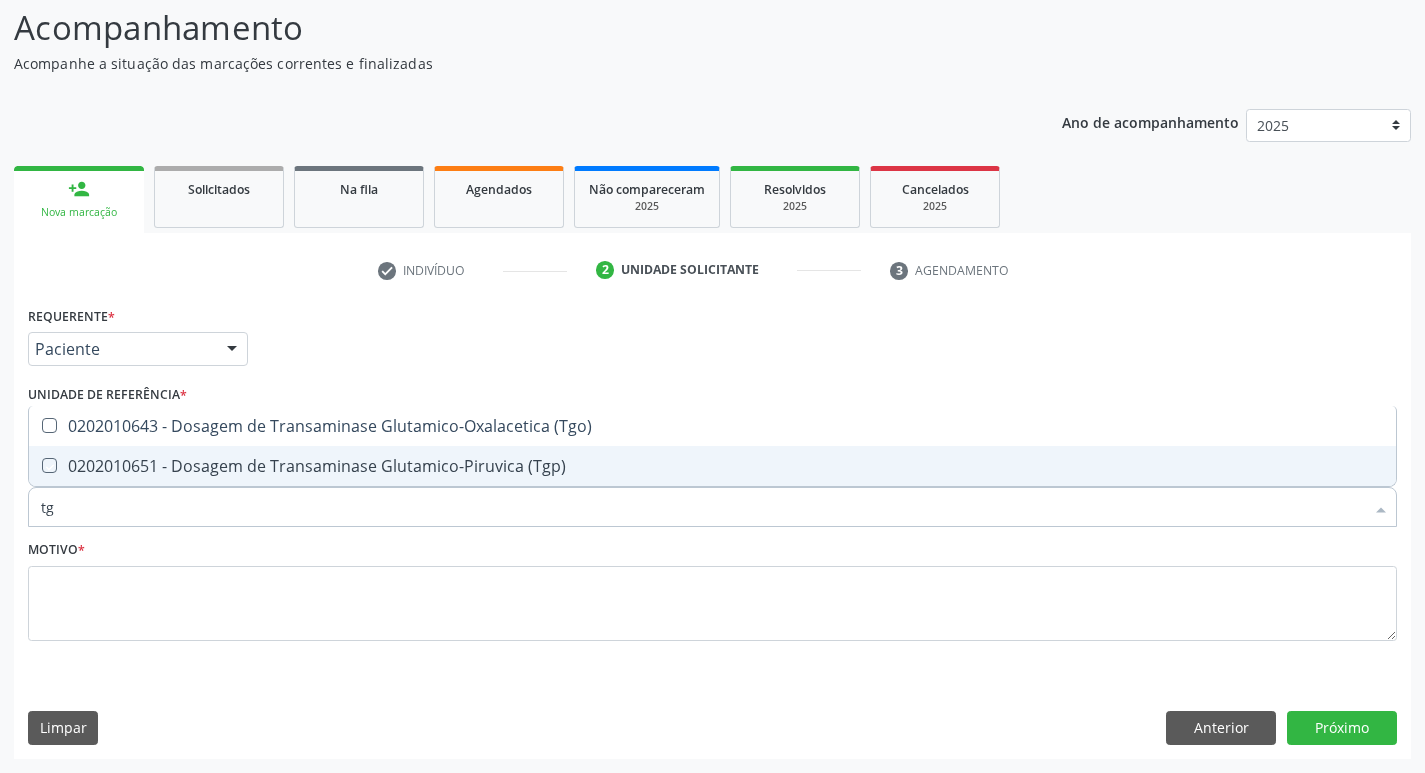 checkbox on "true" 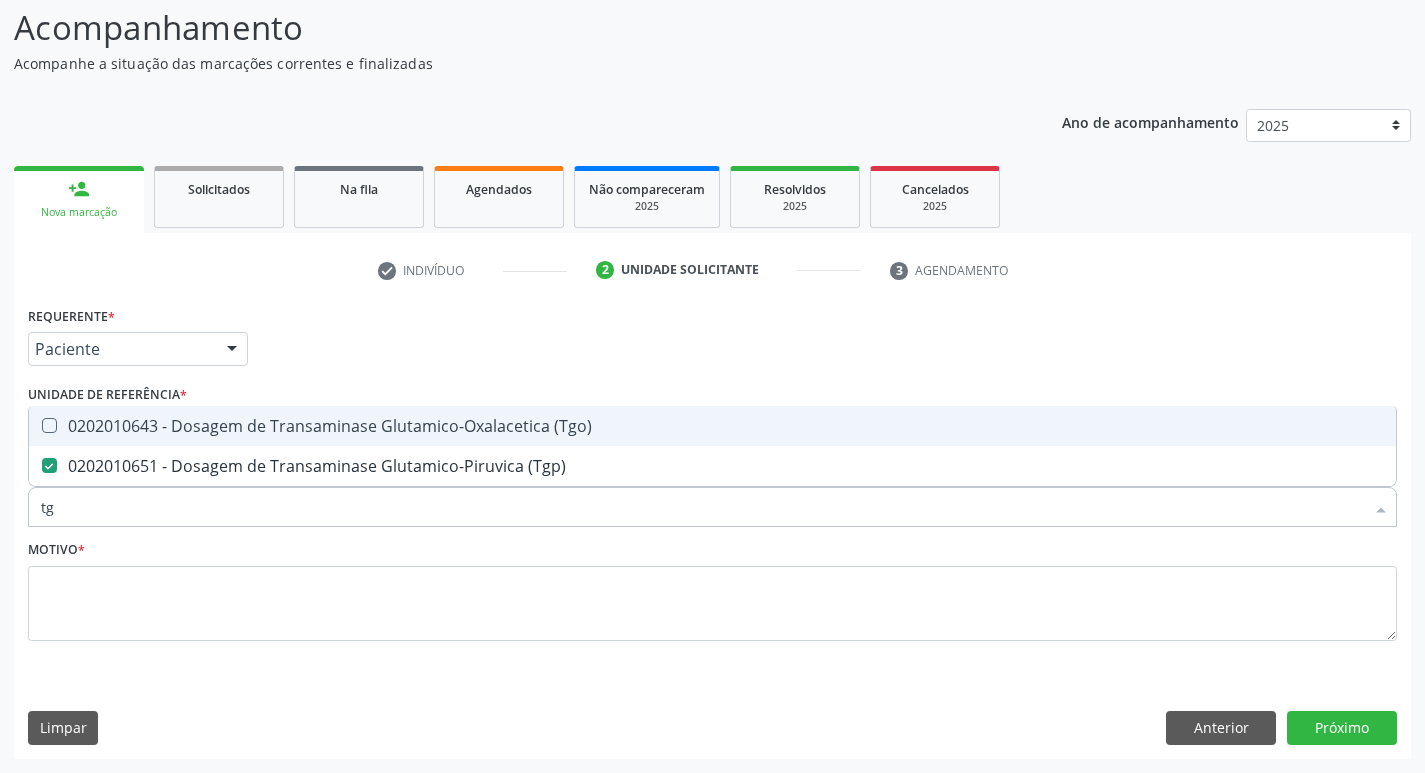click on "0202010643 - Dosagem de Transaminase Glutamico-Oxalacetica (Tgo)" at bounding box center (712, 426) 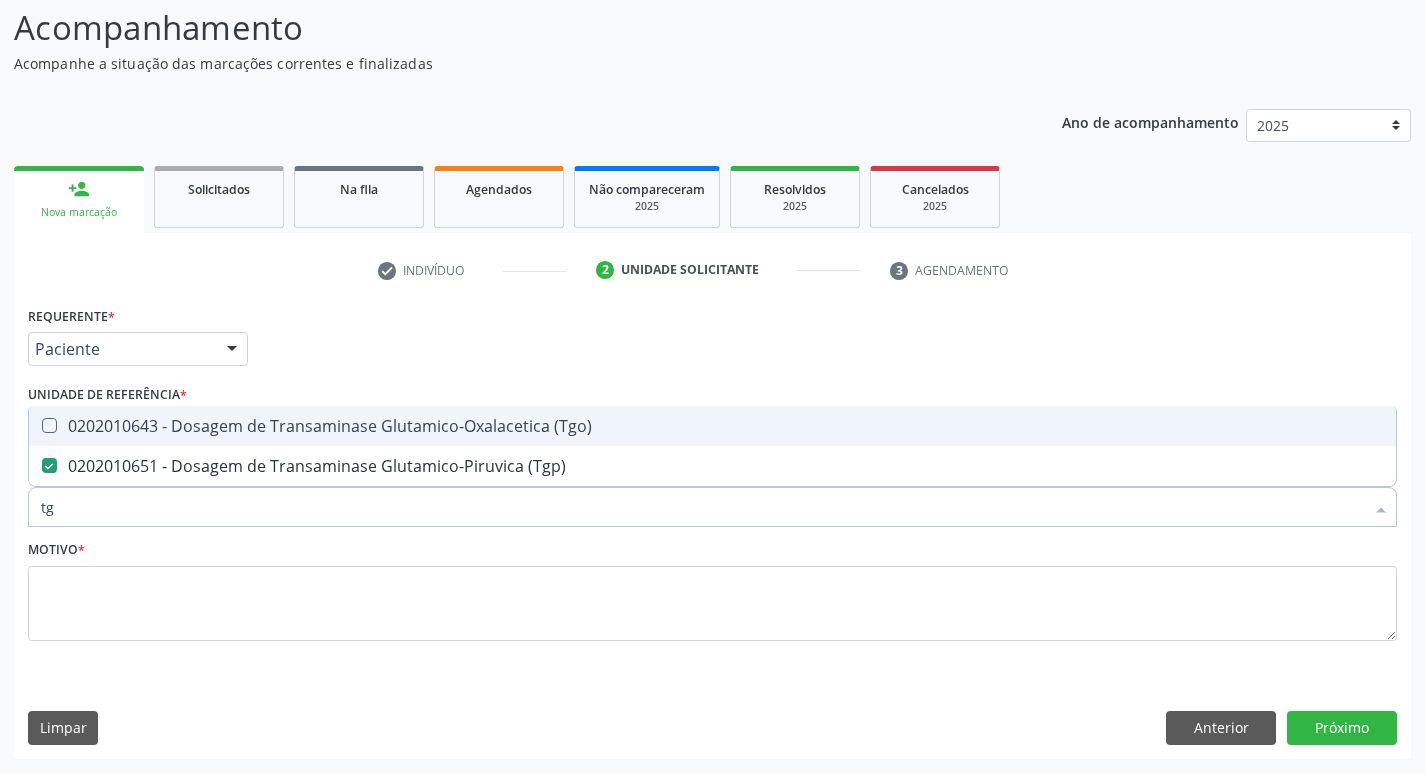 checkbox on "true" 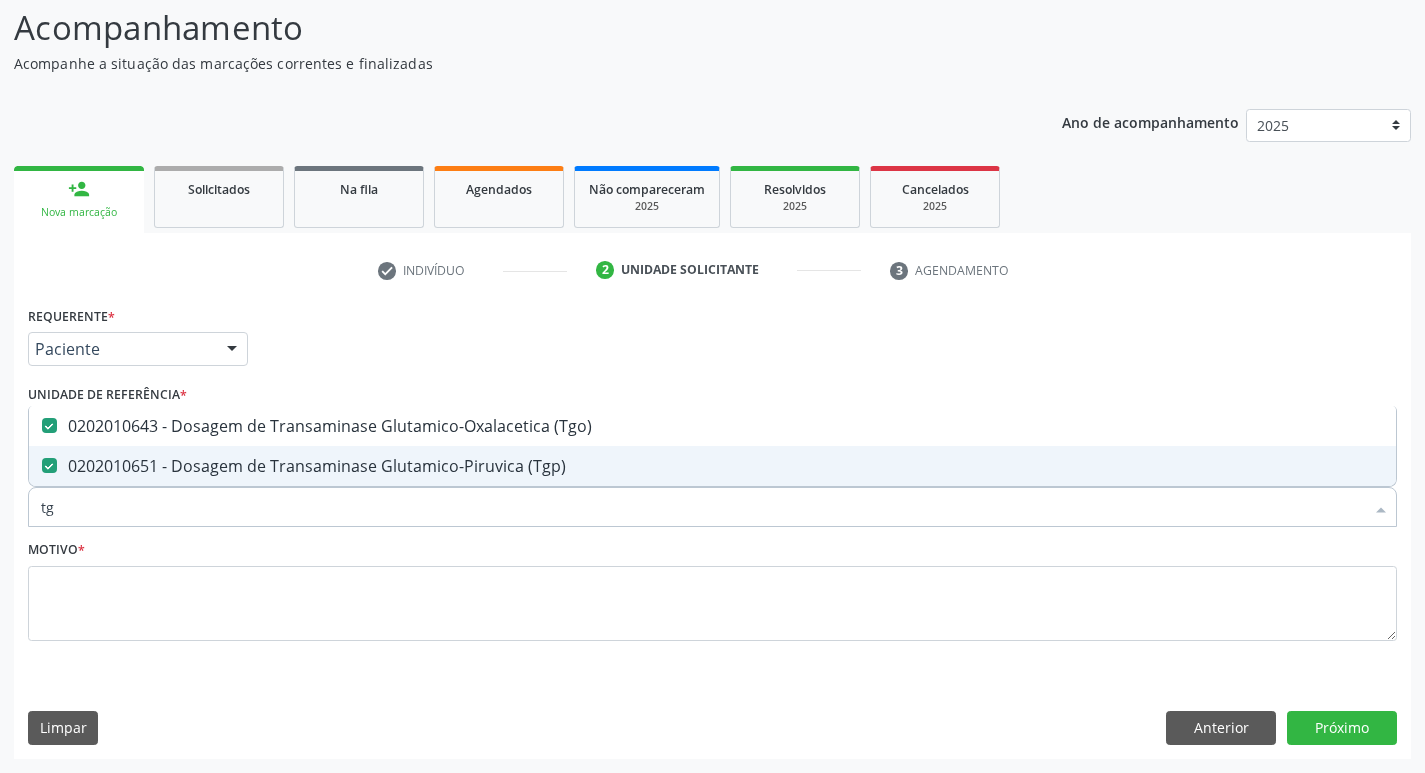 click on "tg" at bounding box center (702, 507) 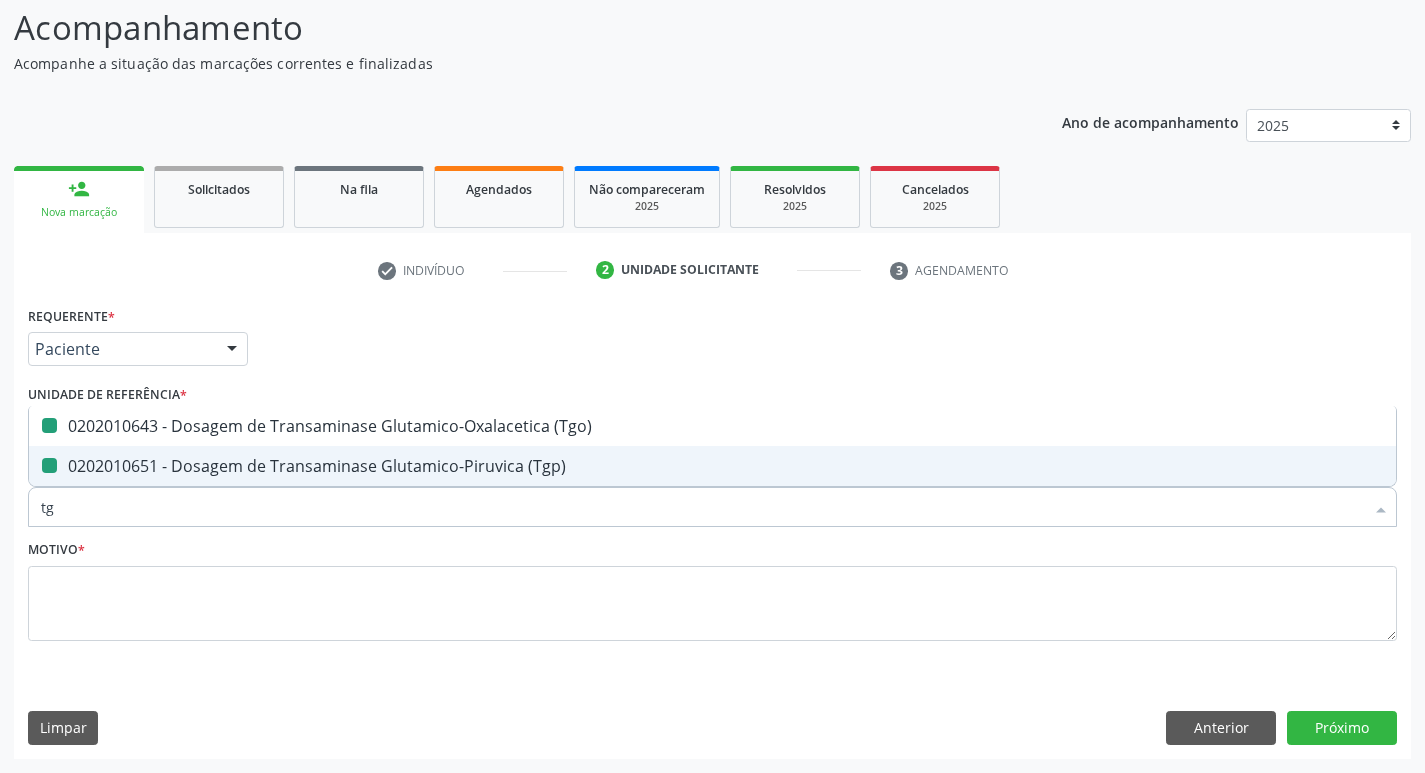 type on "v" 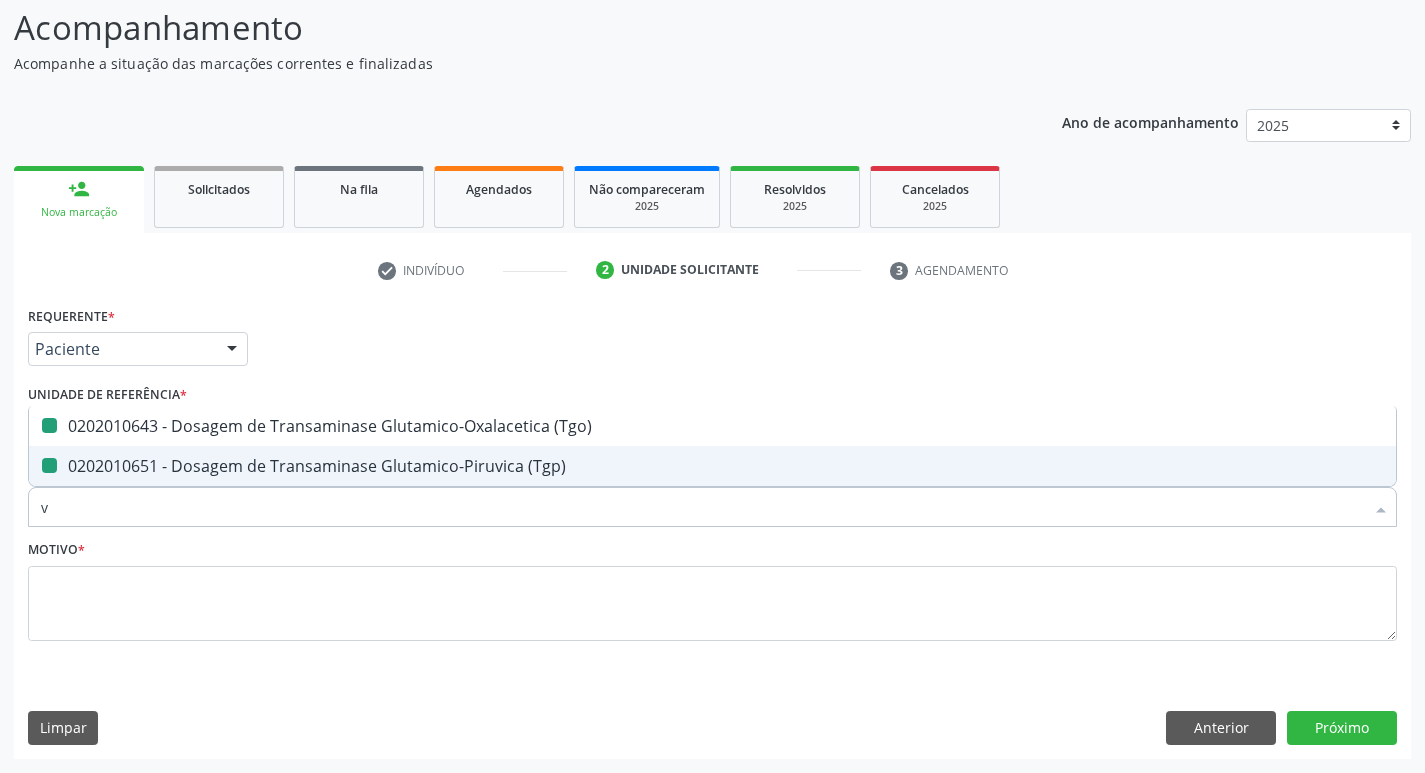 checkbox on "false" 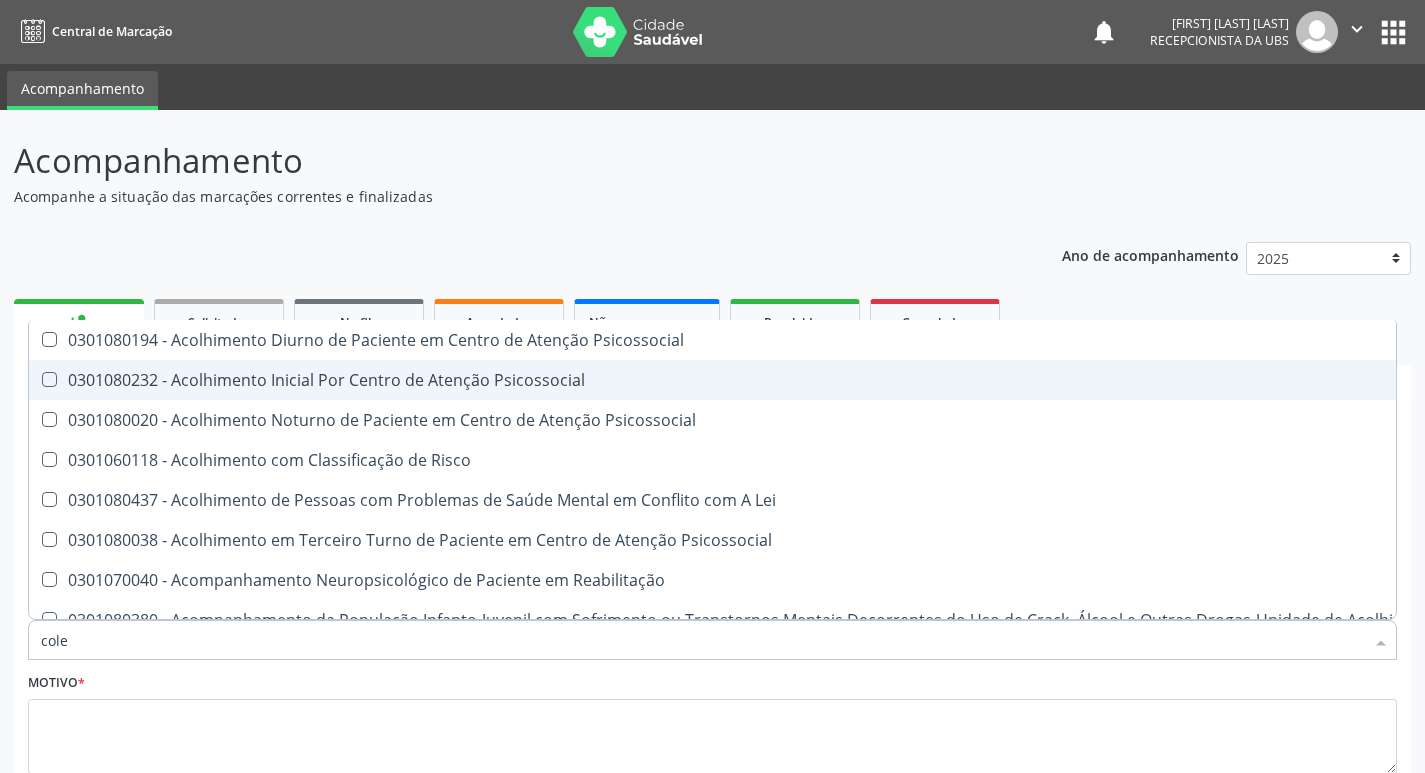 scroll, scrollTop: 133, scrollLeft: 0, axis: vertical 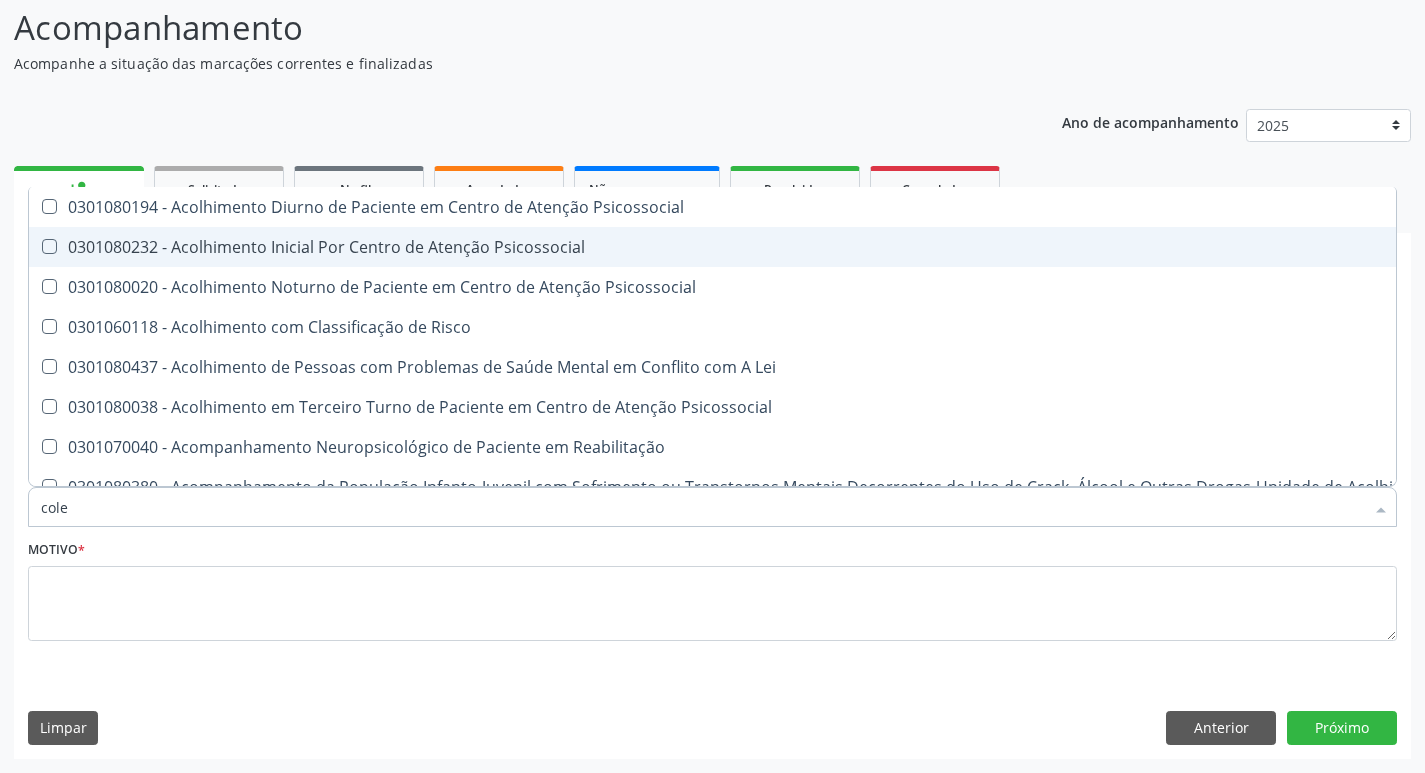 type on "coles" 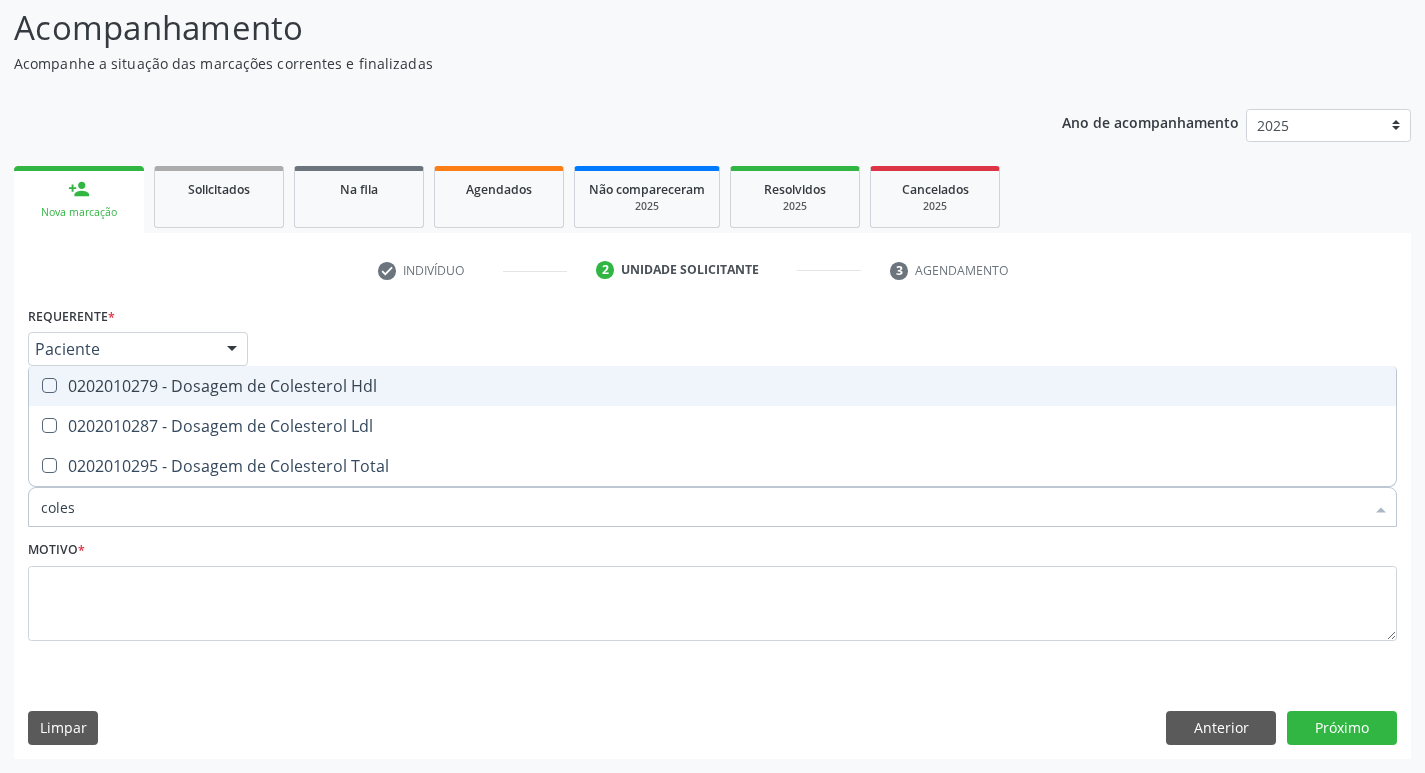 click on "0202010279 - Dosagem de Colesterol Hdl" at bounding box center (712, 386) 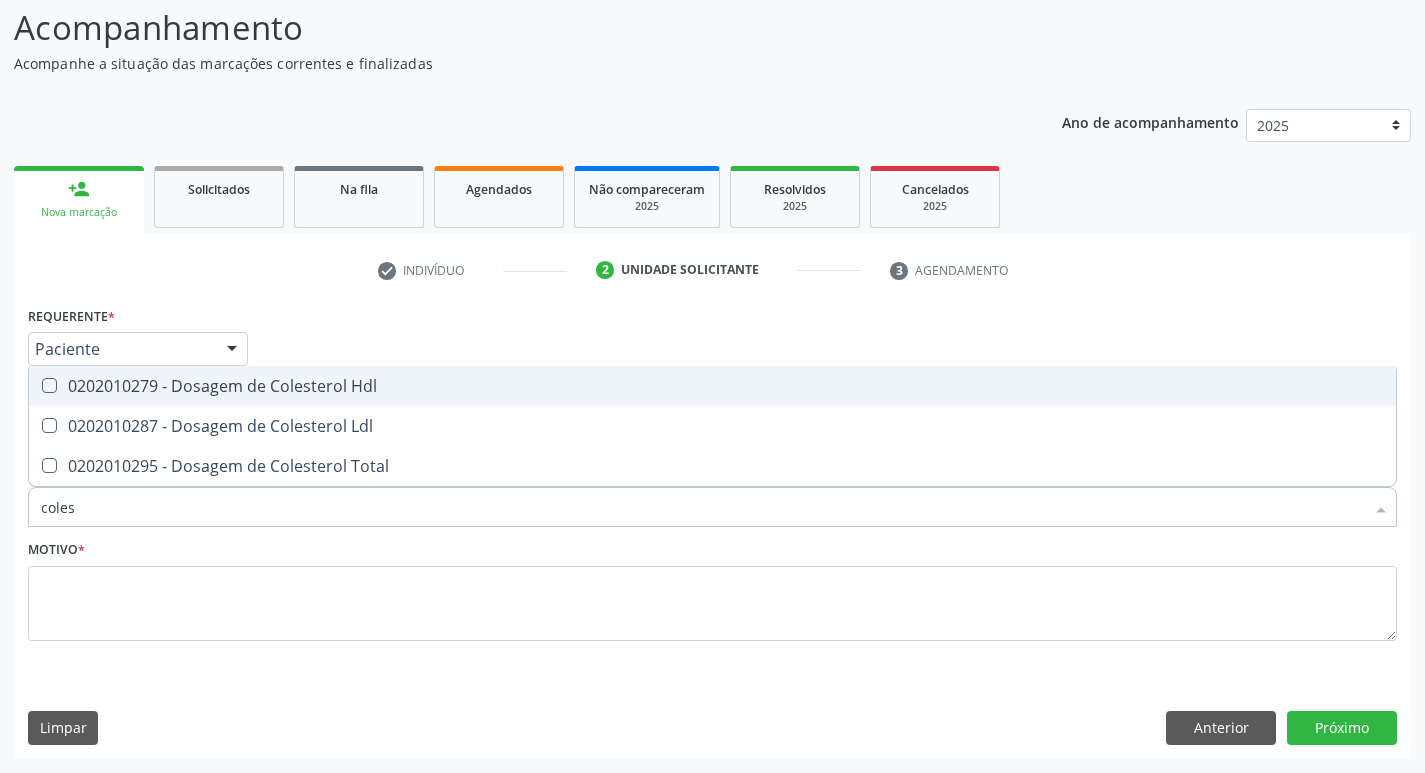 checkbox on "true" 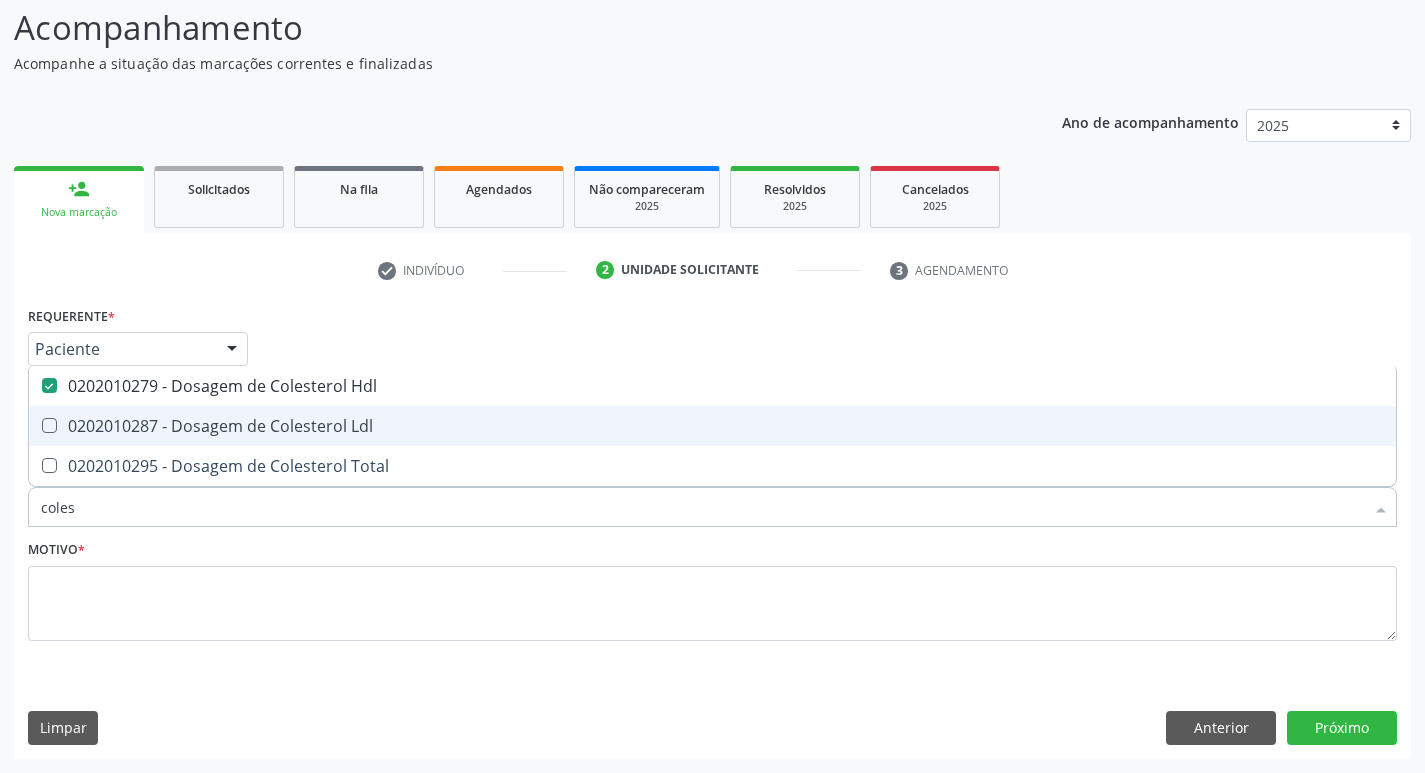 drag, startPoint x: 333, startPoint y: 431, endPoint x: 333, endPoint y: 453, distance: 22 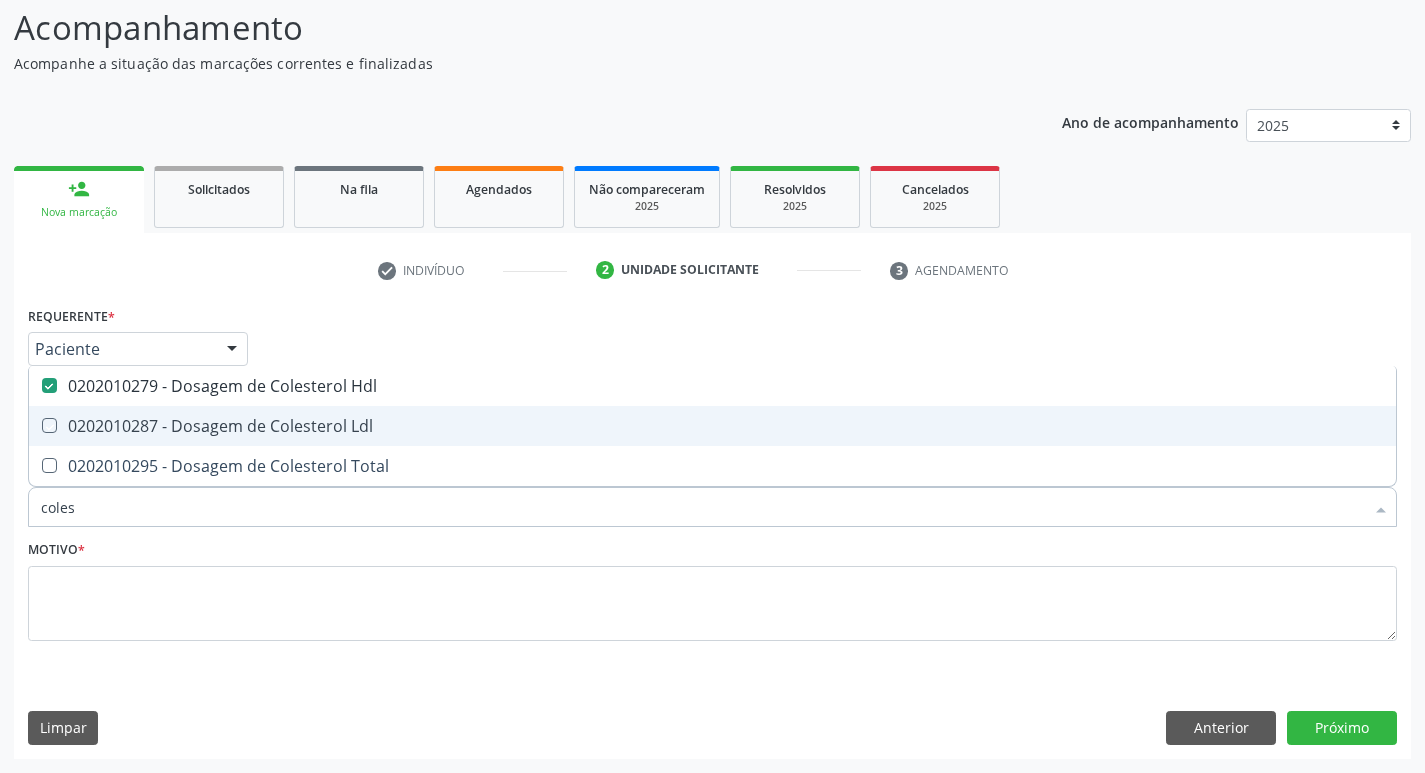 checkbox on "true" 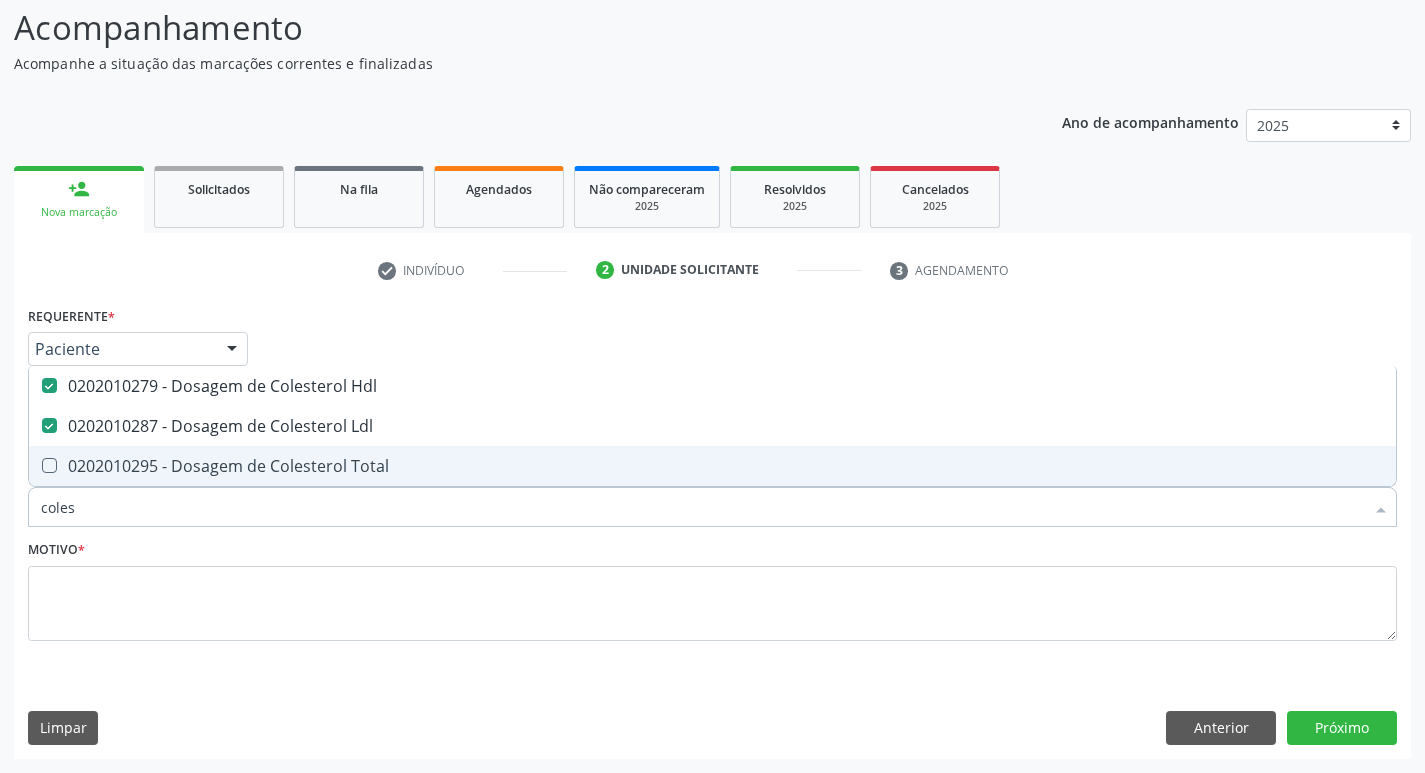 drag, startPoint x: 333, startPoint y: 460, endPoint x: 327, endPoint y: 469, distance: 10.816654 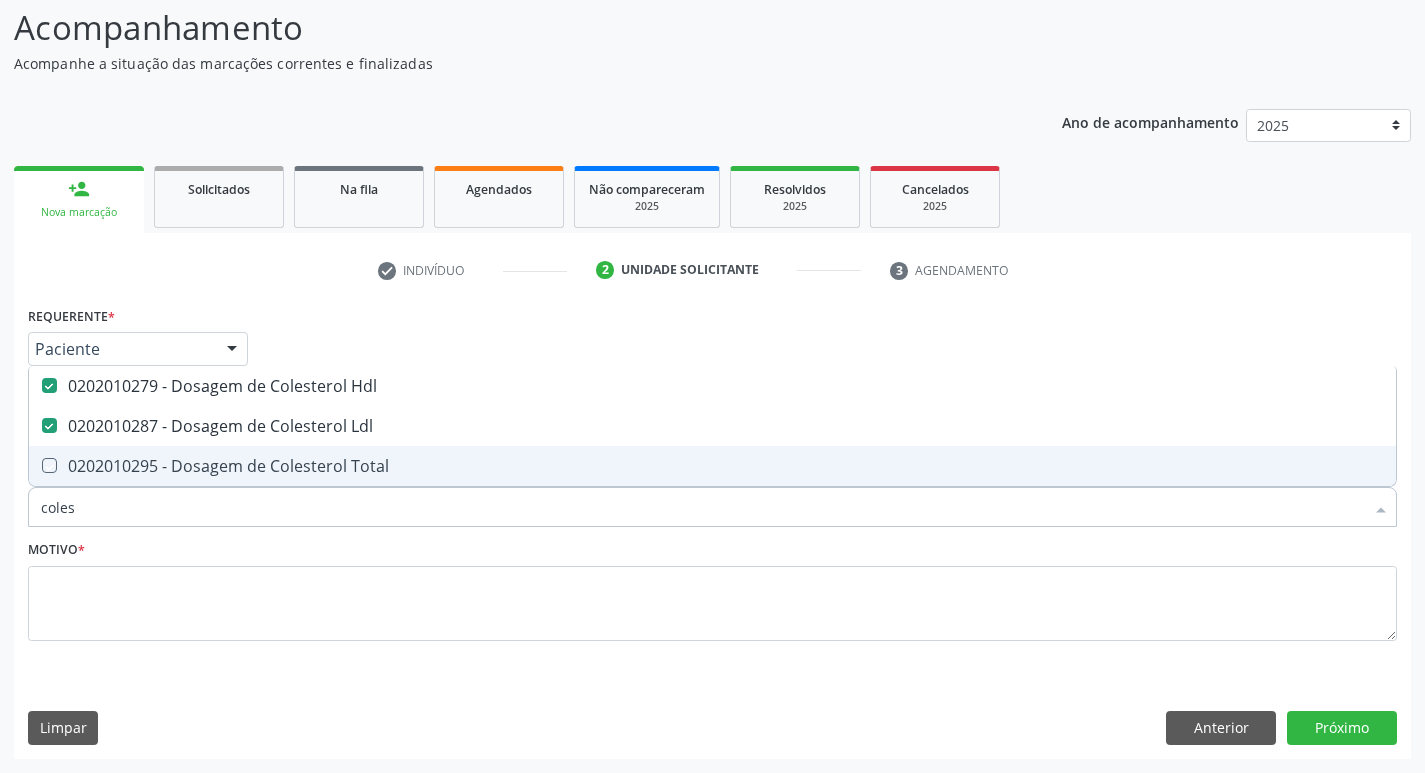 checkbox on "true" 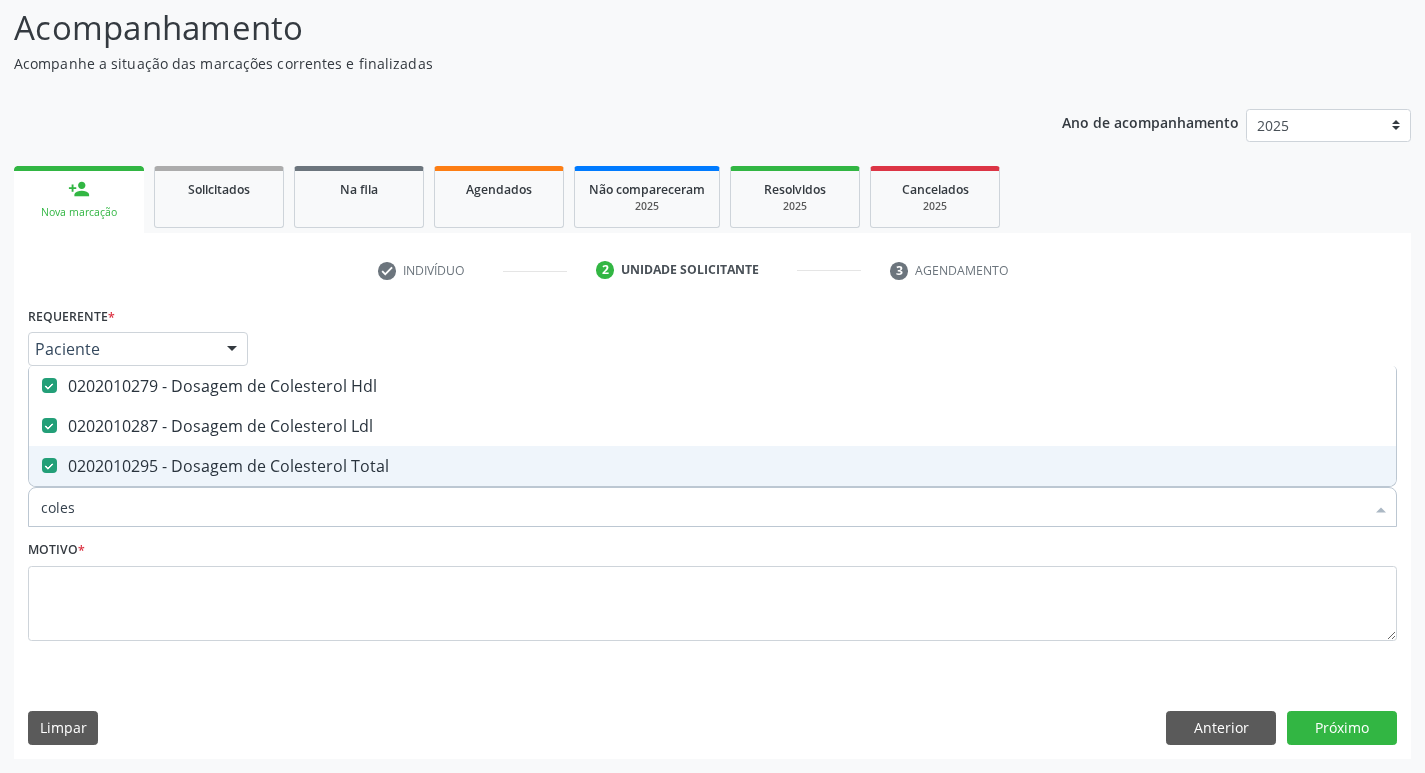 click on "coles" at bounding box center (702, 507) 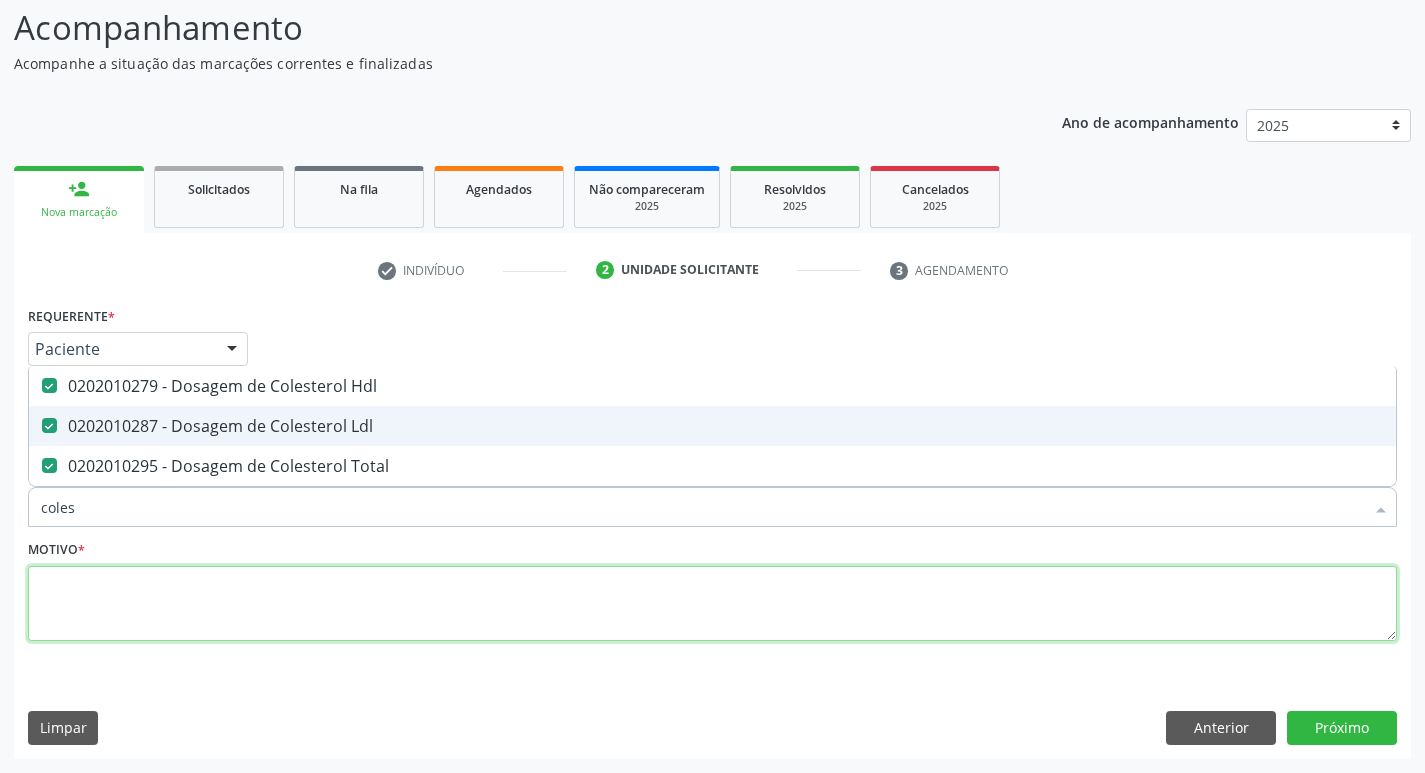click at bounding box center (712, 604) 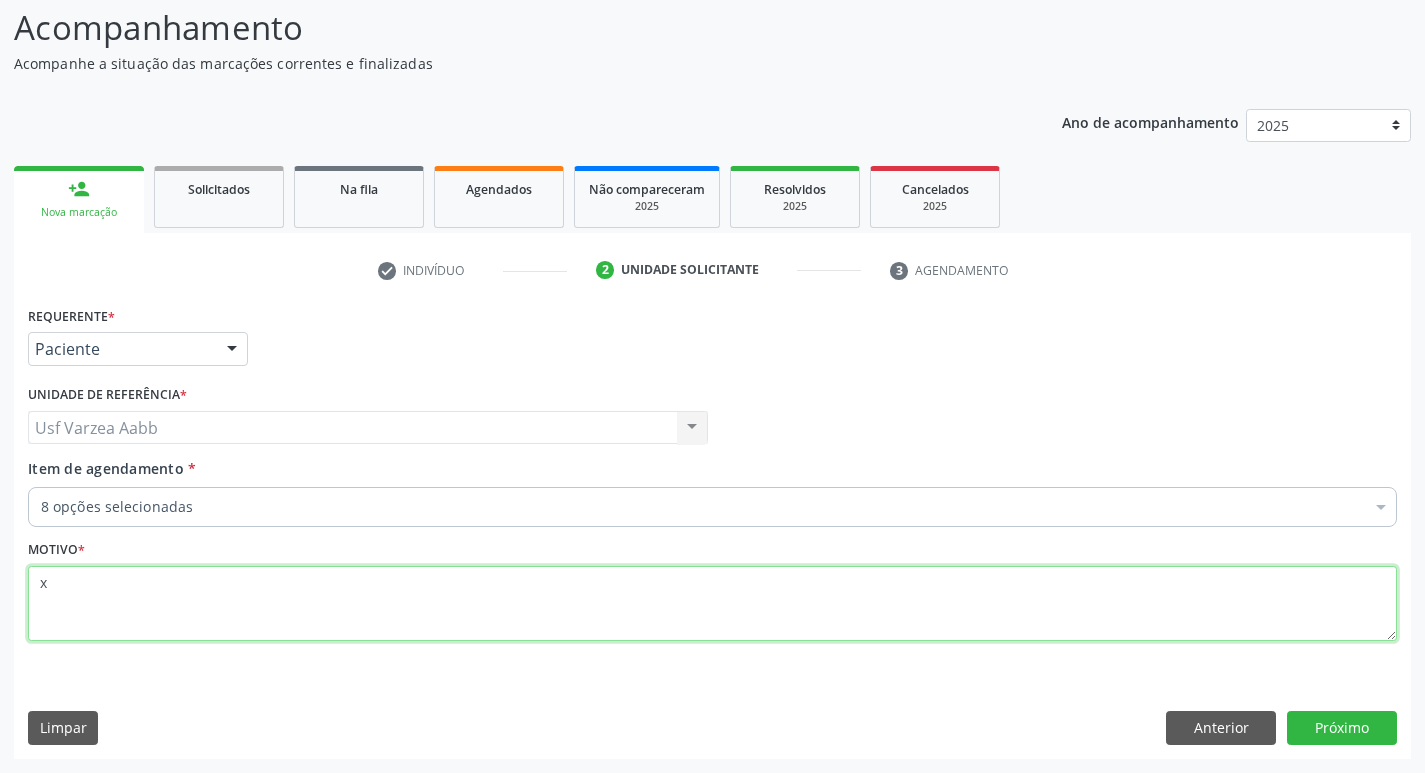 type on "x" 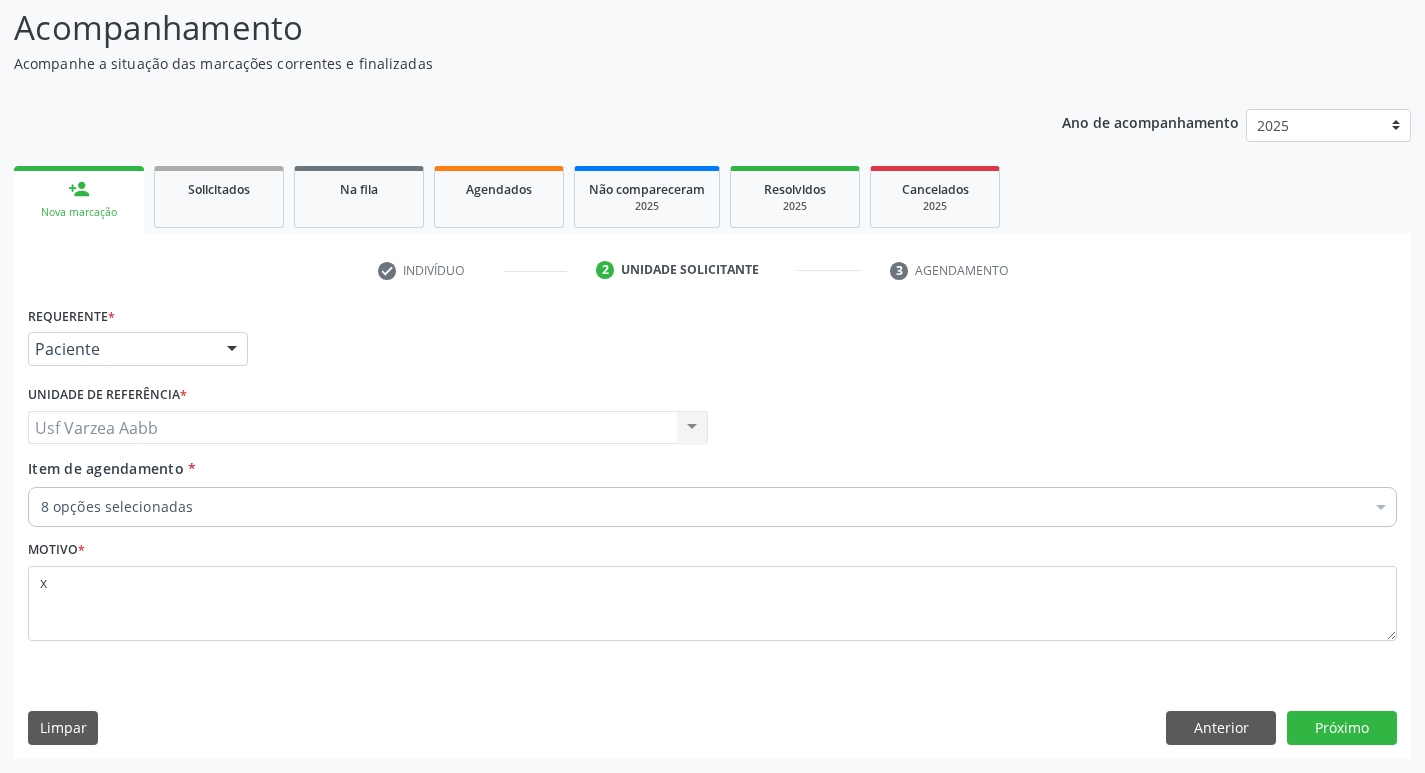 click on "Requerente
*
Paciente         Médico(a)   Enfermeiro(a)   Paciente
Nenhum resultado encontrado para: "   "
Não há nenhuma opção para ser exibida.
UF
[STATE]         [STATE]
Nenhum resultado encontrado para: "   "
Não há nenhuma opção para ser exibida.
Município
[CITY]         [CITY]
Nenhum resultado encontrado para: "   "
Não há nenhuma opção para ser exibida.
Médico Solicitante
Por favor, selecione a Unidade de Atendimento primeiro
Nenhum resultado encontrado para: "   "
Não há nenhuma opção para ser exibida.
Unidade de referência
*
Usf Varzea Aabb         Usf Varzea Aabb
Nenhum resultado encontrado para: "   "
Não há nenhuma opção para ser exibida.
Item de agendamento
*" at bounding box center [712, 529] 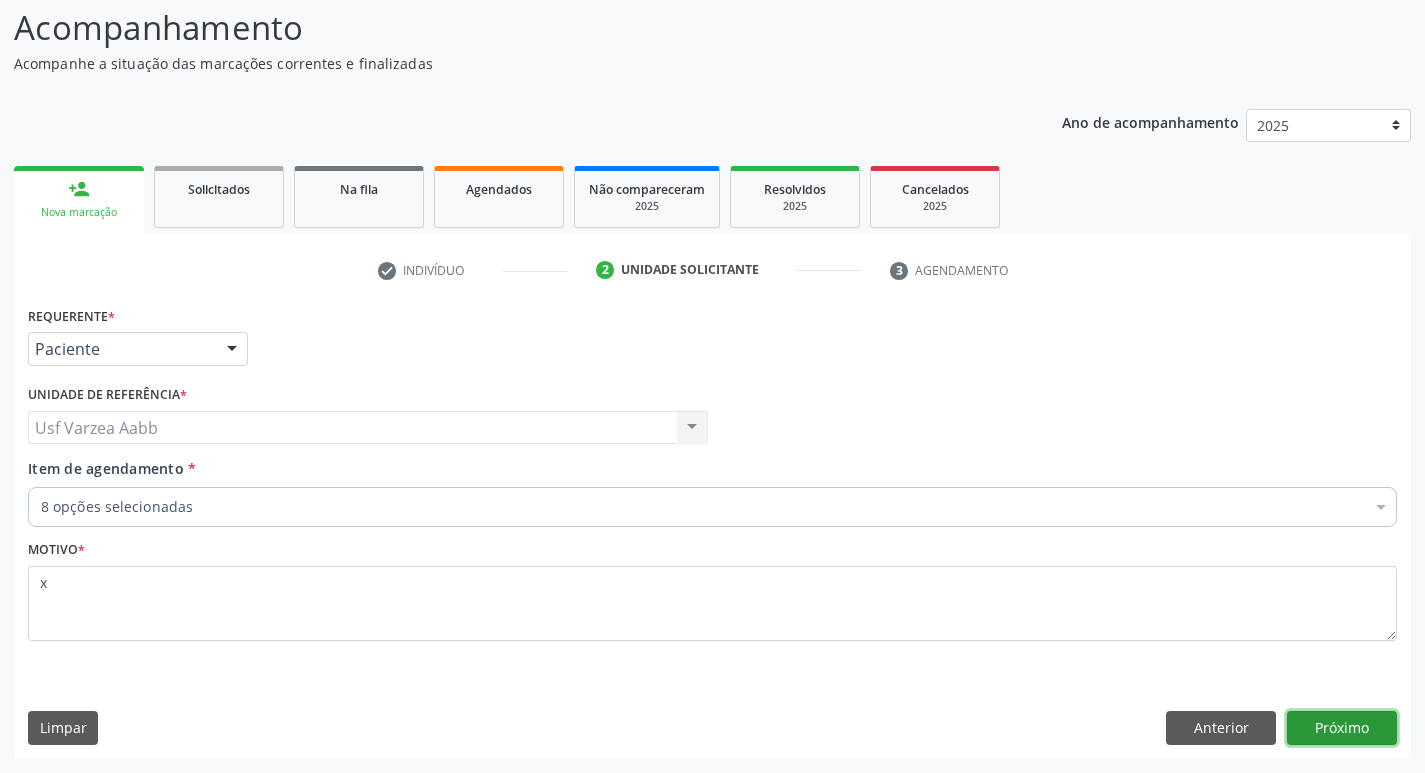 click on "Próximo" at bounding box center (1342, 728) 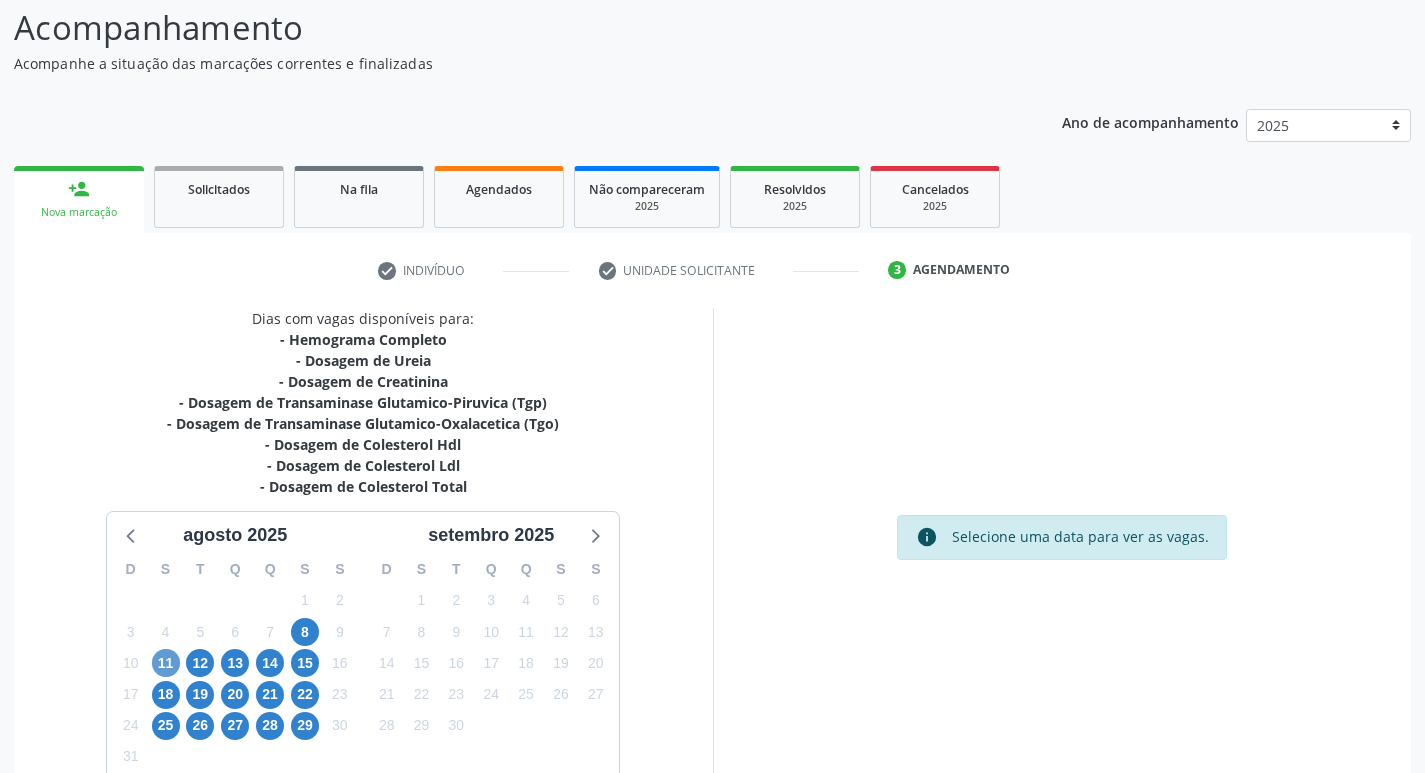 click on "11" at bounding box center [165, 663] 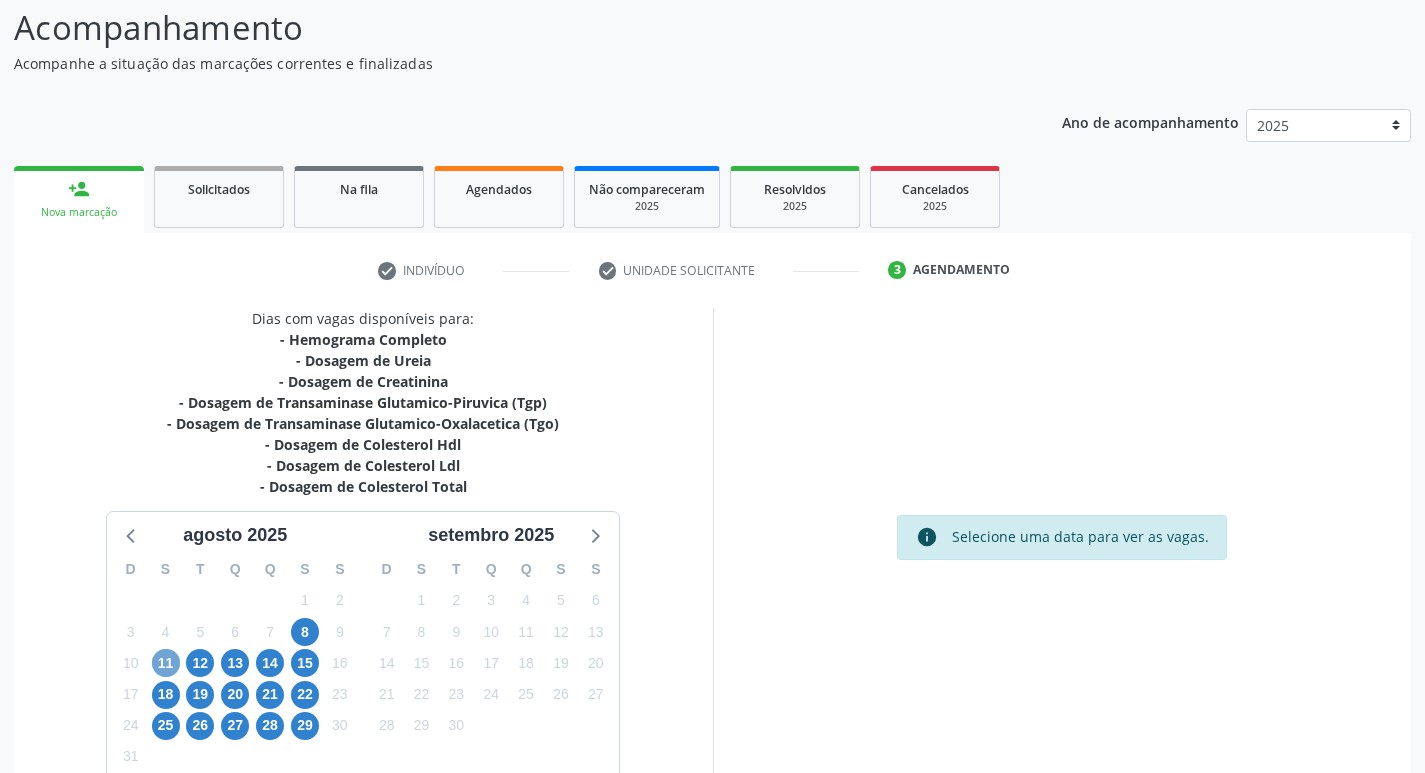 click on "11" at bounding box center (166, 663) 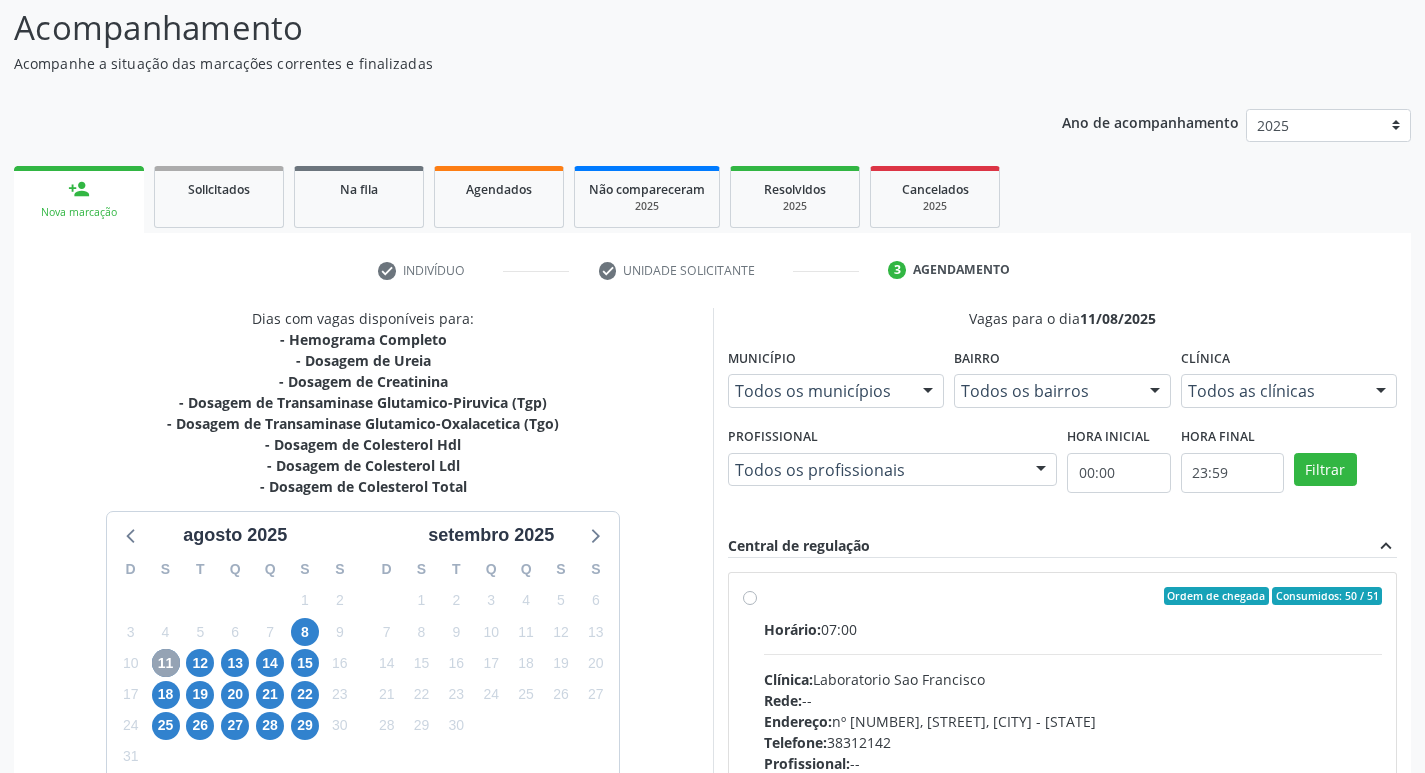 scroll, scrollTop: 315, scrollLeft: 0, axis: vertical 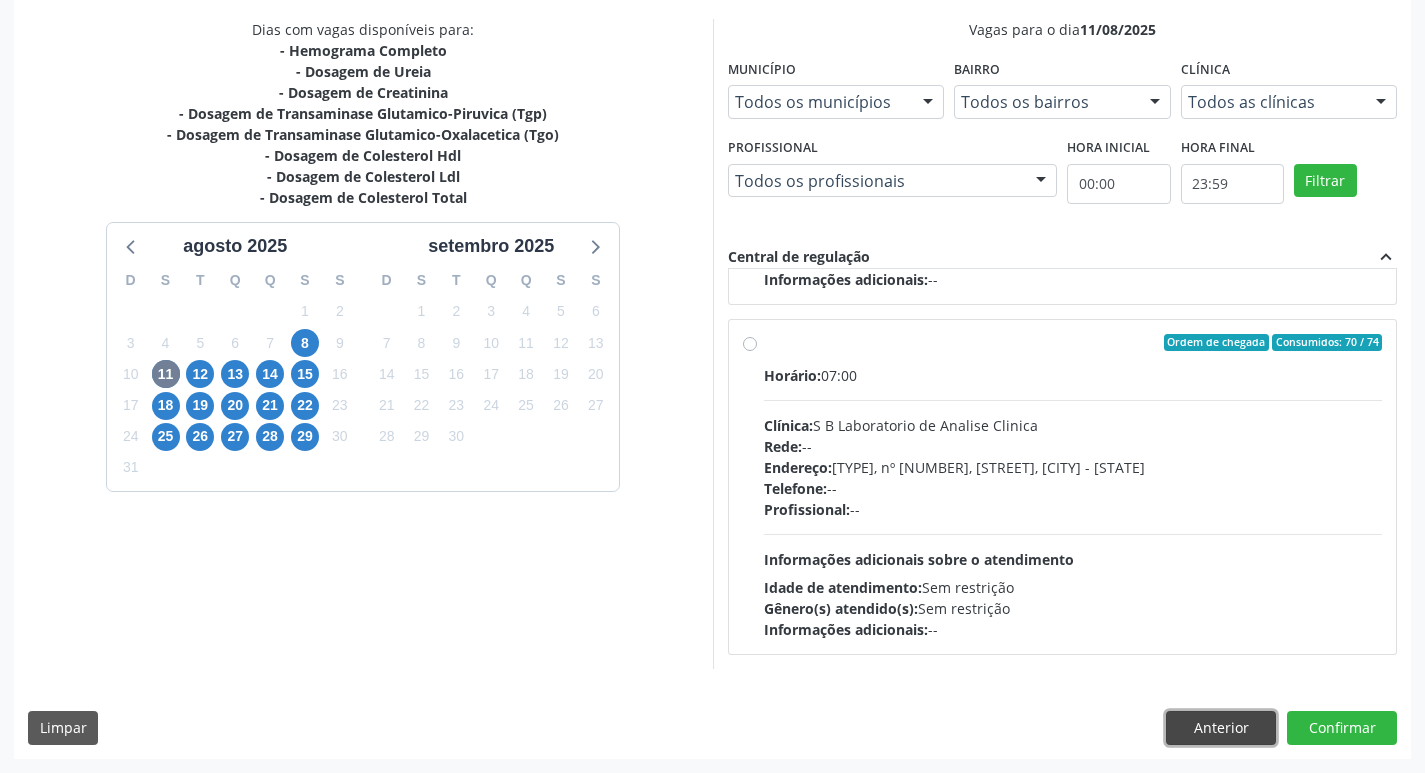 click on "Anterior" at bounding box center (1221, 728) 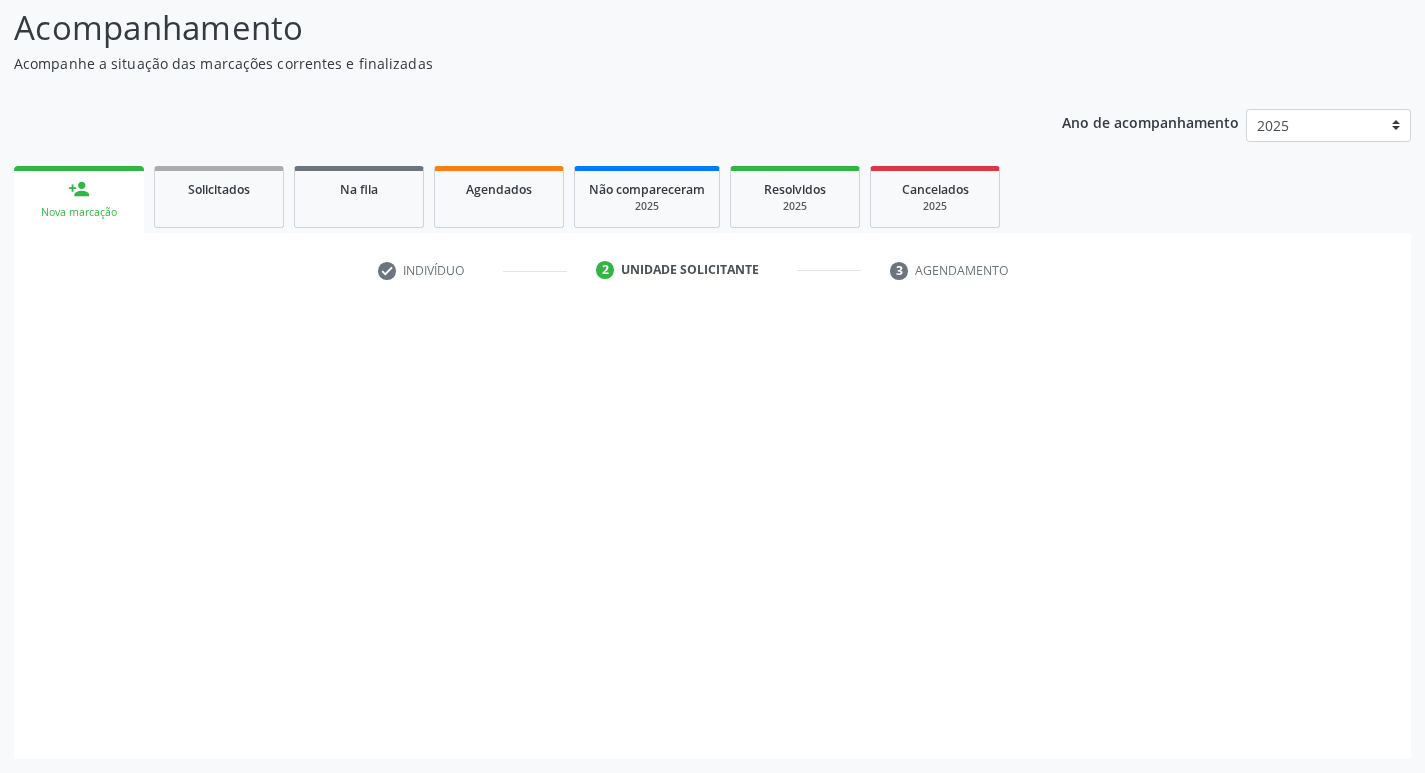 scroll, scrollTop: 133, scrollLeft: 0, axis: vertical 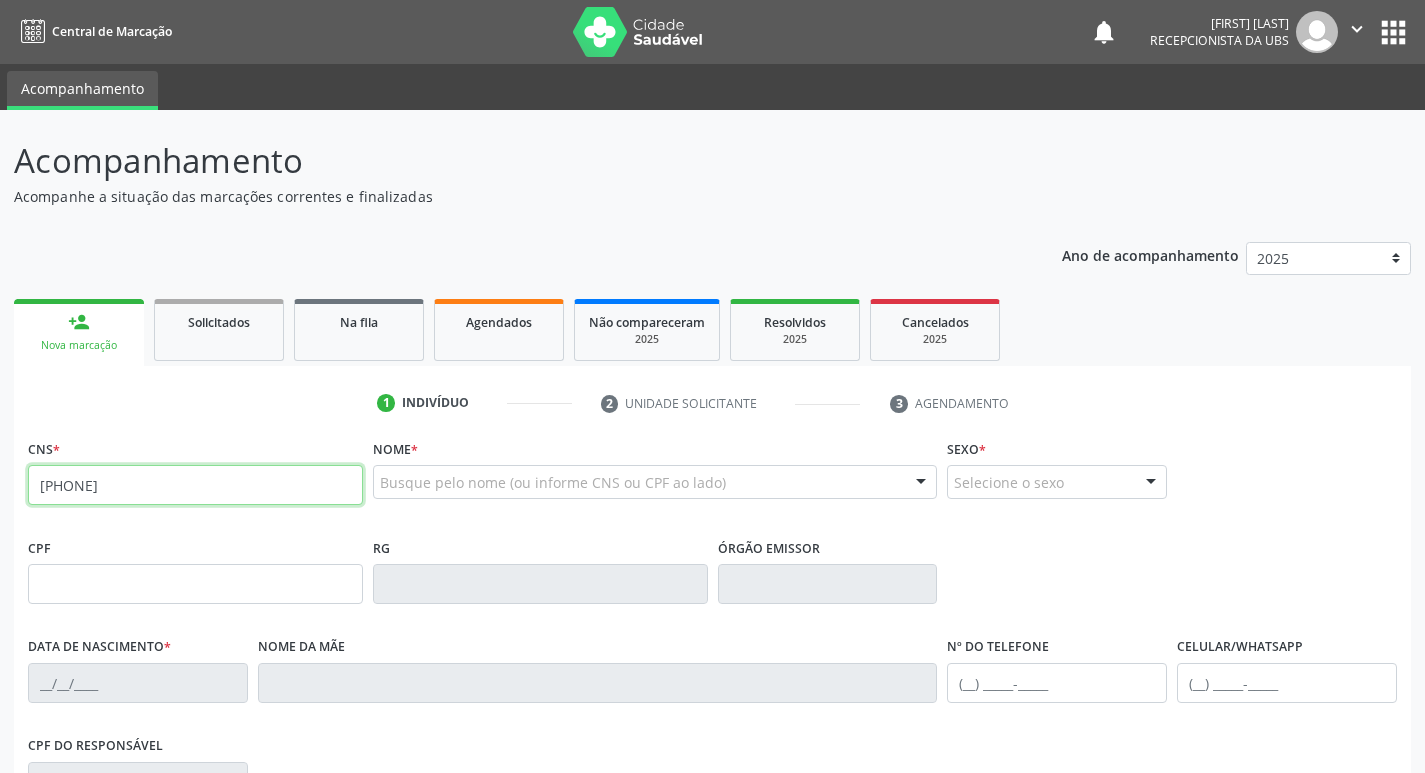 click on "[PHONE]" at bounding box center [195, 485] 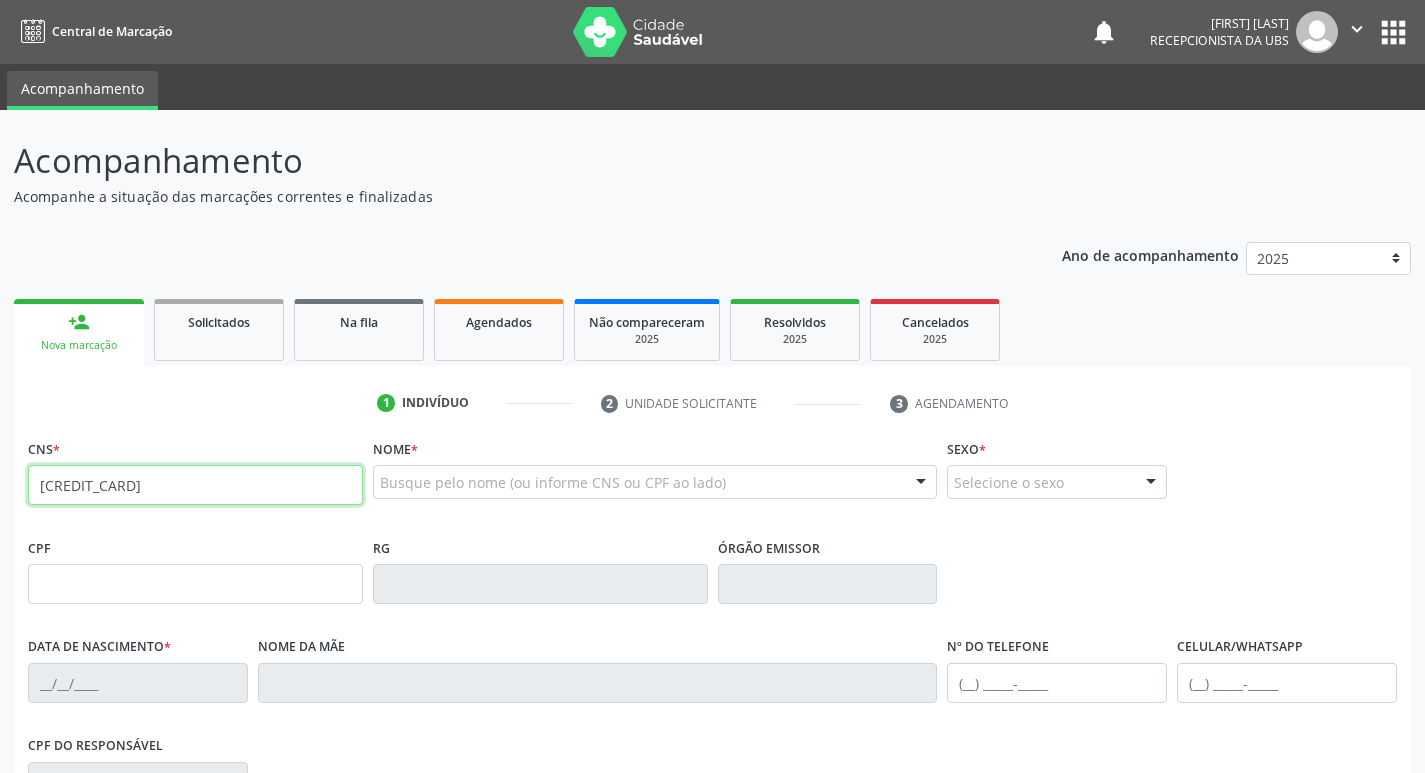type on "[CREDIT_CARD]" 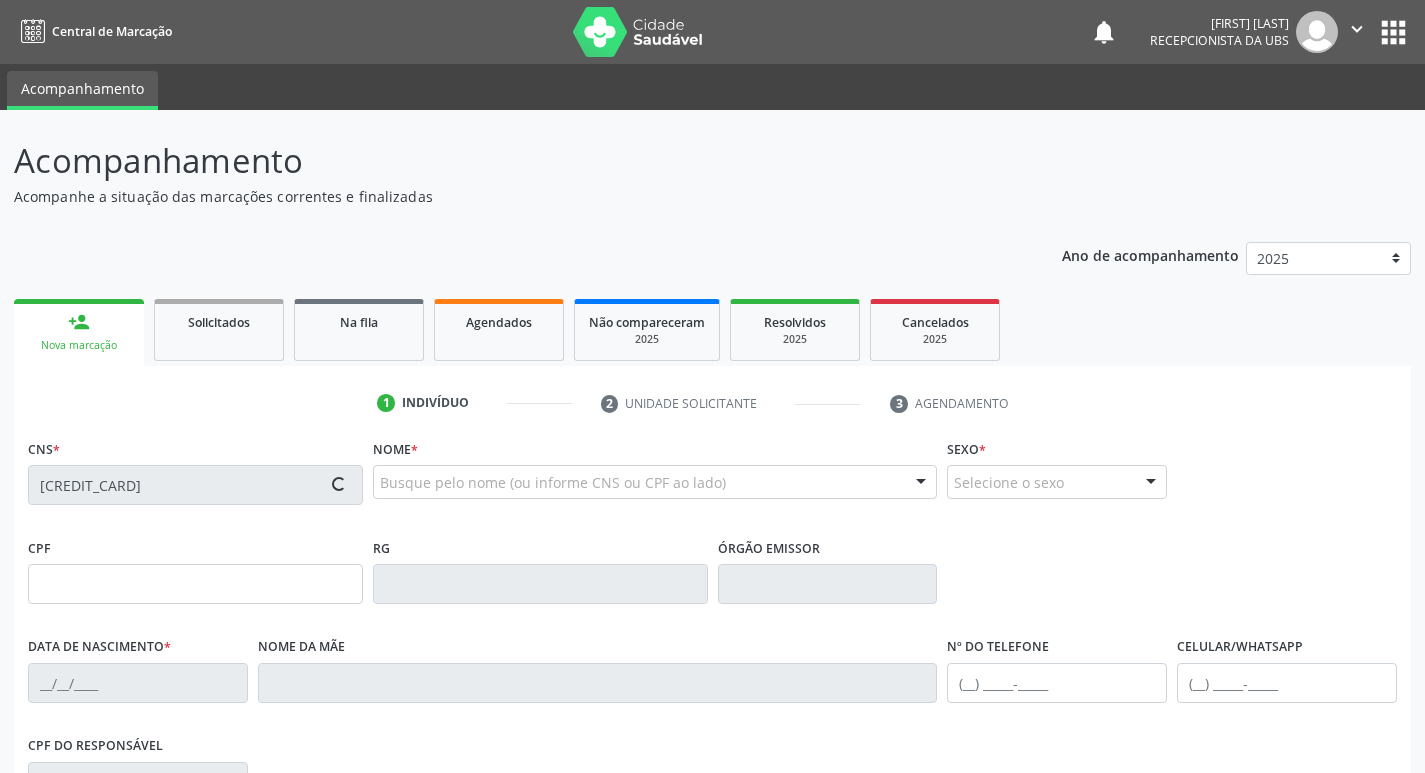 type on "[DATE]" 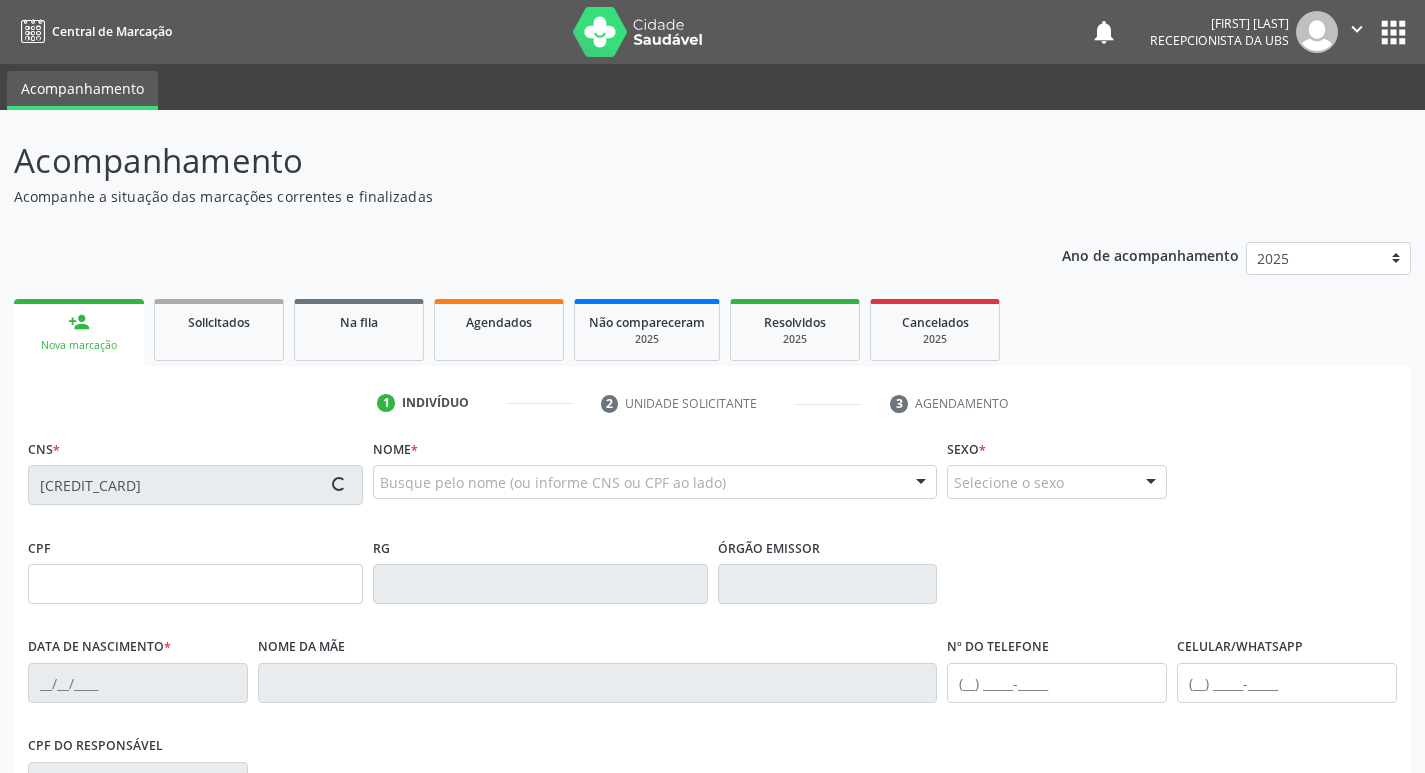 type on "[FIRST] [LAST_NAME] de [LAST_NAME]" 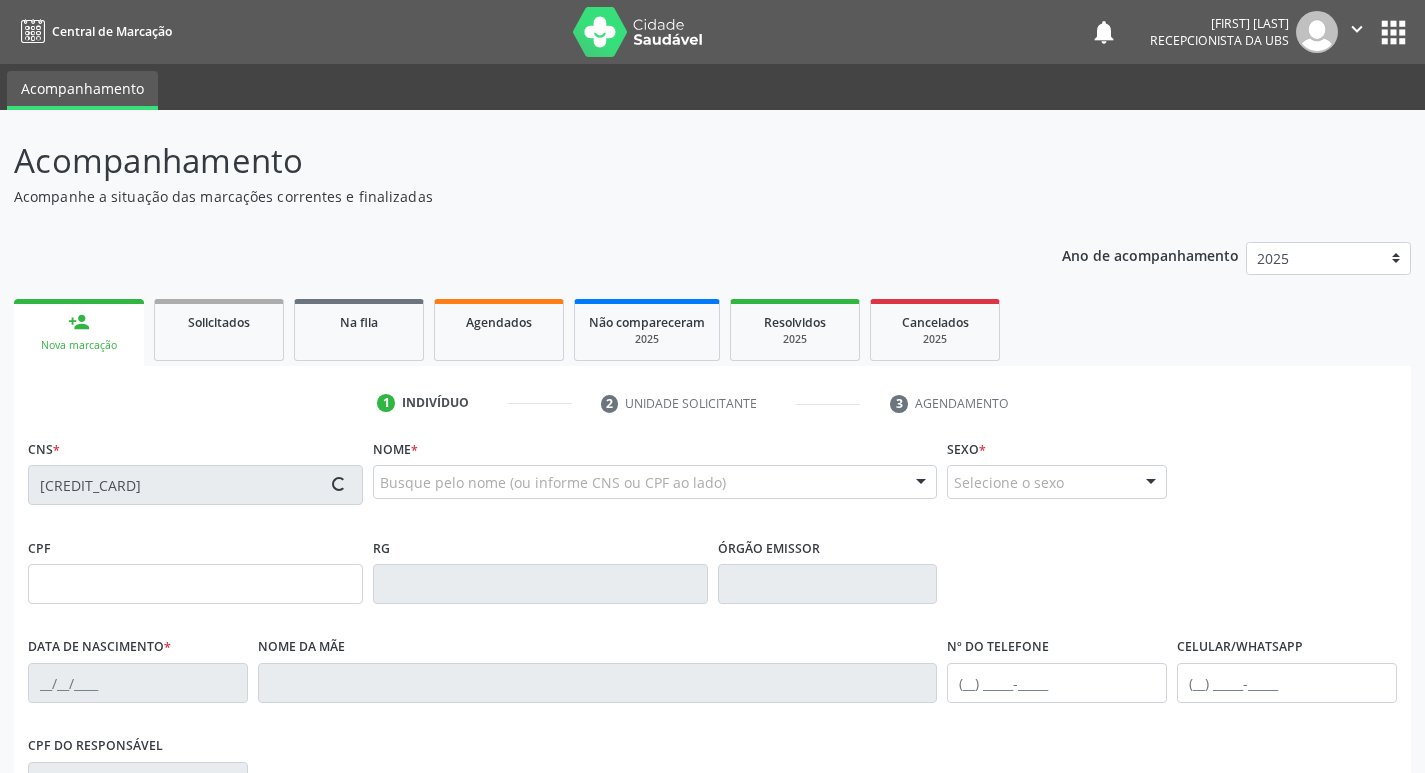 type on "[PHONE]" 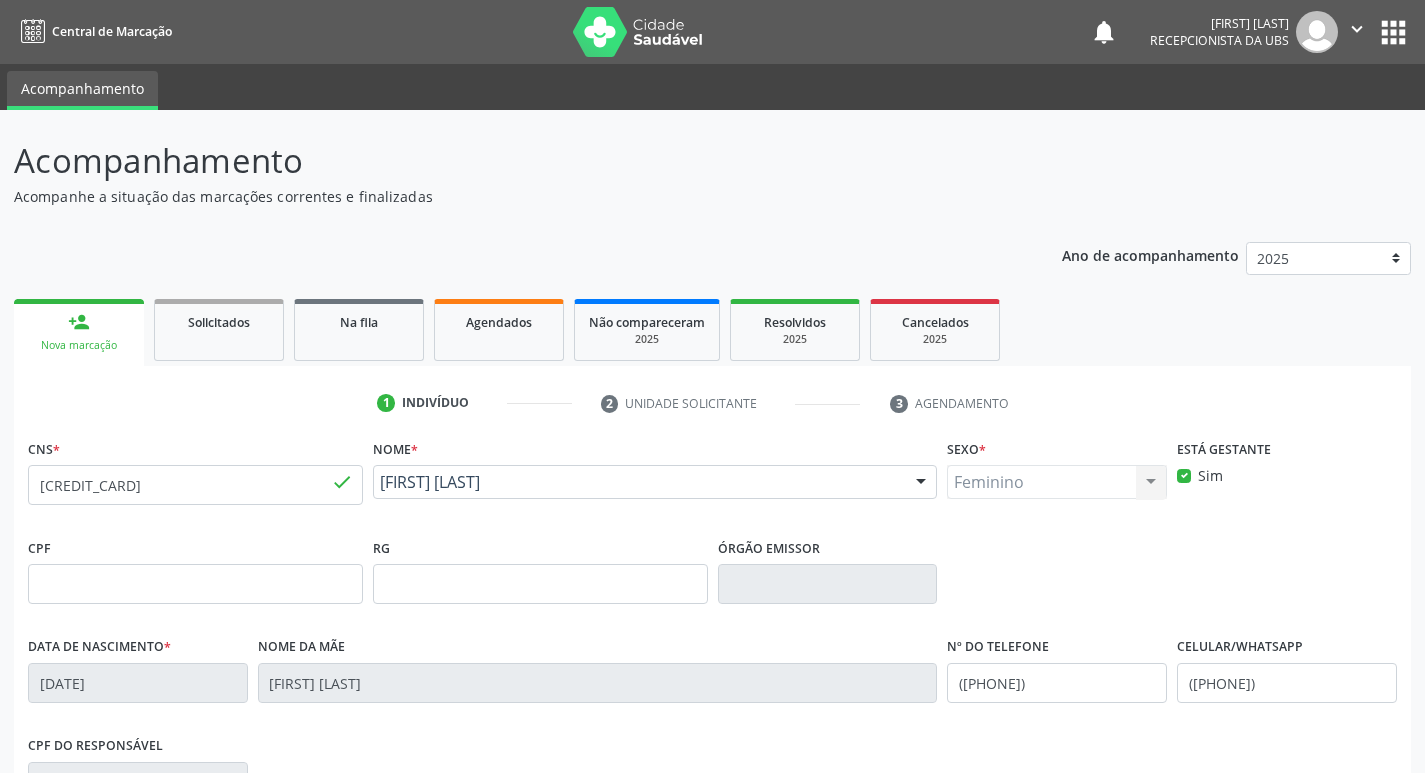 scroll, scrollTop: 311, scrollLeft: 0, axis: vertical 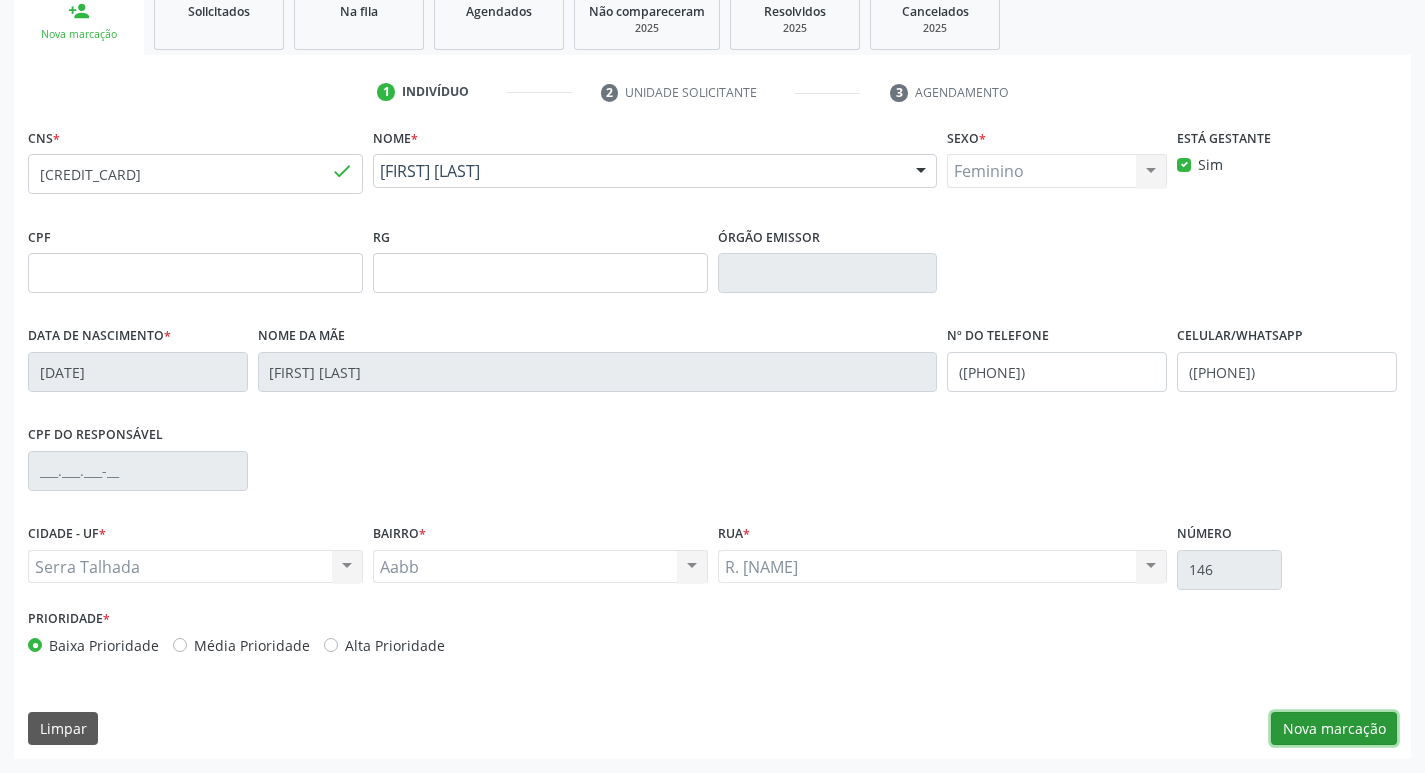 click on "Nova marcação" at bounding box center [1334, 729] 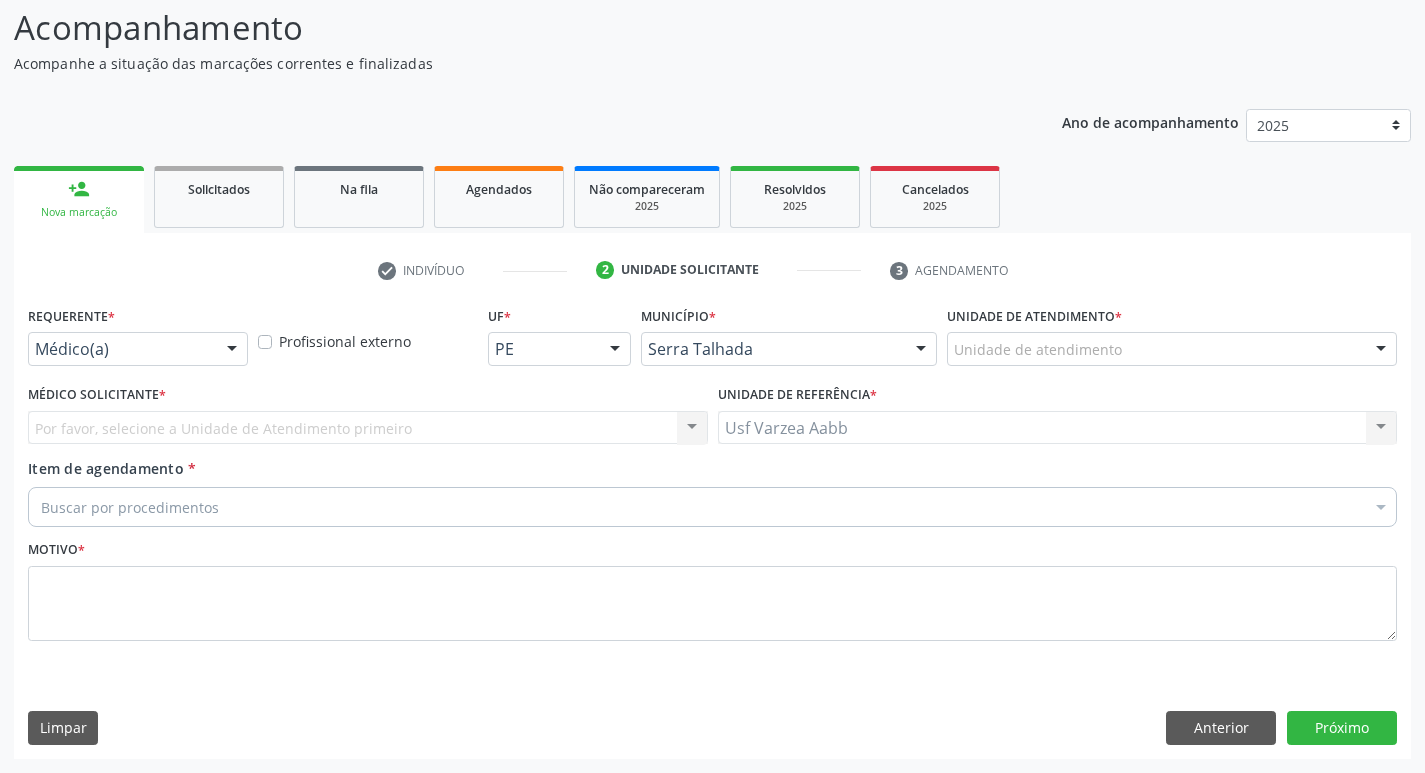 scroll, scrollTop: 133, scrollLeft: 0, axis: vertical 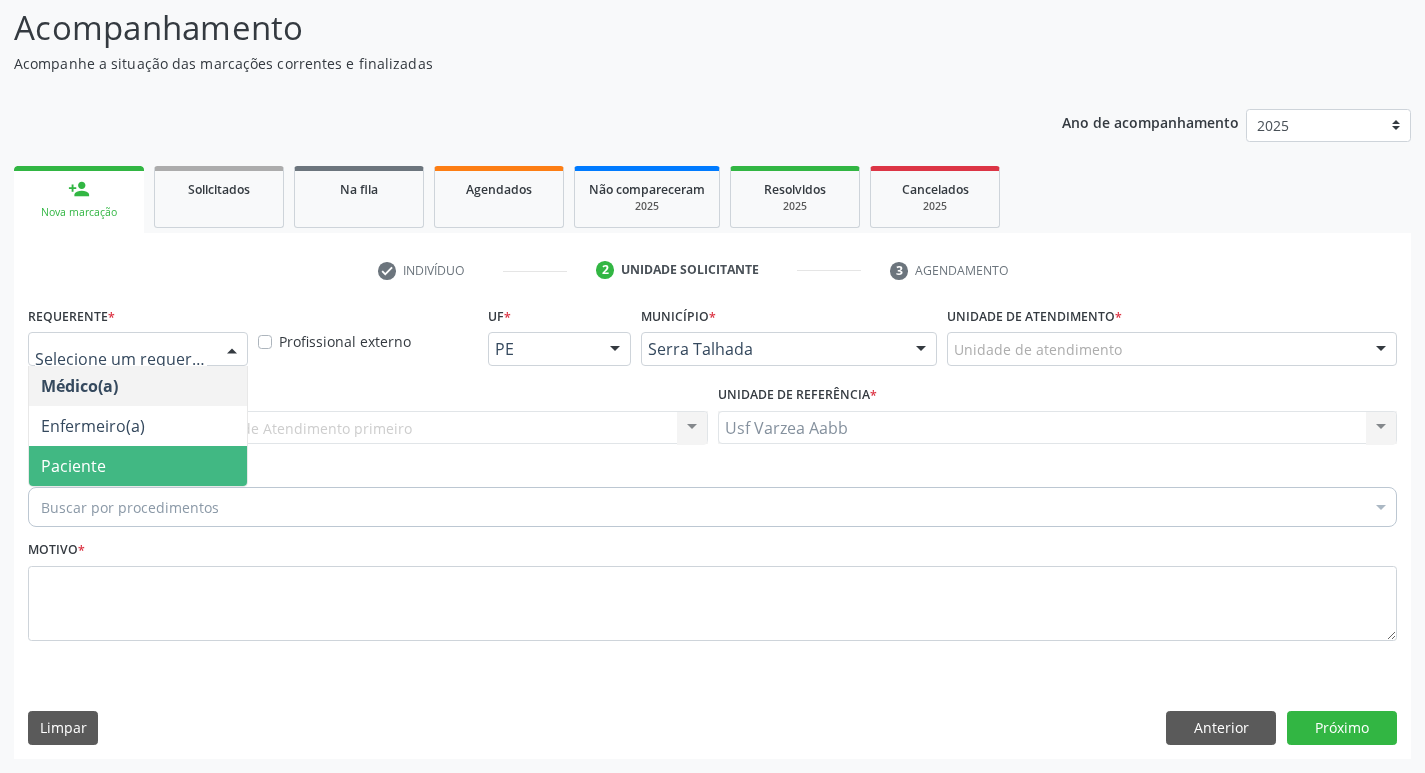 click on "Paciente" at bounding box center (138, 466) 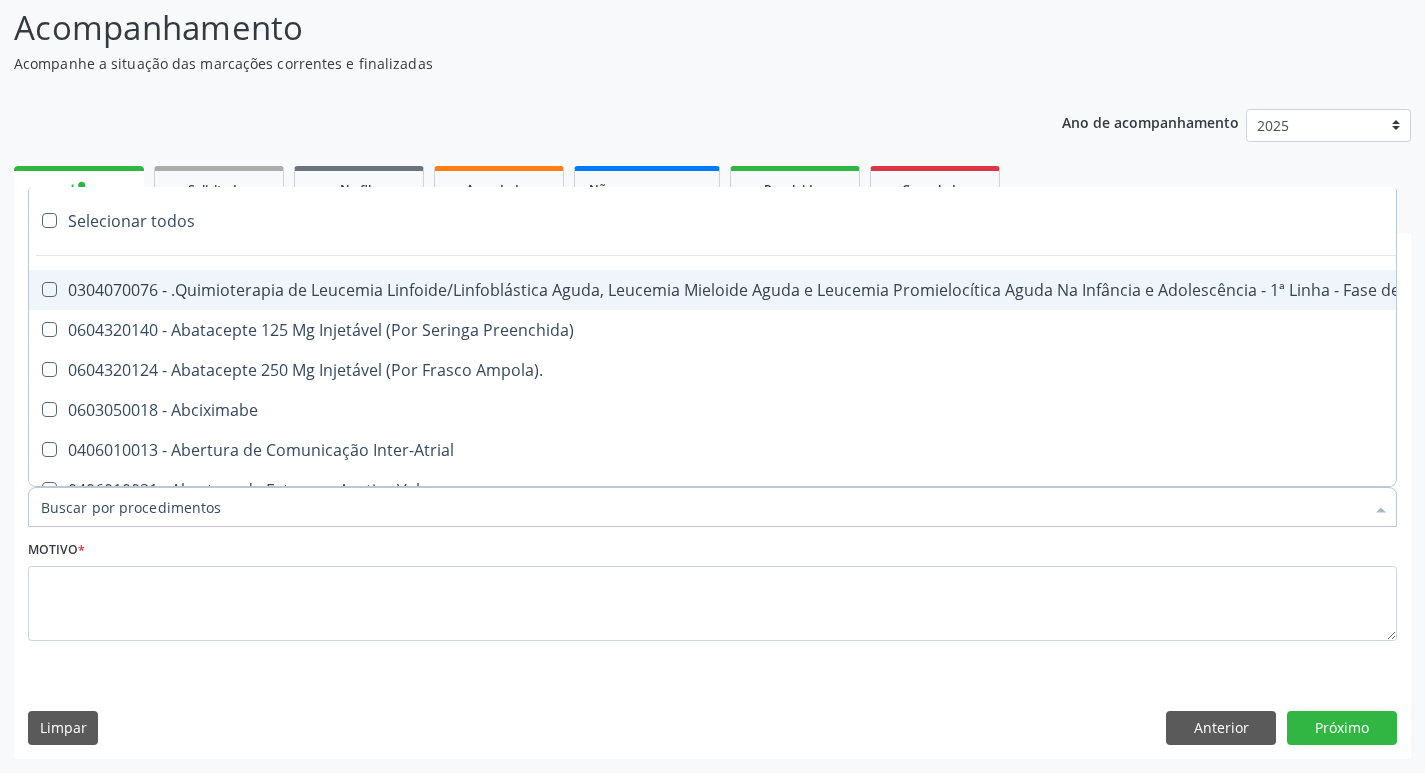 click on "Item de agendamento
*" at bounding box center (702, 507) 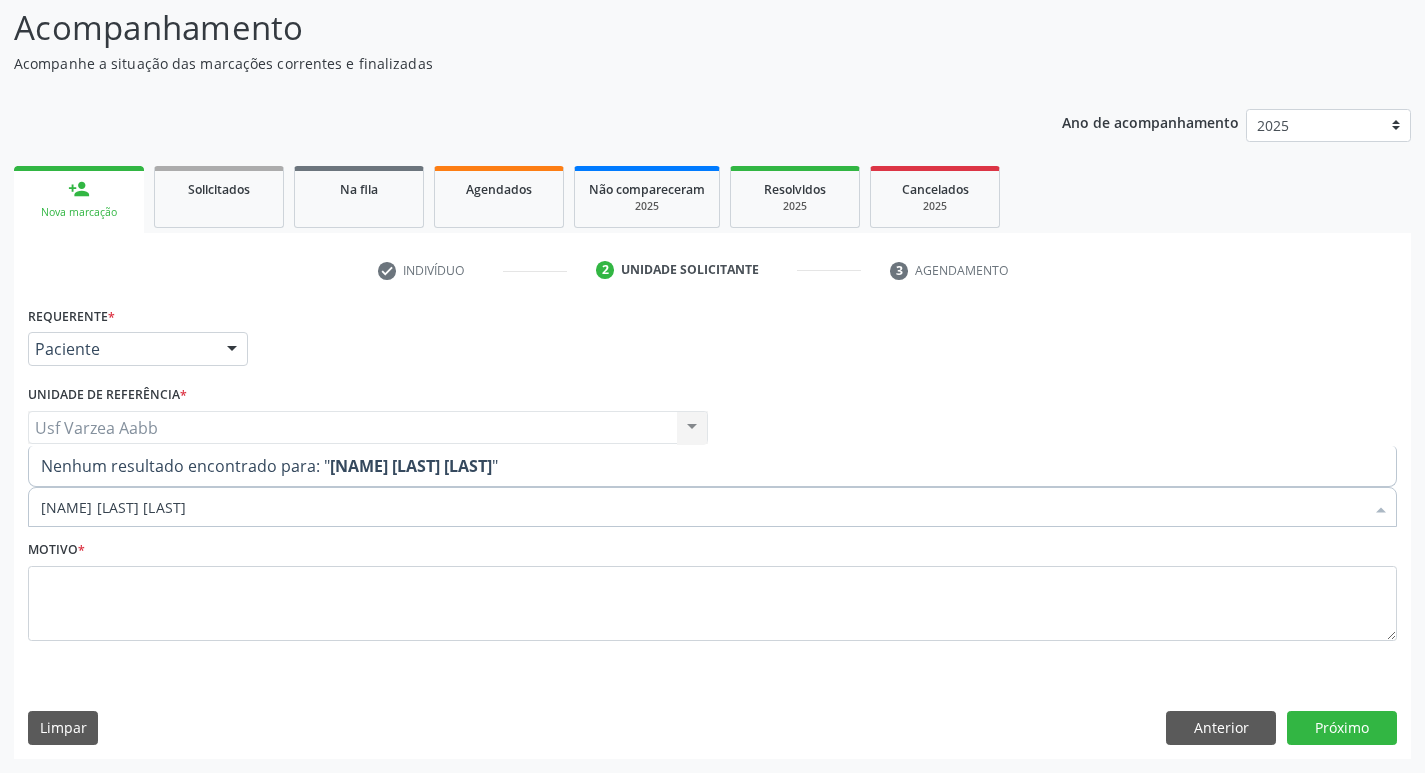 click on "ana katia gomes" at bounding box center (702, 507) 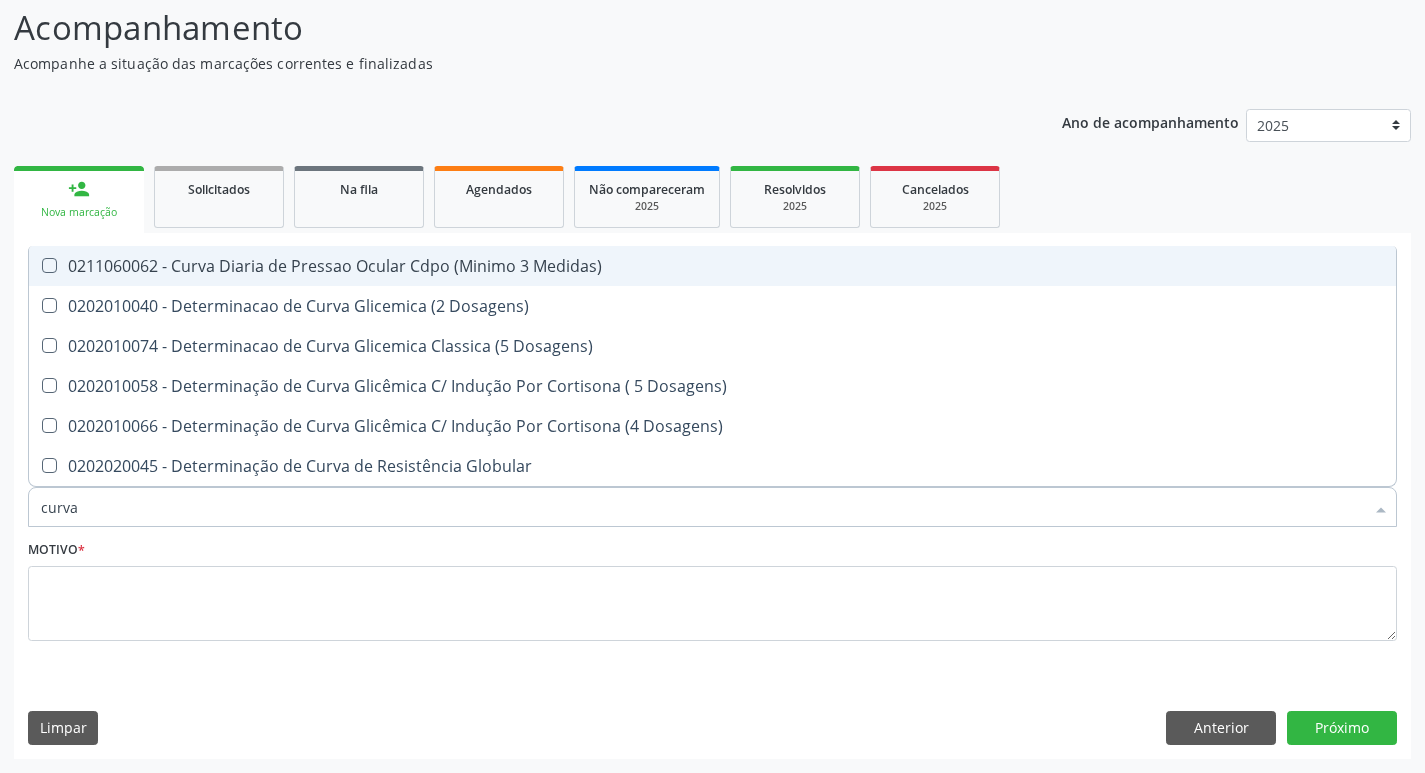 type on "curva g" 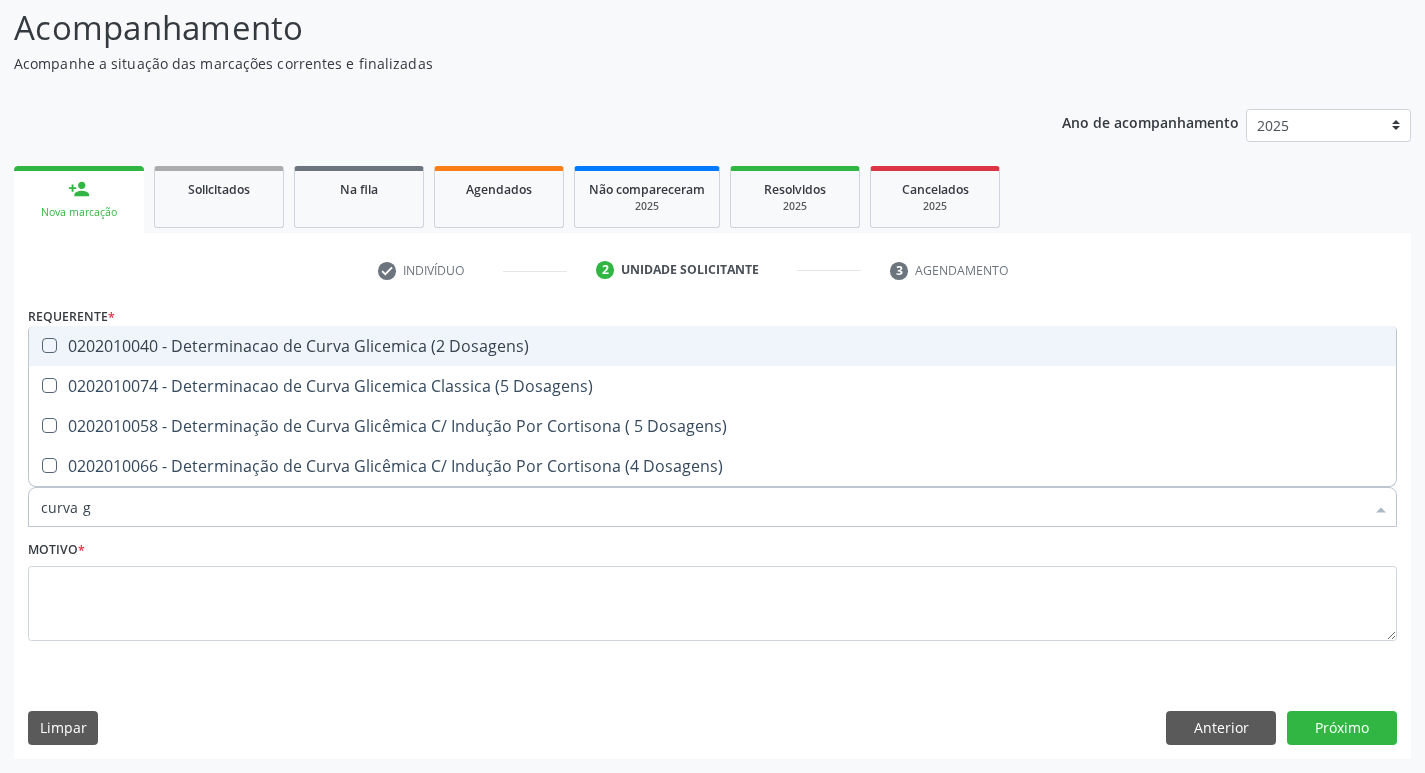click on "0202010040 - Determinacao de Curva Glicemica (2 Dosagens)" at bounding box center (712, 346) 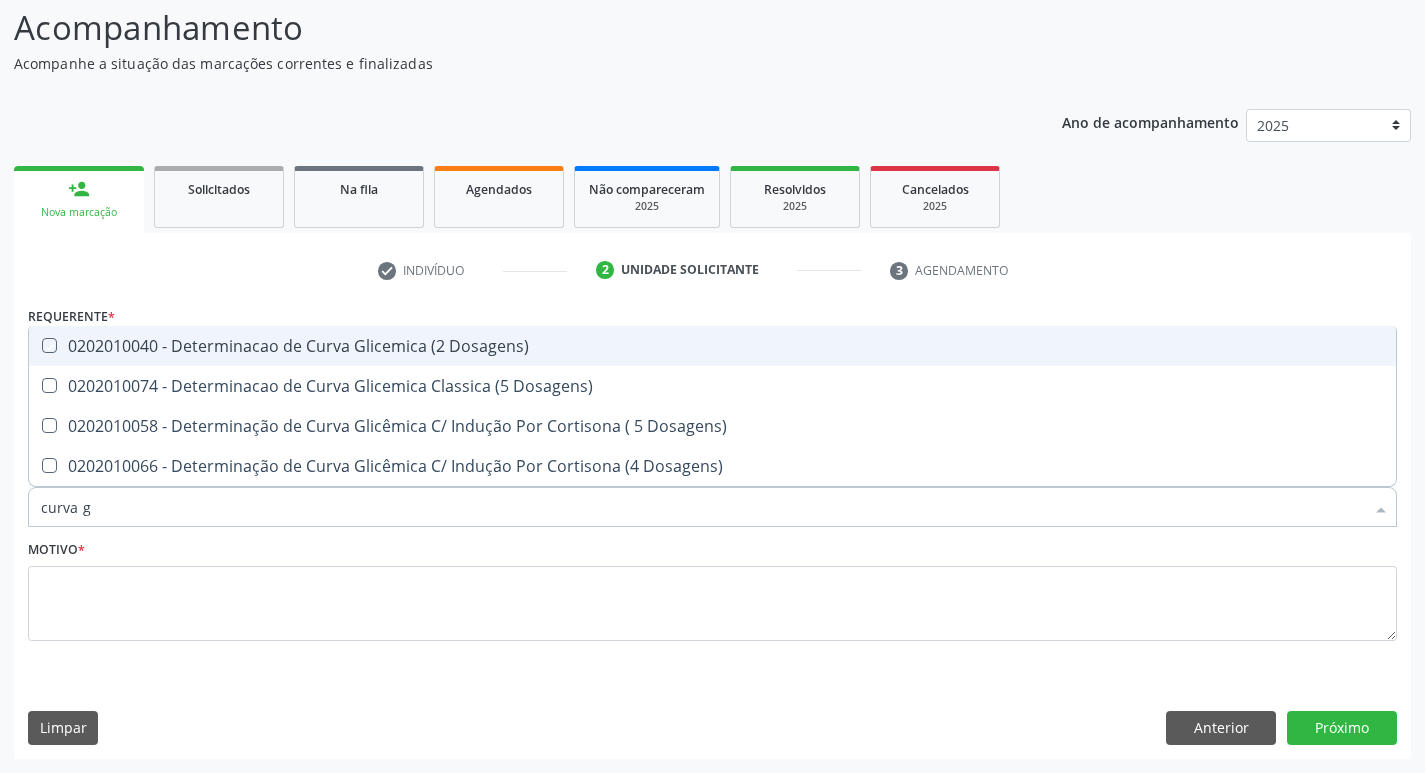 checkbox on "true" 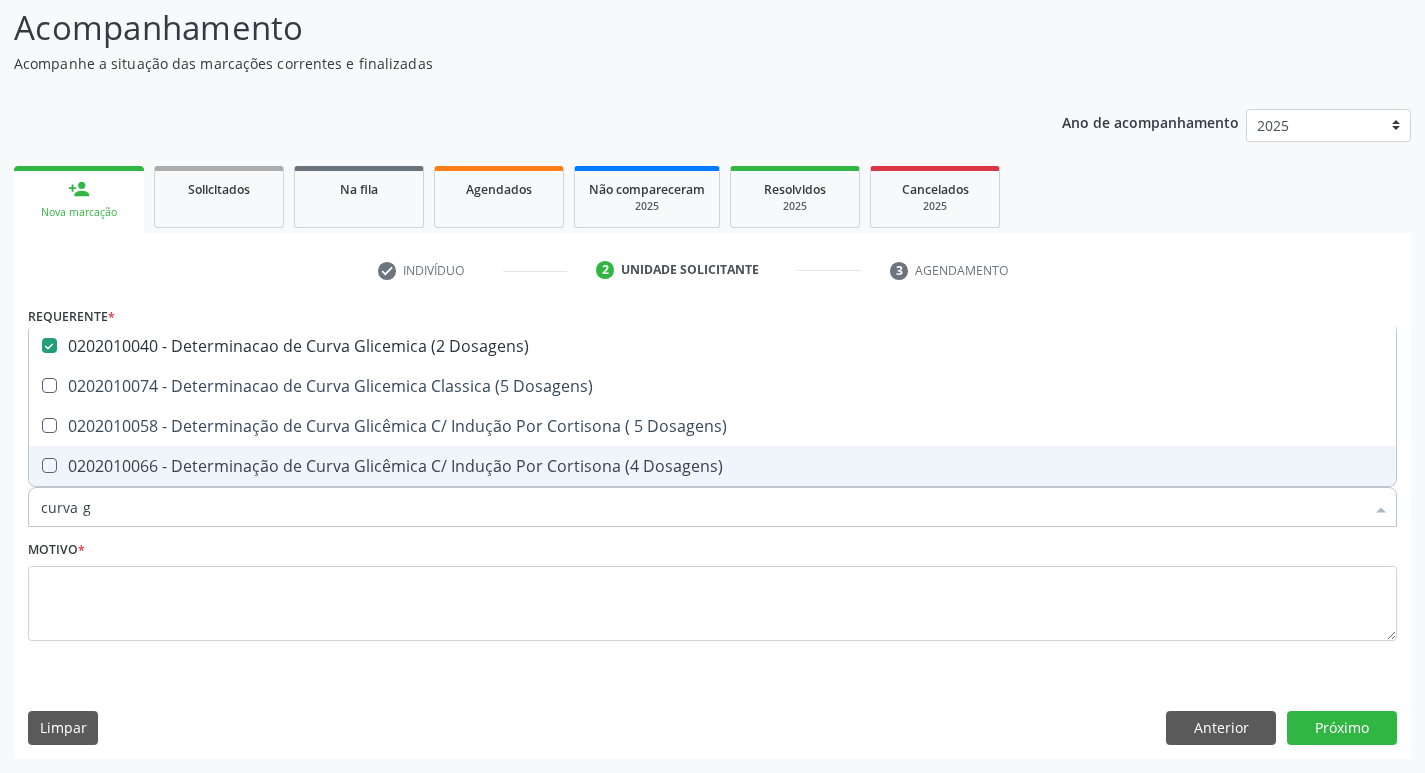 click on "curva g" at bounding box center [702, 507] 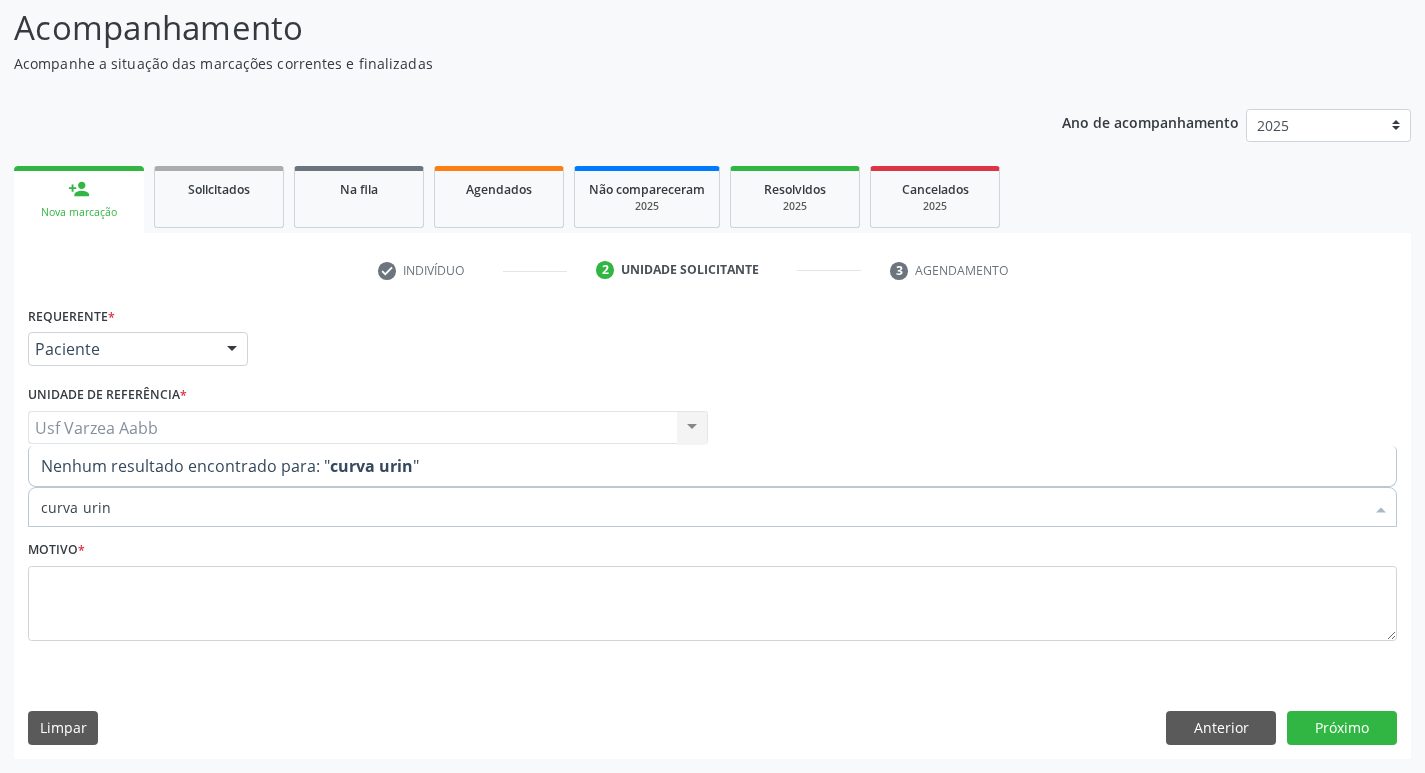 type on "curva urina" 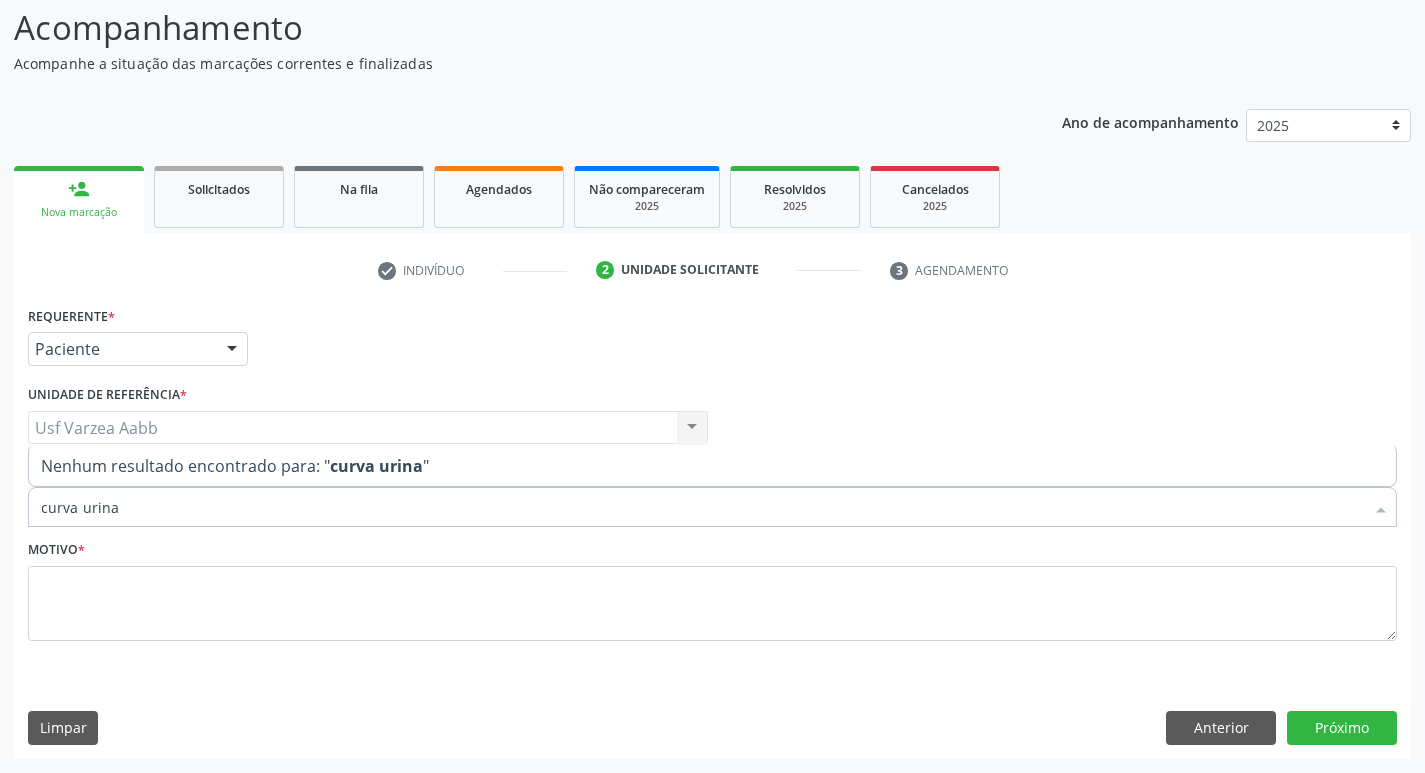 click on "curva urina" at bounding box center (702, 507) 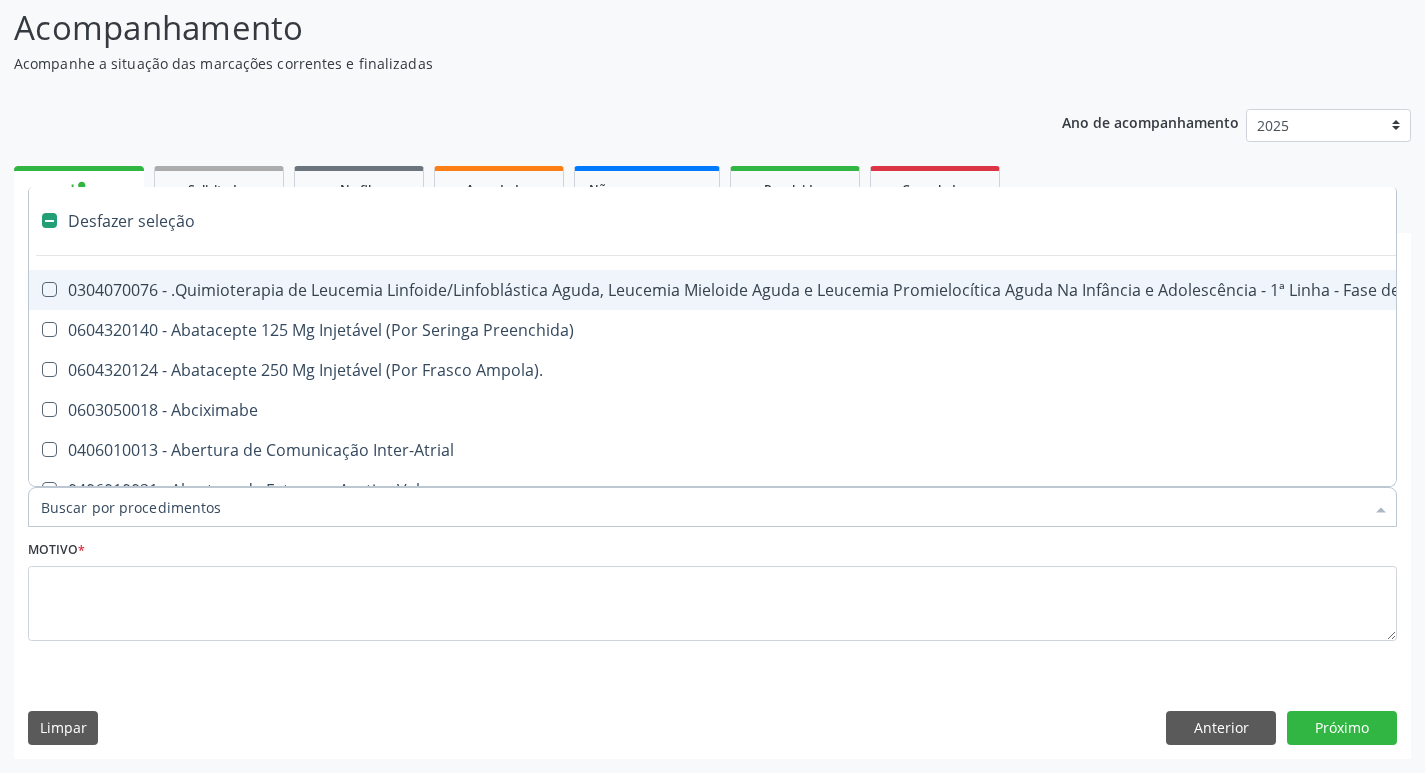 click on "Item de agendamento
*" at bounding box center (702, 507) 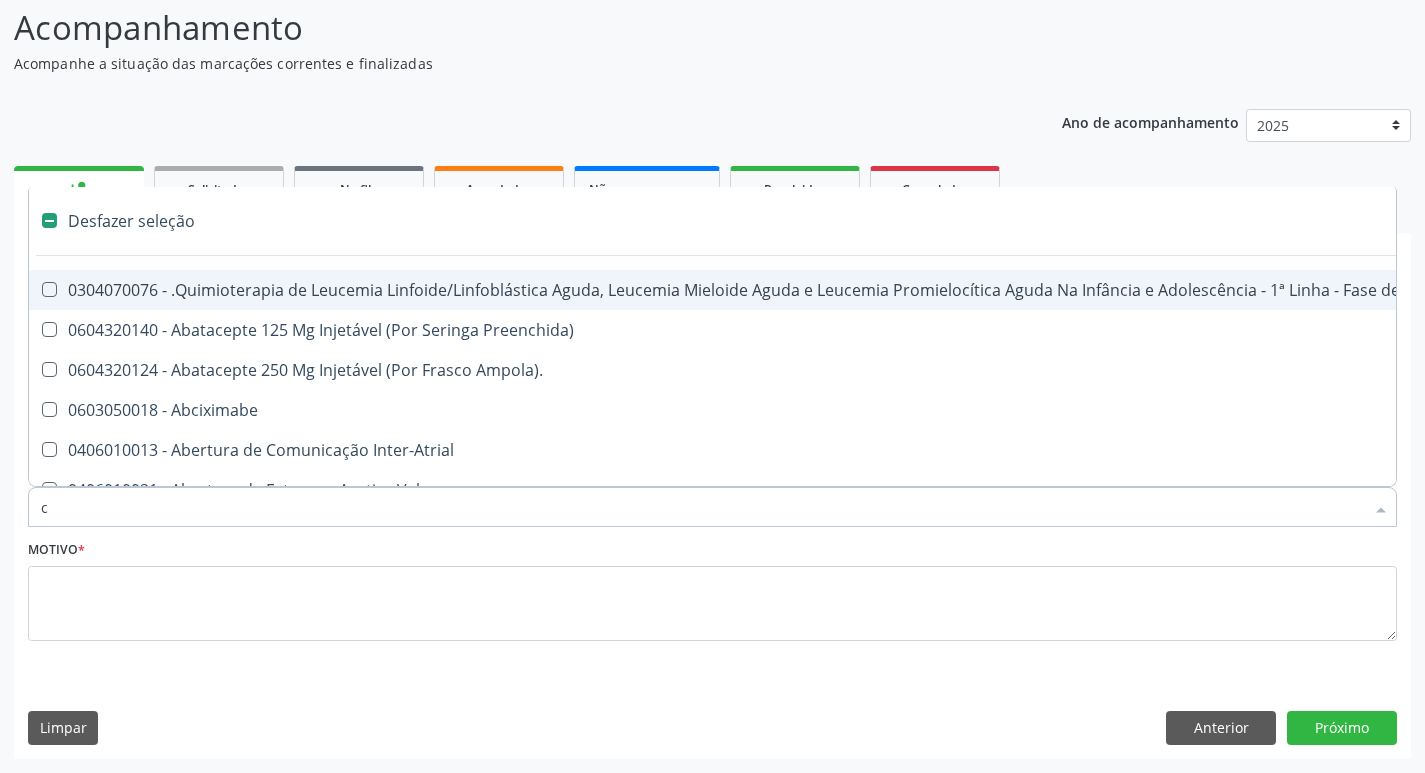 type on "cu" 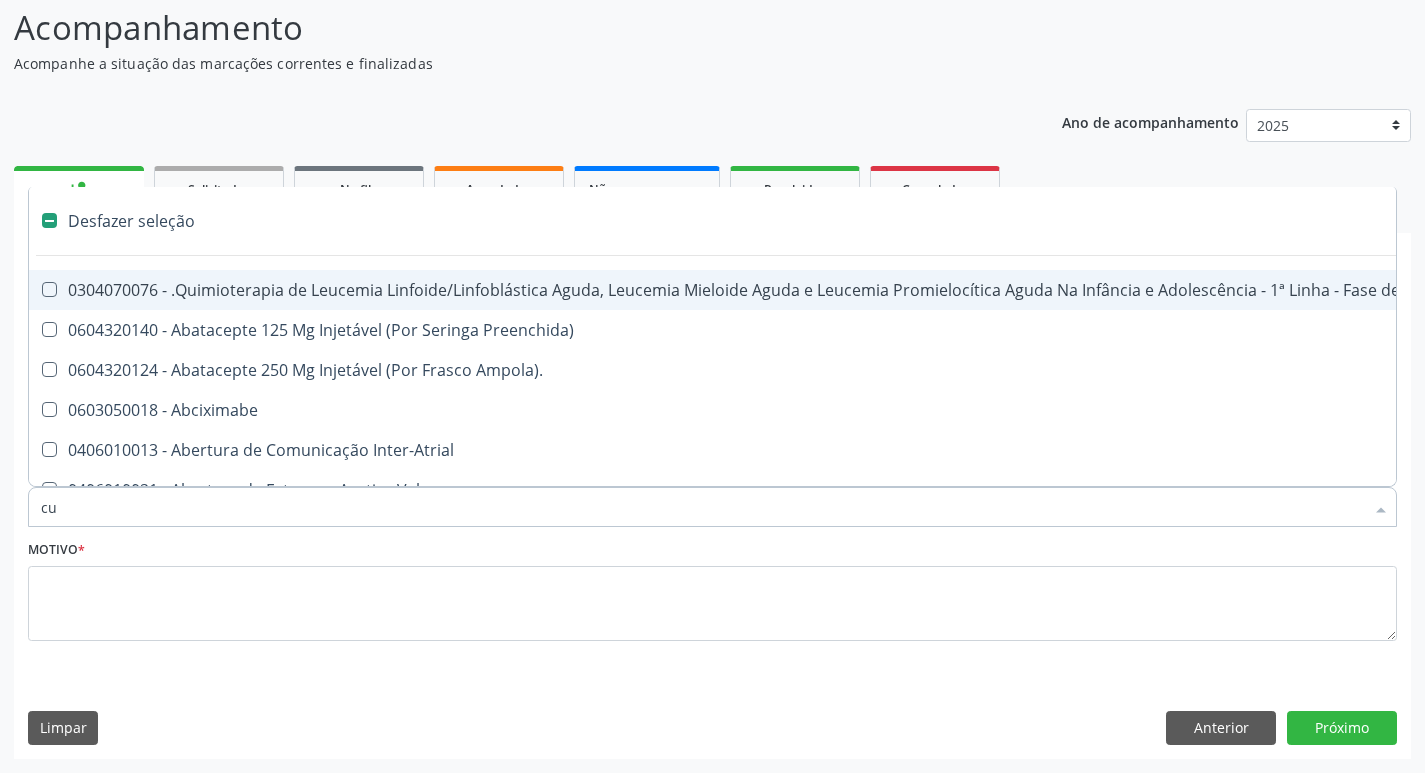 checkbox on "true" 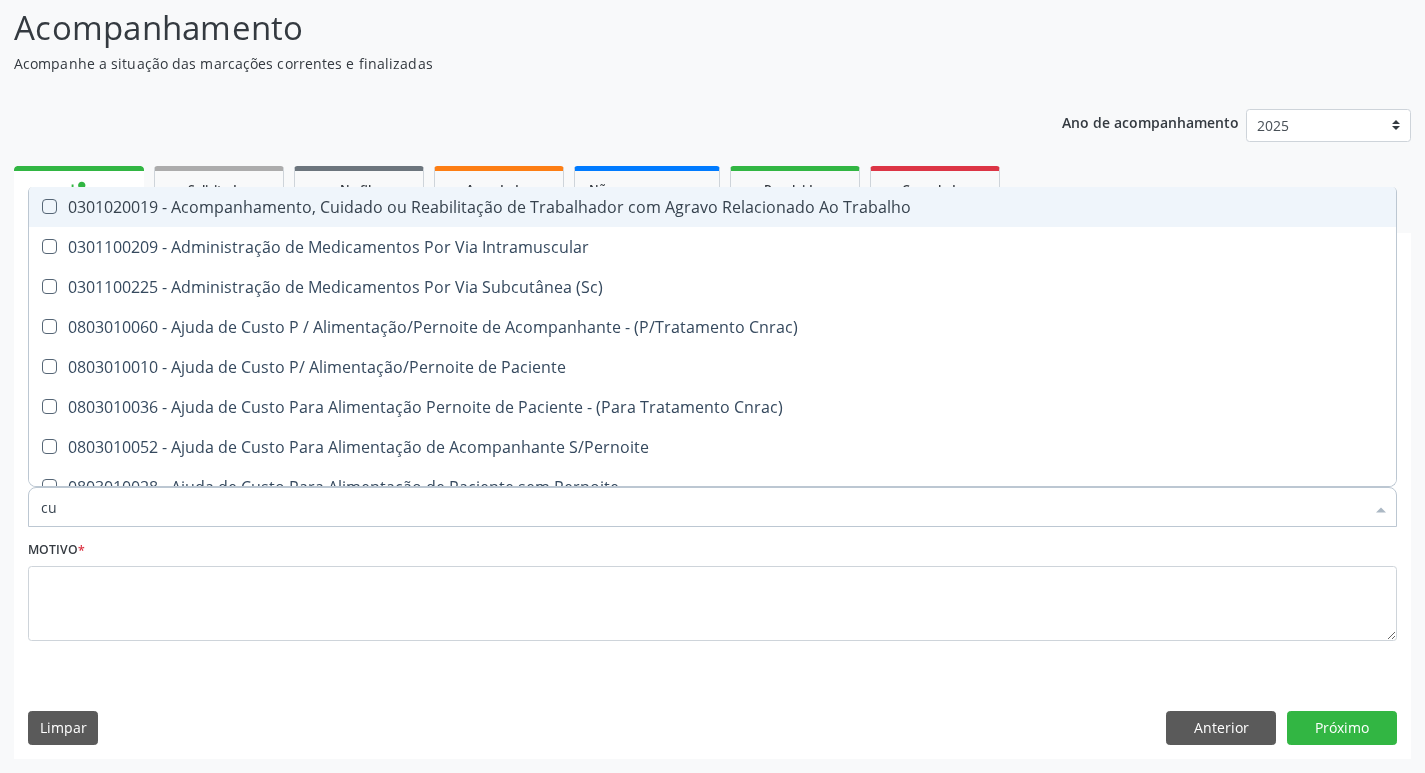 type on "cul" 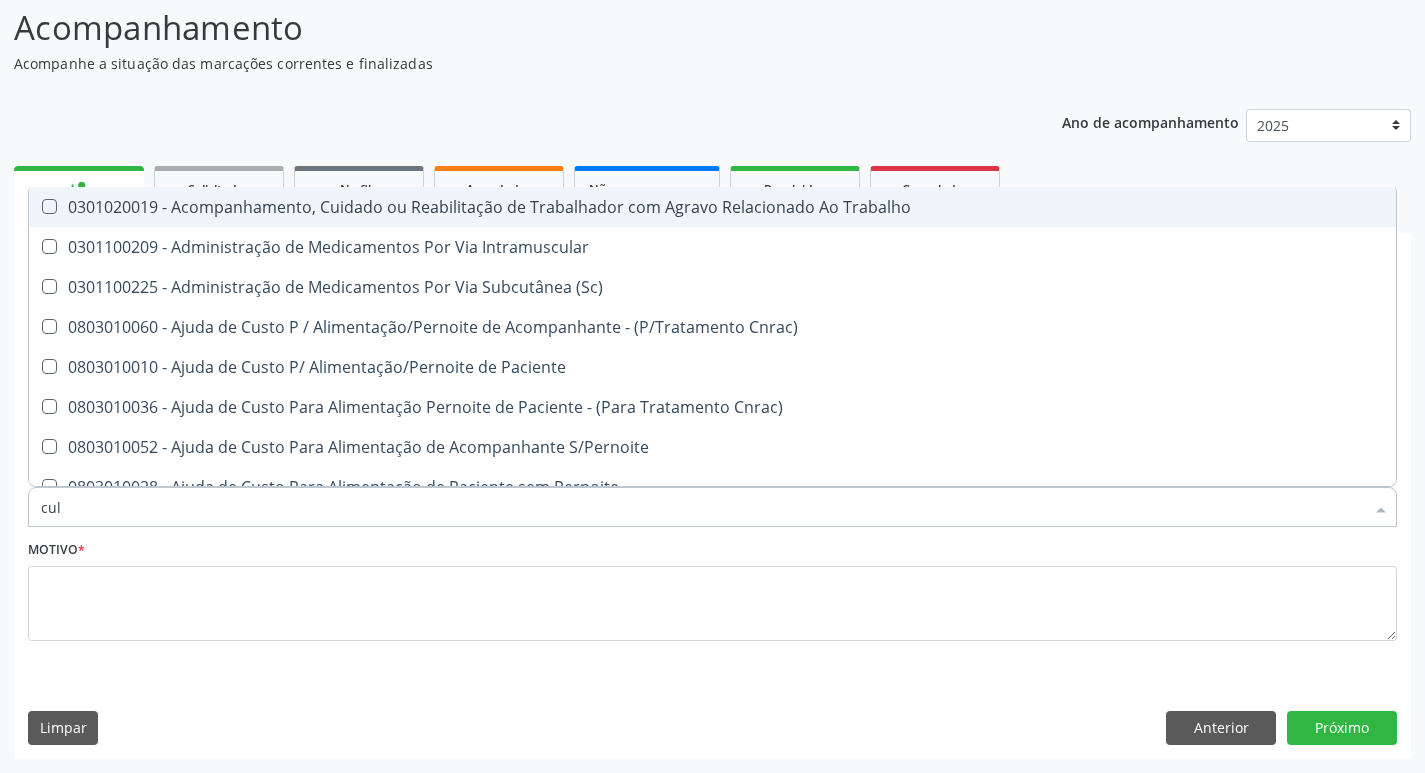 checkbox on "false" 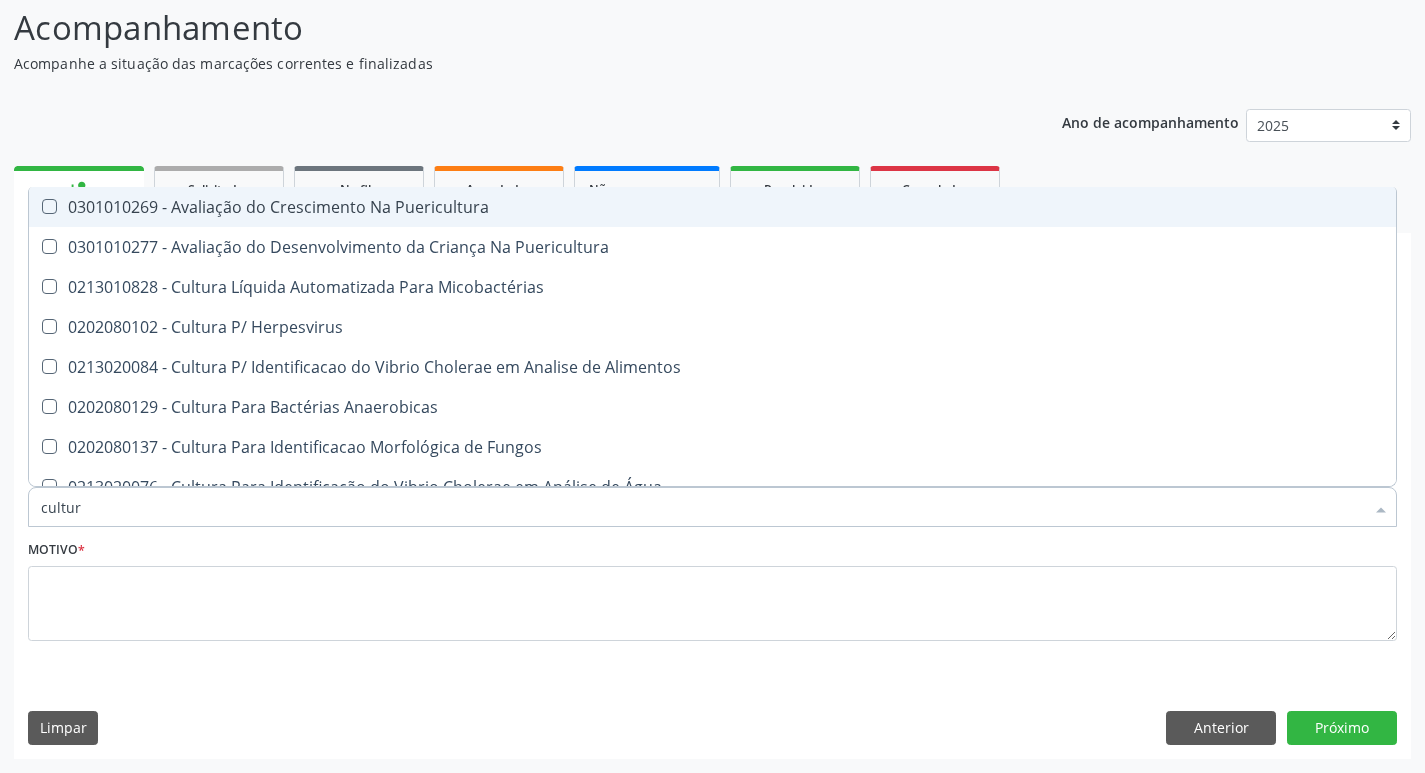 type on "cultura" 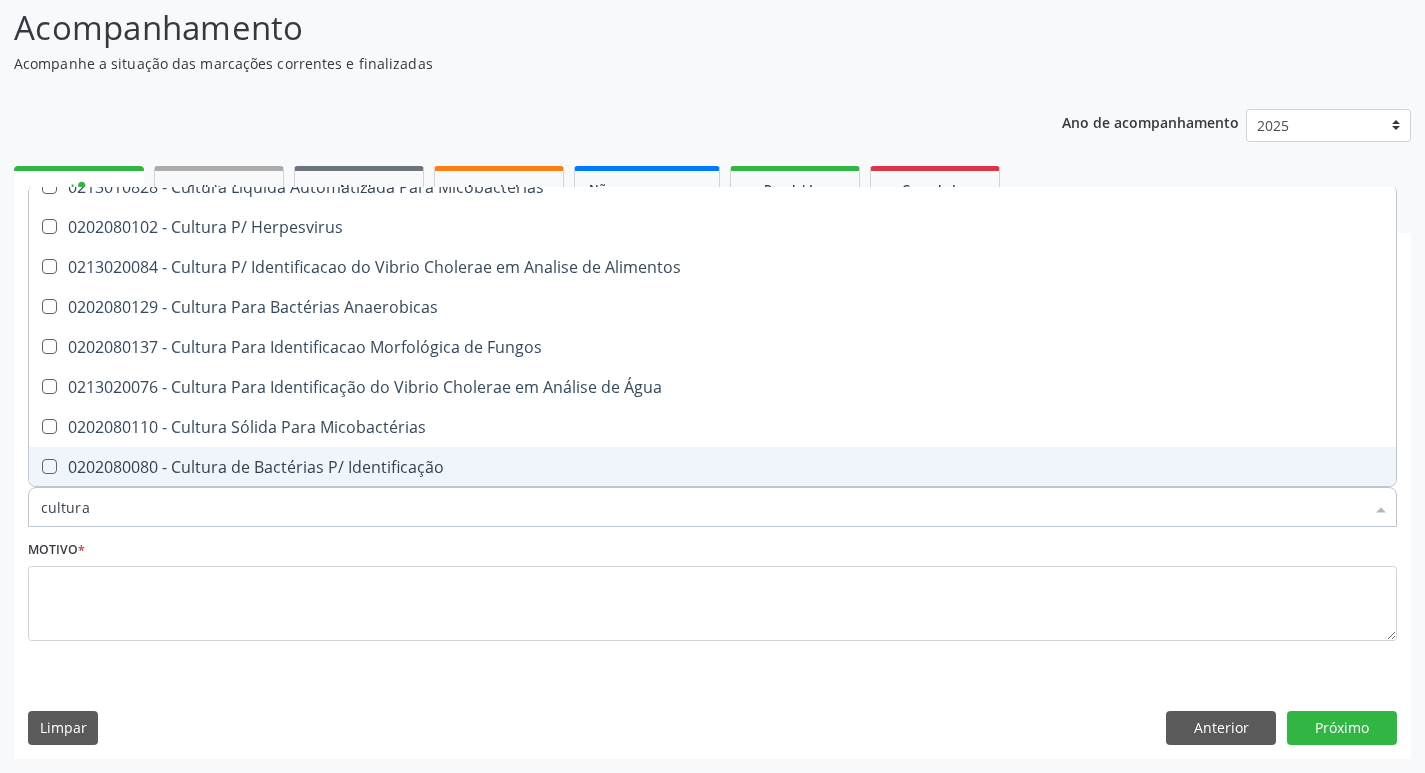 scroll, scrollTop: 200, scrollLeft: 0, axis: vertical 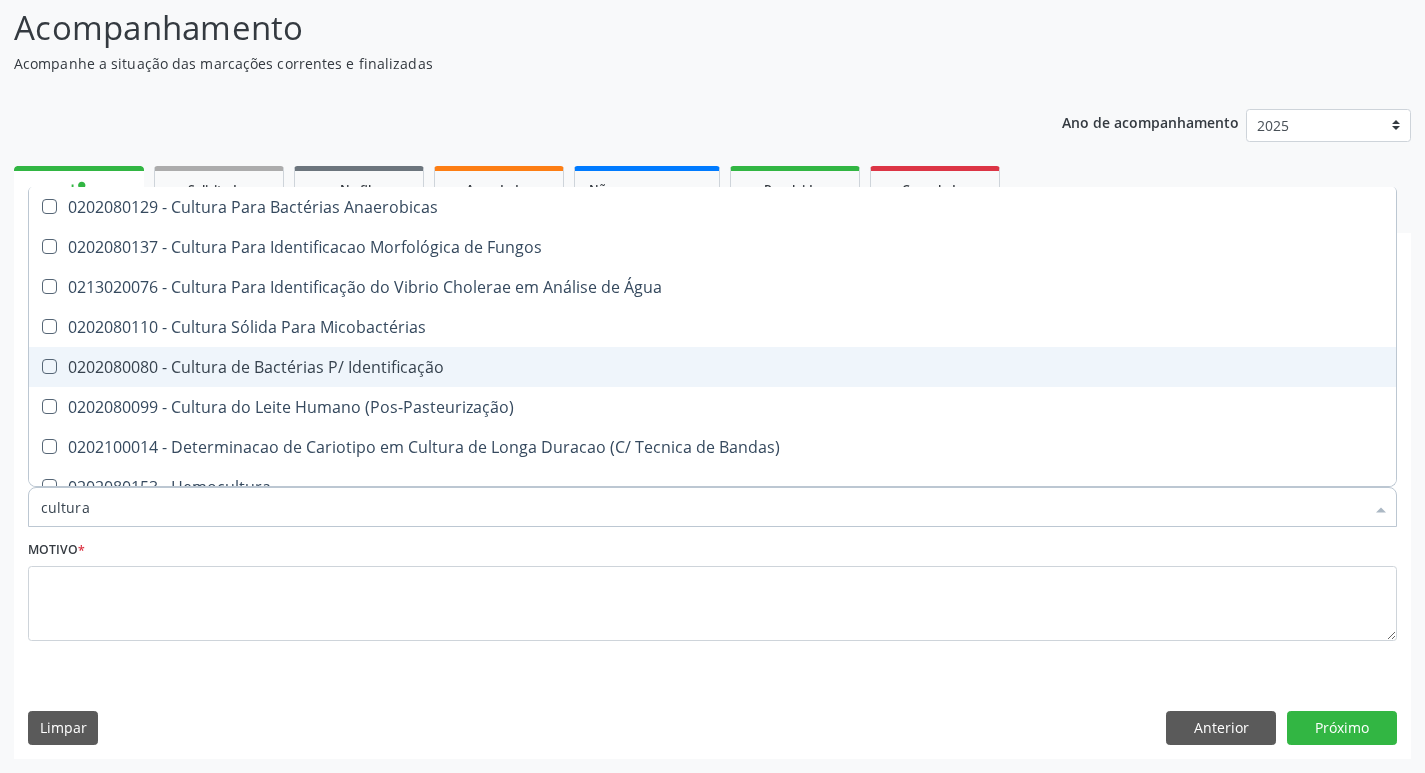 click on "0202080080 - Cultura de Bactérias P/ Identificação" at bounding box center [712, 367] 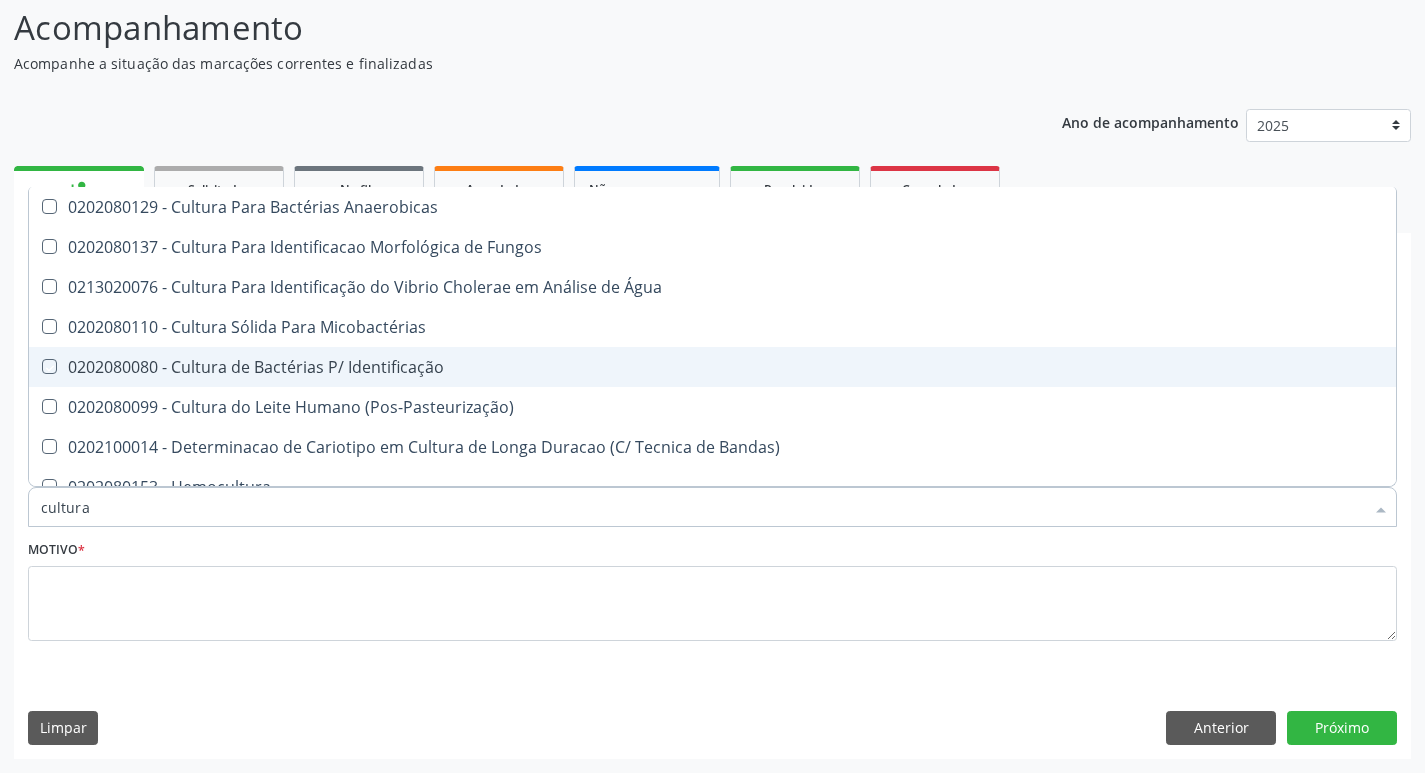 checkbox on "true" 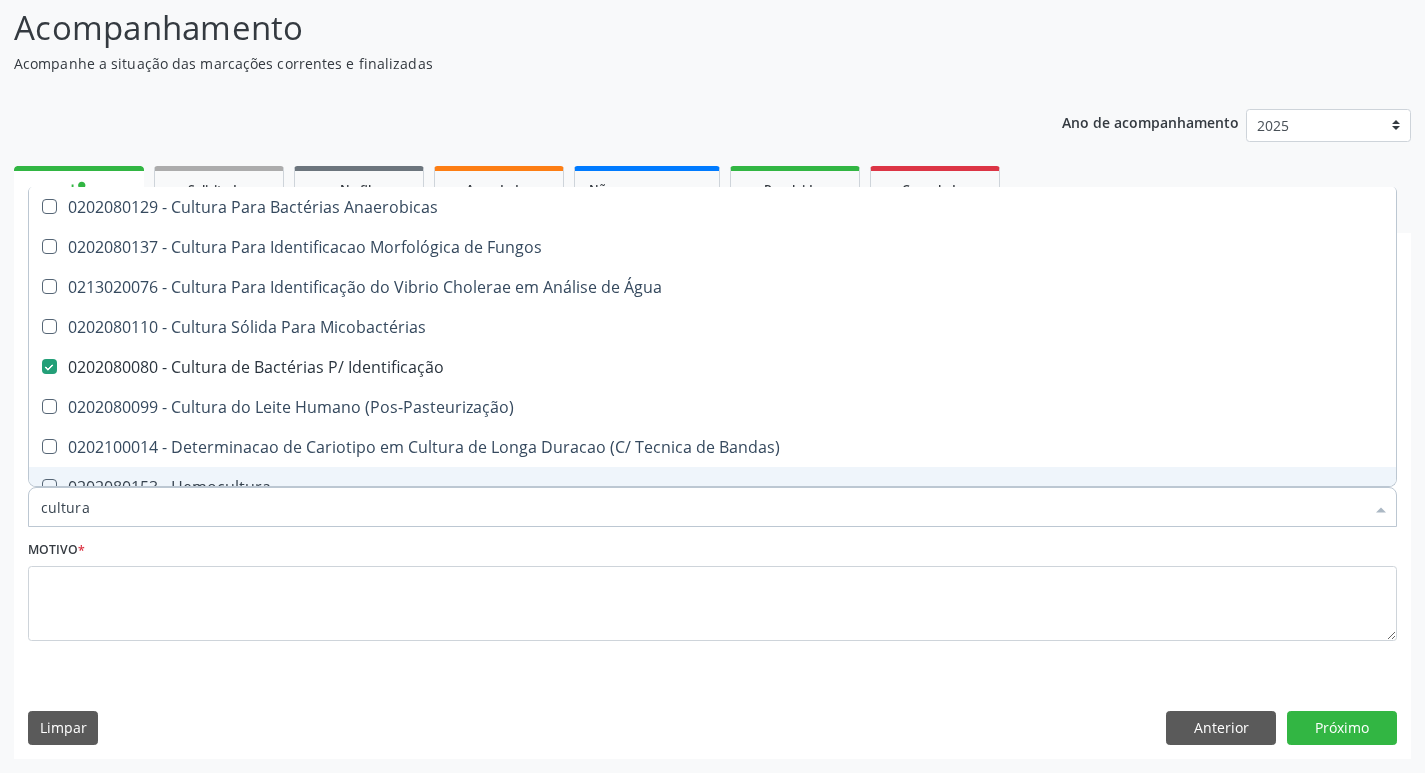 click on "cultura" at bounding box center (702, 507) 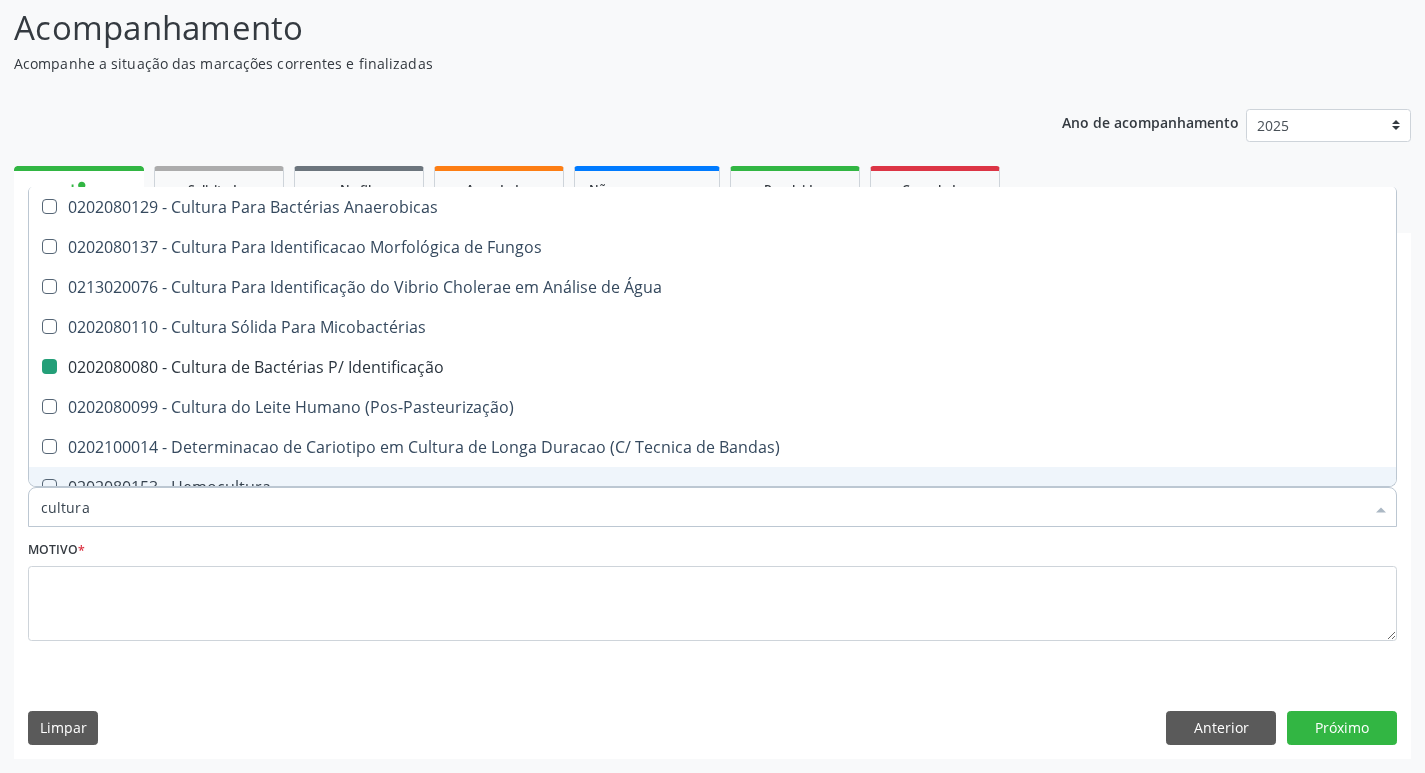 type on "0" 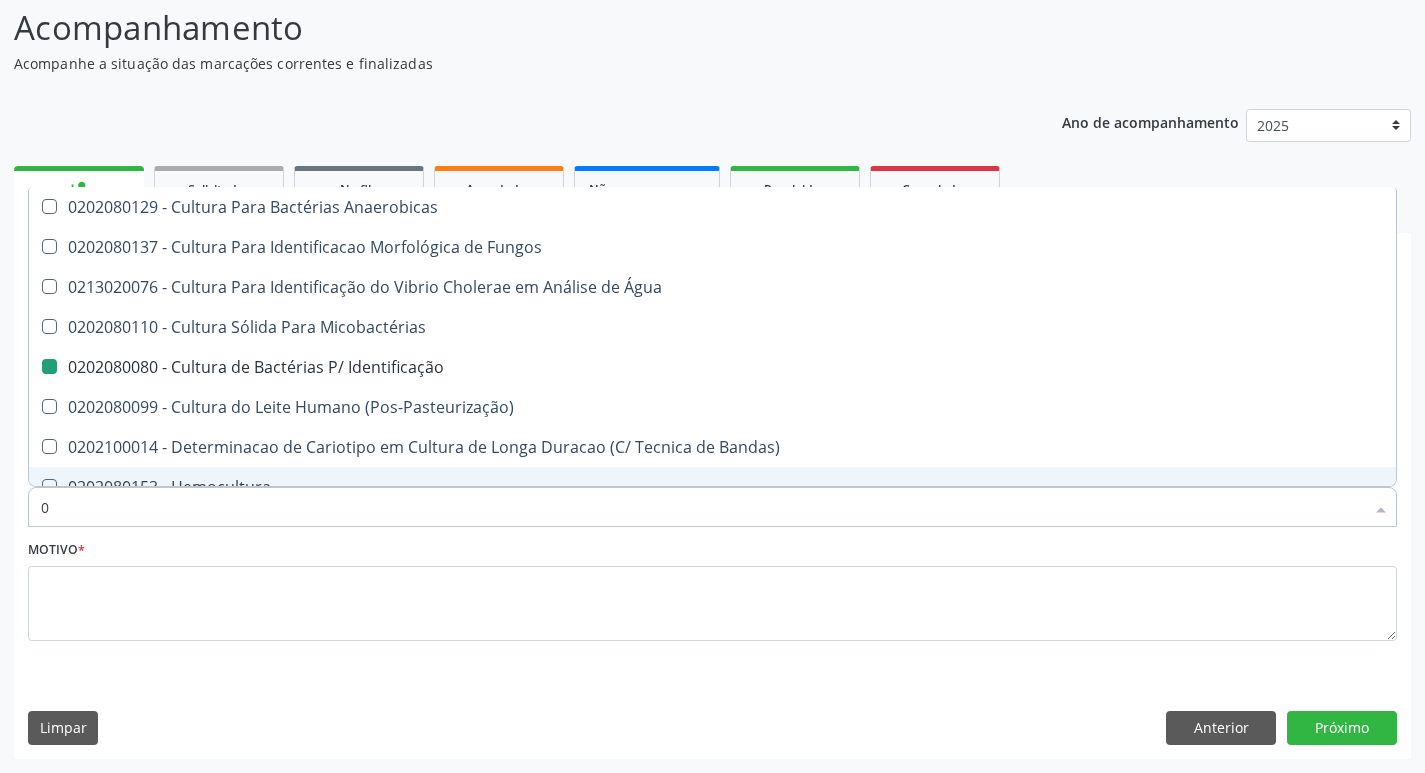 checkbox on "false" 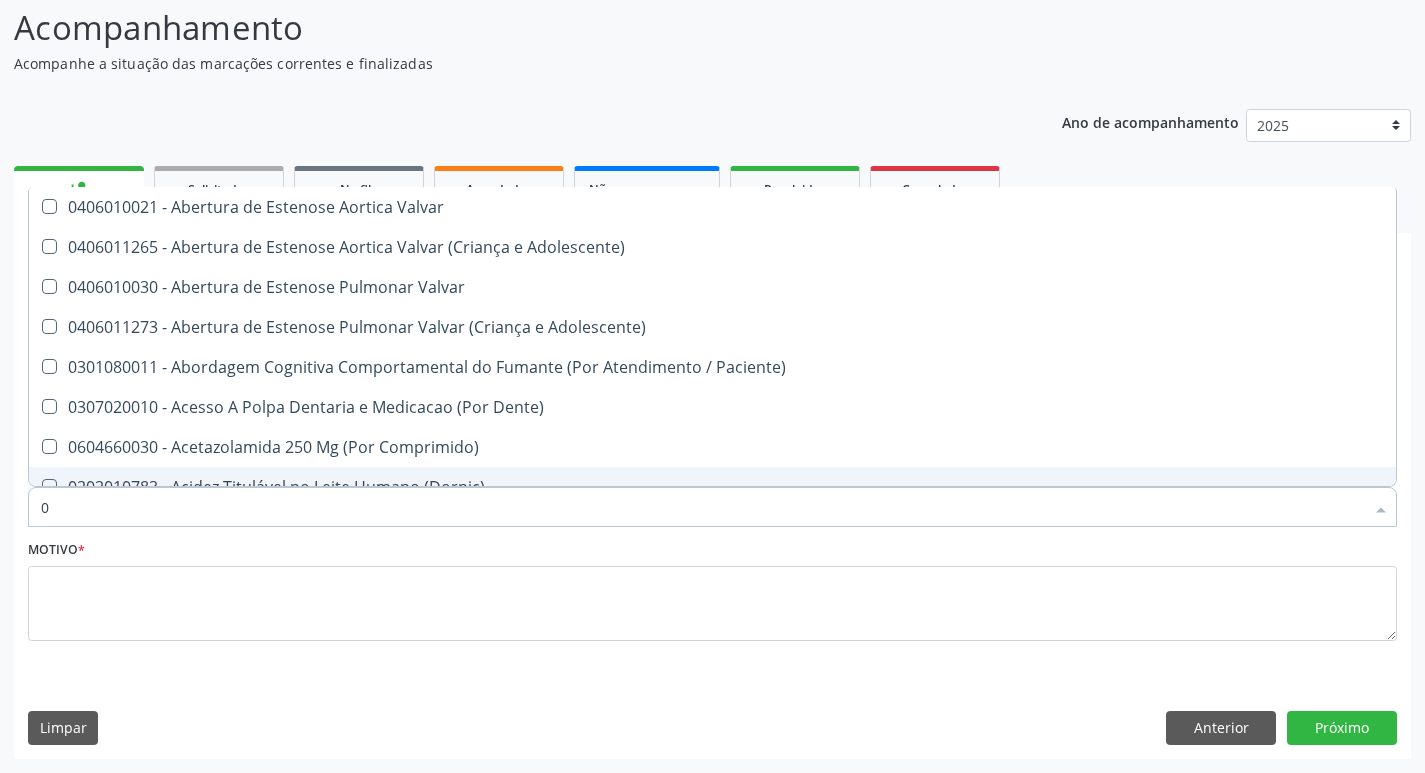 type on "02" 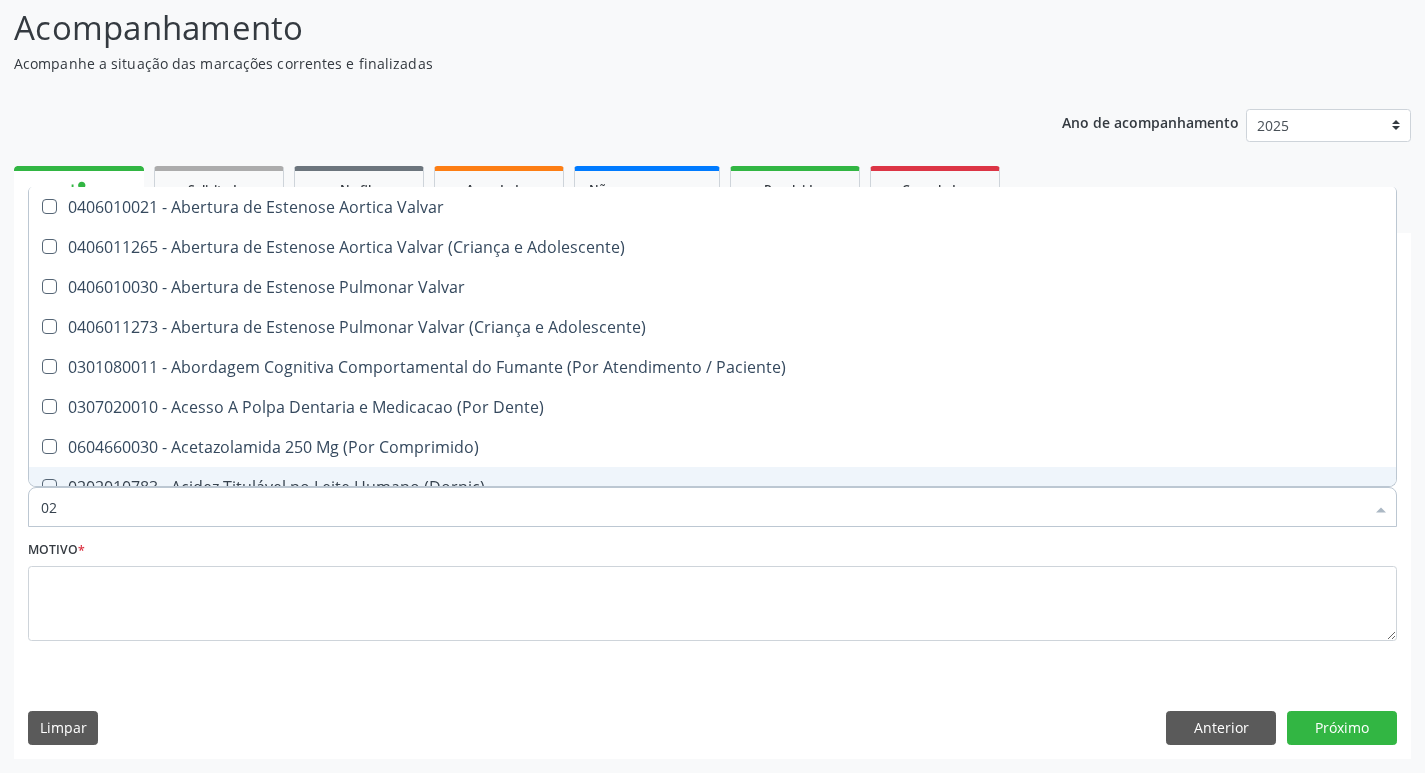 checkbox on "true" 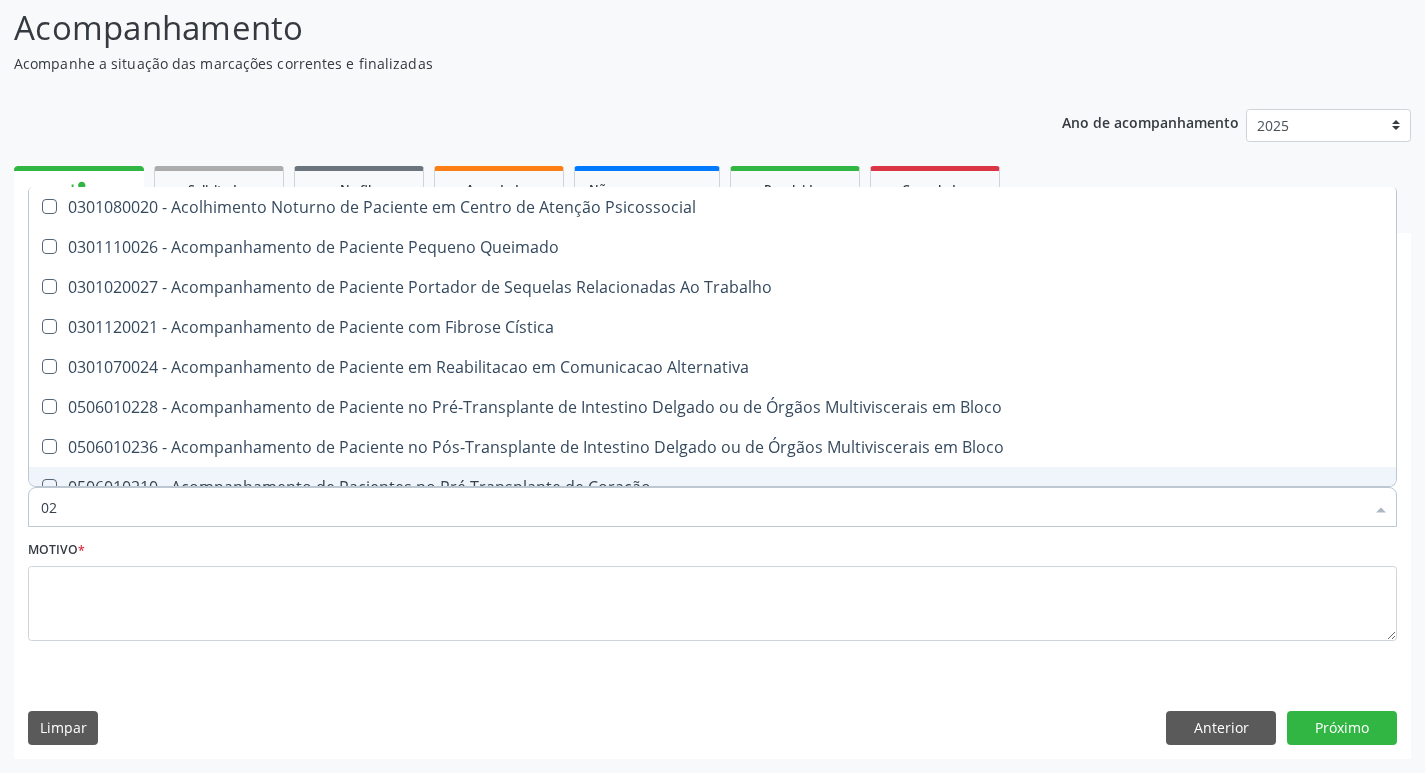 type on "020" 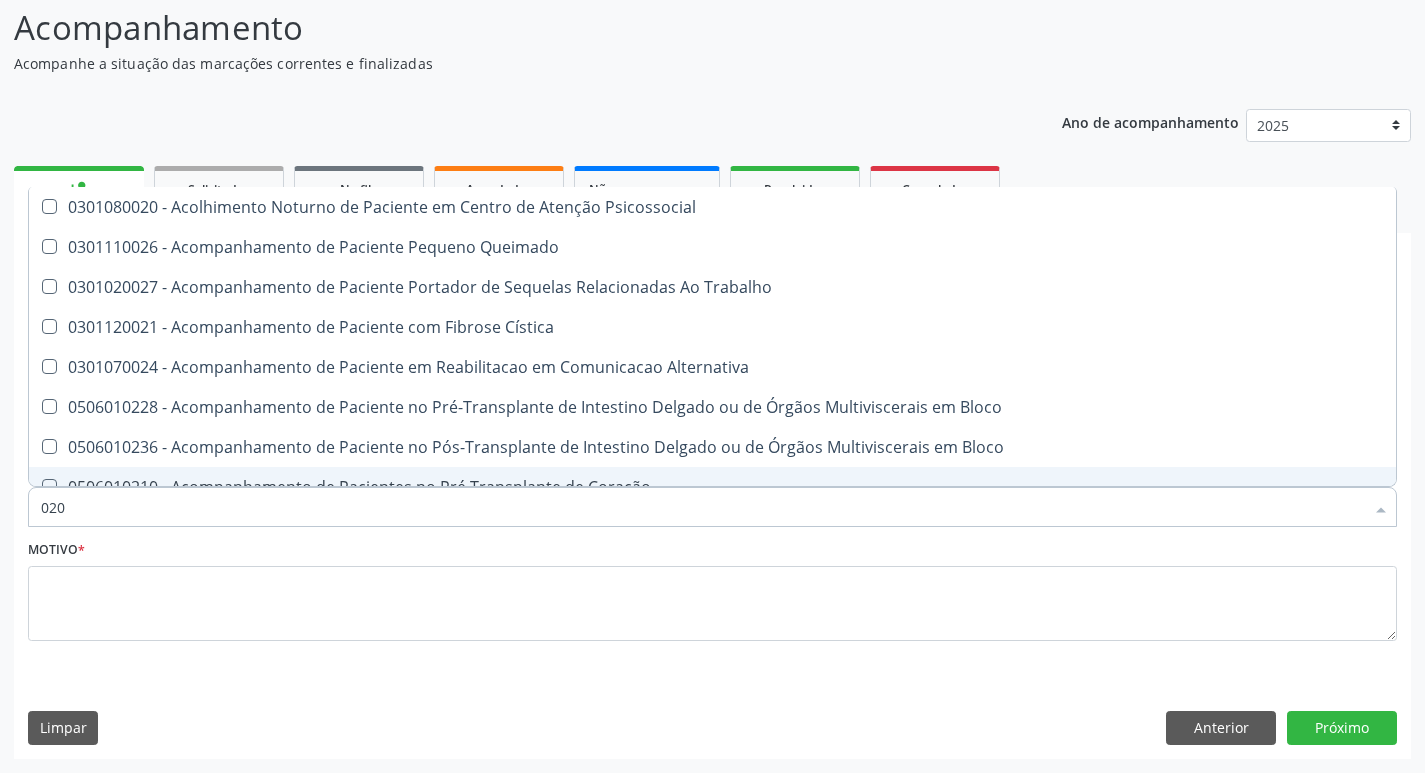 checkbox on "true" 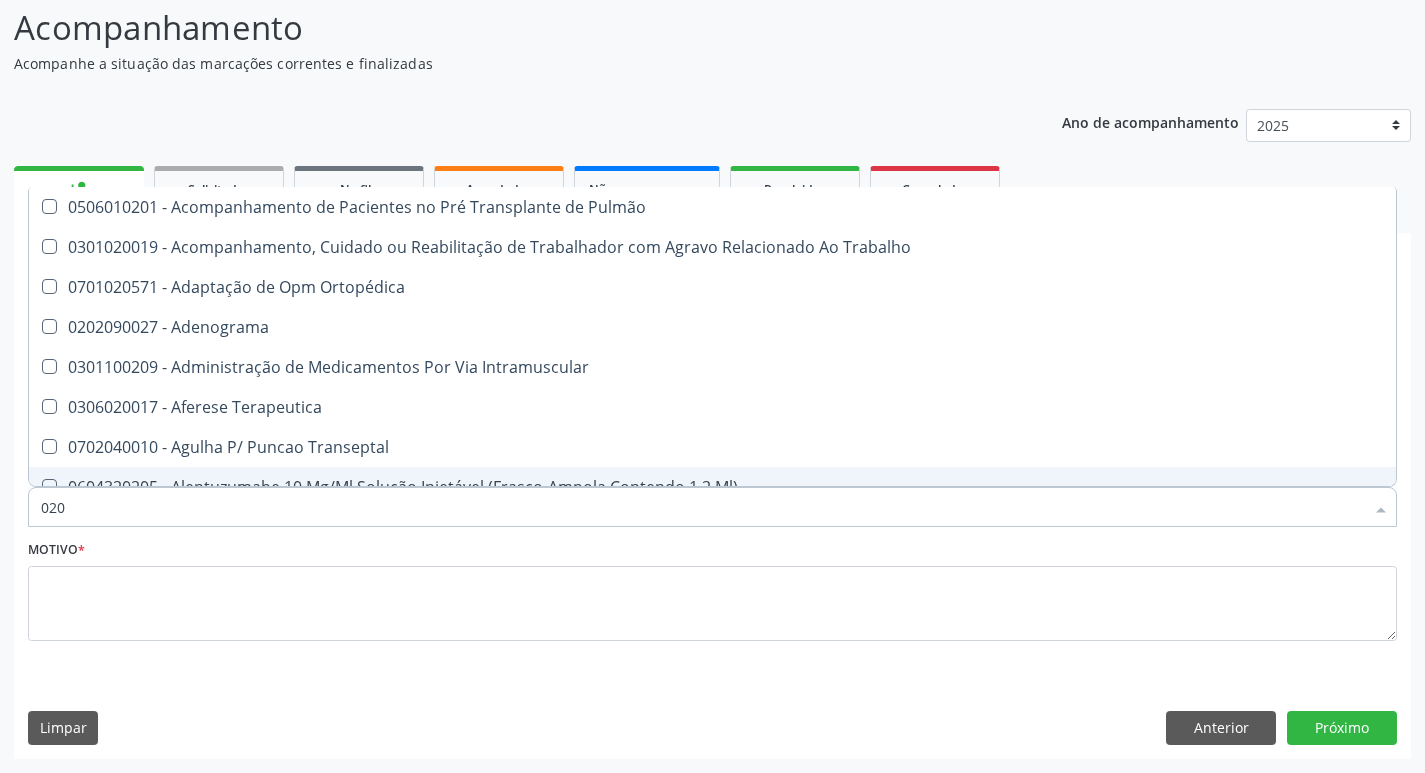 type on "0202" 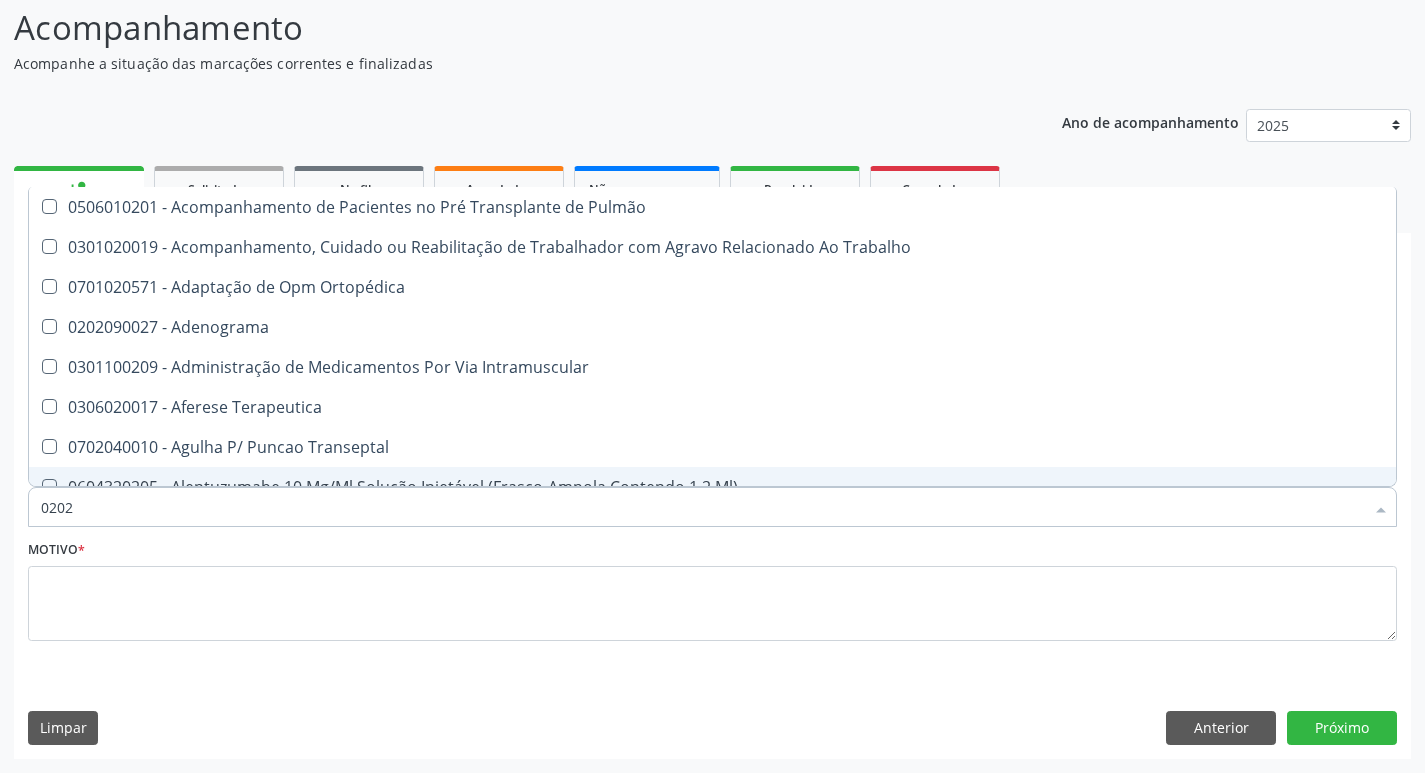 checkbox on "true" 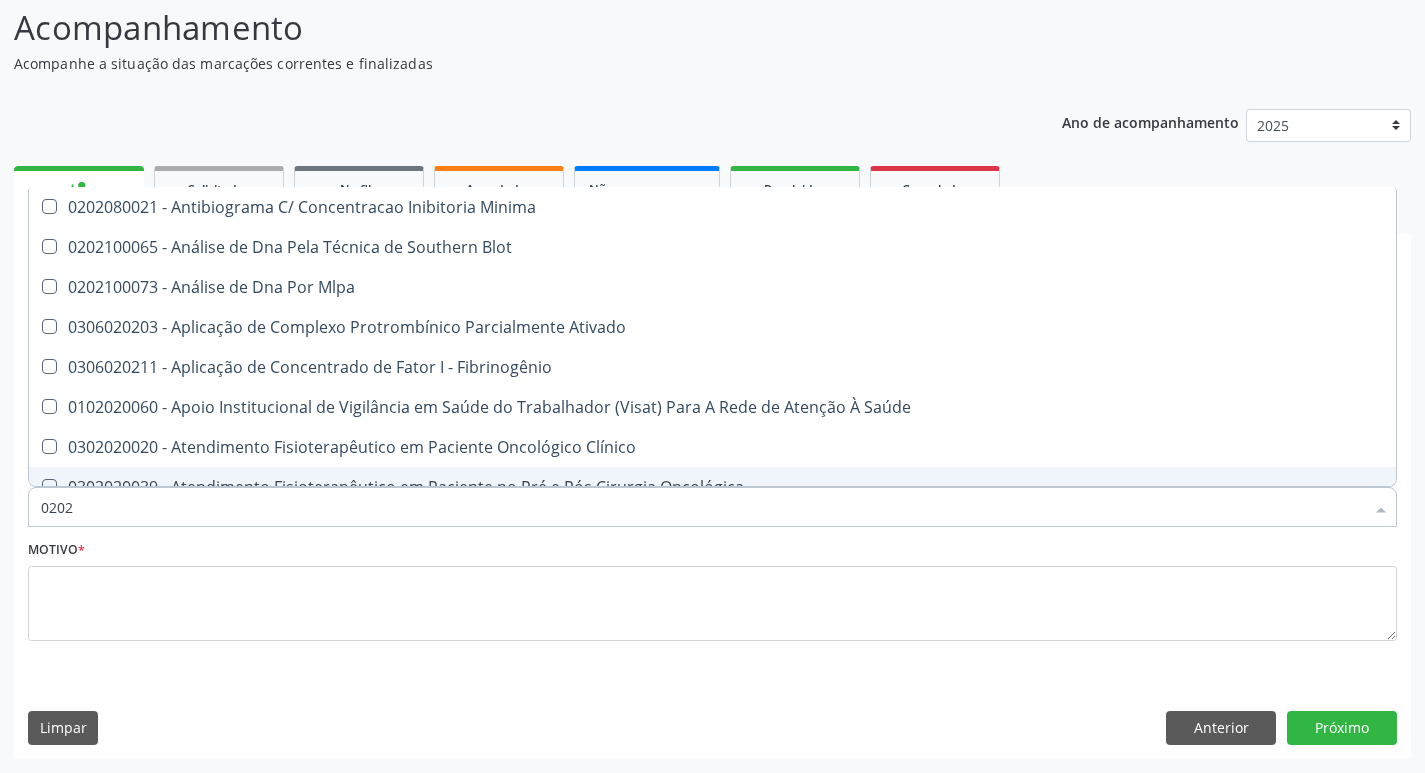 type on "02021" 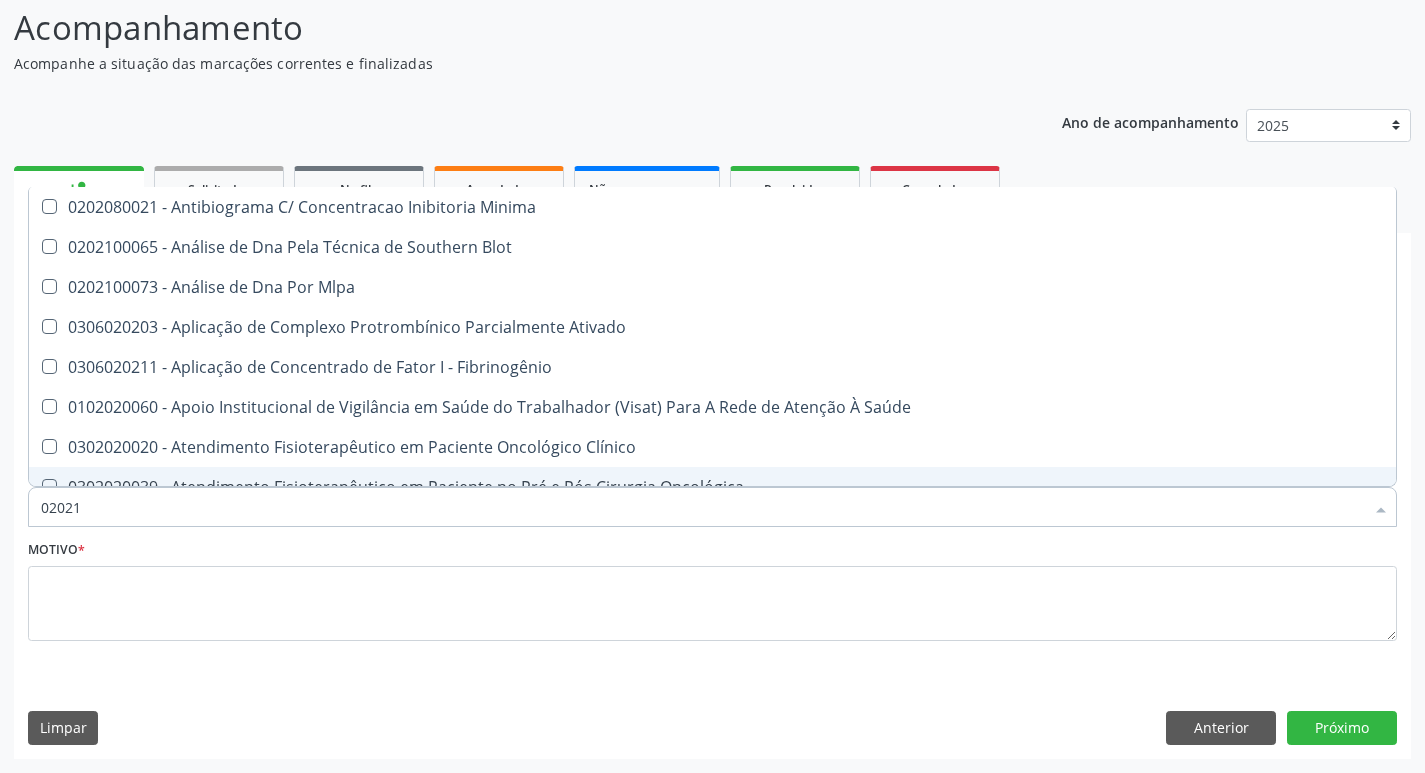 checkbox on "false" 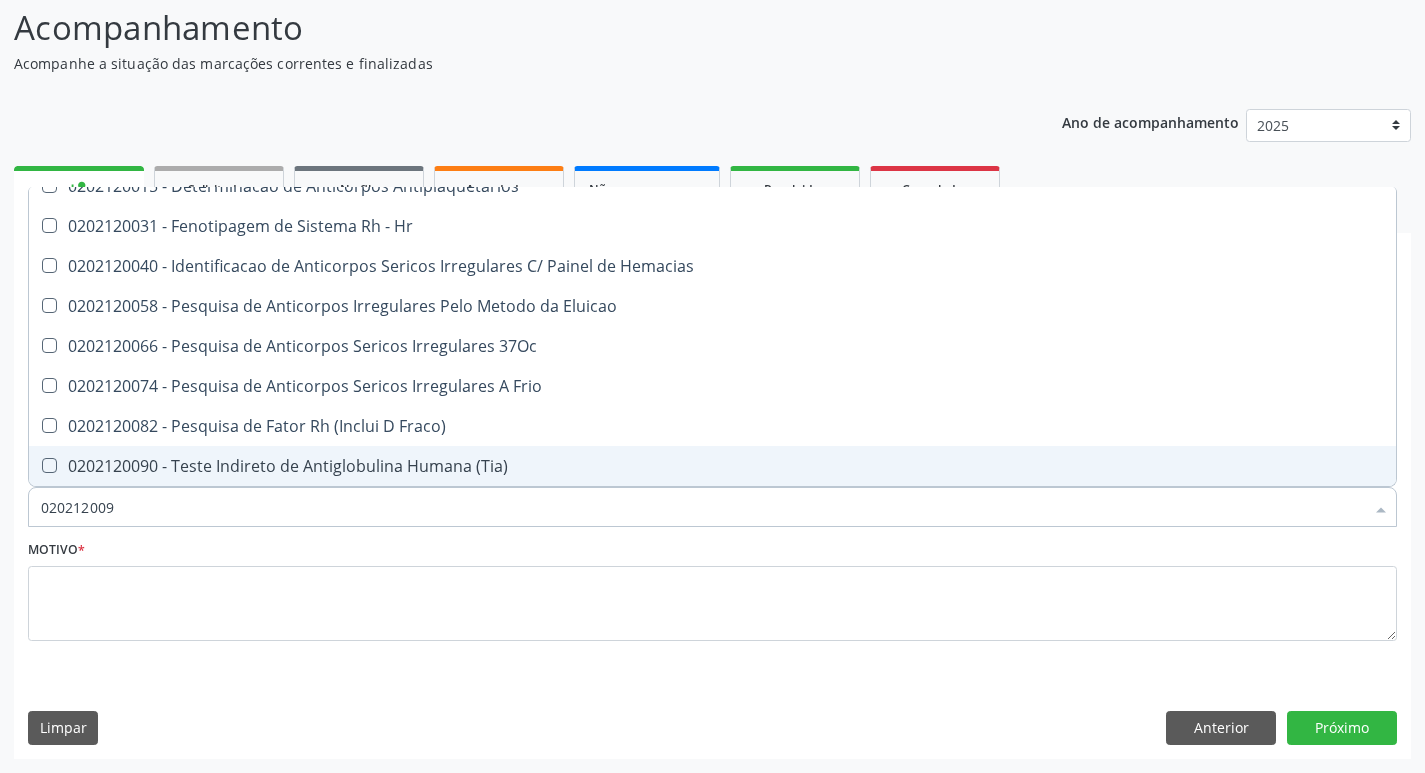 scroll, scrollTop: 0, scrollLeft: 0, axis: both 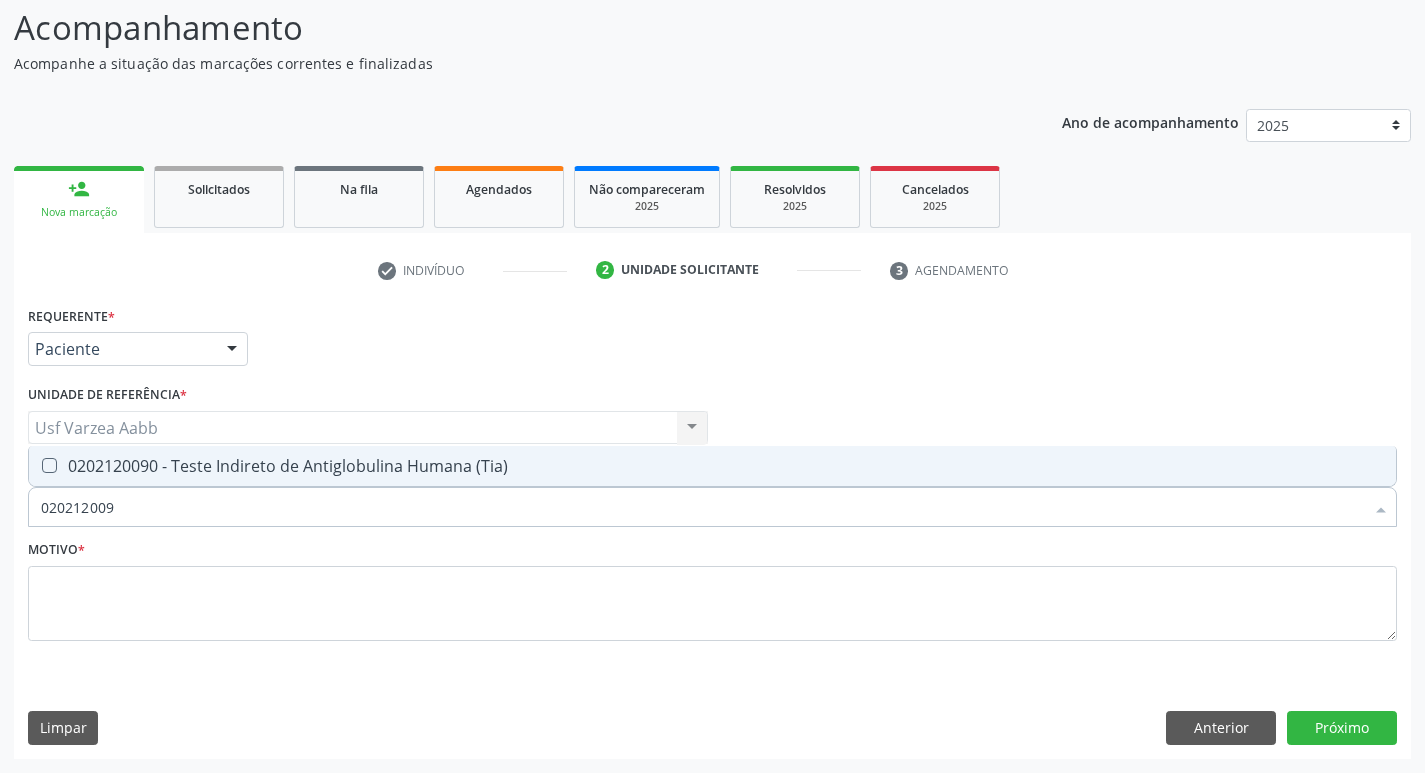 type on "0202120090" 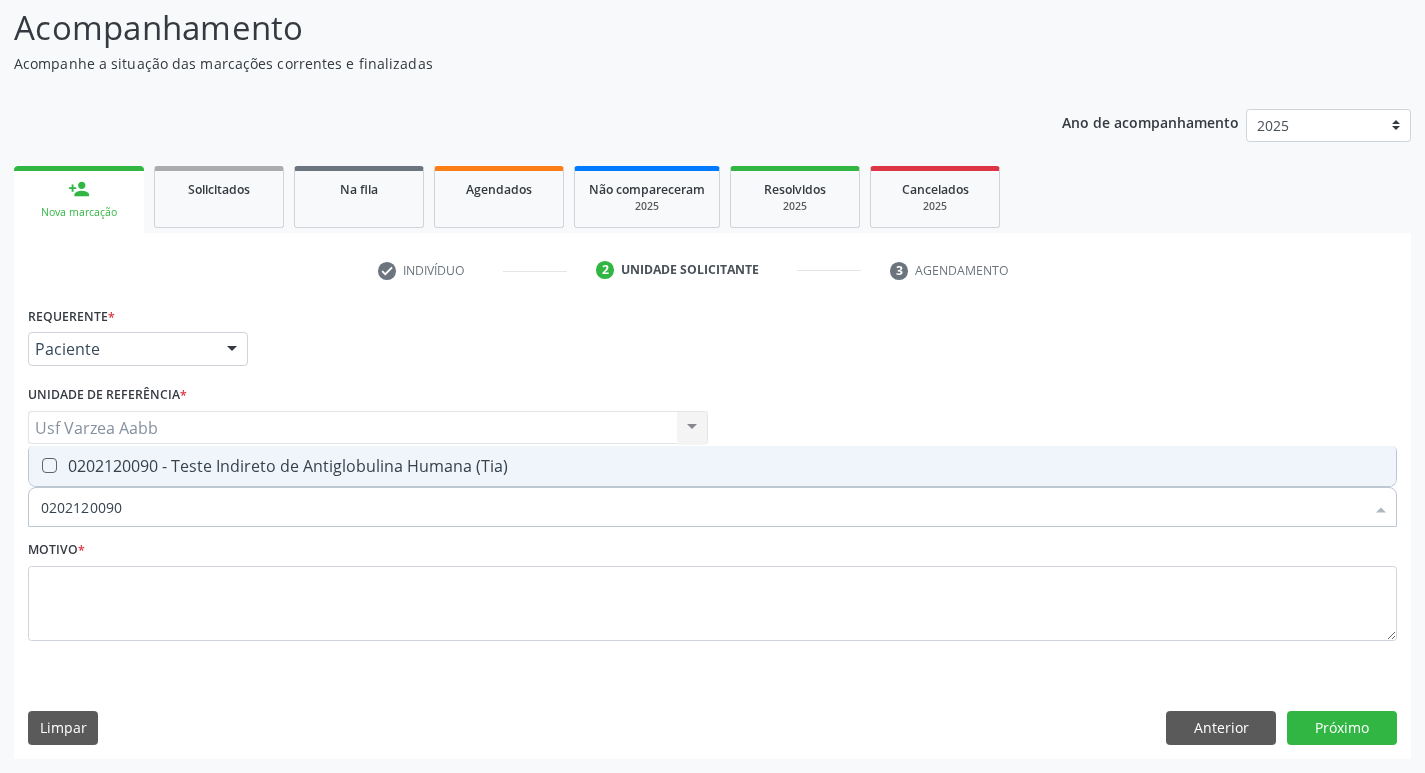 click on "0202120090 - Teste Indireto de Antiglobulina Humana (Tia)" at bounding box center [712, 466] 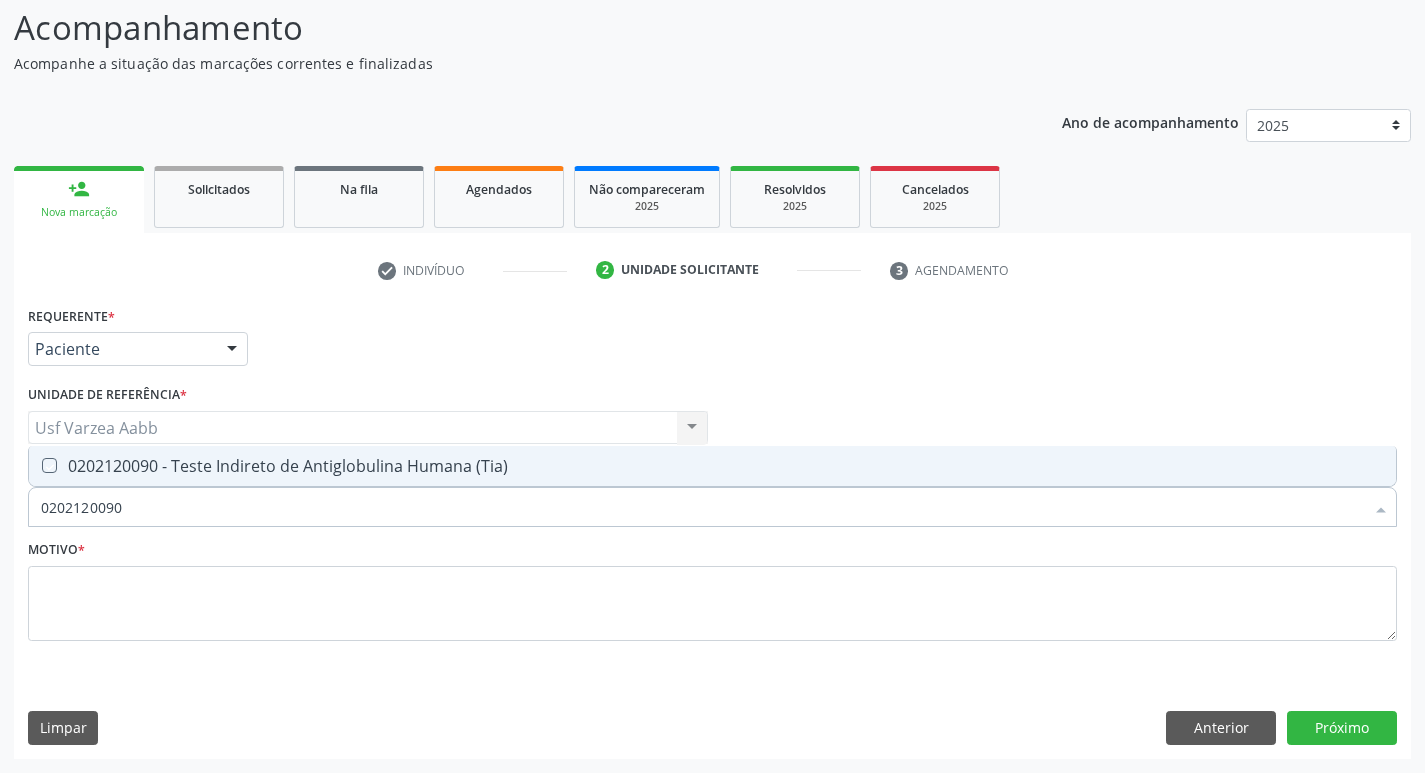 checkbox on "true" 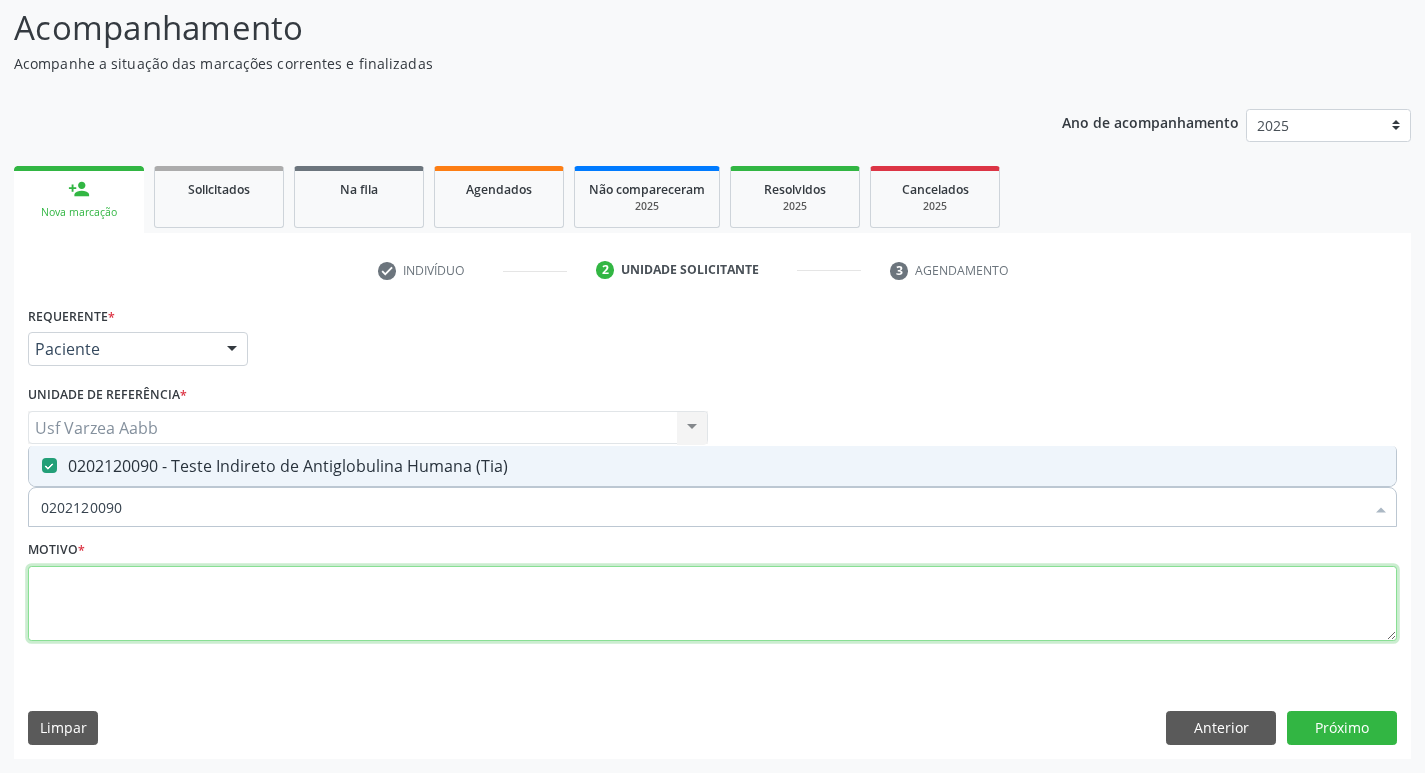 click at bounding box center (712, 604) 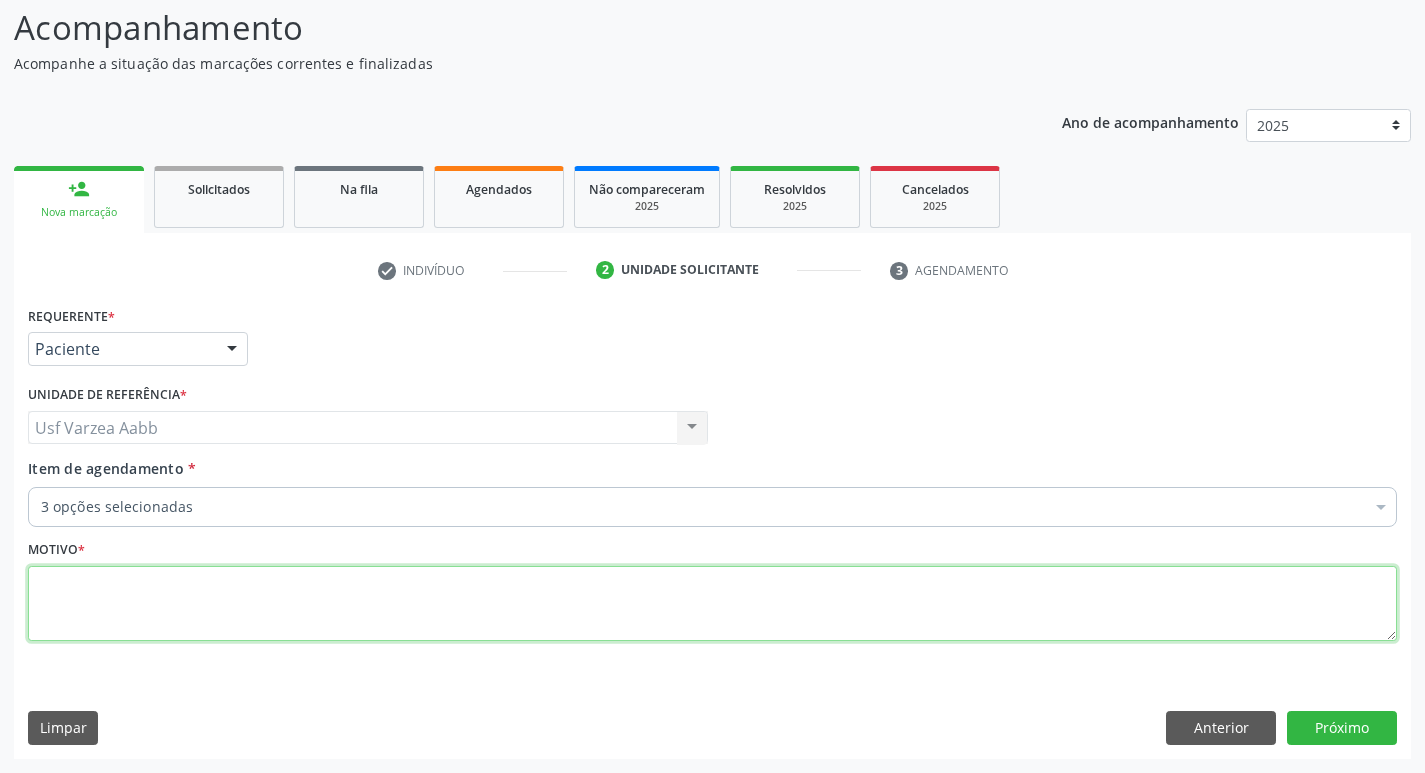 type on "t" 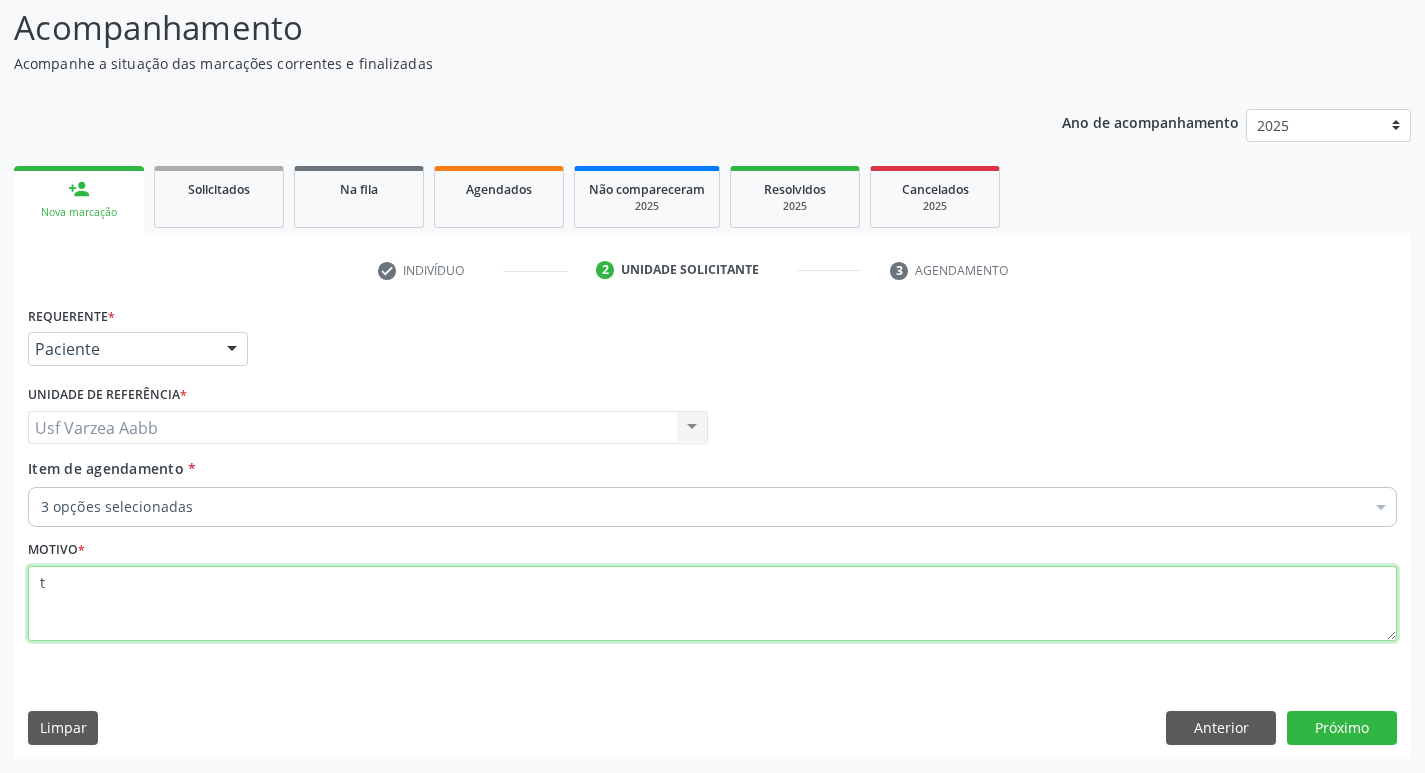 type 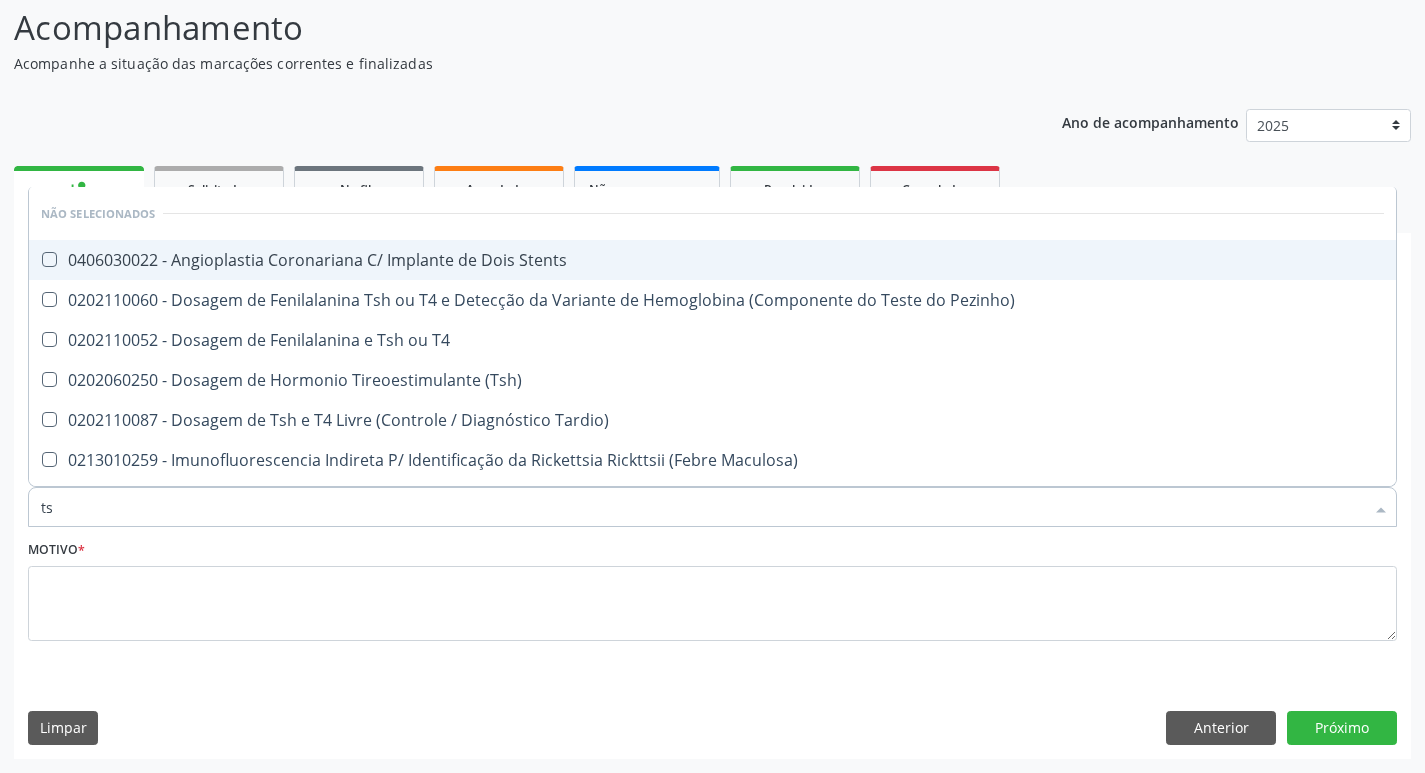type on "tsh" 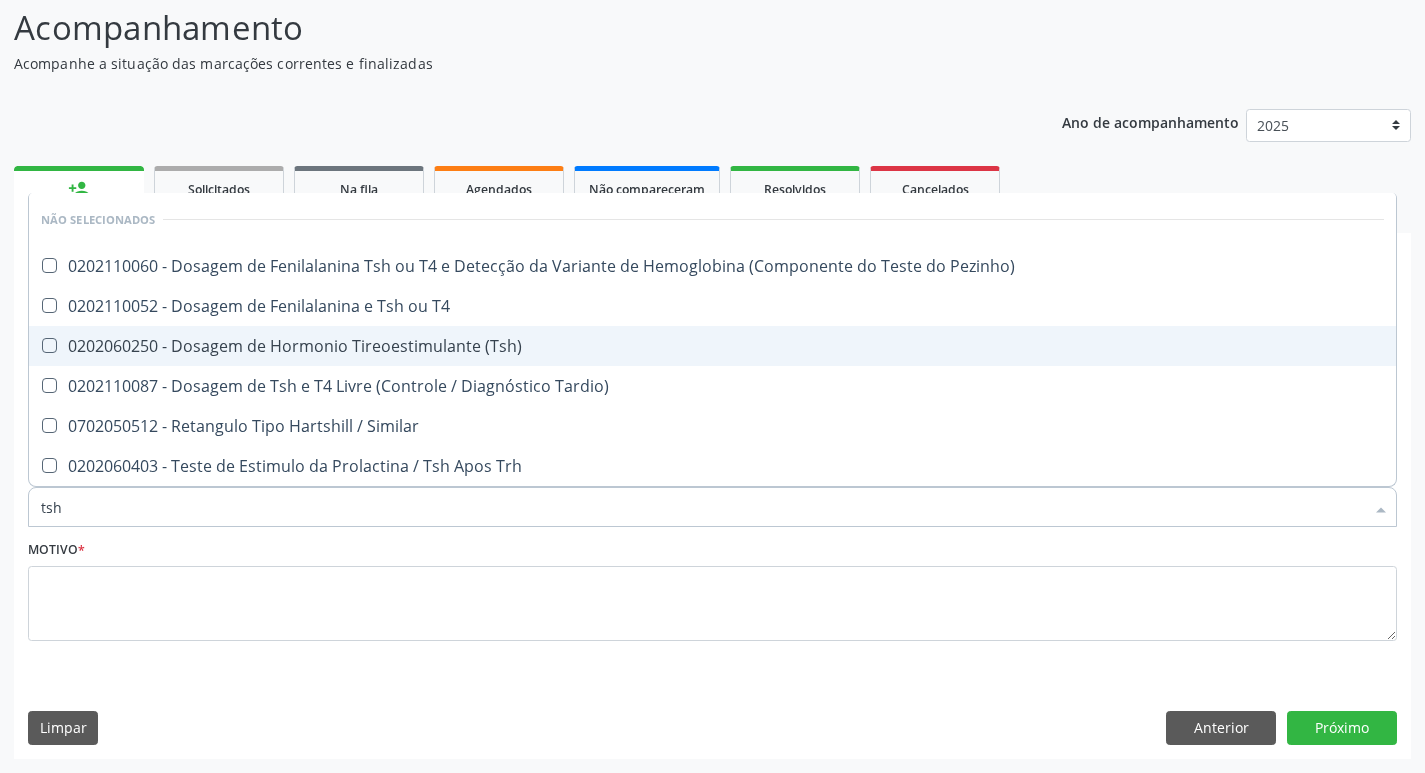 click on "0202060250 - Dosagem de Hormonio Tireoestimulante (Tsh)" at bounding box center [712, 346] 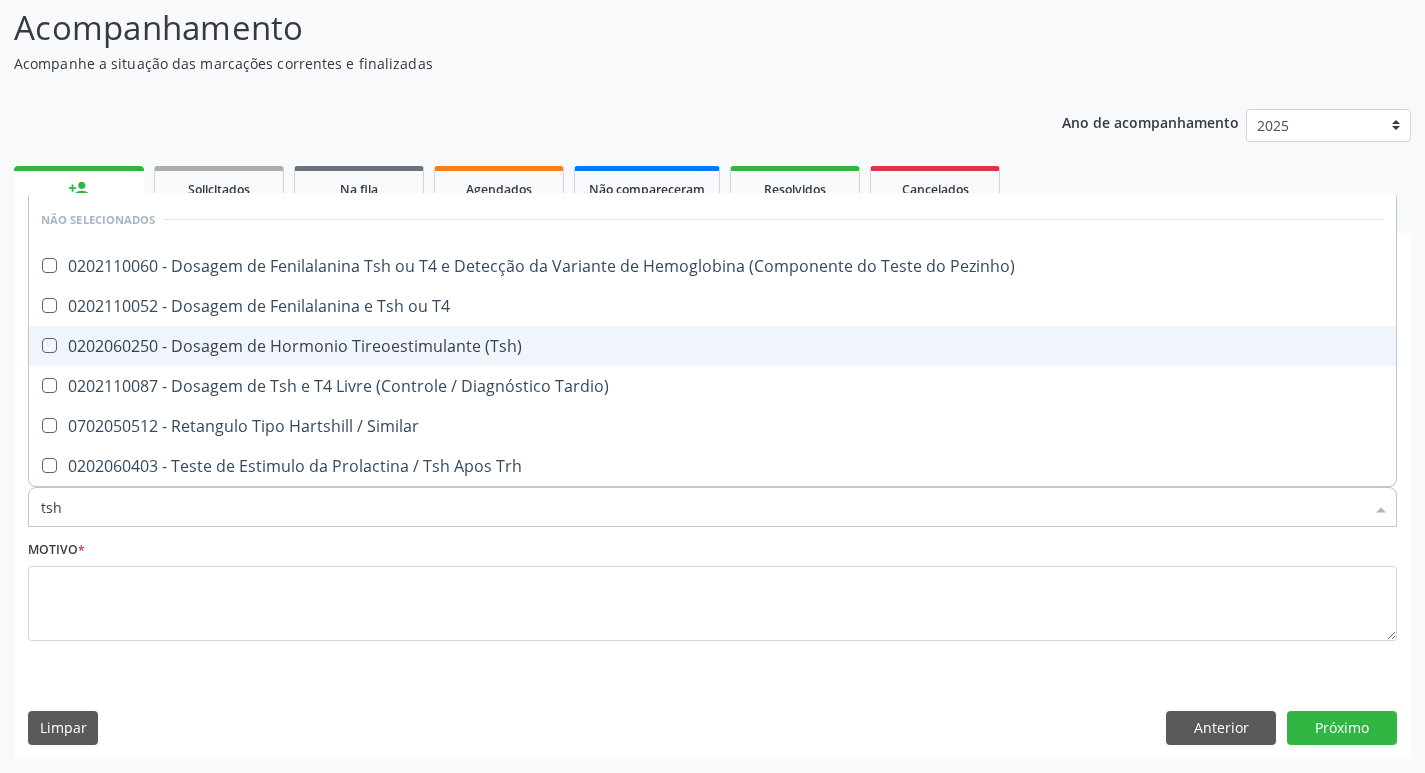 checkbox on "true" 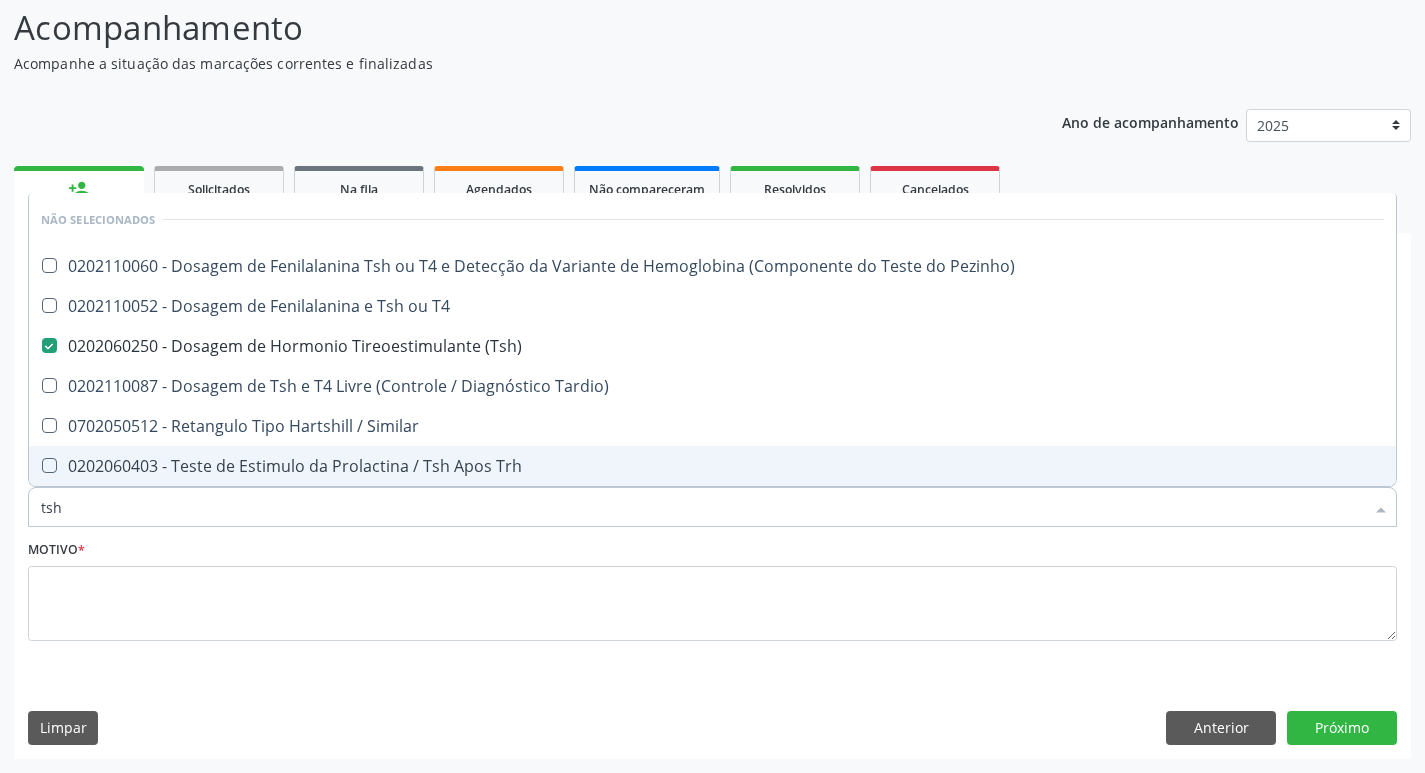 click on "tsh" at bounding box center (702, 507) 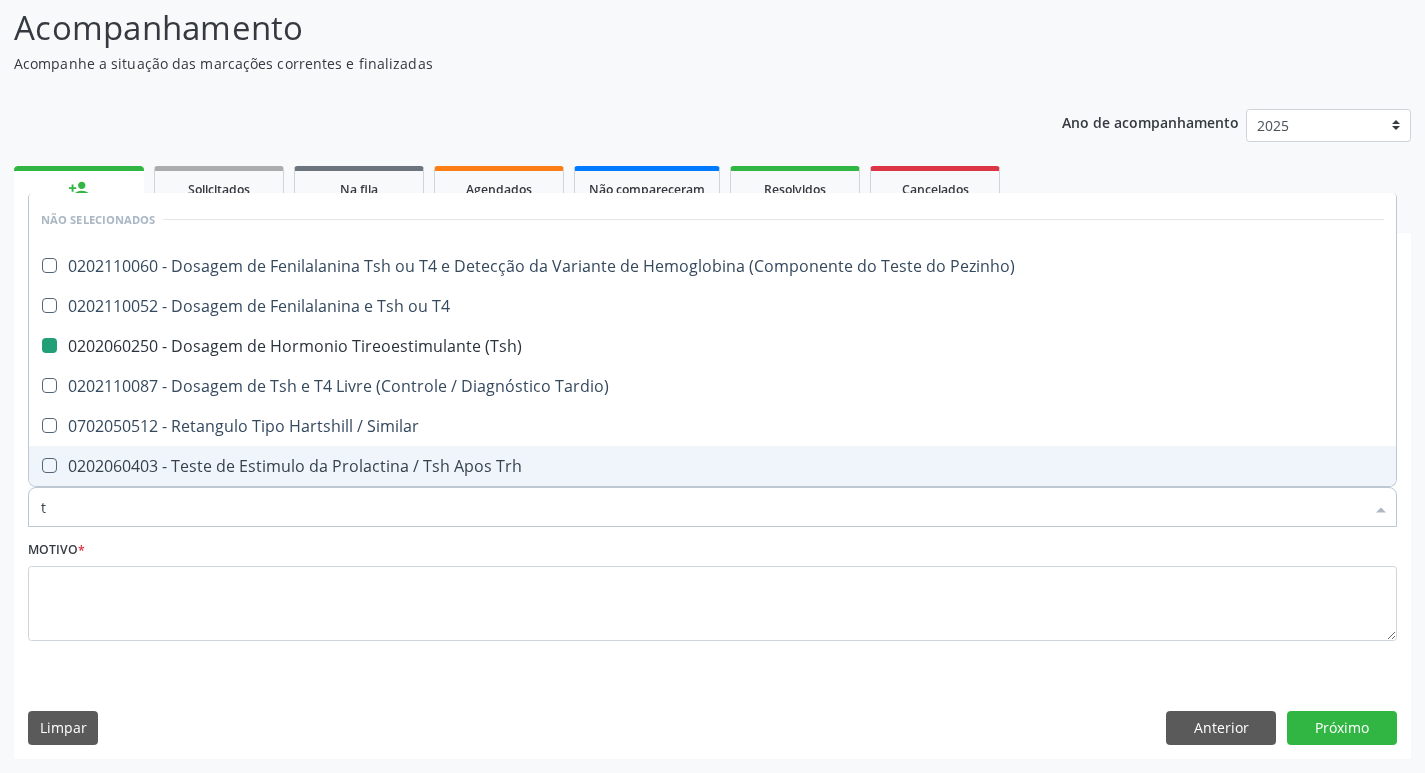 type on "t4" 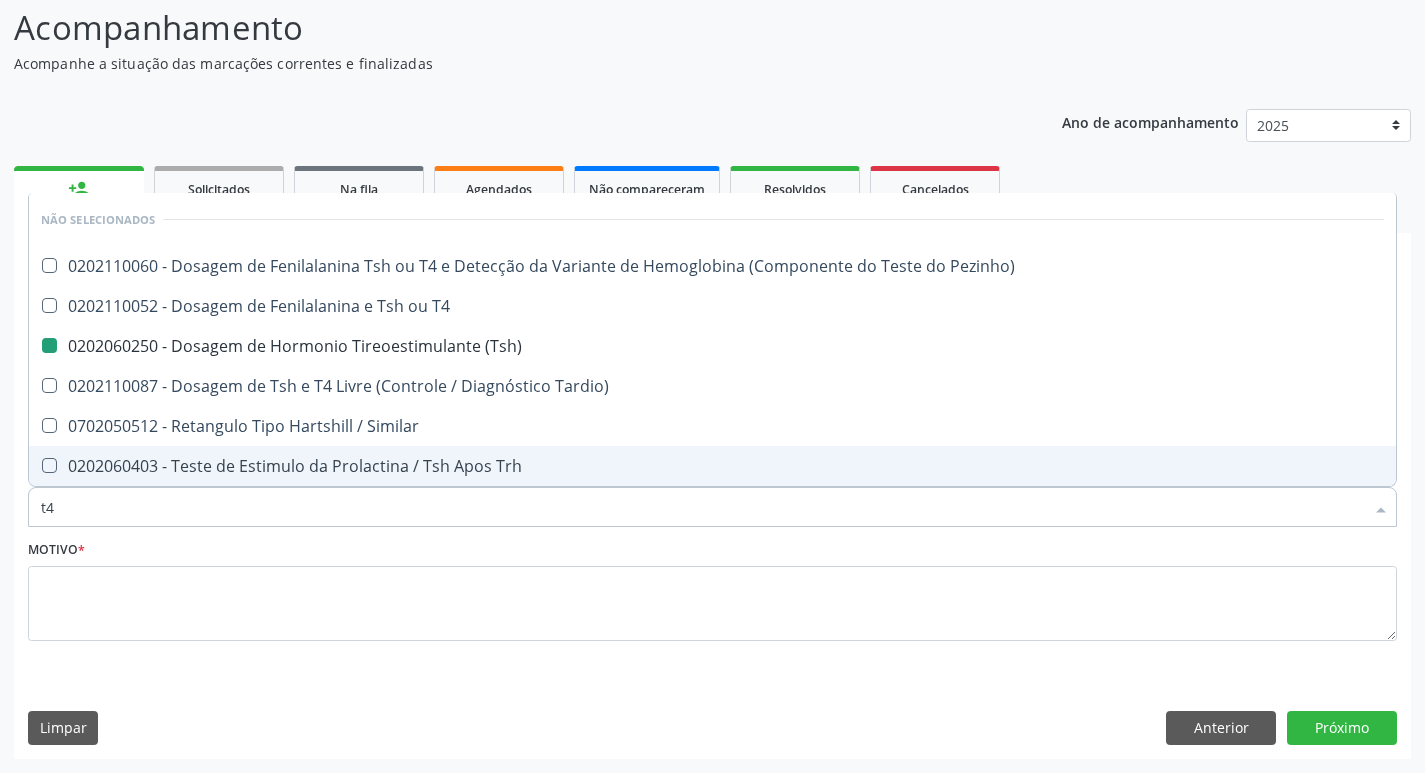 checkbox on "false" 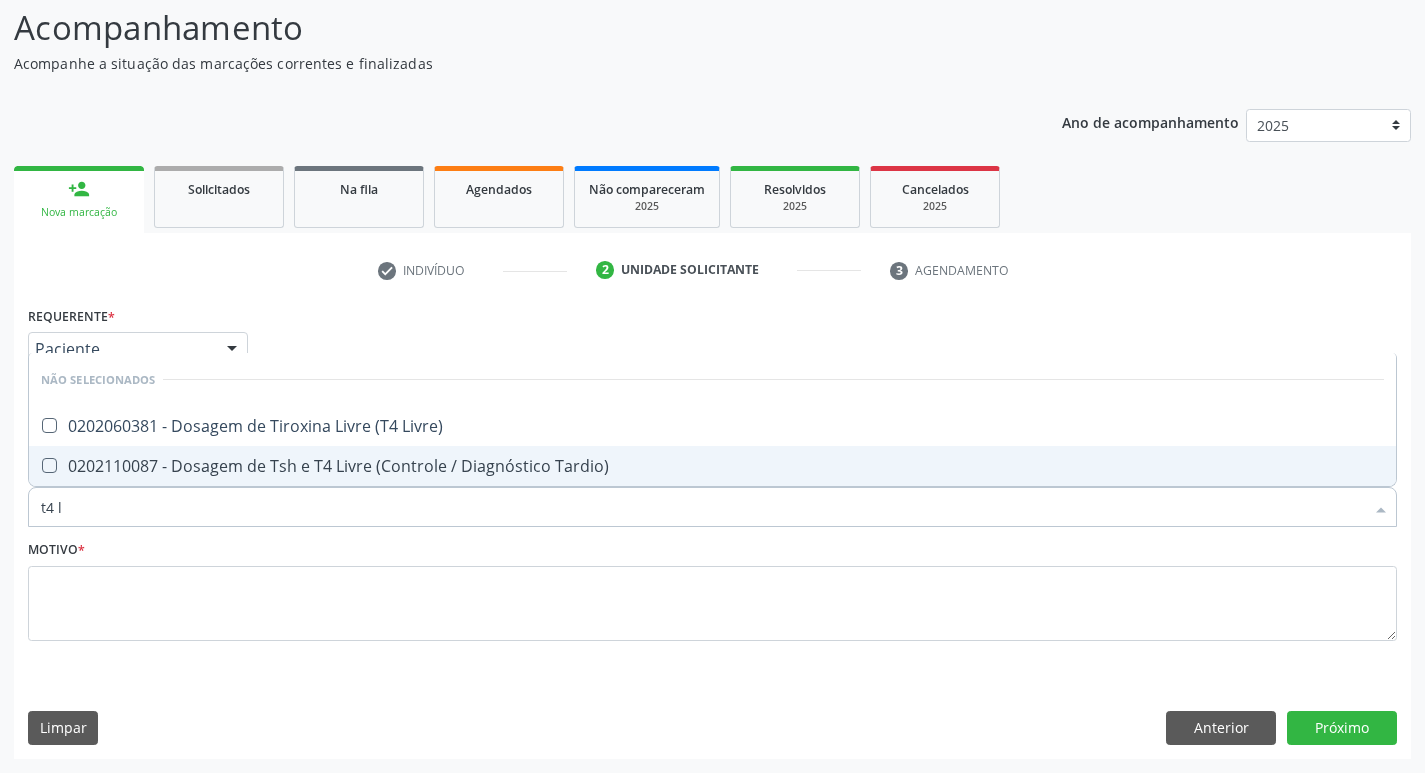 type on "t4 li" 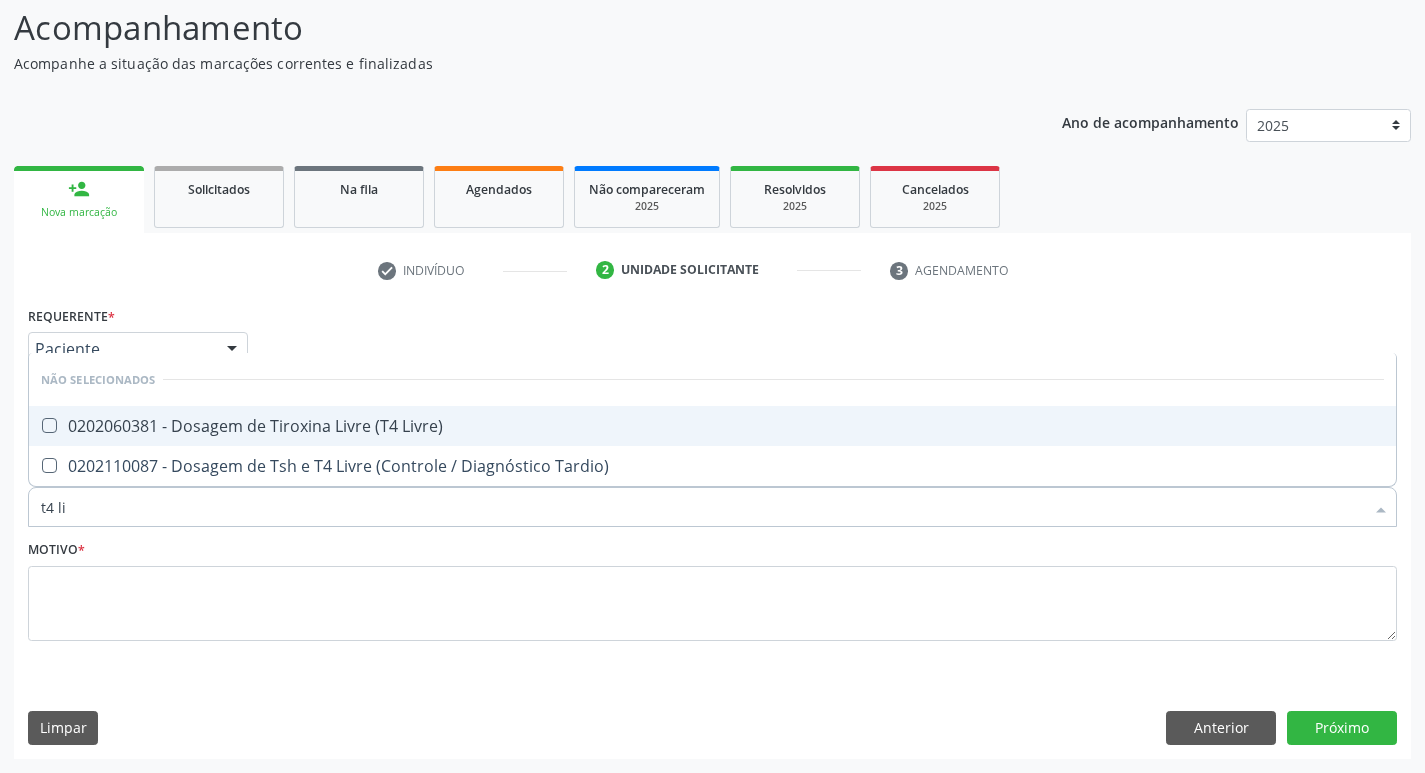 click on "0202060381 - Dosagem de Tiroxina Livre (T4 Livre)" at bounding box center [712, 426] 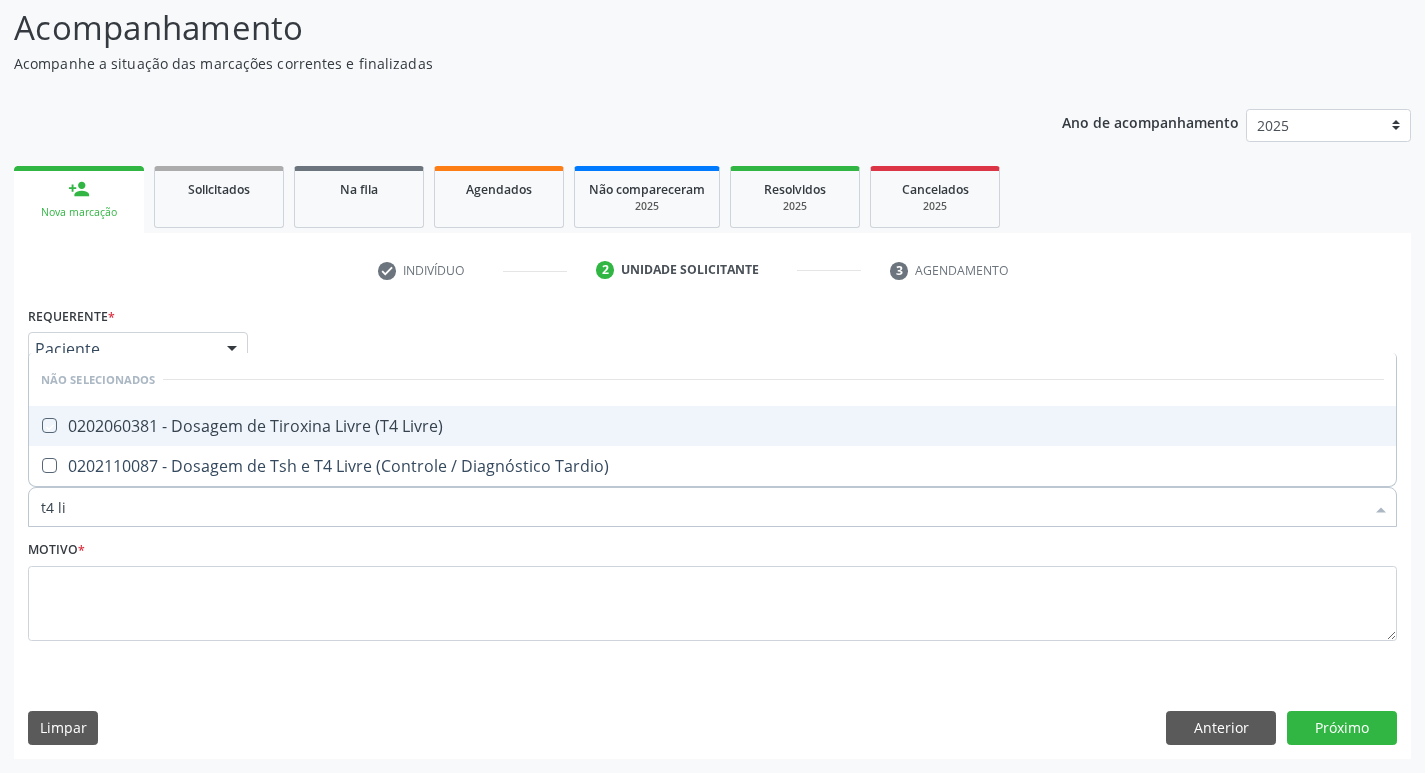 checkbox on "true" 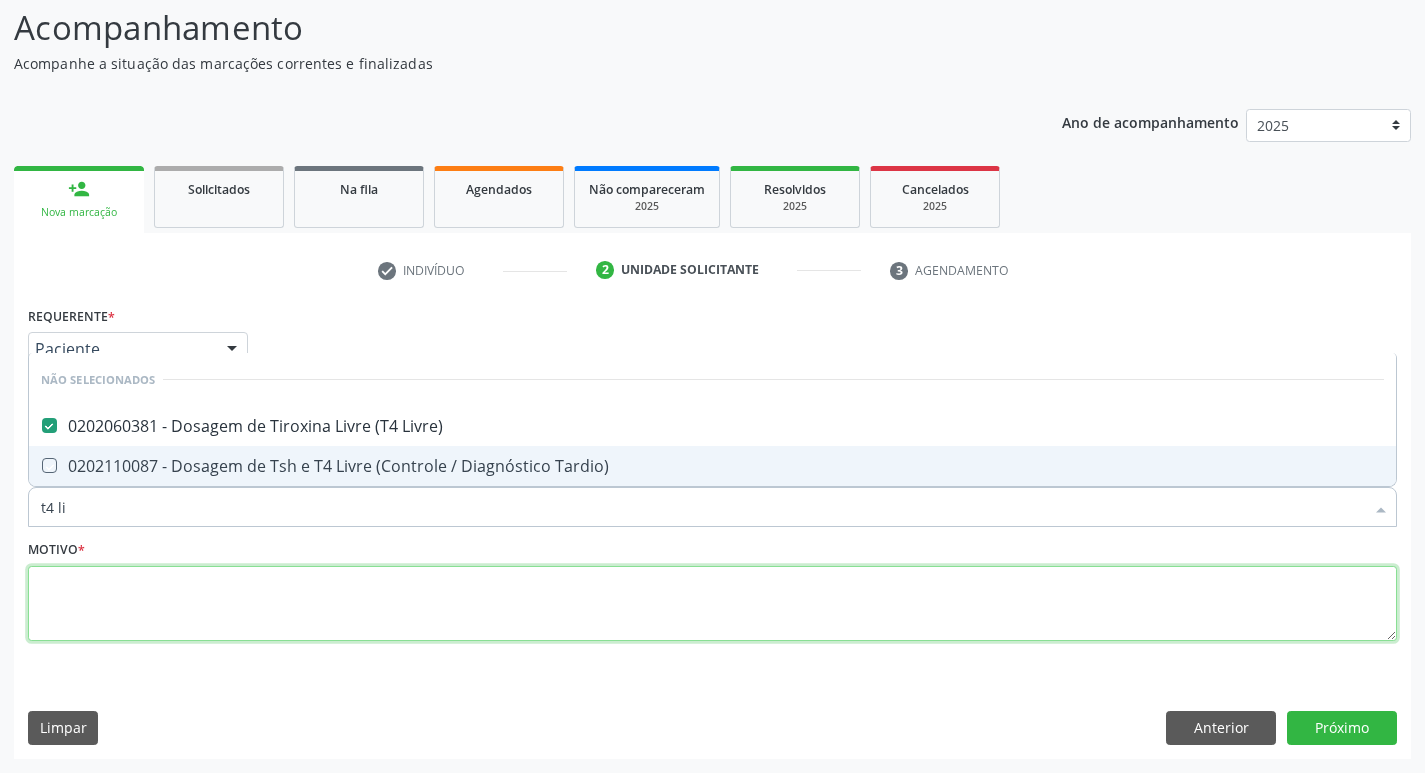 click at bounding box center [712, 604] 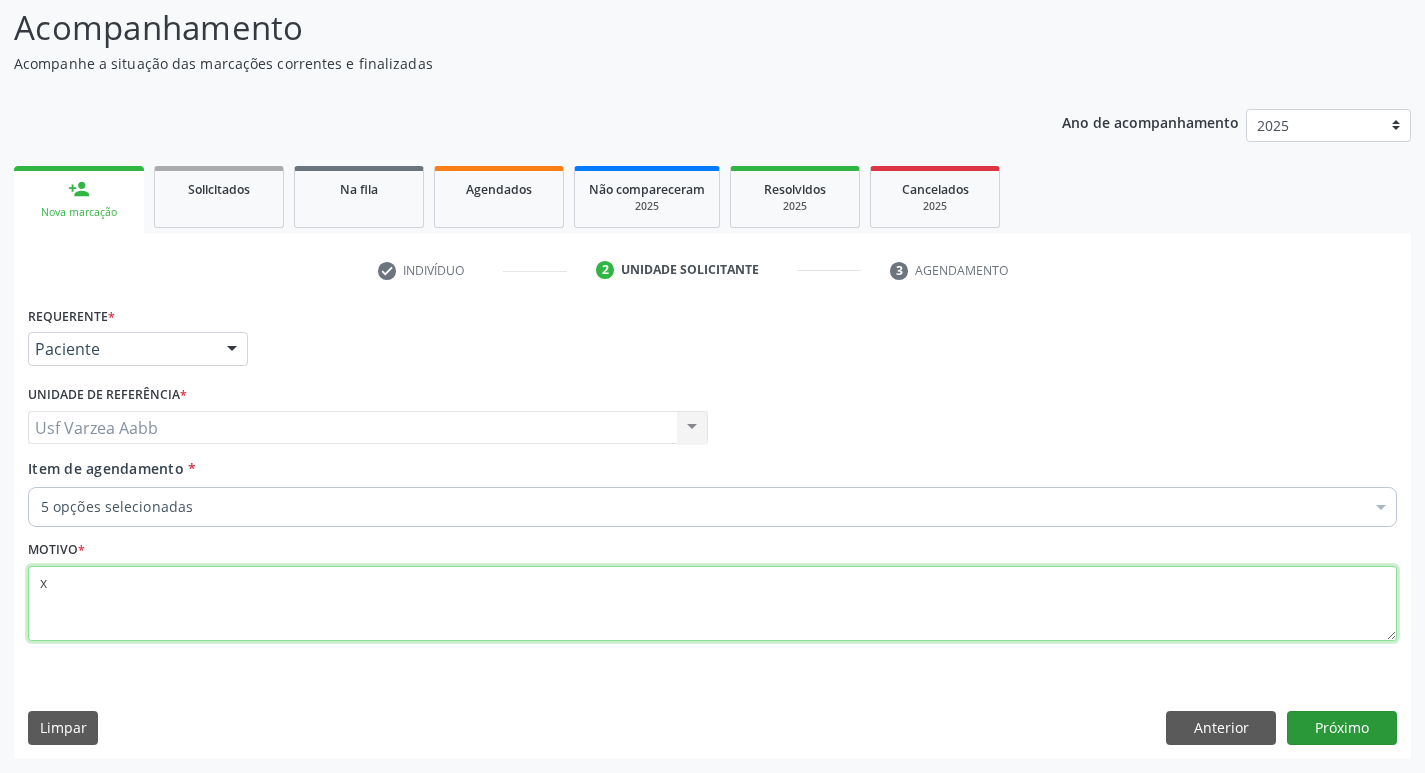 type on "x" 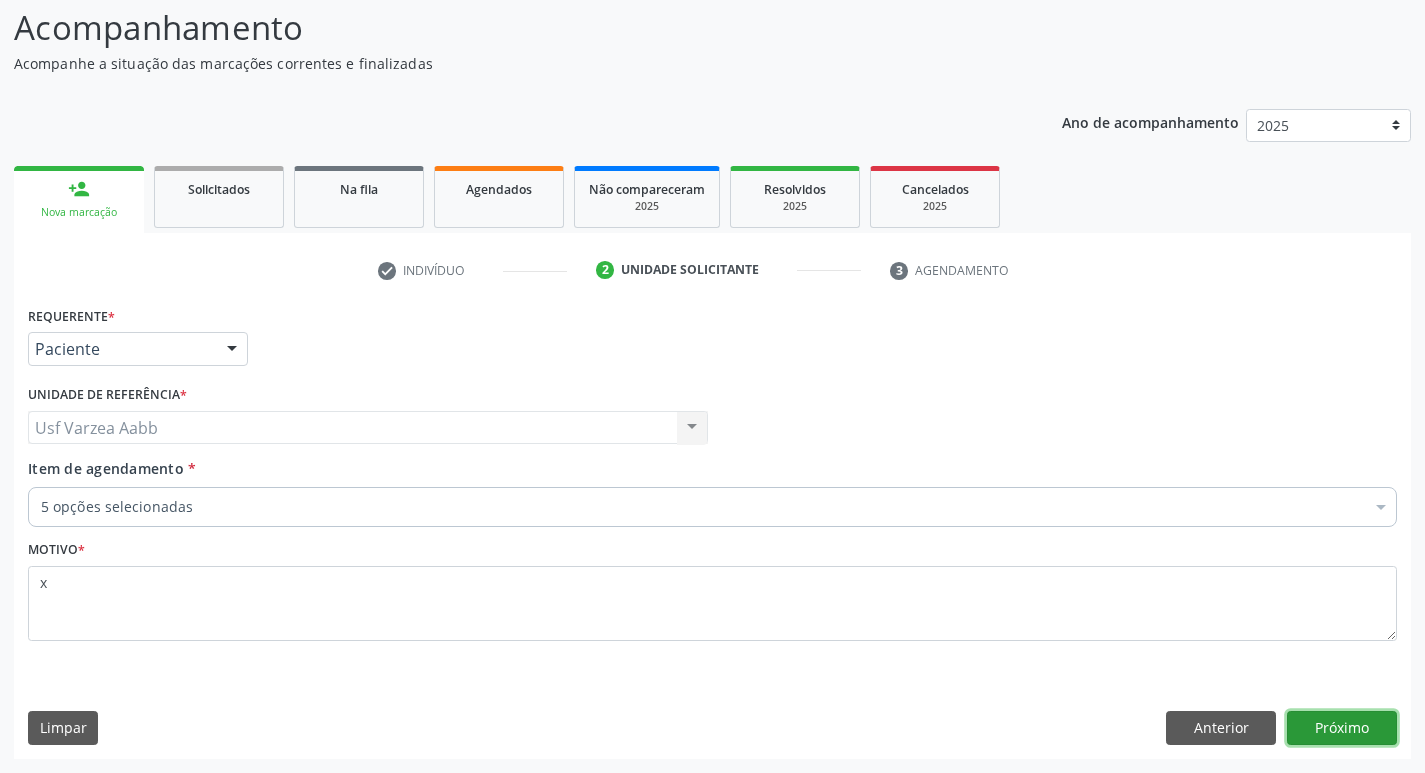 click on "Próximo" at bounding box center [1342, 728] 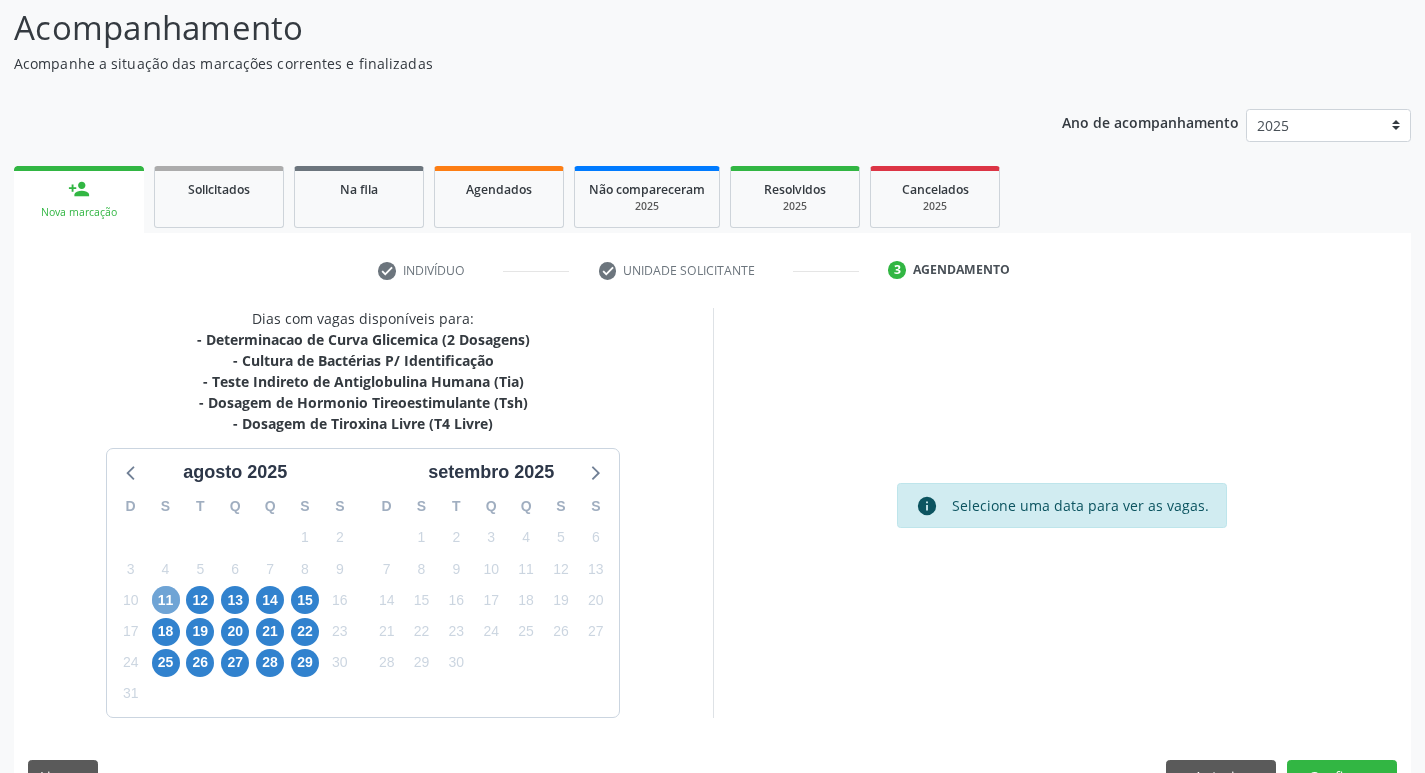 click on "11" at bounding box center [166, 600] 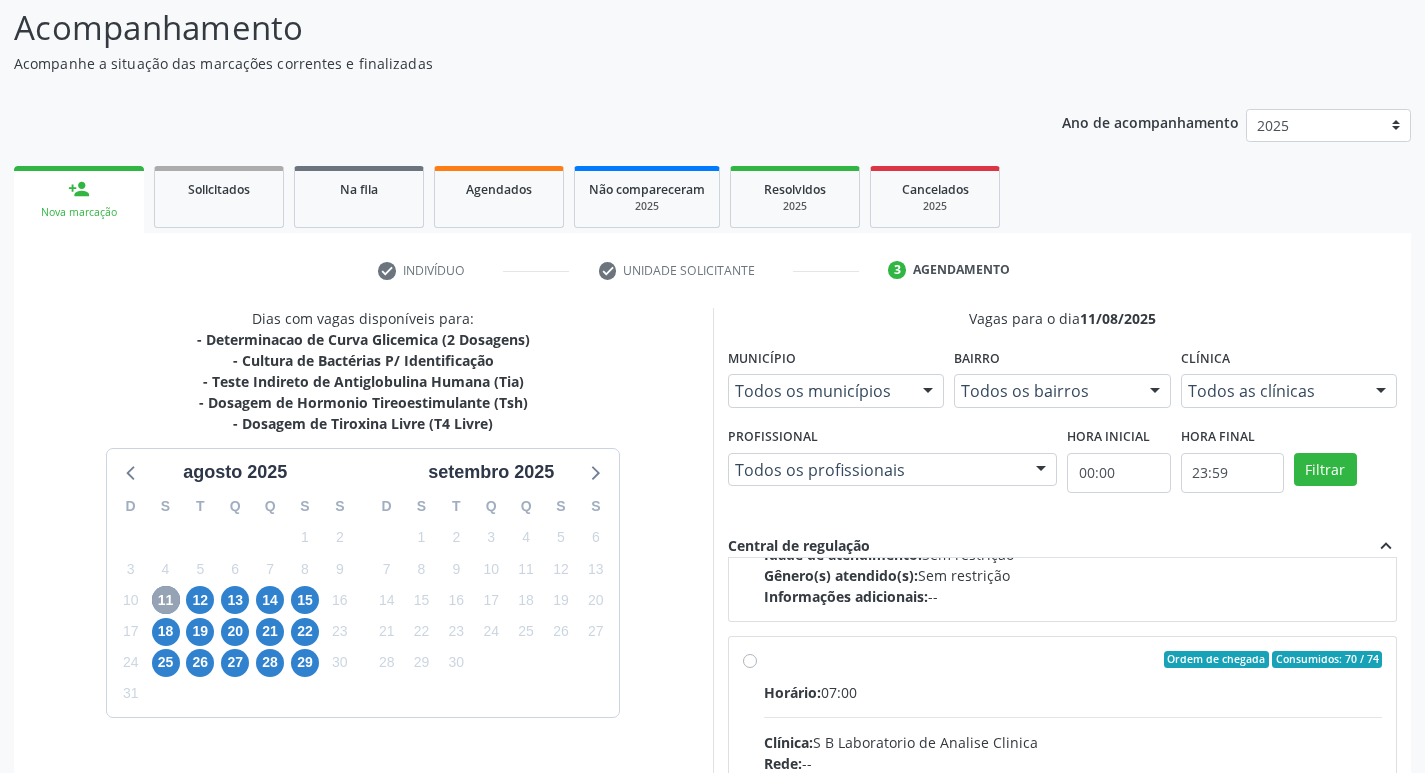 scroll, scrollTop: 315, scrollLeft: 0, axis: vertical 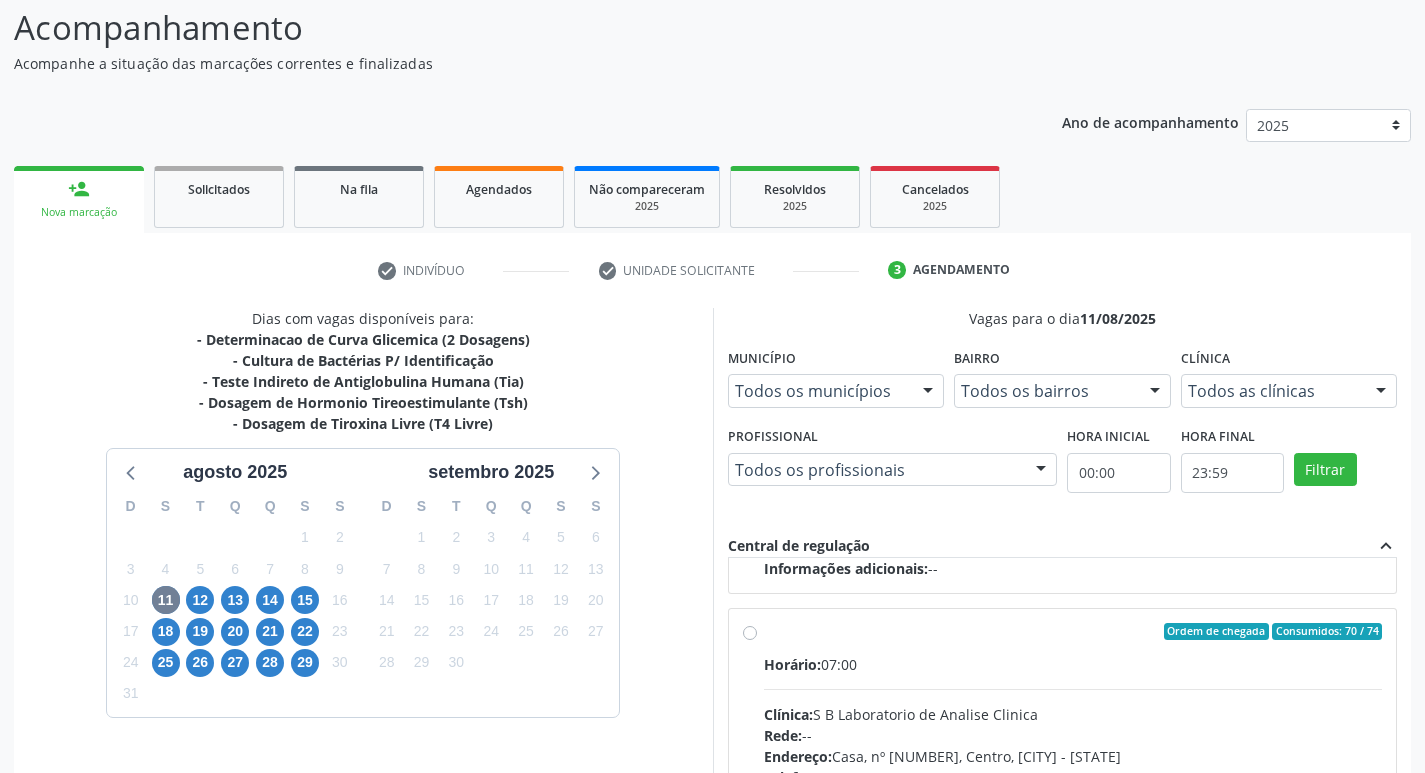 click on "Ordem de chegada
Consumidos: 70 / 74
Horário:   07:00
Clínica:  S B Laboratorio de Analise Clinica
Rede:
--
Endereço:   Casa, nº 679, Centro, Serra Talhada - PE
Telefone:   --
Profissional:
--
Informações adicionais sobre o atendimento
Idade de atendimento:
Sem restrição
Gênero(s) atendido(s):
Sem restrição
Informações adicionais:
--" at bounding box center (1073, 776) 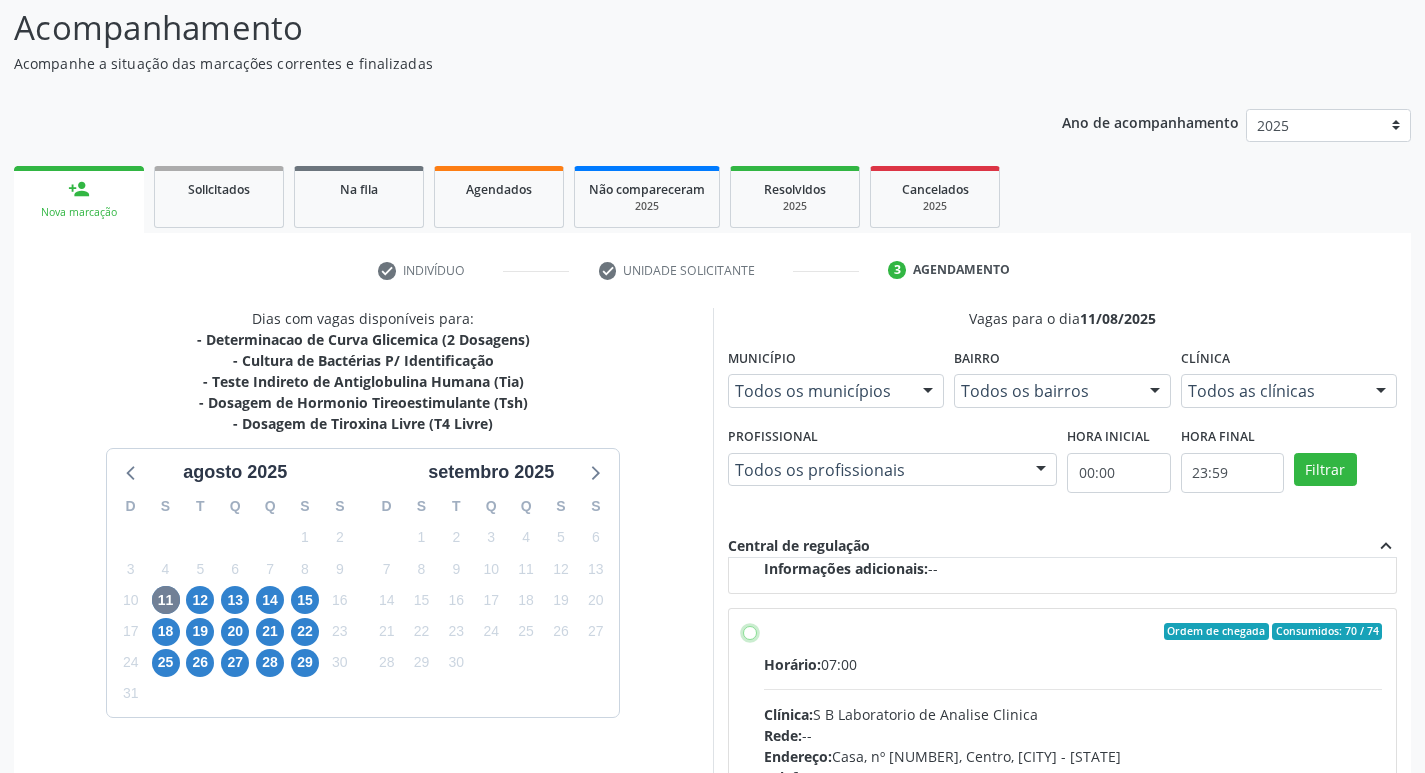 click on "Ordem de chegada
Consumidos: 70 / 74
Horário:   07:00
Clínica:  S B Laboratorio de Analise Clinica
Rede:
--
Endereço:   Casa, nº 679, Centro, Serra Talhada - PE
Telefone:   --
Profissional:
--
Informações adicionais sobre o atendimento
Idade de atendimento:
Sem restrição
Gênero(s) atendido(s):
Sem restrição
Informações adicionais:
--" at bounding box center (750, 632) 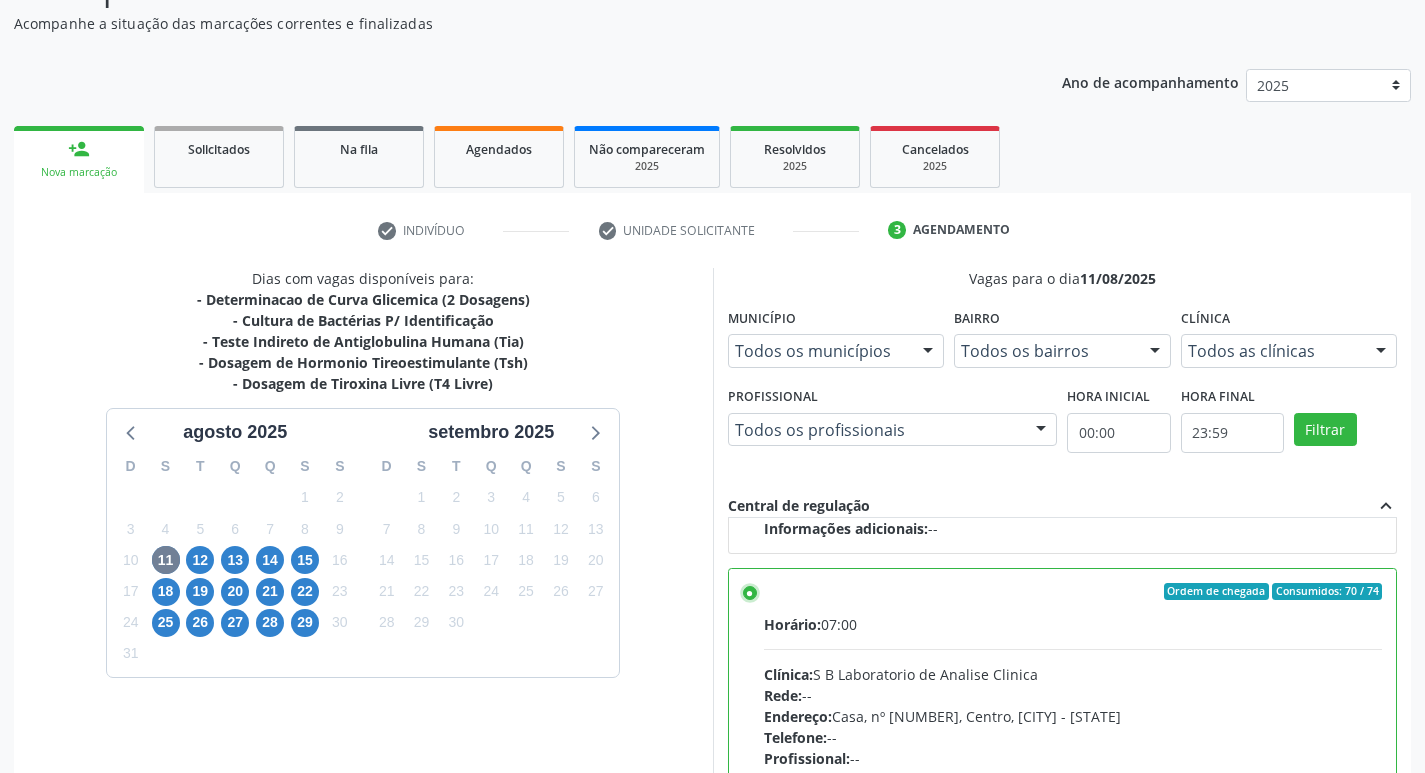 scroll, scrollTop: 422, scrollLeft: 0, axis: vertical 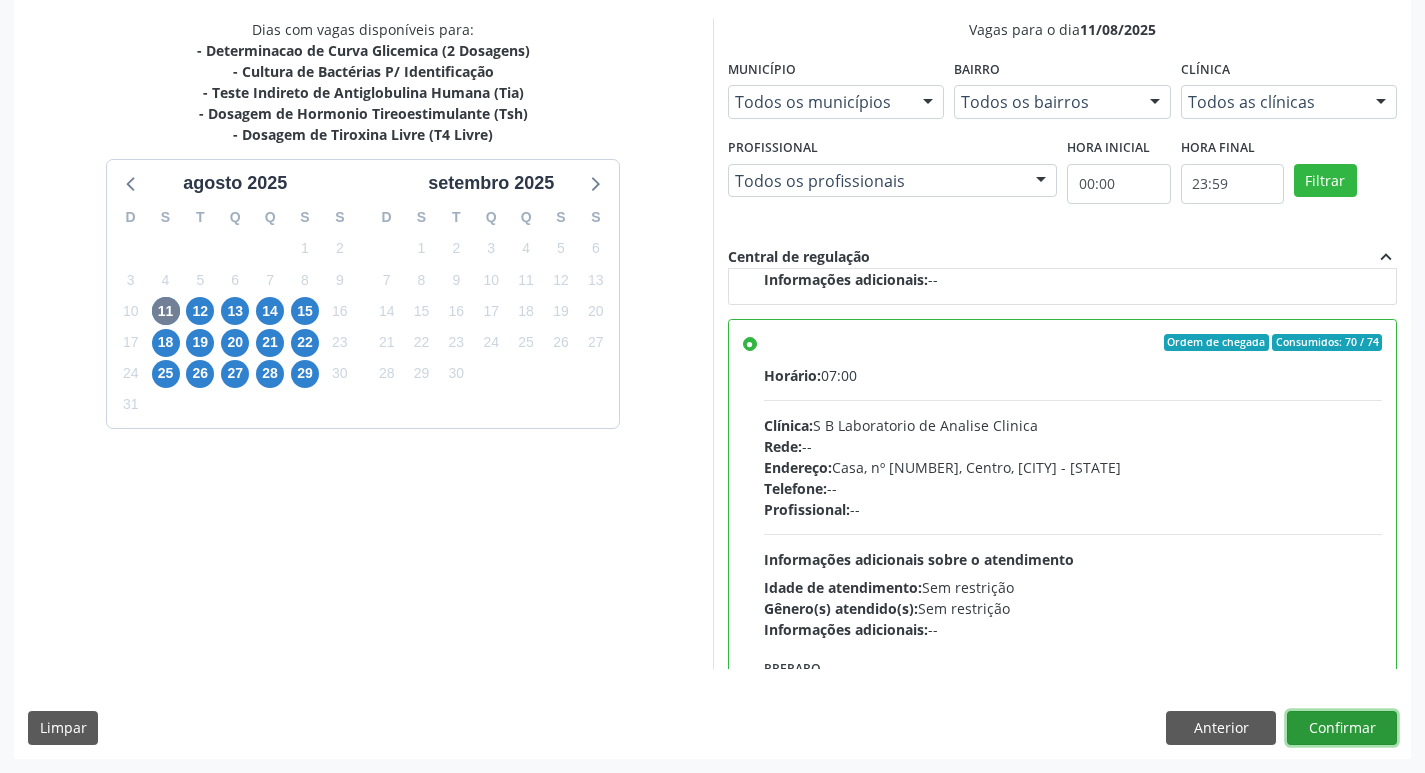 click on "Confirmar" at bounding box center (1342, 728) 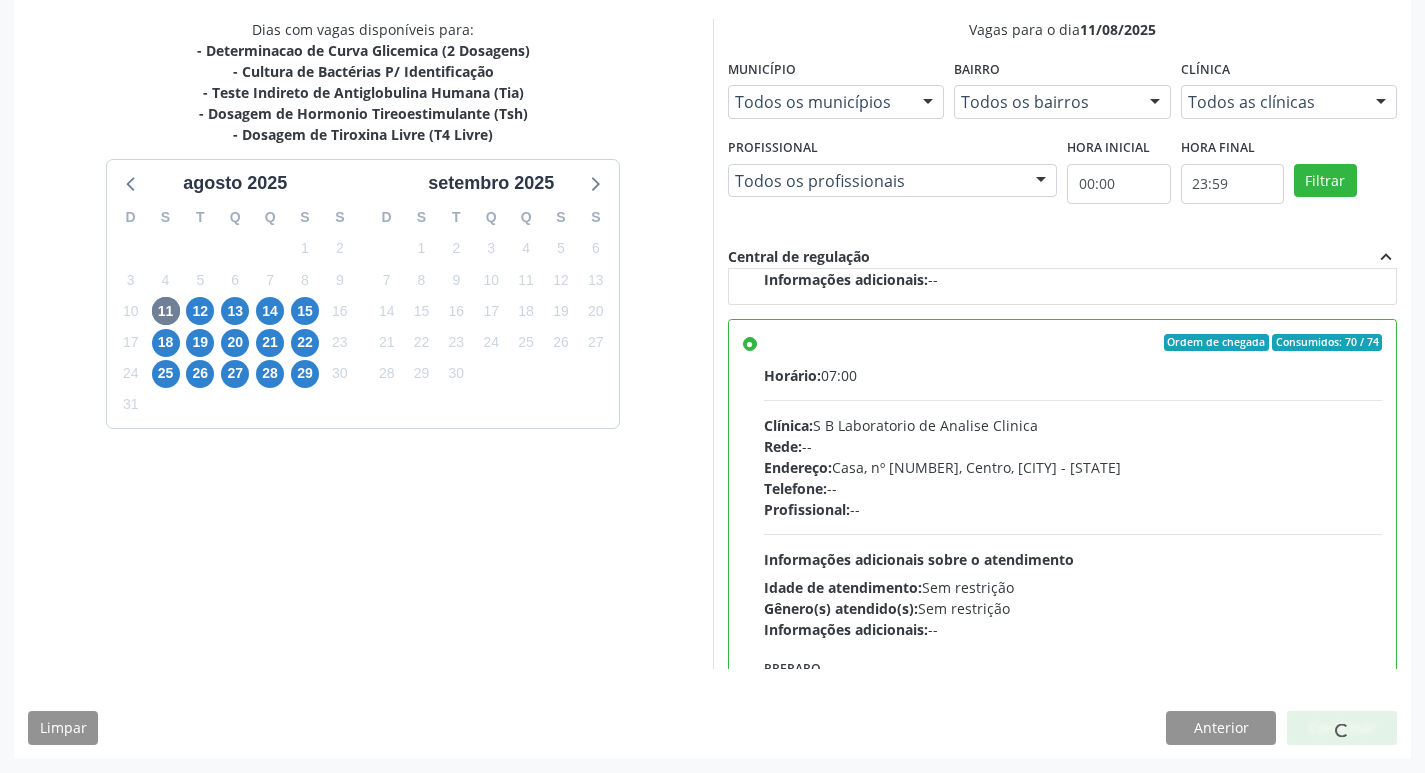 scroll, scrollTop: 0, scrollLeft: 0, axis: both 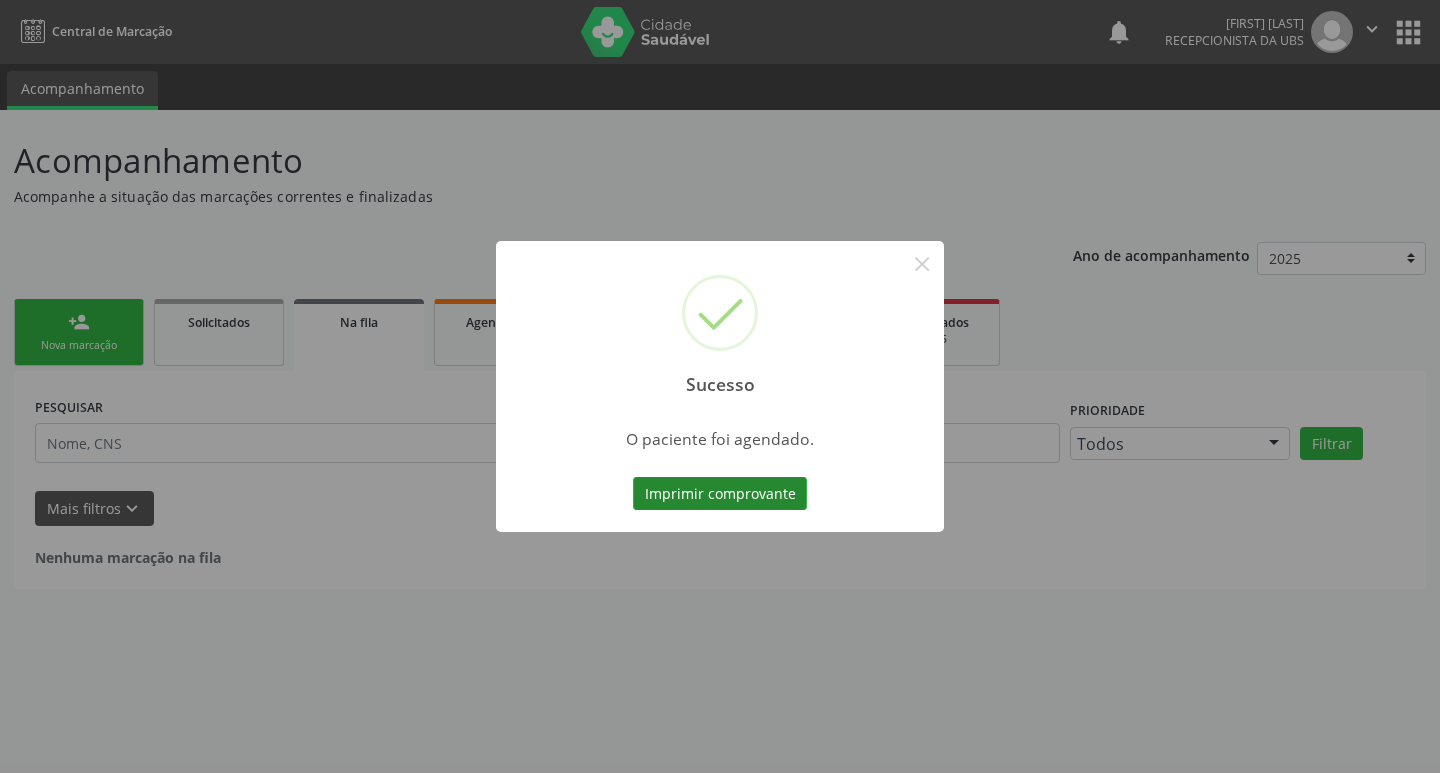 click on "Imprimir comprovante" at bounding box center (720, 494) 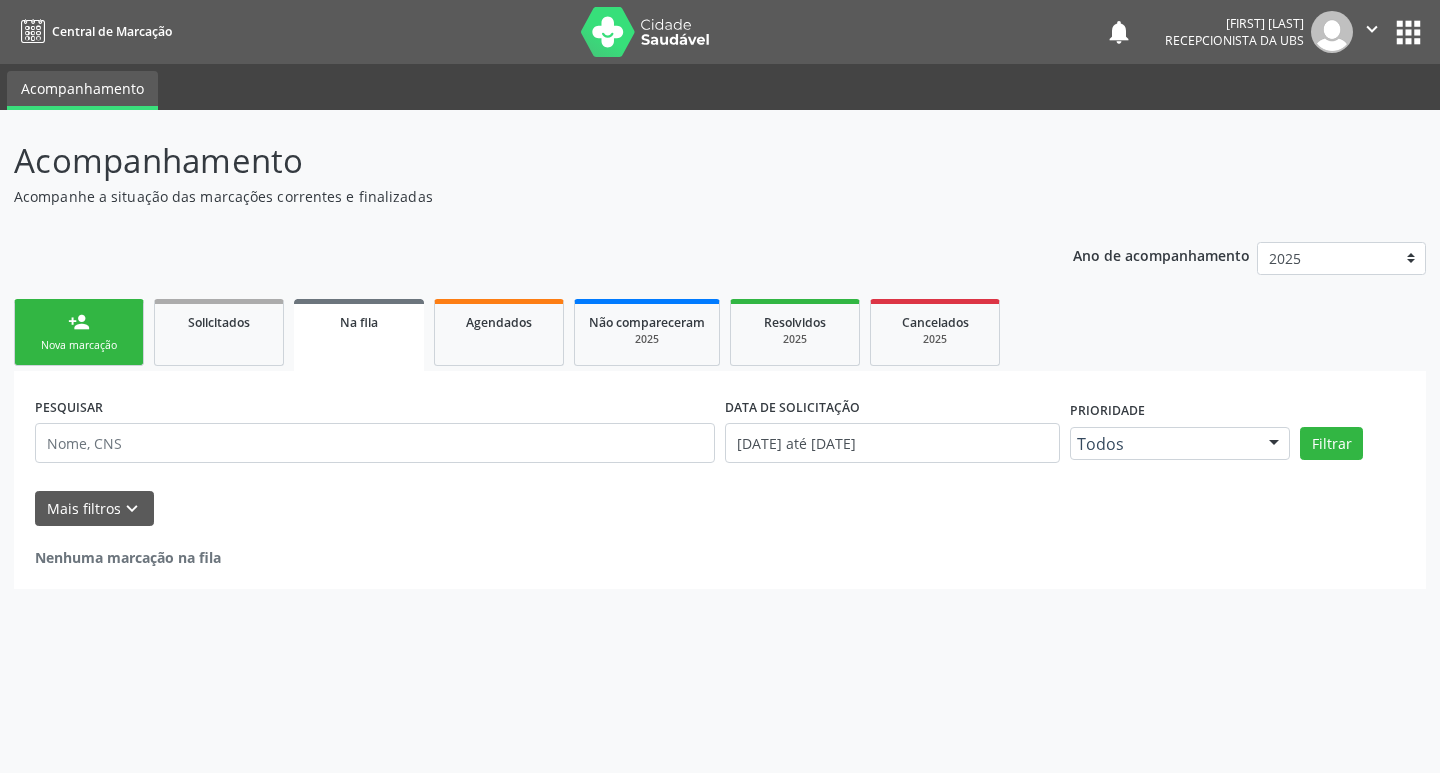 click on "Nova marcação" at bounding box center [79, 345] 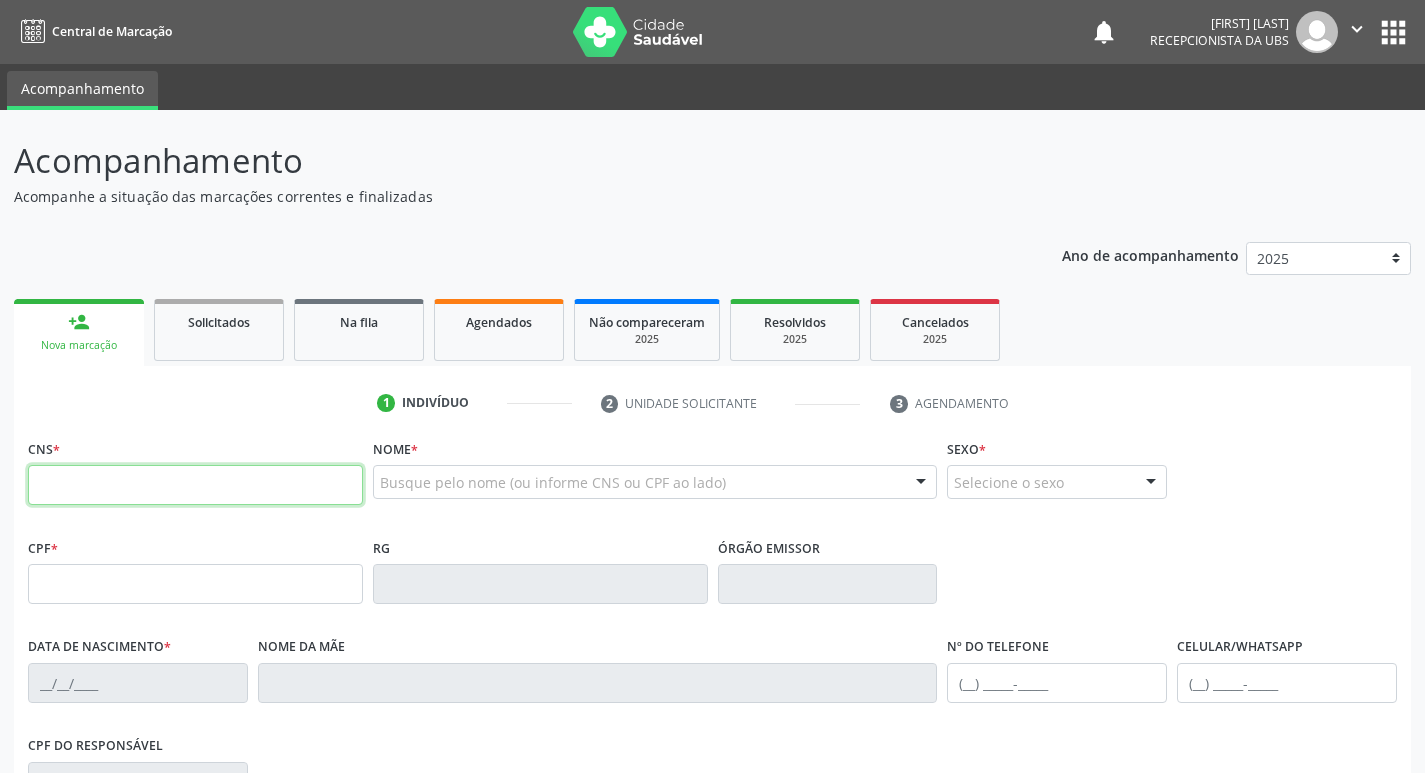 click at bounding box center (195, 485) 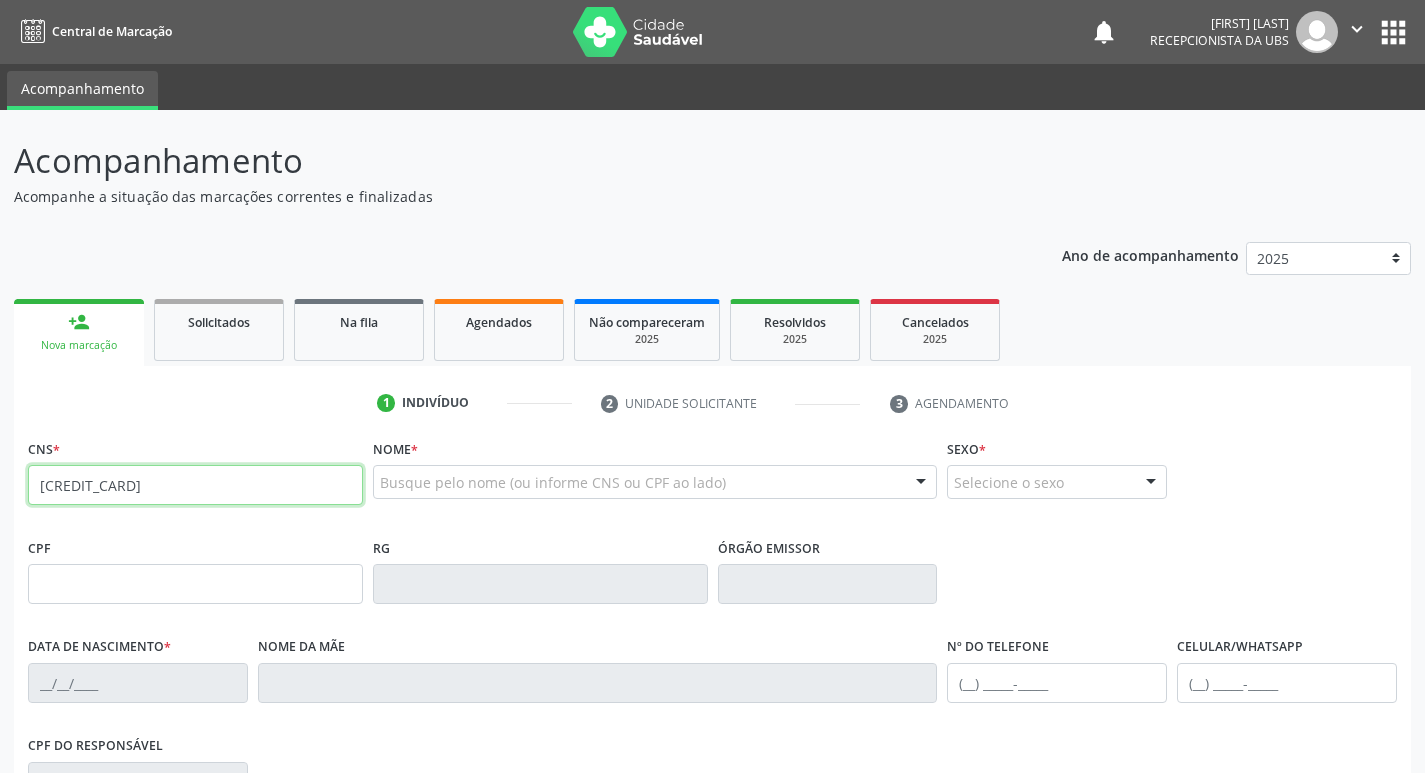 type on "705 0002 7474 5254" 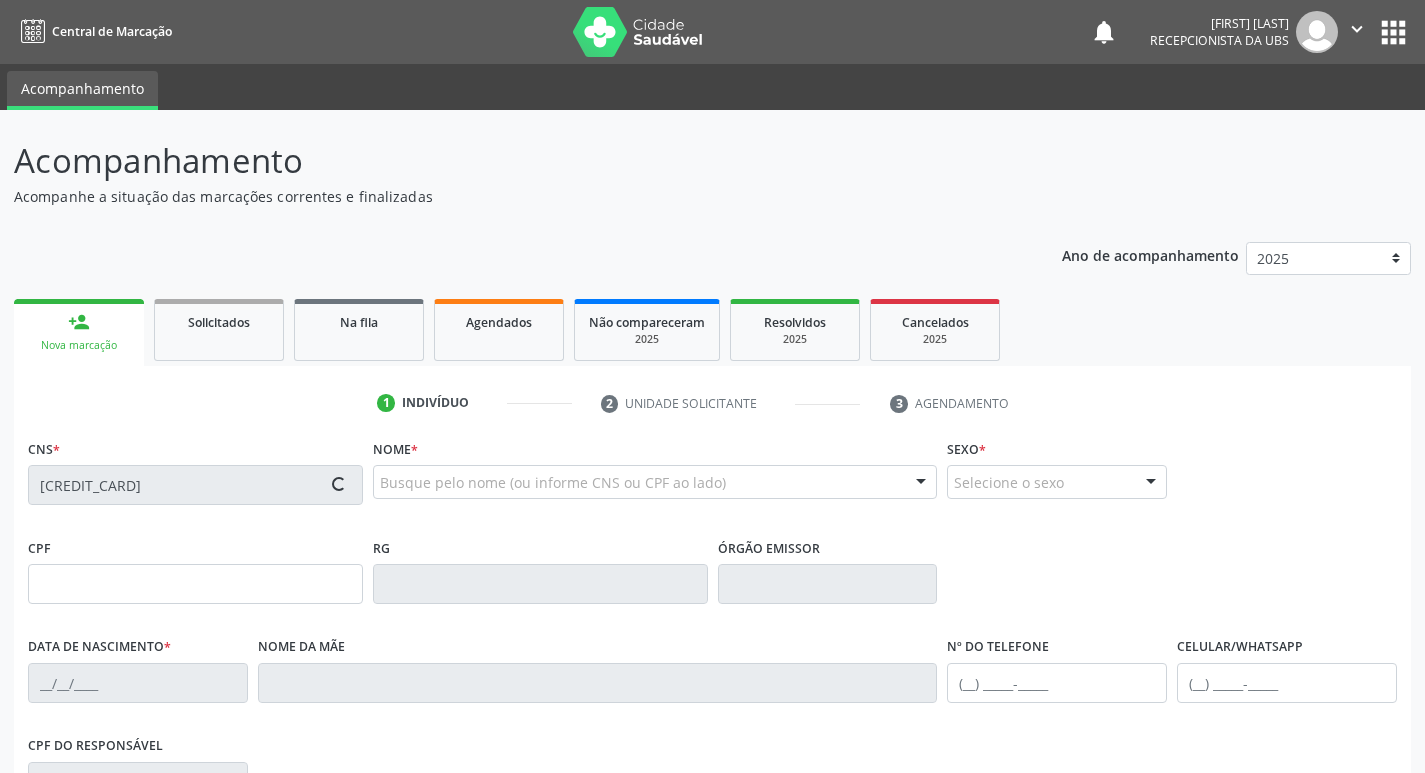 type on "18/03/1988" 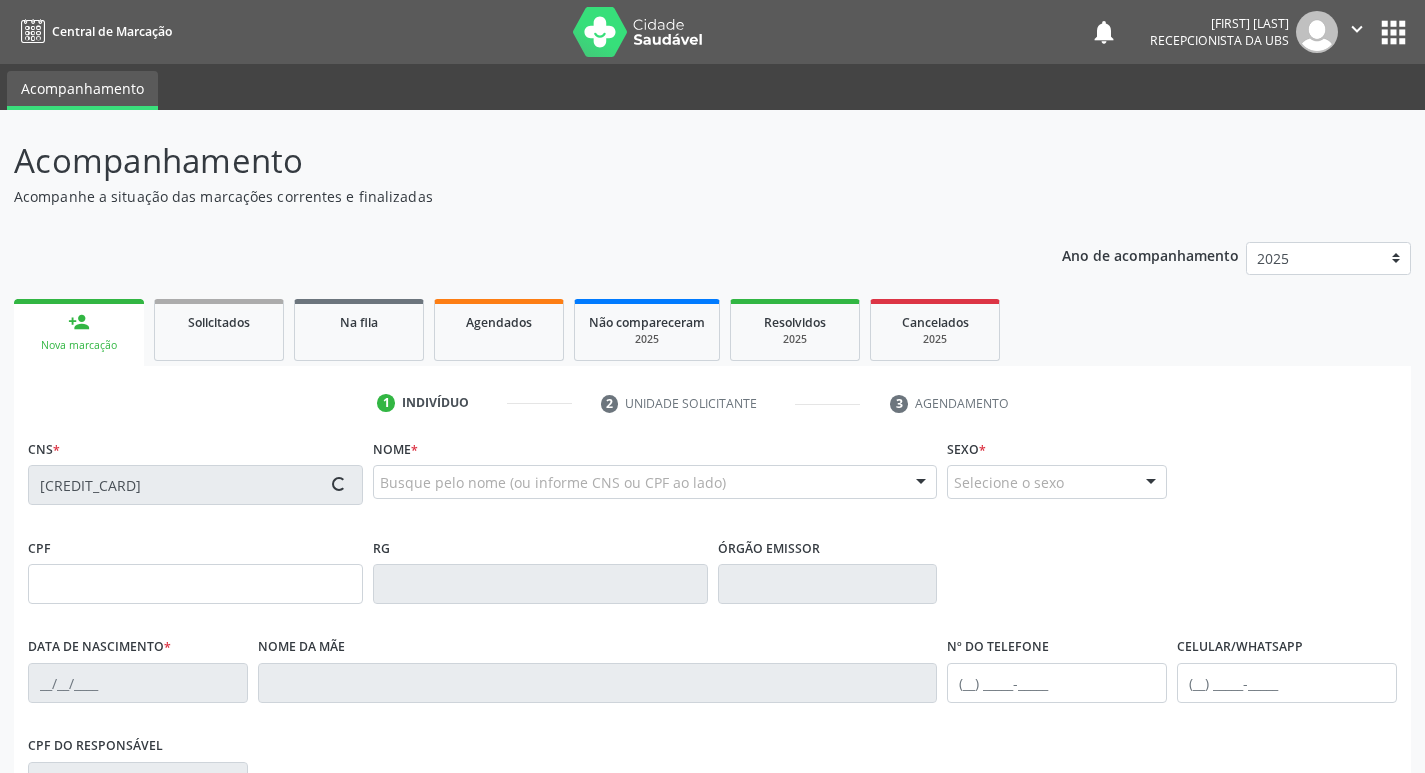 type on "Maria Gomes de Souza" 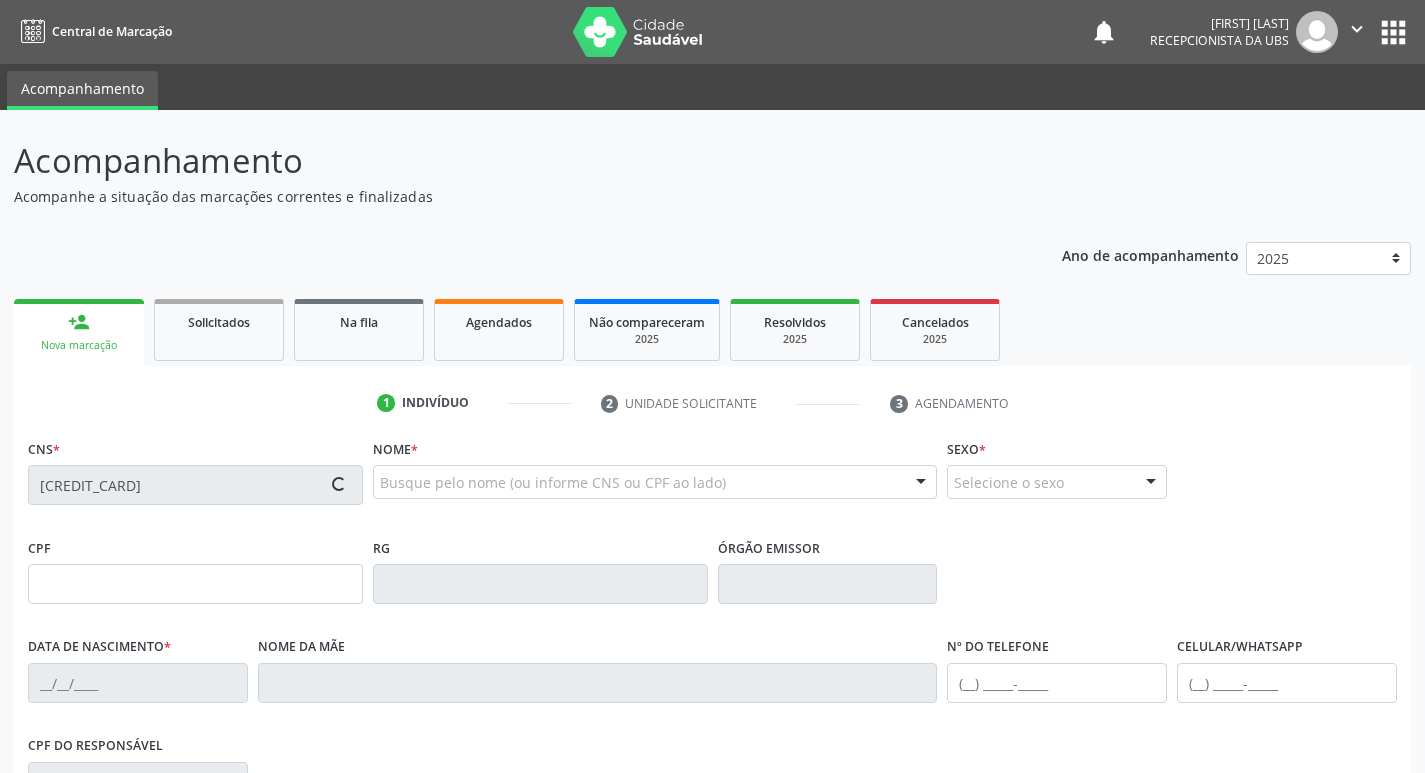 type on "(87) 99943-5579" 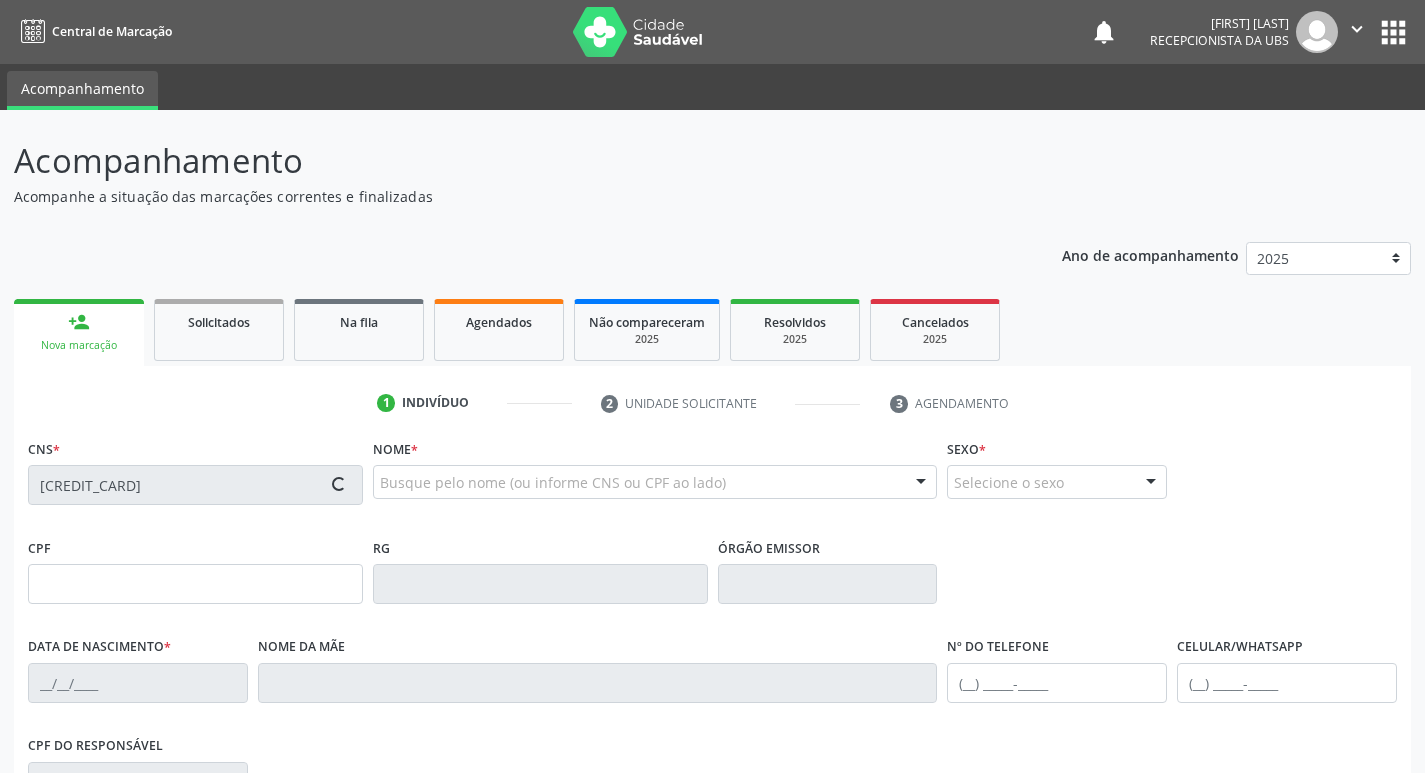 type on "146" 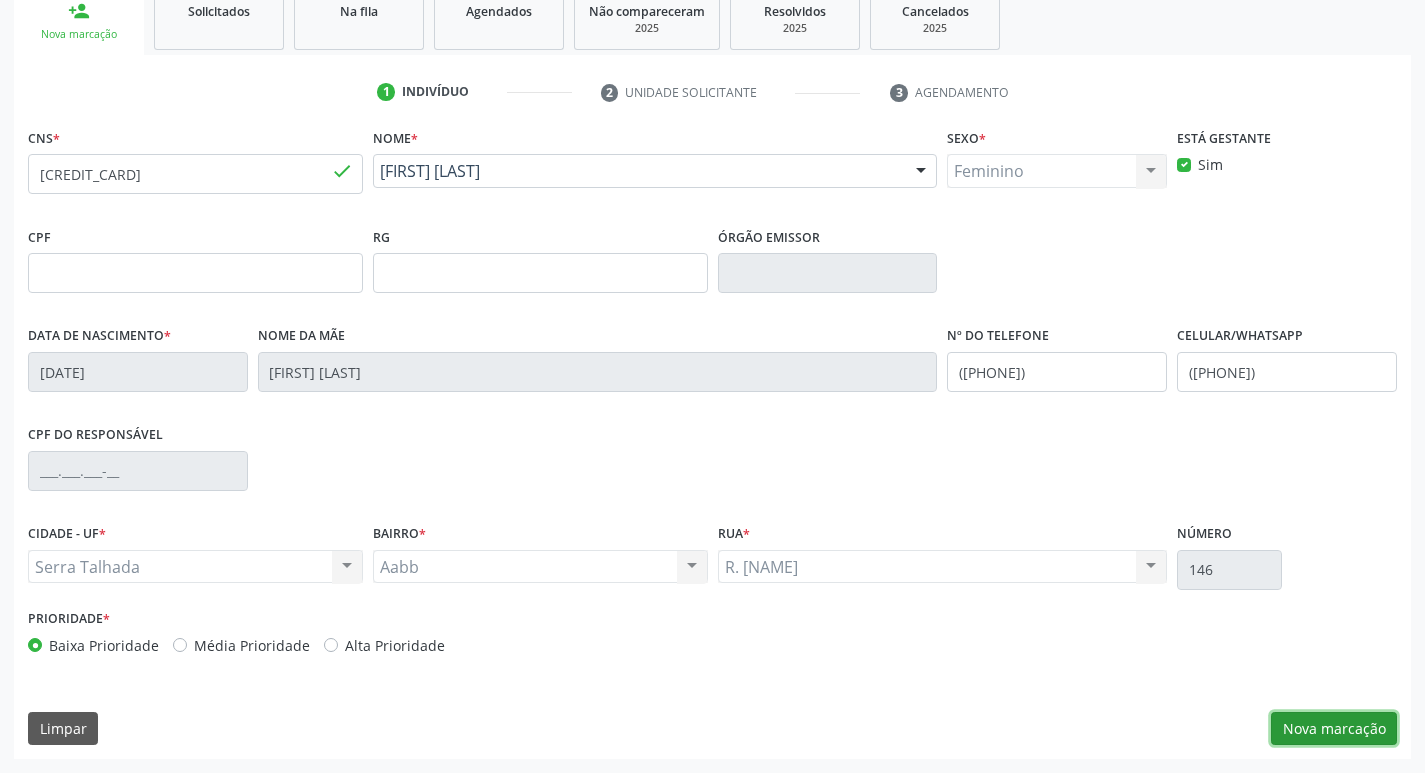 click on "Nova marcação" at bounding box center [1334, 729] 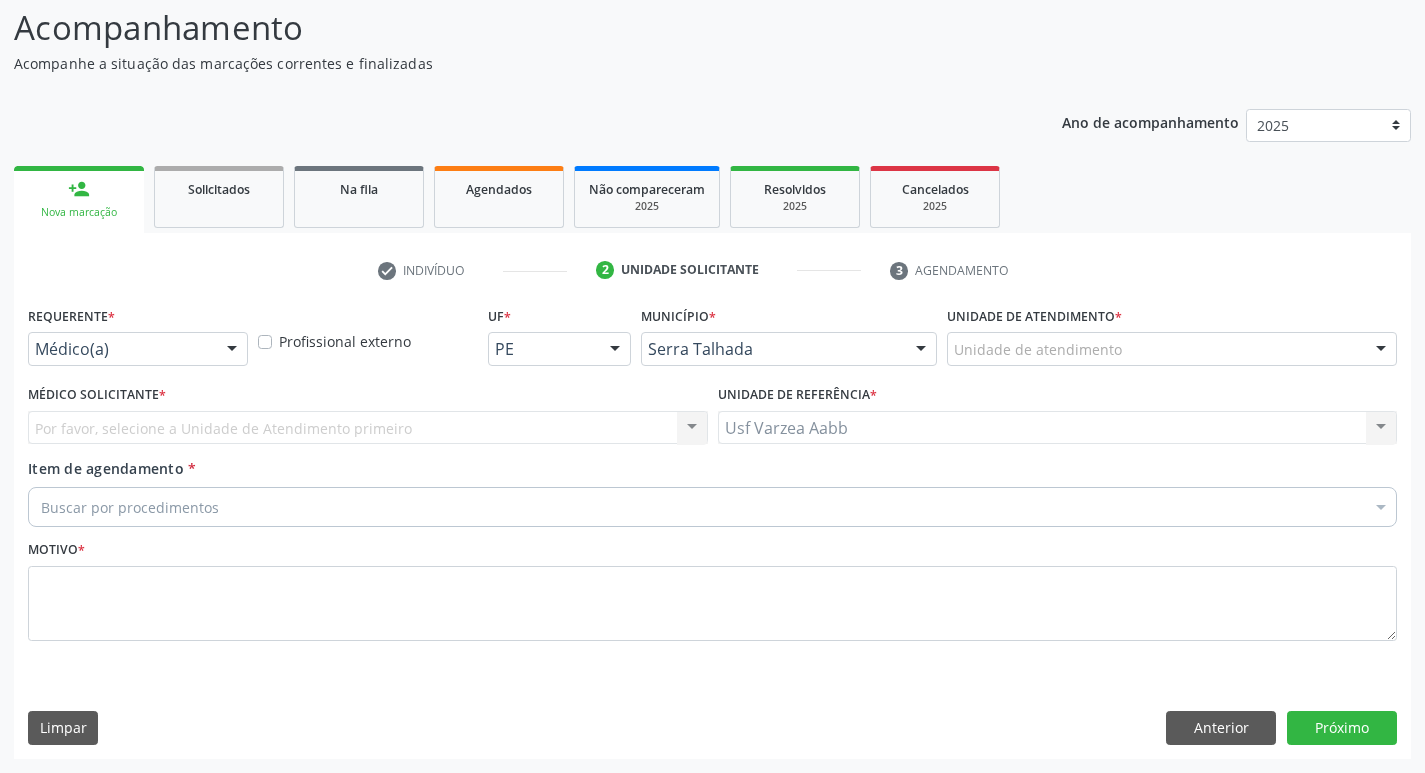 scroll, scrollTop: 133, scrollLeft: 0, axis: vertical 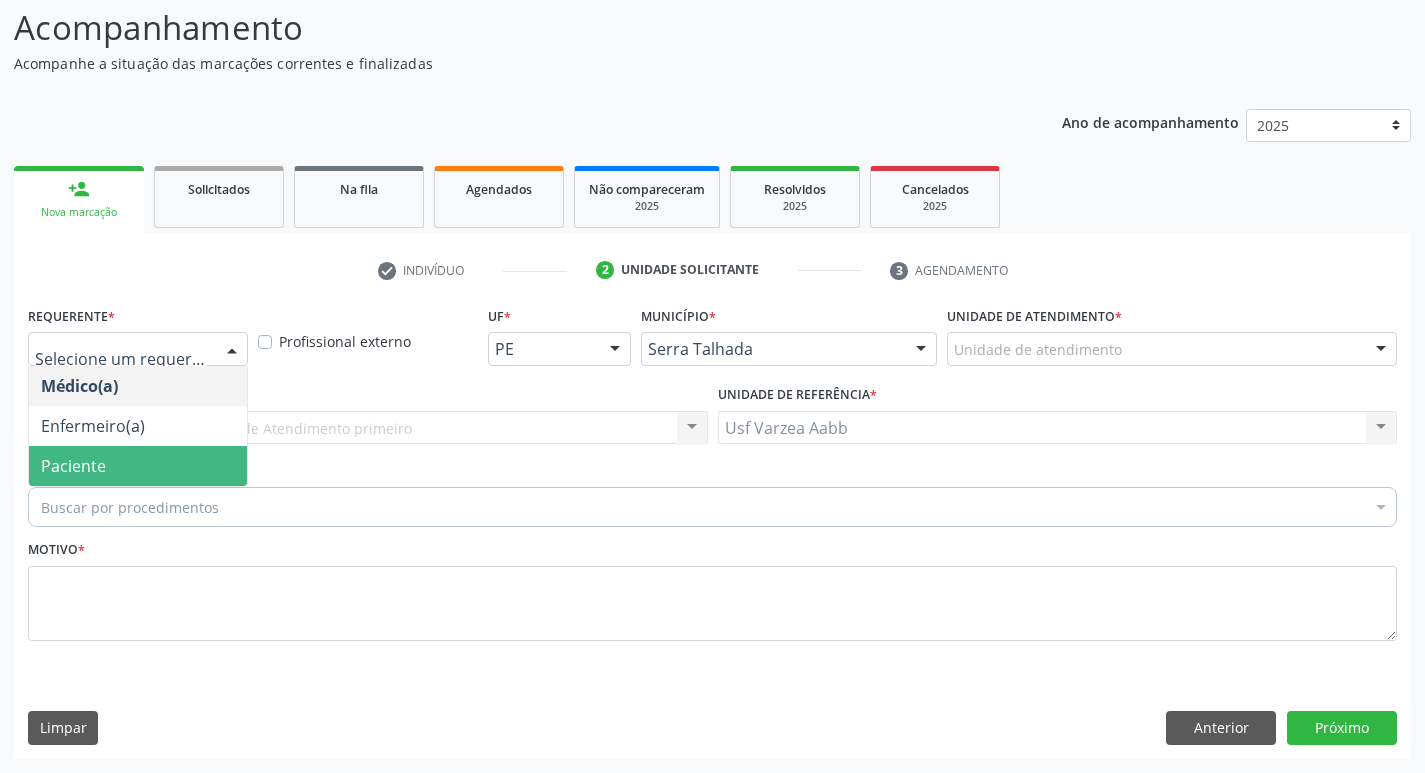 click on "Paciente" at bounding box center [138, 466] 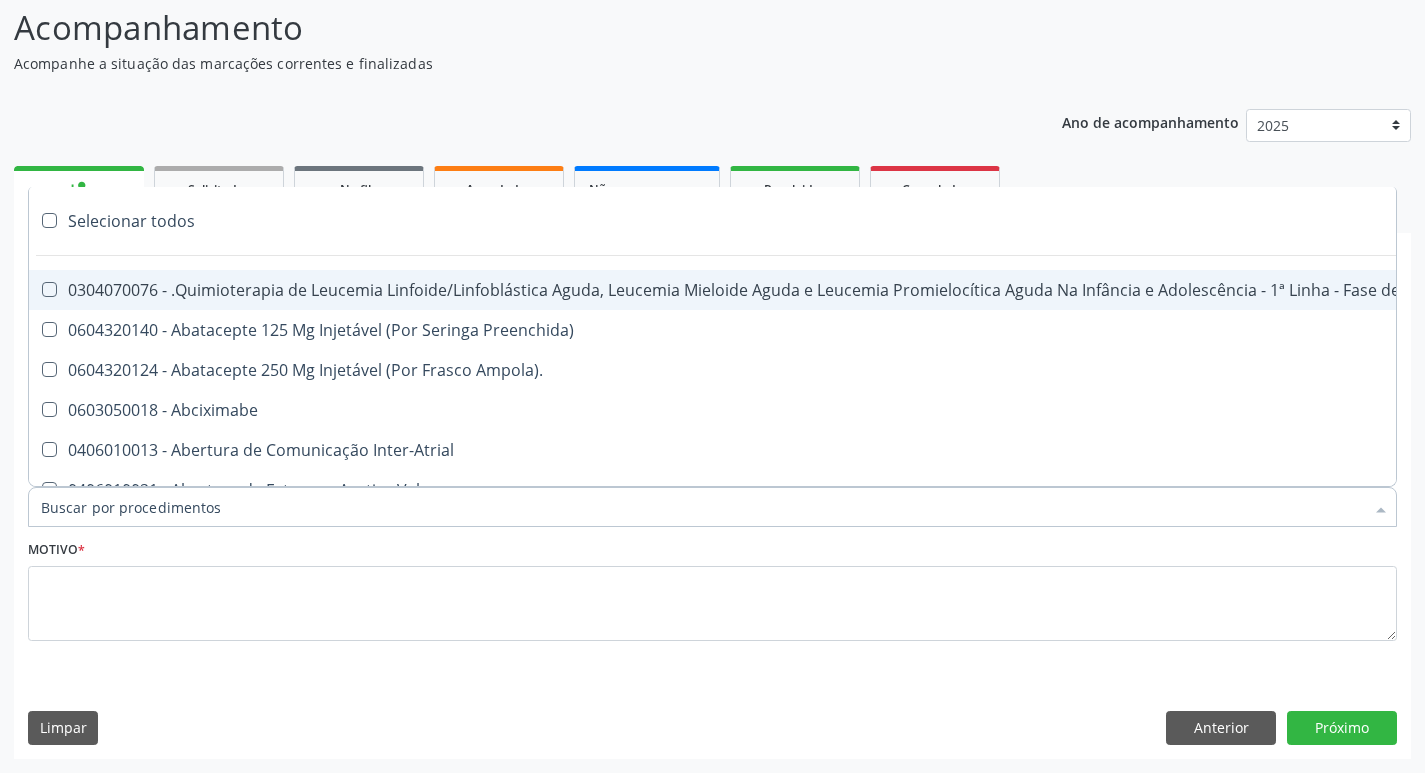 click on "Item de agendamento
*" at bounding box center [702, 507] 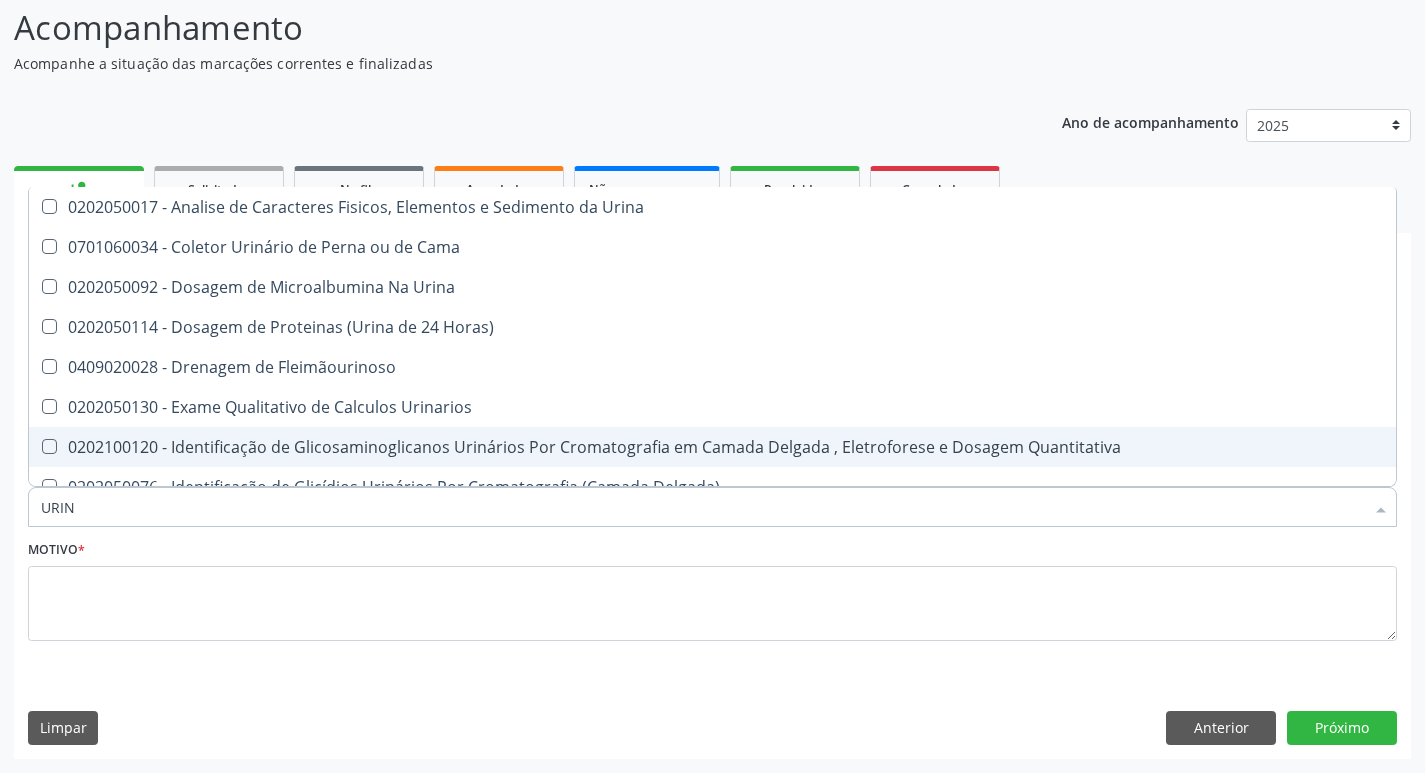 type on "URINA" 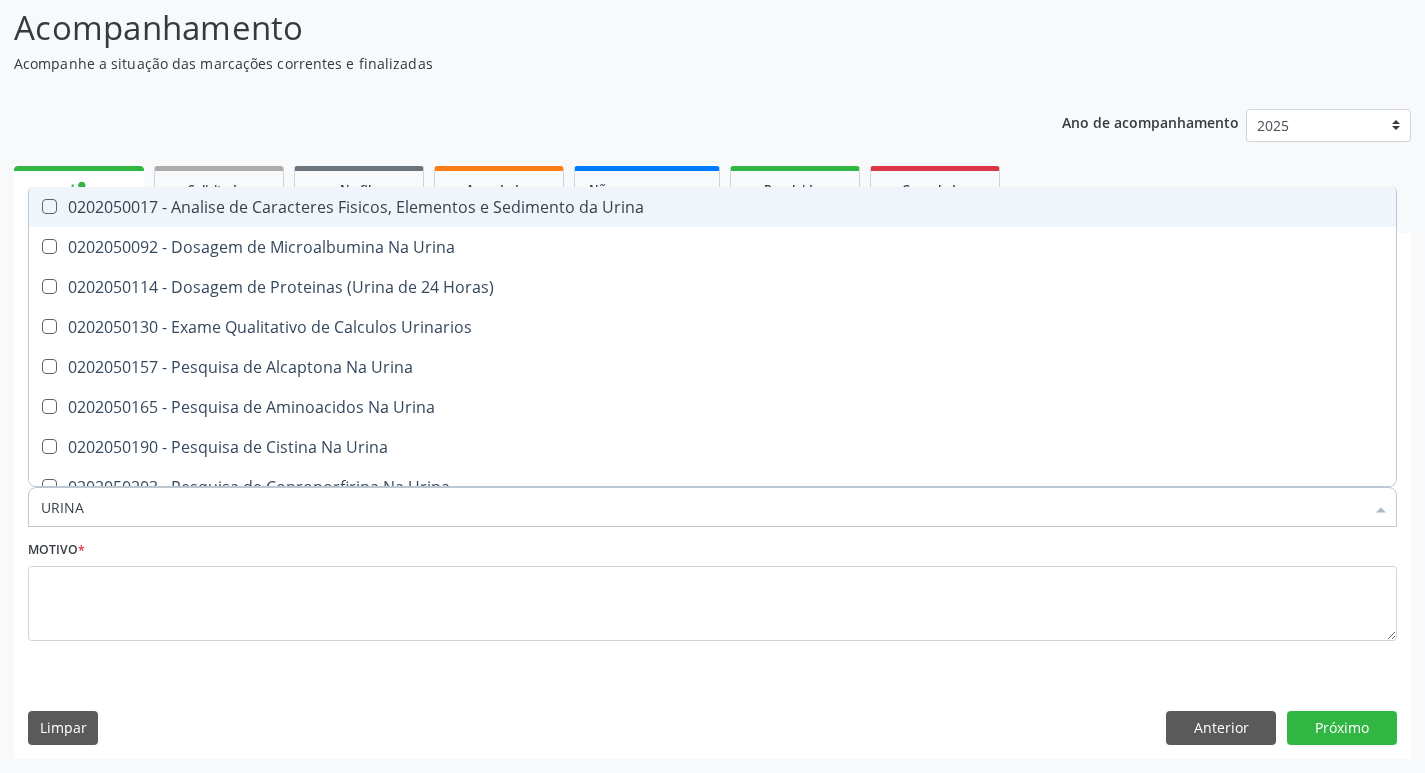 click on "0202050017 - Analise de Caracteres Fisicos, Elementos e Sedimento da Urina" at bounding box center [712, 207] 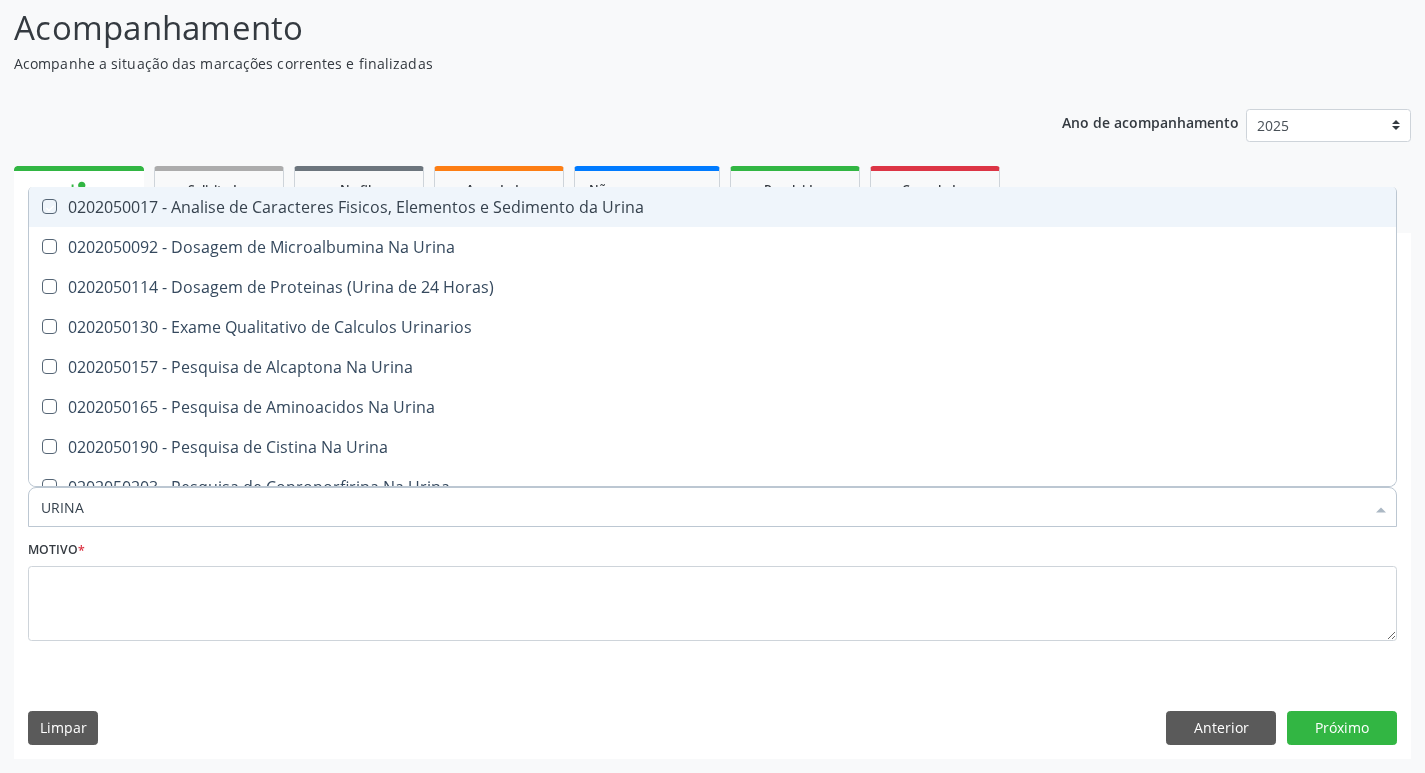 checkbox on "true" 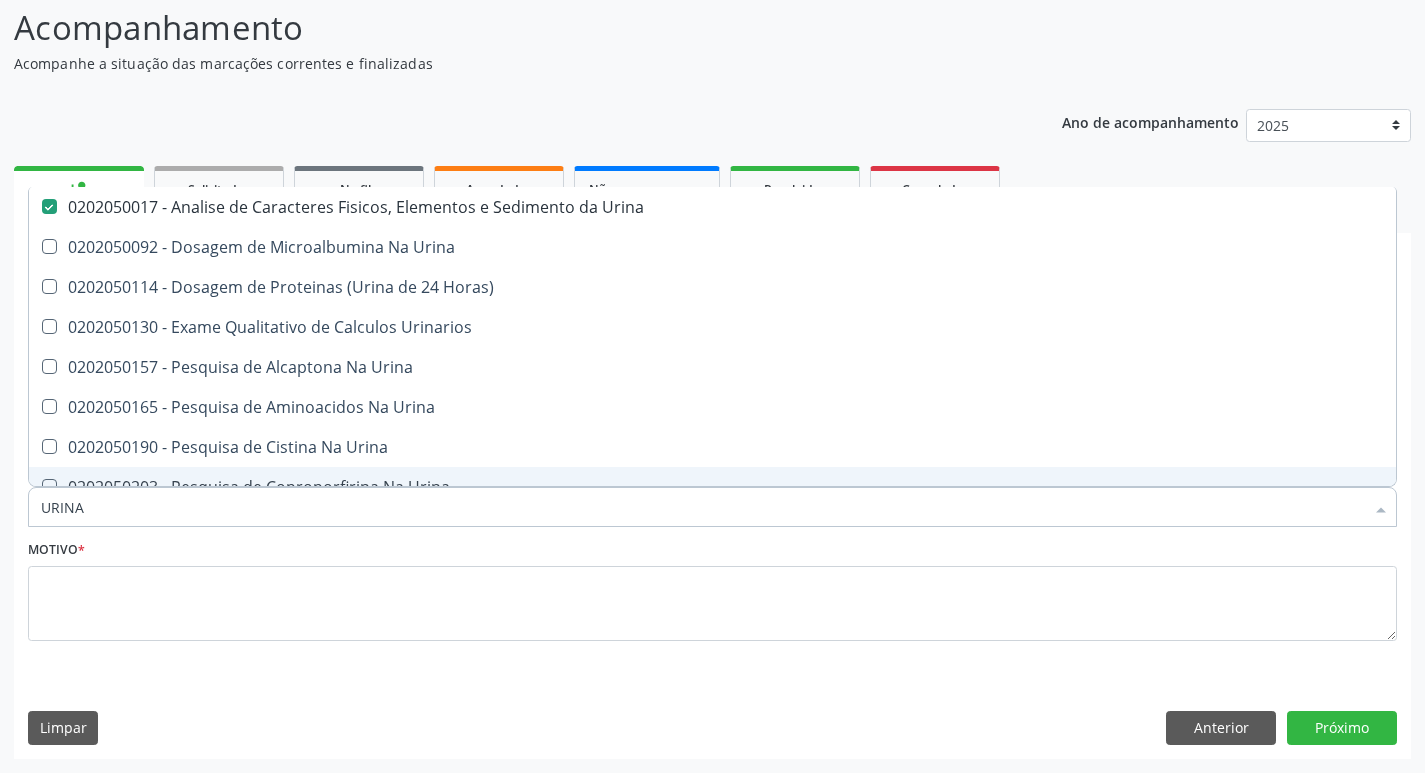 click on "URINA" at bounding box center (702, 507) 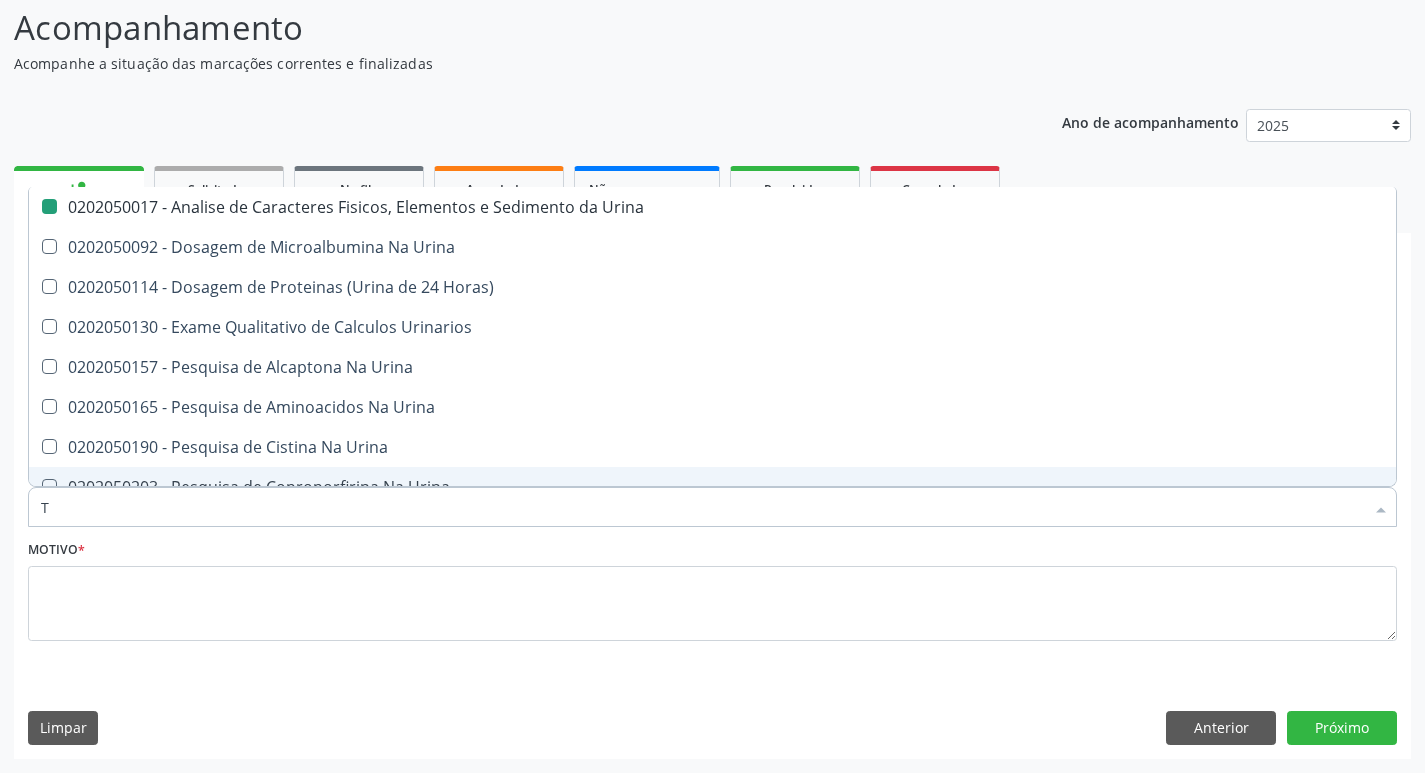 type on "TO" 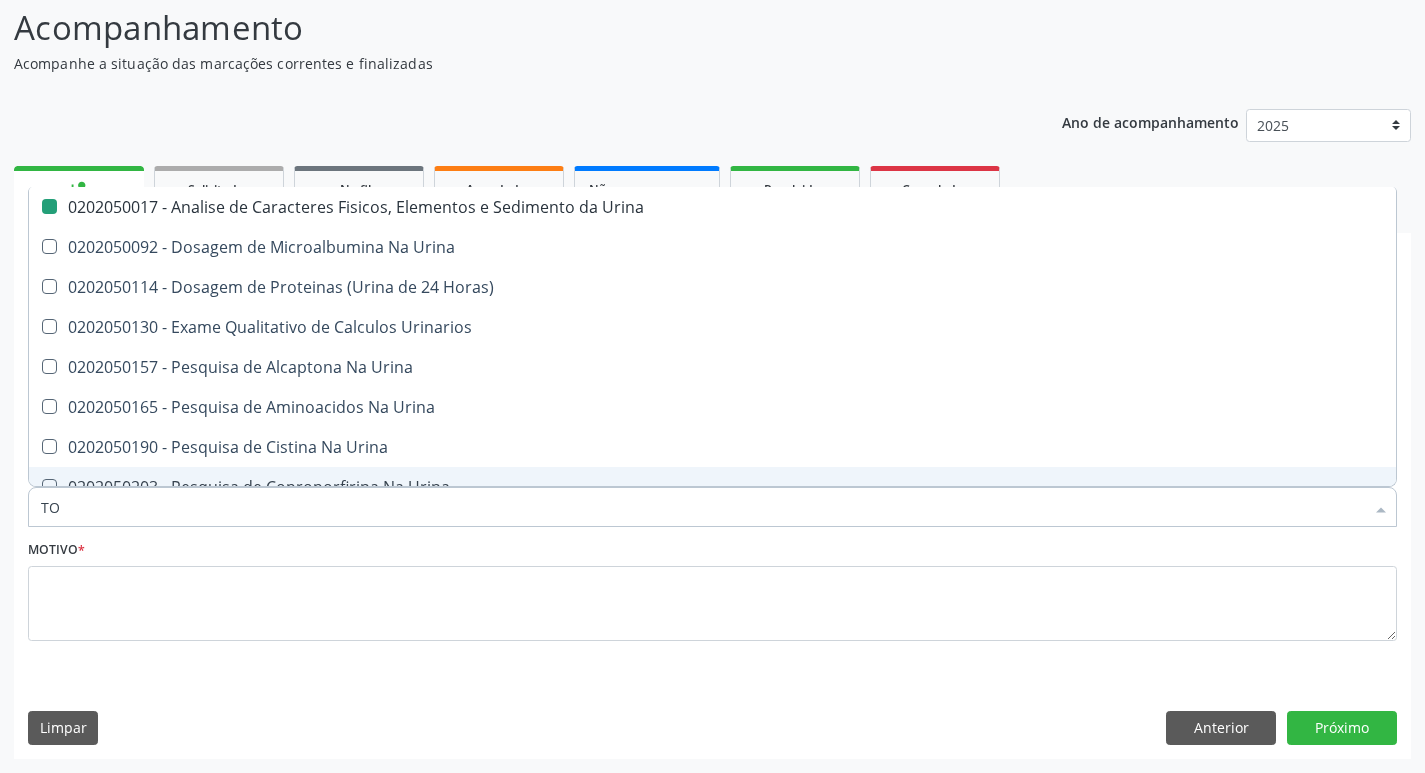 checkbox on "false" 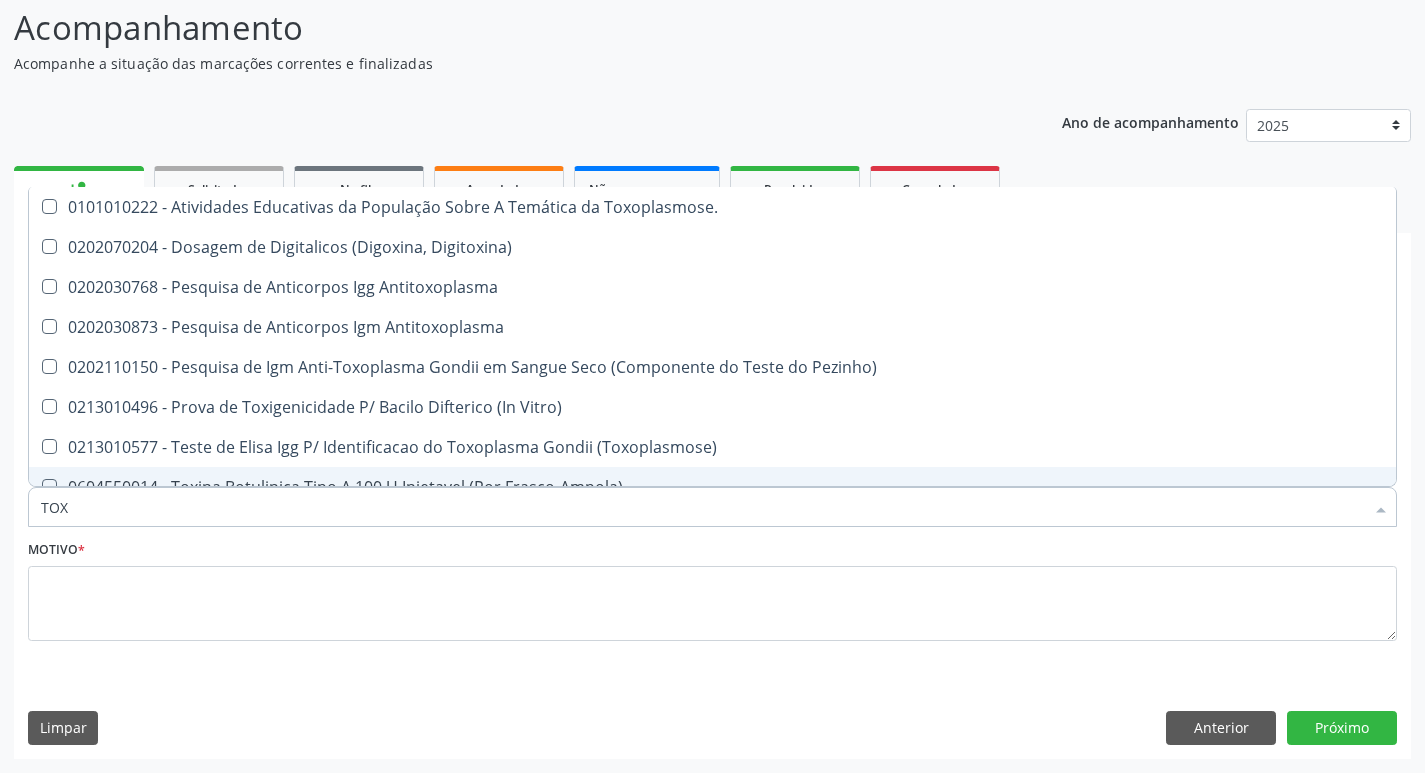 type on "TOXO" 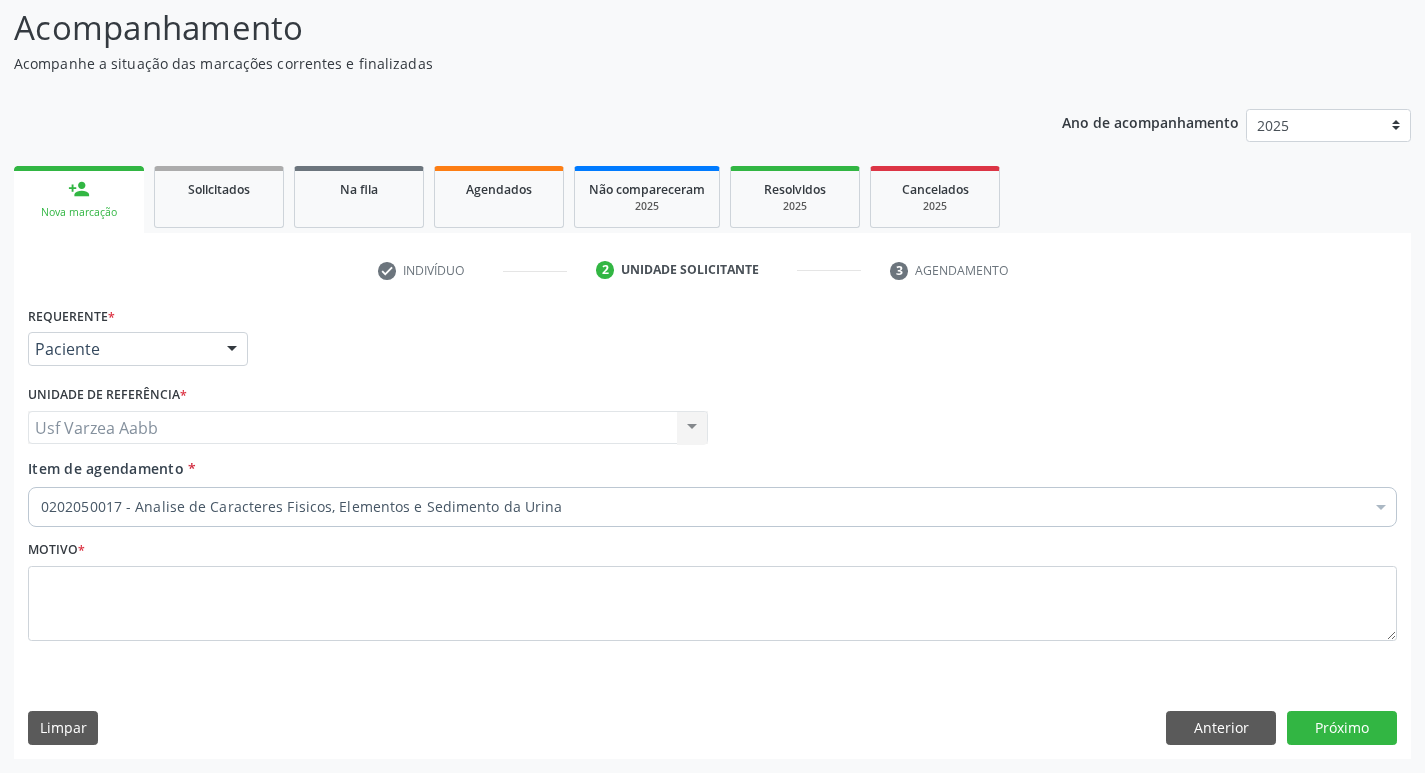 checkbox on "true" 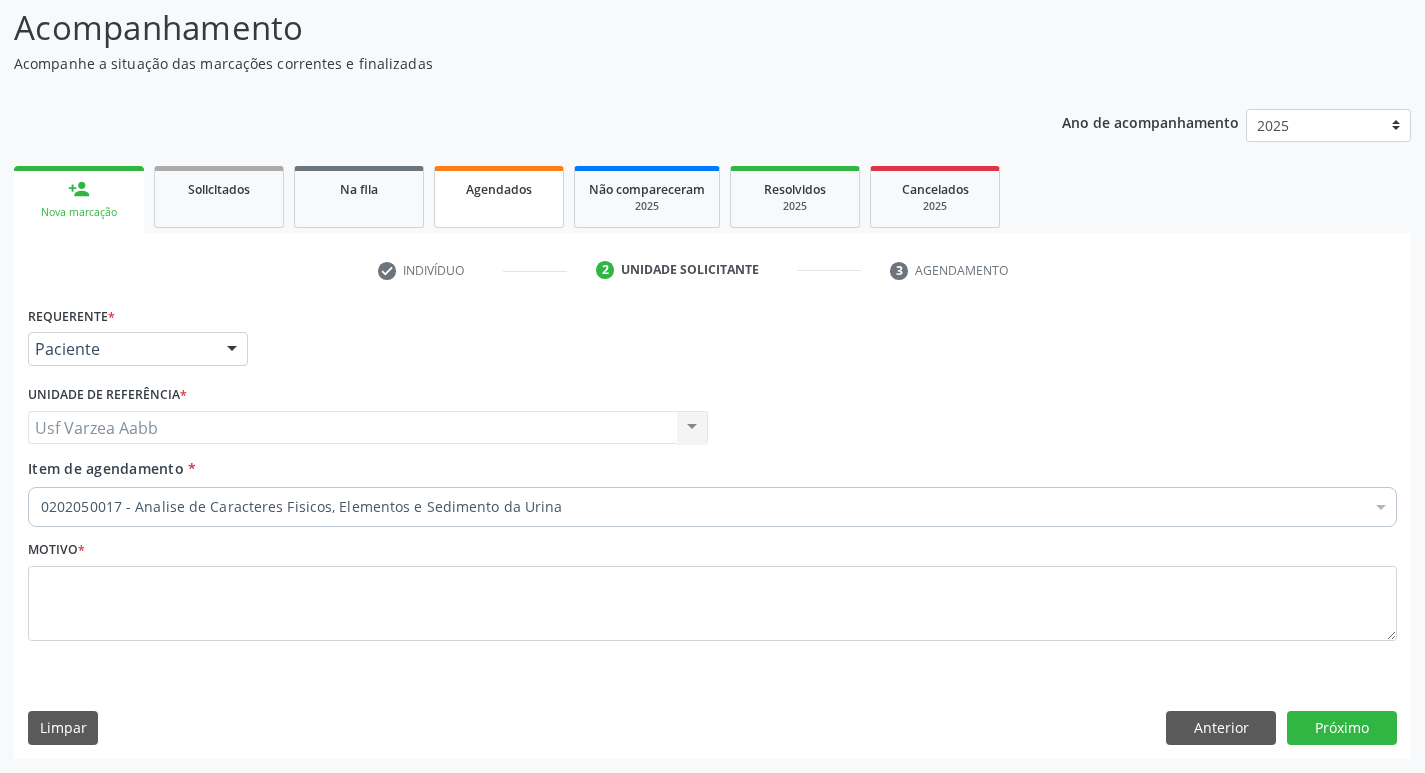click on "Agendados" at bounding box center (499, 197) 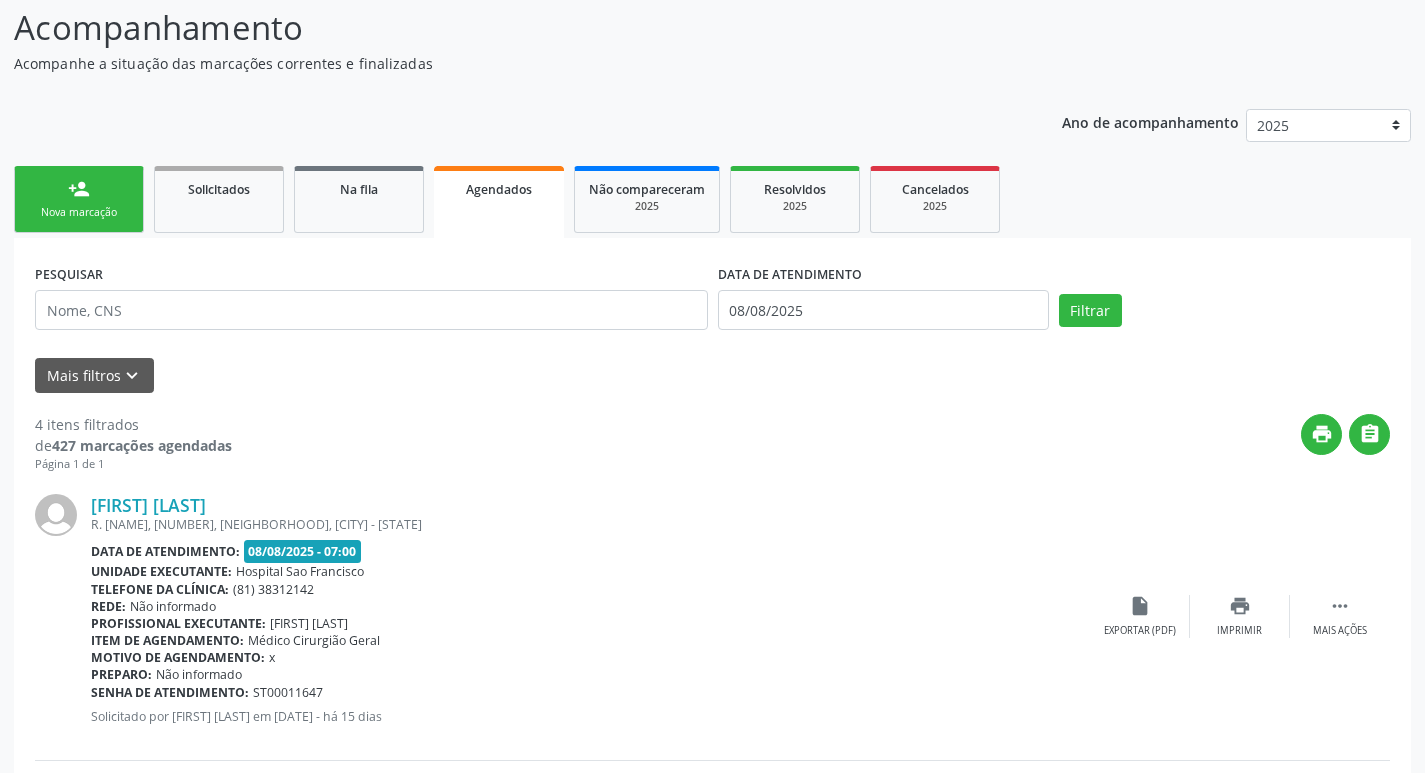 scroll, scrollTop: 0, scrollLeft: 0, axis: both 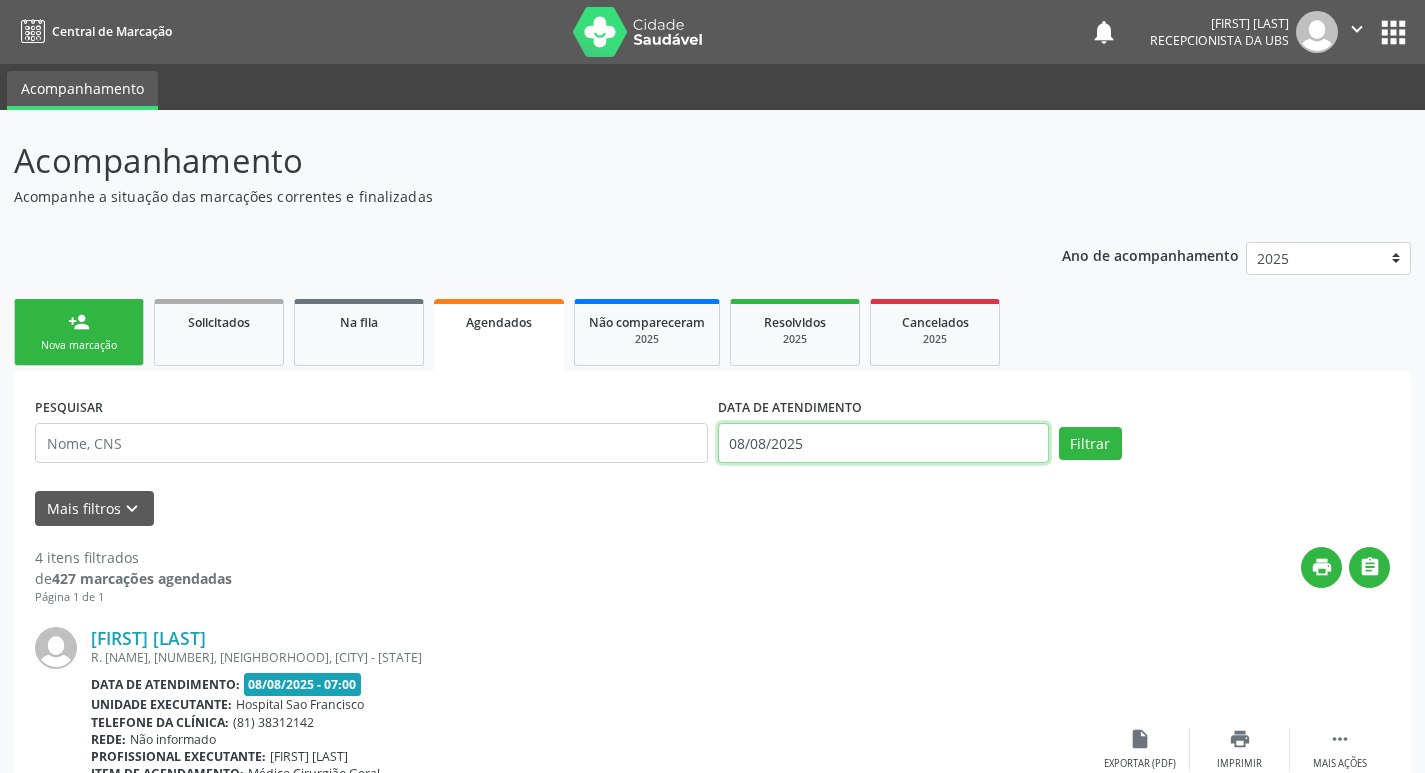 click on "08/08/2025" at bounding box center [883, 443] 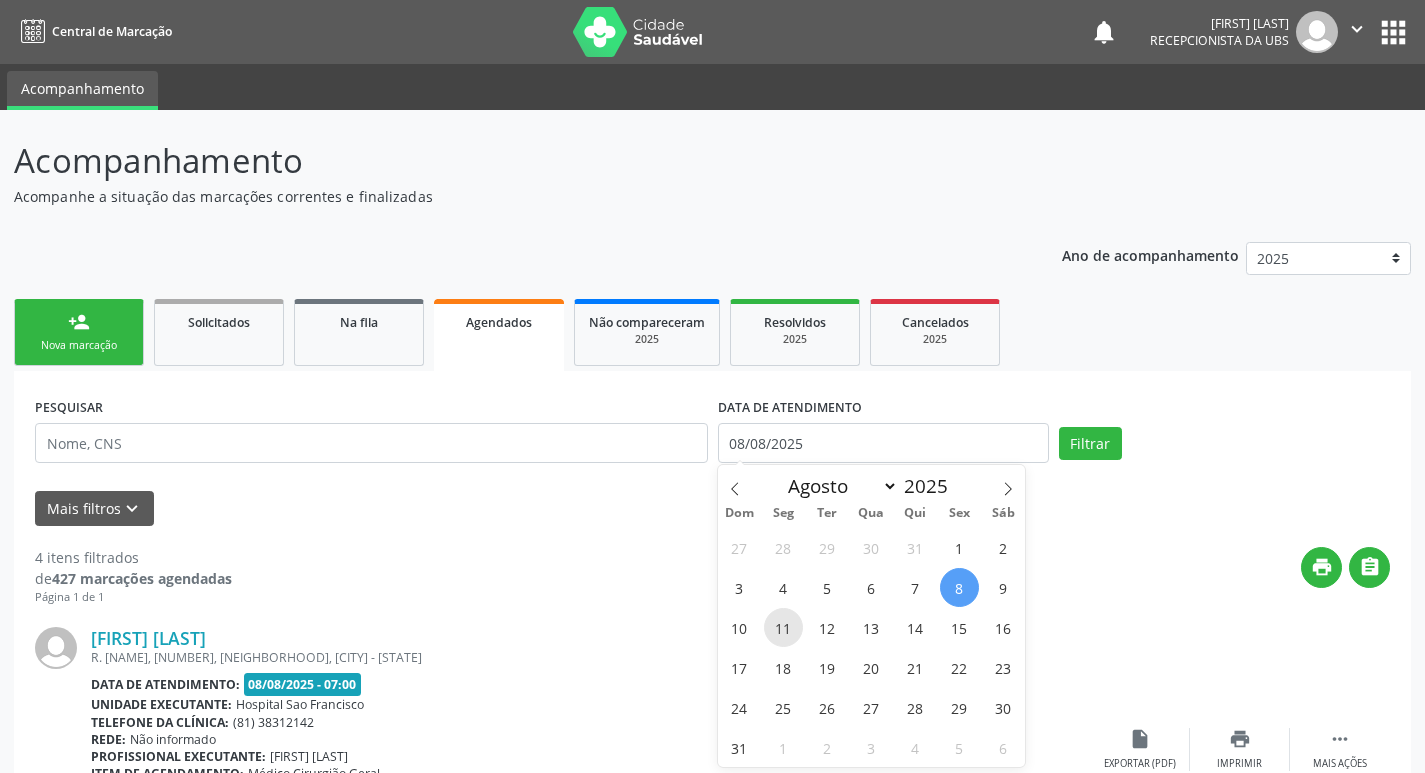 click on "11" at bounding box center [783, 627] 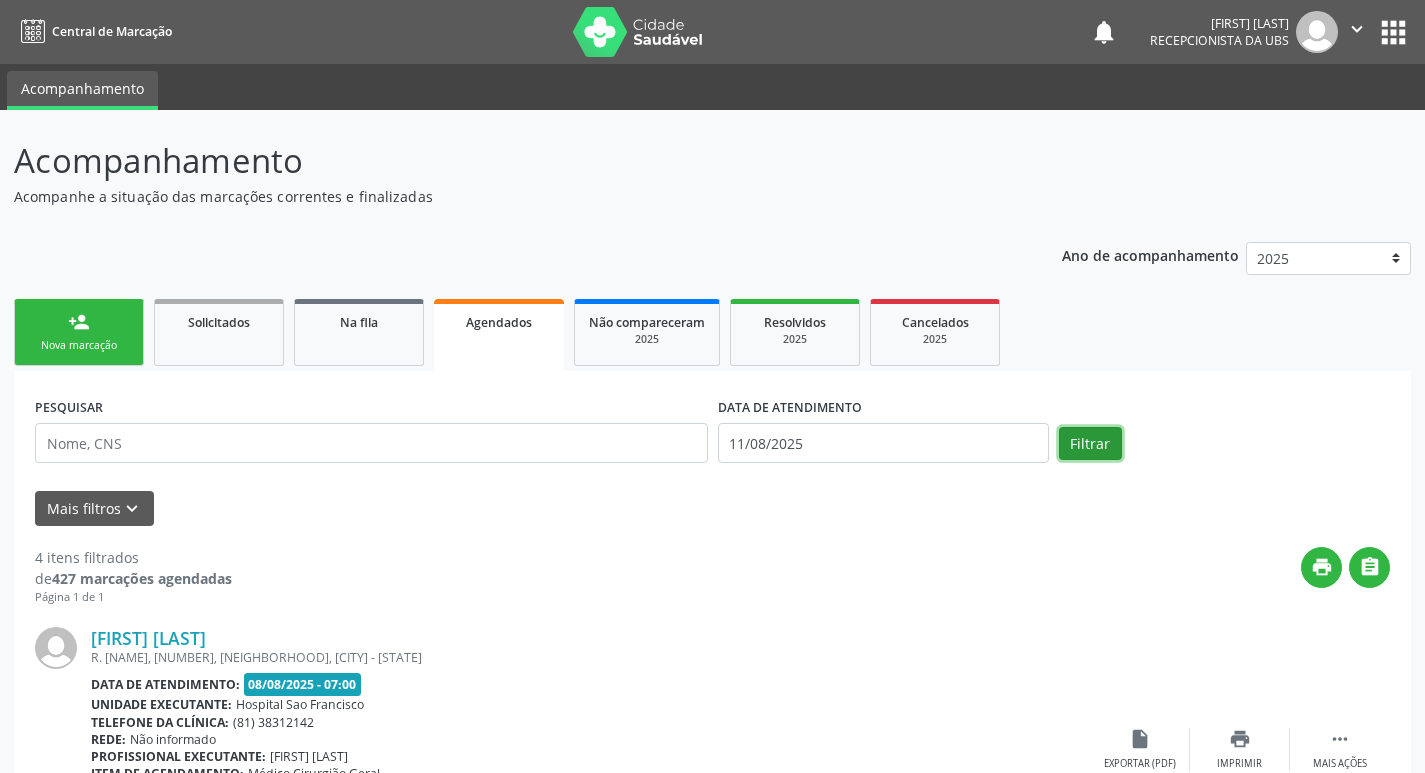 click on "Filtrar" at bounding box center (1090, 444) 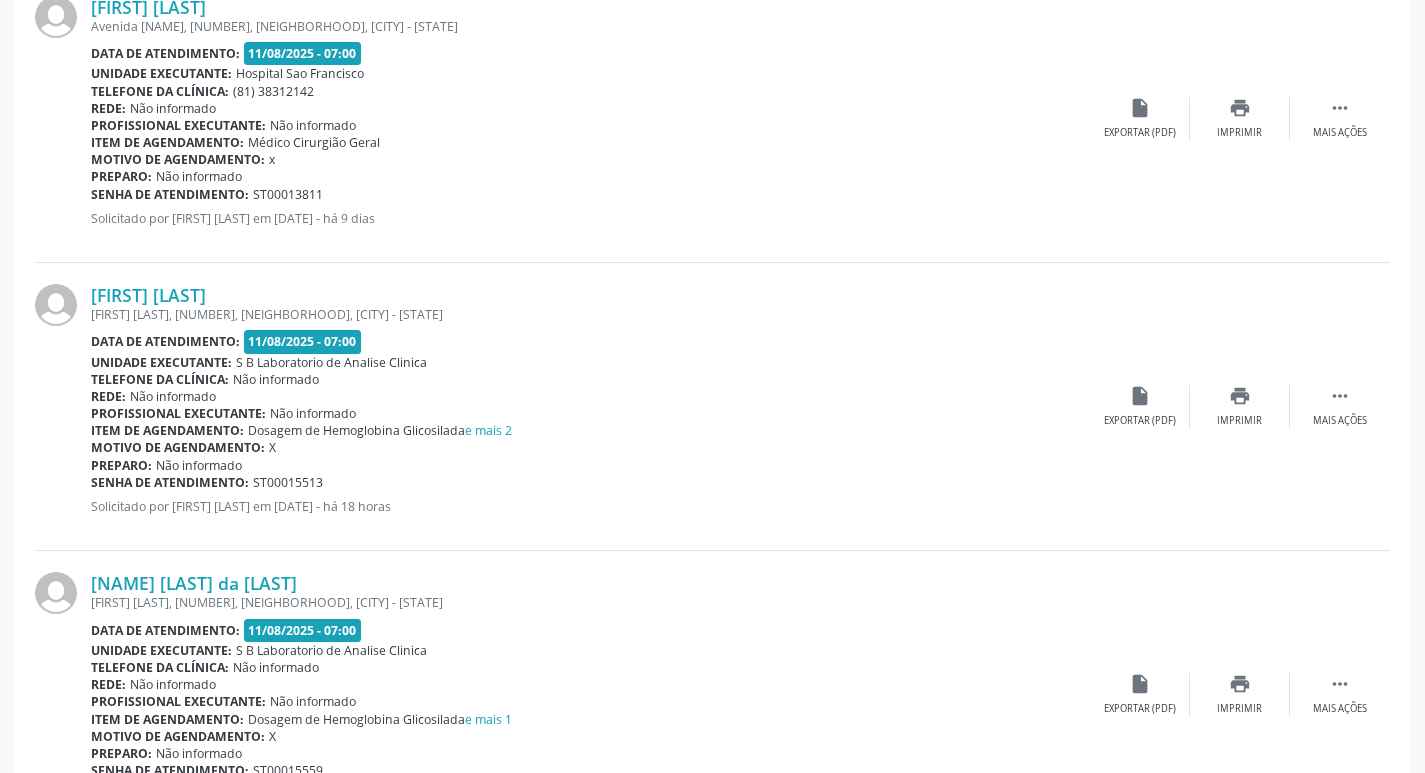 scroll, scrollTop: 4248, scrollLeft: 0, axis: vertical 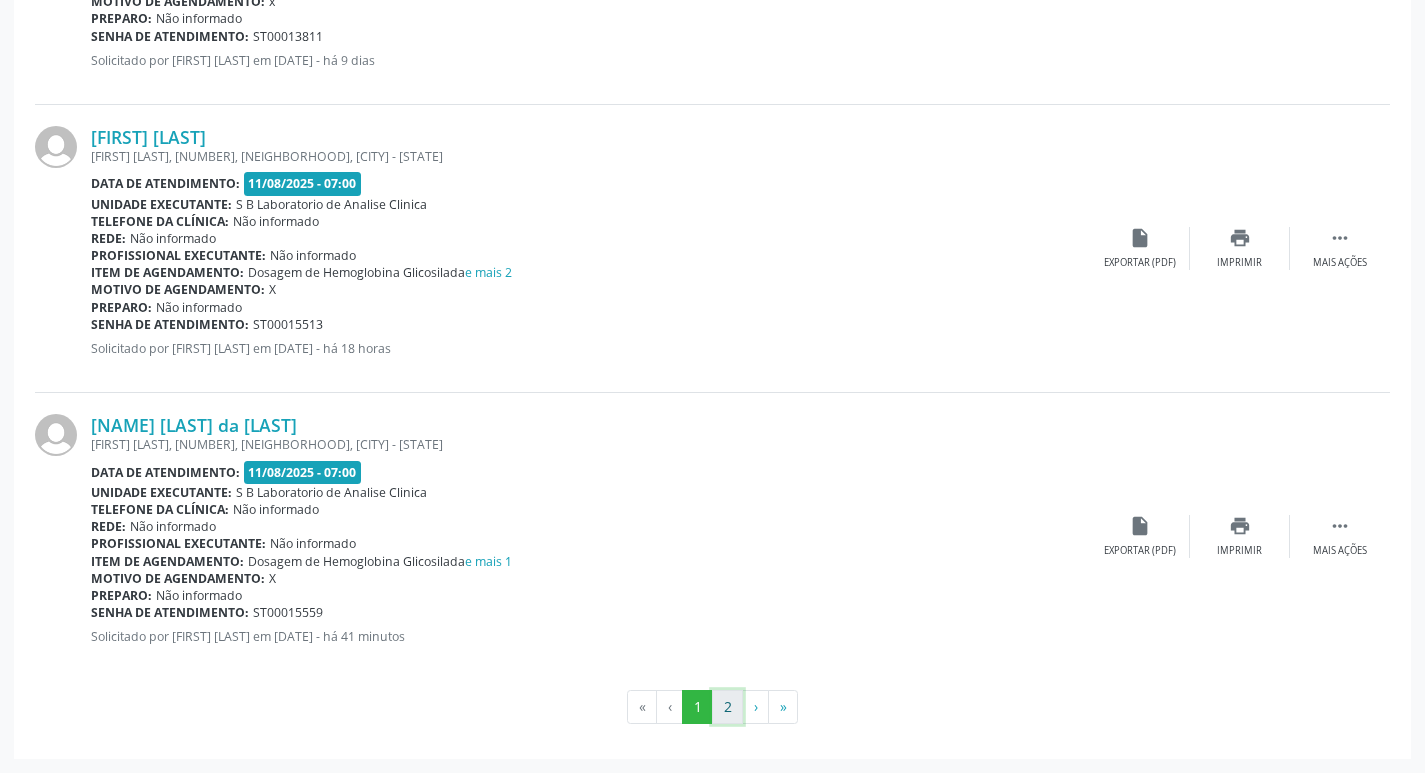click on "2" at bounding box center (727, 707) 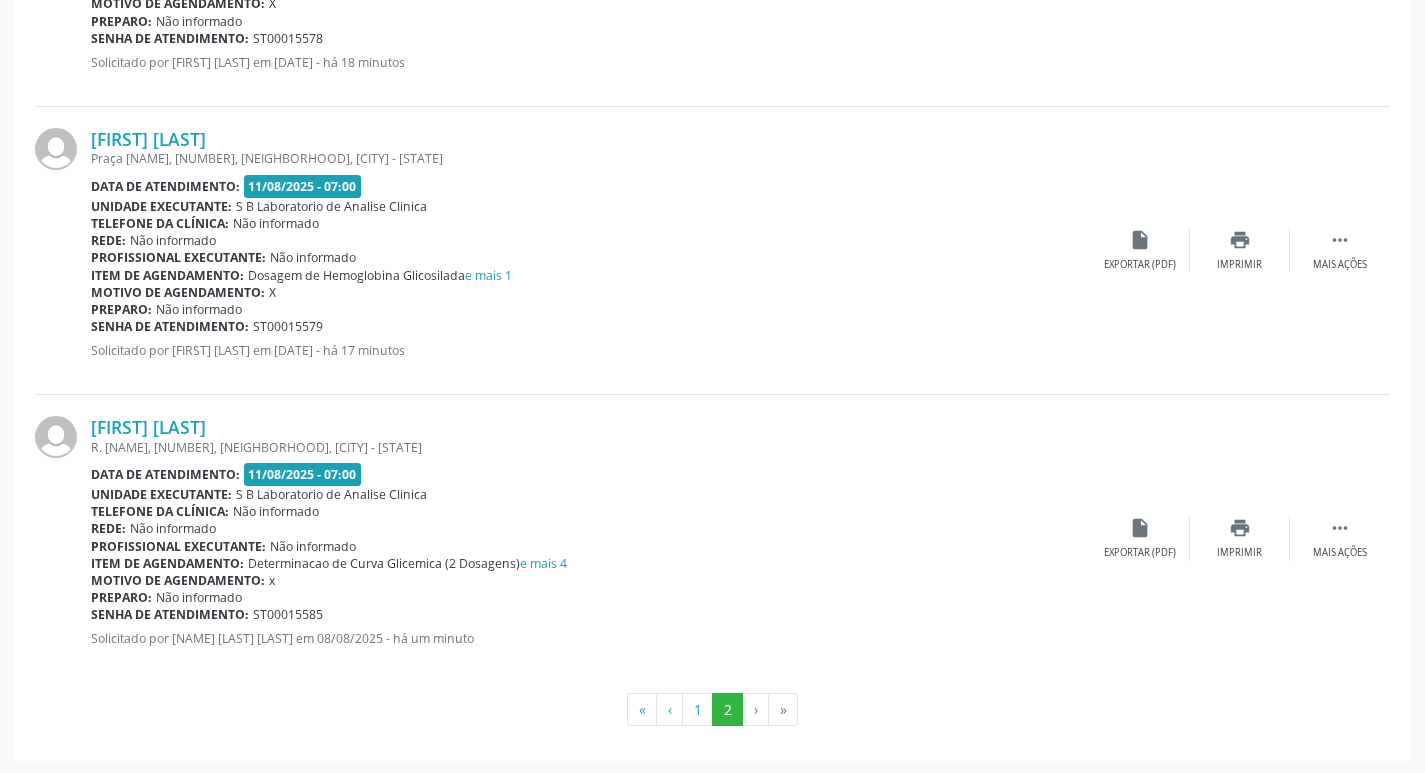 scroll, scrollTop: 3383, scrollLeft: 0, axis: vertical 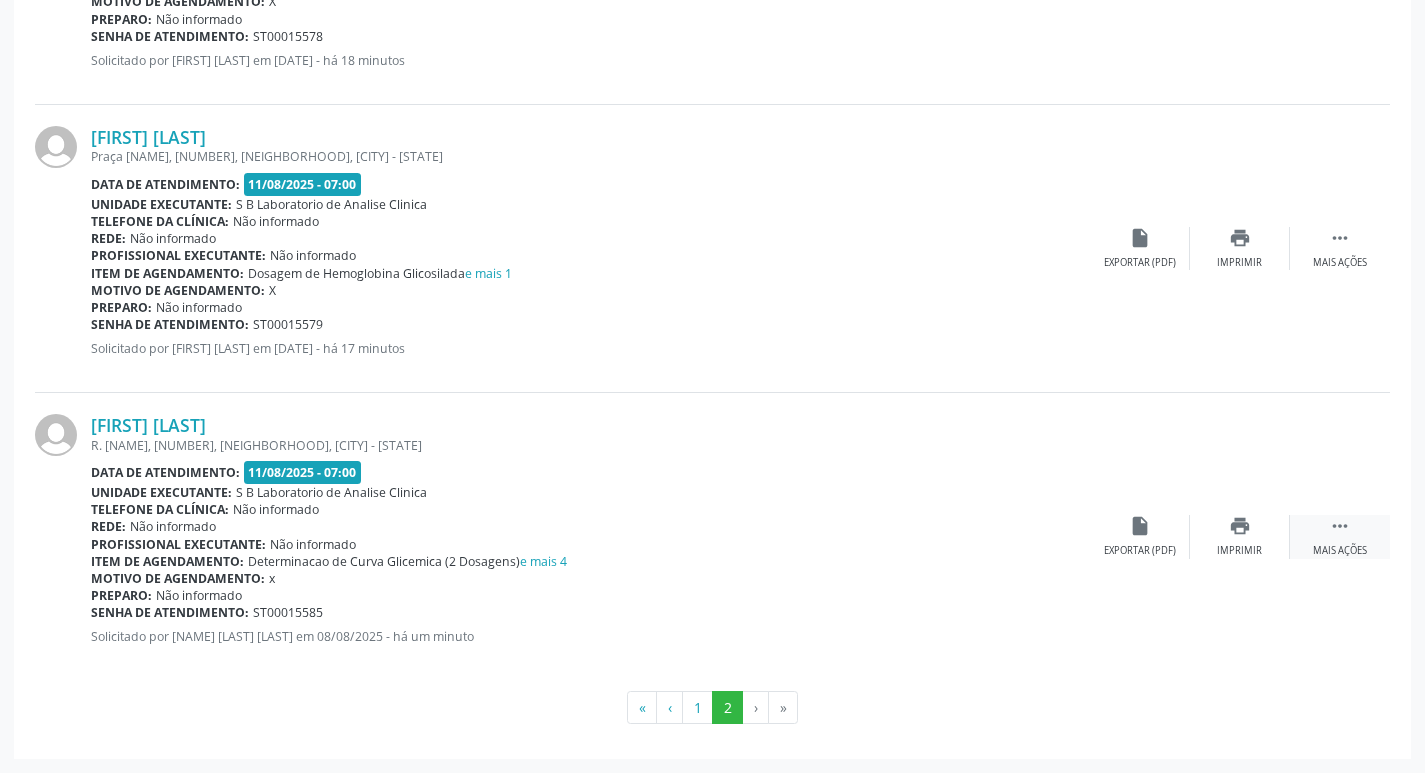 click on "" at bounding box center [1340, 526] 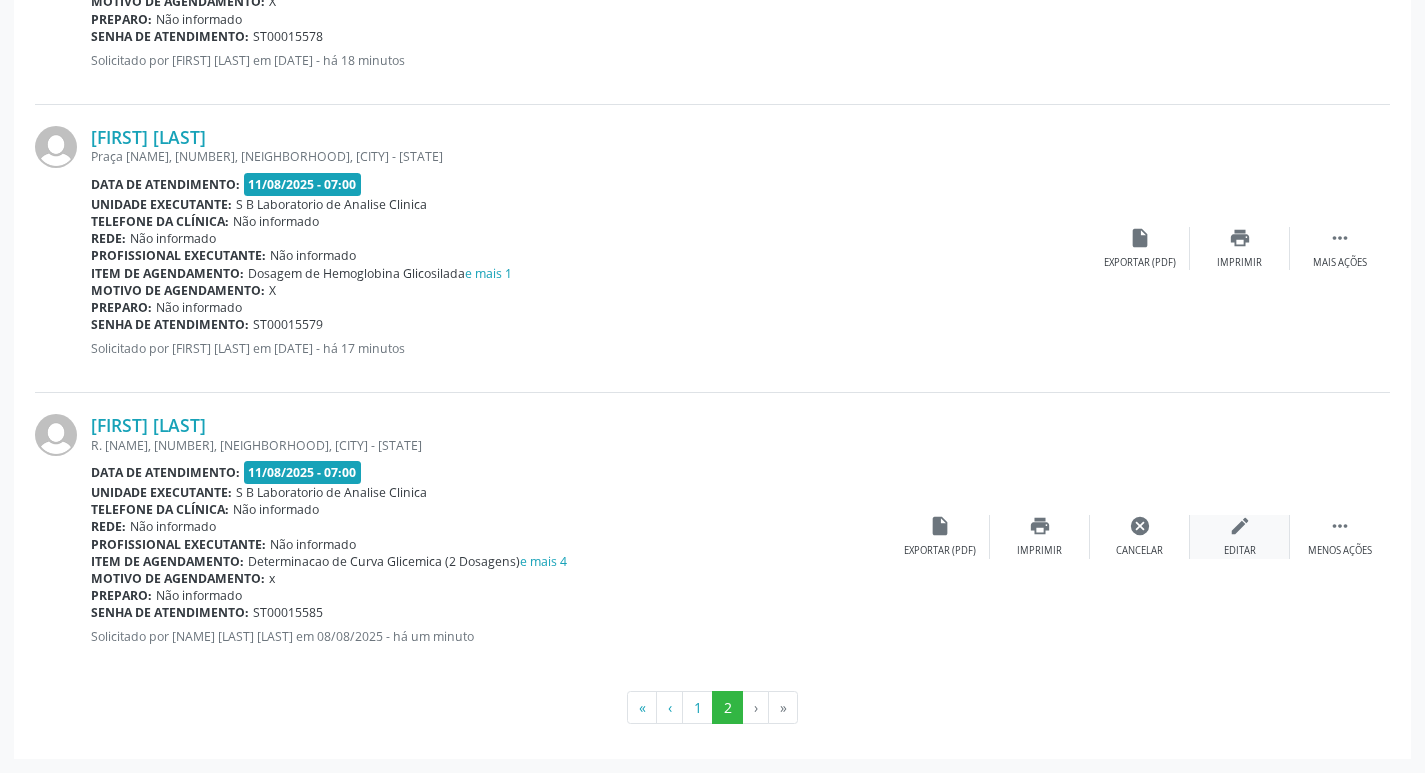 click on "edit
Editar" at bounding box center [1240, 536] 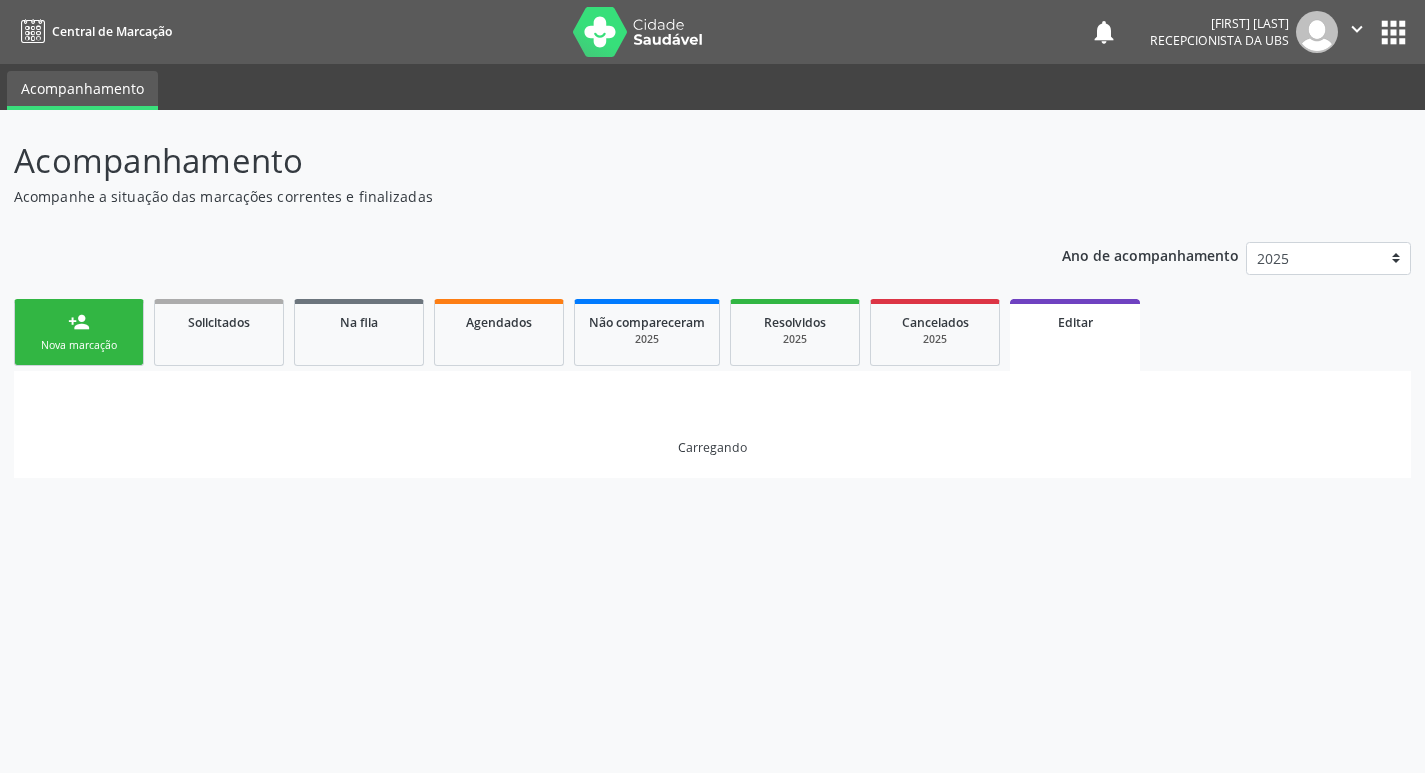 scroll, scrollTop: 0, scrollLeft: 0, axis: both 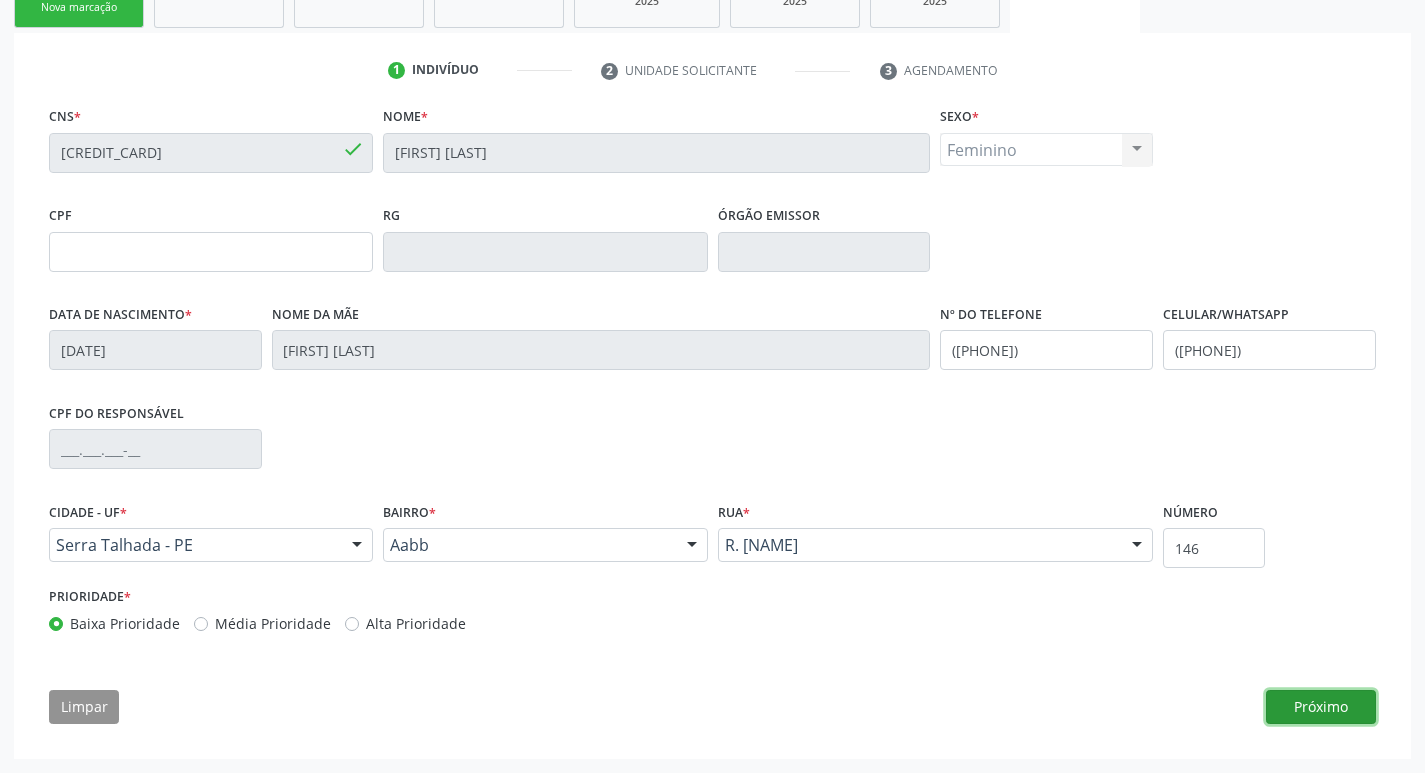click on "Próximo" at bounding box center [1321, 707] 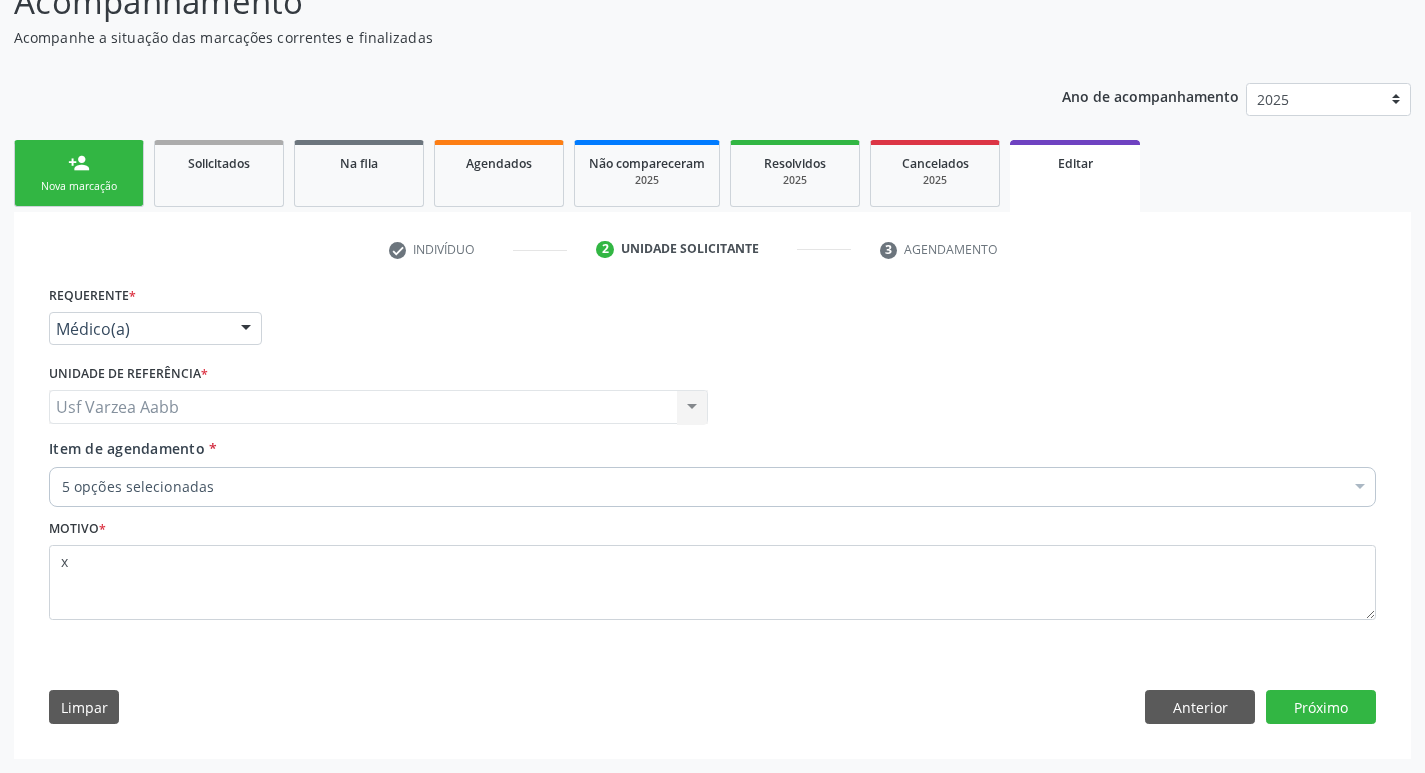 scroll, scrollTop: 159, scrollLeft: 0, axis: vertical 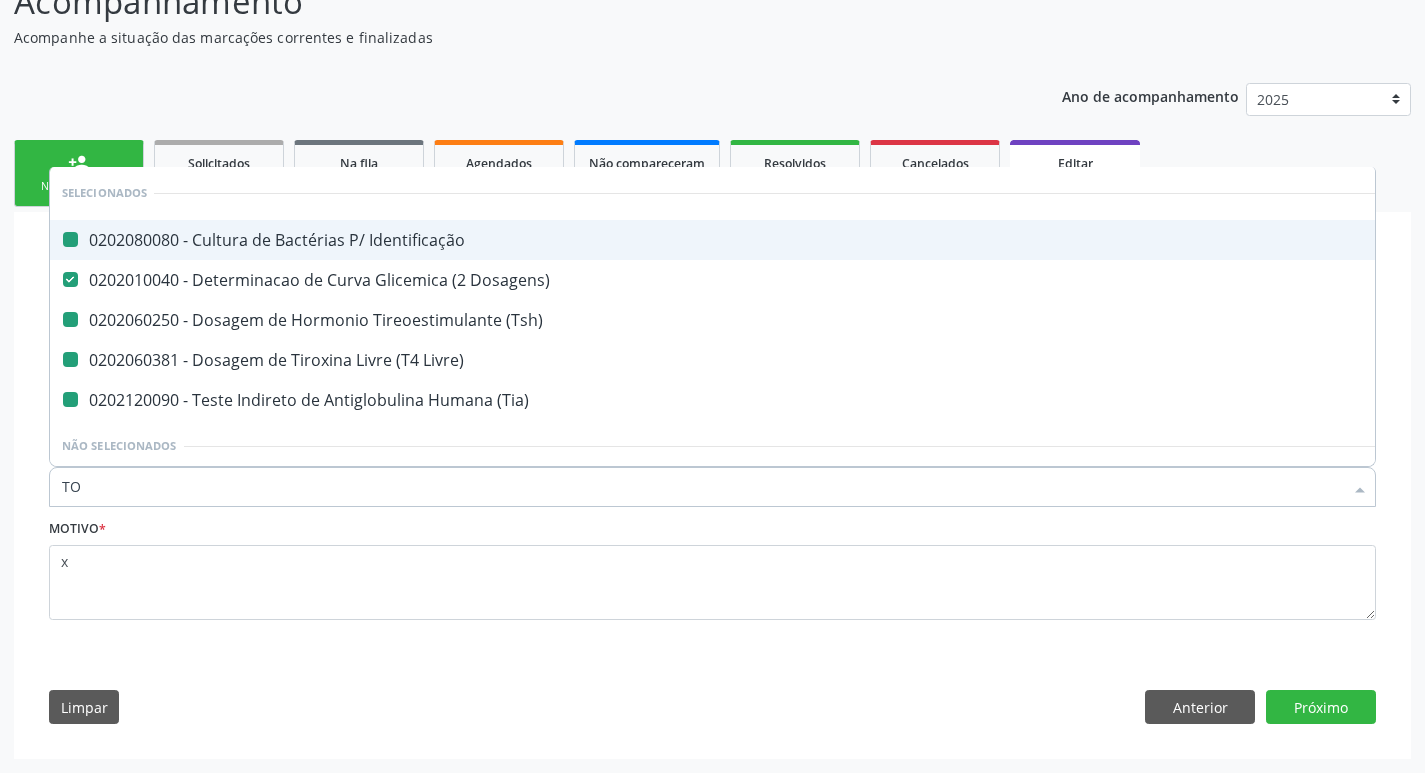 type on "TOX" 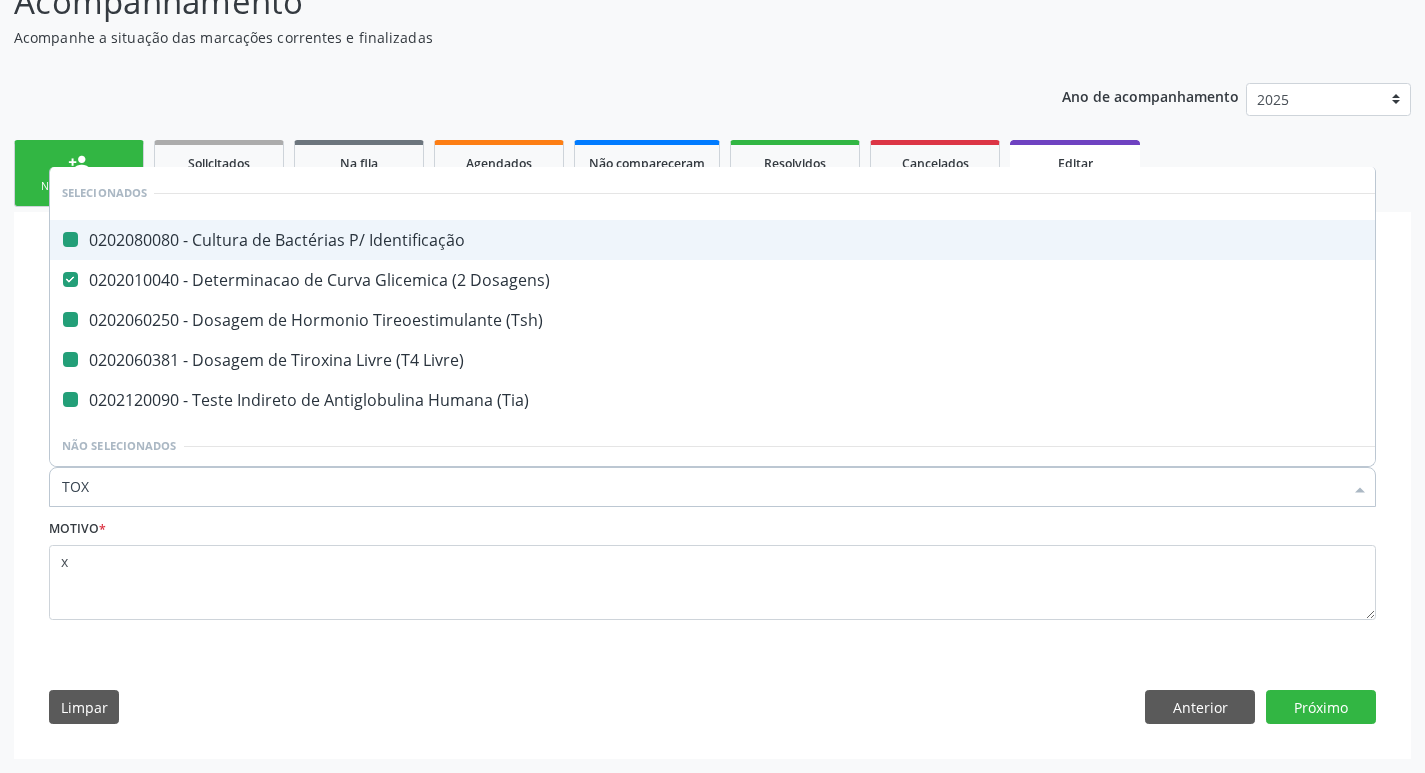checkbox on "false" 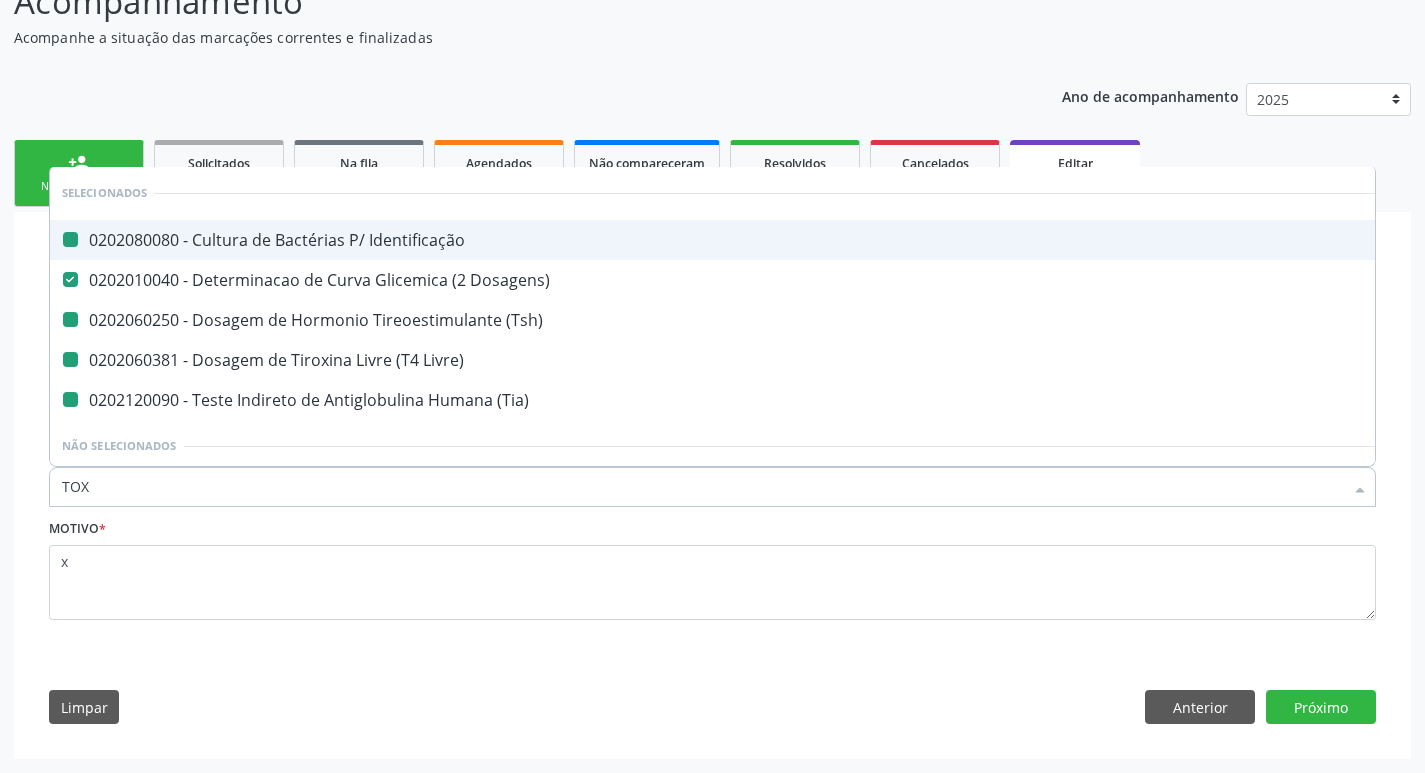 checkbox on "false" 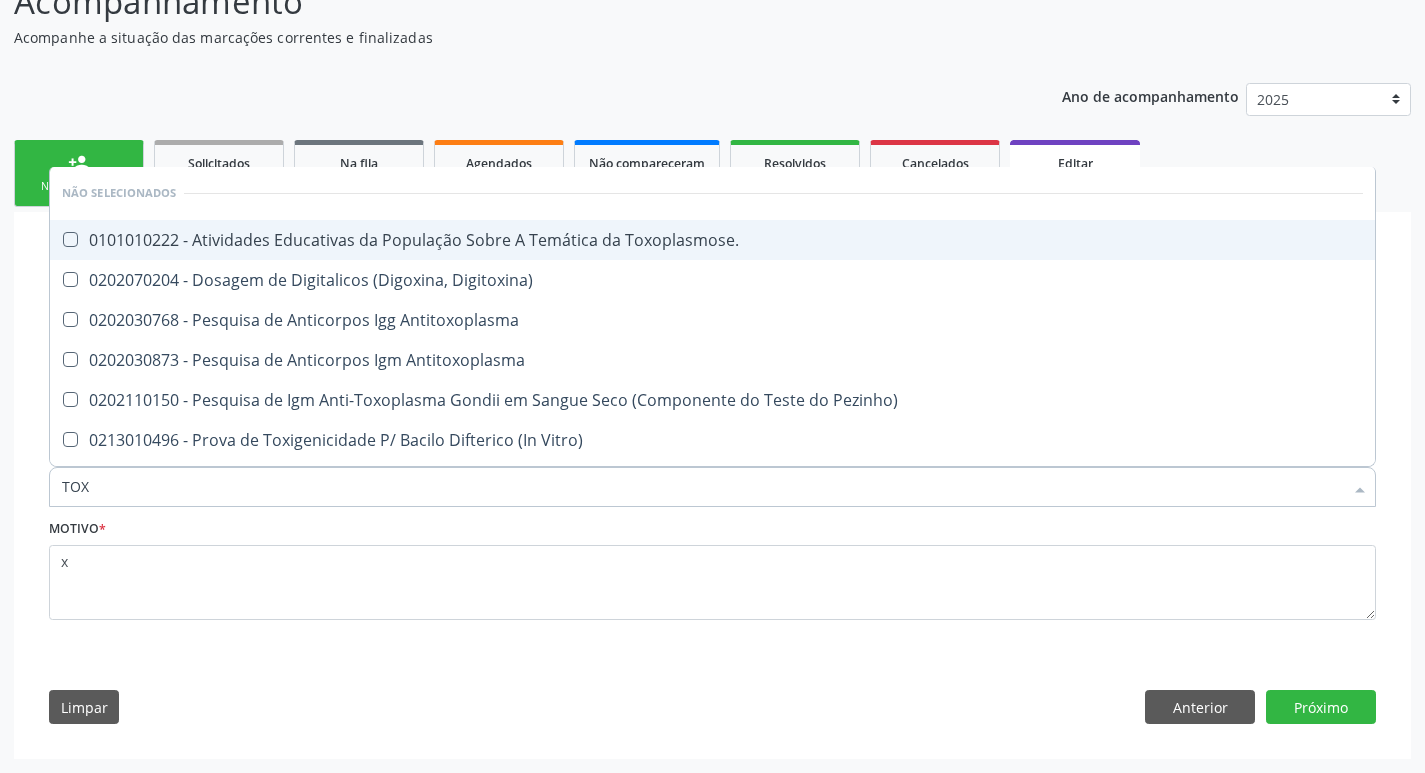 type on "TOXO" 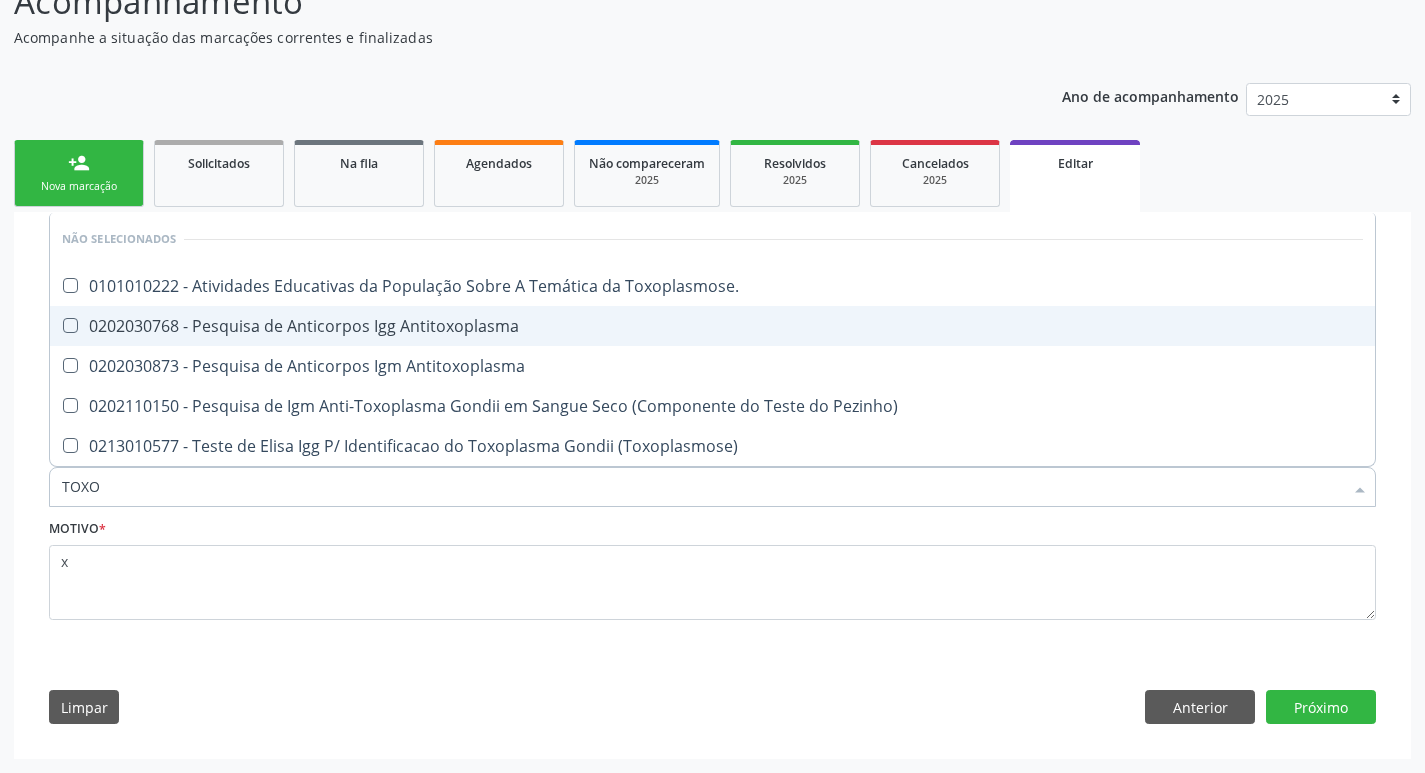 click on "0202030768 - Pesquisa de Anticorpos Igg Antitoxoplasma" at bounding box center [712, 326] 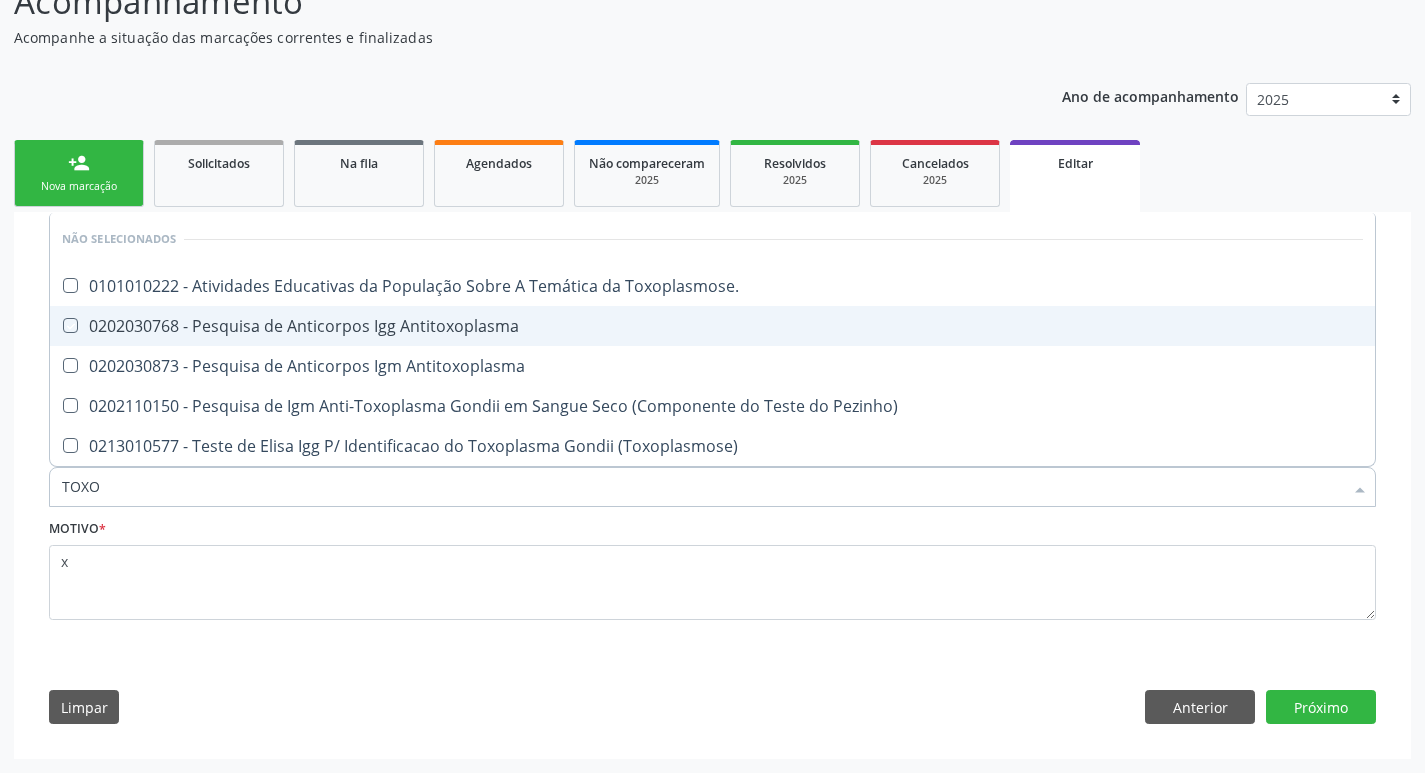 checkbox on "true" 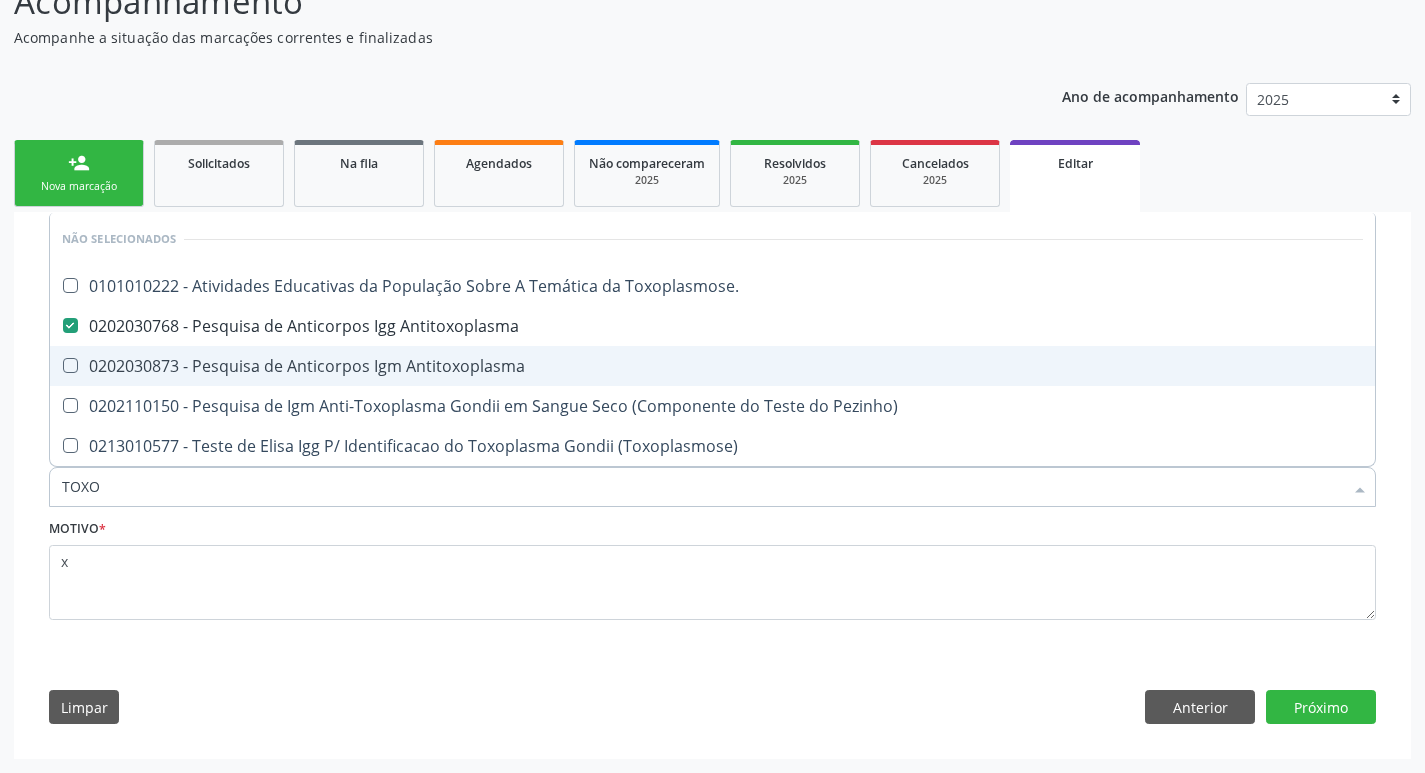 click on "0202030873 - Pesquisa de Anticorpos Igm Antitoxoplasma" at bounding box center (712, 366) 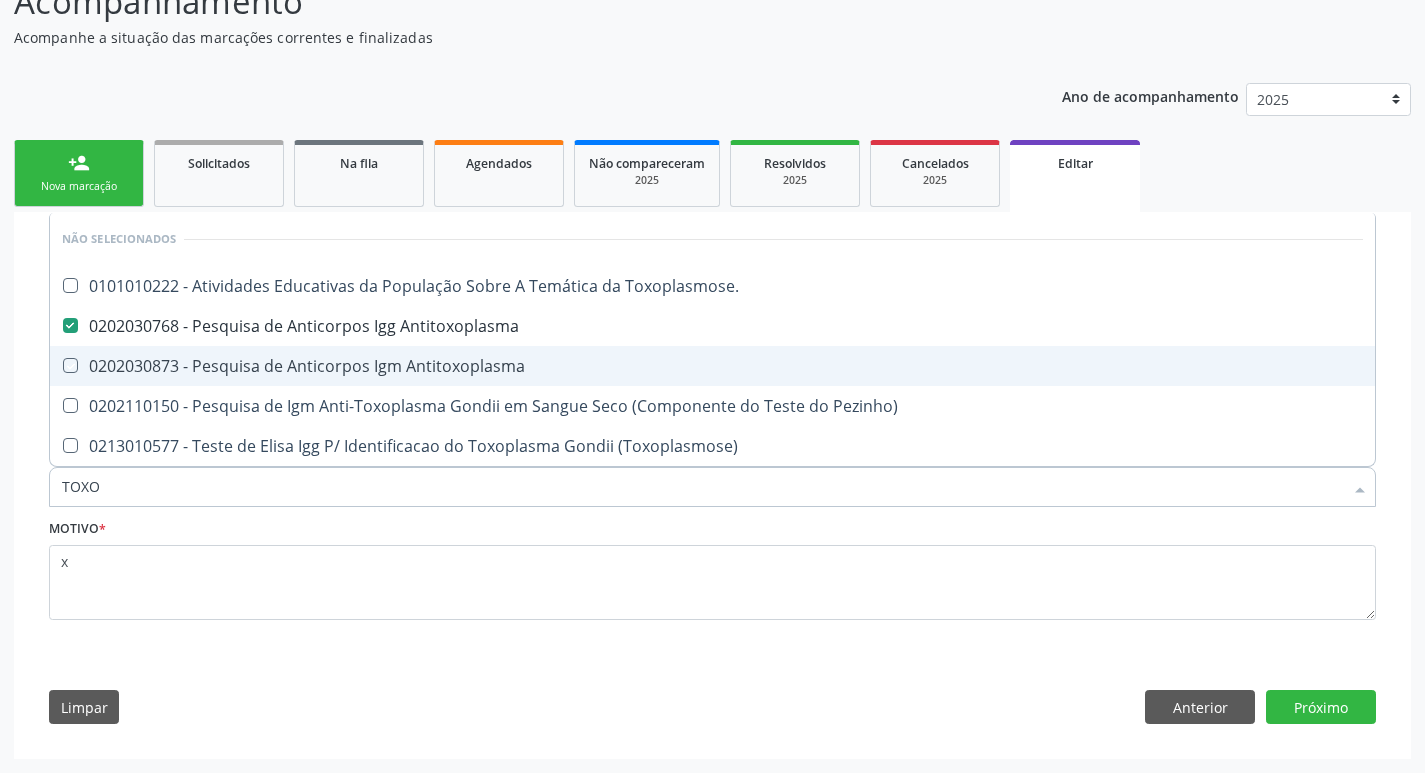 checkbox on "true" 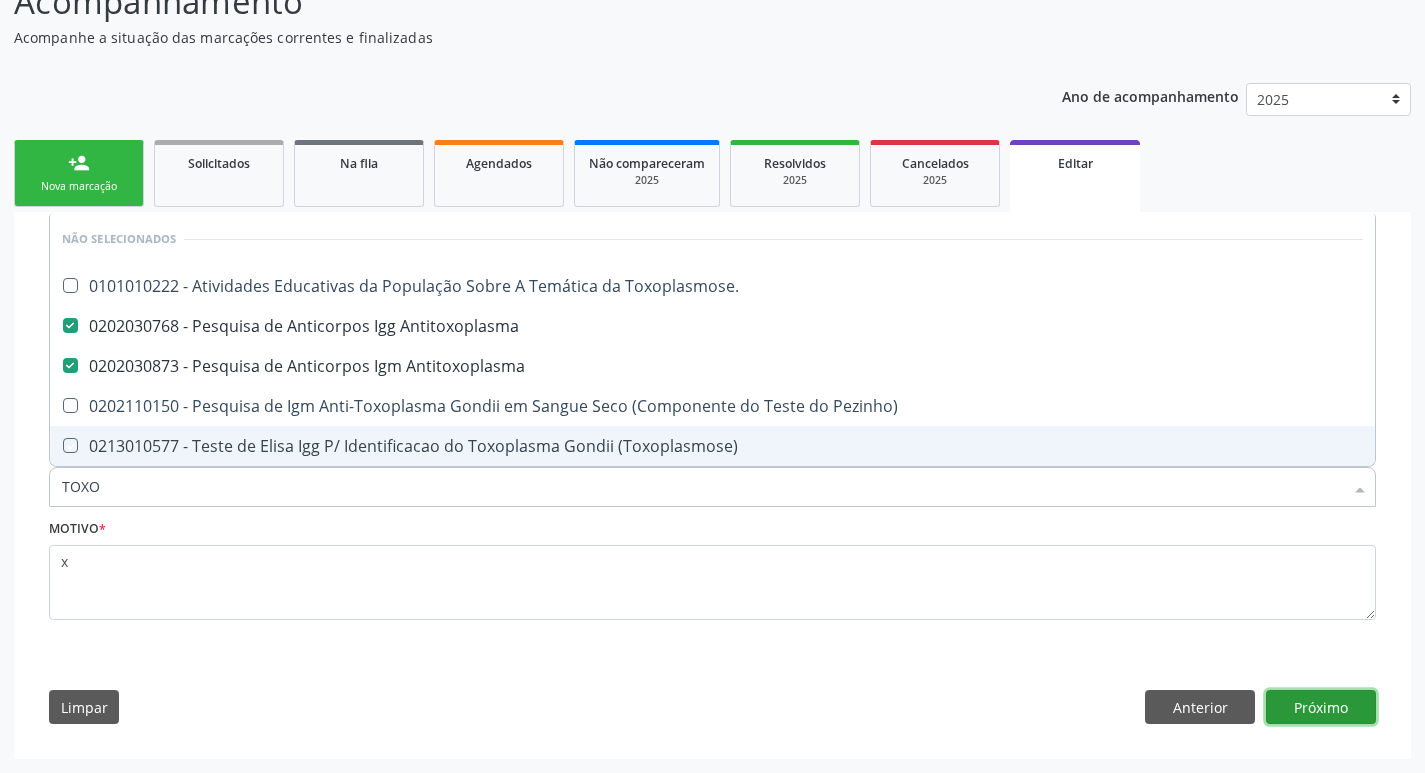 click on "Próximo" at bounding box center (1321, 707) 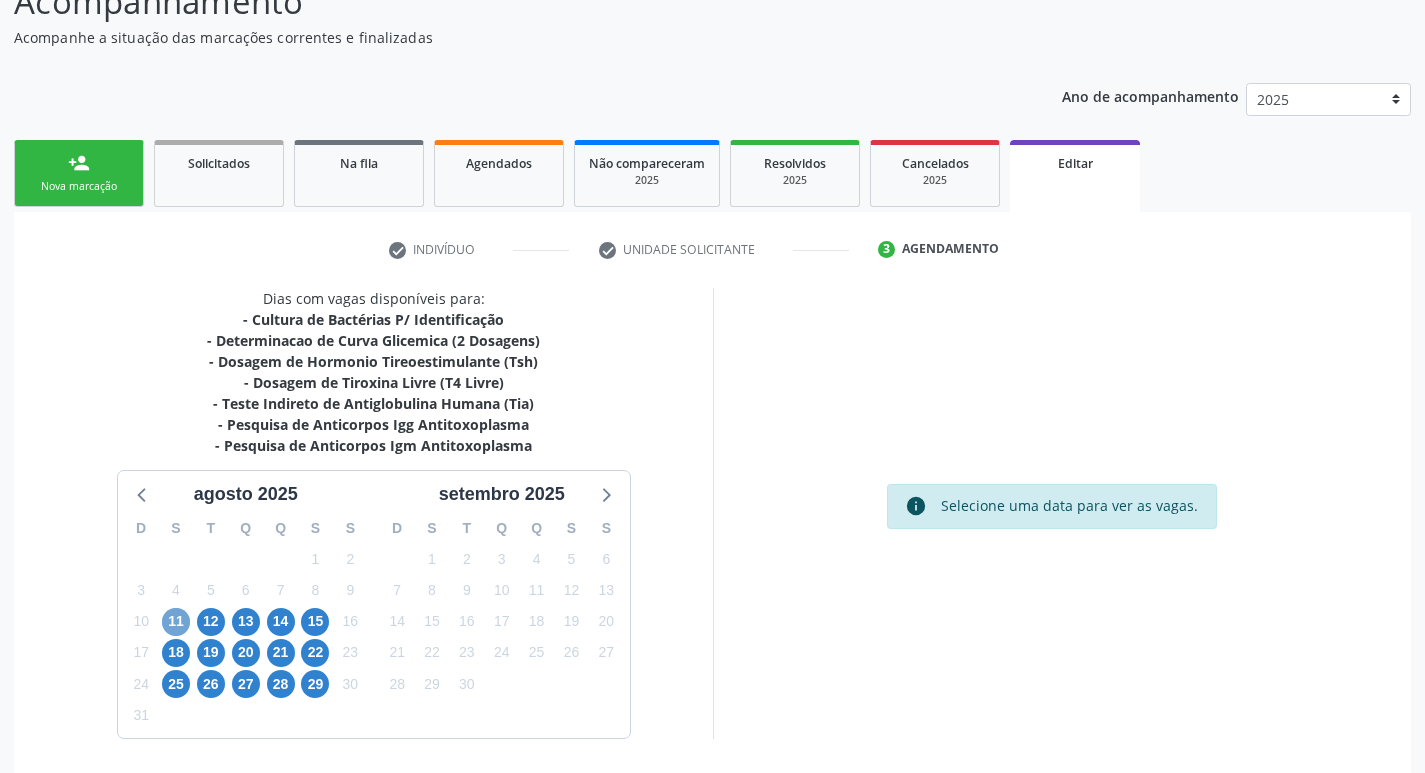 click on "11" at bounding box center [176, 622] 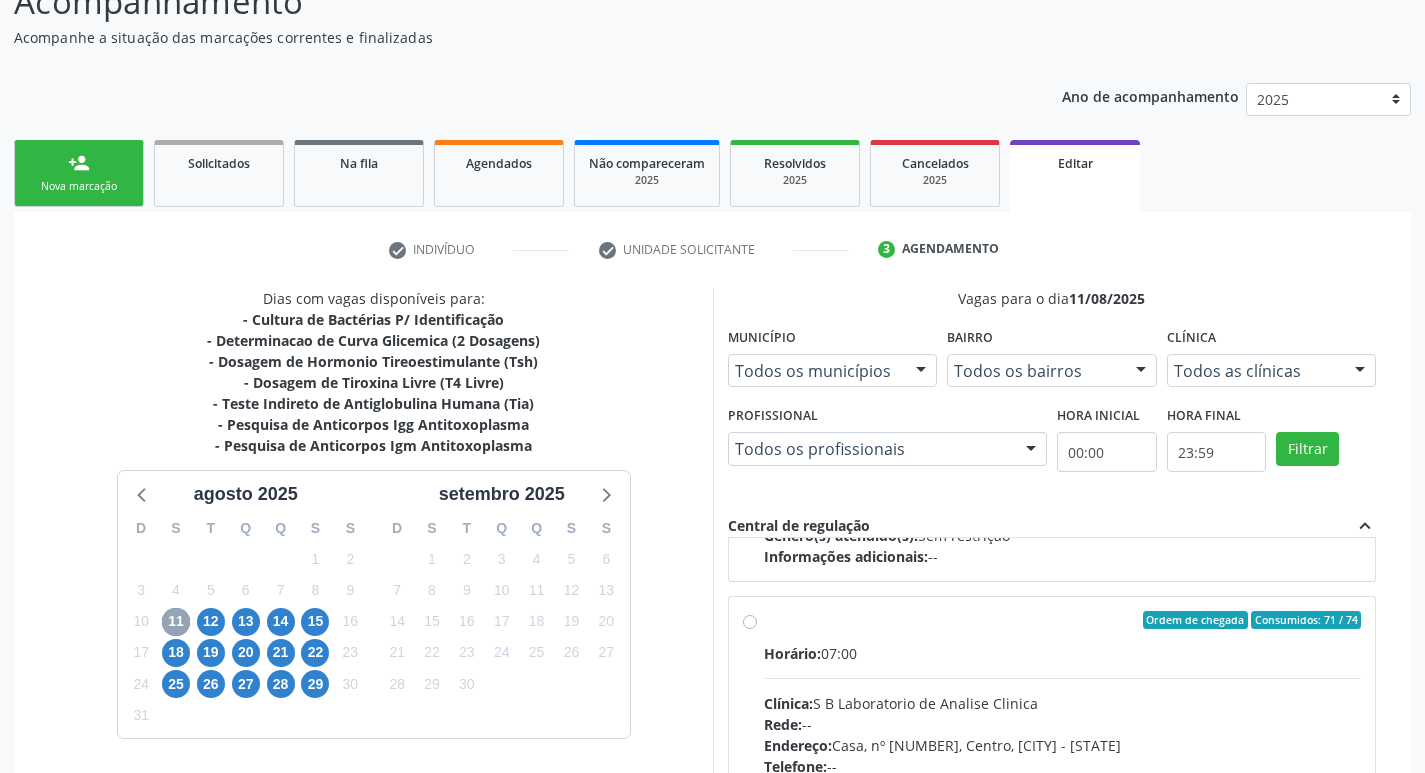 scroll, scrollTop: 315, scrollLeft: 0, axis: vertical 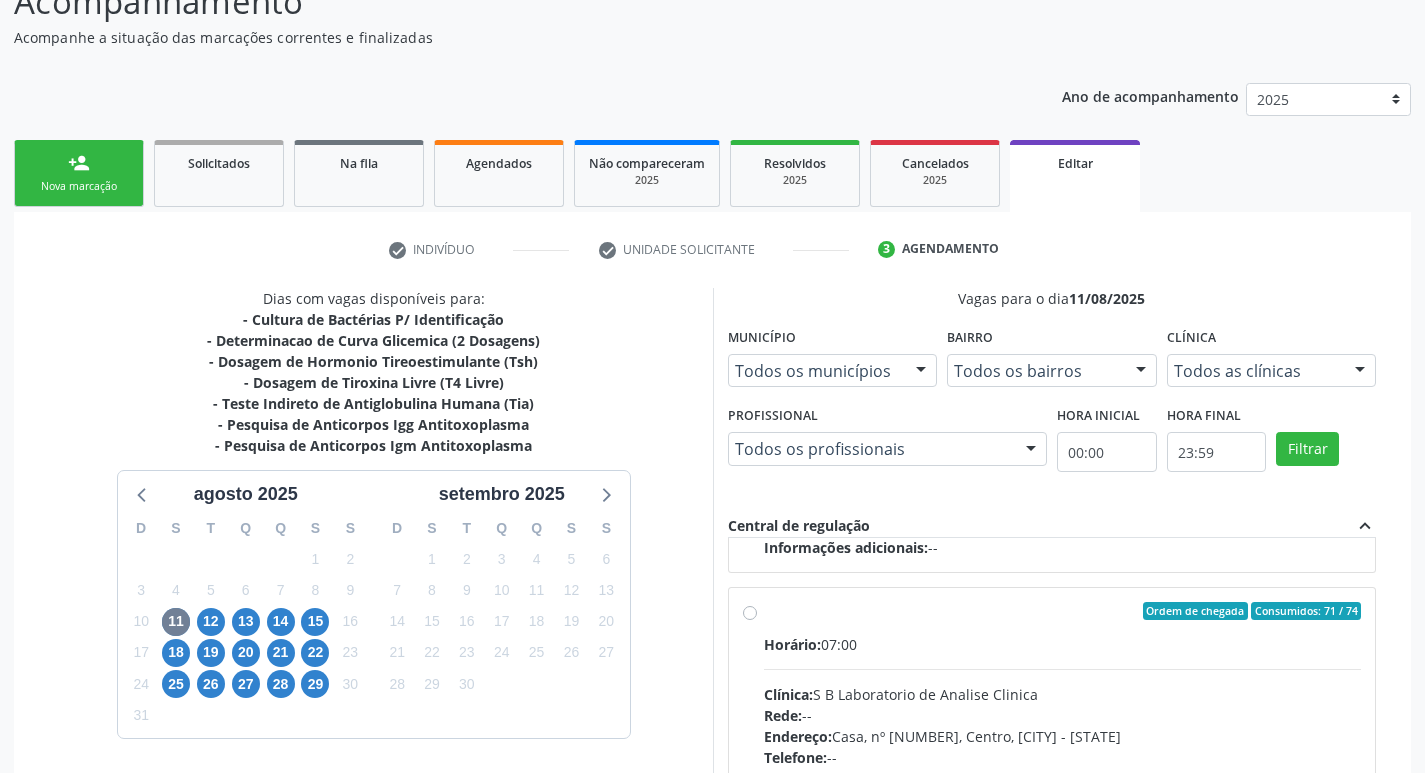 click on "Ordem de chegada
Consumidos: 71 / 74
Horário:   07:00
Clínica:  S B Laboratorio de Analise Clinica
Rede:
--
Endereço:   Casa, nº 679, Centro, [CITY] - [STATE]
Telefone:   [PHONE]
Profissional:
--
Informações adicionais sobre o atendimento
Idade de atendimento:
Sem restrição
Gênero(s) atendido(s):
Sem restrição
Informações adicionais:
--" at bounding box center [1063, 755] 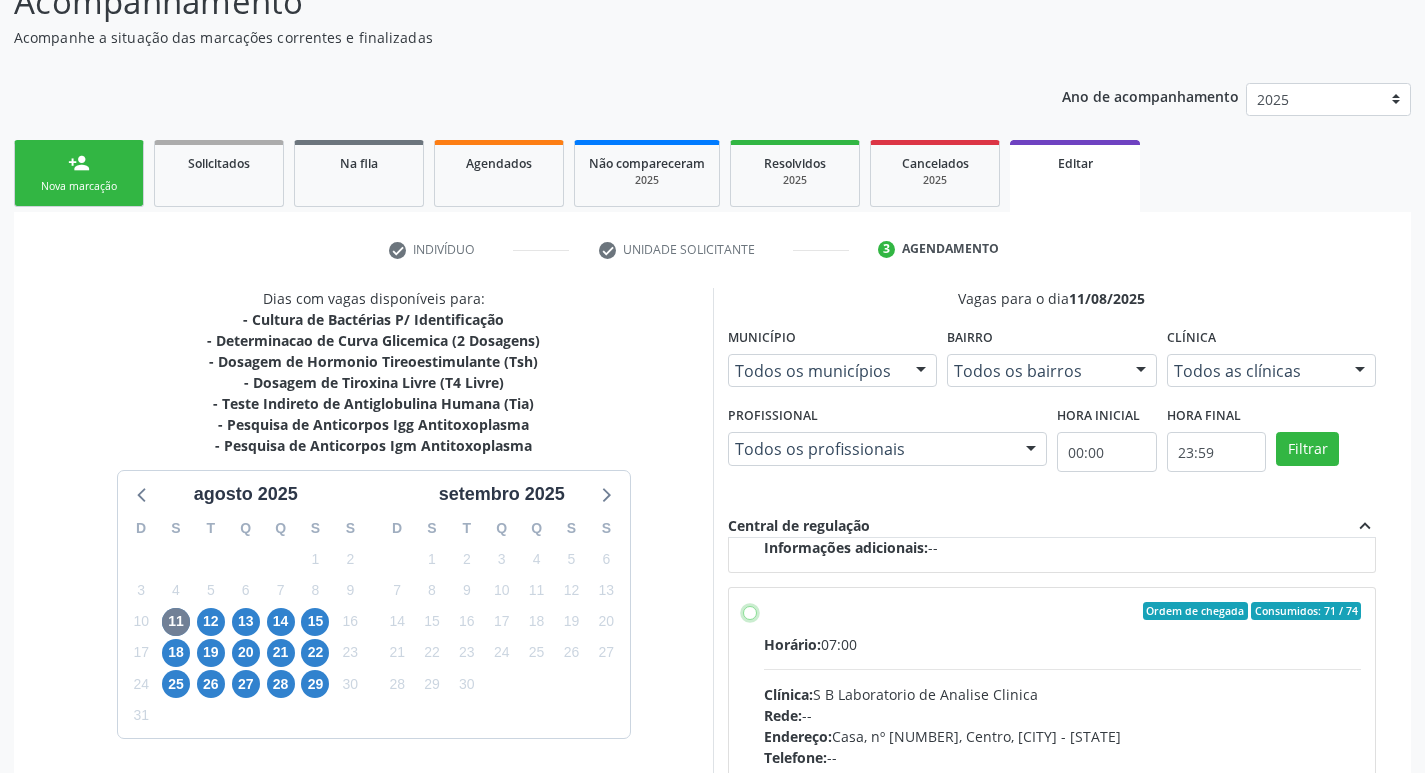 click on "Ordem de chegada
Consumidos: 71 / 74
Horário:   07:00
Clínica:  S B Laboratorio de Analise Clinica
Rede:
--
Endereço:   Casa, nº 679, Centro, [CITY] - [STATE]
Telefone:   [PHONE]
Profissional:
--
Informações adicionais sobre o atendimento
Idade de atendimento:
Sem restrição
Gênero(s) atendido(s):
Sem restrição
Informações adicionais:
--" at bounding box center (750, 611) 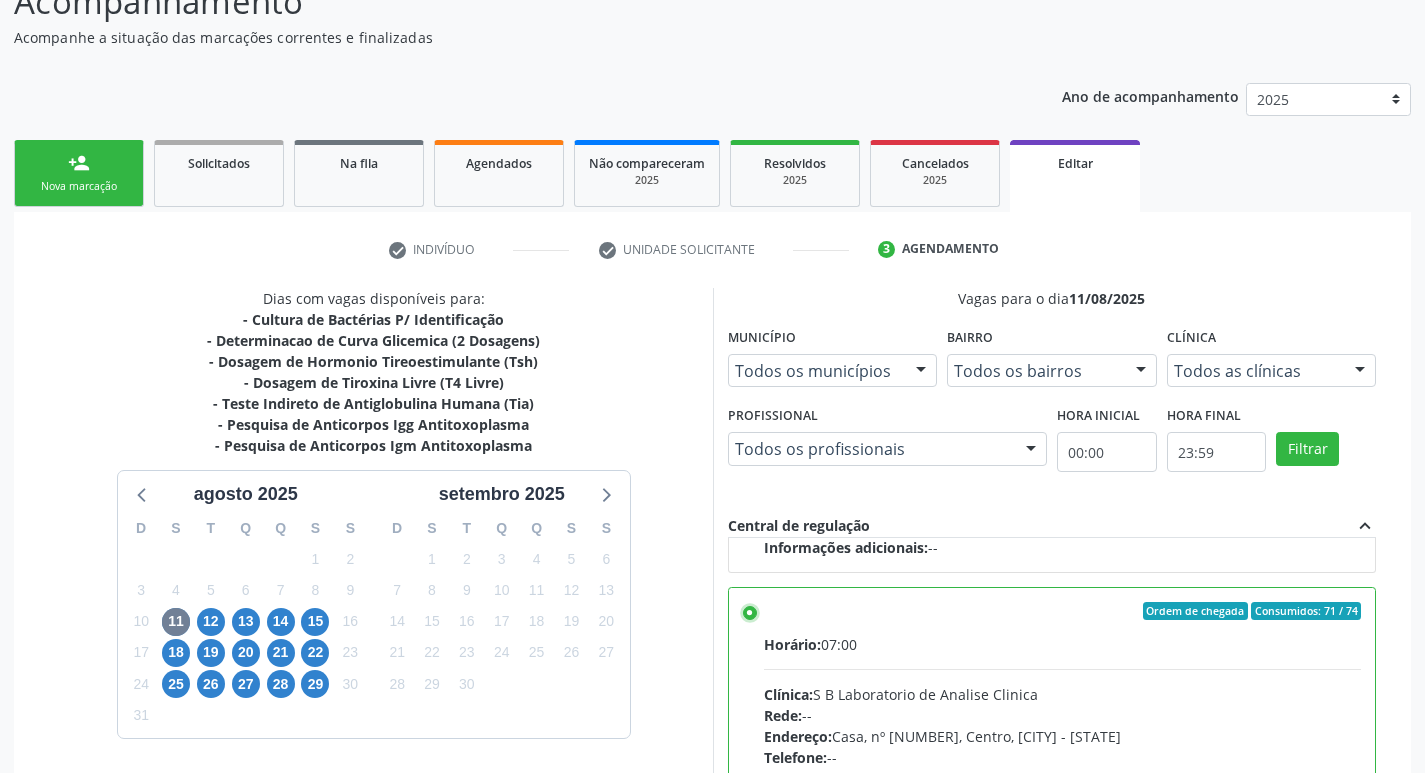 scroll, scrollTop: 448, scrollLeft: 0, axis: vertical 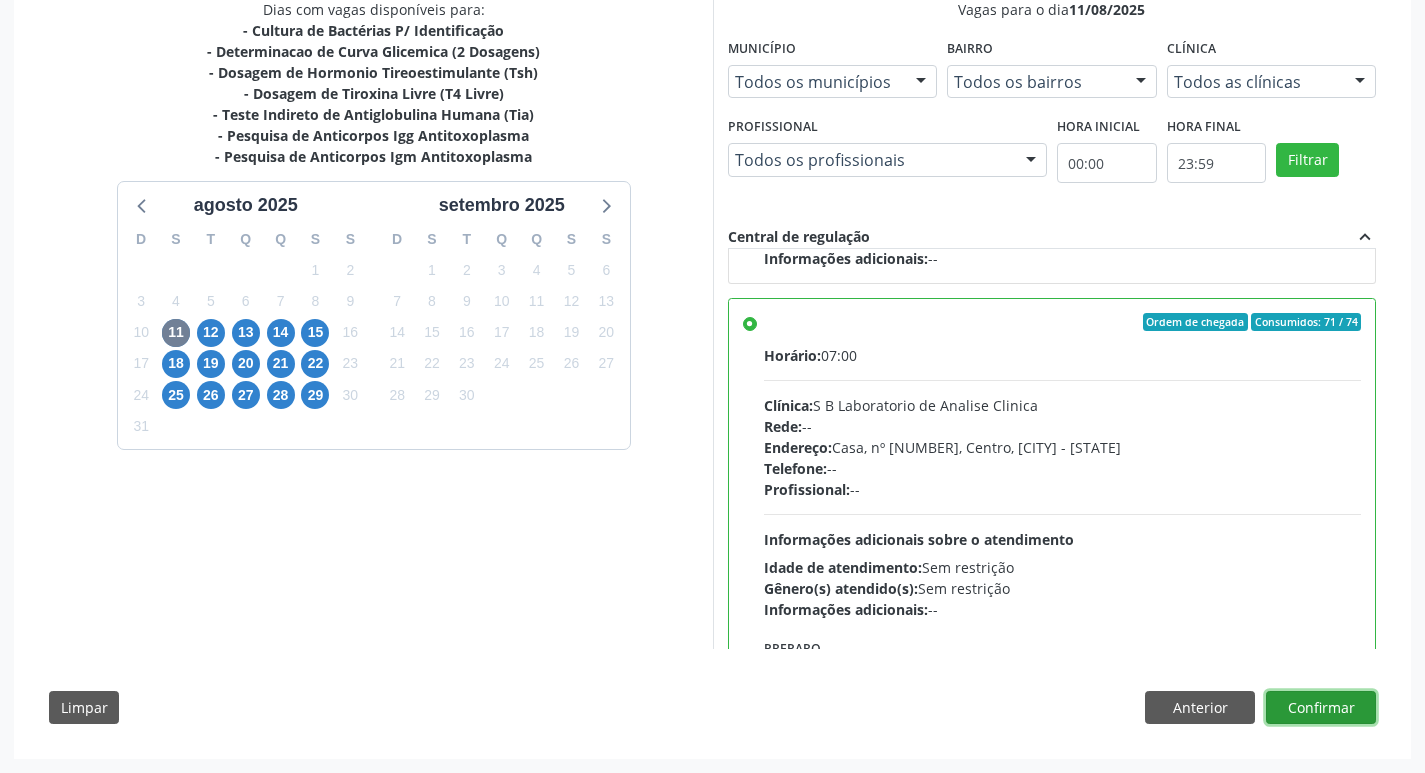 click on "Confirmar" at bounding box center [1321, 708] 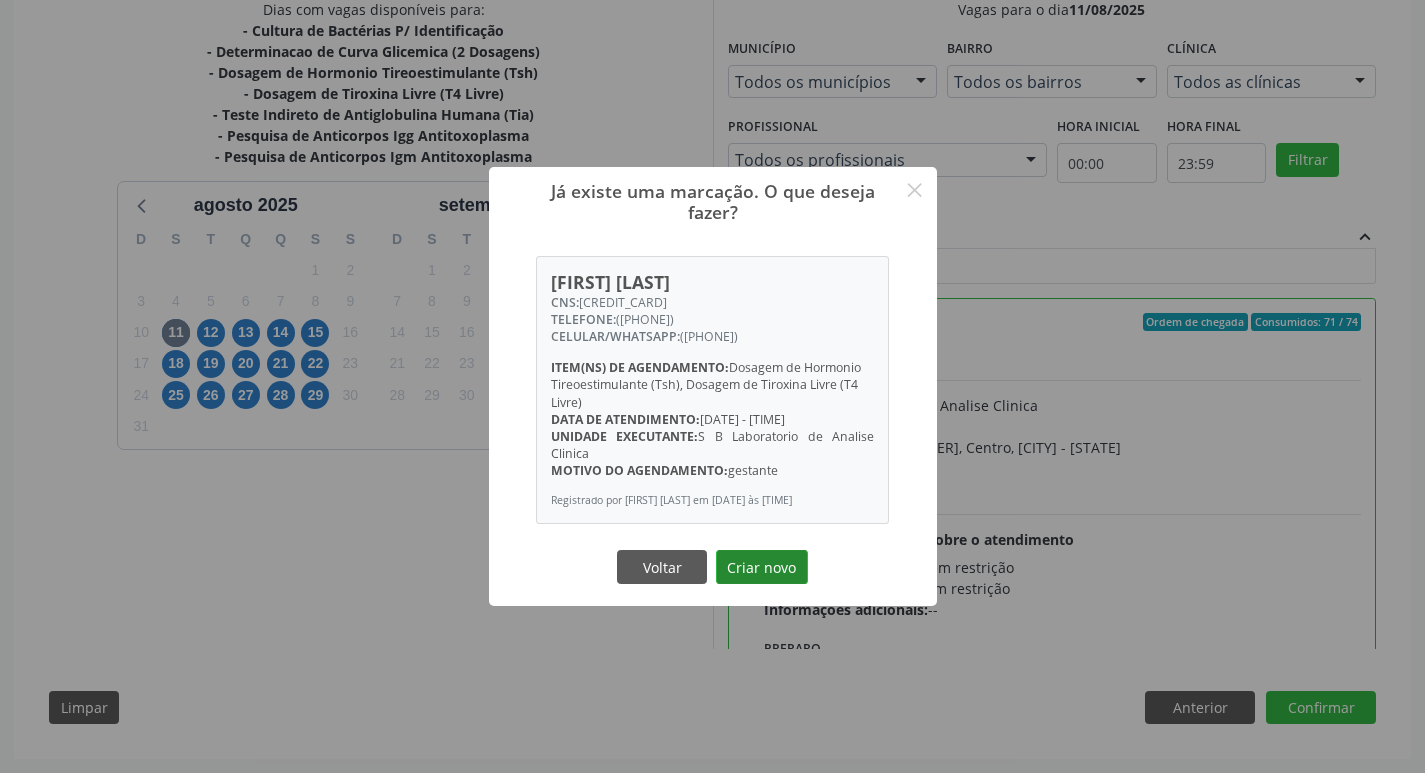 click on "Criar novo" at bounding box center [762, 567] 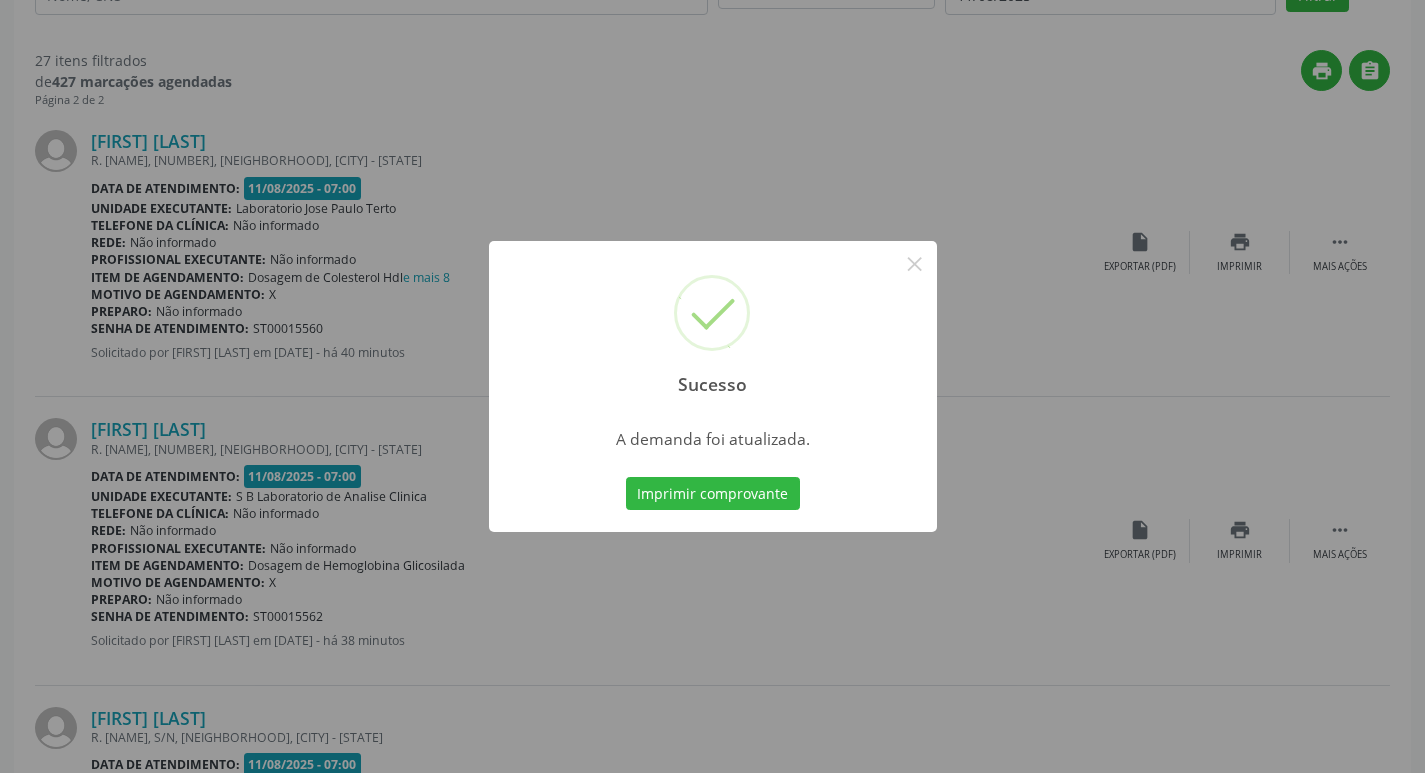 scroll, scrollTop: 0, scrollLeft: 0, axis: both 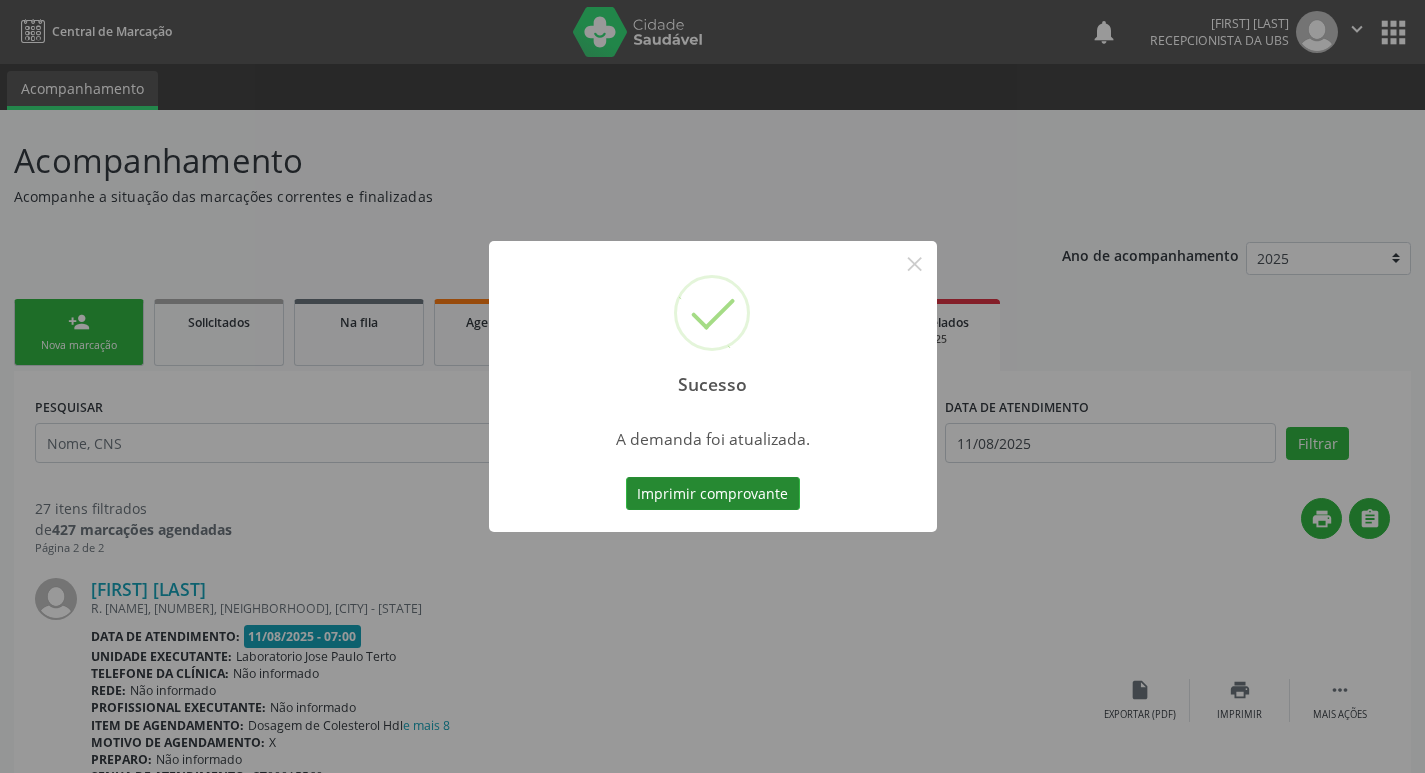 click on "Imprimir comprovante" at bounding box center [713, 494] 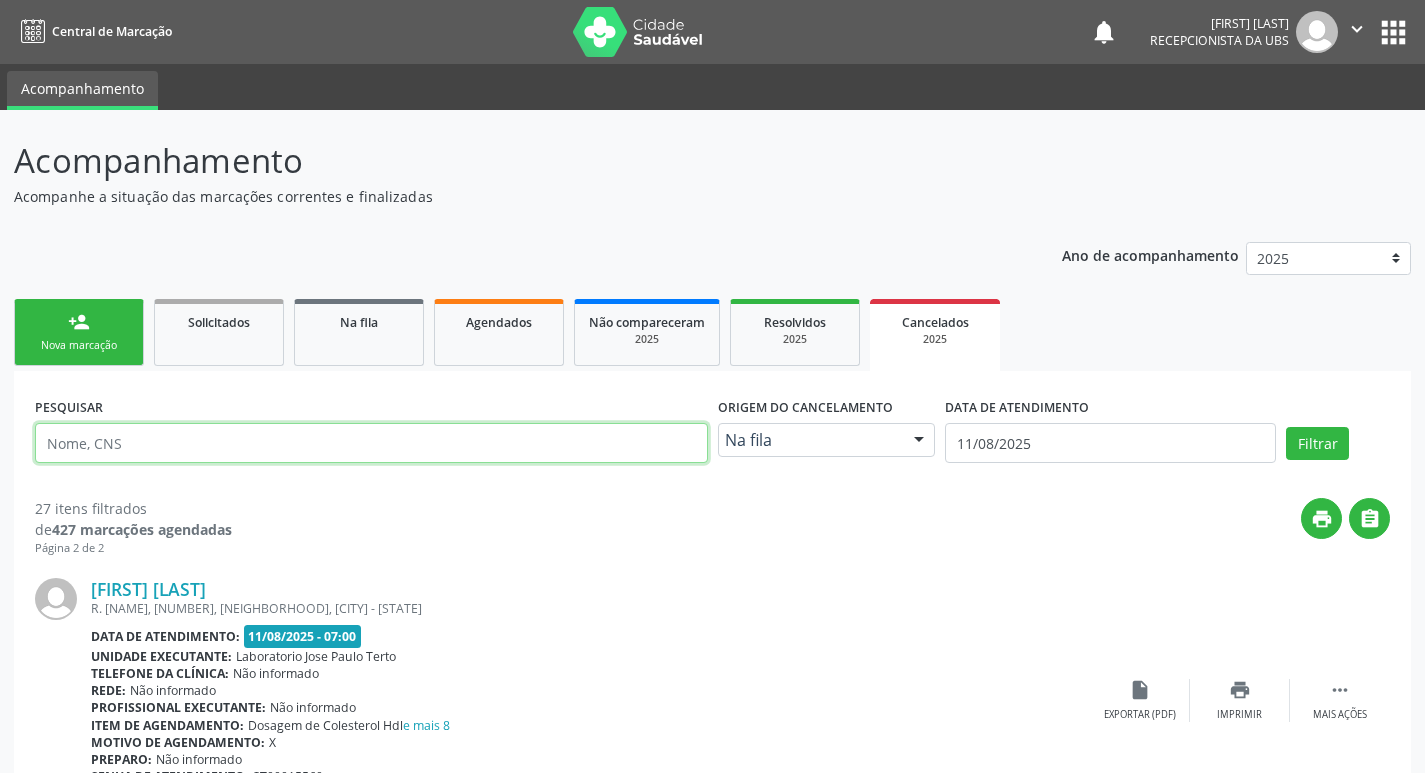 click at bounding box center (371, 443) 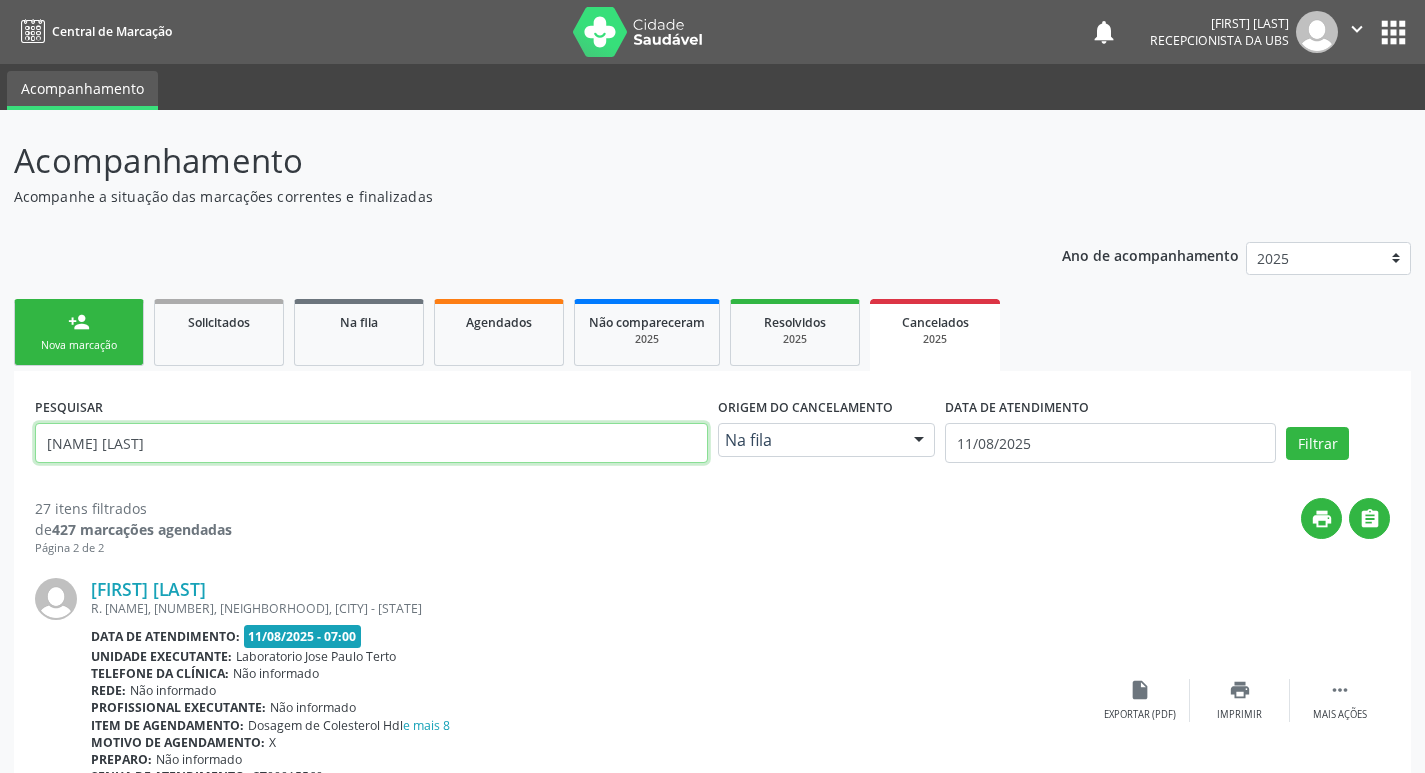 type on "ana katia" 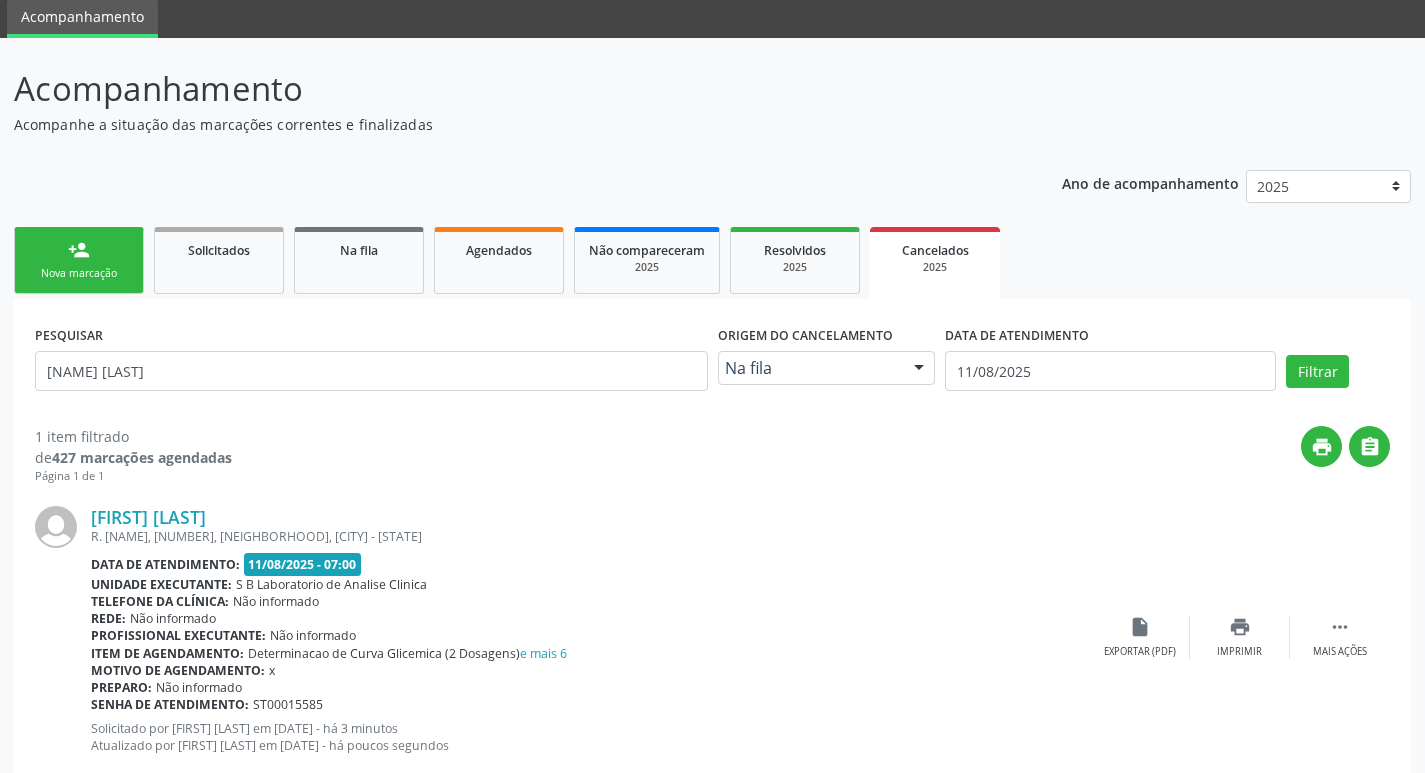 scroll, scrollTop: 123, scrollLeft: 0, axis: vertical 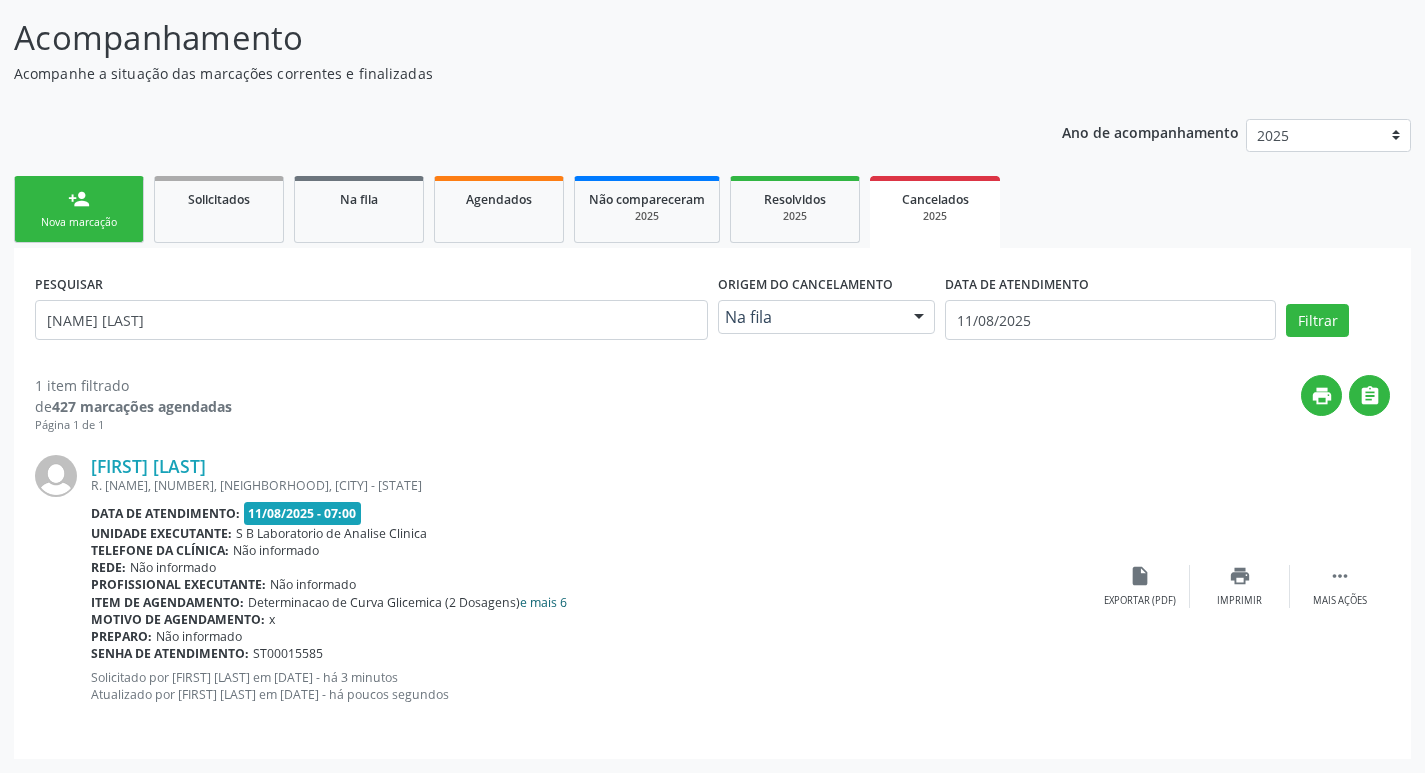 click on "e mais 6" at bounding box center (543, 602) 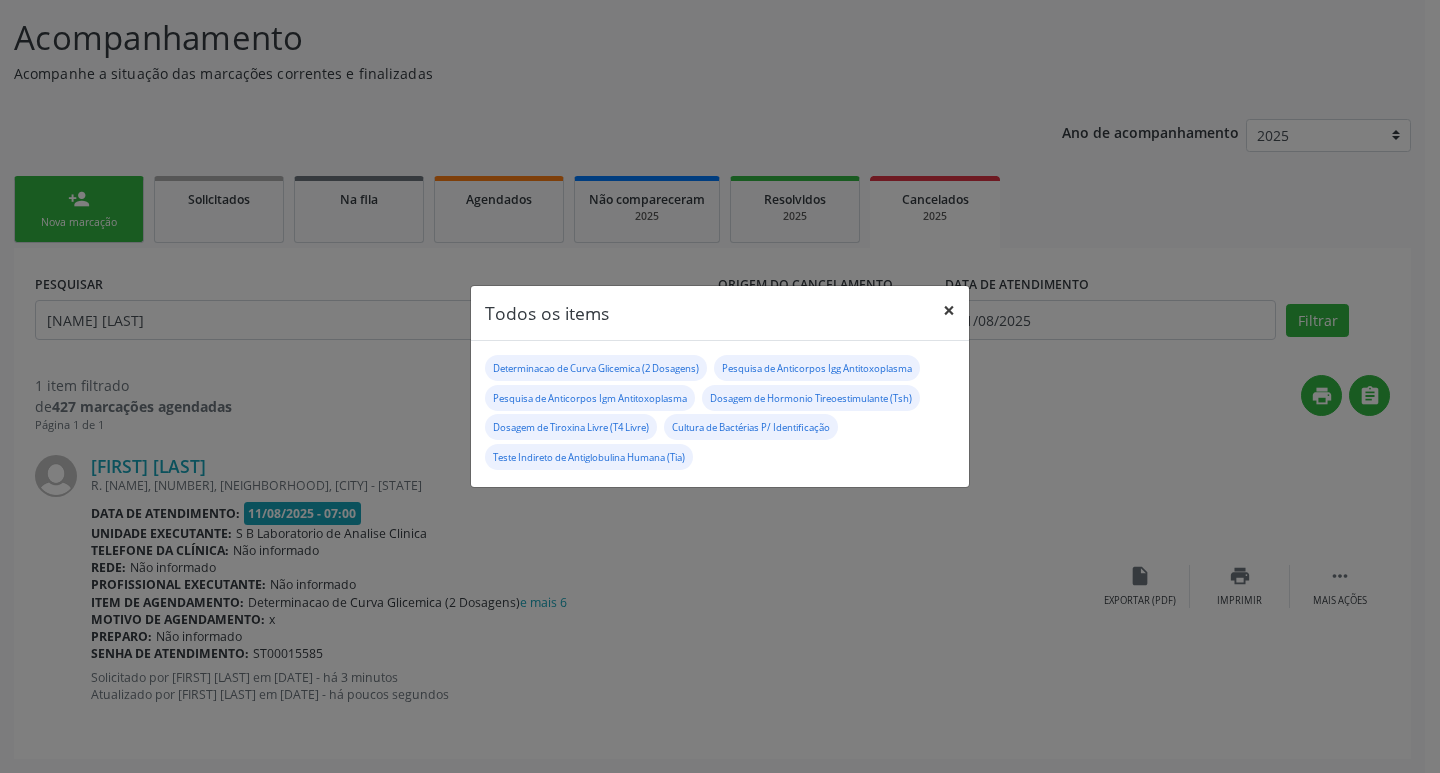 click on "×" at bounding box center [949, 310] 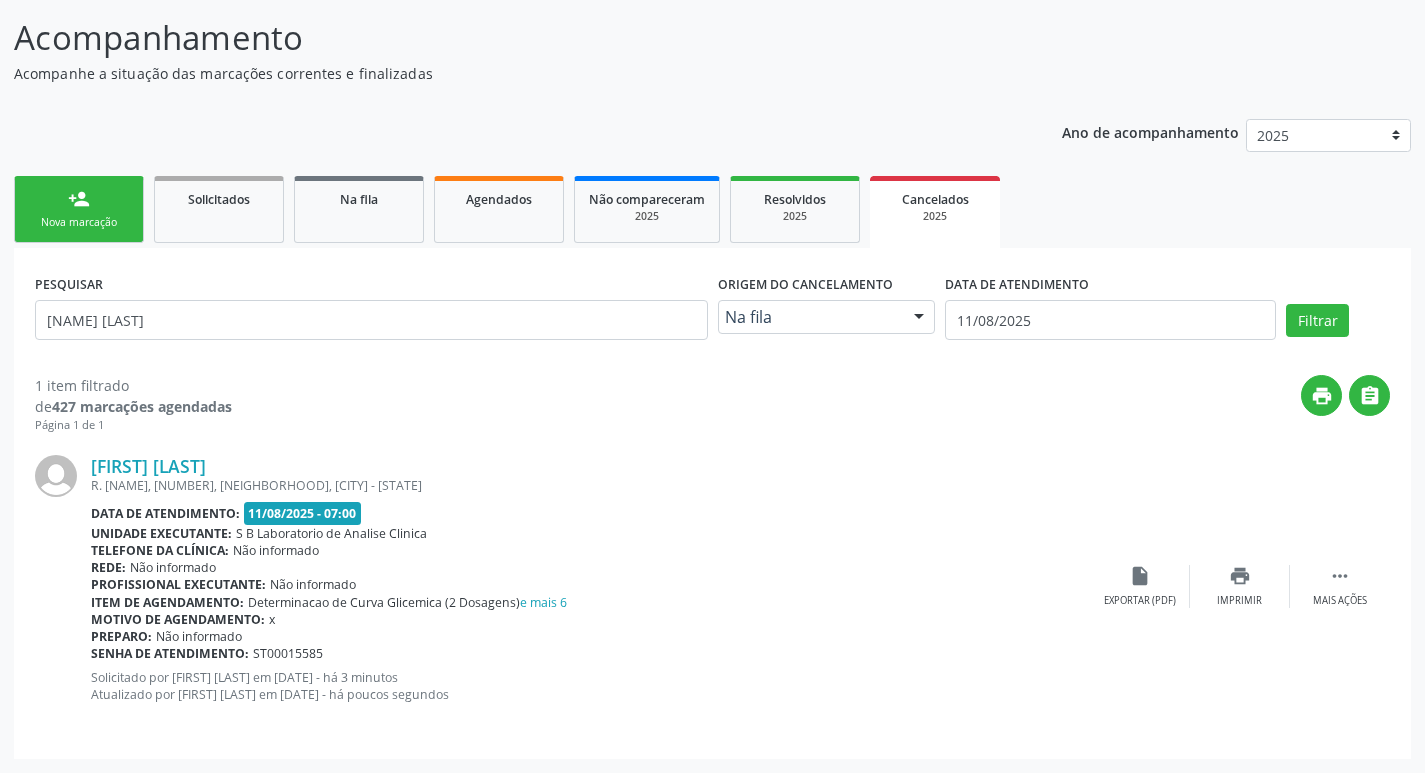 click on "person_add
Nova marcação" at bounding box center [79, 209] 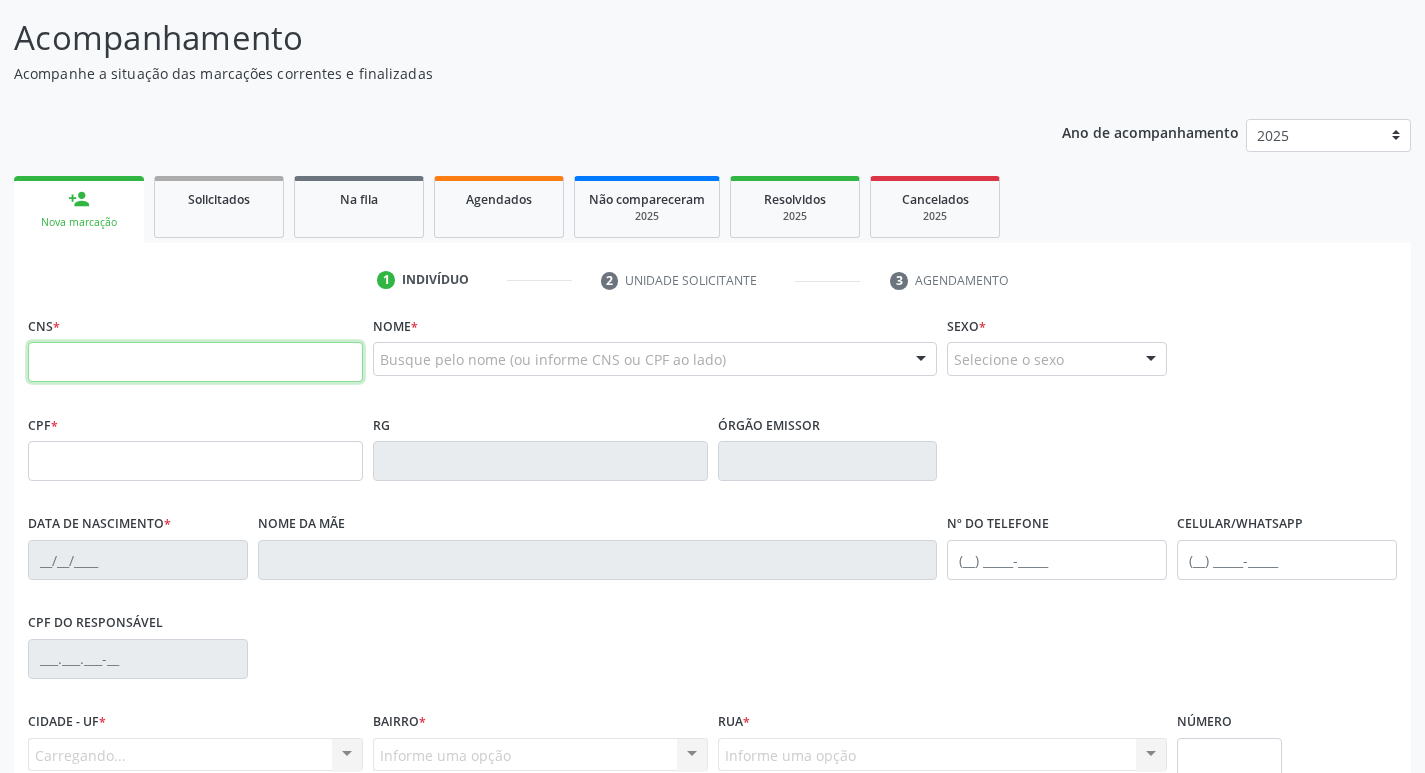 drag, startPoint x: 122, startPoint y: 201, endPoint x: 191, endPoint y: 364, distance: 177.00282 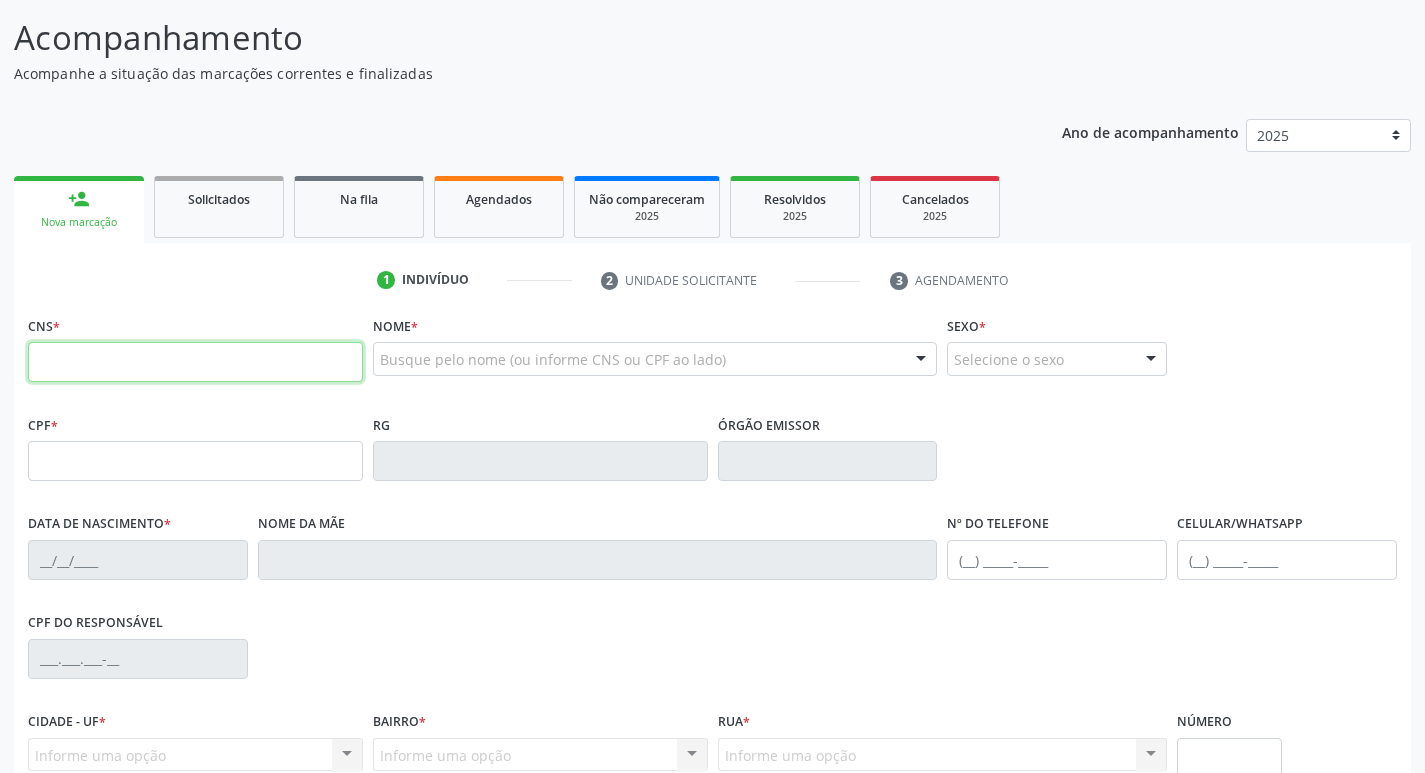 paste on "705 0002 7474 5254" 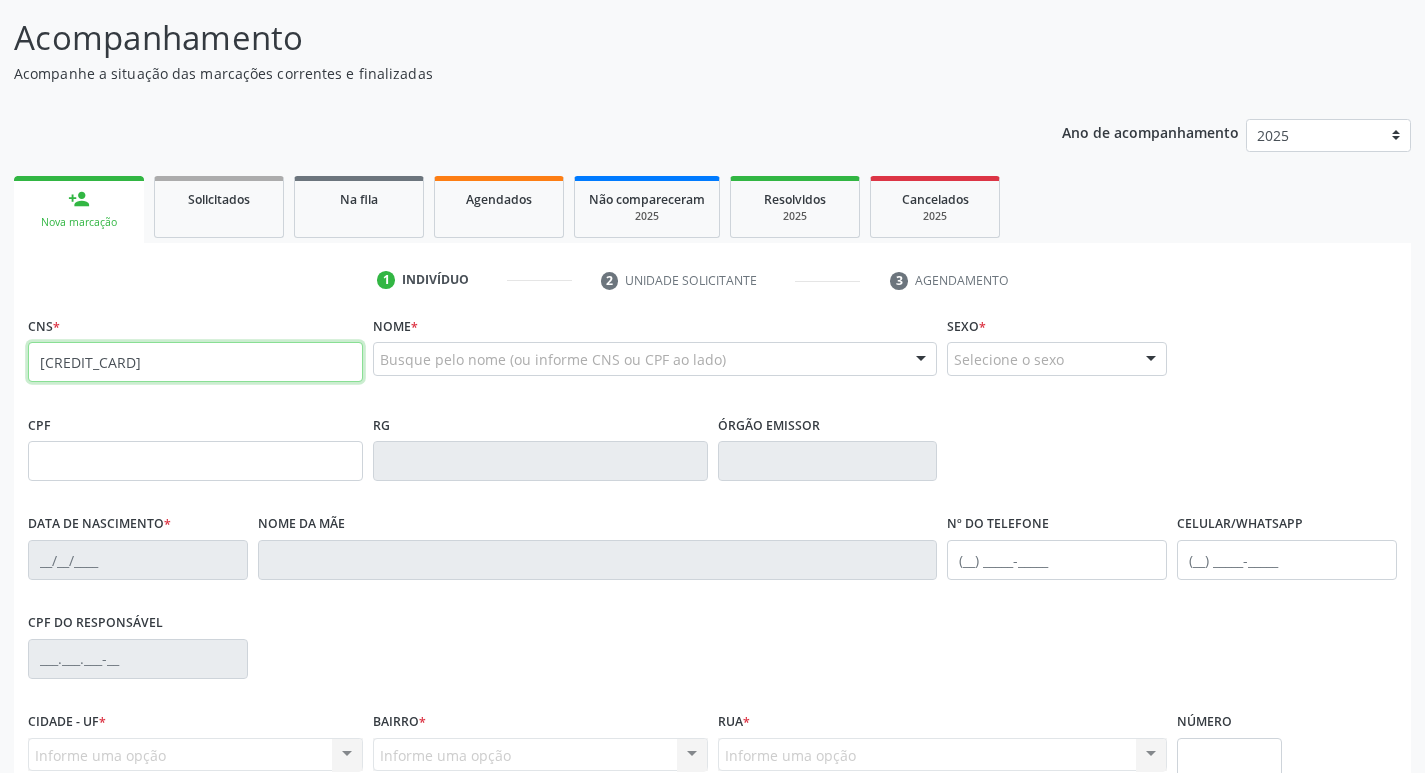 type on "705 0002 7474 5254" 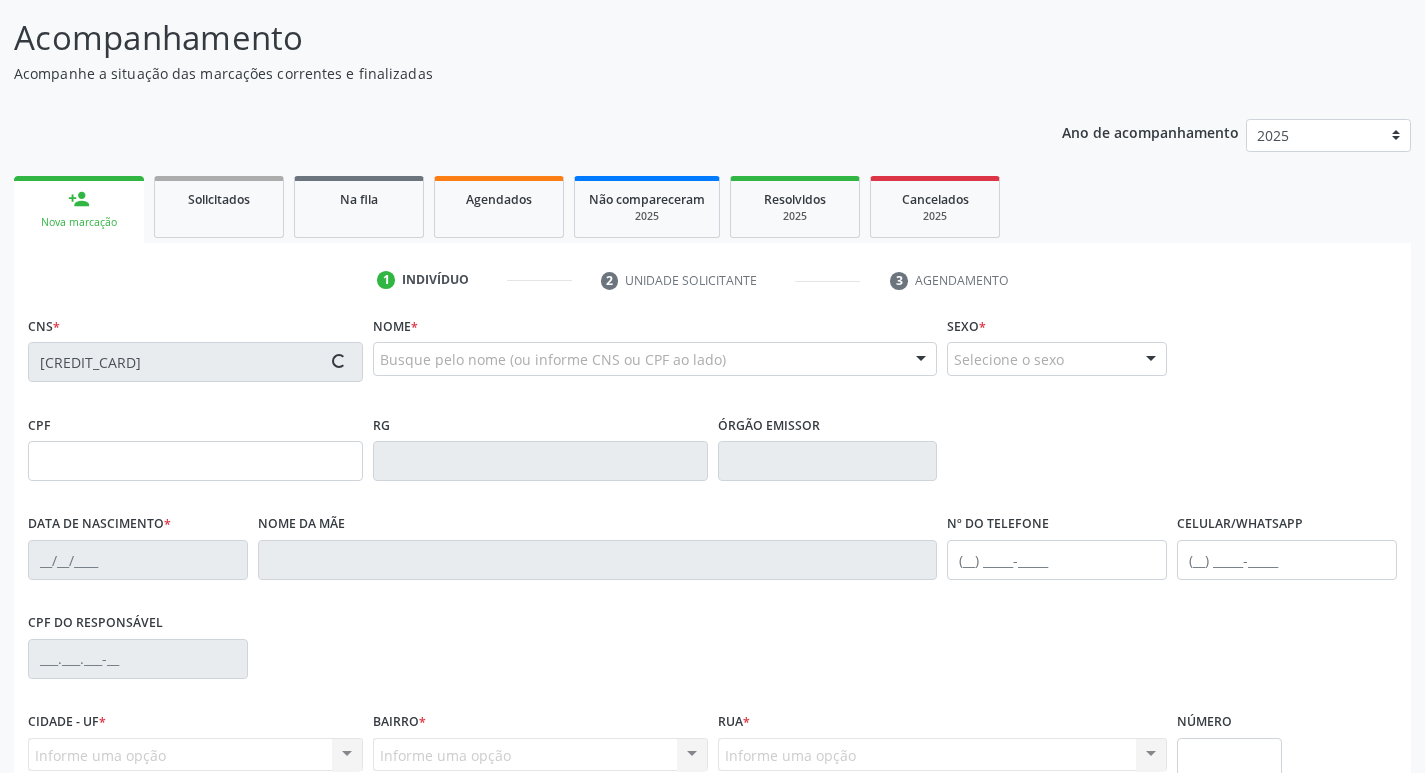 type on "18/03/1988" 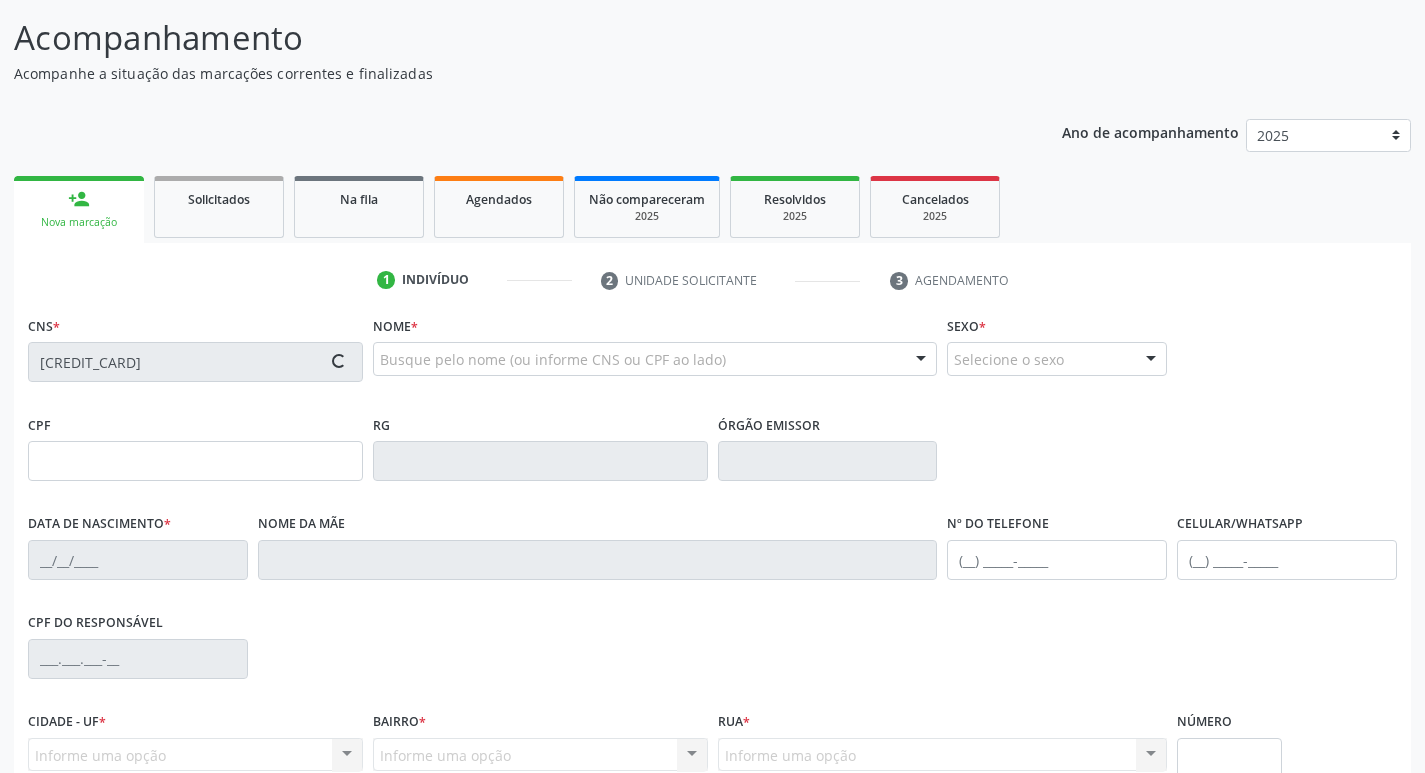 type on "Maria Gomes de Souza" 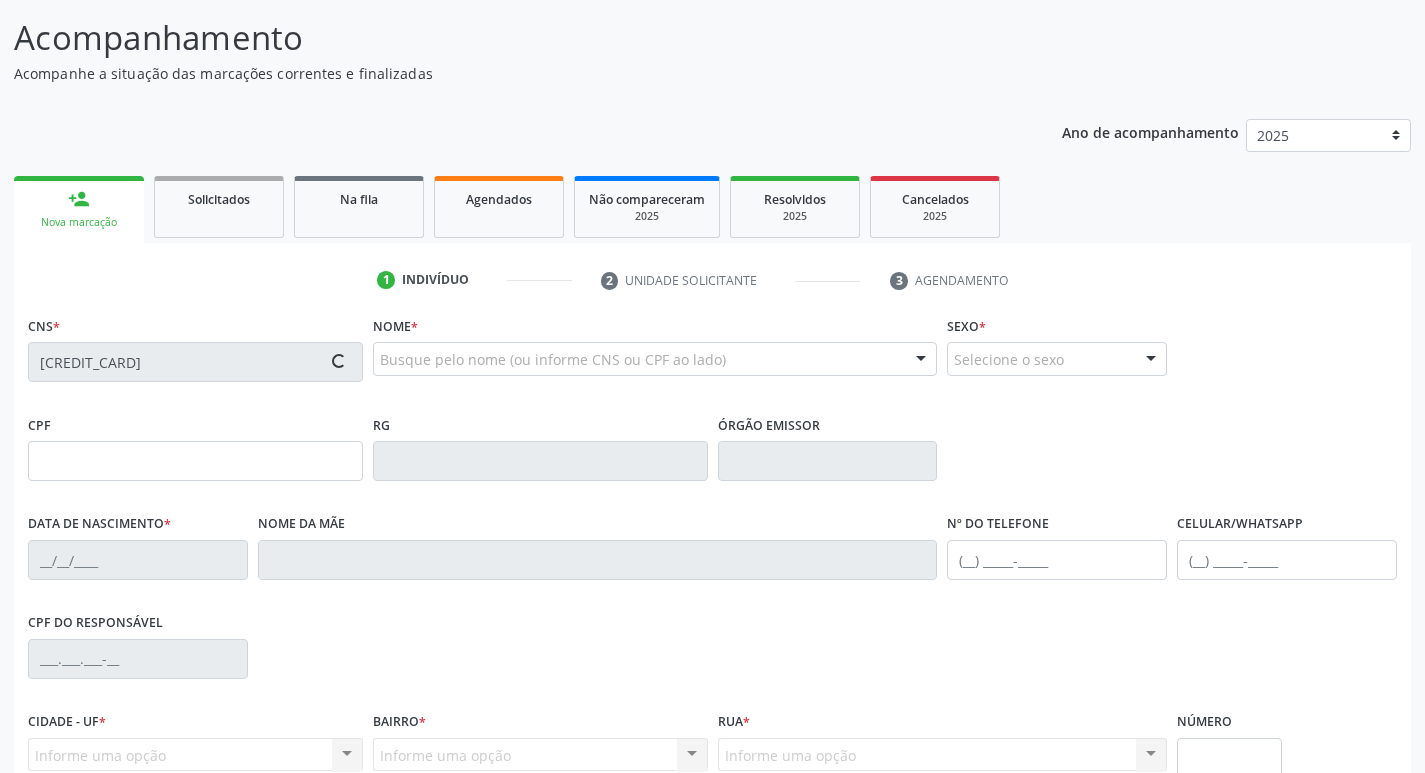 type on "146" 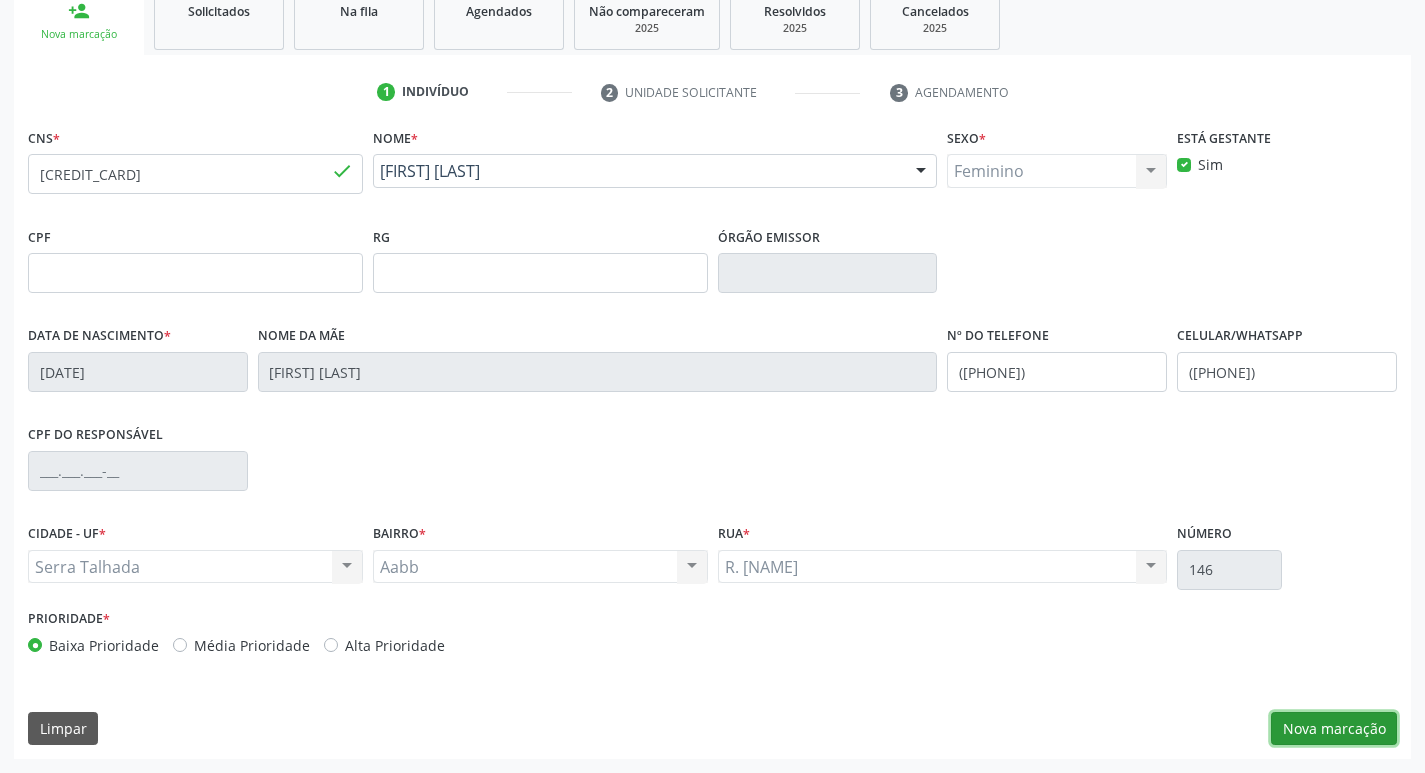 click on "Nova marcação" at bounding box center (1334, 729) 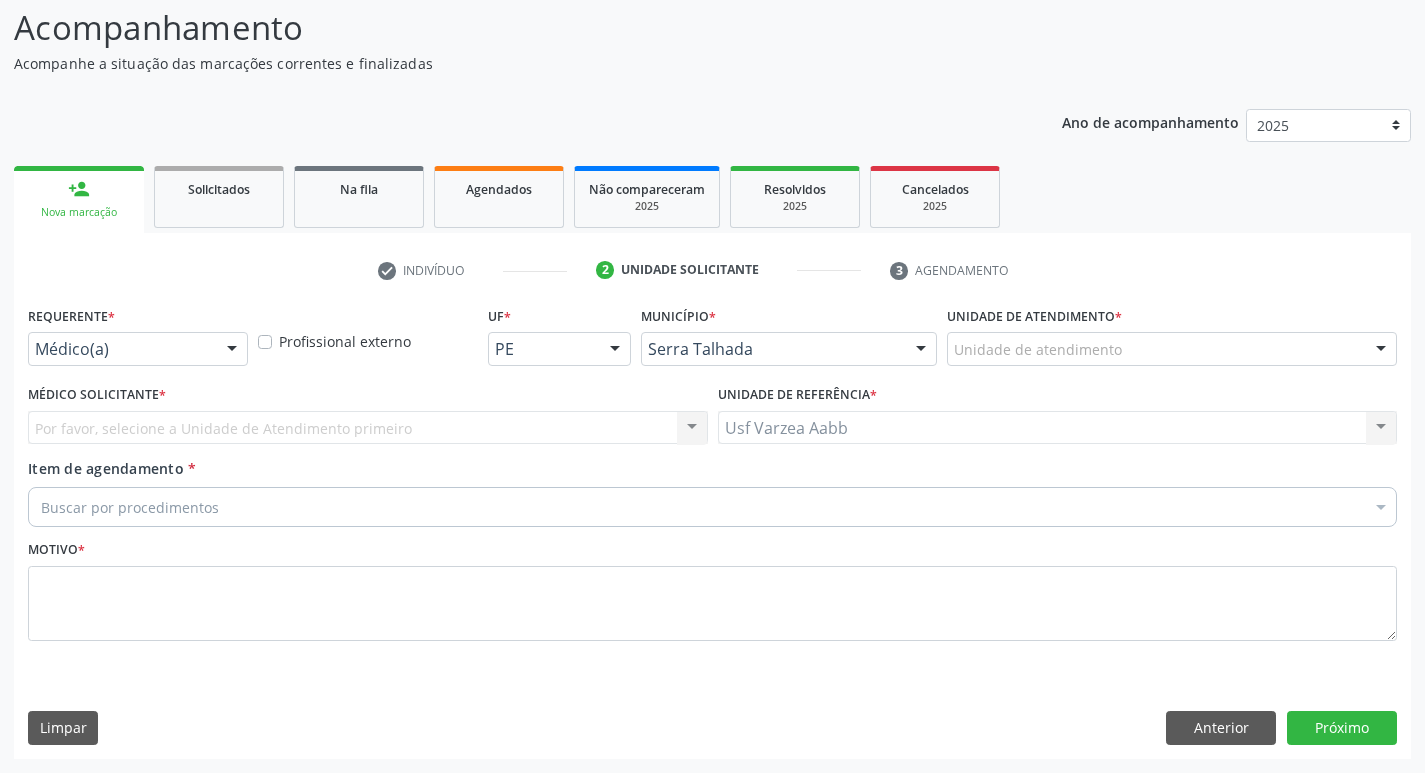 scroll, scrollTop: 133, scrollLeft: 0, axis: vertical 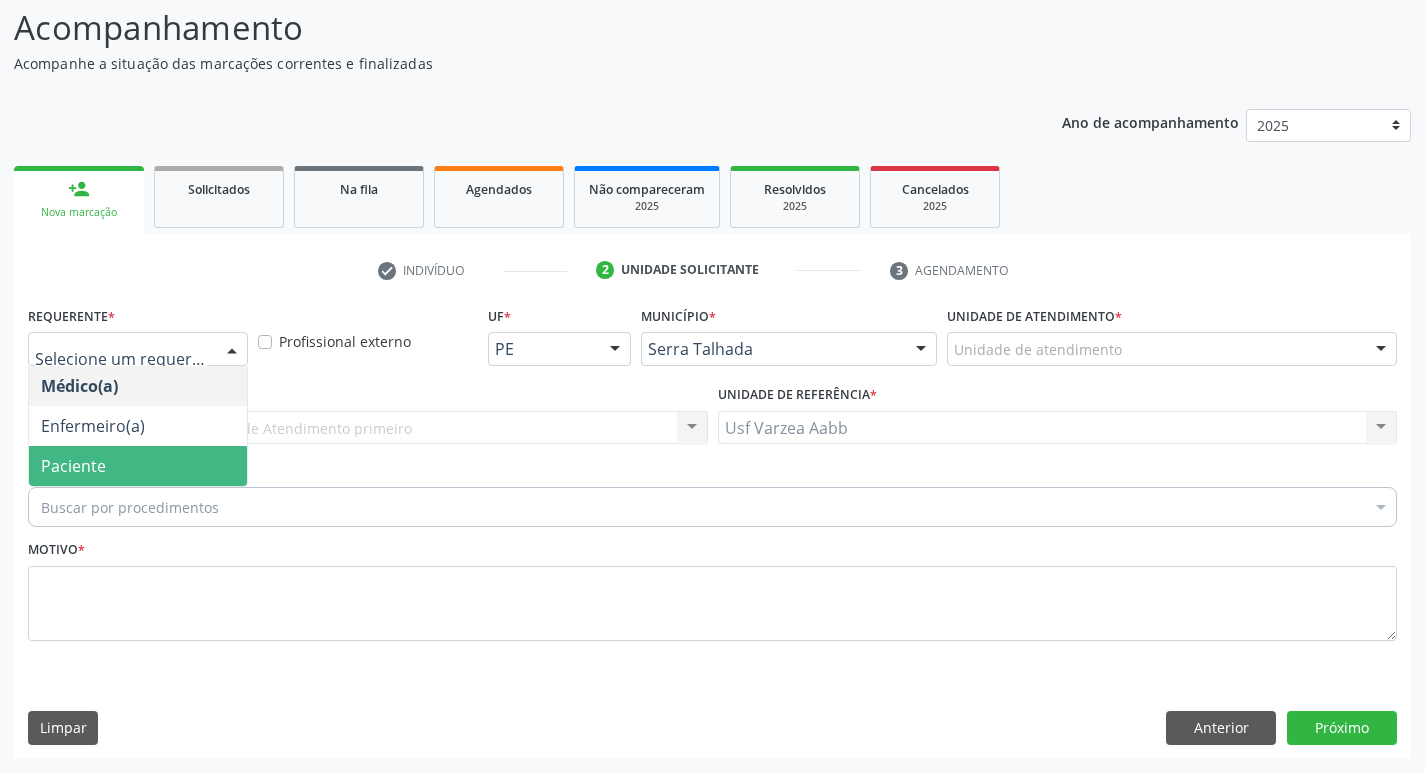 click on "Paciente" at bounding box center (138, 466) 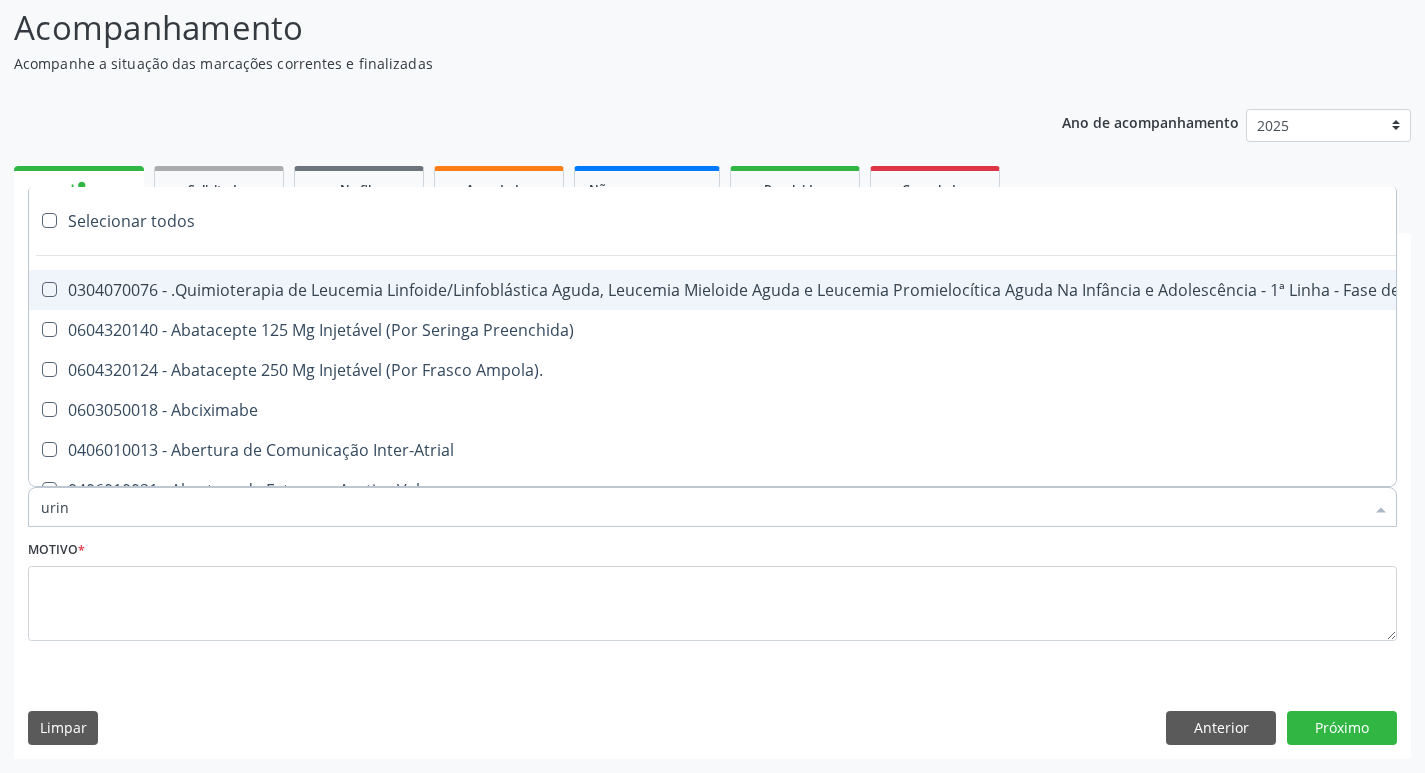 type on "urina" 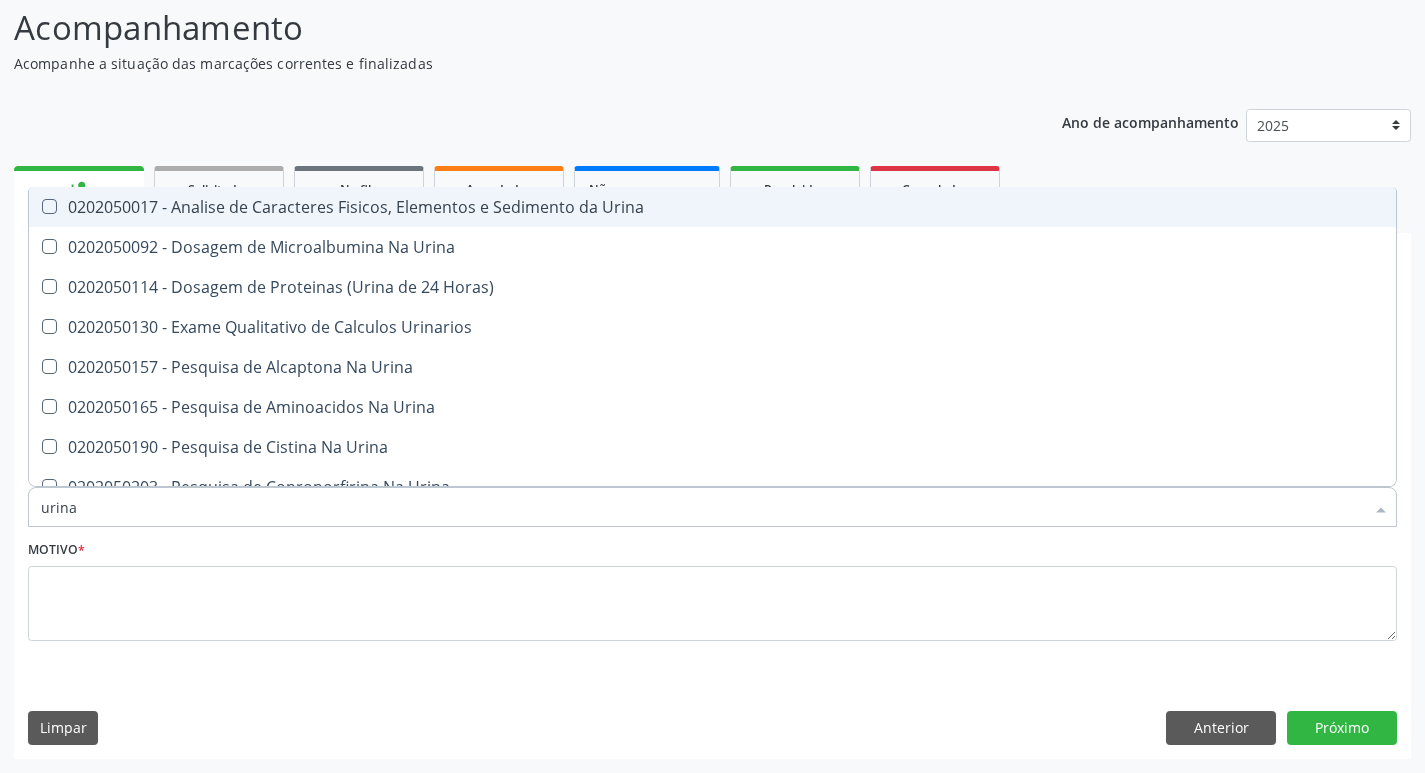 click on "0202050017 - Analise de Caracteres Fisicos, Elementos e Sedimento da Urina" at bounding box center [712, 207] 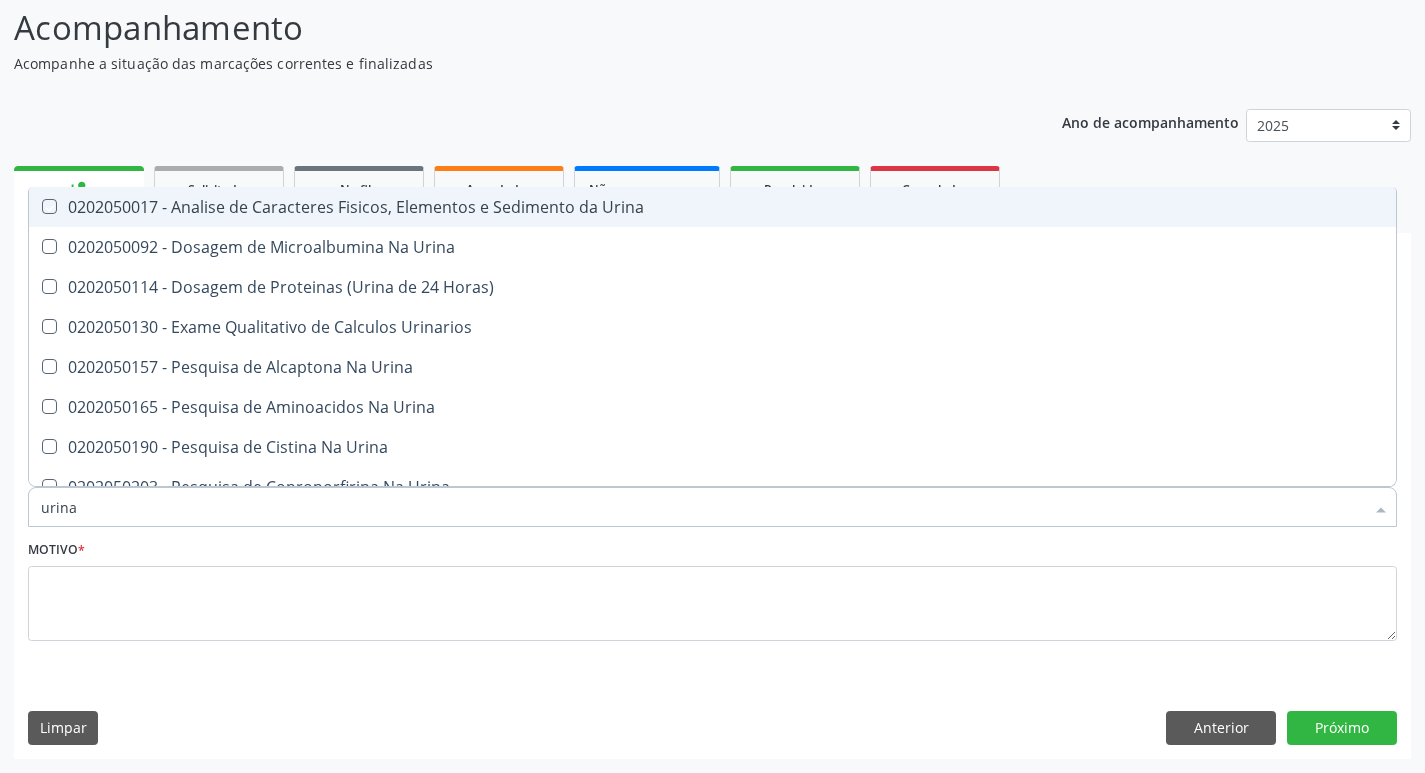 checkbox on "true" 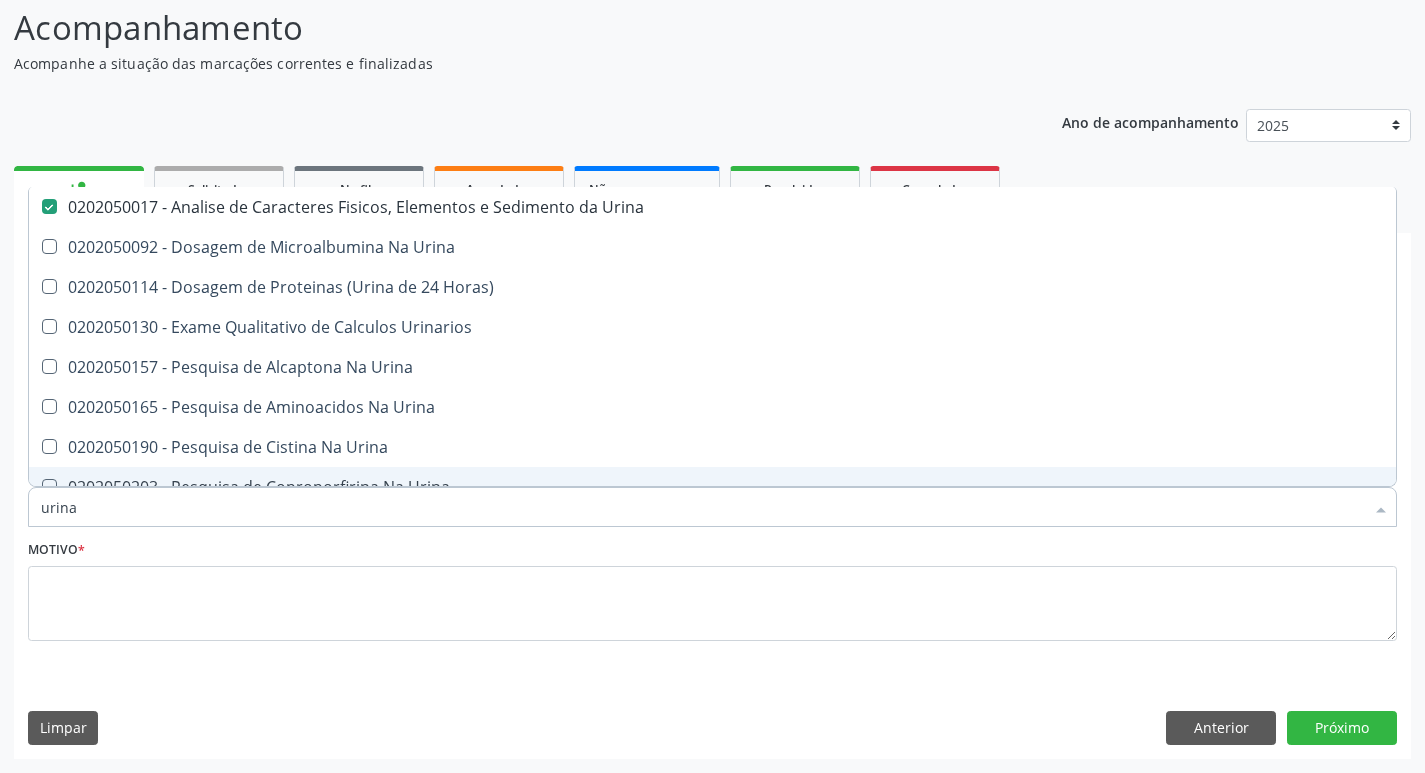 click on "urina" at bounding box center [702, 507] 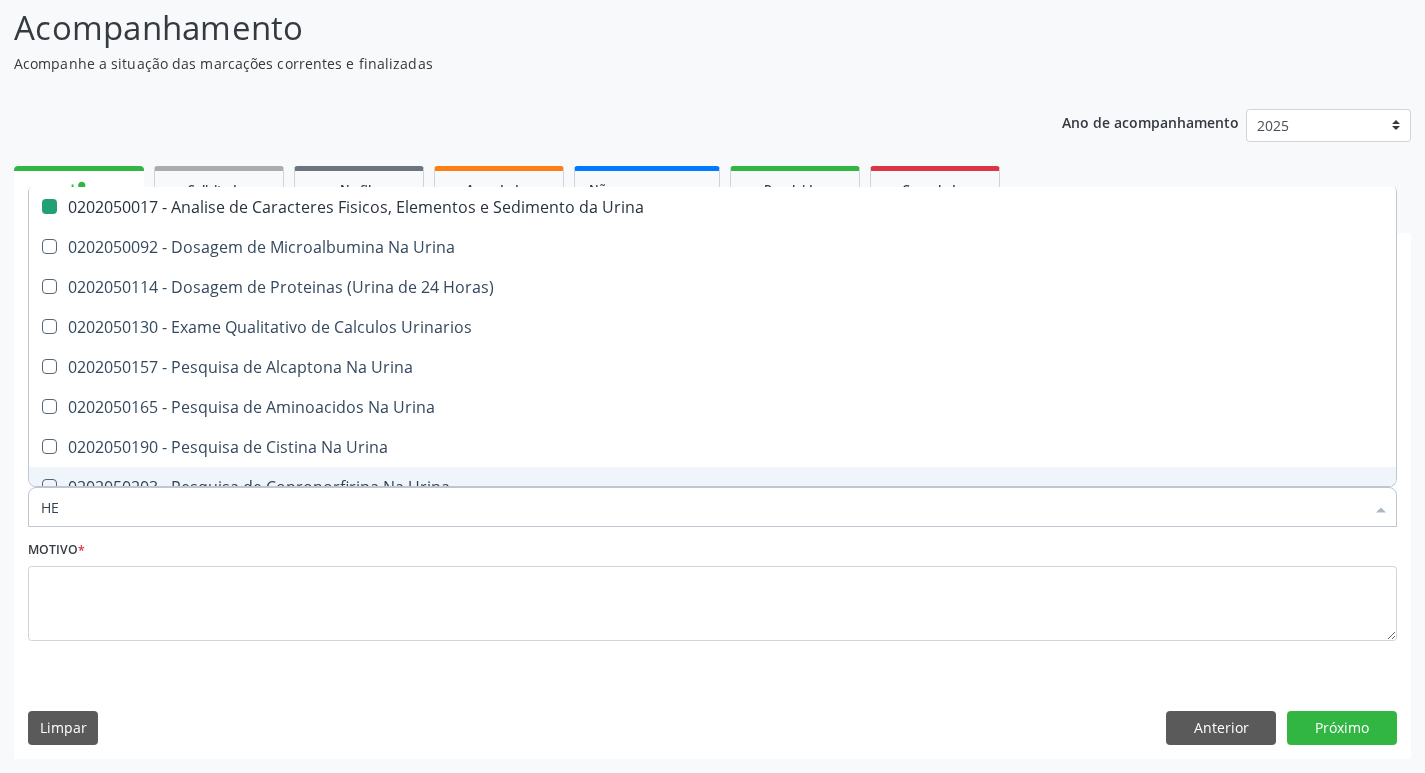 type on "HEM" 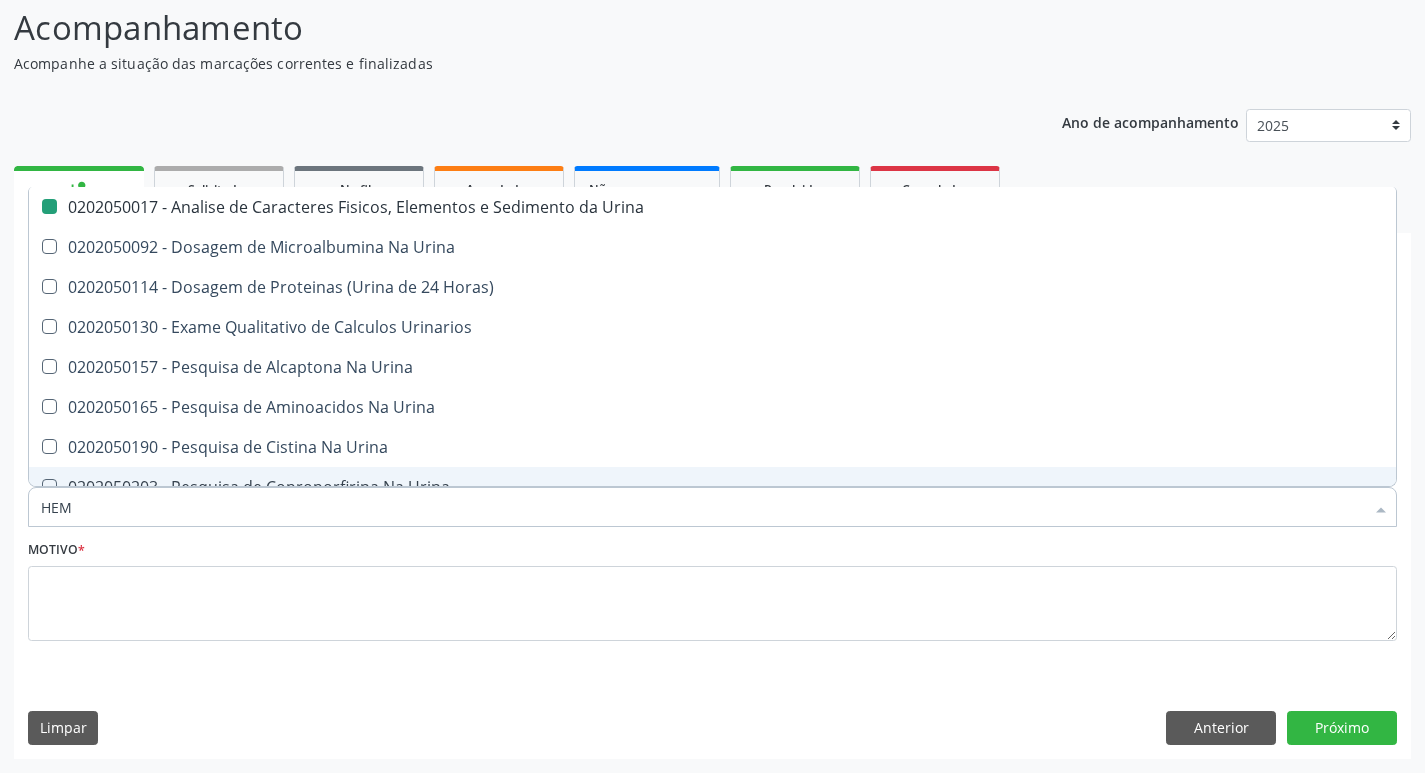 checkbox on "false" 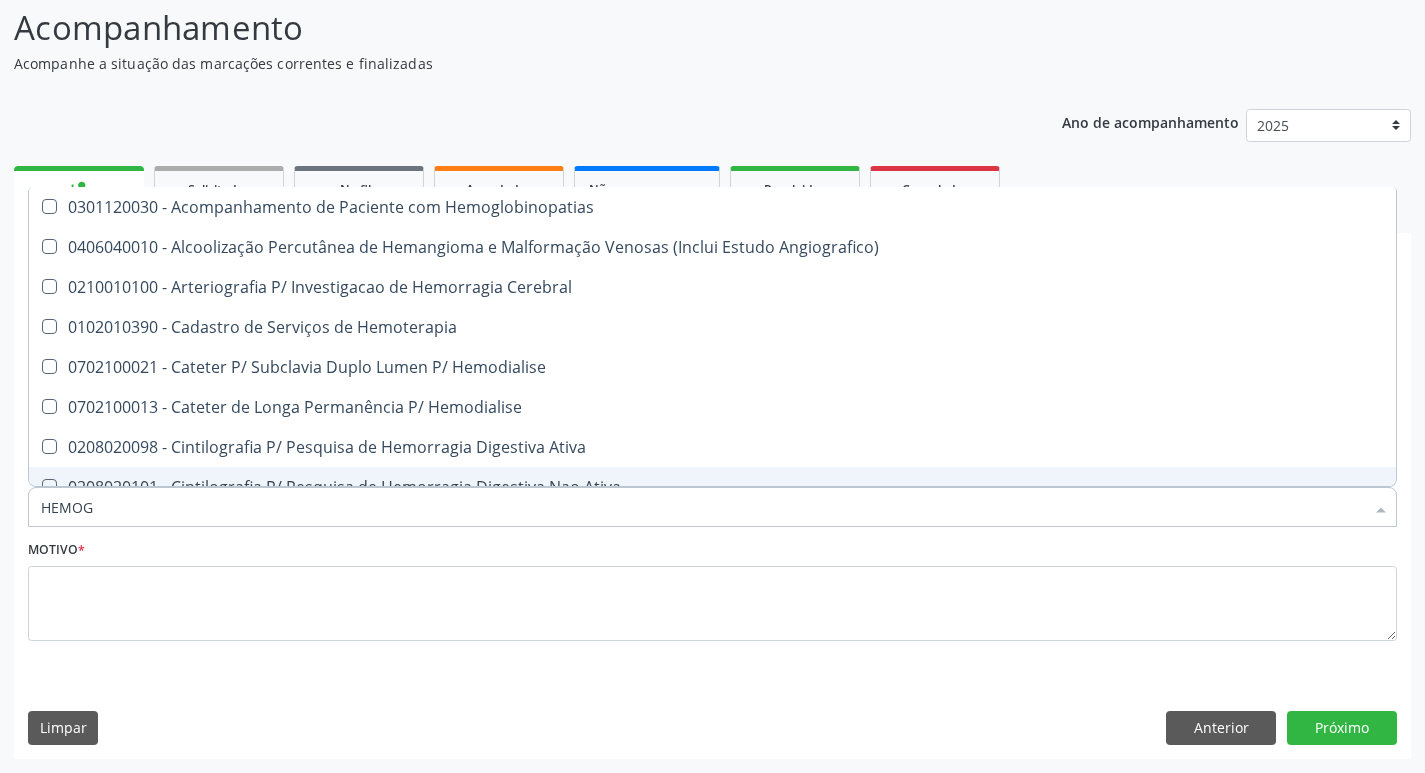 type on "HEMOGR" 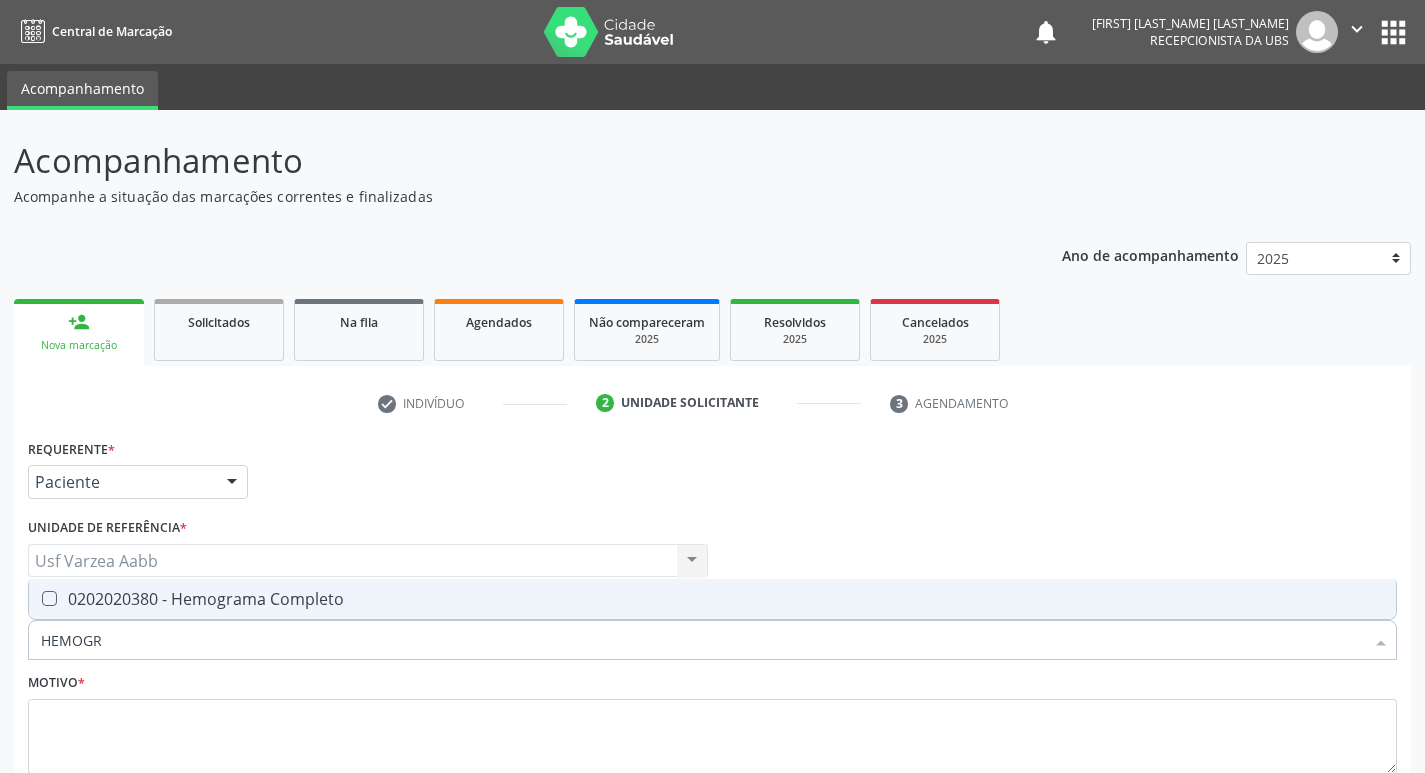 scroll, scrollTop: 133, scrollLeft: 0, axis: vertical 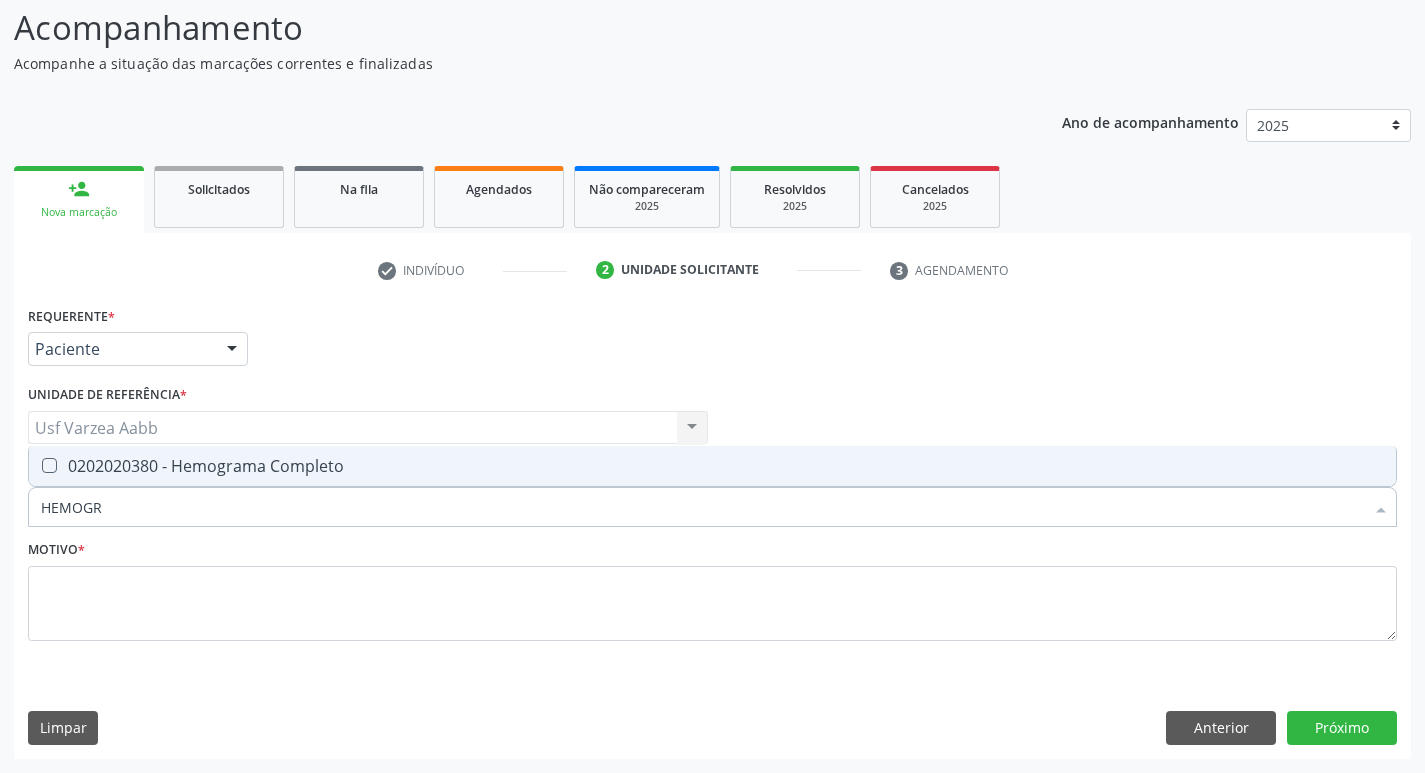 click on "0202020380 - Hemograma Completo" at bounding box center (712, 466) 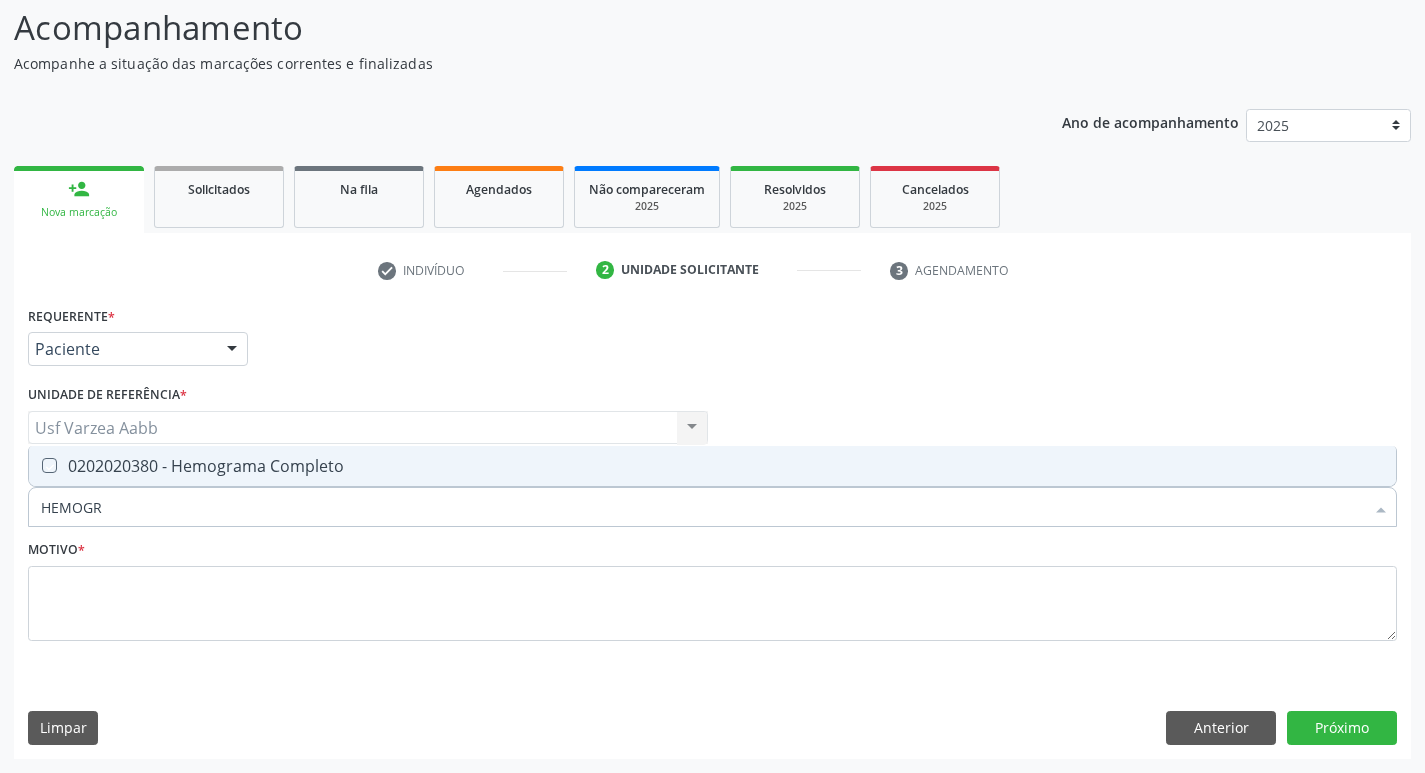 checkbox on "true" 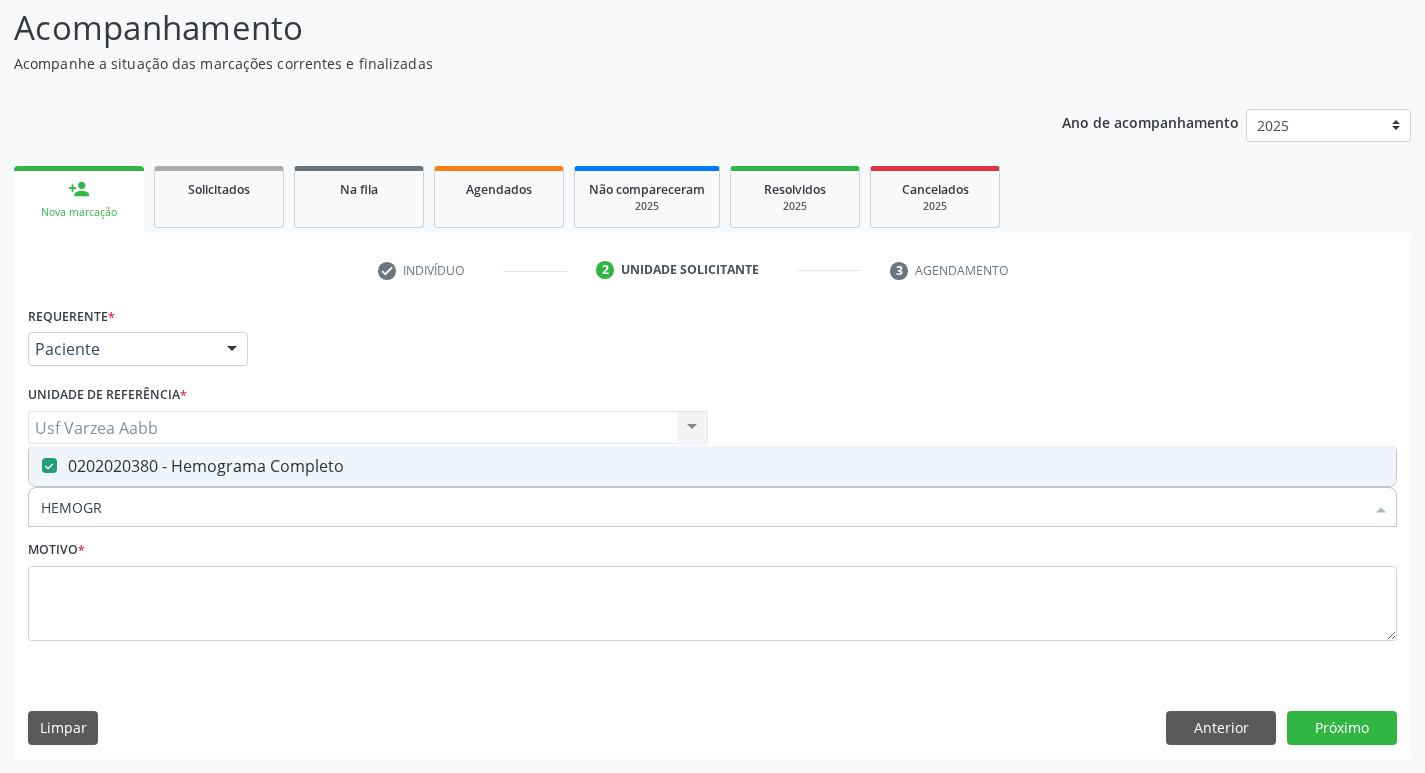click on "HEMOGR" at bounding box center (702, 507) 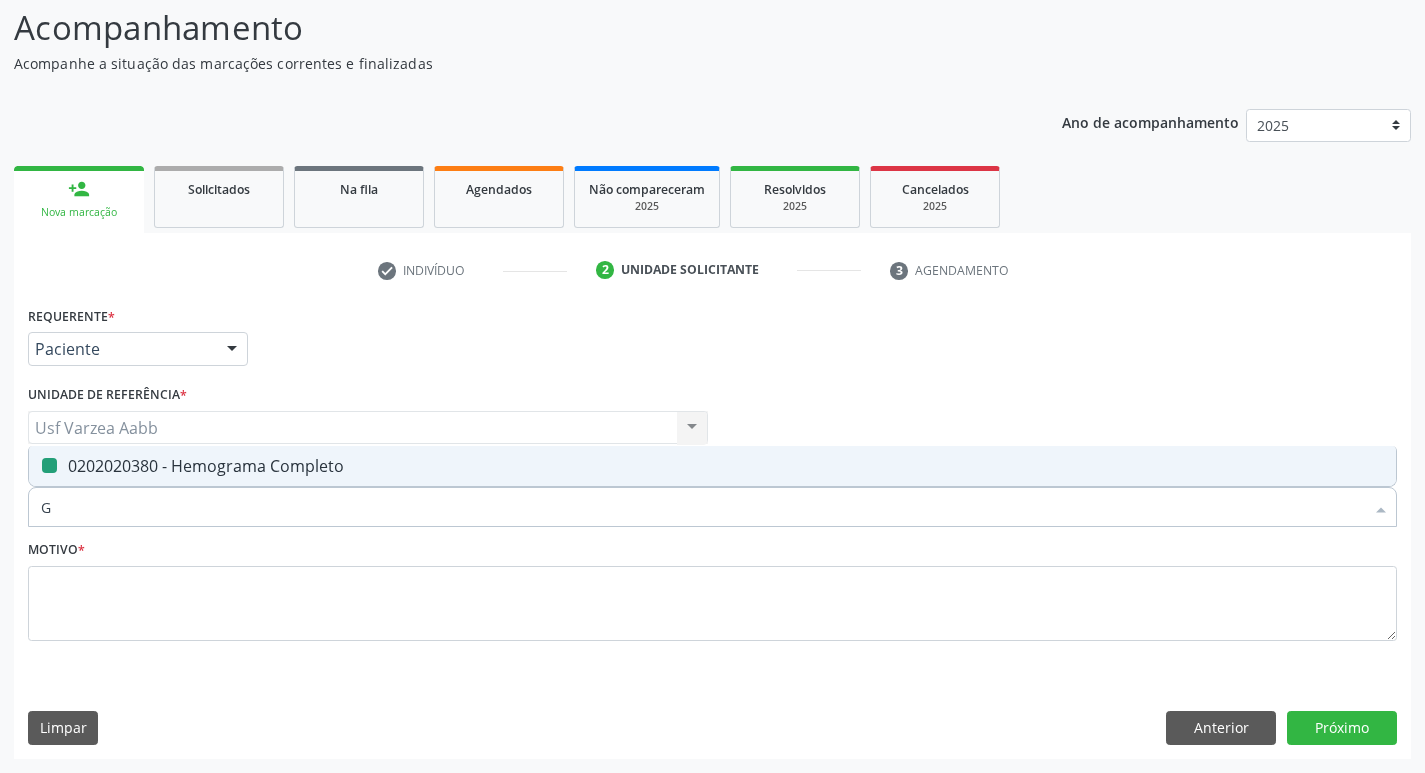 type on "GL" 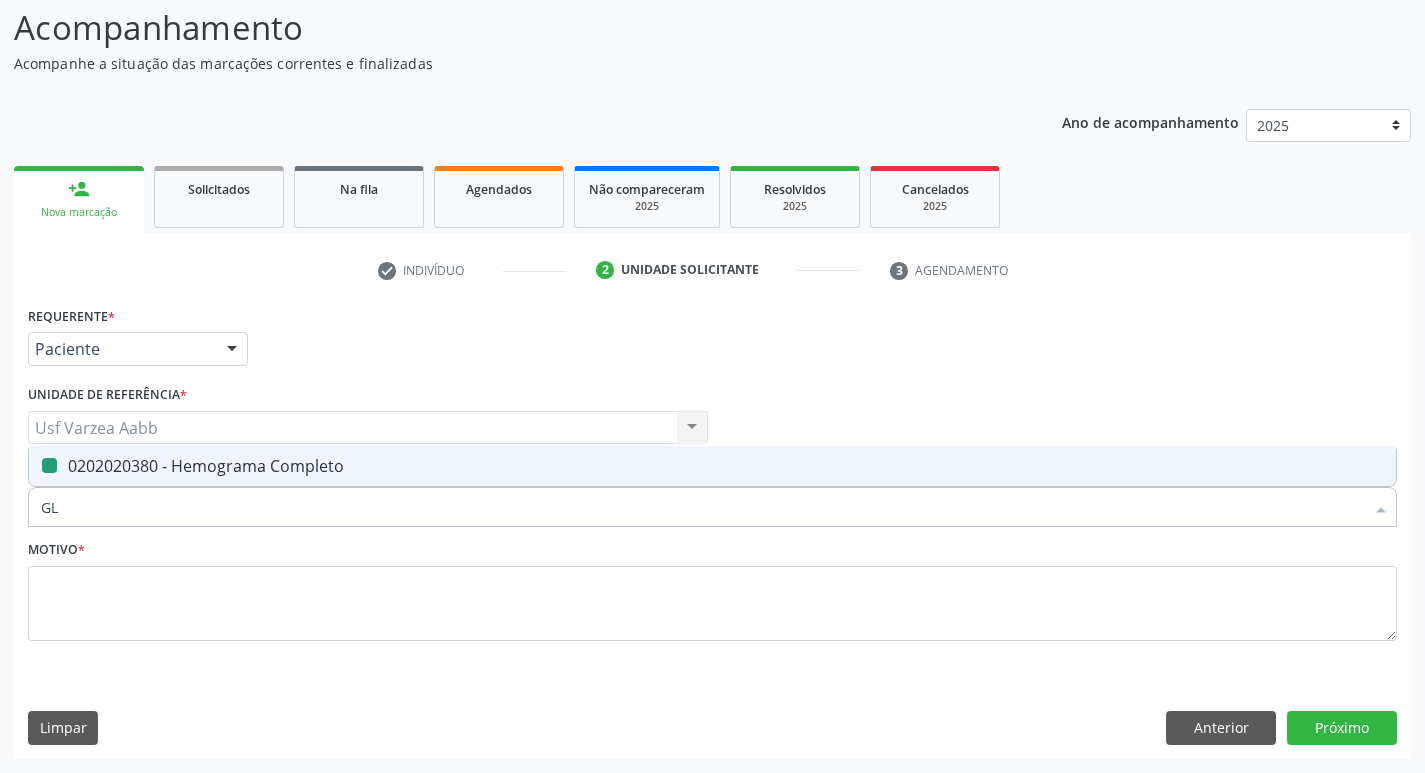 checkbox on "false" 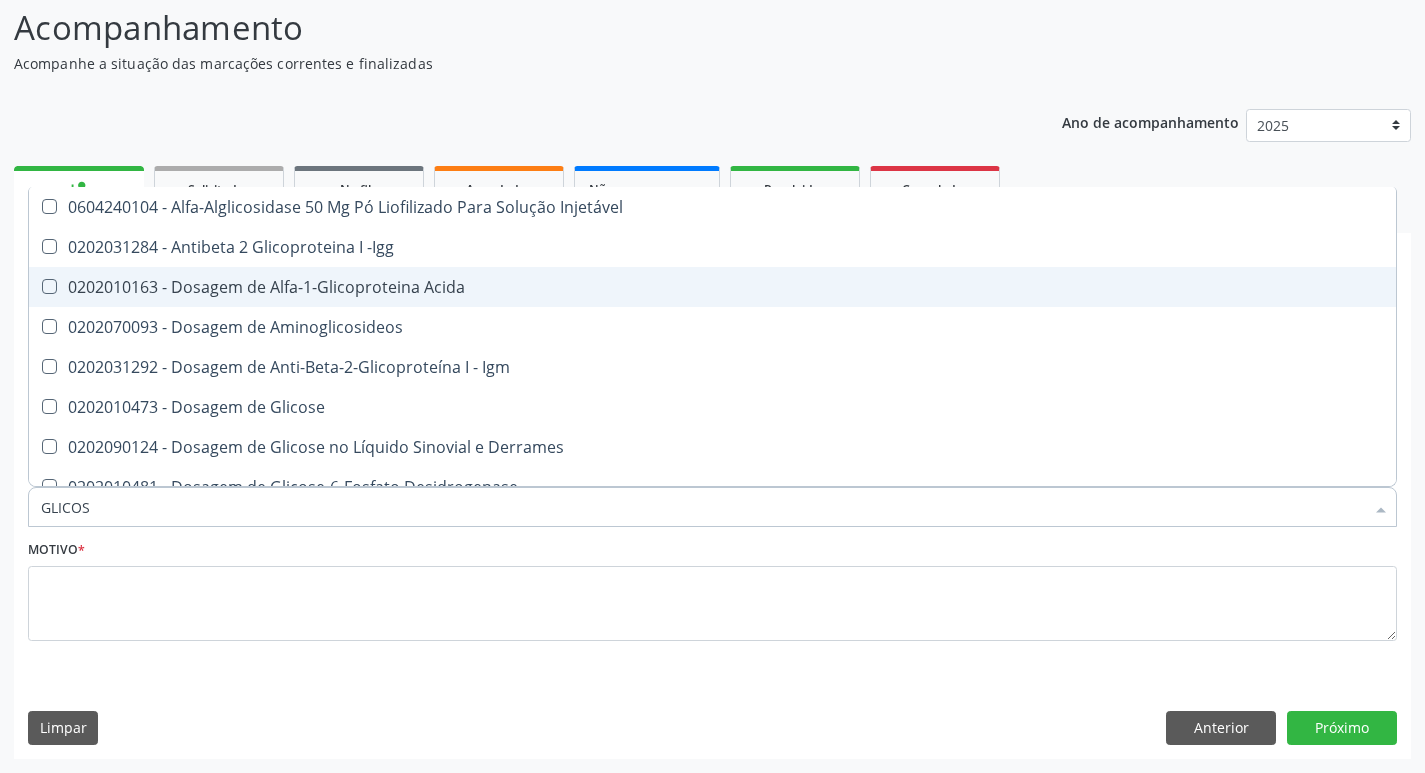 type on "GLICOSE" 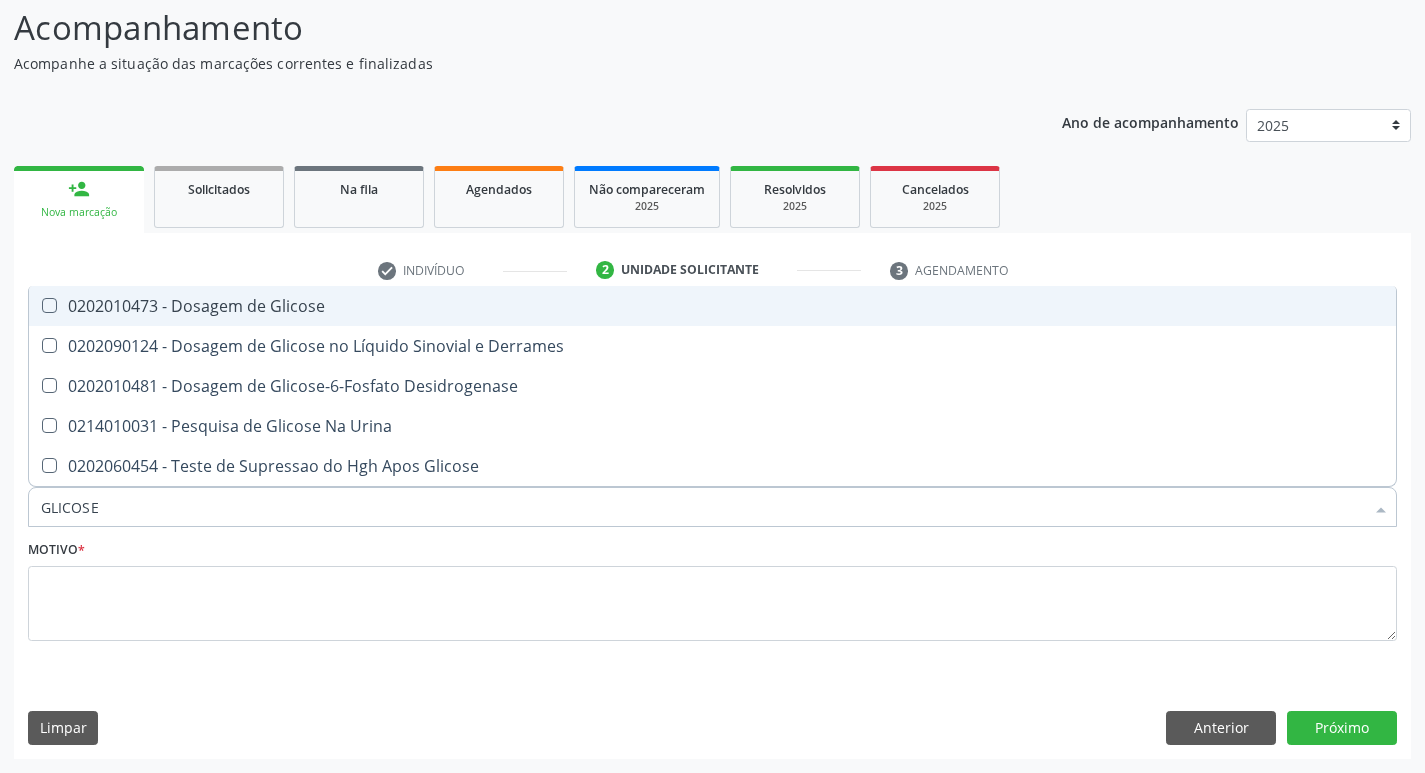 click on "0202010473 - Dosagem de Glicose" at bounding box center (712, 306) 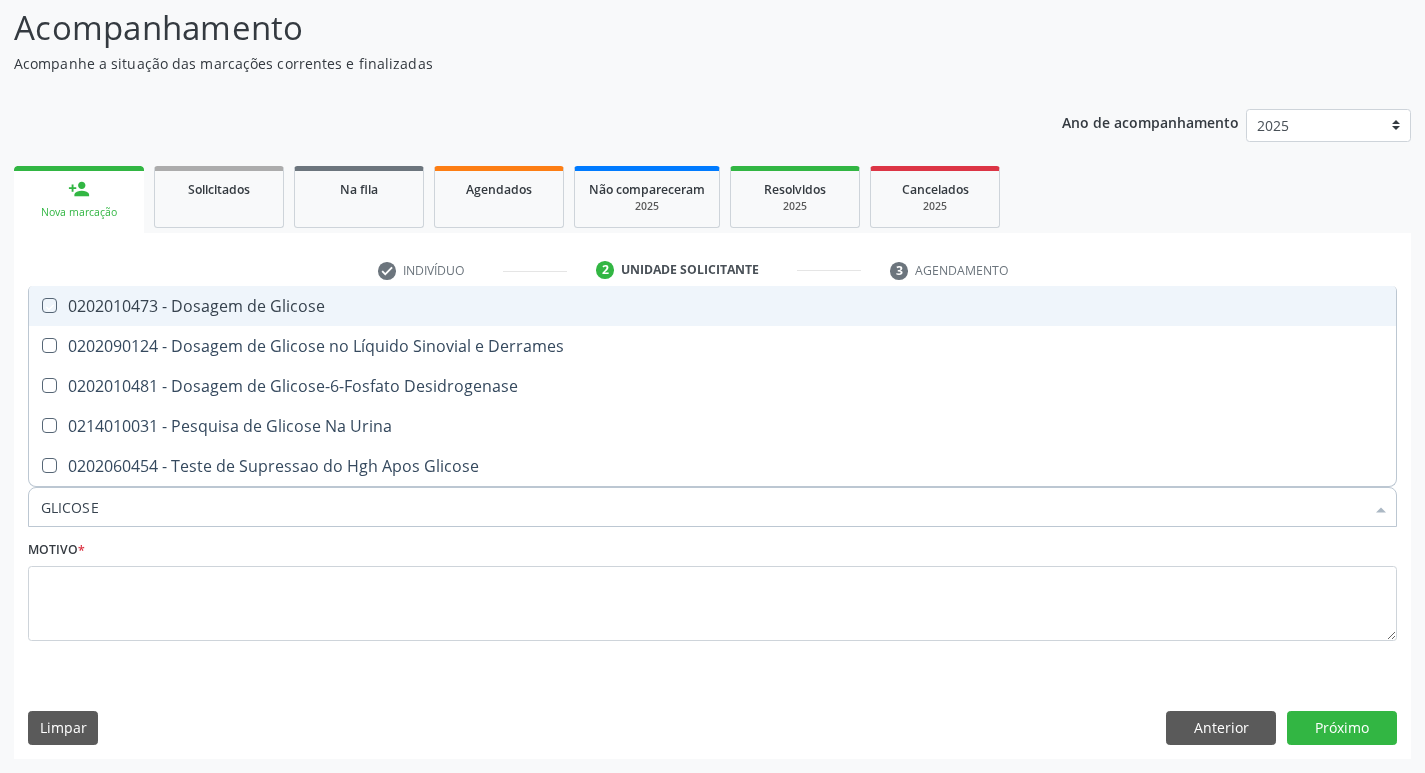 checkbox on "true" 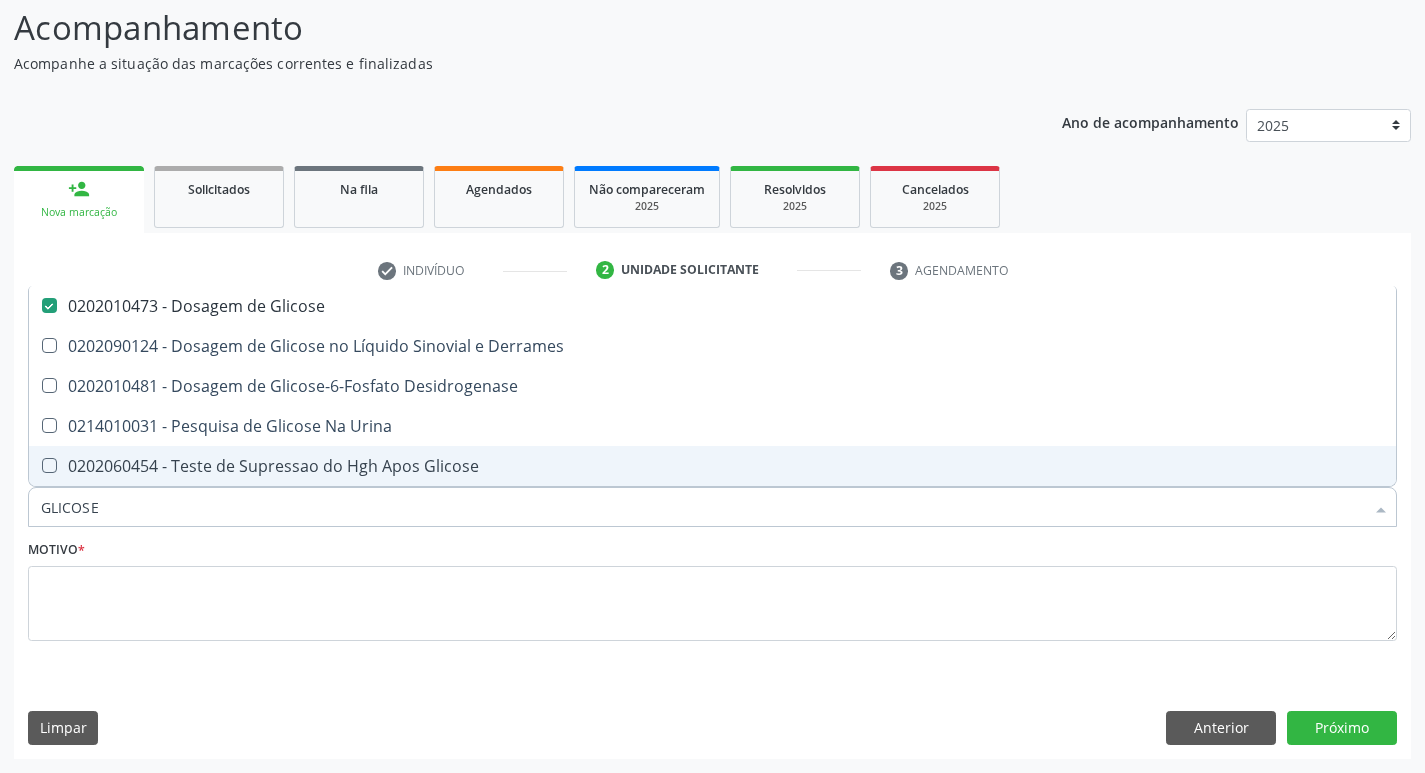 click on "GLICOSE" at bounding box center [702, 507] 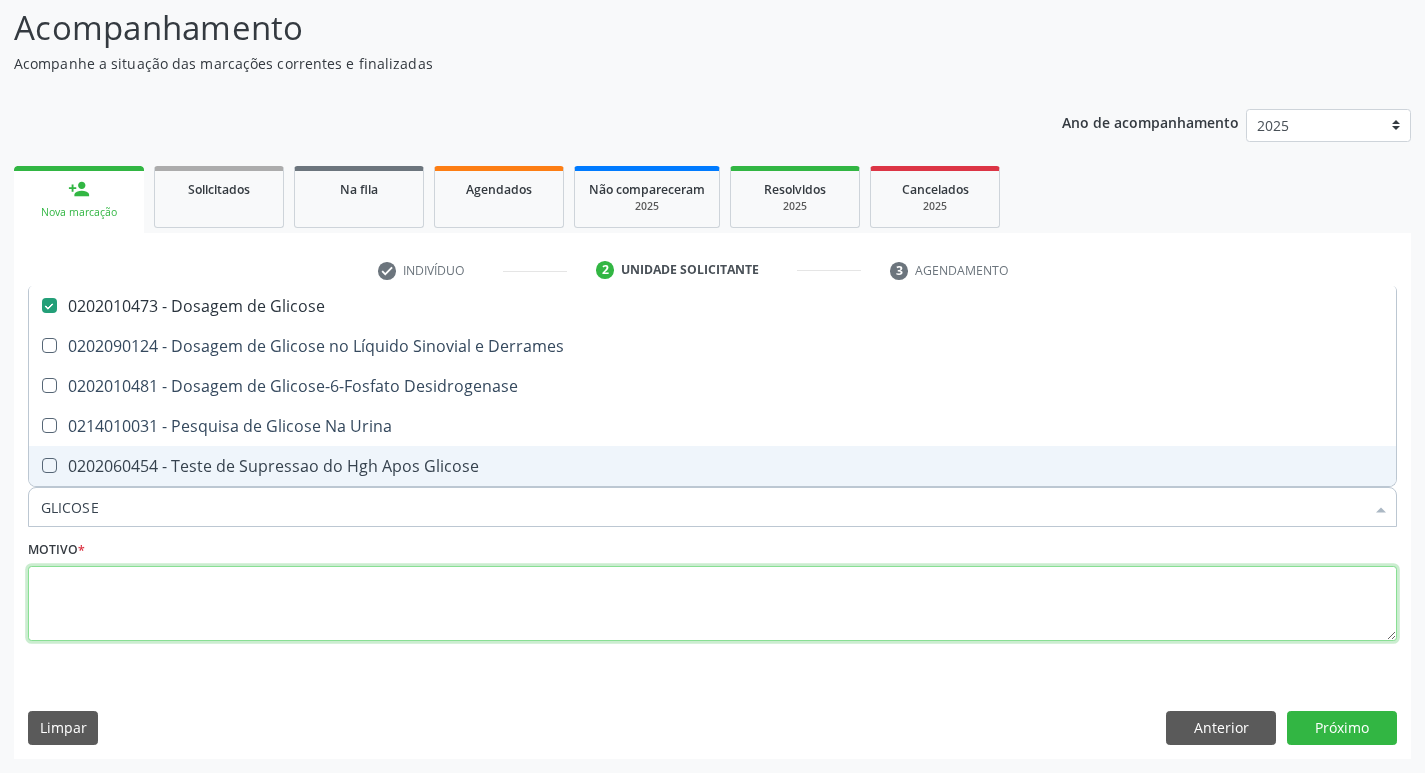 click at bounding box center [712, 604] 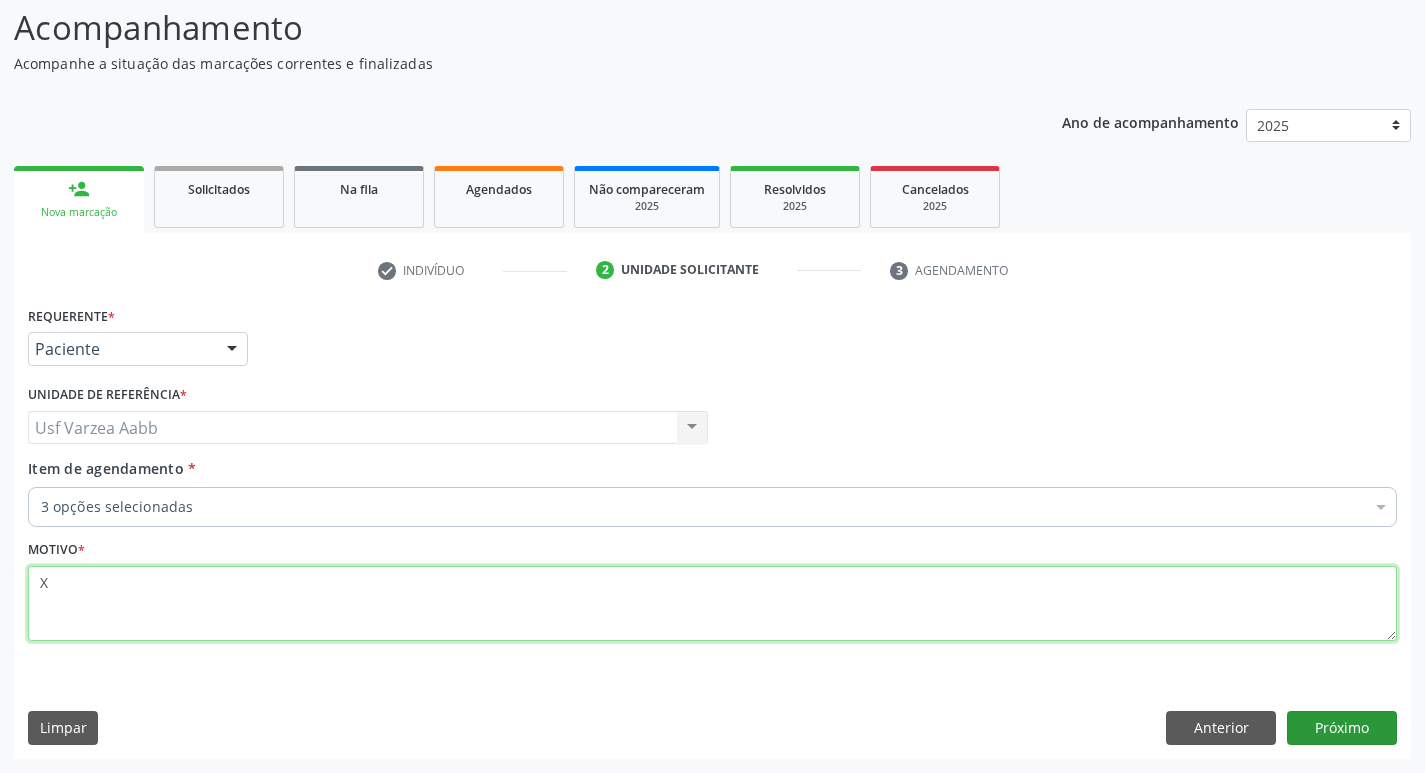 type on "X" 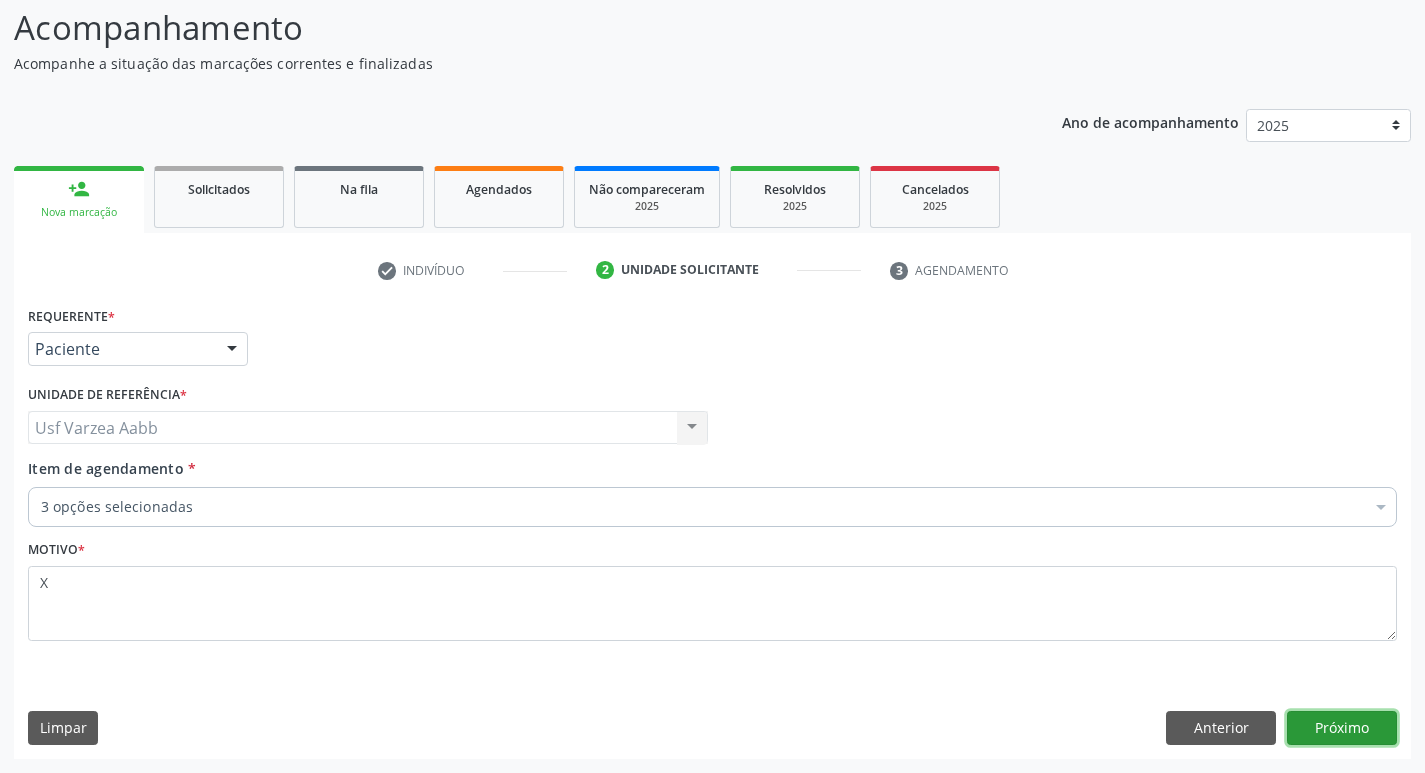 click on "Próximo" at bounding box center [1342, 728] 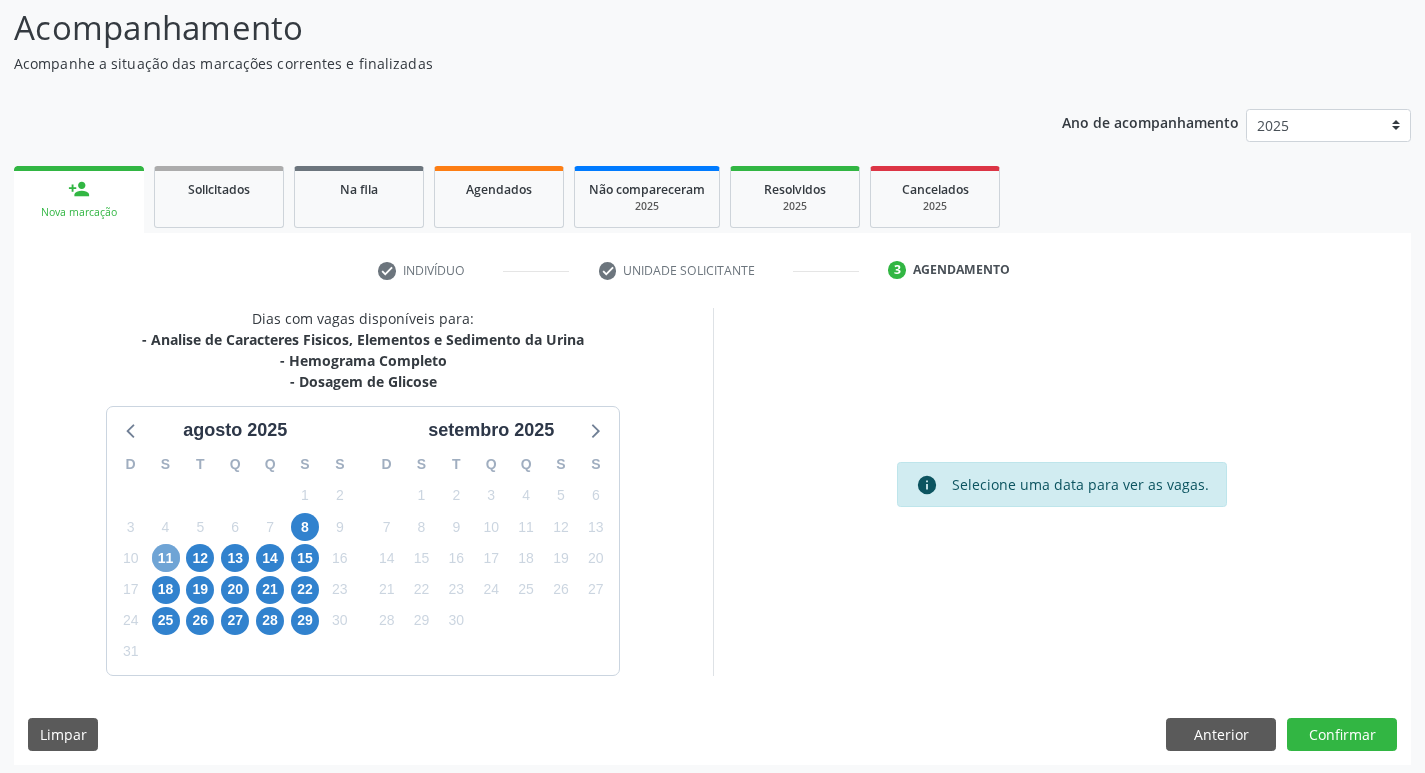 click on "11" at bounding box center [166, 558] 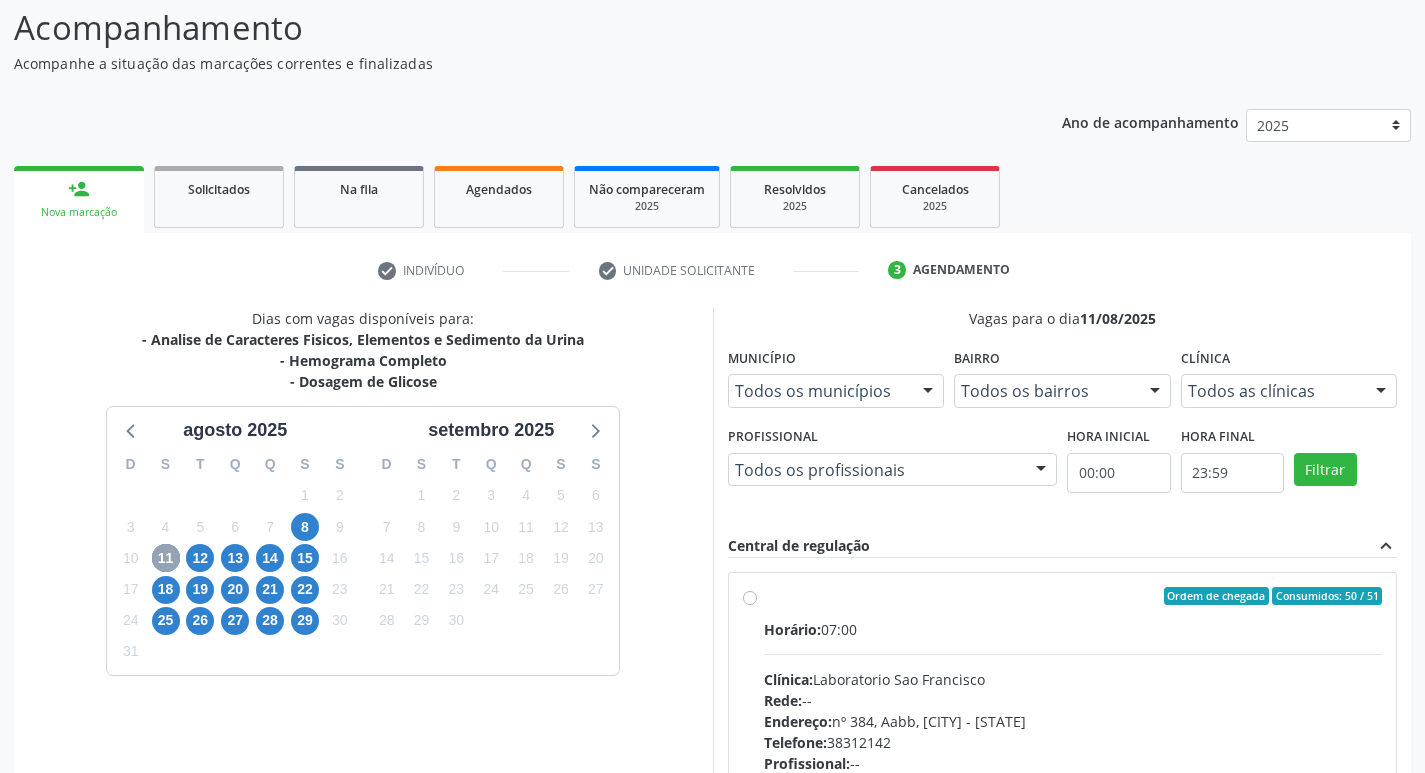 scroll, scrollTop: 300, scrollLeft: 0, axis: vertical 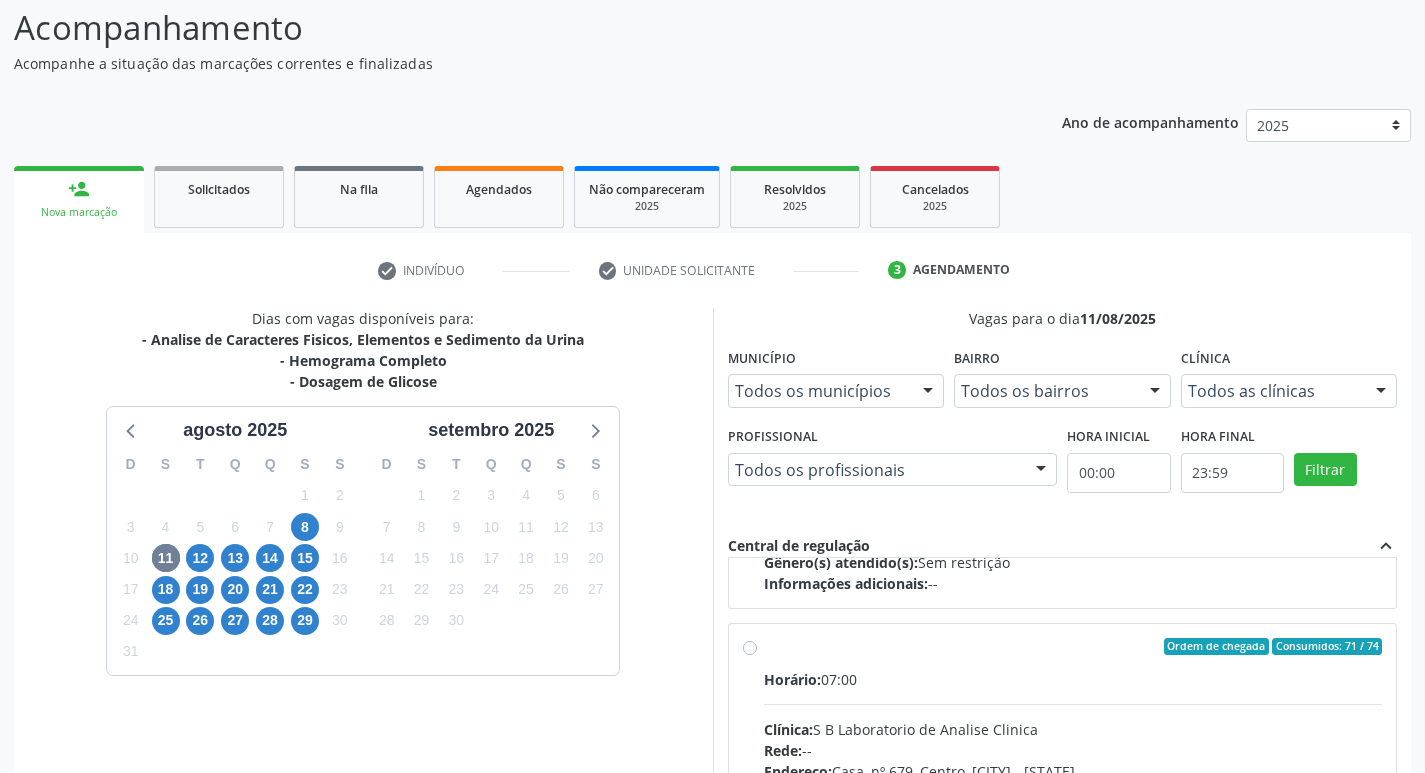 click on "Ordem de chegada
Consumidos: 71 / 74
Horário:   07:00
Clínica:  S B Laboratorio de Analise Clinica
Rede:
--
Endereço:   Casa, nº 679, Centro, [CITY] - [STATE]
Telefone:   --
Profissional:
--
Informações adicionais sobre o atendimento
Idade de atendimento:
Sem restrição
Gênero(s) atendido(s):
Sem restrição
Informações adicionais:
--" at bounding box center [1073, 791] 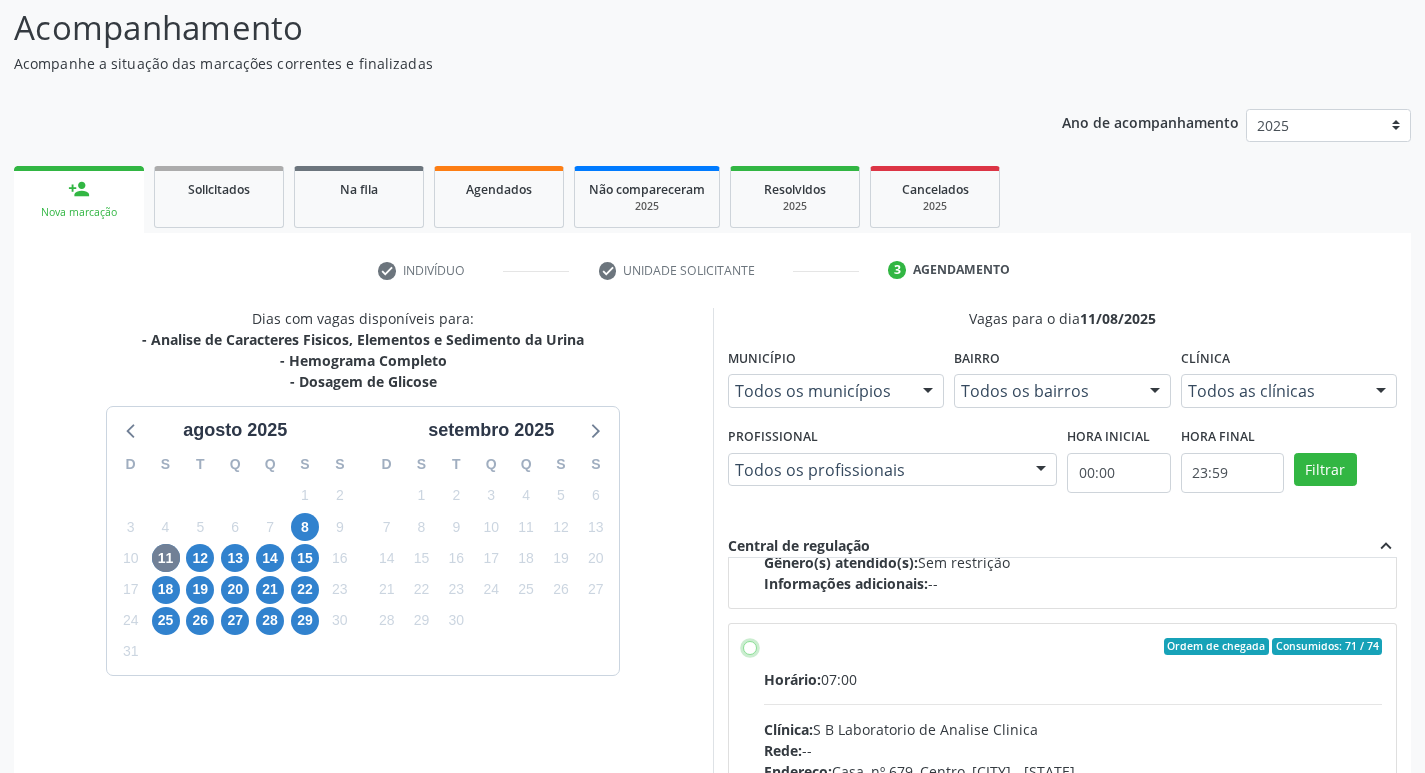 click on "Ordem de chegada
Consumidos: 71 / 74
Horário:   07:00
Clínica:  S B Laboratorio de Analise Clinica
Rede:
--
Endereço:   Casa, nº 679, Centro, [CITY] - [STATE]
Telefone:   --
Profissional:
--
Informações adicionais sobre o atendimento
Idade de atendimento:
Sem restrição
Gênero(s) atendido(s):
Sem restrição
Informações adicionais:
--" at bounding box center [750, 647] 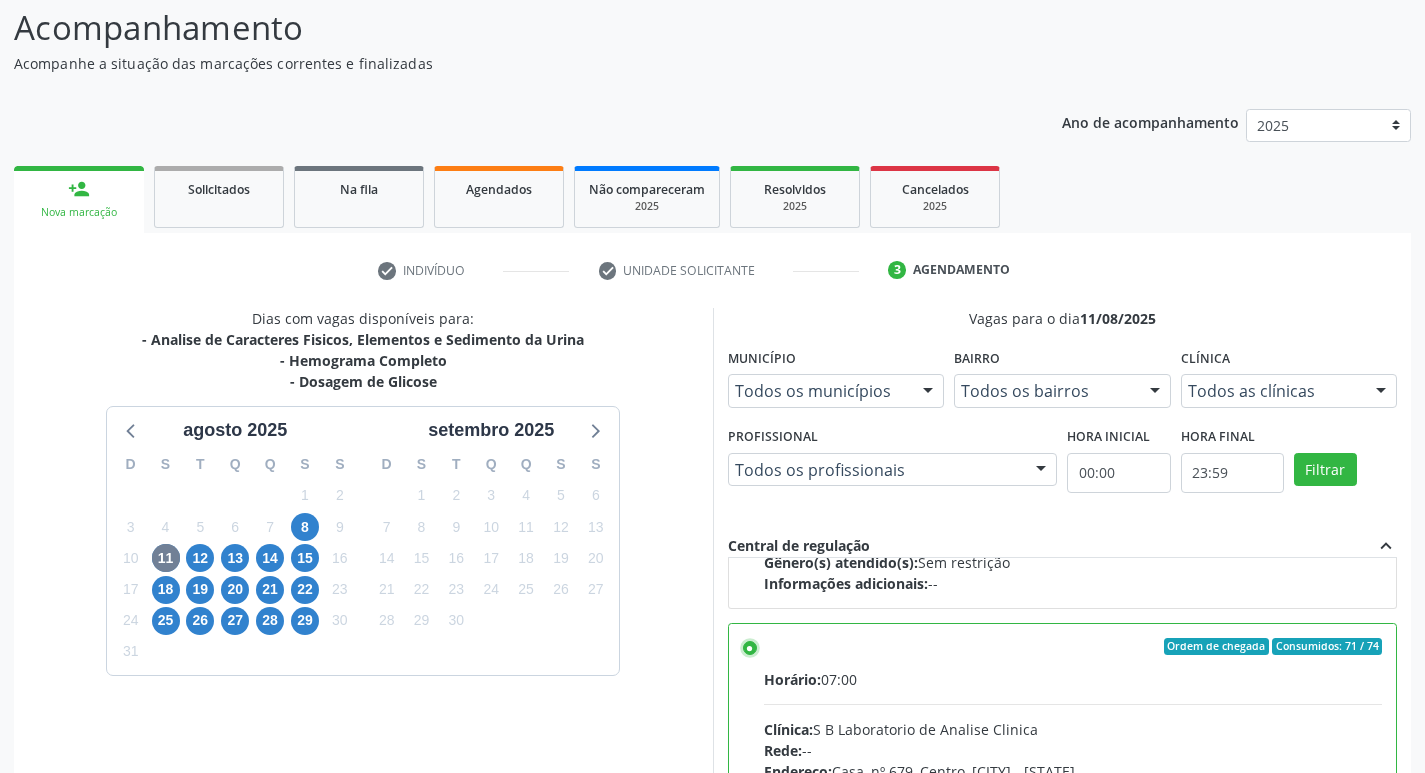 scroll, scrollTop: 422, scrollLeft: 0, axis: vertical 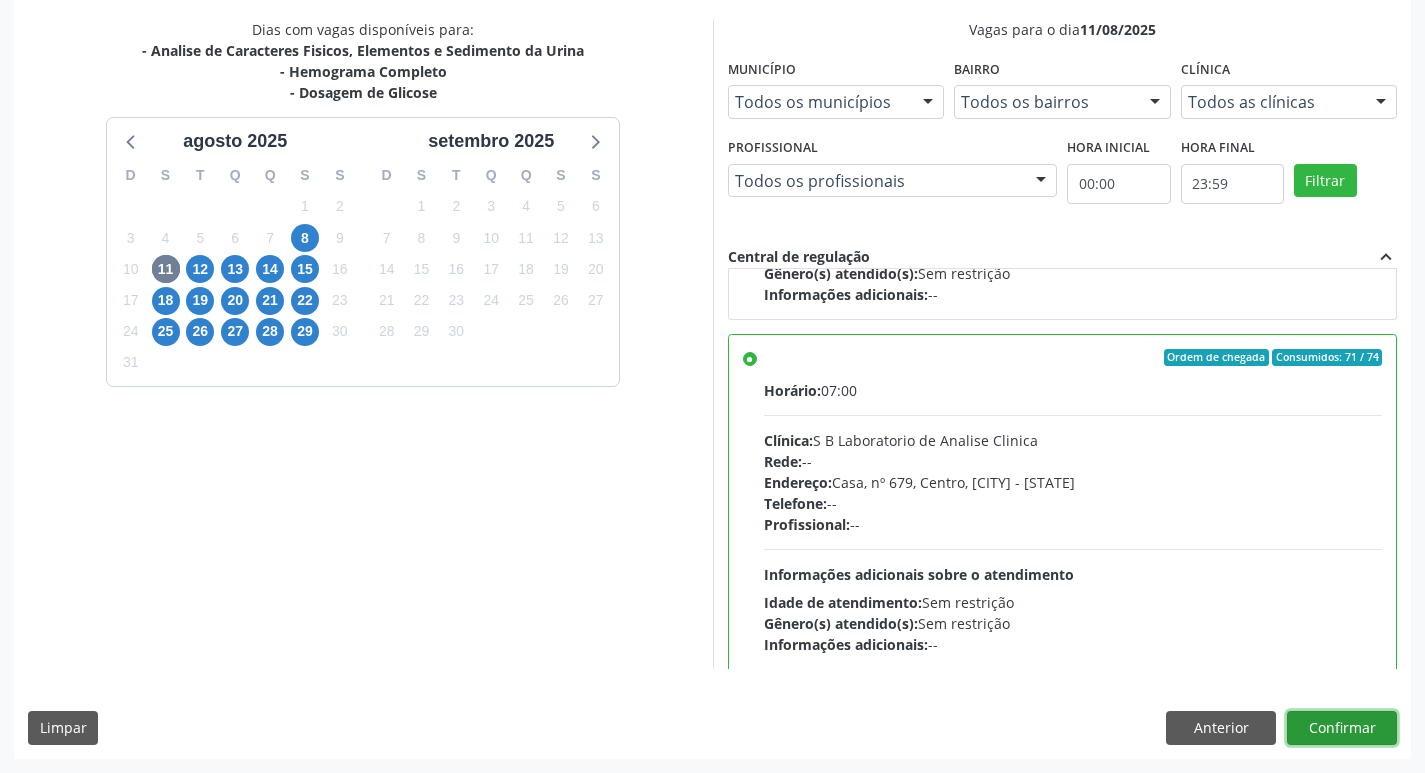 click on "Confirmar" at bounding box center (1342, 728) 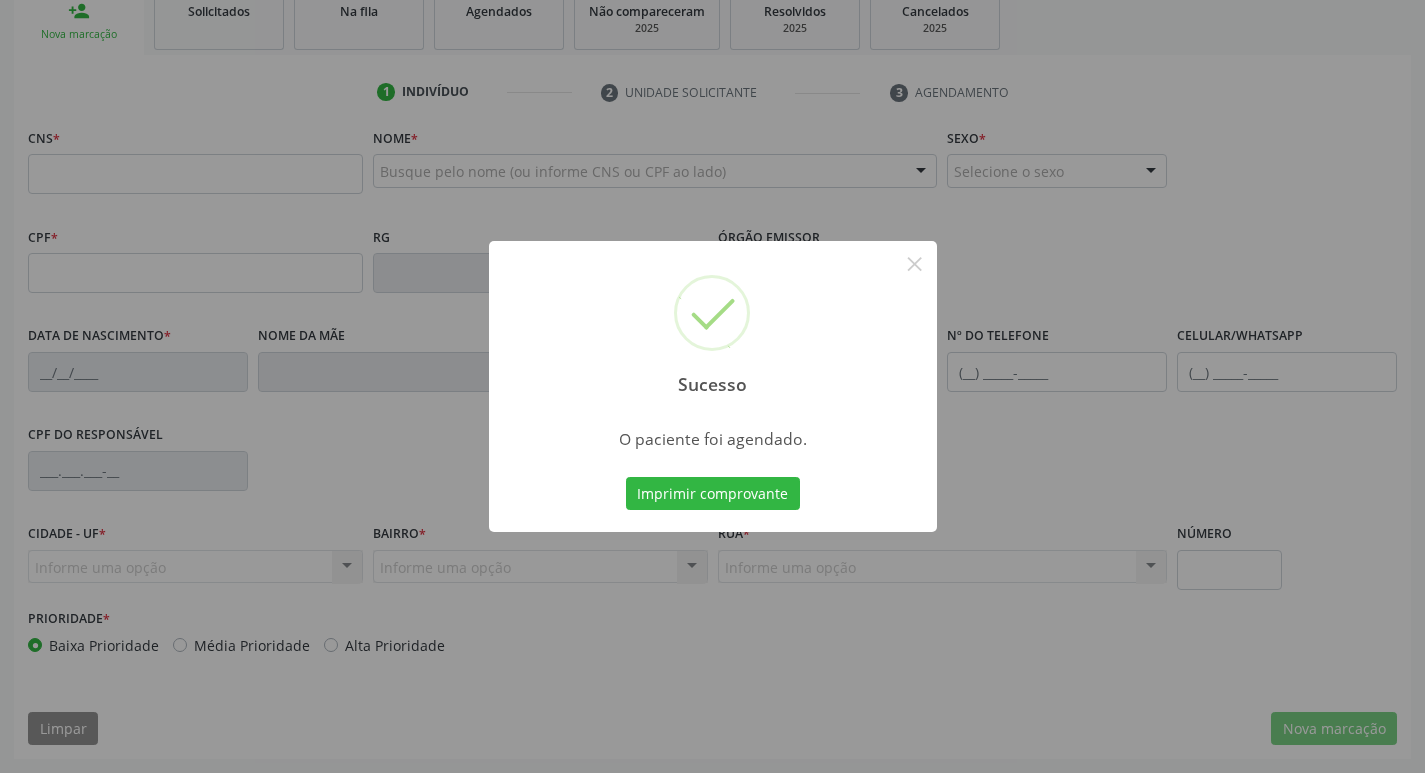 scroll, scrollTop: 311, scrollLeft: 0, axis: vertical 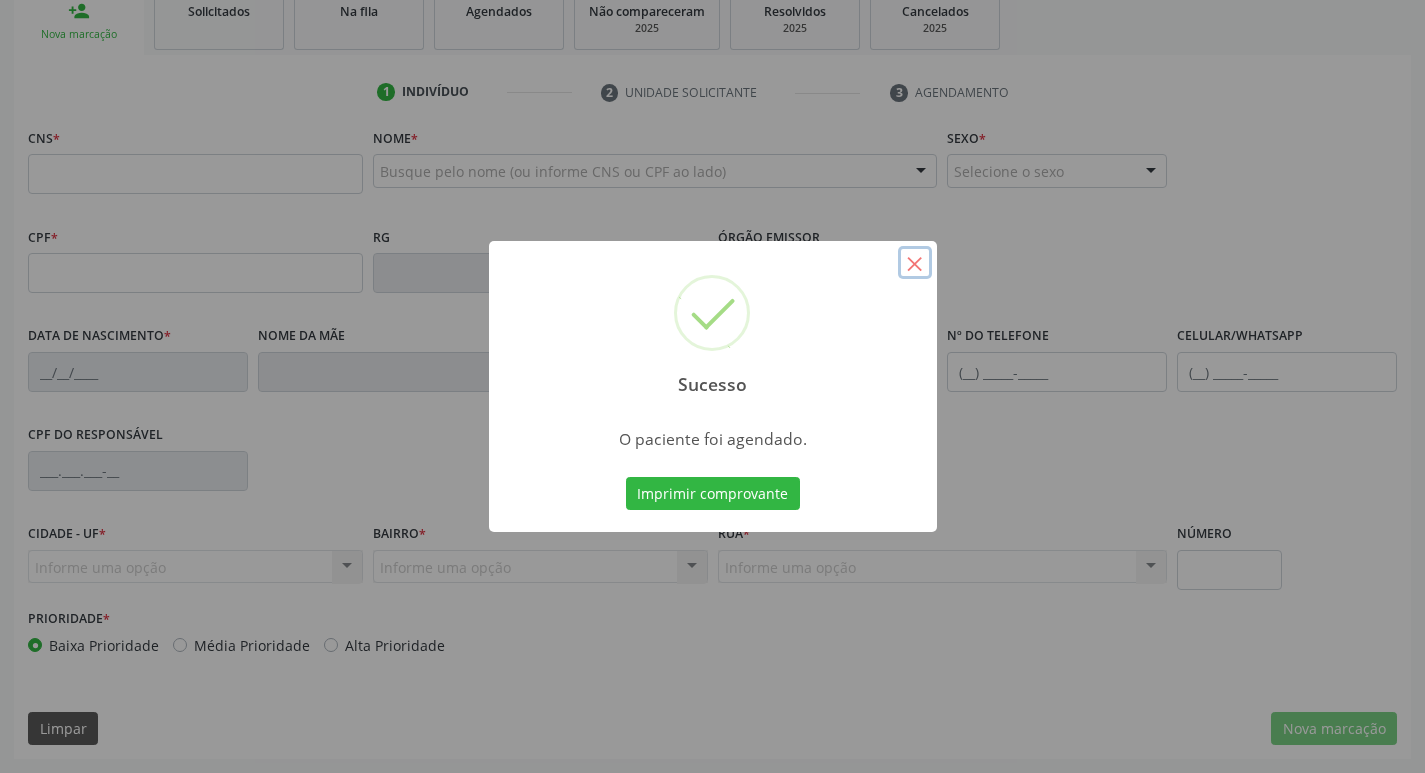 click on "×" at bounding box center (915, 263) 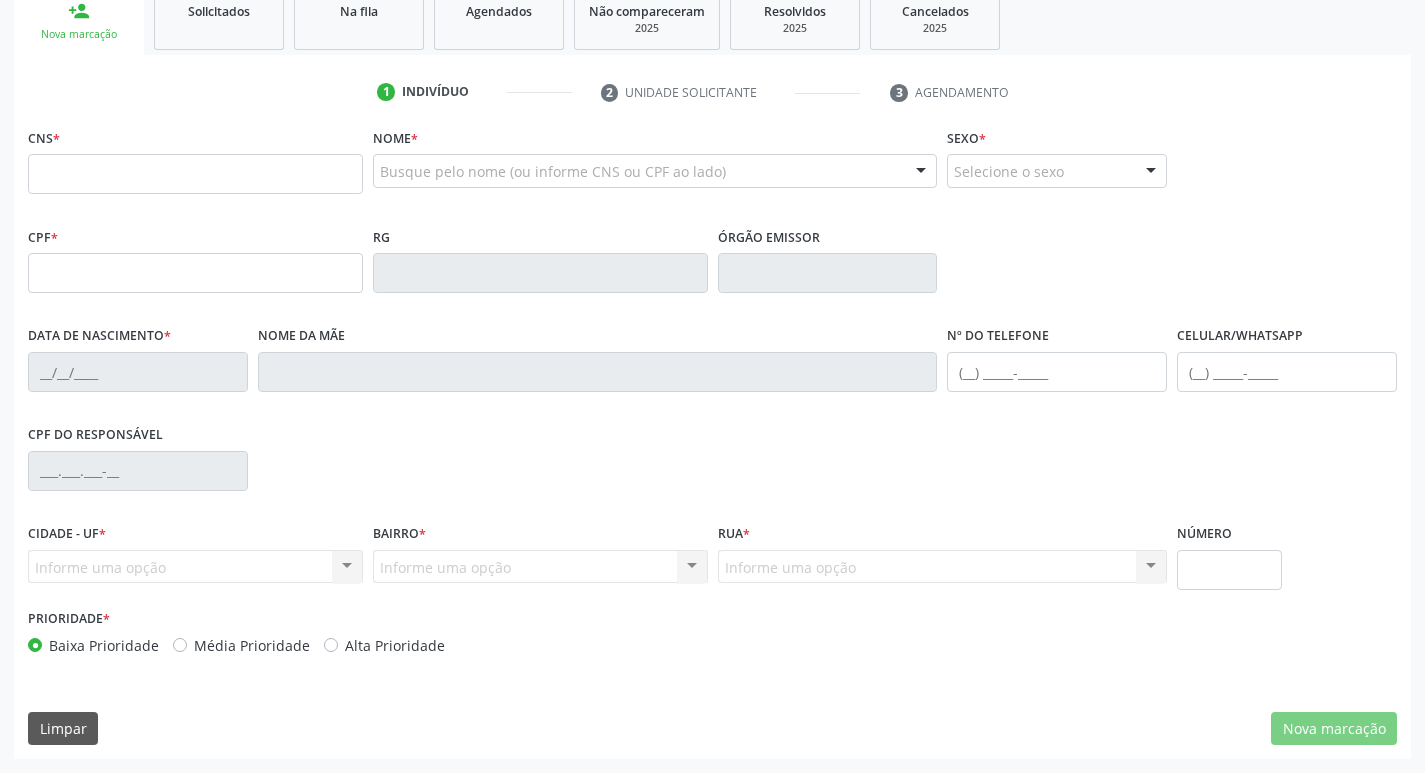scroll, scrollTop: 11, scrollLeft: 0, axis: vertical 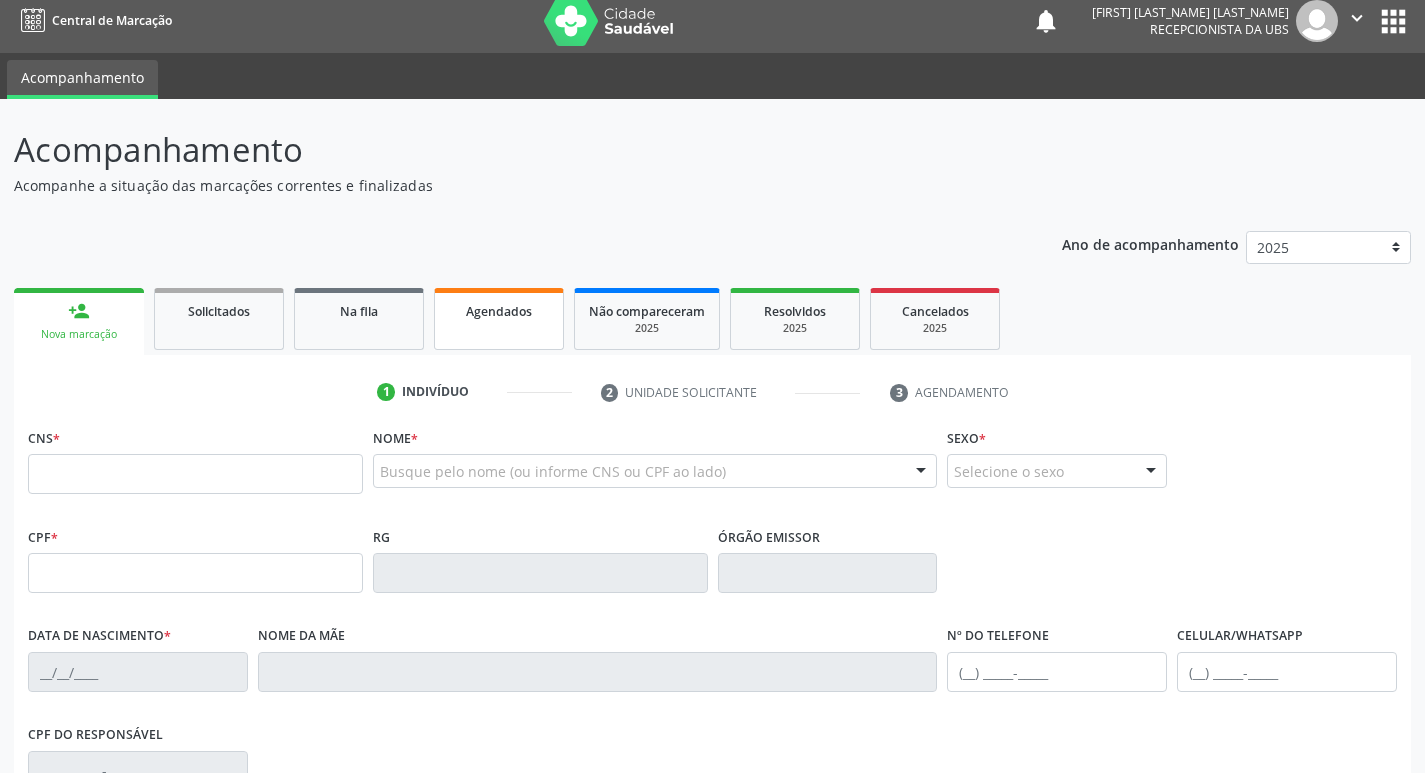 click on "Agendados" at bounding box center [499, 319] 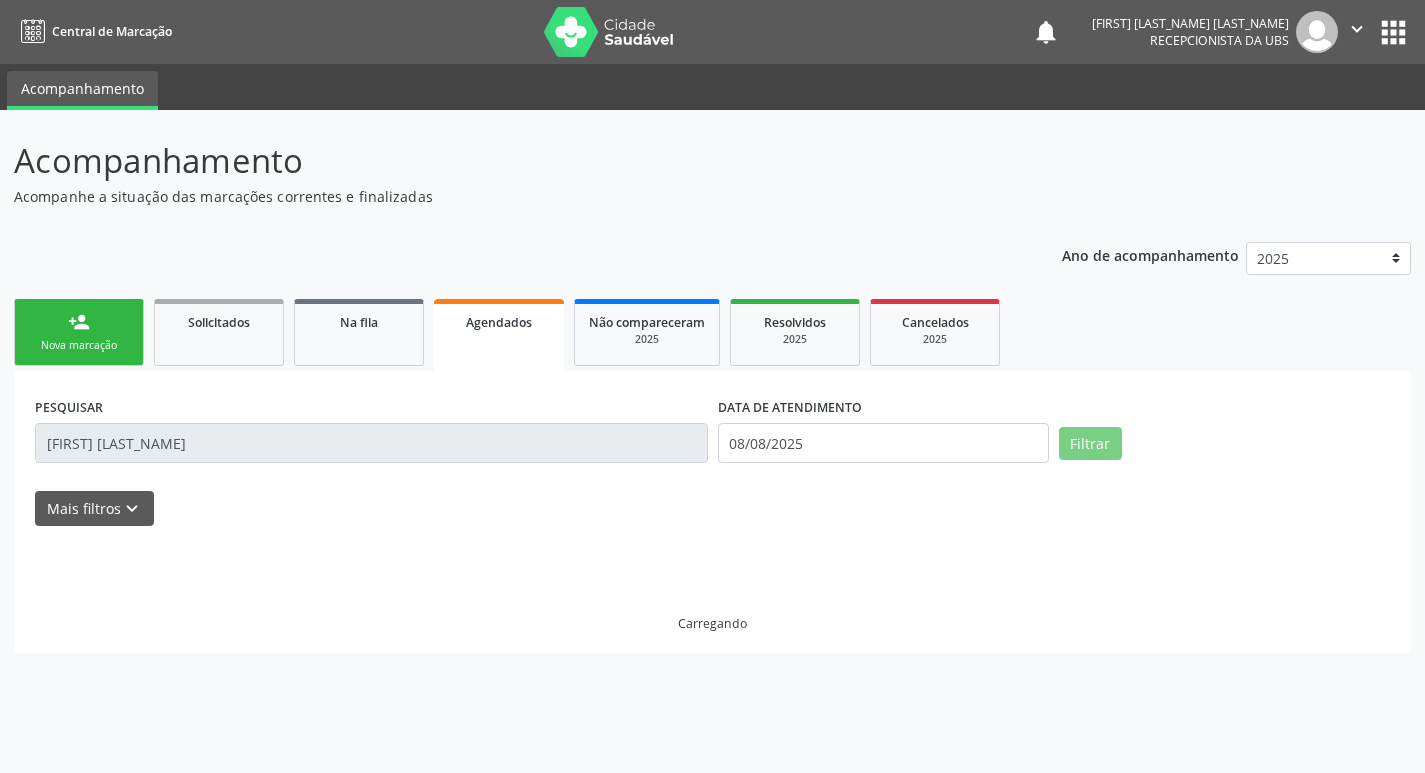 scroll, scrollTop: 0, scrollLeft: 0, axis: both 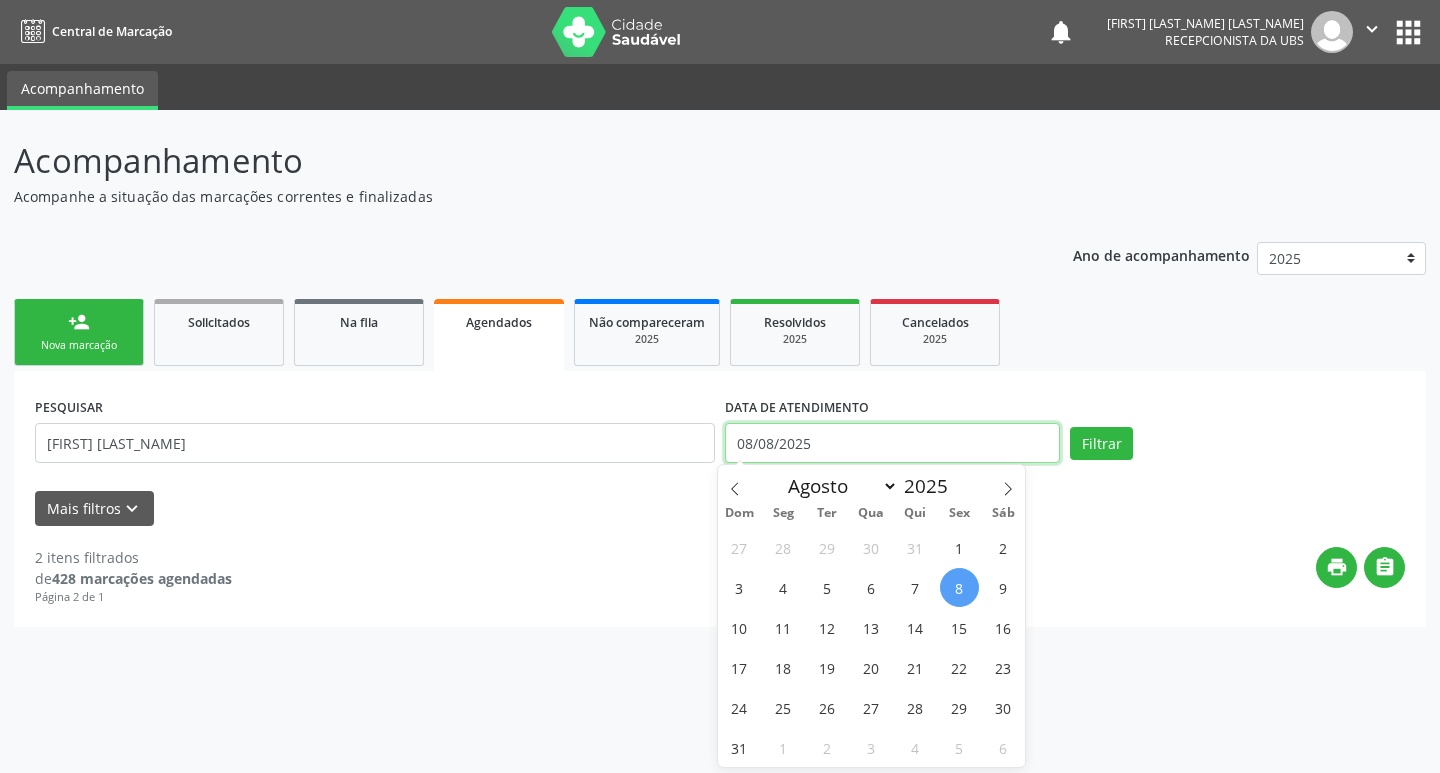 click on "08/08/2025" at bounding box center (892, 443) 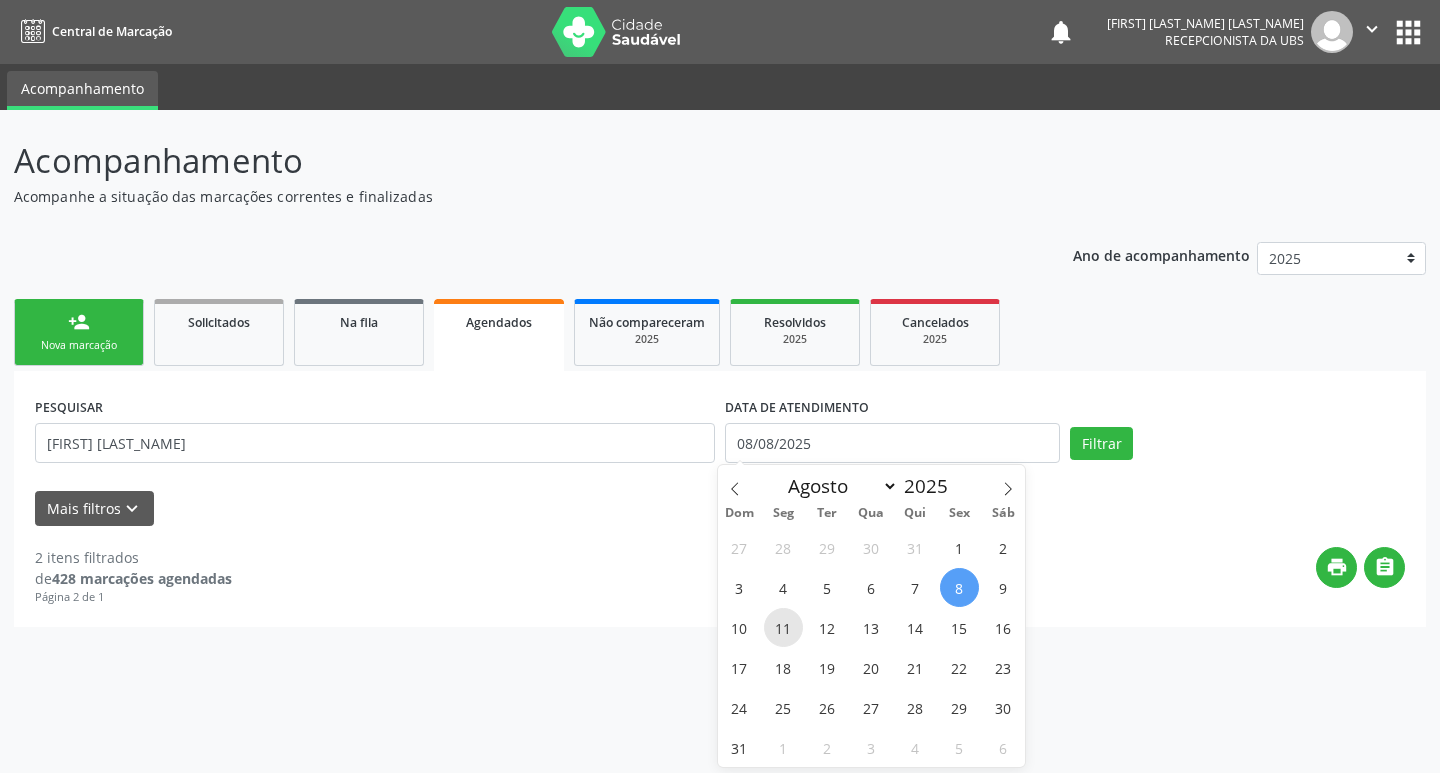 click on "11" at bounding box center [783, 627] 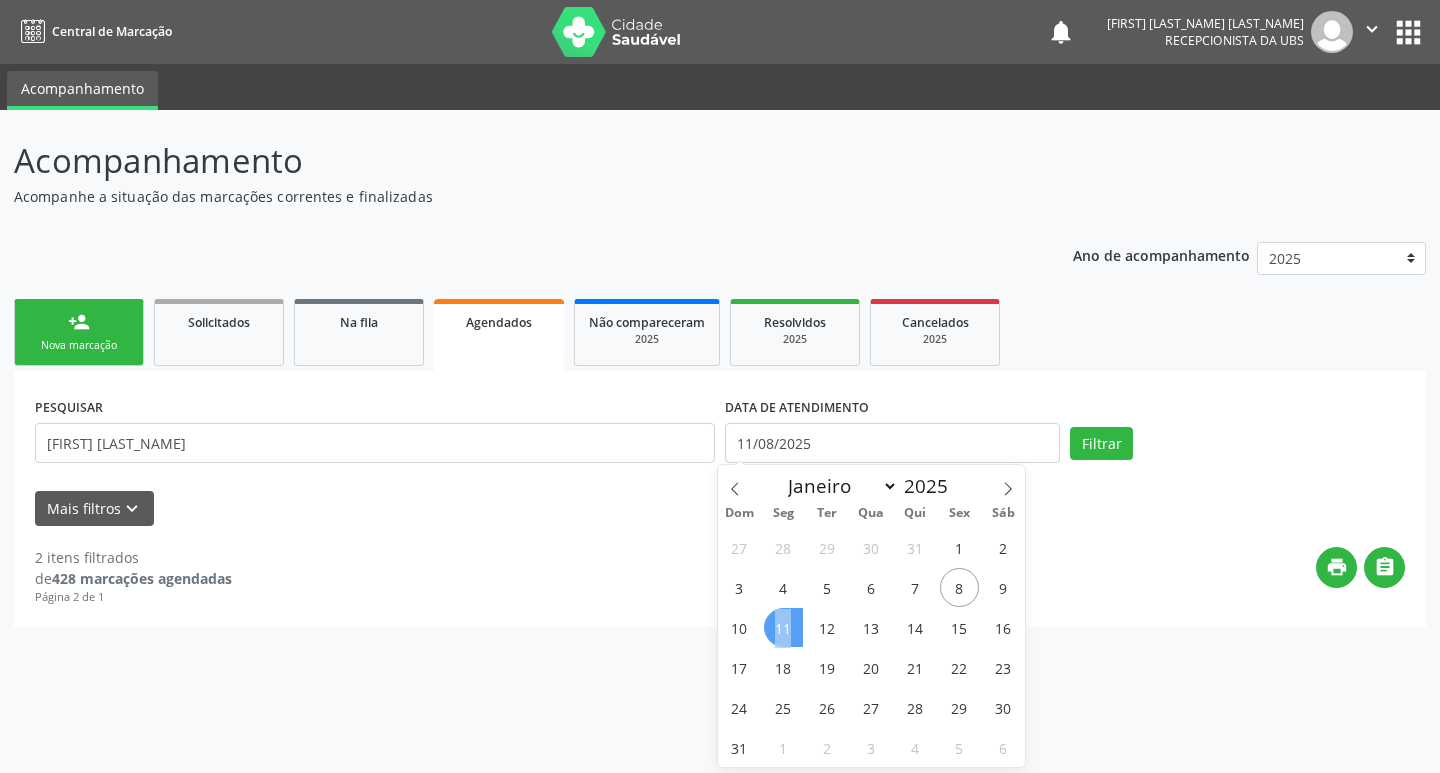 click on "11" at bounding box center (783, 627) 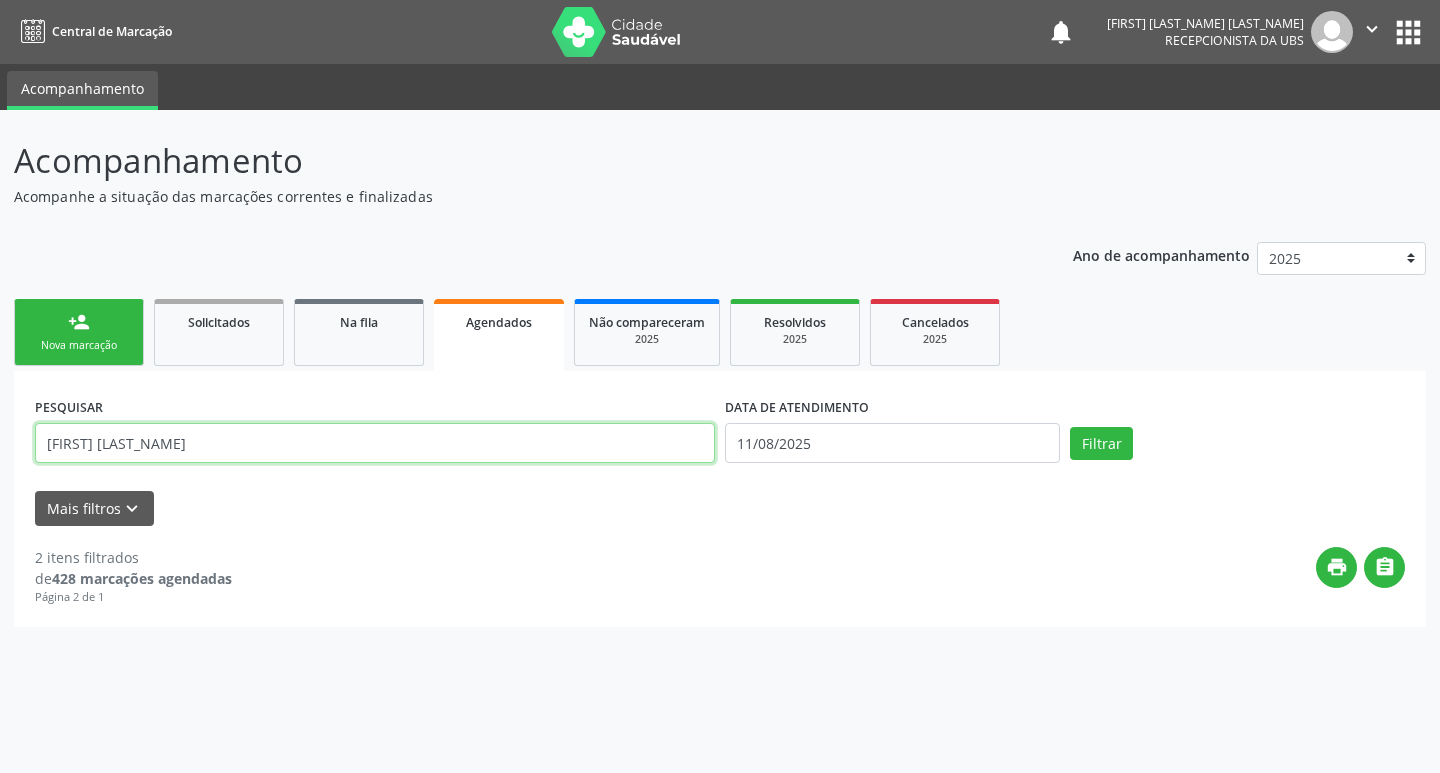 click on "[FIRST] [LAST_NAME]" at bounding box center [375, 443] 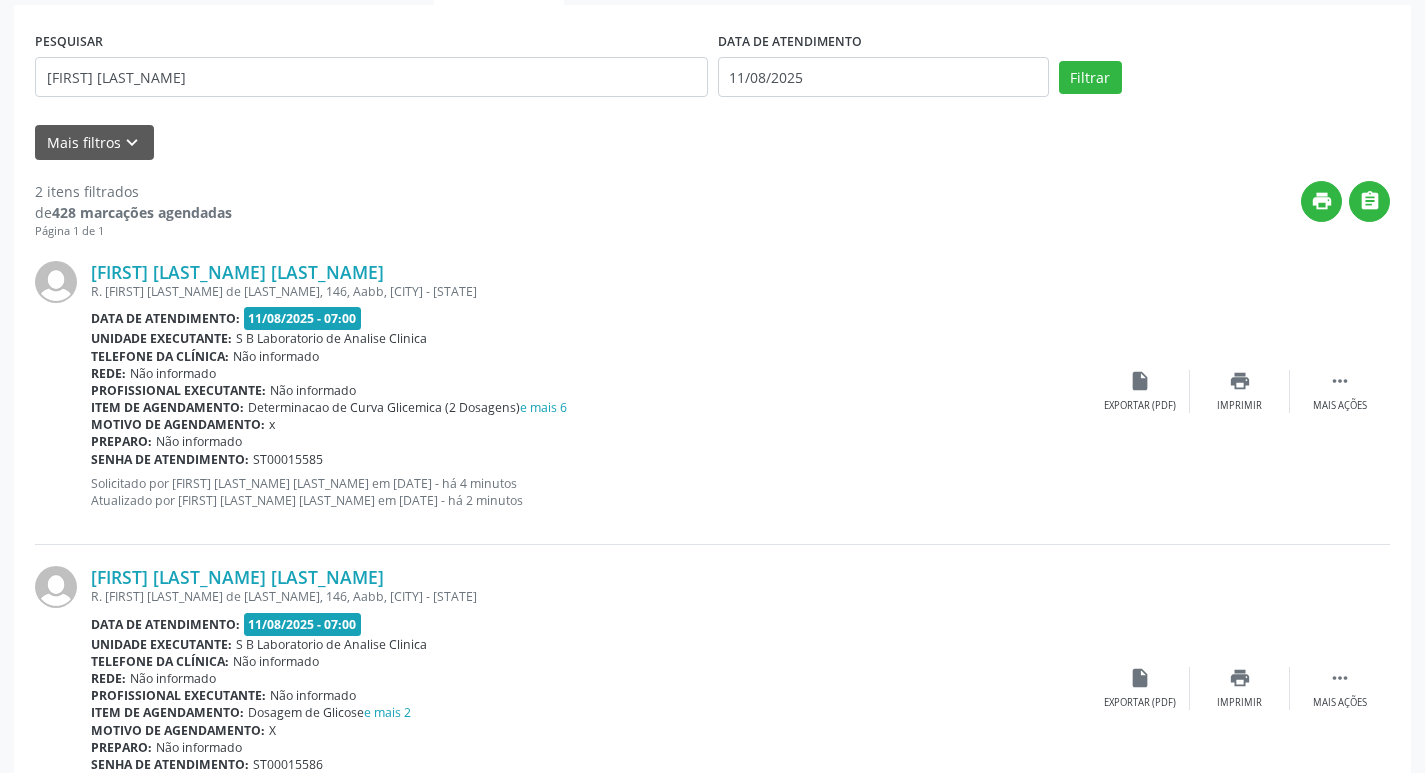 scroll, scrollTop: 460, scrollLeft: 0, axis: vertical 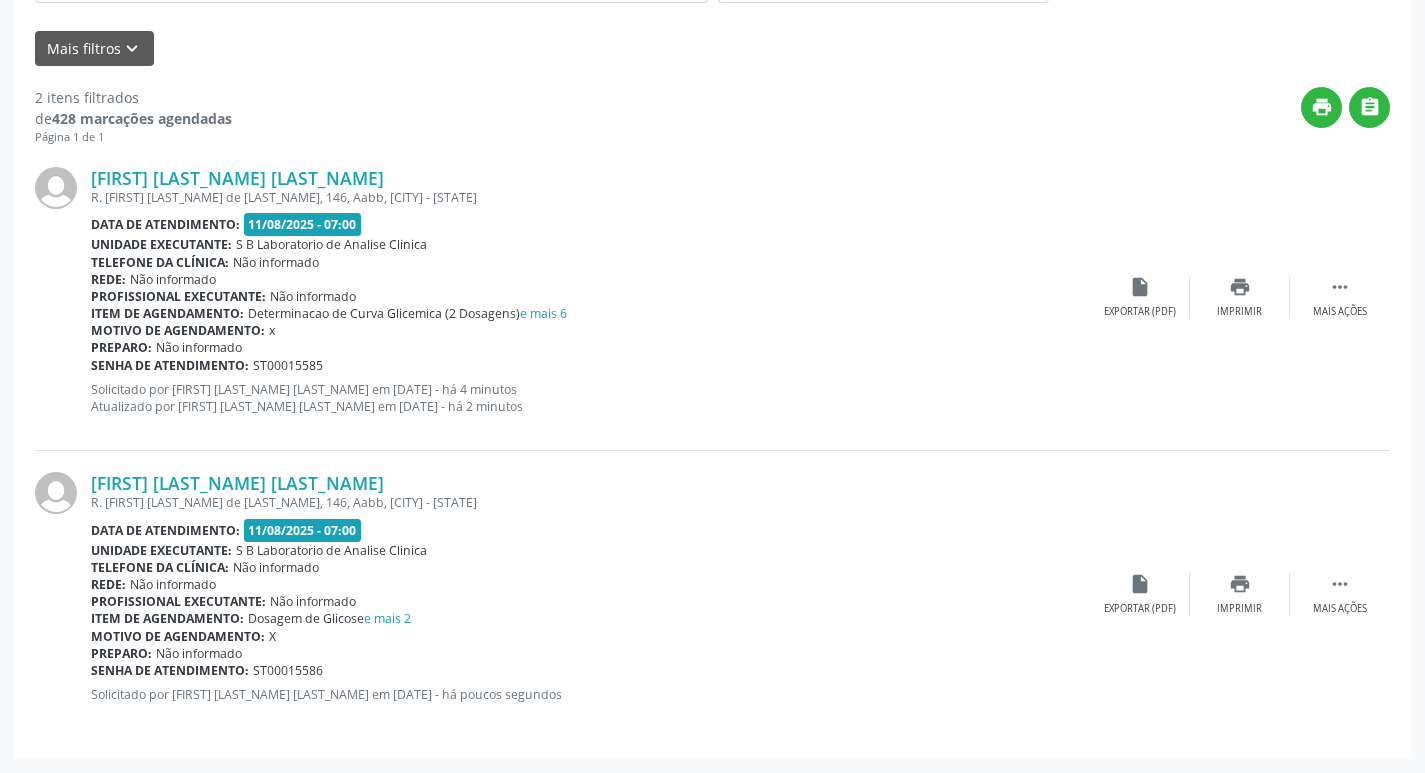 click on "[FIRST] [LAST_NAME] [LAST_NAME]
R. [FIRST] [LAST_NAME] de [LAST_NAME], 146, Aabb, [CITY] - [STATE]
Data de atendimento:
[DATE] - 07:00
Unidade executante:
S B Laboratorio de Analise Clinica
Telefone da clínica:
Não informado
Rede:
Não informado
Profissional executante:
Não informado
Item de agendamento:
Dosagem de Glicose
e mais 2
Motivo de agendamento:
X
Preparo:
Não informado
Senha de atendimento:
ST00015586
Solicitado por [FIRST] [LAST_NAME] [LAST_NAME] em [DATE] - há poucos segundos

Mais ações
print
Imprimir
insert_drive_file
Exportar (PDF)" at bounding box center (712, 594) 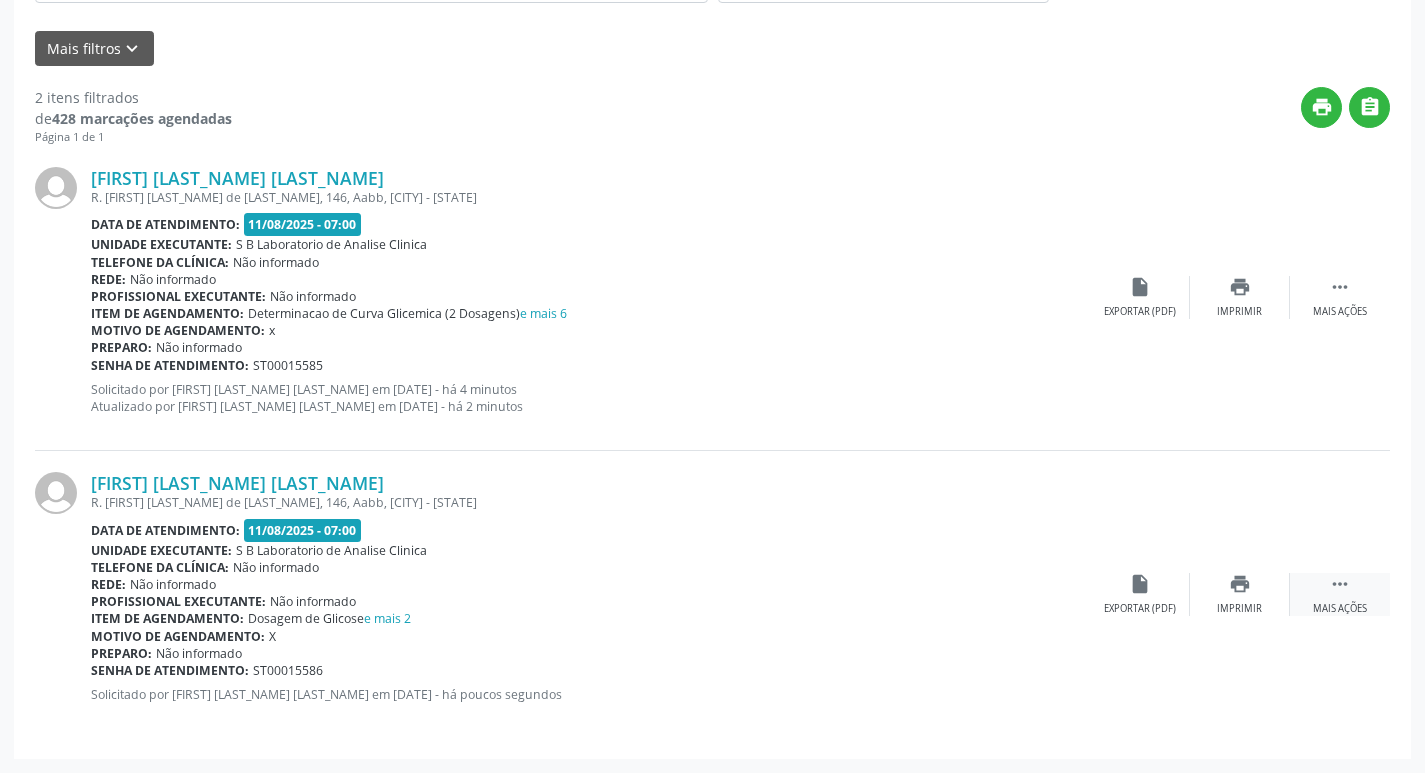 click on "Mais ações" at bounding box center (1340, 609) 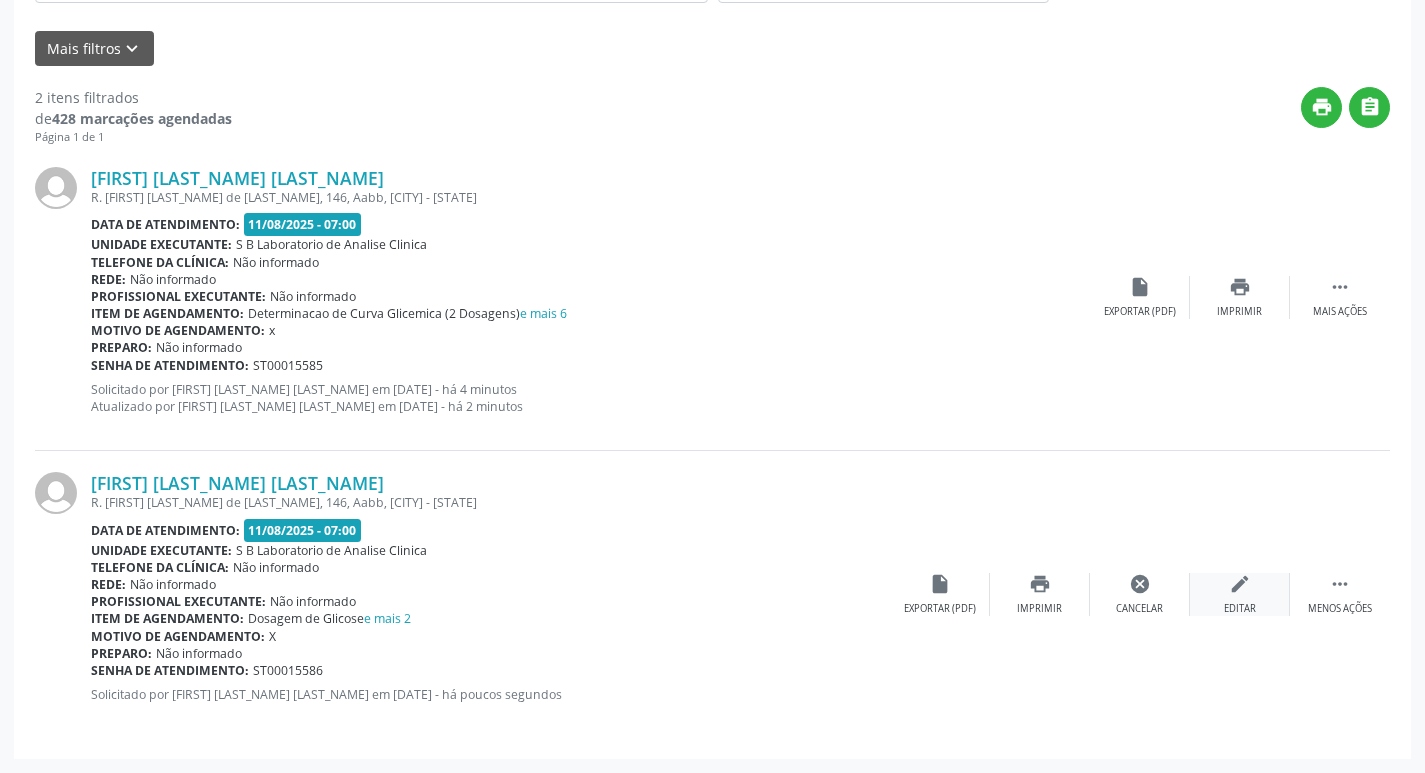 click on "edit
Editar" at bounding box center (1240, 594) 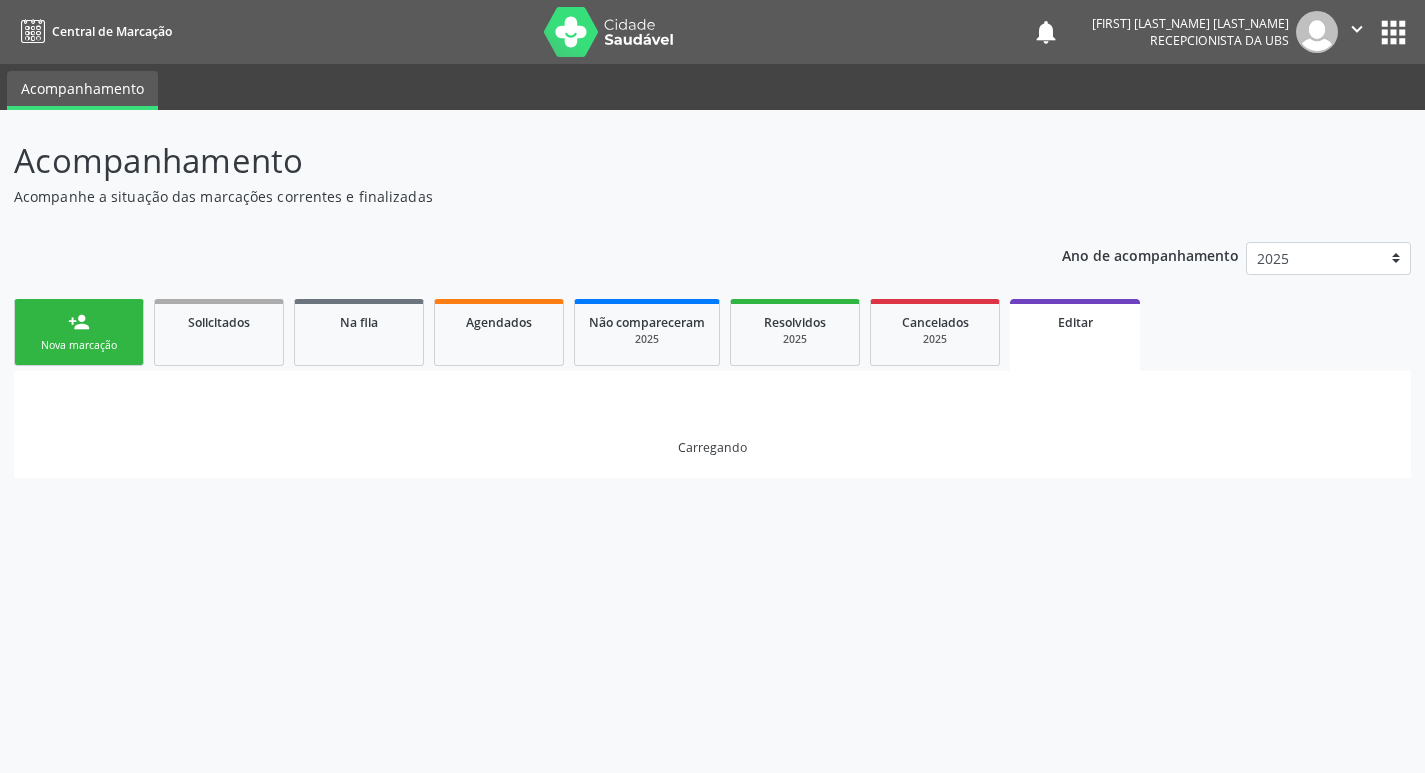scroll, scrollTop: 0, scrollLeft: 0, axis: both 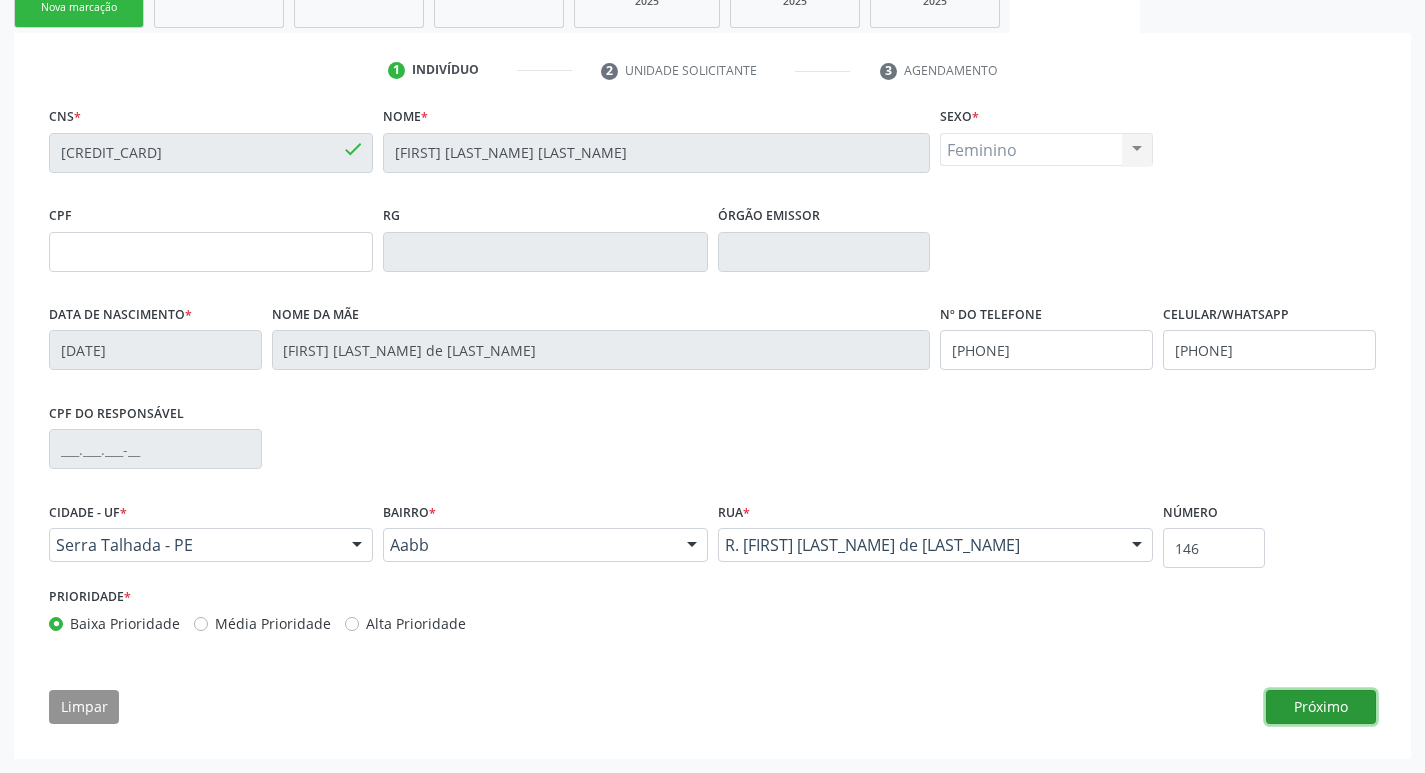 click on "Próximo" at bounding box center (1321, 707) 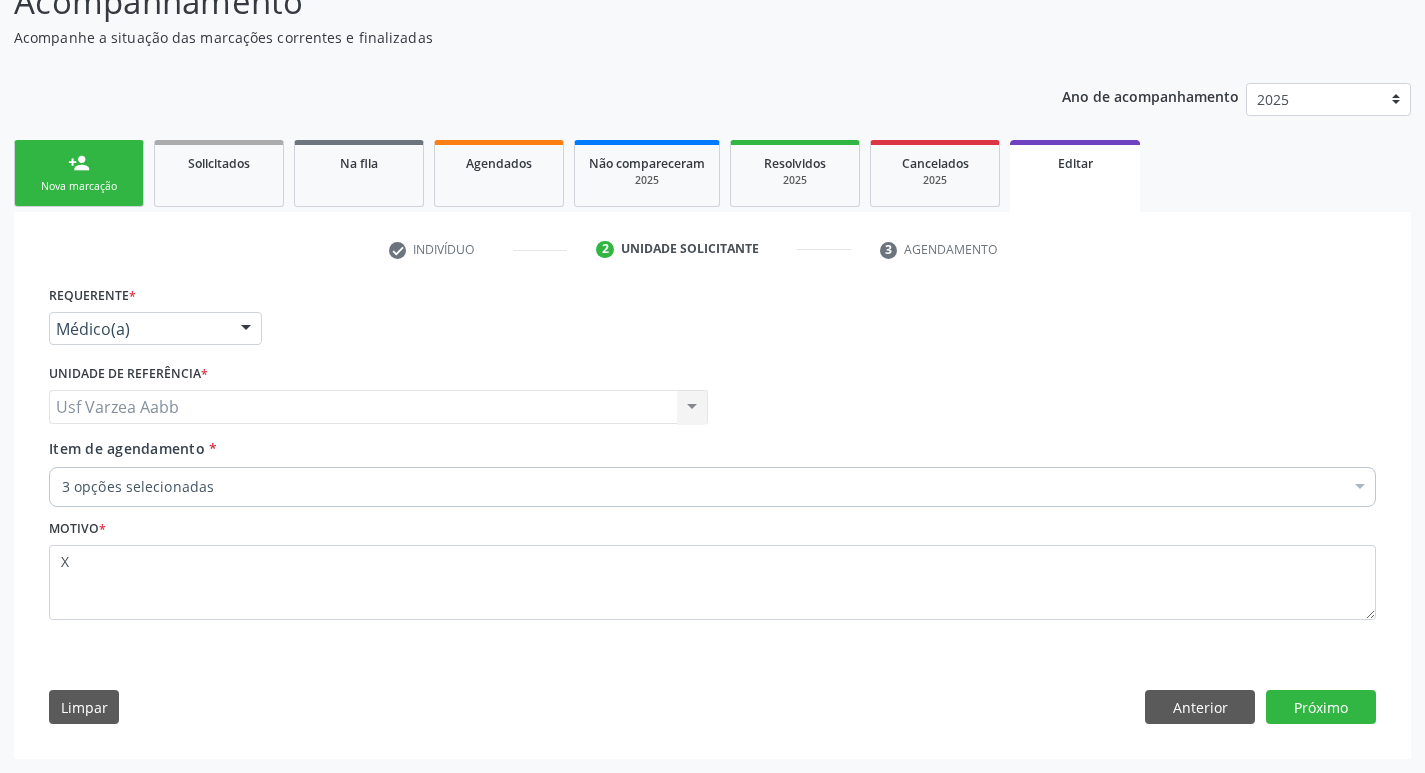 scroll, scrollTop: 159, scrollLeft: 0, axis: vertical 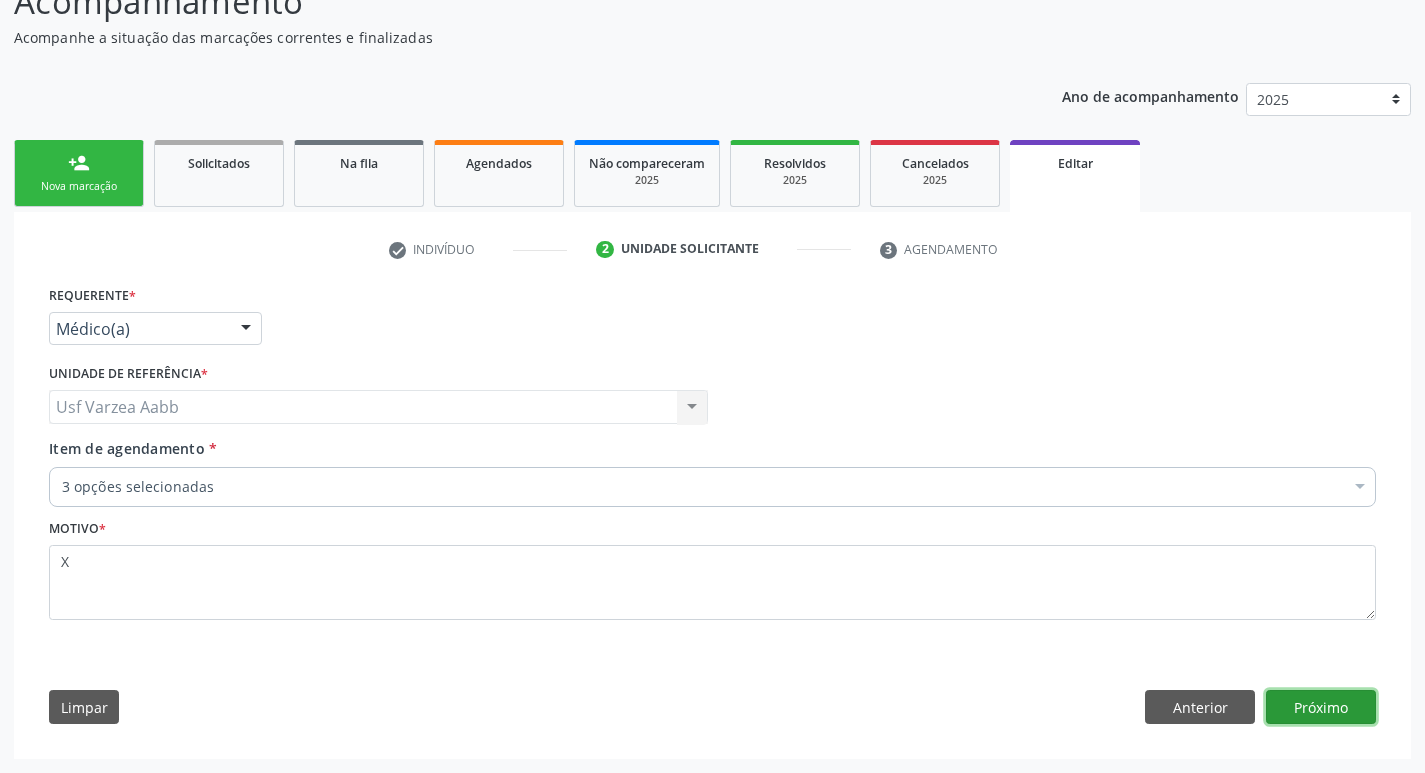 click on "Próximo" at bounding box center [1321, 707] 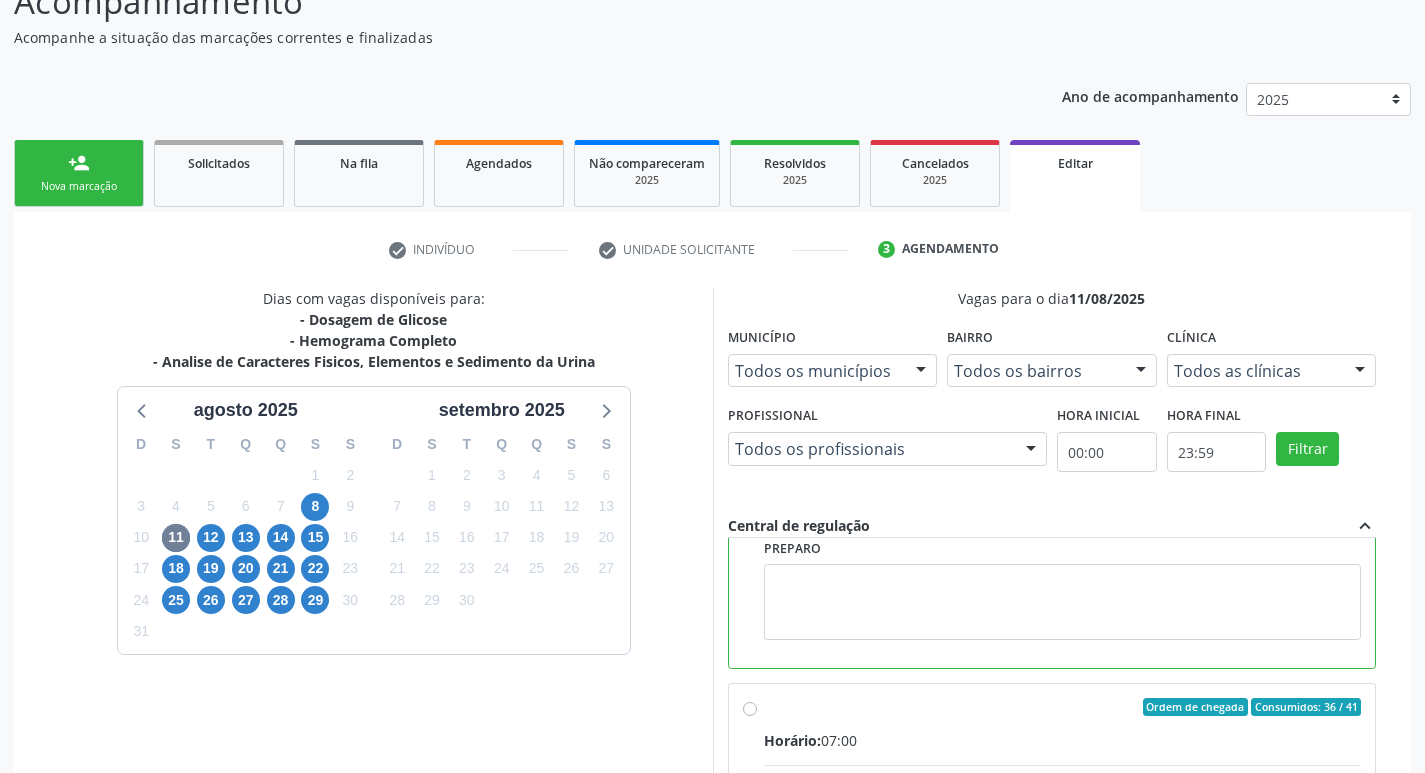 scroll, scrollTop: 800, scrollLeft: 0, axis: vertical 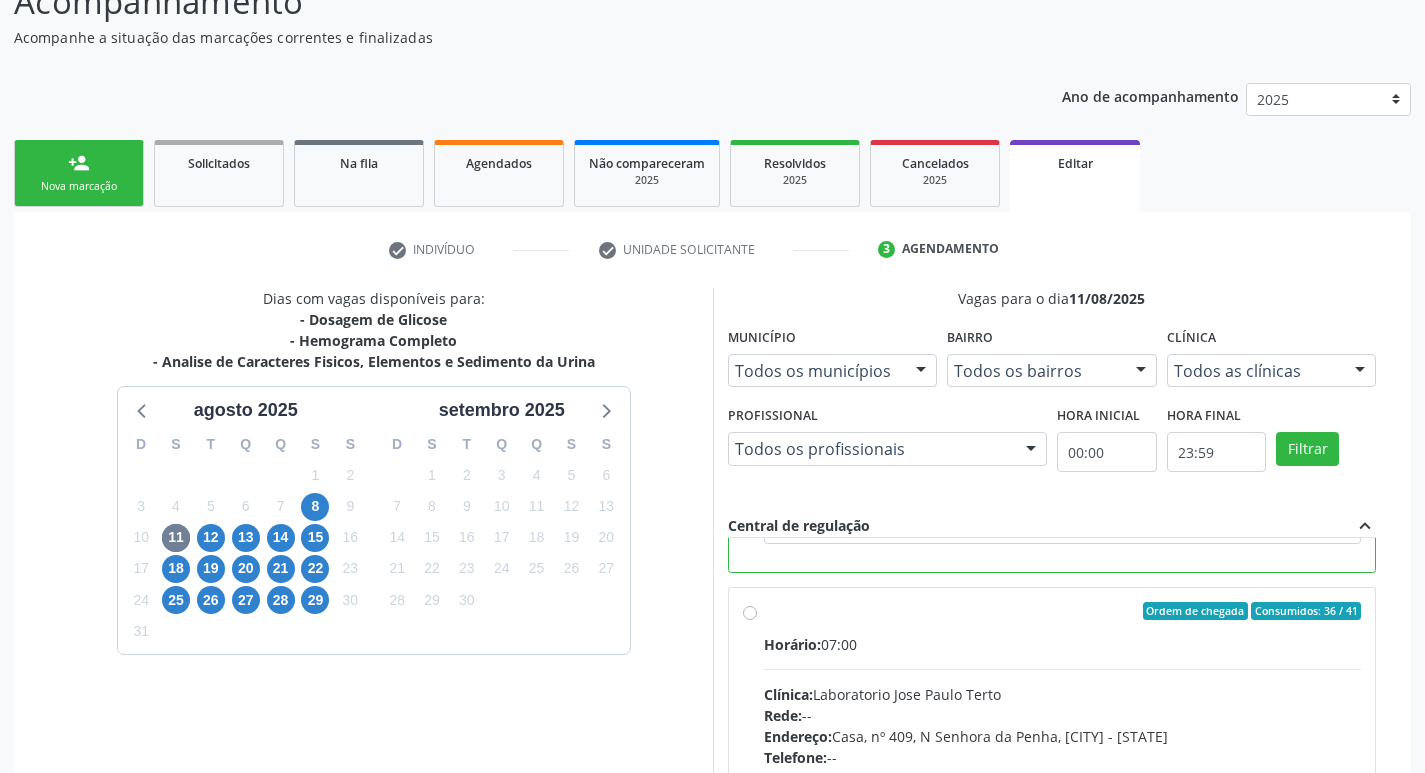 click on "Ordem de chegada
Consumidos: 36 / 41
Horário:   07:00
Clínica:  Laboratorio [LAST_NAME] [LAST_NAME] [LAST_NAME]
Rede:
--
Endereço:   Casa, nº 409, N Senhora da Penha, [CITY] - [STATE]
Telefone:   --
Profissional:
--
Informações adicionais sobre o atendimento
Idade de atendimento:
Sem restrição
Gênero(s) atendido(s):
Sem restrição
Informações adicionais:
--" at bounding box center (1063, 755) 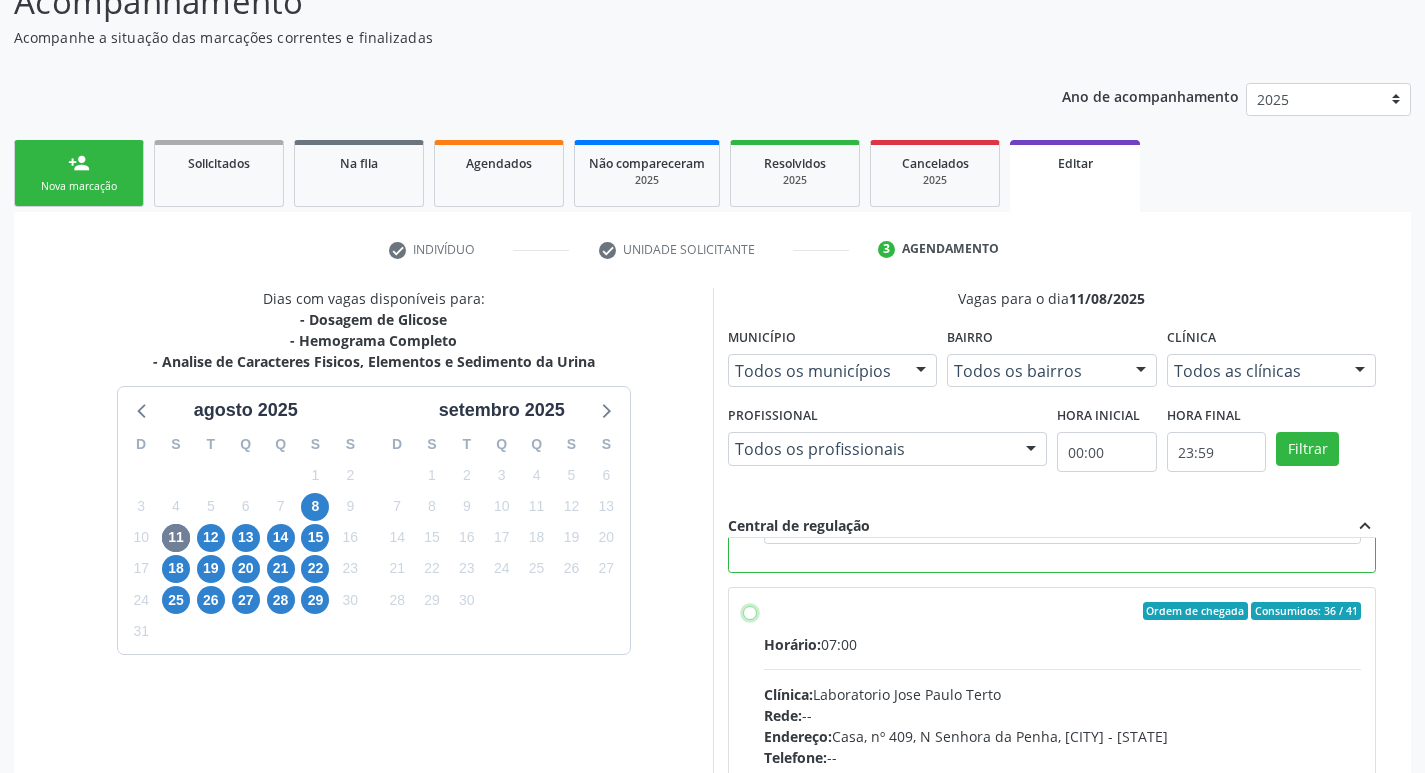 click on "Ordem de chegada
Consumidos: 36 / 41
Horário:   07:00
Clínica:  Laboratorio [LAST_NAME] [LAST_NAME] [LAST_NAME]
Rede:
--
Endereço:   Casa, nº 409, N Senhora da Penha, [CITY] - [STATE]
Telefone:   --
Profissional:
--
Informações adicionais sobre o atendimento
Idade de atendimento:
Sem restrição
Gênero(s) atendido(s):
Sem restrição
Informações adicionais:
--" at bounding box center [750, 611] 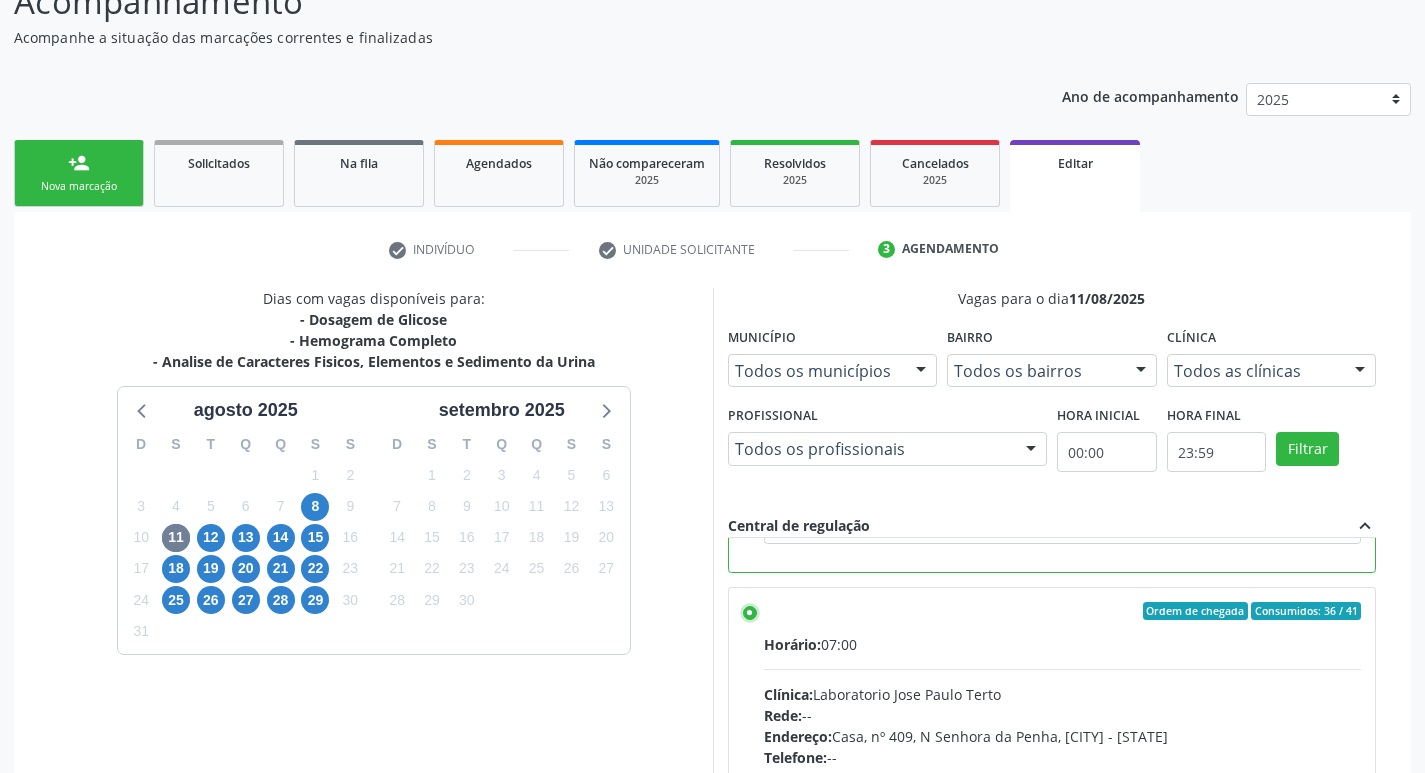 scroll, scrollTop: 539, scrollLeft: 0, axis: vertical 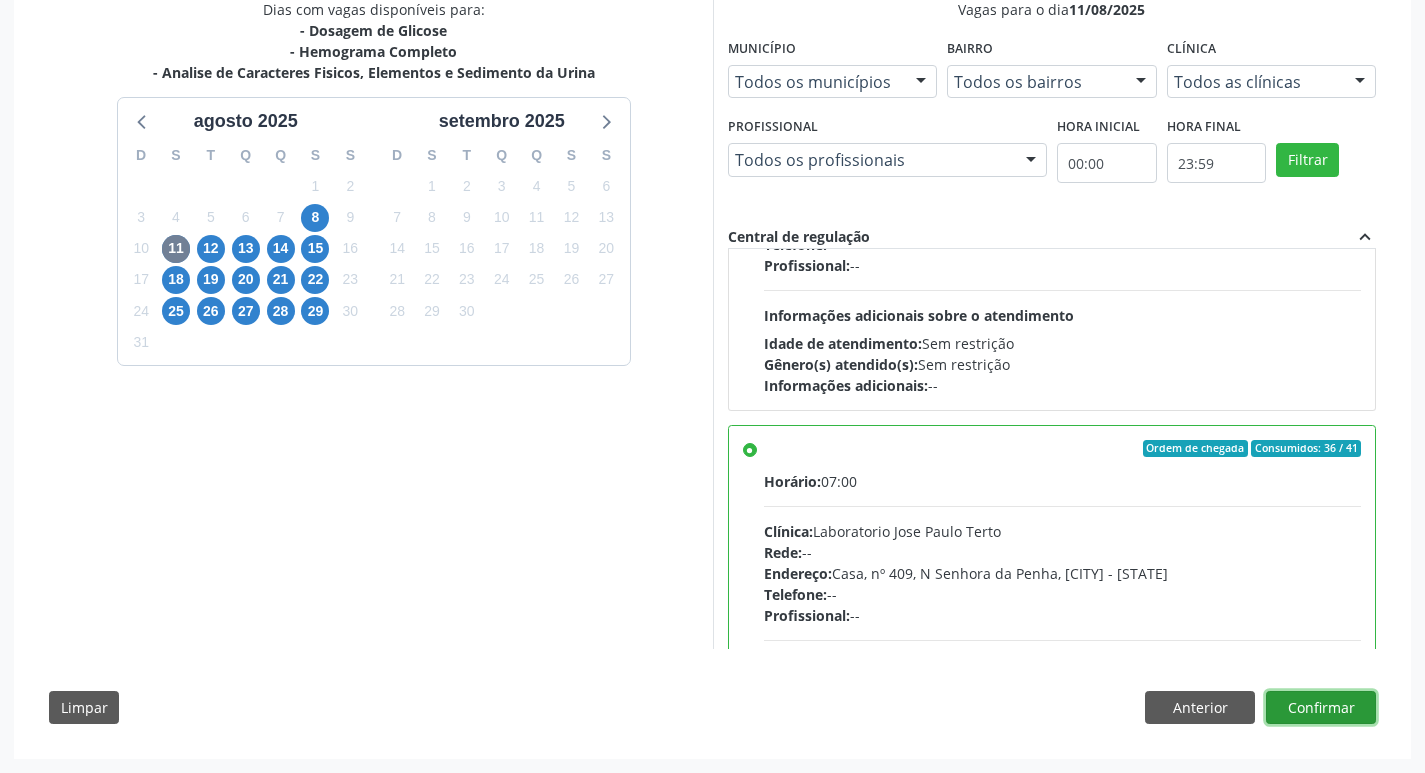click on "Confirmar" at bounding box center [1321, 708] 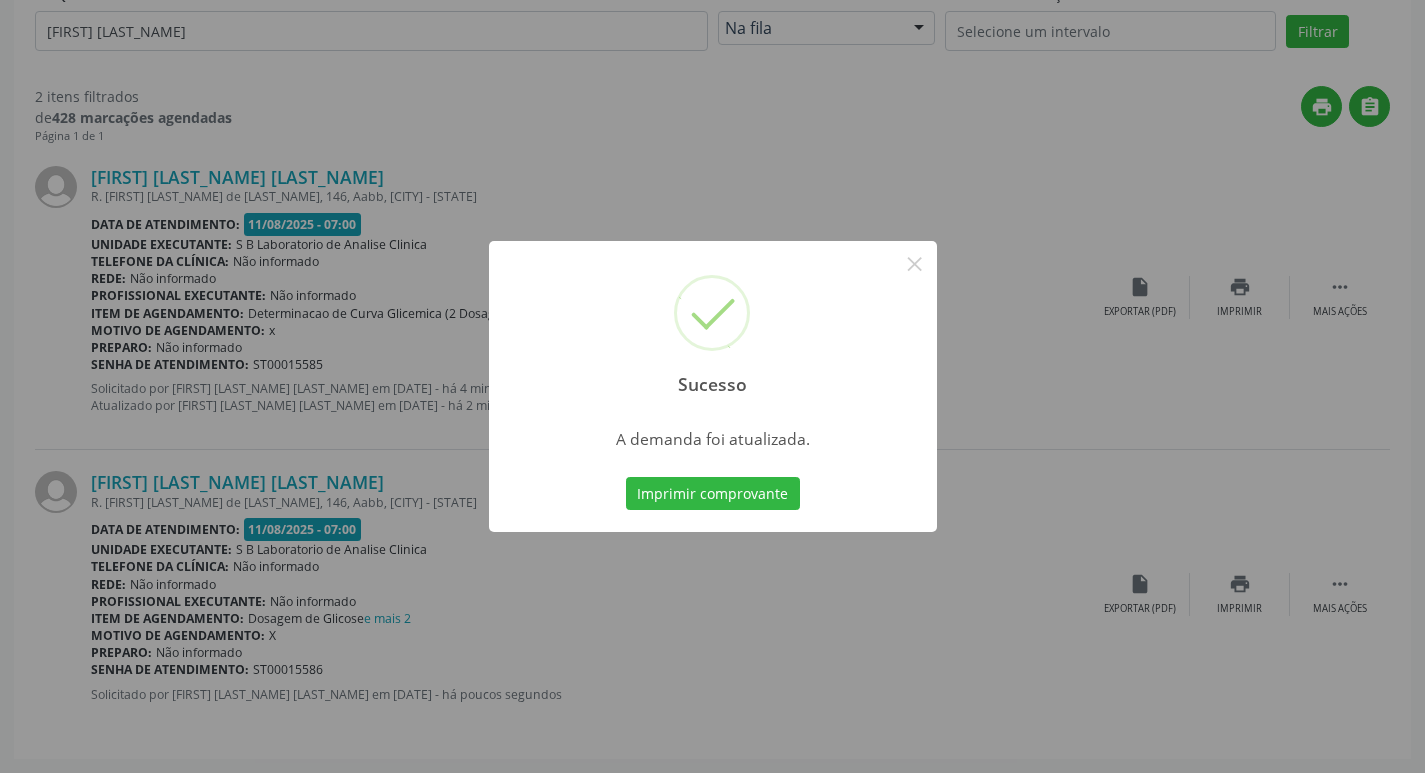 scroll, scrollTop: 0, scrollLeft: 0, axis: both 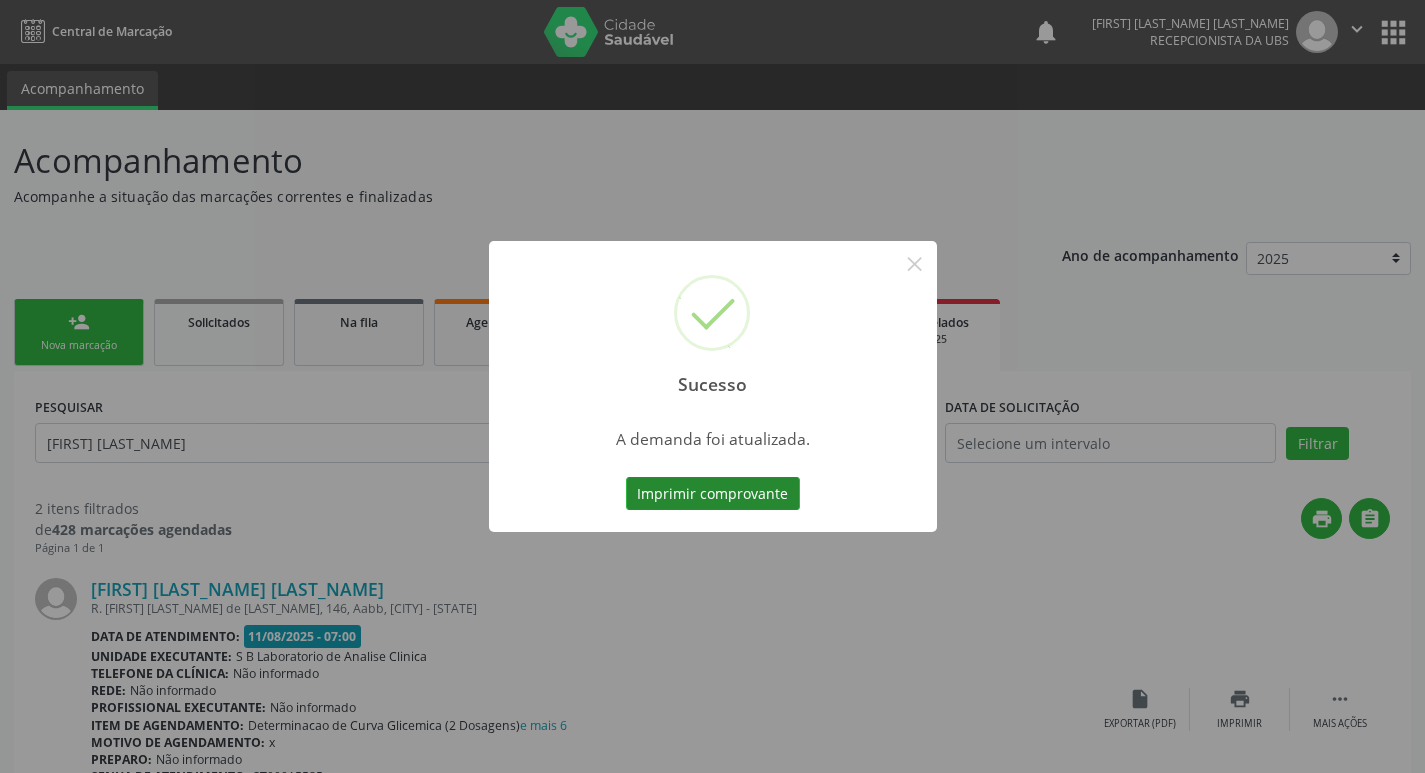 click on "Imprimir comprovante" at bounding box center [713, 494] 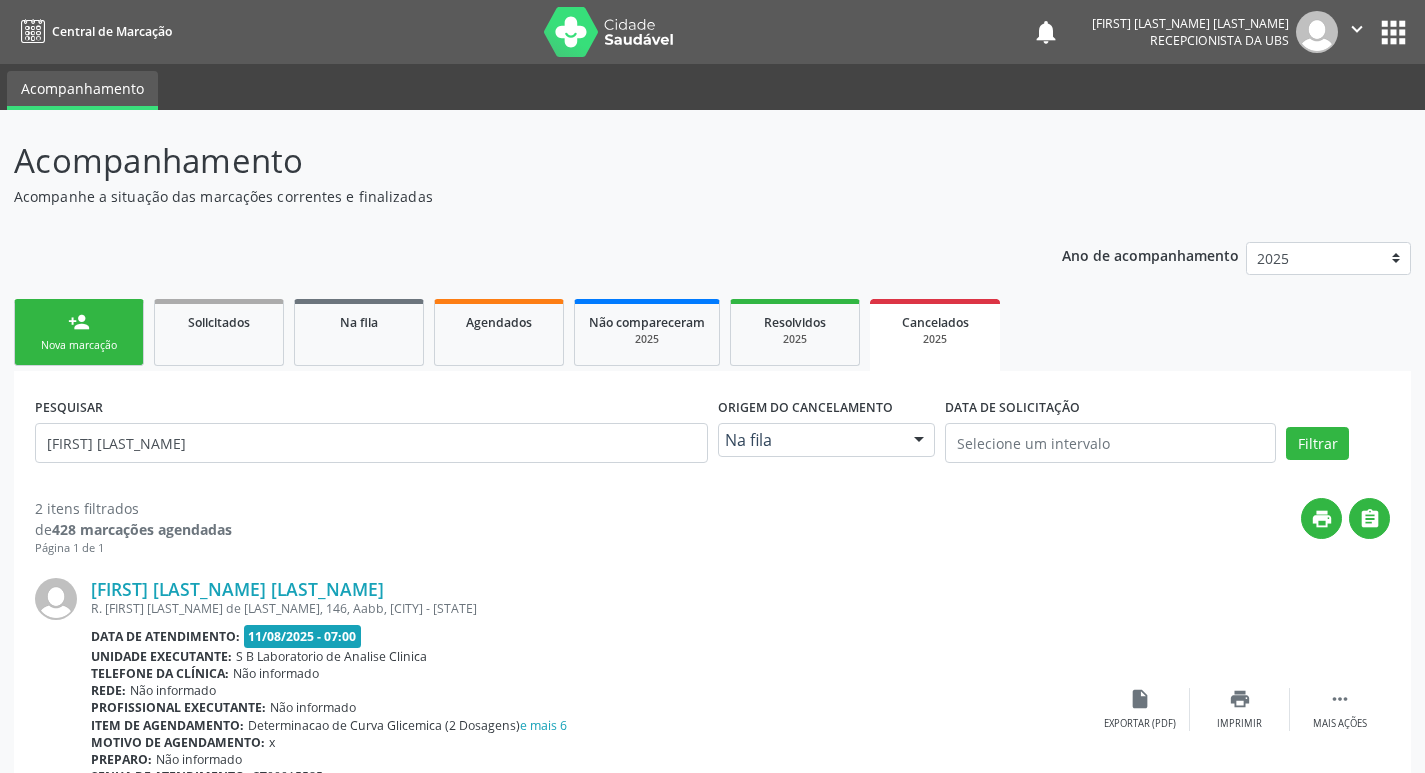 click on "Nova marcação" at bounding box center (79, 345) 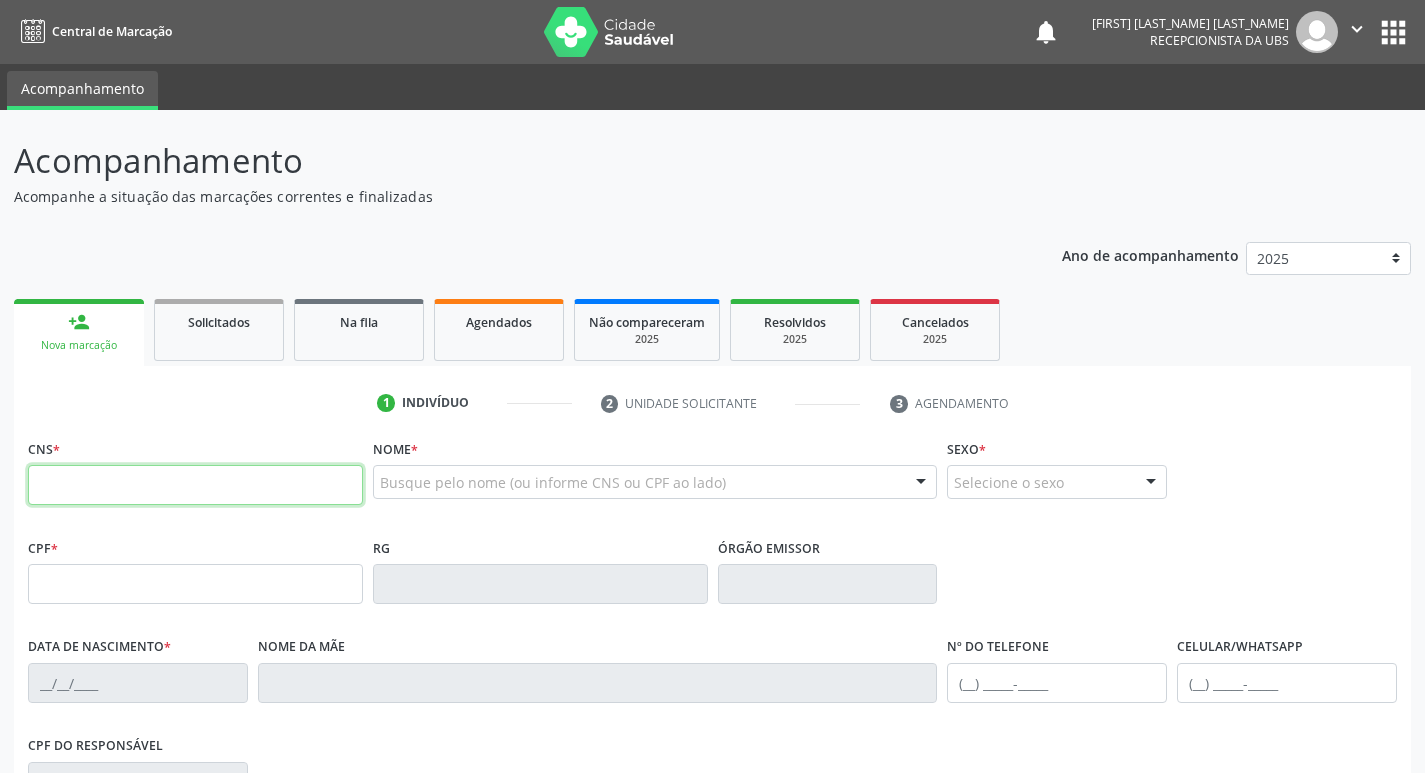 click at bounding box center (195, 485) 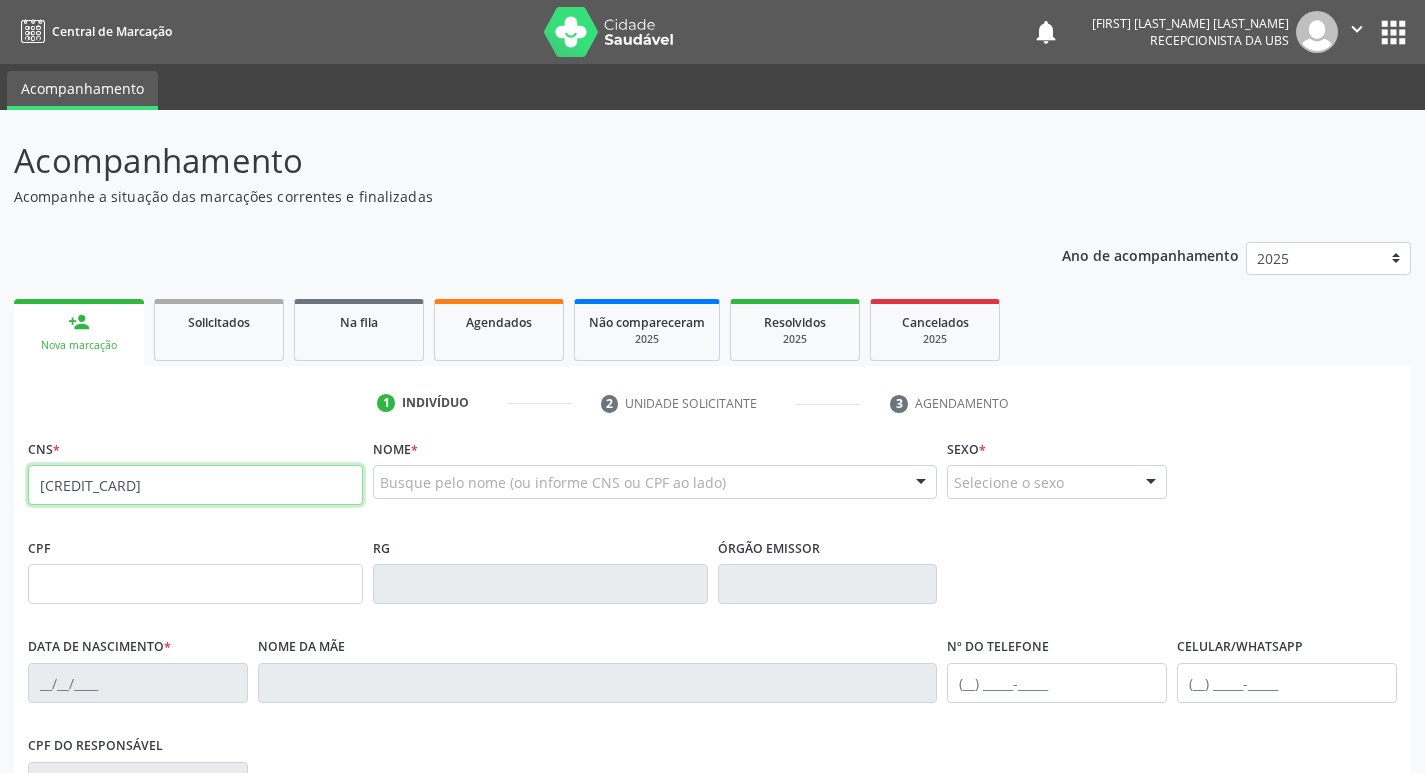 type on "[CREDIT_CARD]" 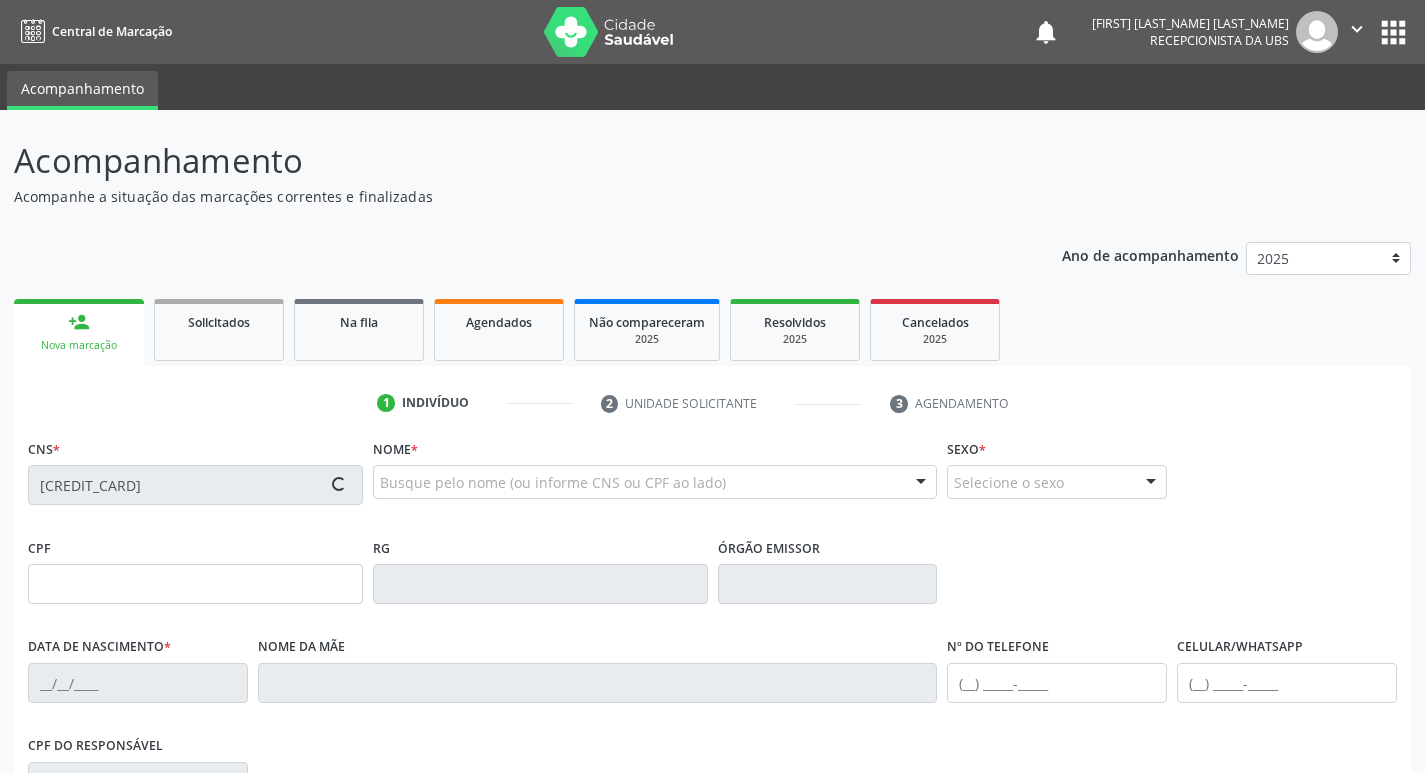 type on "[SSN]" 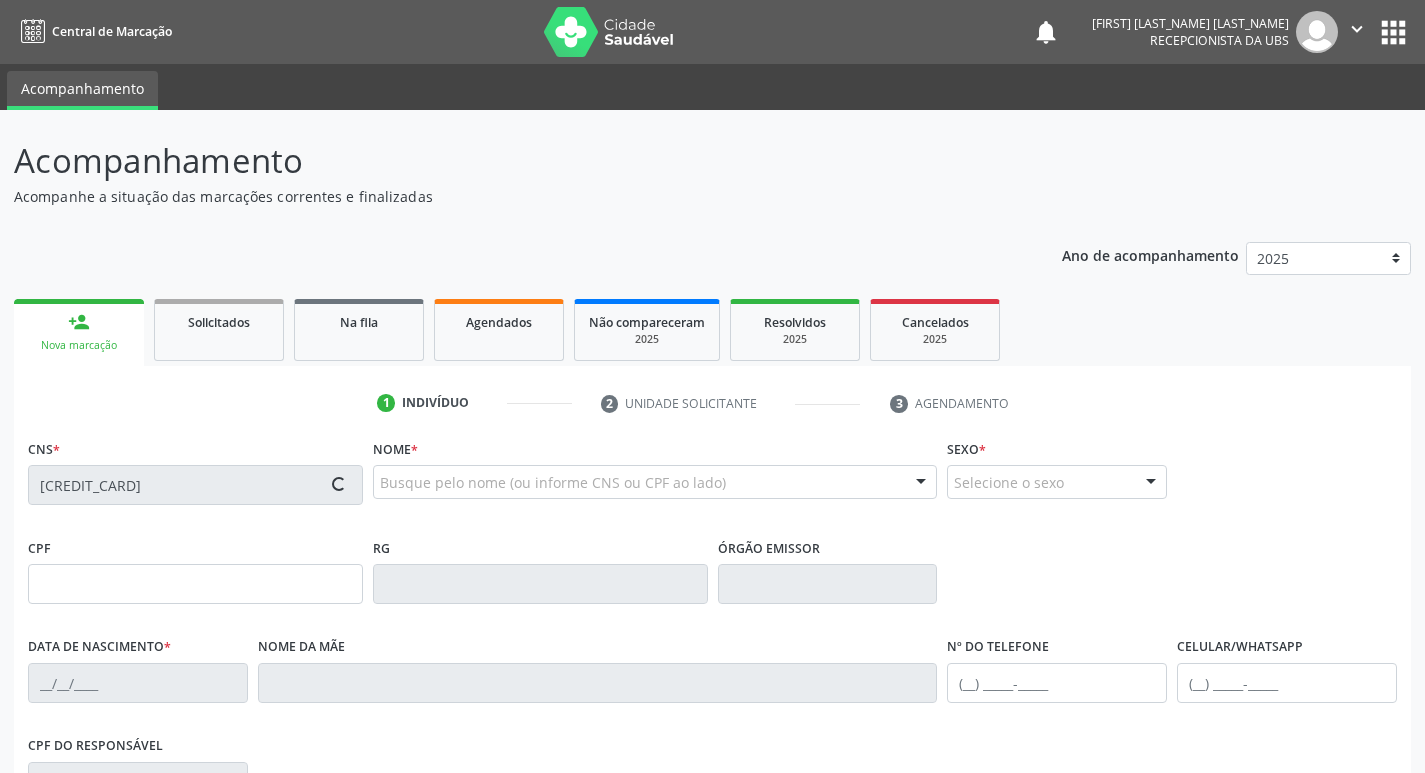 type on "[DATE]" 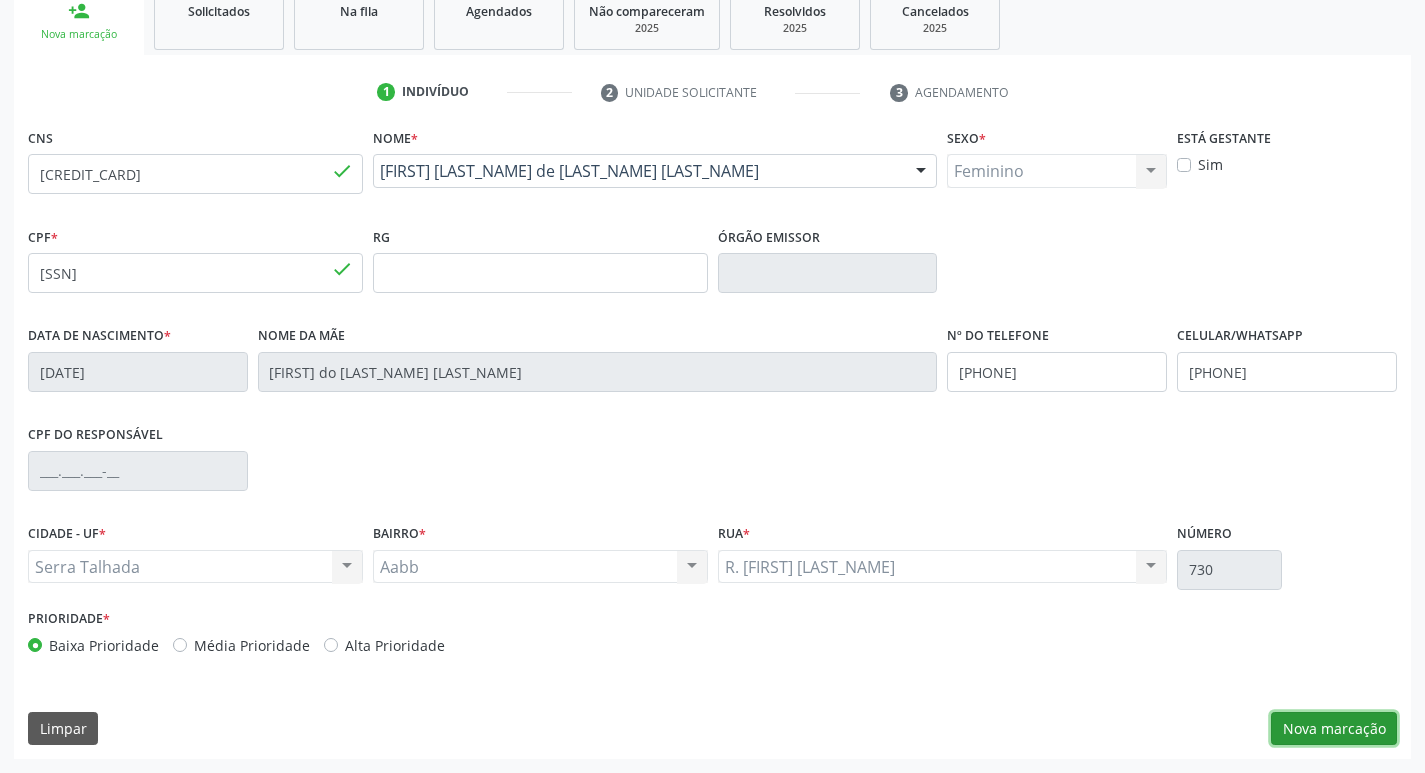 click on "Nova marcação" at bounding box center (1334, 729) 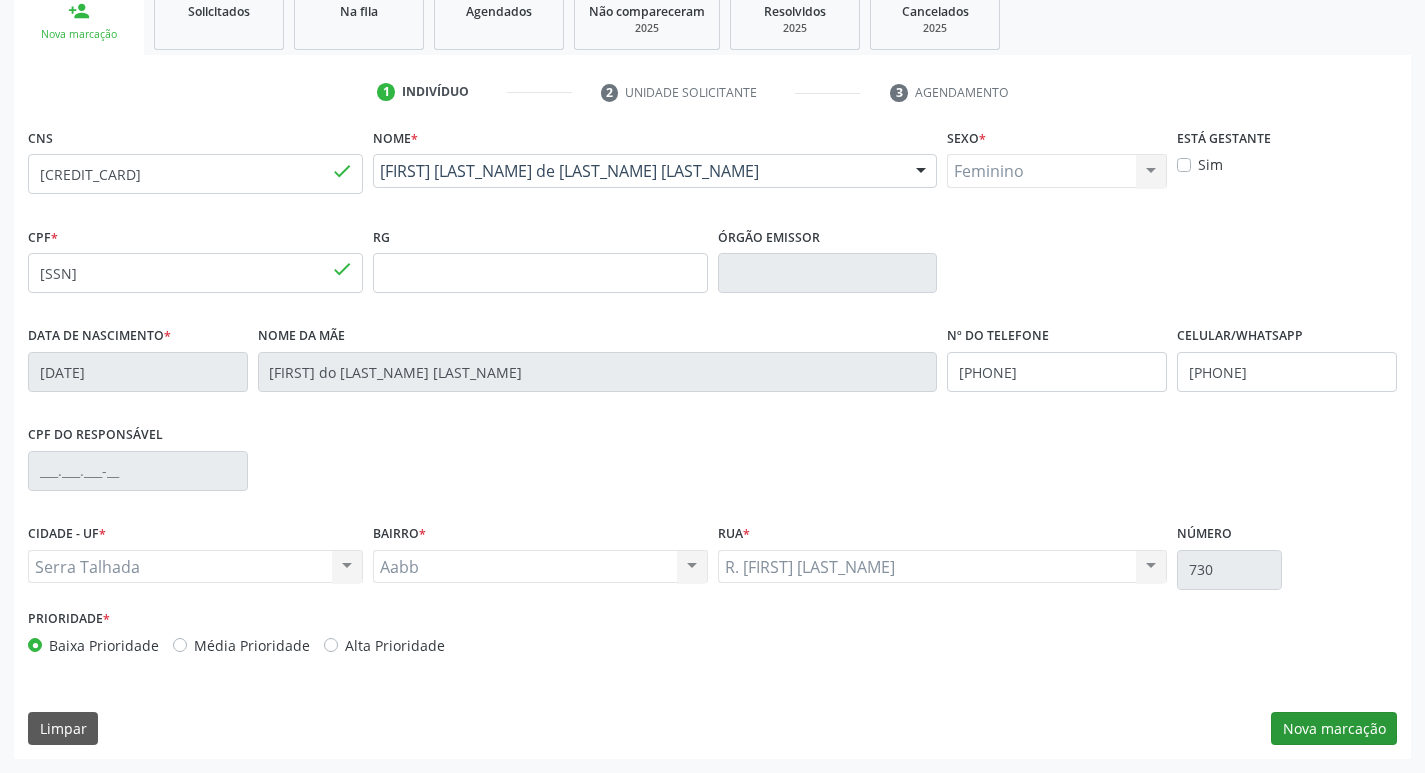 scroll, scrollTop: 133, scrollLeft: 0, axis: vertical 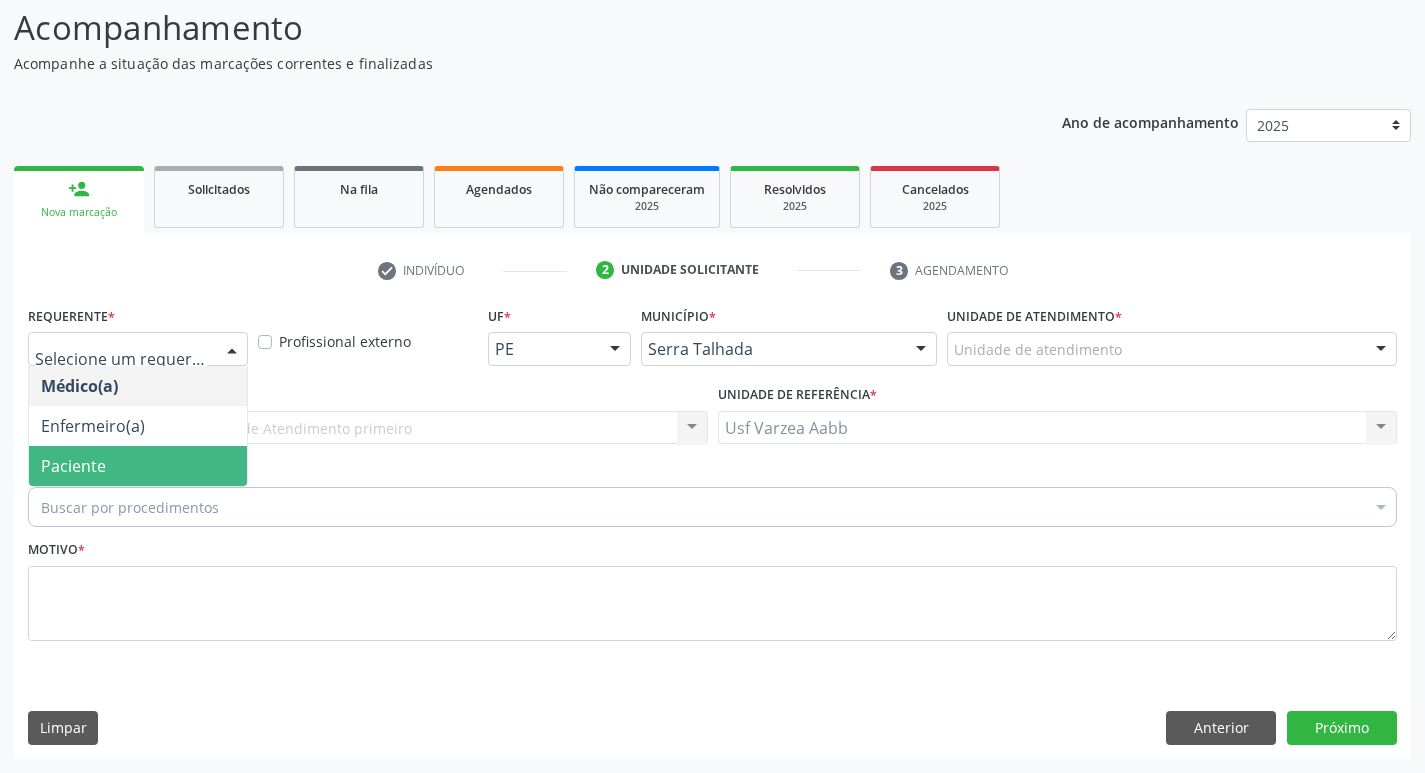 click on "Paciente" at bounding box center [73, 466] 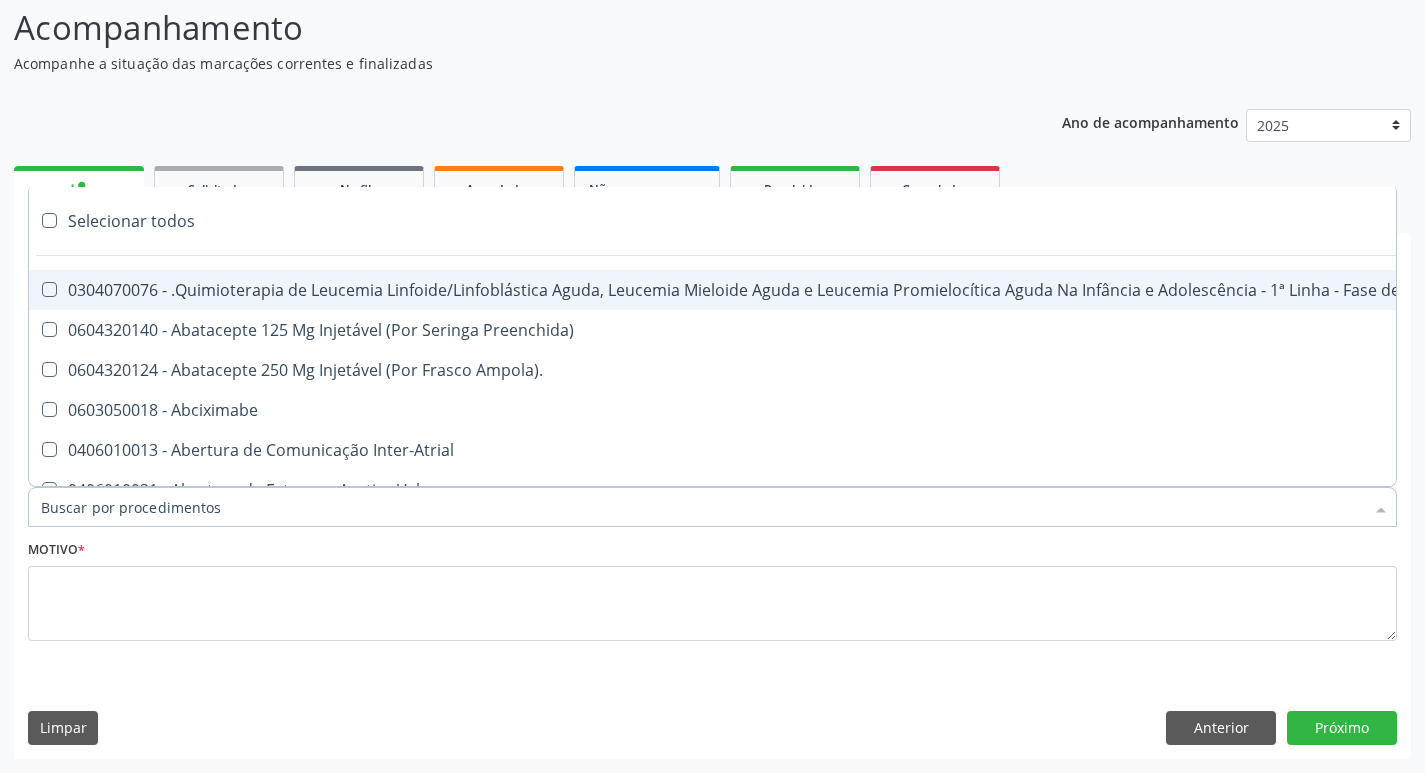 click on "Item de agendamento
*" at bounding box center [702, 507] 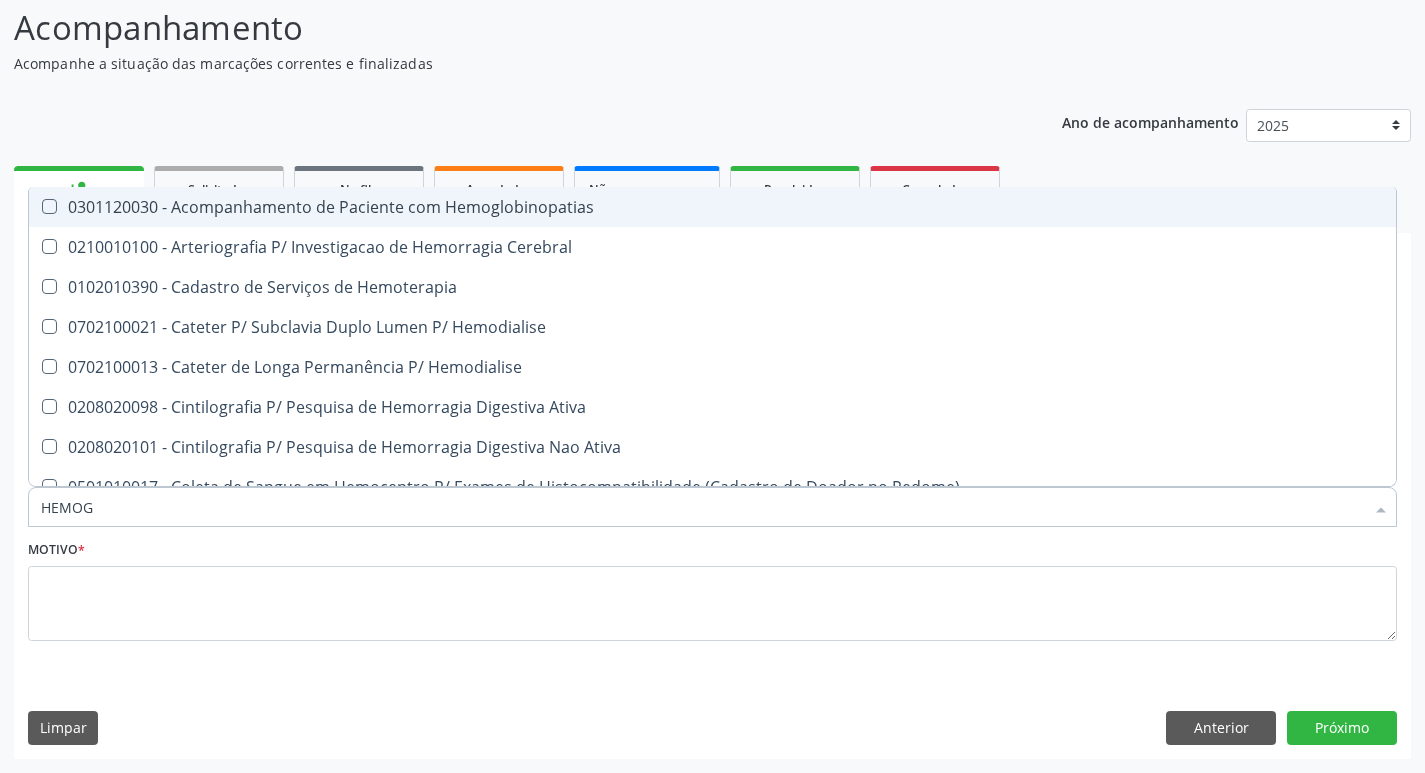 type on "HEMOGR" 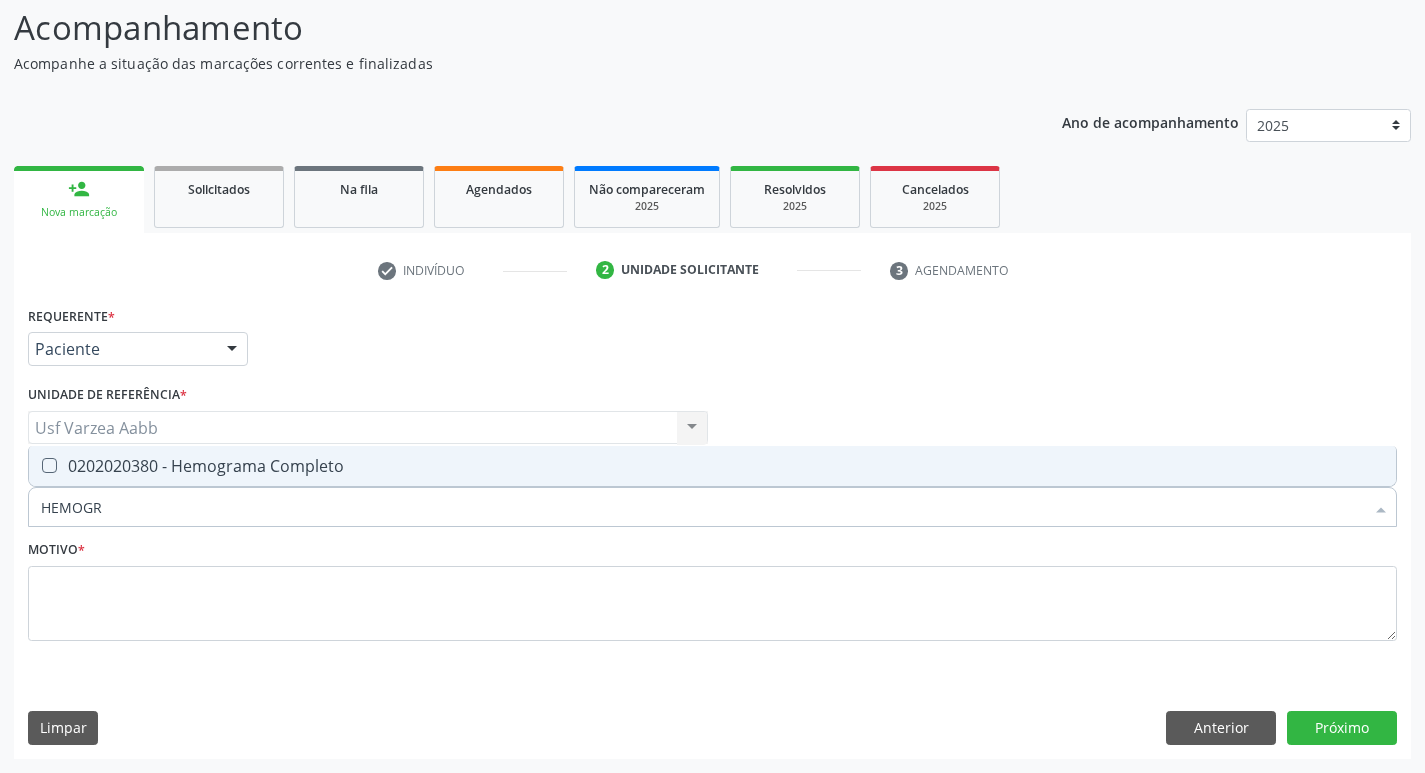 click on "0202020380 - Hemograma Completo" at bounding box center [712, 466] 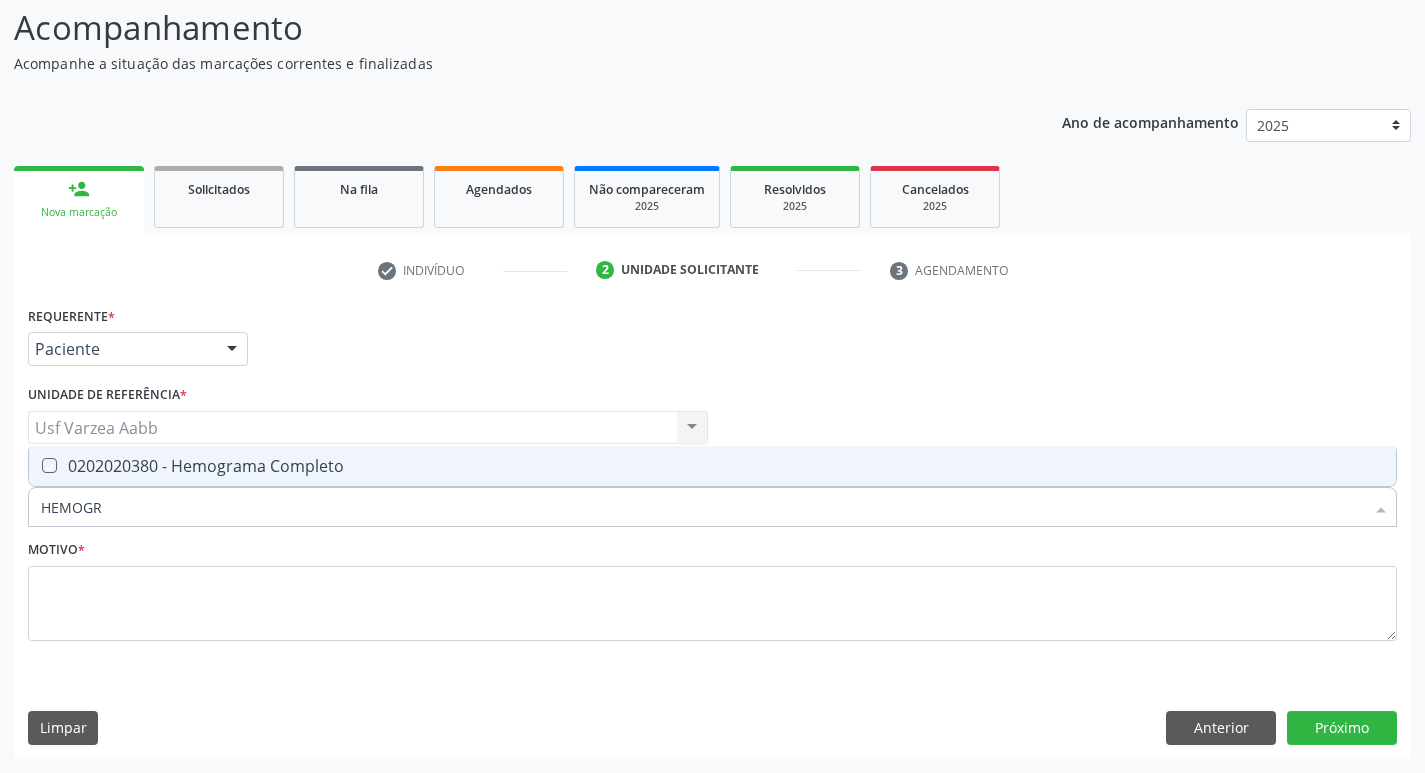 checkbox on "true" 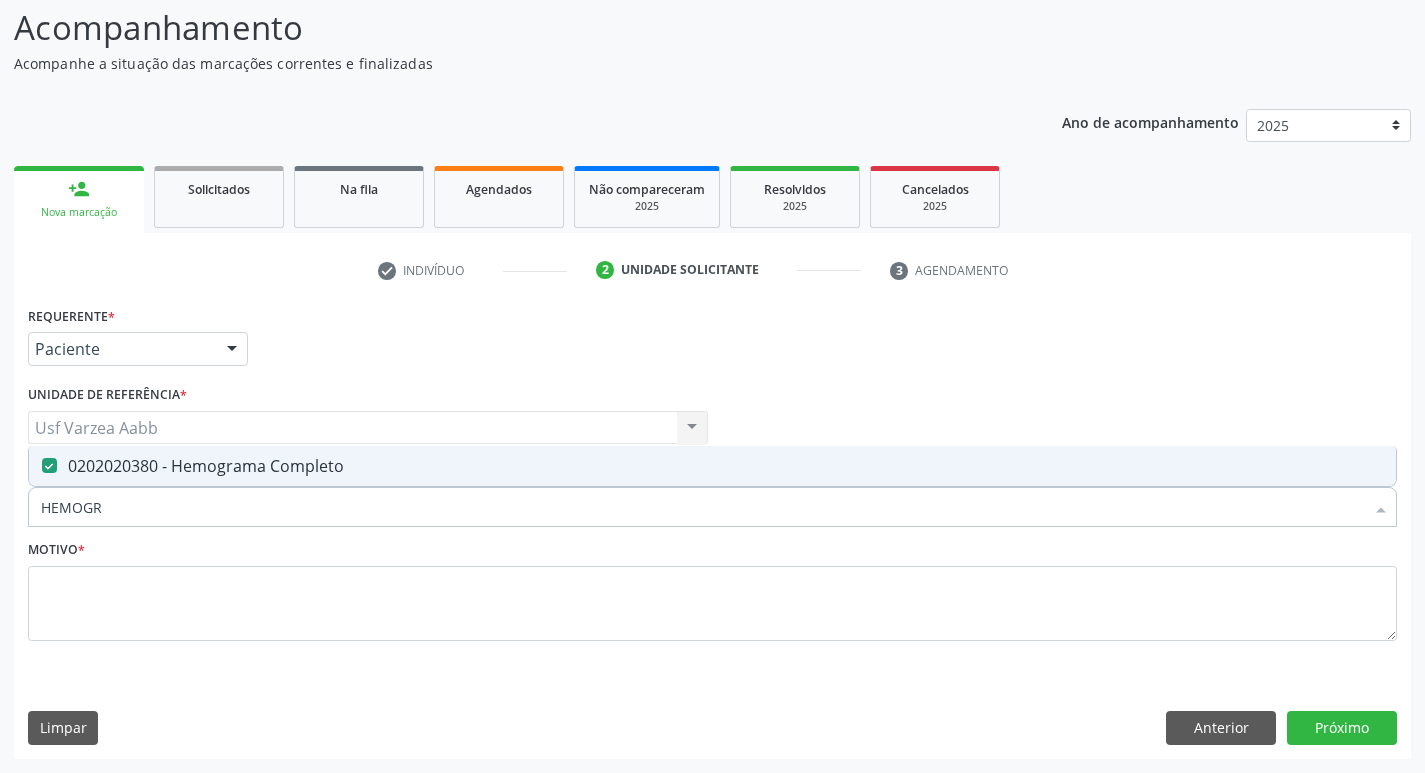 click on "HEMOGR" at bounding box center [702, 507] 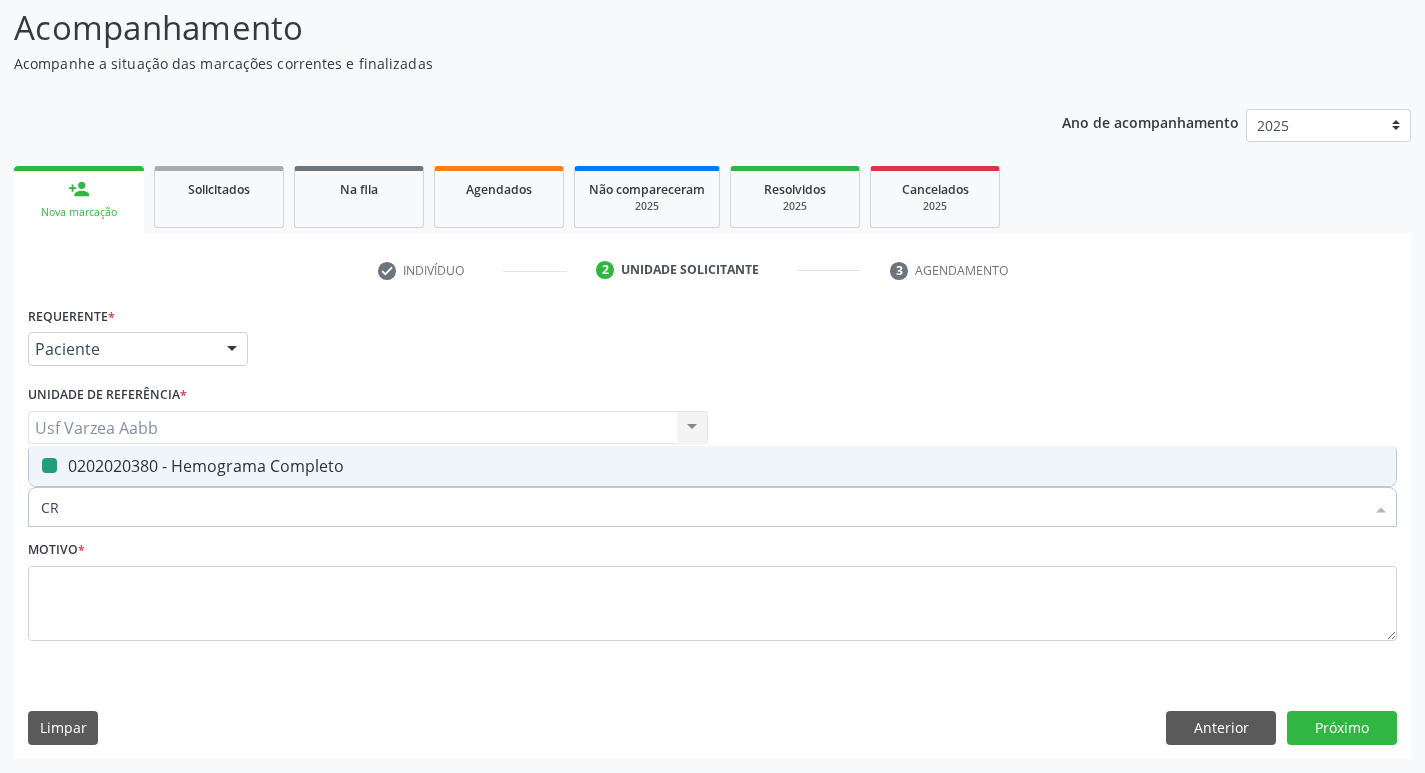 type on "CRE" 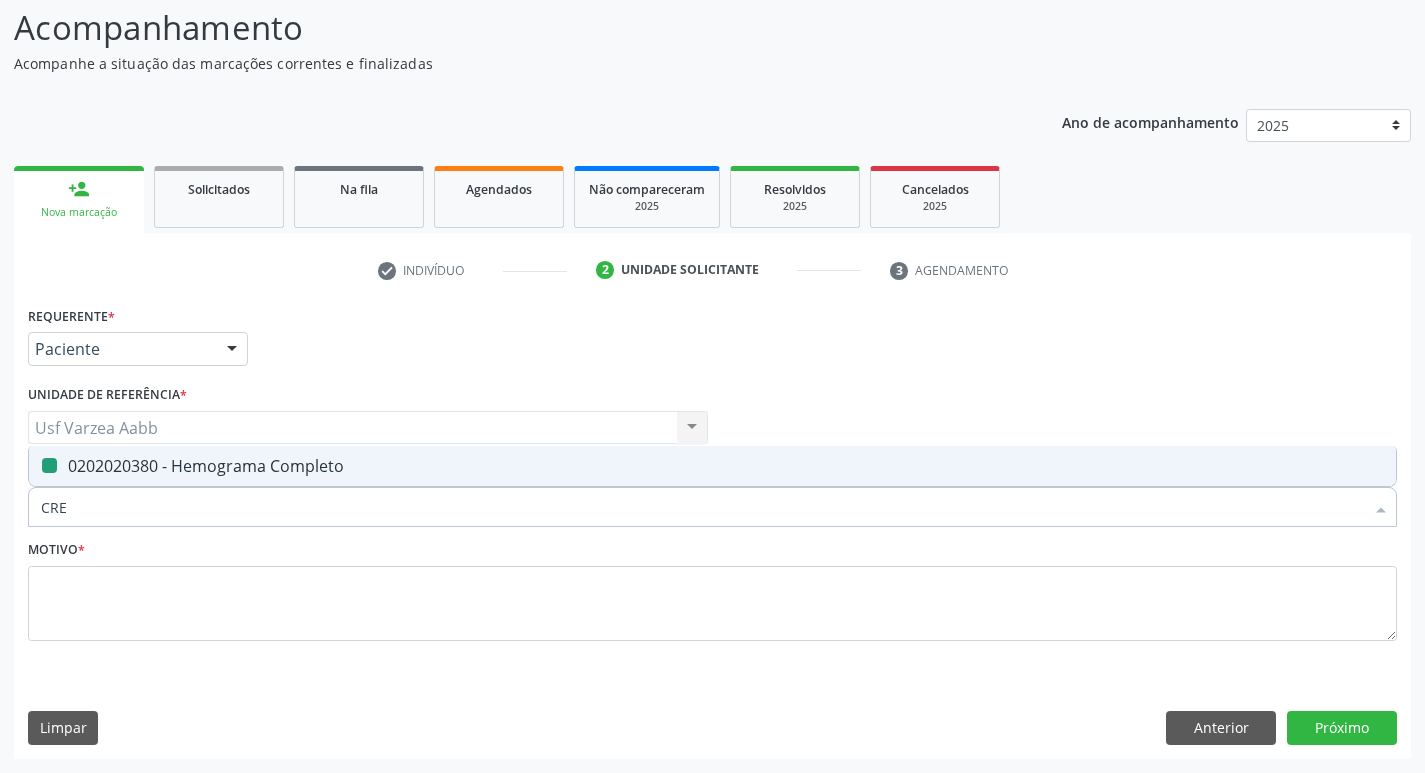 checkbox on "false" 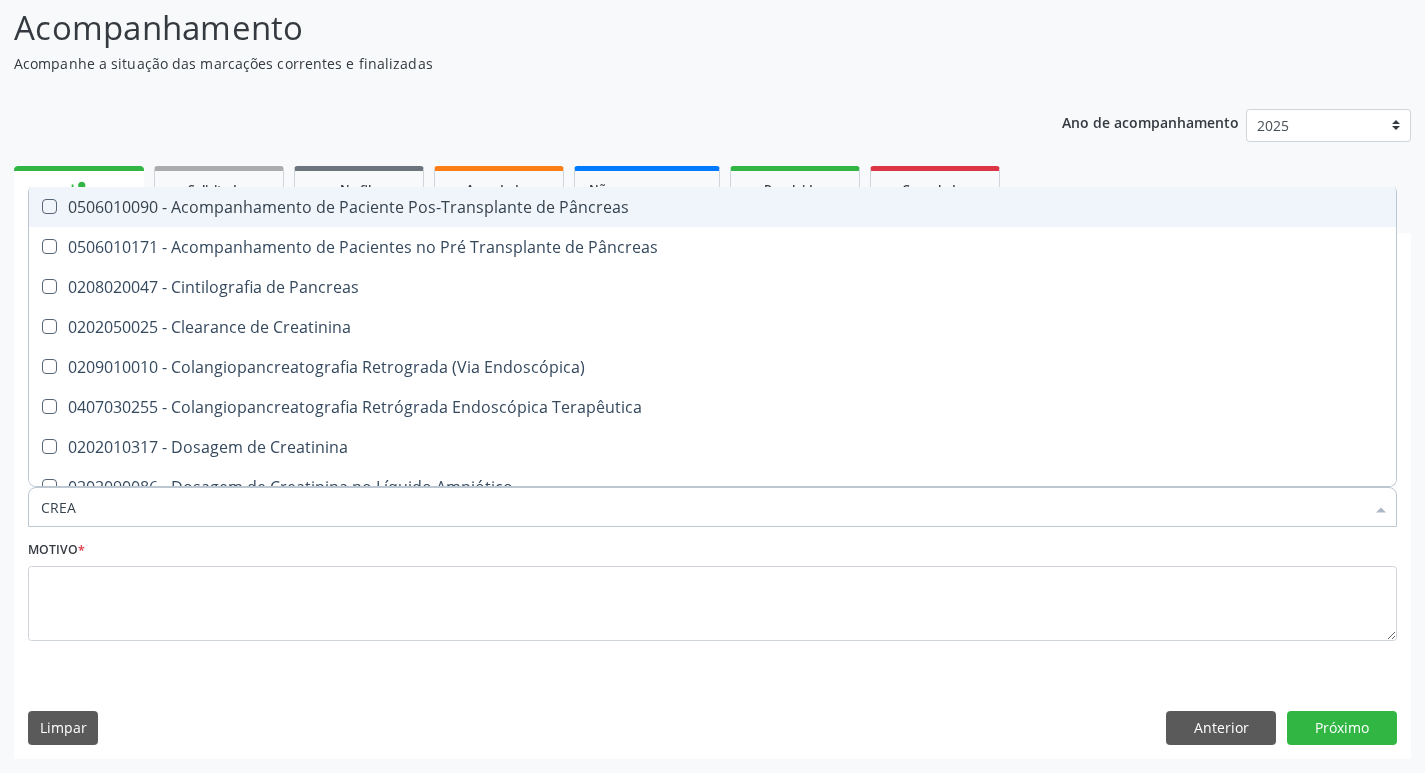 type on "CREAT" 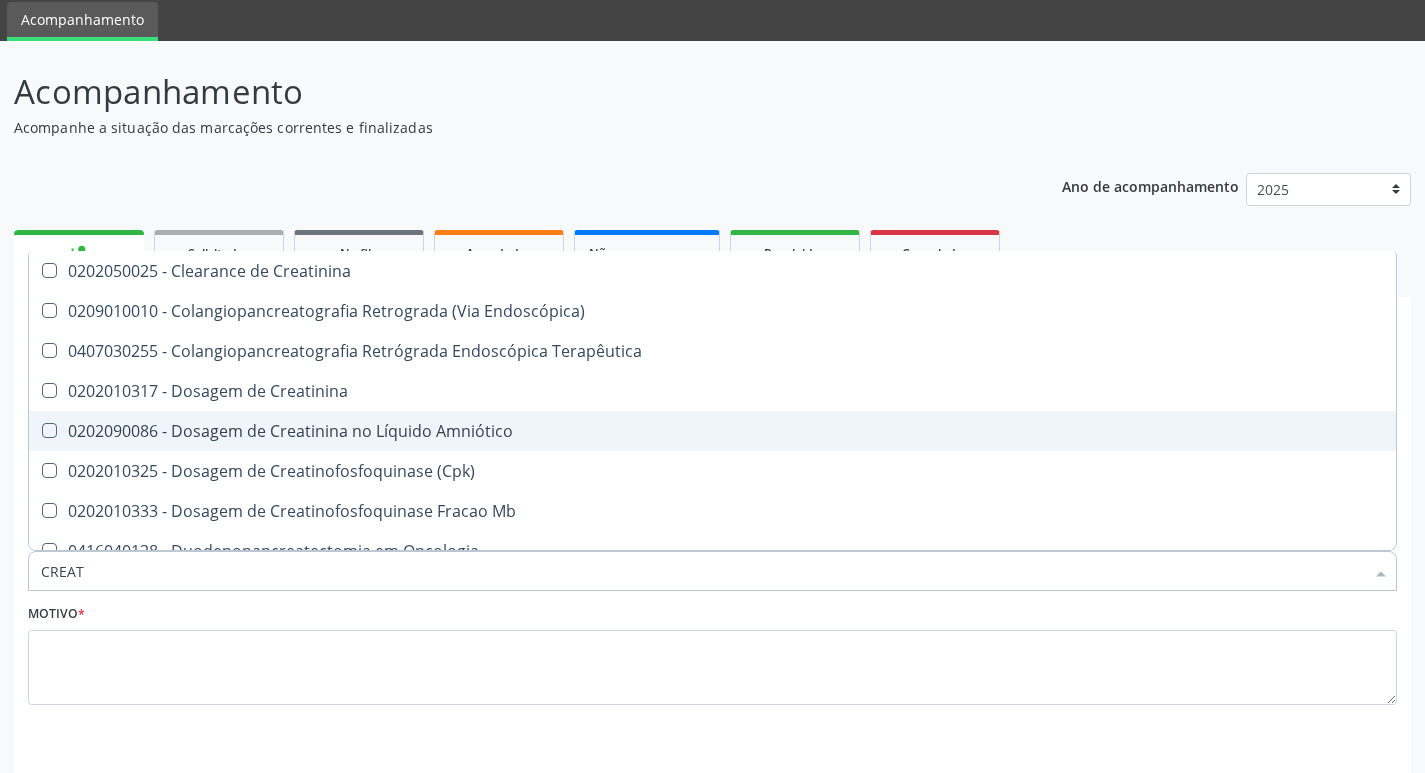 scroll, scrollTop: 33, scrollLeft: 0, axis: vertical 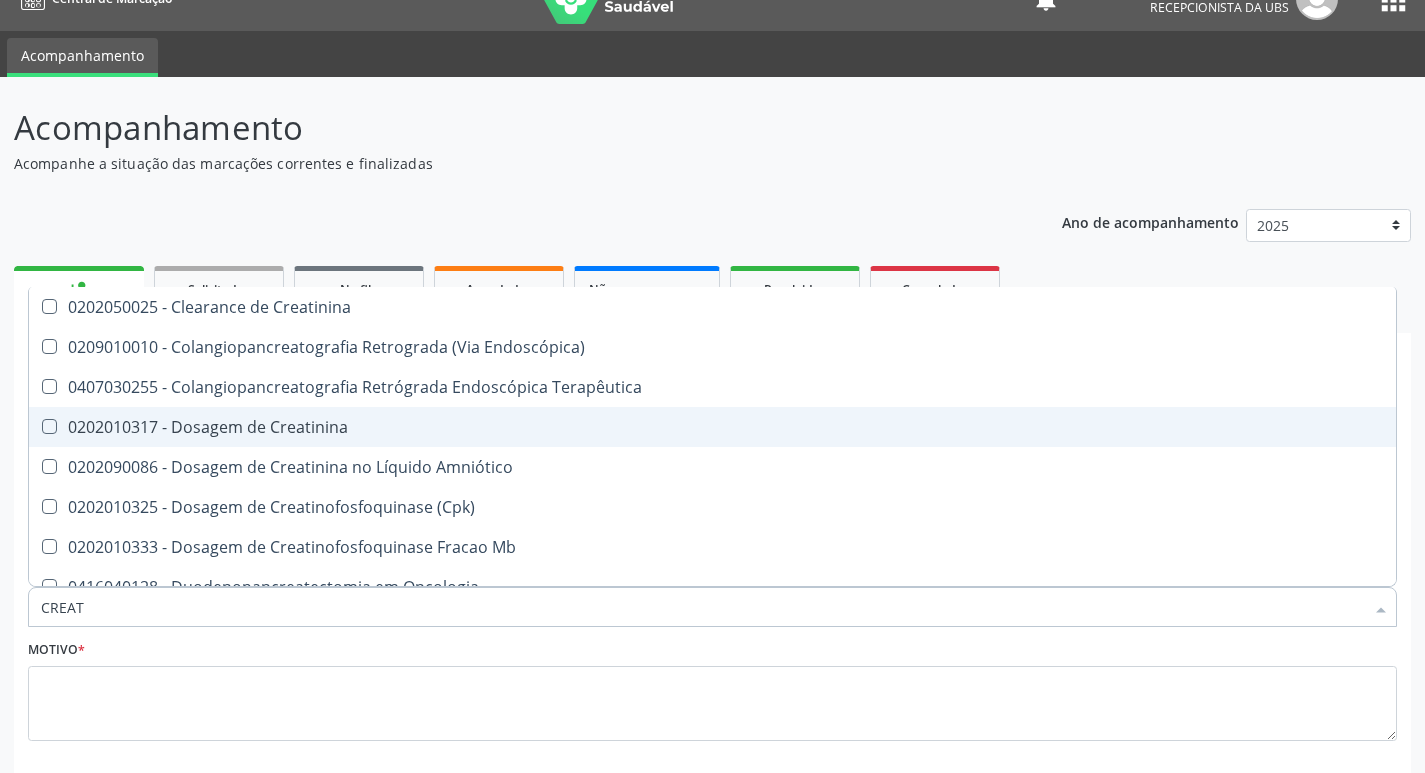 click on "0202010317 - Dosagem de Creatinina" at bounding box center [712, 427] 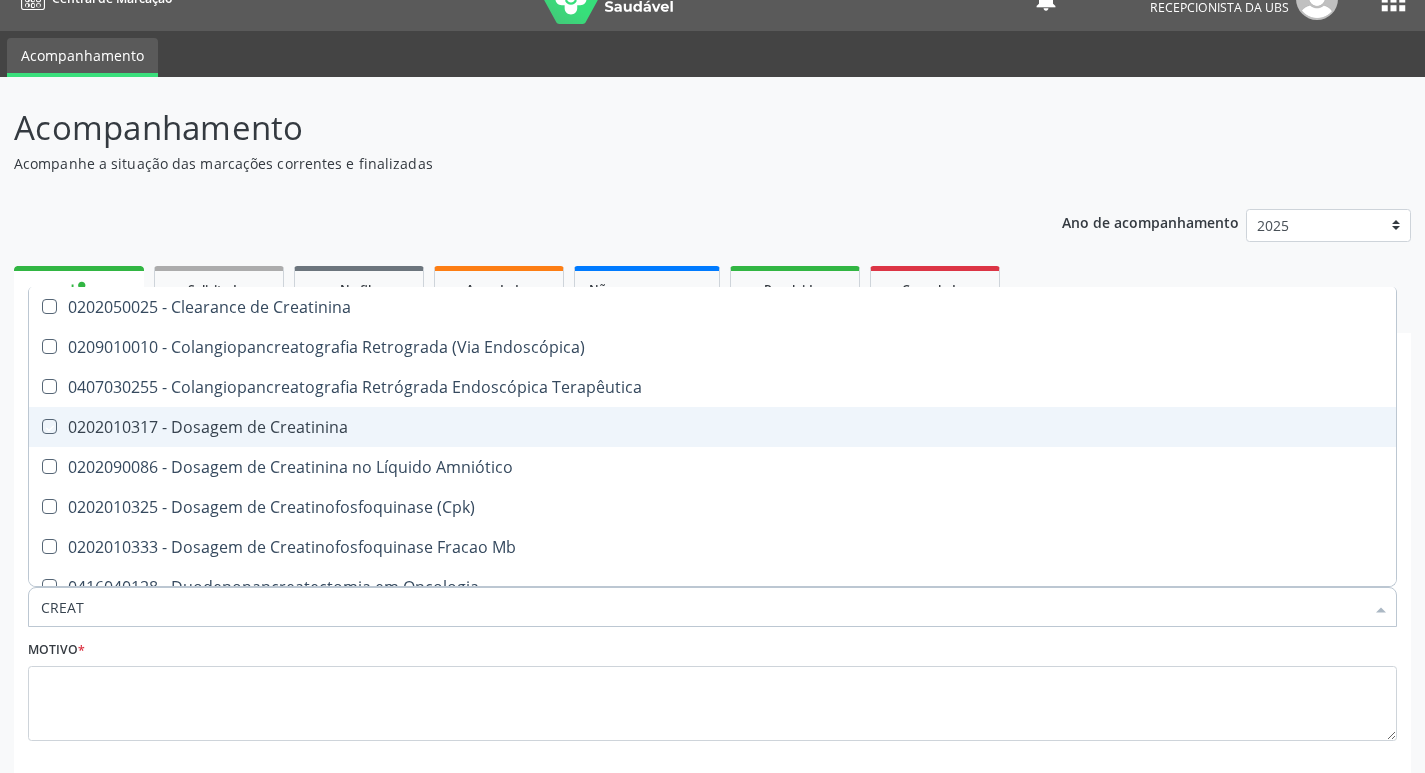 checkbox on "true" 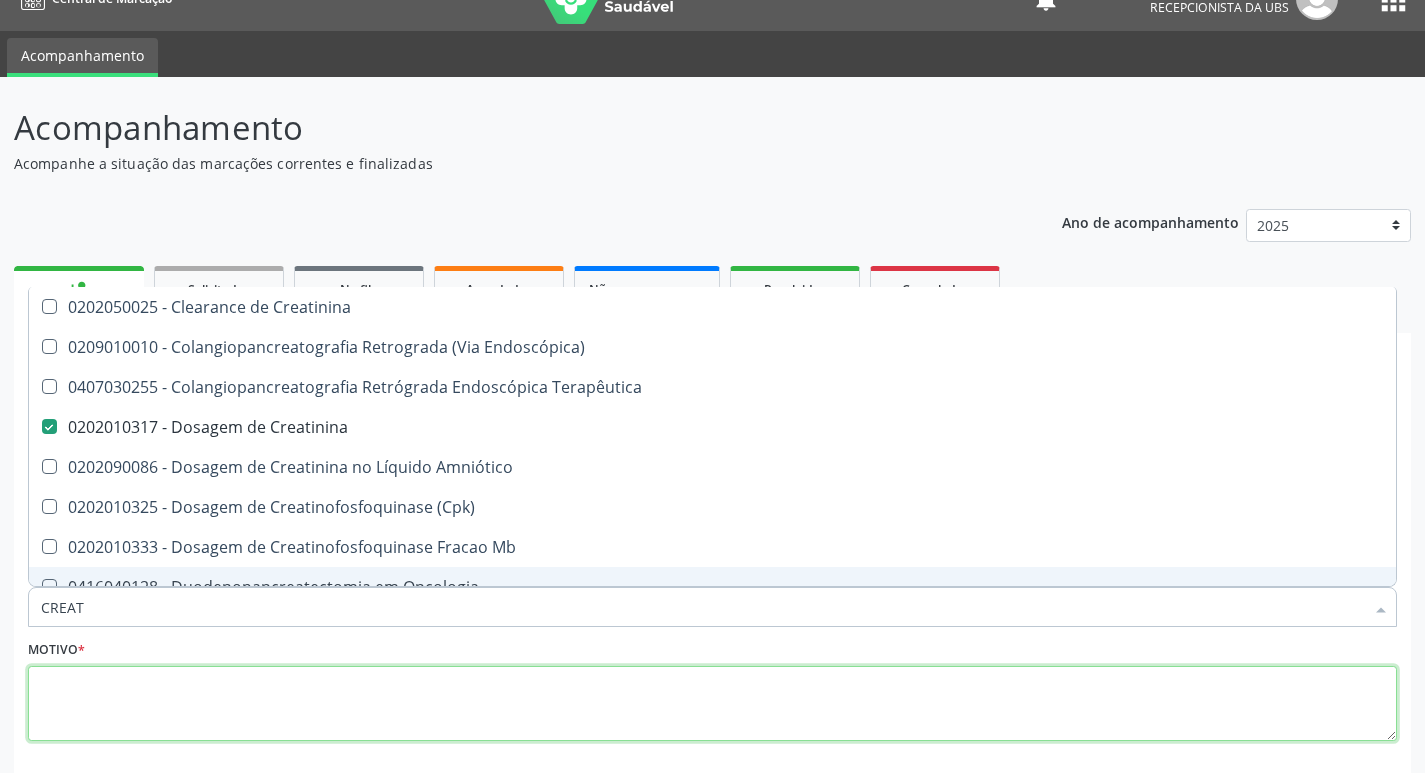 click at bounding box center [712, 704] 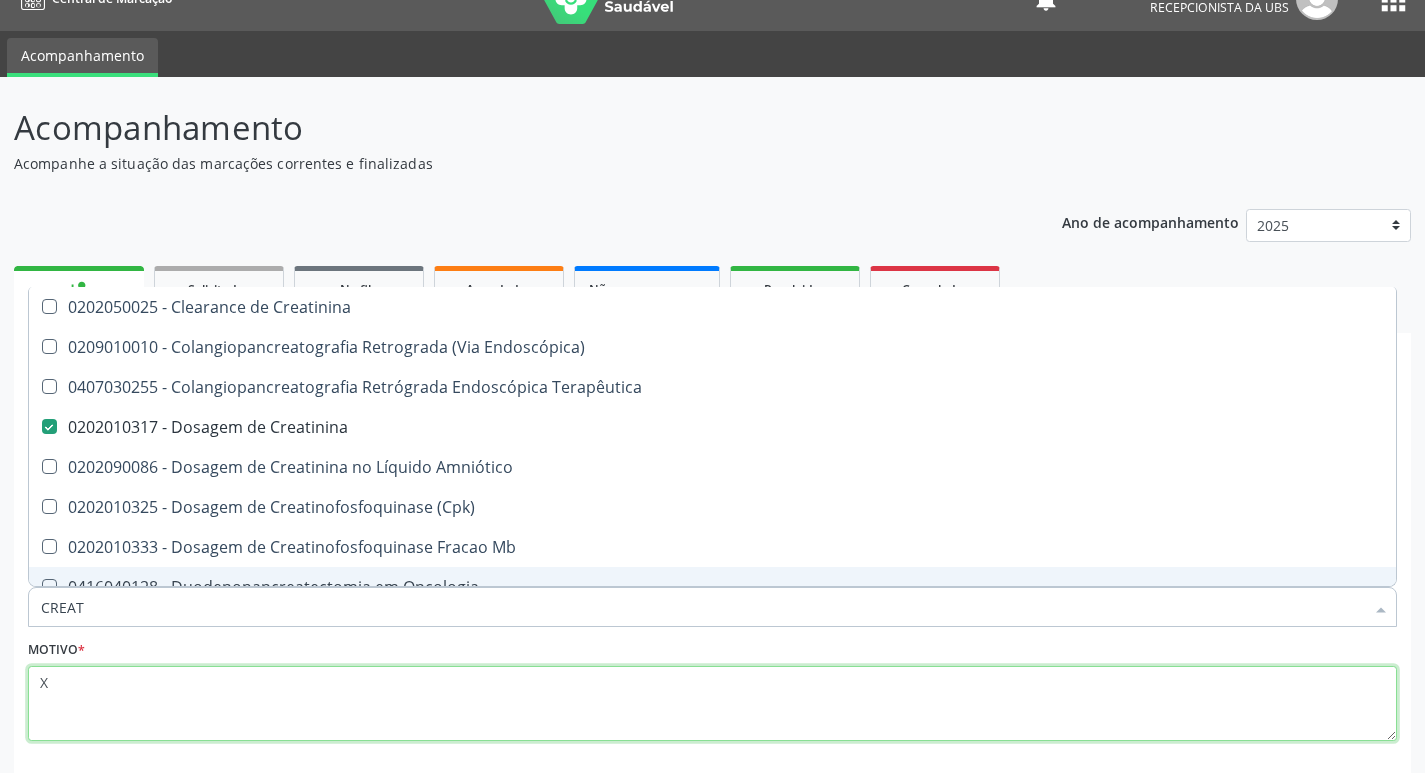 checkbox on "true" 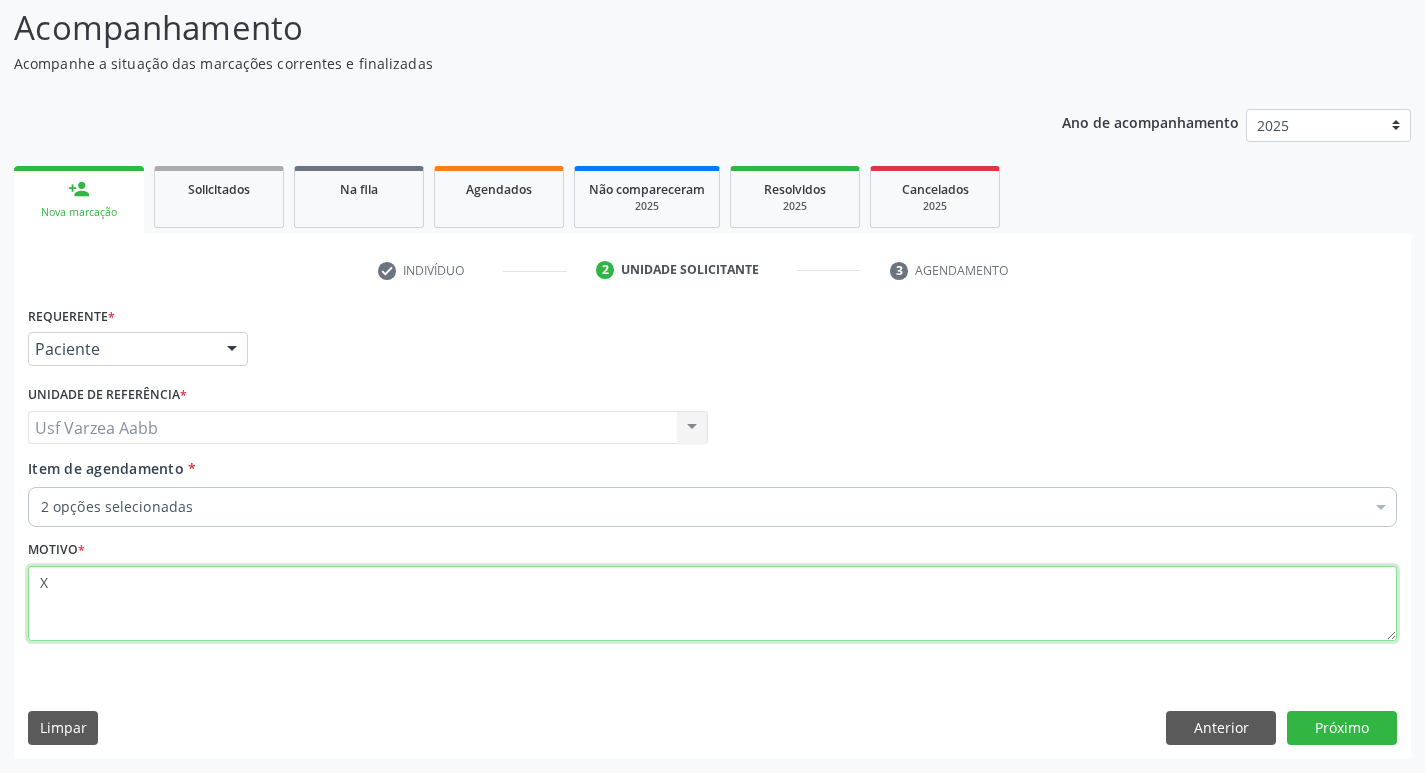 type on "X" 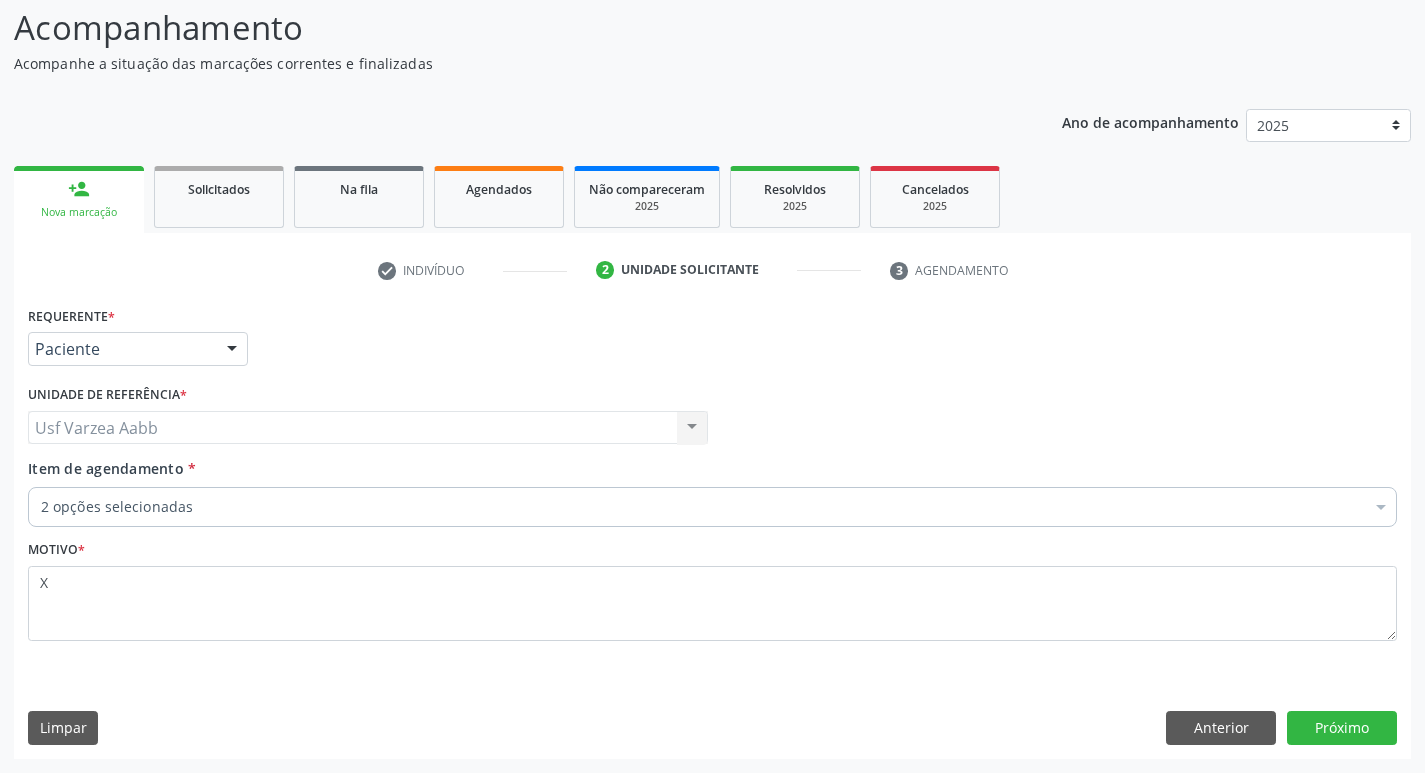 click on "Requerente
*
Paciente         Médico(a)   Enfermeiro(a)   Paciente
Nenhum resultado encontrado para: "   "
Não há nenhuma opção para ser exibida.
UF
[STATE]         [STATE]
Nenhum resultado encontrado para: "   "
Não há nenhuma opção para ser exibida.
Município
[CITY]         [CITY]
Nenhum resultado encontrado para: "   "
Não há nenhuma opção para ser exibida.
Médico Solicitante
Por favor, selecione a Unidade de Atendimento primeiro
Nenhum resultado encontrado para: "   "
Não há nenhuma opção para ser exibida.
Unidade de referência
*
Usf Varzea Aabb         Usf Varzea Aabb
Nenhum resultado encontrado para: "   "
Não há nenhuma opção para ser exibida.
Item de agendamento
*" at bounding box center (712, 529) 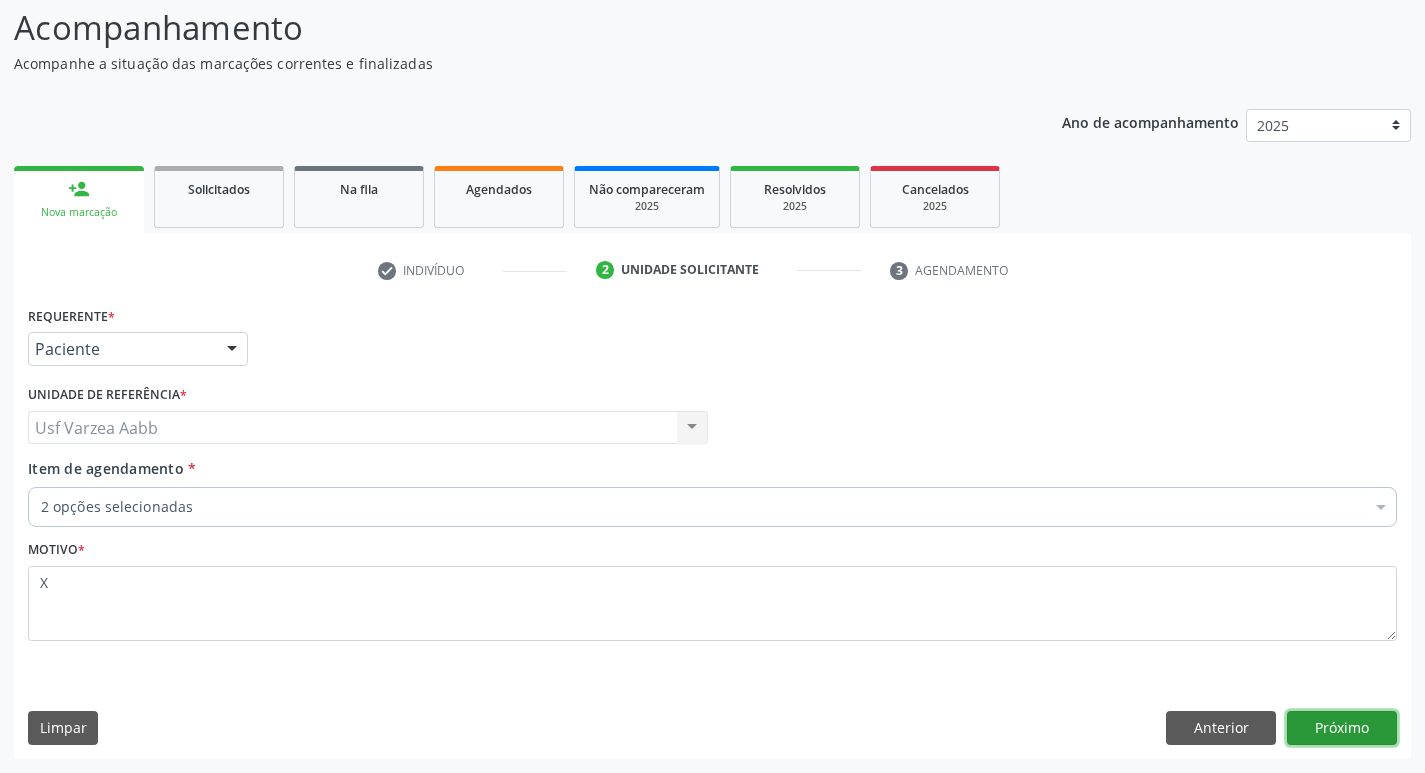 click on "Próximo" at bounding box center (1342, 728) 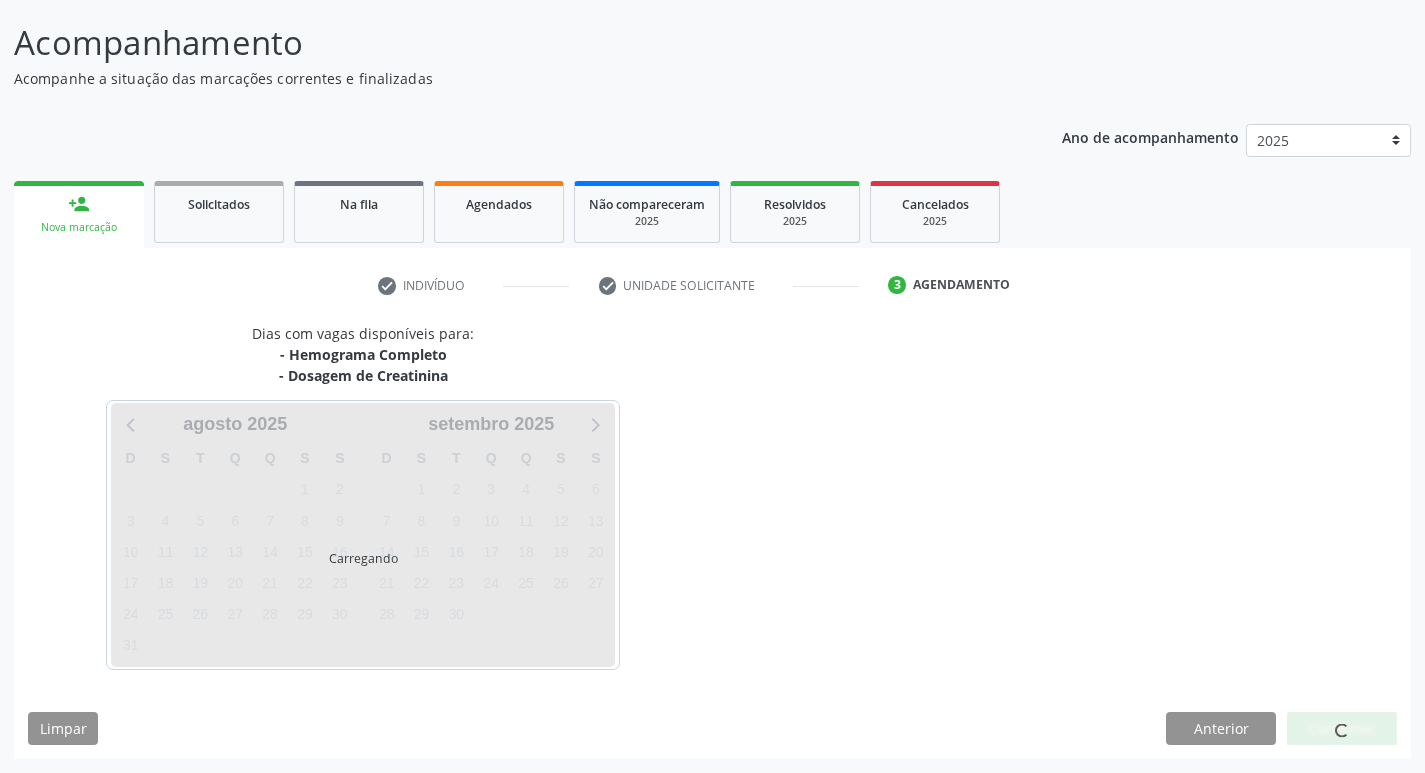 scroll, scrollTop: 118, scrollLeft: 0, axis: vertical 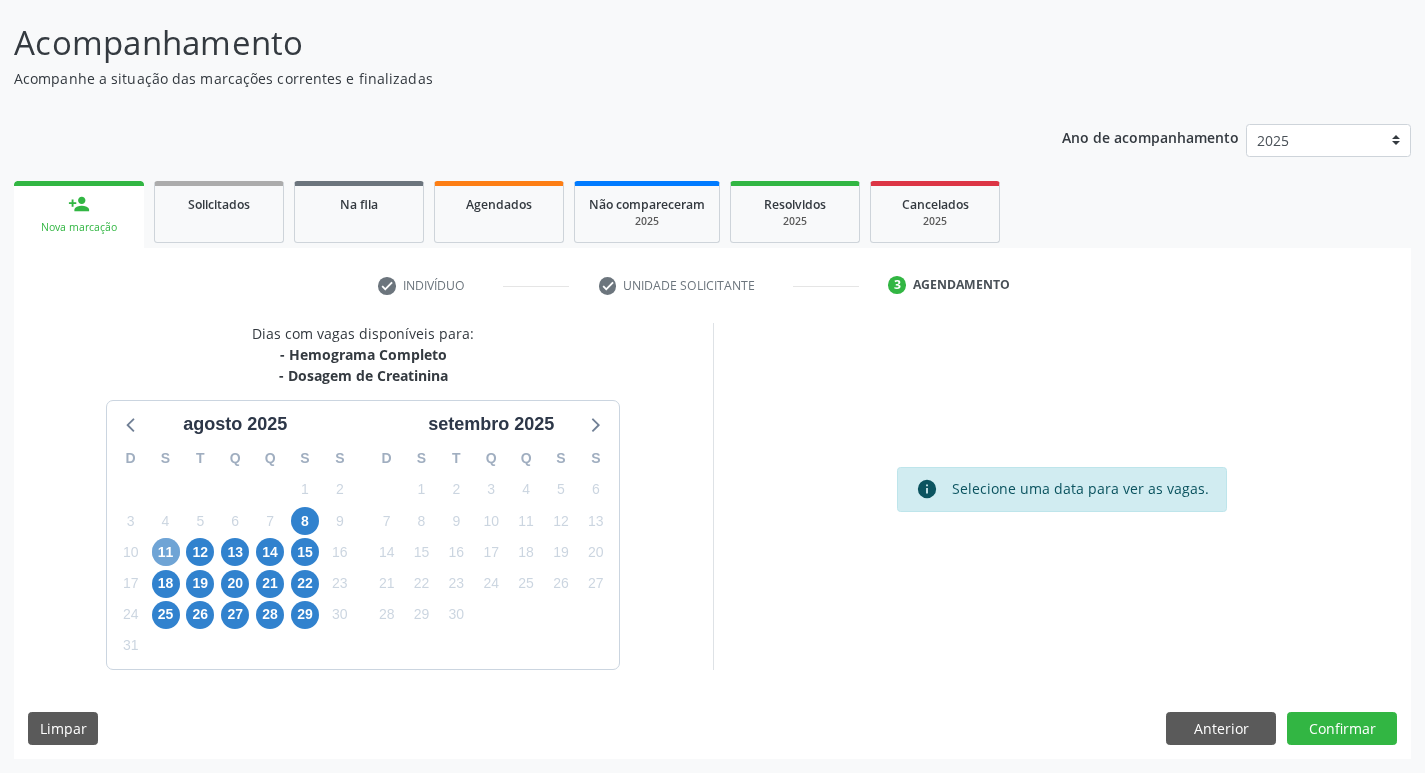 click on "11" at bounding box center (166, 552) 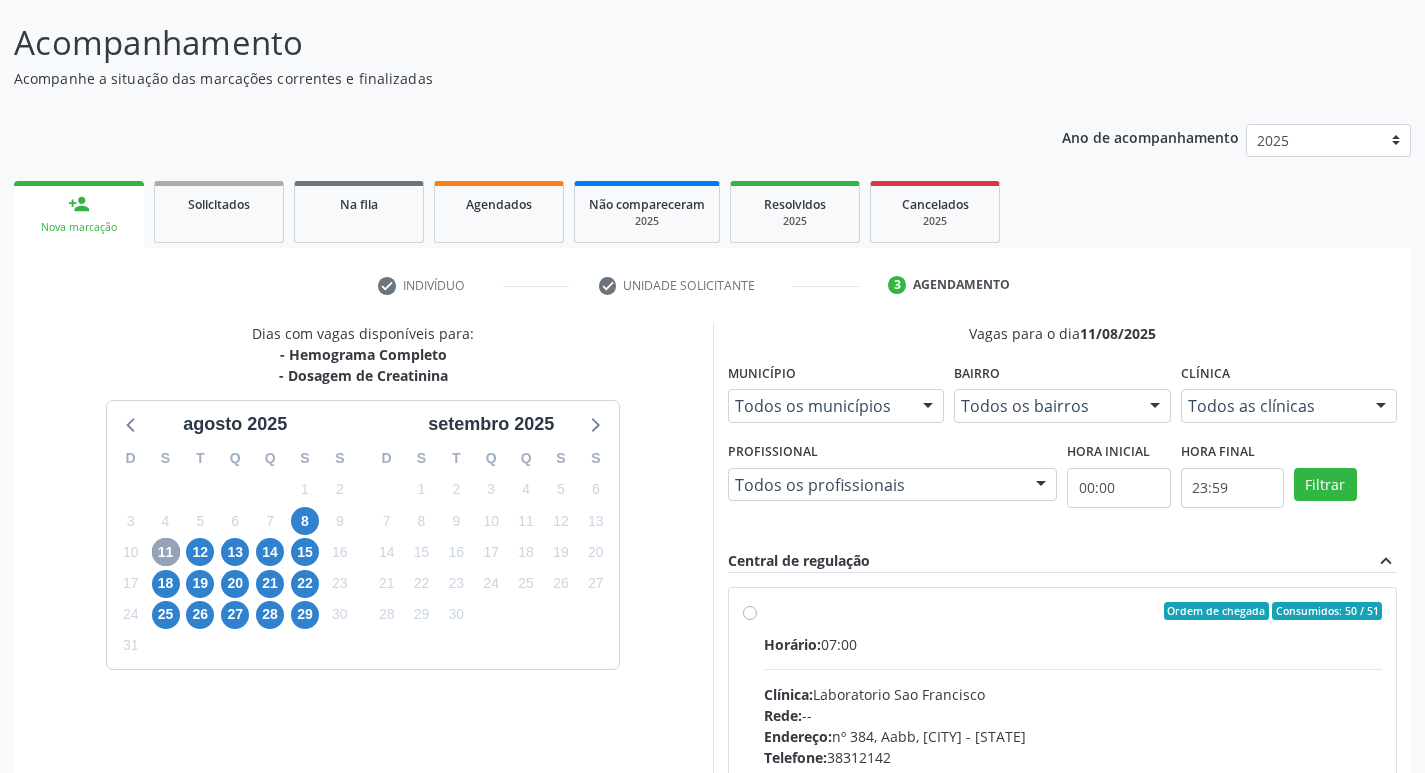 scroll, scrollTop: 300, scrollLeft: 0, axis: vertical 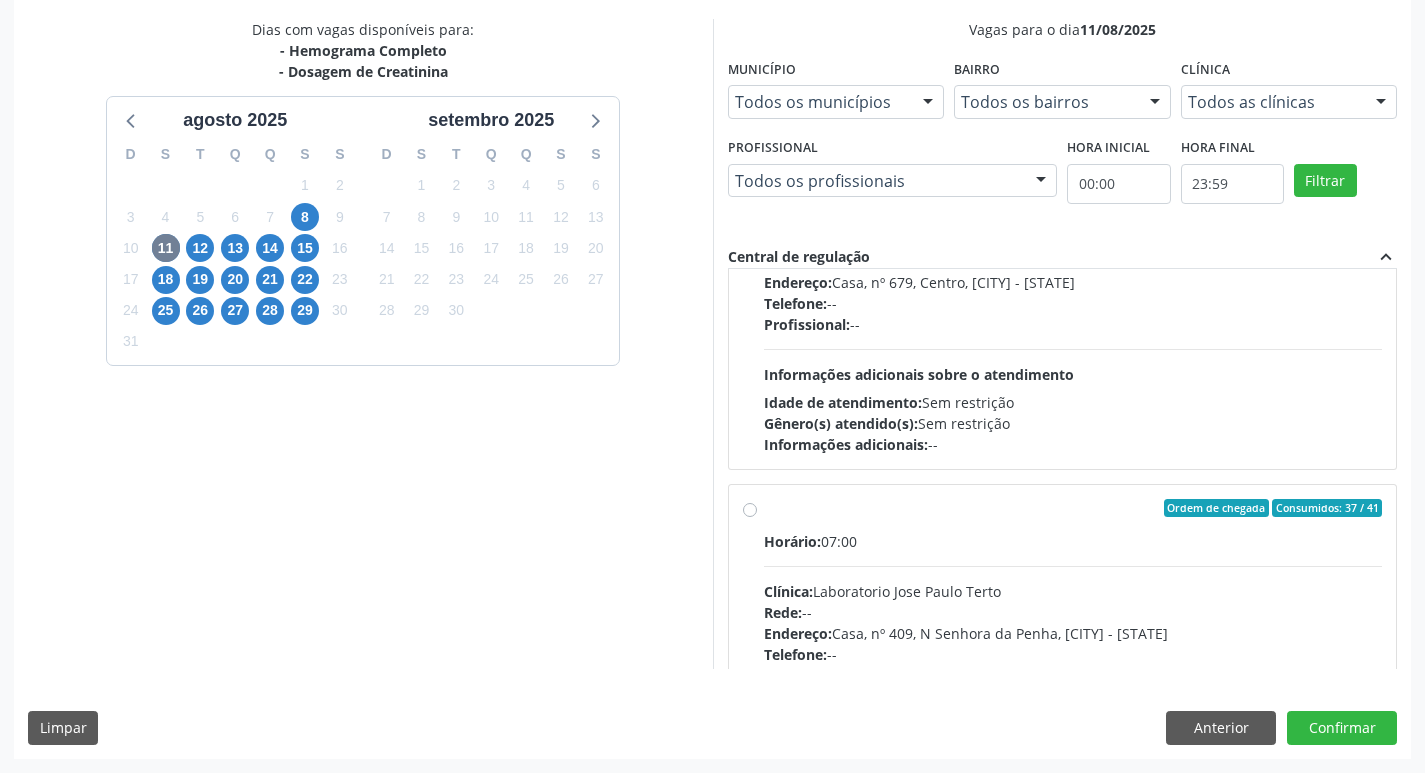 click on "Ordem de chegada
Consumidos: 37 / 41
Horário:   07:00
Clínica:  Laboratorio [LAST_NAME] [LAST_NAME] [LAST_NAME]
Rede:
--
Endereço:   Casa, nº 409, N Senhora da Penha, [CITY] - [STATE]
Telefone:   --
Profissional:
--
Informações adicionais sobre o atendimento
Idade de atendimento:
Sem restrição
Gênero(s) atendido(s):
Sem restrição
Informações adicionais:
--" at bounding box center [1063, 652] 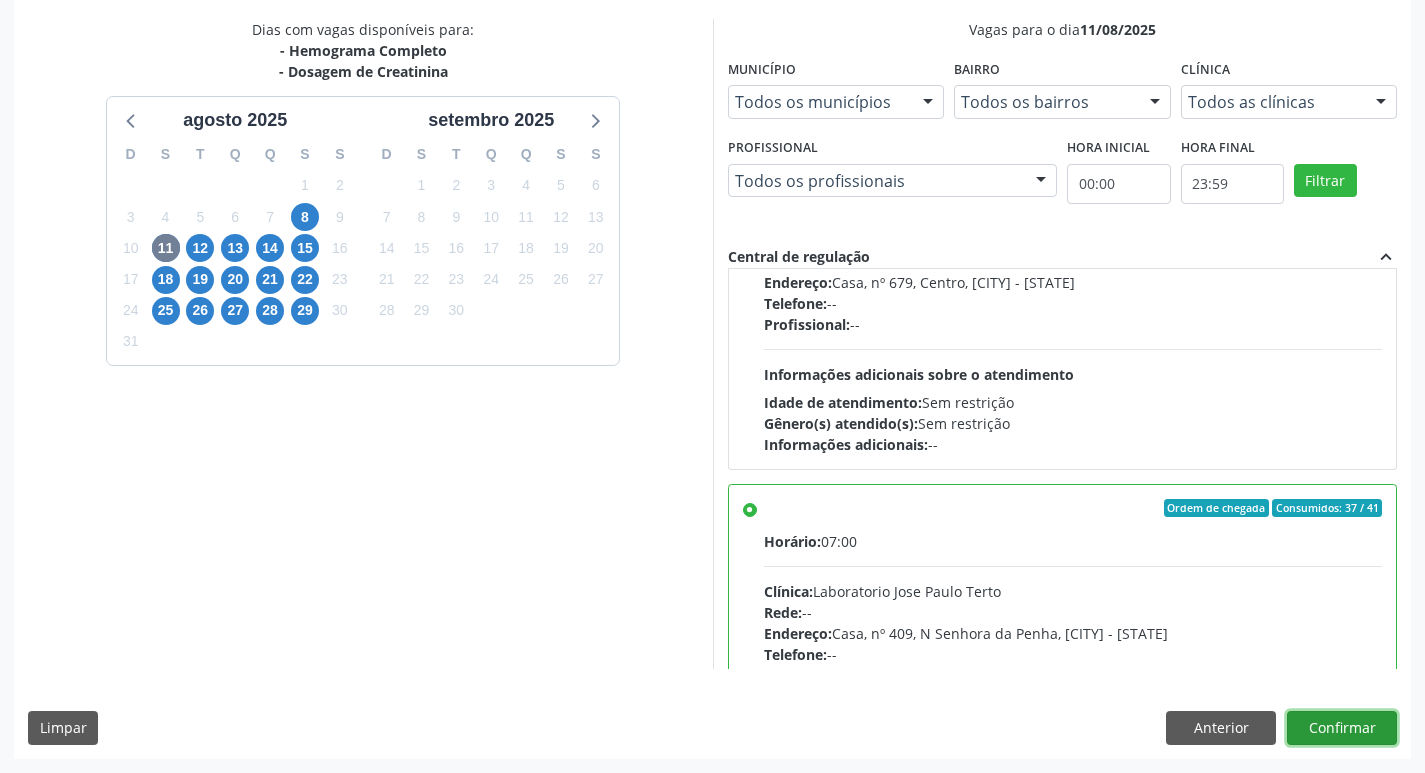 click on "Confirmar" at bounding box center (1342, 728) 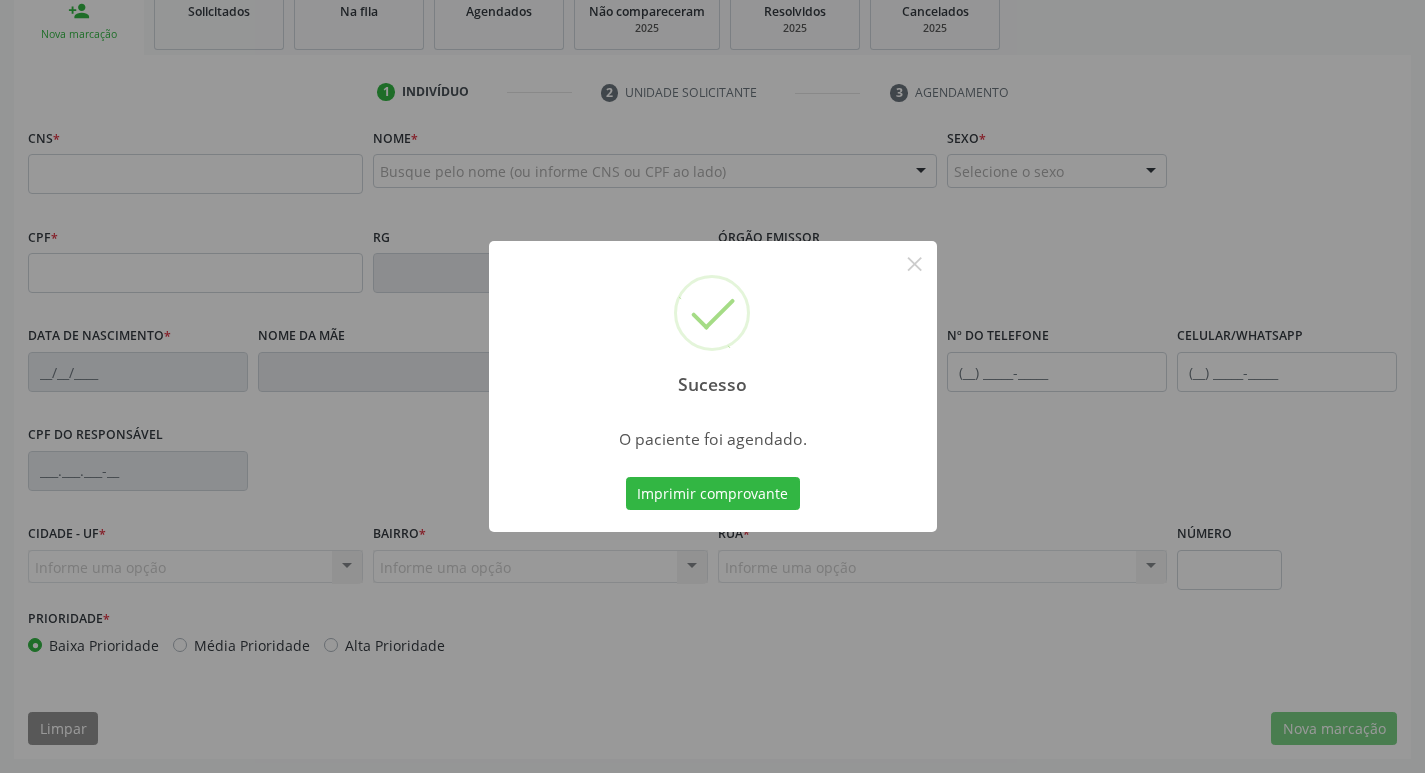 scroll, scrollTop: 311, scrollLeft: 0, axis: vertical 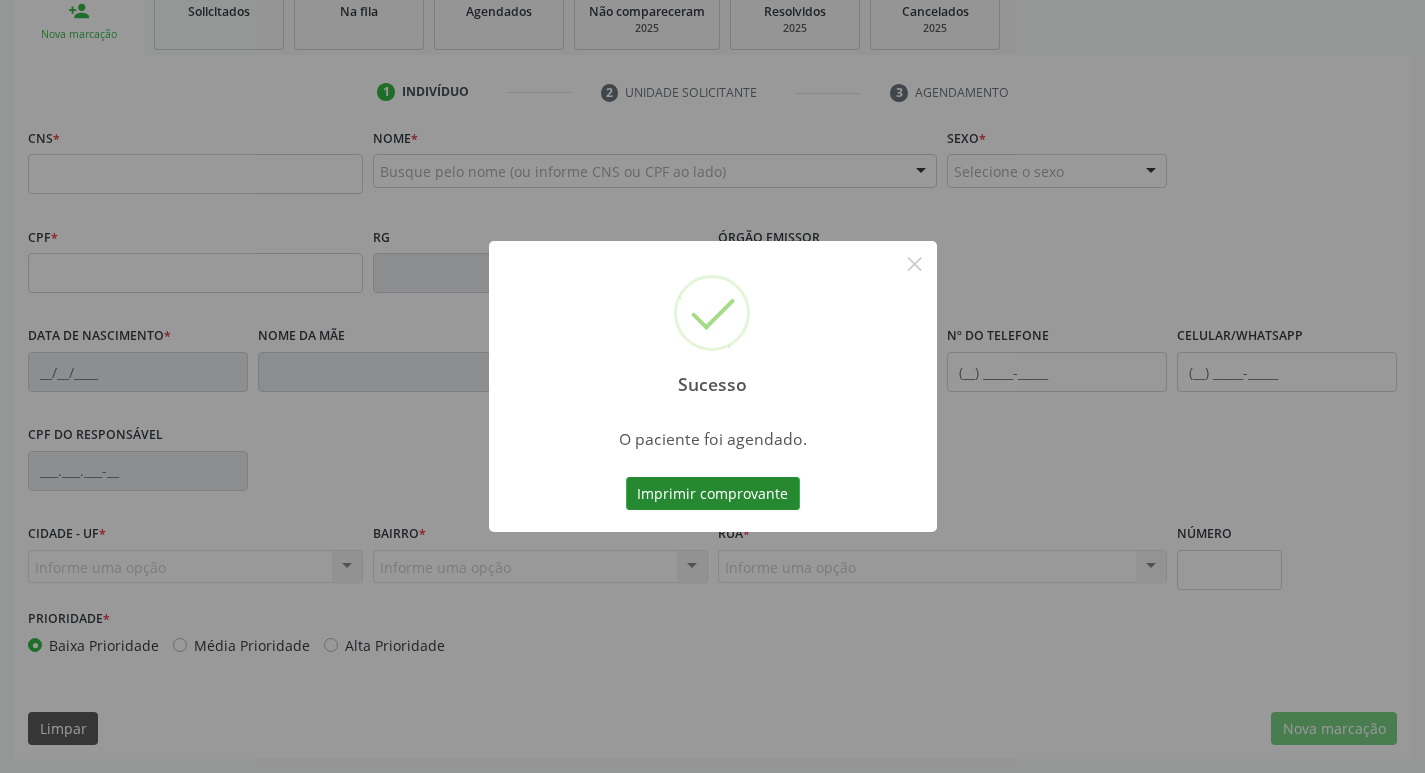 click on "Imprimir comprovante" at bounding box center (713, 494) 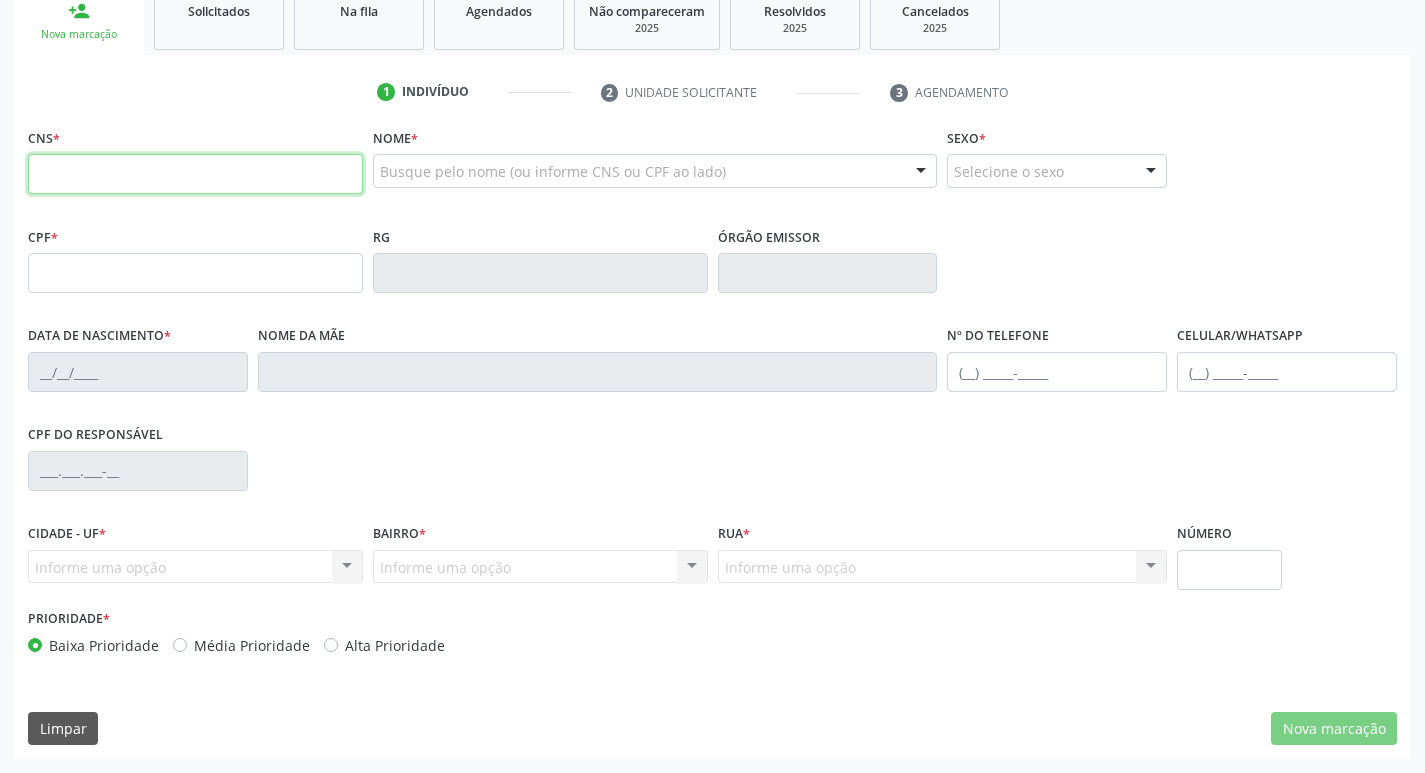 click at bounding box center [195, 174] 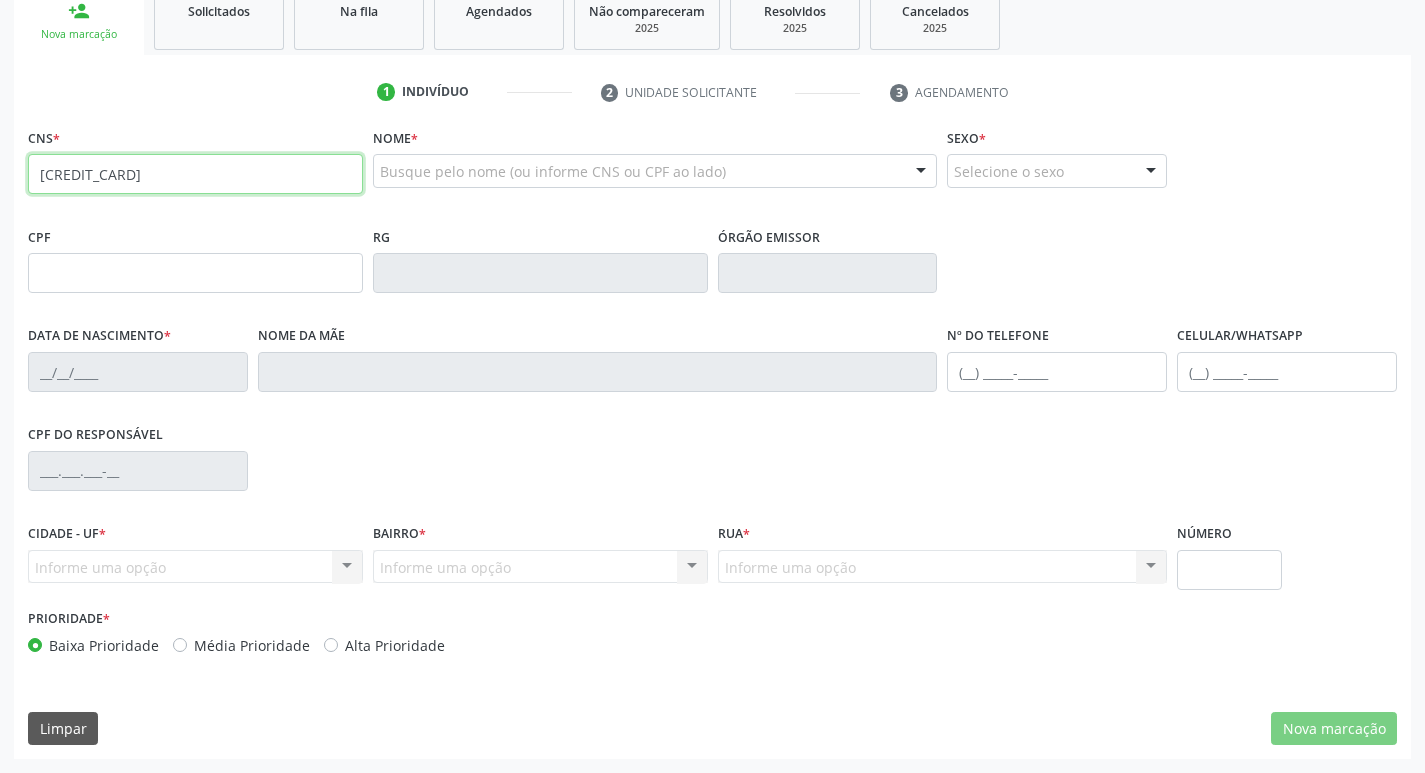 type on "[CREDIT CARD]" 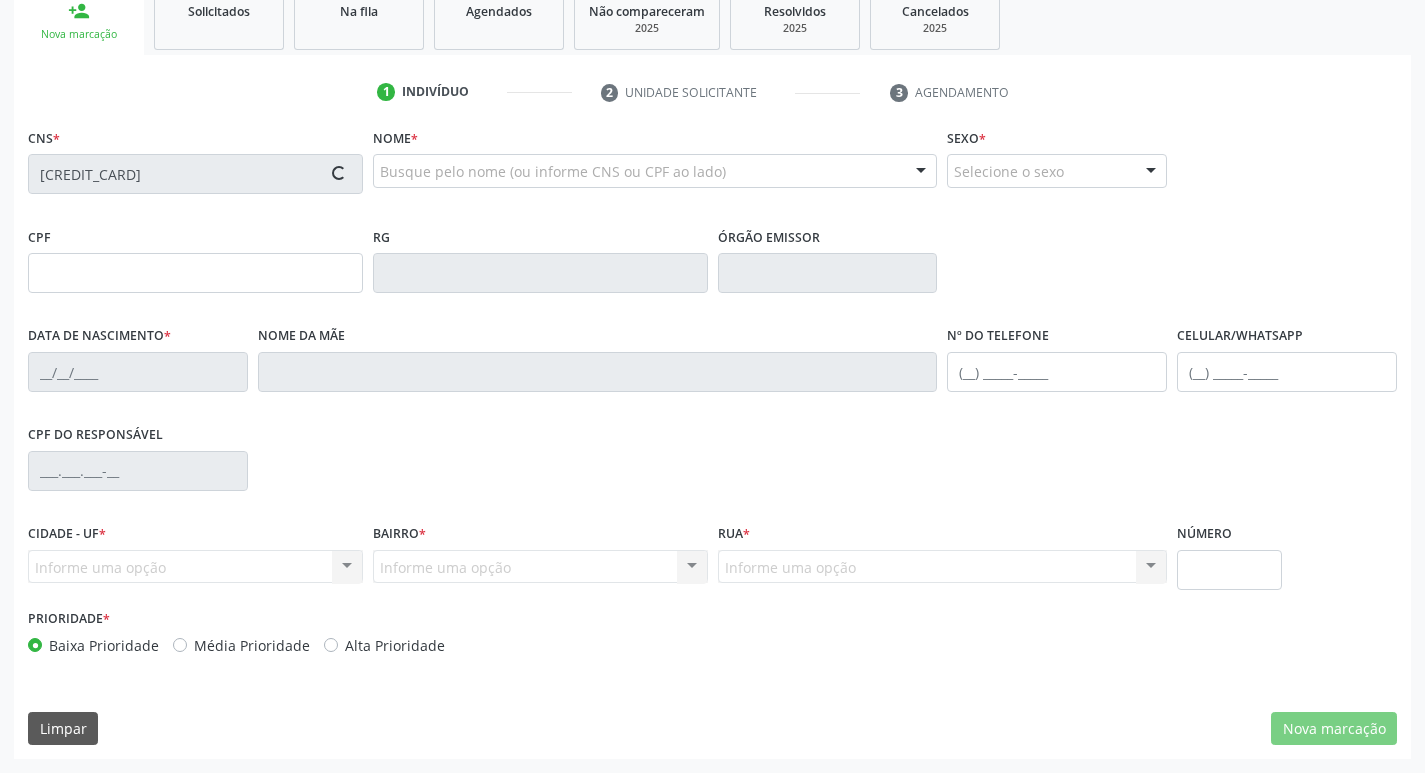 type on "[SSN]" 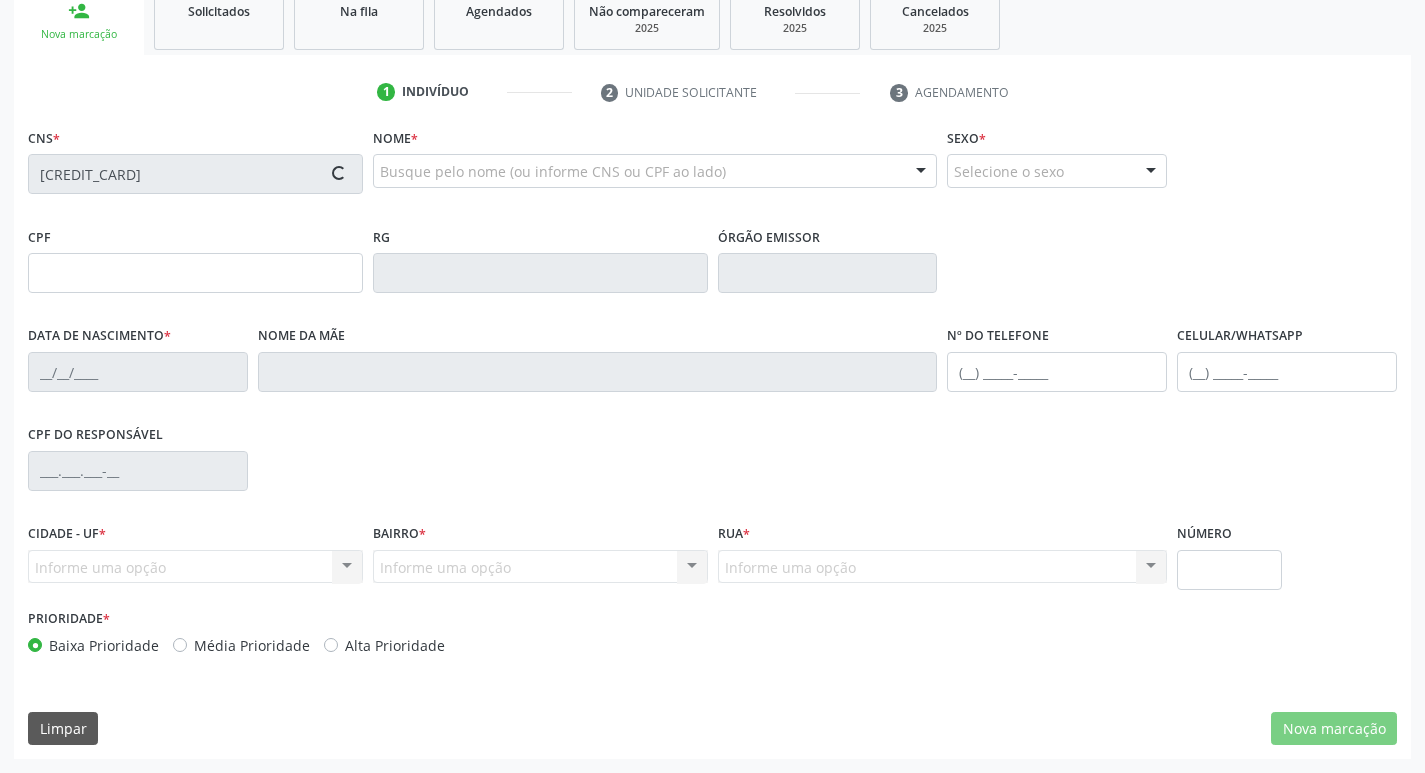 type on "[DATE]" 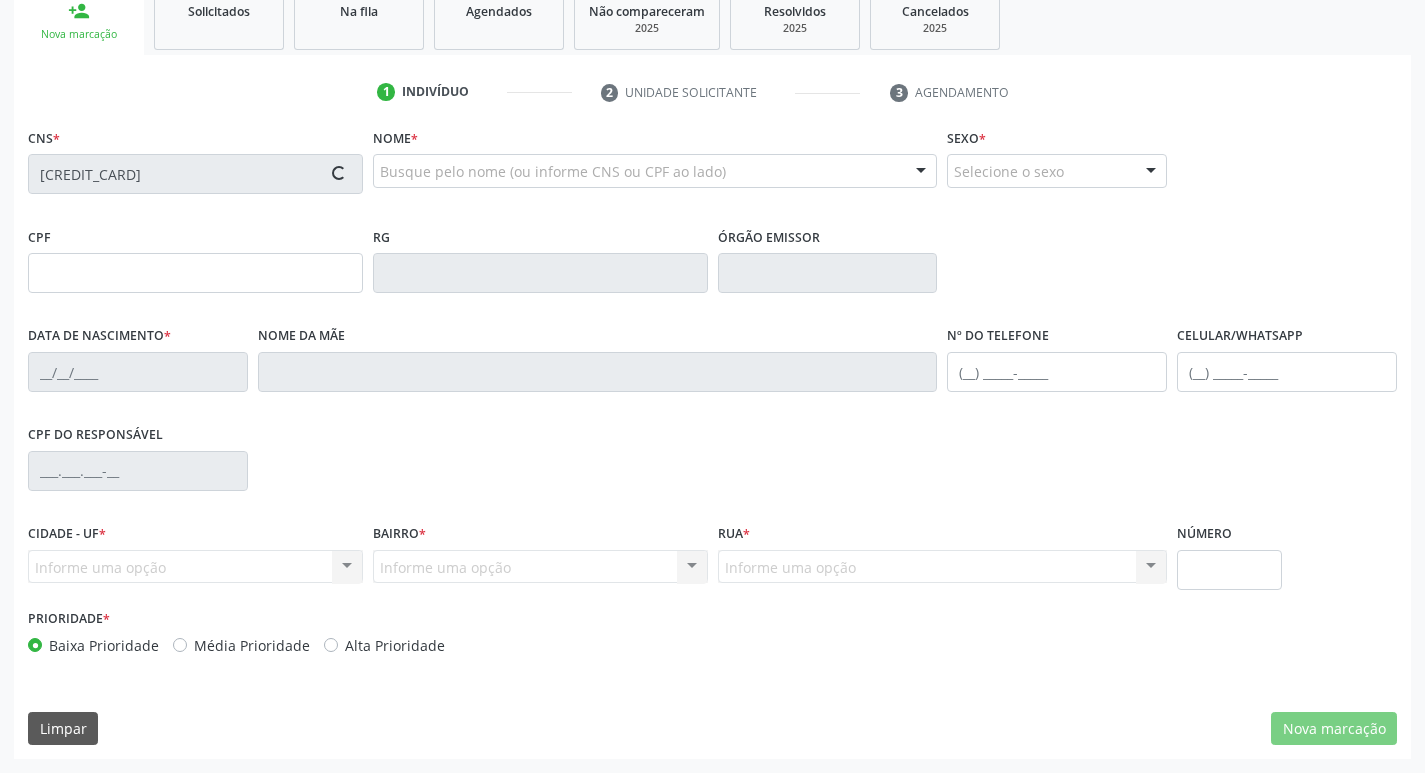 type on "[PHONE]" 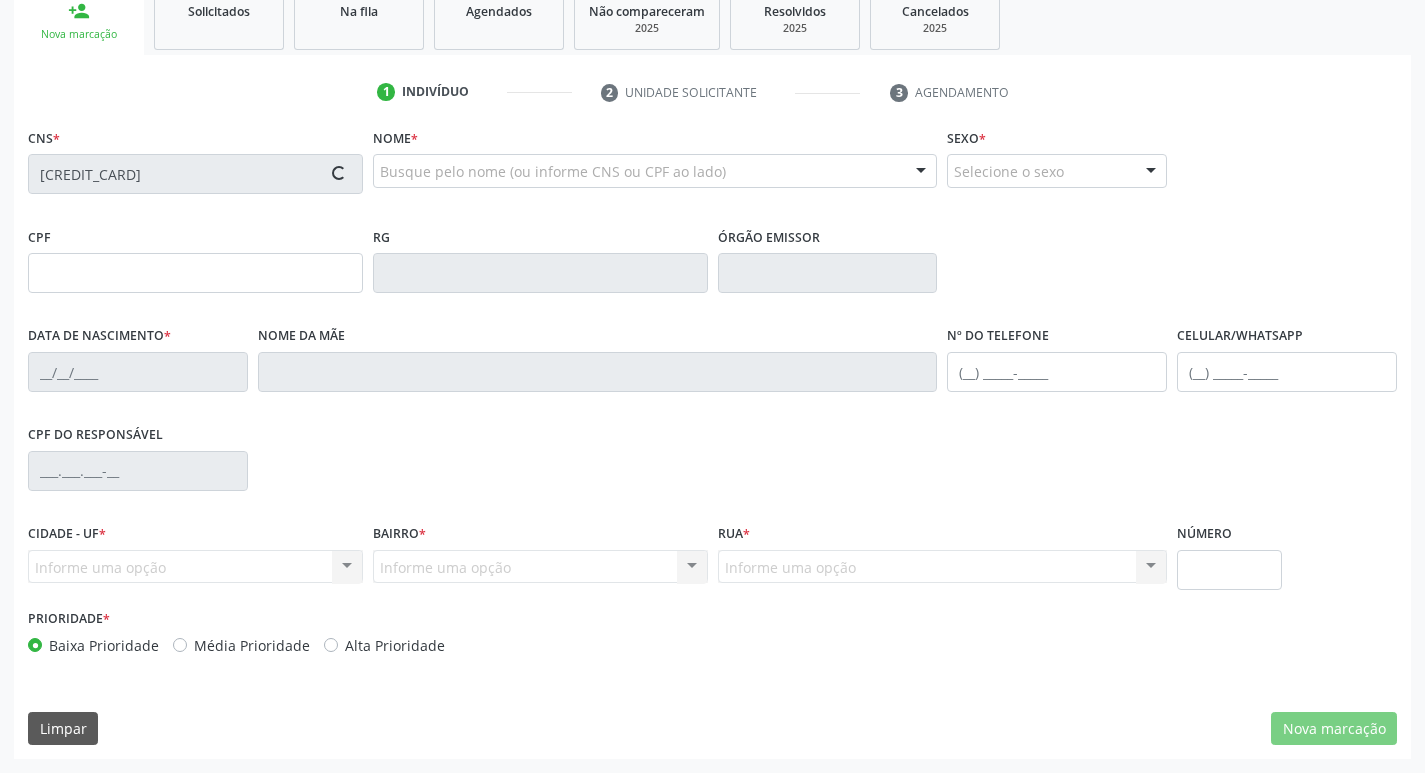 type on "[SSN]" 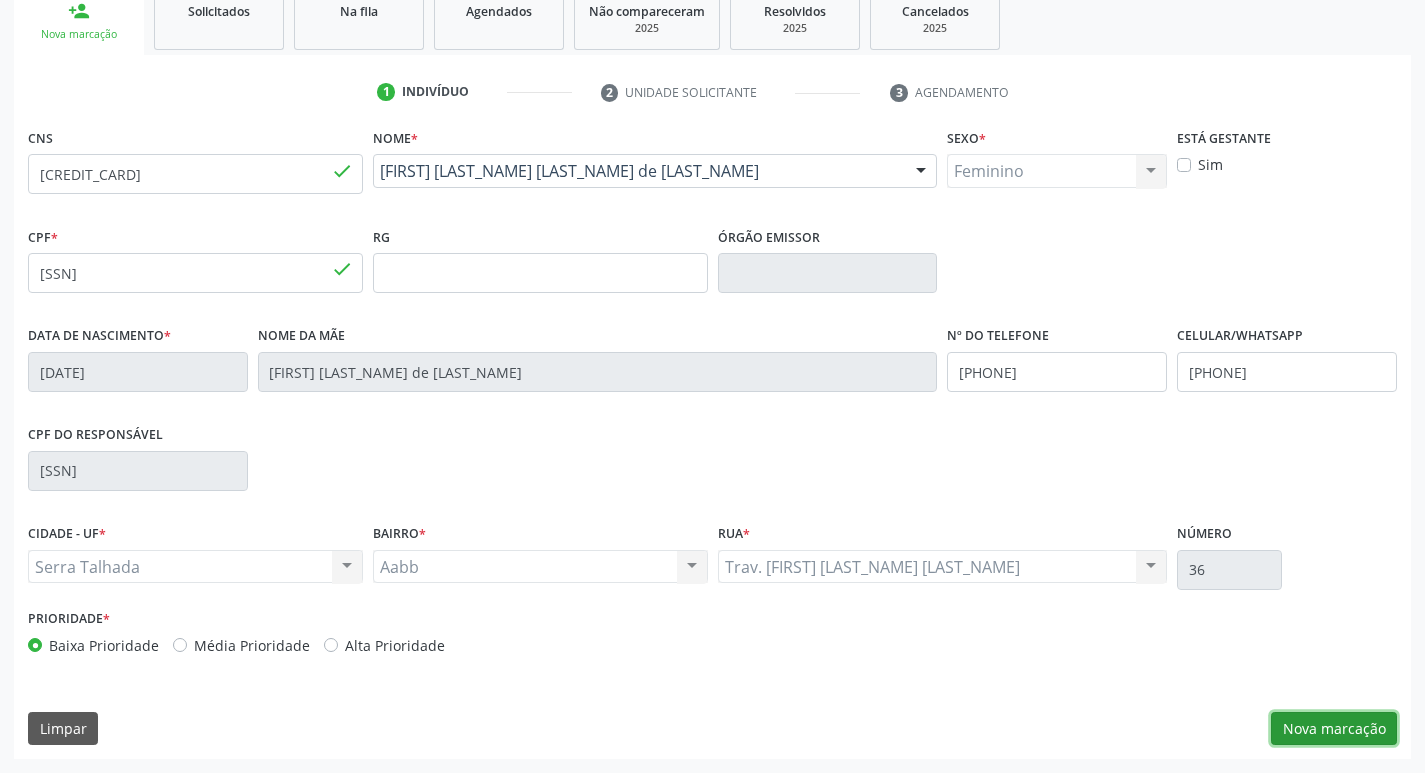 click on "Nova marcação" at bounding box center [1334, 729] 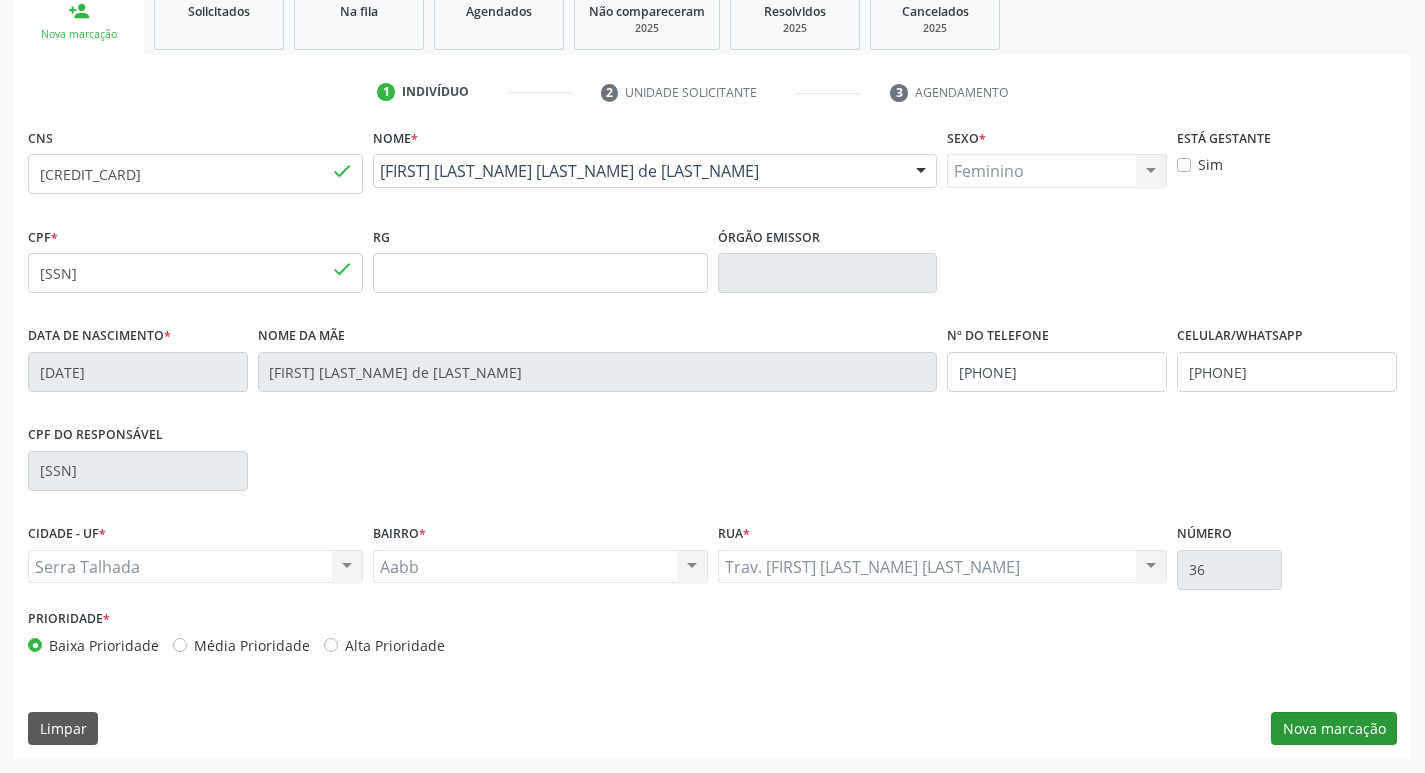 scroll, scrollTop: 133, scrollLeft: 0, axis: vertical 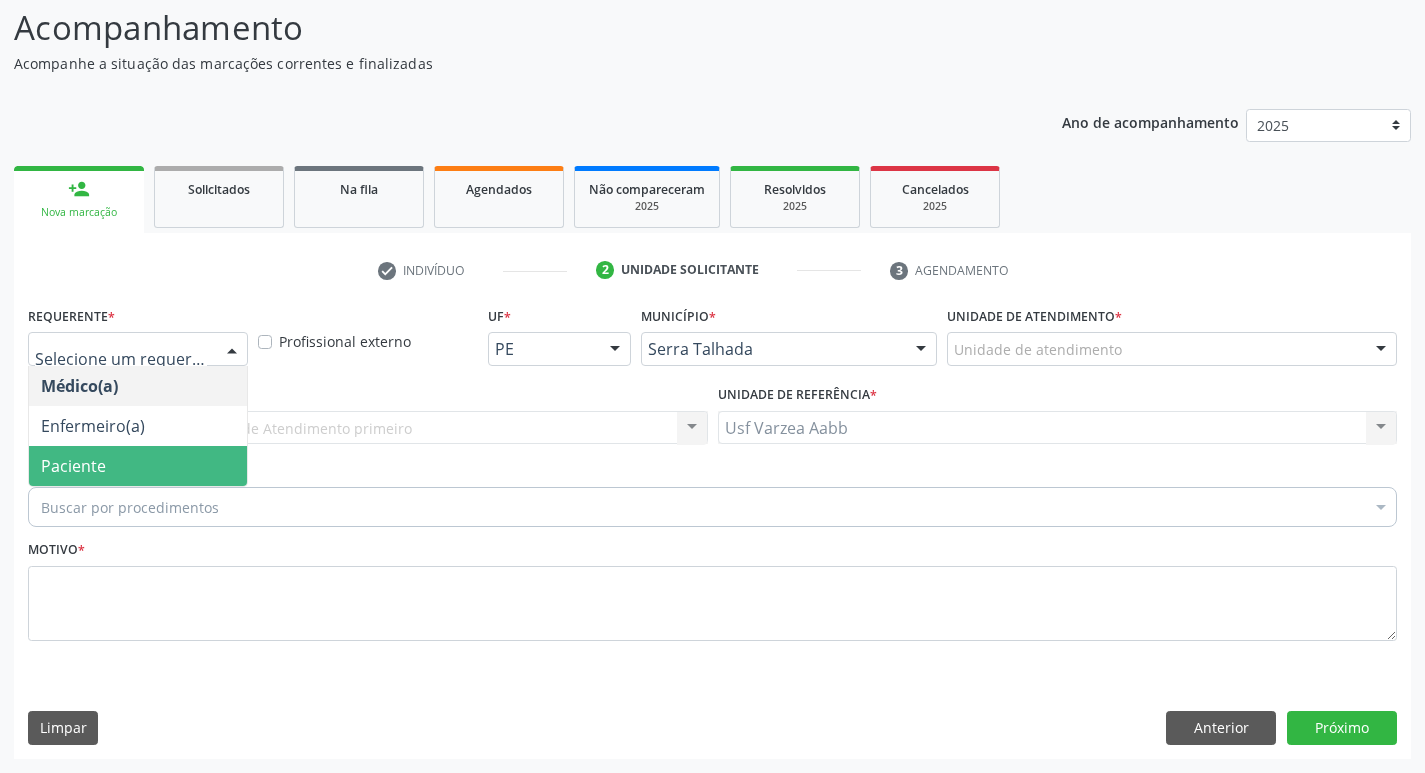 click on "Paciente" at bounding box center (138, 466) 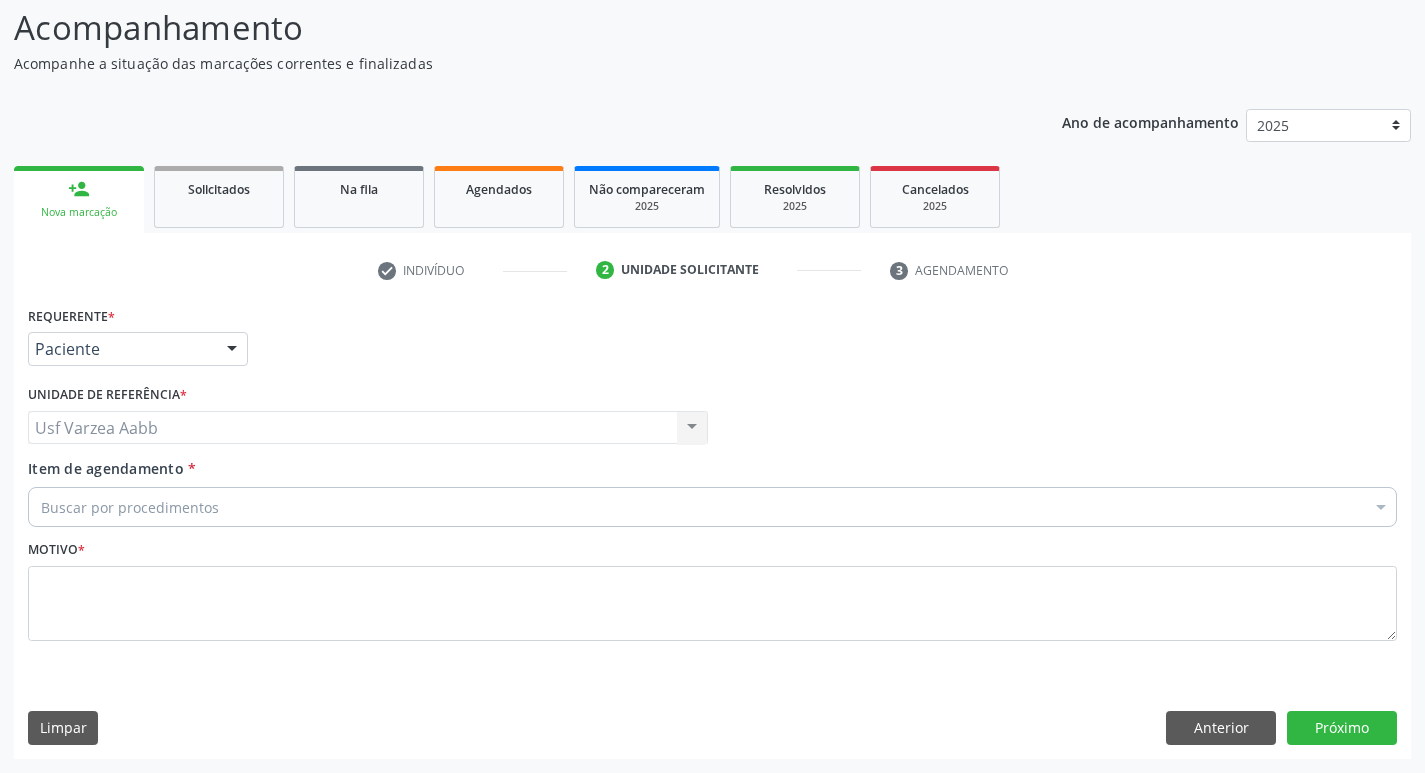 click on "Buscar por procedimentos" at bounding box center (712, 507) 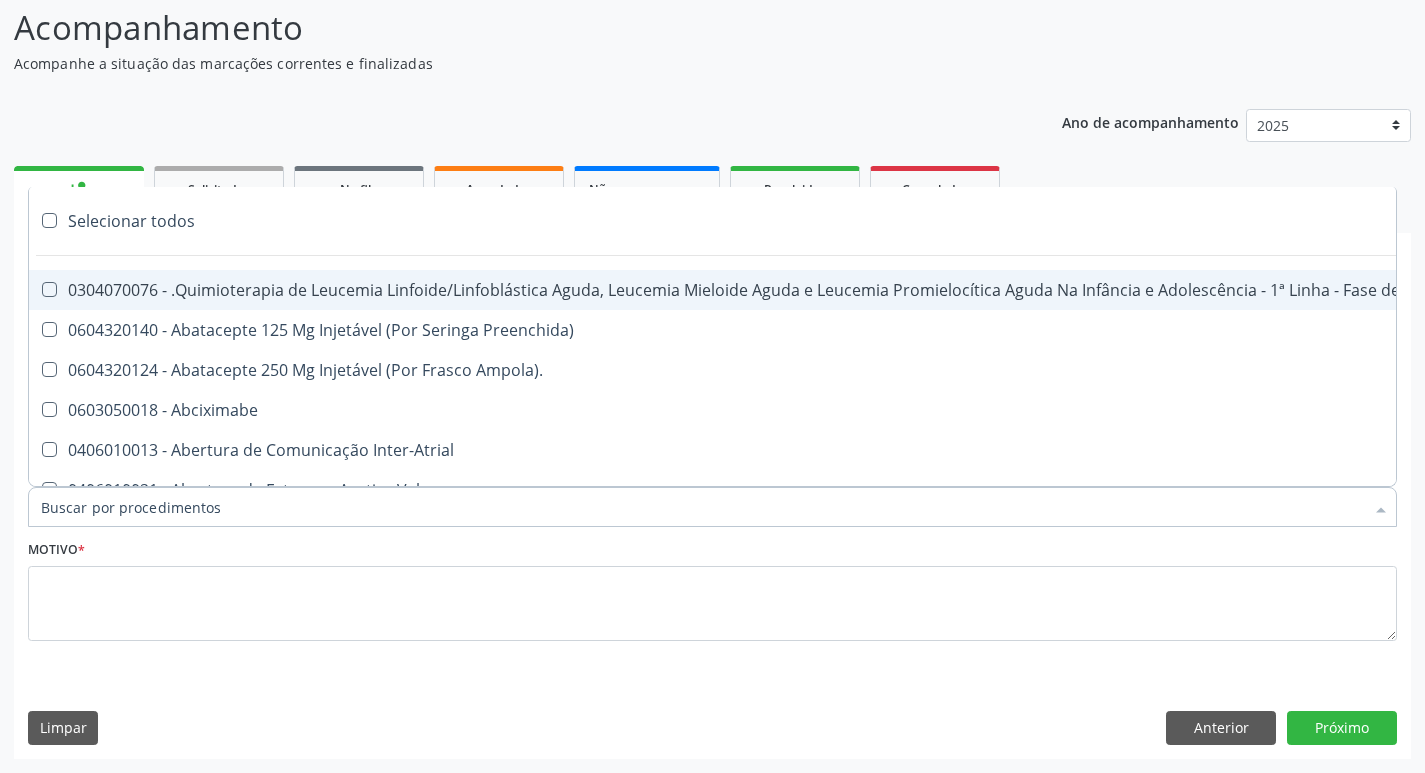 click on "Item de agendamento
*" at bounding box center [702, 507] 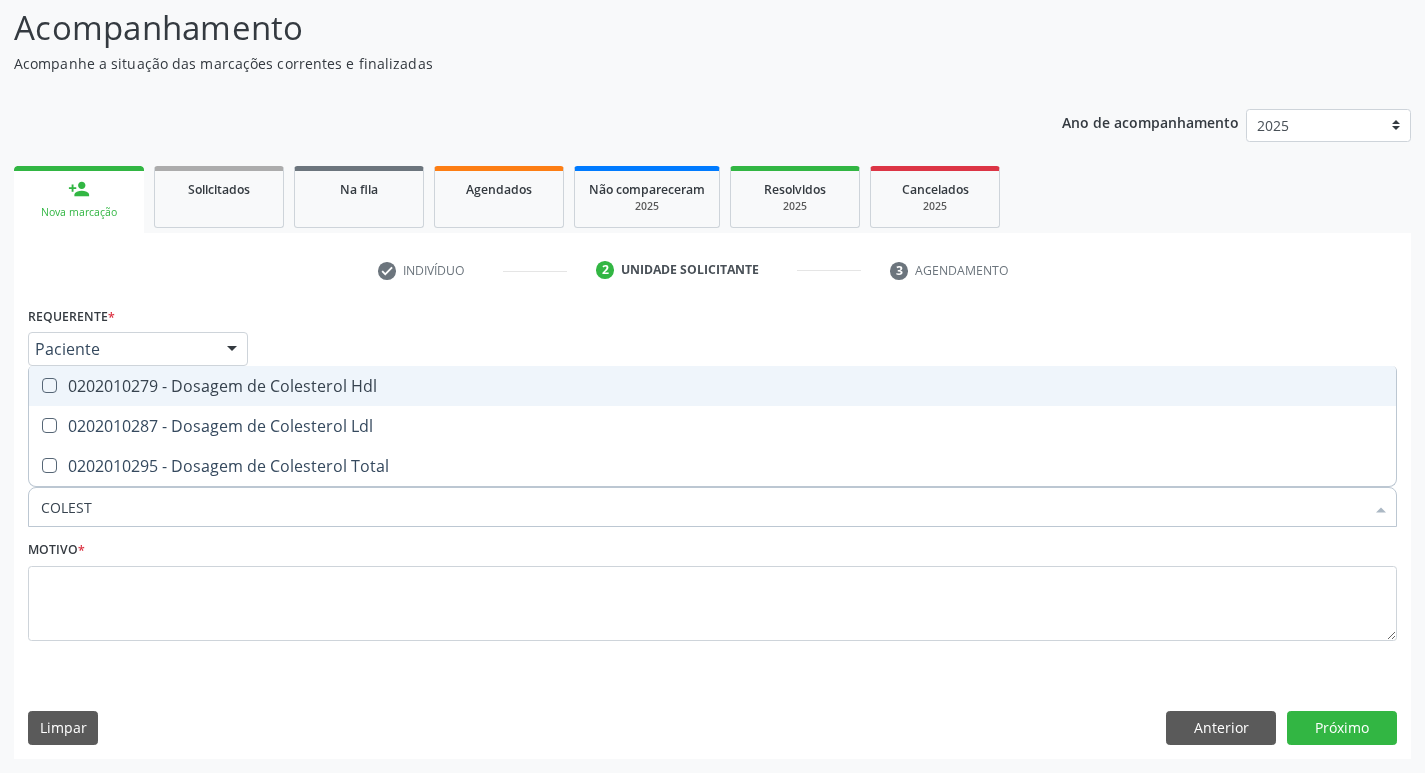 type on "COLESTE" 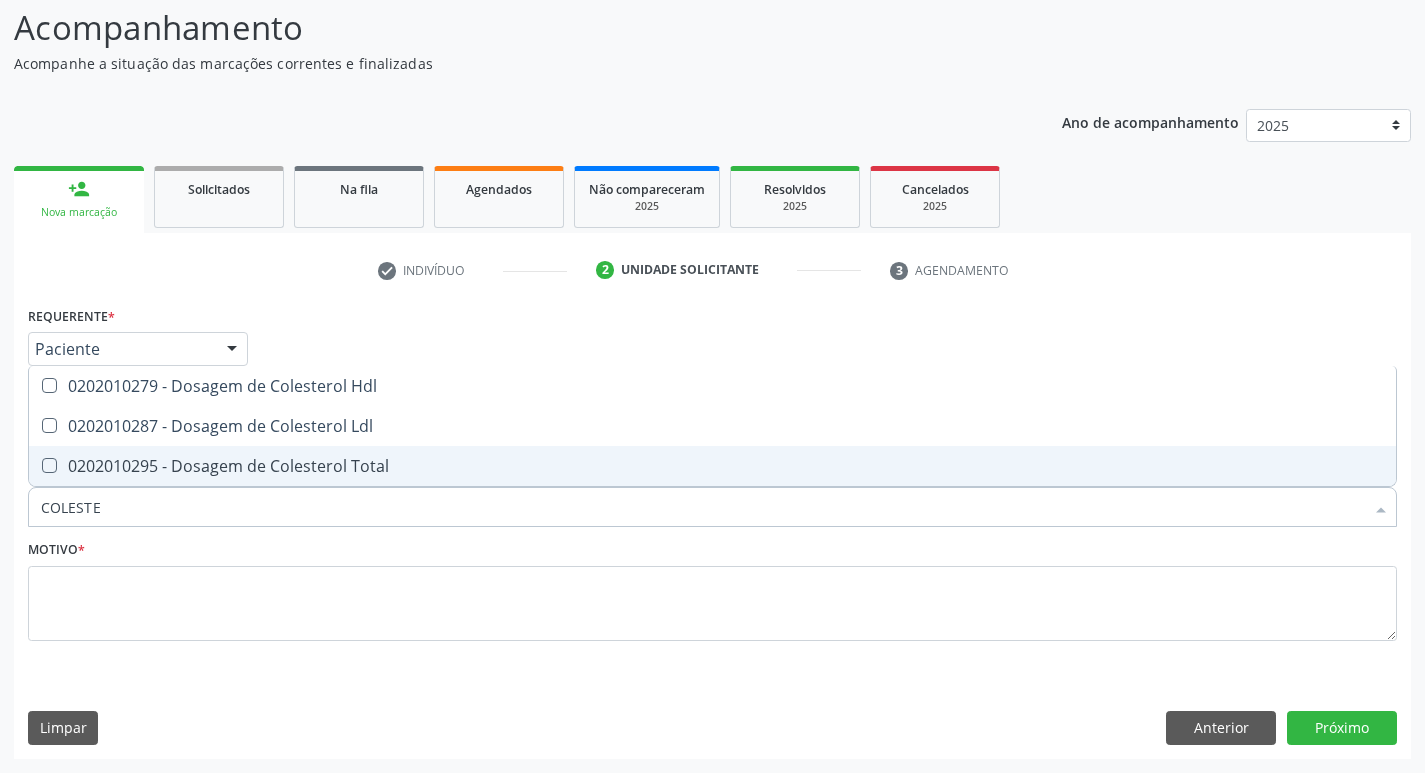 drag, startPoint x: 184, startPoint y: 455, endPoint x: 179, endPoint y: 430, distance: 25.495098 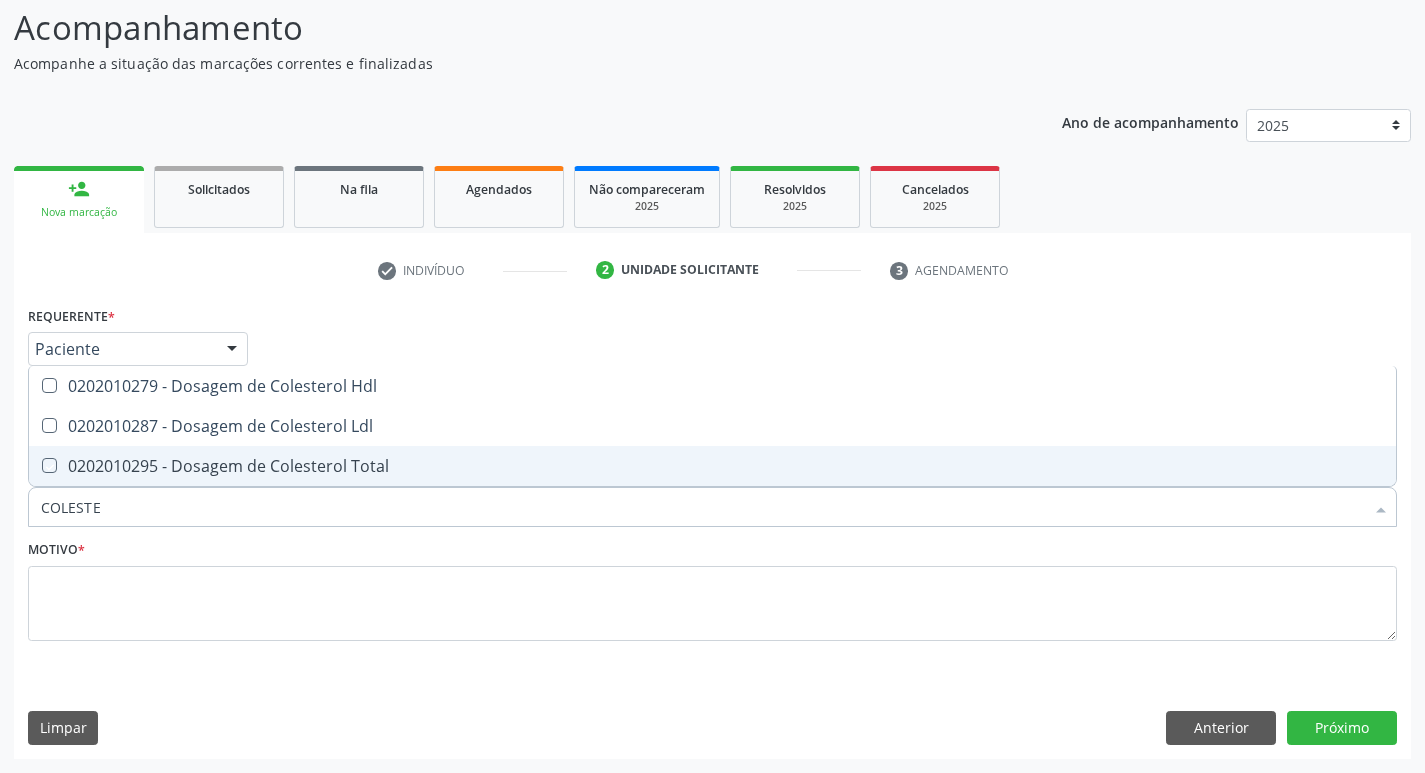 checkbox on "true" 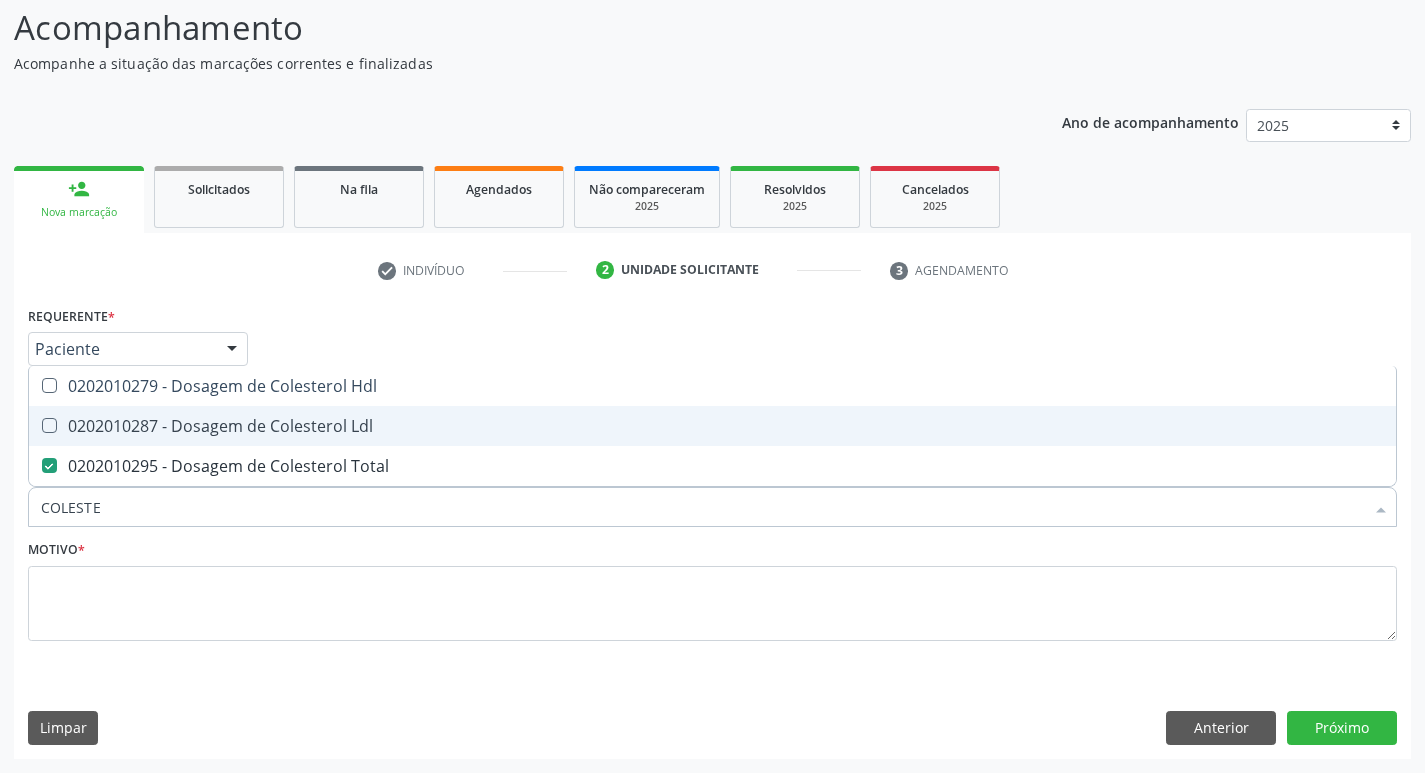drag, startPoint x: 179, startPoint y: 425, endPoint x: 178, endPoint y: 395, distance: 30.016663 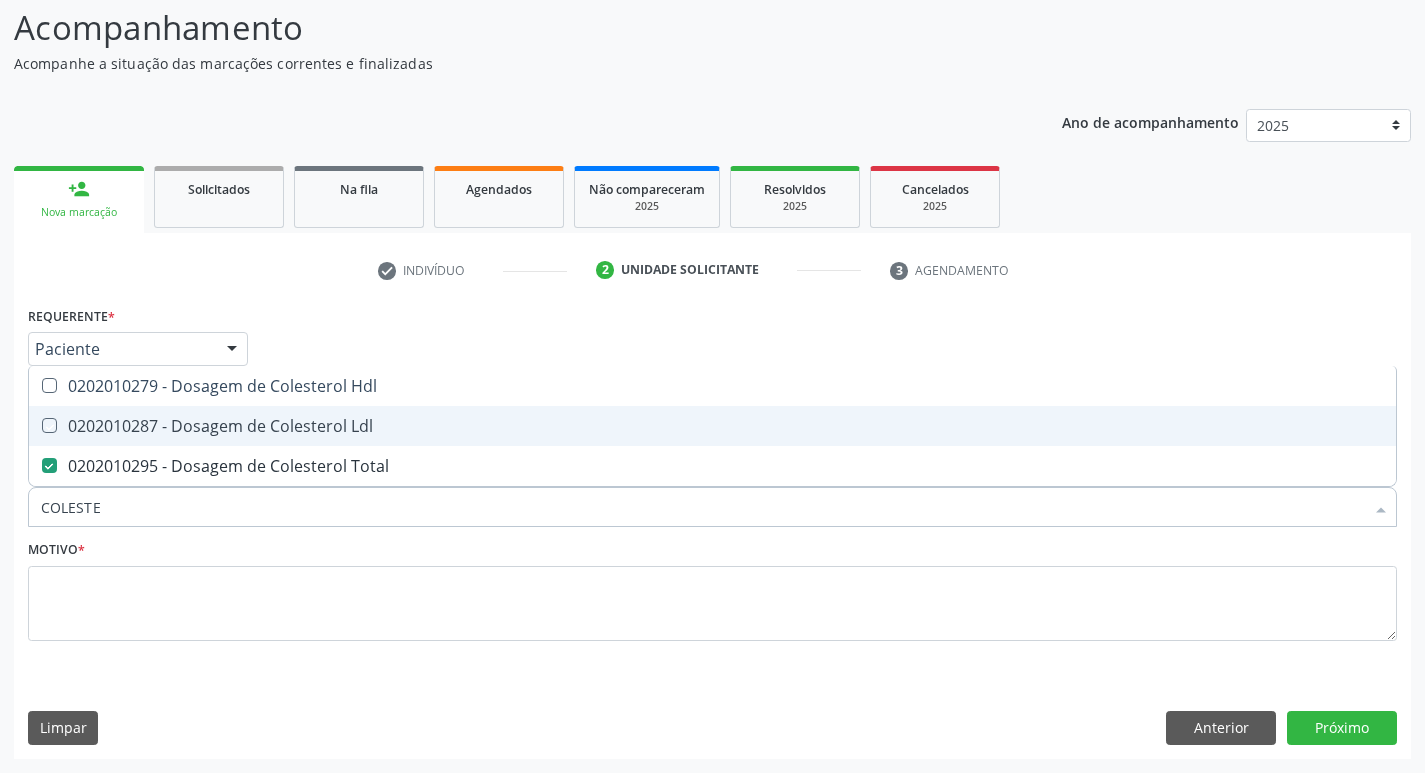 checkbox on "true" 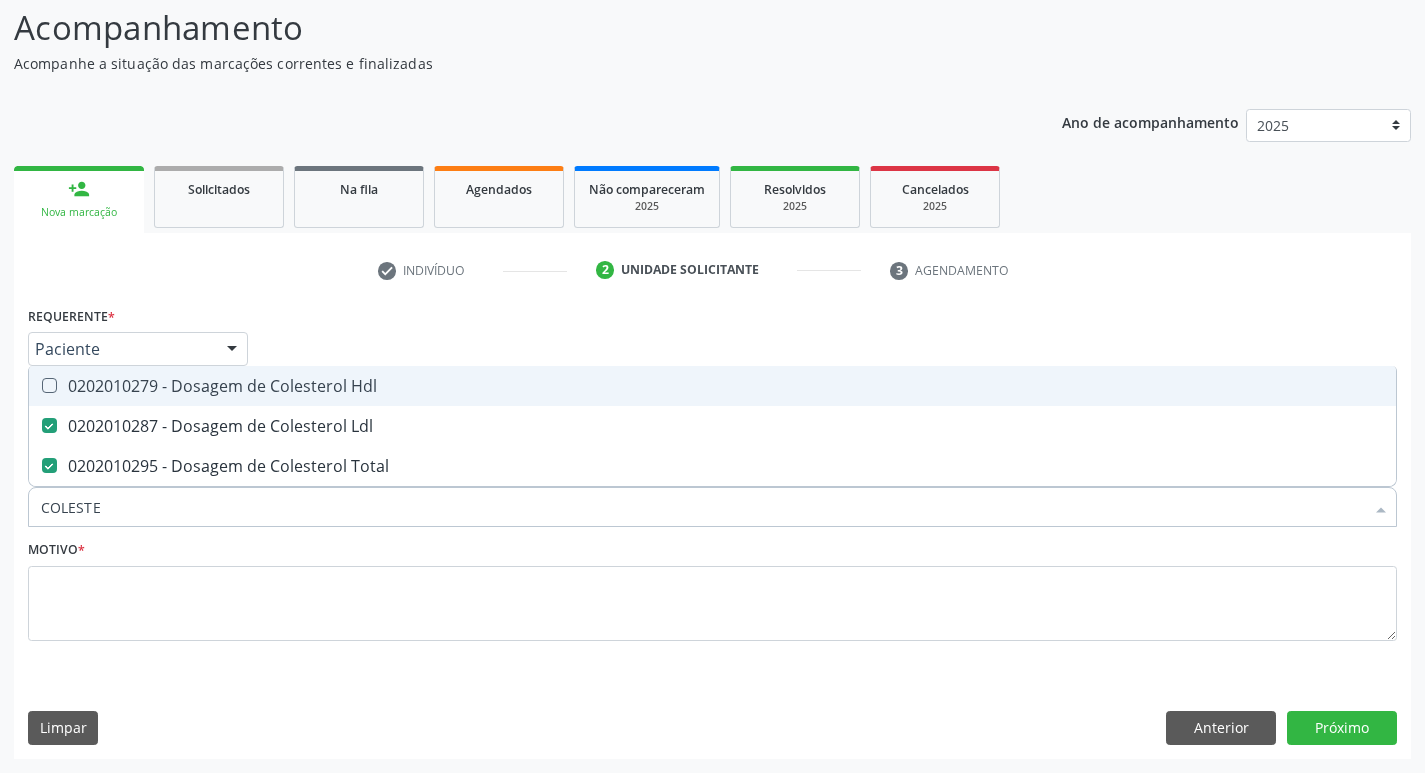 click on "0202010279 - Dosagem de Colesterol Hdl" at bounding box center (712, 386) 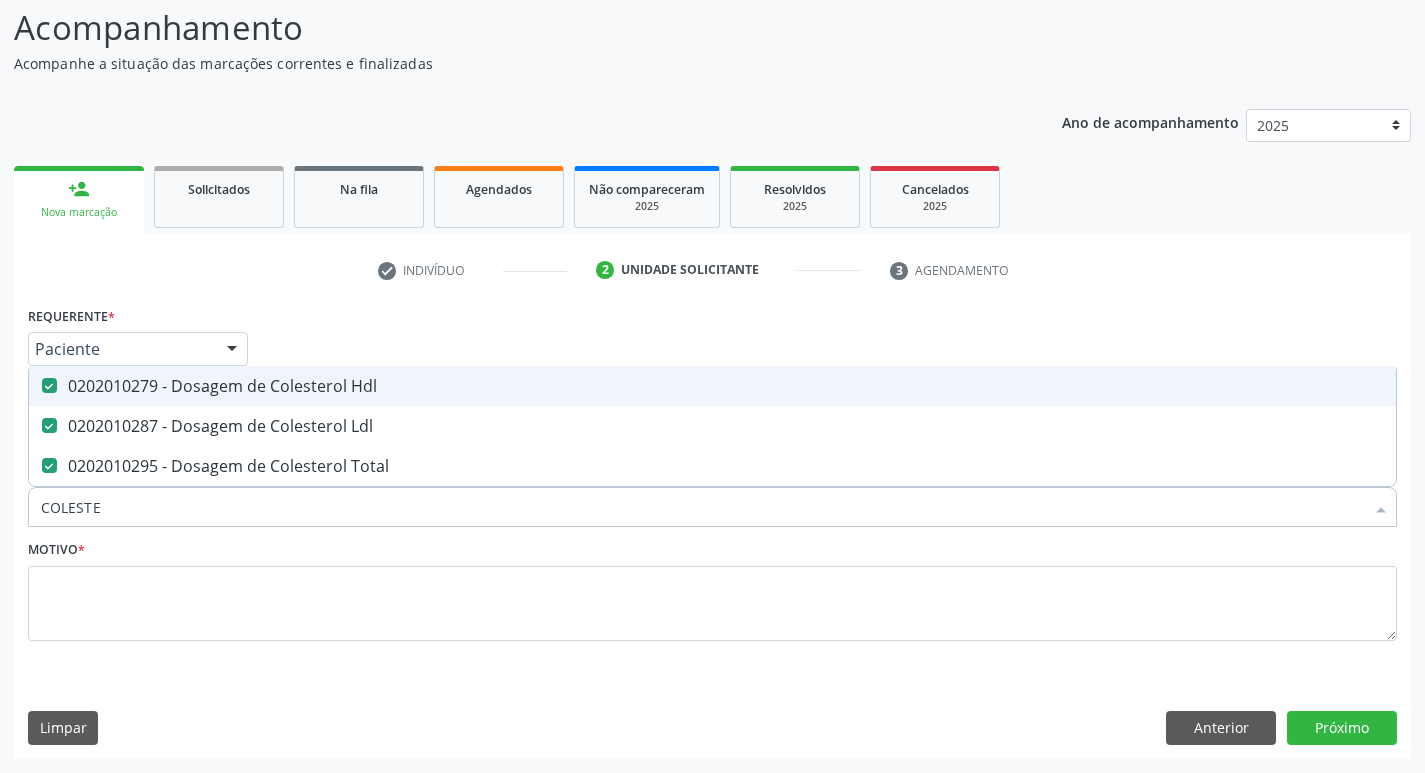 checkbox on "true" 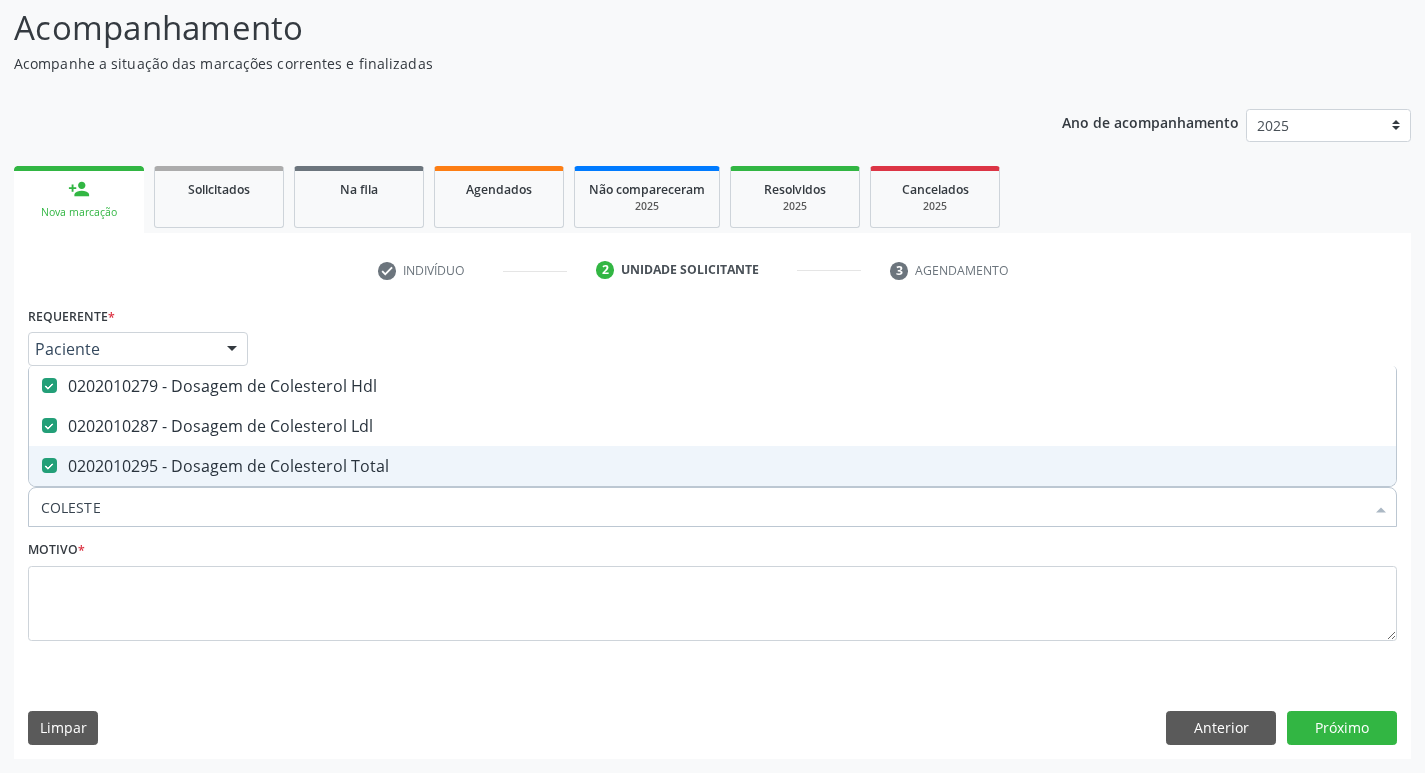 drag, startPoint x: 278, startPoint y: 525, endPoint x: 269, endPoint y: 517, distance: 12.0415945 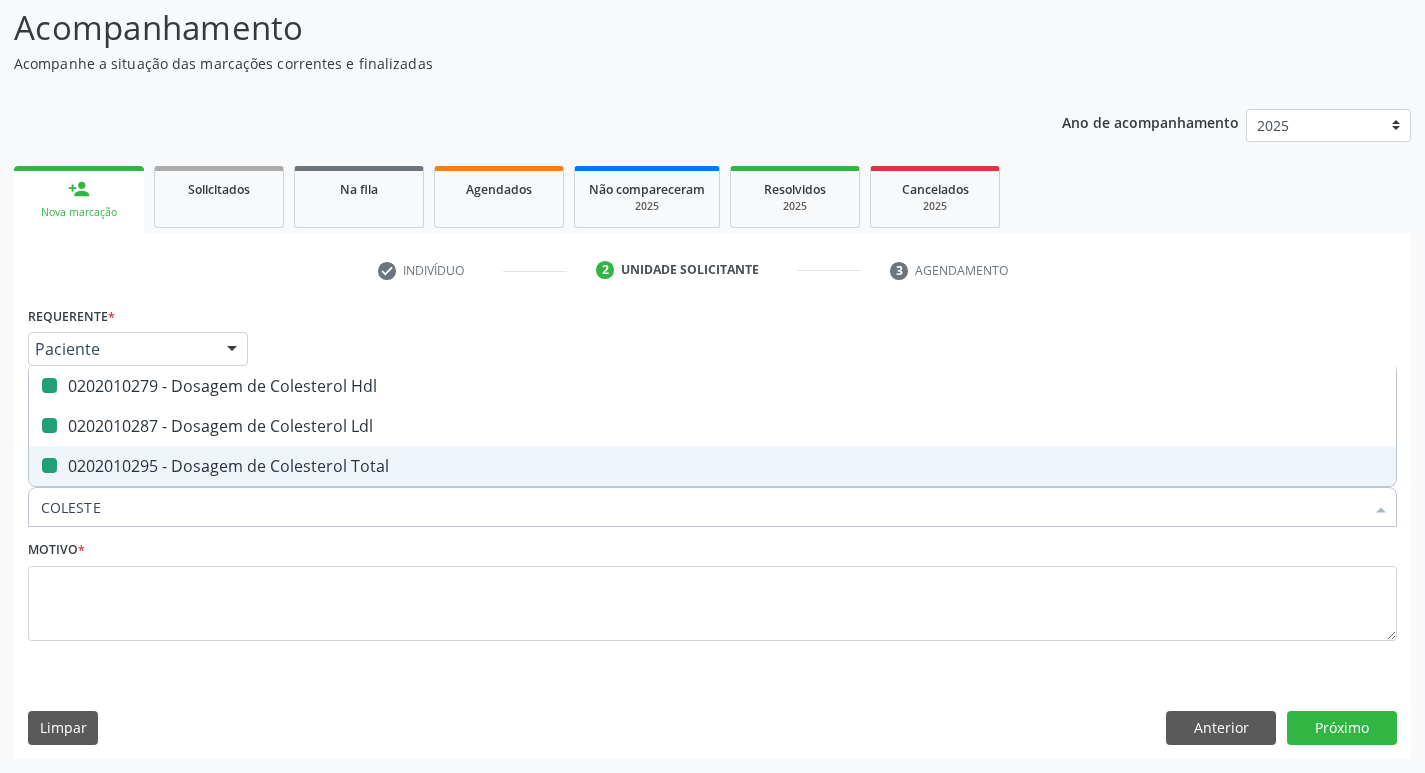 type on "C" 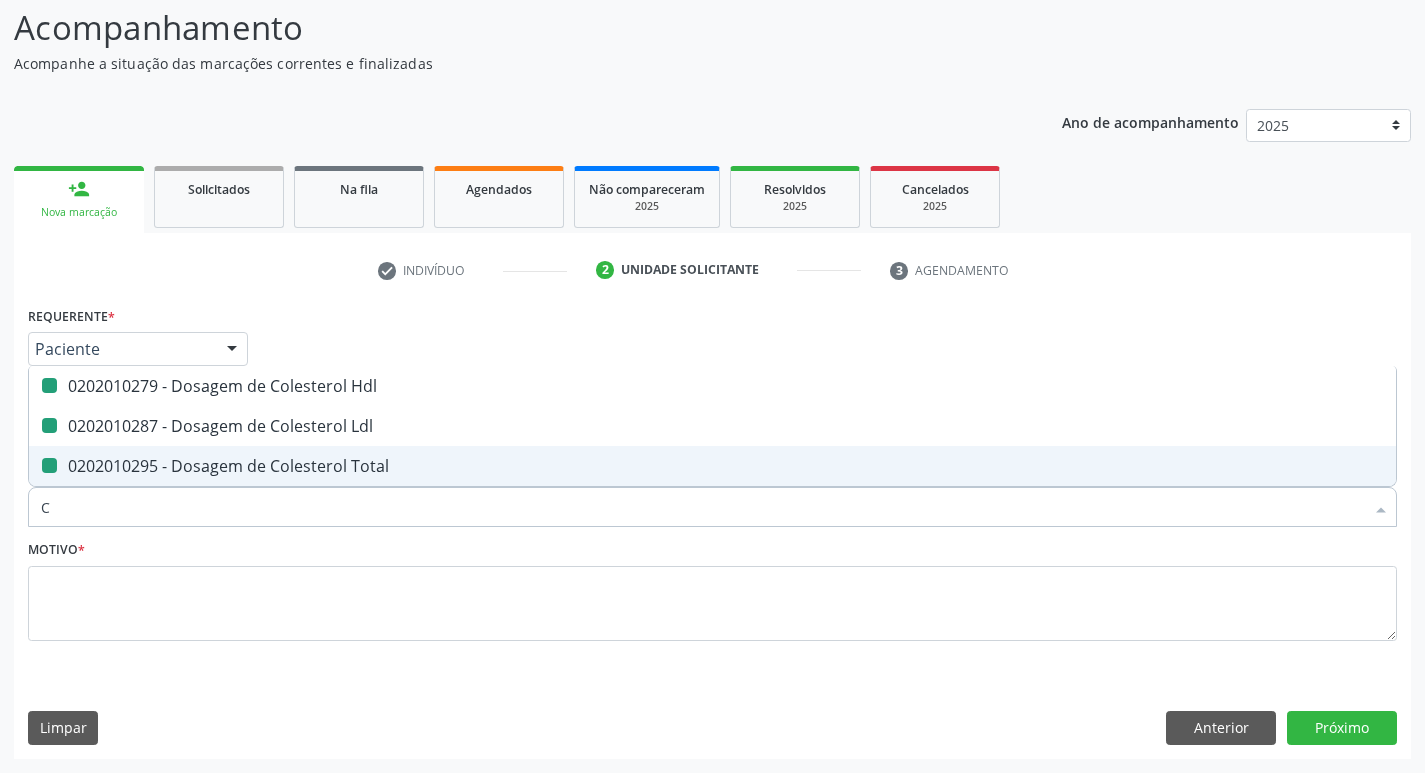 checkbox on "false" 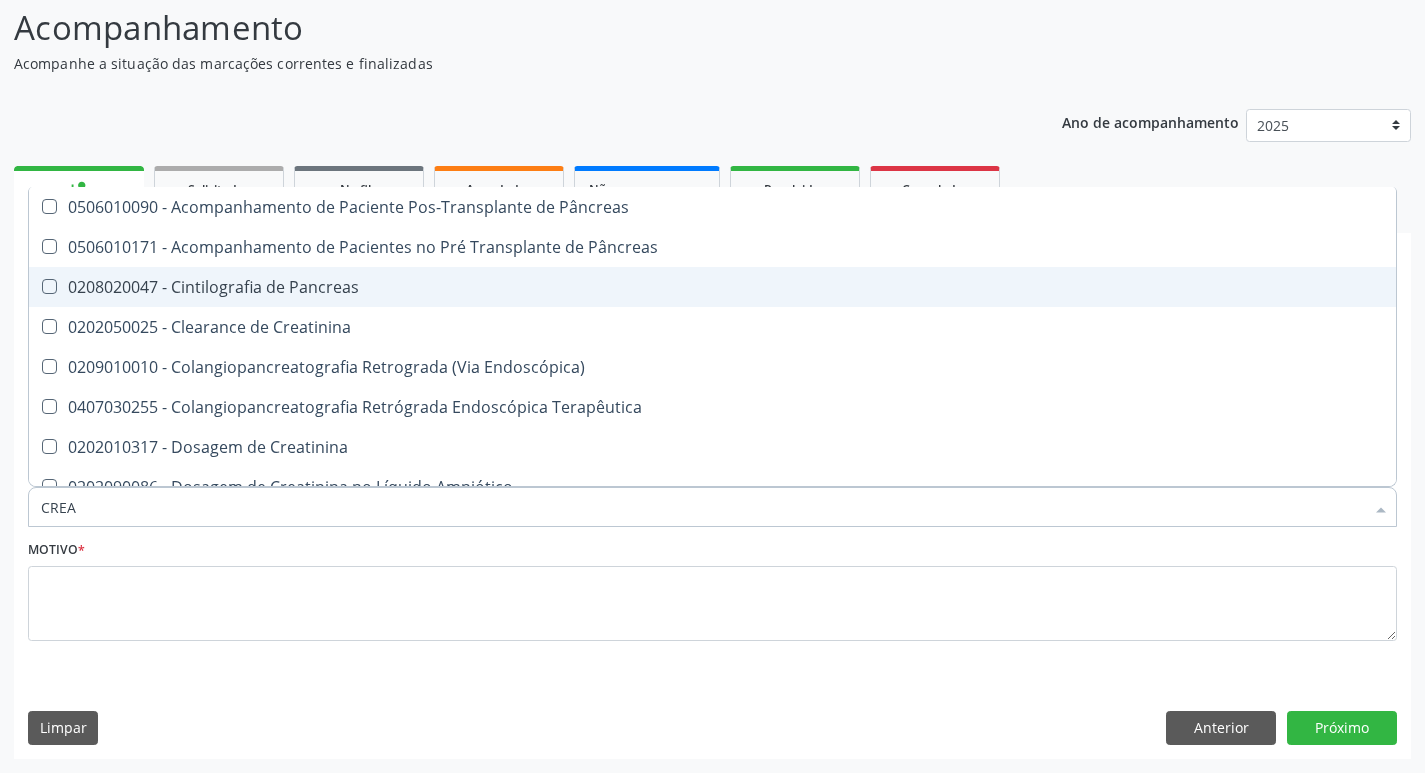 type on "CREAT" 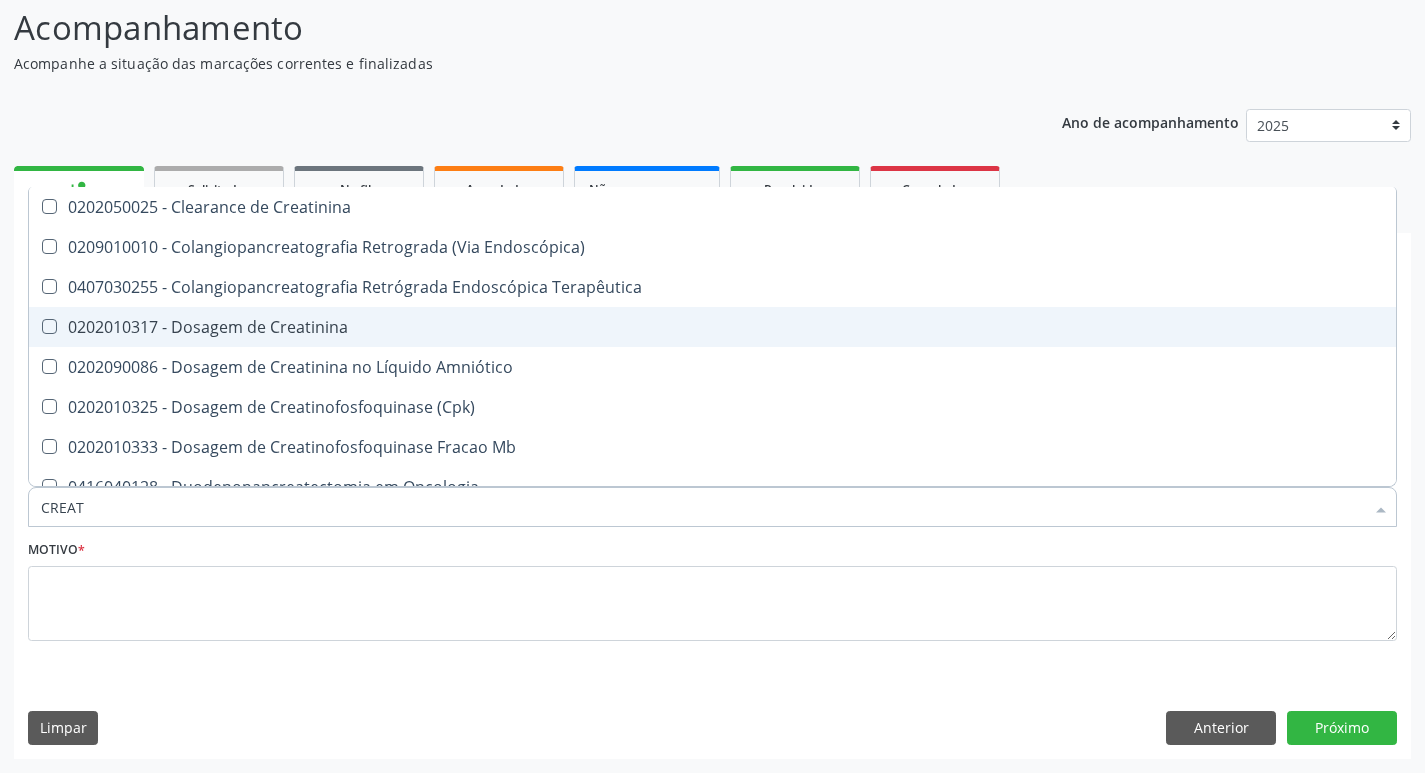 click on "0202010317 - Dosagem de Creatinina" at bounding box center (712, 327) 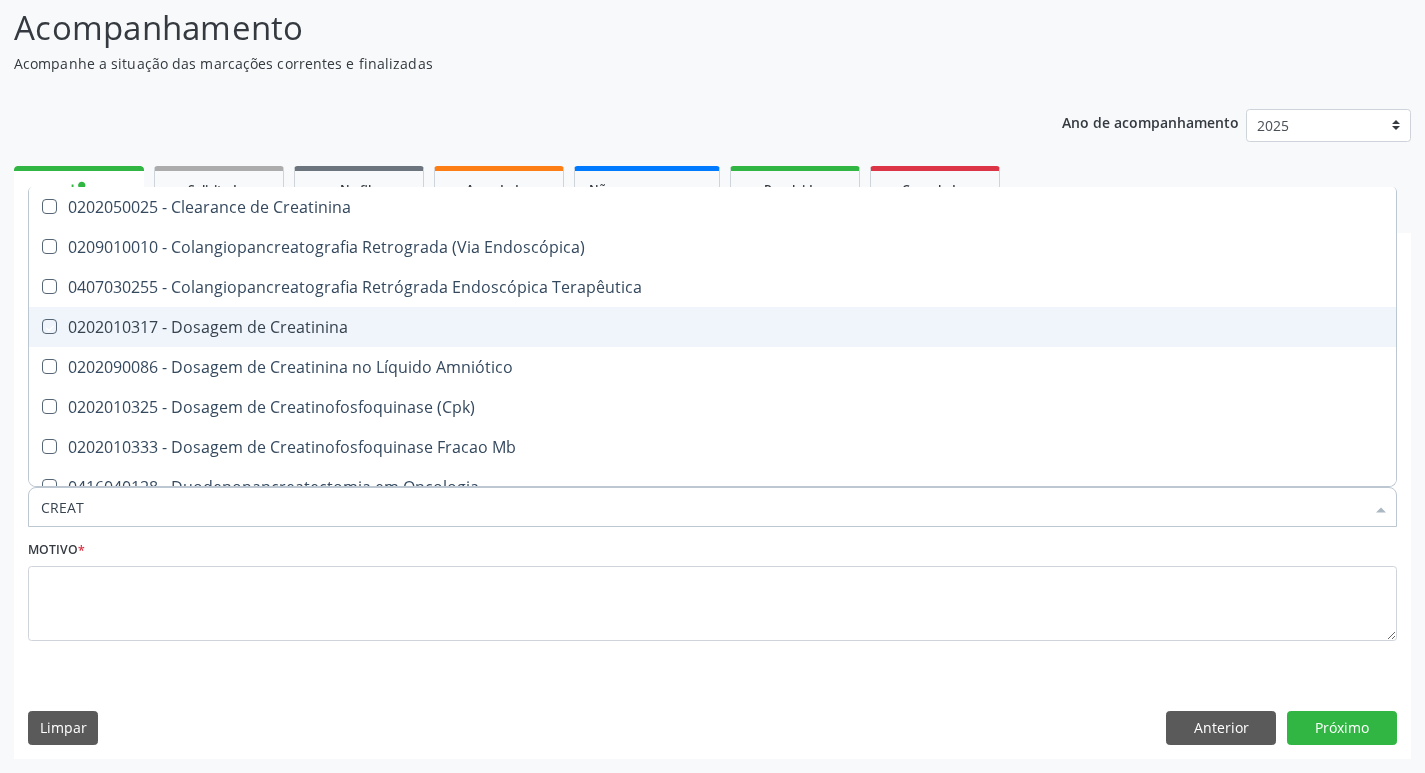 checkbox on "true" 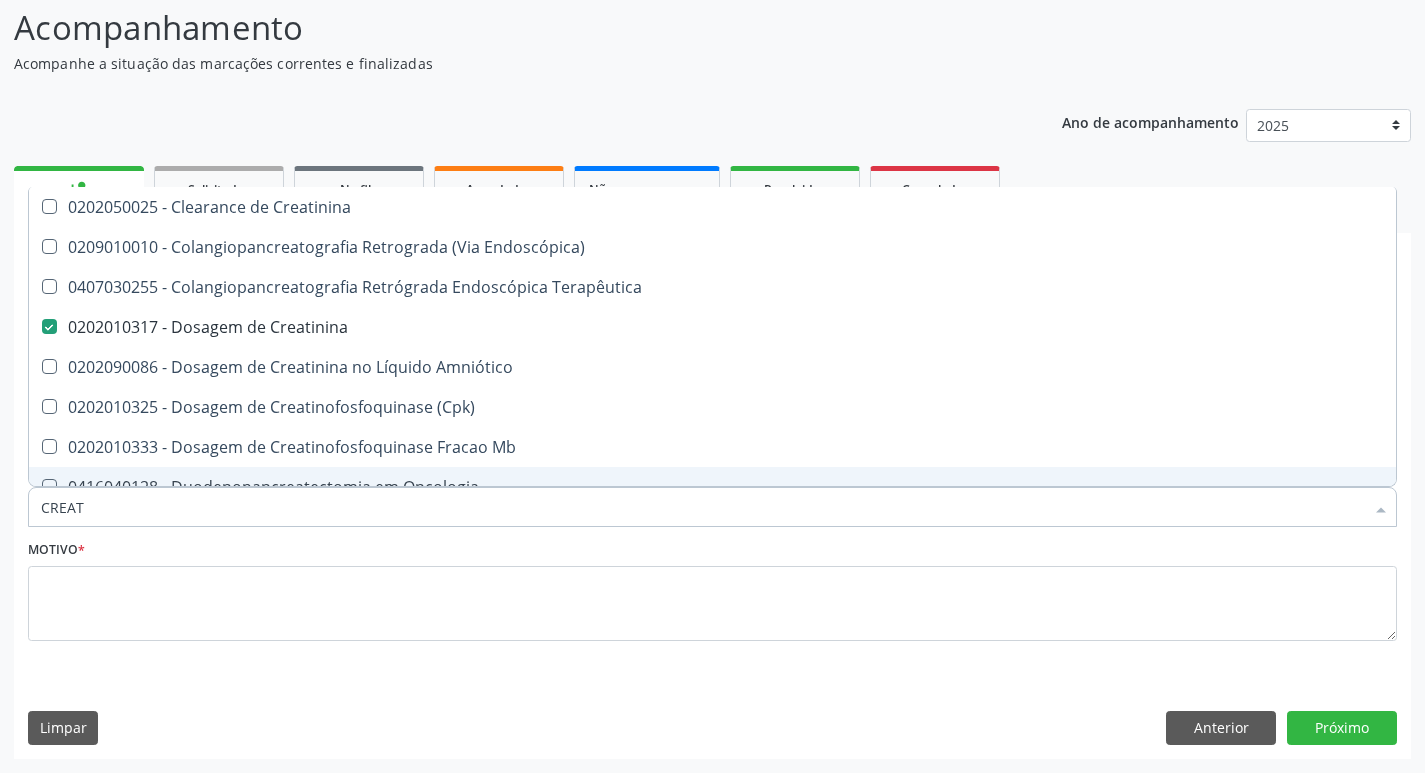 click on "CREAT" at bounding box center (702, 507) 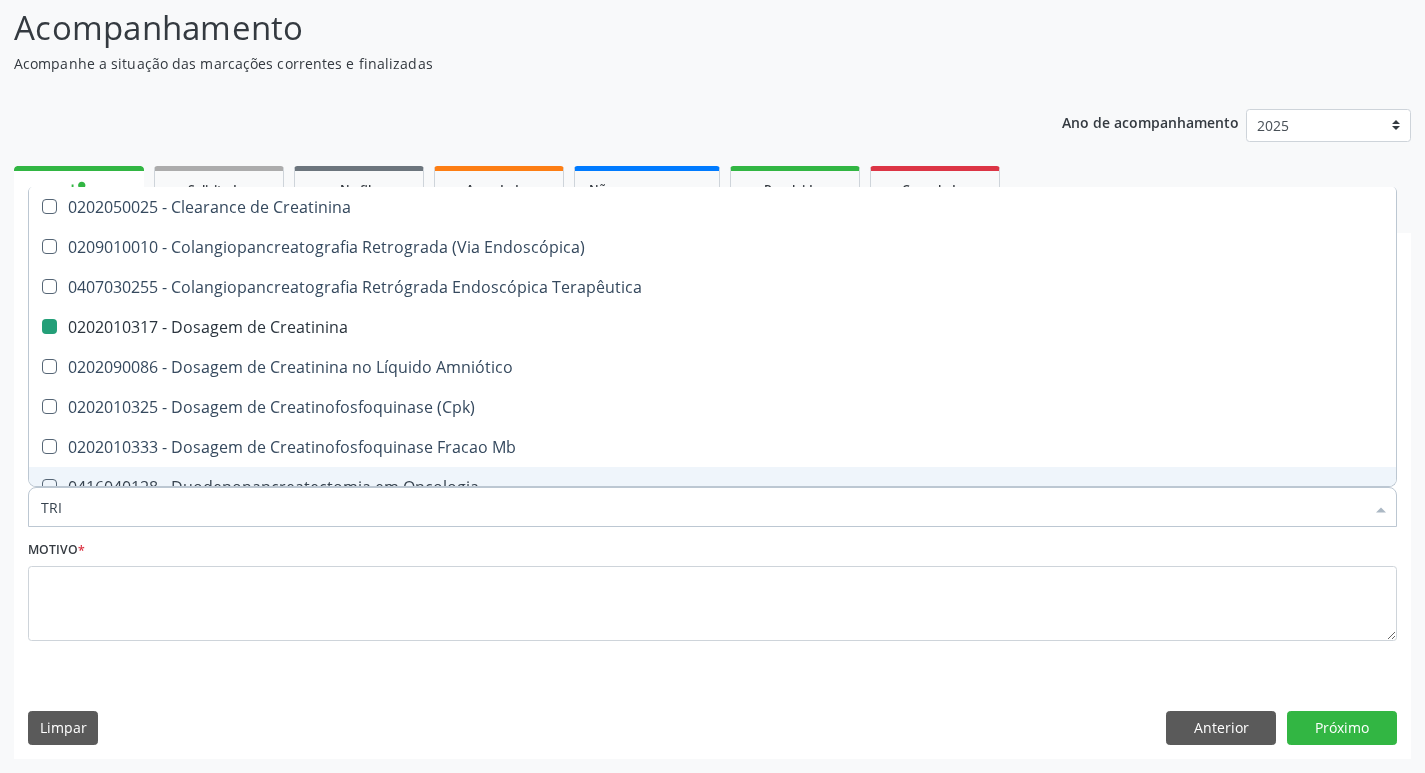 type on "TRIG" 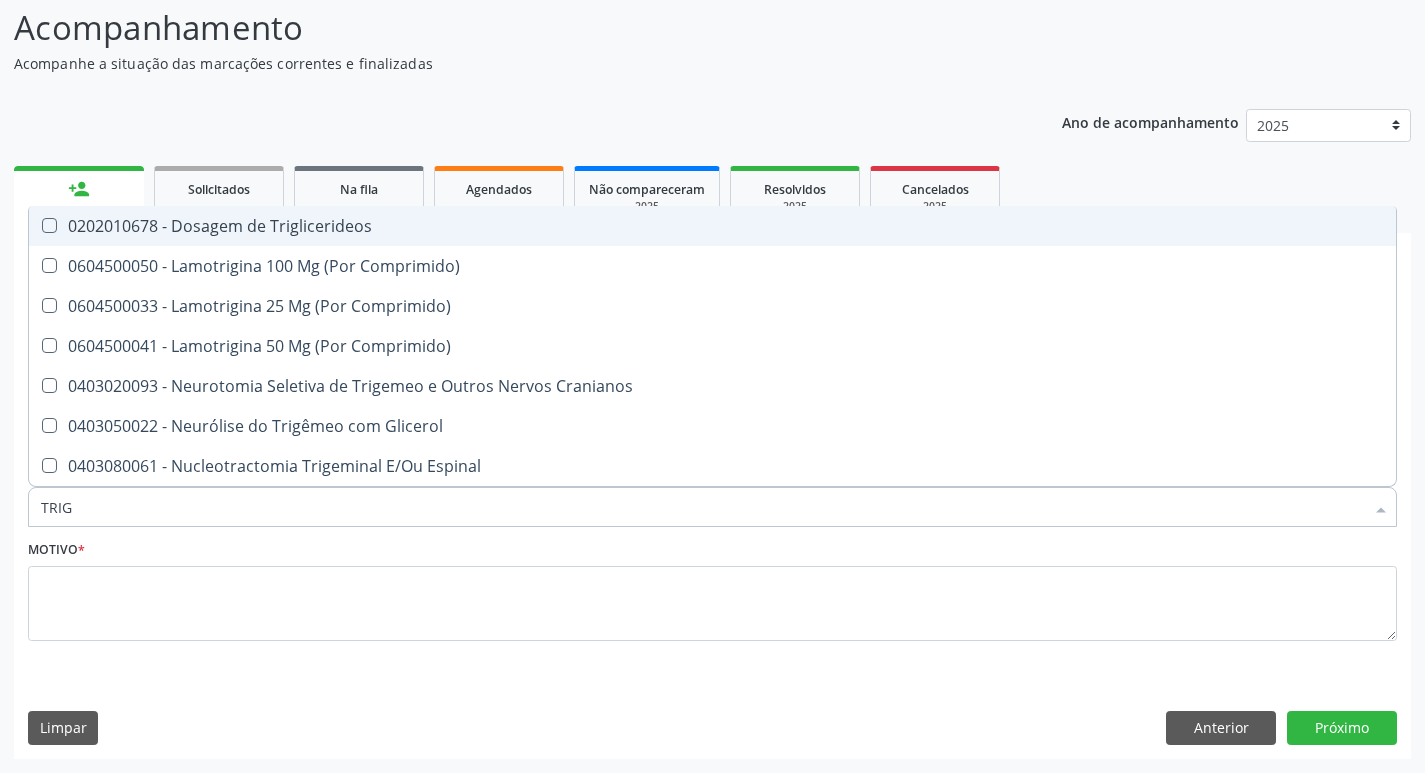 click on "0202010678 - Dosagem de Triglicerideos" at bounding box center (712, 226) 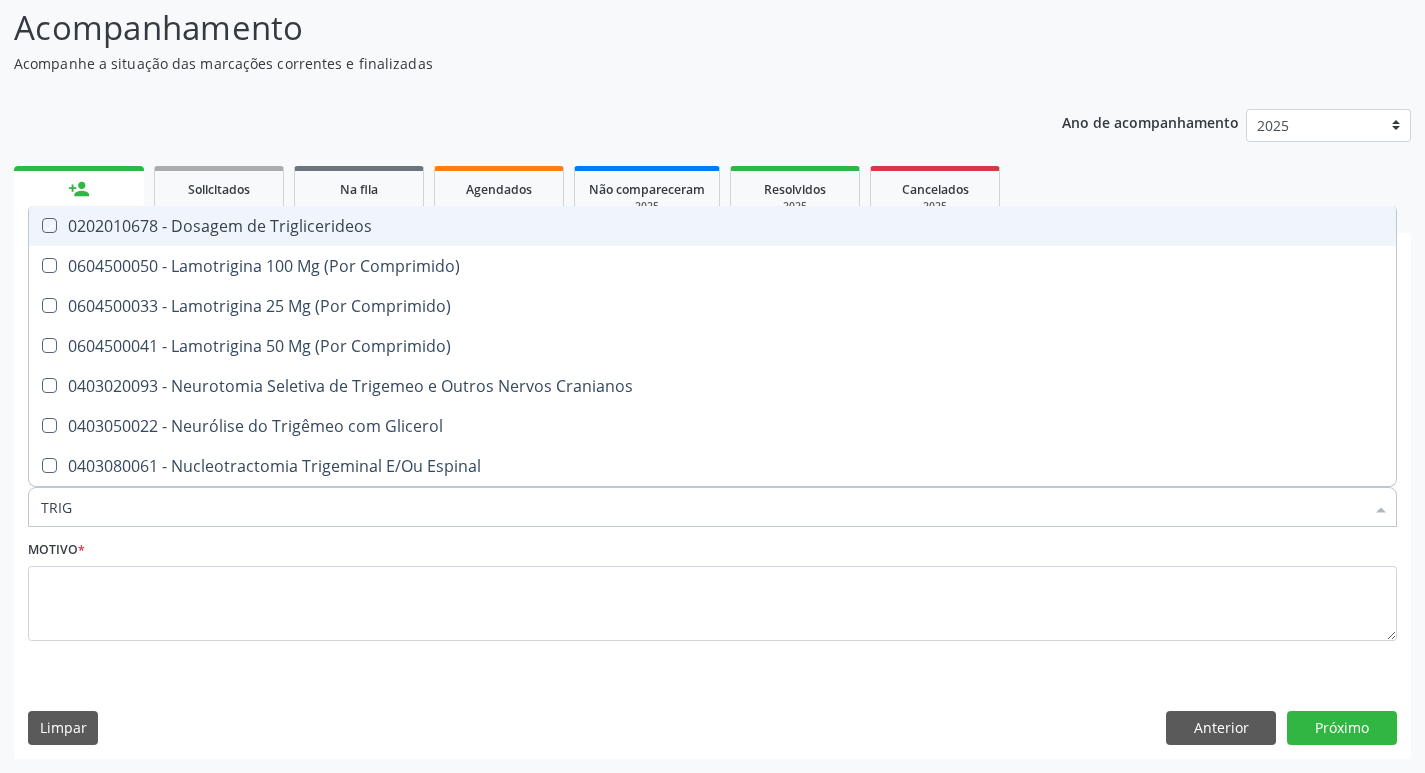 checkbox on "true" 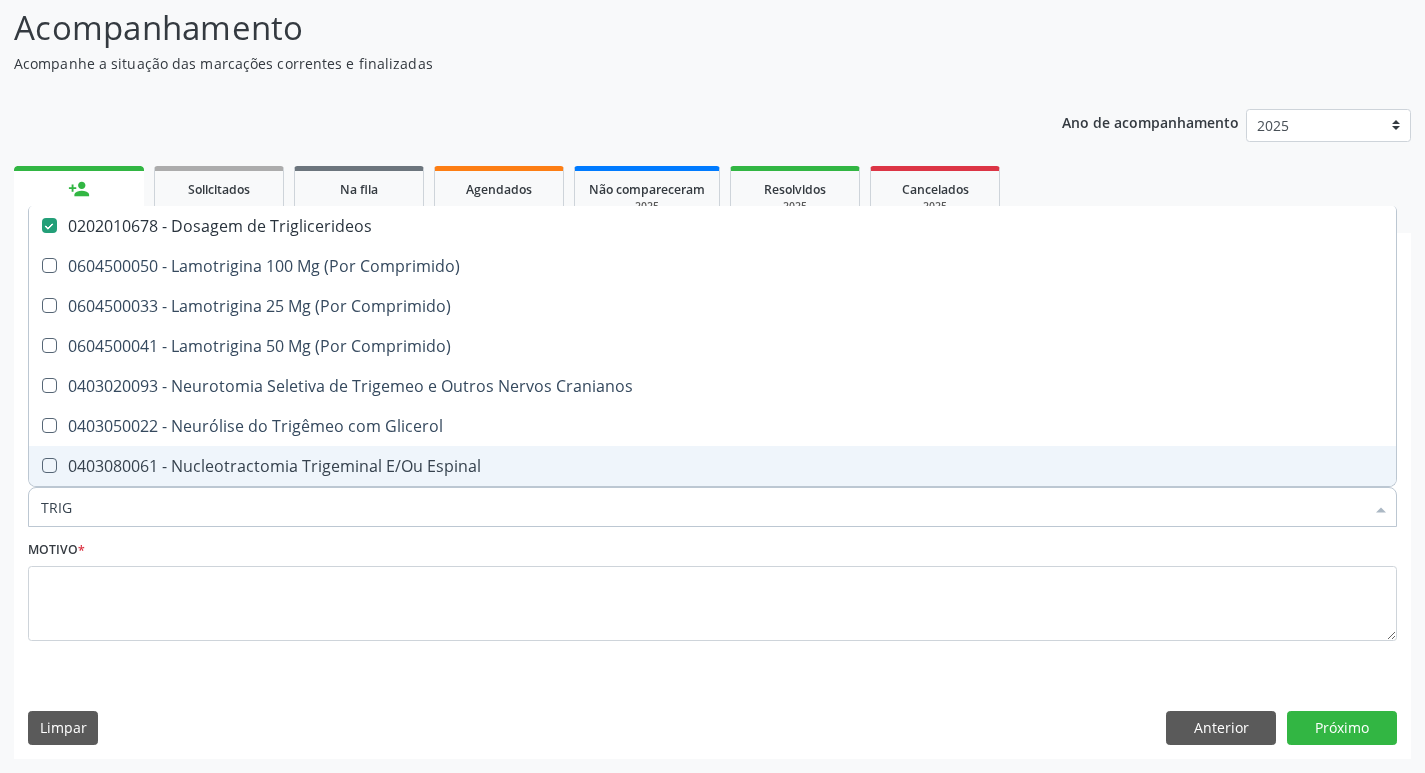 click on "TRIG" at bounding box center (702, 507) 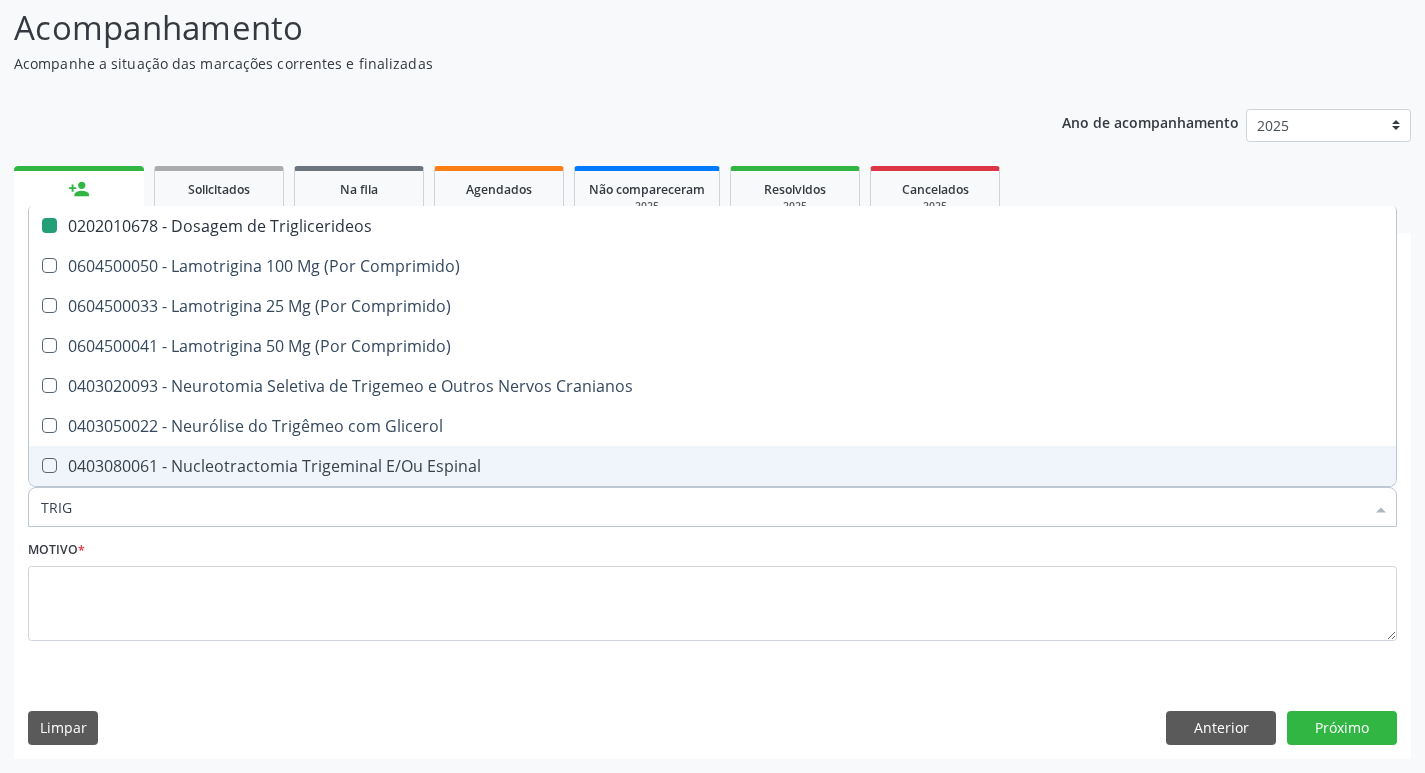 type on "G" 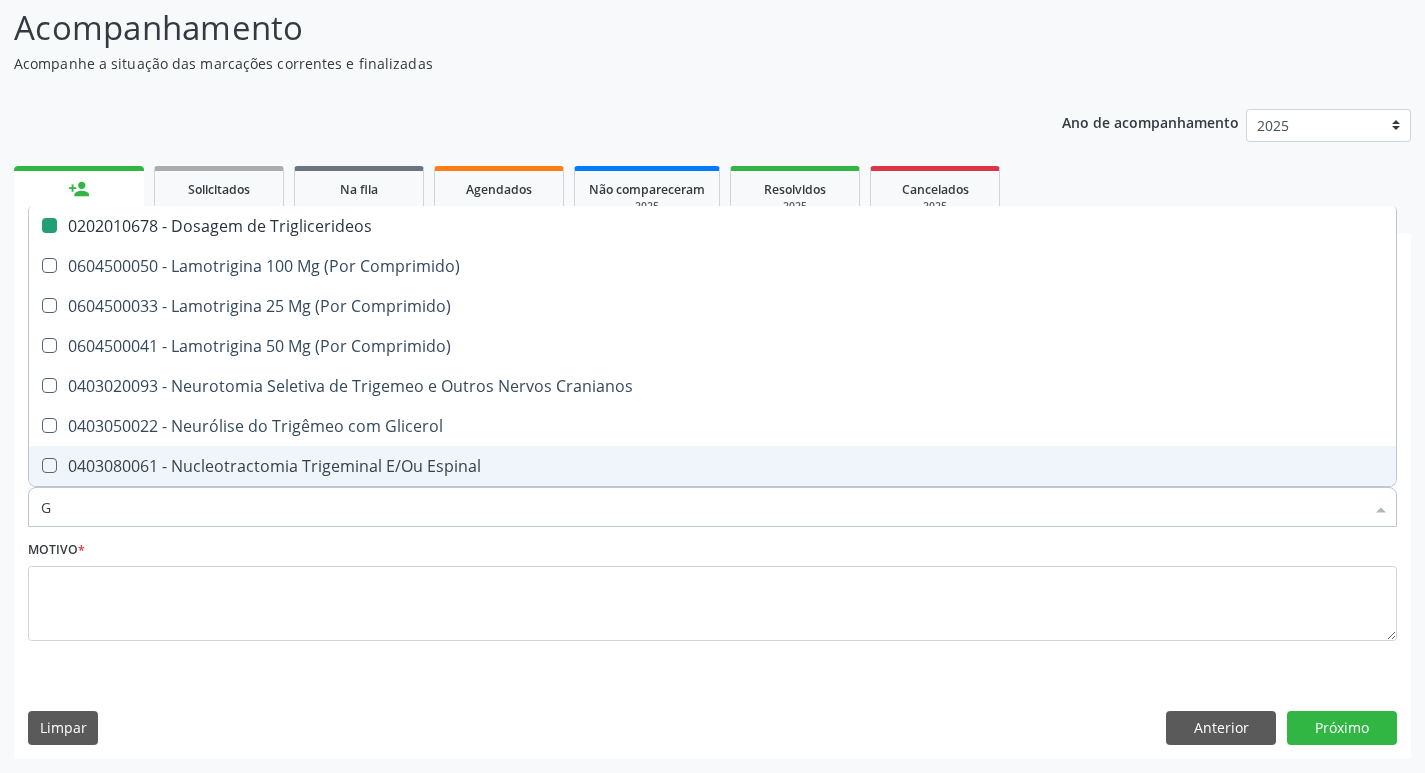 checkbox on "false" 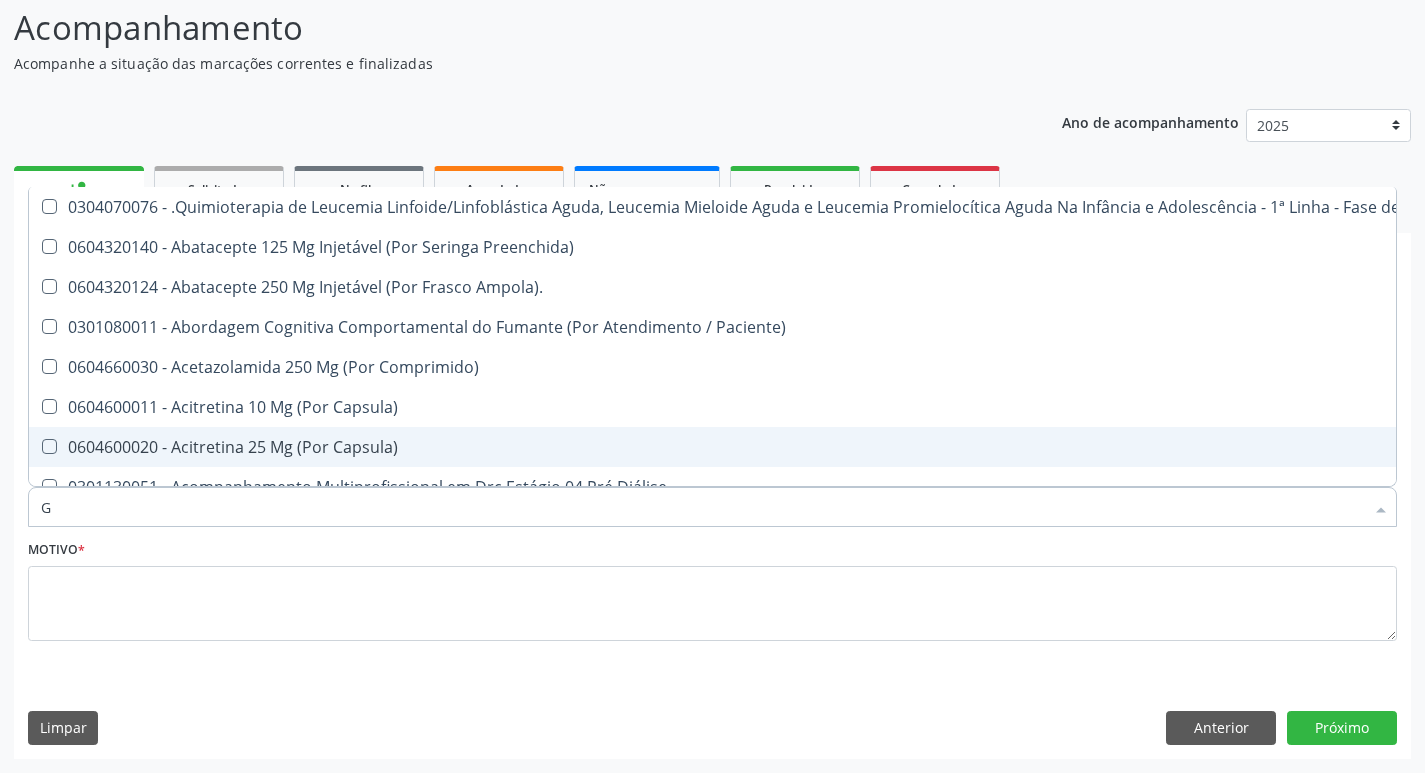 type on "GL" 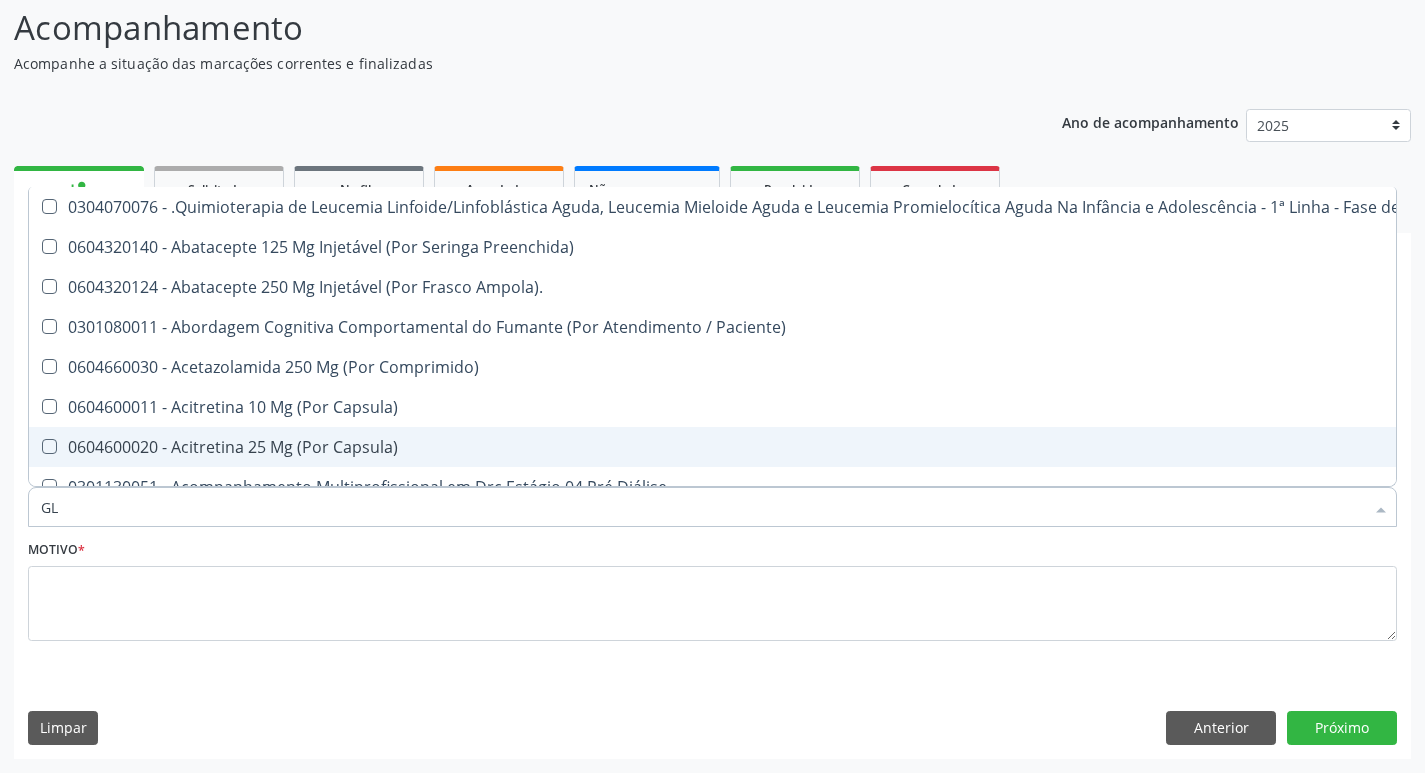 checkbox on "true" 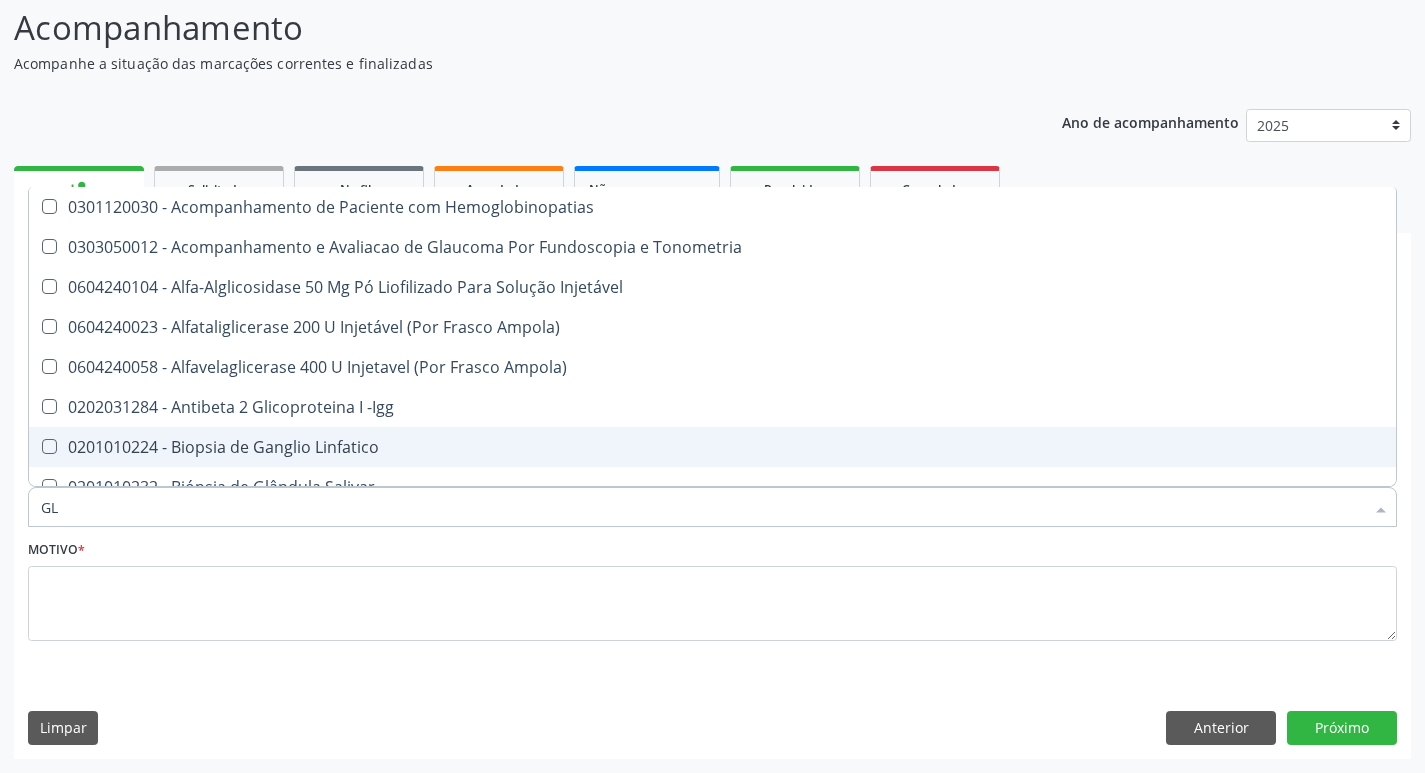 type on "GLI" 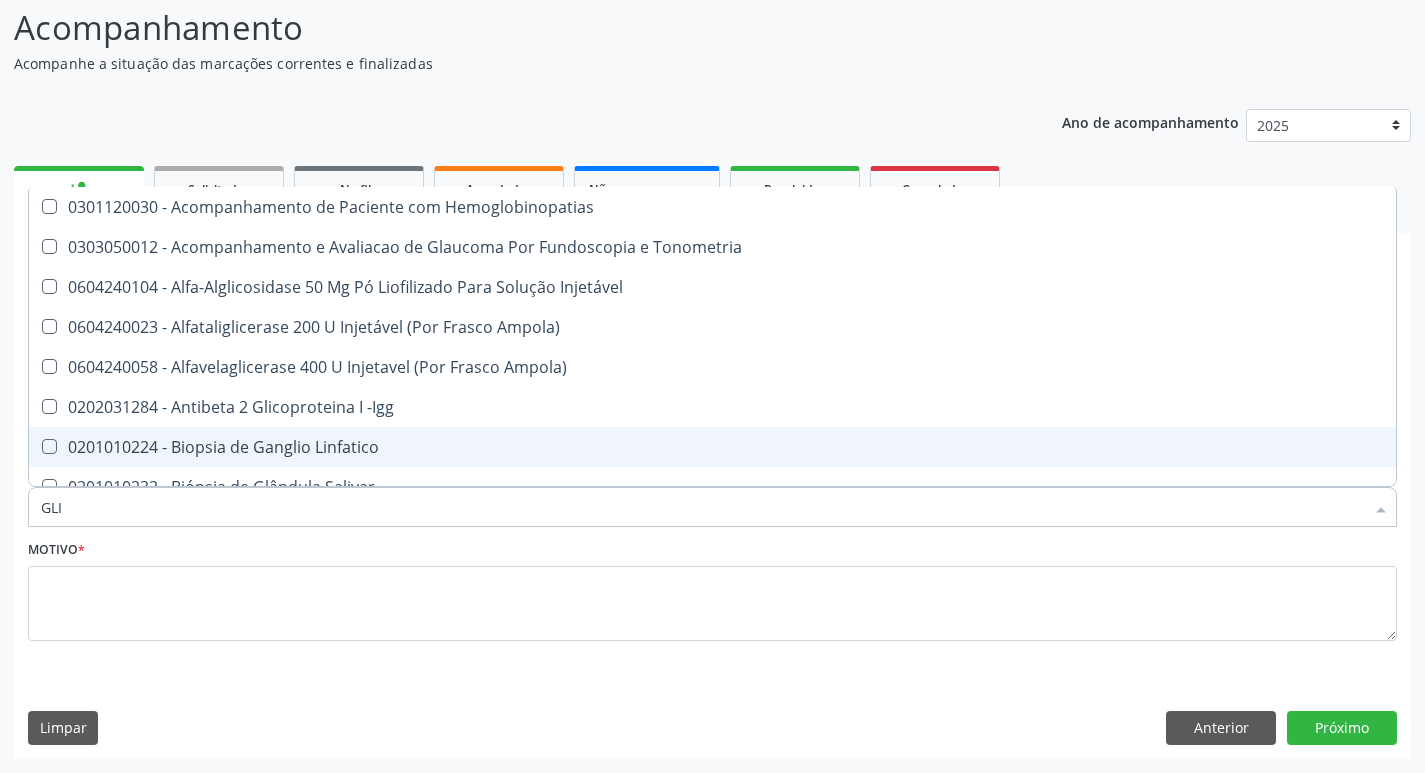 type on "GLIC" 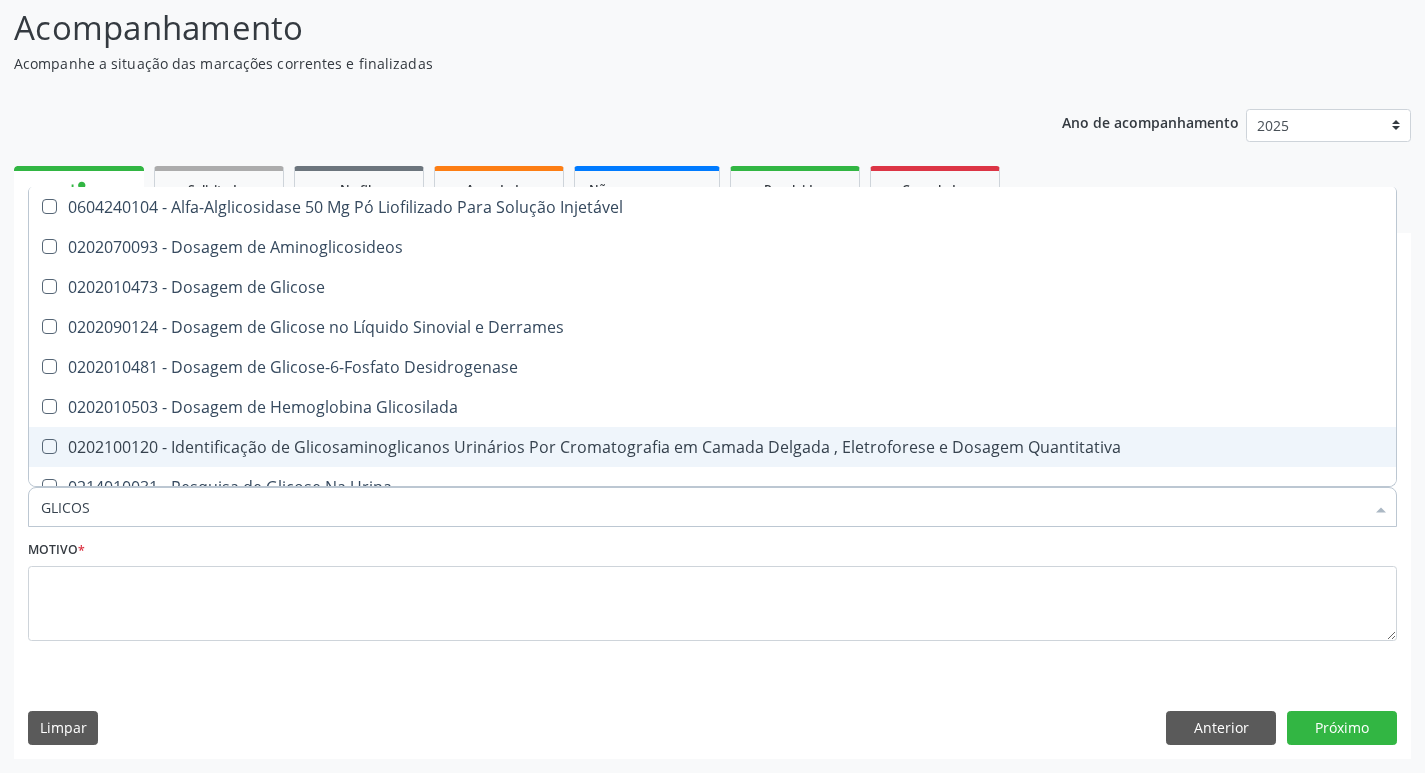 type on "GLICOSE" 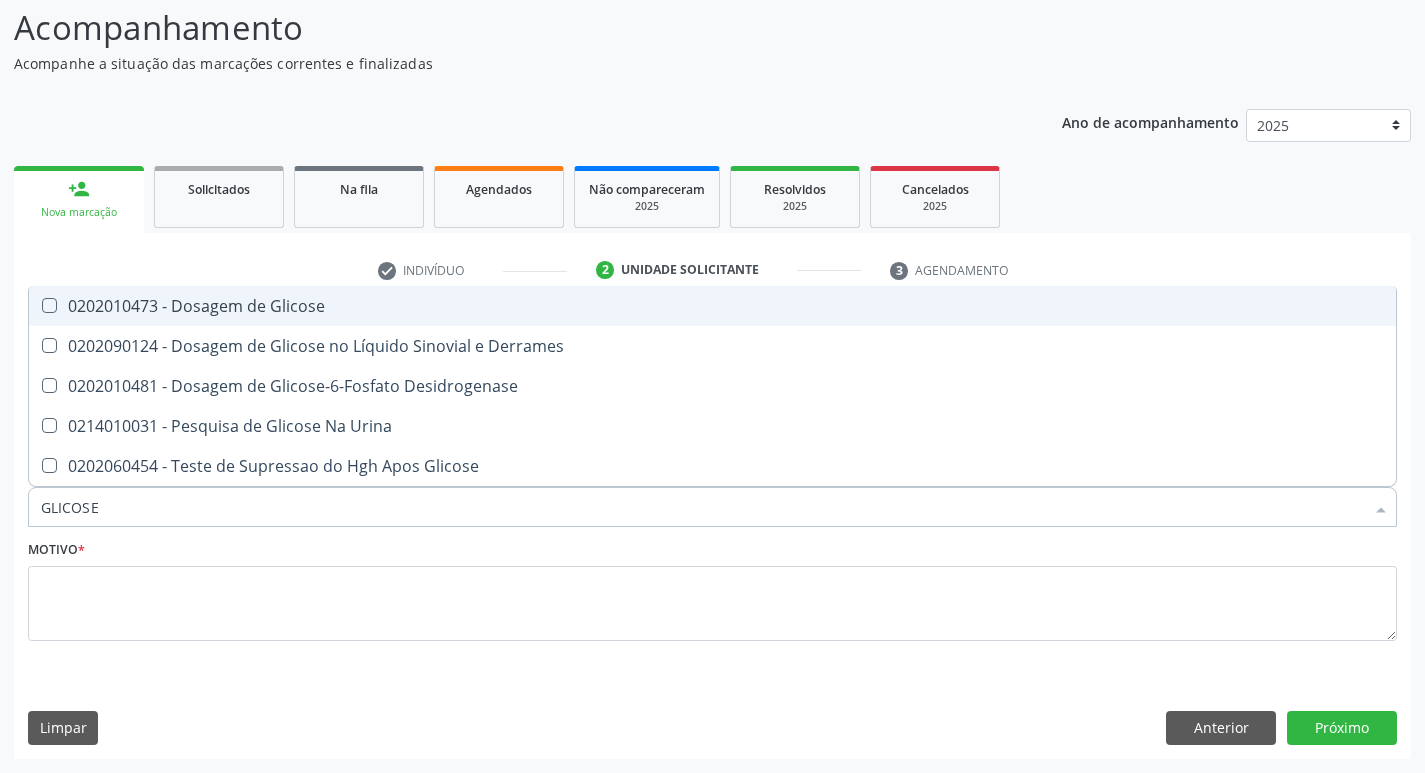 click on "0202010473 - Dosagem de Glicose" at bounding box center (712, 306) 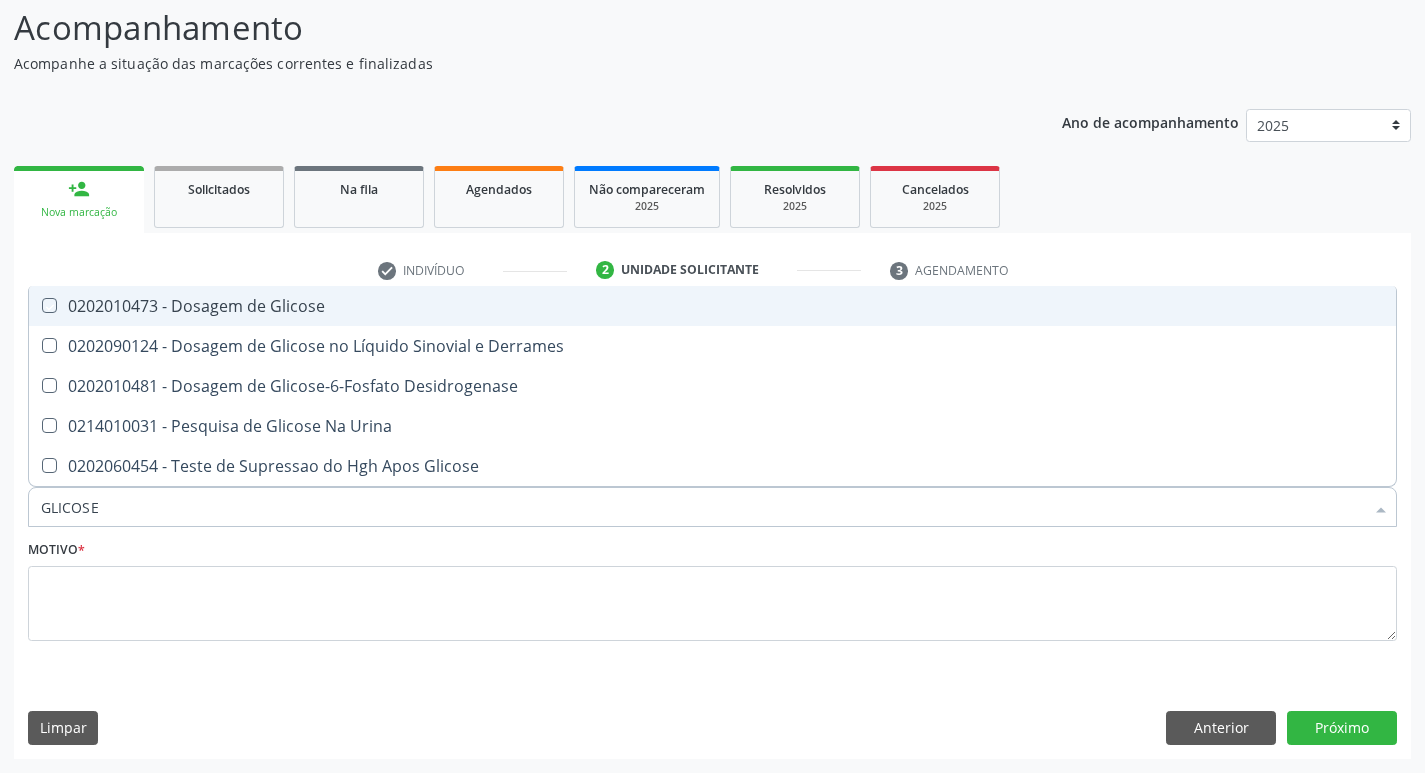 checkbox on "true" 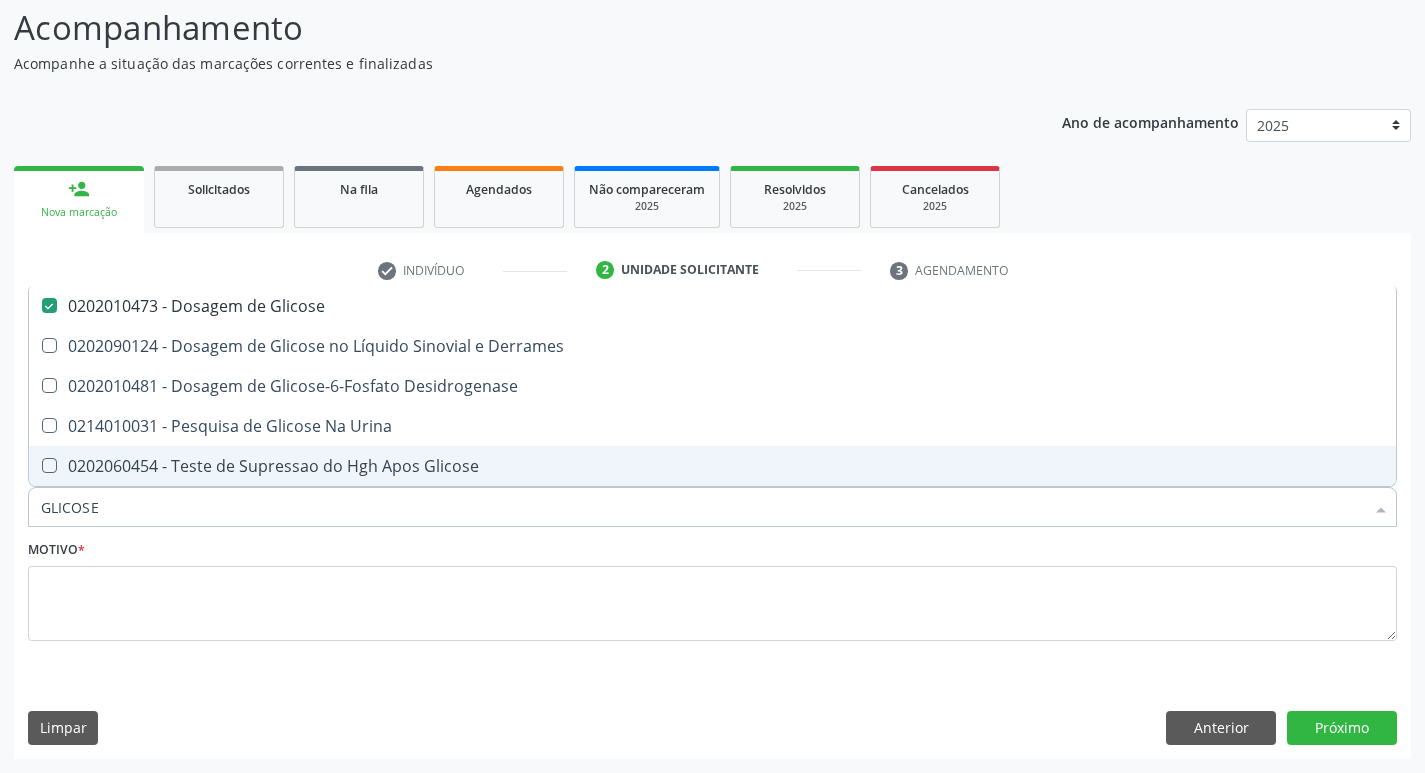 click on "GLICOSE" at bounding box center (702, 507) 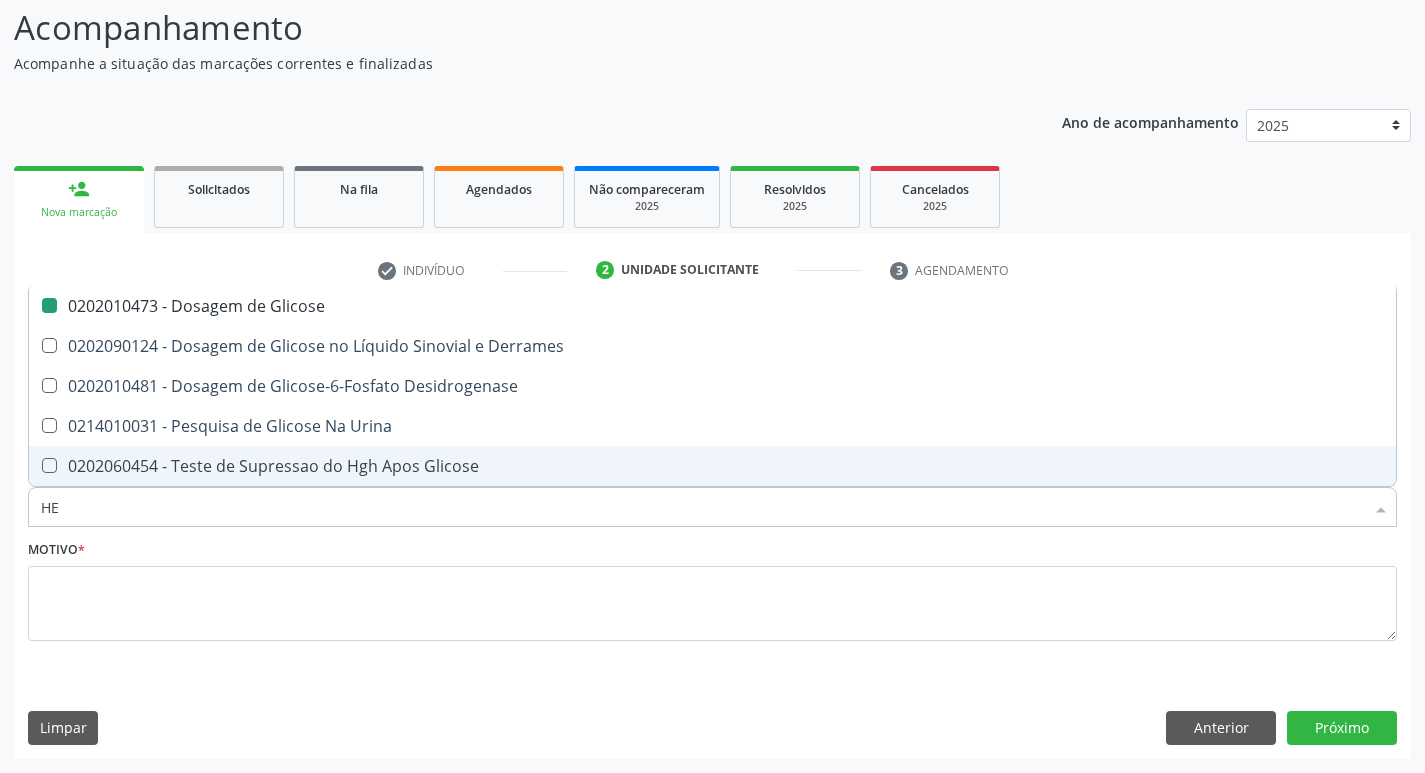 type on "HEM" 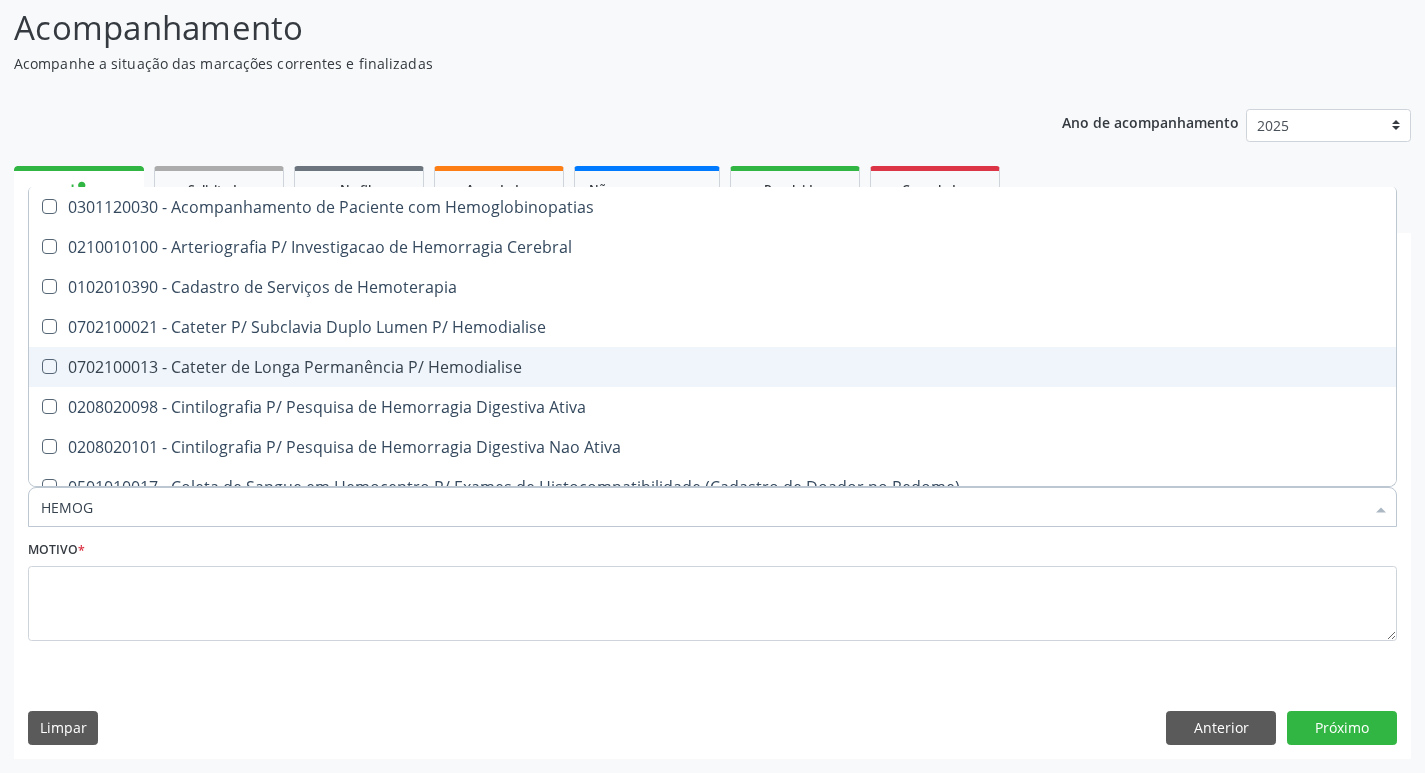 type on "HEMOGR" 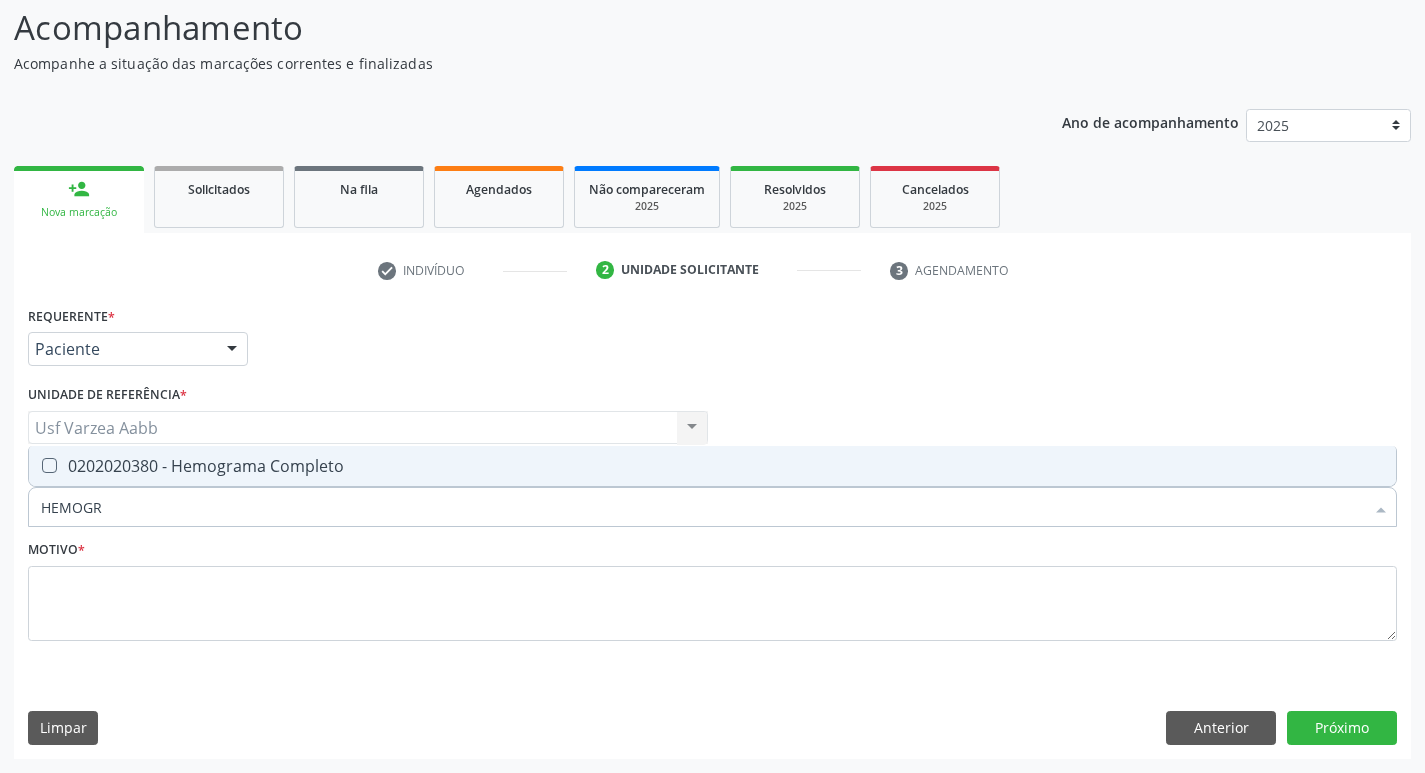click on "0202020380 - Hemograma Completo" at bounding box center (712, 466) 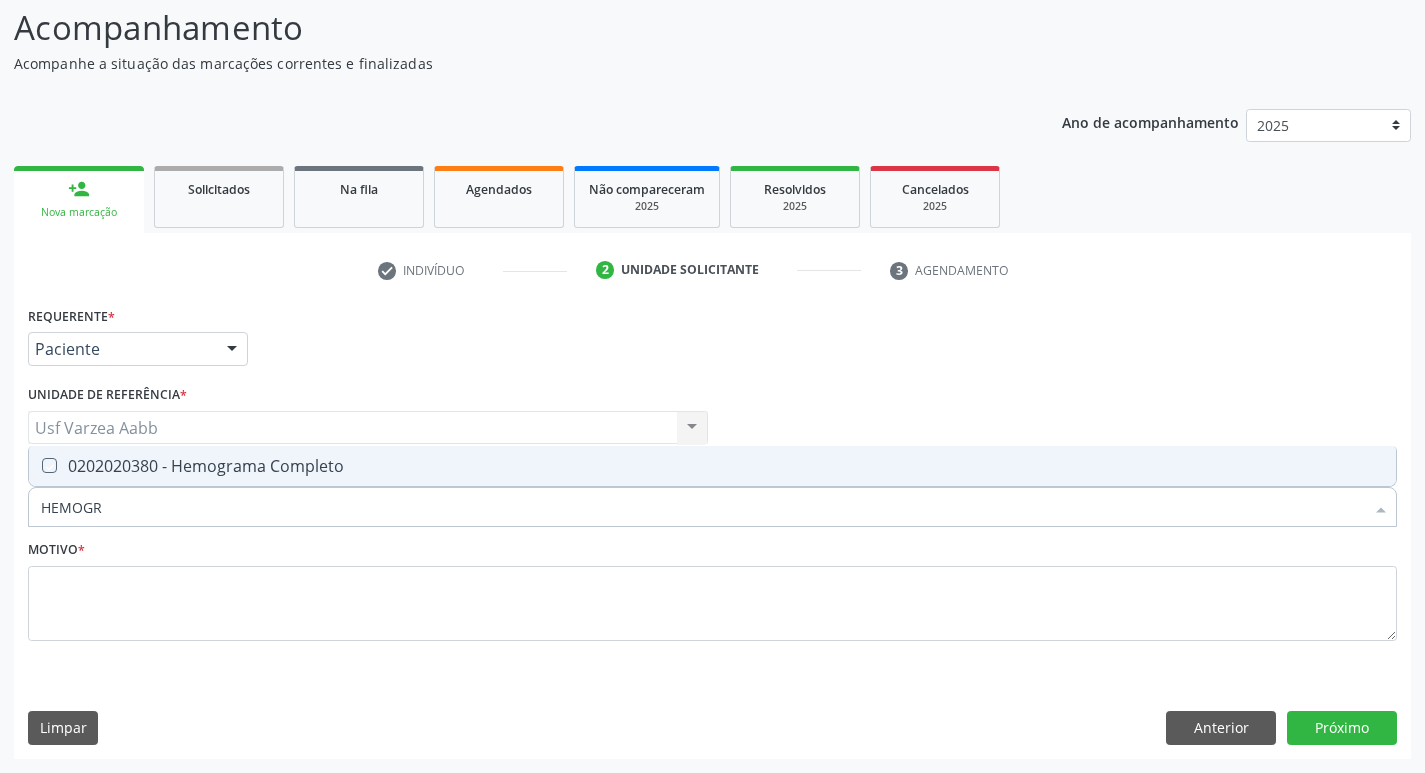 checkbox on "true" 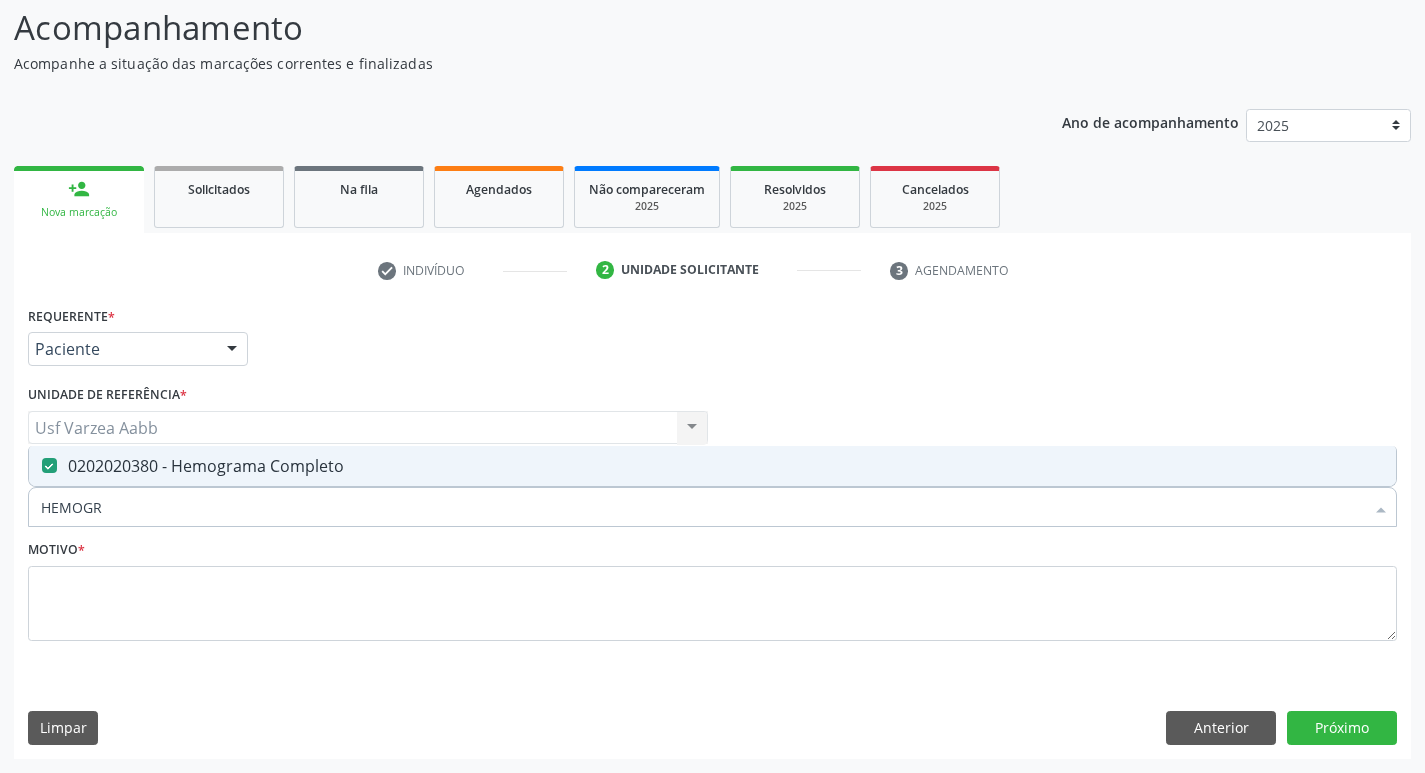 click on "HEMOGR" at bounding box center (702, 507) 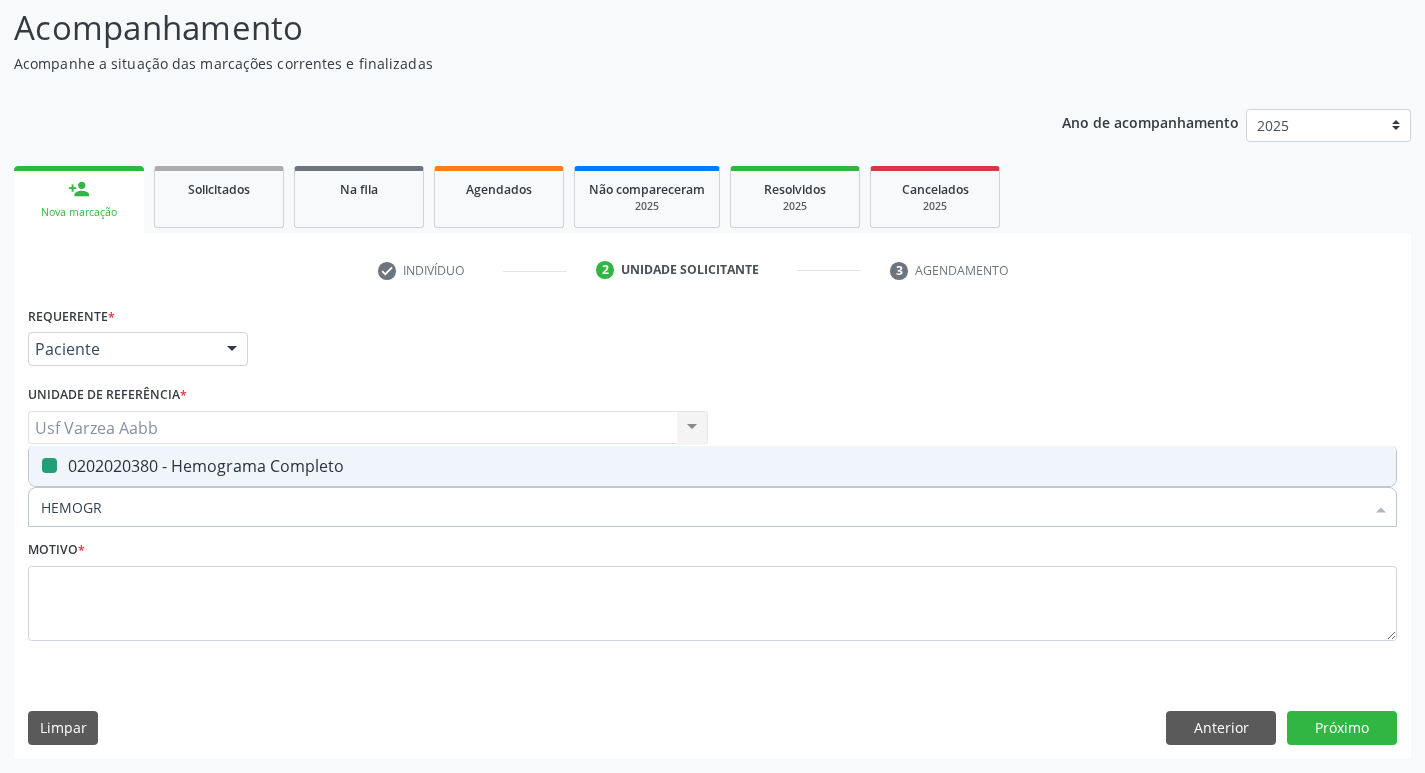 type on "0" 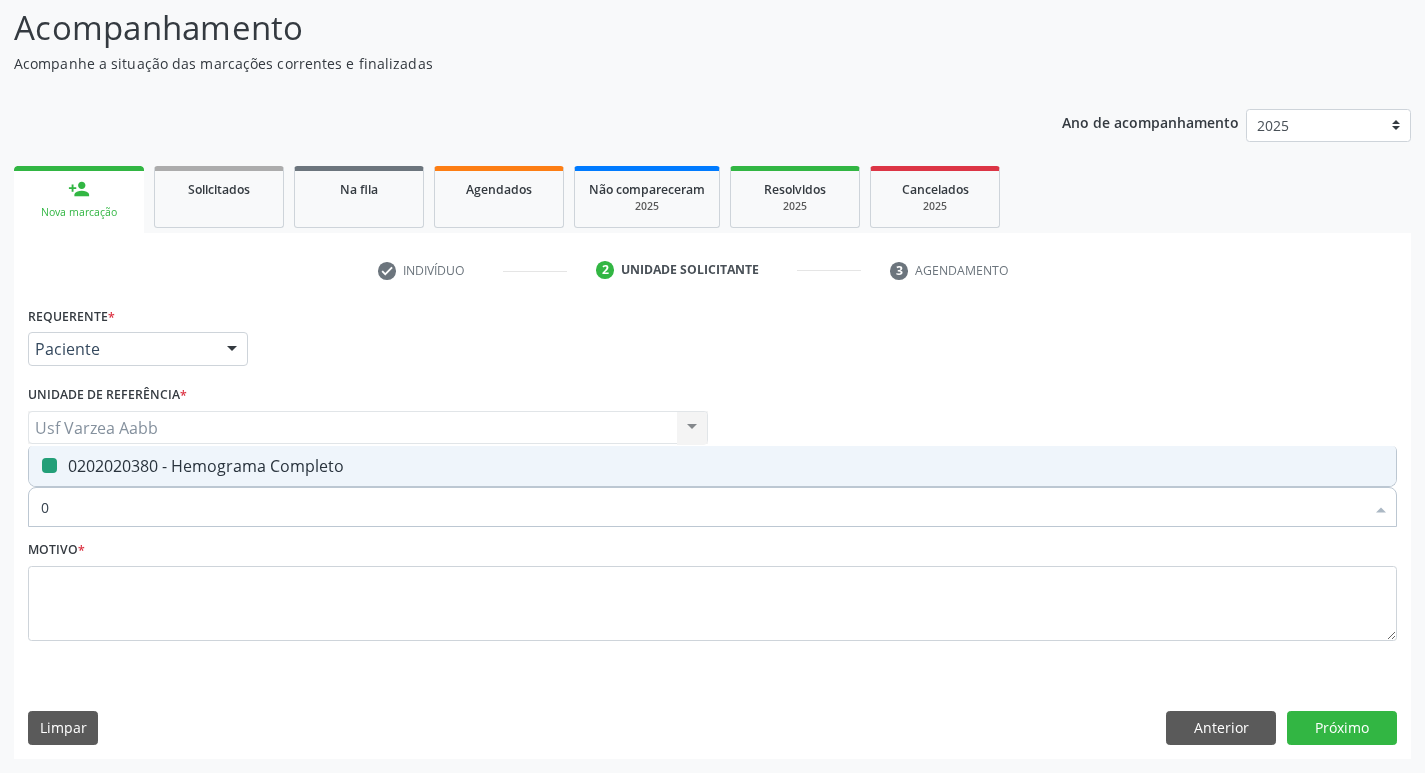 checkbox on "false" 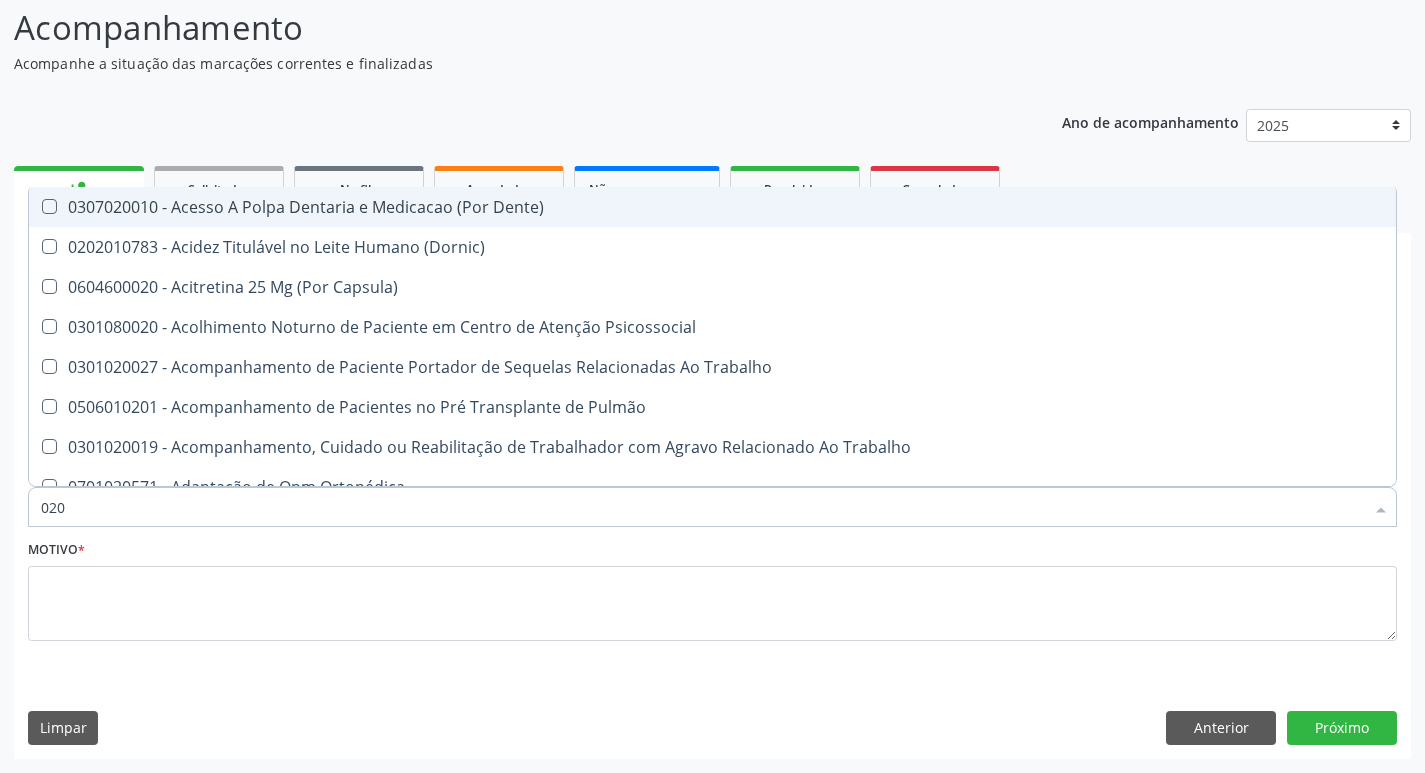 type on "0202" 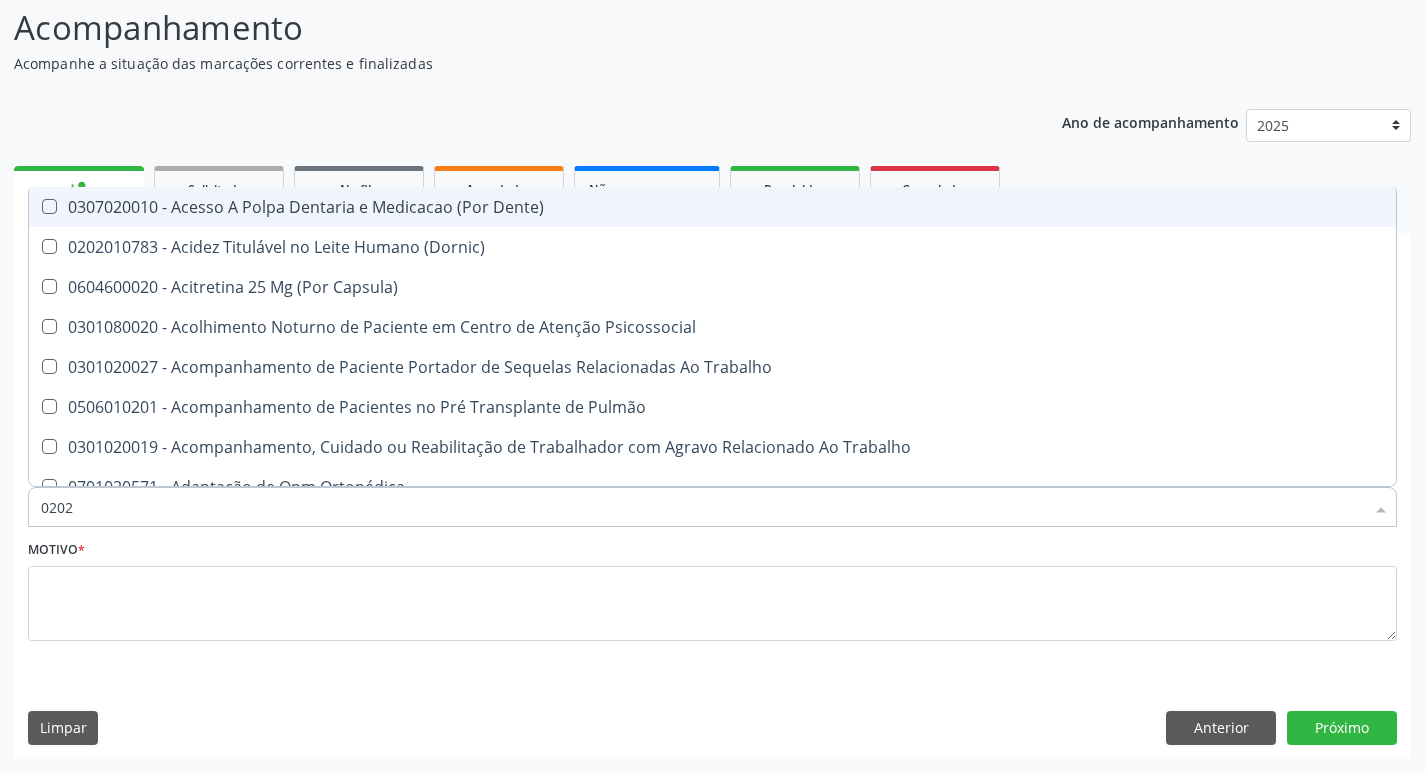 checkbox on "true" 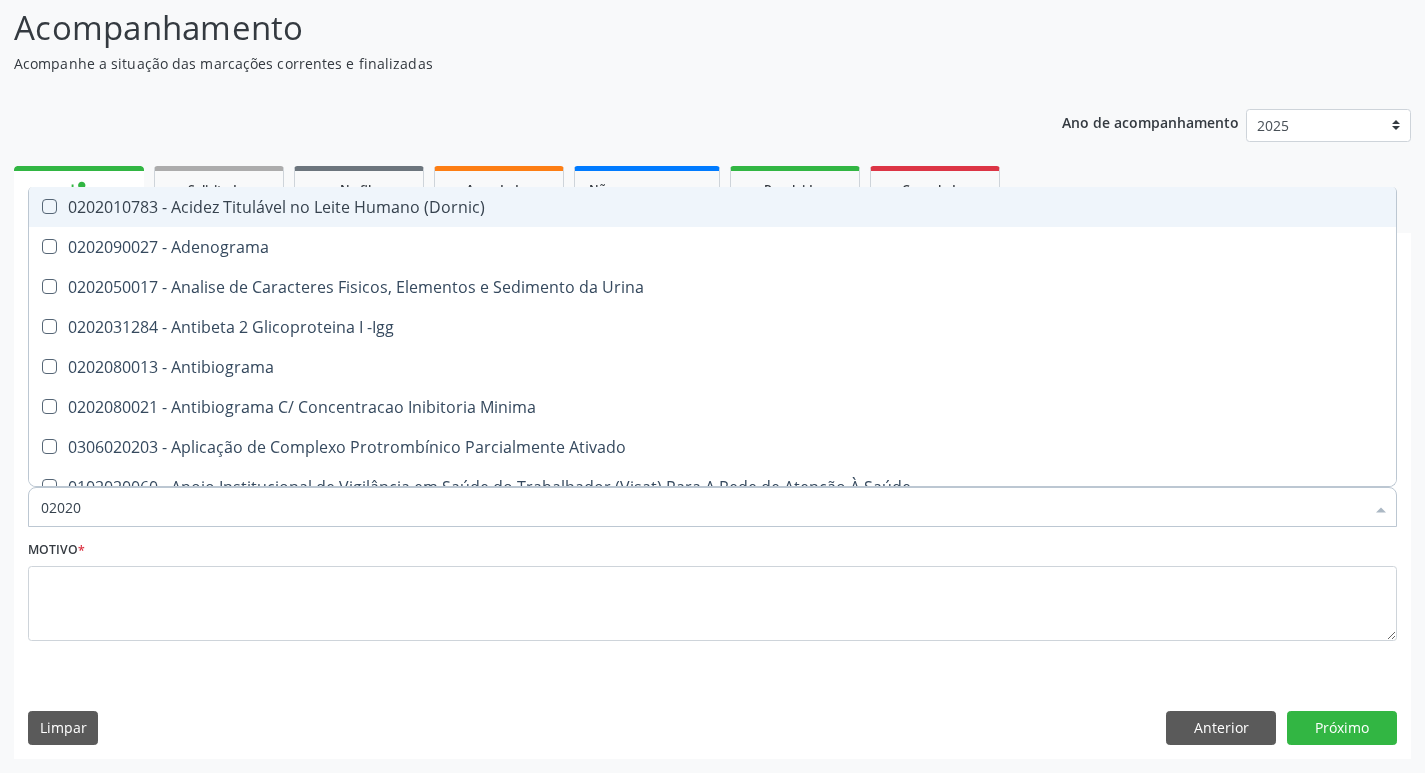 checkbox on "true" 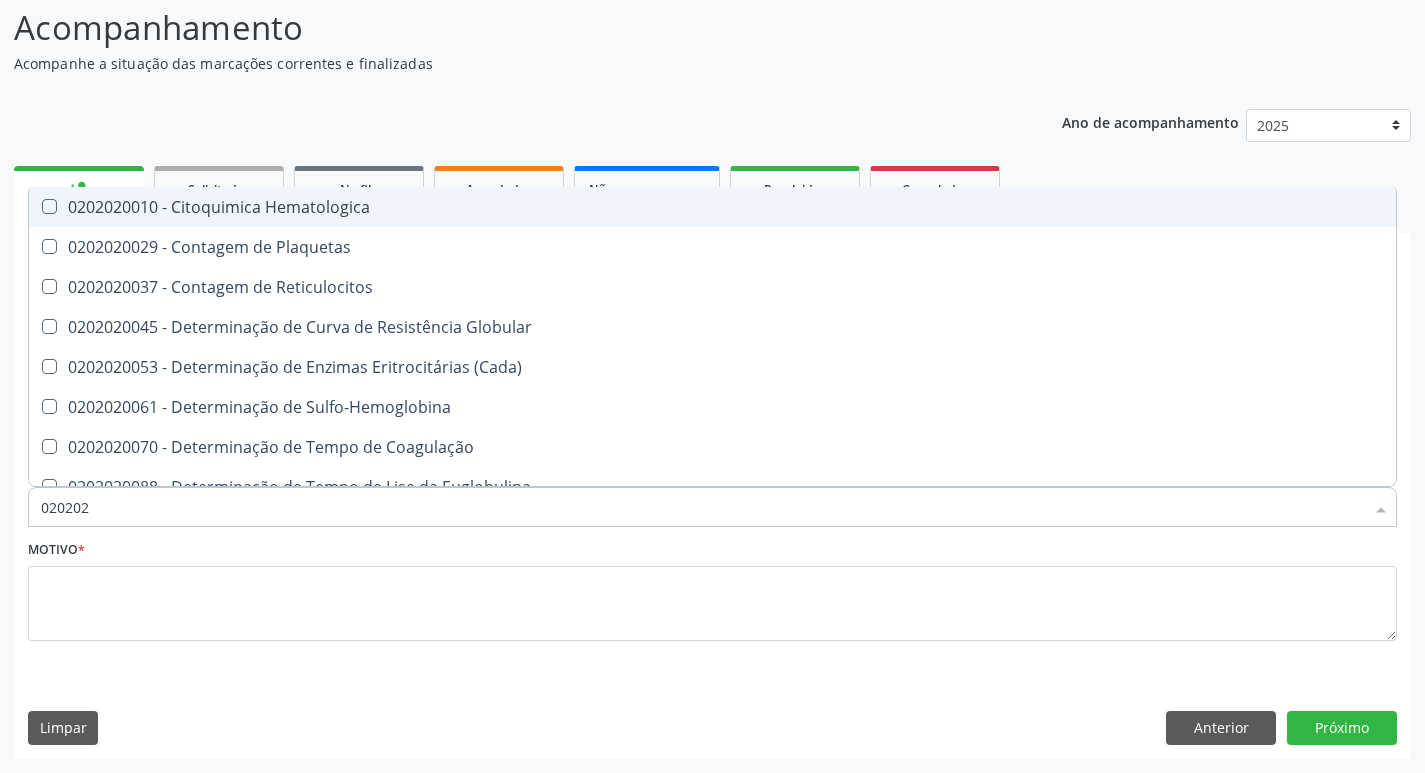 type on "0202020" 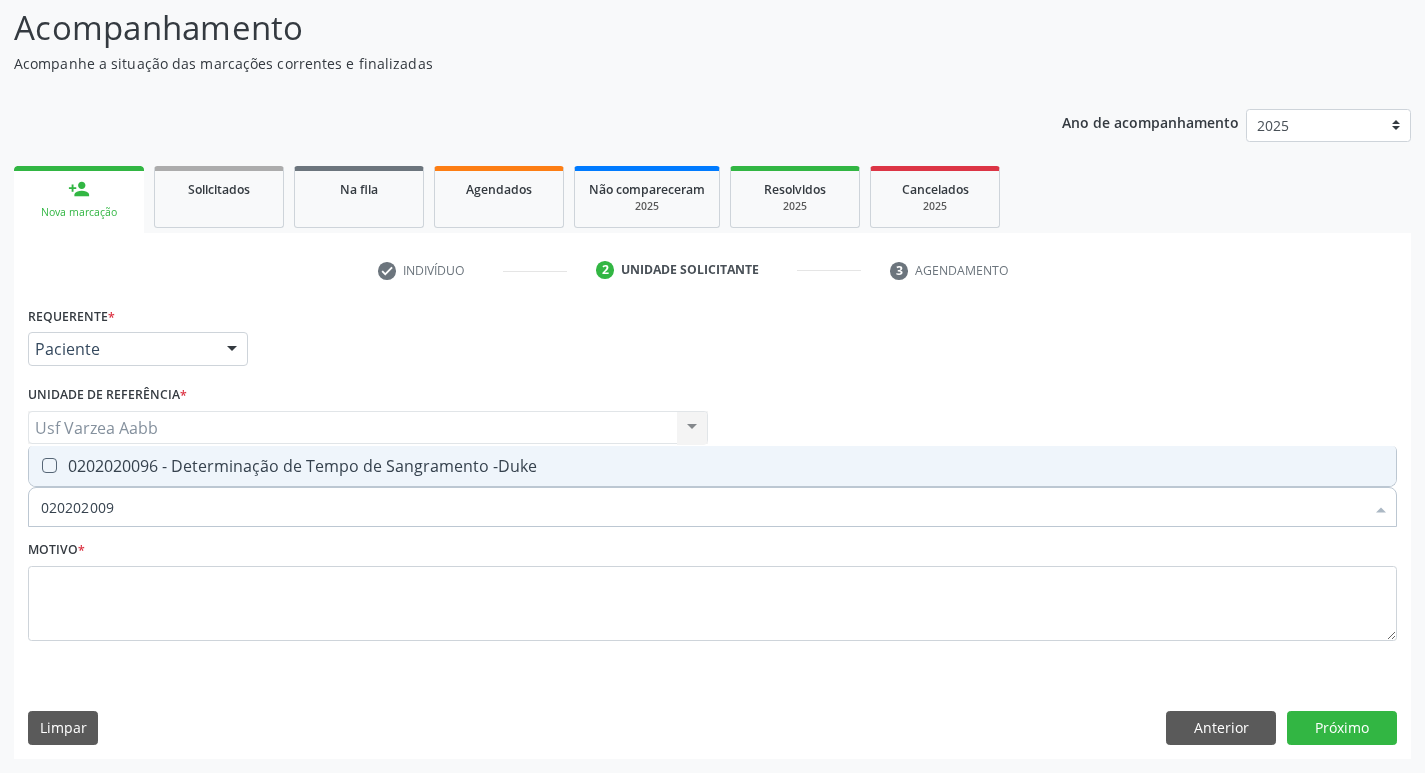 type on "0202020096" 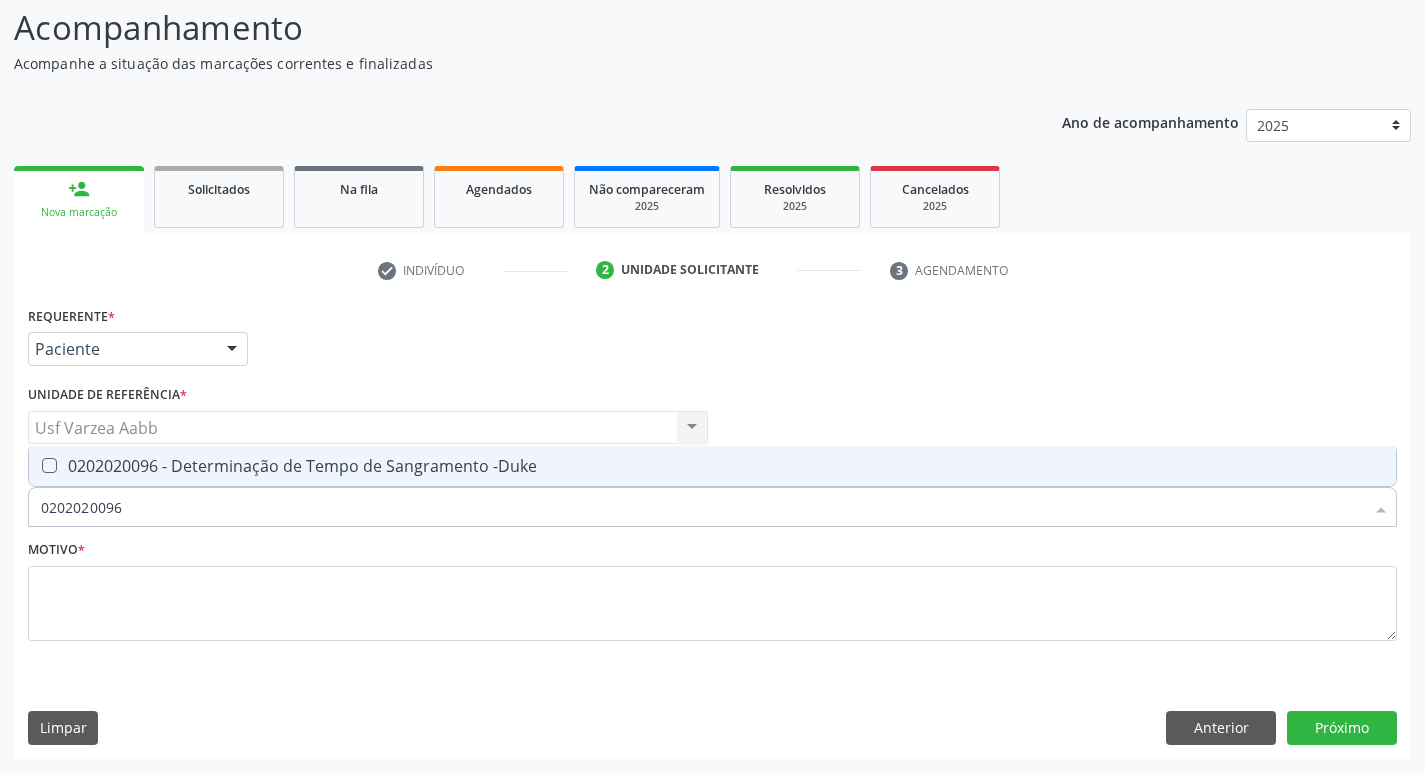 click on "0202020096 - Determinação de Tempo de Sangramento -Duke" at bounding box center [712, 466] 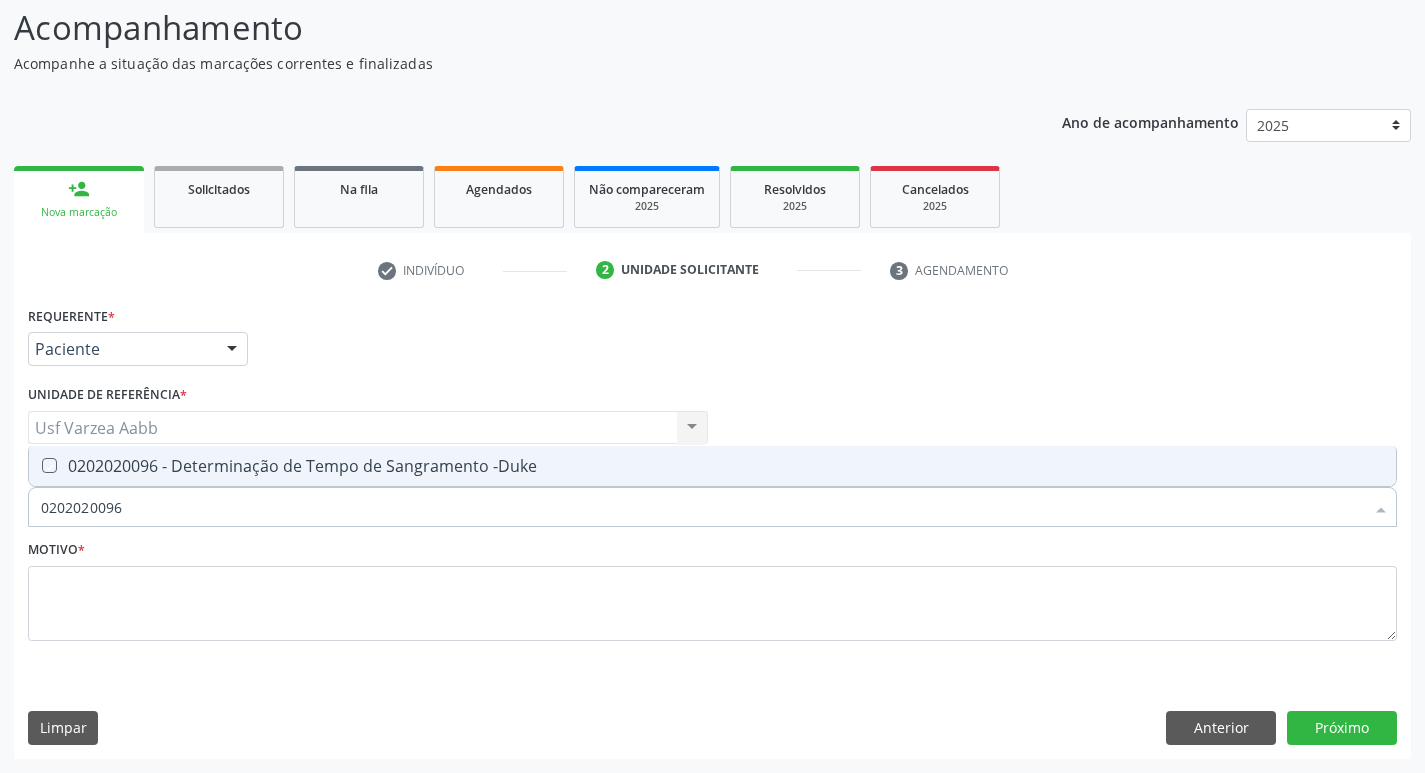 checkbox on "true" 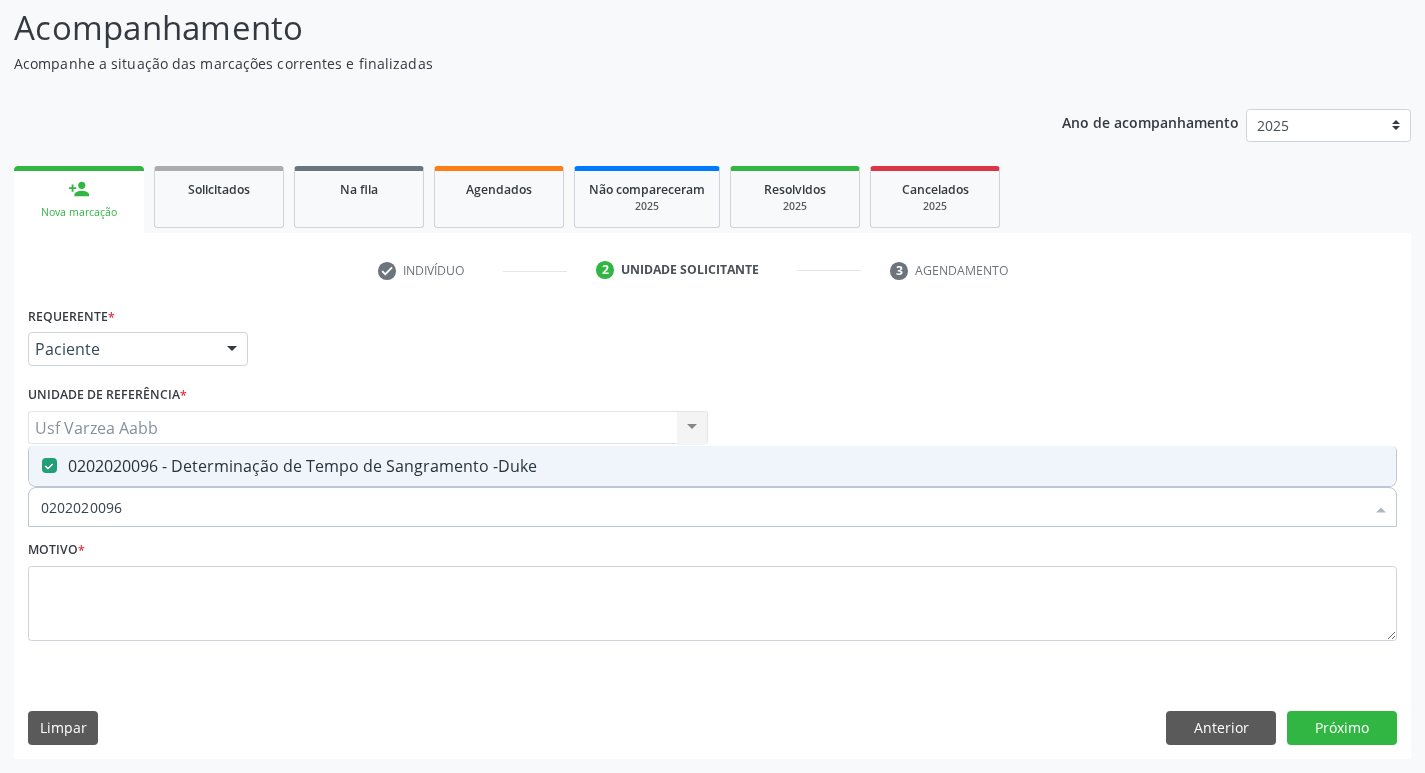 click on "0202020096" at bounding box center [702, 507] 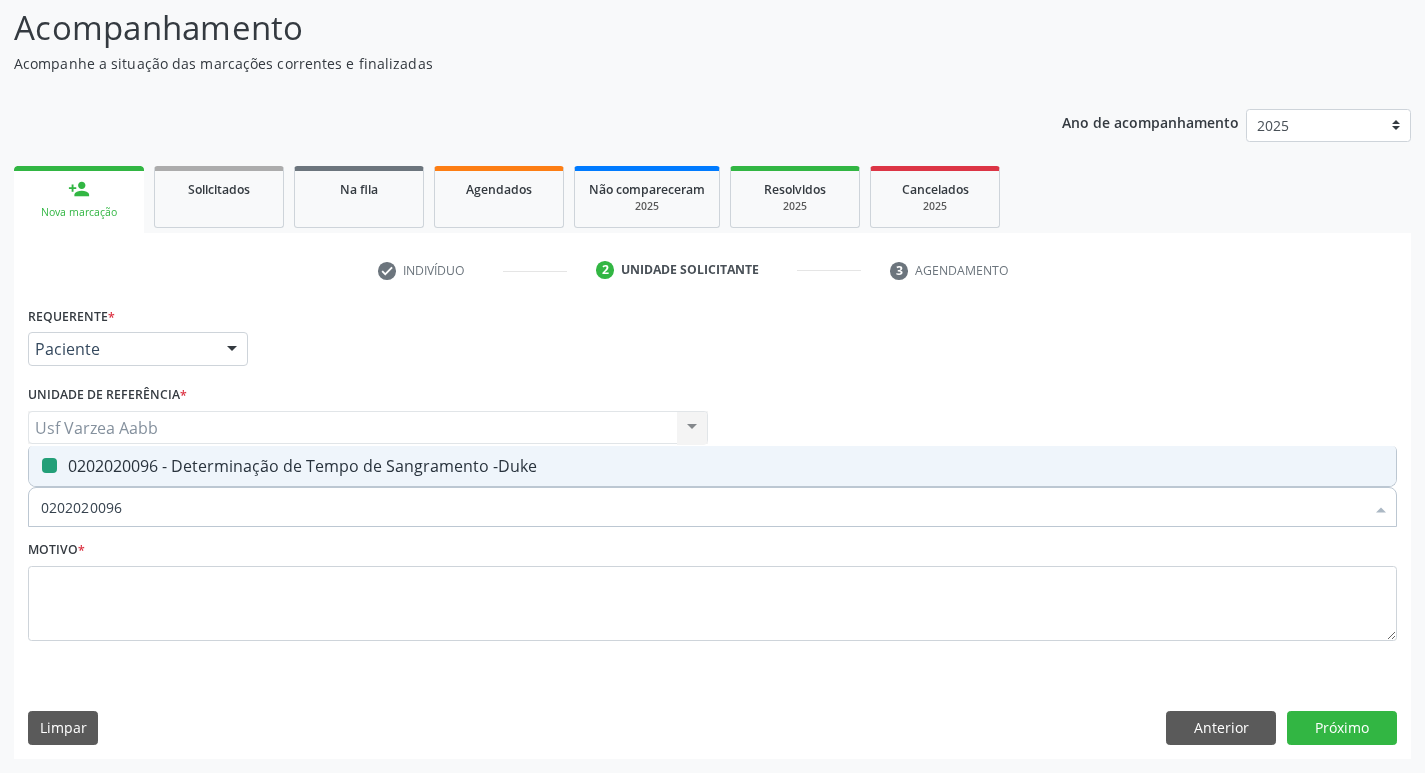 type on "0" 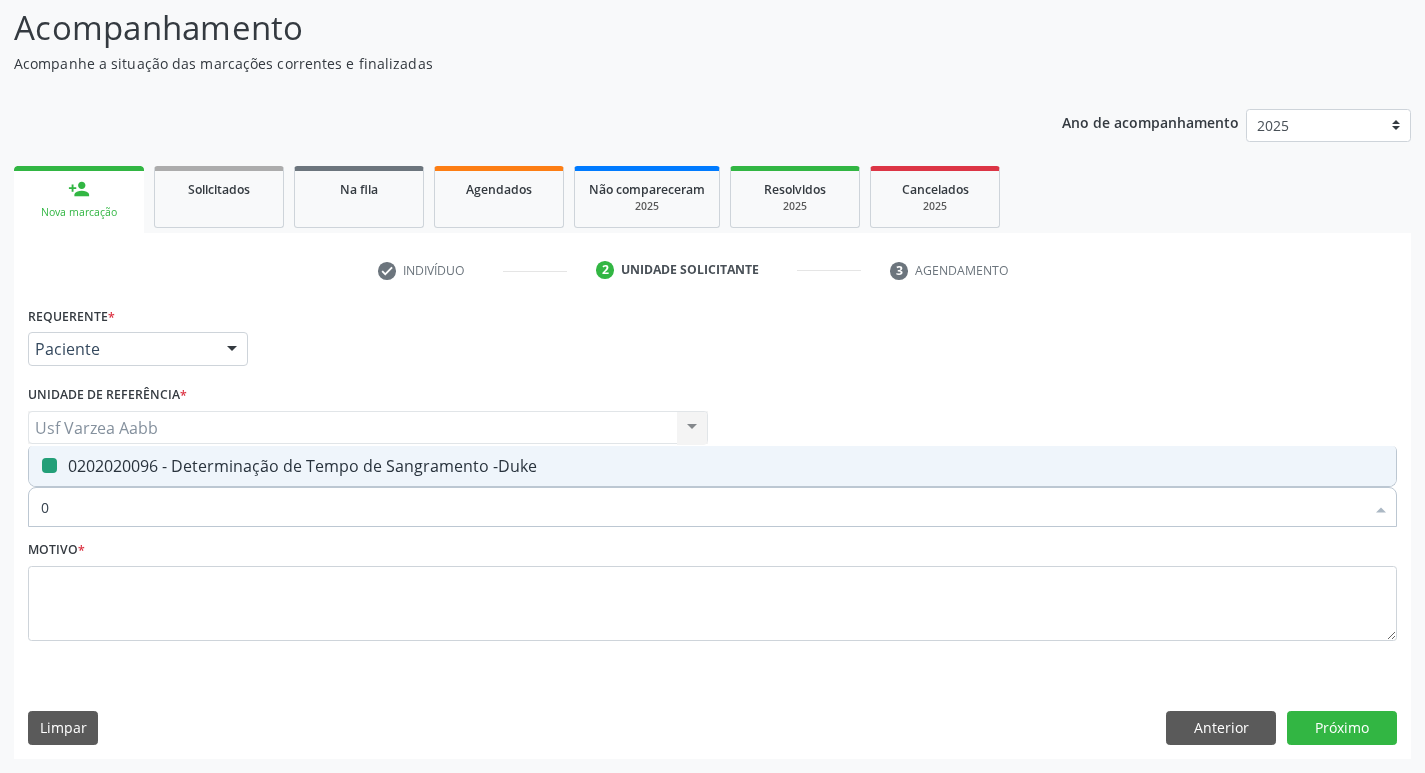 checkbox on "false" 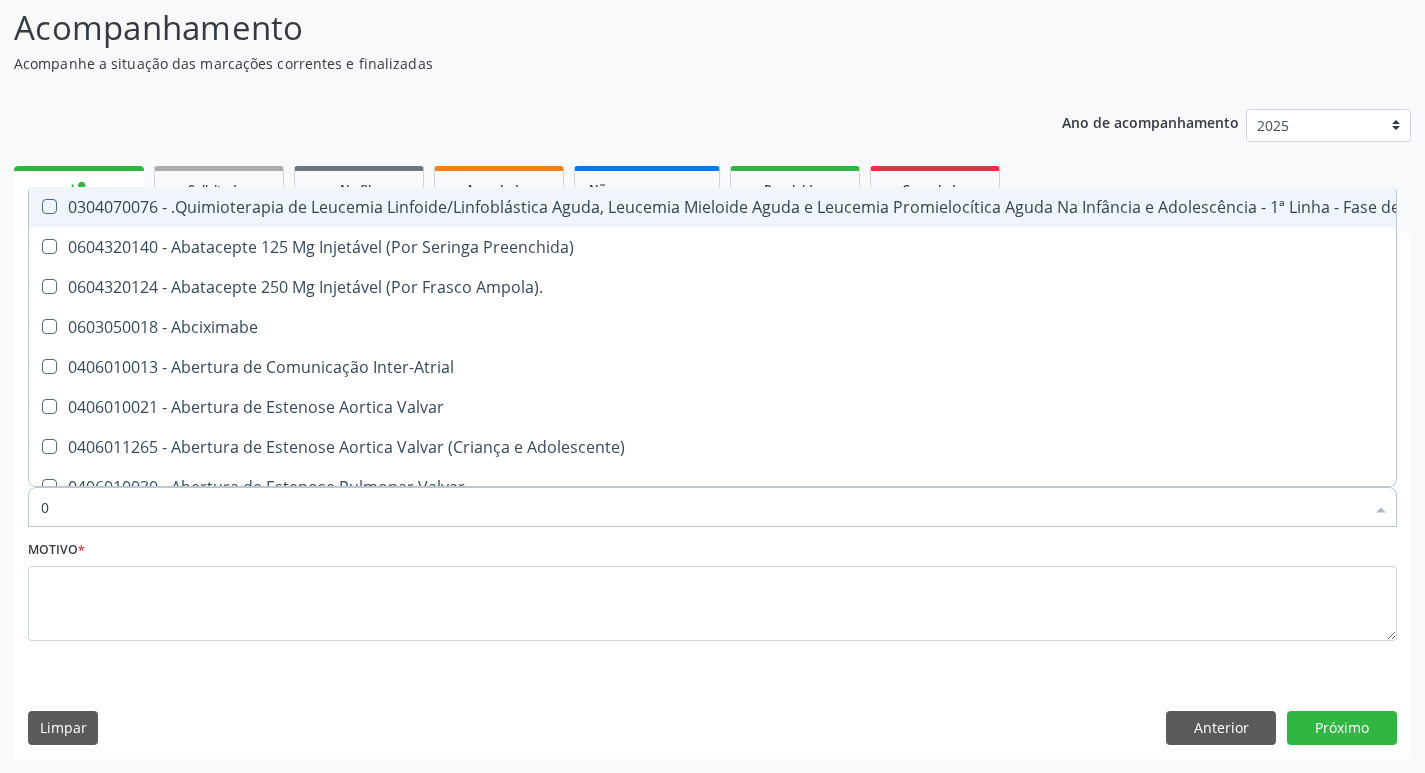 type on "02" 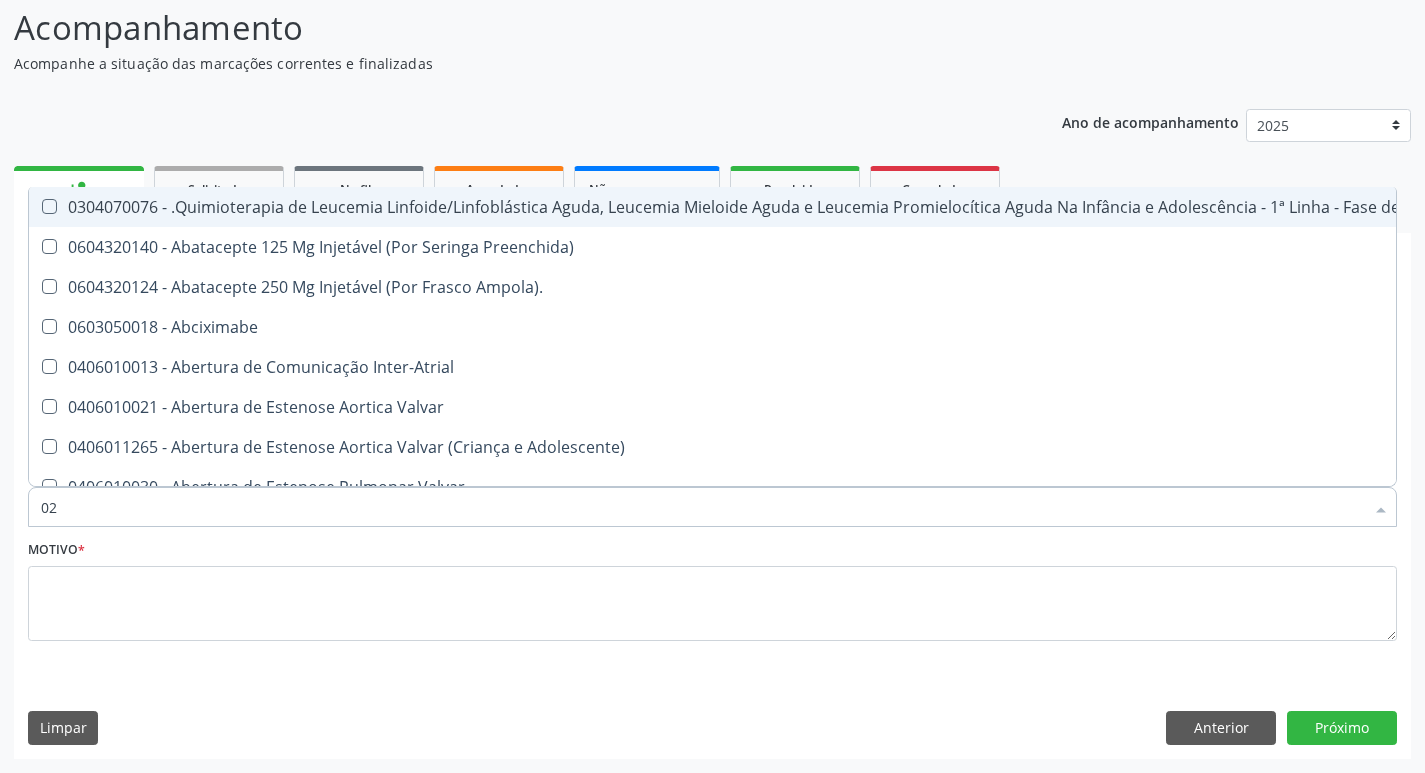 checkbox on "true" 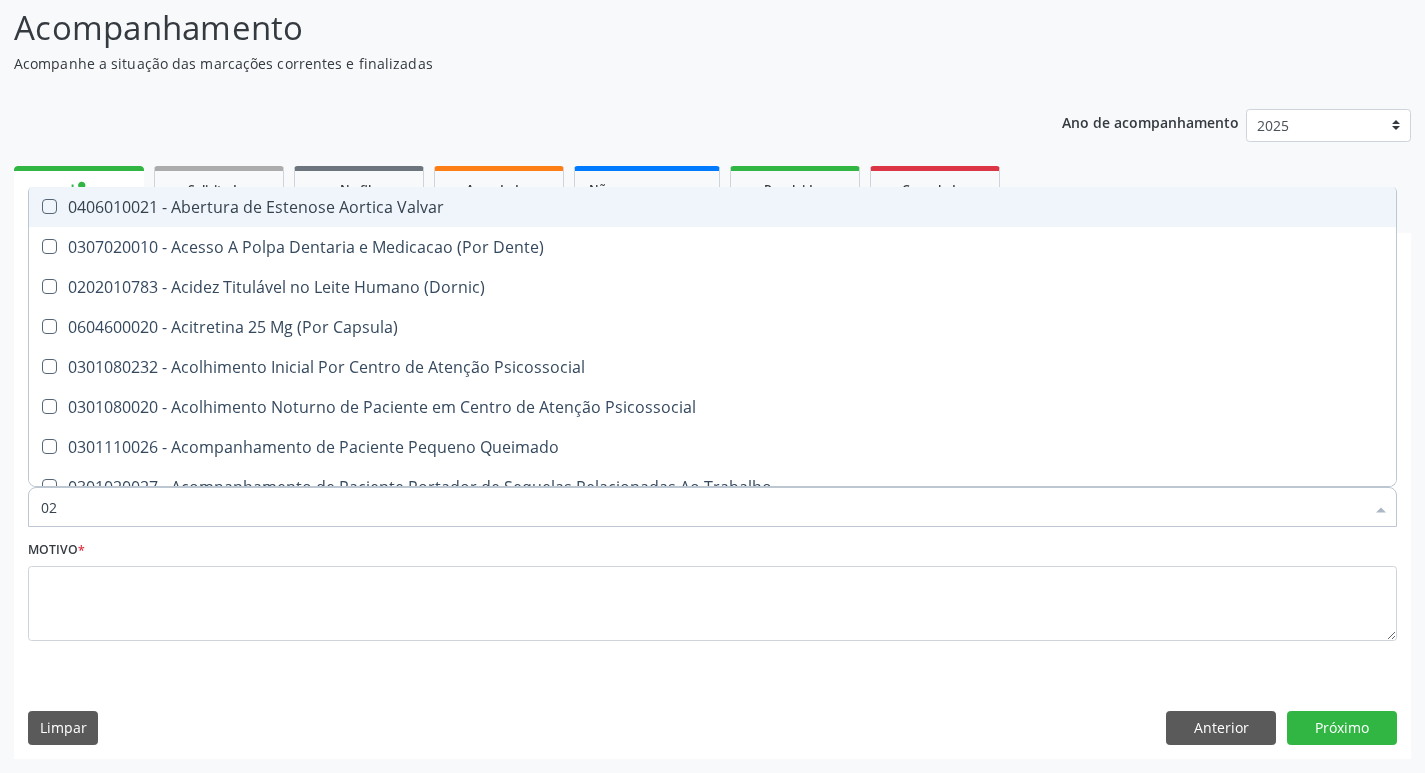 type on "020" 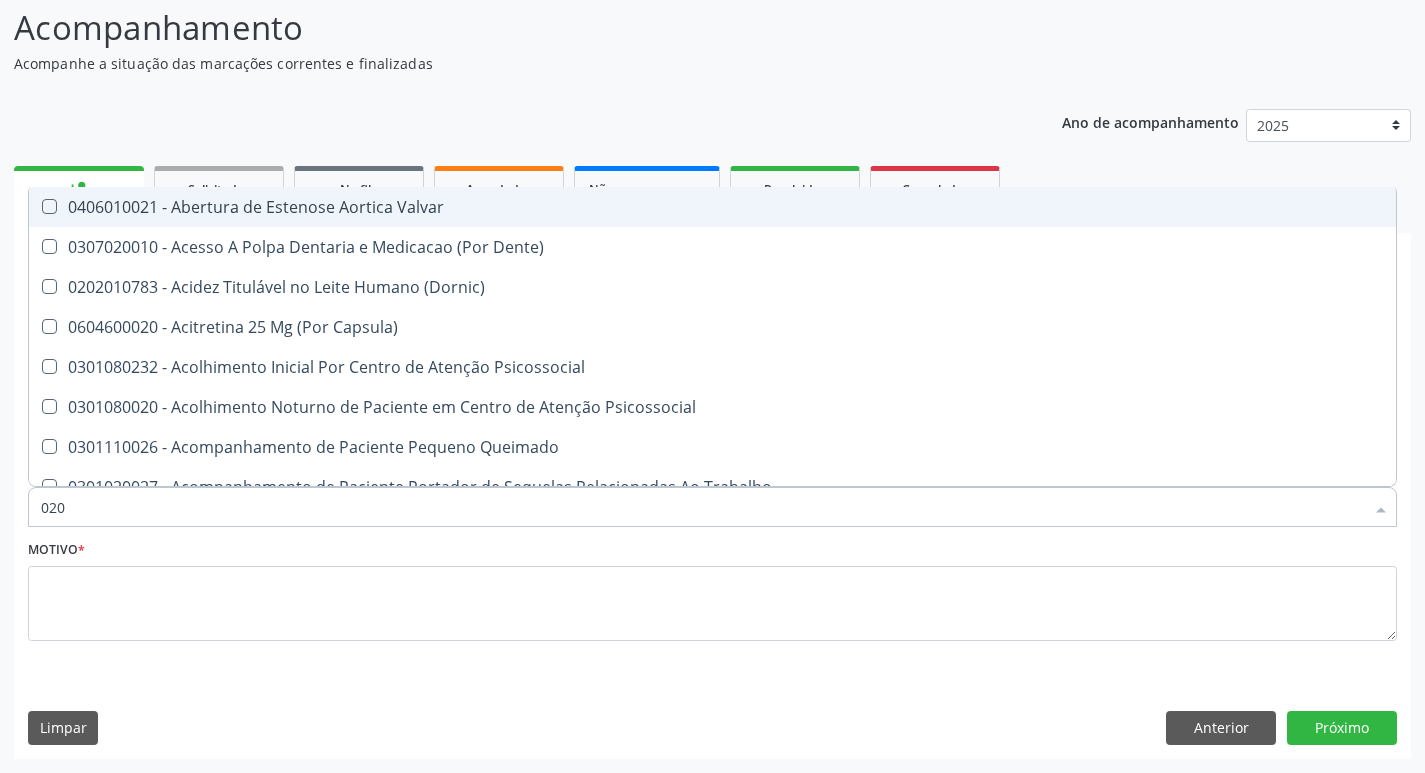 checkbox on "true" 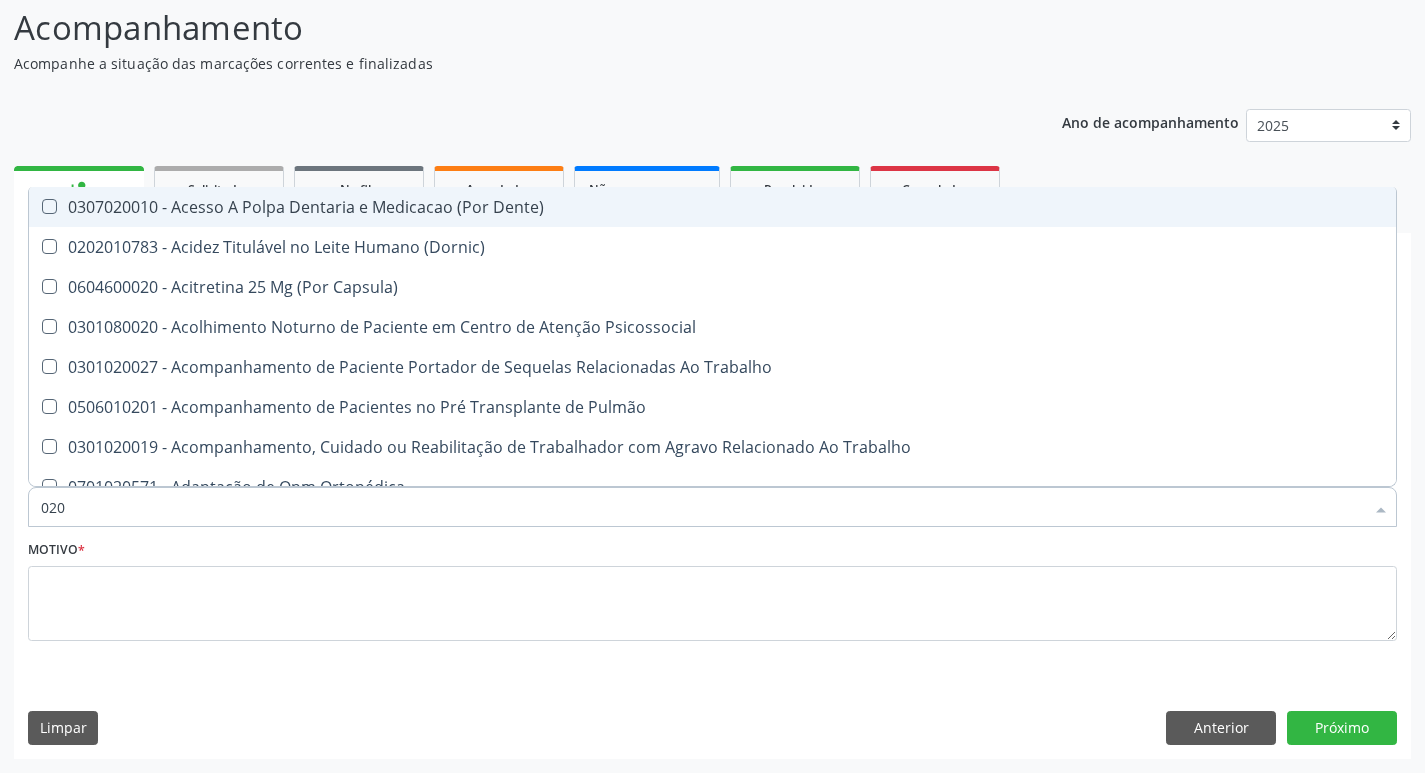 type on "0202" 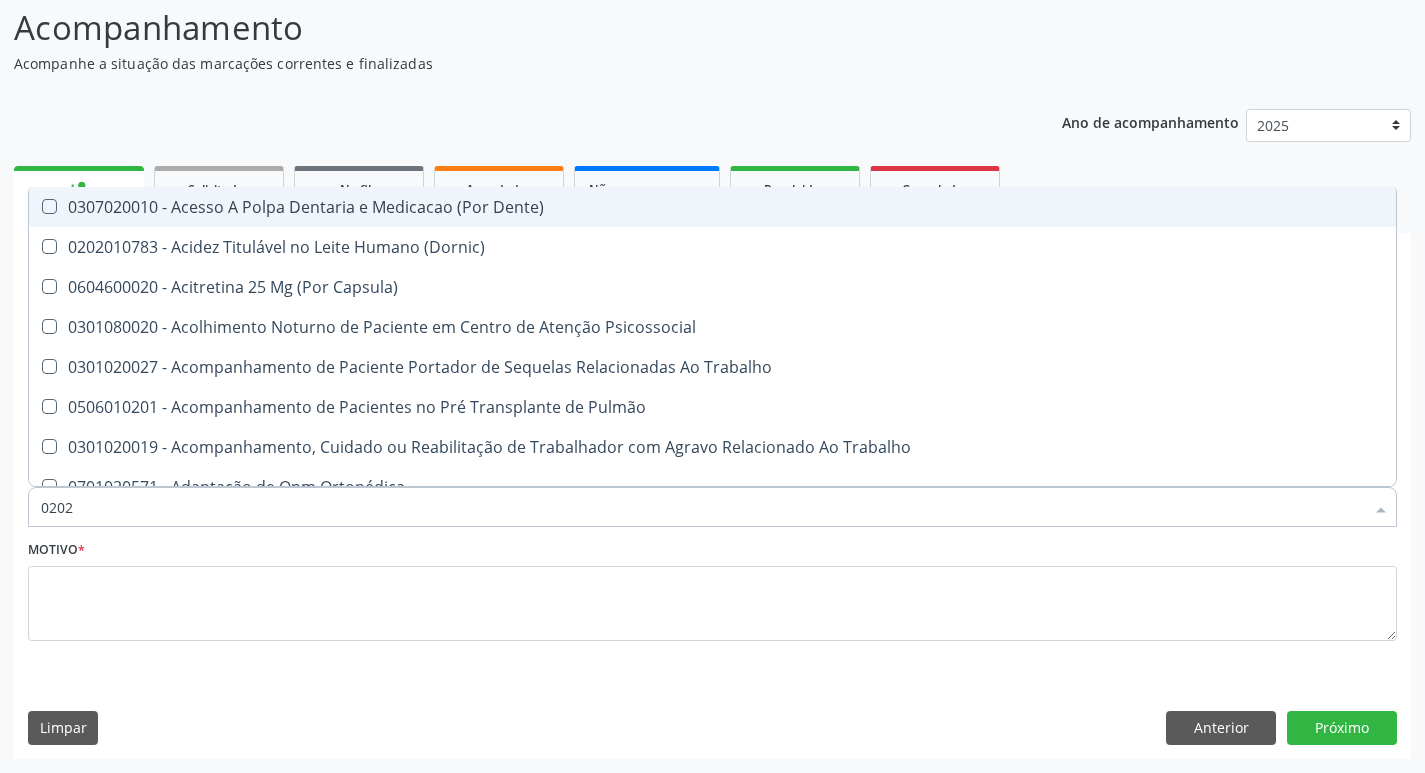 checkbox on "true" 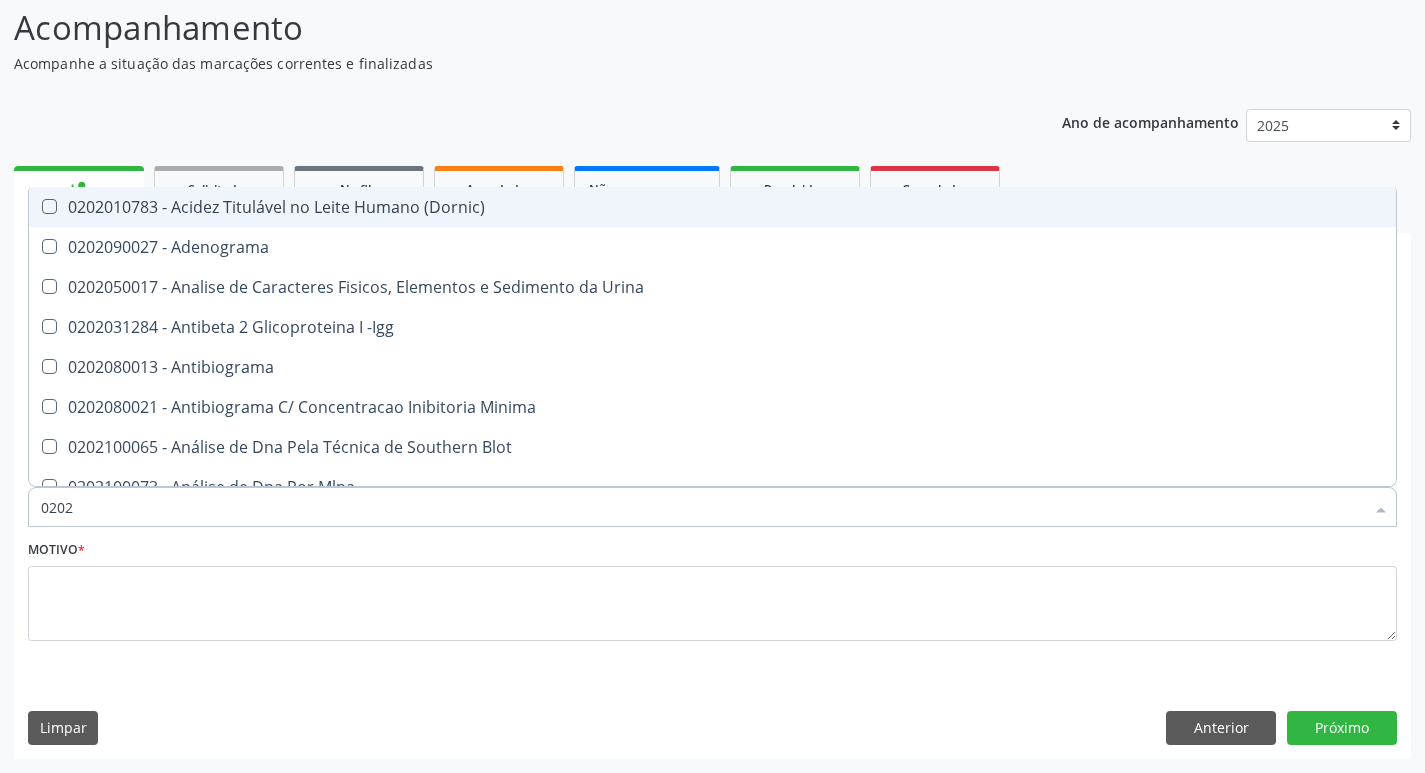 type on "02020" 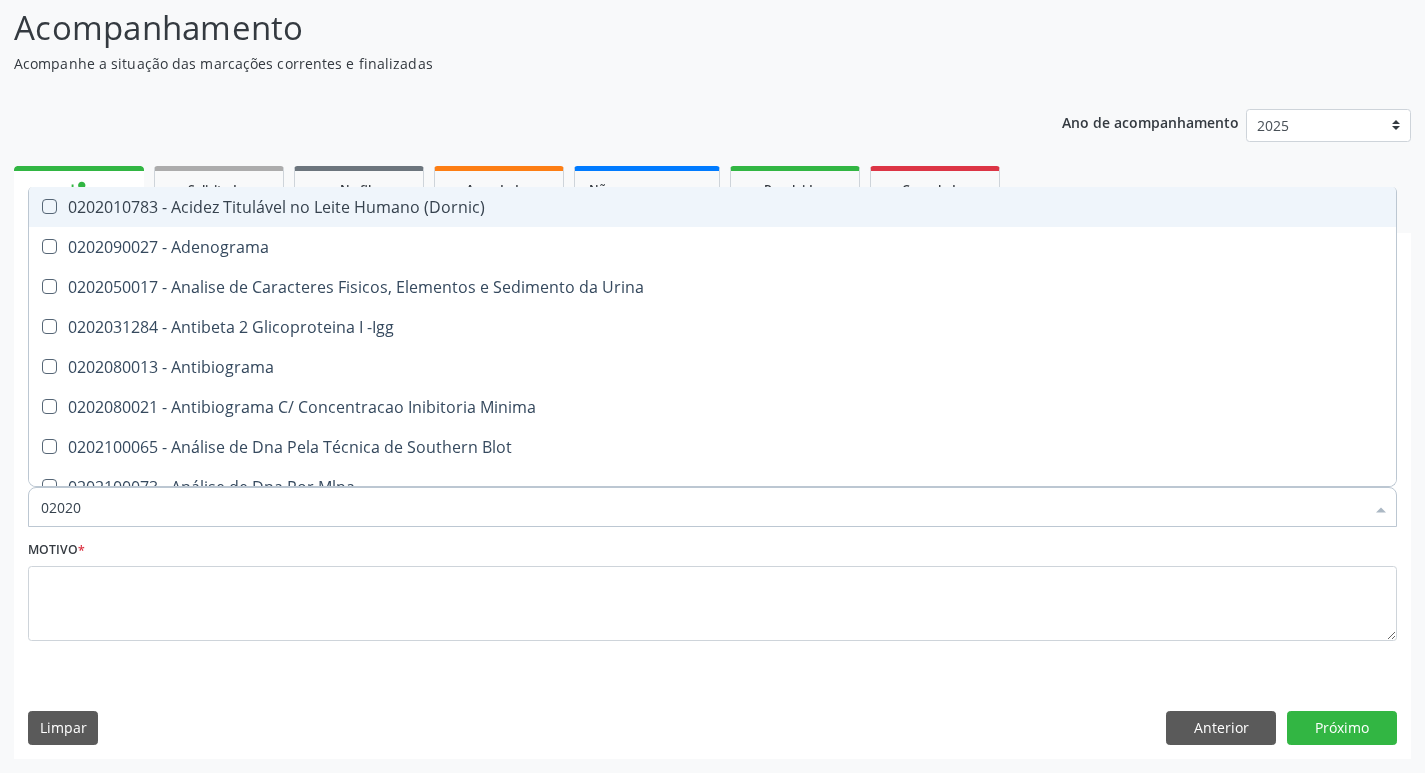 checkbox on "true" 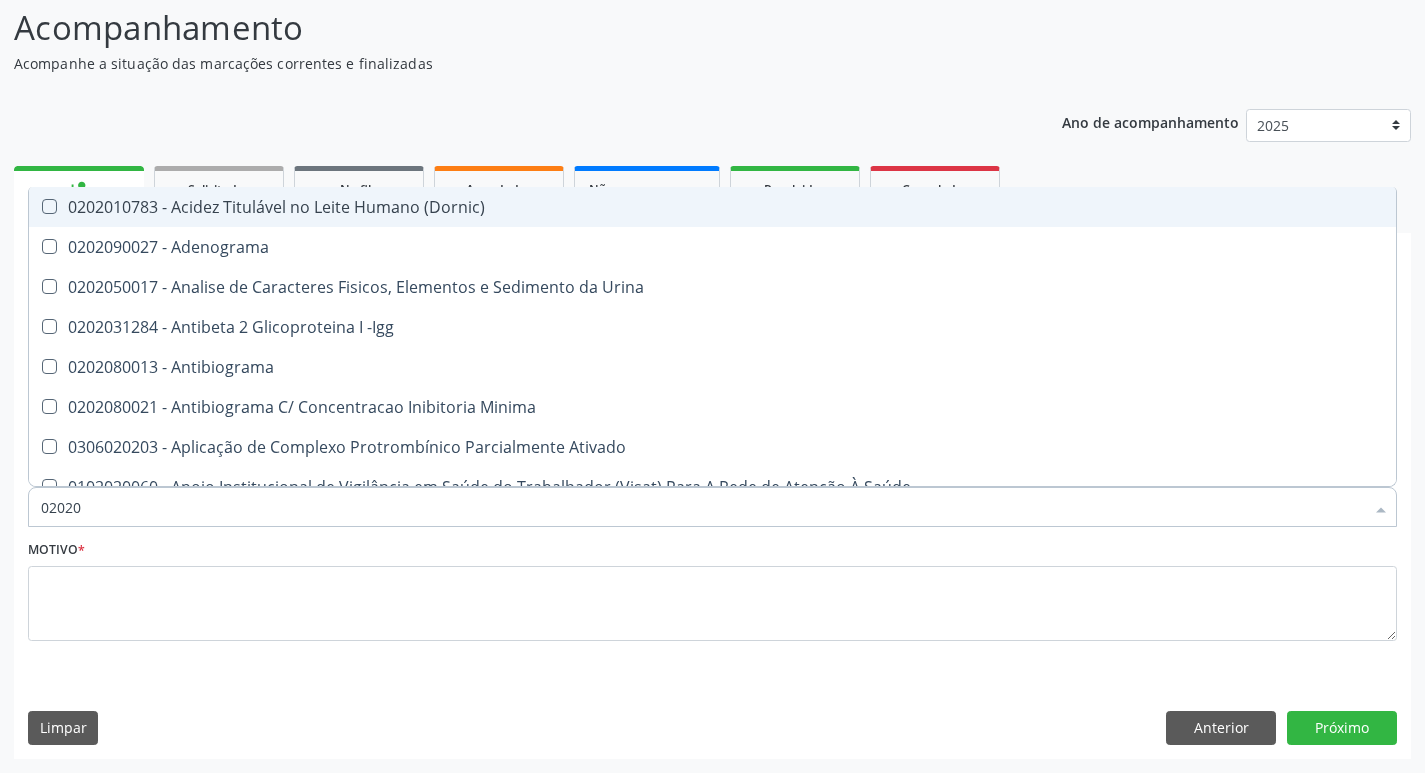 type on "020202" 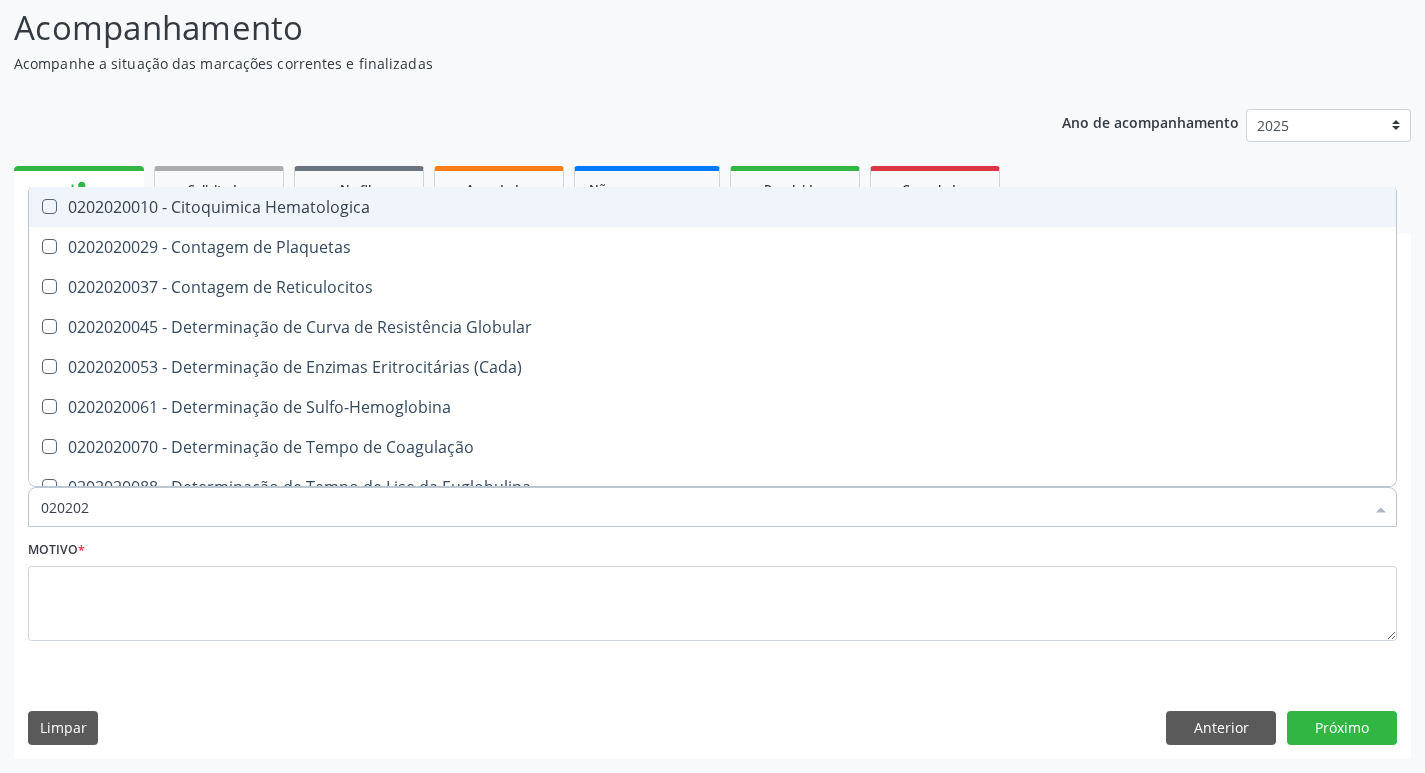 type on "0202020" 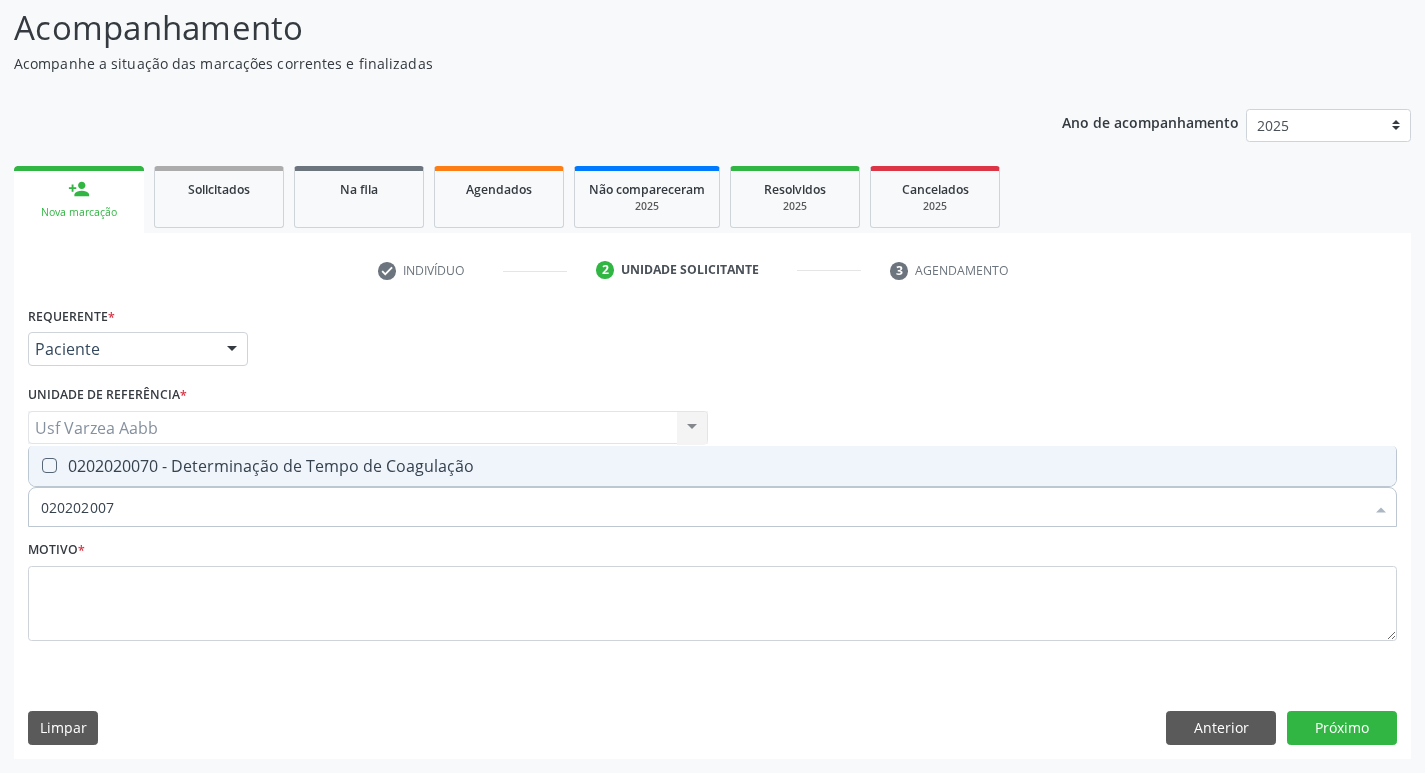 type on "0202020070" 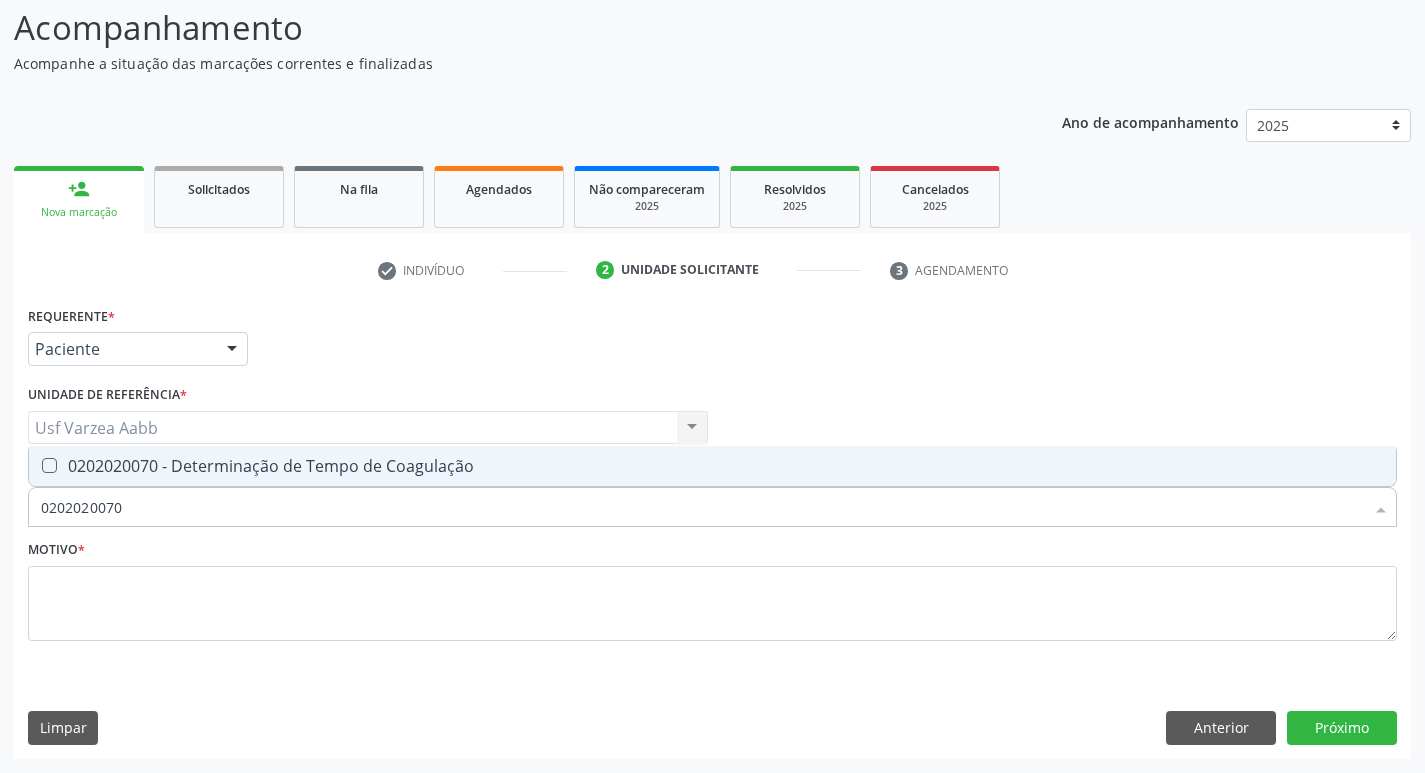 click on "0202020070 - Determinação de Tempo de Coagulação" at bounding box center (712, 466) 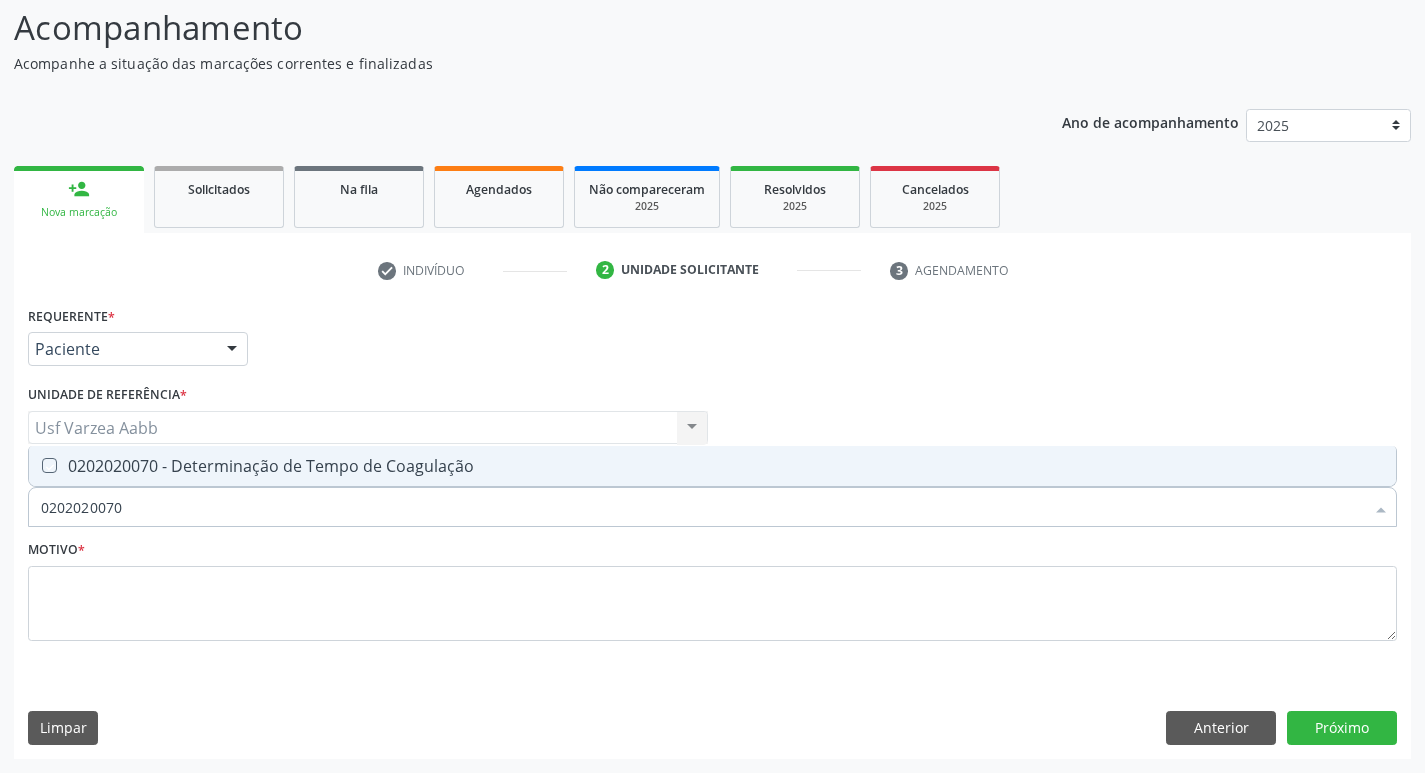 checkbox on "true" 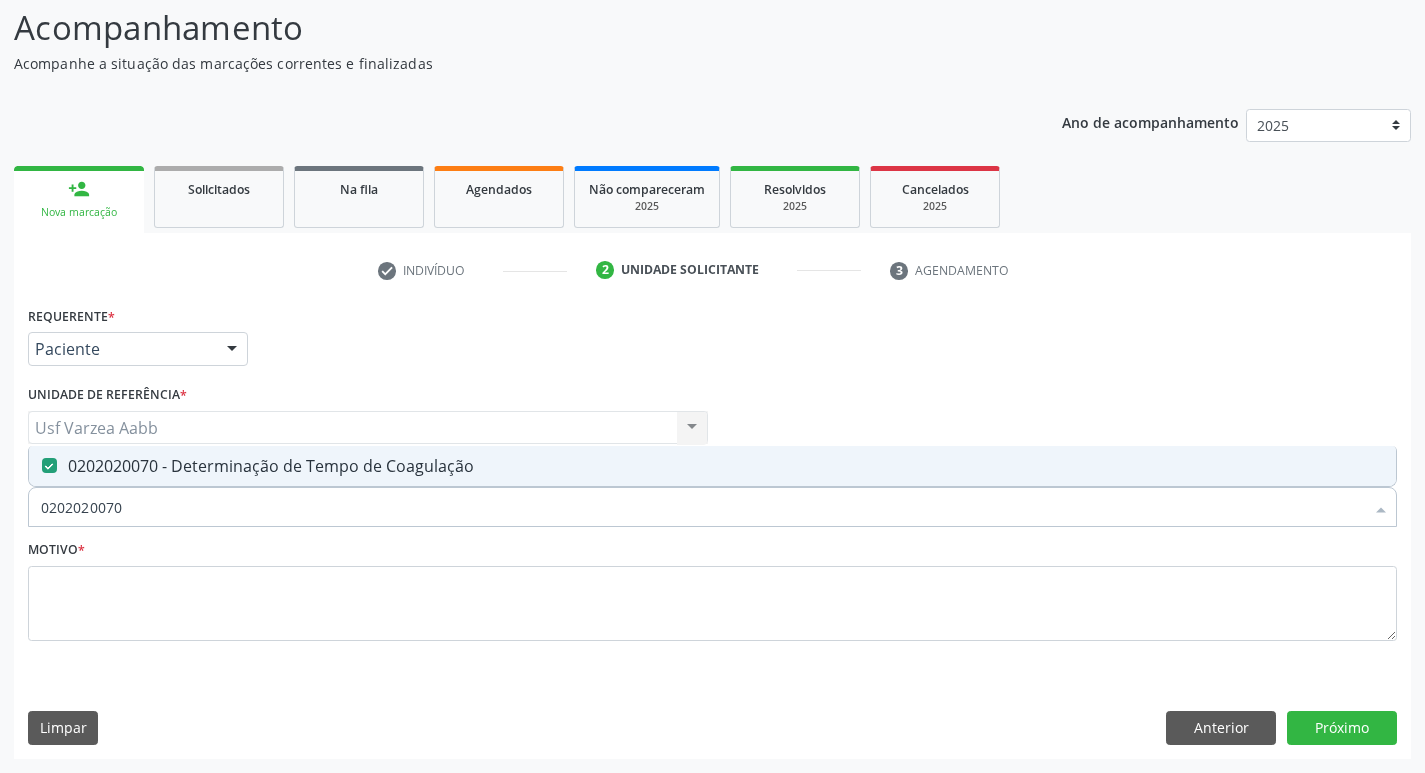 click on "0202020070" at bounding box center (702, 507) 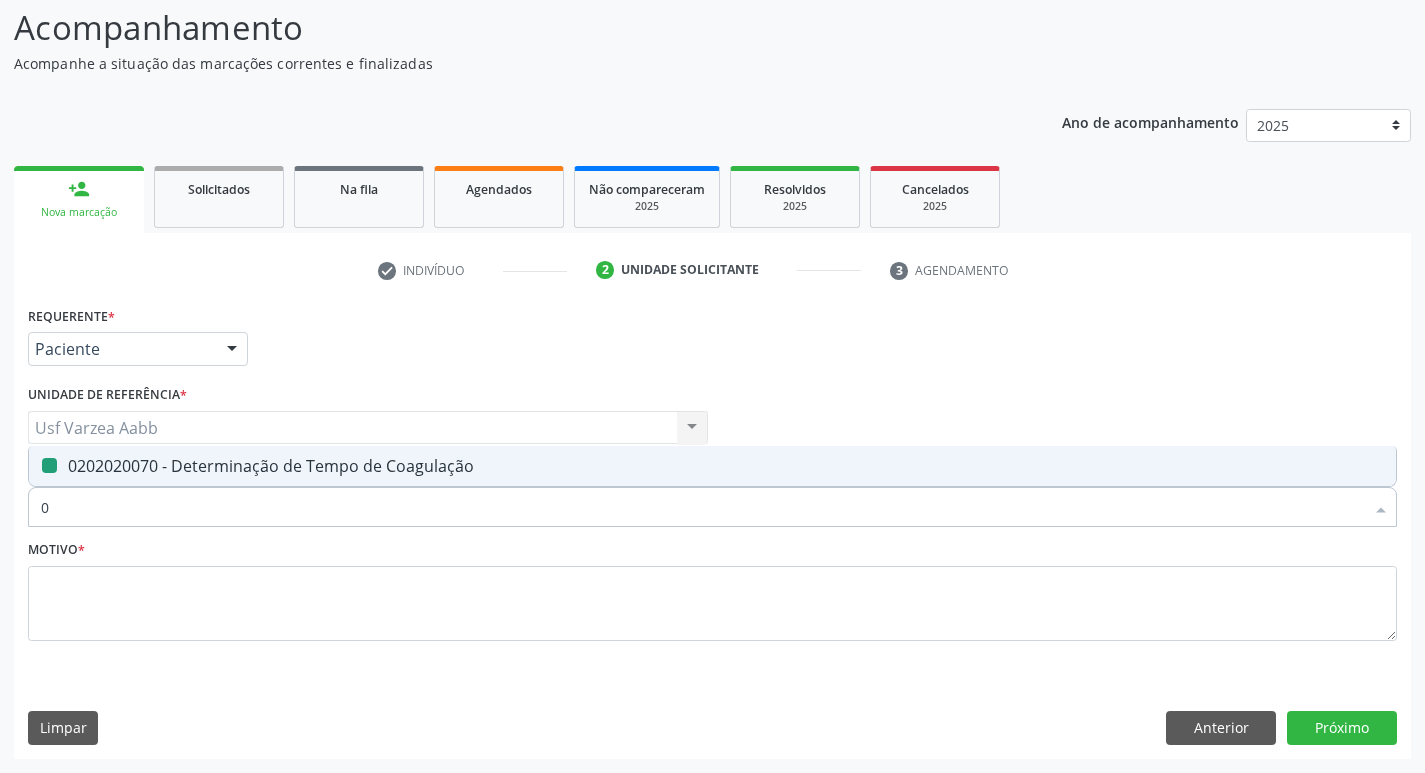 type on "02" 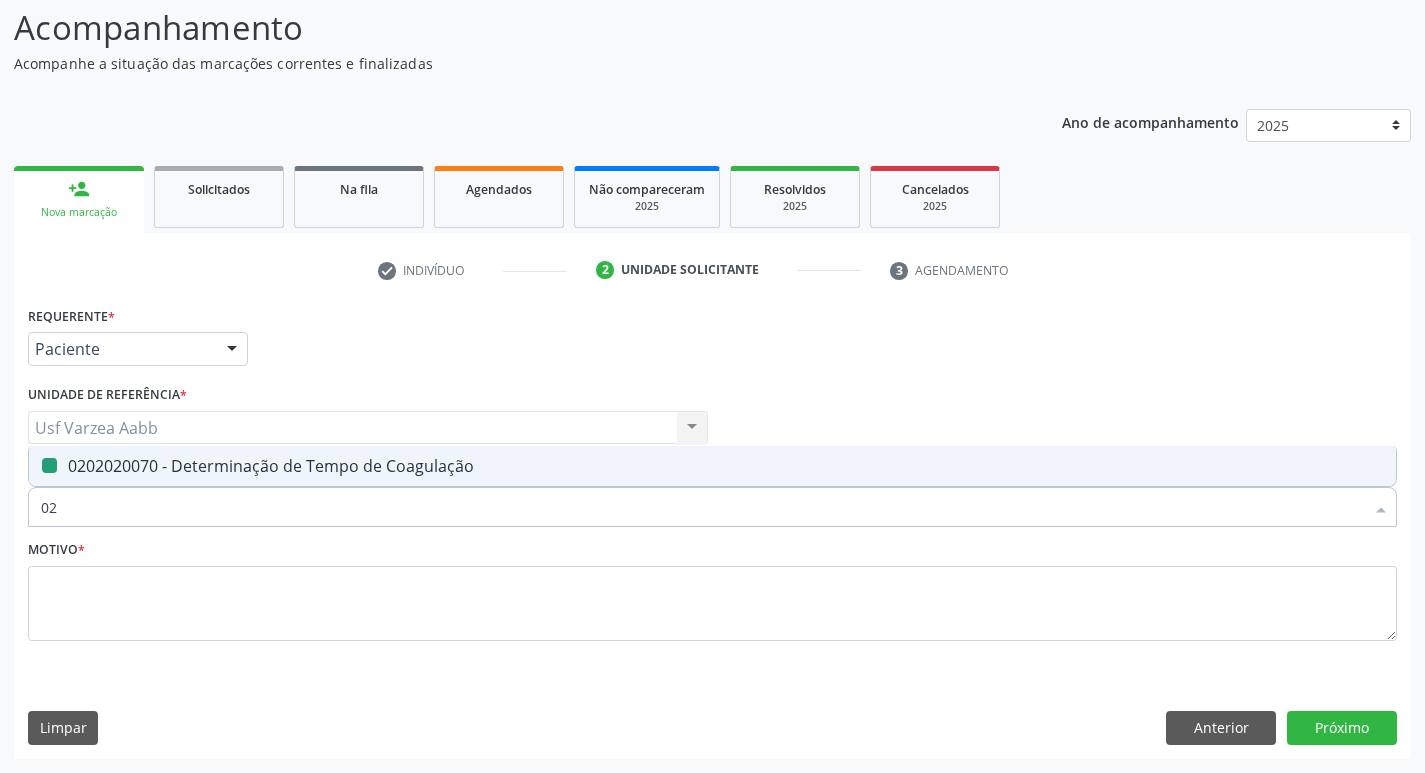 checkbox on "false" 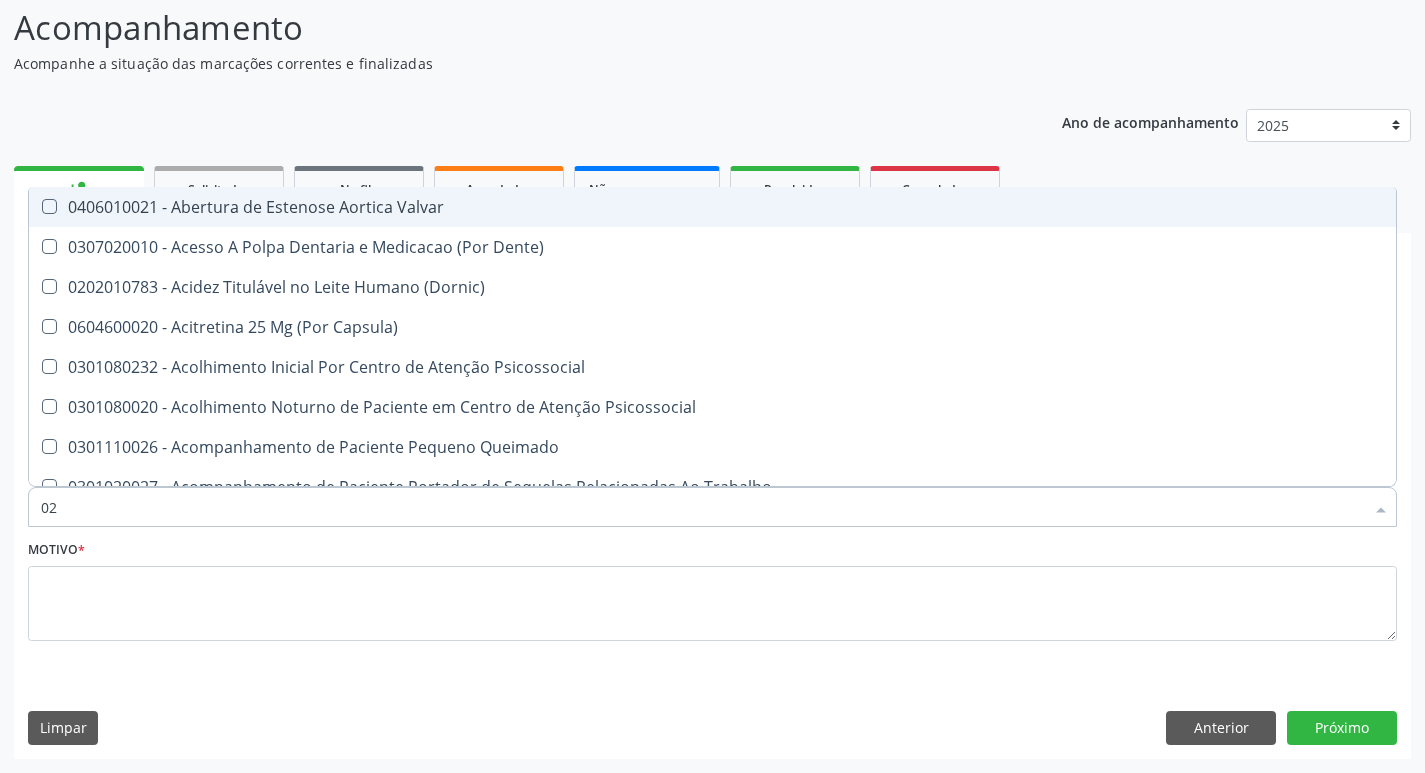 type on "020" 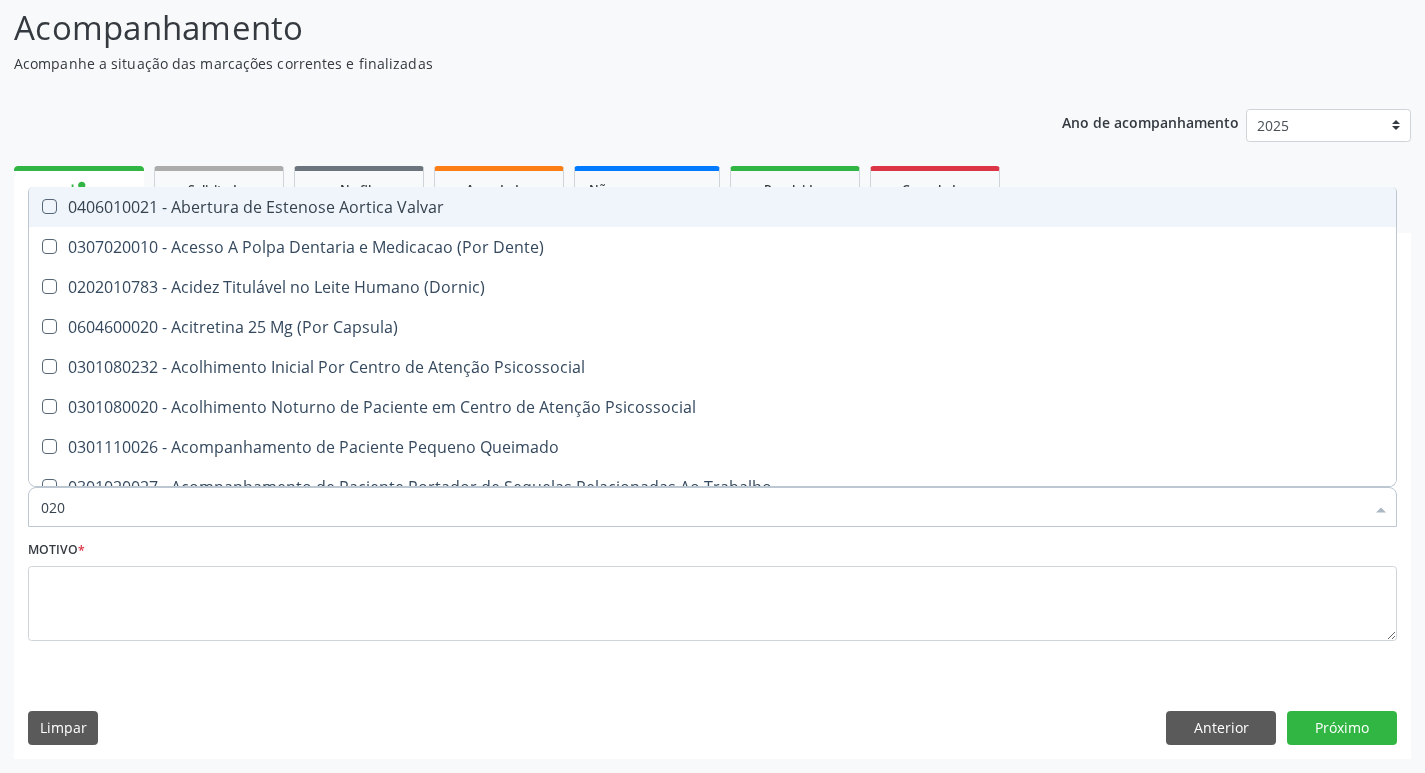 checkbox on "true" 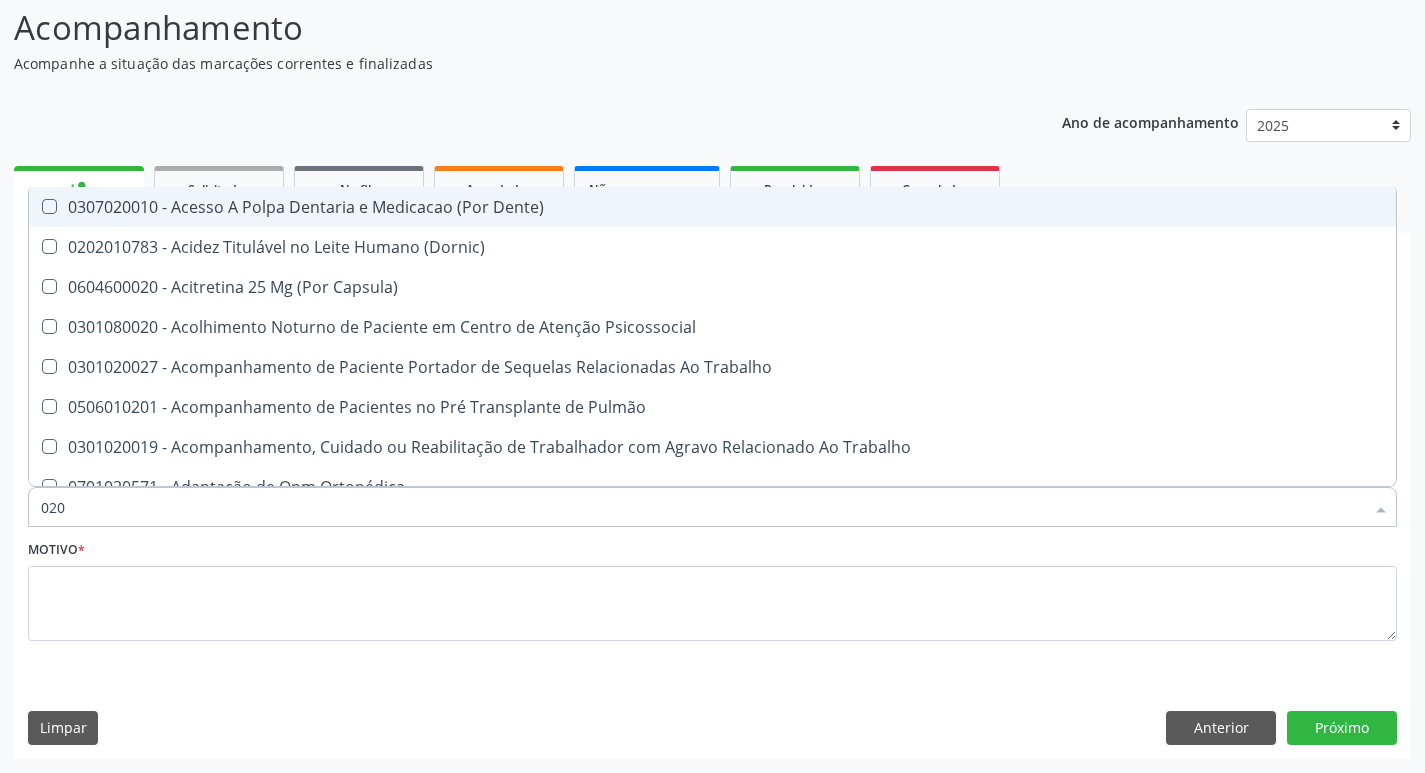 type on "0202" 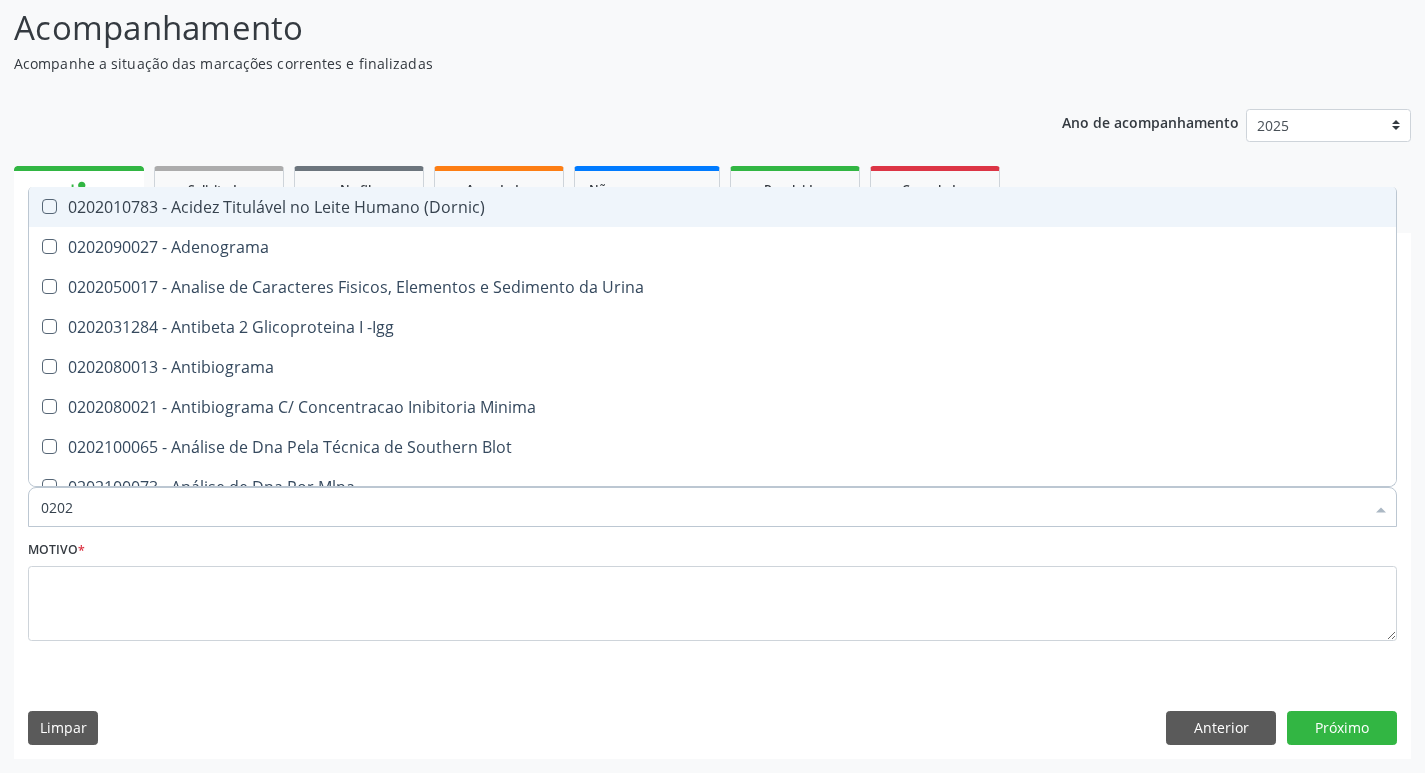 checkbox on "true" 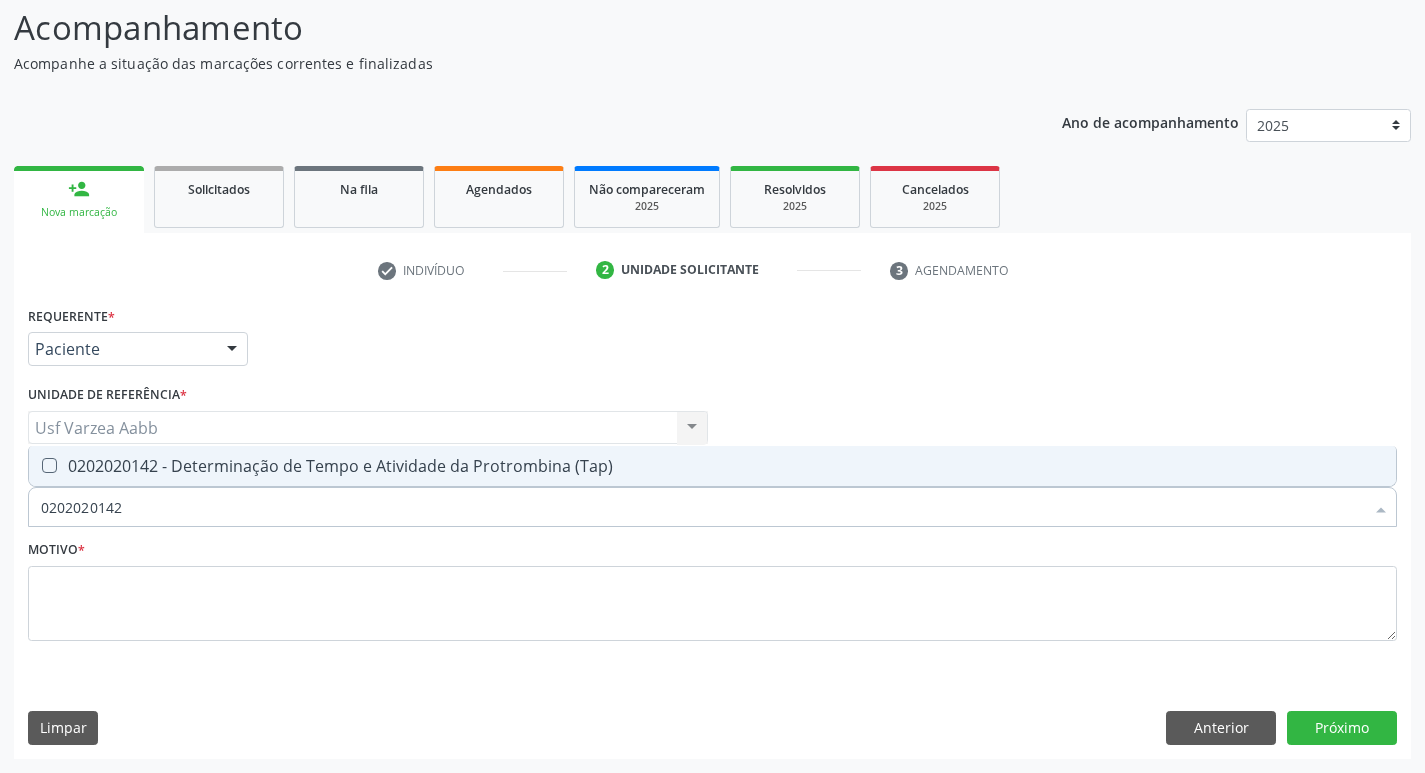click on "0202020142 - Determinação de Tempo e Atividade da Protrombina (Tap)" at bounding box center [712, 466] 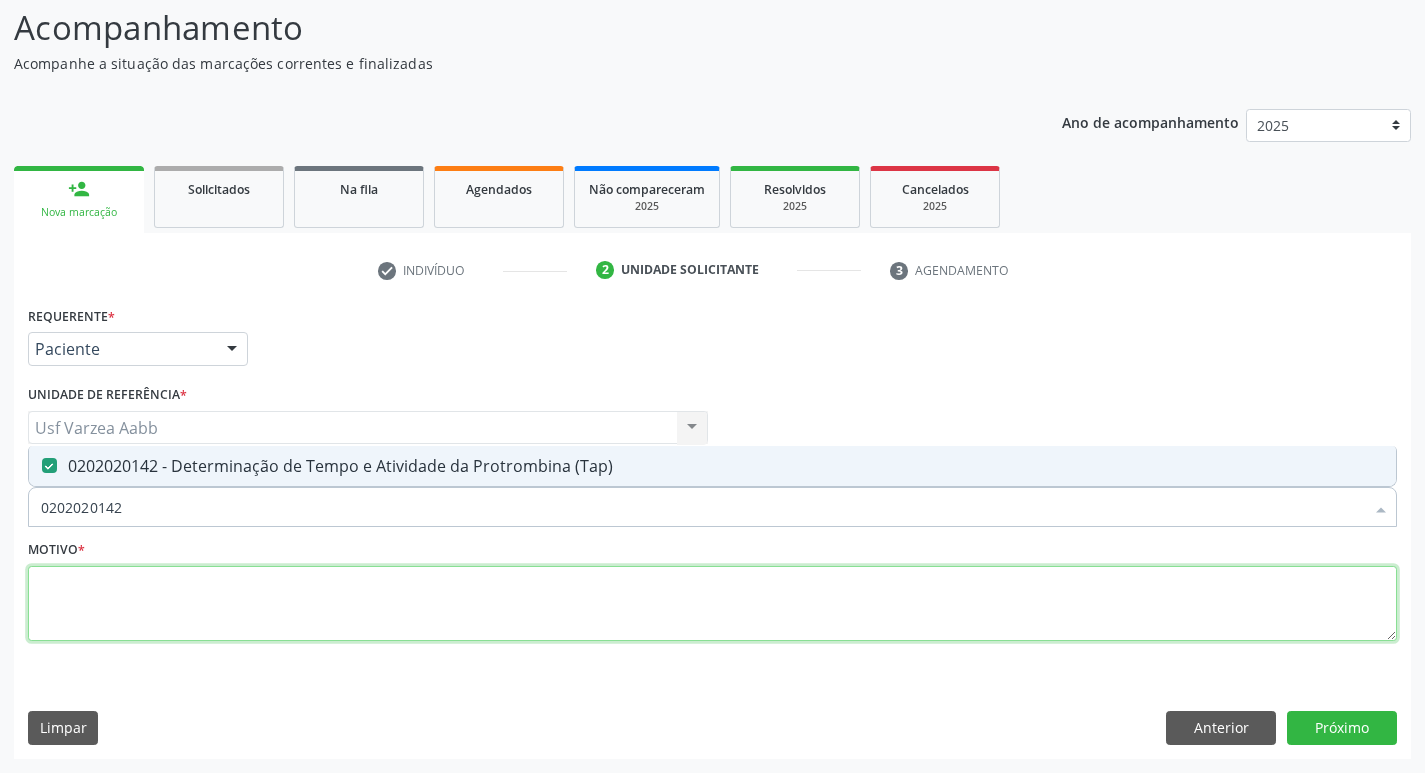 click at bounding box center (712, 604) 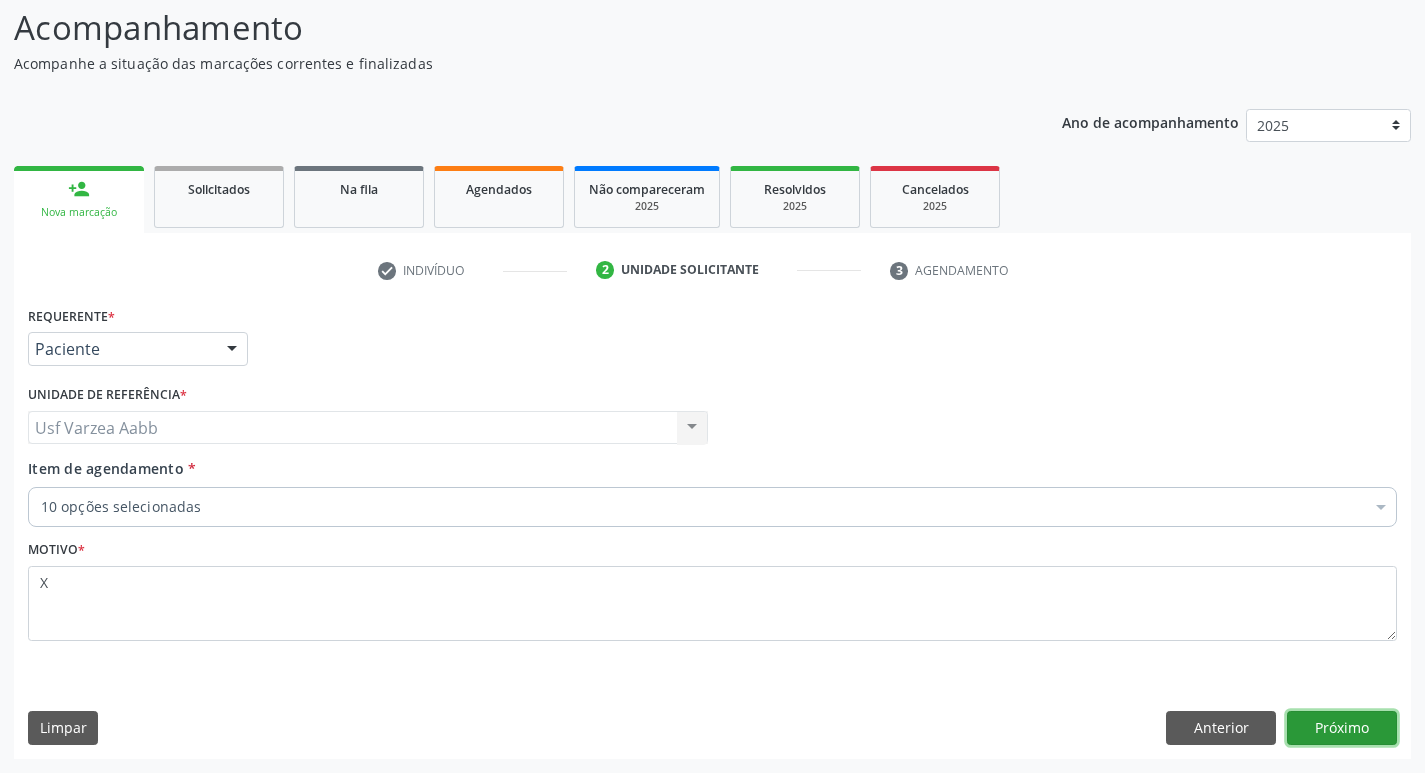 click on "Próximo" at bounding box center (1342, 728) 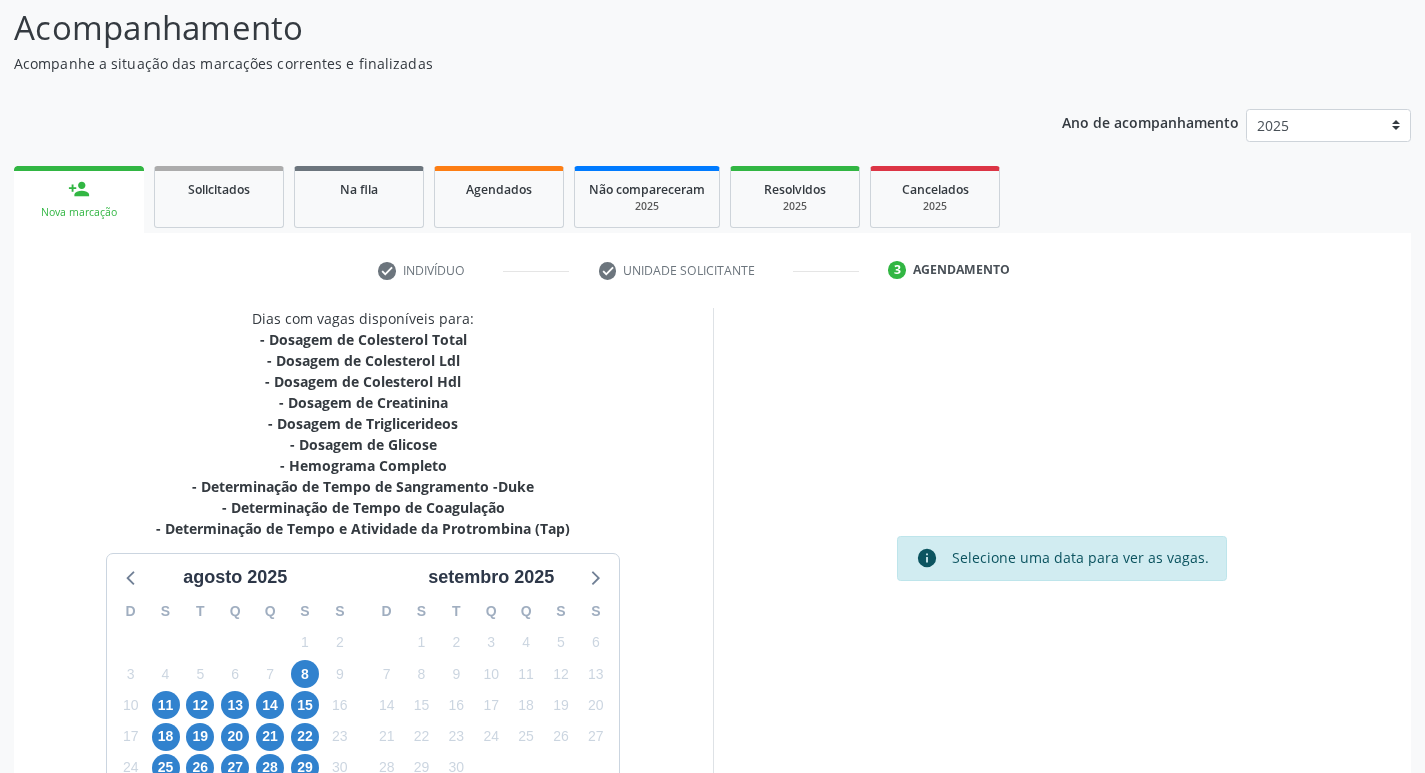 scroll, scrollTop: 233, scrollLeft: 0, axis: vertical 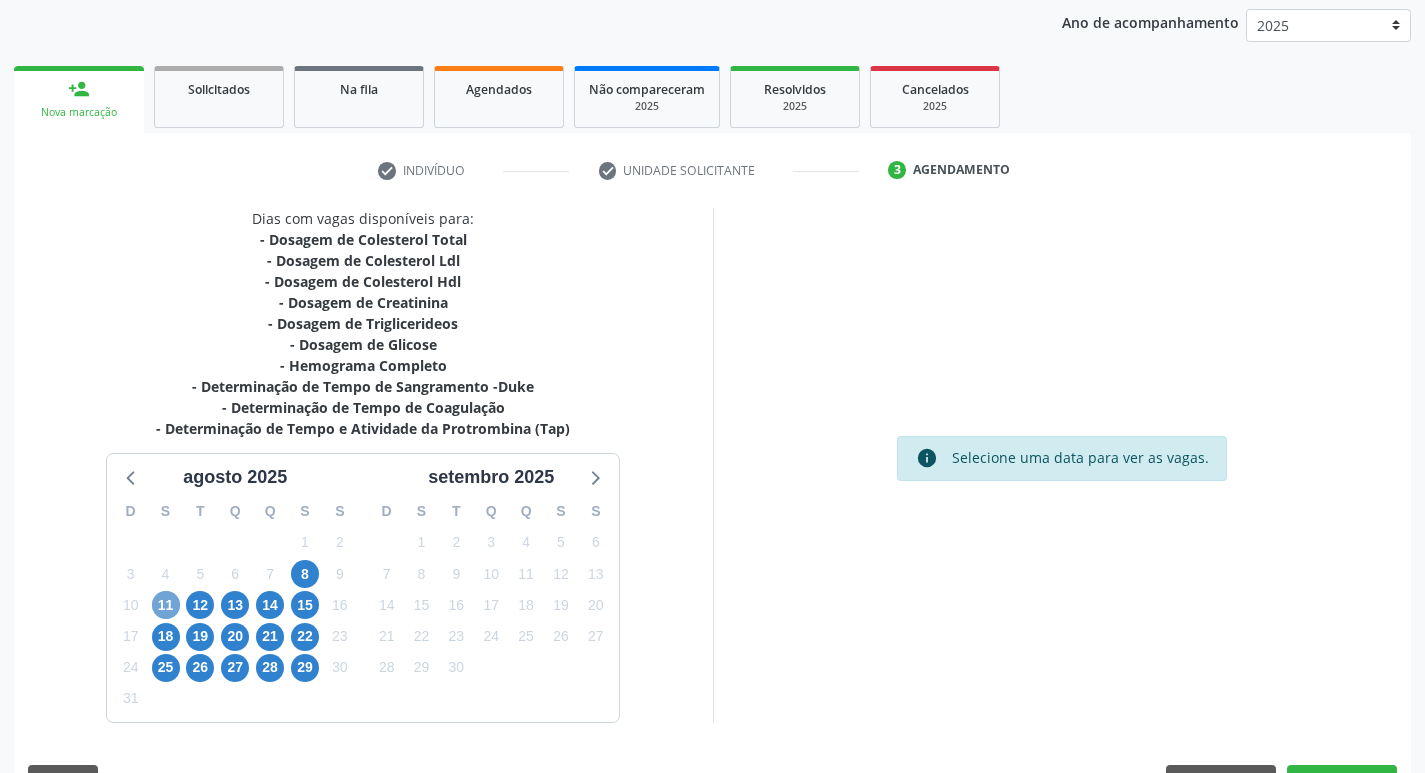 click on "11" at bounding box center (166, 605) 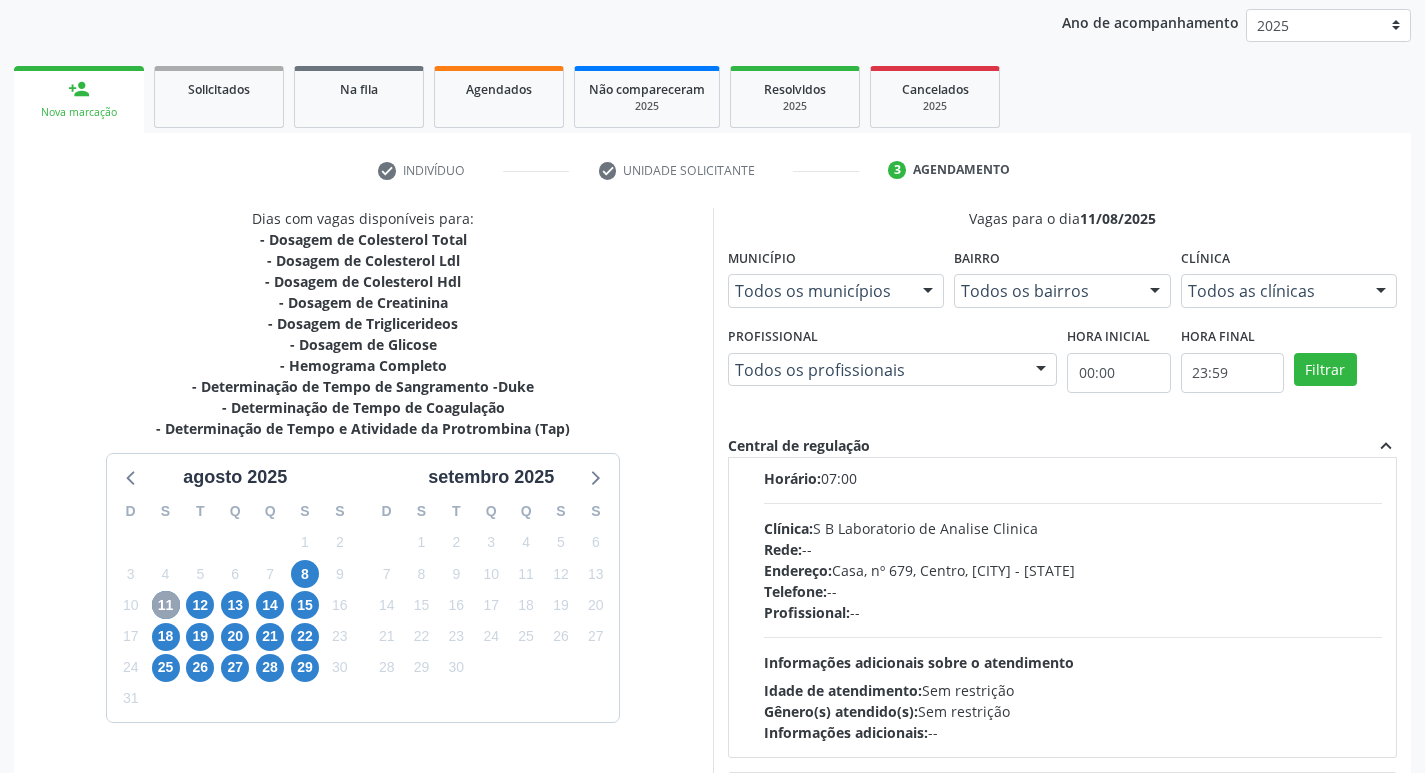 scroll, scrollTop: 666, scrollLeft: 0, axis: vertical 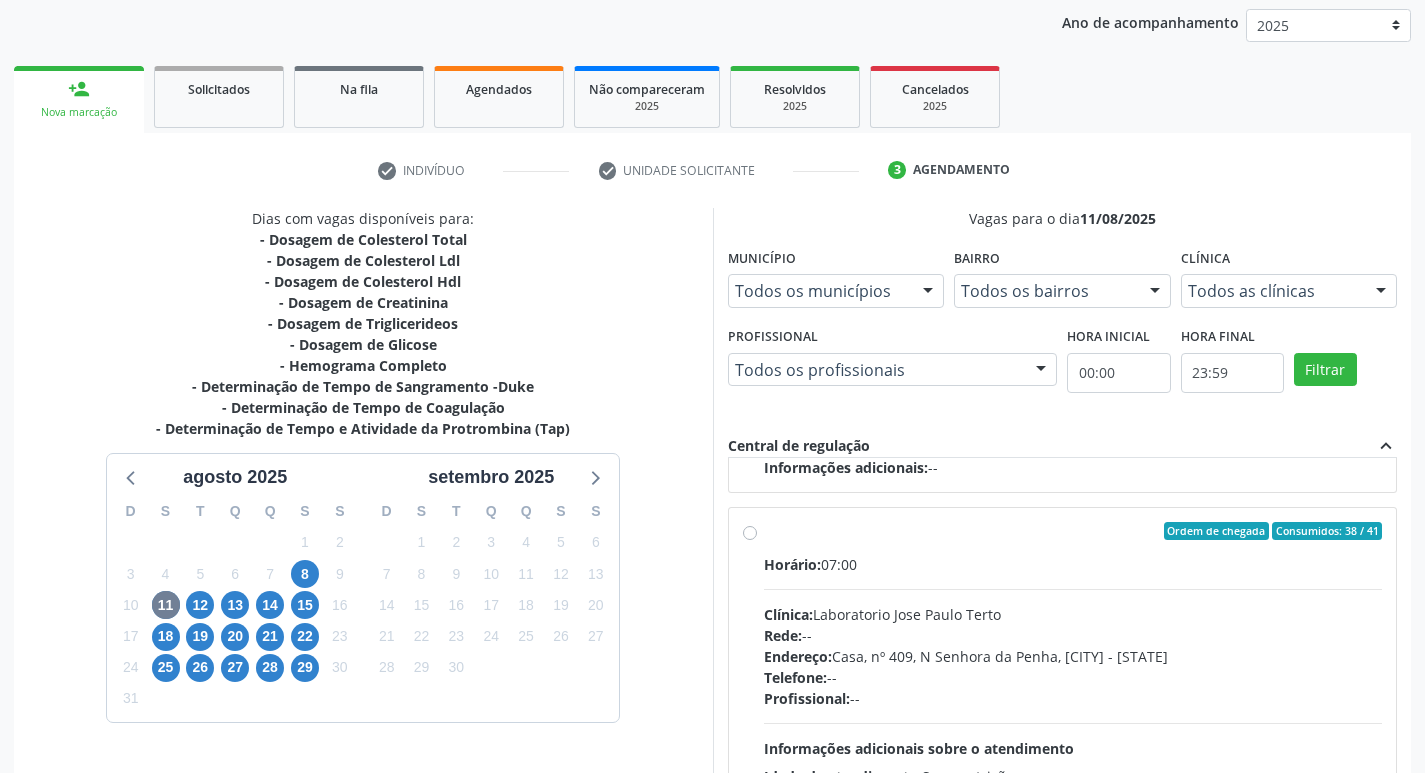 click on "Ordem de chegada
Consumidos: 38 / 41
Horário:   07:00
Clínica:  Laboratorio Jose Paulo Terto
Rede:
--
Endereço:   Casa, nº 409, N Senhora da Penha, Serra Talhada - PE
Telefone:   --
Profissional:
--
Informações adicionais sobre o atendimento
Idade de atendimento:
Sem restrição
Gênero(s) atendido(s):
Sem restrição
Informações adicionais:
--" at bounding box center (1073, 675) 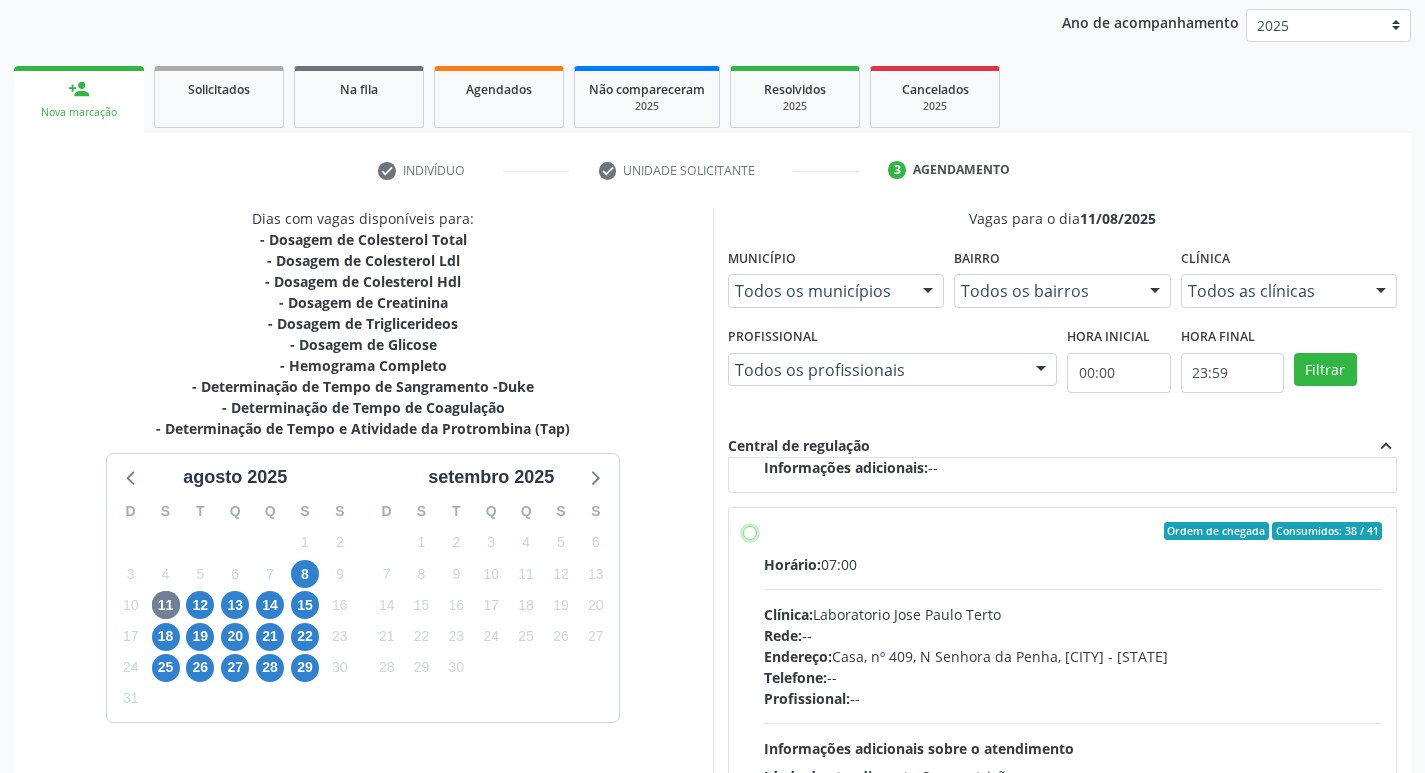 click on "Ordem de chegada
Consumidos: 38 / 41
Horário:   07:00
Clínica:  Laboratorio Jose Paulo Terto
Rede:
--
Endereço:   Casa, nº 409, N Senhora da Penha, Serra Talhada - PE
Telefone:   --
Profissional:
--
Informações adicionais sobre o atendimento
Idade de atendimento:
Sem restrição
Gênero(s) atendido(s):
Sem restrição
Informações adicionais:
--" at bounding box center (750, 531) 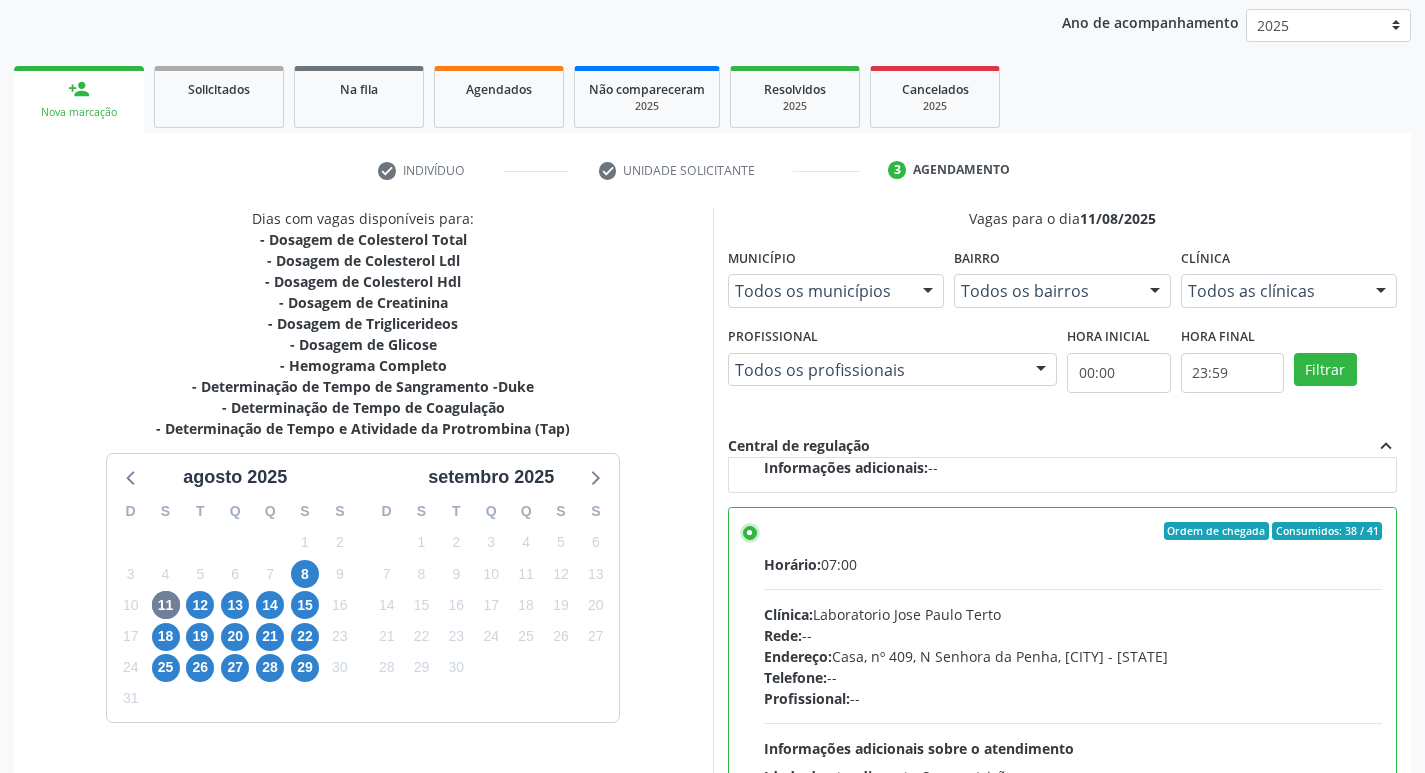 scroll, scrollTop: 422, scrollLeft: 0, axis: vertical 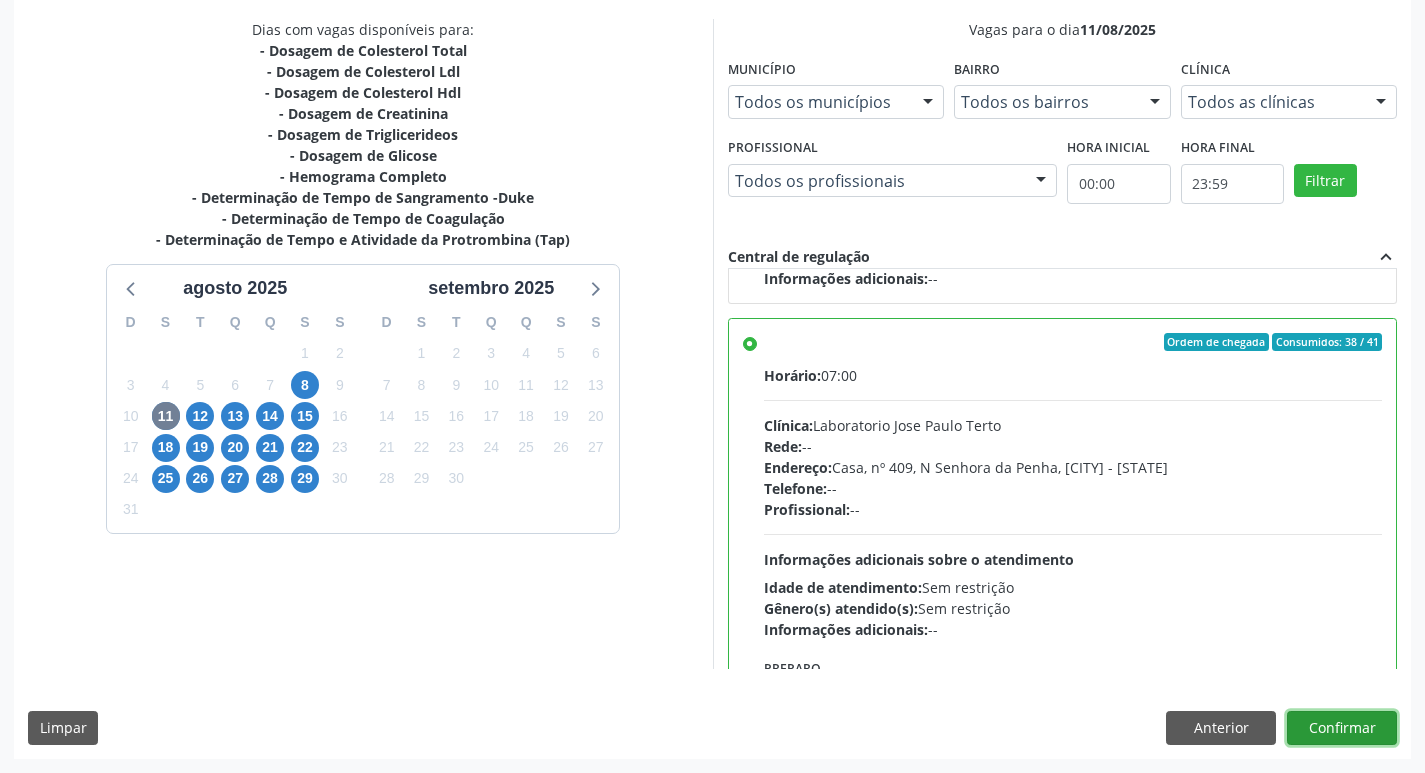 click on "Confirmar" at bounding box center [1342, 728] 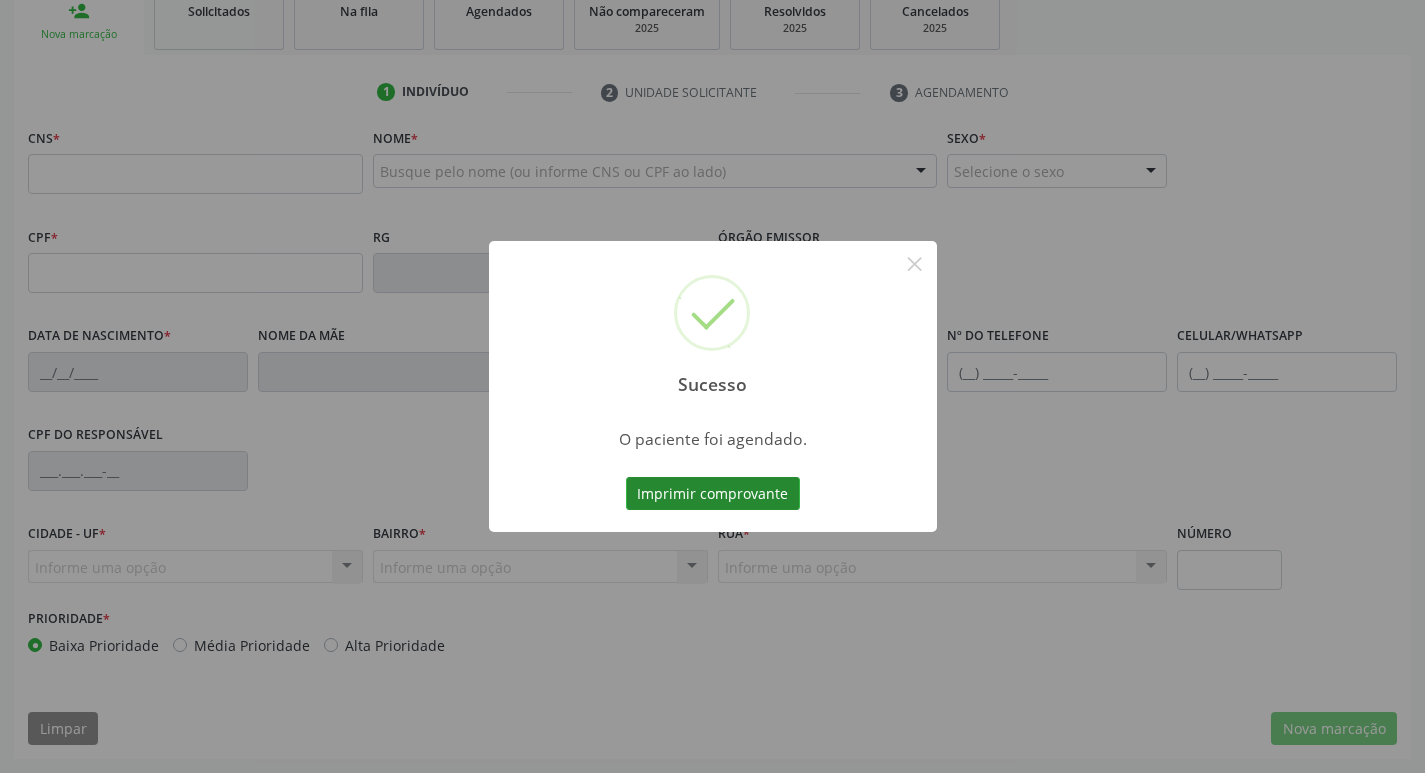 scroll, scrollTop: 311, scrollLeft: 0, axis: vertical 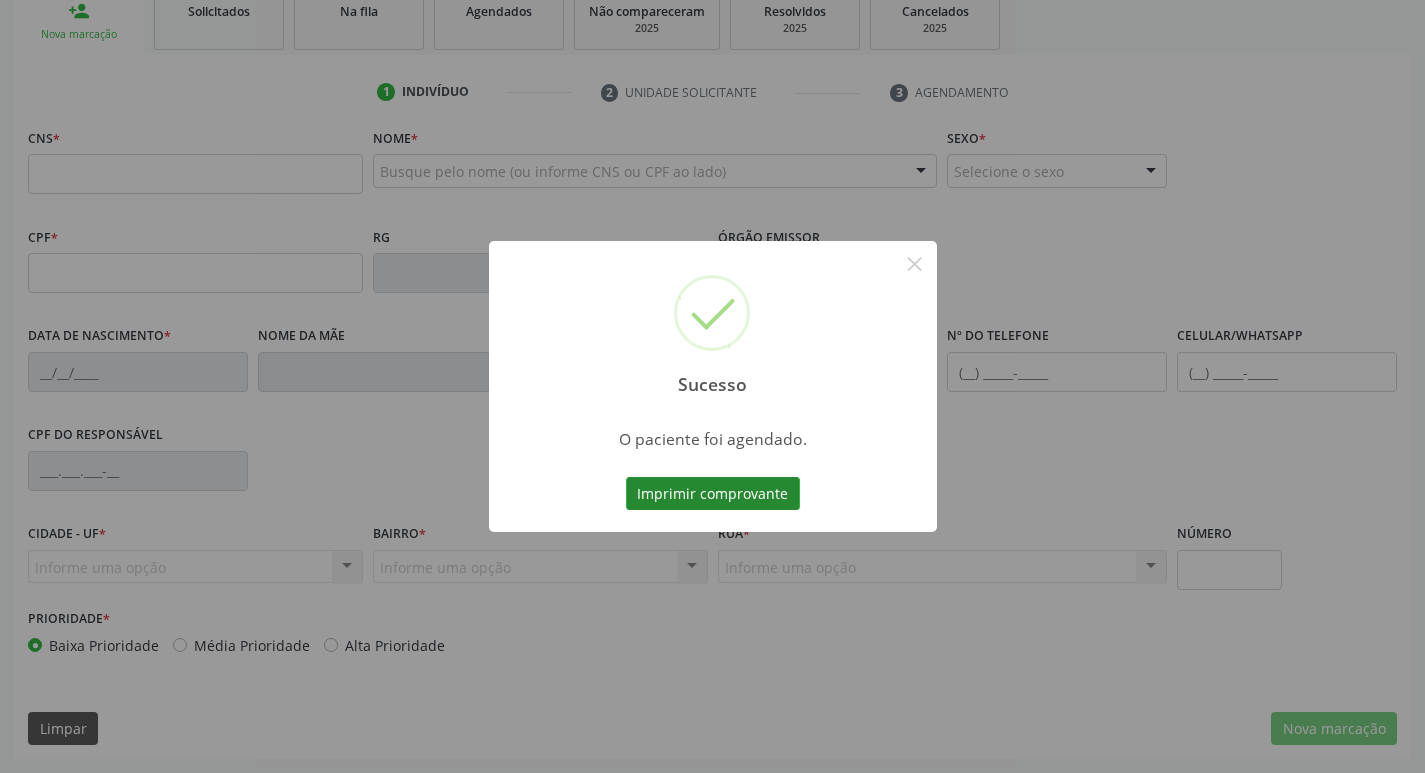 click on "Imprimir comprovante" at bounding box center [713, 494] 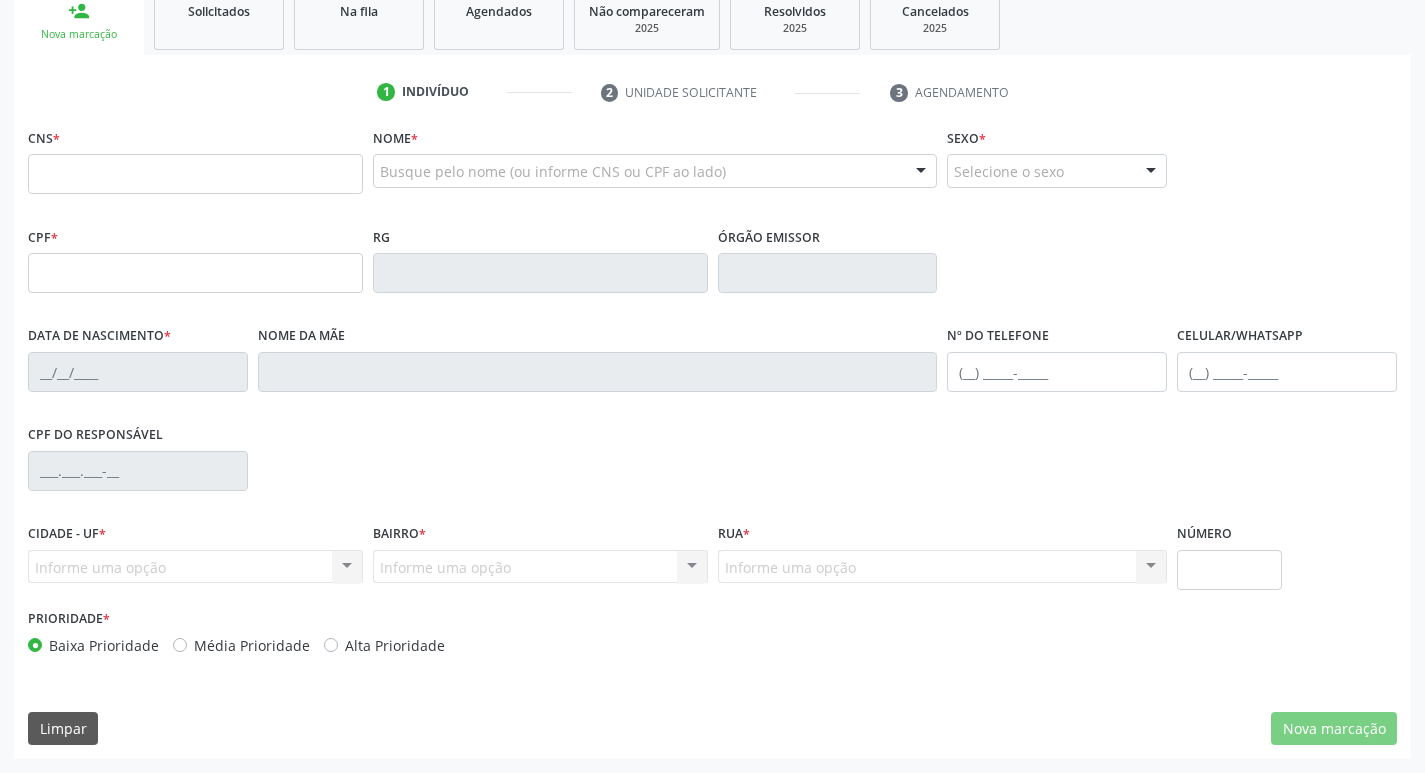 click on "CNS
*" at bounding box center (195, 158) 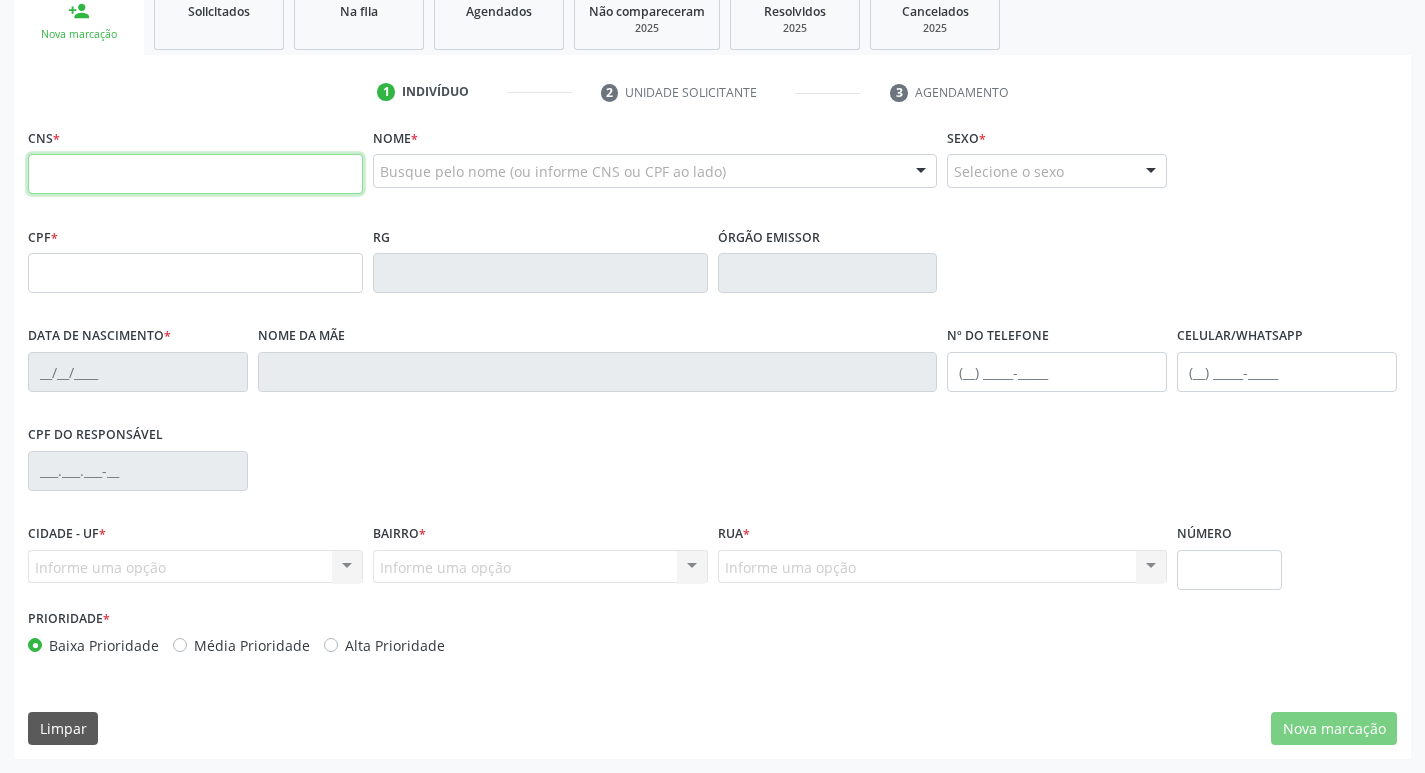 click at bounding box center (195, 174) 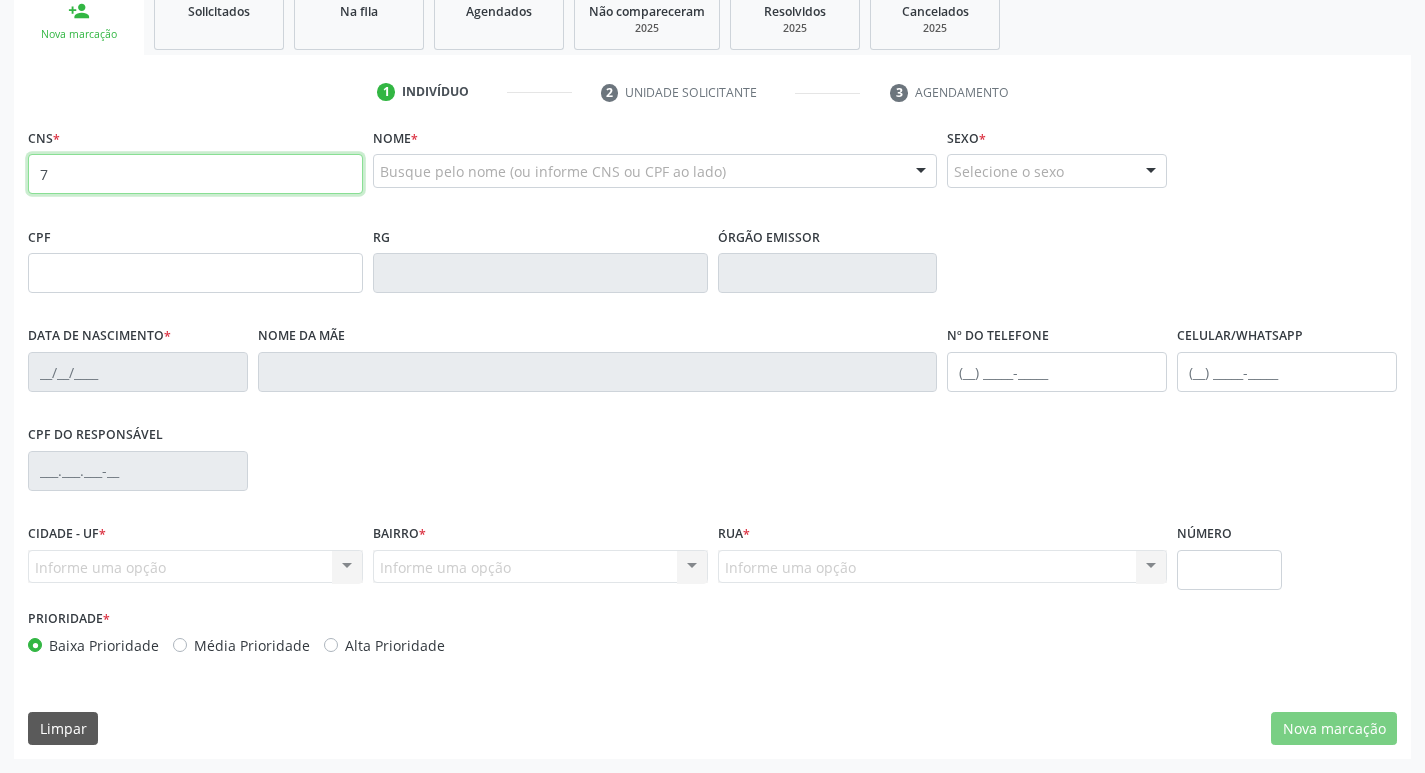 paste on "00 4009 1776 2542" 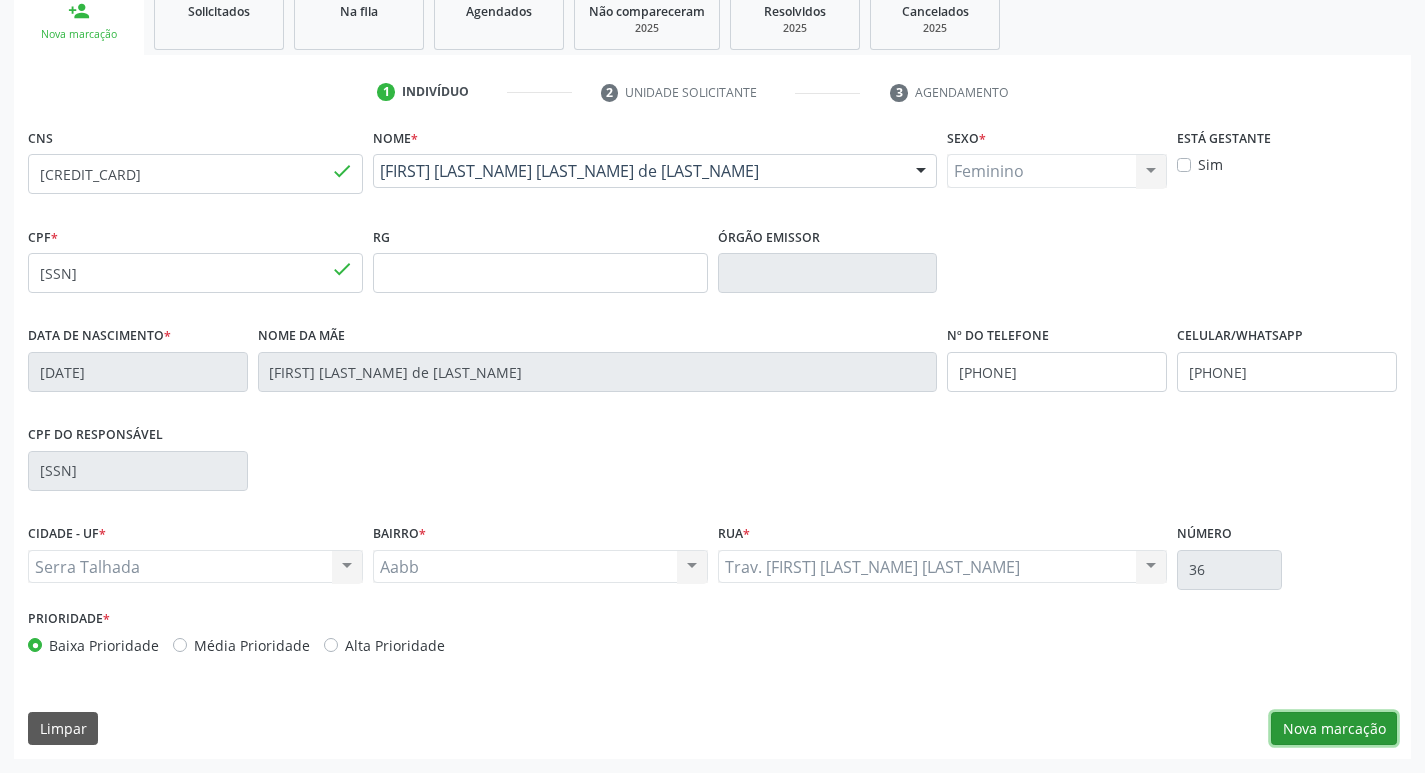 click on "Nova marcação" at bounding box center [1334, 729] 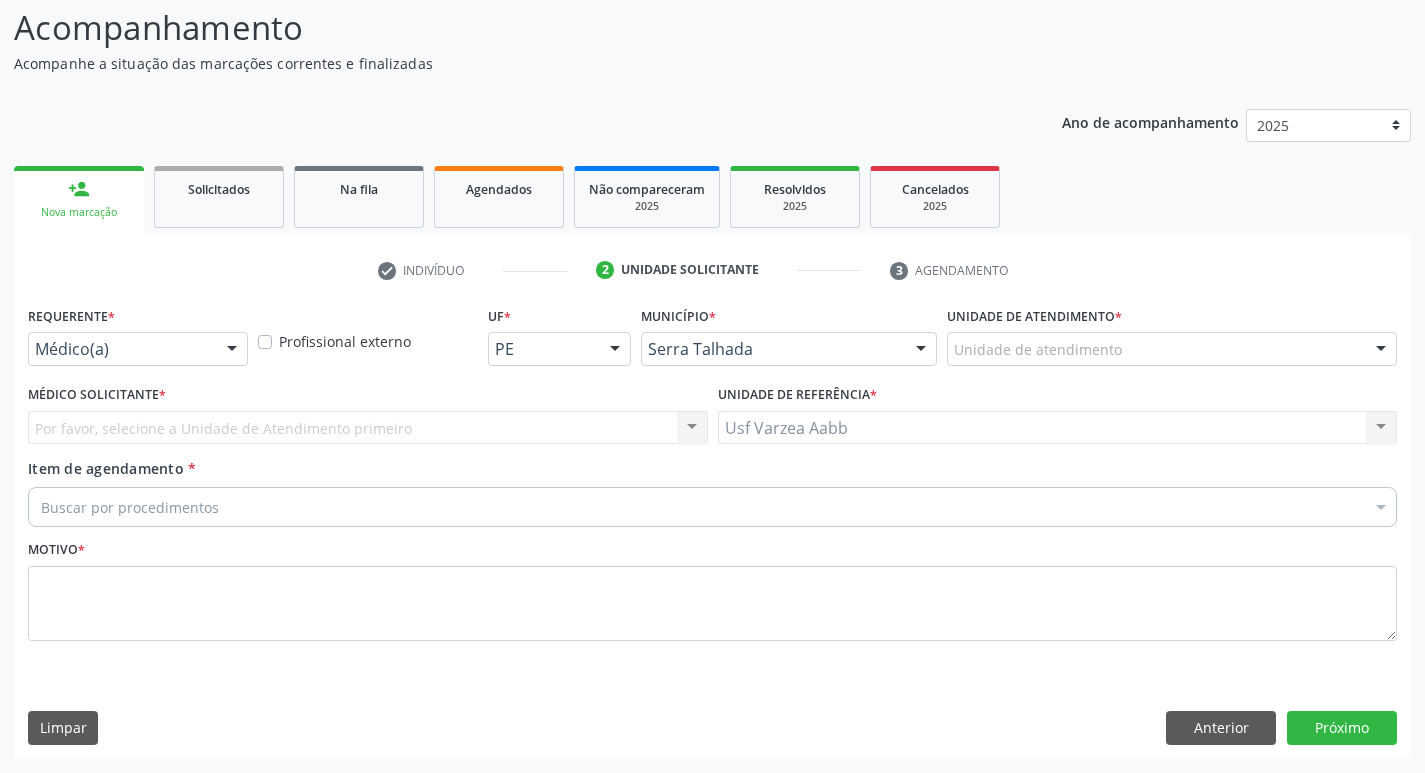 scroll, scrollTop: 133, scrollLeft: 0, axis: vertical 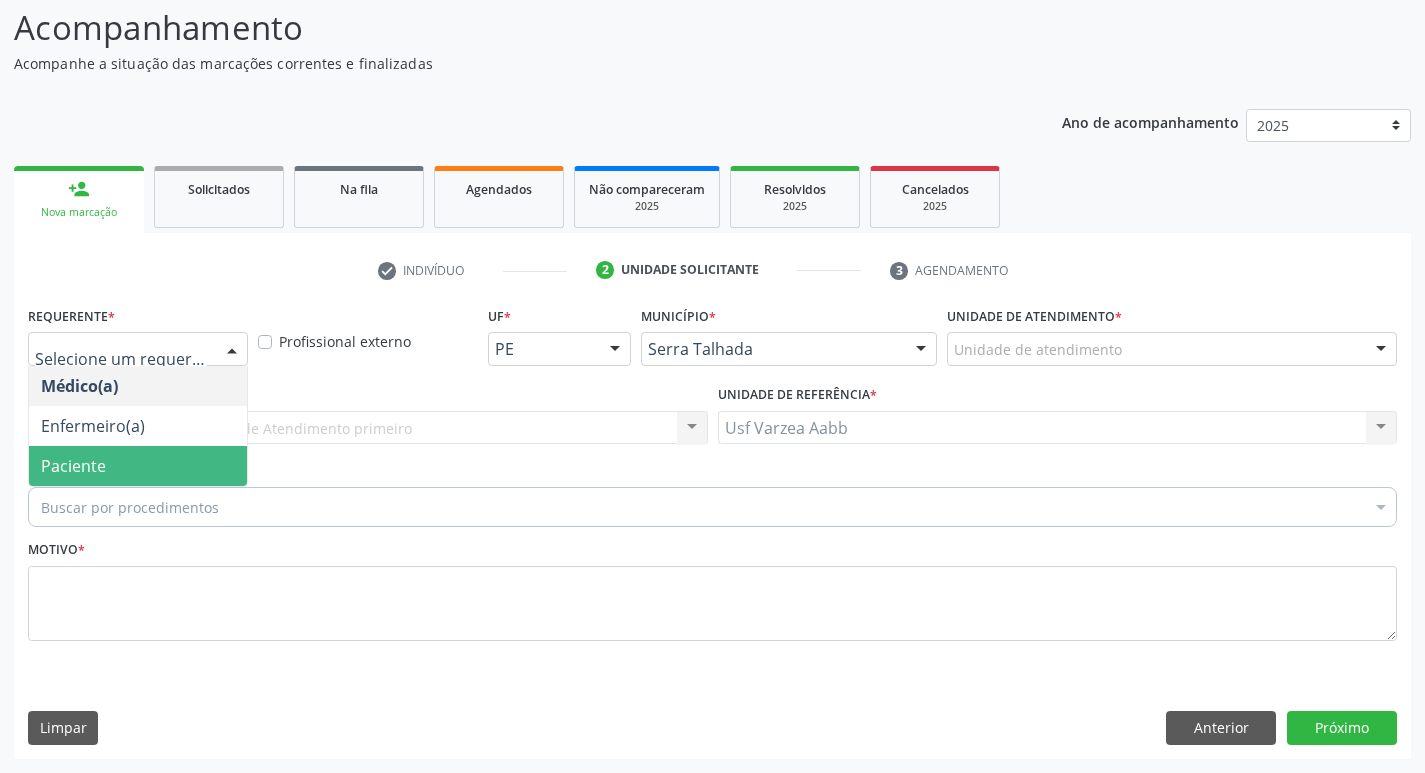 click on "Paciente" at bounding box center (138, 466) 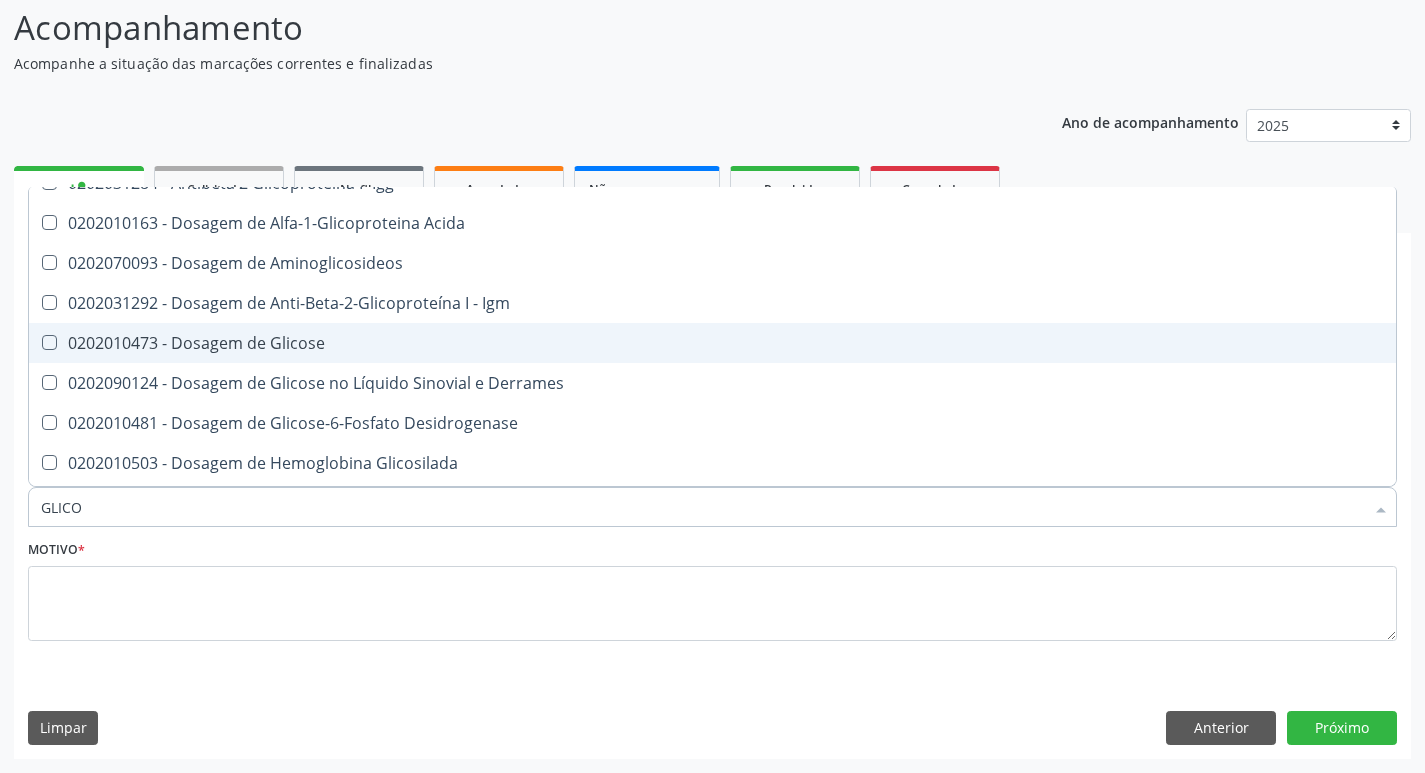 scroll, scrollTop: 100, scrollLeft: 0, axis: vertical 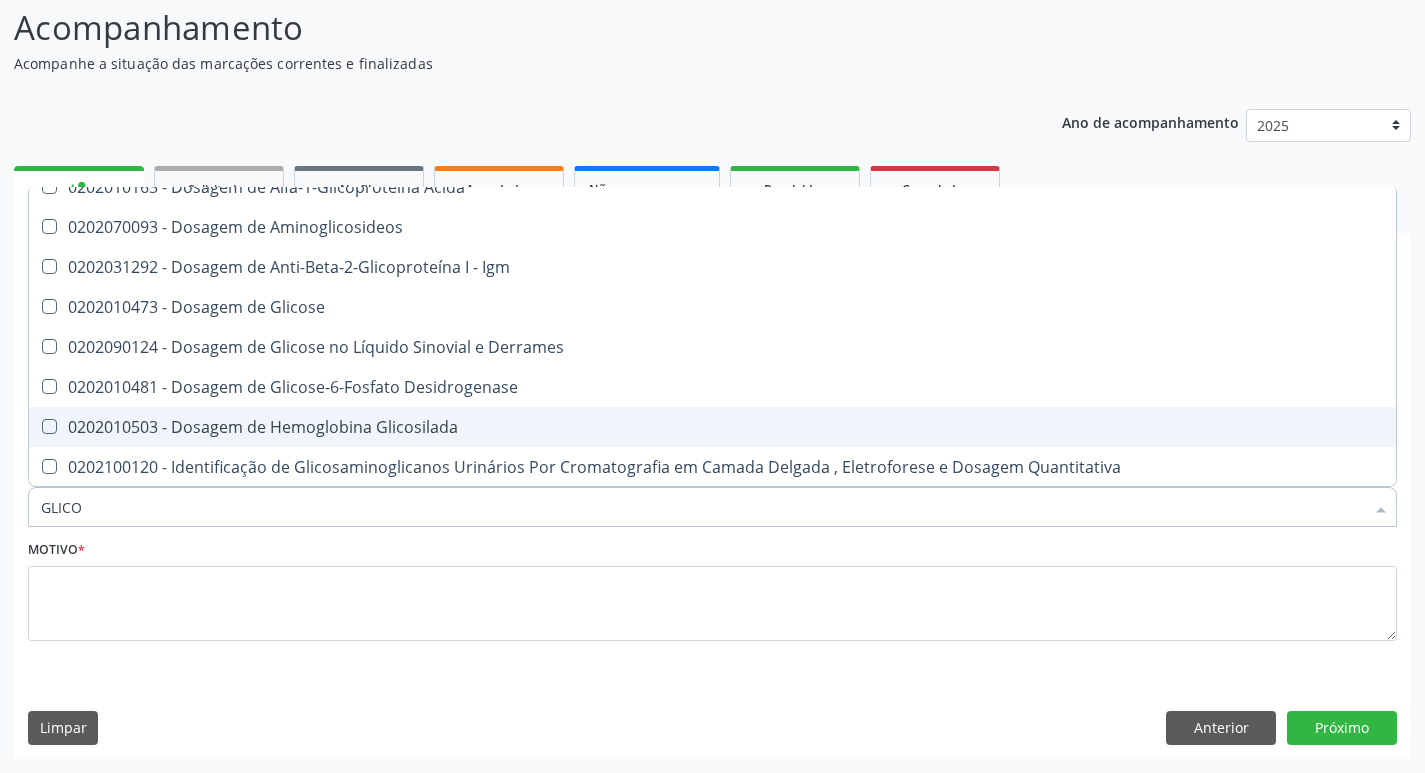 click on "0202010503 - Dosagem de Hemoglobina Glicosilada" at bounding box center [712, 427] 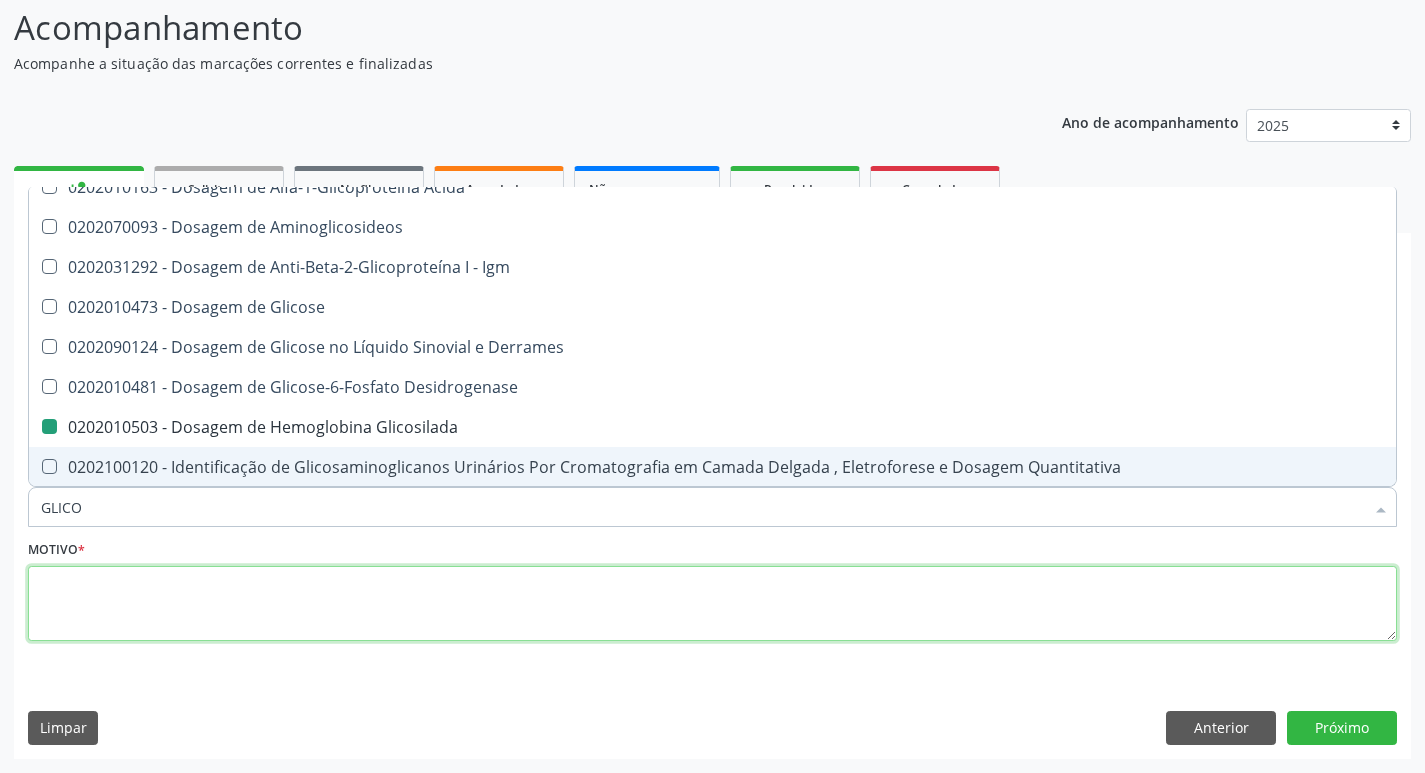click at bounding box center [712, 604] 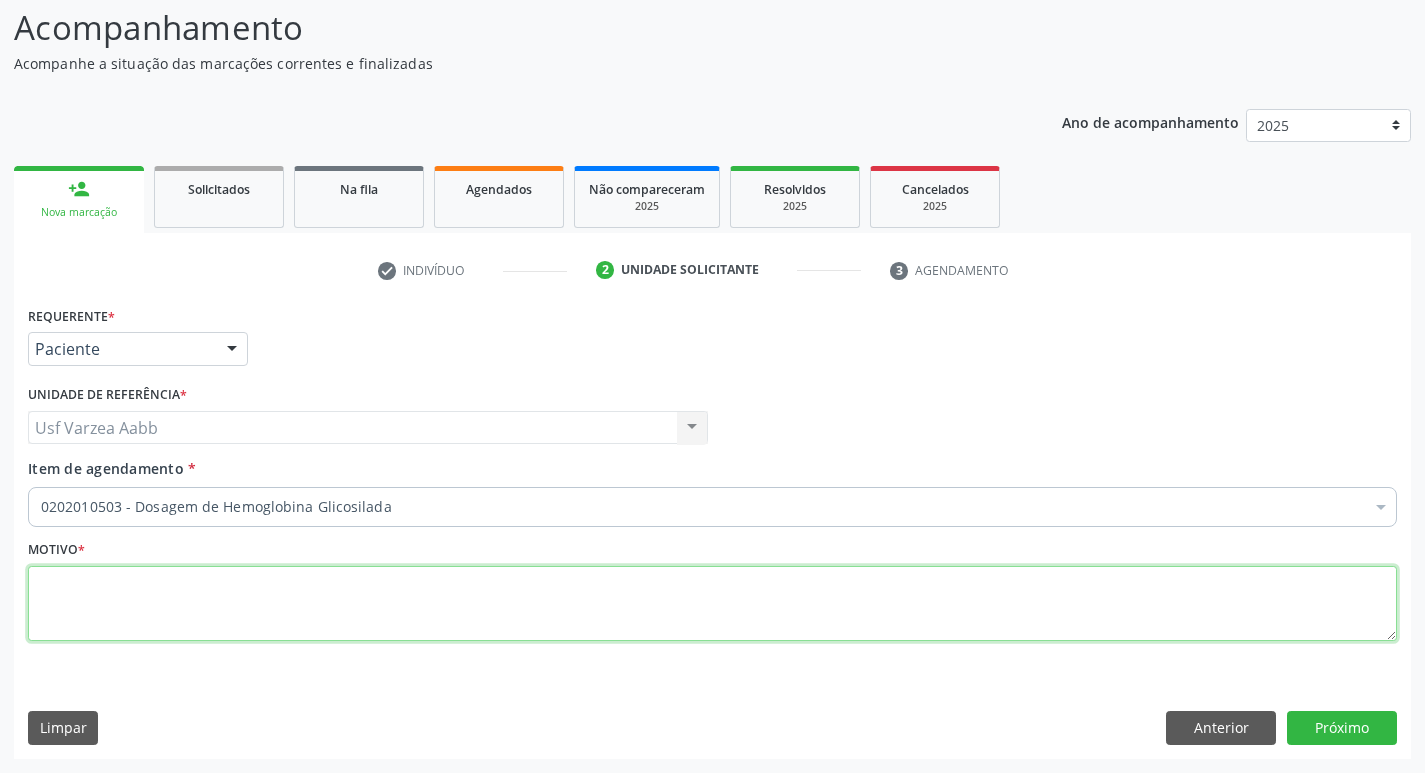 scroll, scrollTop: 0, scrollLeft: 0, axis: both 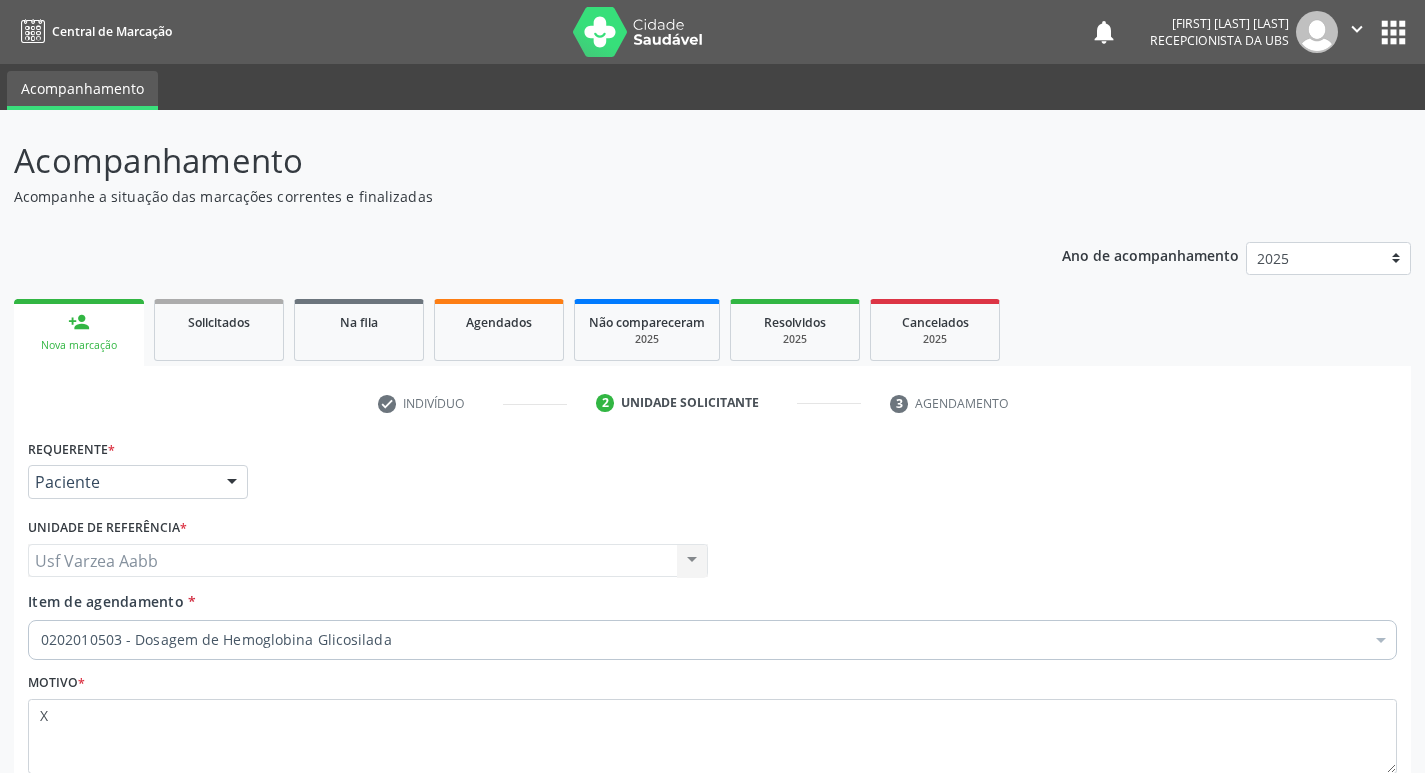 type on "X" 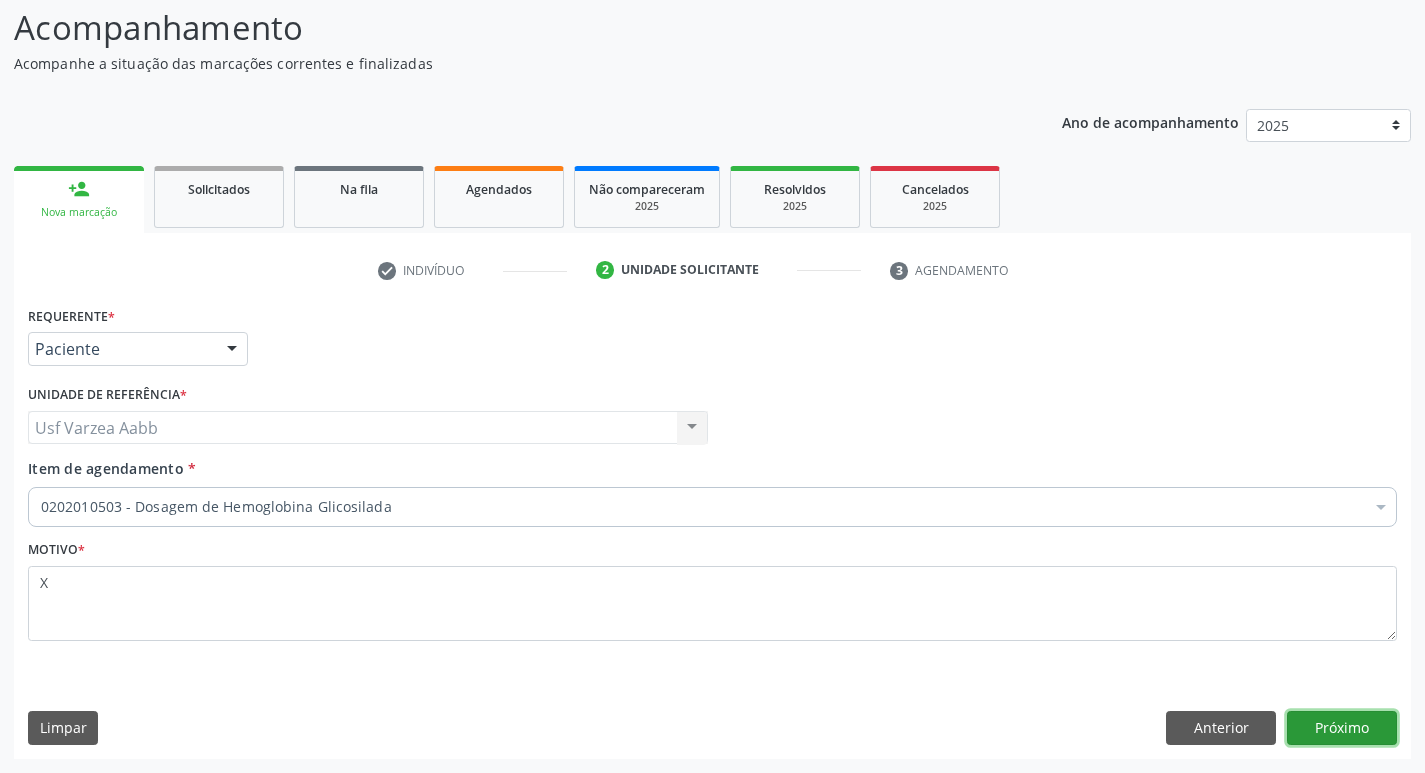 click on "Próximo" at bounding box center (1342, 728) 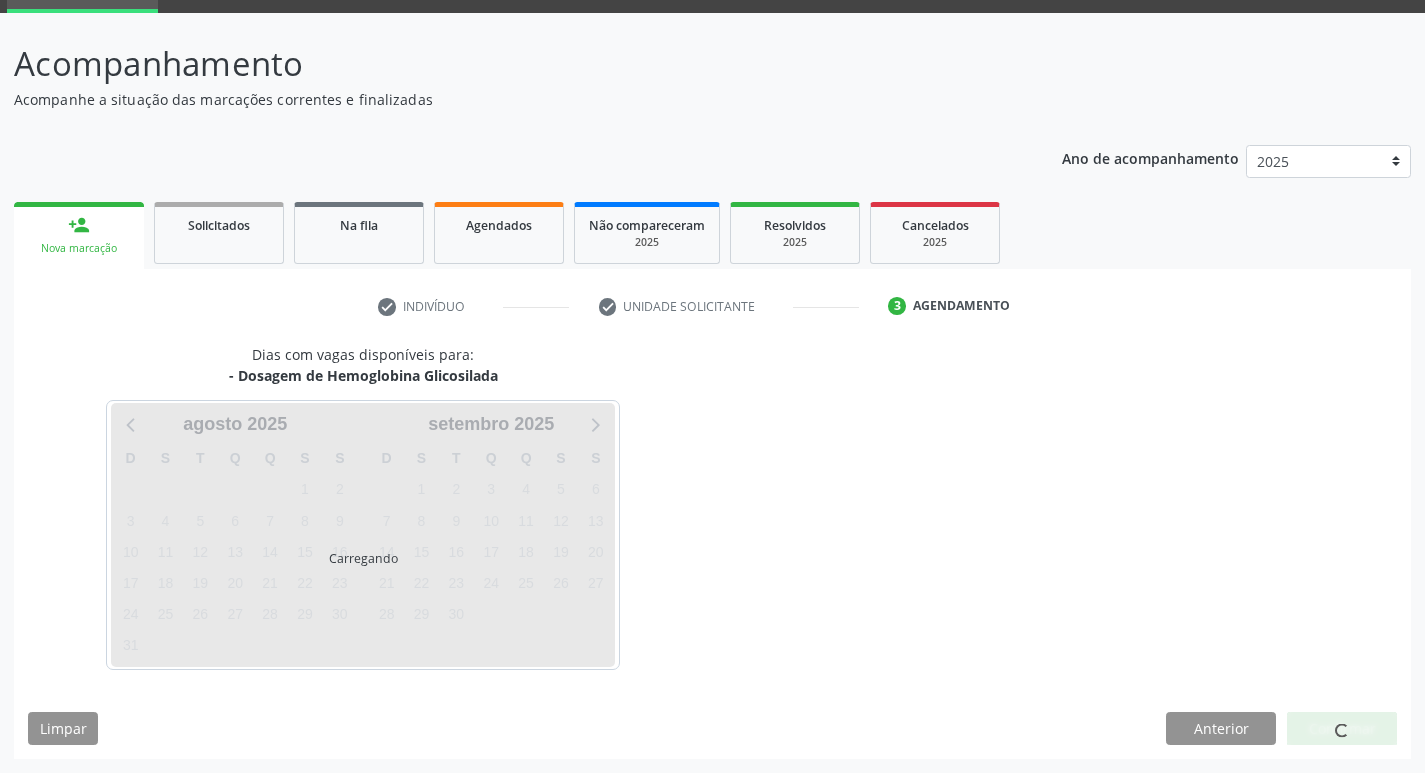 scroll, scrollTop: 97, scrollLeft: 0, axis: vertical 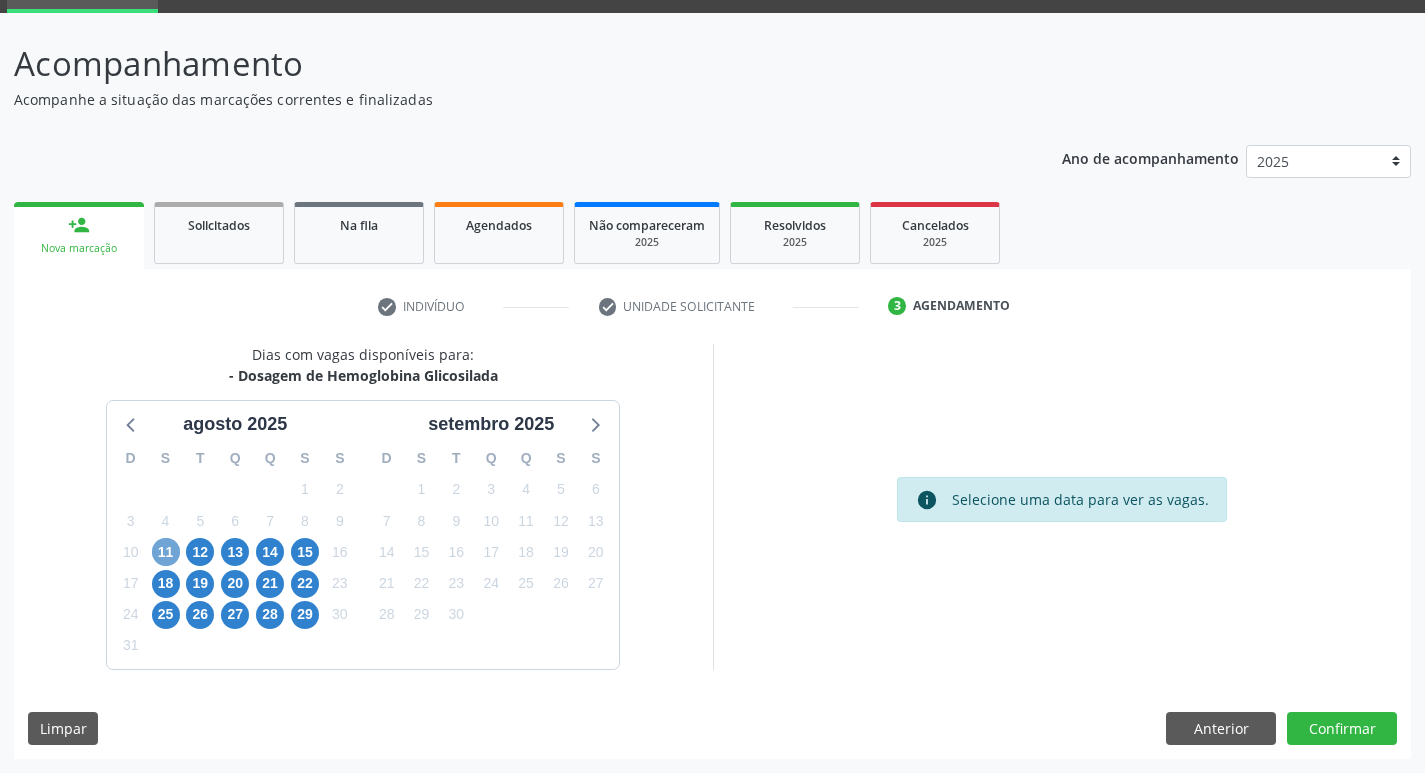 click on "11" at bounding box center [166, 552] 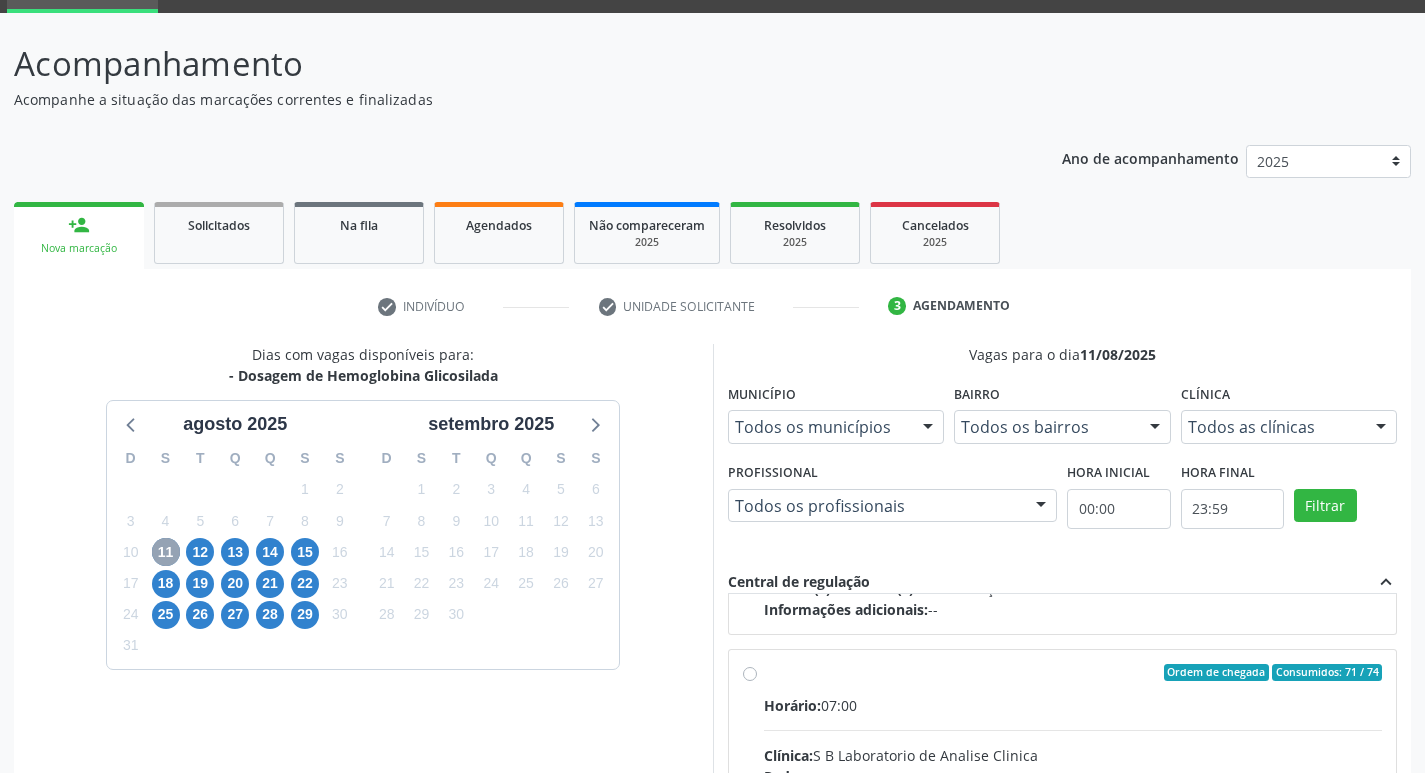 scroll, scrollTop: 315, scrollLeft: 0, axis: vertical 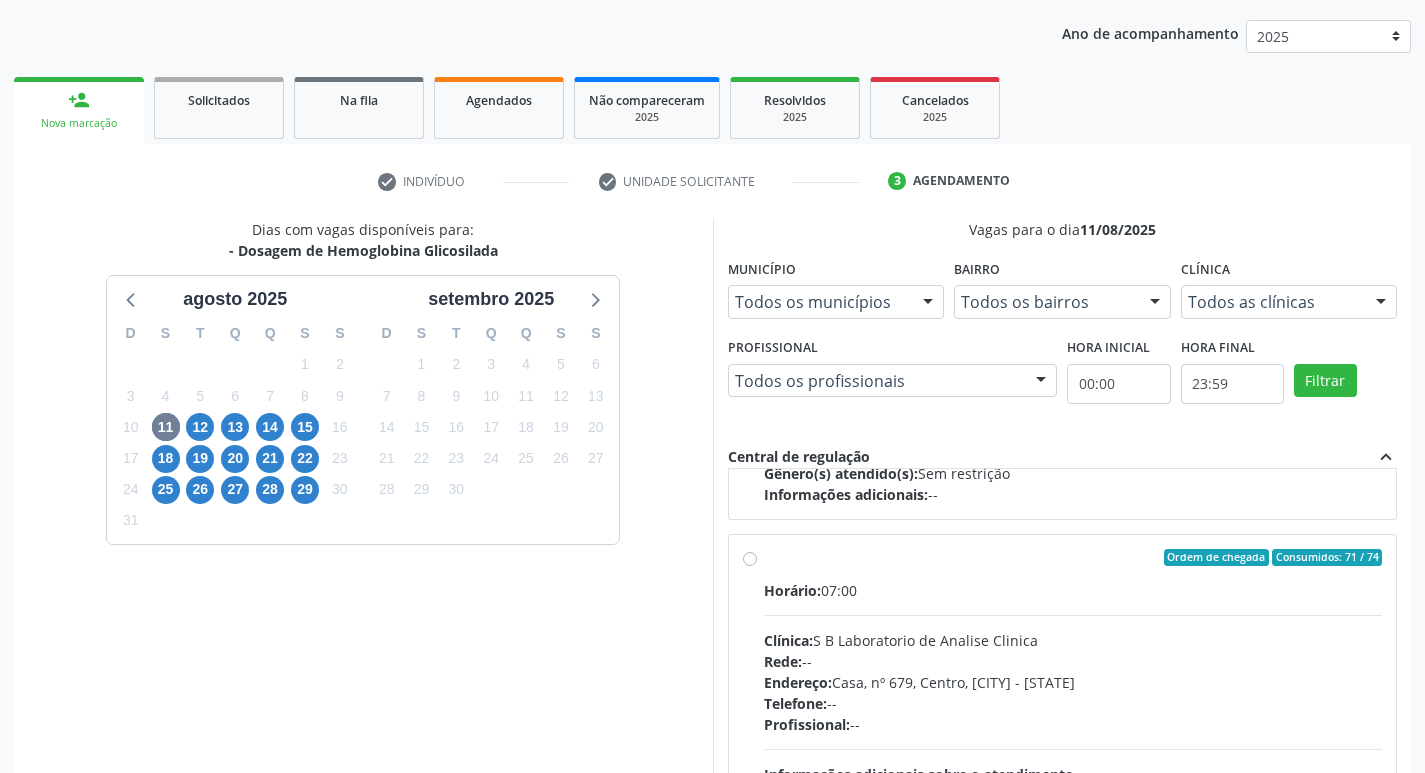 click on "Ordem de chegada
Consumidos: 71 / 74
Horário:   07:00
Clínica:  S B Laboratorio de Analise Clinica
Rede:
--
Endereço:   Casa, nº 679, Centro, [CITY] - [STATE]
Telefone:   [PHONE]
Profissional:
--
Informações adicionais sobre o atendimento
Idade de atendimento:
Sem restrição
Gênero(s) atendido(s):
Sem restrição
Informações adicionais:
--" at bounding box center [1073, 702] 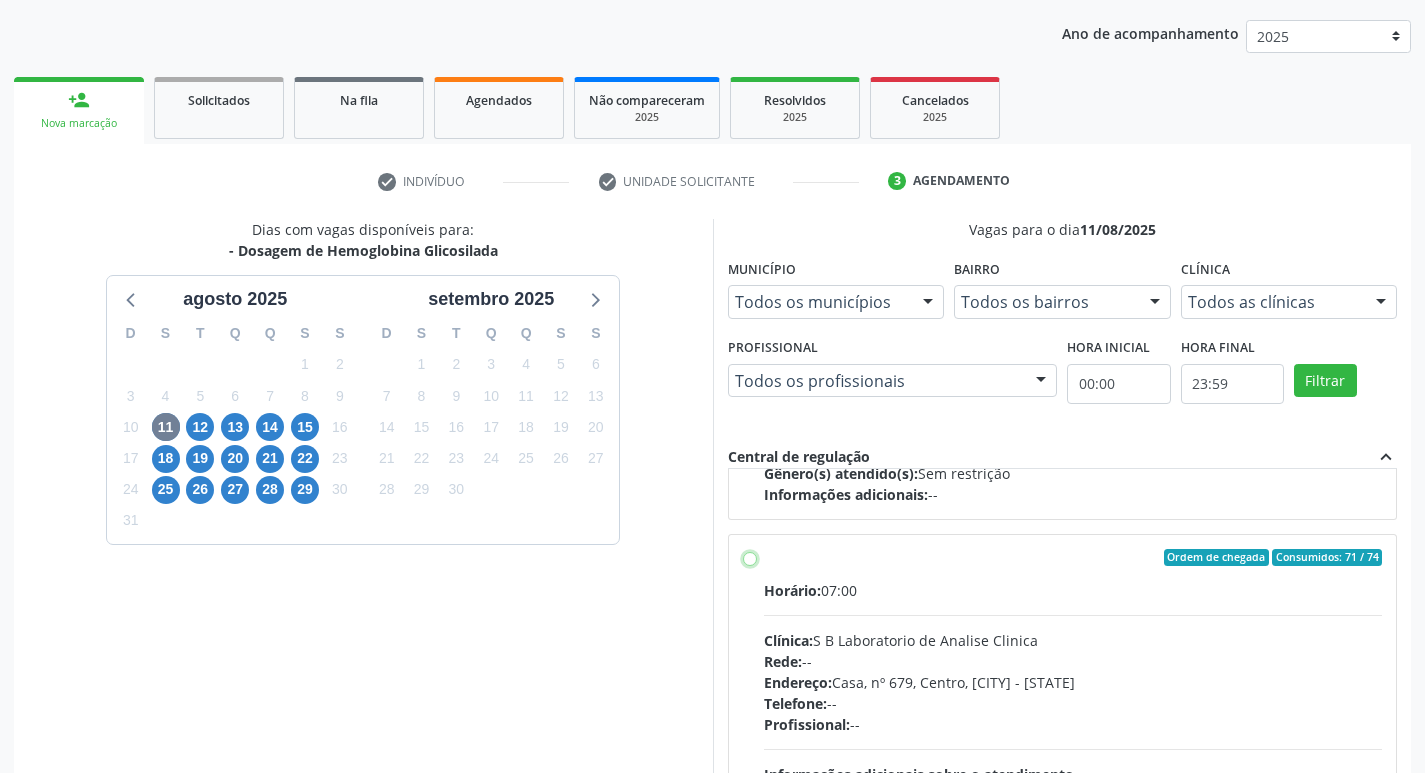 click on "Ordem de chegada
Consumidos: 71 / 74
Horário:   07:00
Clínica:  S B Laboratorio de Analise Clinica
Rede:
--
Endereço:   Casa, nº 679, Centro, [CITY] - [STATE]
Telefone:   [PHONE]
Profissional:
--
Informações adicionais sobre o atendimento
Idade de atendimento:
Sem restrição
Gênero(s) atendido(s):
Sem restrição
Informações adicionais:
--" at bounding box center [750, 558] 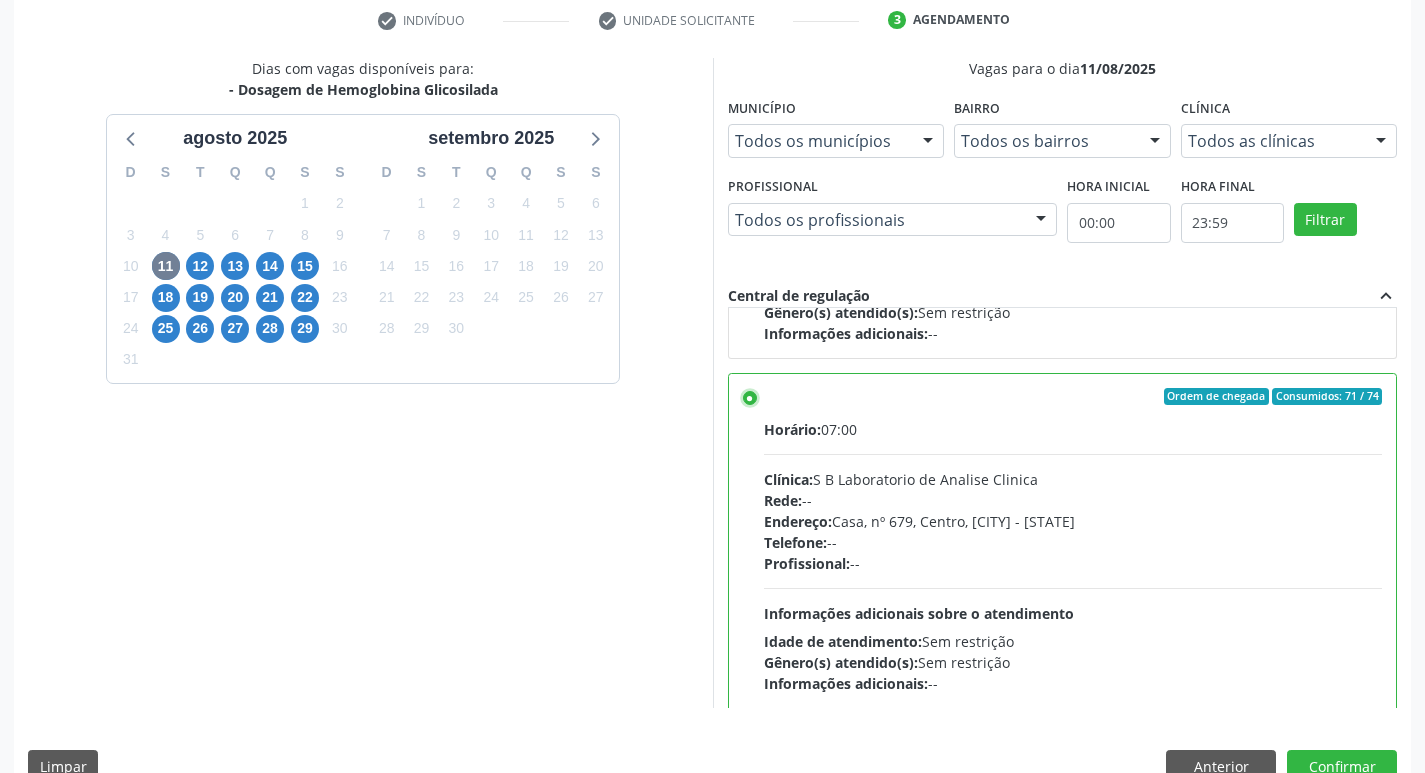 scroll, scrollTop: 422, scrollLeft: 0, axis: vertical 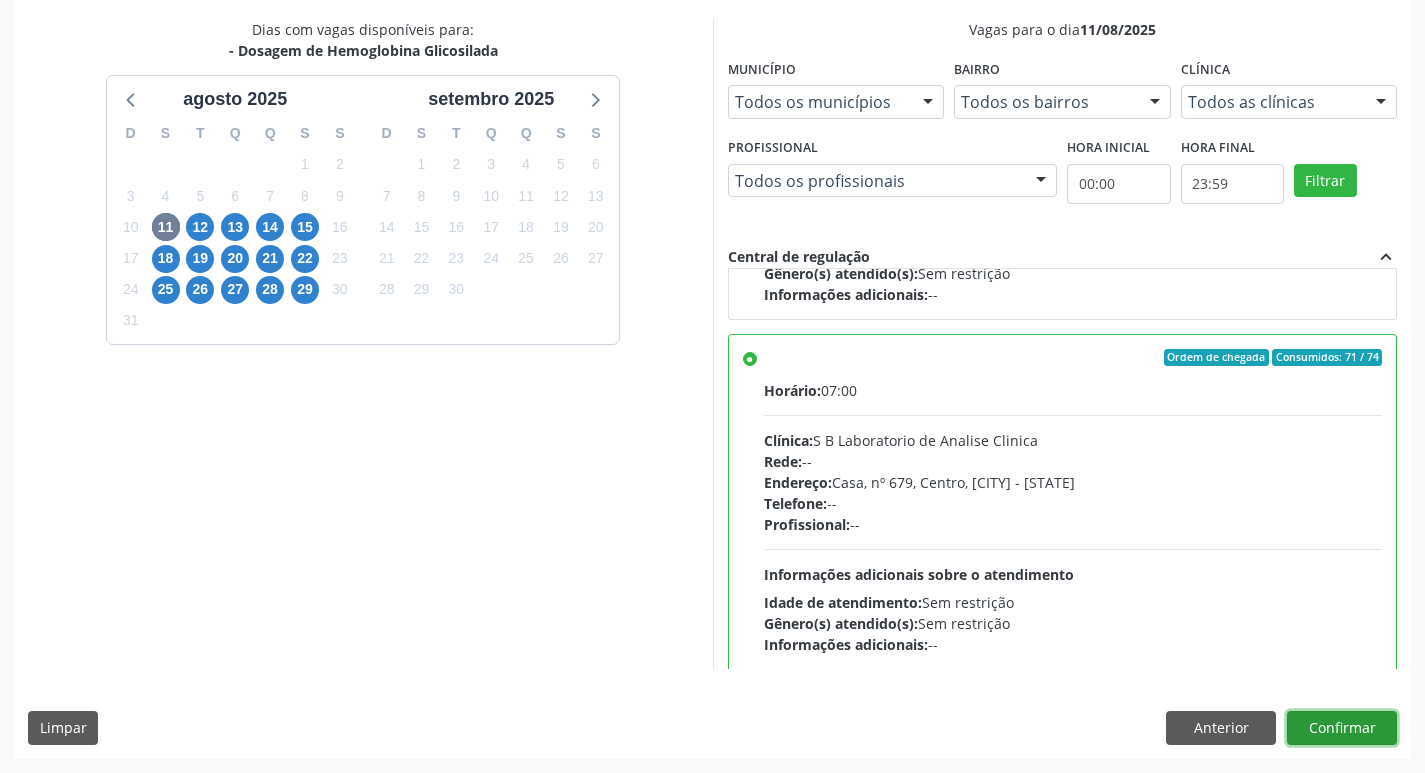 click on "Confirmar" at bounding box center [1342, 728] 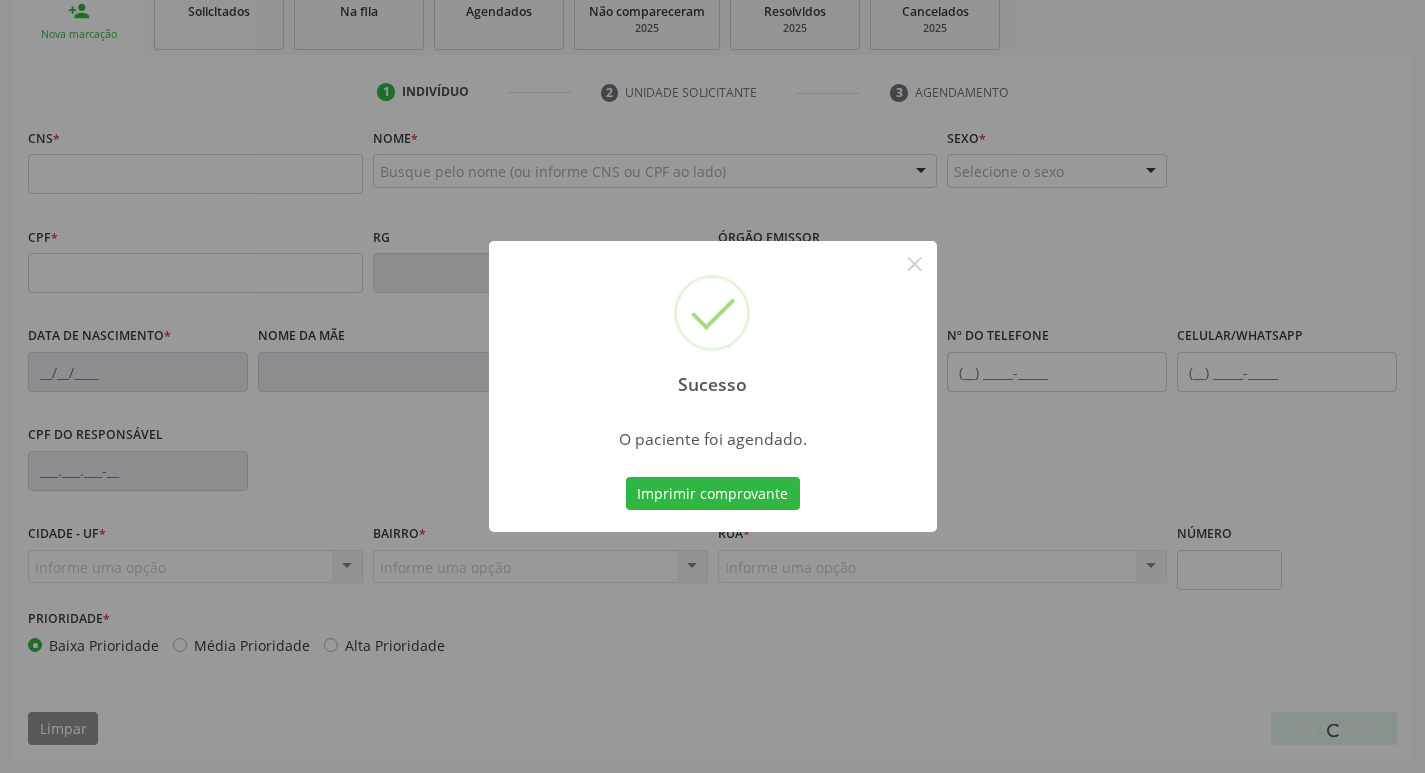 scroll, scrollTop: 311, scrollLeft: 0, axis: vertical 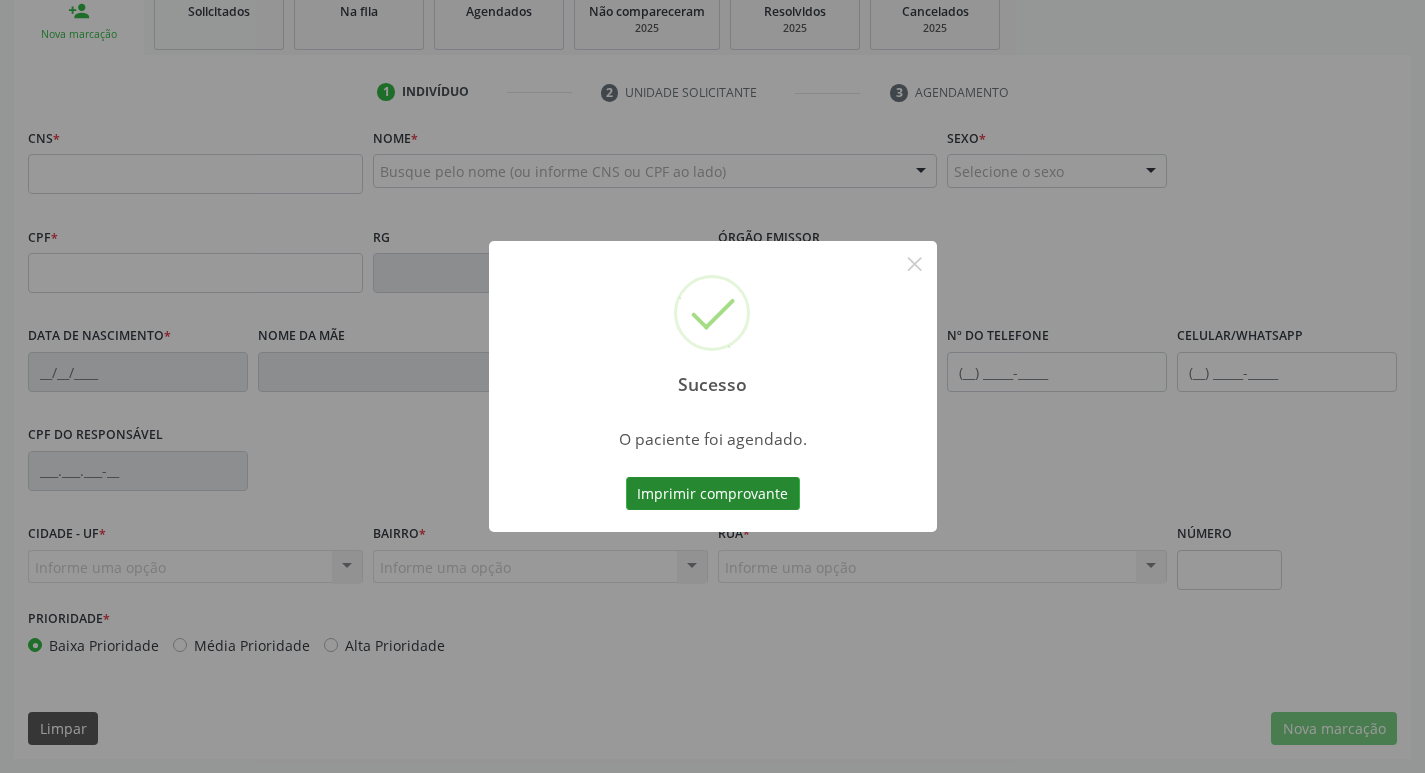 click on "Imprimir comprovante" at bounding box center [713, 494] 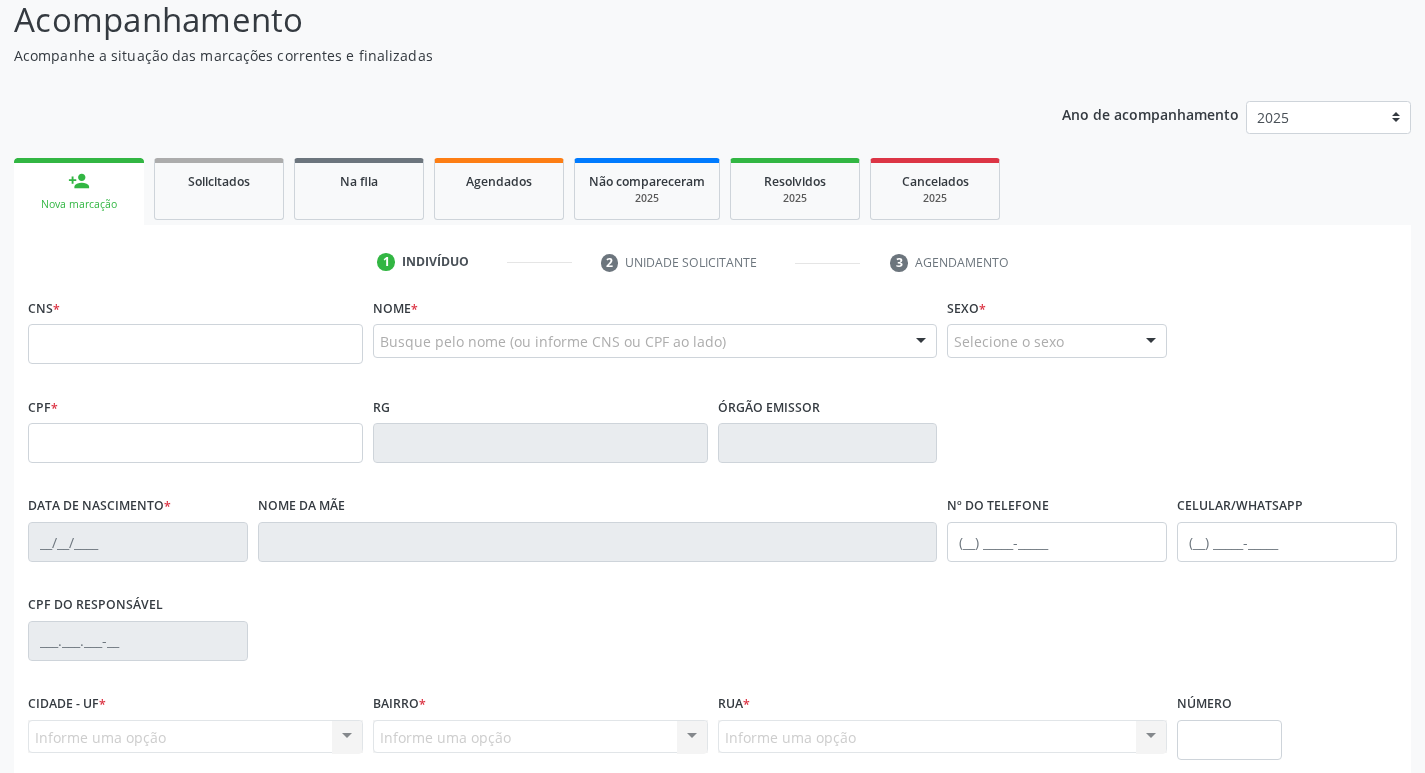 scroll, scrollTop: 0, scrollLeft: 0, axis: both 